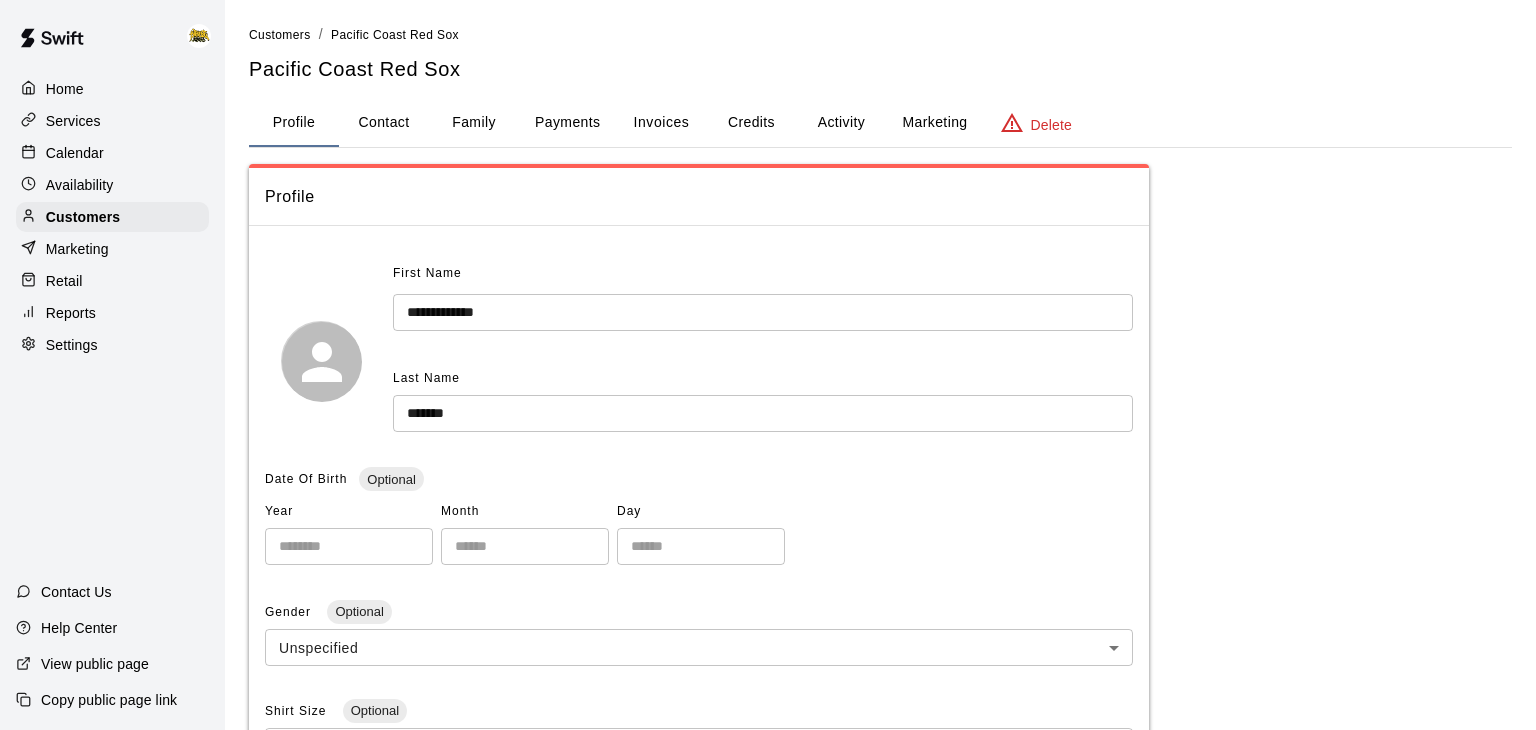 scroll, scrollTop: 0, scrollLeft: 0, axis: both 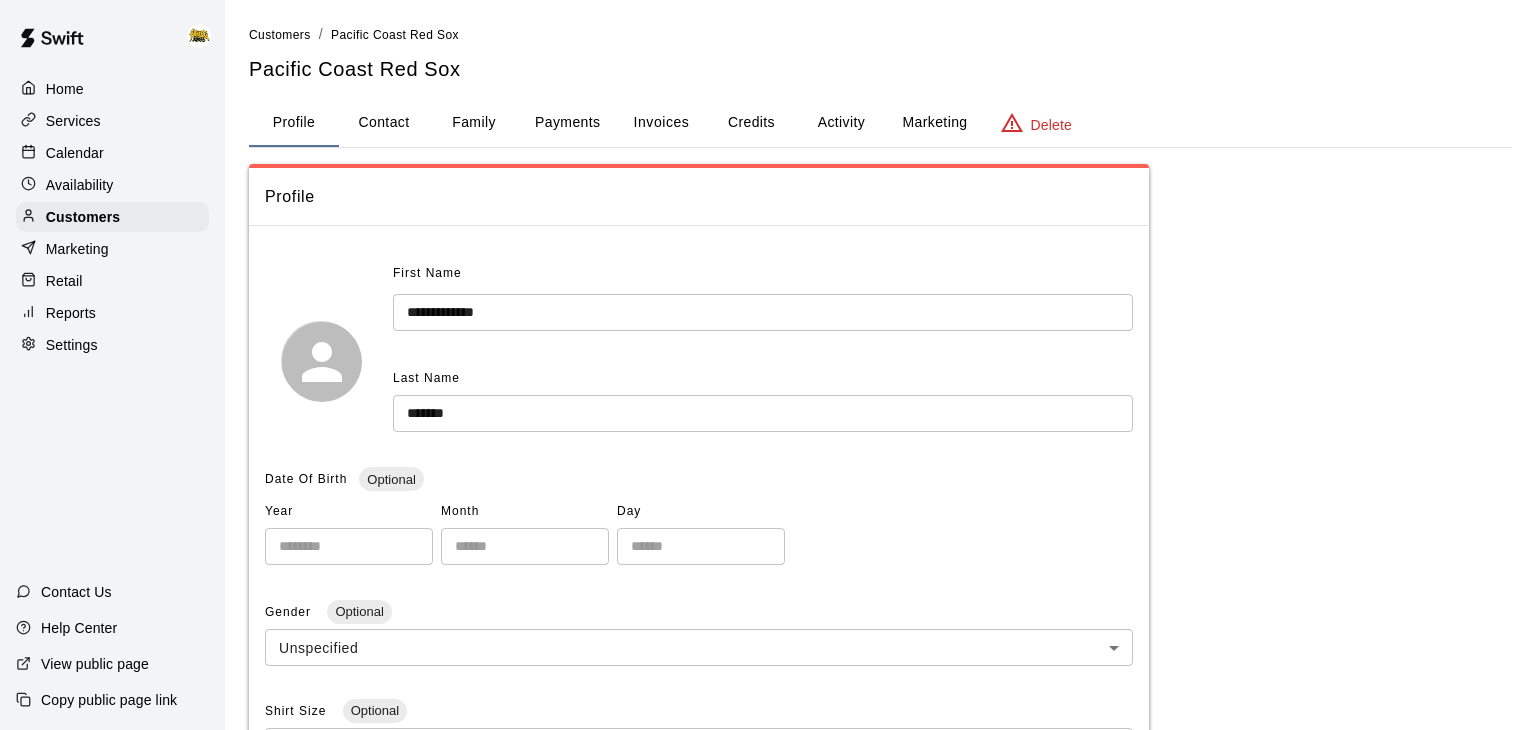 click on "Calendar" at bounding box center [112, 153] 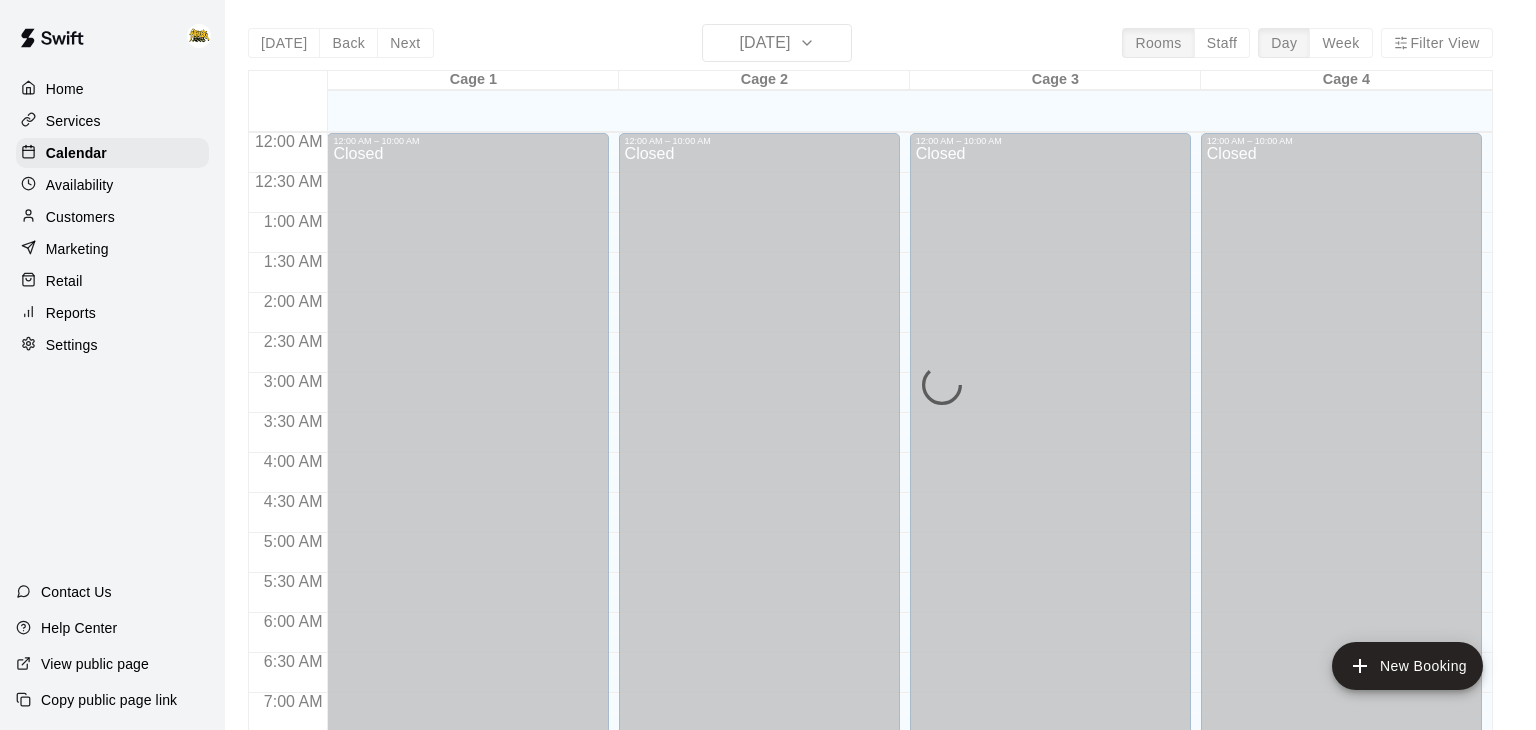scroll, scrollTop: 1239, scrollLeft: 0, axis: vertical 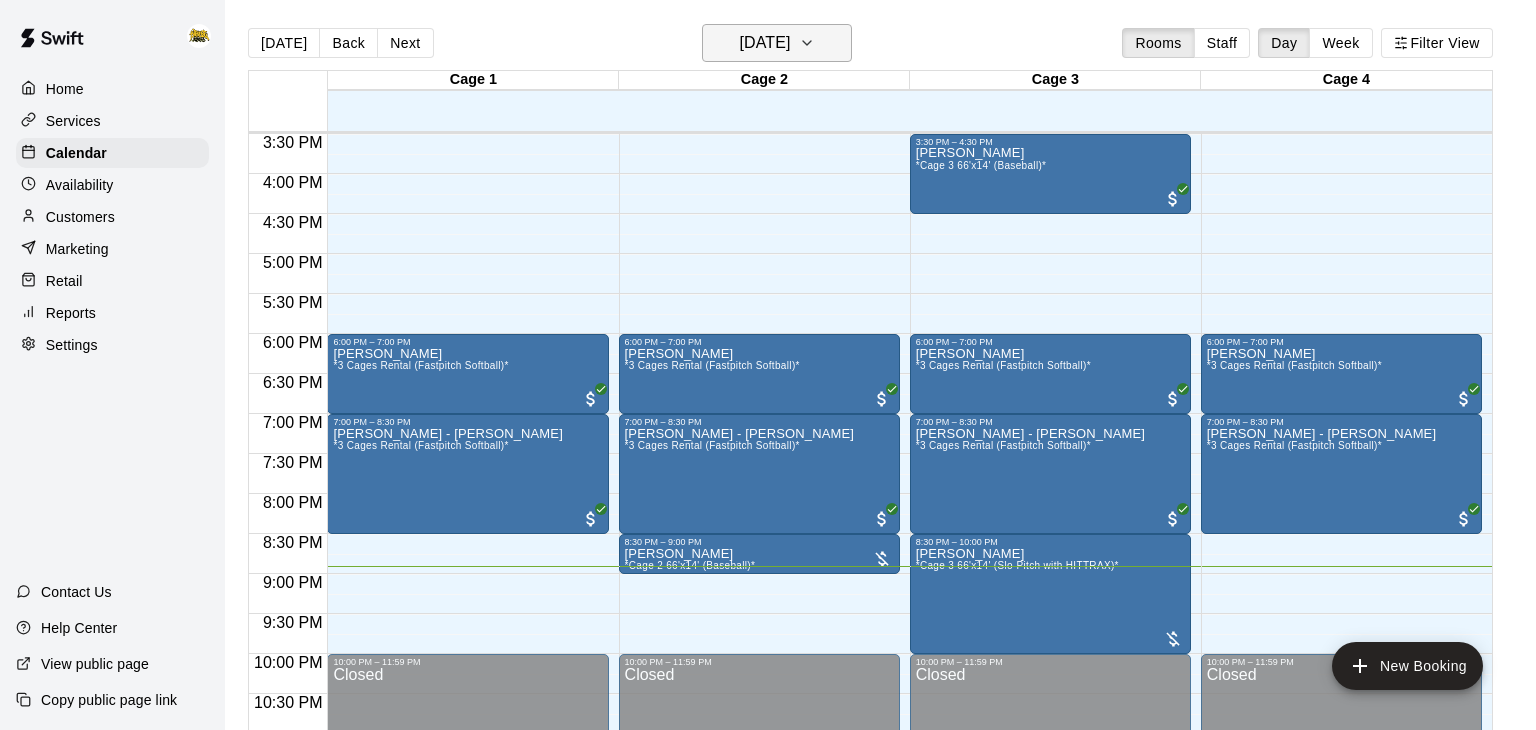click 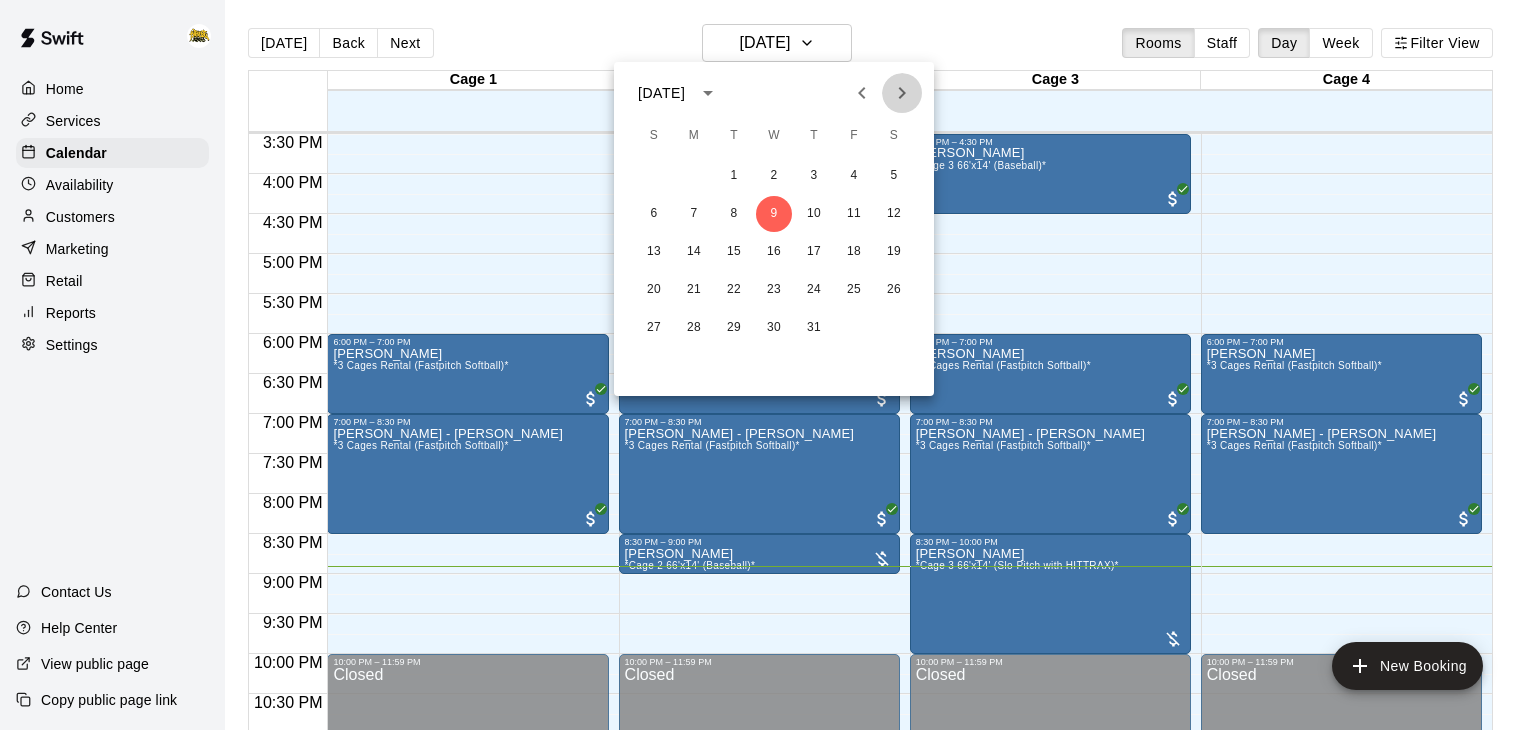click 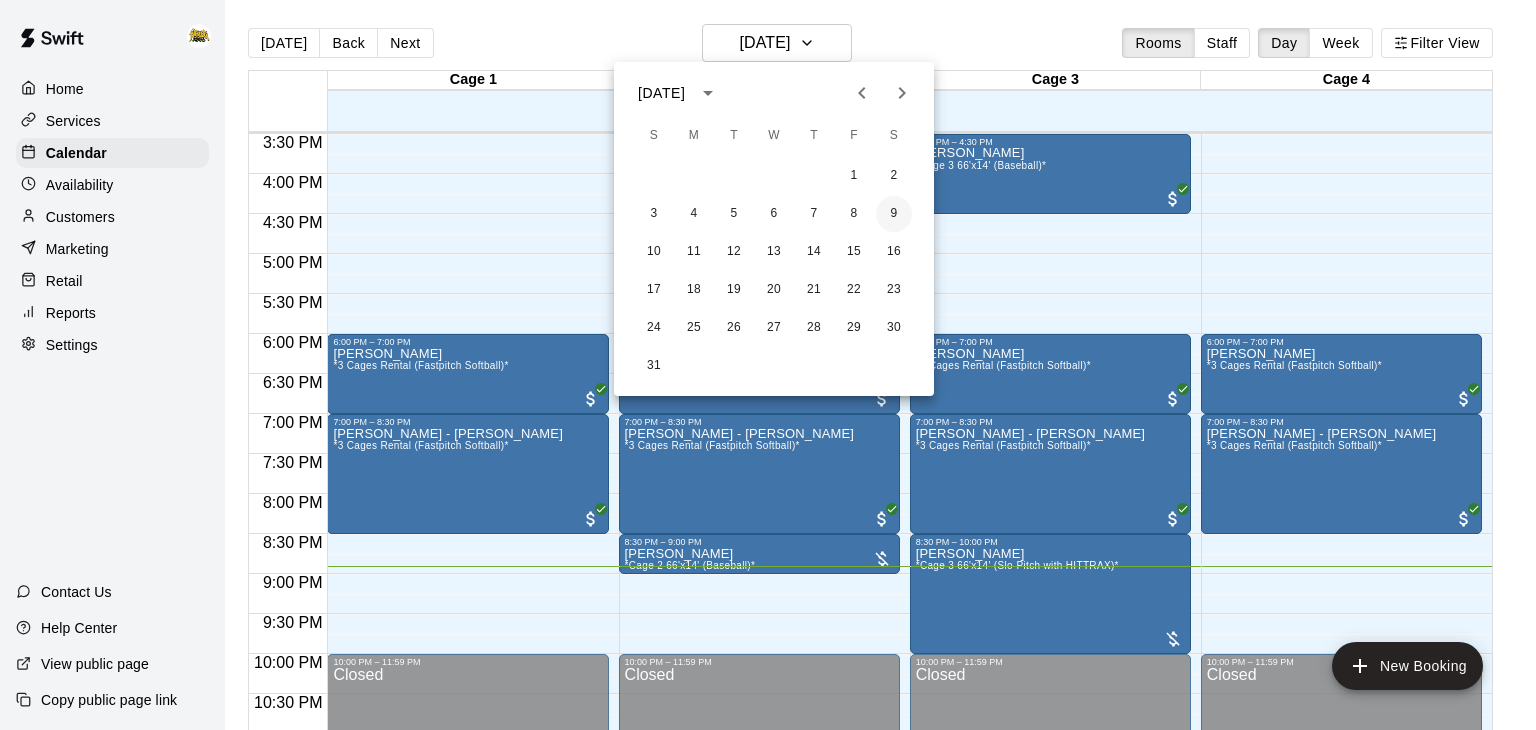 click on "9" at bounding box center (894, 214) 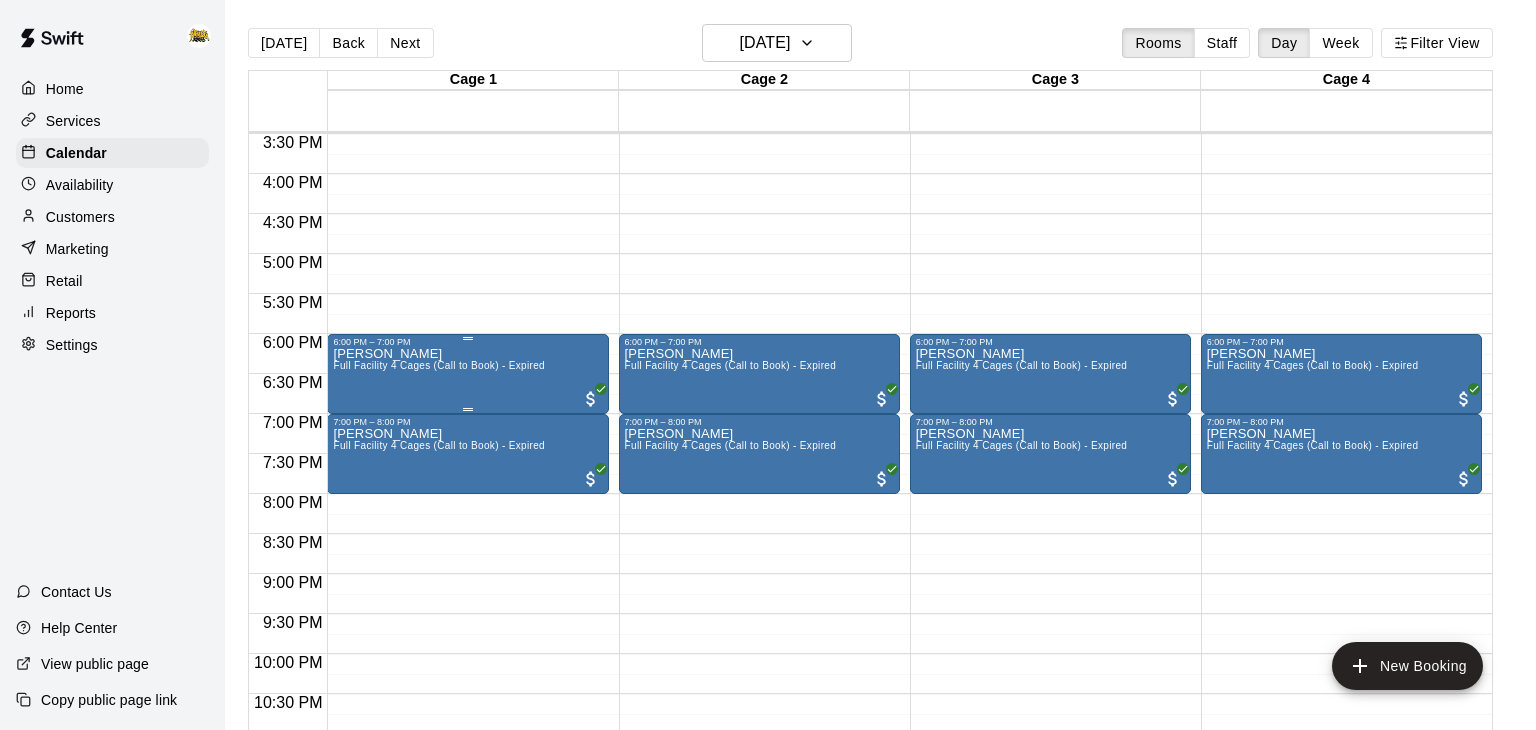 click on "[PERSON_NAME]  Full Facility 4 Cages (Call to Book) - Expired" at bounding box center (439, 712) 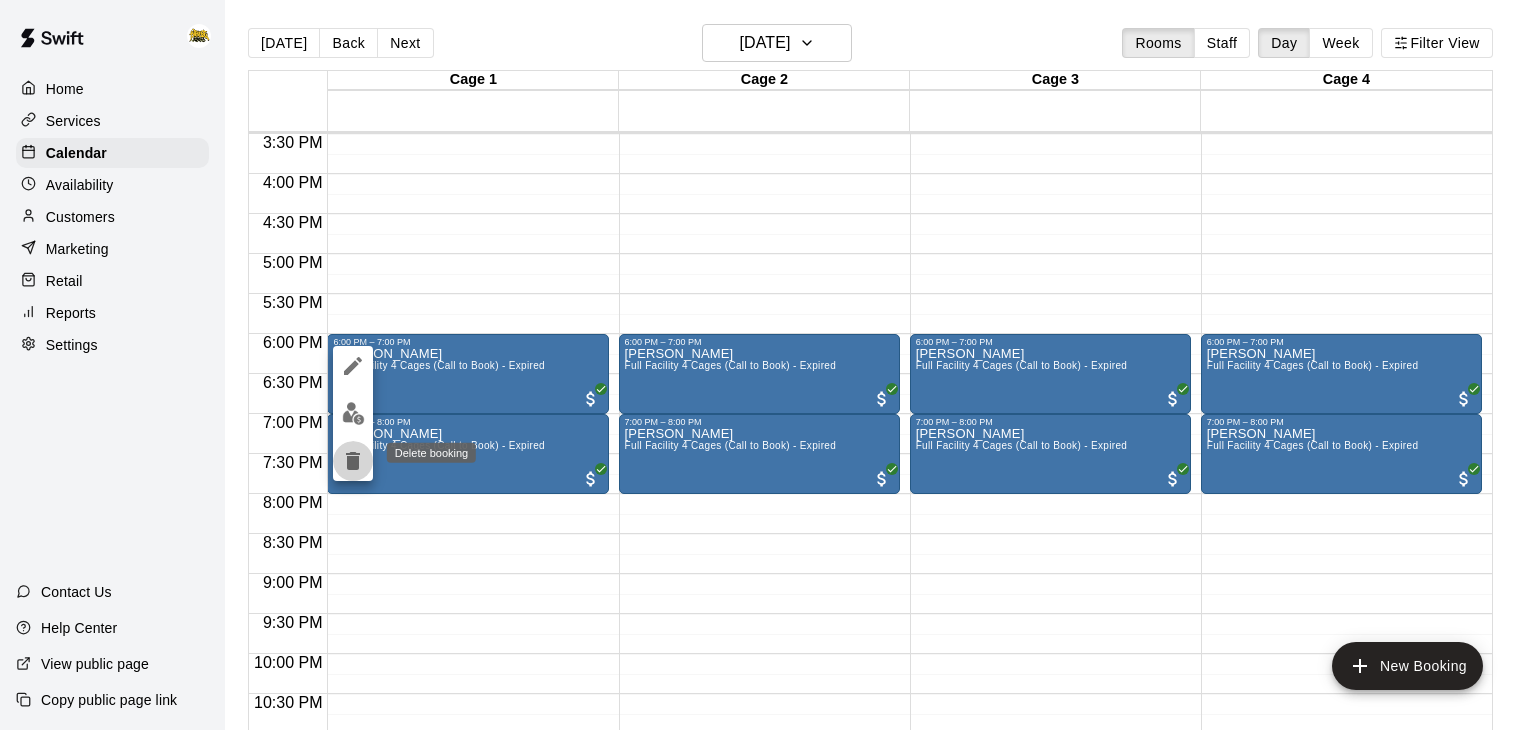 click 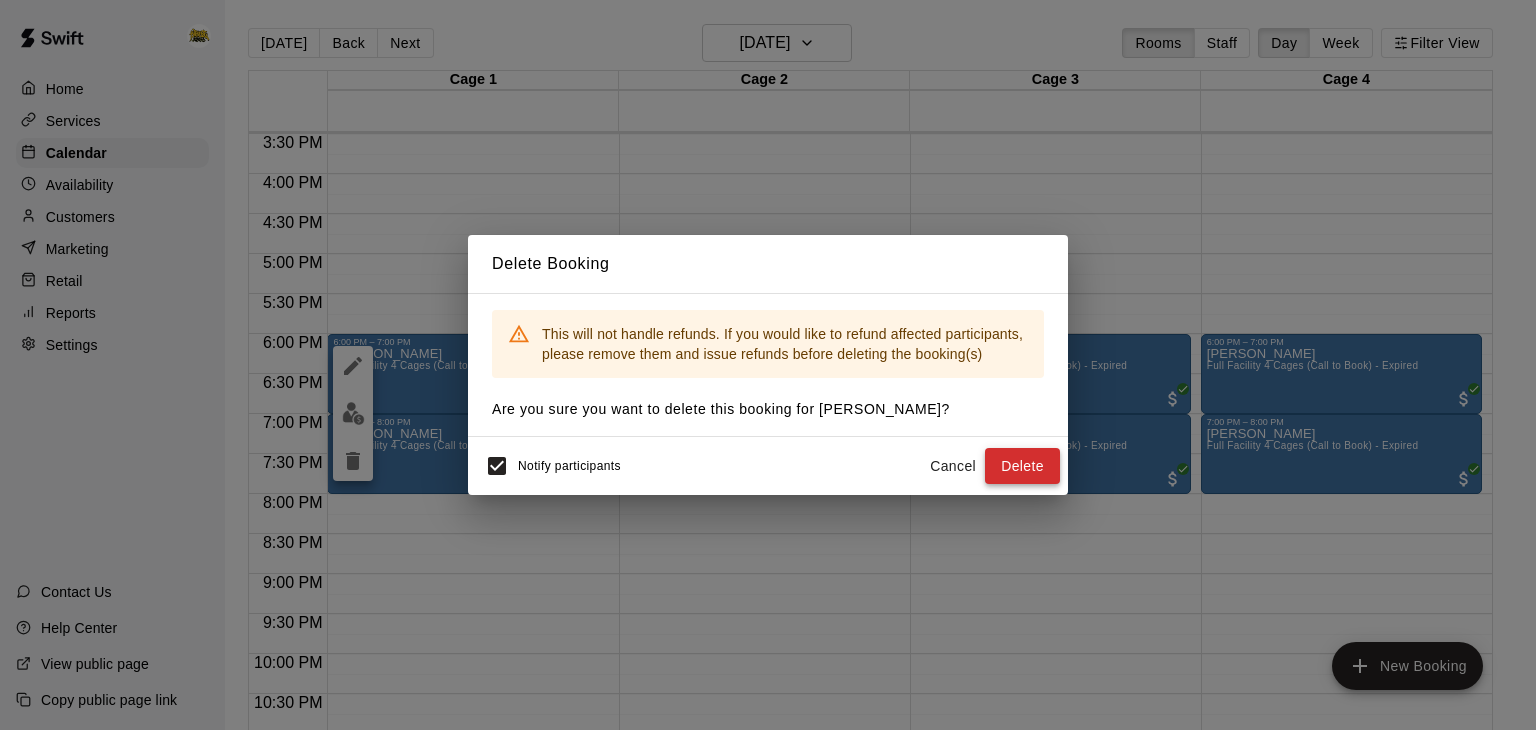 click on "Delete" at bounding box center [1022, 466] 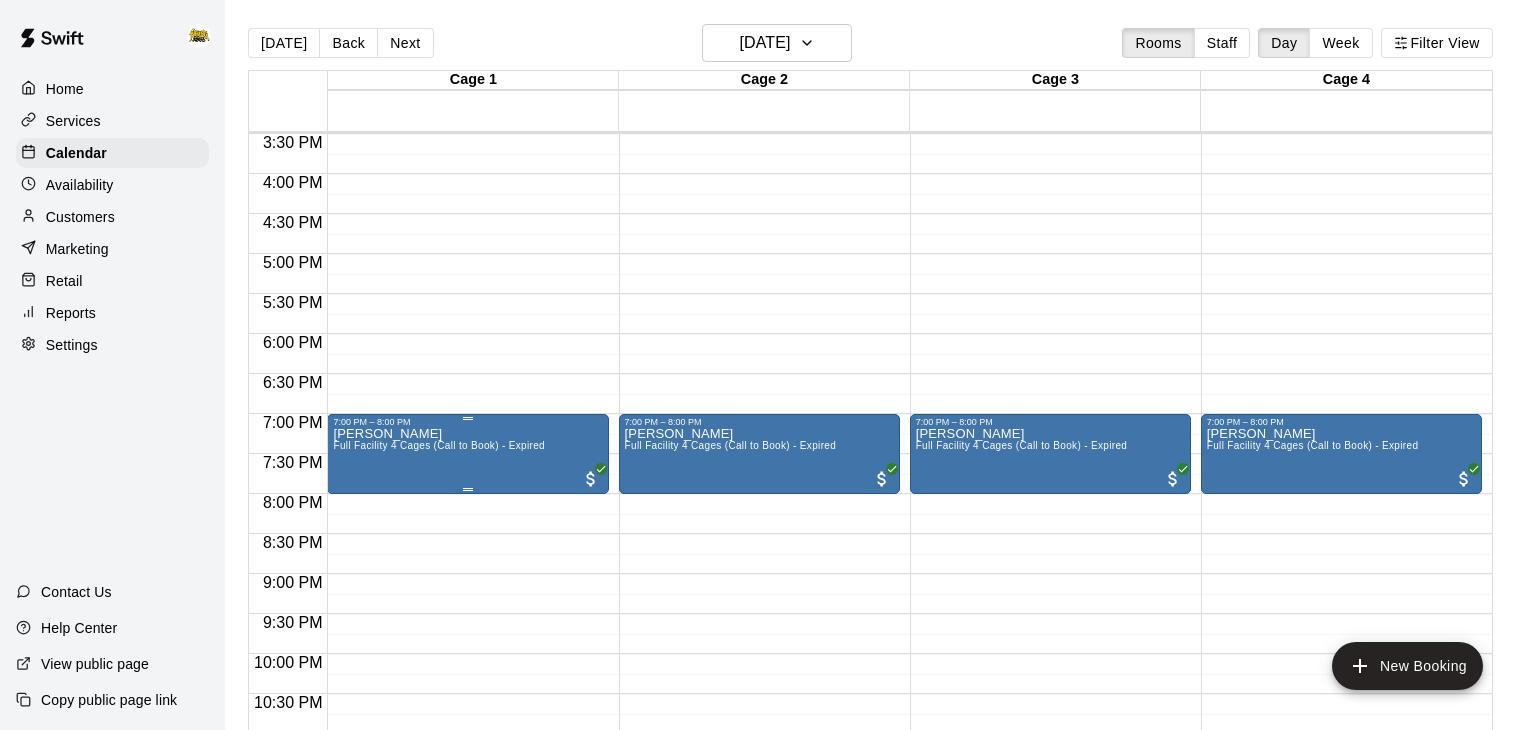 click on "[PERSON_NAME]  Full Facility 4 Cages (Call to Book) - Expired" at bounding box center [467, 792] 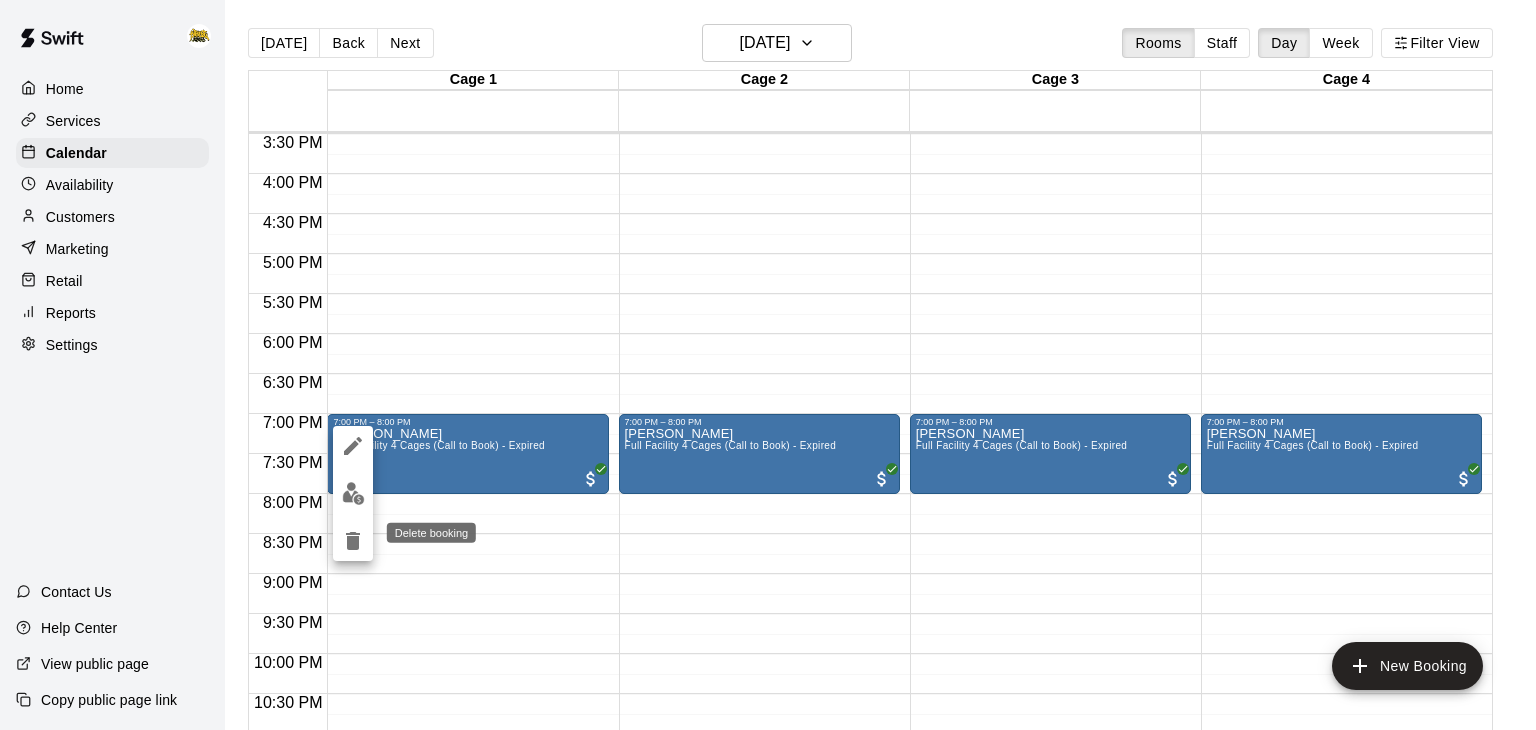 click 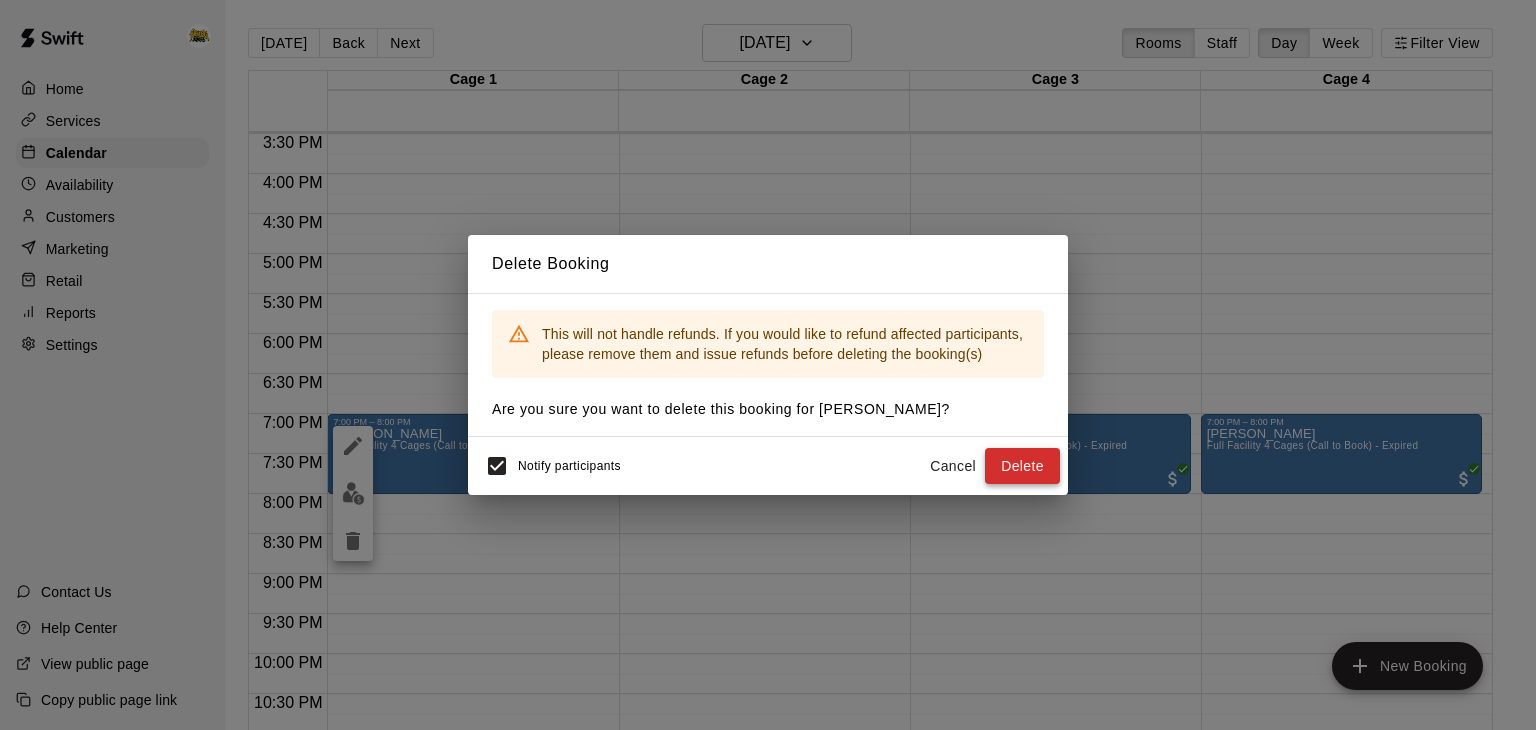 click on "Delete" at bounding box center (1022, 466) 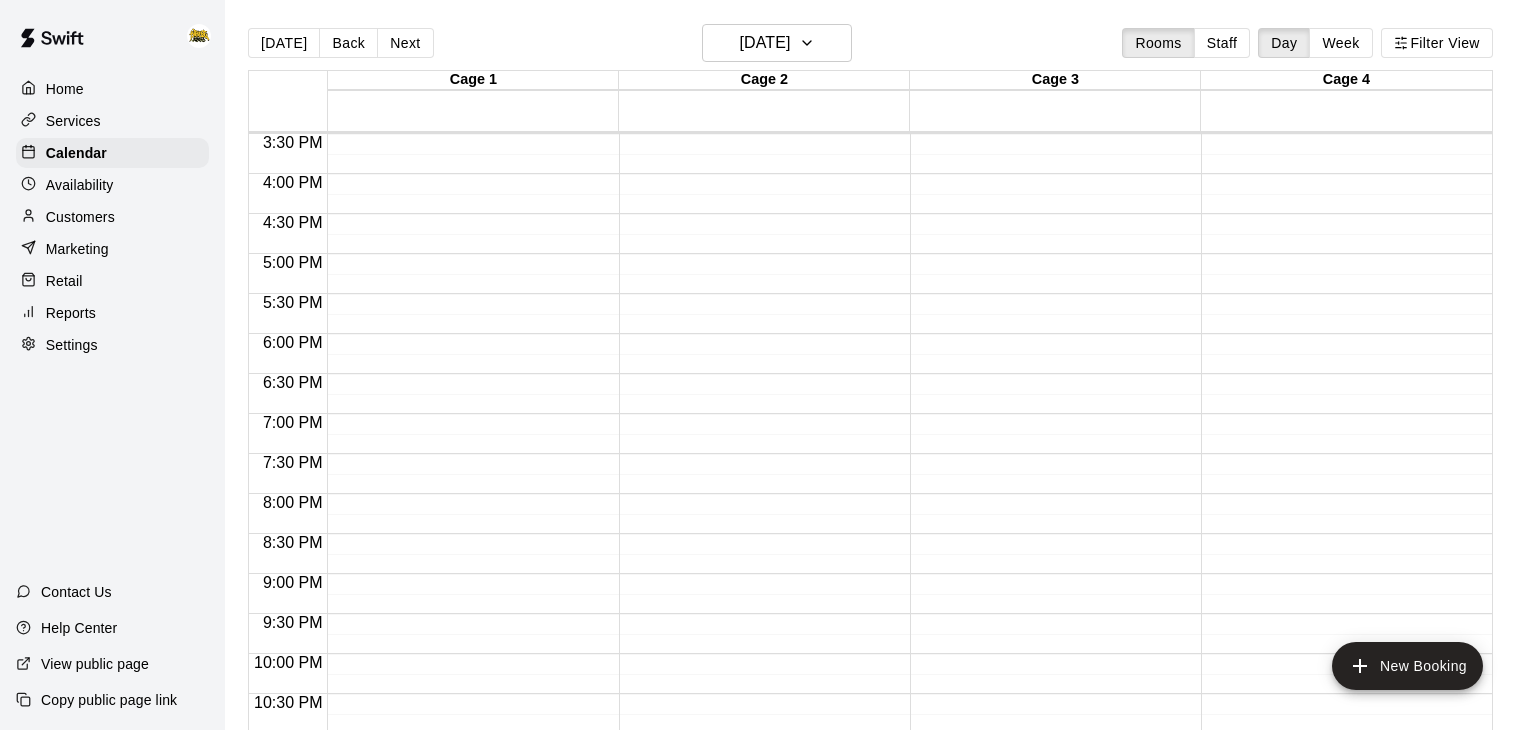 click 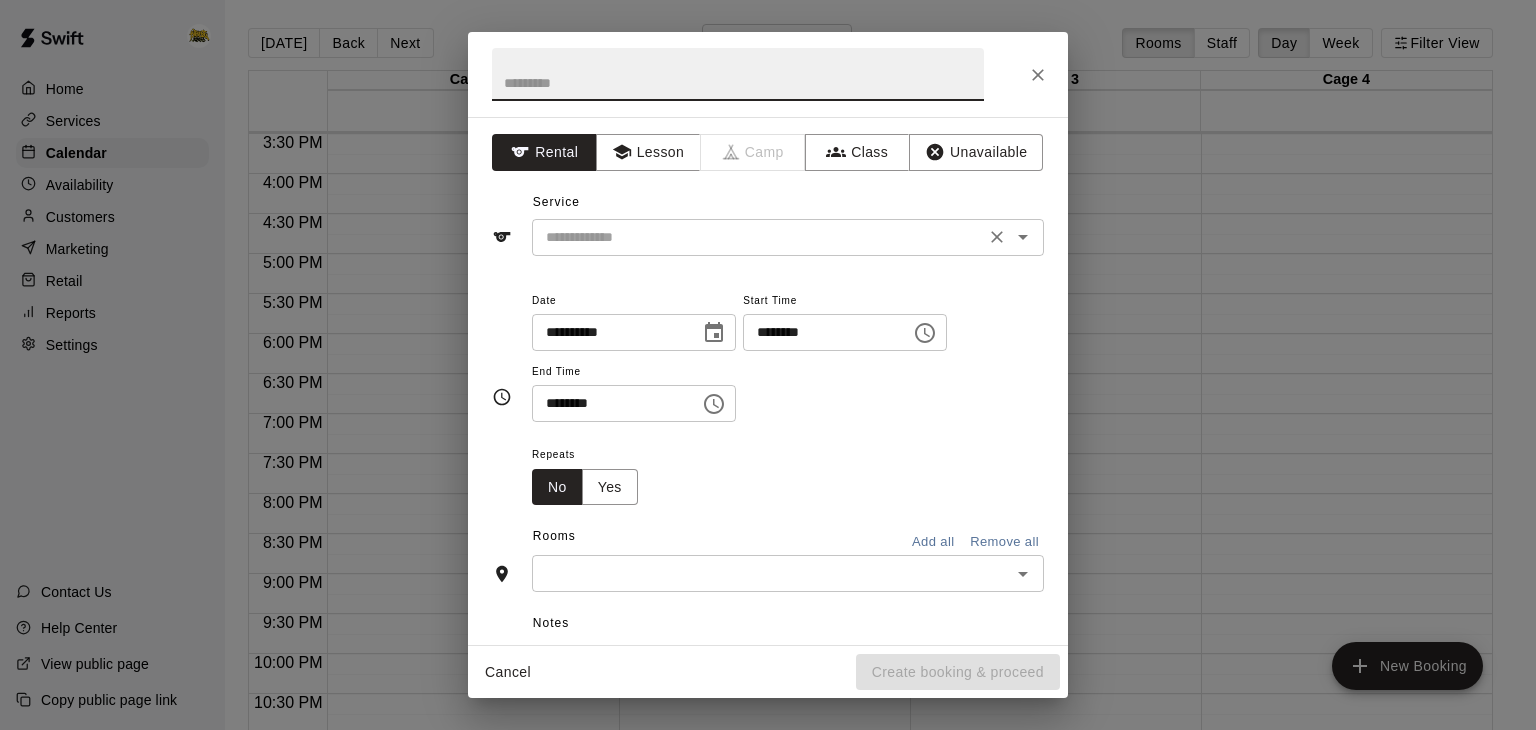 click 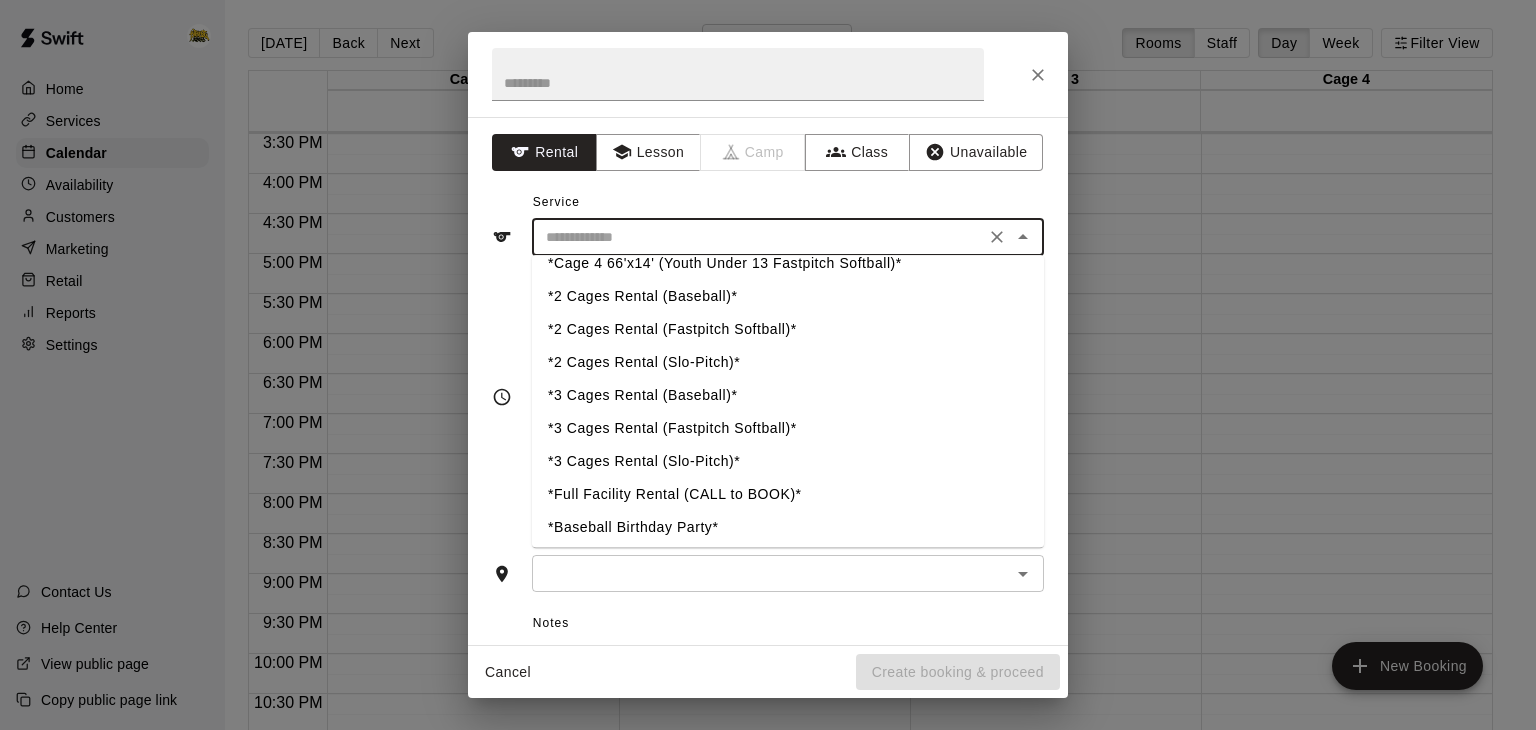 scroll, scrollTop: 411, scrollLeft: 0, axis: vertical 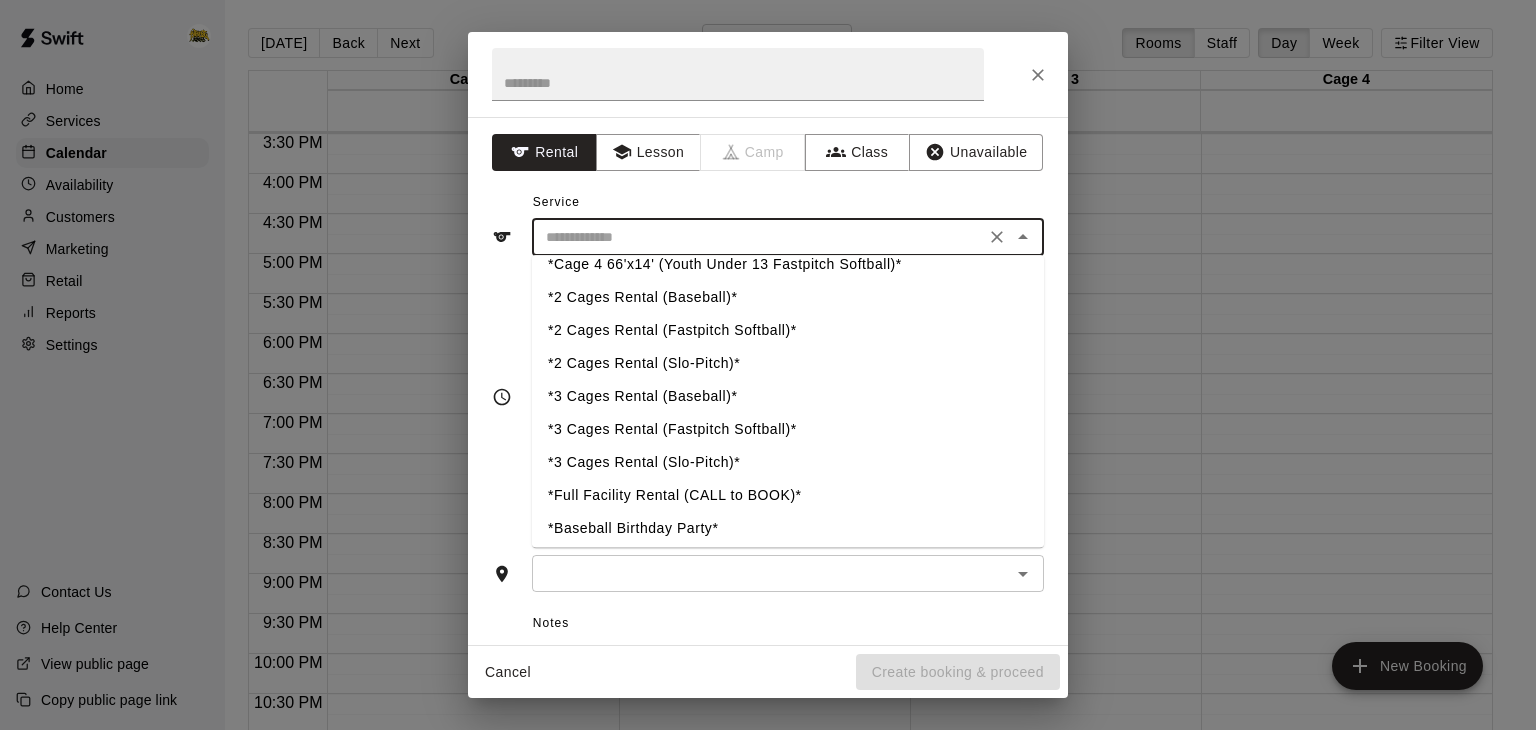click on "*3 Cages Rental (Baseball)*" at bounding box center [788, 396] 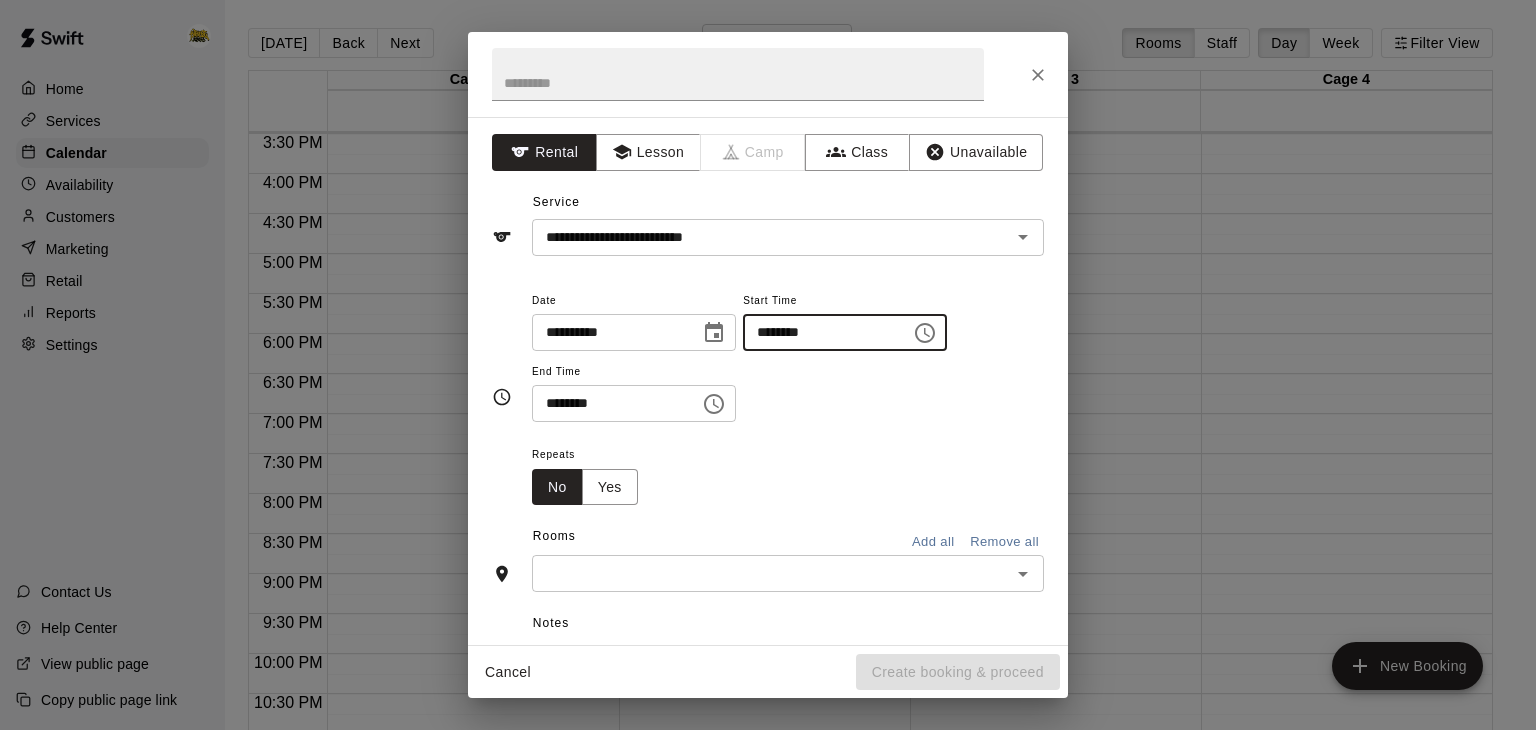 click on "********" at bounding box center (820, 332) 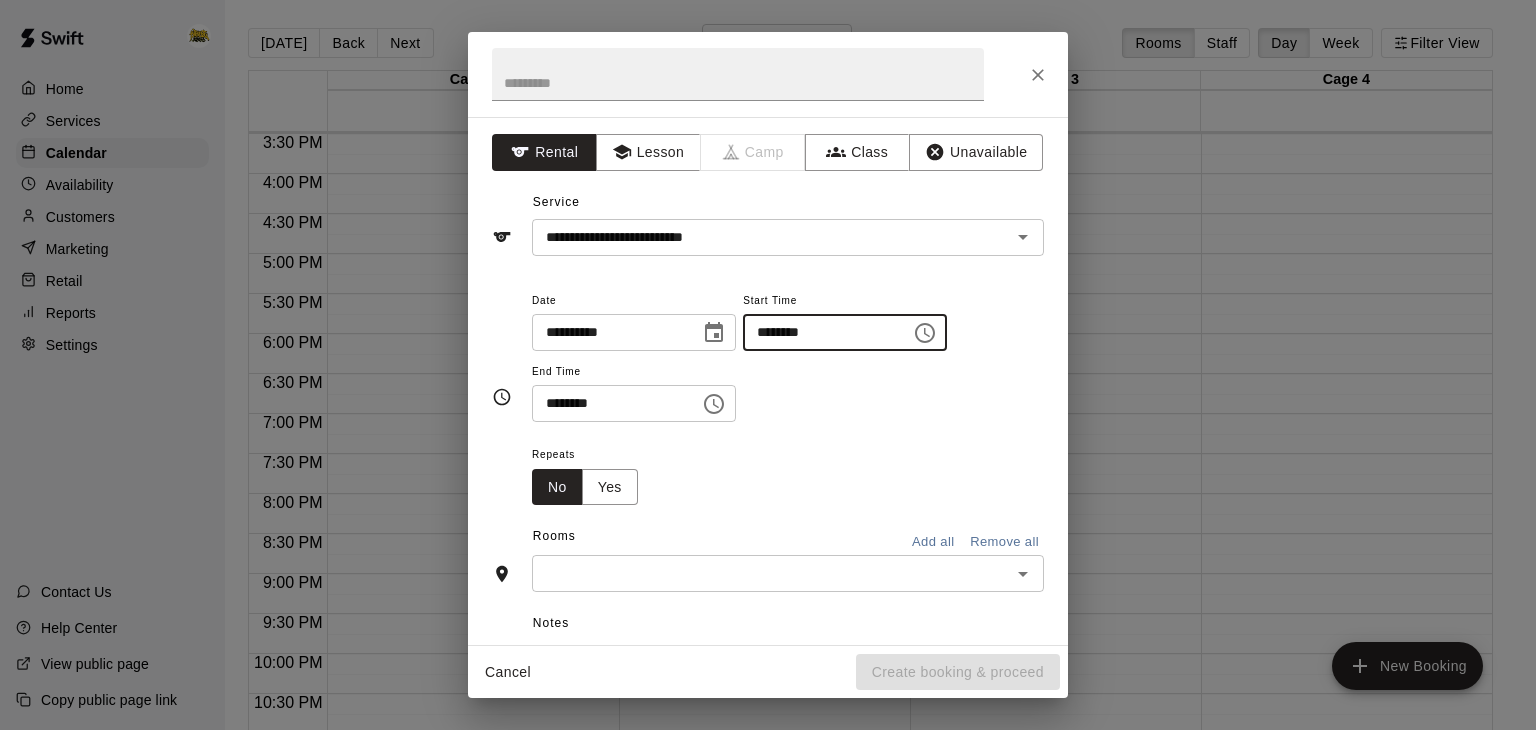 type on "********" 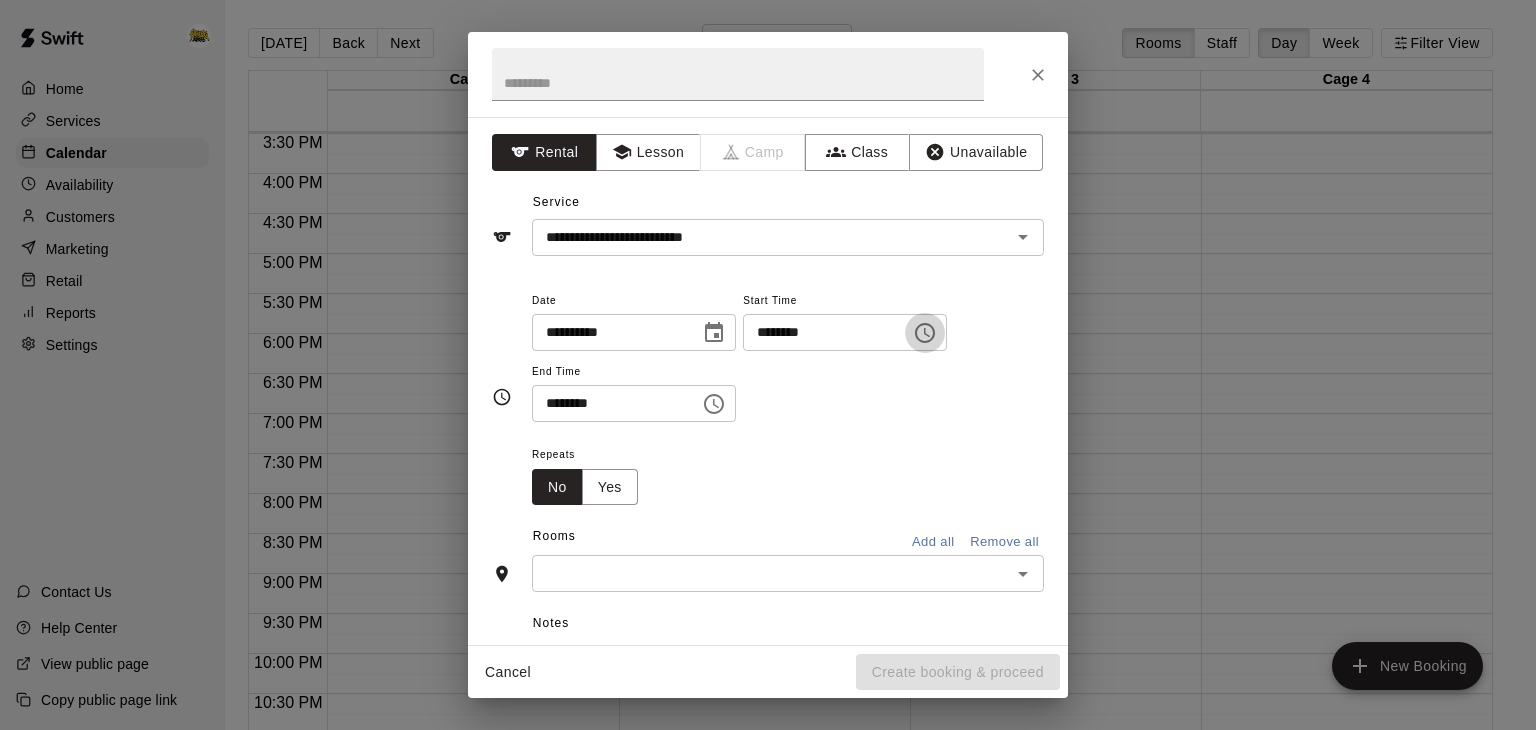 type 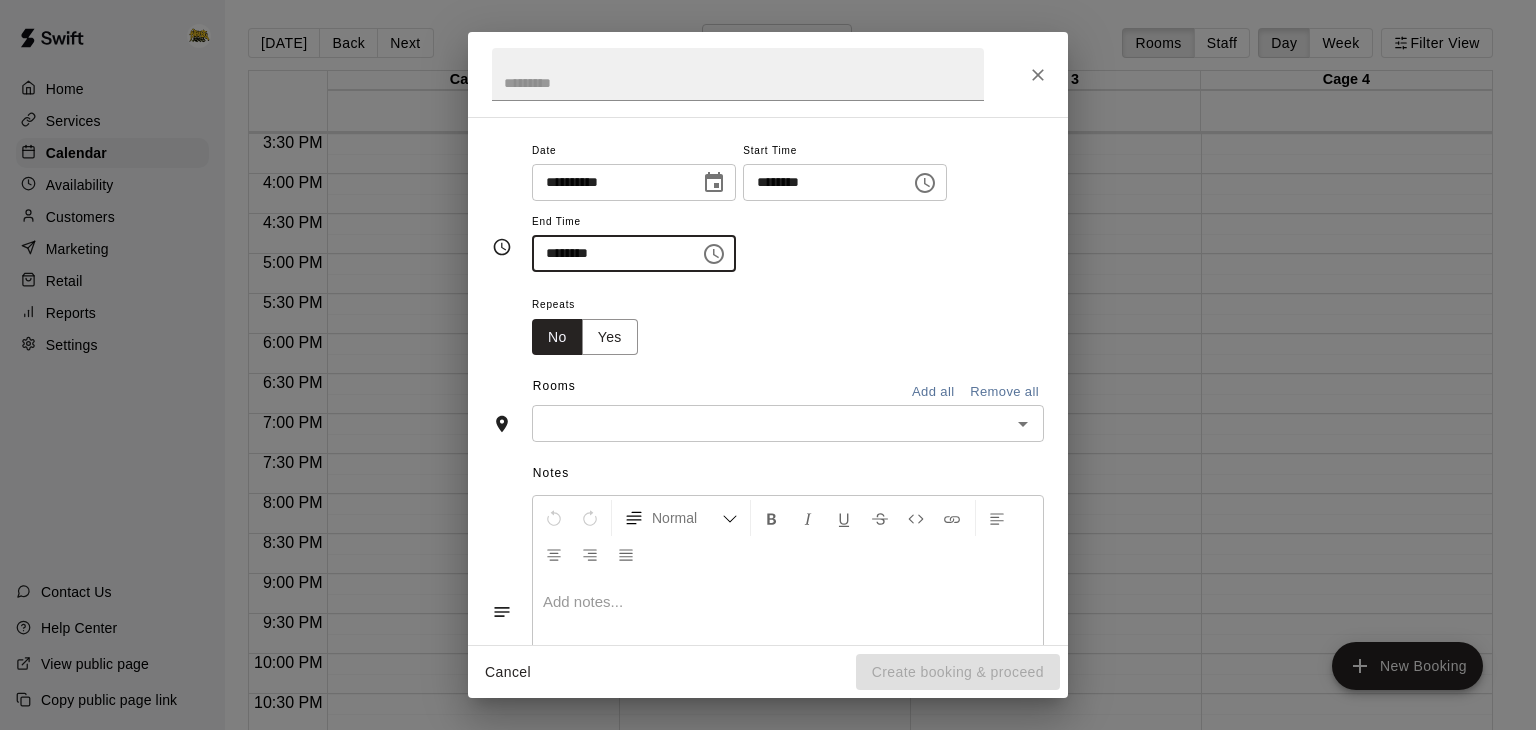 scroll, scrollTop: 153, scrollLeft: 0, axis: vertical 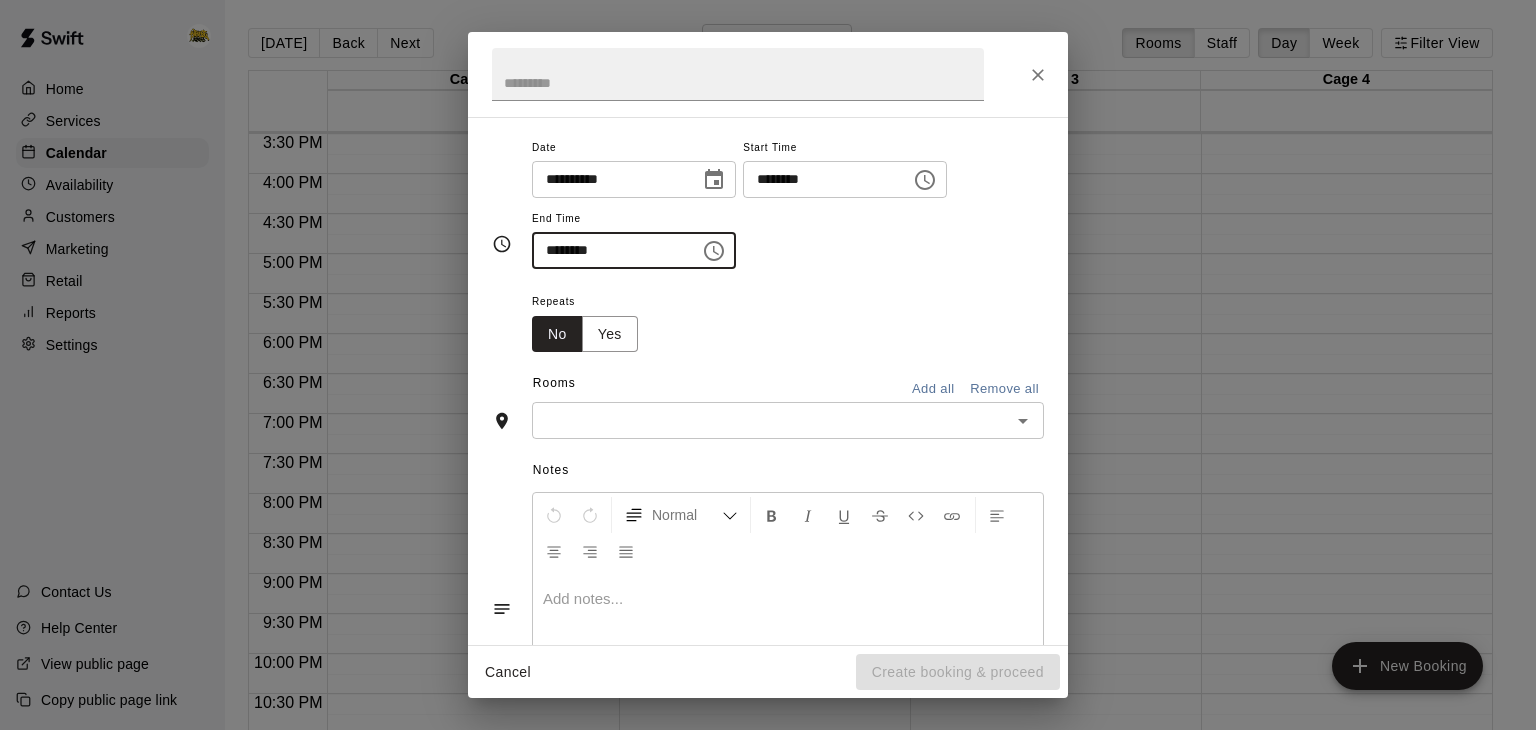 type on "********" 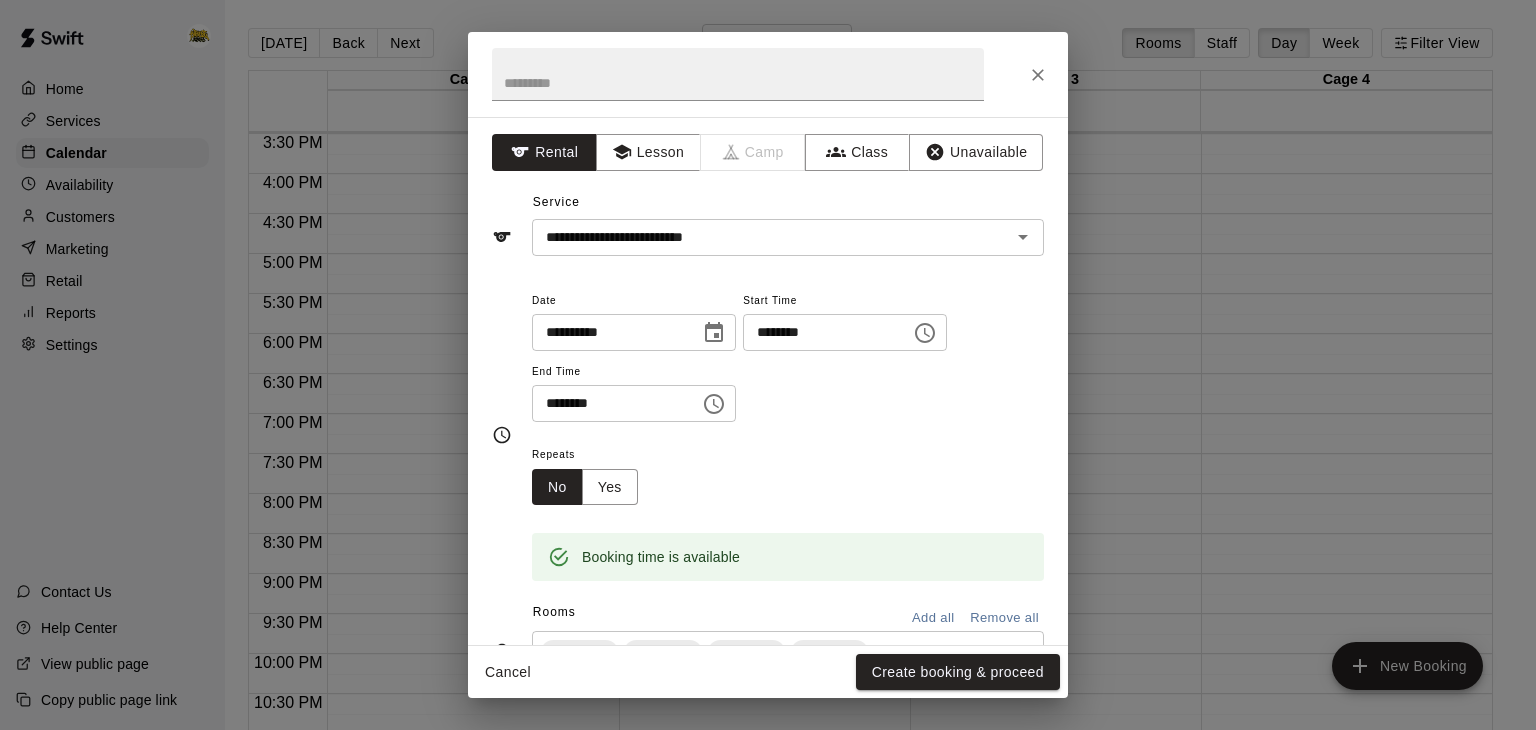 scroll, scrollTop: 2, scrollLeft: 0, axis: vertical 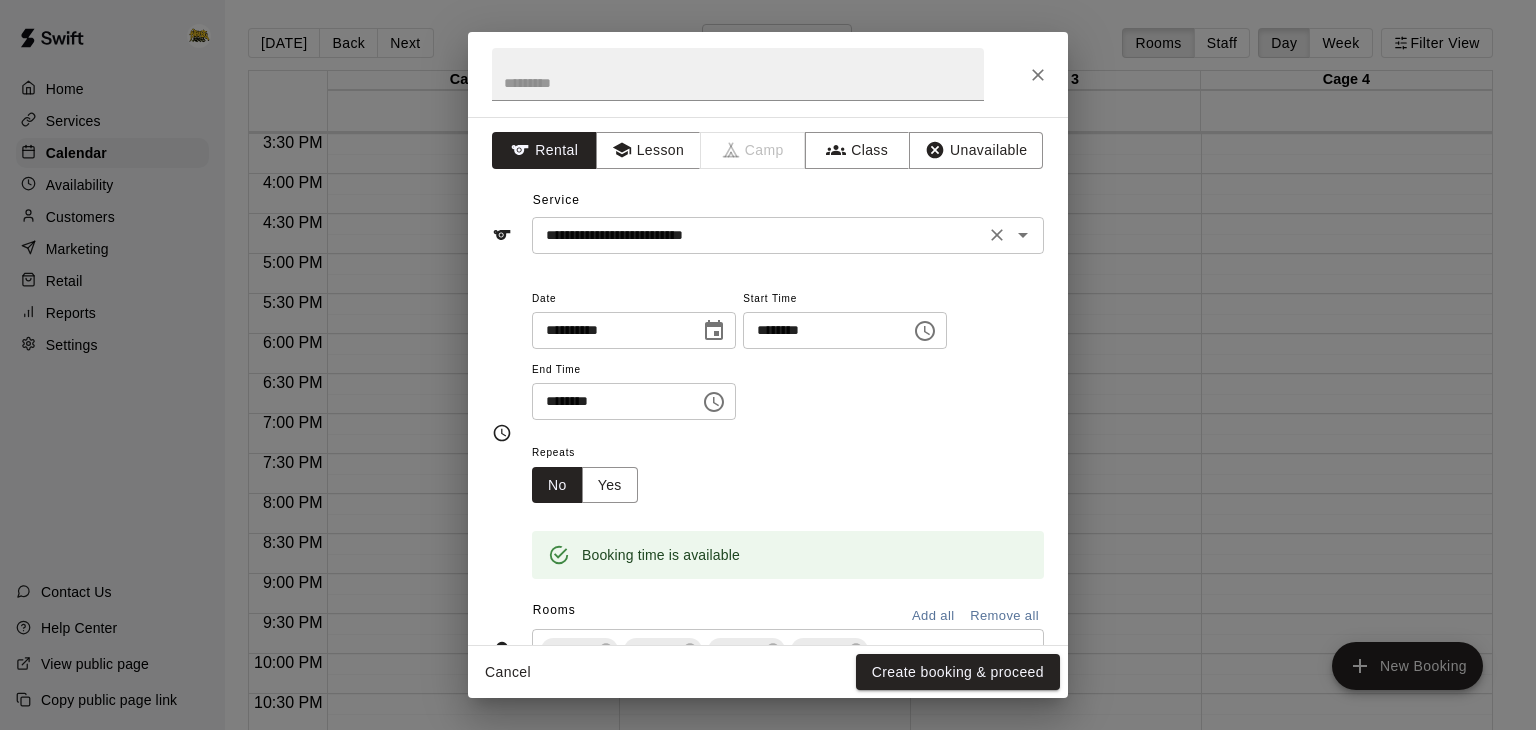 click 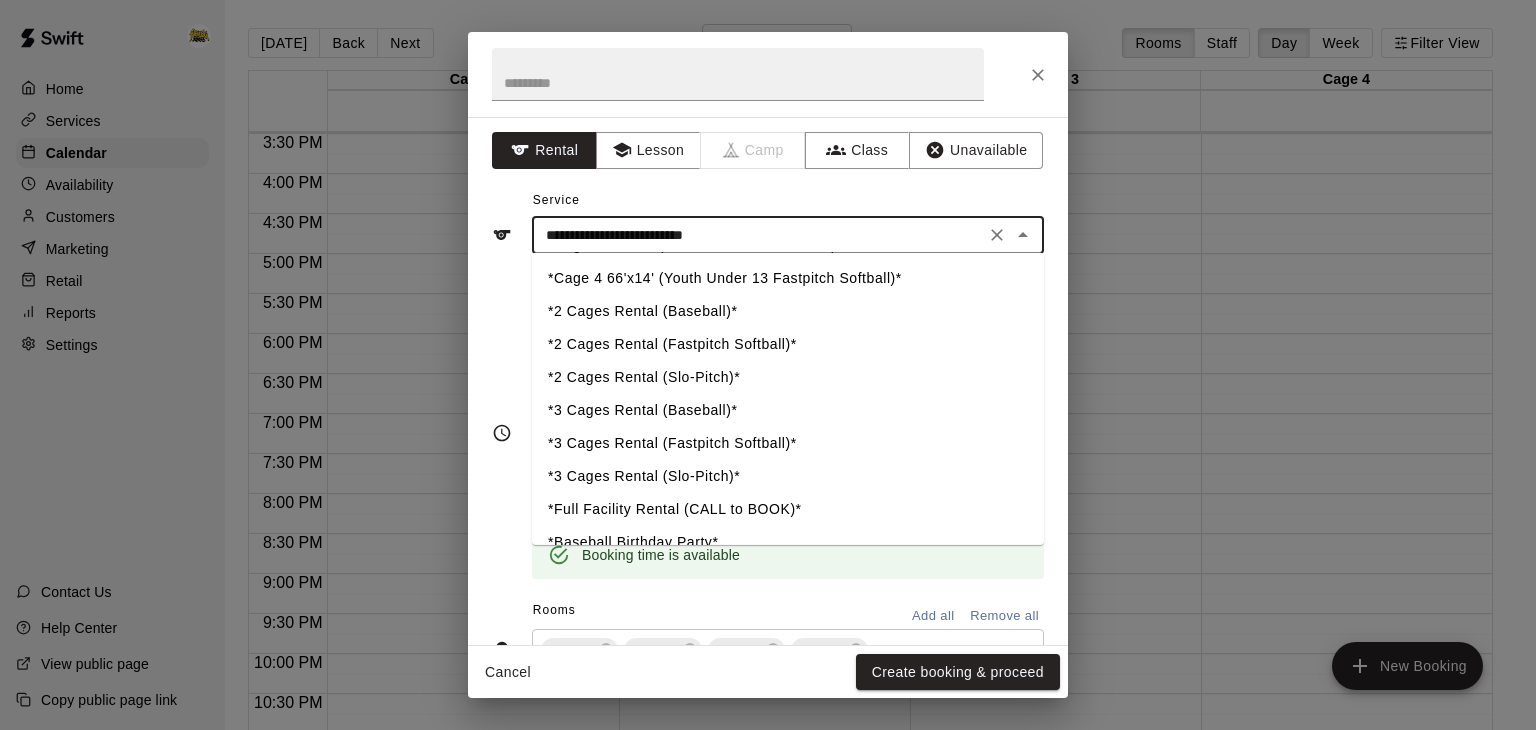 scroll, scrollTop: 430, scrollLeft: 0, axis: vertical 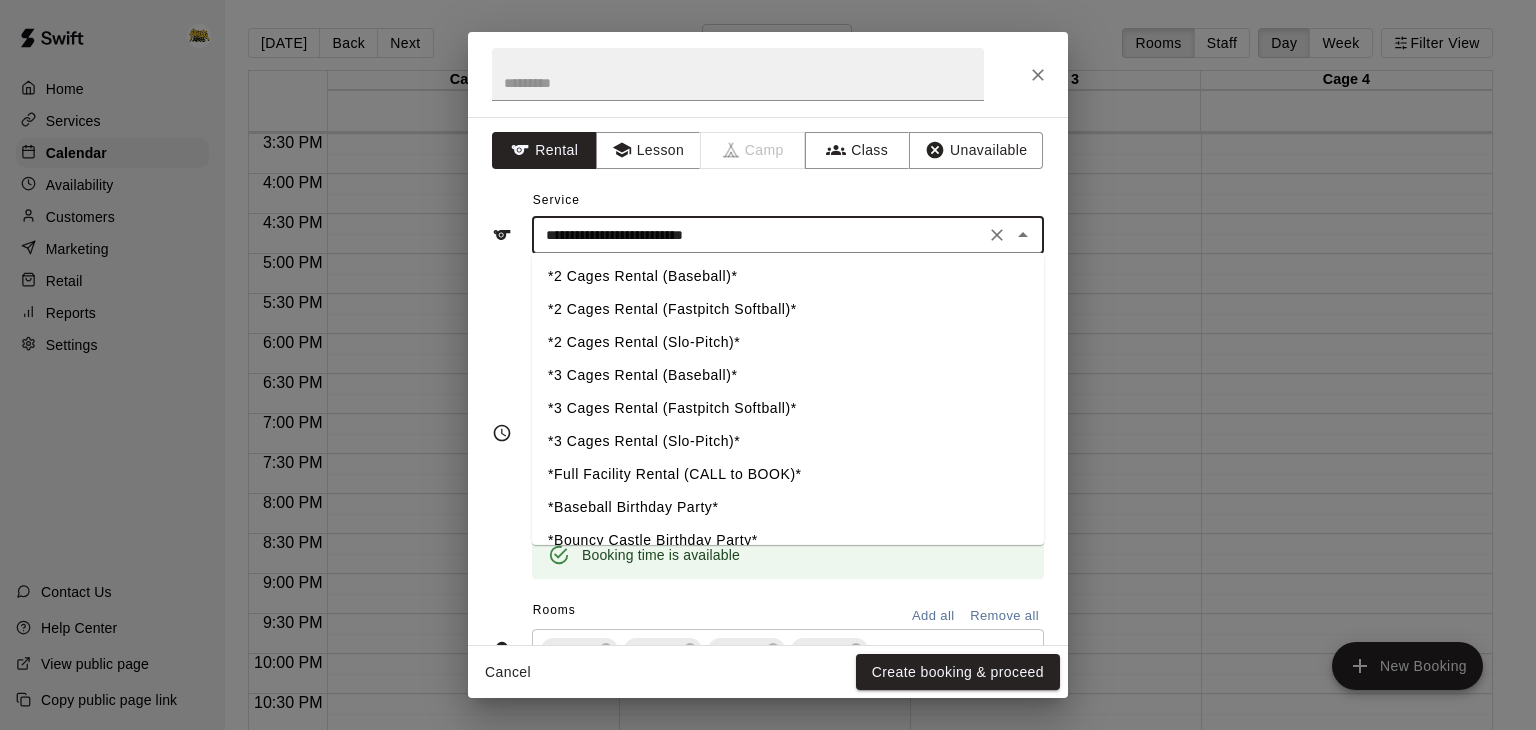 click on "*Full Facility Rental (CALL to BOOK)*" at bounding box center [788, 474] 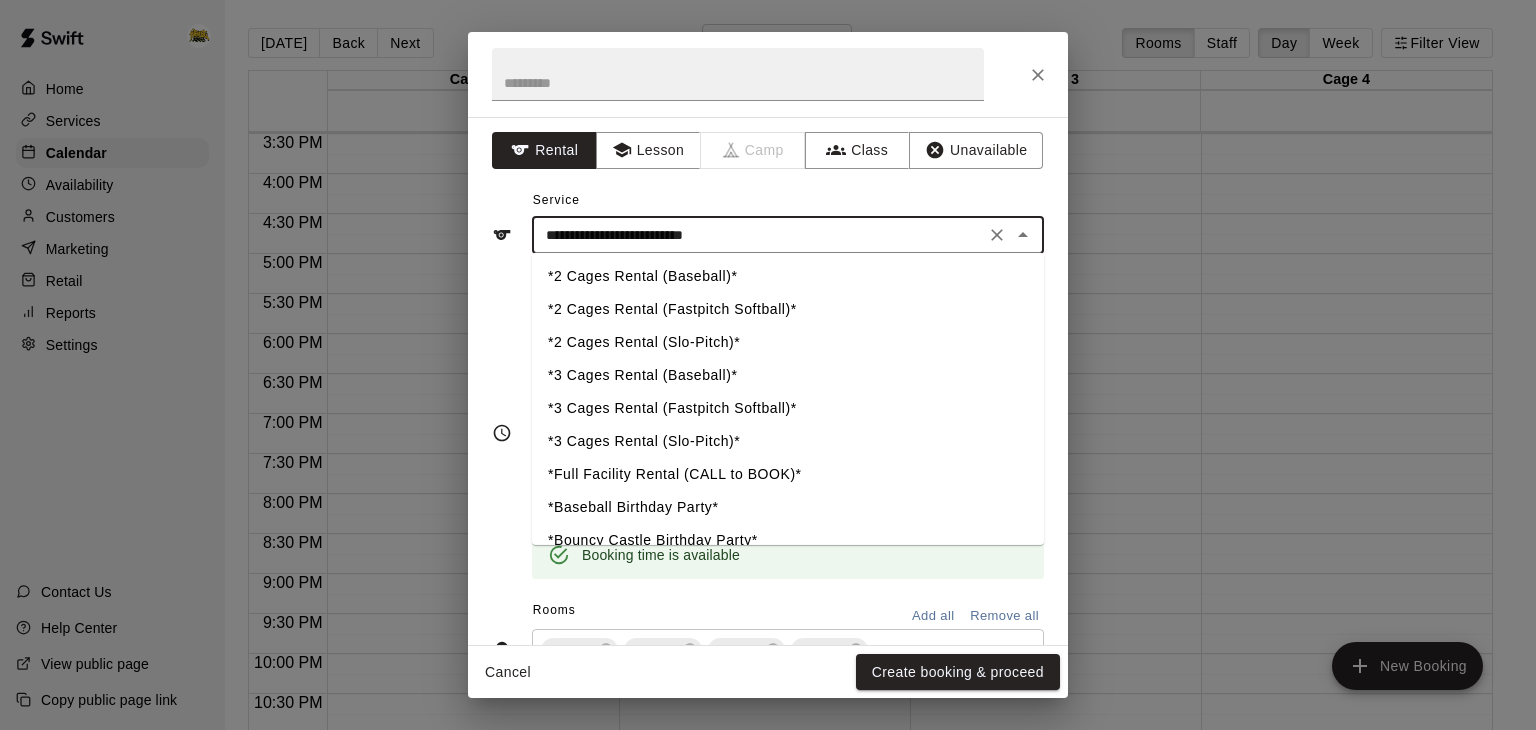 type on "**********" 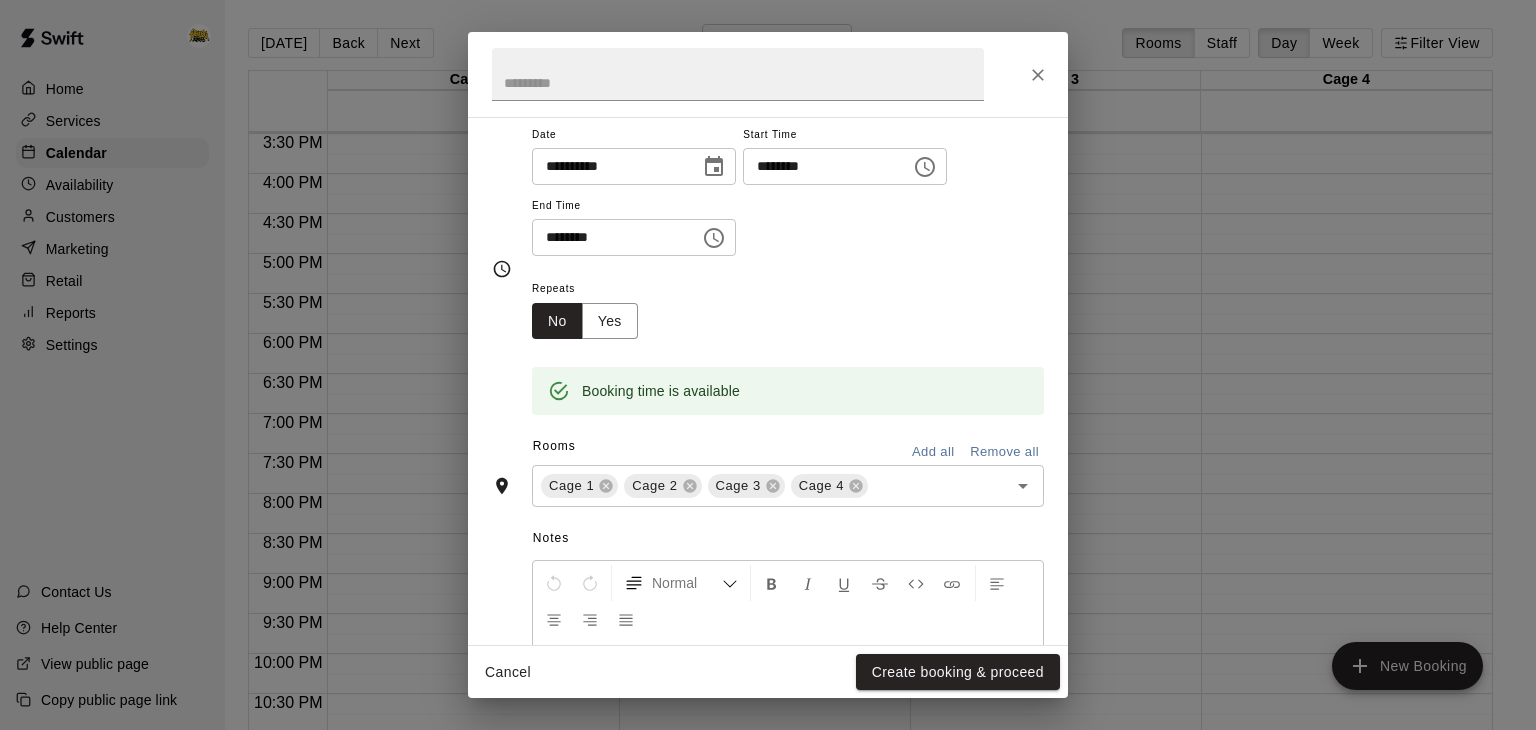 scroll, scrollTop: 165, scrollLeft: 0, axis: vertical 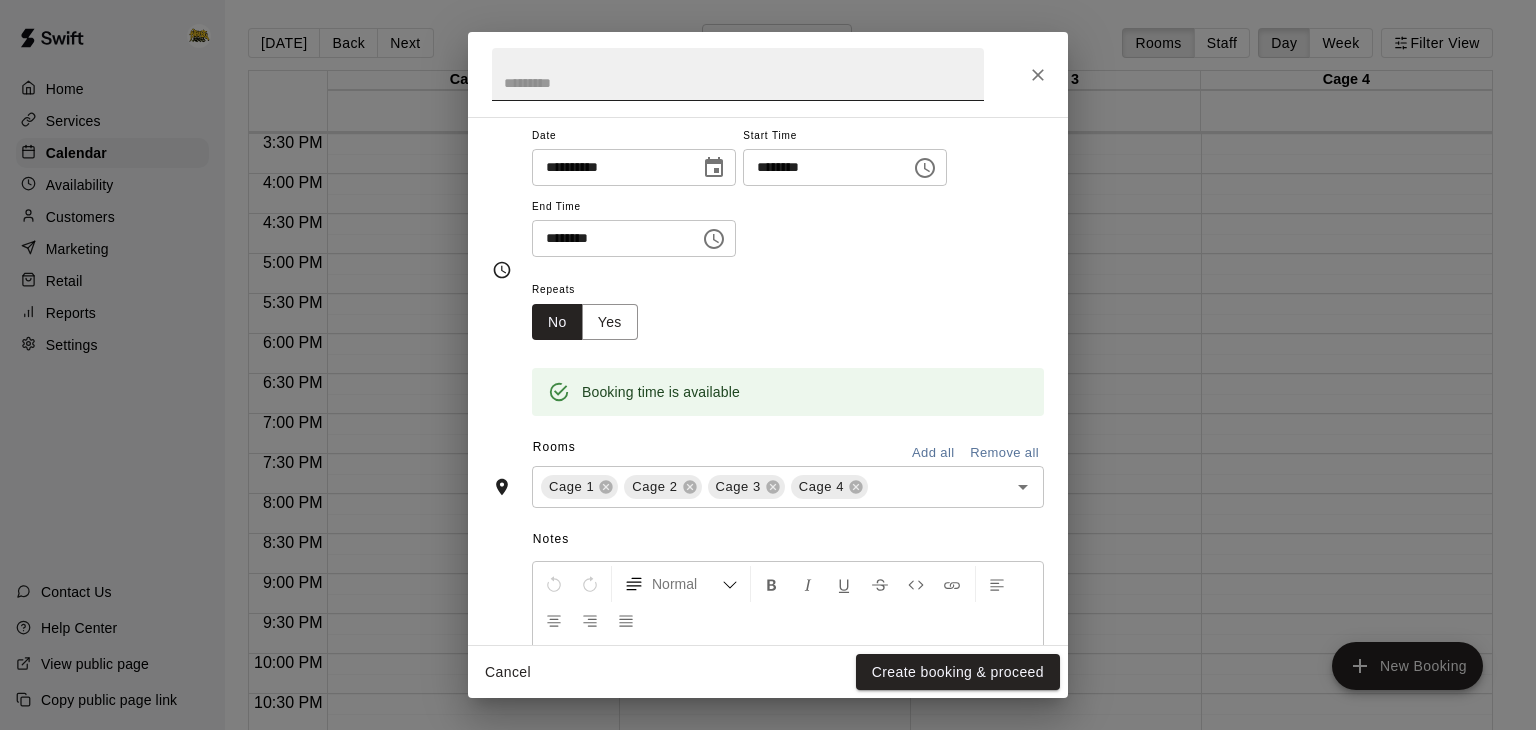 click at bounding box center [738, 74] 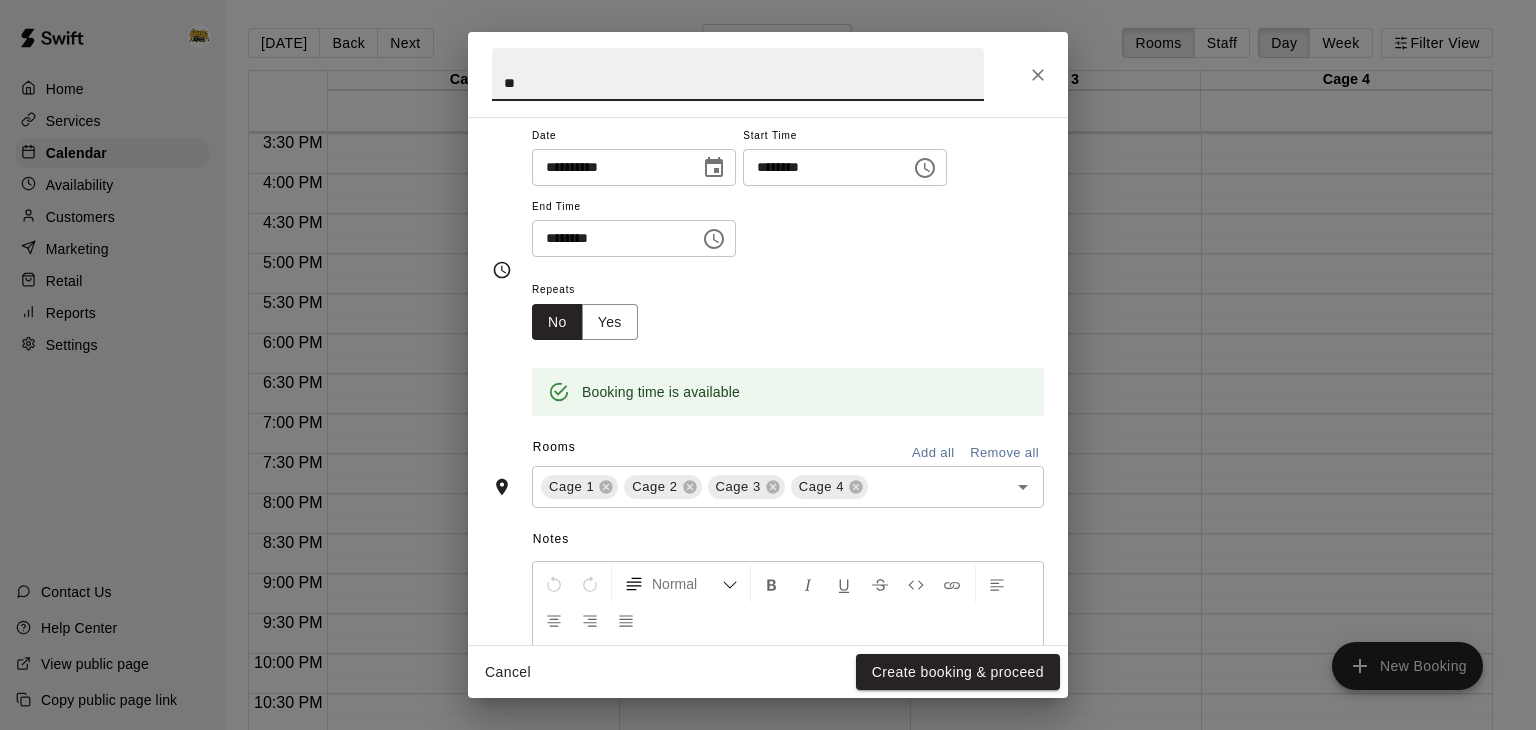 type on "*" 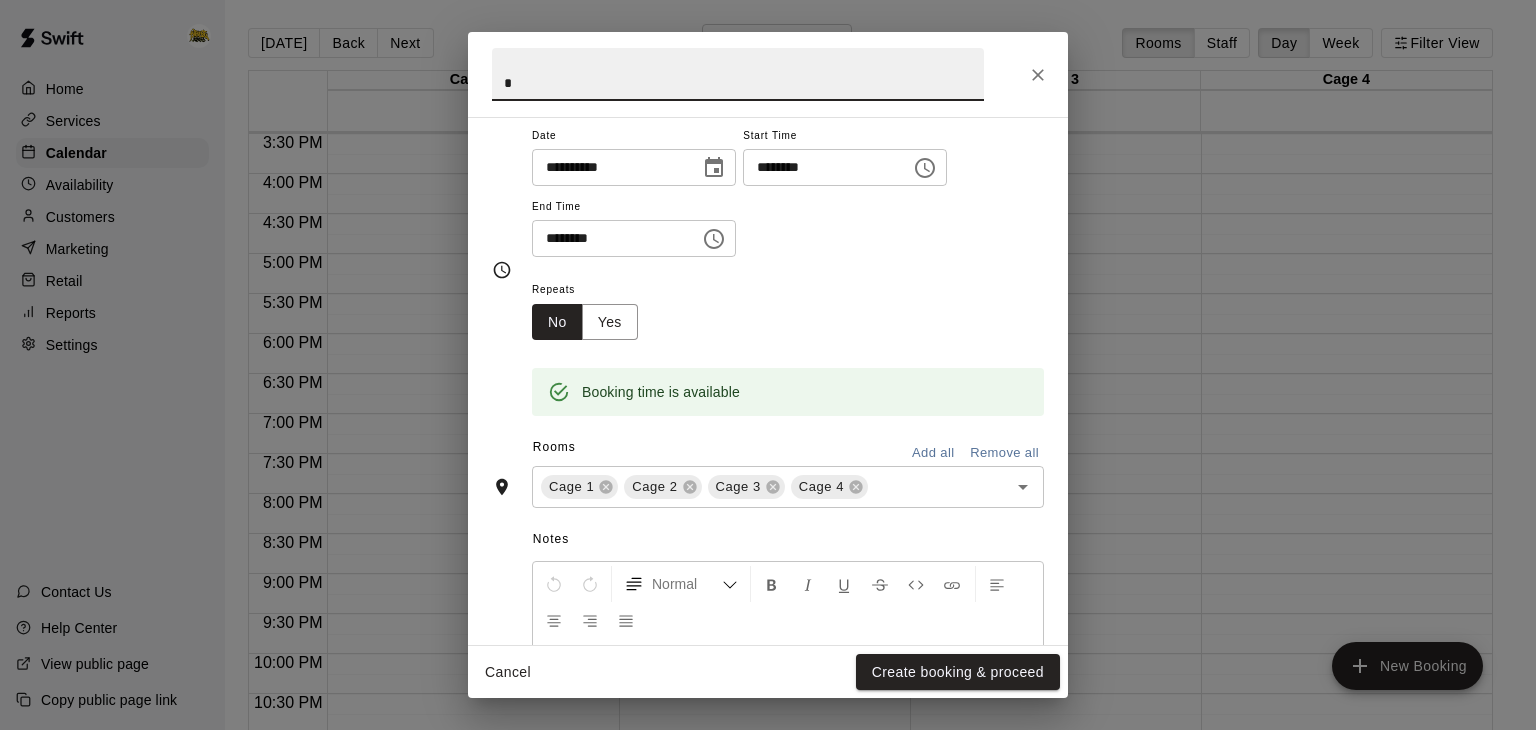 type 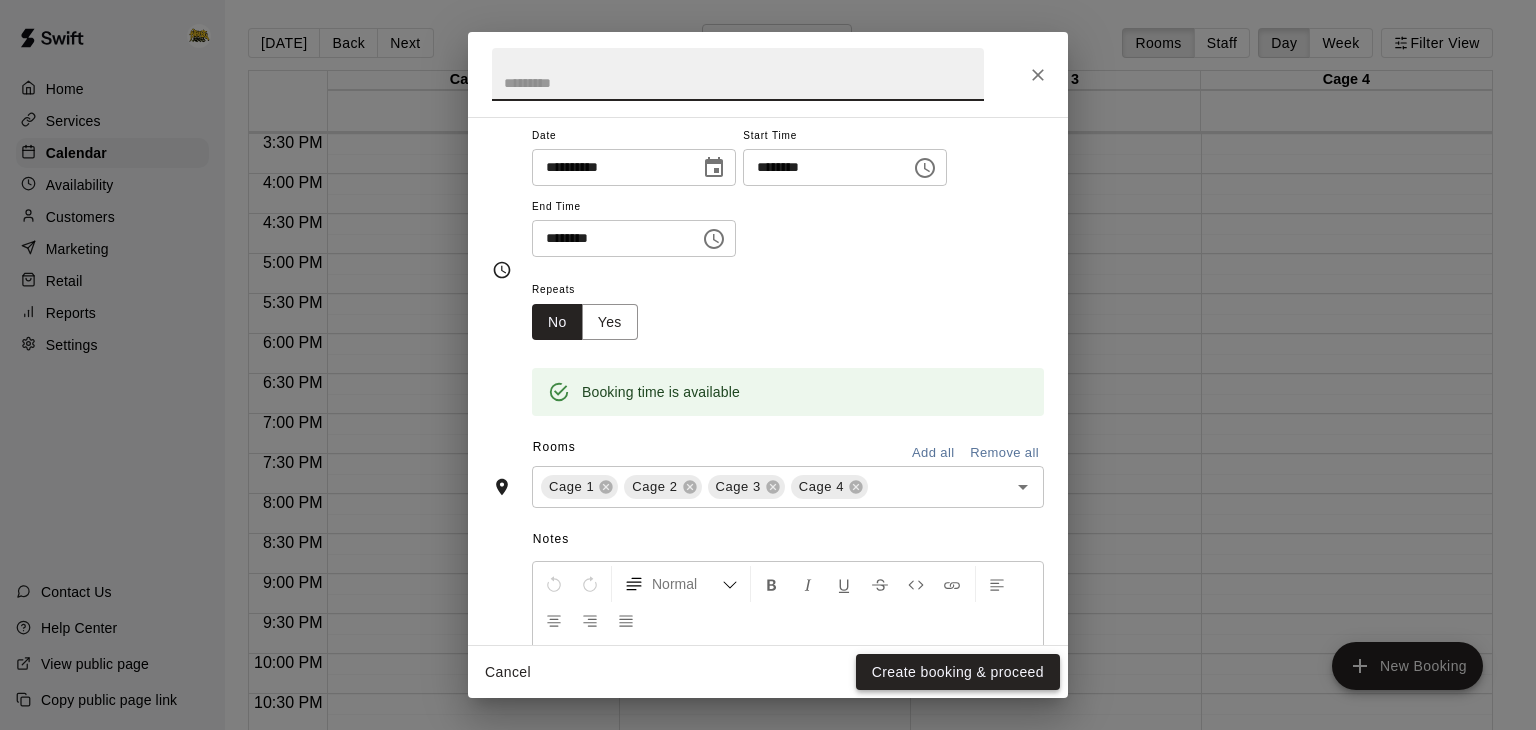 click on "Create booking & proceed" at bounding box center (958, 672) 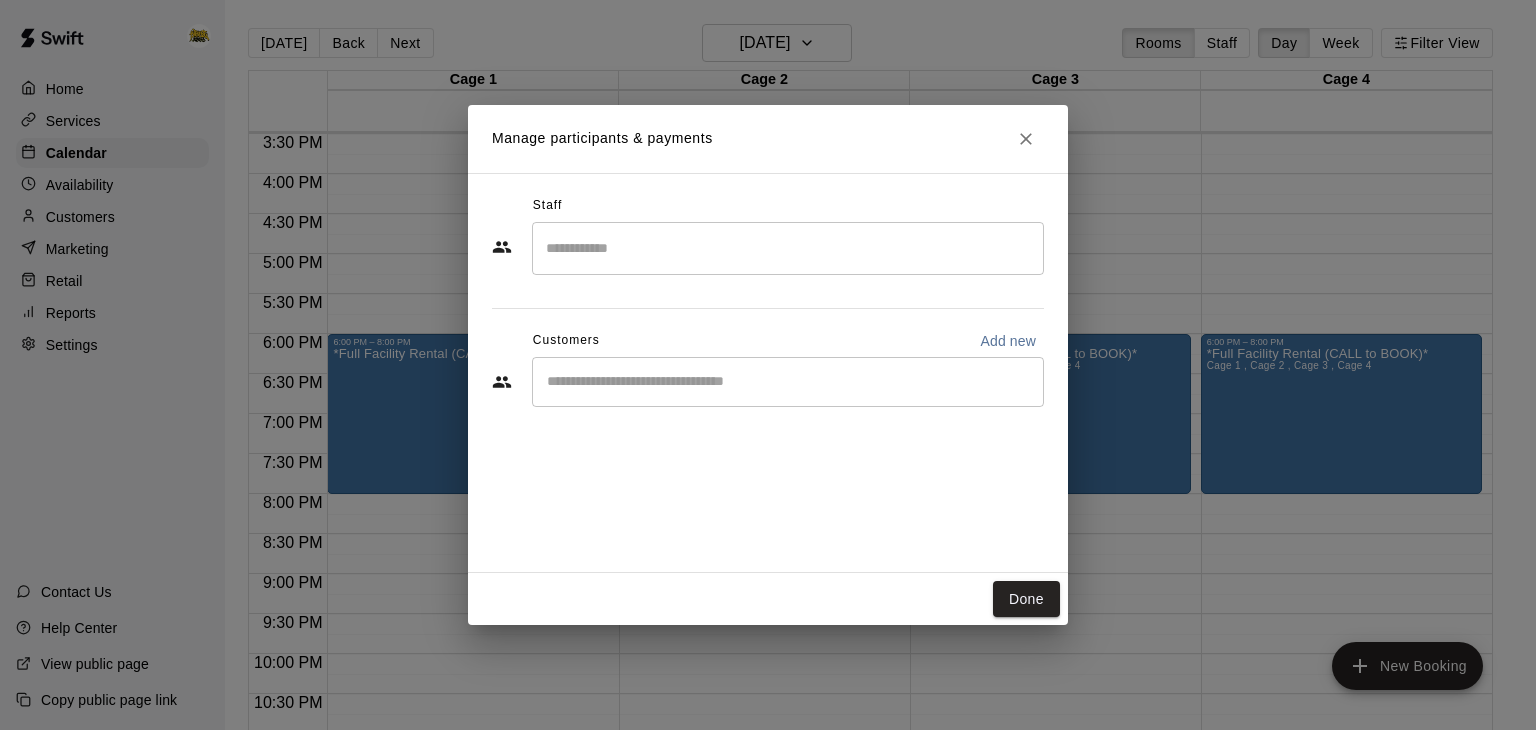 click at bounding box center (788, 382) 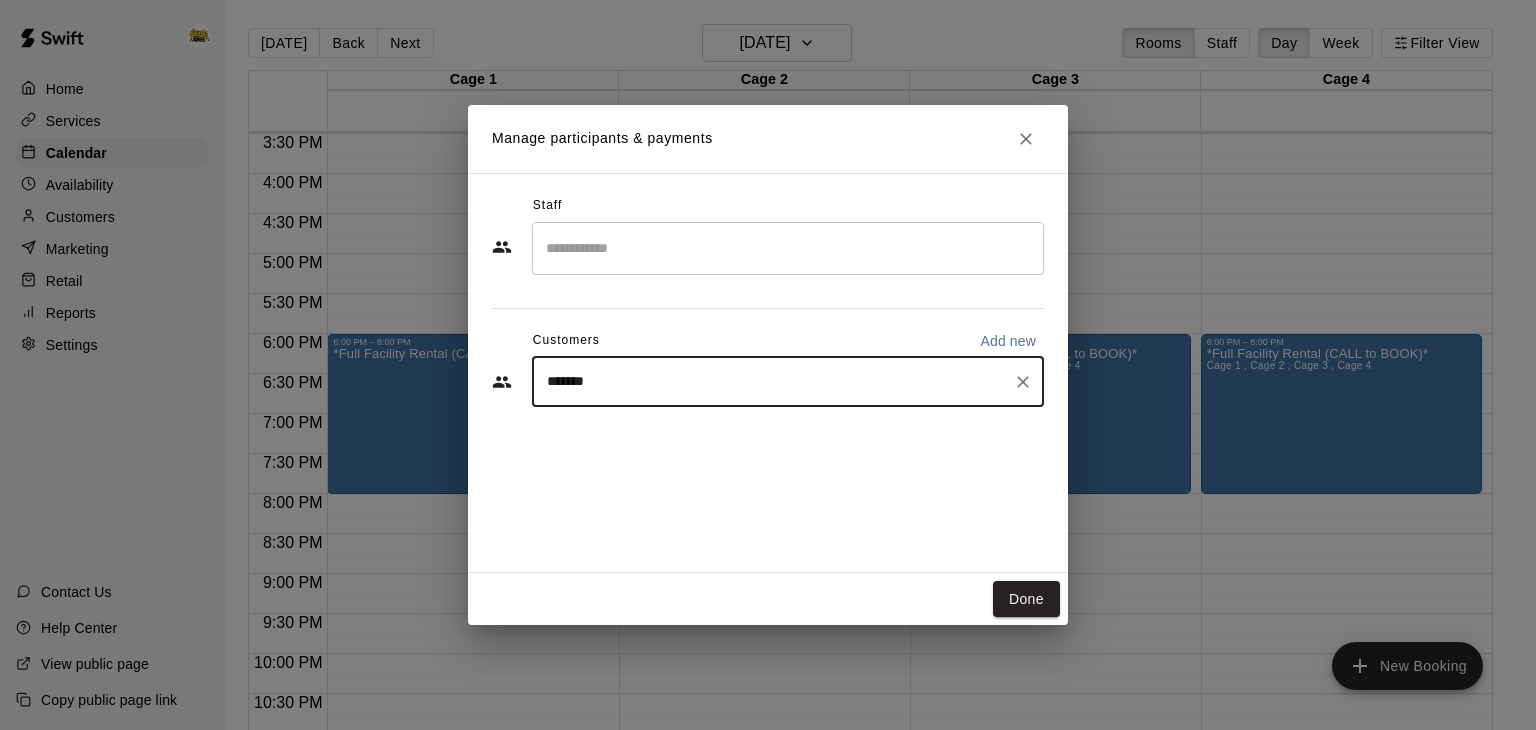 type on "*******" 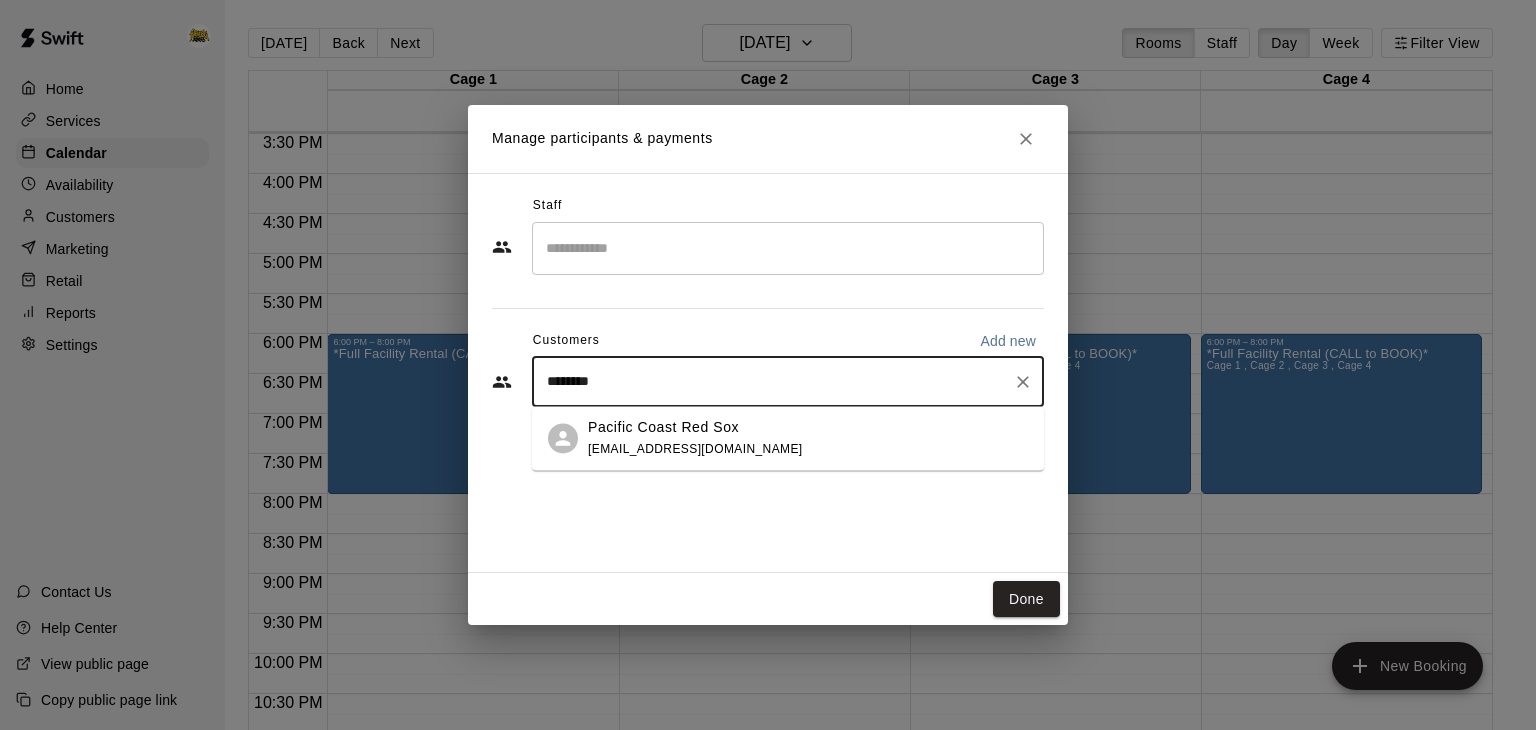 click on "[EMAIL_ADDRESS][DOMAIN_NAME]" at bounding box center [695, 449] 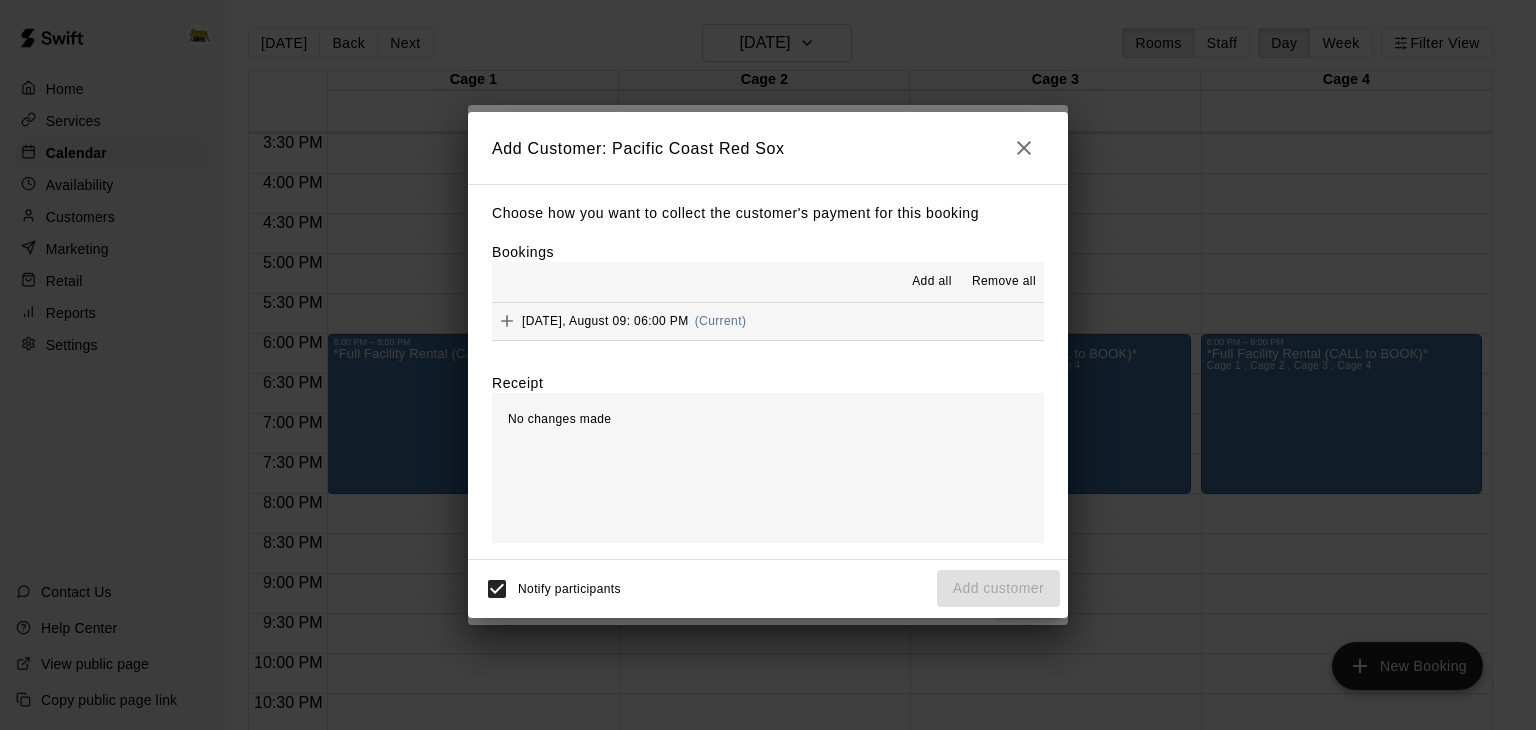click on "[DATE], August 09: 06:00 PM (Current)" at bounding box center [768, 321] 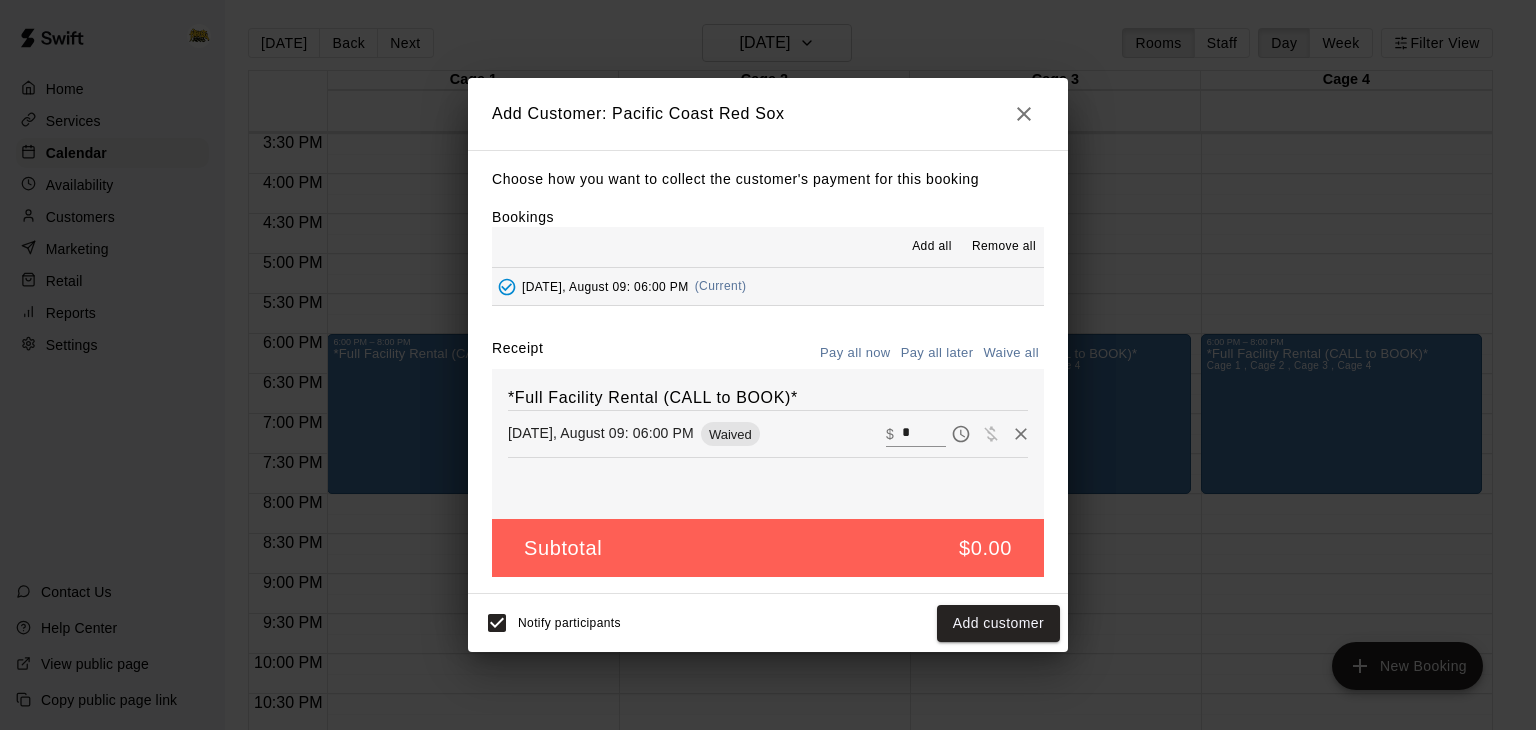 click on "Pay all later" at bounding box center (937, 353) 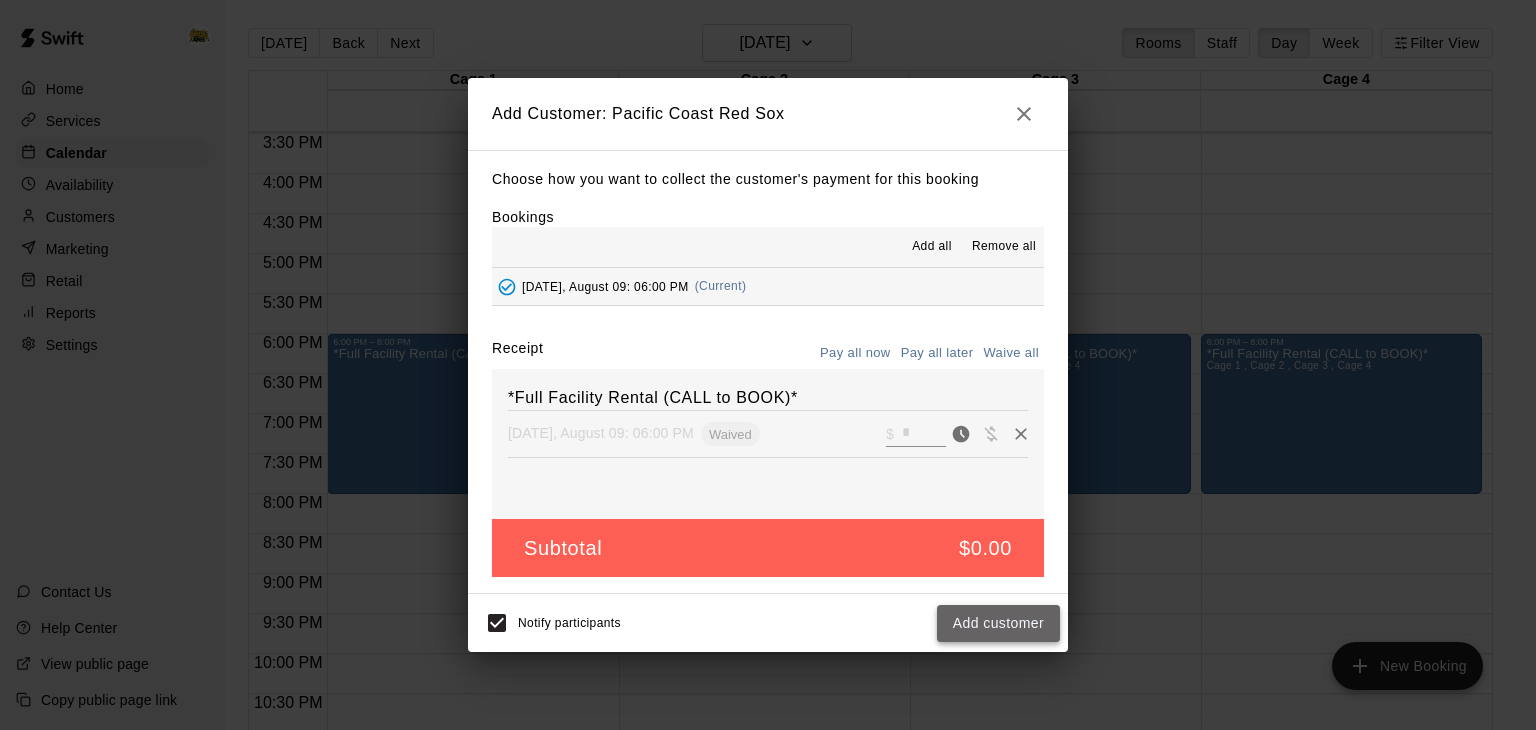 click on "Add customer" at bounding box center (998, 623) 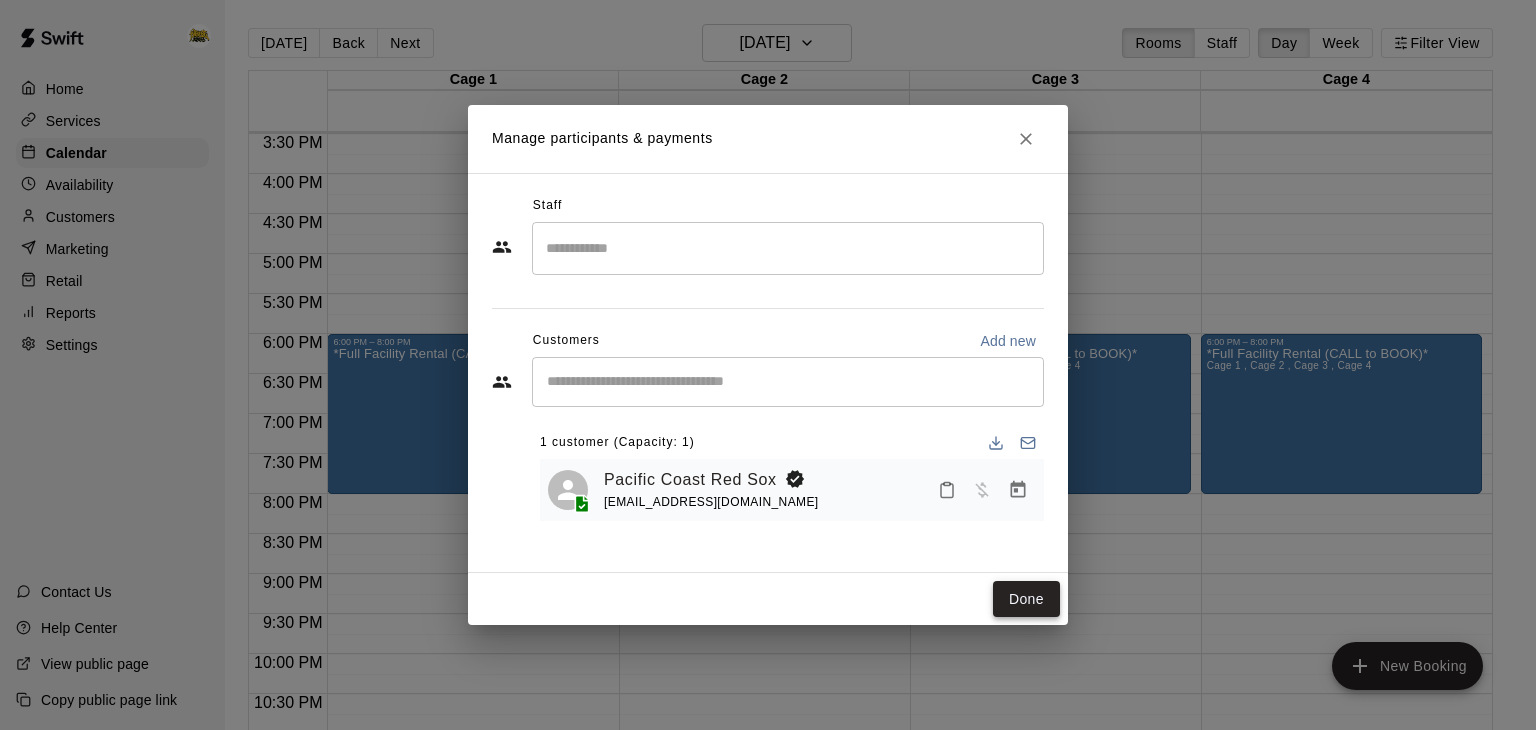 click on "Done" at bounding box center (1026, 599) 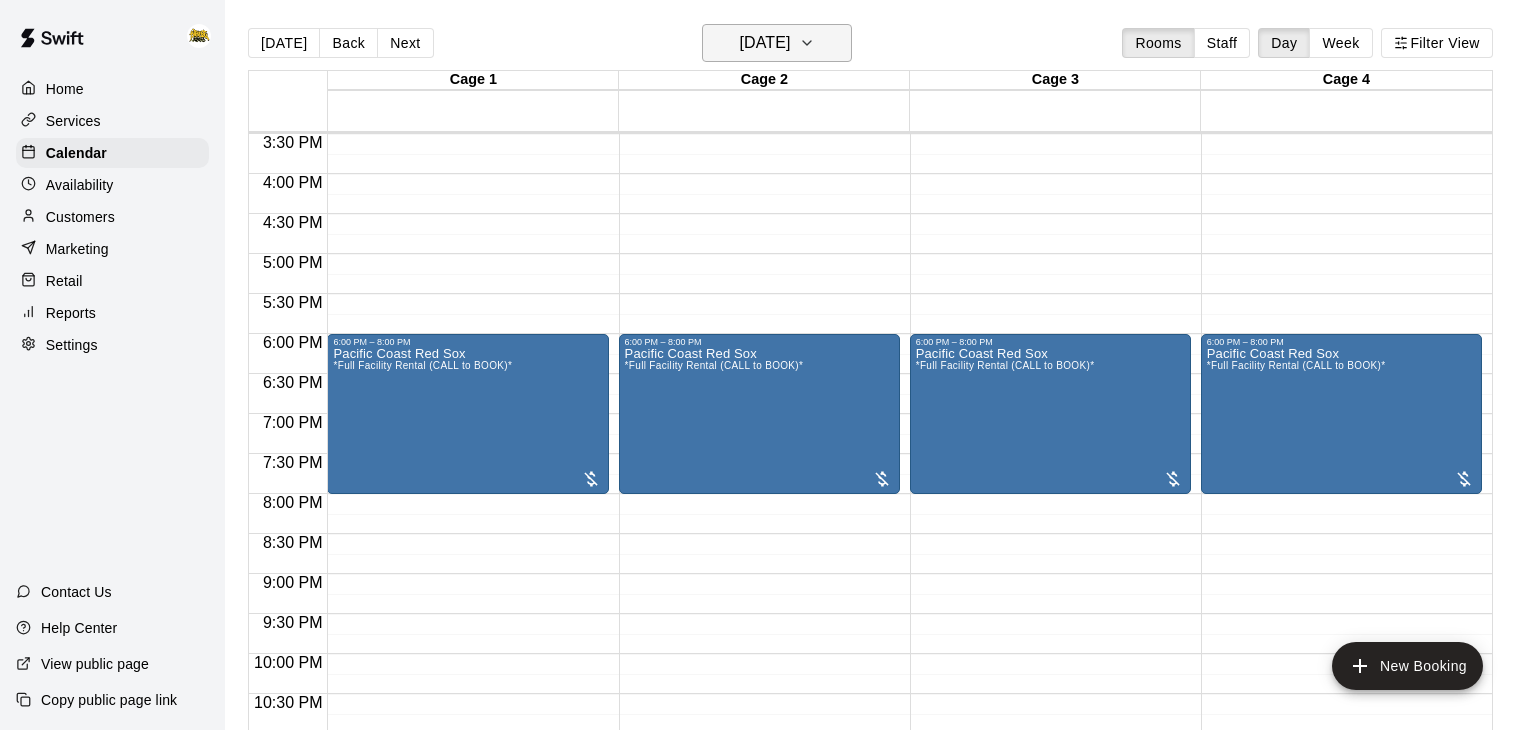 click 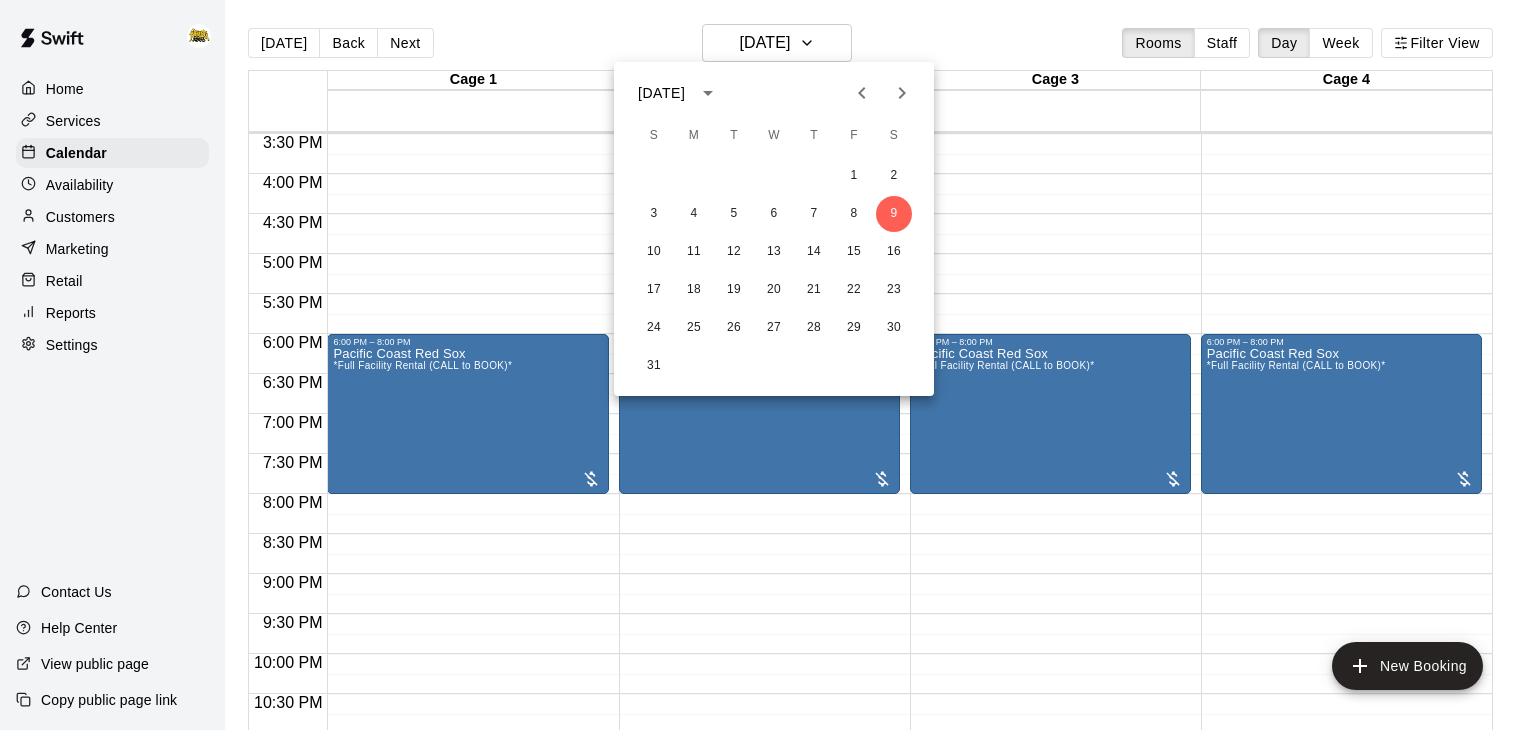 click 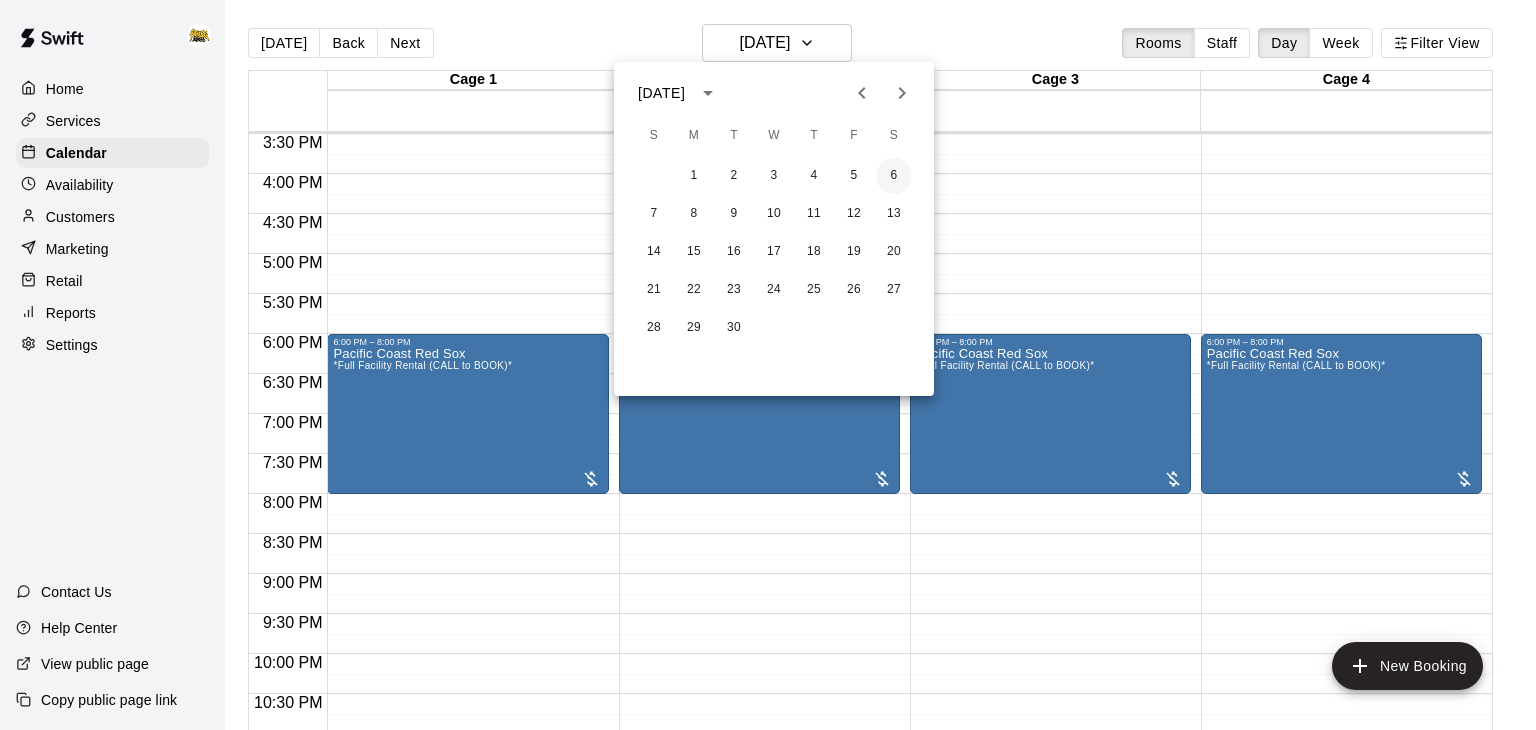 click on "6" at bounding box center (894, 176) 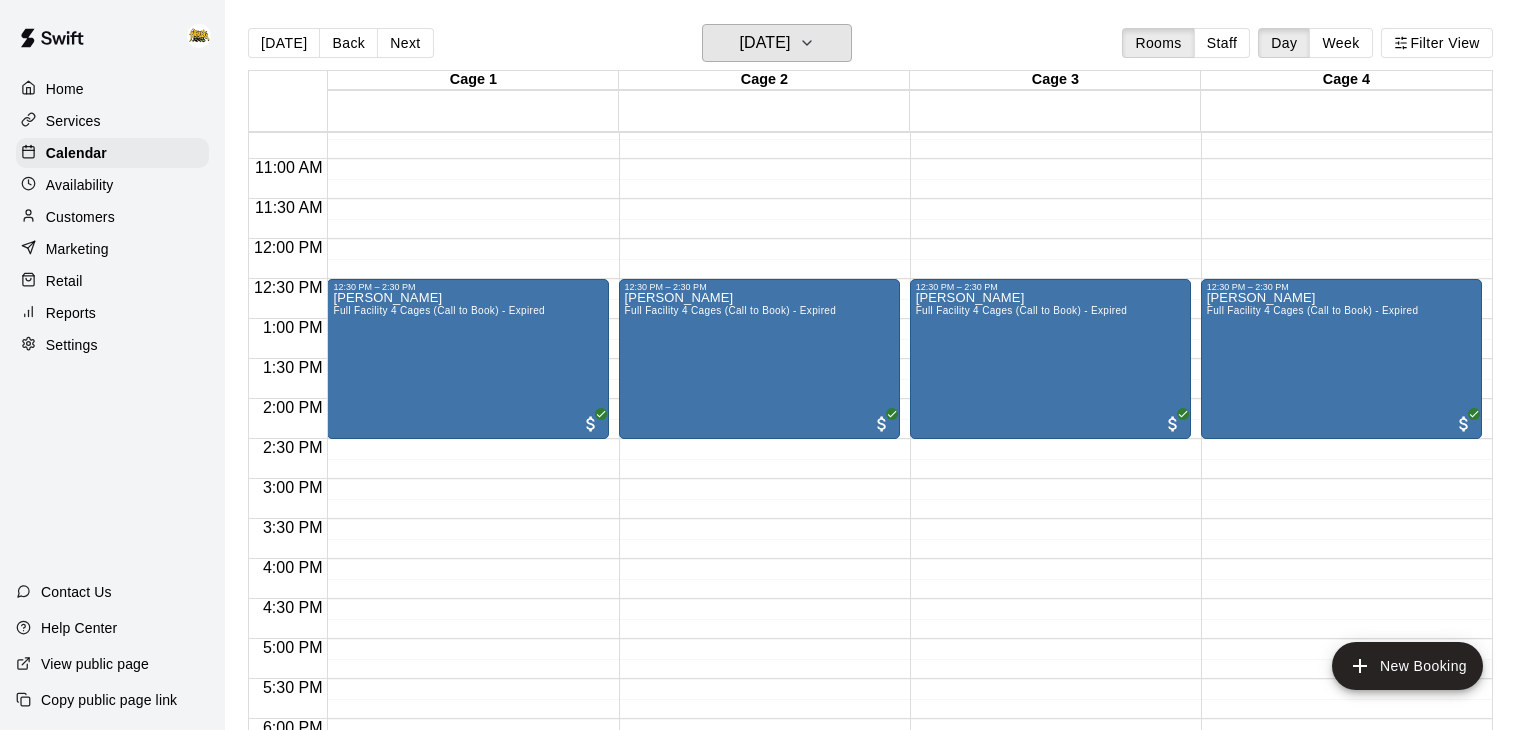 scroll, scrollTop: 848, scrollLeft: 0, axis: vertical 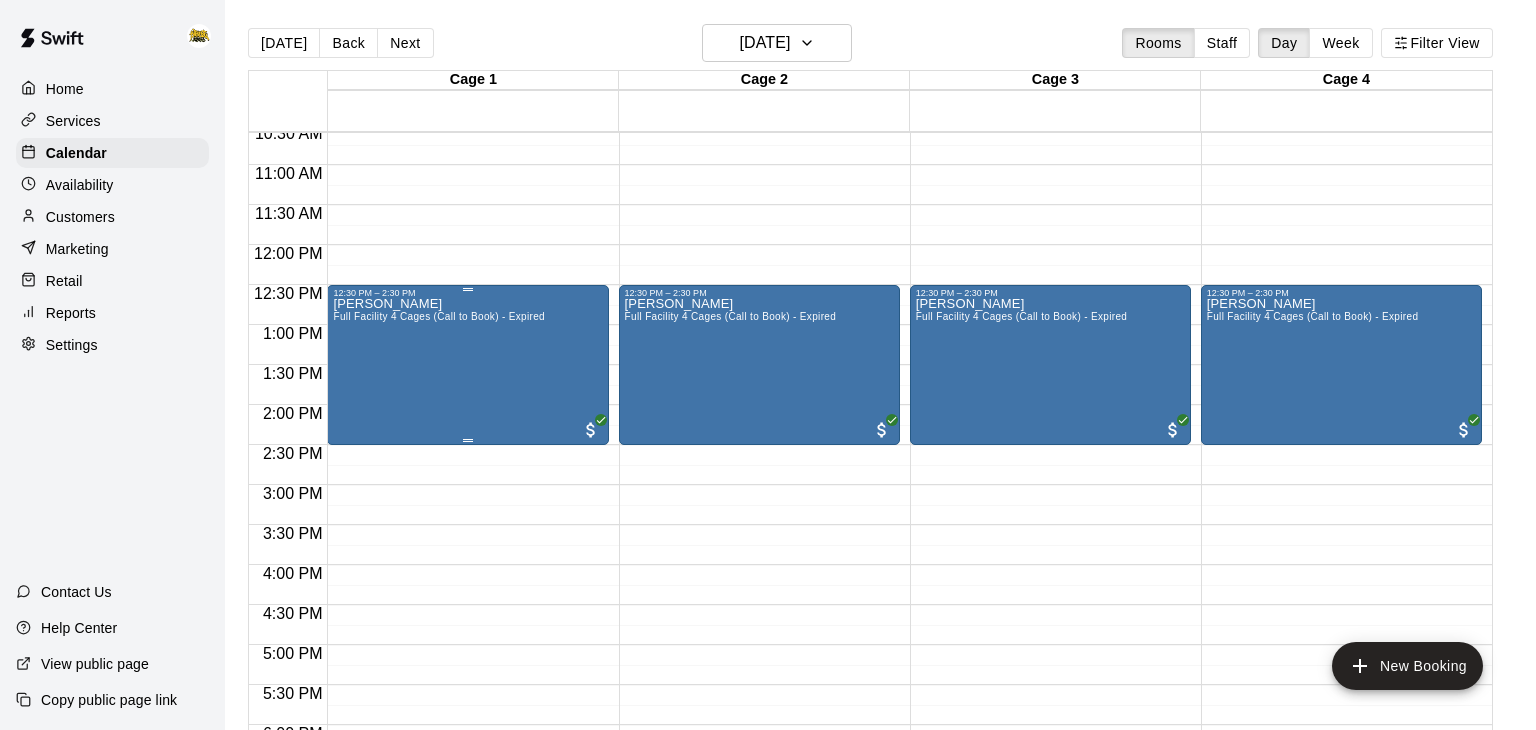 click on "[PERSON_NAME]  Full Facility 4 Cages (Call to Book) - Expired" at bounding box center (439, 663) 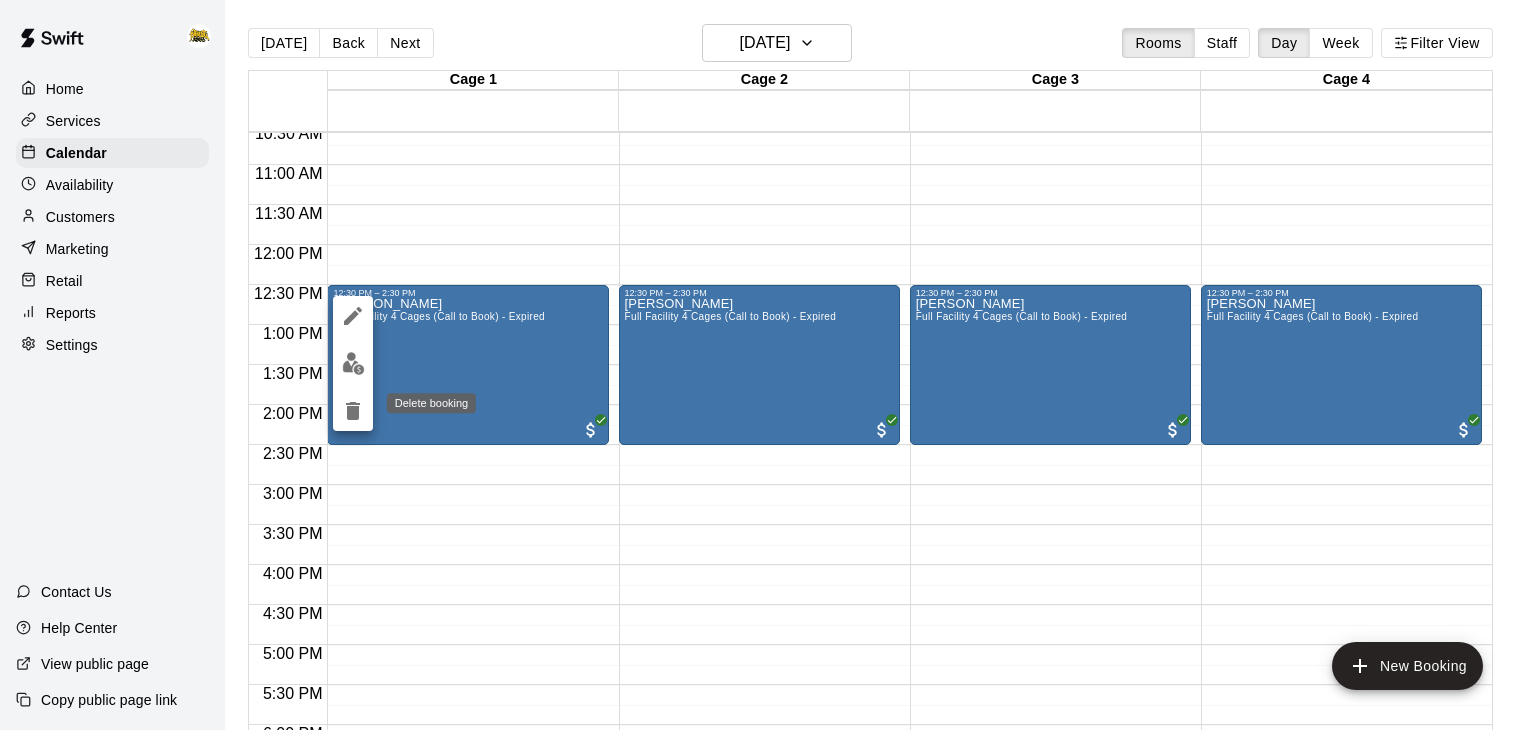click 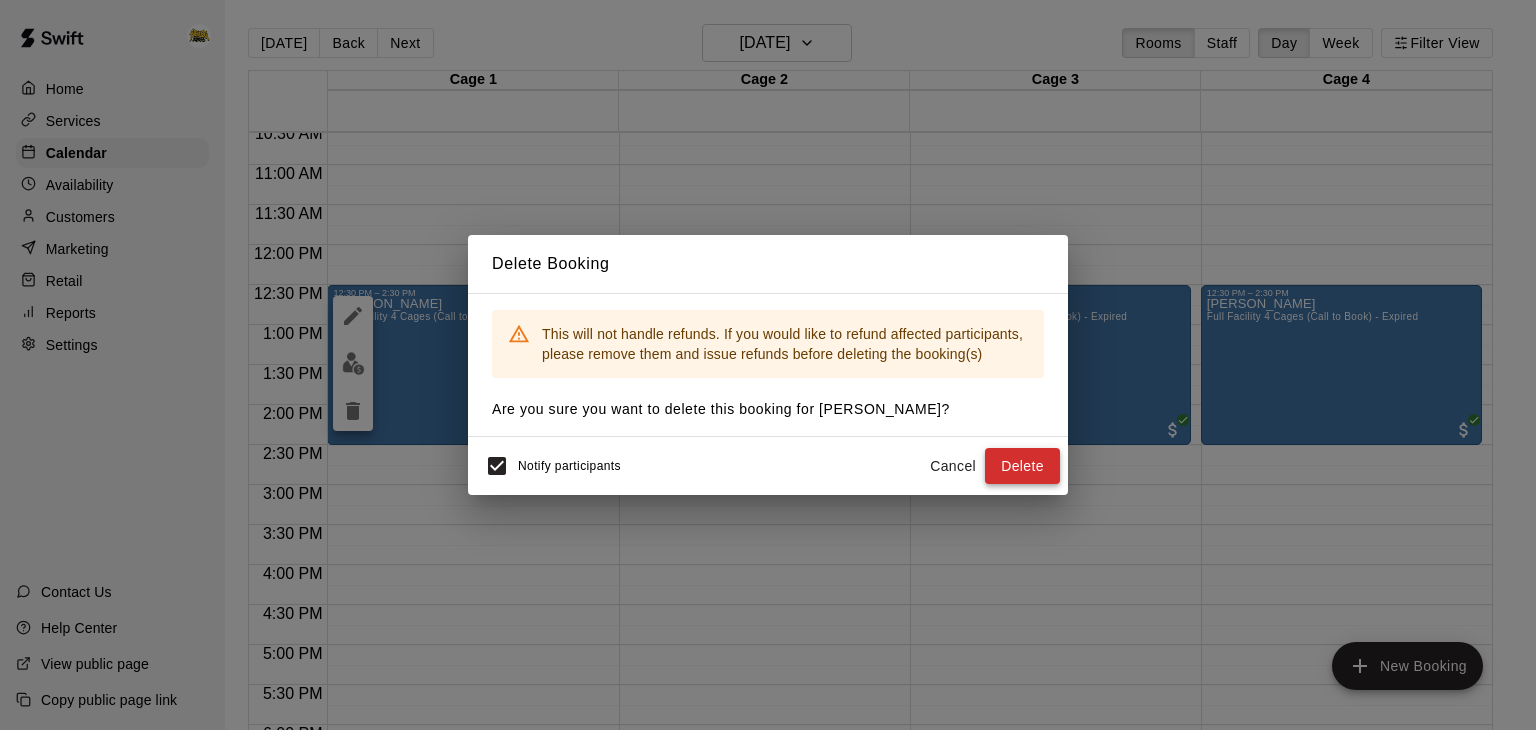 click on "Delete" at bounding box center [1022, 466] 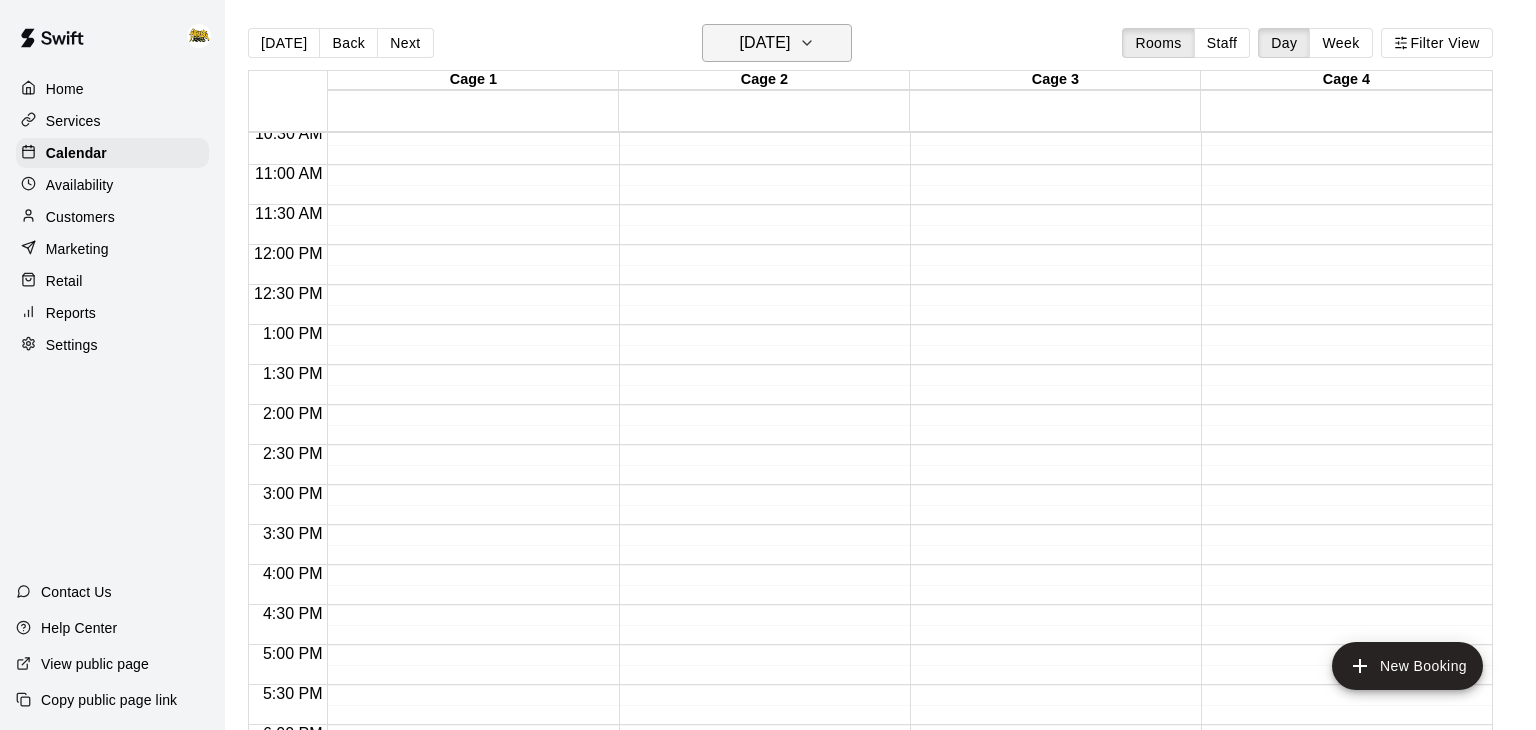 click on "[DATE]" at bounding box center (777, 43) 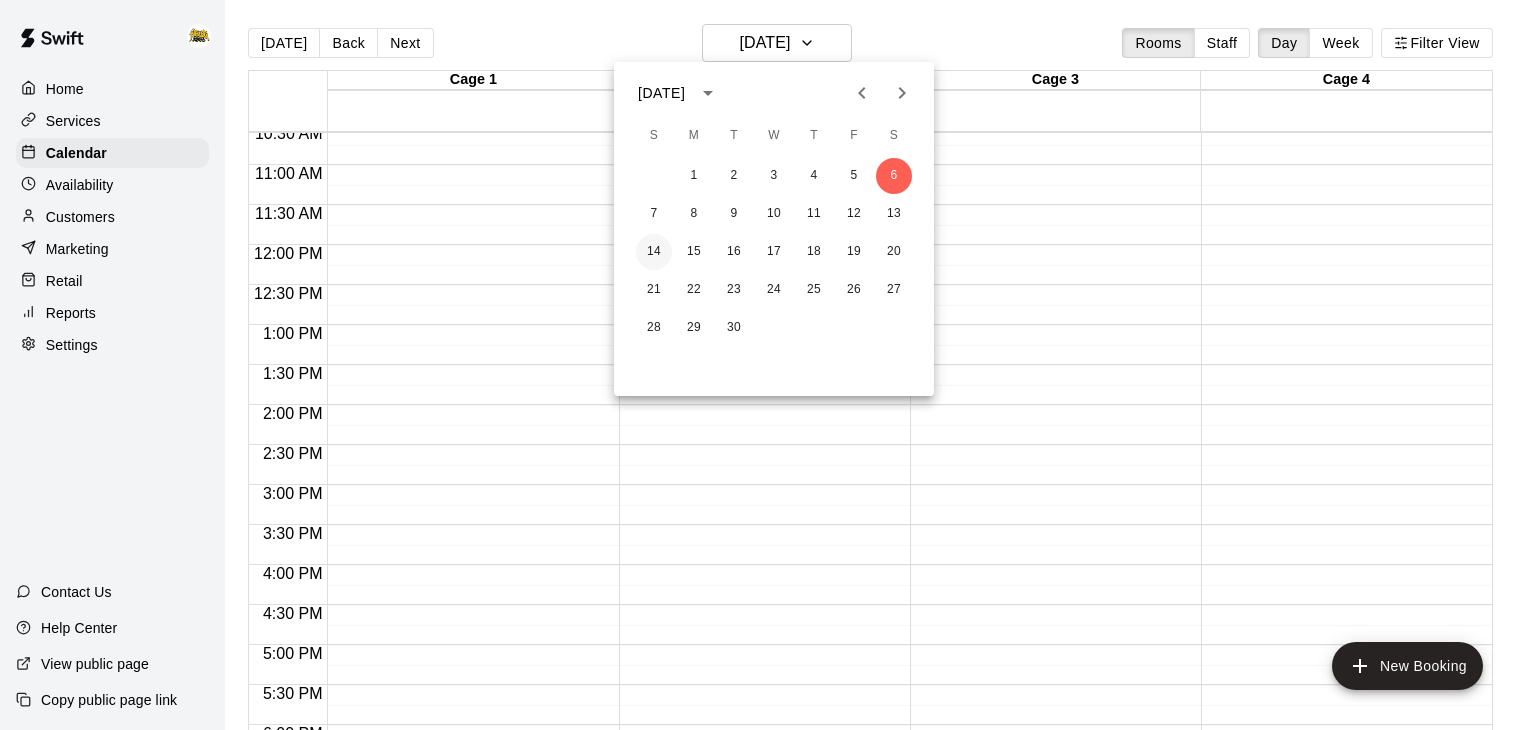 click on "14" at bounding box center [654, 252] 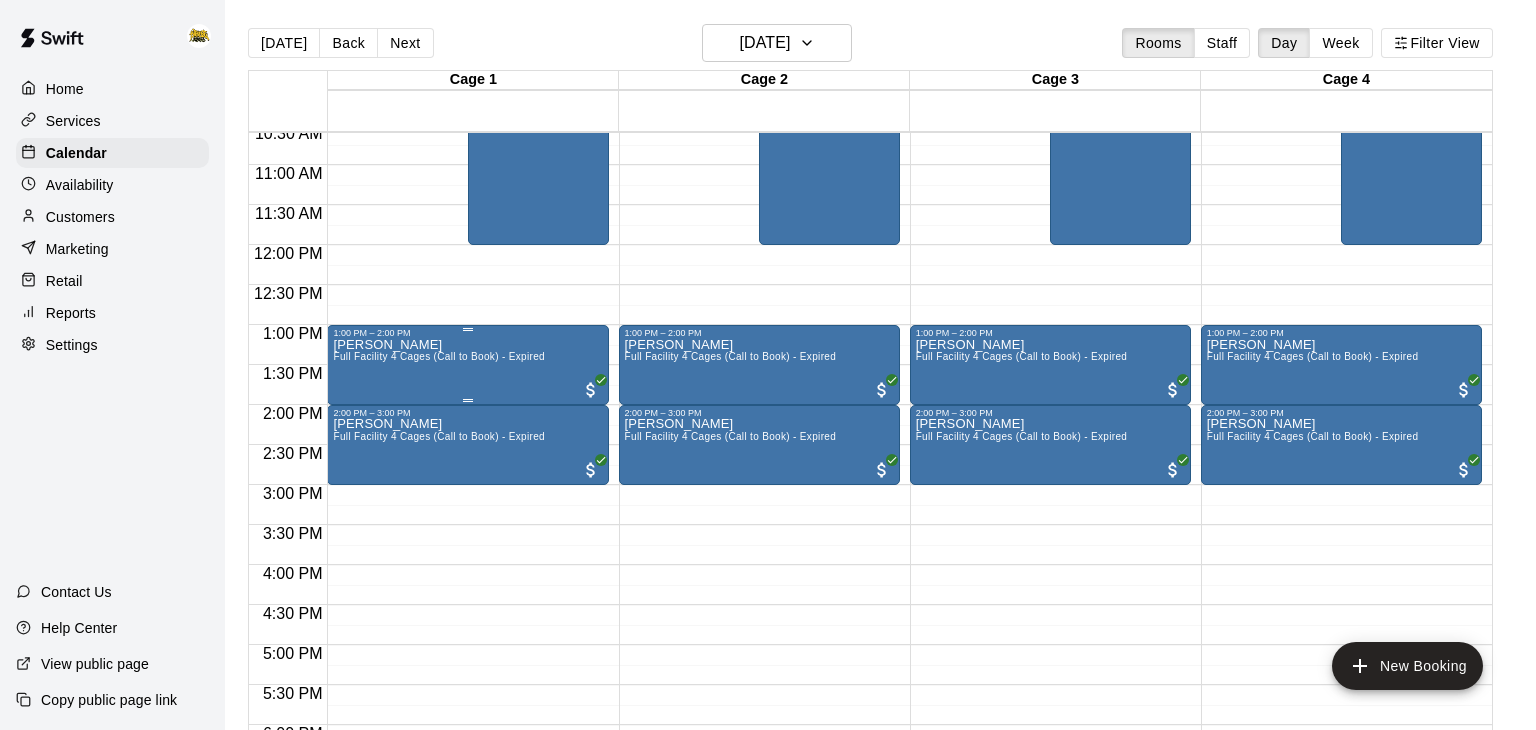 click on "[PERSON_NAME]  Full Facility 4 Cages (Call to Book) - Expired" at bounding box center [467, 703] 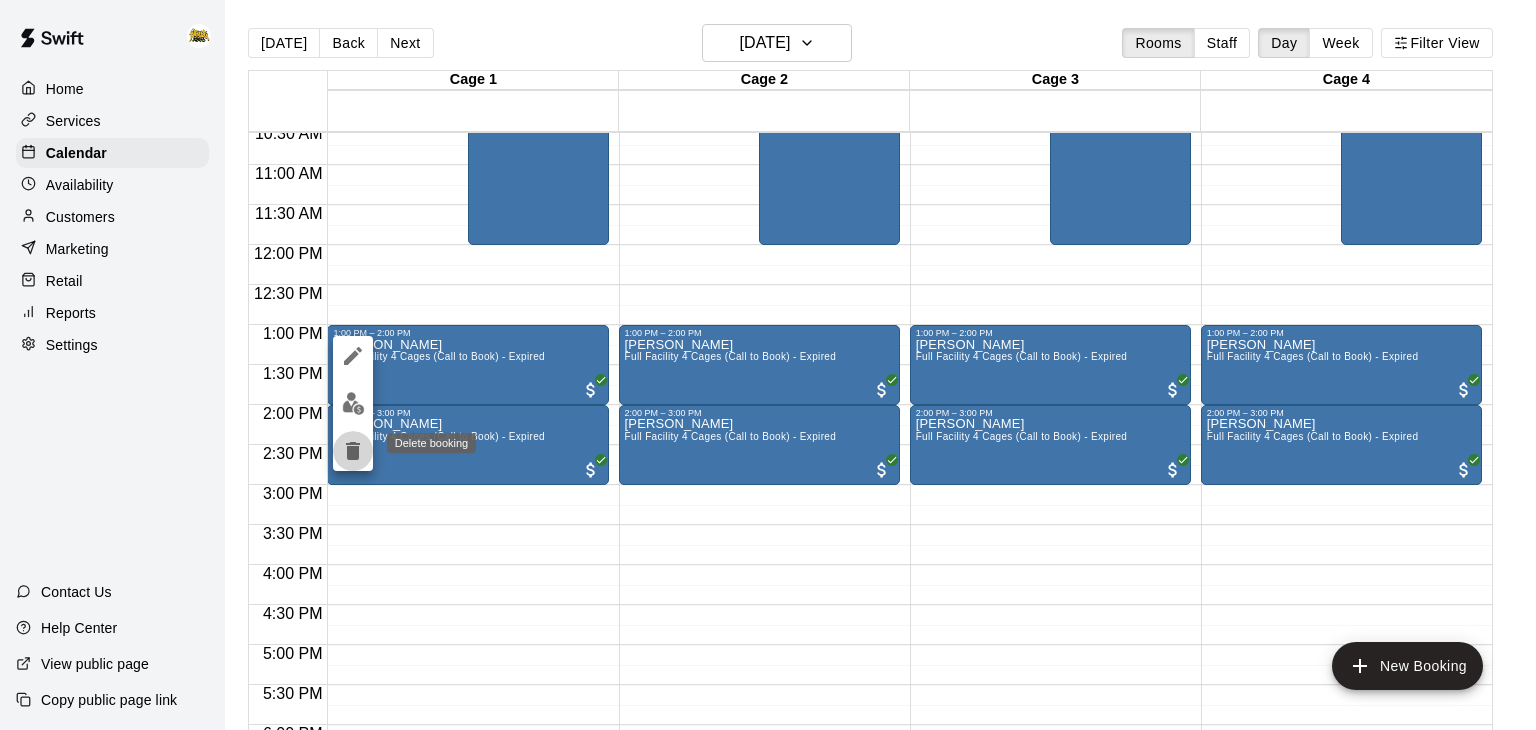 click 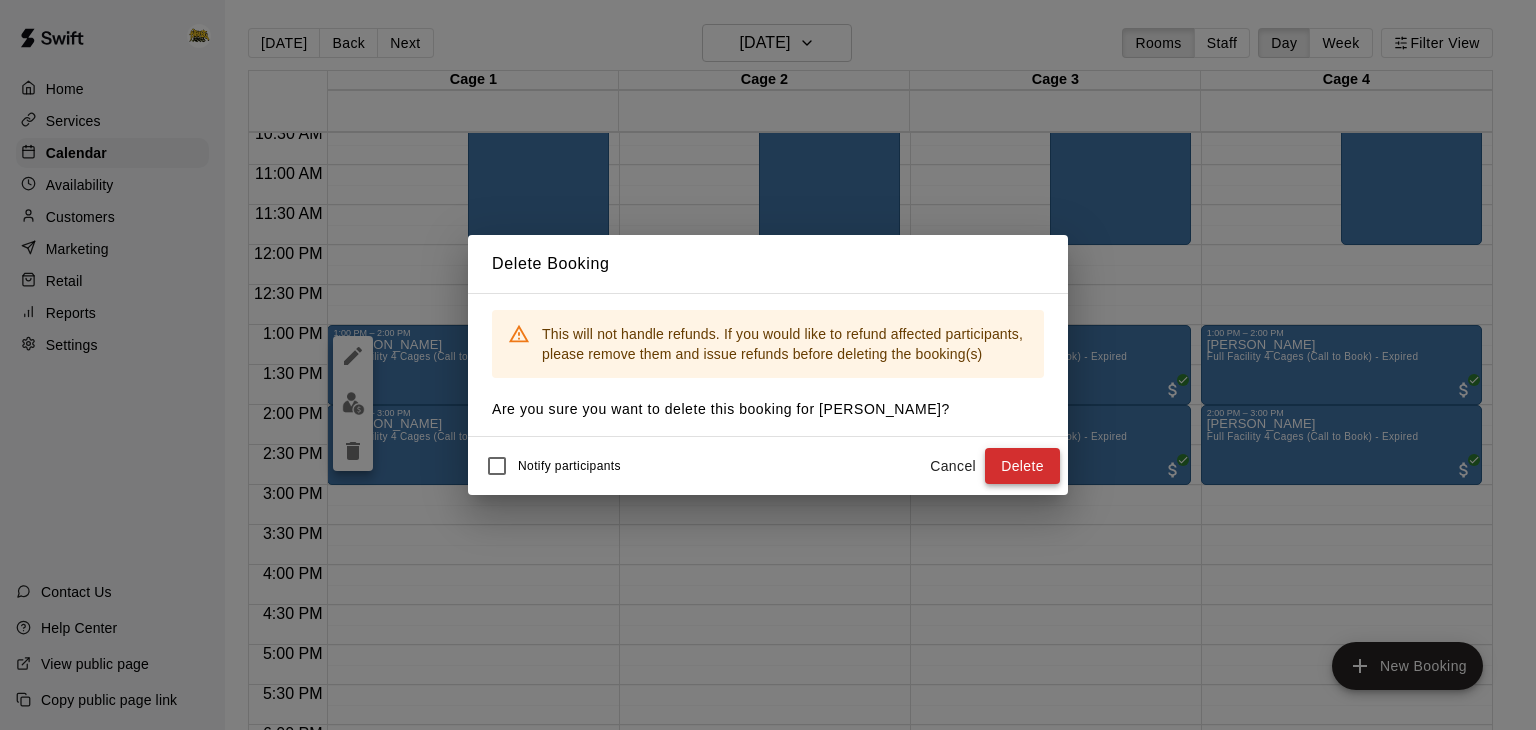click on "Delete" at bounding box center [1022, 466] 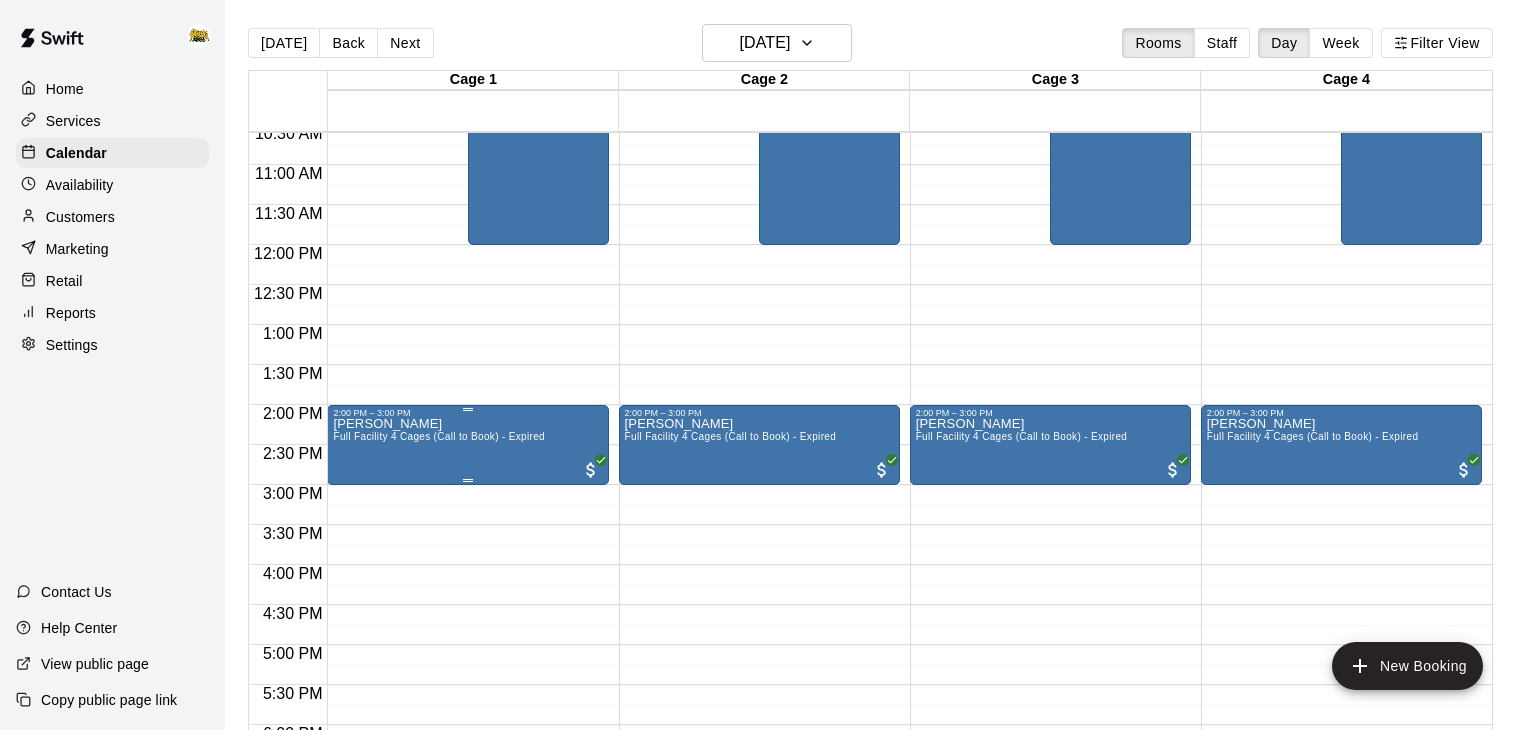 click on "Full Facility 4 Cages (Call to Book) - Expired" at bounding box center (439, 436) 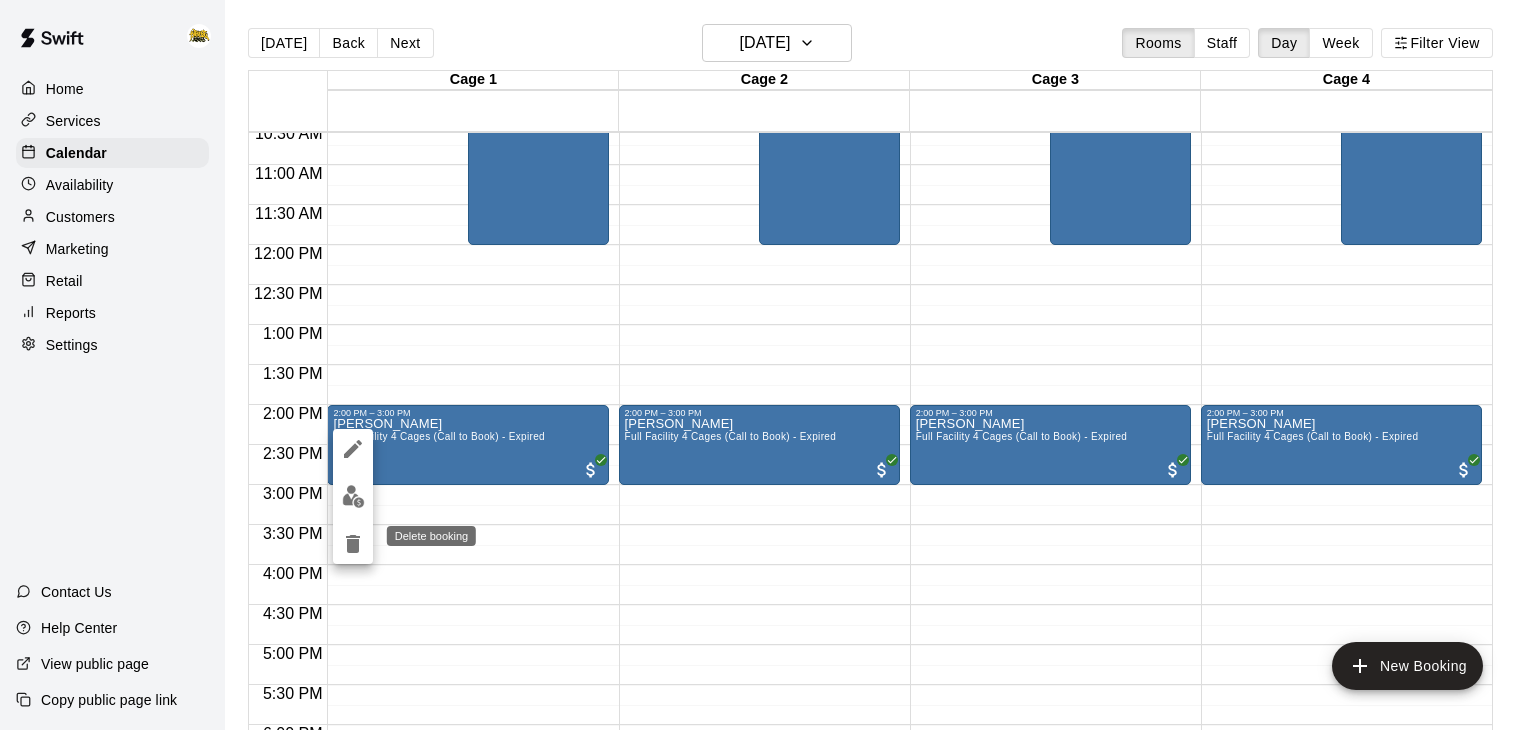 click 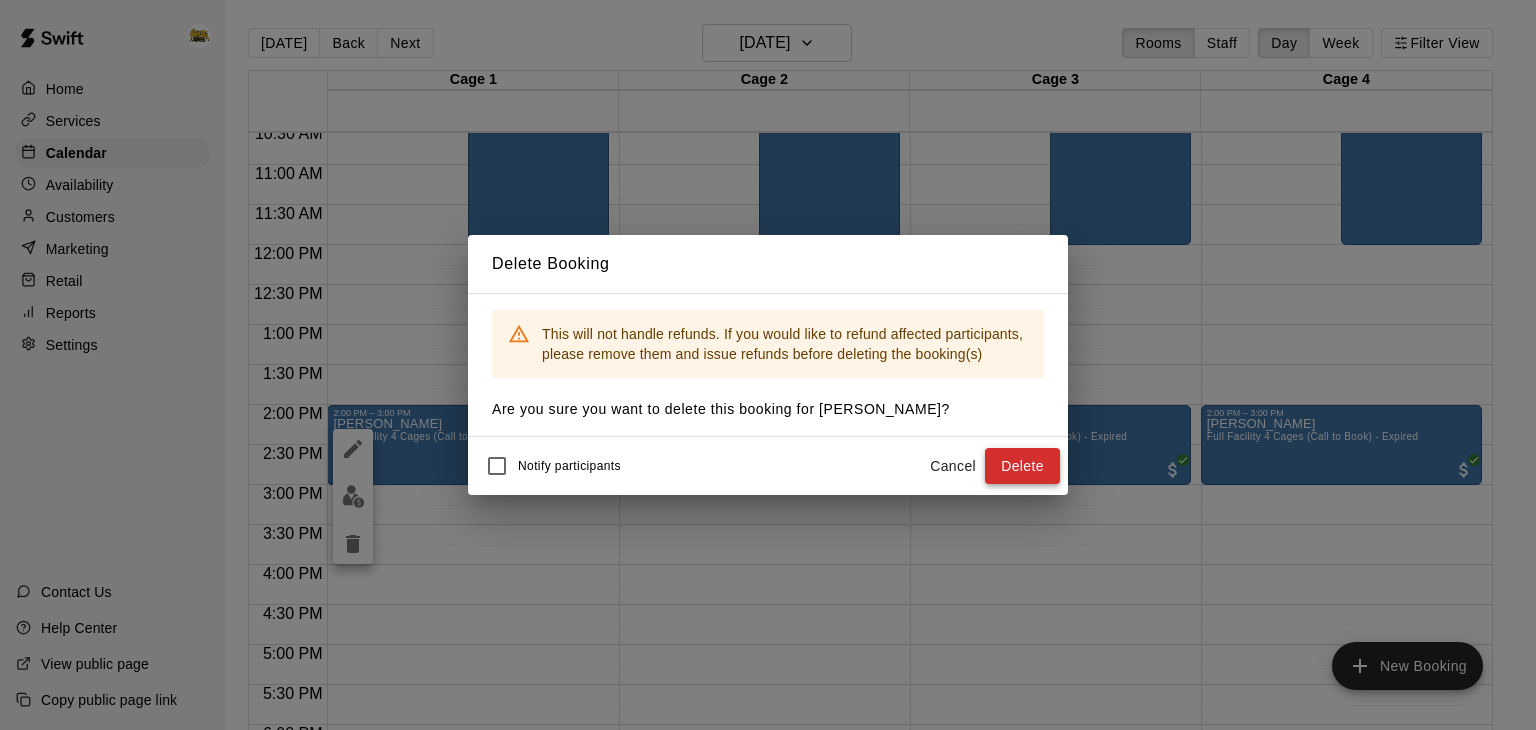 click on "Delete" at bounding box center (1022, 466) 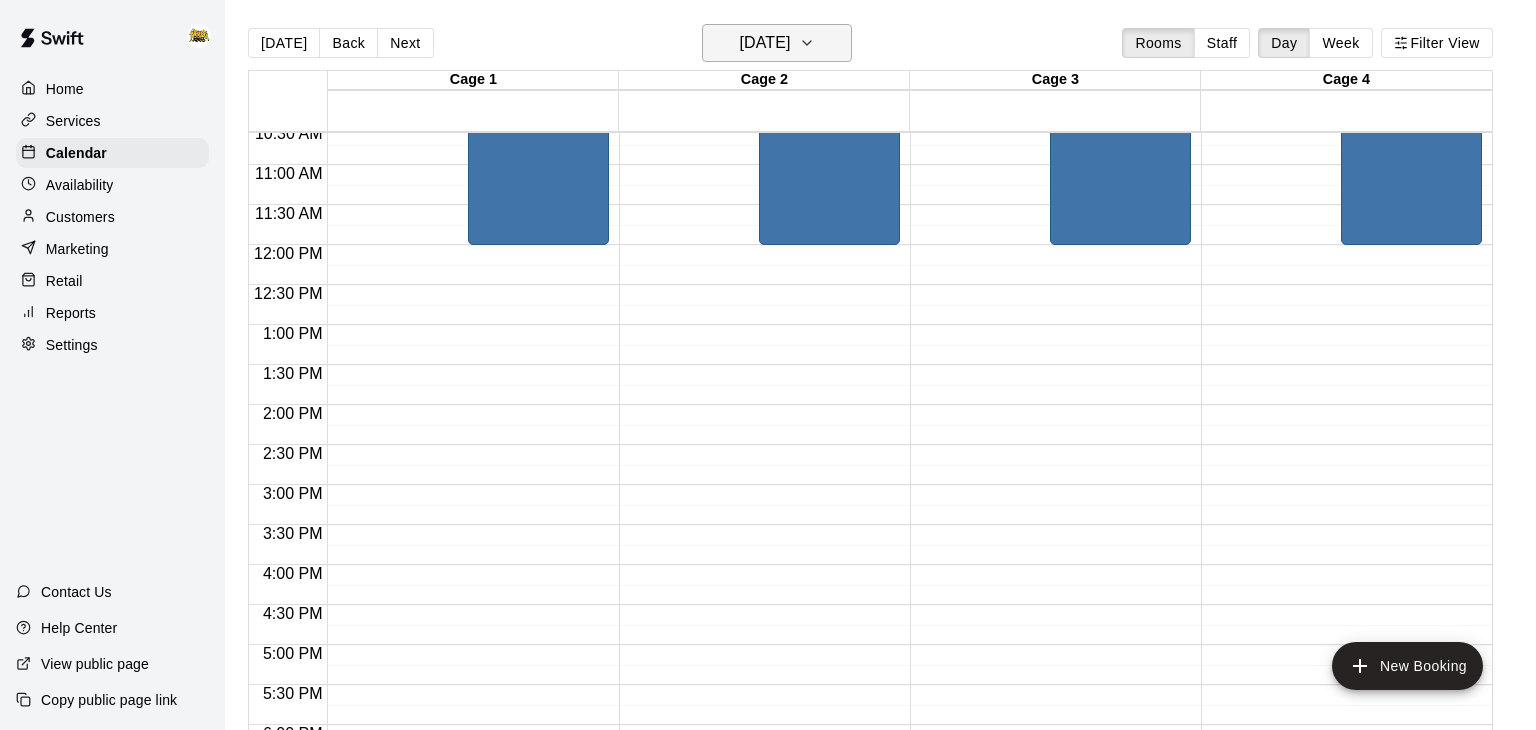 click 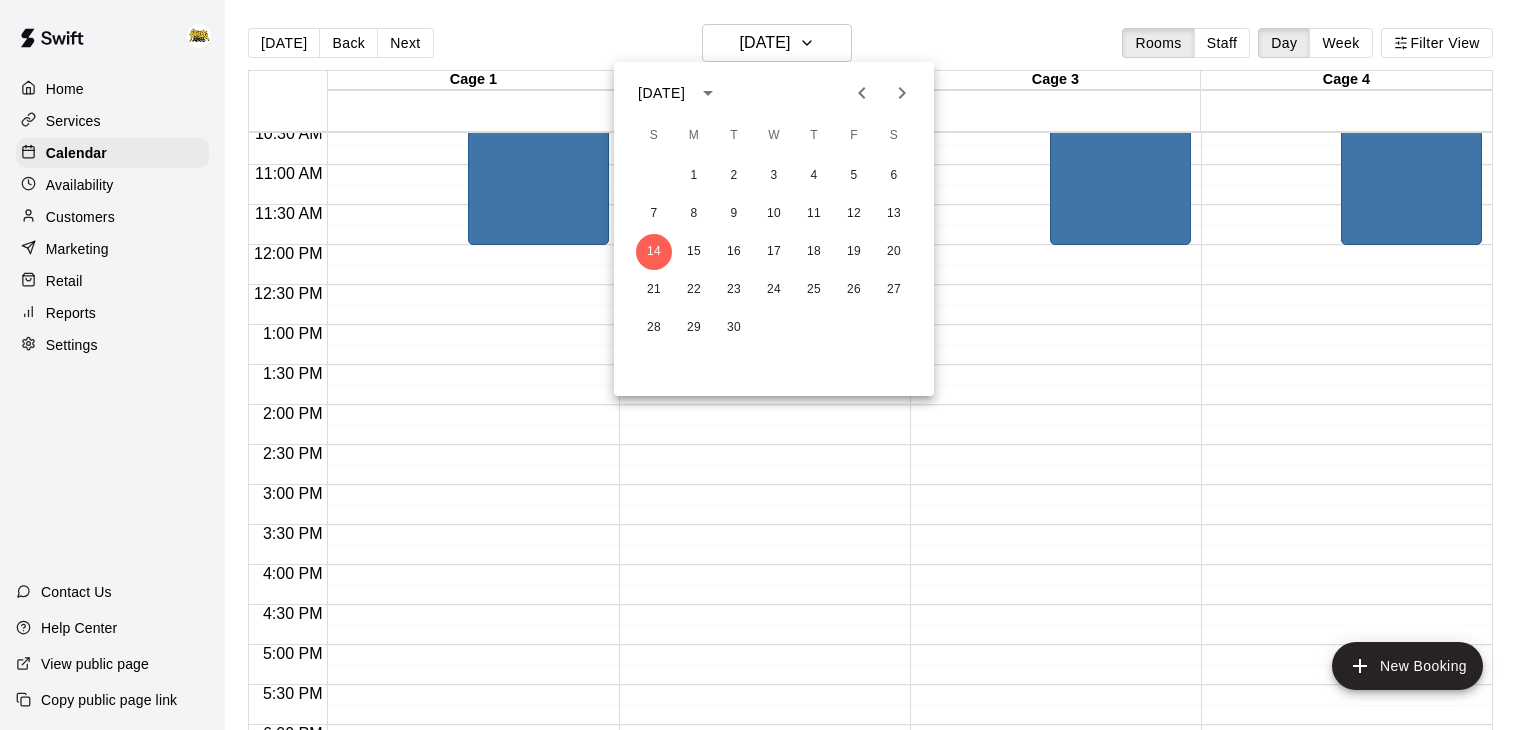 click at bounding box center [768, 365] 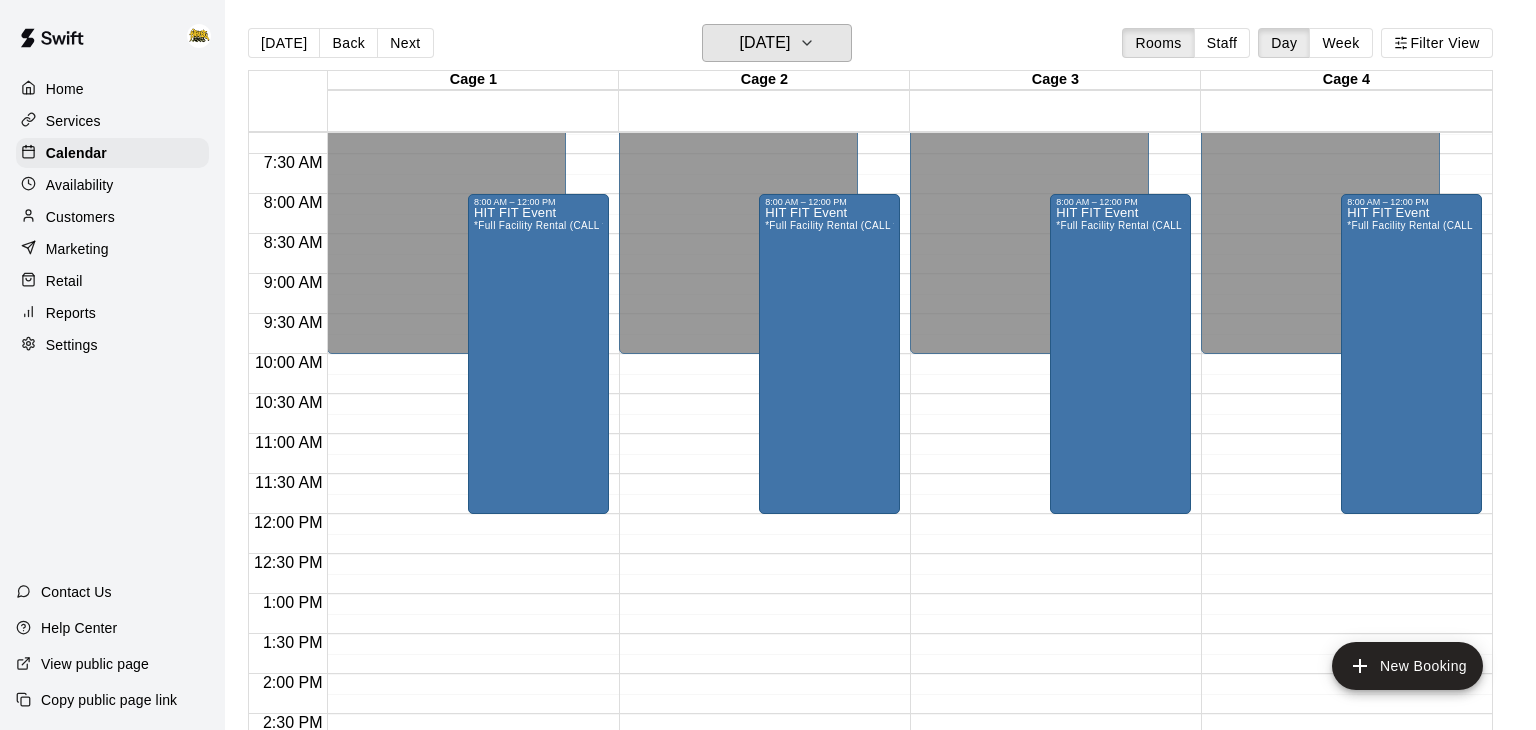 scroll, scrollTop: 576, scrollLeft: 0, axis: vertical 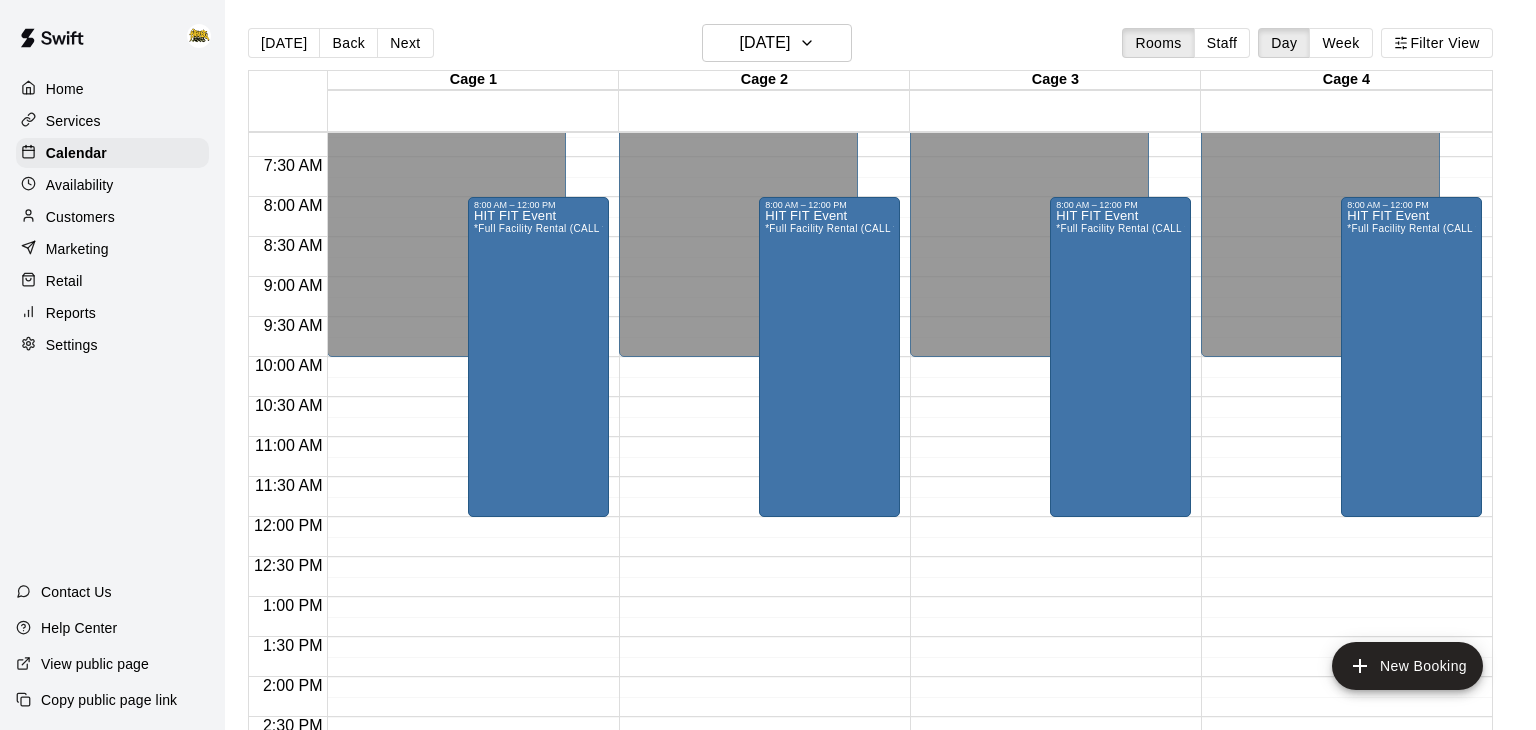 click on "[DATE] Back [DATE][DATE] Rooms Staff Day Week Filter View Cage 1  14 Sun Cage 2  14 Sun Cage 3  14 Sun Cage 4  14 Sun 12:00 AM 12:30 AM 1:00 AM 1:30 AM 2:00 AM 2:30 AM 3:00 AM 3:30 AM 4:00 AM 4:30 AM 5:00 AM 5:30 AM 6:00 AM 6:30 AM 7:00 AM 7:30 AM 8:00 AM 8:30 AM 9:00 AM 9:30 AM 10:00 AM 10:30 AM 11:00 AM 11:30 AM 12:00 PM 12:30 PM 1:00 PM 1:30 PM 2:00 PM 2:30 PM 3:00 PM 3:30 PM 4:00 PM 4:30 PM 5:00 PM 5:30 PM 6:00 PM 6:30 PM 7:00 PM 7:30 PM 8:00 PM 8:30 PM 9:00 PM 9:30 PM 10:00 PM 10:30 PM 11:00 PM 11:30 PM 12:00 AM – 10:00 AM Closed 8:00 PM – 11:59 PM Closed 8:00 AM – 12:00 PM HIT FIT Event *Full Facility Rental (CALL to BOOK)* 12:00 AM – 10:00 AM Closed 8:00 PM – 11:59 PM Closed 8:00 AM – 12:00 PM HIT FIT Event *Full Facility Rental (CALL to BOOK)* 12:00 AM – 10:00 AM Closed 8:00 PM – 11:59 PM Closed 8:00 AM – 12:00 PM HIT FIT Event *Full Facility Rental (CALL to BOOK)* 12:00 AM – 10:00 AM Closed 8:00 PM – 11:59 PM Closed 8:00 AM – 12:00 PM HIT FIT Event New Booking" at bounding box center (880, 381) 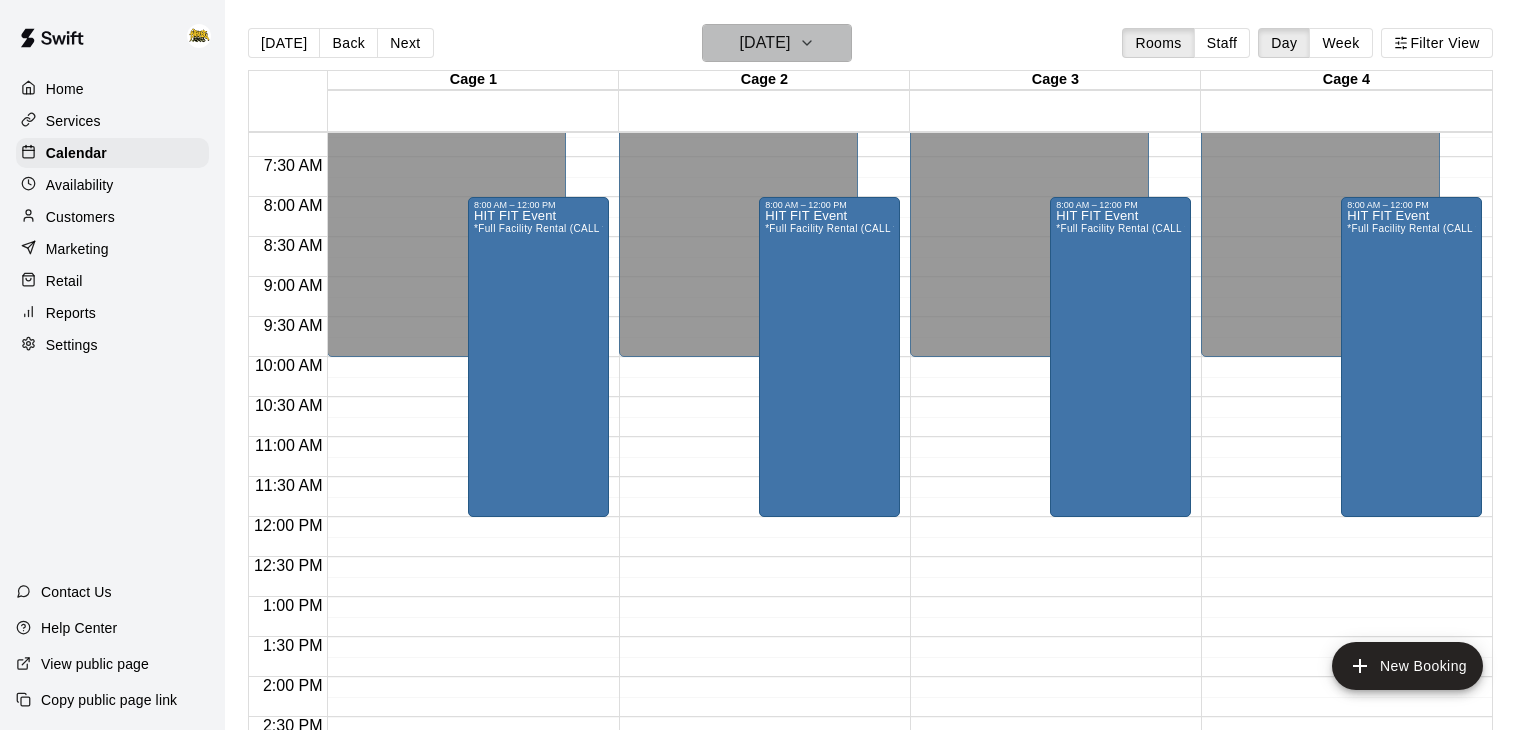 click 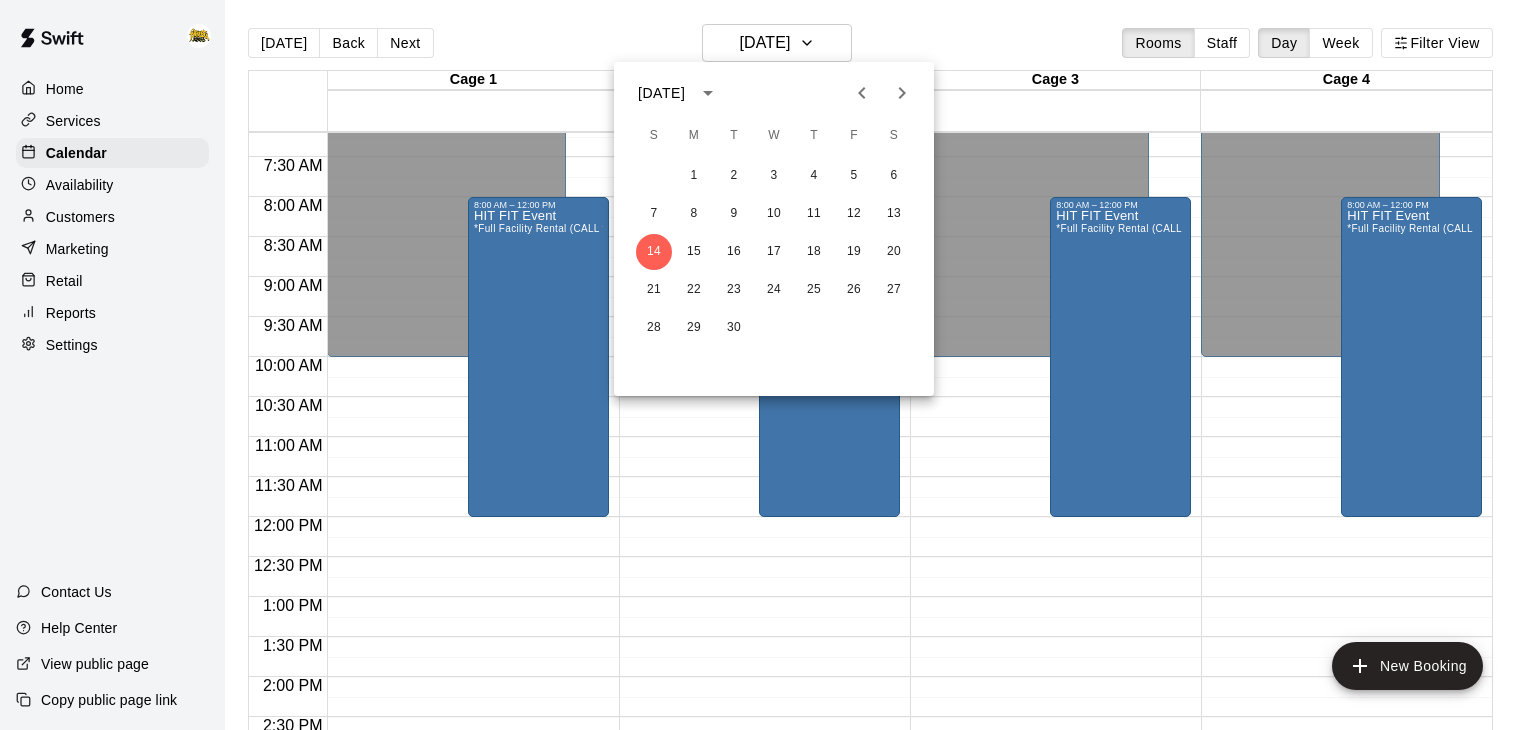 click 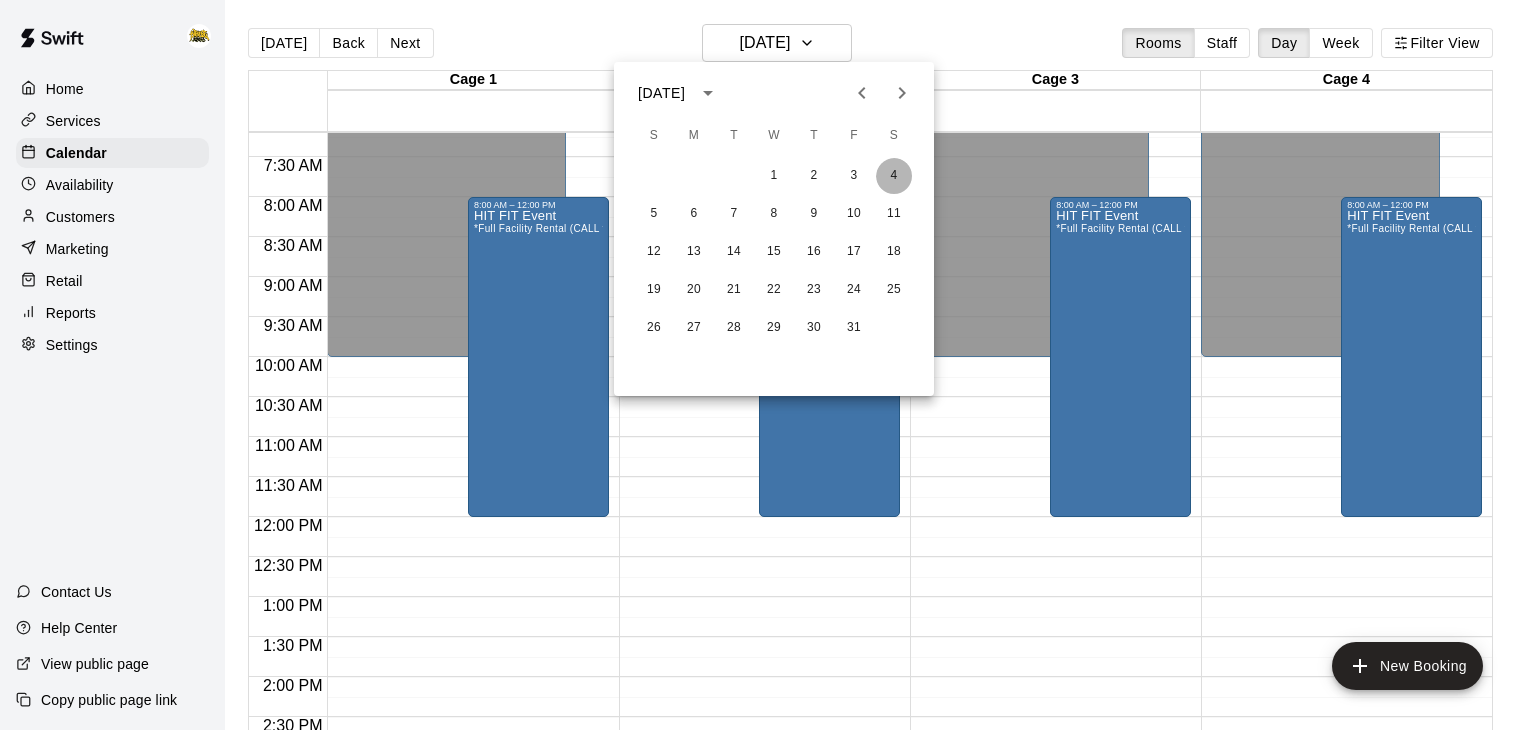 click on "4" at bounding box center (894, 176) 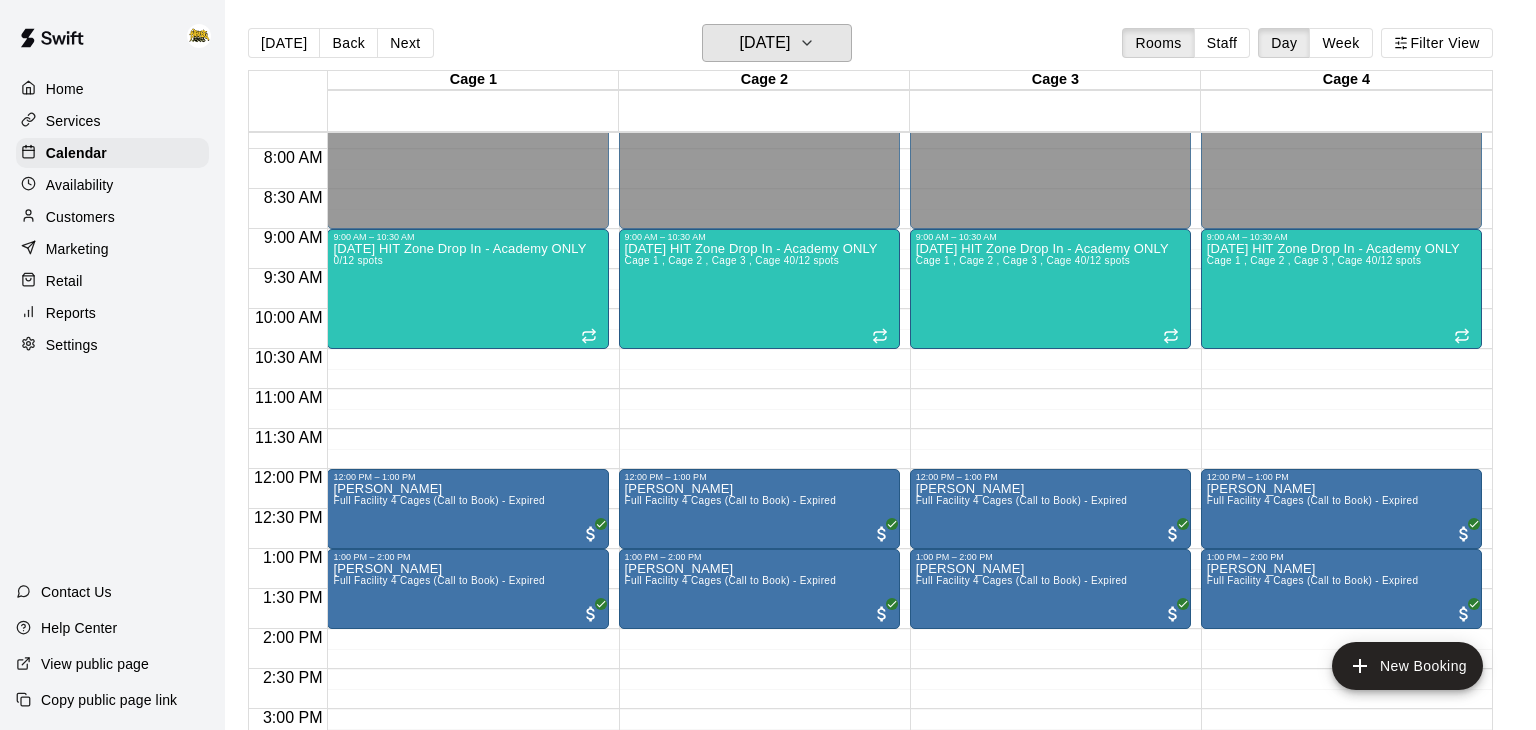 scroll, scrollTop: 629, scrollLeft: 0, axis: vertical 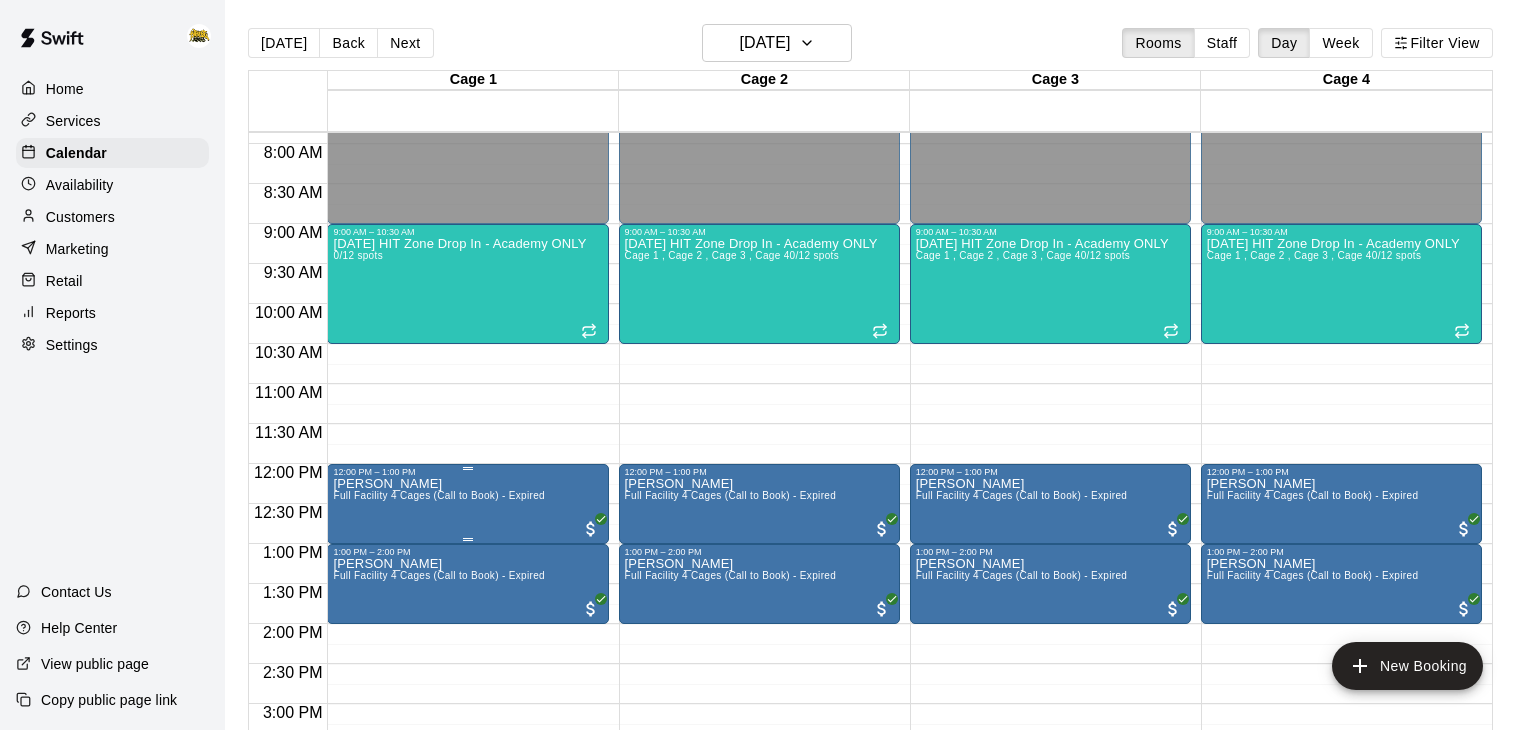 click on "[PERSON_NAME]  Full Facility 4 Cages (Call to Book) - Expired" at bounding box center [467, 842] 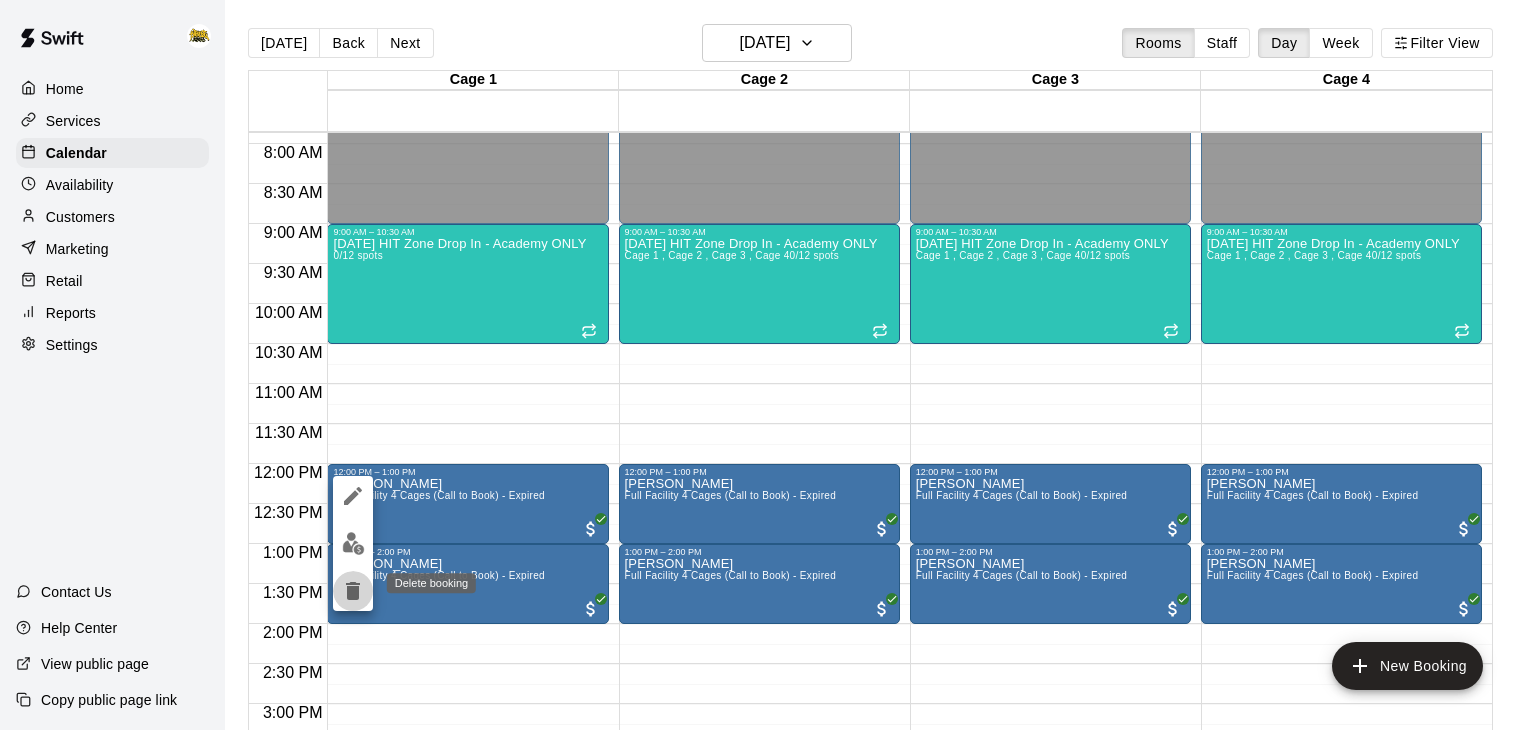 click 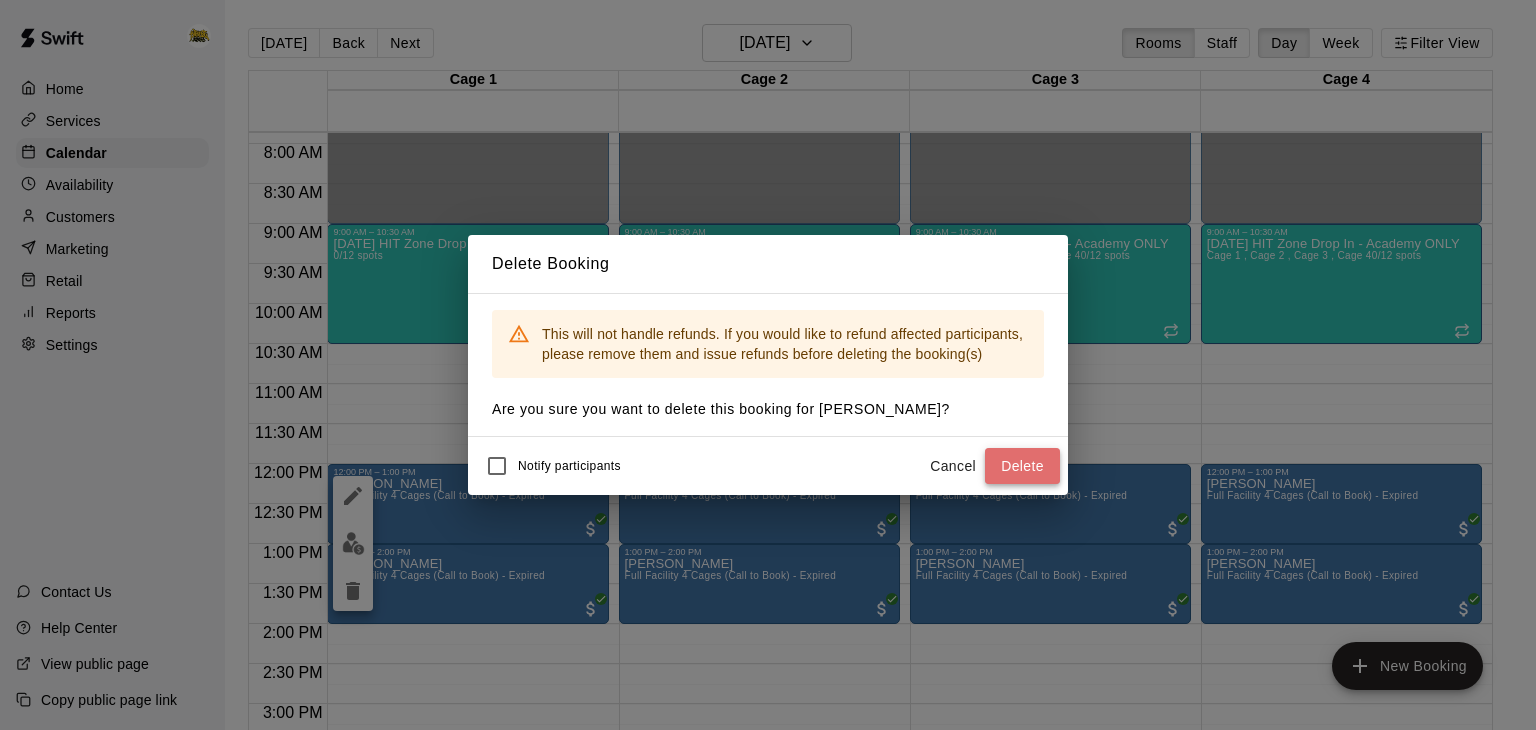 click on "Delete" at bounding box center [1022, 466] 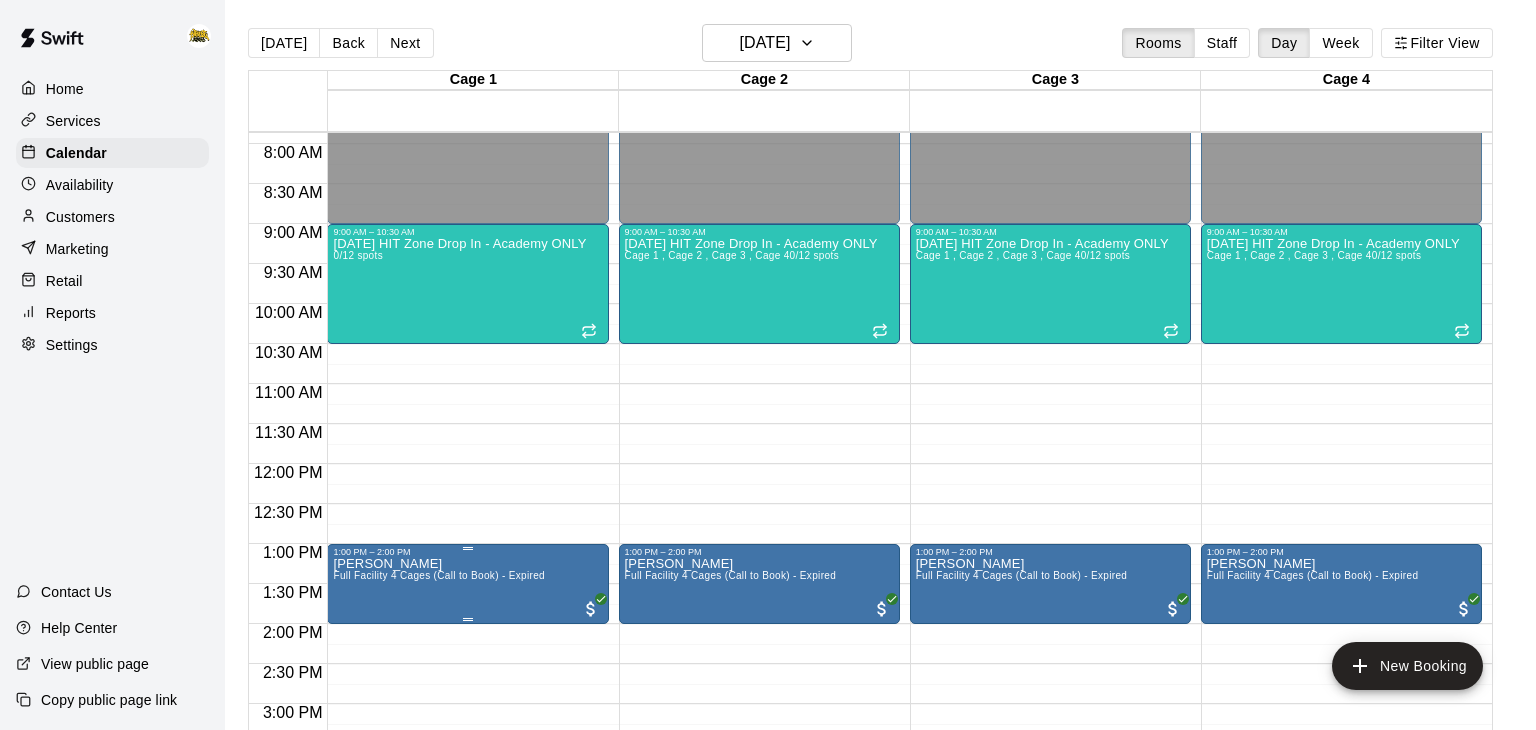 click on "Full Facility 4 Cages (Call to Book) - Expired" at bounding box center [439, 575] 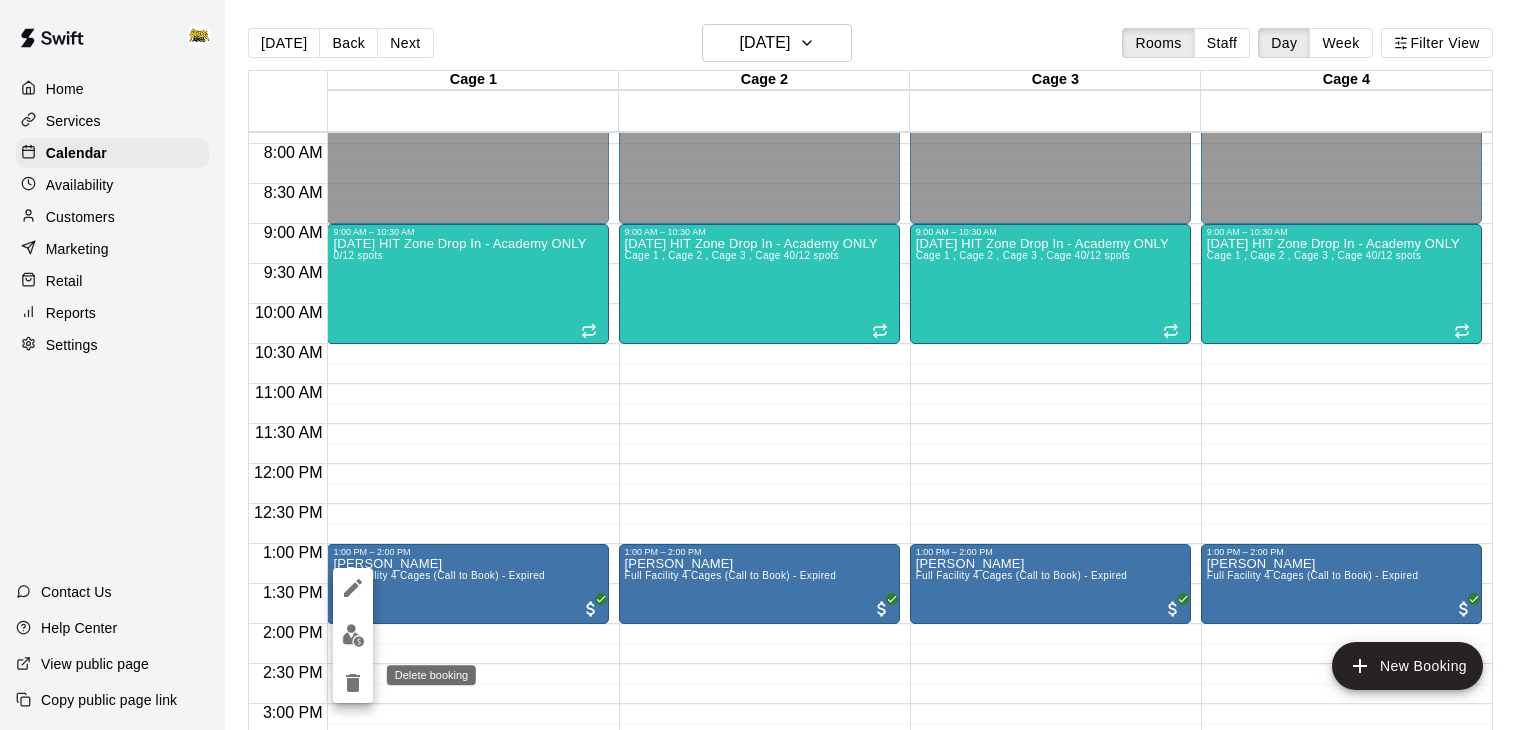 click 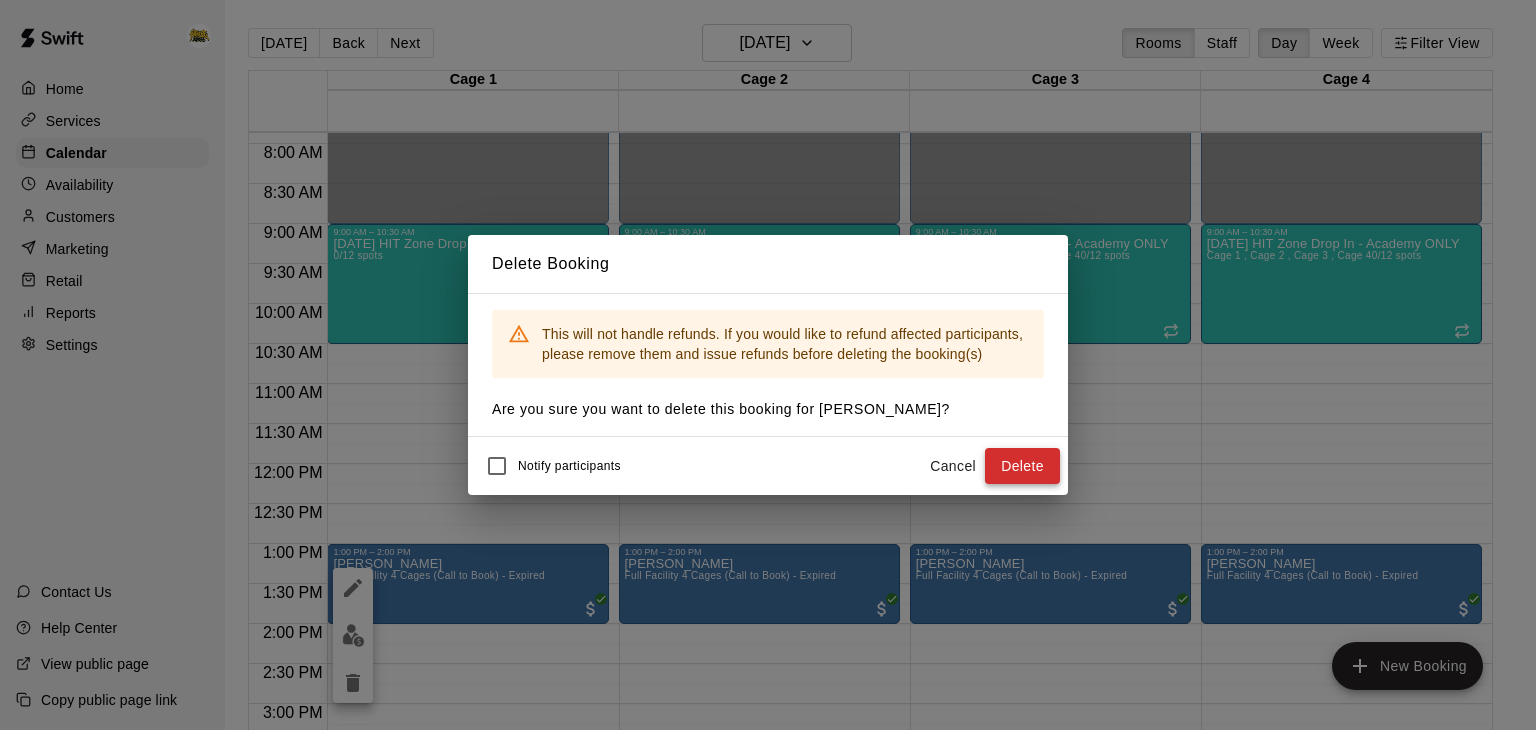 click on "Delete" at bounding box center [1022, 466] 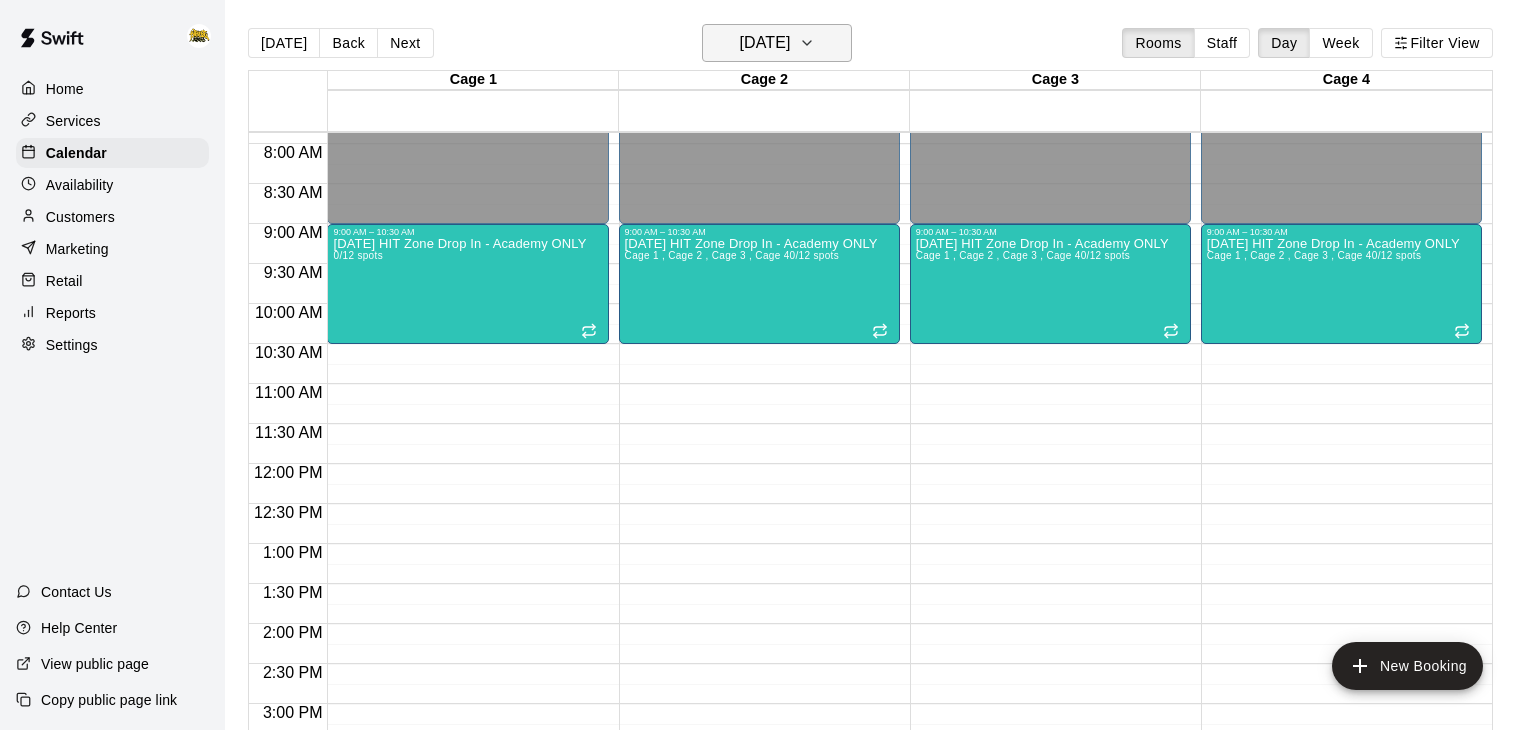 click 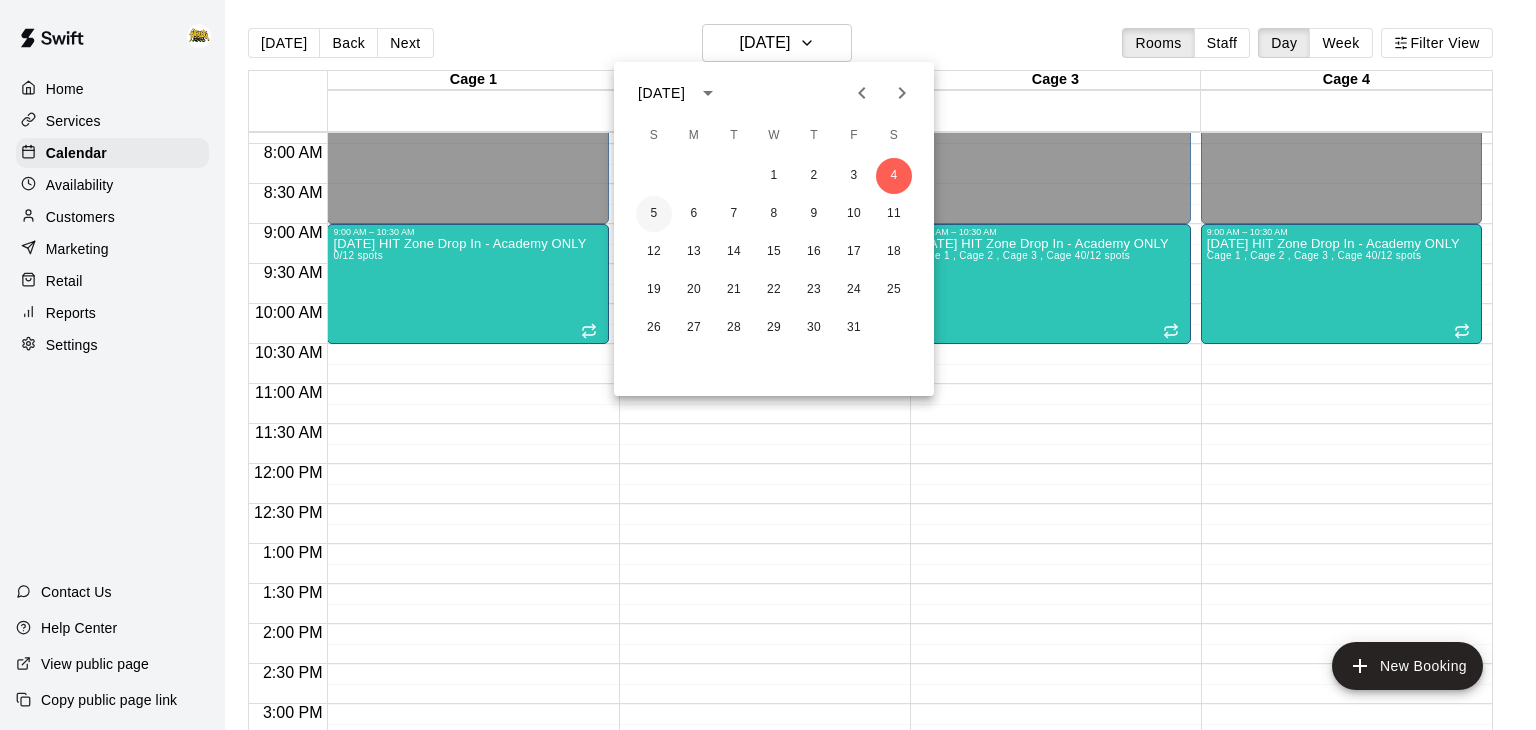 click on "5" at bounding box center [654, 214] 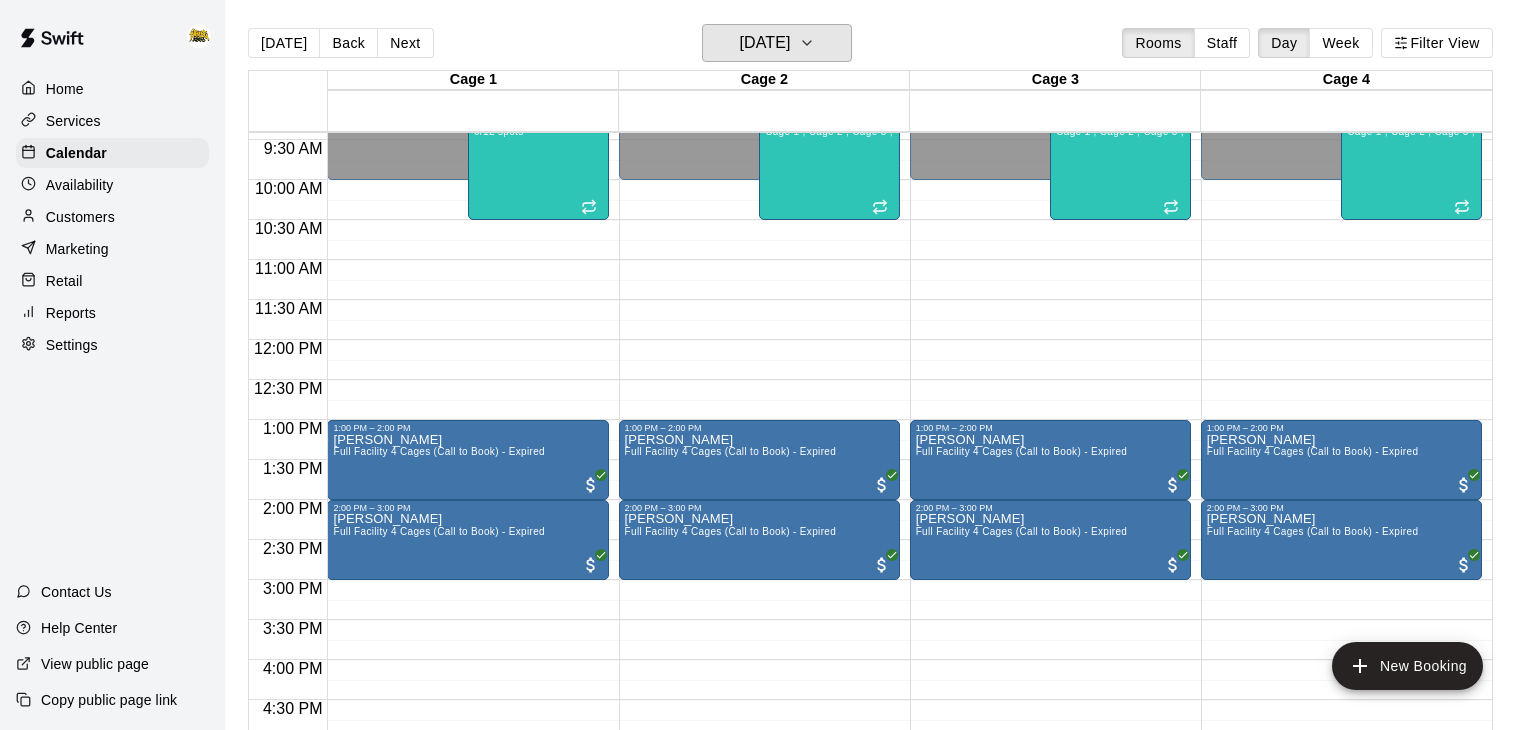 scroll, scrollTop: 753, scrollLeft: 0, axis: vertical 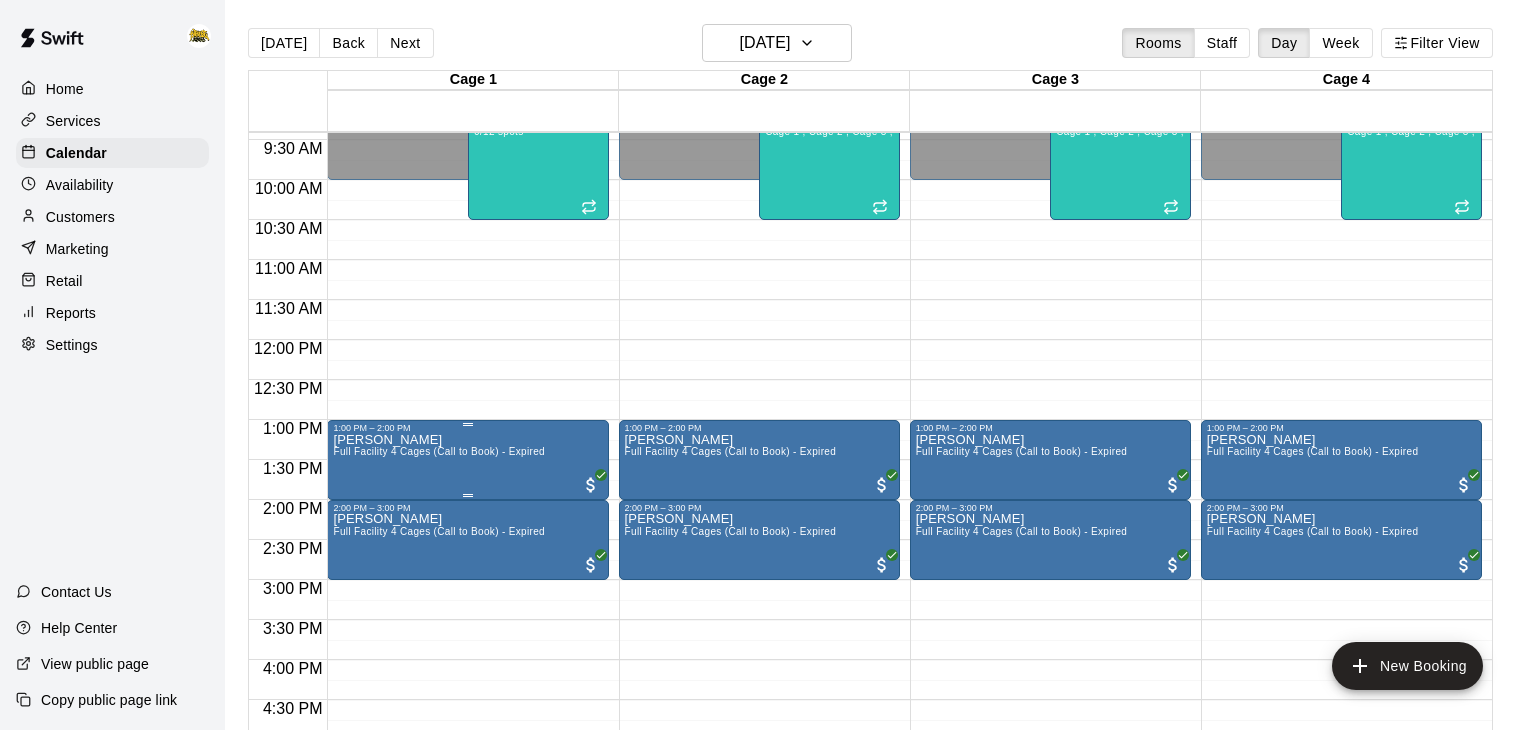 click on "[PERSON_NAME]  Full Facility 4 Cages (Call to Book) - Expired" at bounding box center (439, 798) 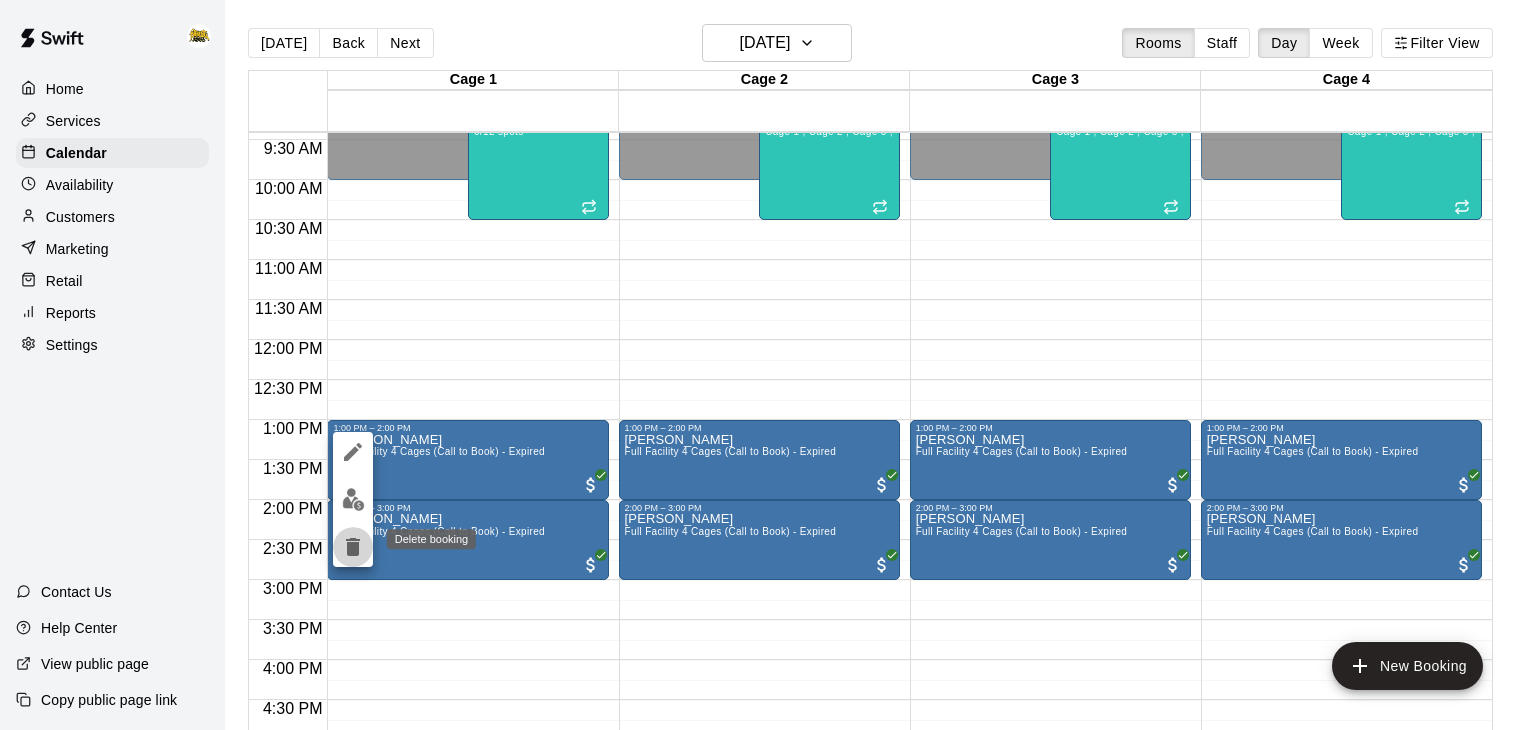click 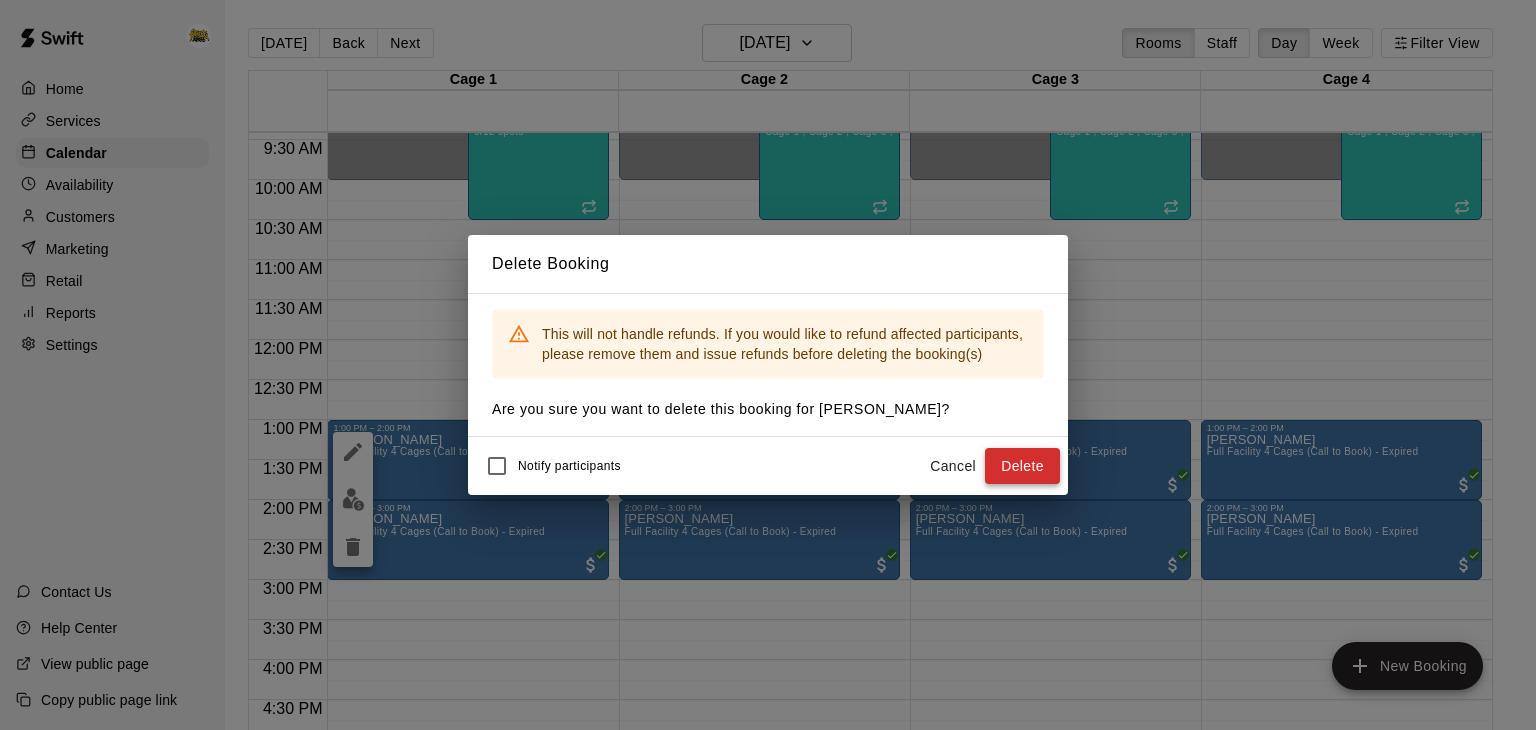 click on "Delete" at bounding box center [1022, 466] 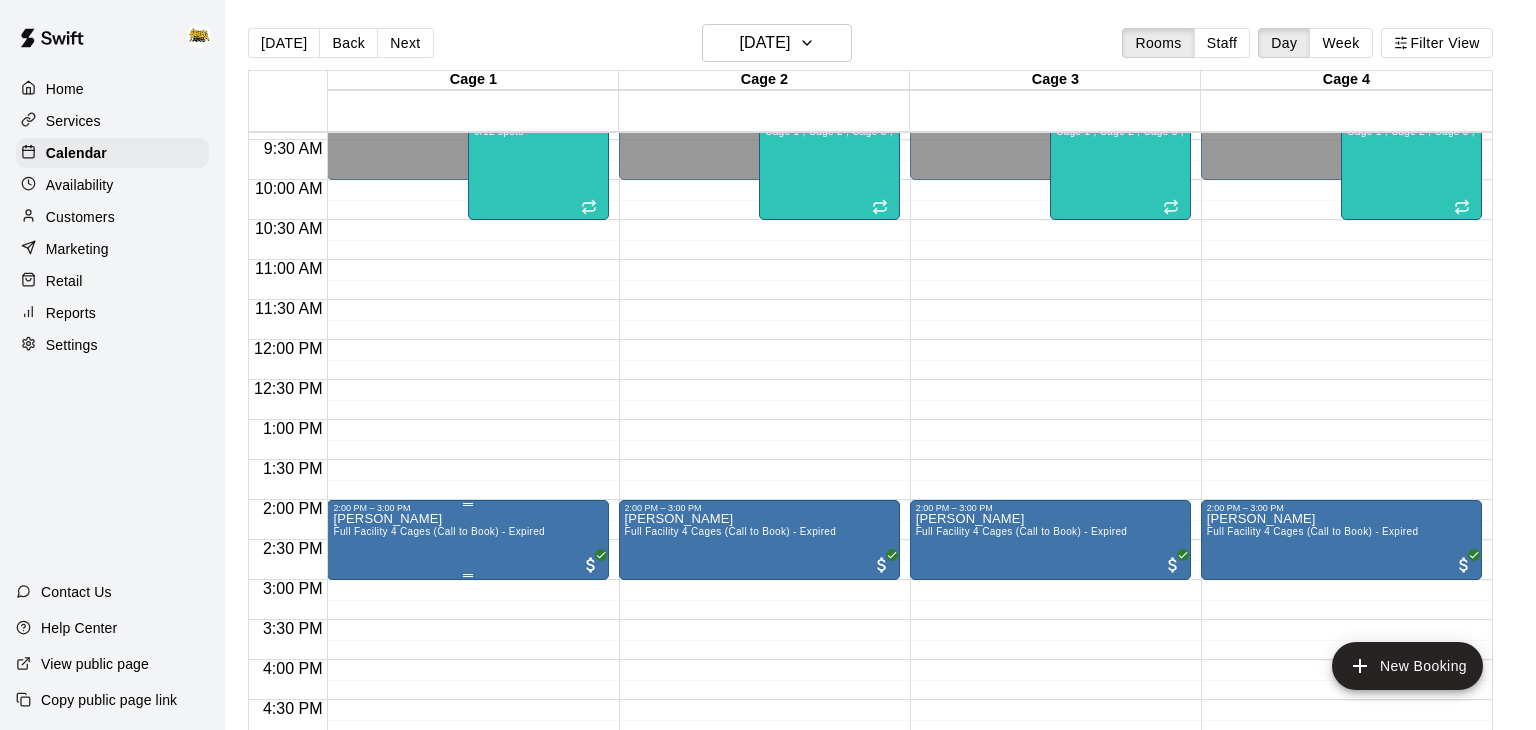 click on "[PERSON_NAME]  Full Facility 4 Cages (Call to Book) - Expired" at bounding box center [439, 878] 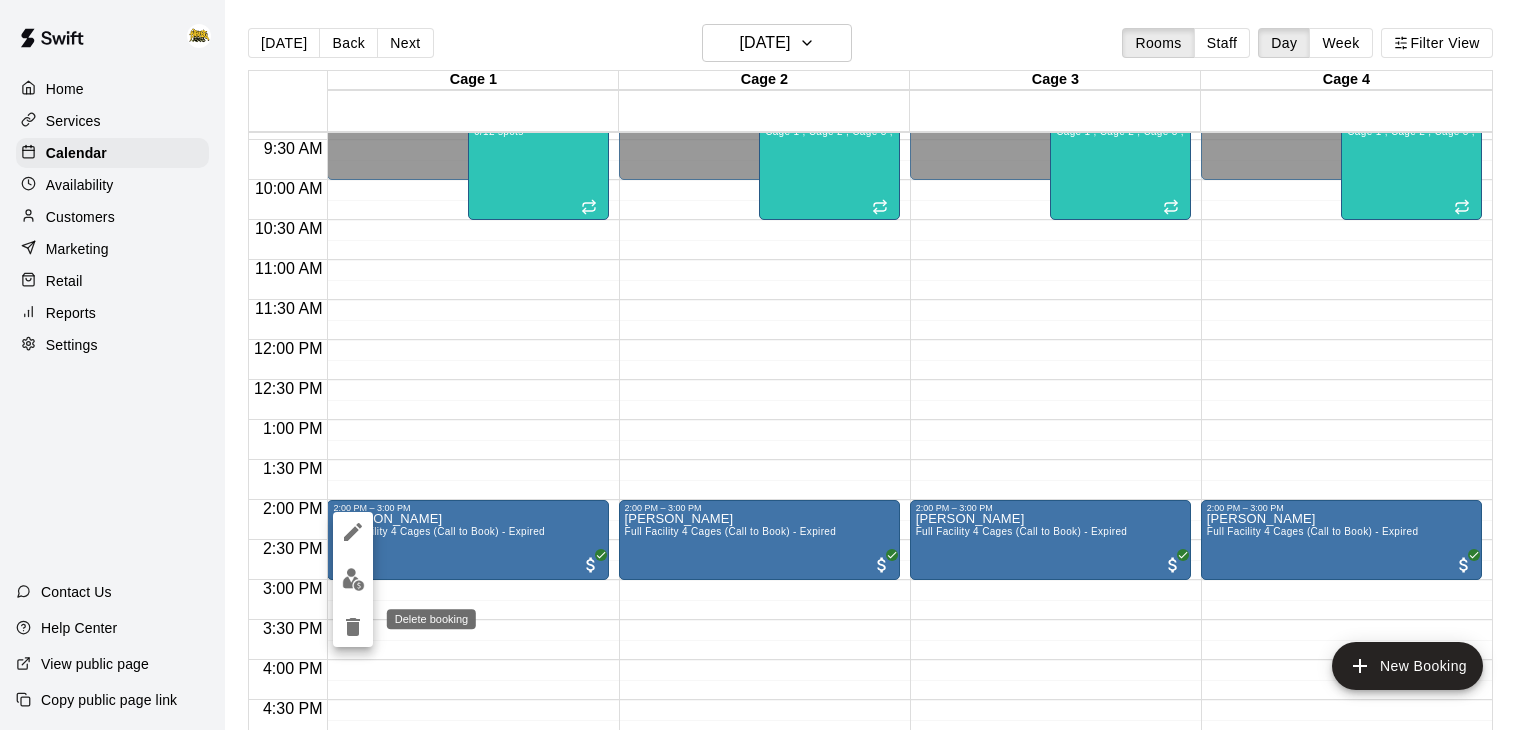 click 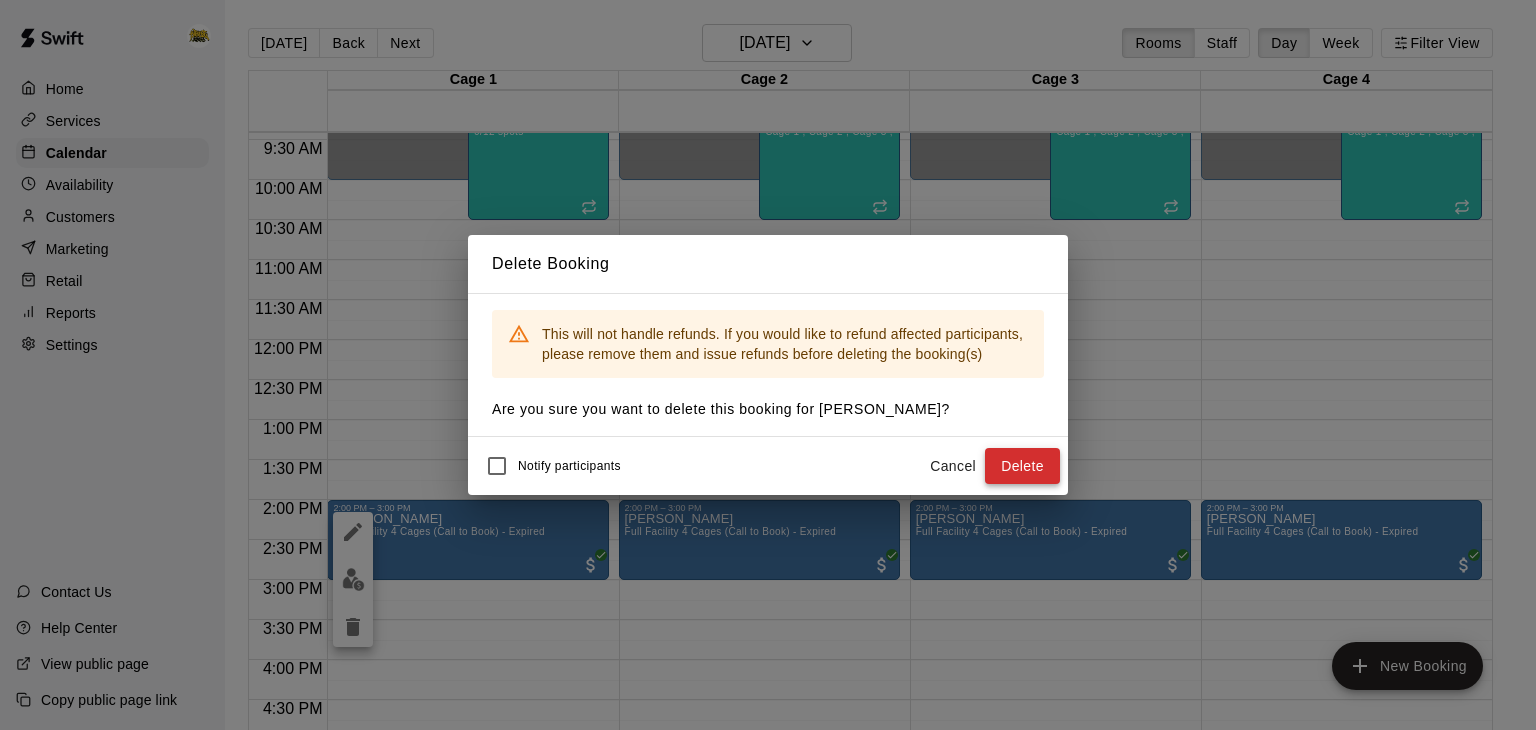 click on "Delete" at bounding box center (1022, 466) 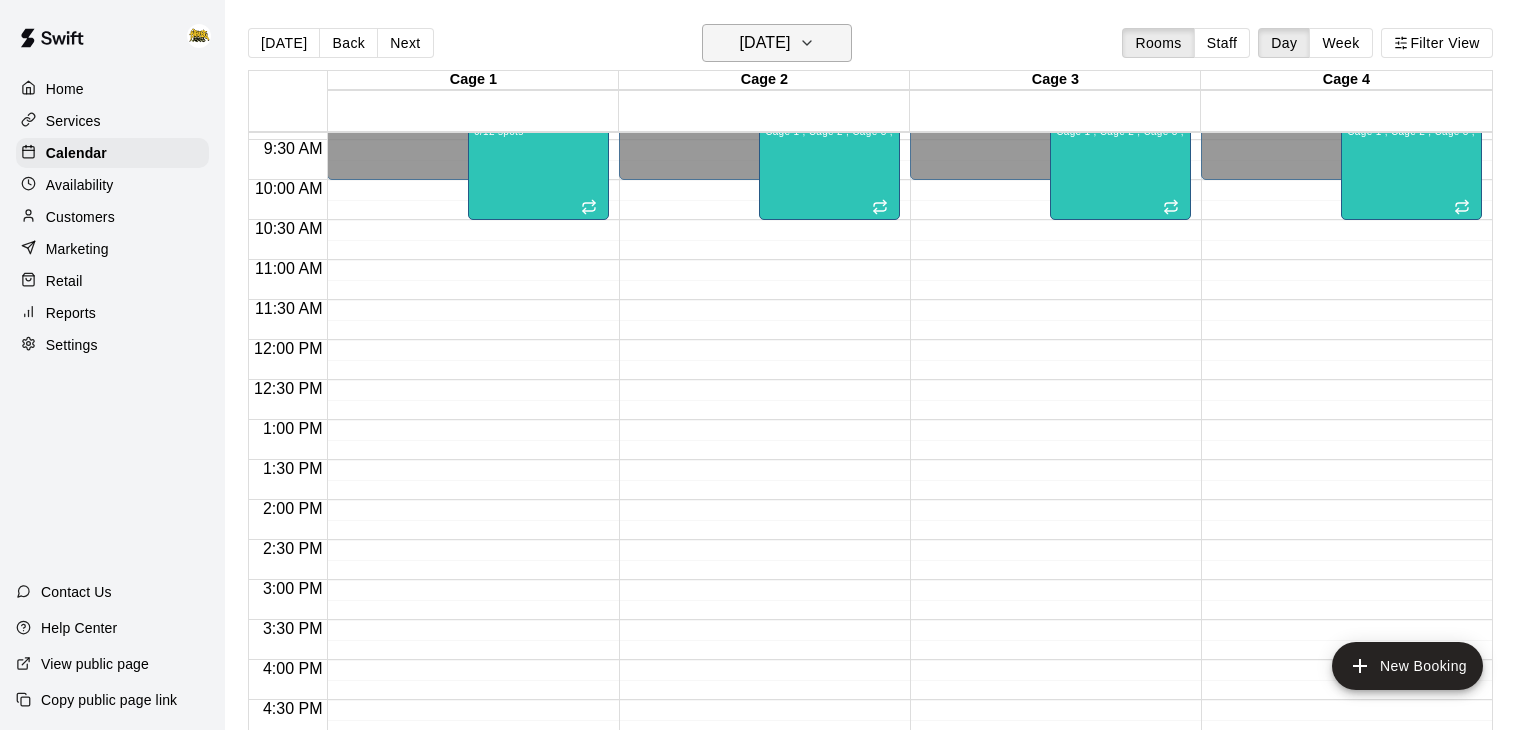 click on "[DATE]" at bounding box center (777, 43) 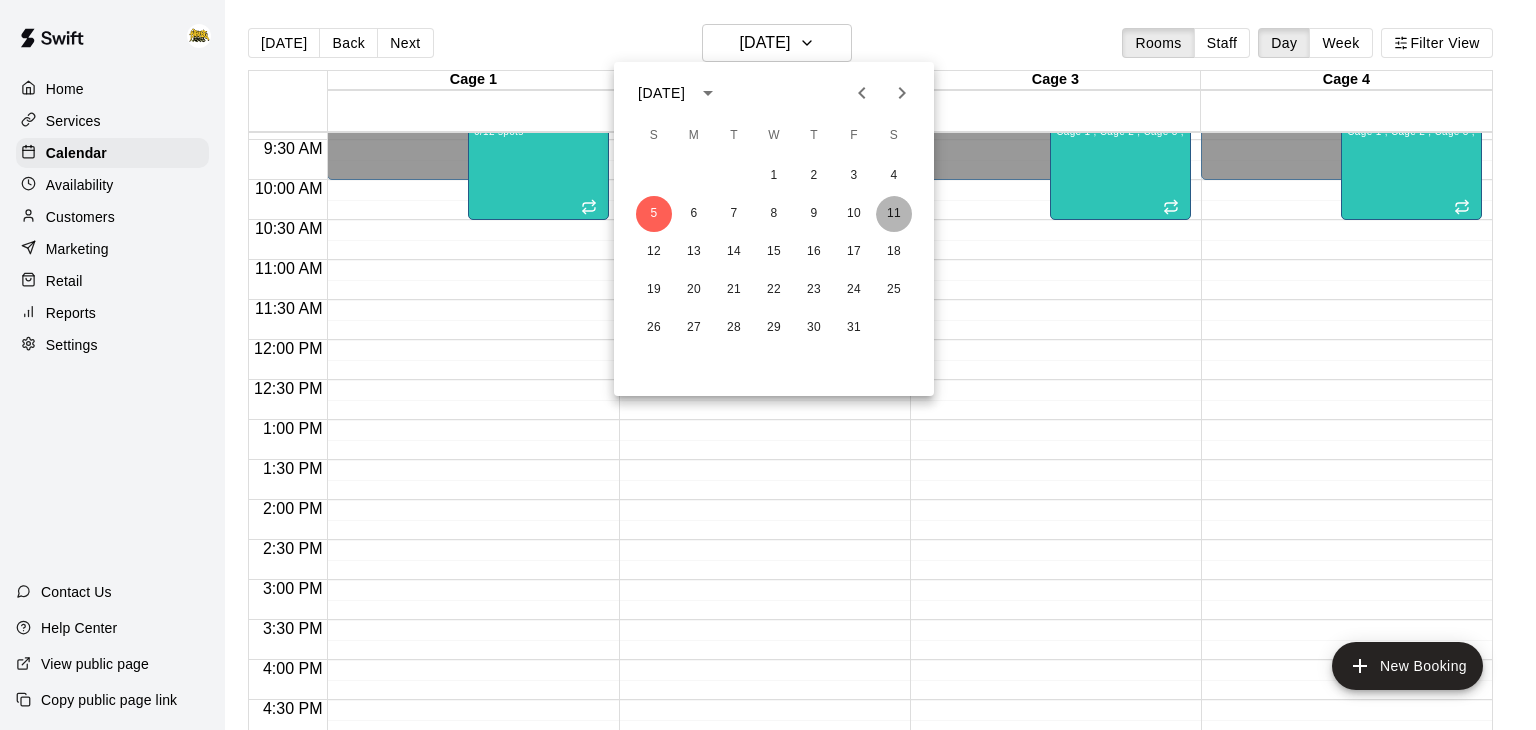click on "11" at bounding box center (894, 214) 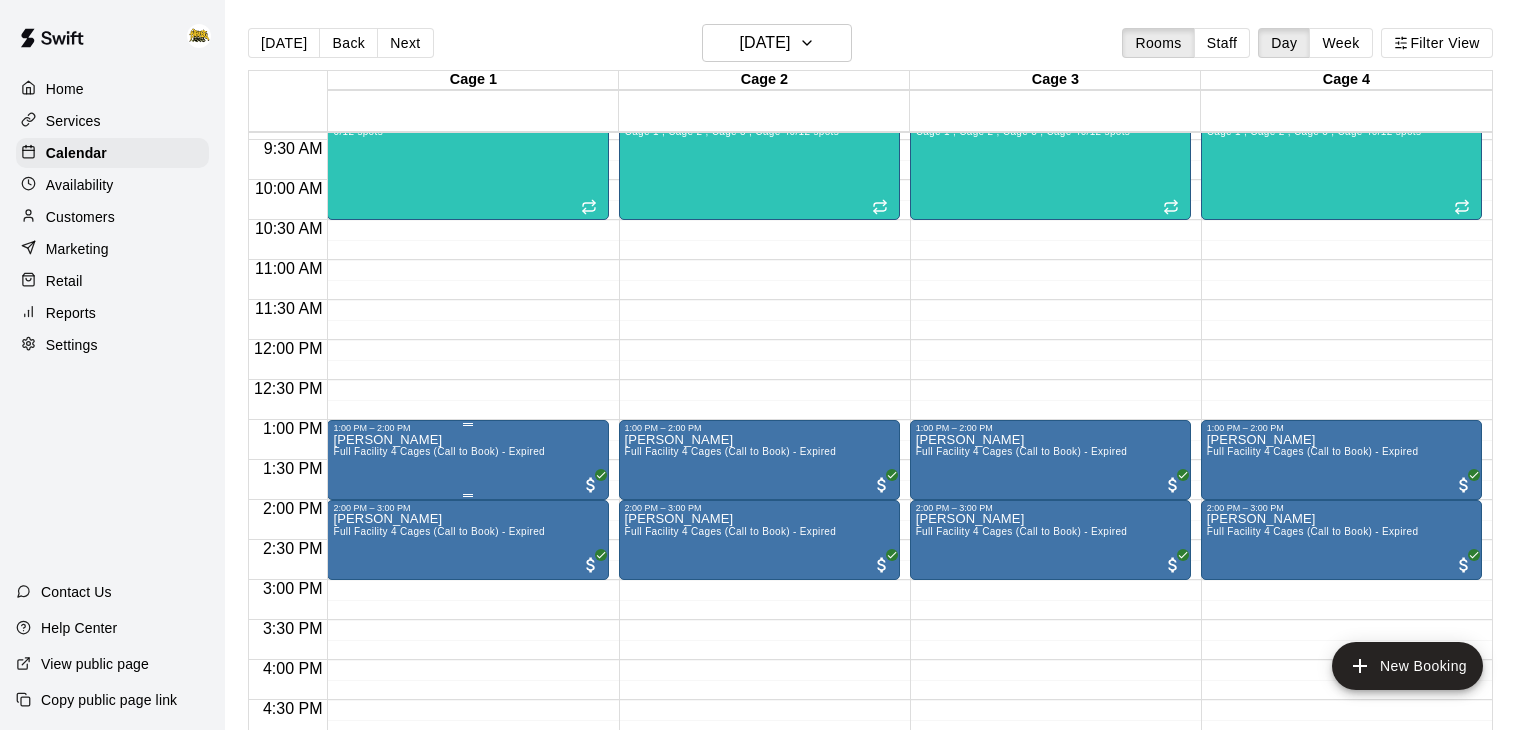 click on "[PERSON_NAME]  Full Facility 4 Cages (Call to Book) - Expired" at bounding box center [467, 798] 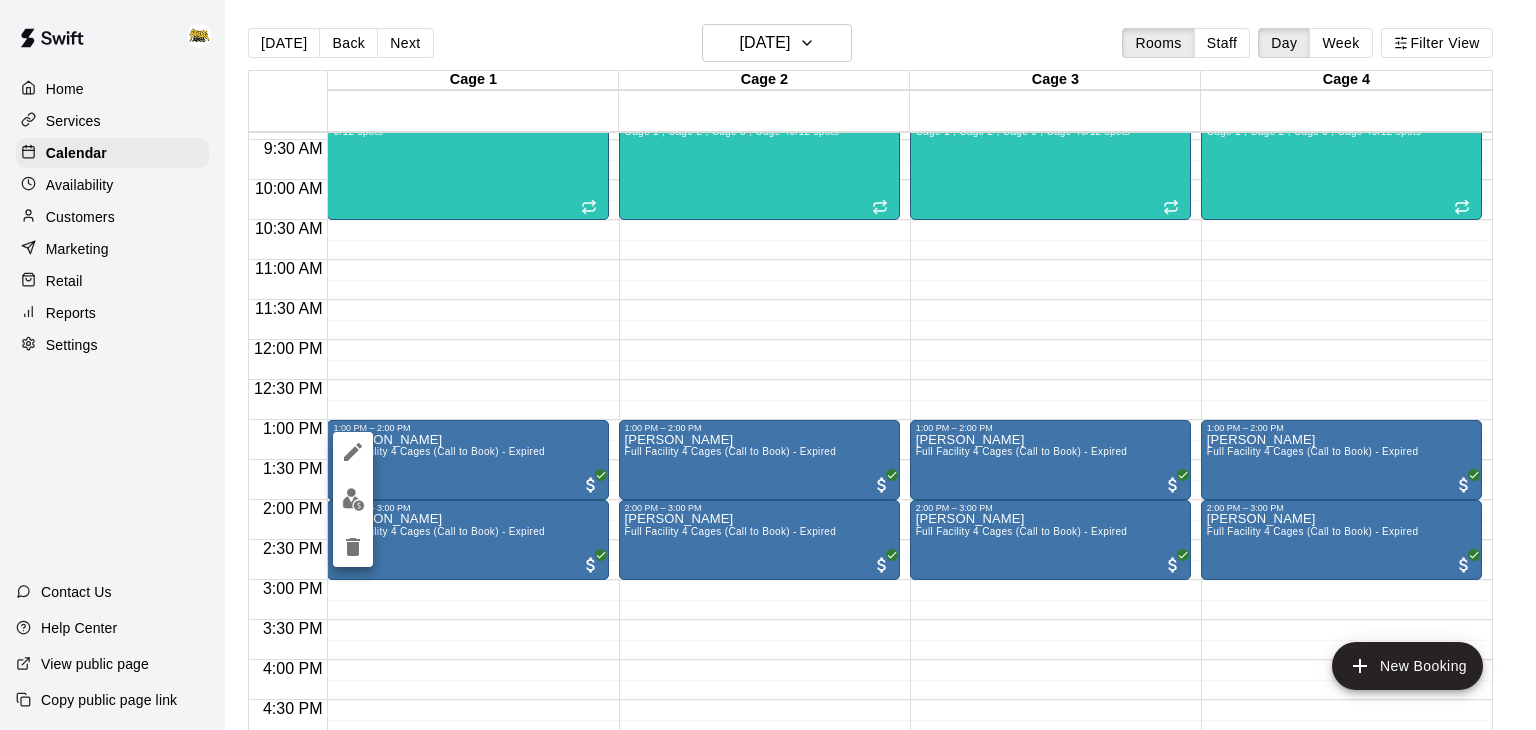 click 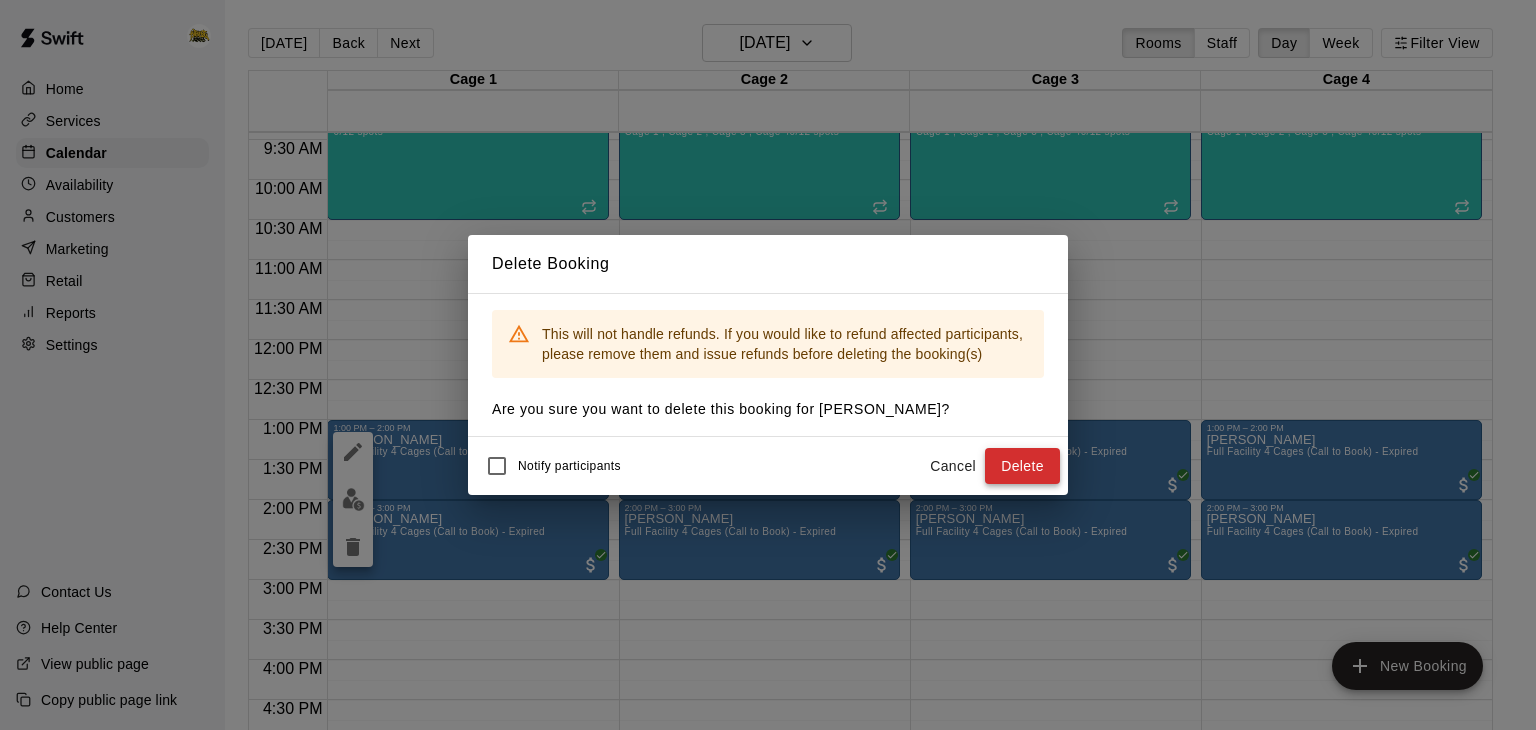 click on "Delete" at bounding box center (1022, 466) 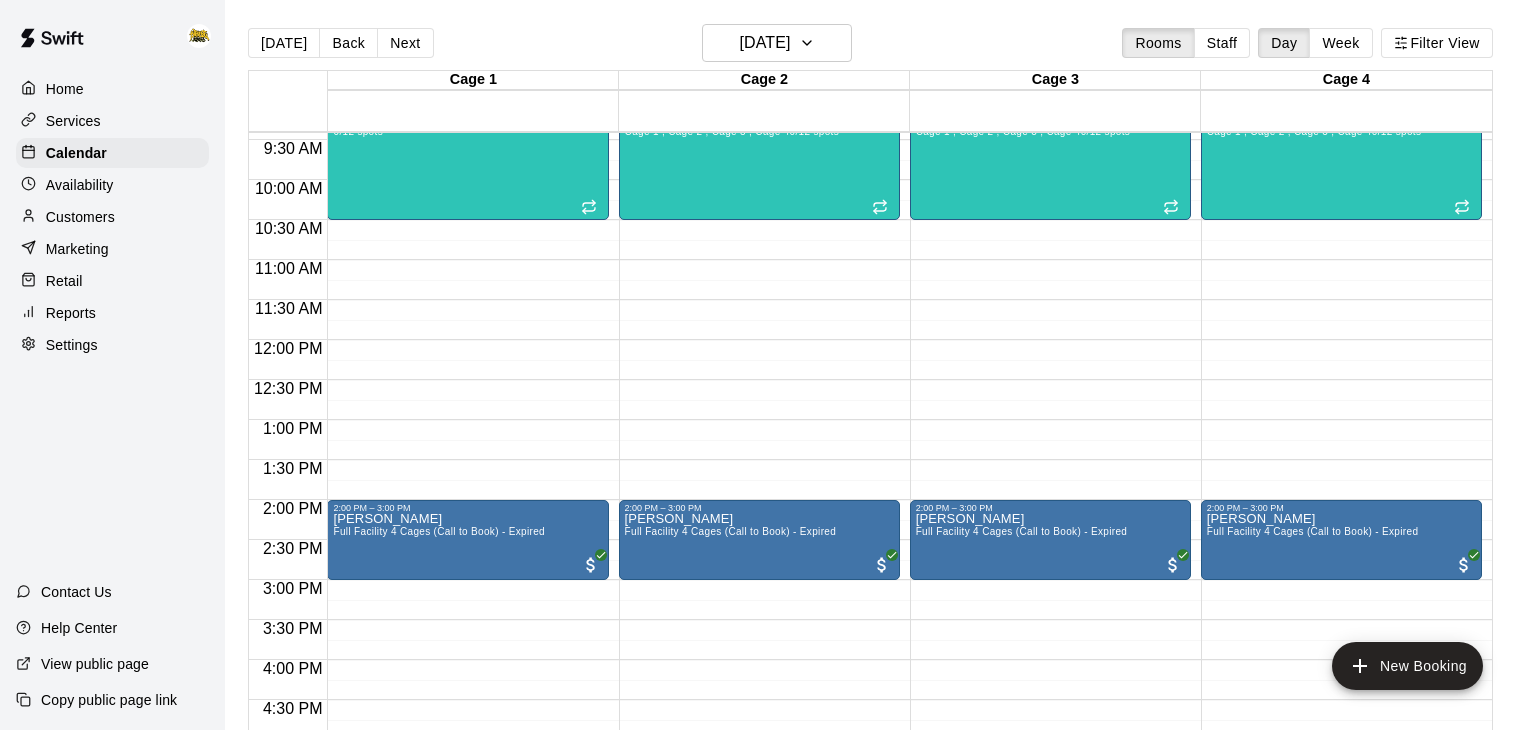 click on "[PERSON_NAME]  Full Facility 4 Cages (Call to Book) - Expired" at bounding box center [439, 878] 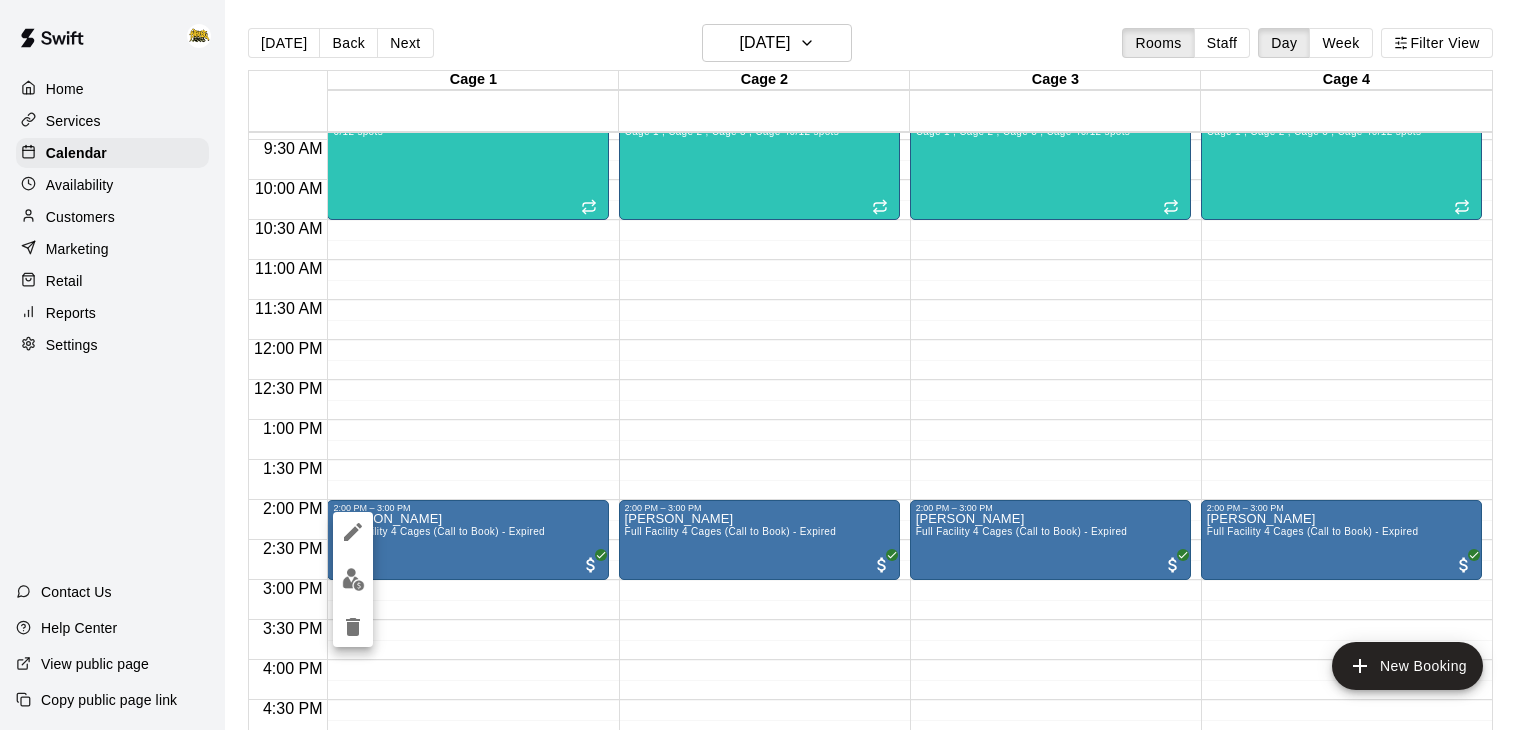 click at bounding box center (768, 365) 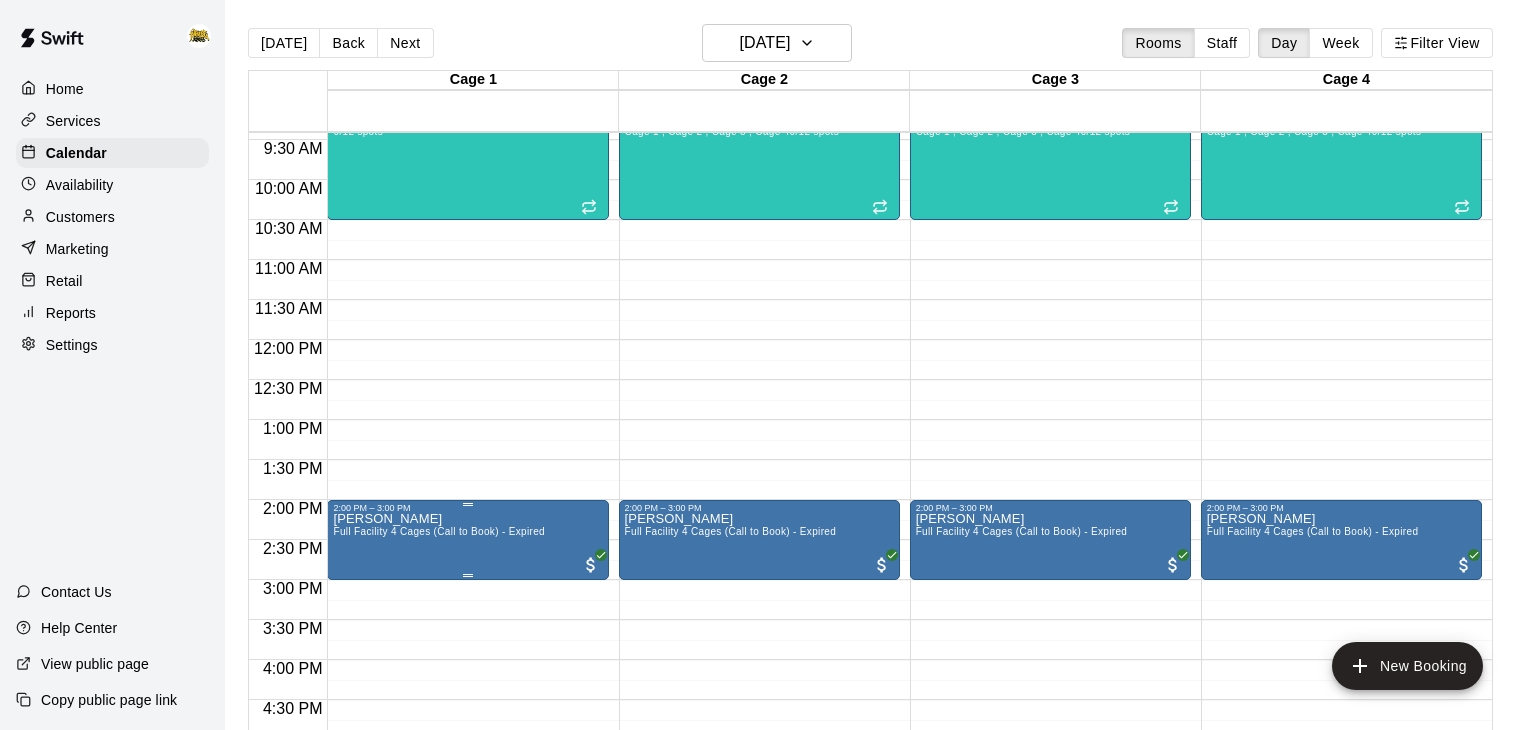 click on "[PERSON_NAME]  Full Facility 4 Cages (Call to Book) - Expired" at bounding box center (439, 878) 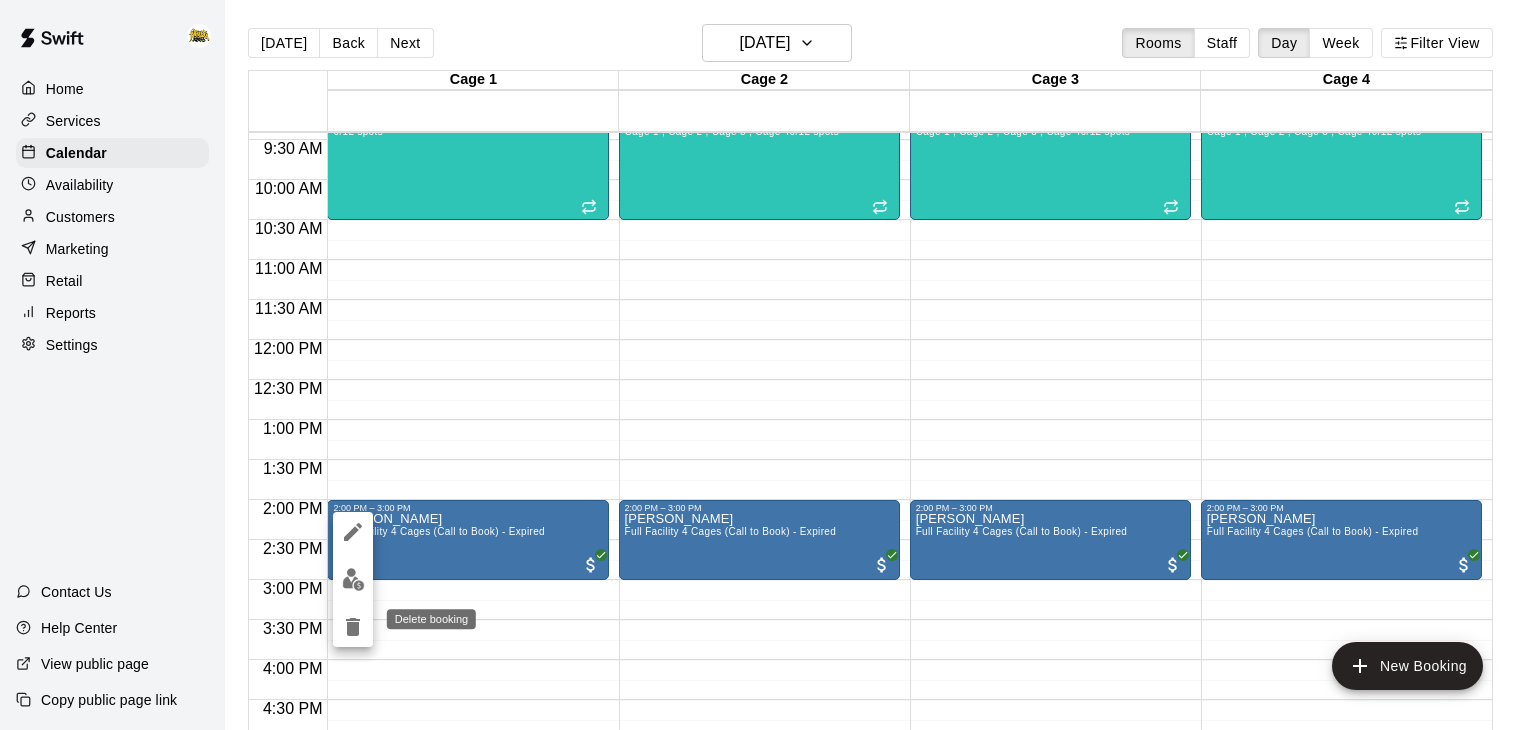 click 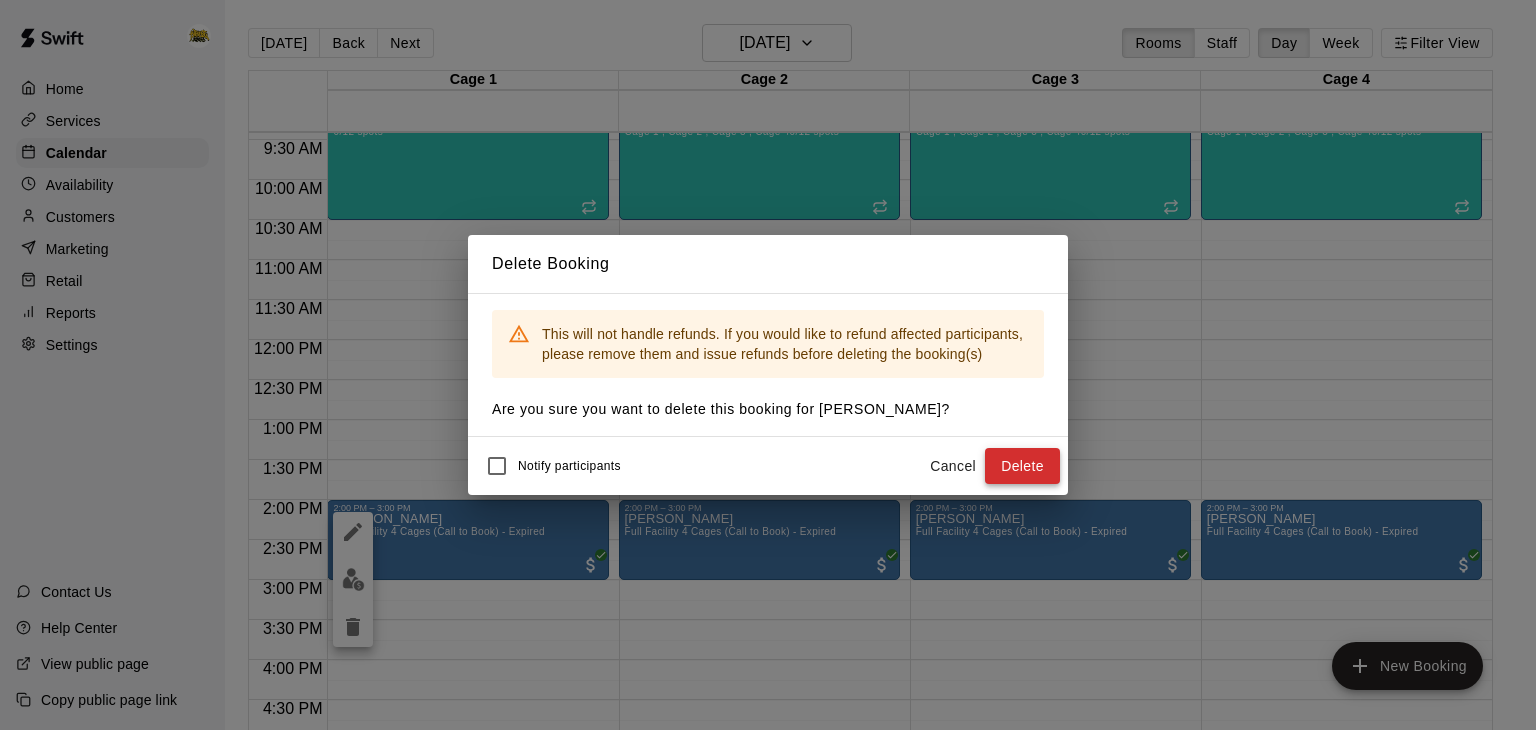 click on "Delete" at bounding box center [1022, 466] 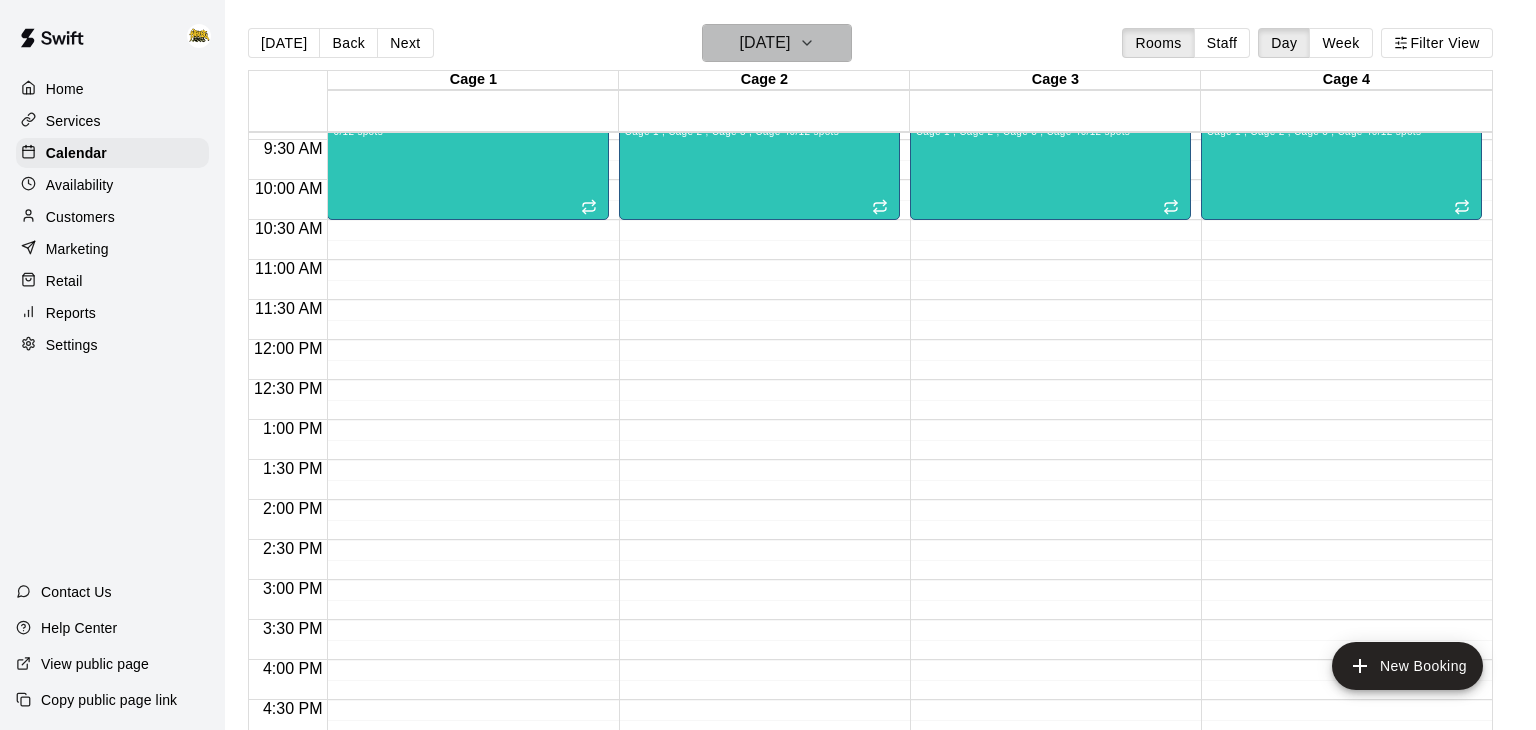 click on "[DATE]" at bounding box center [777, 43] 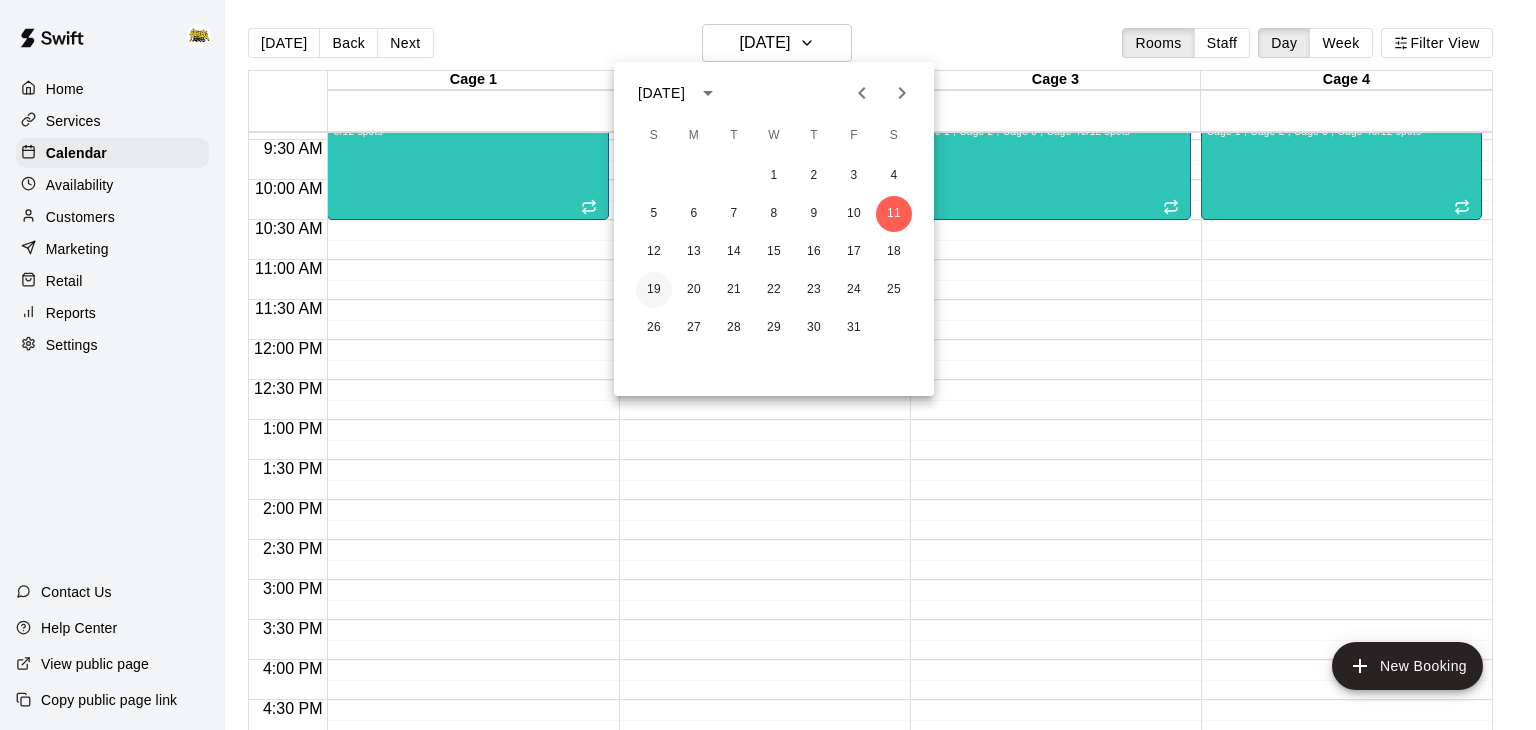 click on "19" at bounding box center (654, 290) 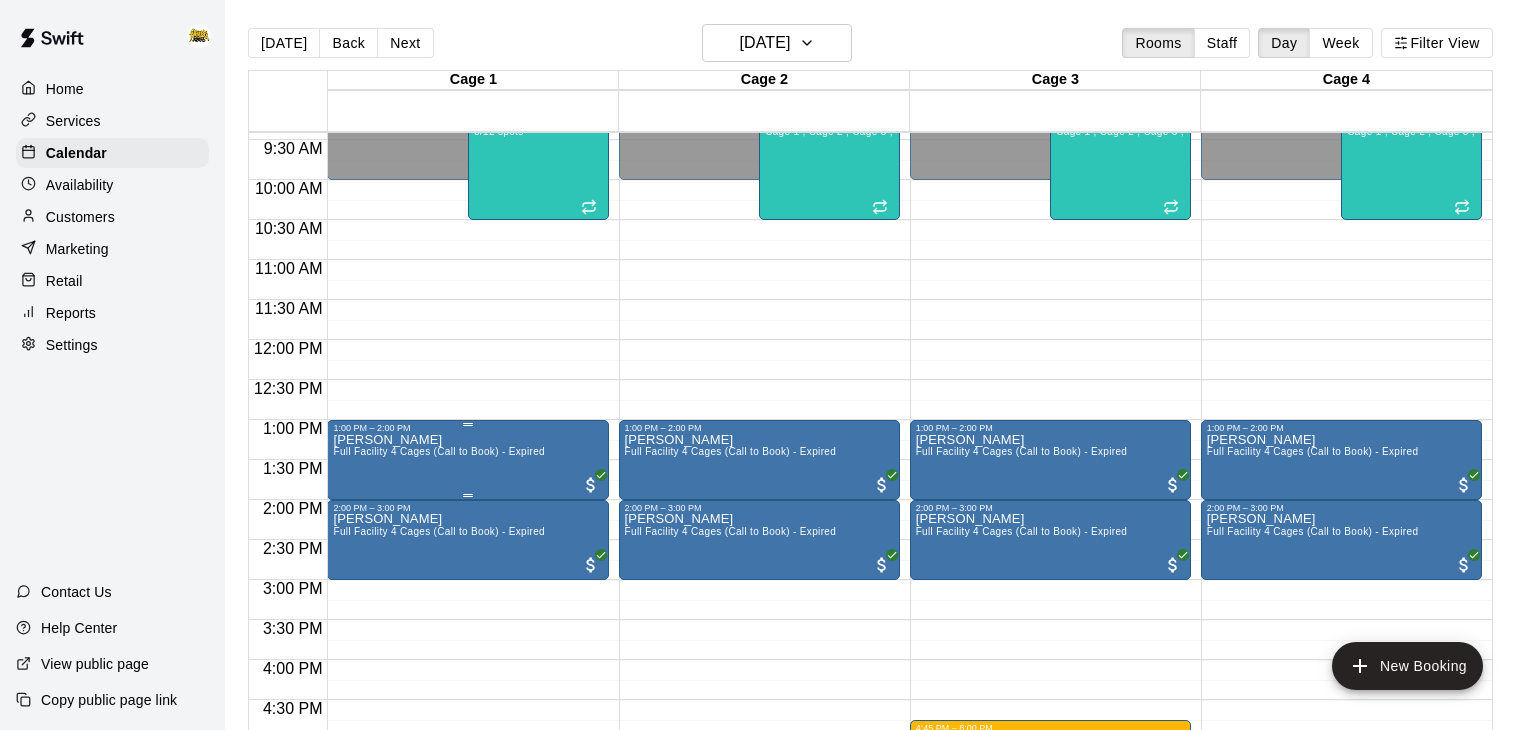 click on "Full Facility 4 Cages (Call to Book) - Expired" at bounding box center [439, 451] 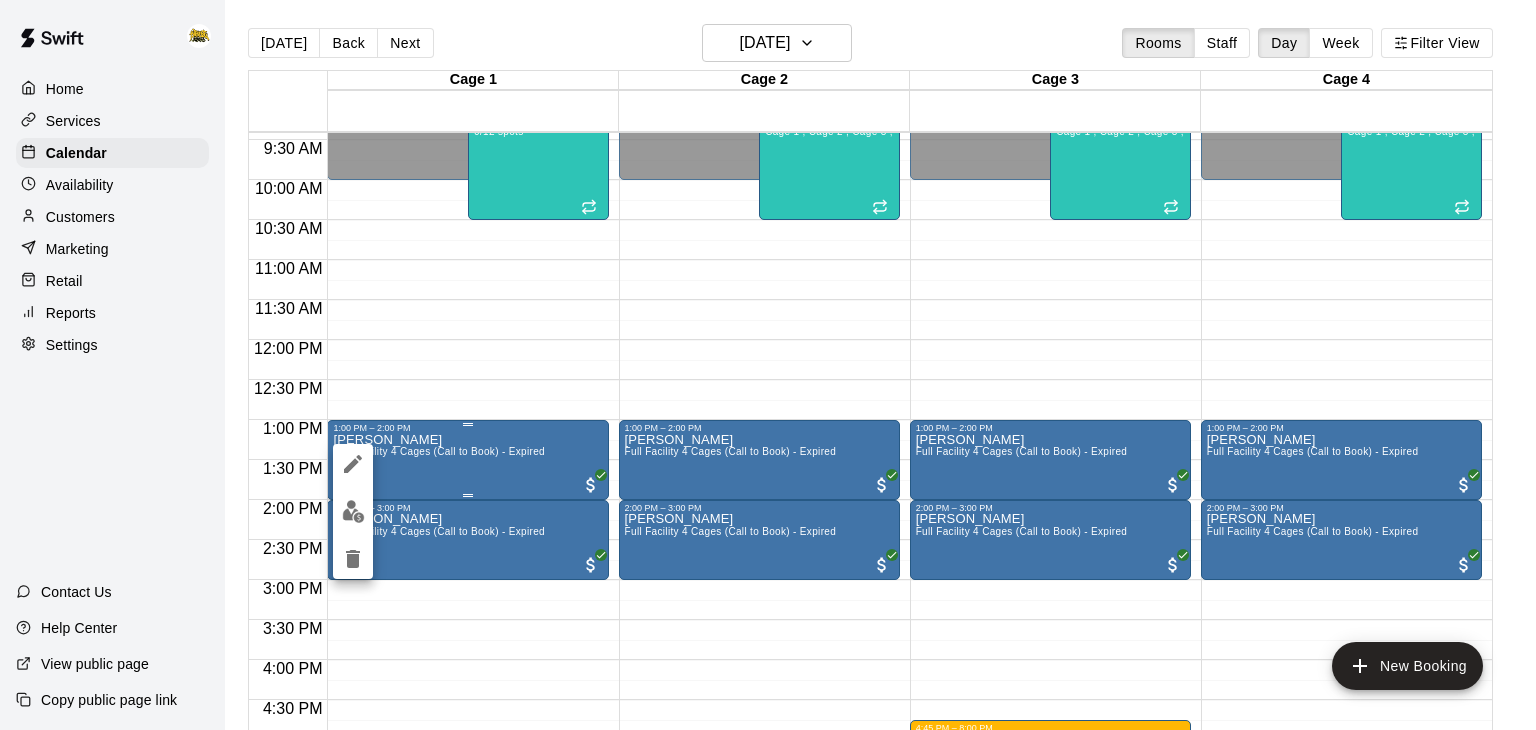 click at bounding box center [768, 365] 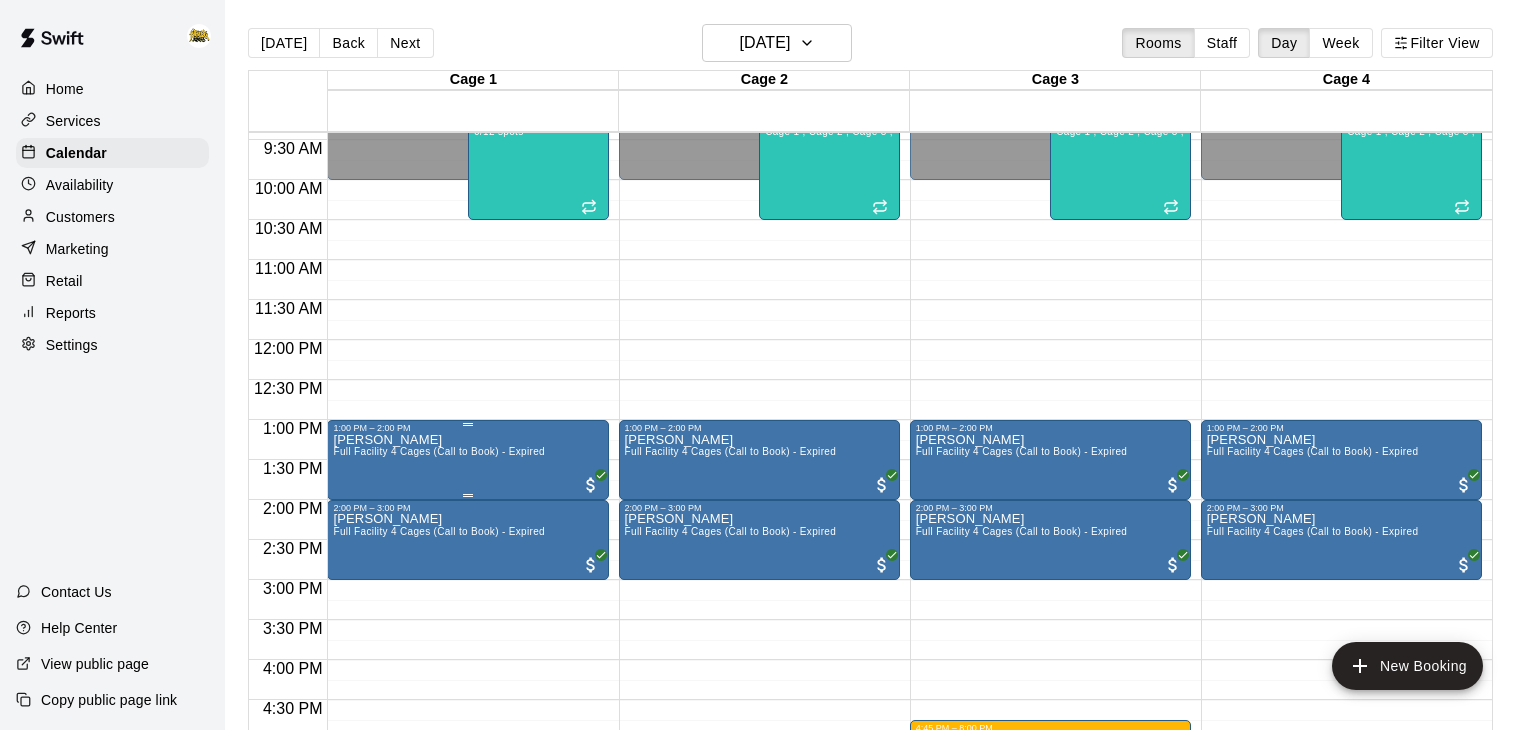 click on "[PERSON_NAME]  Full Facility 4 Cages (Call to Book) - Expired" at bounding box center [439, 798] 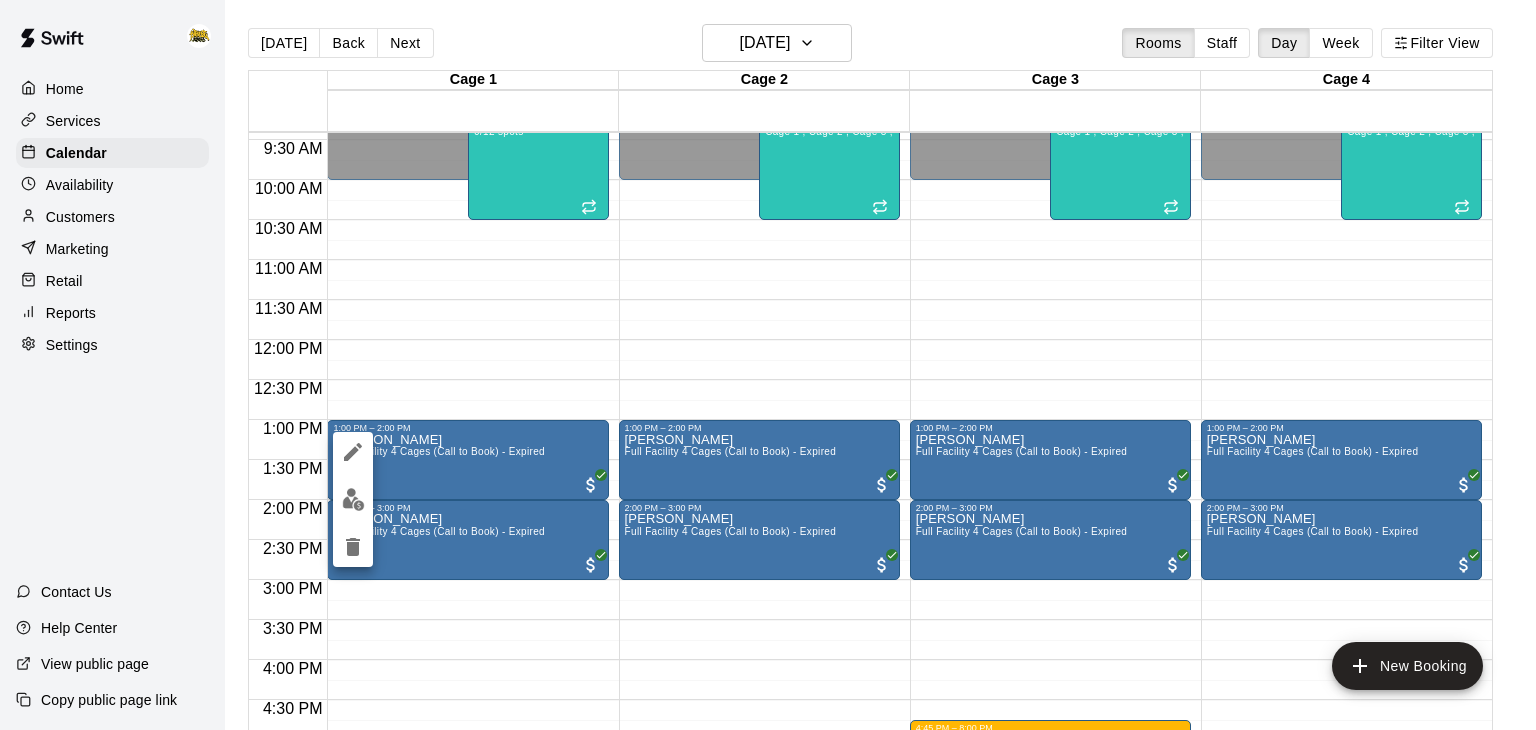 click 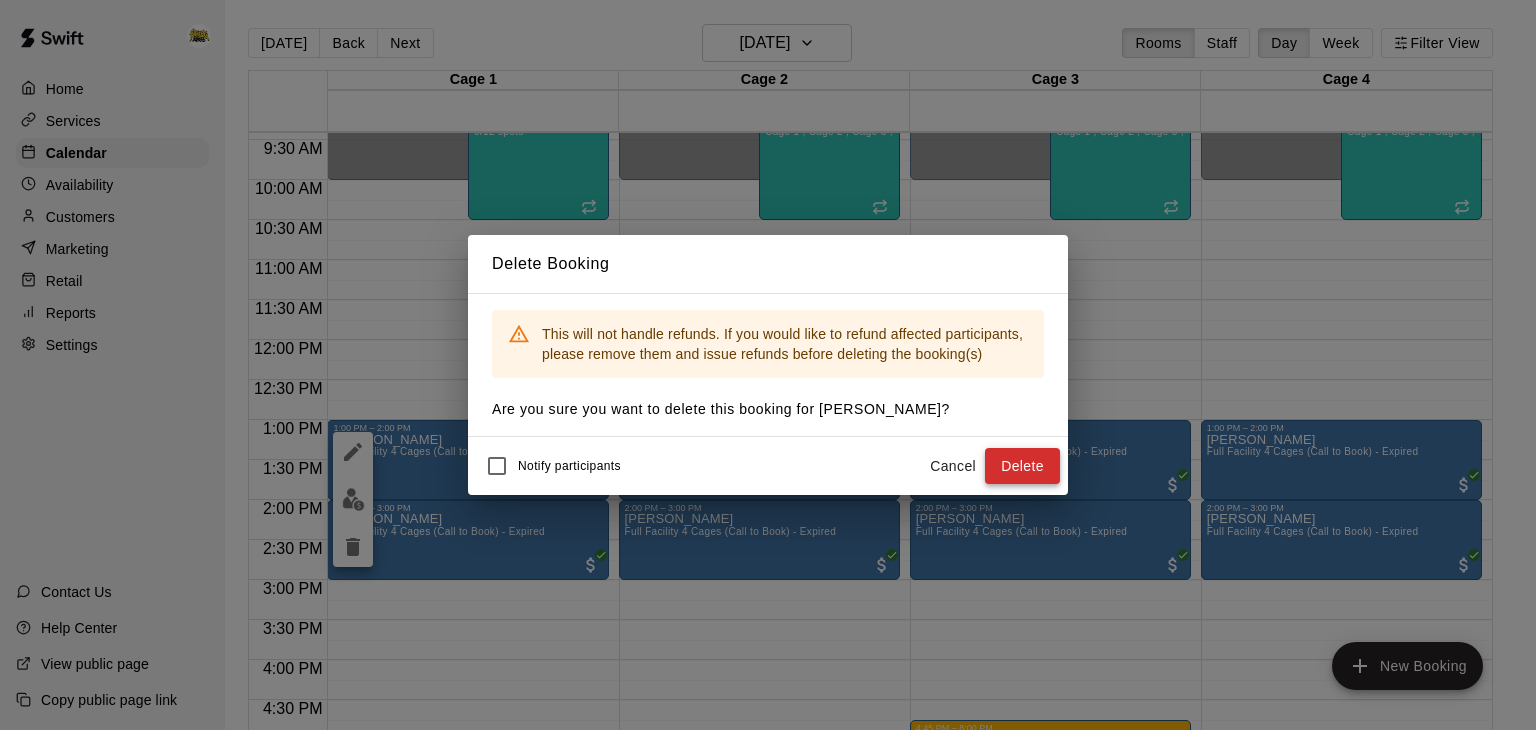 click on "Delete" at bounding box center (1022, 466) 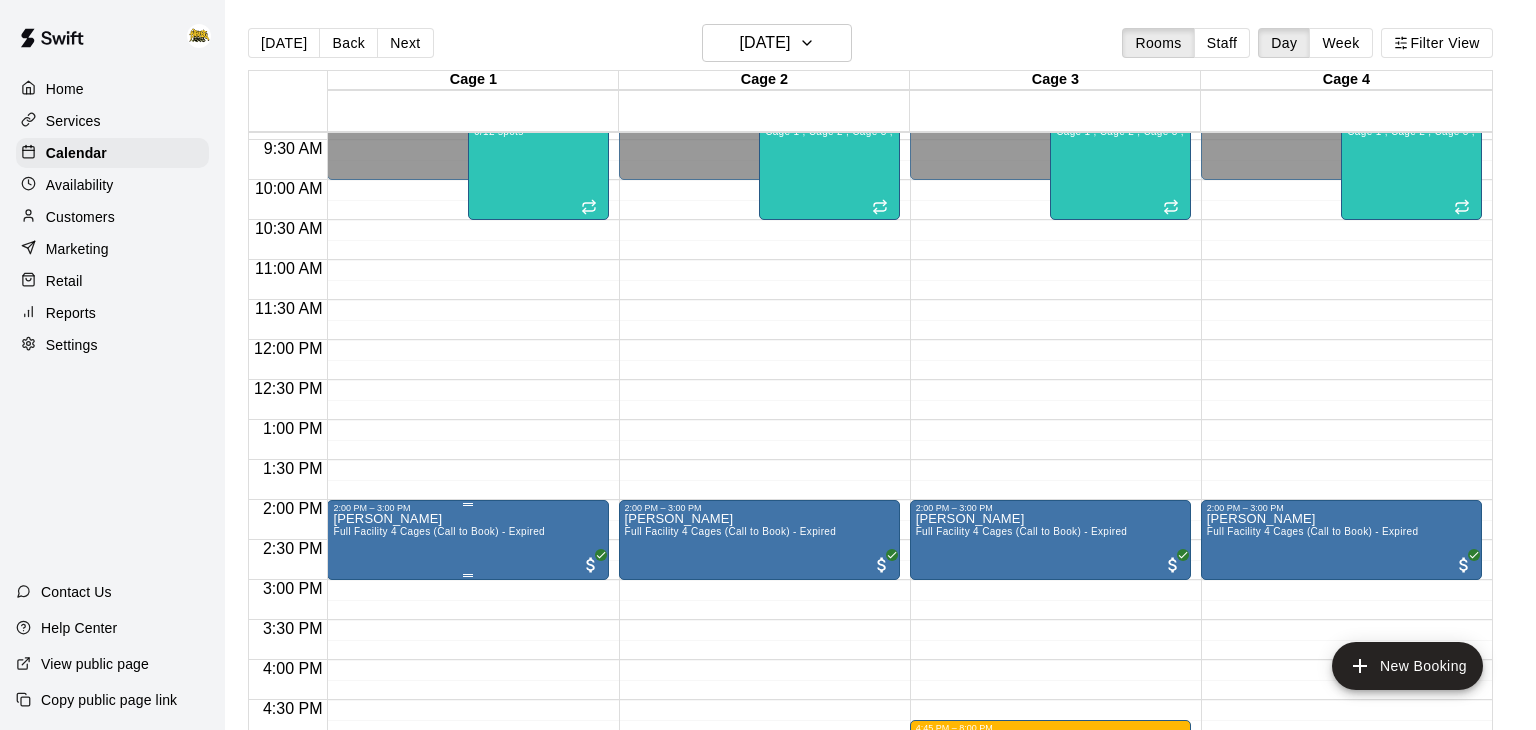 click on "[PERSON_NAME]  Full Facility 4 Cages (Call to Book) - Expired" at bounding box center [439, 878] 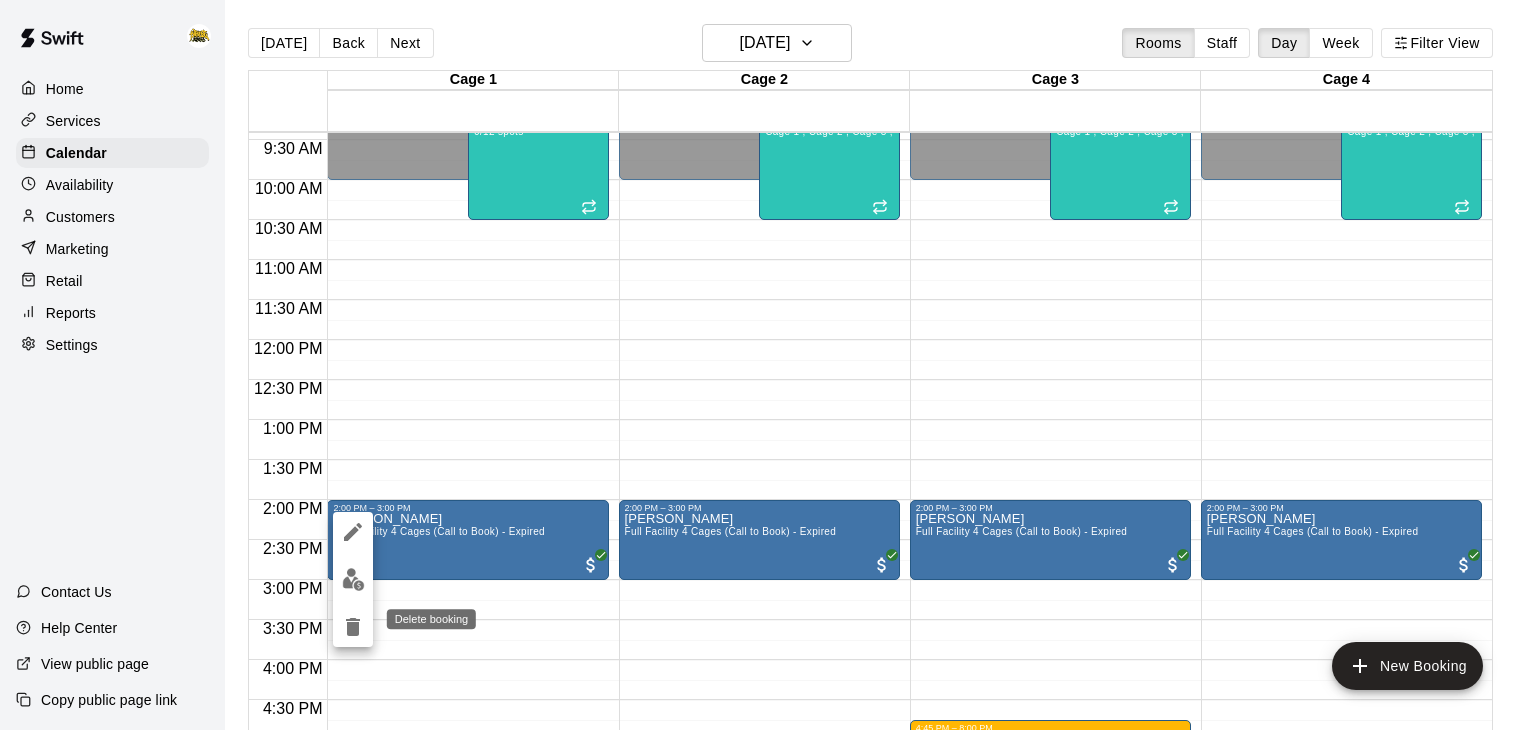 click 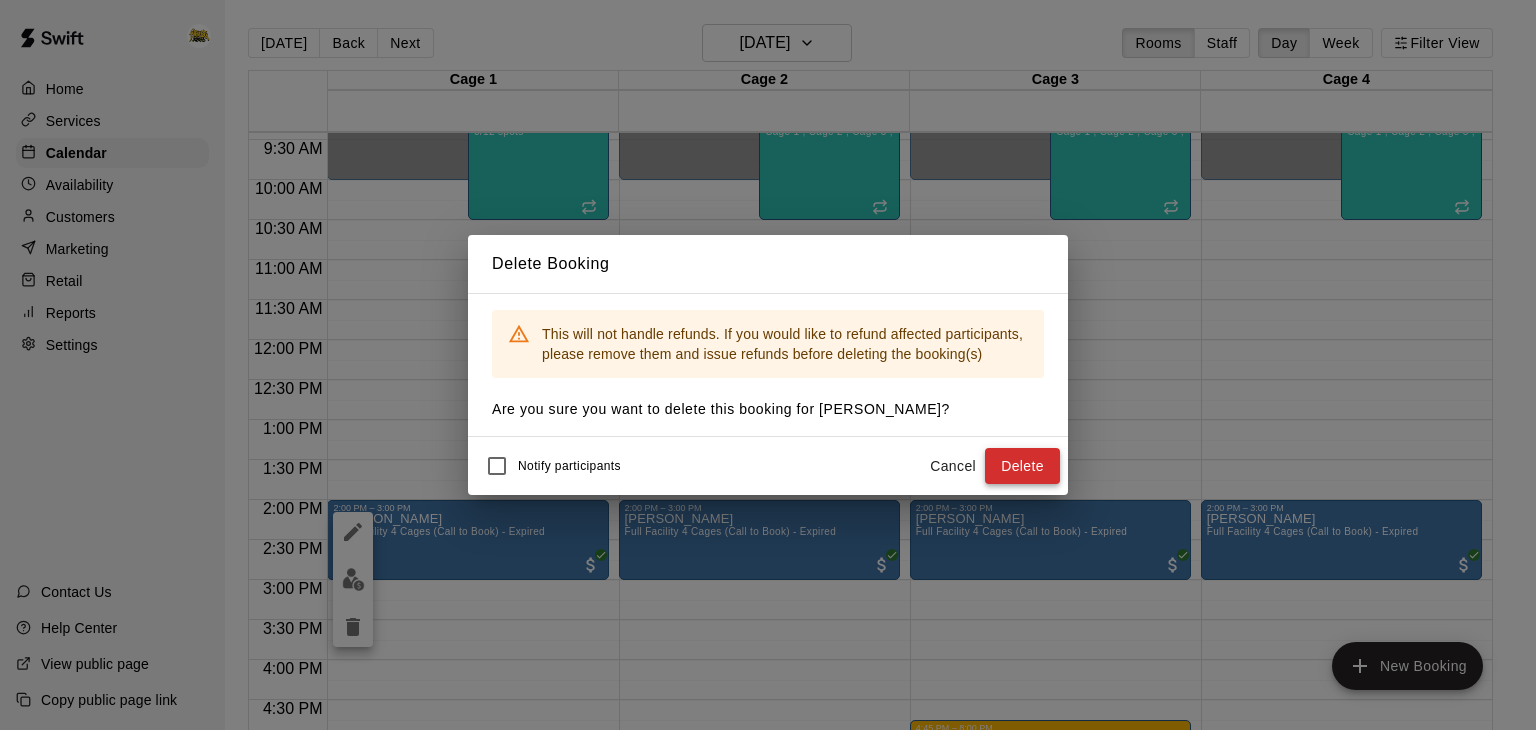 click on "Delete" at bounding box center (1022, 466) 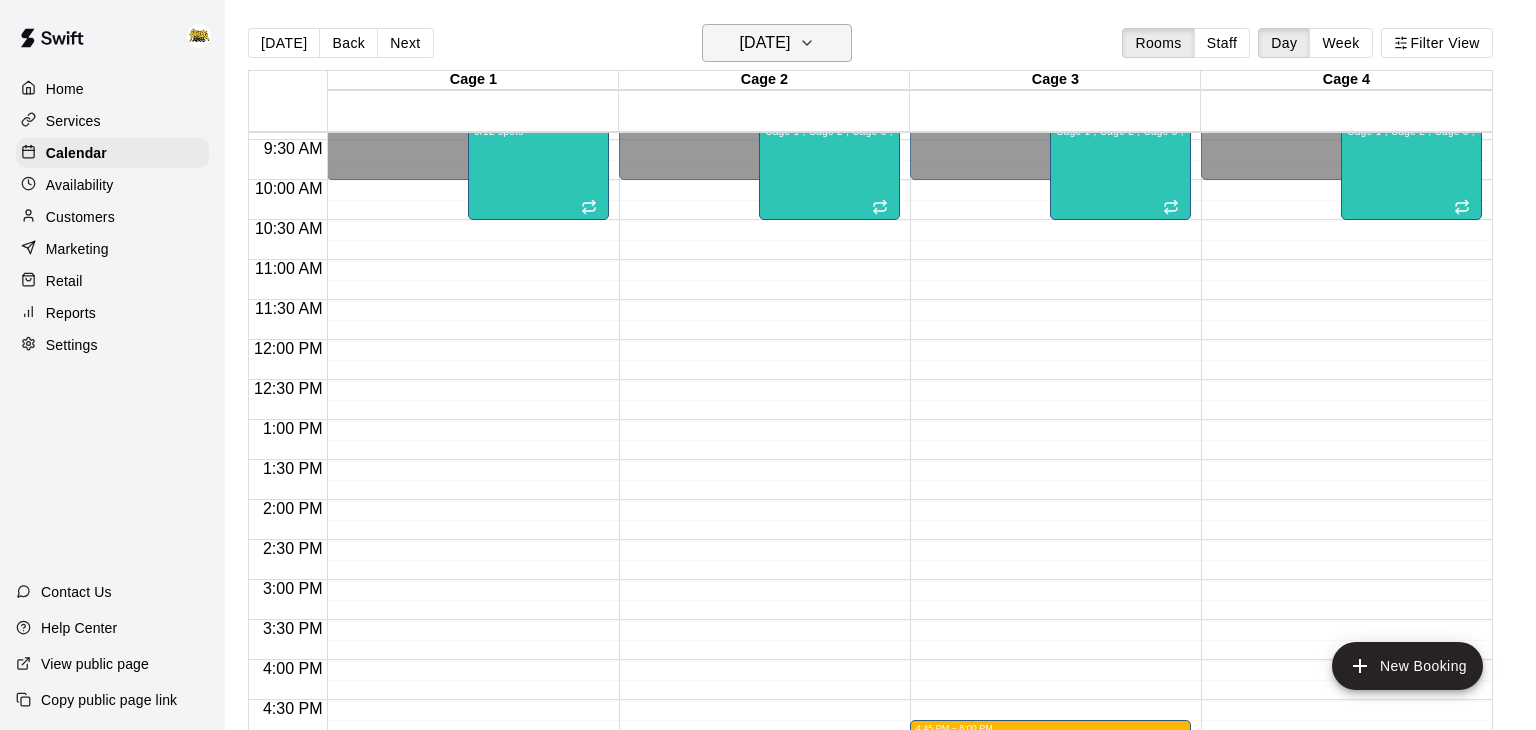 click 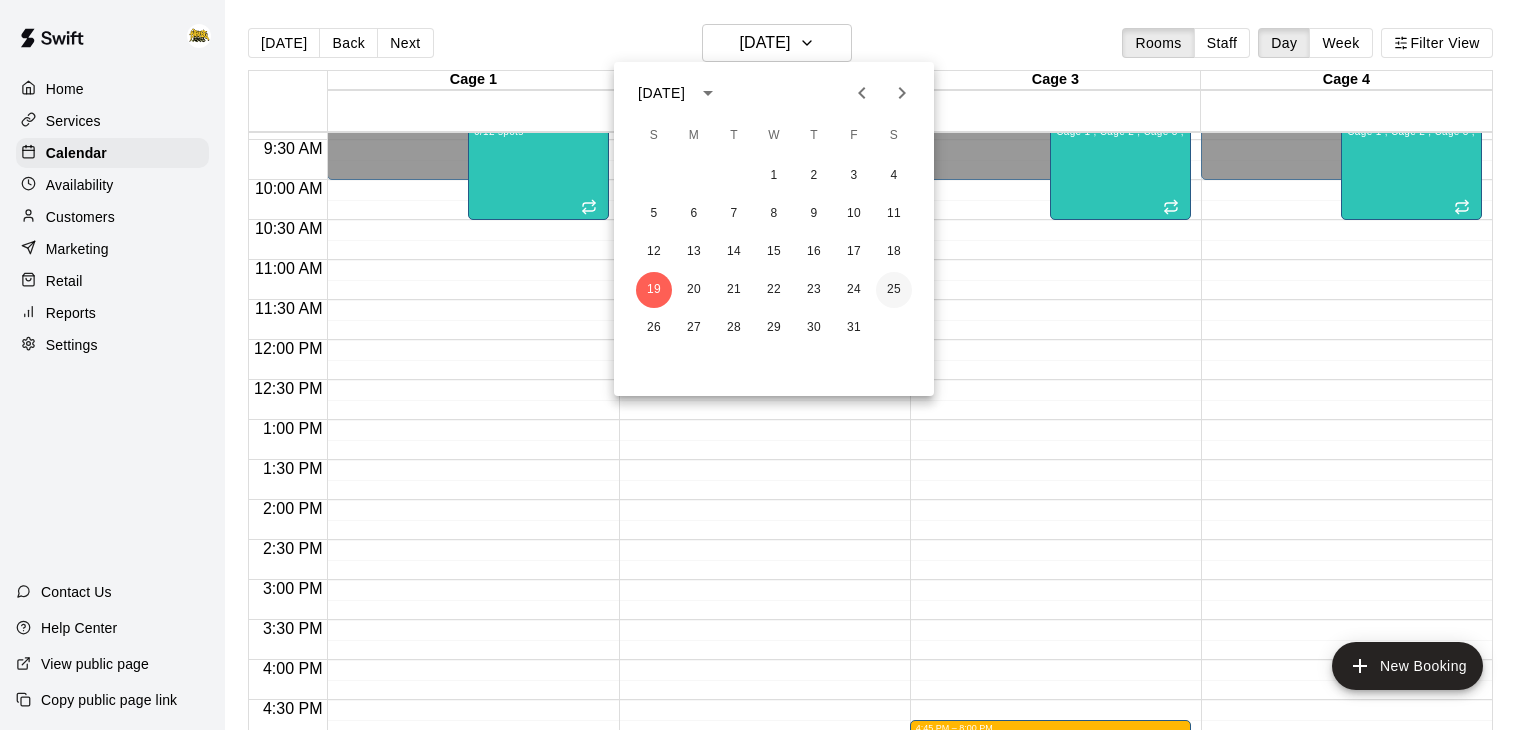 click on "25" at bounding box center [894, 290] 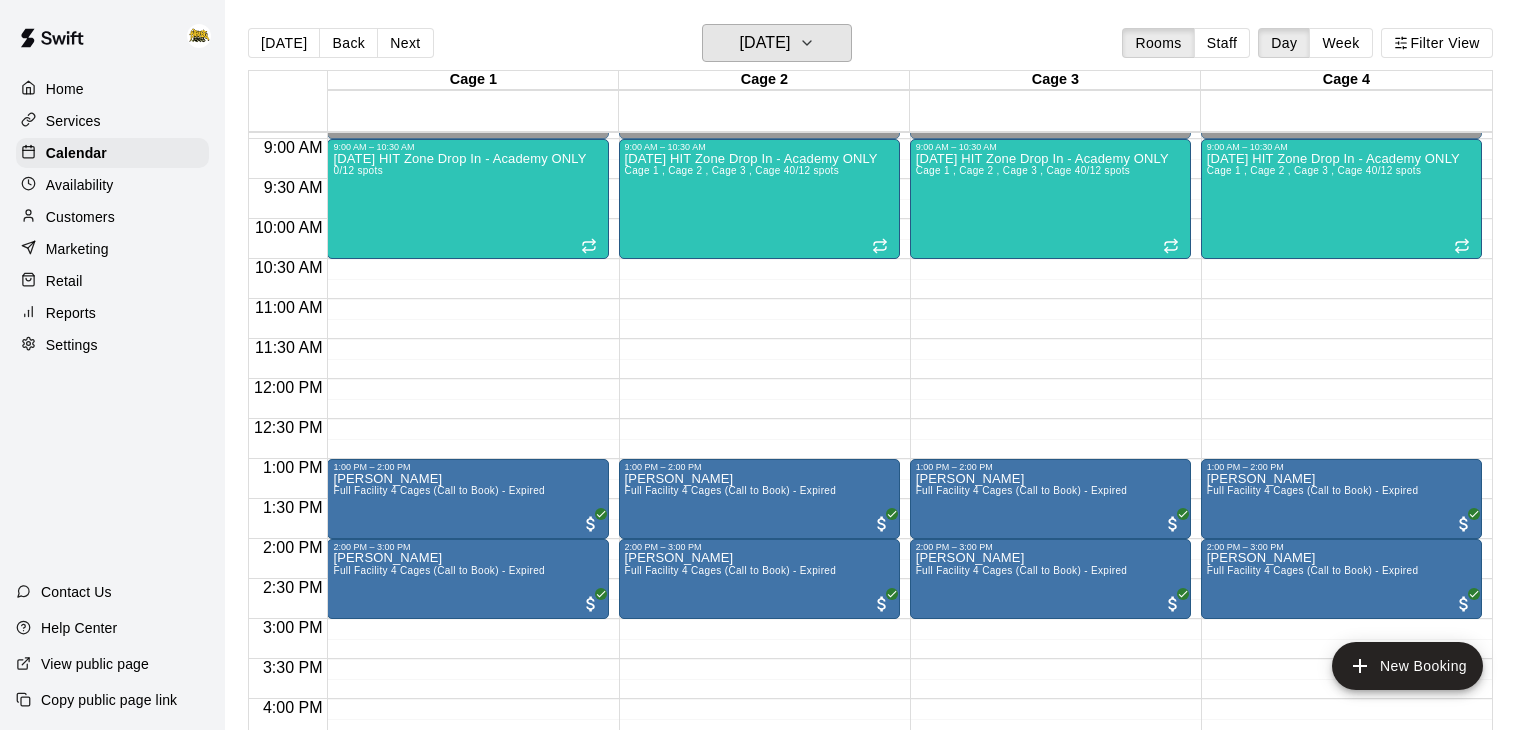 scroll, scrollTop: 717, scrollLeft: 0, axis: vertical 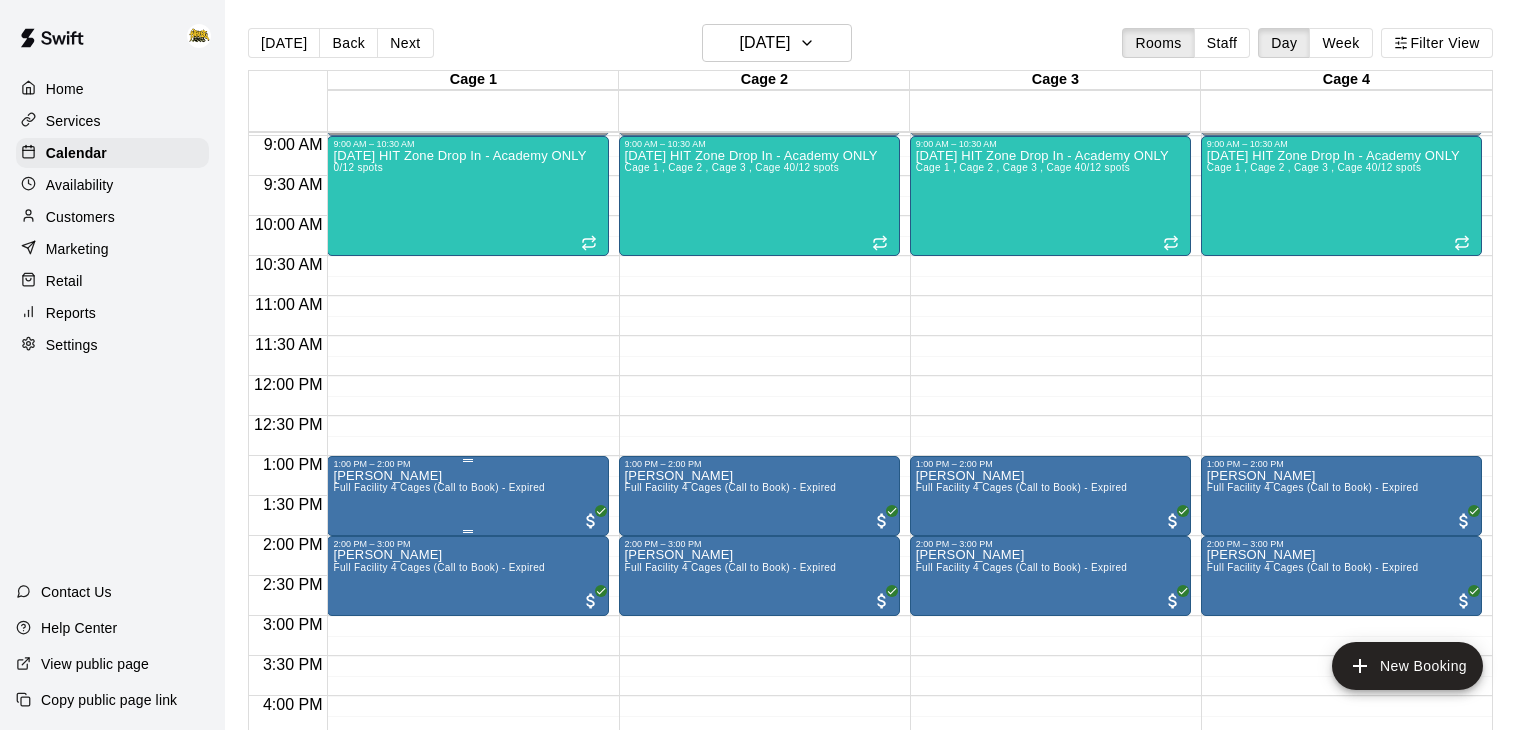 click on "Full Facility 4 Cages (Call to Book) - Expired" at bounding box center [439, 487] 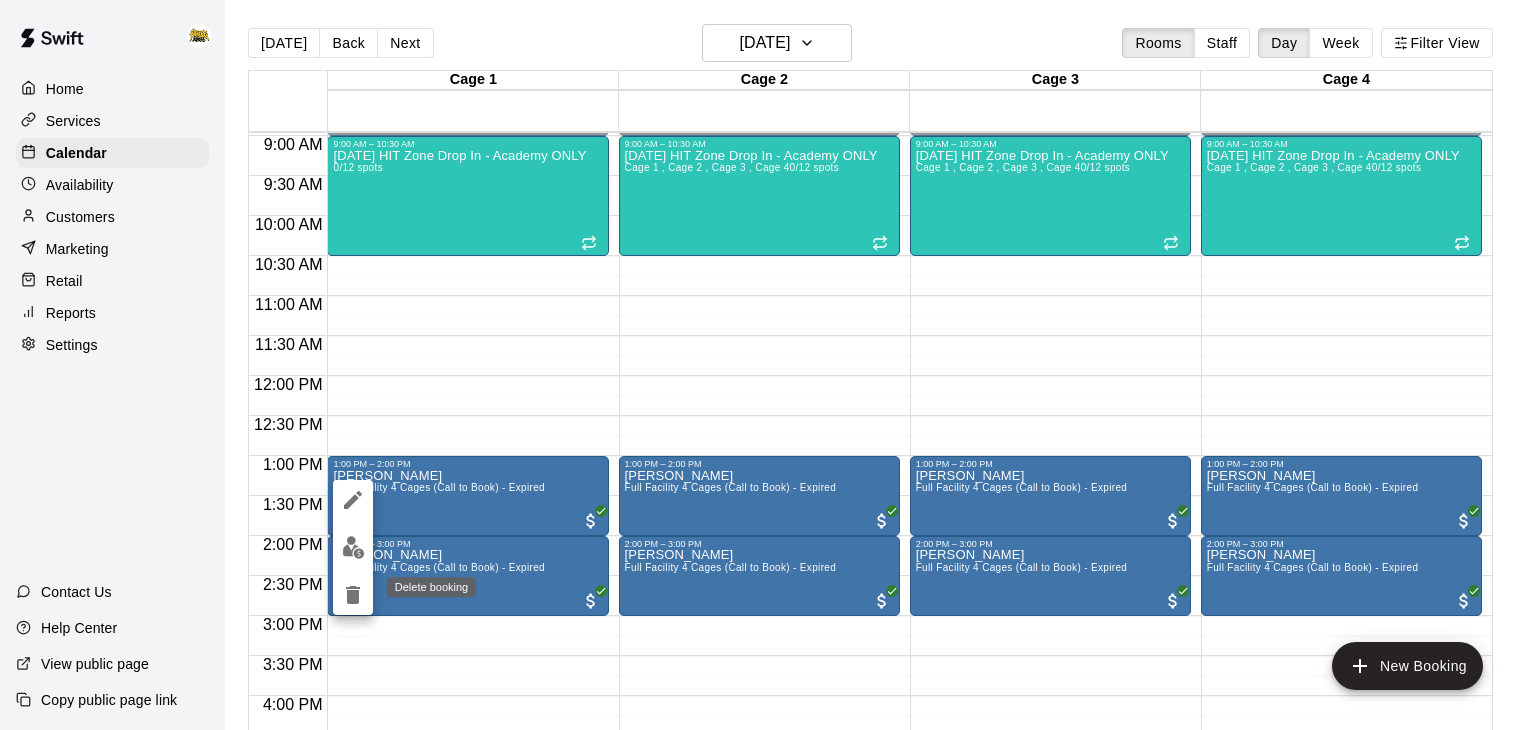 click 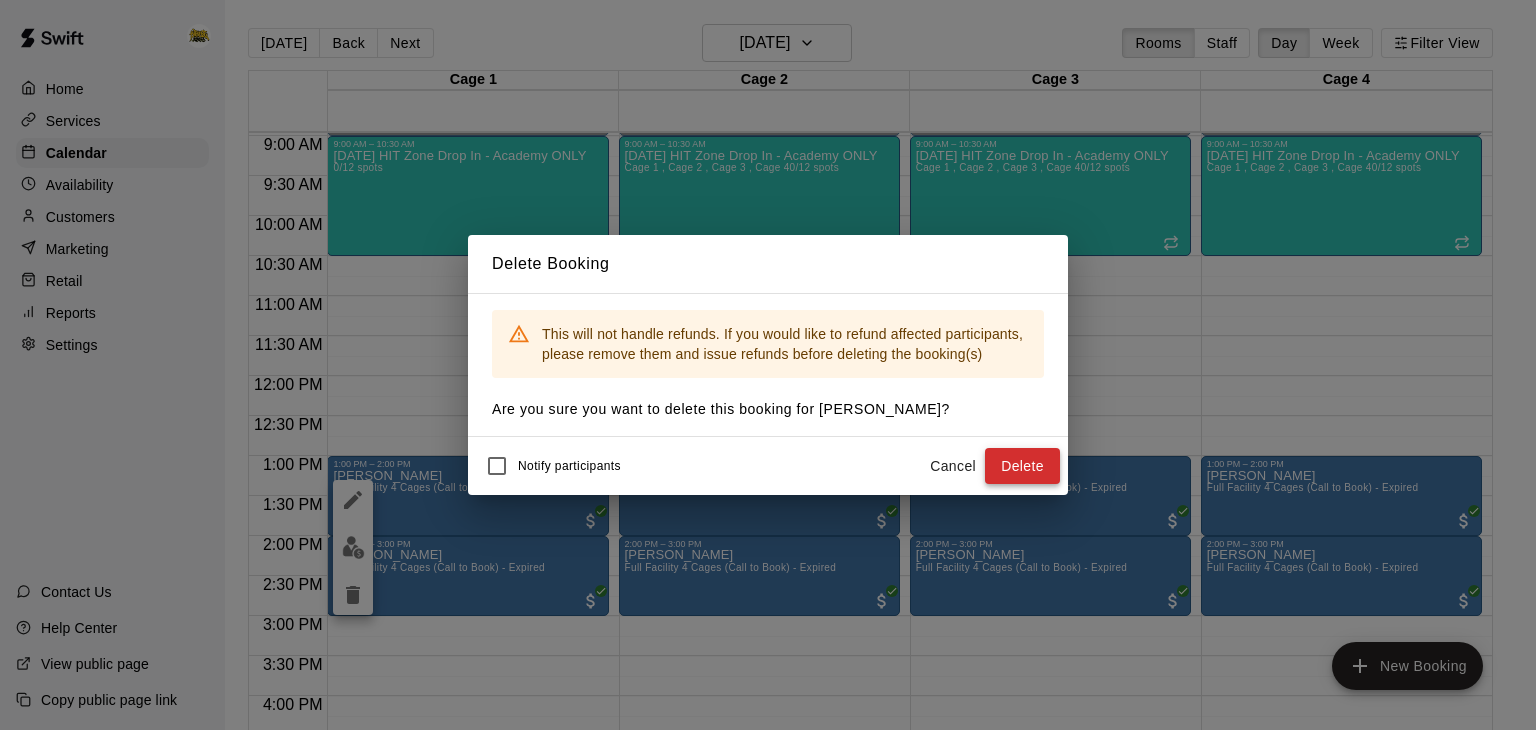 click on "Delete" at bounding box center (1022, 466) 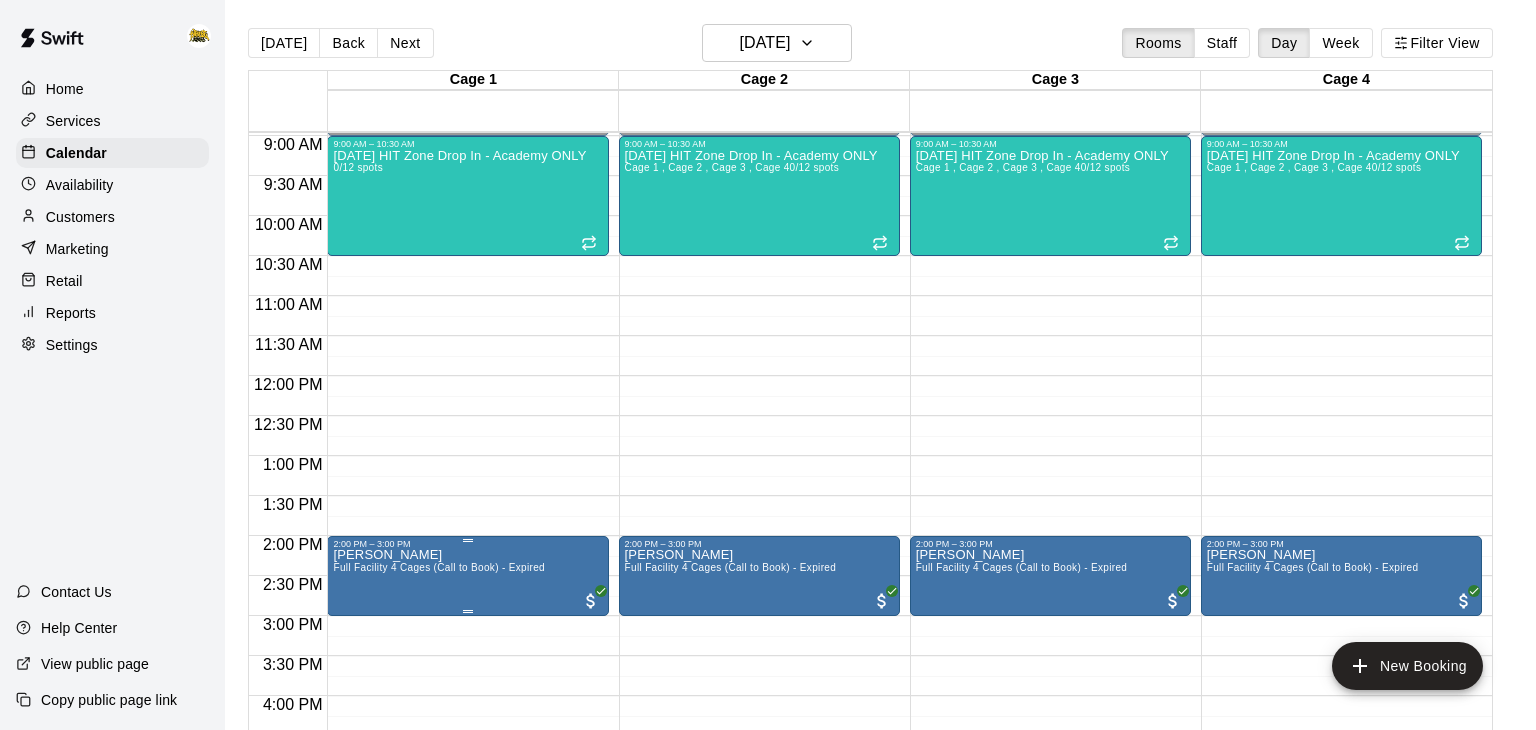 click on "[PERSON_NAME]  Full Facility 4 Cages (Call to Book) - Expired" at bounding box center [439, 914] 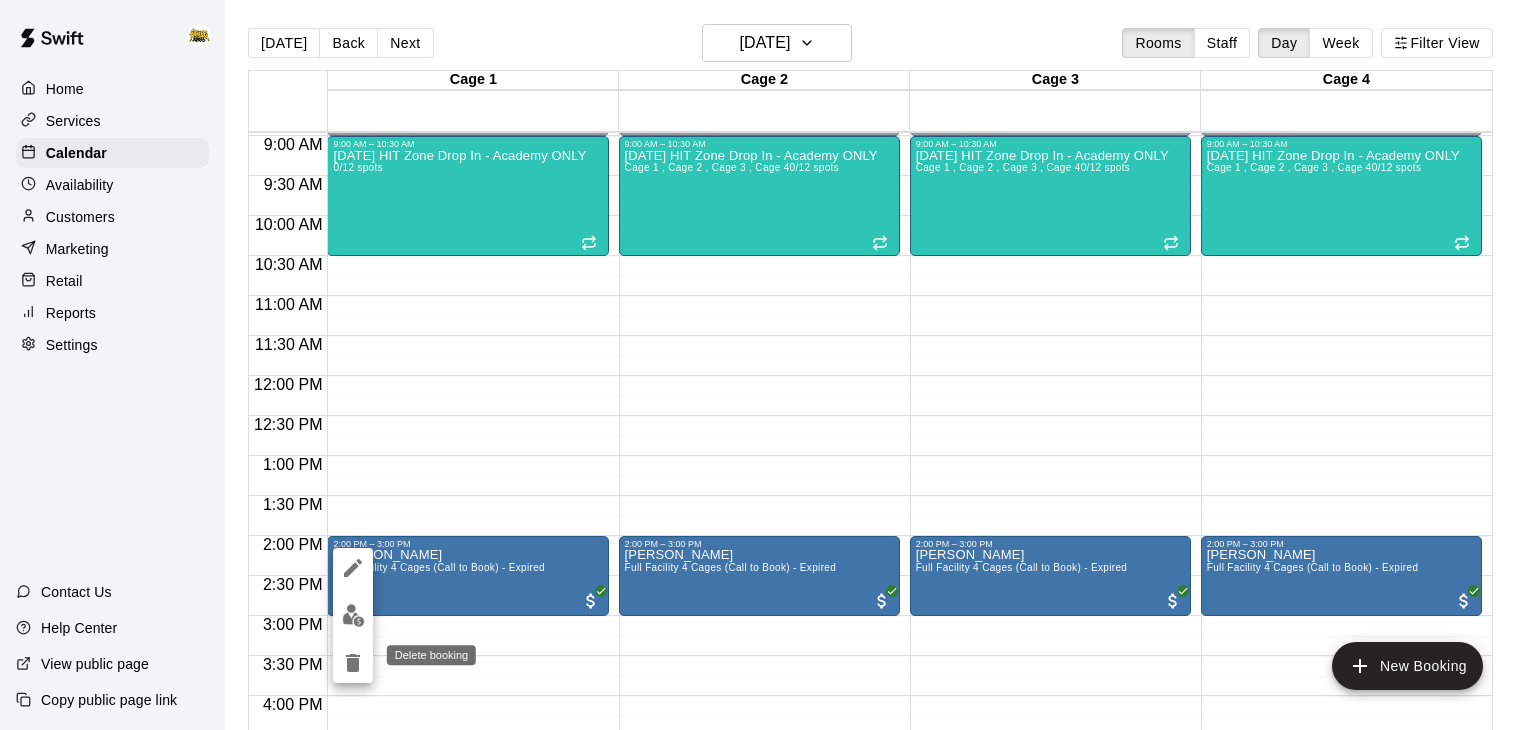 click 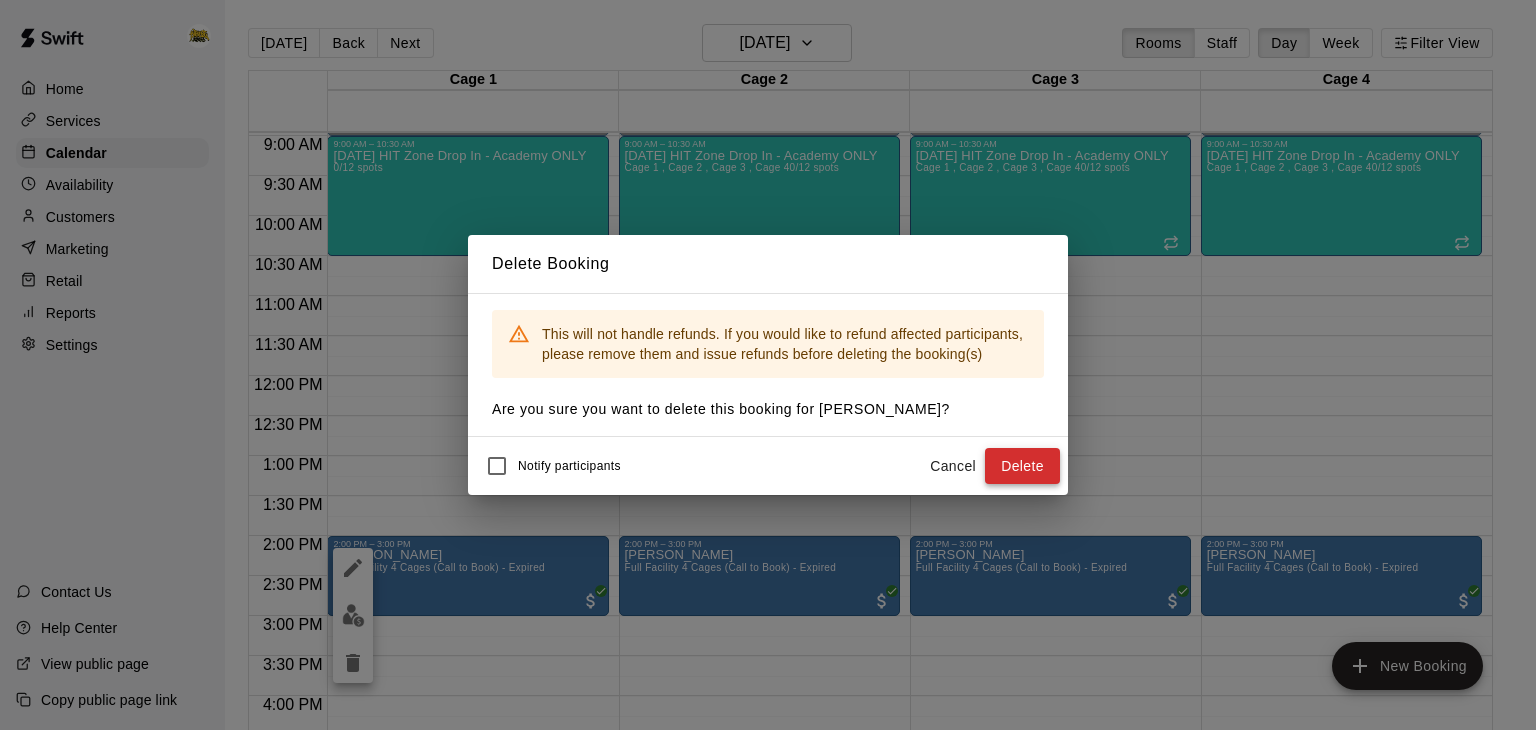 click on "Delete" at bounding box center (1022, 466) 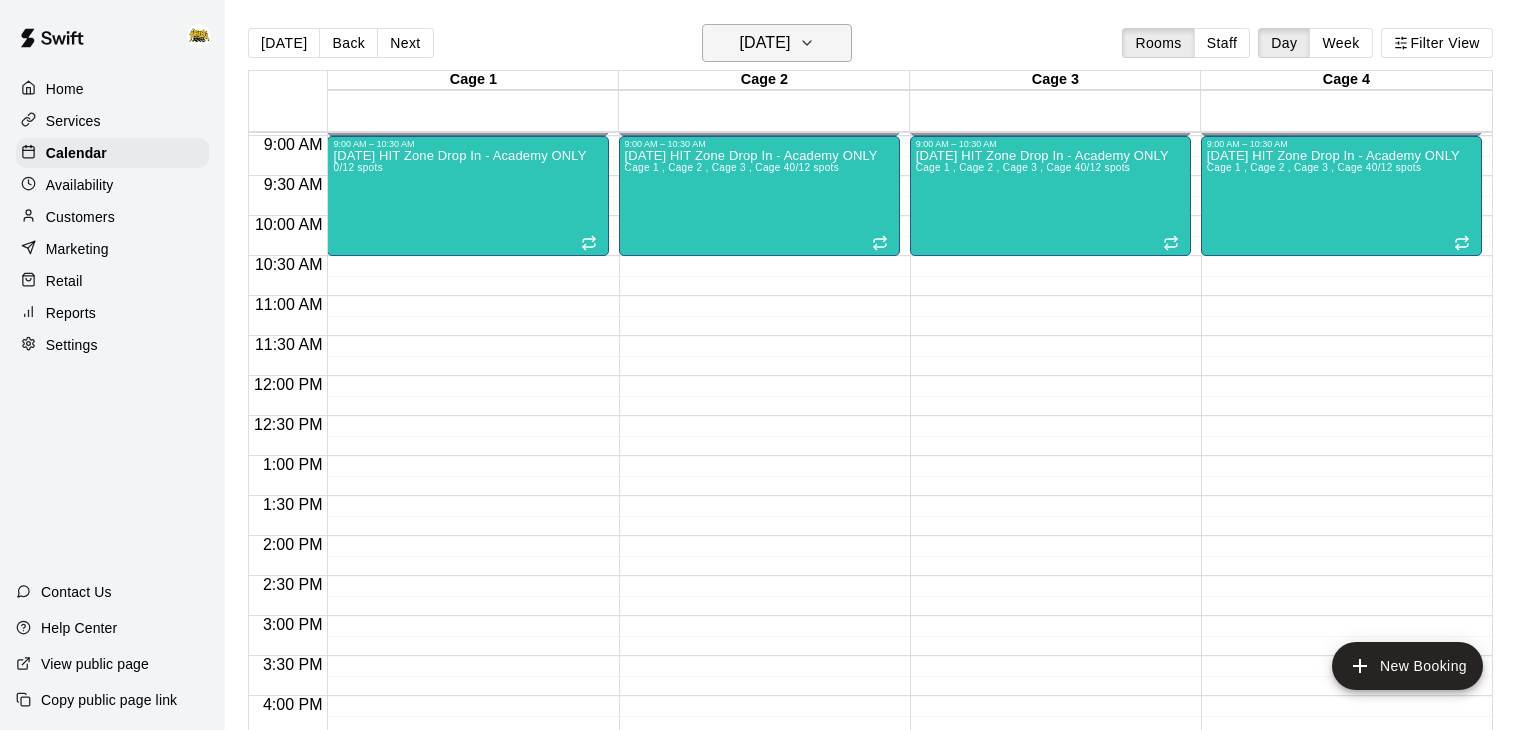 click 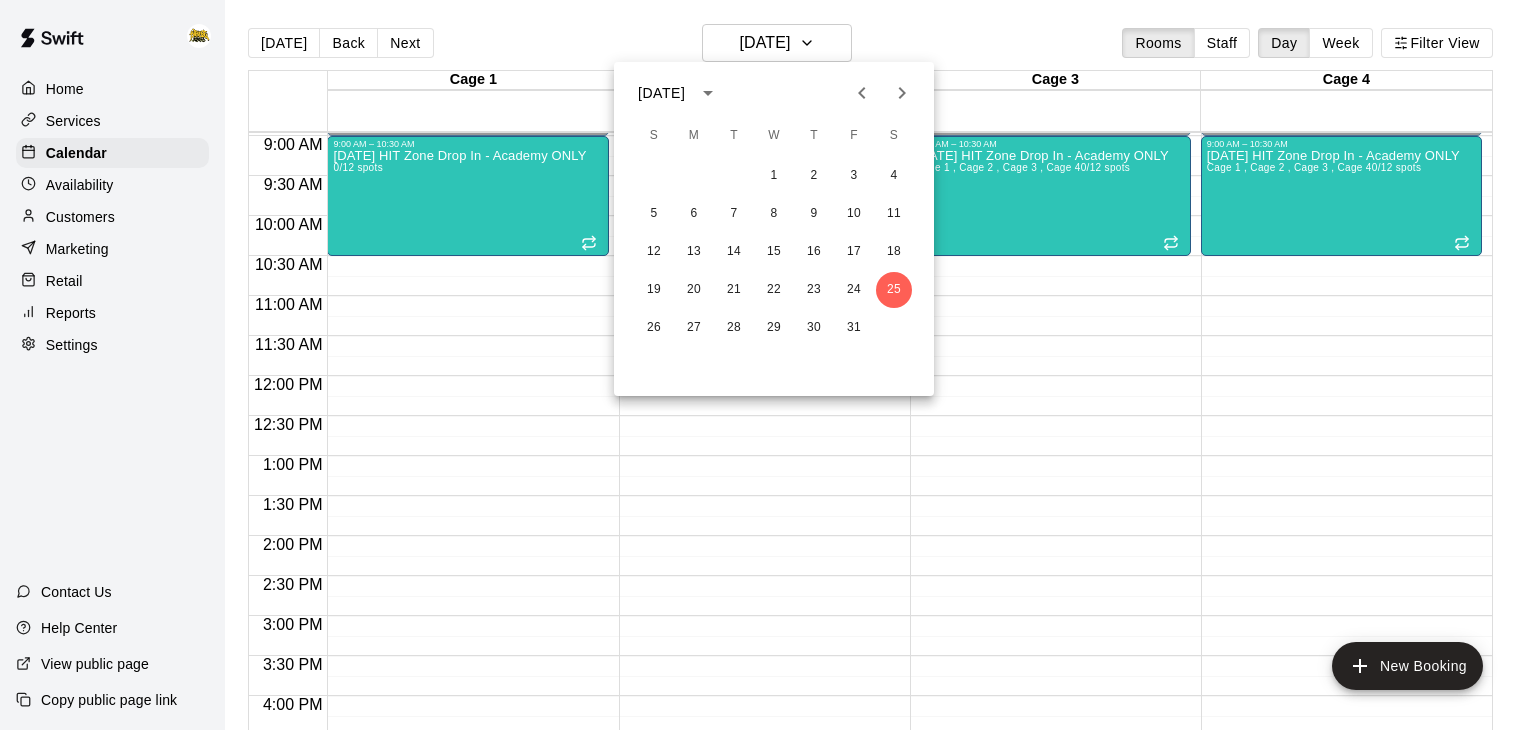 click 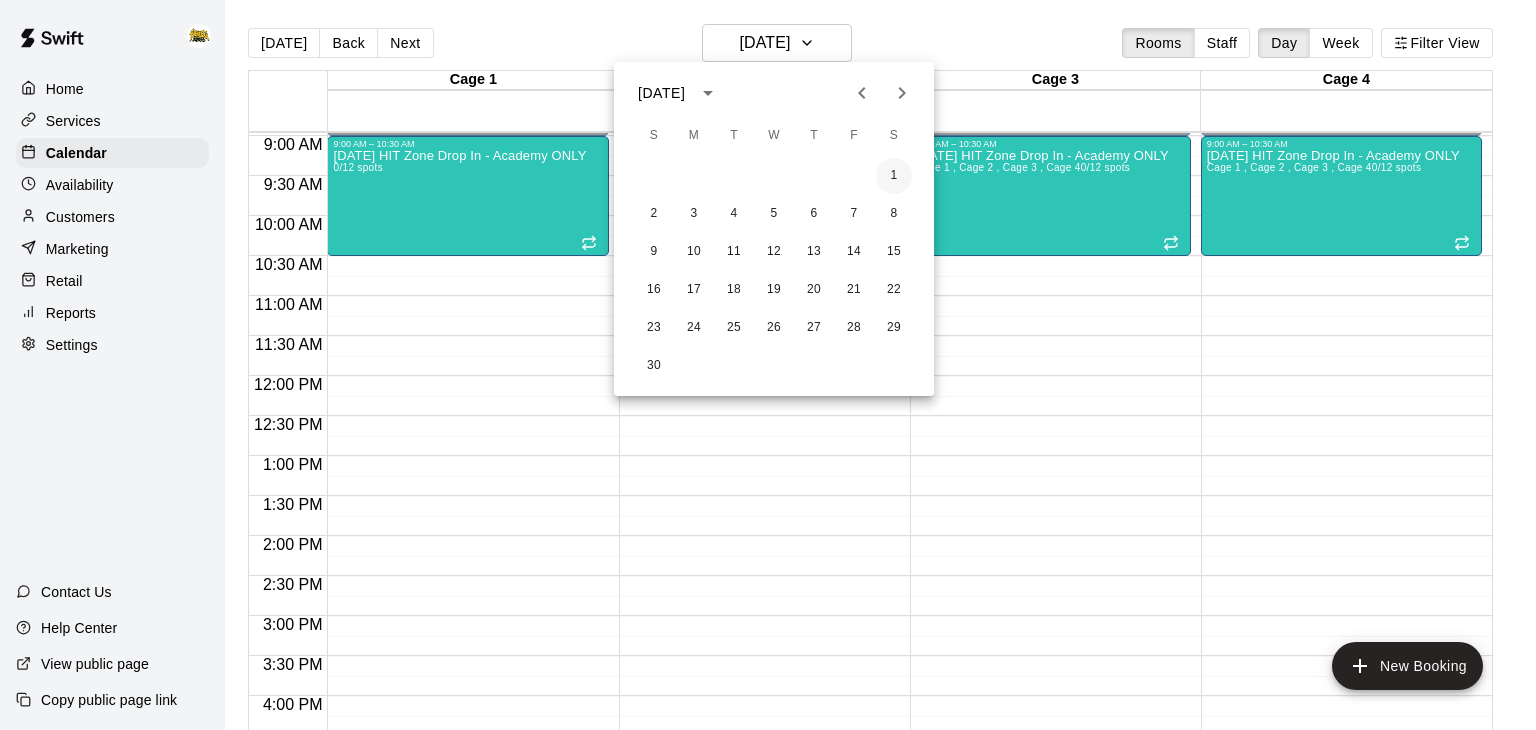 click on "1" at bounding box center (894, 176) 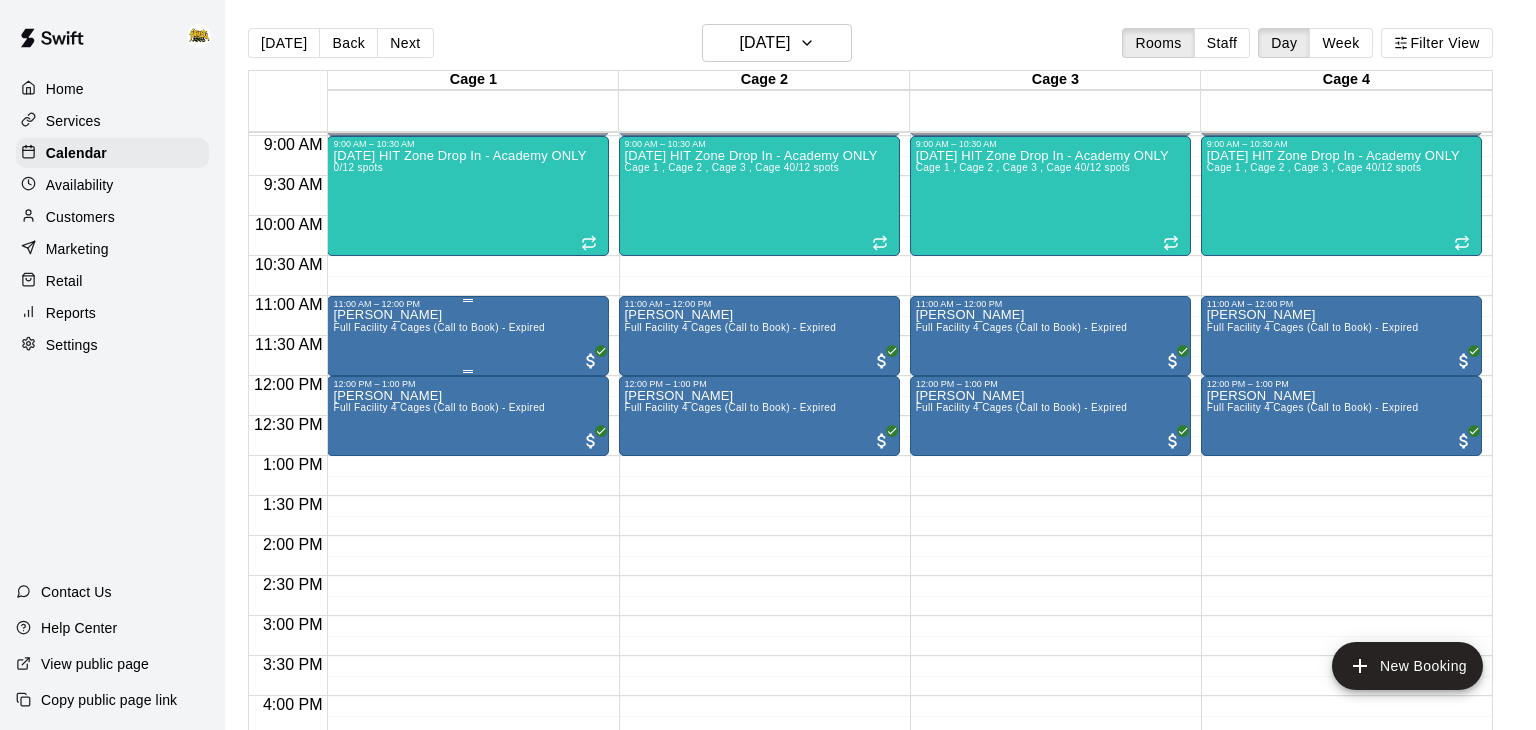 click on "[PERSON_NAME]  Full Facility 4 Cages (Call to Book) - Expired" at bounding box center (467, 674) 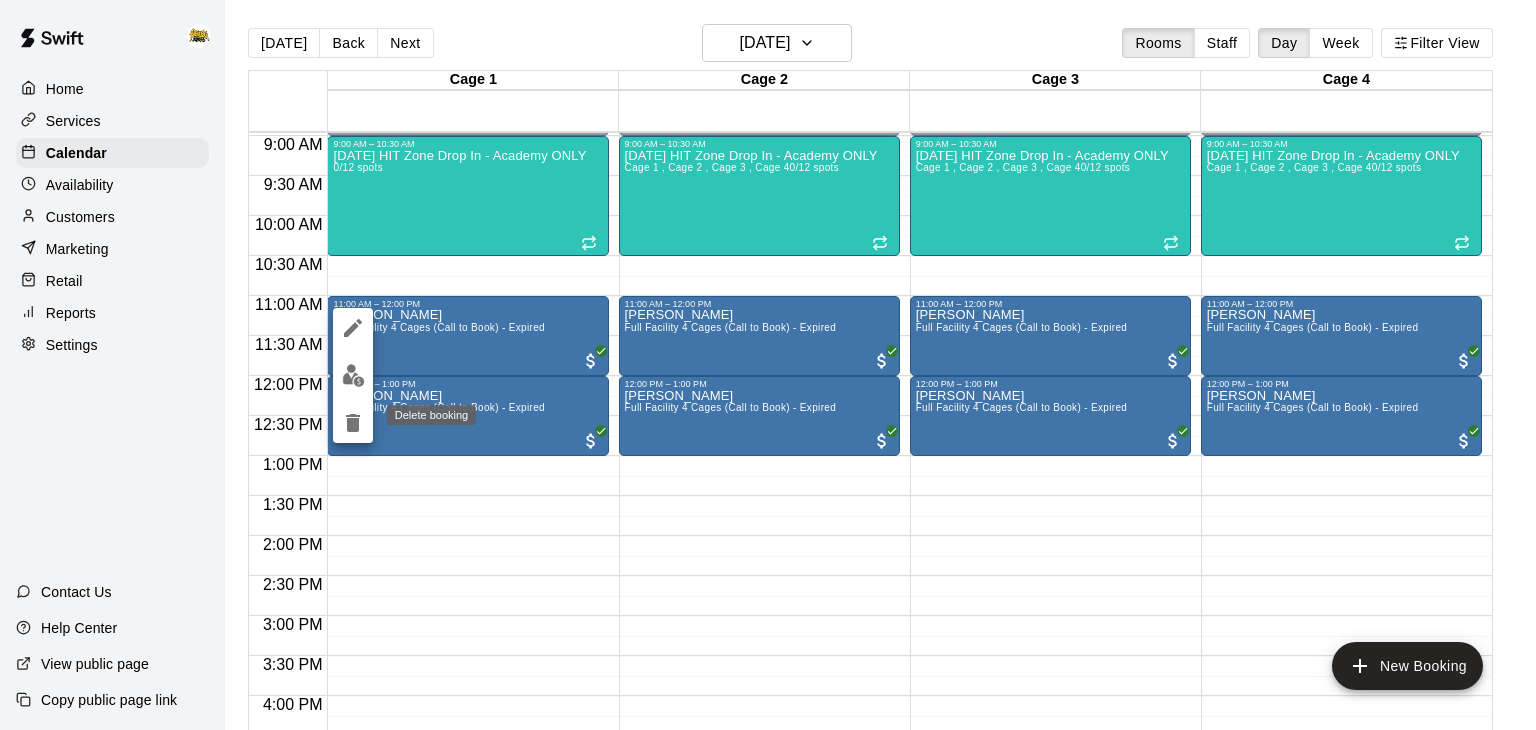 click 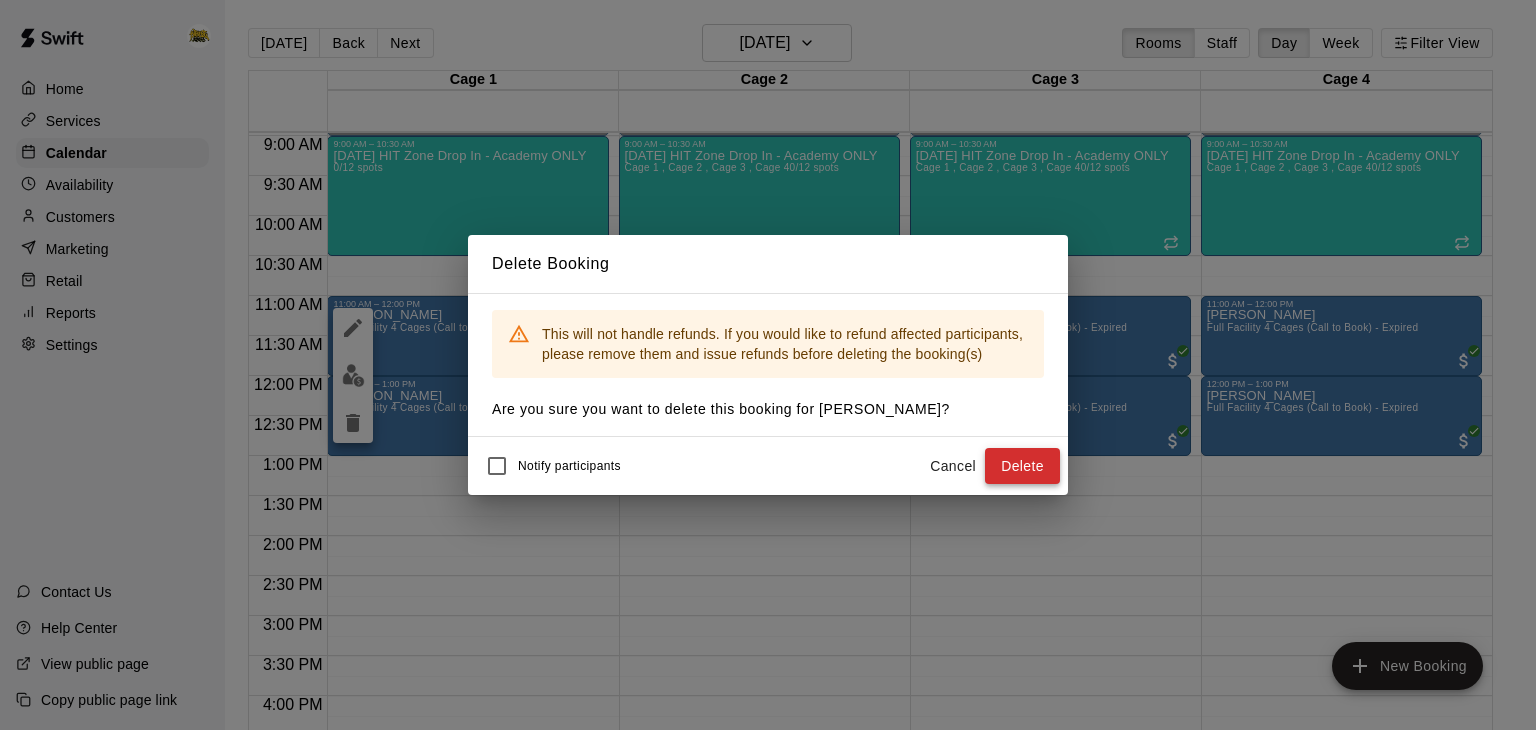 click on "Delete" at bounding box center (1022, 466) 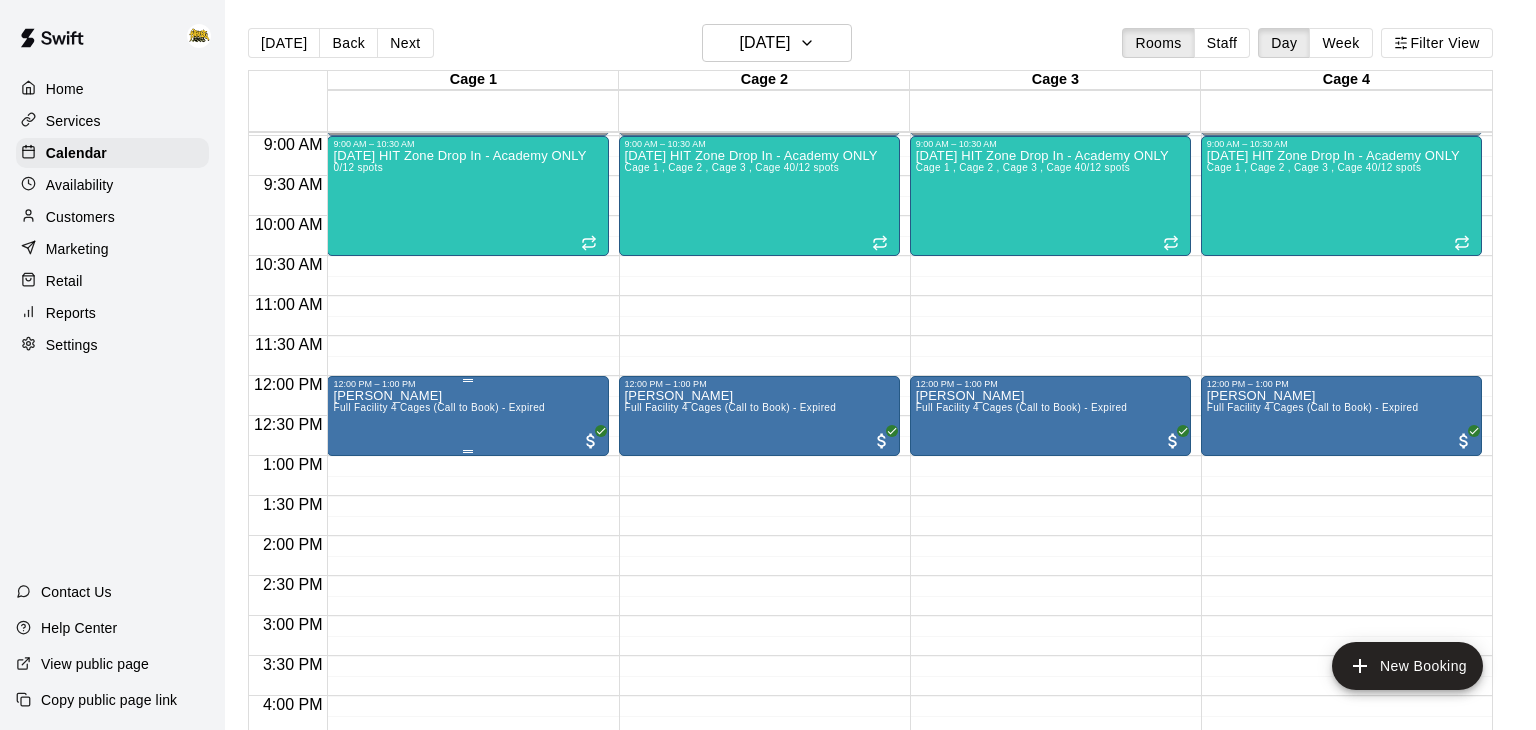 click on "[PERSON_NAME]  Full Facility 4 Cages (Call to Book) - Expired" at bounding box center (439, 754) 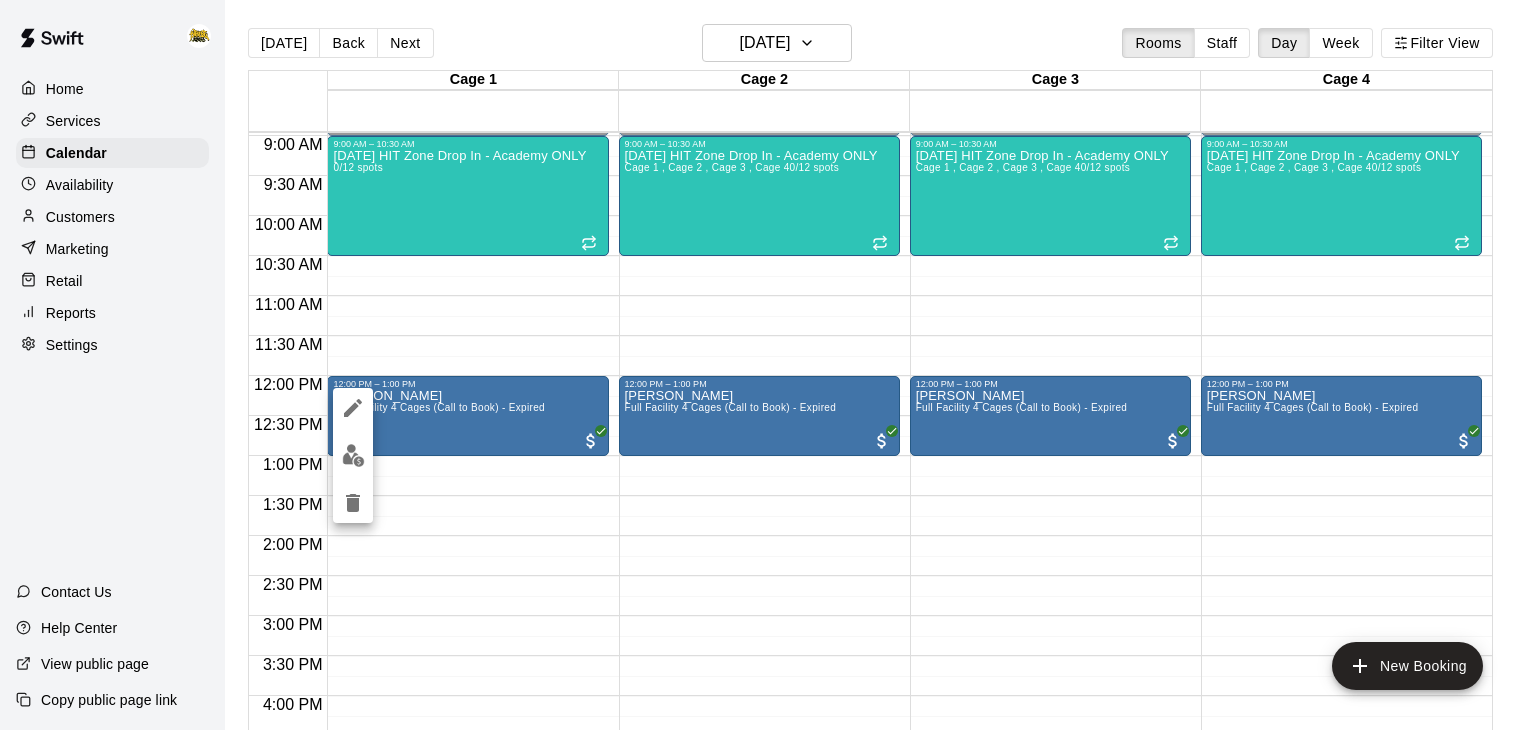 click 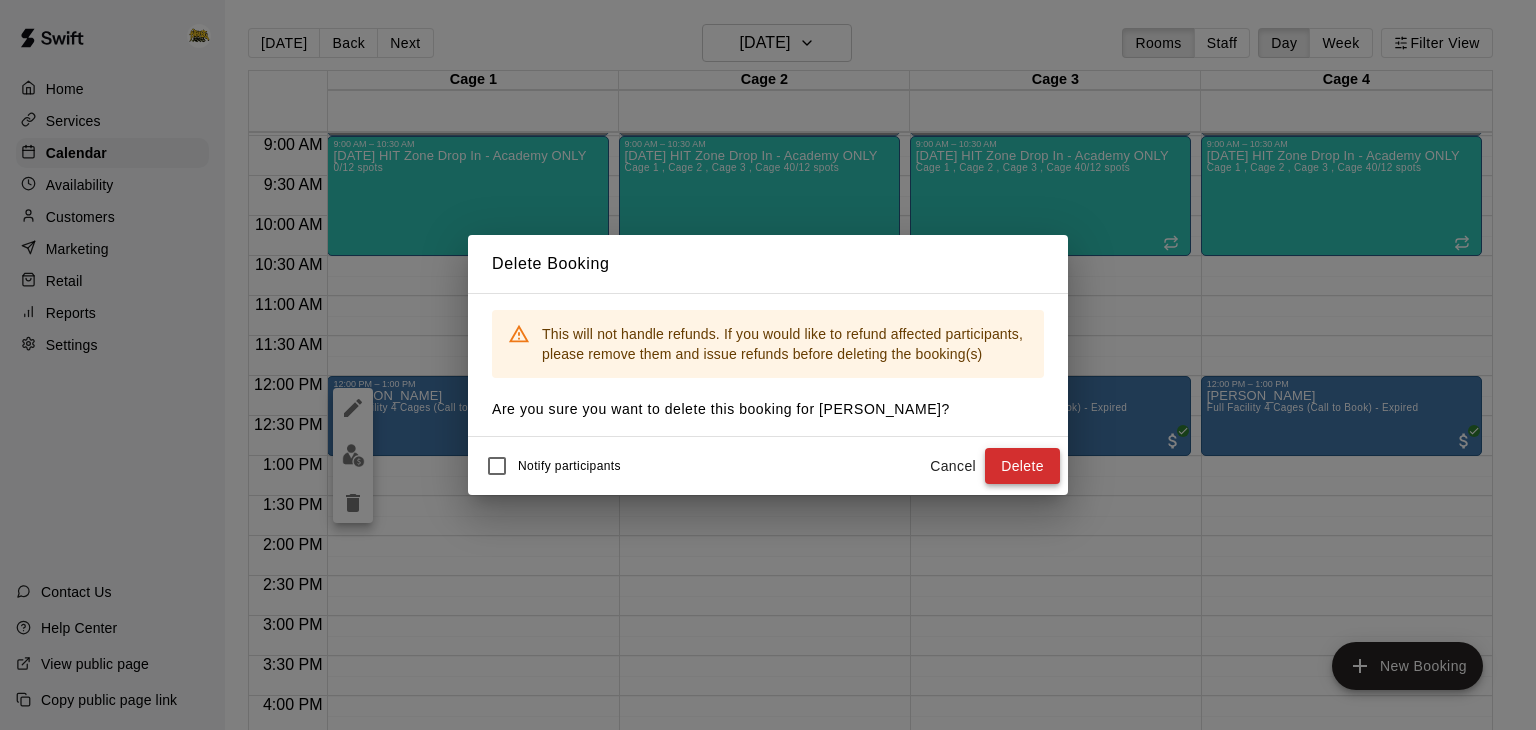 click on "Delete" at bounding box center (1022, 466) 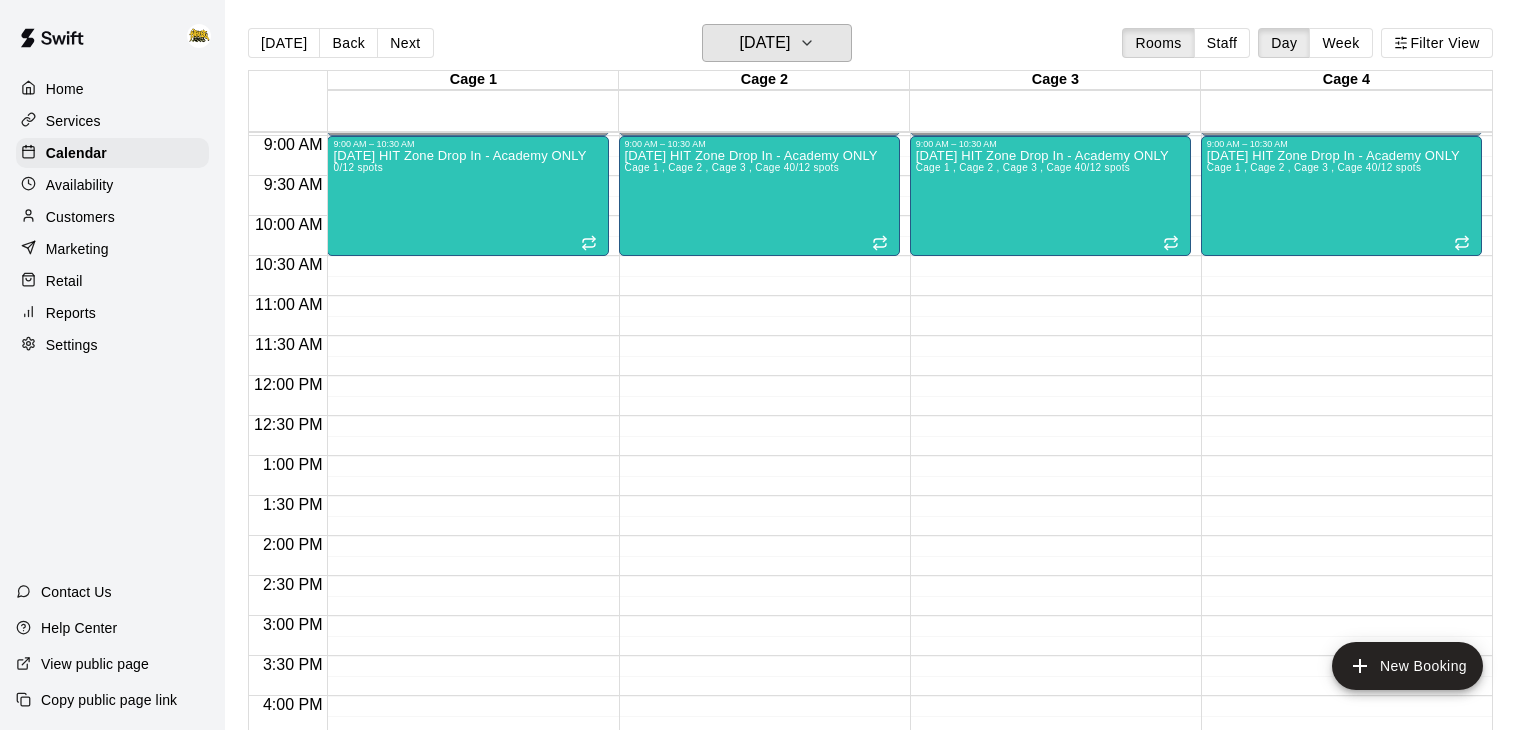 click 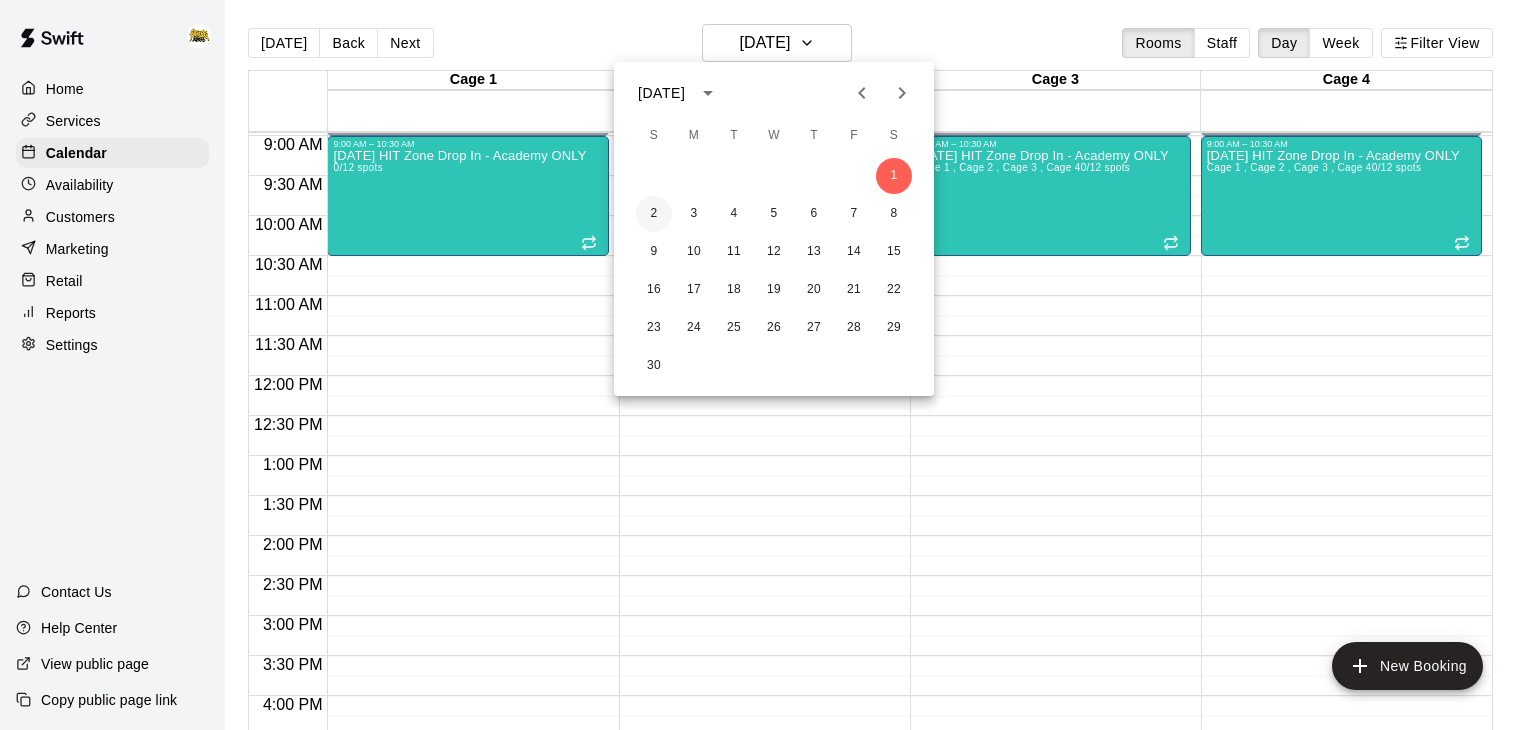 click on "2" at bounding box center [654, 214] 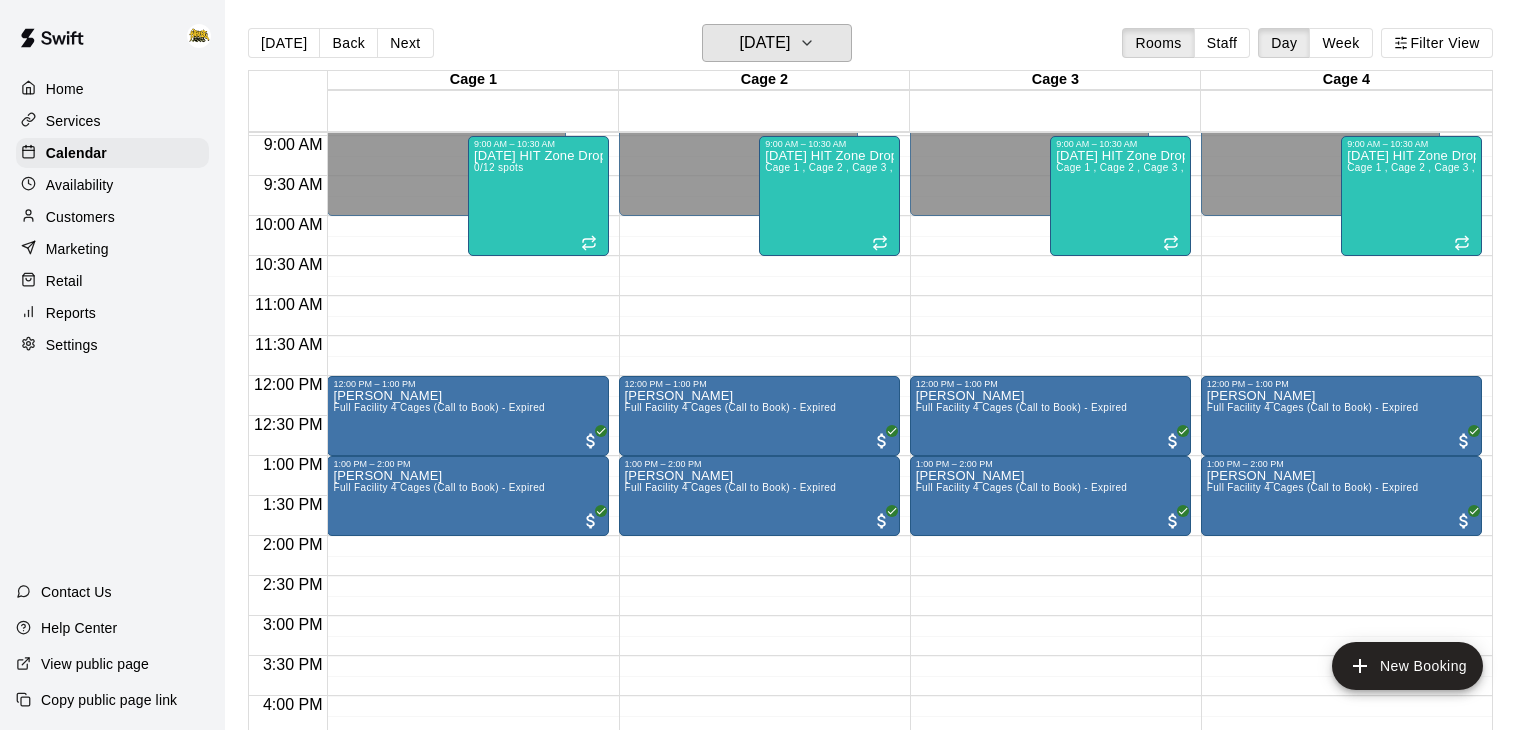 scroll, scrollTop: 741, scrollLeft: 0, axis: vertical 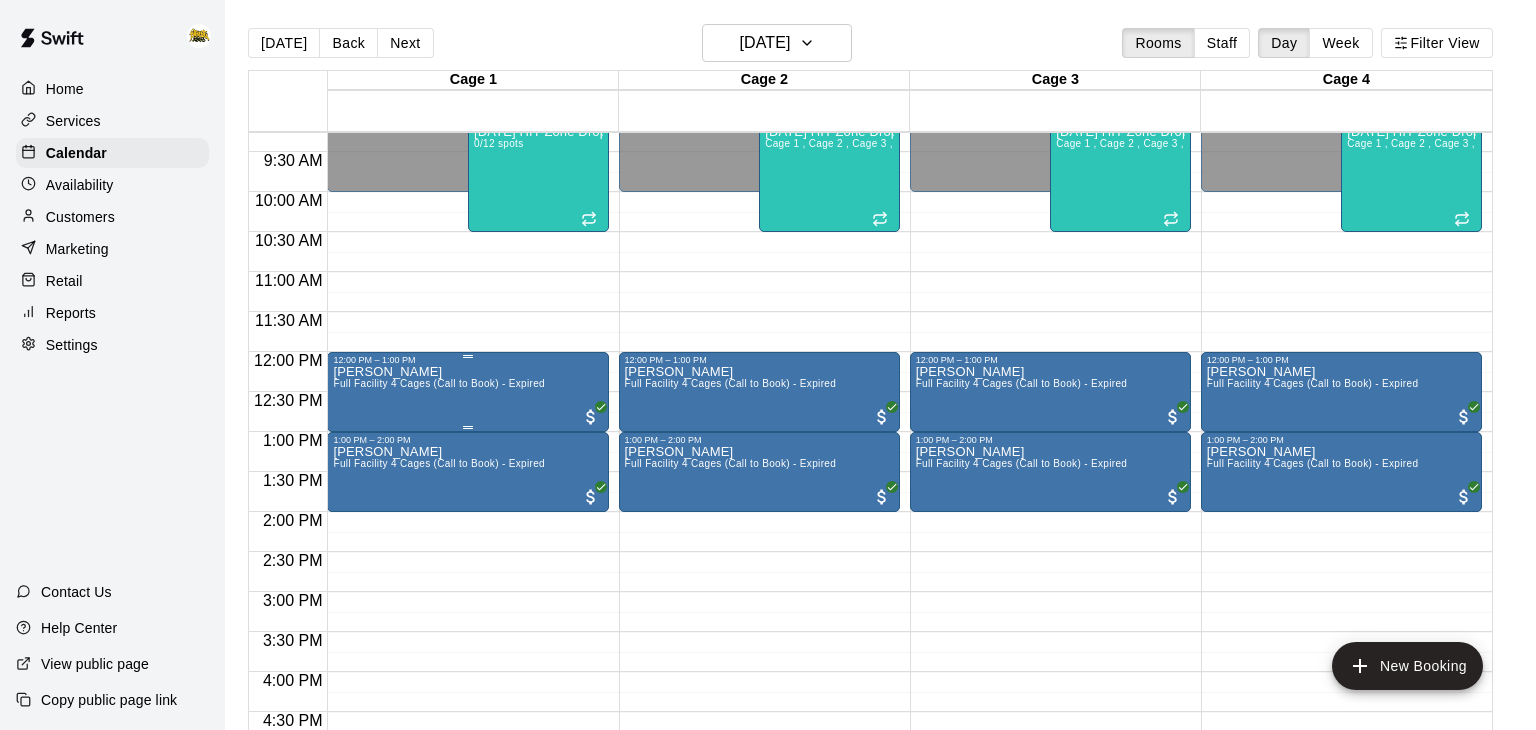 click on "[PERSON_NAME]  Full Facility 4 Cages (Call to Book) - Expired" at bounding box center (439, 730) 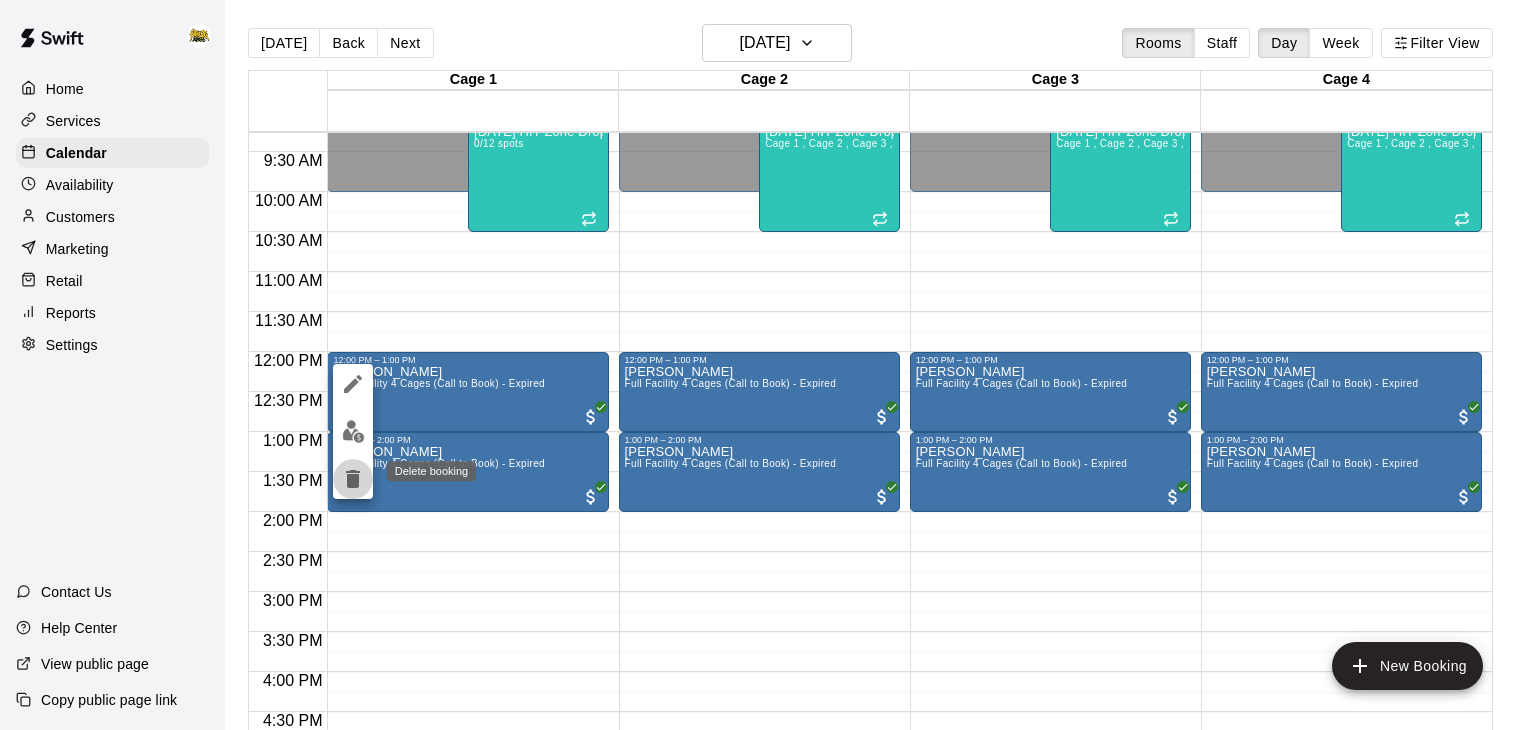 click 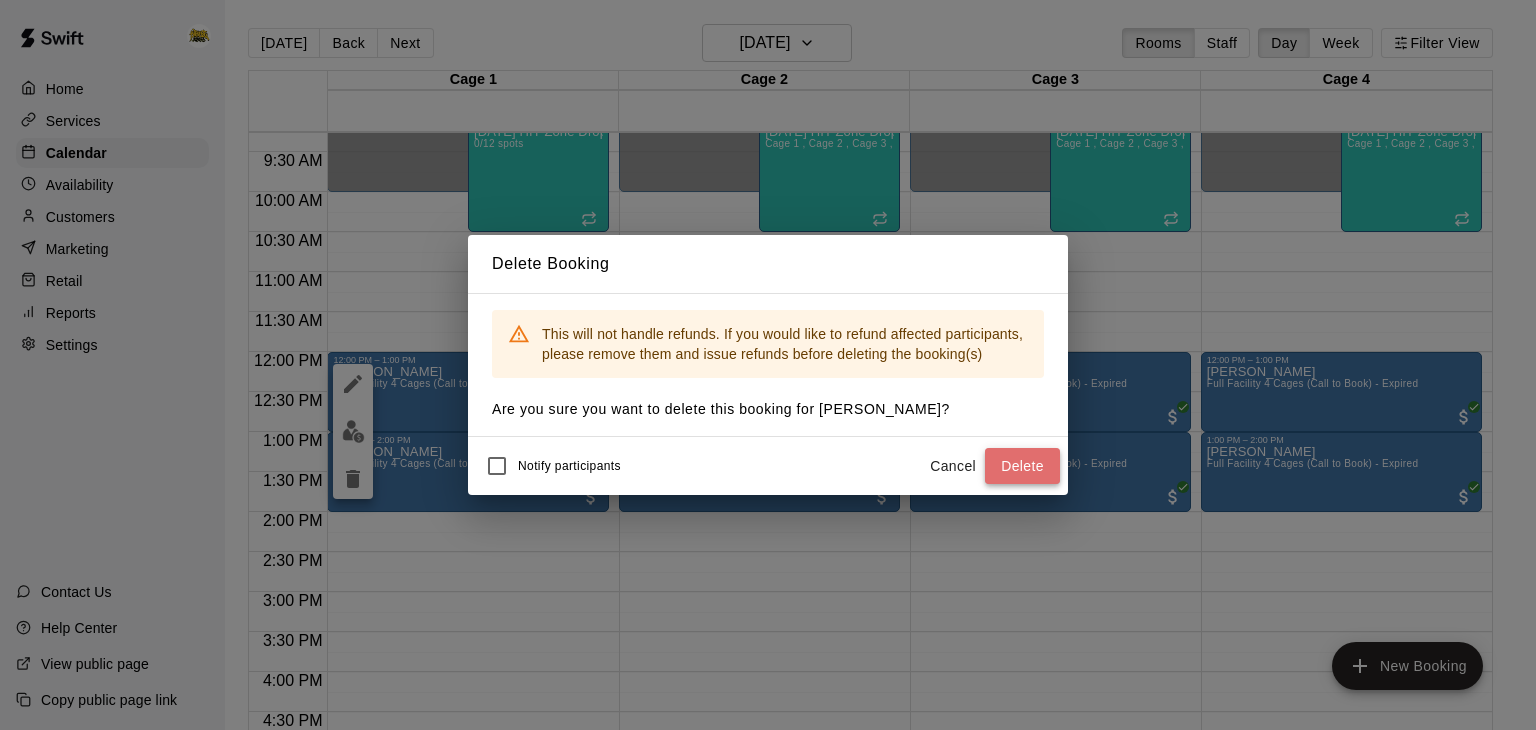 click on "Delete" at bounding box center [1022, 466] 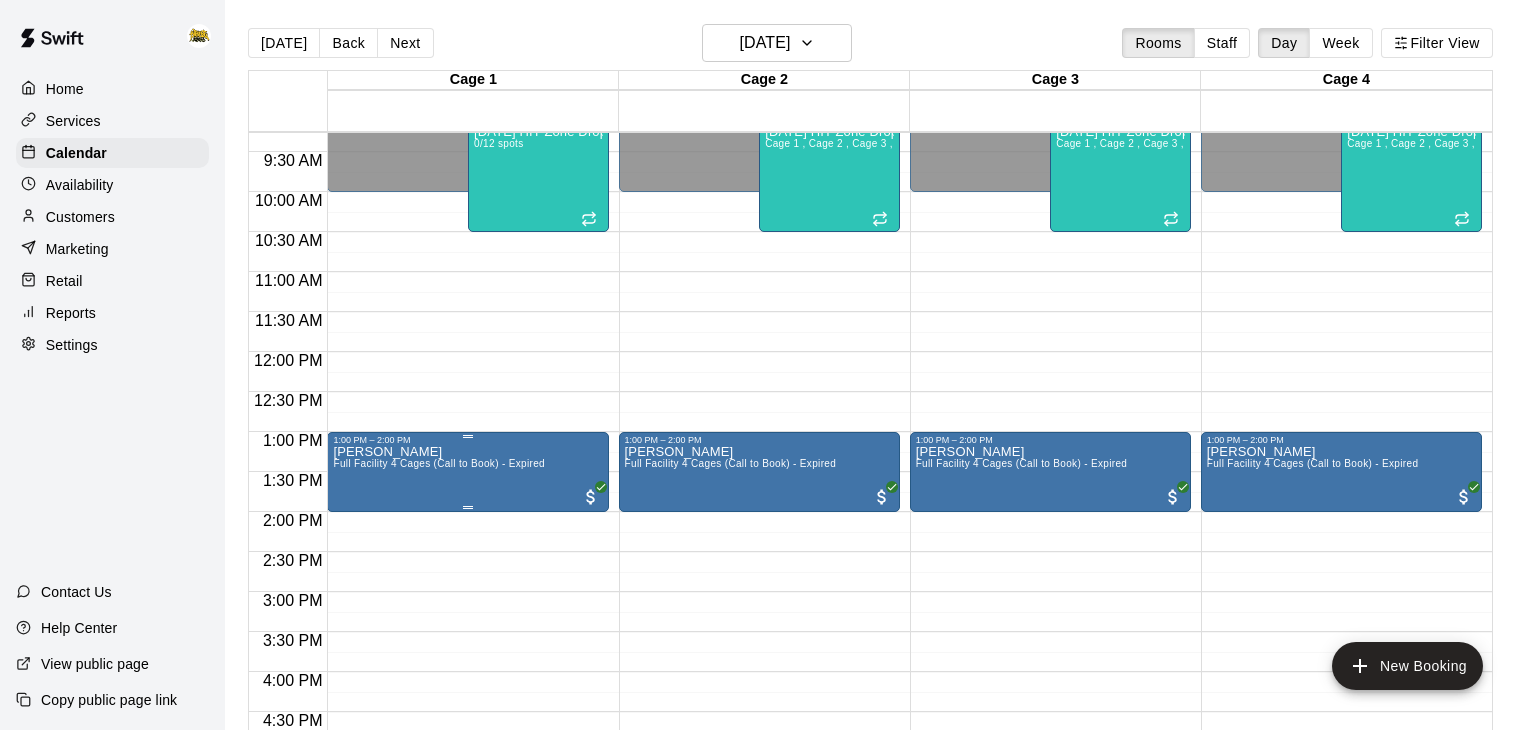 click on "[PERSON_NAME]  Full Facility 4 Cages (Call to Book) - Expired" at bounding box center (467, 810) 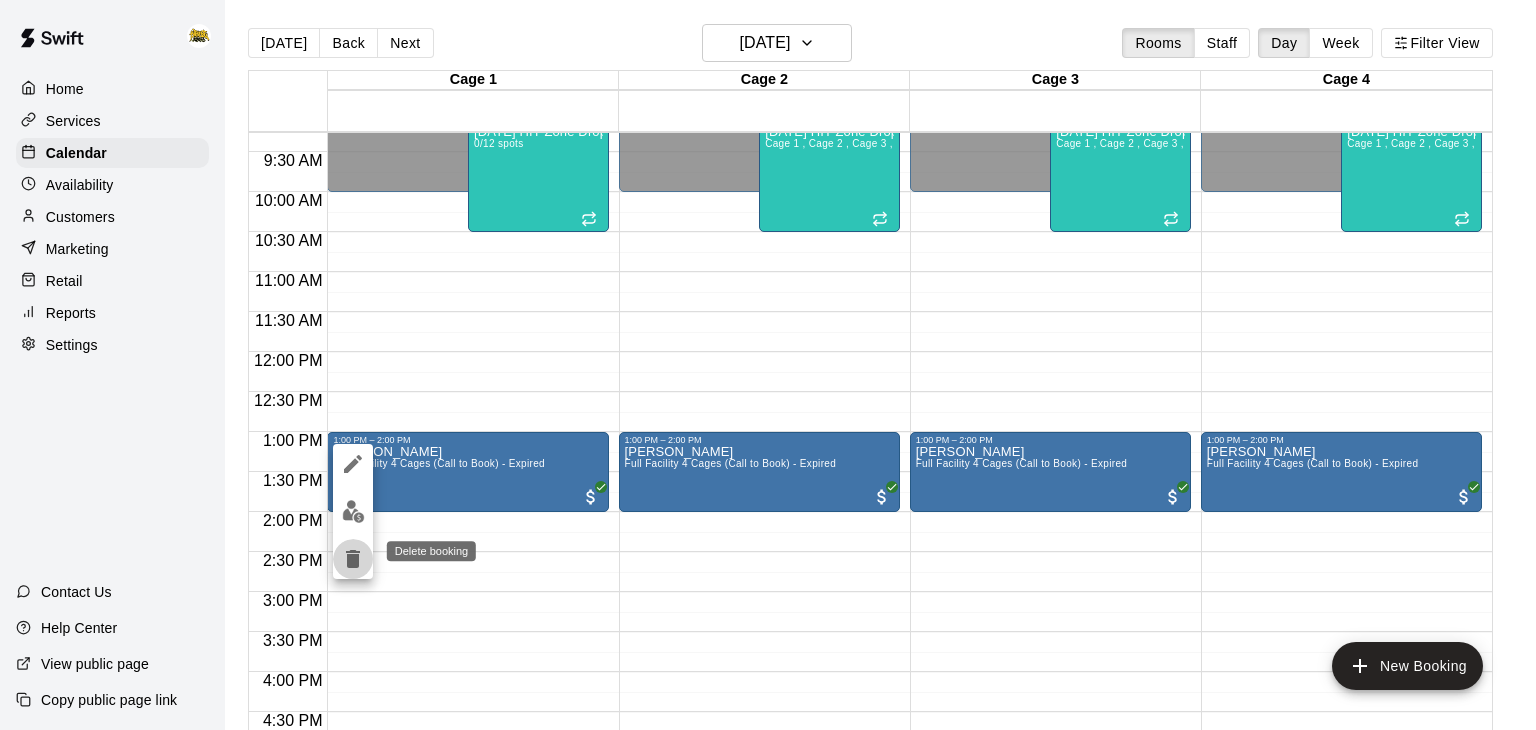 click 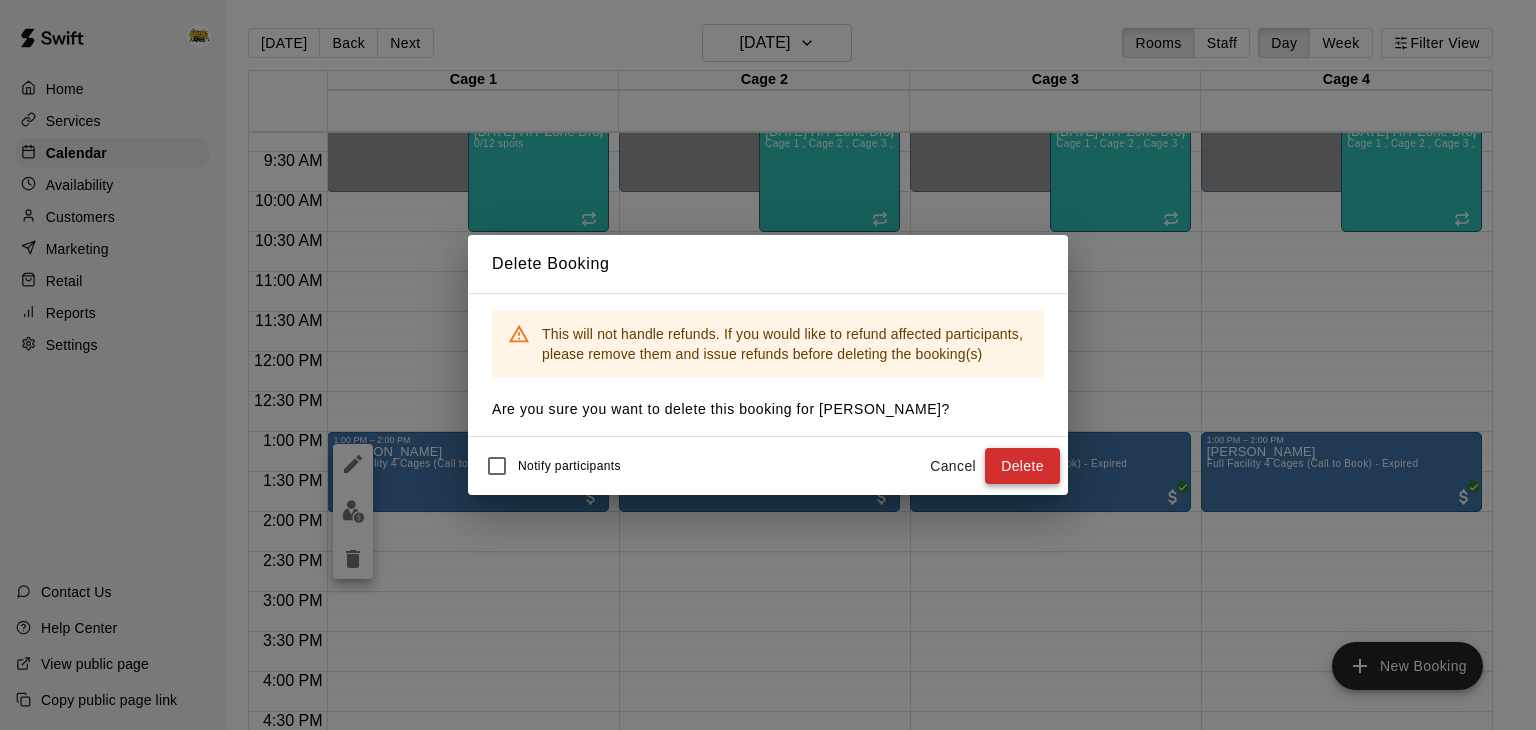 click on "Delete" at bounding box center [1022, 466] 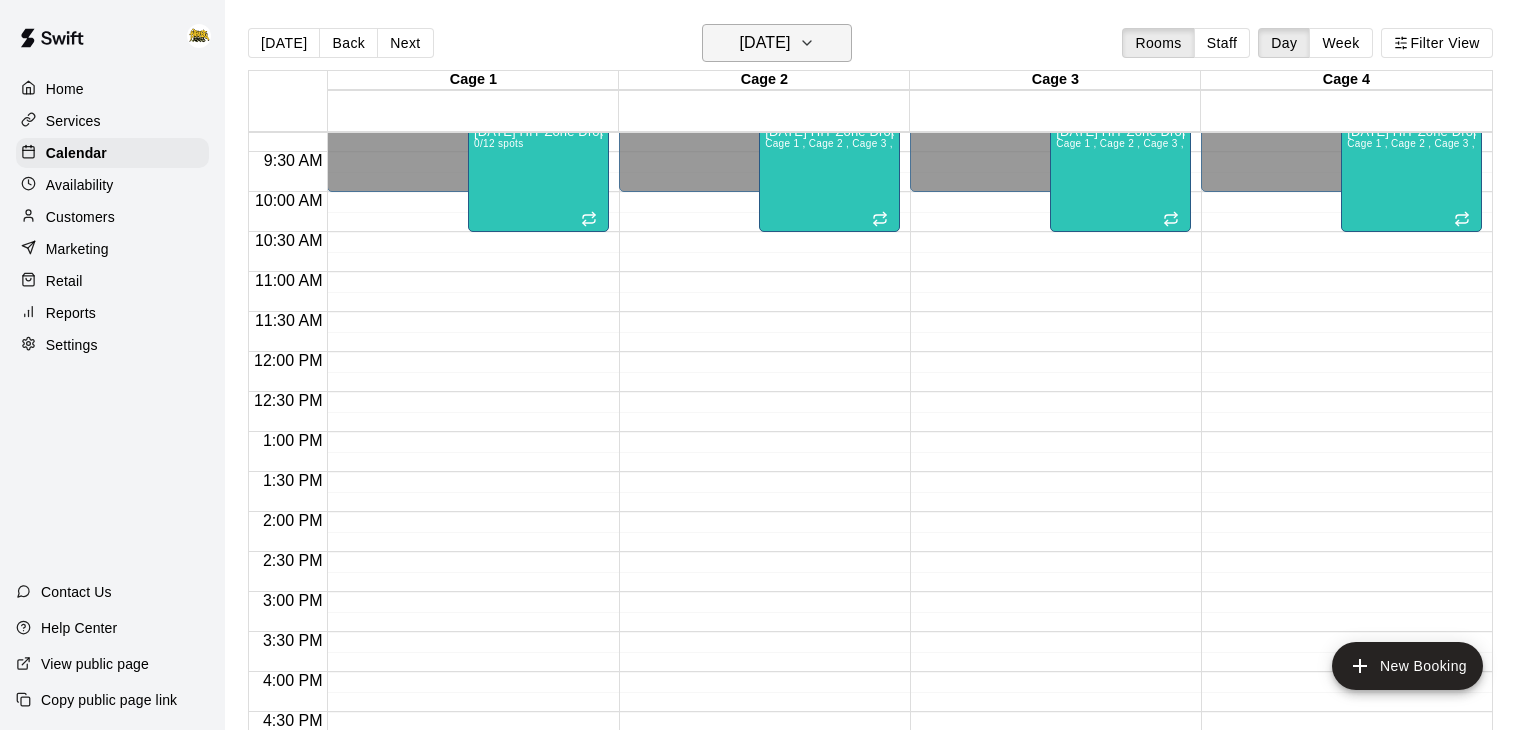 click 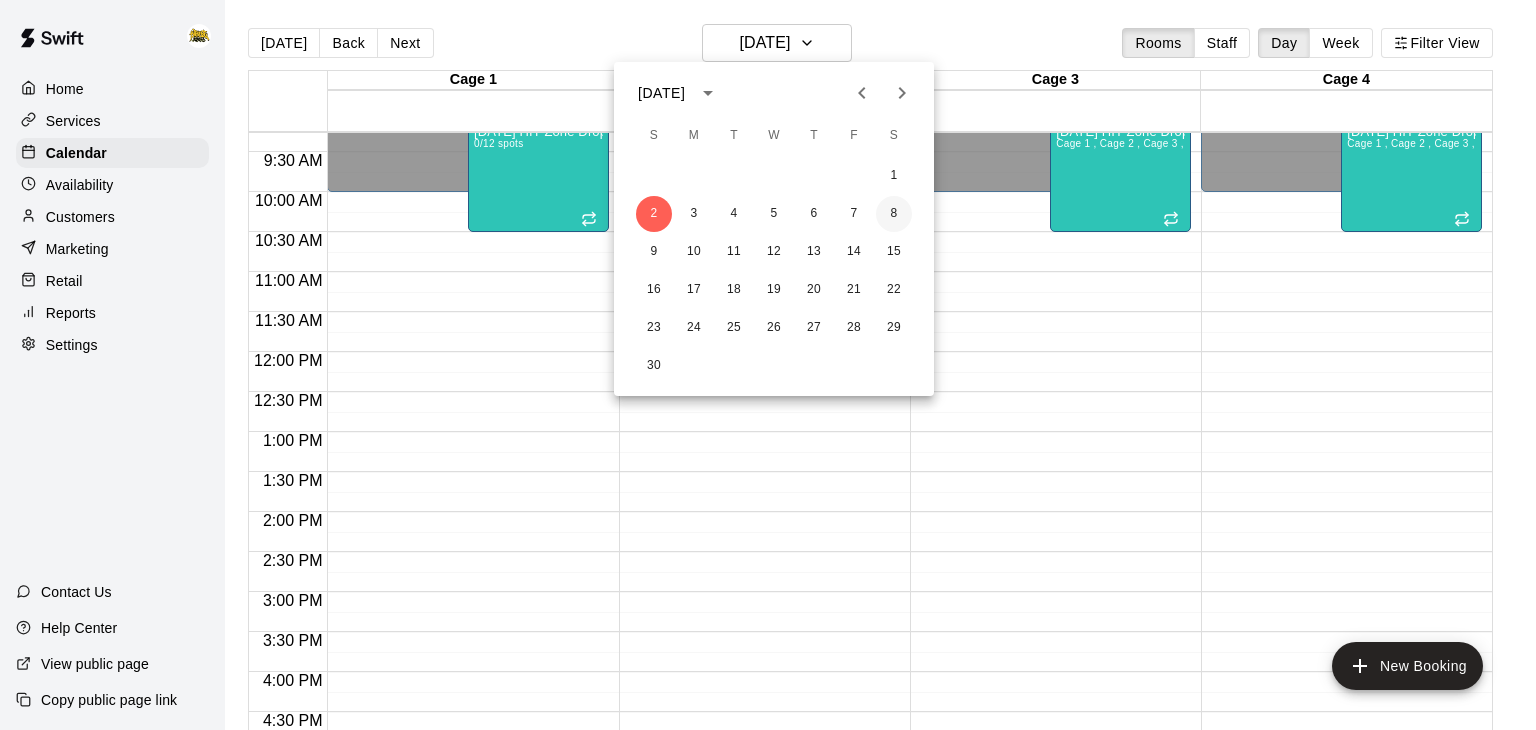 click on "8" at bounding box center (894, 214) 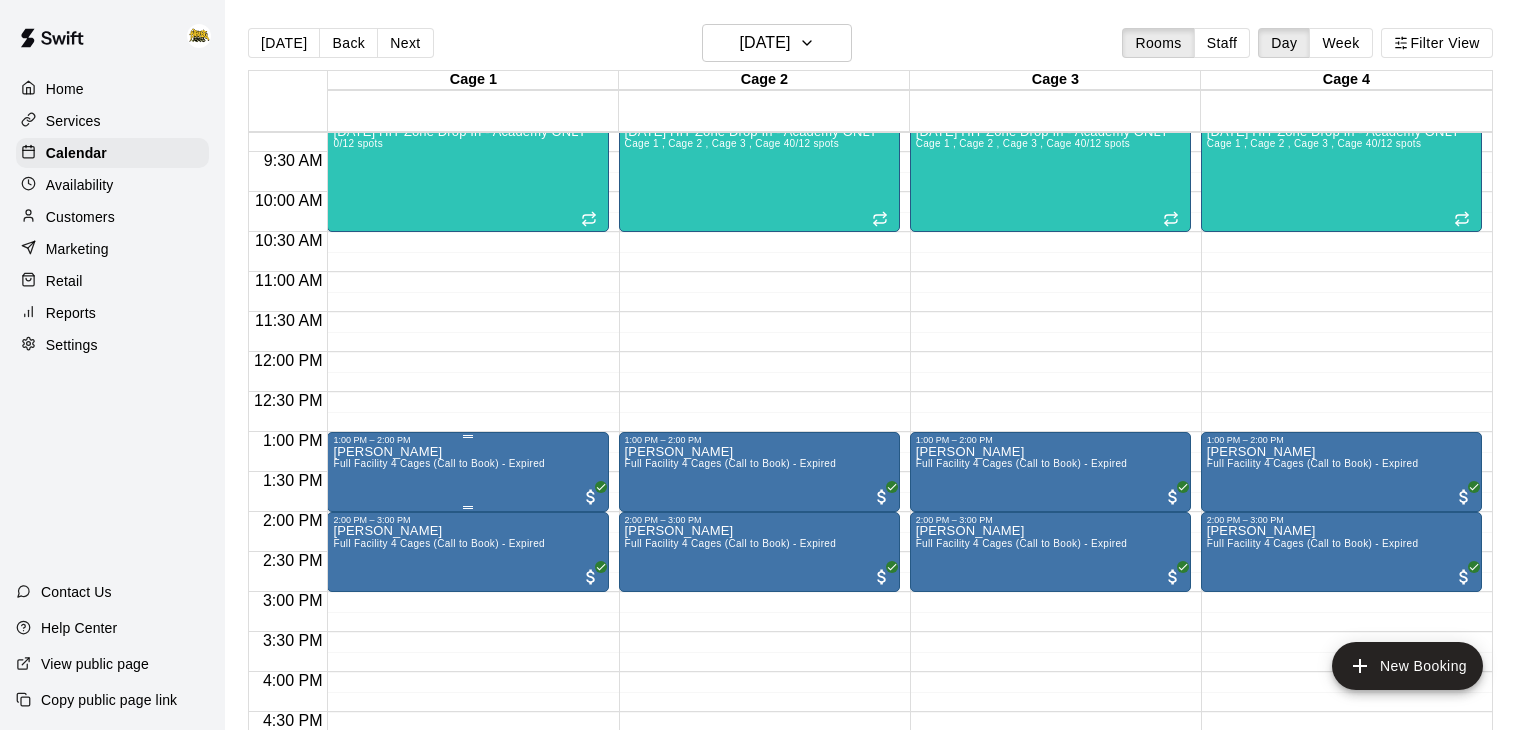 click on "Full Facility 4 Cages (Call to Book) - Expired" at bounding box center (439, 463) 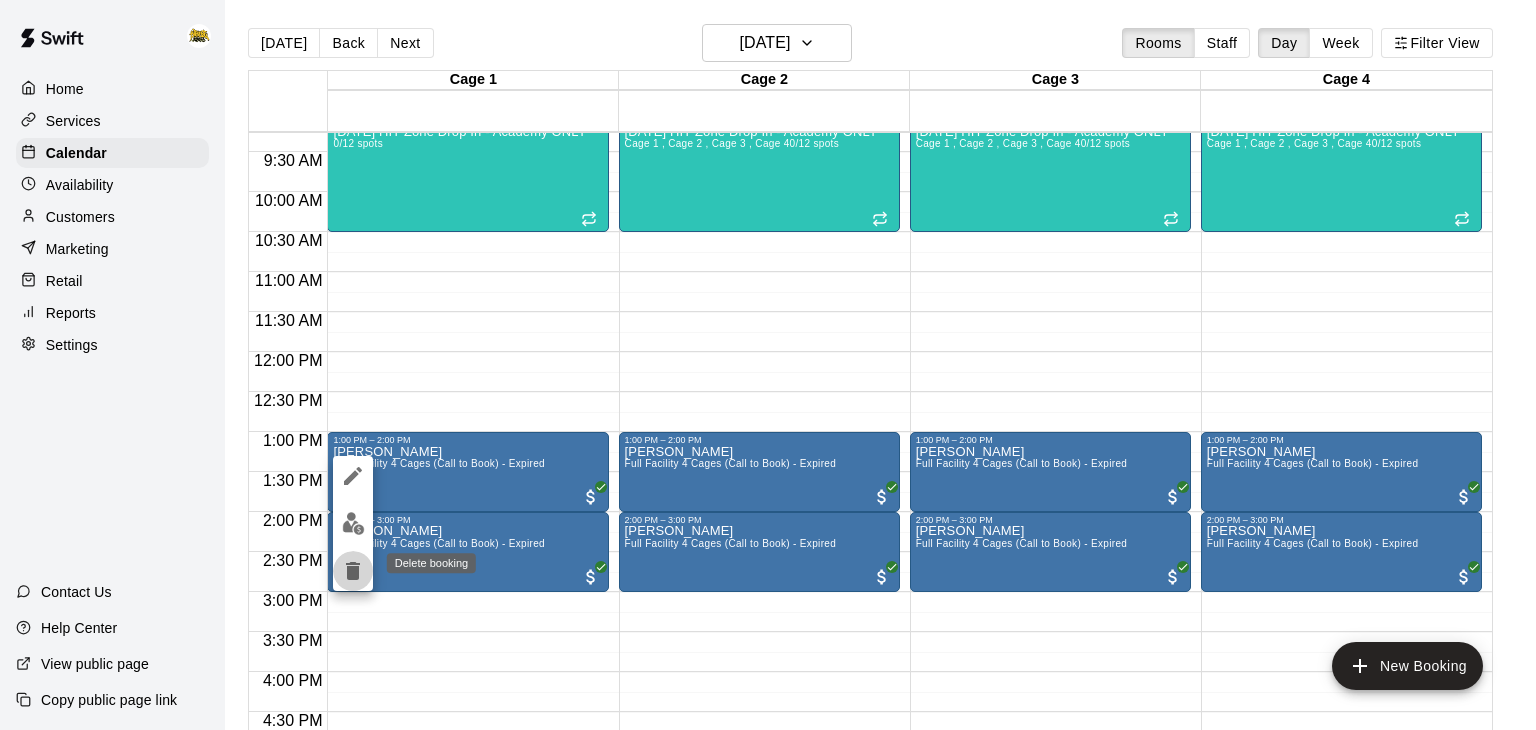 click 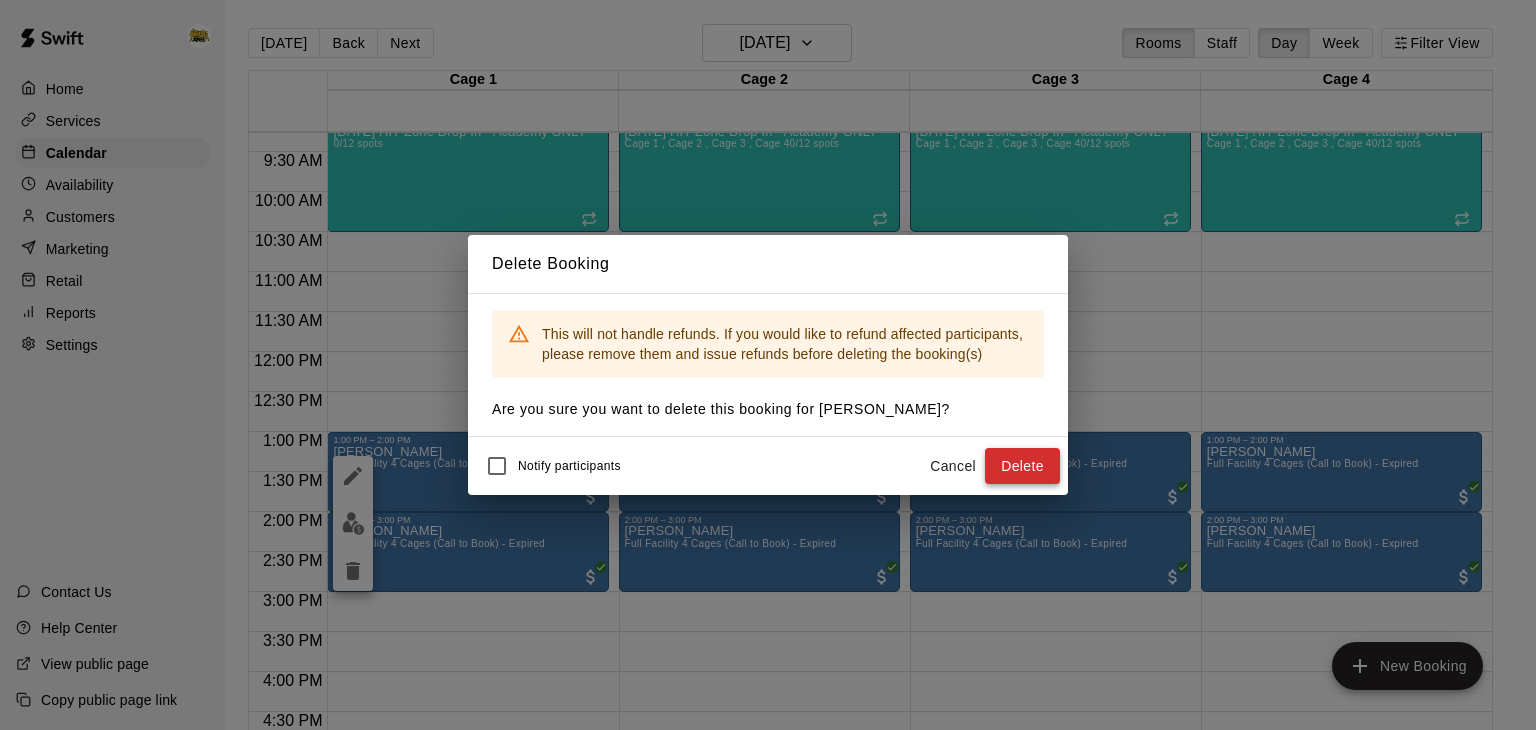 click on "Delete" at bounding box center (1022, 466) 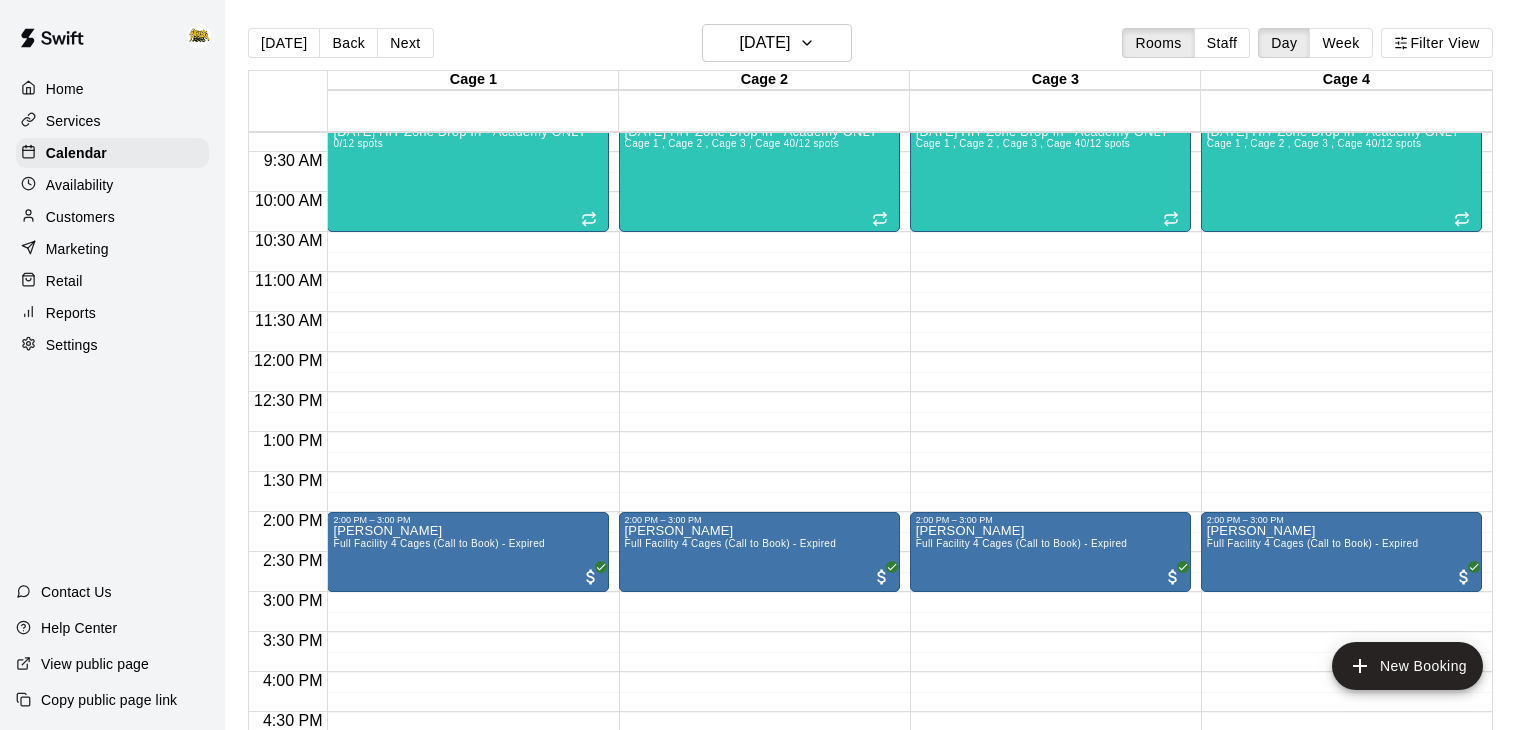 click on "12:00 AM – 9:00 AM Closed 9:00 AM – 10:30 AM [DATE] HIT Zone Drop In - Academy ONLY Cage 1 , Cage 2 , Cage 3 , Cage 4  0/12 spots 2:00 PM – 3:00 PM [PERSON_NAME]  Full Facility 4 Cages (Call to Book) - Expired 5:45 PM – 11:00 PM FALL 2025 COED HITTRAX LEAGUE 0/8 spots 11:00 PM – 11:59 PM Closed" at bounding box center (1050, 352) 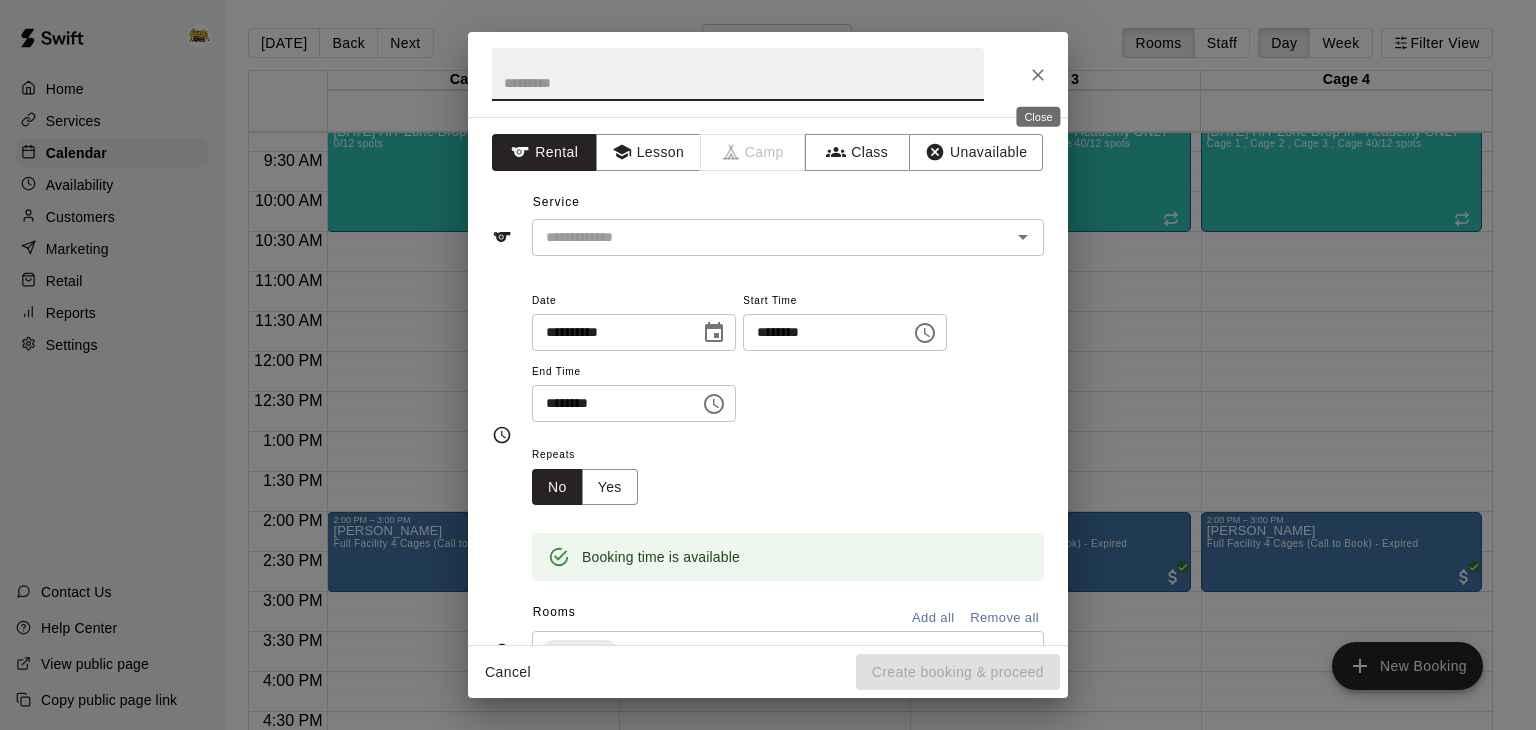 click at bounding box center (1038, 75) 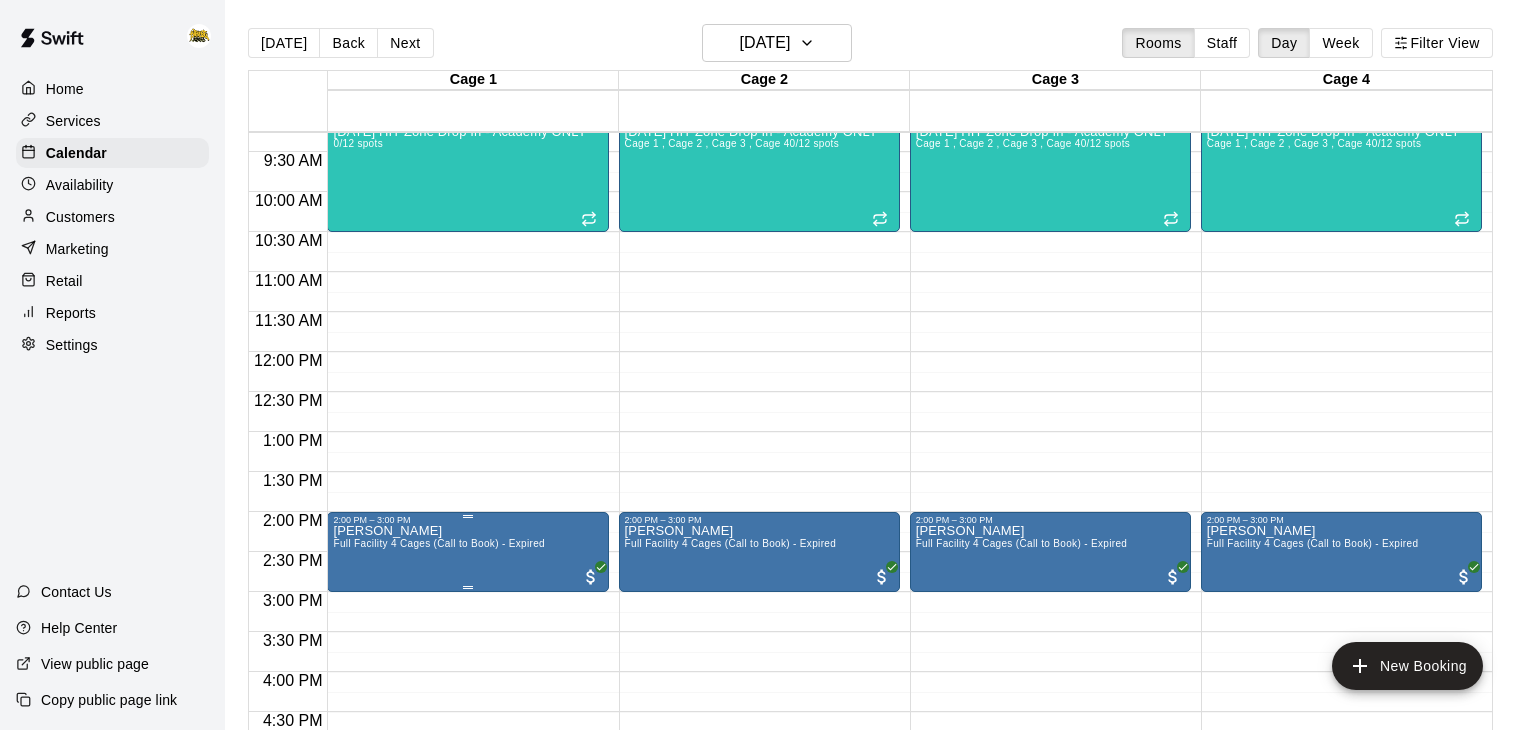click on "Full Facility 4 Cages (Call to Book) - Expired" at bounding box center [439, 543] 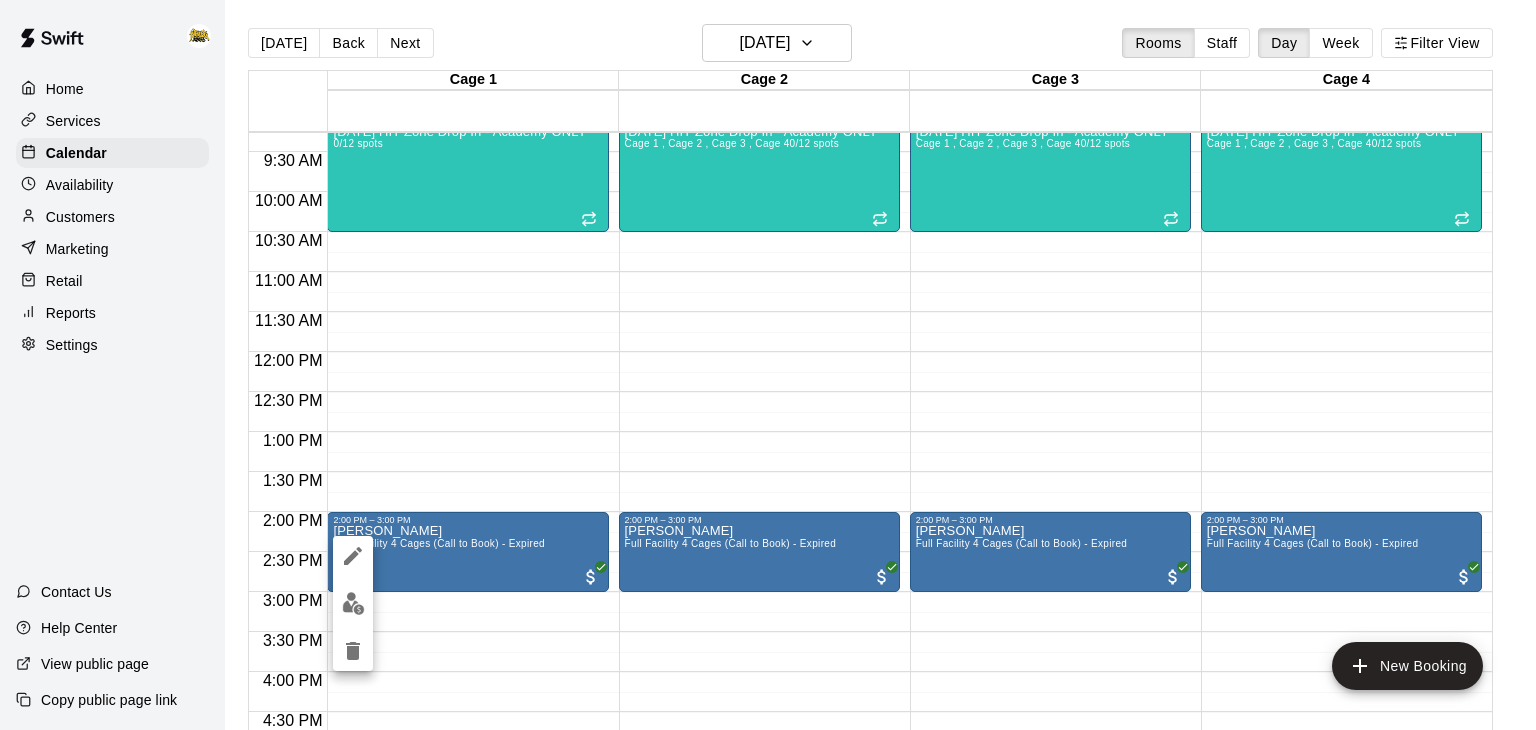 click 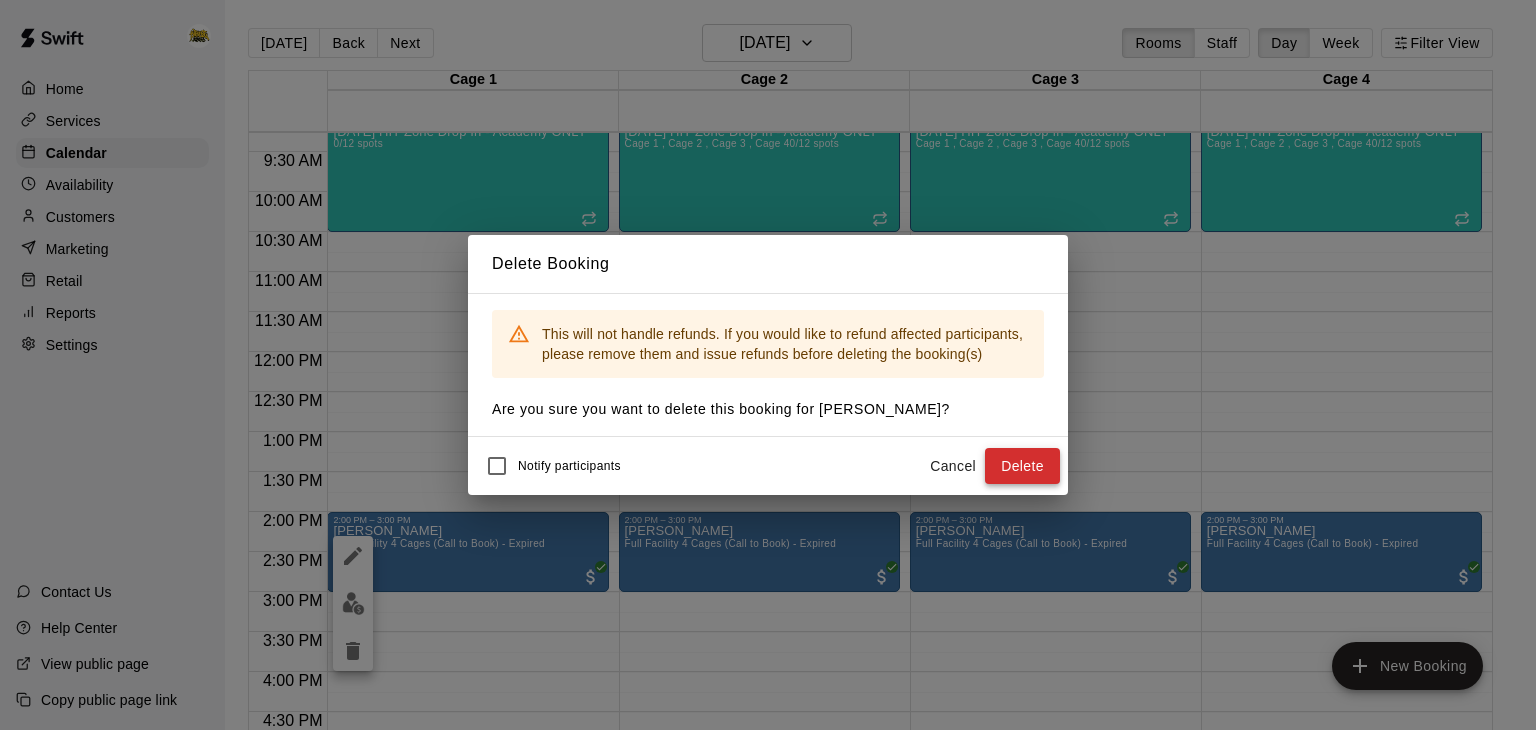 click on "Delete" at bounding box center [1022, 466] 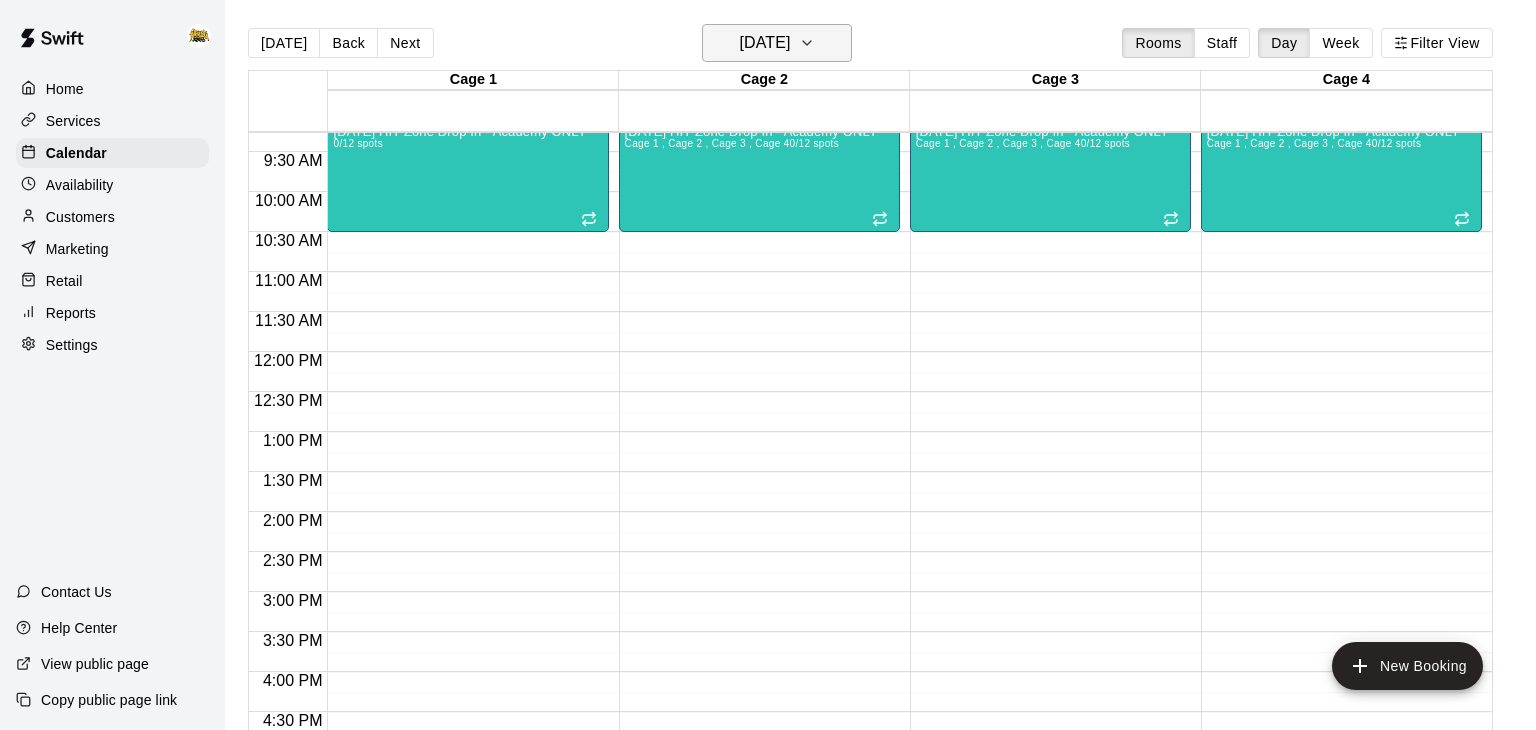 click 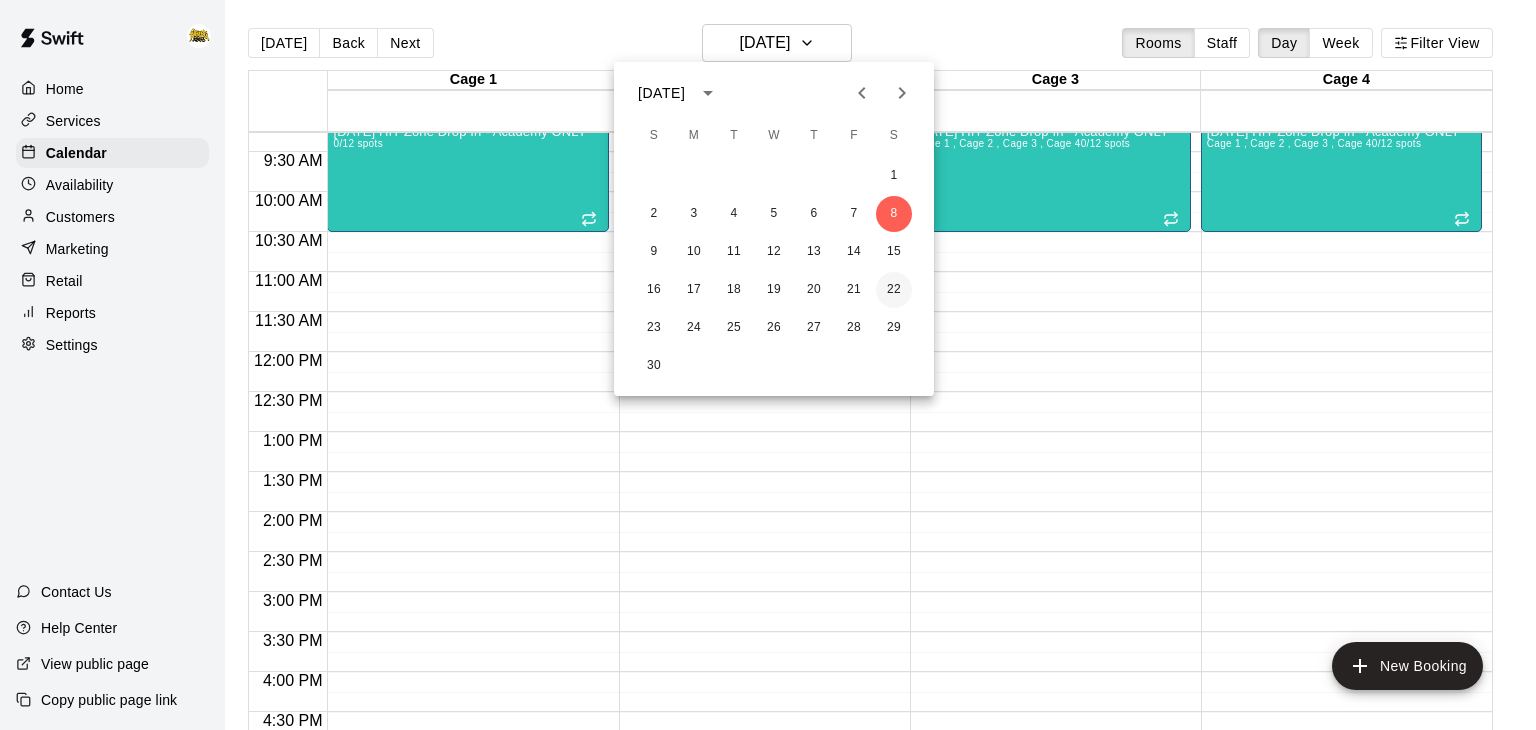click on "22" at bounding box center (894, 290) 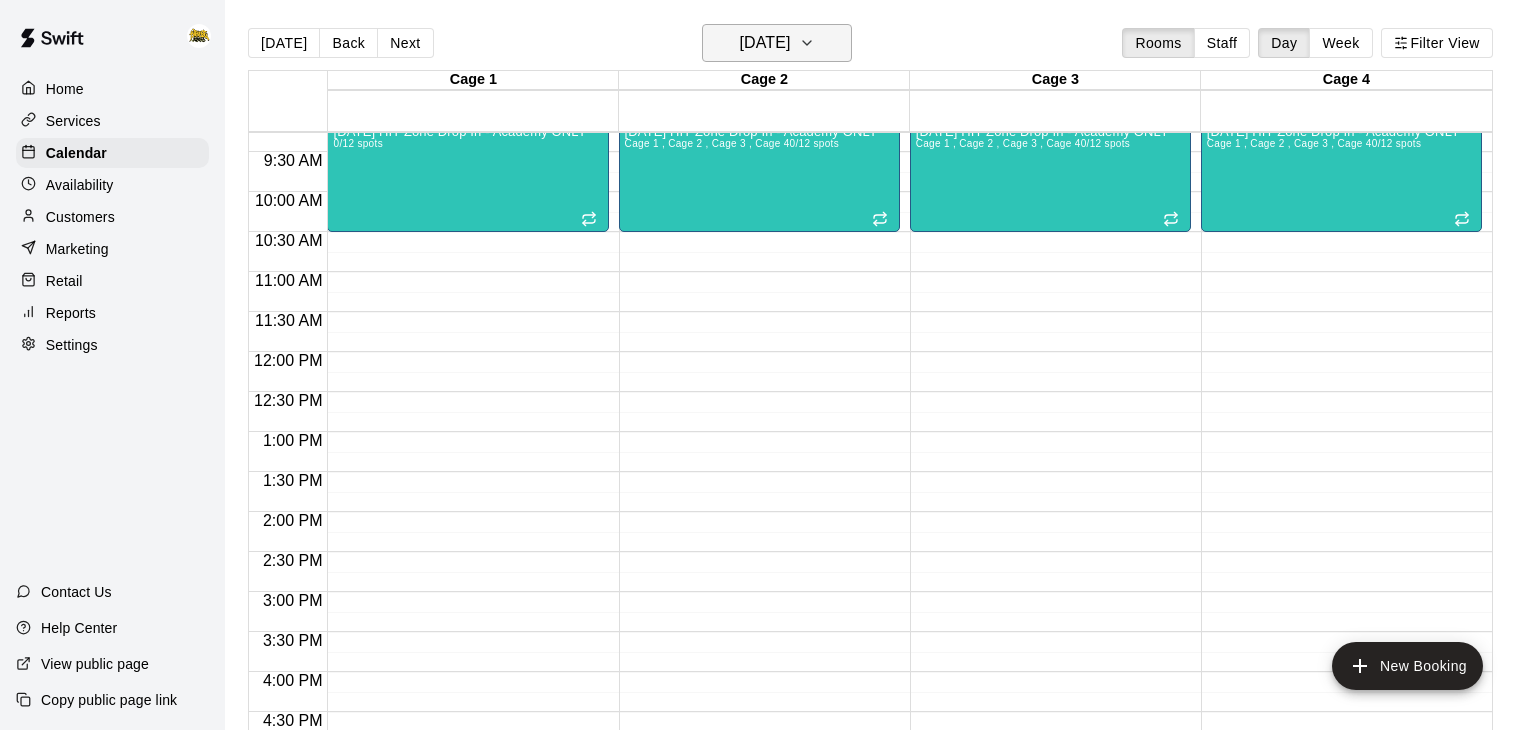 click on "[DATE]" at bounding box center (764, 43) 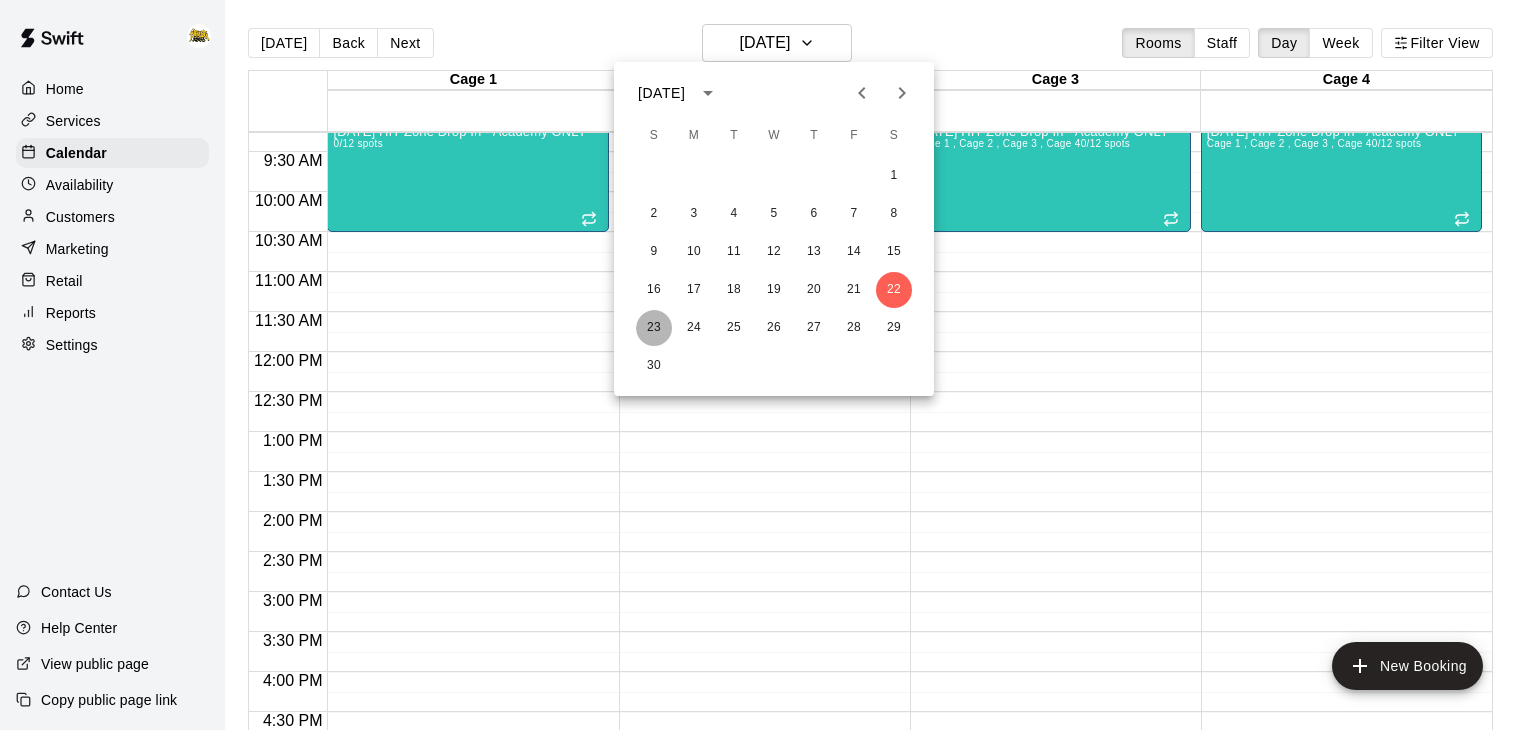 click on "23" at bounding box center (654, 328) 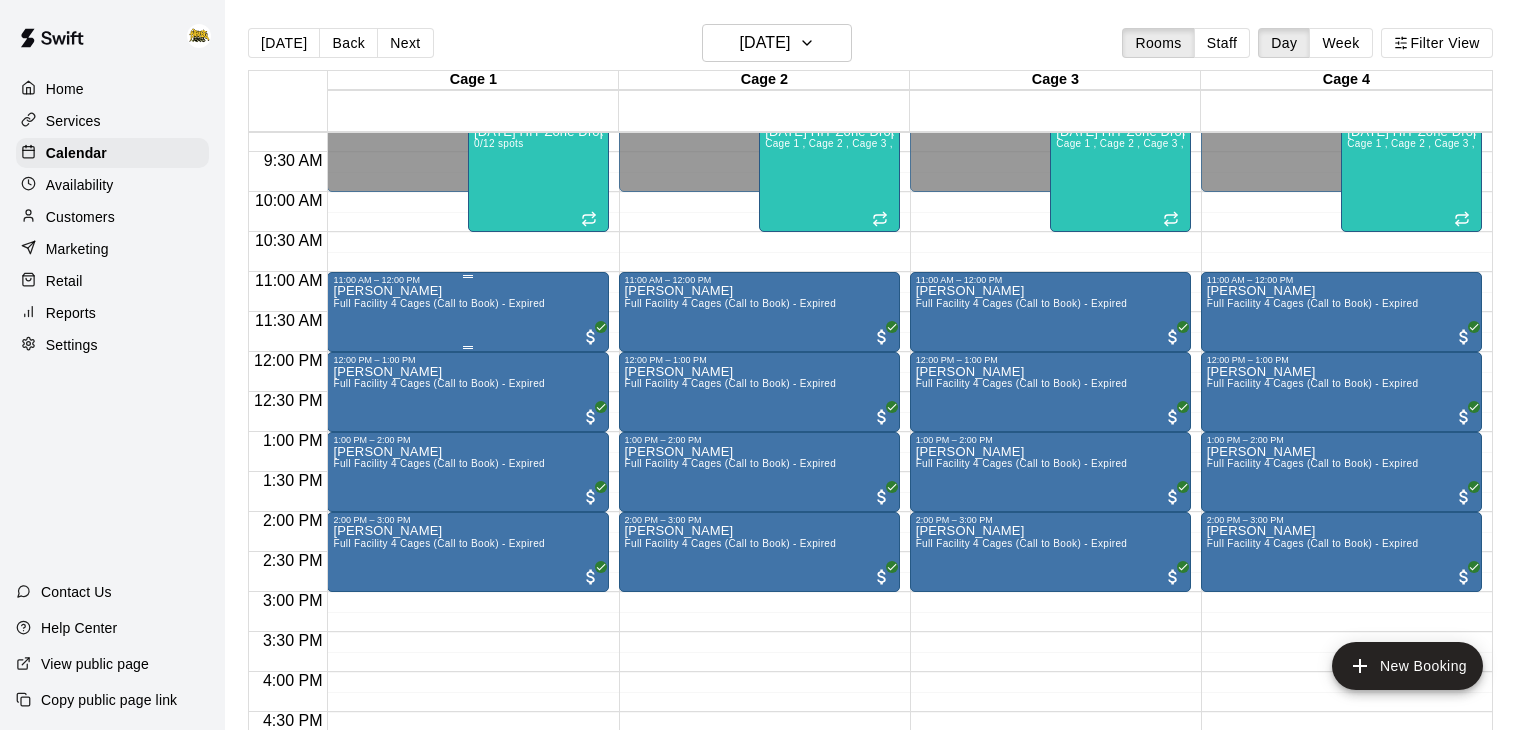 click on "Full Facility 4 Cages (Call to Book) - Expired" at bounding box center [439, 303] 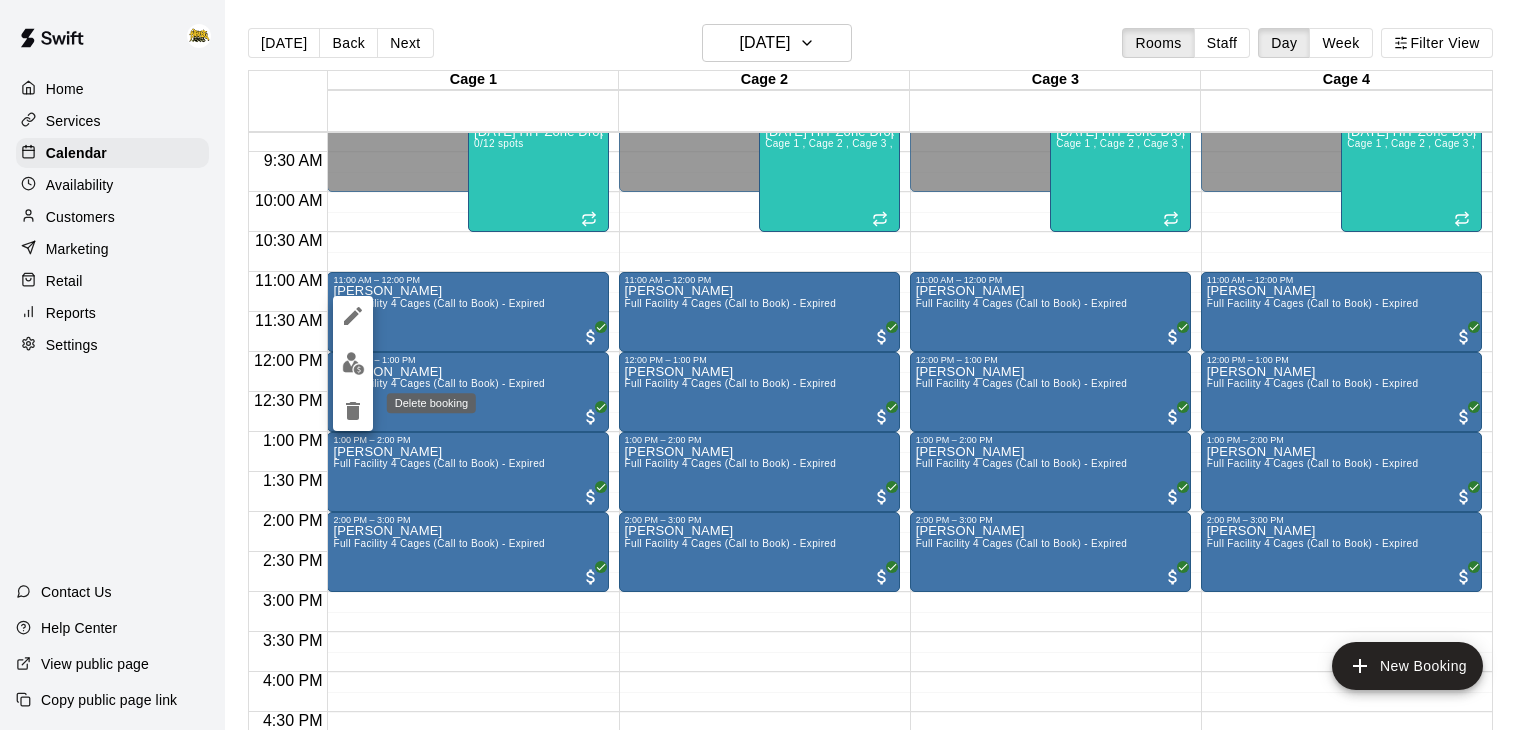 click 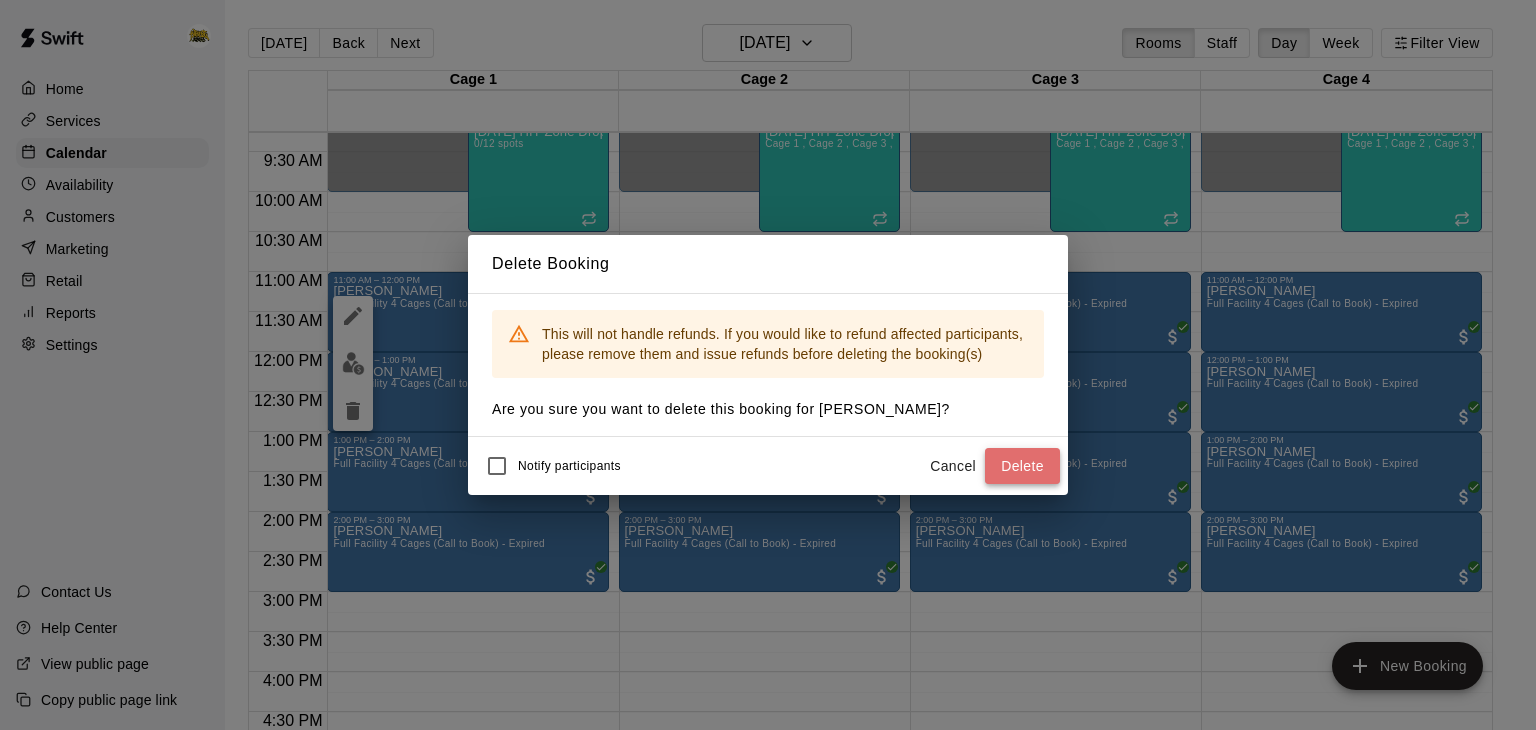 click on "Delete" at bounding box center (1022, 466) 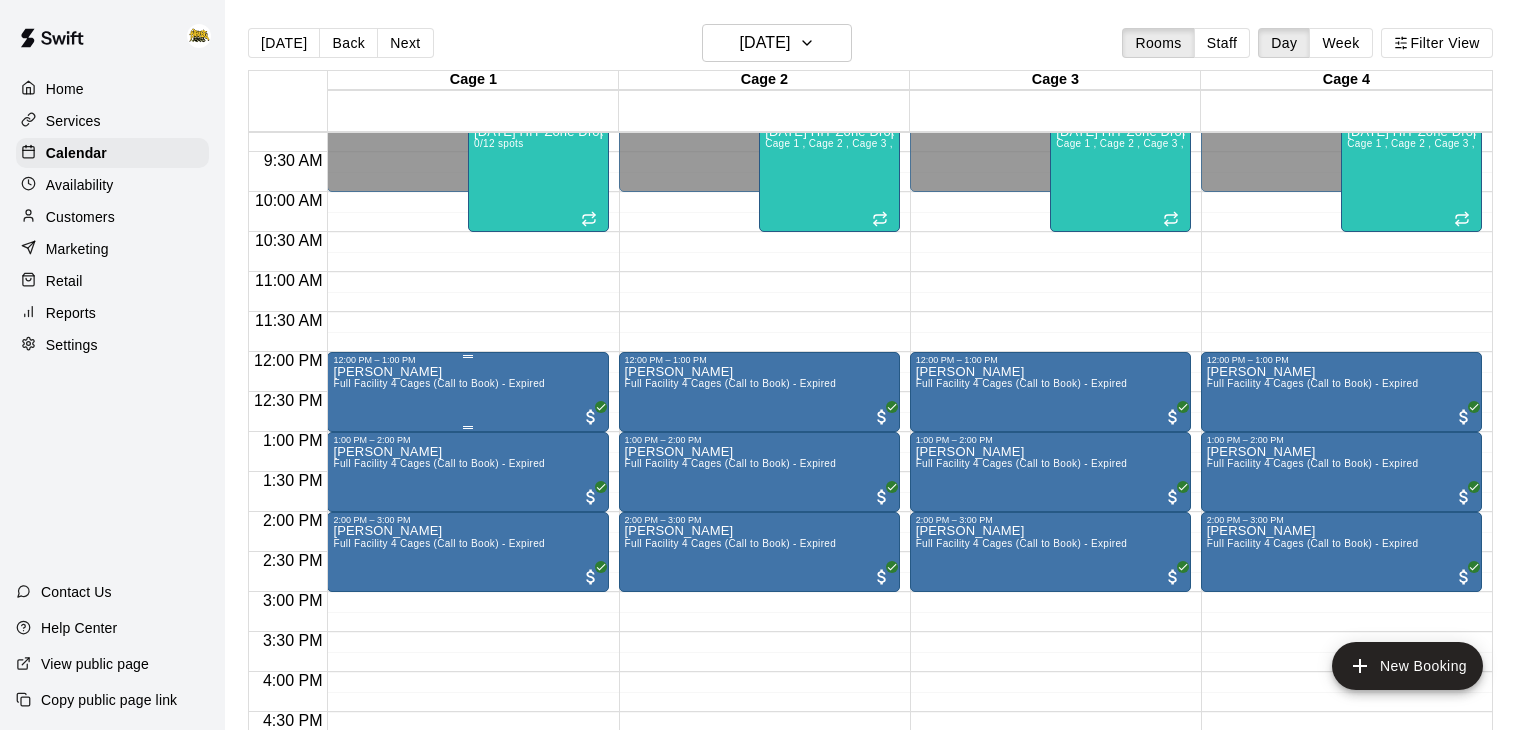 click on "Full Facility 4 Cages (Call to Book) - Expired" at bounding box center (439, 383) 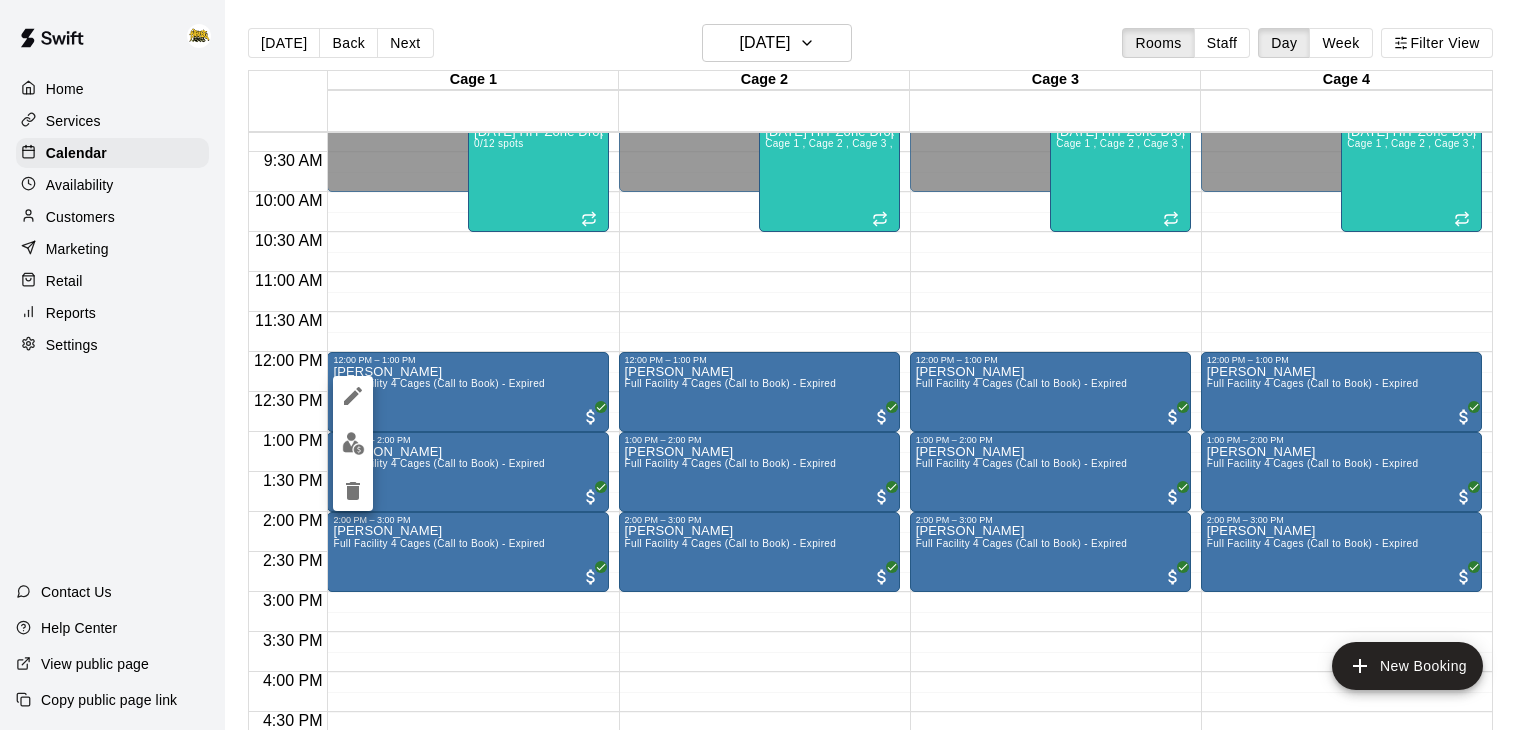 click 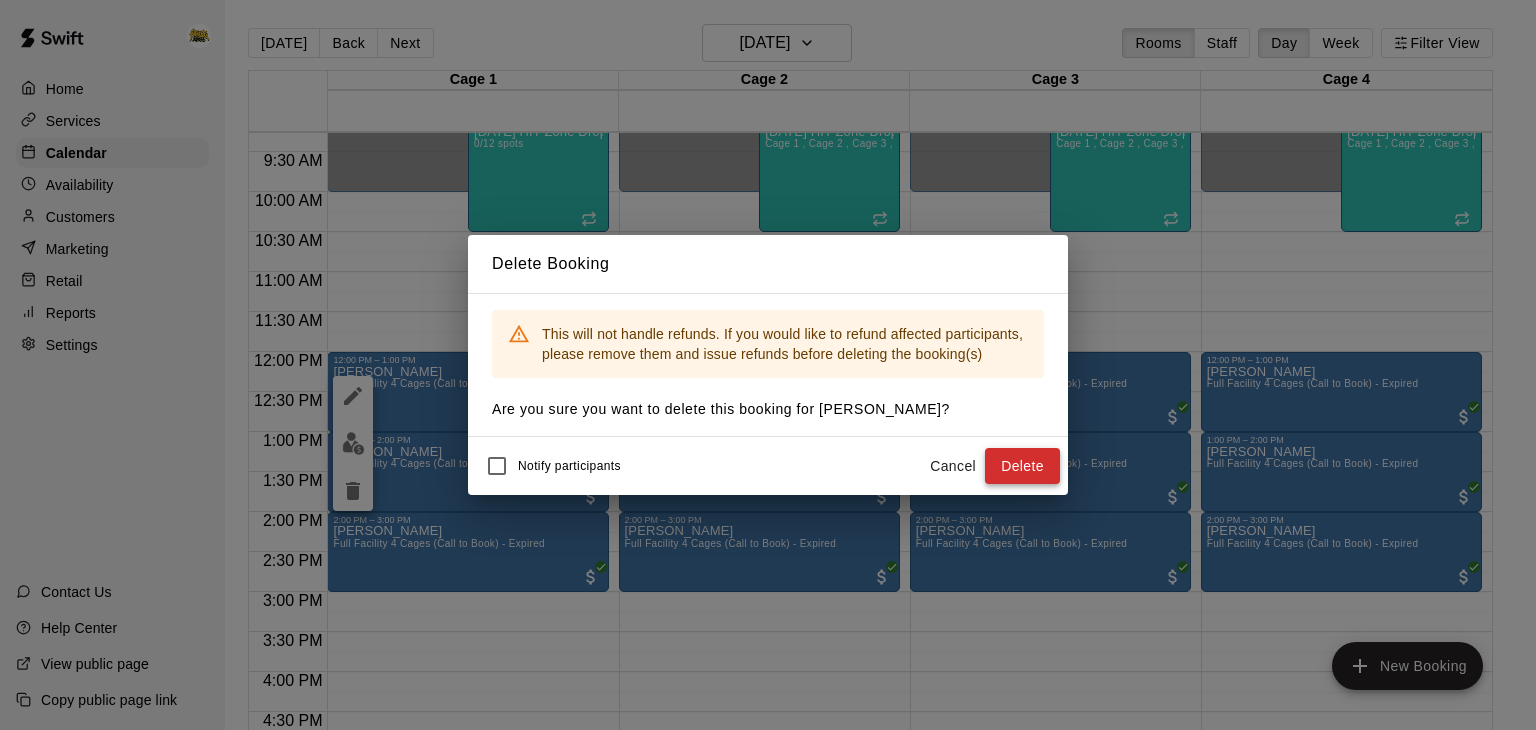 click on "Delete" at bounding box center (1022, 466) 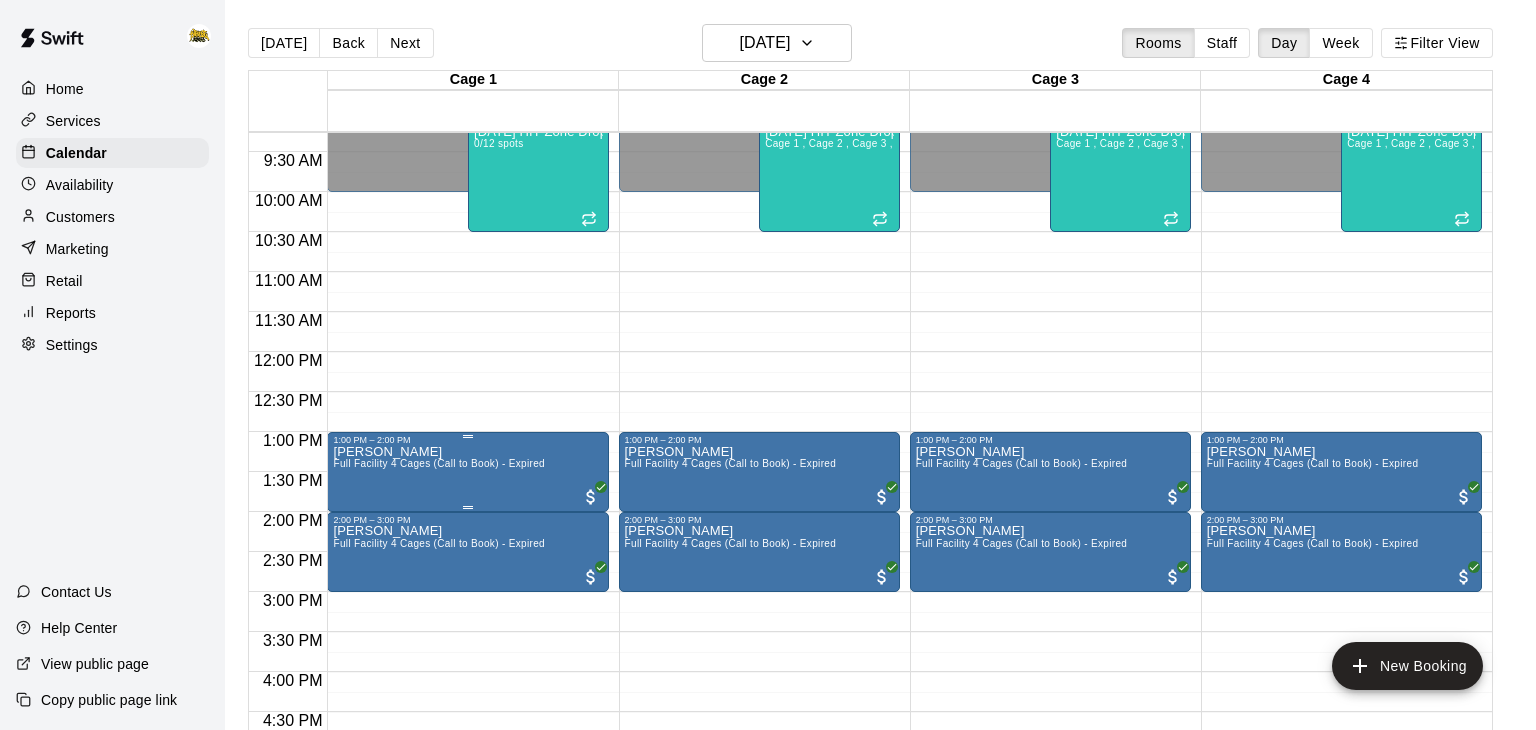 click on "[PERSON_NAME]  Full Facility 4 Cages (Call to Book) - Expired" at bounding box center (439, 810) 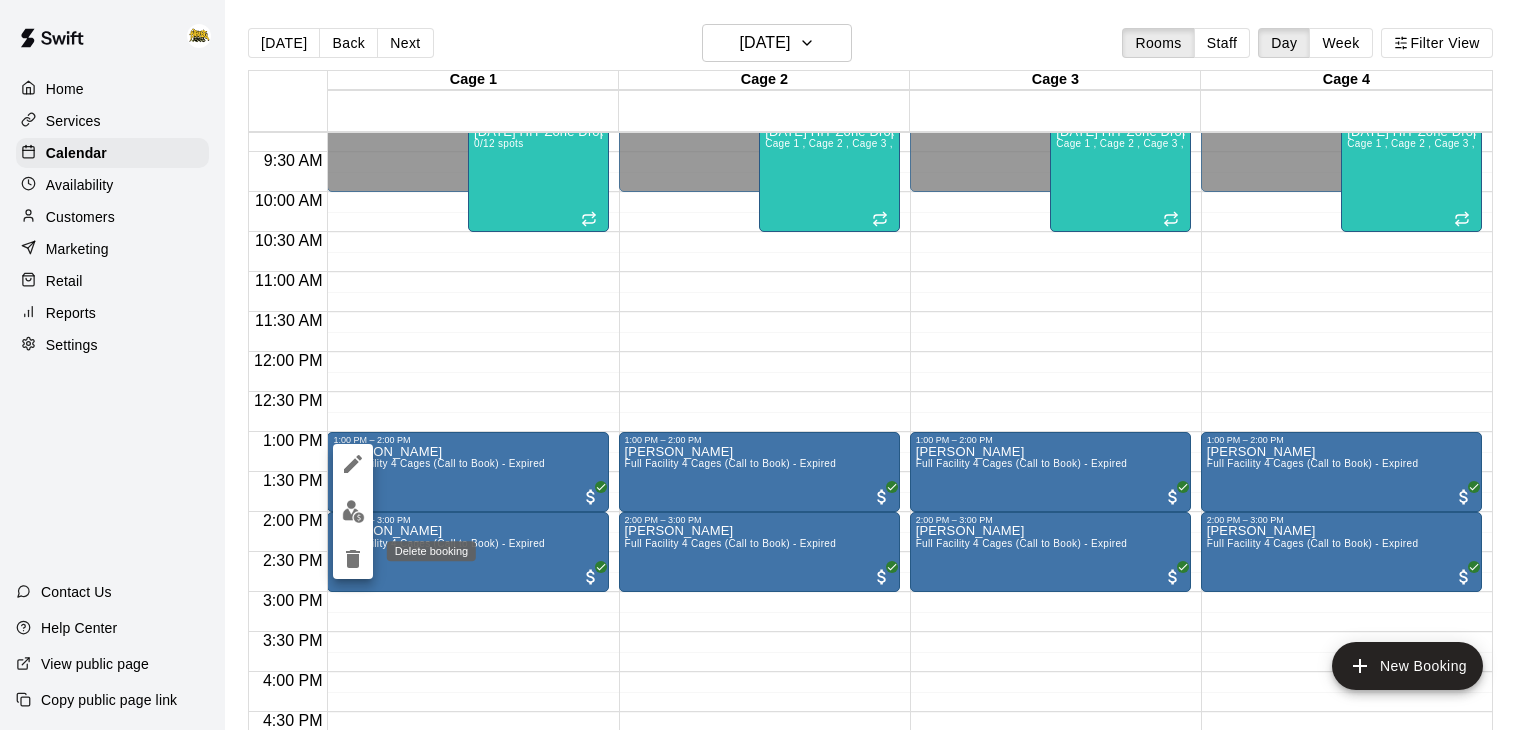 click 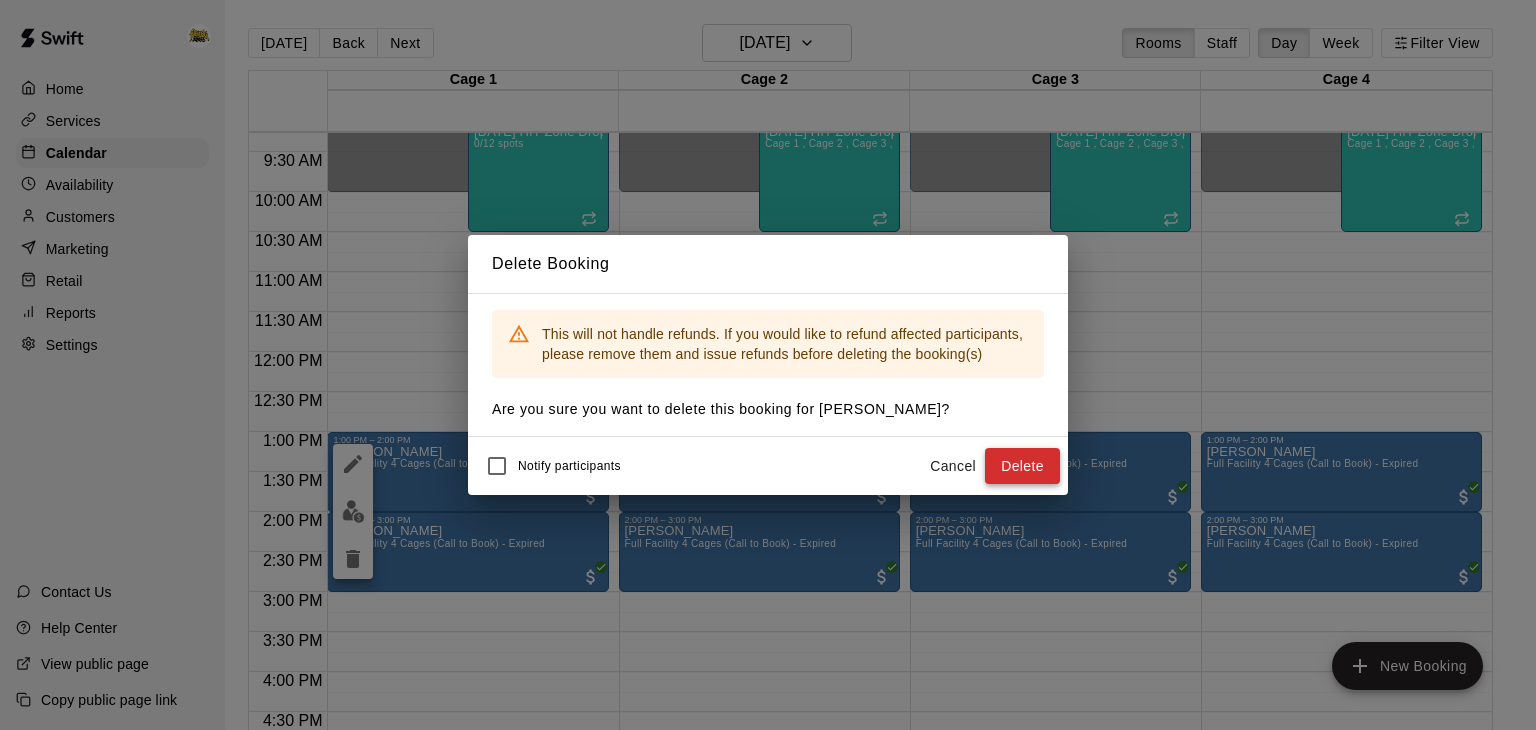 click on "Delete" at bounding box center [1022, 466] 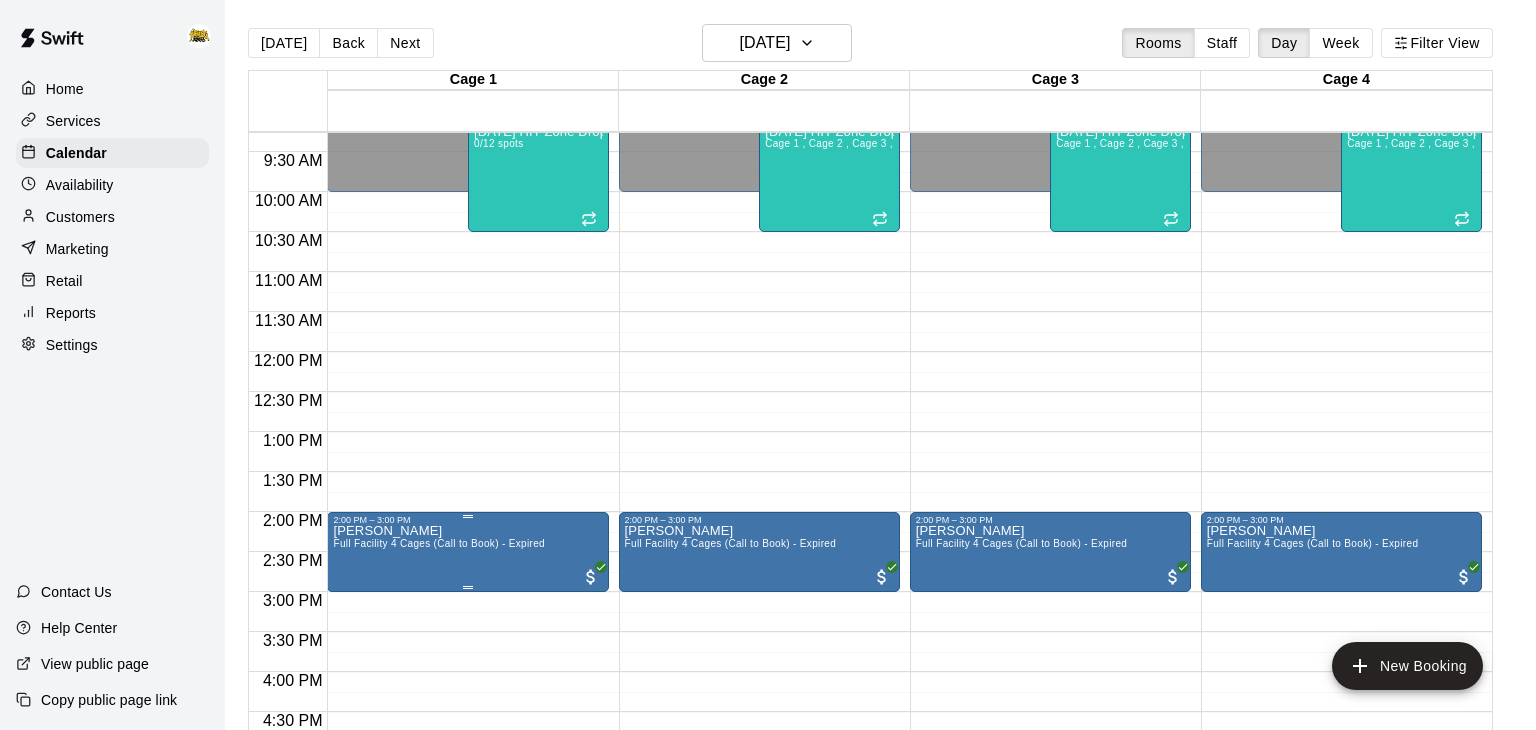 click on "Full Facility 4 Cages (Call to Book) - Expired" at bounding box center (439, 543) 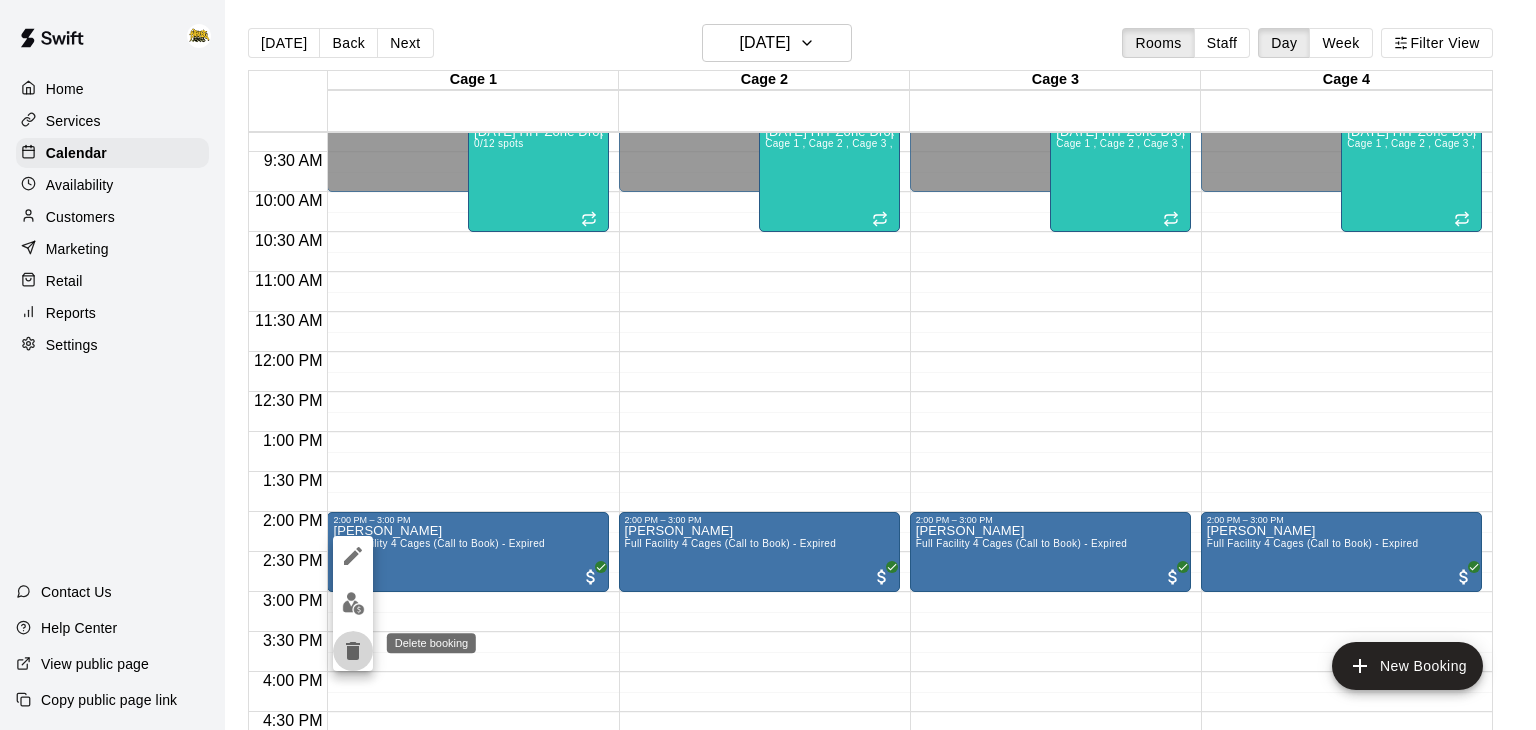 click 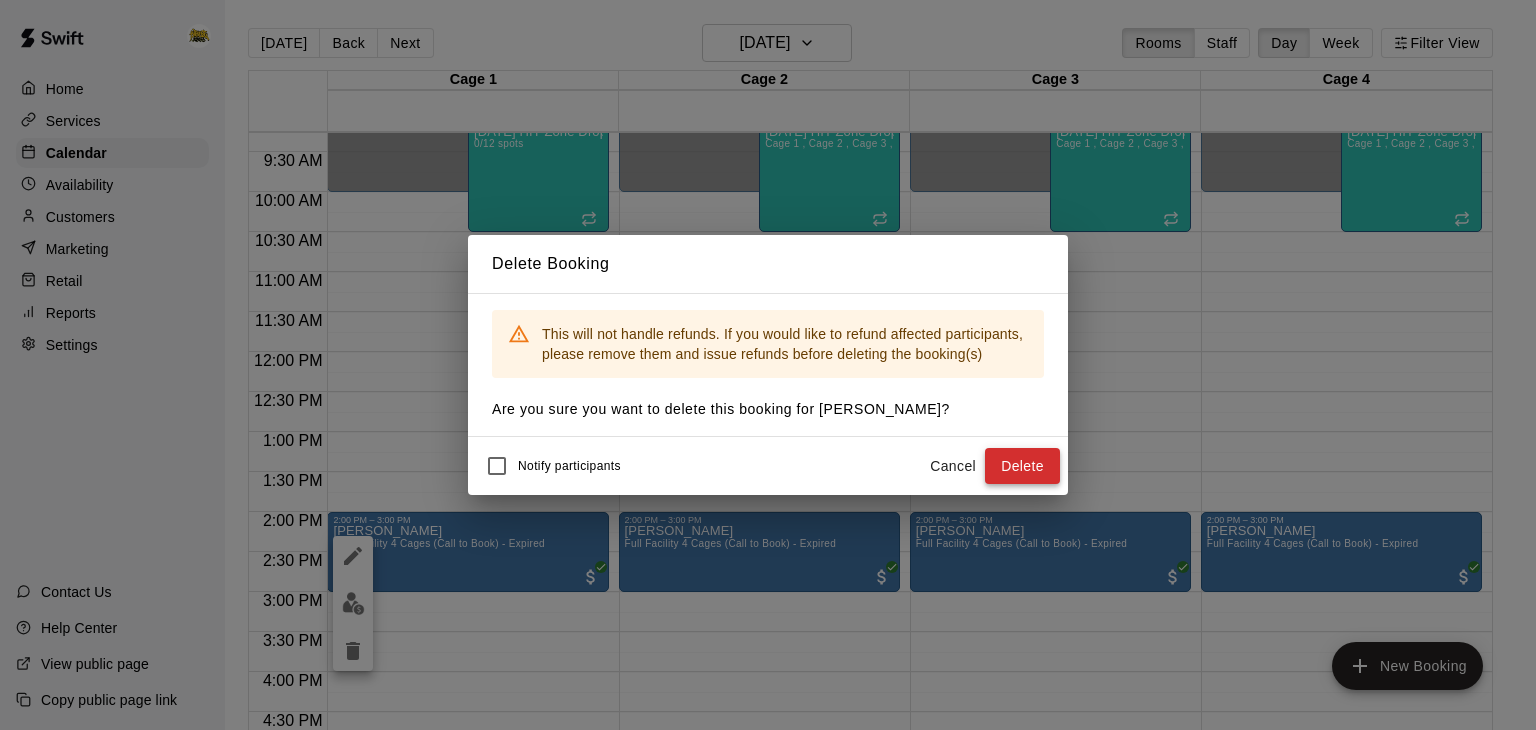 click on "Delete" at bounding box center (1022, 466) 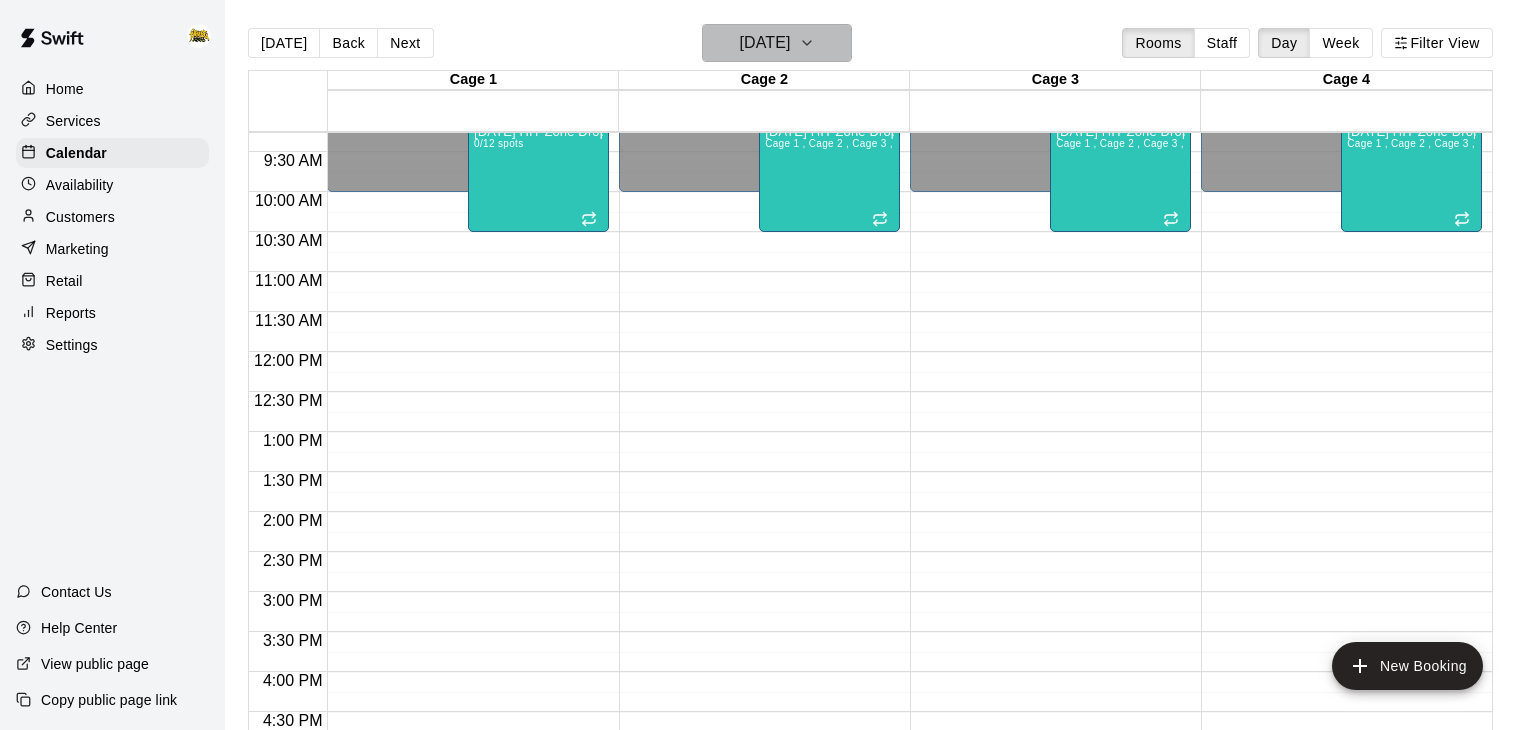 click 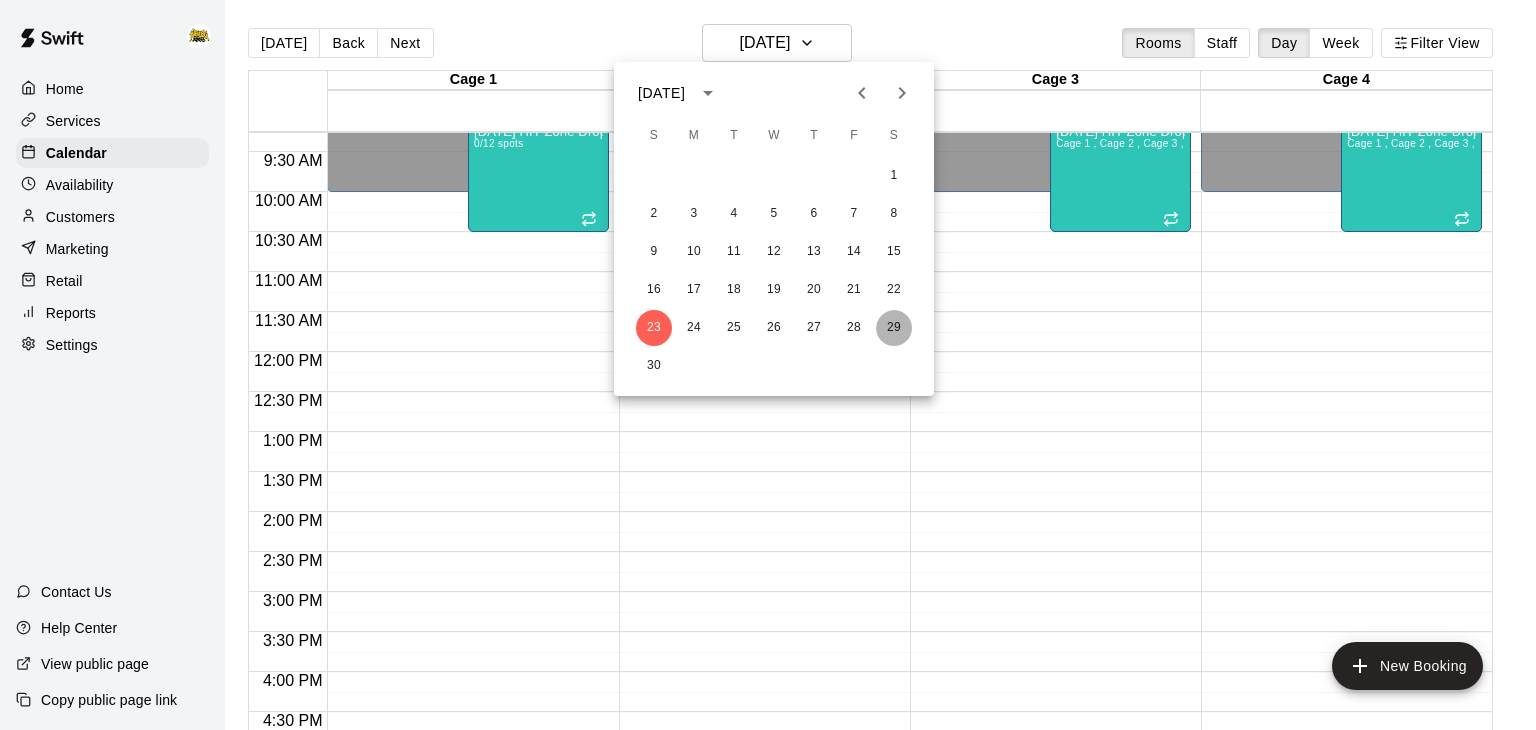 click on "29" at bounding box center (894, 328) 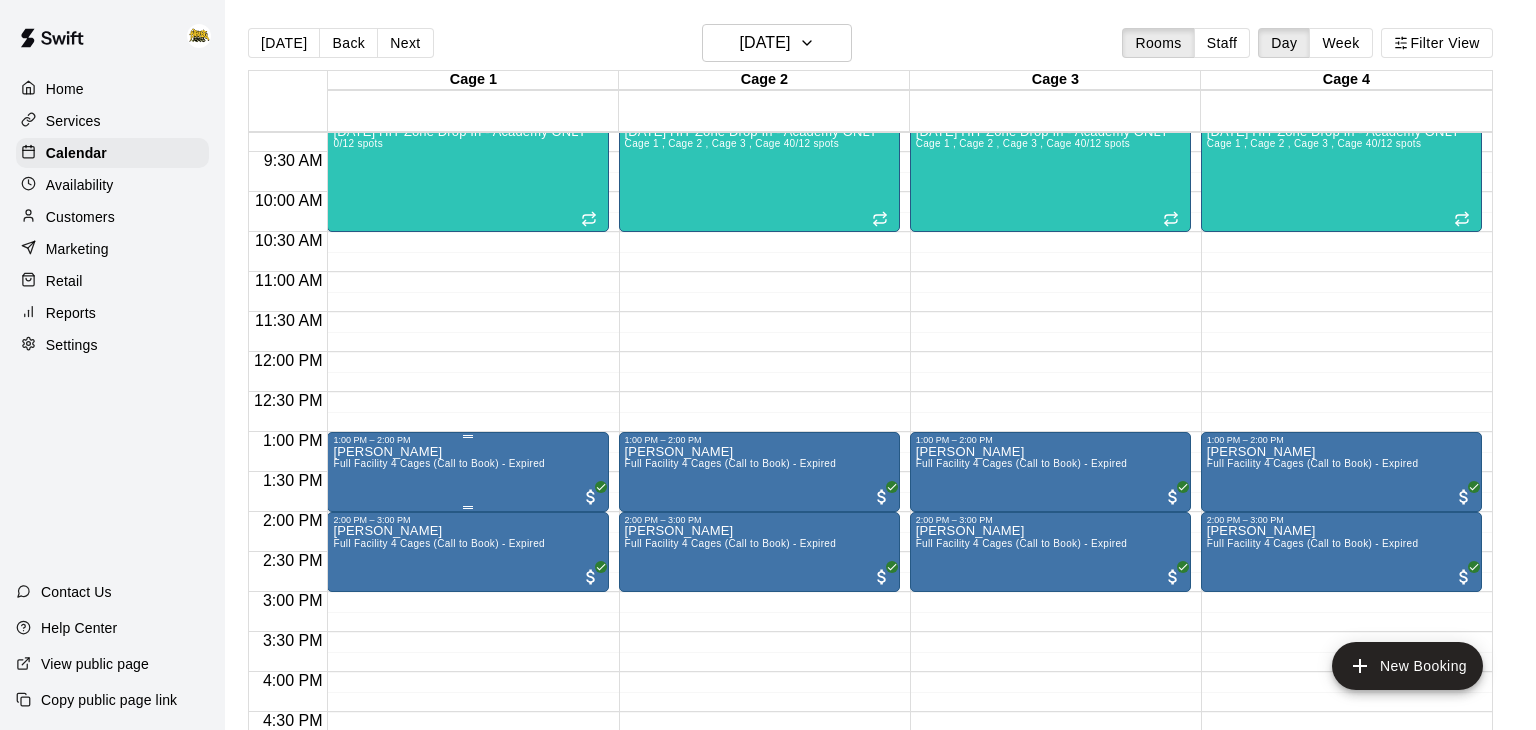 click on "[PERSON_NAME]  Full Facility 4 Cages (Call to Book) - Expired" at bounding box center (467, 810) 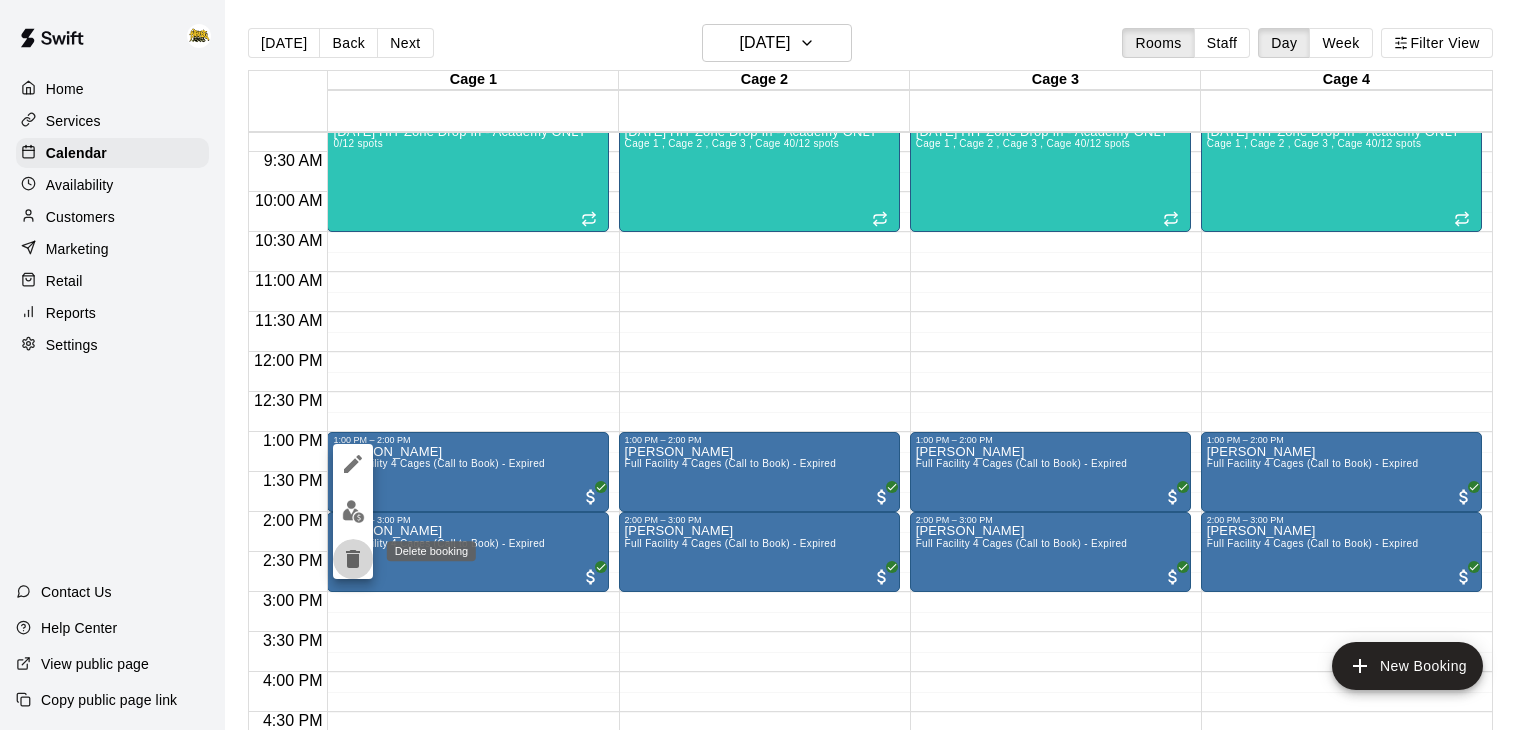 click 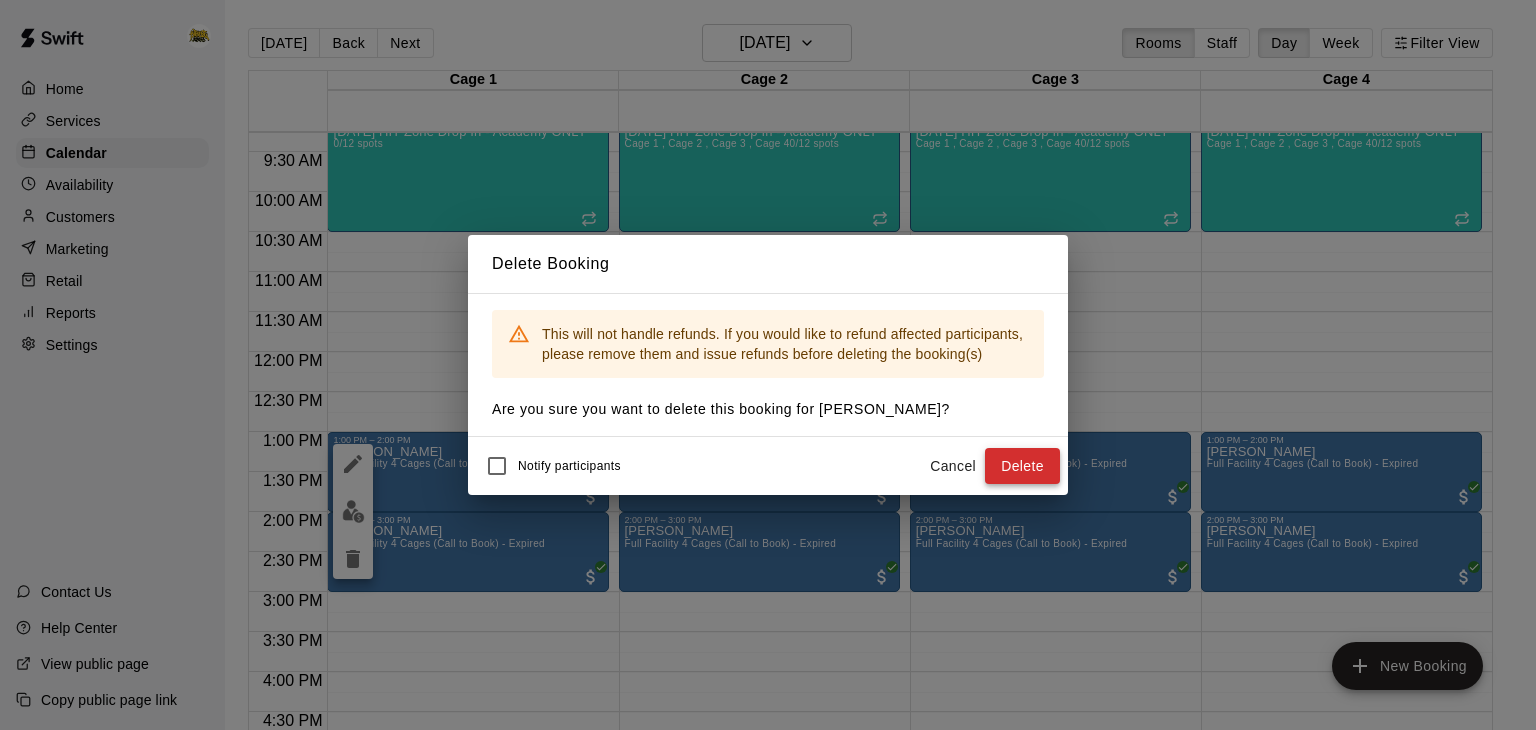 click on "Delete" at bounding box center (1022, 466) 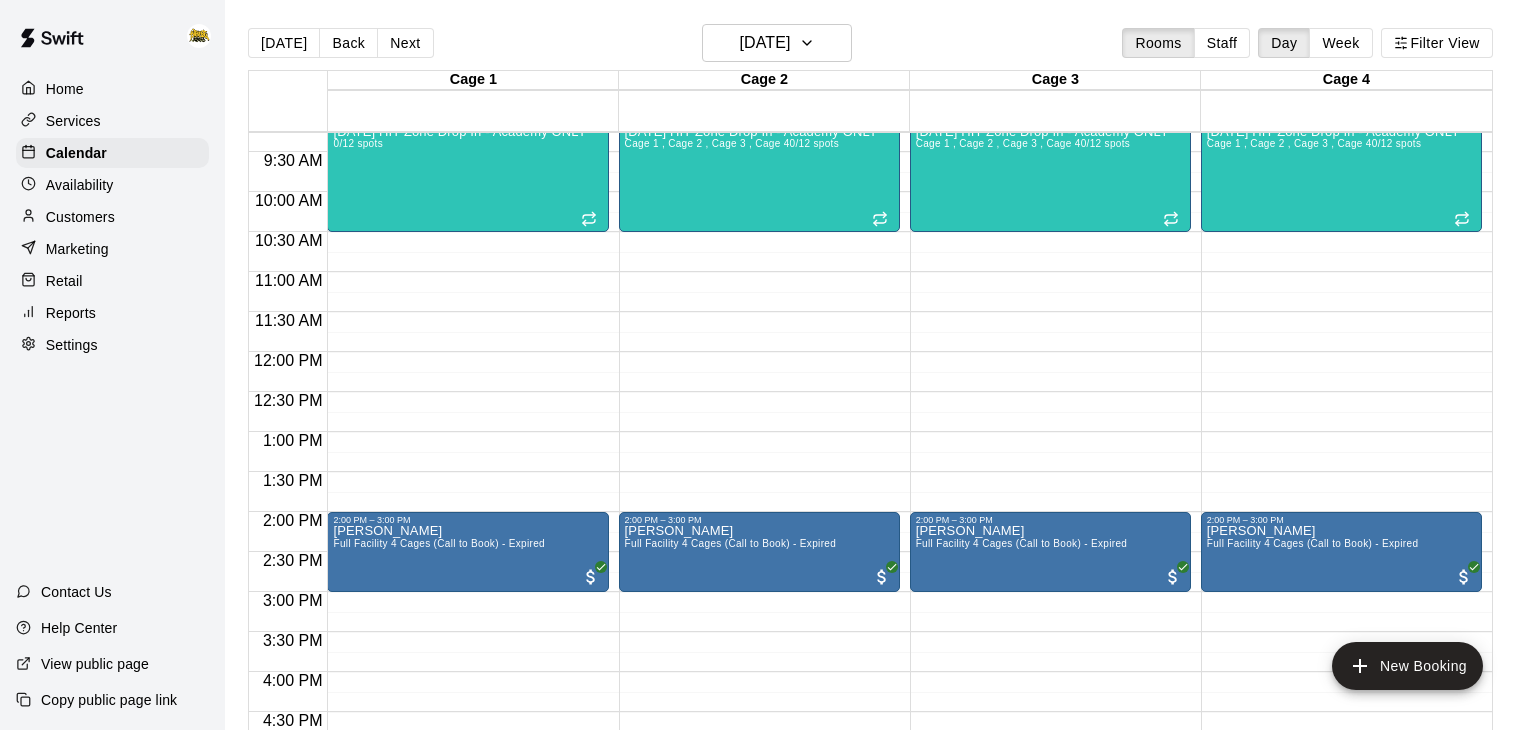 click on "[PERSON_NAME]  Full Facility 4 Cages (Call to Book) - Expired" at bounding box center [439, 890] 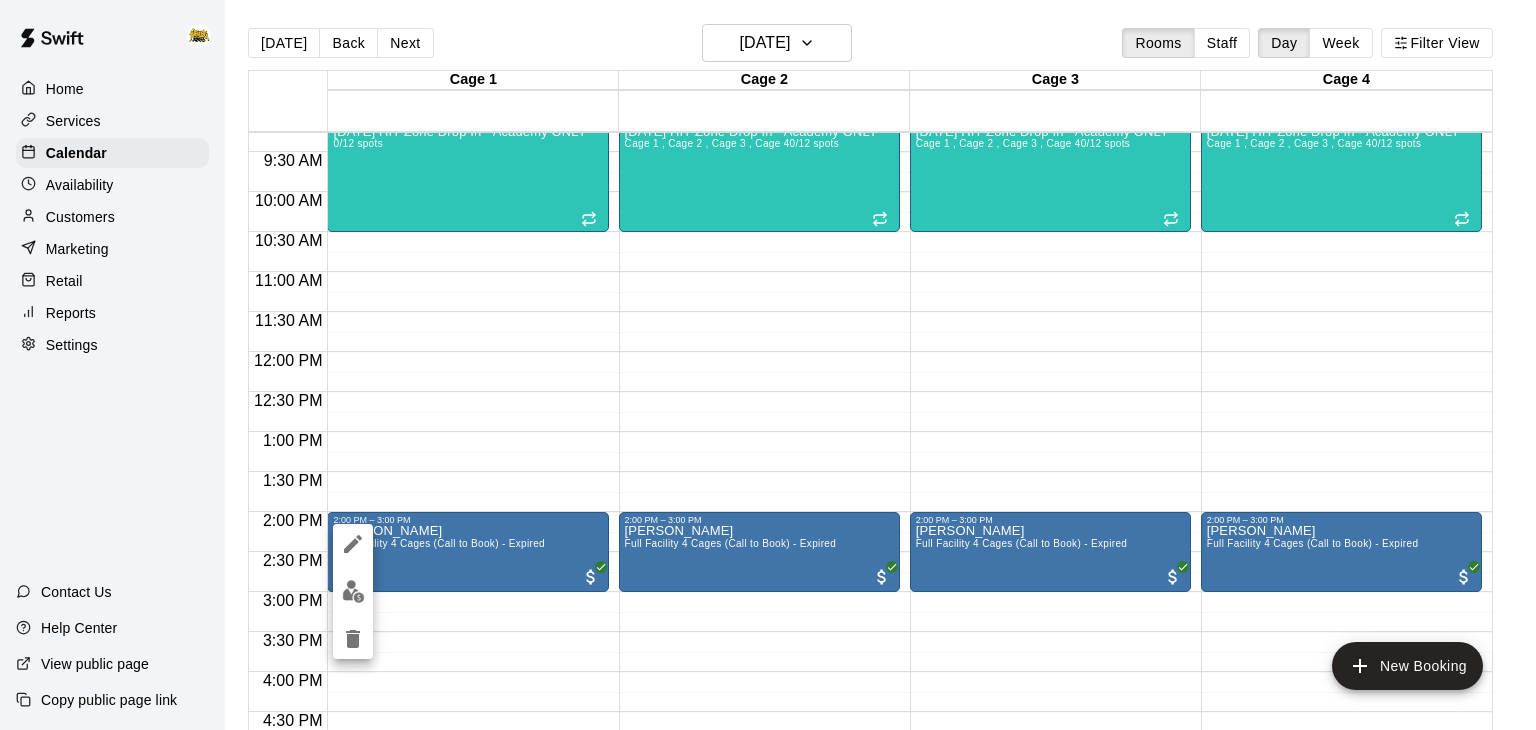 click 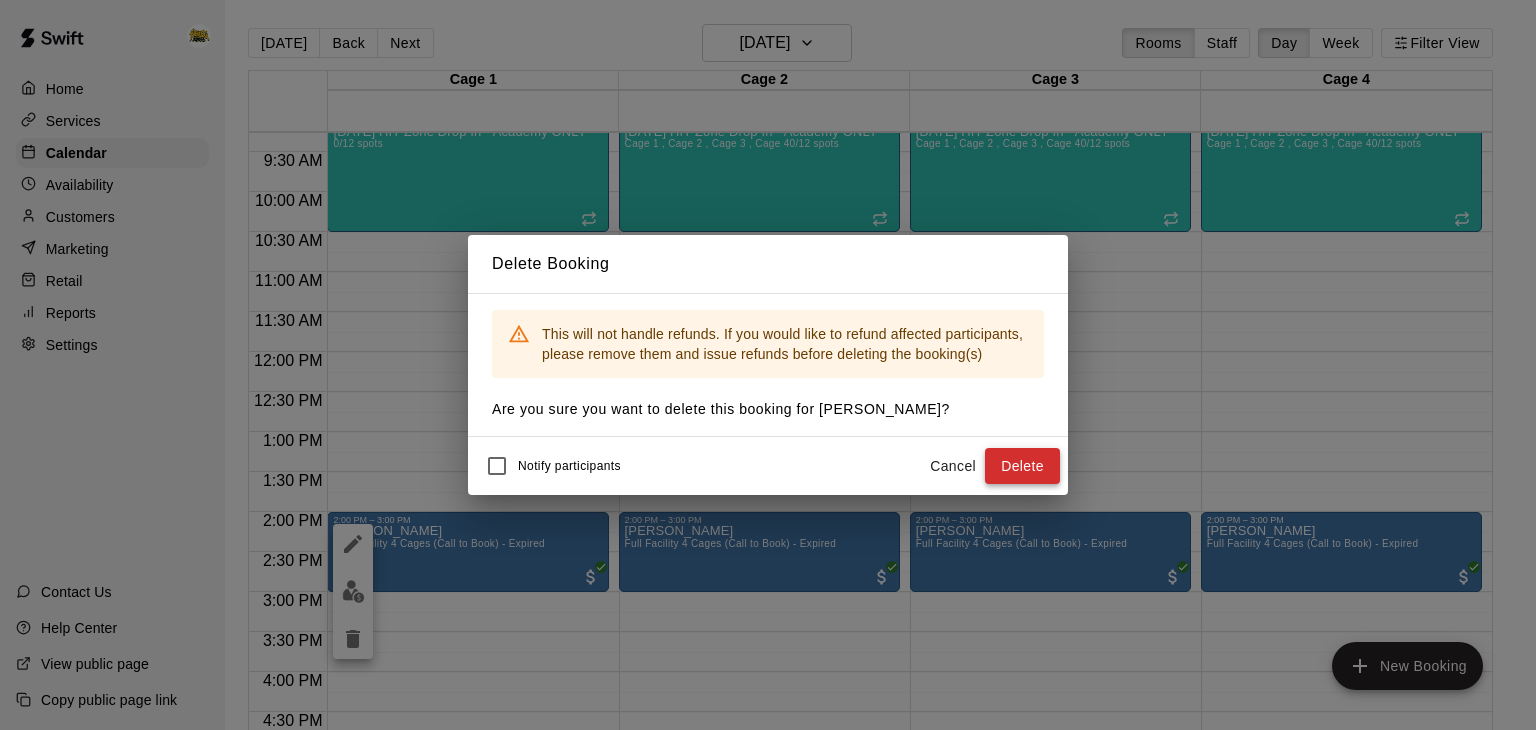 click on "Delete" at bounding box center (1022, 466) 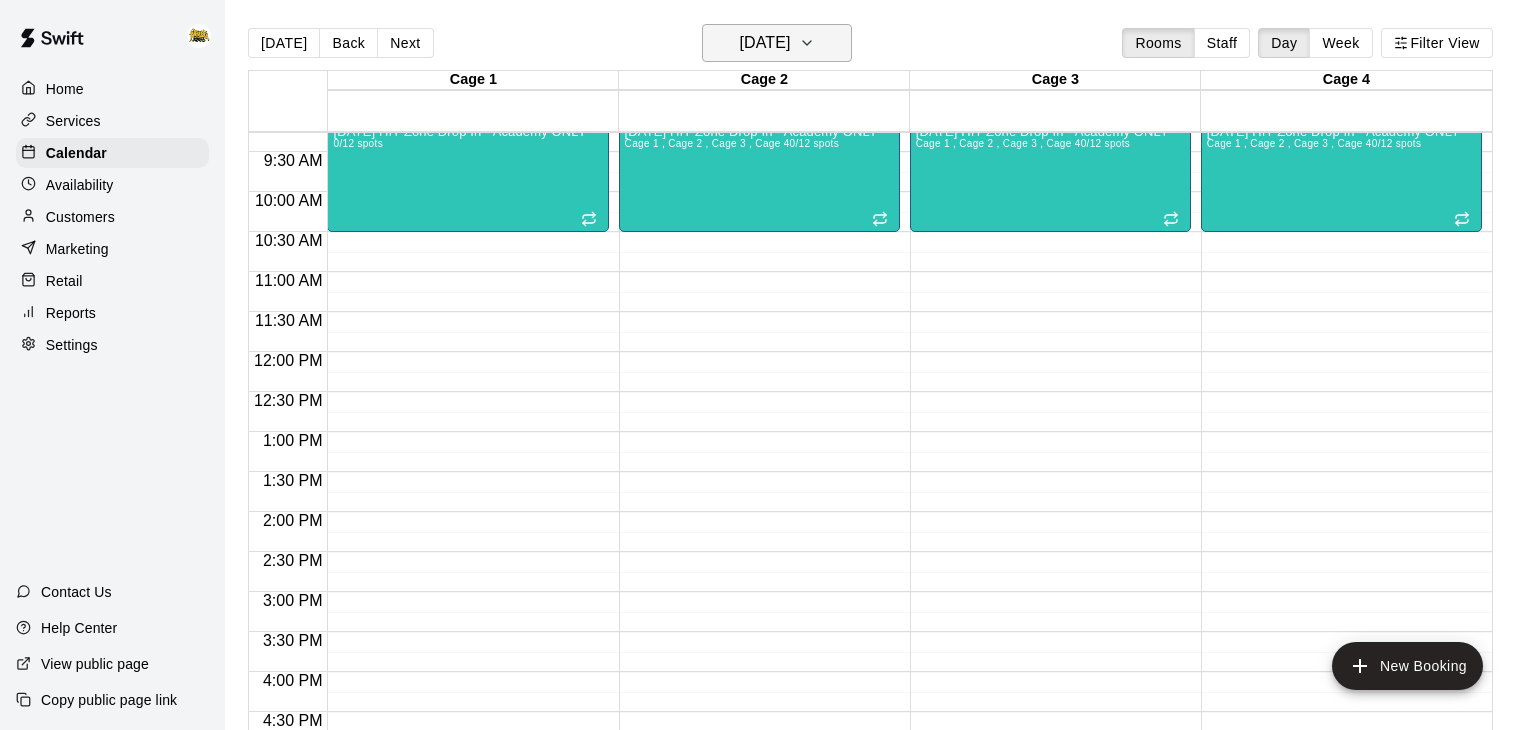 click on "[DATE]" at bounding box center [777, 43] 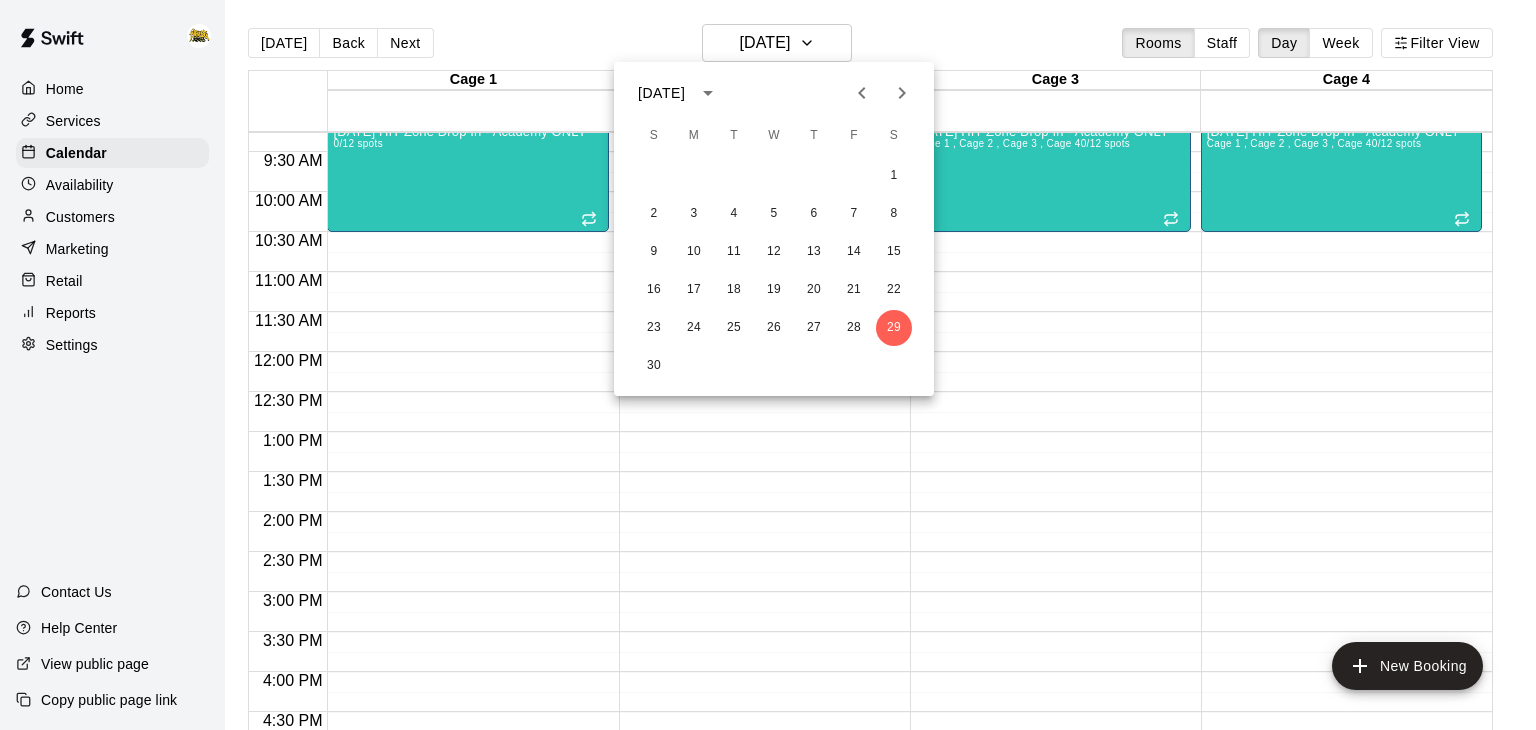click at bounding box center (902, 93) 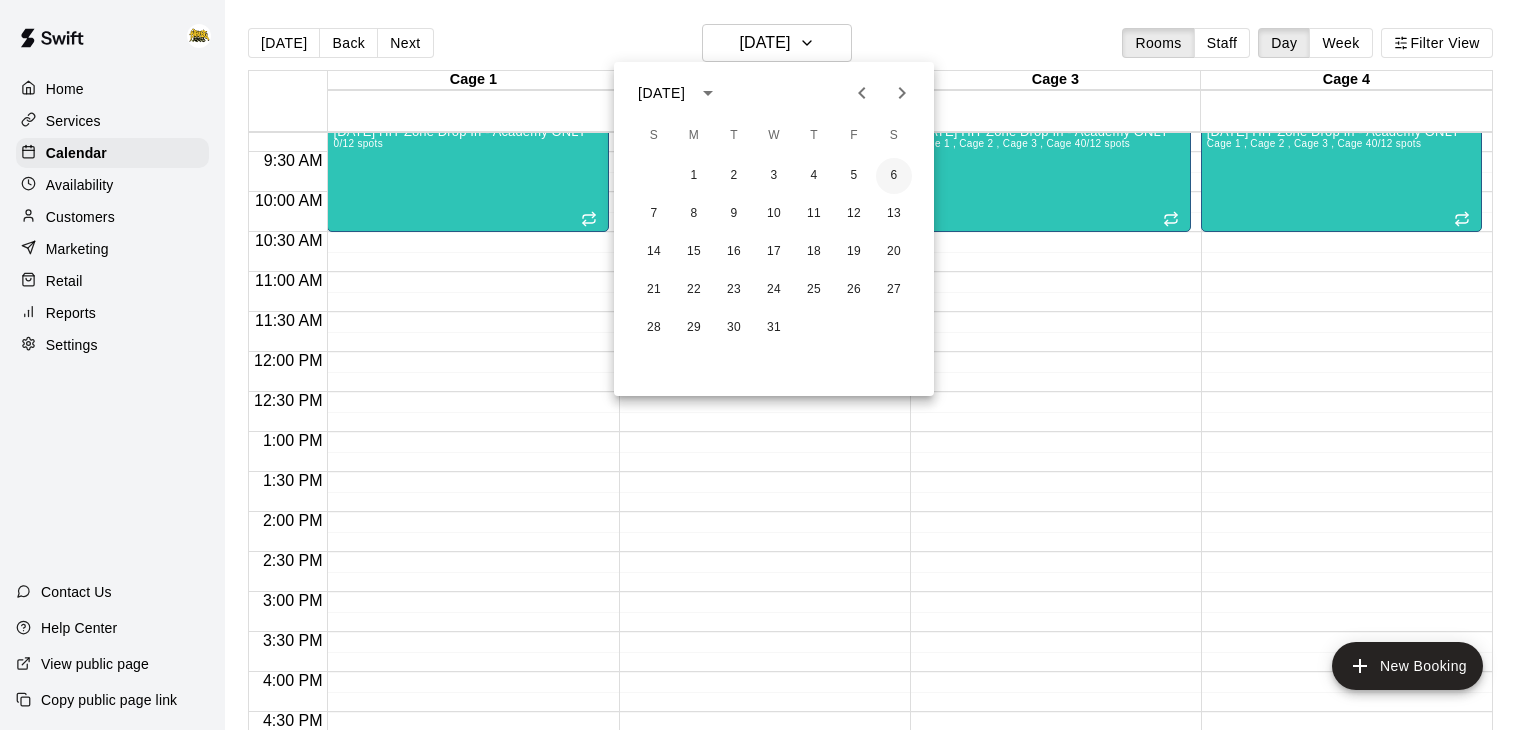 click on "6" at bounding box center [894, 176] 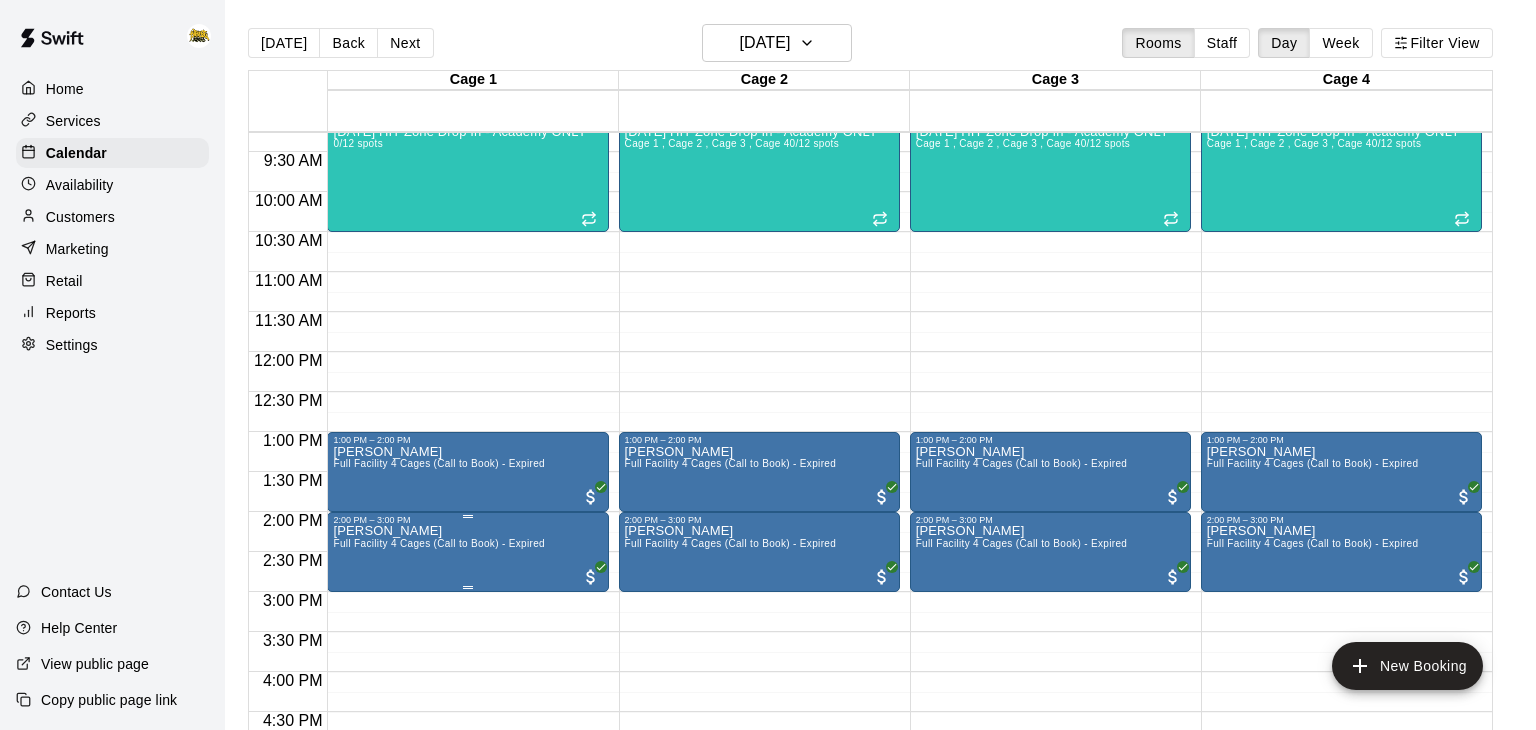 click on "[PERSON_NAME]  Full Facility 4 Cages (Call to Book) - Expired" at bounding box center (467, 890) 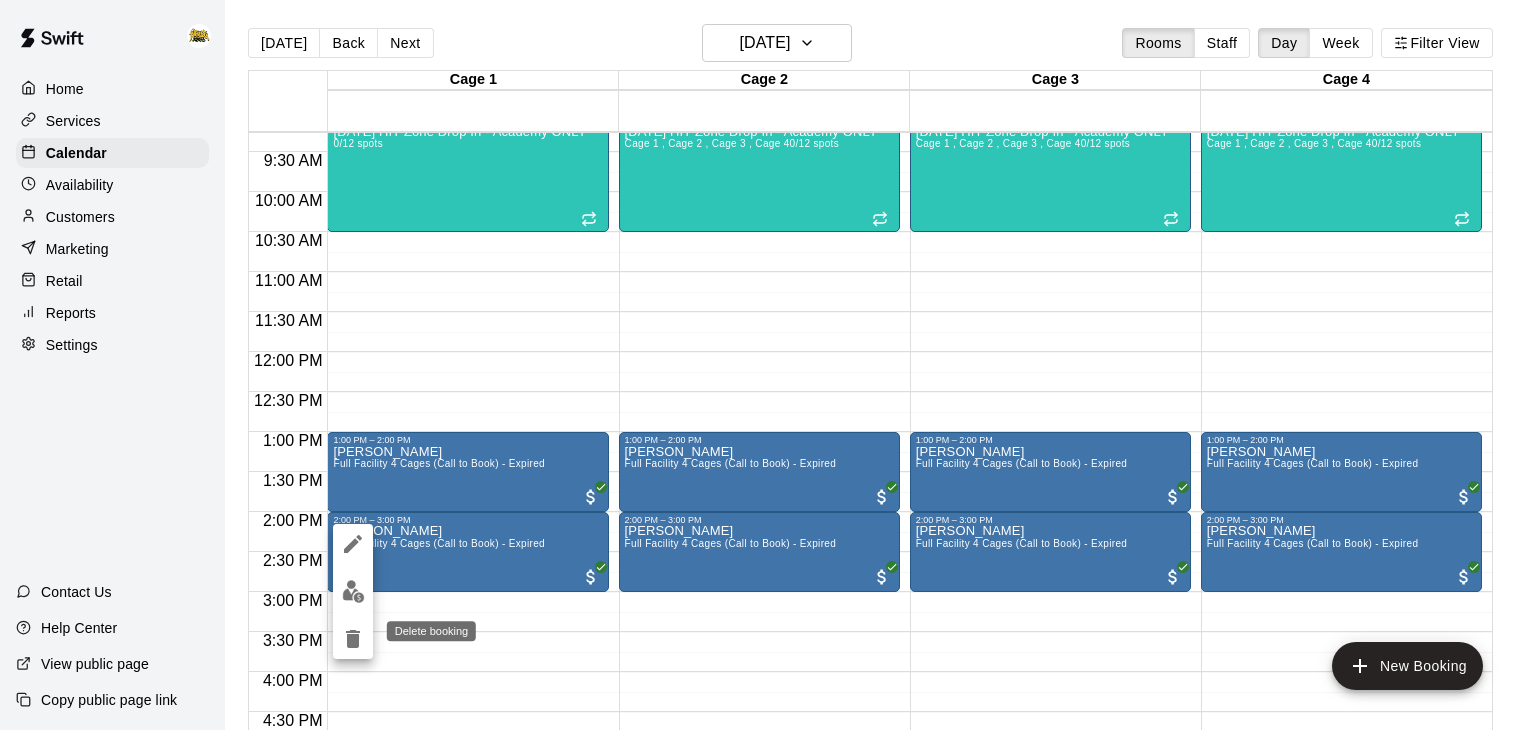 click 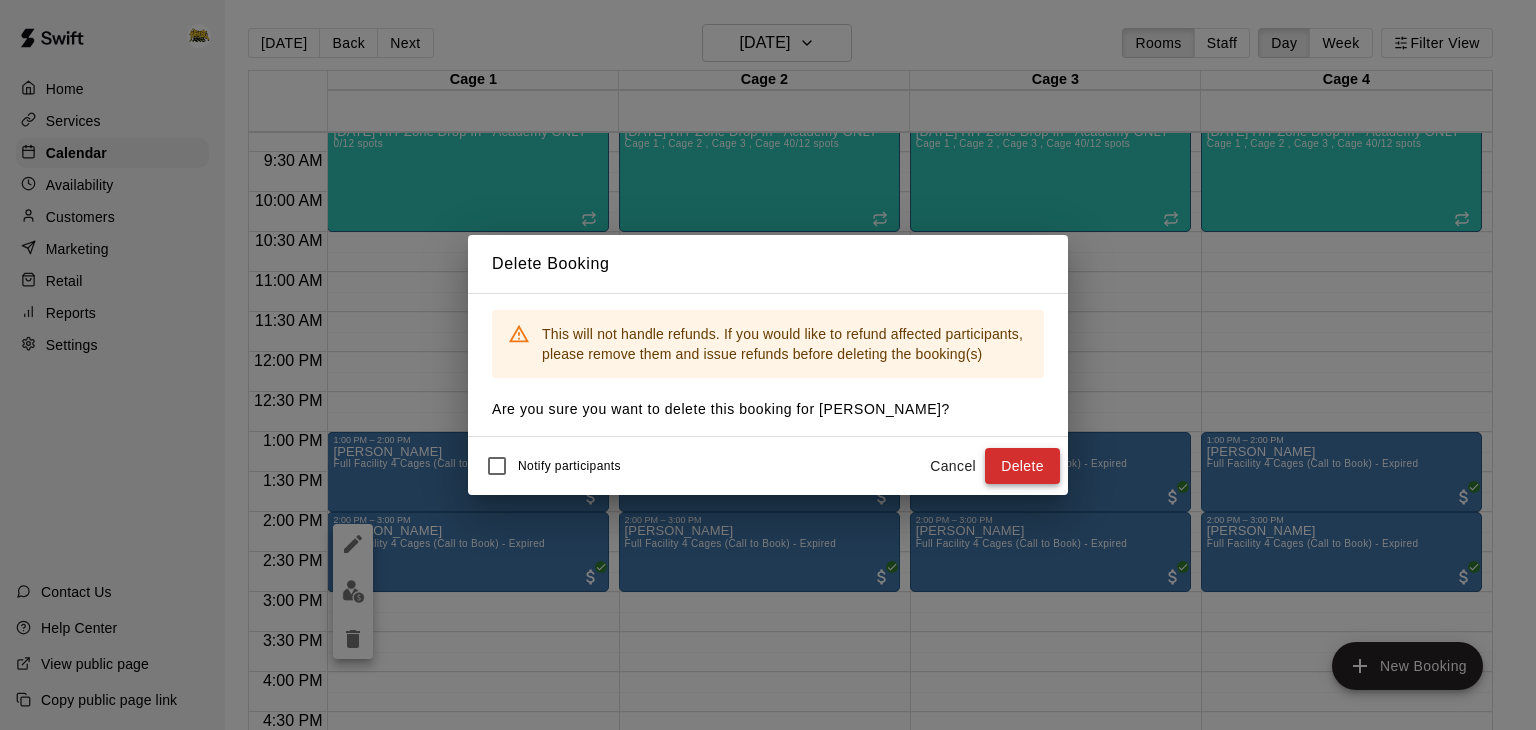 click on "Delete" at bounding box center [1022, 466] 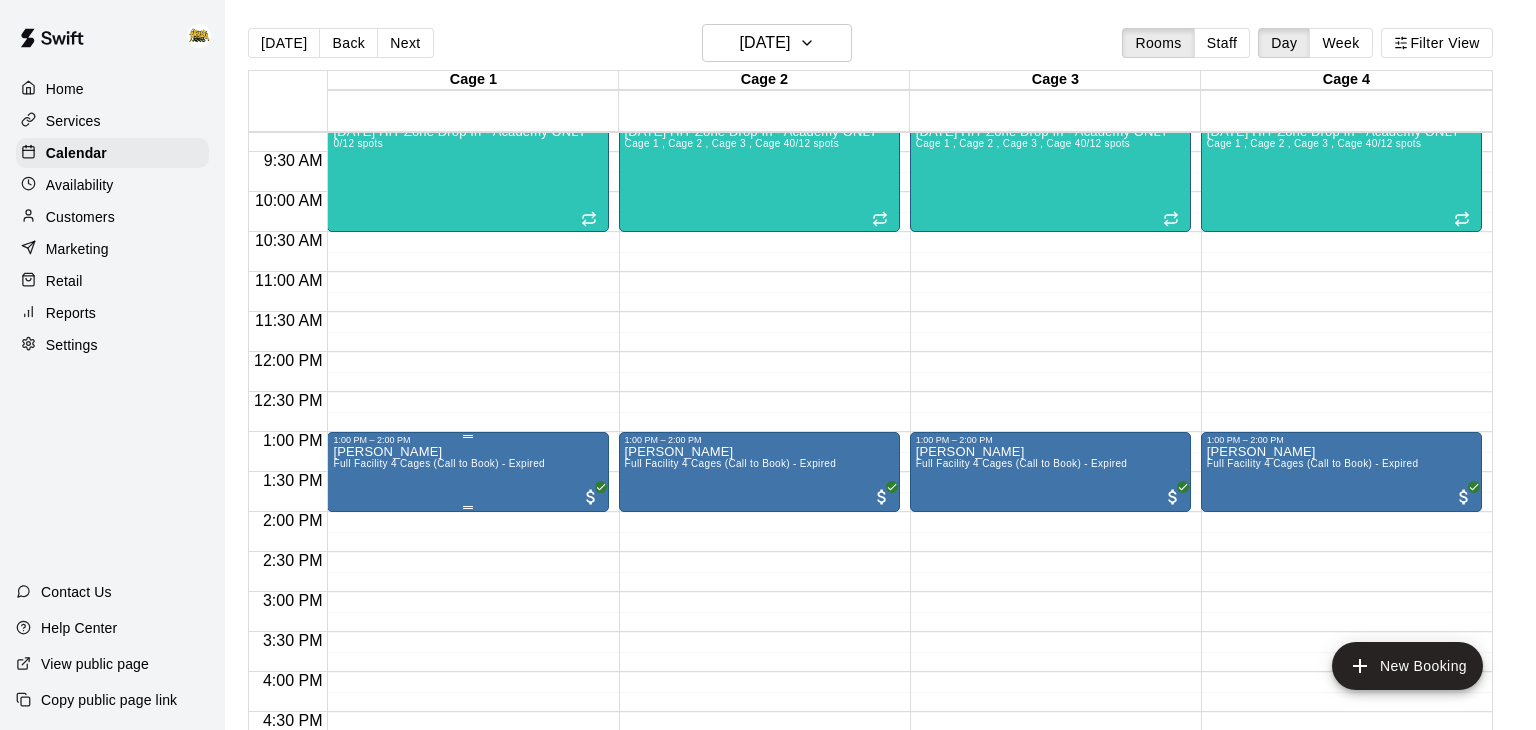 click on "[PERSON_NAME]  Full Facility 4 Cages (Call to Book) - Expired" at bounding box center [439, 810] 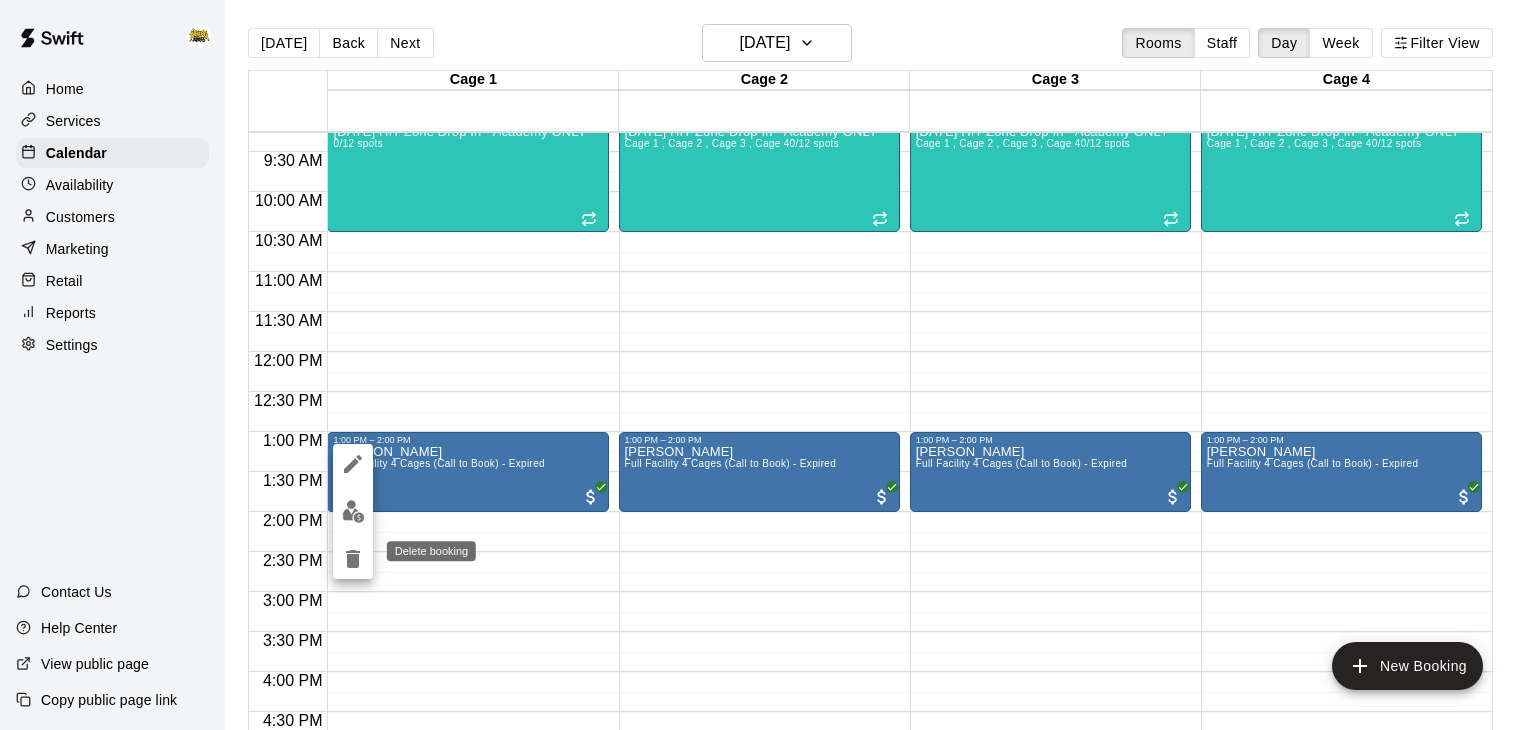 click 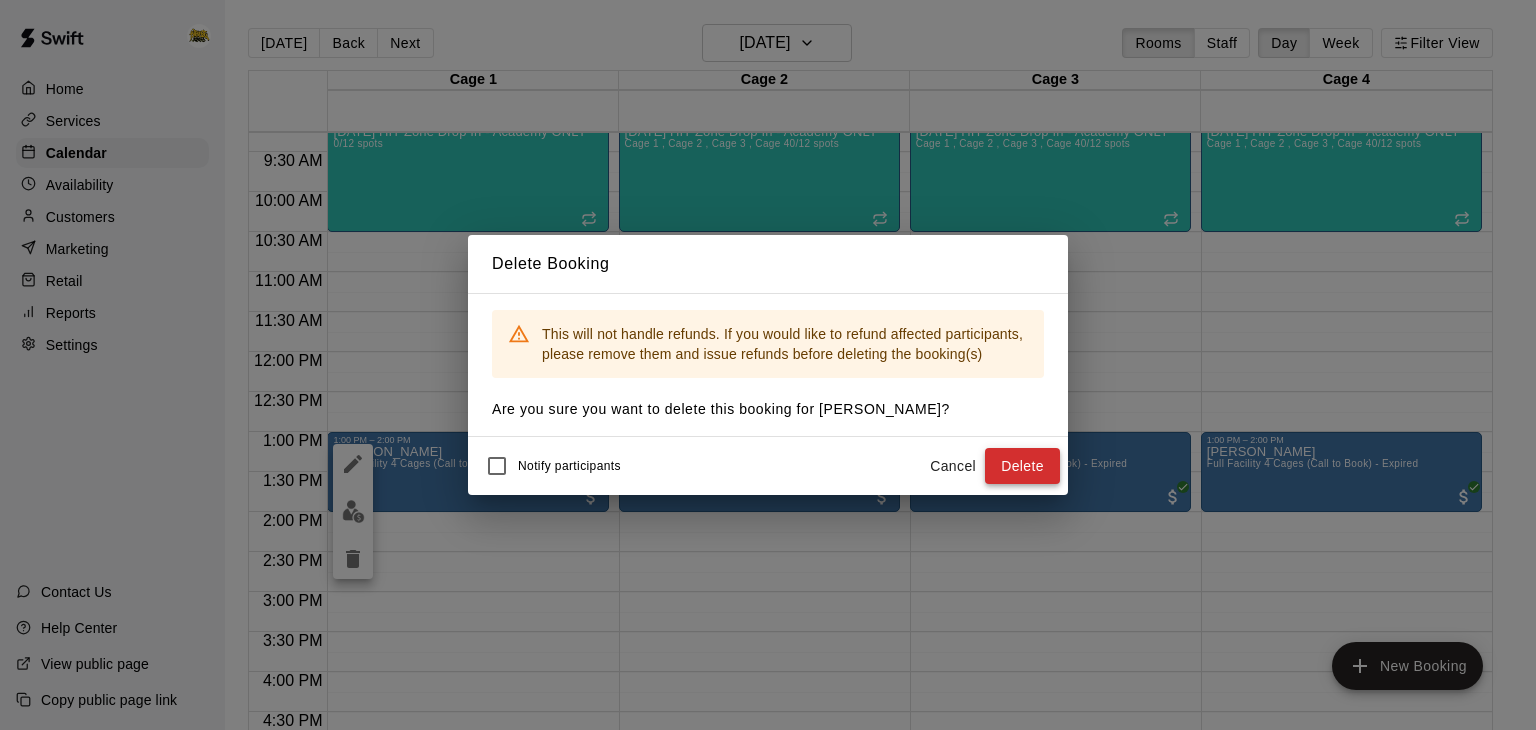 click on "Delete" at bounding box center [1022, 466] 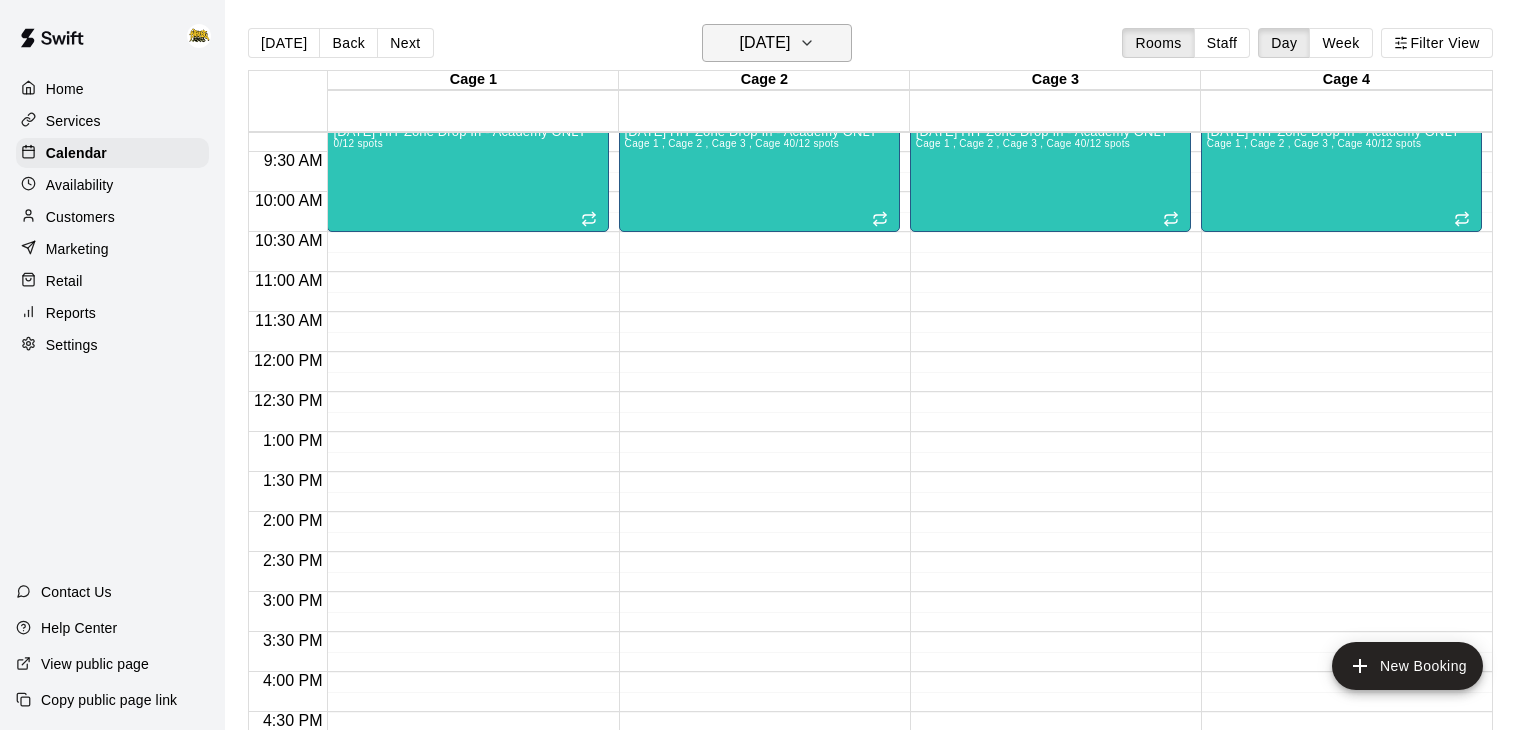 click on "[DATE]" at bounding box center [777, 43] 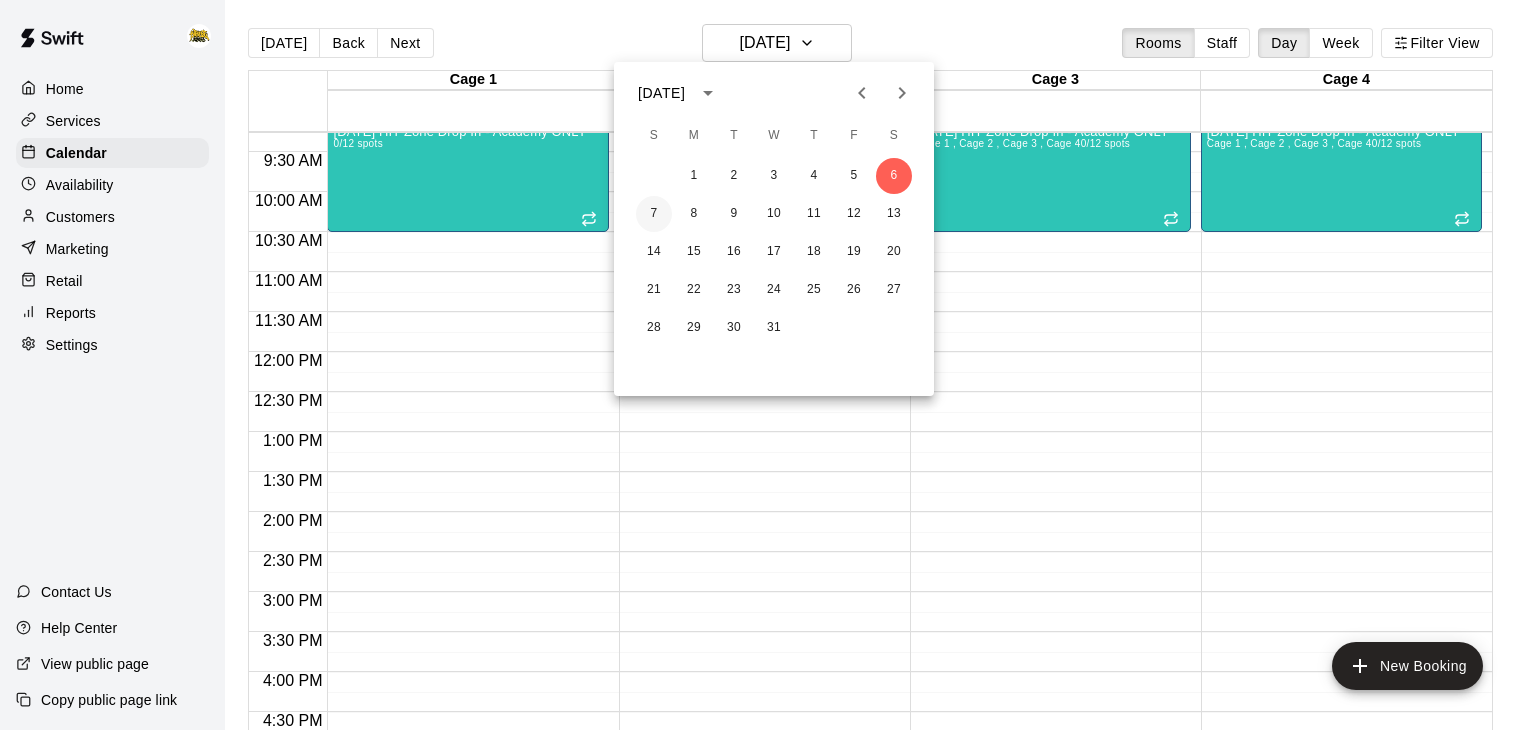 click on "7" at bounding box center [654, 214] 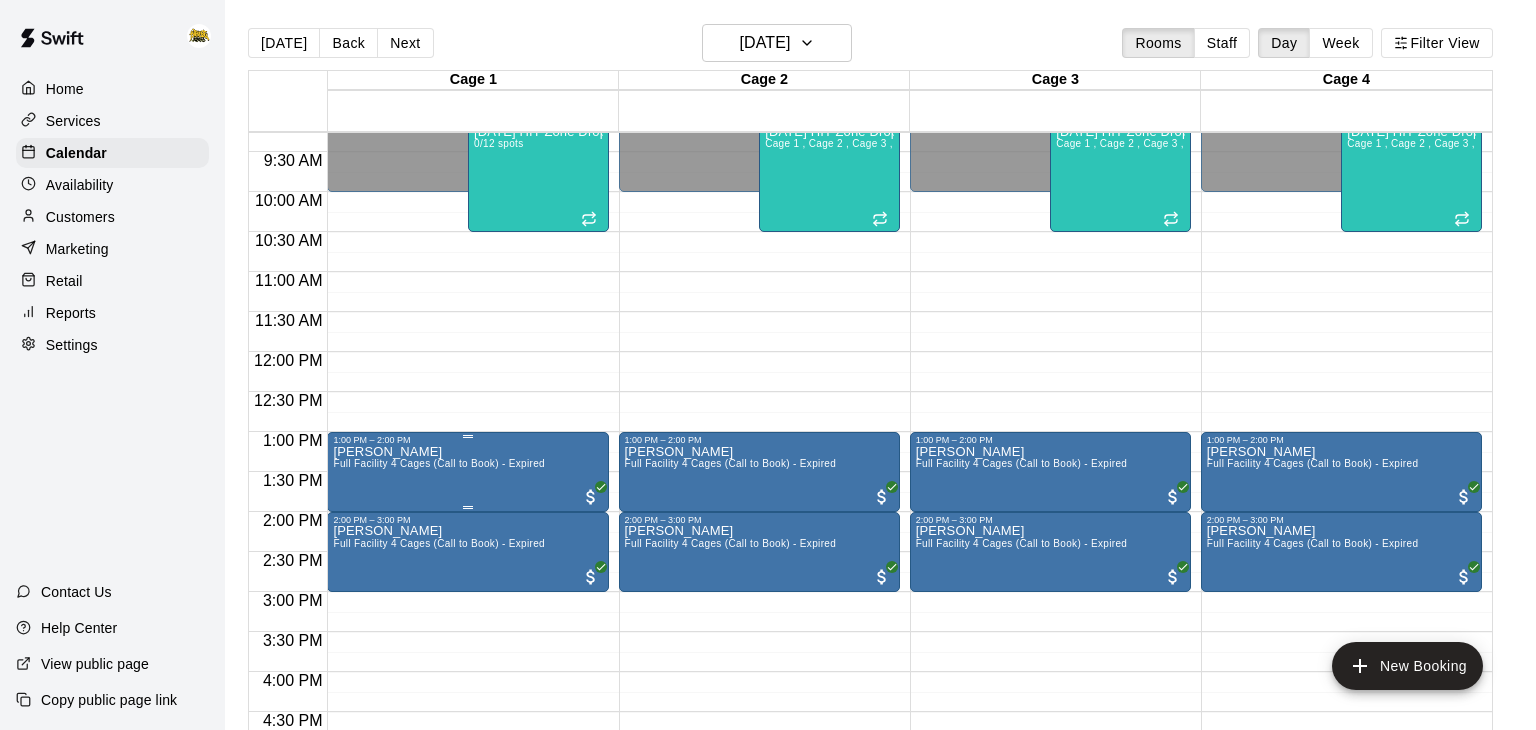 click on "[PERSON_NAME]  Full Facility 4 Cages (Call to Book) - Expired" at bounding box center [467, 810] 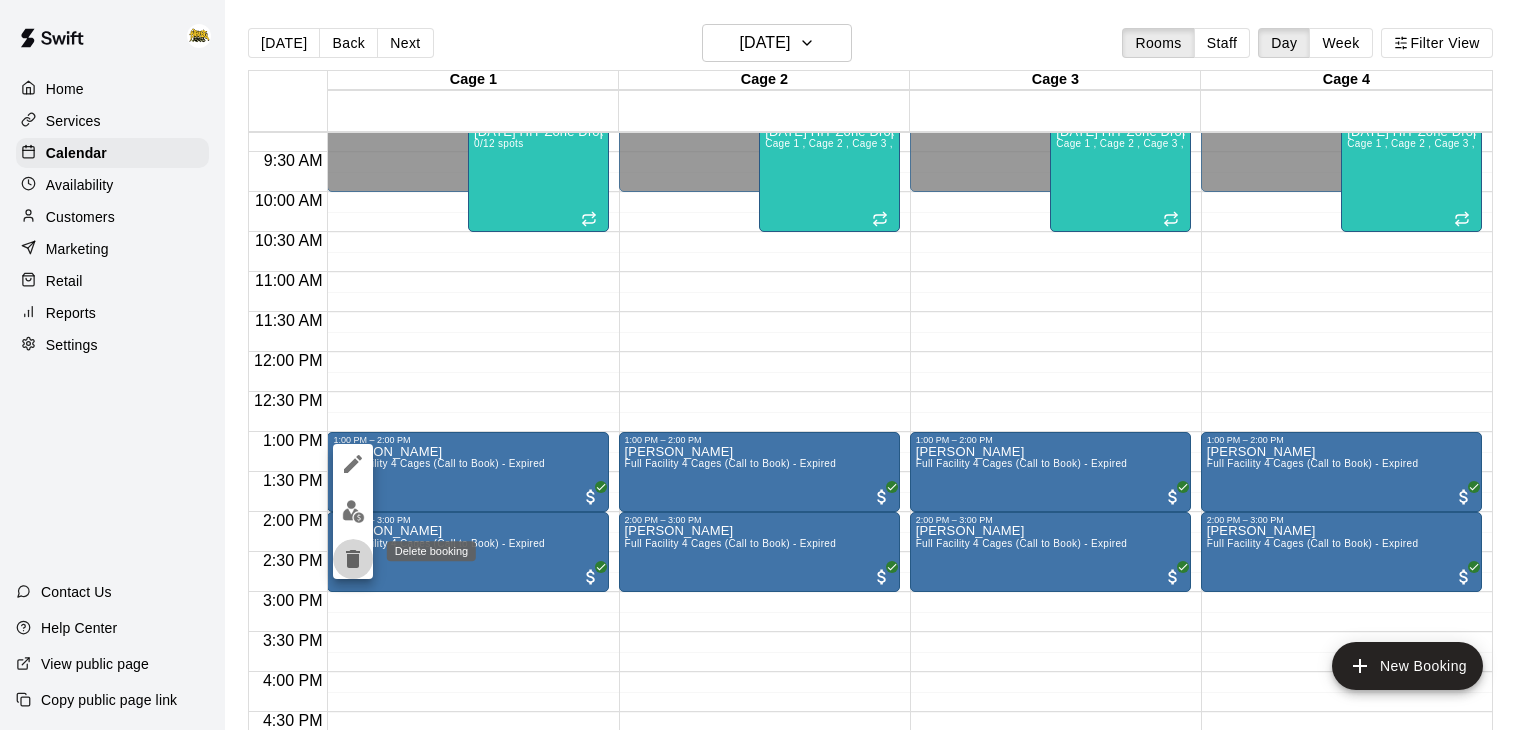 click 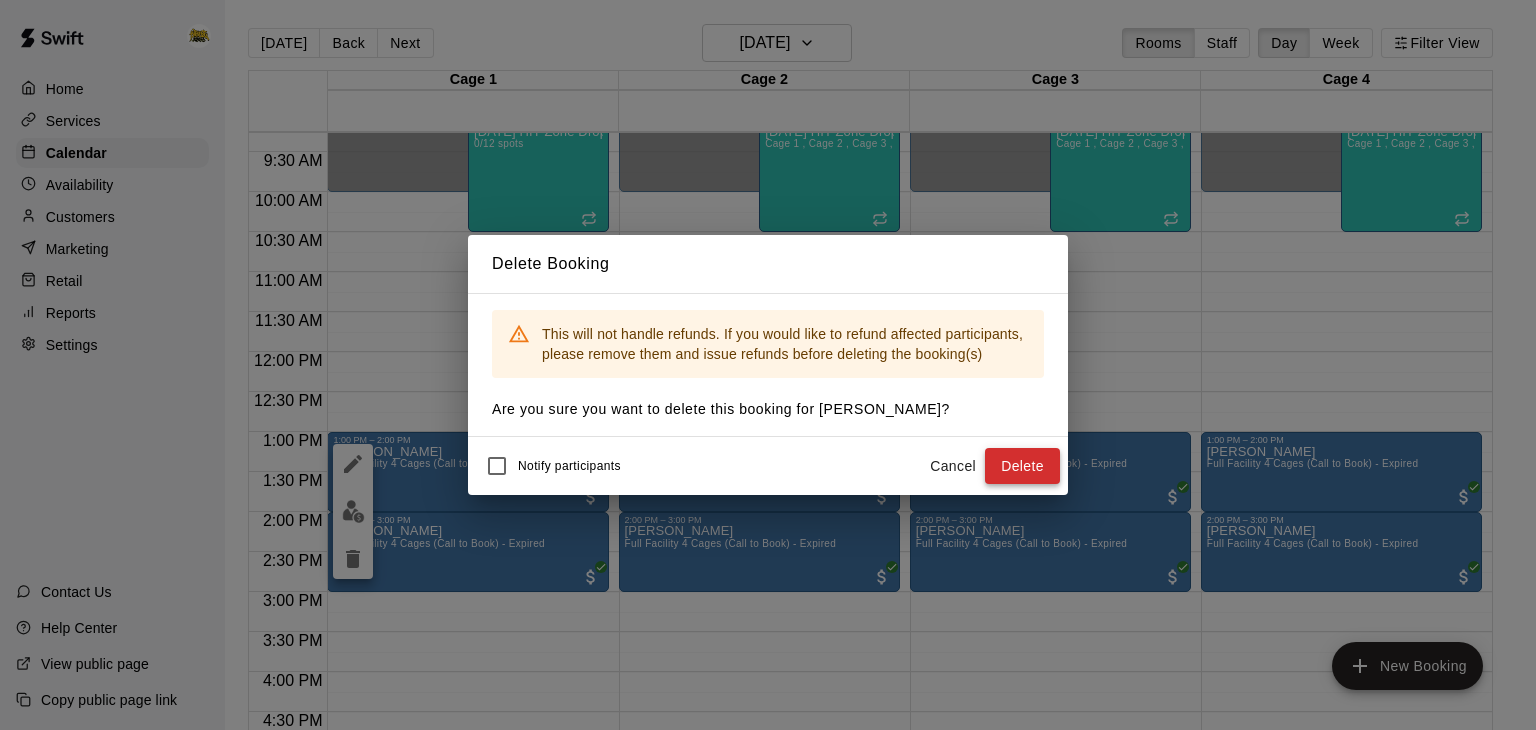 click on "Delete" at bounding box center (1022, 466) 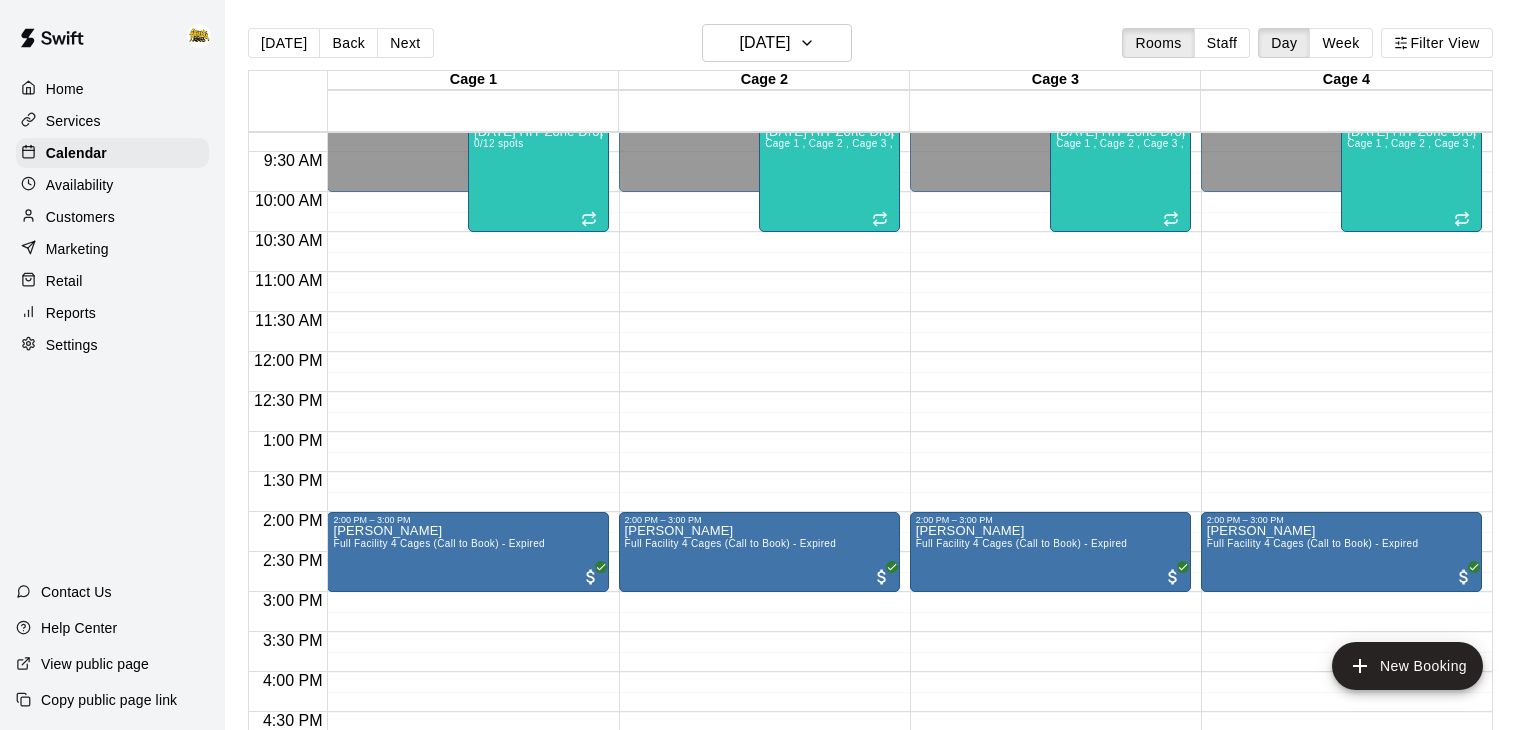 click on "[PERSON_NAME]  Full Facility 4 Cages (Call to Book) - Expired" at bounding box center [467, 890] 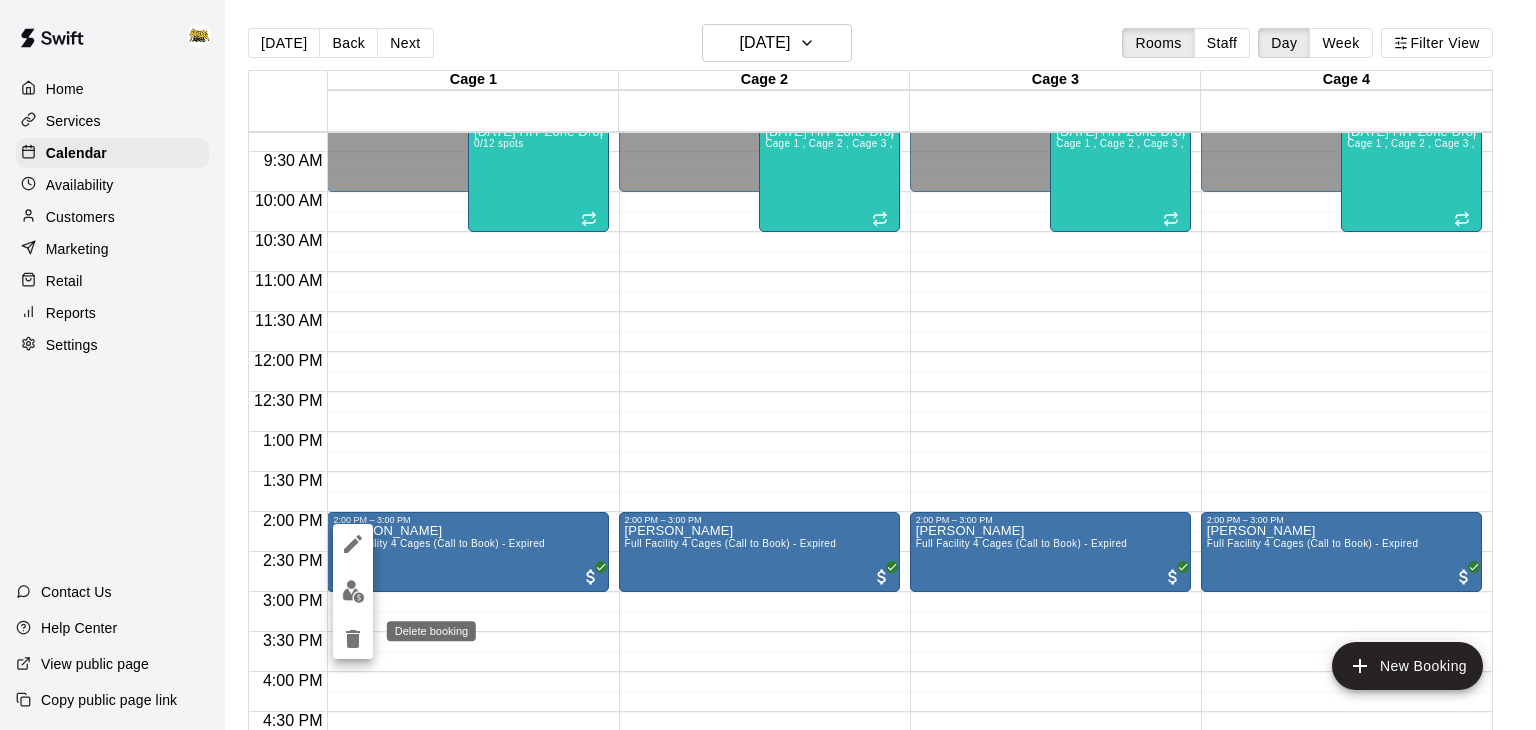 click 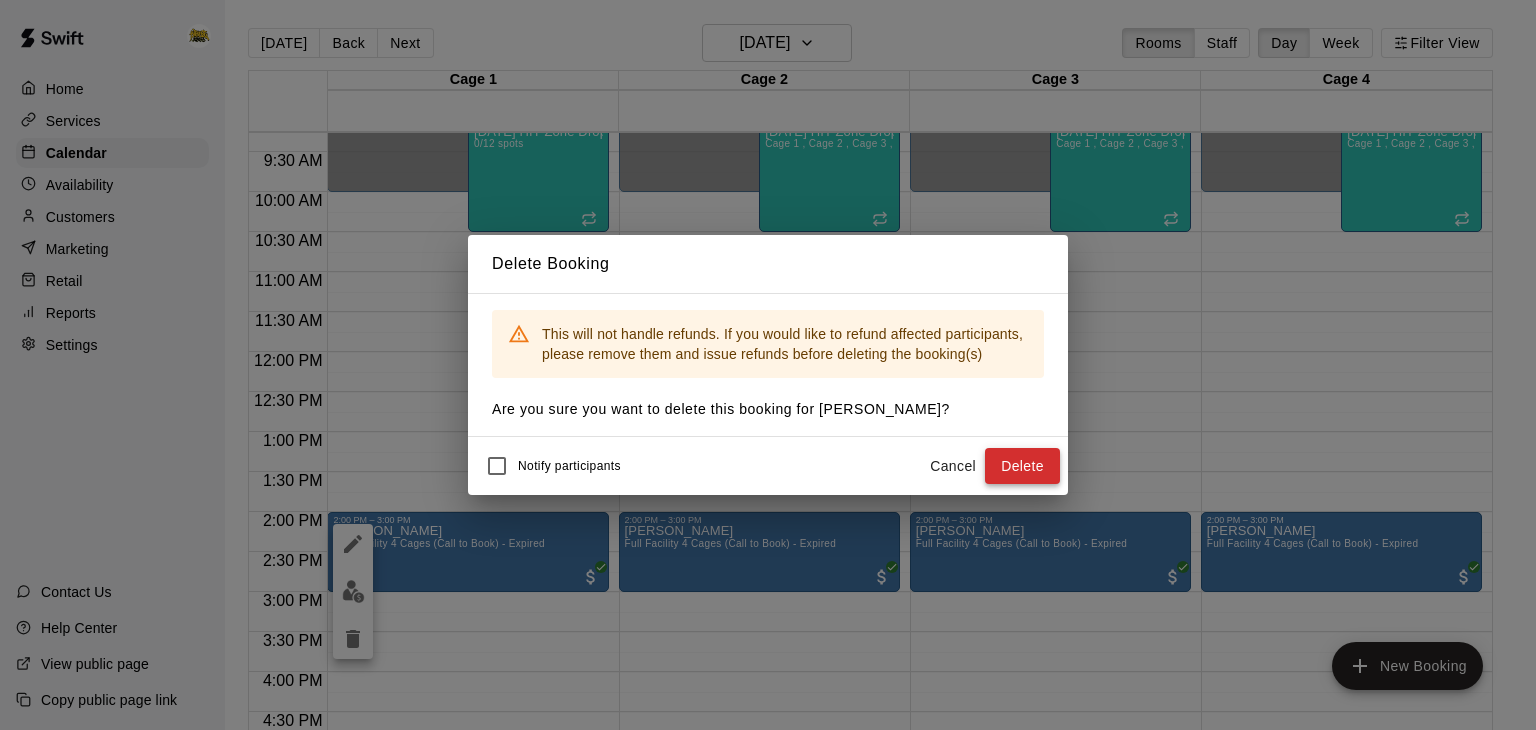 click on "Delete" at bounding box center (1022, 466) 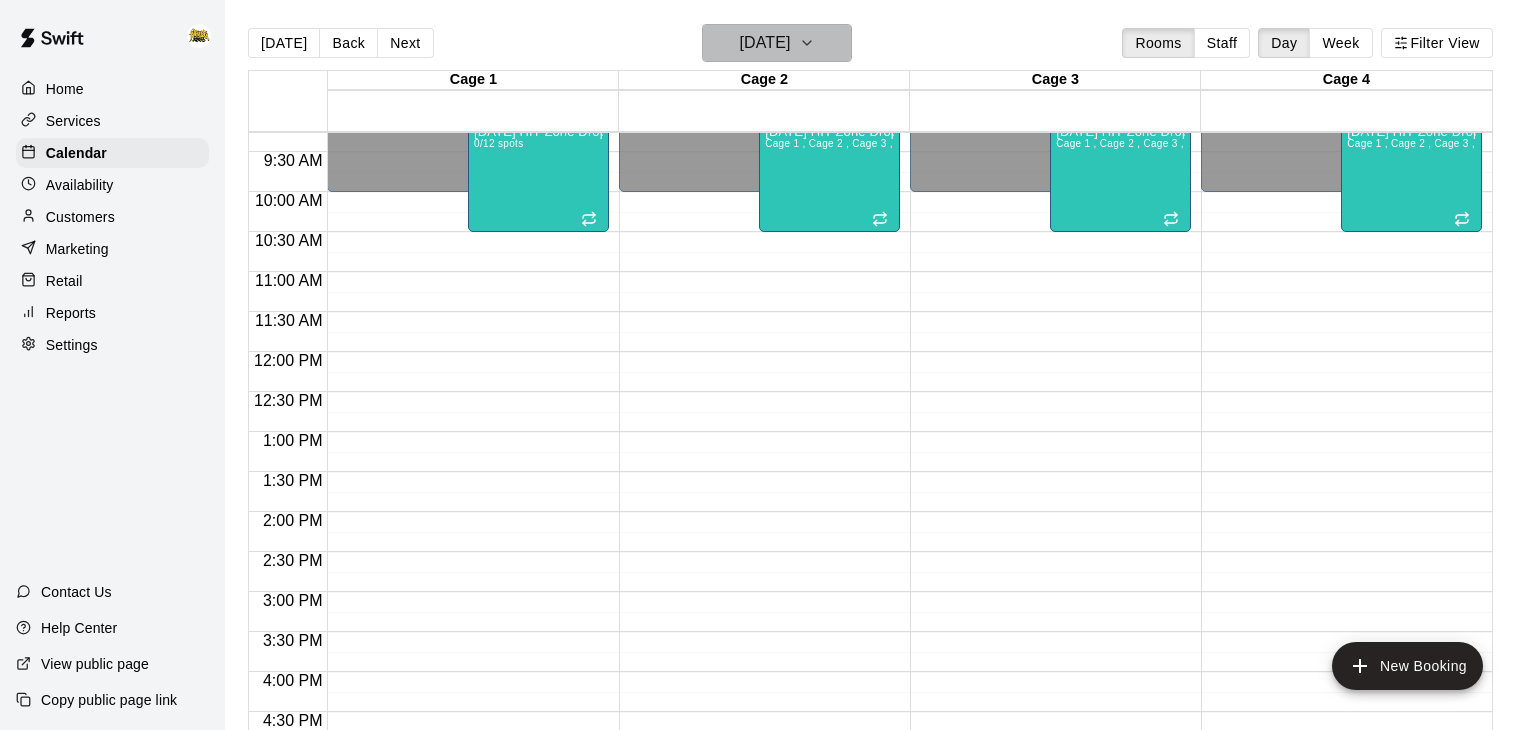 click on "[DATE]" at bounding box center [777, 43] 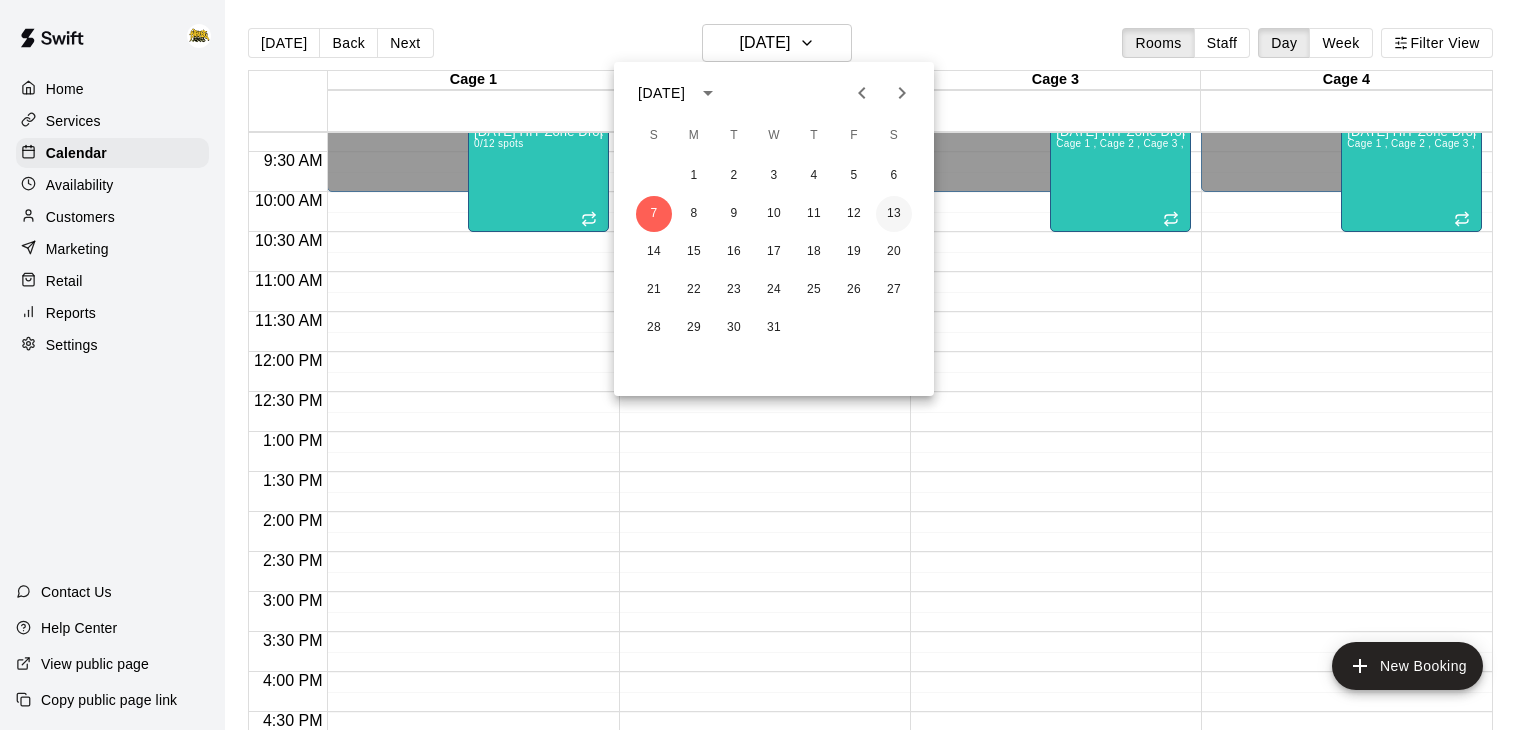 click on "13" at bounding box center [894, 214] 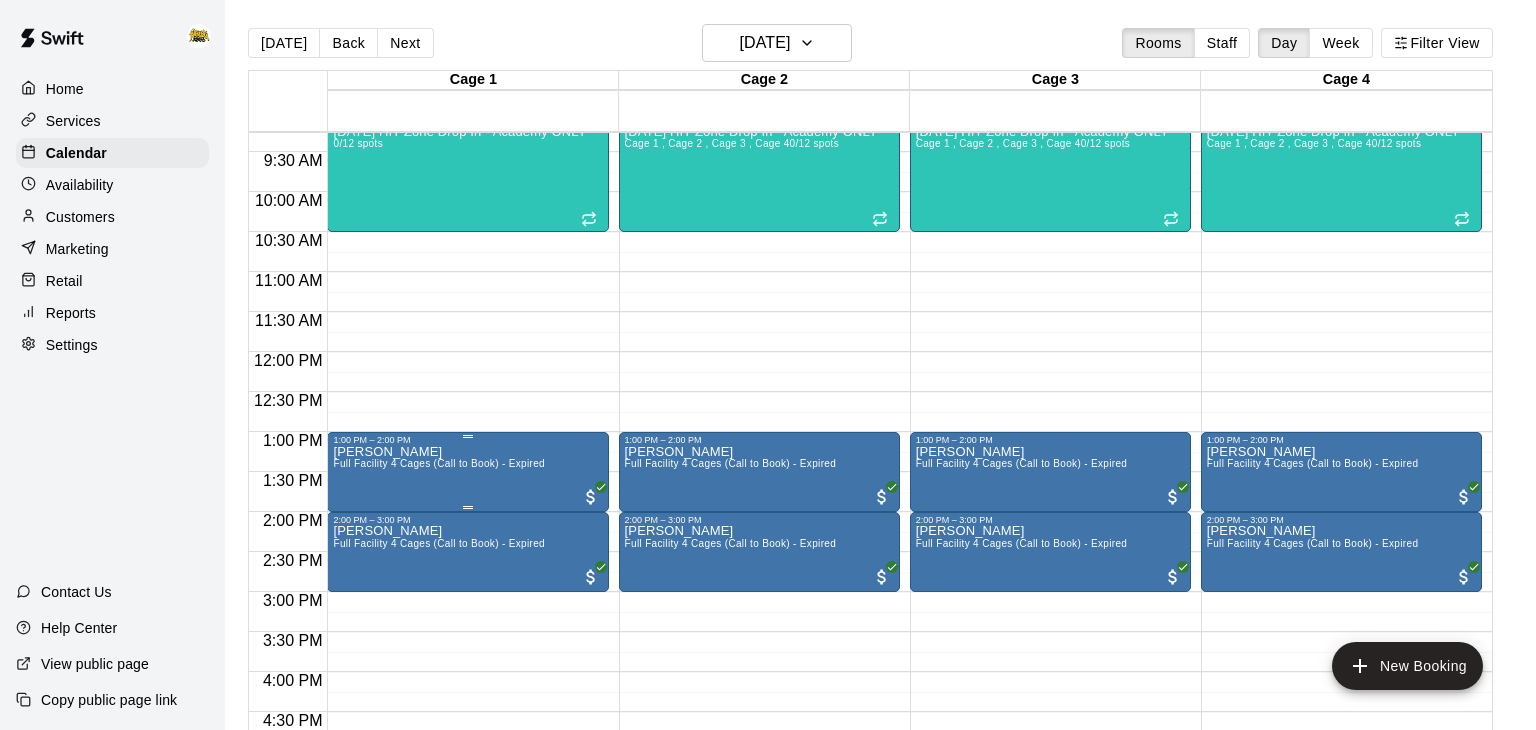 click on "[PERSON_NAME]  Full Facility 4 Cages (Call to Book) - Expired" at bounding box center [439, 810] 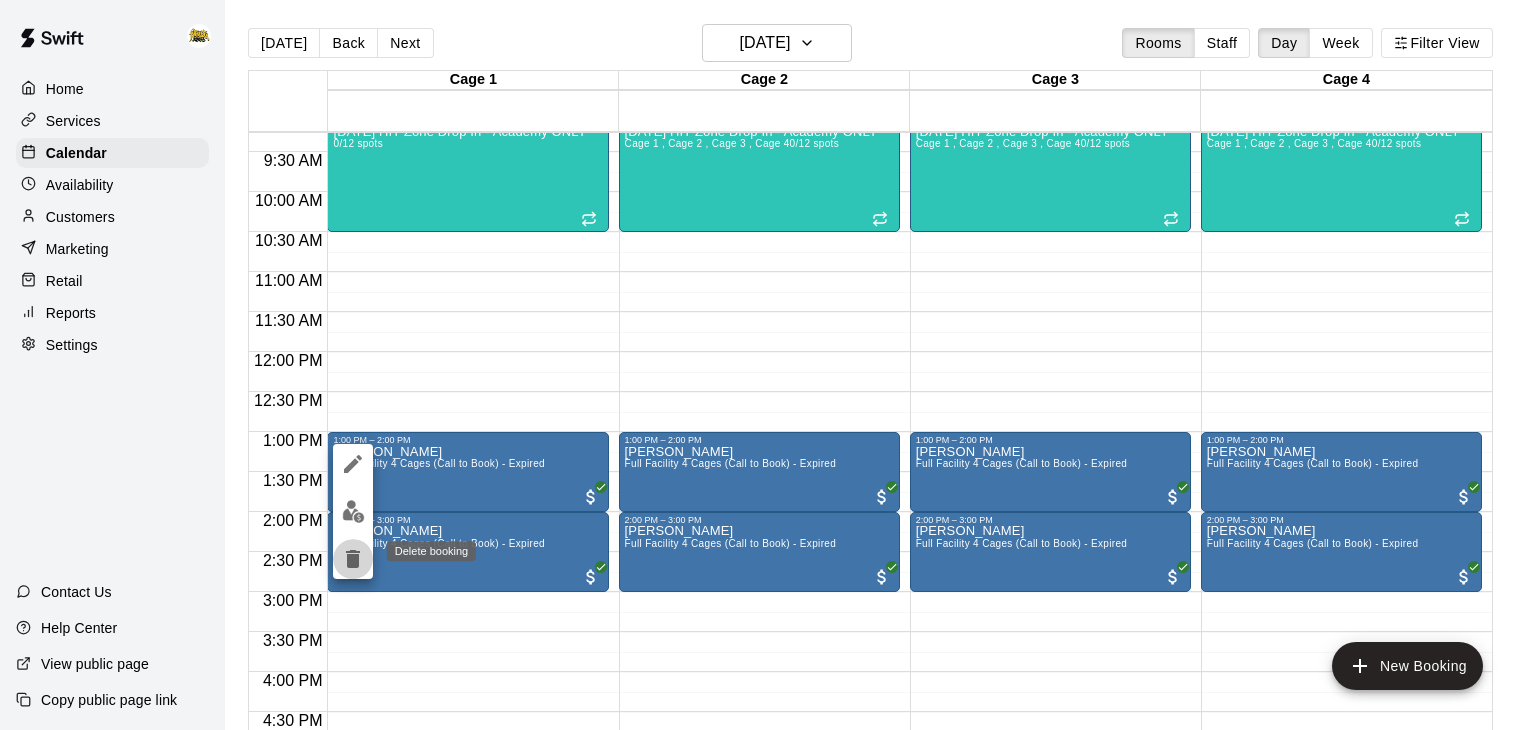 click 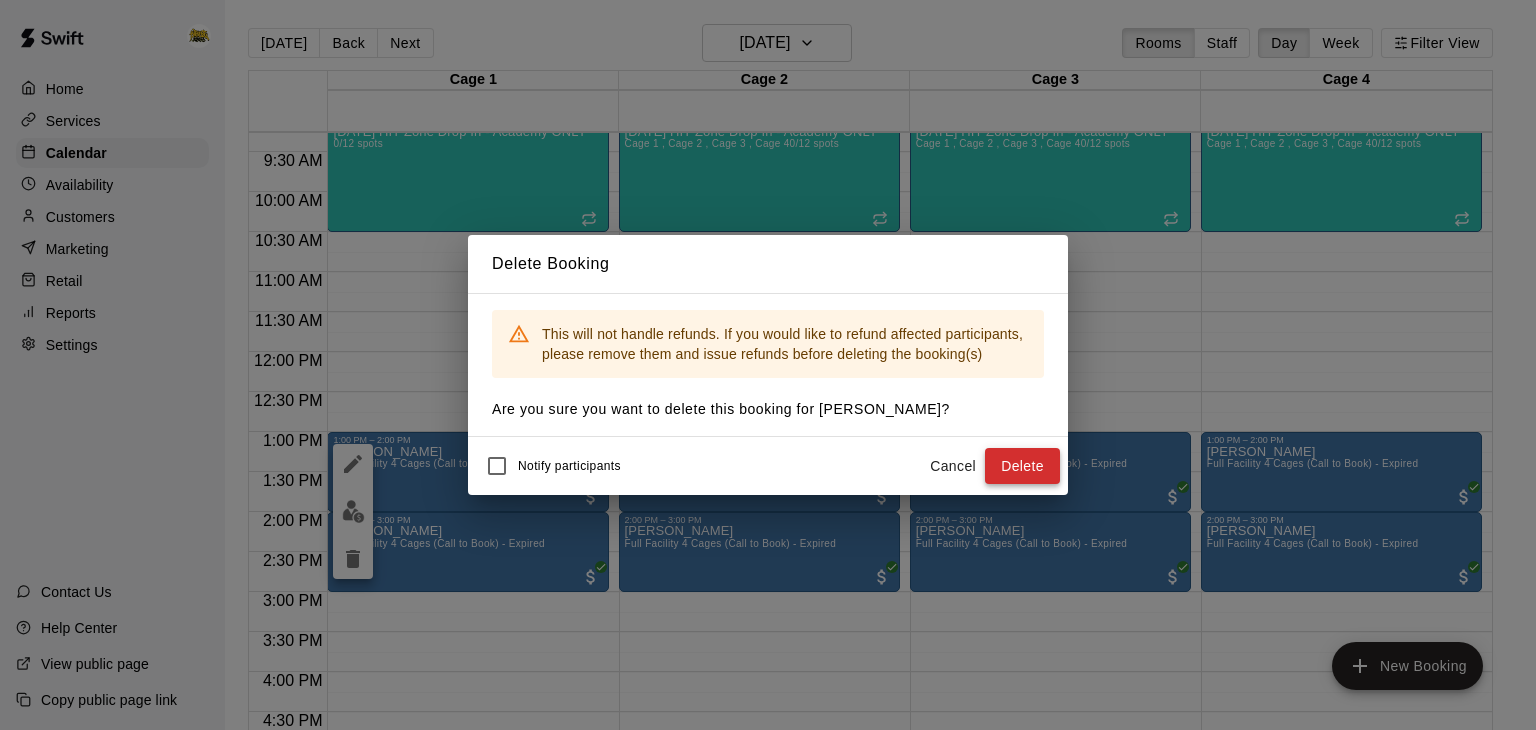 click on "Delete" at bounding box center [1022, 466] 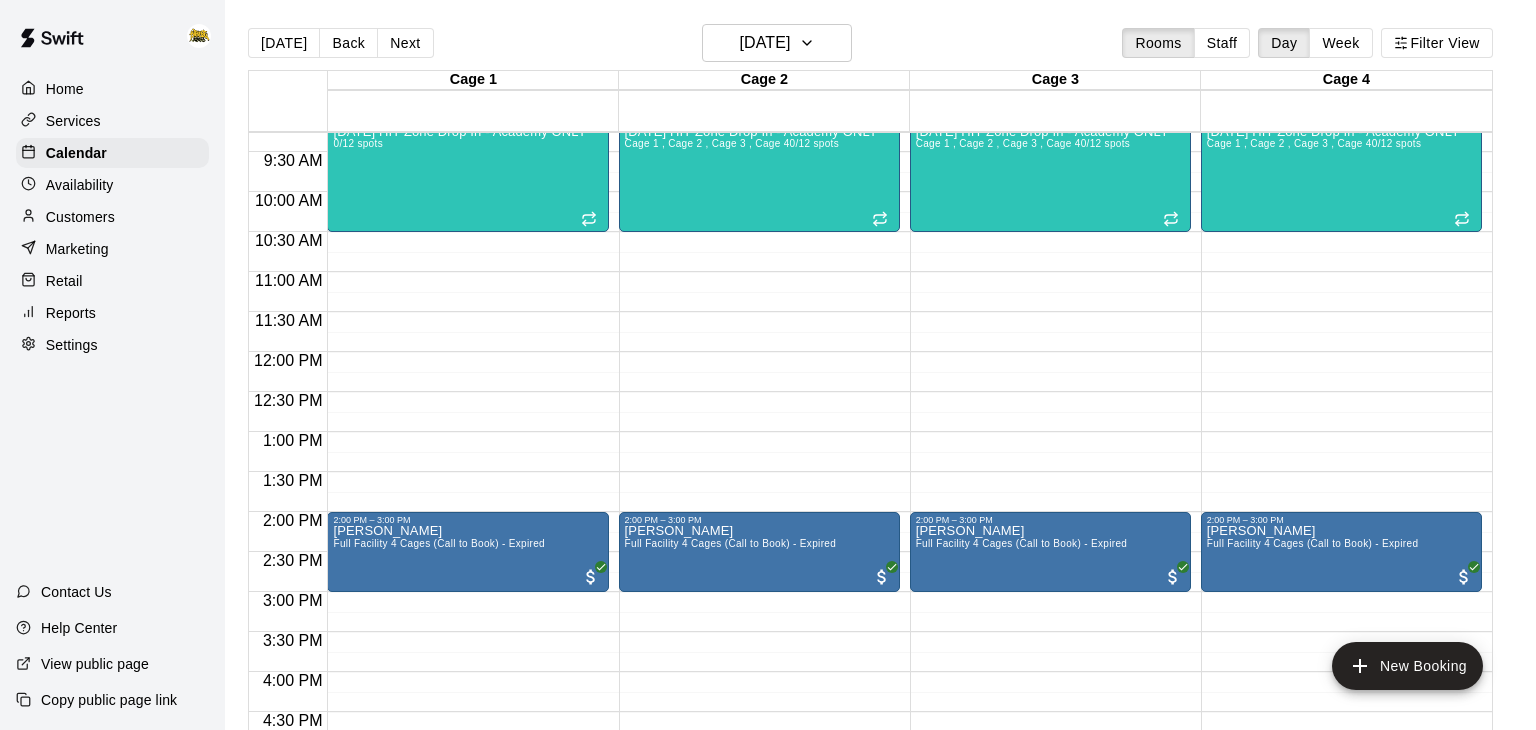 click on "Full Facility 4 Cages (Call to Book) - Expired" at bounding box center (439, 543) 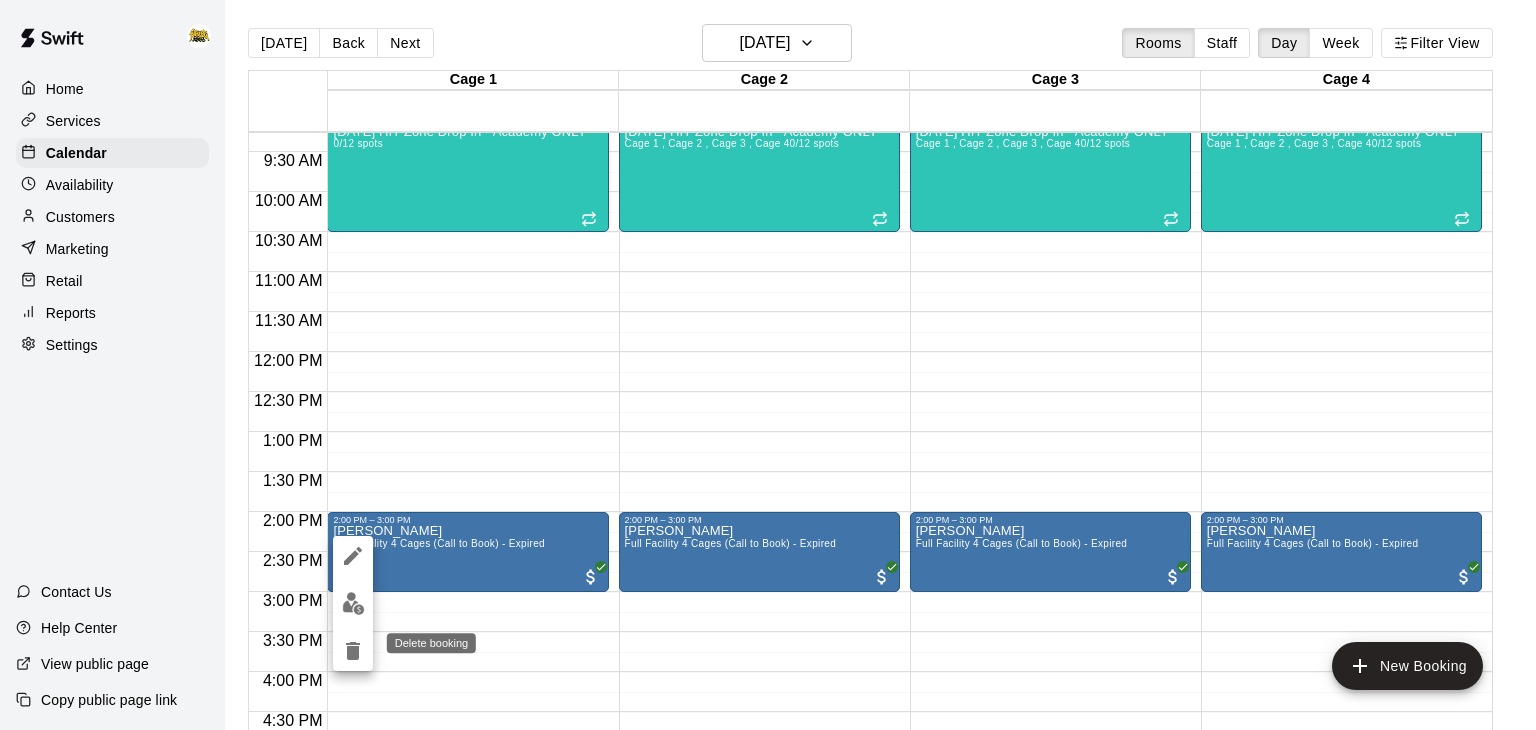 click 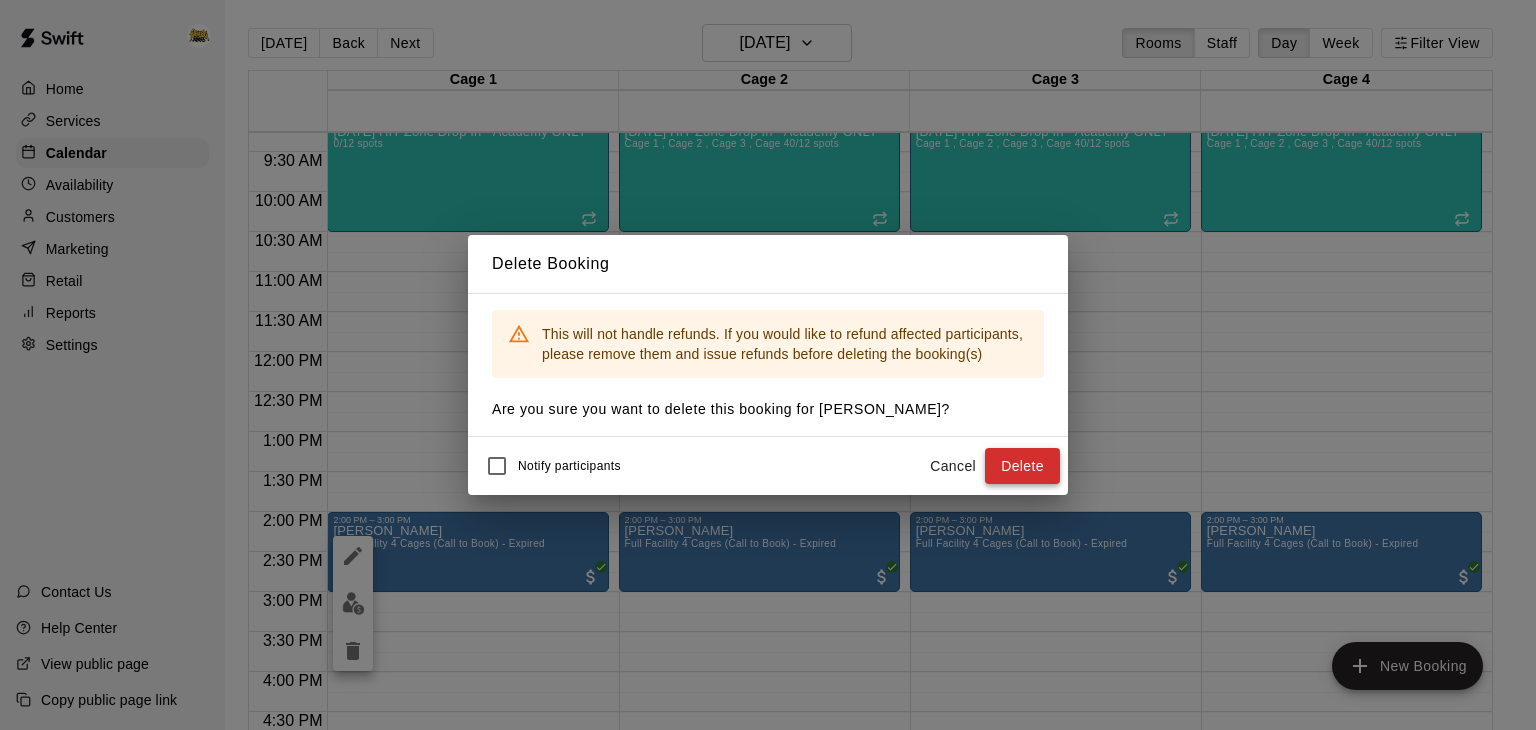 click on "Delete" at bounding box center [1022, 466] 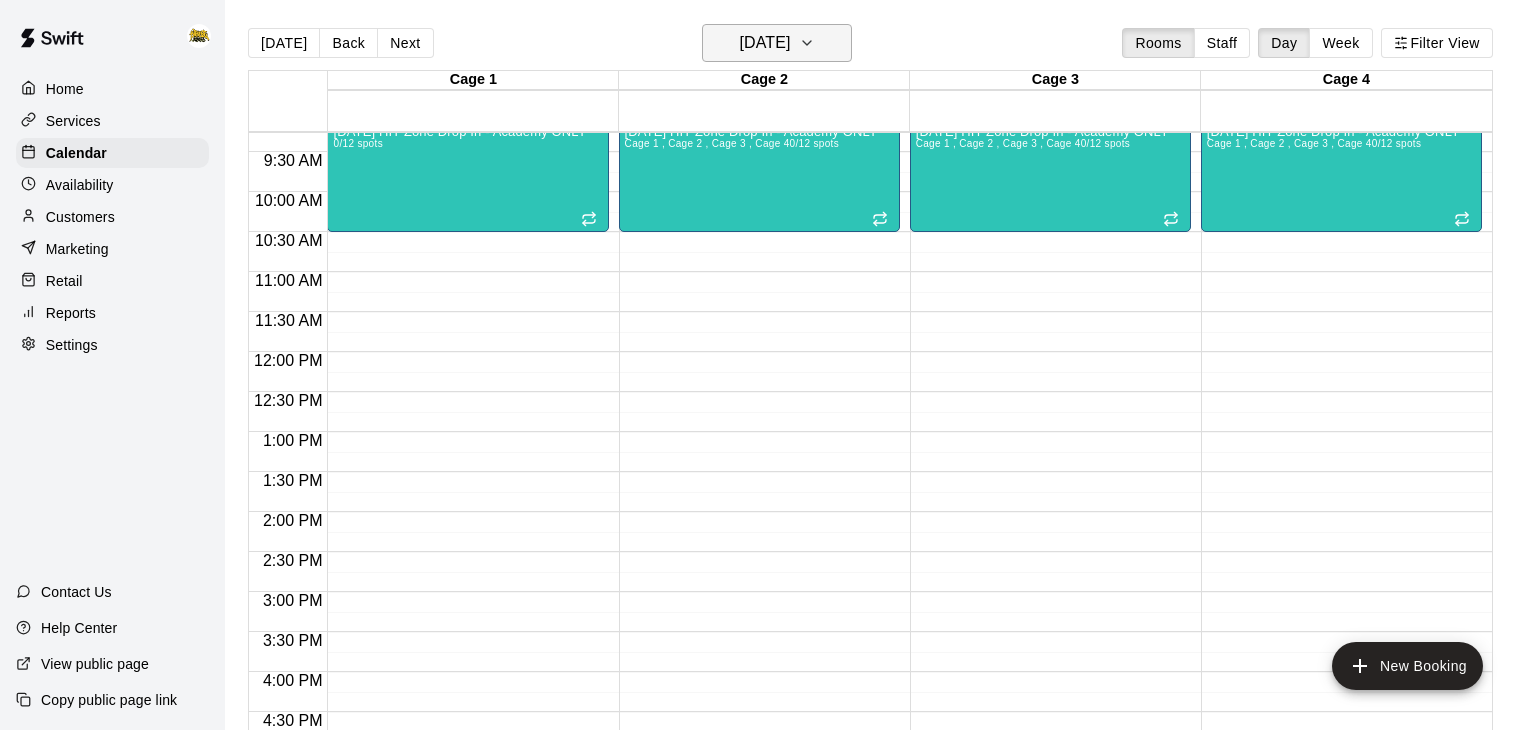 click 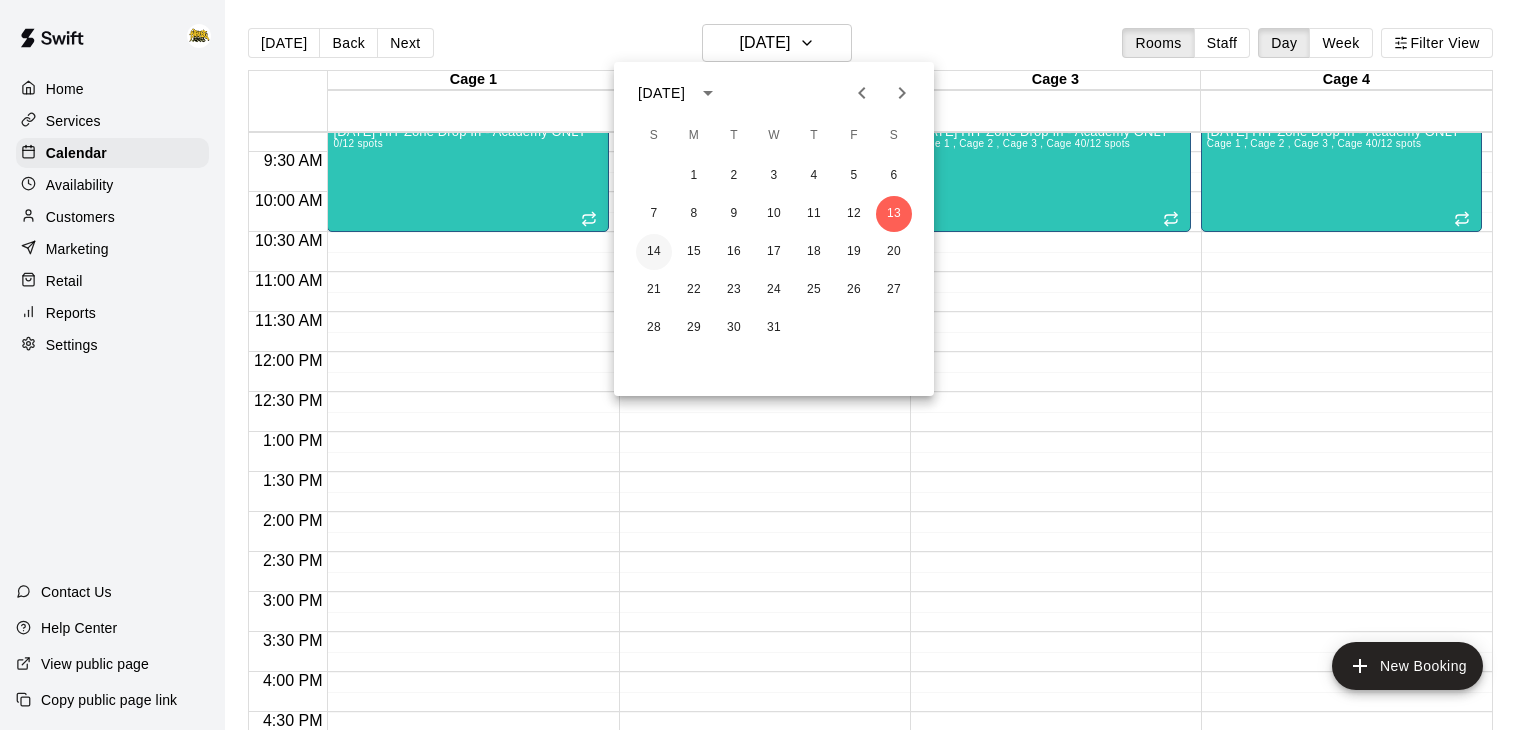 click on "14" at bounding box center (654, 252) 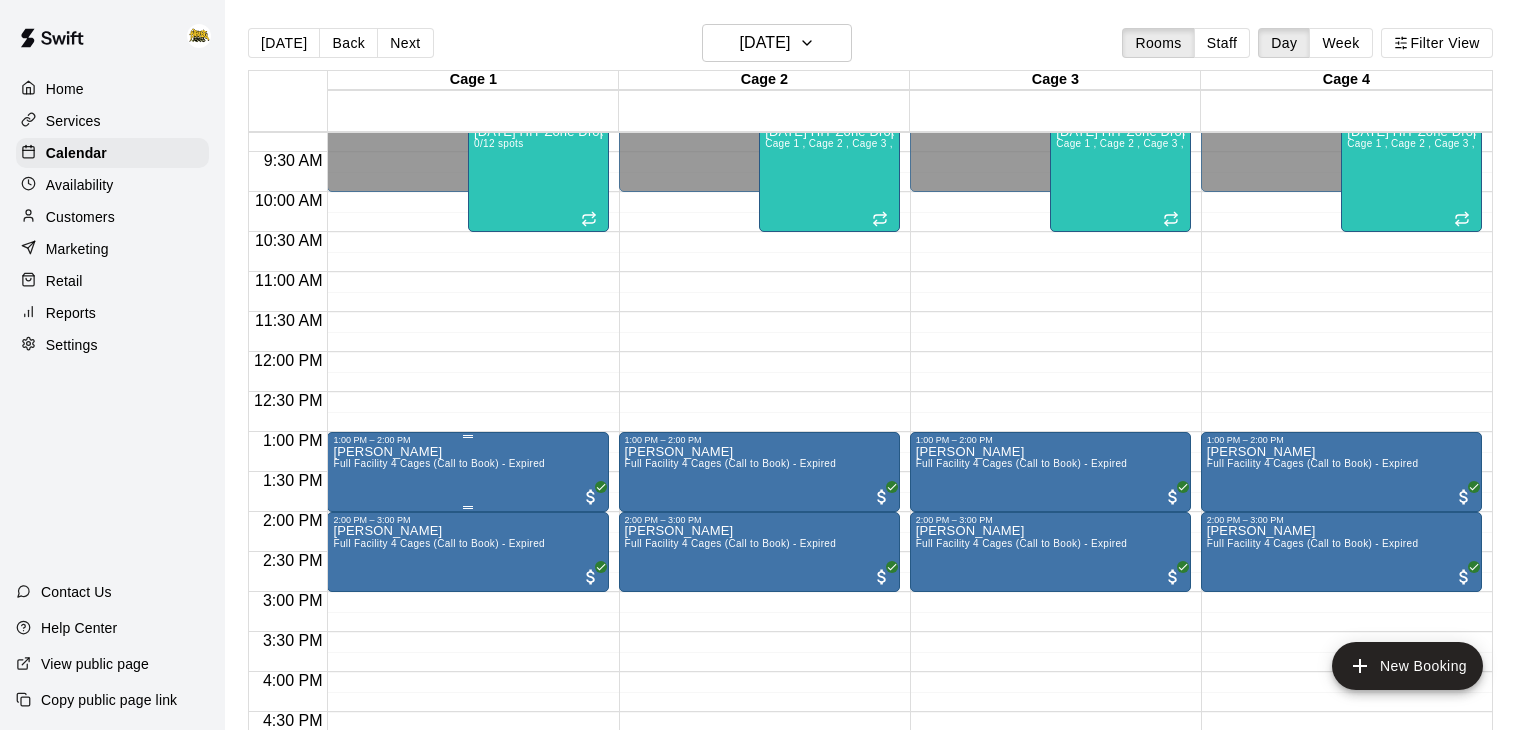 click on "[PERSON_NAME]  Full Facility 4 Cages (Call to Book) - Expired" at bounding box center [467, 810] 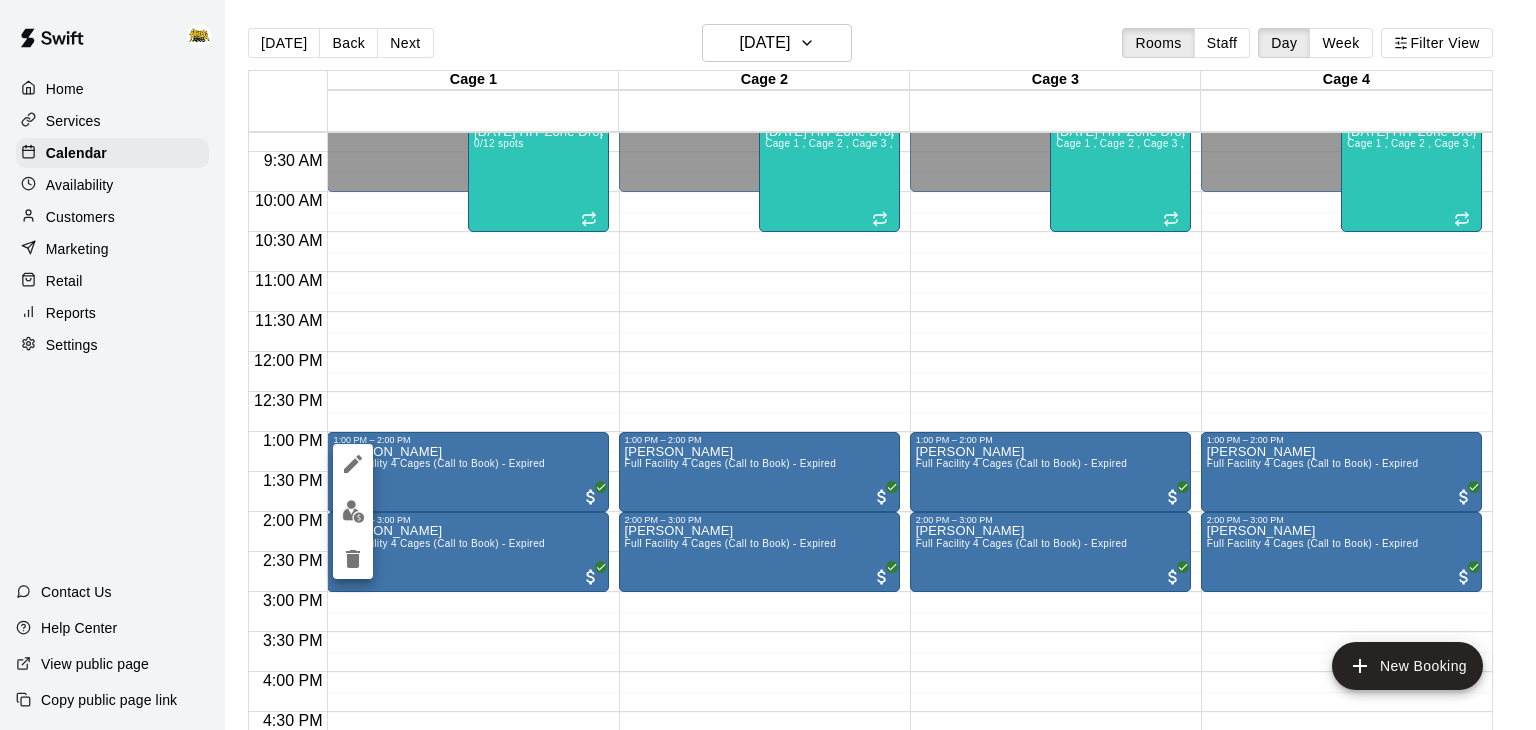 click 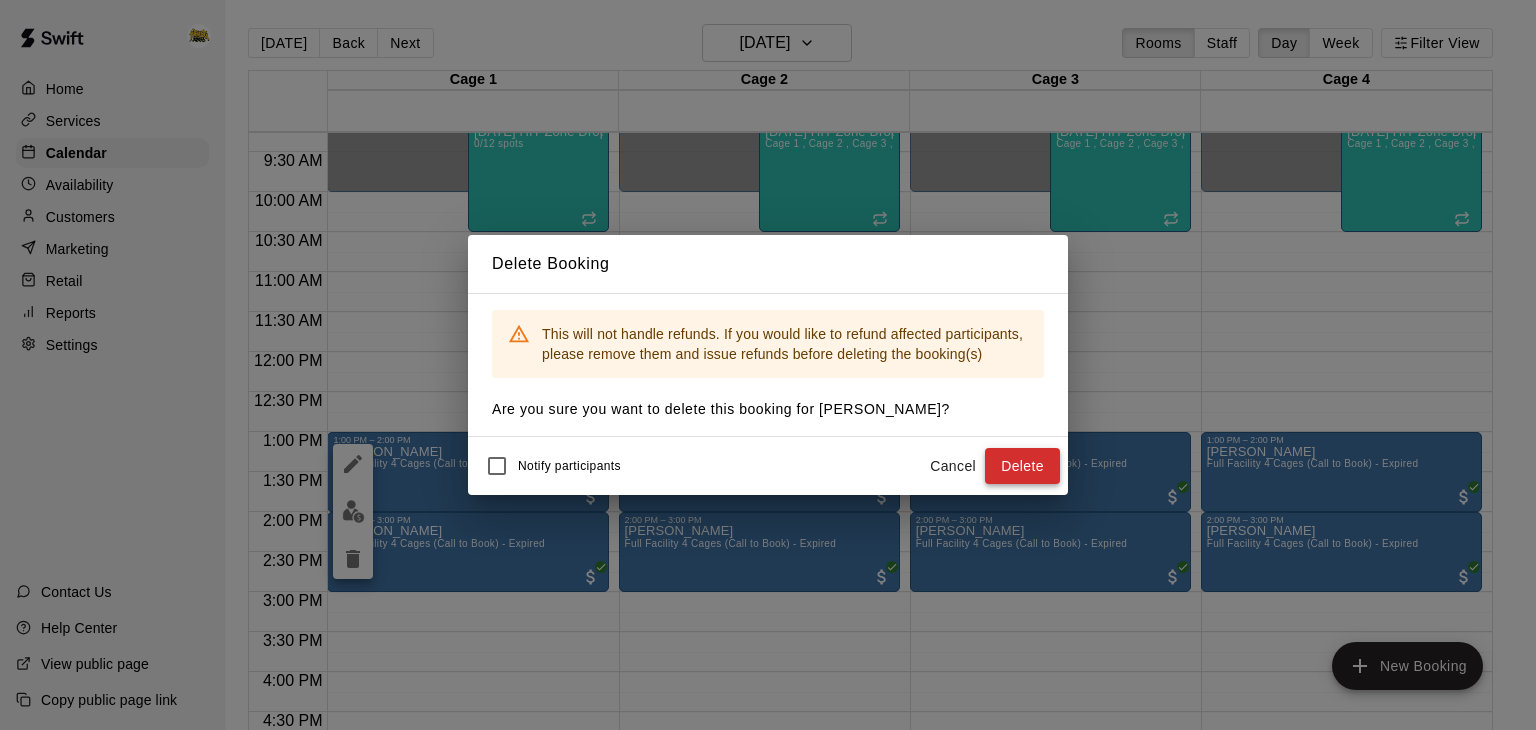 click on "Delete" at bounding box center [1022, 466] 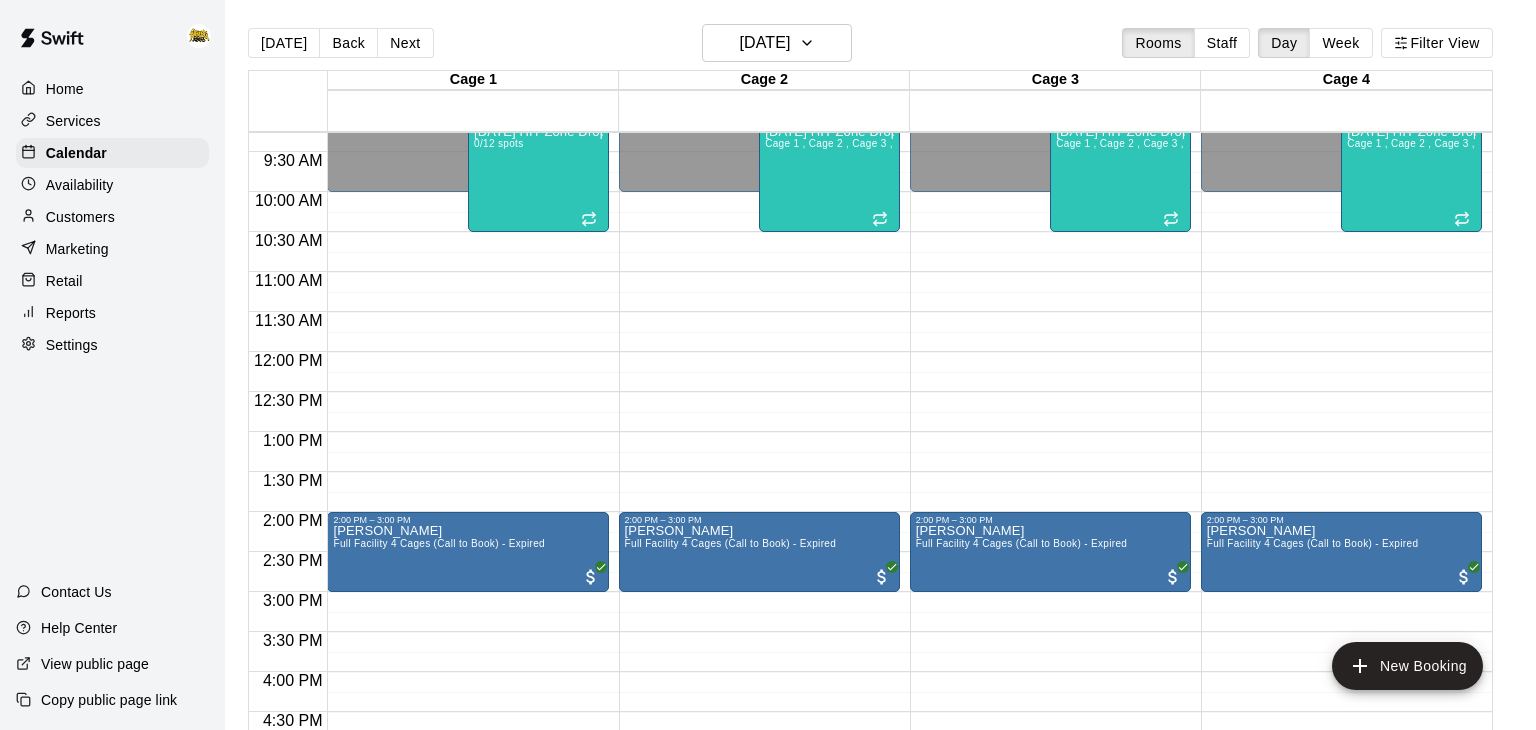 click on "Full Facility 4 Cages (Call to Book) - Expired" at bounding box center (439, 543) 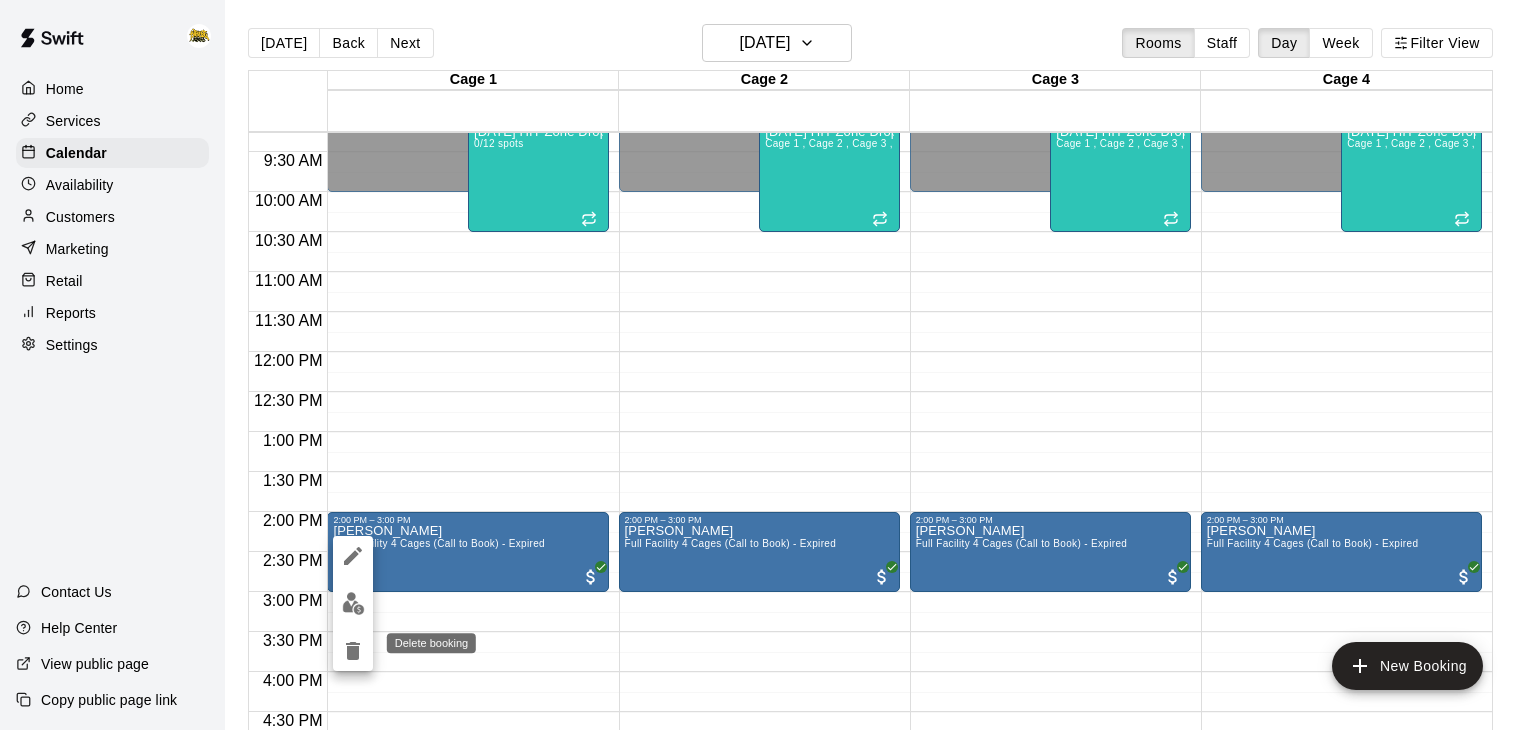 click 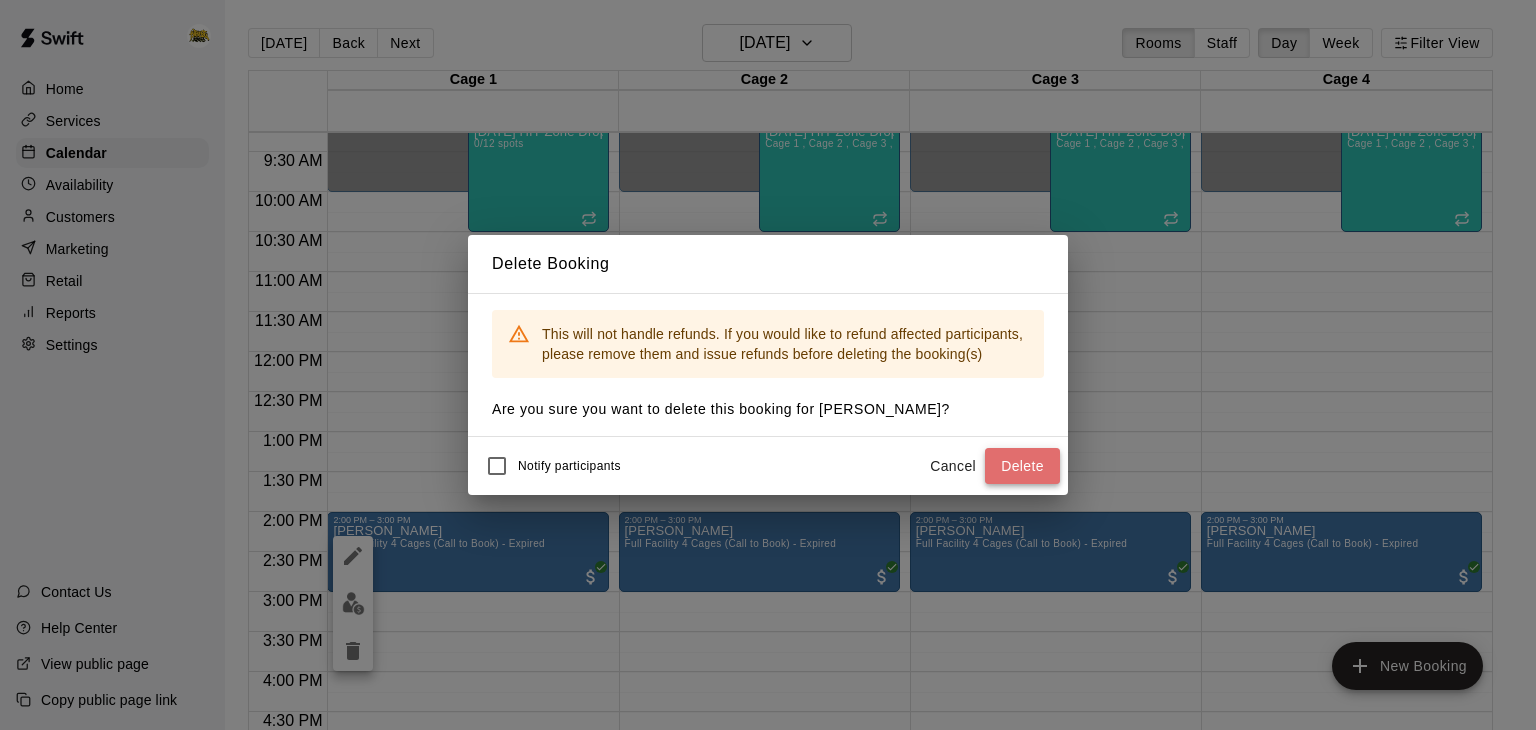 click on "Delete" at bounding box center [1022, 466] 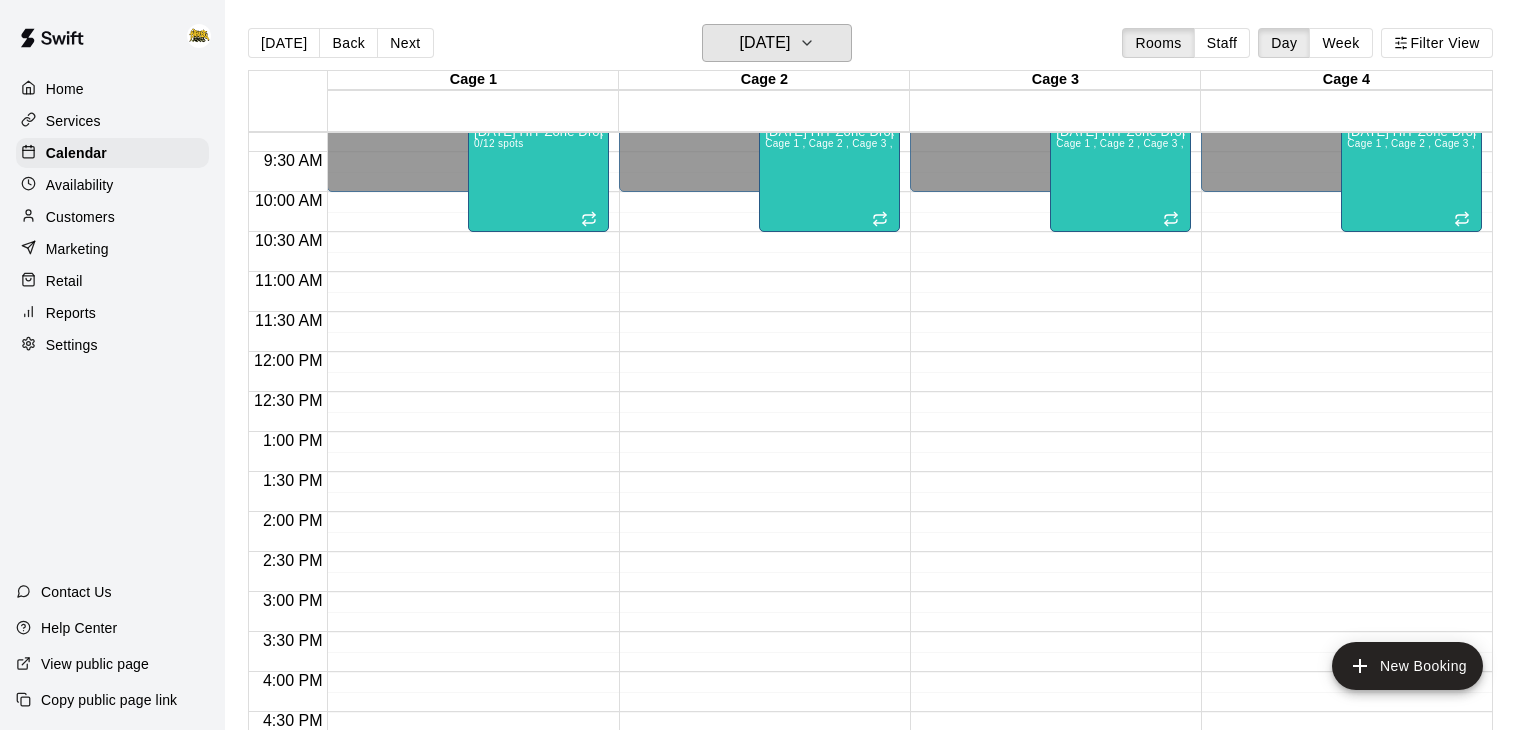 click 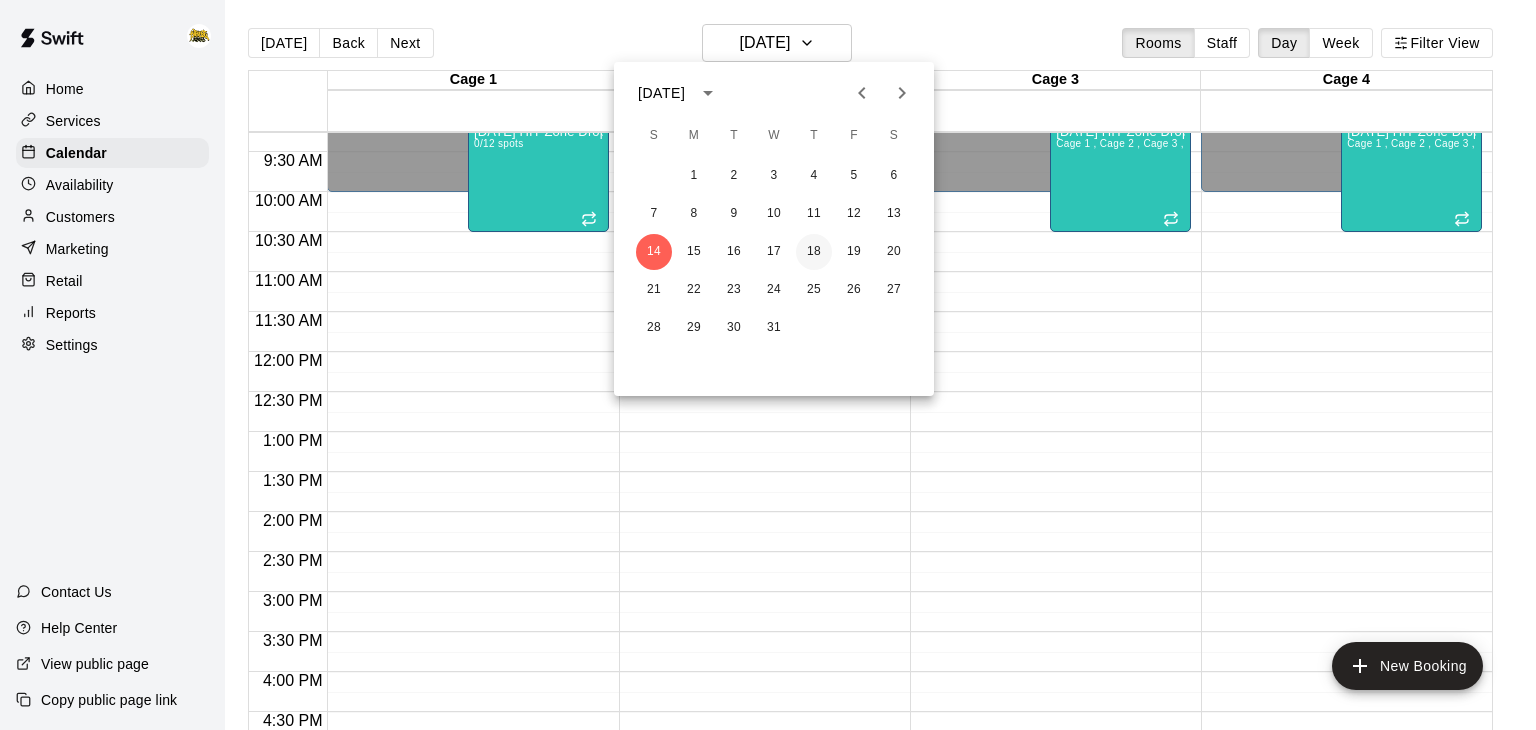 click on "18" at bounding box center [814, 252] 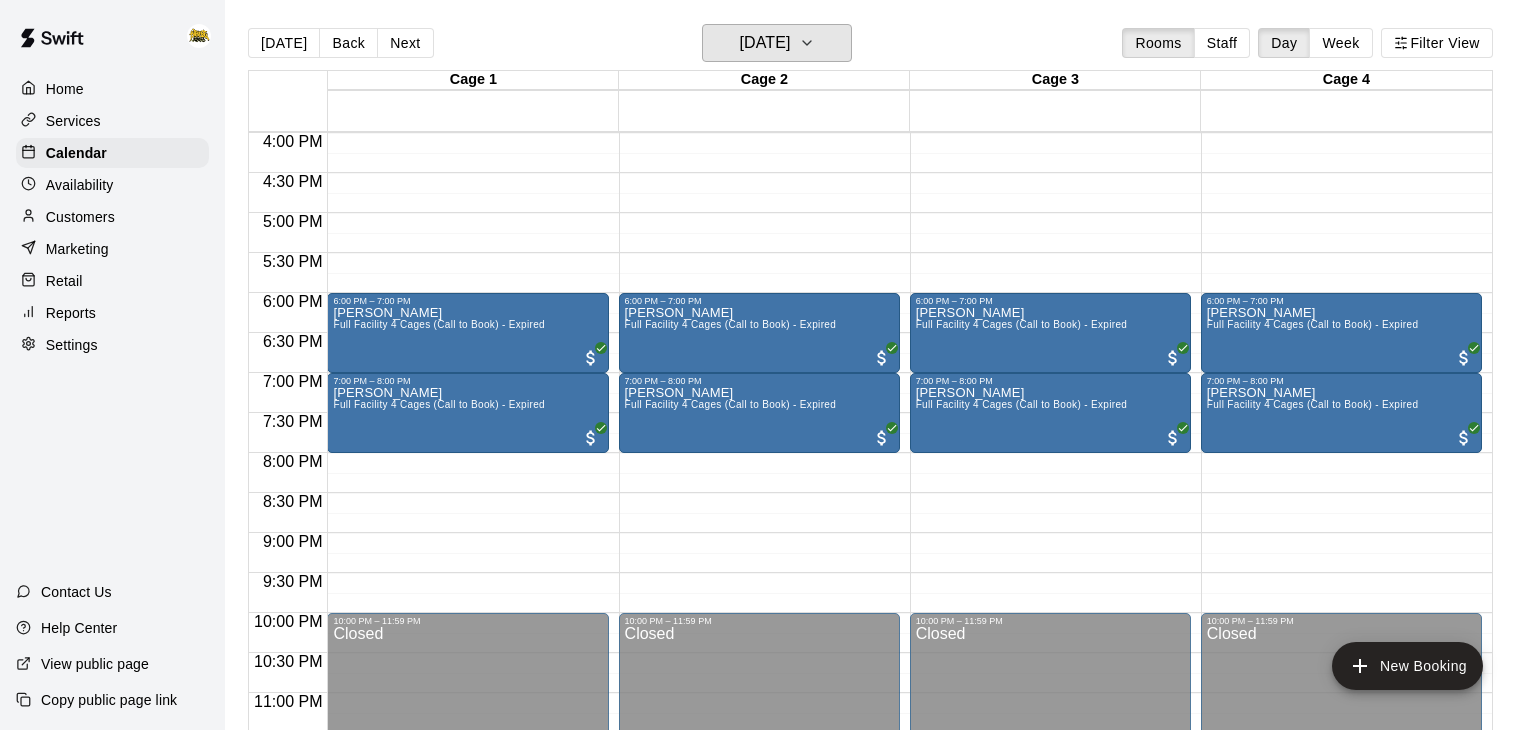 scroll, scrollTop: 1299, scrollLeft: 0, axis: vertical 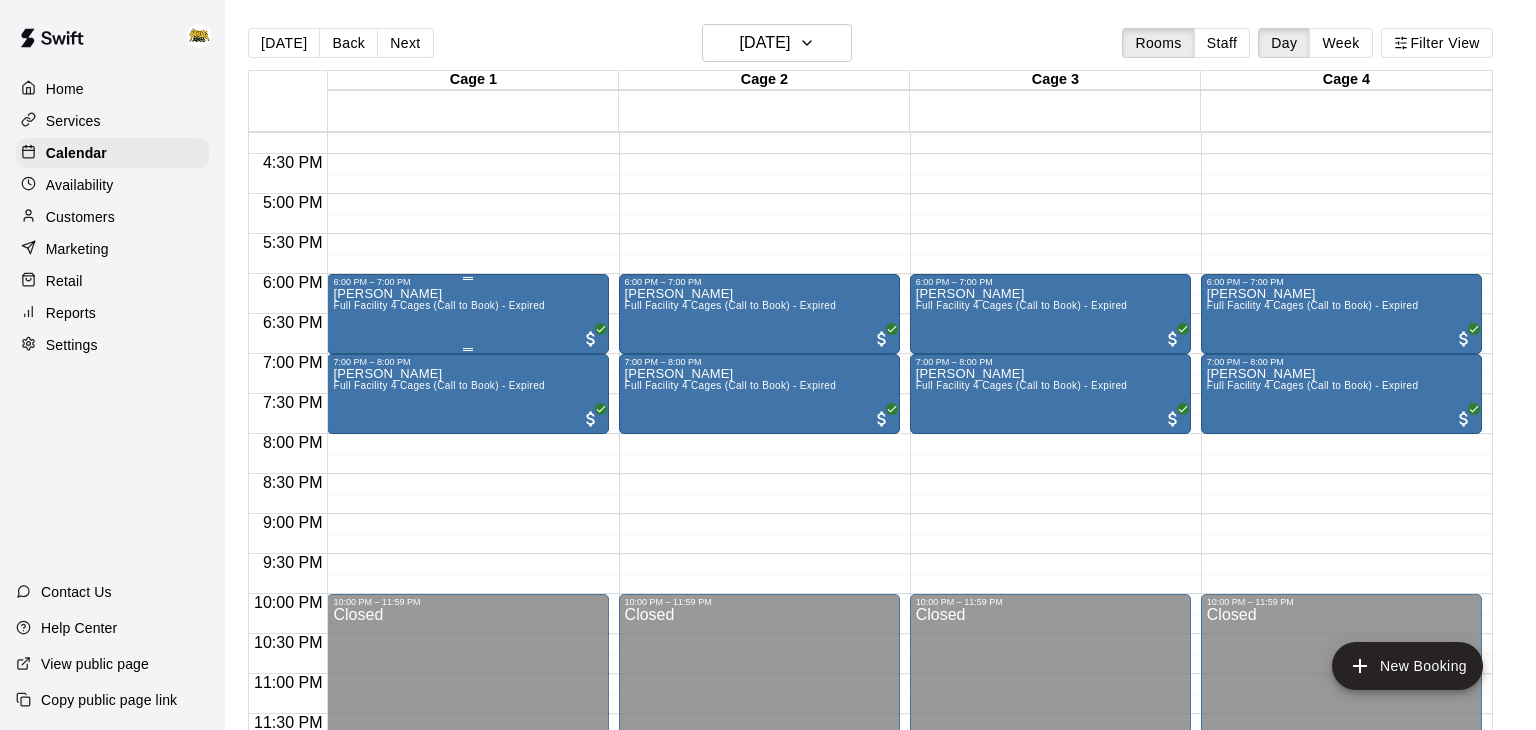 click on "[PERSON_NAME]  Full Facility 4 Cages (Call to Book) - Expired" at bounding box center [467, 652] 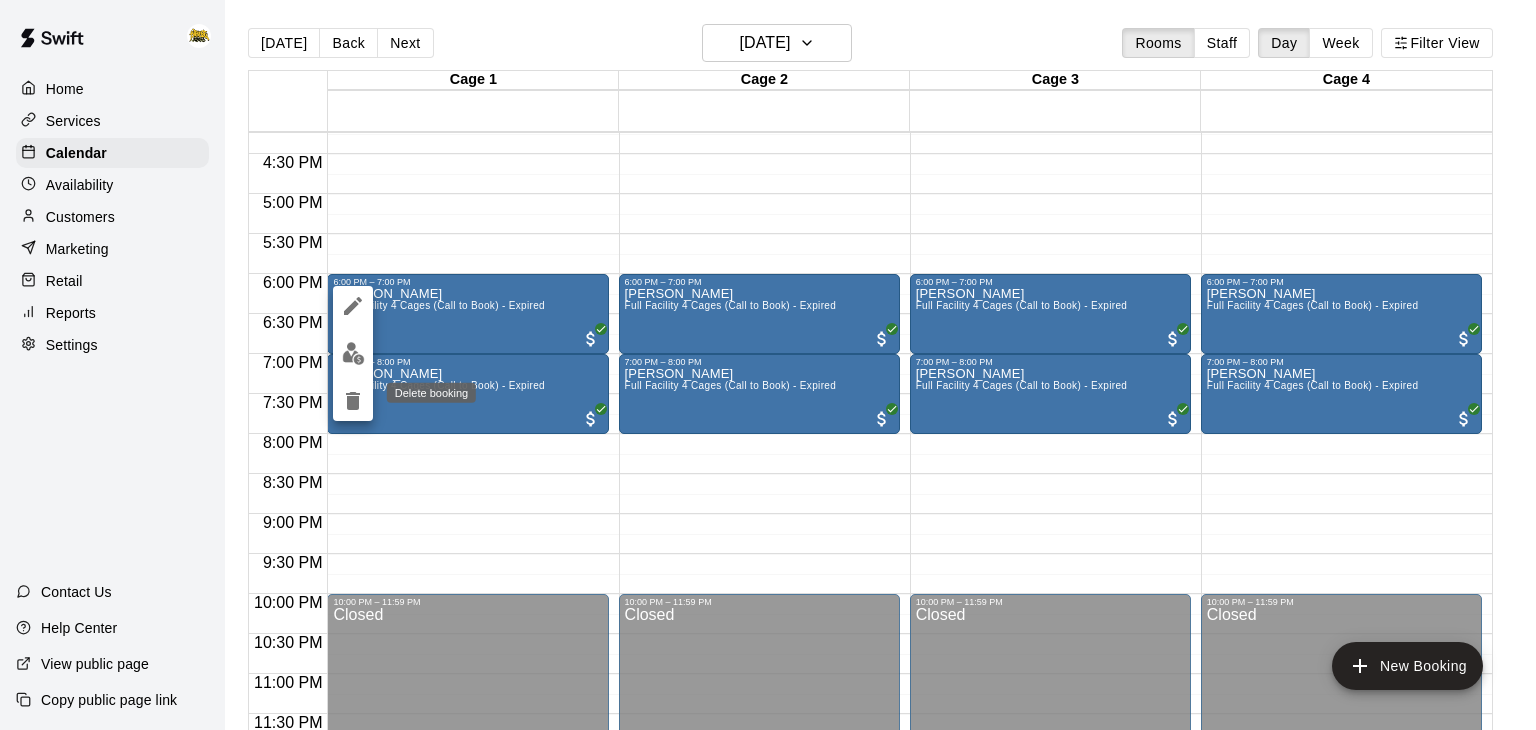 click 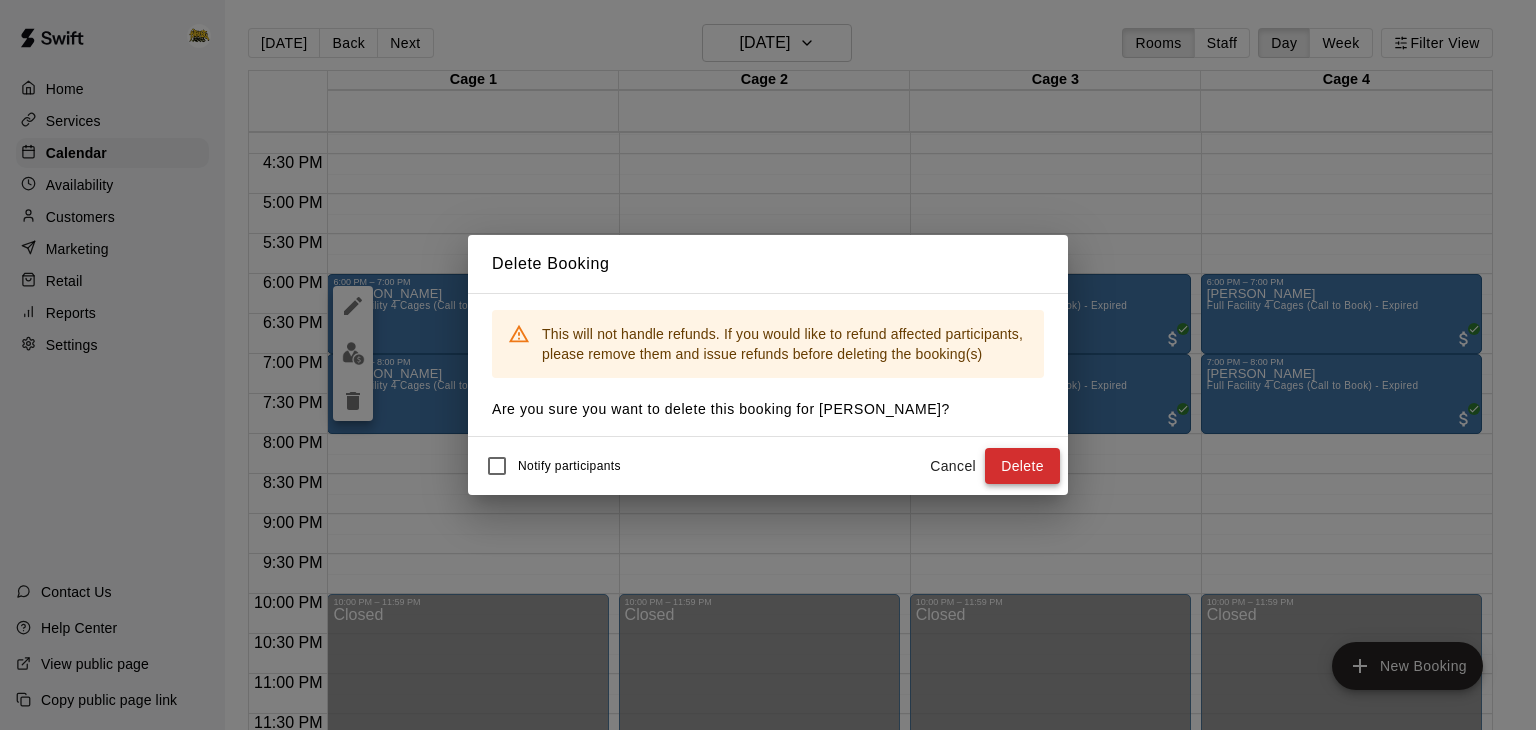 click on "Delete" at bounding box center (1022, 466) 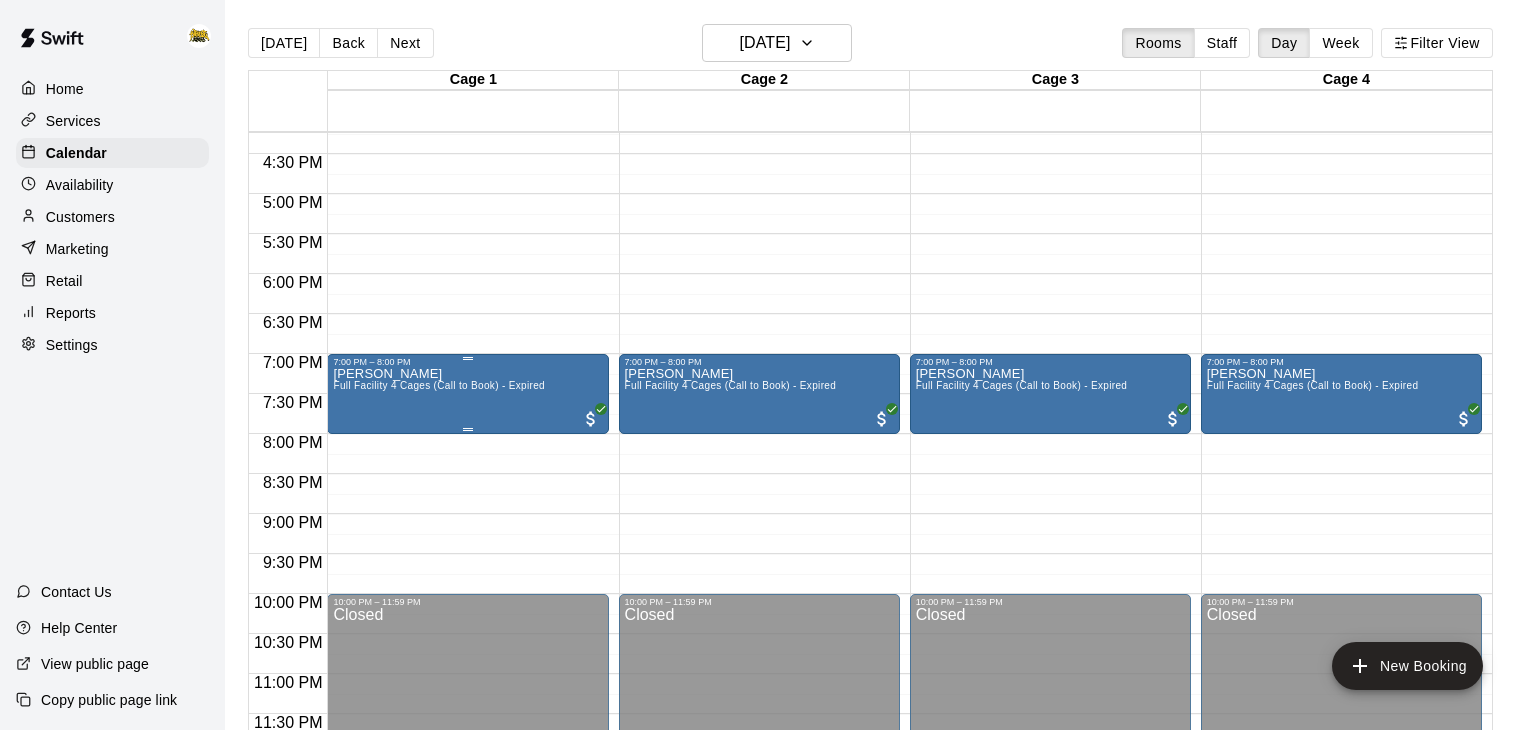click on "[PERSON_NAME]  Full Facility 4 Cages (Call to Book) - Expired" at bounding box center [467, 732] 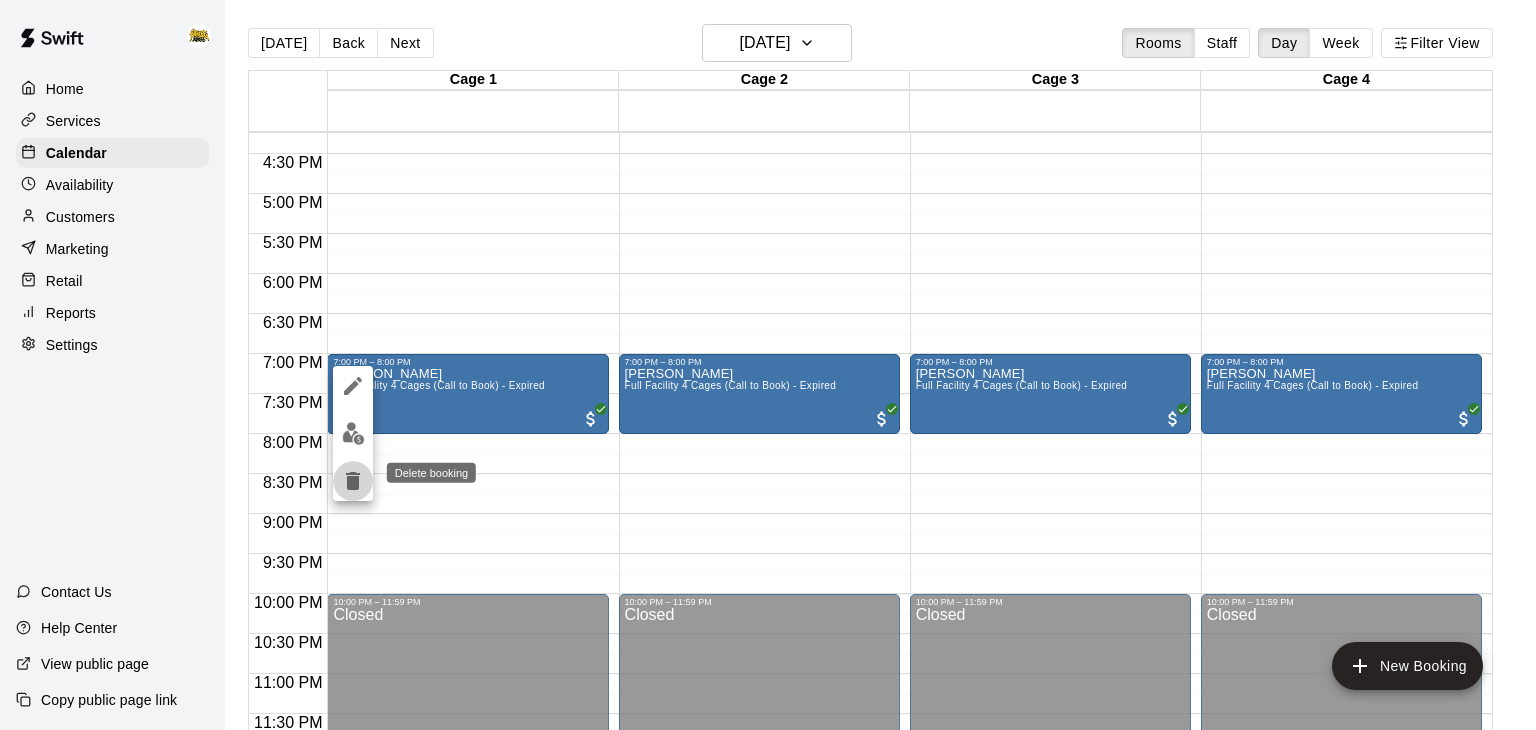 click 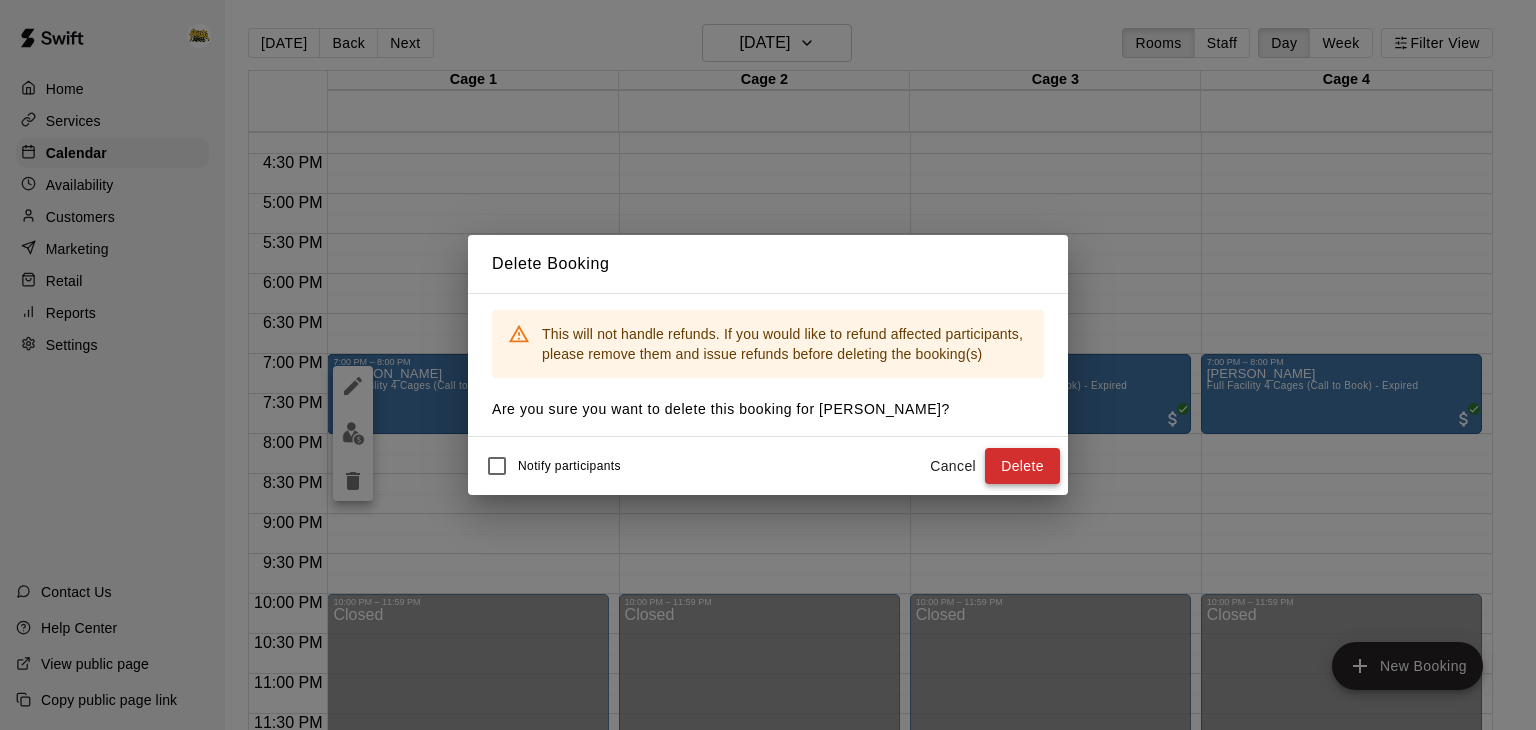 click on "Delete" at bounding box center [1022, 466] 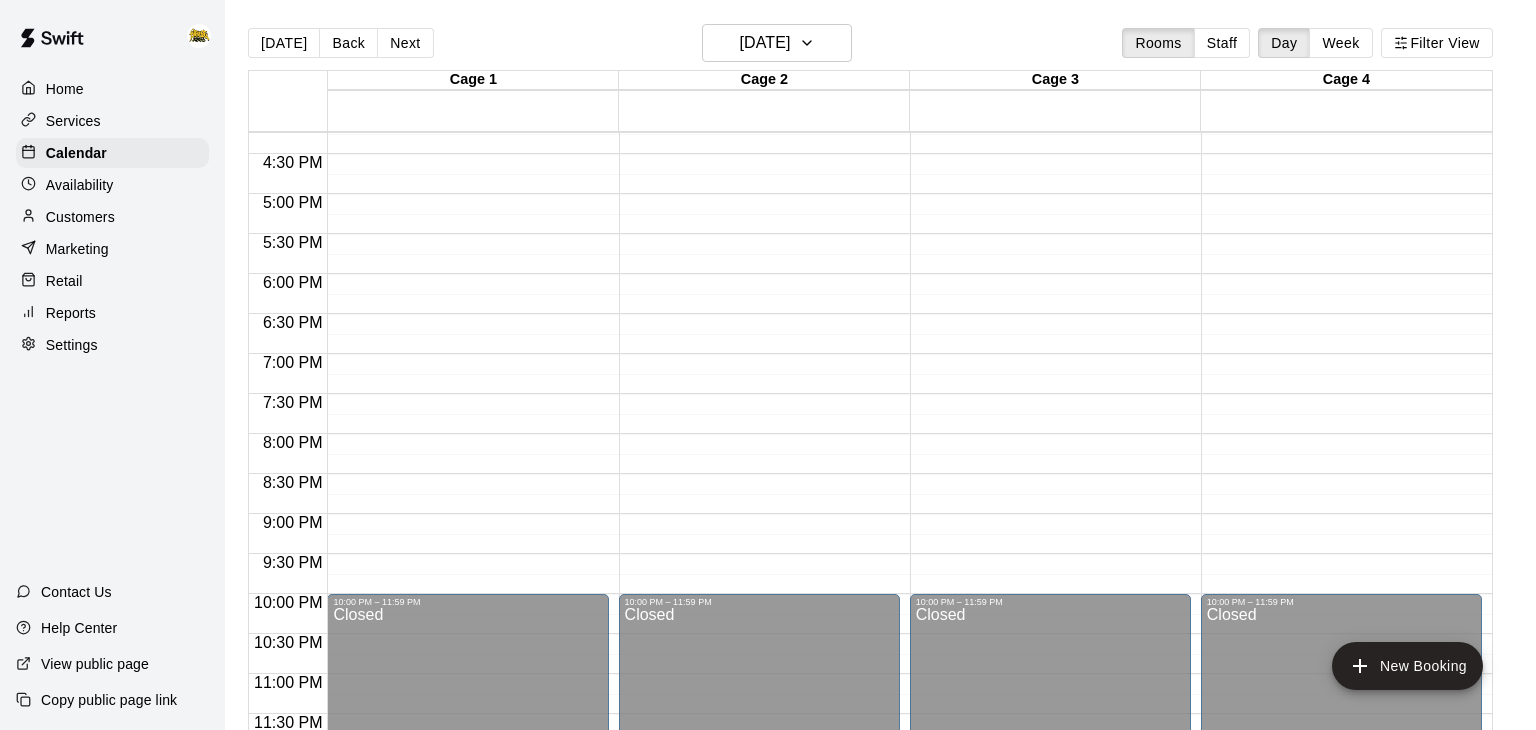 click on "[DATE] Back [DATE][DATE] Rooms Staff Day Week Filter View" at bounding box center [870, 47] 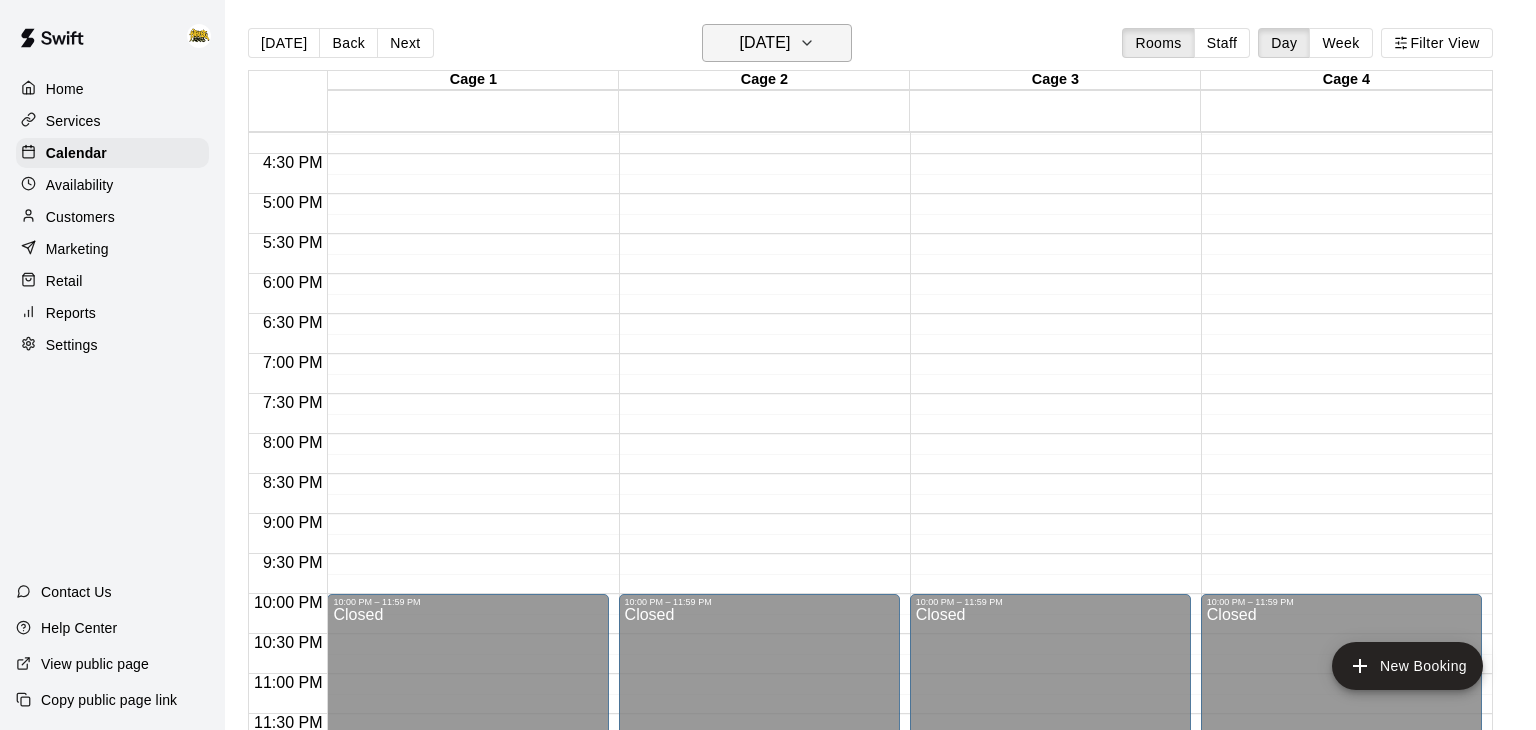 click on "[DATE]" at bounding box center (764, 43) 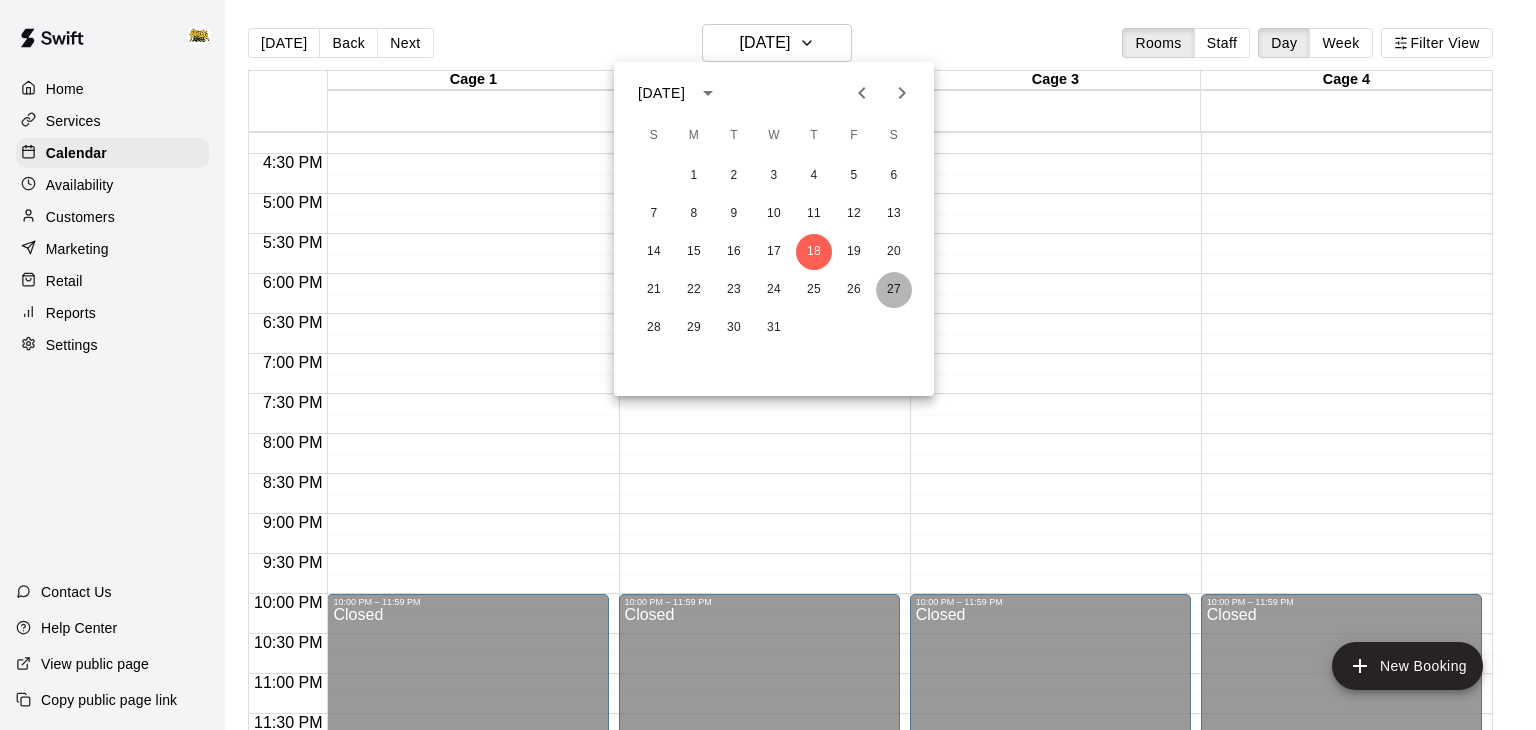 click on "27" at bounding box center [894, 290] 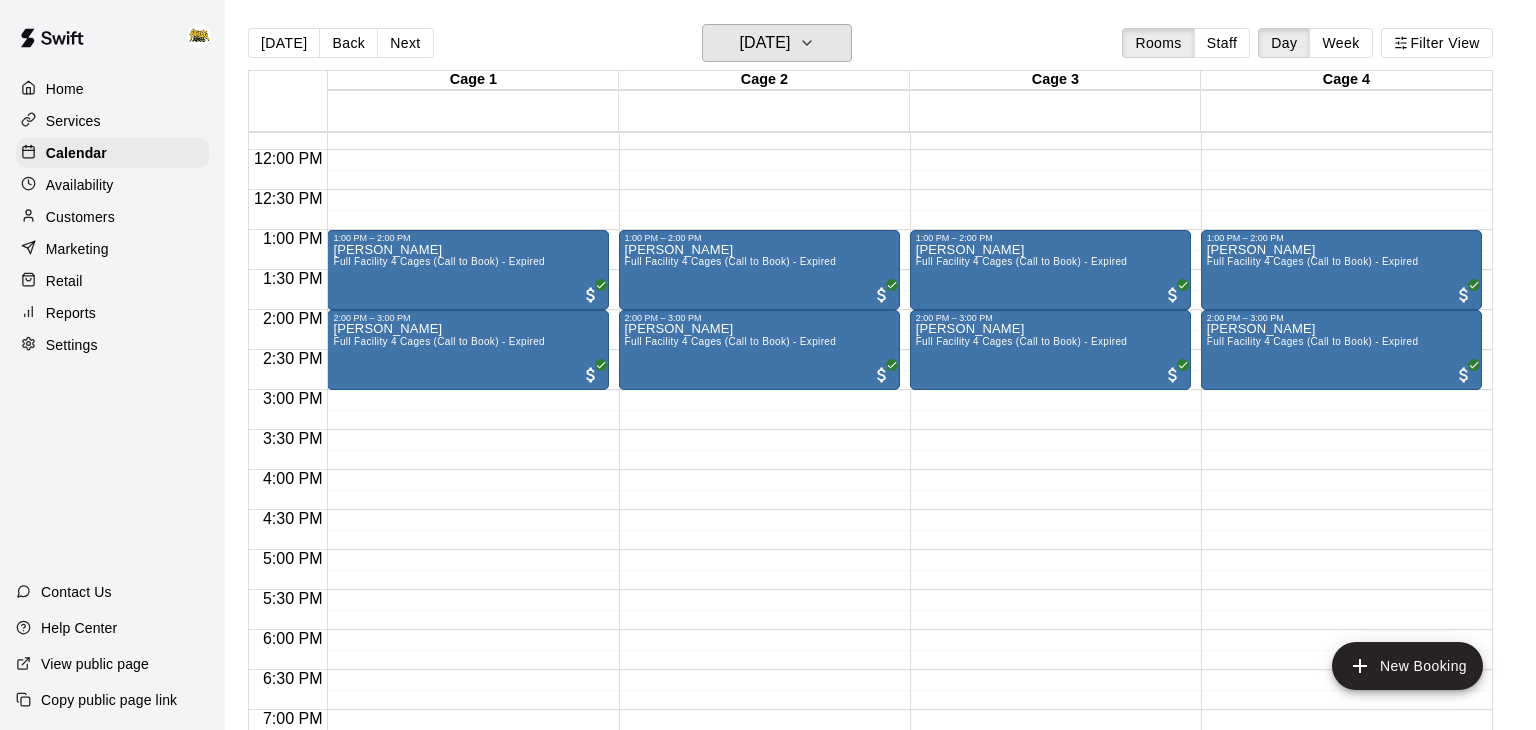 scroll, scrollTop: 936, scrollLeft: 0, axis: vertical 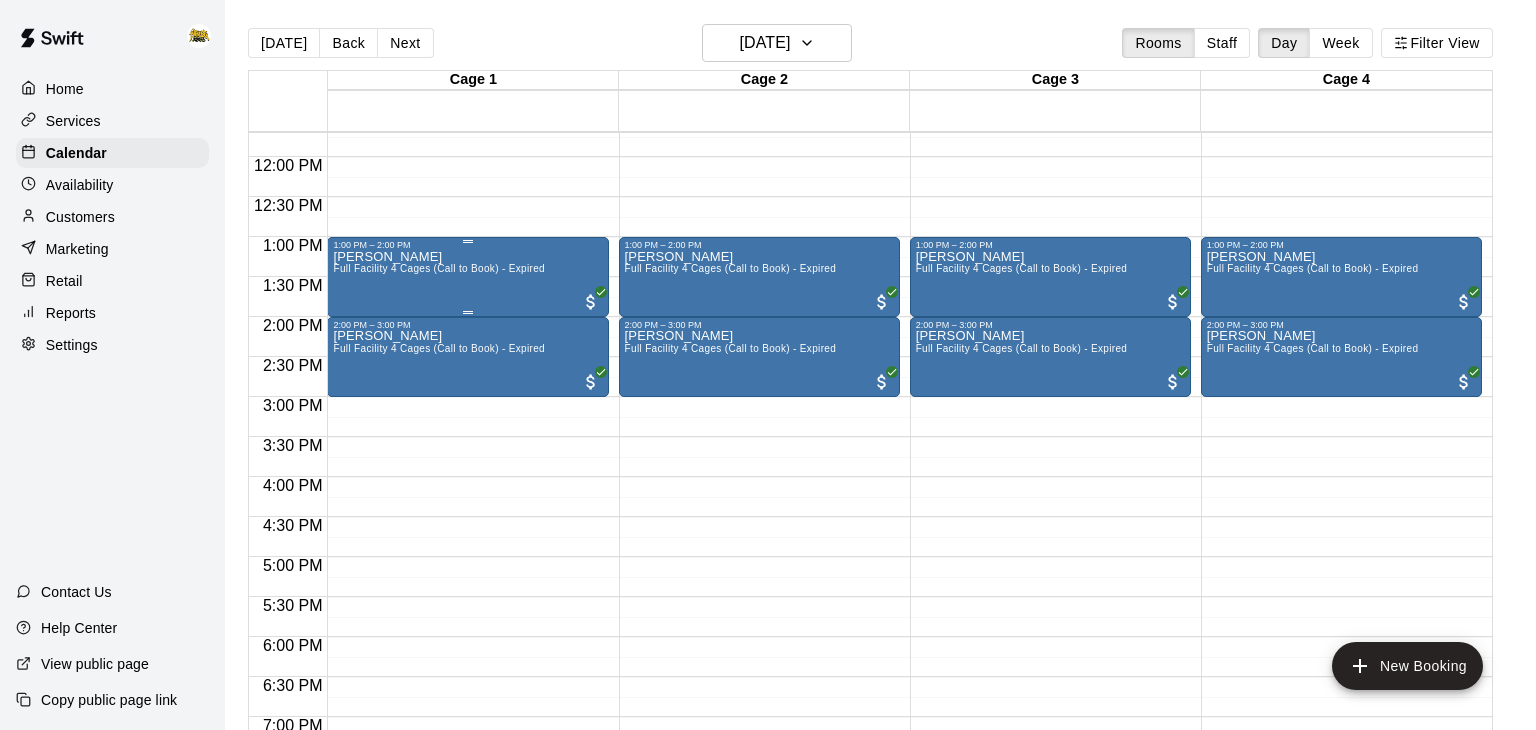 click on "[PERSON_NAME]  Full Facility 4 Cages (Call to Book) - Expired" at bounding box center (439, 615) 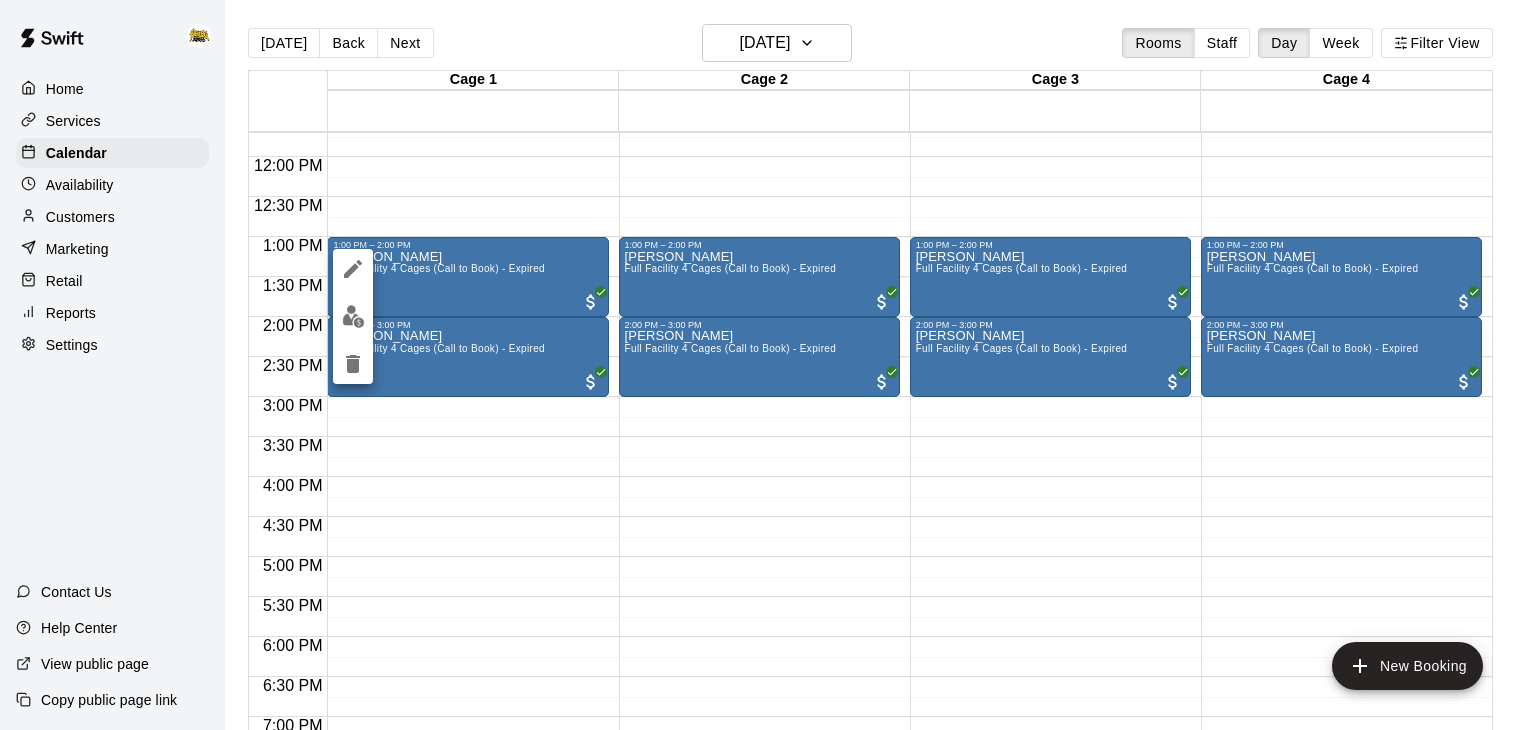 click 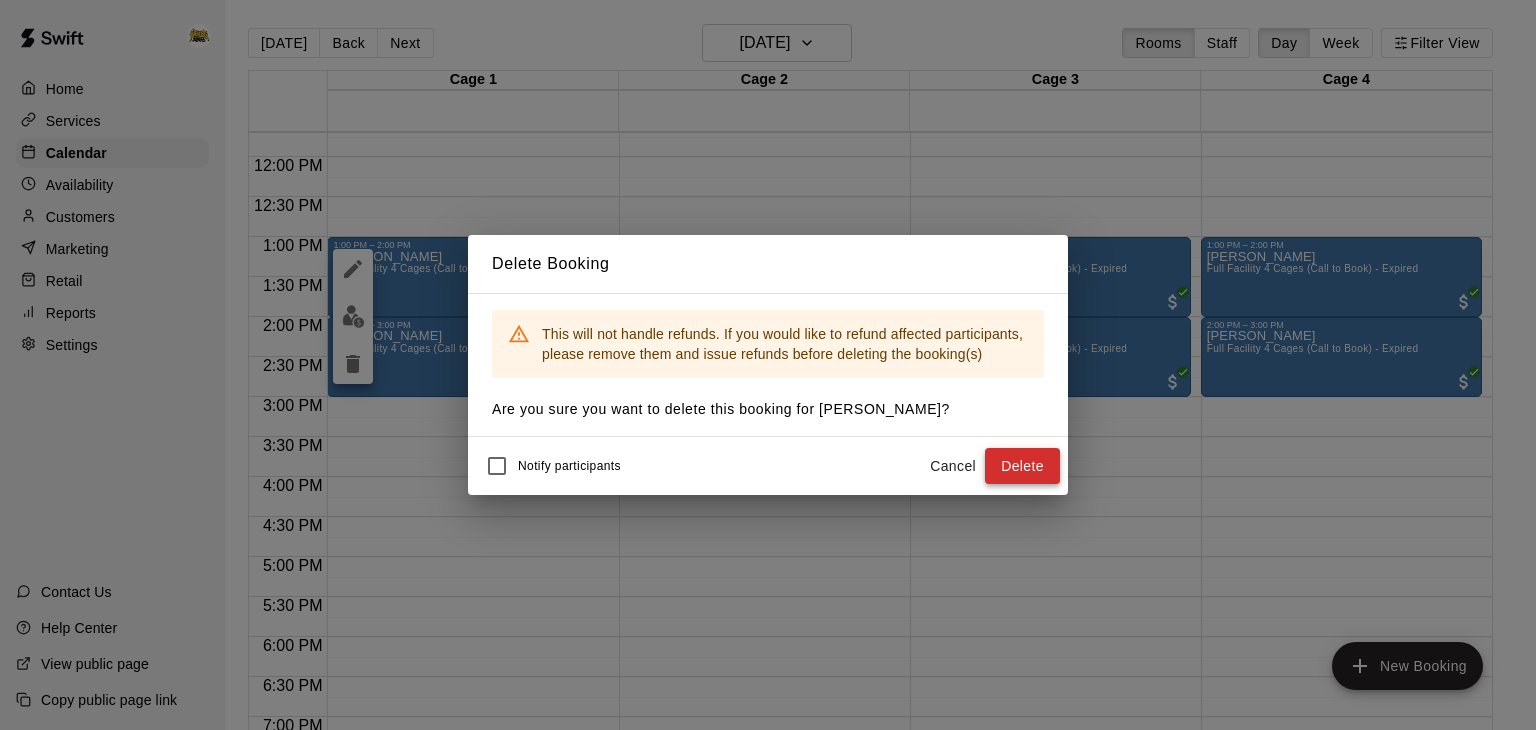 click on "Delete" at bounding box center (1022, 466) 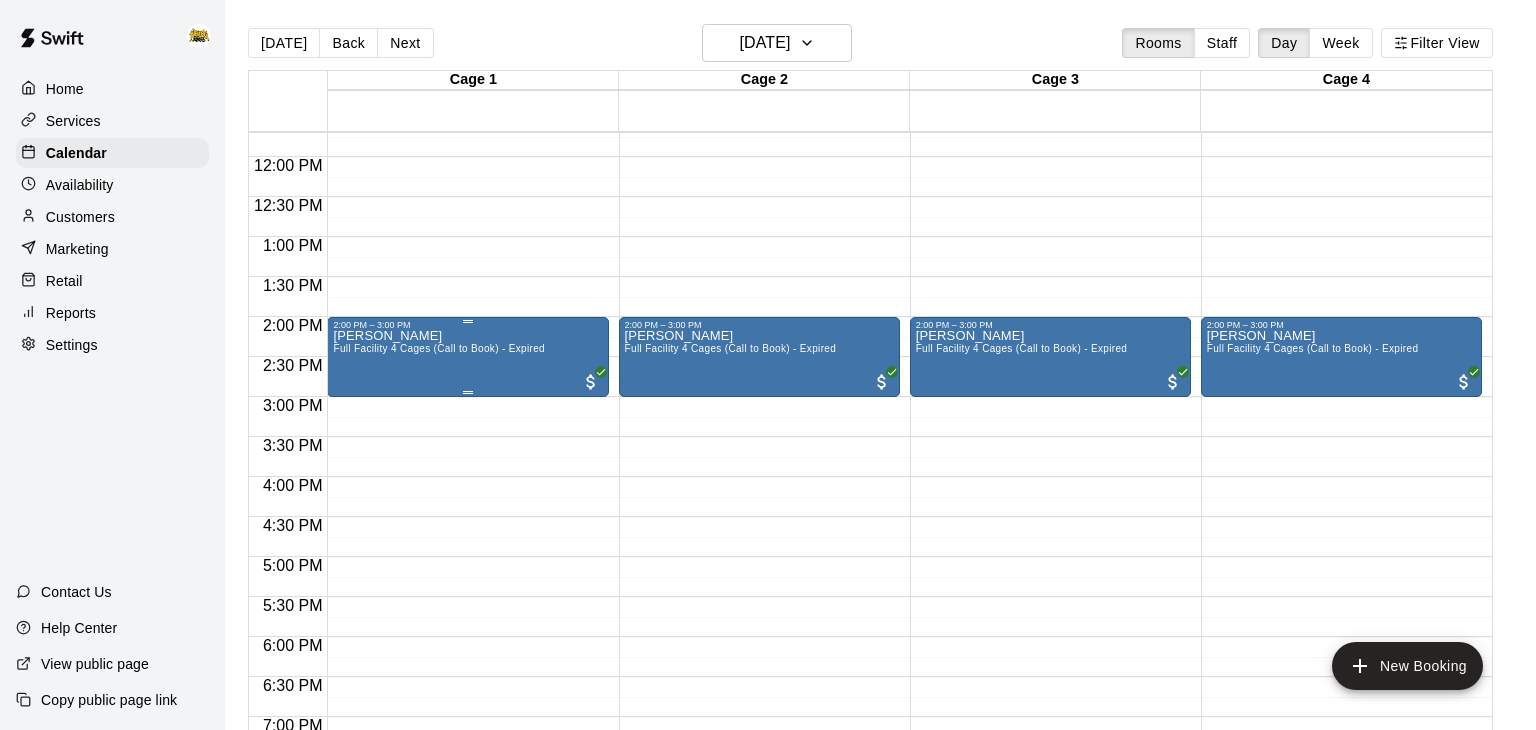 click on "Full Facility 4 Cages (Call to Book) - Expired" at bounding box center (439, 348) 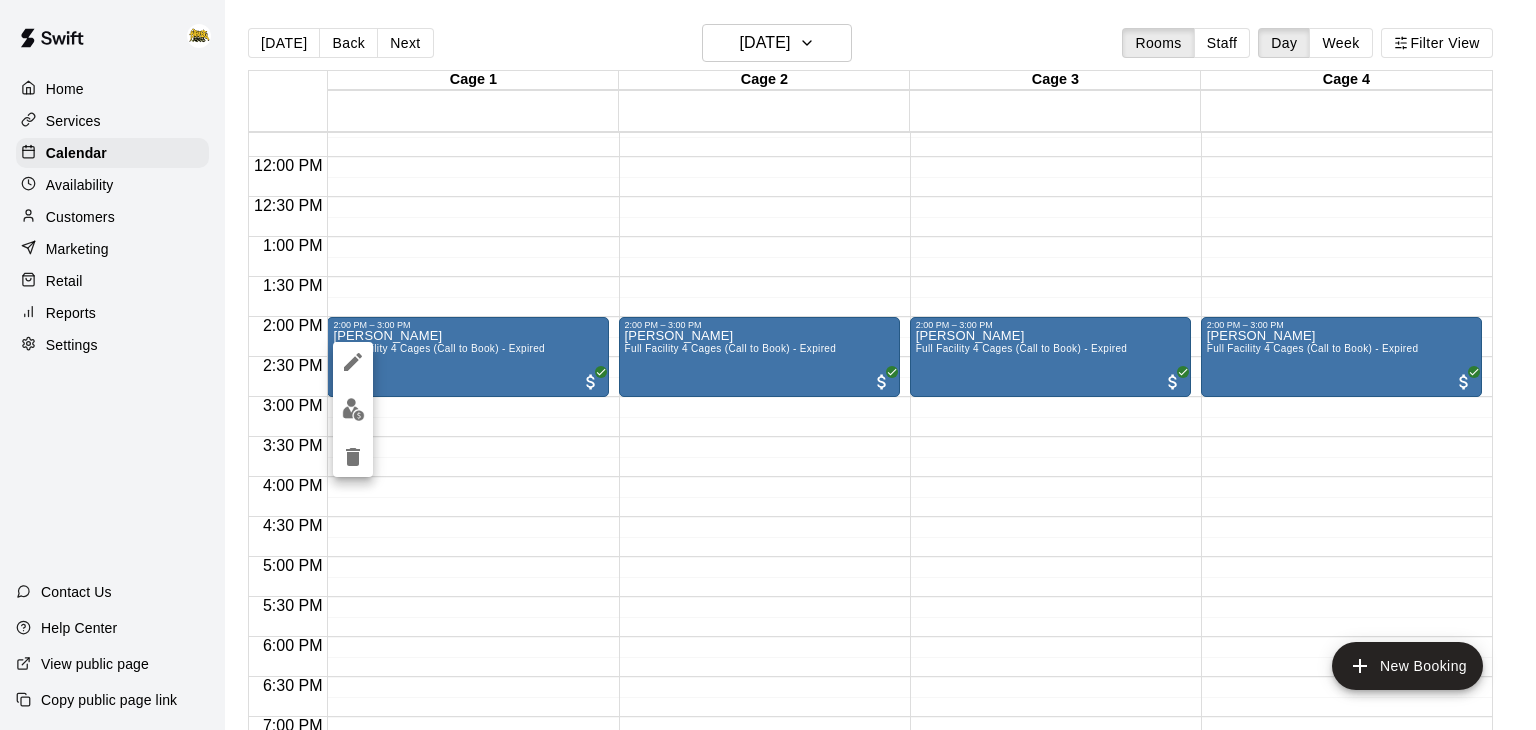 click 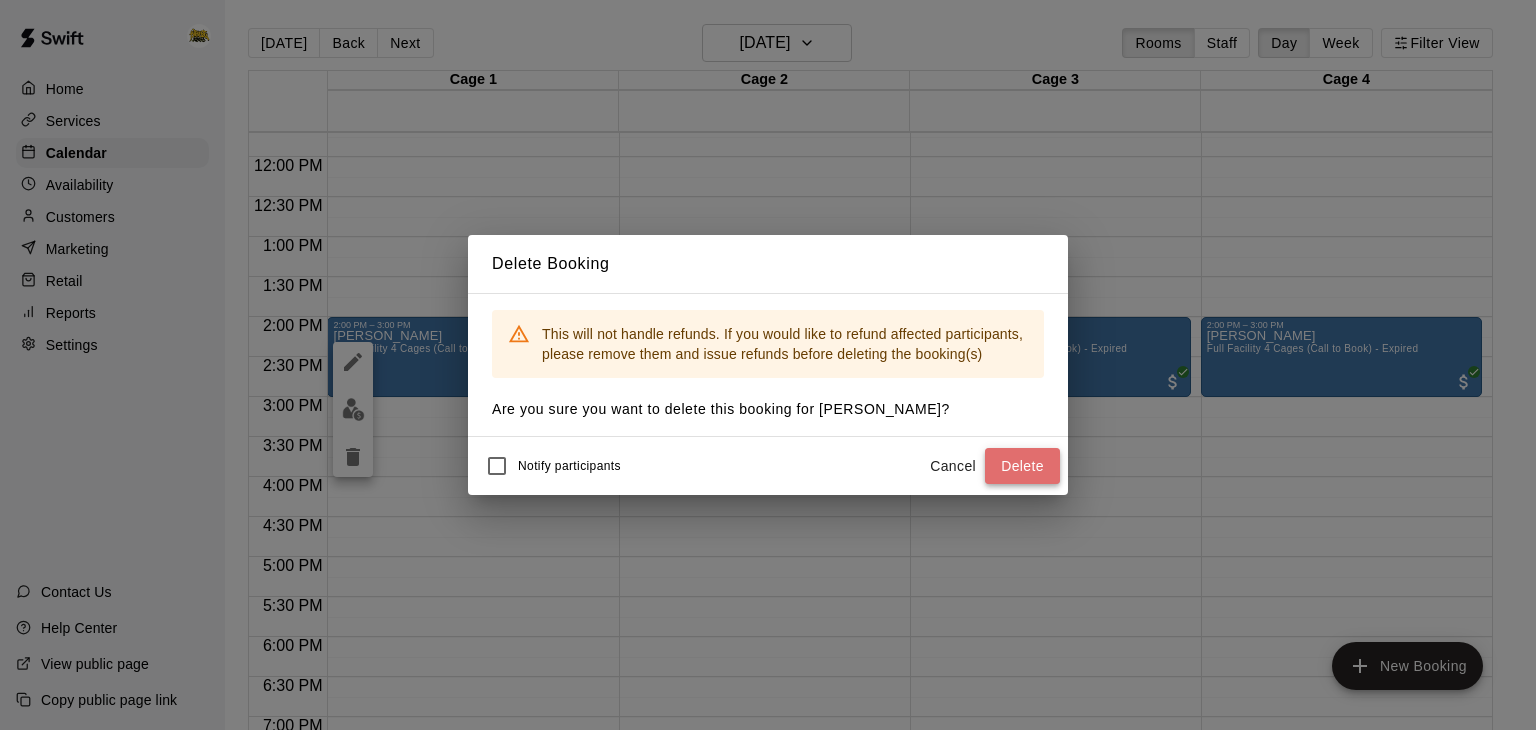 click on "Delete" at bounding box center [1022, 466] 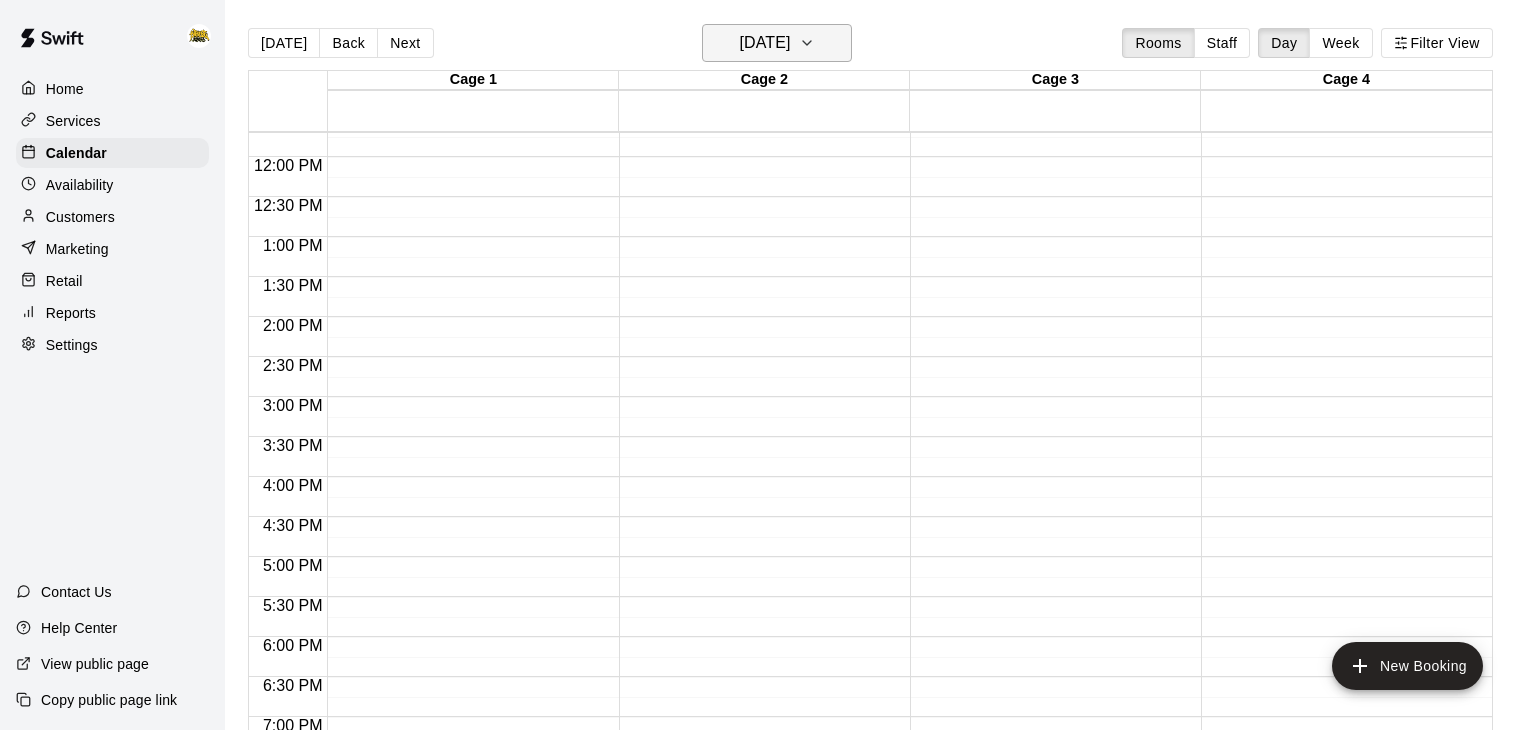 click on "[DATE]" at bounding box center (764, 43) 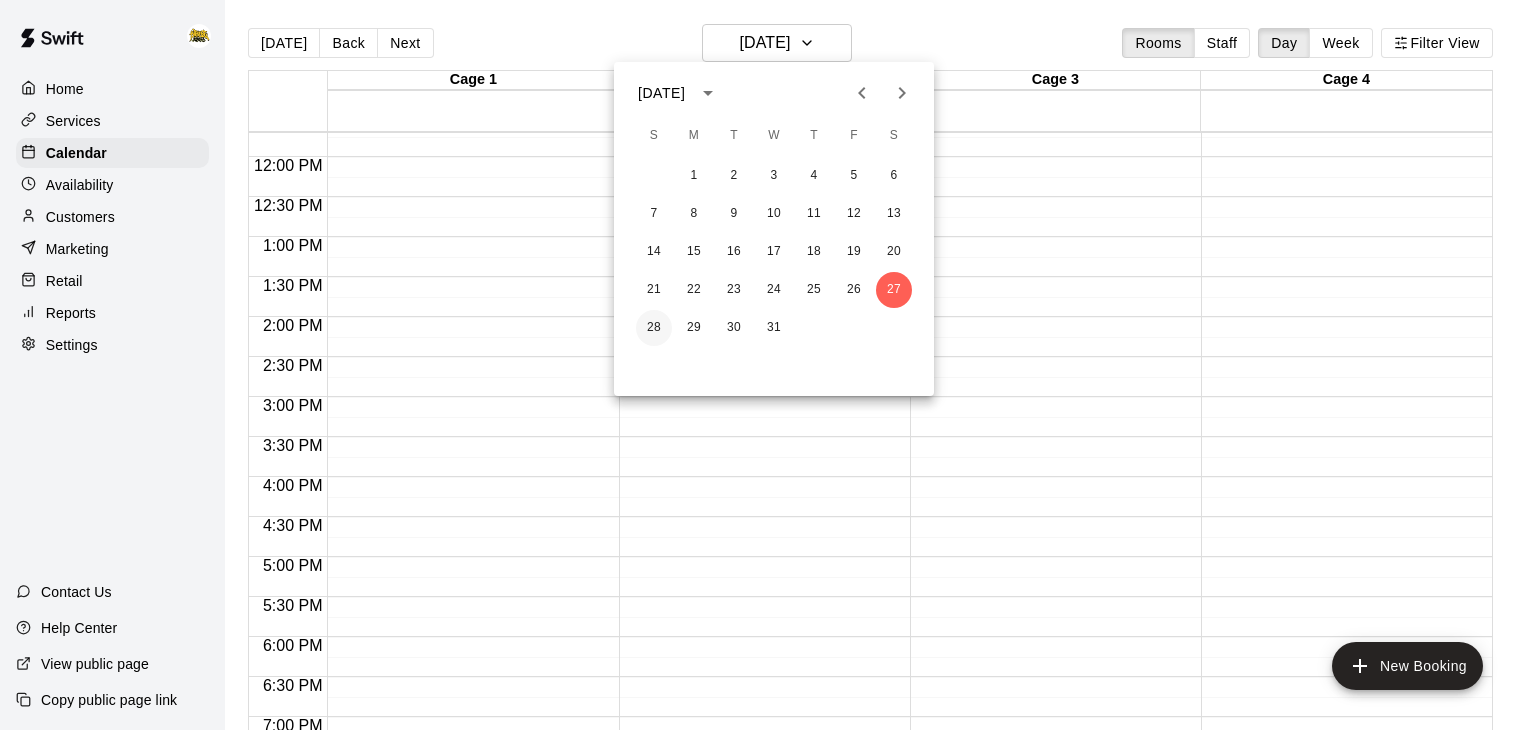click on "28" at bounding box center (654, 328) 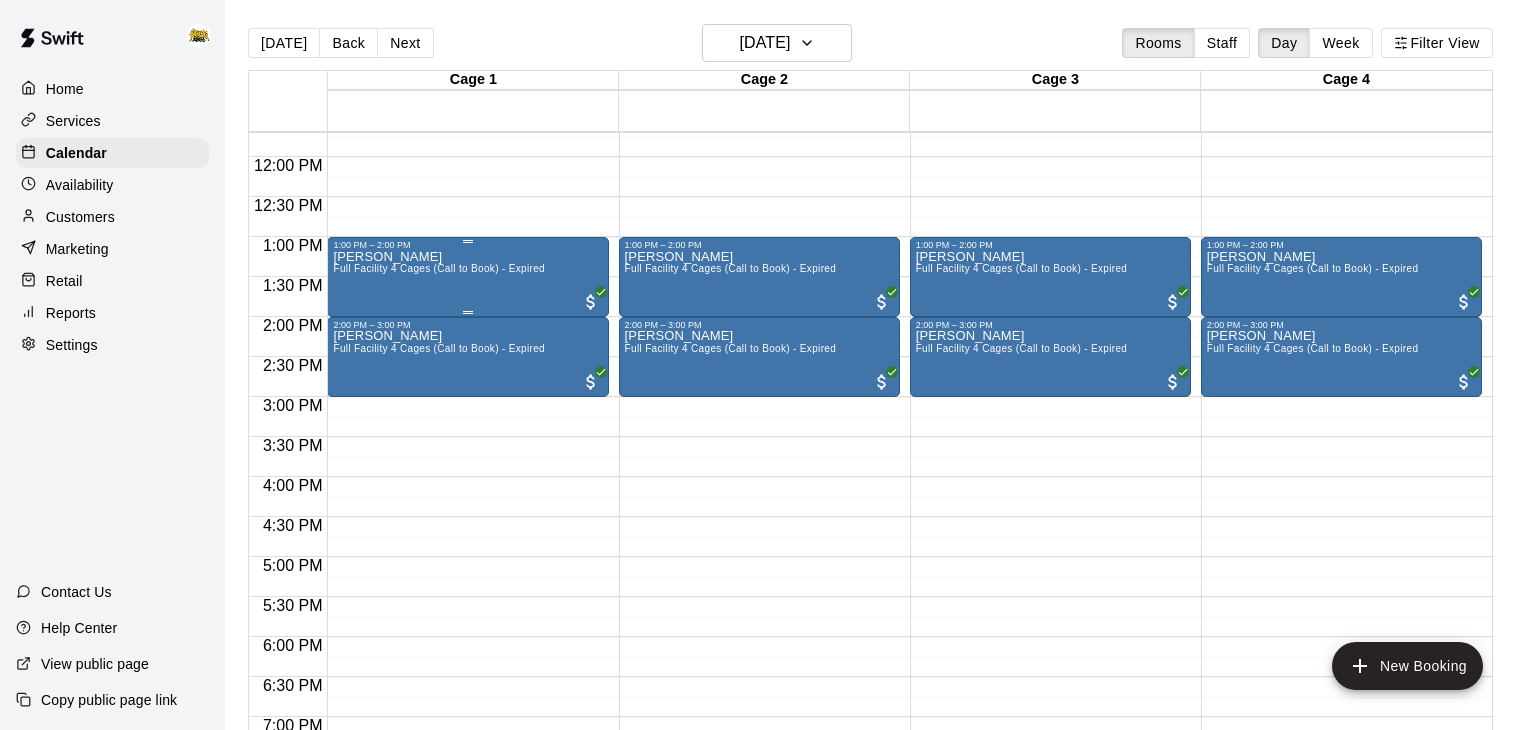 click on "[PERSON_NAME]  Full Facility 4 Cages (Call to Book) - Expired" at bounding box center [467, 615] 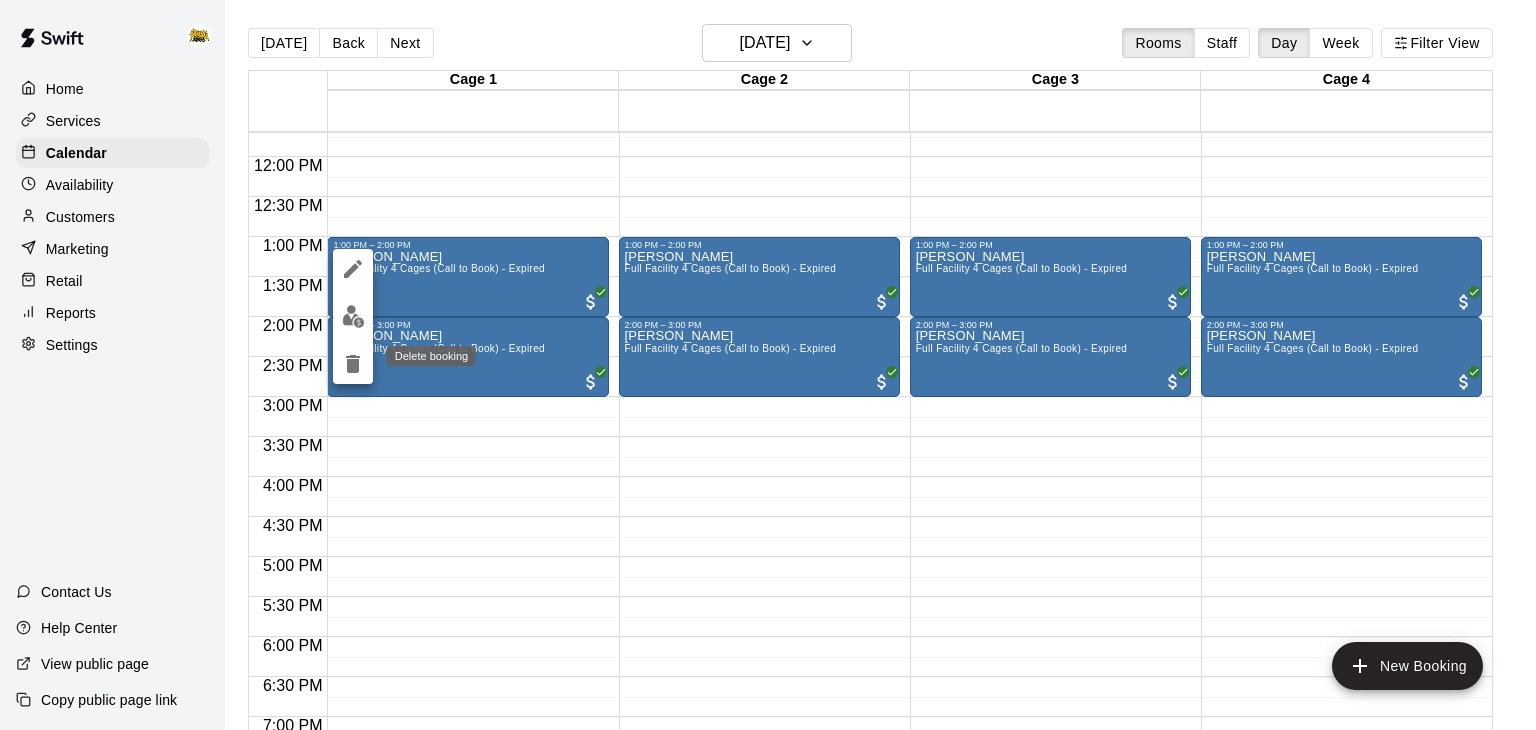 click 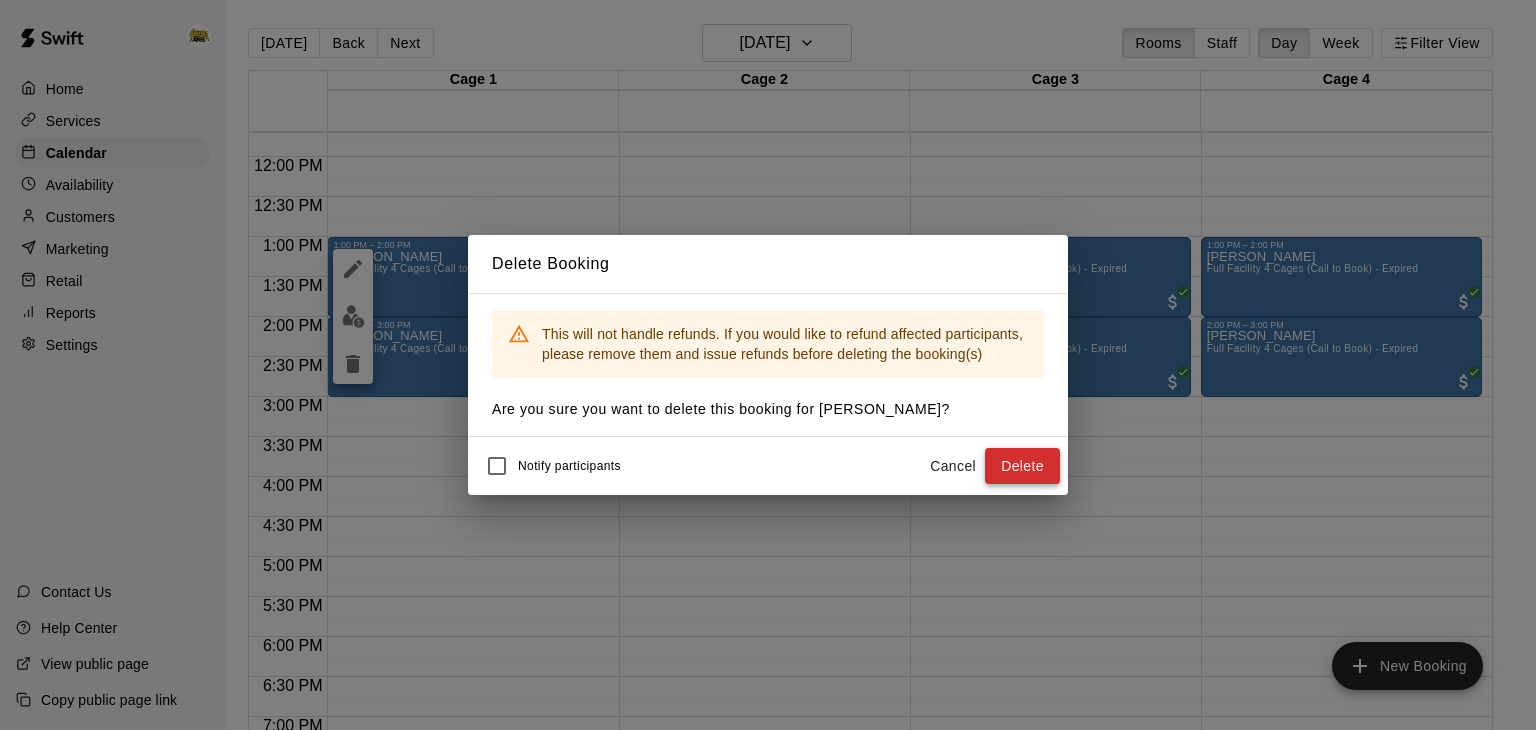 click on "Delete" at bounding box center [1022, 466] 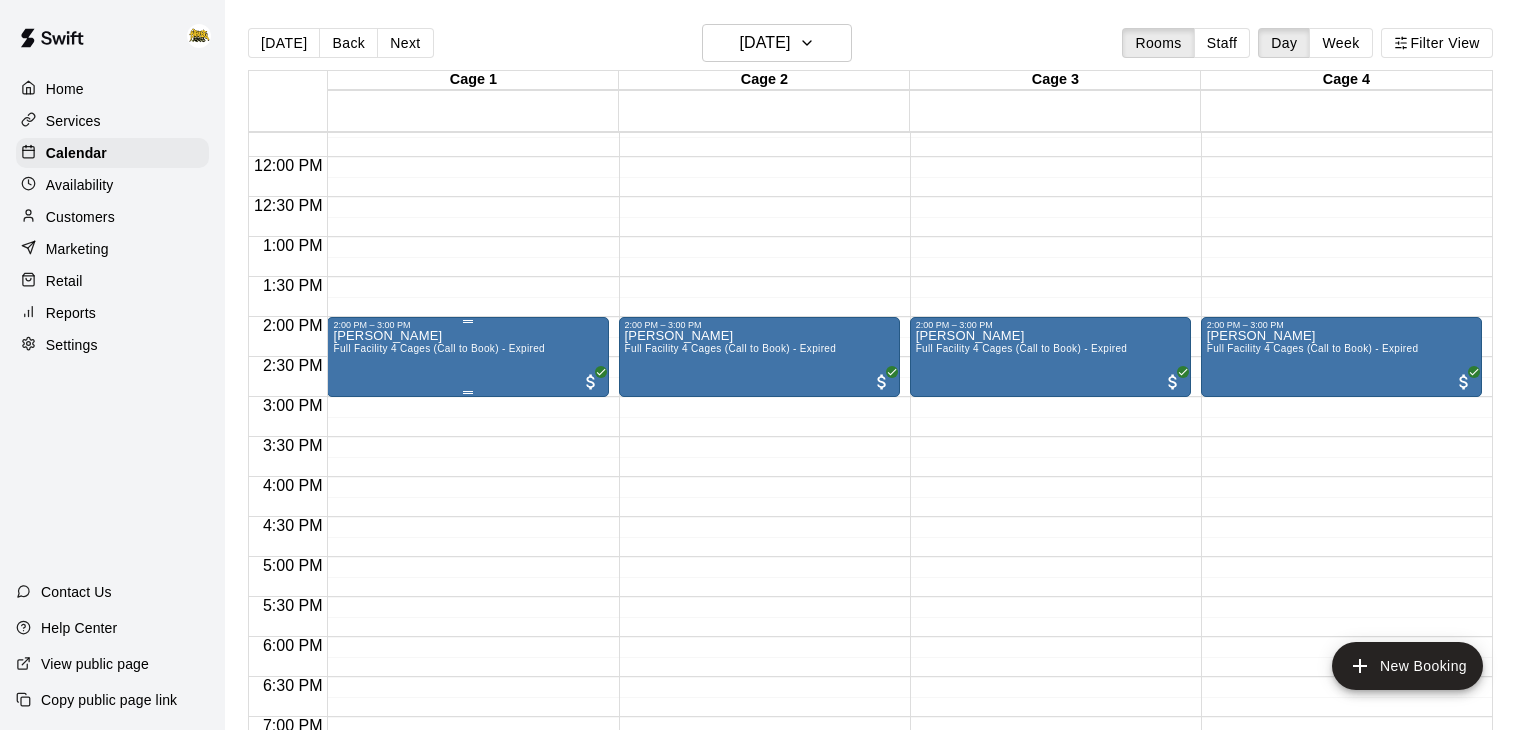 click on "[PERSON_NAME]  Full Facility 4 Cages (Call to Book) - Expired" at bounding box center [467, 695] 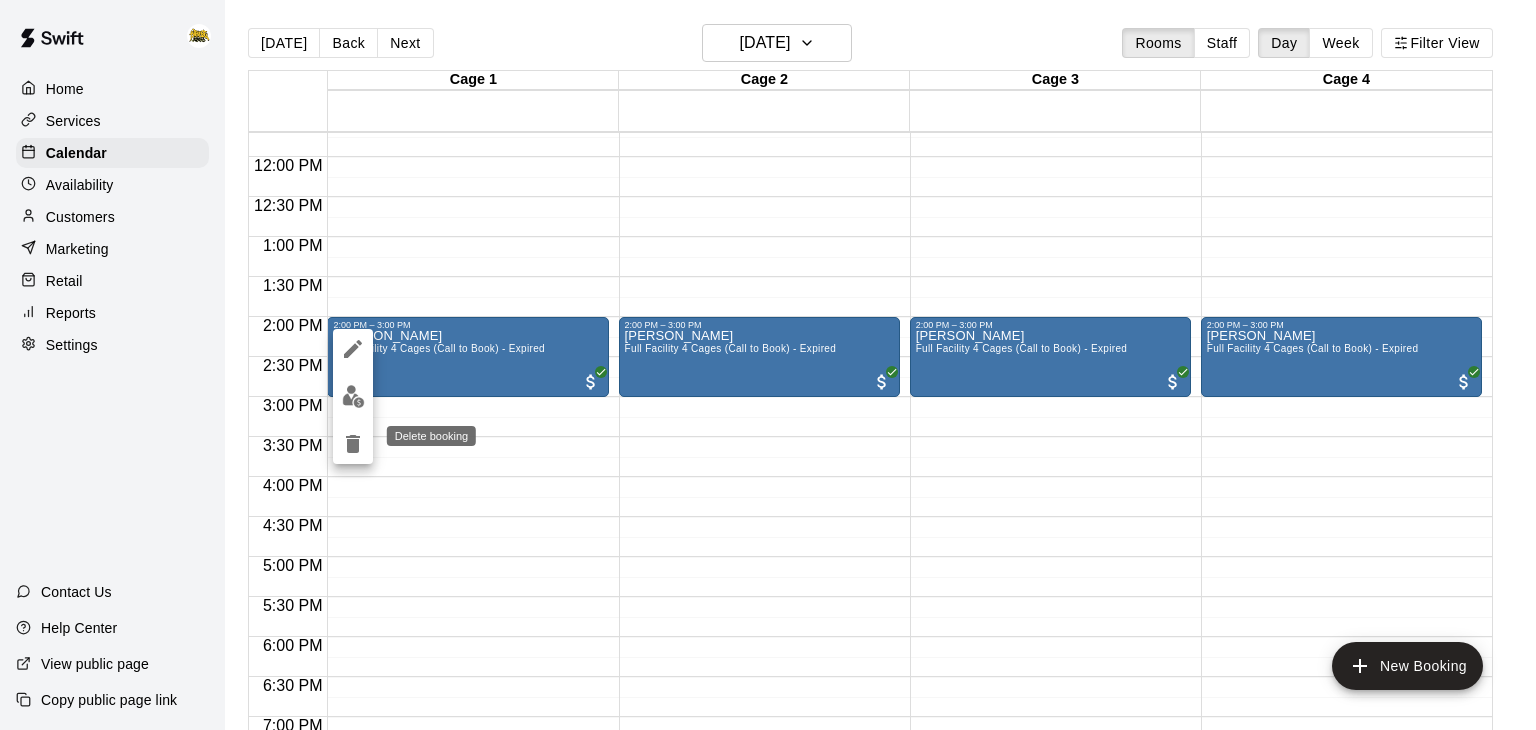 click 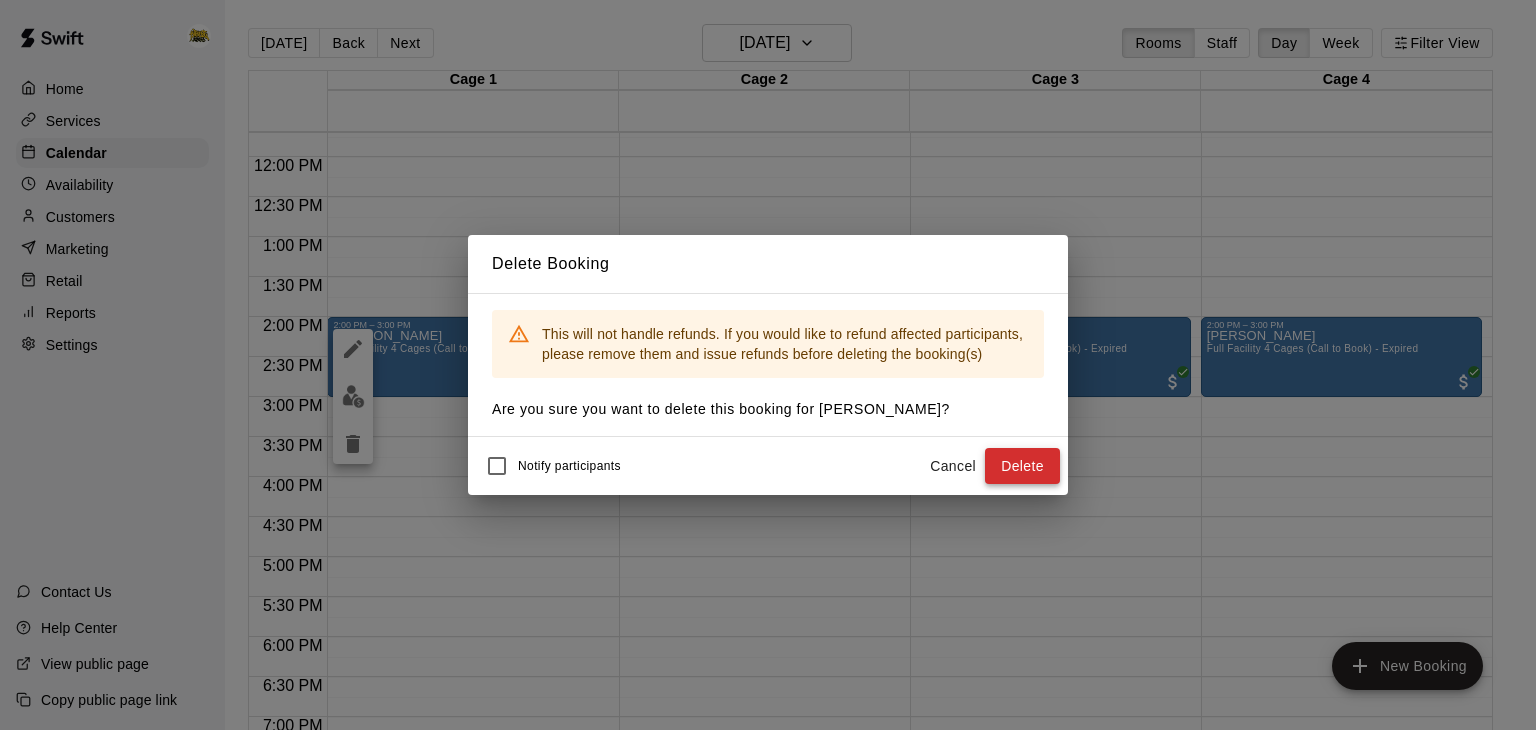 click on "Delete" at bounding box center (1022, 466) 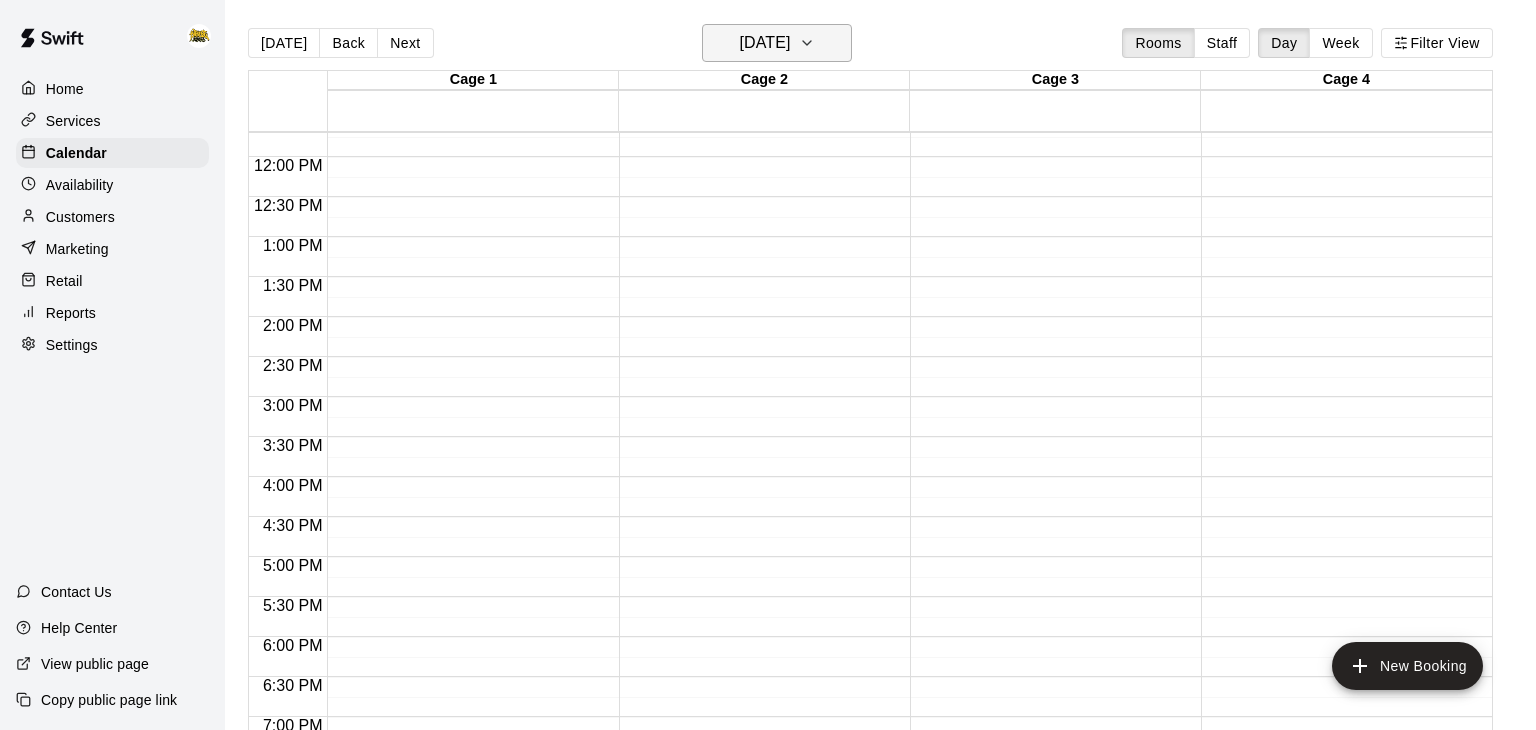 click 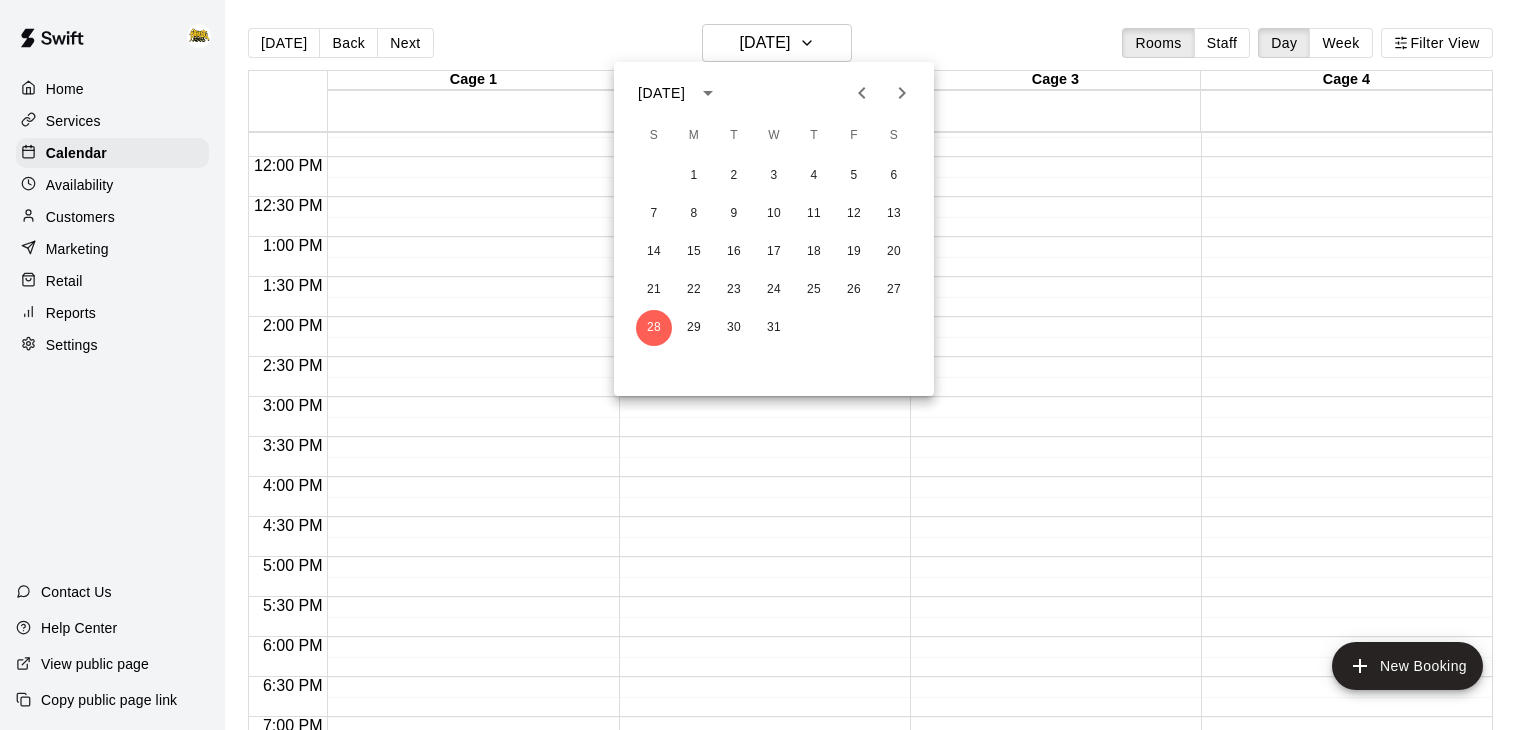 click 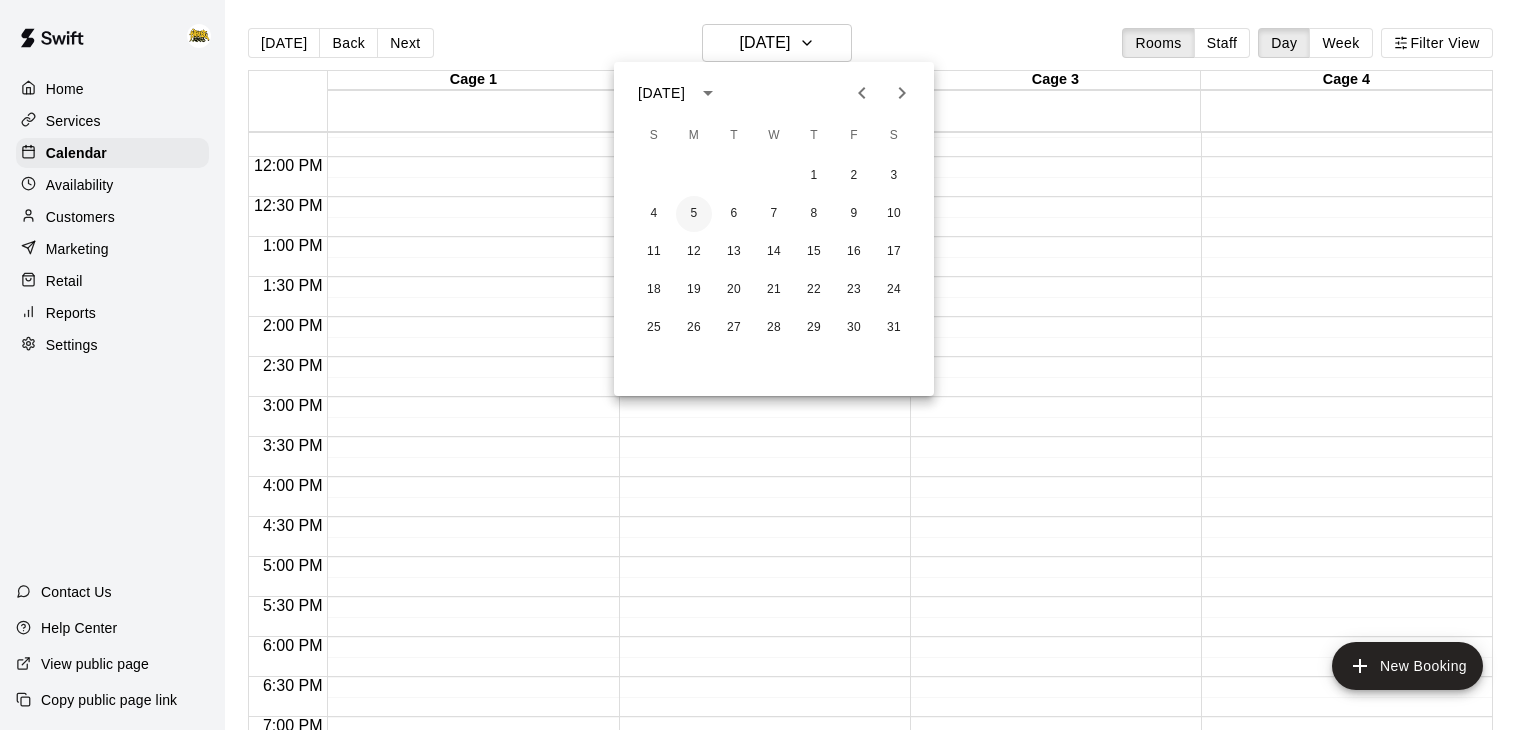 click on "5" at bounding box center (694, 214) 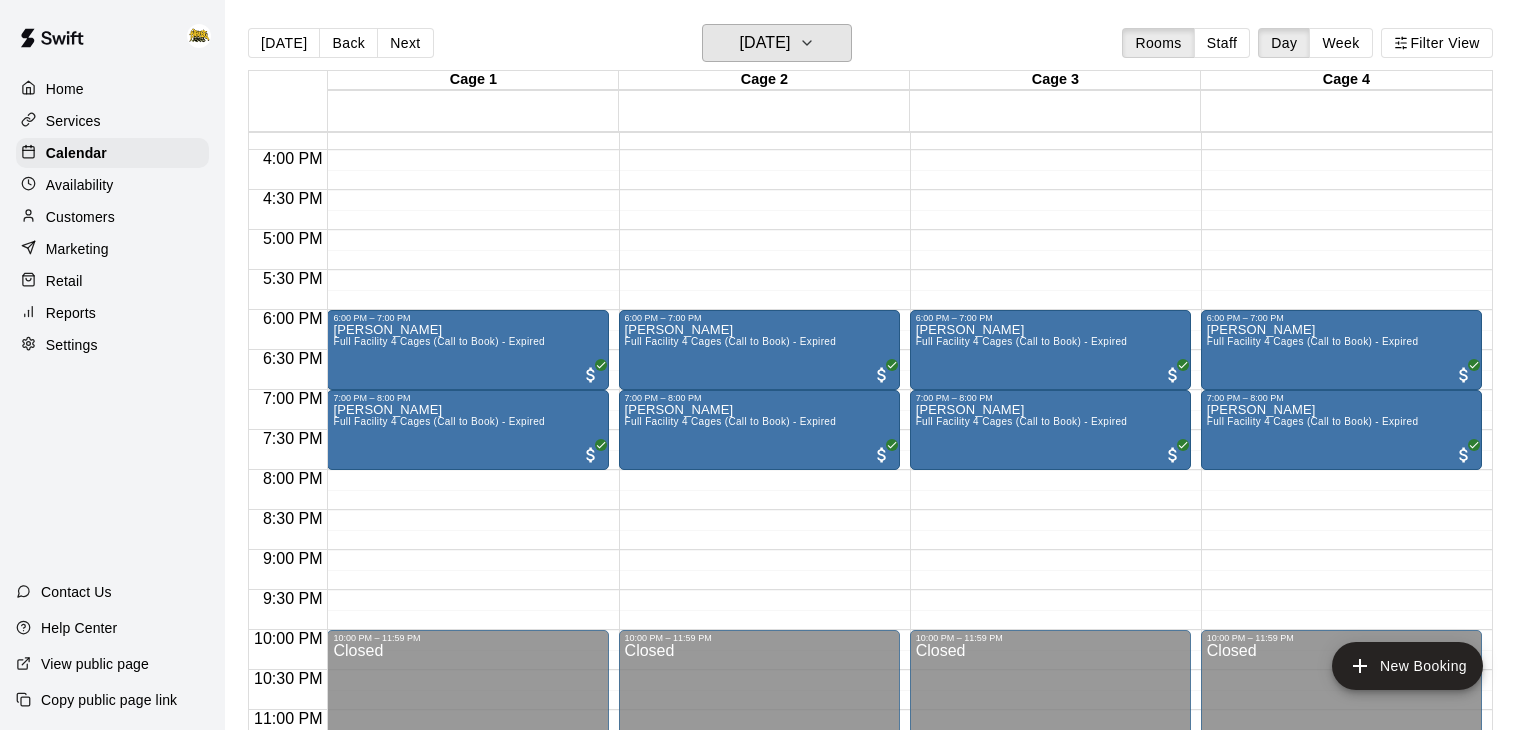 scroll, scrollTop: 1272, scrollLeft: 0, axis: vertical 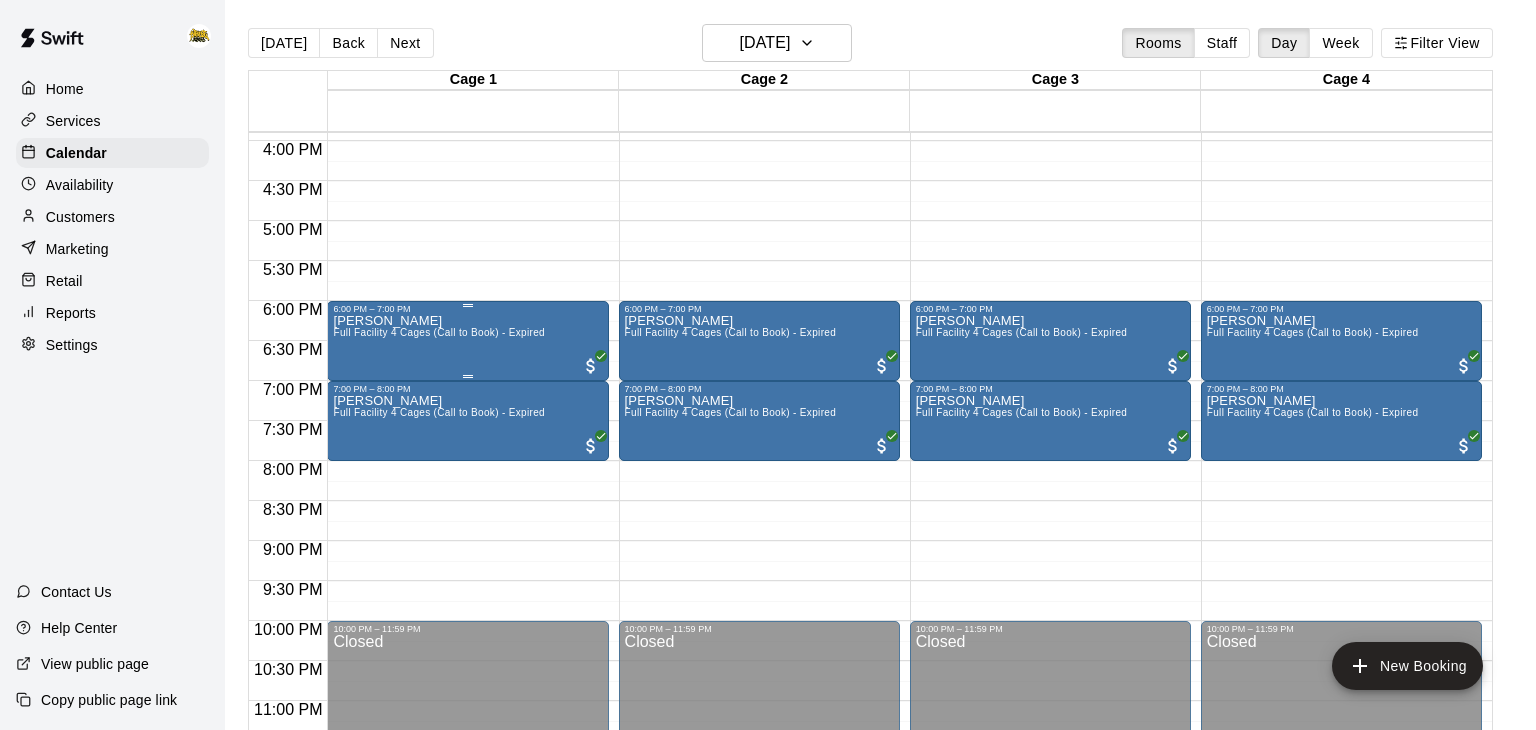 click on "[PERSON_NAME]  Full Facility 4 Cages (Call to Book) - Expired" at bounding box center (439, 679) 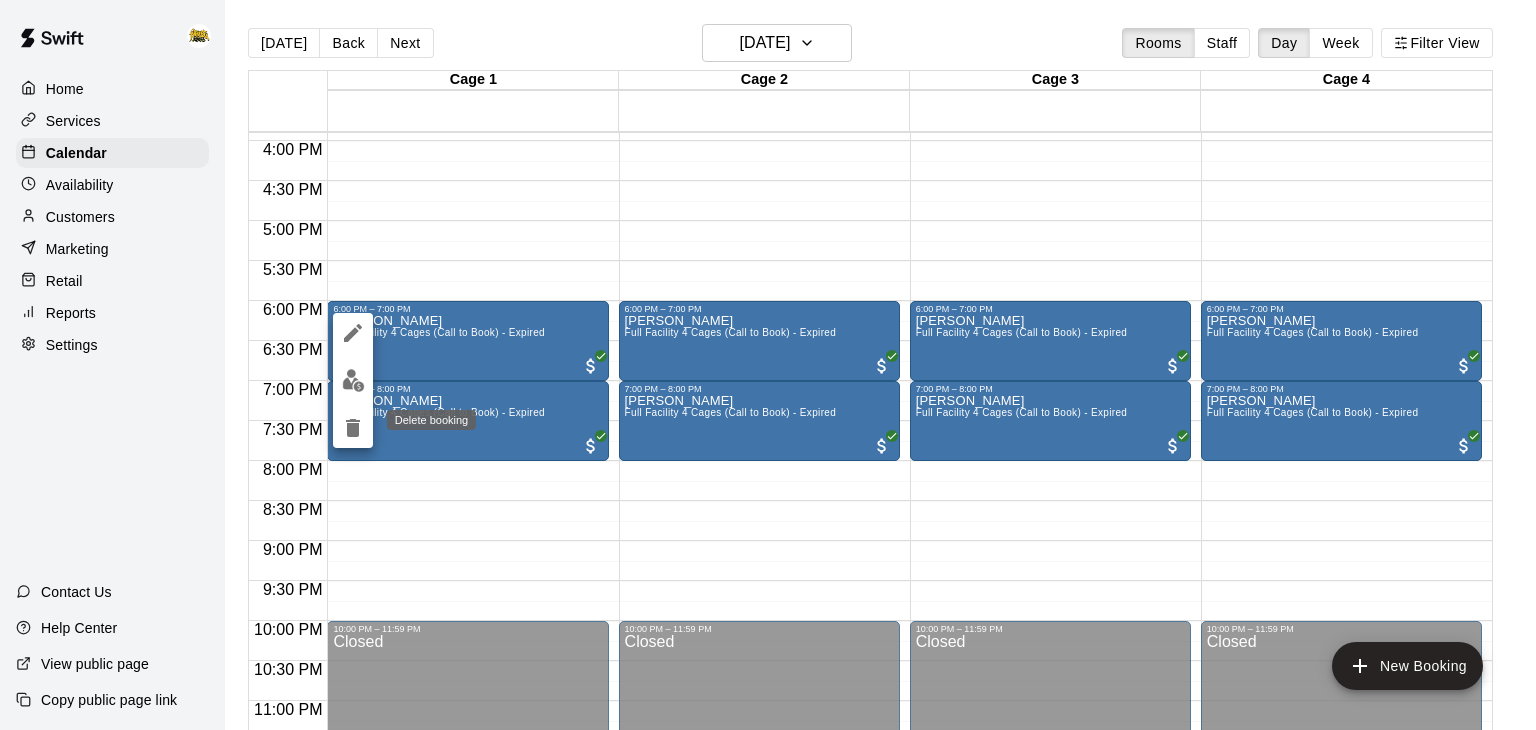 click 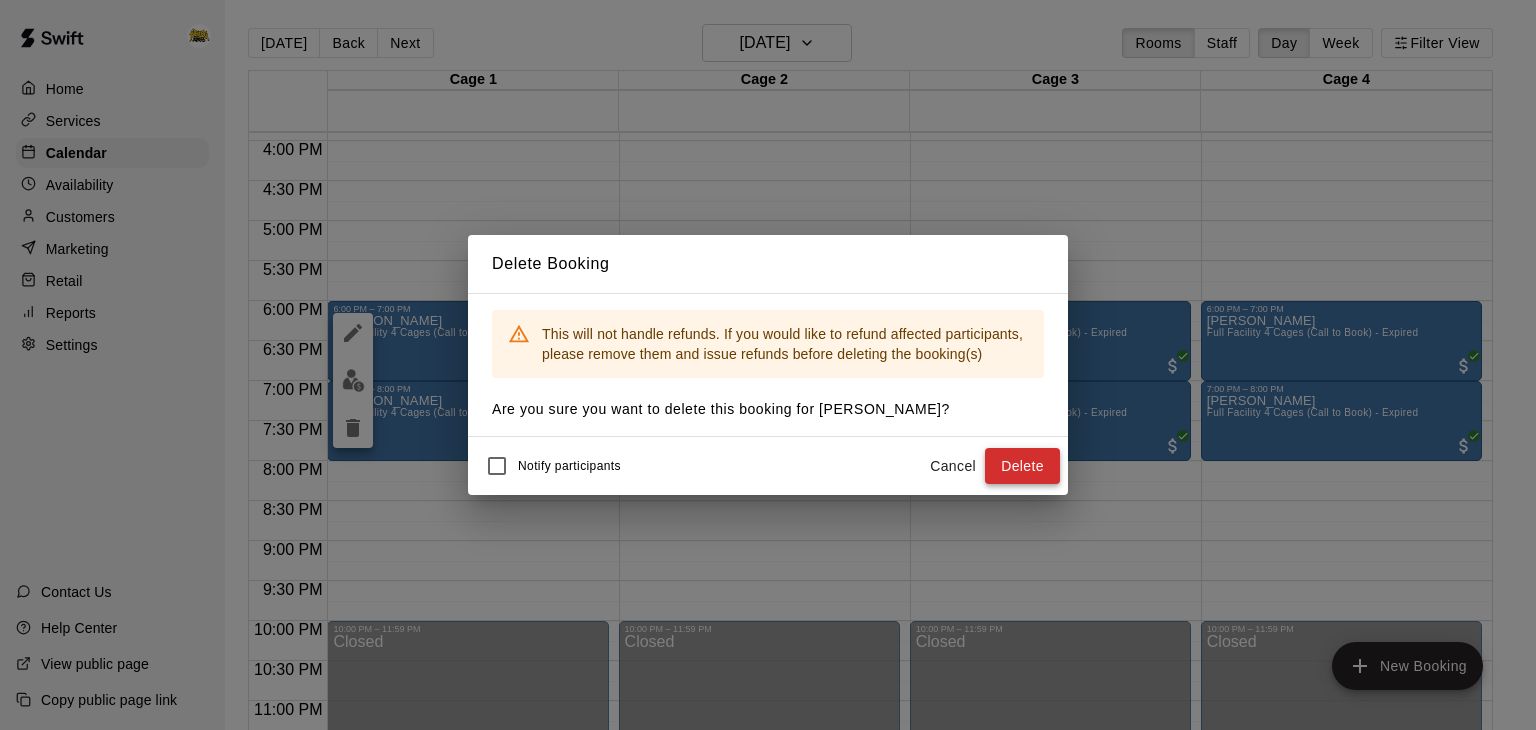 click on "Delete" at bounding box center (1022, 466) 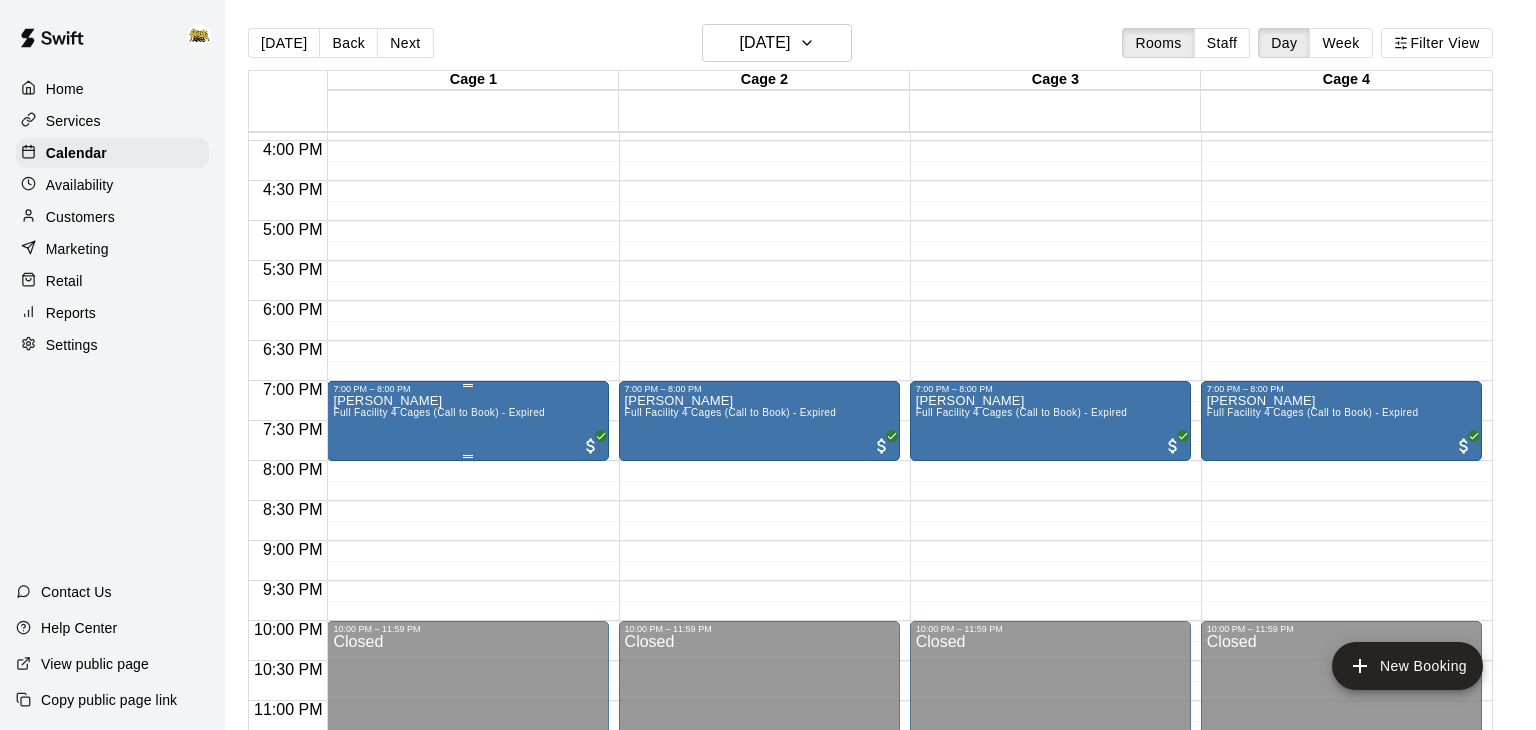 click on "Full Facility 4 Cages (Call to Book) - Expired" at bounding box center (439, 412) 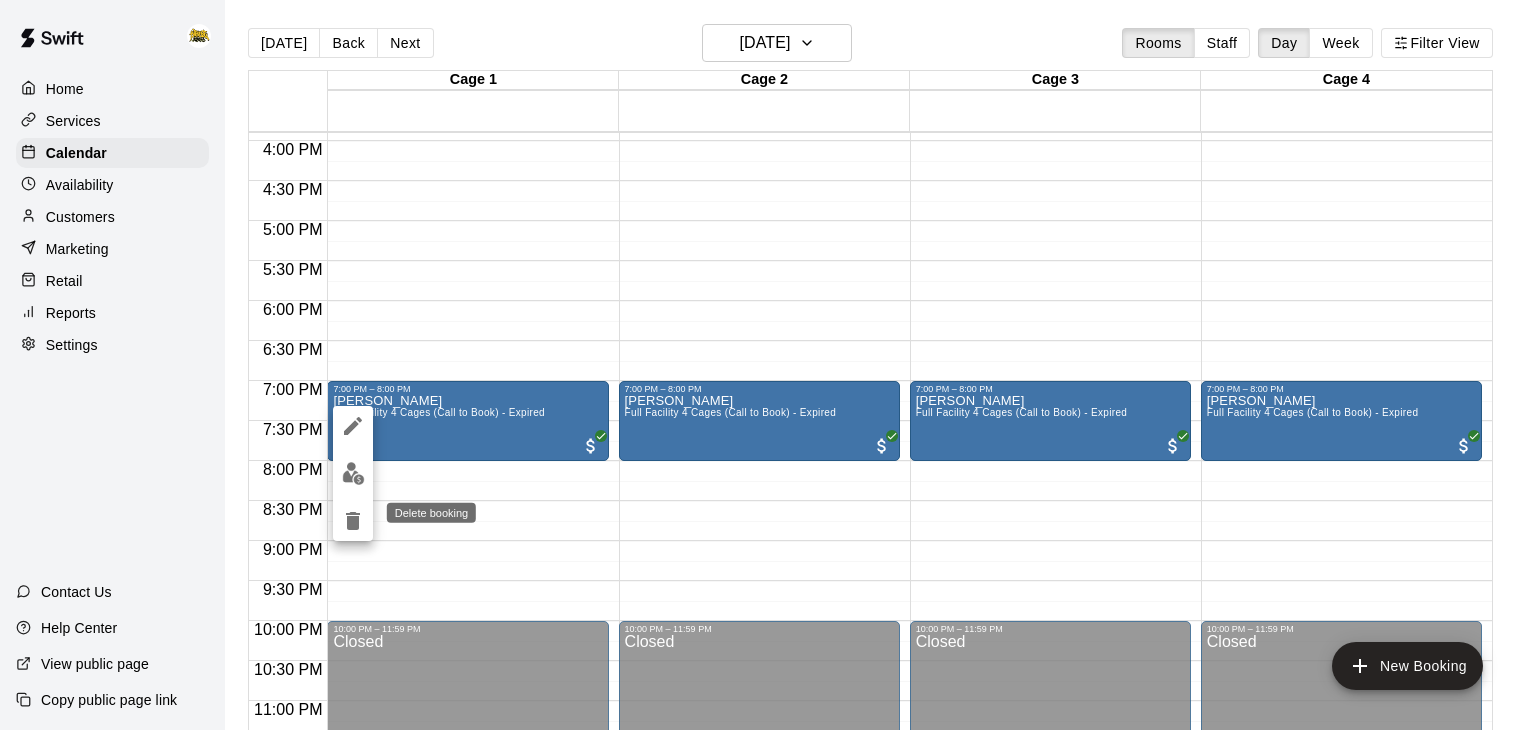 click 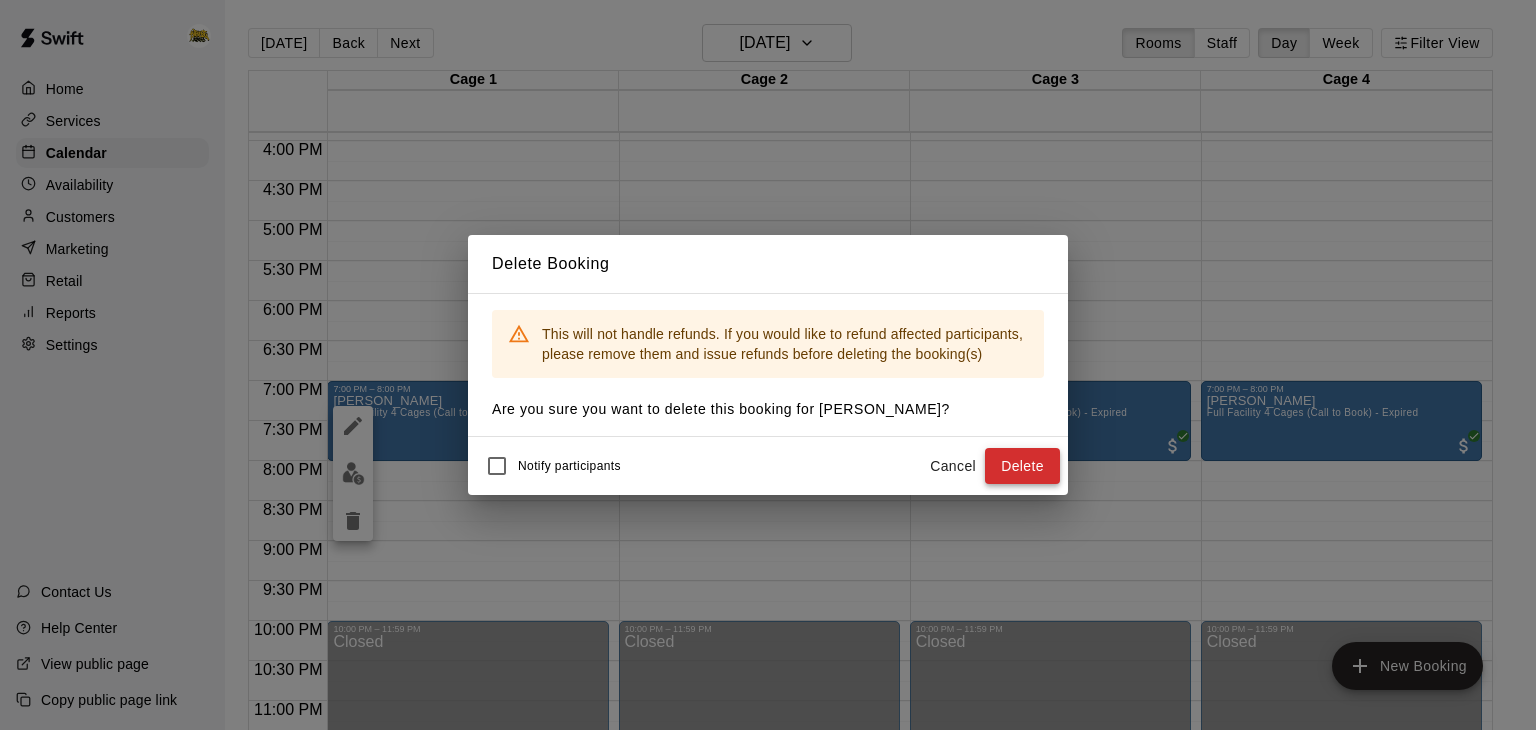 click on "Delete" at bounding box center (1022, 466) 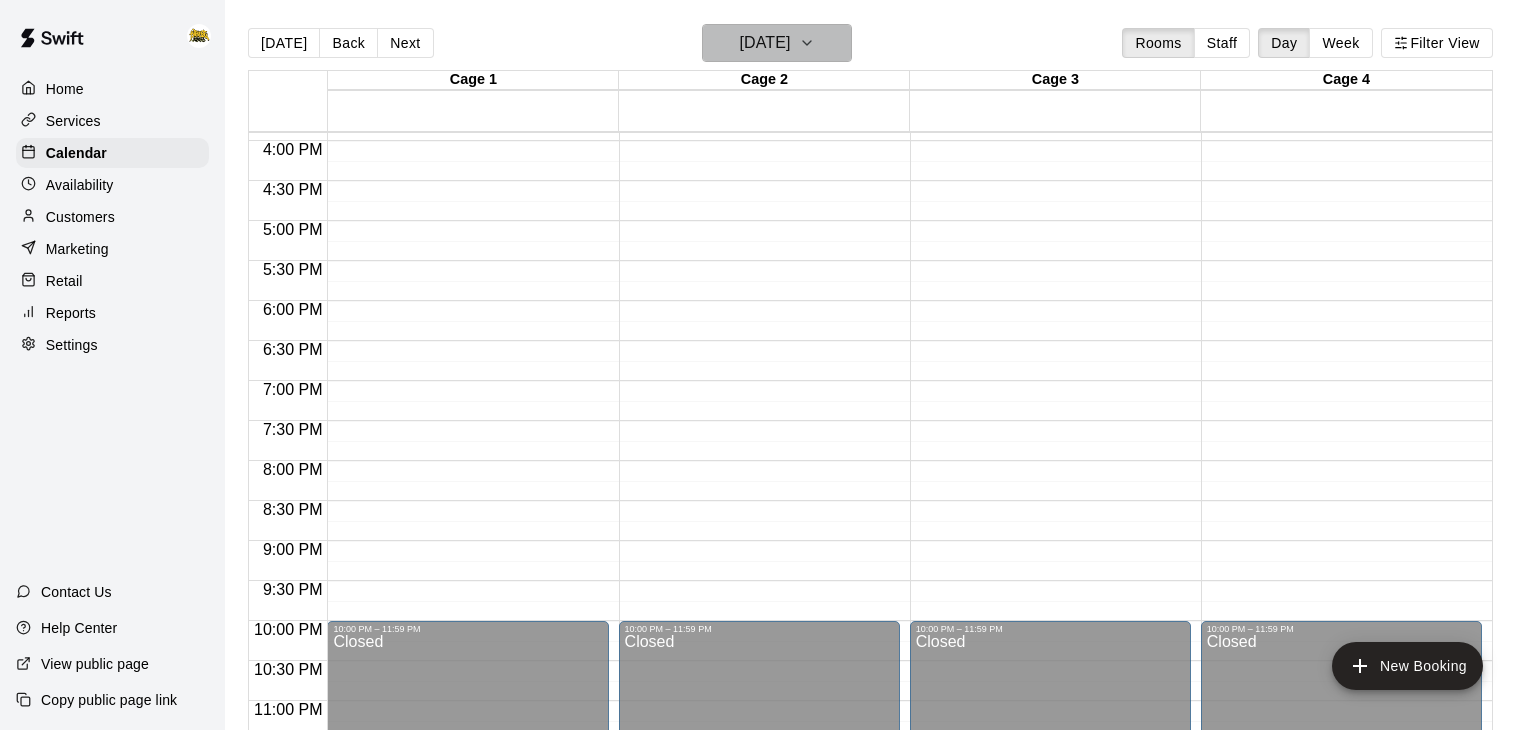 click on "[DATE]" at bounding box center (777, 43) 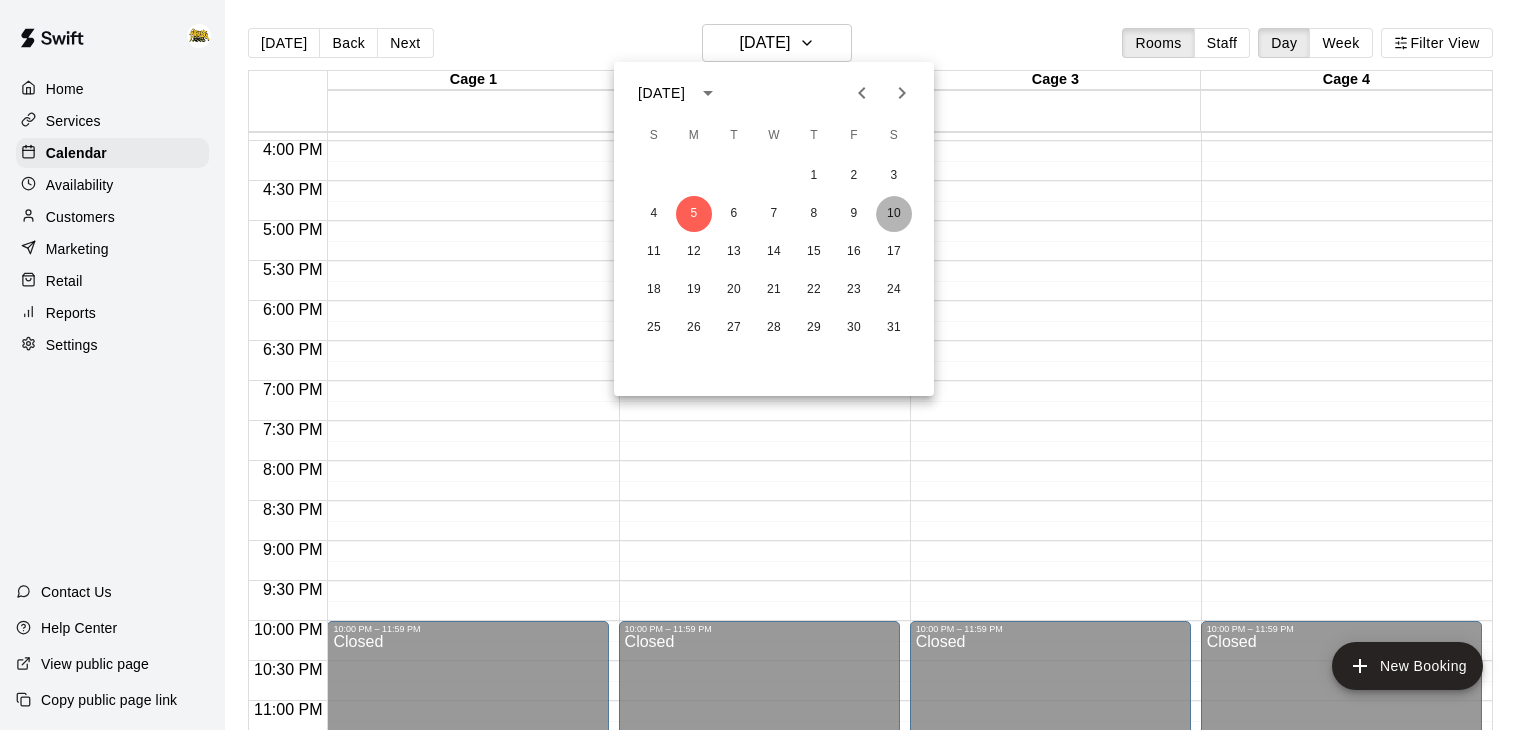 click on "10" at bounding box center [894, 214] 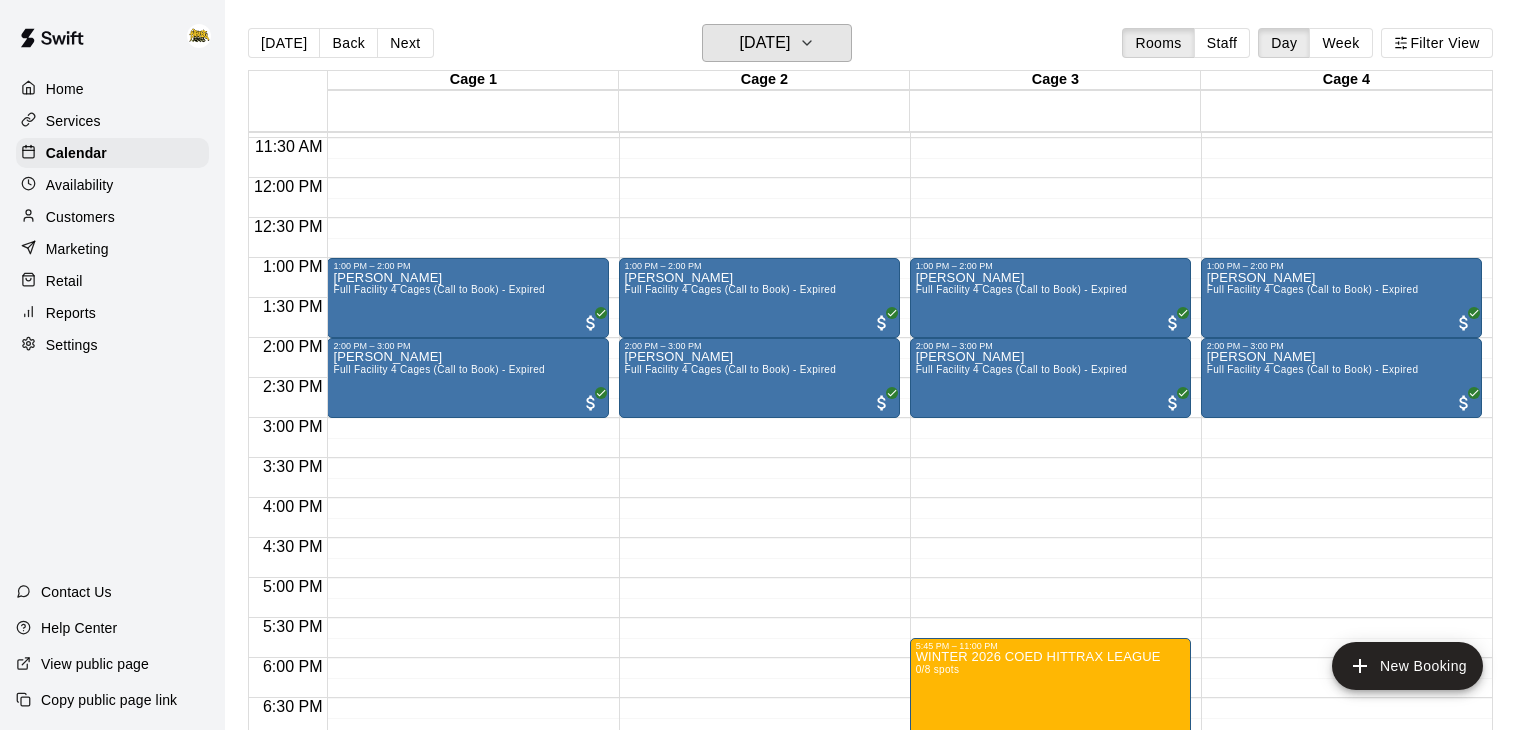 scroll, scrollTop: 913, scrollLeft: 0, axis: vertical 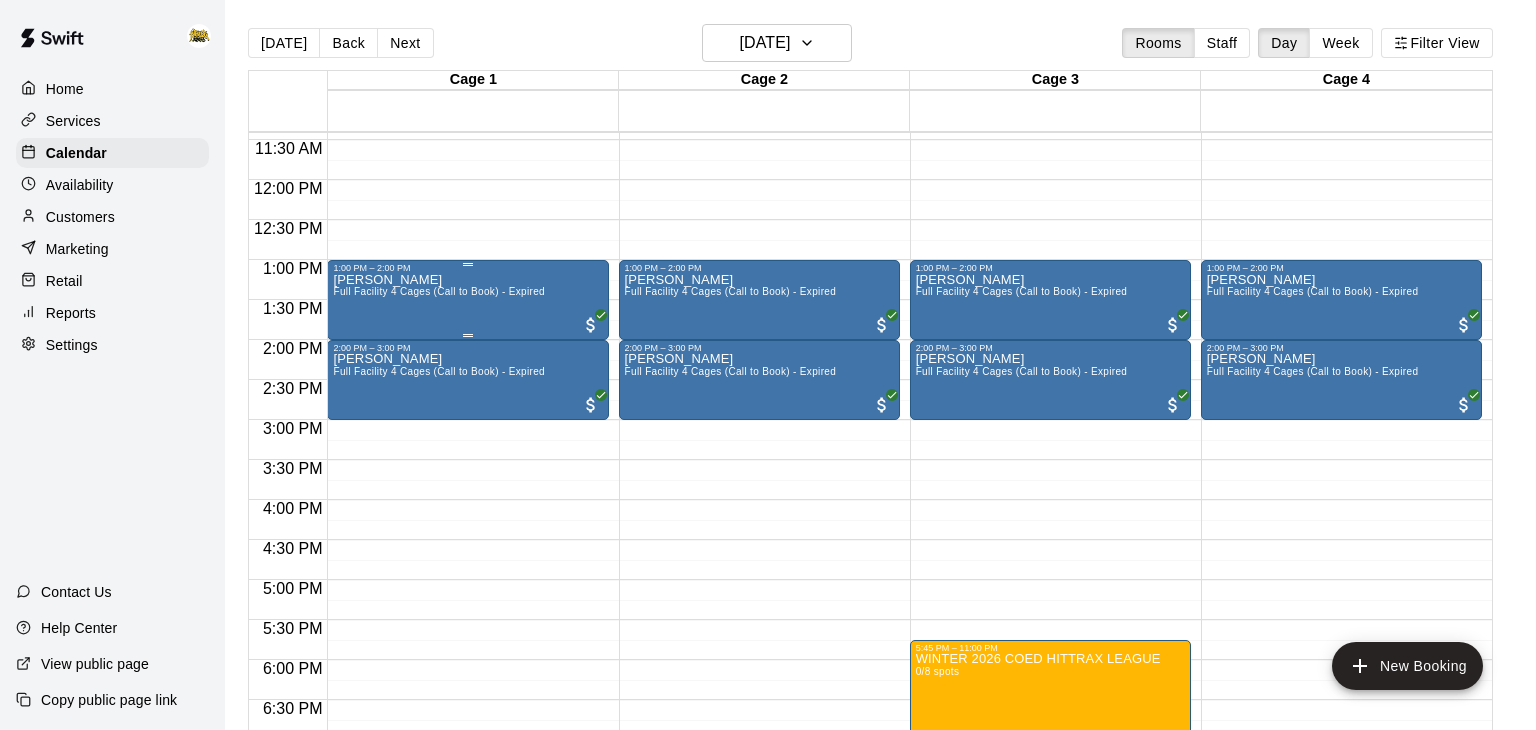 click on "[PERSON_NAME]  Full Facility 4 Cages (Call to Book) - Expired" at bounding box center [439, 638] 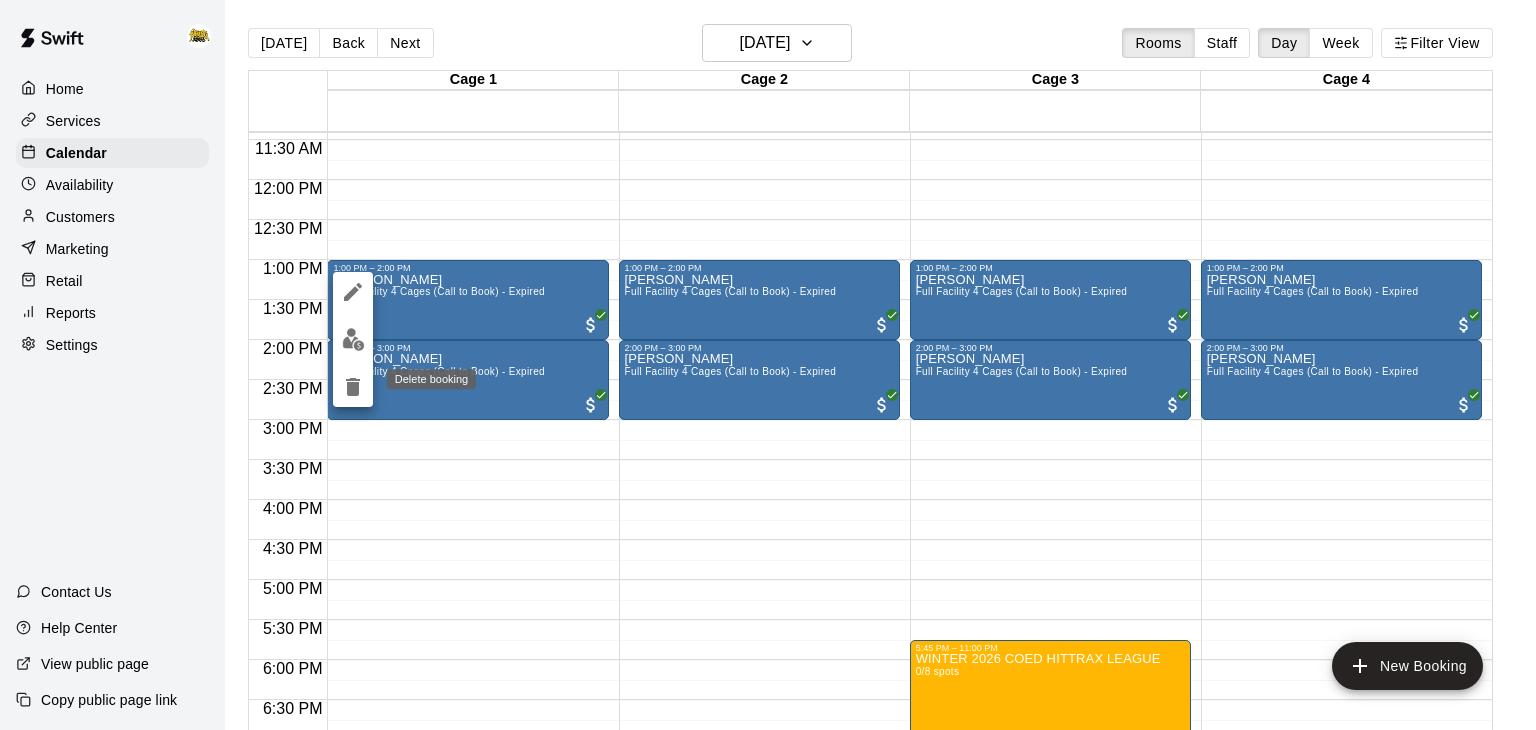 click 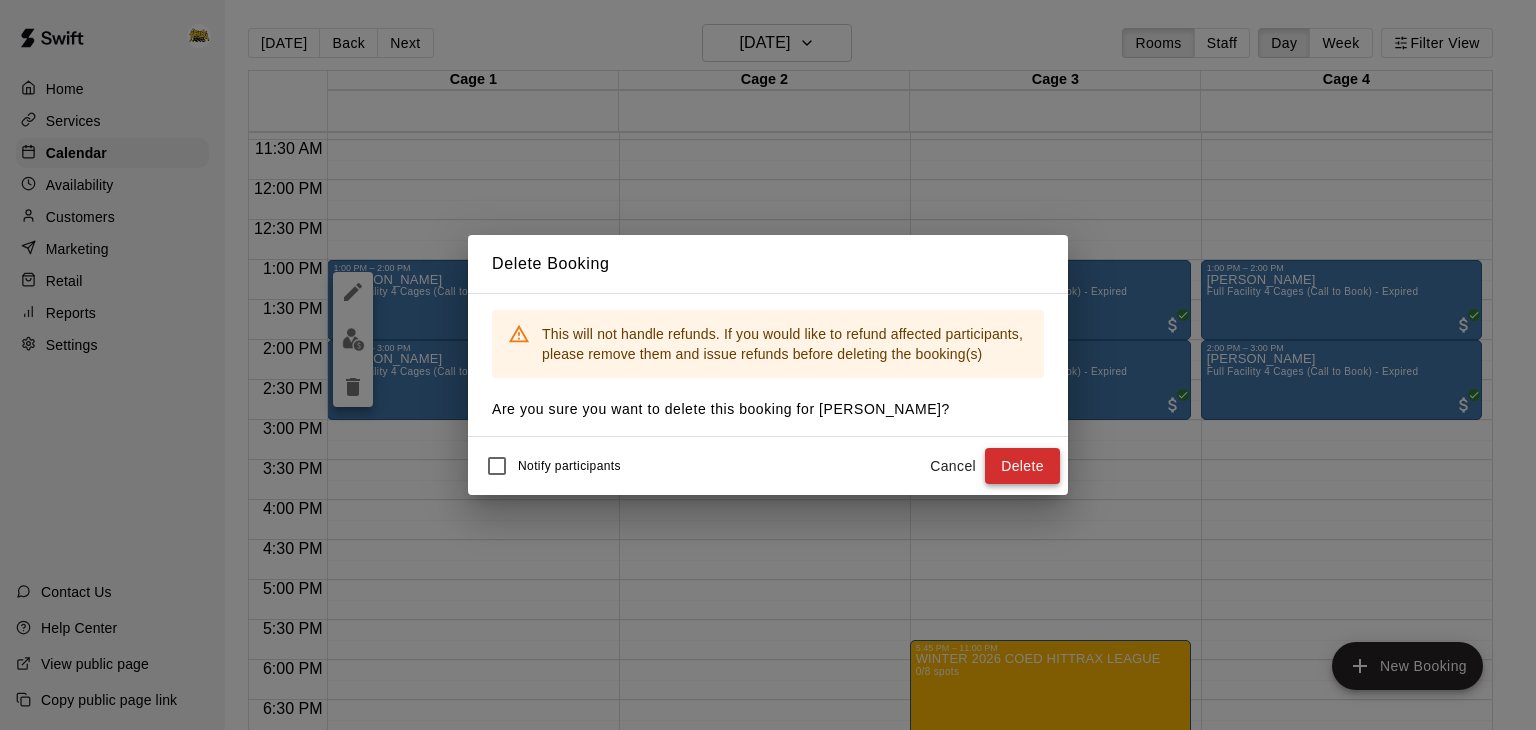 click on "Delete" at bounding box center (1022, 466) 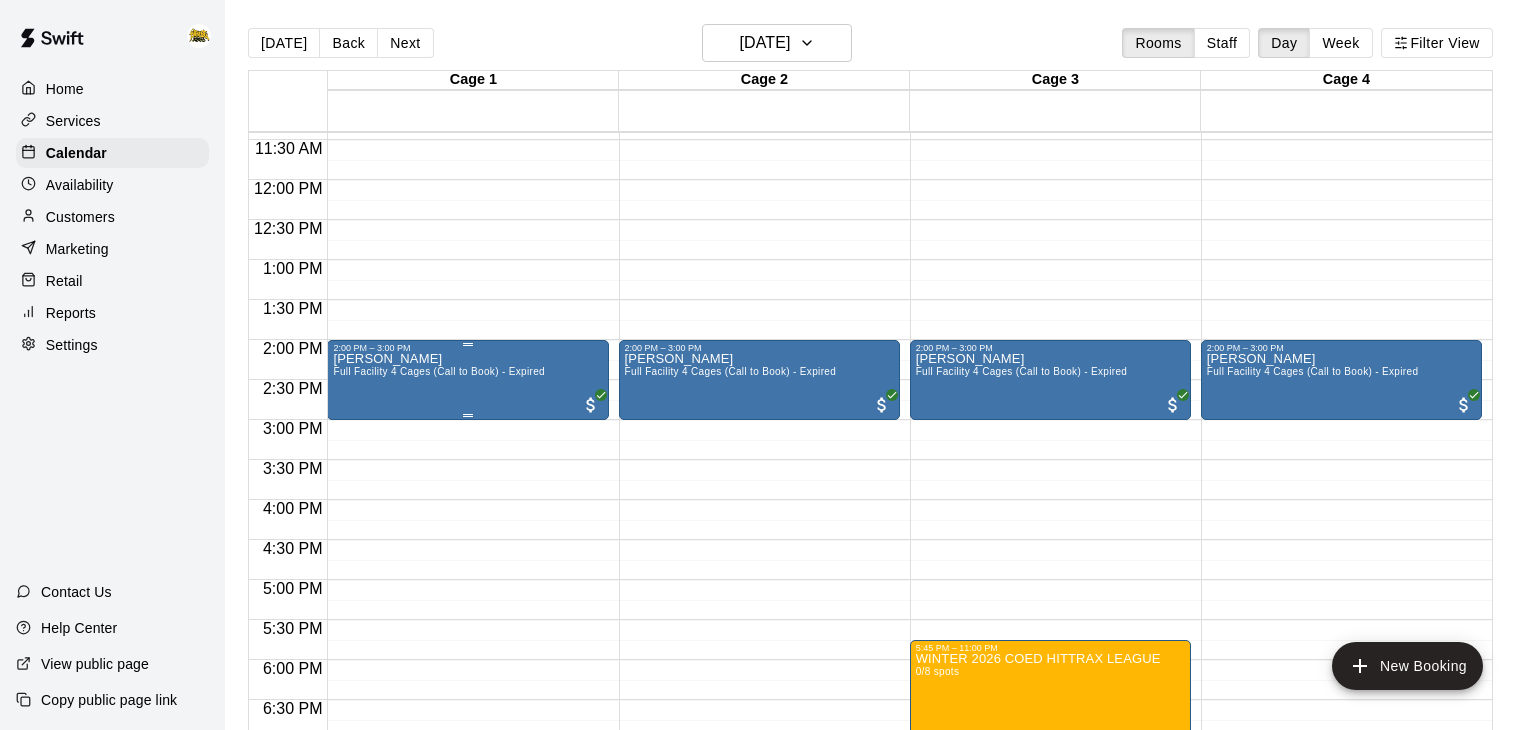 click on "Full Facility 4 Cages (Call to Book) - Expired" at bounding box center [439, 371] 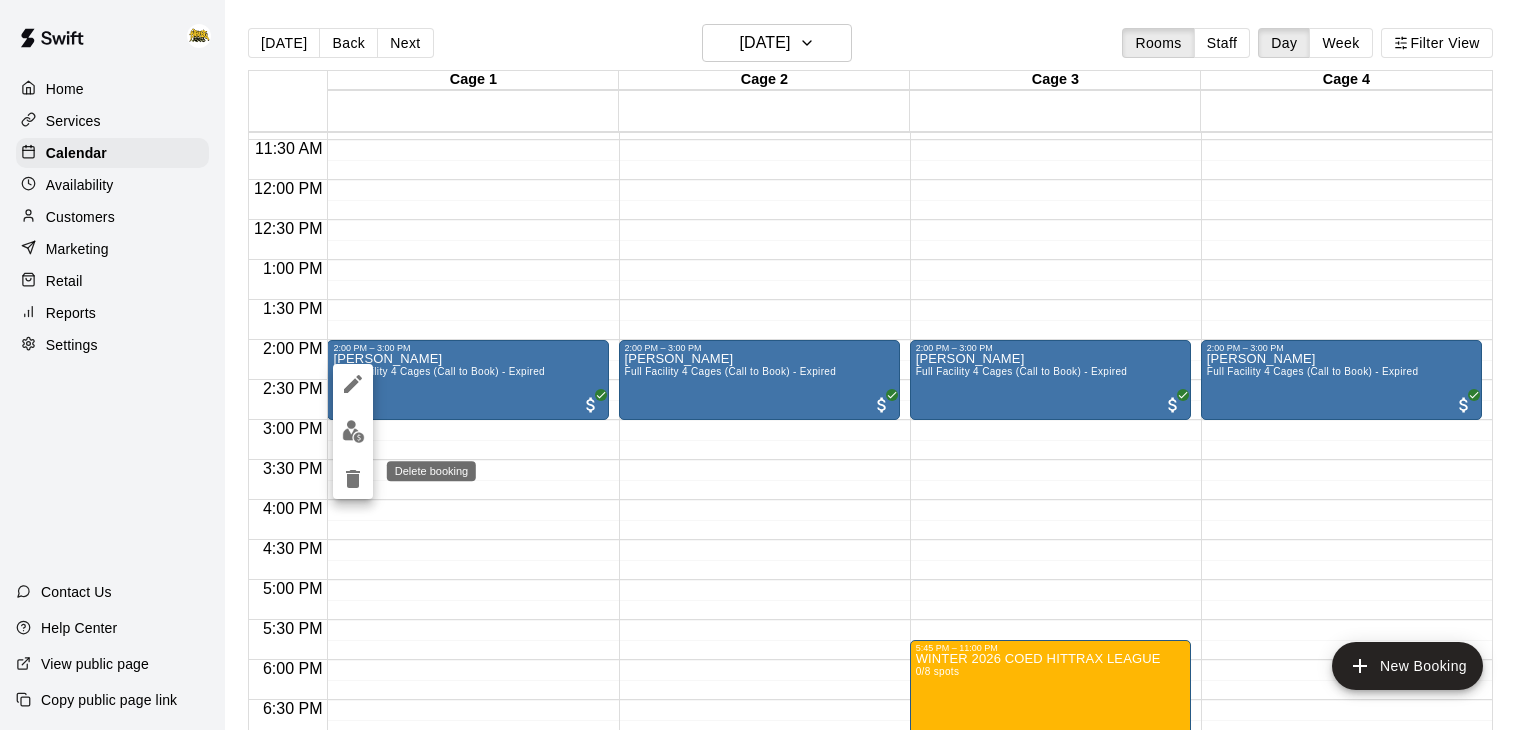 click 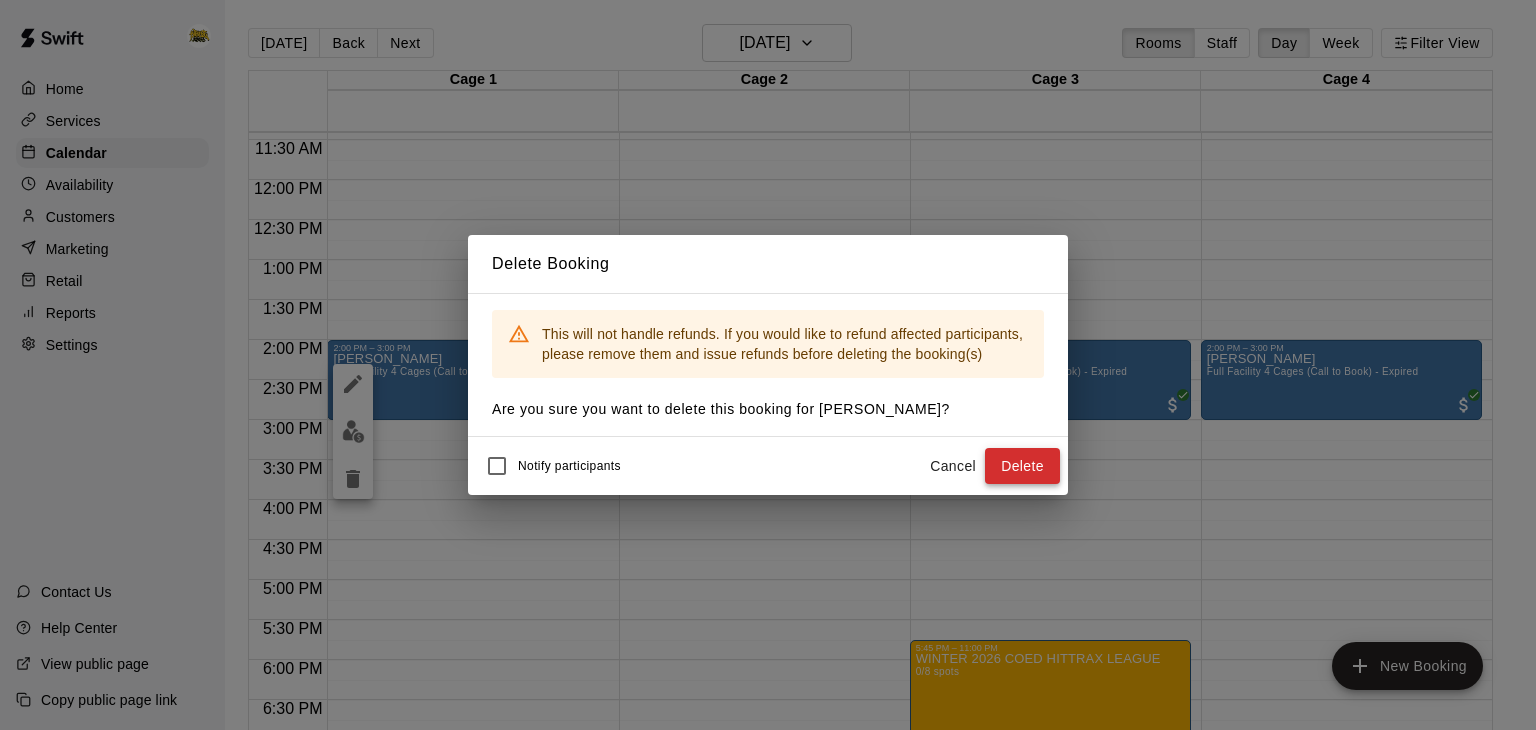 click on "Delete" at bounding box center (1022, 466) 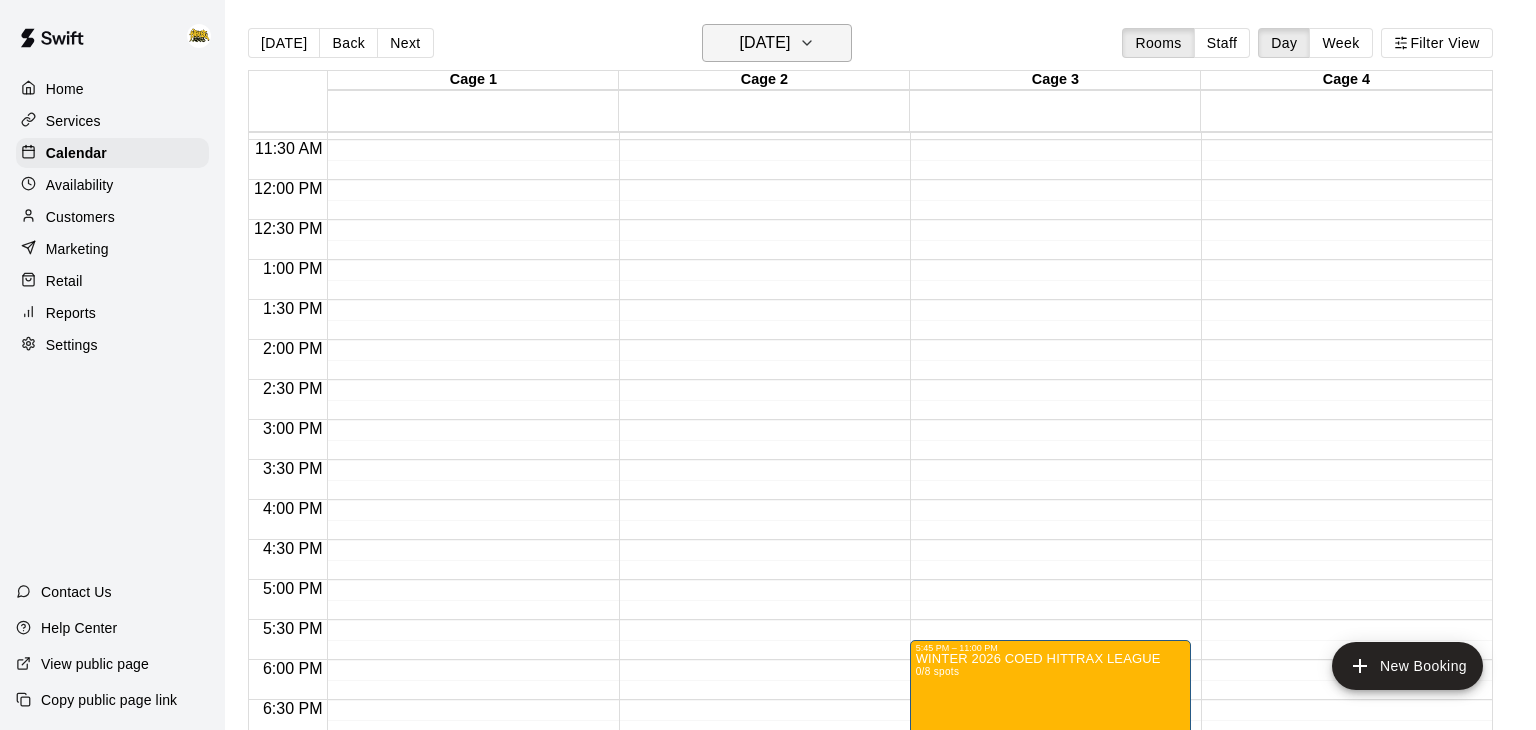 click 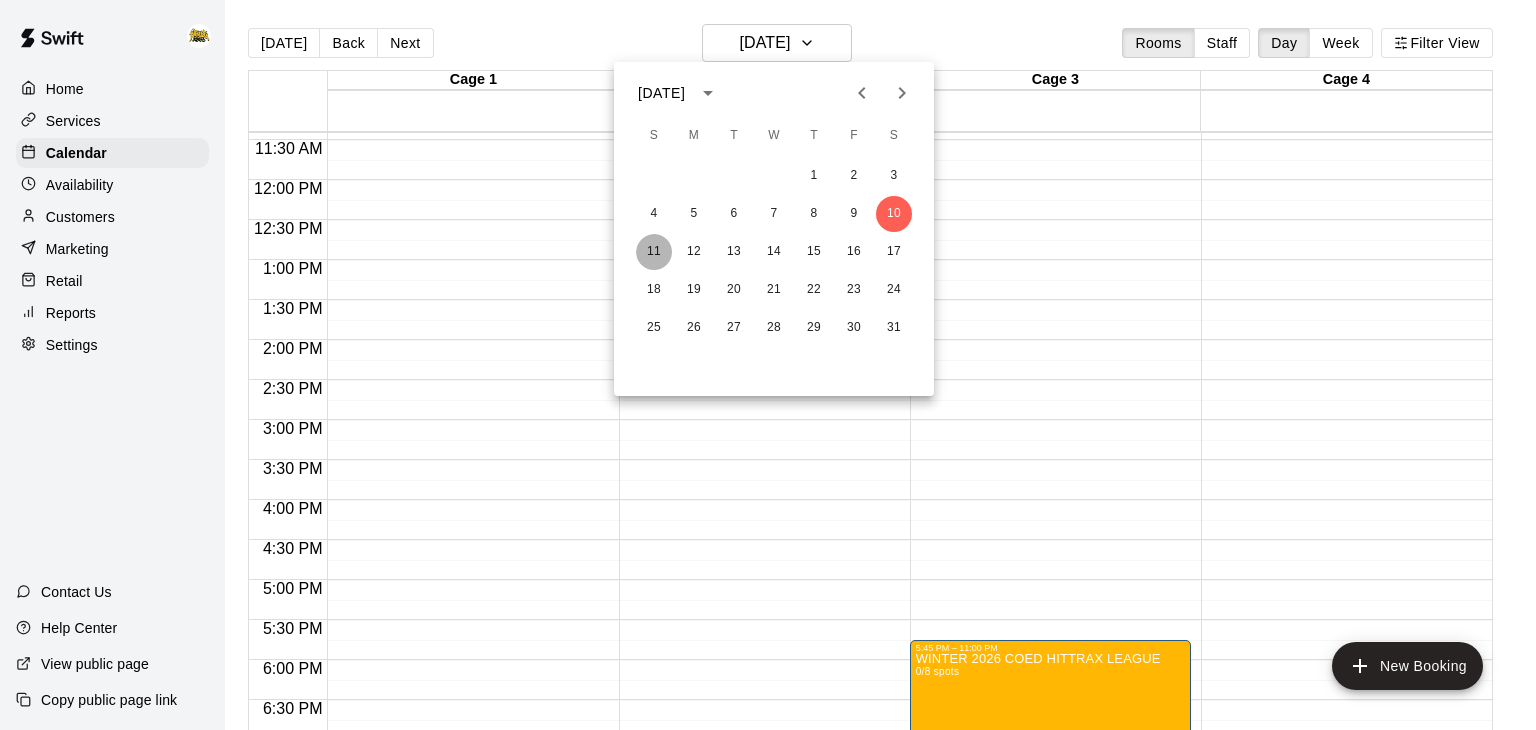 click on "11" at bounding box center (654, 252) 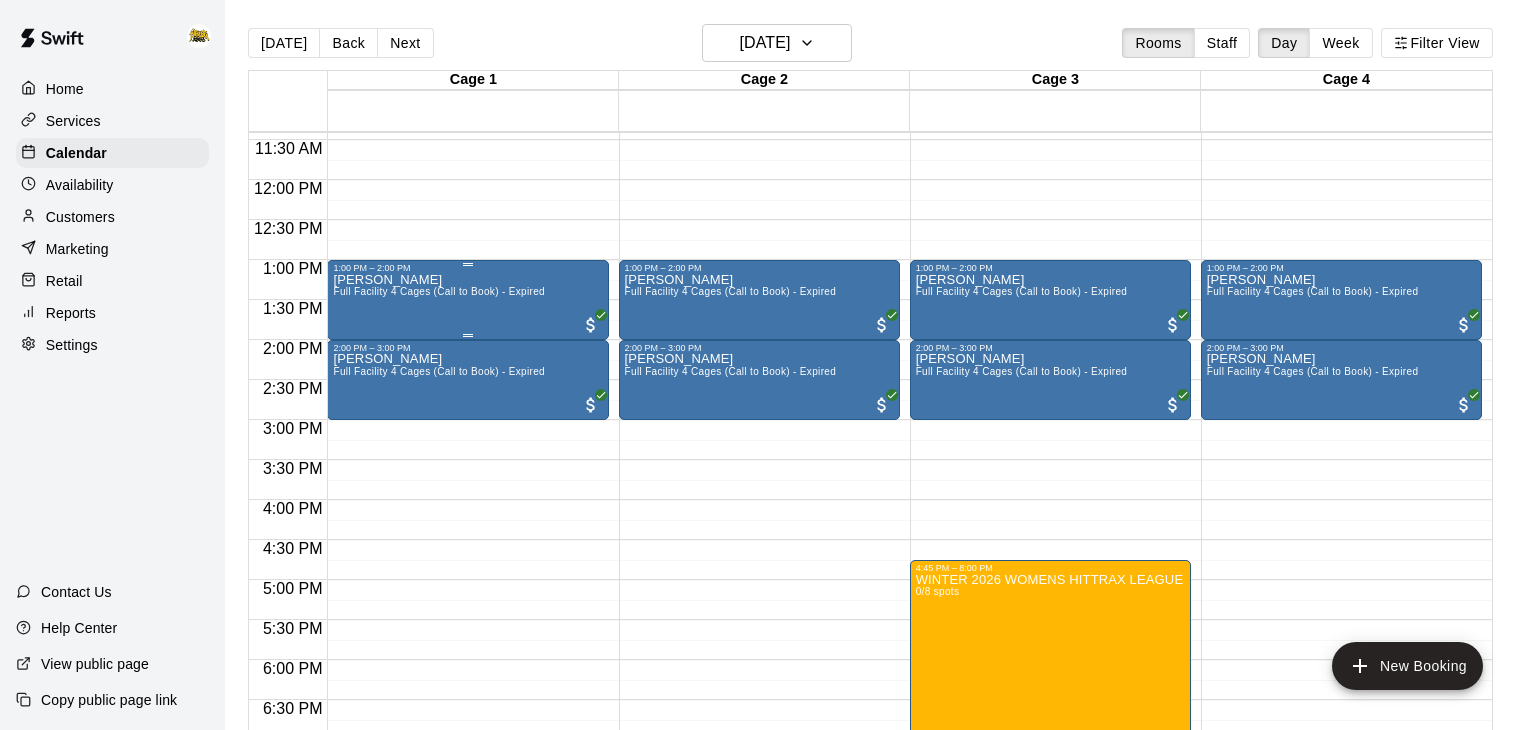 click on "1:00 PM – 2:00 PM" at bounding box center (467, 268) 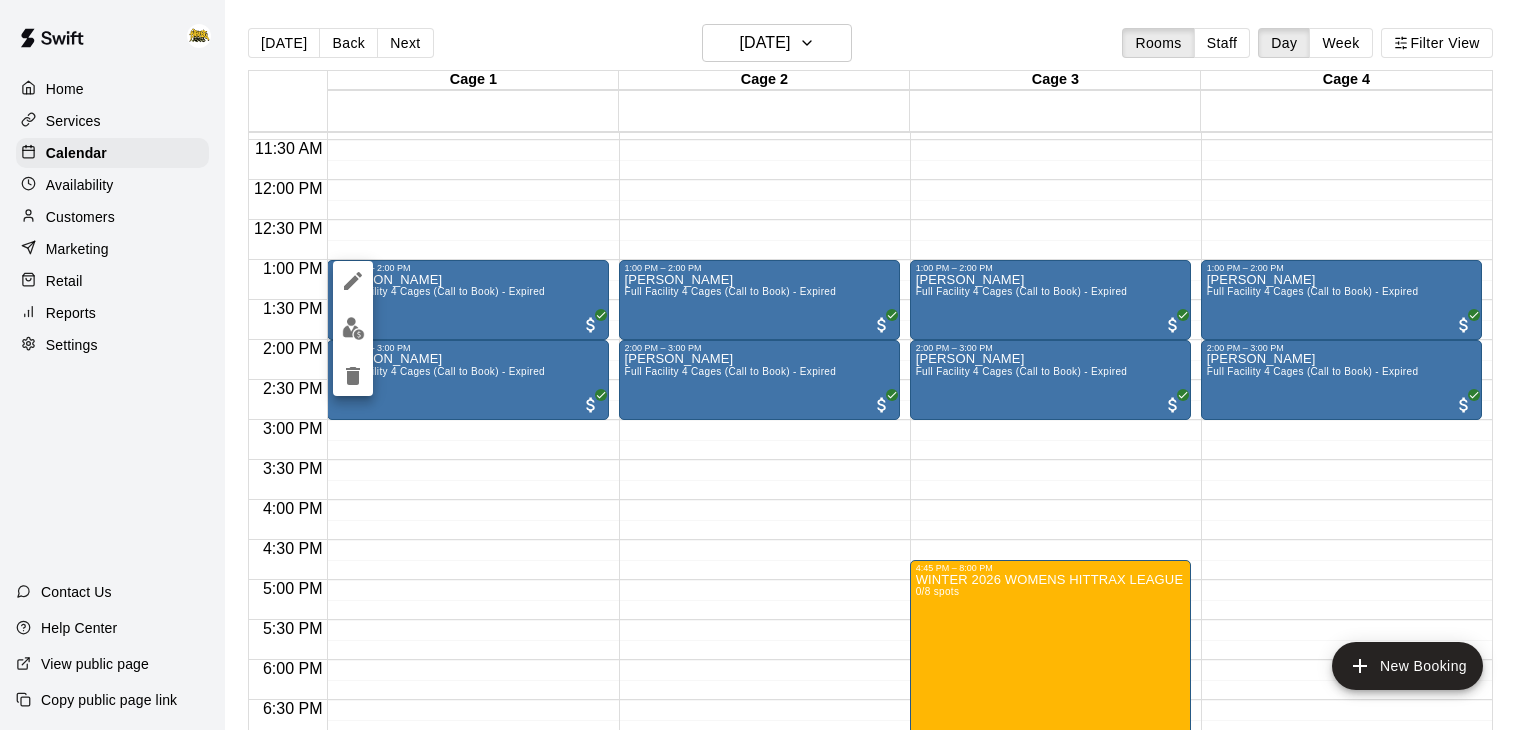 click 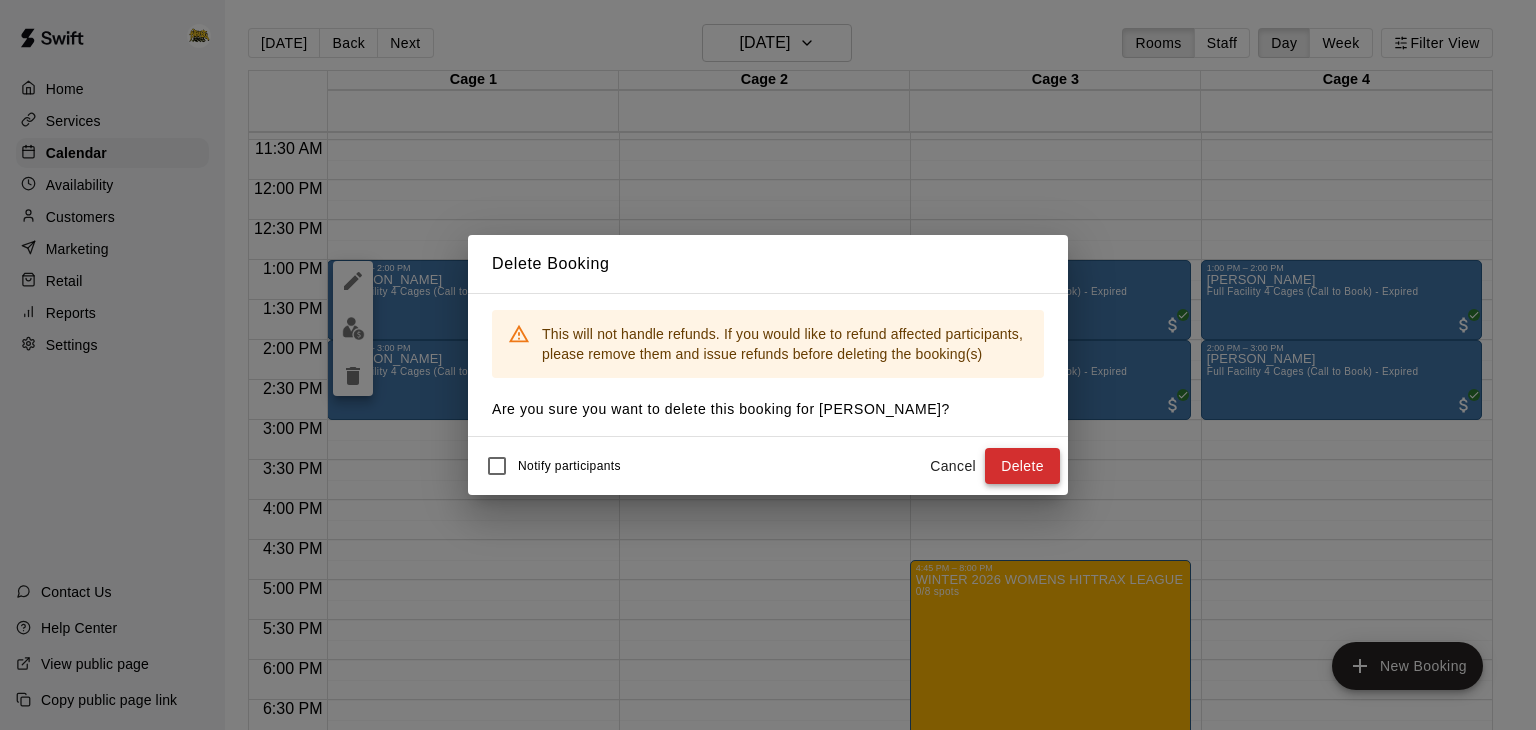 click on "Delete" at bounding box center (1022, 466) 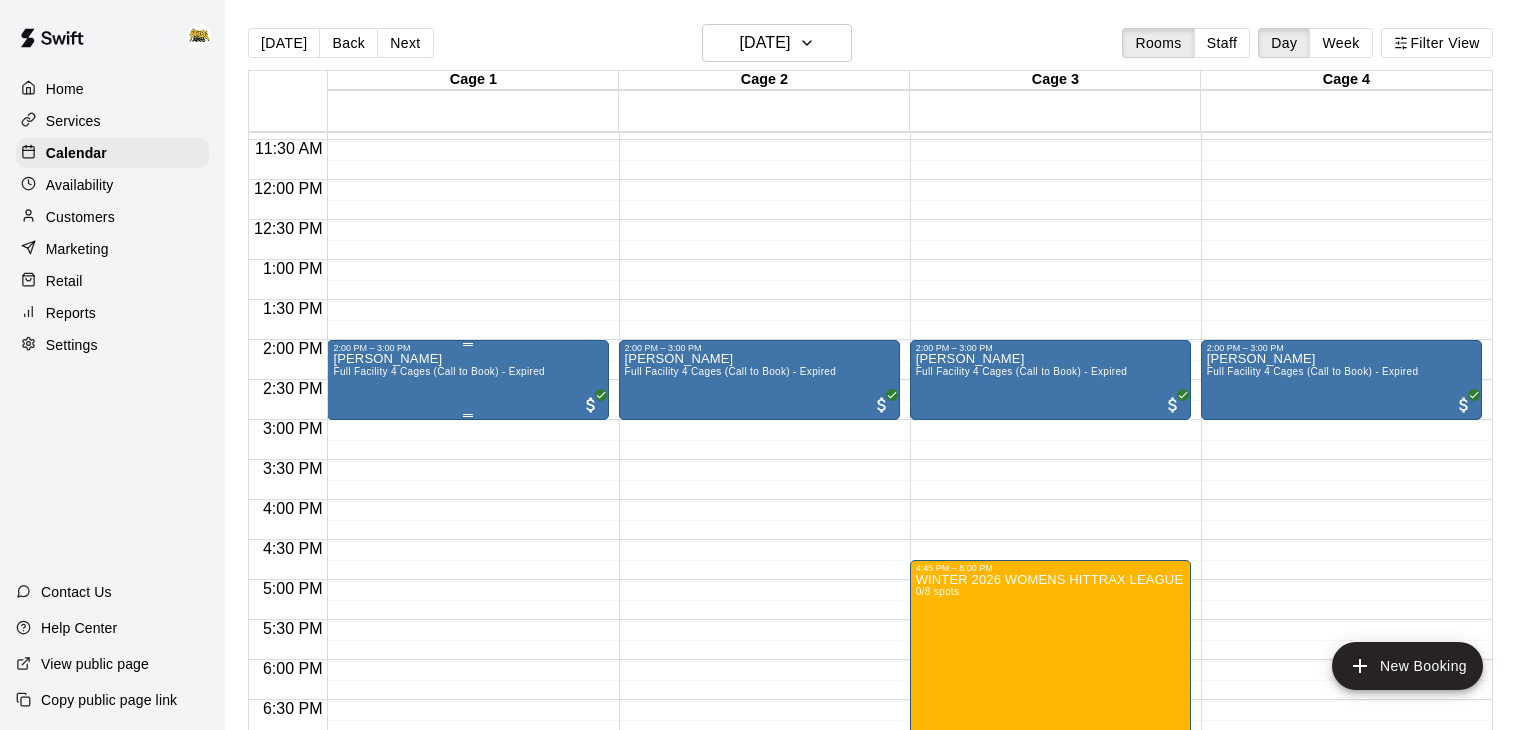 click on "Full Facility 4 Cages (Call to Book) - Expired" at bounding box center (439, 371) 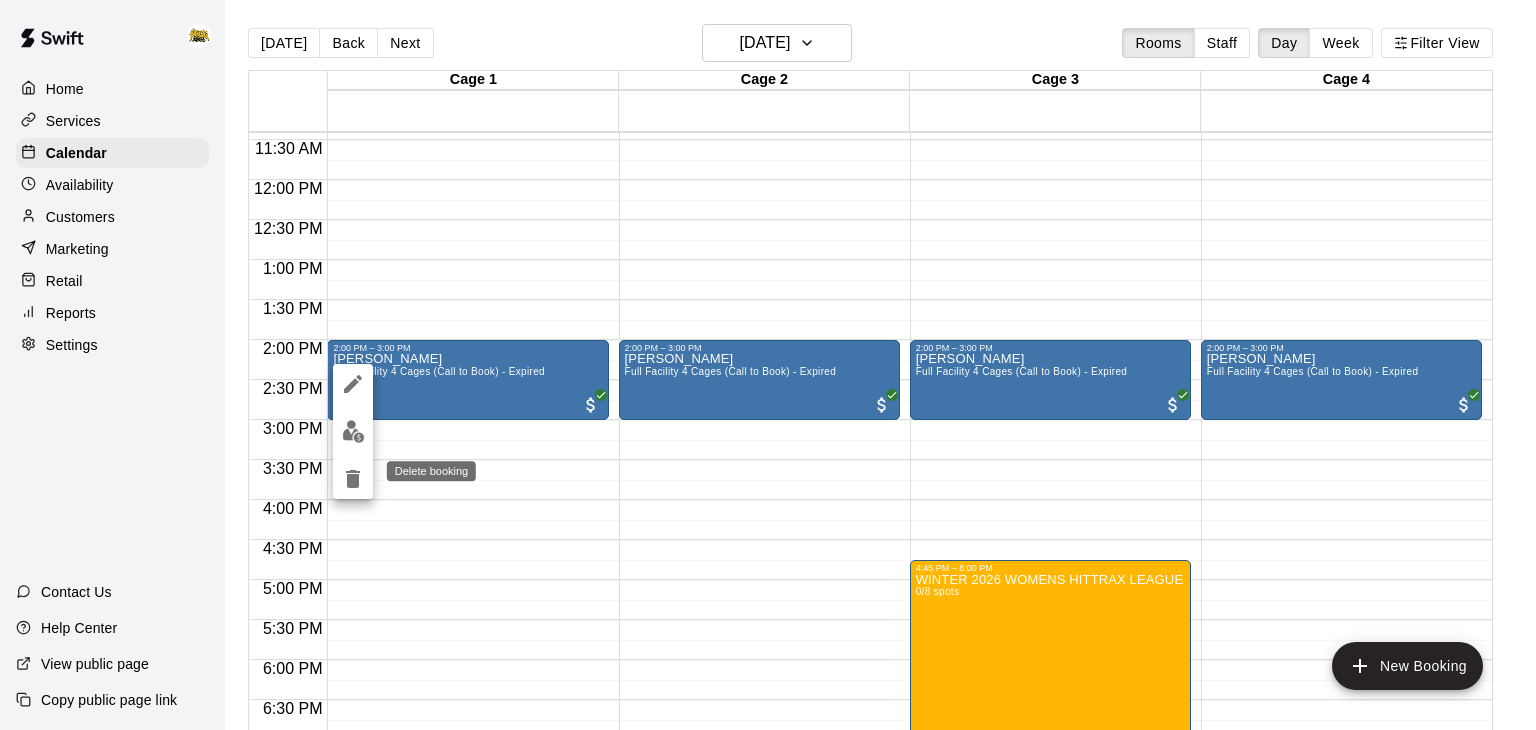click 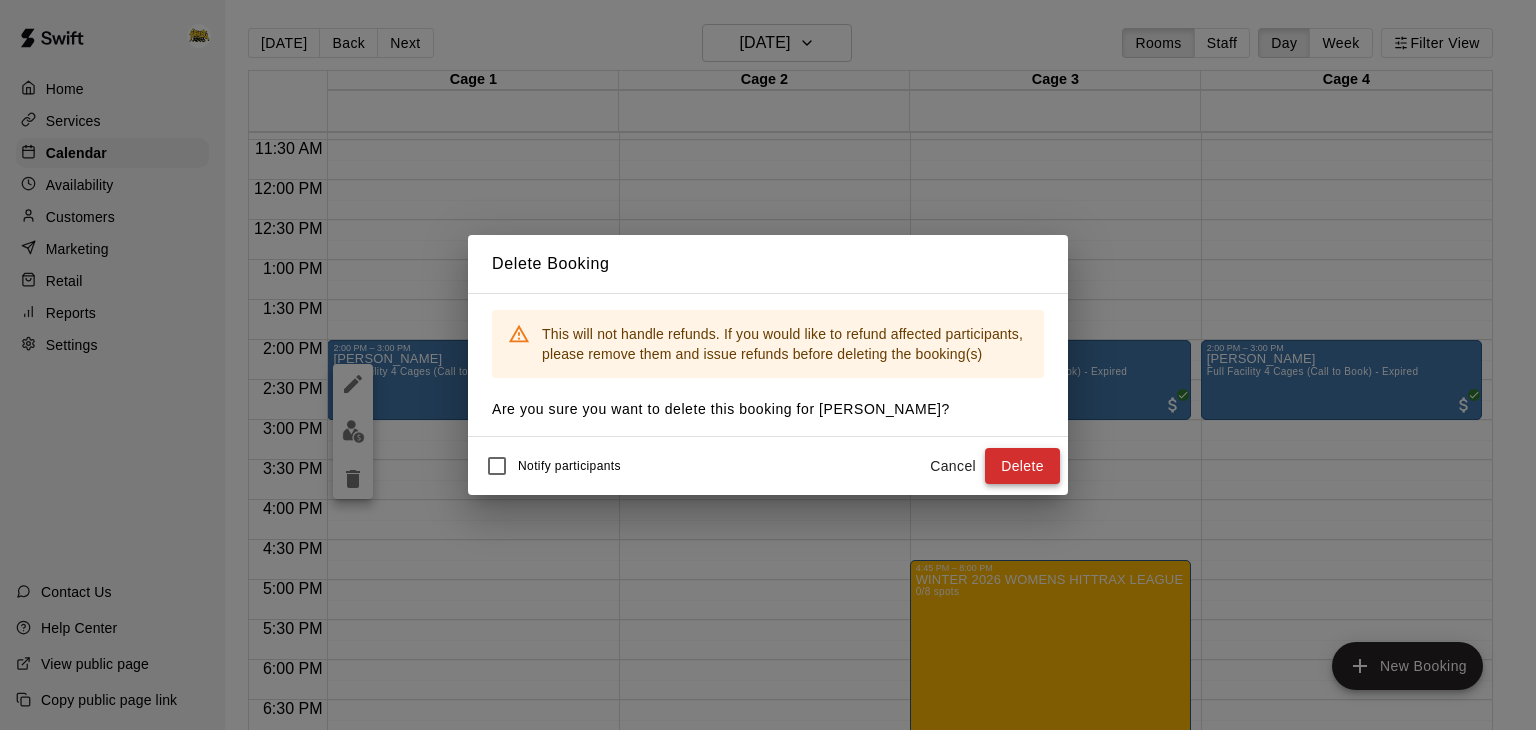 click on "Delete" at bounding box center (1022, 466) 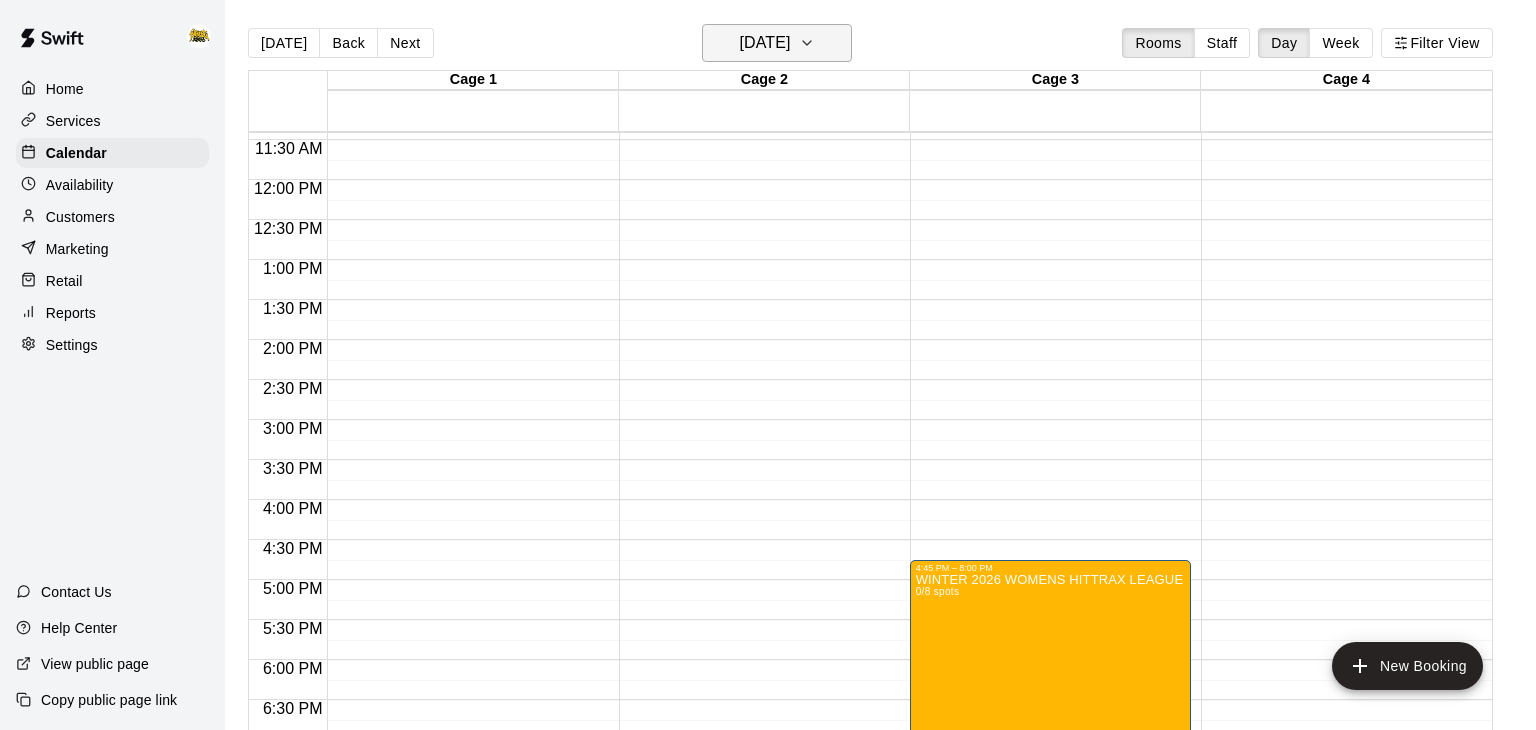 click 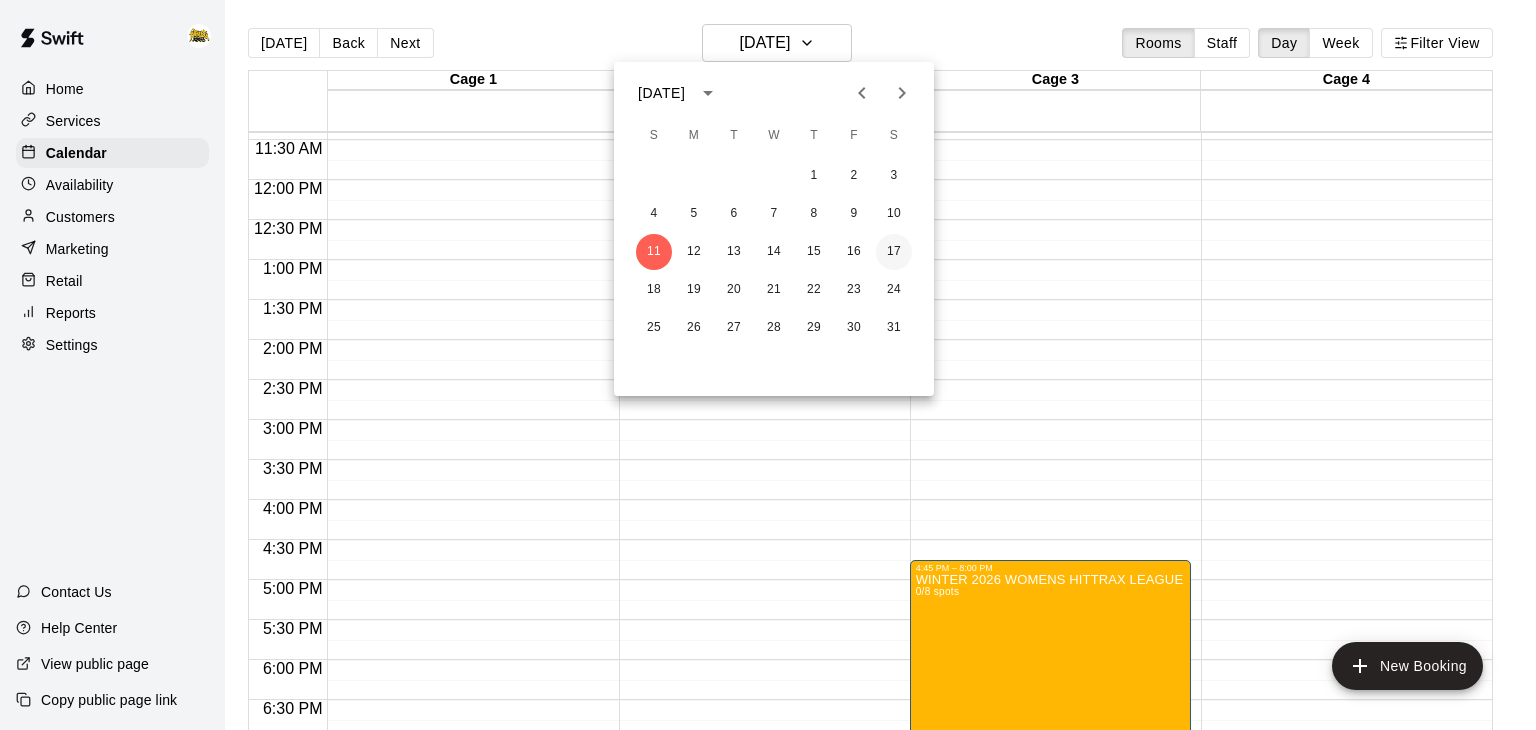 click on "17" at bounding box center [894, 252] 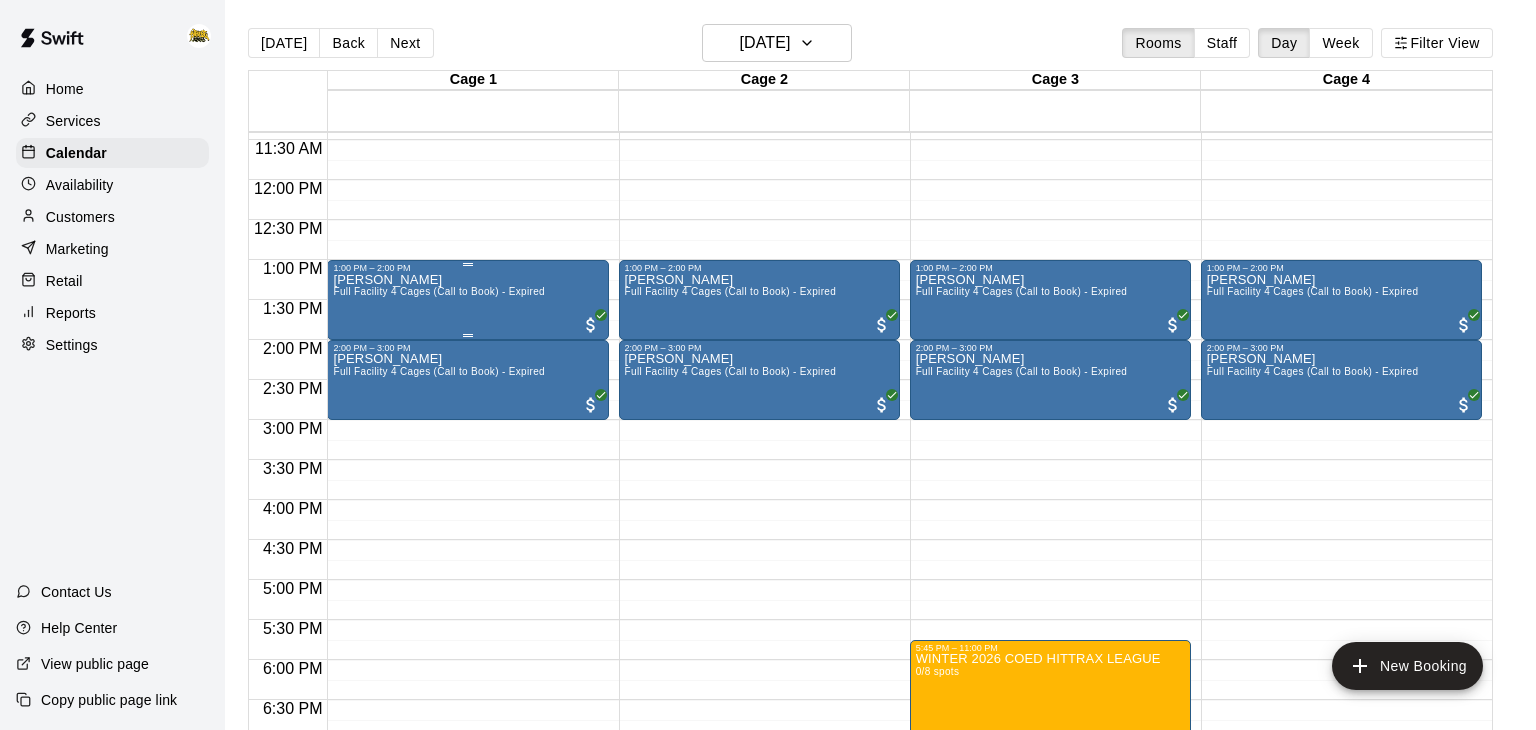 click on "[PERSON_NAME]  Full Facility 4 Cages (Call to Book) - Expired" at bounding box center (439, 638) 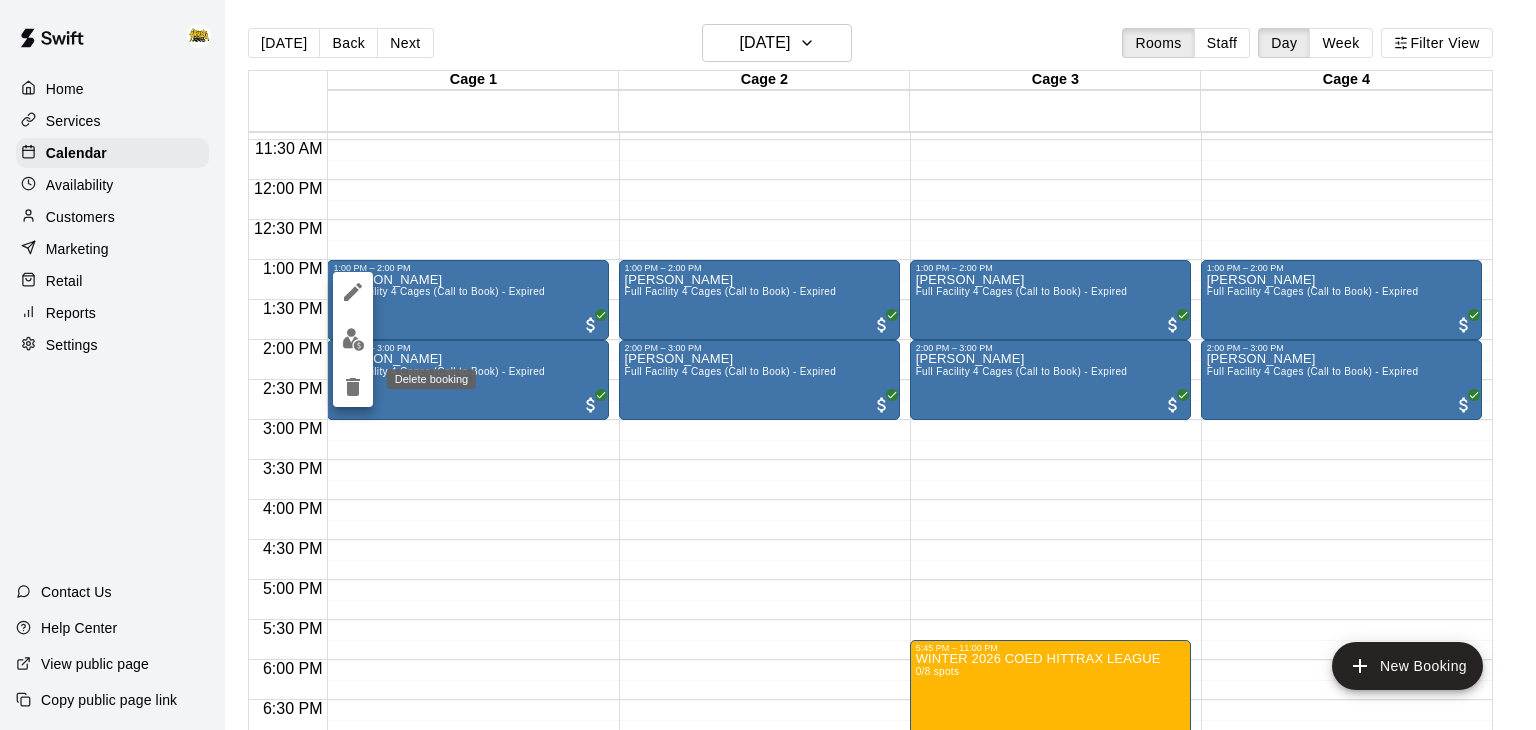 click 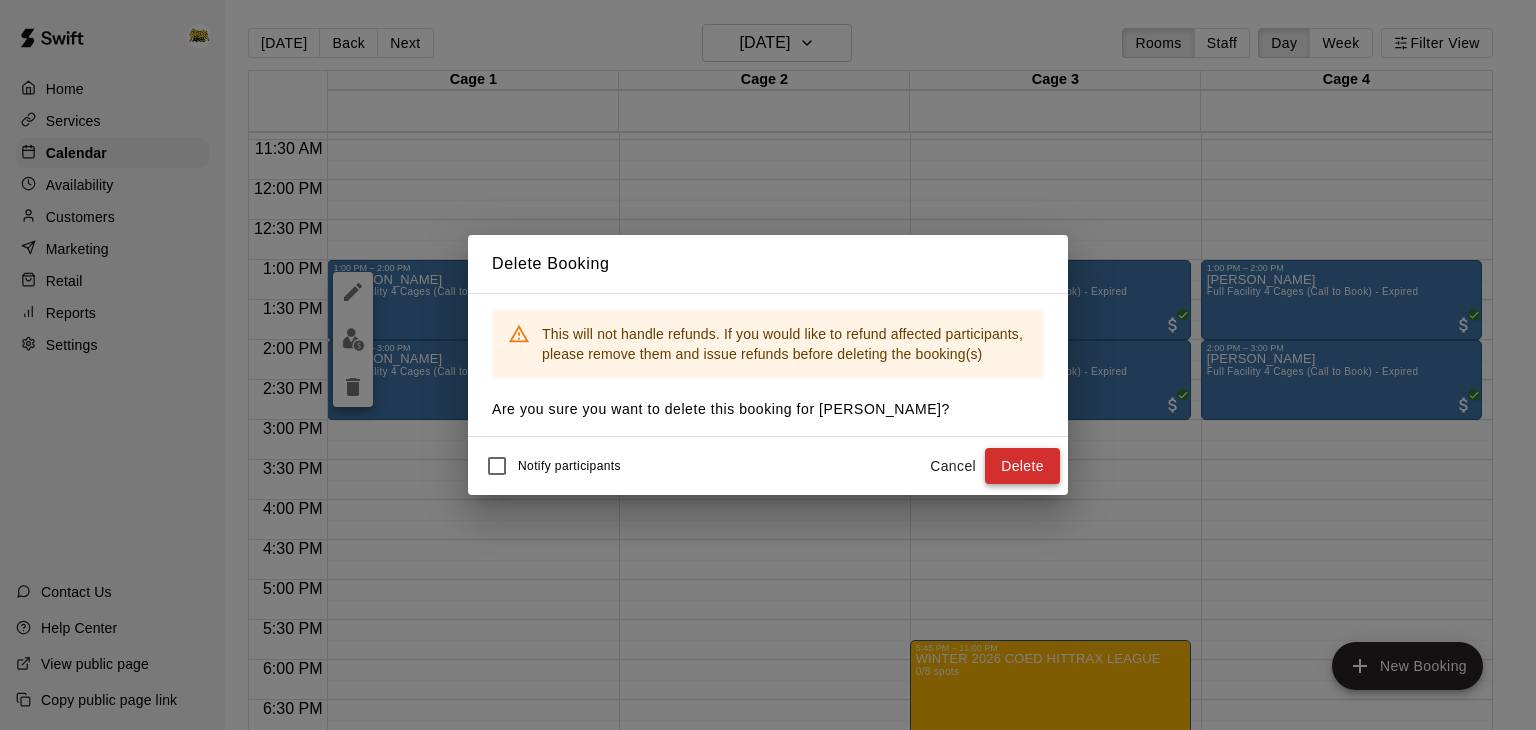 click on "Delete" at bounding box center (1022, 466) 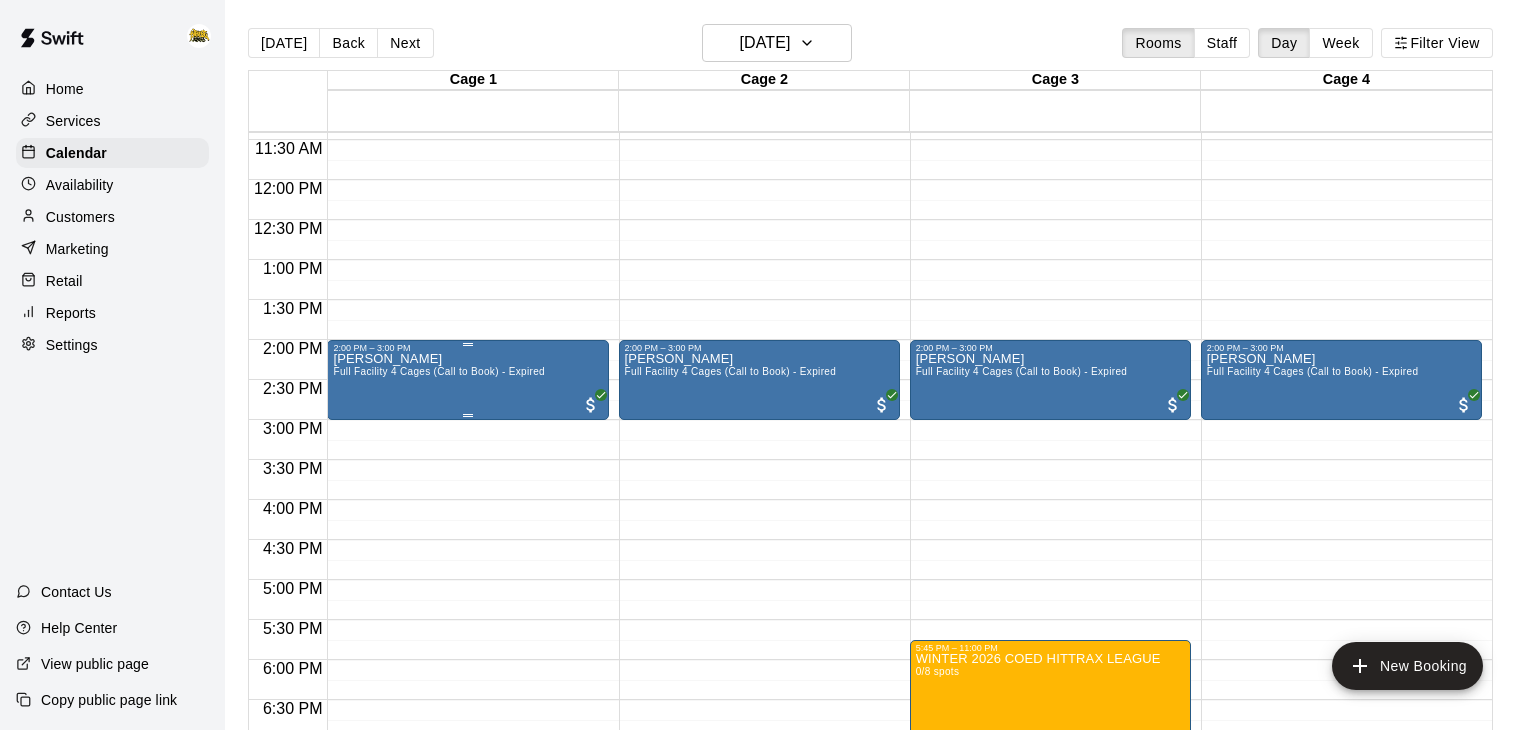 click on "[PERSON_NAME]  Full Facility 4 Cages (Call to Book) - Expired" at bounding box center [467, 718] 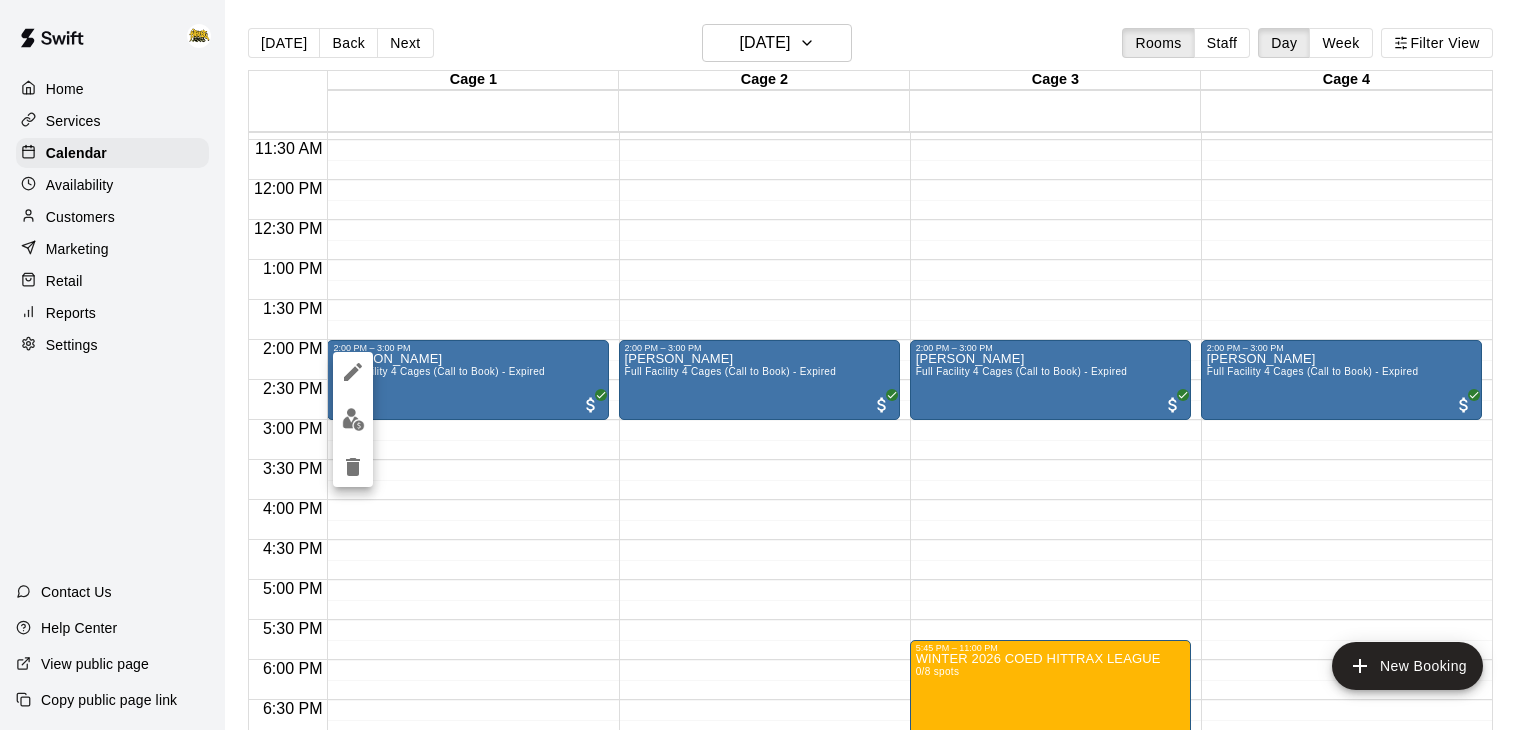 click 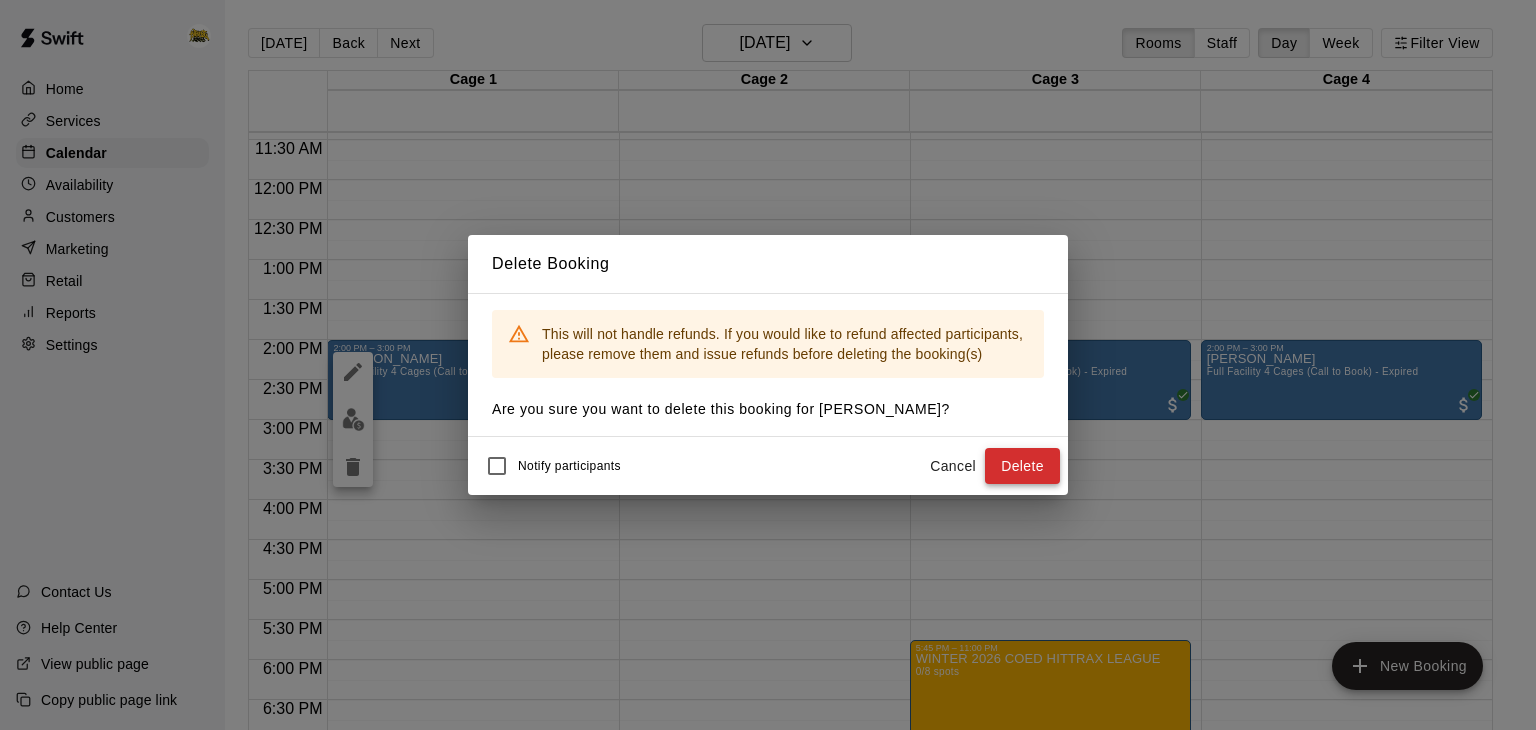 click on "Delete" at bounding box center [1022, 466] 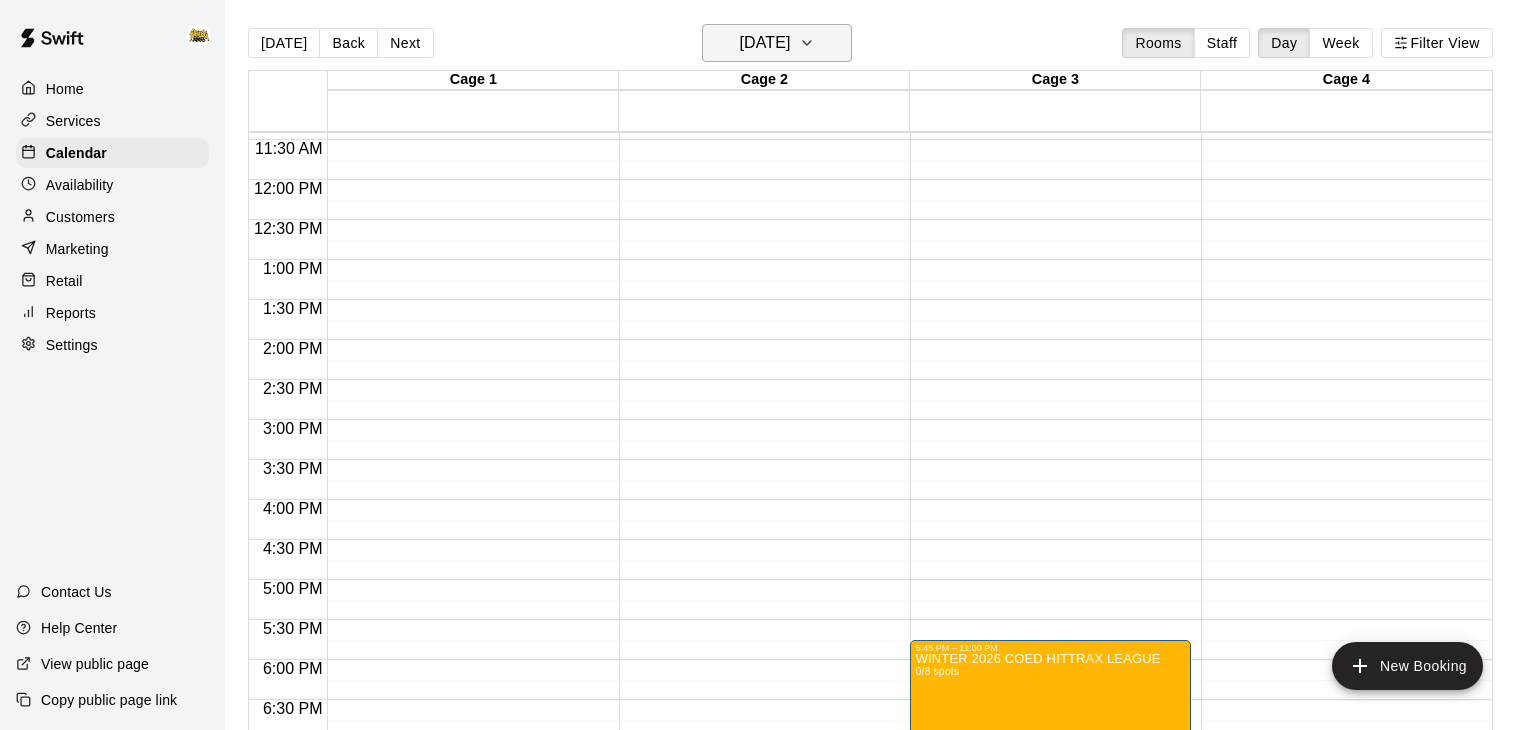 click 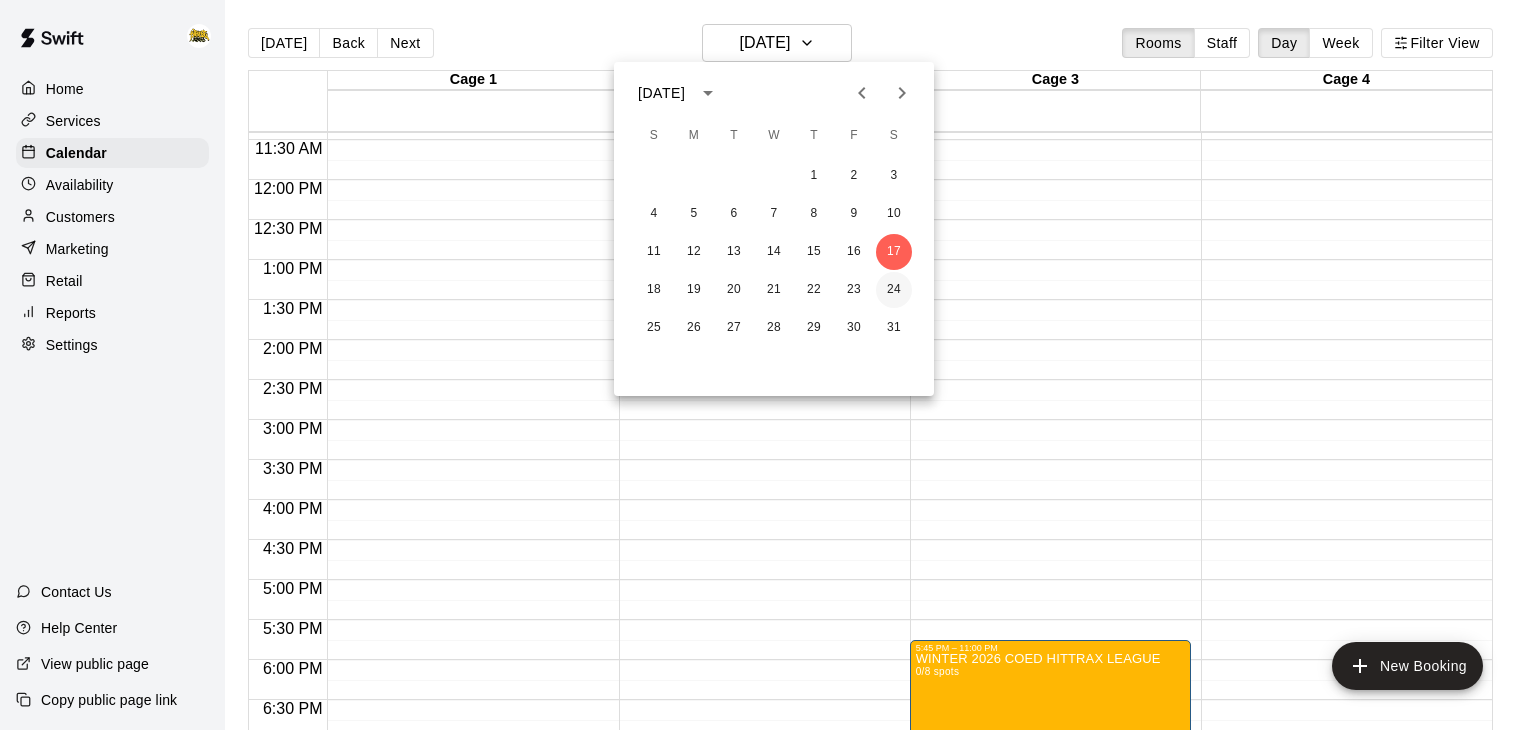 click on "24" at bounding box center (894, 290) 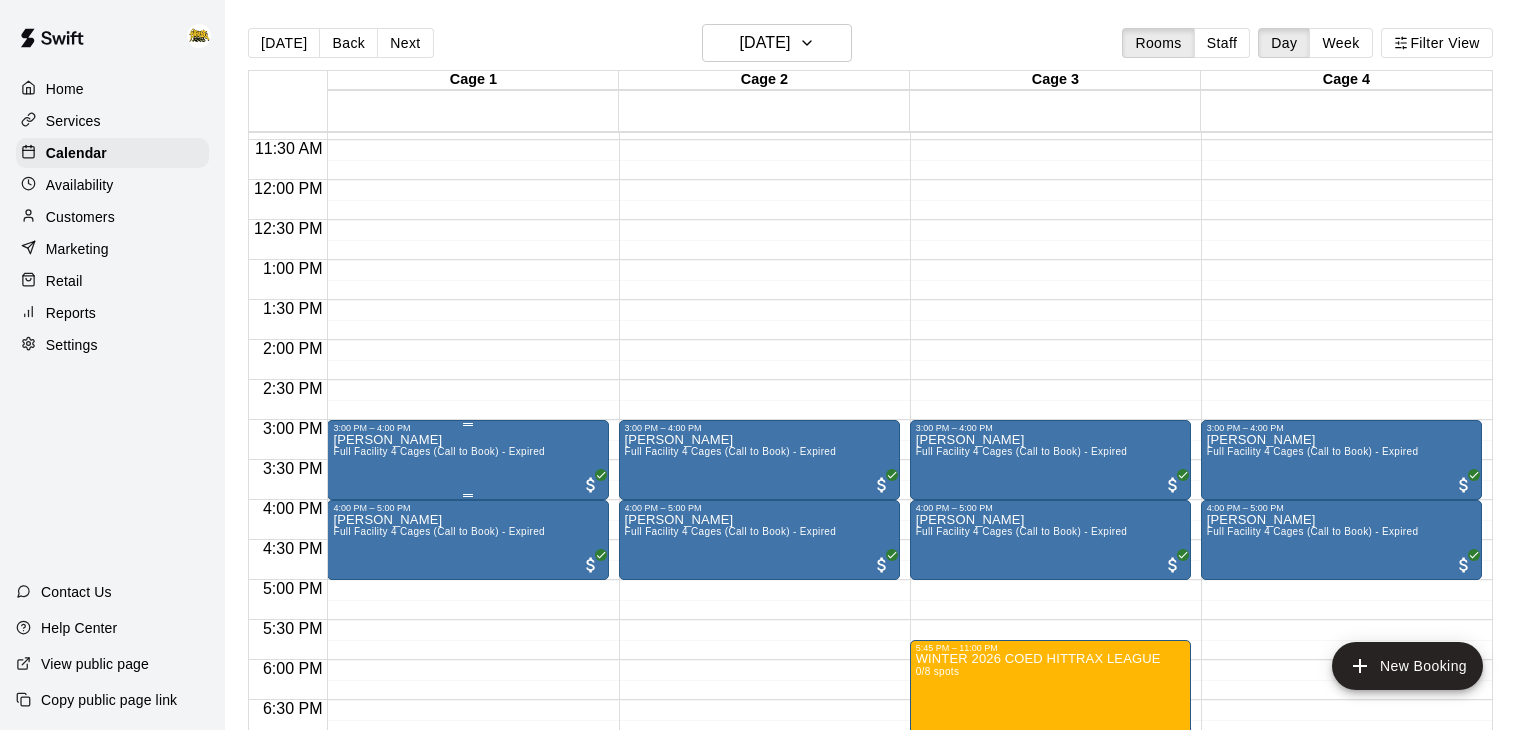 click on "[PERSON_NAME]  Full Facility 4 Cages (Call to Book) - Expired" at bounding box center [439, 798] 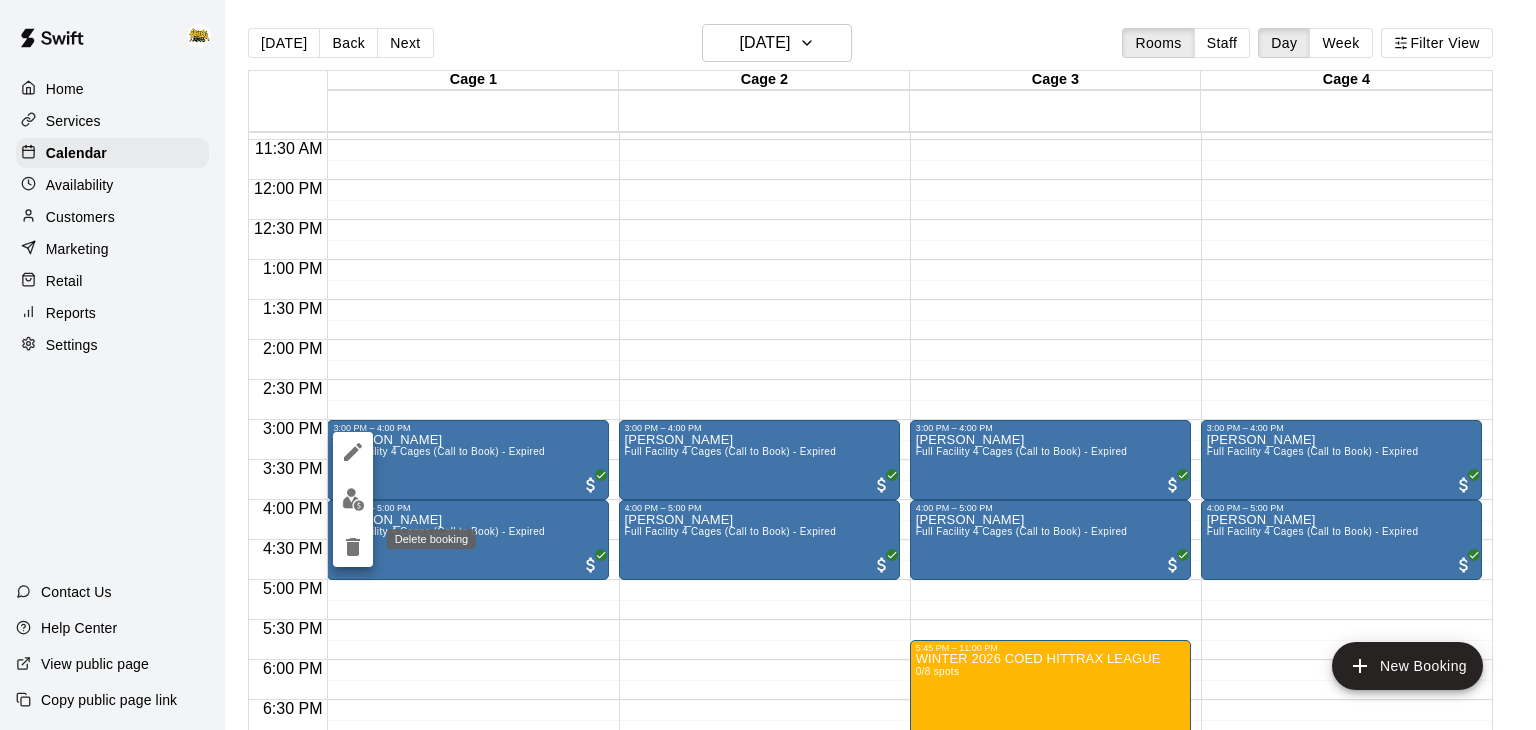 click 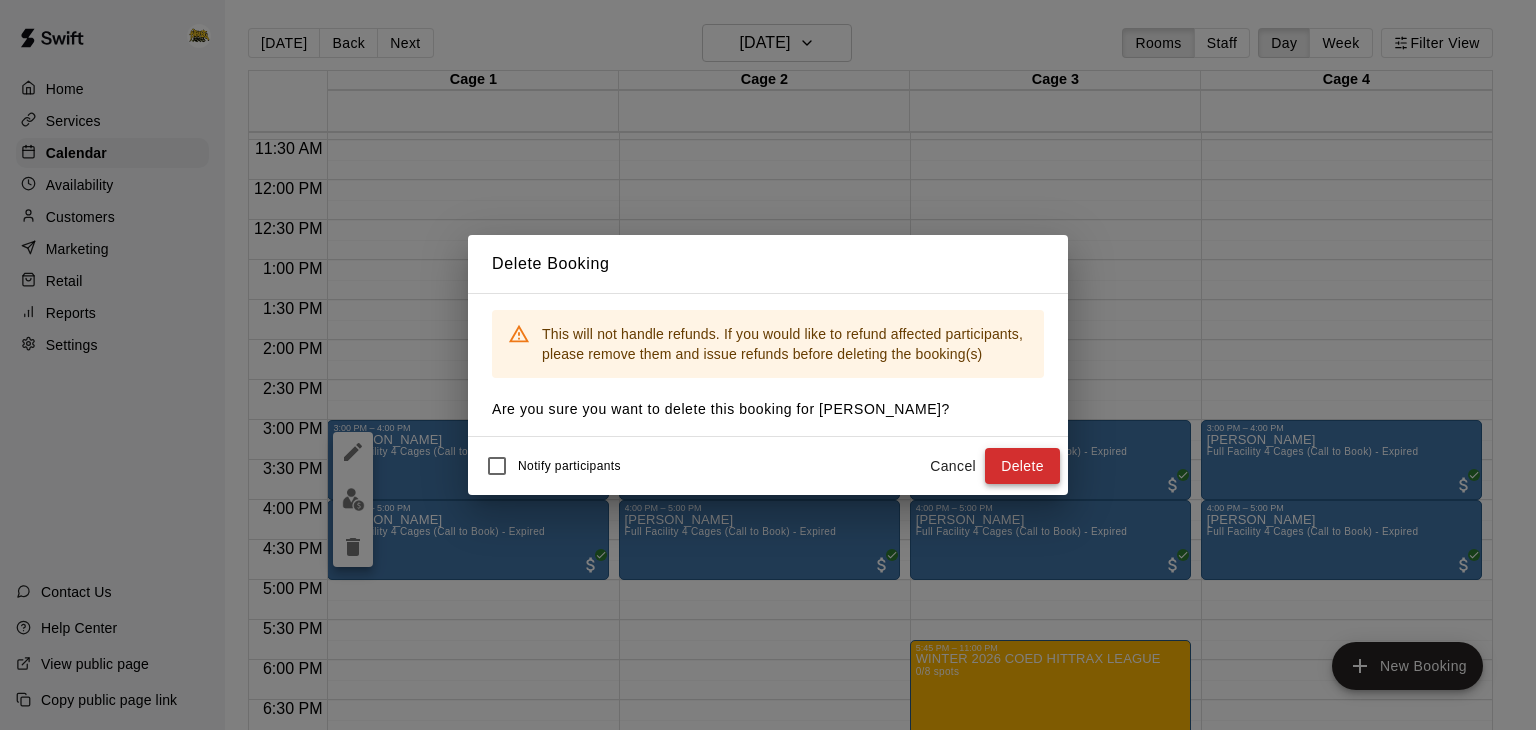 click on "Delete" at bounding box center (1022, 466) 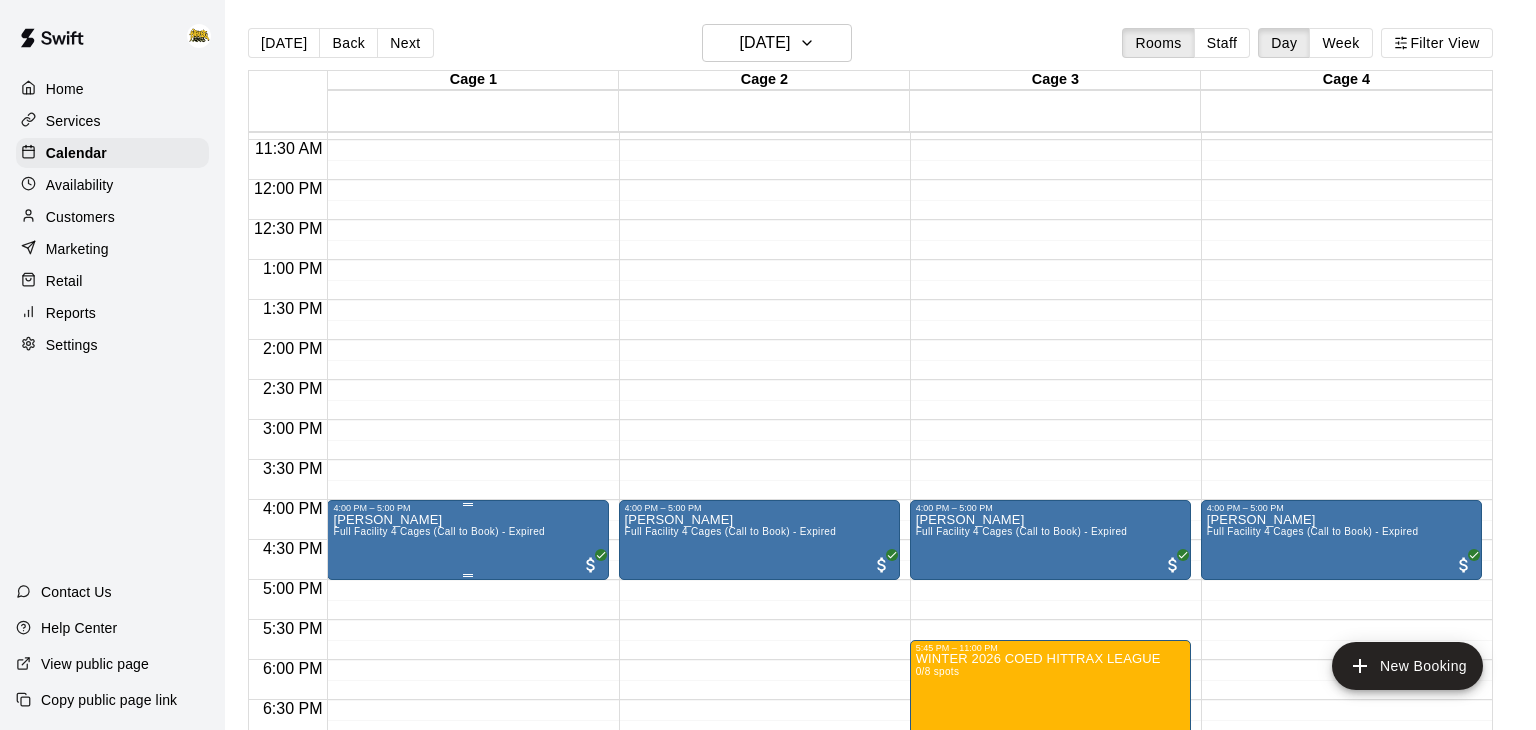 click on "Full Facility 4 Cages (Call to Book) - Expired" at bounding box center (439, 531) 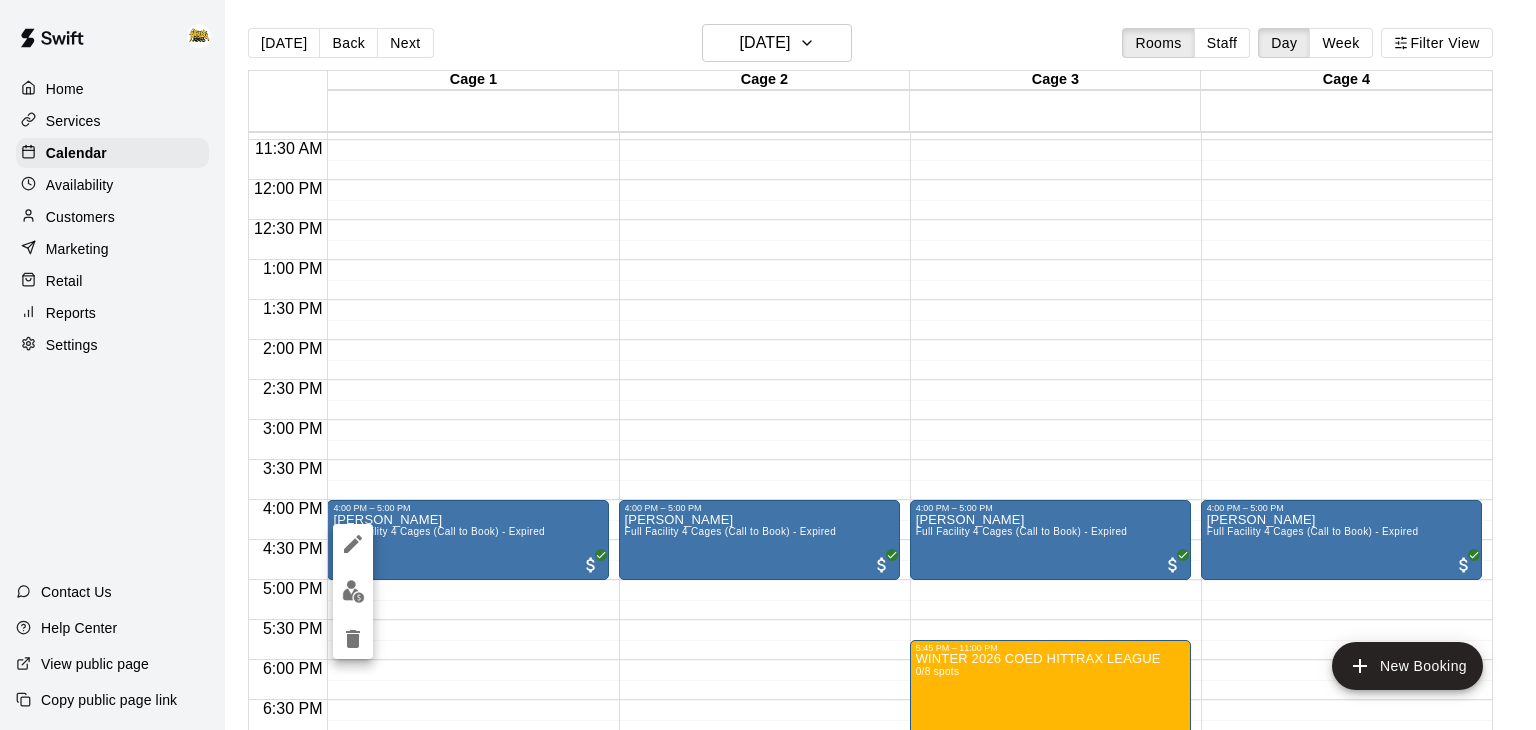 click 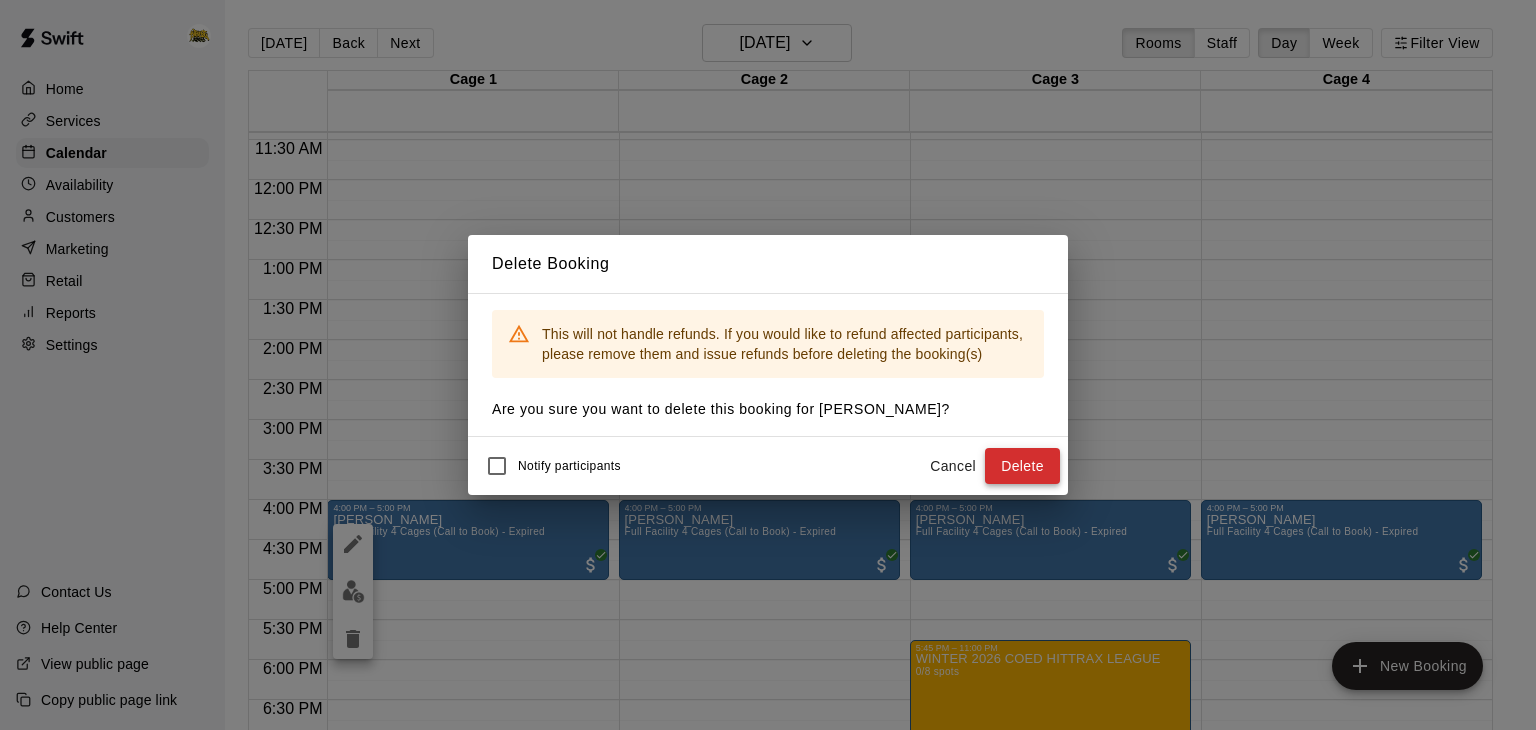 click on "Delete" at bounding box center [1022, 466] 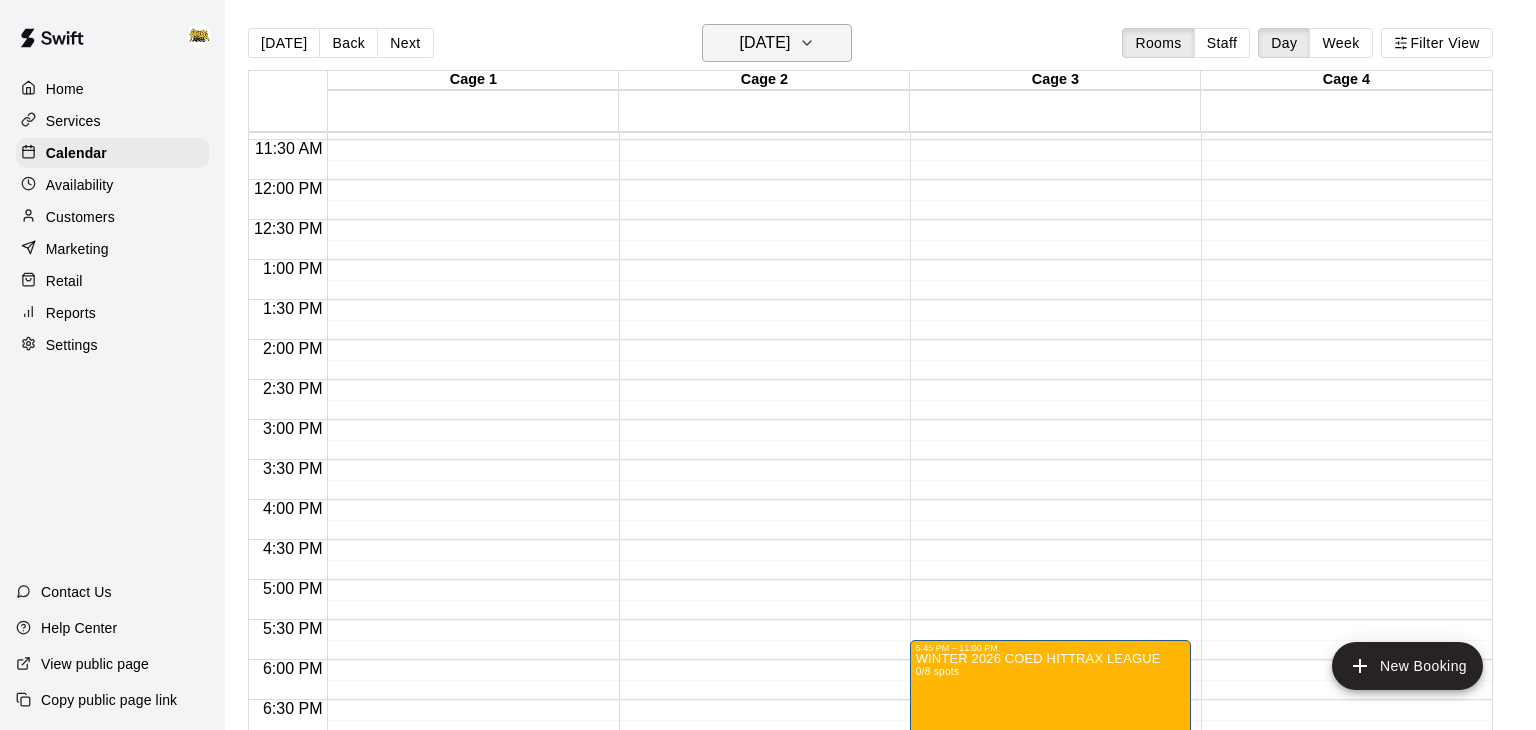 click on "[DATE]" at bounding box center (777, 43) 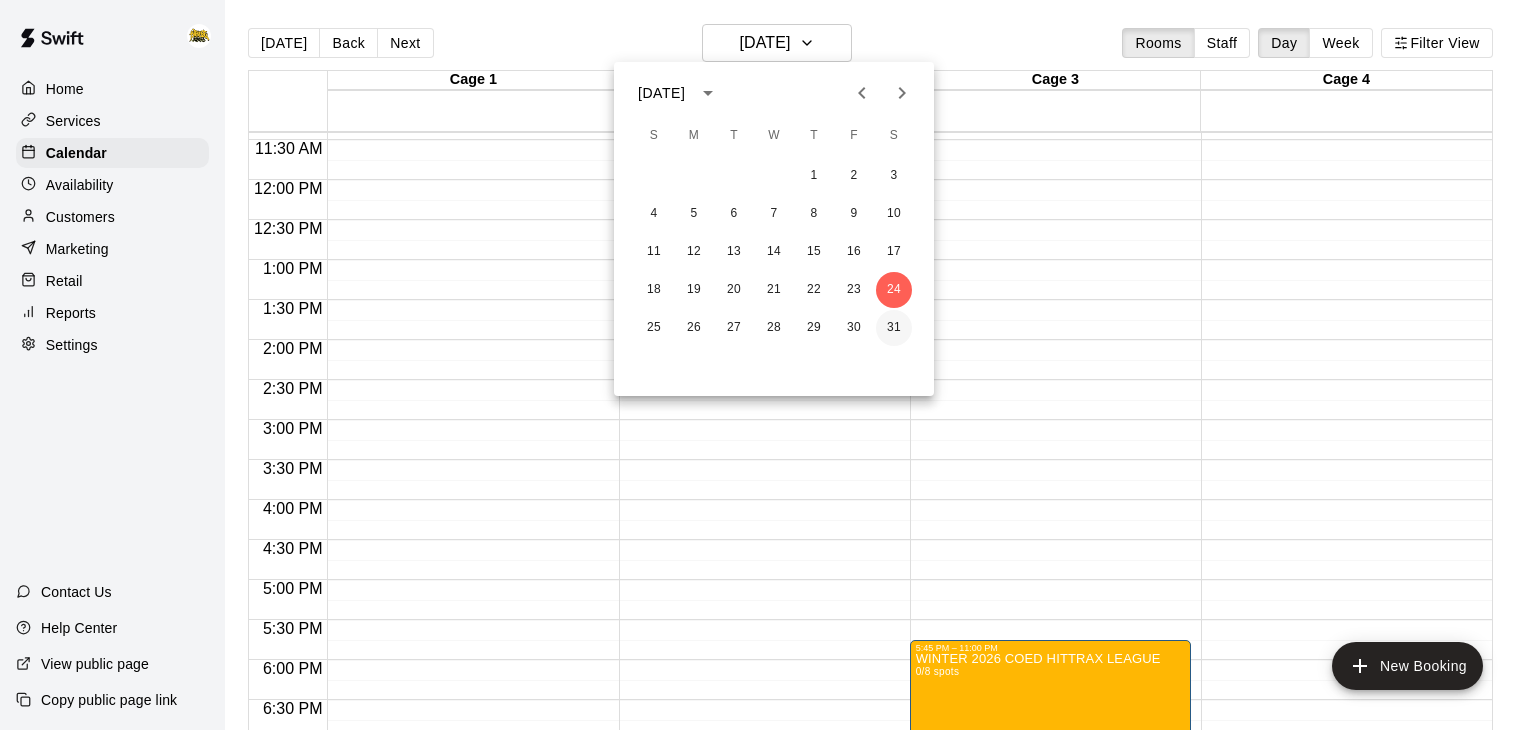 click on "31" at bounding box center (894, 328) 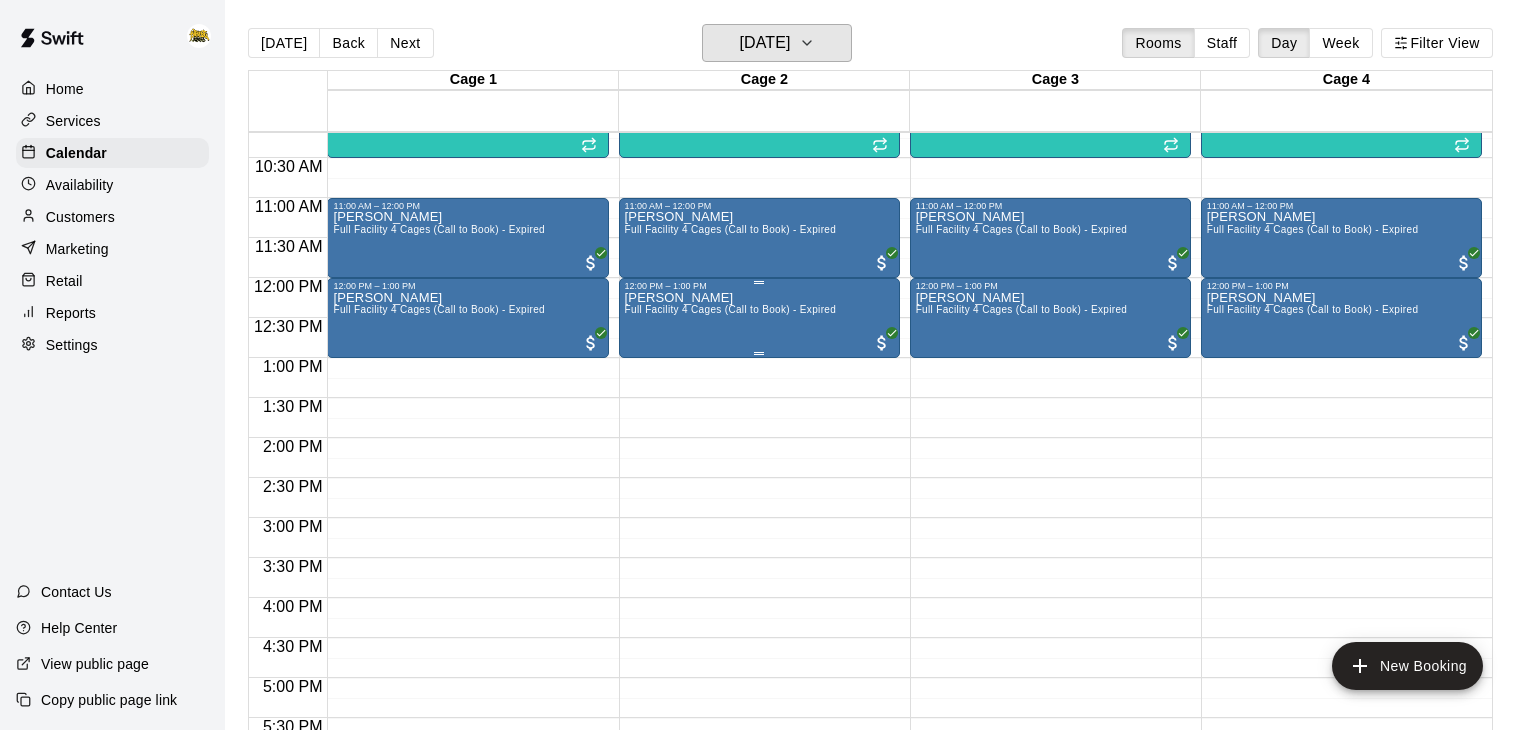 scroll, scrollTop: 812, scrollLeft: 0, axis: vertical 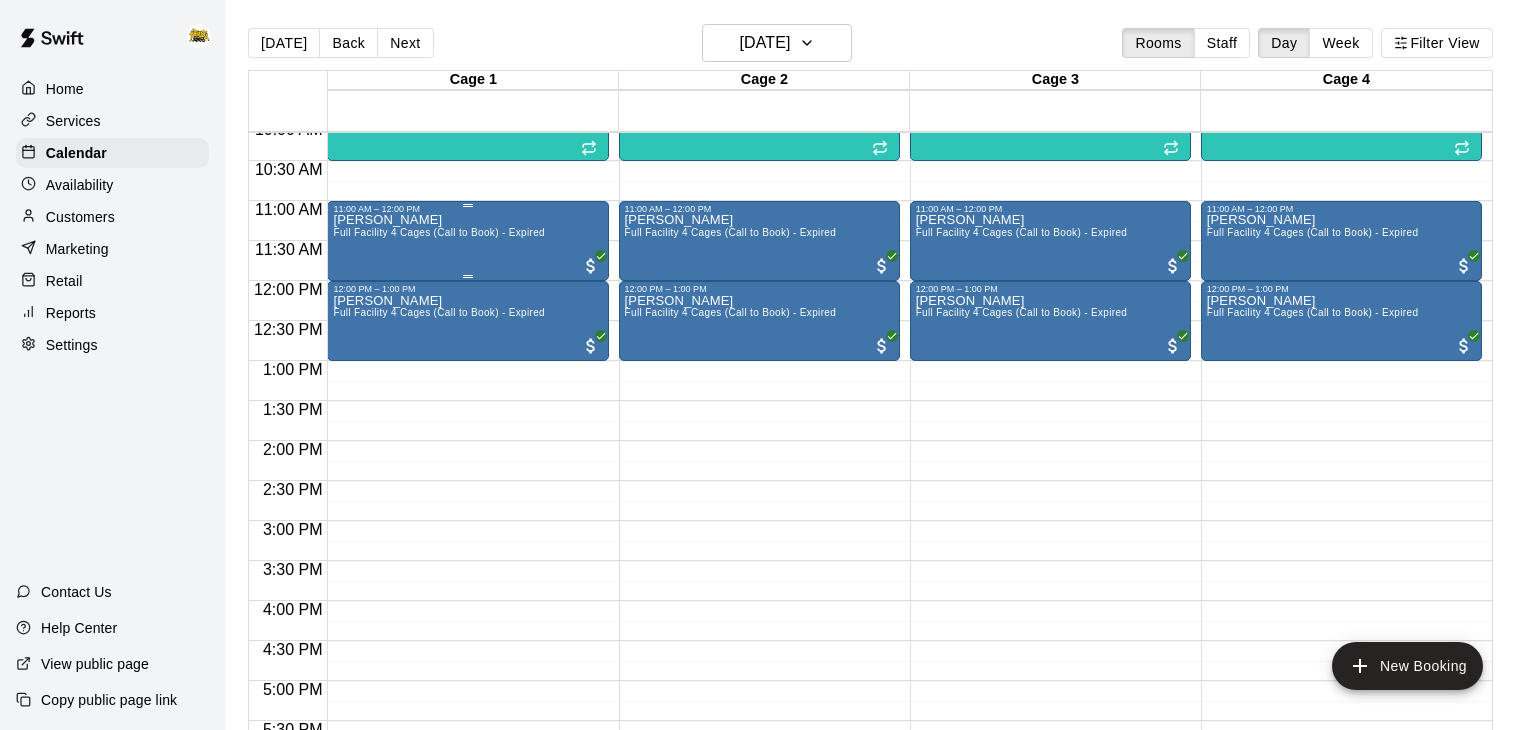 click on "Full Facility 4 Cages (Call to Book) - Expired" at bounding box center (439, 232) 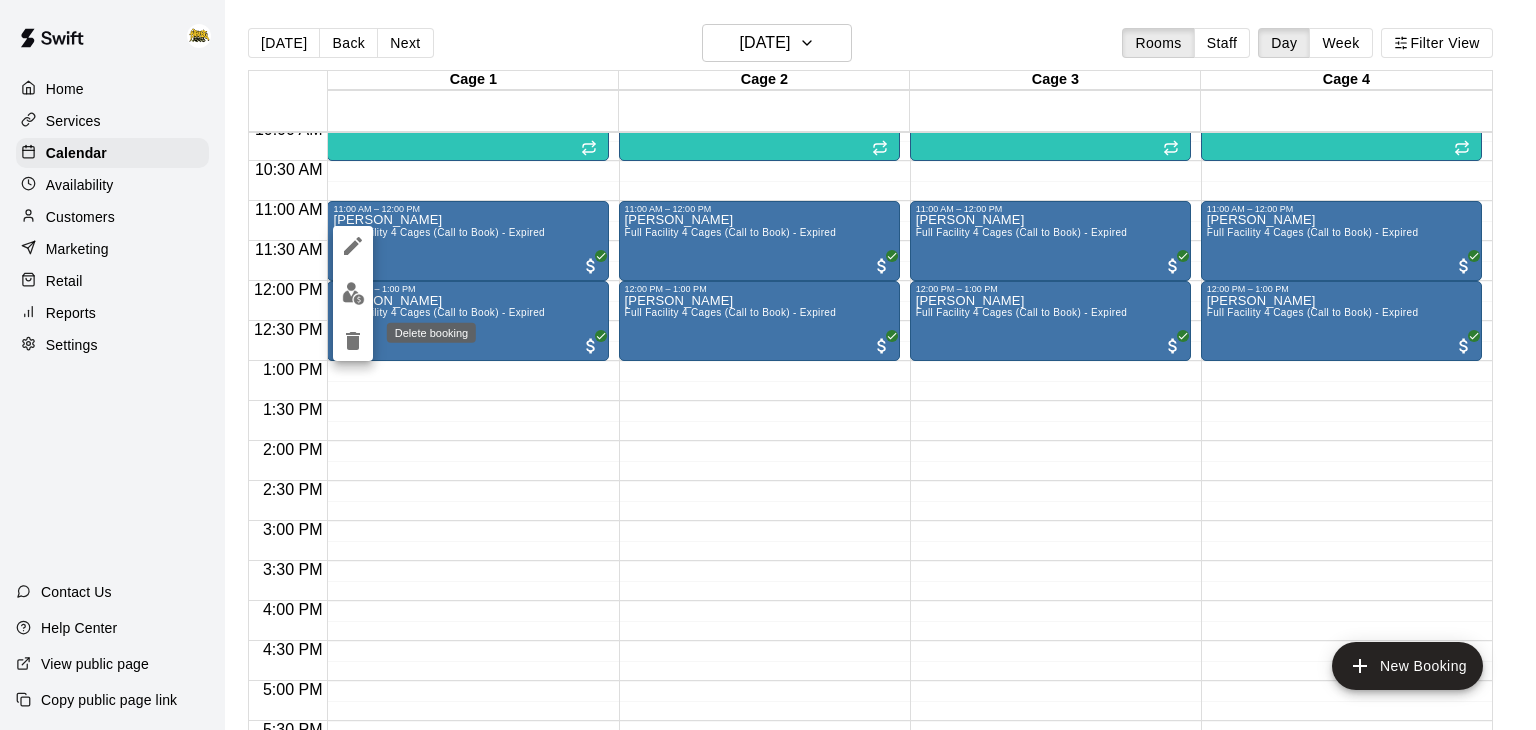 click 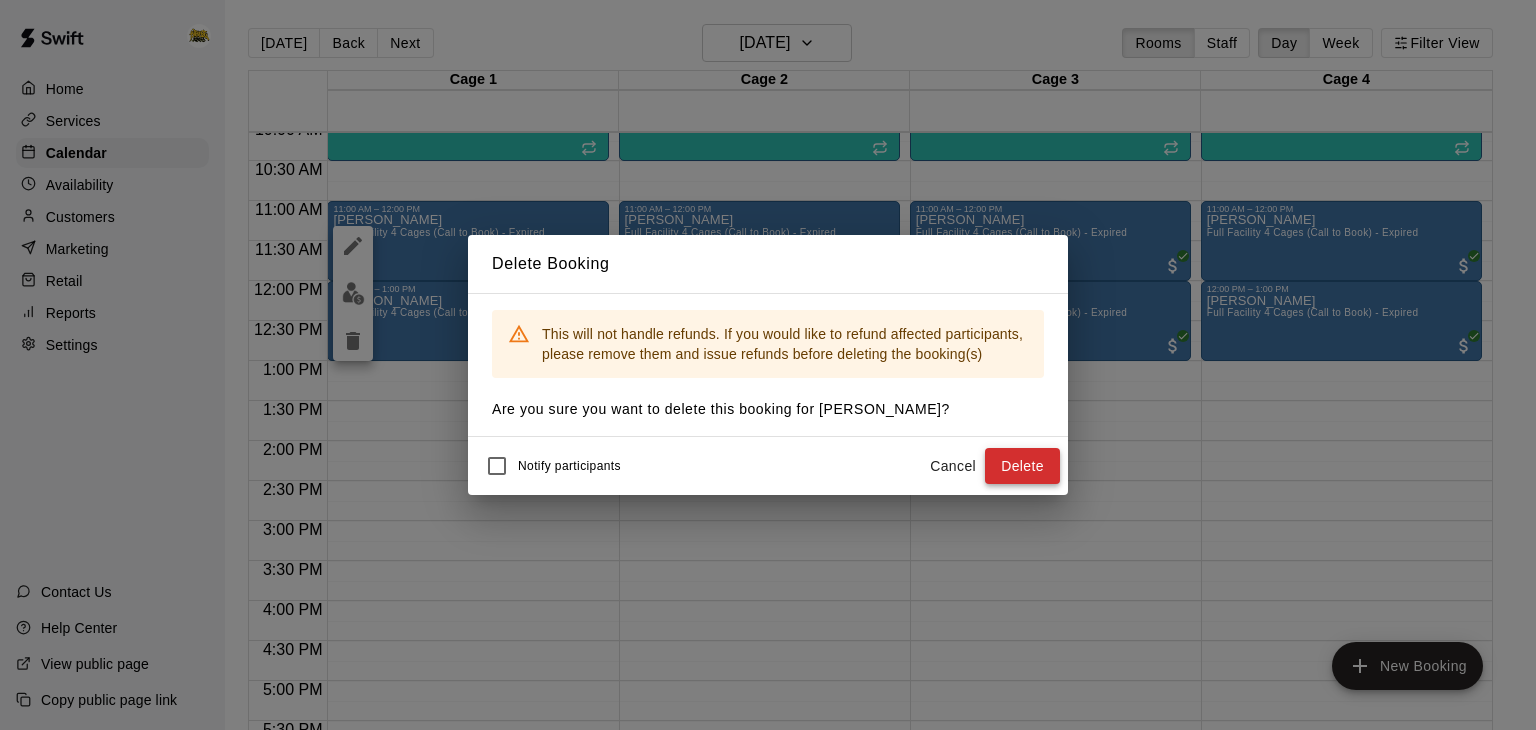 click on "Delete" at bounding box center (1022, 466) 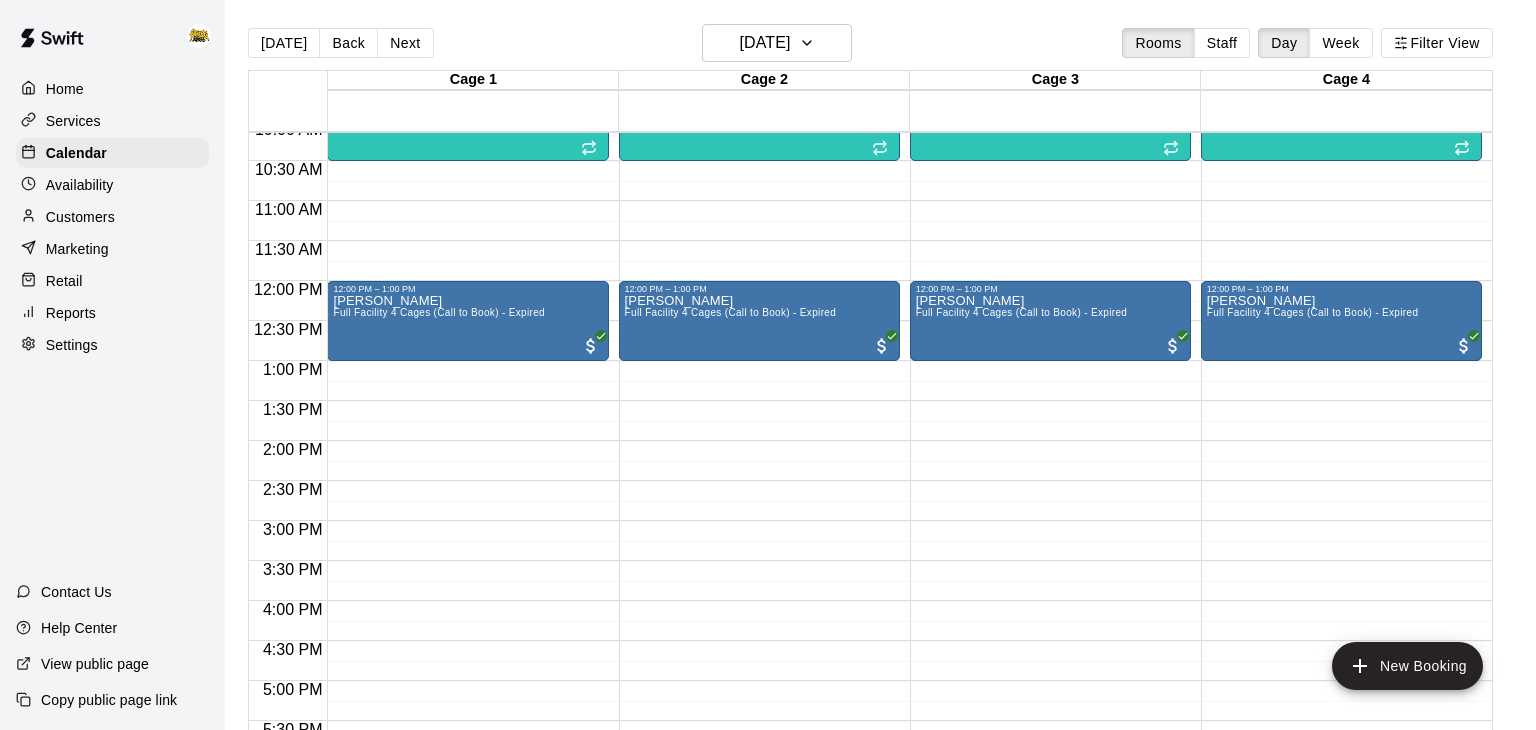 click on "[PERSON_NAME]  Full Facility 4 Cages (Call to Book) - Expired" at bounding box center [439, 659] 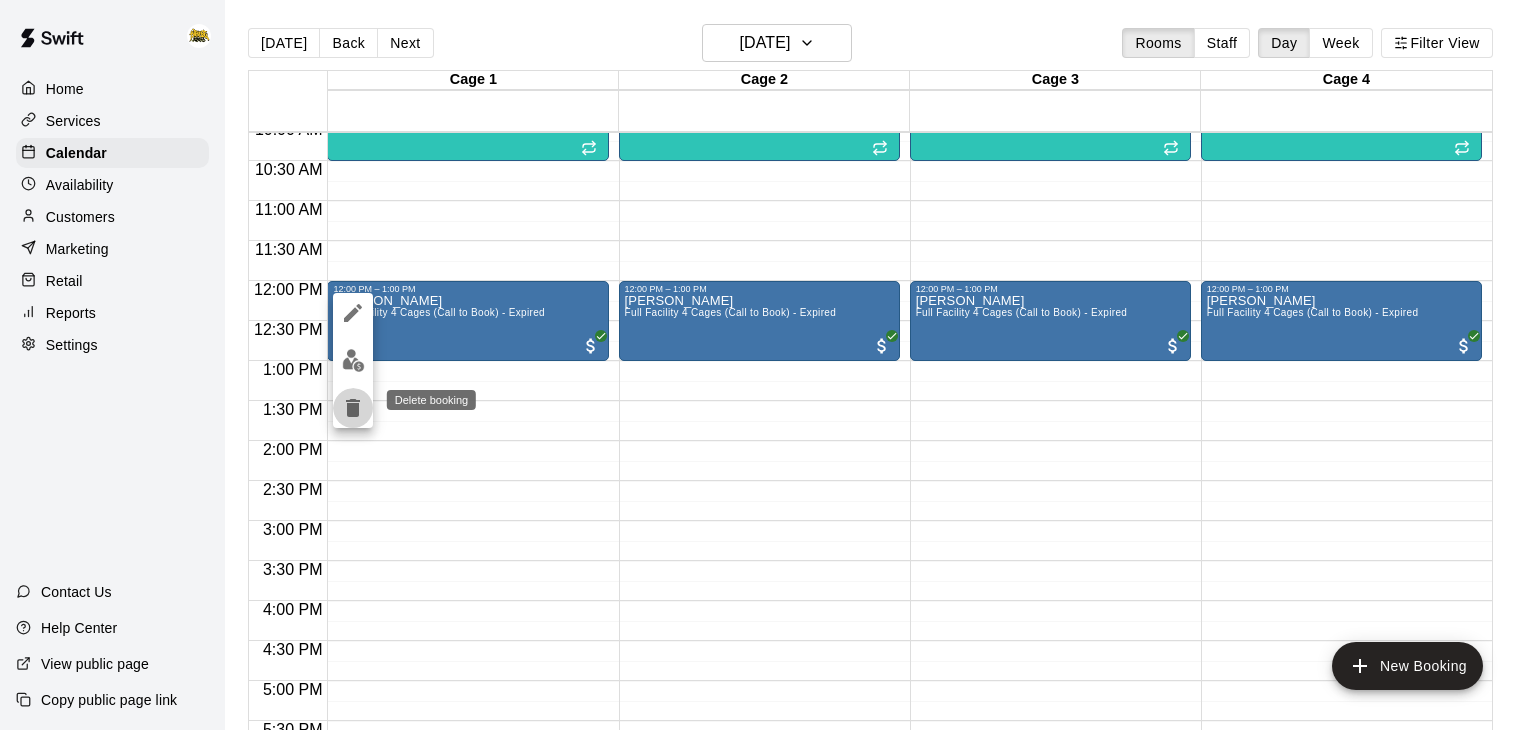 click 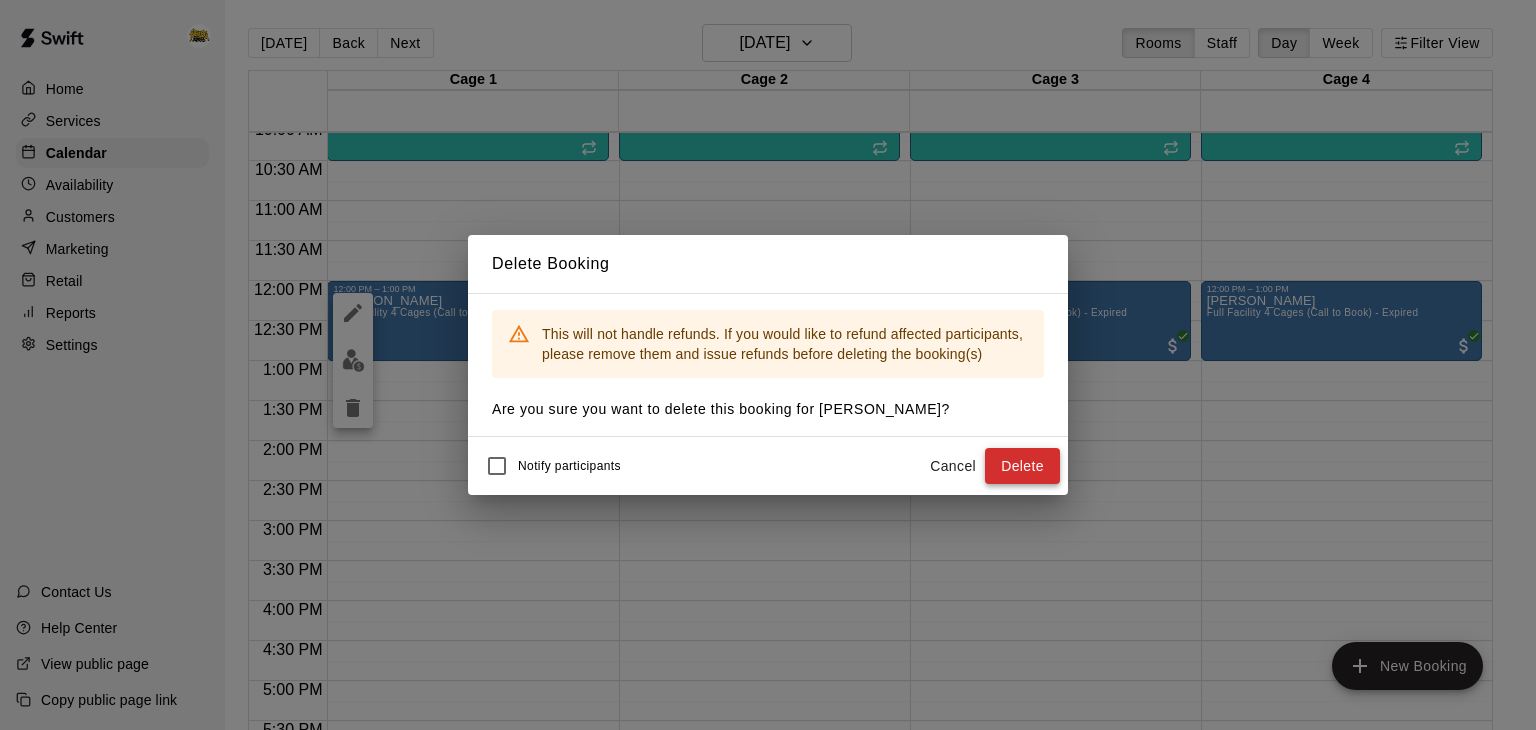 click on "Delete" at bounding box center [1022, 466] 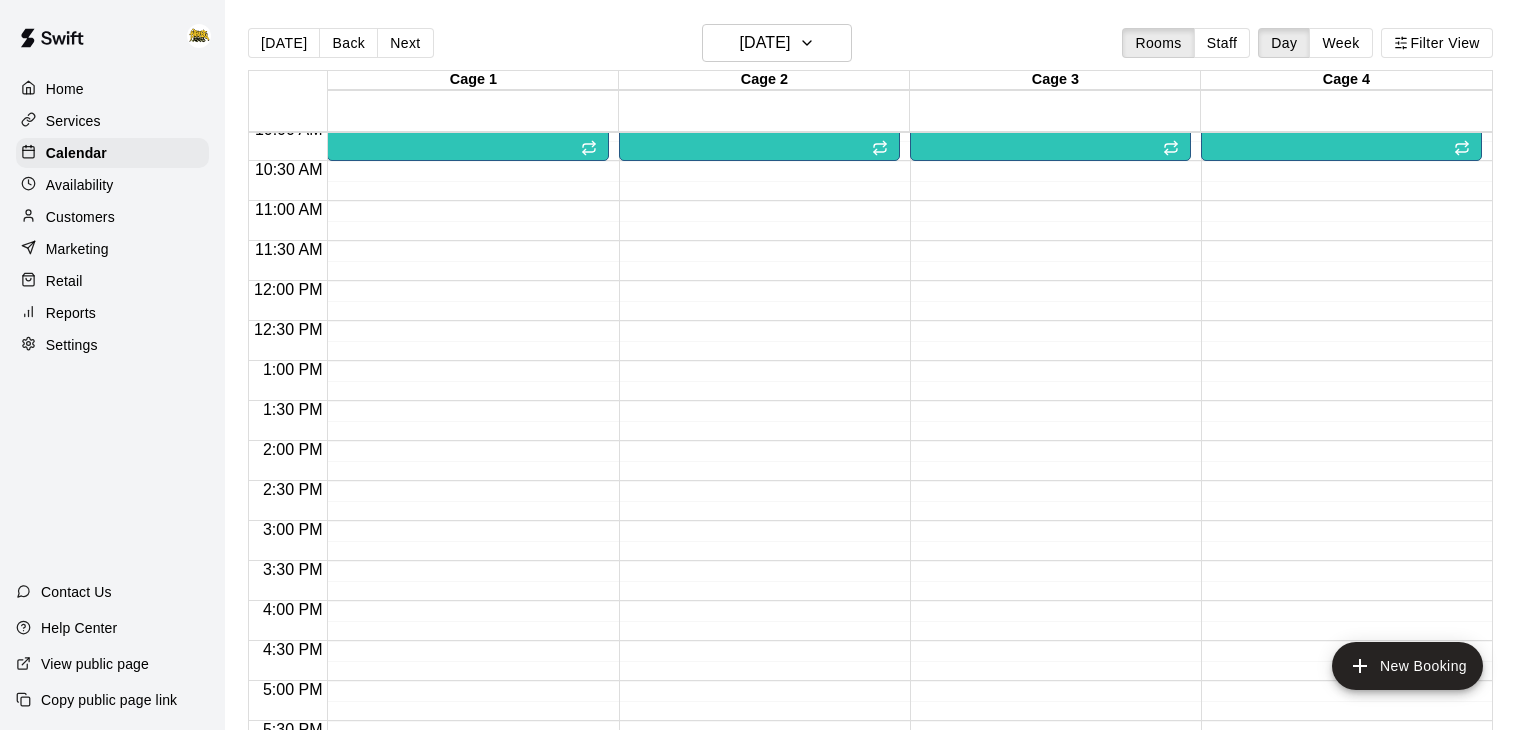 click on "[DATE] Back [DATE][DATE] Rooms Staff Day Week Filter View" at bounding box center (870, 47) 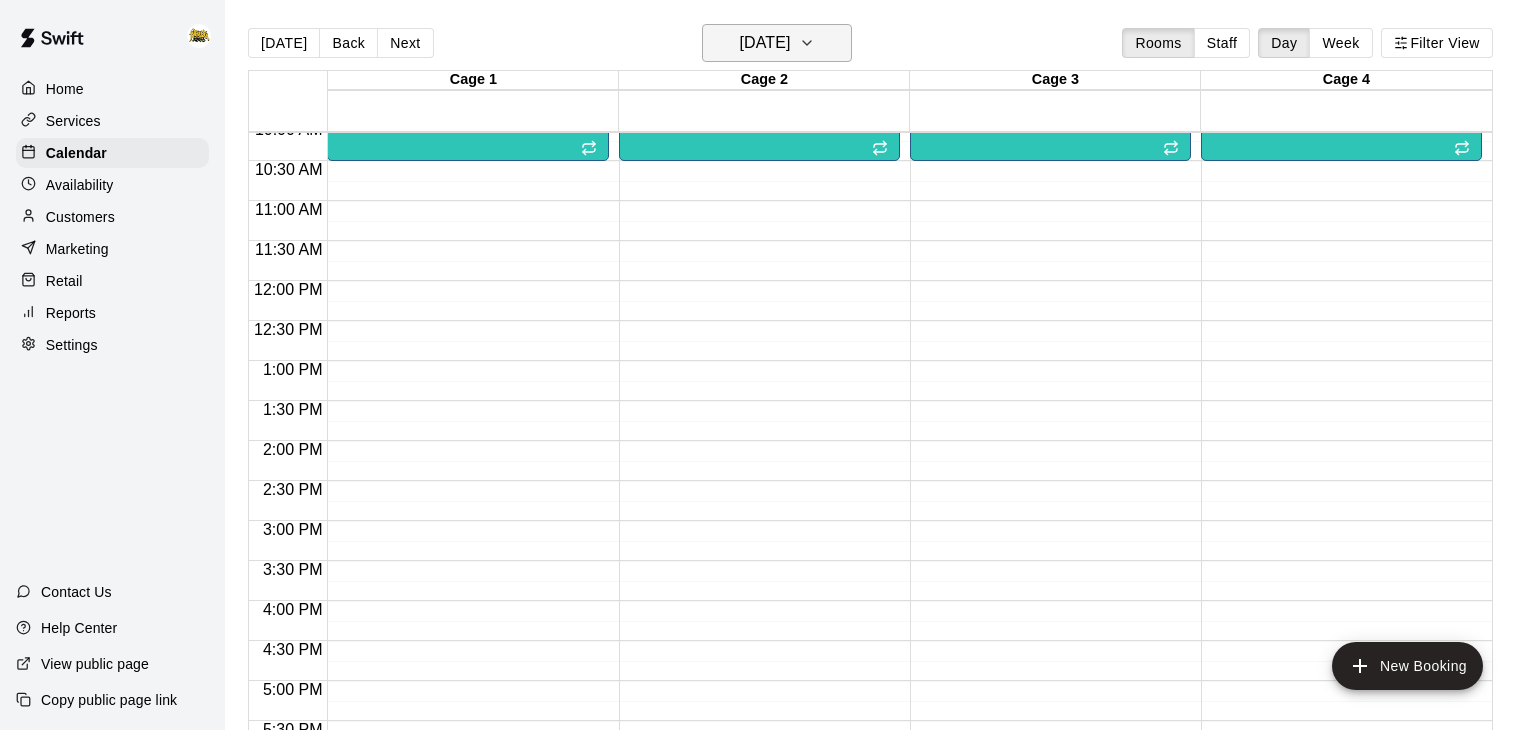 click 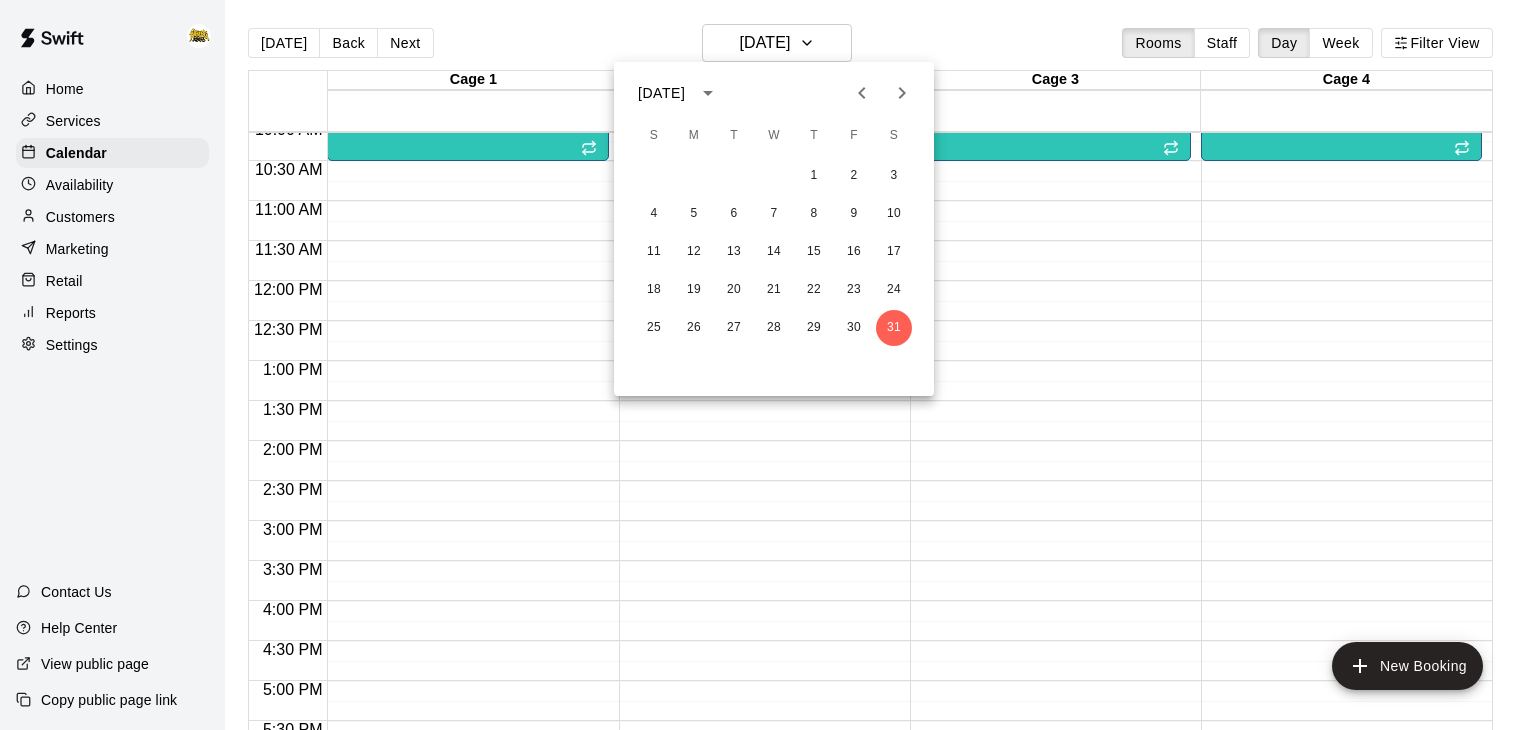 click 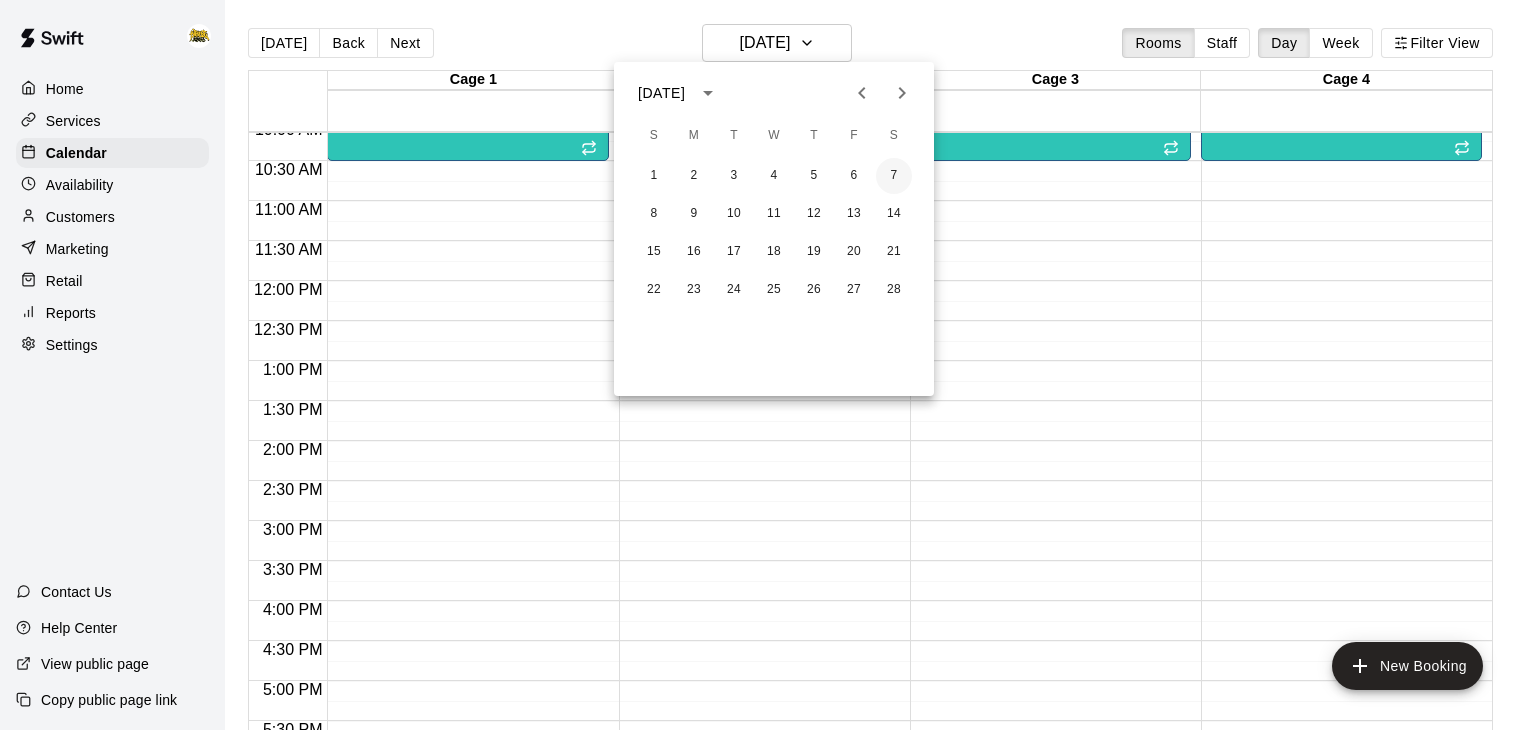click on "7" at bounding box center [894, 176] 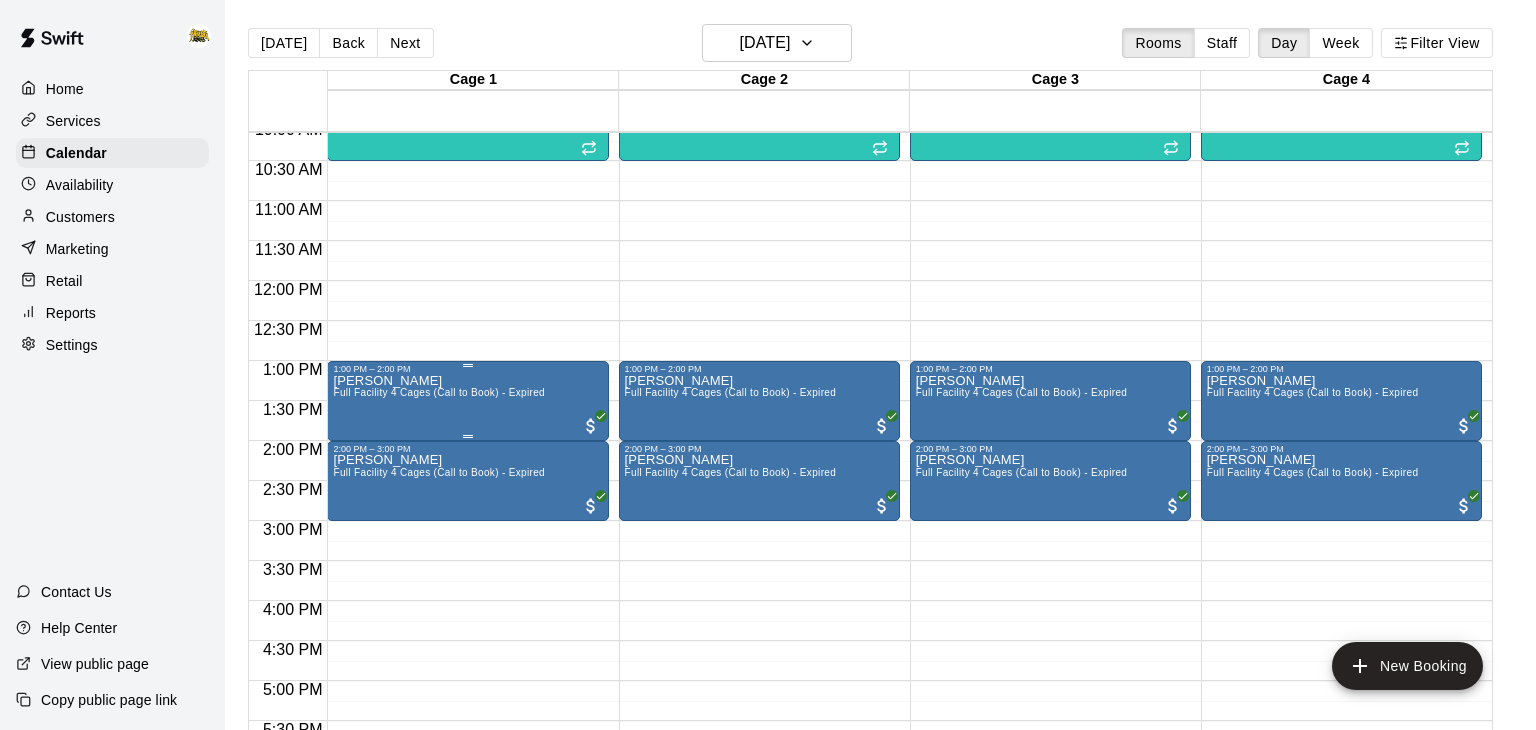 click on "[PERSON_NAME]  Full Facility 4 Cages (Call to Book) - Expired" at bounding box center [439, 739] 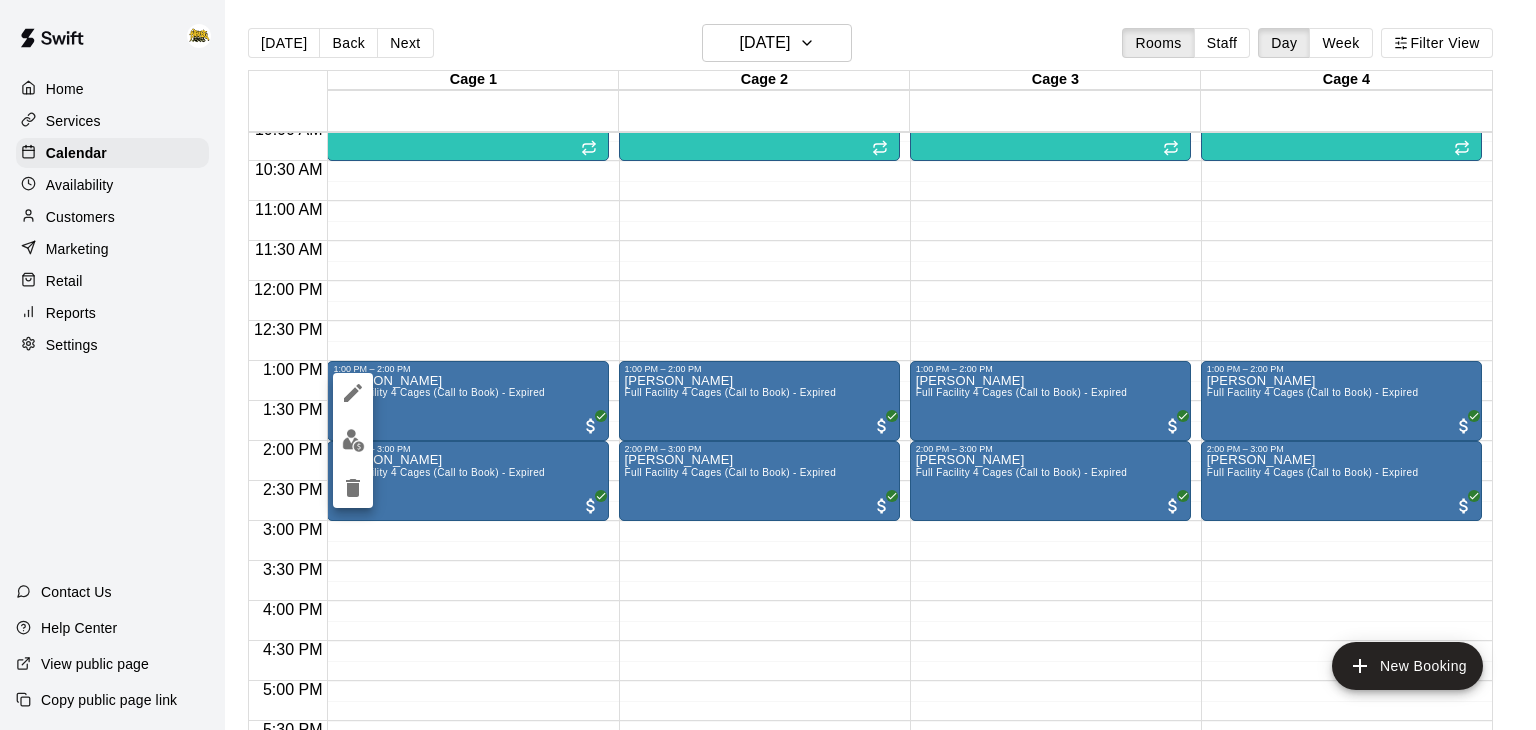 click 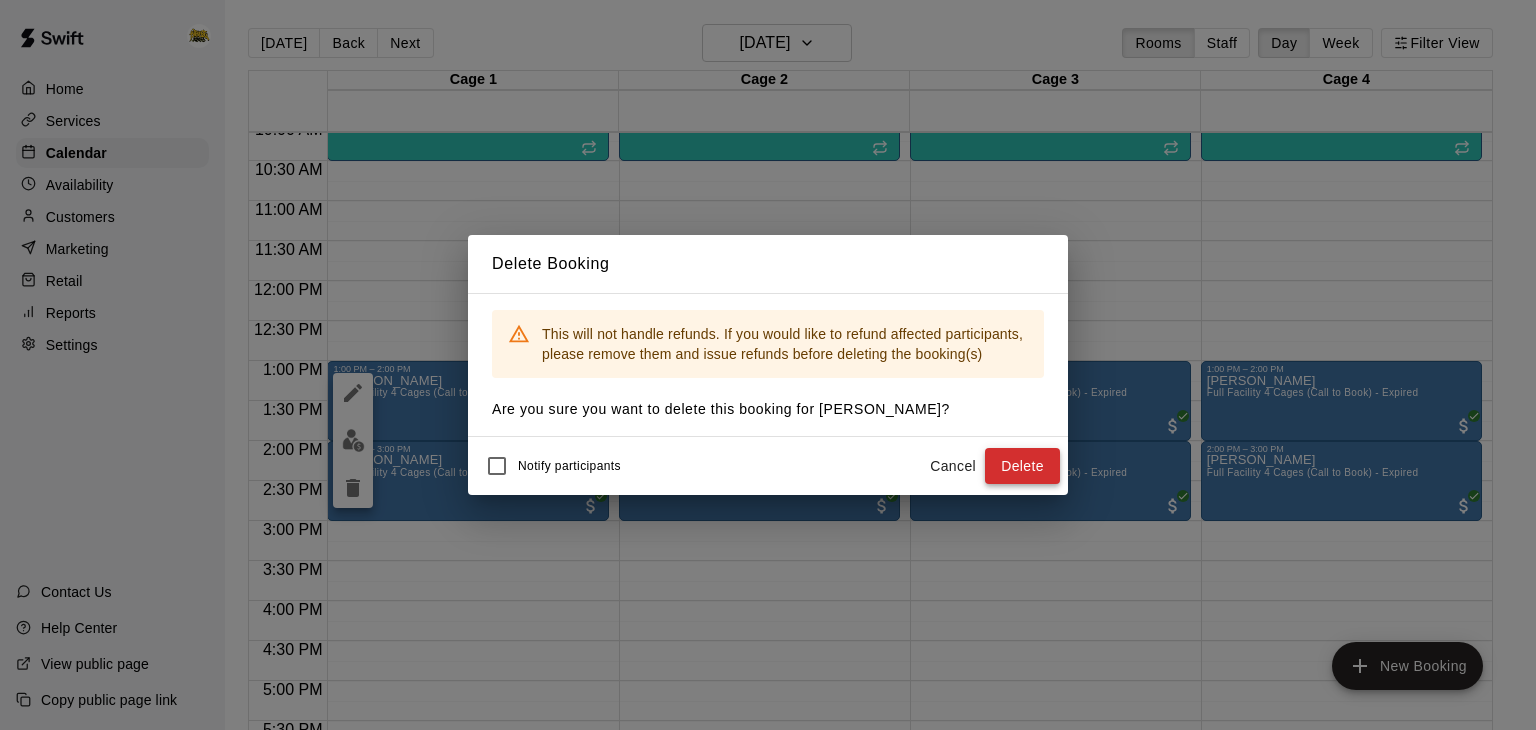 click on "Delete" at bounding box center (1022, 466) 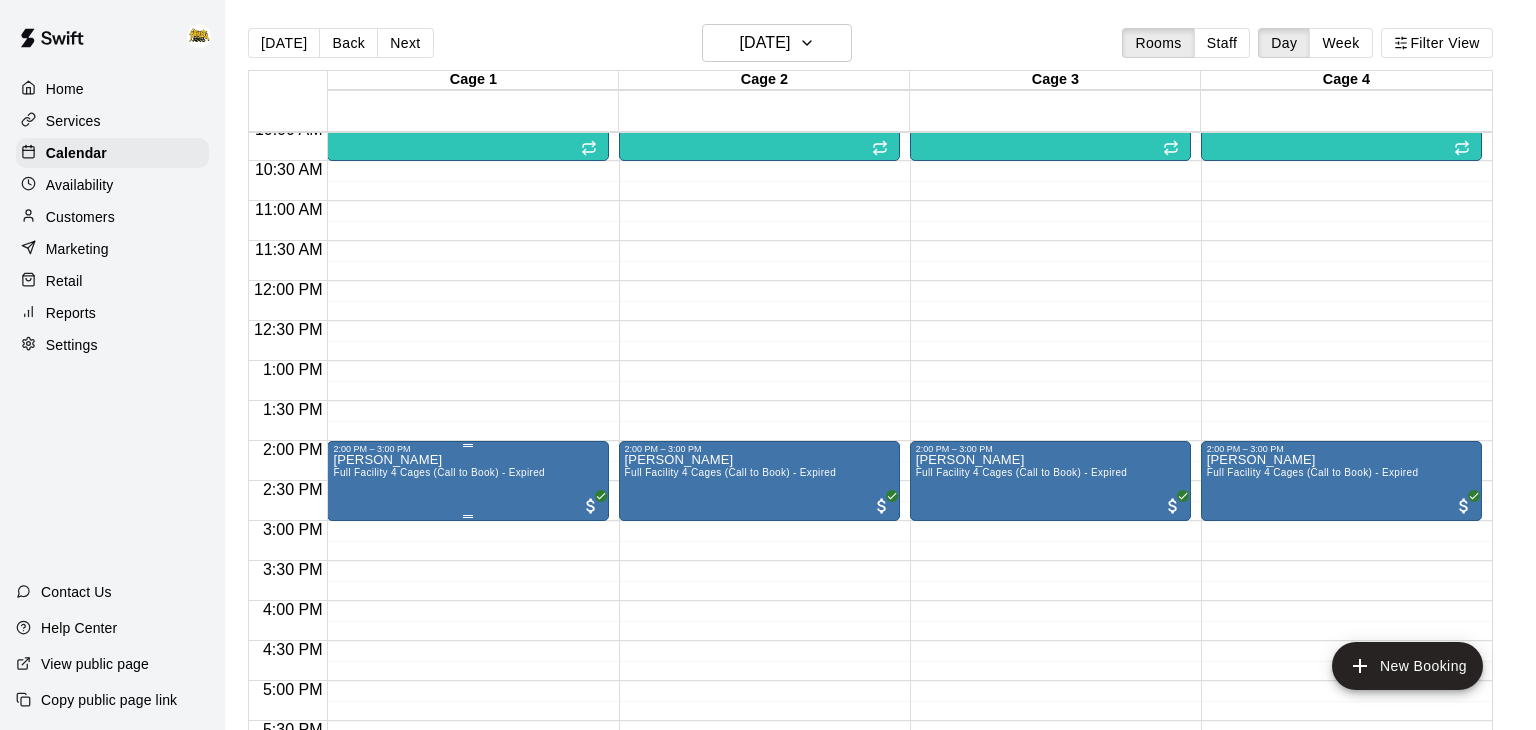 click on "[PERSON_NAME]  Full Facility 4 Cages (Call to Book) - Expired" at bounding box center (439, 819) 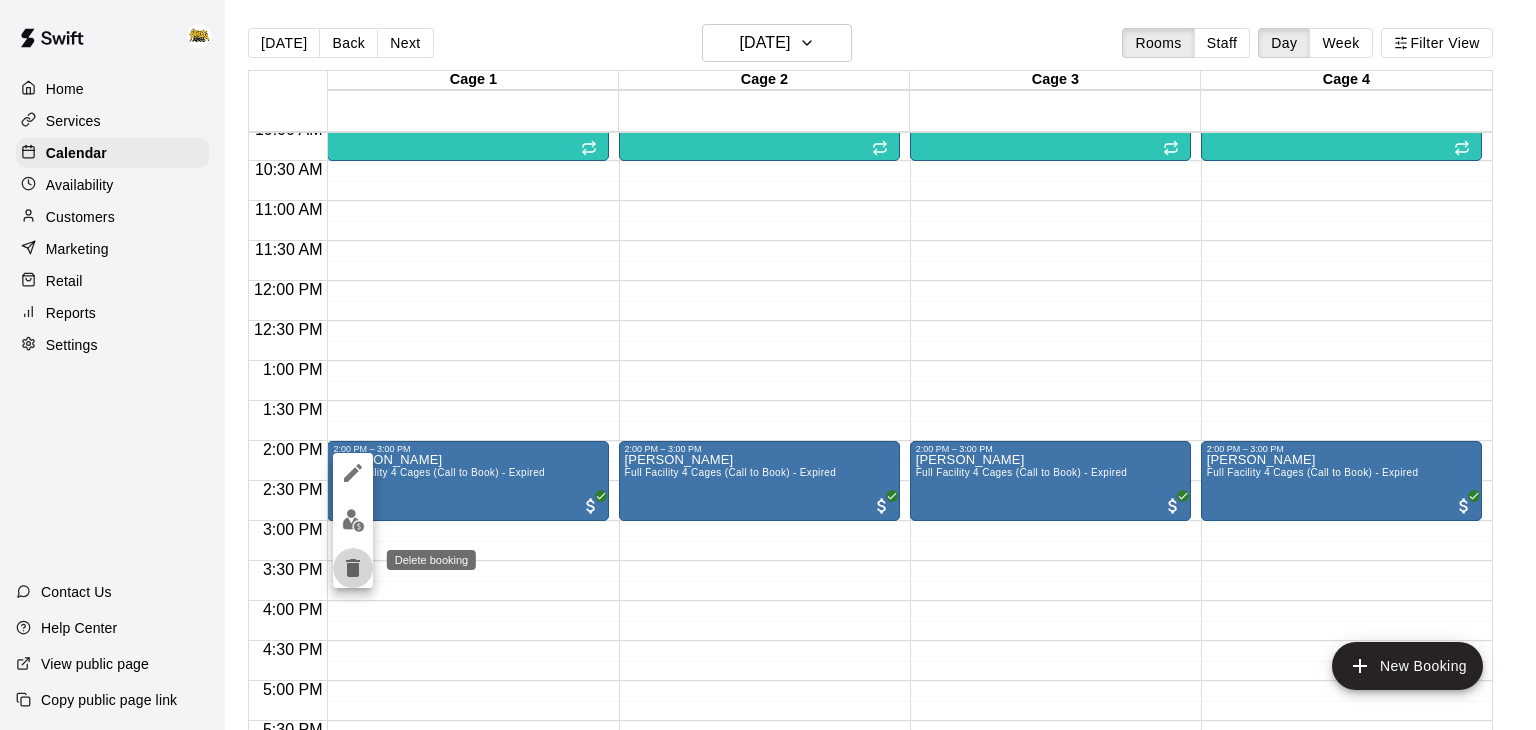 click 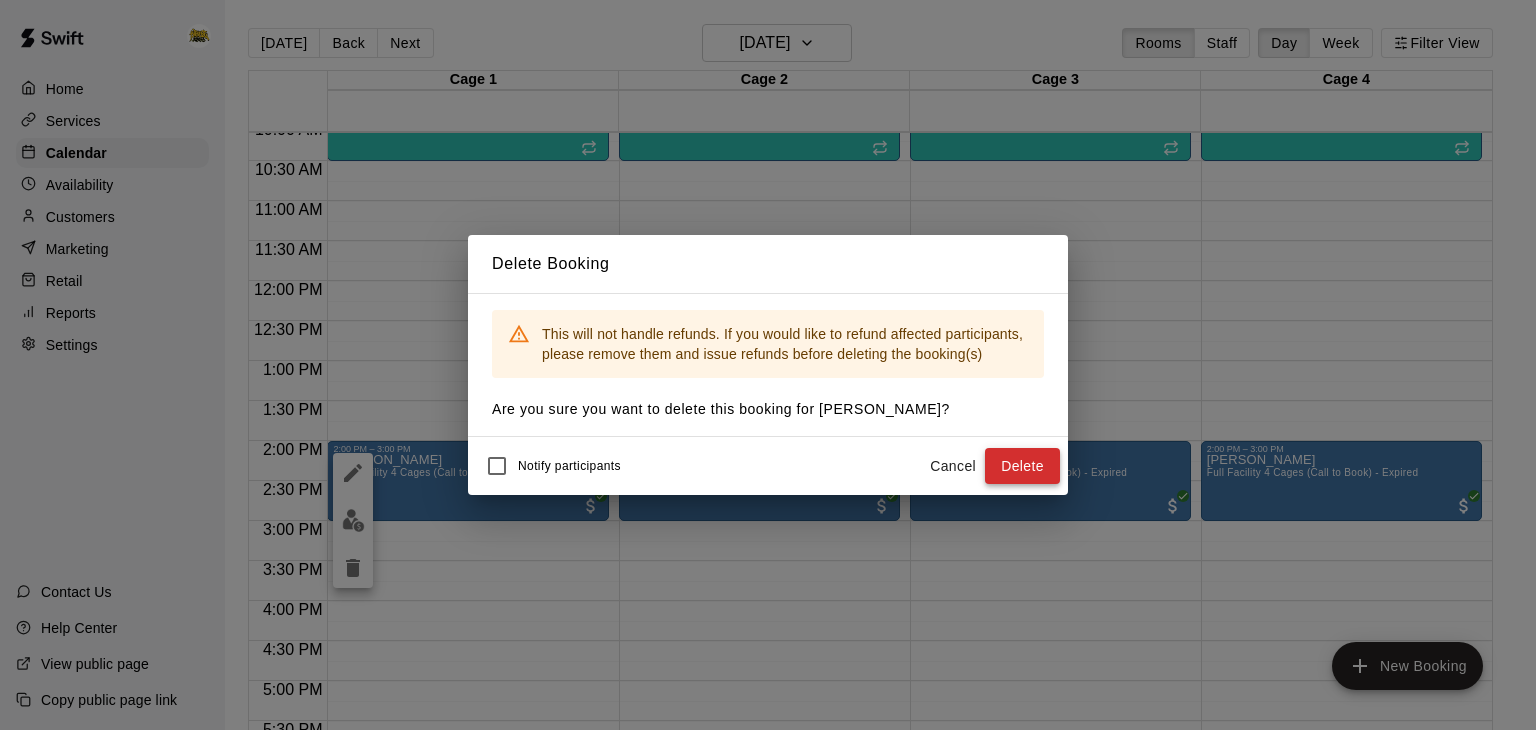 click on "Delete" at bounding box center (1022, 466) 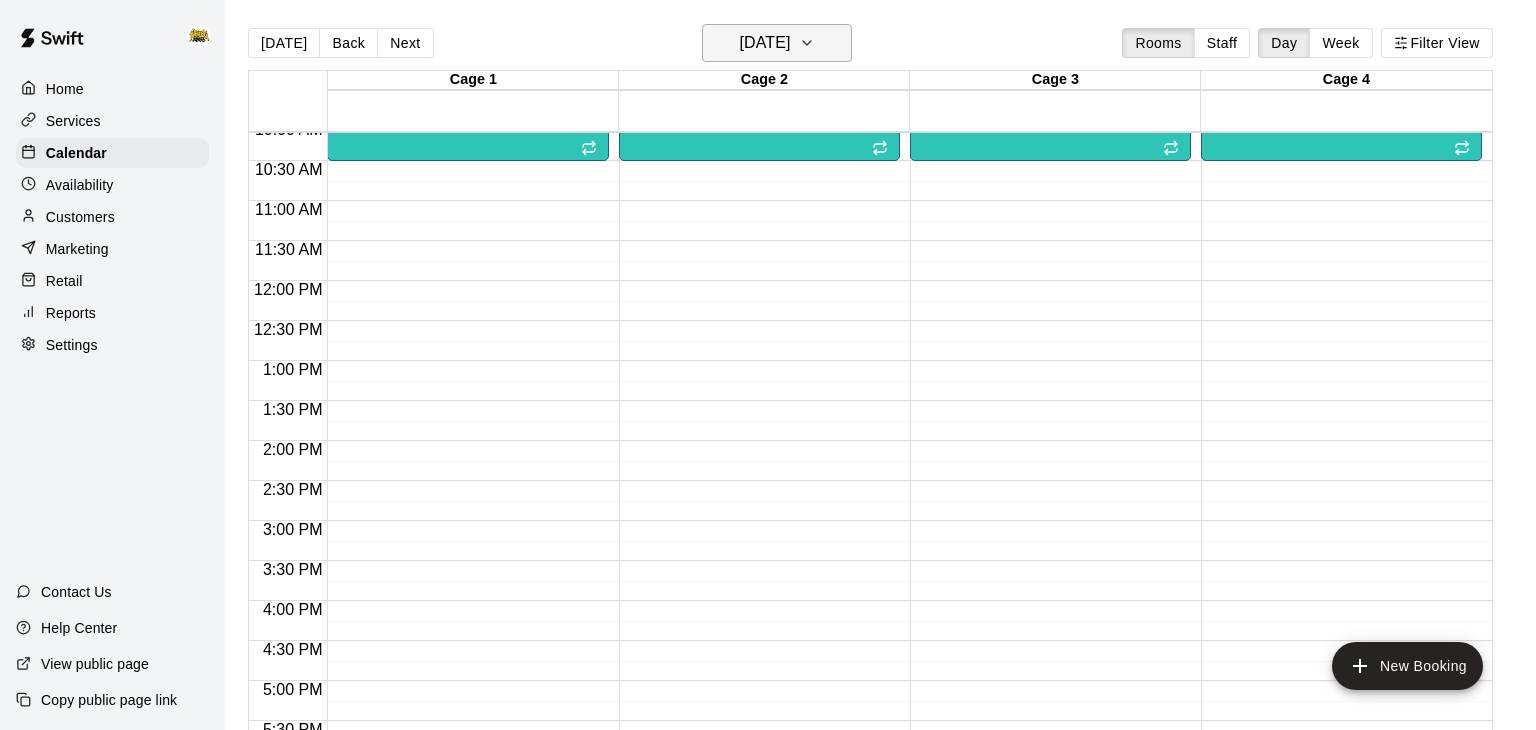 click 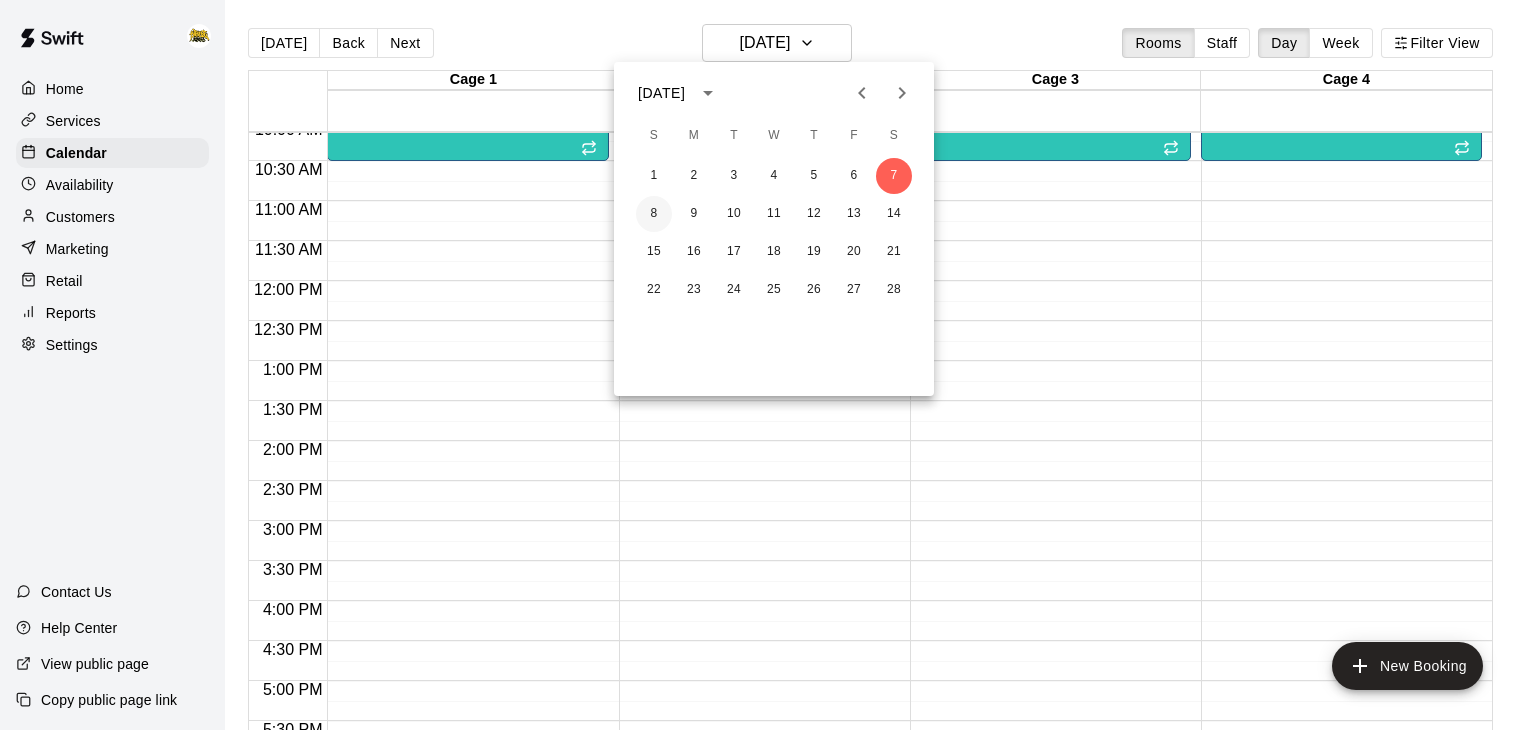 click on "8" at bounding box center [654, 214] 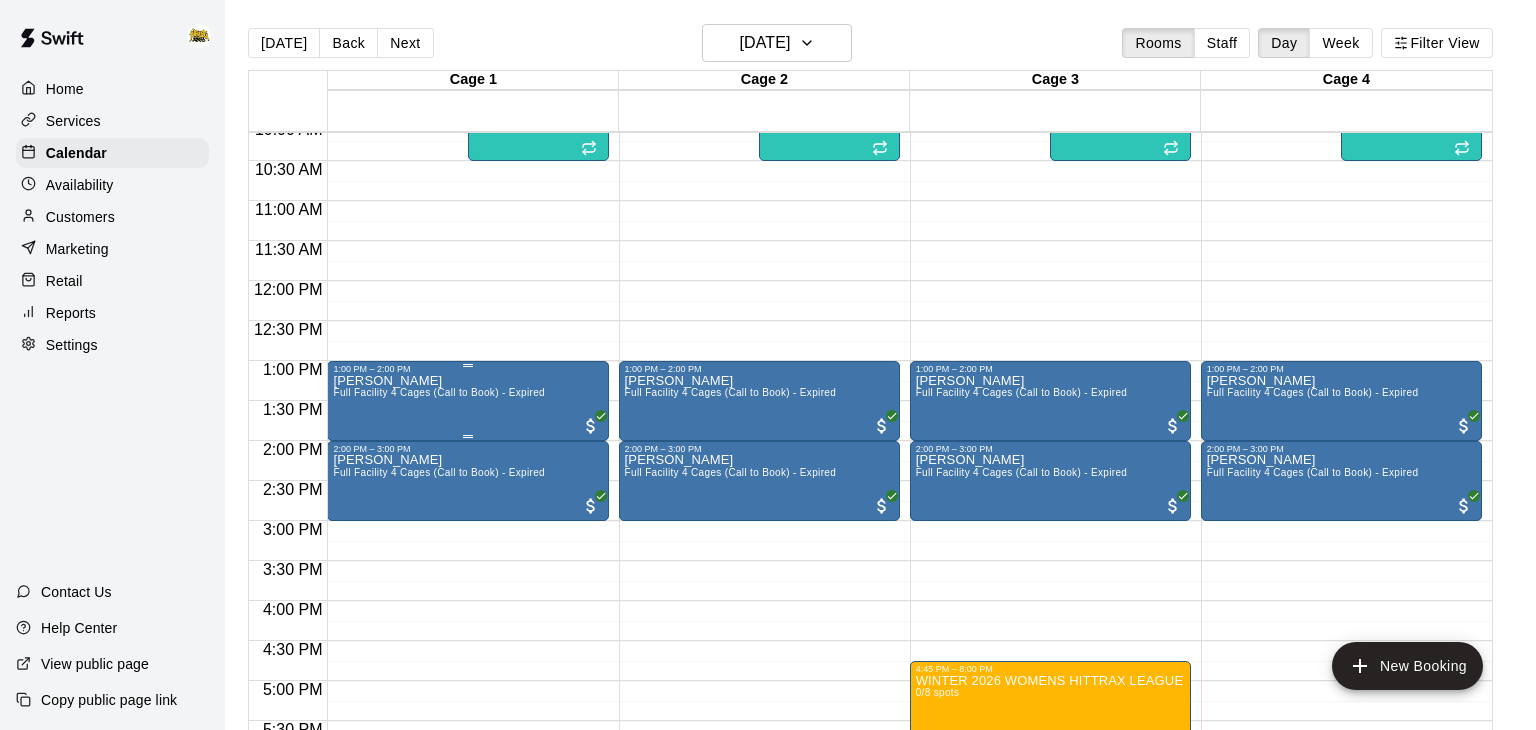 click on "[PERSON_NAME]  Full Facility 4 Cages (Call to Book) - Expired" at bounding box center (467, 739) 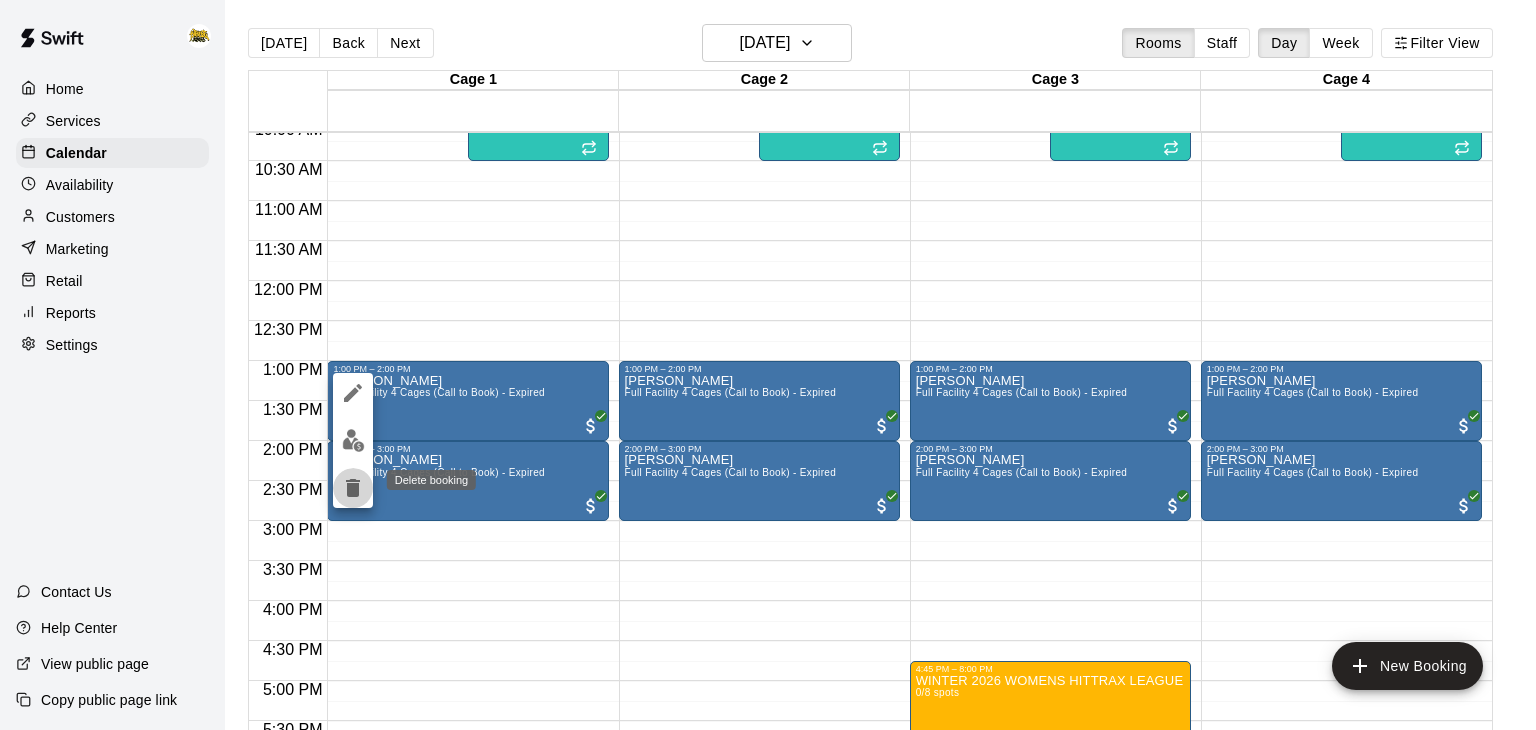 click 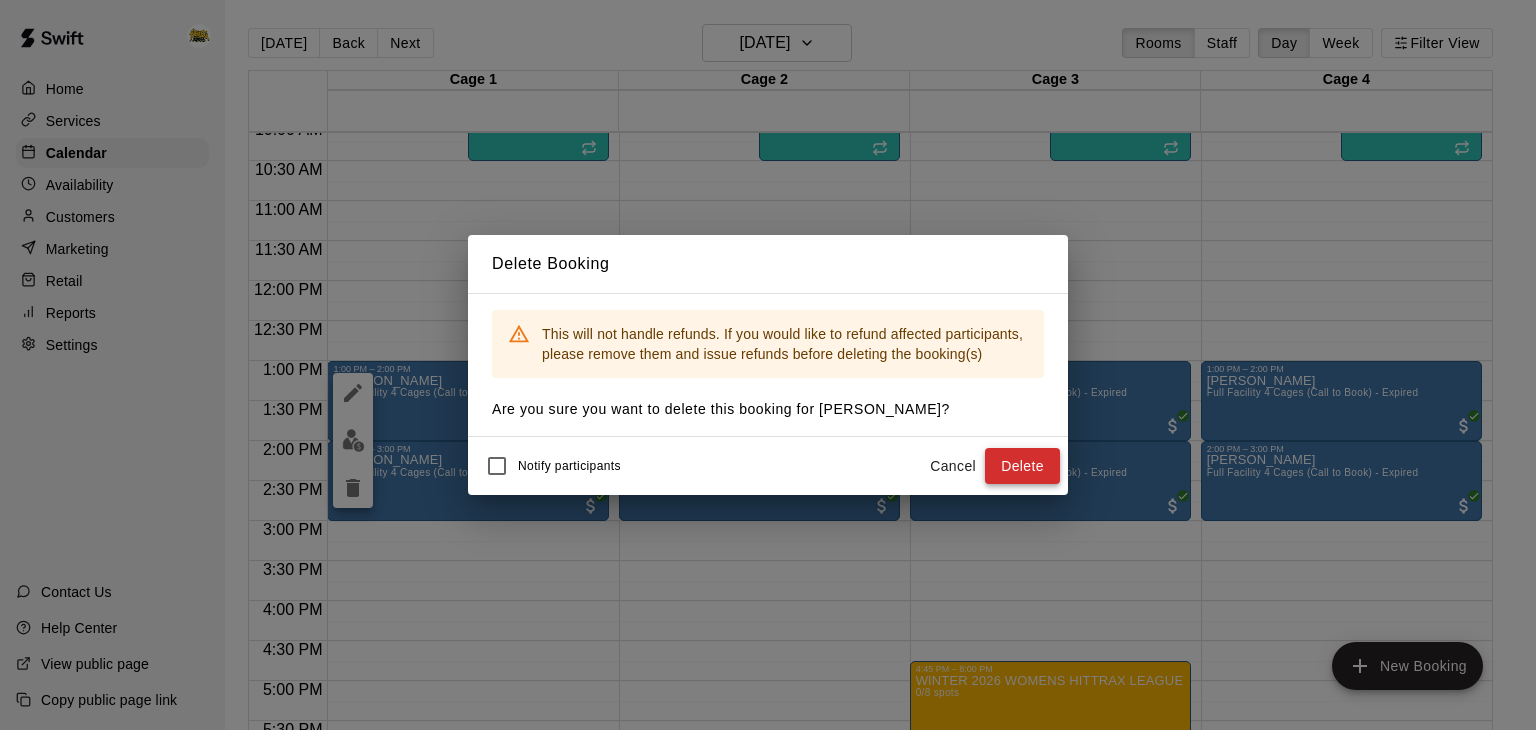 click on "Delete" at bounding box center (1022, 466) 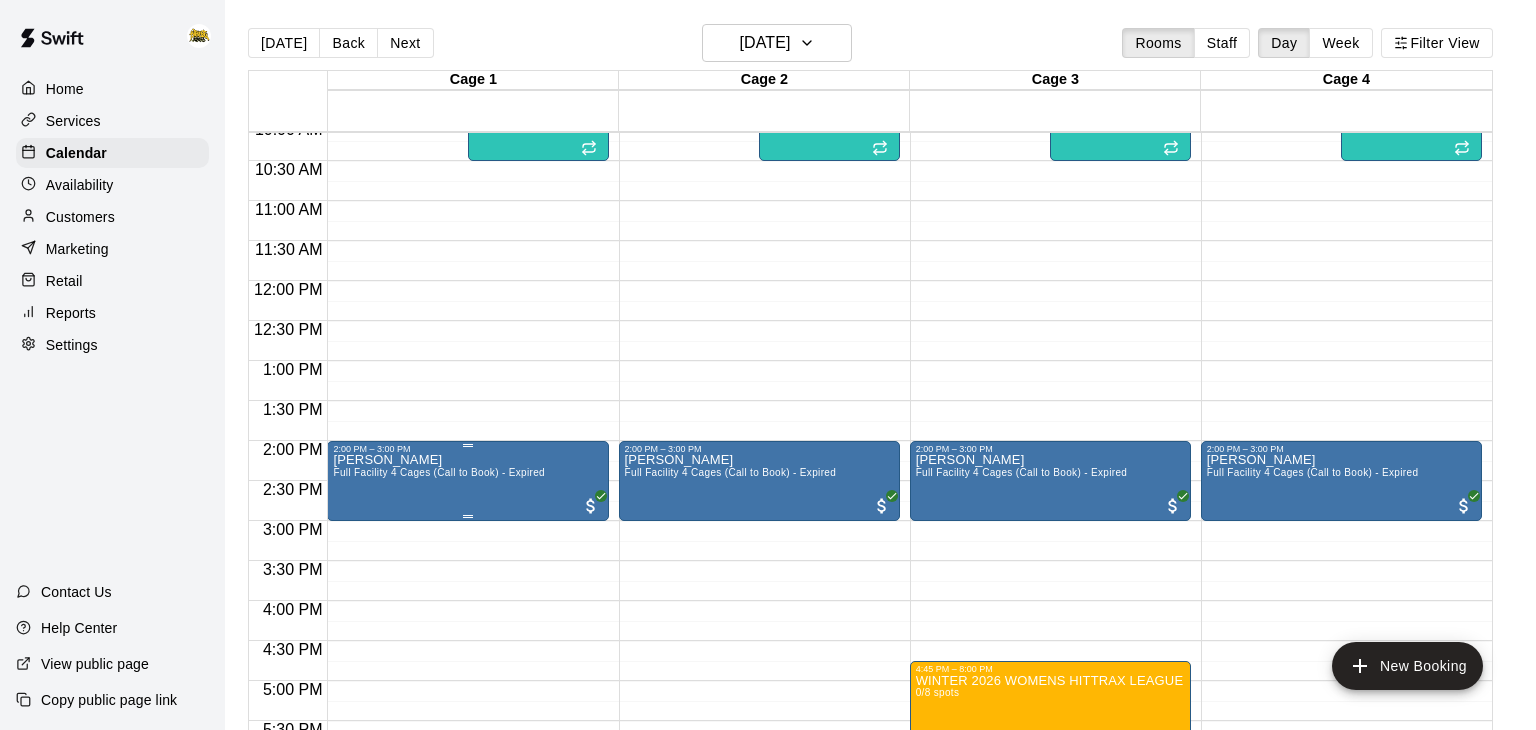click on "Full Facility 4 Cages (Call to Book) - Expired" at bounding box center (439, 472) 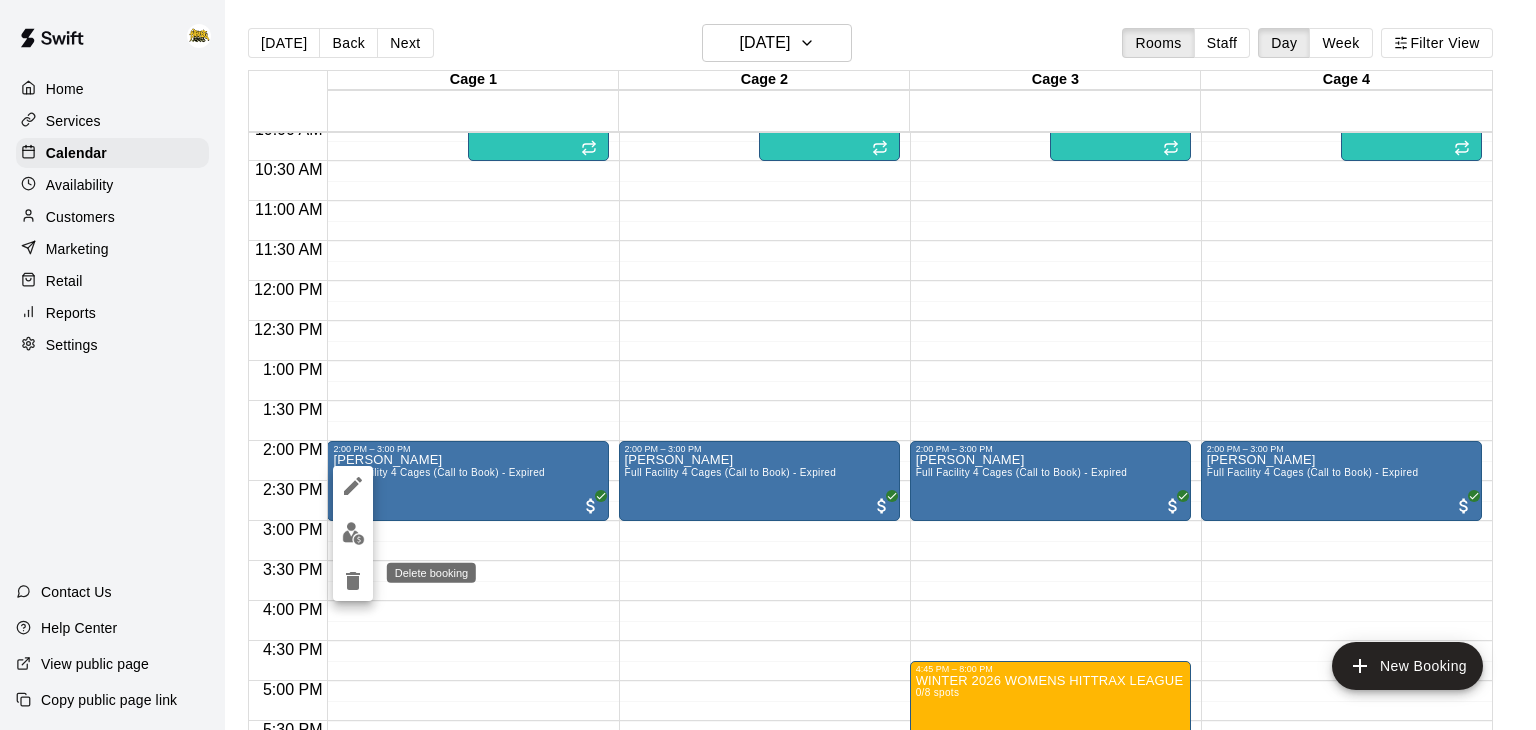 click 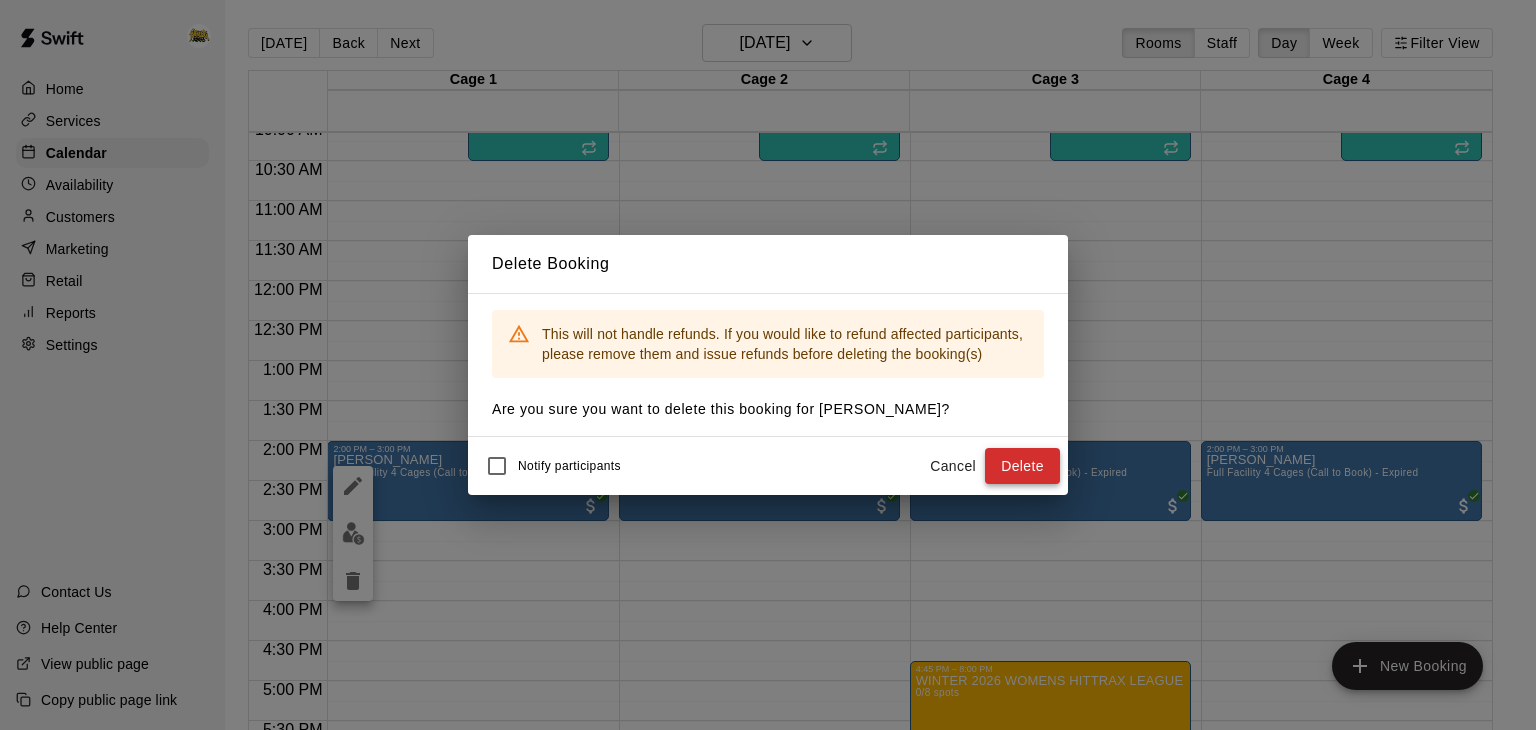 click on "Delete" at bounding box center [1022, 466] 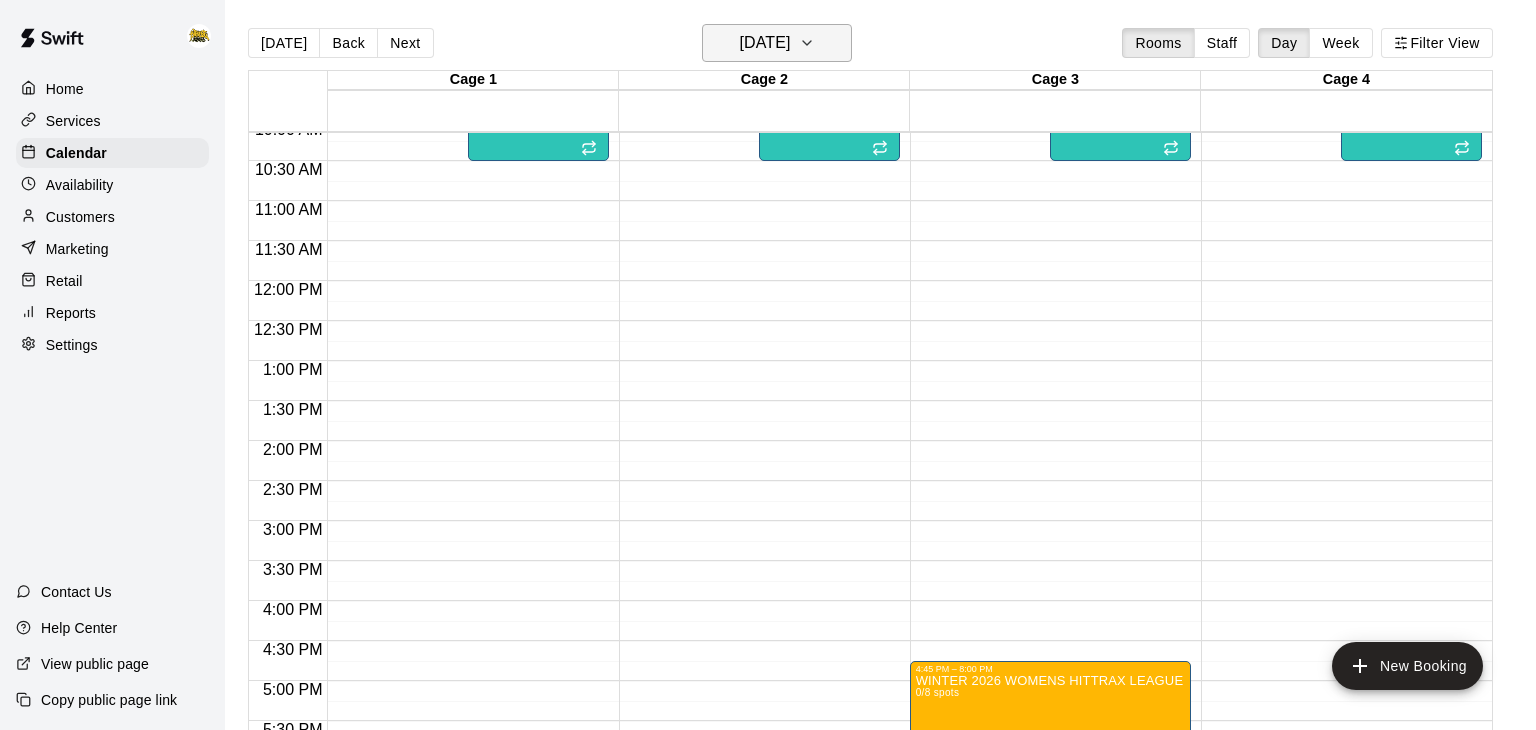 click on "[DATE]" at bounding box center (764, 43) 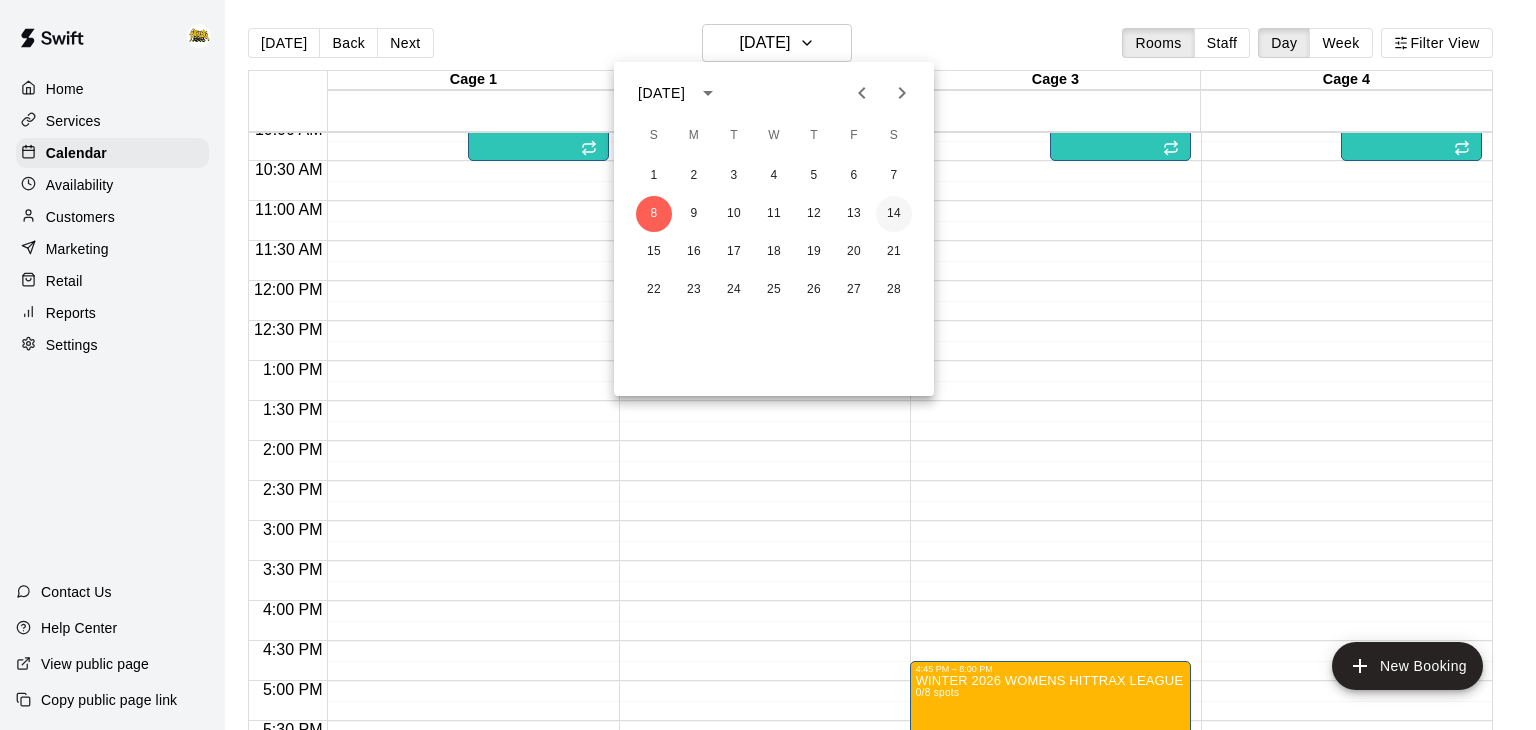 click on "14" at bounding box center [894, 214] 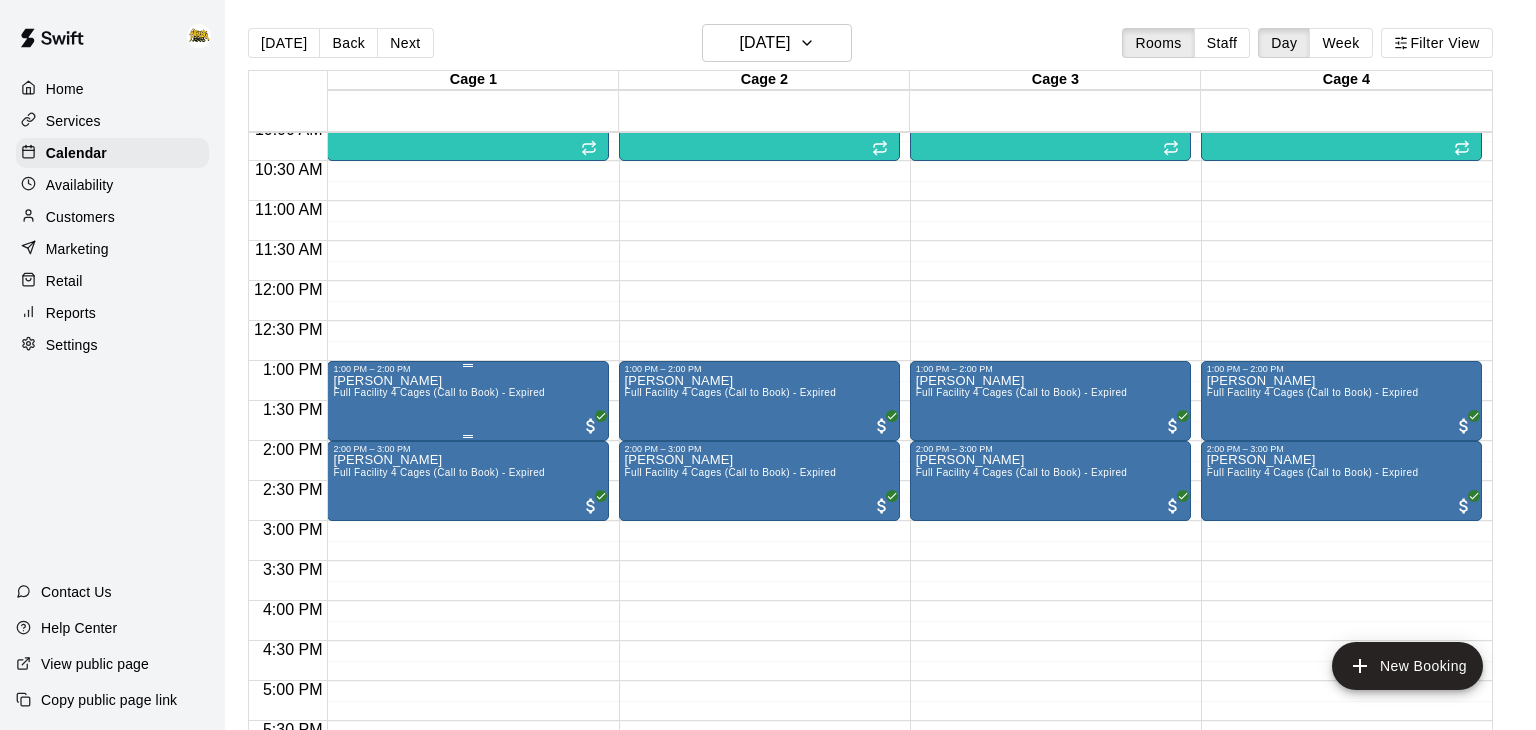 click on "[PERSON_NAME]  Full Facility 4 Cages (Call to Book) - Expired" at bounding box center [467, 739] 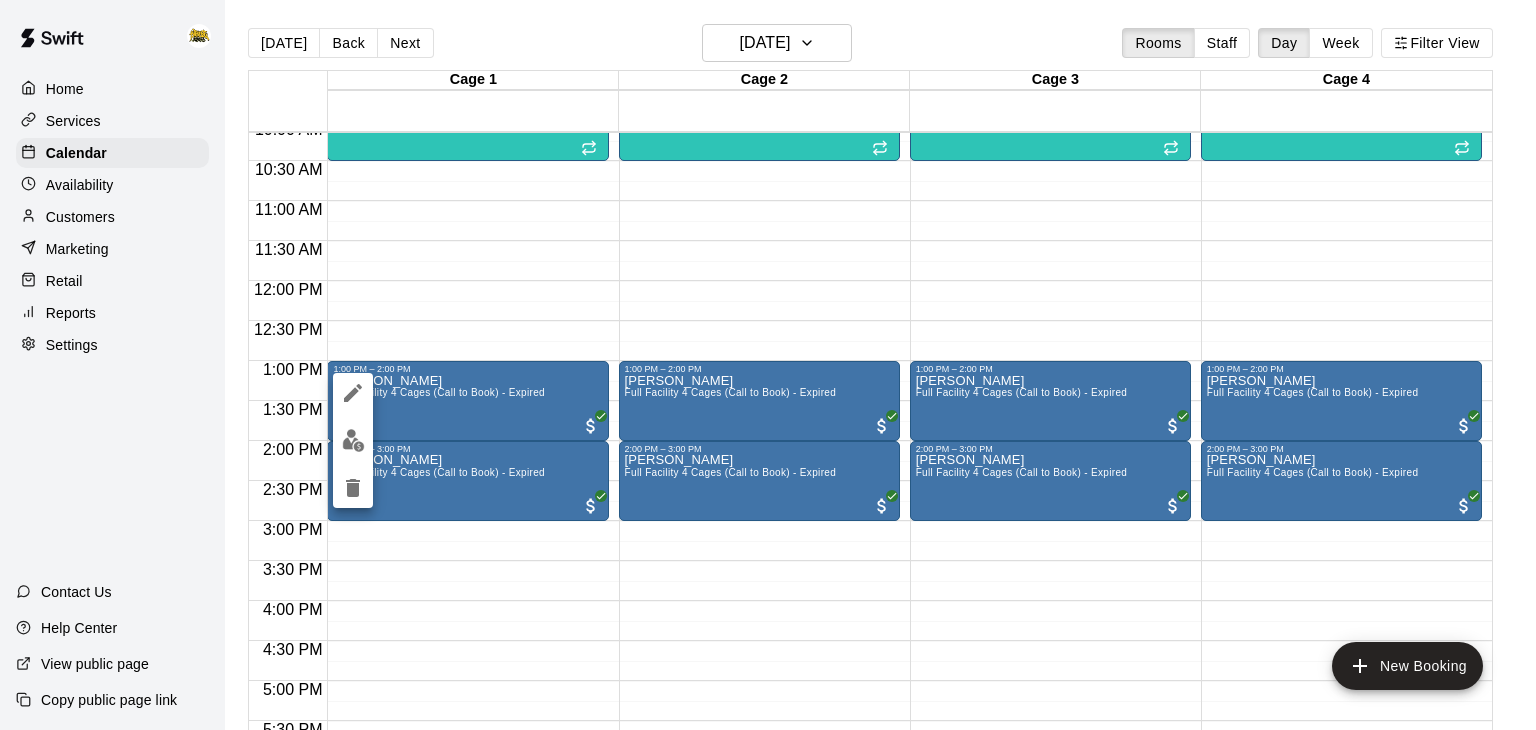 click 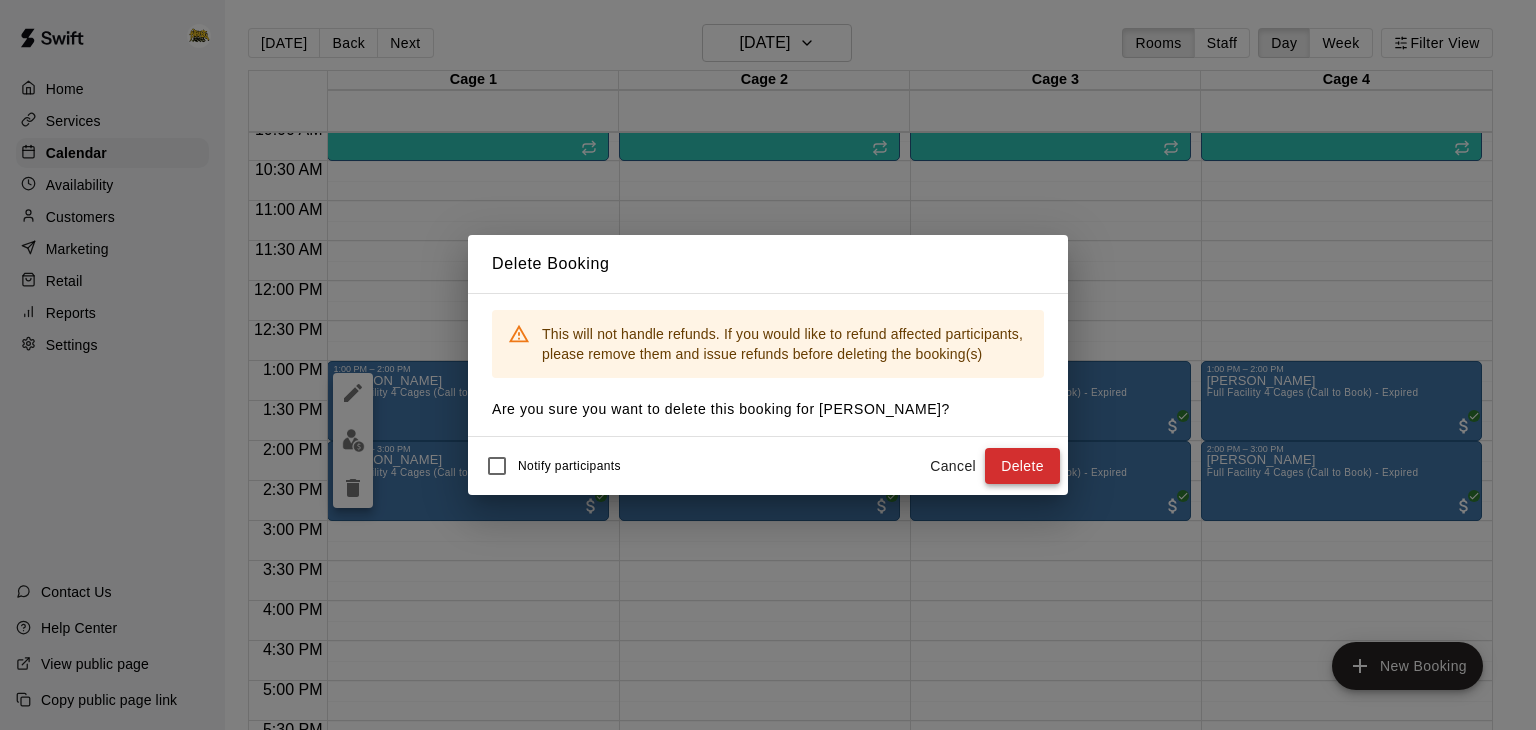 click on "Delete" at bounding box center (1022, 466) 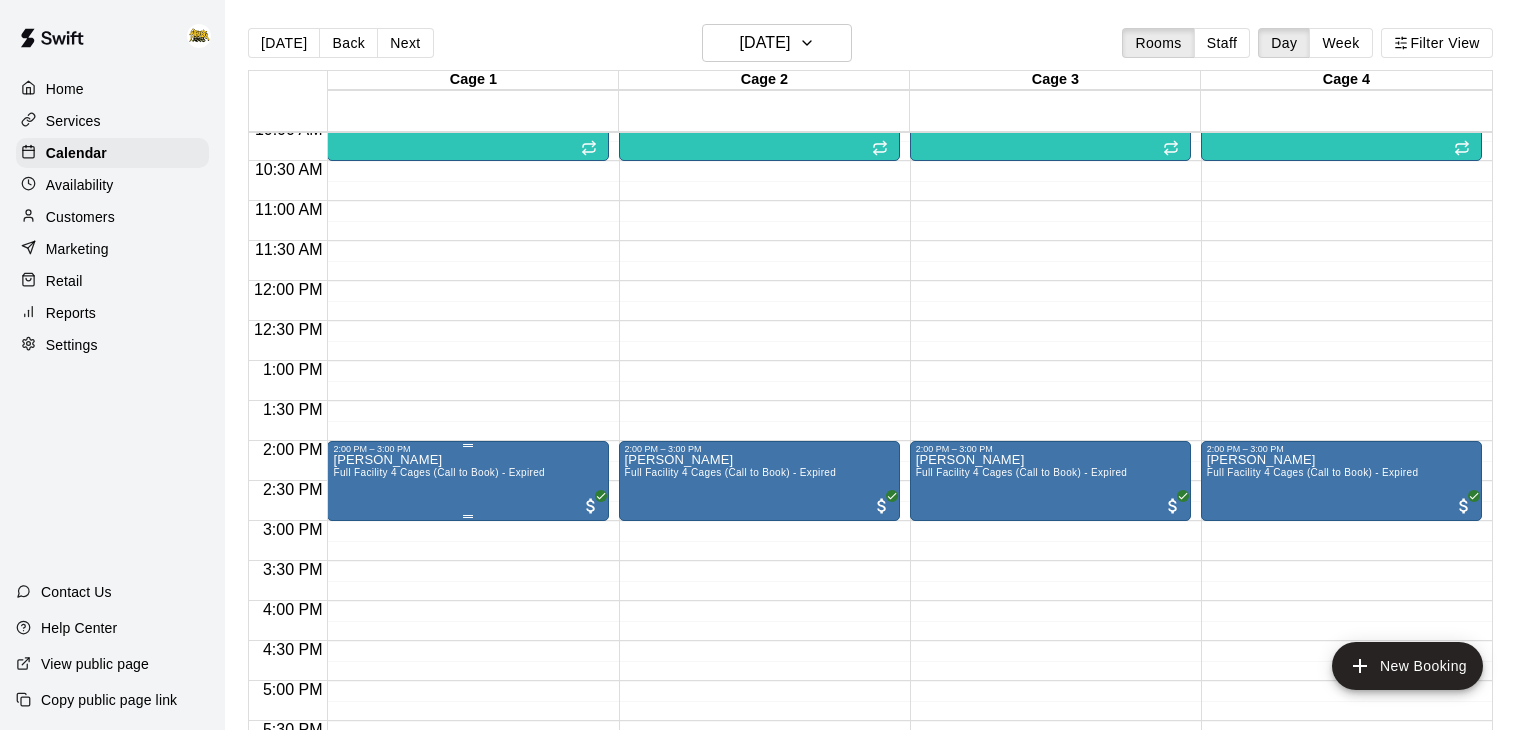 click on "Full Facility 4 Cages (Call to Book) - Expired" at bounding box center (439, 472) 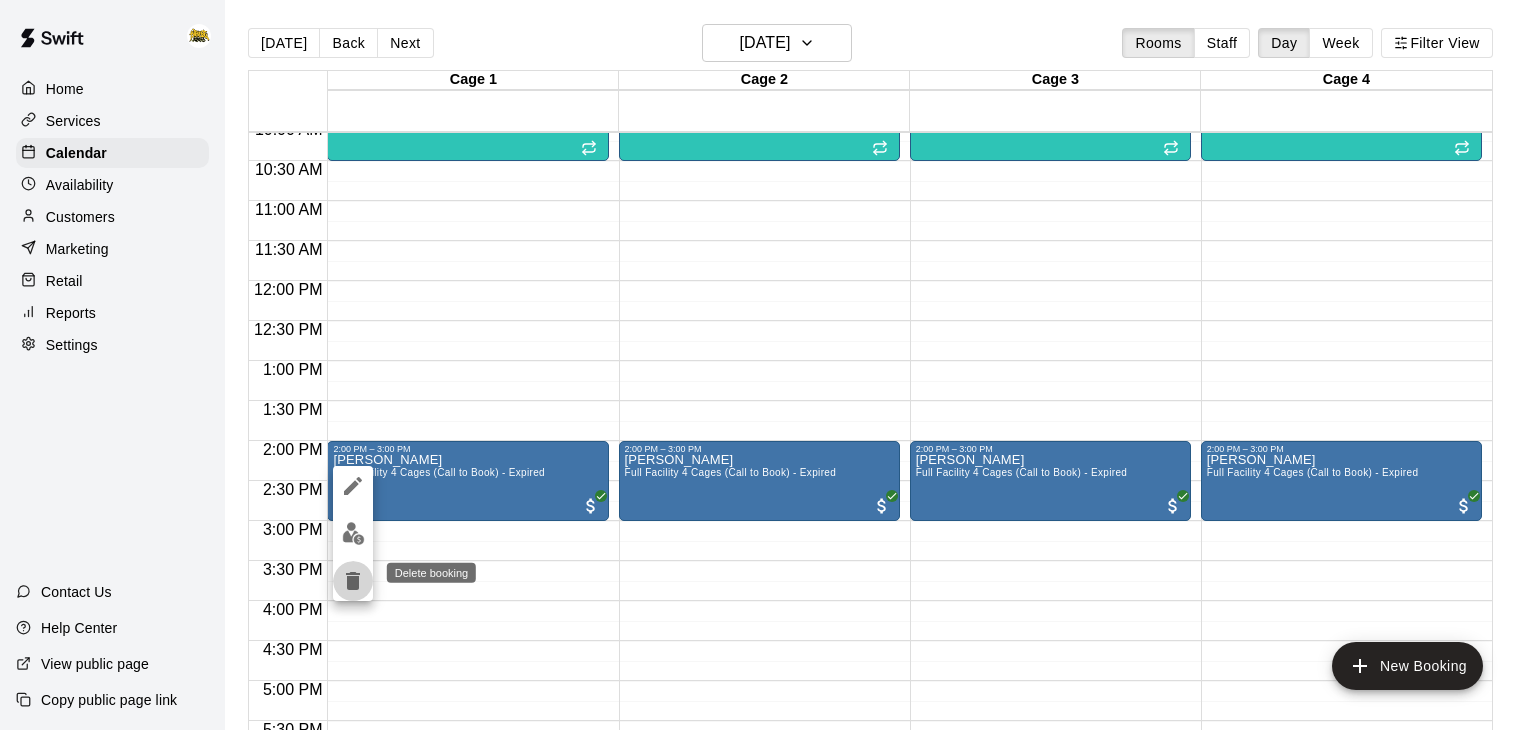 click 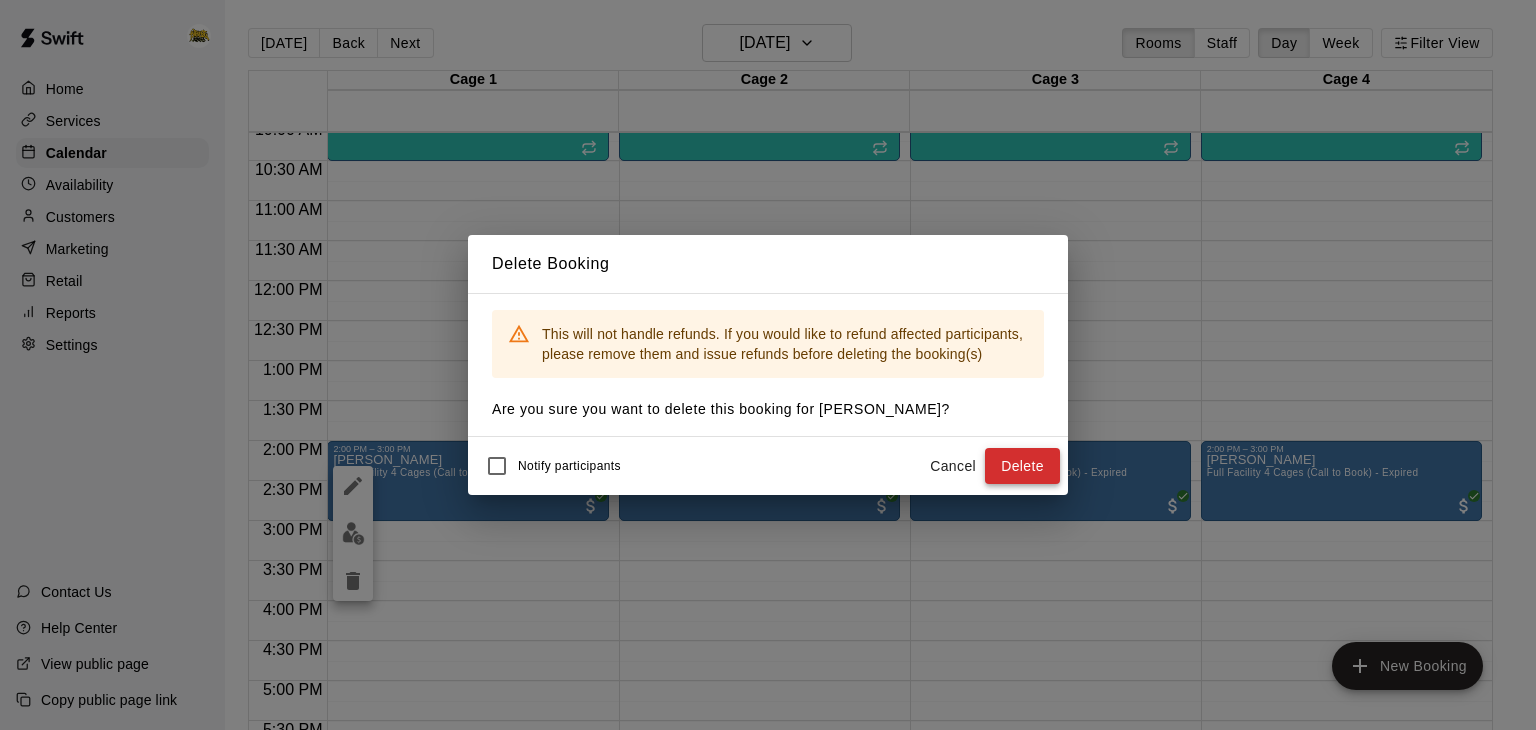click on "Delete" at bounding box center [1022, 466] 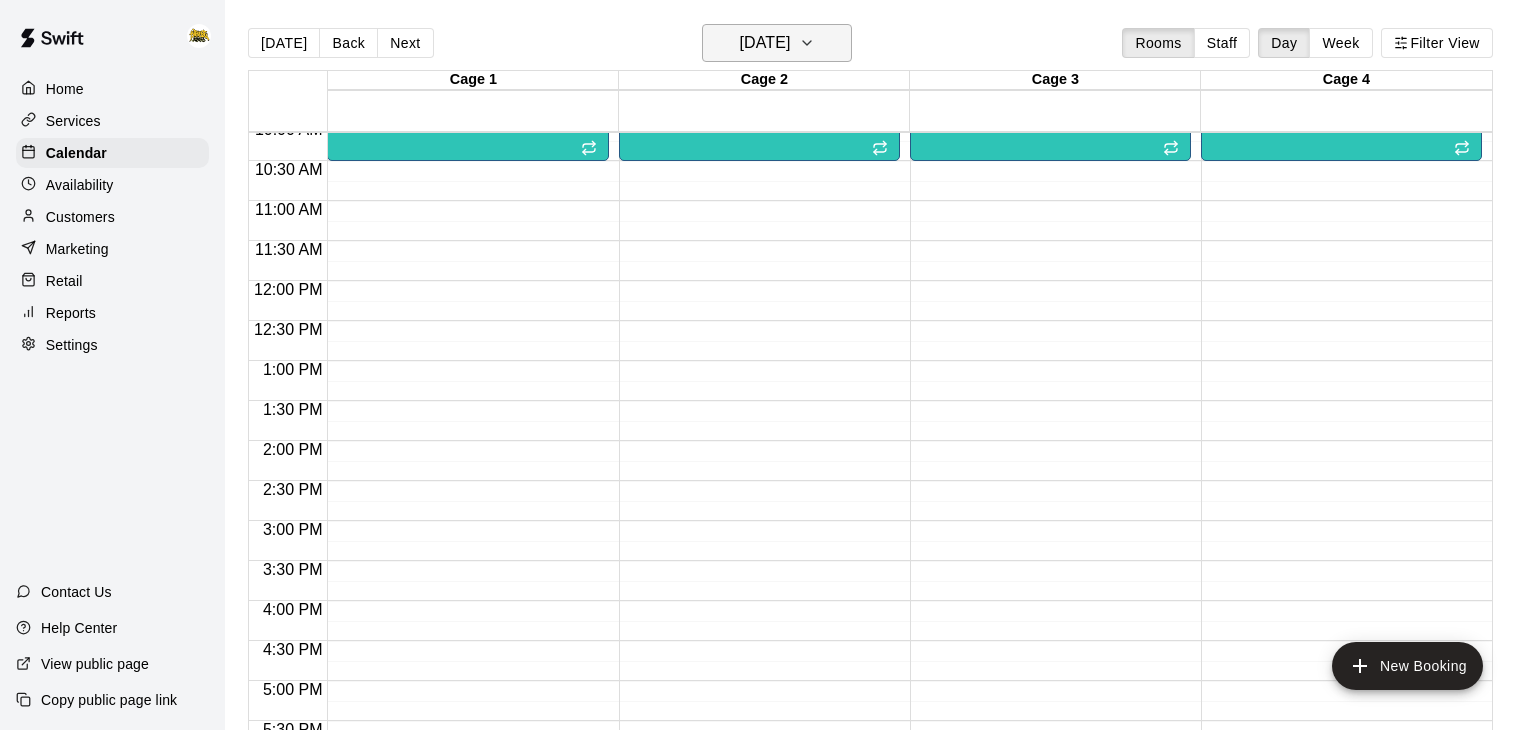 click 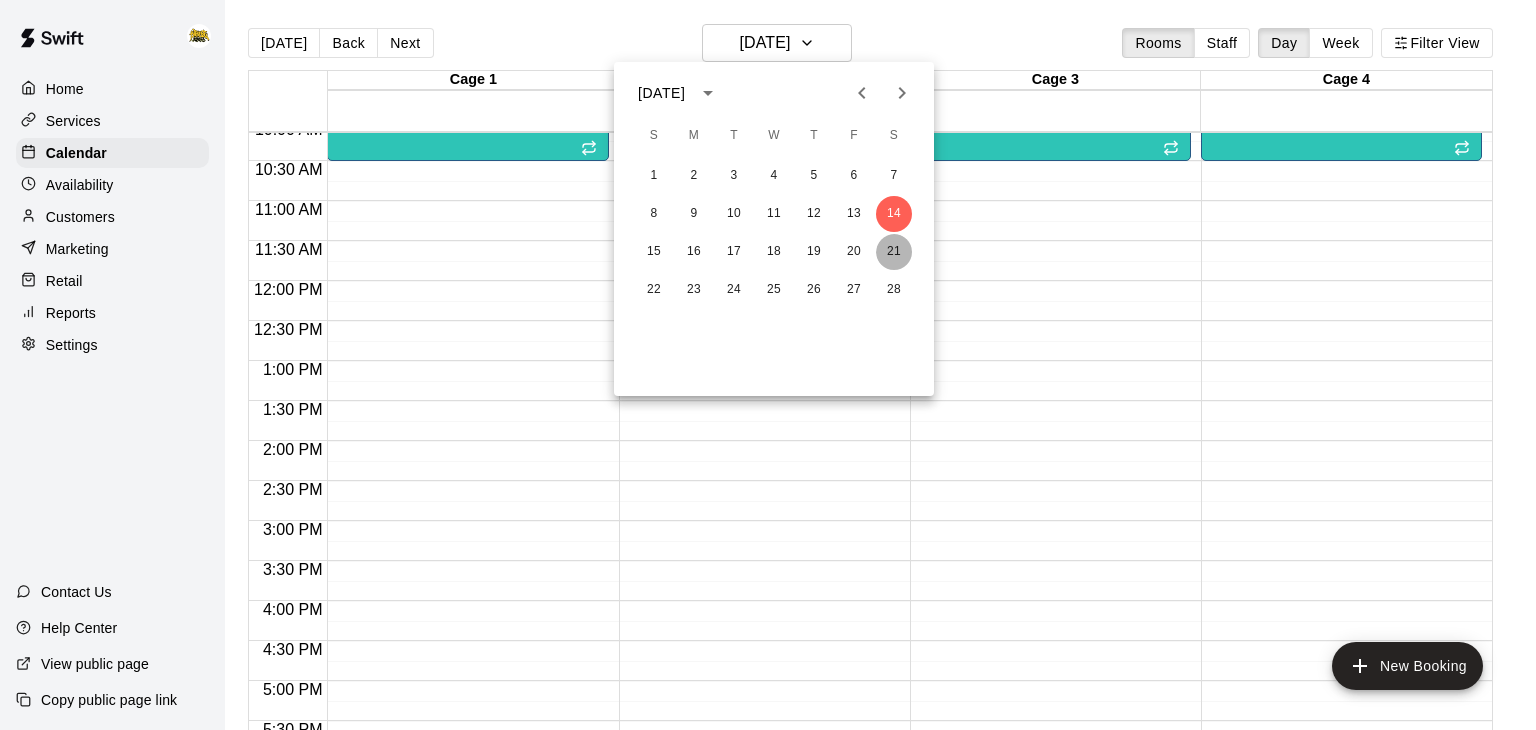 click on "21" at bounding box center [894, 252] 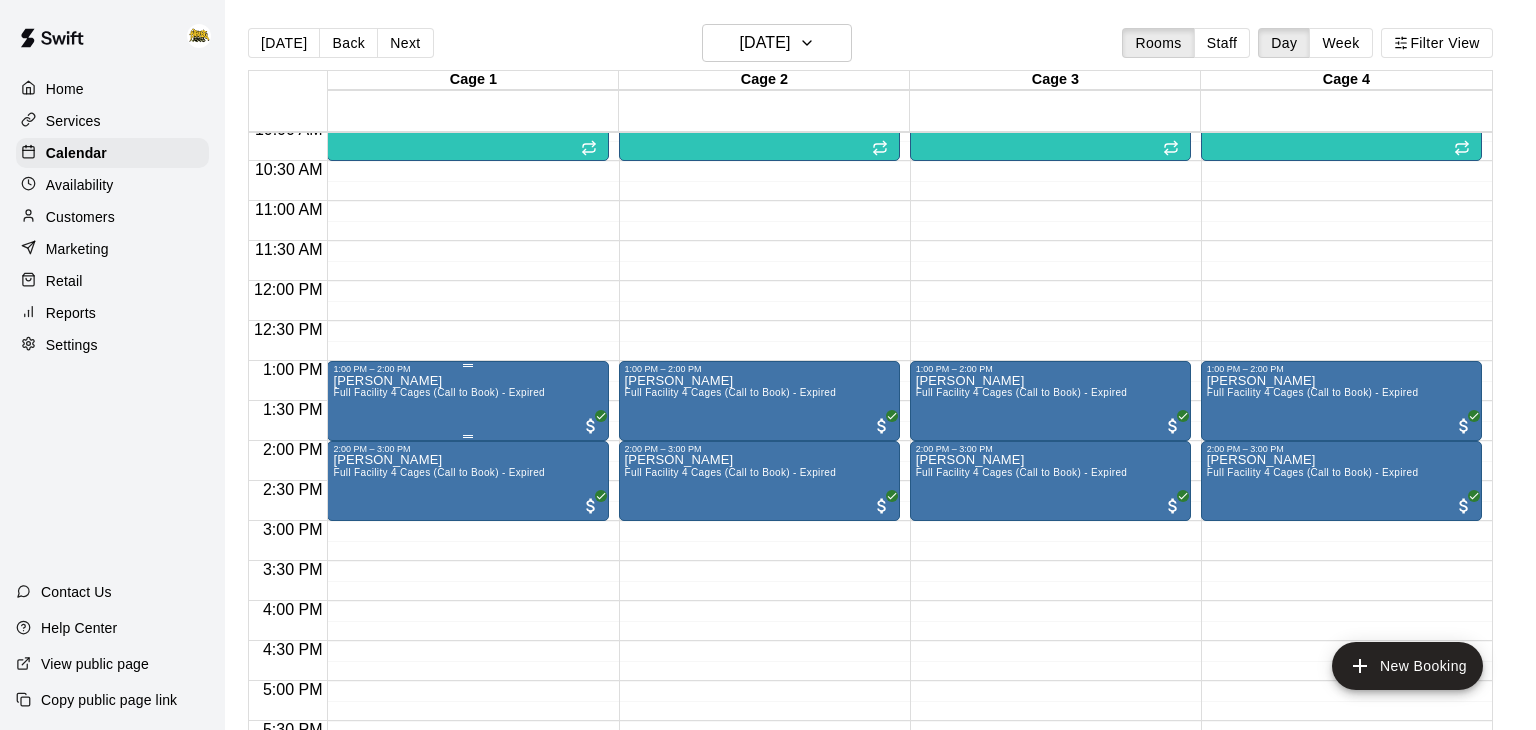 click on "[PERSON_NAME]  Full Facility 4 Cages (Call to Book) - Expired" at bounding box center (439, 739) 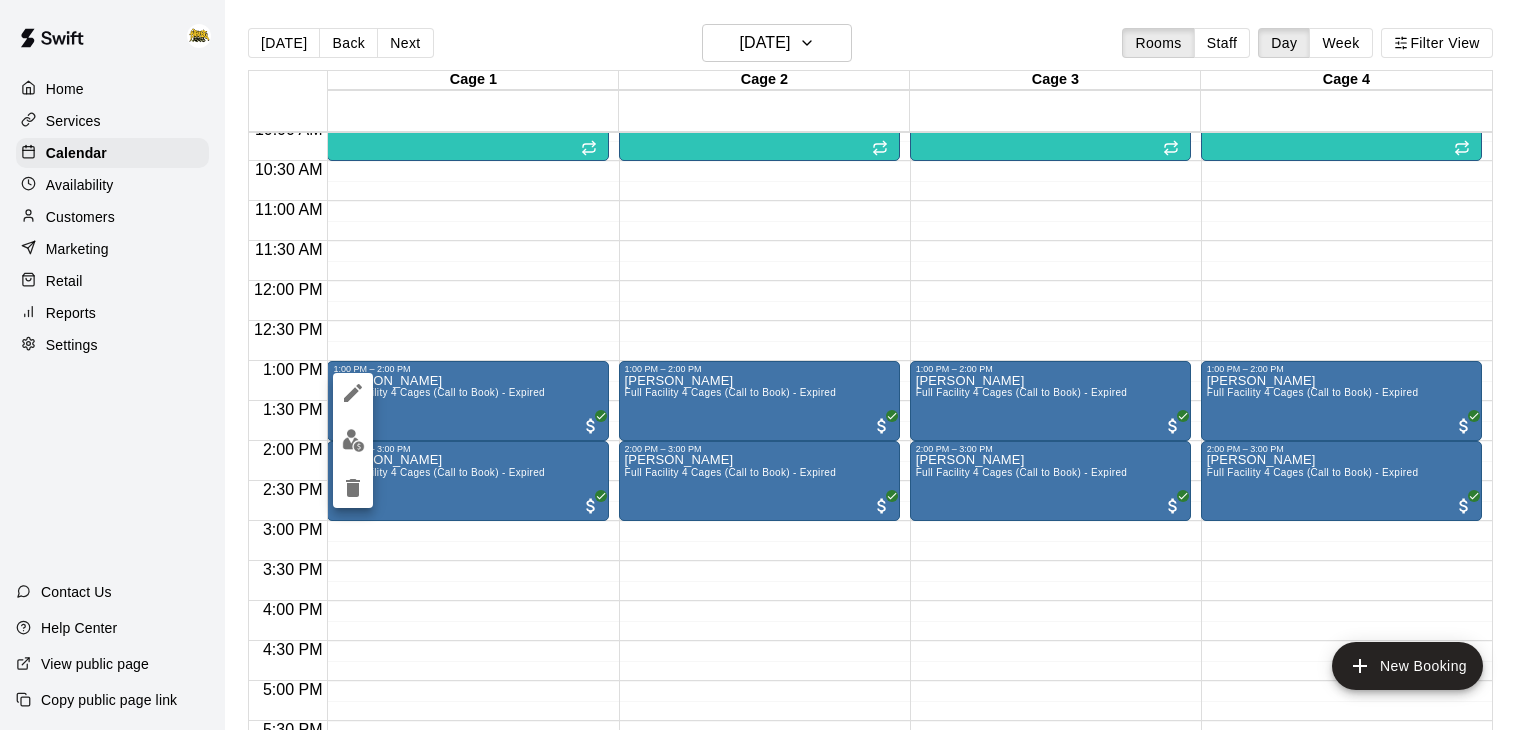 click 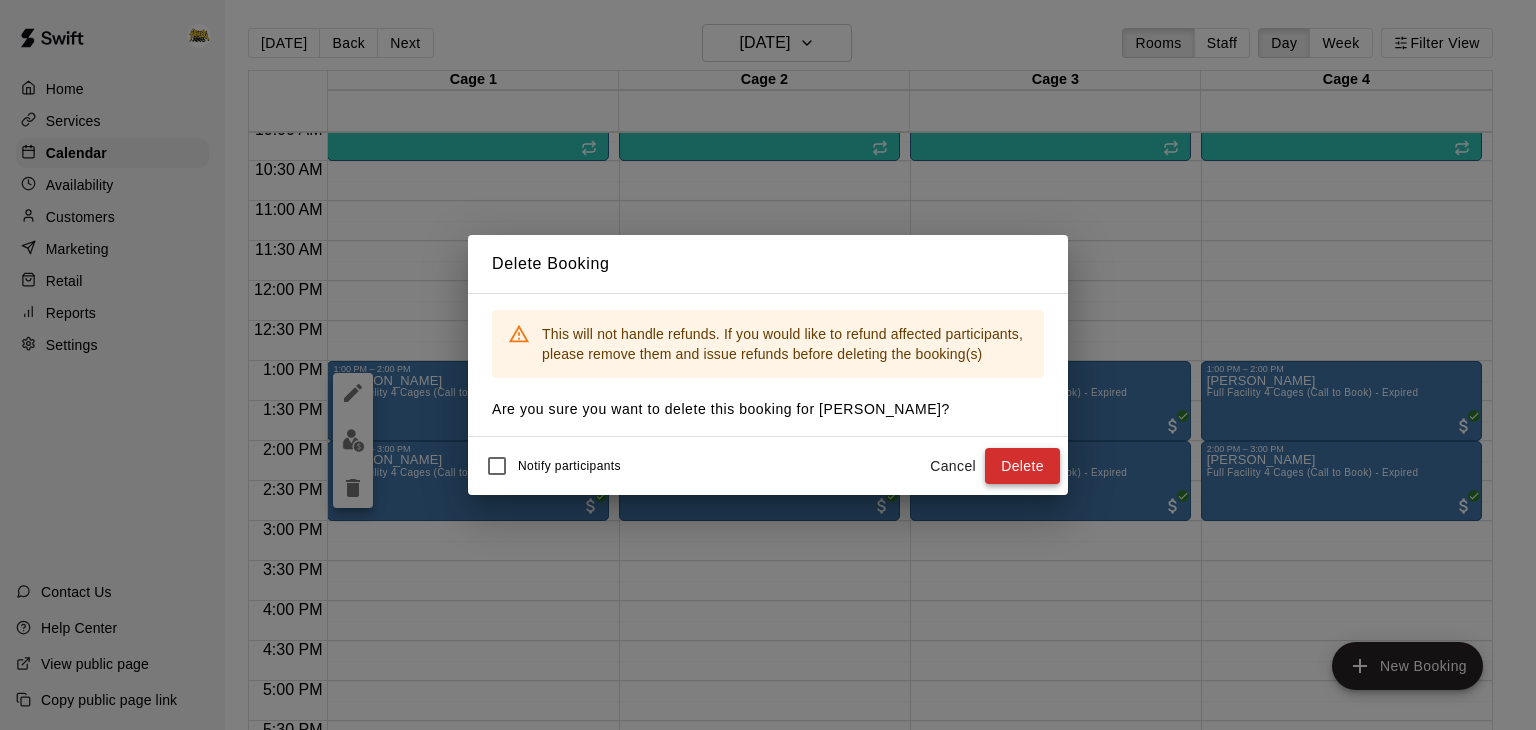 click on "Delete" at bounding box center (1022, 466) 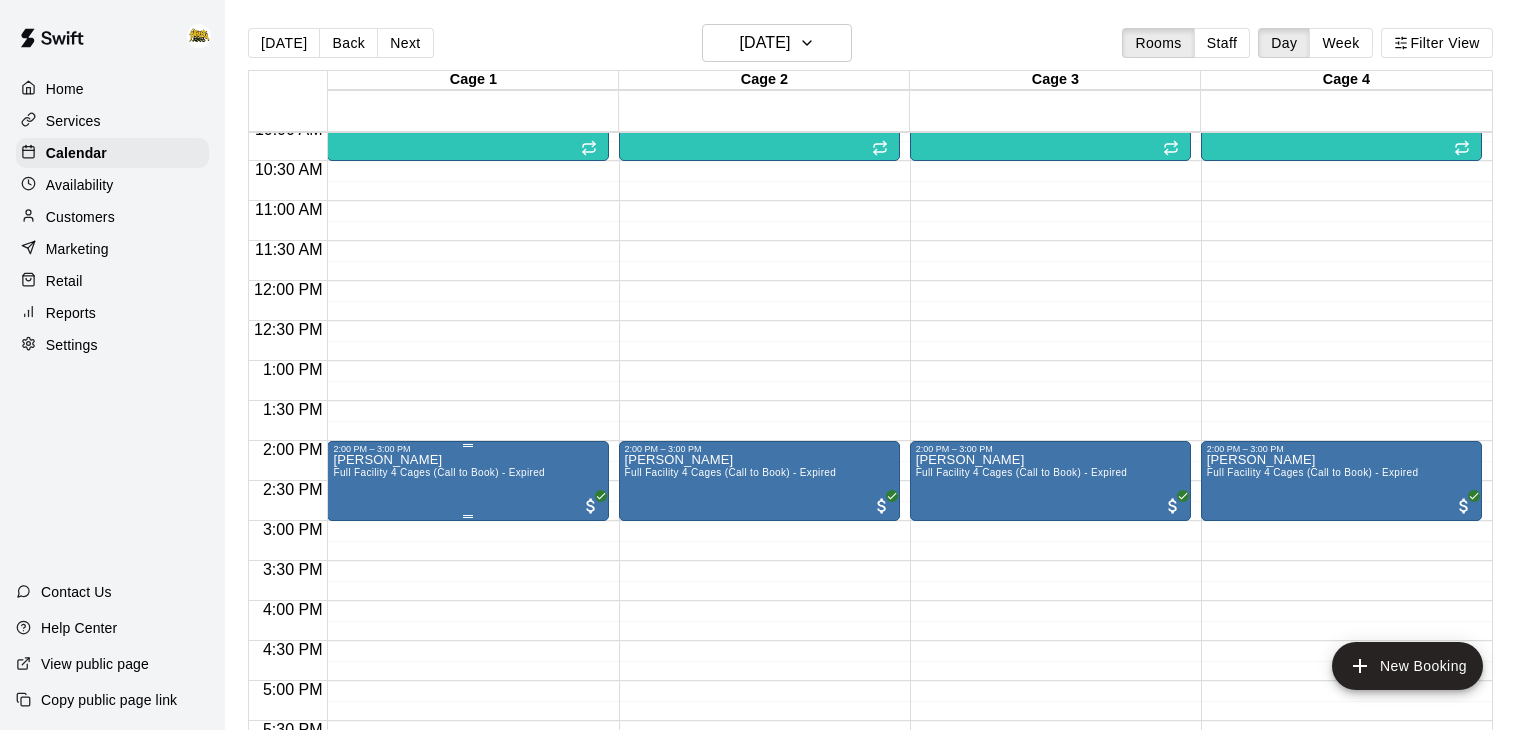 click on "[PERSON_NAME]  Full Facility 4 Cages (Call to Book) - Expired" at bounding box center (439, 819) 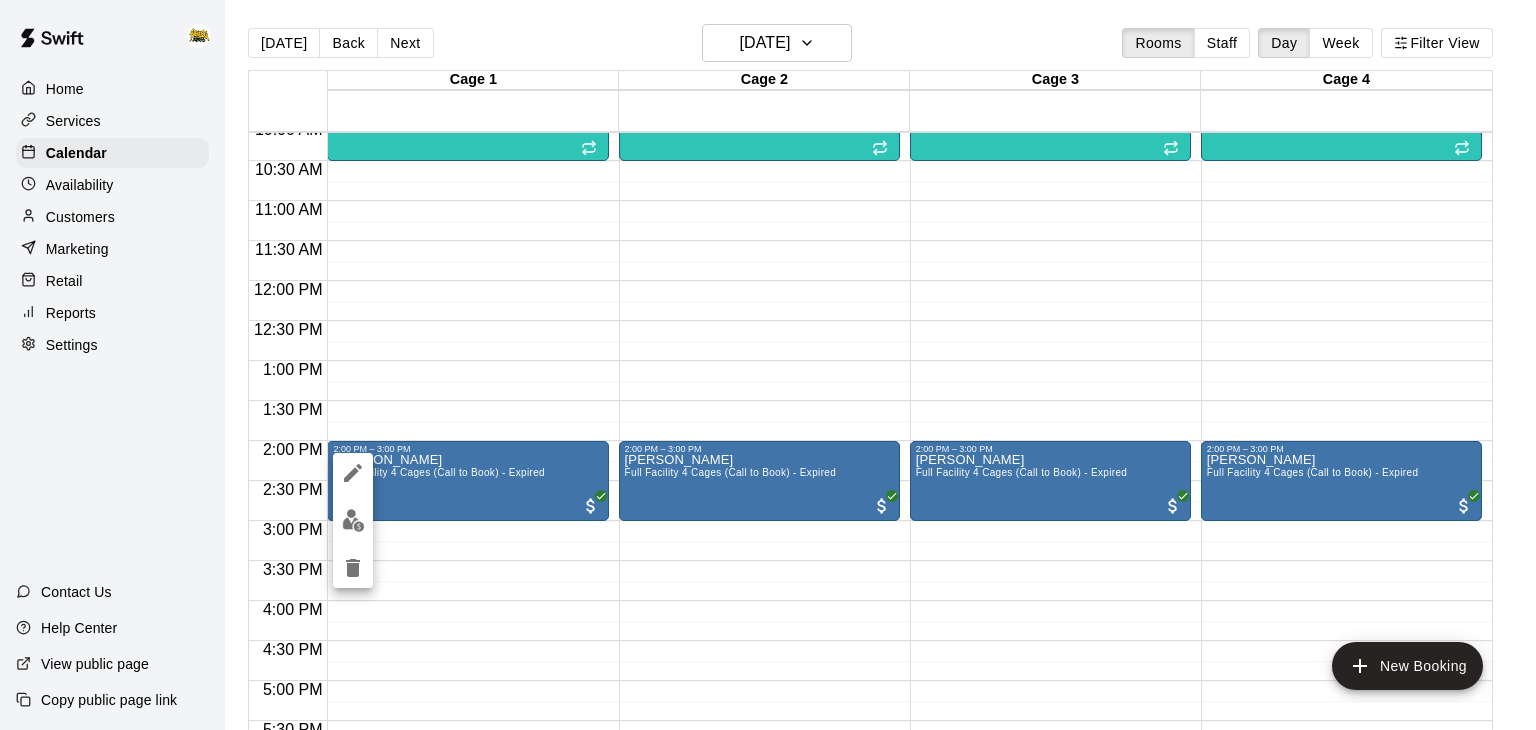 click 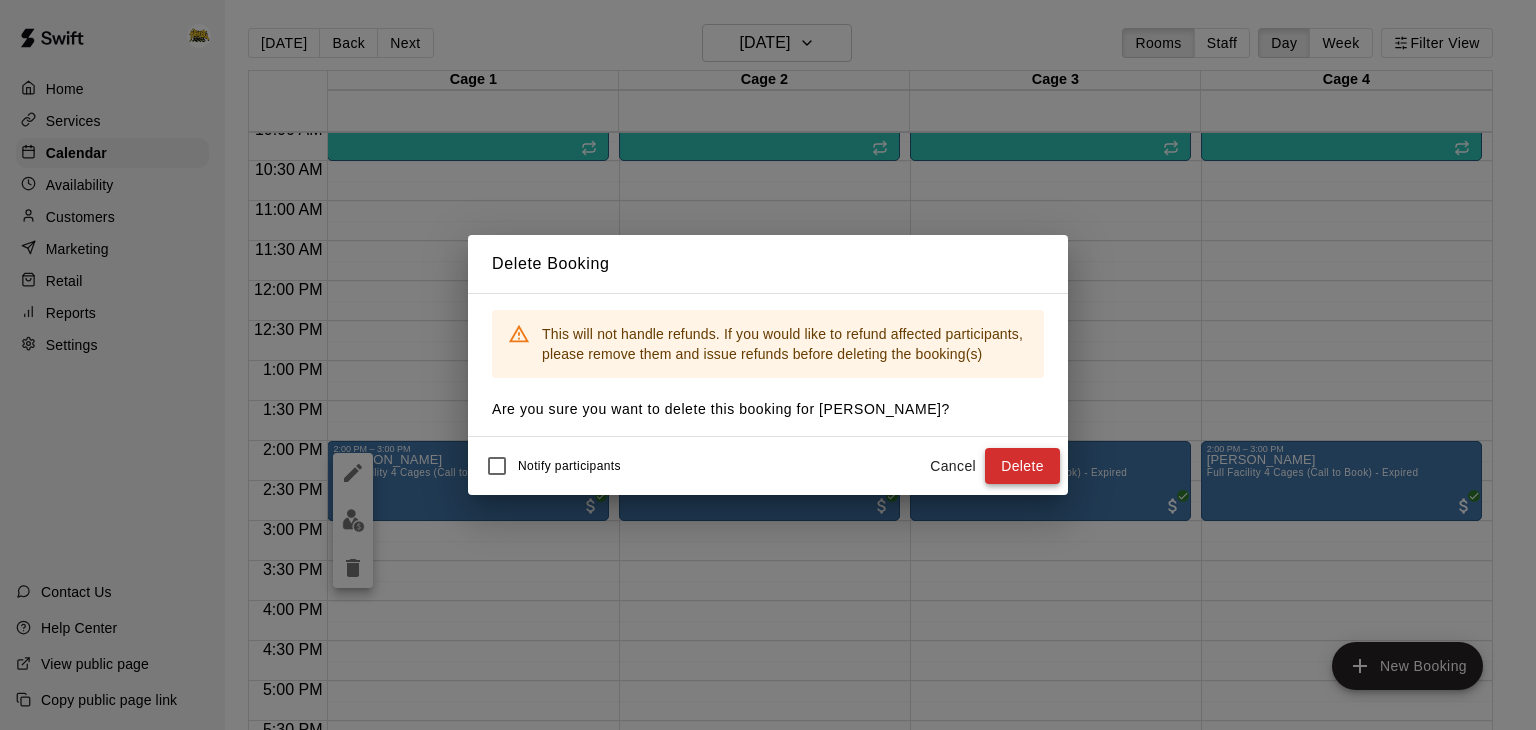 click on "Delete" at bounding box center [1022, 466] 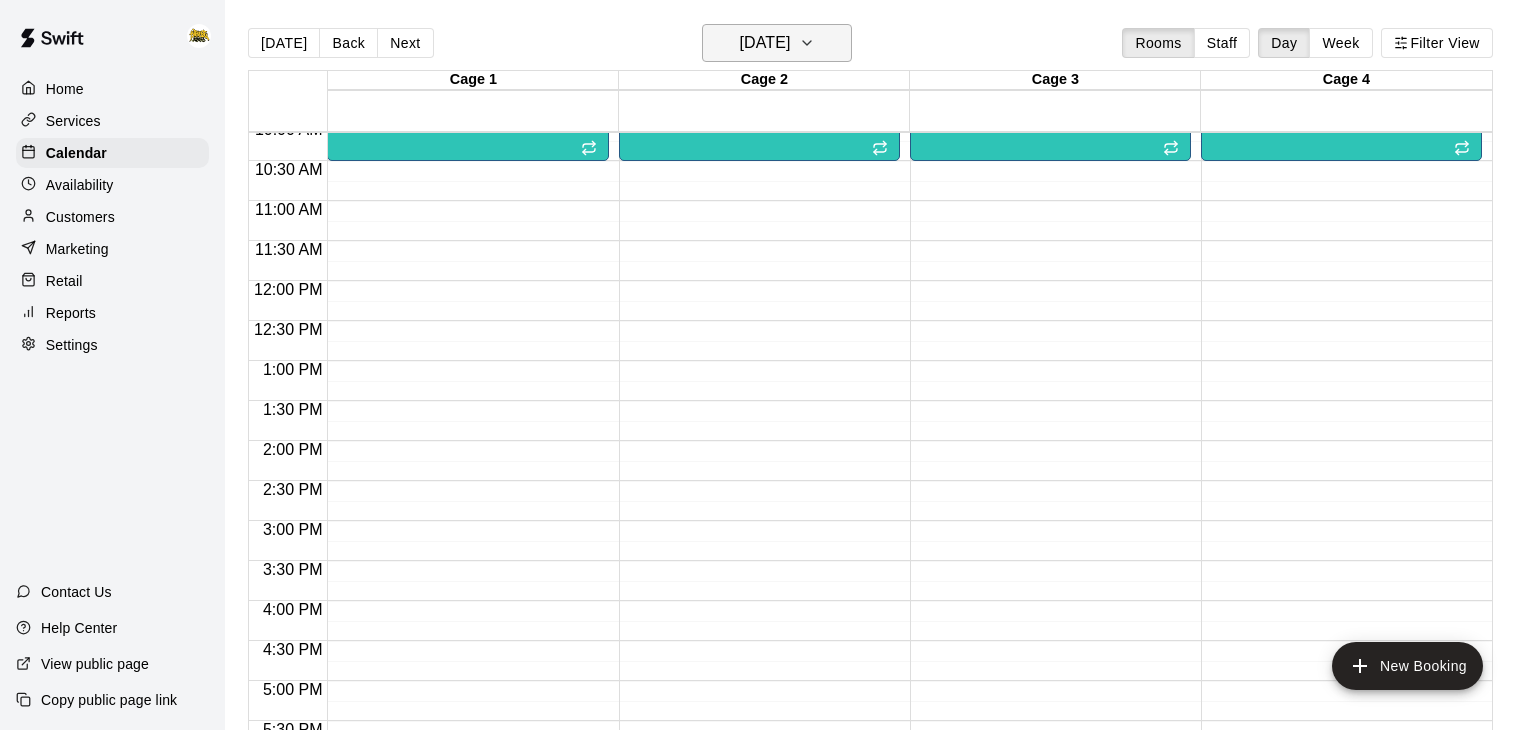 click 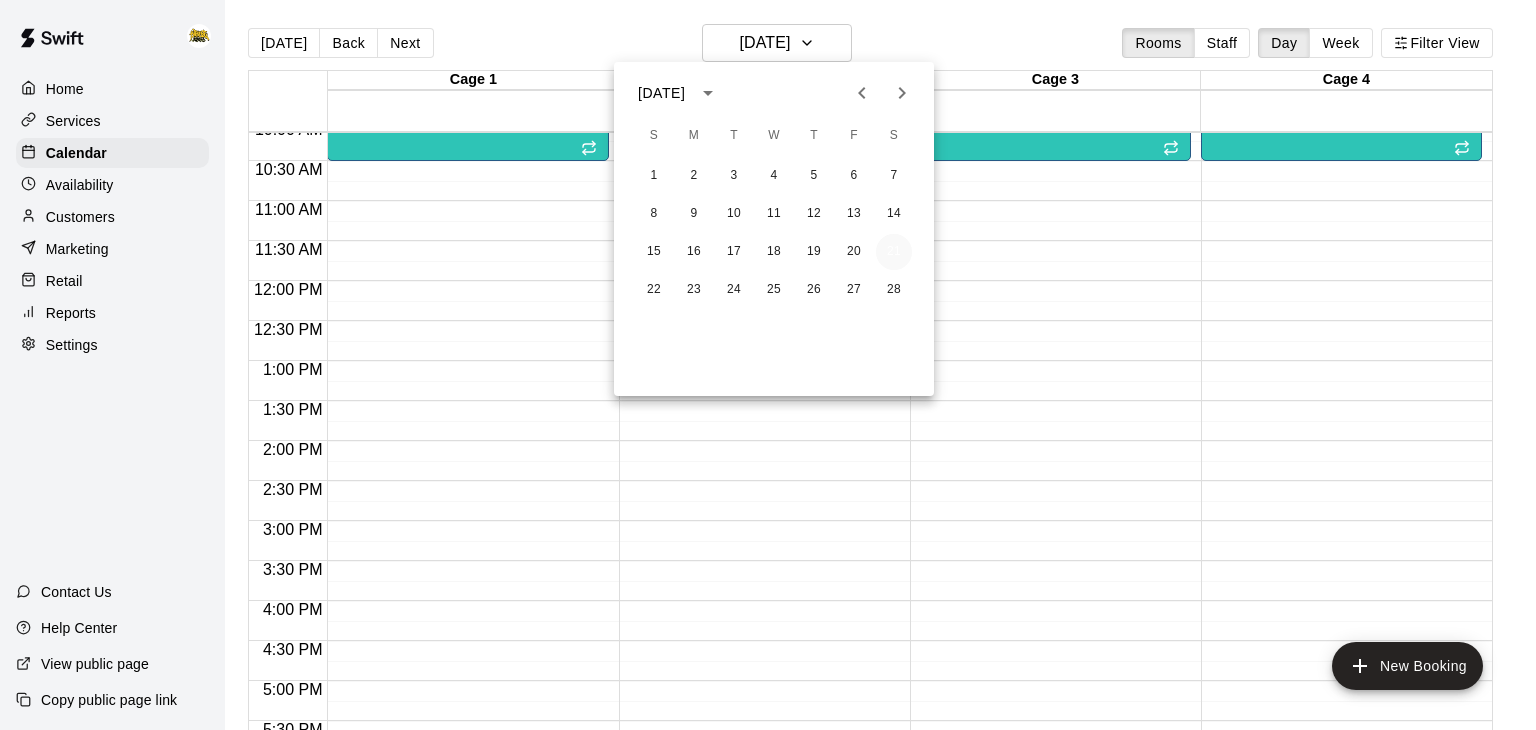click on "21" at bounding box center (894, 252) 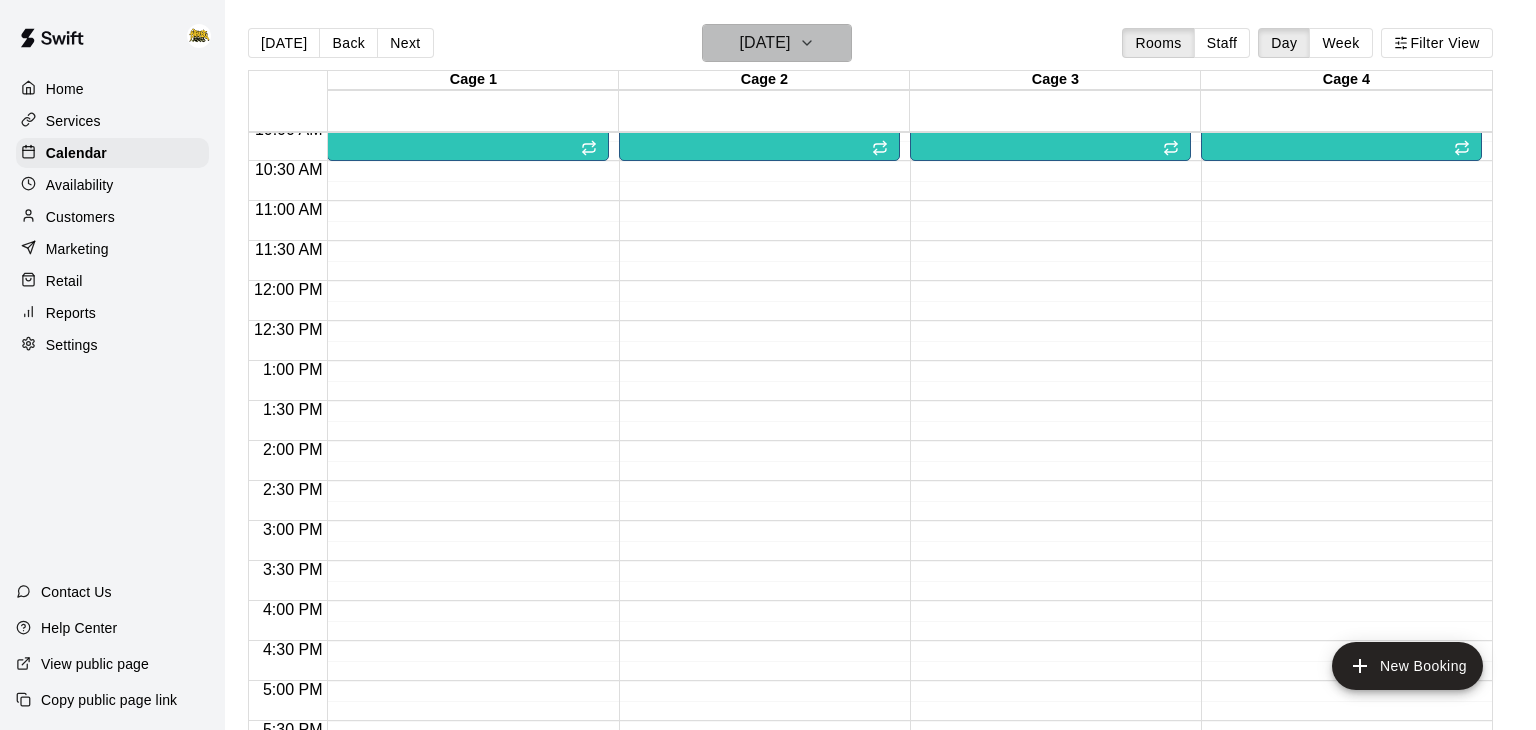 click 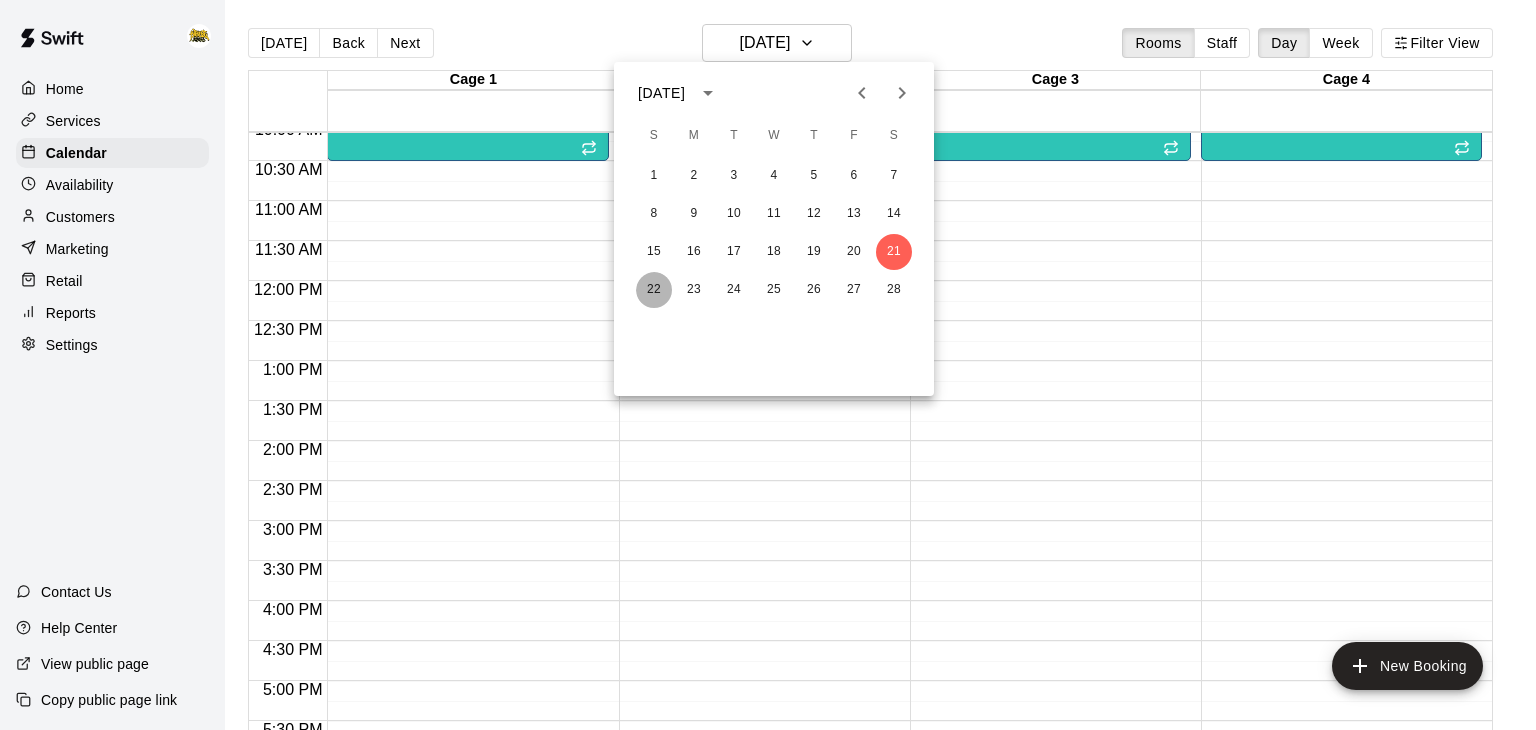 click on "22" at bounding box center (654, 290) 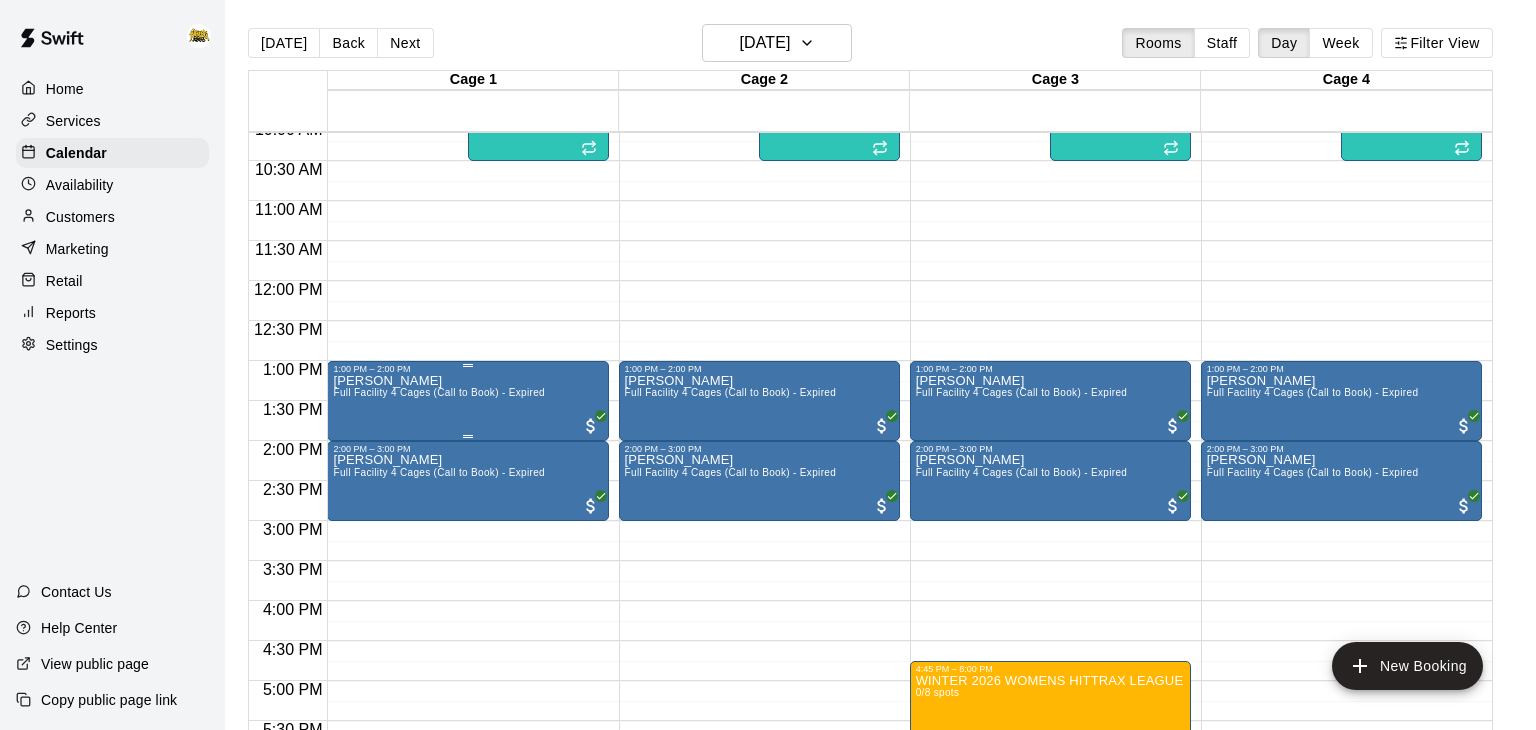 click on "1:00 PM – 2:00 PM" at bounding box center (467, 369) 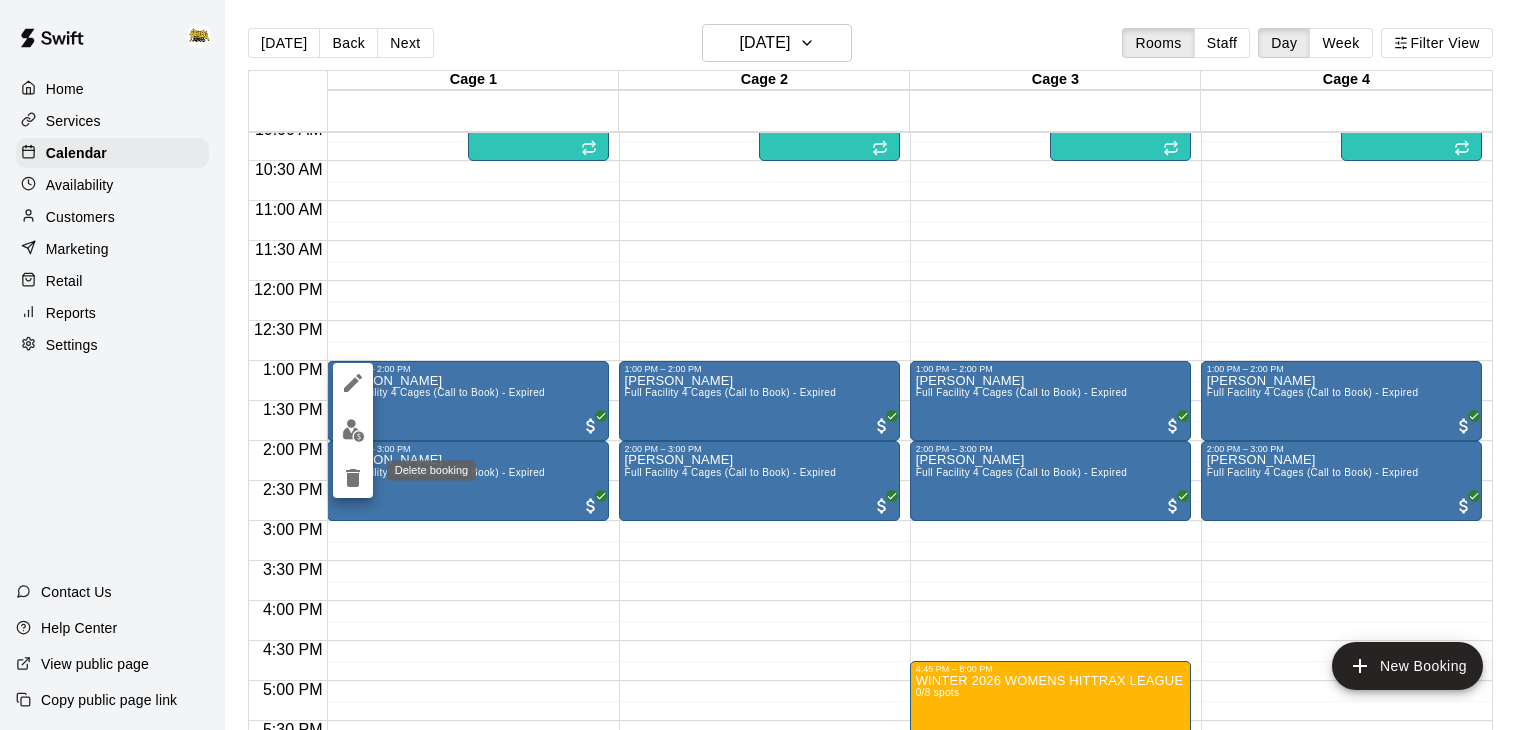 click 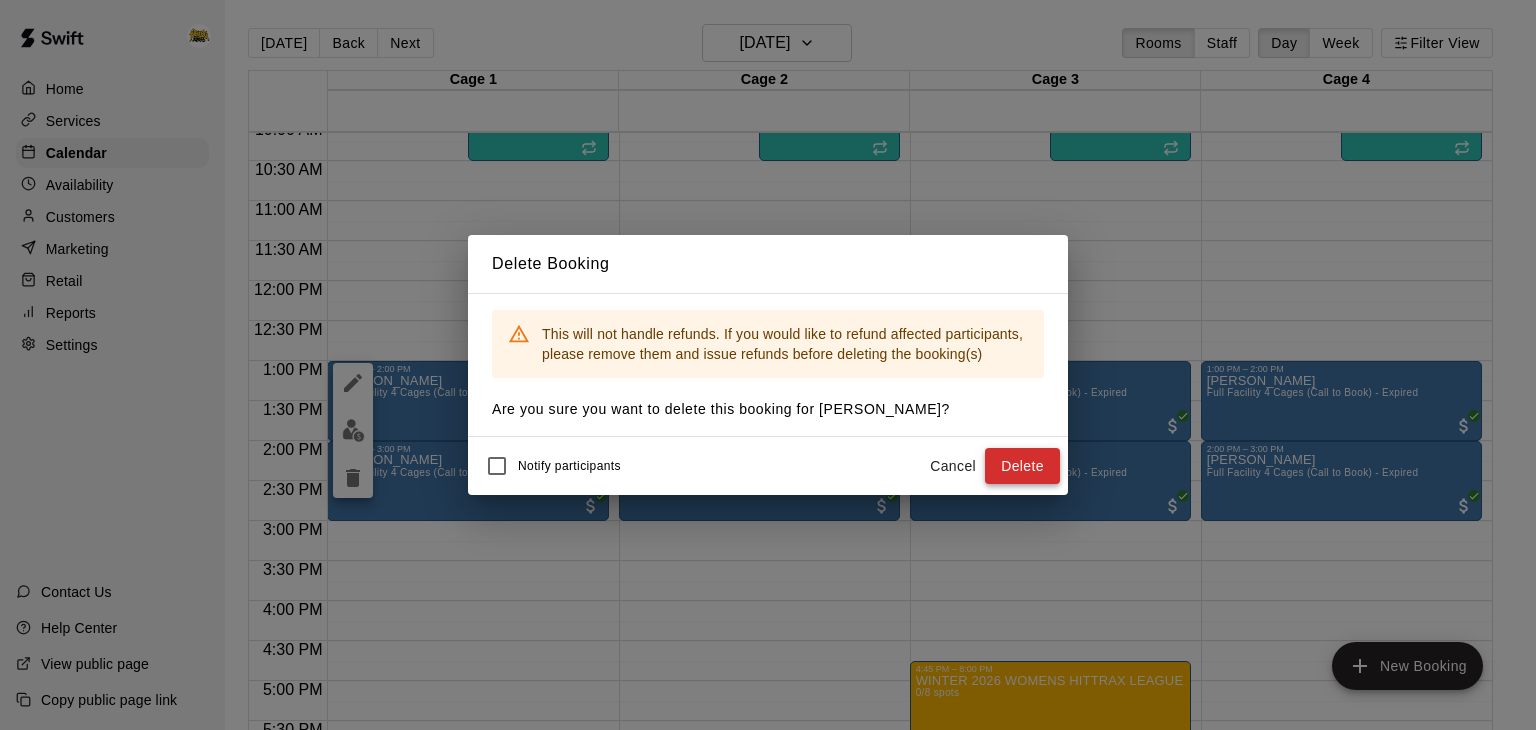 click on "Delete" at bounding box center (1022, 466) 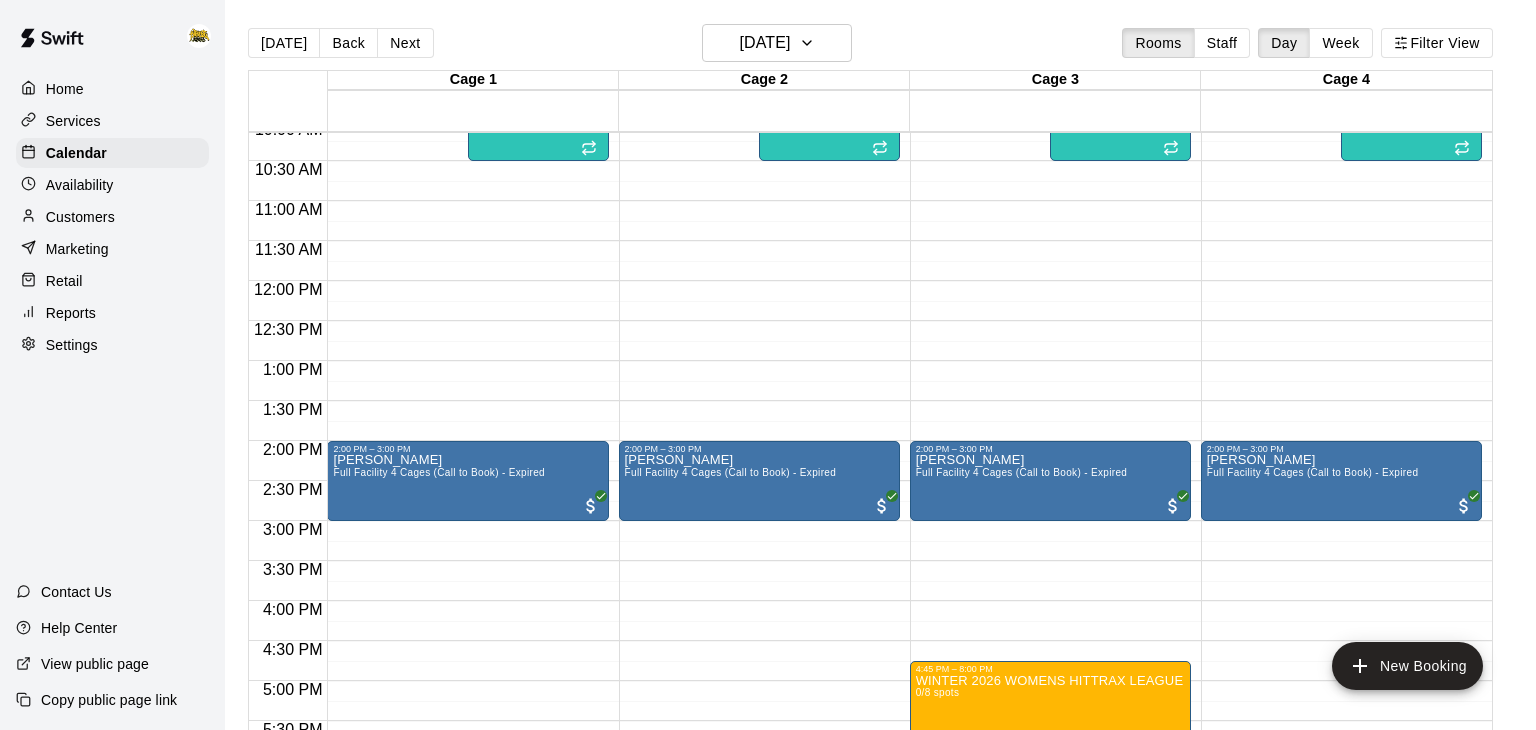 click on "Full Facility 4 Cages (Call to Book) - Expired" at bounding box center [439, 472] 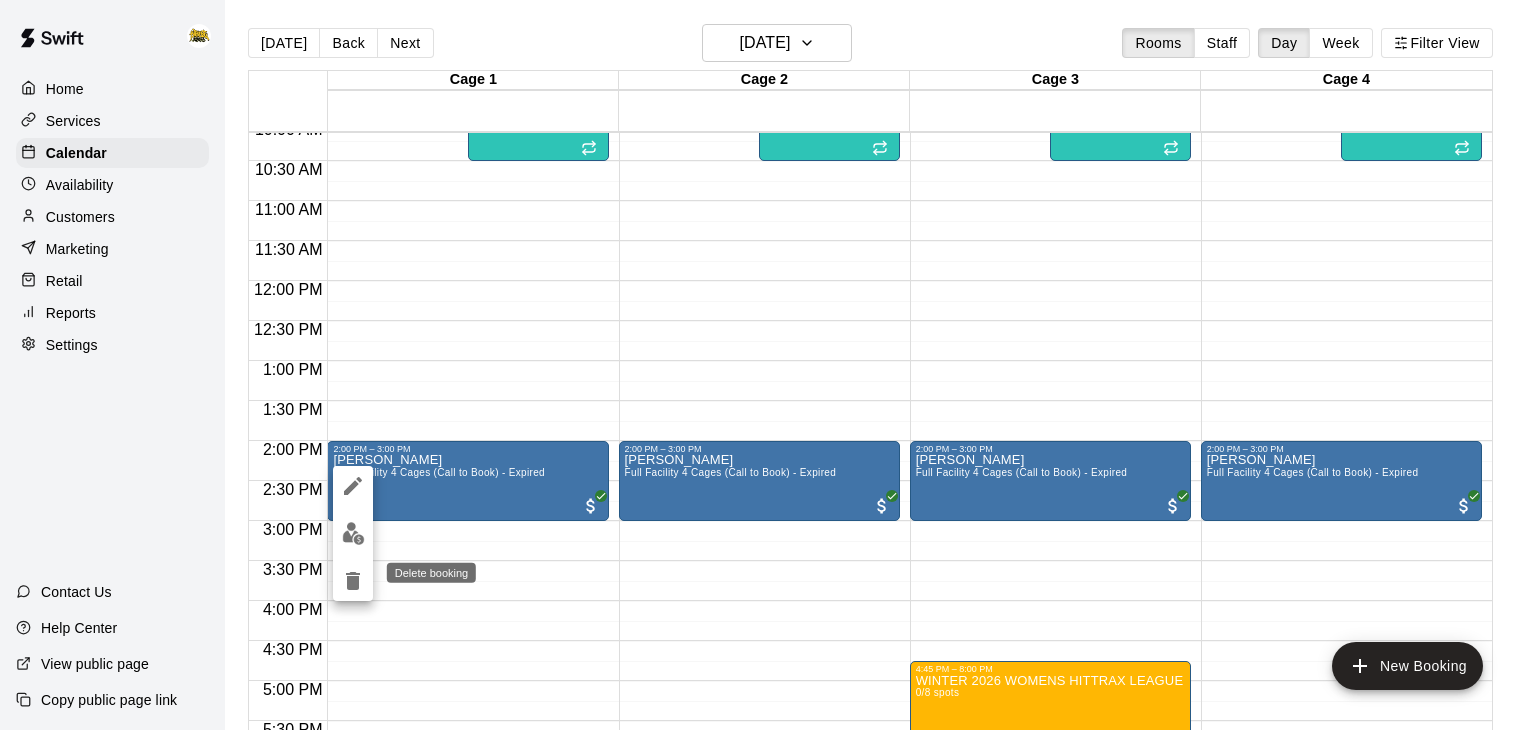click 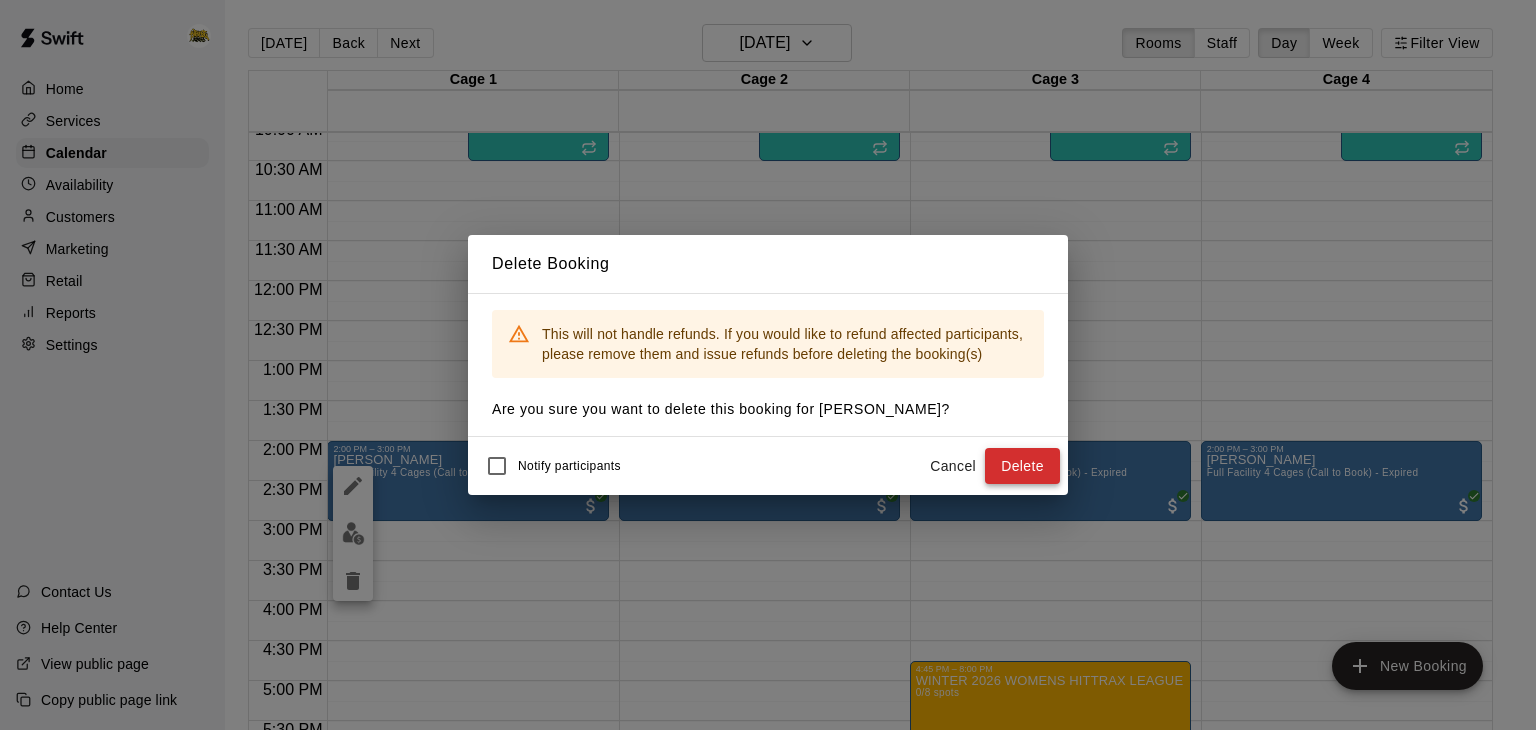 click on "Delete" at bounding box center [1022, 466] 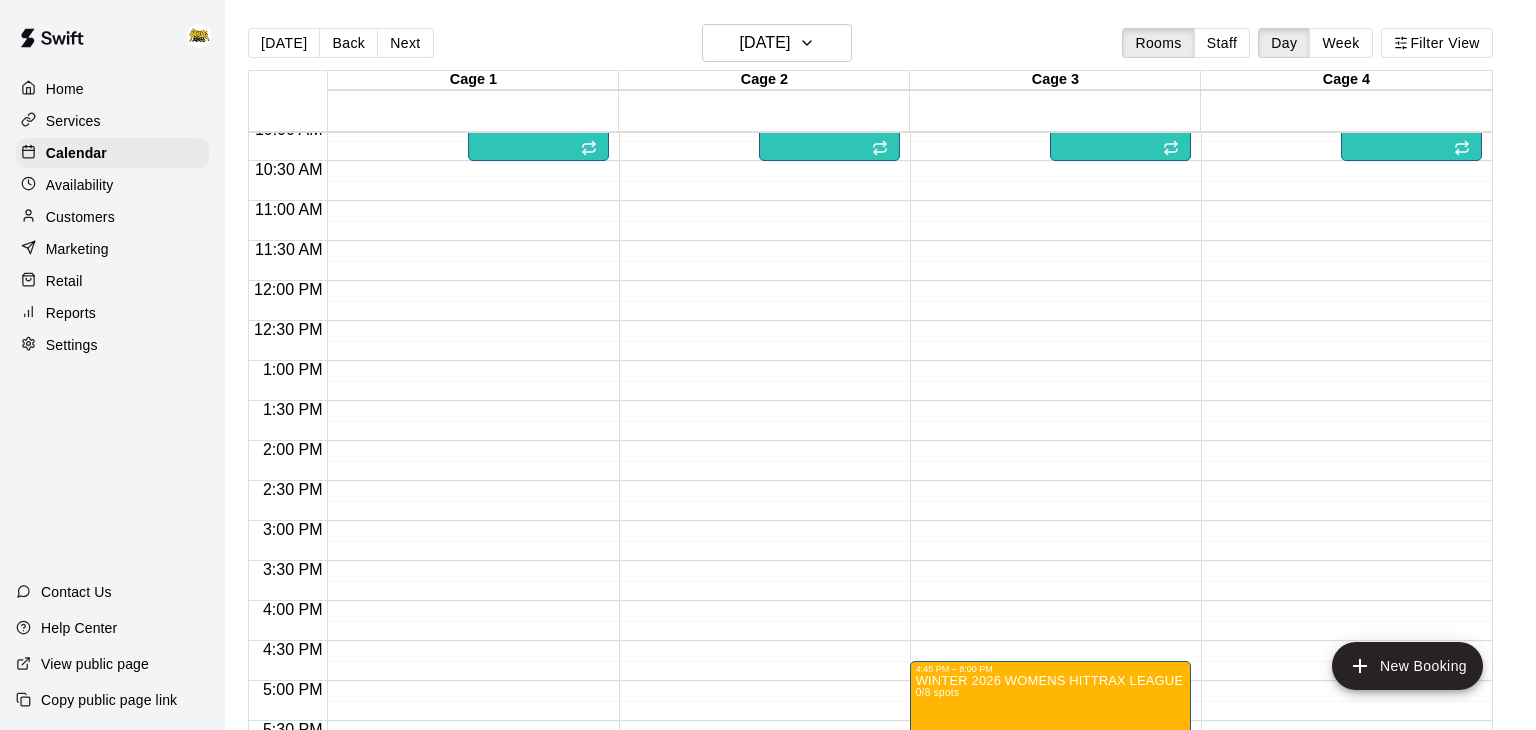 click on "Cage 2" at bounding box center (764, 80) 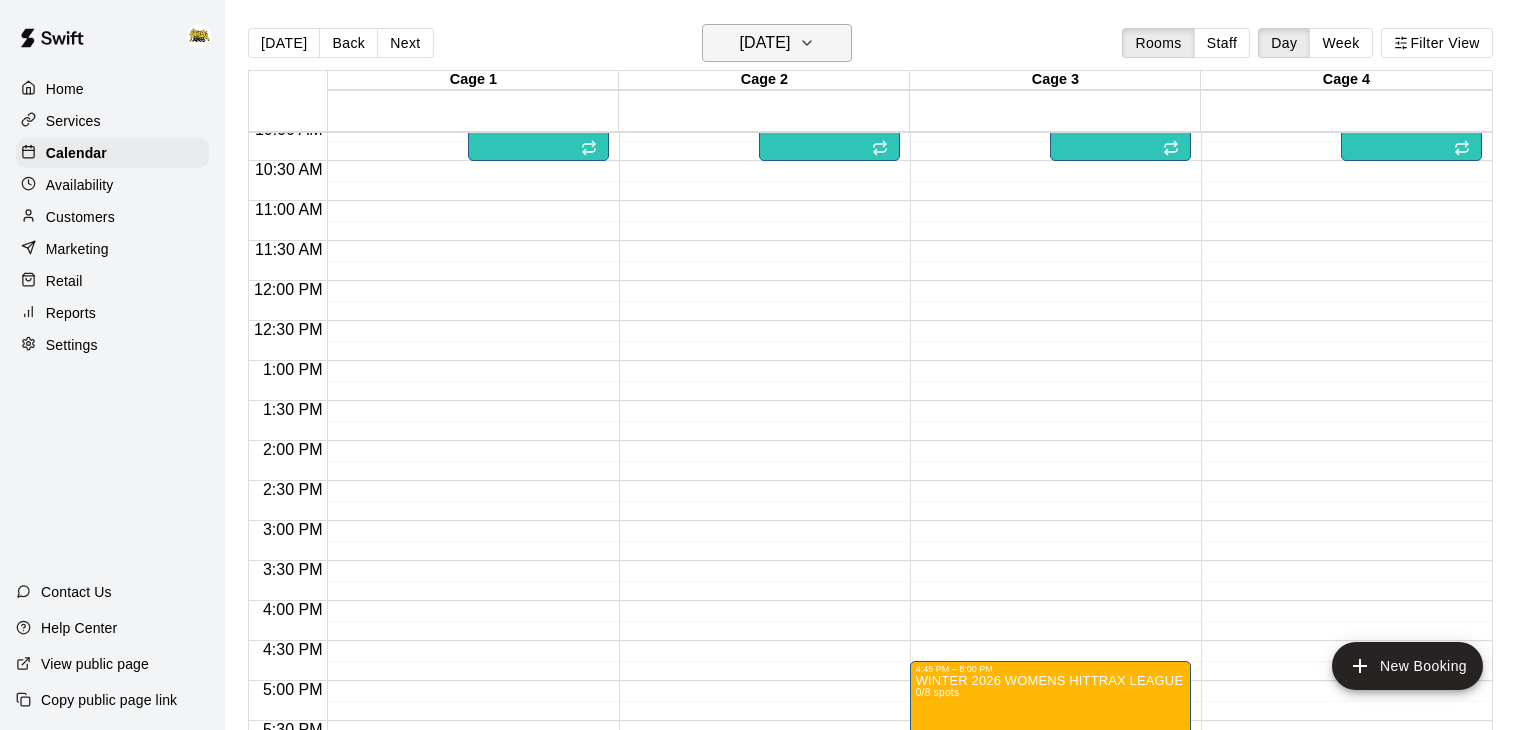 click 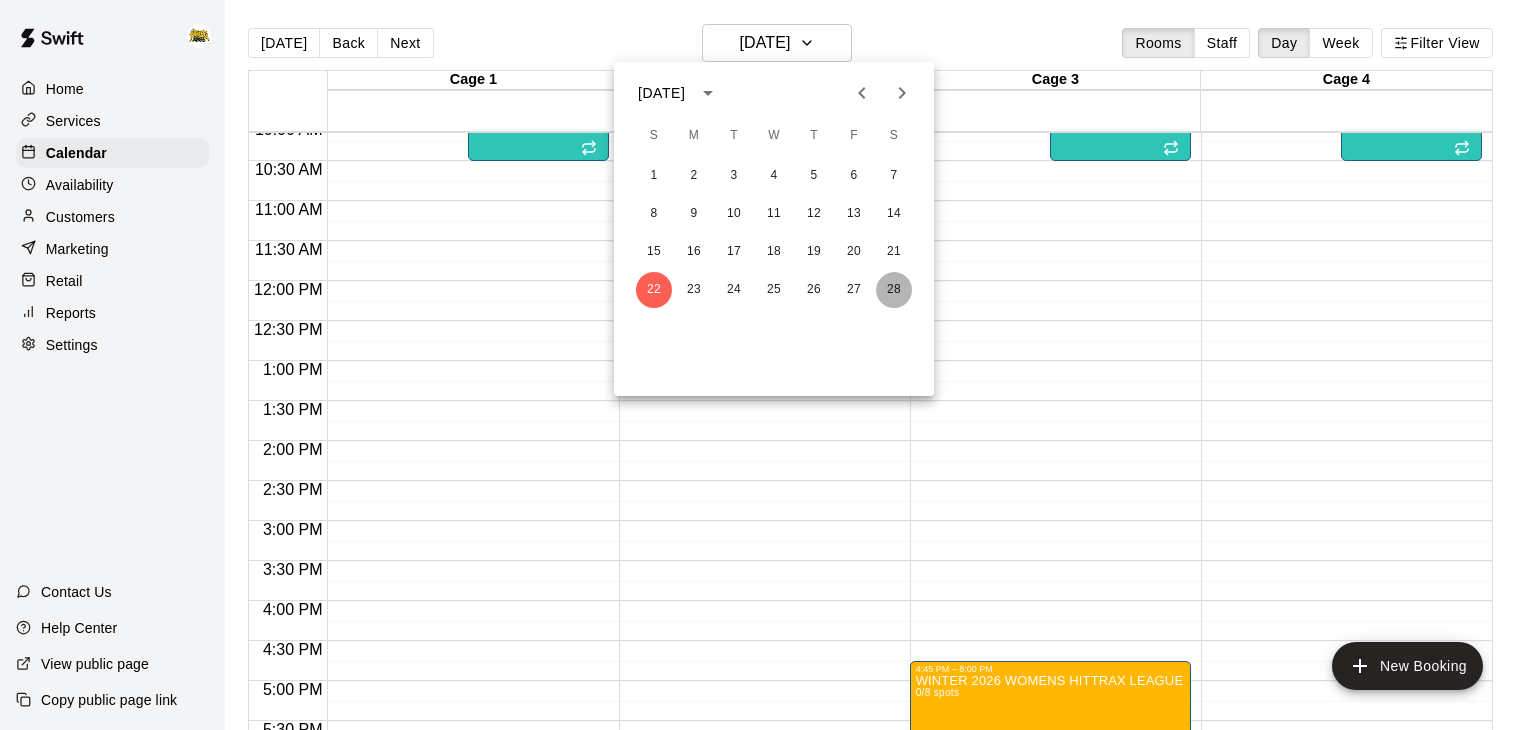 click on "28" at bounding box center [894, 290] 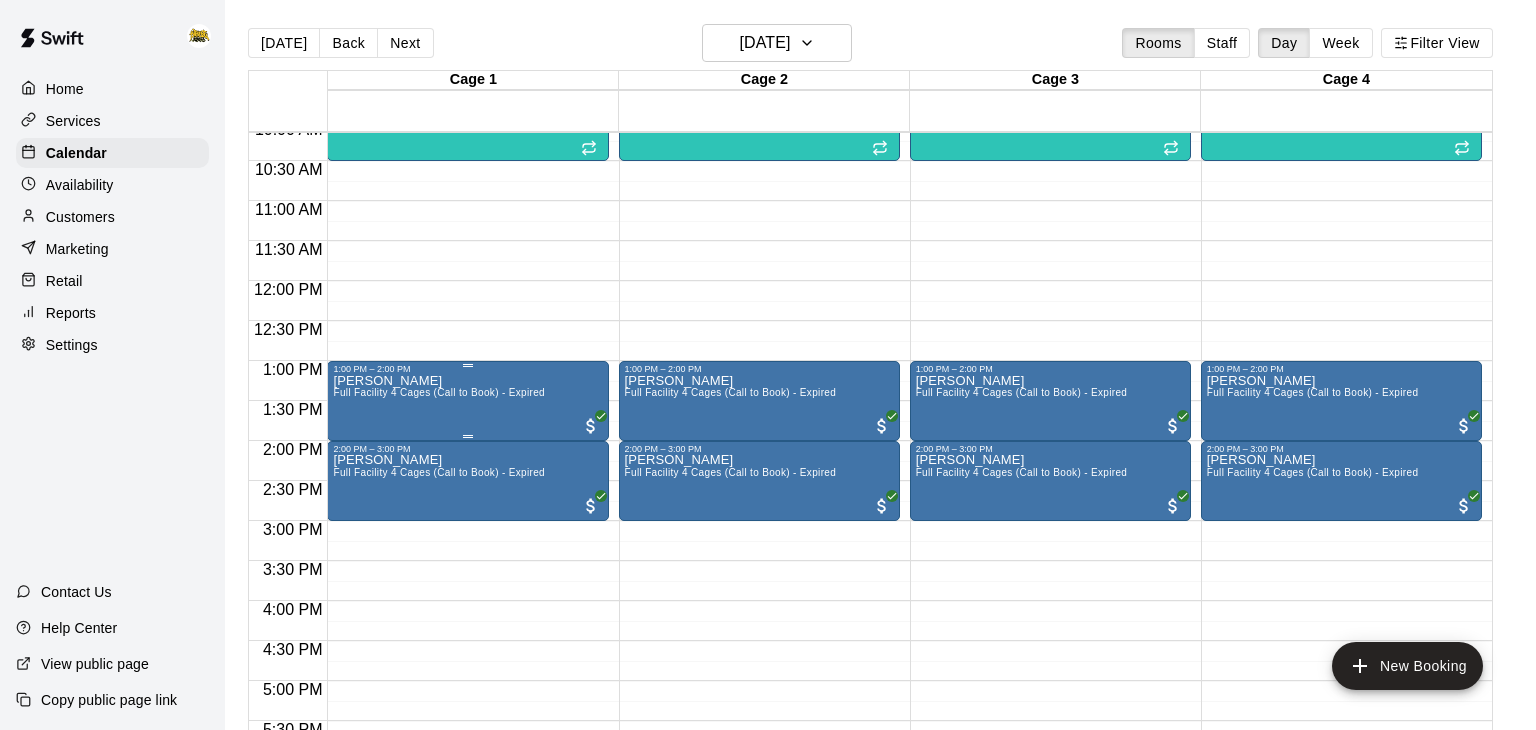 click on "[PERSON_NAME]  Full Facility 4 Cages (Call to Book) - Expired" at bounding box center [467, 739] 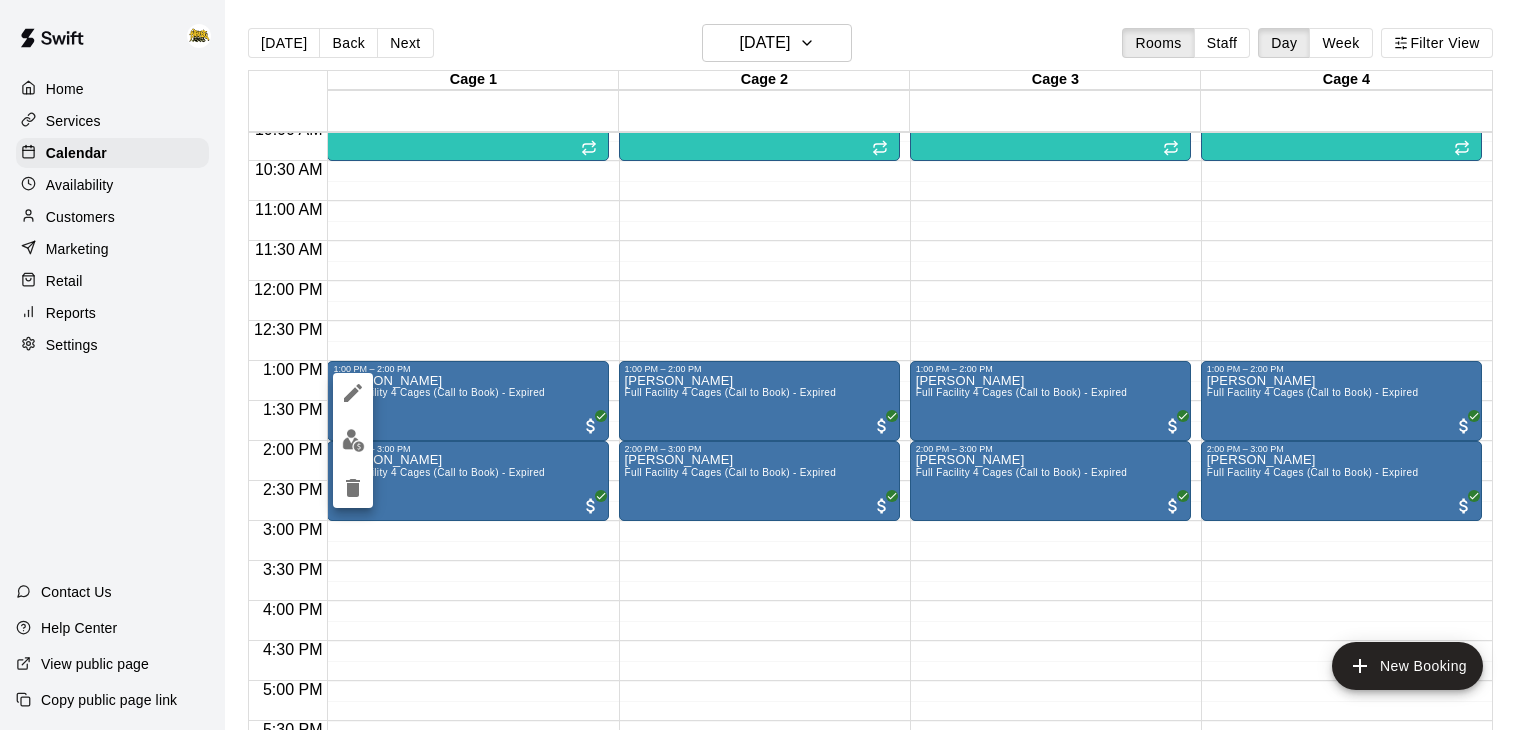 click 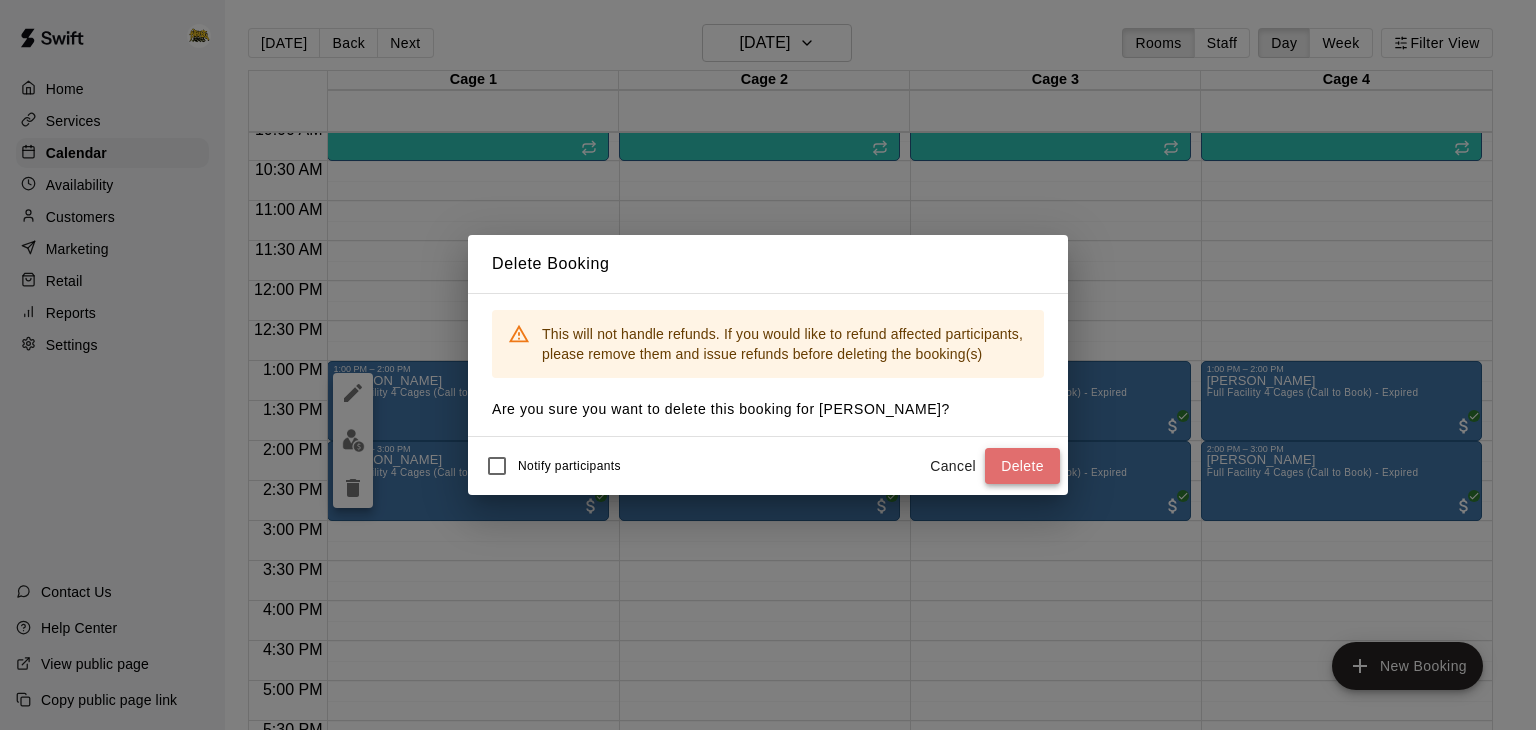click on "Delete" at bounding box center [1022, 466] 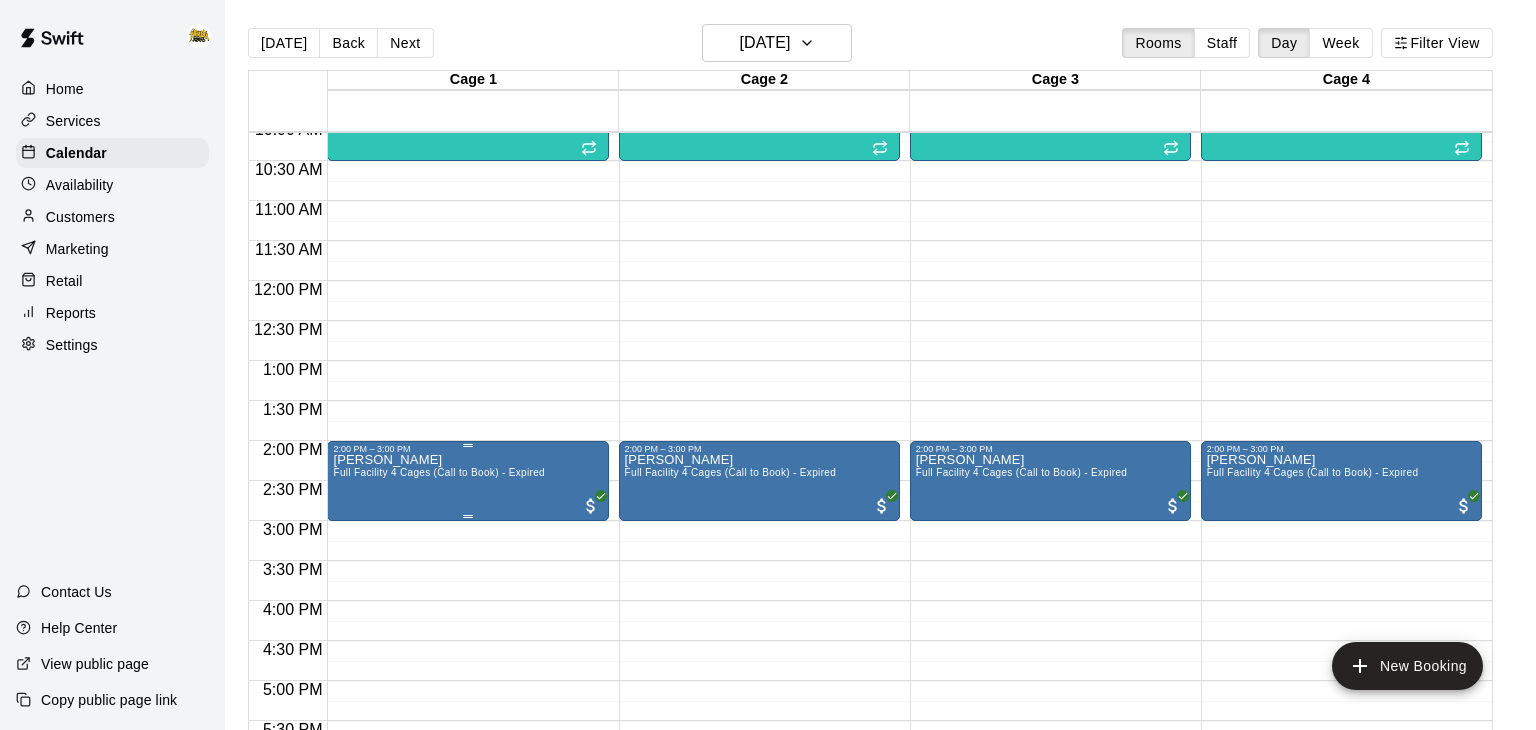click on "Full Facility 4 Cages (Call to Book) - Expired" at bounding box center [439, 472] 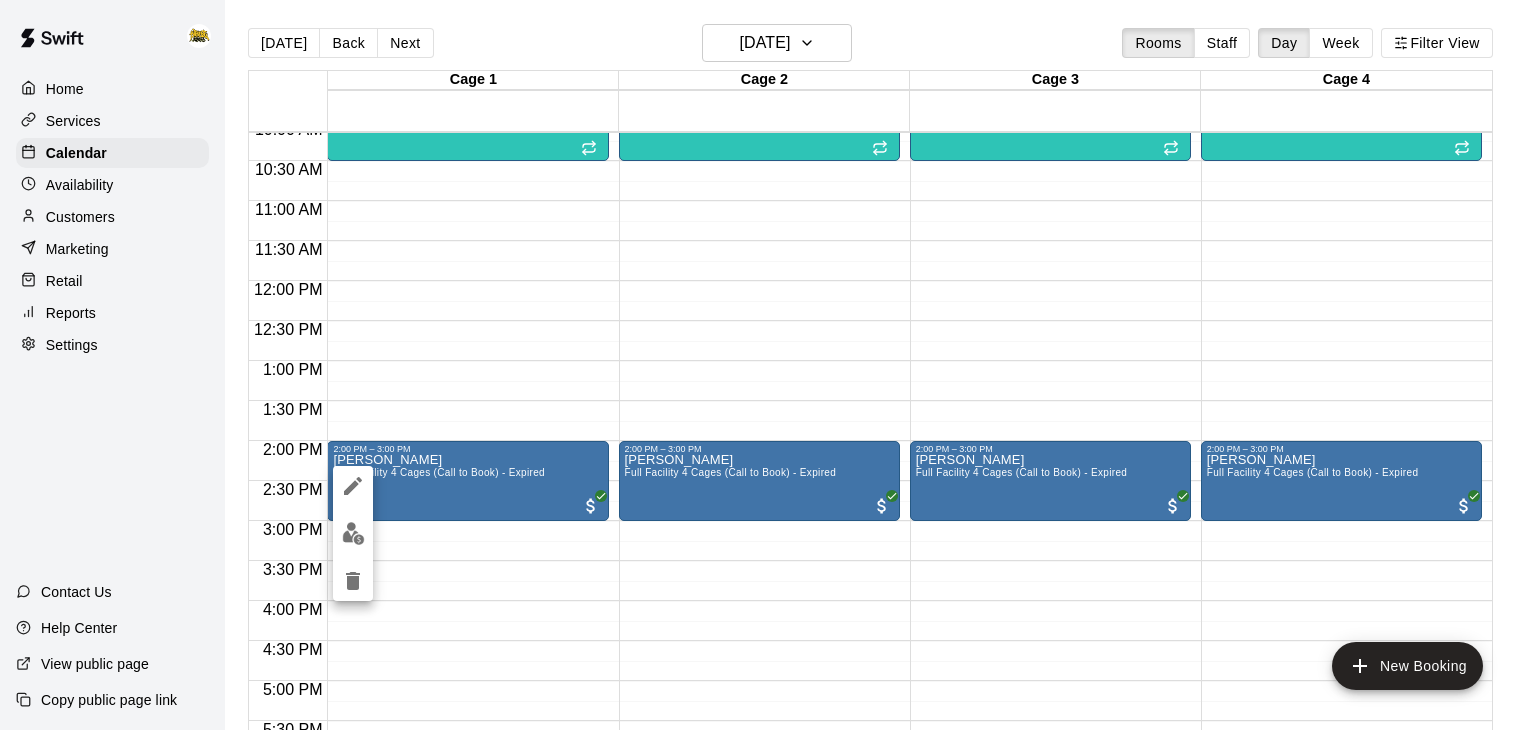 click 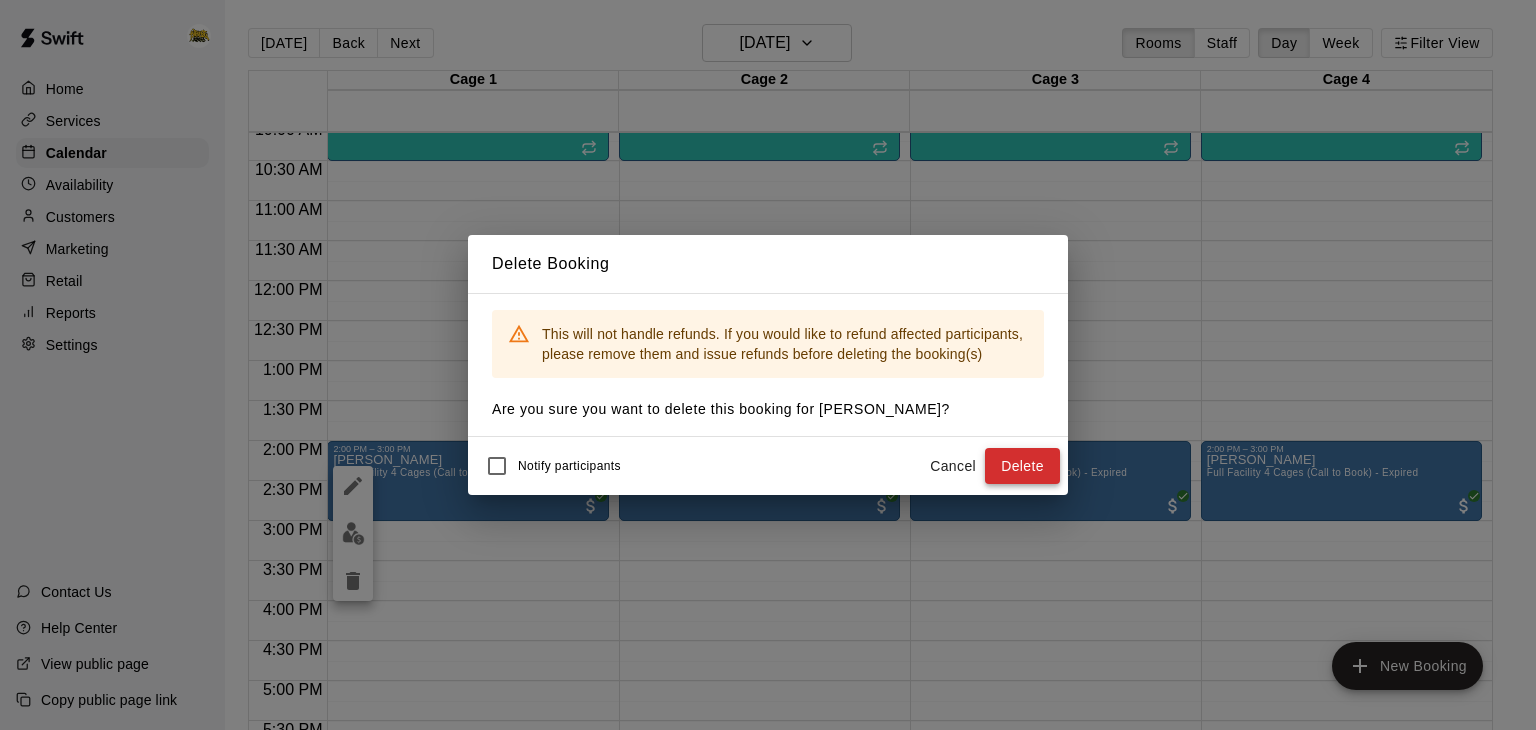 click on "Delete" at bounding box center (1022, 466) 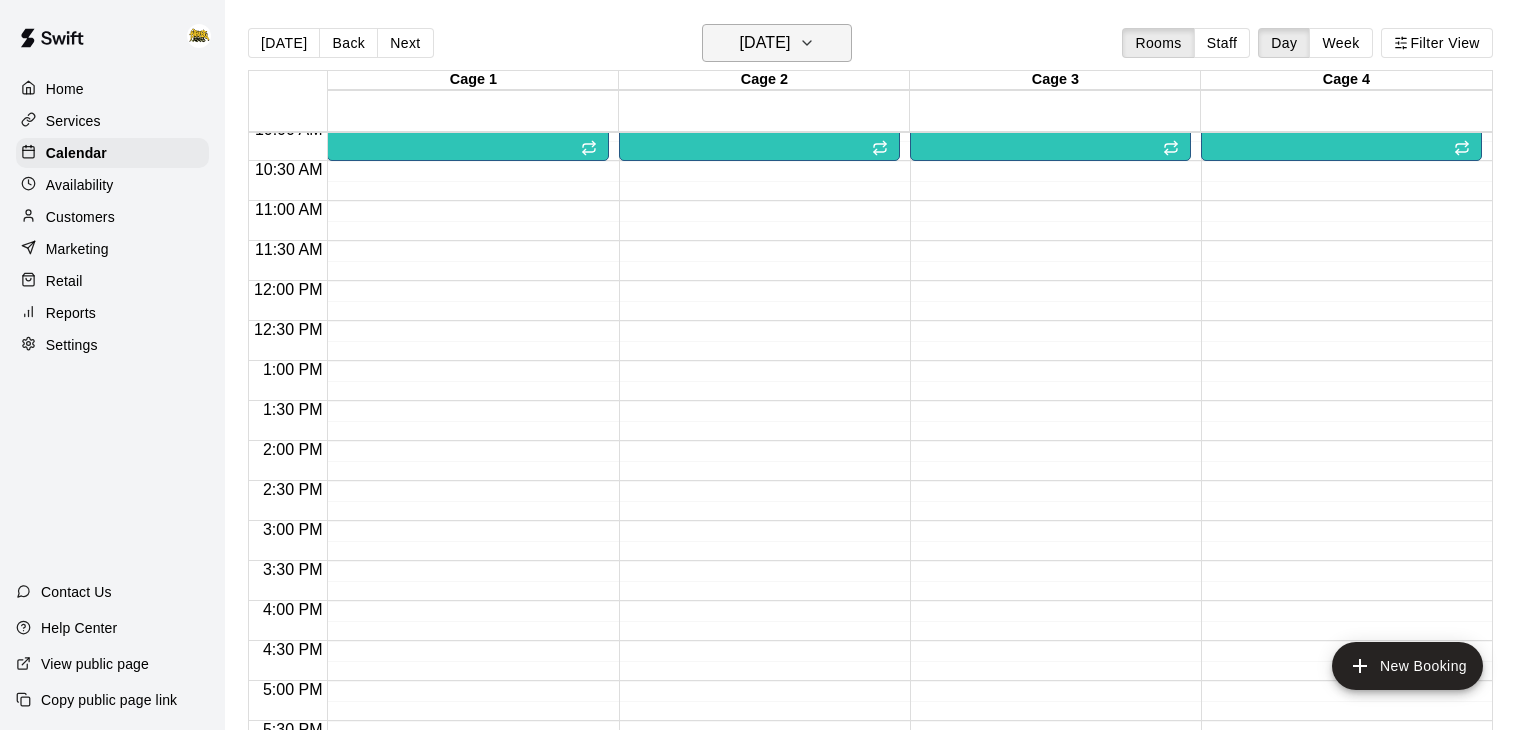 click 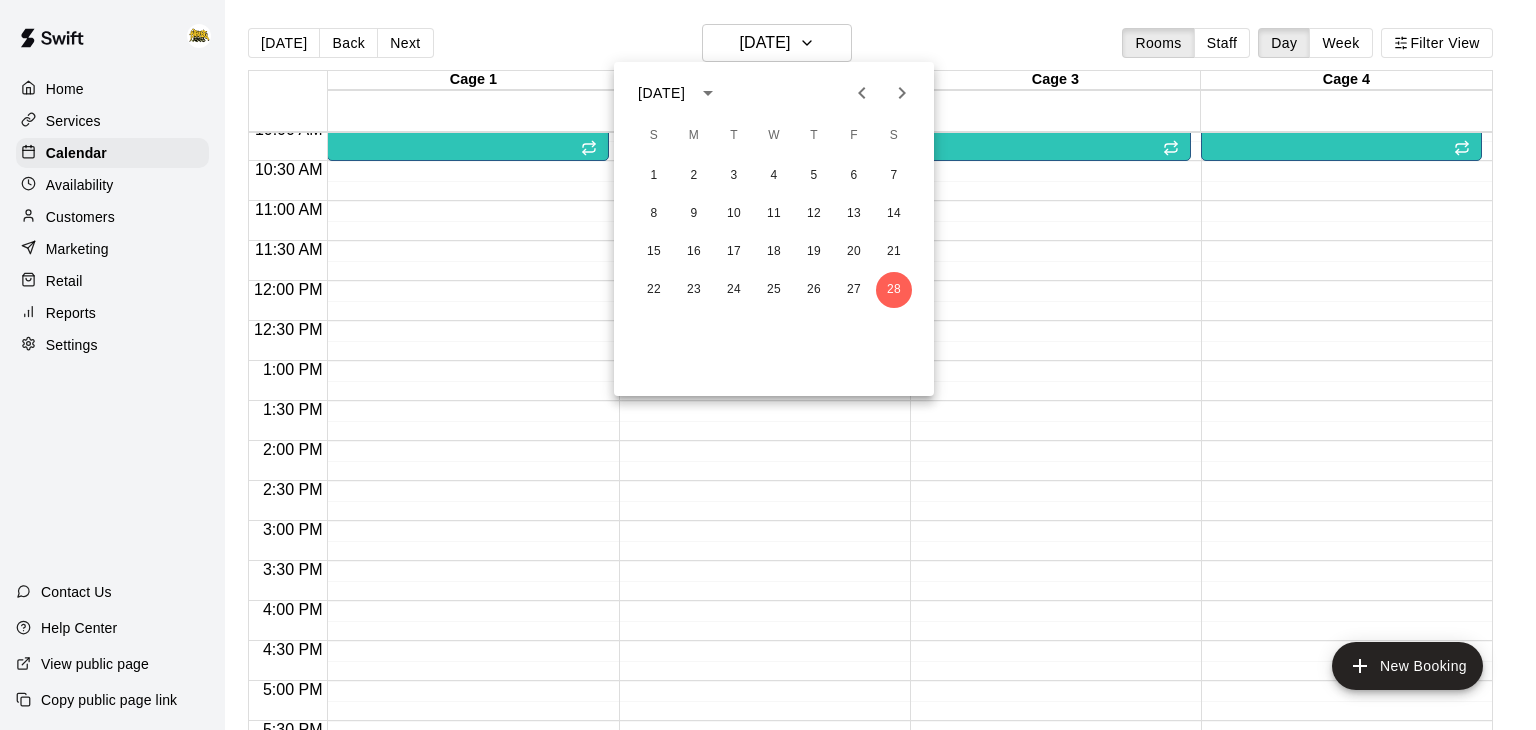 click 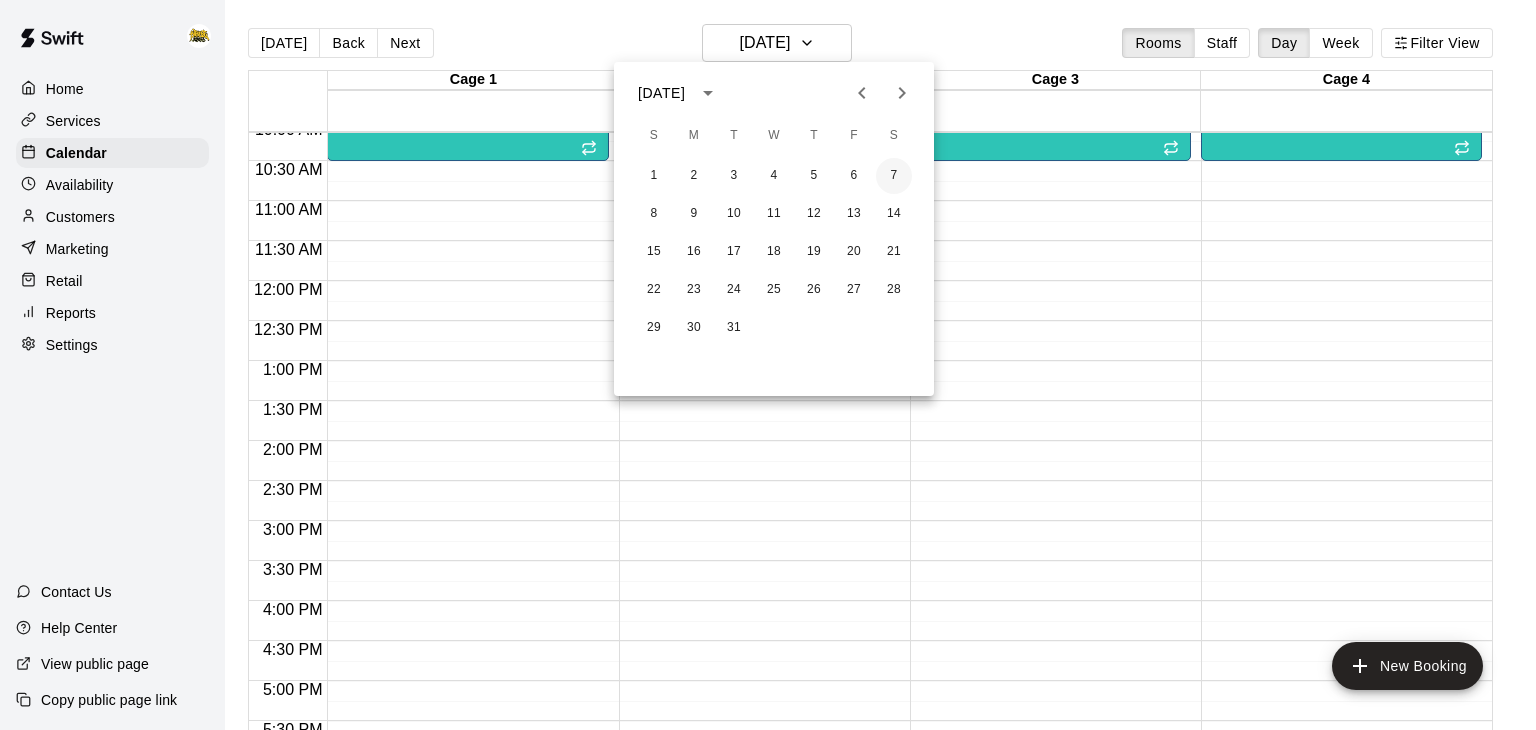 click on "7" at bounding box center (894, 176) 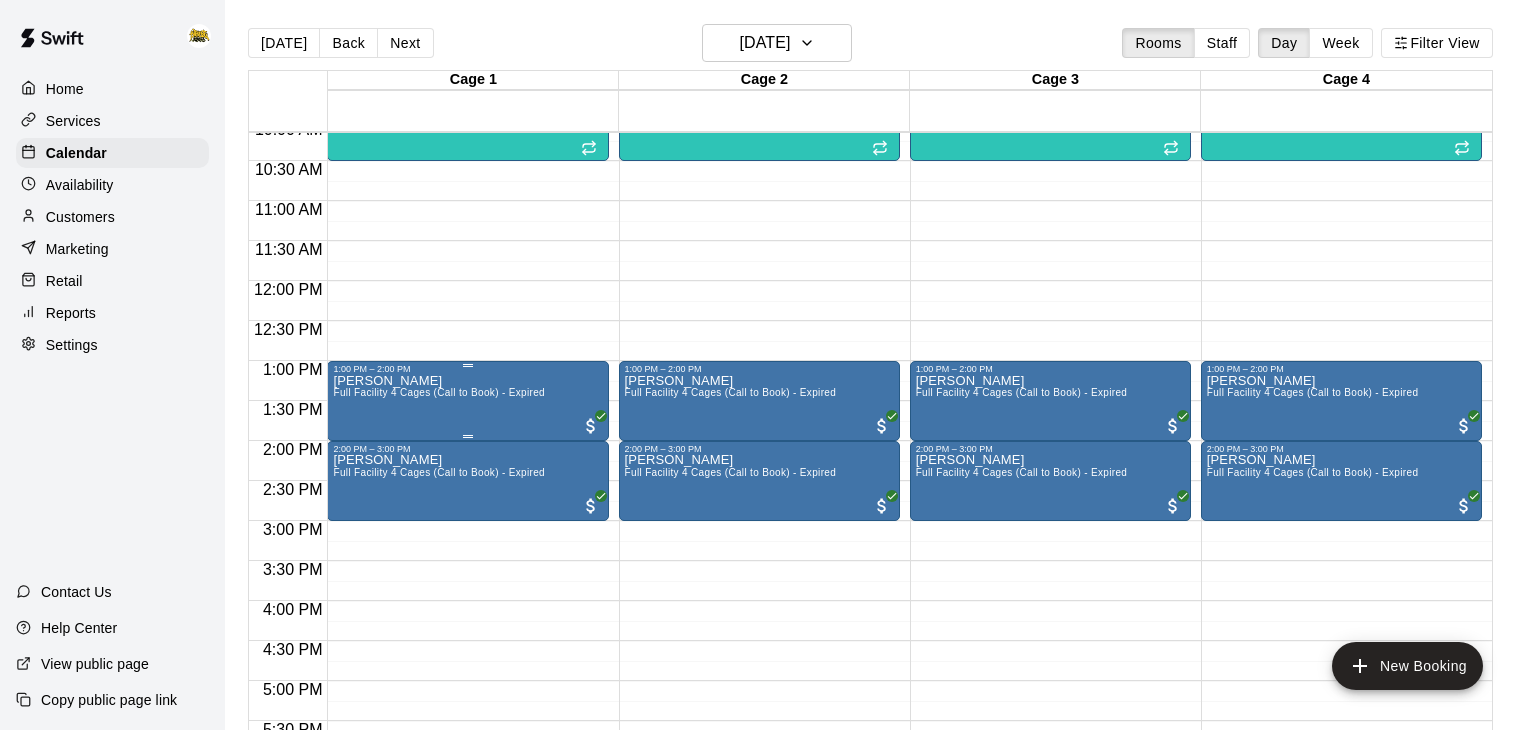 click on "[PERSON_NAME]  Full Facility 4 Cages (Call to Book) - Expired" at bounding box center [439, 739] 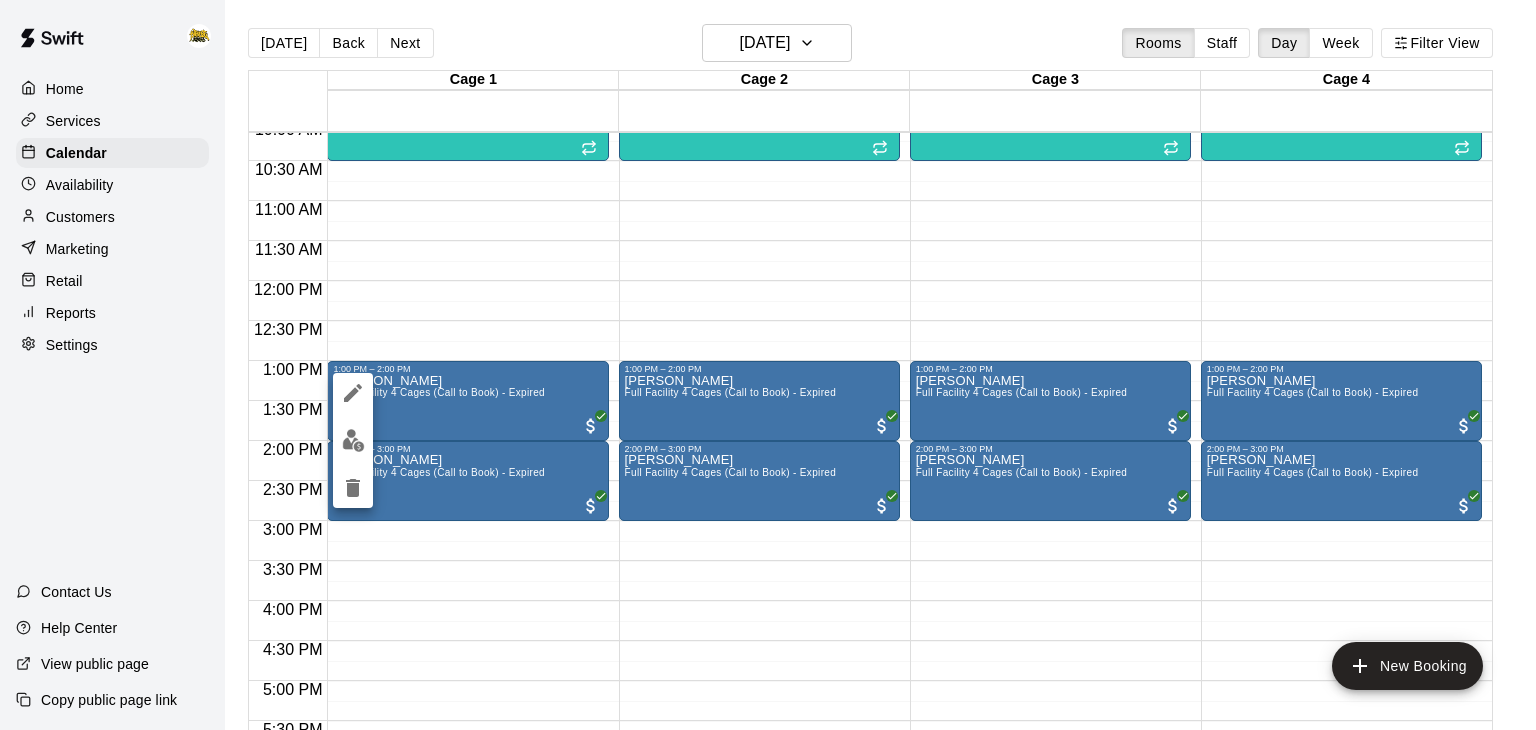click 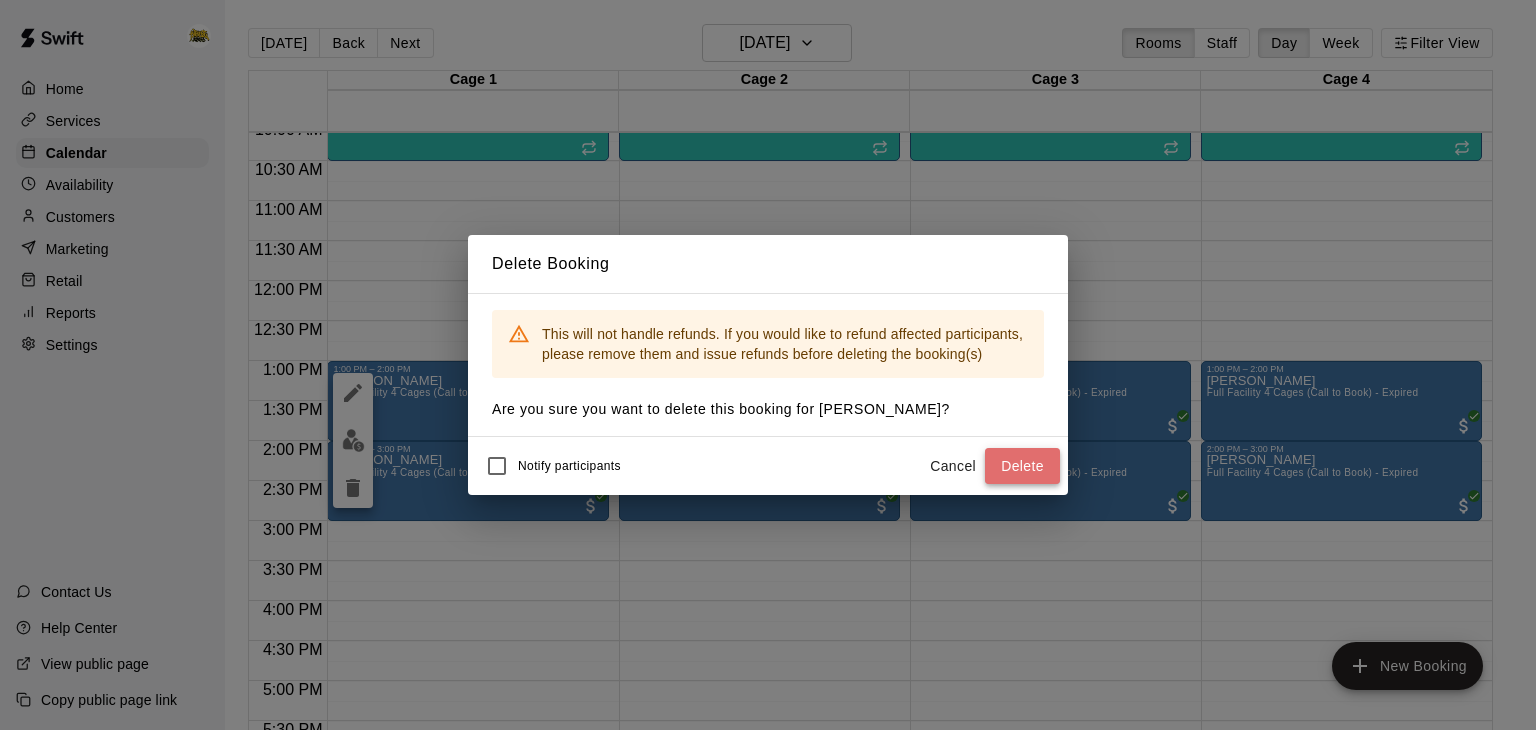 click on "Delete" at bounding box center [1022, 466] 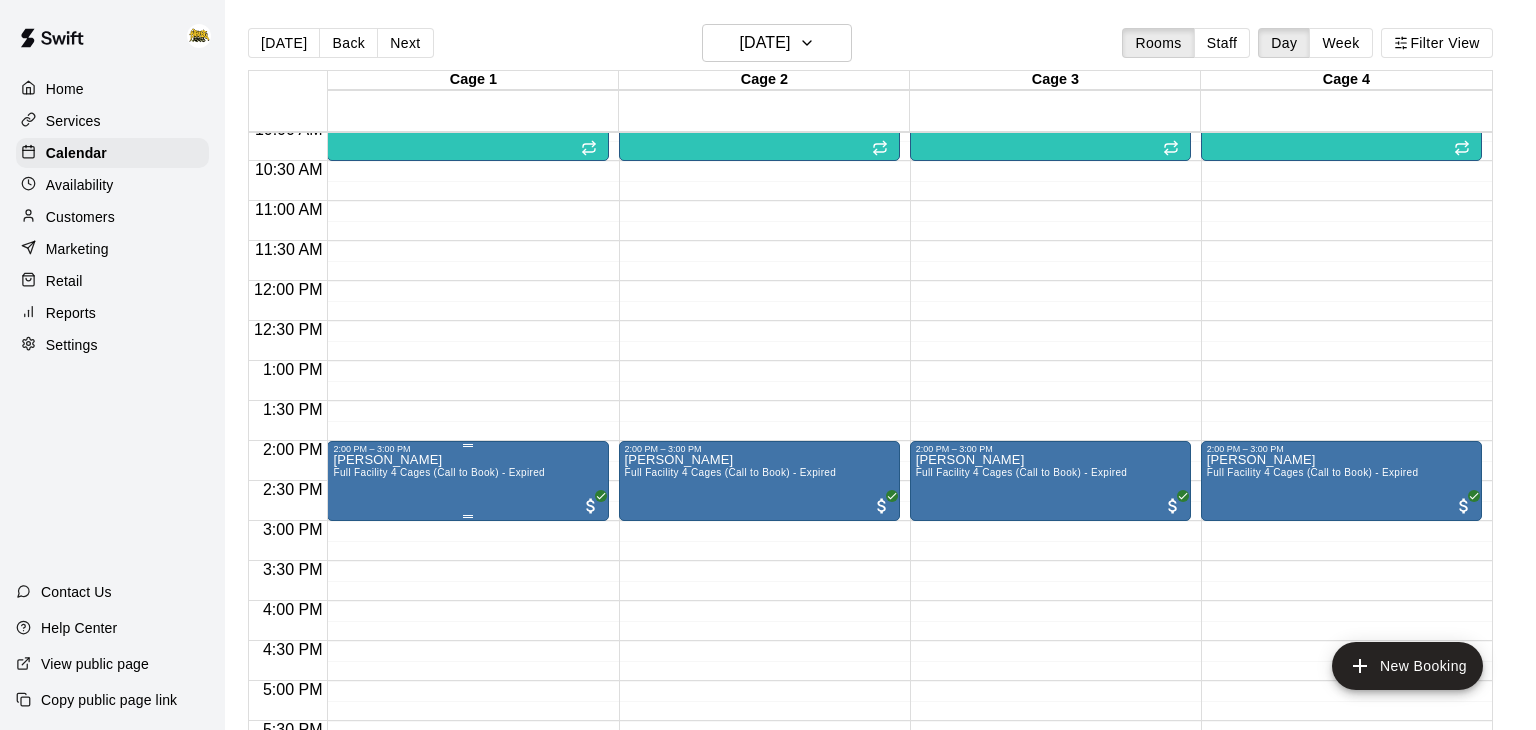 click on "[PERSON_NAME]  Full Facility 4 Cages (Call to Book) - Expired" at bounding box center [439, 819] 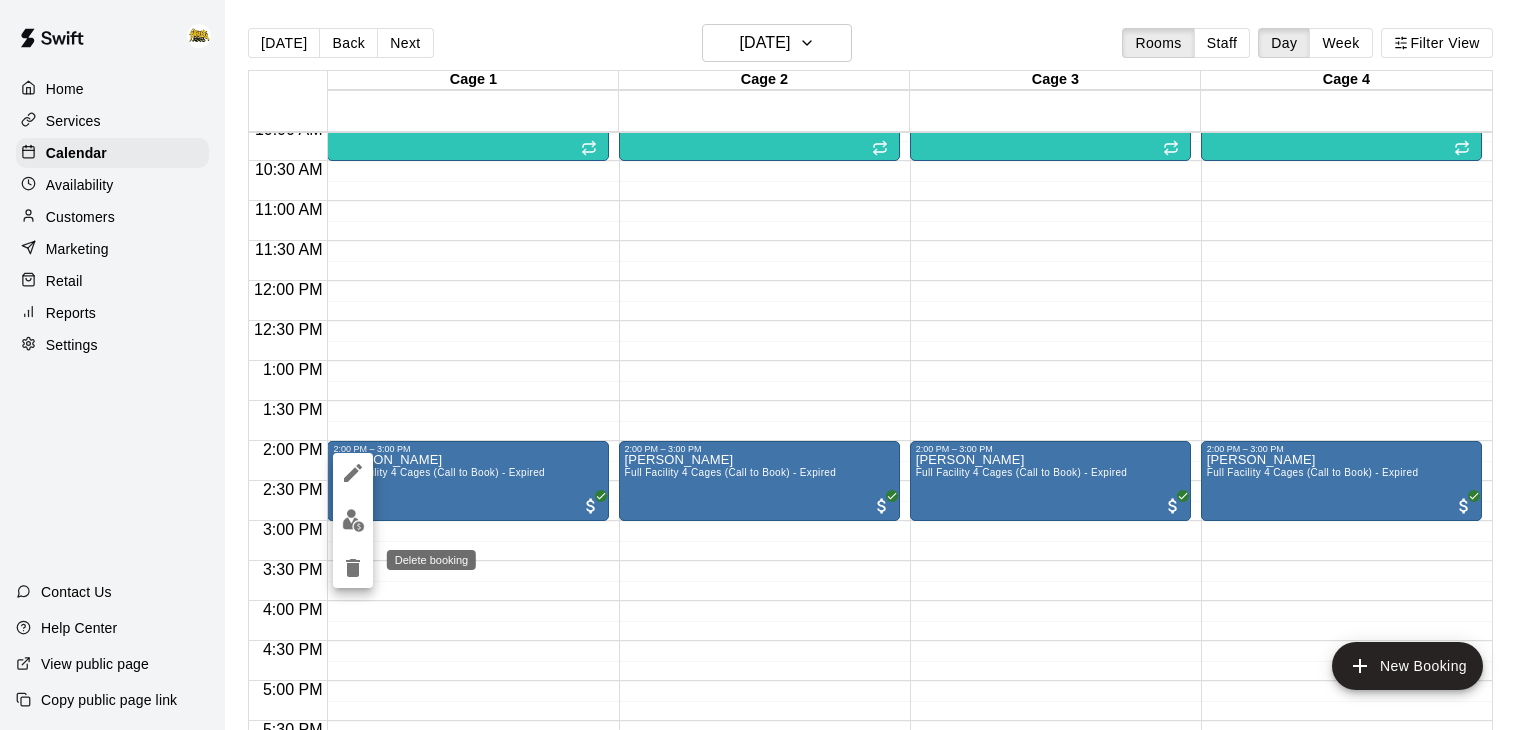 click 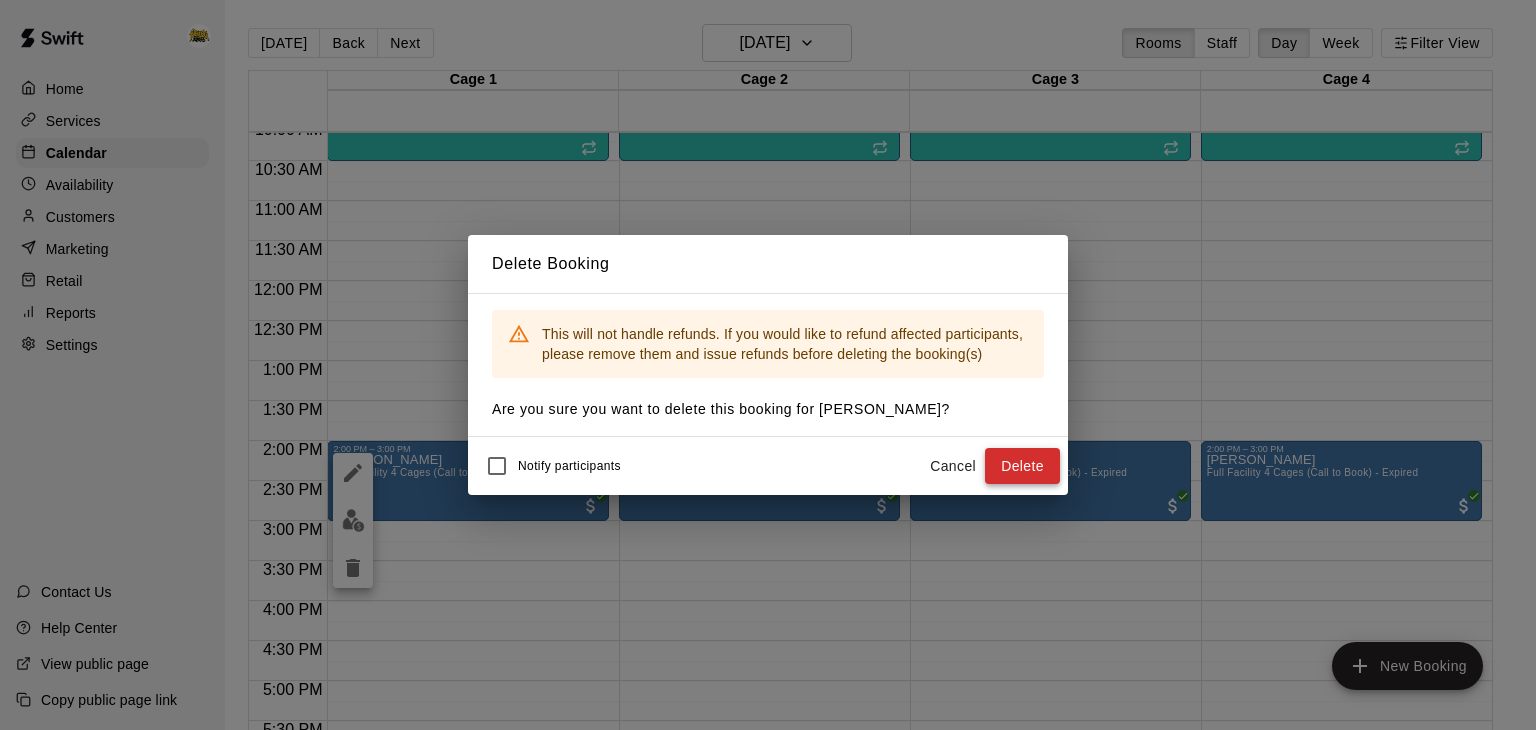 click on "Delete" at bounding box center [1022, 466] 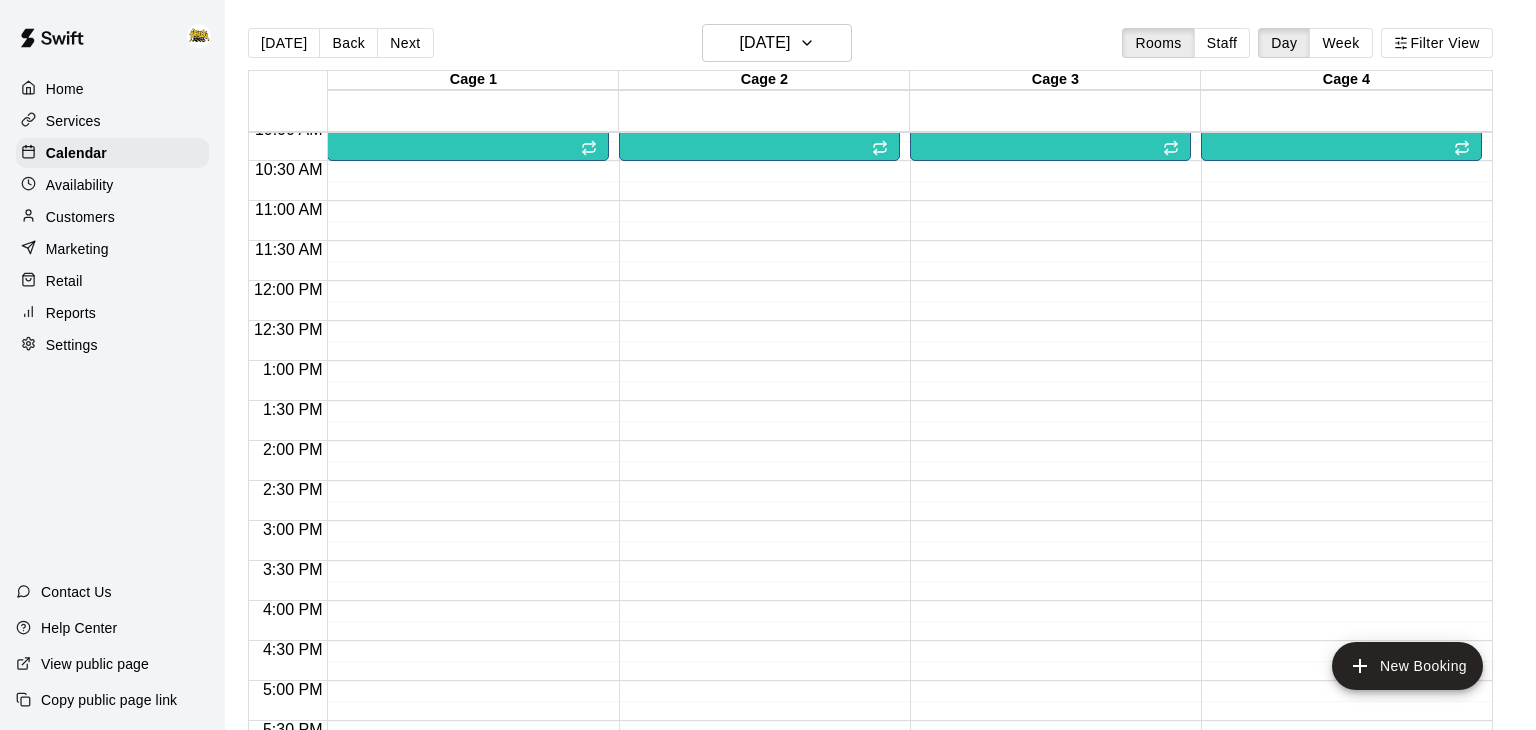 click on "Customers" at bounding box center (80, 217) 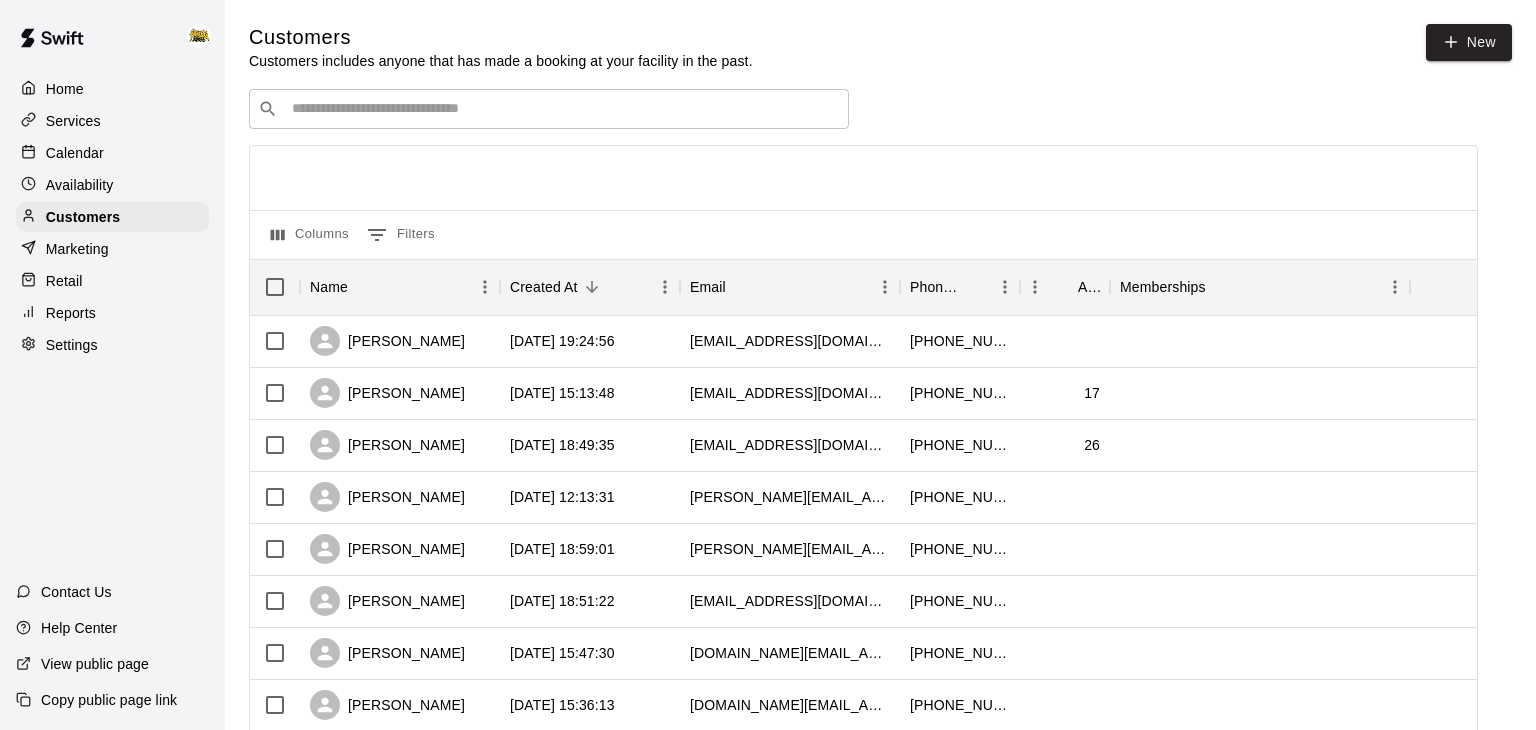 click at bounding box center (563, 109) 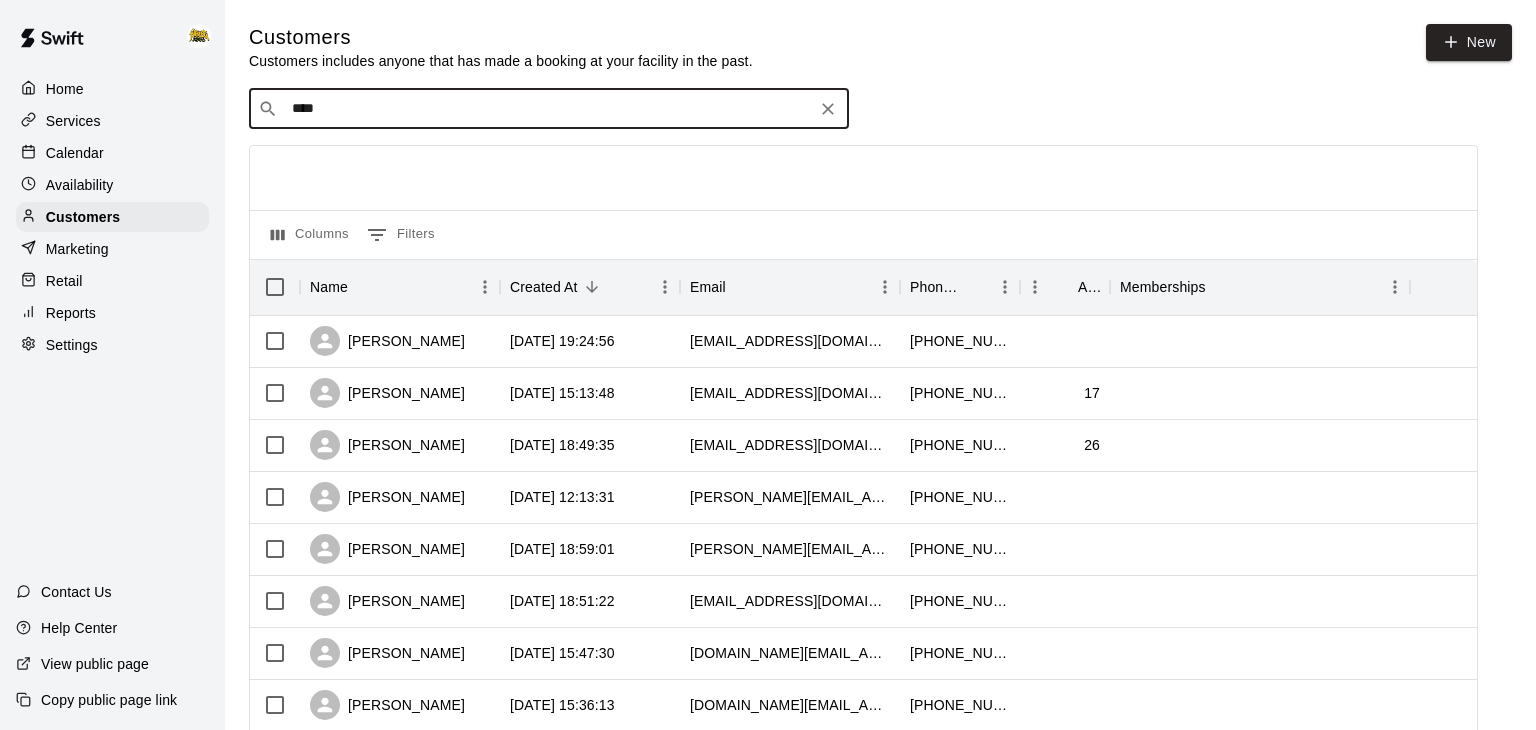 type on "*****" 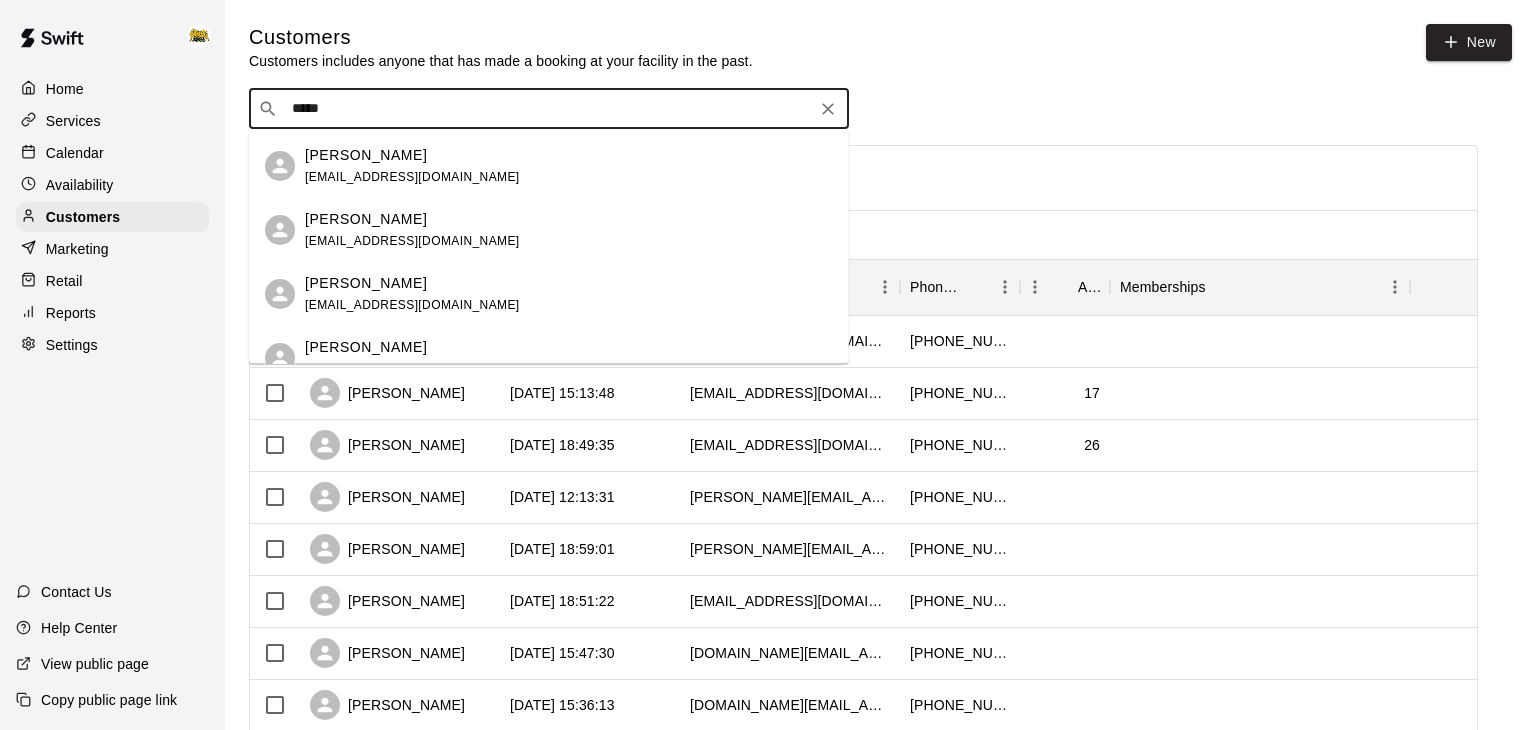 scroll, scrollTop: 321, scrollLeft: 0, axis: vertical 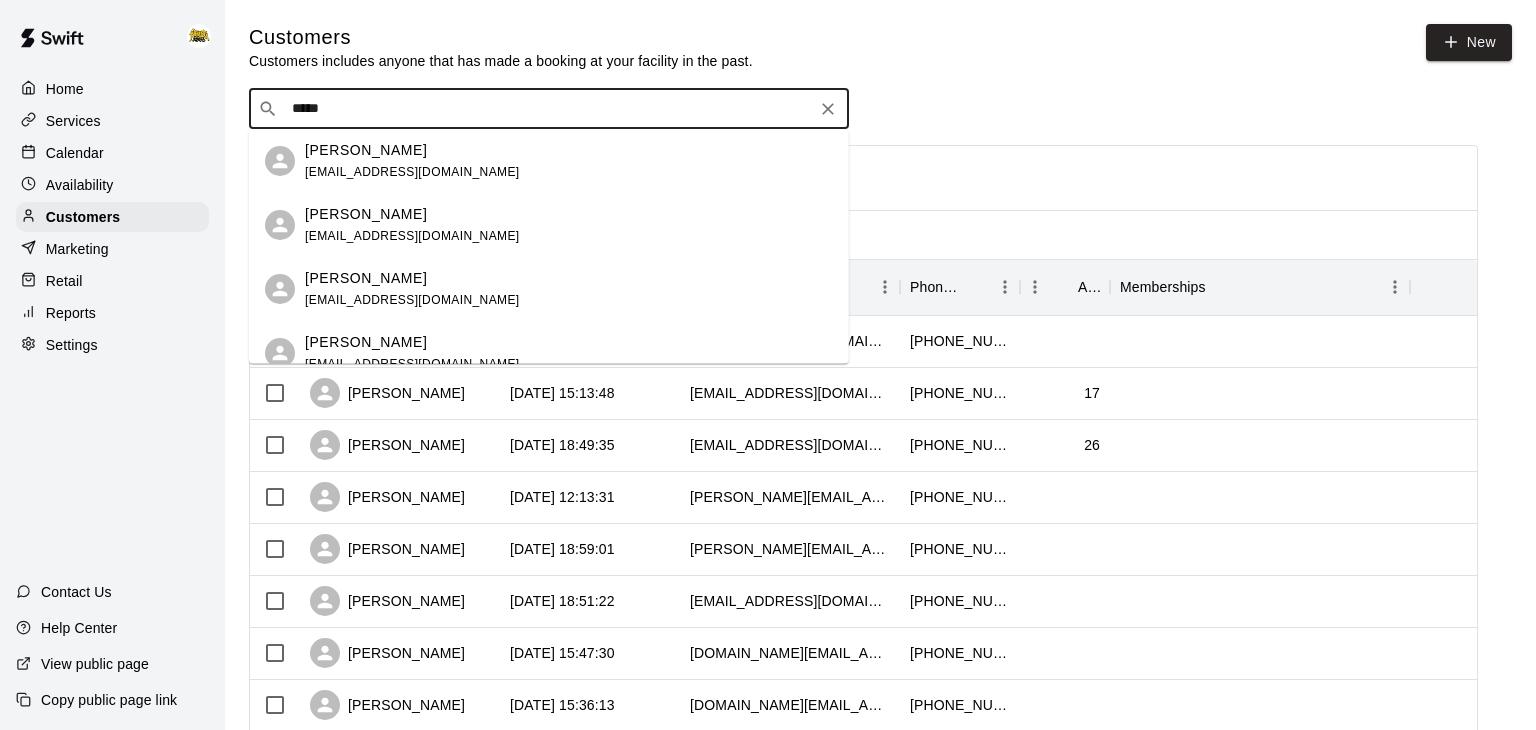 click on "[PERSON_NAME]" at bounding box center [412, 277] 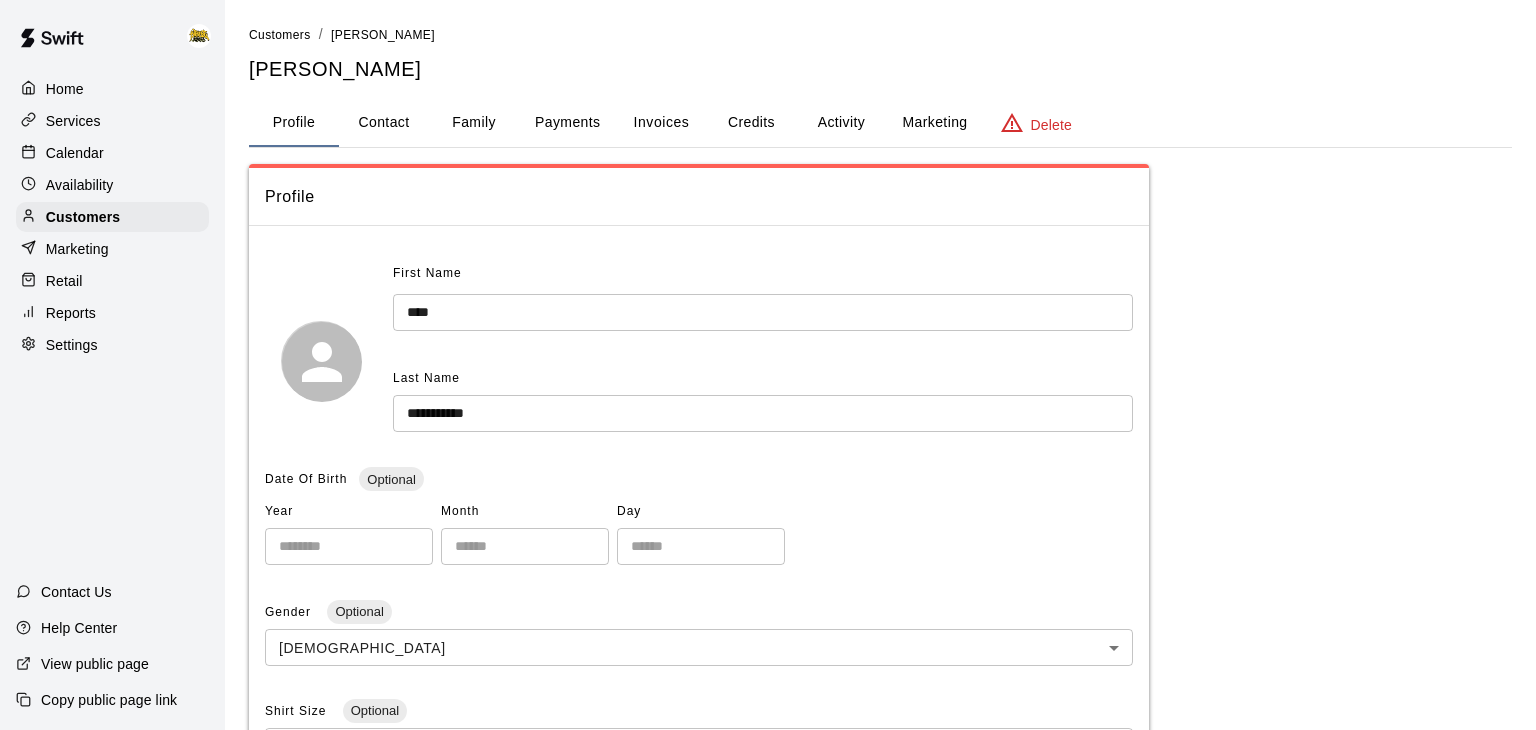 click on "Activity" at bounding box center [841, 123] 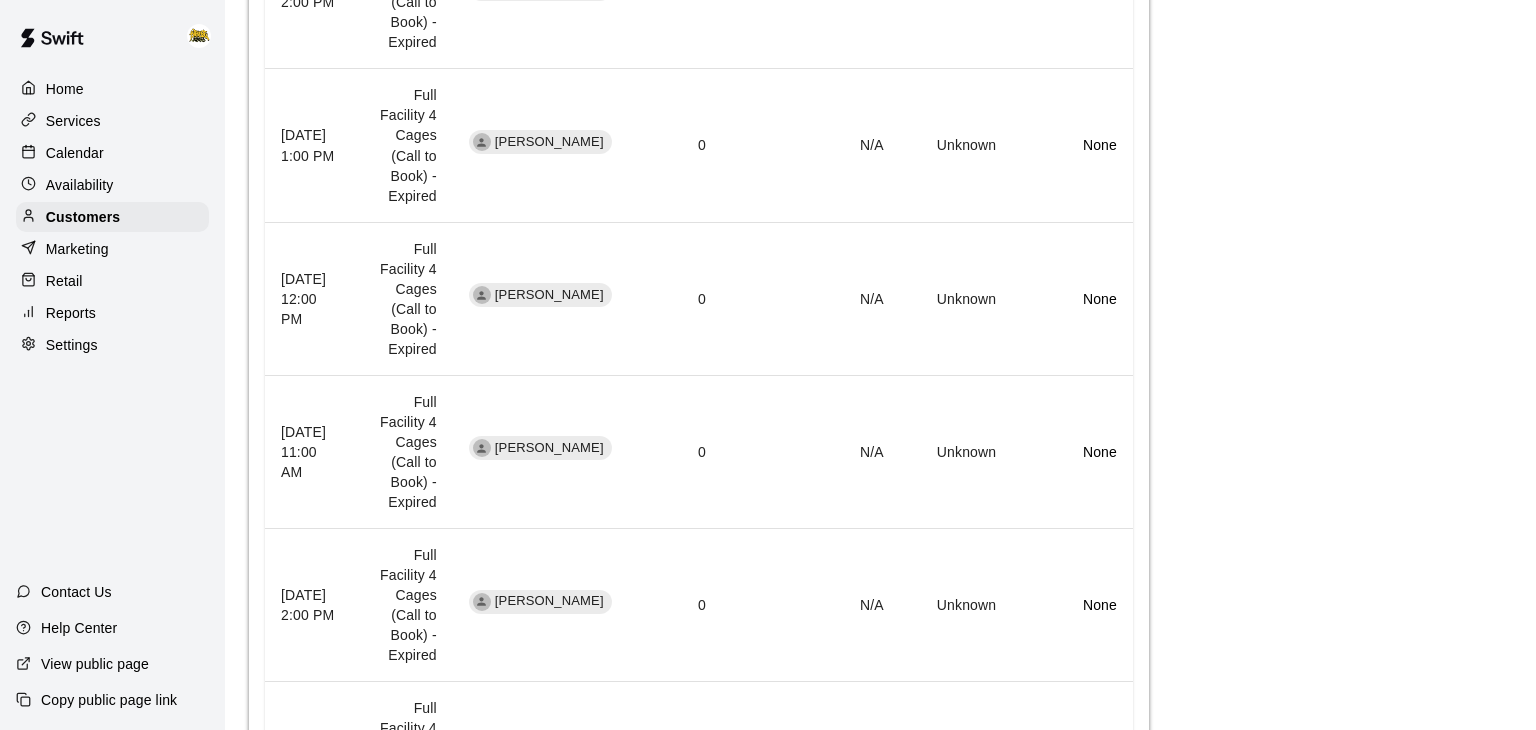 scroll, scrollTop: 1260, scrollLeft: 0, axis: vertical 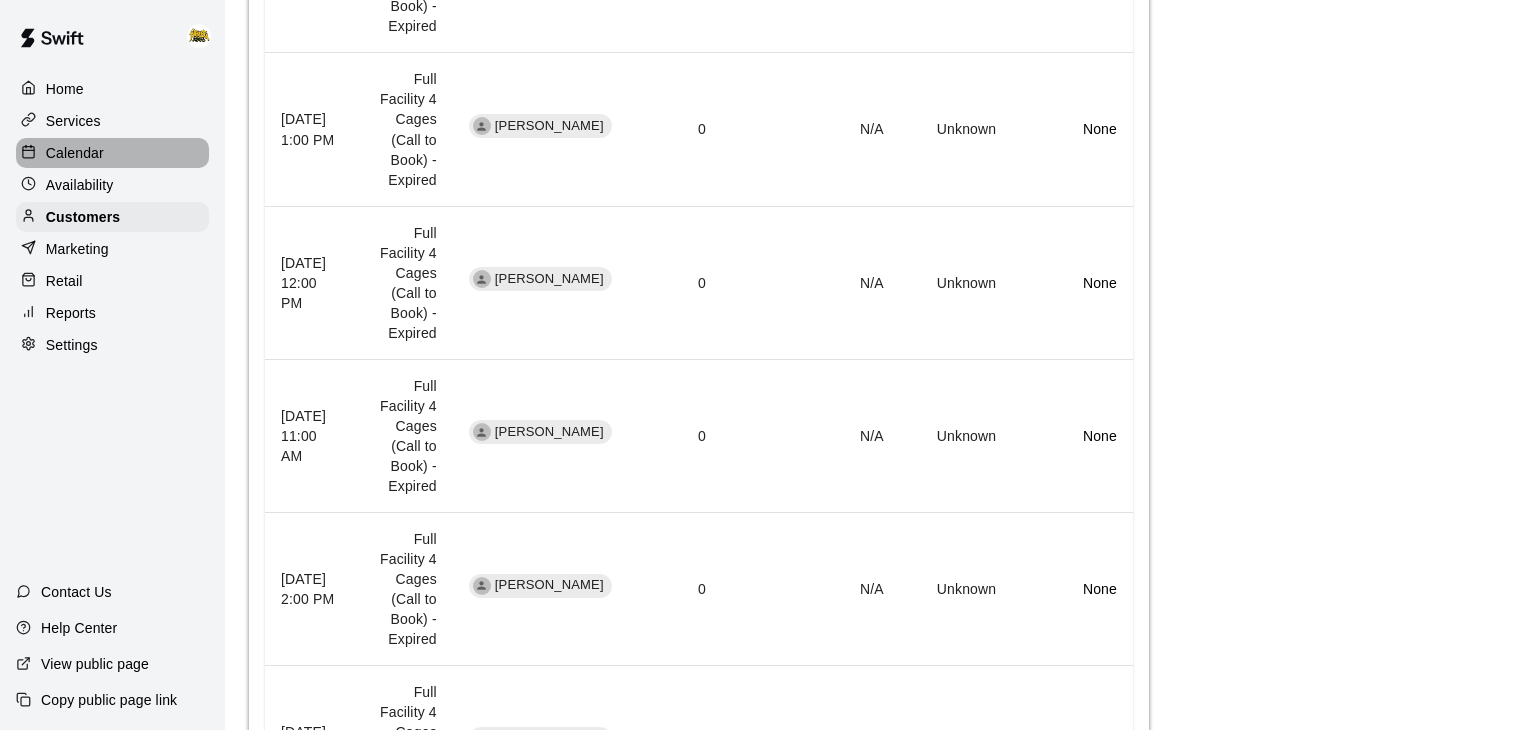 click on "Calendar" at bounding box center (112, 153) 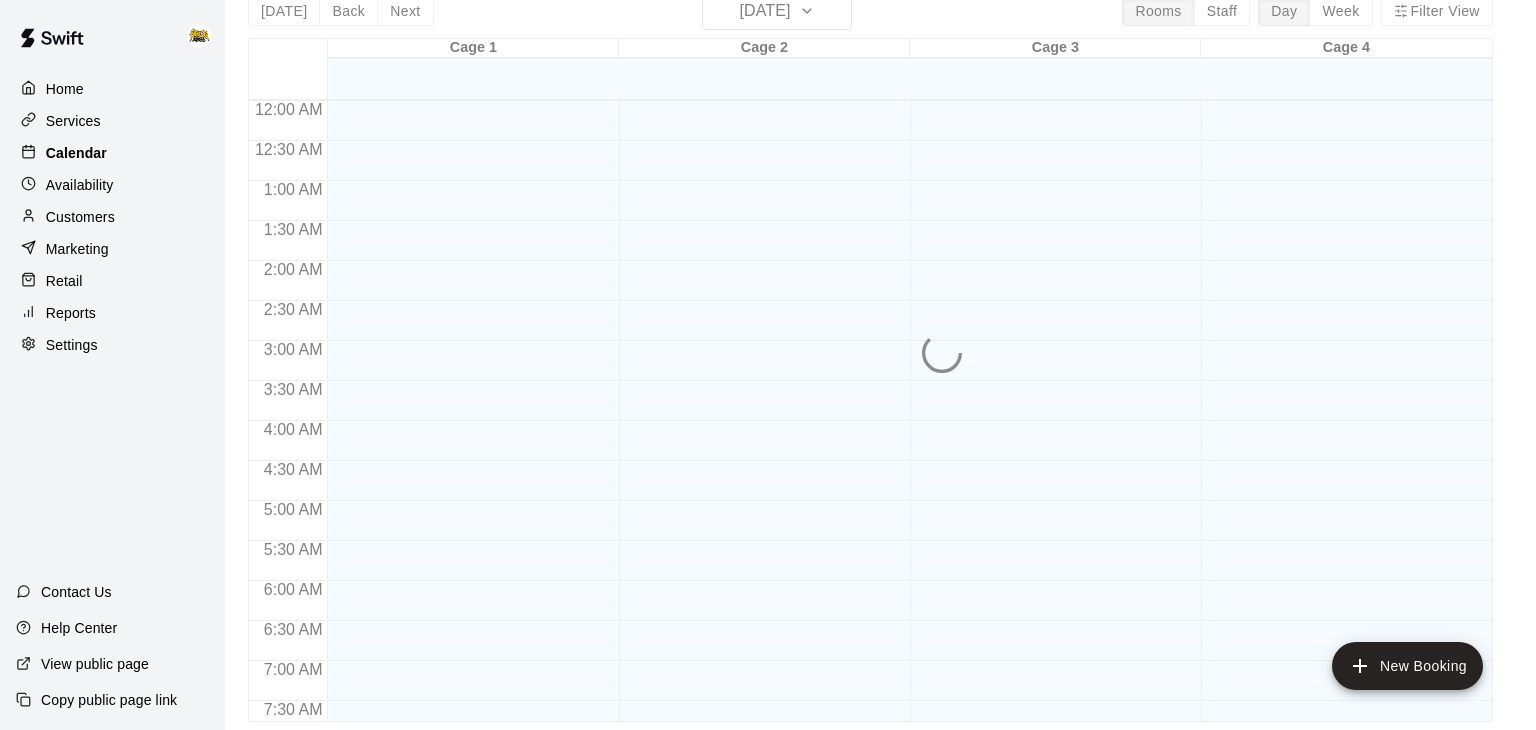 scroll, scrollTop: 0, scrollLeft: 0, axis: both 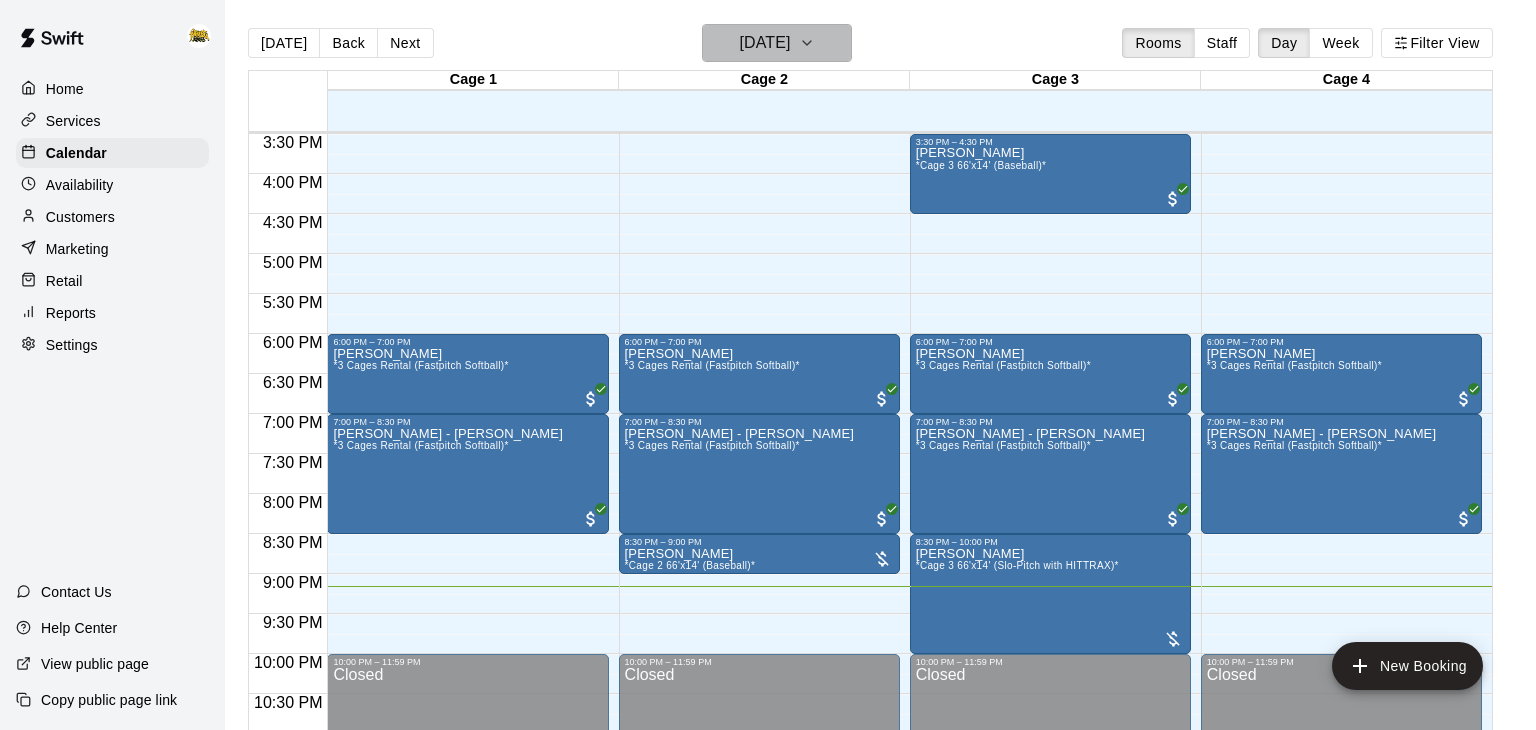 click on "[DATE]" at bounding box center (764, 43) 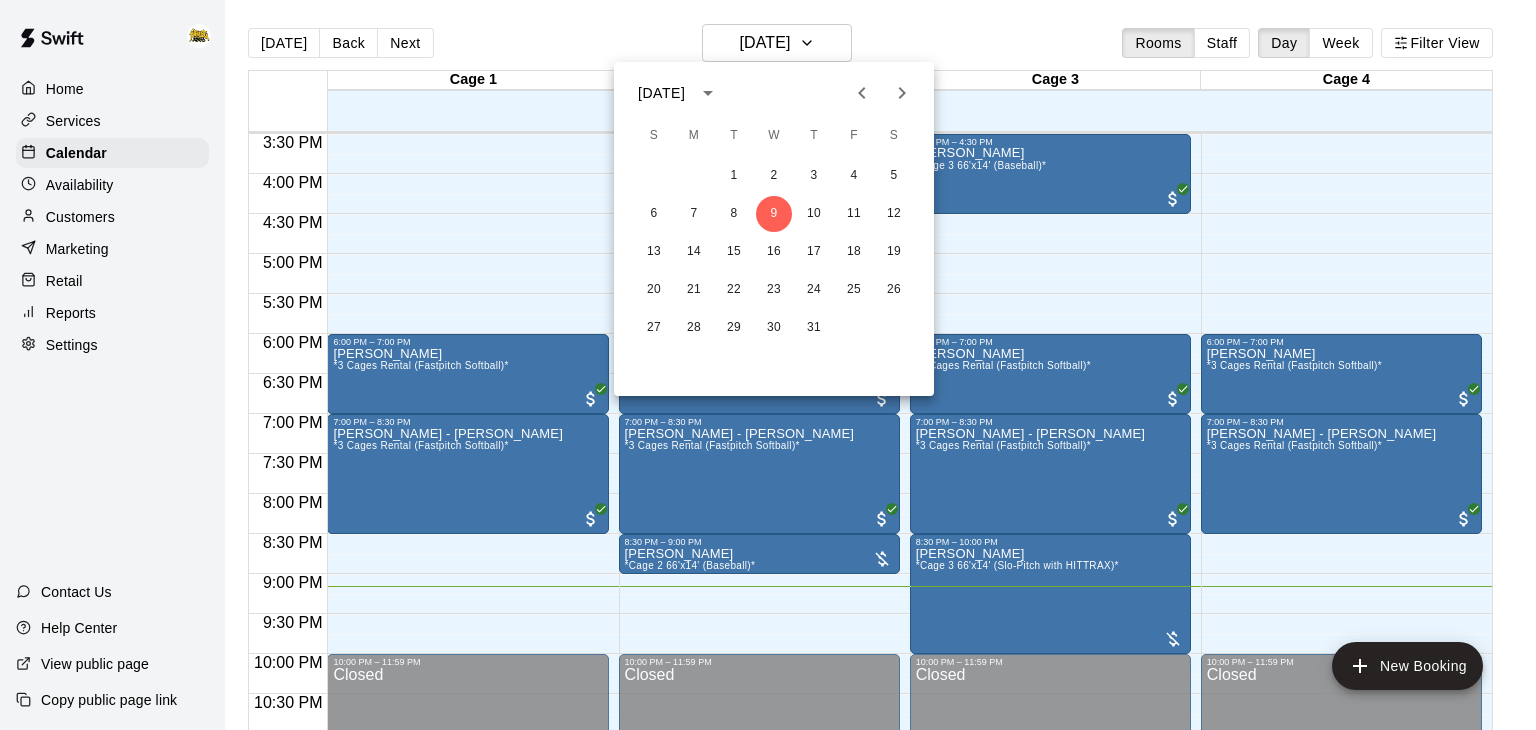 click 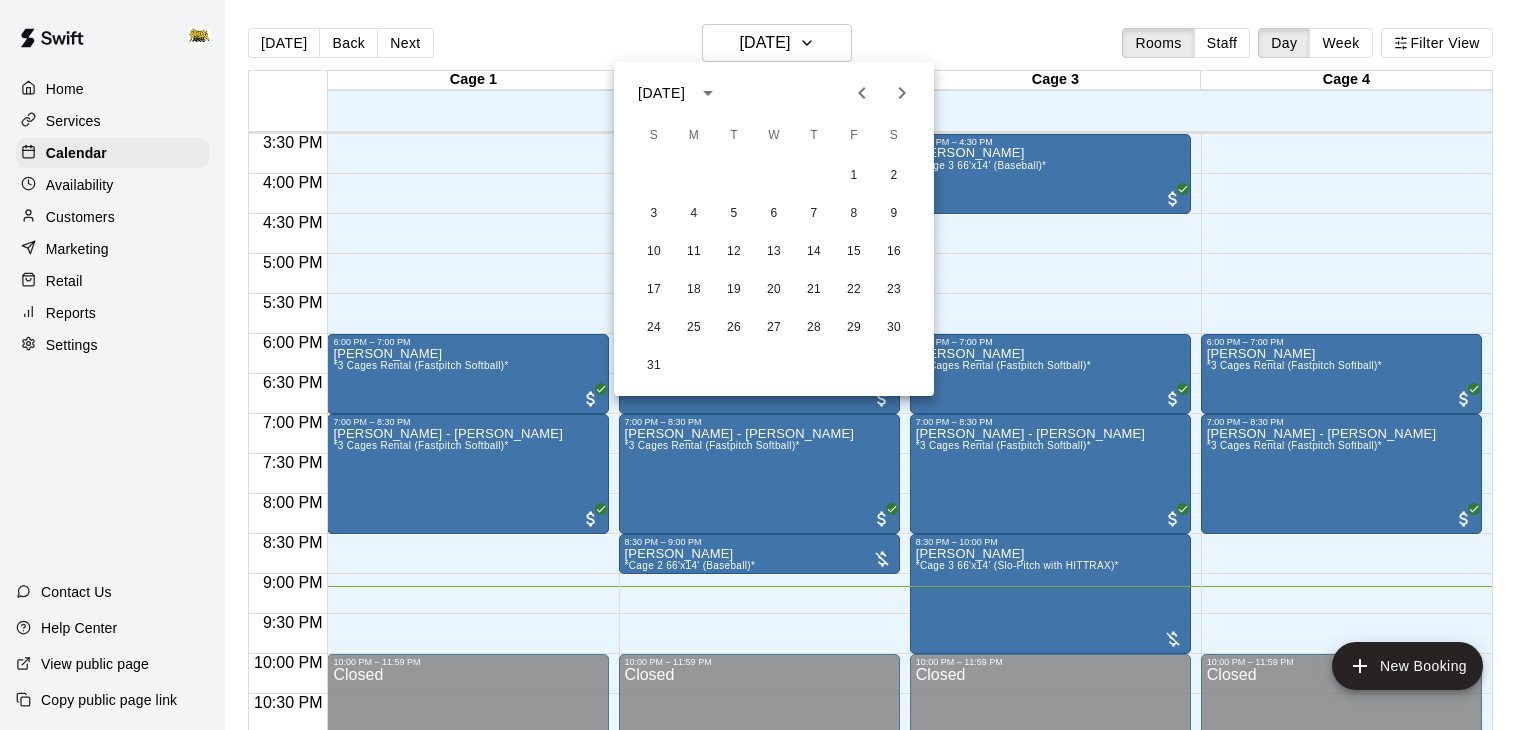 click 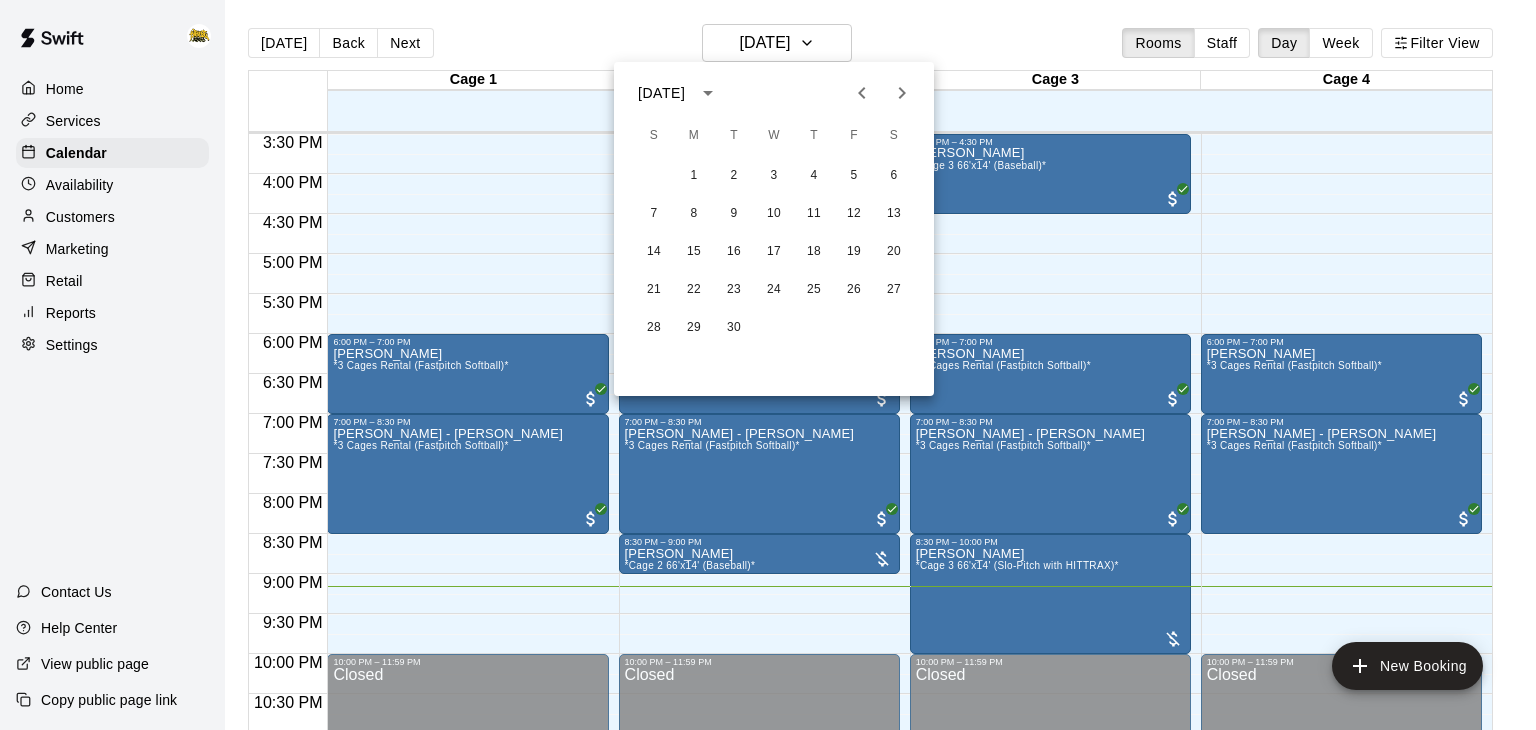 click 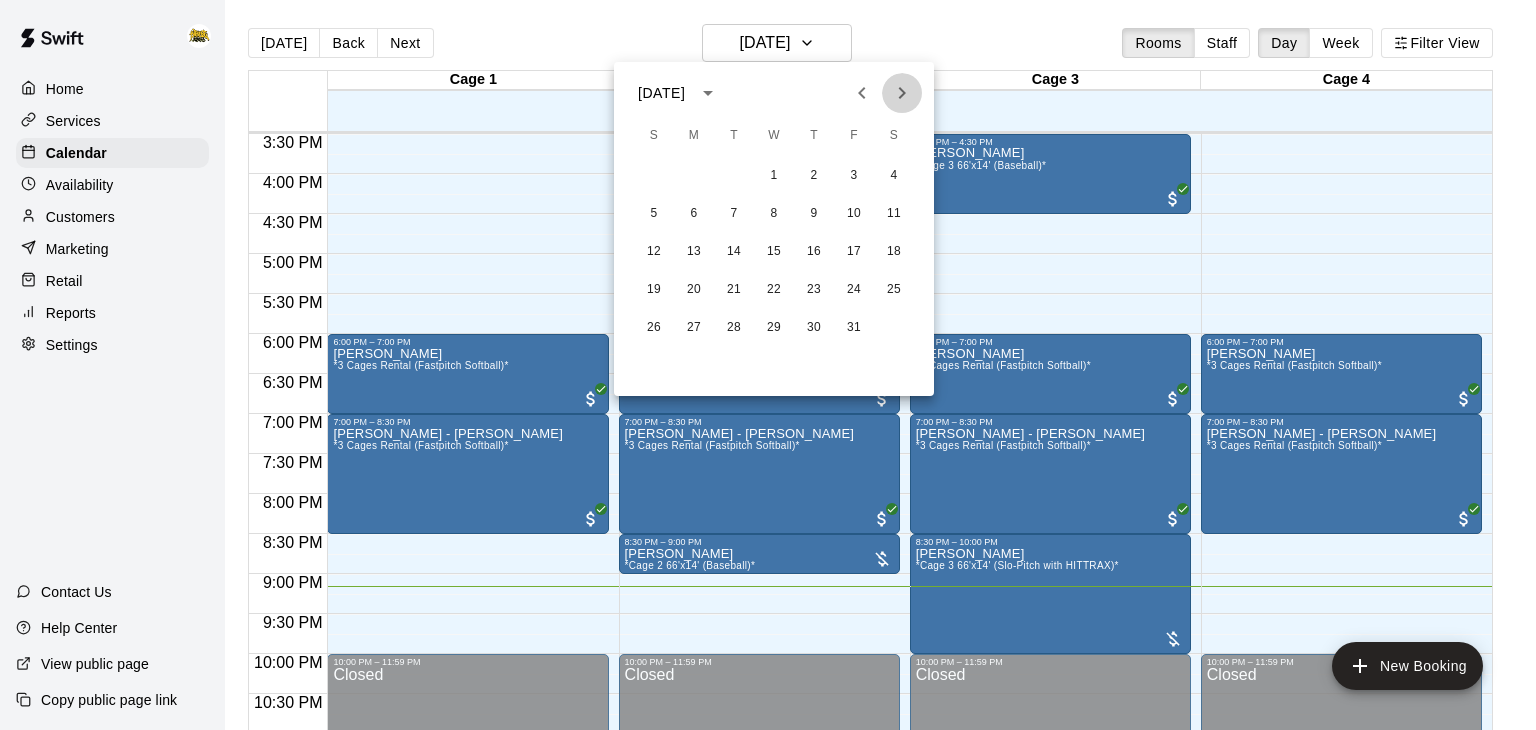 click 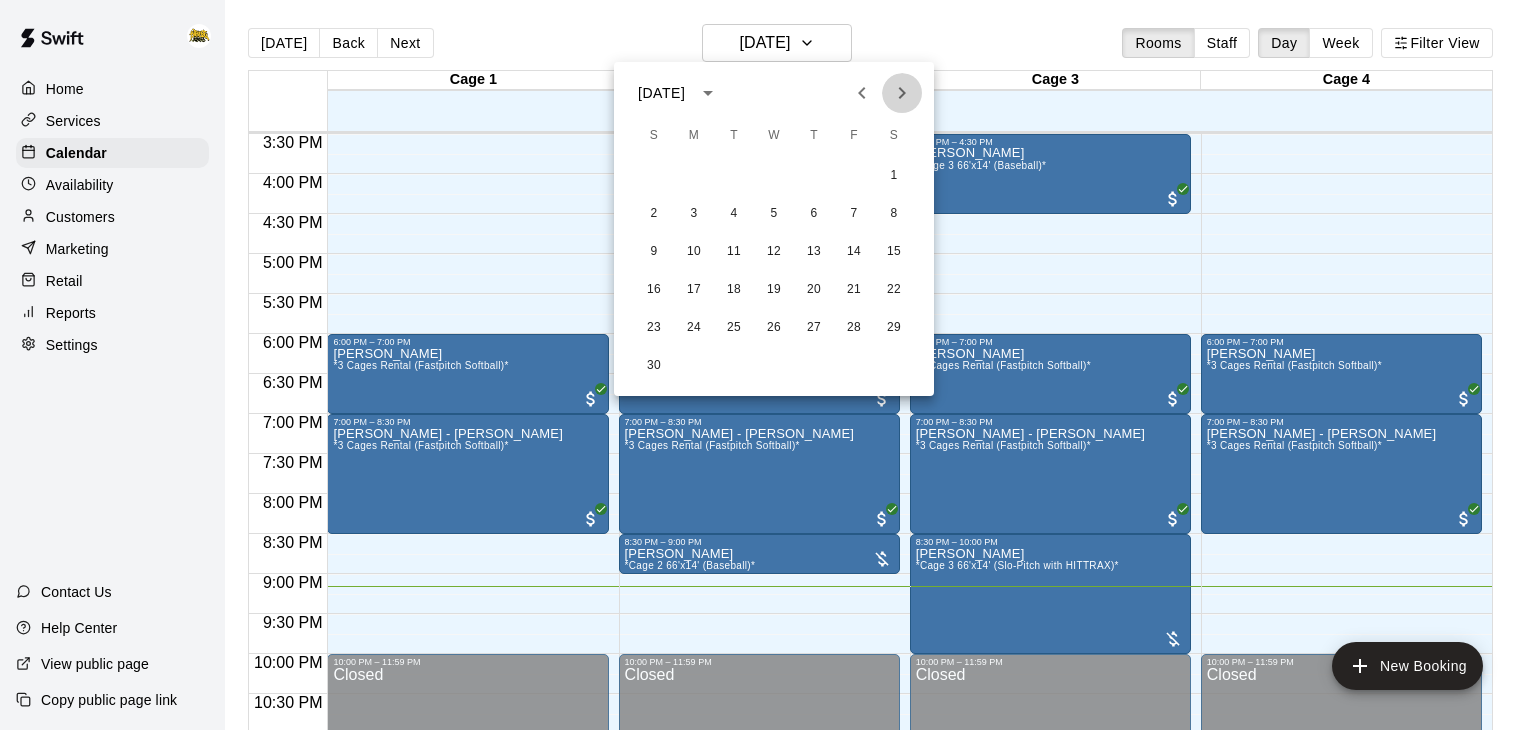 click 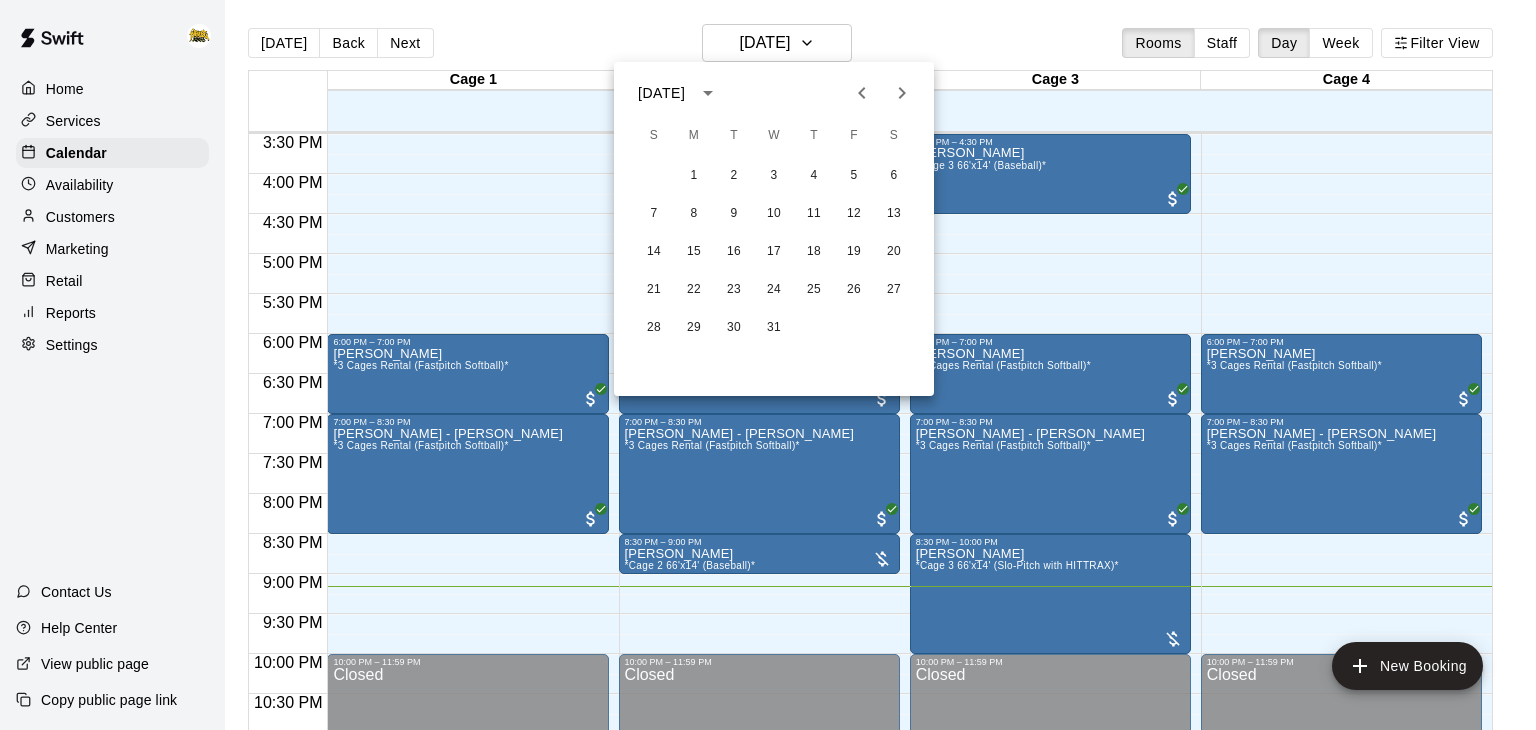 click 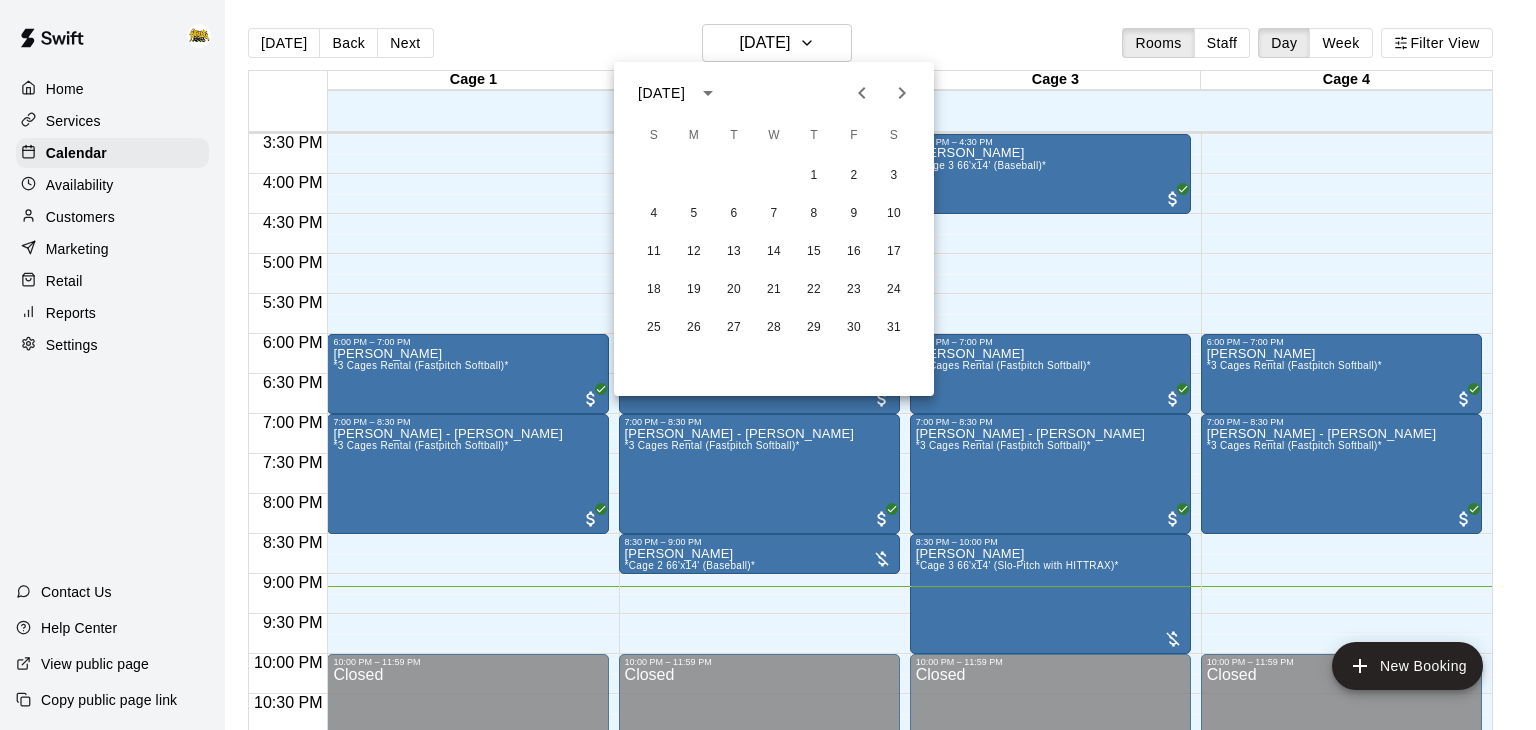 click 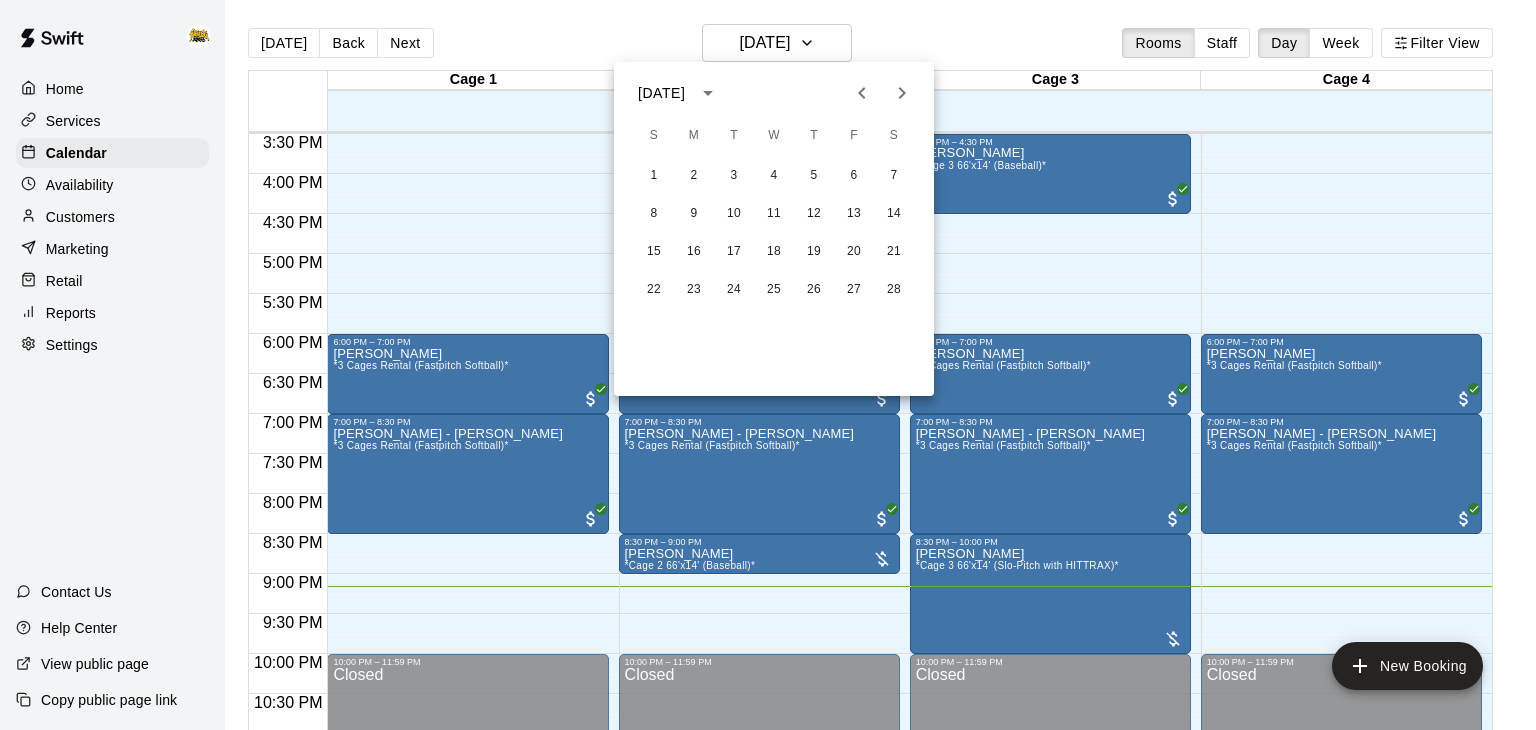 click 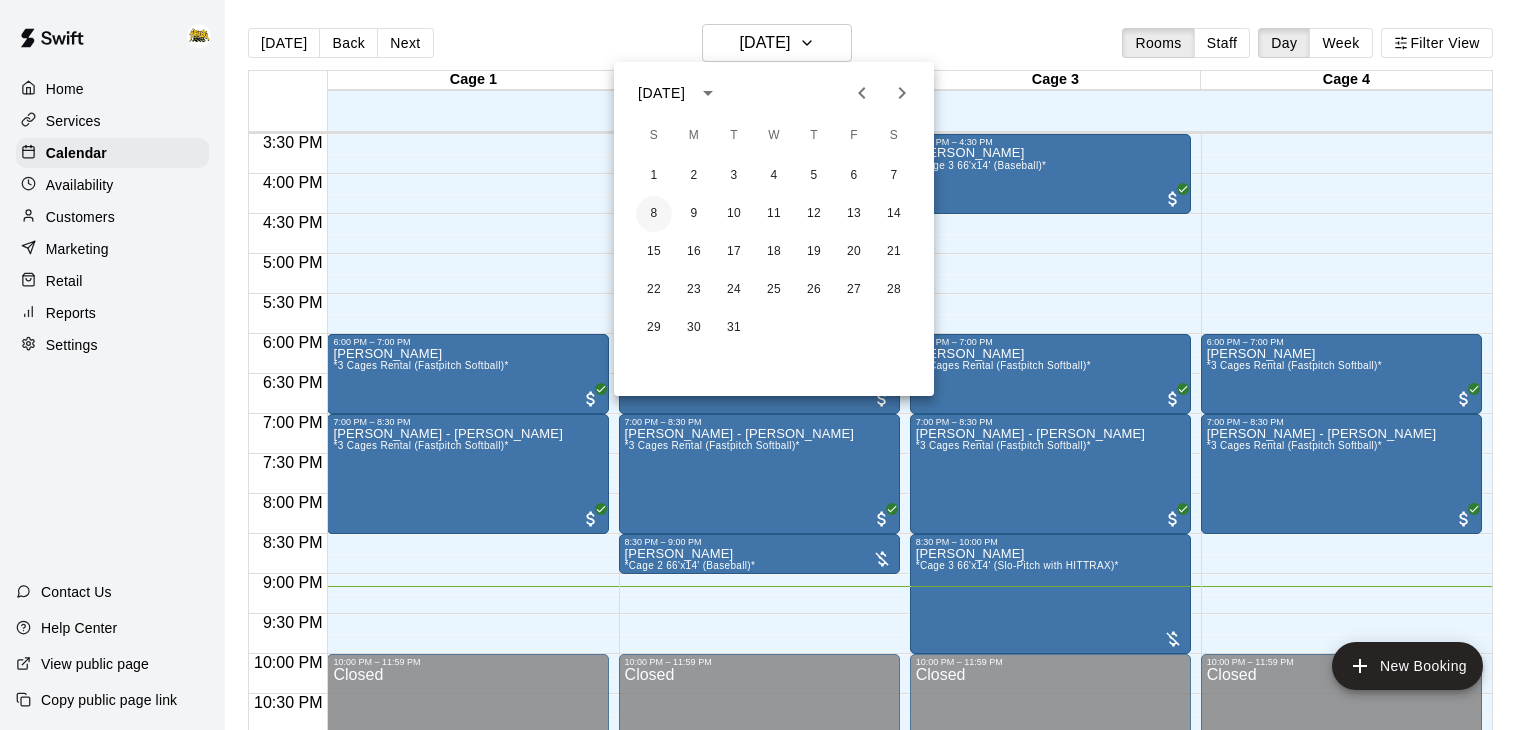 click on "8" at bounding box center (654, 214) 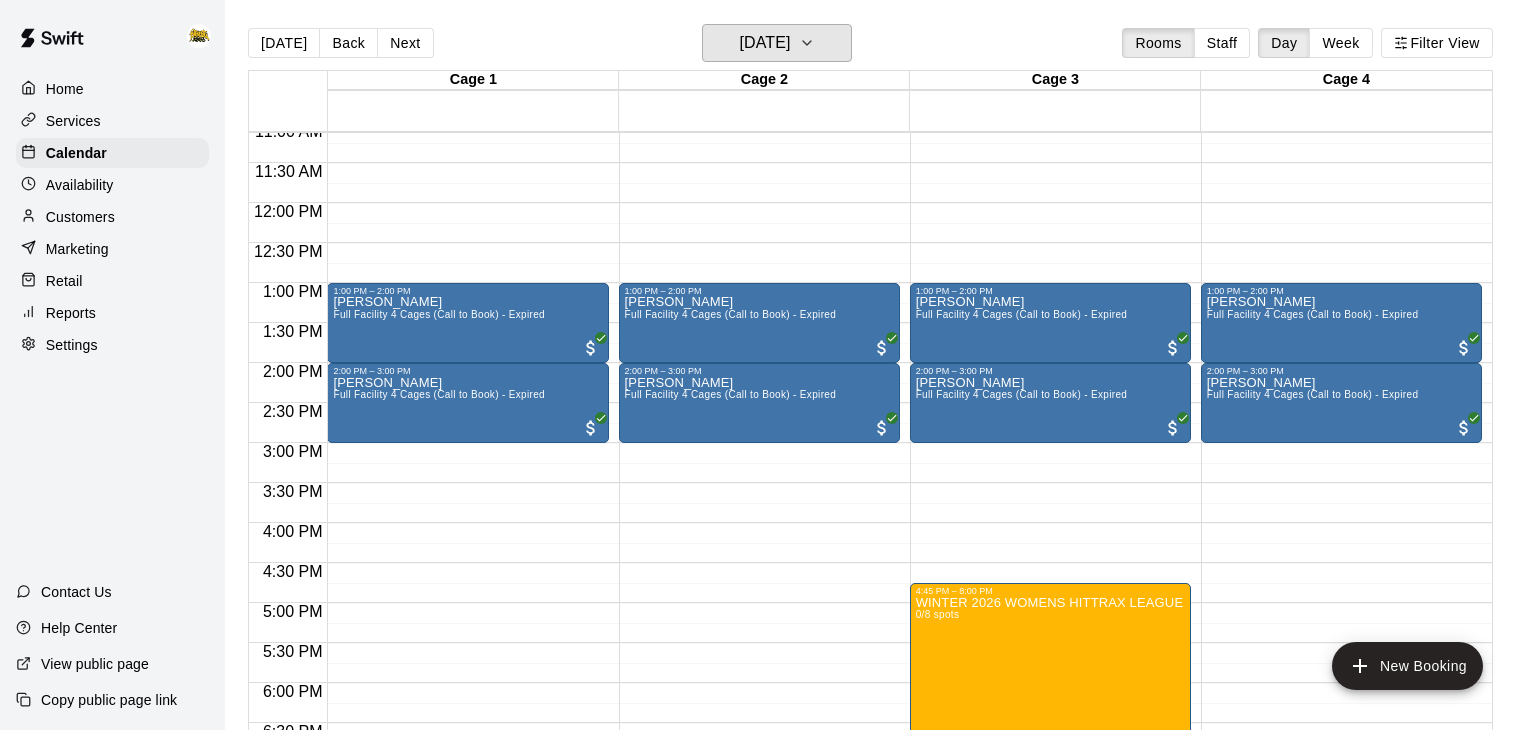 scroll, scrollTop: 885, scrollLeft: 0, axis: vertical 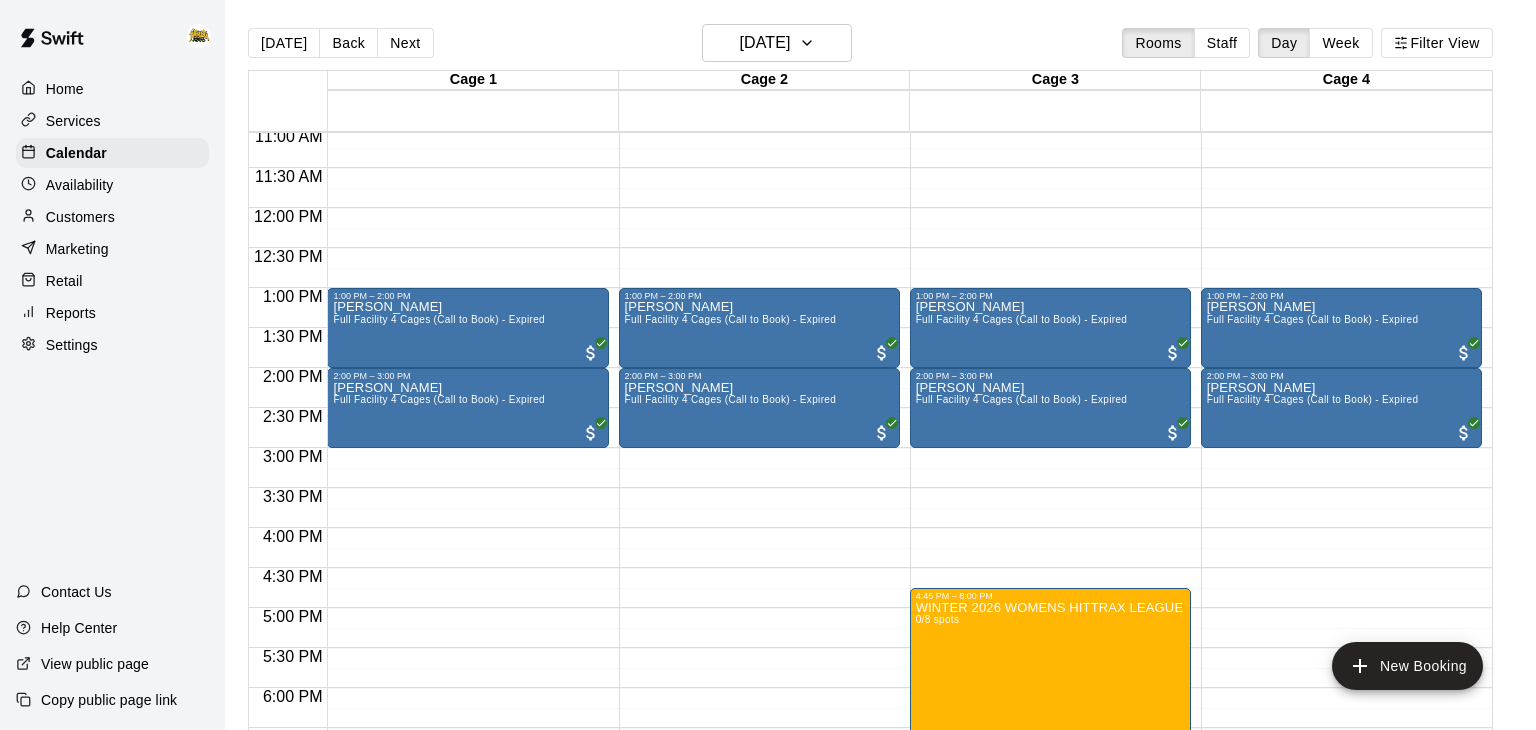 click on "[PERSON_NAME]  Full Facility 4 Cages (Call to Book) - Expired" at bounding box center [467, 666] 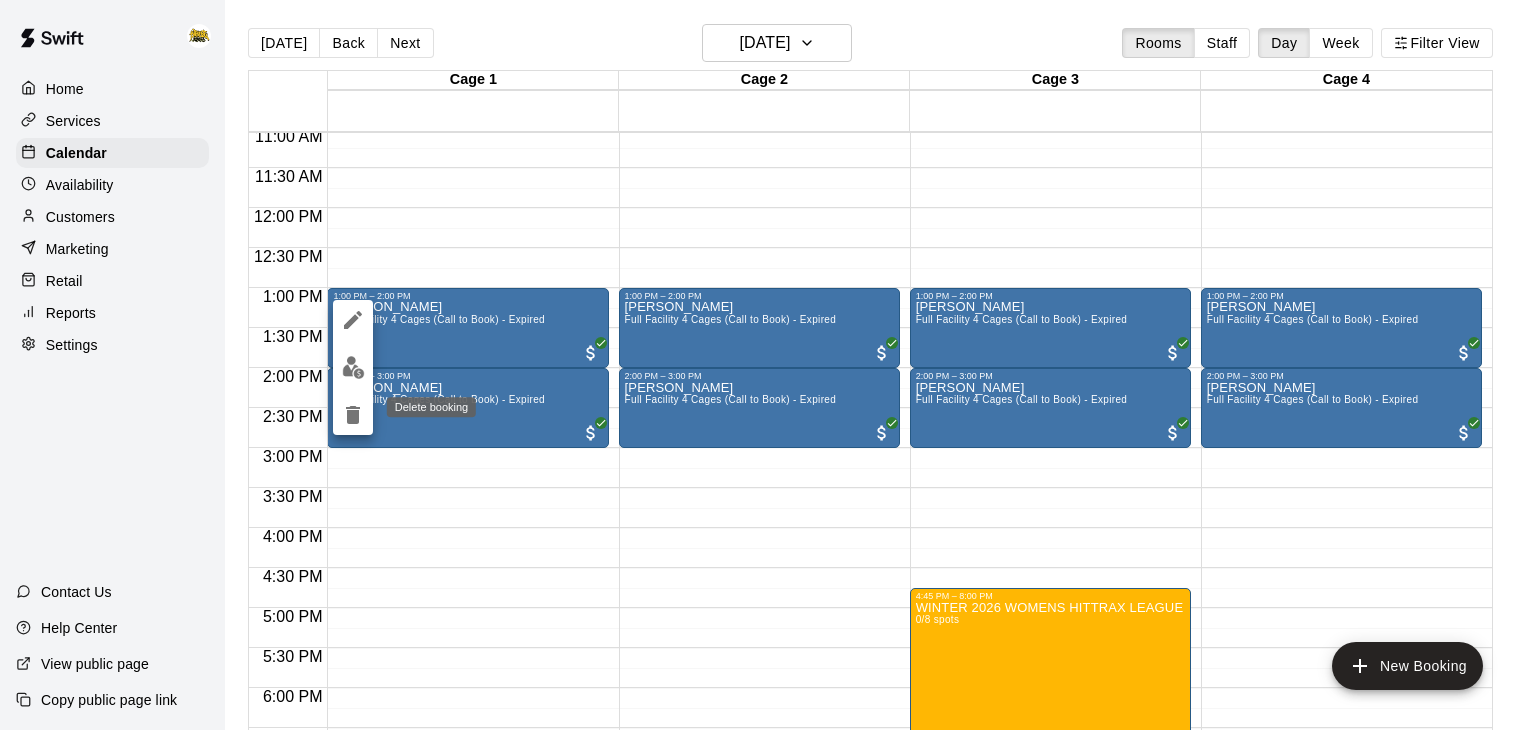 click at bounding box center [353, 415] 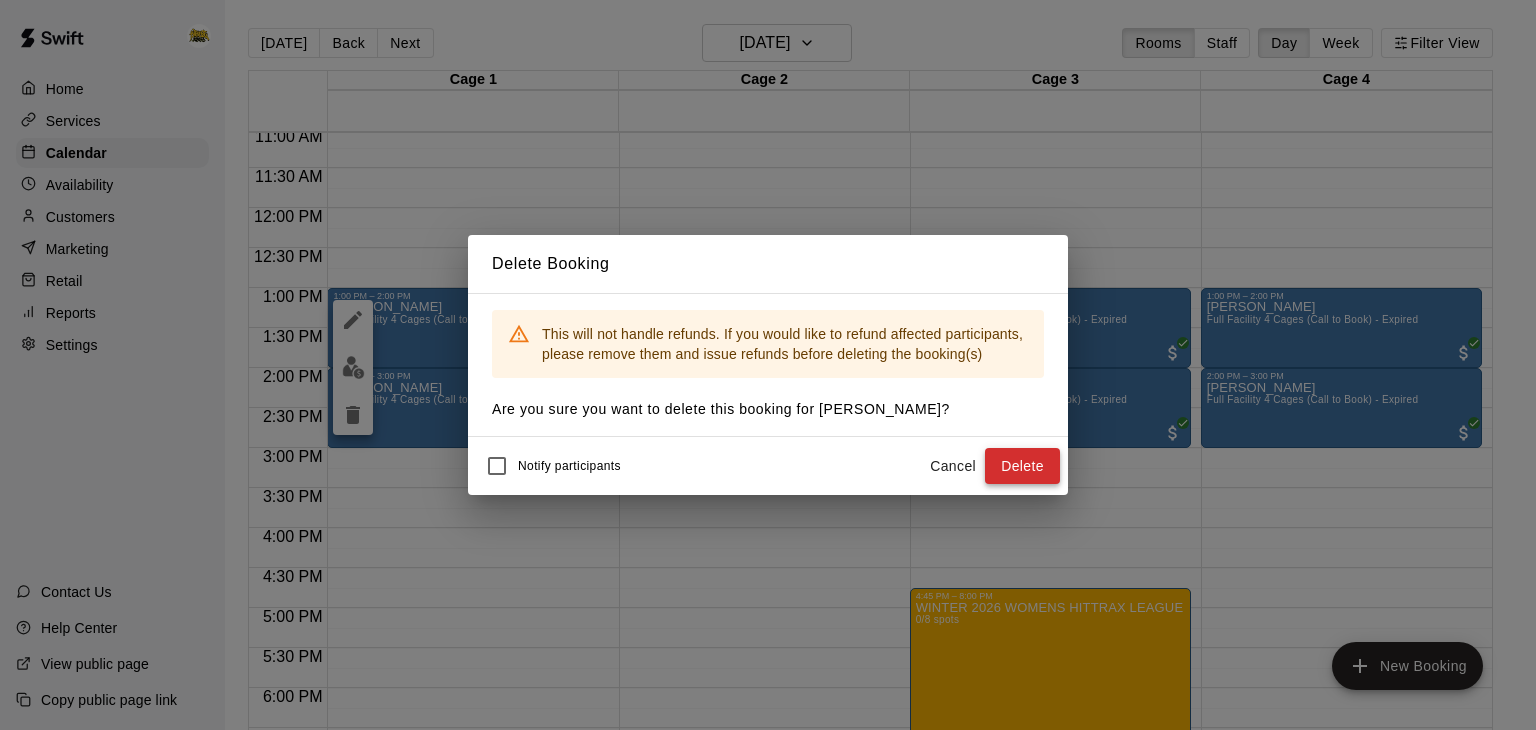 click on "Delete" at bounding box center [1022, 466] 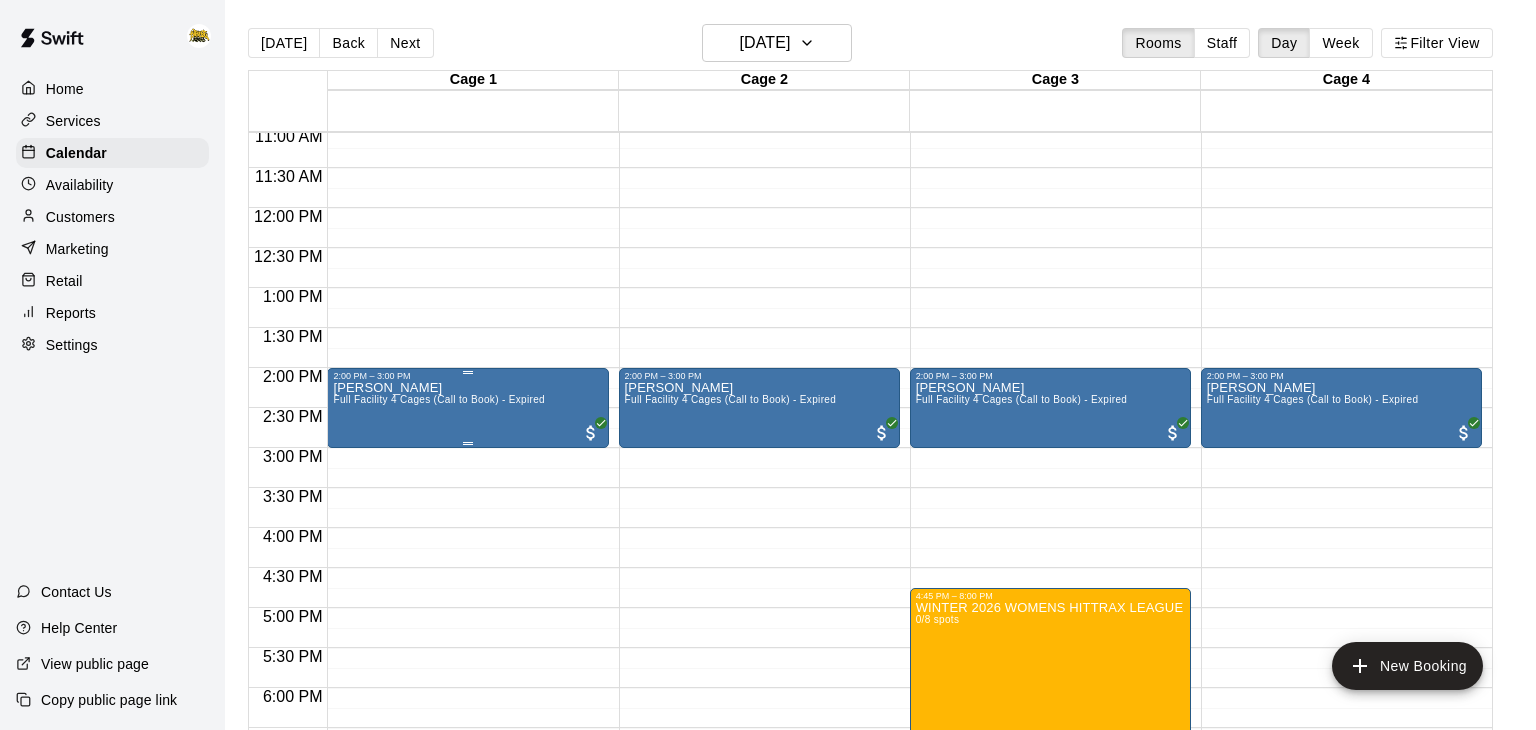 click on "[PERSON_NAME]  Full Facility 4 Cages (Call to Book) - Expired" at bounding box center [467, 746] 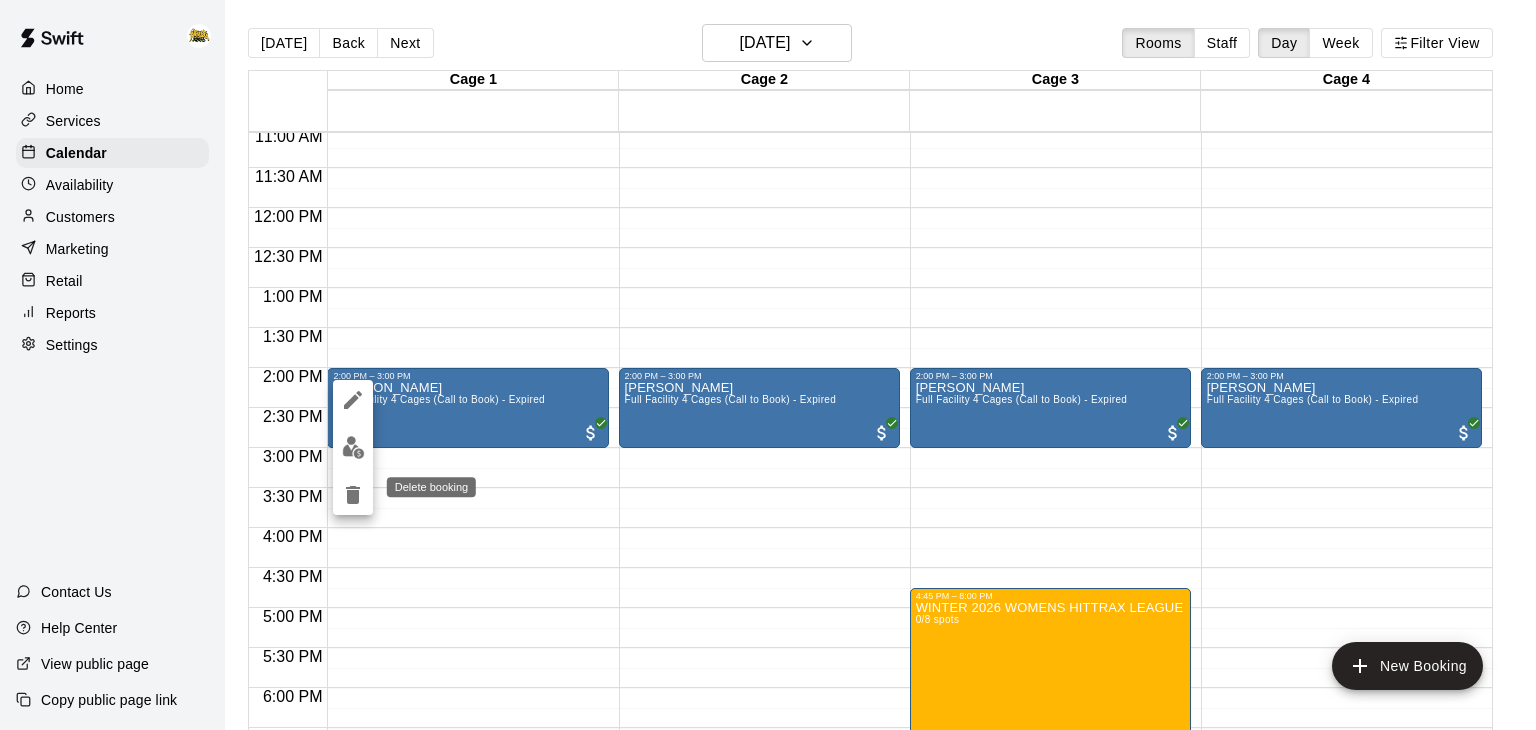 click 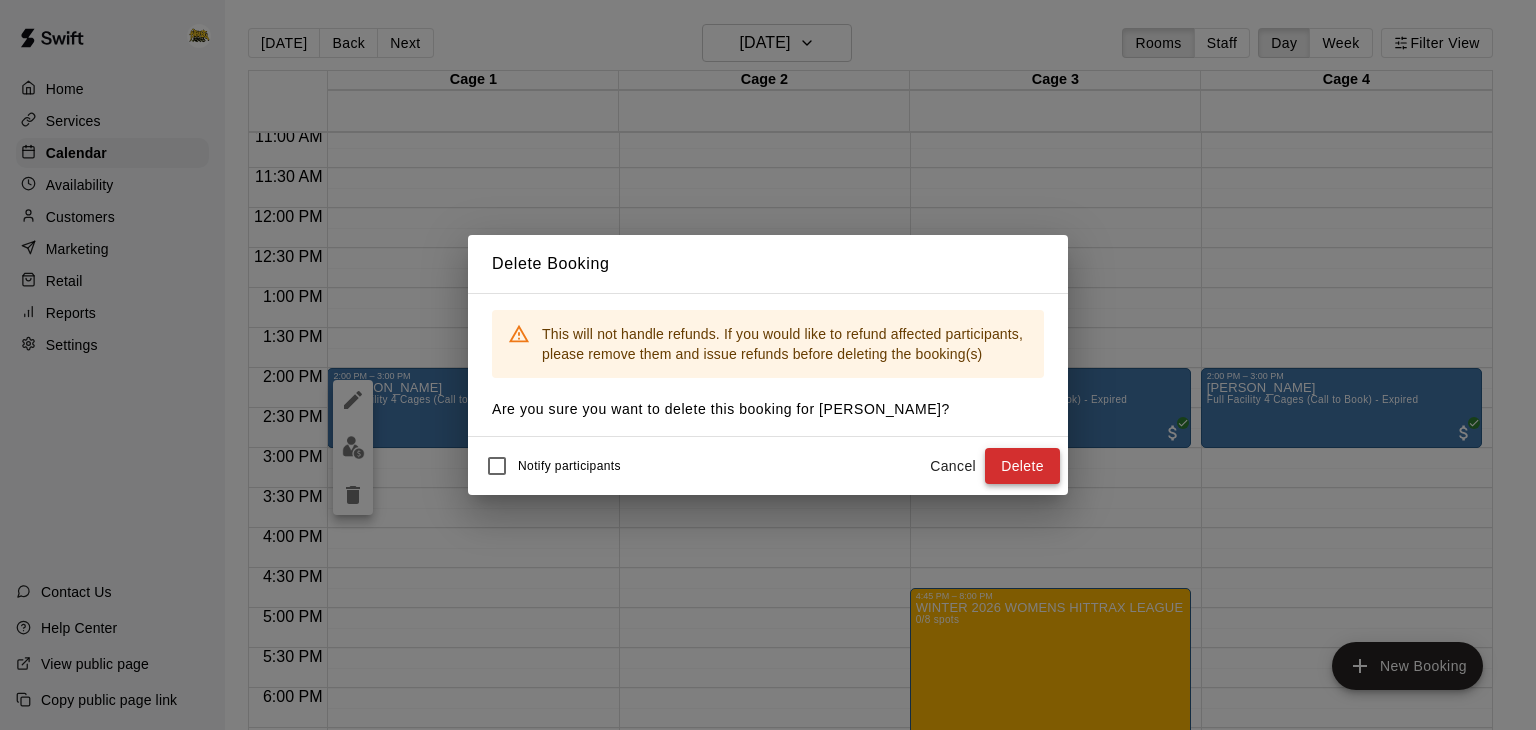 click on "Delete" at bounding box center [1022, 466] 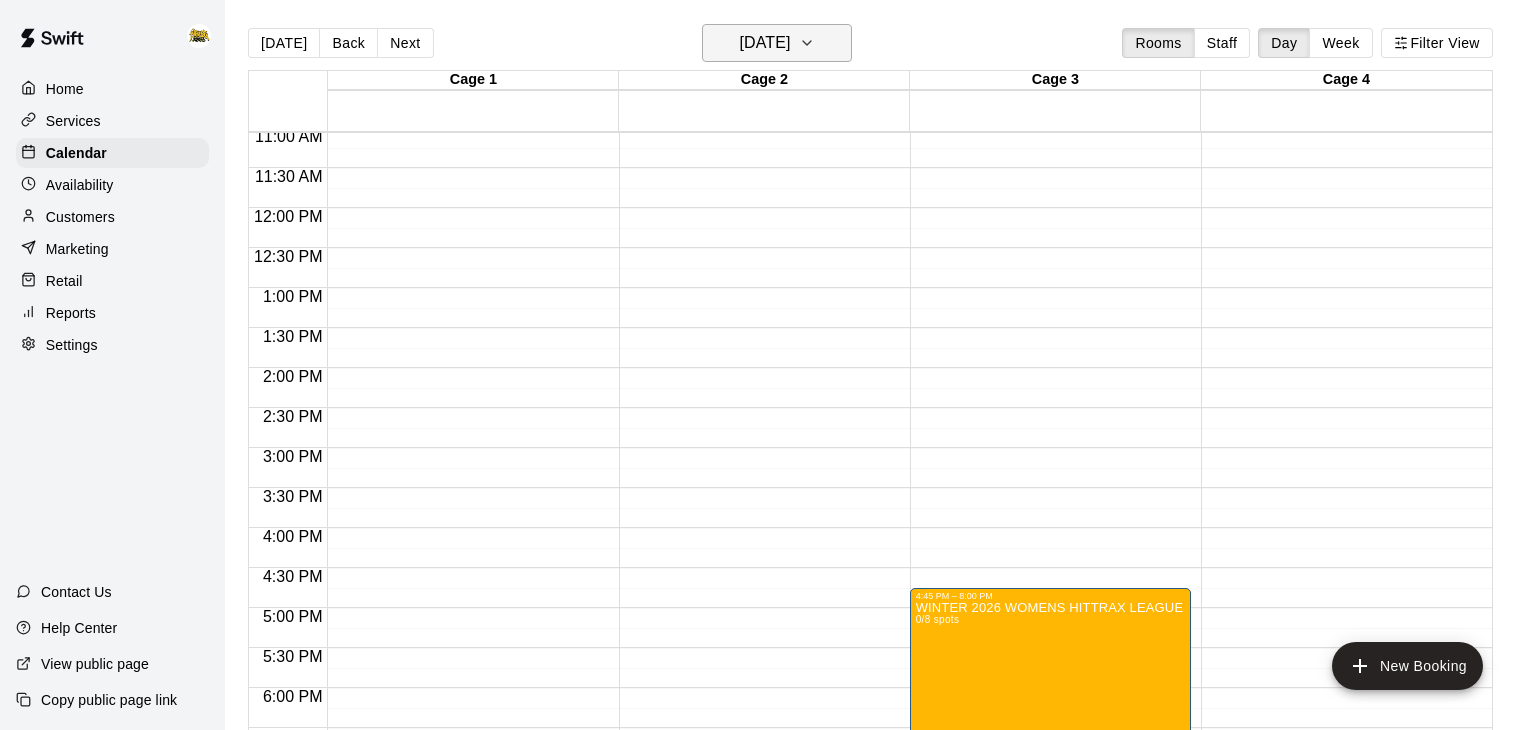 click on "[DATE]" at bounding box center [764, 43] 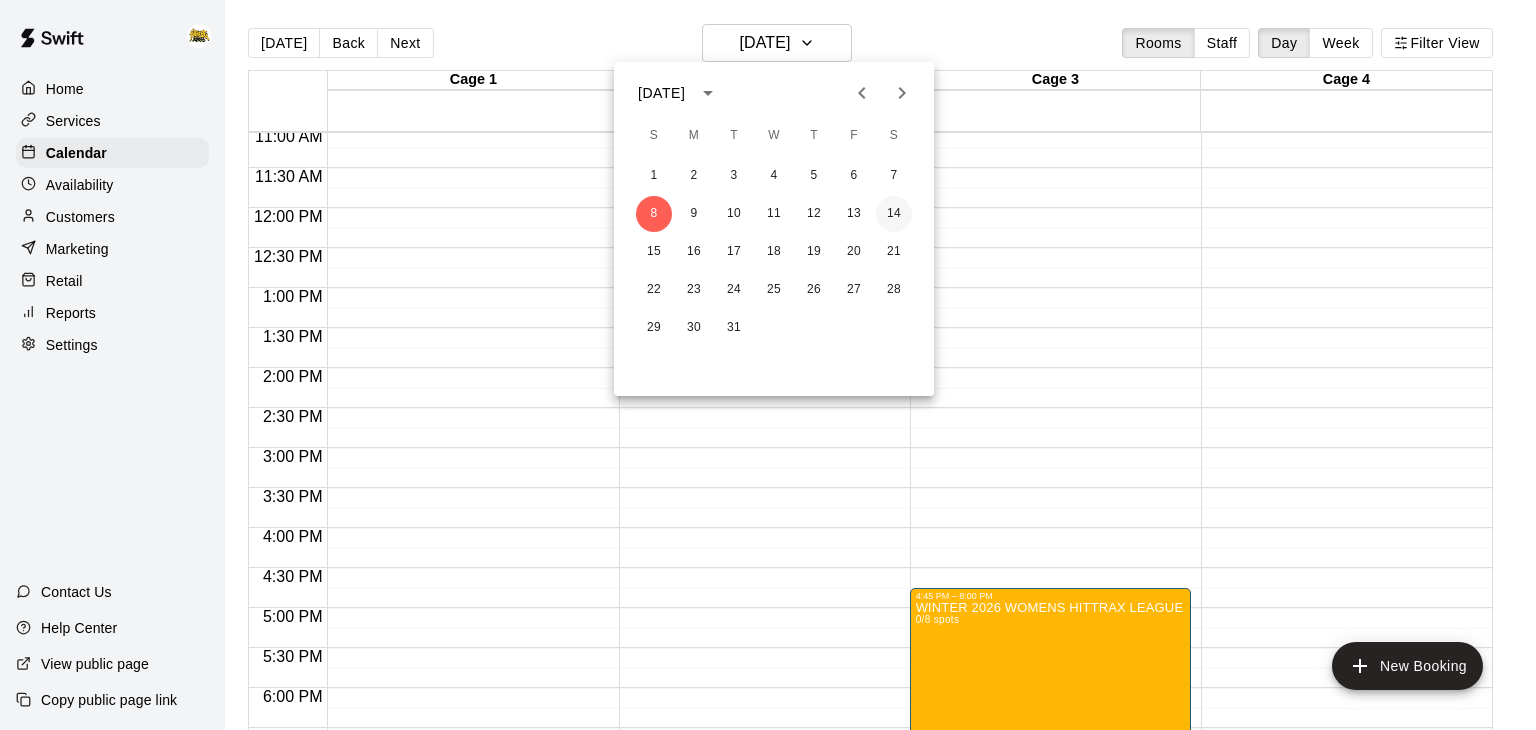 click on "14" at bounding box center (894, 214) 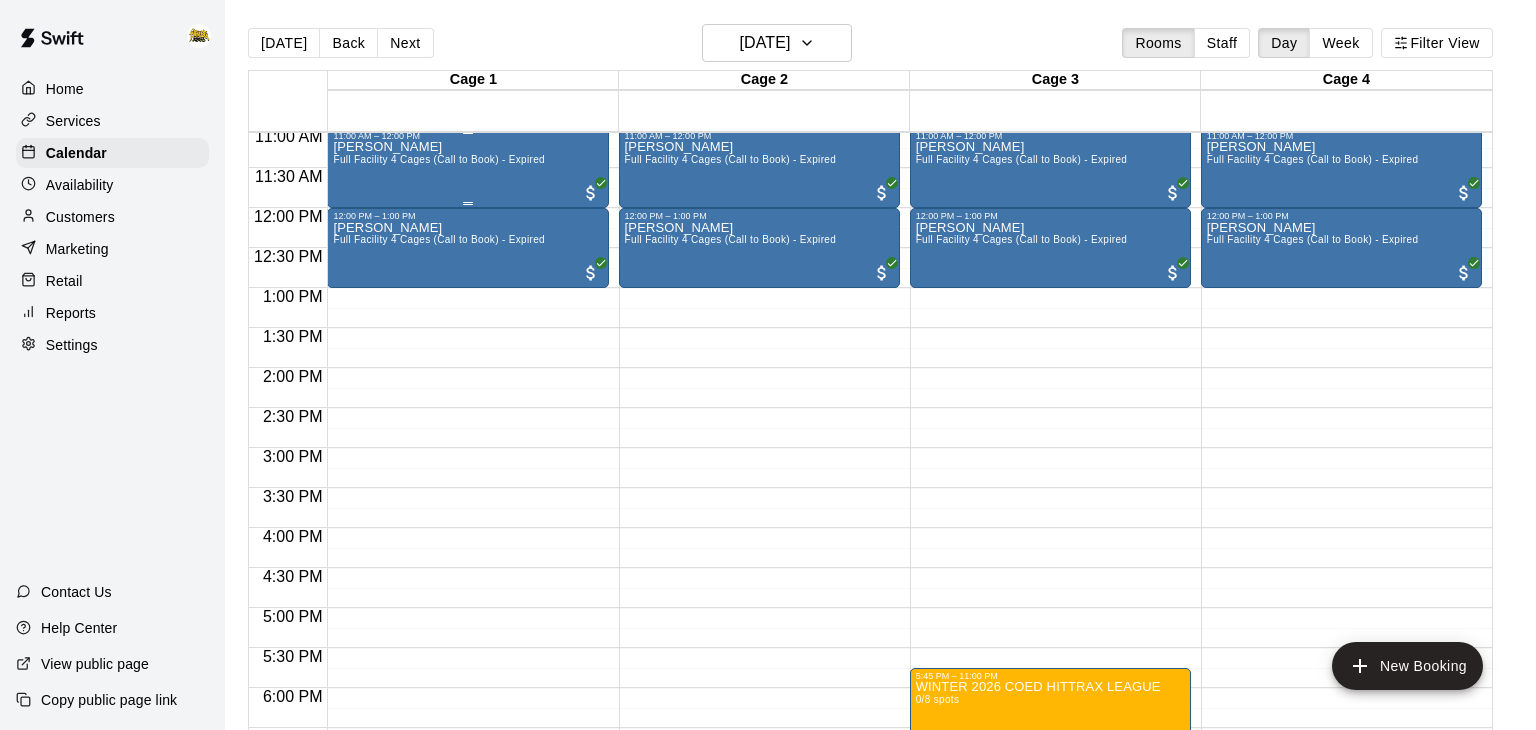 click on "[PERSON_NAME]  Full Facility 4 Cages (Call to Book) - Expired" at bounding box center [467, 506] 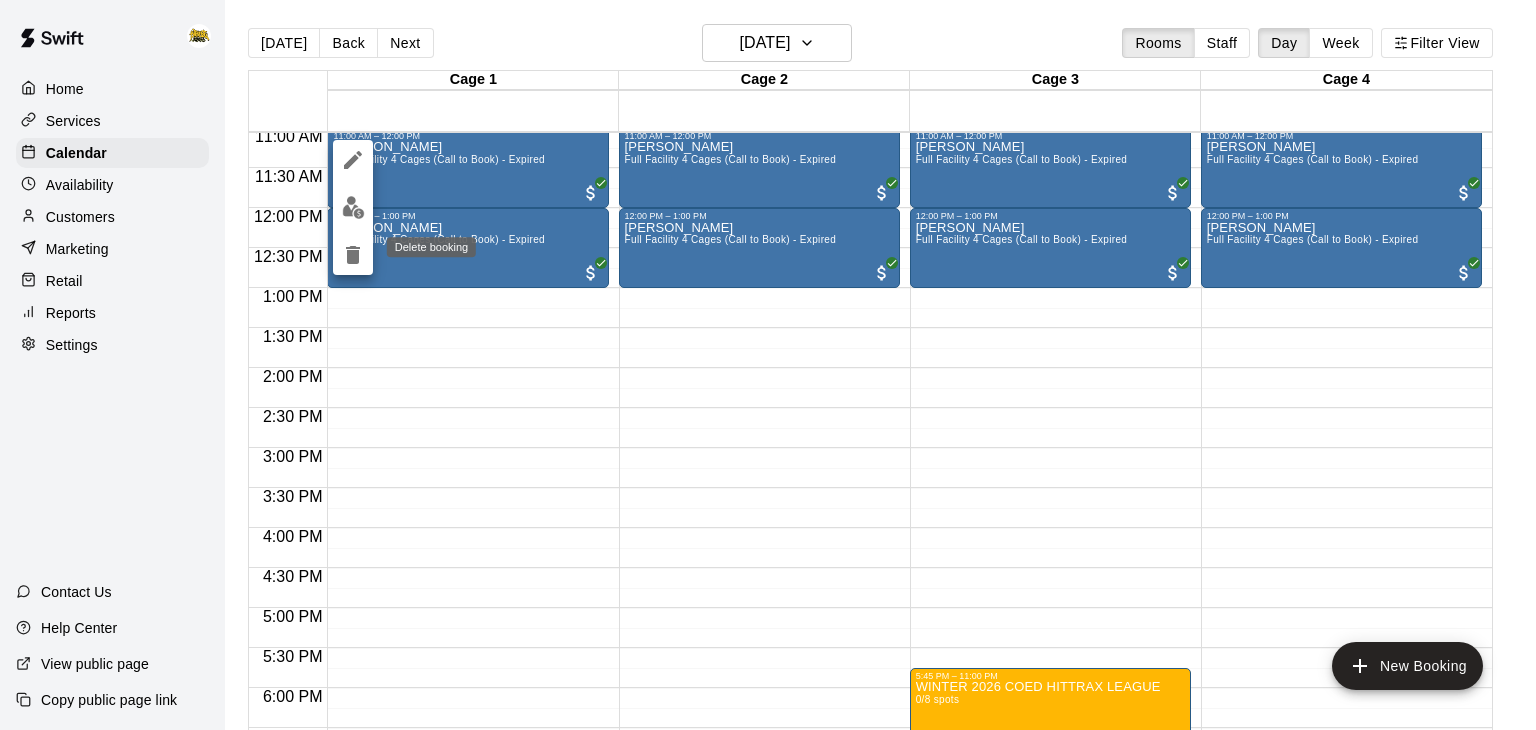 click 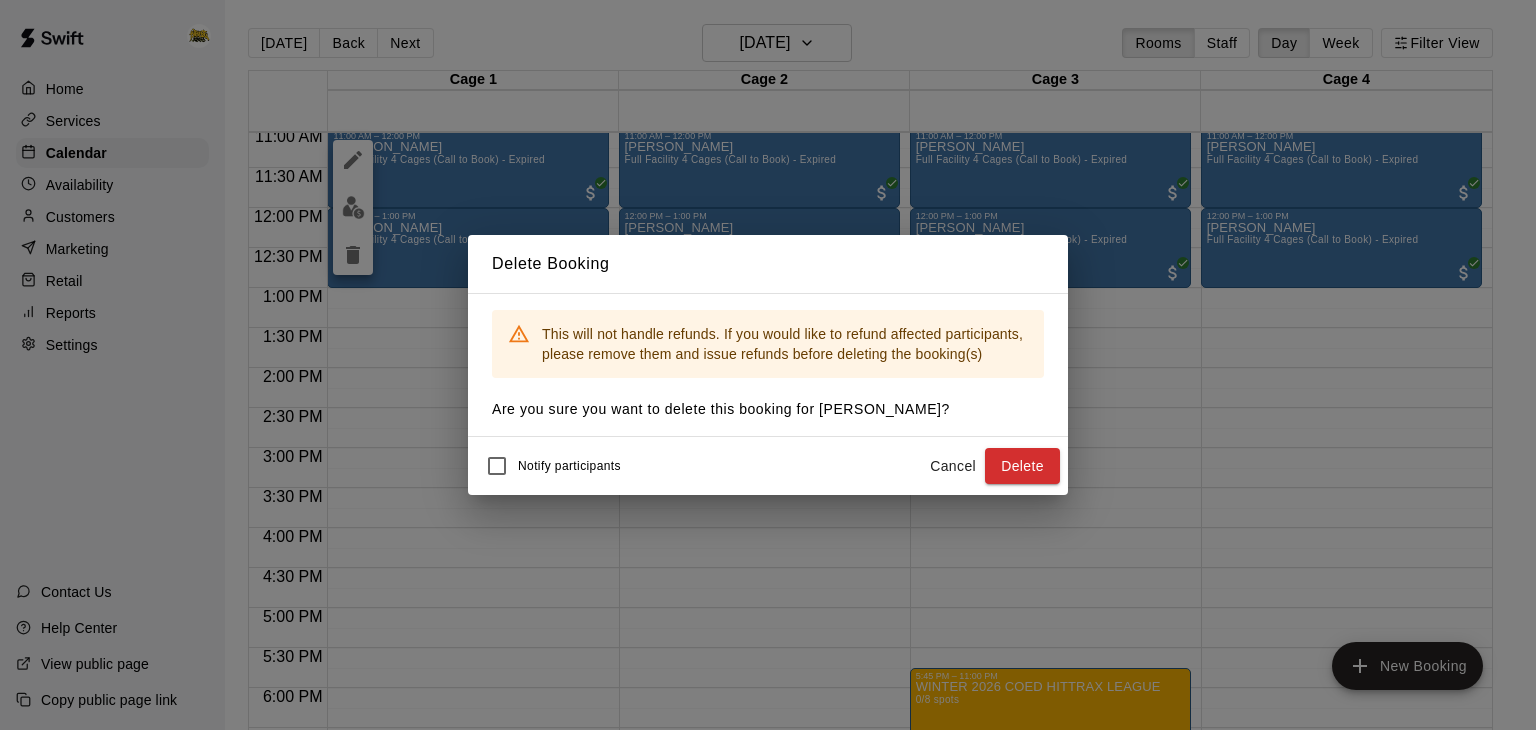 click on "Delete Booking This will not handle refunds. If you would like to refund affected participants, please remove them and issue refunds before deleting the booking(s) Are you sure you want to delete this booking for   [PERSON_NAME]  ? Notify participants Cancel Delete" at bounding box center [768, 365] 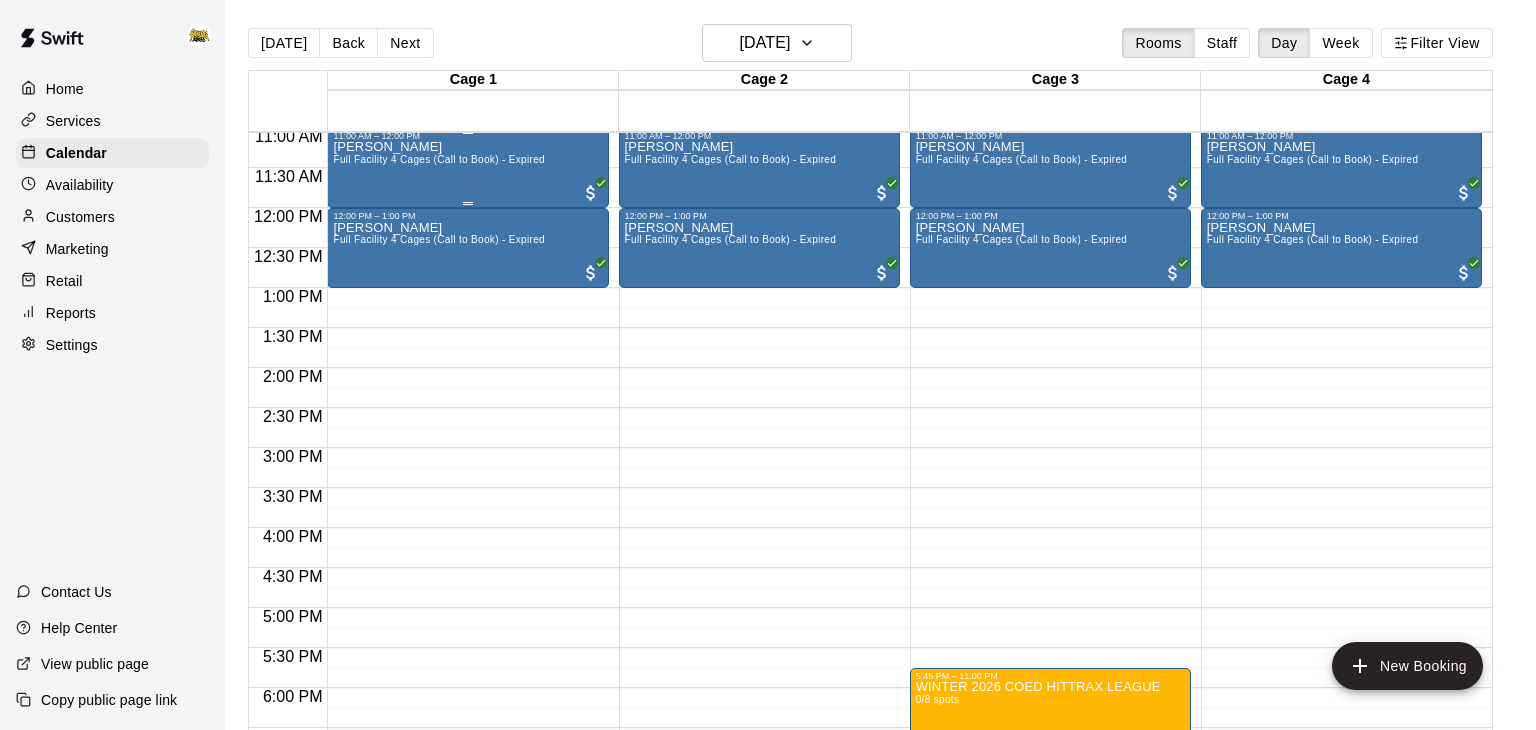 click on "[PERSON_NAME]  Full Facility 4 Cages (Call to Book) - Expired" at bounding box center (467, 506) 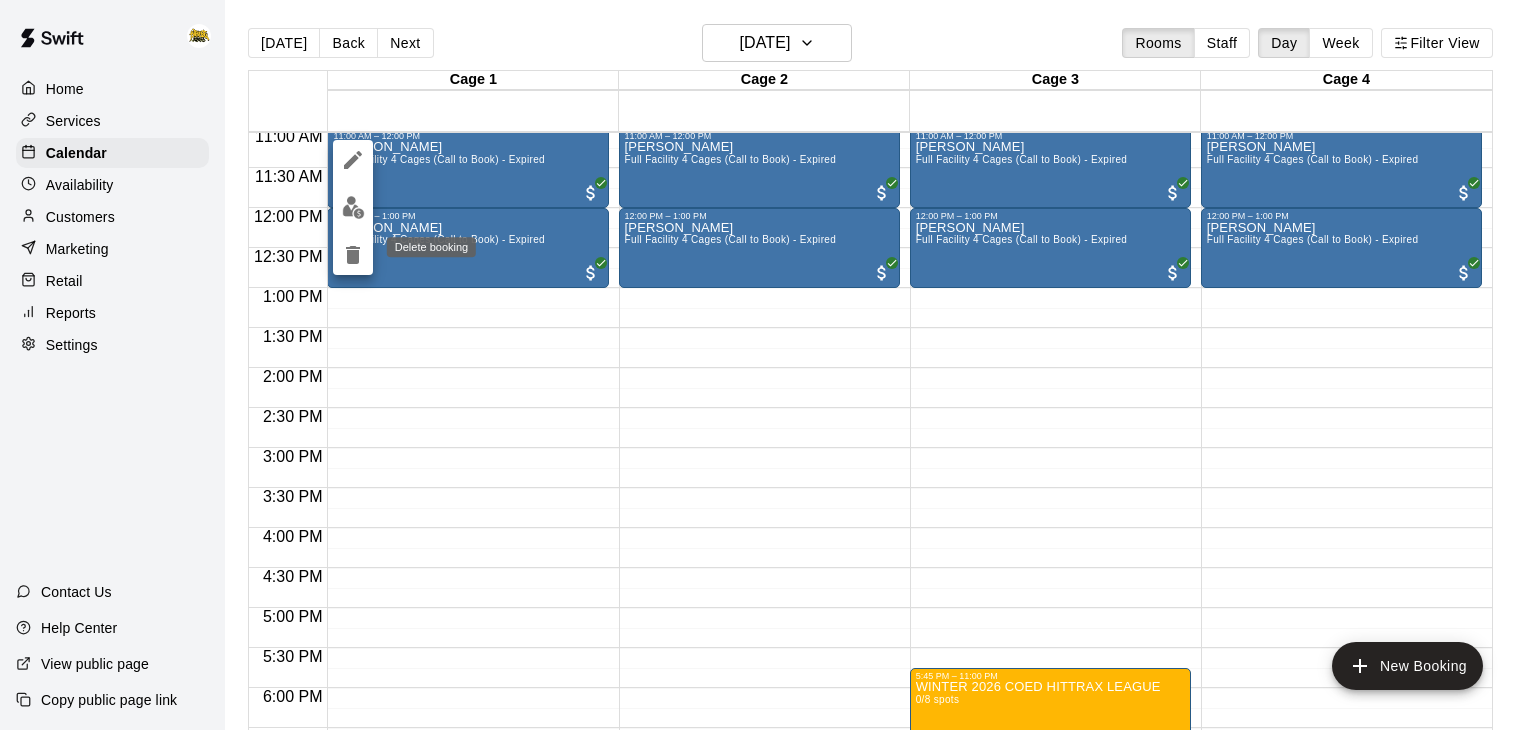 click 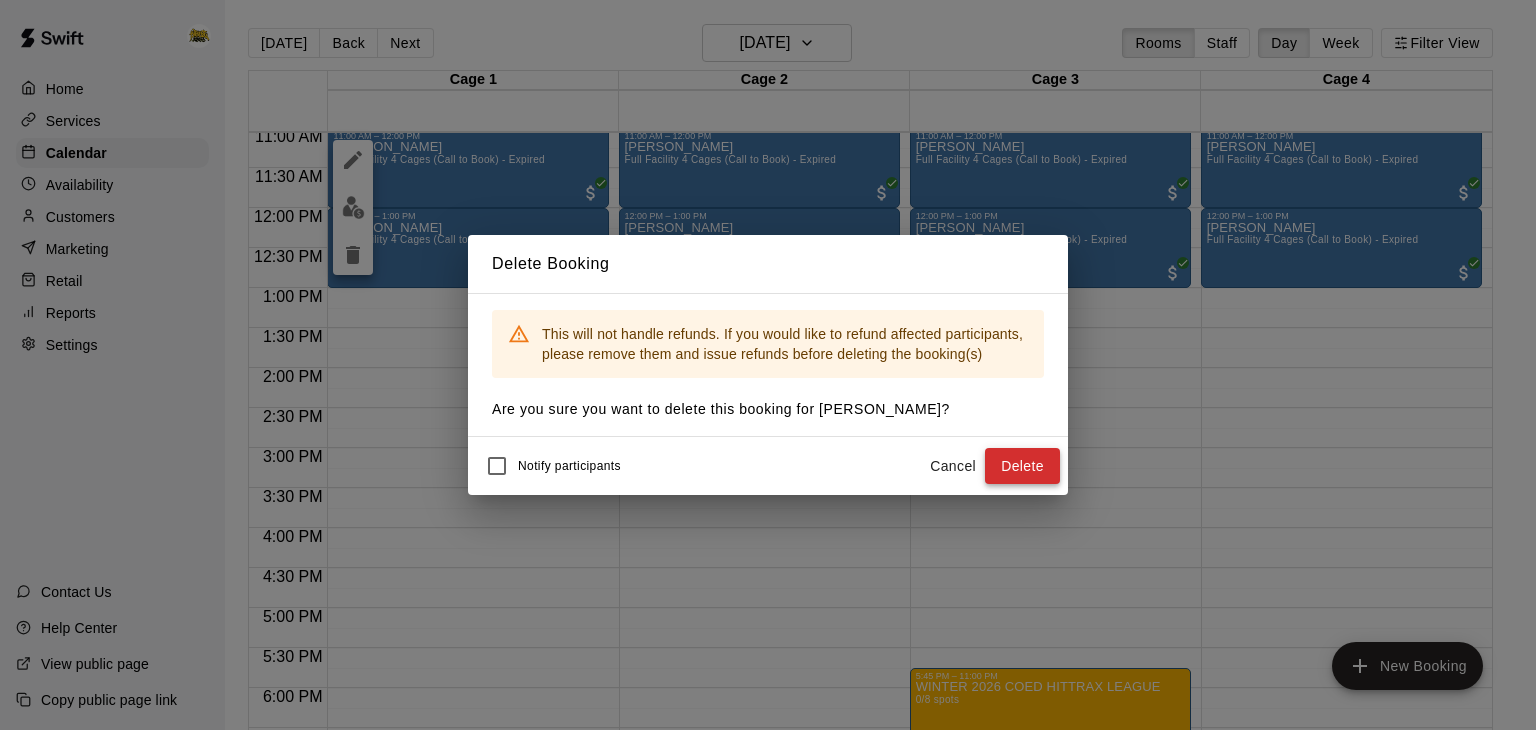 click on "Delete" at bounding box center (1022, 466) 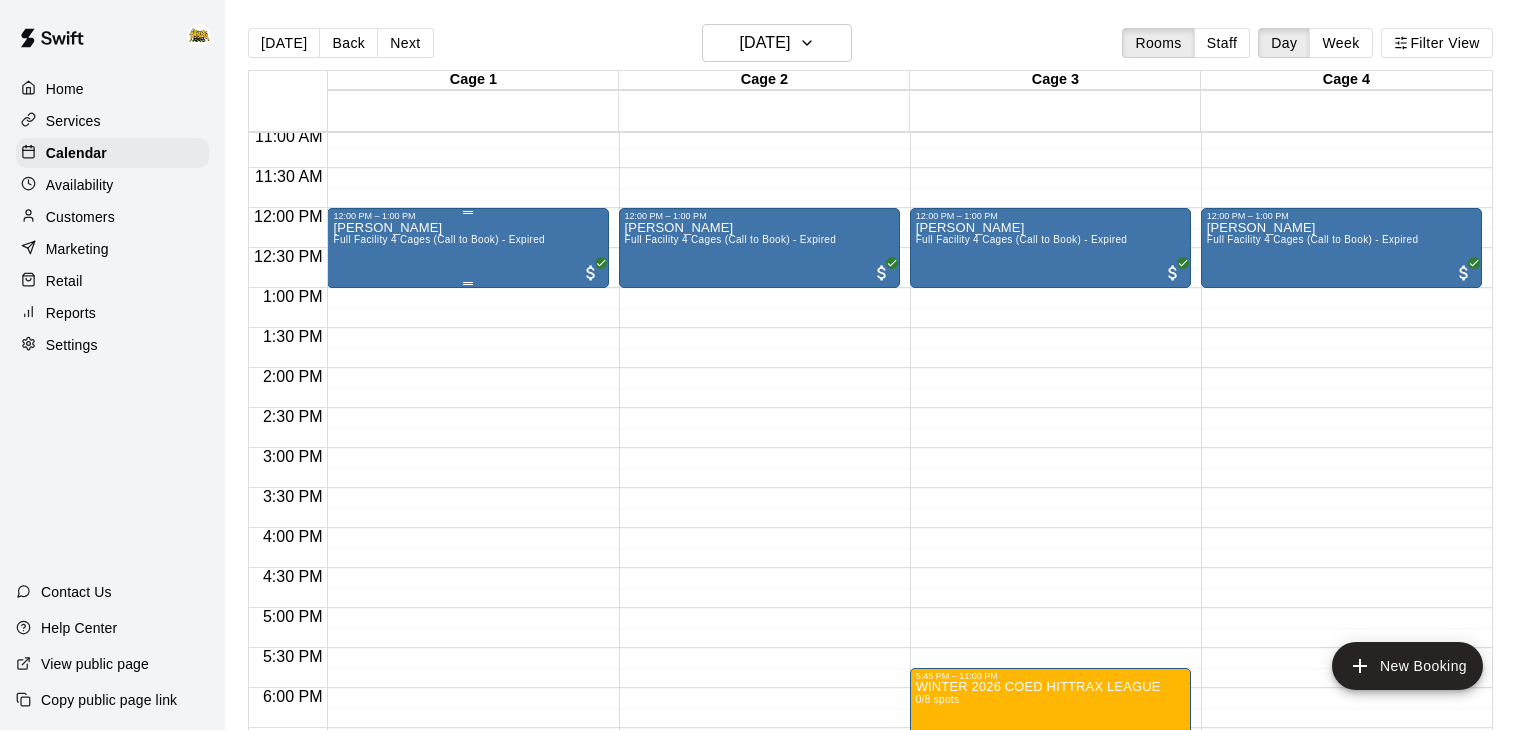 click on "Full Facility 4 Cages (Call to Book) - Expired" at bounding box center [439, 239] 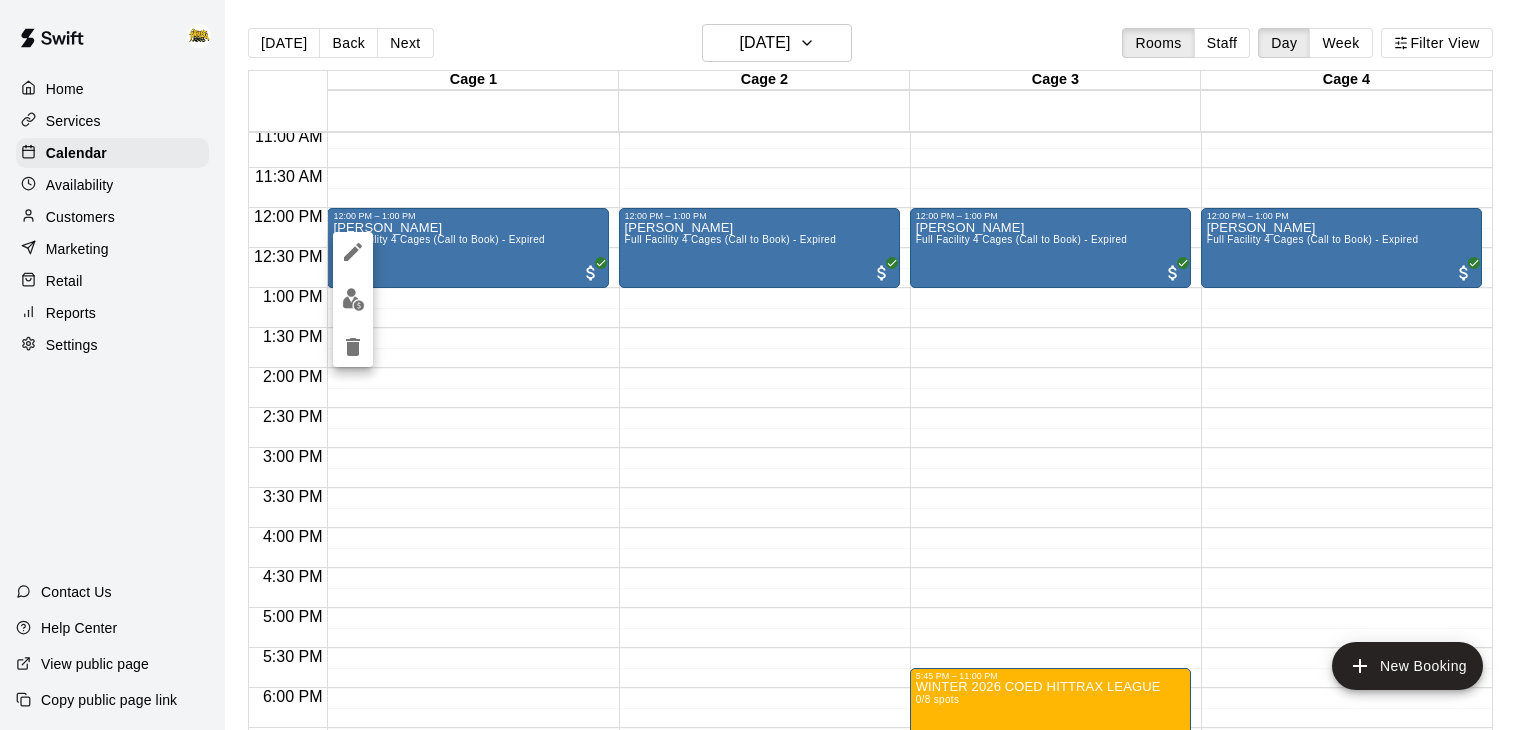 click 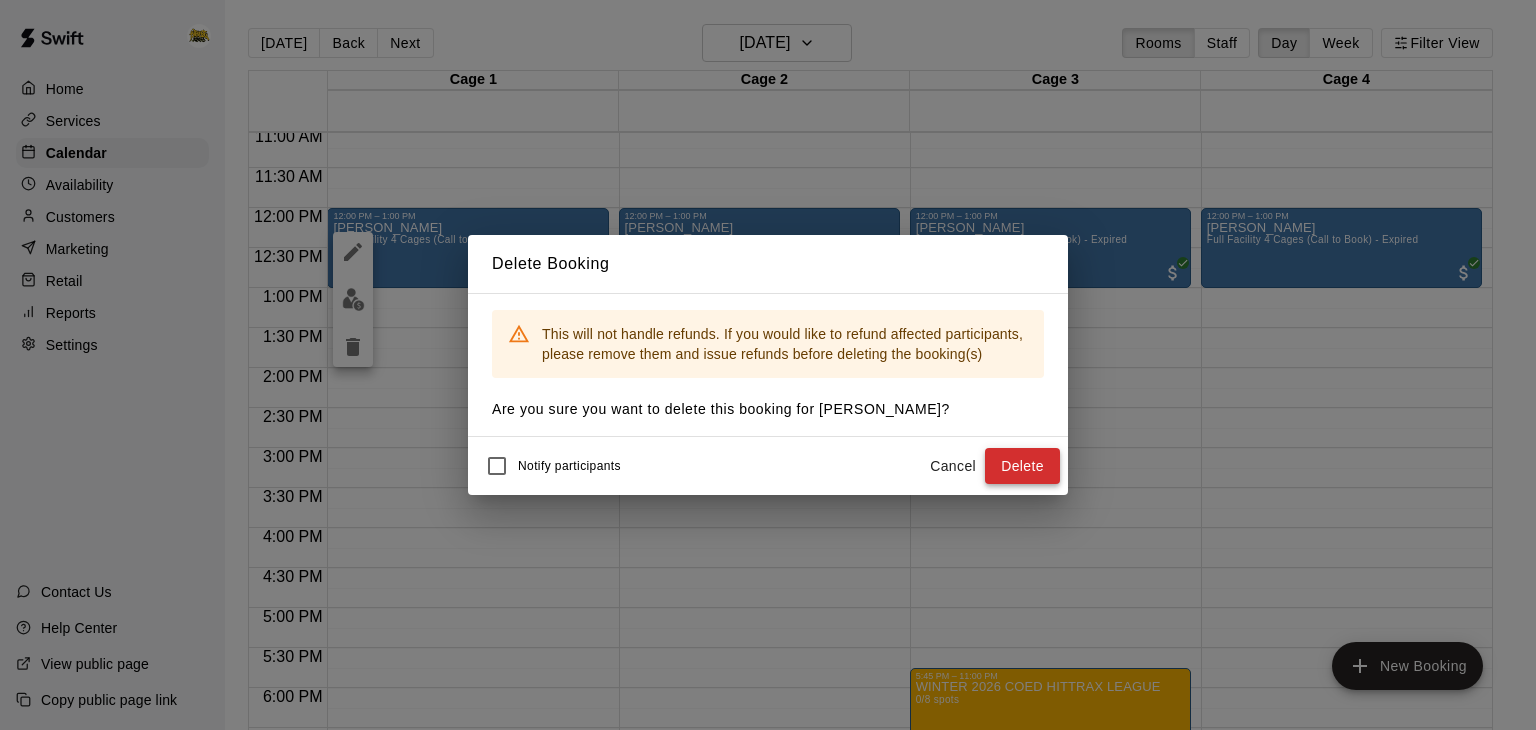 click on "Delete" at bounding box center (1022, 466) 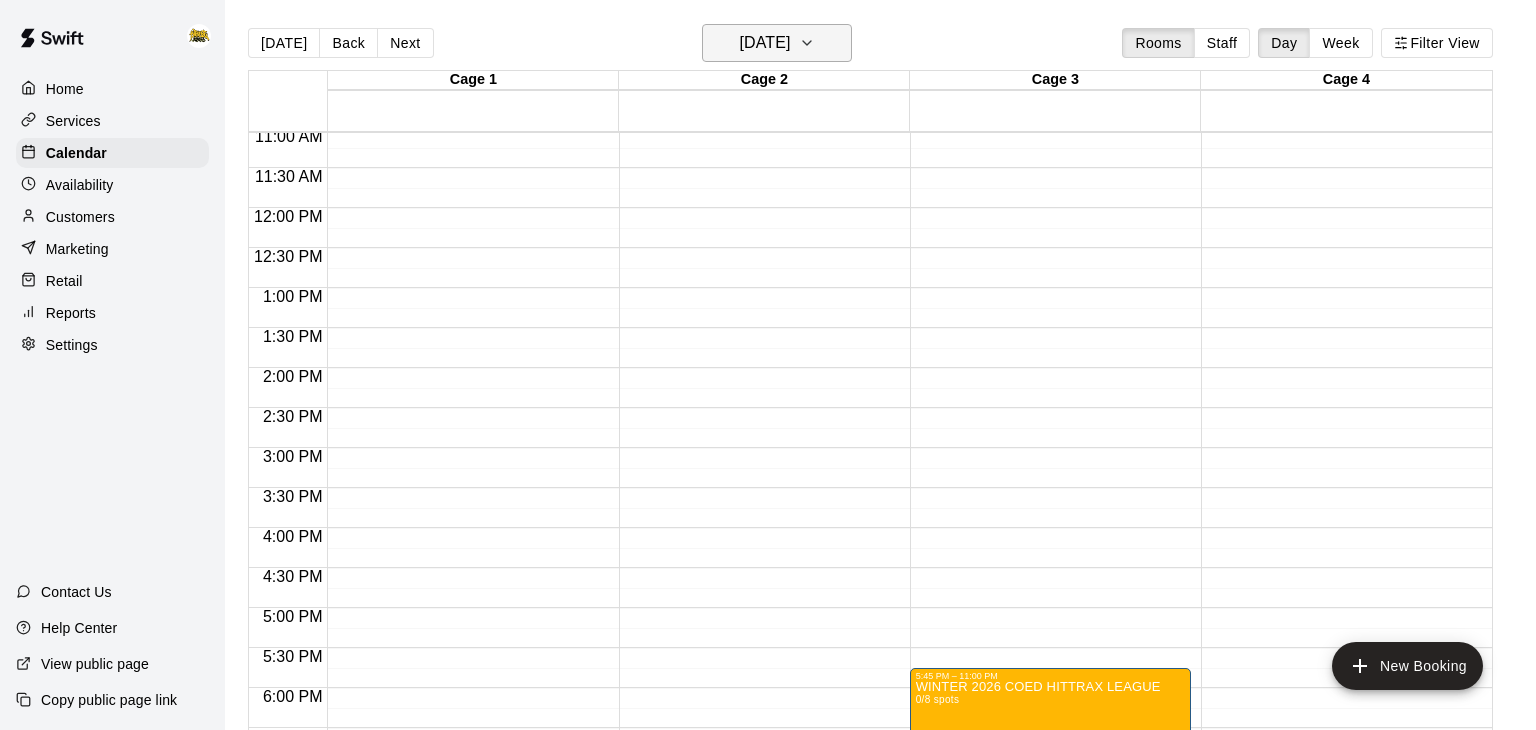 click on "[DATE]" at bounding box center [777, 43] 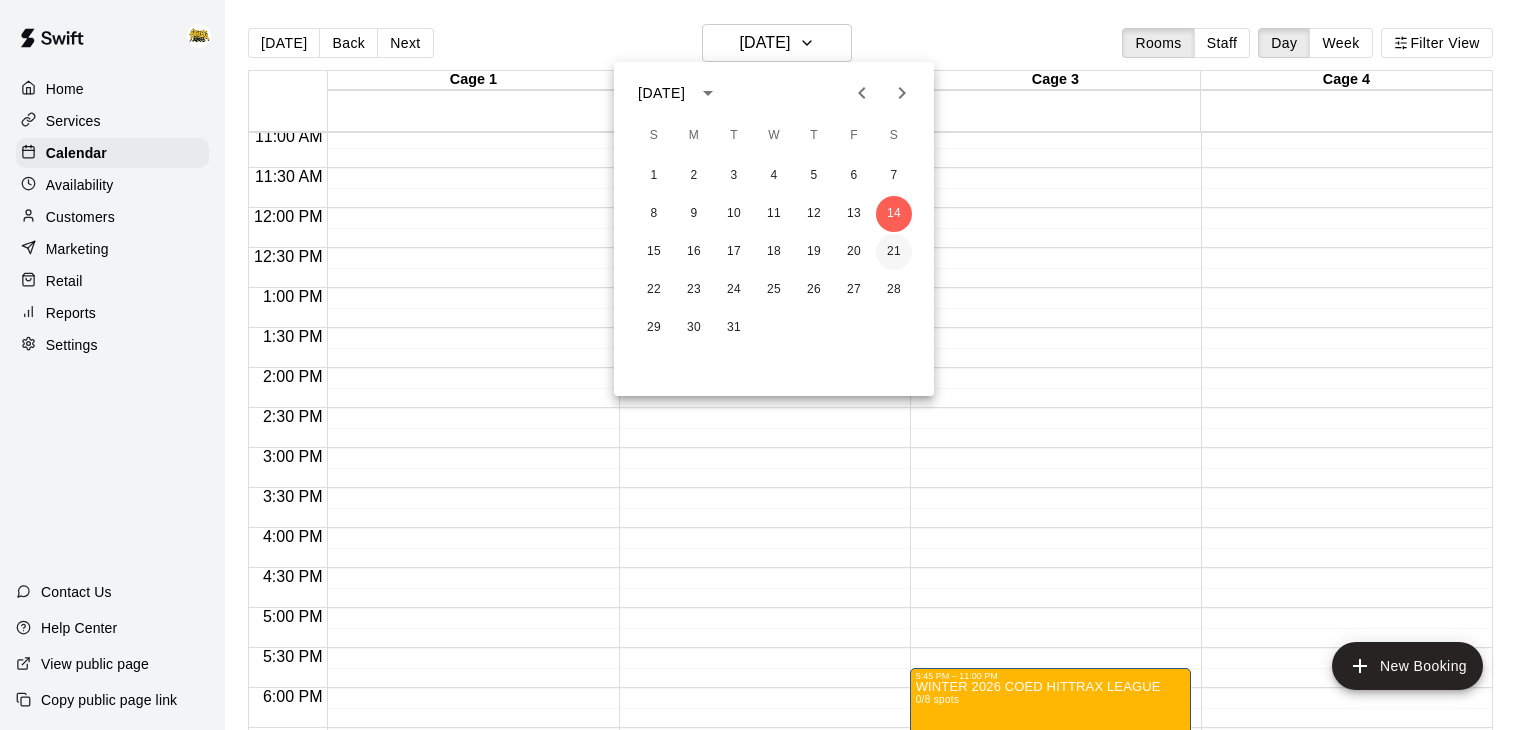 click on "21" at bounding box center (894, 252) 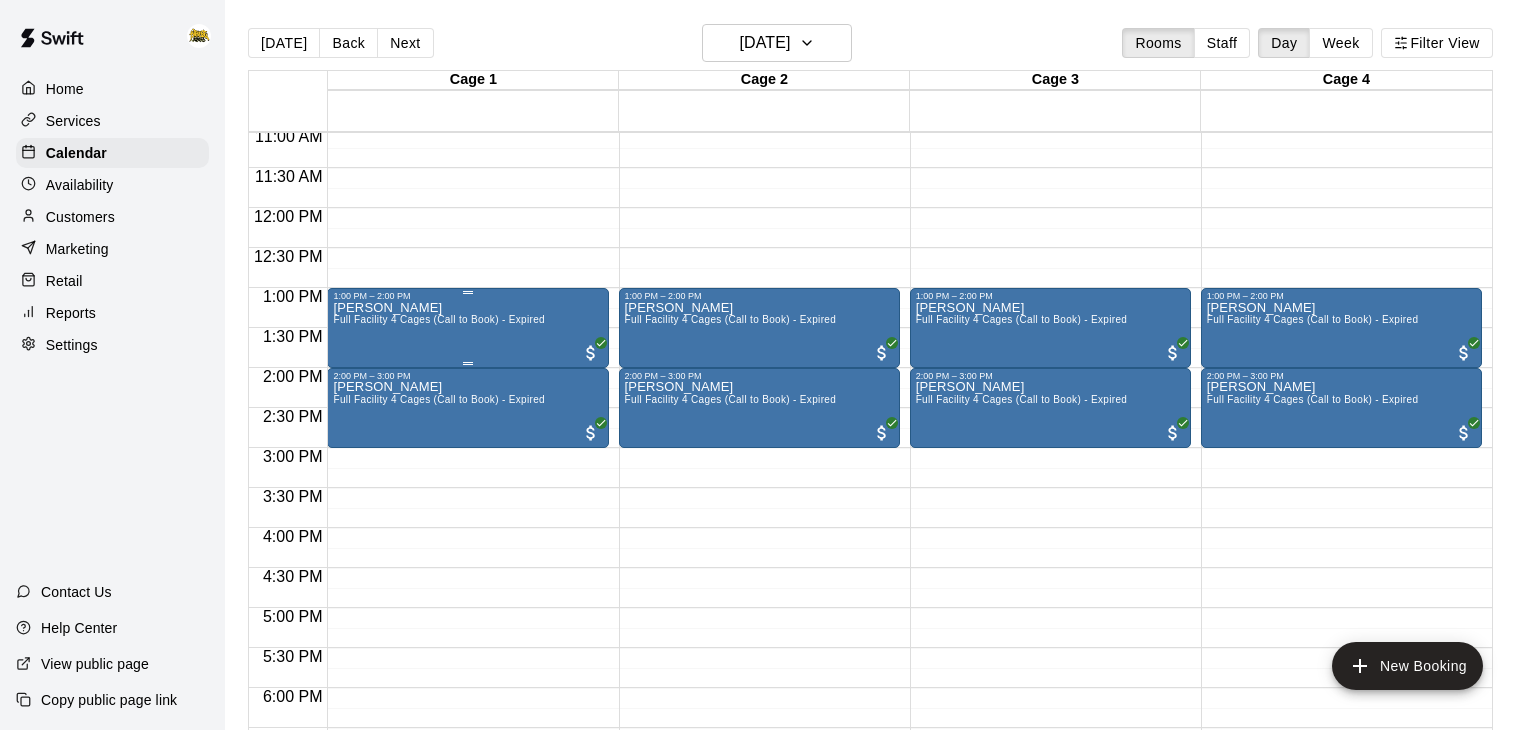 click on "[PERSON_NAME]  Full Facility 4 Cages (Call to Book) - Expired" at bounding box center (467, 666) 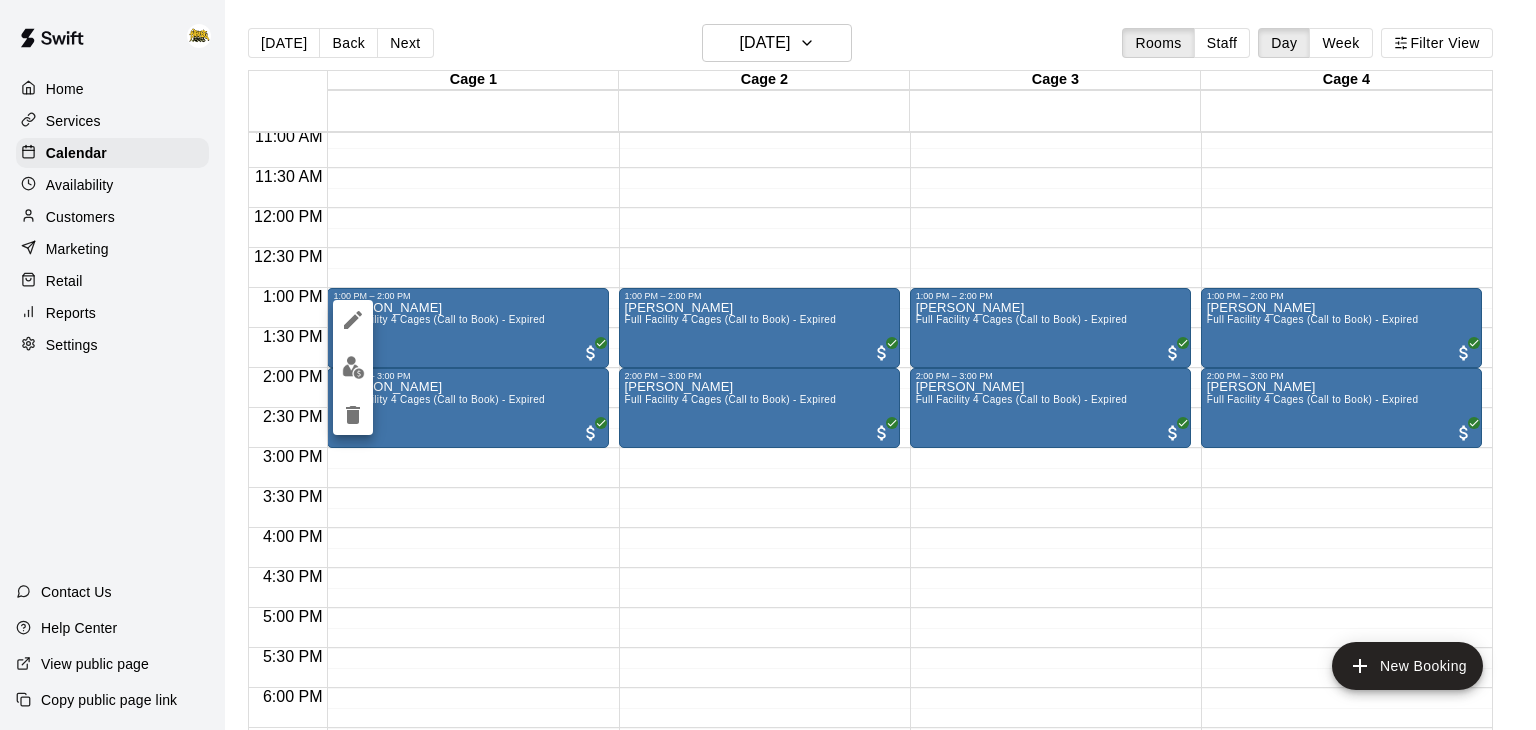 click 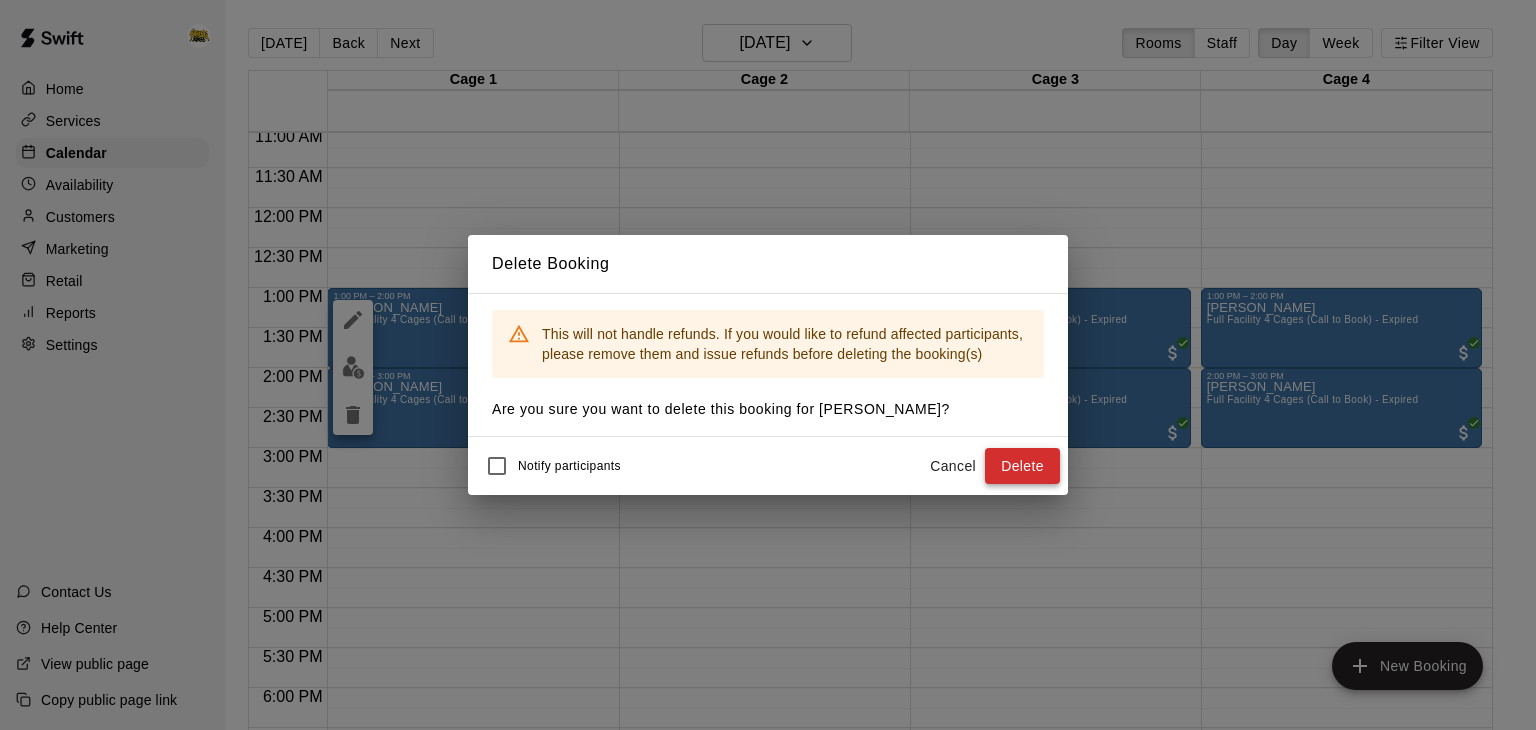 click on "Delete" at bounding box center [1022, 466] 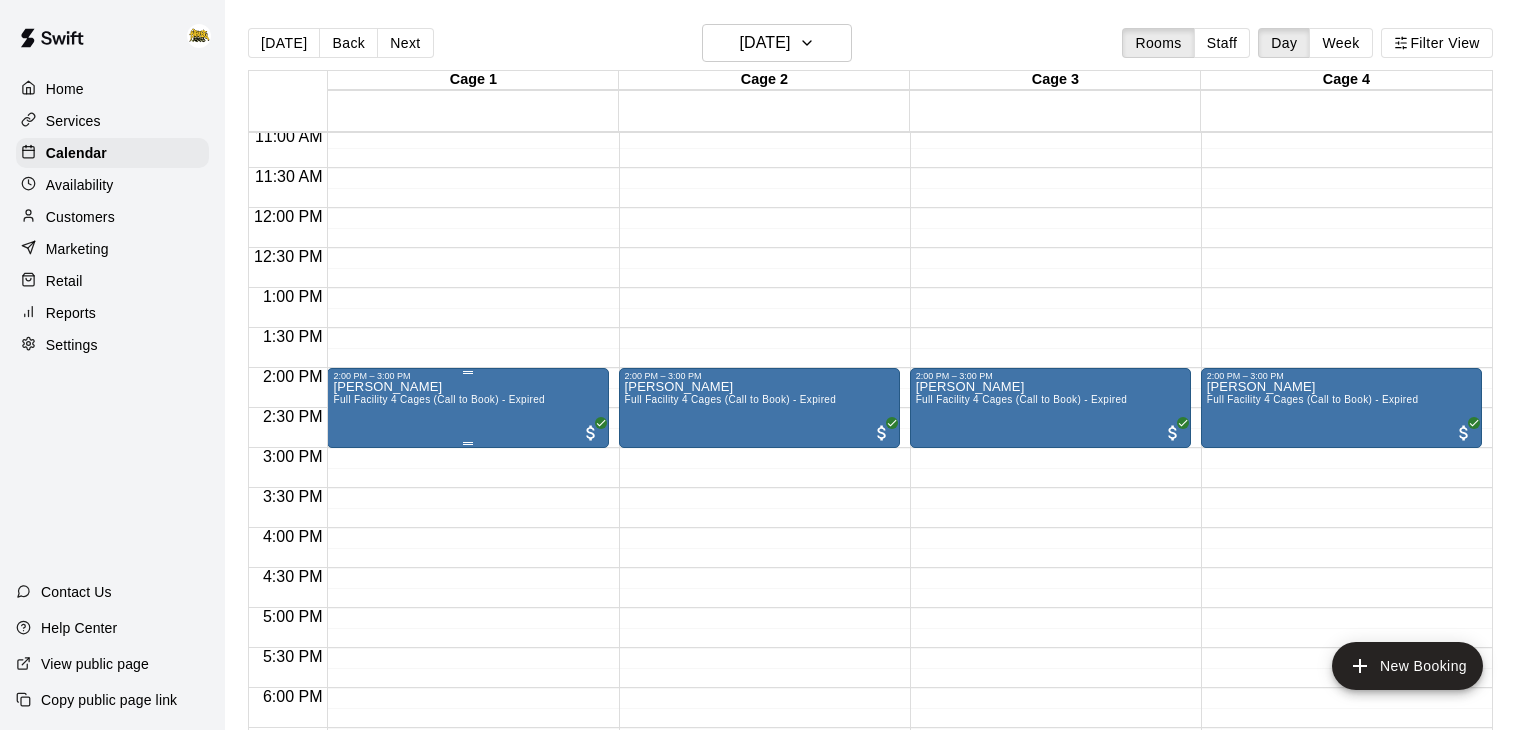 click on "[PERSON_NAME]  Full Facility 4 Cages (Call to Book) - Expired" at bounding box center (467, 746) 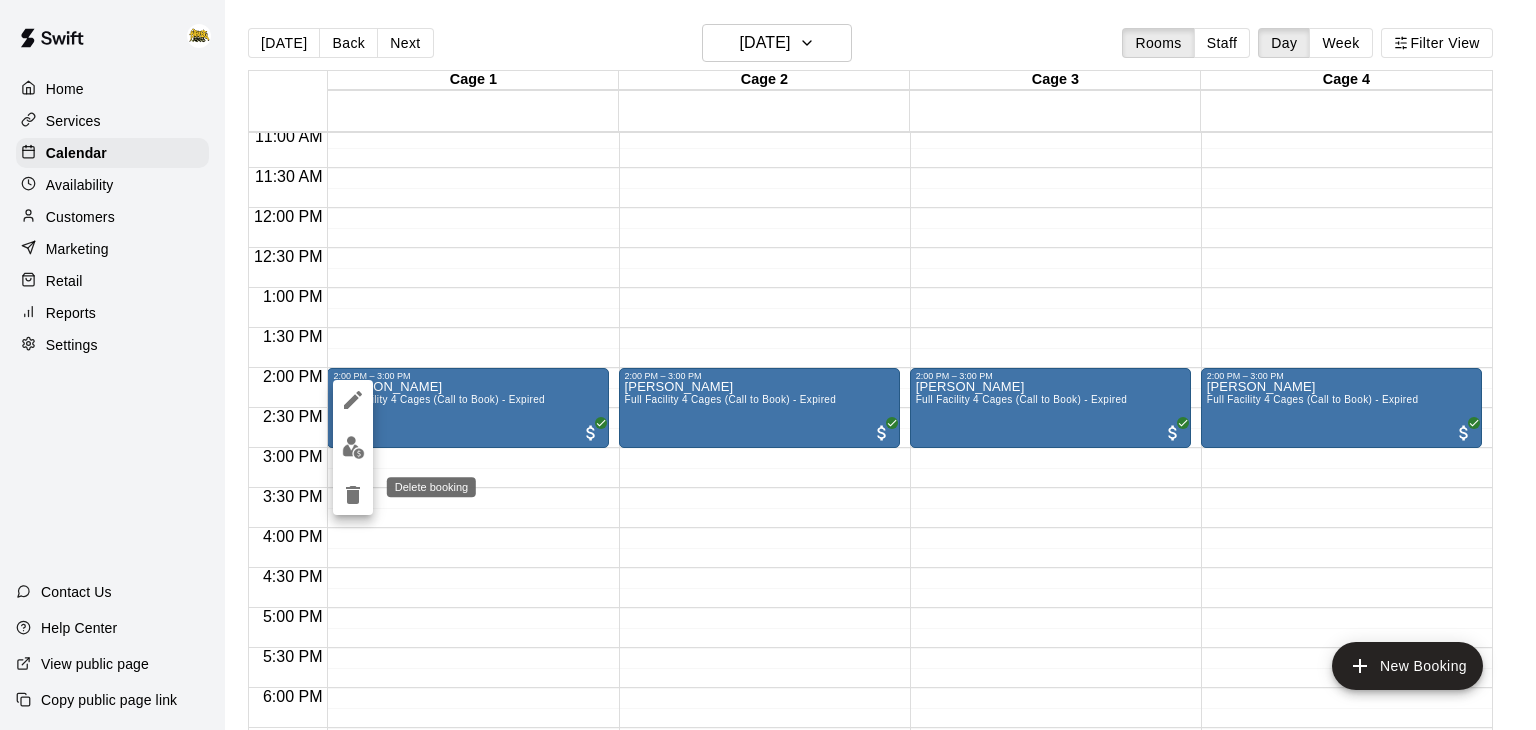 click 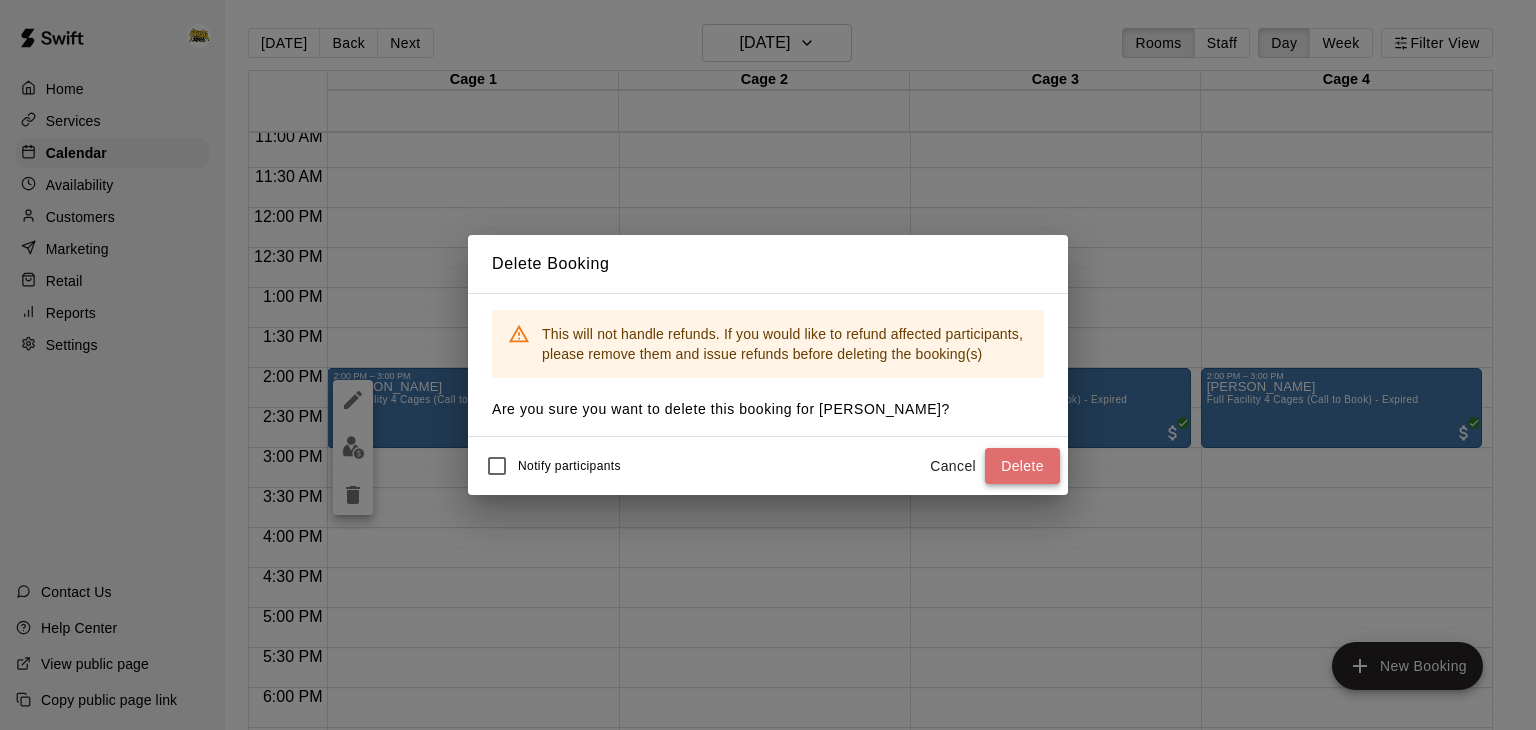 click on "Delete" at bounding box center [1022, 466] 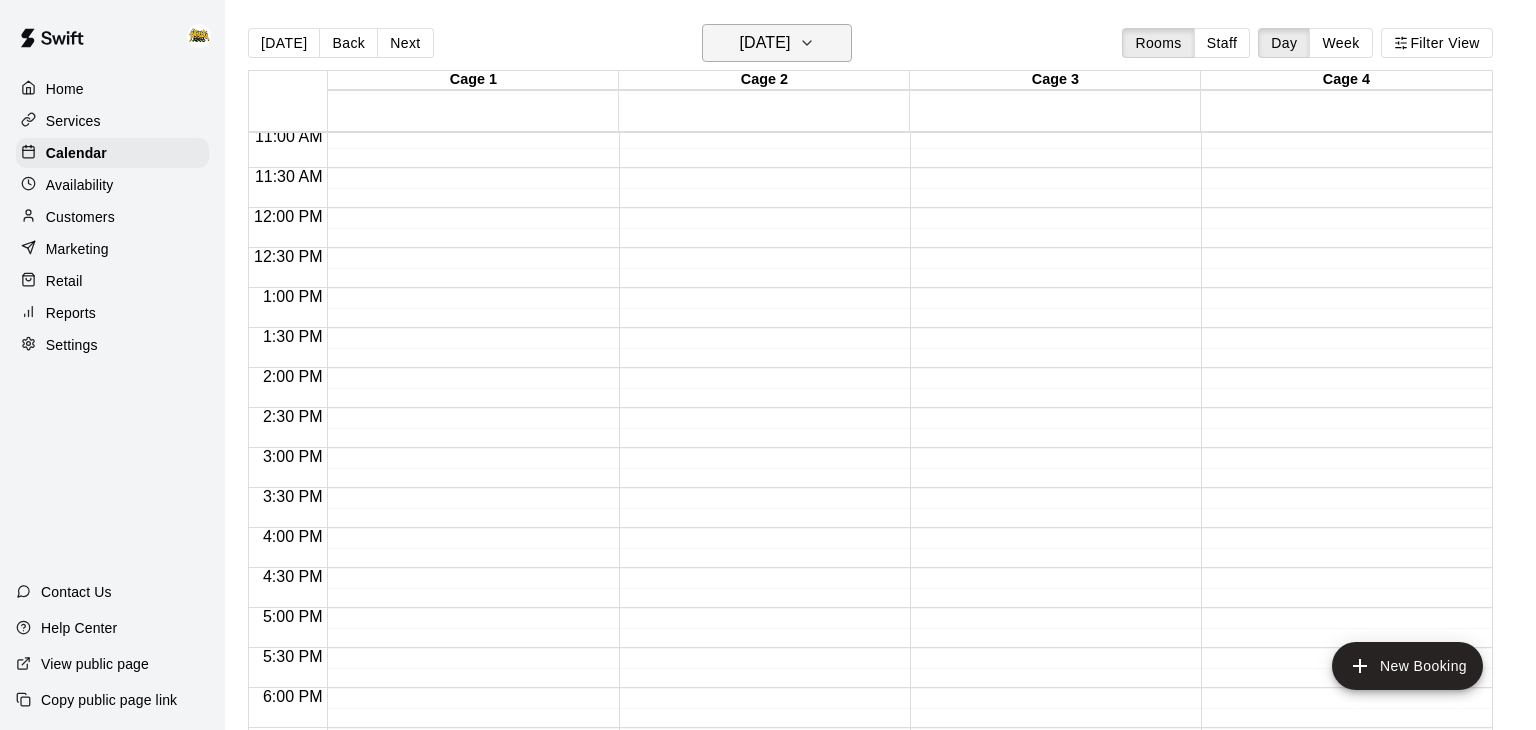 click on "[DATE]" at bounding box center (777, 43) 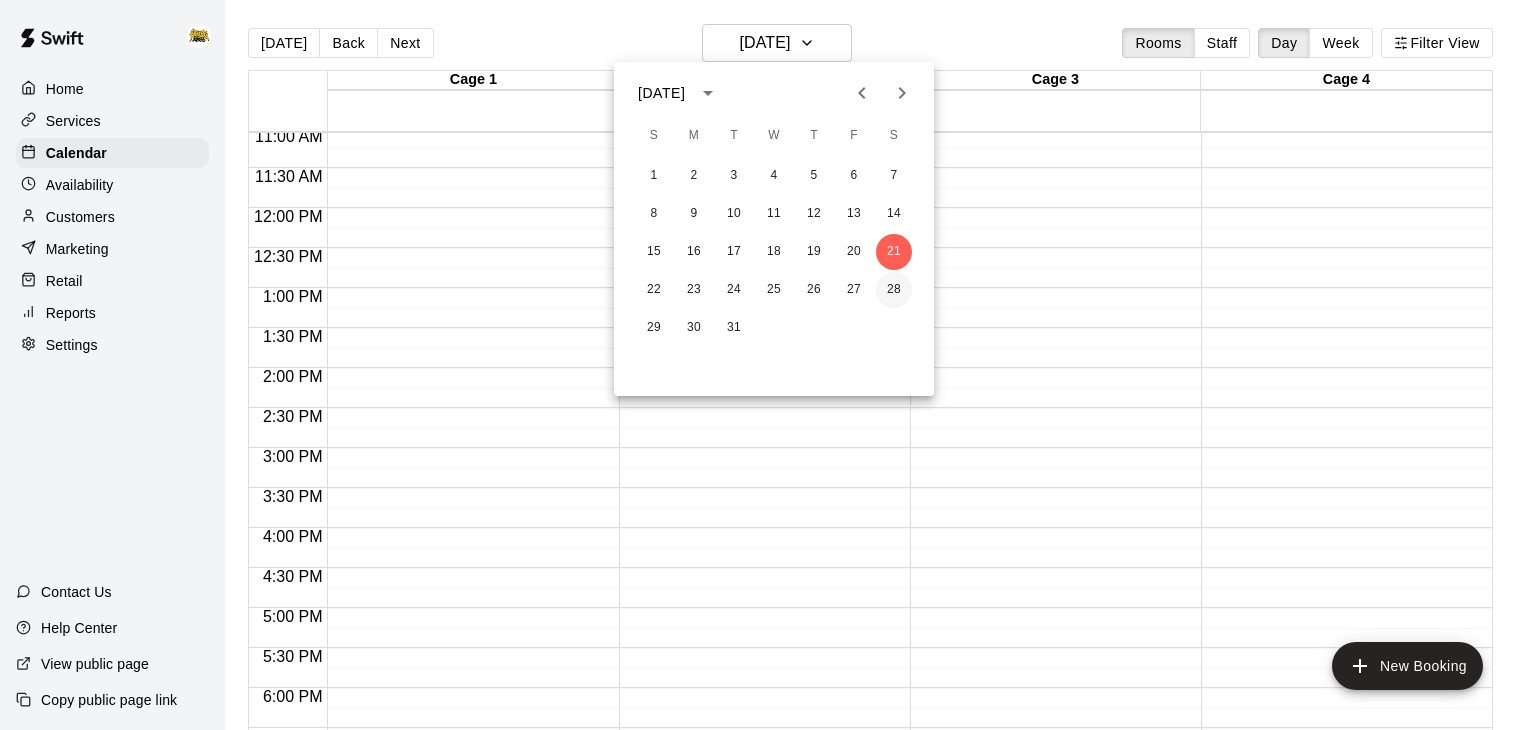 click on "28" at bounding box center (894, 290) 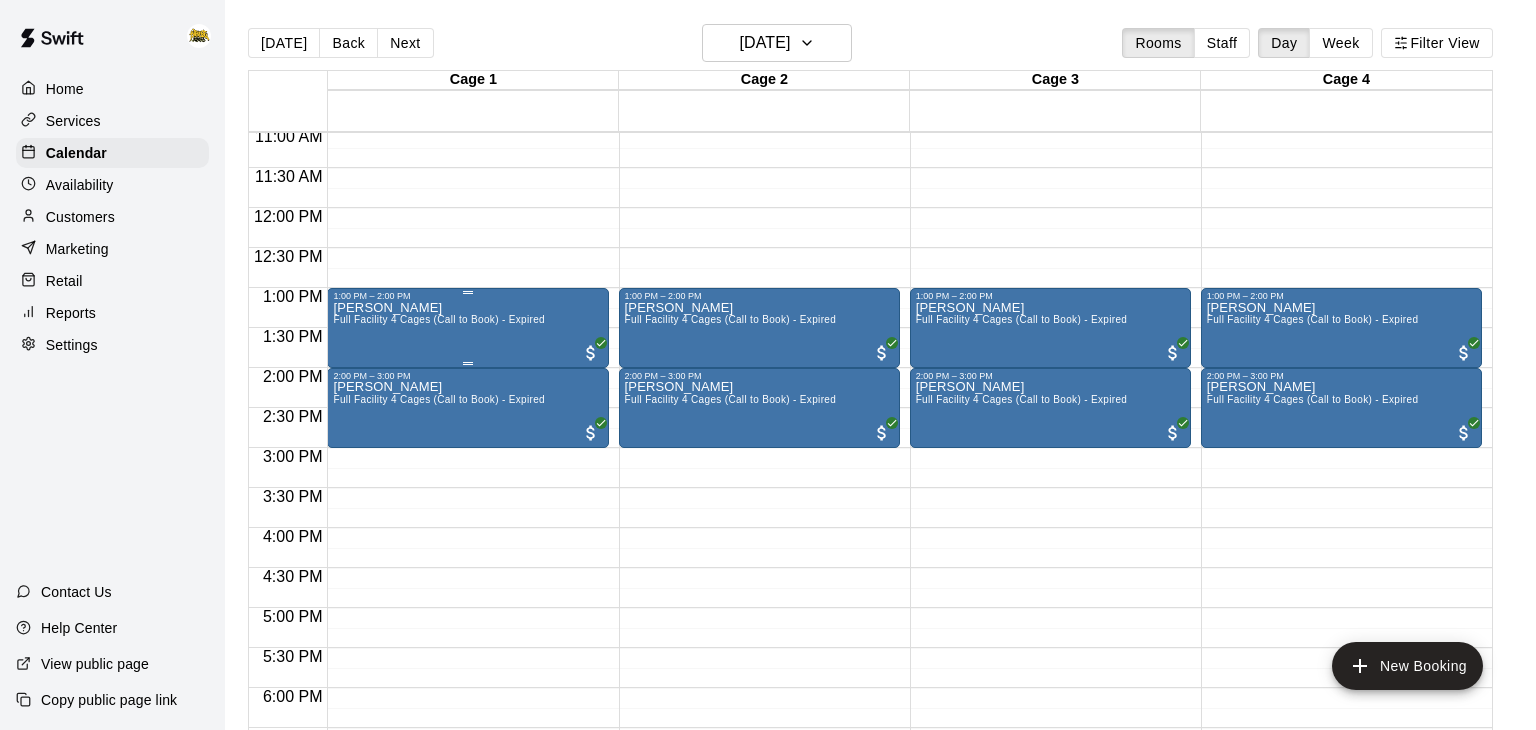 click on "[PERSON_NAME]  Full Facility 4 Cages (Call to Book) - Expired" at bounding box center (439, 666) 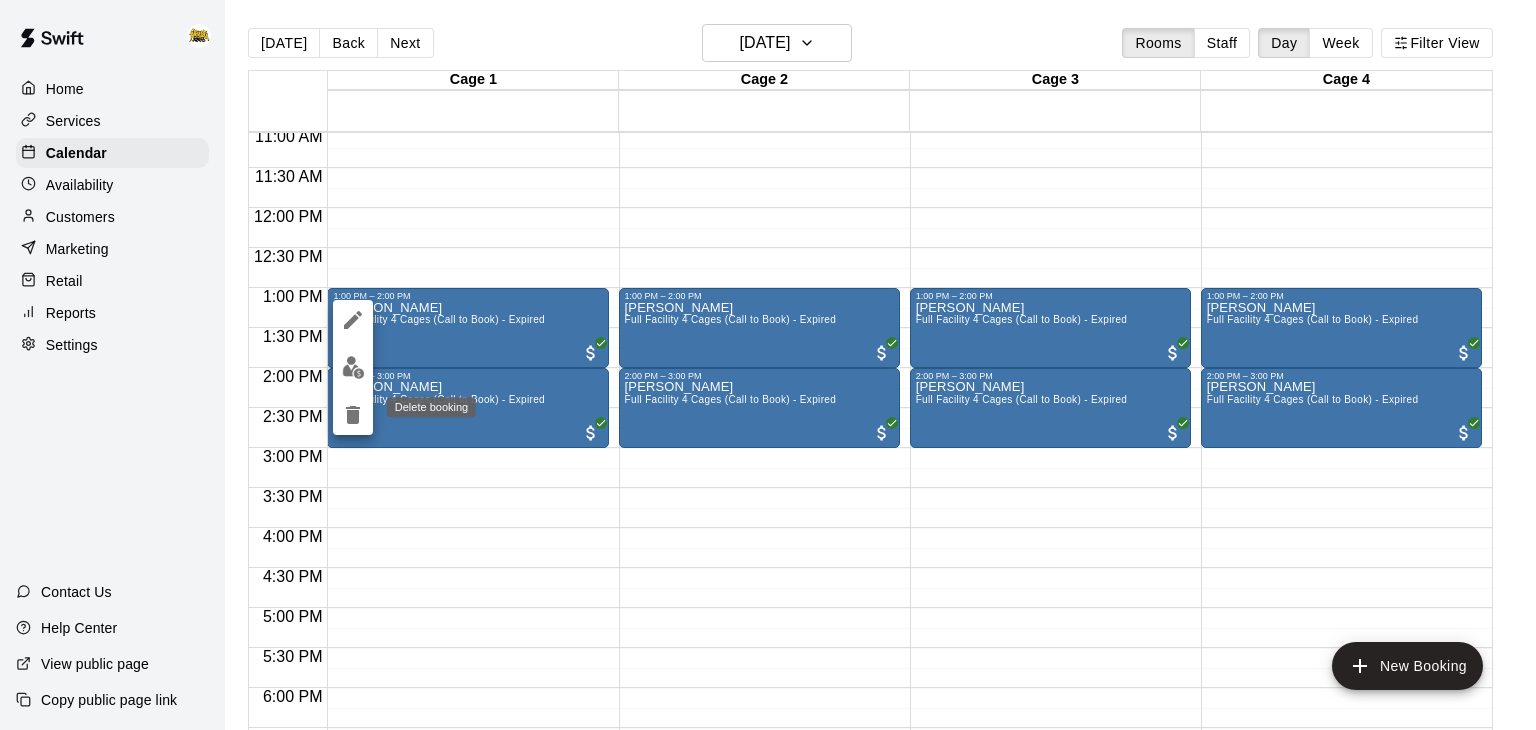 click 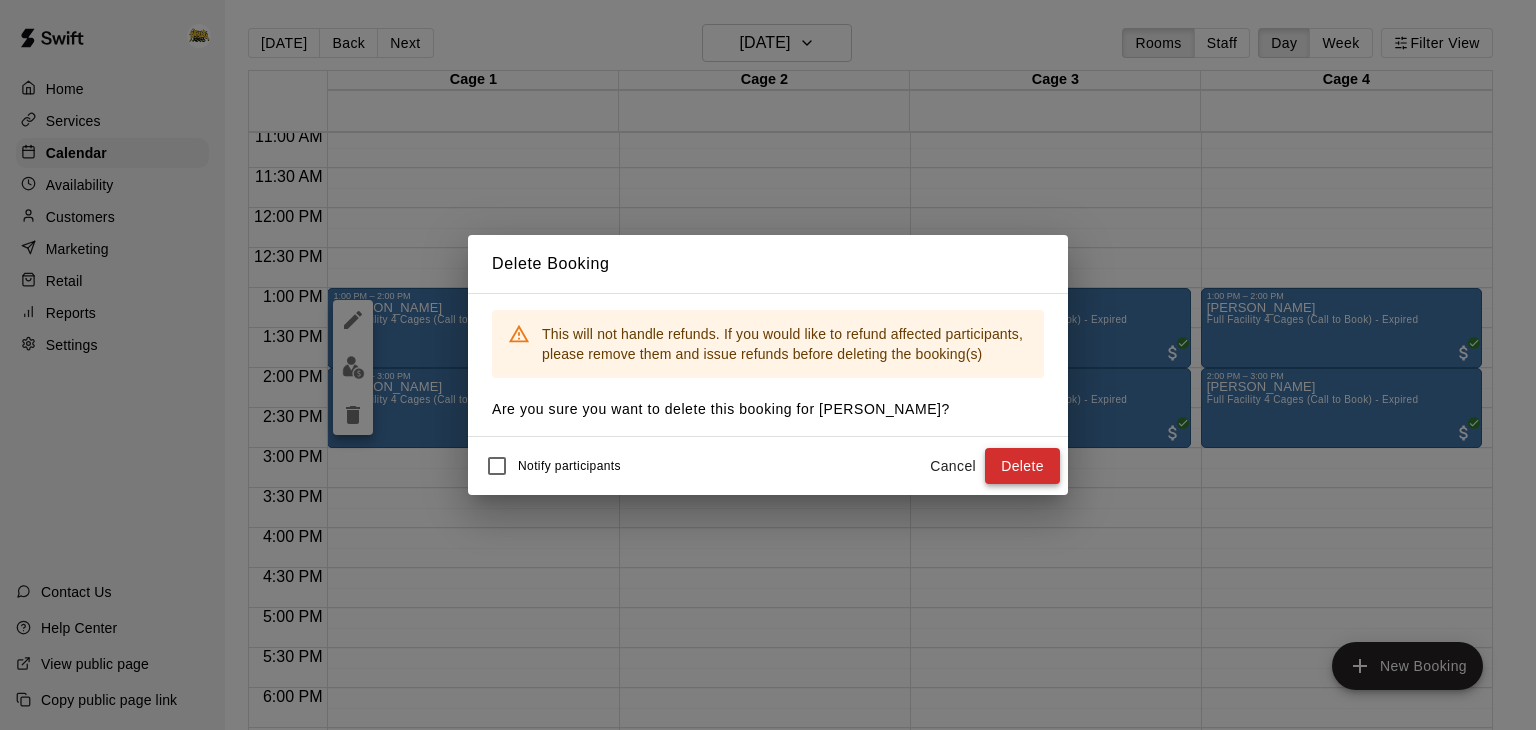 click on "Delete" at bounding box center [1022, 466] 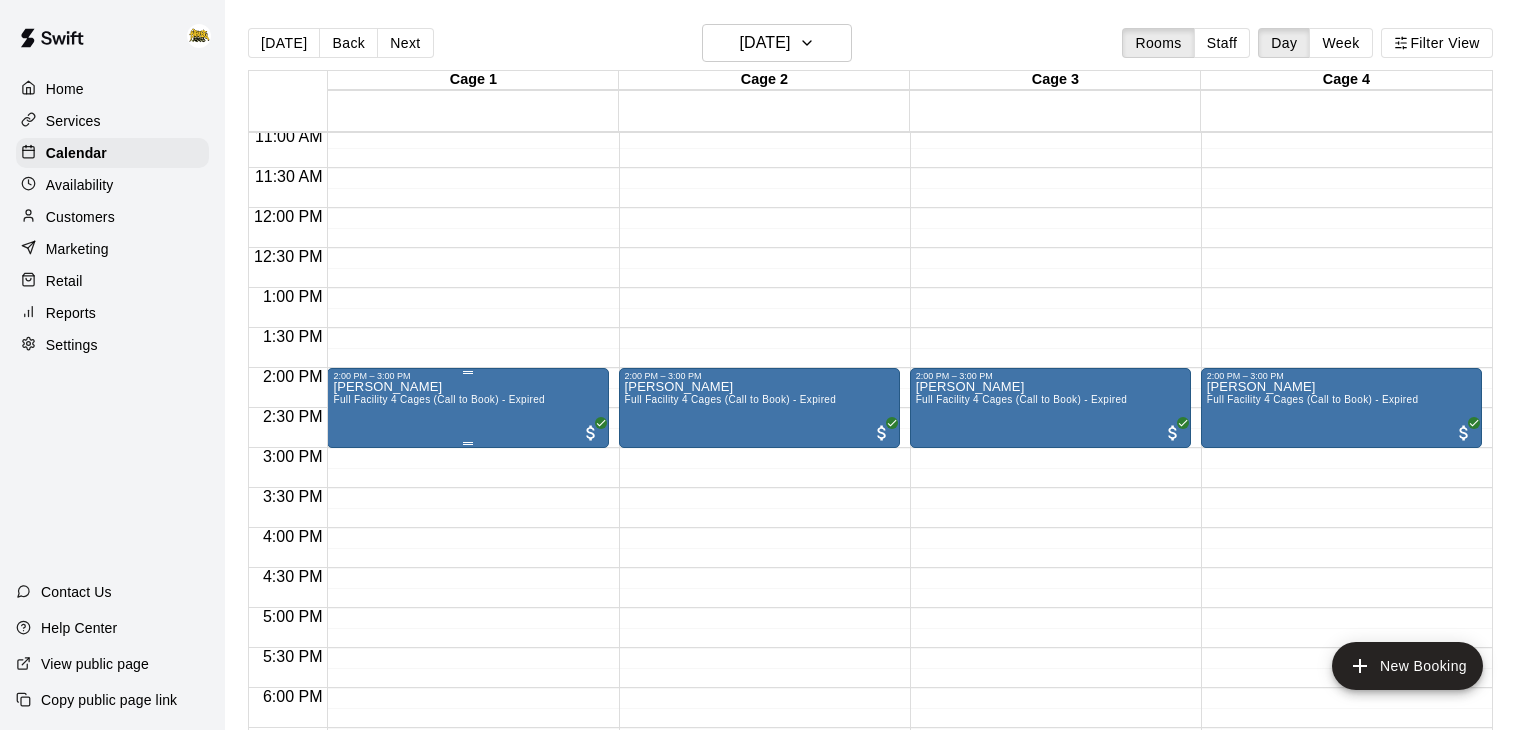 click on "[PERSON_NAME]  Full Facility 4 Cages (Call to Book) - Expired" at bounding box center (467, 746) 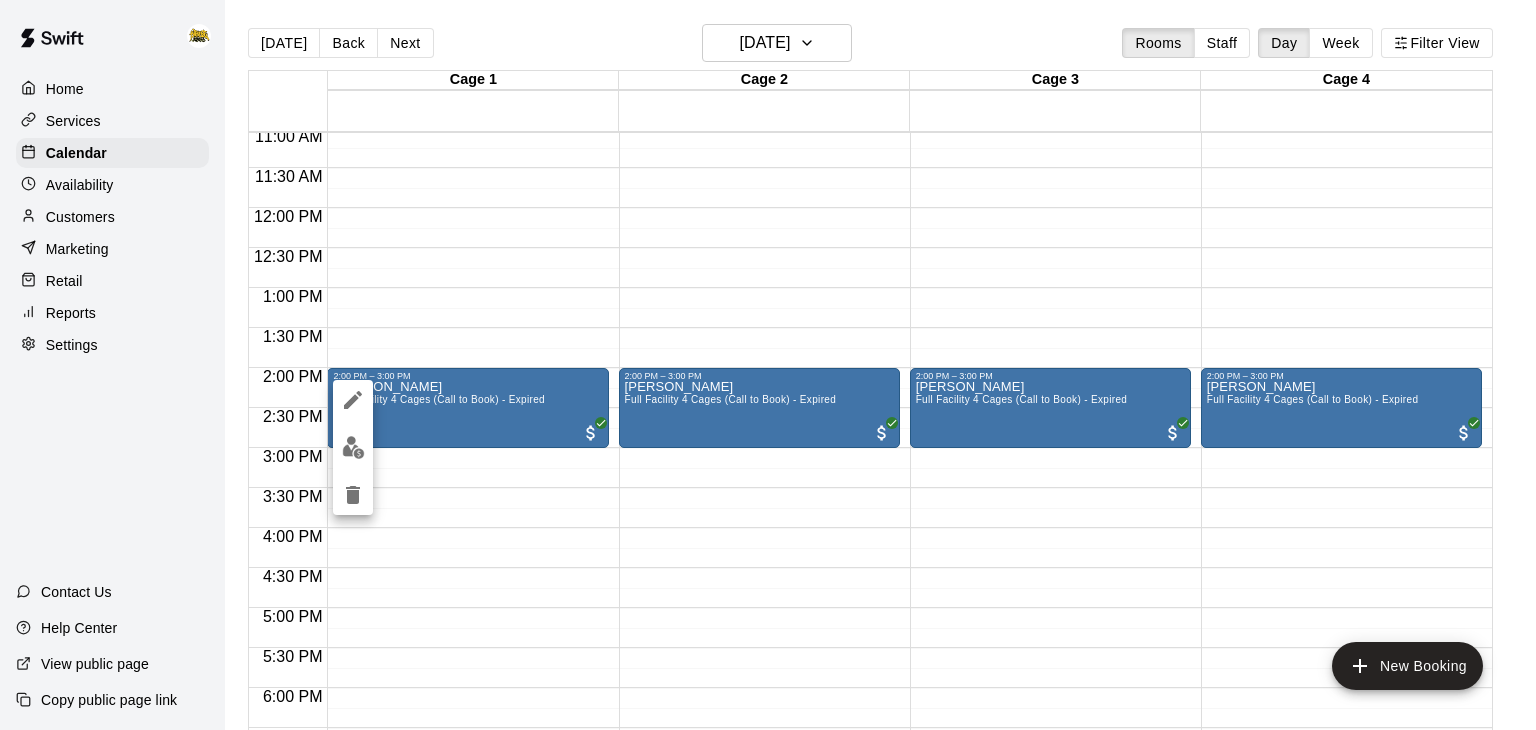 click 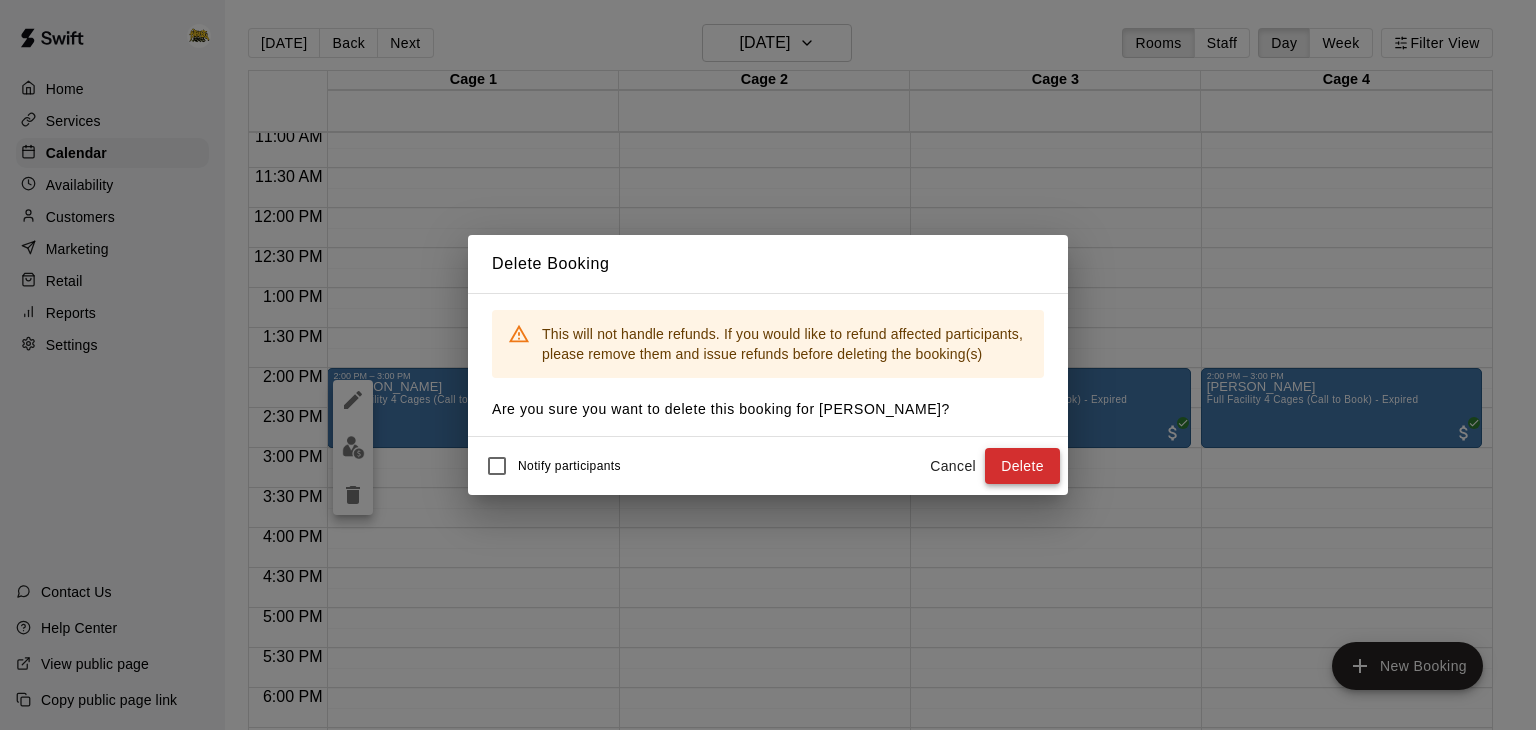 click on "Delete" at bounding box center (1022, 466) 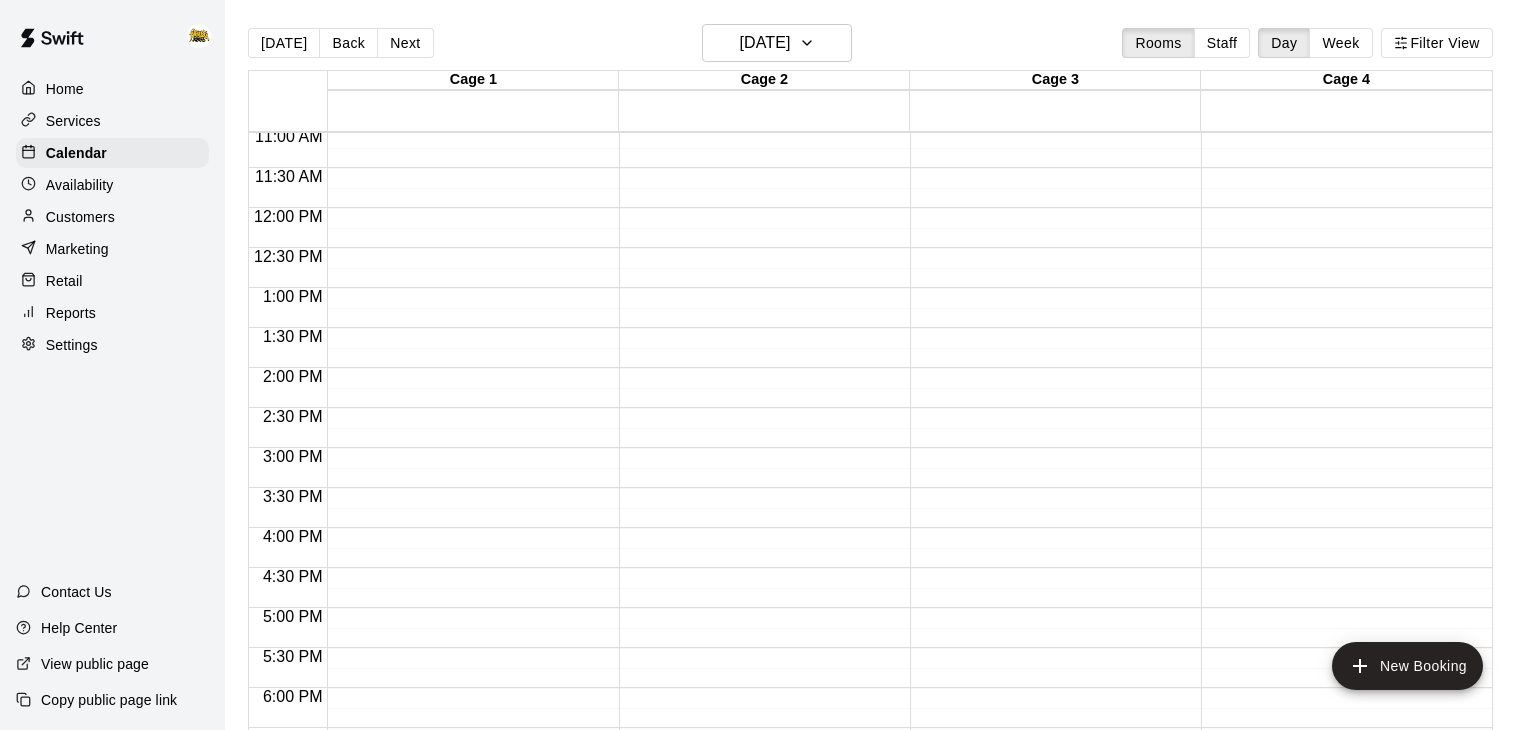 click on "Customers" at bounding box center [112, 217] 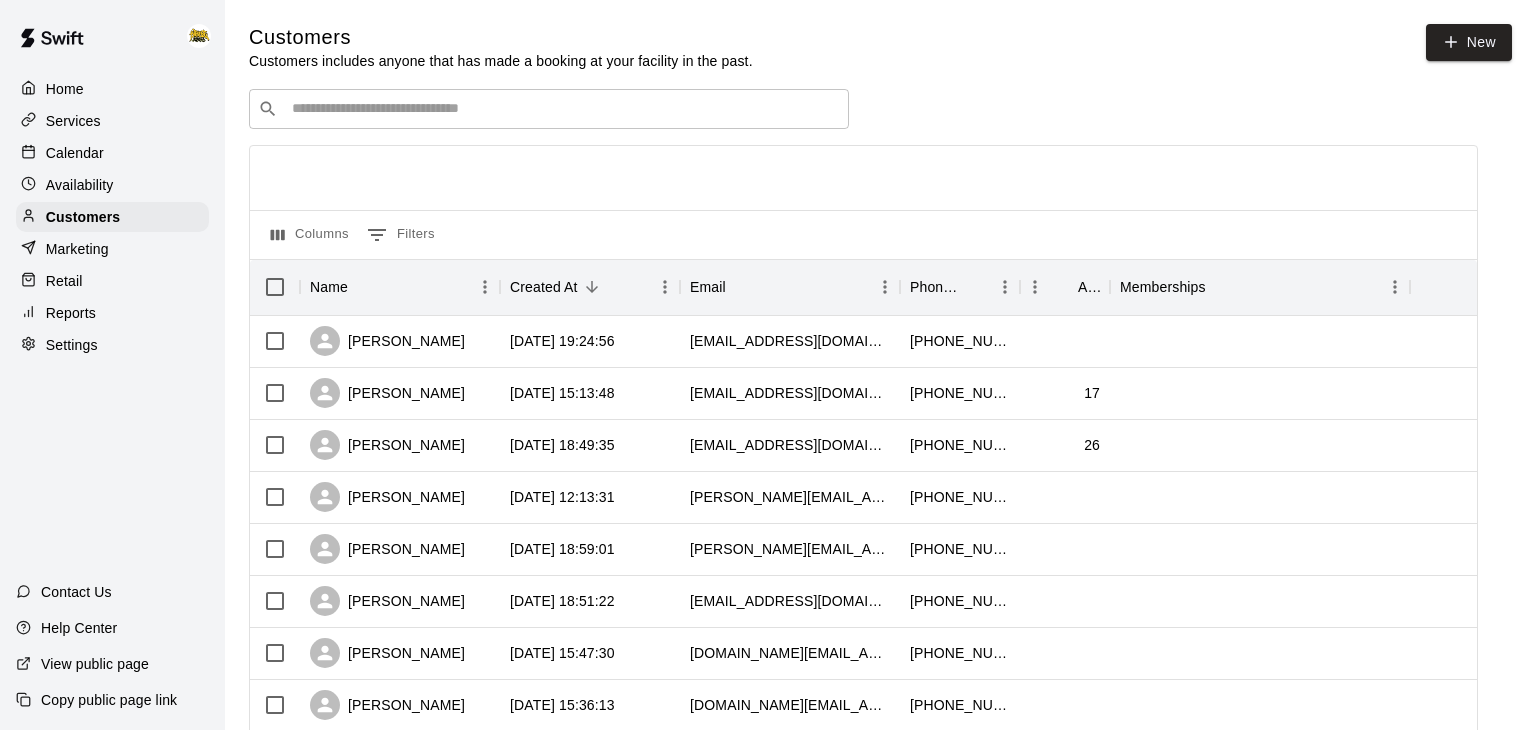 click at bounding box center (563, 109) 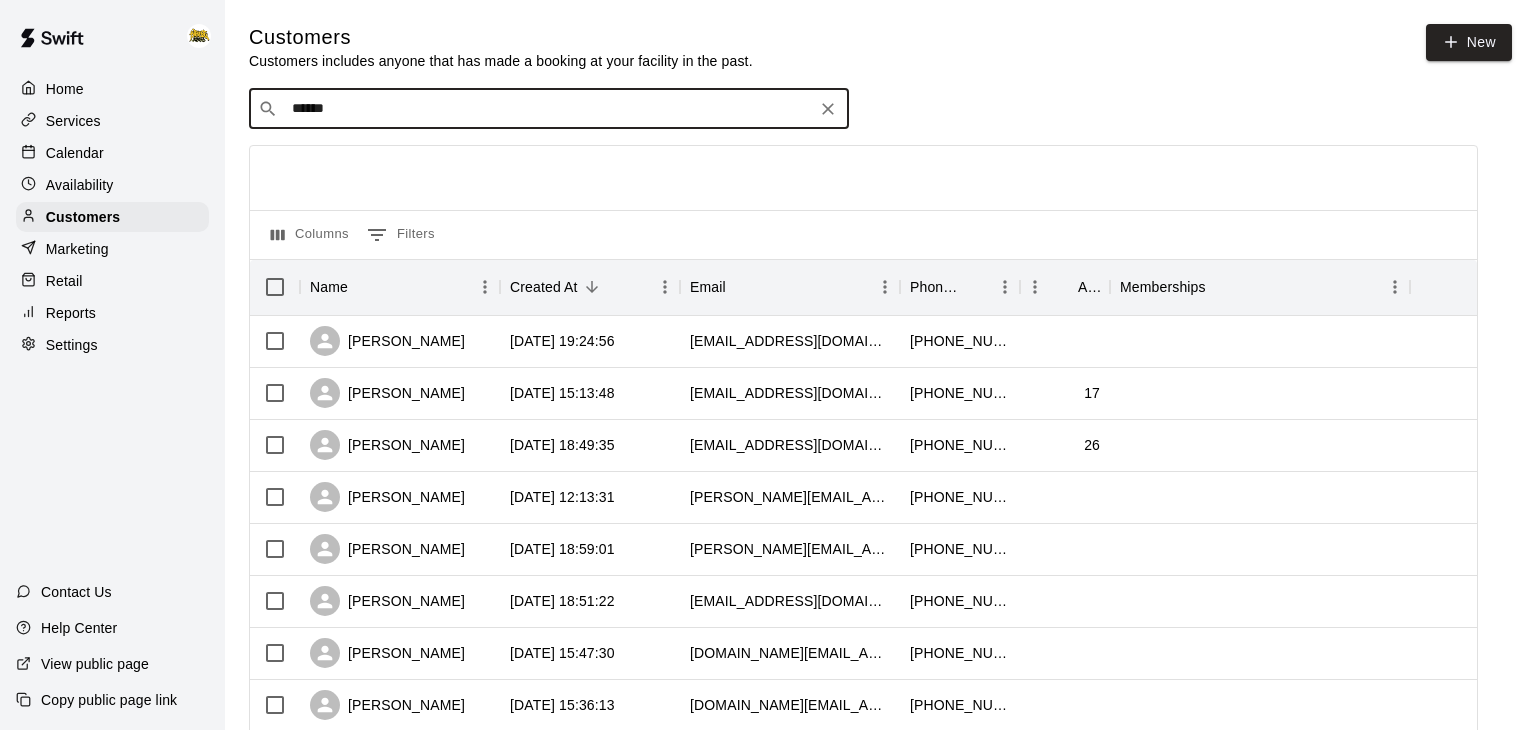 type on "*******" 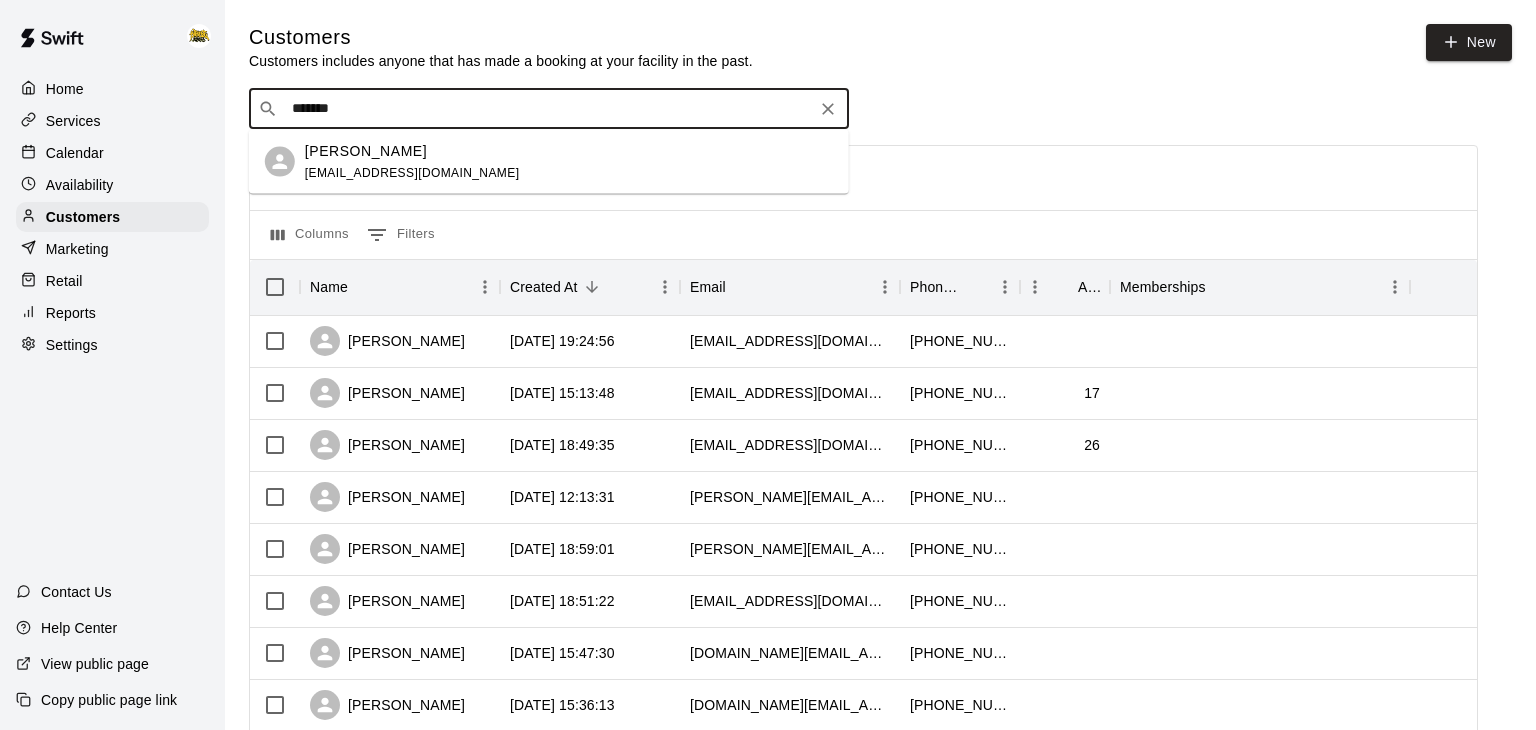 click on "[PERSON_NAME]  [EMAIL_ADDRESS][DOMAIN_NAME]" at bounding box center [569, 161] 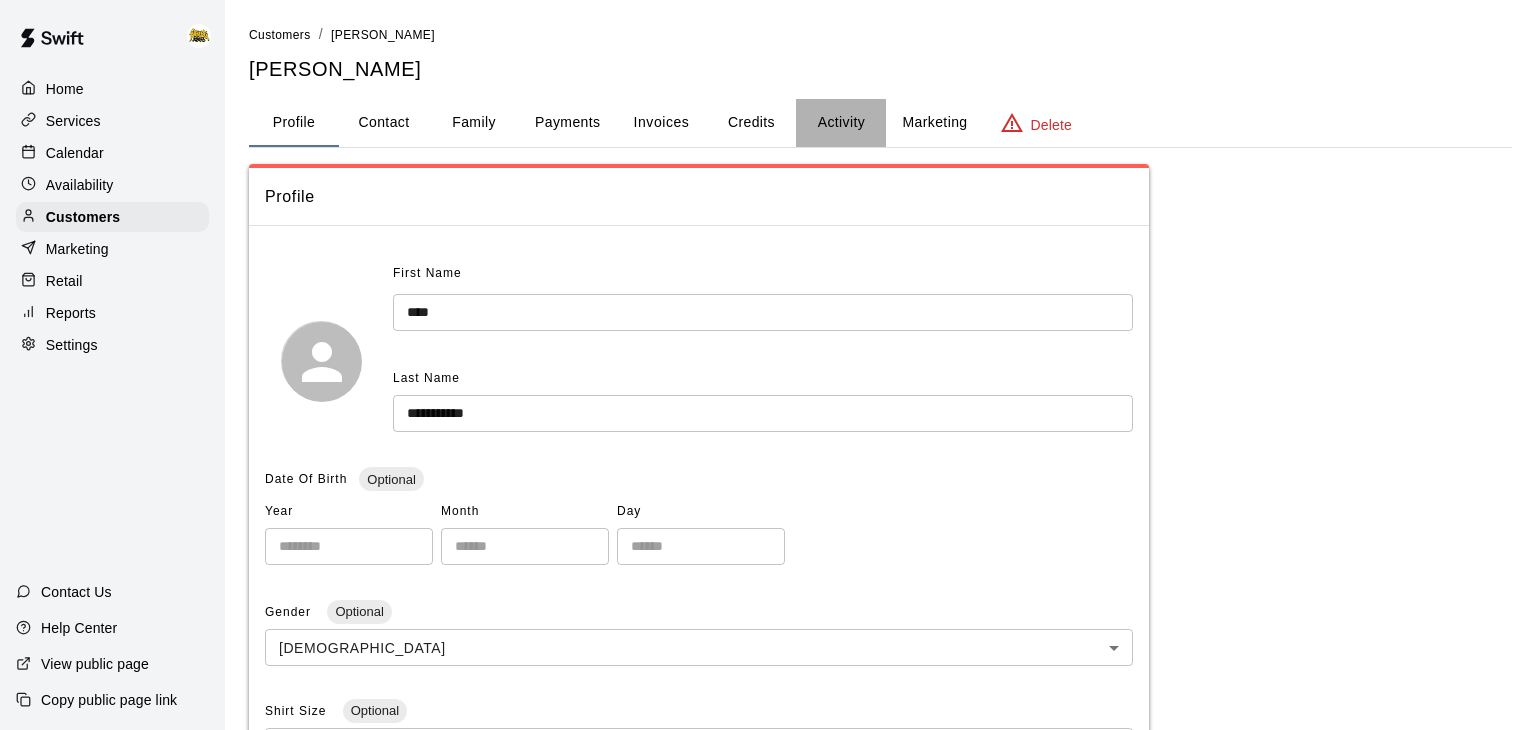 click on "Activity" at bounding box center (841, 123) 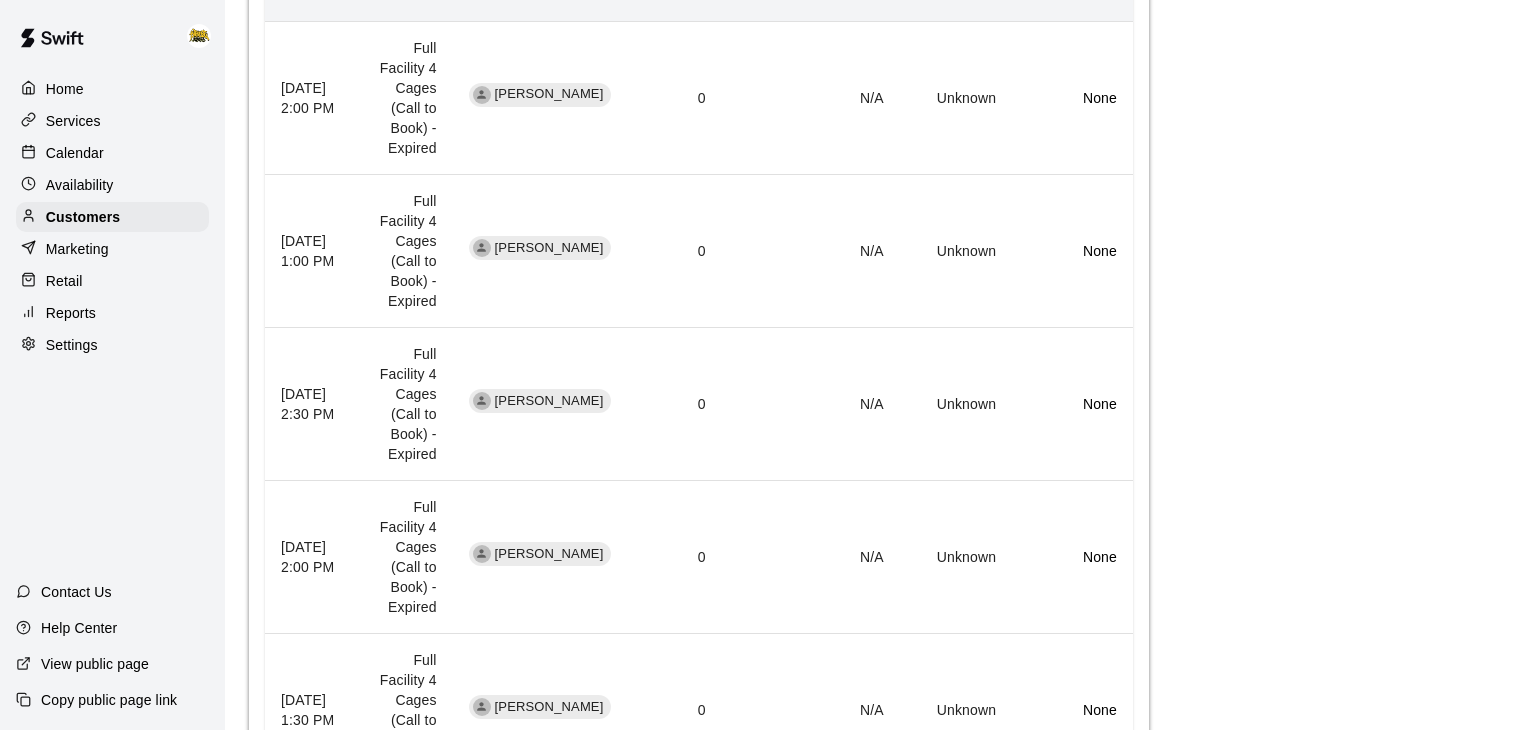 scroll, scrollTop: 509, scrollLeft: 0, axis: vertical 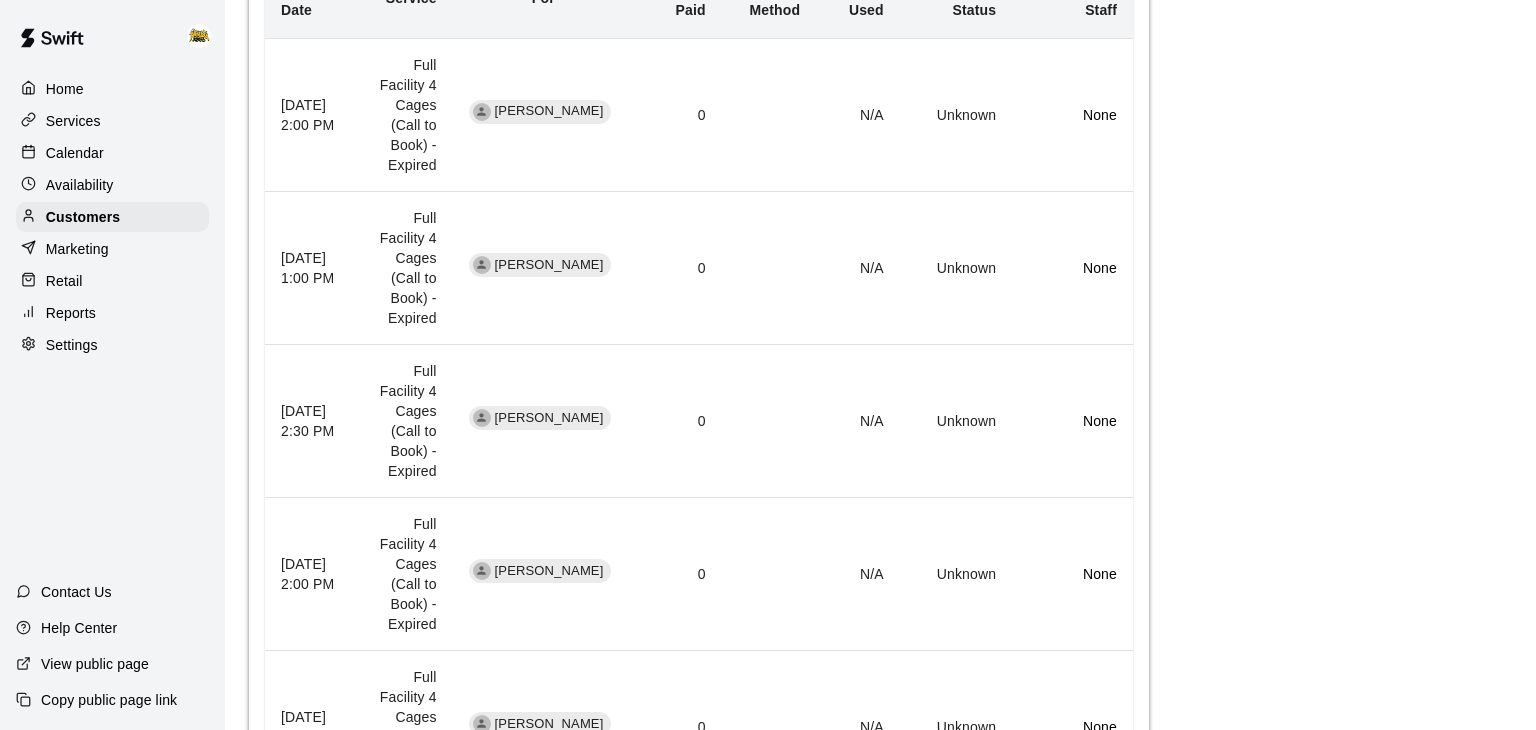 click on "Calendar" at bounding box center (112, 153) 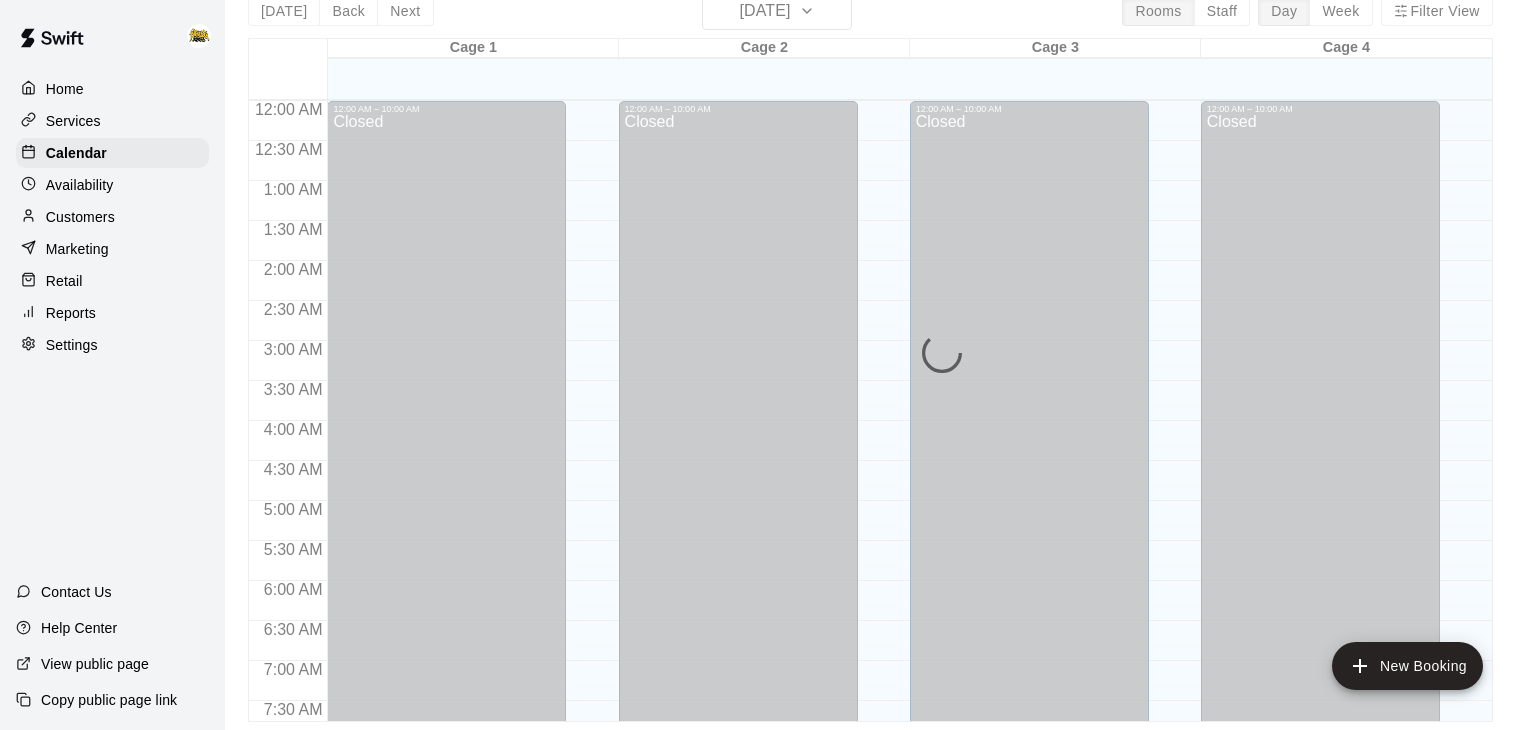 scroll, scrollTop: 0, scrollLeft: 0, axis: both 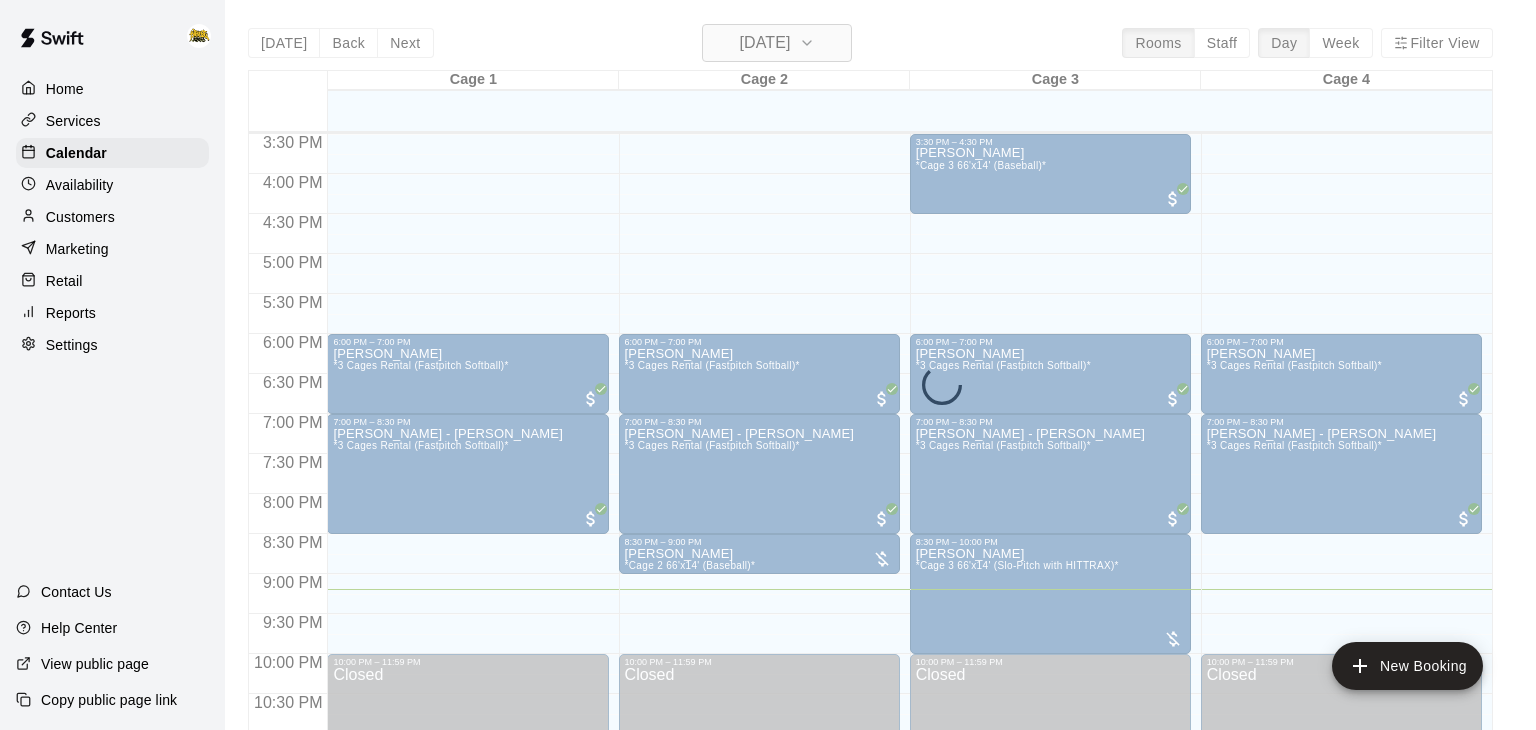 click on "[DATE]" at bounding box center [764, 43] 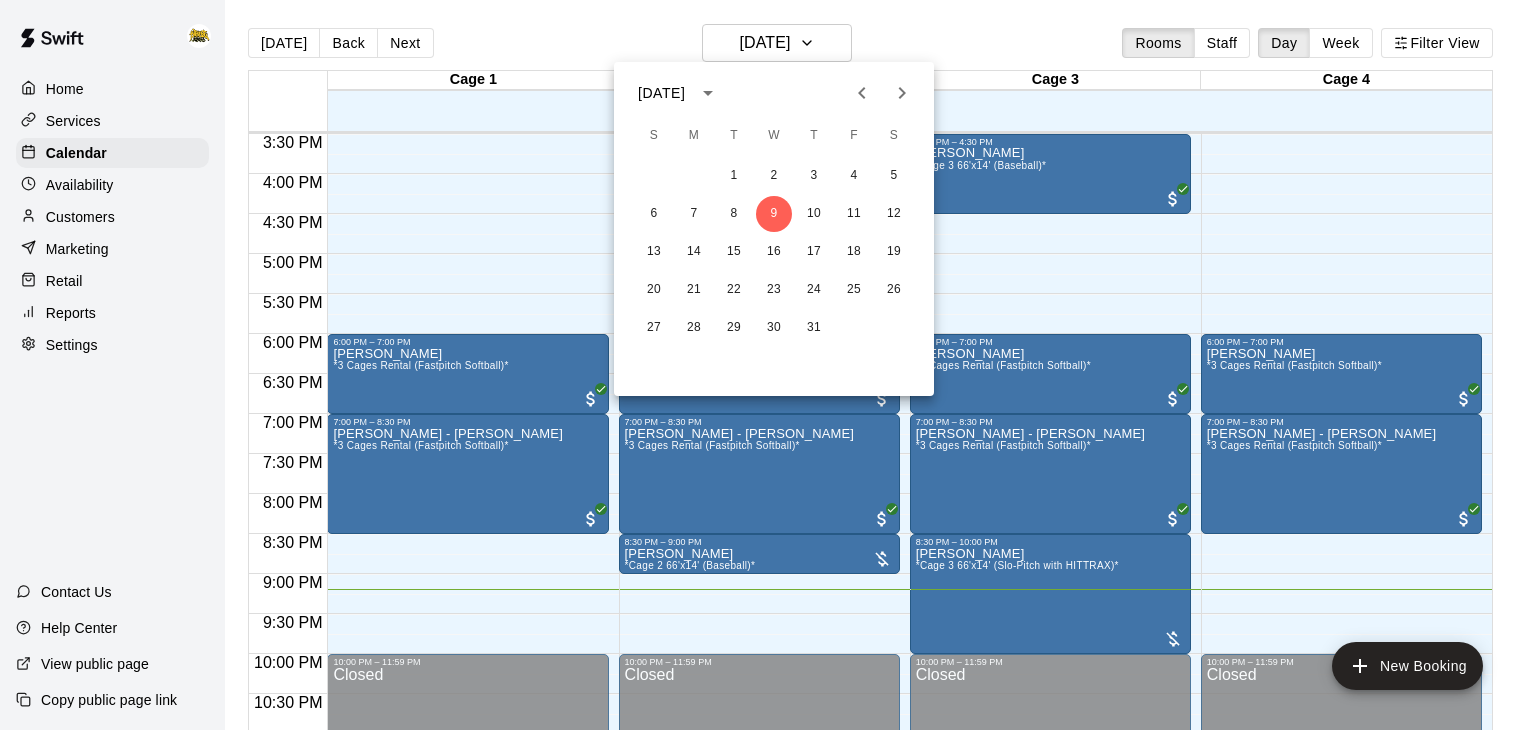 click 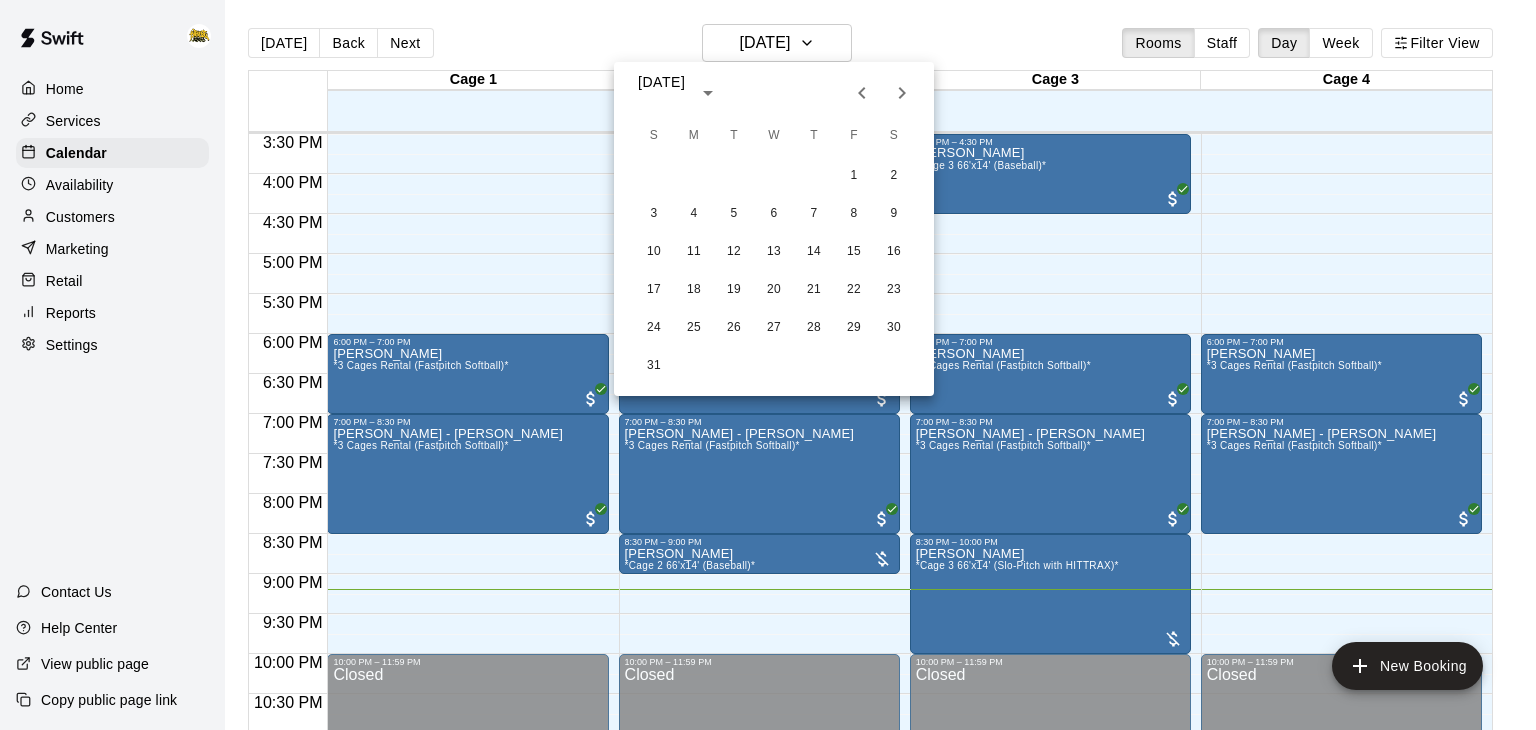 click 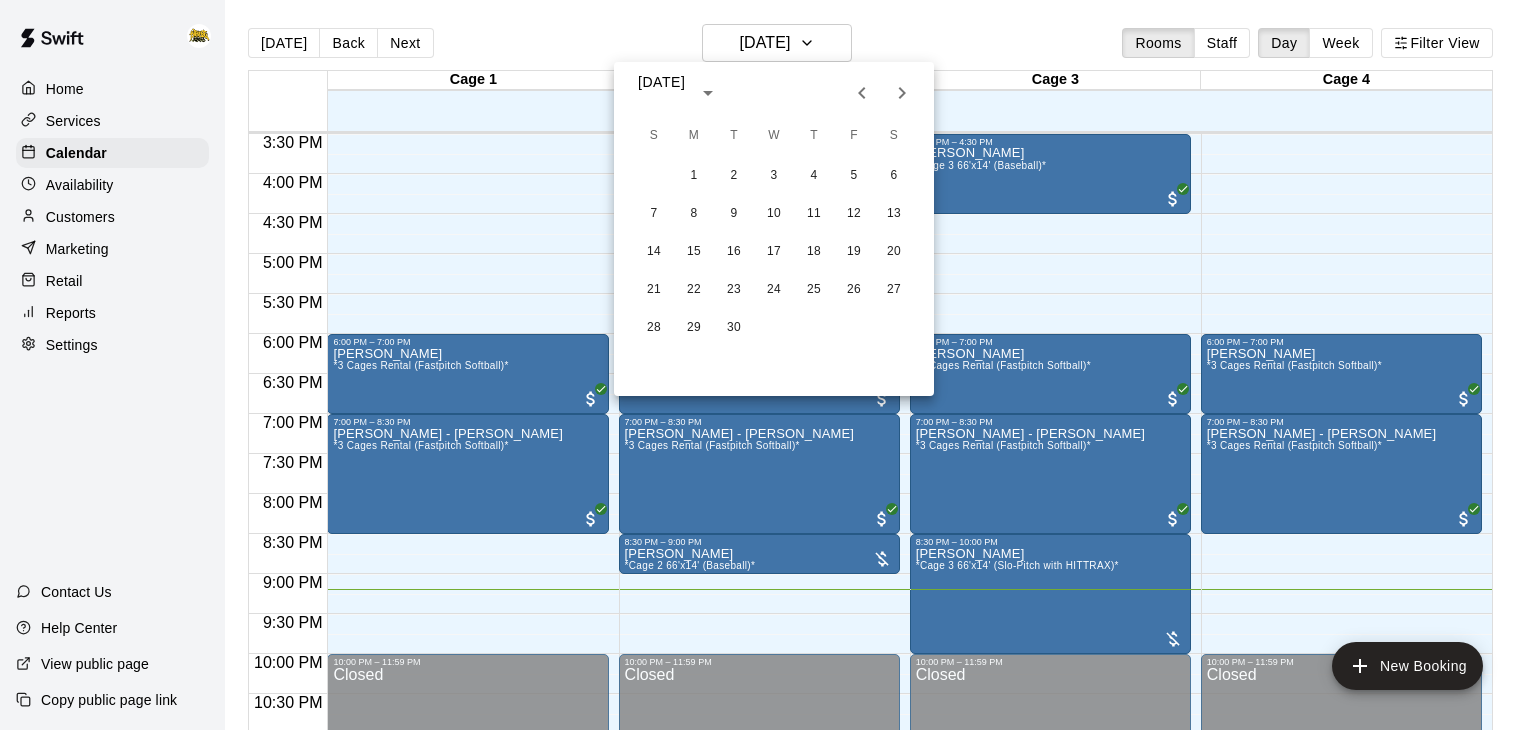 click 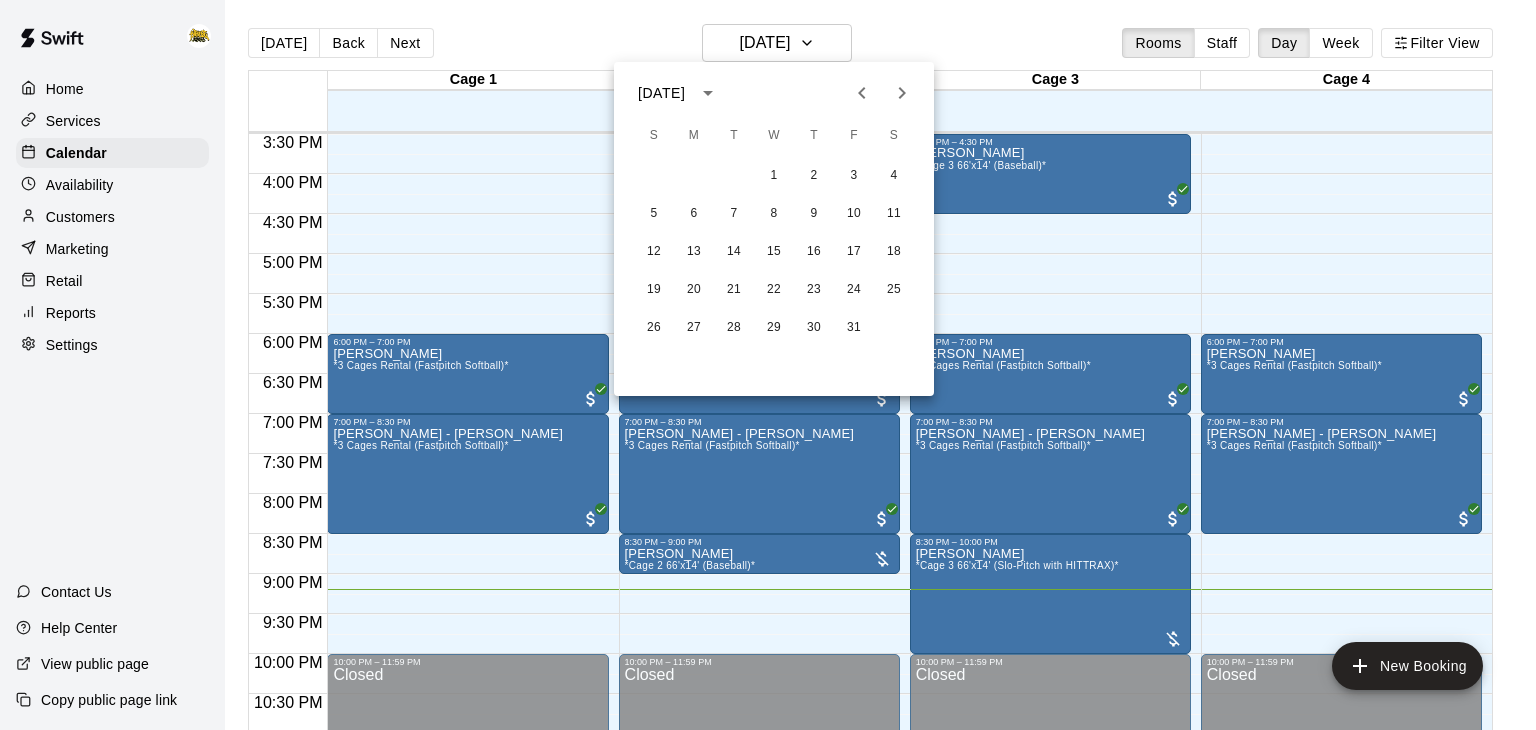 click 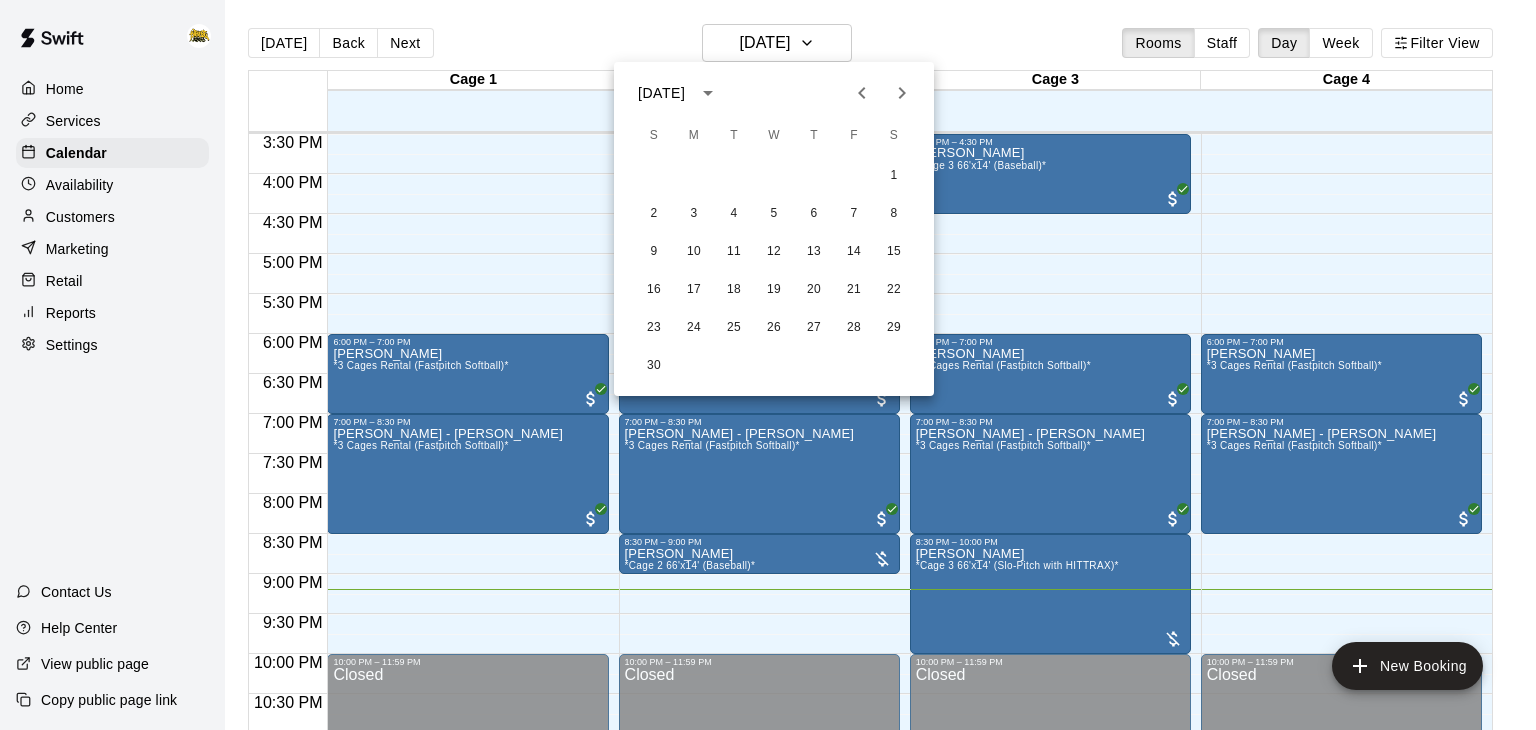 click 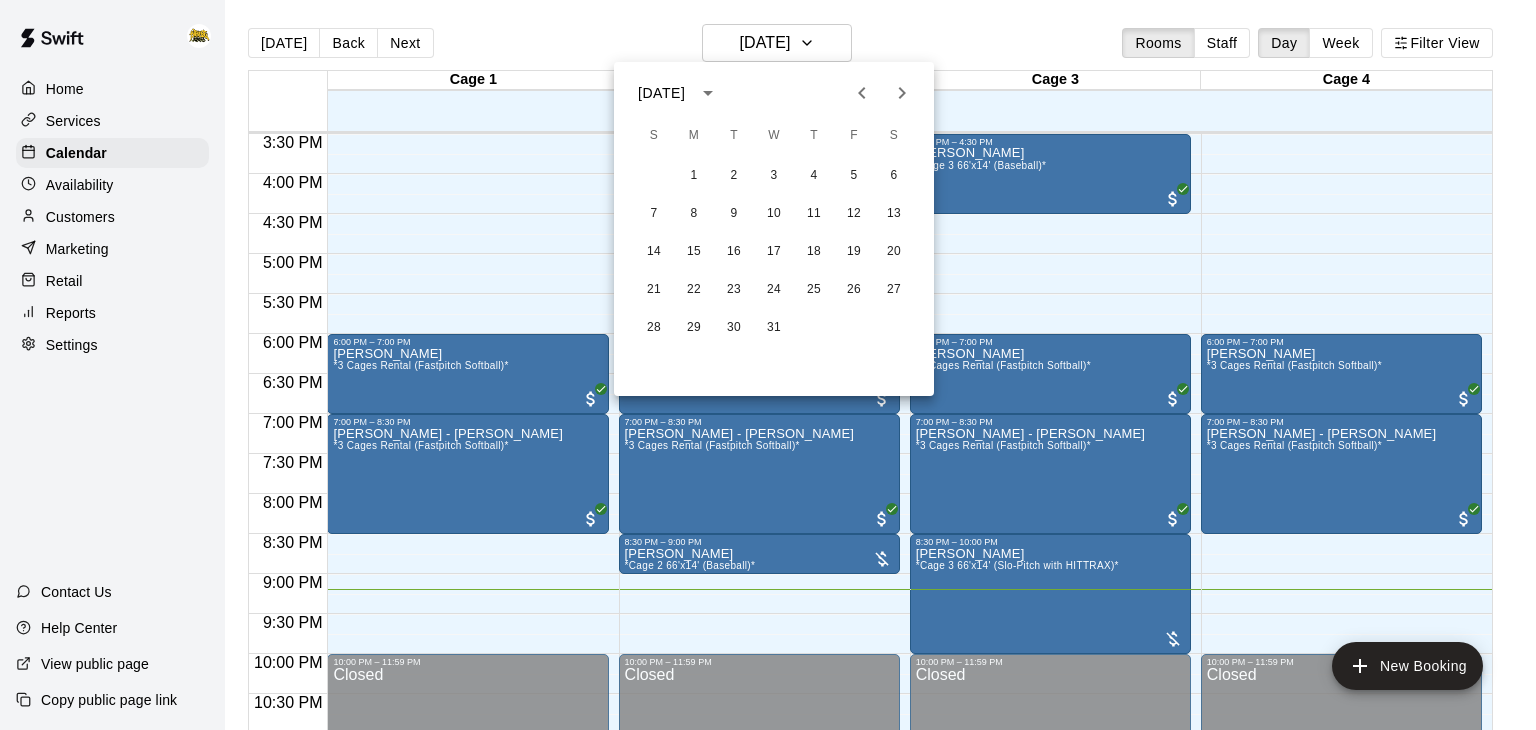 click 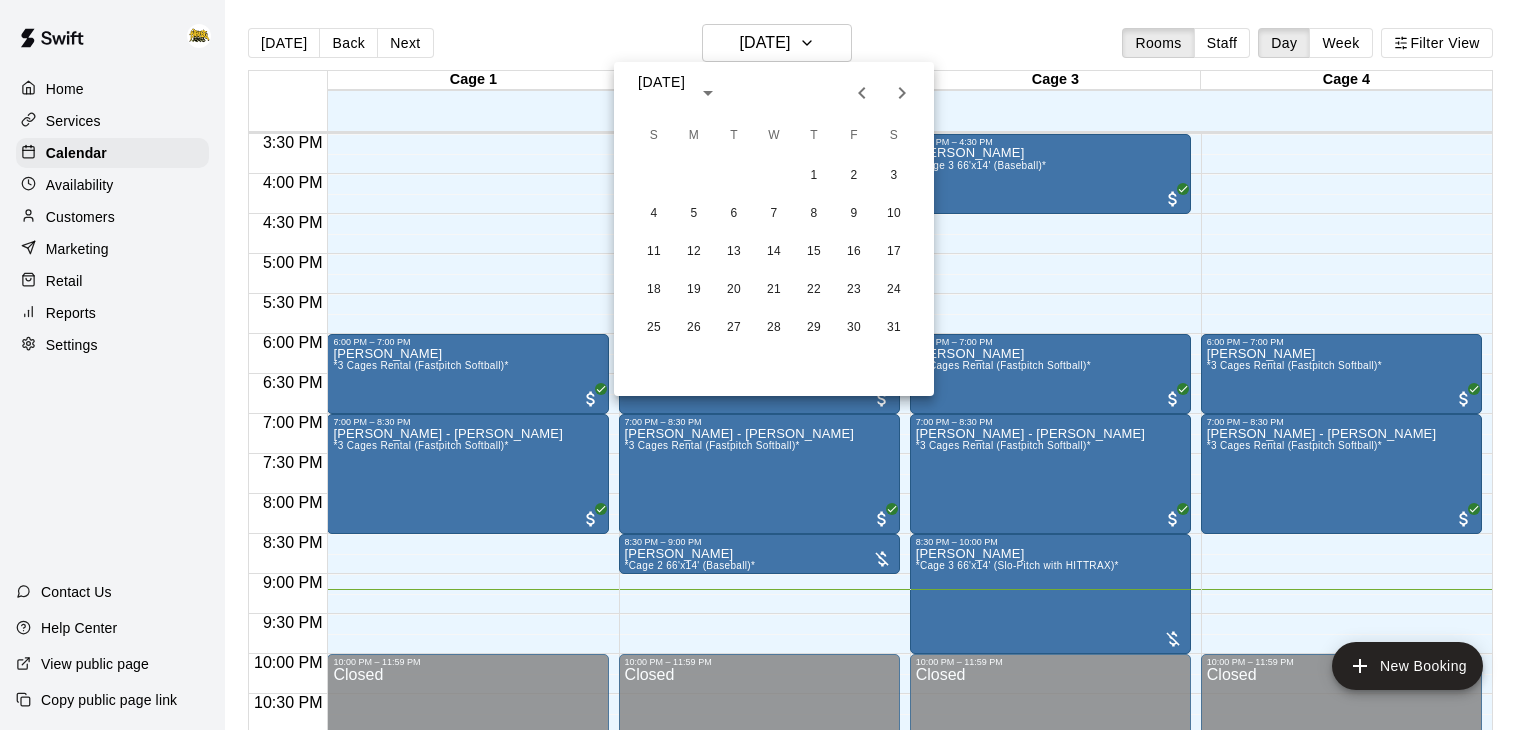click 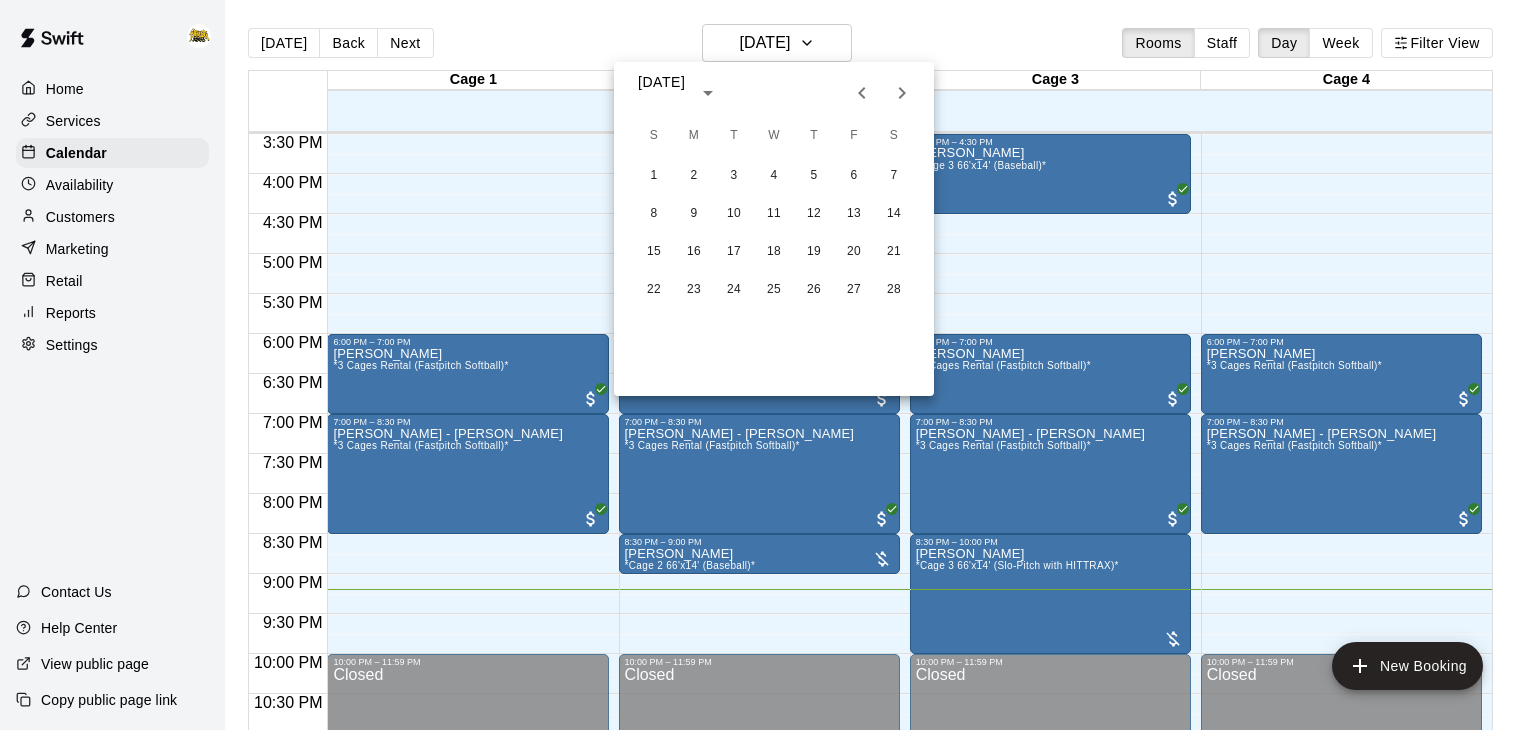 click 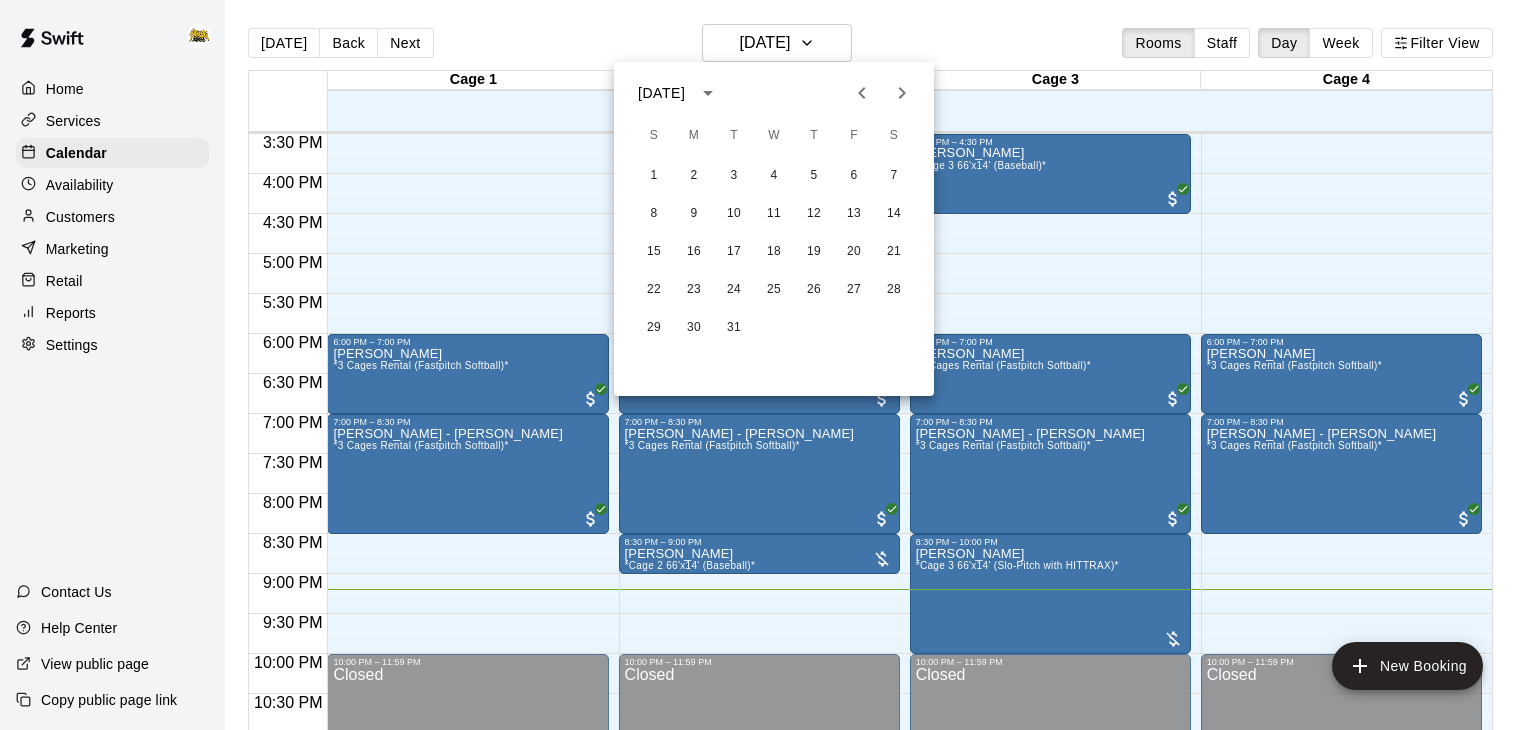 click 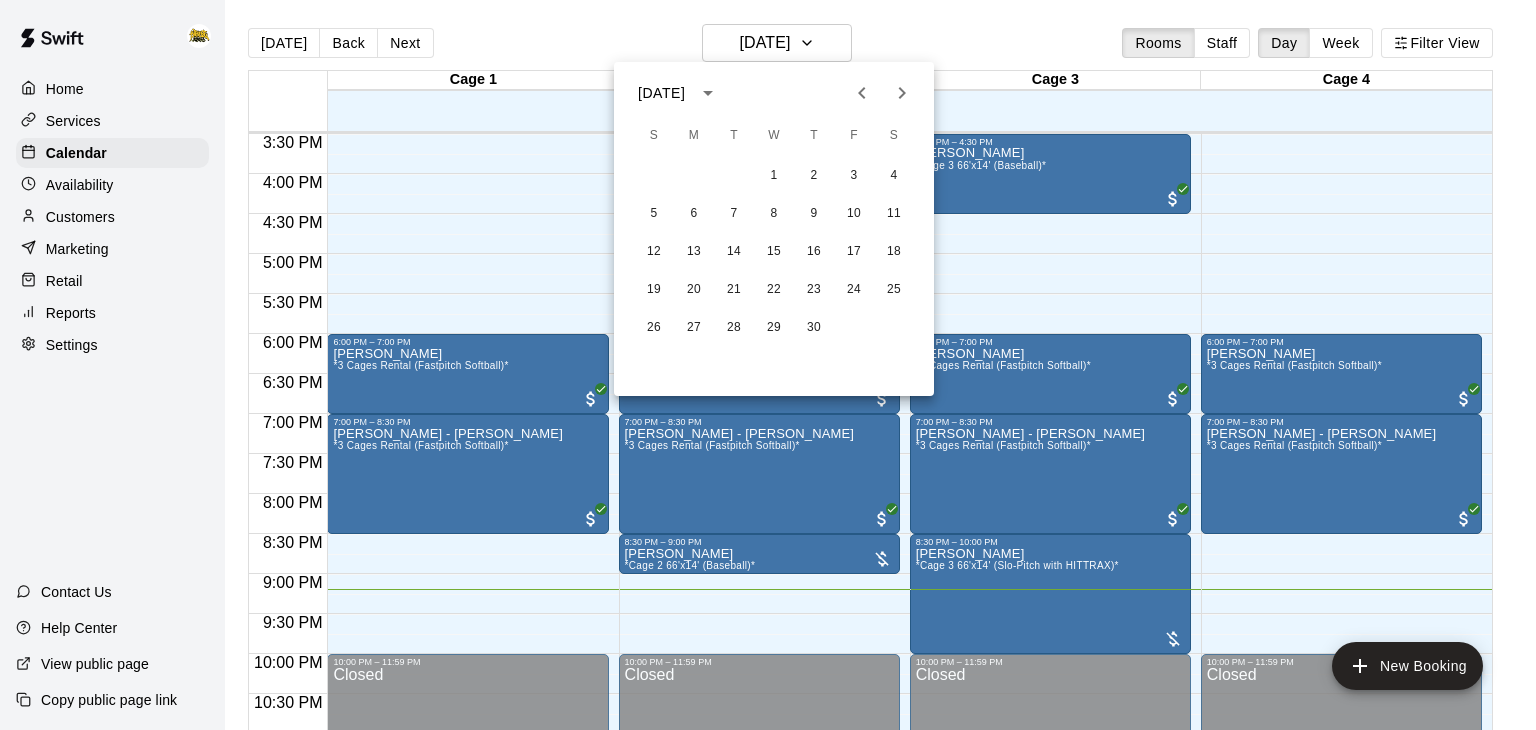 click 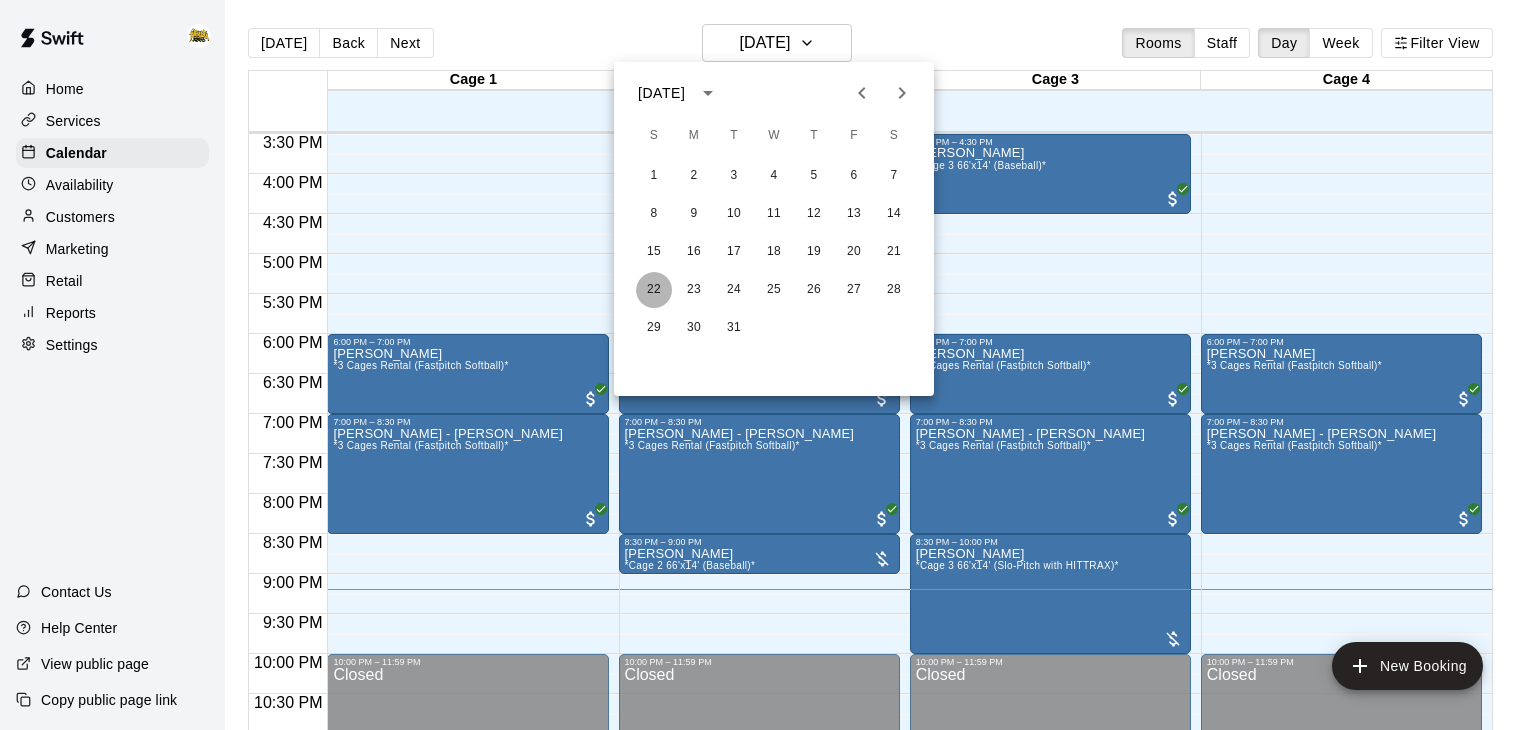 click on "22" at bounding box center (654, 290) 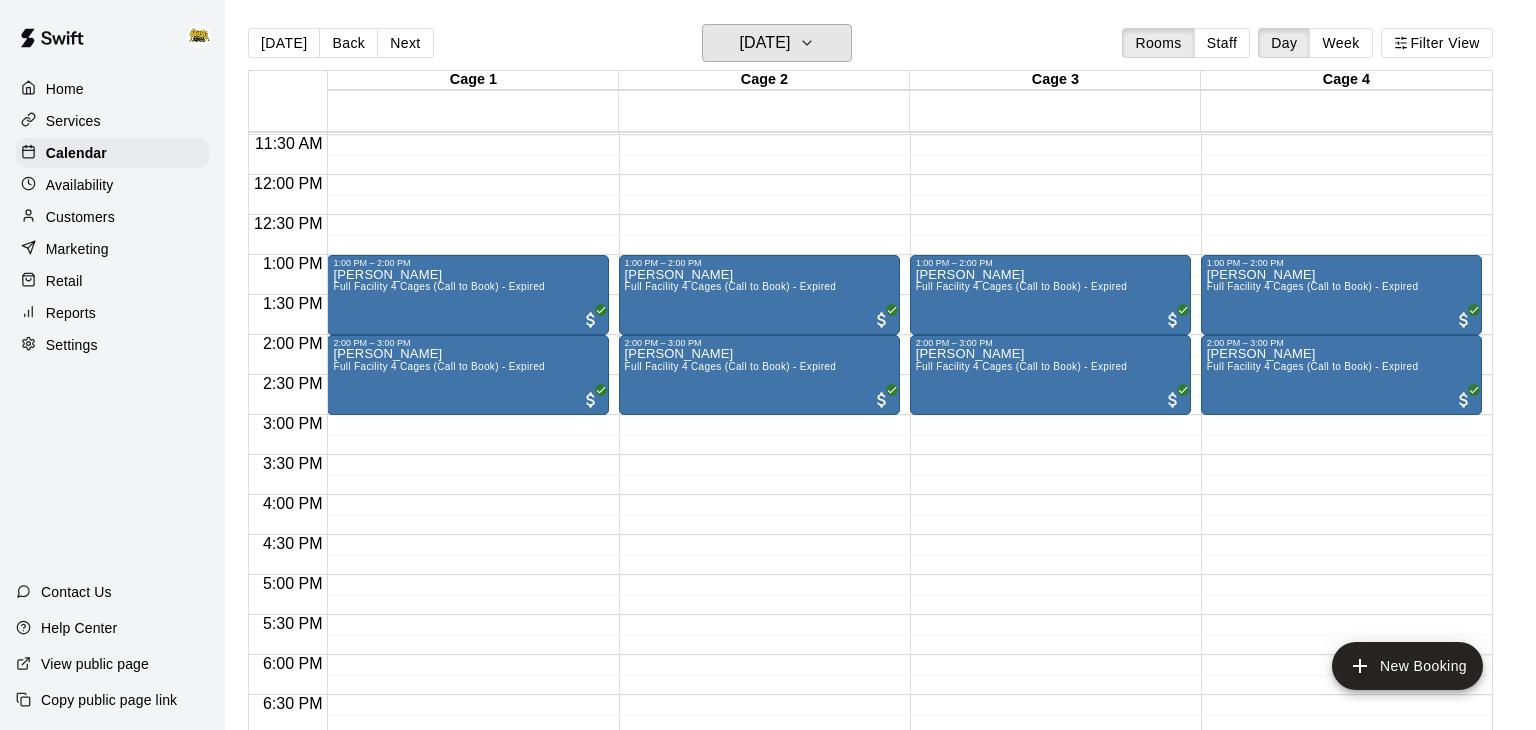 scroll, scrollTop: 915, scrollLeft: 0, axis: vertical 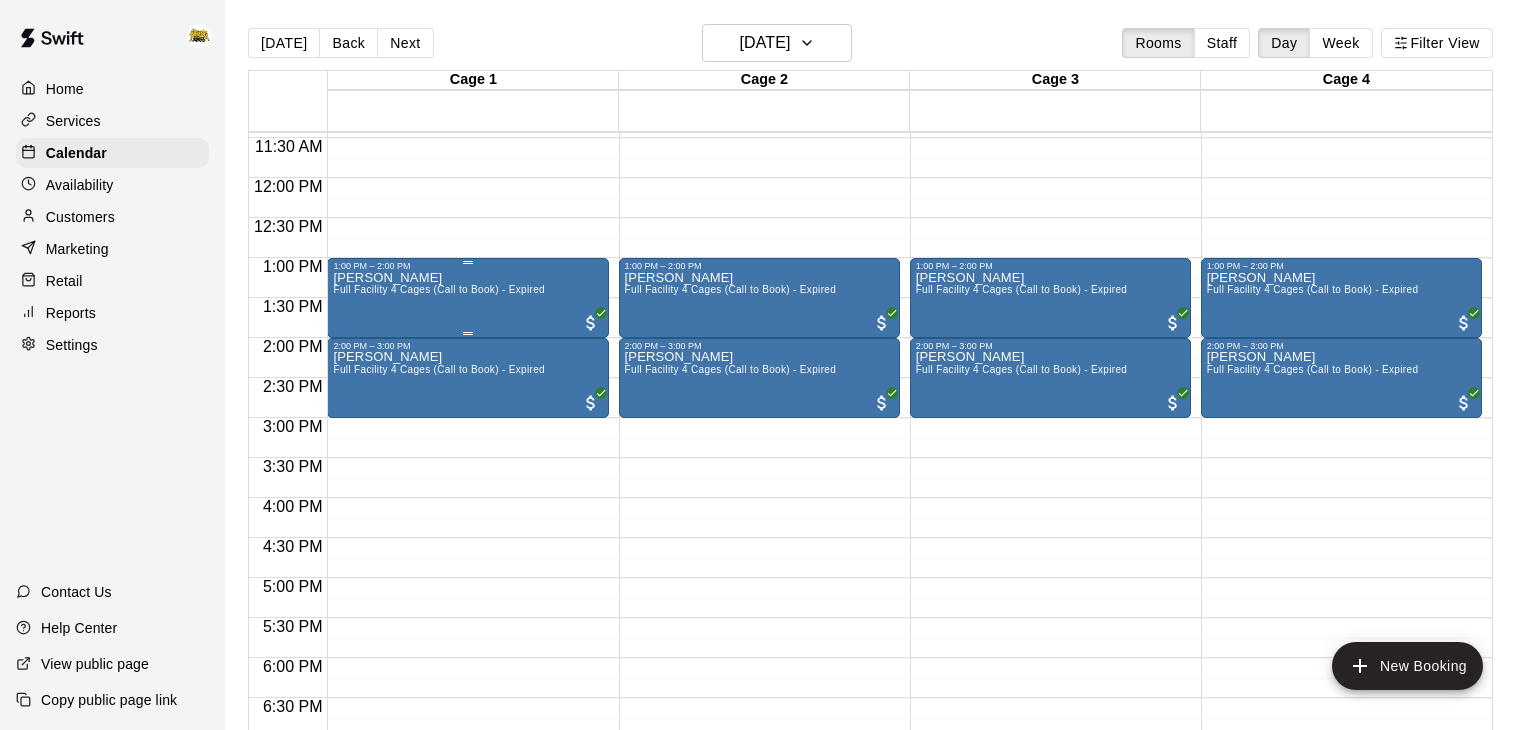 click on "Full Facility 4 Cages (Call to Book) - Expired" at bounding box center [439, 289] 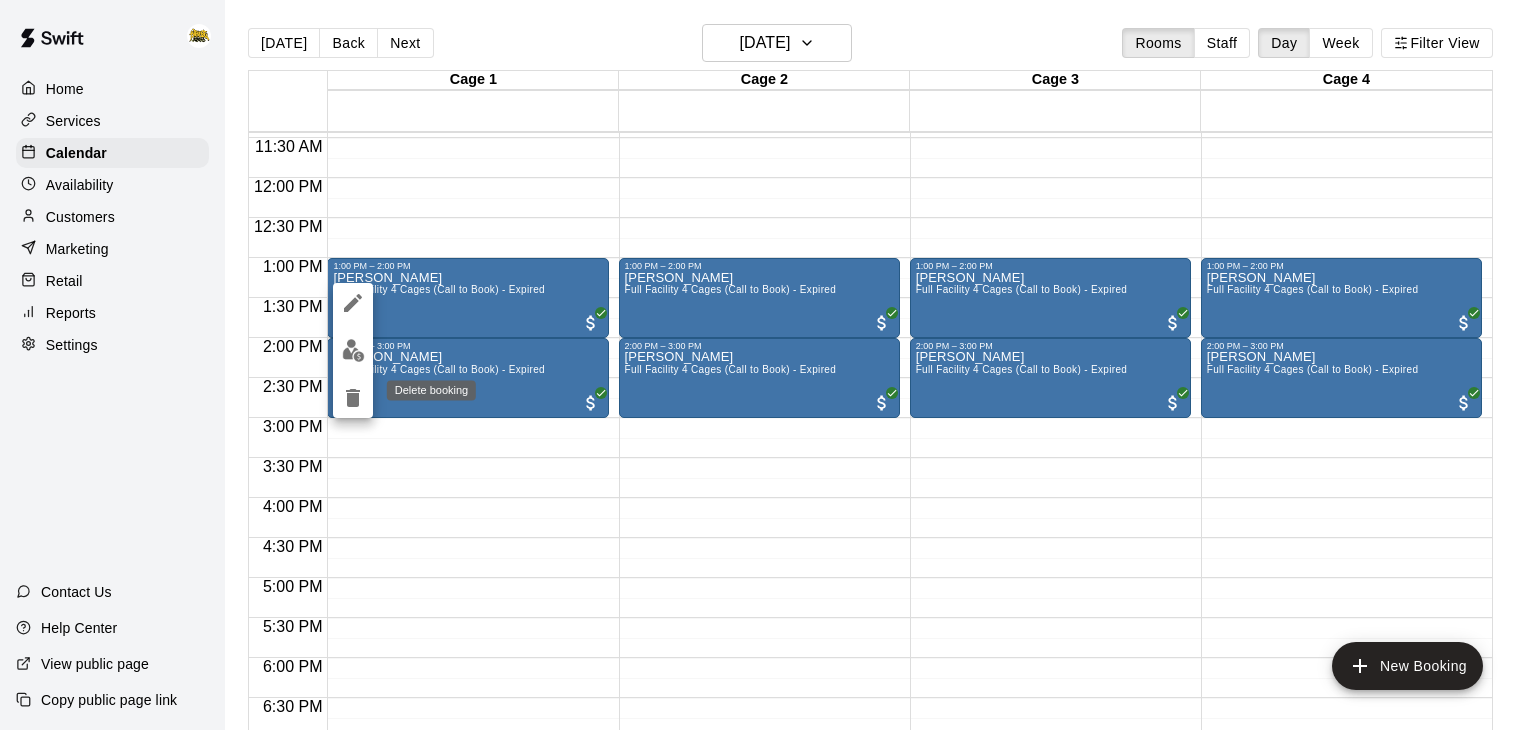 click 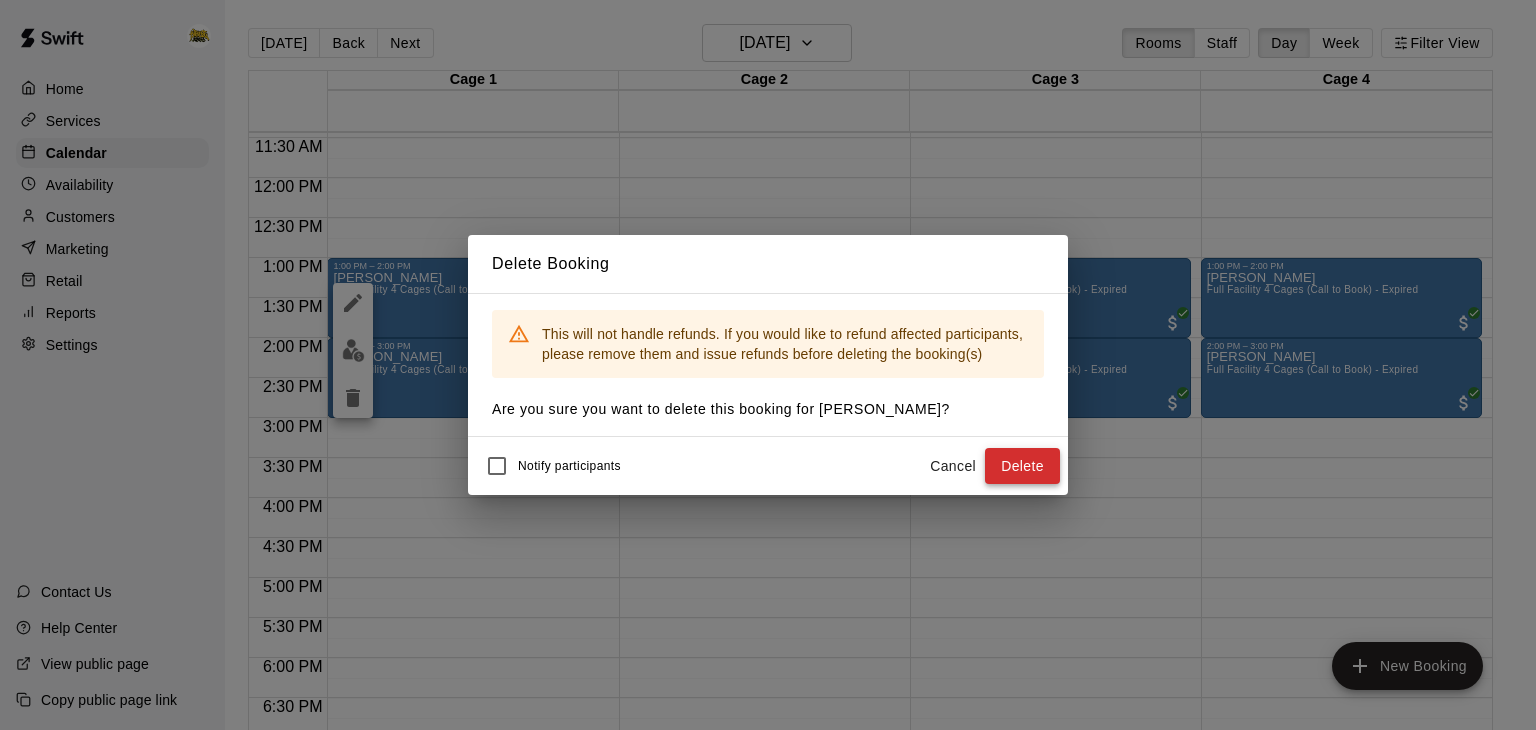 click on "Delete" at bounding box center (1022, 466) 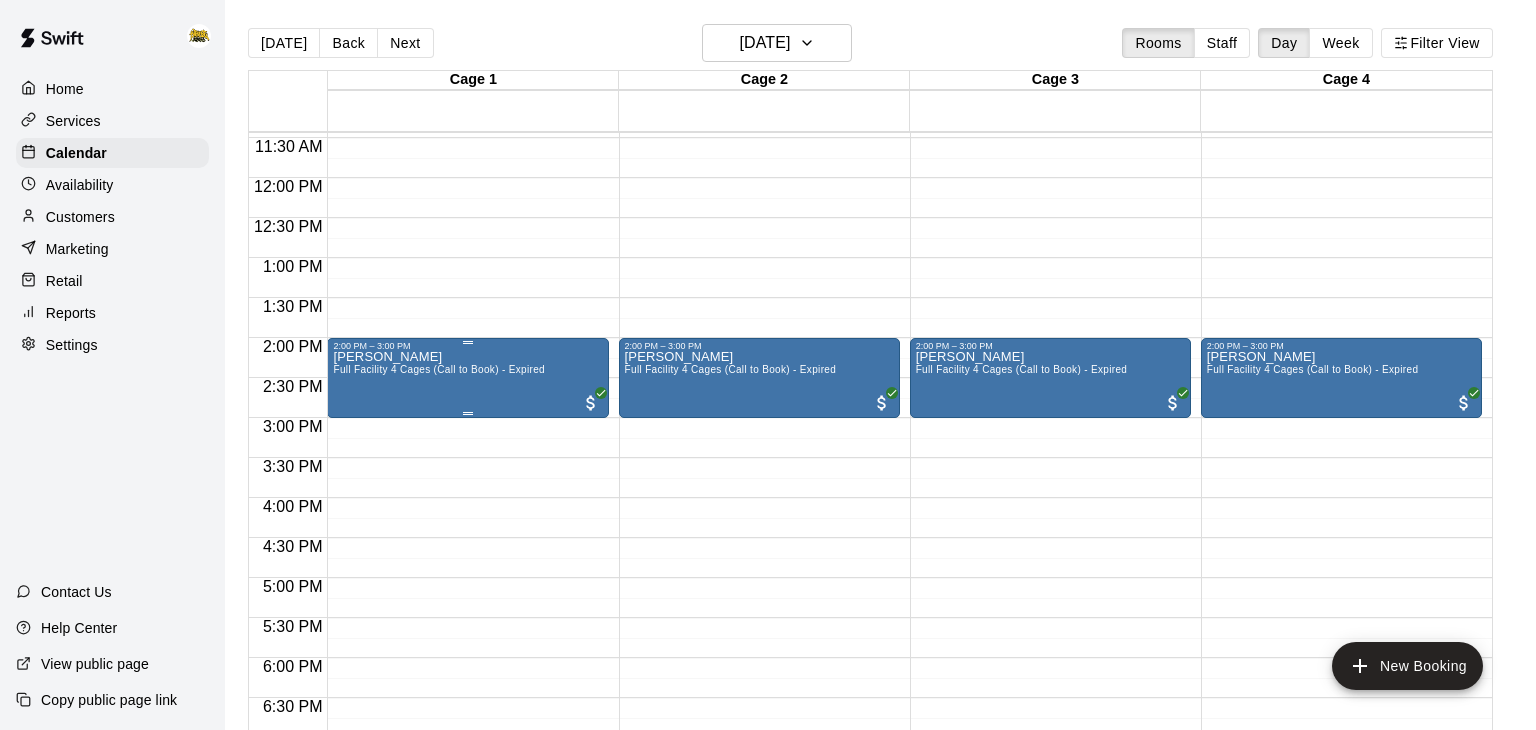 click on "[PERSON_NAME]  Full Facility 4 Cages (Call to Book) - Expired" at bounding box center (439, 716) 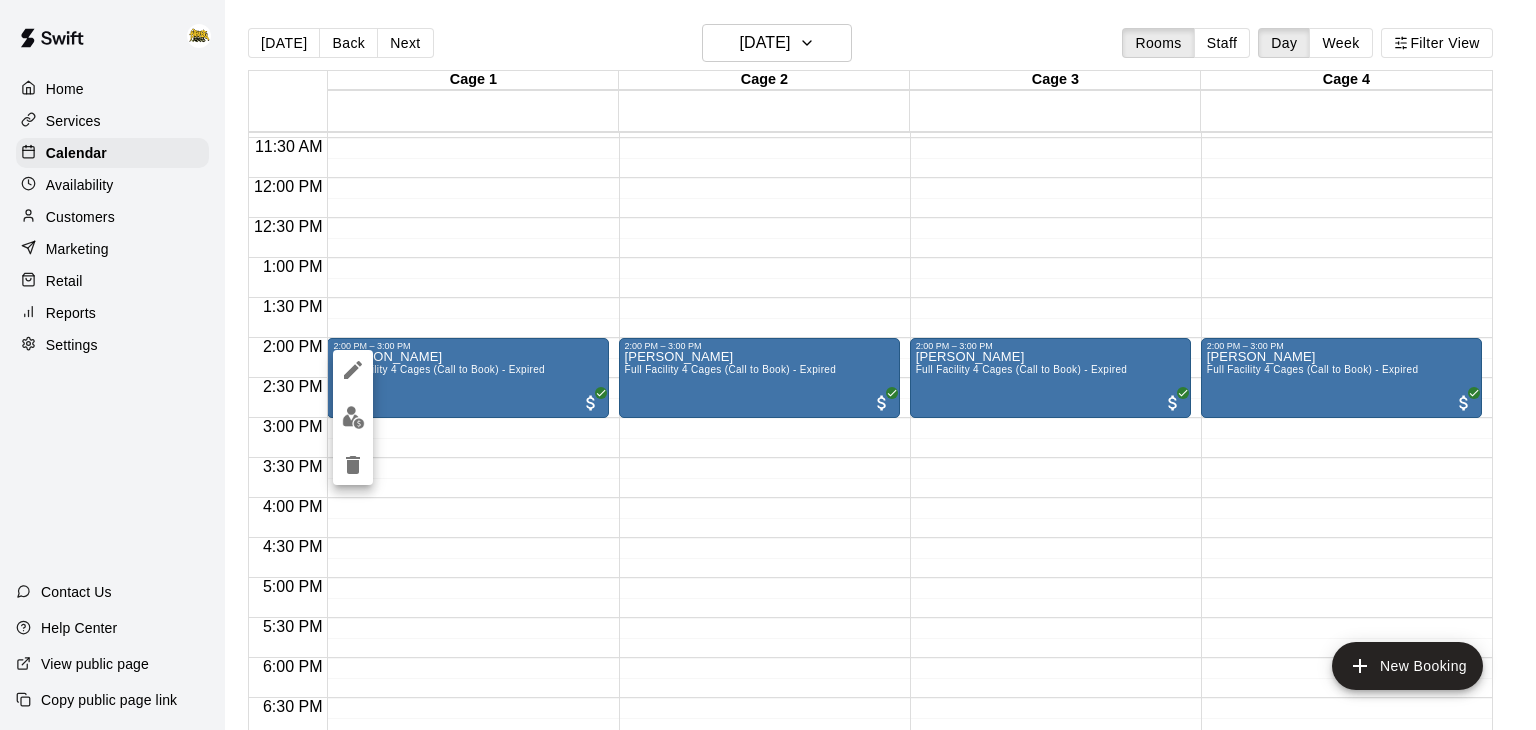 click 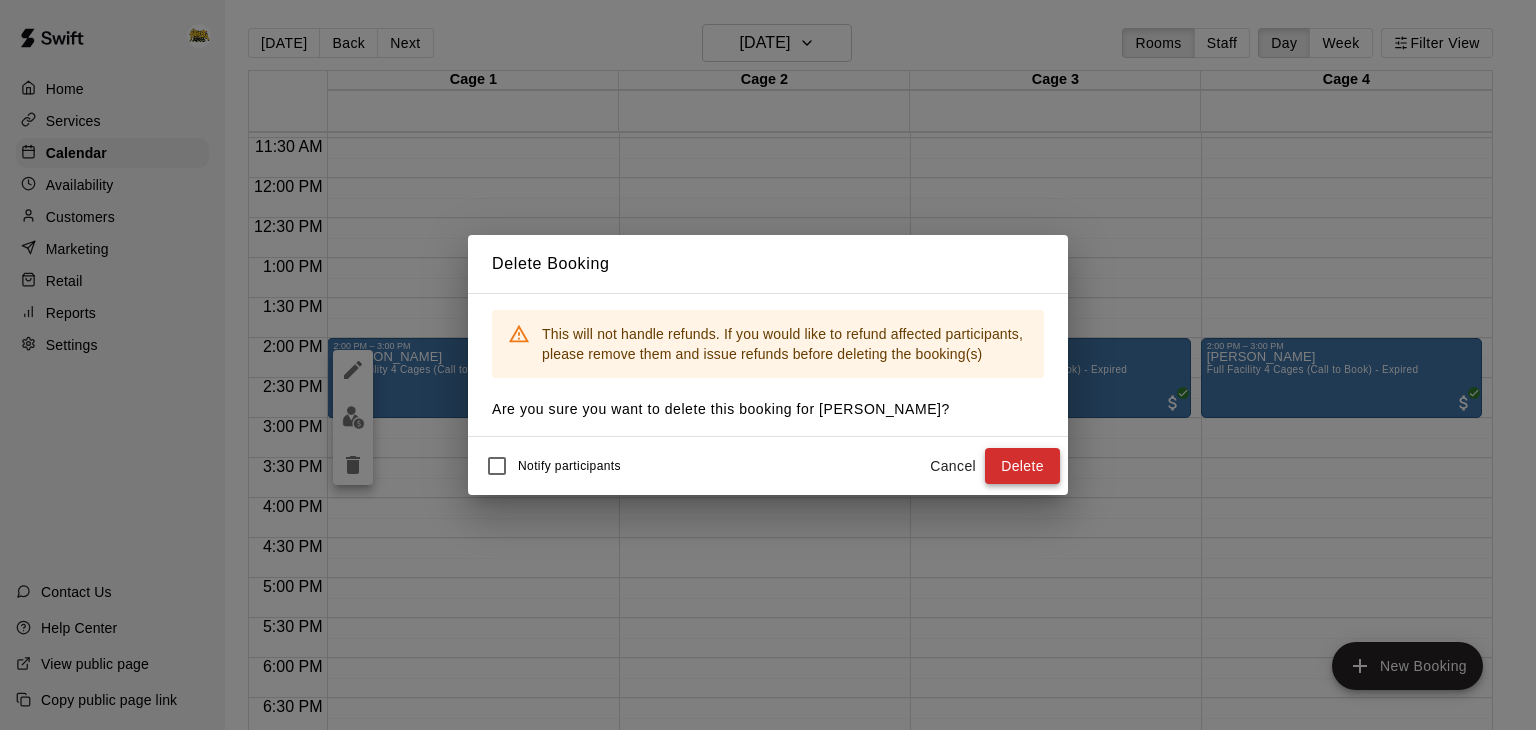 click on "Delete" at bounding box center (1022, 466) 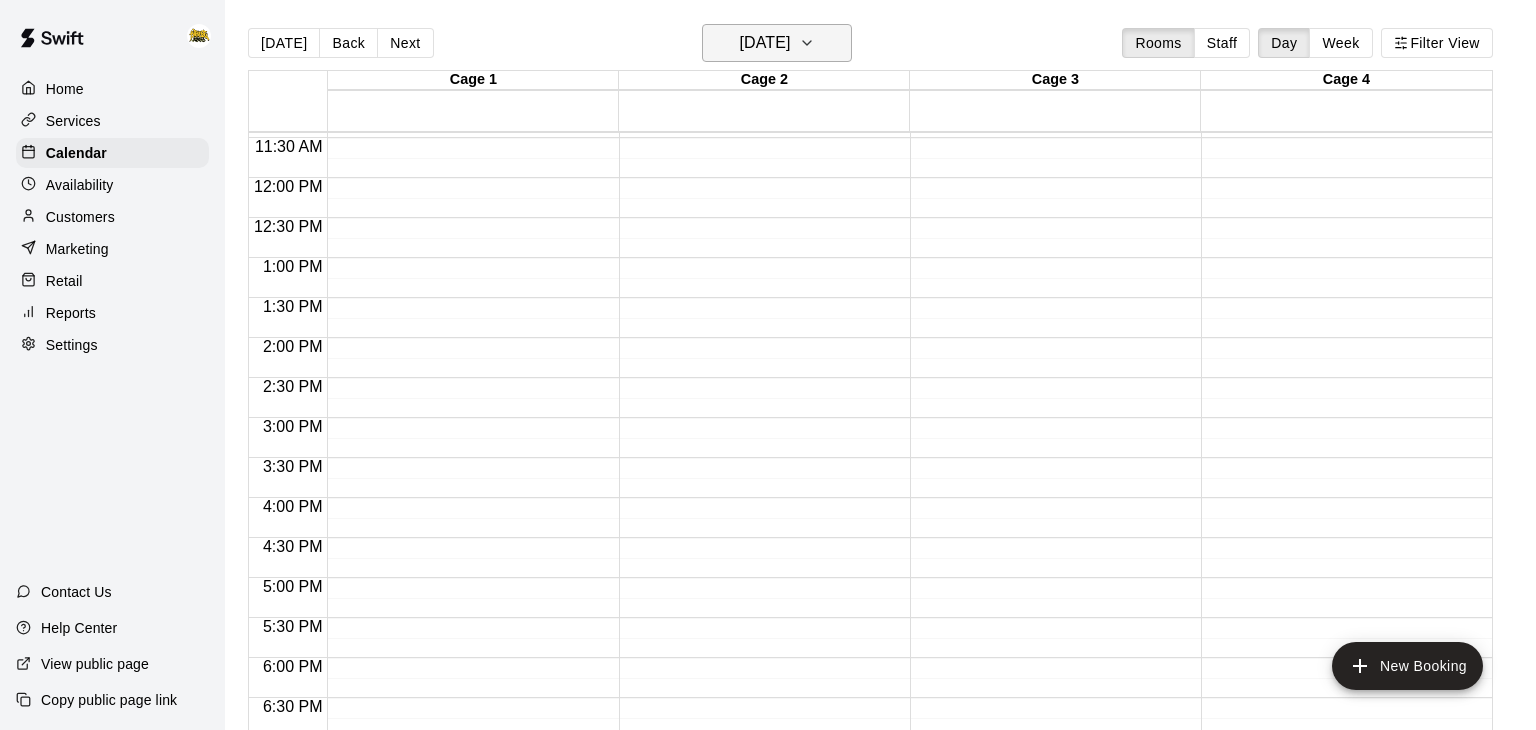 click on "[DATE]" at bounding box center (764, 43) 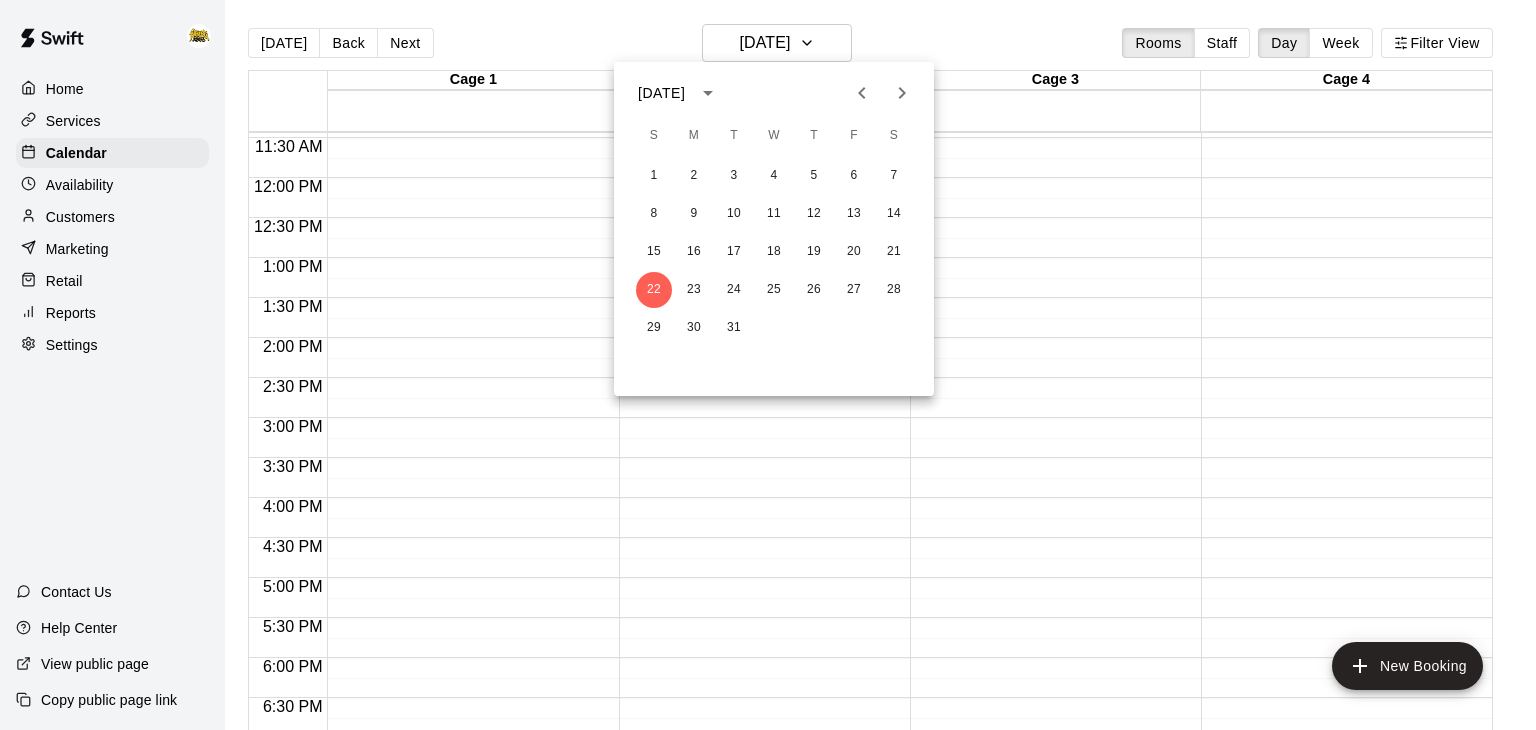 click at bounding box center (768, 365) 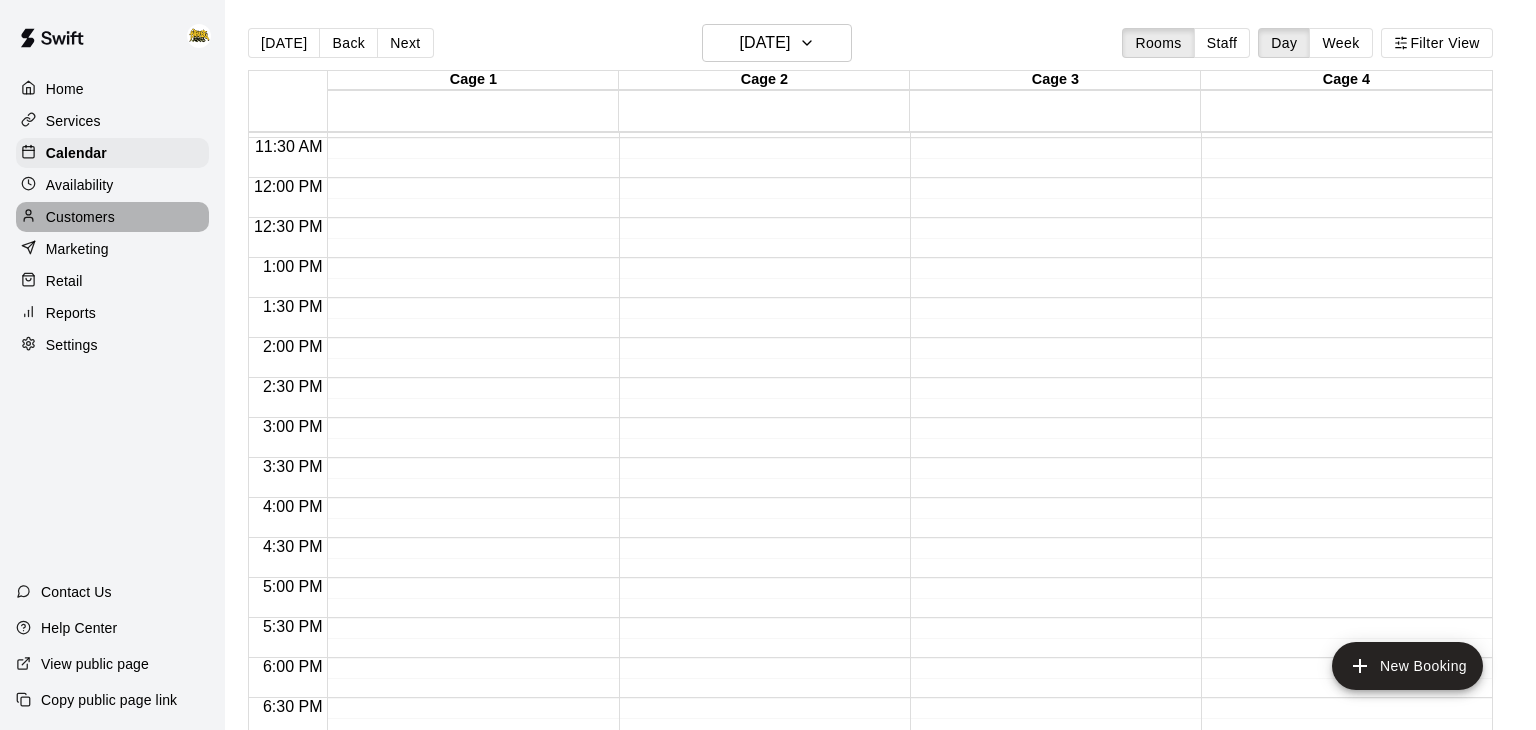 click on "Customers" at bounding box center [80, 217] 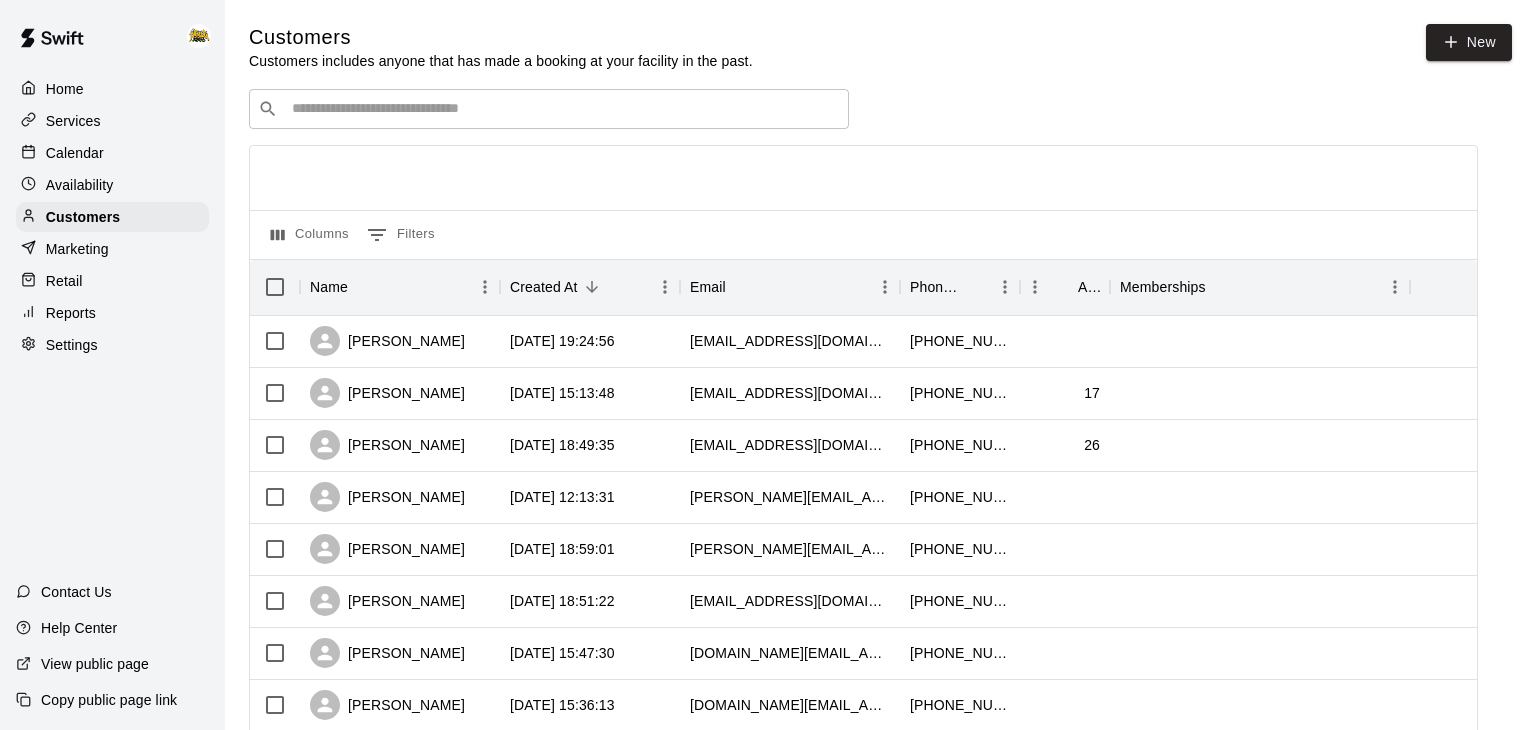 click at bounding box center [563, 109] 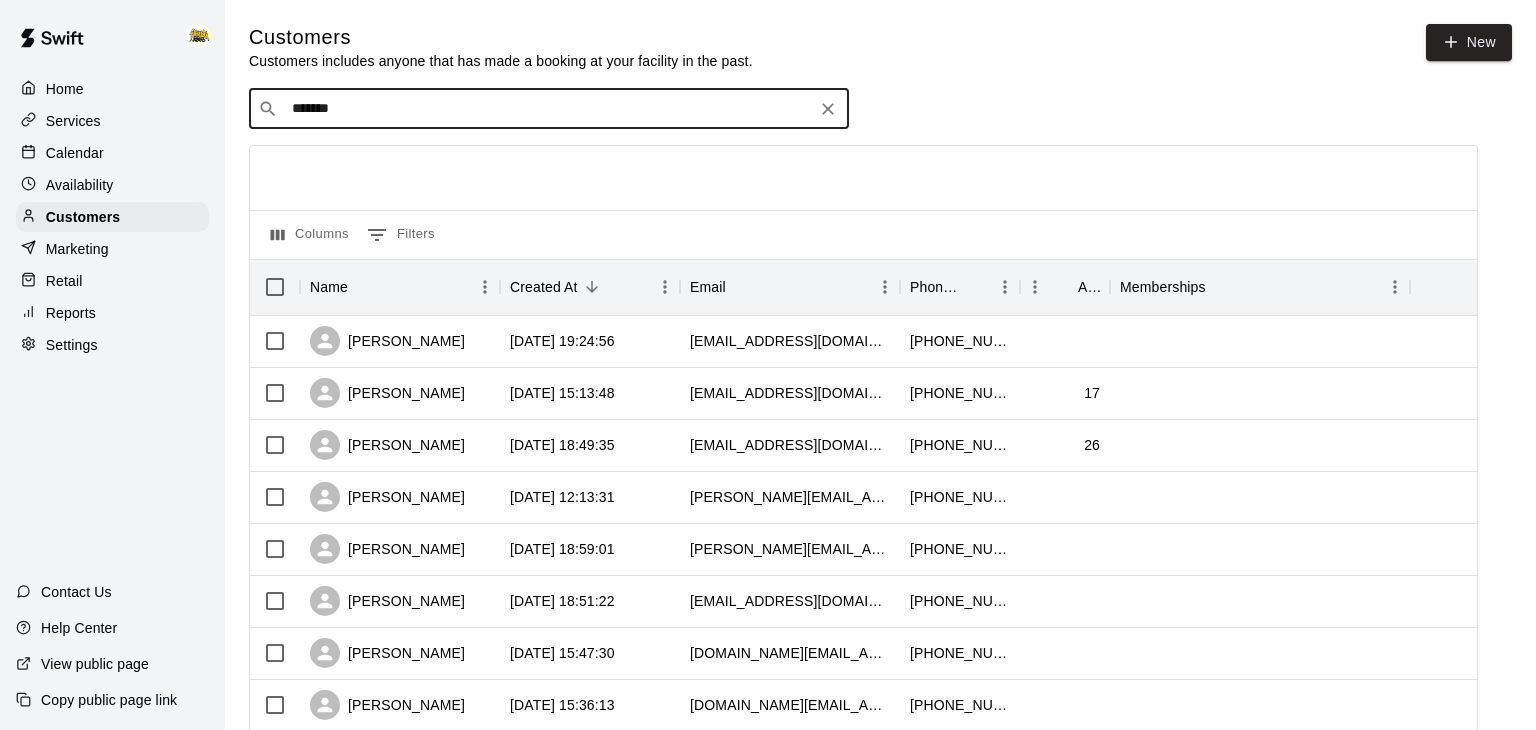 type on "********" 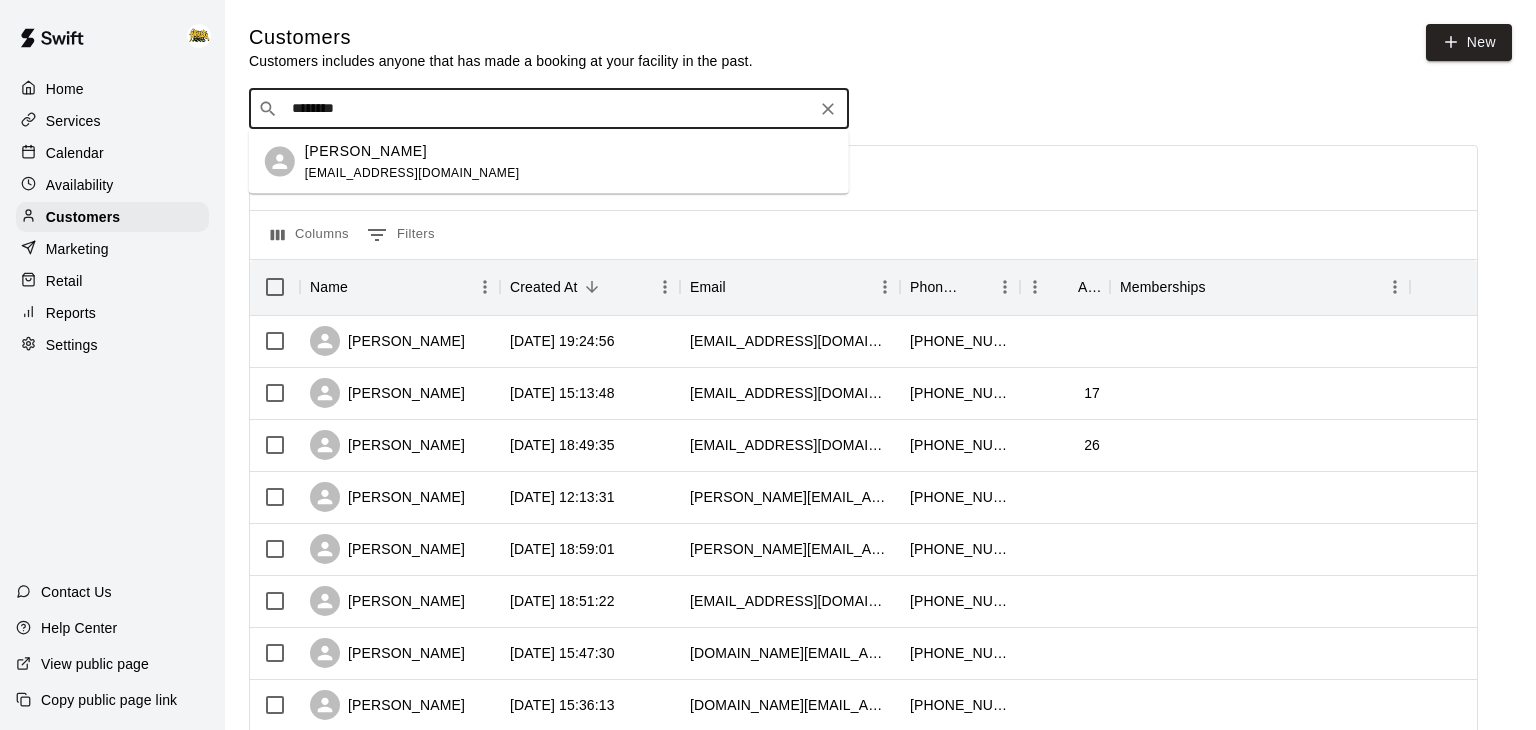 click on "[PERSON_NAME]" at bounding box center [366, 150] 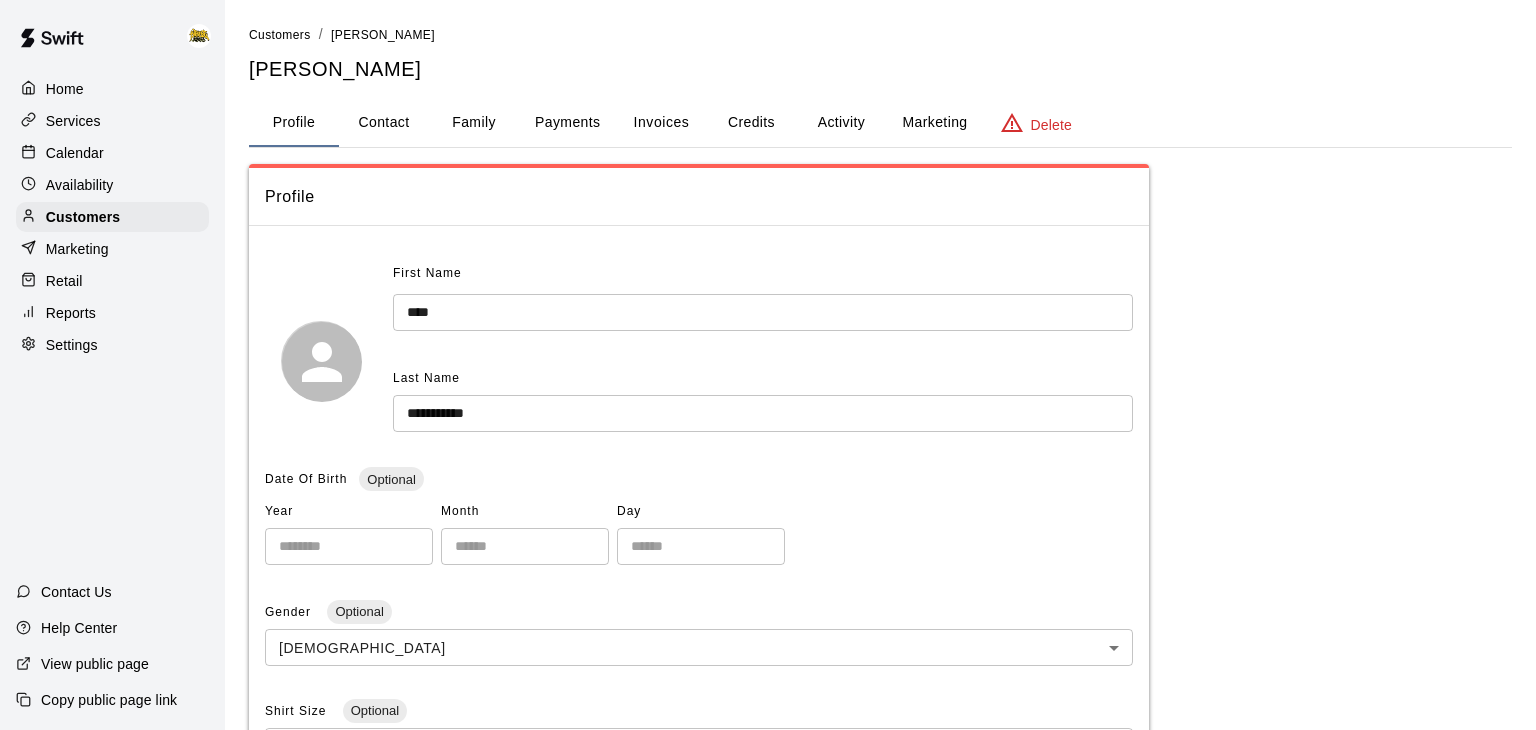click on "Activity" at bounding box center (841, 123) 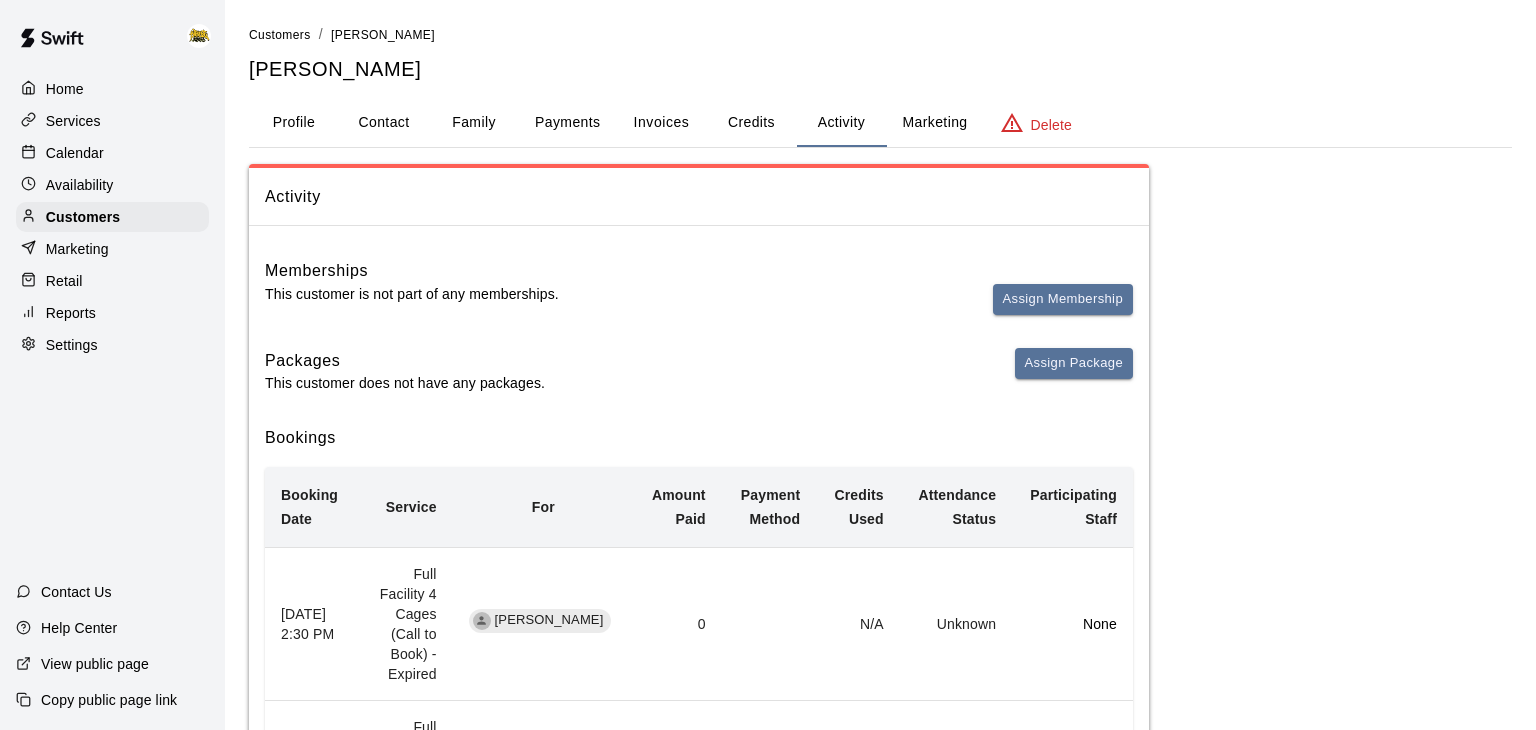 scroll, scrollTop: 0, scrollLeft: 0, axis: both 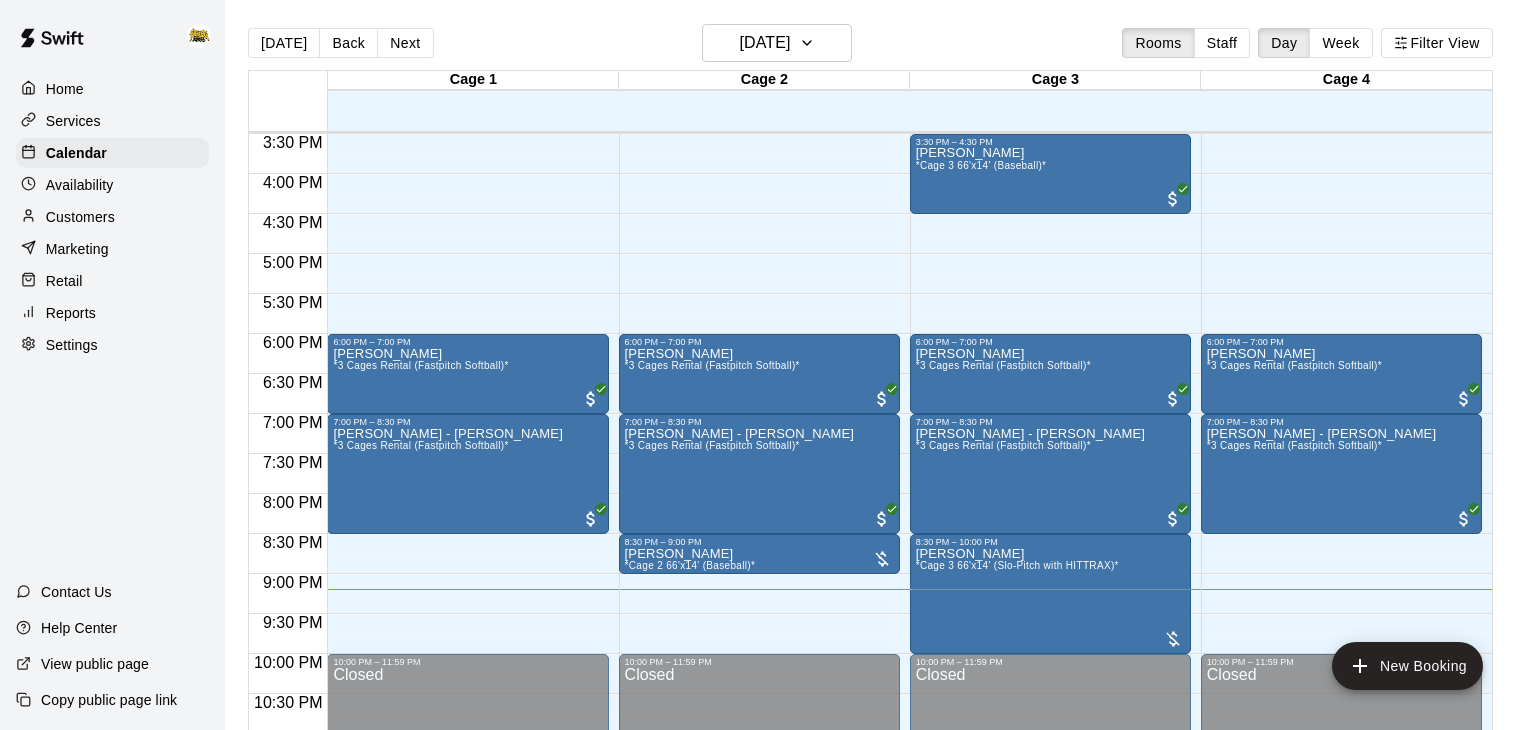 click on "Customers" at bounding box center (112, 217) 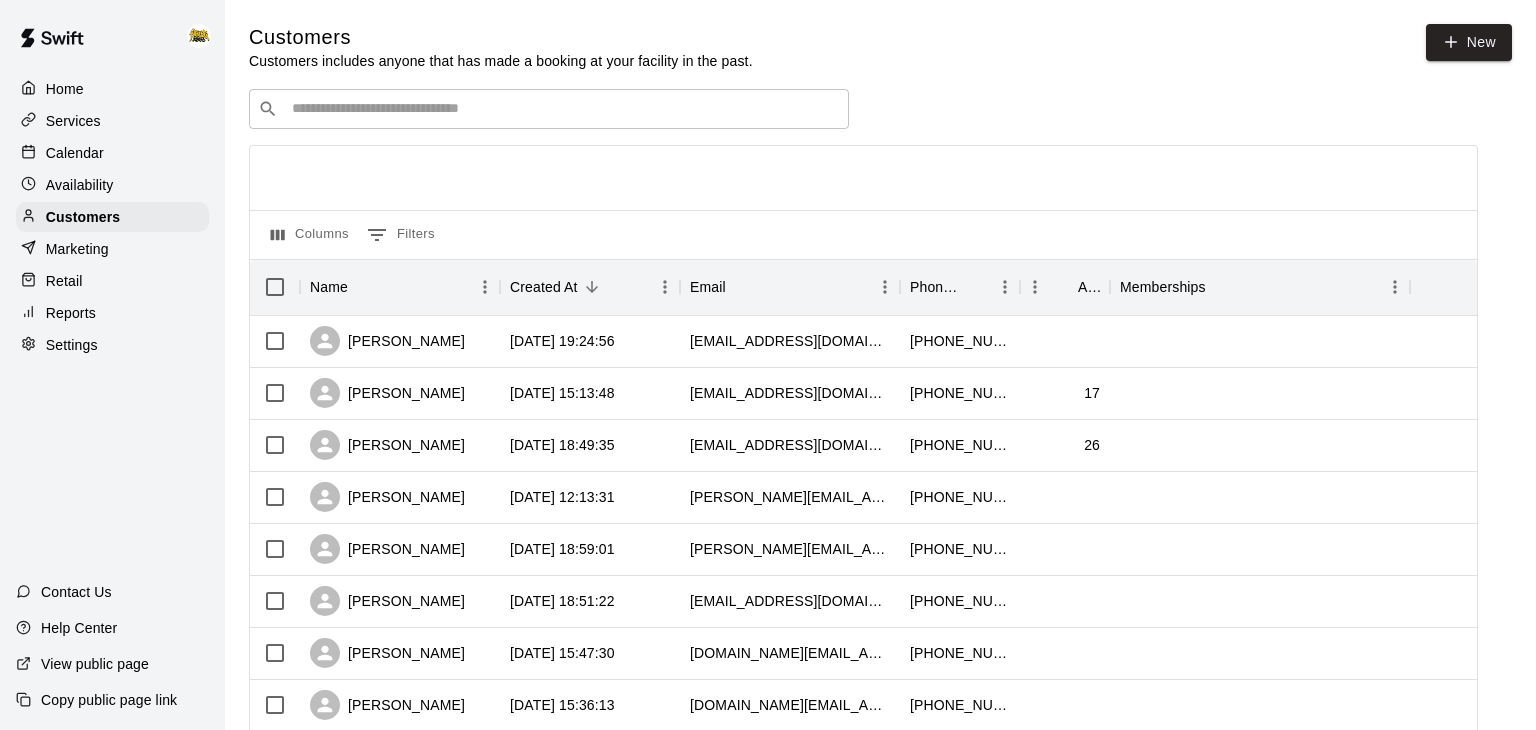 click at bounding box center [563, 109] 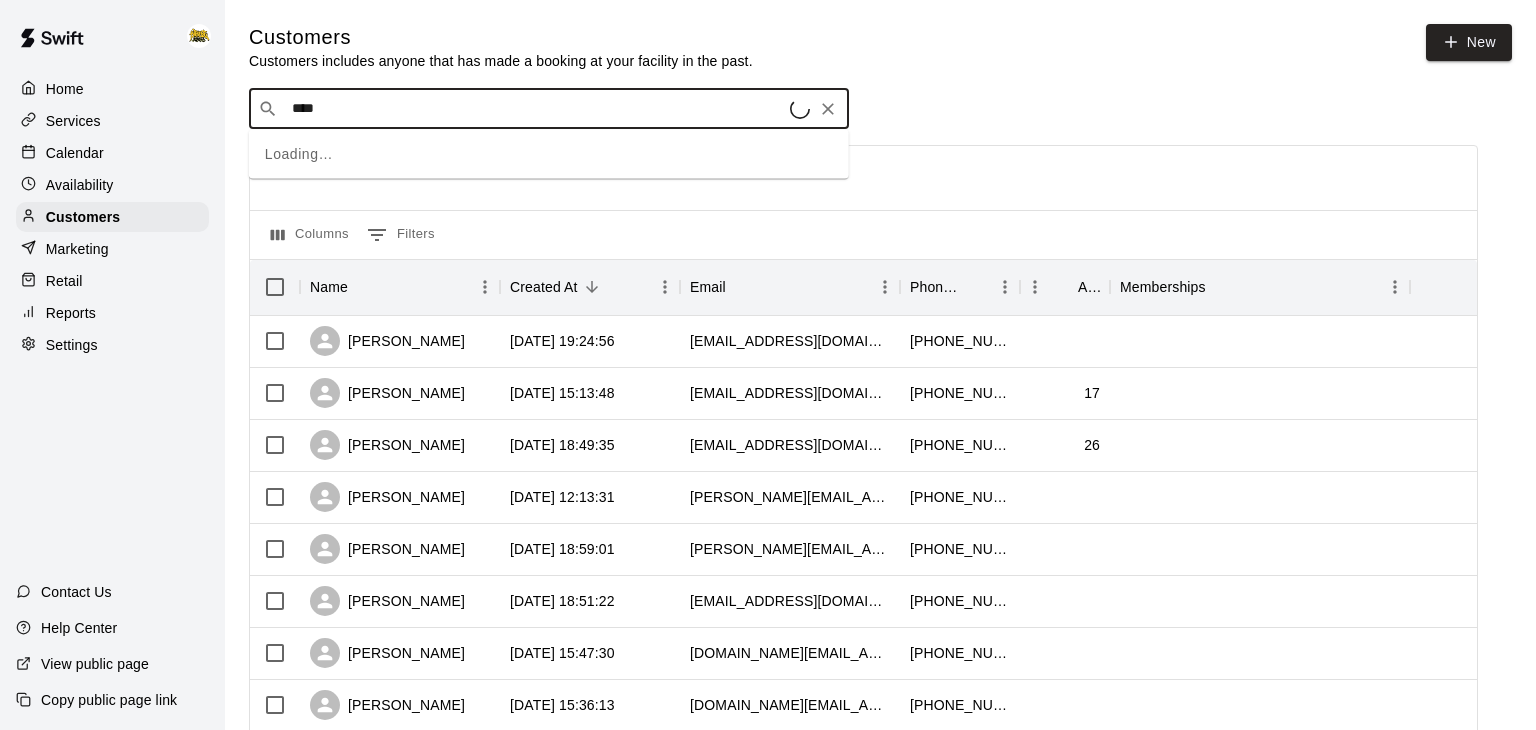 type on "*****" 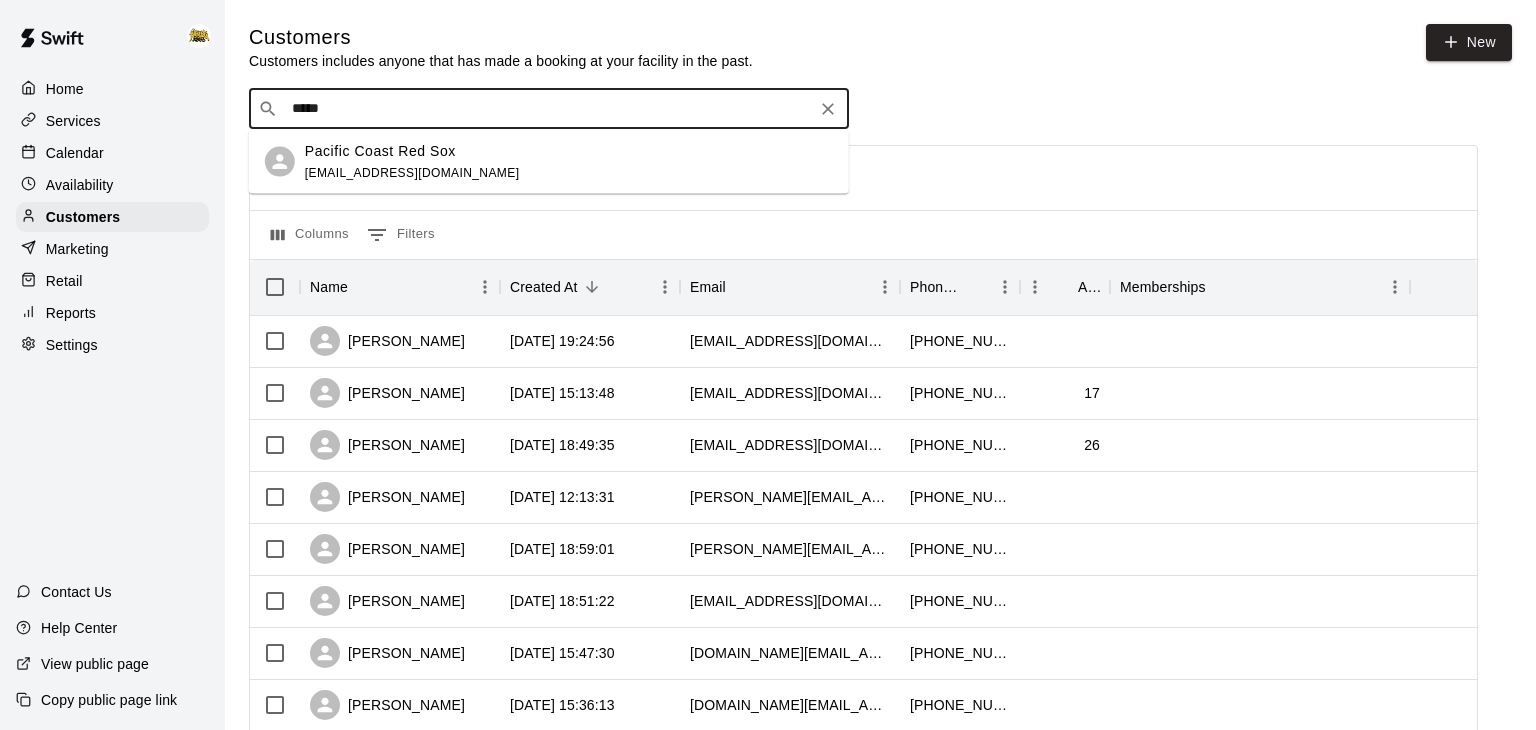 click on "Pacific Coast Red Sox" at bounding box center [380, 150] 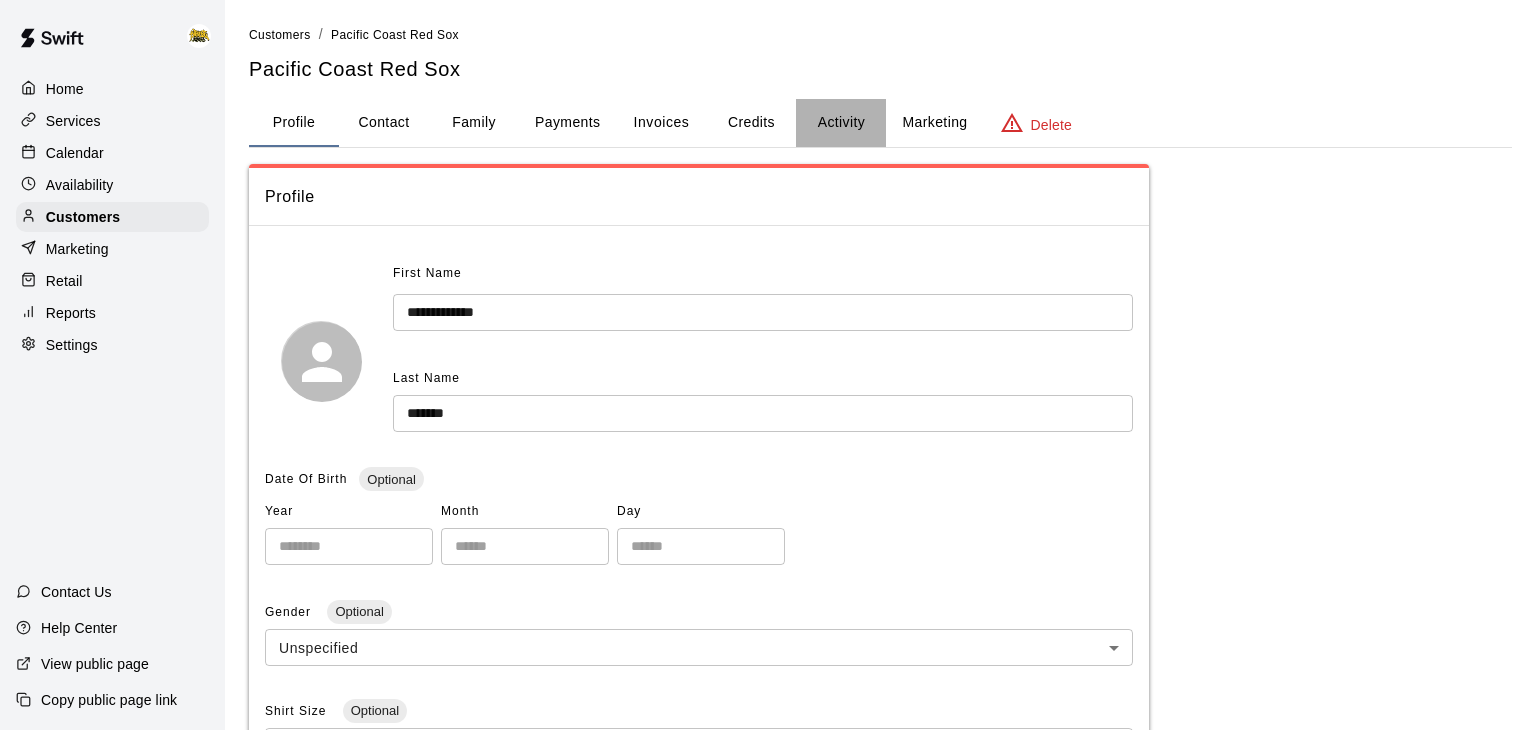 click on "Activity" at bounding box center (841, 123) 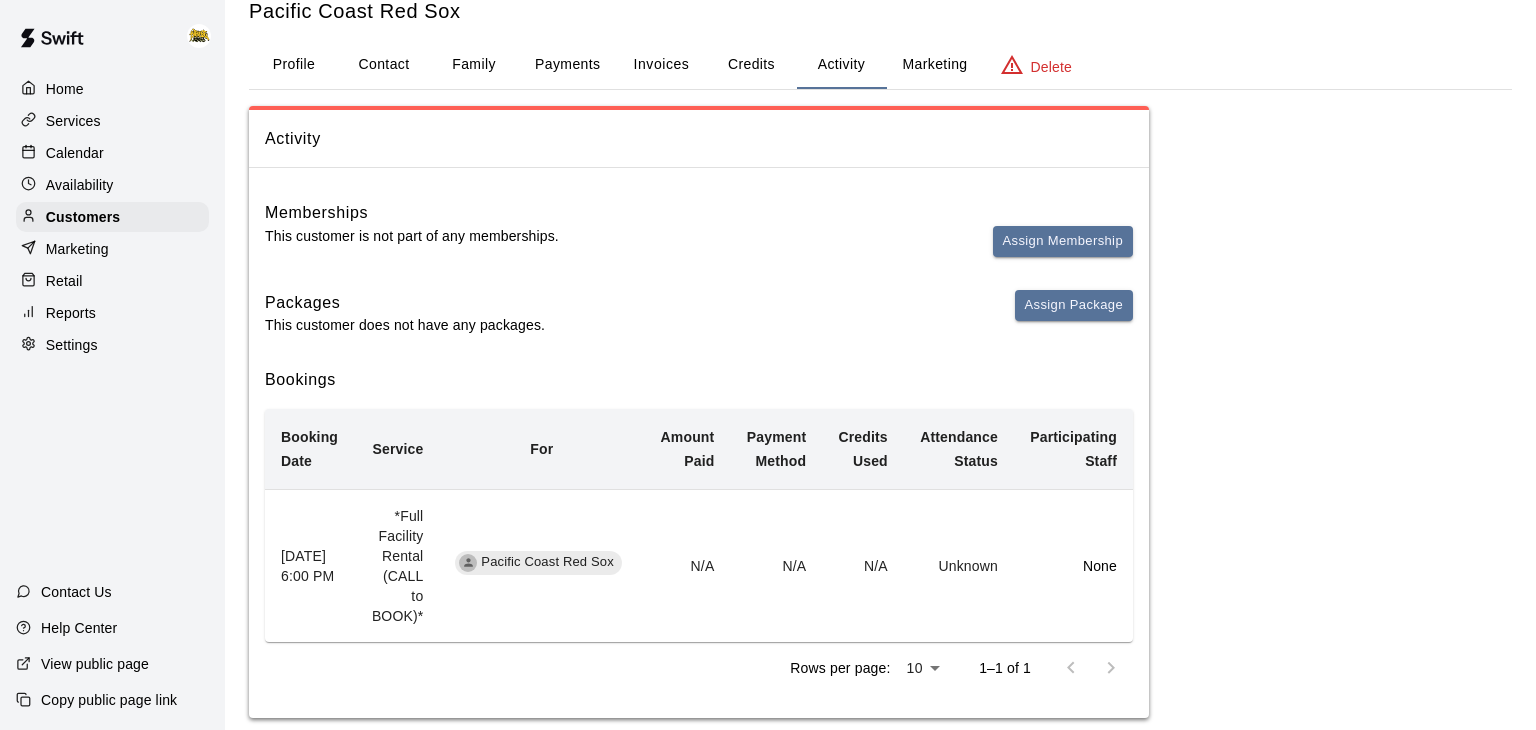 scroll, scrollTop: 63, scrollLeft: 0, axis: vertical 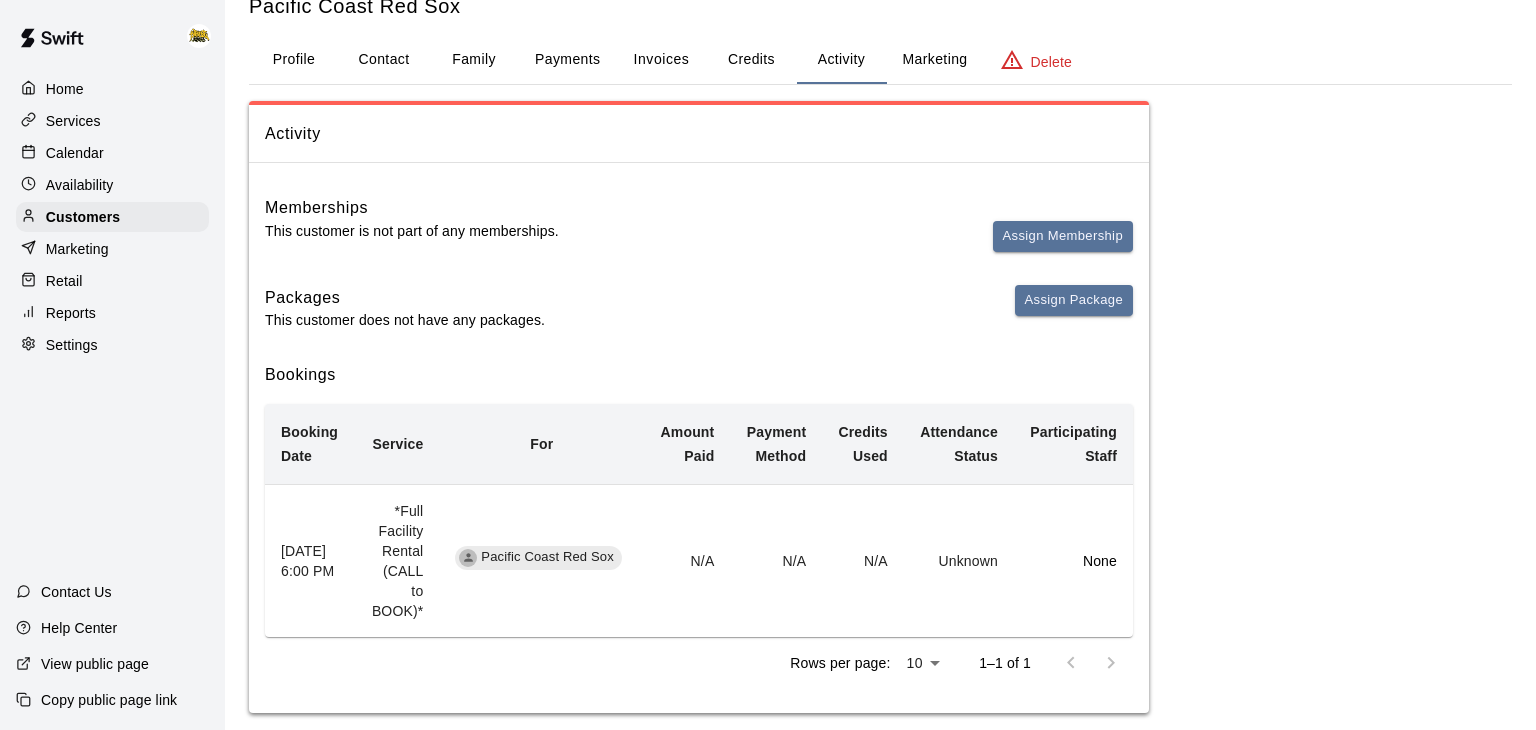 click on "Calendar" at bounding box center [75, 153] 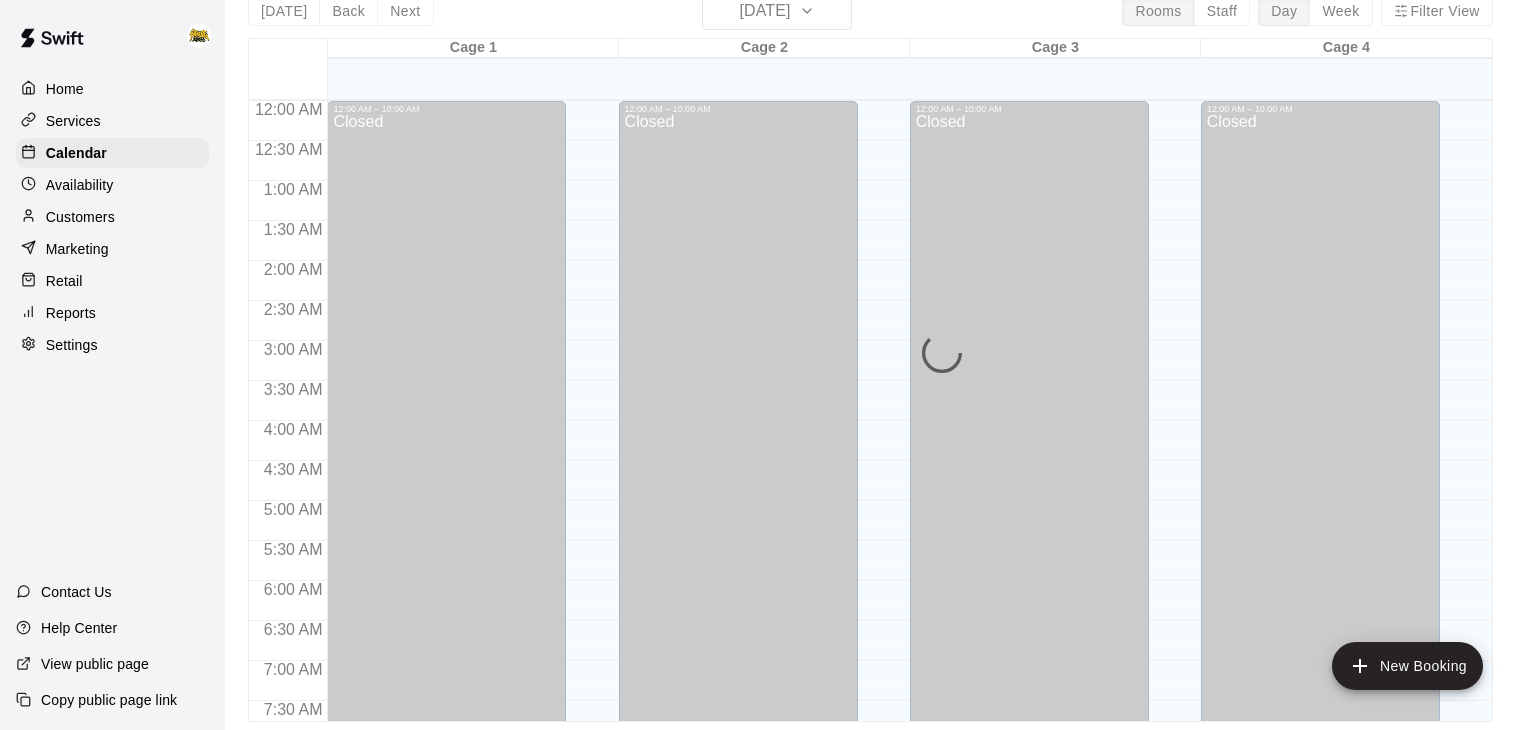 scroll, scrollTop: 0, scrollLeft: 0, axis: both 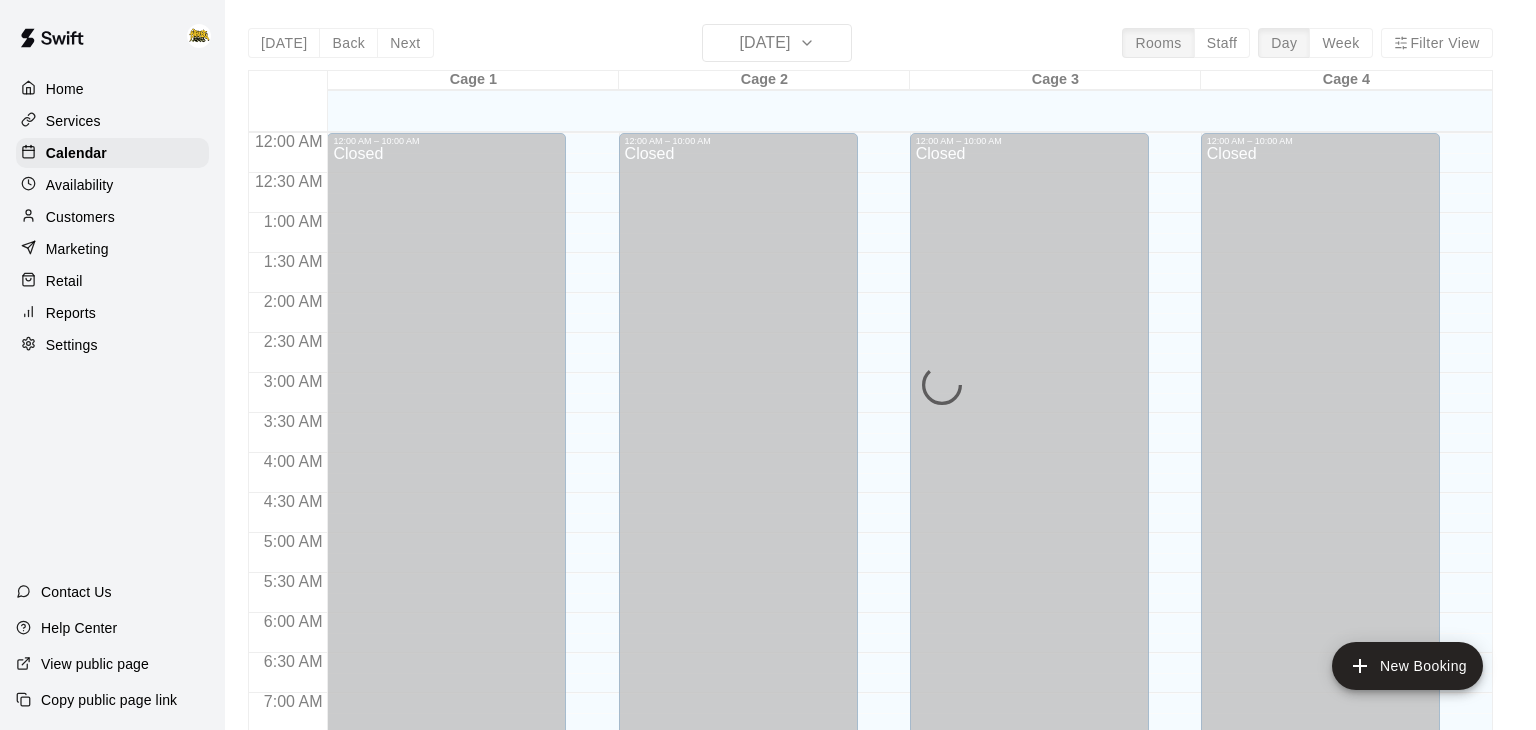 click on "Services" at bounding box center [73, 121] 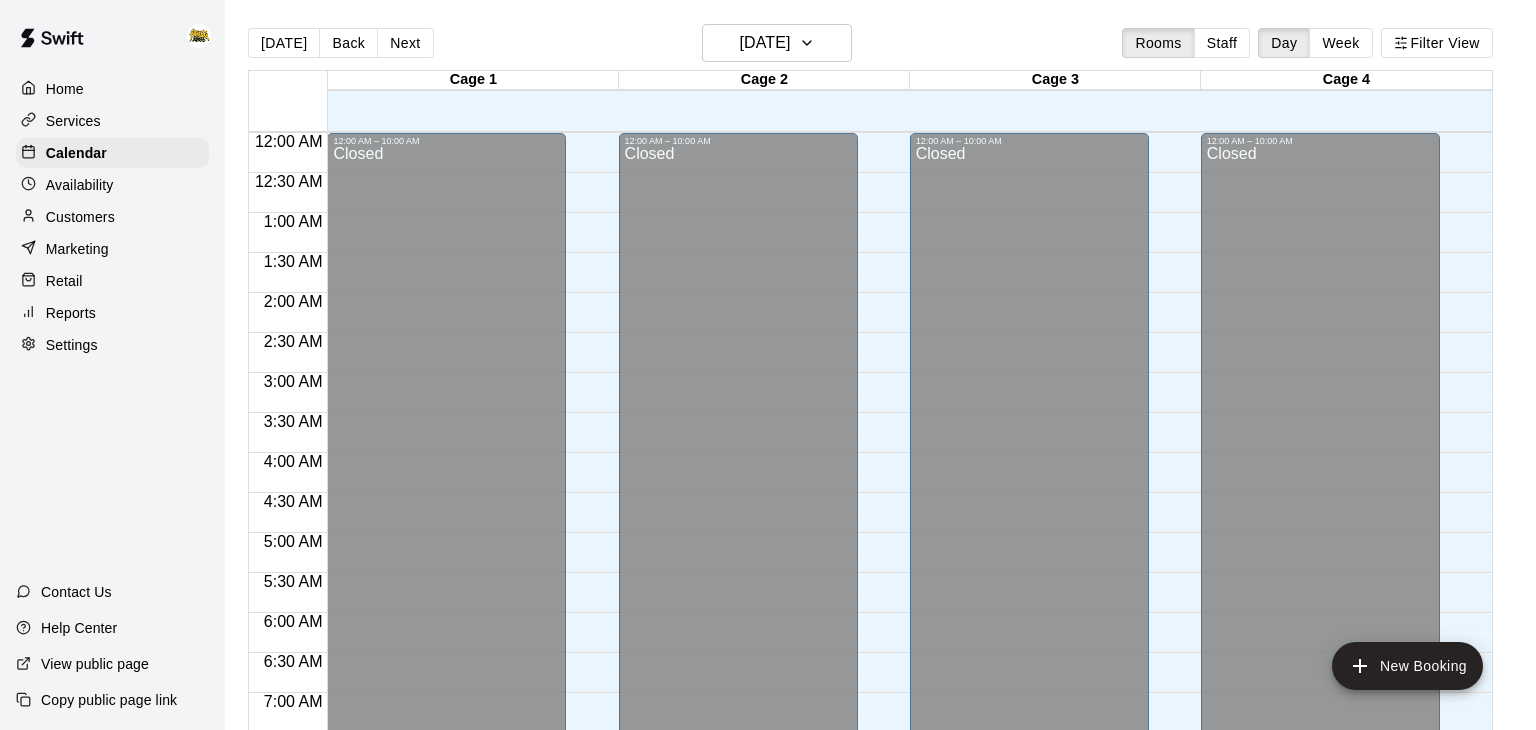 scroll, scrollTop: 0, scrollLeft: 0, axis: both 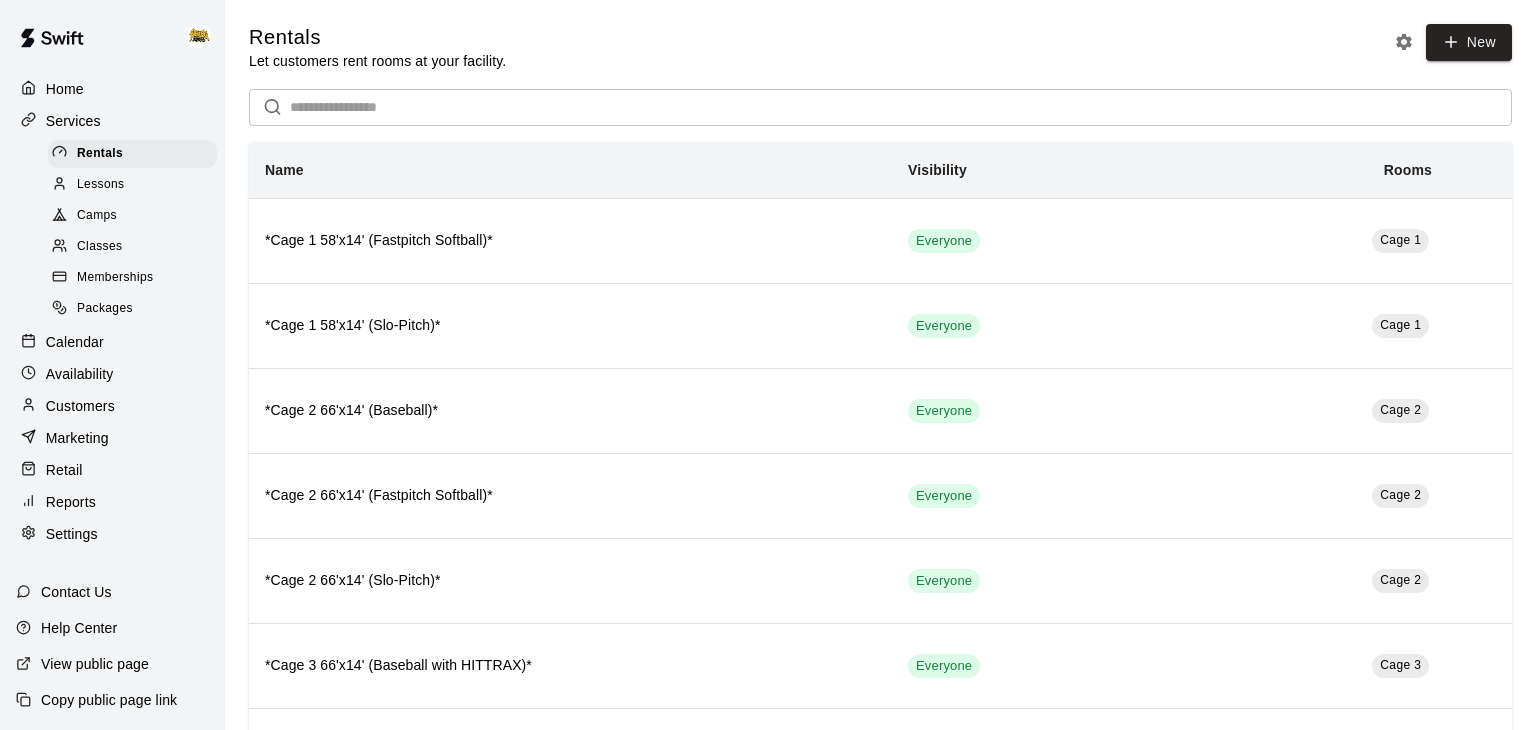 click on "Camps" at bounding box center (132, 216) 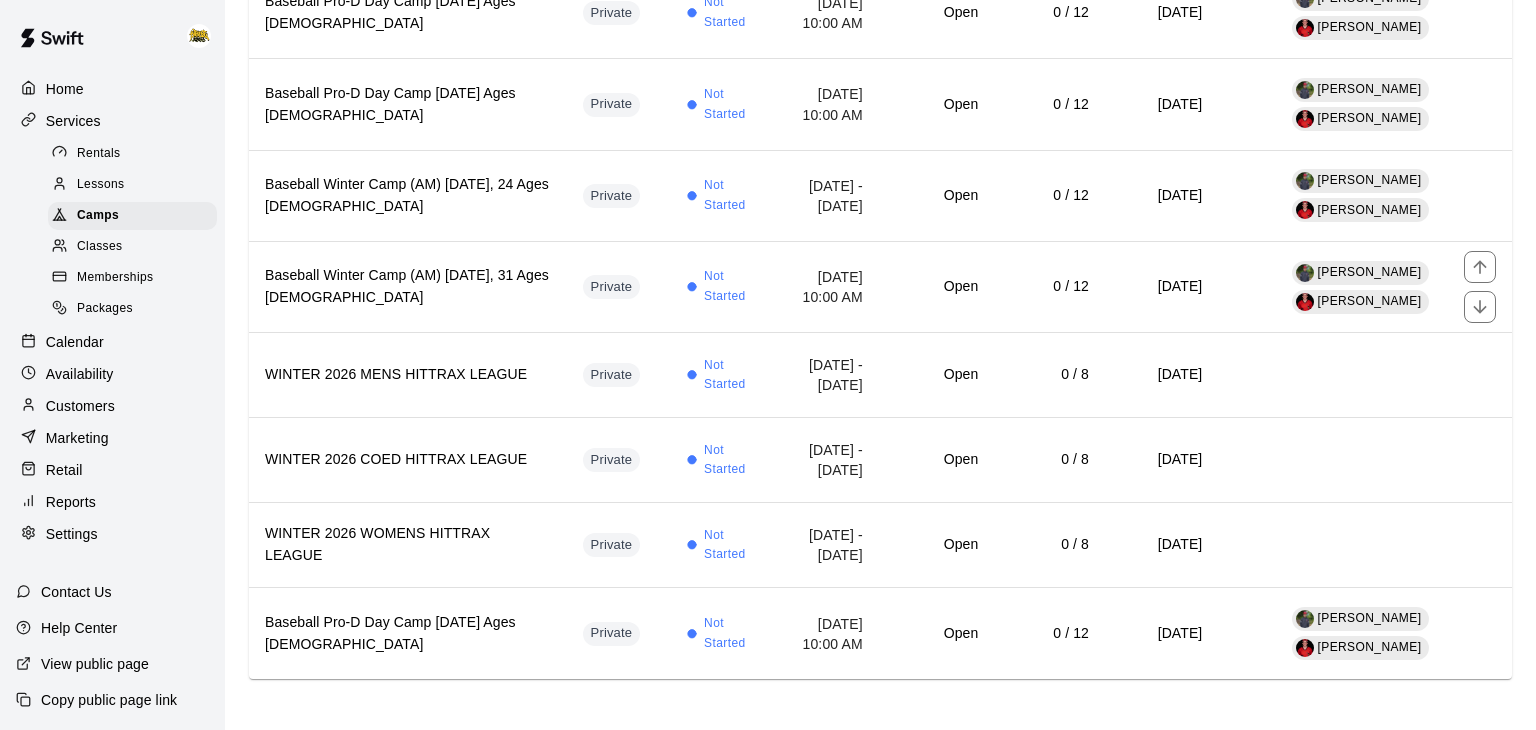 scroll, scrollTop: 1100, scrollLeft: 0, axis: vertical 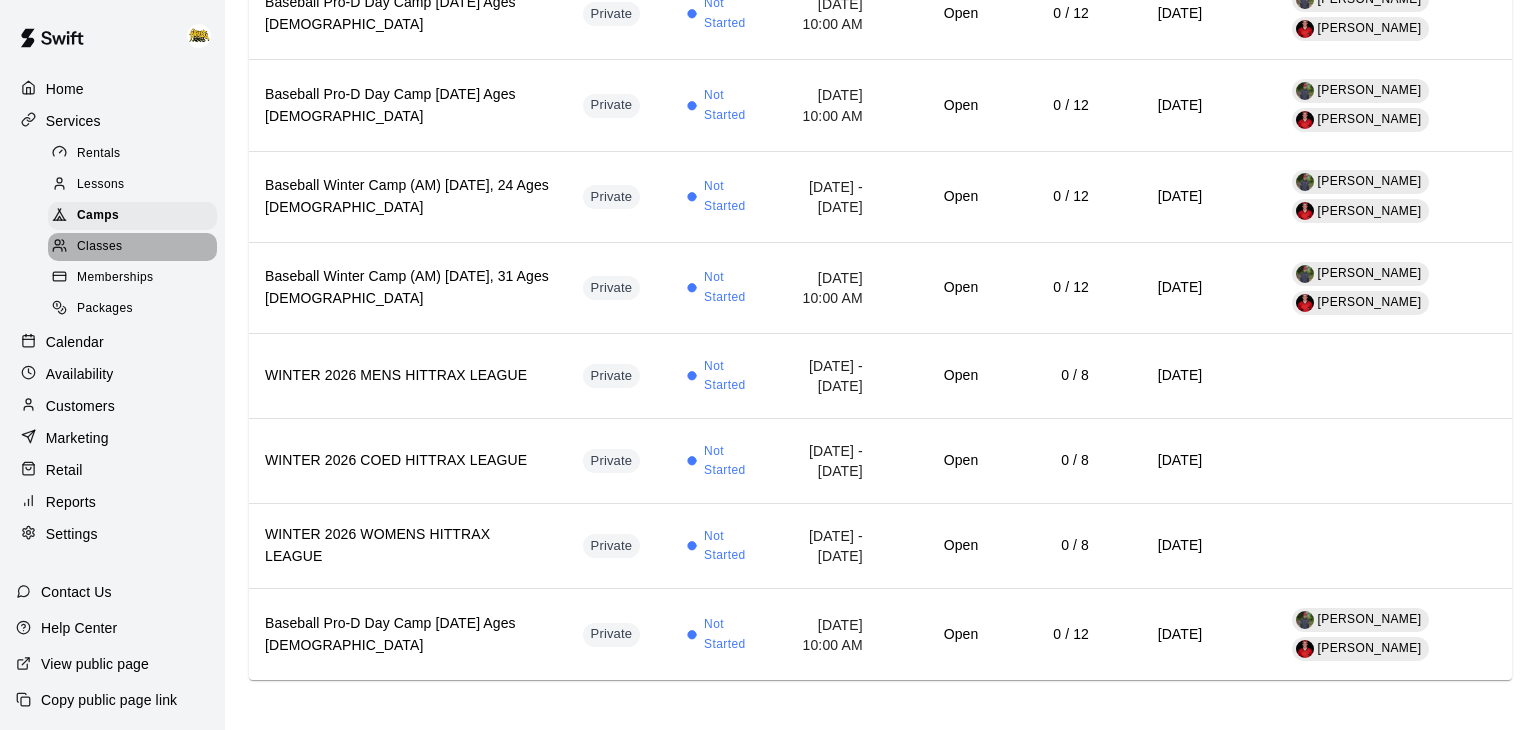 click on "Classes" at bounding box center [99, 247] 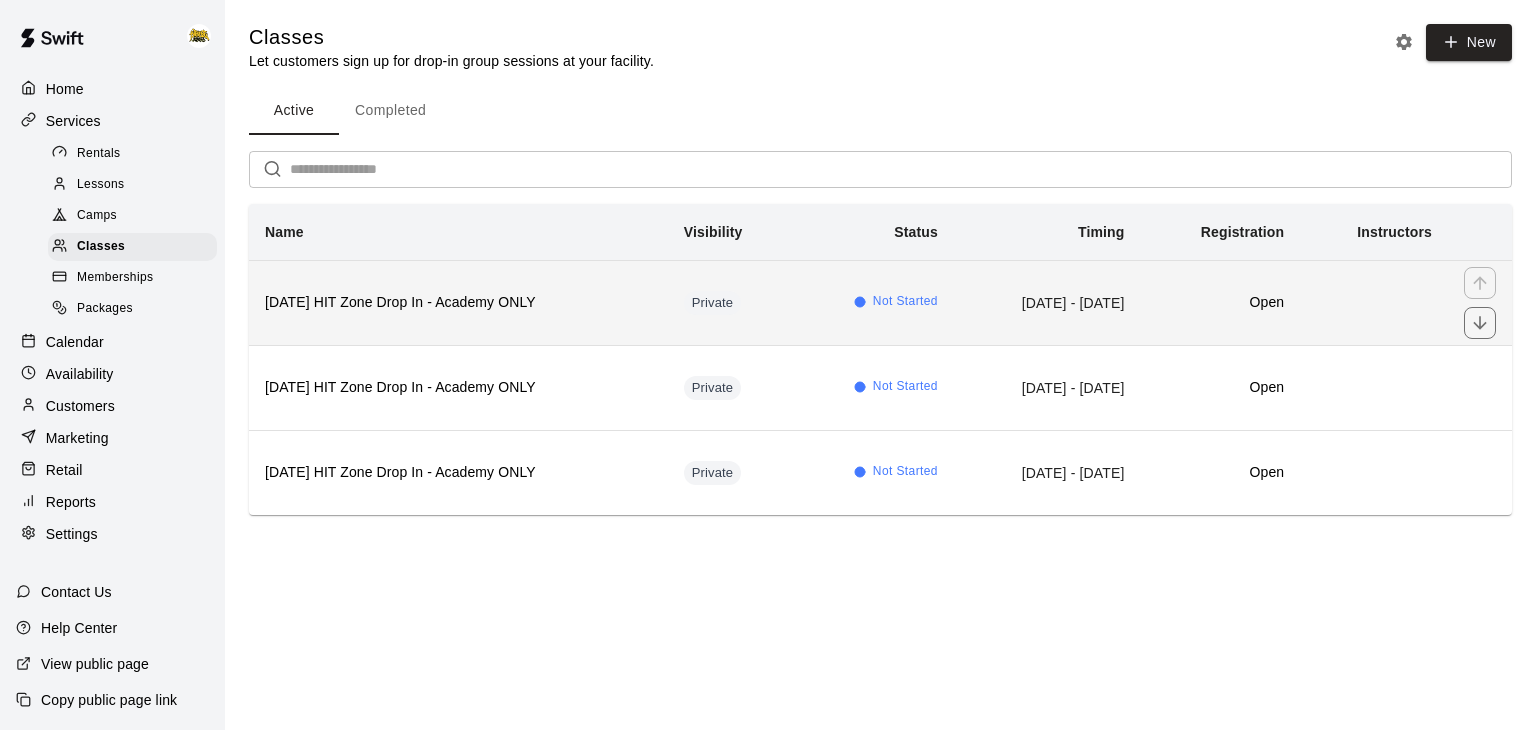 click on "[DATE] HIT Zone Drop In - Academy ONLY" at bounding box center (458, 302) 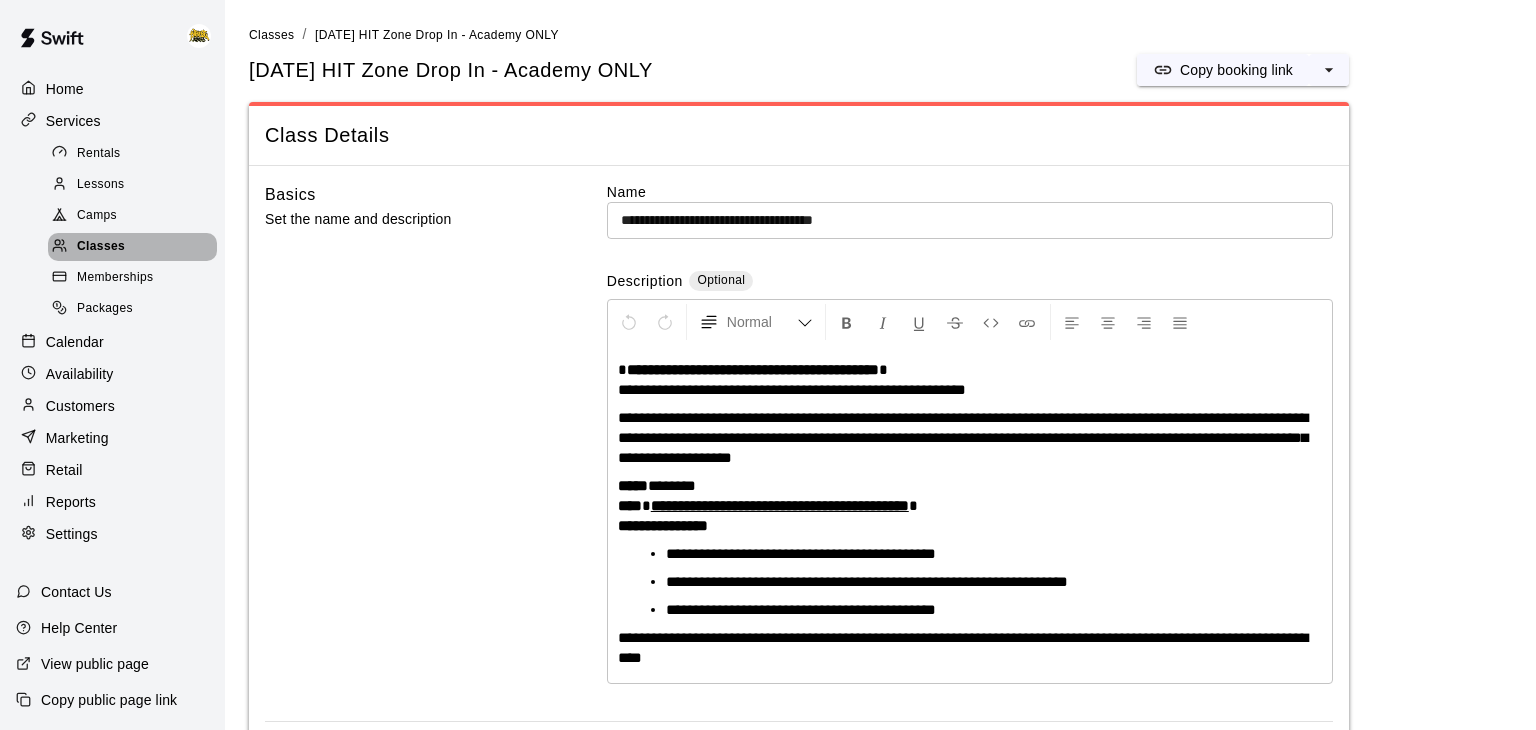 click on "Classes" at bounding box center (132, 247) 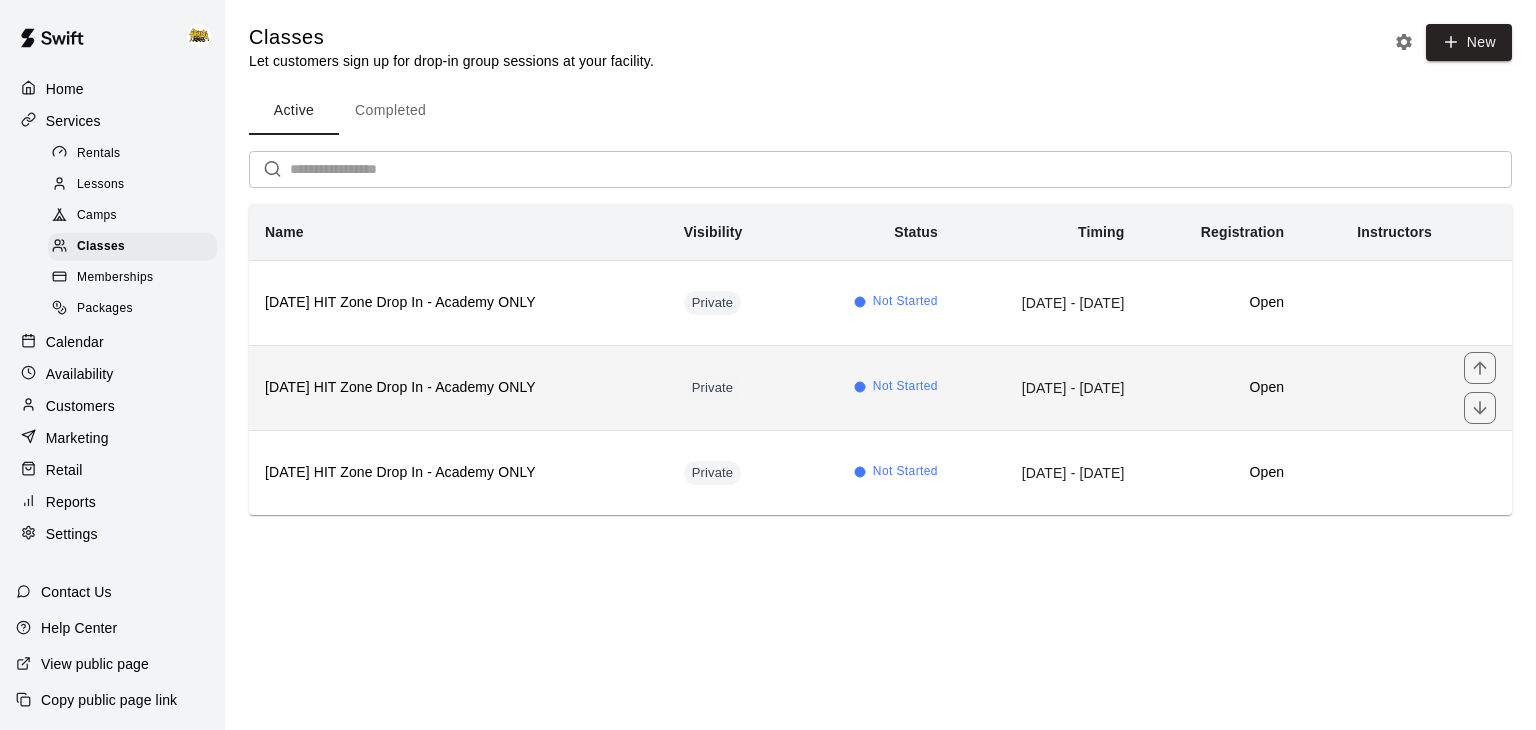 click on "[DATE] HIT Zone Drop In - Academy ONLY" at bounding box center (458, 388) 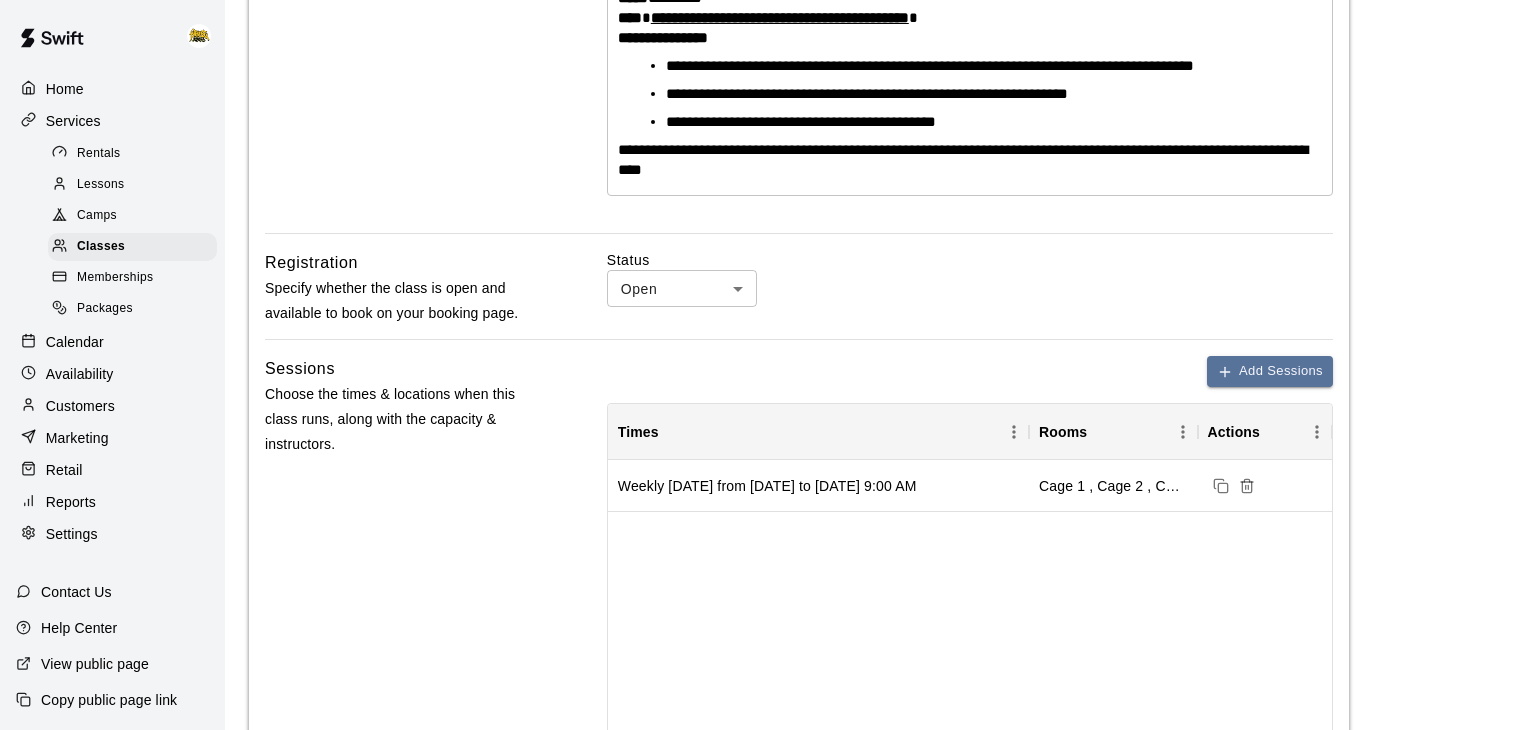 scroll, scrollTop: 489, scrollLeft: 0, axis: vertical 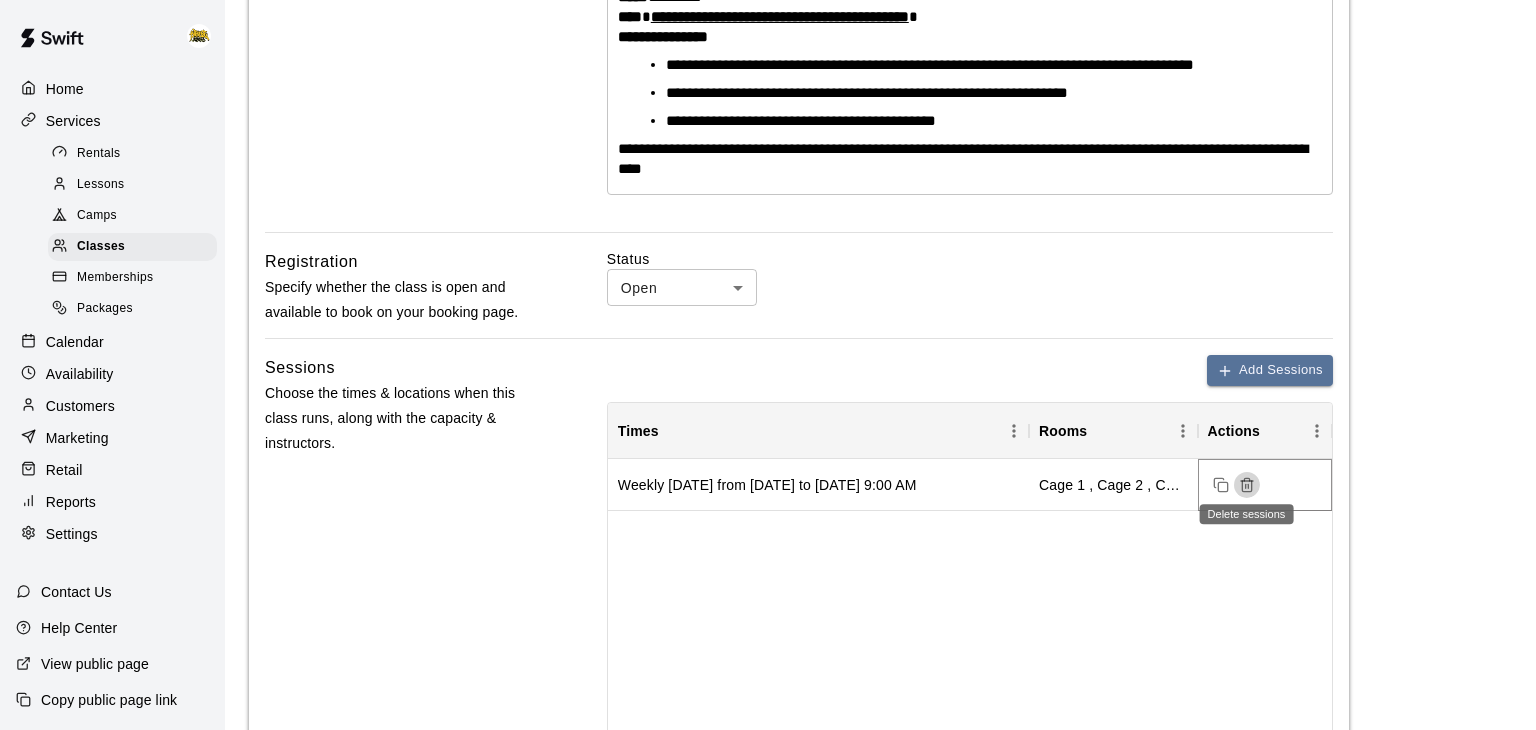 click 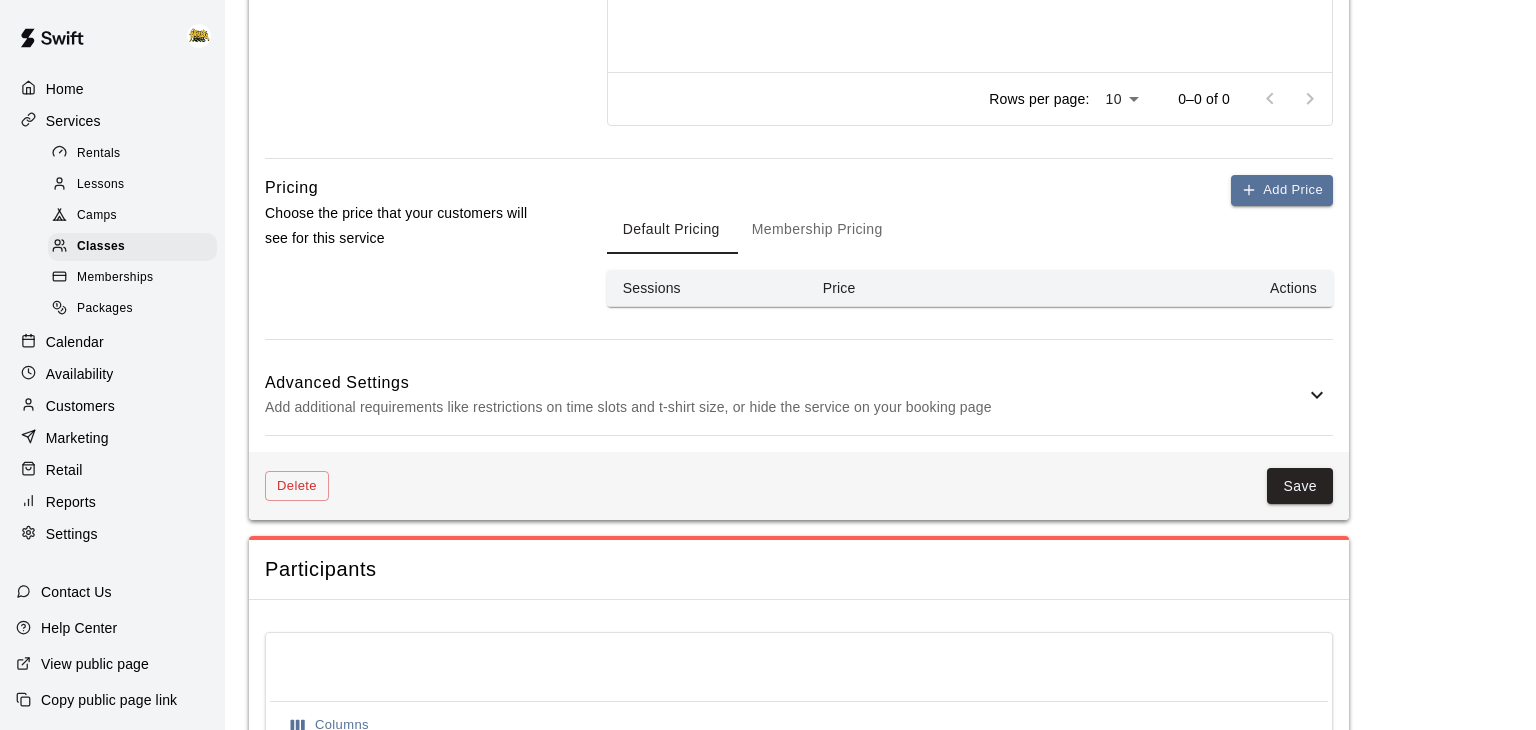 scroll, scrollTop: 1224, scrollLeft: 0, axis: vertical 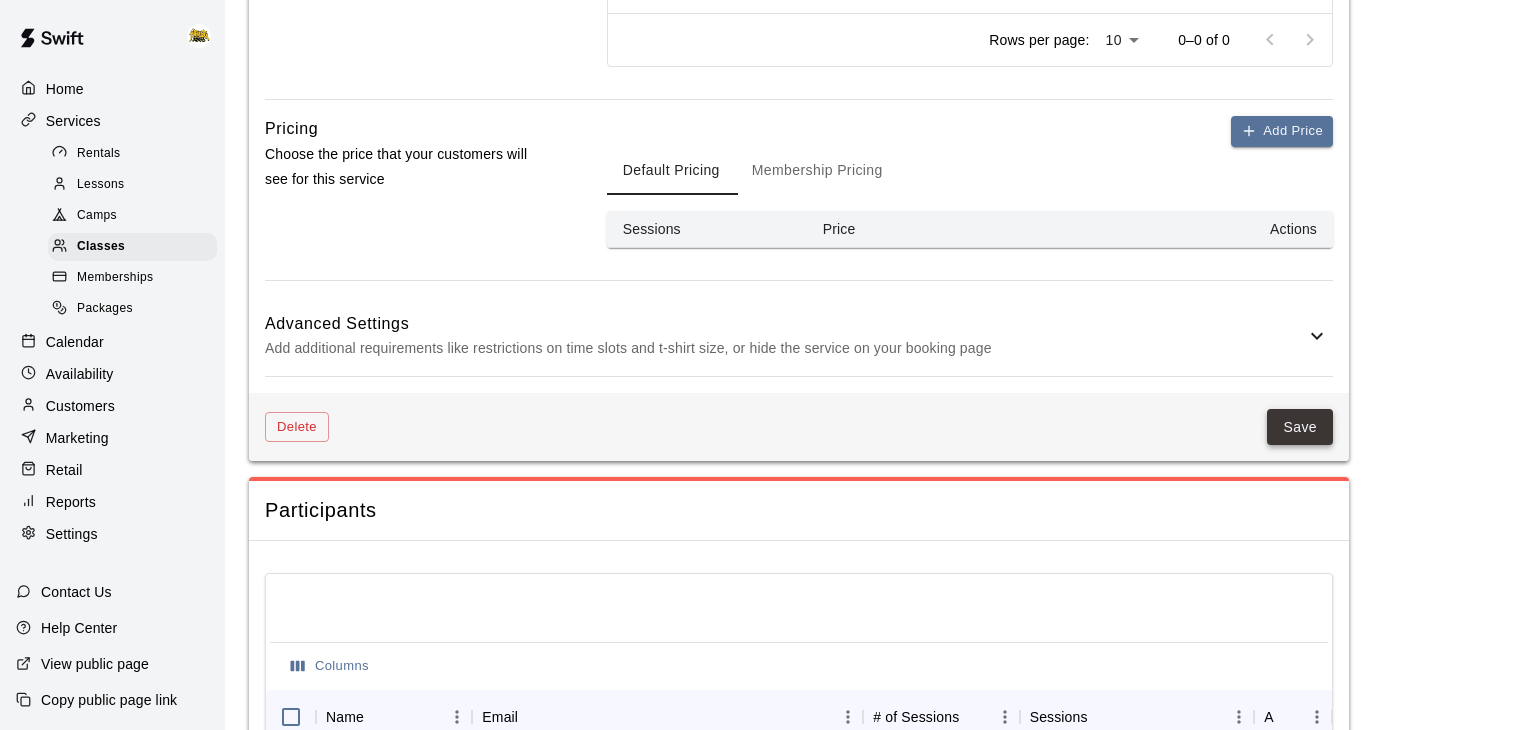 click on "Save" at bounding box center (1300, 427) 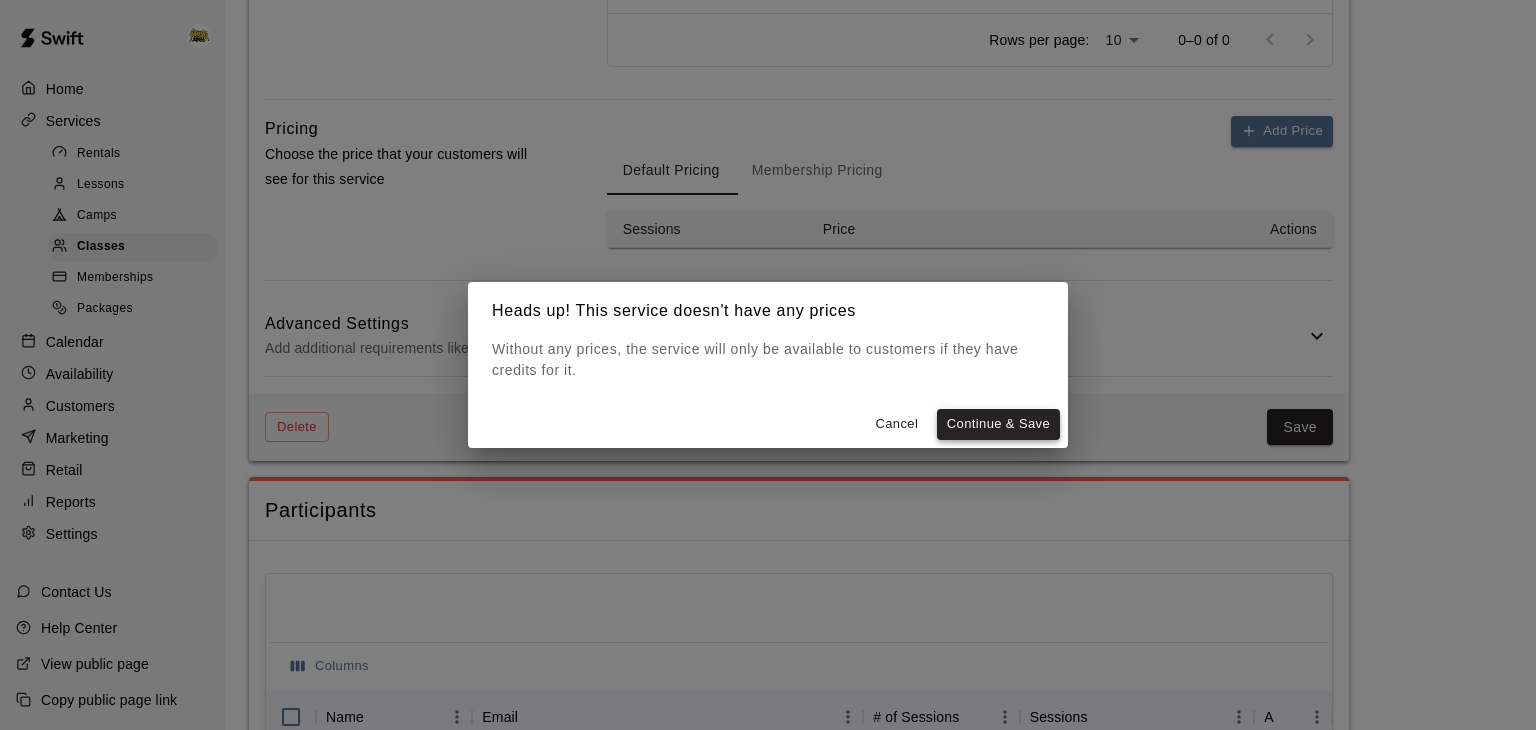 click on "Continue & Save" at bounding box center [998, 424] 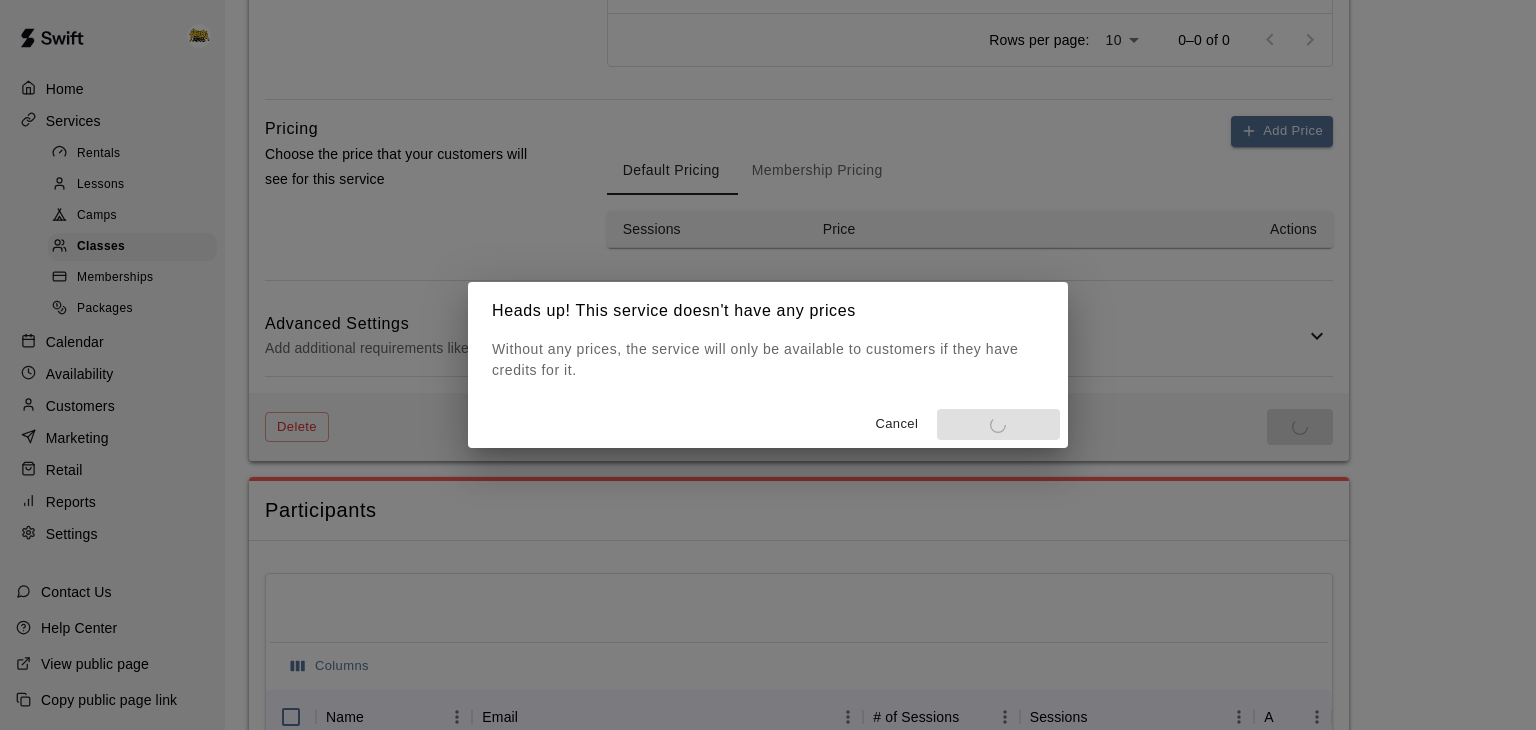 scroll, scrollTop: 0, scrollLeft: 0, axis: both 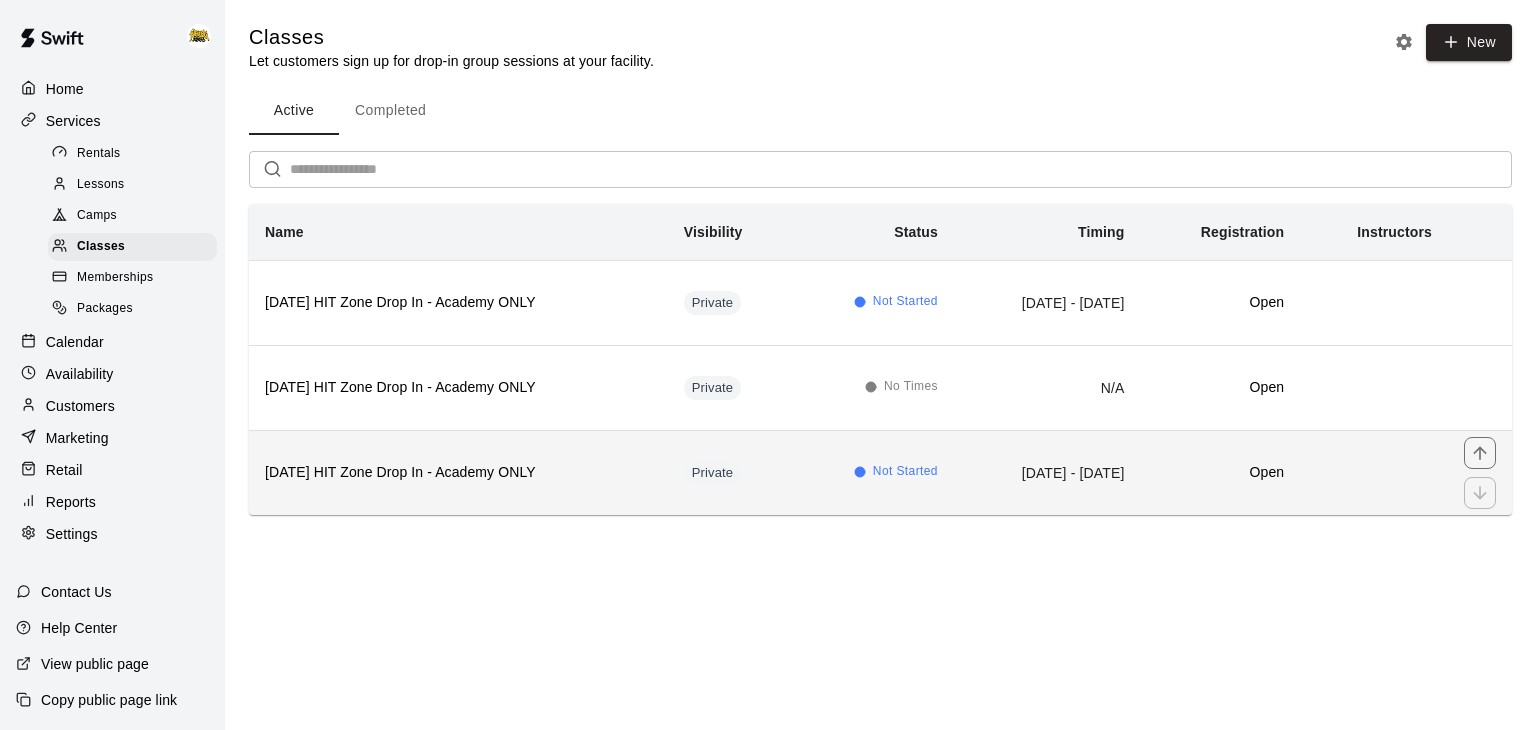 click on "[DATE] HIT Zone Drop In - Academy ONLY" at bounding box center [458, 473] 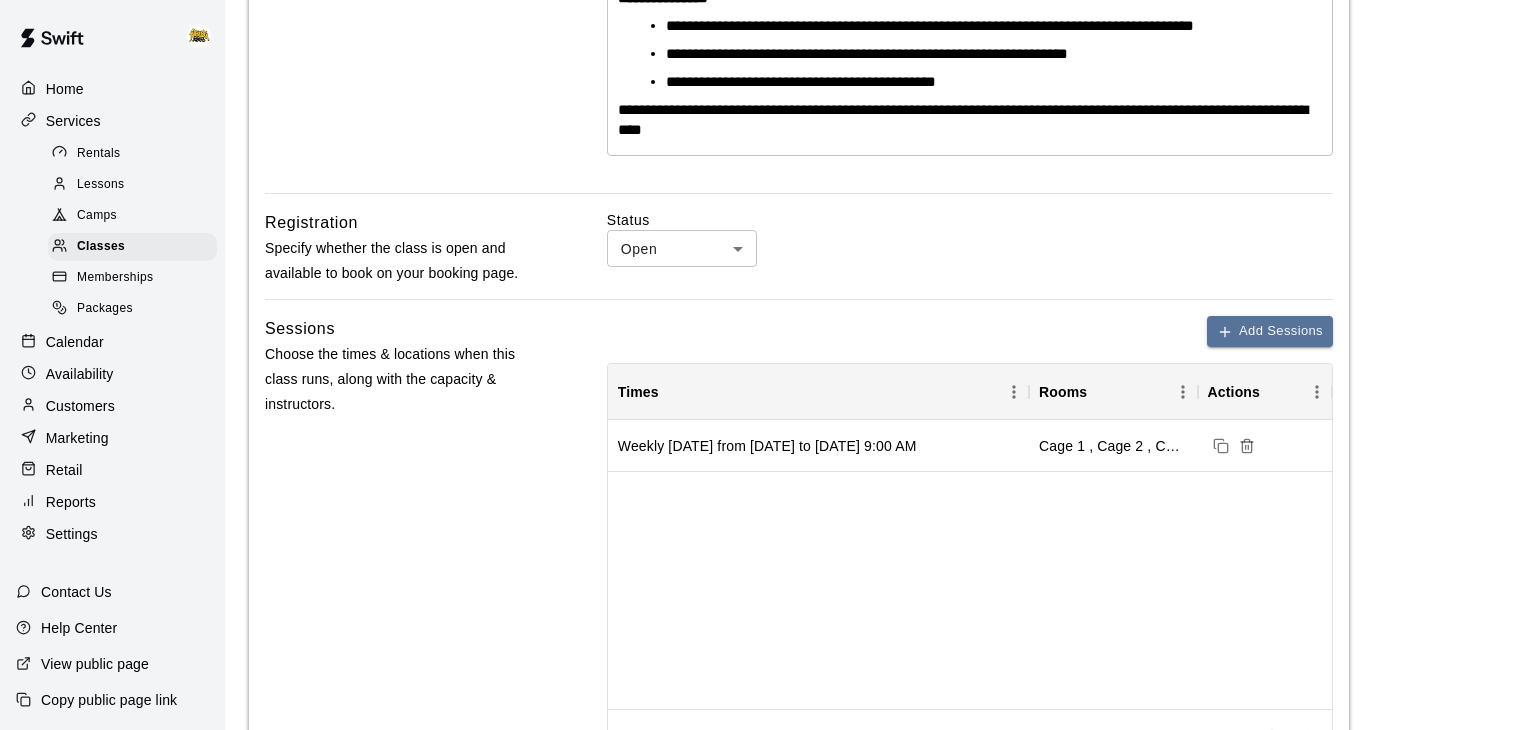scroll, scrollTop: 529, scrollLeft: 0, axis: vertical 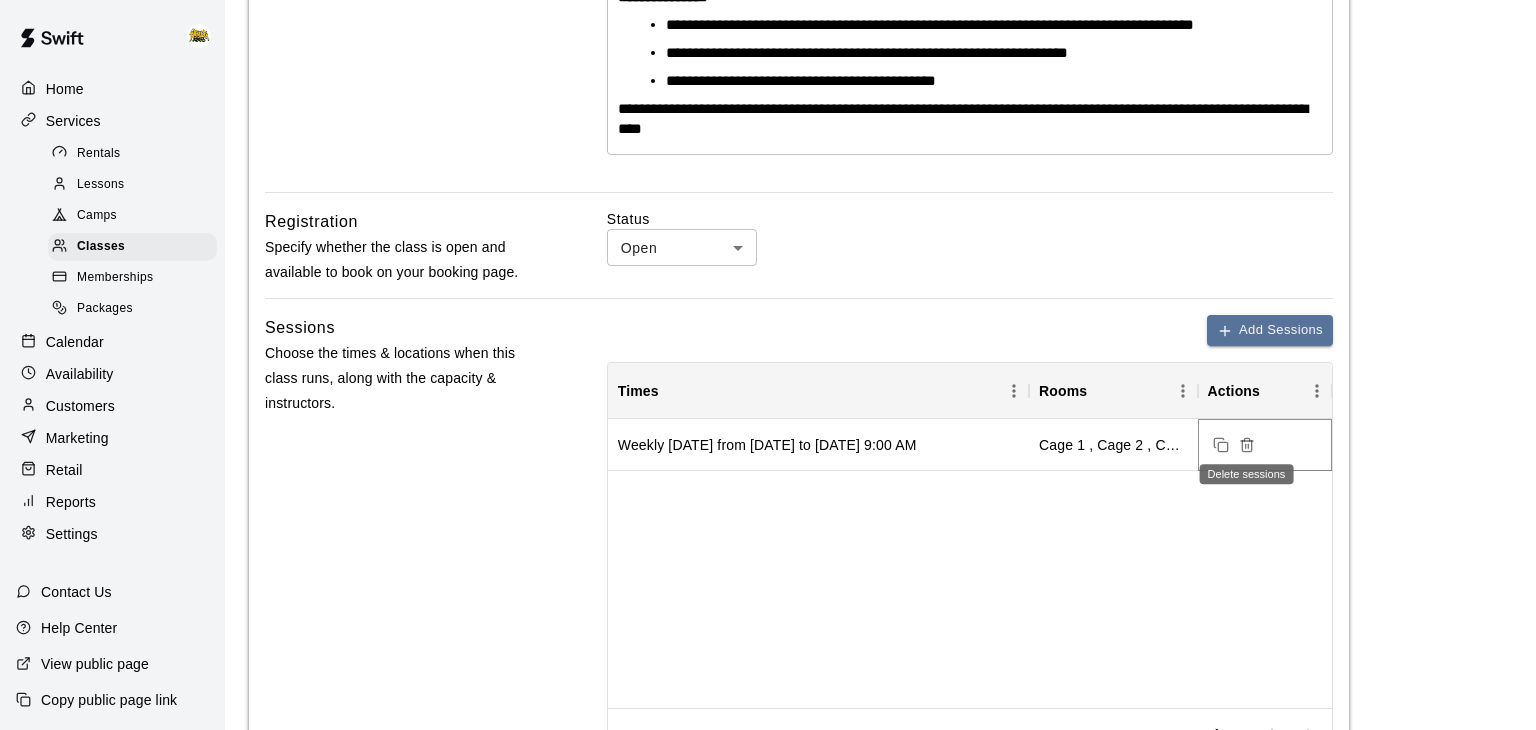 click 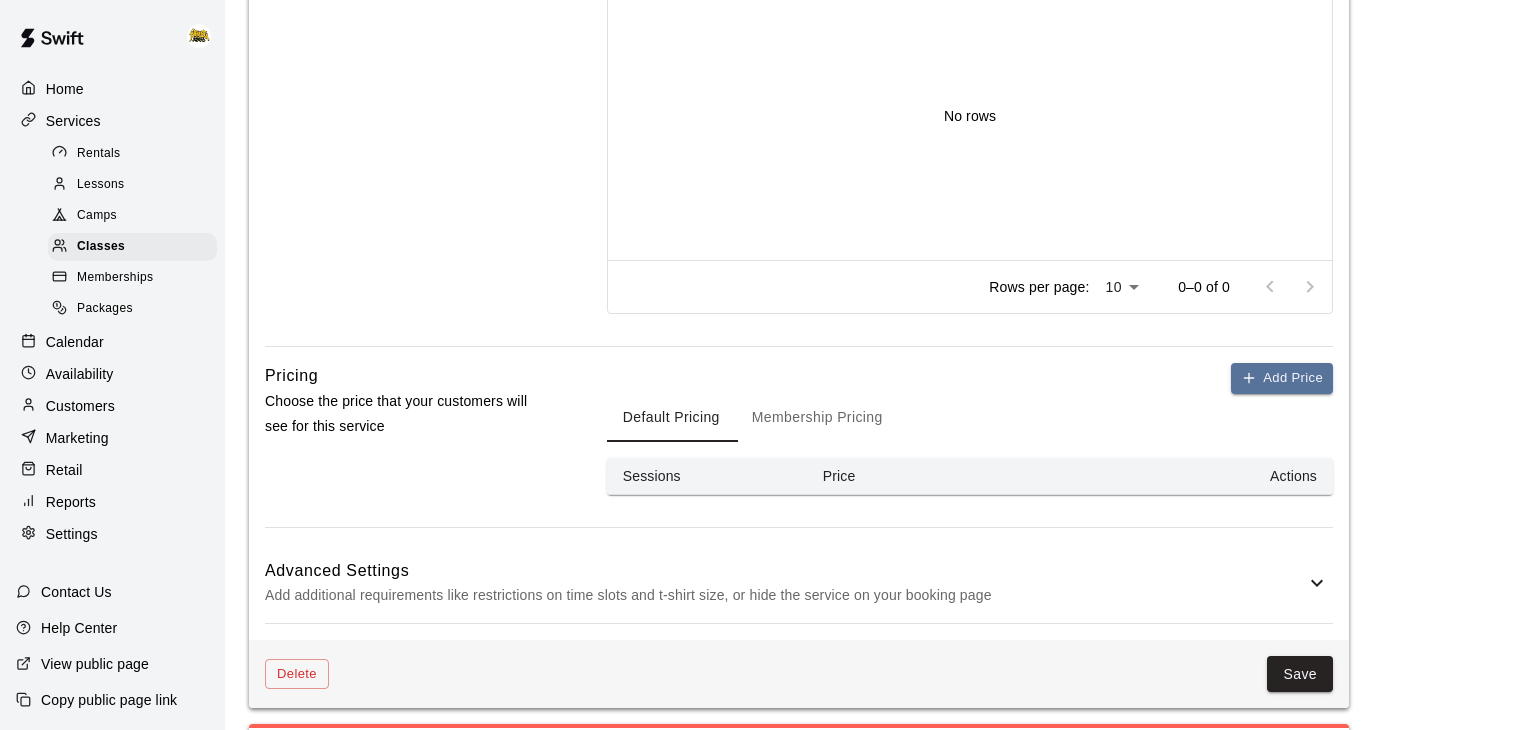 scroll, scrollTop: 979, scrollLeft: 0, axis: vertical 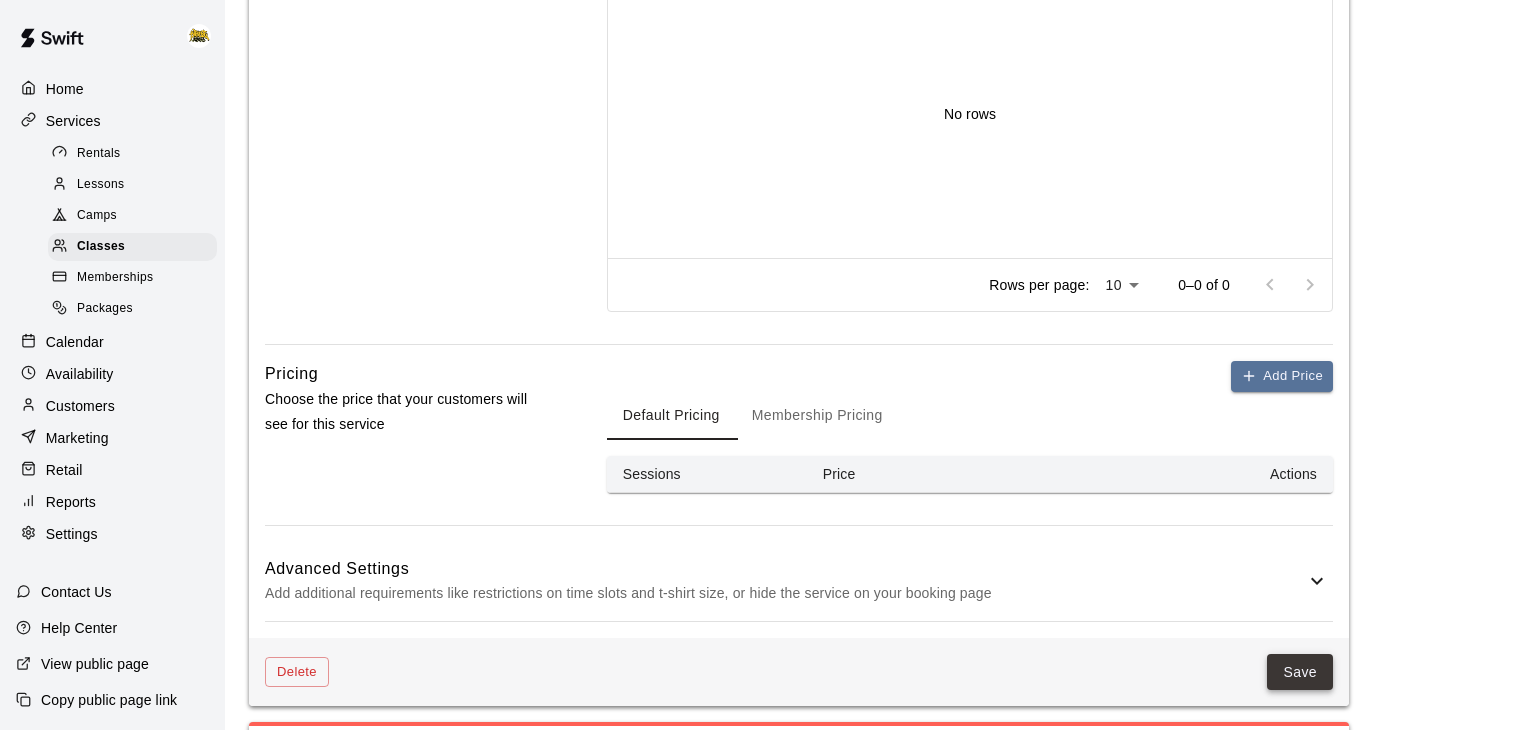 click on "Save" at bounding box center (1300, 672) 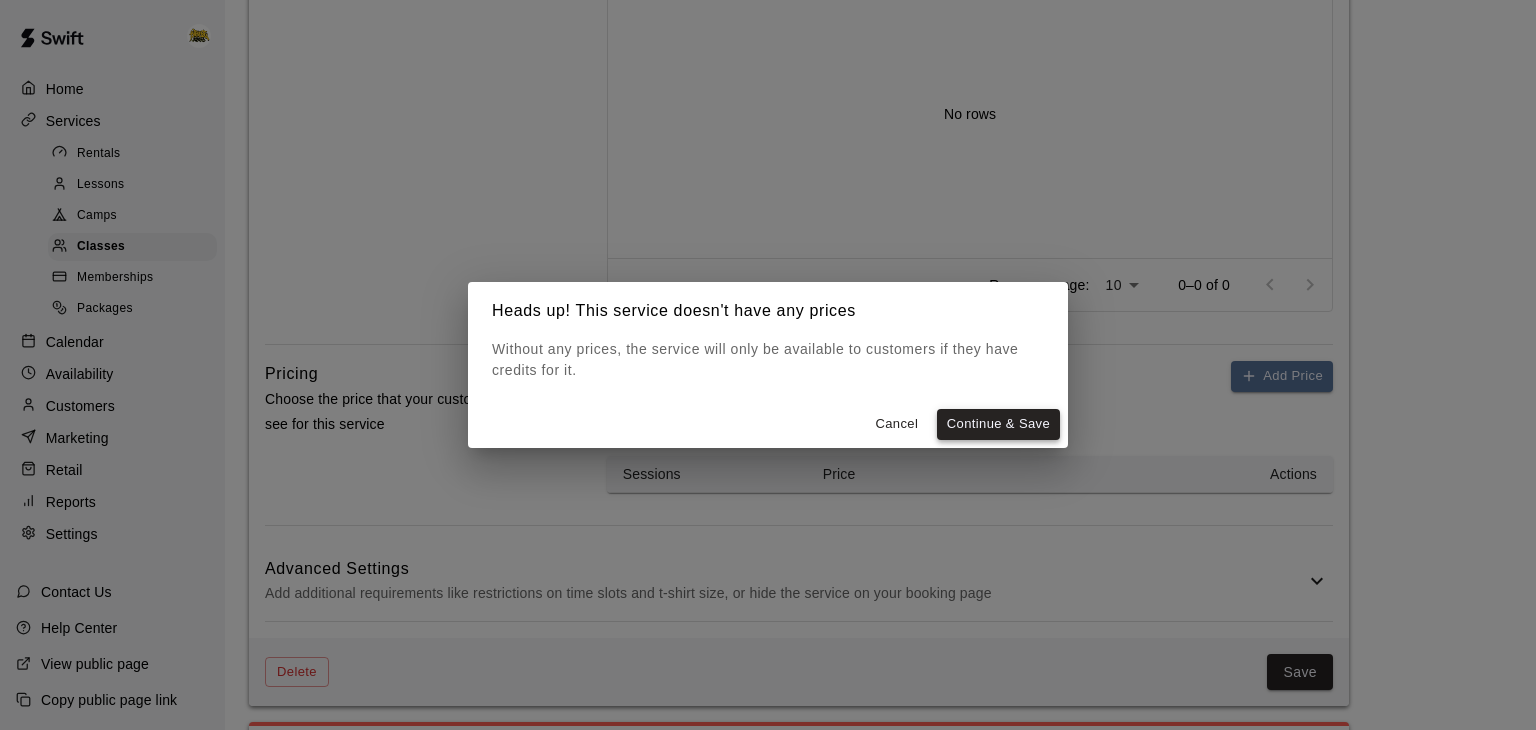 click on "Continue & Save" at bounding box center (998, 424) 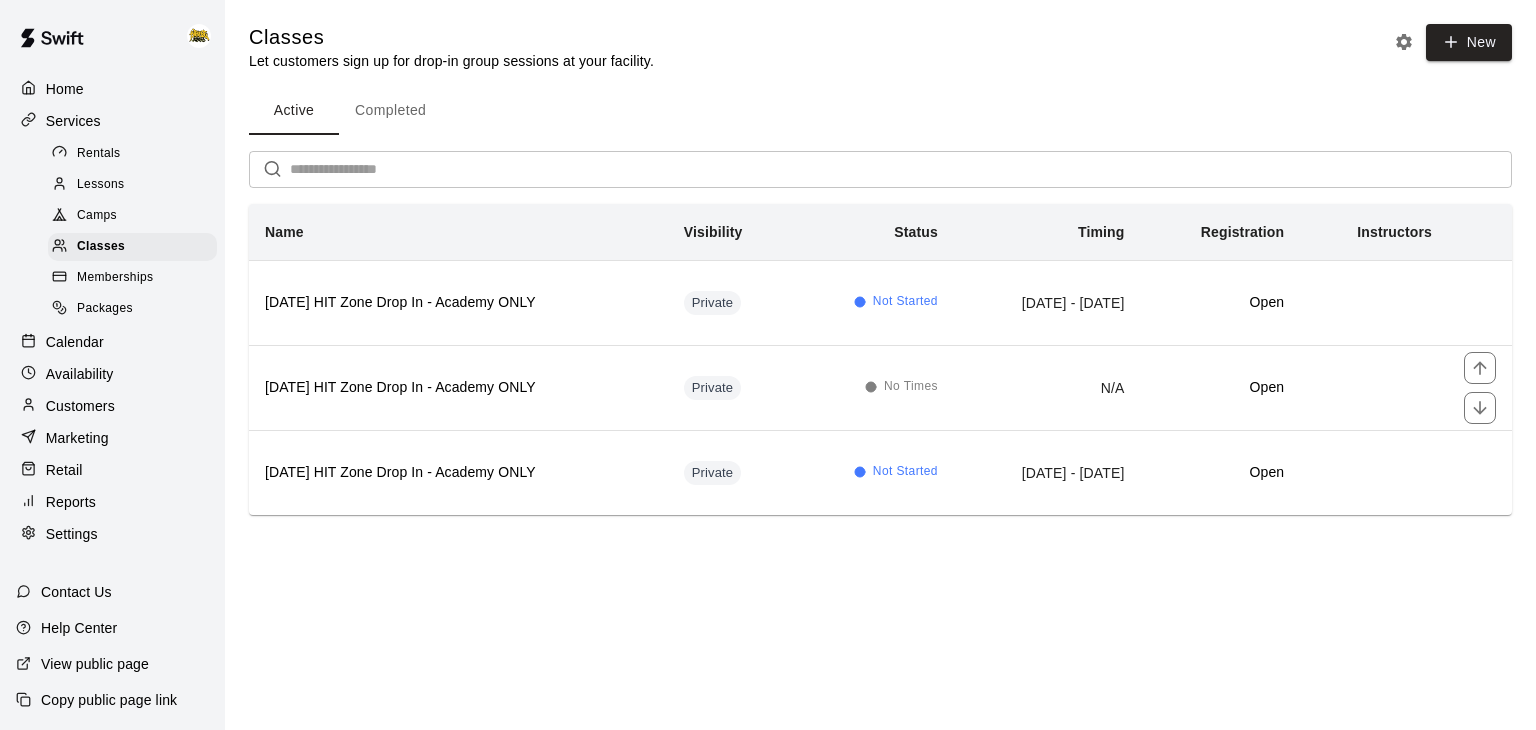 scroll, scrollTop: 0, scrollLeft: 0, axis: both 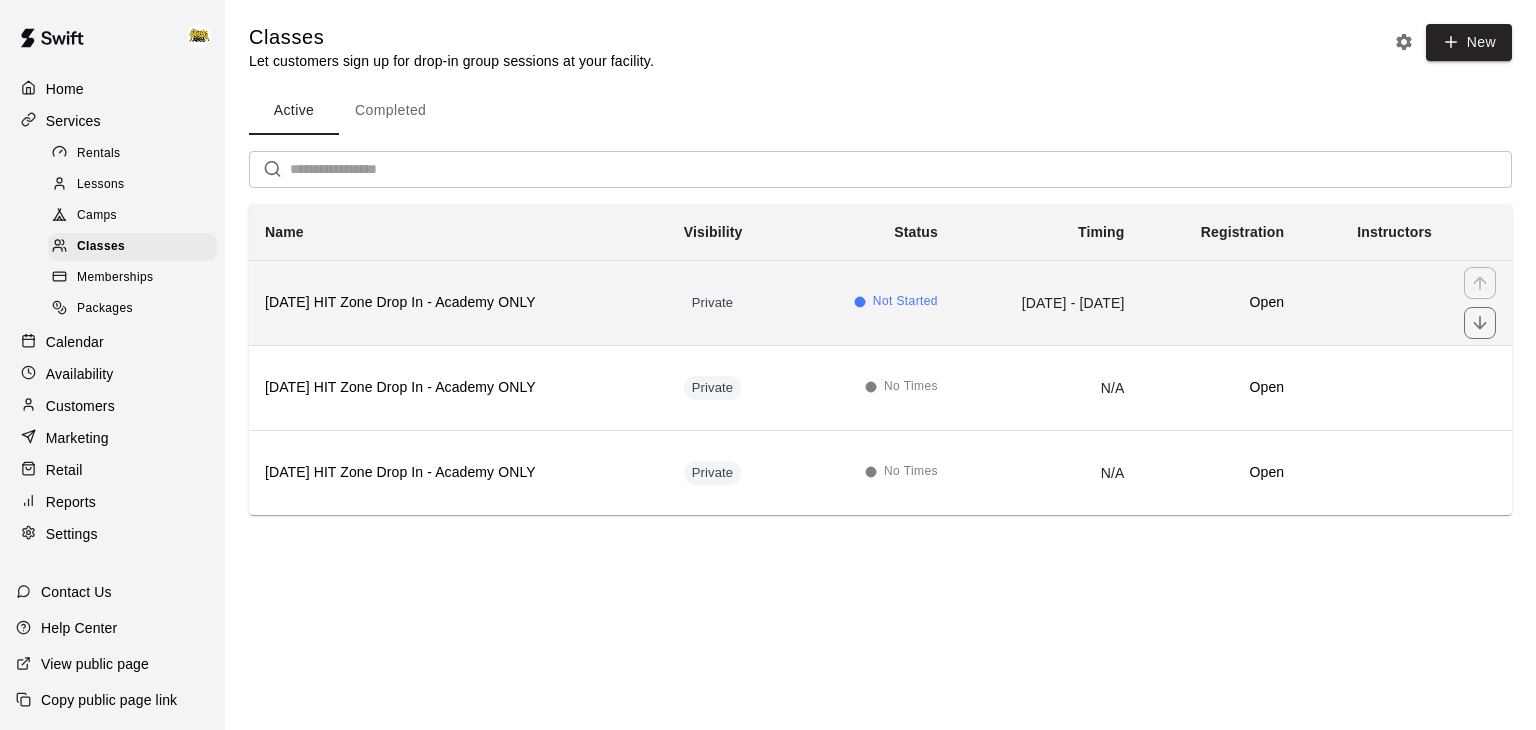 click on "[DATE] HIT Zone Drop In - Academy ONLY" at bounding box center [458, 302] 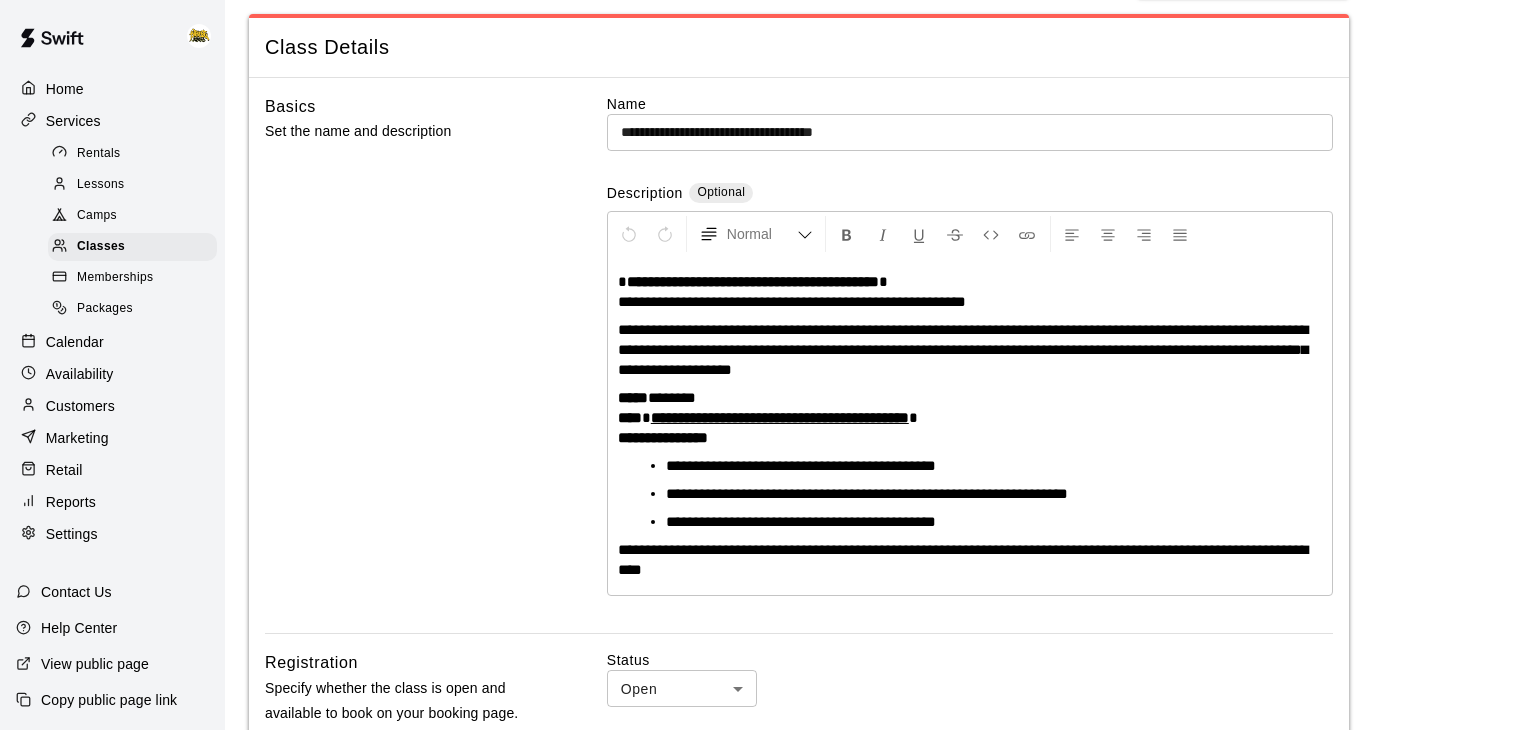 scroll, scrollTop: 0, scrollLeft: 0, axis: both 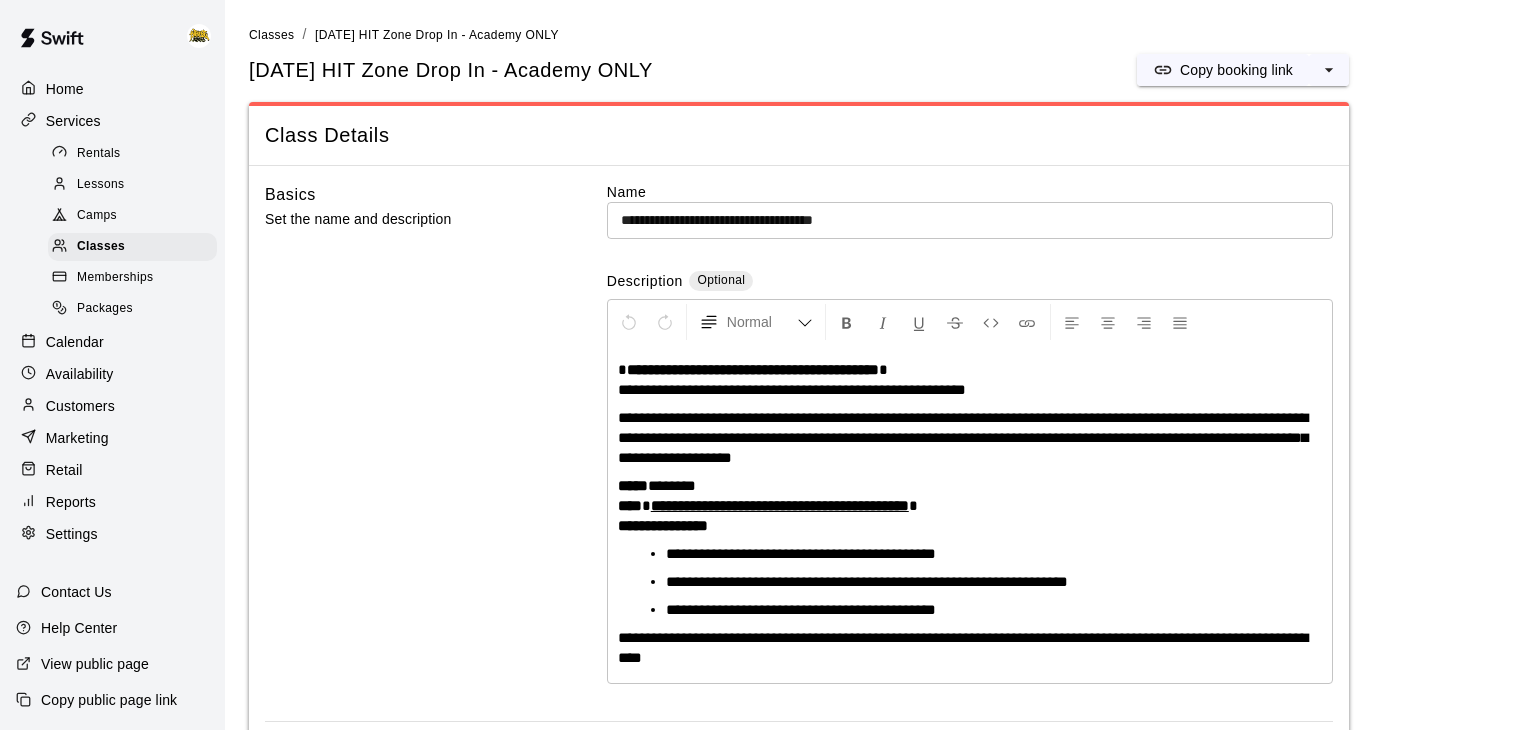 click on "Calendar" at bounding box center (112, 342) 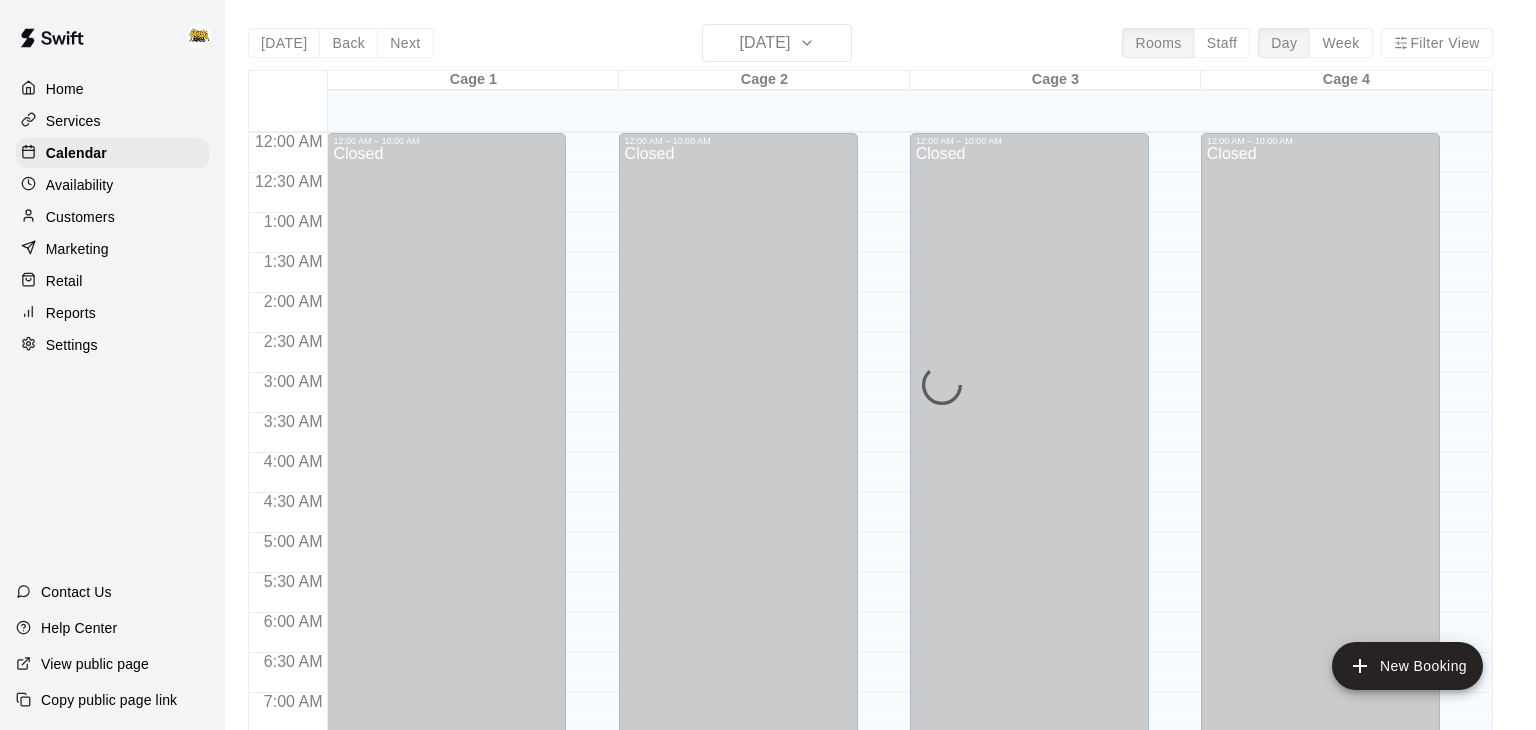 scroll, scrollTop: 1239, scrollLeft: 0, axis: vertical 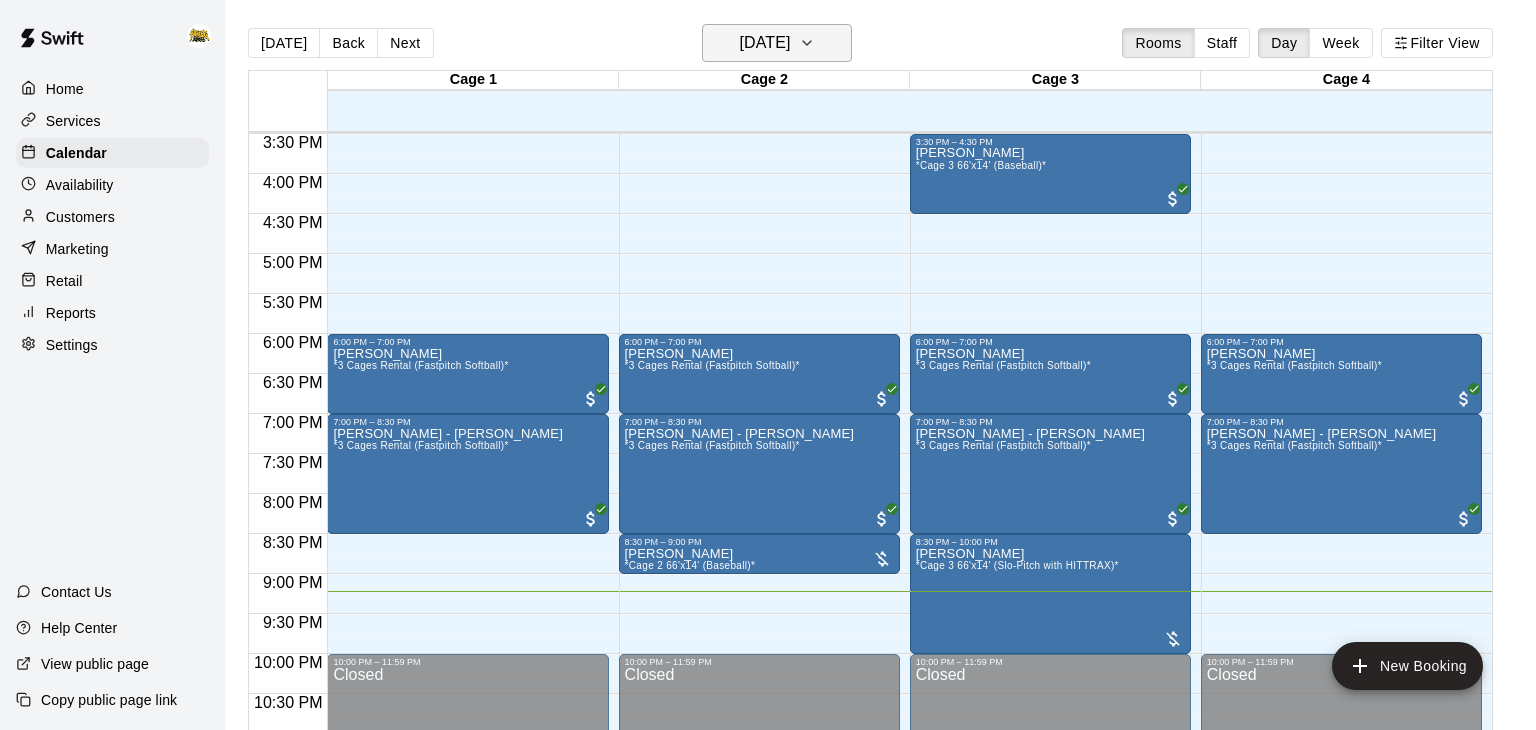 click 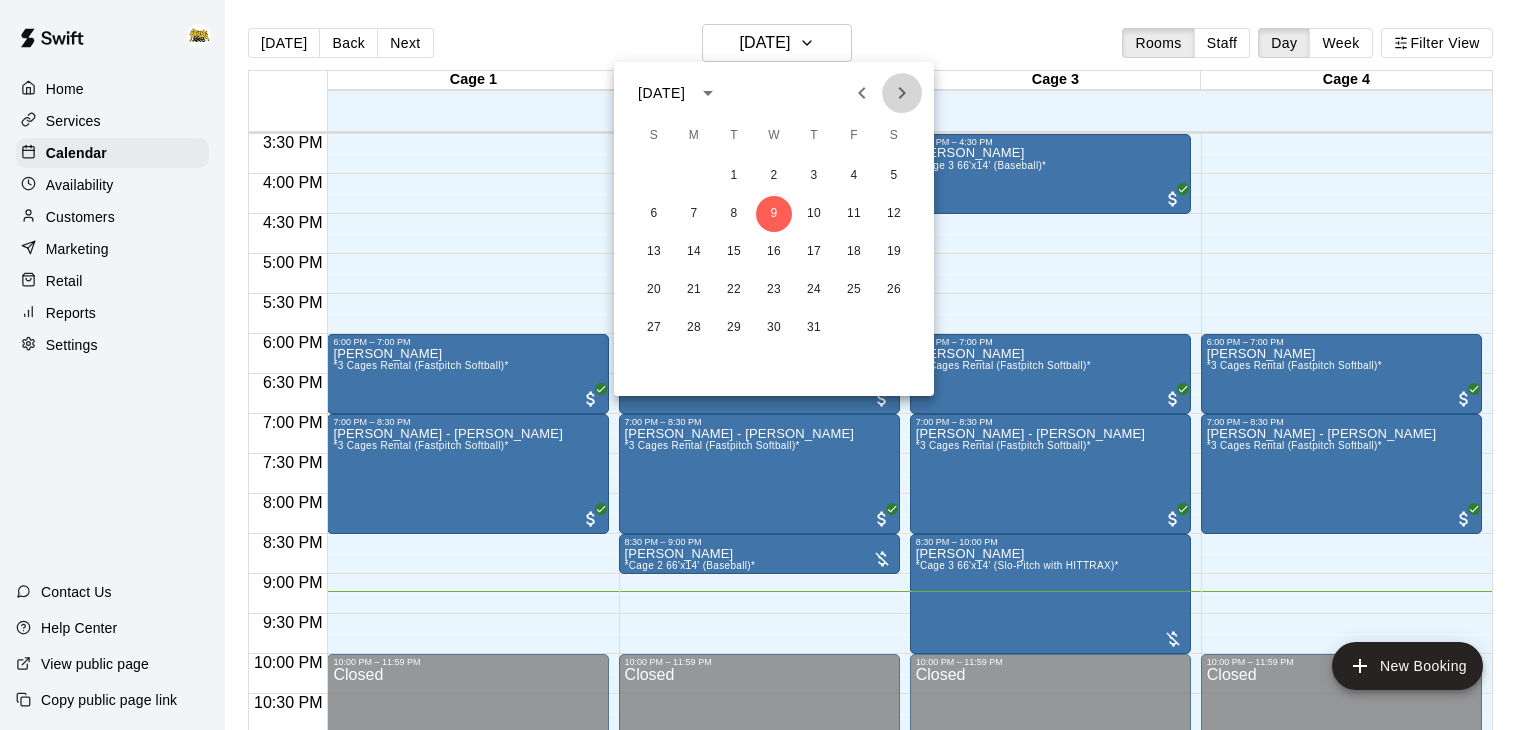 click 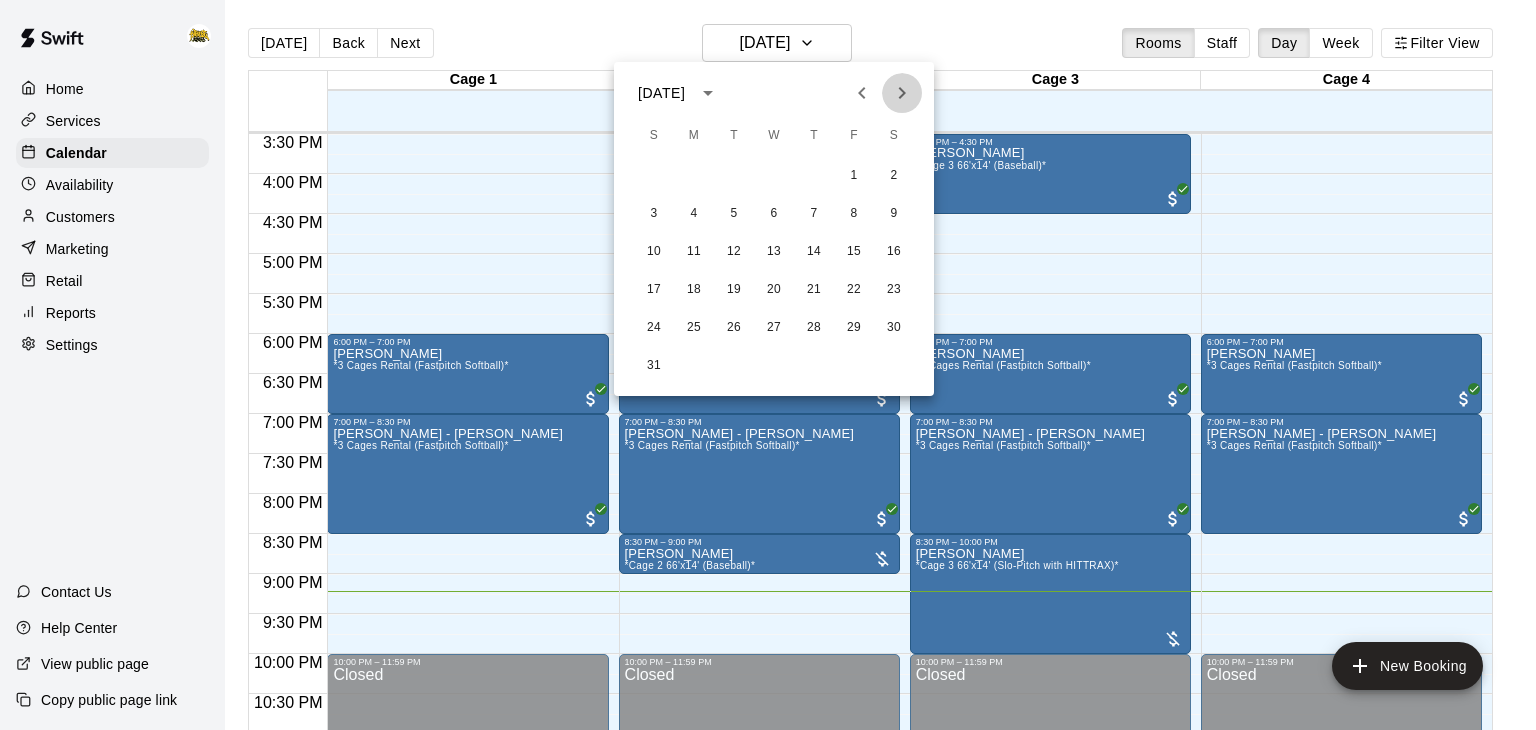click 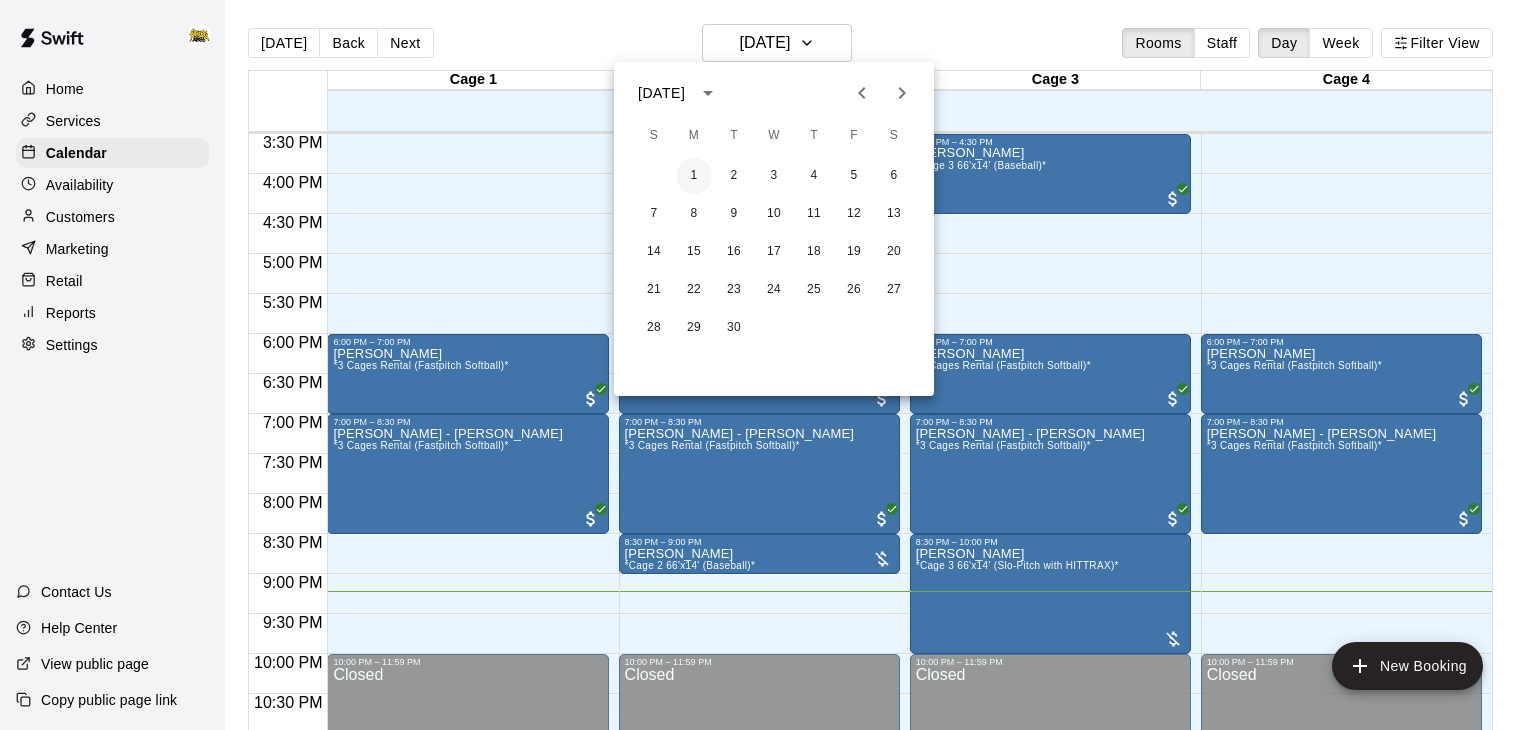 click on "1" at bounding box center (694, 176) 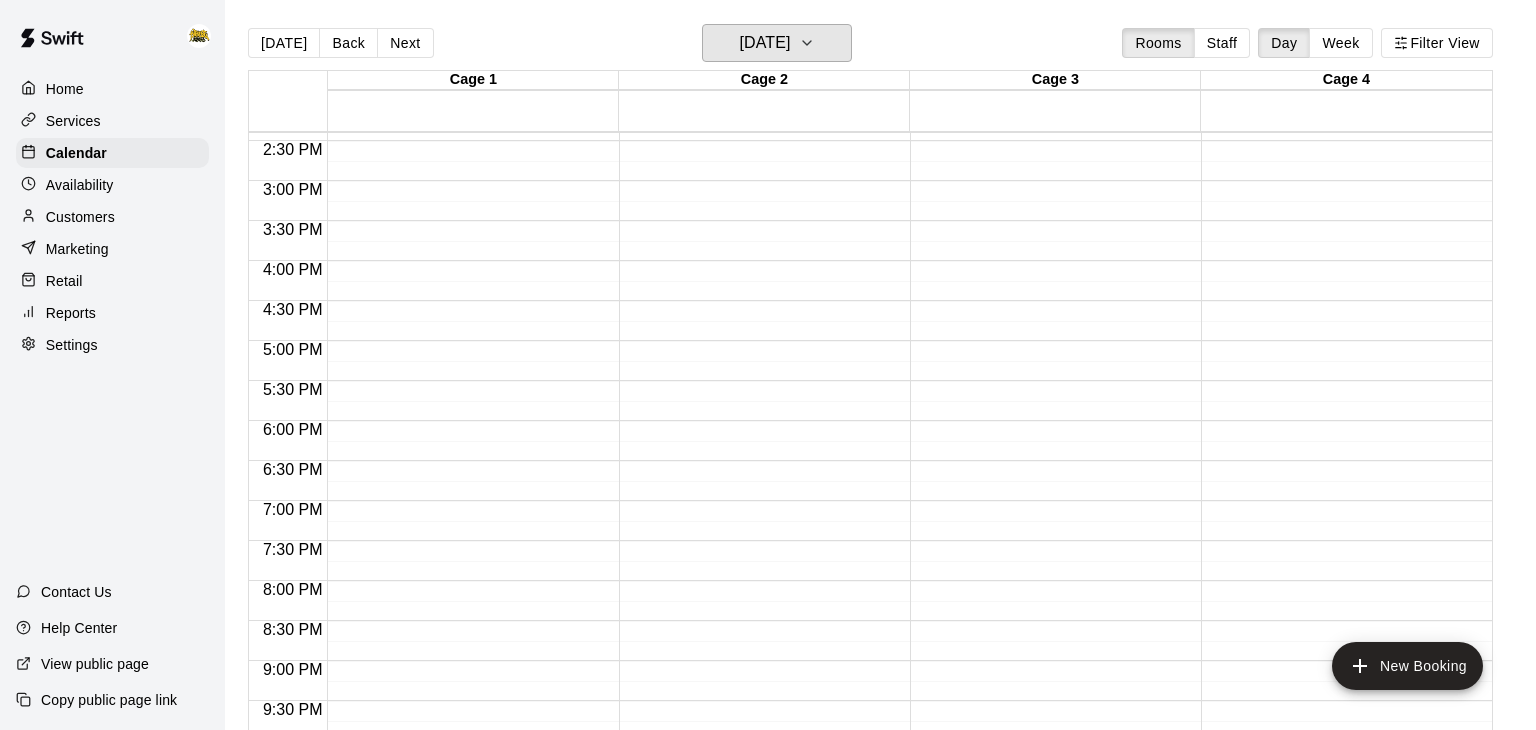 scroll, scrollTop: 1150, scrollLeft: 0, axis: vertical 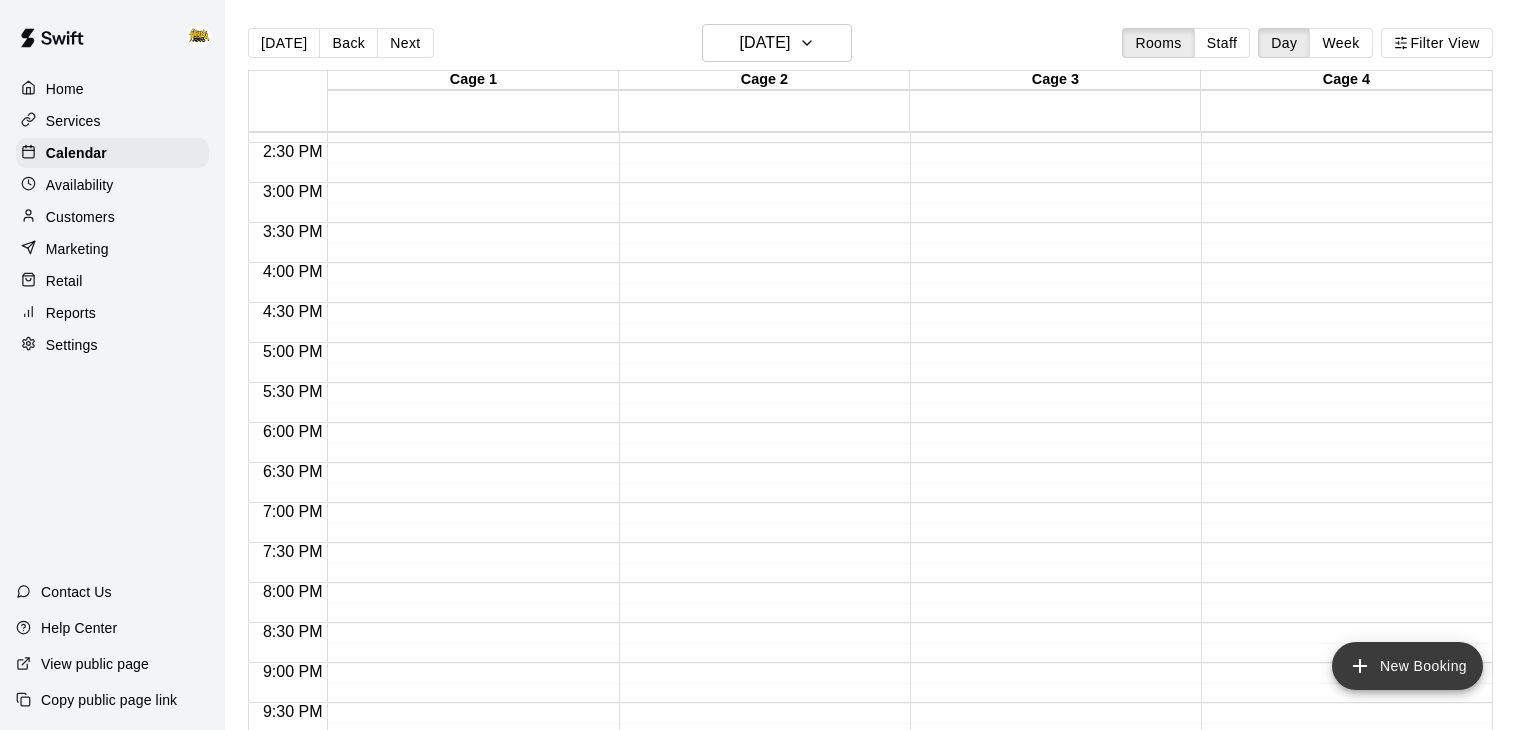 click 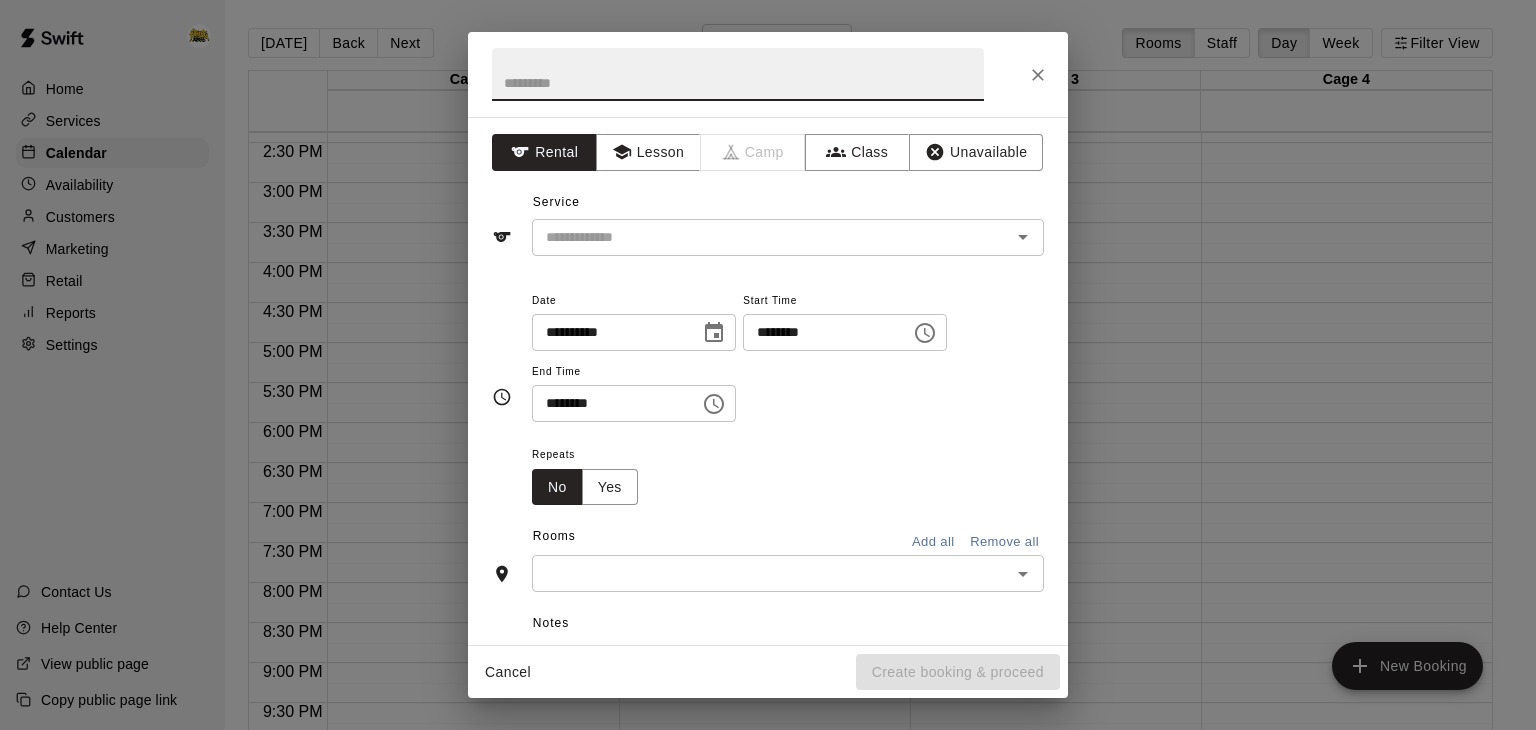 click at bounding box center [738, 74] 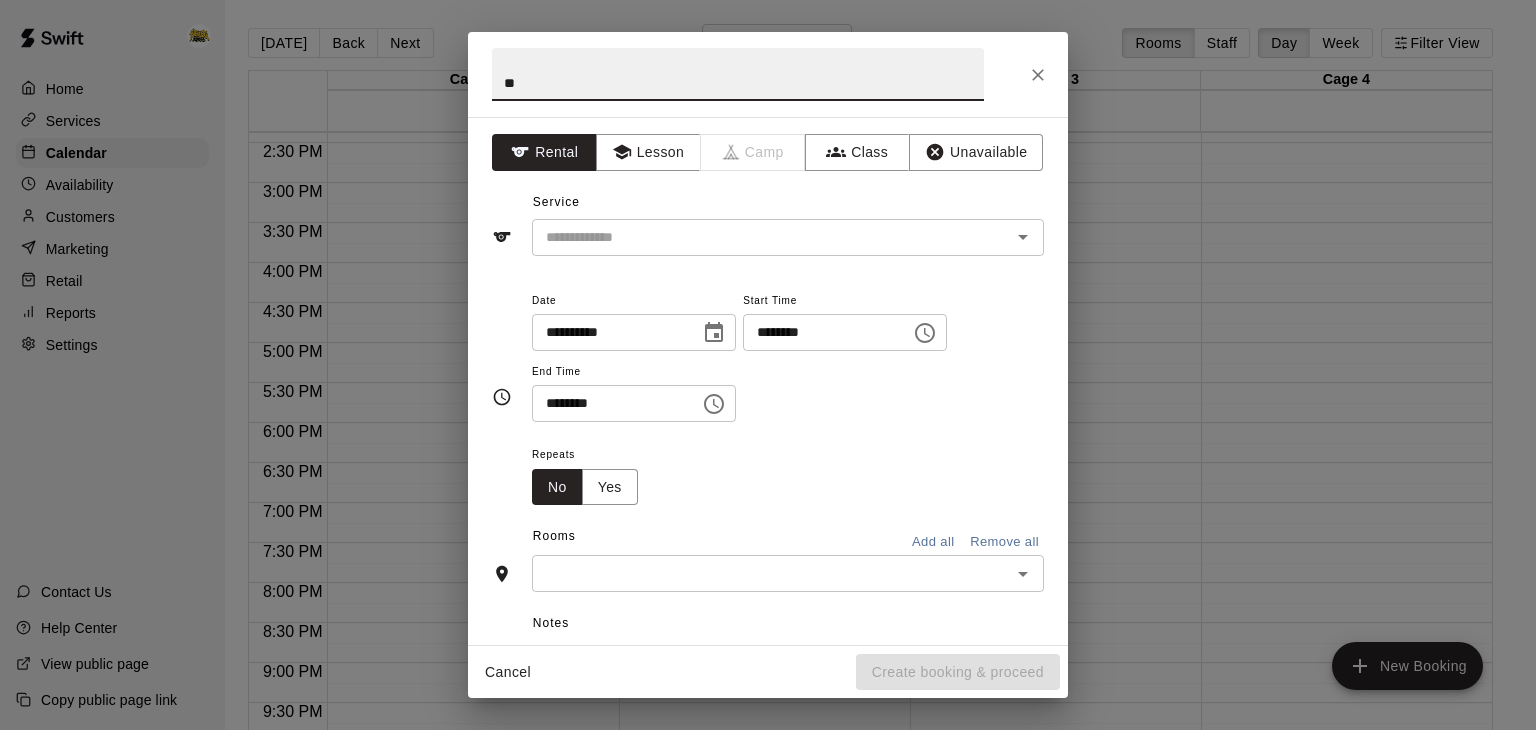 type on "*" 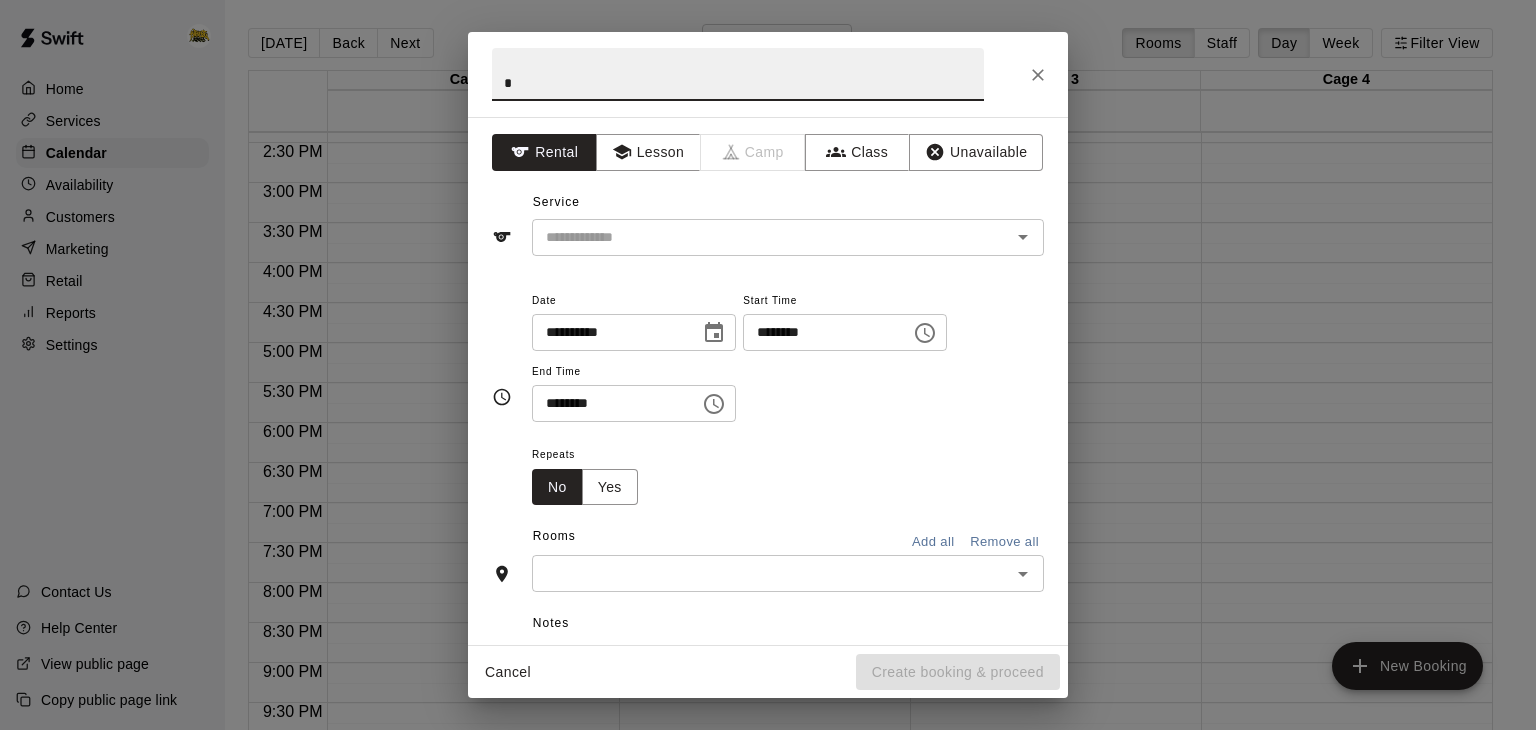 type 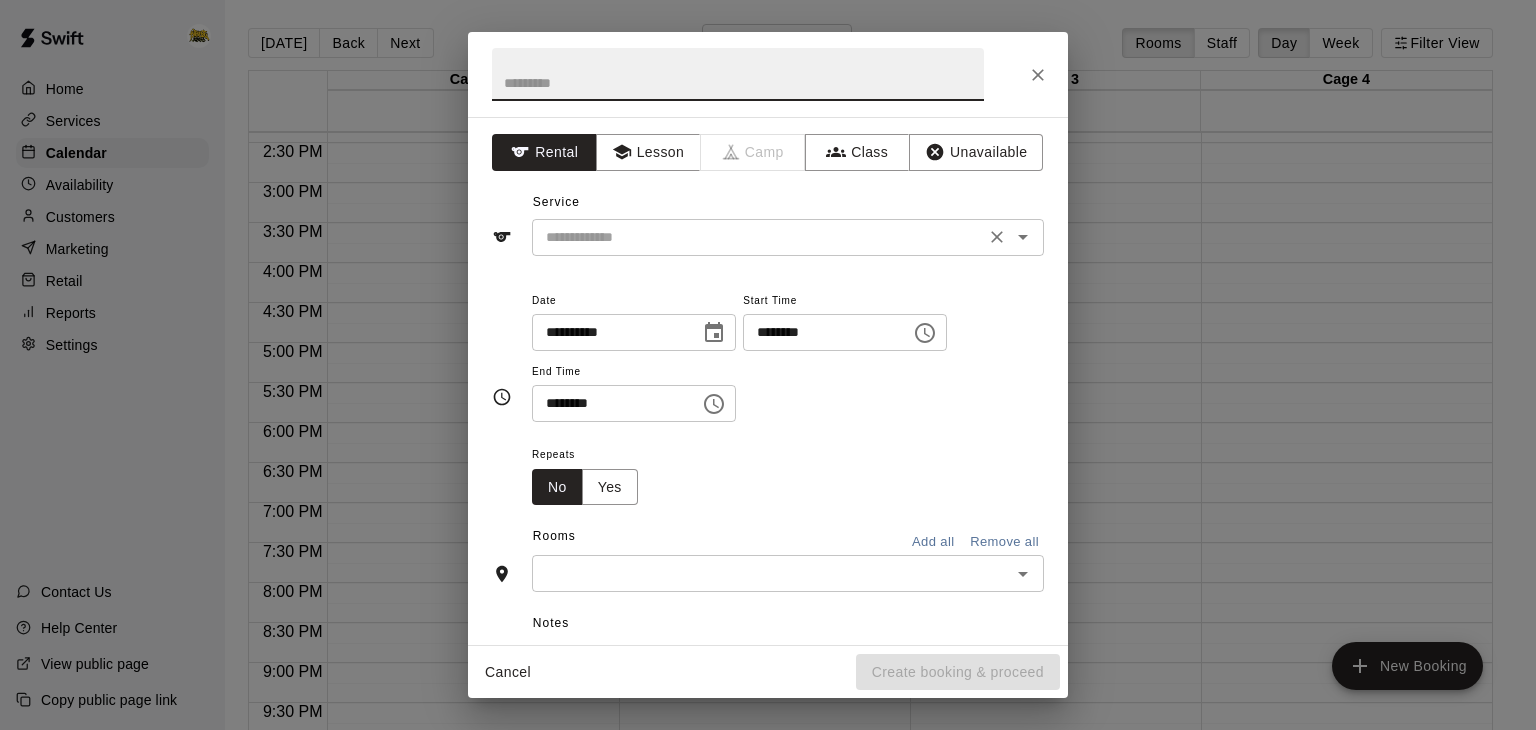 click 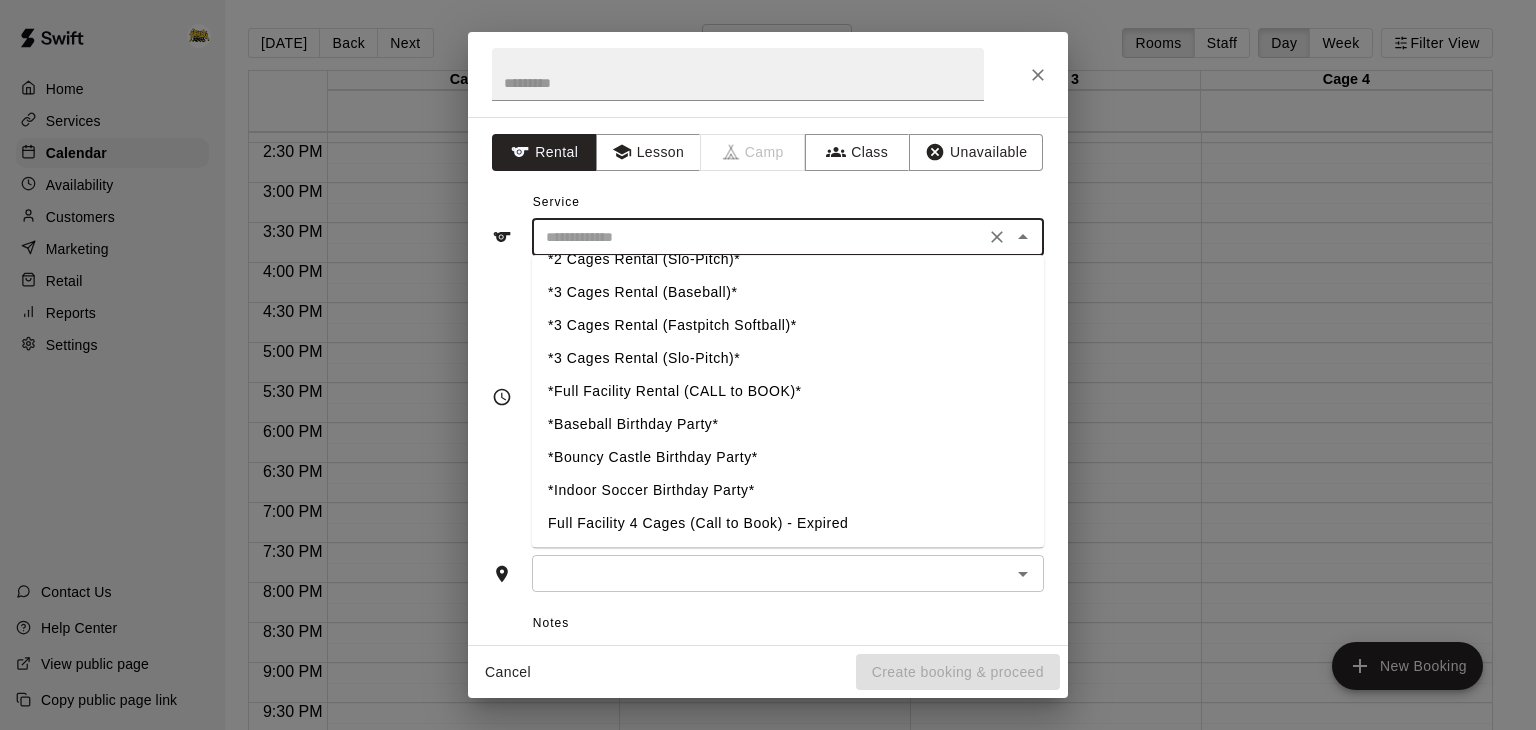 scroll, scrollTop: 540, scrollLeft: 0, axis: vertical 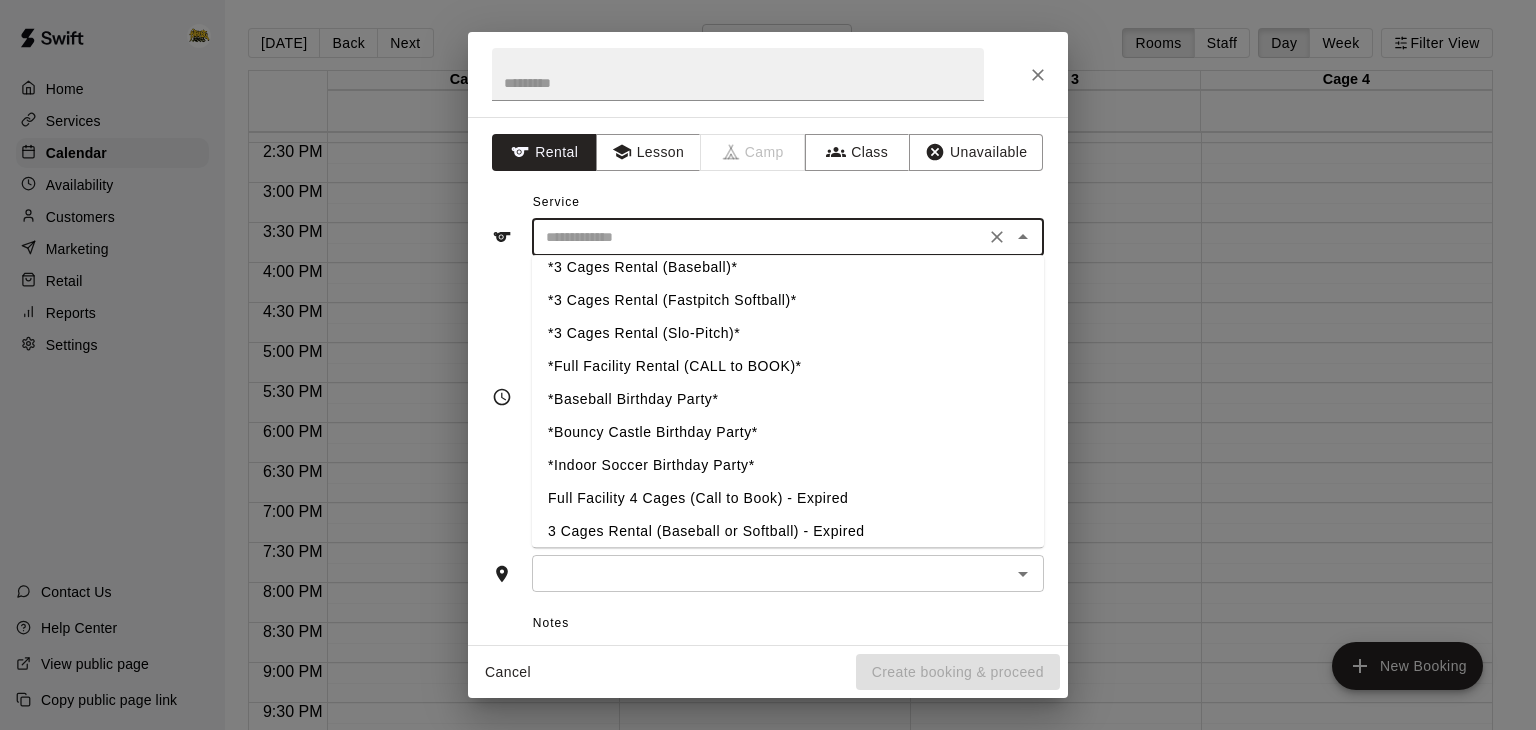 click on "*Full Facility Rental (CALL to BOOK)*" at bounding box center (788, 366) 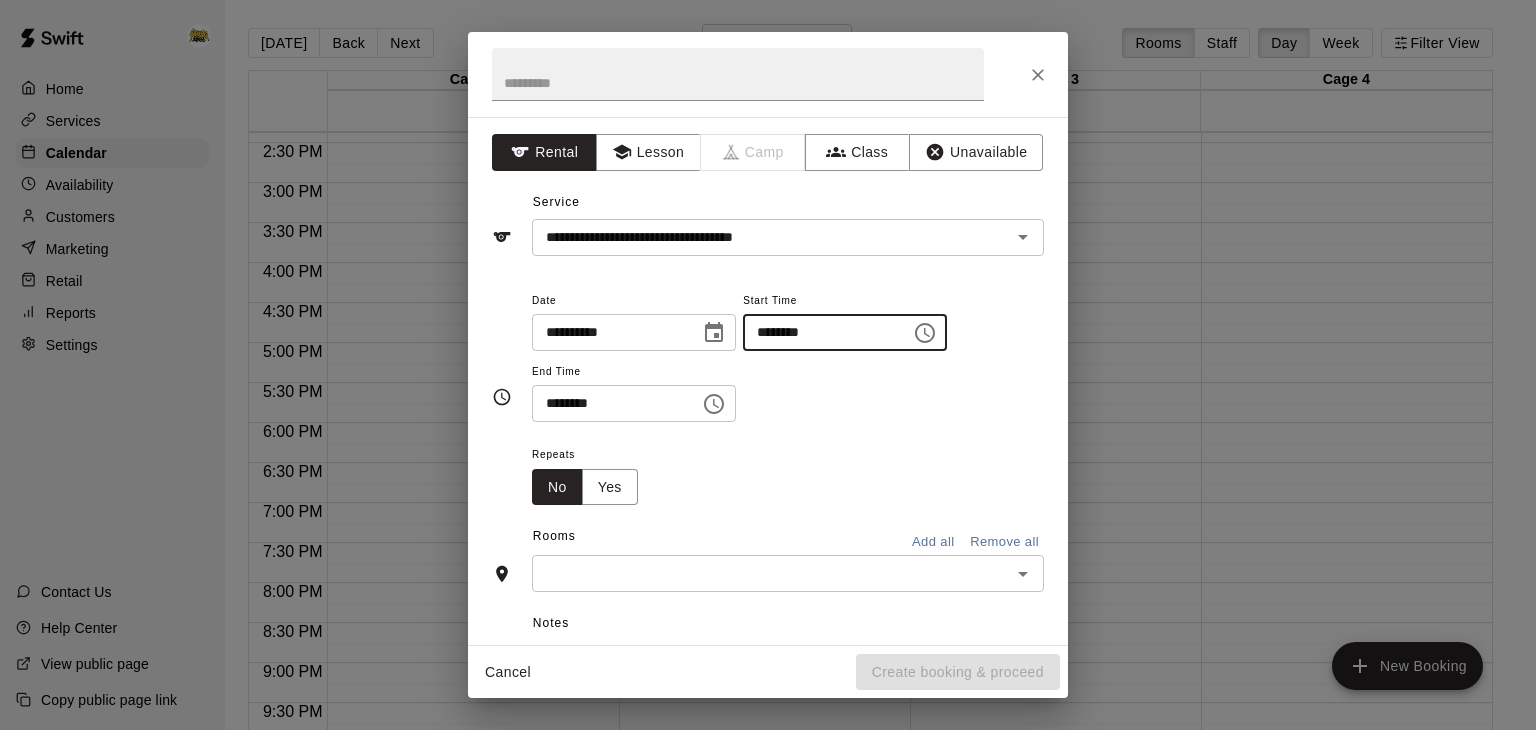 click on "********" at bounding box center (820, 332) 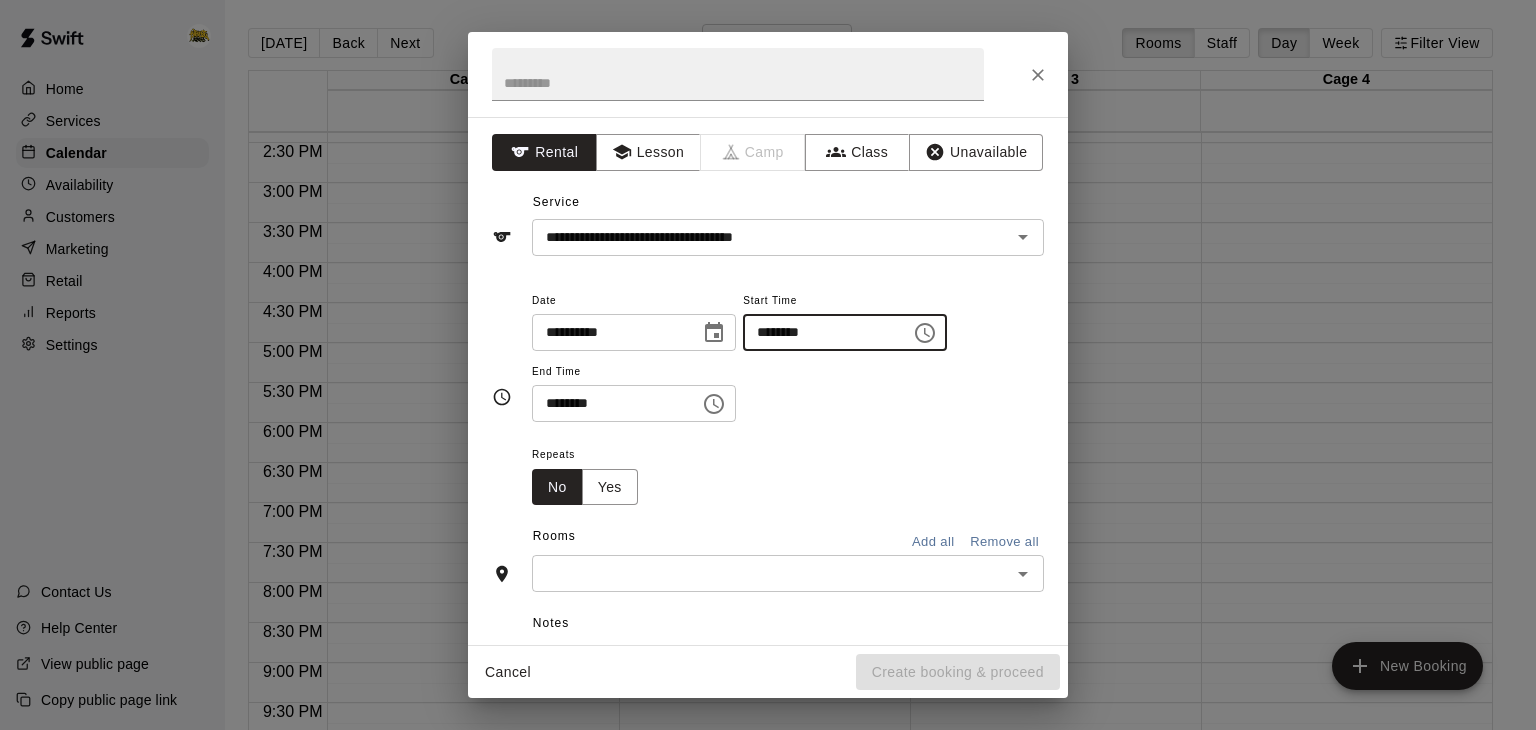 type on "********" 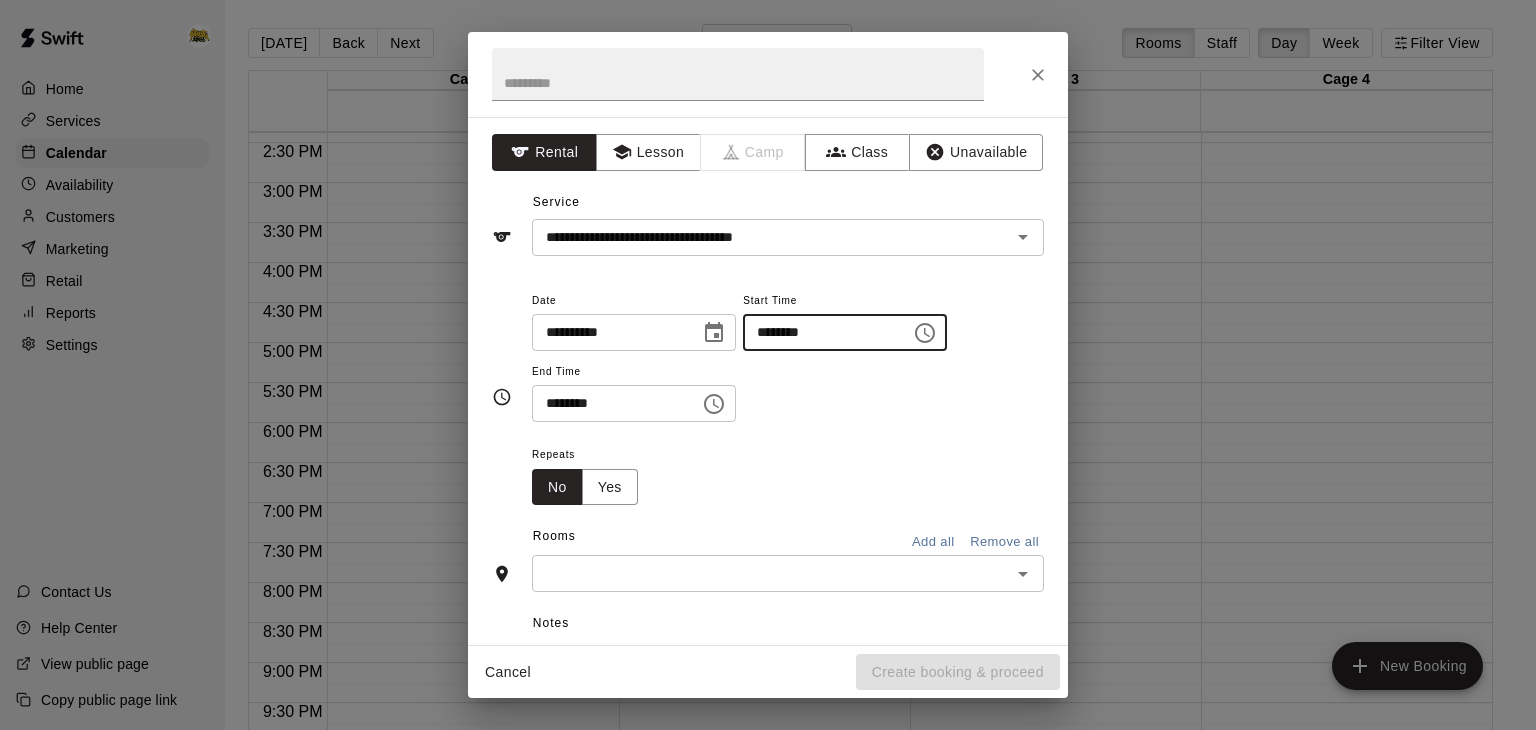 type 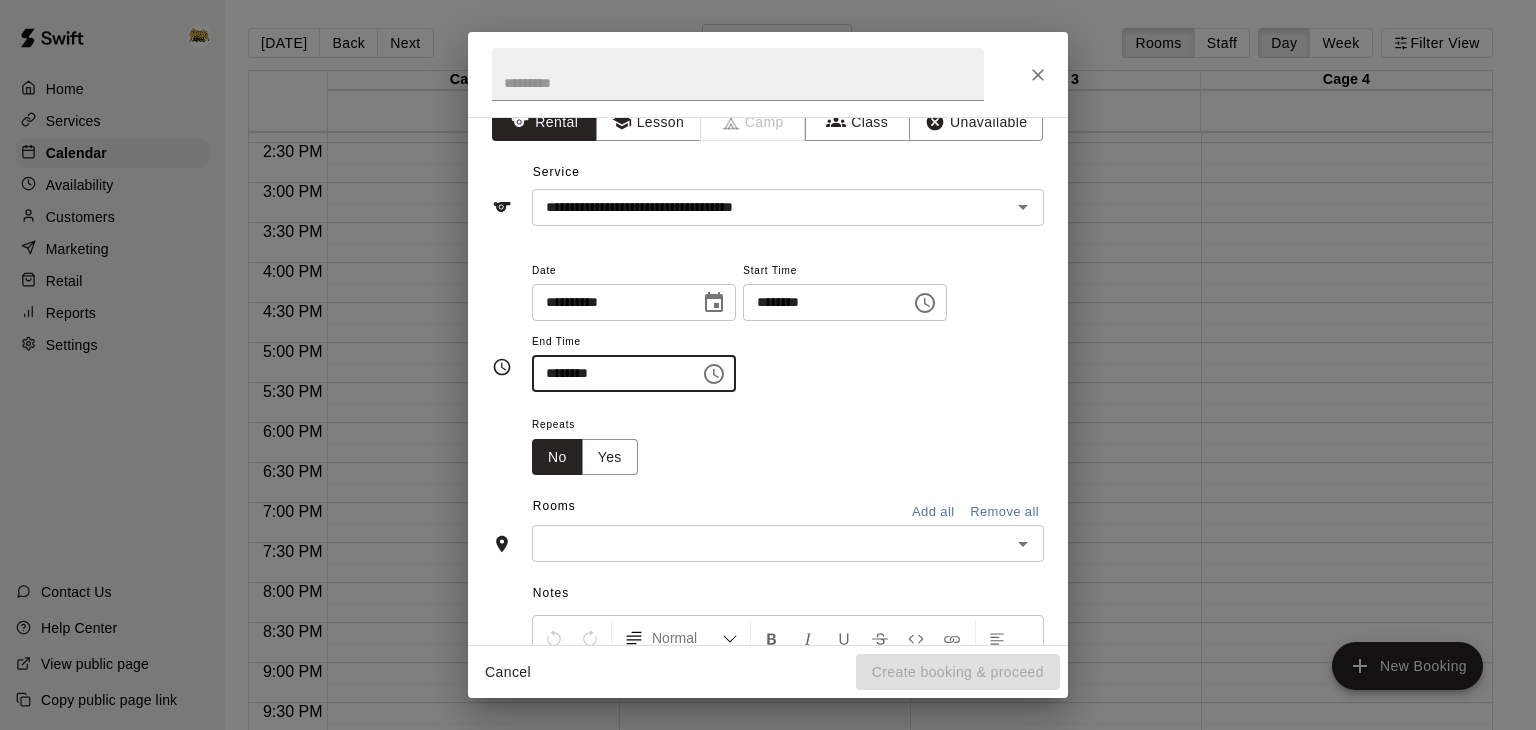 scroll, scrollTop: 92, scrollLeft: 0, axis: vertical 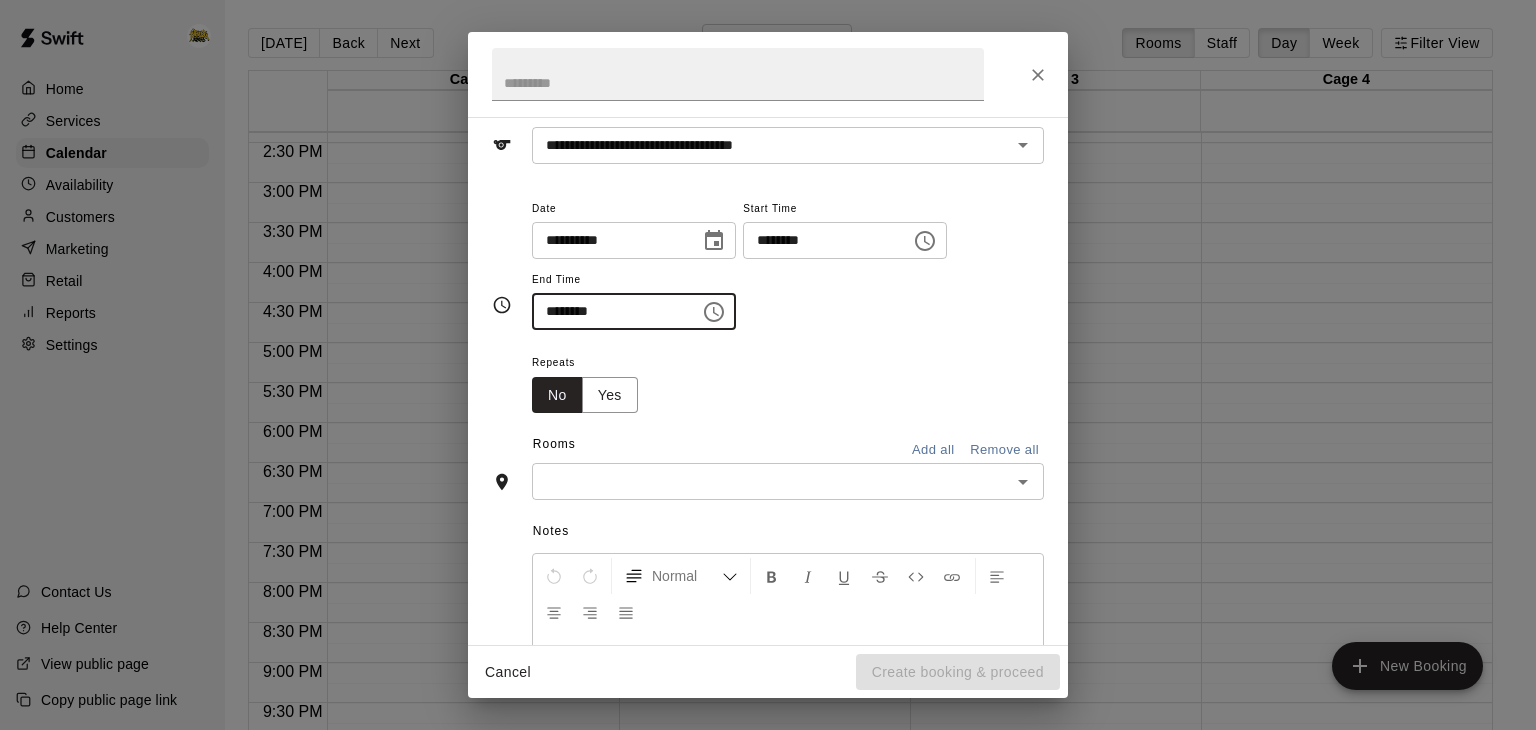 click on "​" at bounding box center [788, 481] 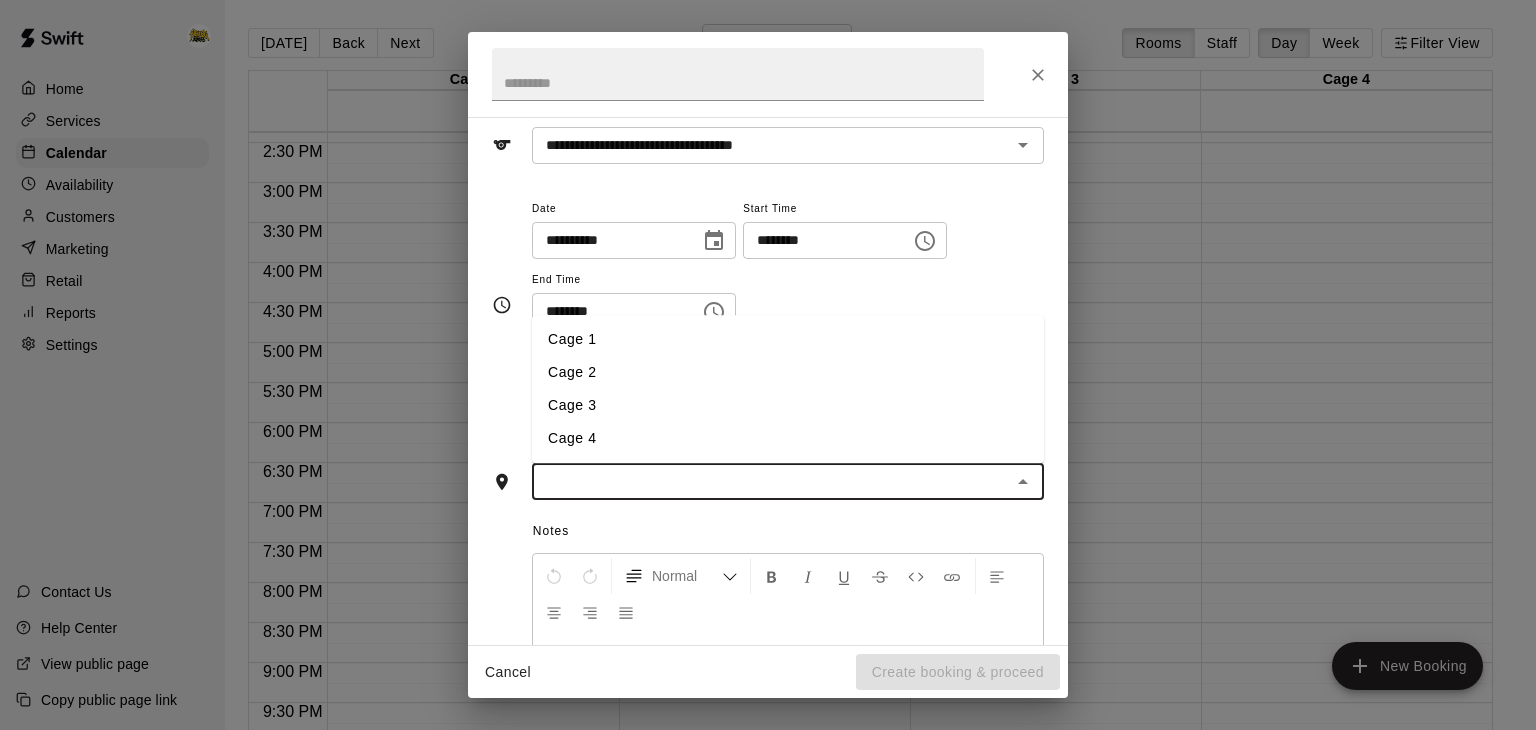 click on "Cage 4" at bounding box center [788, 439] 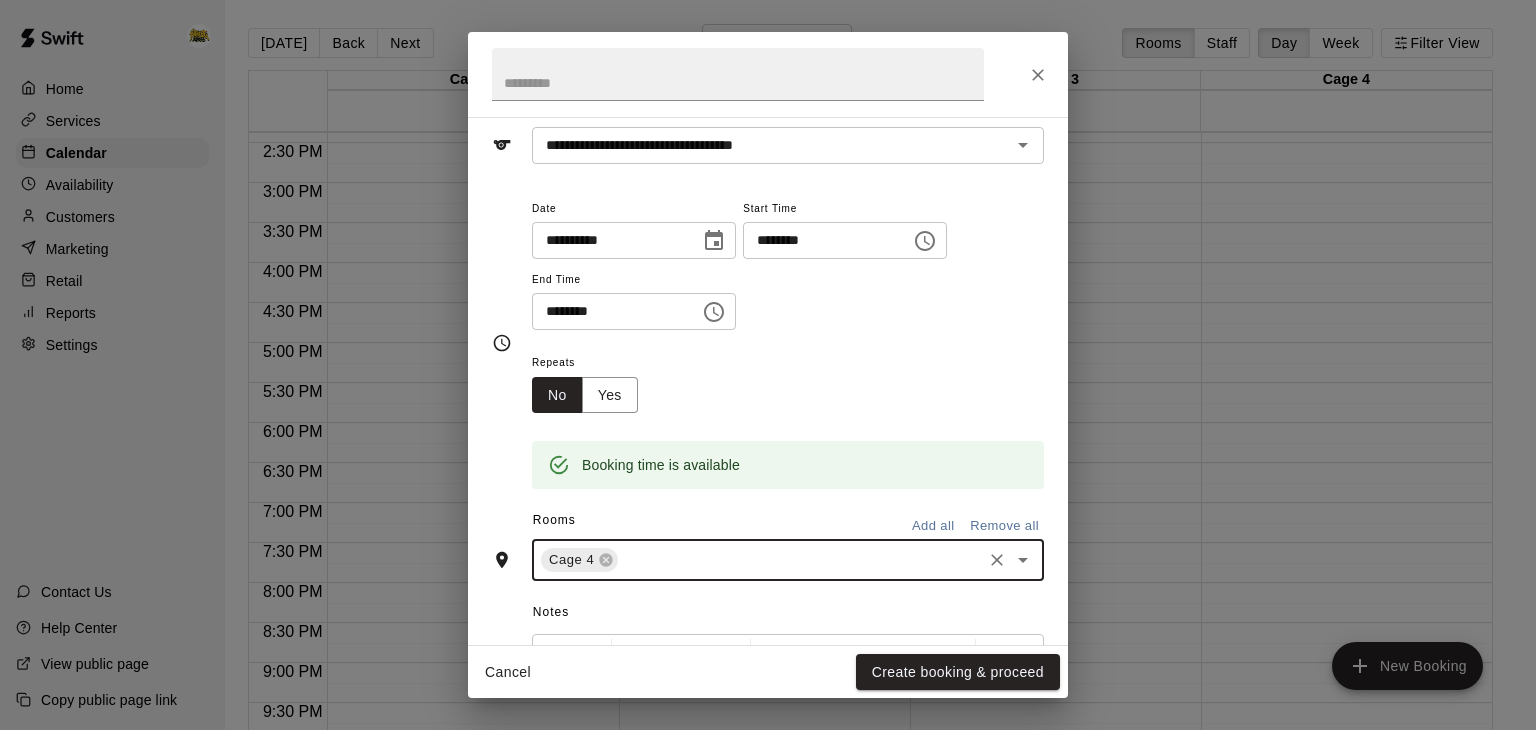 click on "Add all" at bounding box center (933, 526) 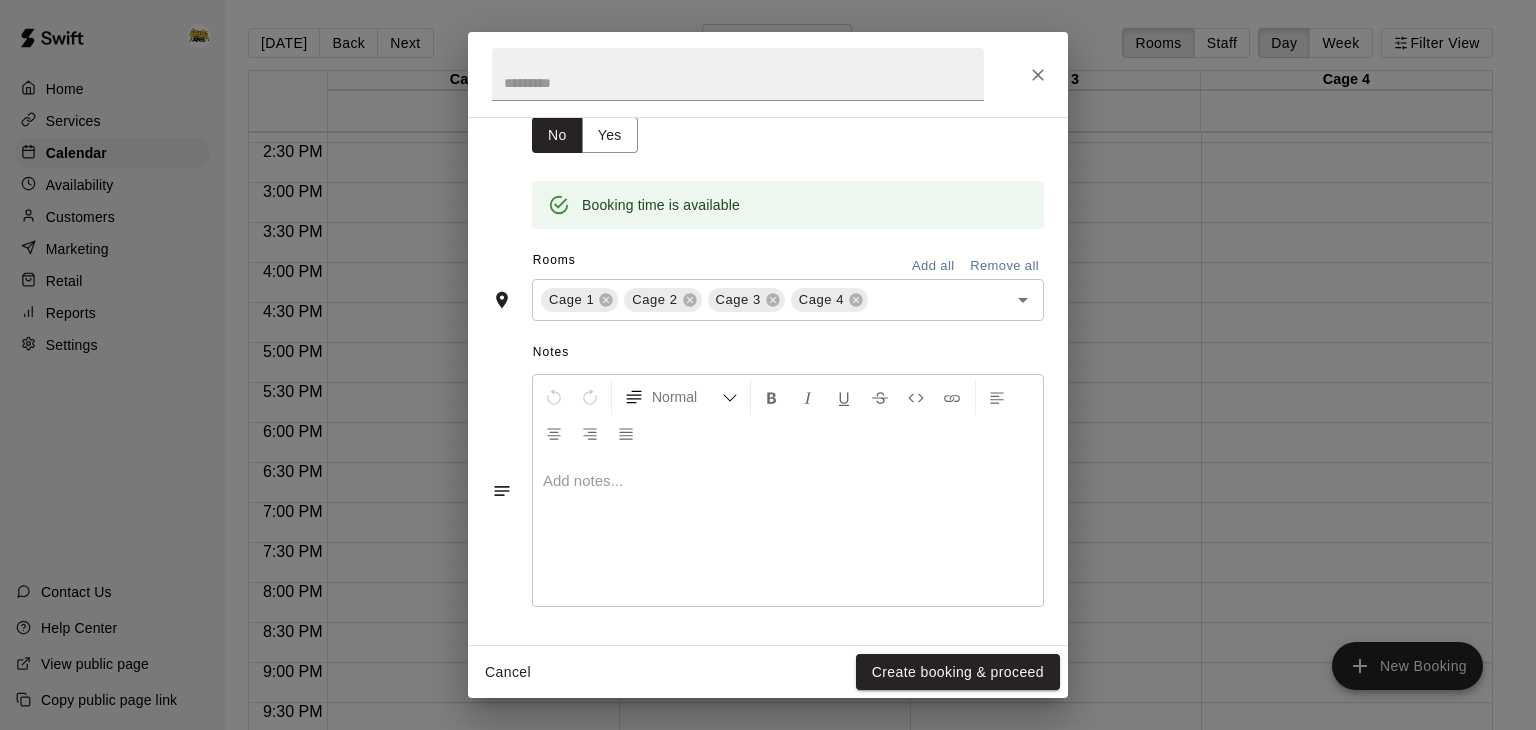 scroll, scrollTop: 420, scrollLeft: 0, axis: vertical 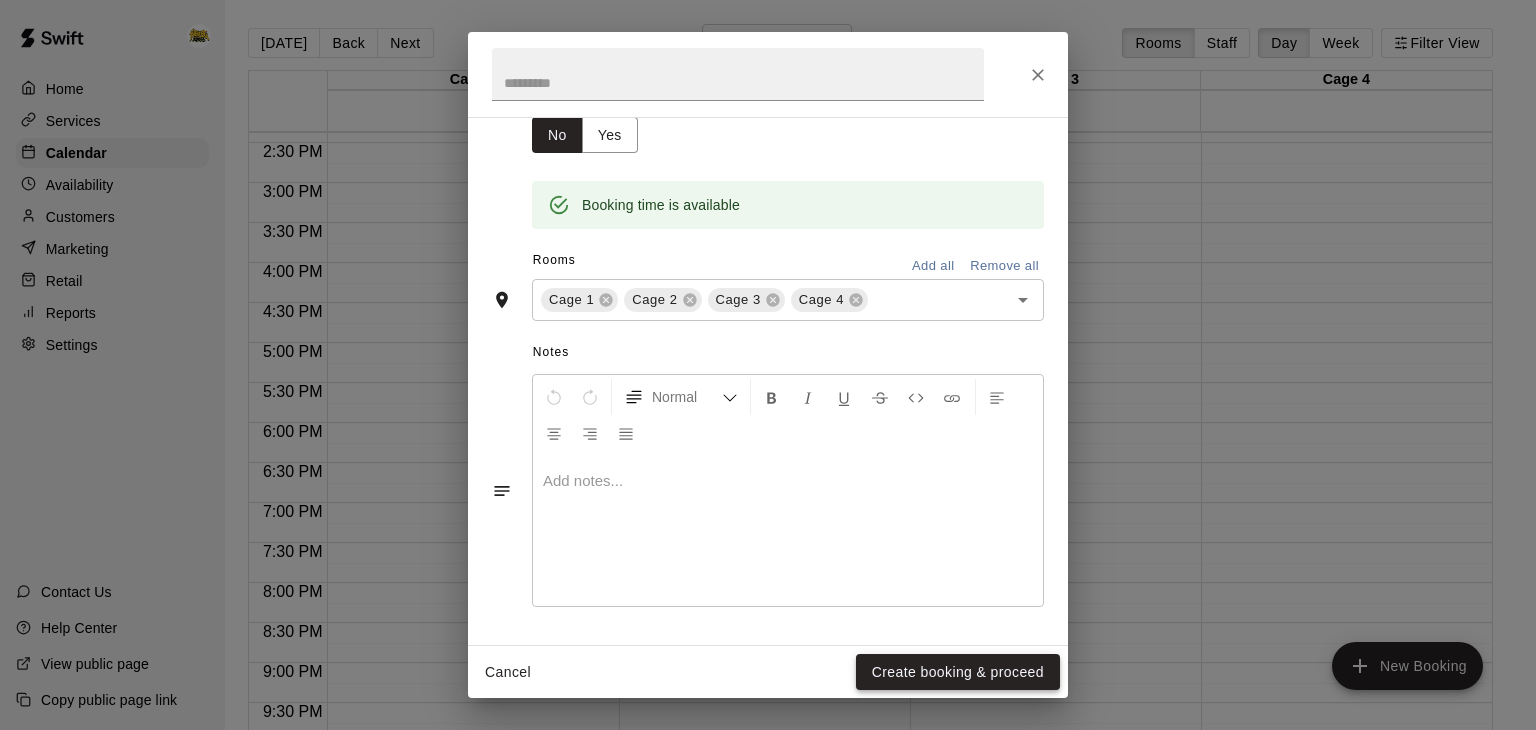 click on "Create booking & proceed" at bounding box center [958, 672] 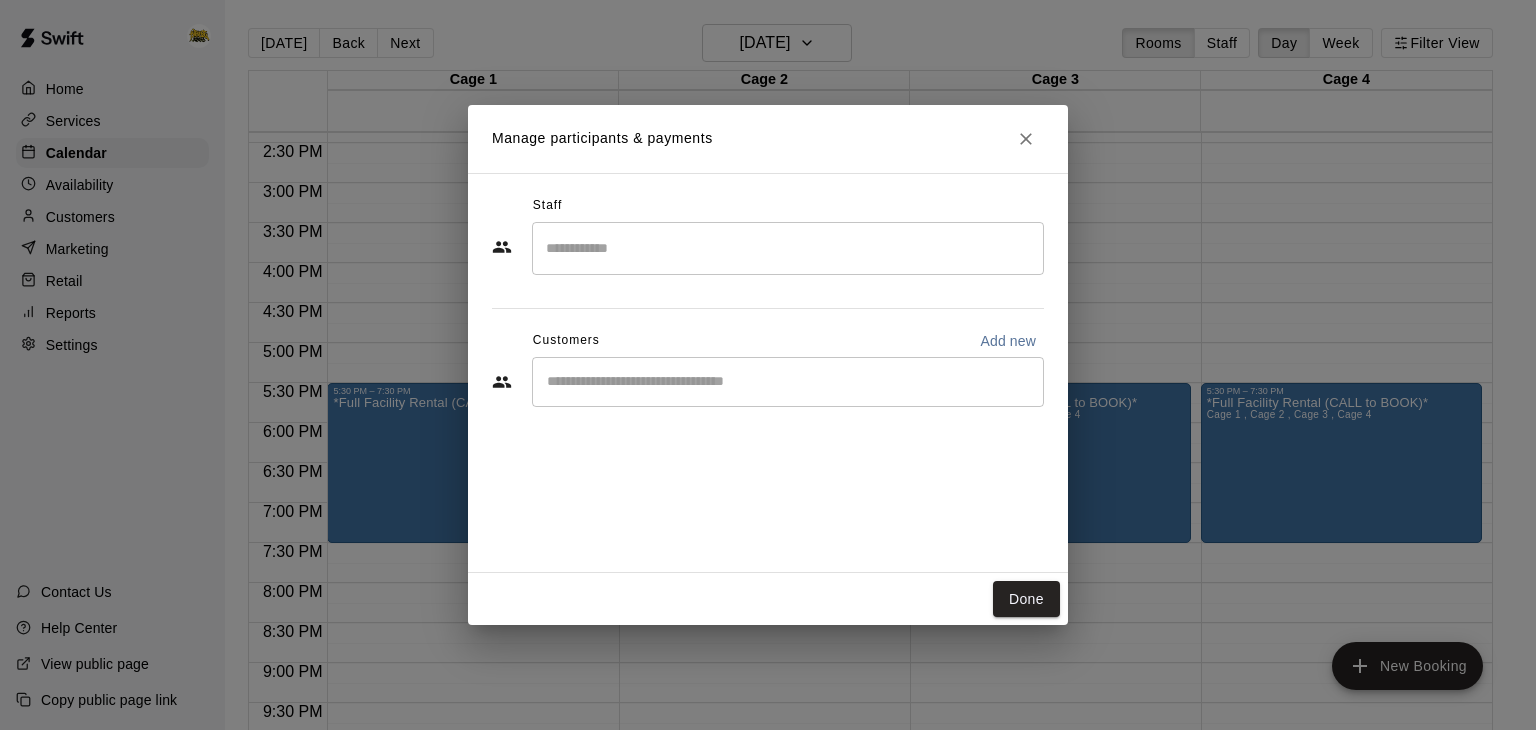click at bounding box center (788, 382) 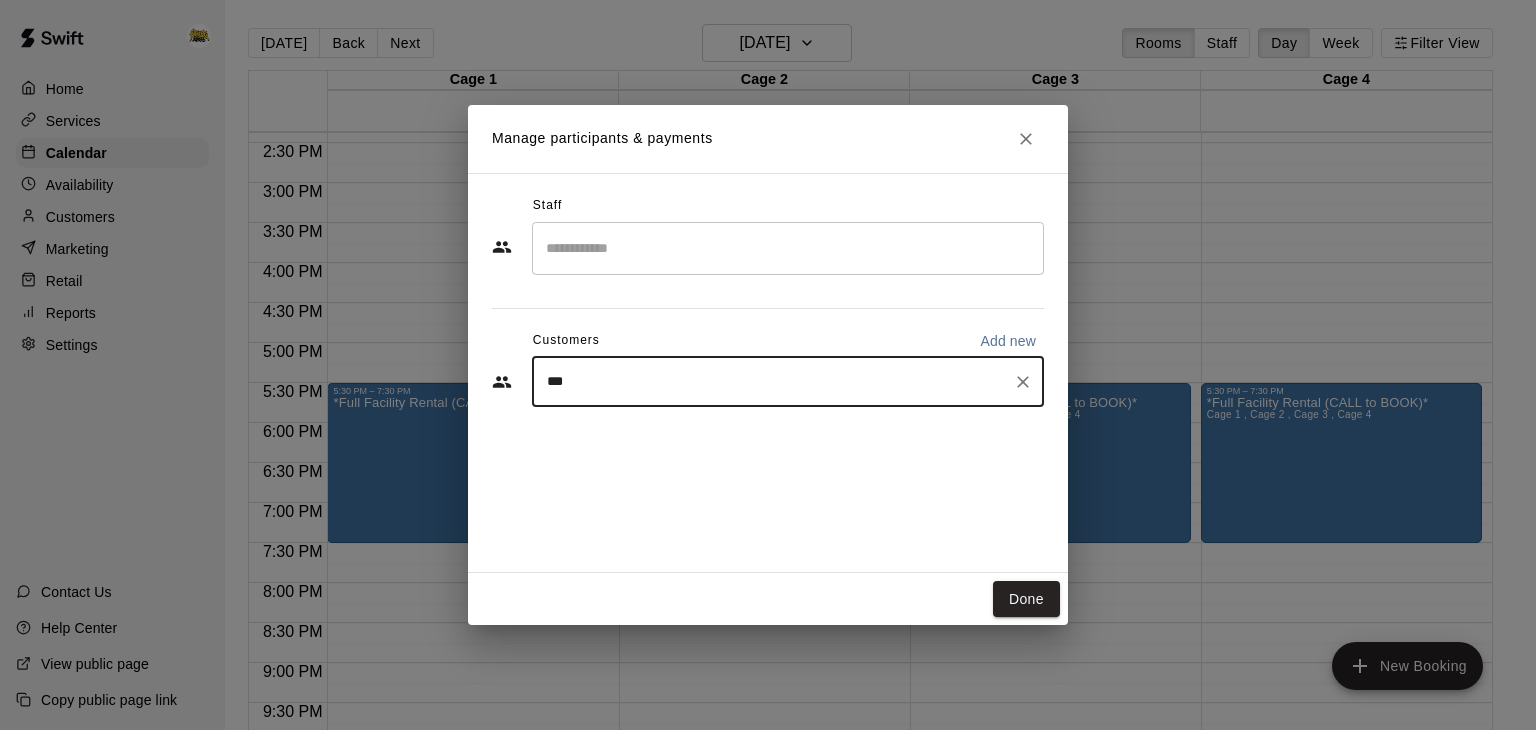 type on "****" 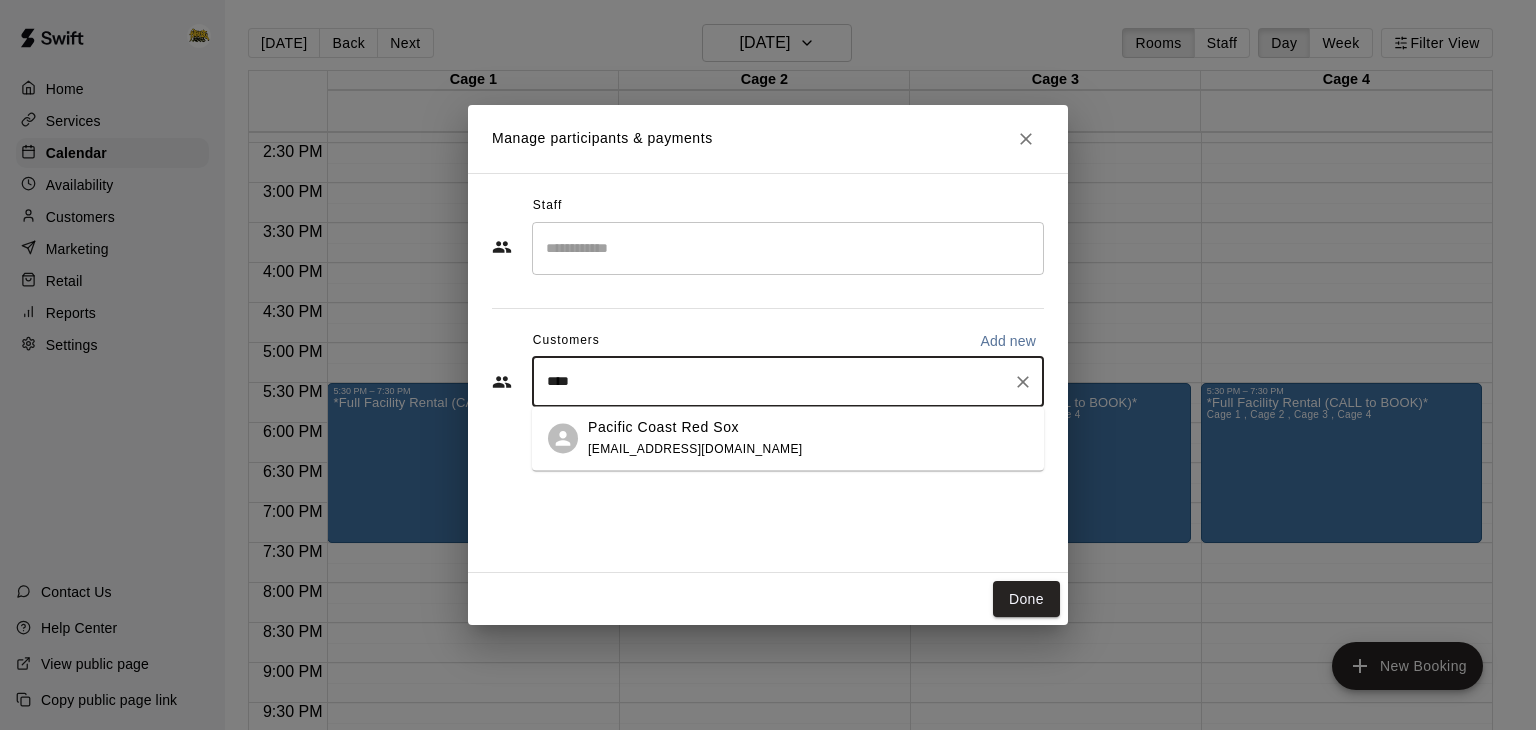 click on "Pacific Coast Red Sox [EMAIL_ADDRESS][DOMAIN_NAME]" at bounding box center (695, 438) 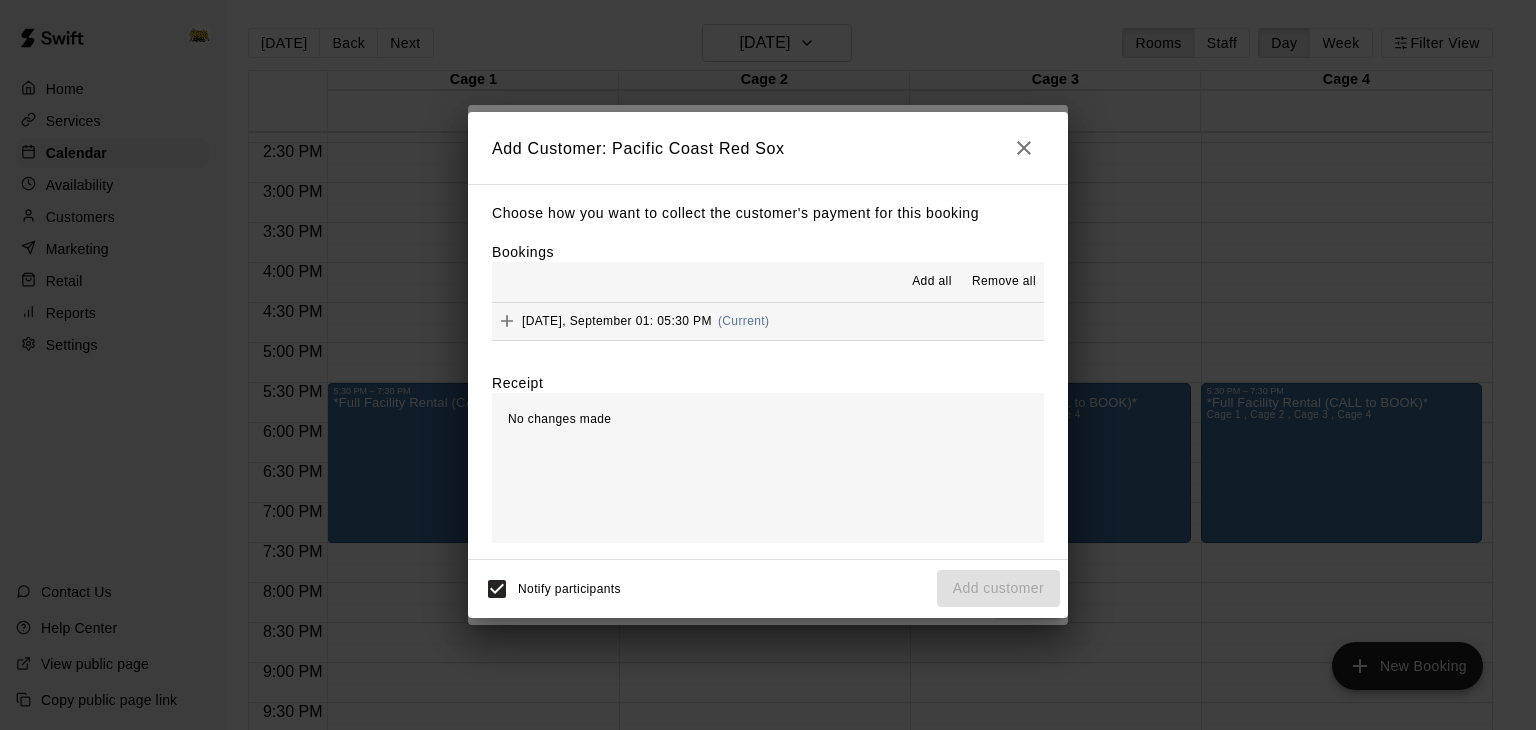 click 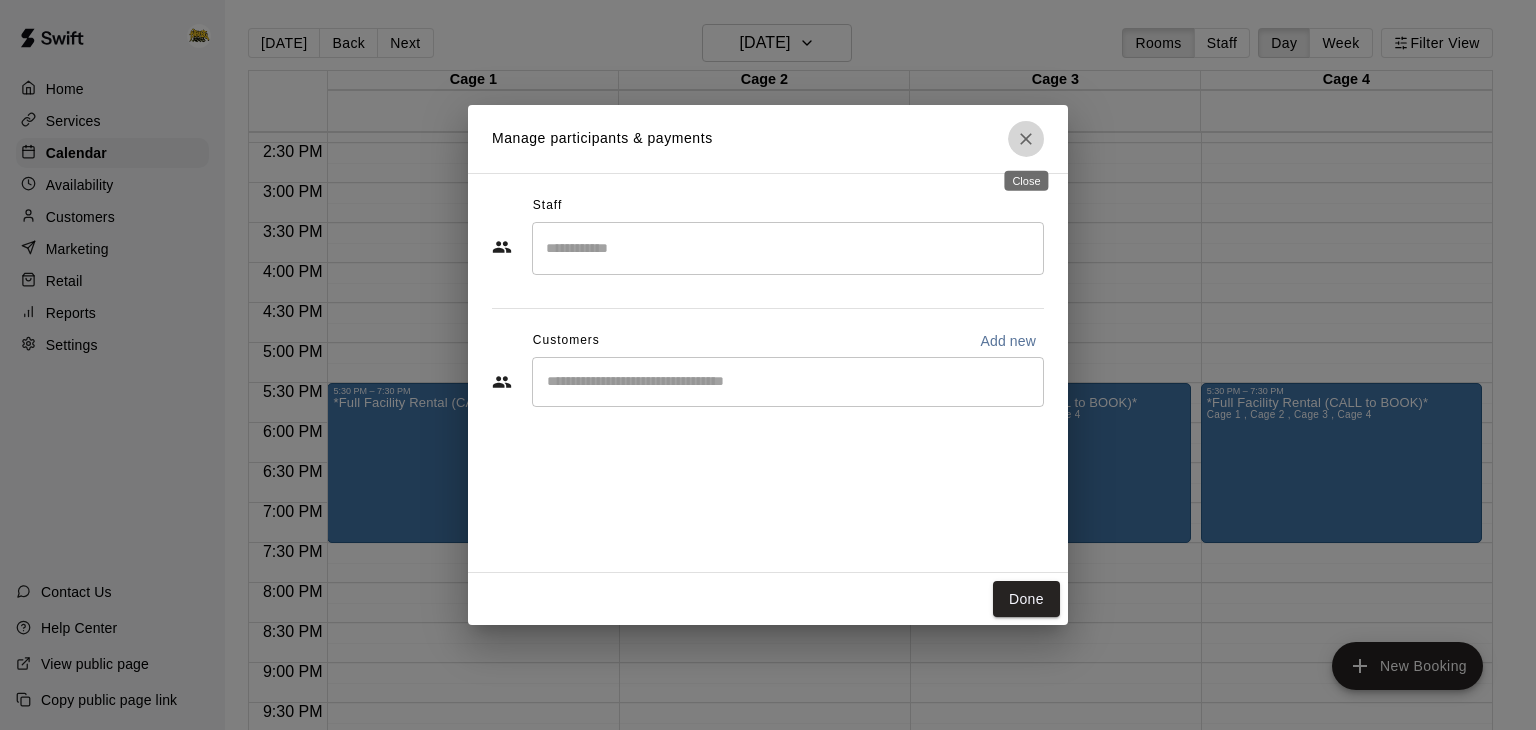 click at bounding box center [1026, 139] 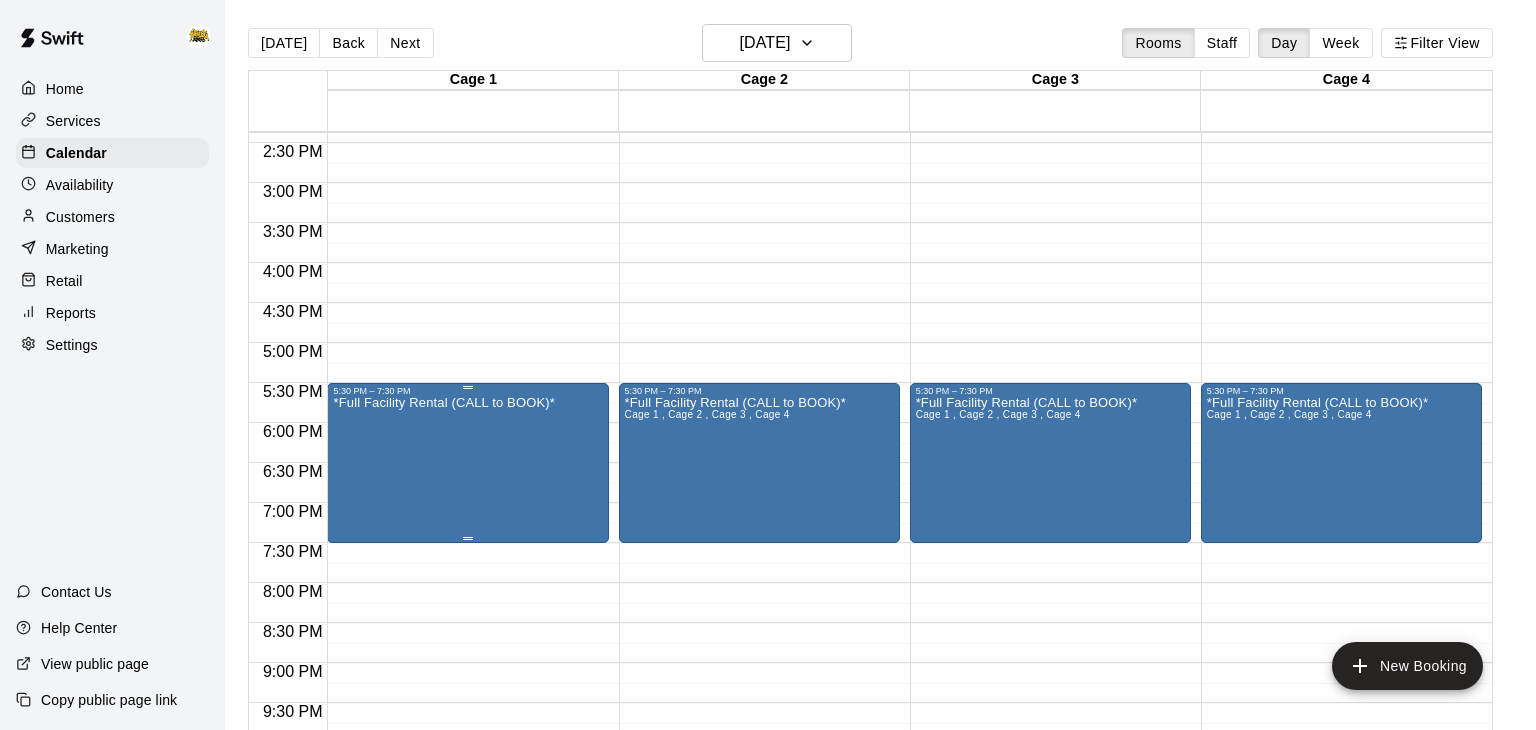 click on "*Full Facility Rental (CALL to BOOK)*" at bounding box center [443, 761] 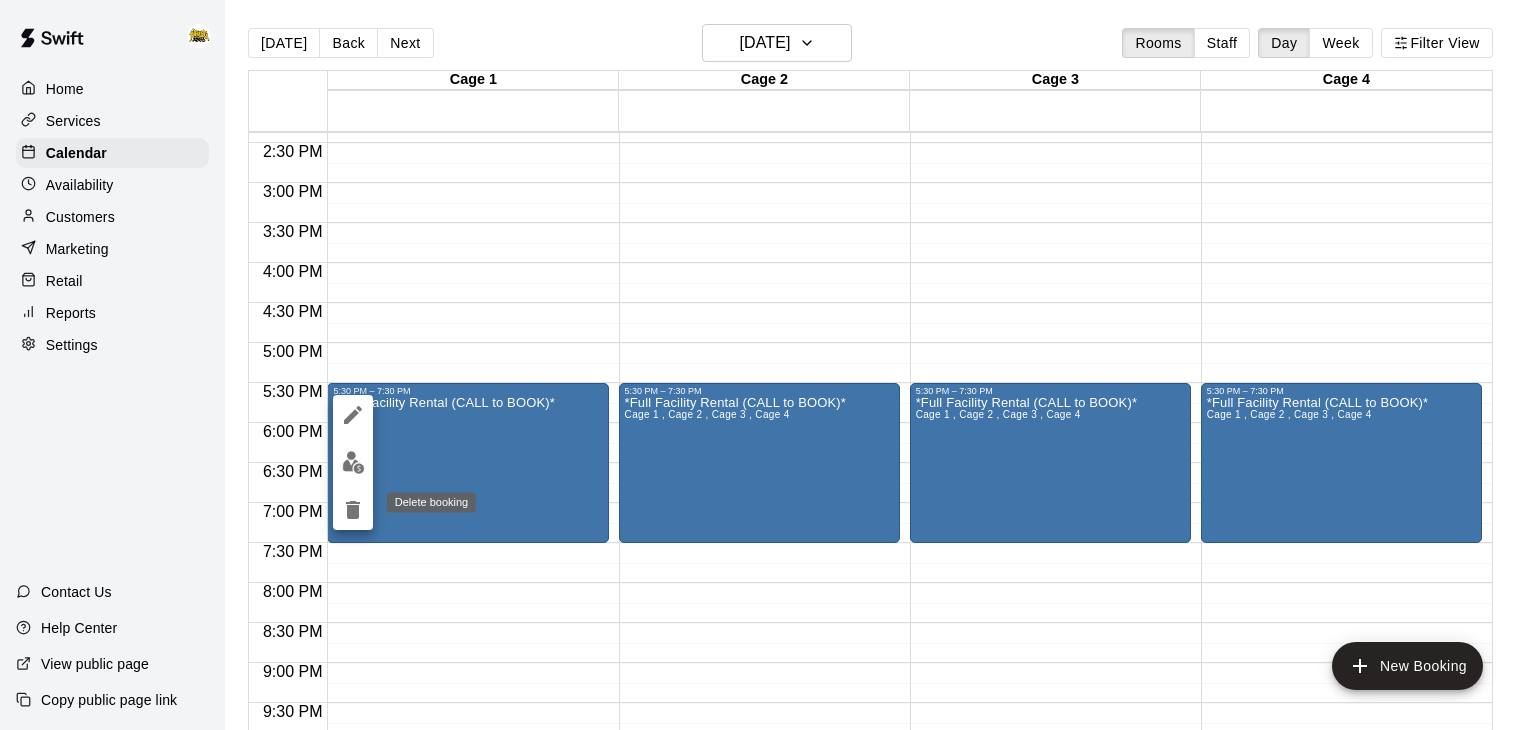 click 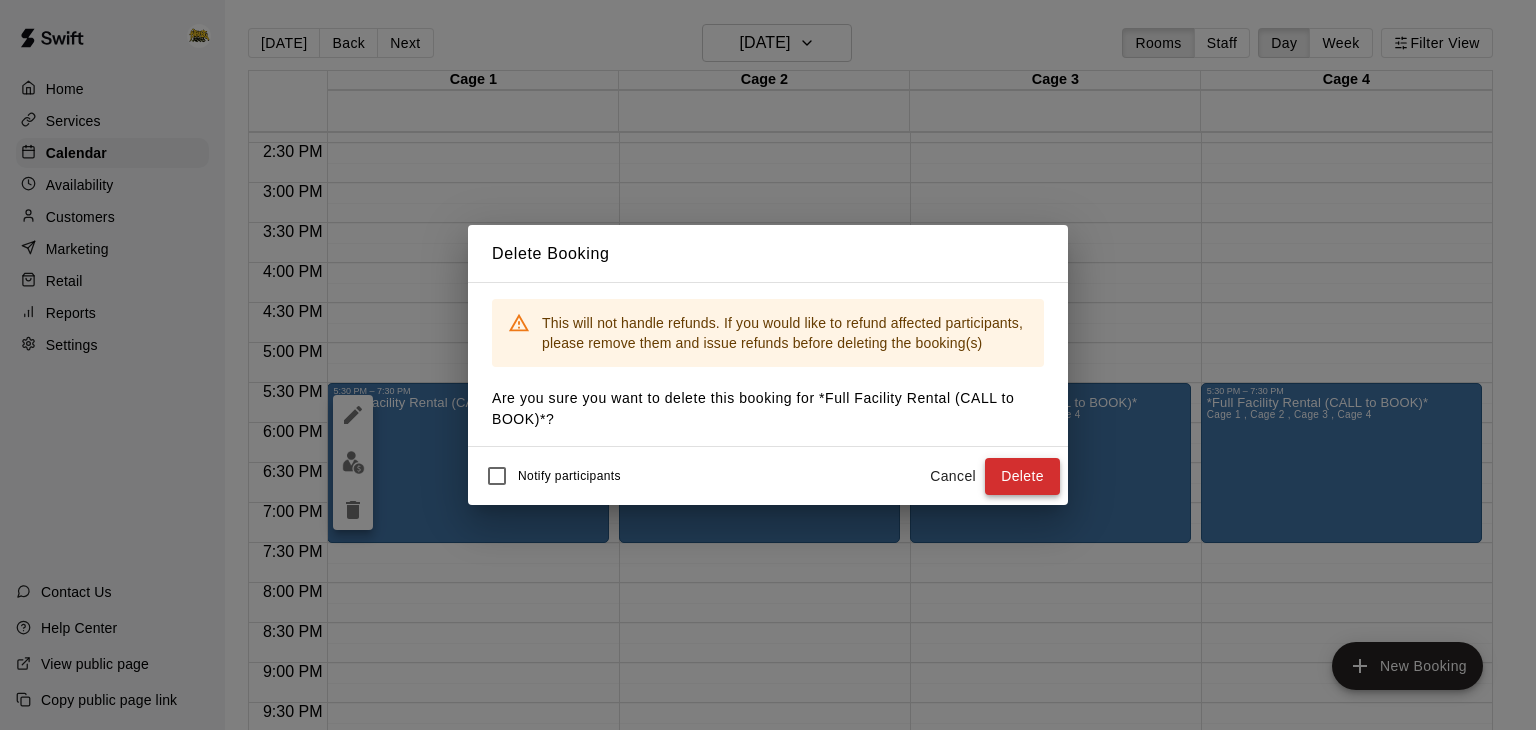 click on "Delete" at bounding box center (1022, 476) 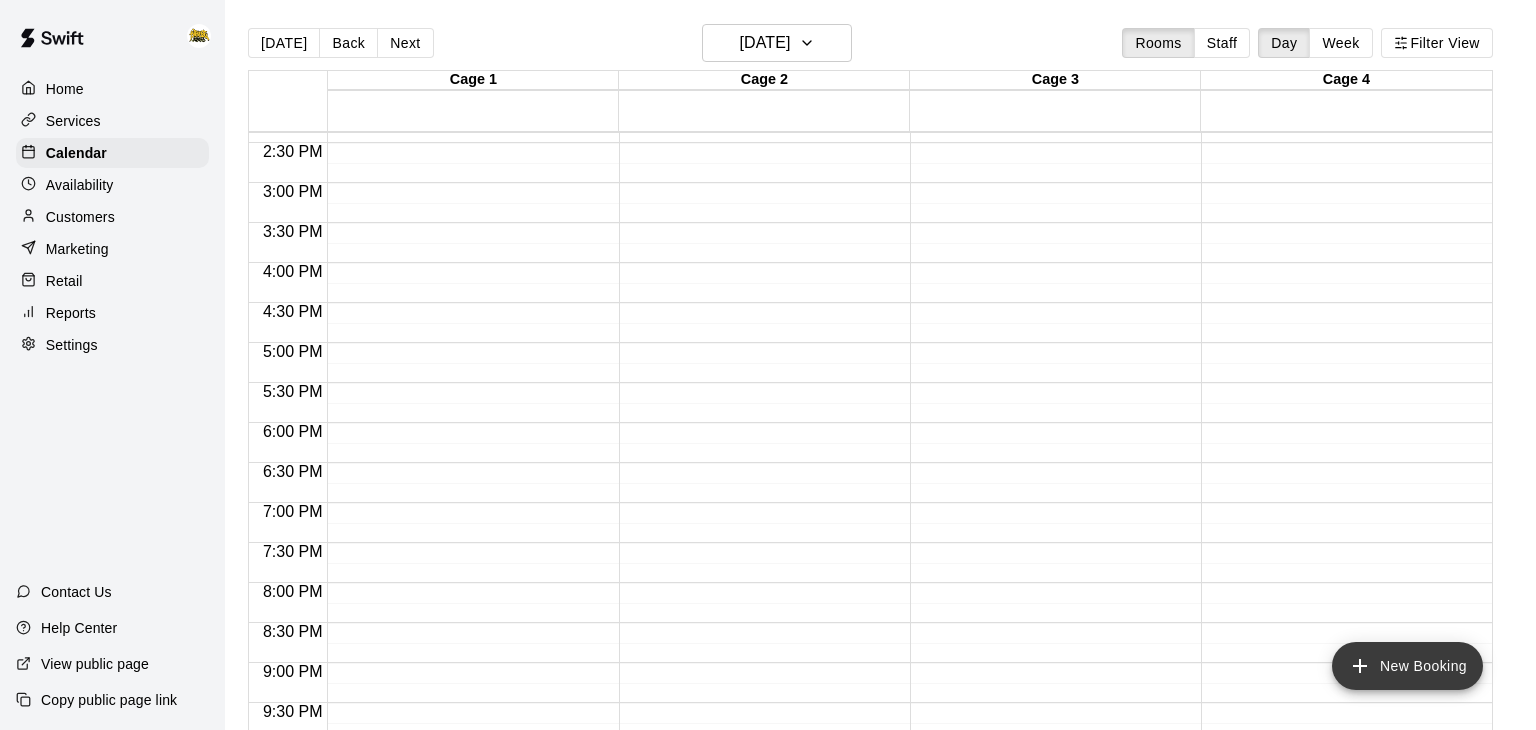 click 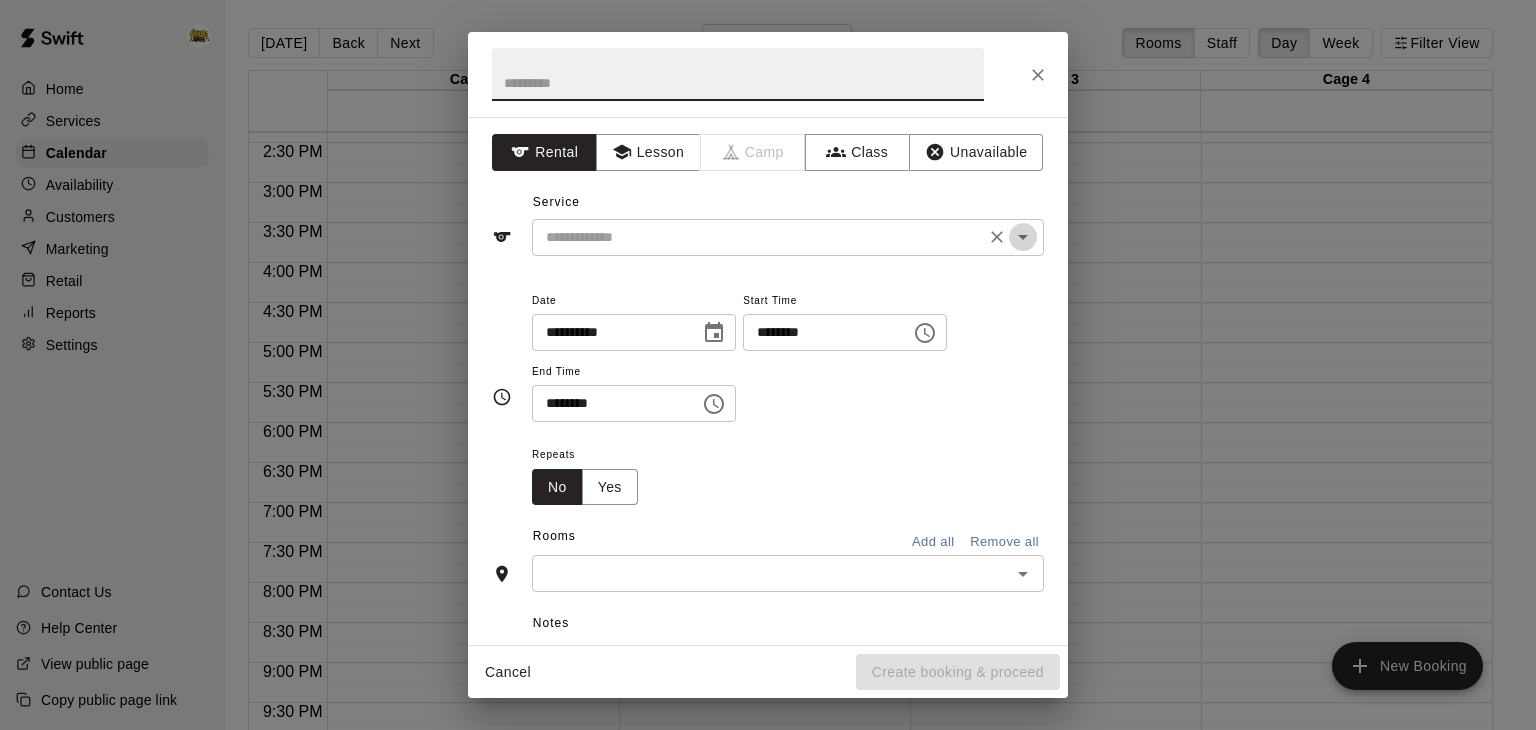 click 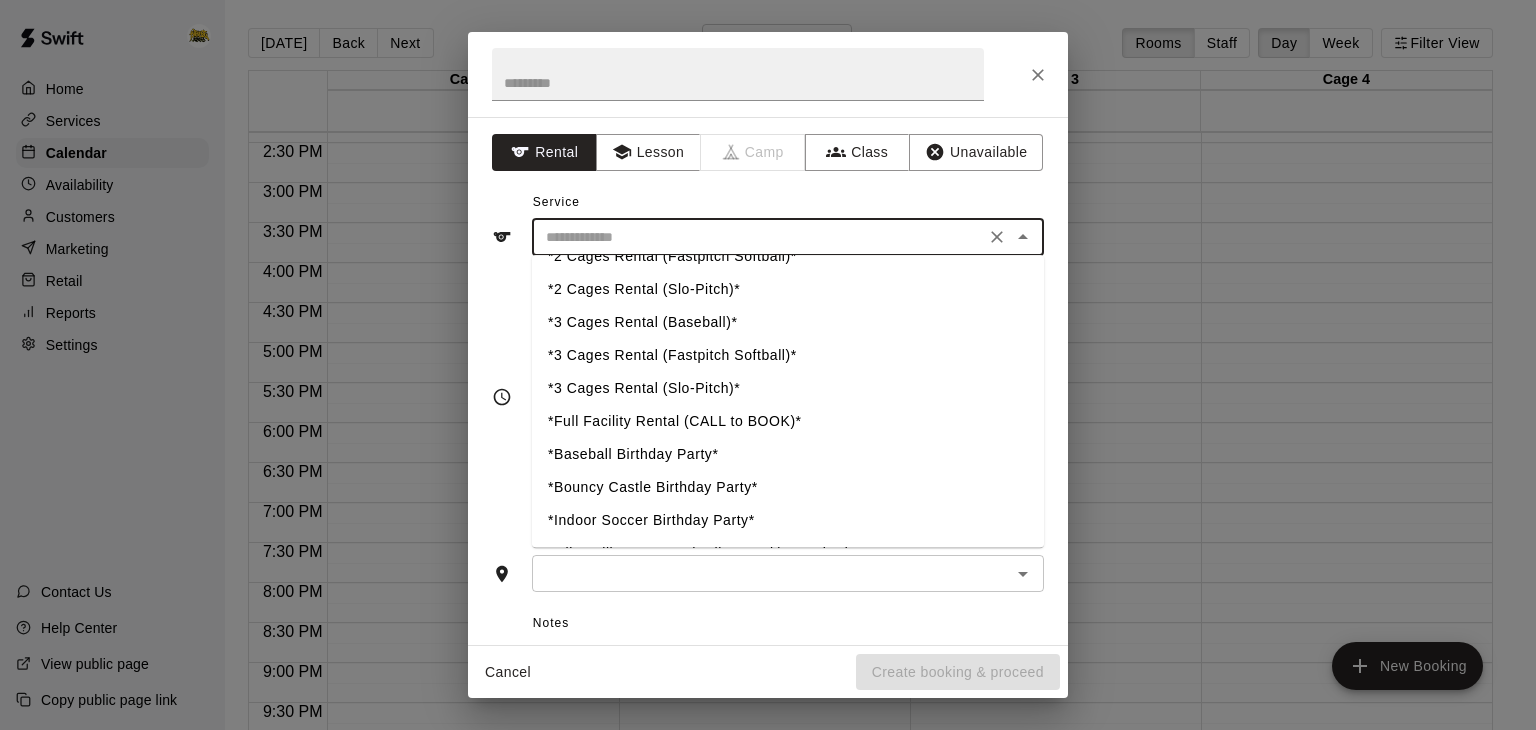 scroll, scrollTop: 489, scrollLeft: 0, axis: vertical 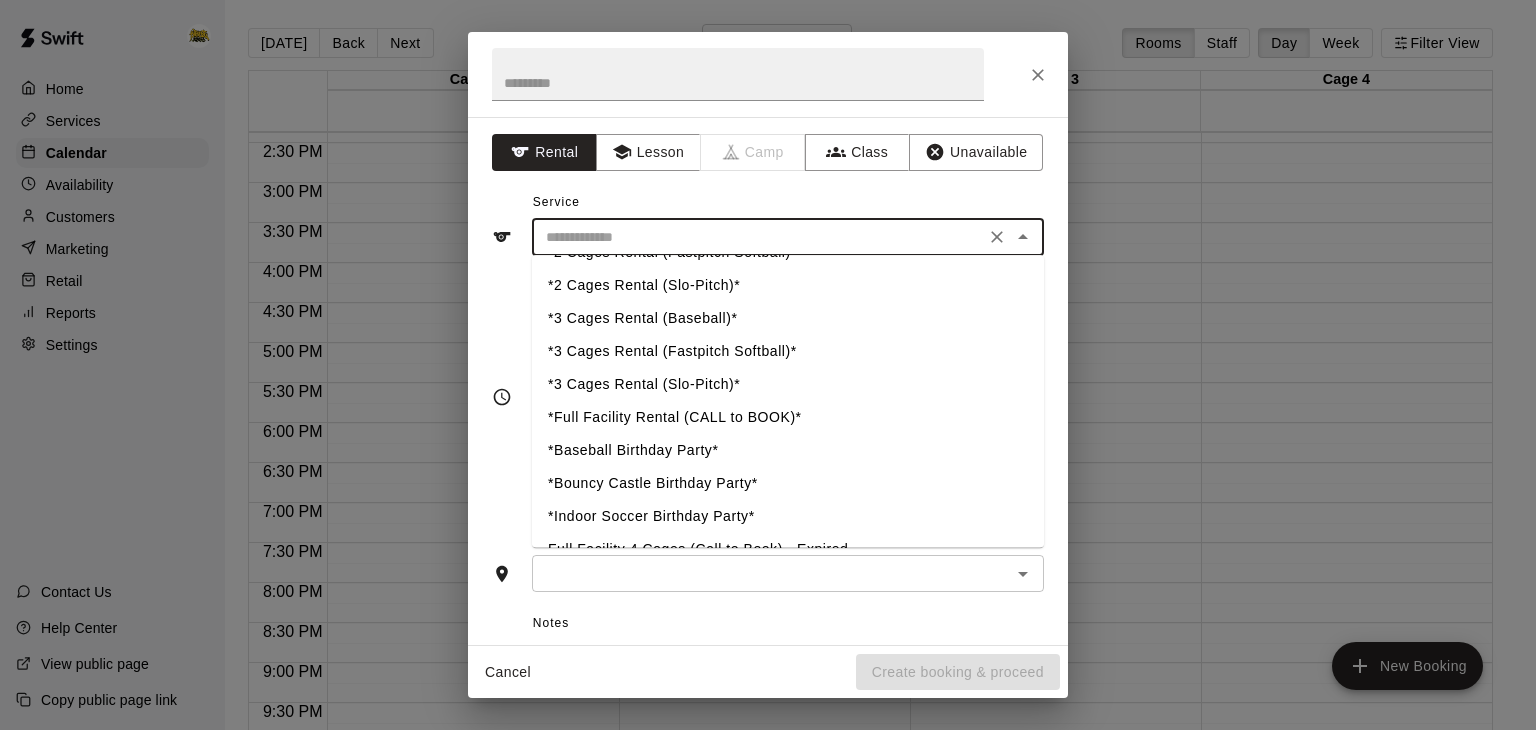 click on "*Full Facility Rental (CALL to BOOK)*" at bounding box center [788, 417] 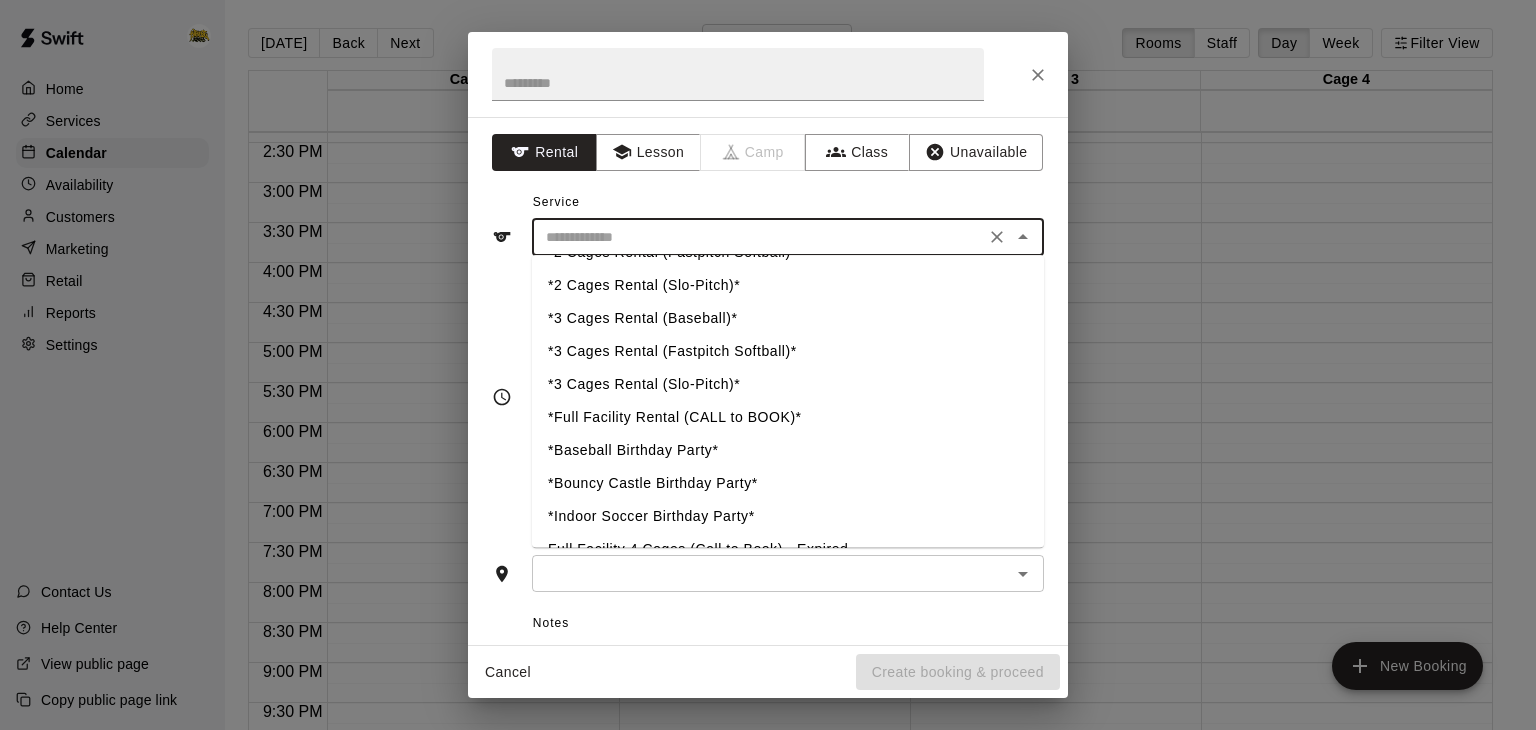 type on "**********" 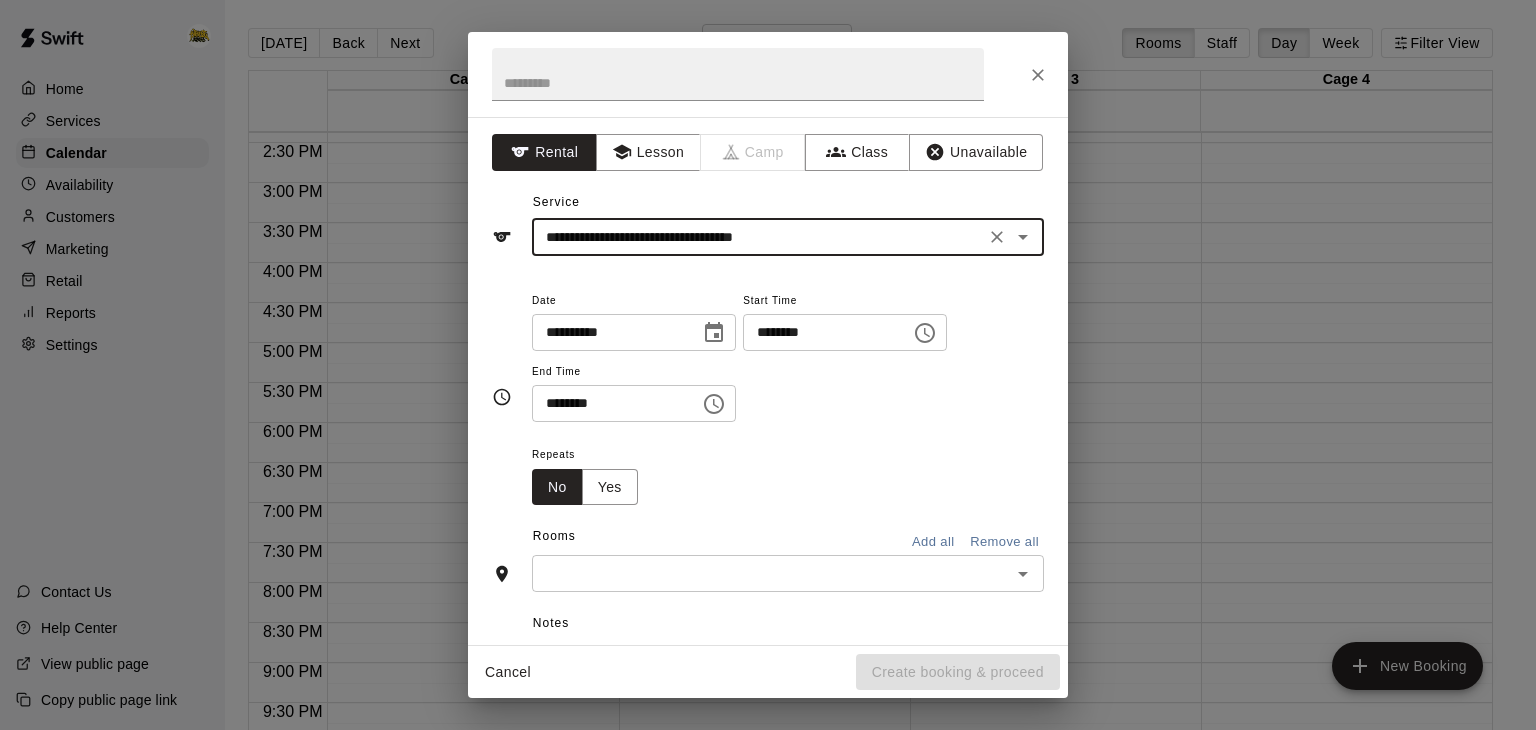 click on "********" at bounding box center [820, 332] 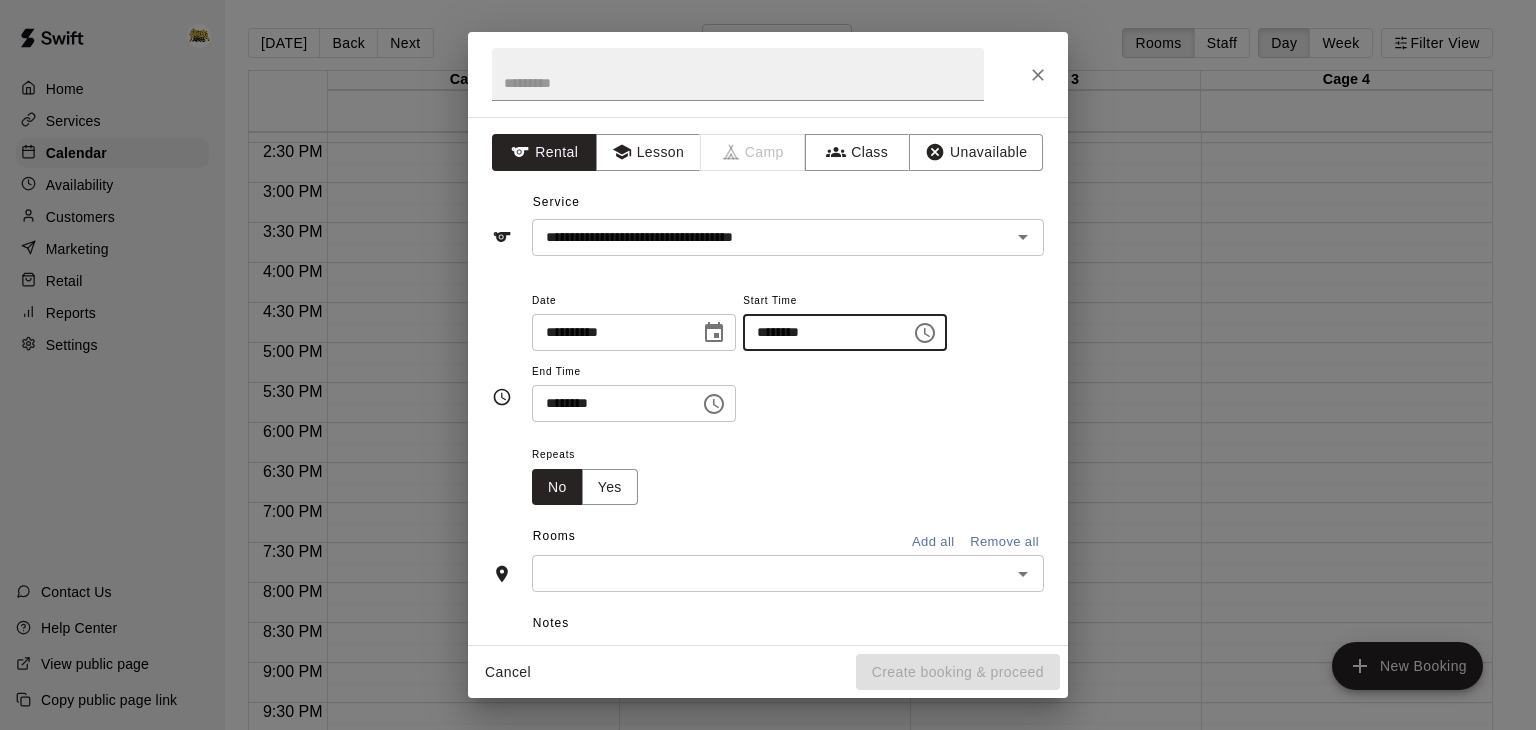 type on "********" 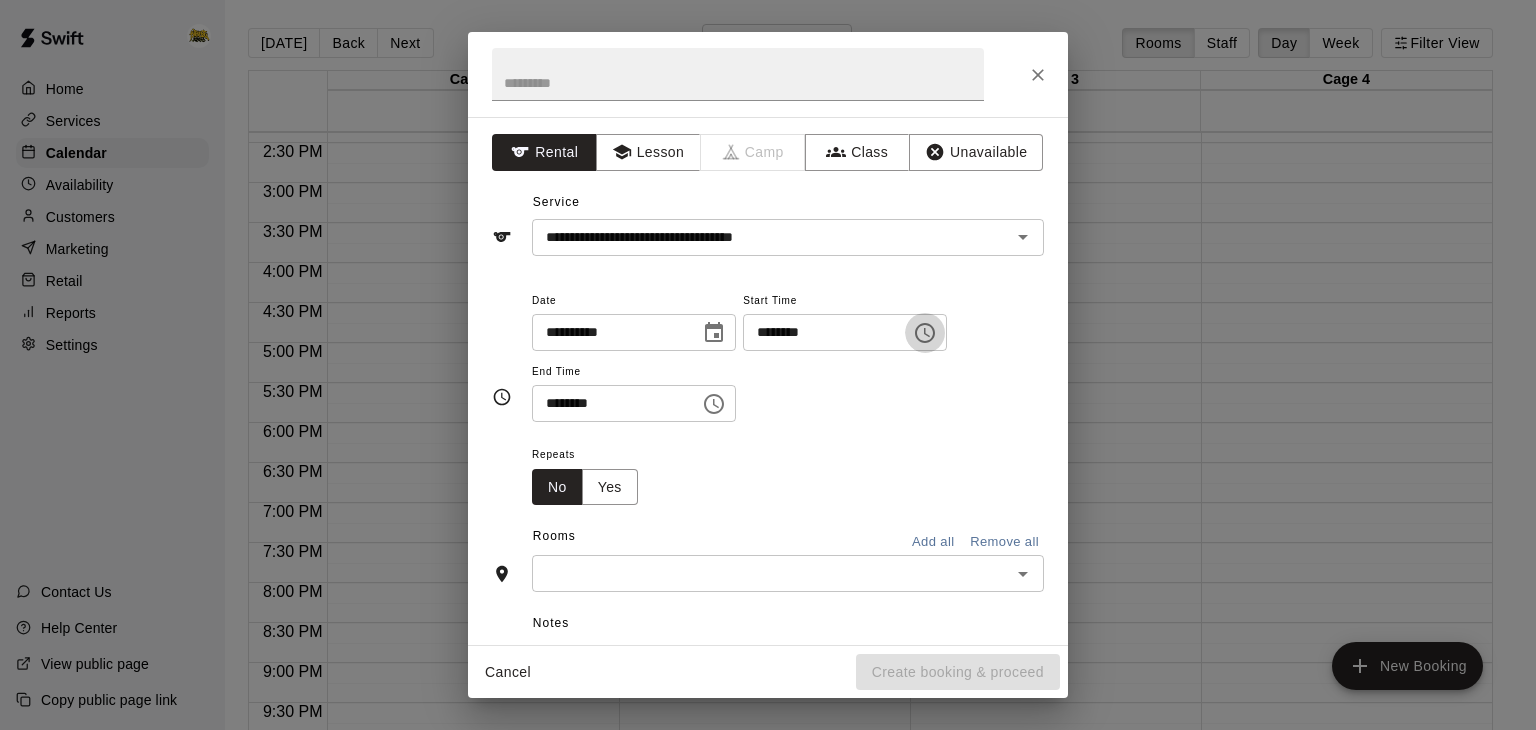 type 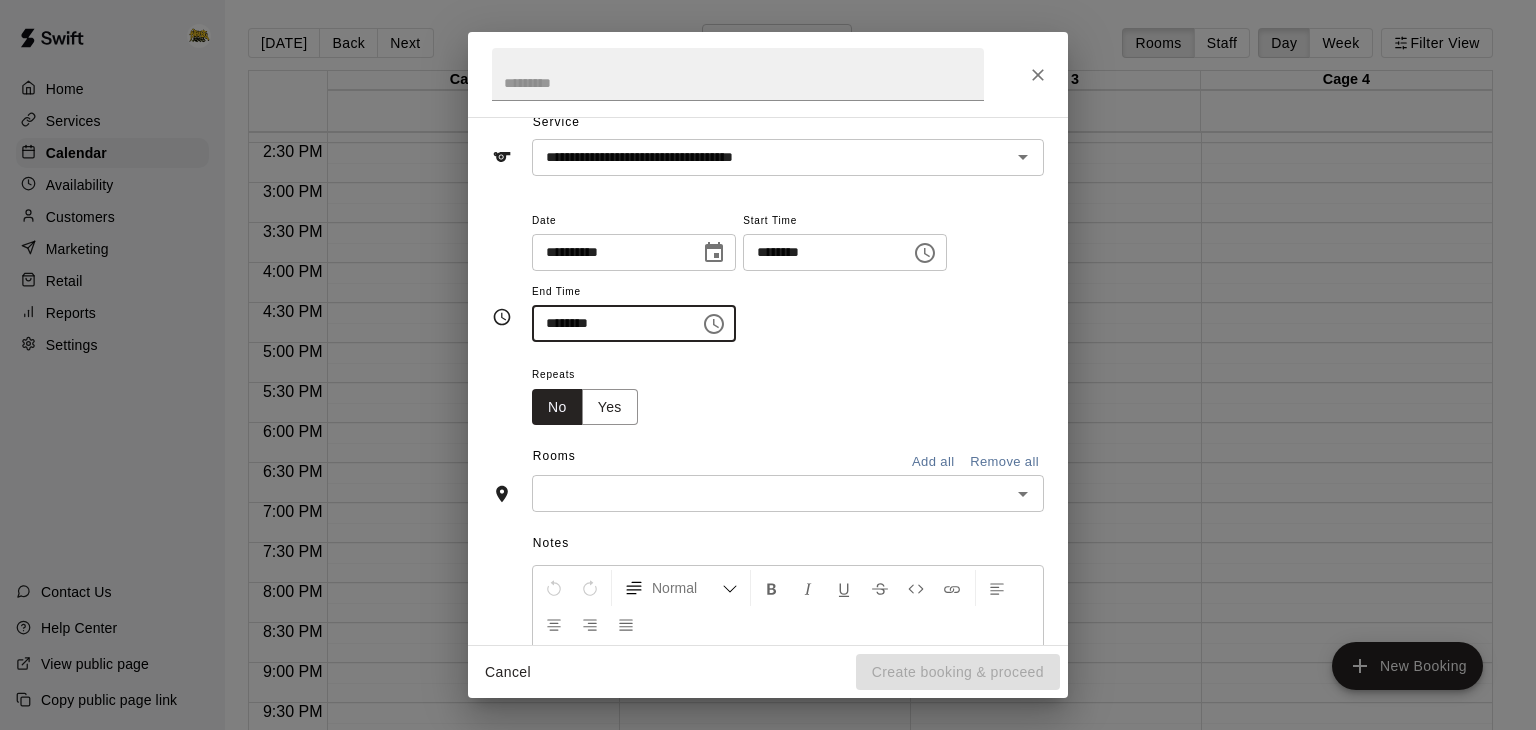 scroll, scrollTop: 132, scrollLeft: 0, axis: vertical 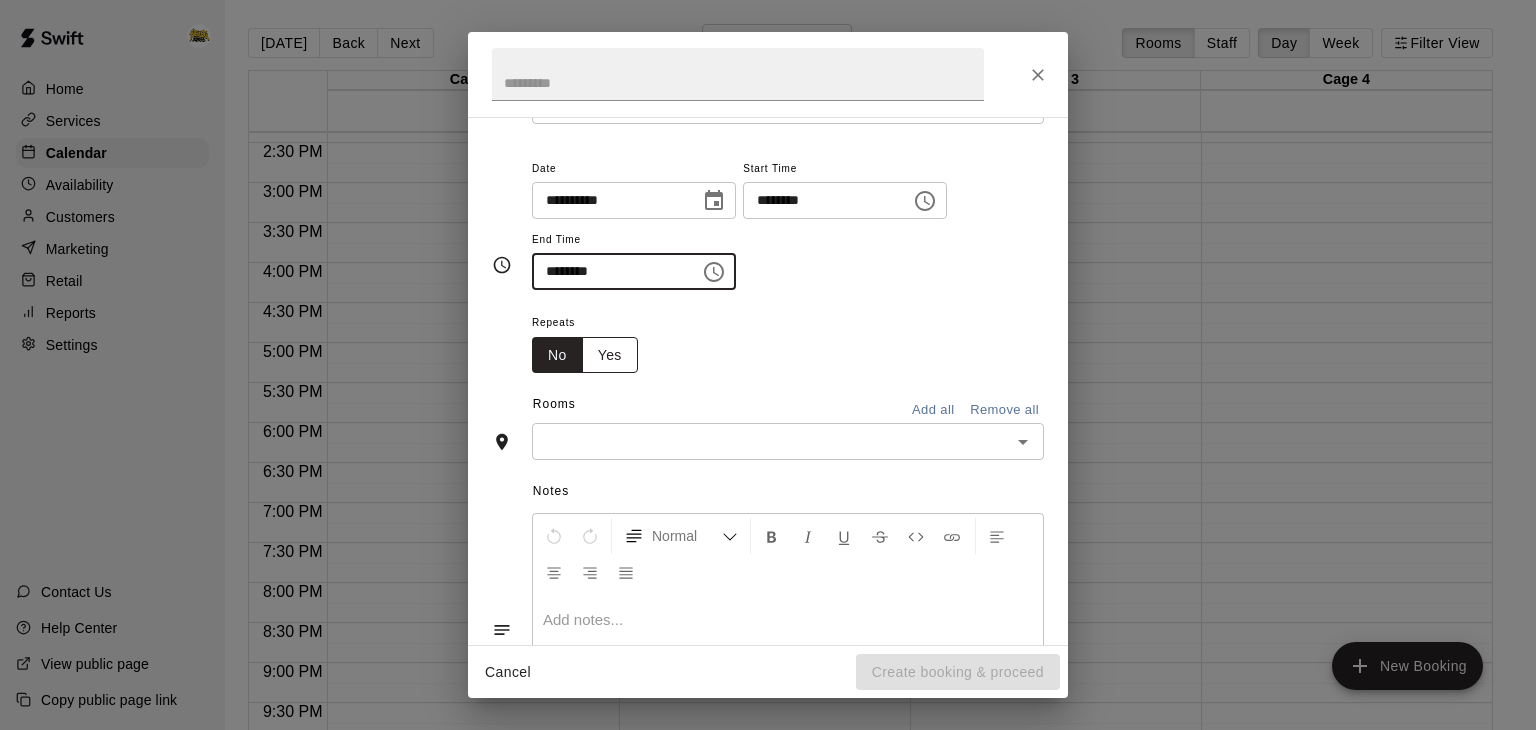 type on "********" 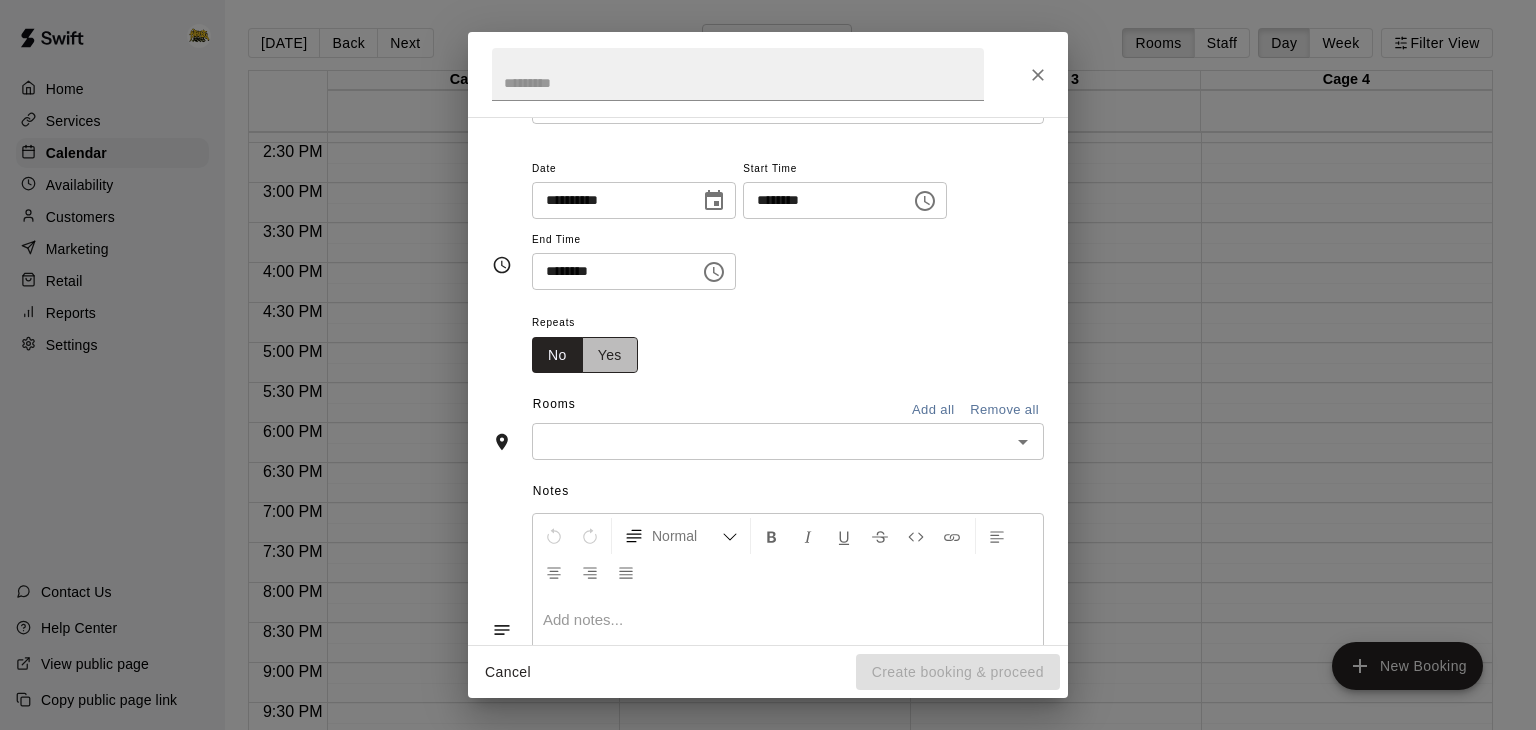 click on "Yes" at bounding box center [610, 355] 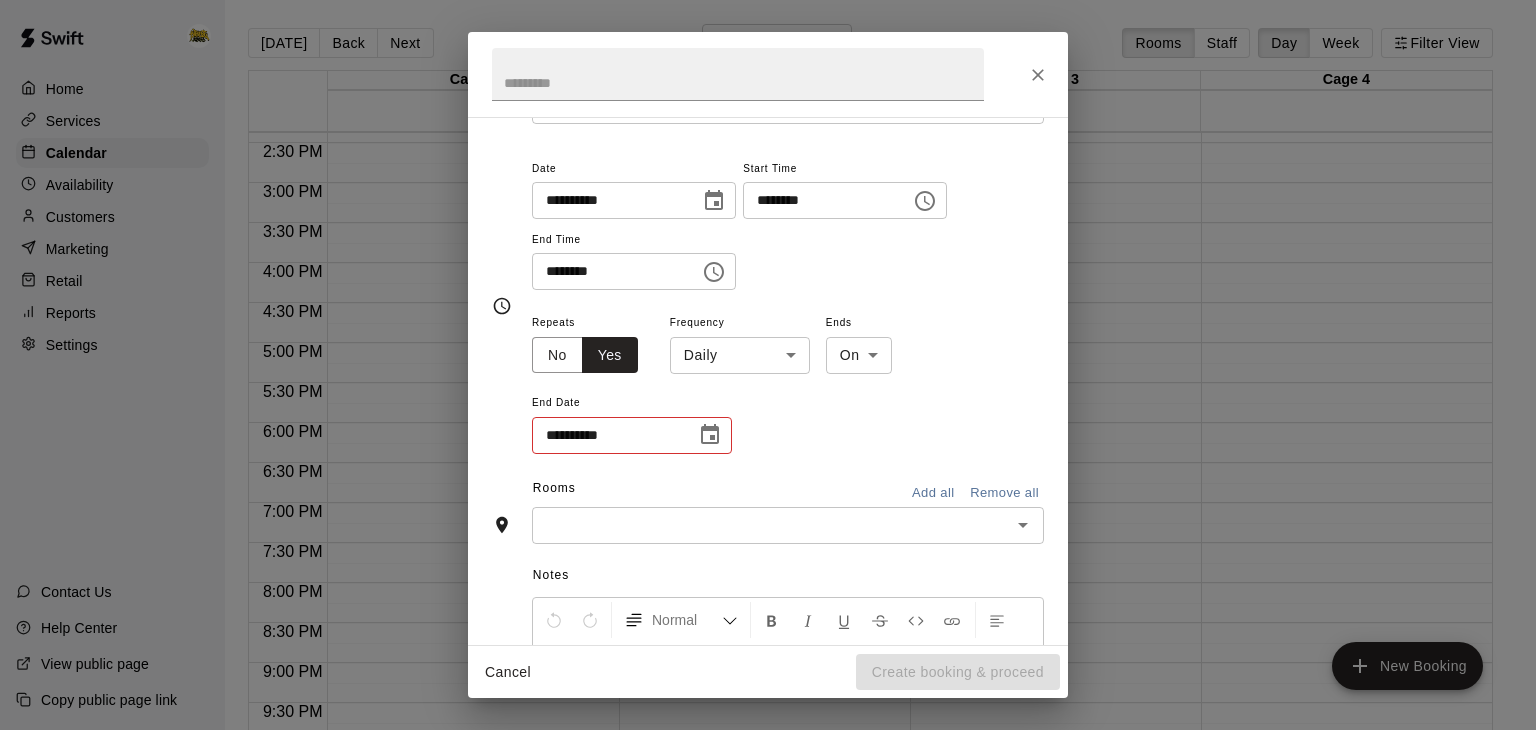 click on "**********" at bounding box center (768, 381) 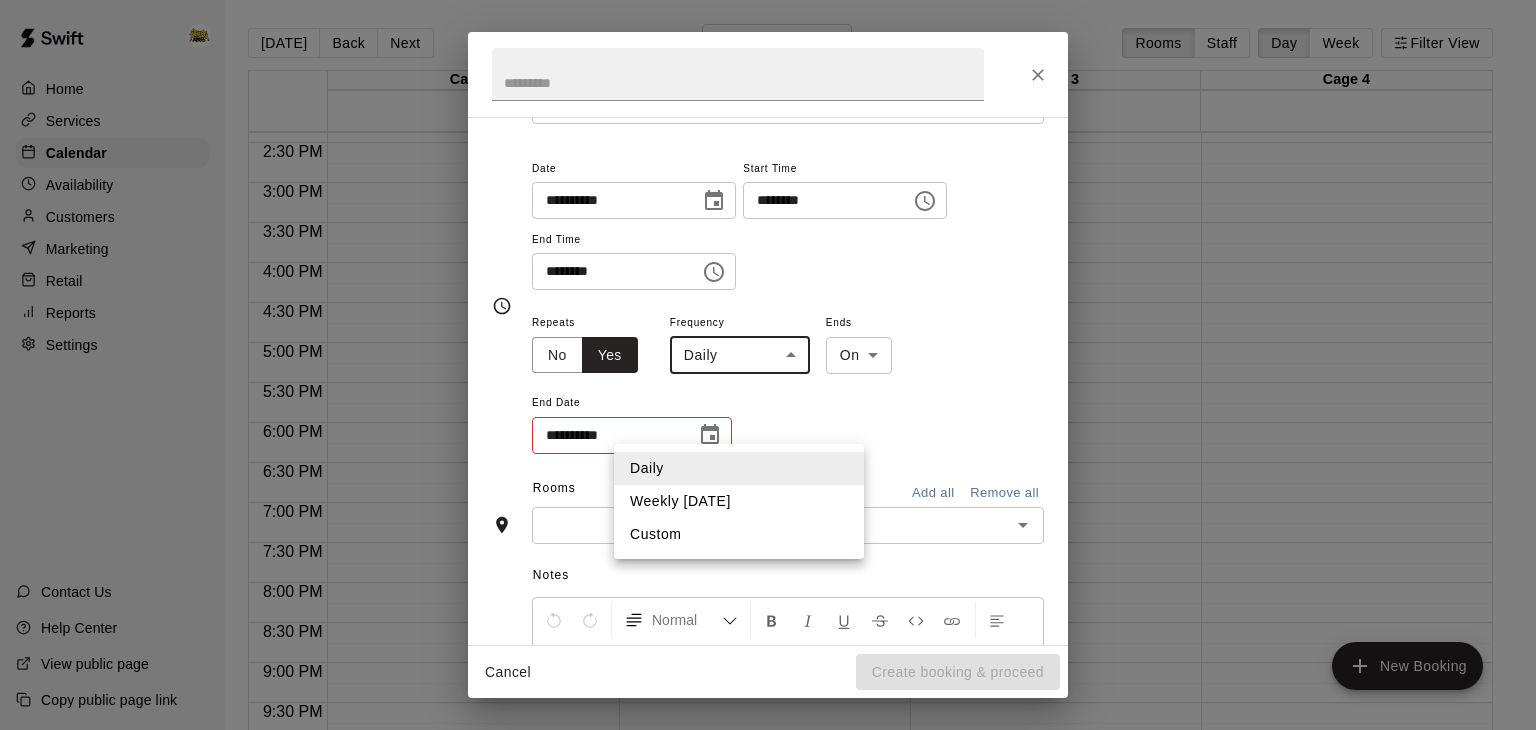 click on "Weekly [DATE]" at bounding box center [739, 501] 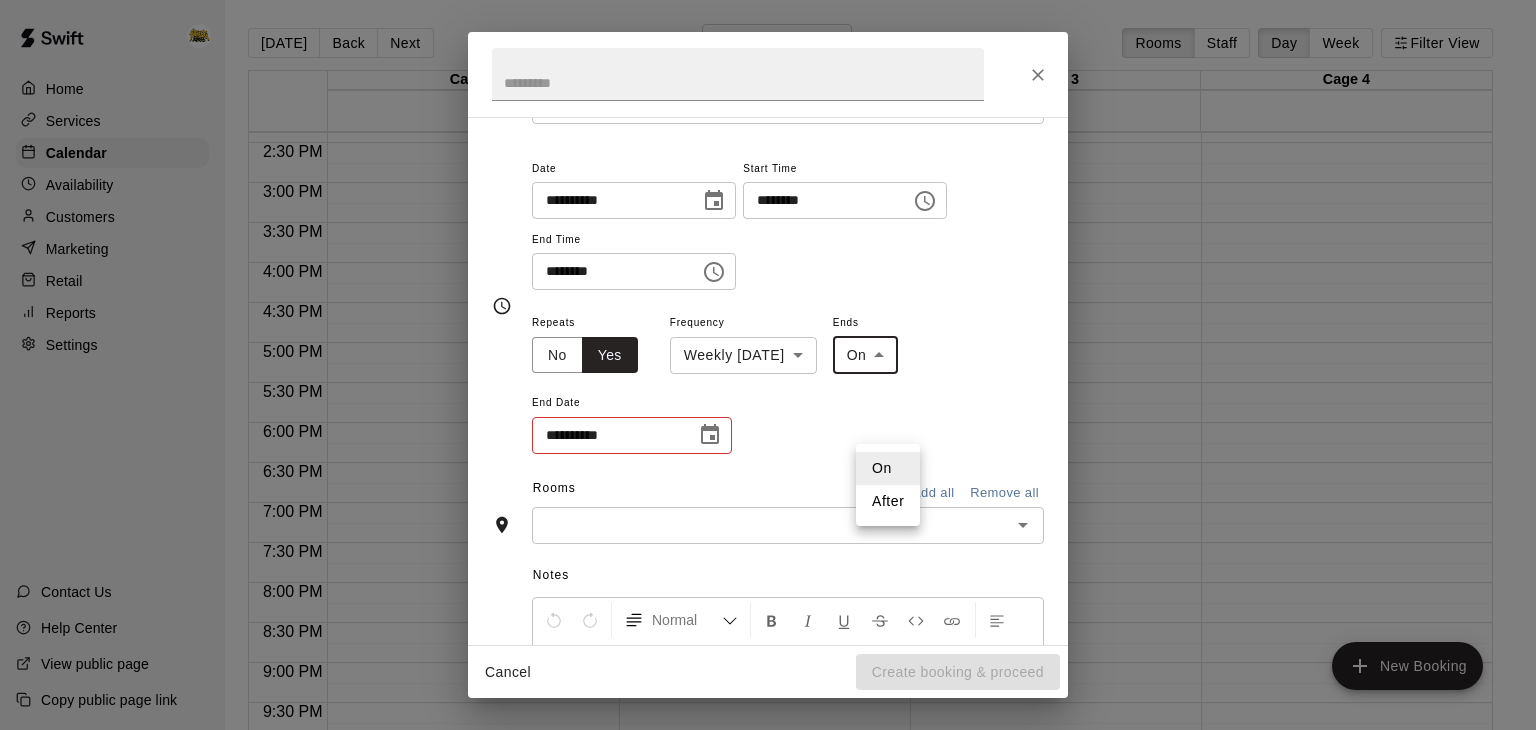 click on "**********" at bounding box center [768, 381] 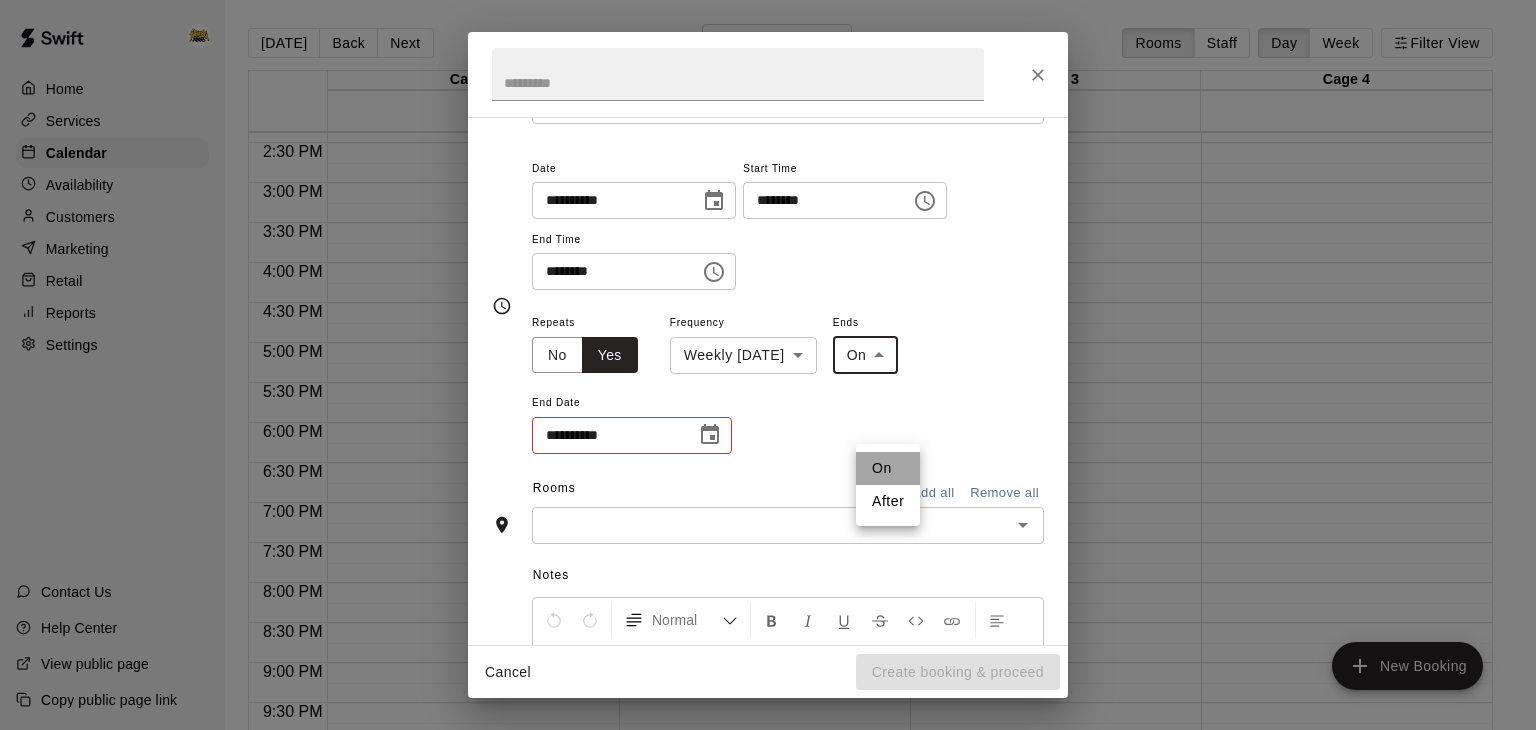 click on "On" at bounding box center (888, 468) 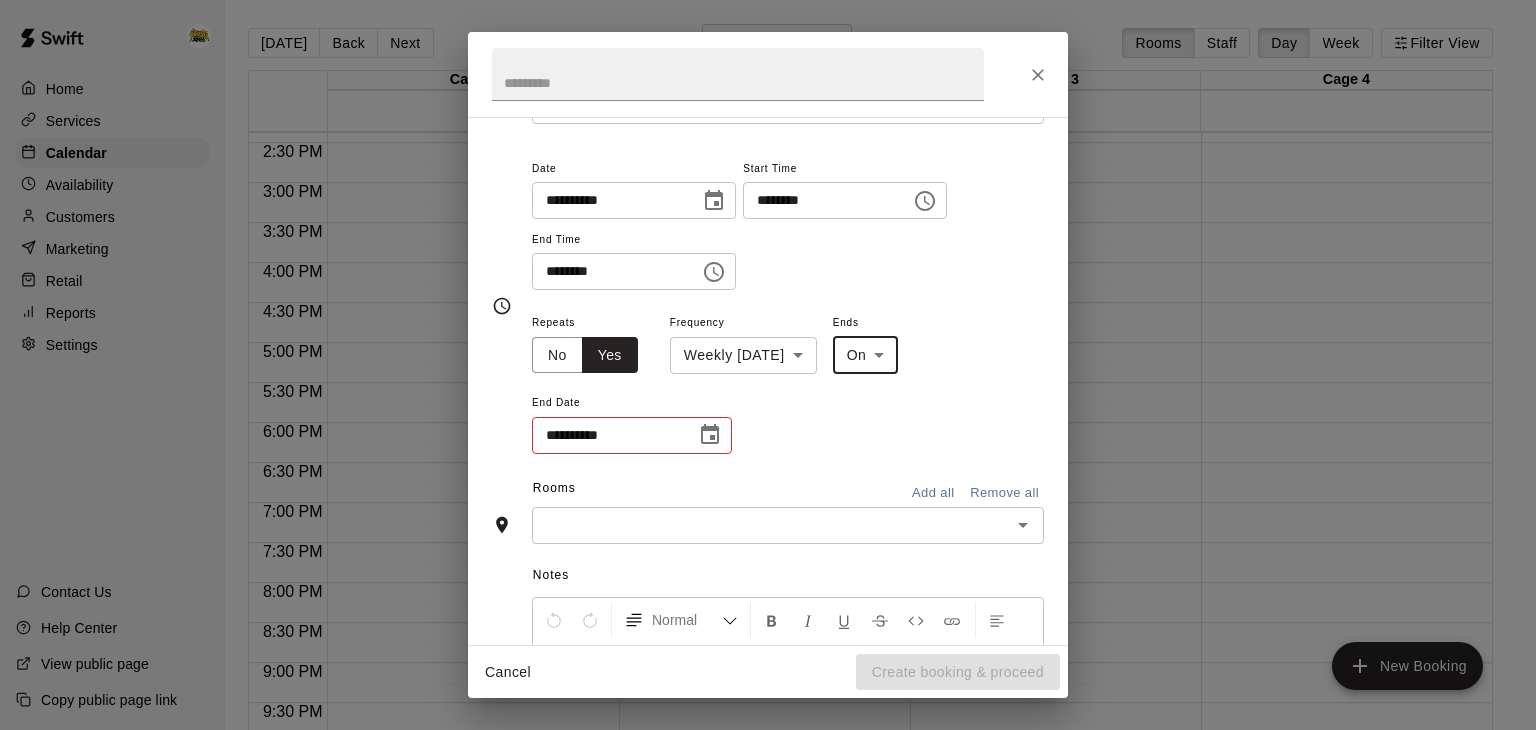 click 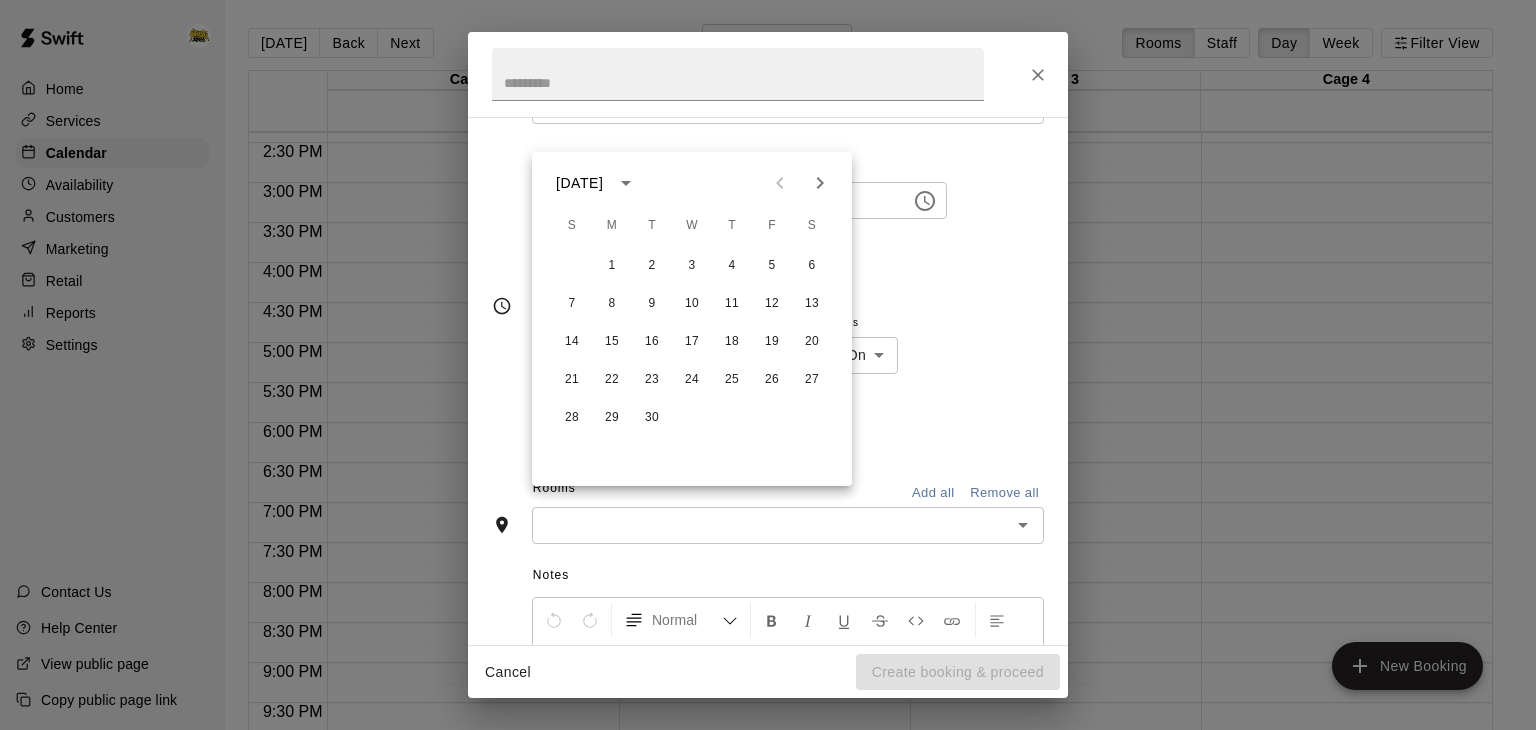 click 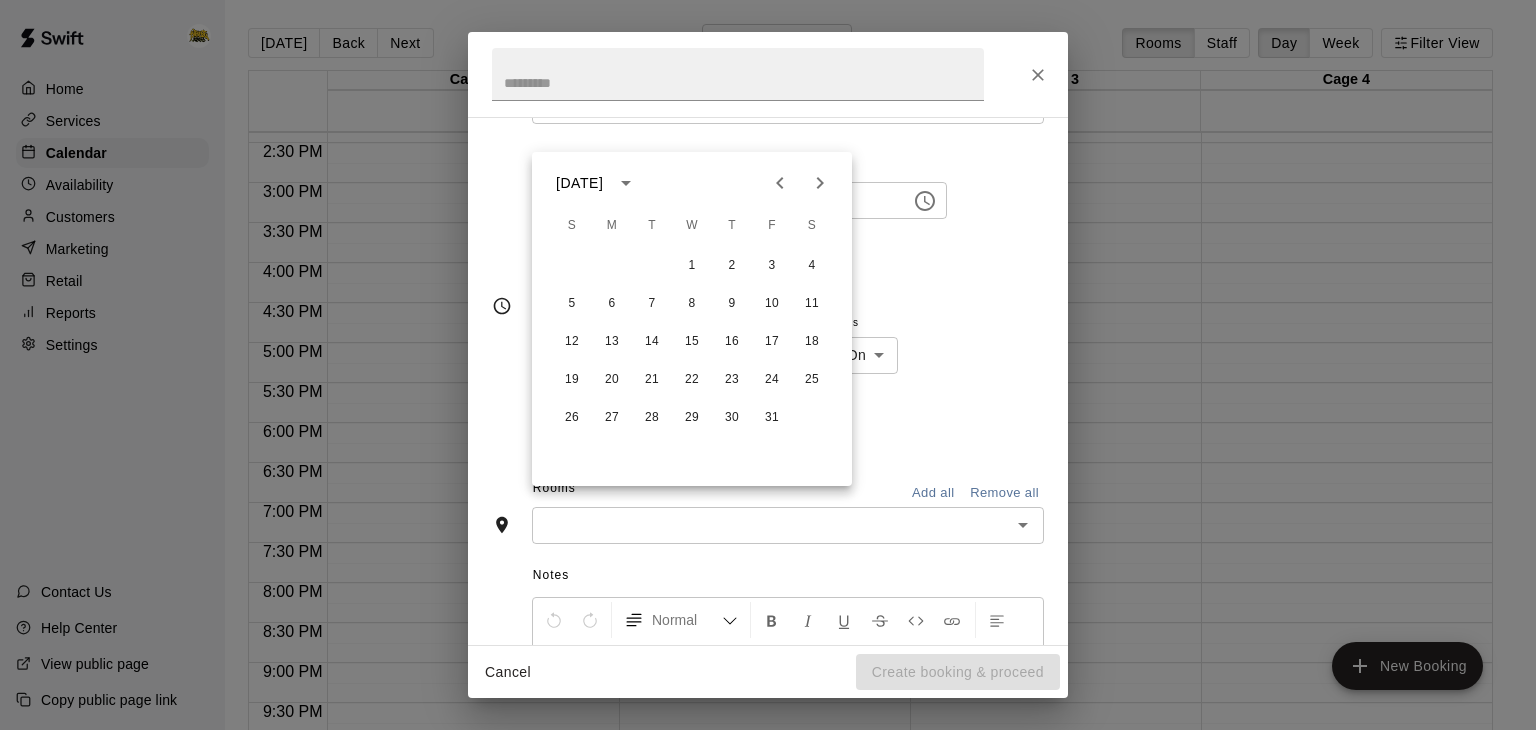 click 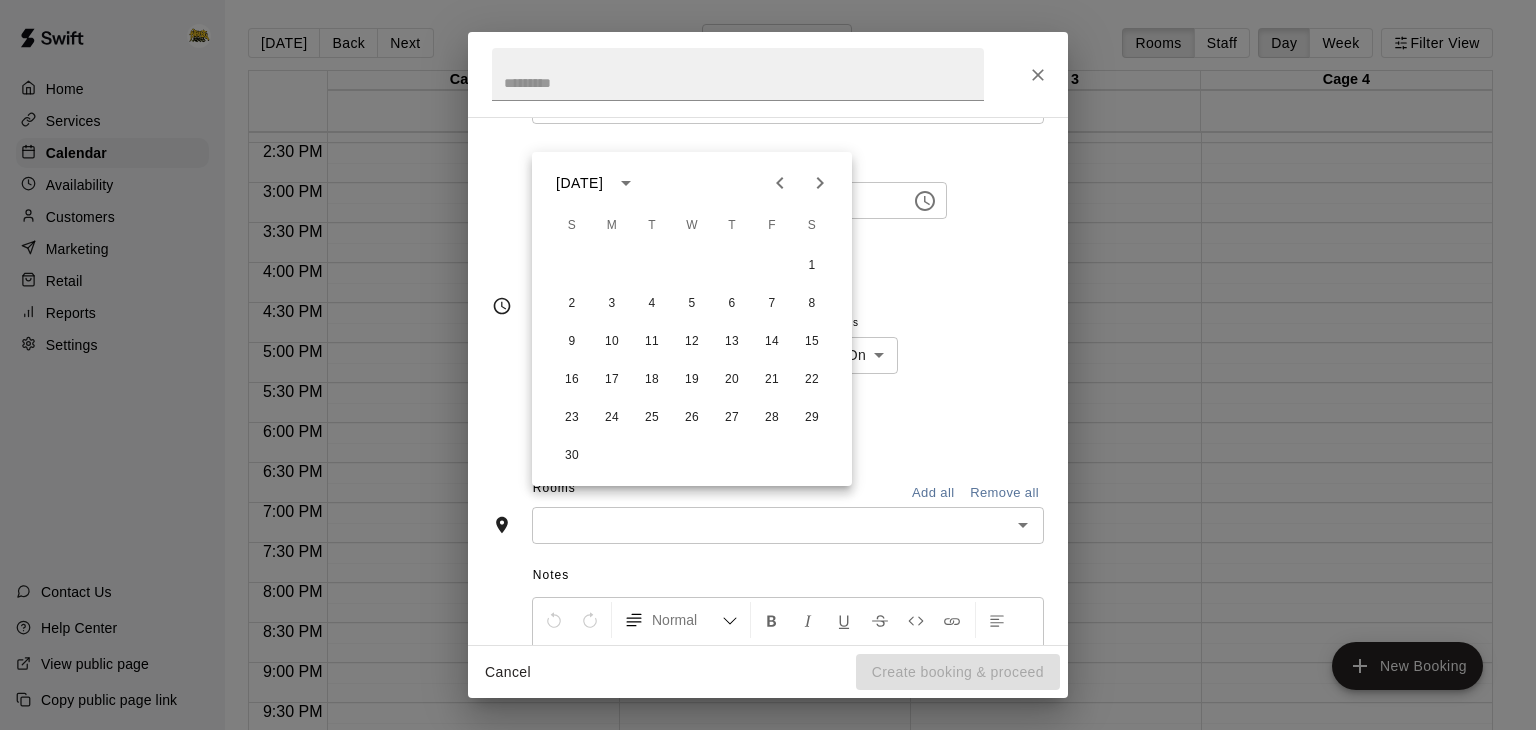 click 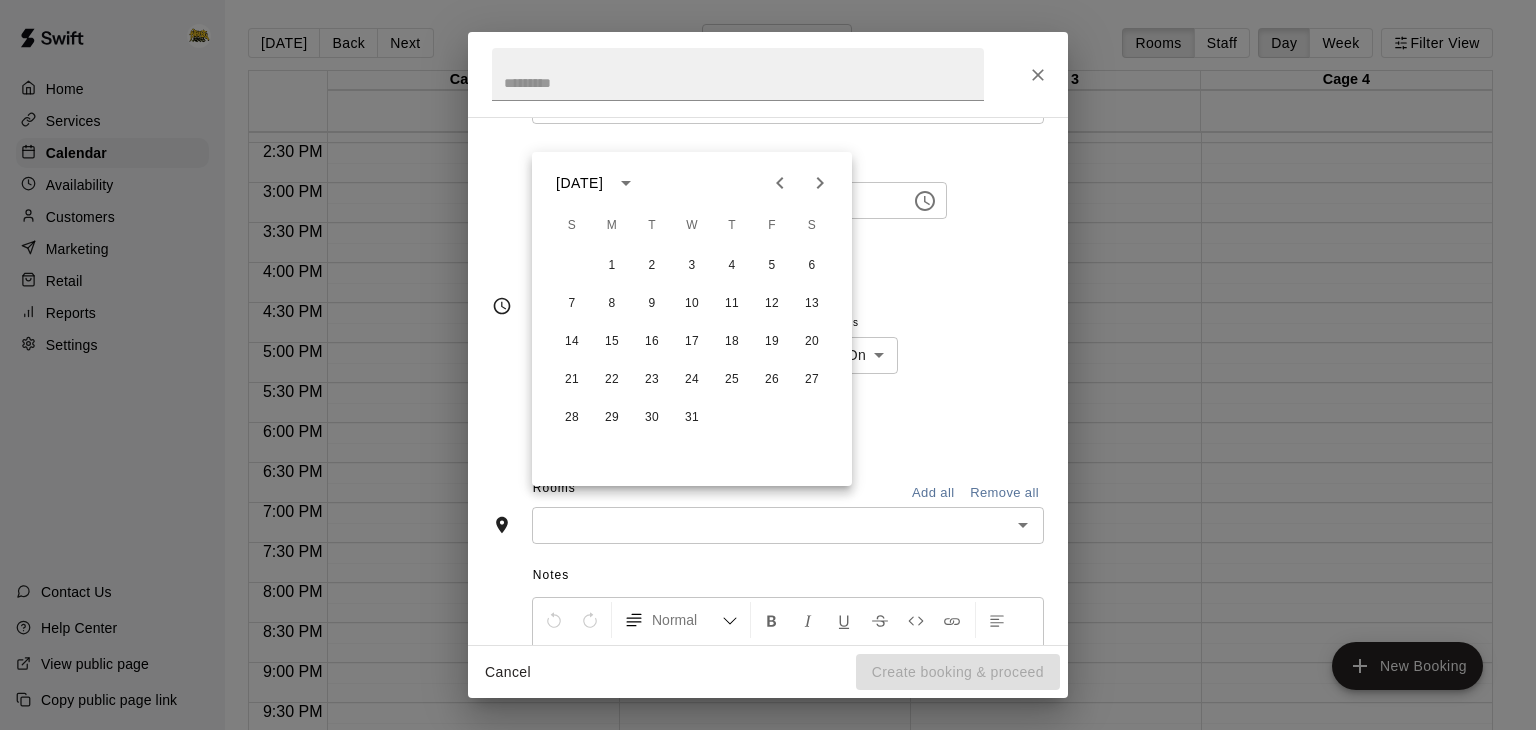 click 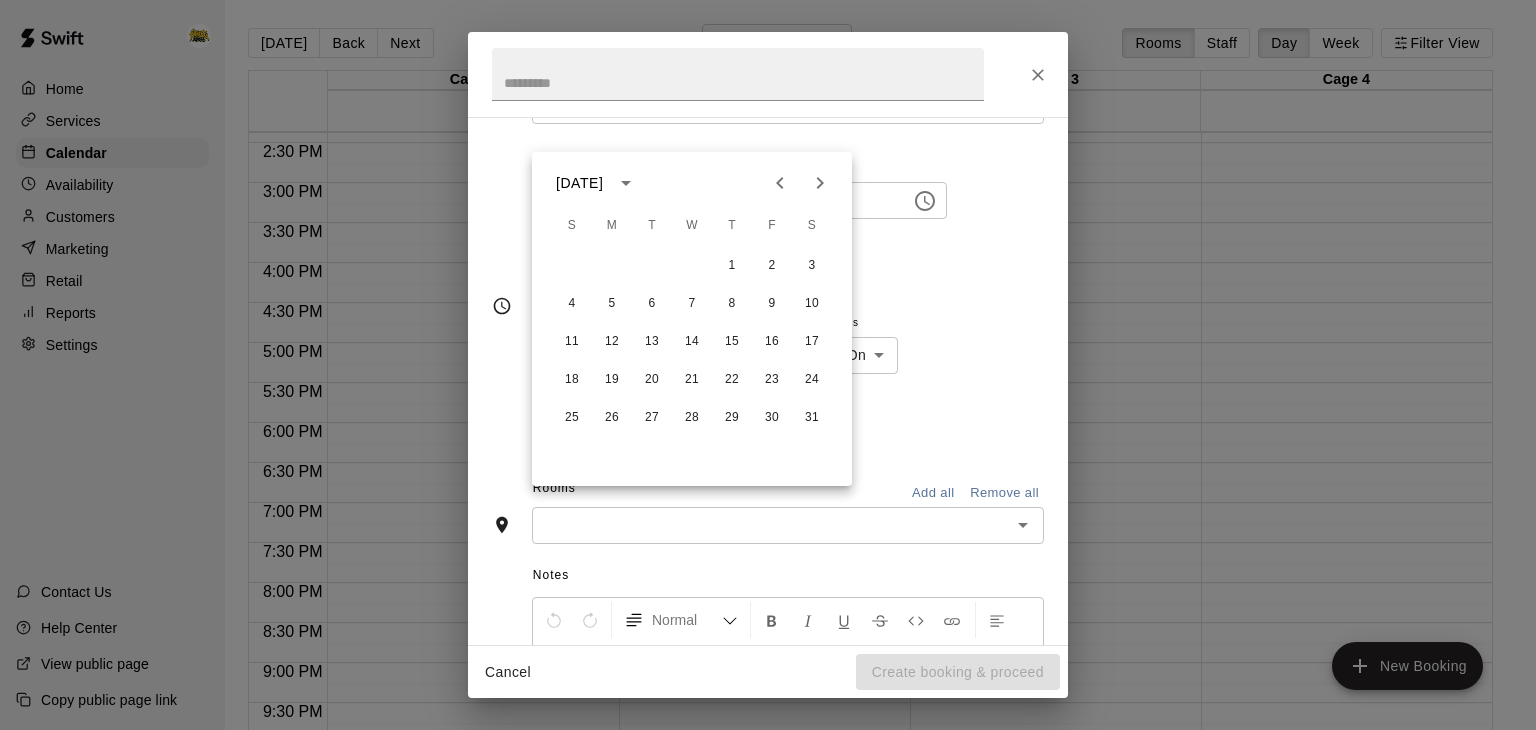 click 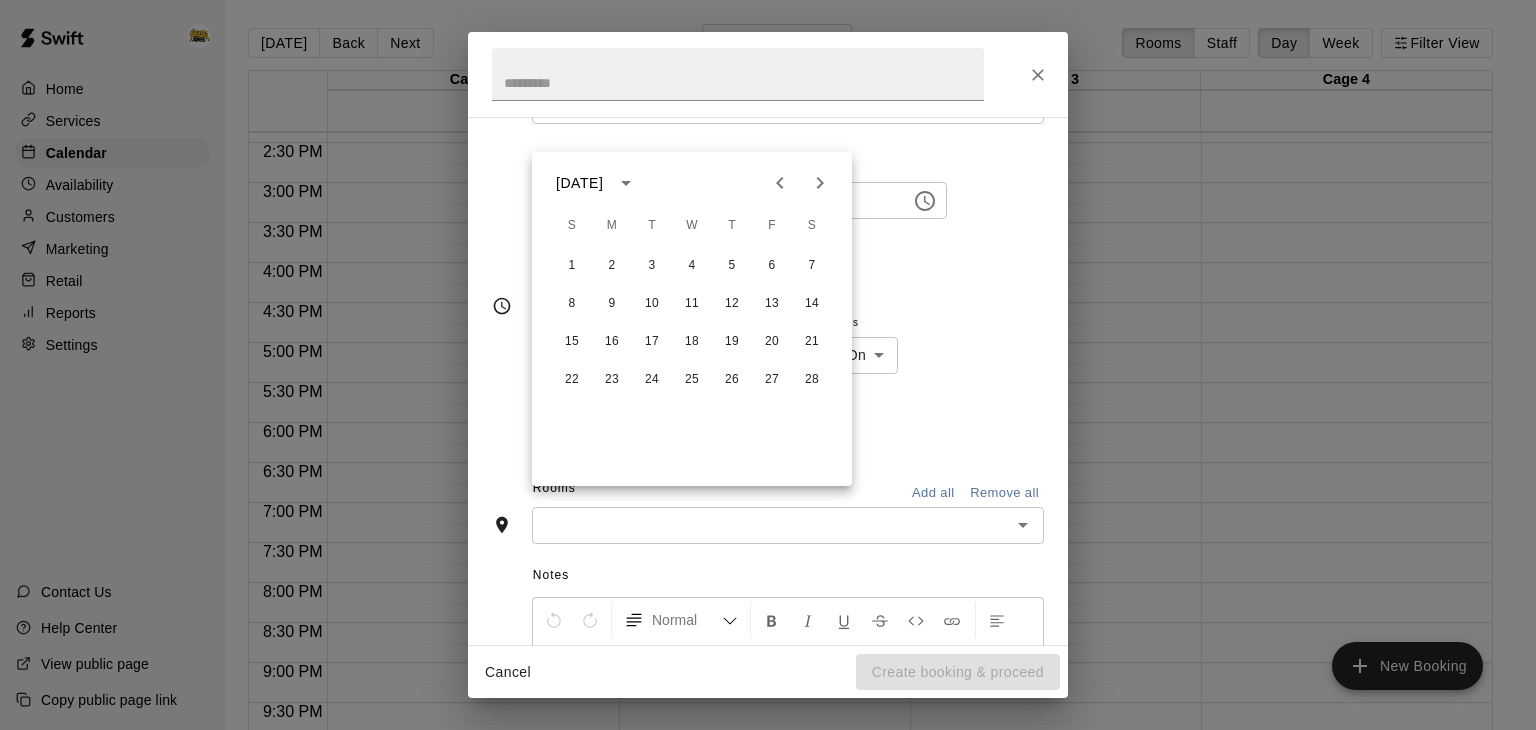 click 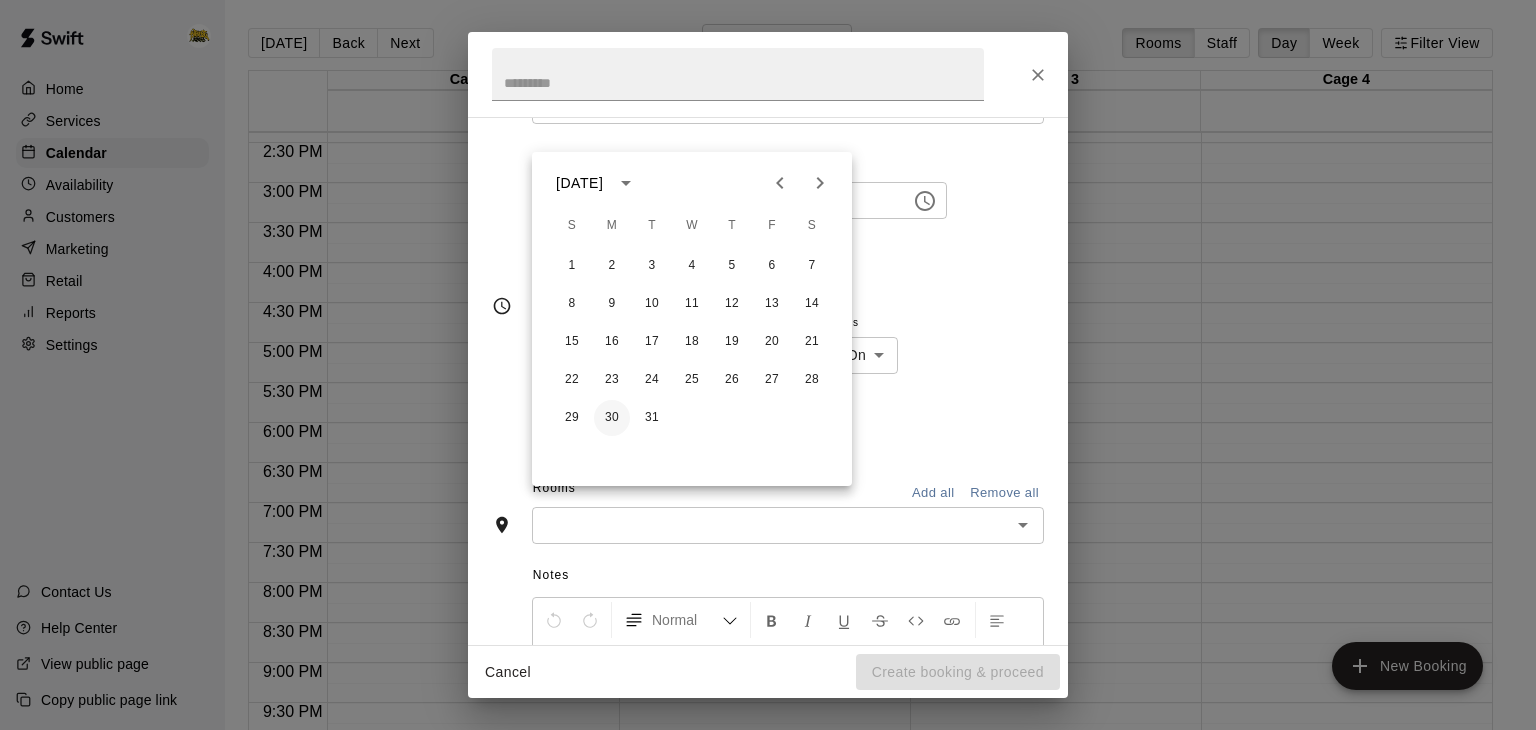 click on "30" at bounding box center [612, 418] 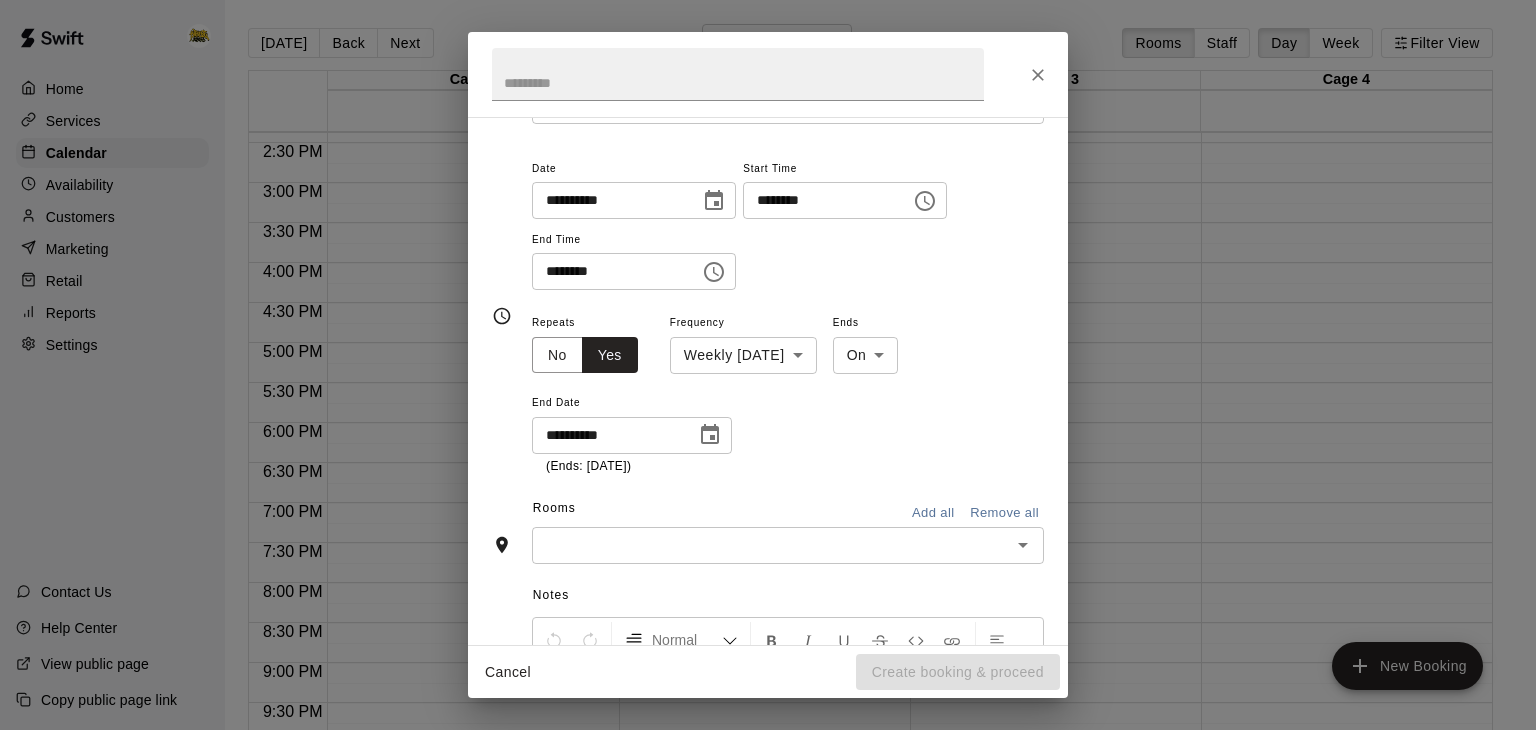 type on "**********" 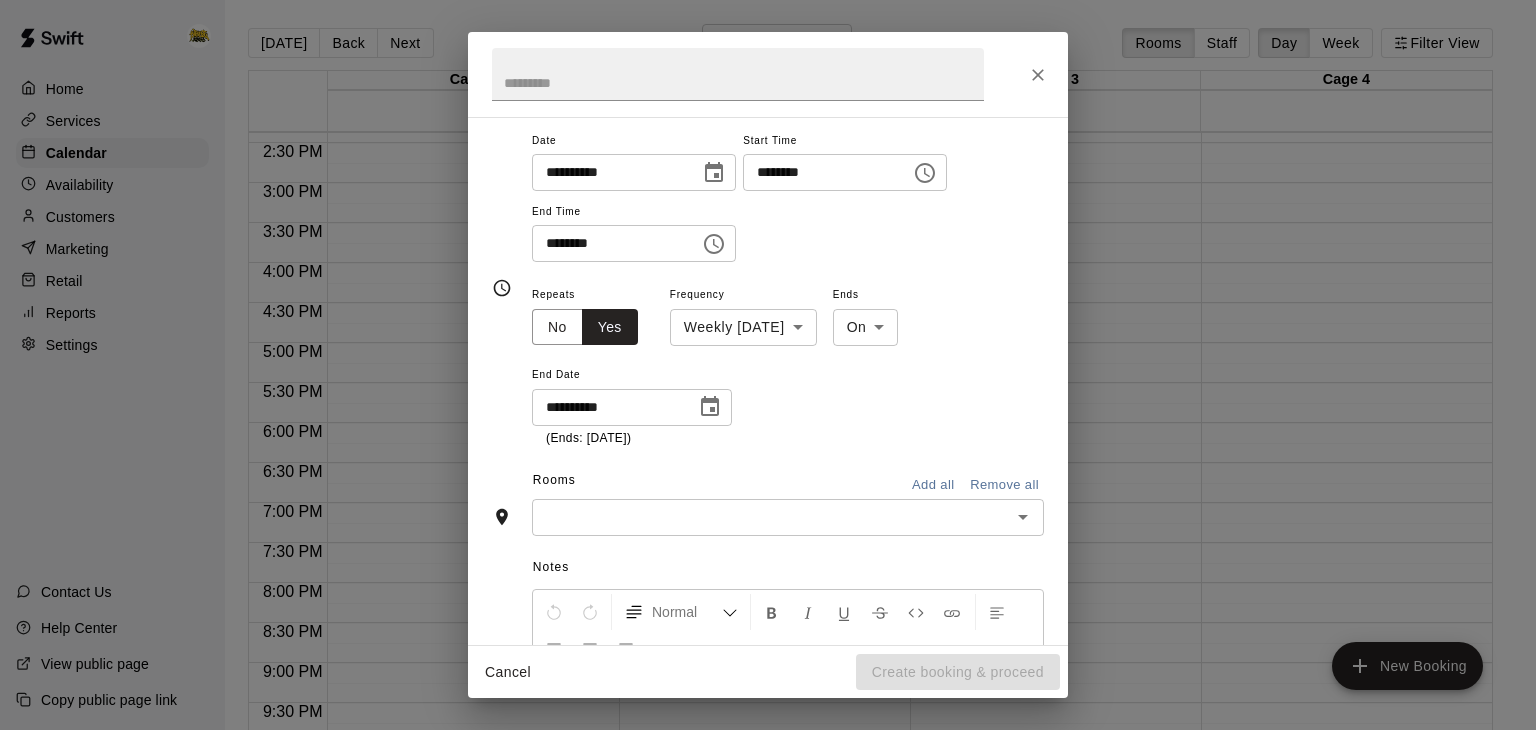 click on "Add all" at bounding box center (933, 485) 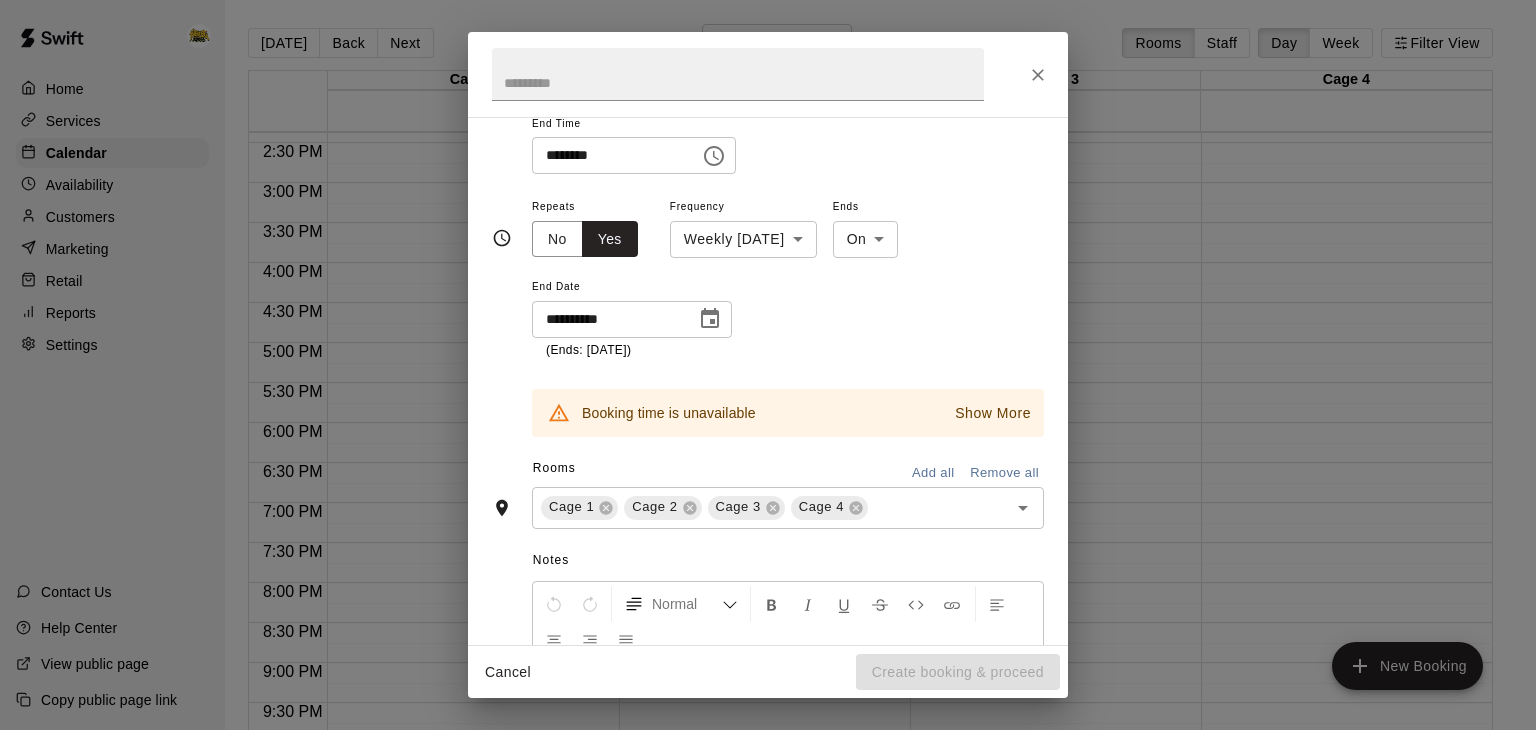click on "Show More" at bounding box center (993, 413) 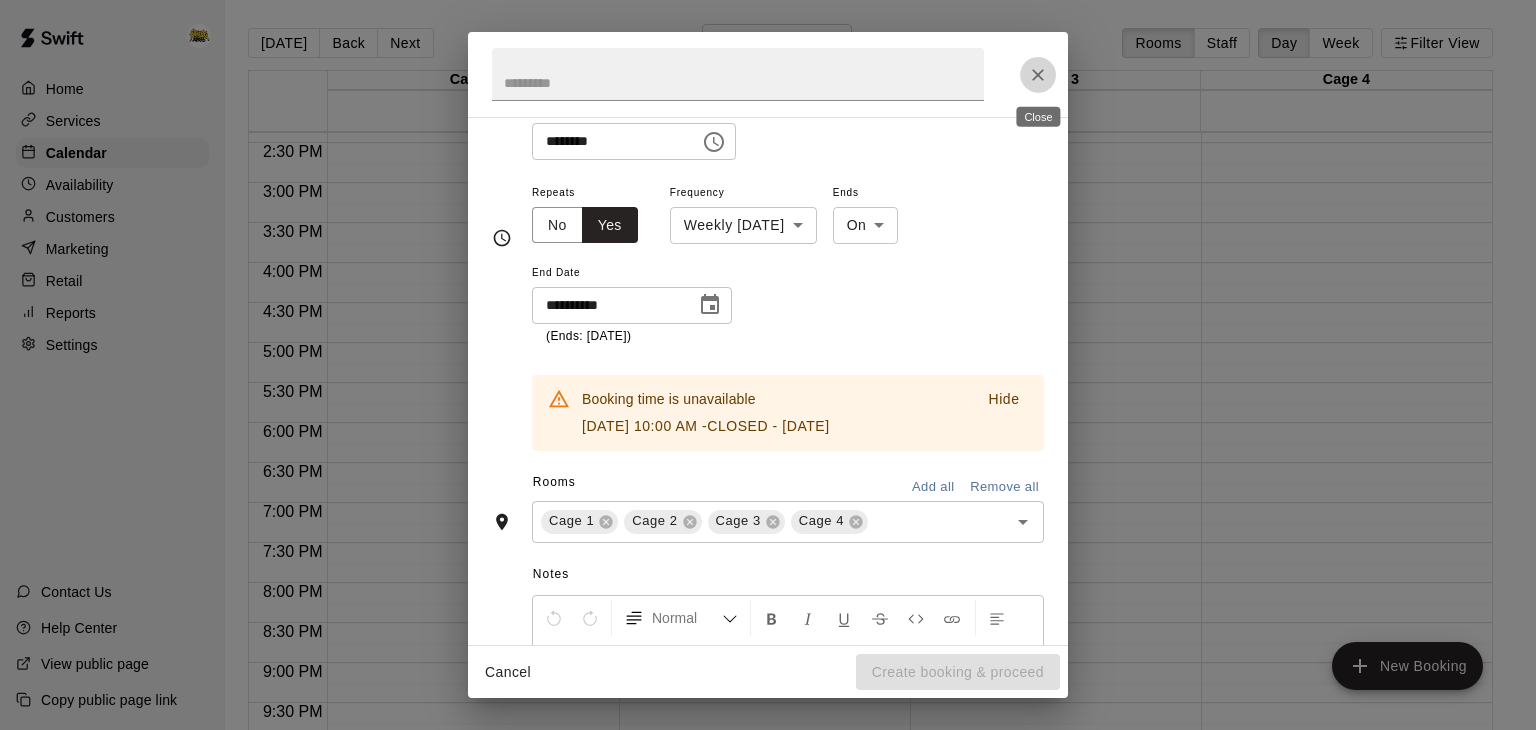 click 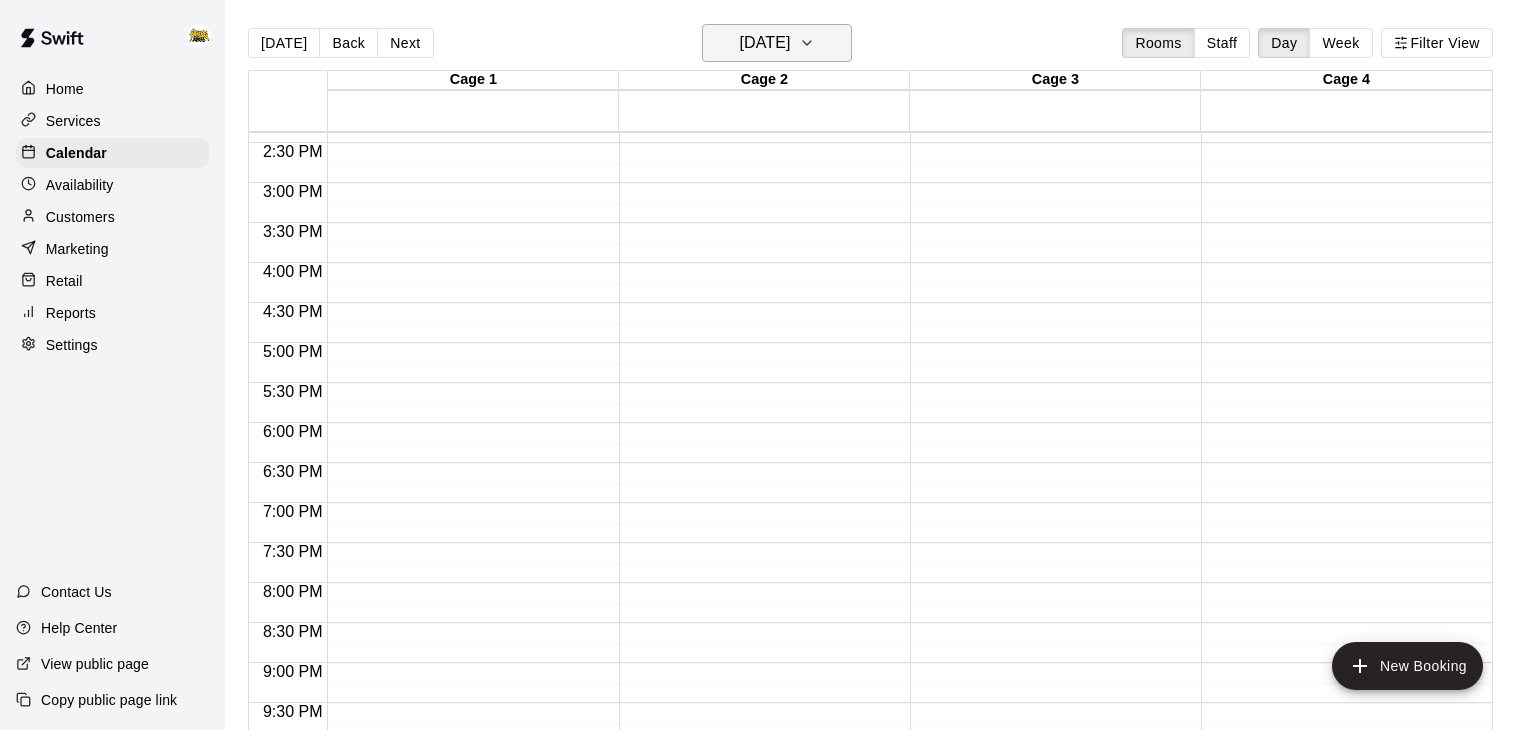 click on "[DATE]" at bounding box center [764, 43] 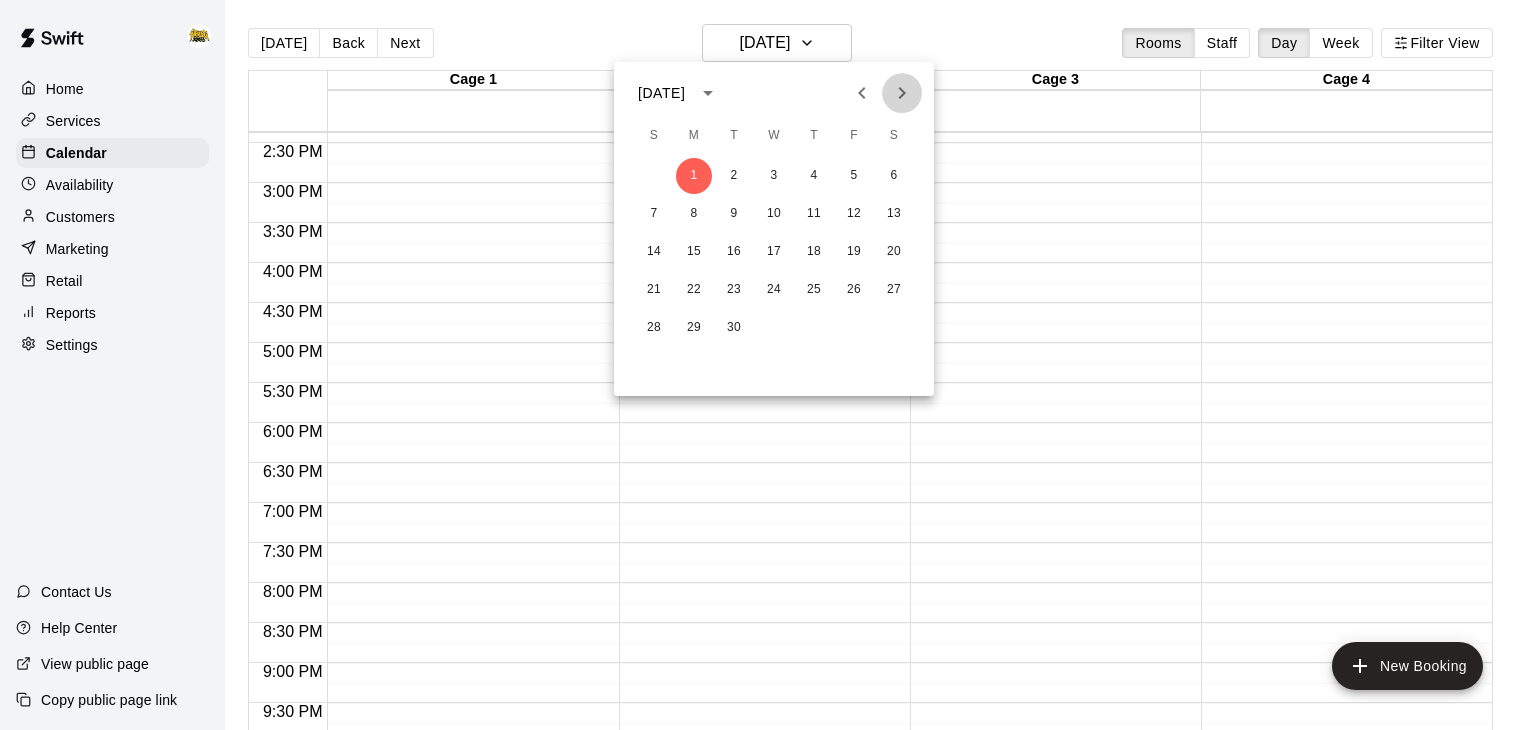 click 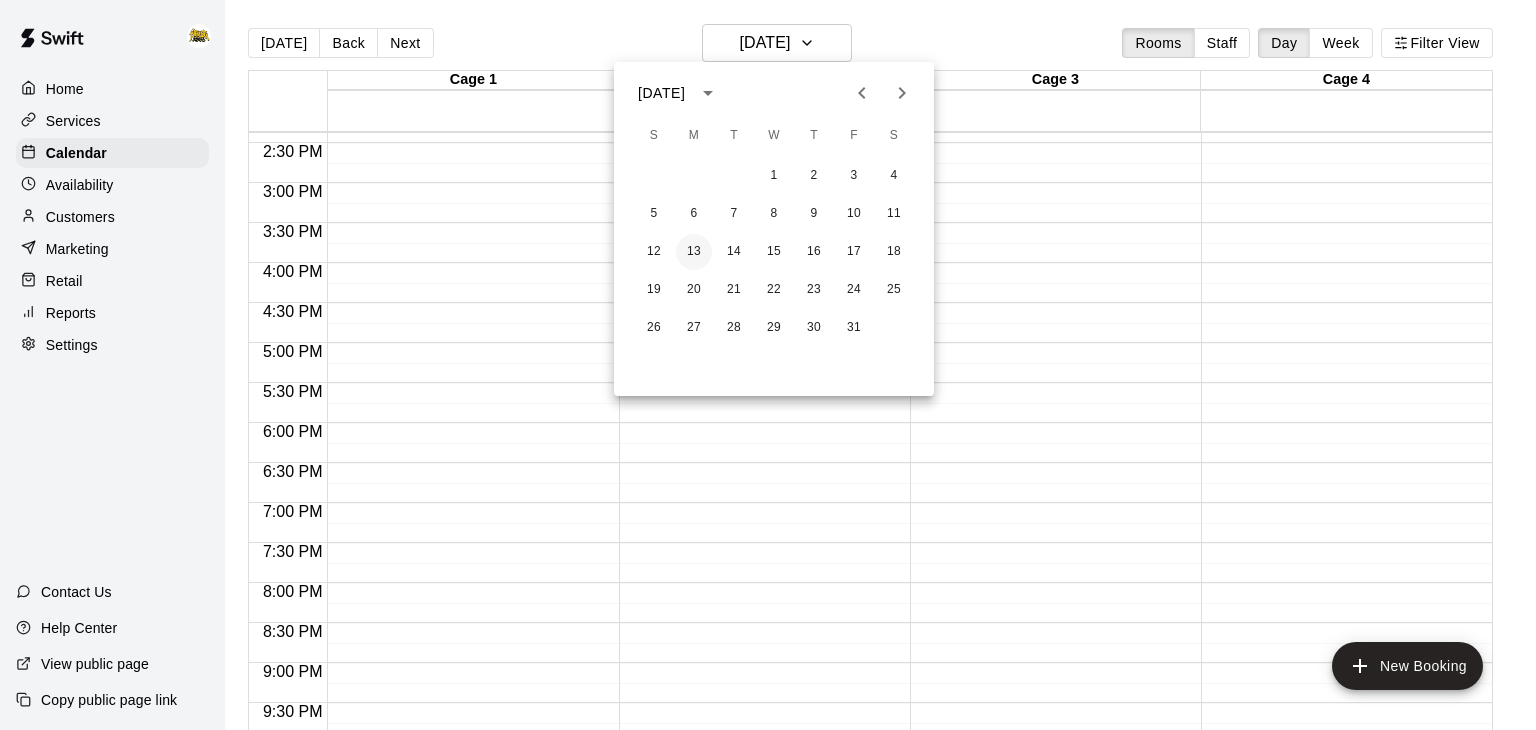 click on "13" at bounding box center [694, 252] 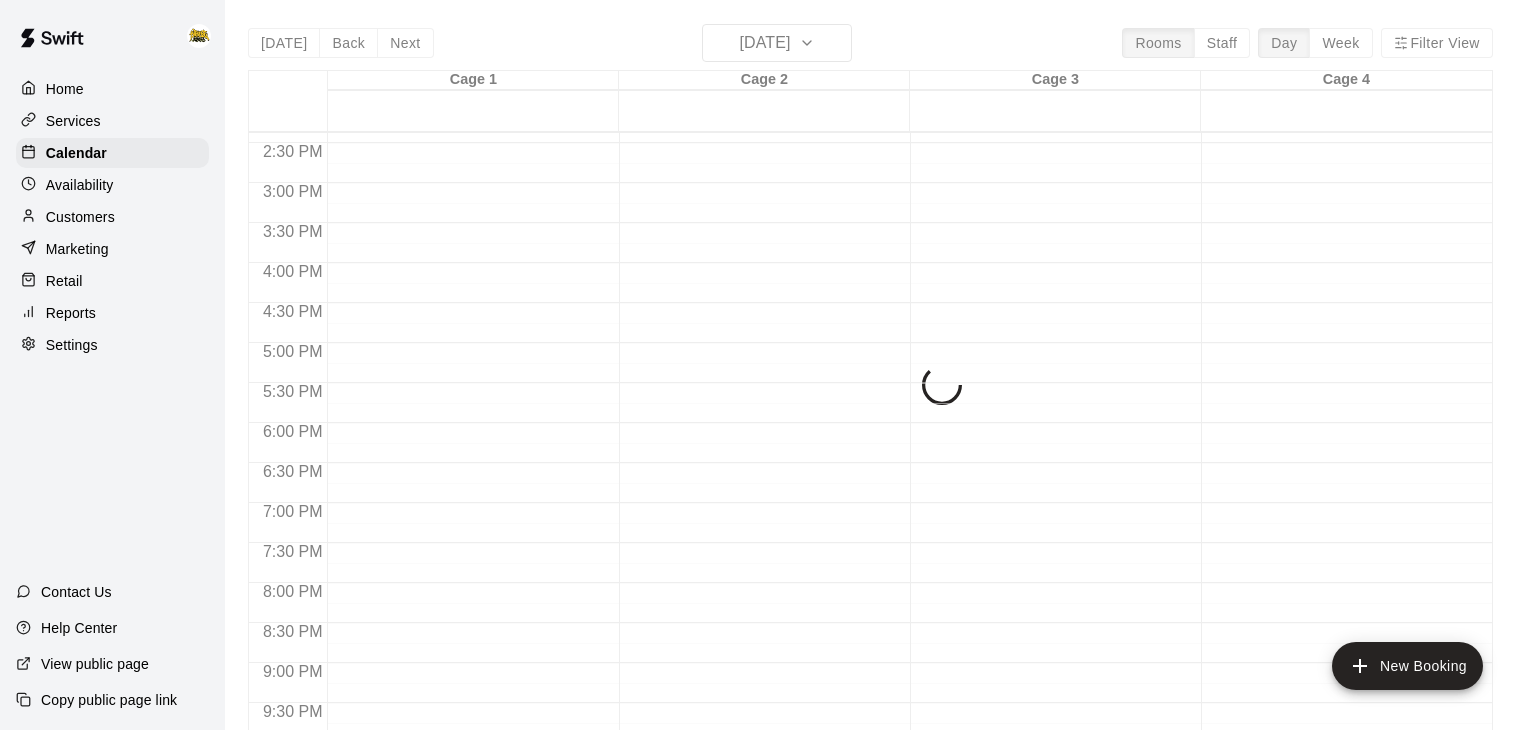 click on "1 2 3 4 5 6 7 8 9 10 11 12 13 14 15 16 17 18 19 20 21 22 23 24 25 26 27 28 29 30 31" at bounding box center (774, 182) 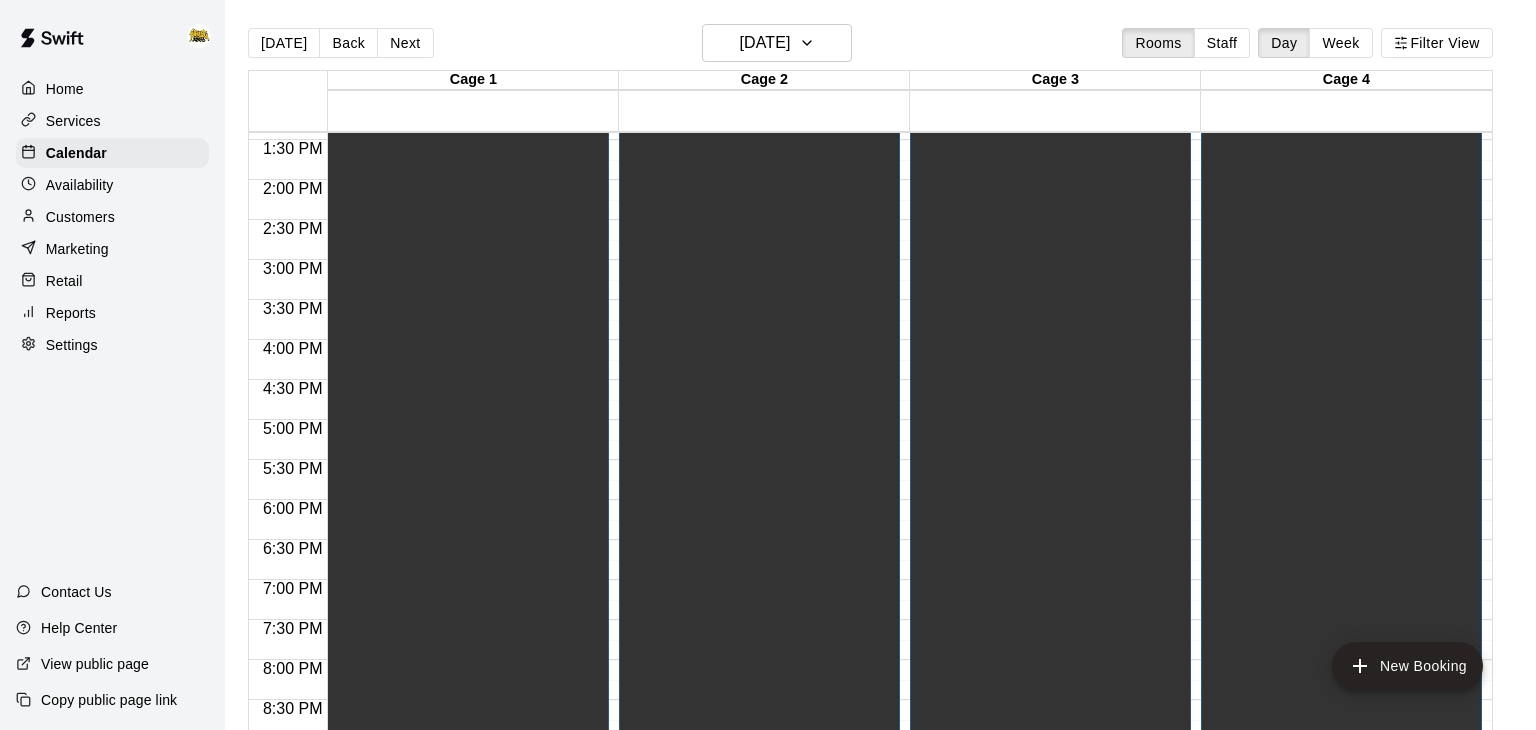 scroll, scrollTop: 1062, scrollLeft: 0, axis: vertical 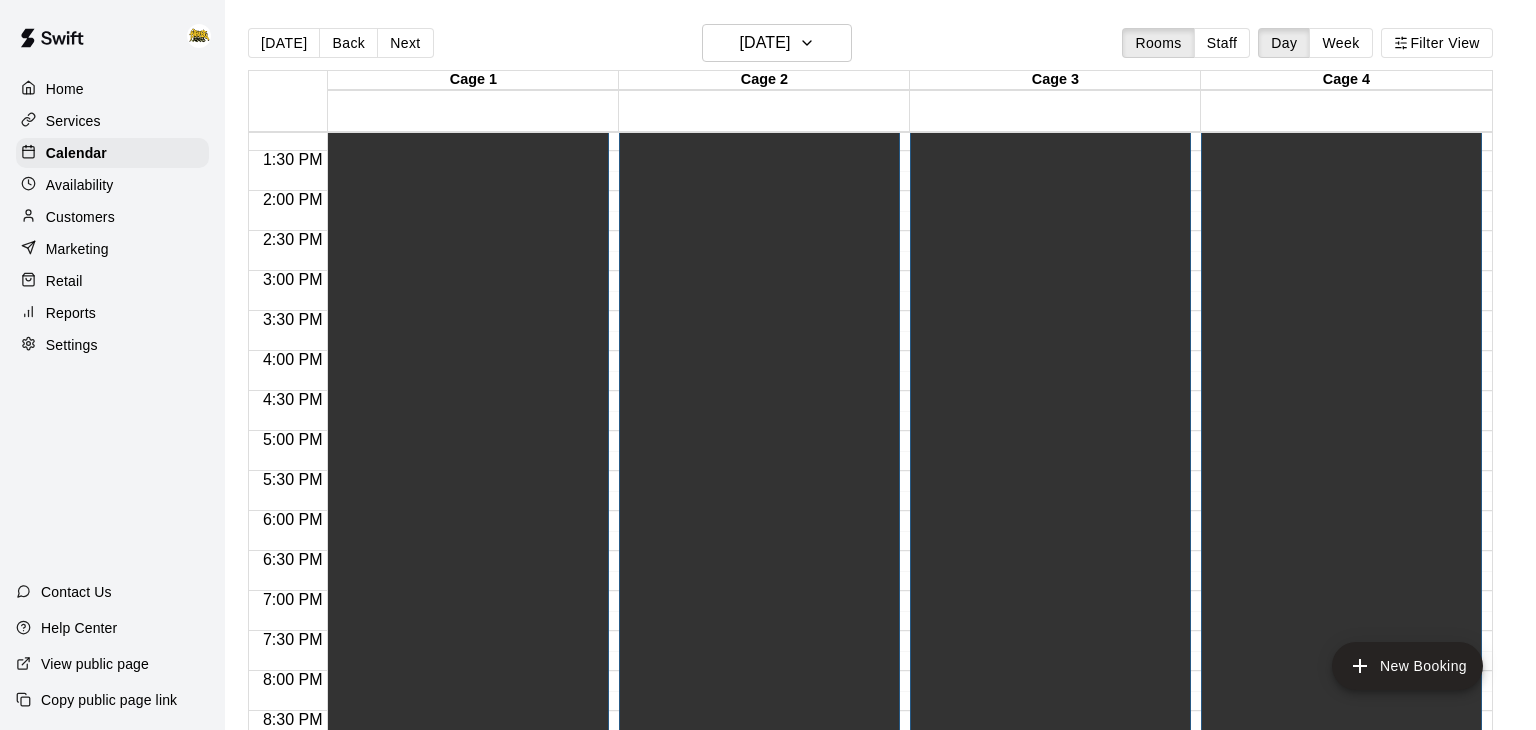 click on "CLOSED - [DATE]" at bounding box center [467, 249] 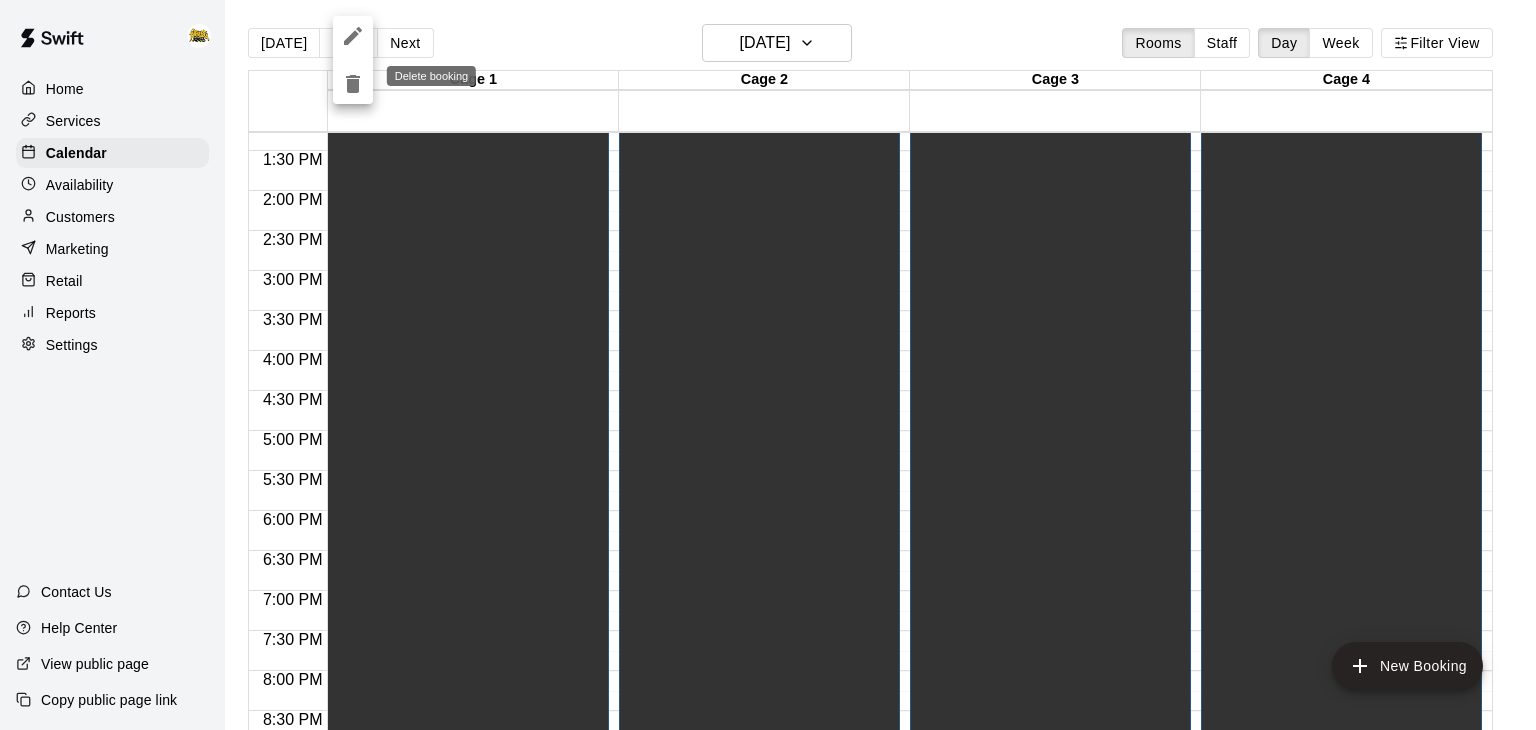 click 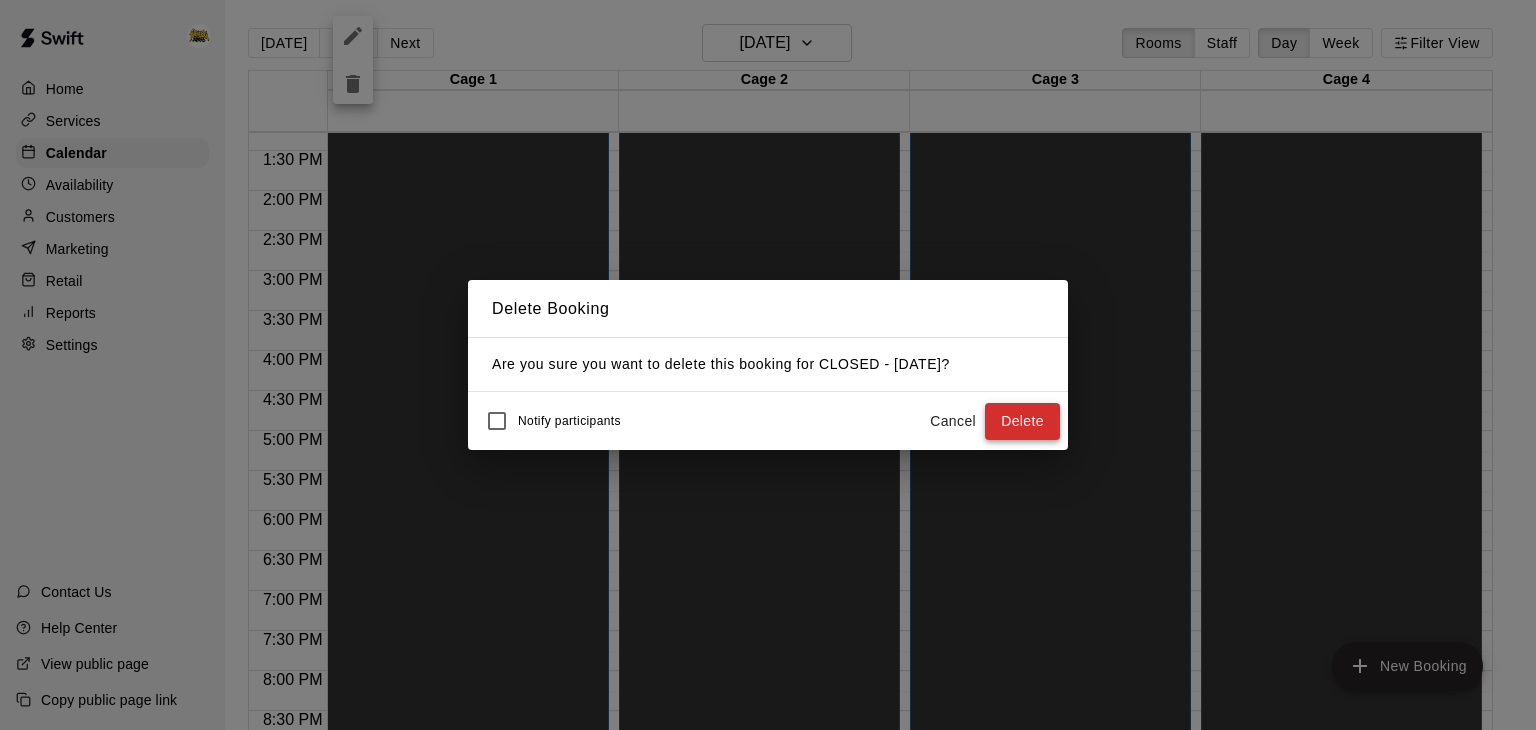 click on "Delete" at bounding box center (1022, 421) 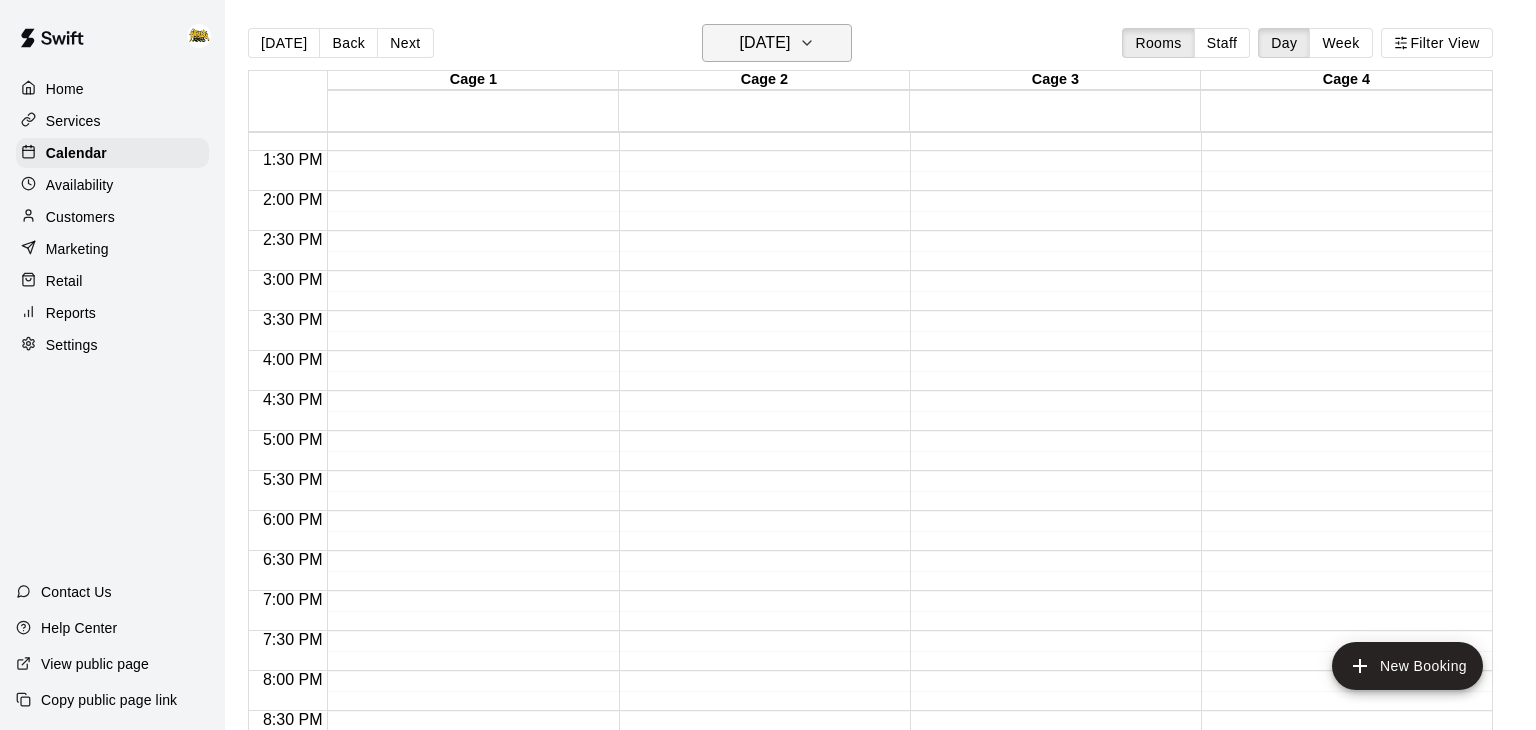 click on "[DATE]" at bounding box center (777, 43) 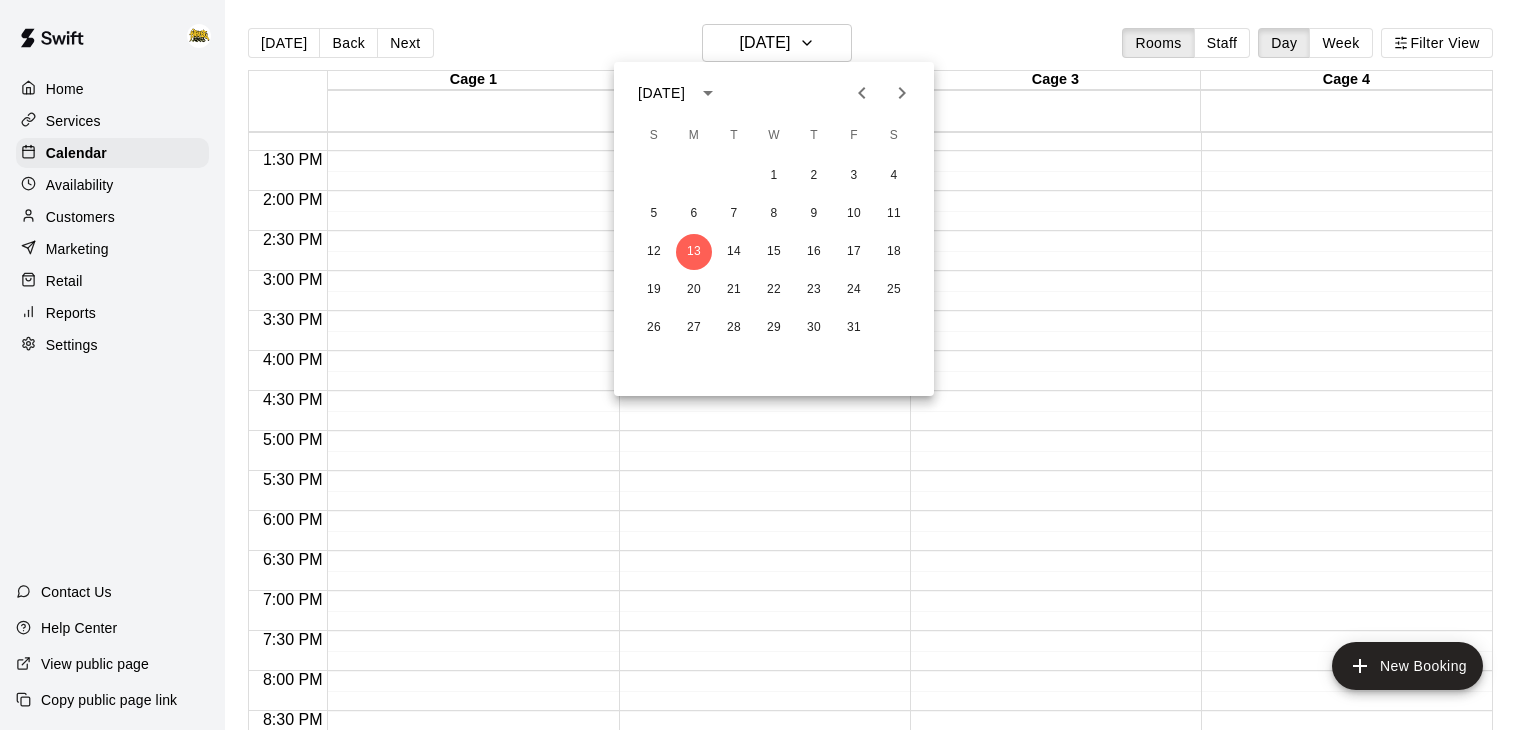 click 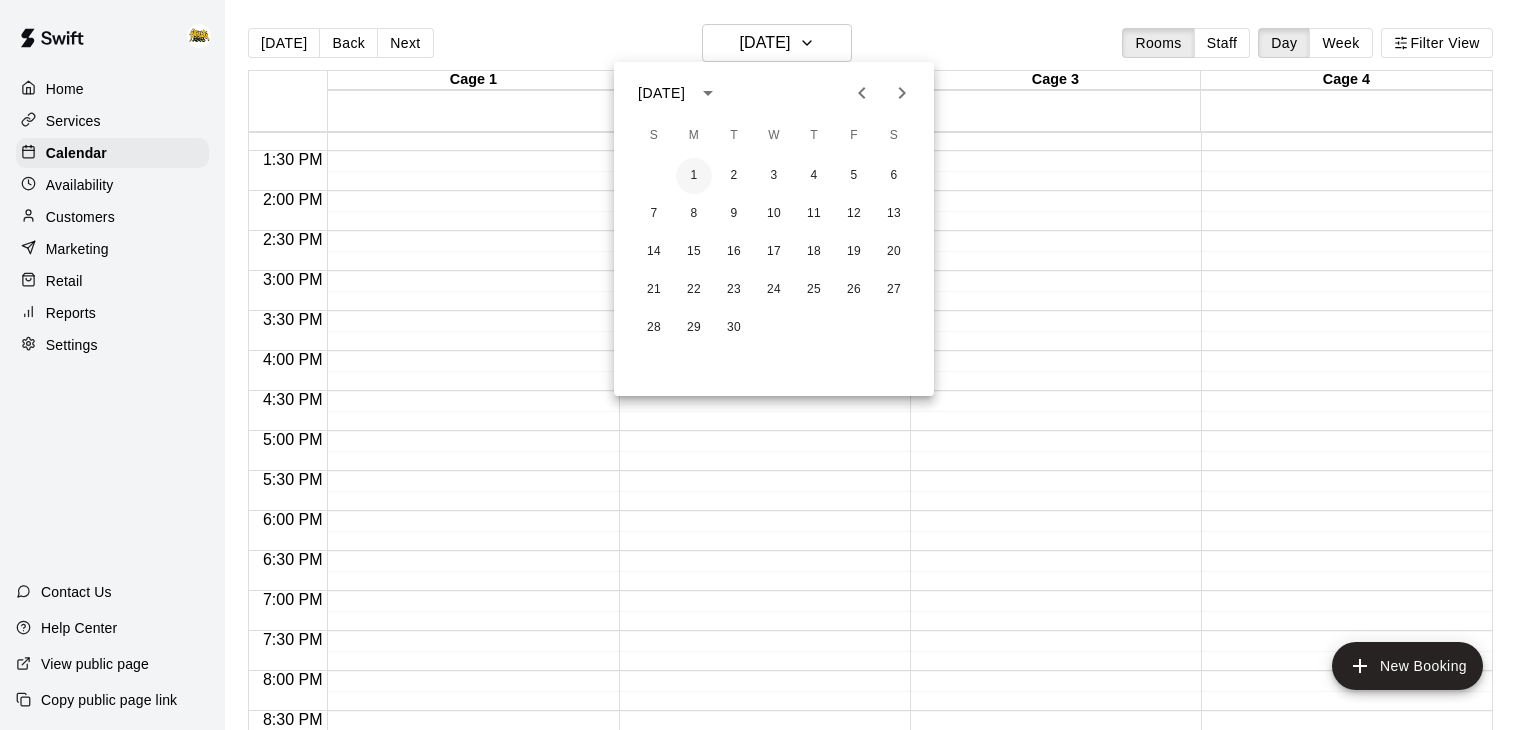 click on "1" at bounding box center [694, 176] 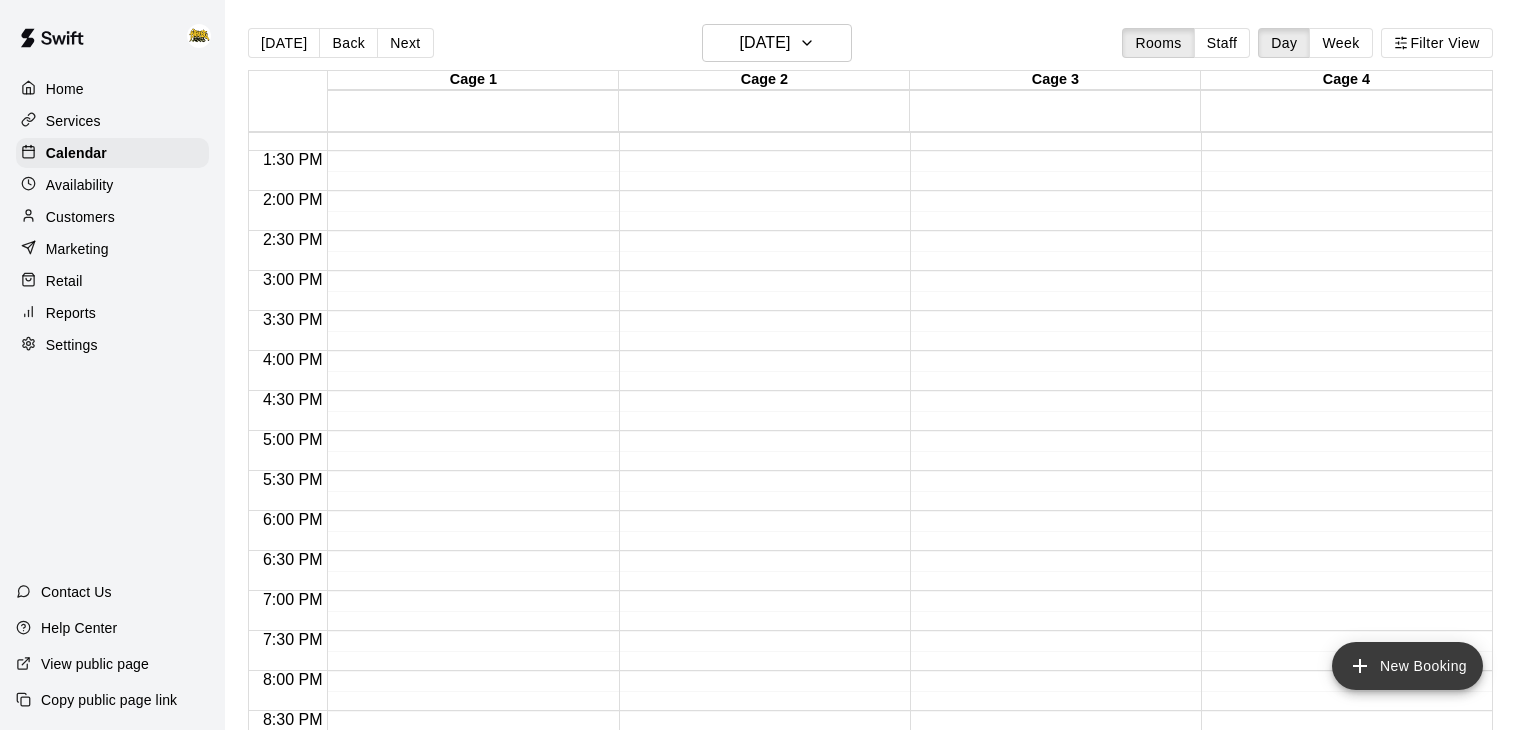 click 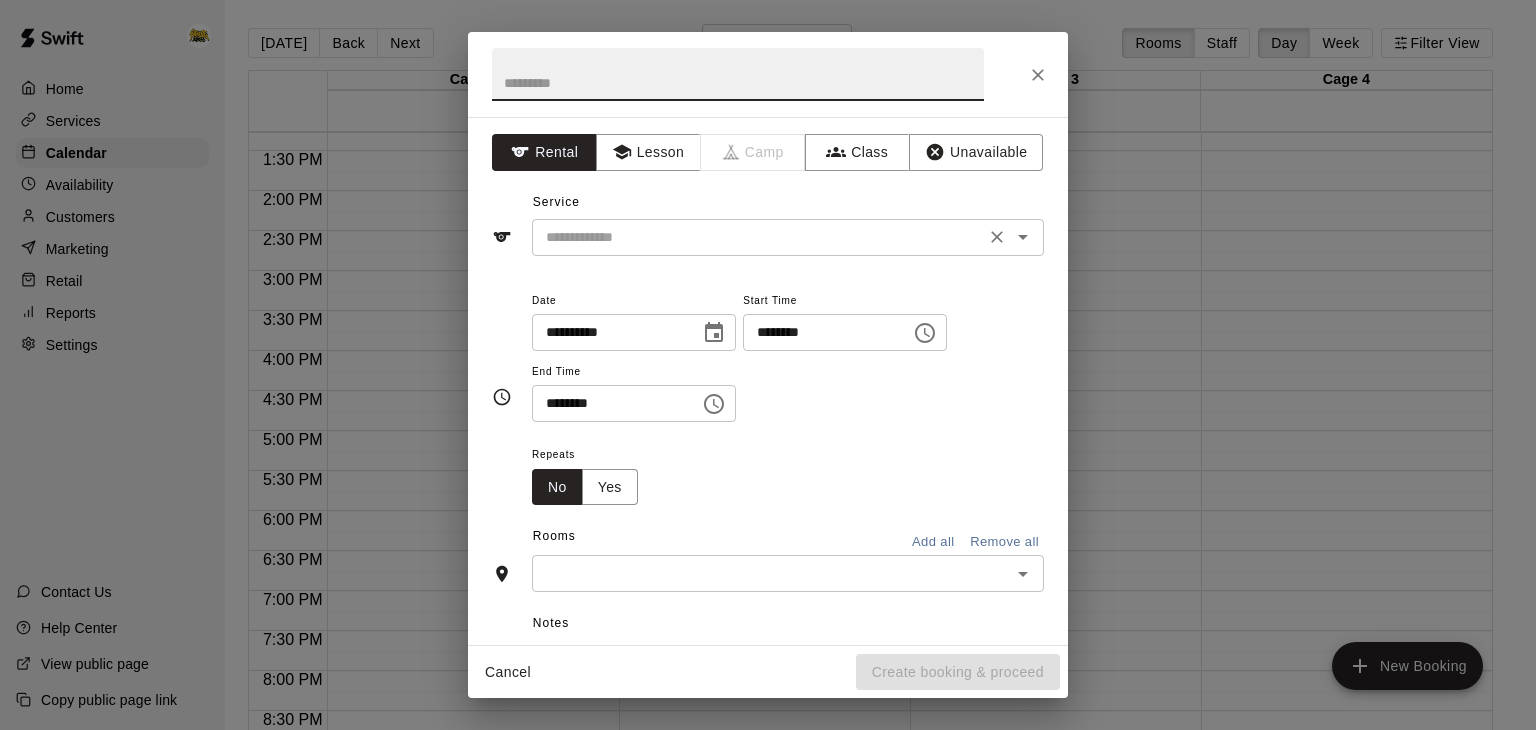 click 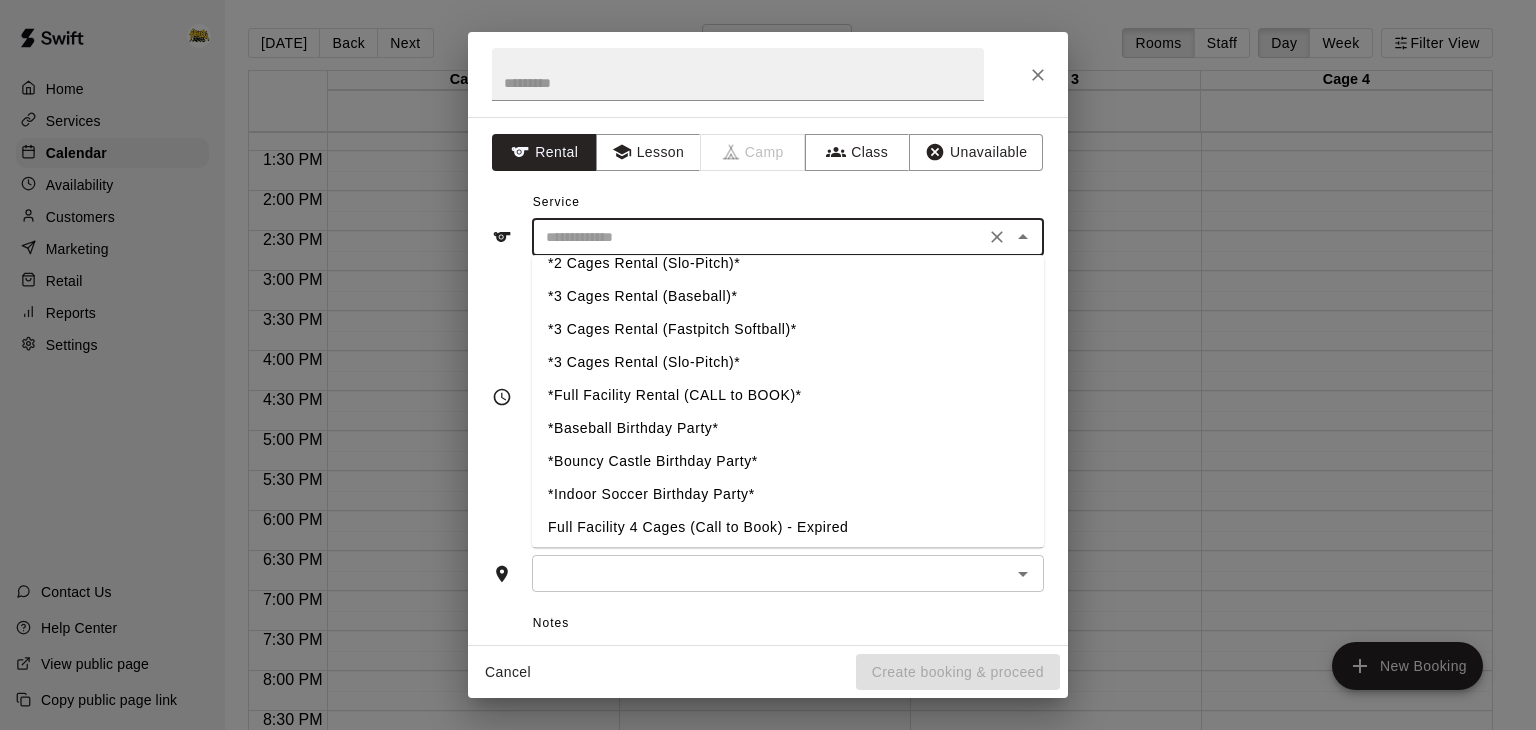scroll, scrollTop: 512, scrollLeft: 0, axis: vertical 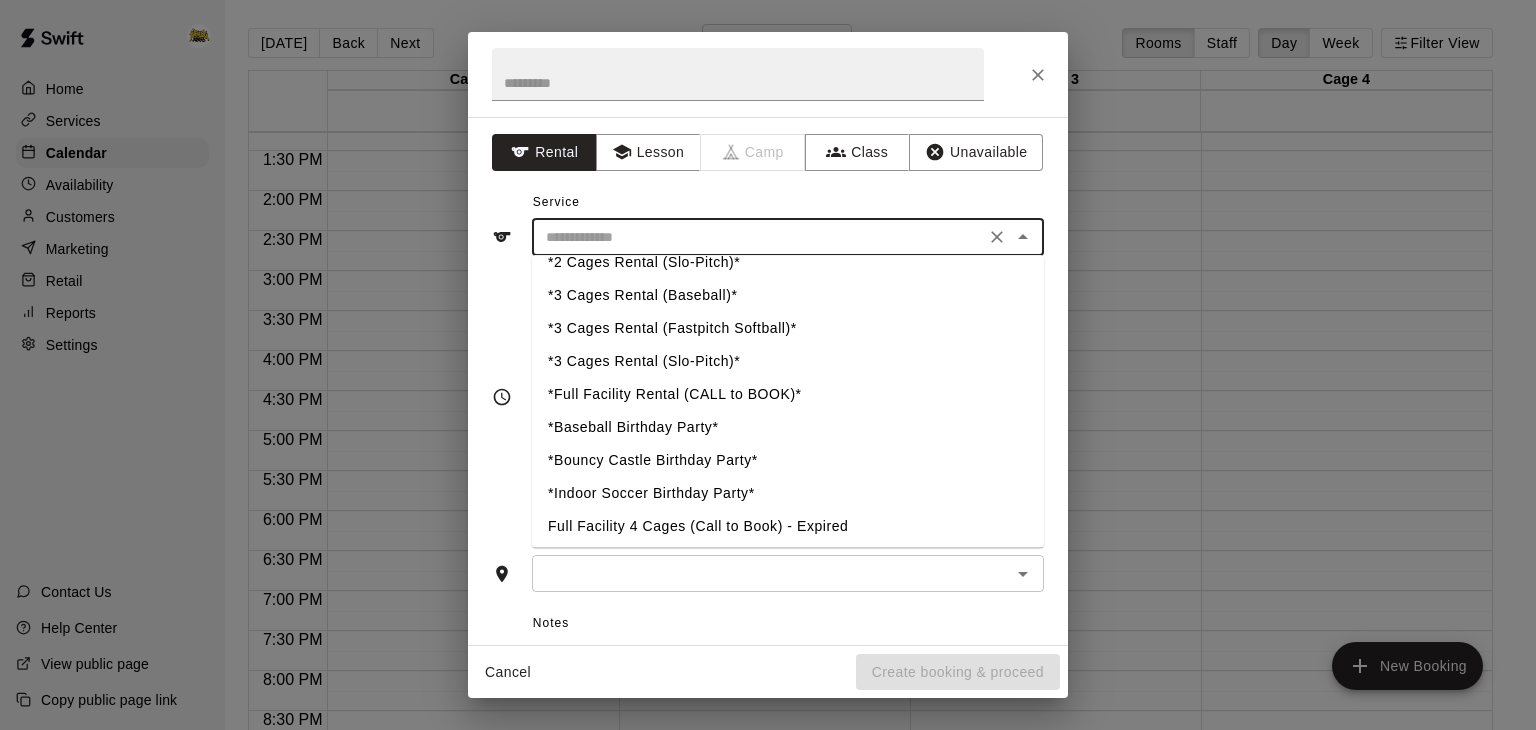 click on "*Full Facility Rental (CALL to BOOK)*" at bounding box center [788, 394] 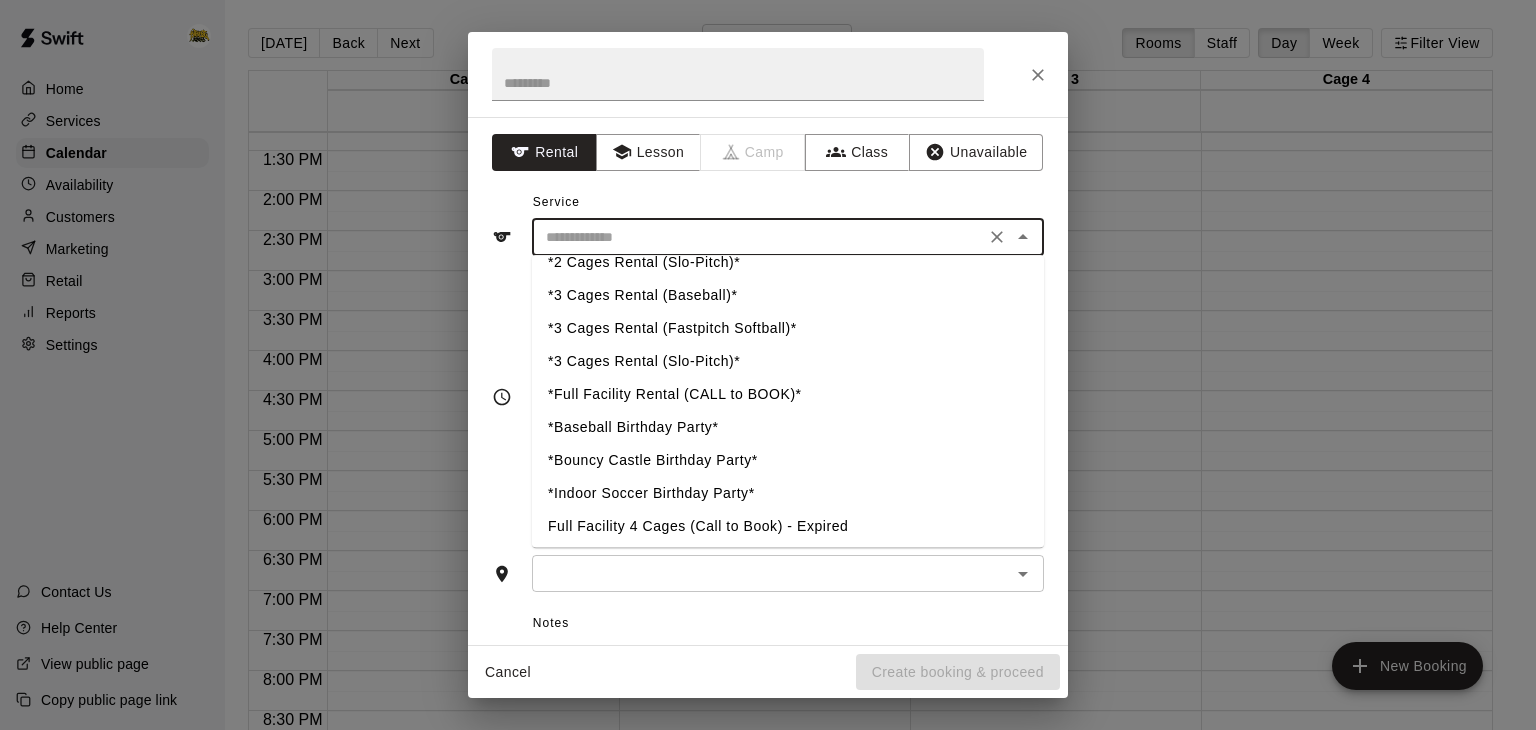 type on "**********" 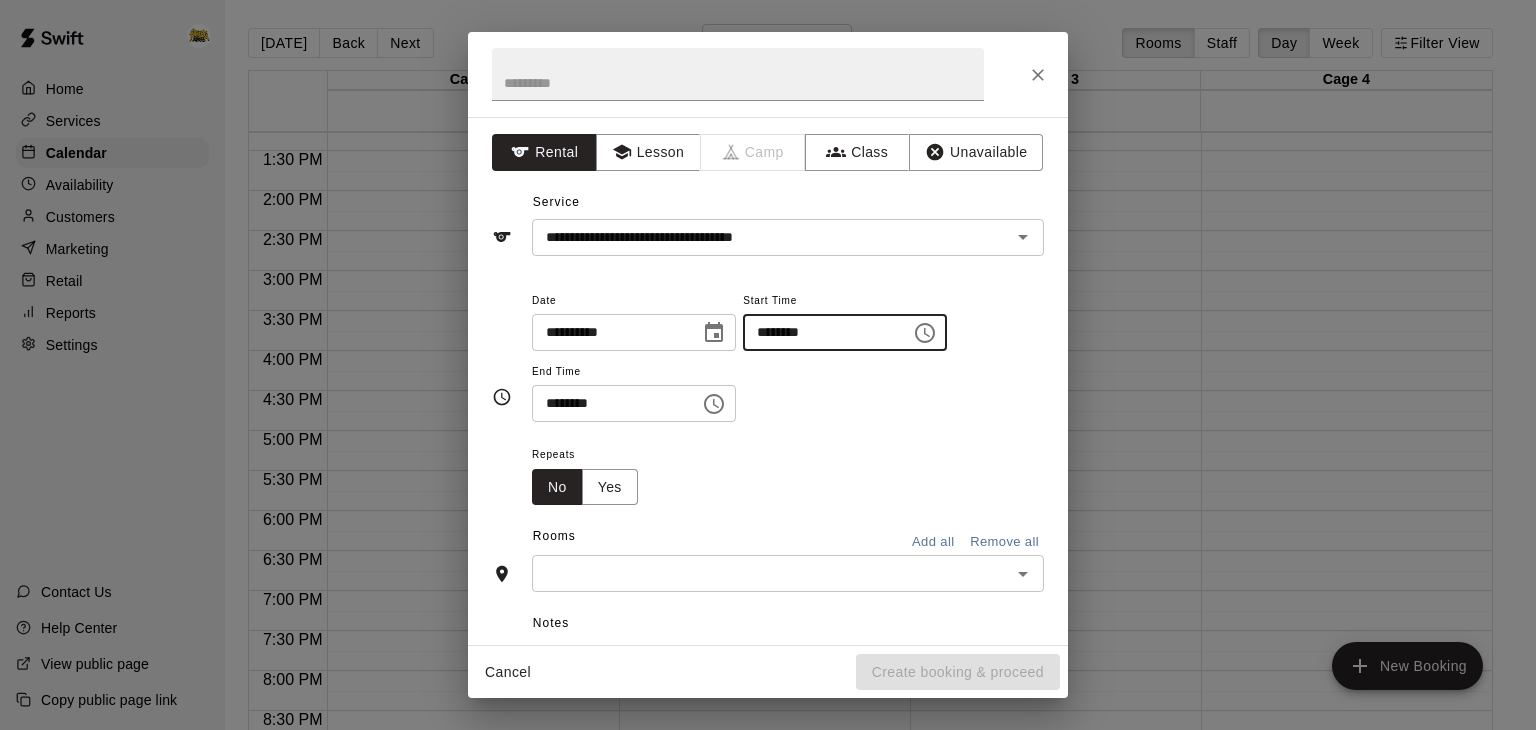 click on "********" at bounding box center (820, 332) 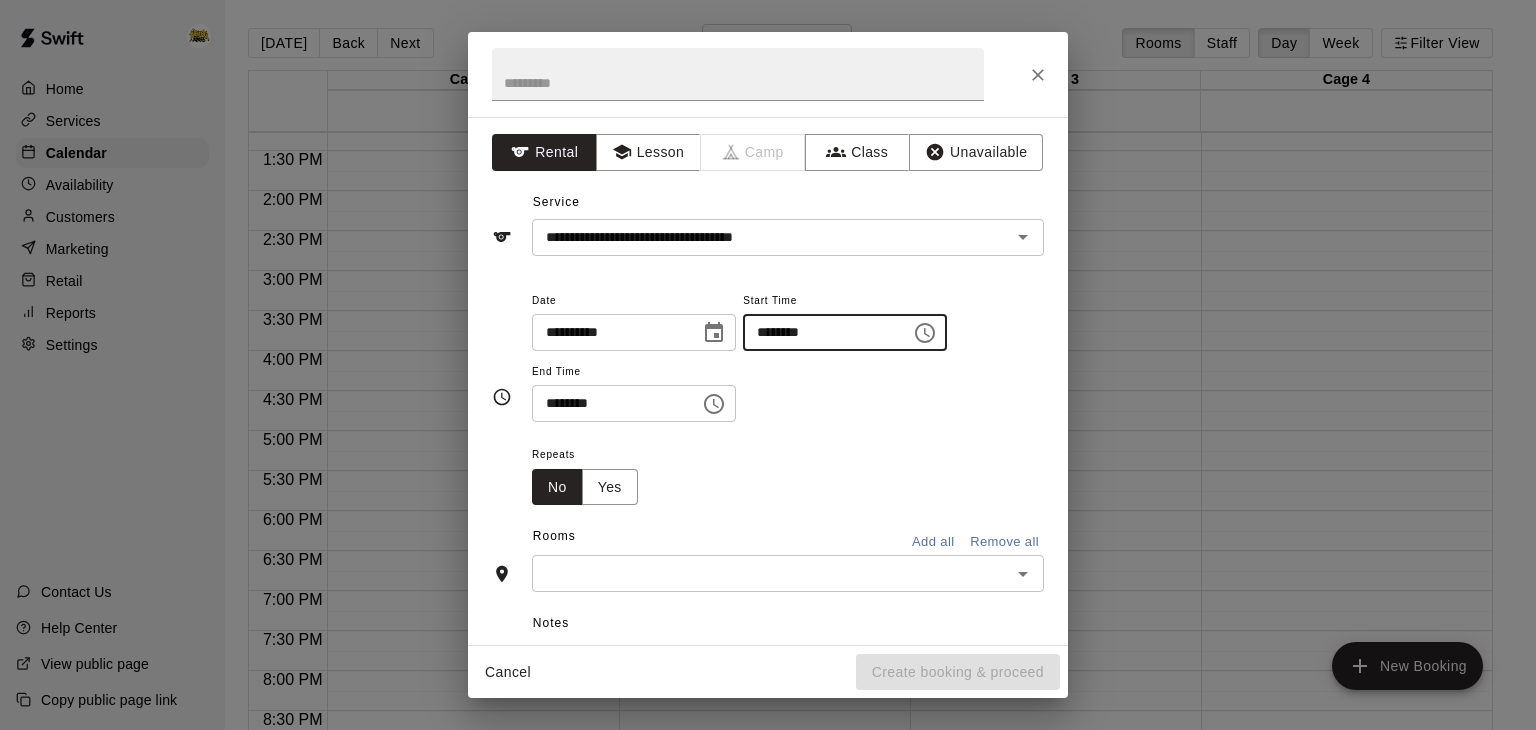 type on "********" 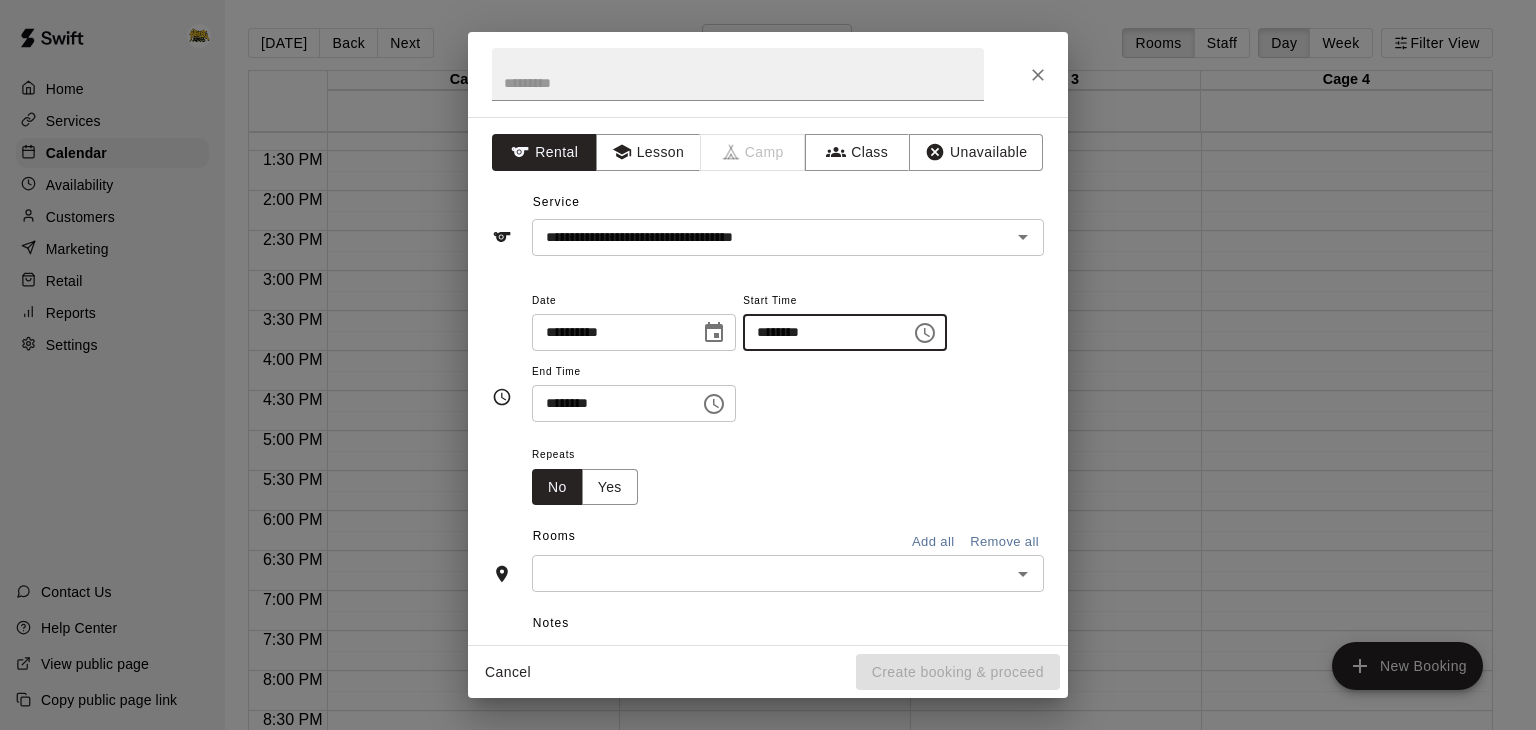 type 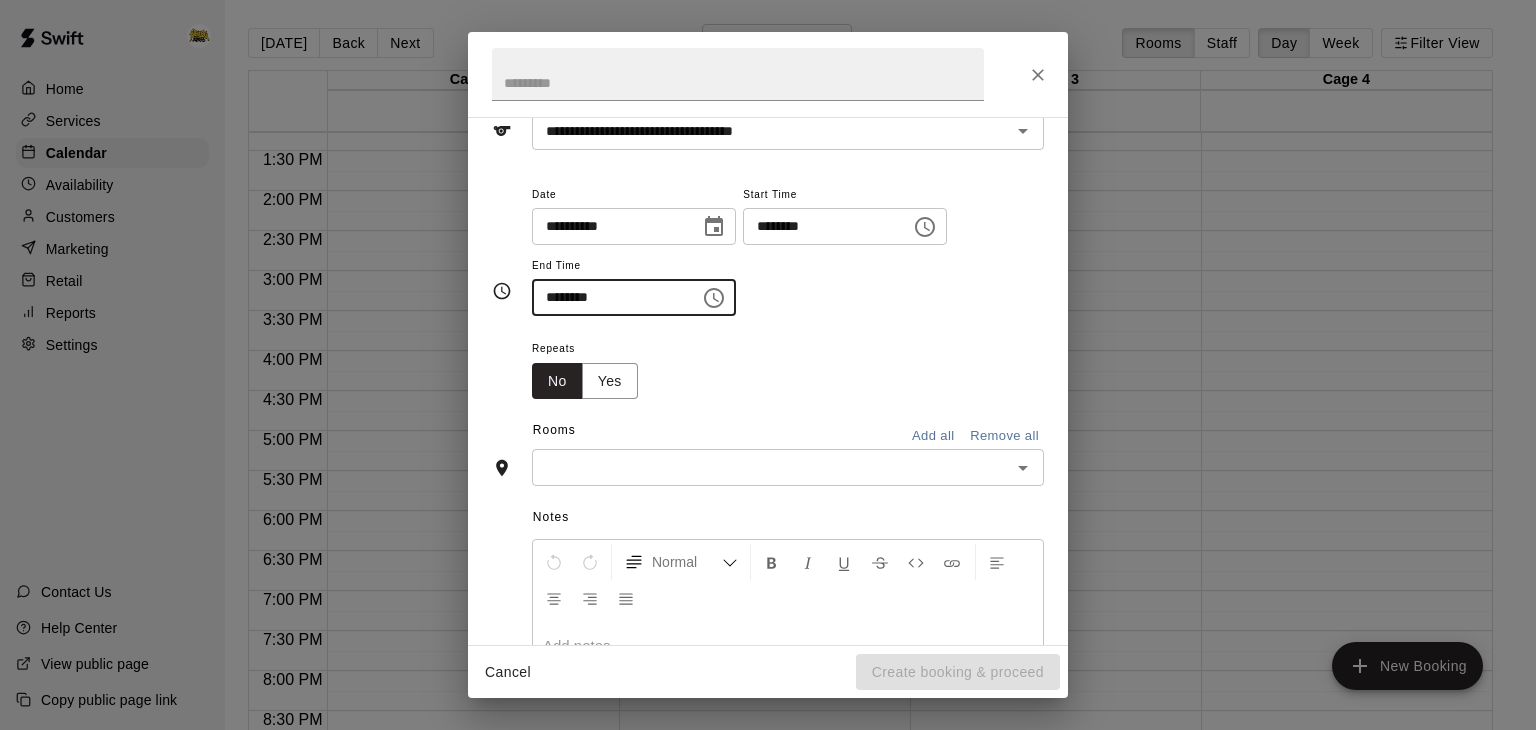 scroll, scrollTop: 124, scrollLeft: 0, axis: vertical 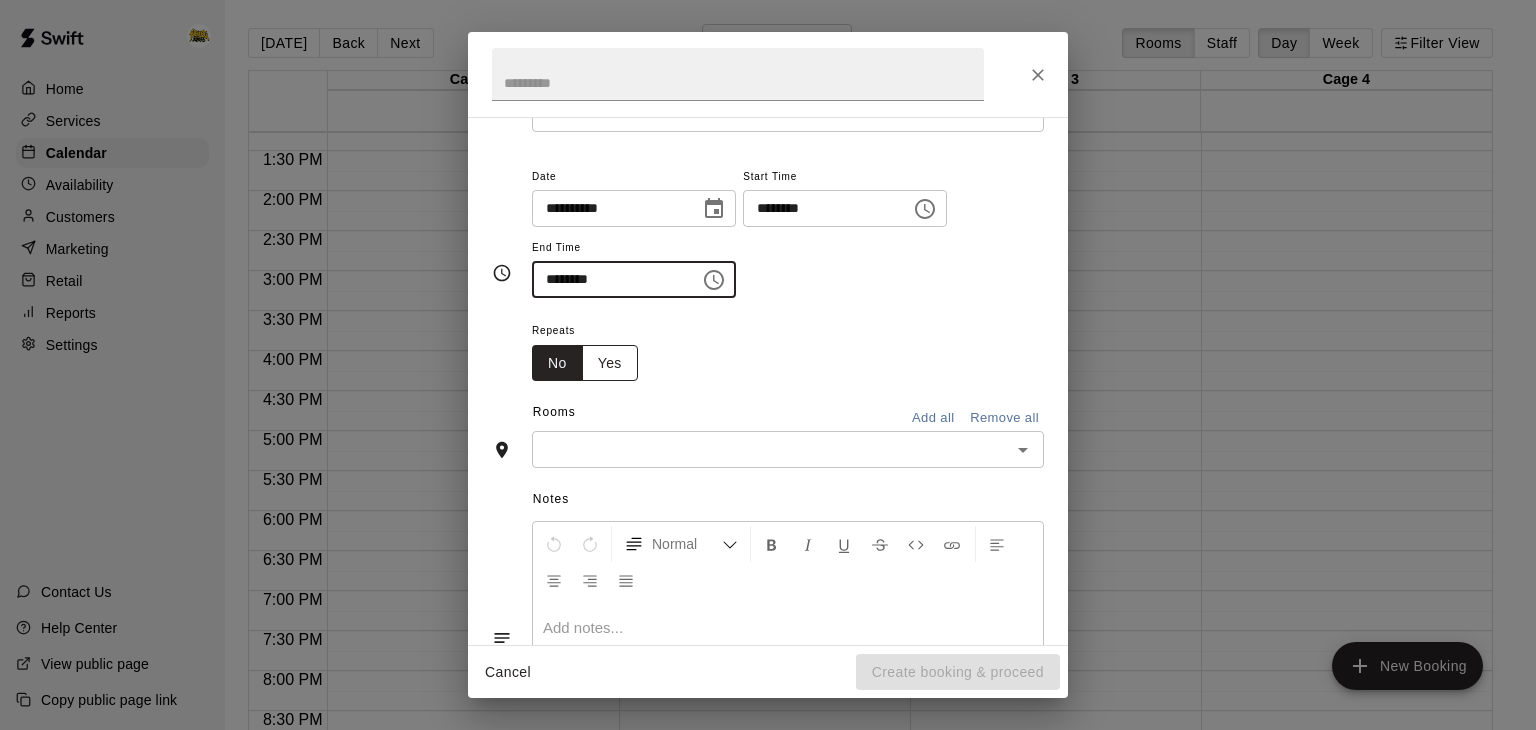 type on "********" 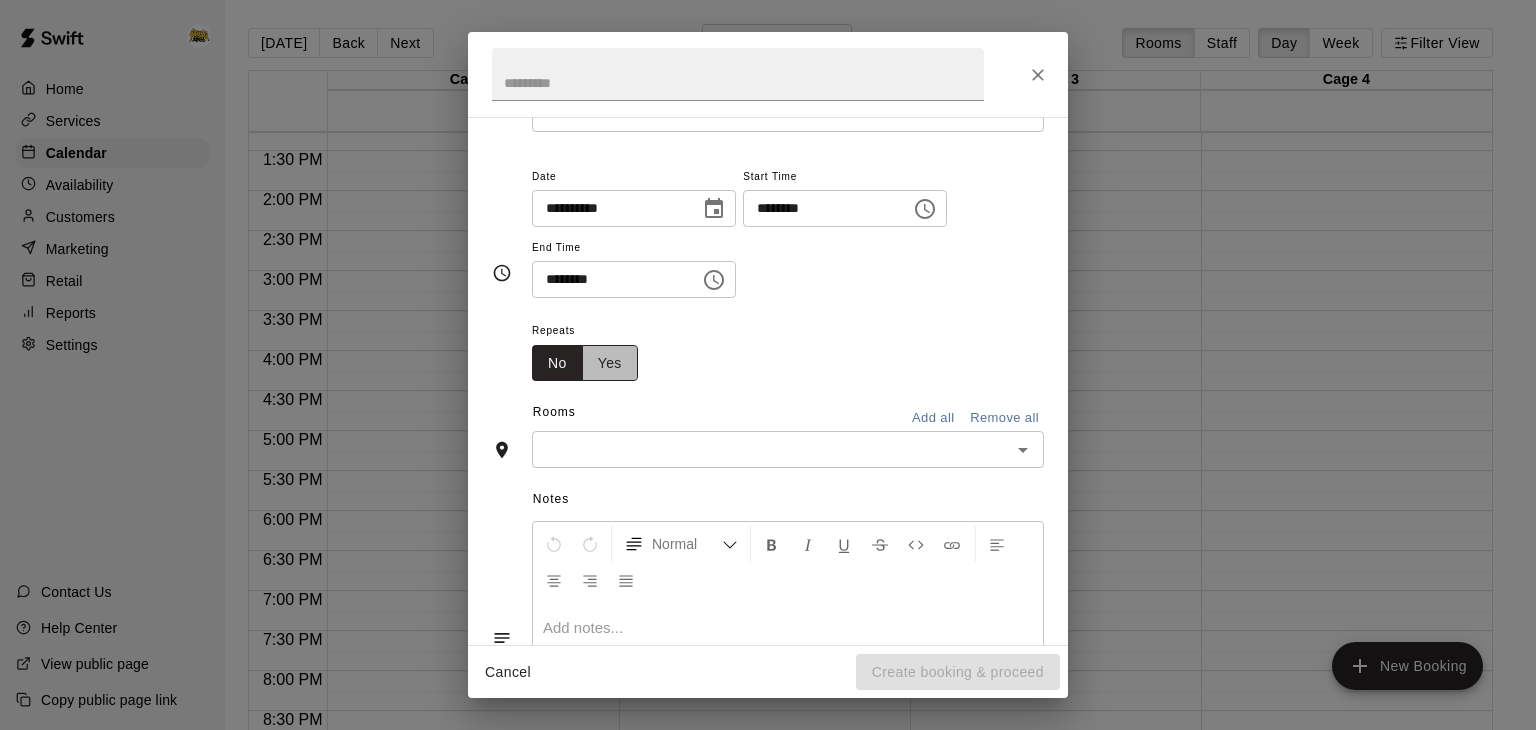 click on "Yes" at bounding box center [610, 363] 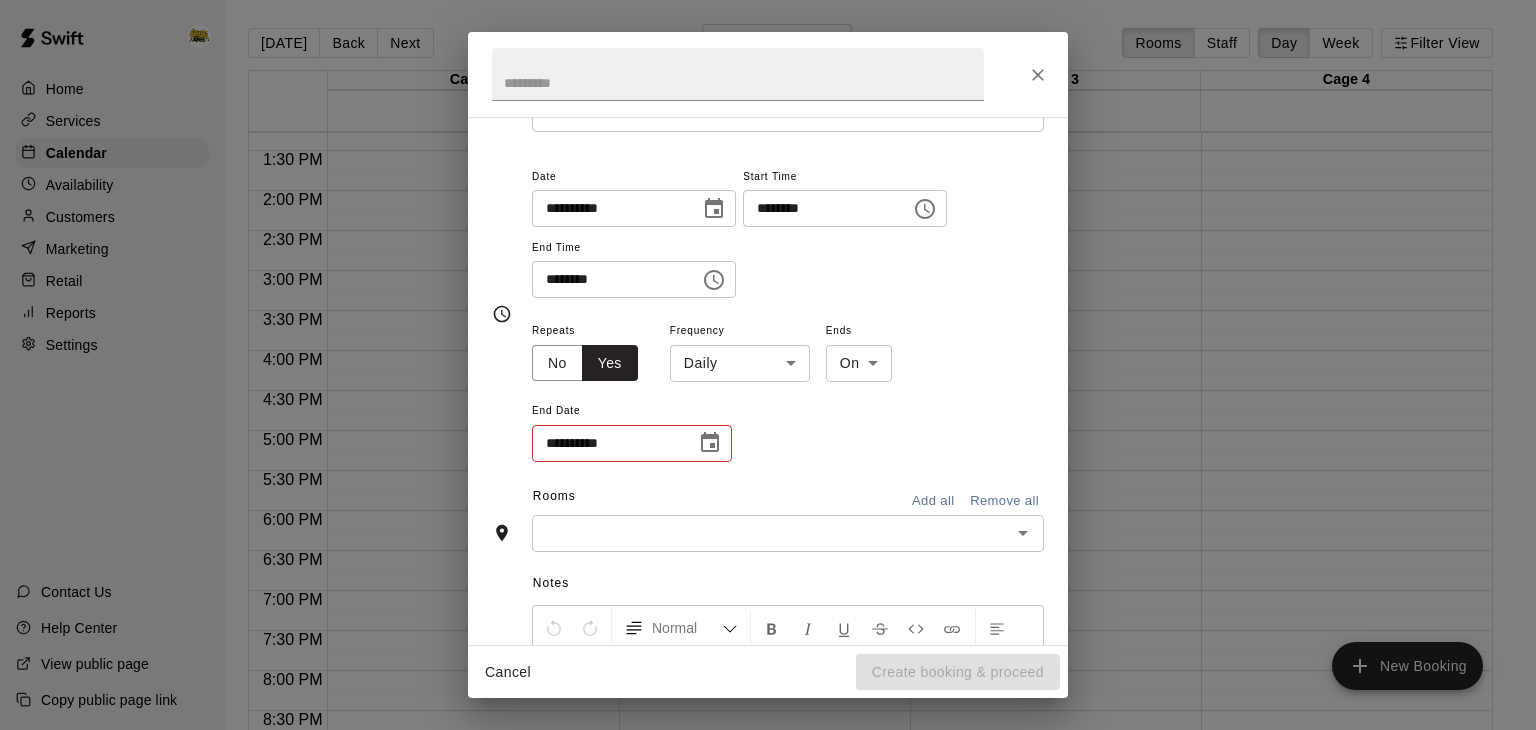 click on "**********" at bounding box center [768, 381] 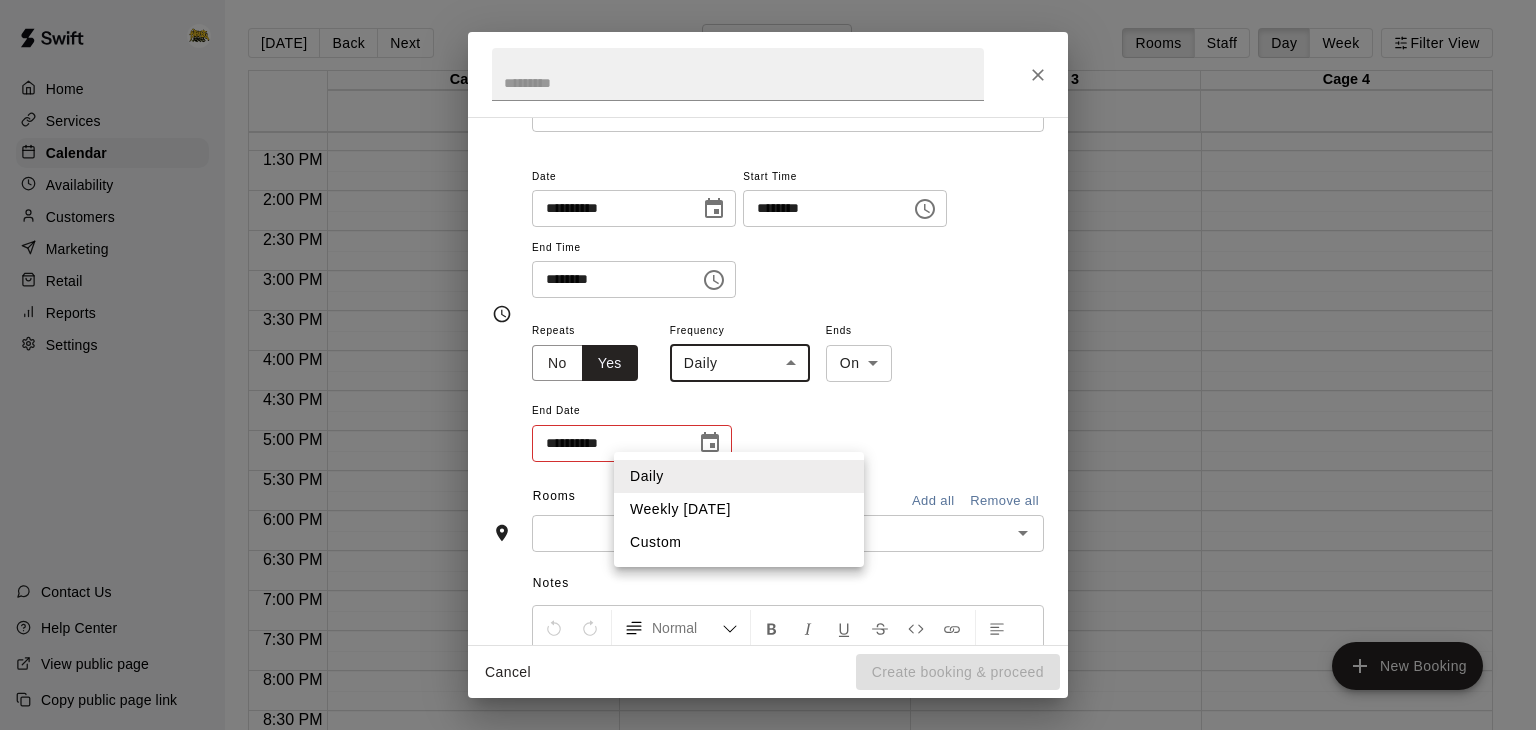 click on "Weekly [DATE]" at bounding box center [739, 509] 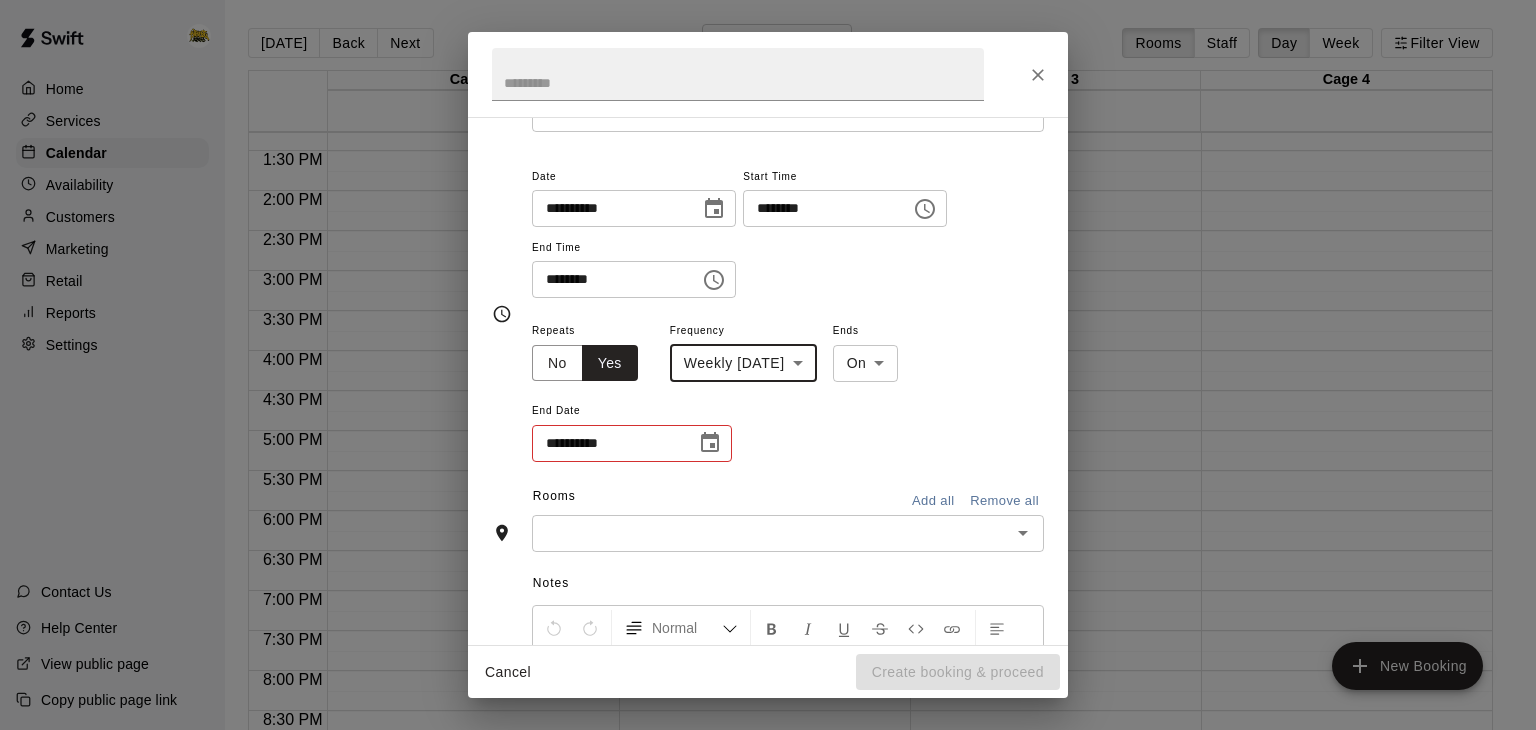 click 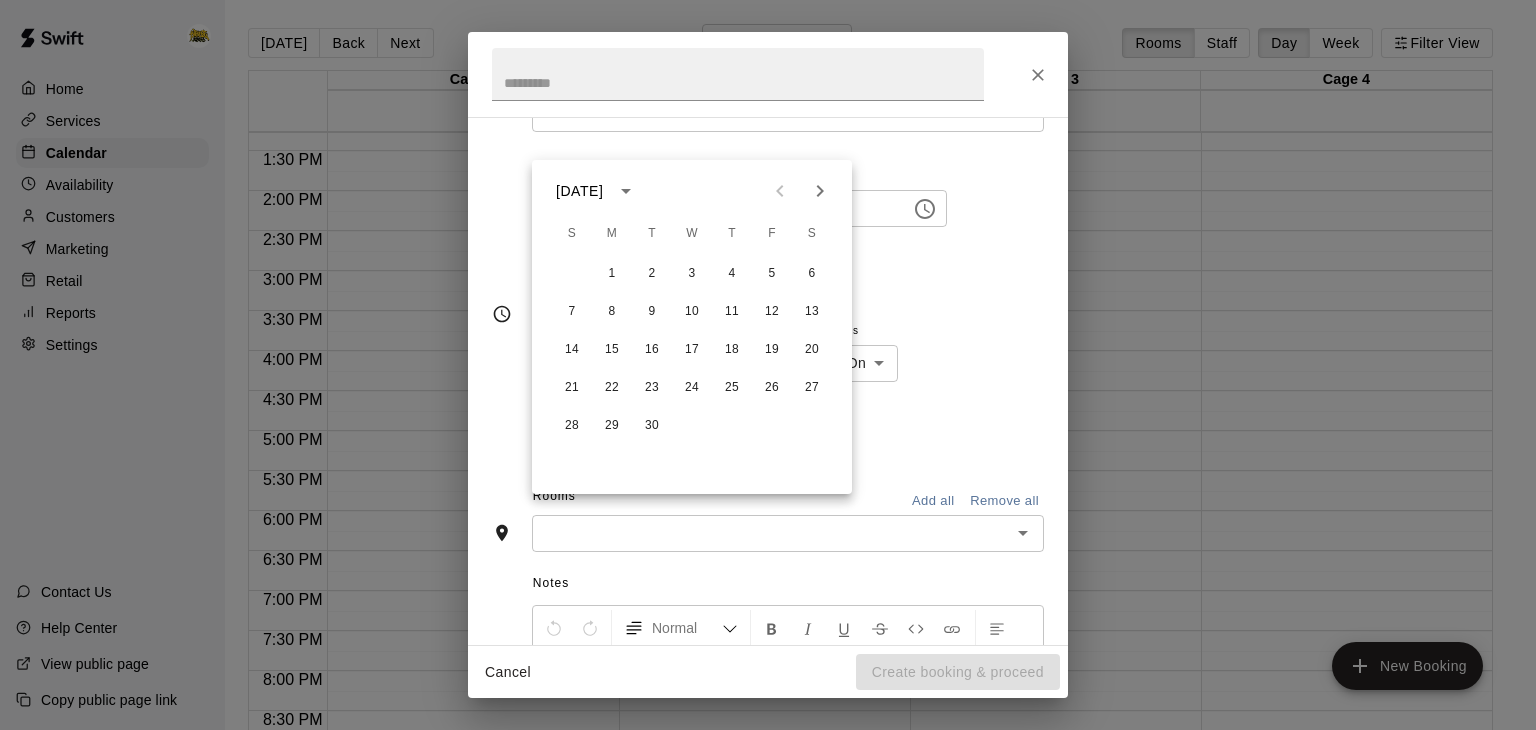 click at bounding box center (820, 191) 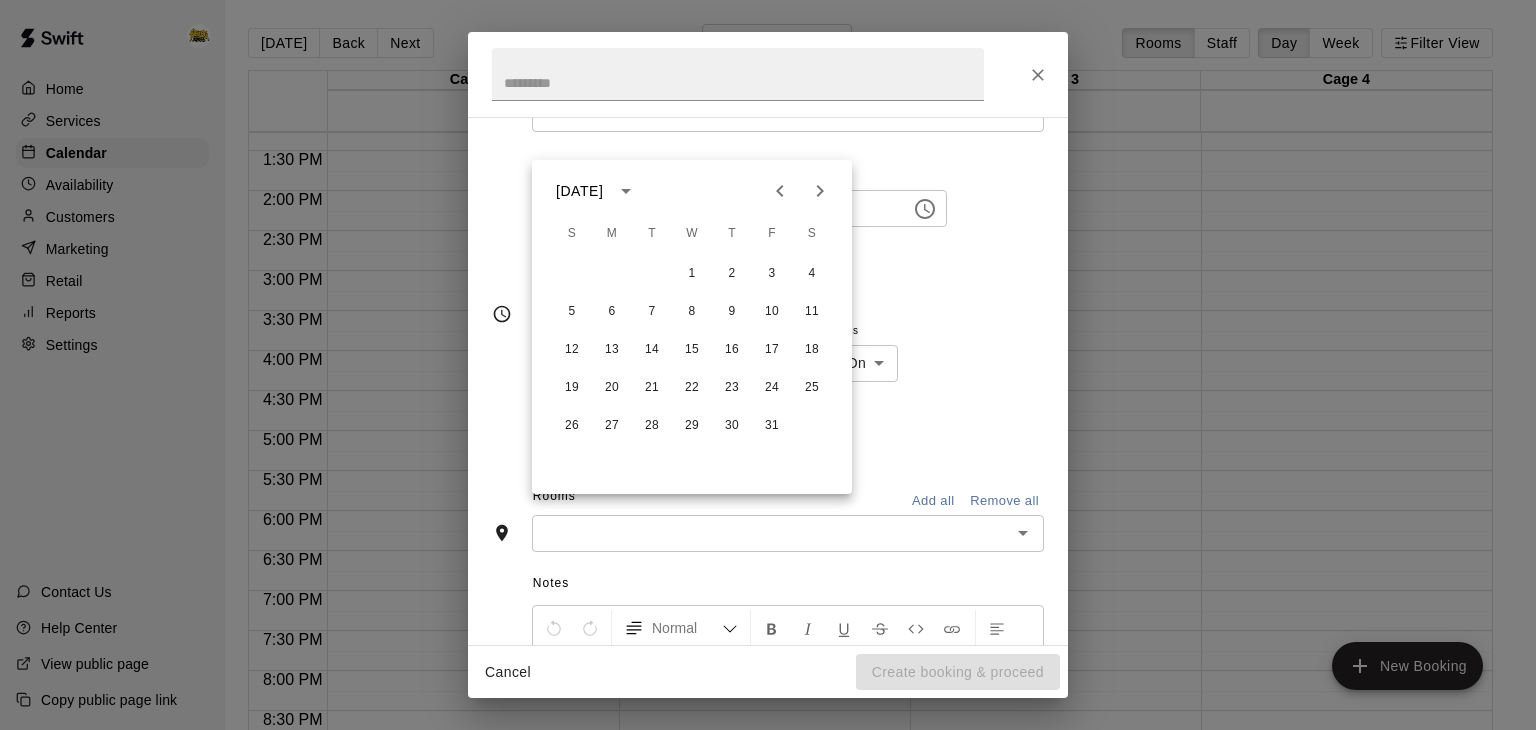 click at bounding box center (820, 191) 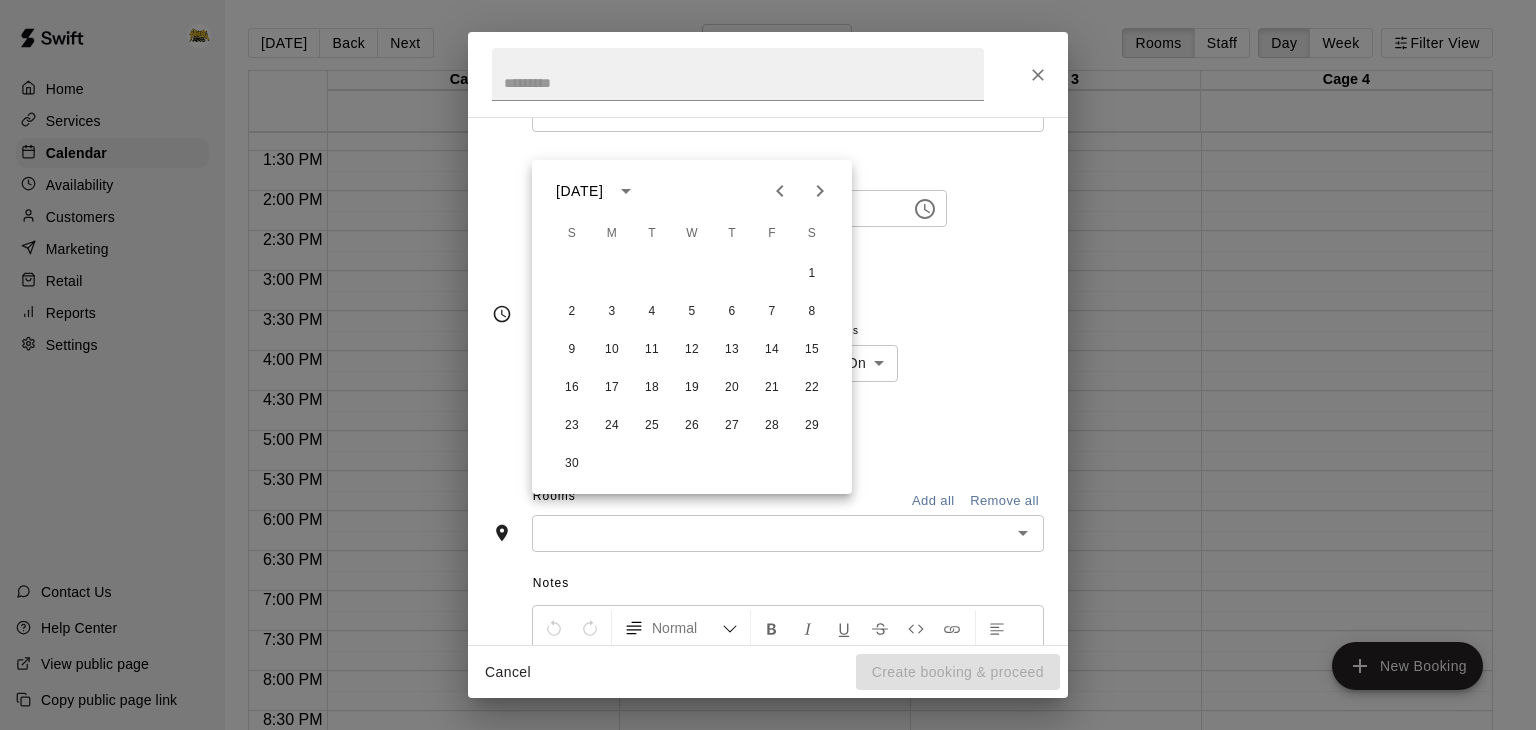 click at bounding box center [820, 191] 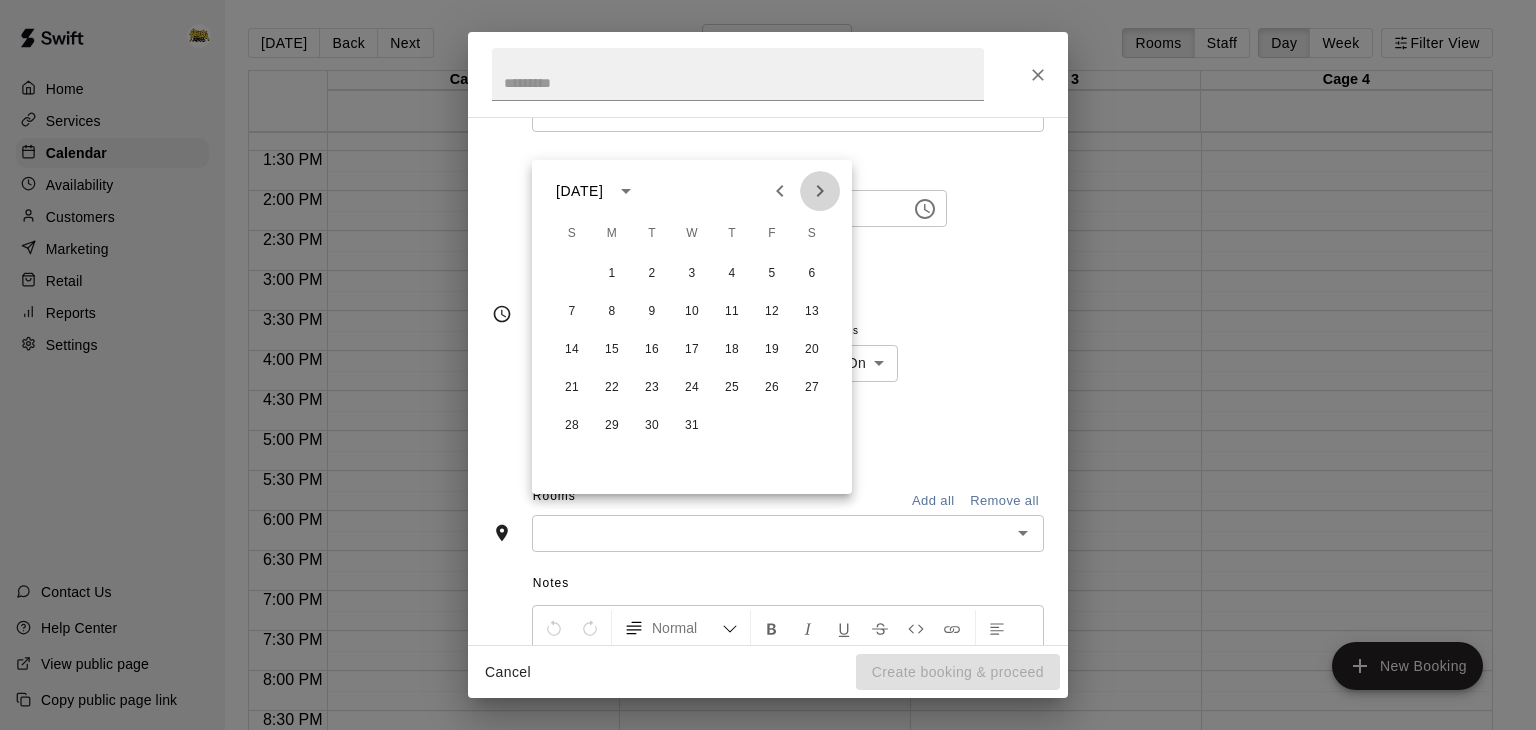 click at bounding box center (820, 191) 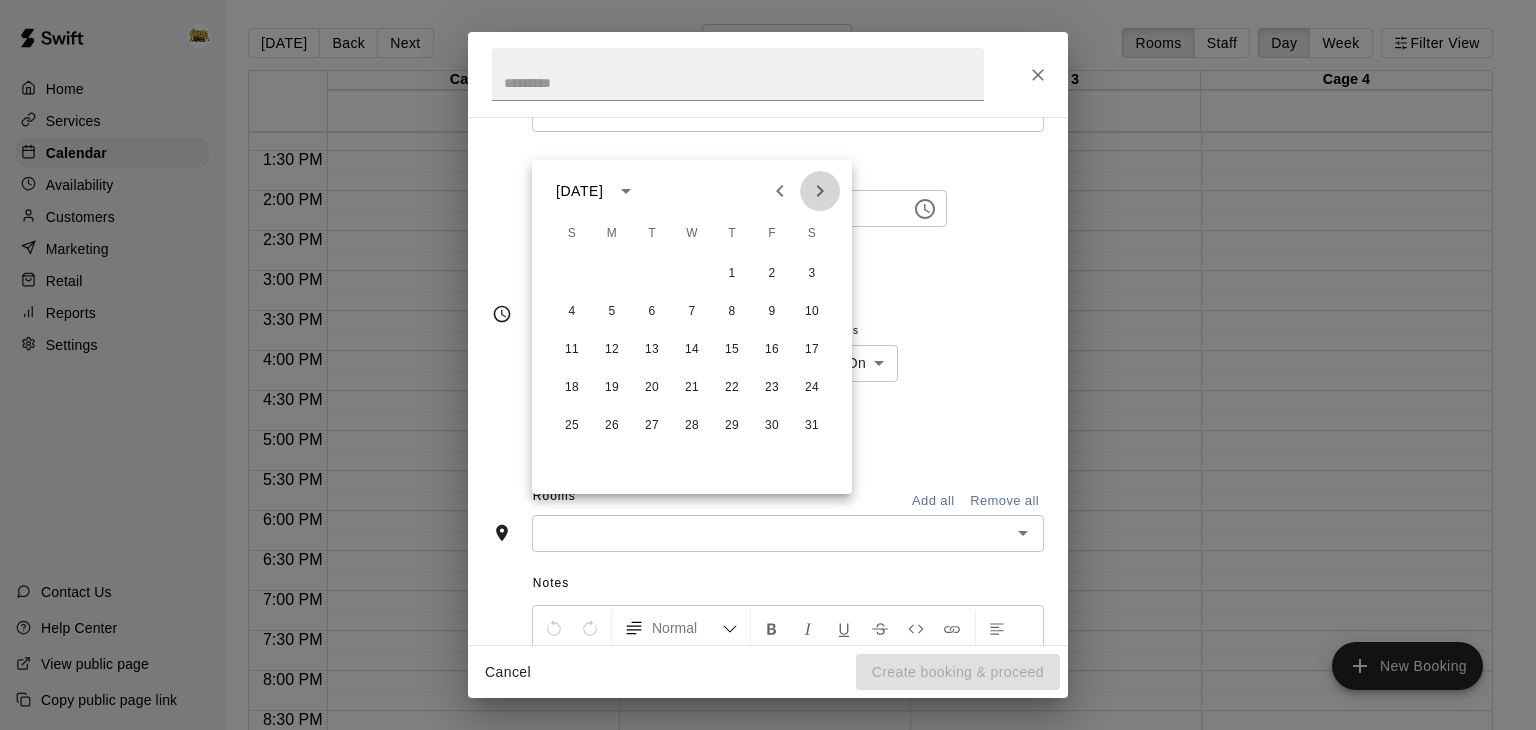 click at bounding box center (820, 191) 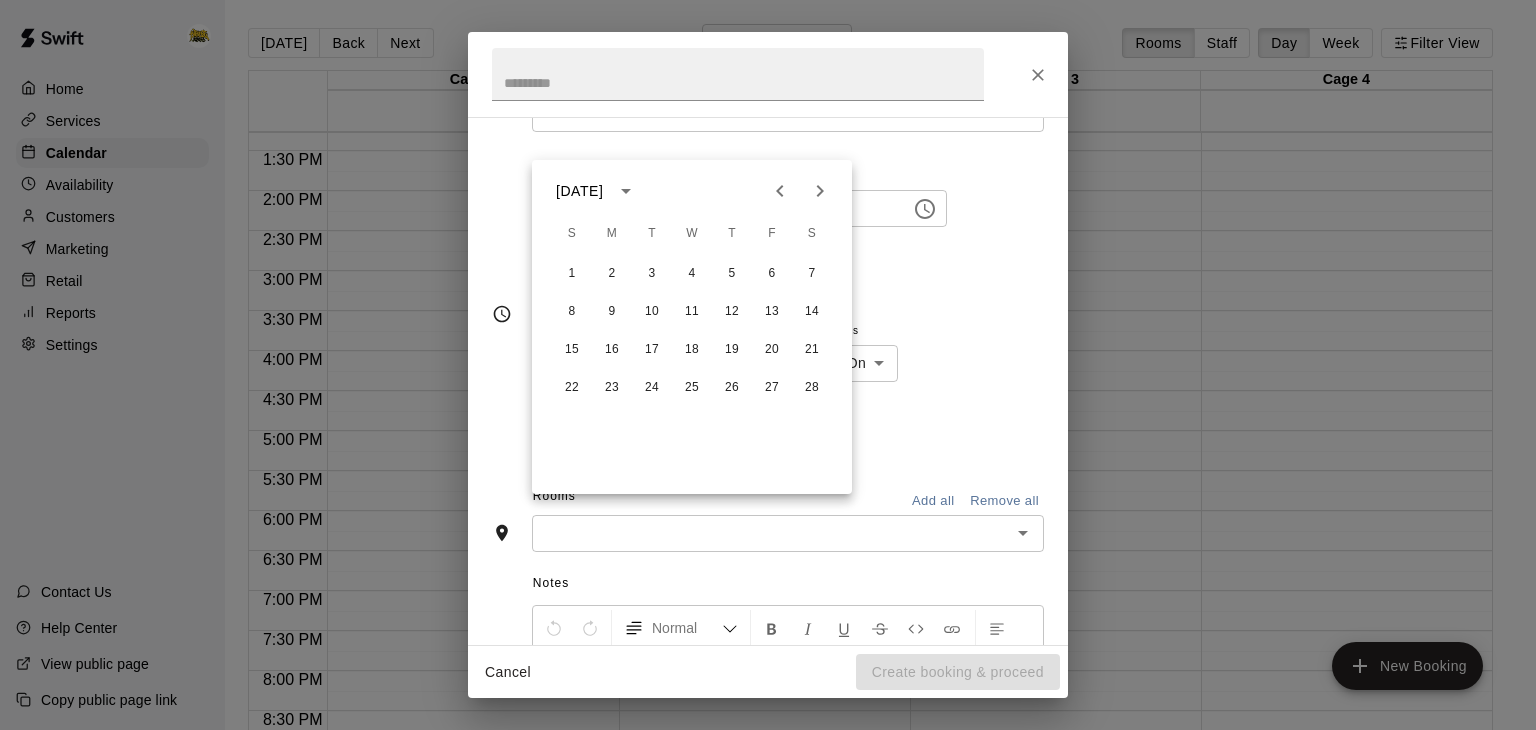 click at bounding box center [820, 191] 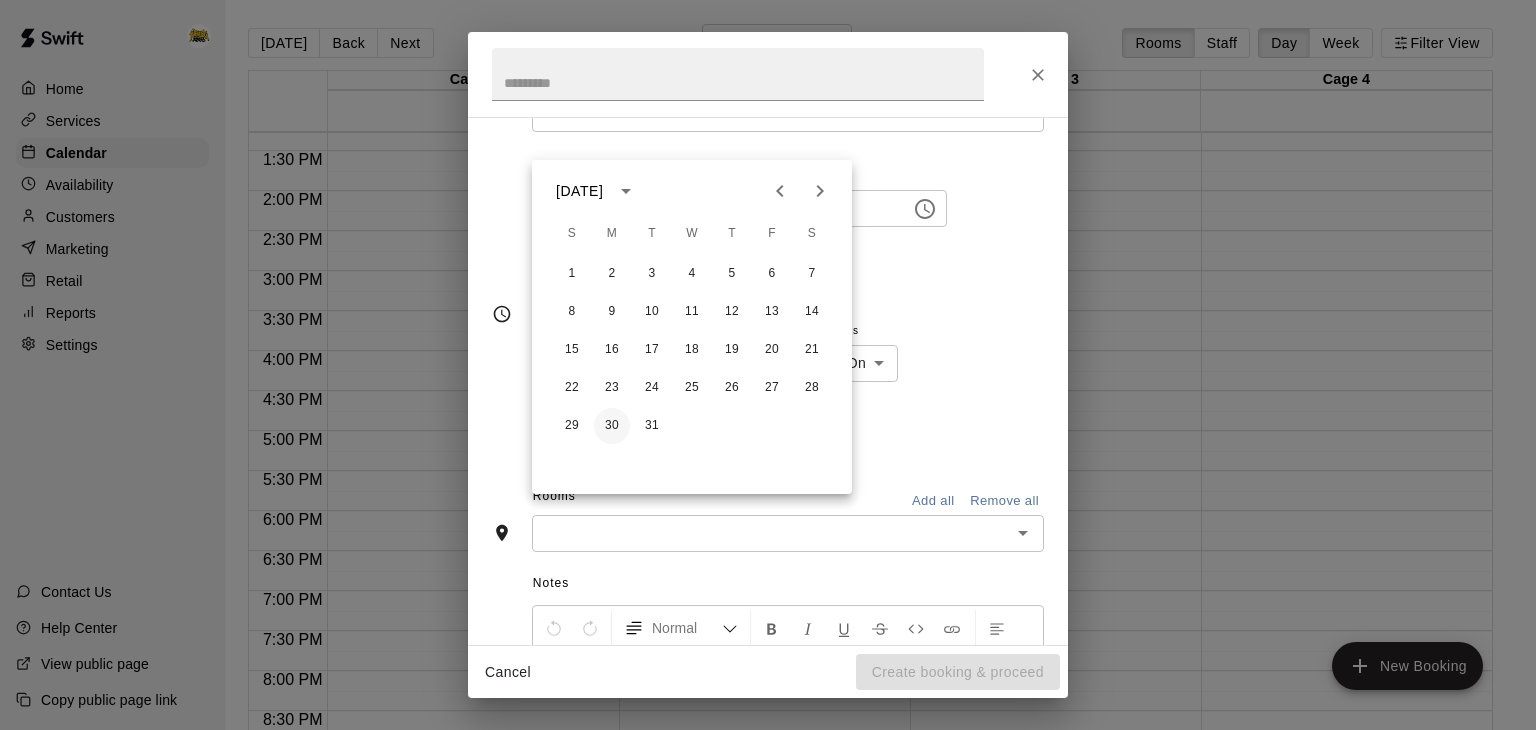 click on "30" at bounding box center [612, 426] 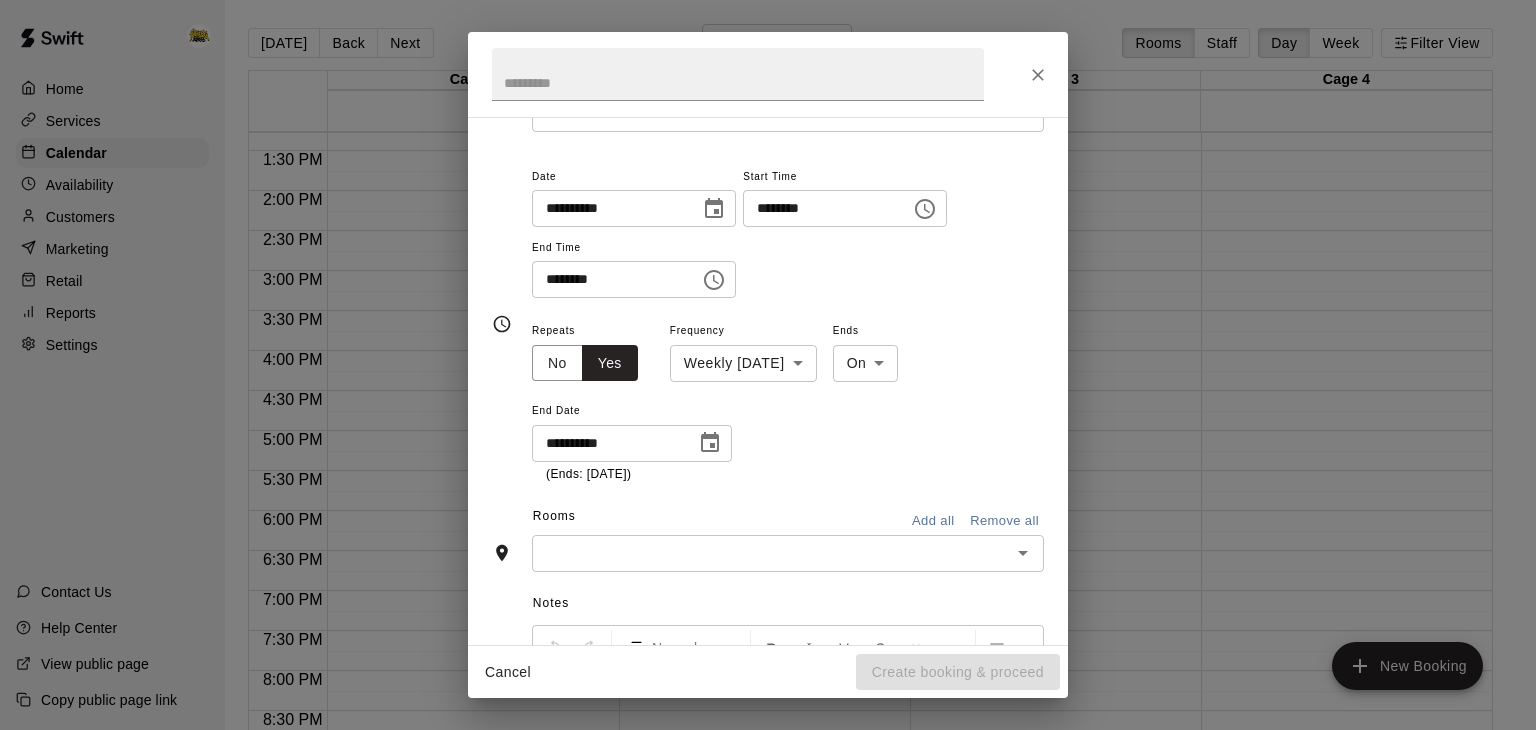 type on "**********" 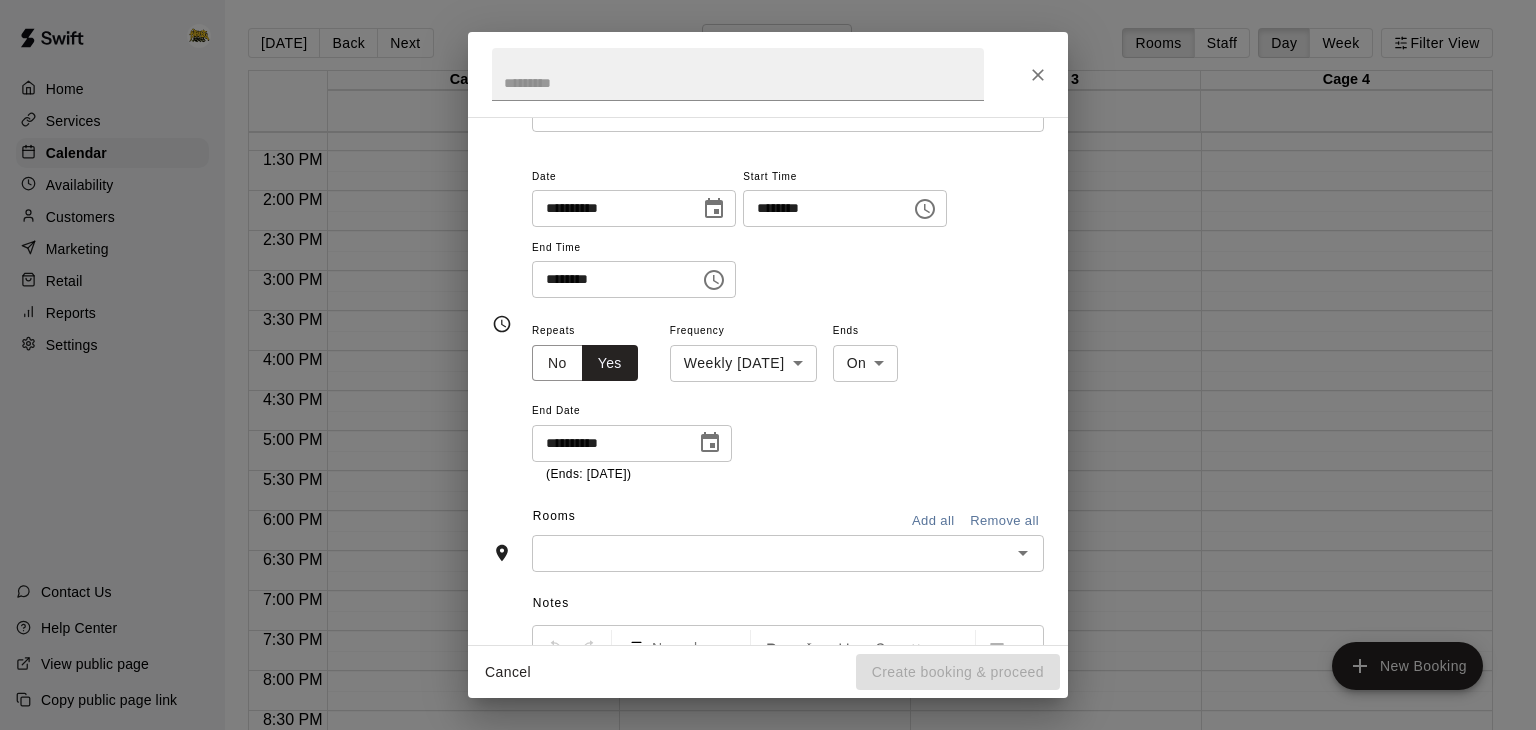 click on "Add all" at bounding box center [933, 521] 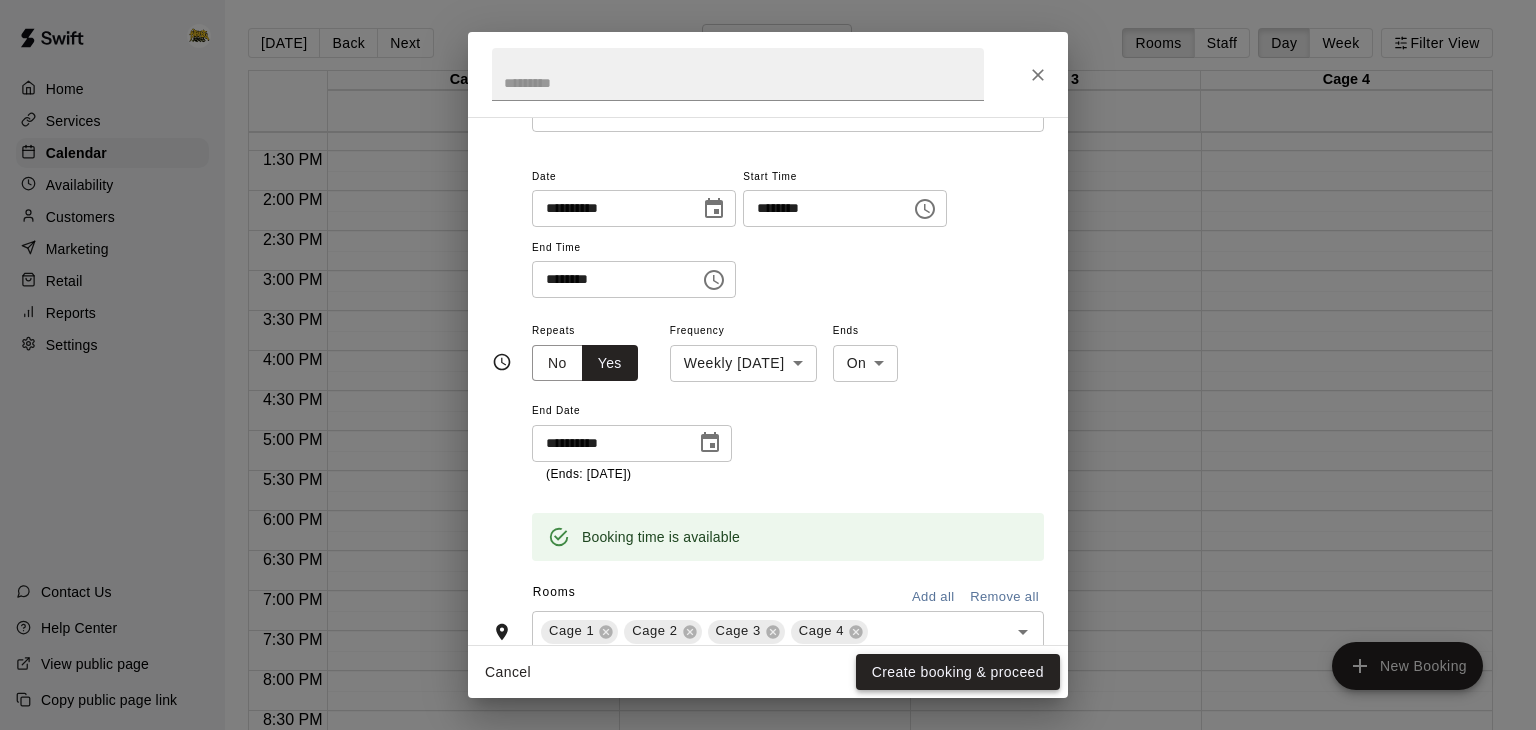 click on "Create booking & proceed" at bounding box center (958, 672) 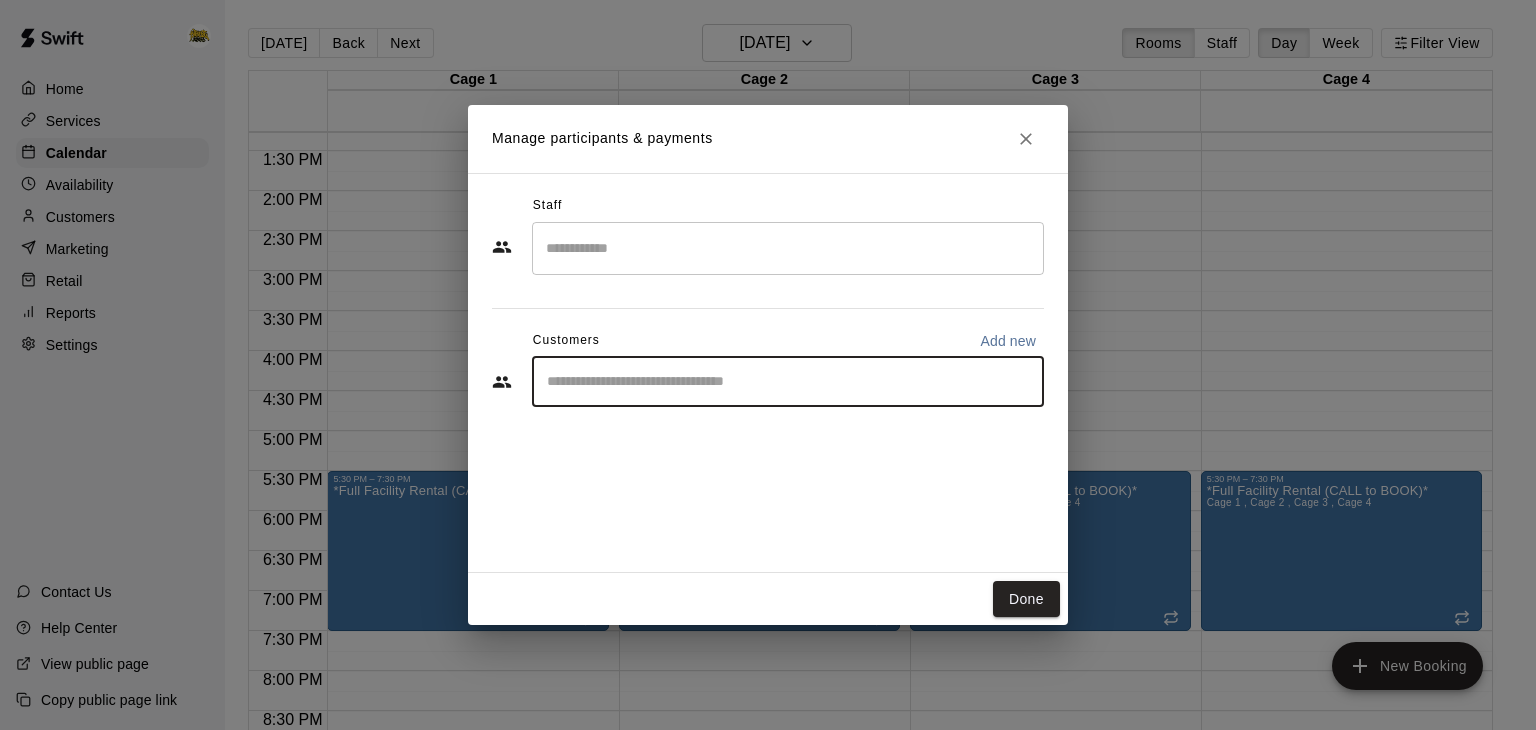 click at bounding box center (788, 382) 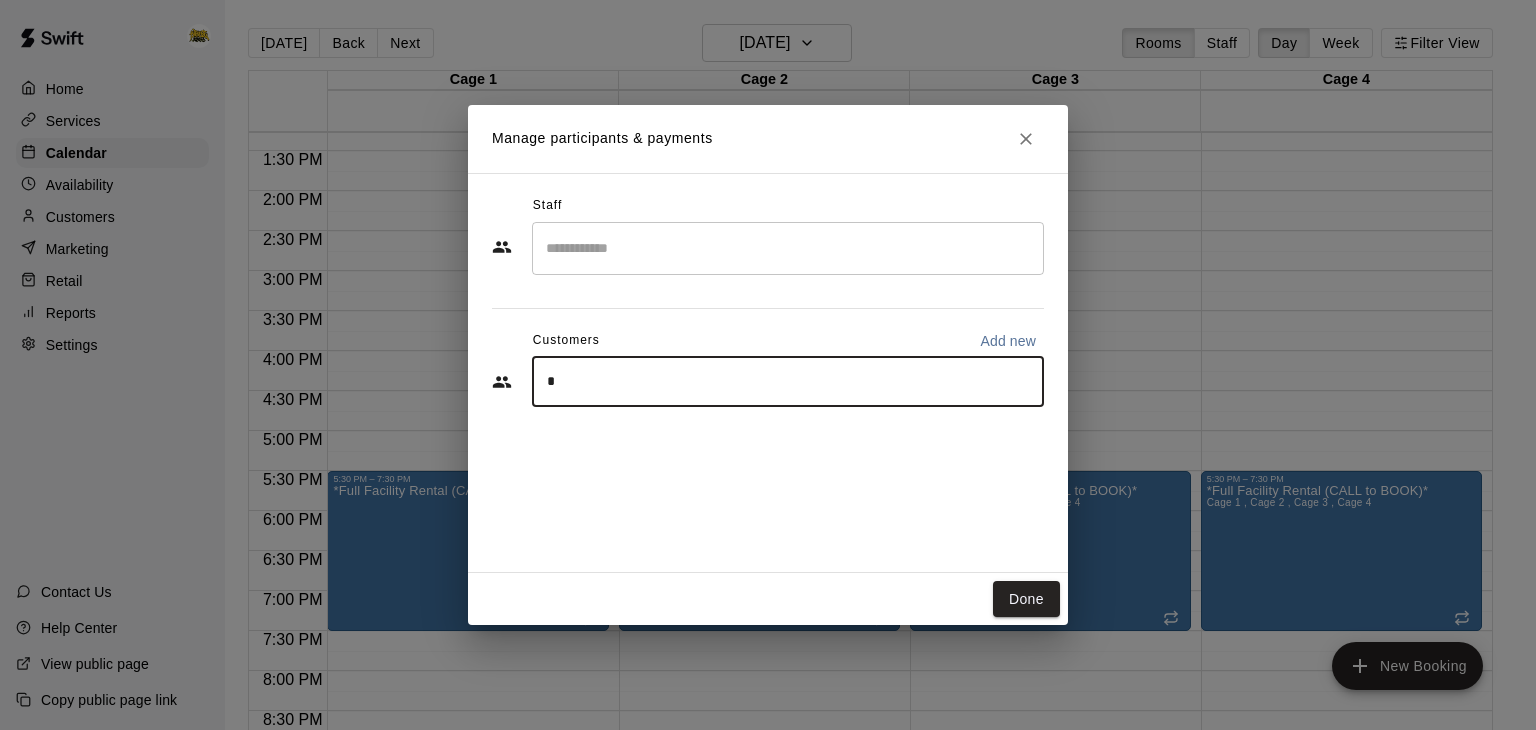 click on "*" at bounding box center (788, 382) 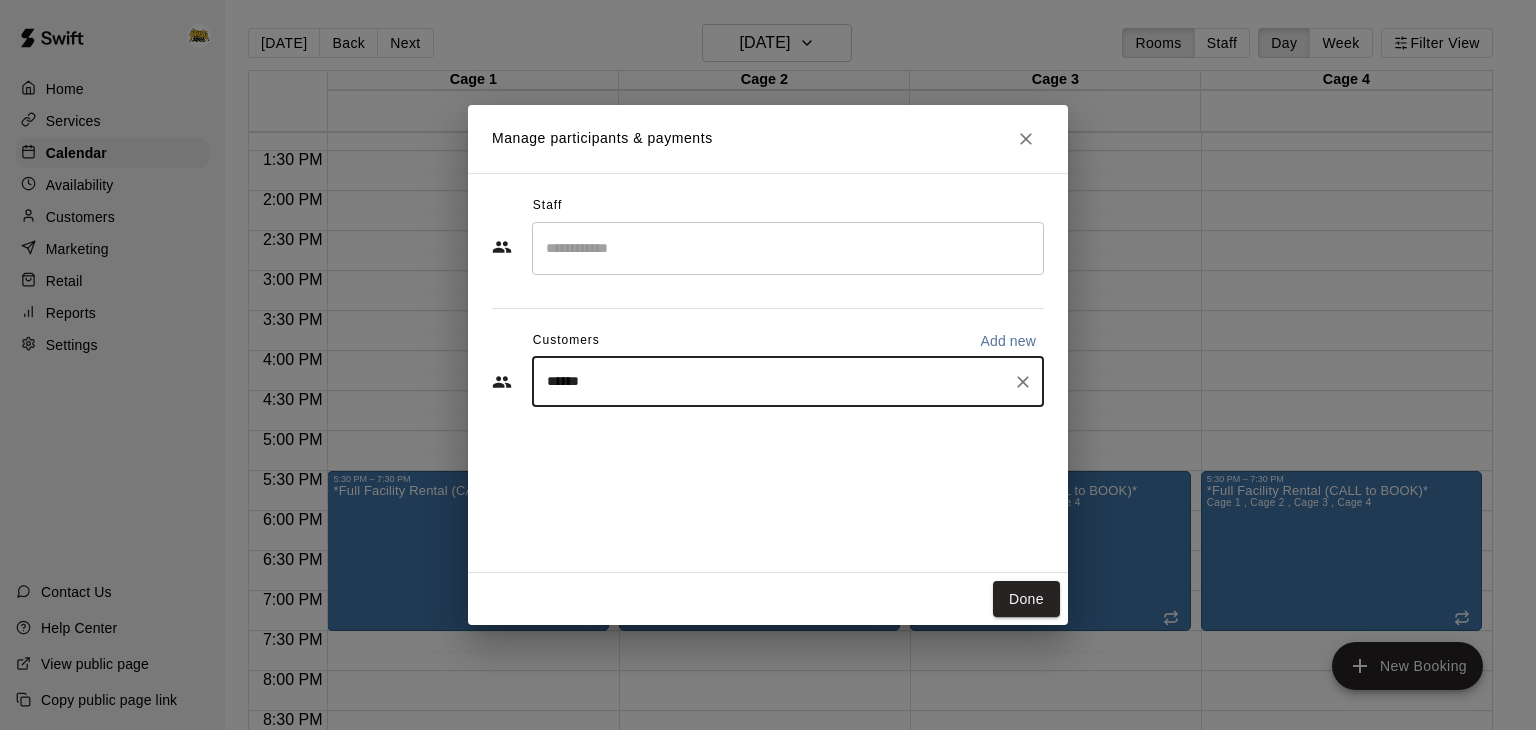 type on "*****" 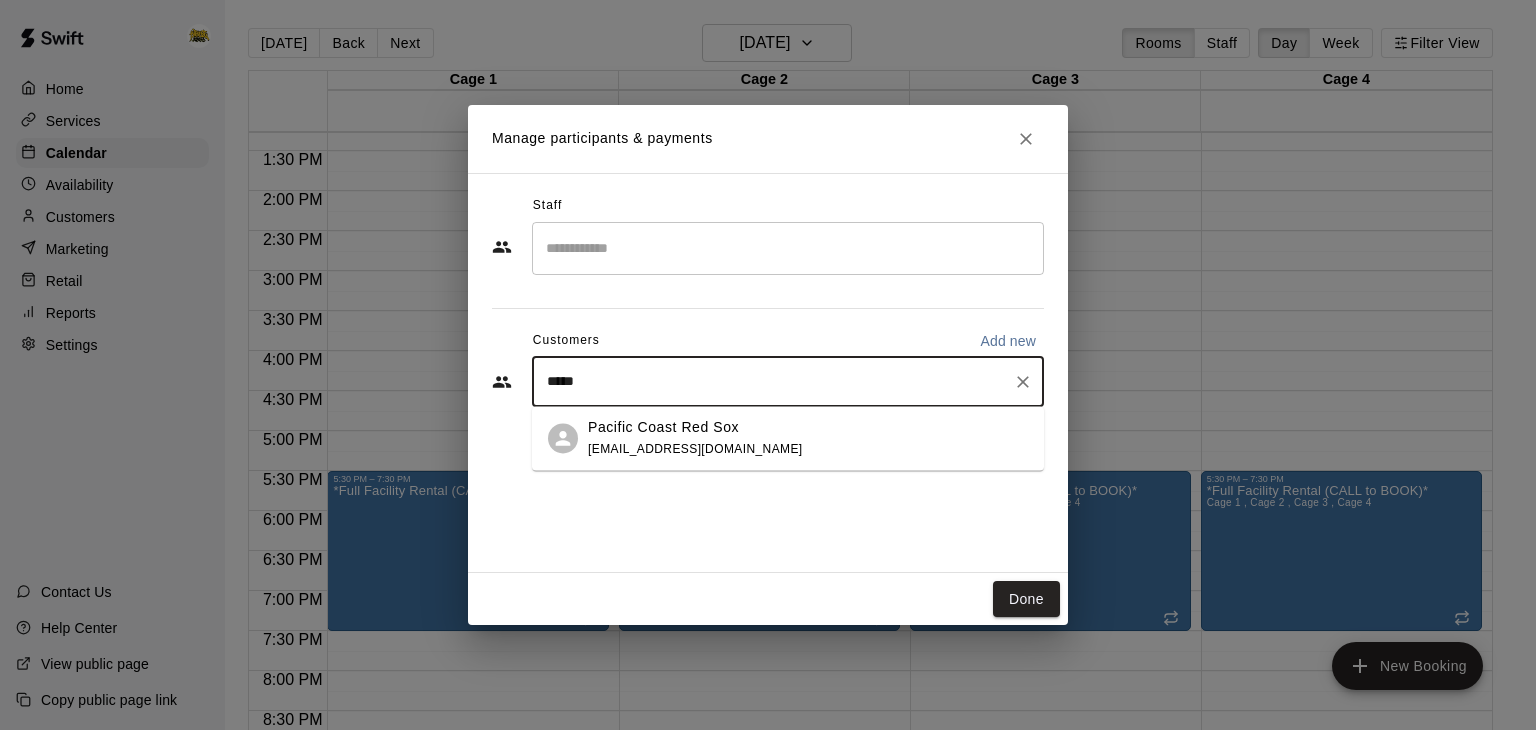 click on "Pacific Coast Red Sox" at bounding box center [663, 427] 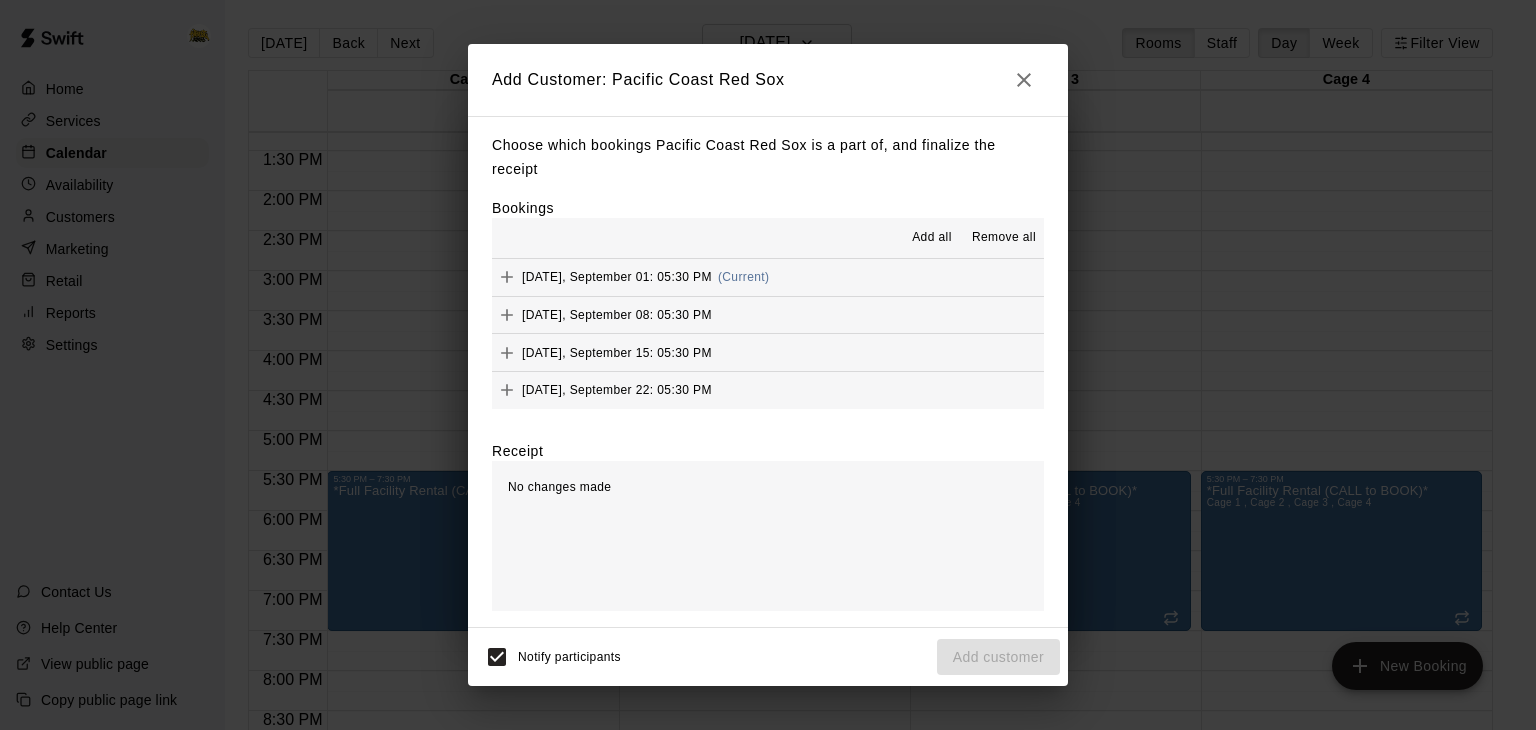 click on "Add all" at bounding box center [932, 238] 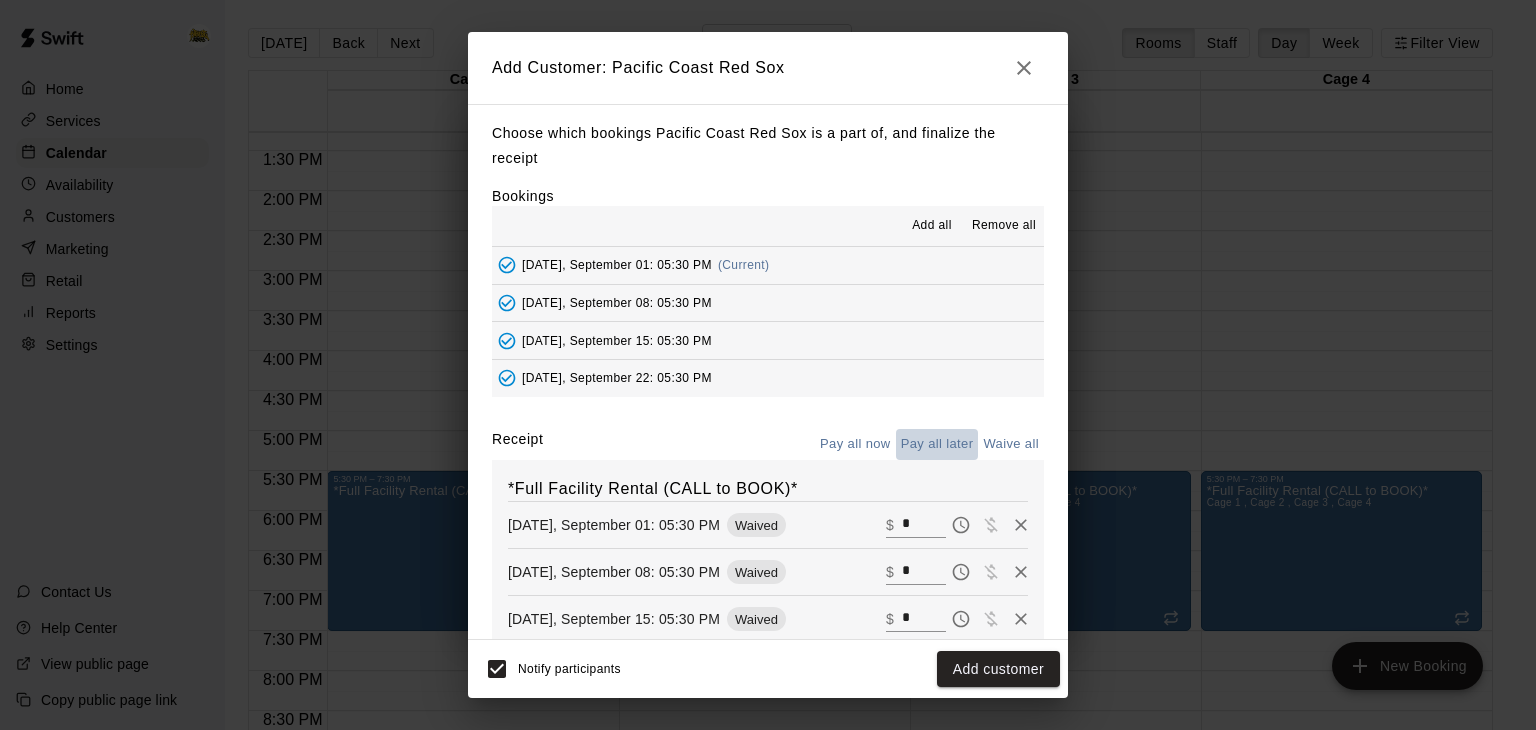 click on "Pay all later" at bounding box center (937, 444) 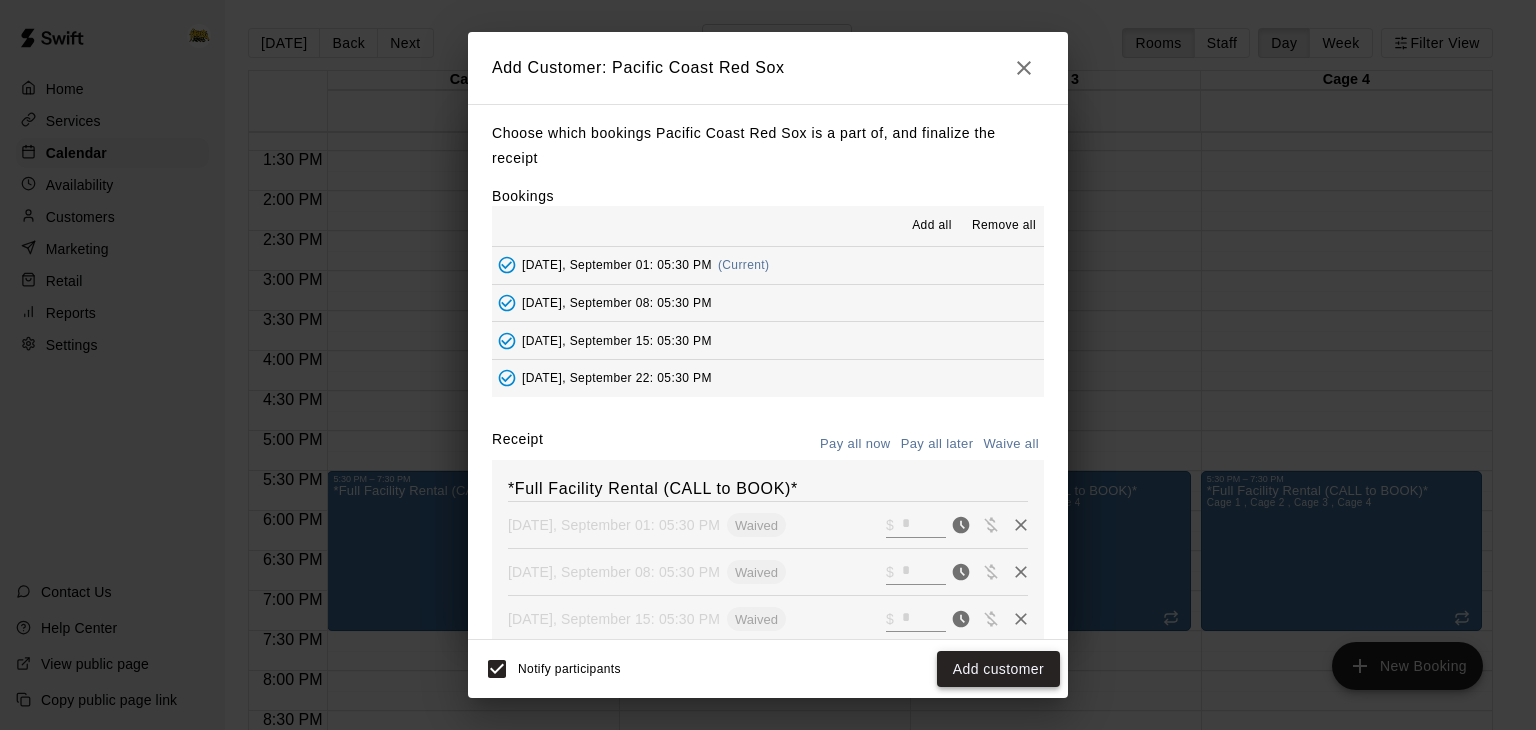 click on "Add customer" at bounding box center [998, 669] 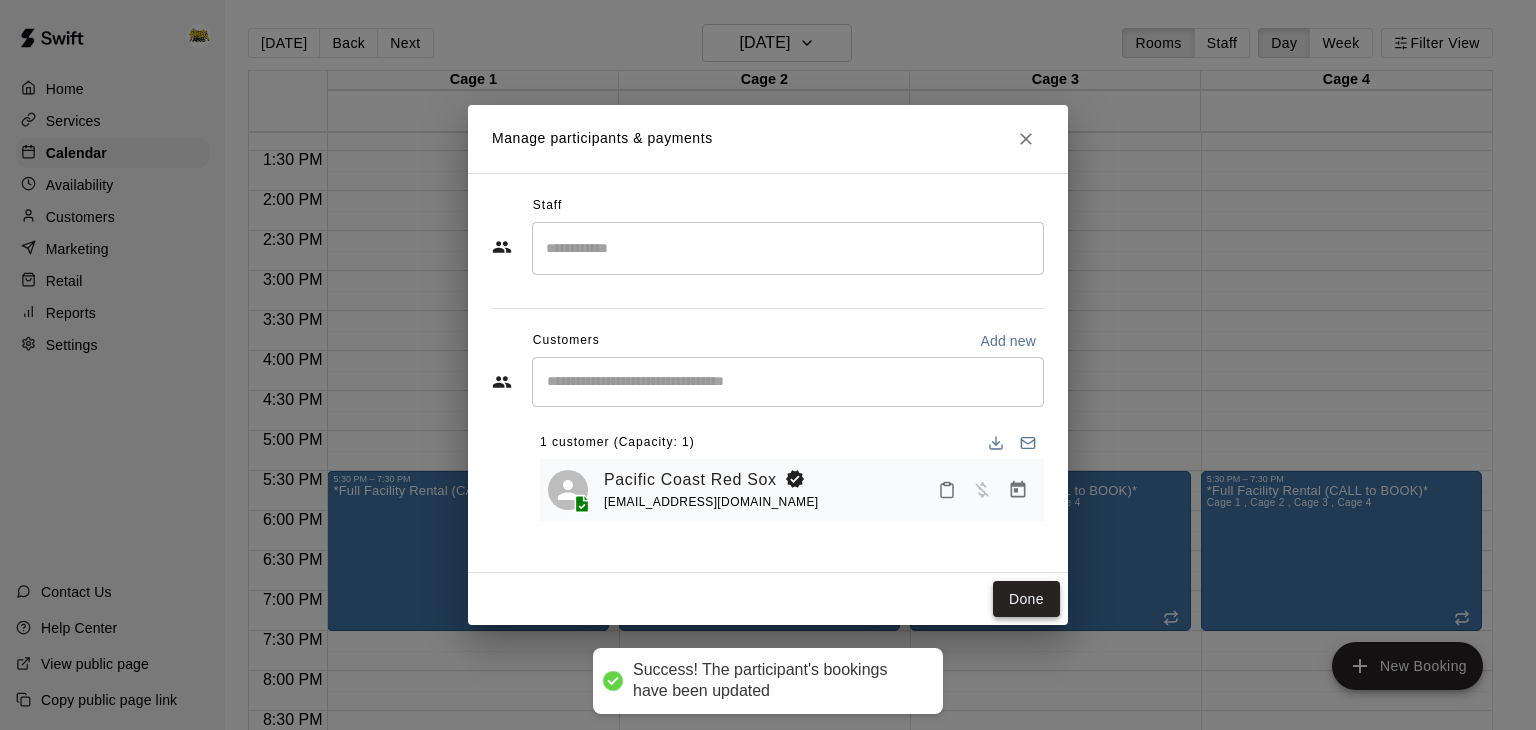 click on "Done" at bounding box center (1026, 599) 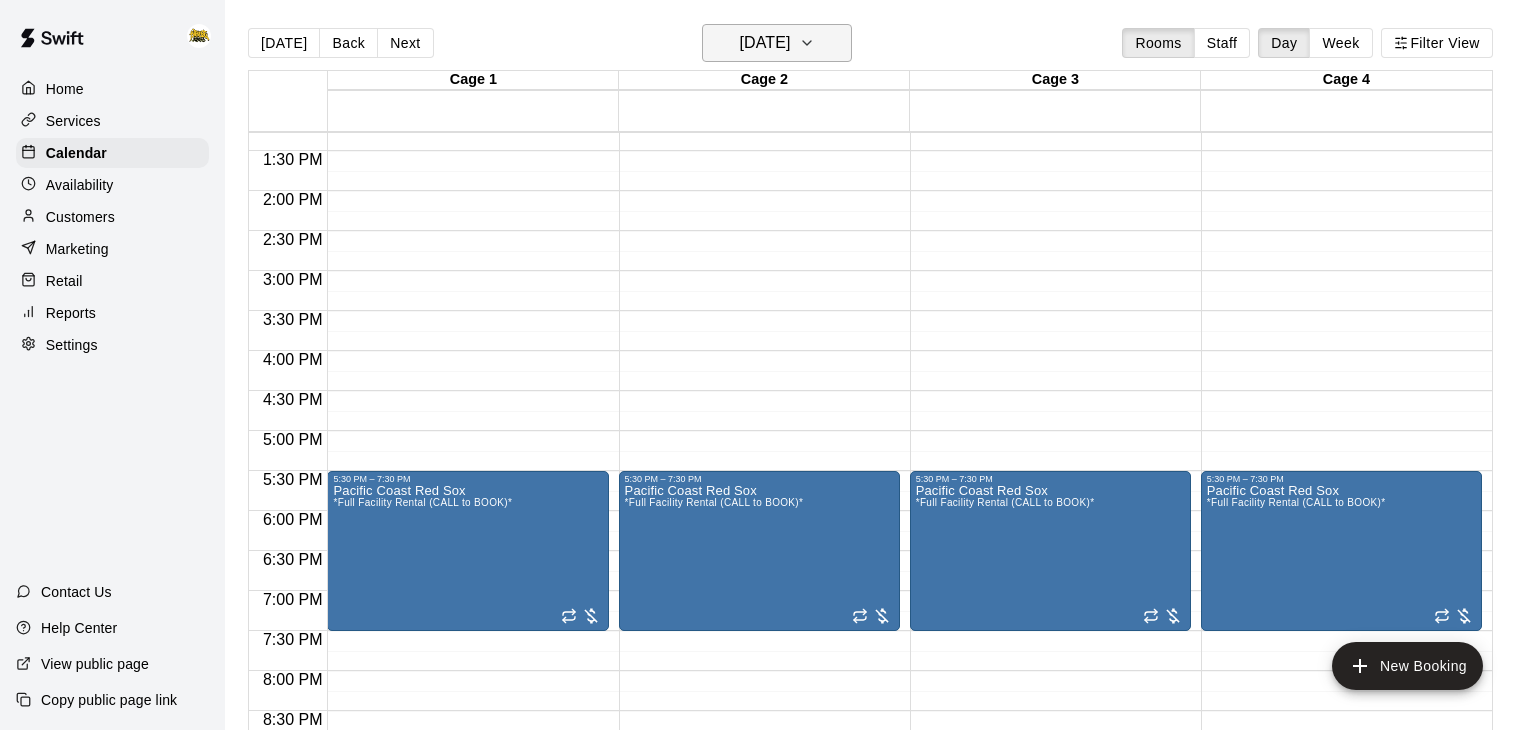 click on "[DATE]" at bounding box center [764, 43] 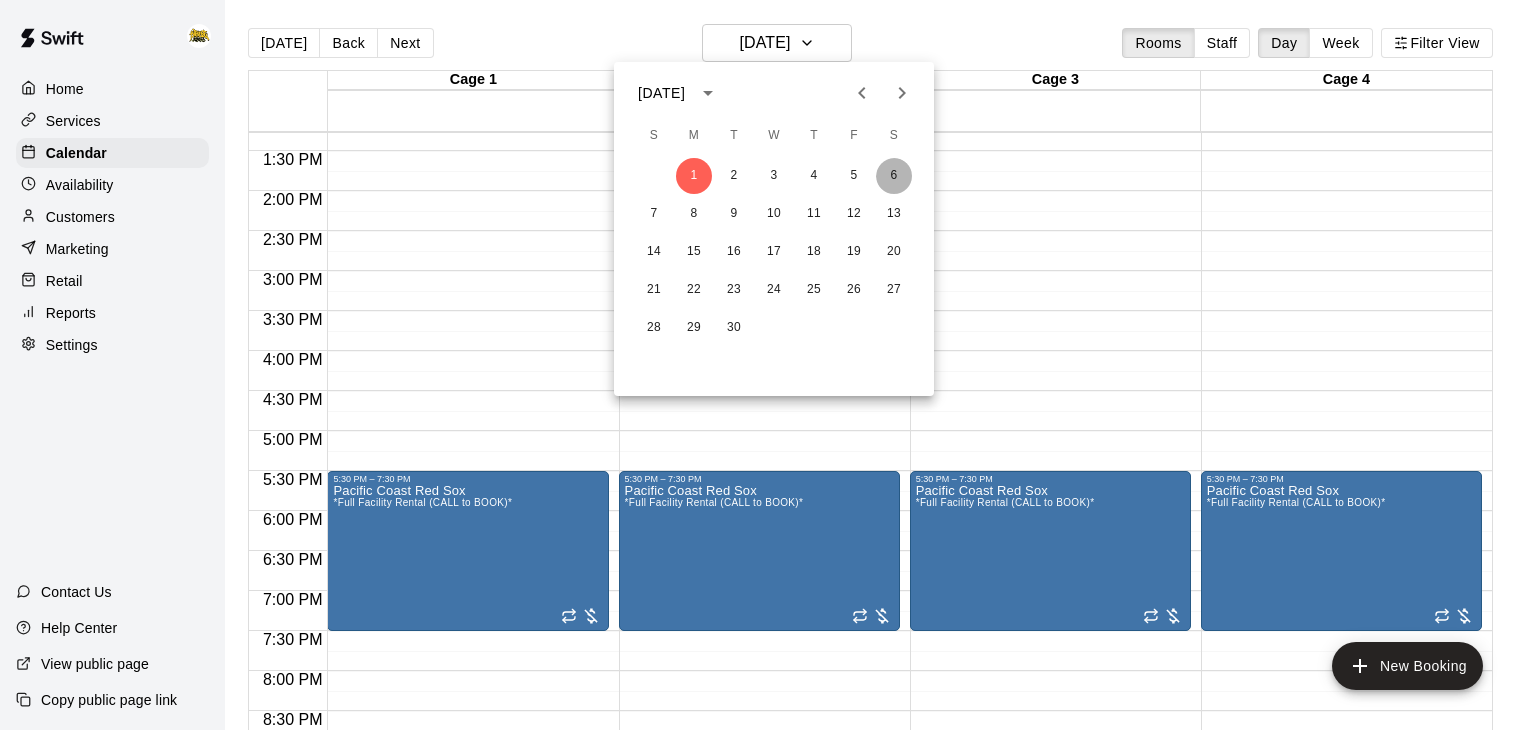 click on "6" at bounding box center [894, 176] 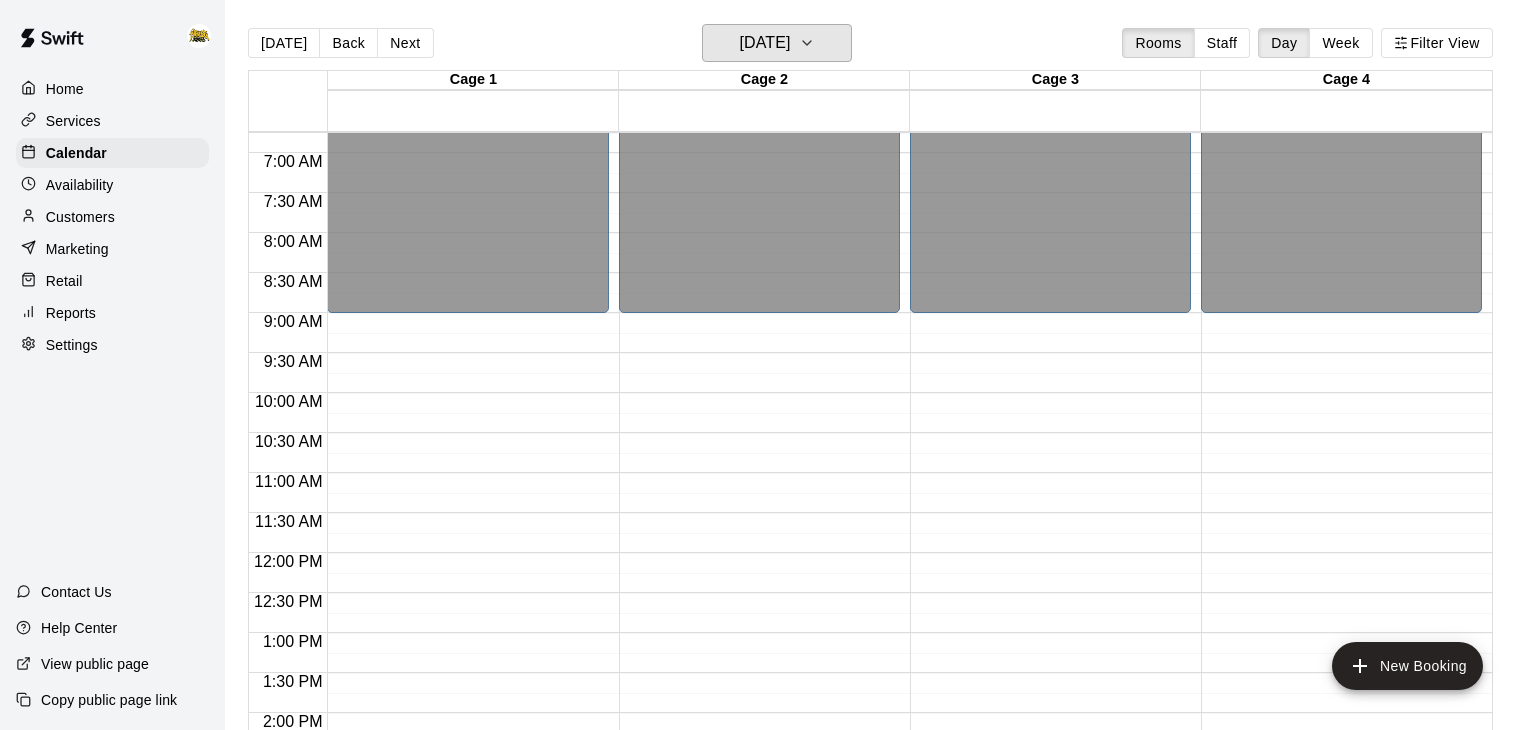 scroll, scrollTop: 539, scrollLeft: 0, axis: vertical 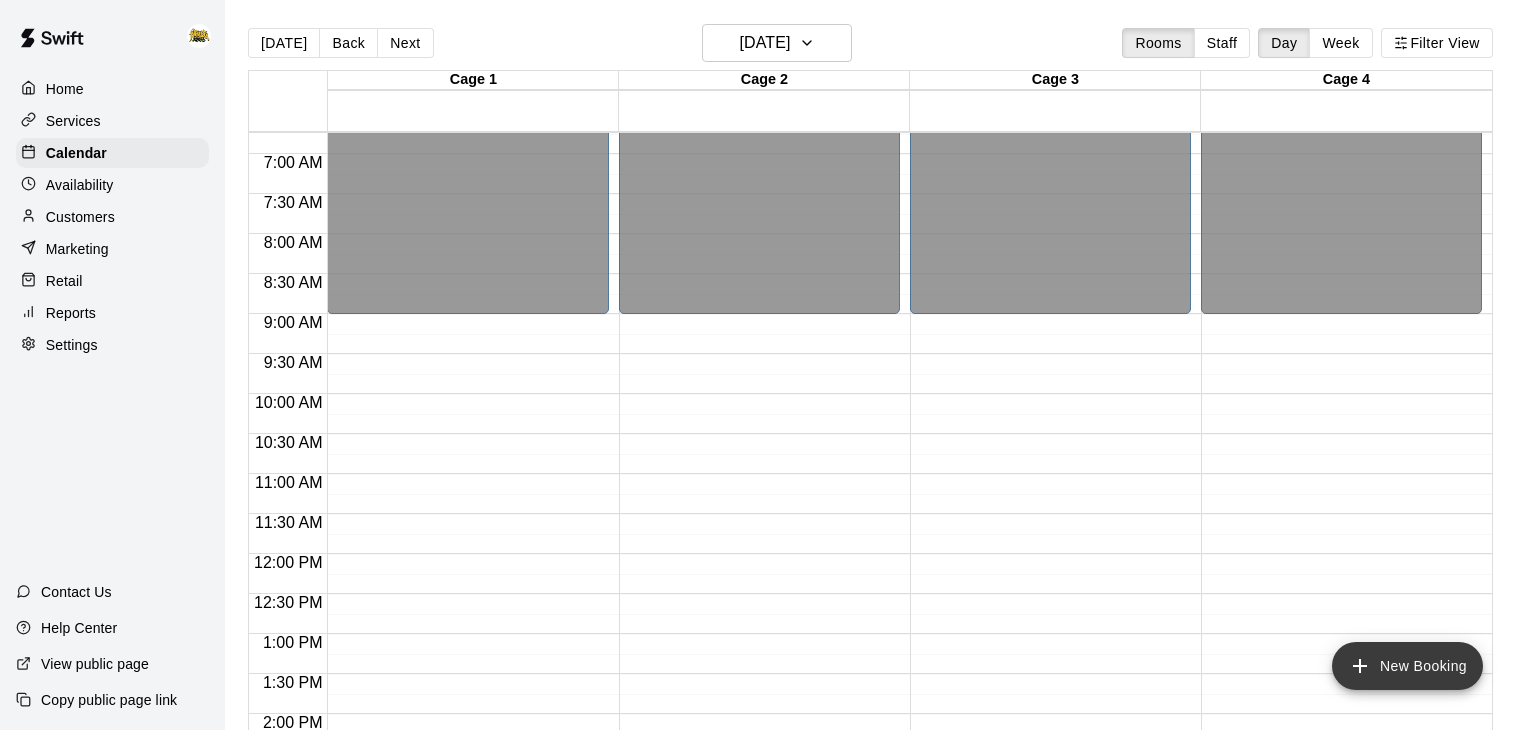 click 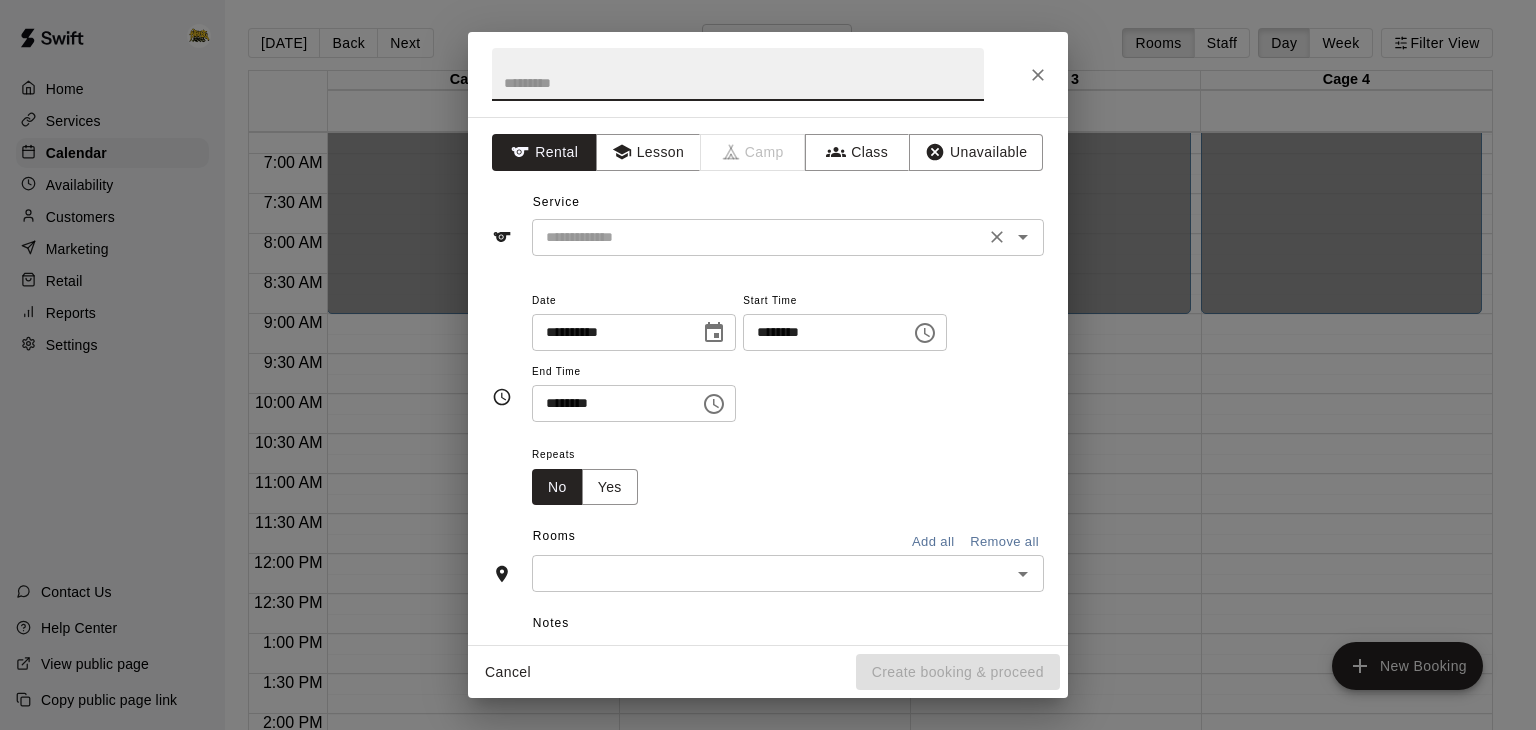 click 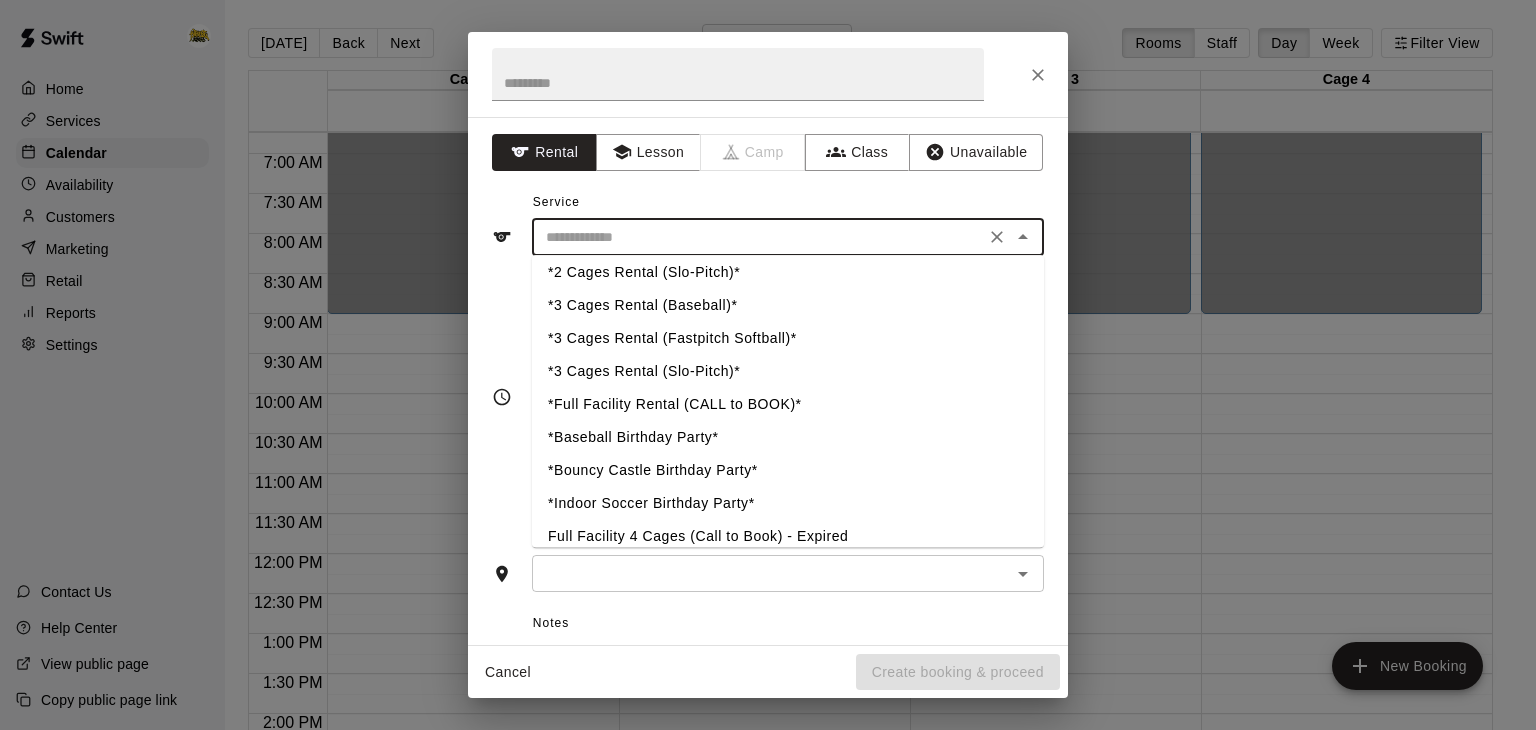 scroll, scrollTop: 503, scrollLeft: 0, axis: vertical 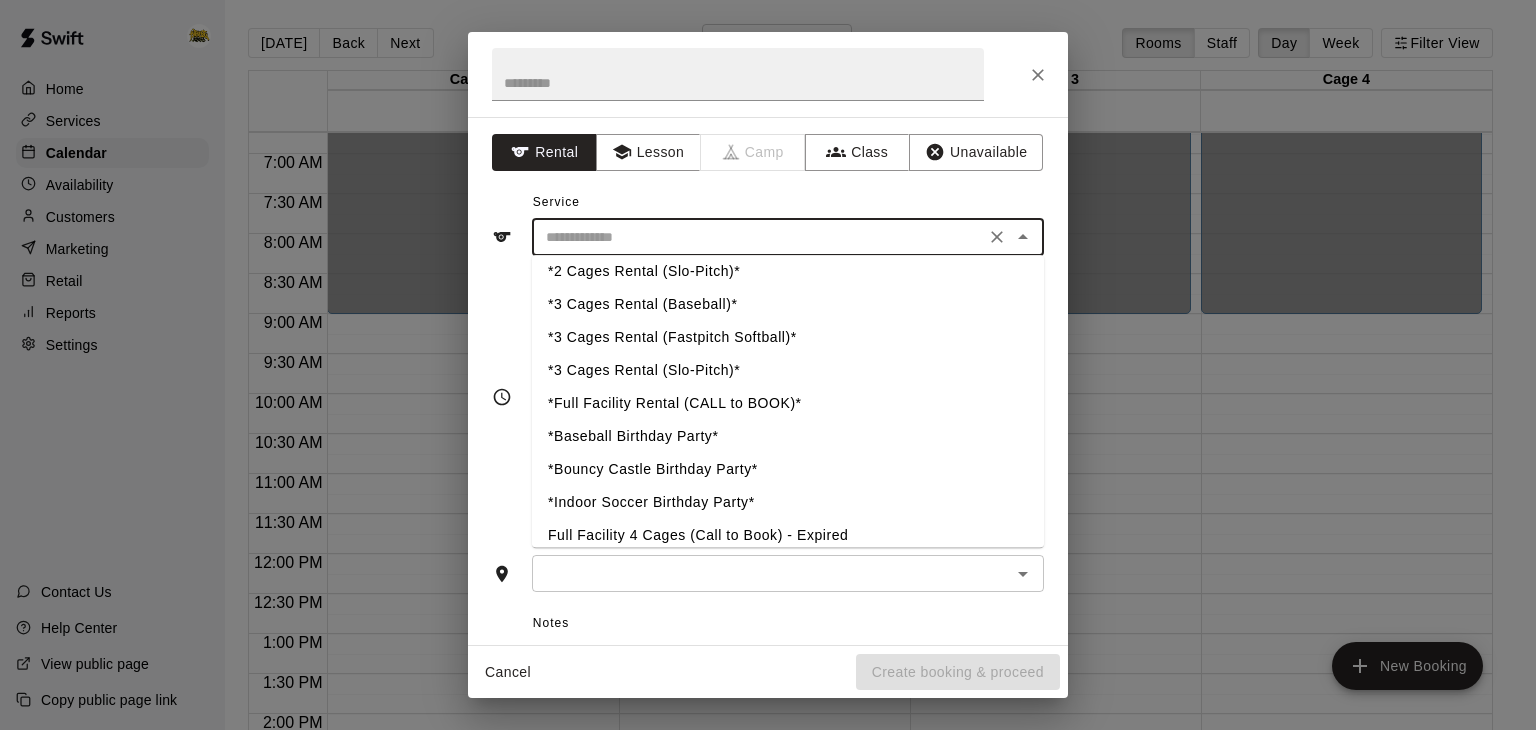 click on "*Full Facility Rental (CALL to BOOK)*" at bounding box center (788, 403) 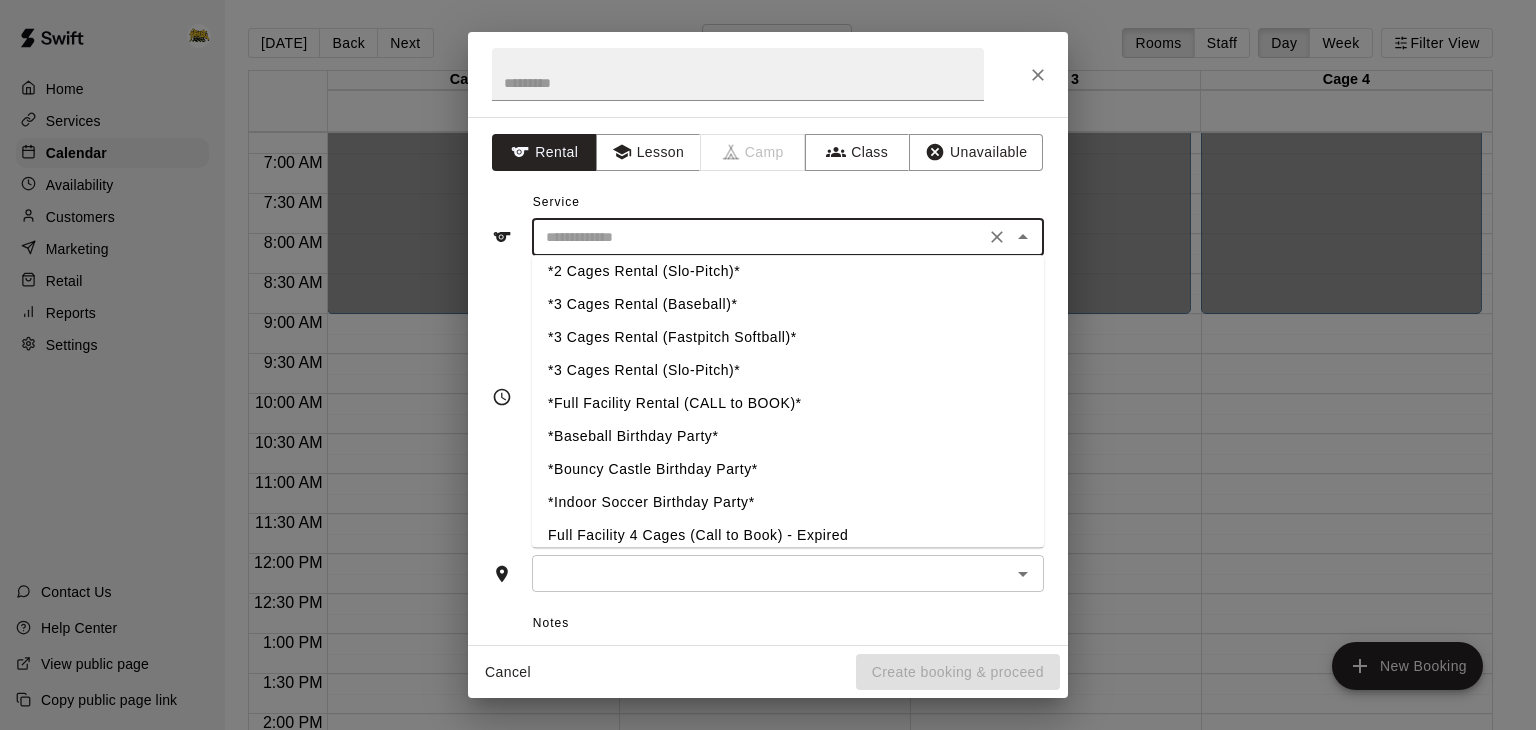 type on "**********" 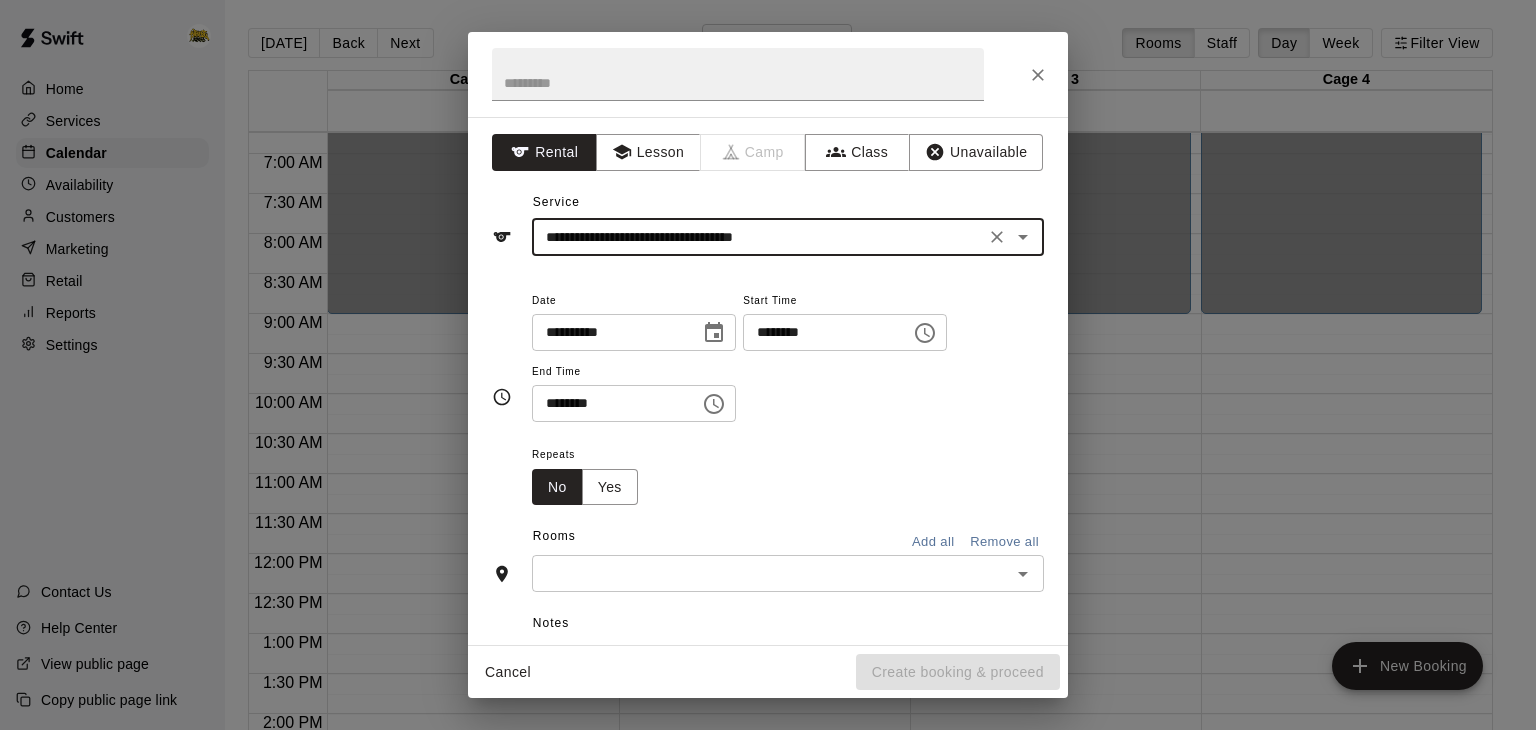 click on "********" at bounding box center (820, 332) 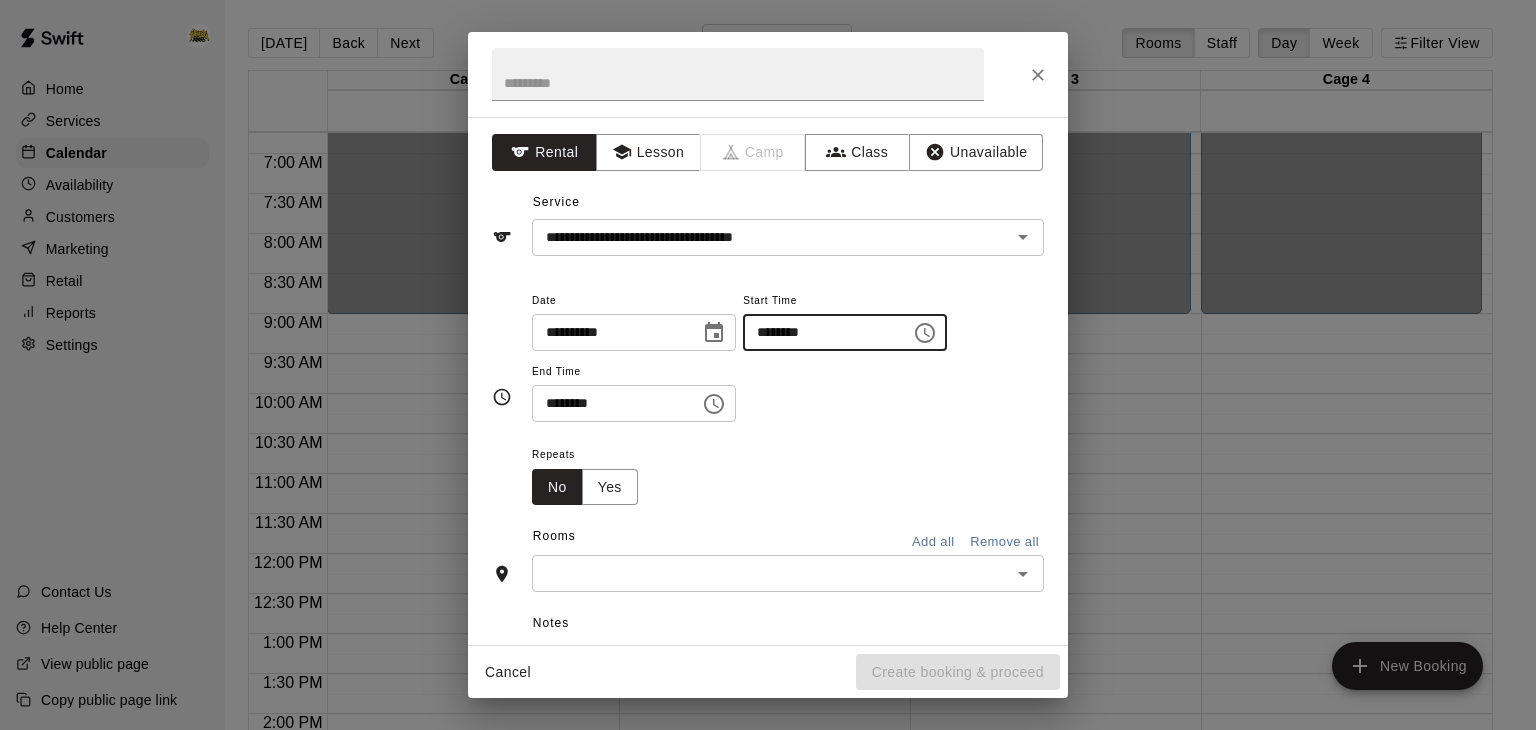 type on "********" 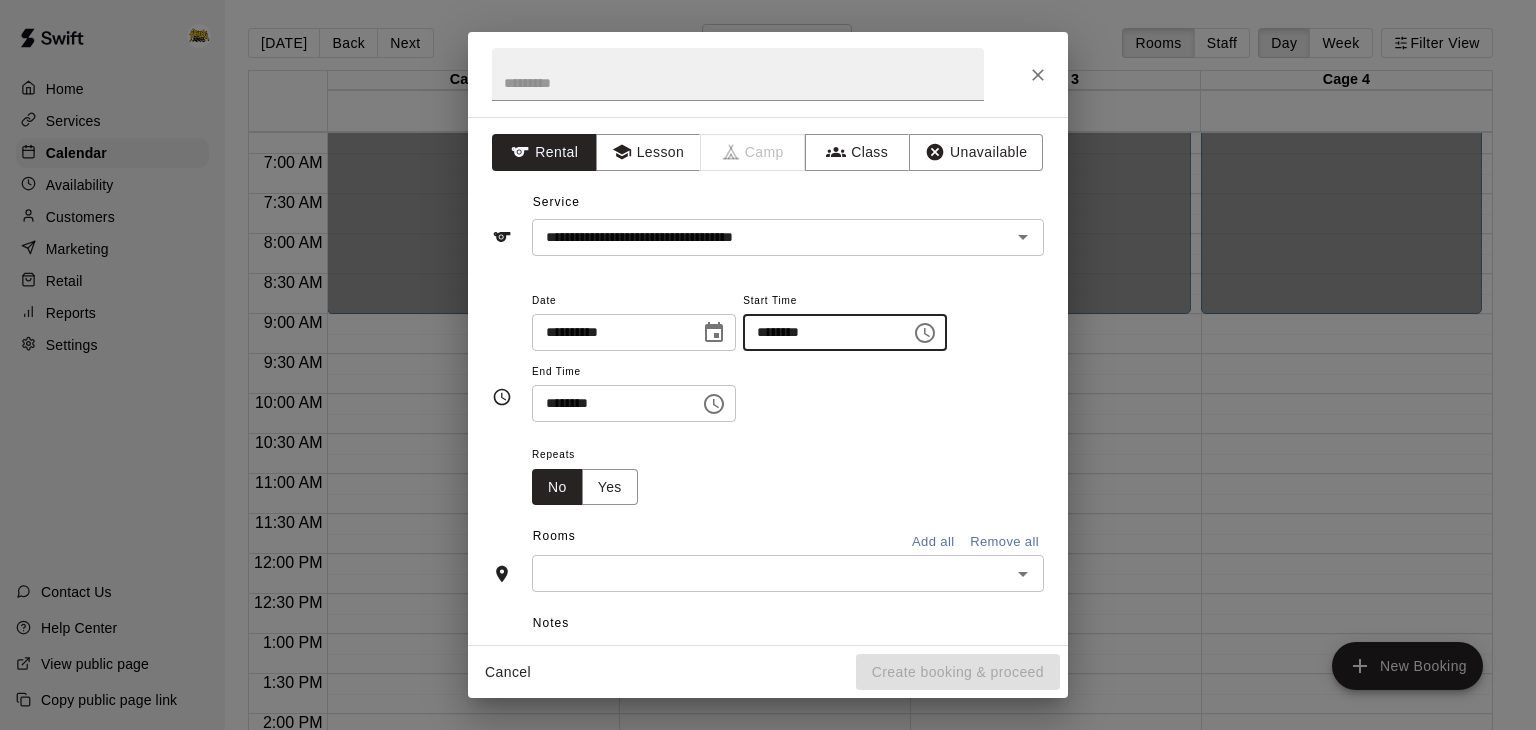 type 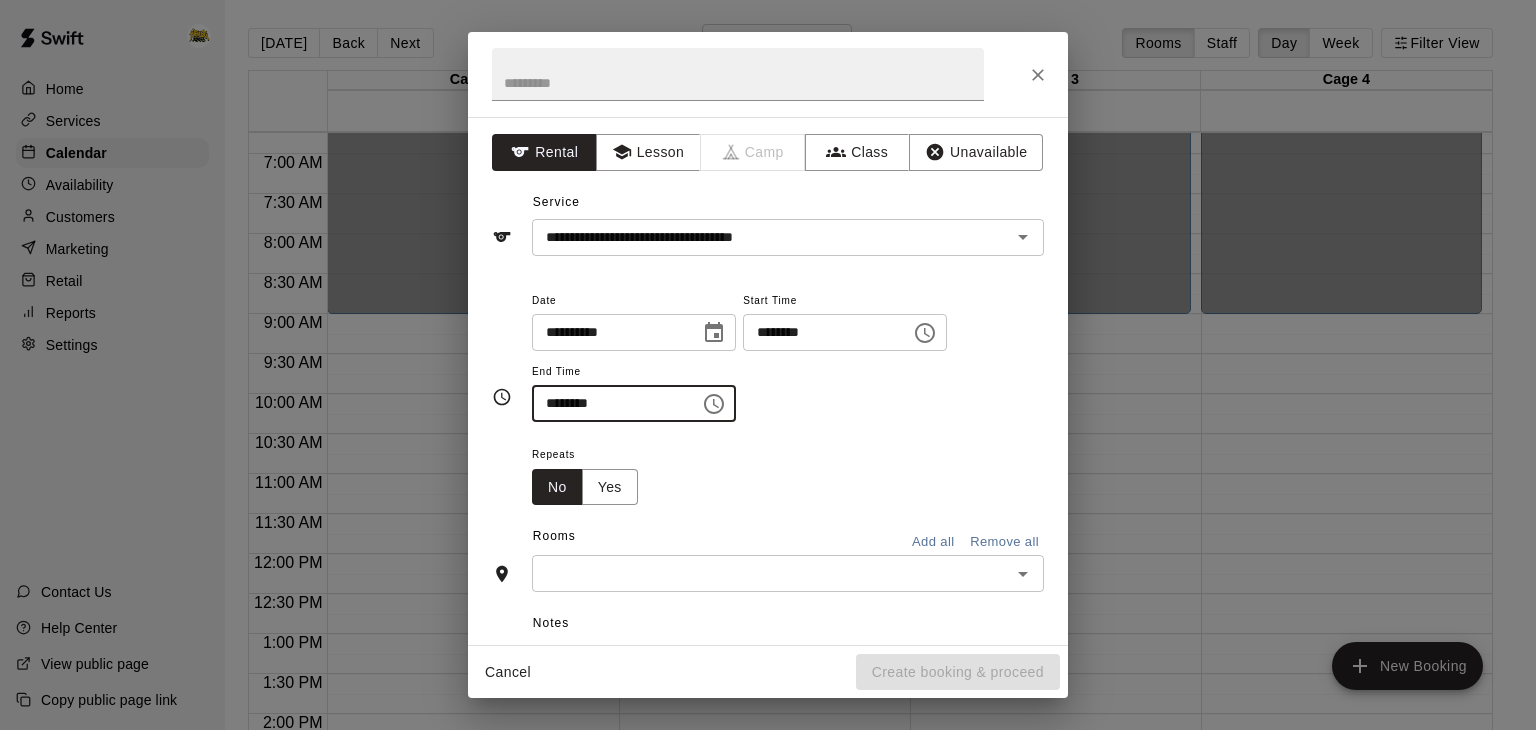 type on "********" 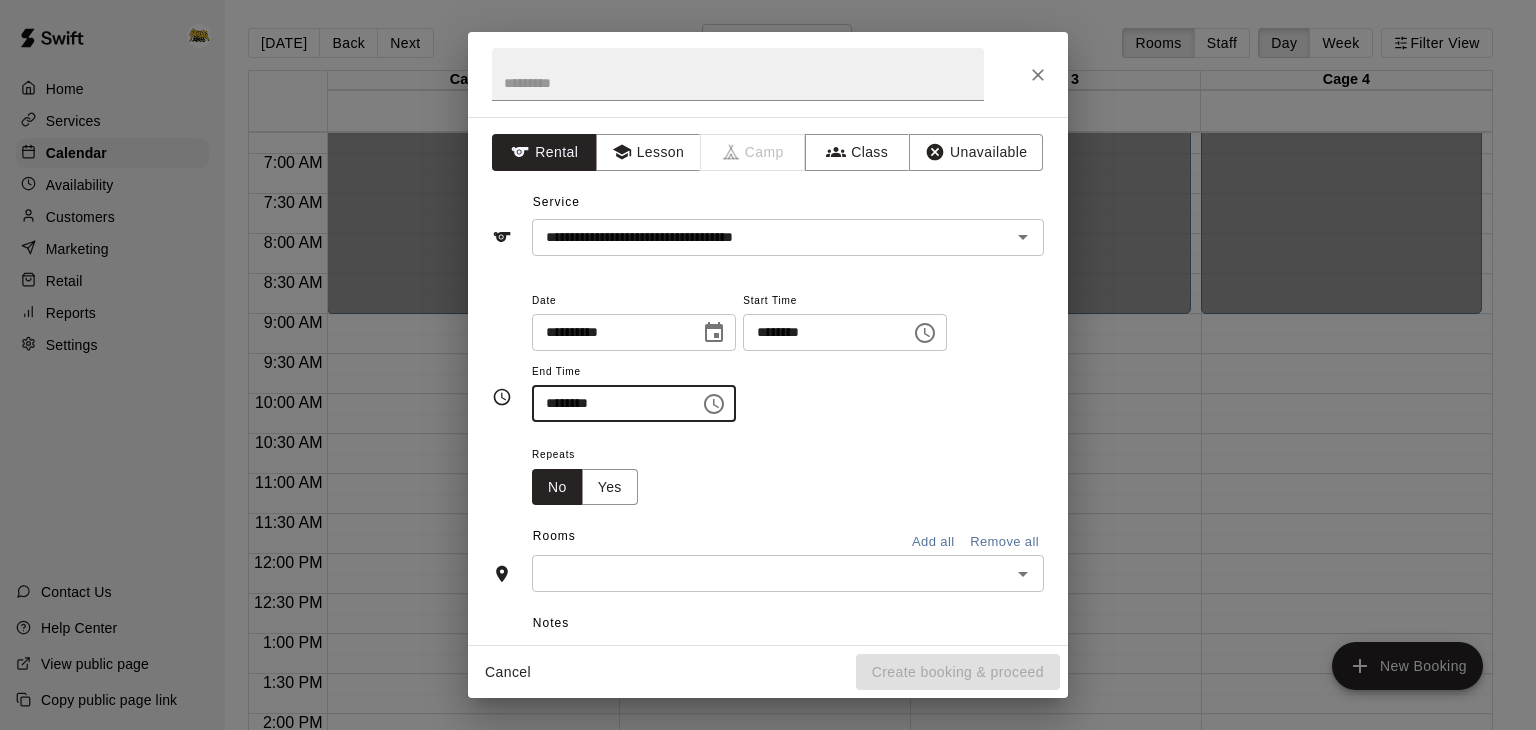 type 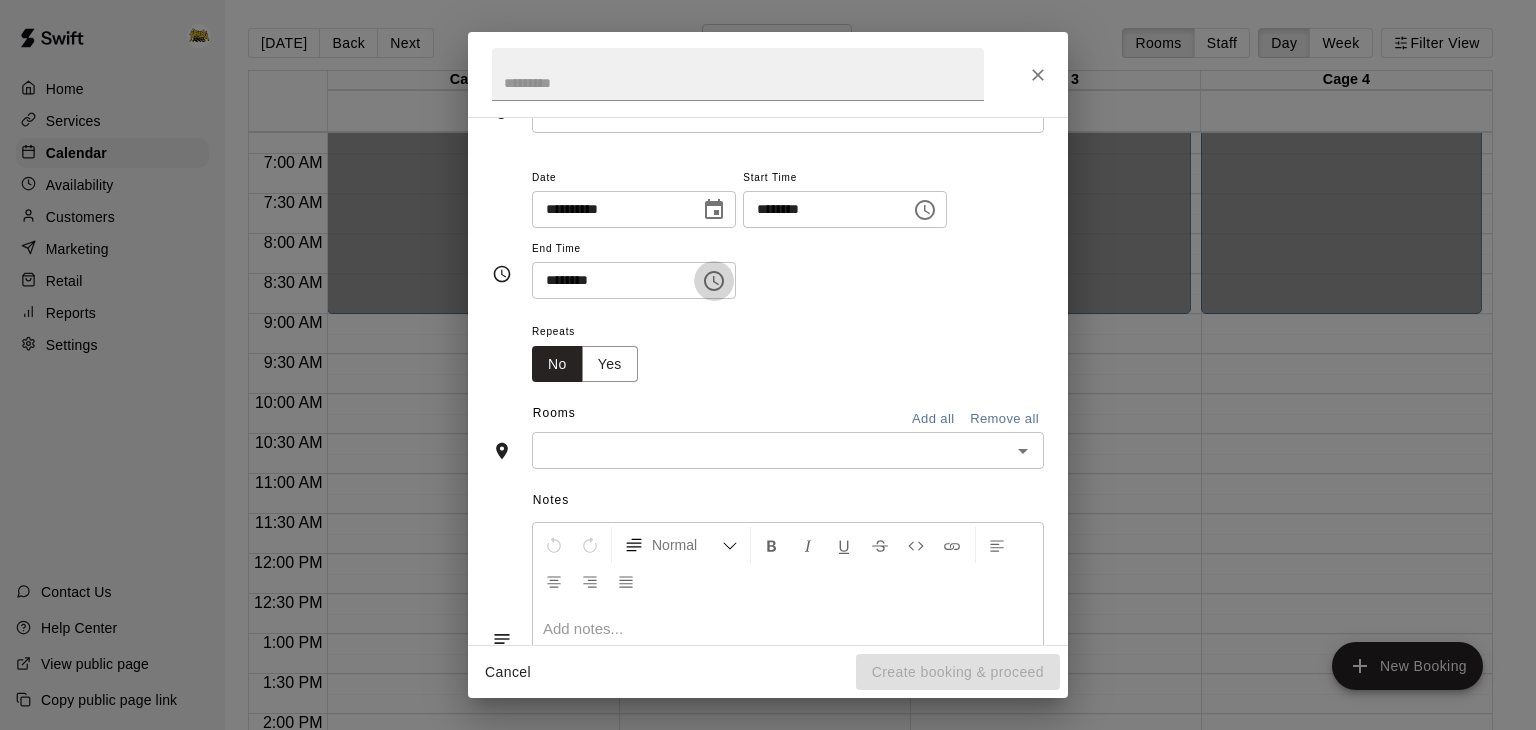 scroll, scrollTop: 129, scrollLeft: 0, axis: vertical 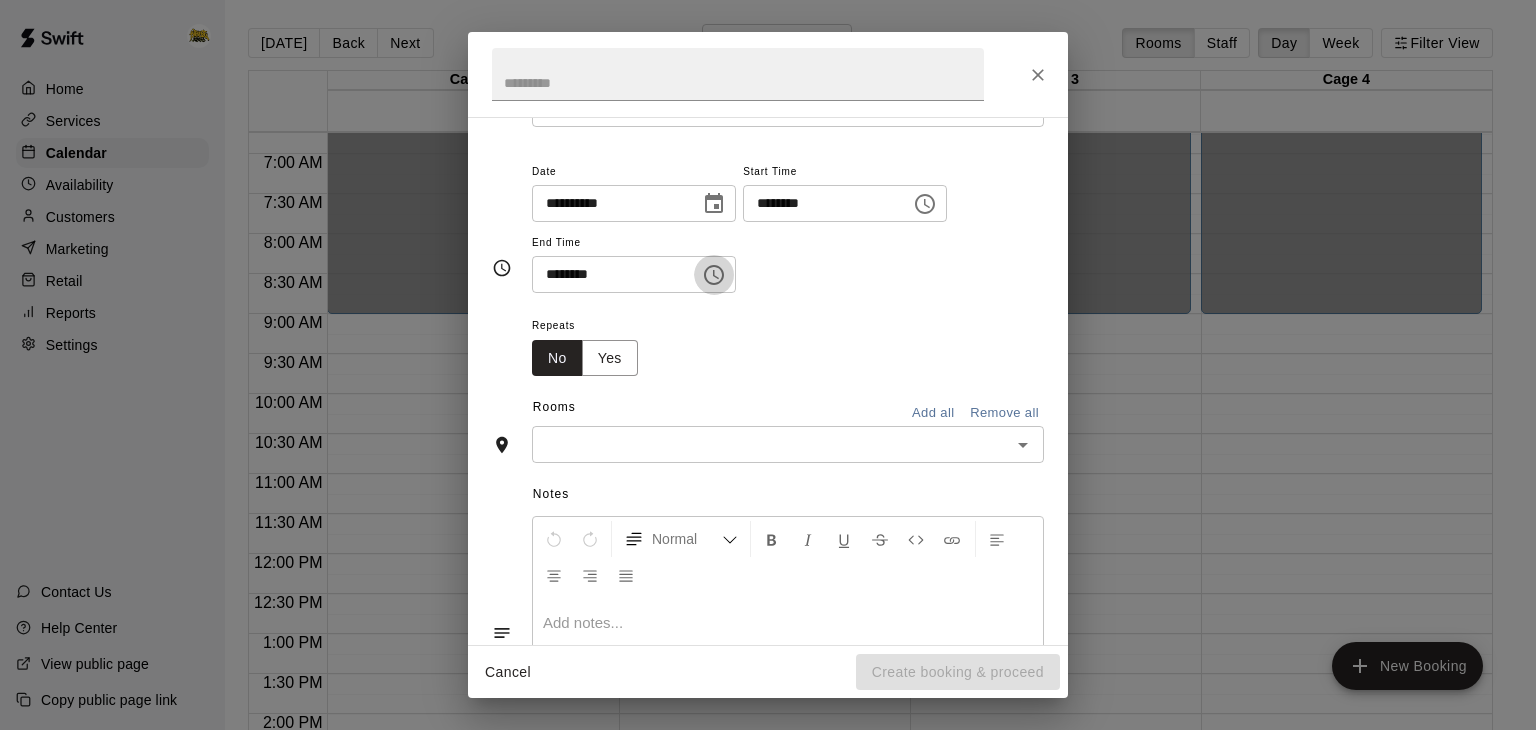 click on "Repeats No Yes" at bounding box center (593, 344) 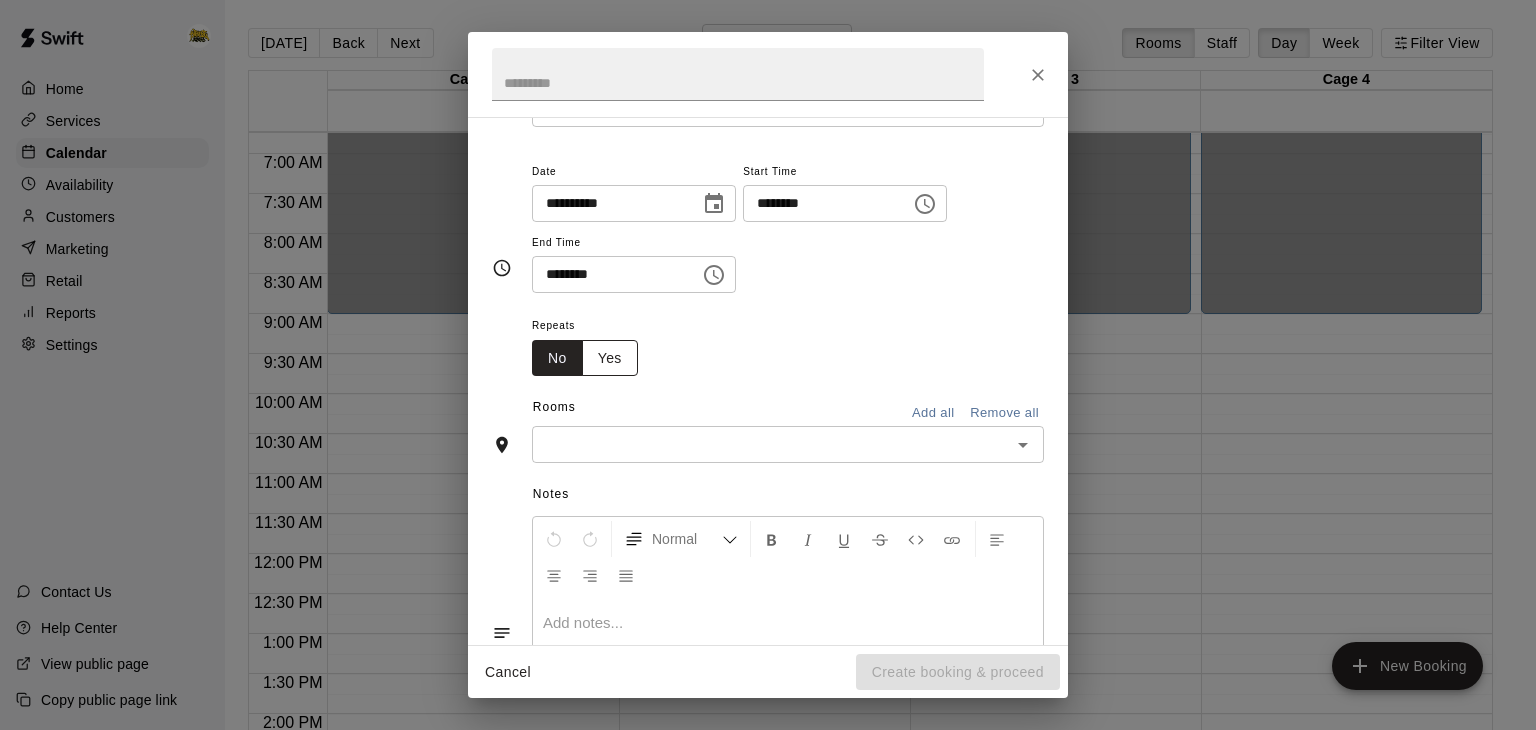 click on "Yes" at bounding box center (610, 358) 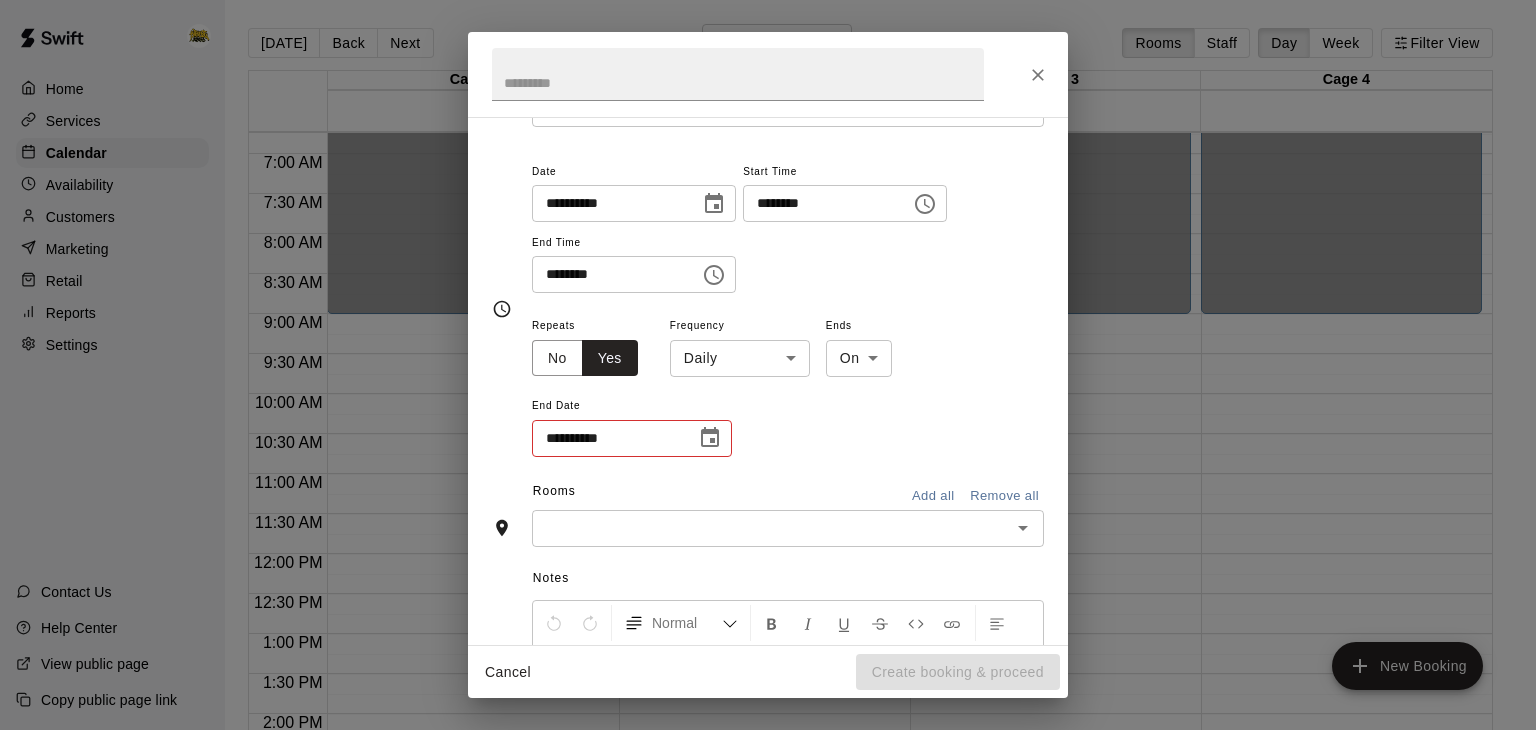 click on "**********" at bounding box center (768, 381) 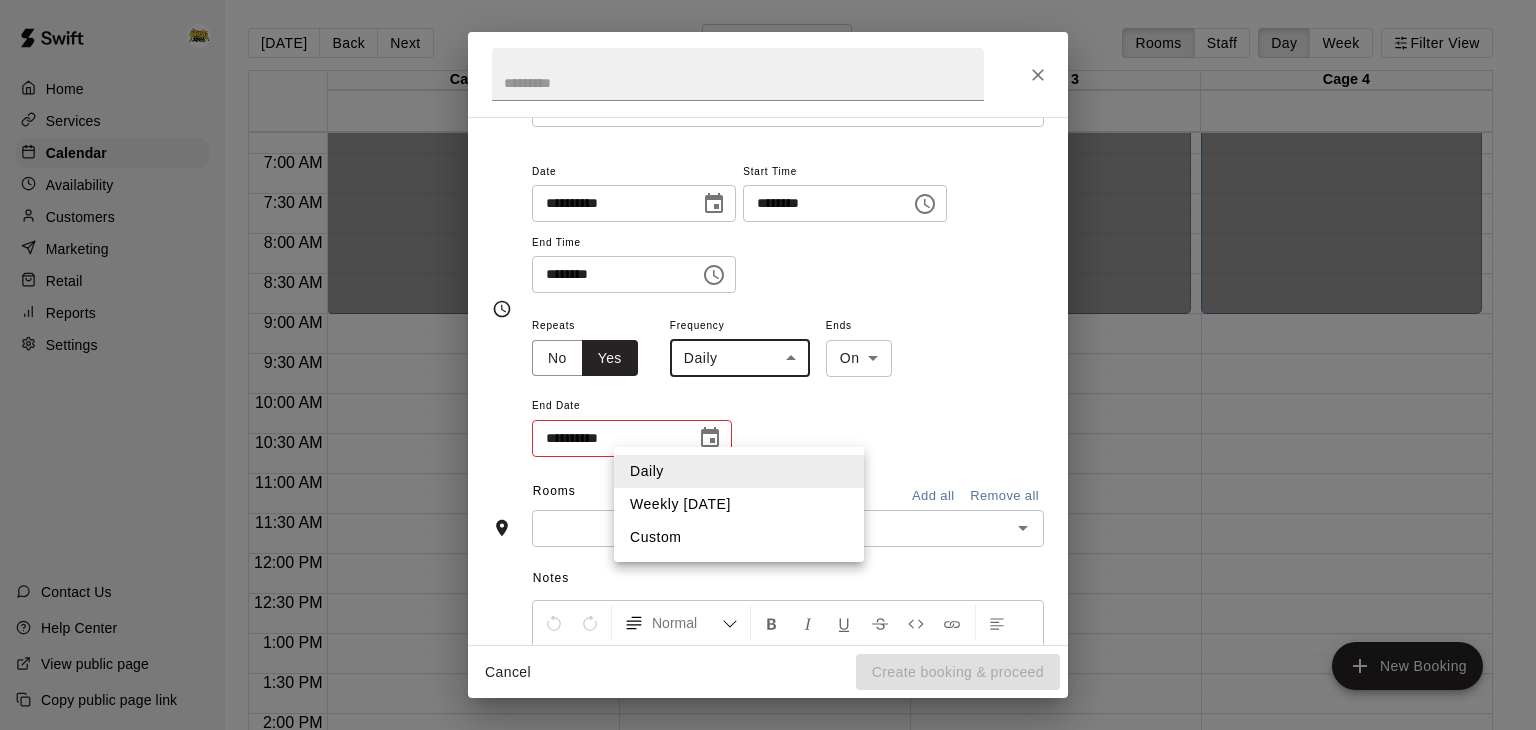 click on "Custom" at bounding box center (739, 537) 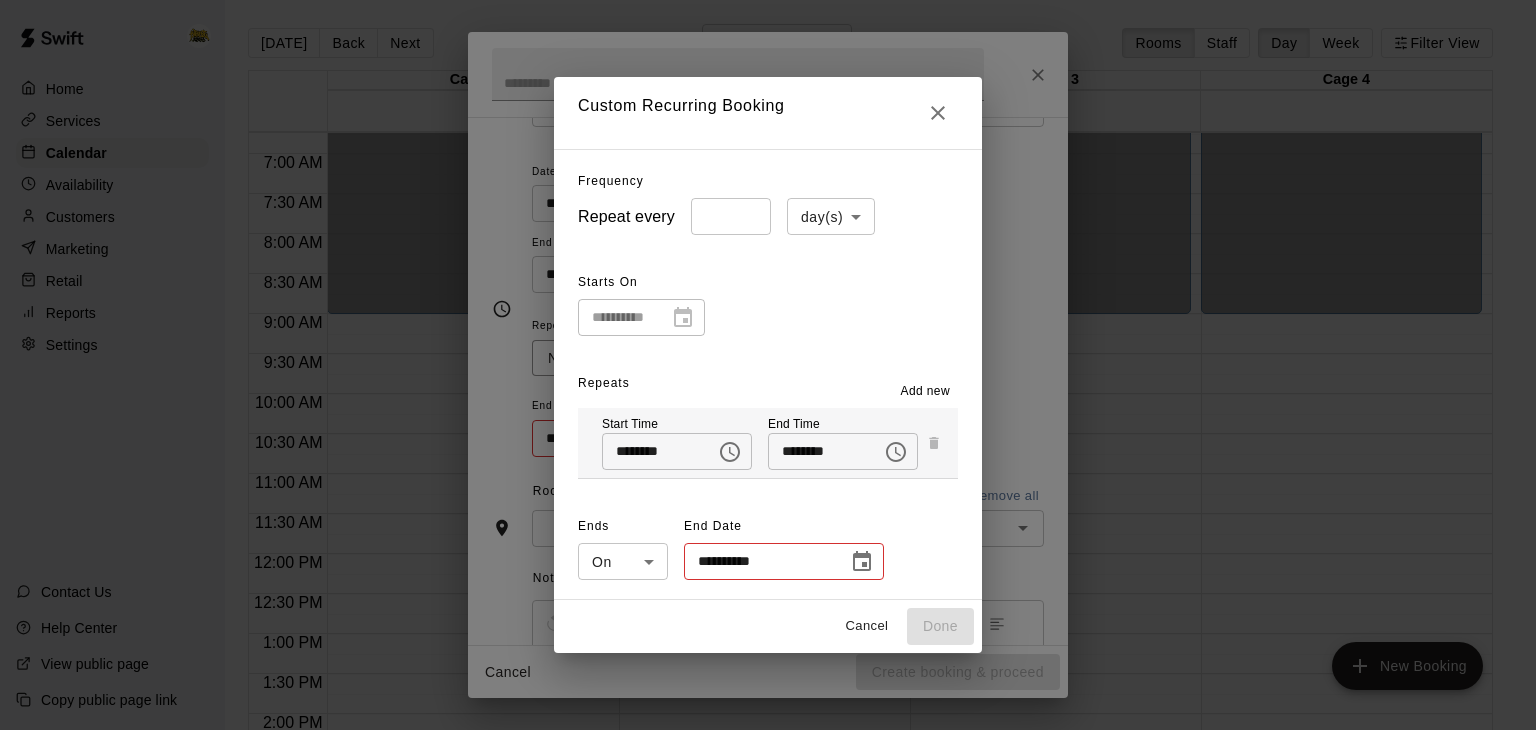 click on "**********" at bounding box center (768, 381) 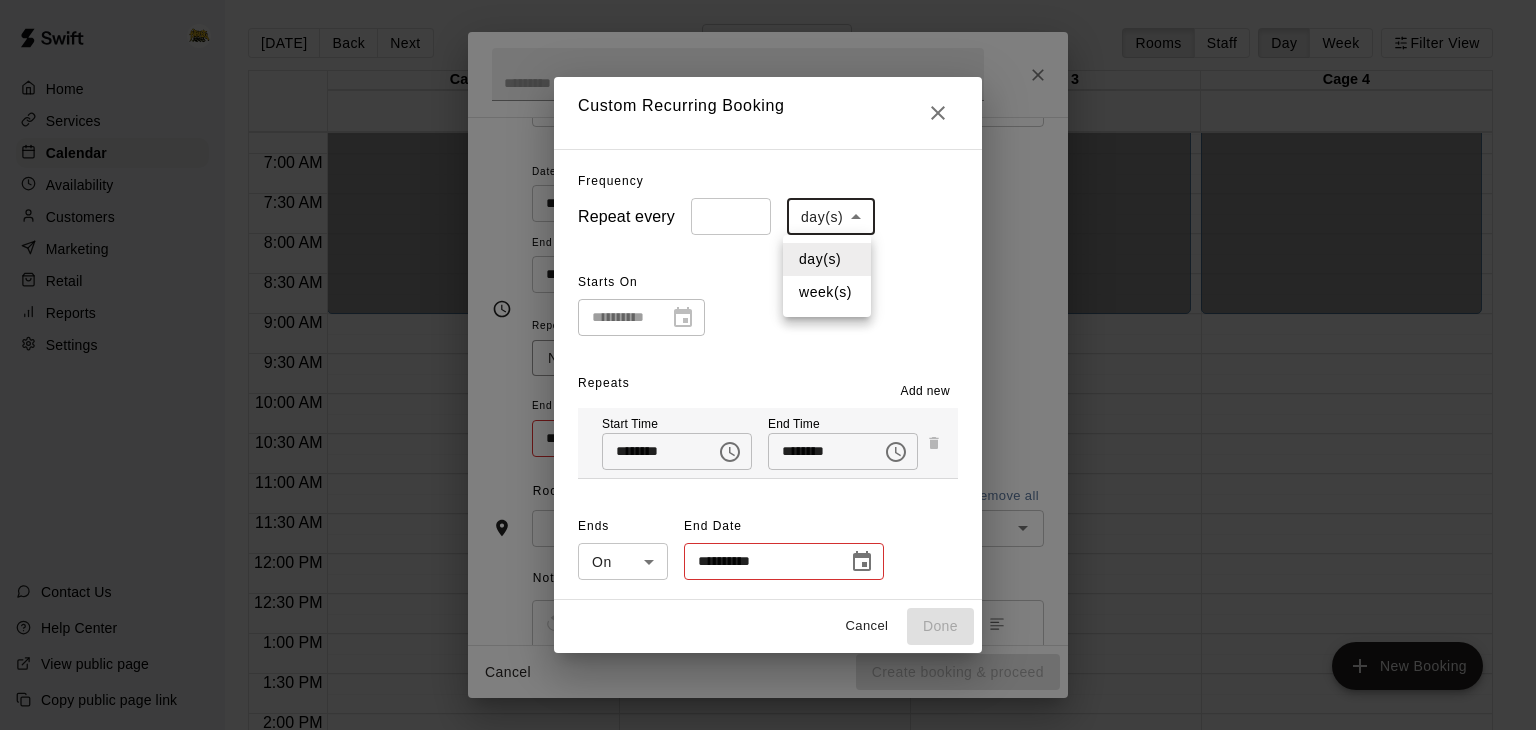 click on "week(s)" at bounding box center (827, 292) 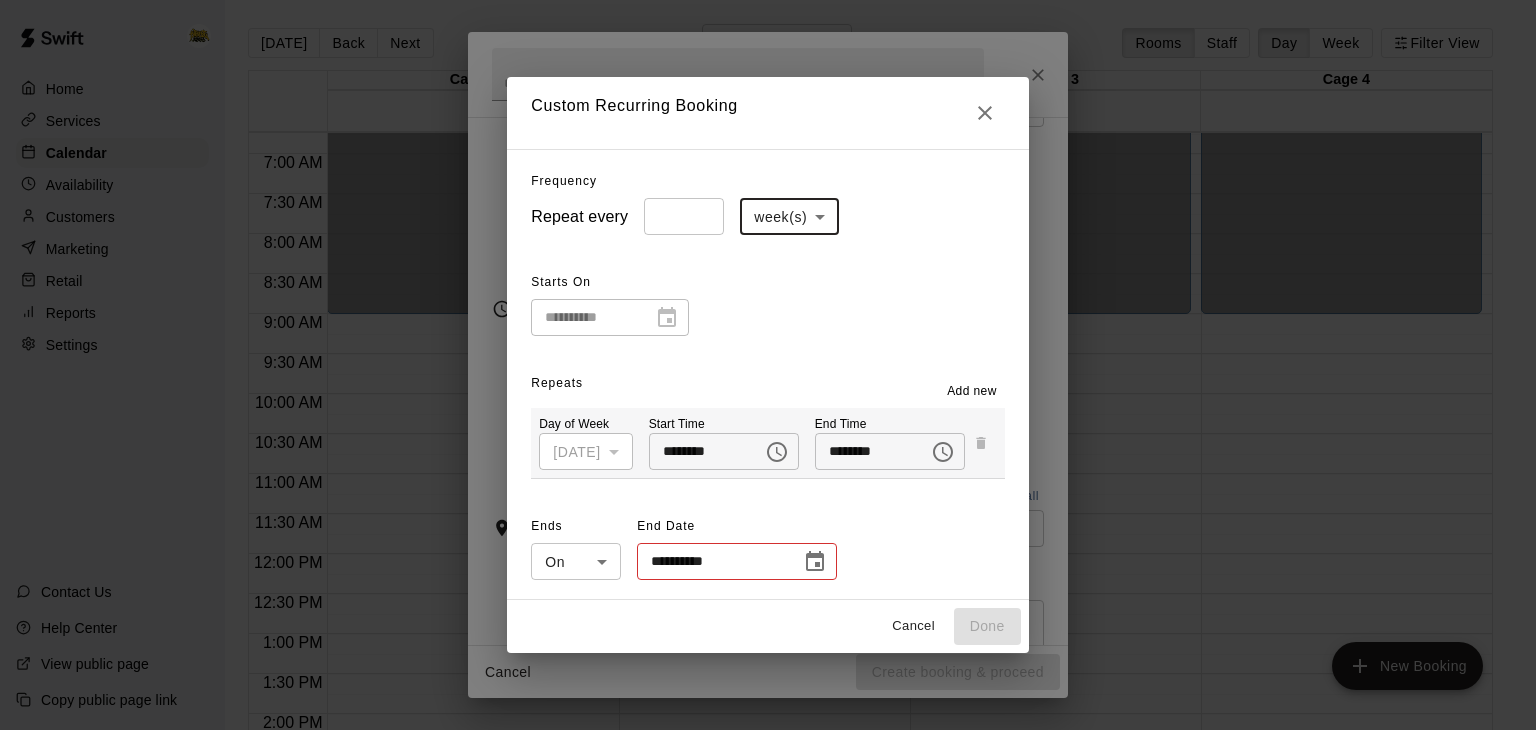click 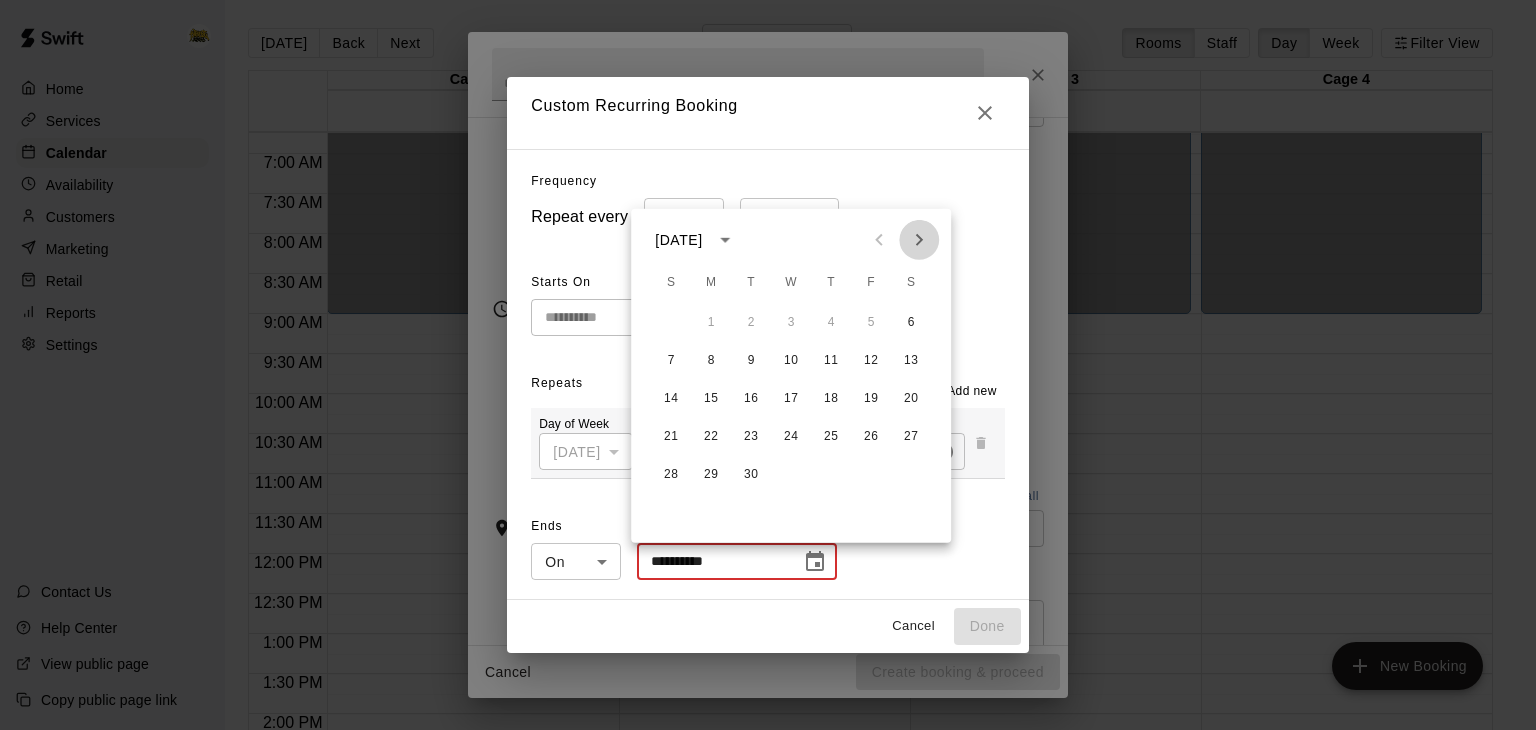 click 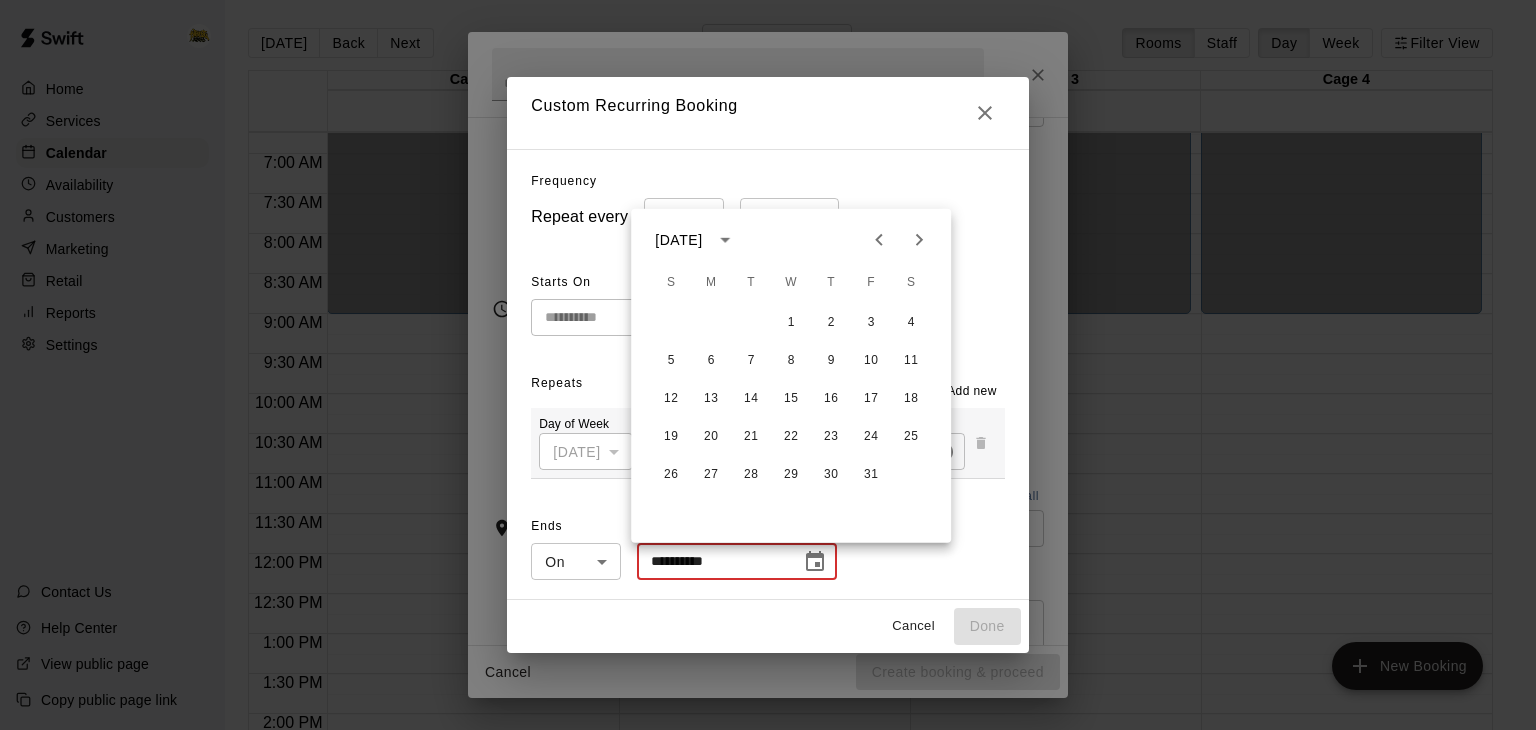 click 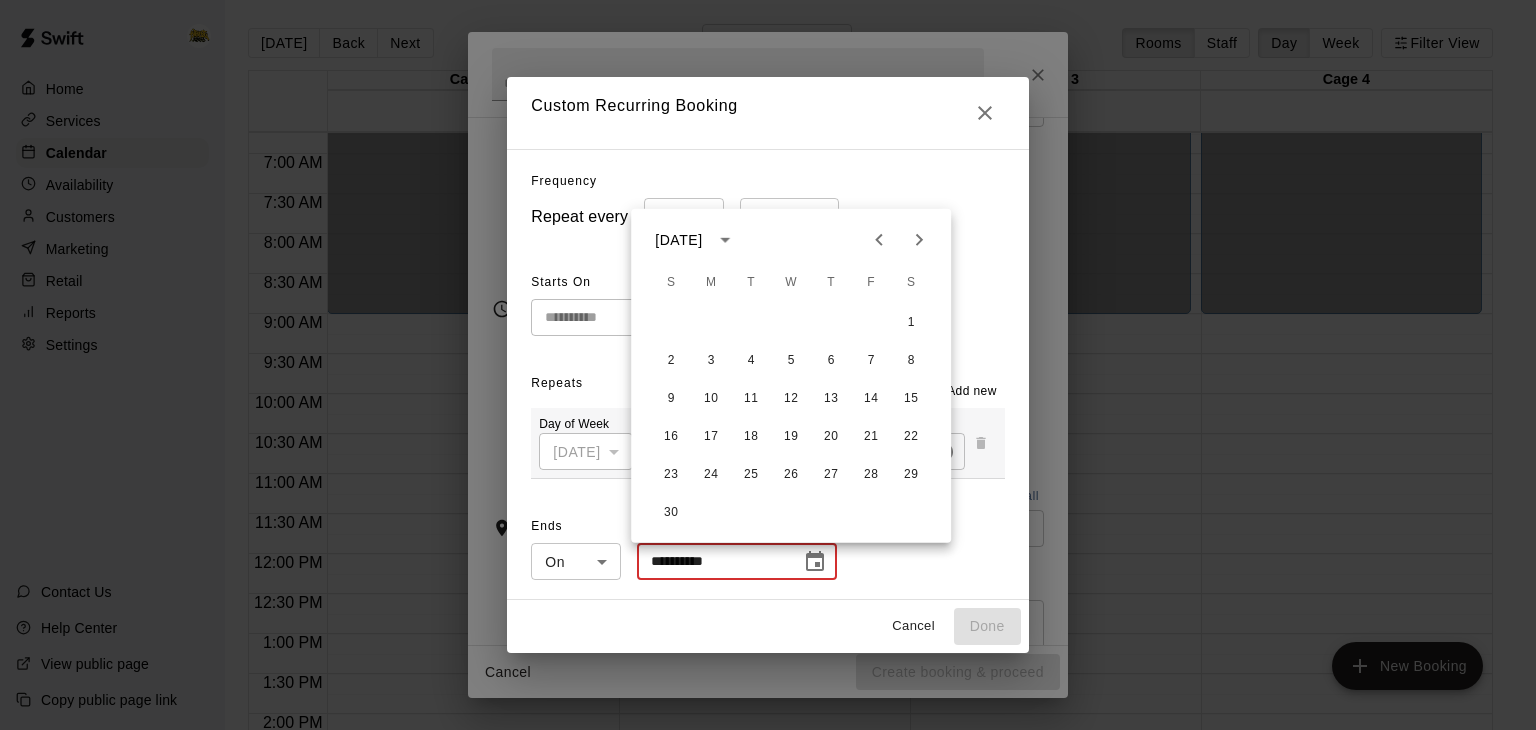 click 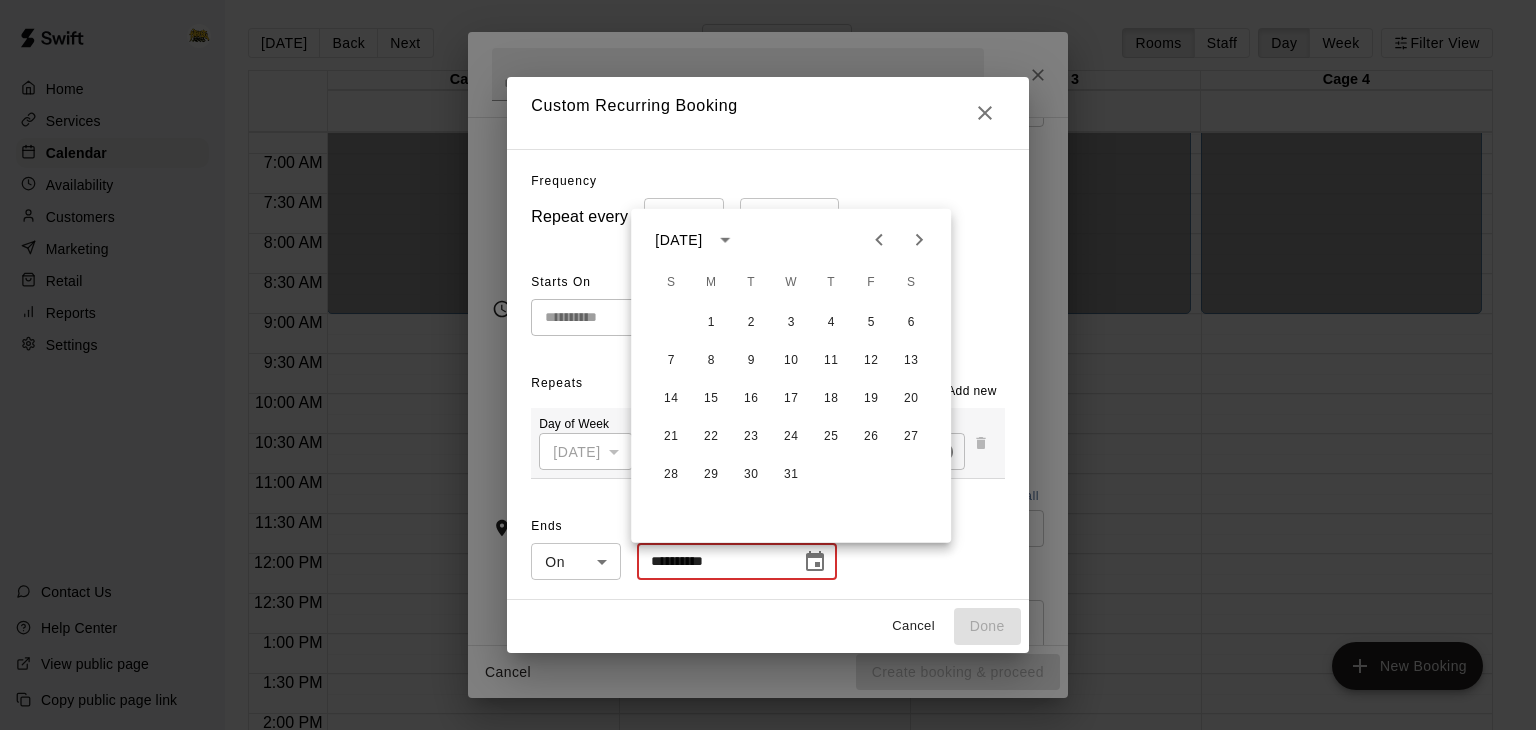 click 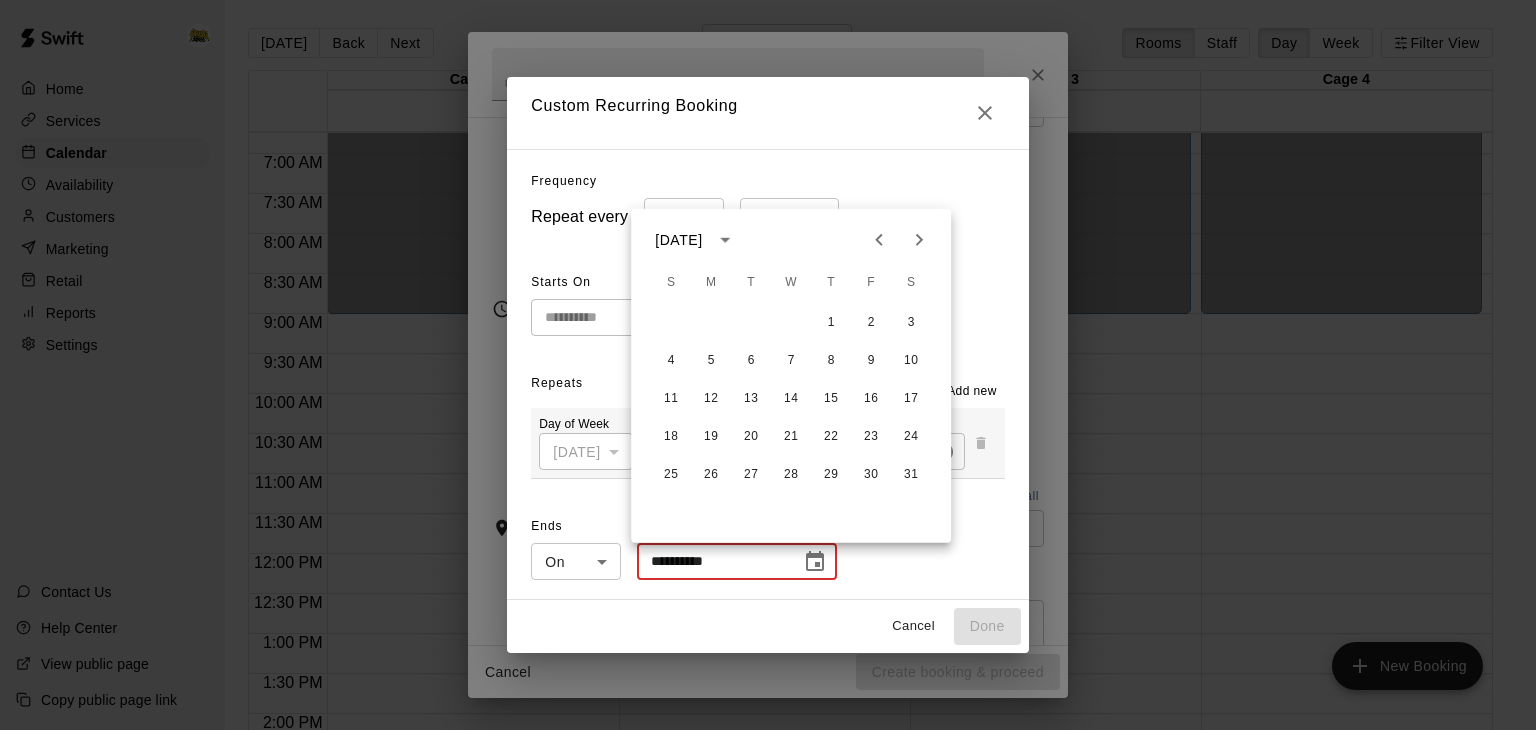 click 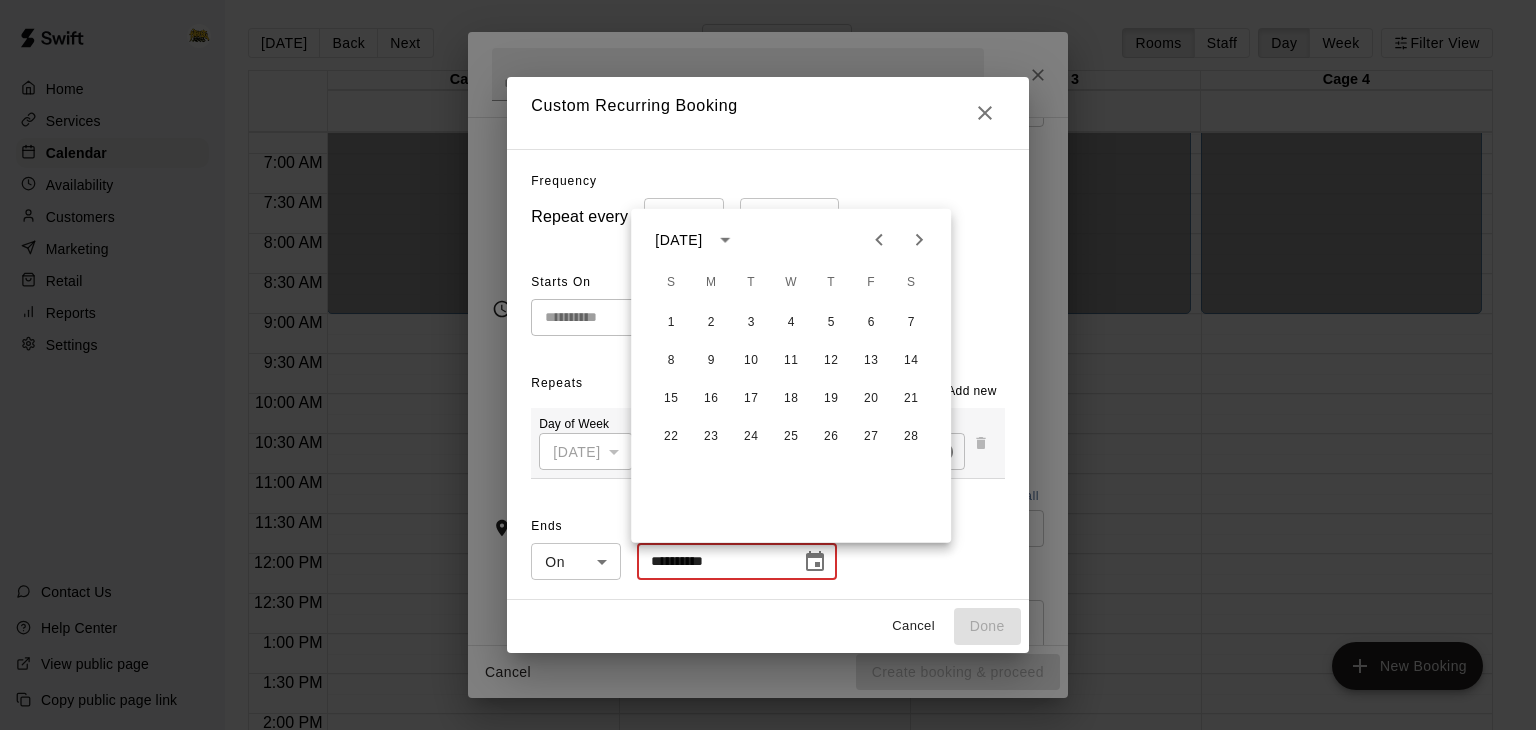 click 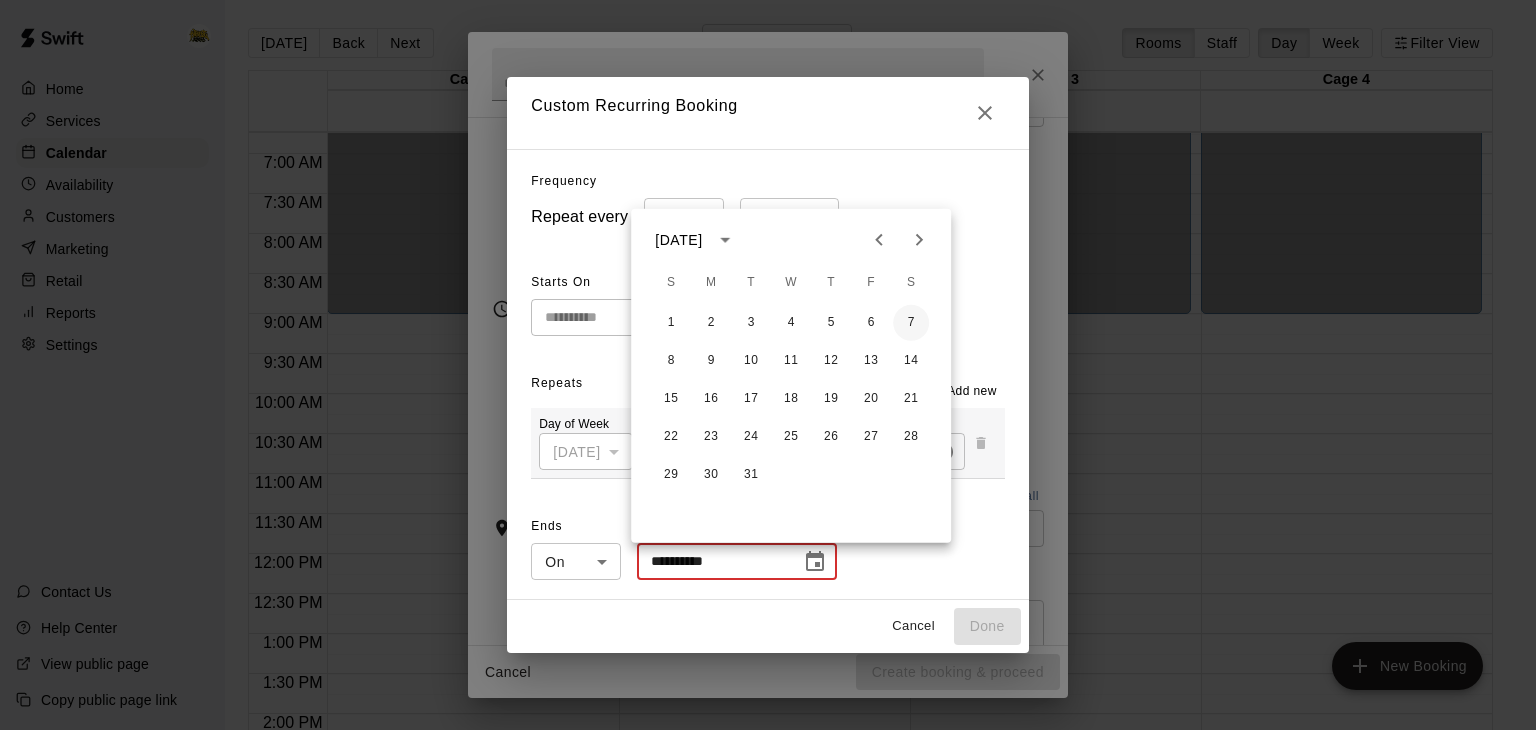click on "7" at bounding box center [911, 323] 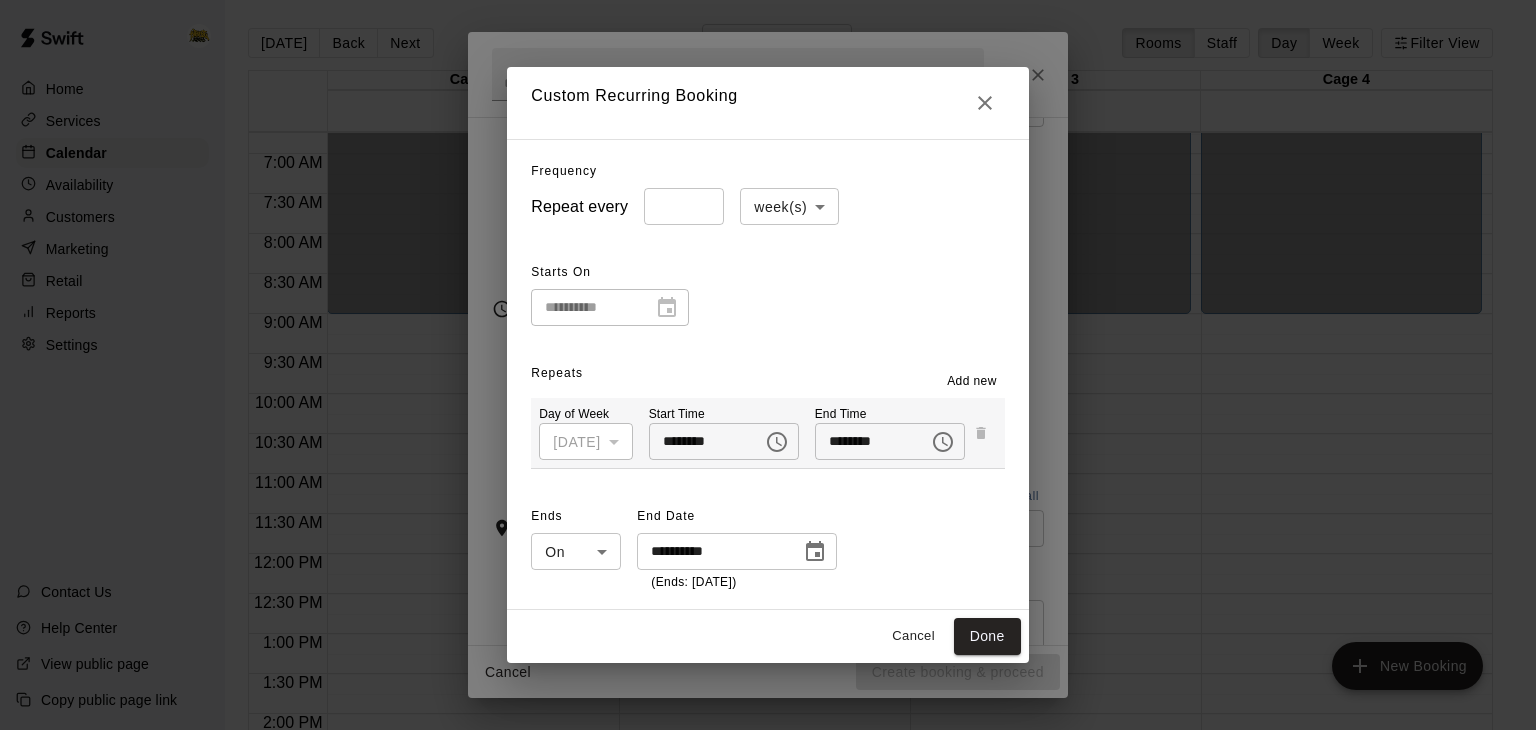 type on "**********" 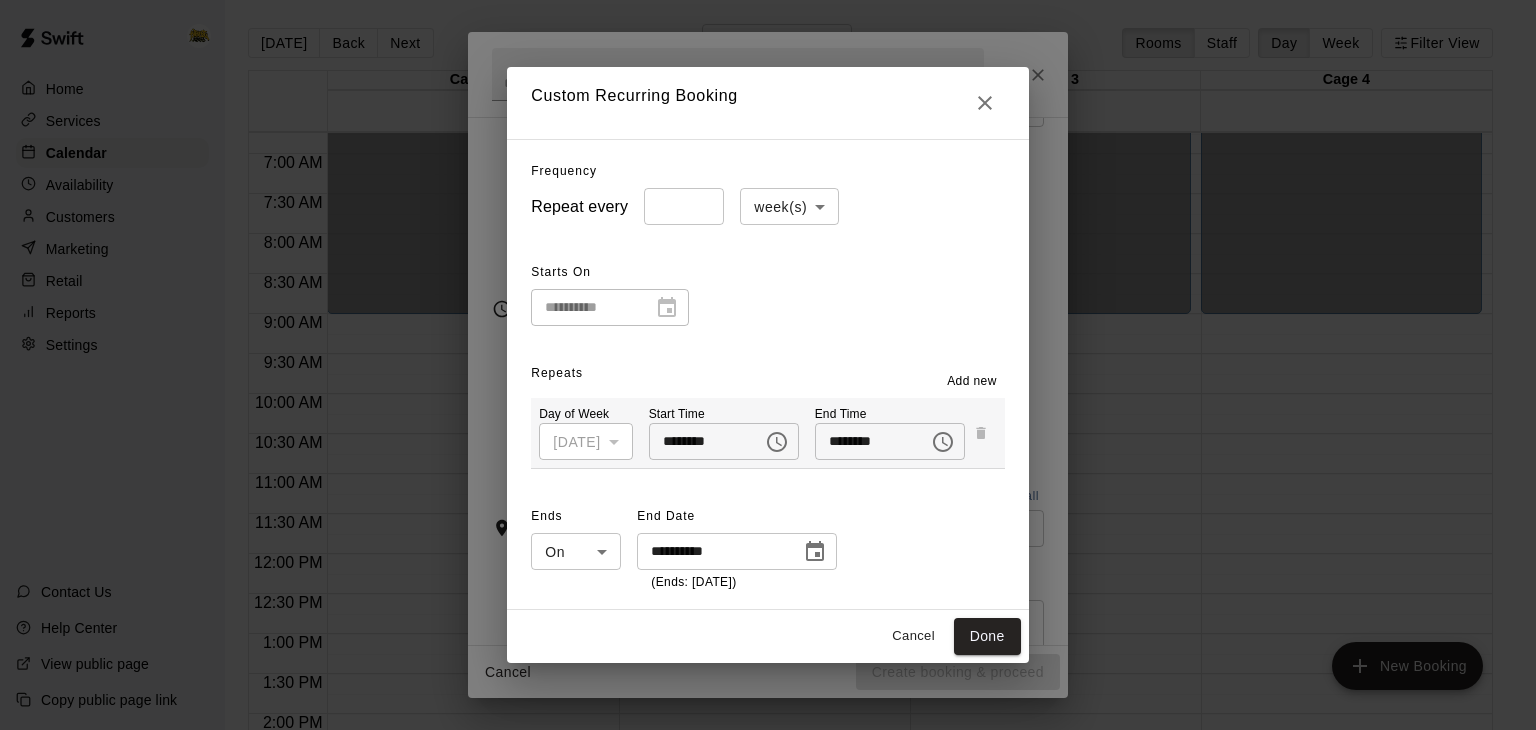 click on "Add new" at bounding box center [972, 382] 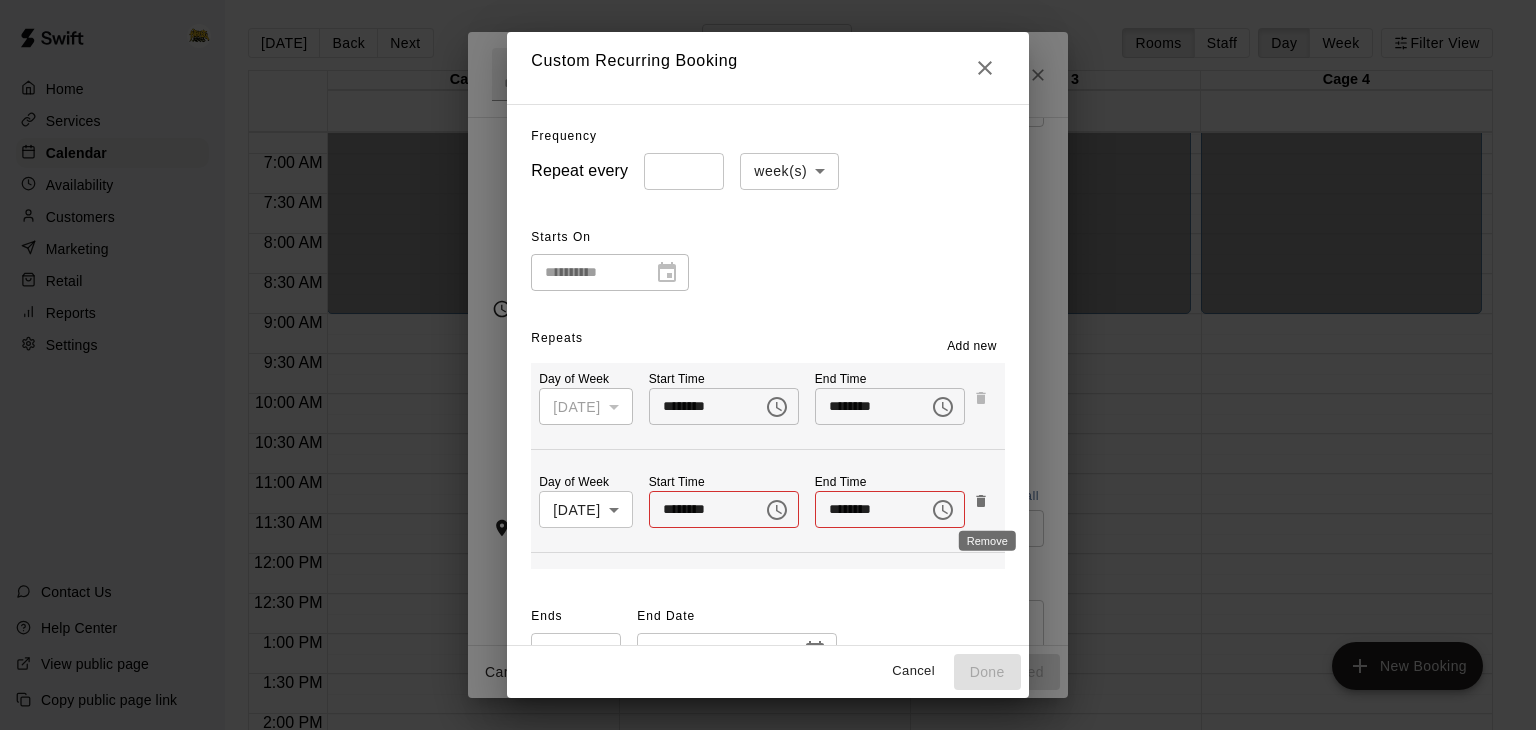 click 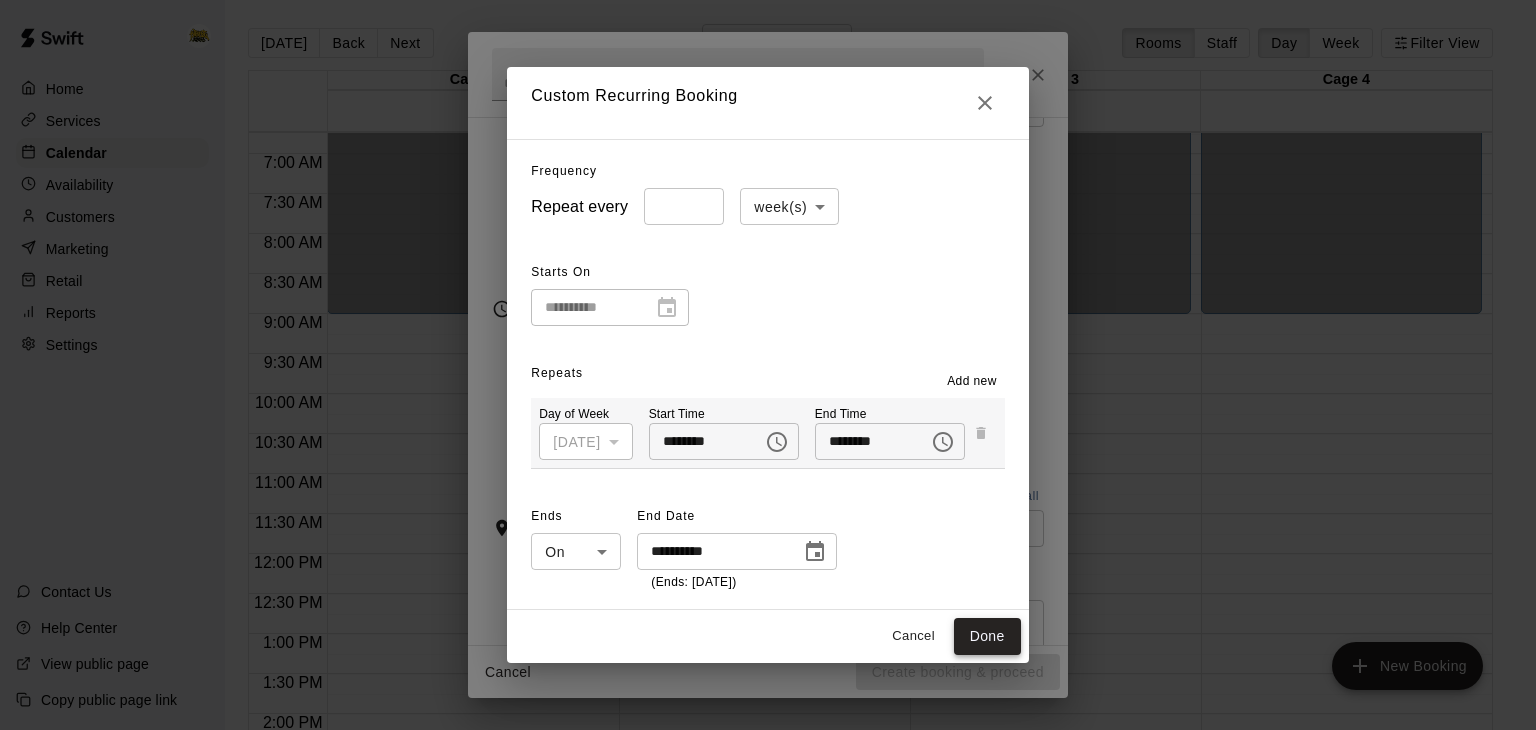 click on "Done" at bounding box center (987, 636) 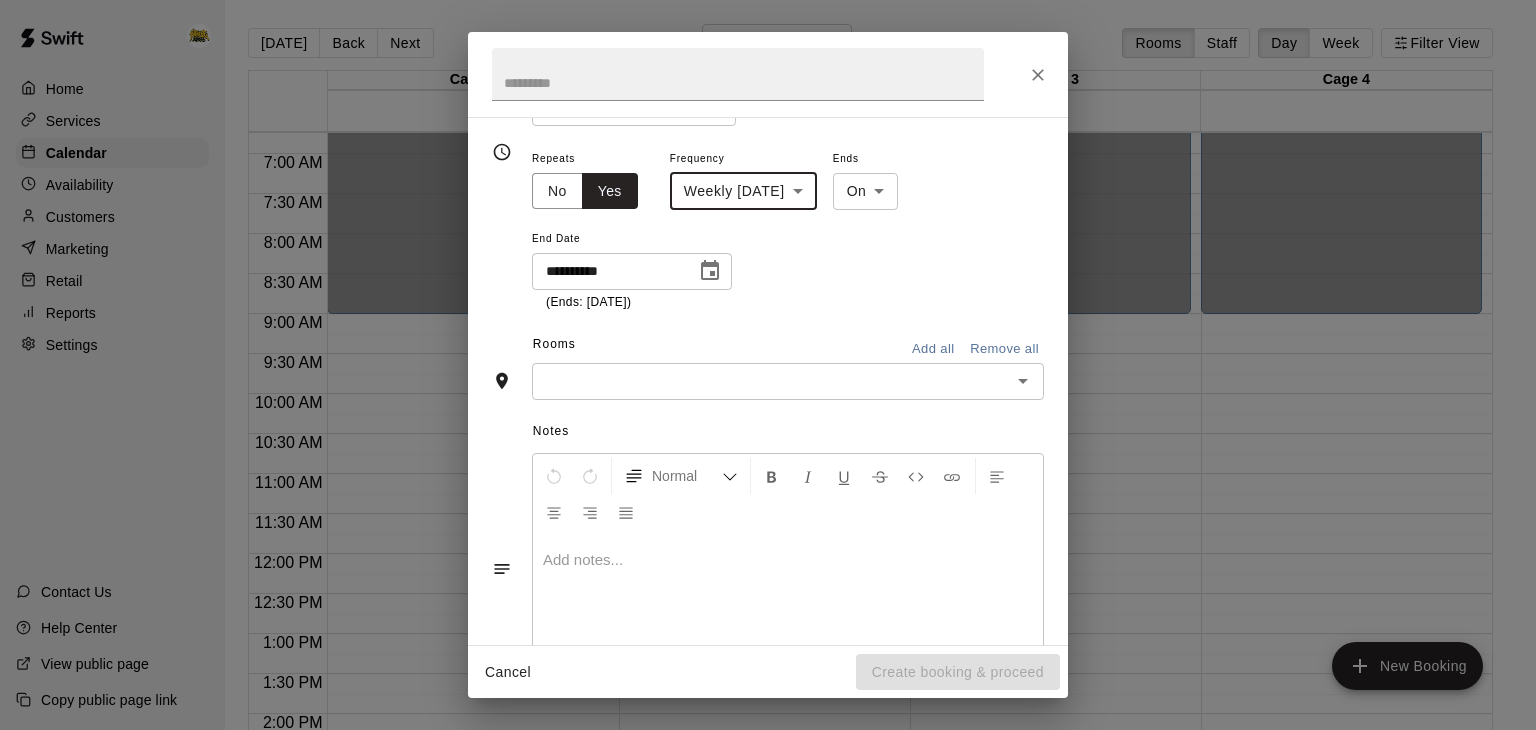 click on "Add all" at bounding box center (933, 349) 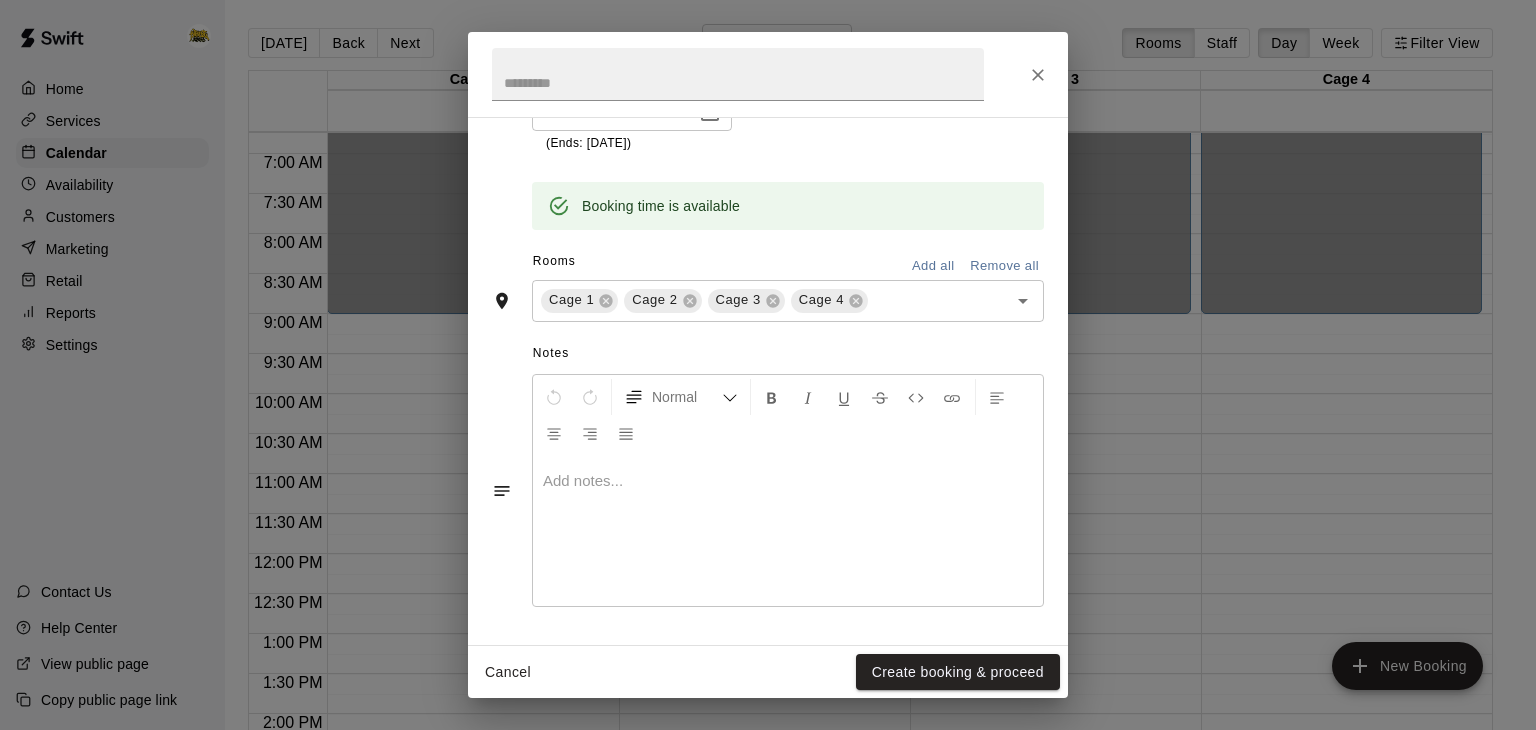 scroll, scrollTop: 481, scrollLeft: 0, axis: vertical 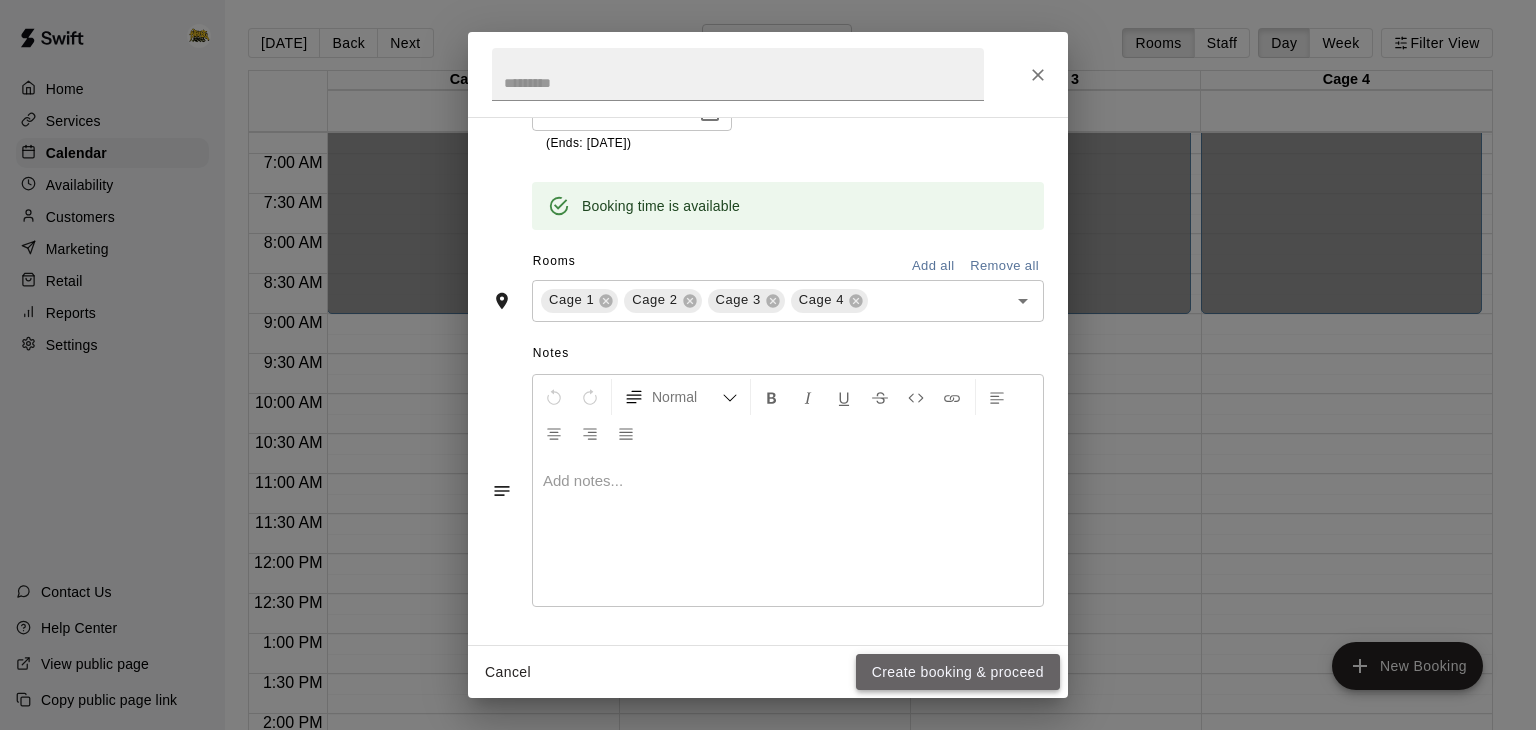 click on "Create booking & proceed" at bounding box center [958, 672] 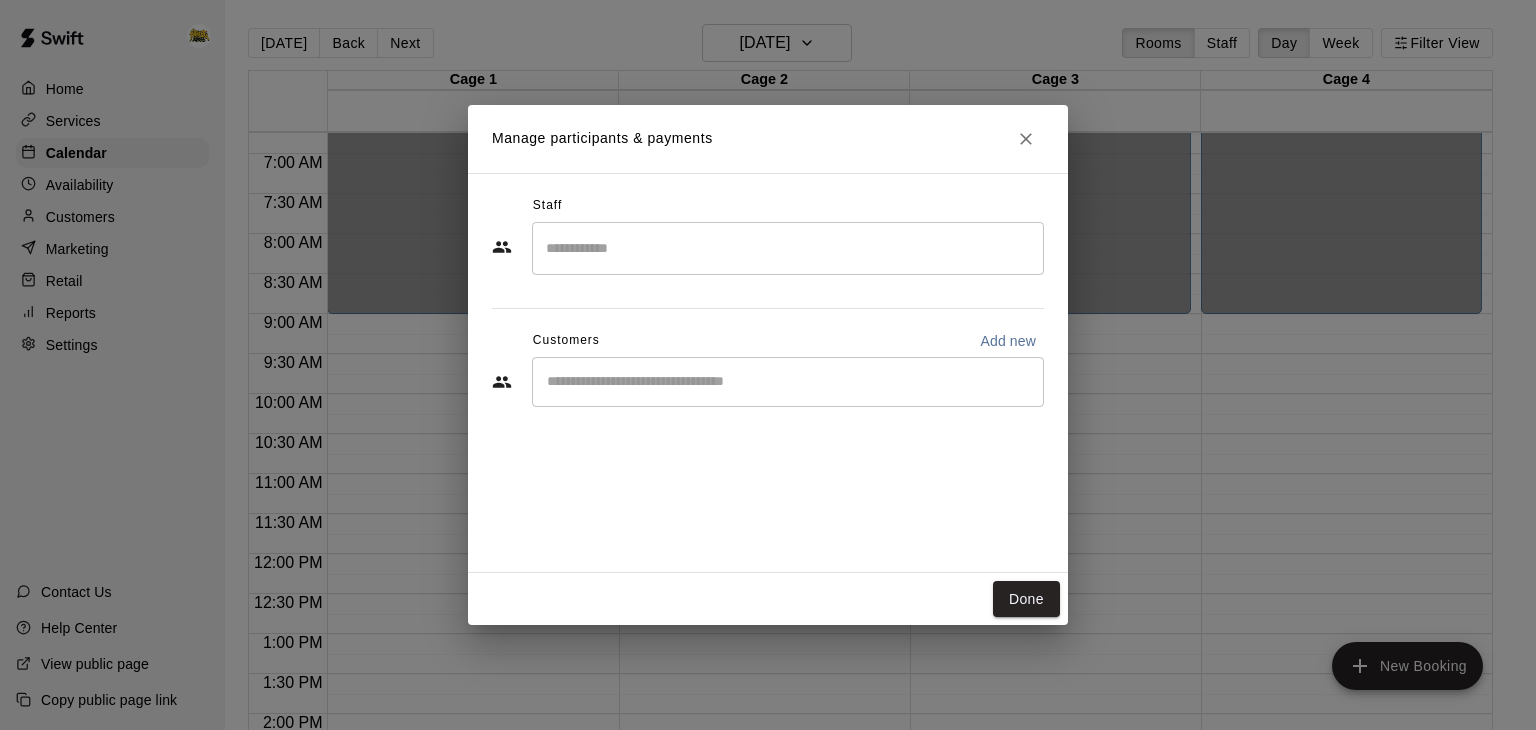 click on "​" at bounding box center [788, 382] 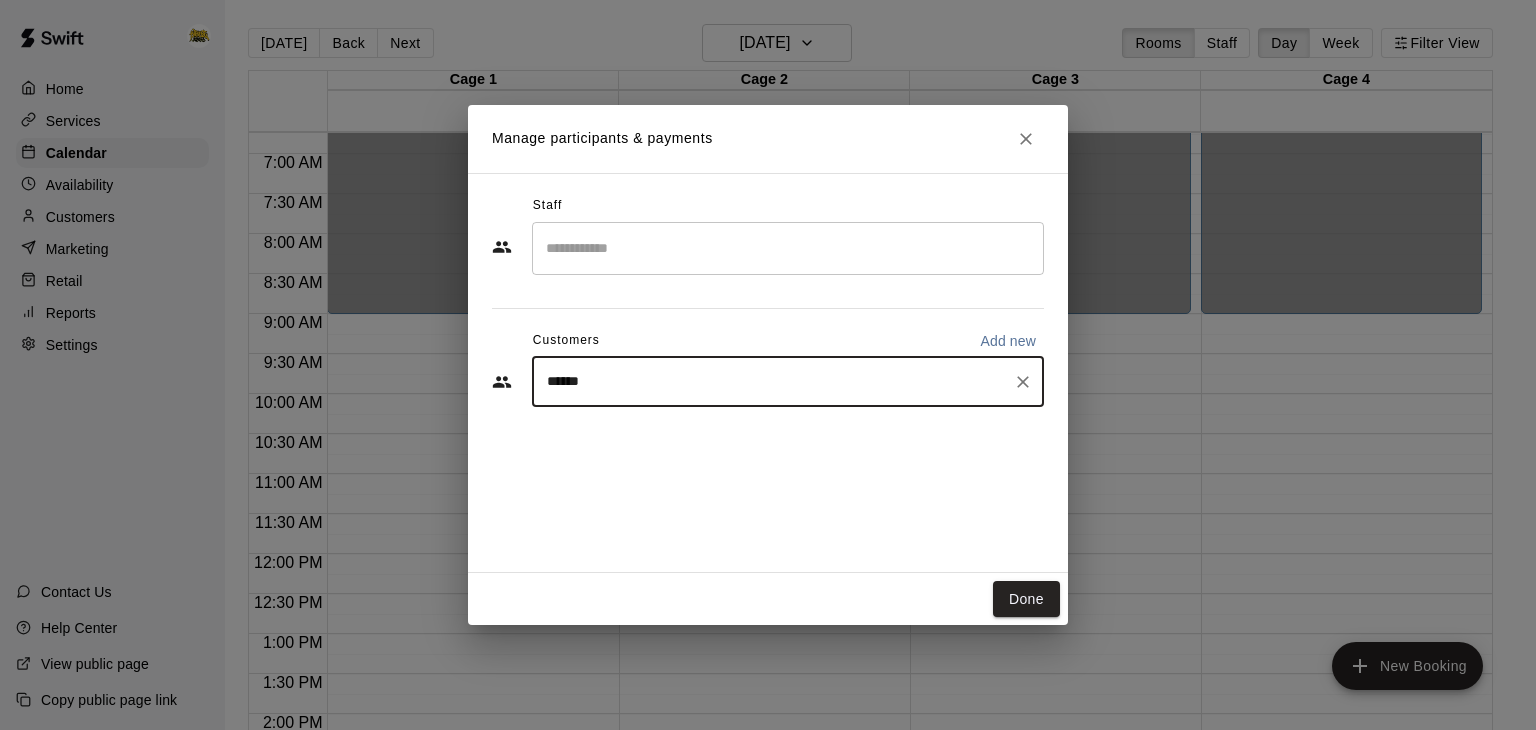 type on "*****" 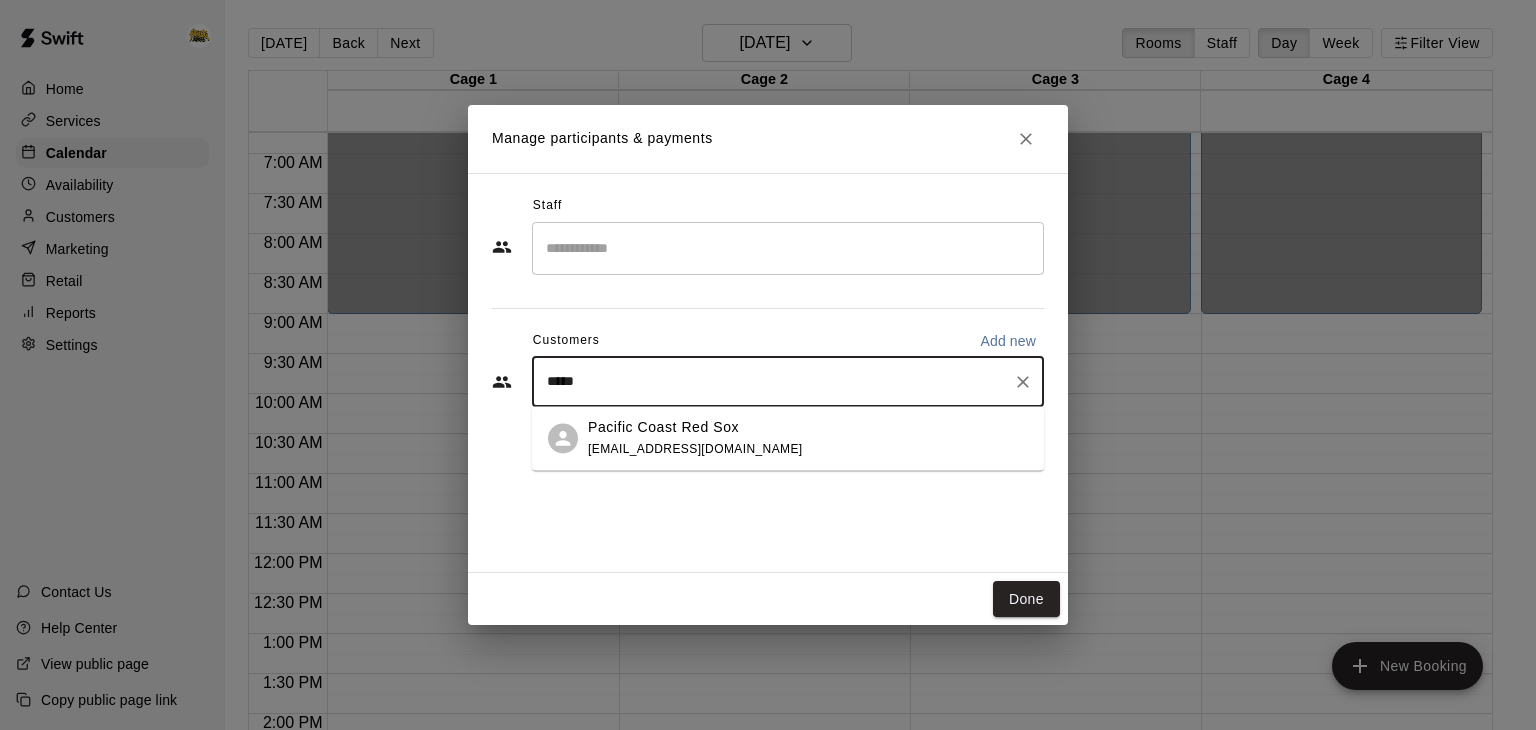 click on "Pacific Coast Red Sox [EMAIL_ADDRESS][DOMAIN_NAME]" at bounding box center [808, 438] 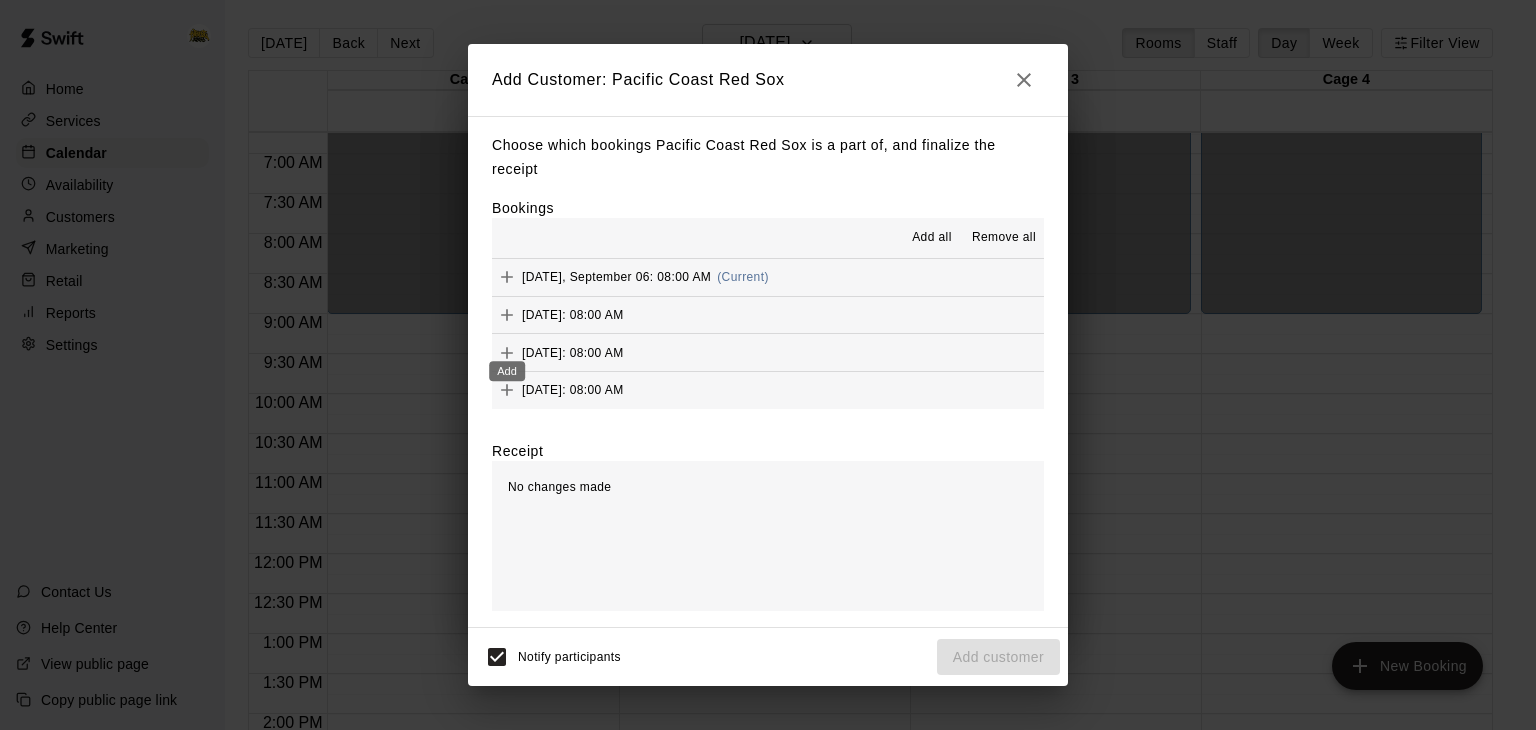click 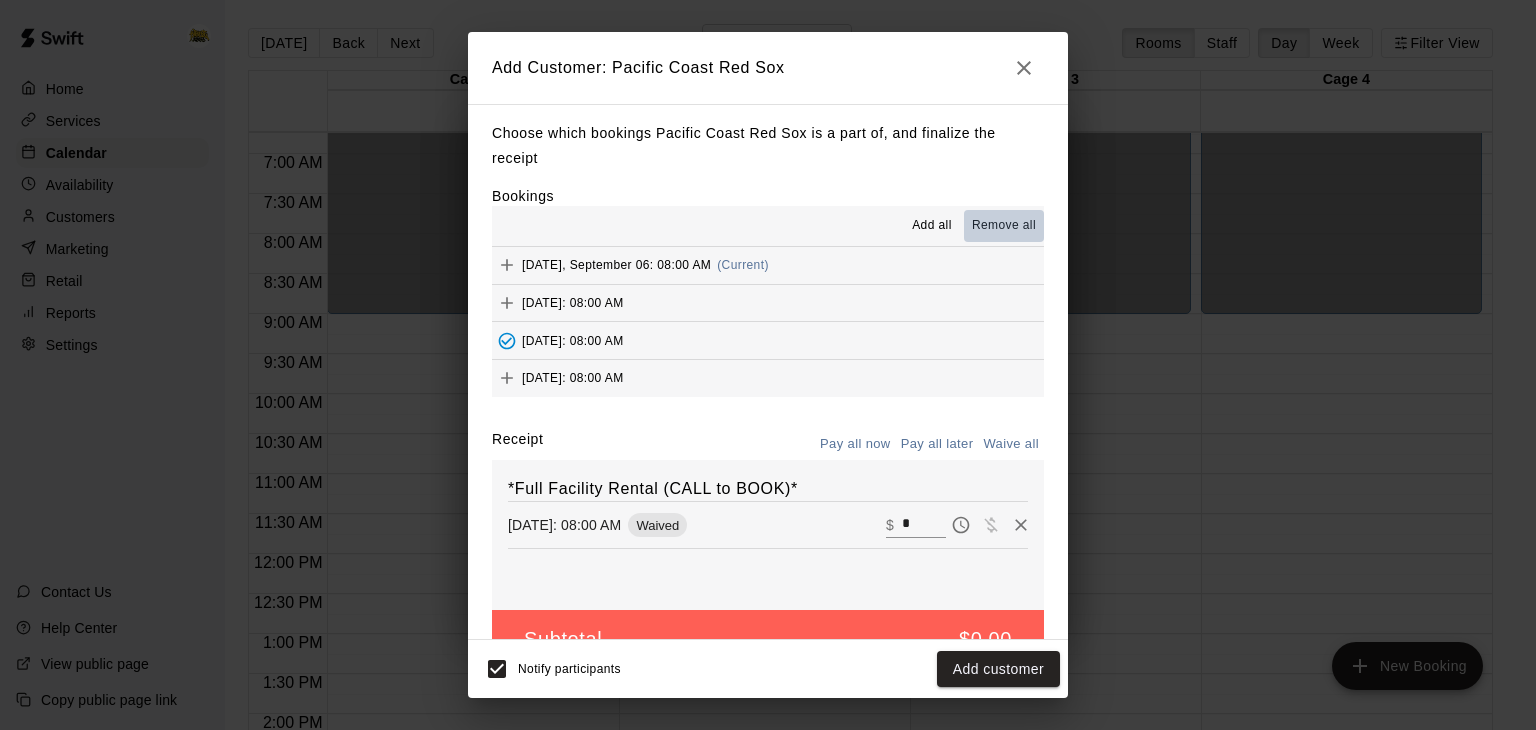 click on "Remove all" at bounding box center (1004, 226) 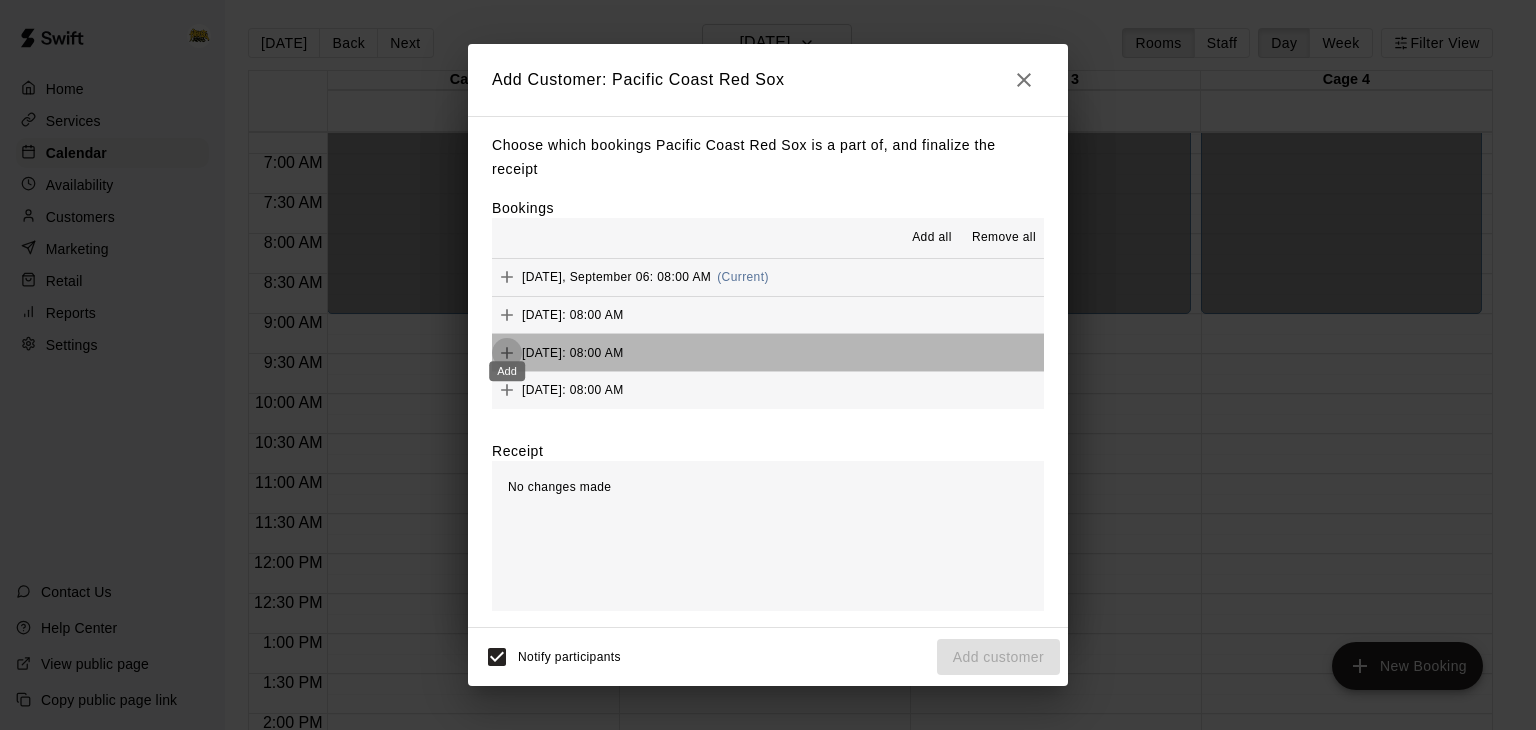 click 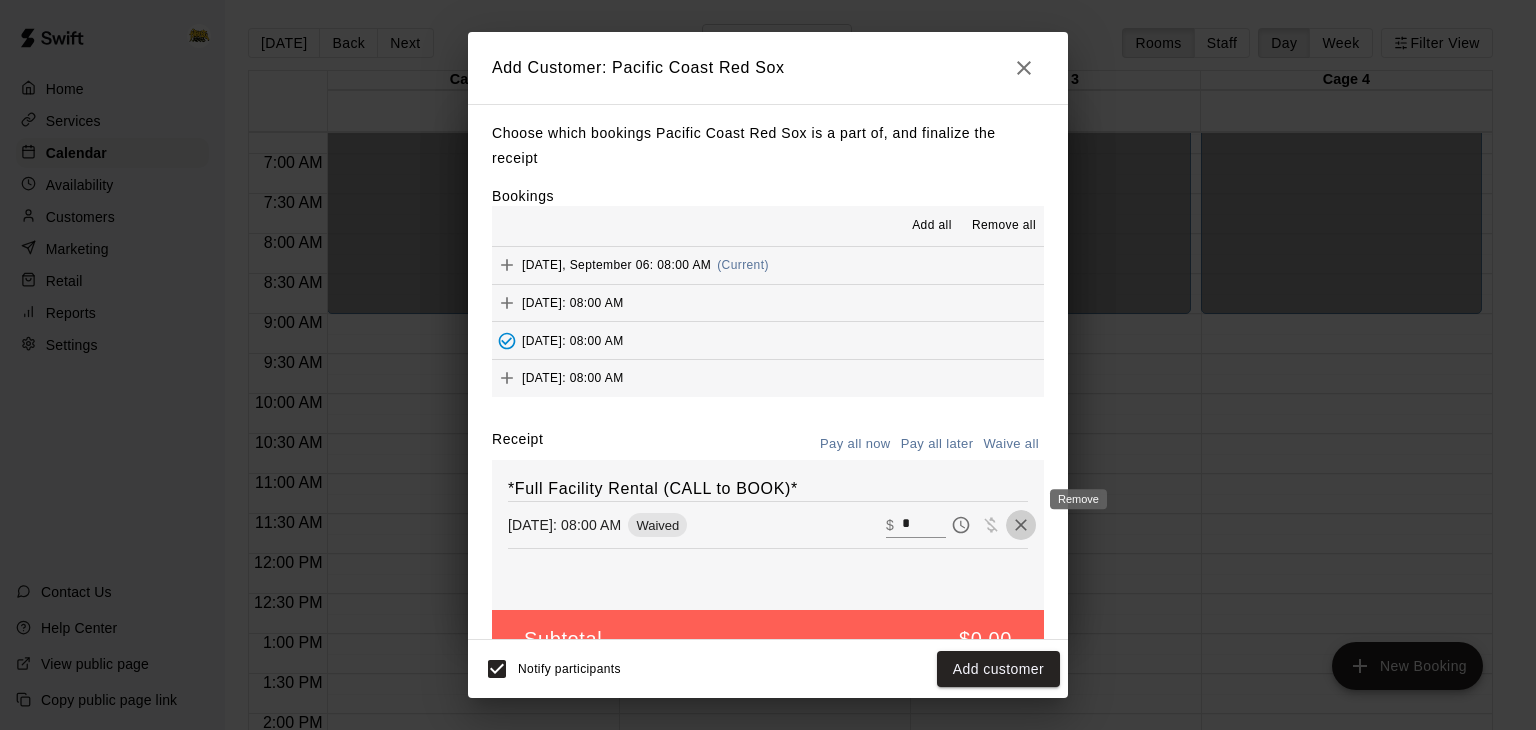 click 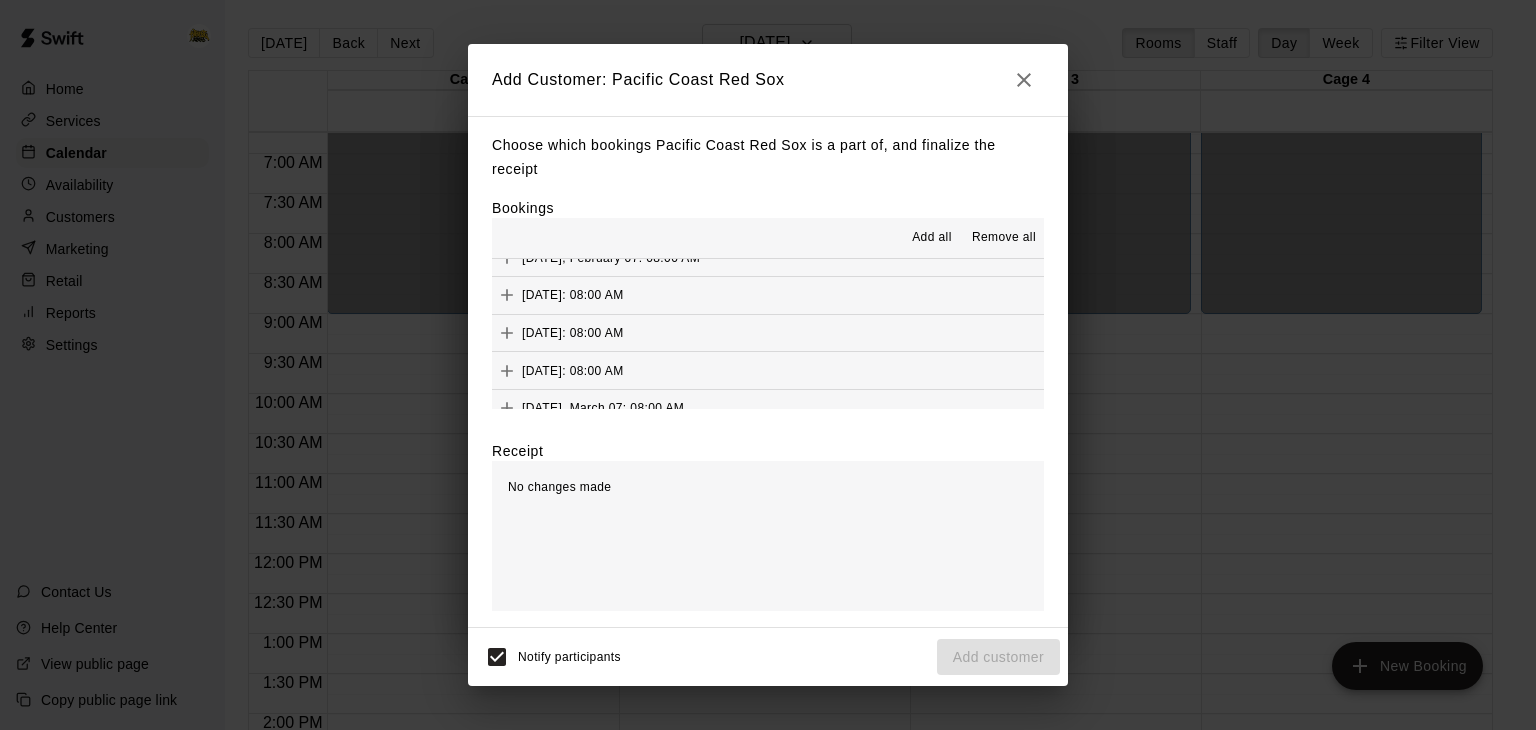 scroll, scrollTop: 860, scrollLeft: 0, axis: vertical 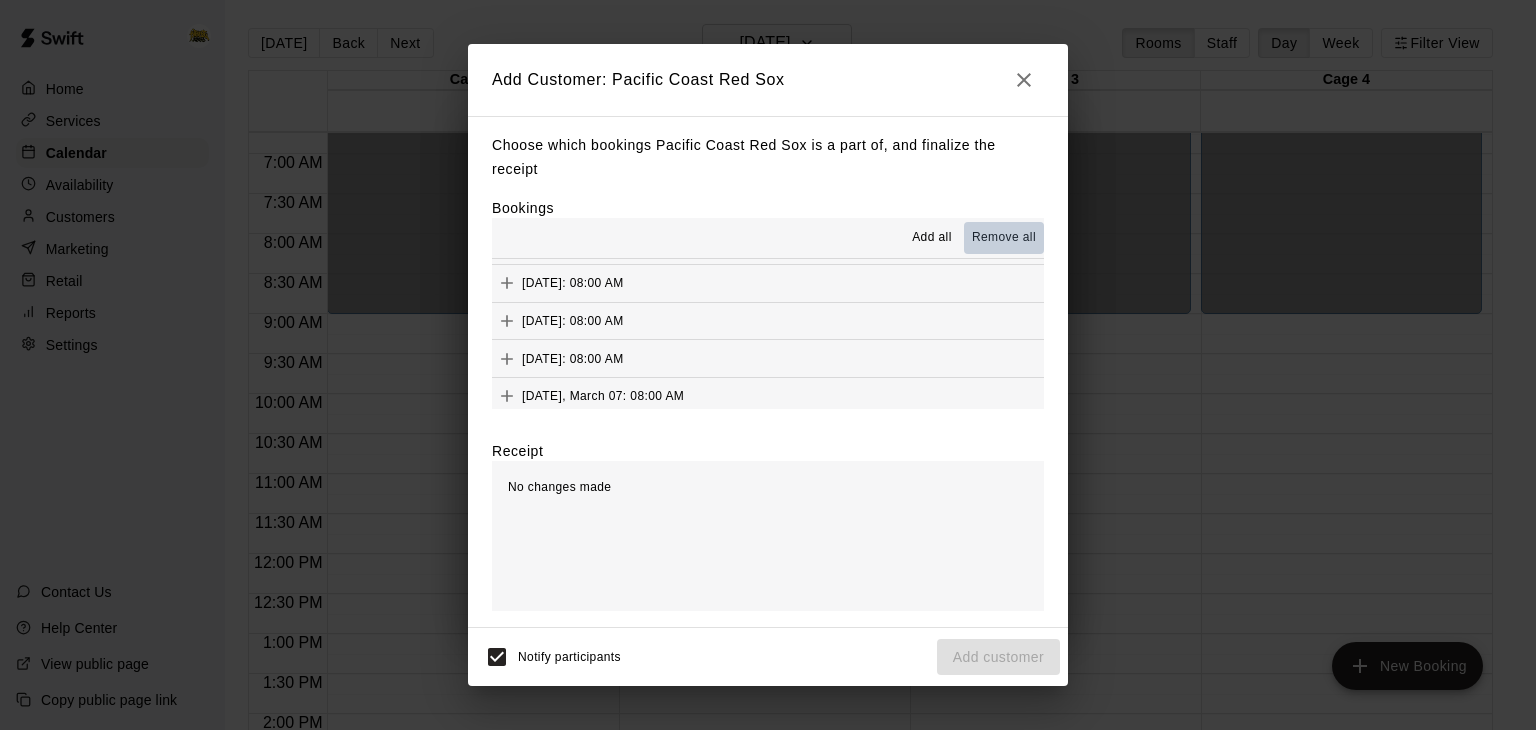 click on "Remove all" at bounding box center [1004, 238] 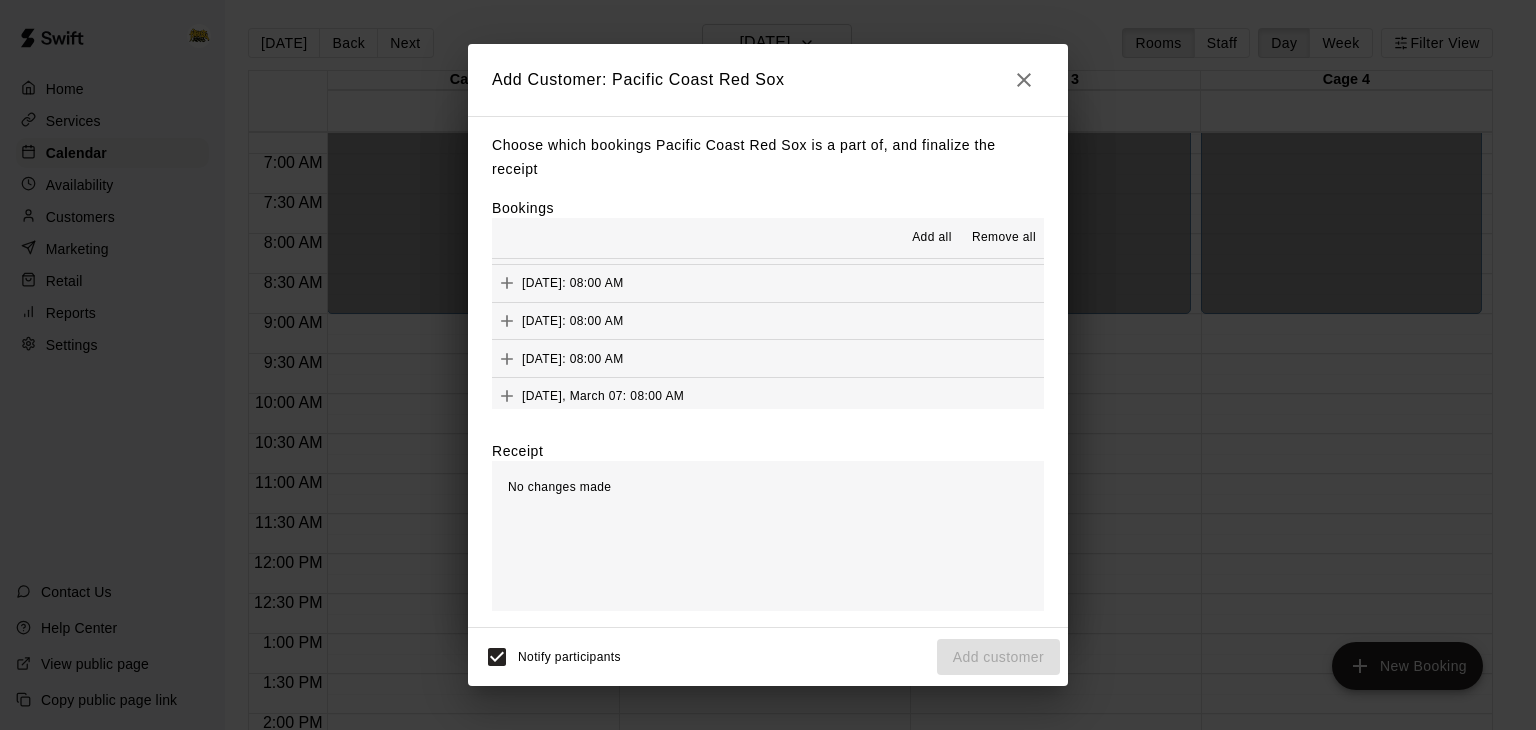 click 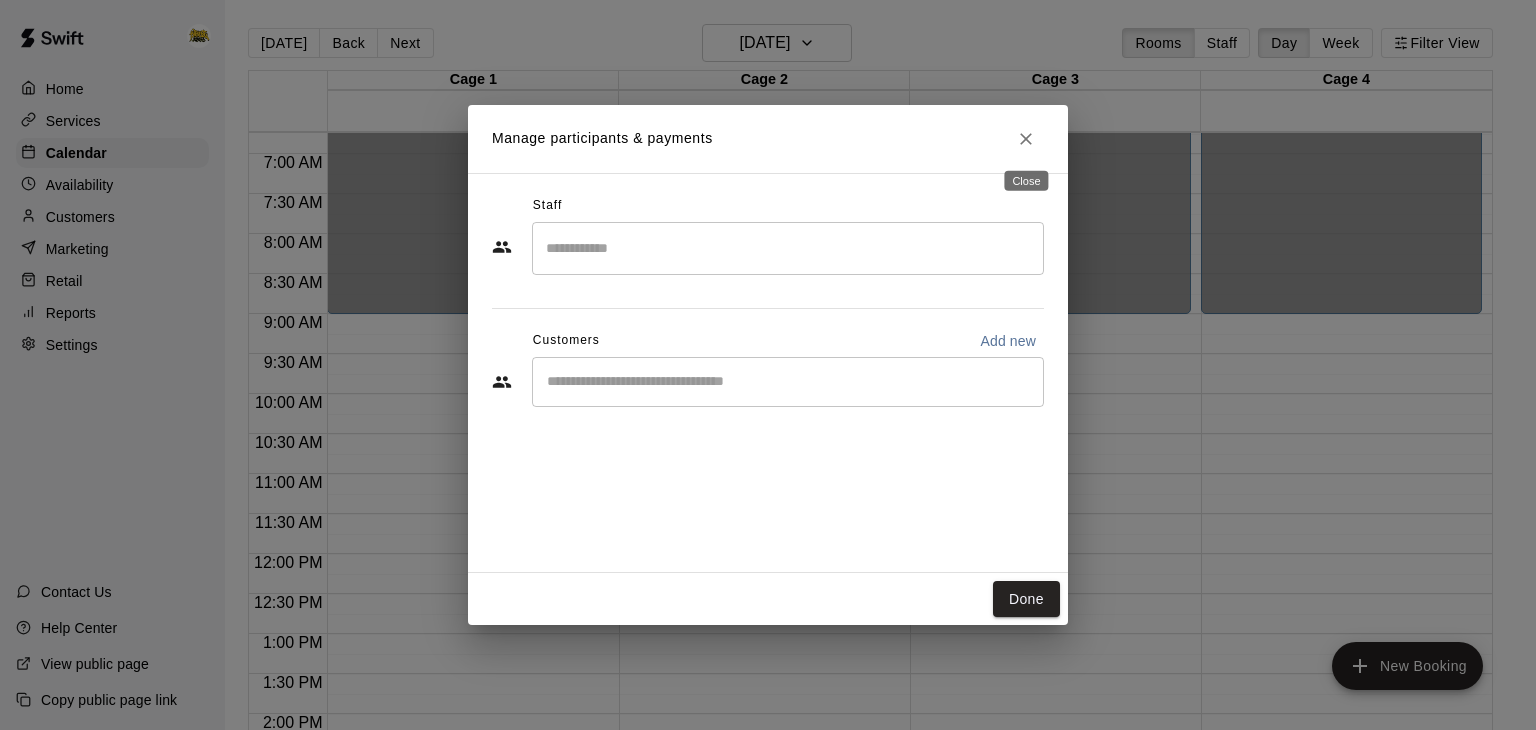 click 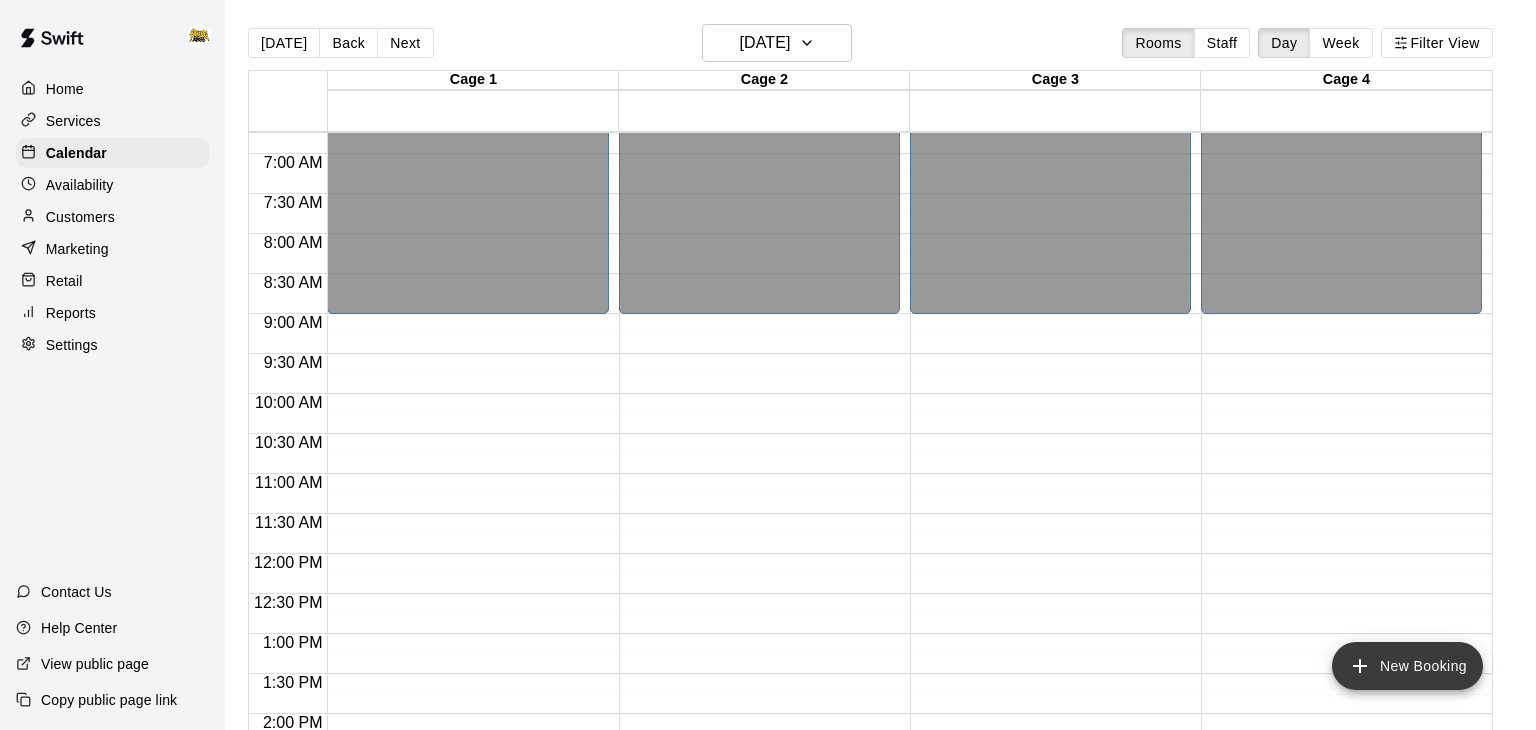 click on "New Booking" at bounding box center (1407, 666) 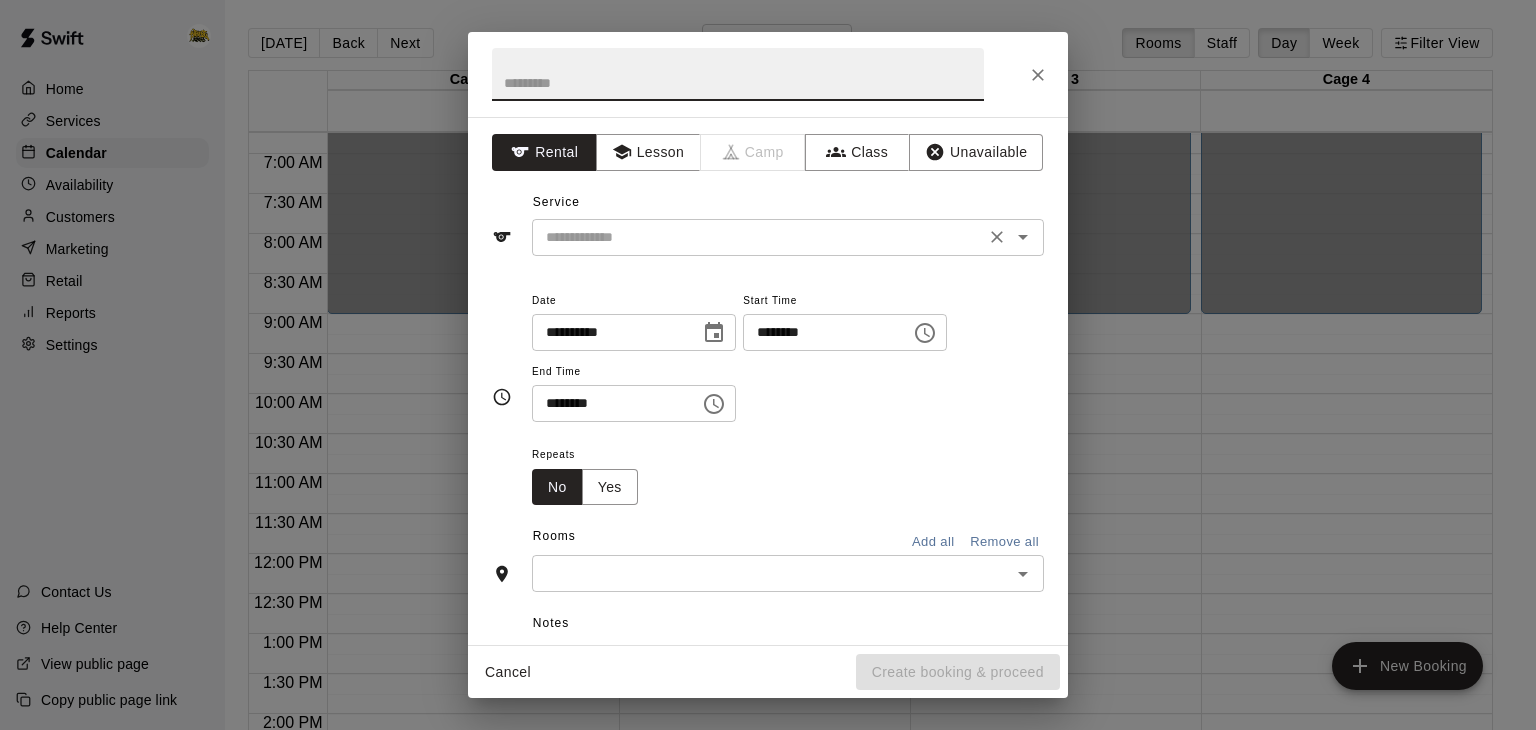 click 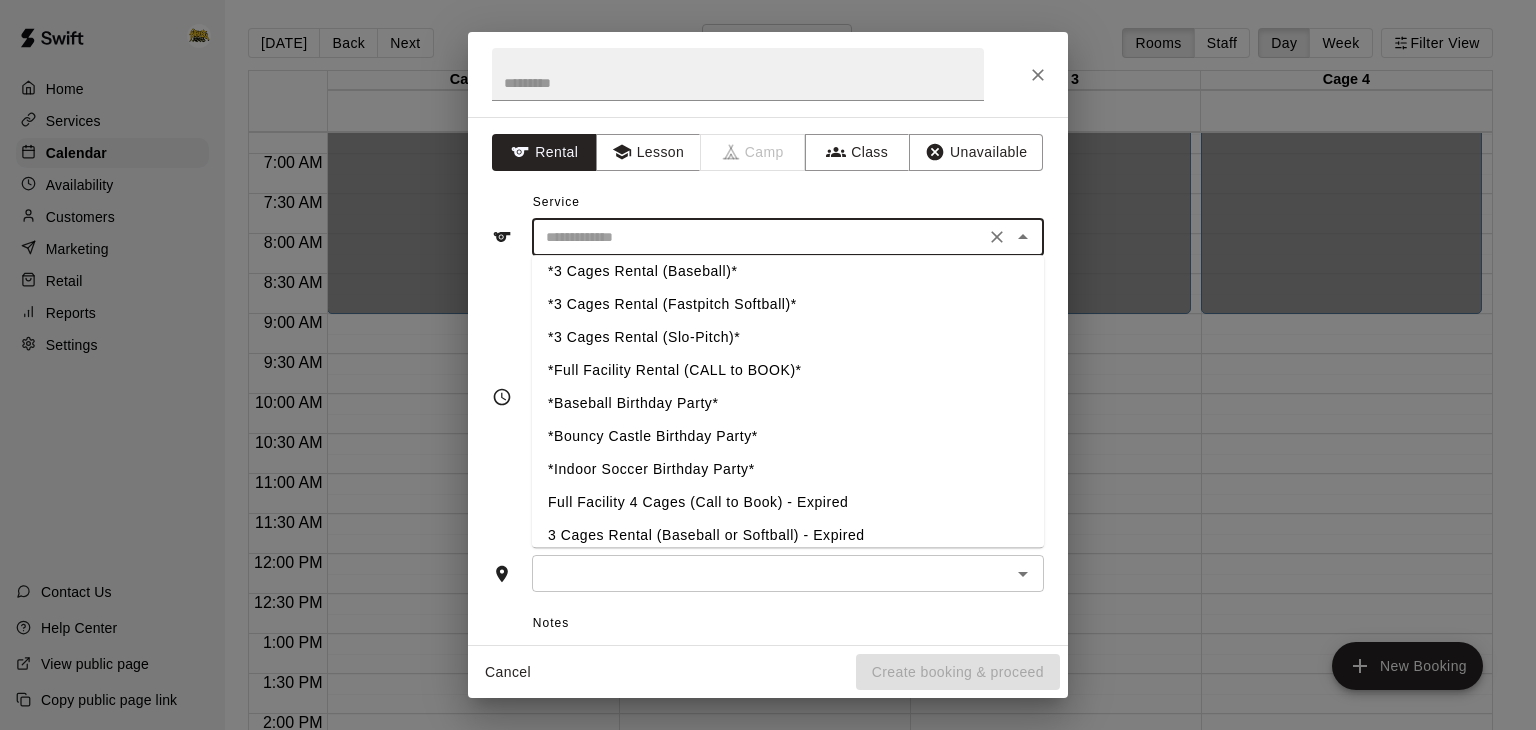 scroll, scrollTop: 547, scrollLeft: 0, axis: vertical 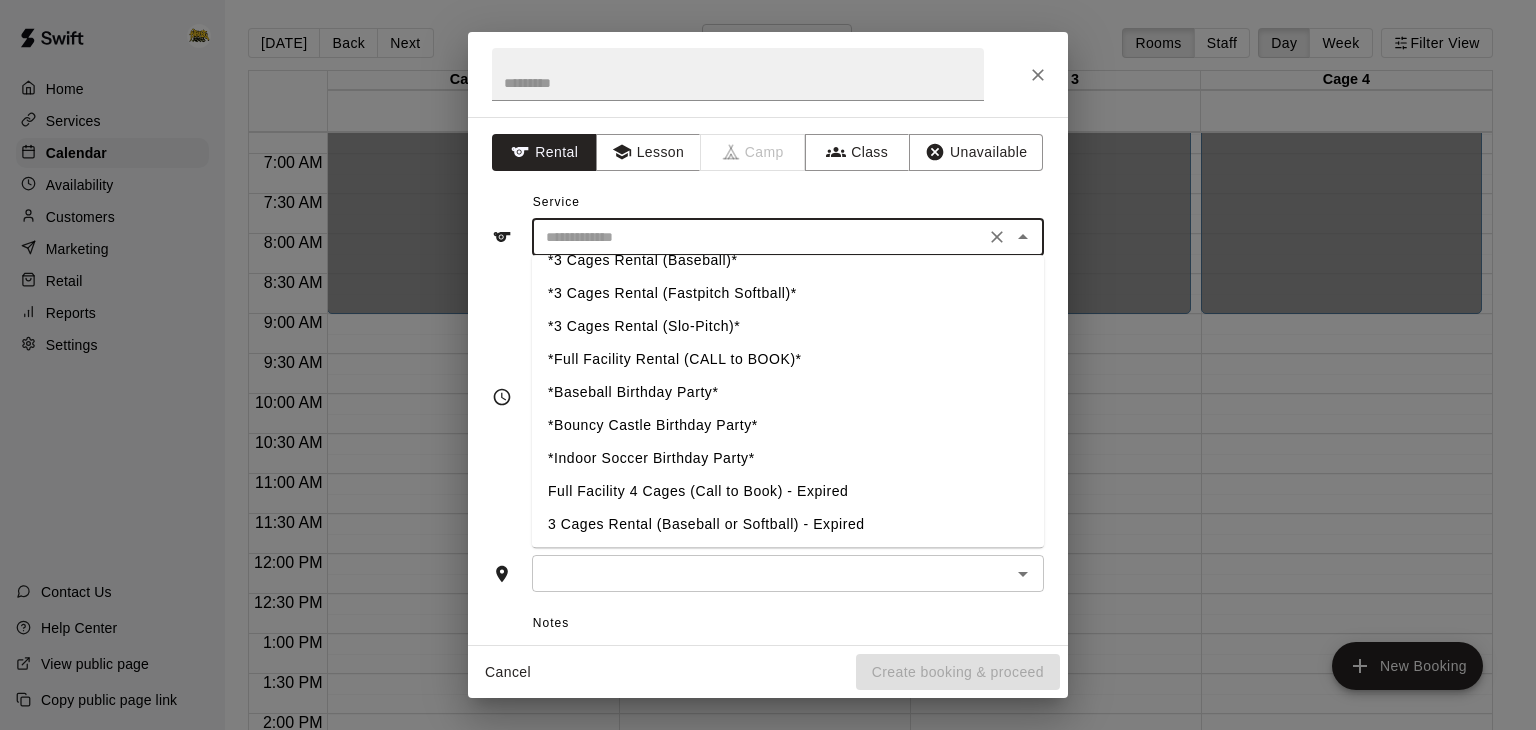 click on "*Full Facility Rental (CALL to BOOK)*" at bounding box center (788, 359) 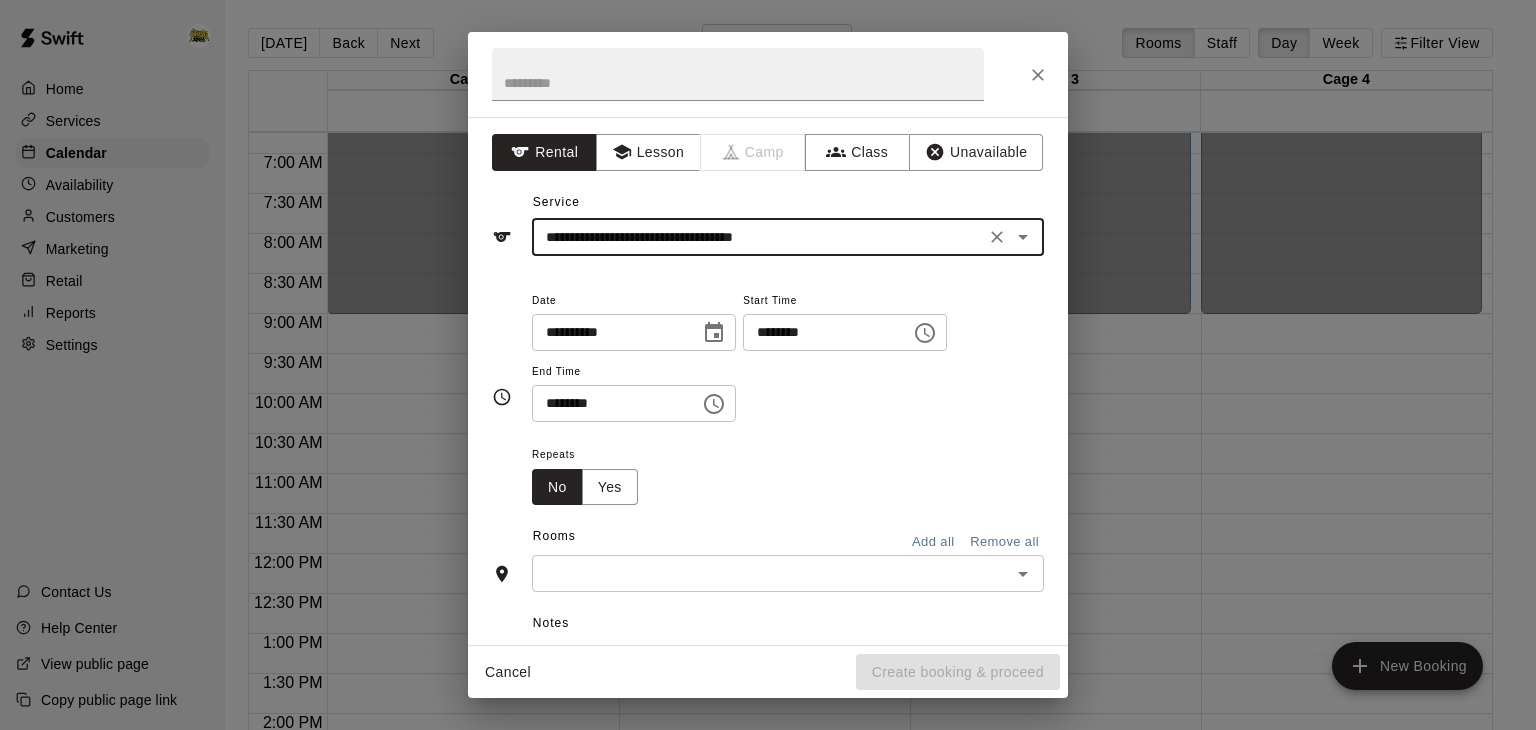 click on "********" at bounding box center (820, 332) 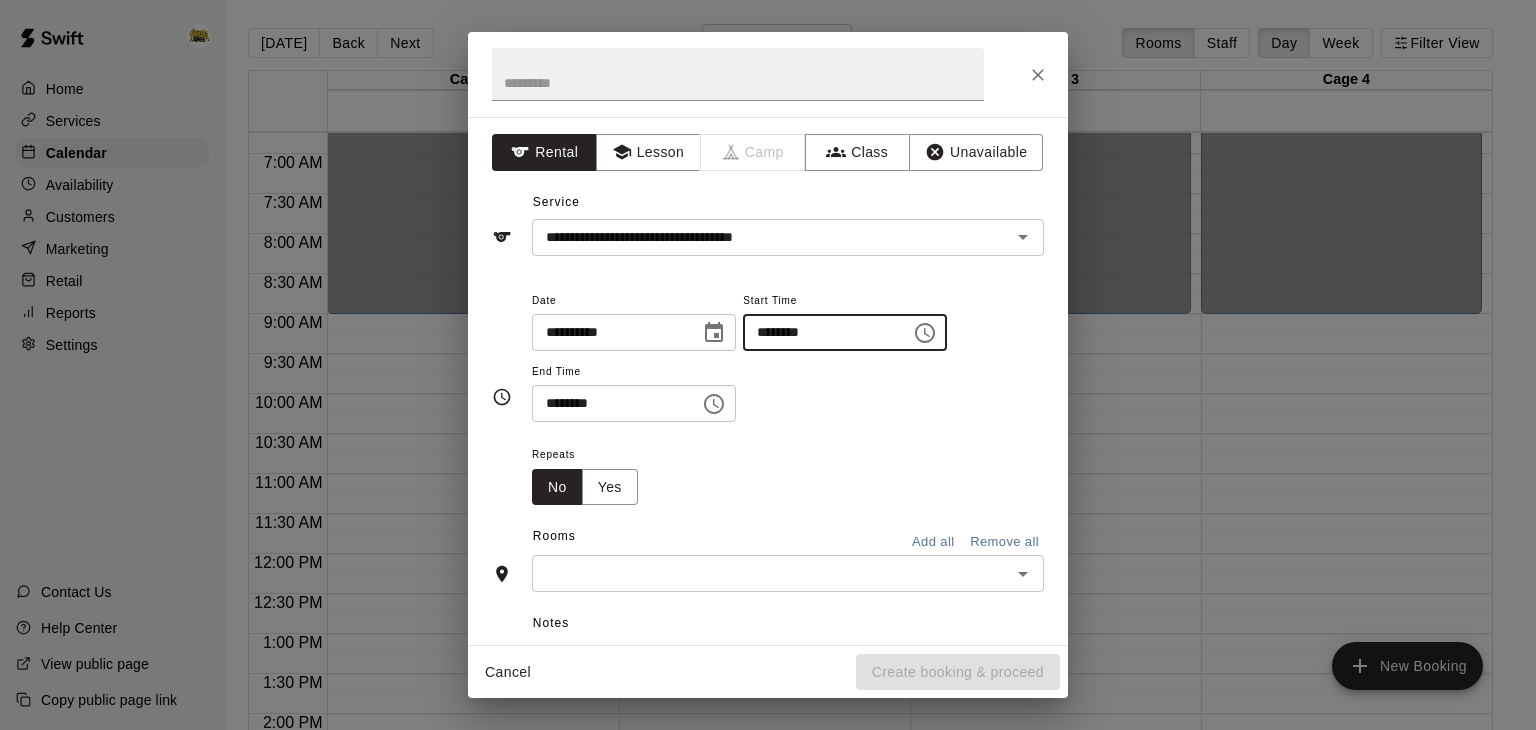 type on "********" 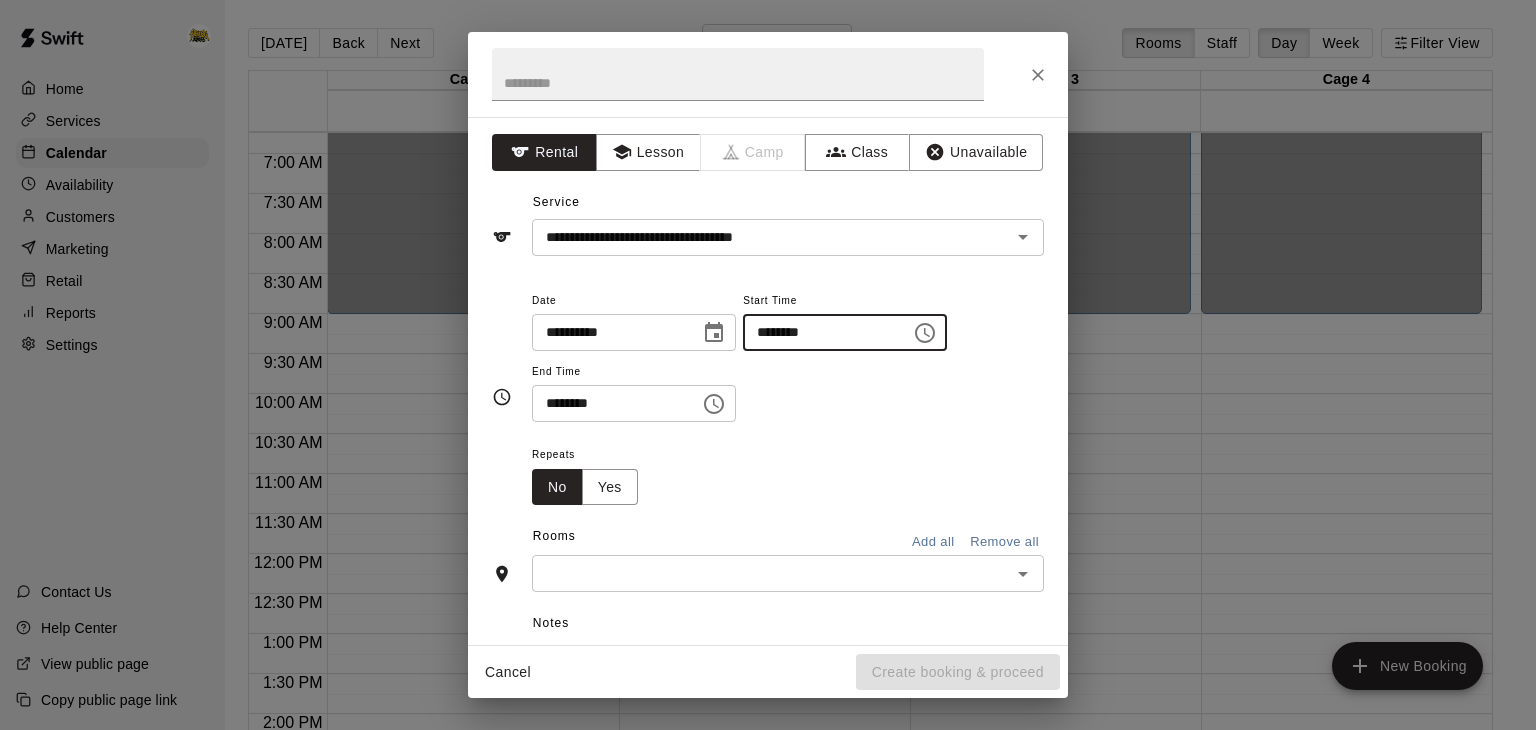 type 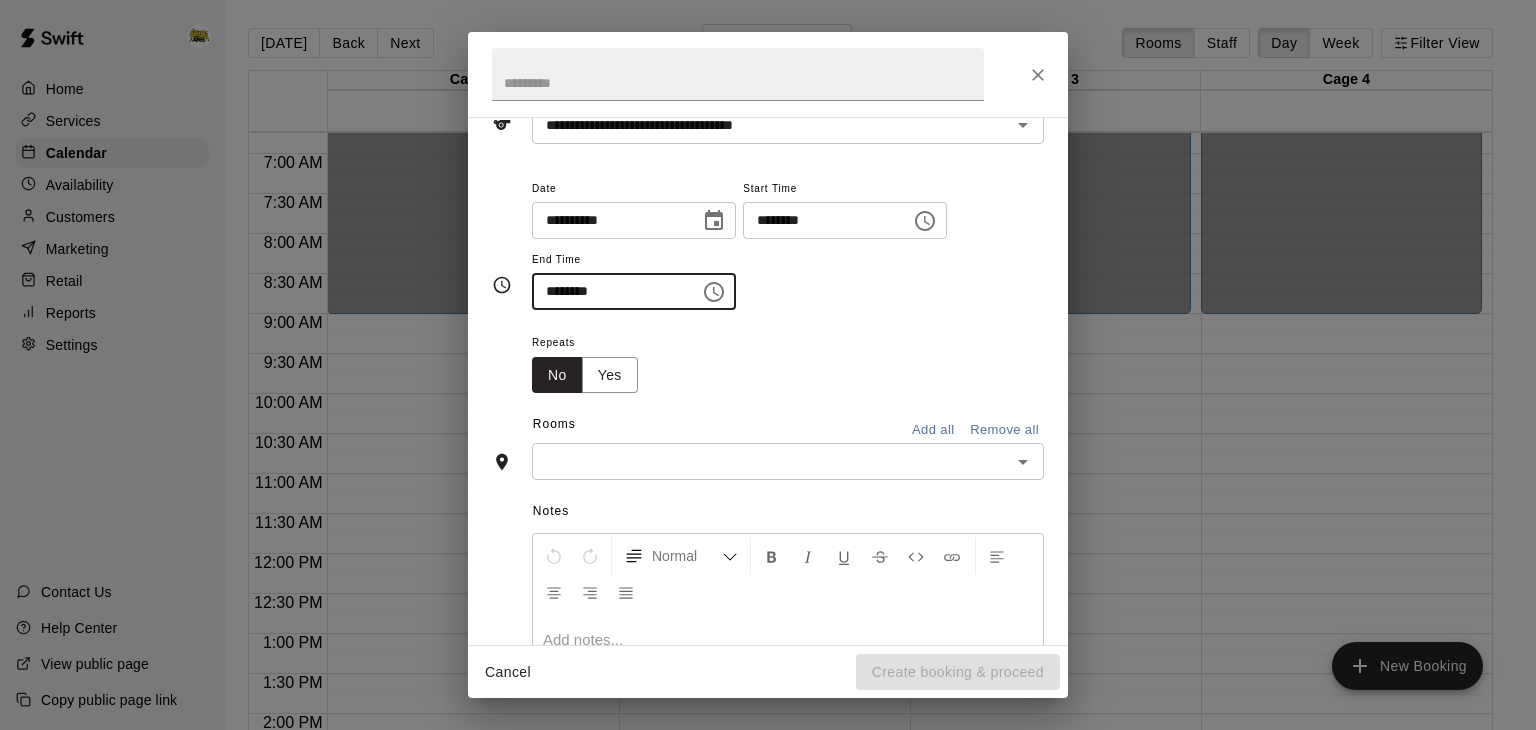 scroll, scrollTop: 114, scrollLeft: 0, axis: vertical 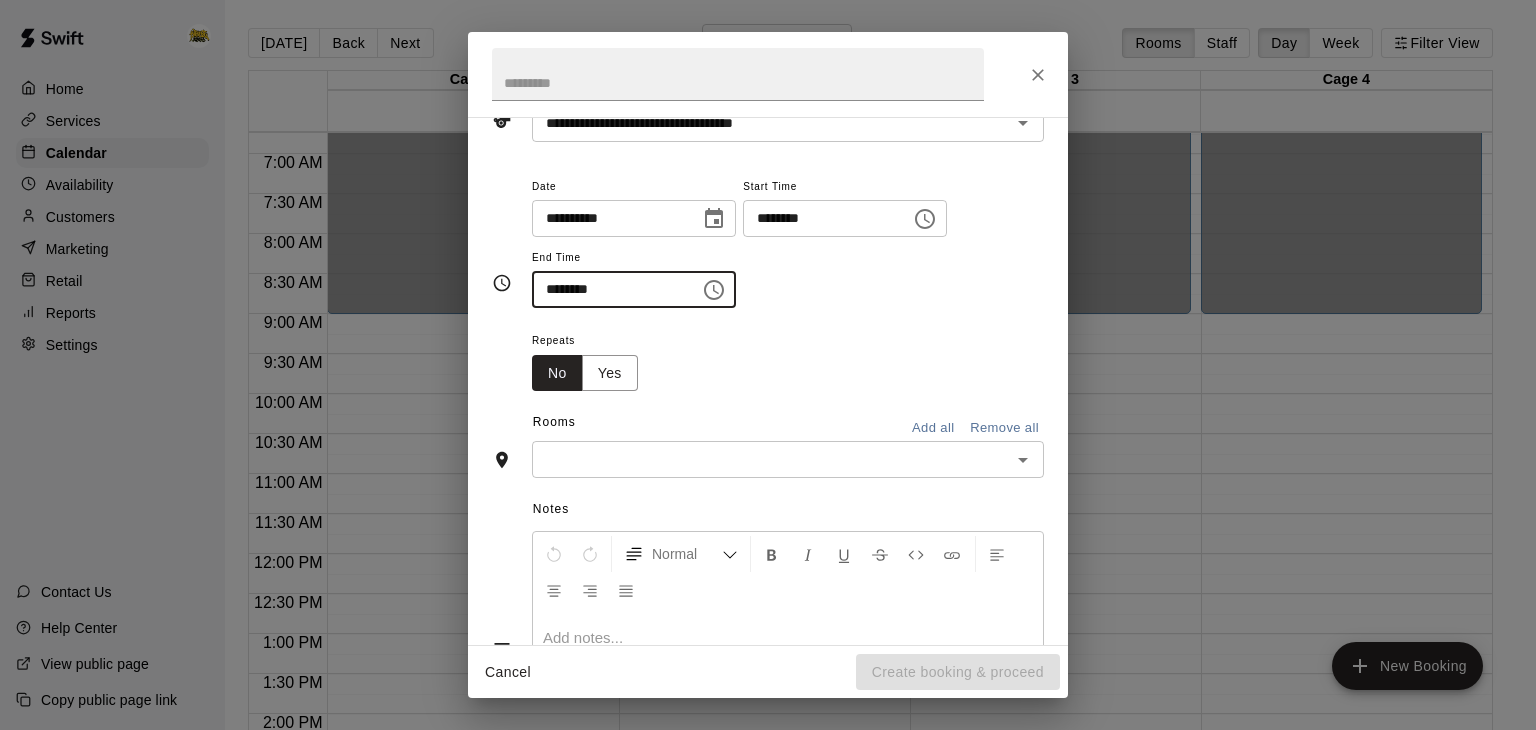 type on "********" 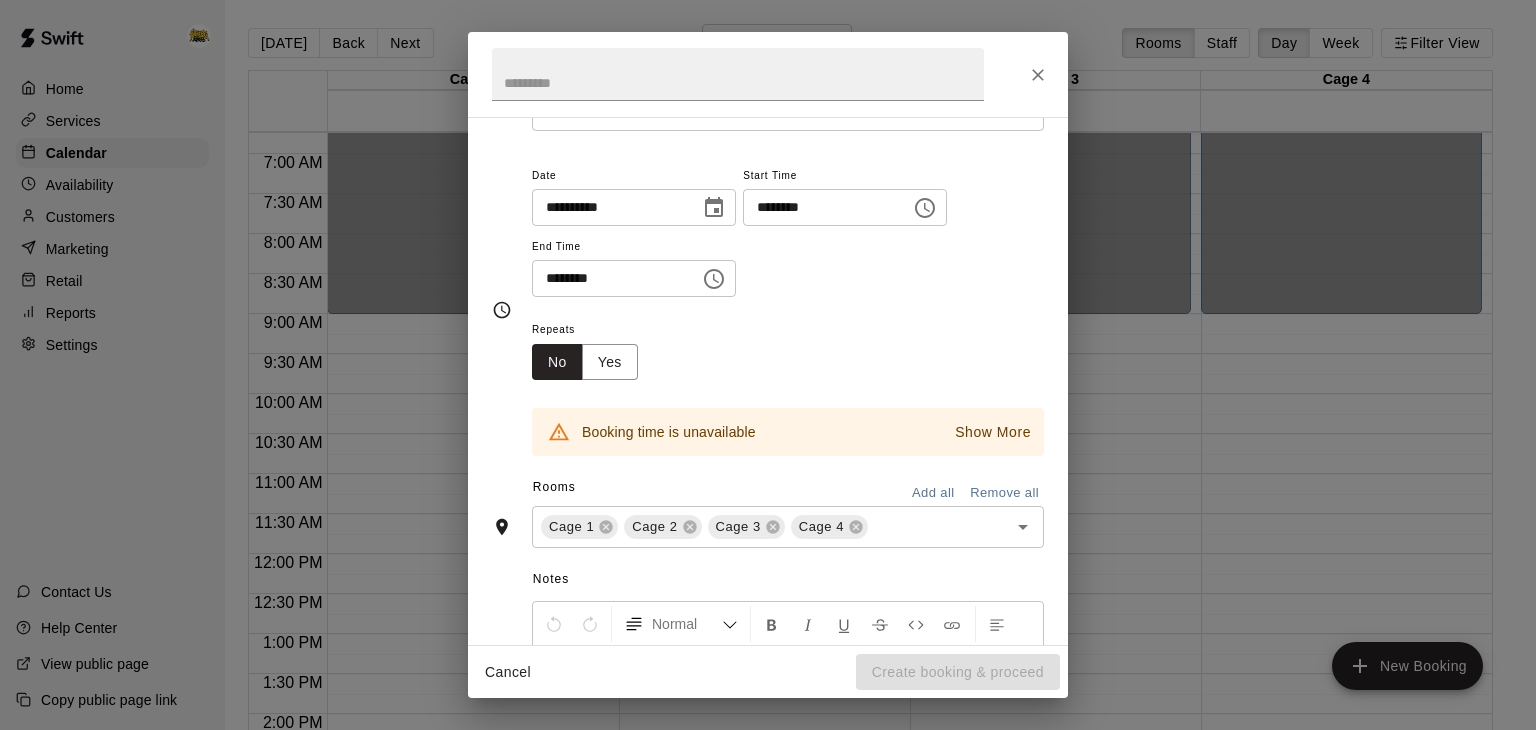 scroll, scrollTop: 129, scrollLeft: 0, axis: vertical 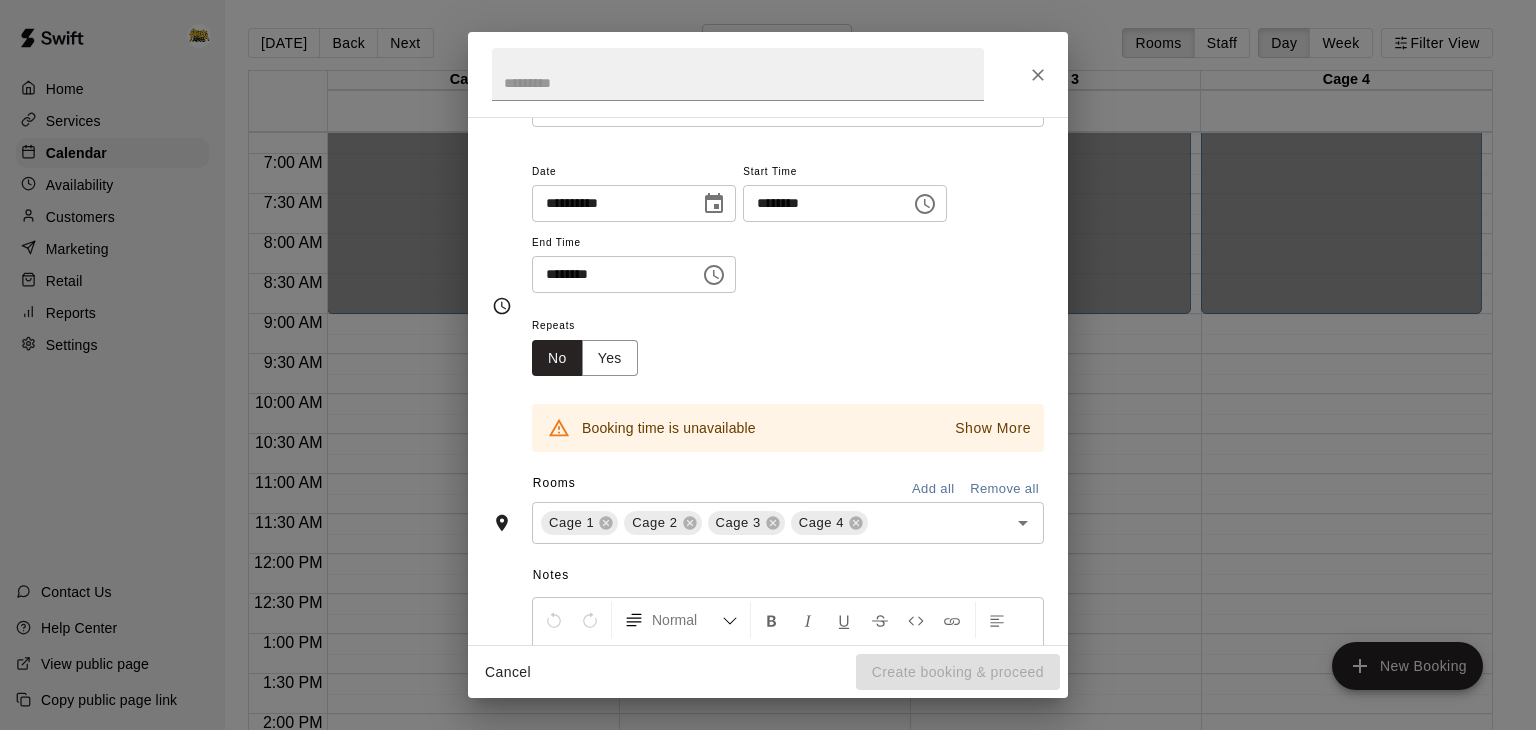 click on "Show More" at bounding box center (993, 428) 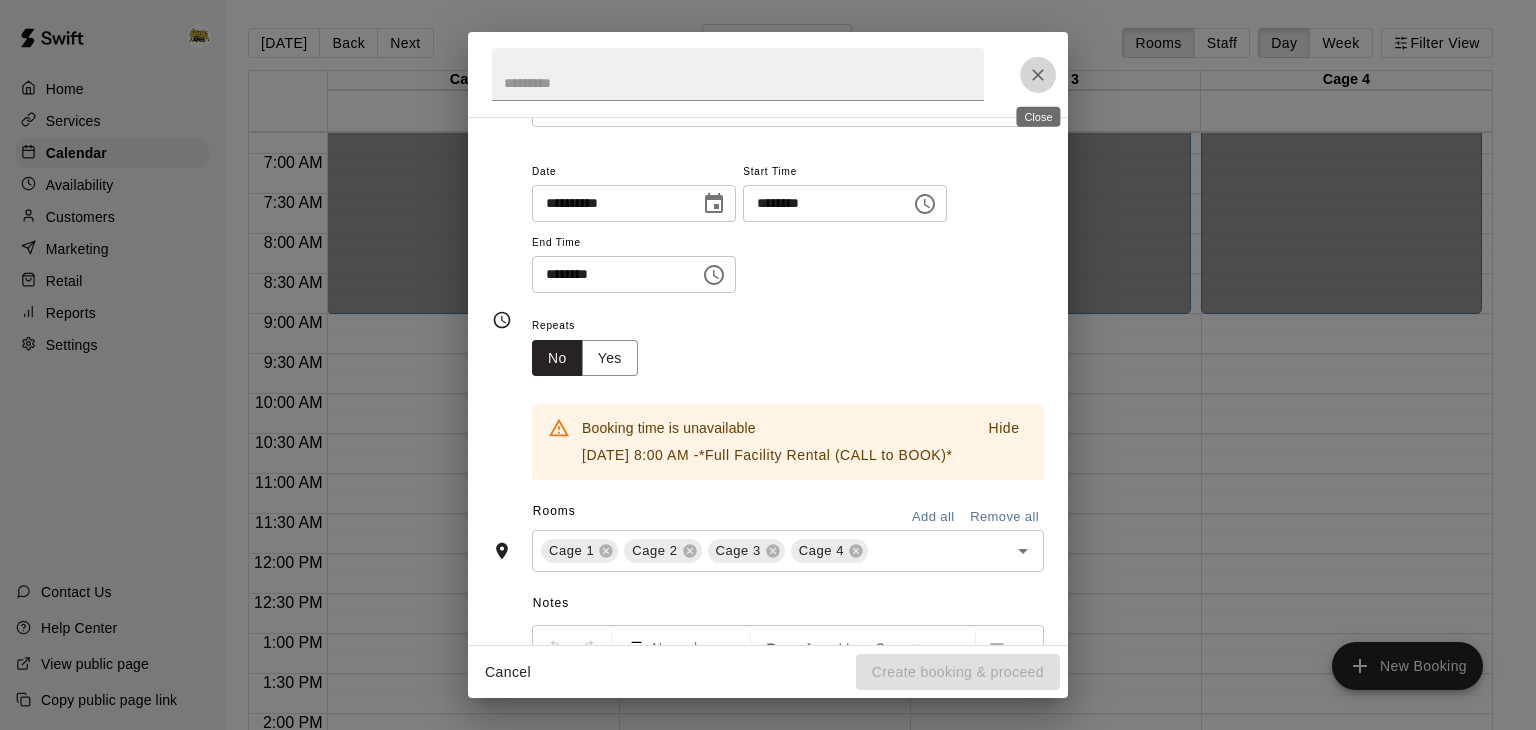 click 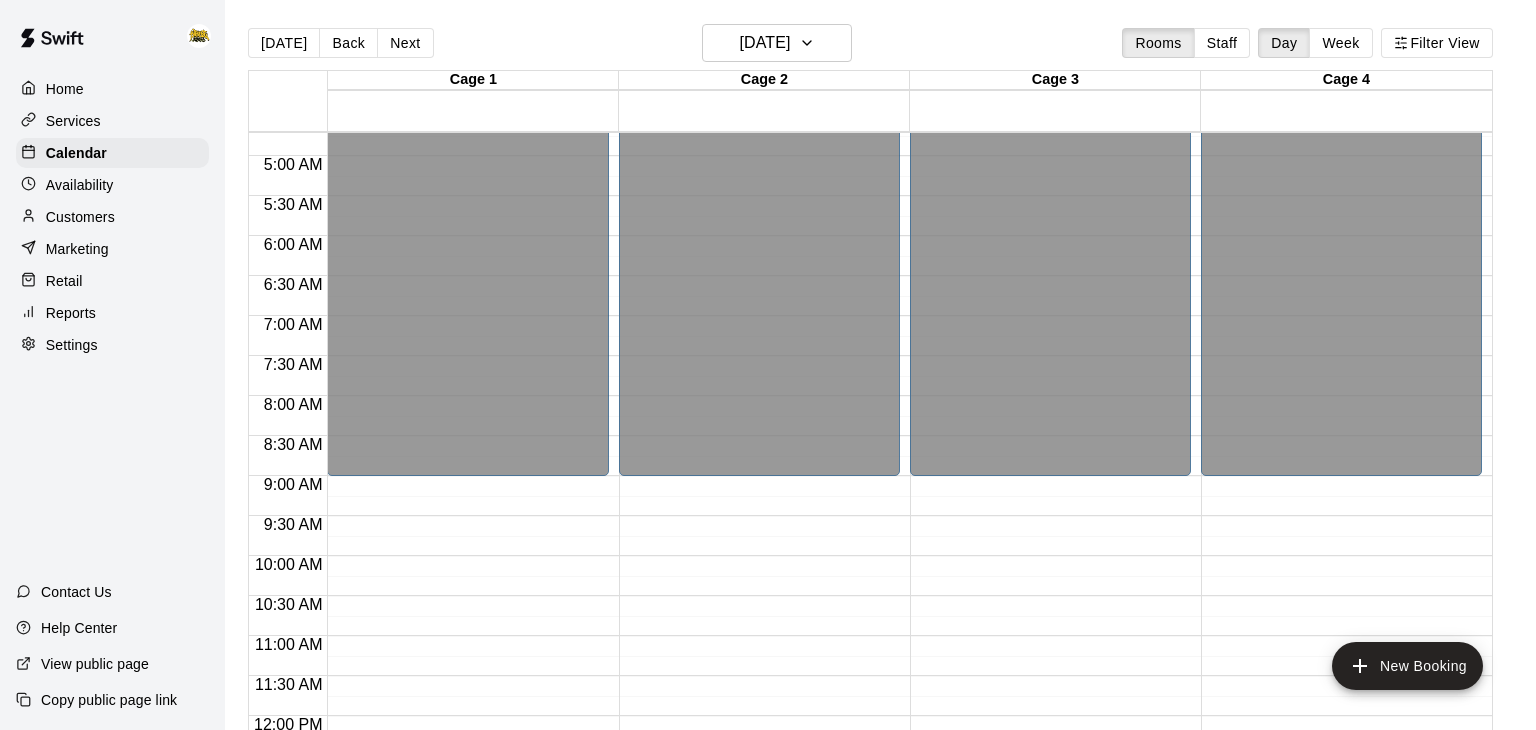 scroll, scrollTop: 365, scrollLeft: 0, axis: vertical 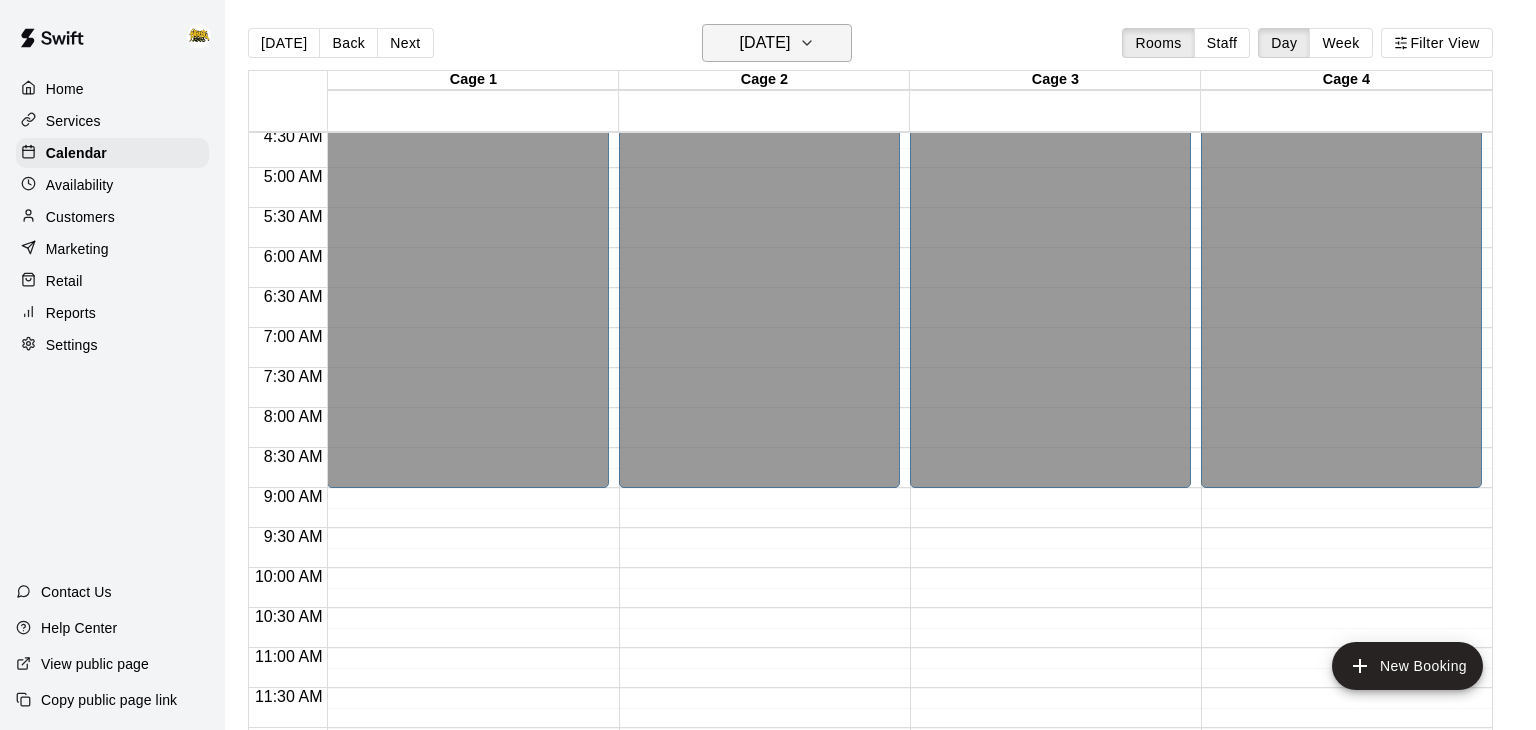 click on "[DATE]" at bounding box center [777, 43] 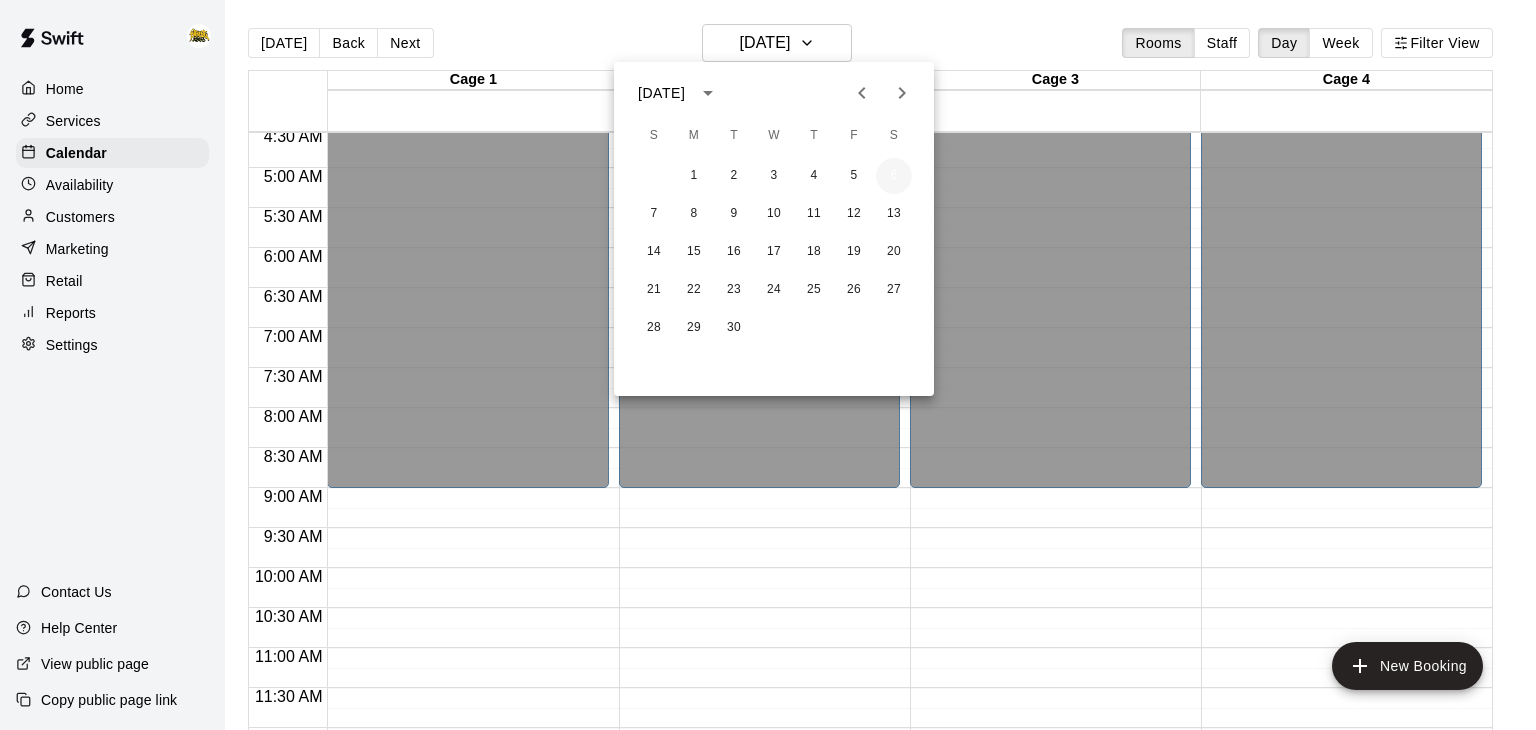click on "6" at bounding box center [894, 176] 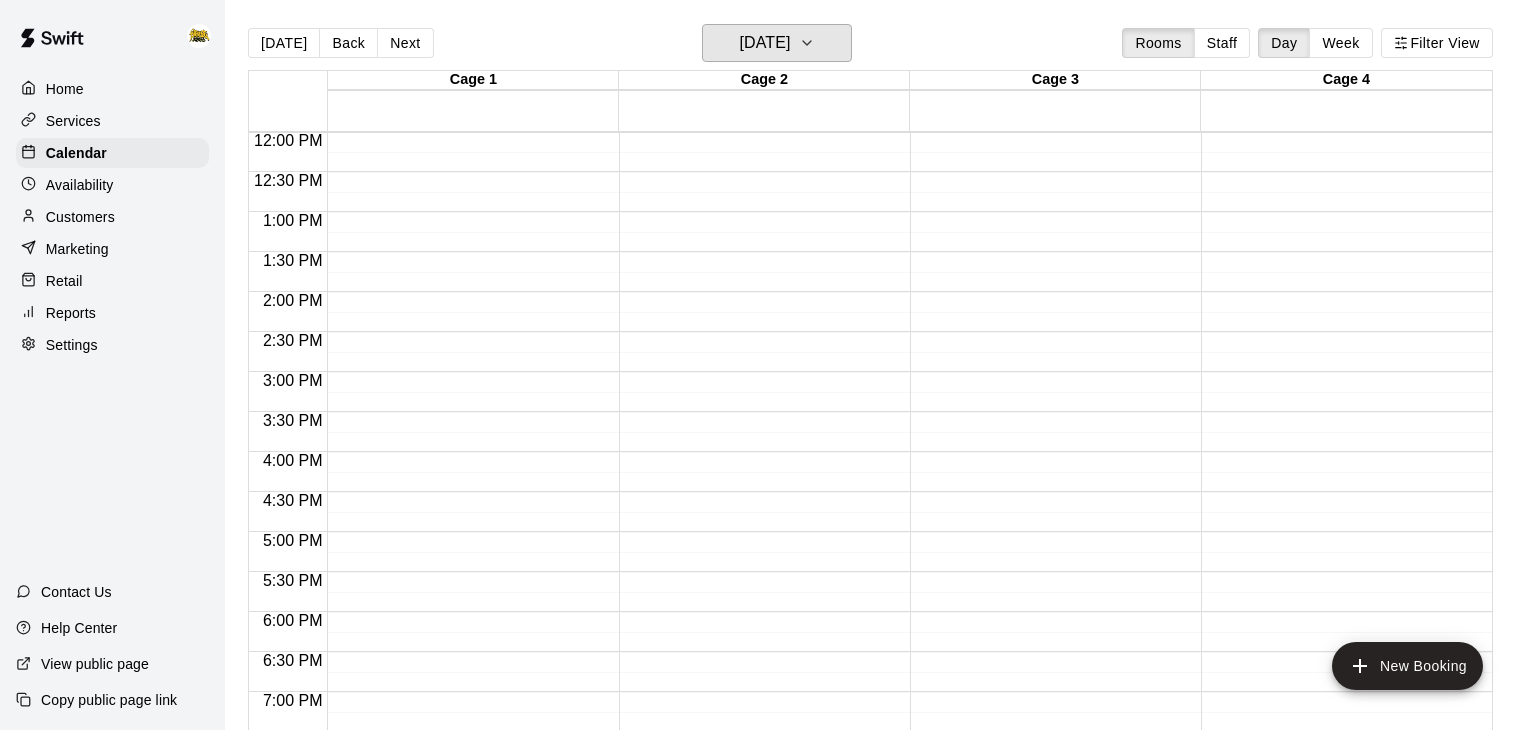 scroll, scrollTop: 954, scrollLeft: 0, axis: vertical 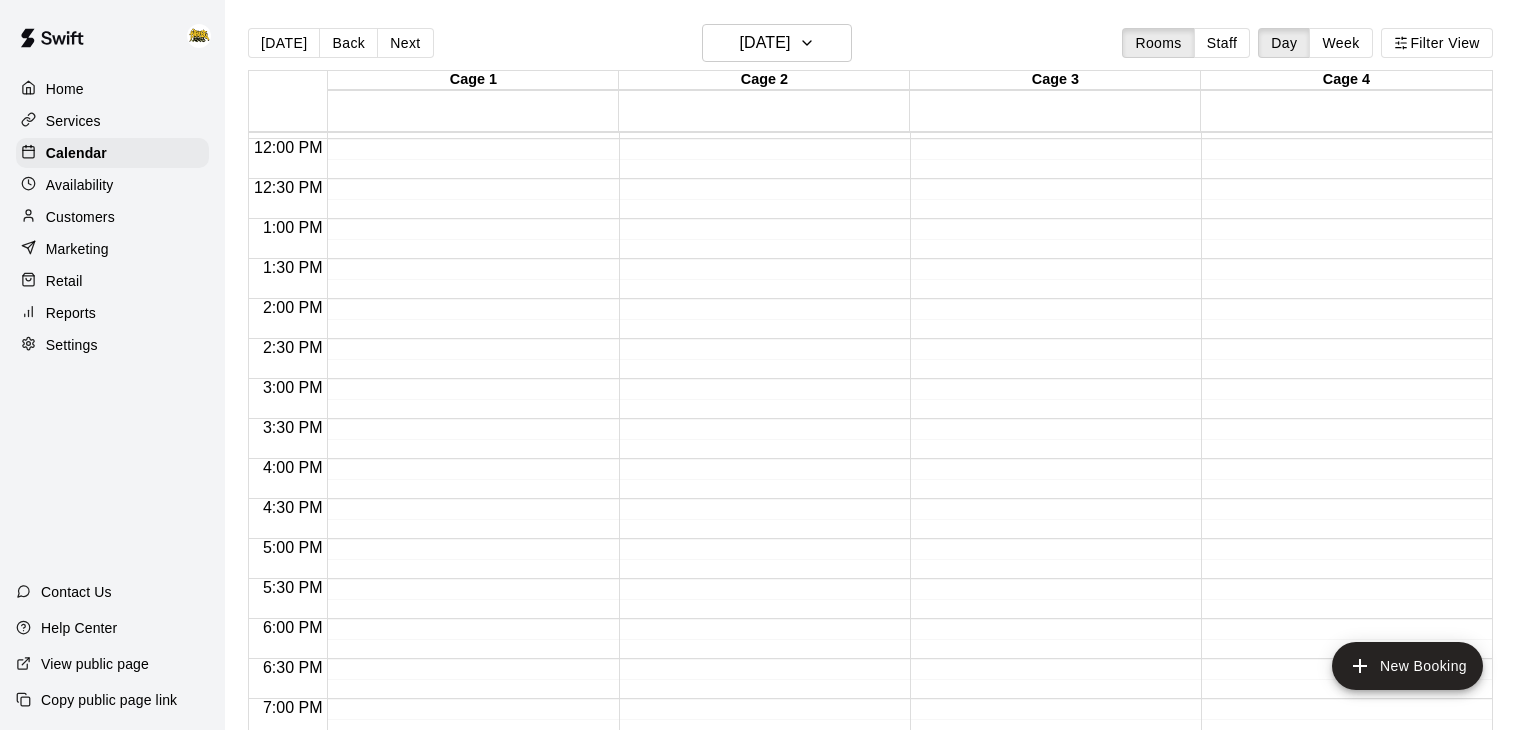 click on "Services" at bounding box center [112, 121] 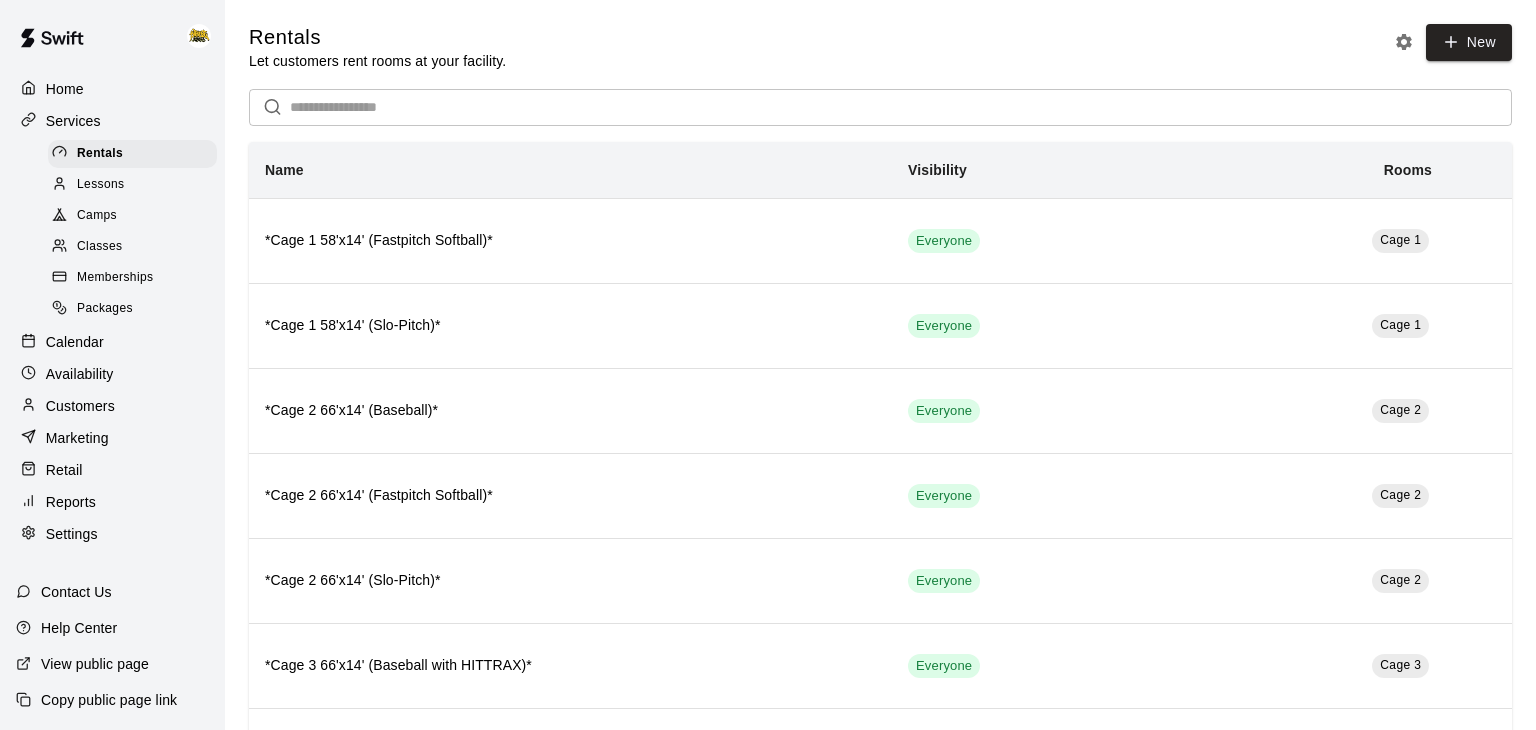 click on "Calendar" at bounding box center [75, 342] 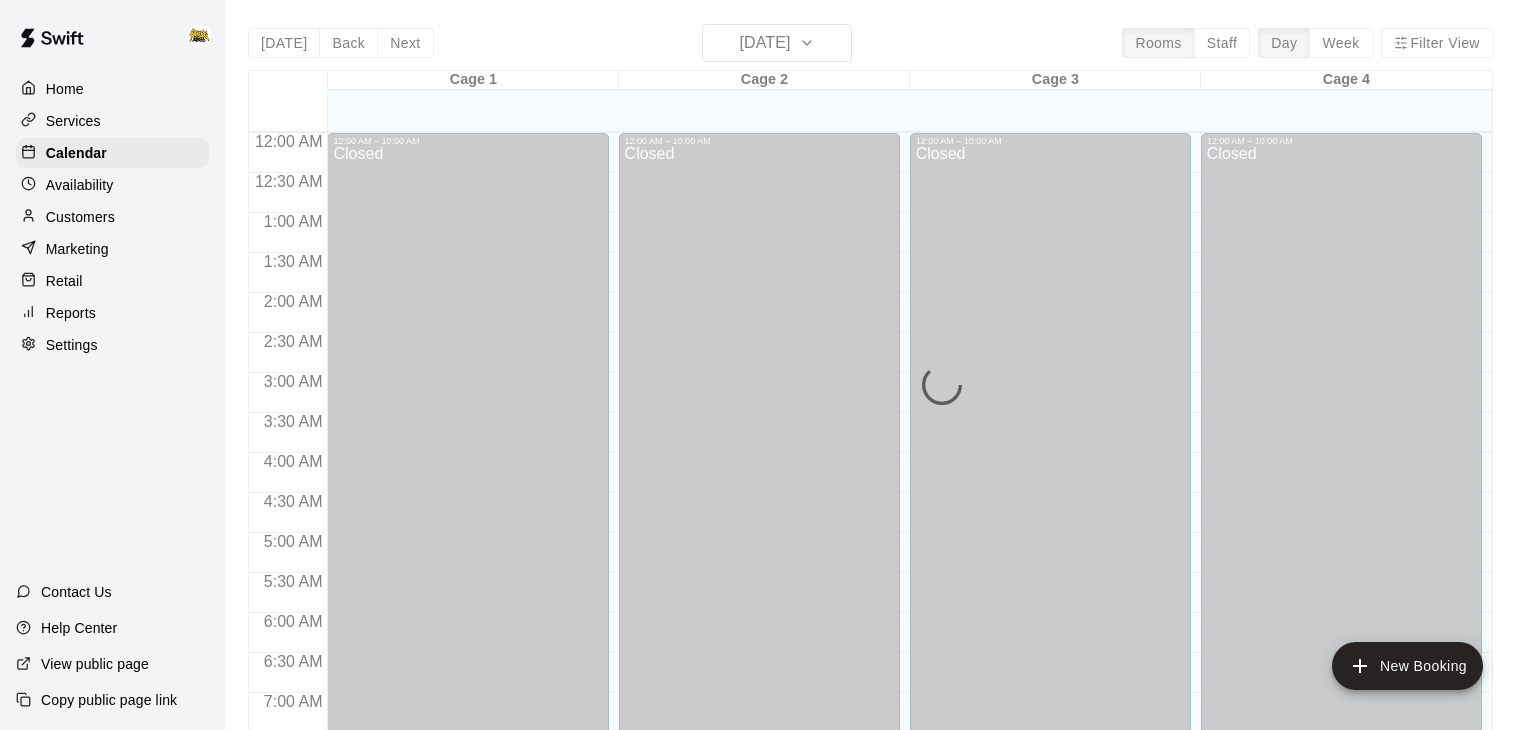 scroll, scrollTop: 1239, scrollLeft: 0, axis: vertical 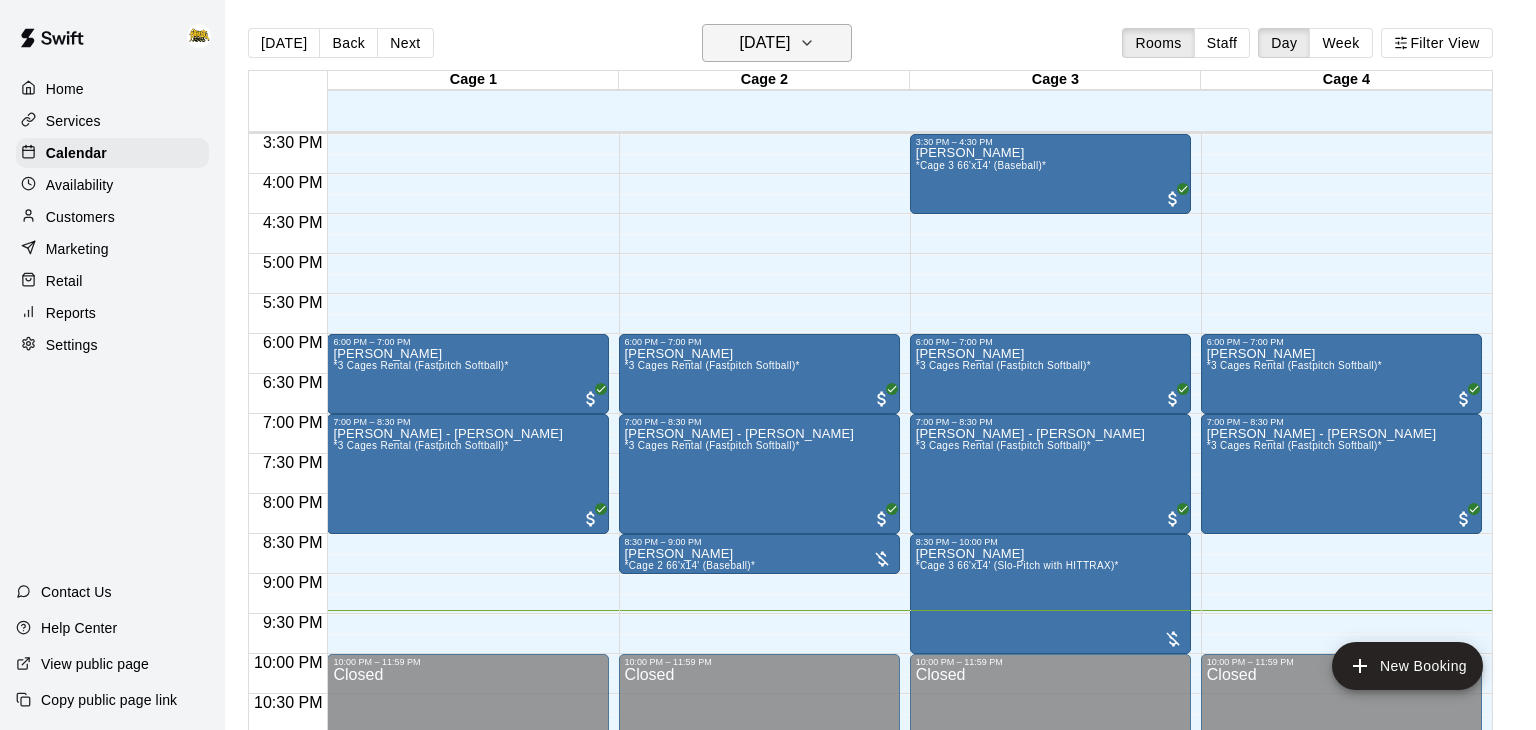 click on "[DATE]" at bounding box center [777, 43] 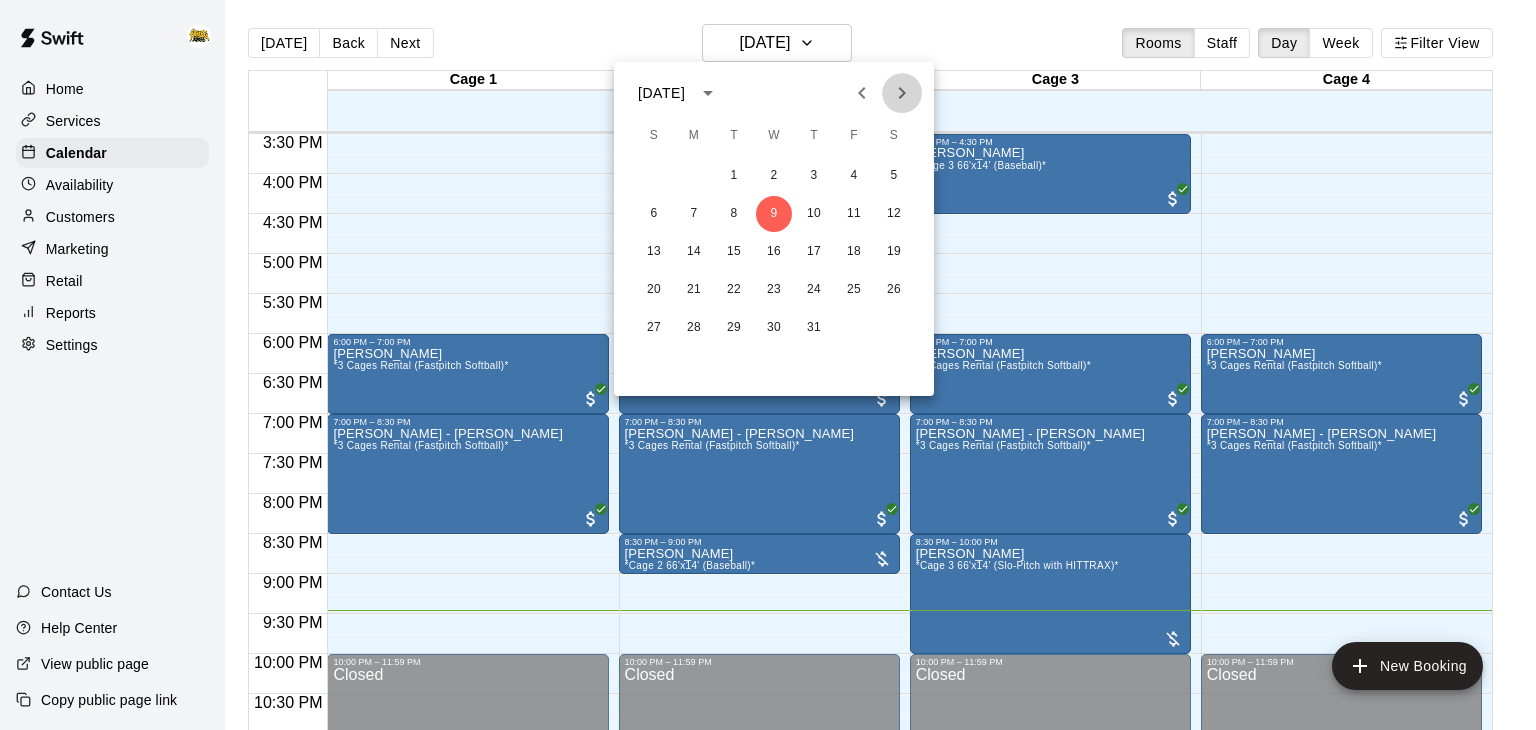 click 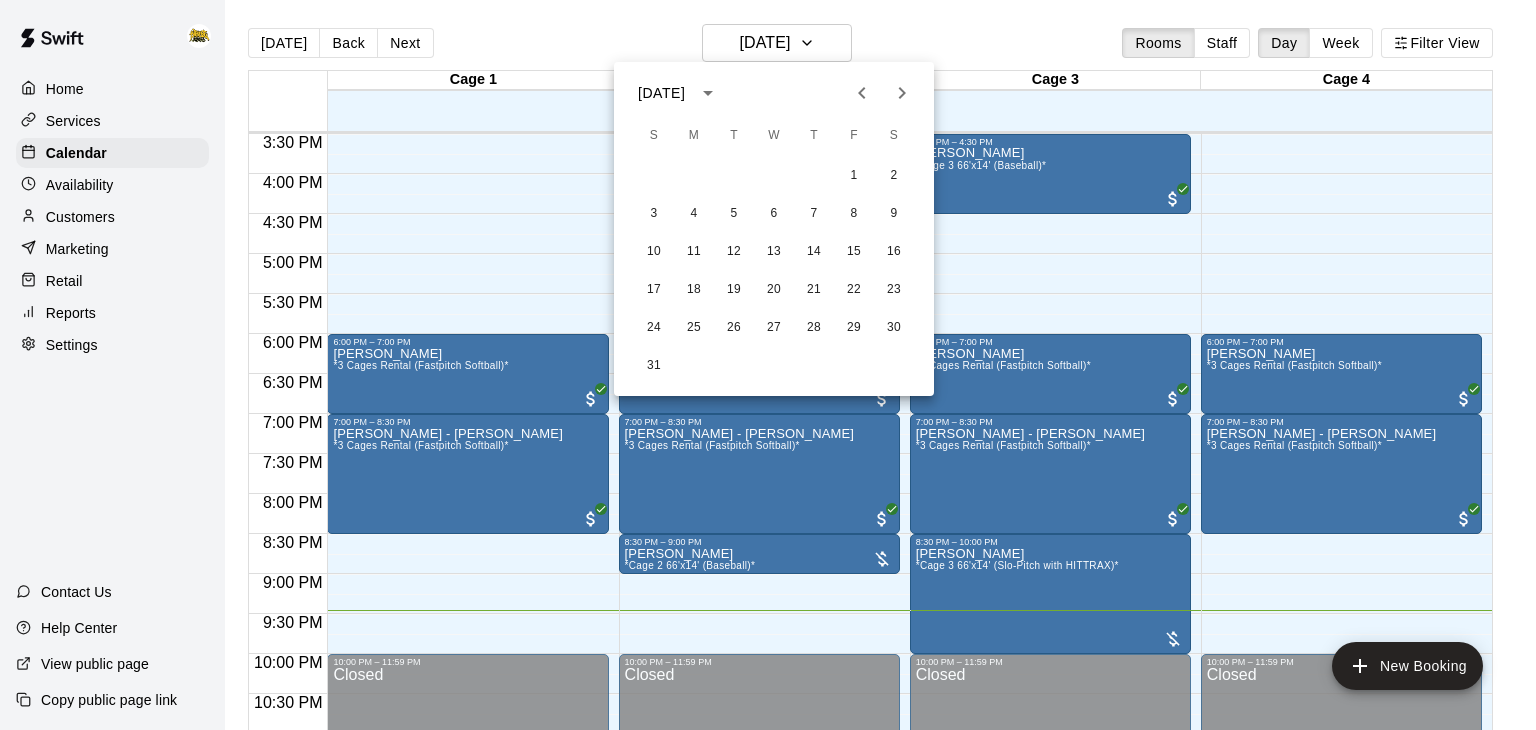 click 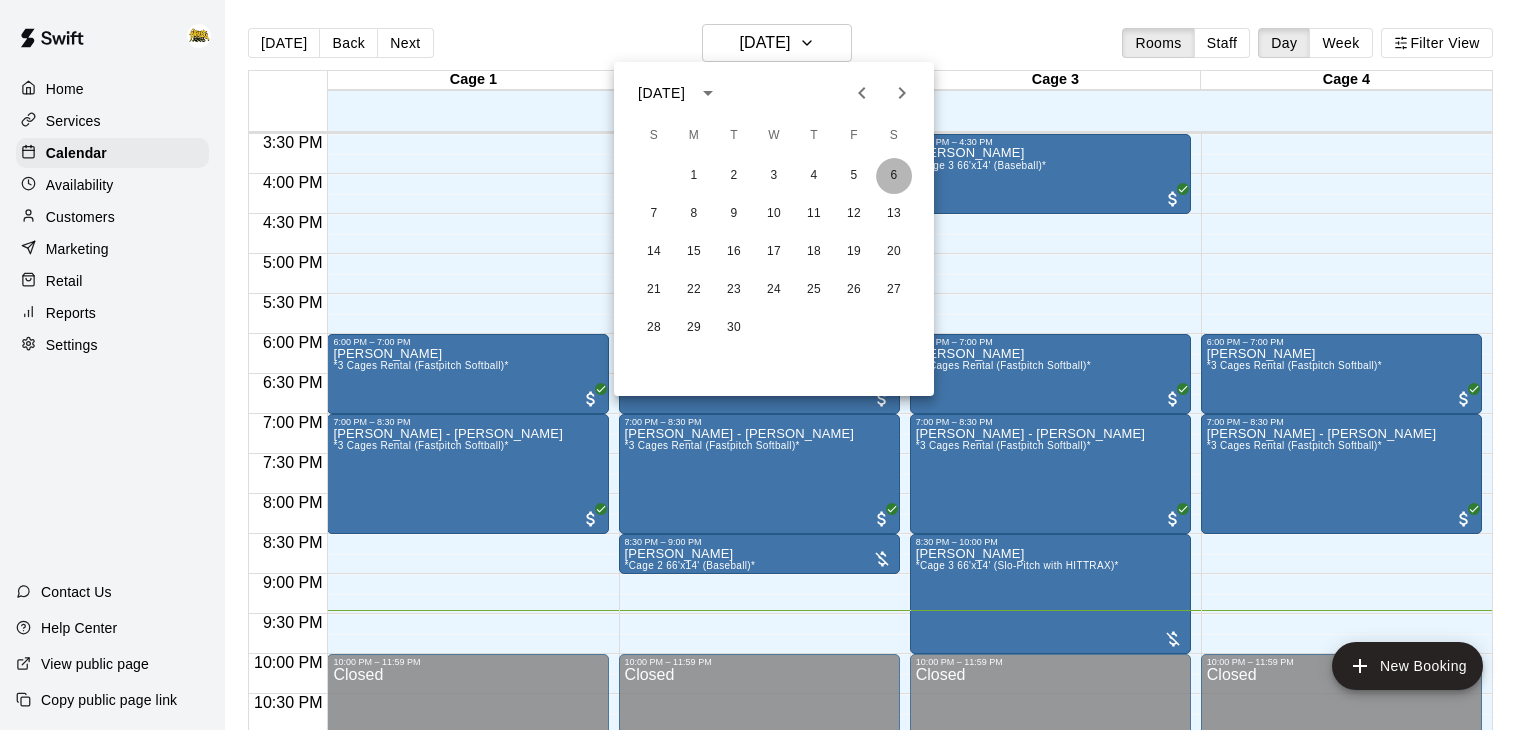 click on "6" at bounding box center (894, 176) 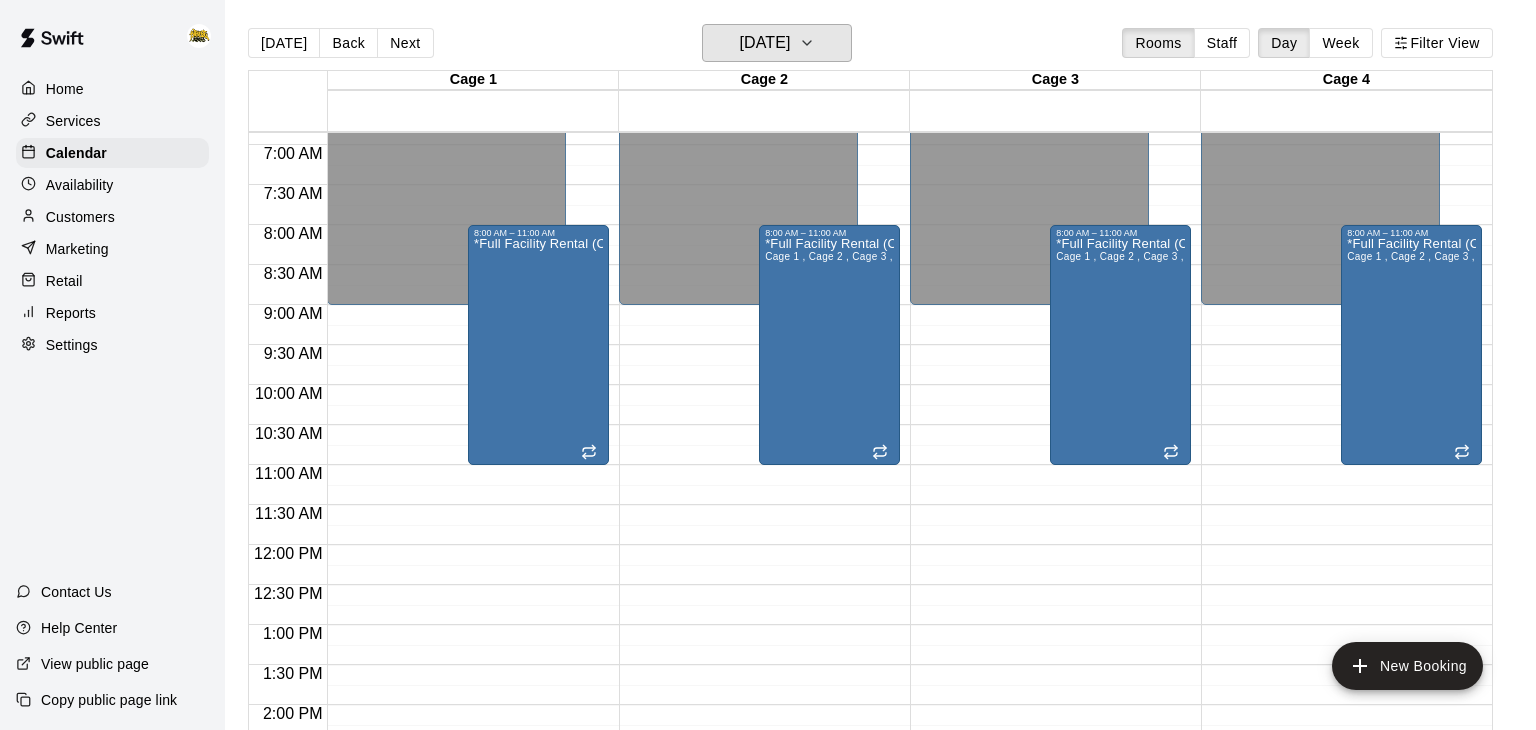 scroll, scrollTop: 545, scrollLeft: 0, axis: vertical 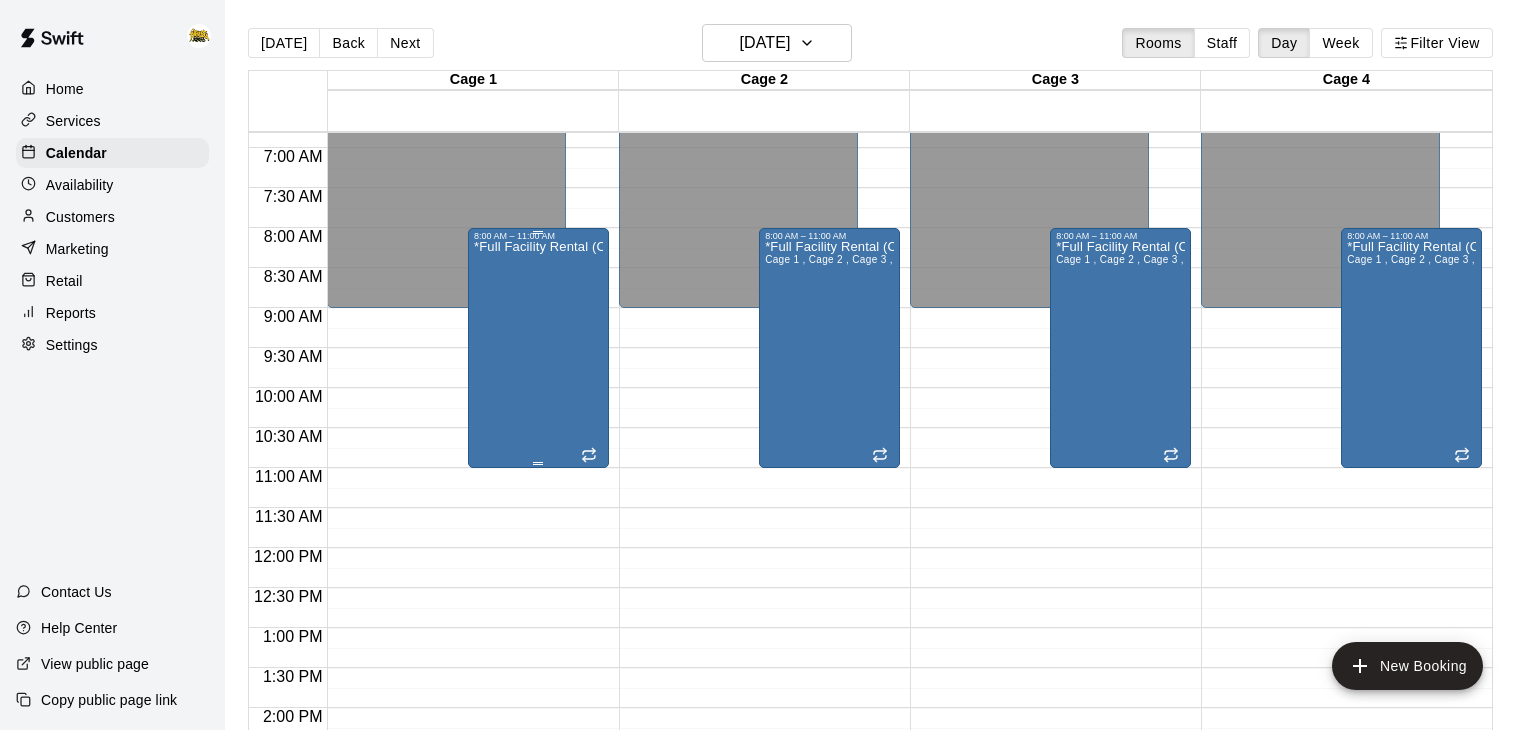 click on "*Full Facility Rental (CALL to BOOK)*" at bounding box center (538, 606) 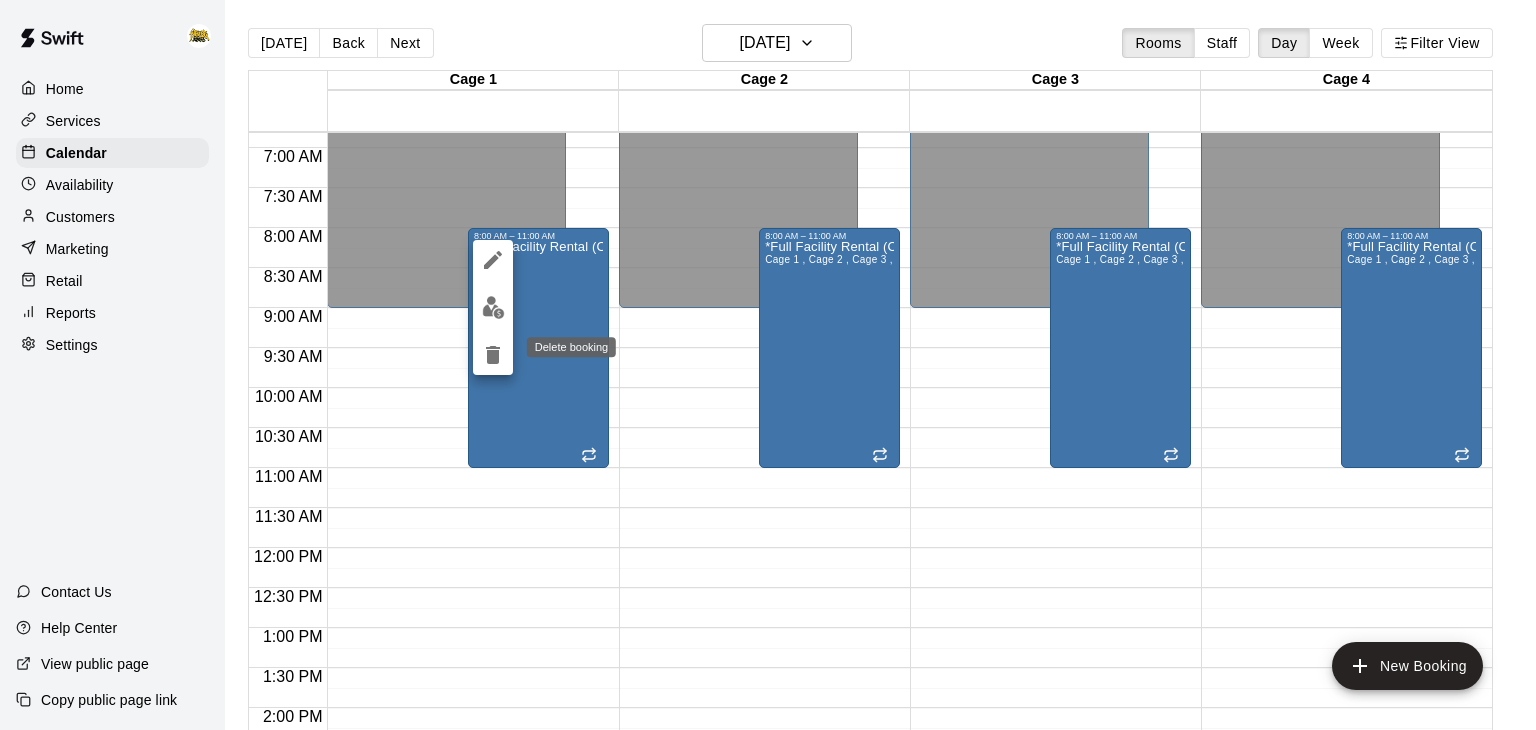 click 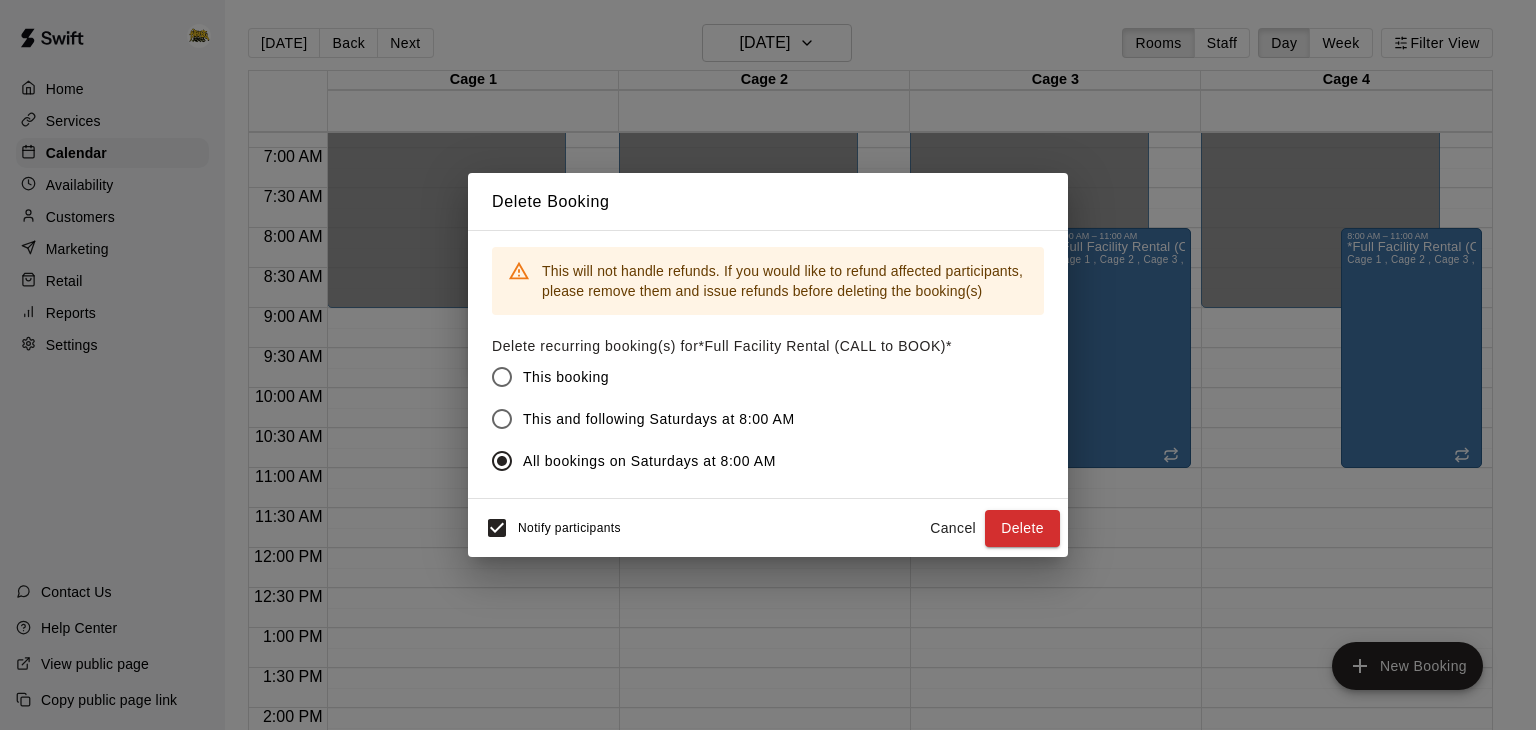 click on "Cancel" at bounding box center (953, 528) 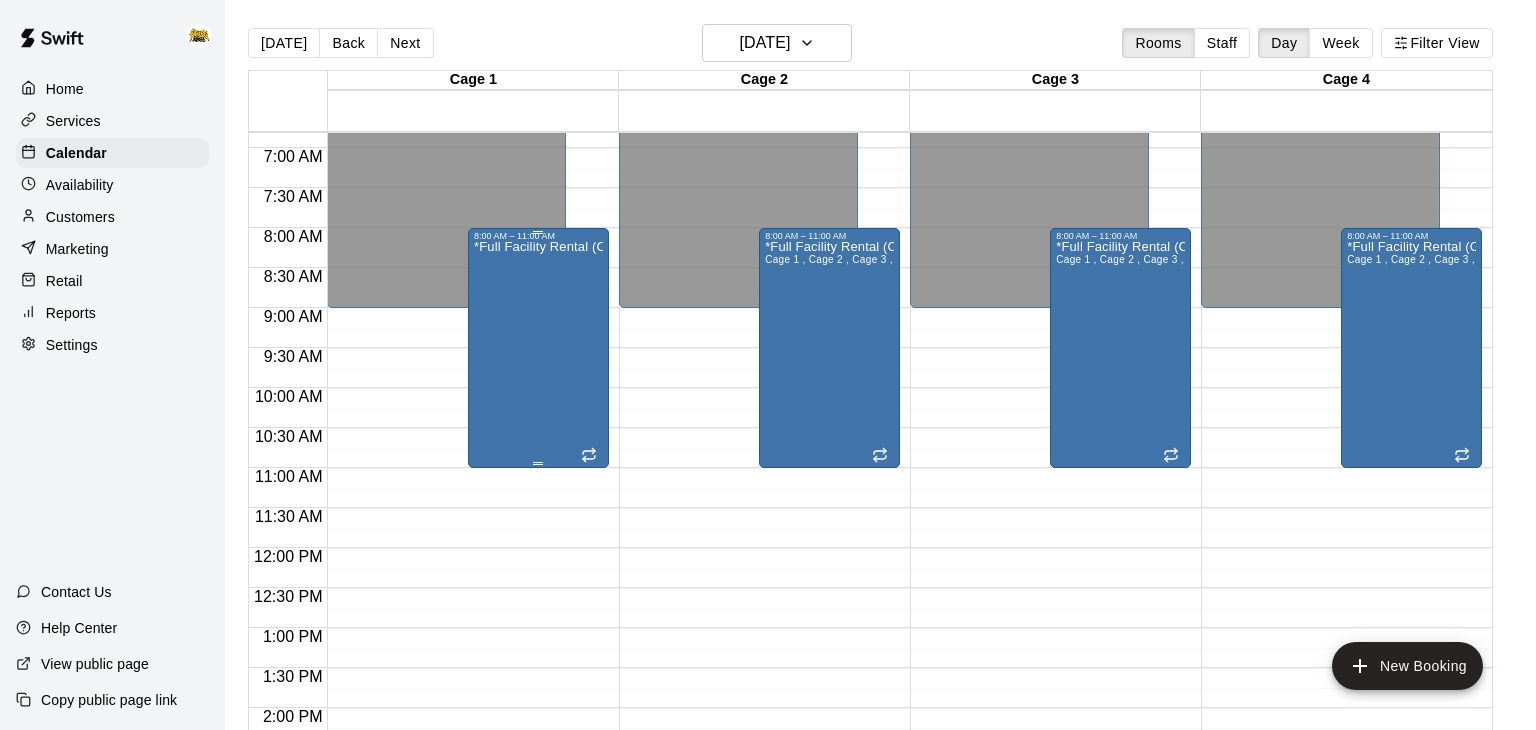 click on "*Full Facility Rental (CALL to BOOK)*" at bounding box center [538, 606] 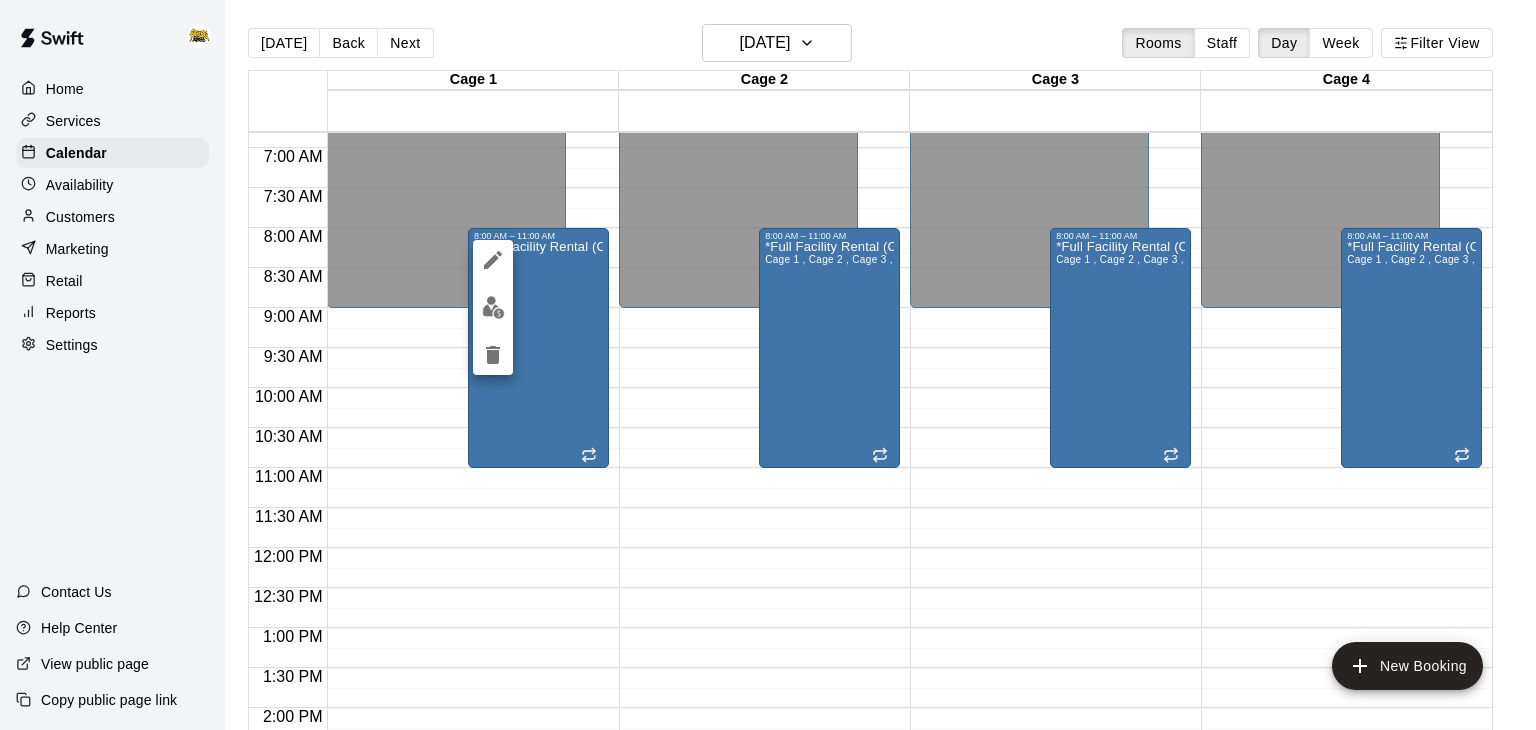 click at bounding box center (768, 365) 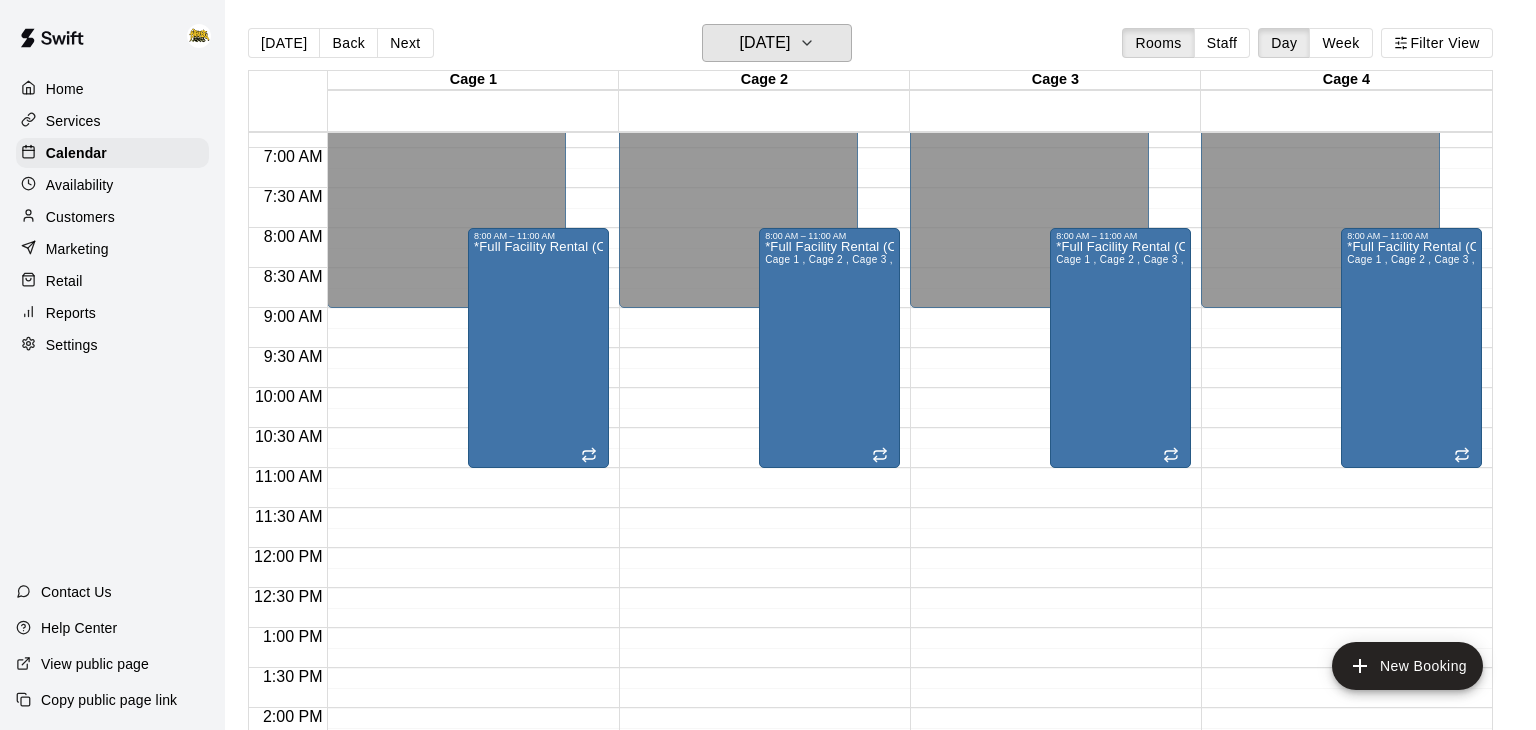 click 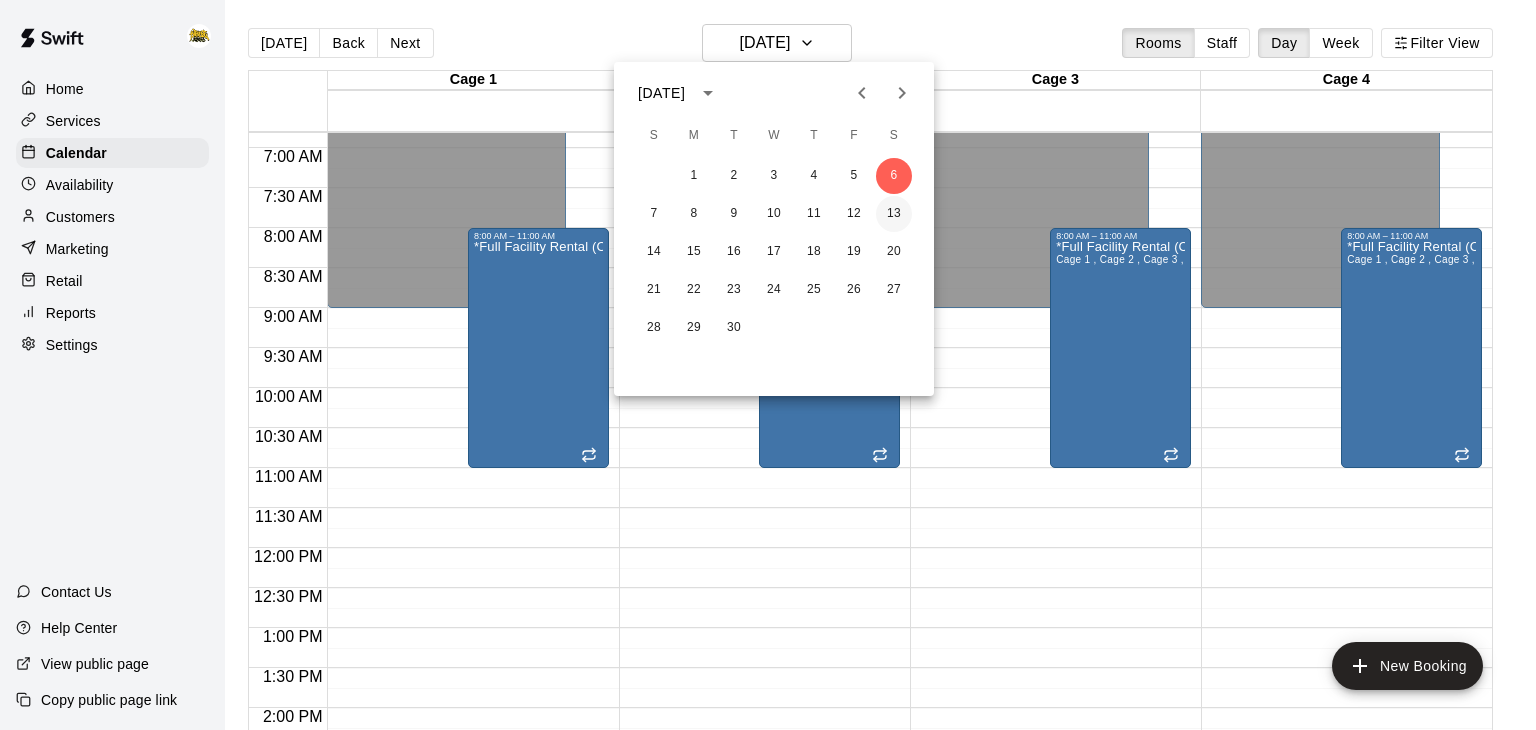 click on "13" at bounding box center (894, 214) 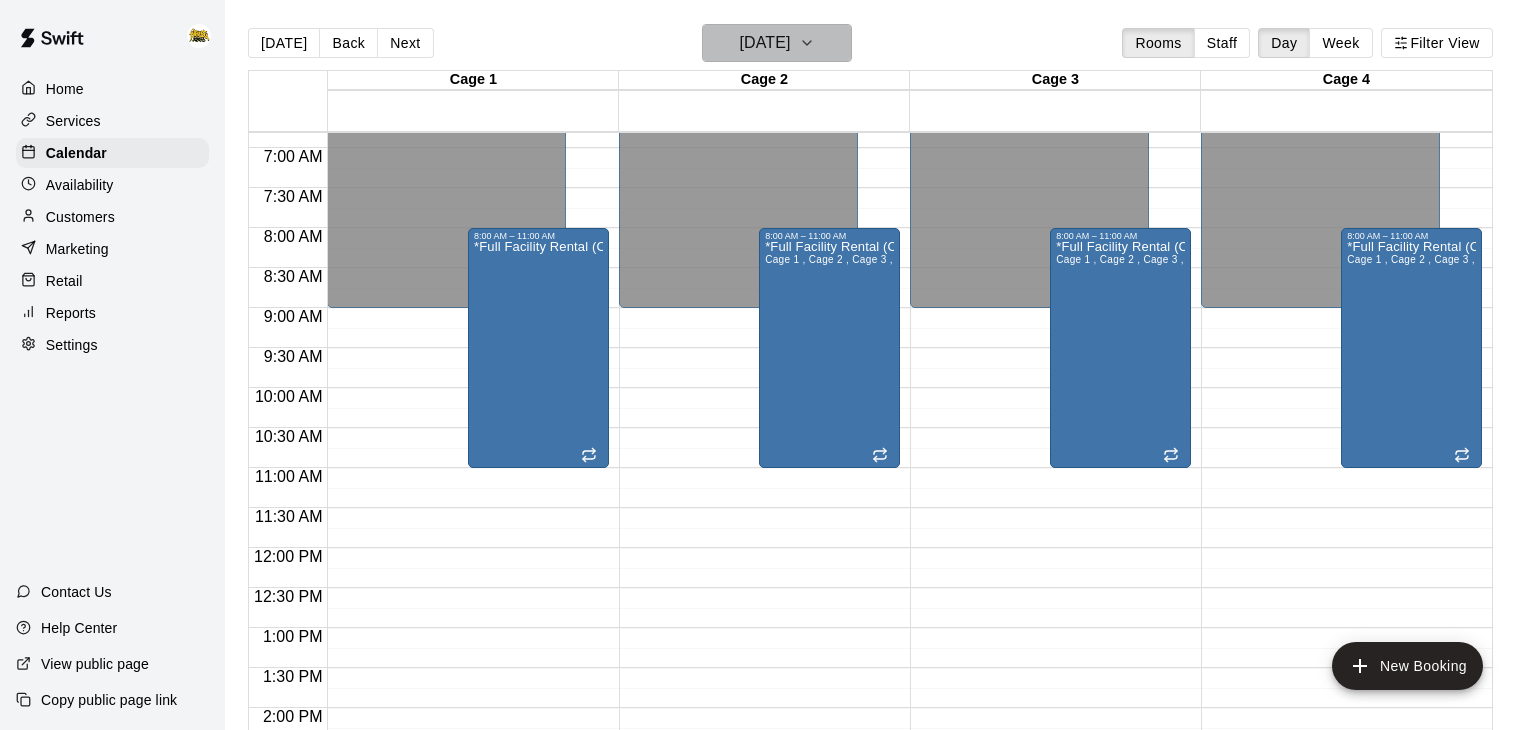 click 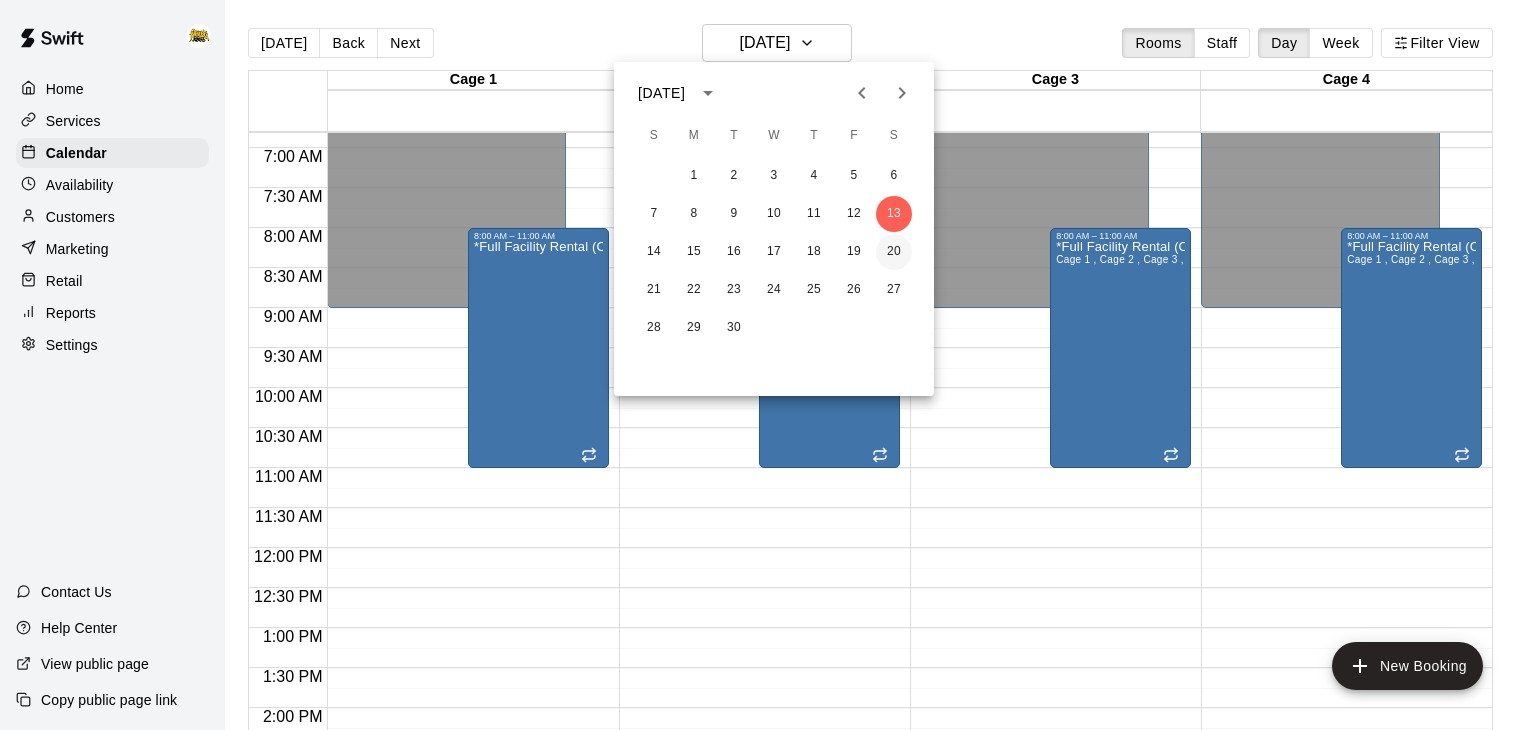 click on "20" at bounding box center (894, 252) 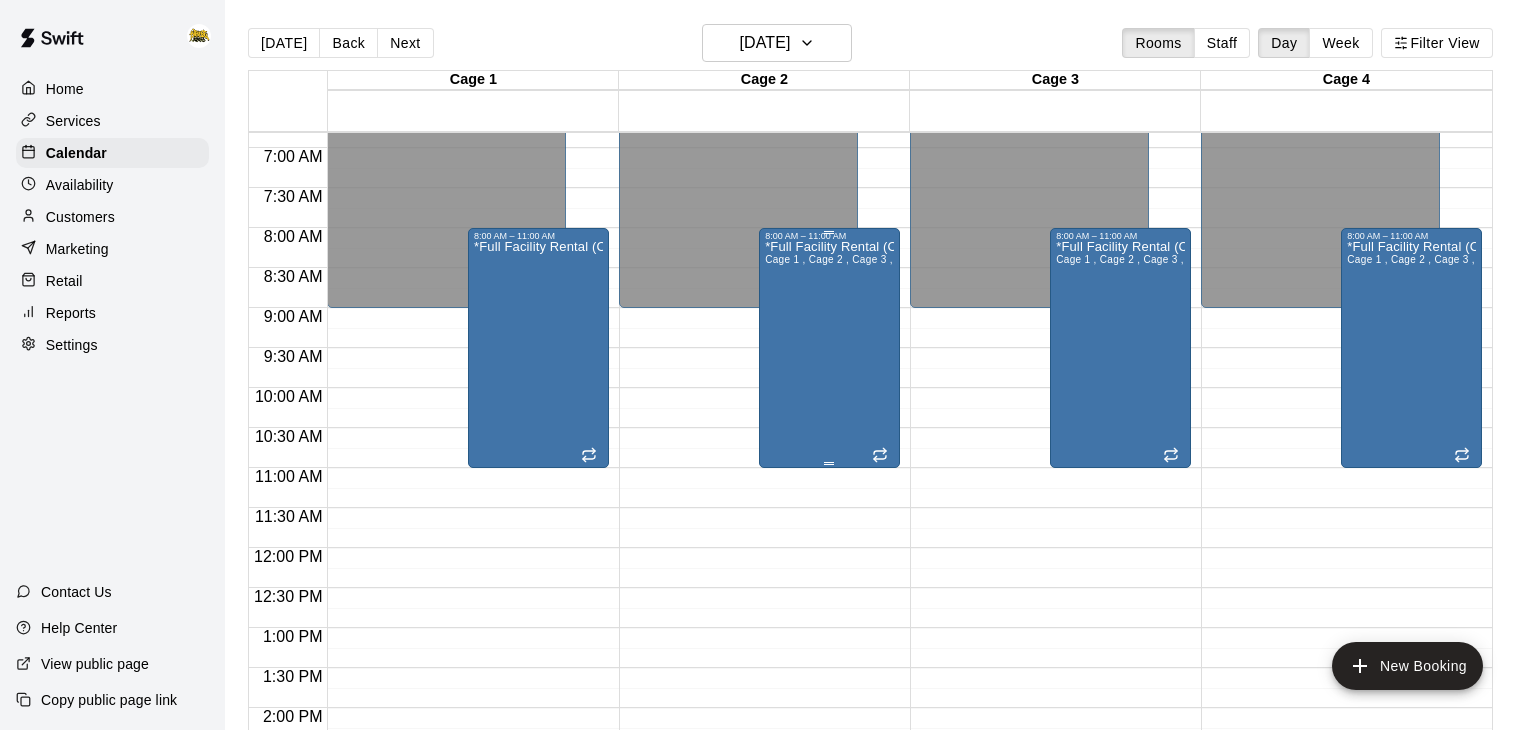 click on "*Full Facility Rental (CALL to BOOK)* Cage 1 , Cage 2 , Cage 3 , Cage 4" at bounding box center [829, 606] 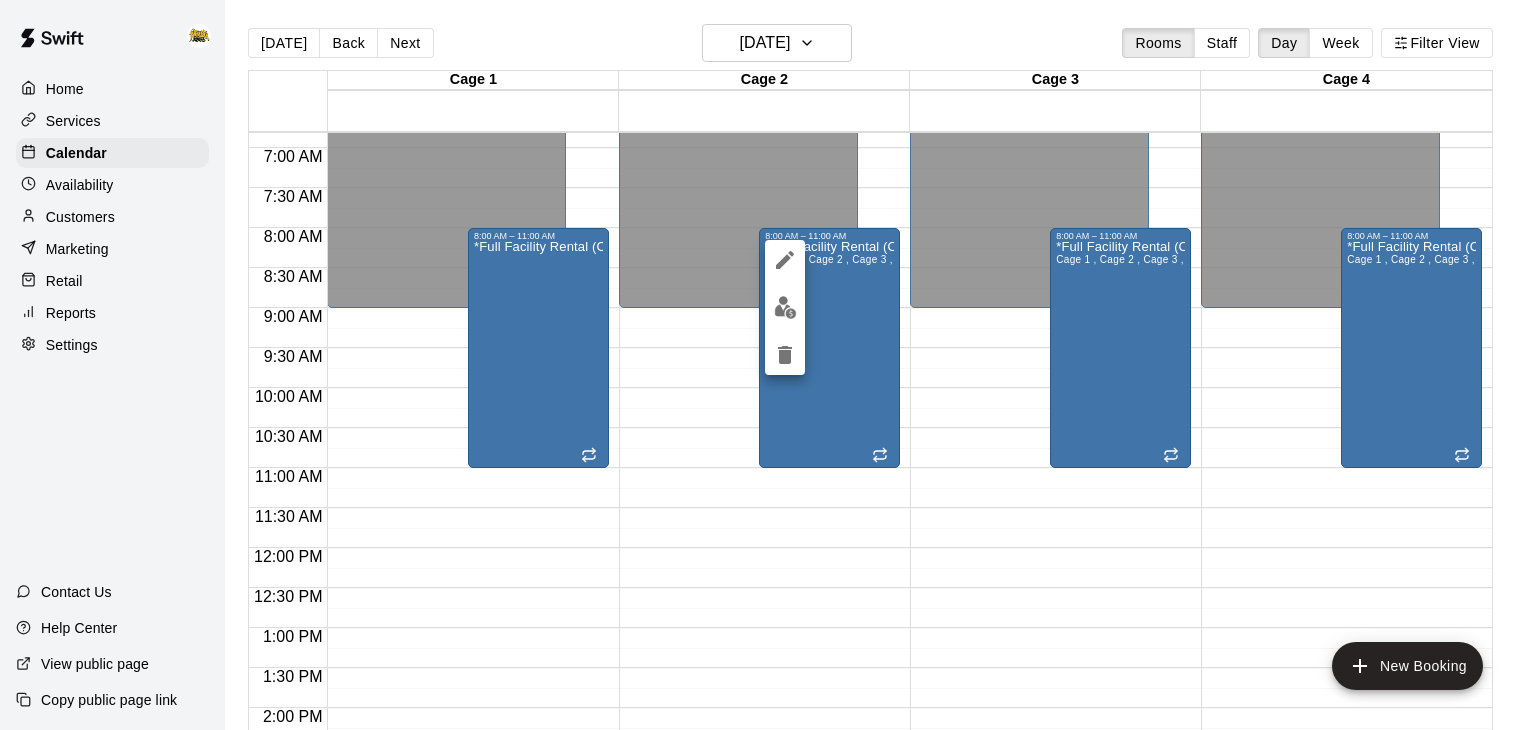 click 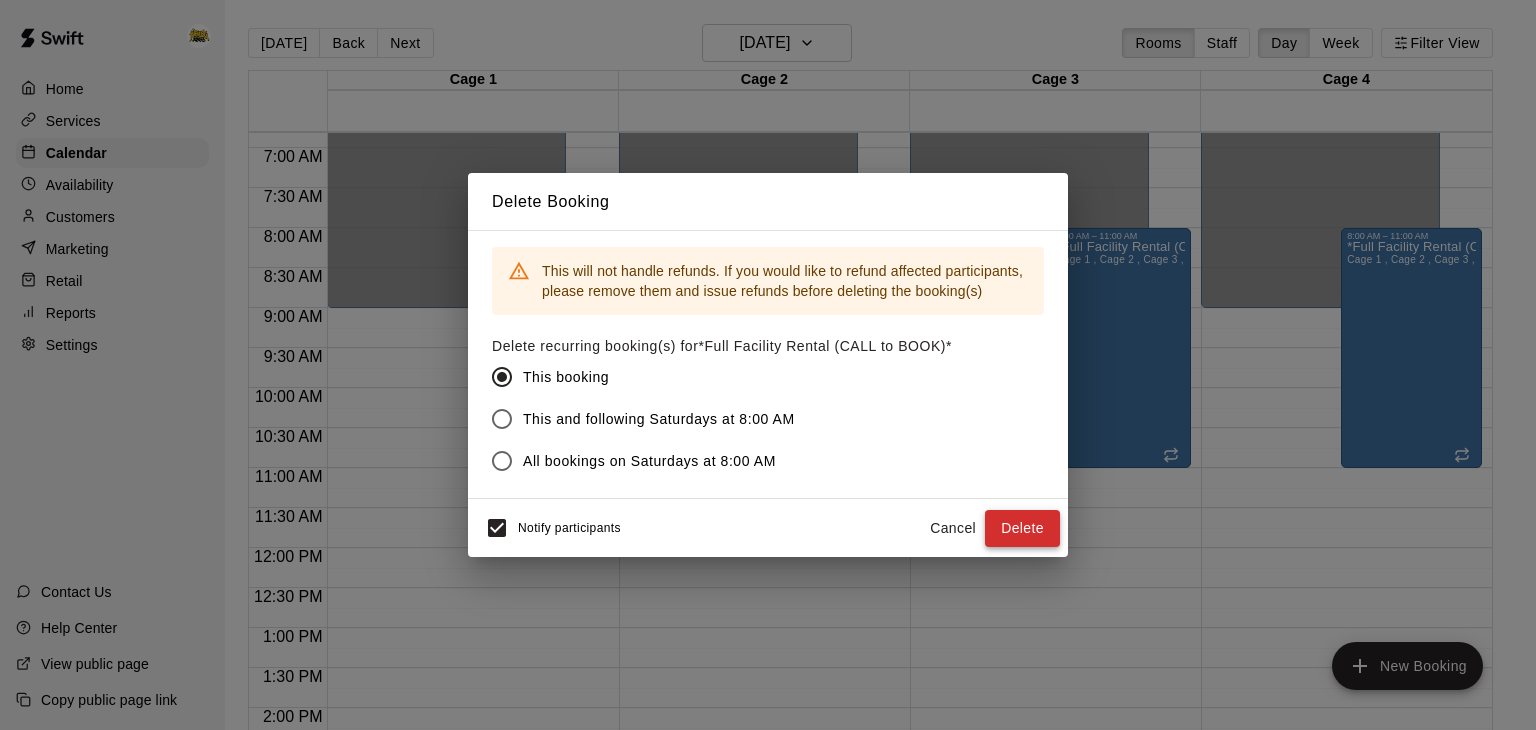 click on "Delete" at bounding box center [1022, 528] 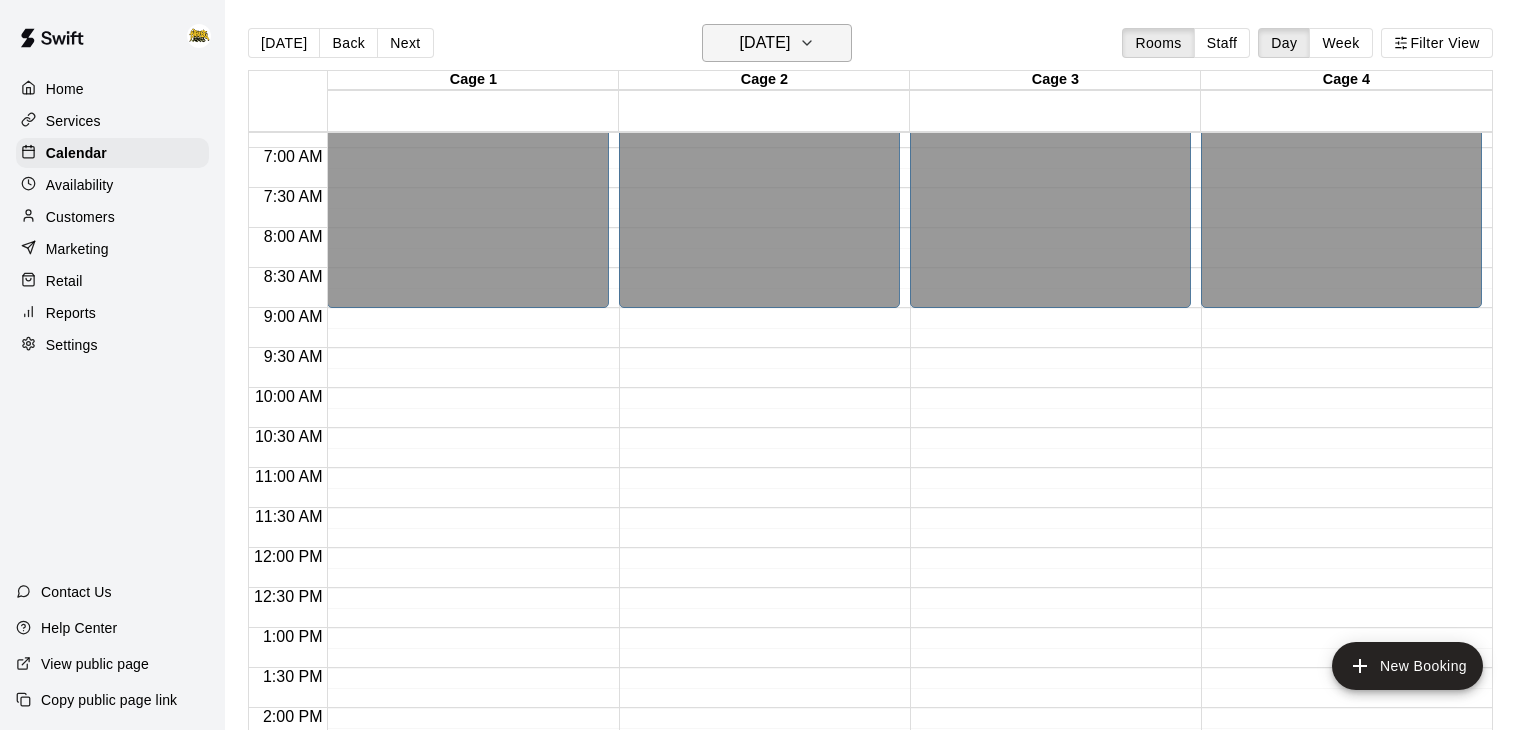 click on "[DATE]" at bounding box center [777, 43] 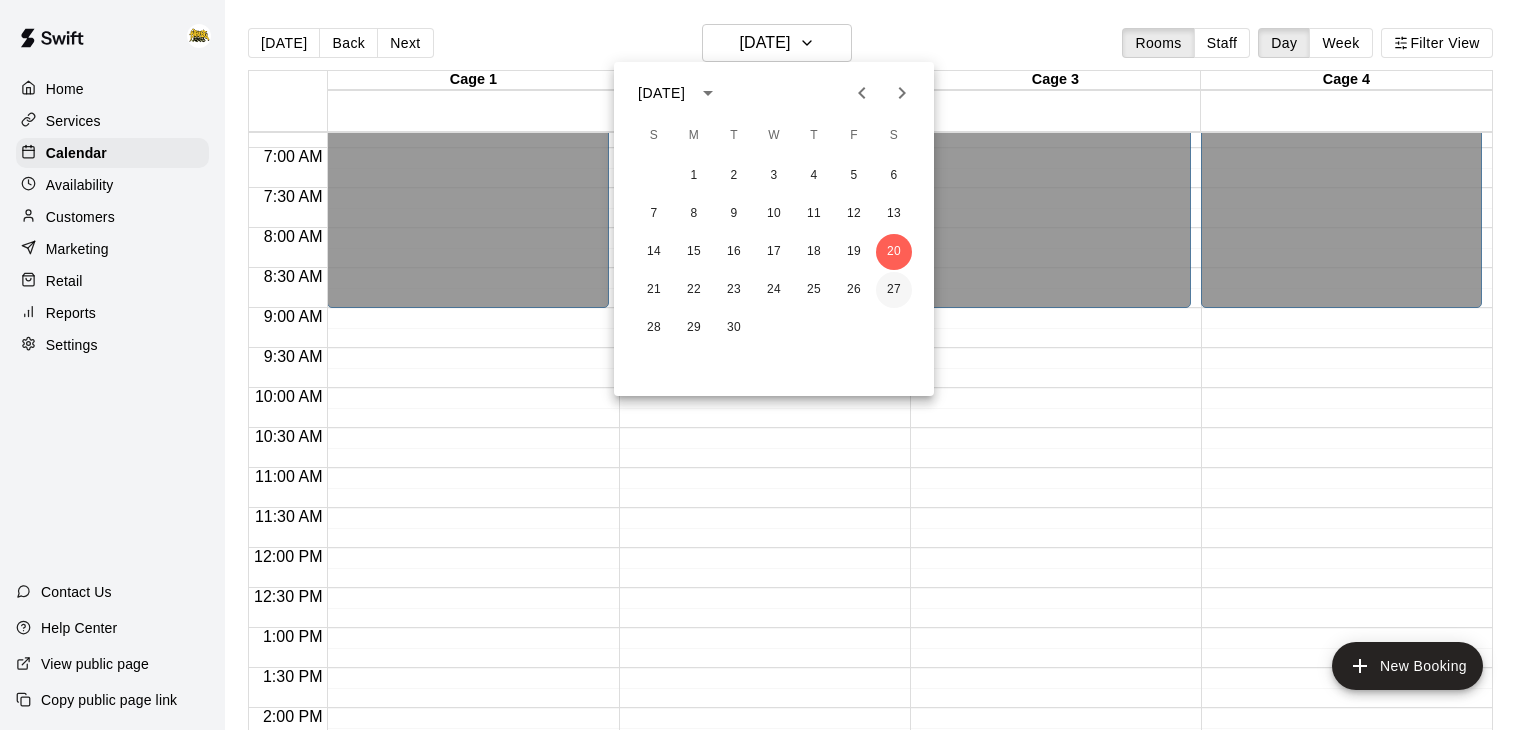 click on "27" at bounding box center (894, 290) 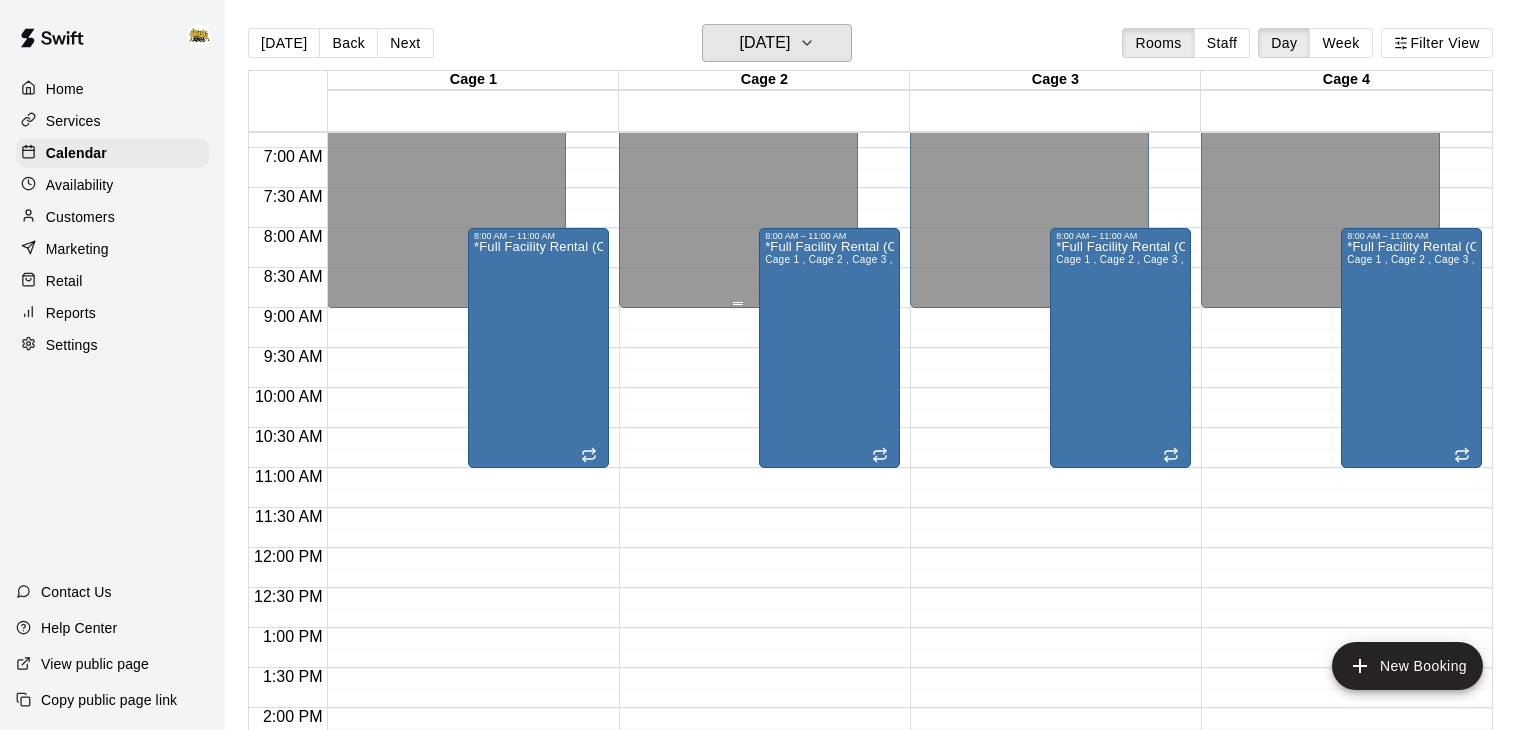 scroll, scrollTop: 559, scrollLeft: 0, axis: vertical 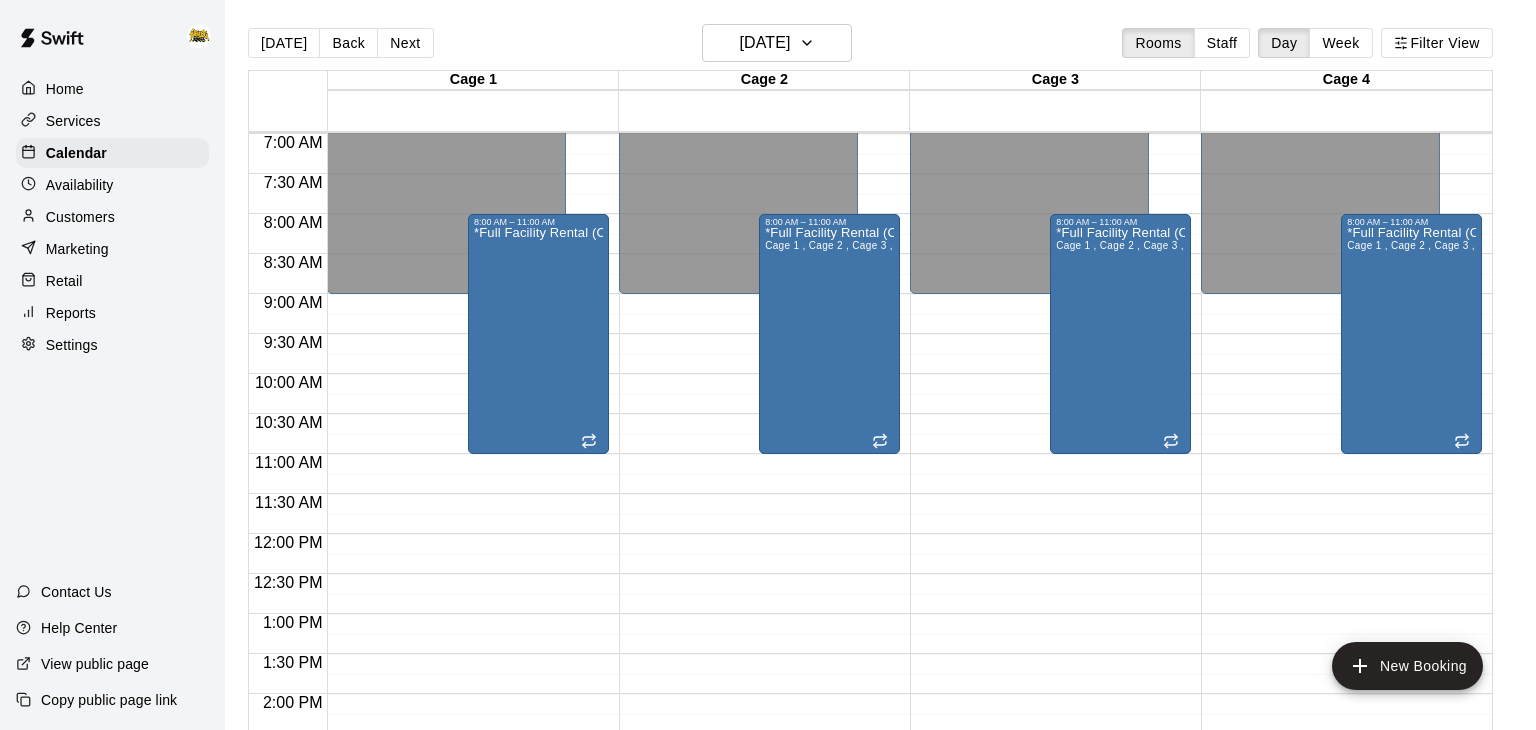 click on "12:00 AM – 9:00 AM Closed 11:00 PM – 11:59 PM Closed 8:00 AM – 11:00 AM *Full Facility Rental (CALL to BOOK)*" at bounding box center (467, 534) 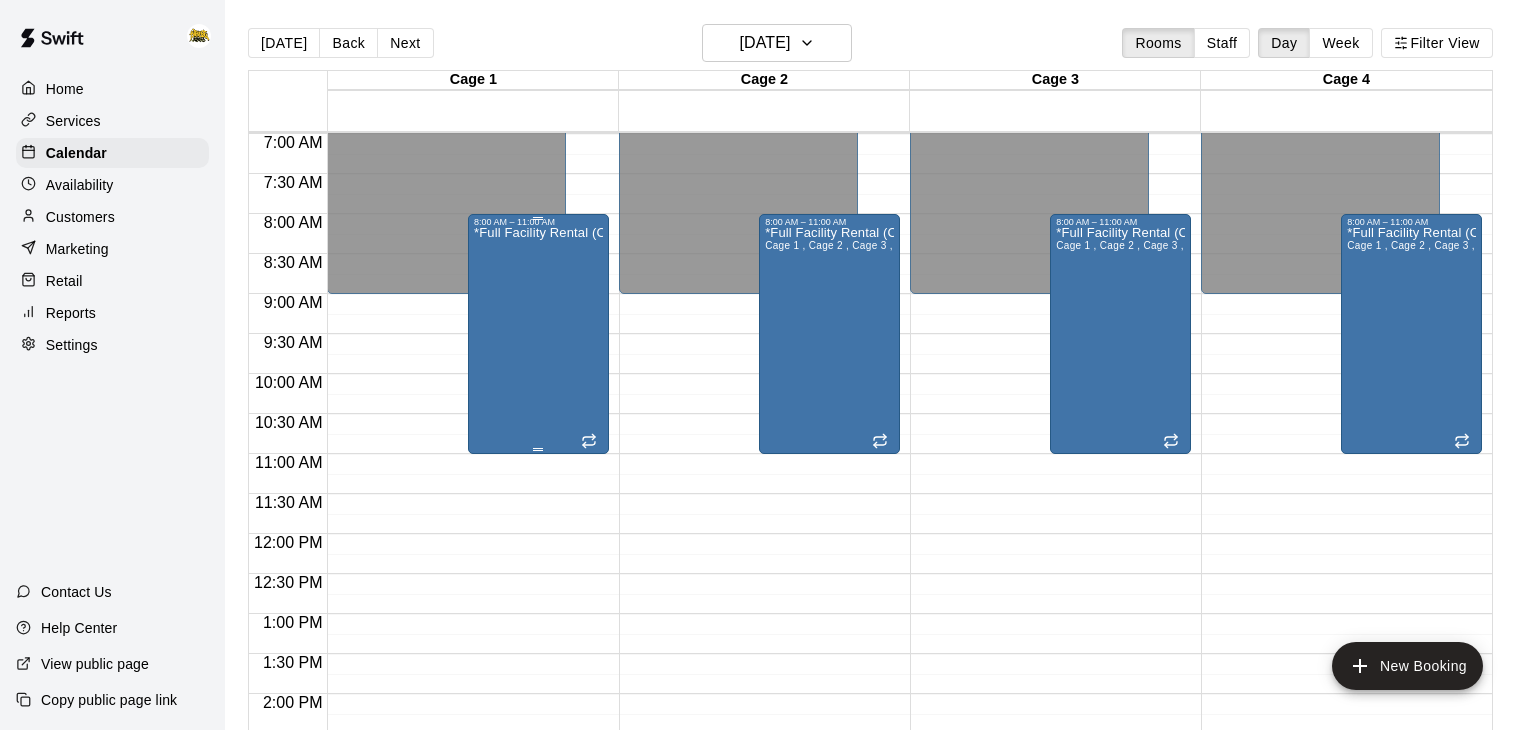 click on "*Full Facility Rental (CALL to BOOK)*" at bounding box center [538, 592] 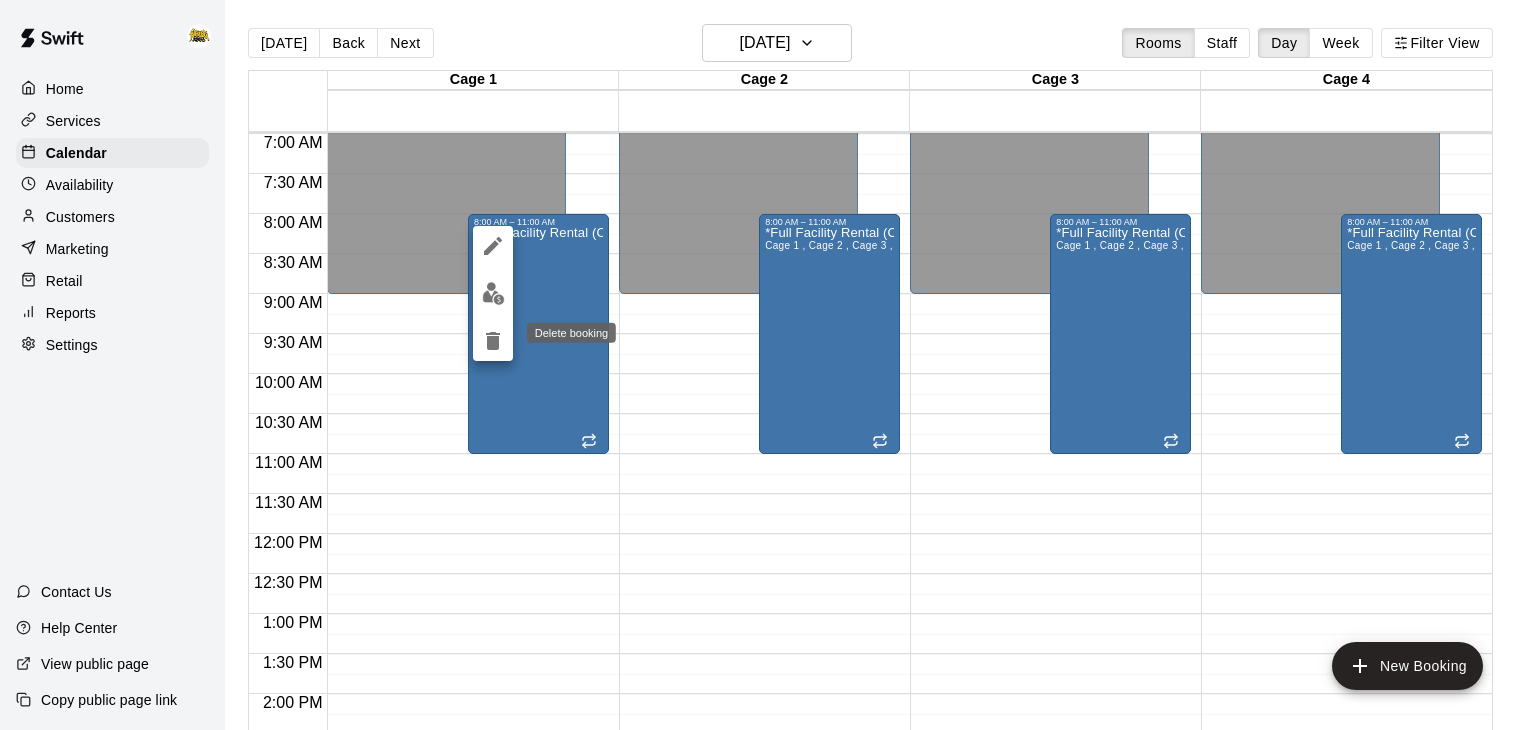 click at bounding box center [493, 341] 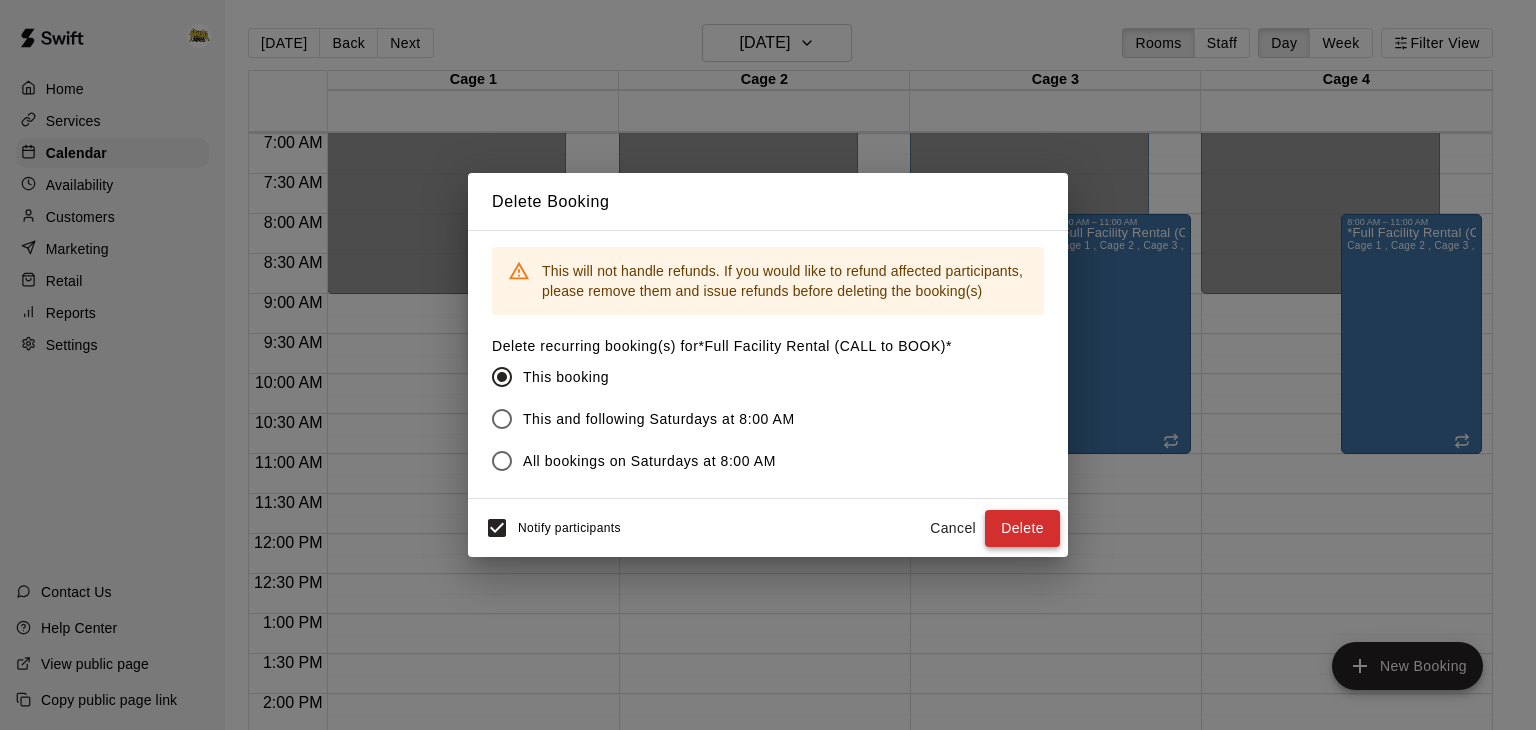 click on "Delete" at bounding box center (1022, 528) 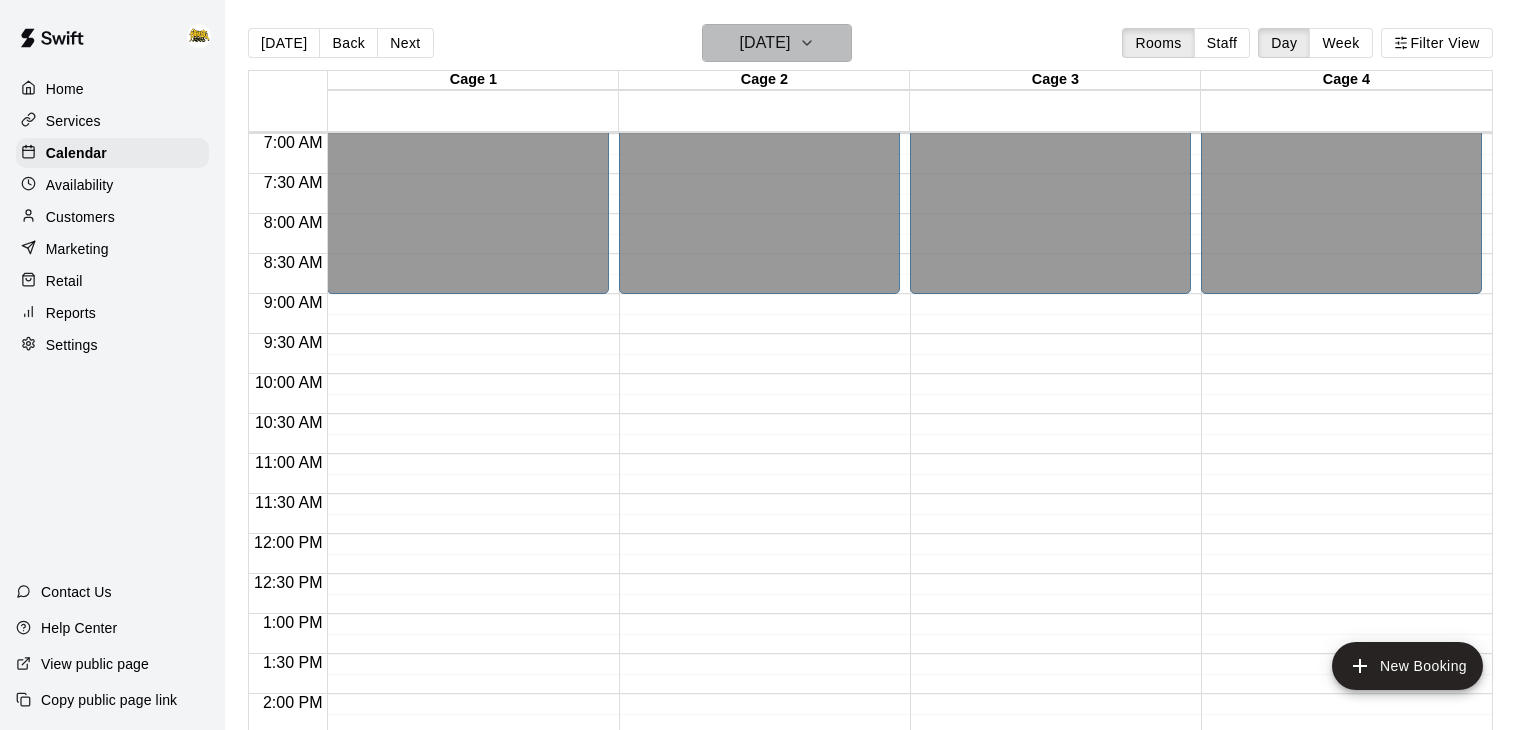 click 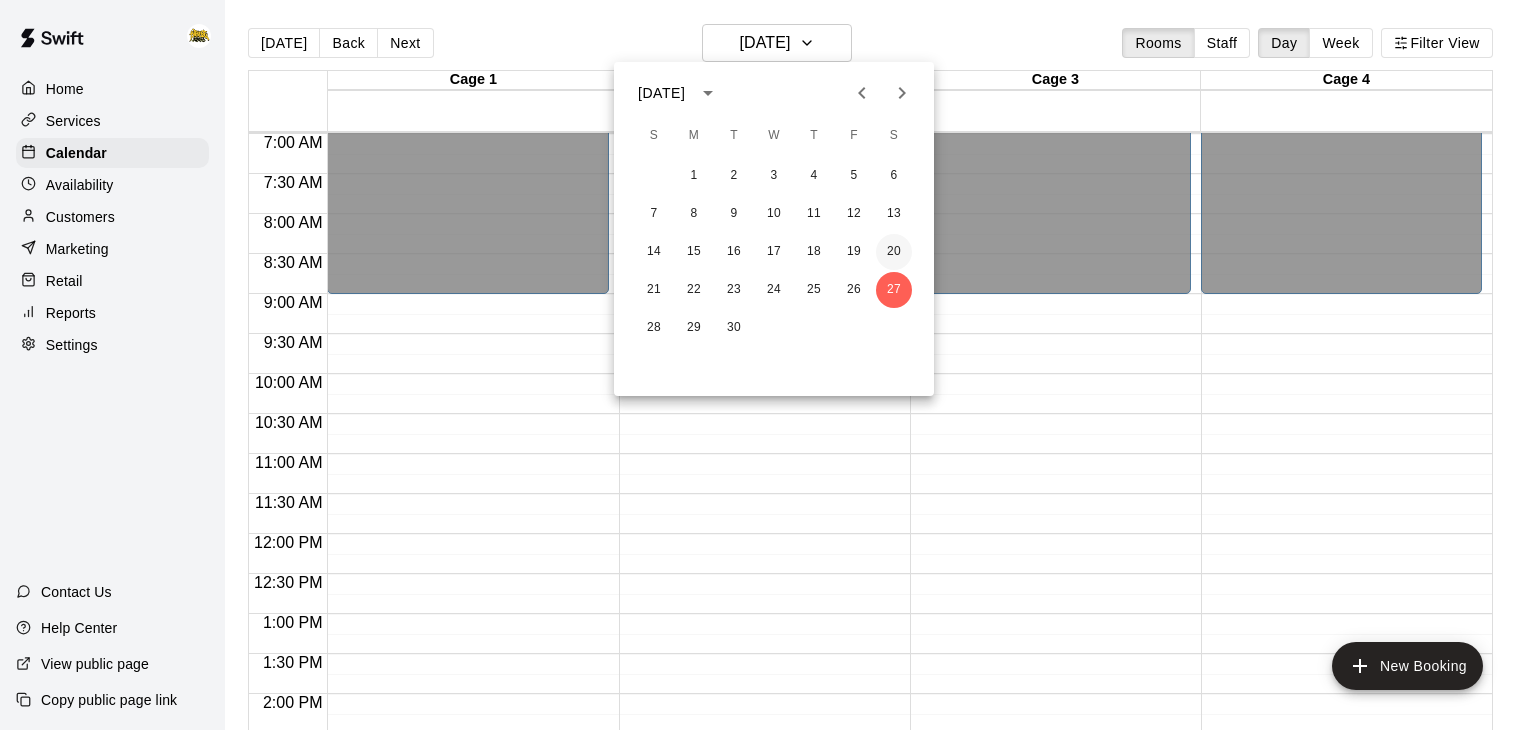 click on "20" at bounding box center [894, 252] 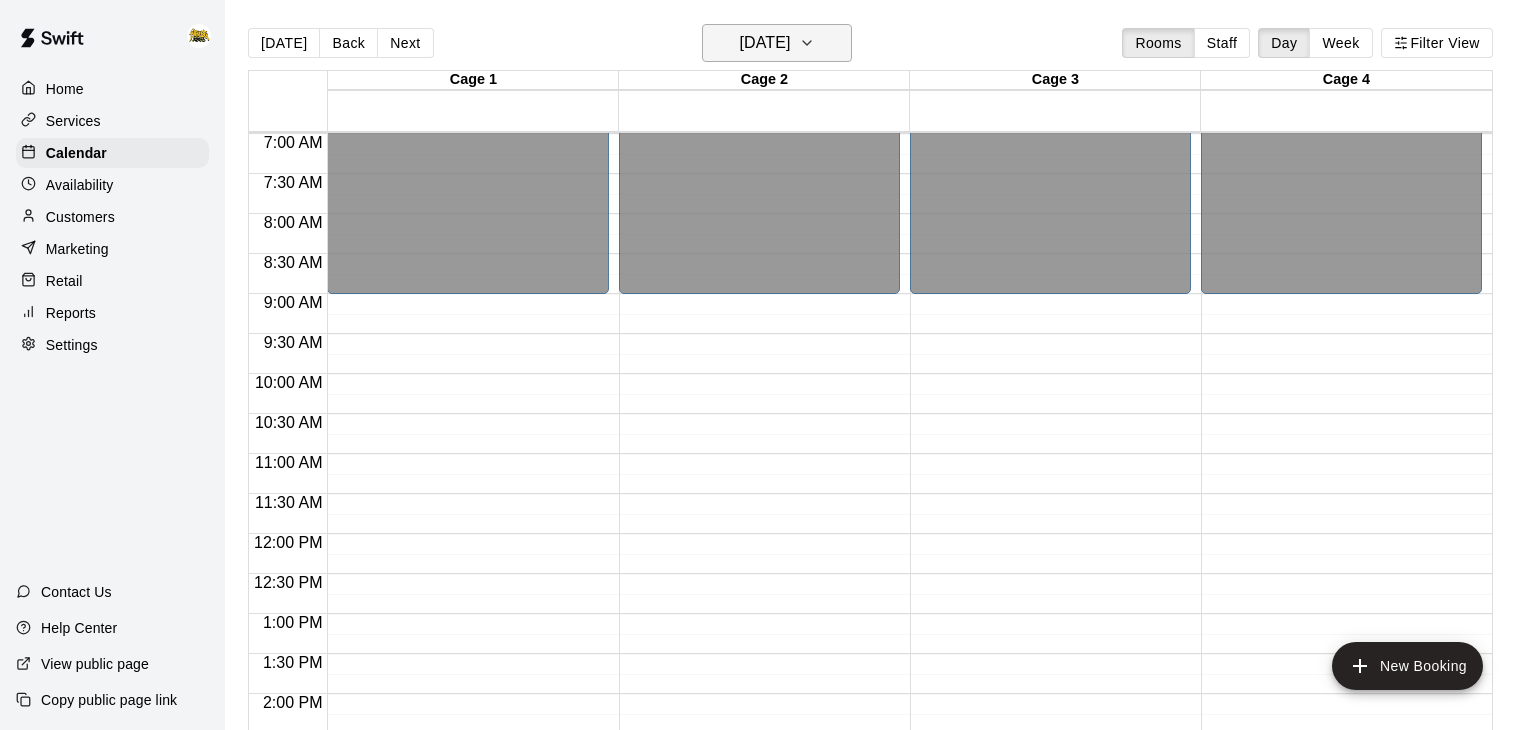 click on "[DATE]" at bounding box center [777, 43] 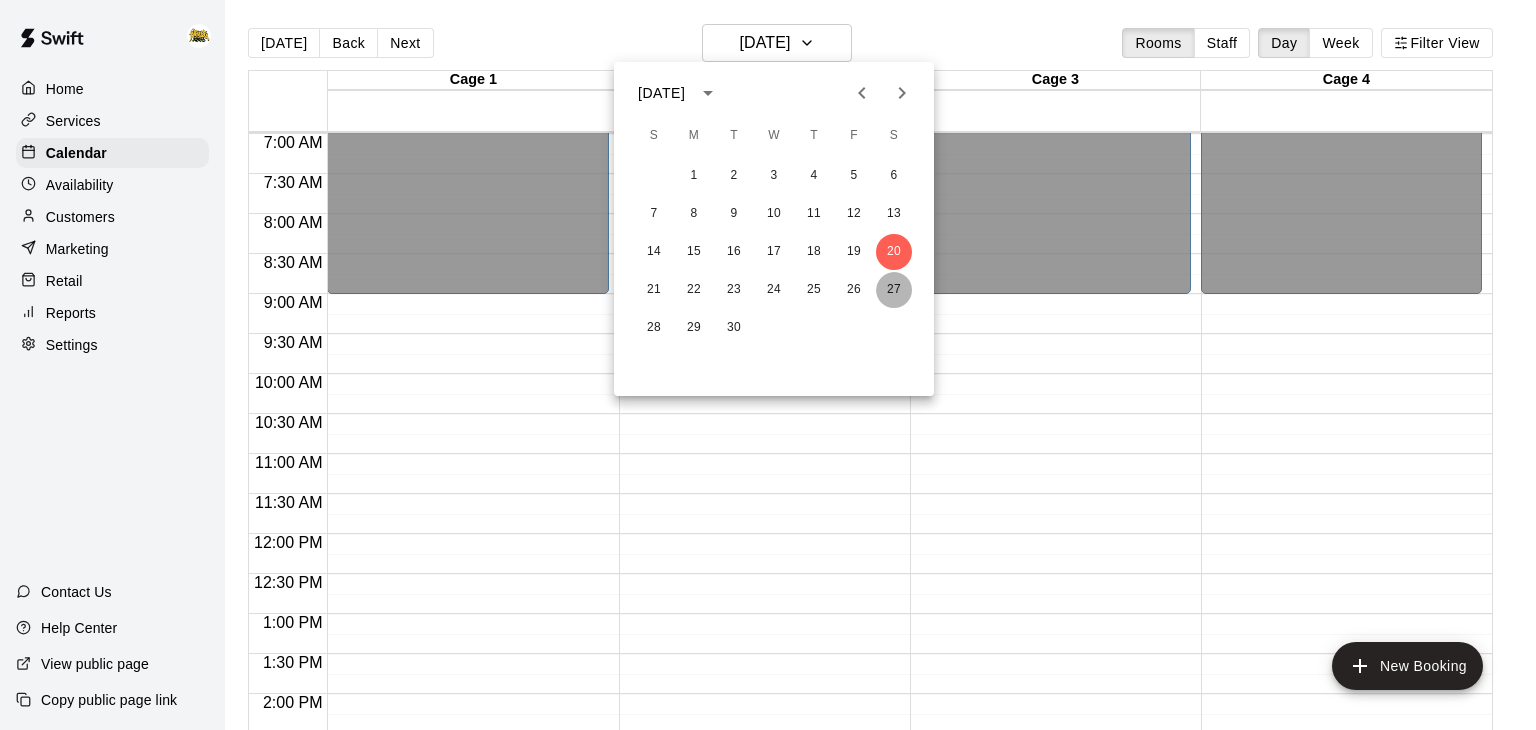 click on "27" at bounding box center (894, 290) 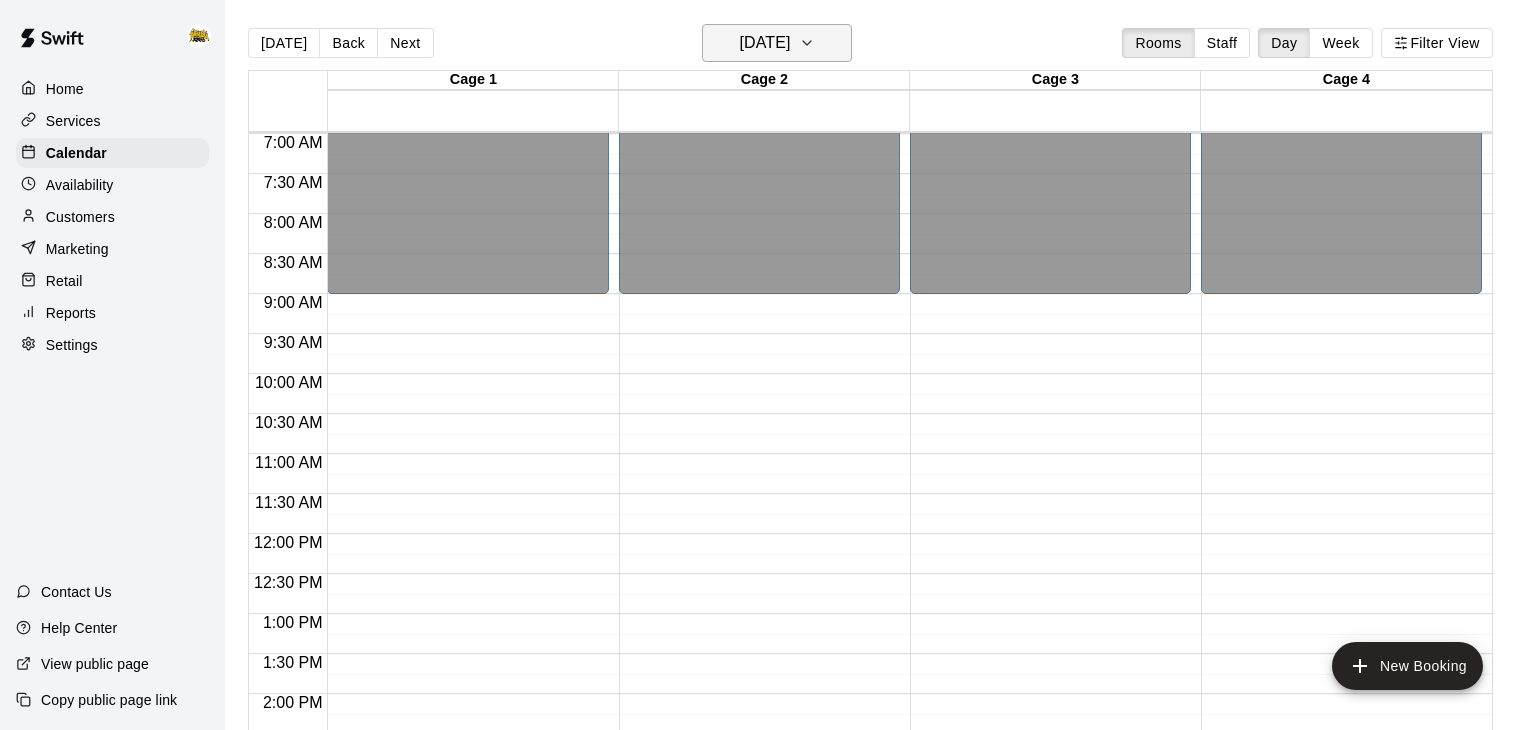 click 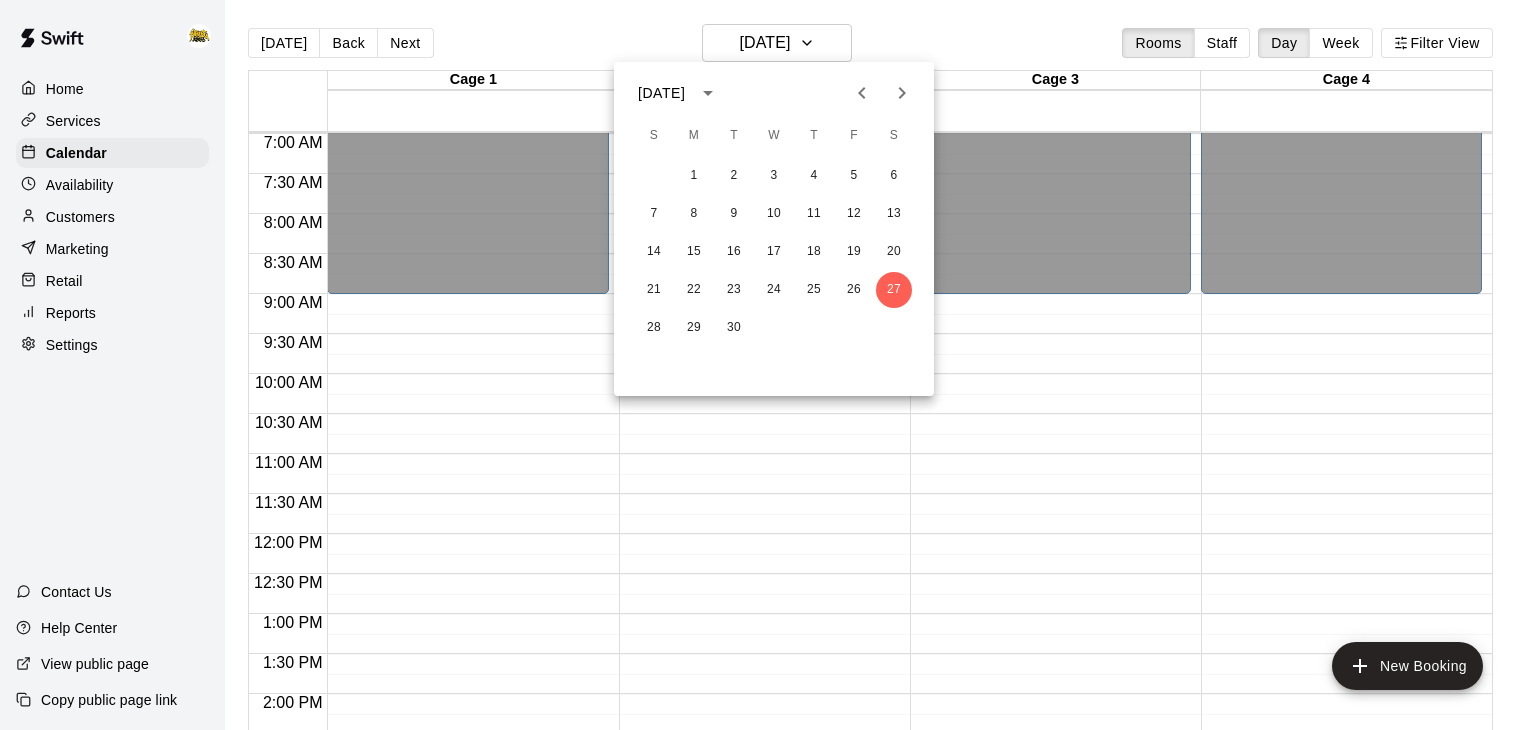 click 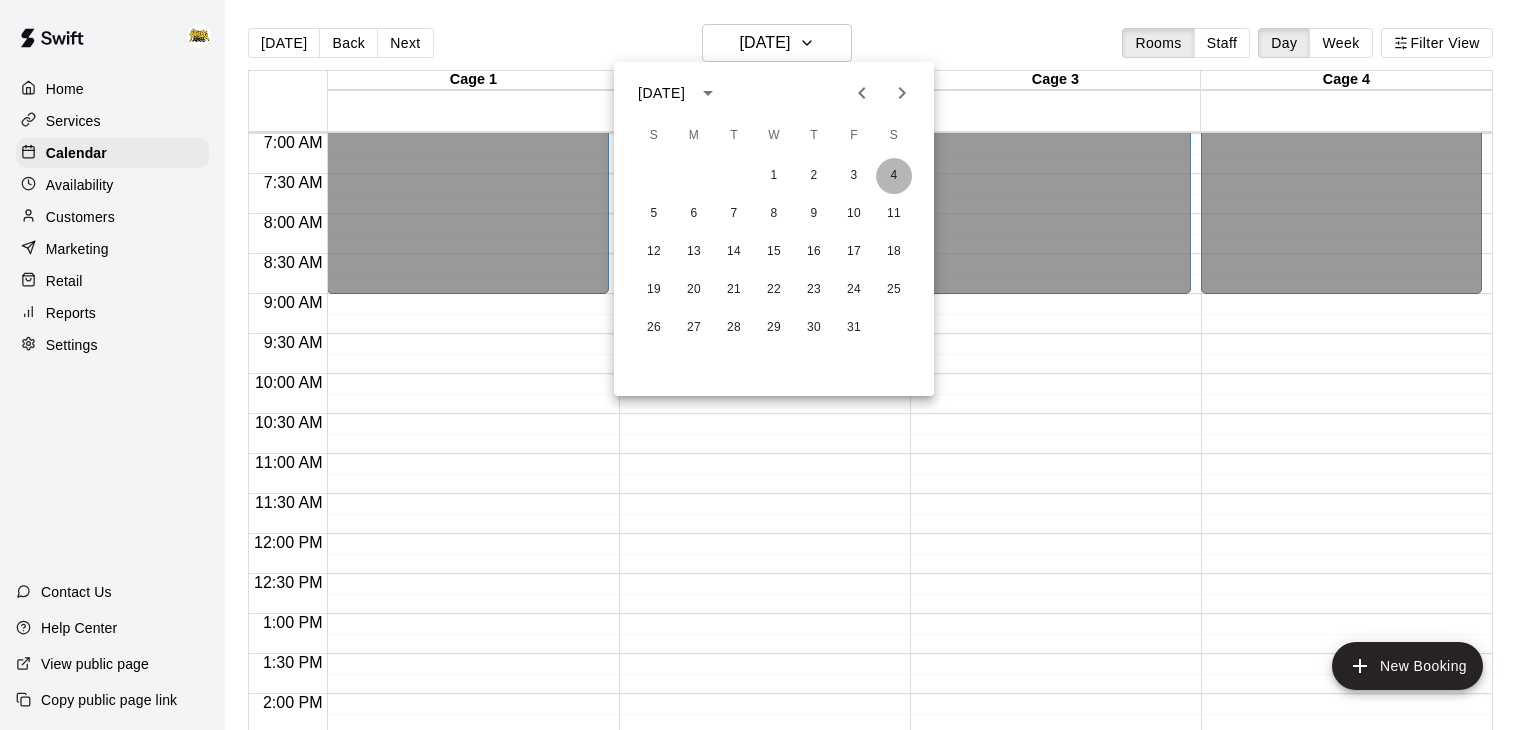 click on "4" at bounding box center (894, 176) 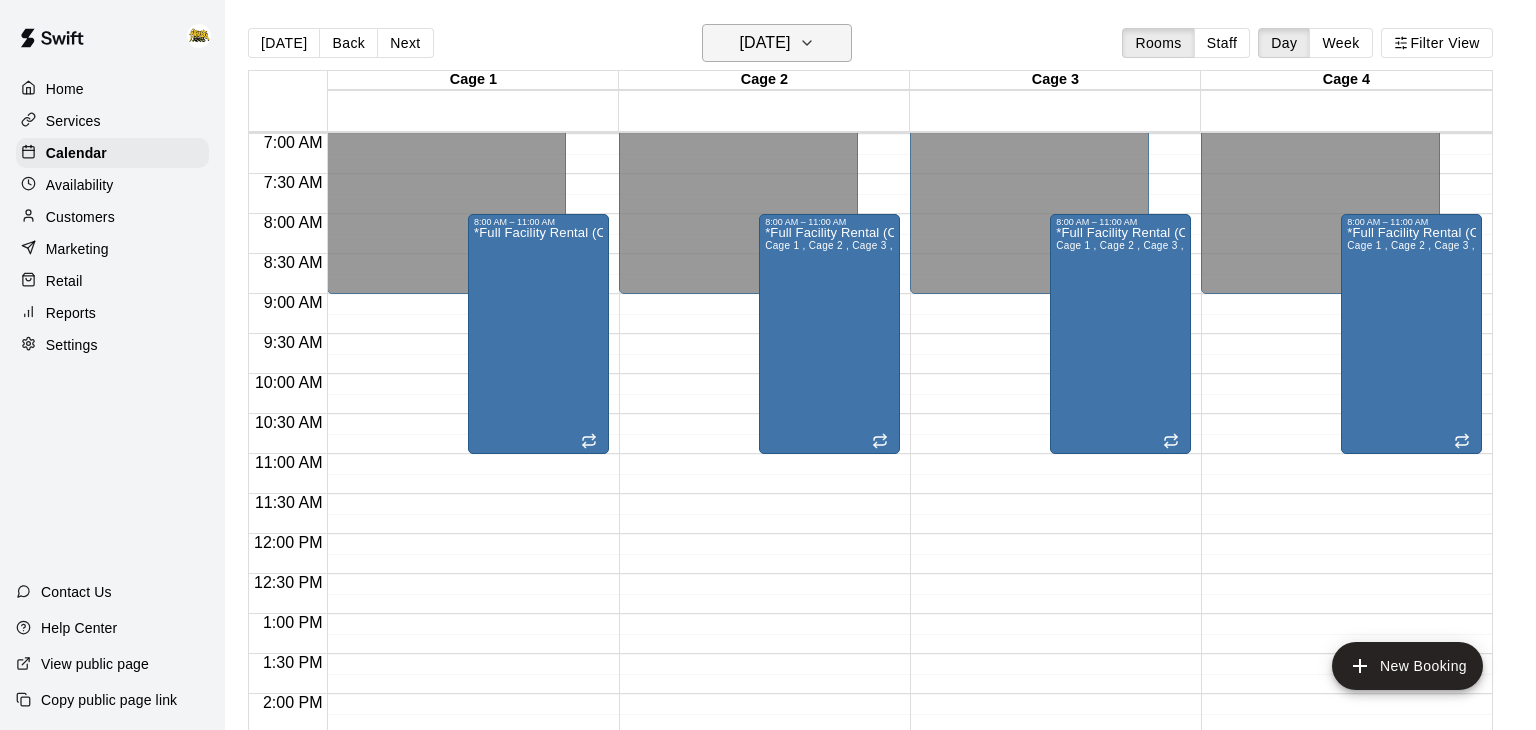 click on "[DATE]" at bounding box center [777, 43] 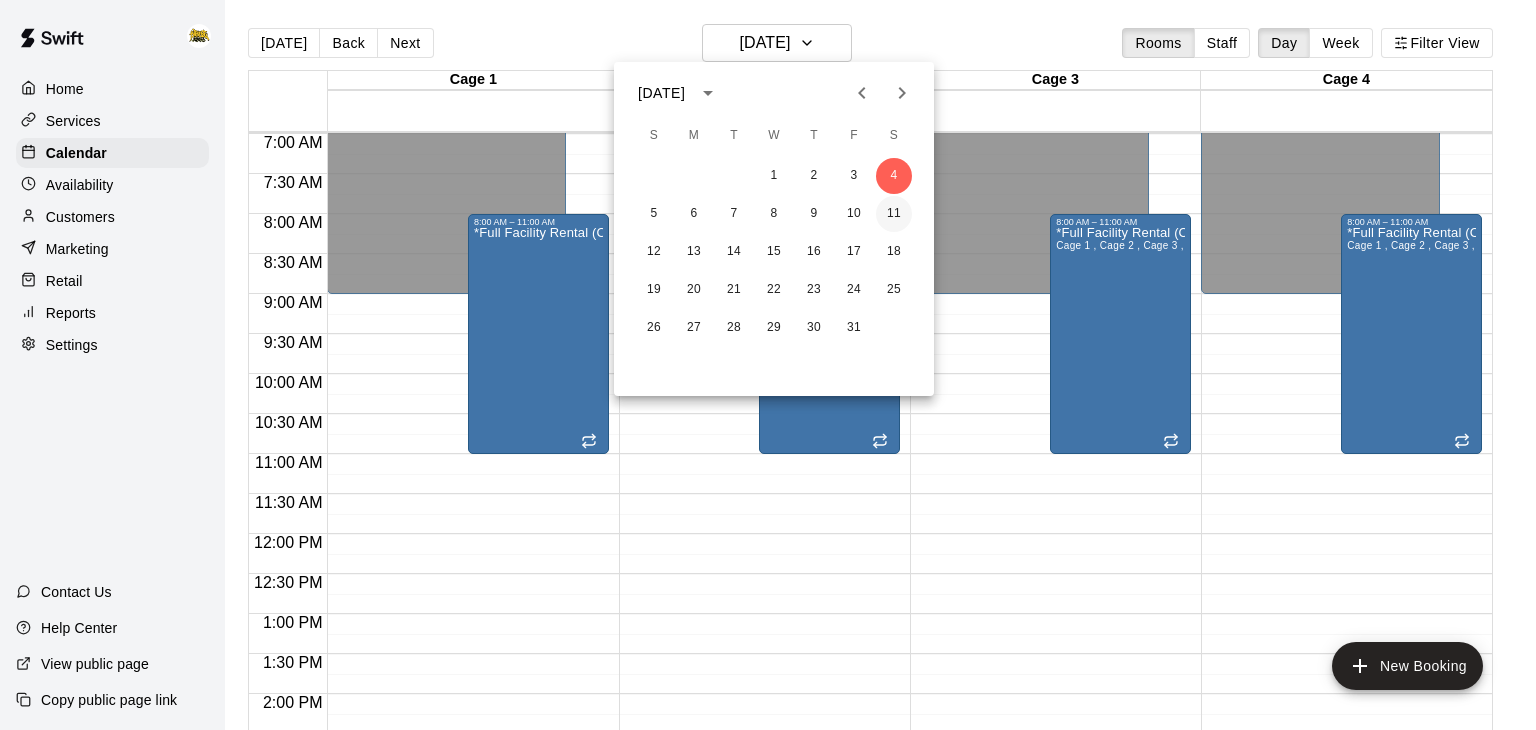 click on "11" at bounding box center [894, 214] 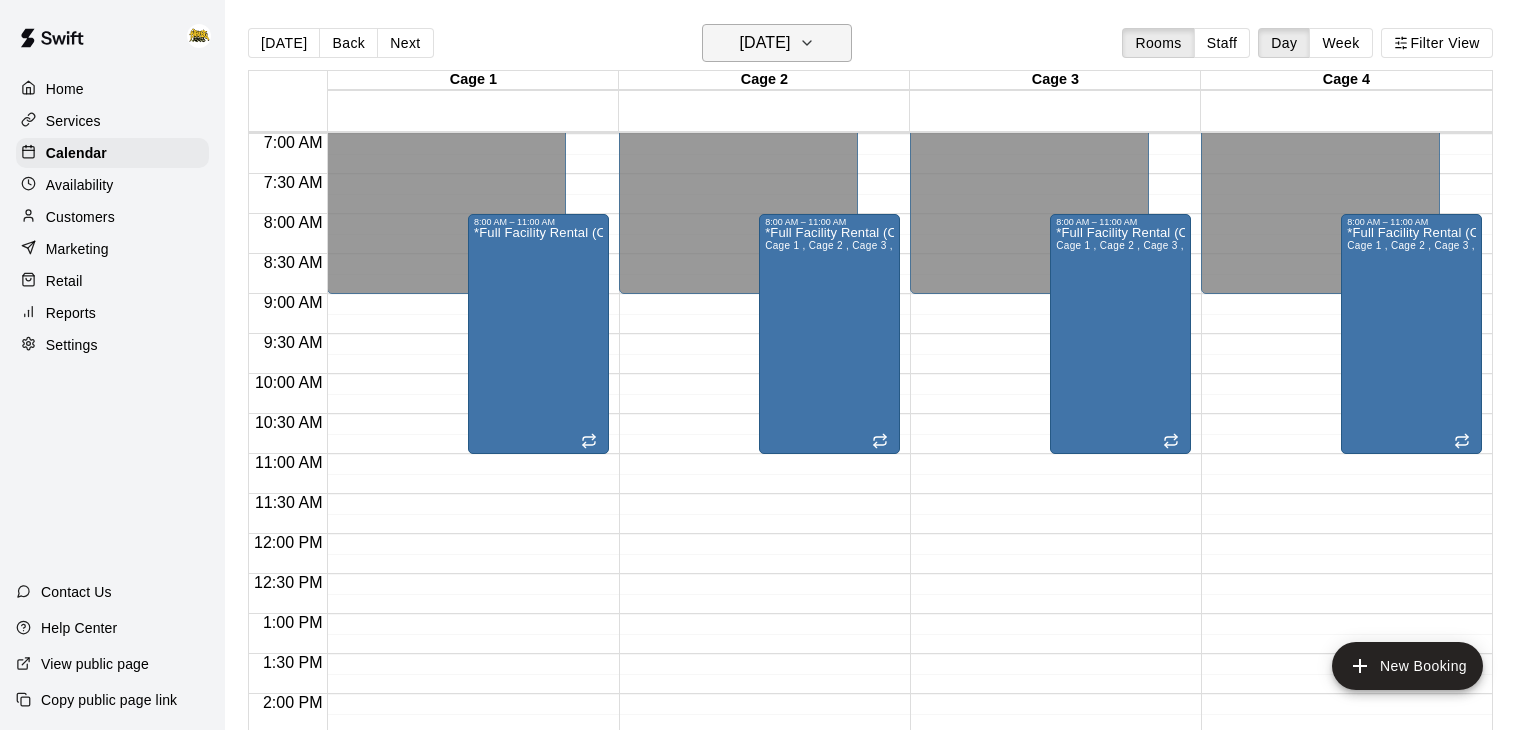 click 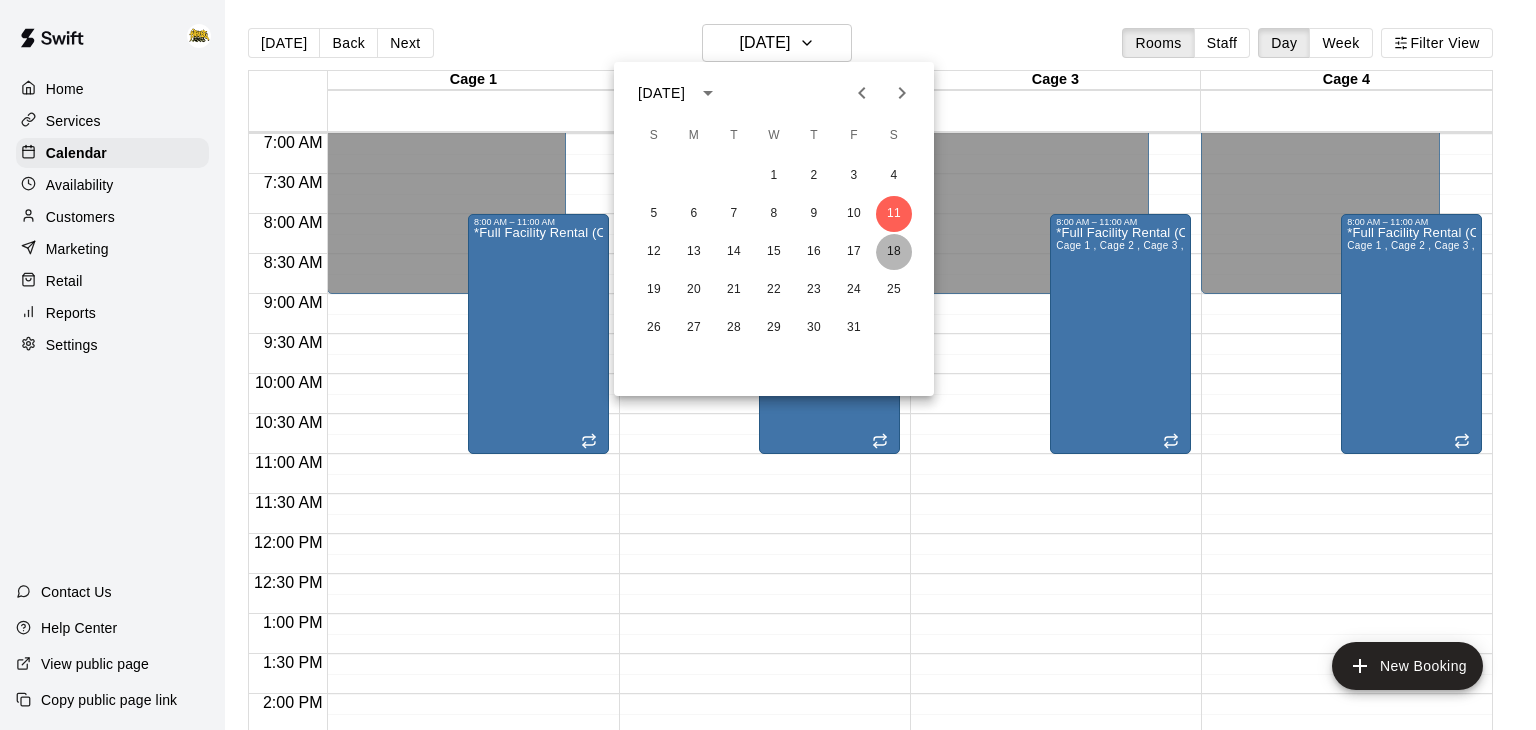 click on "18" at bounding box center [894, 252] 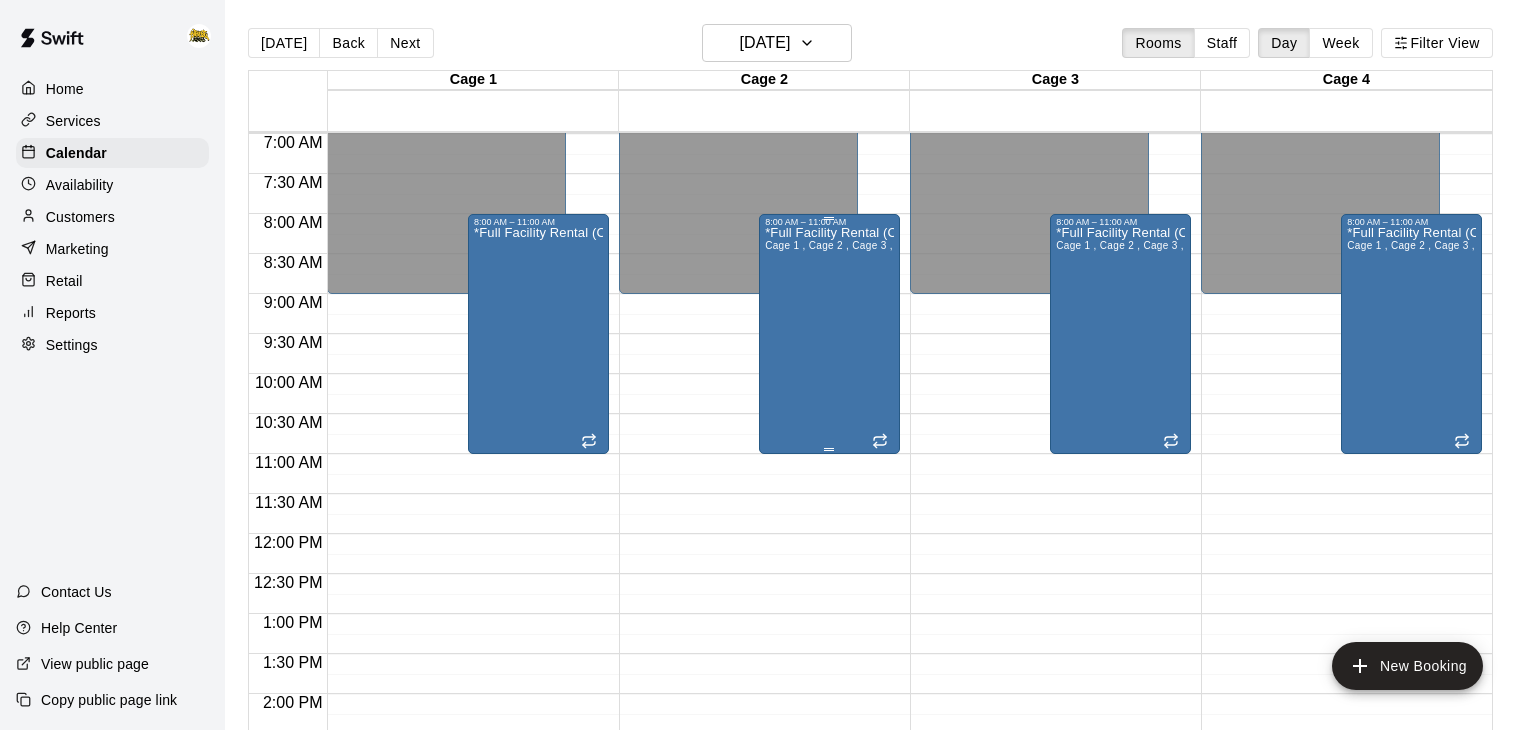 click on "*Full Facility Rental (CALL to BOOK)* Cage 1 , Cage 2 , Cage 3 , Cage 4" at bounding box center [829, 592] 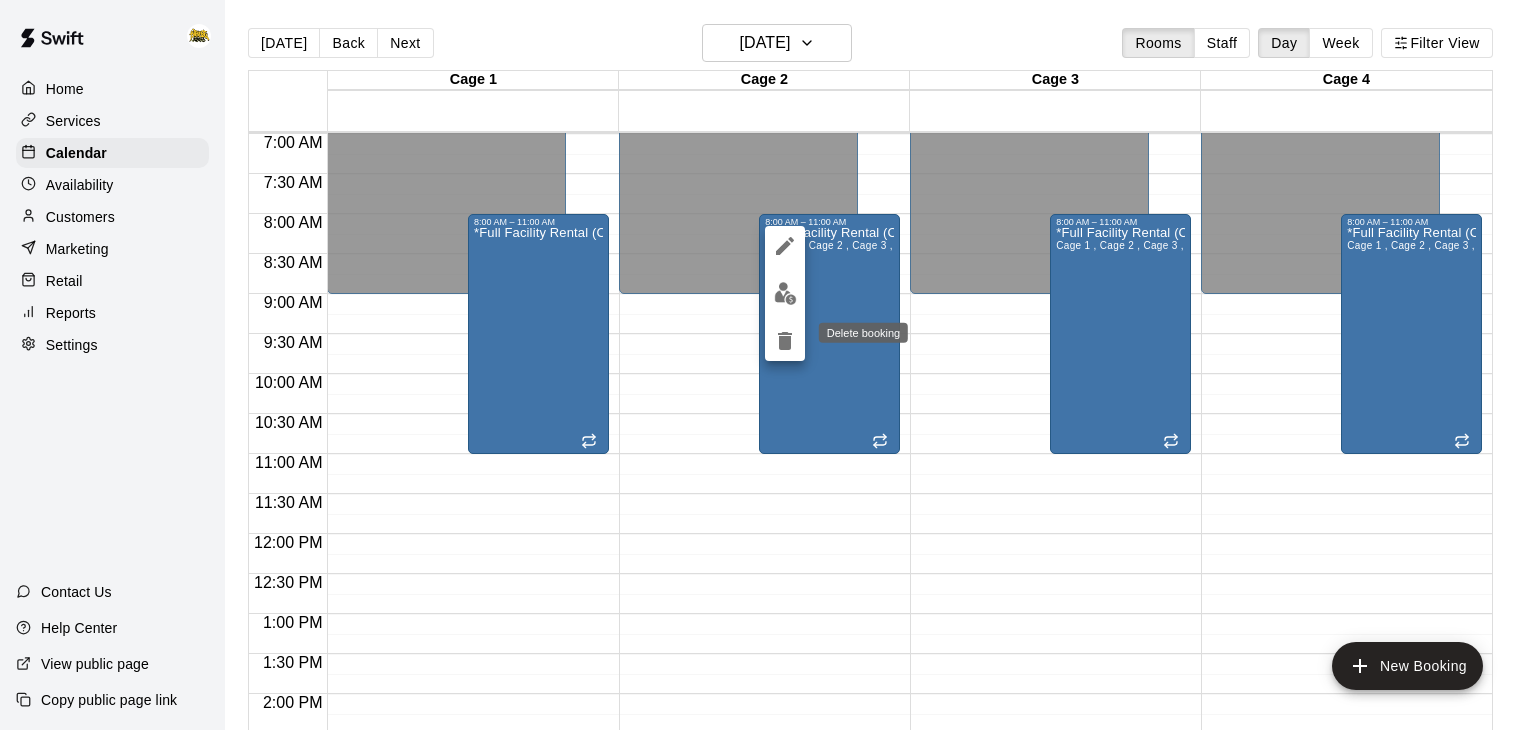 click 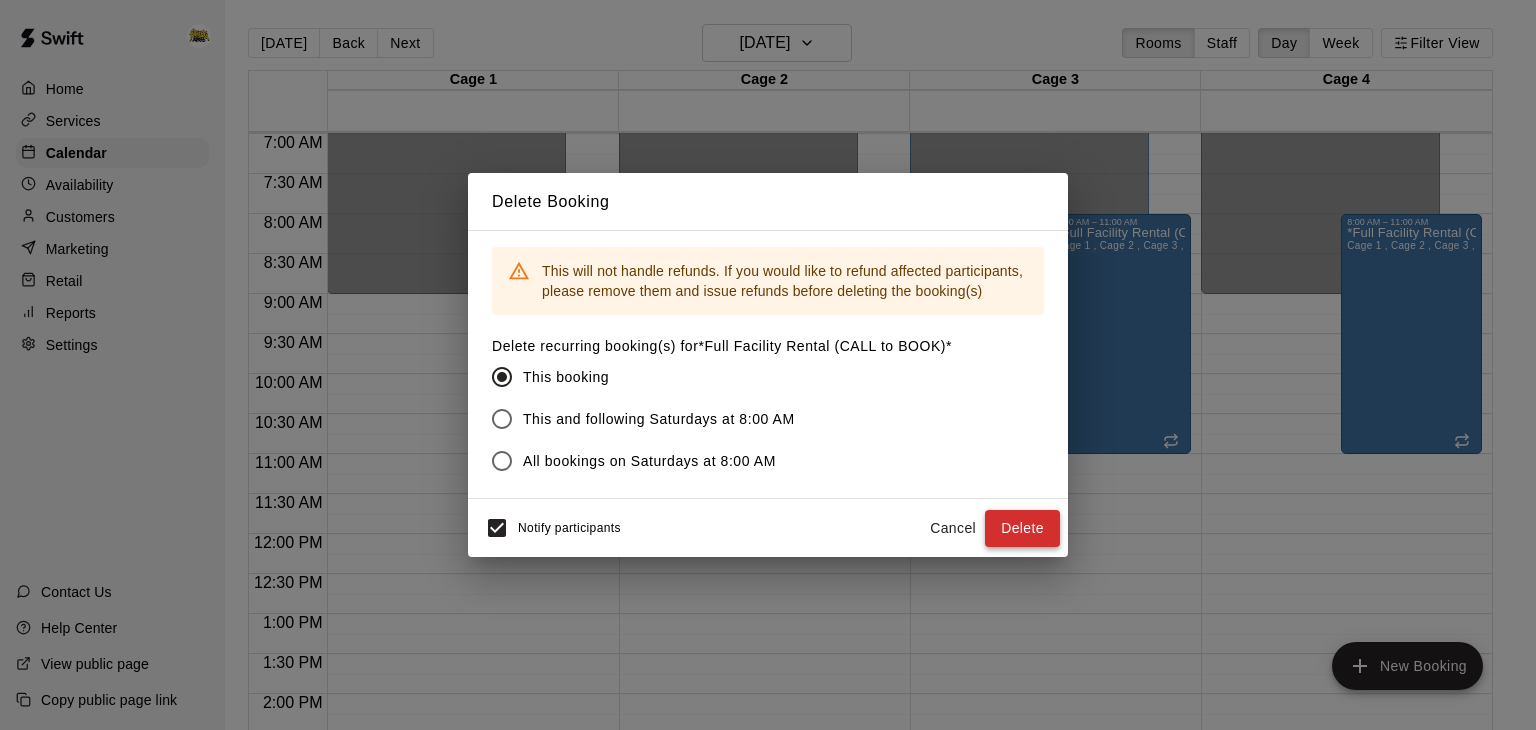 click on "Delete" at bounding box center [1022, 528] 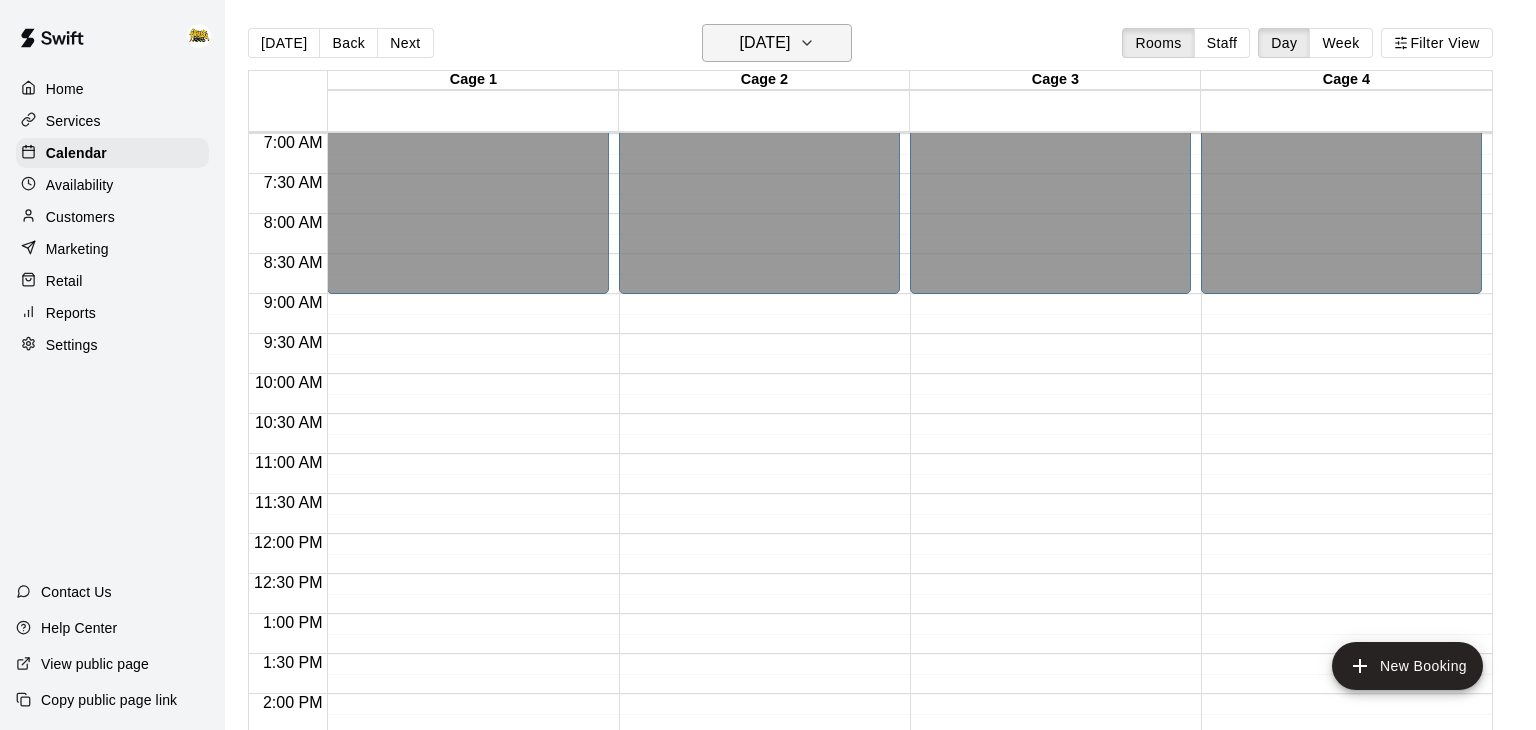 click on "[DATE]" at bounding box center (777, 43) 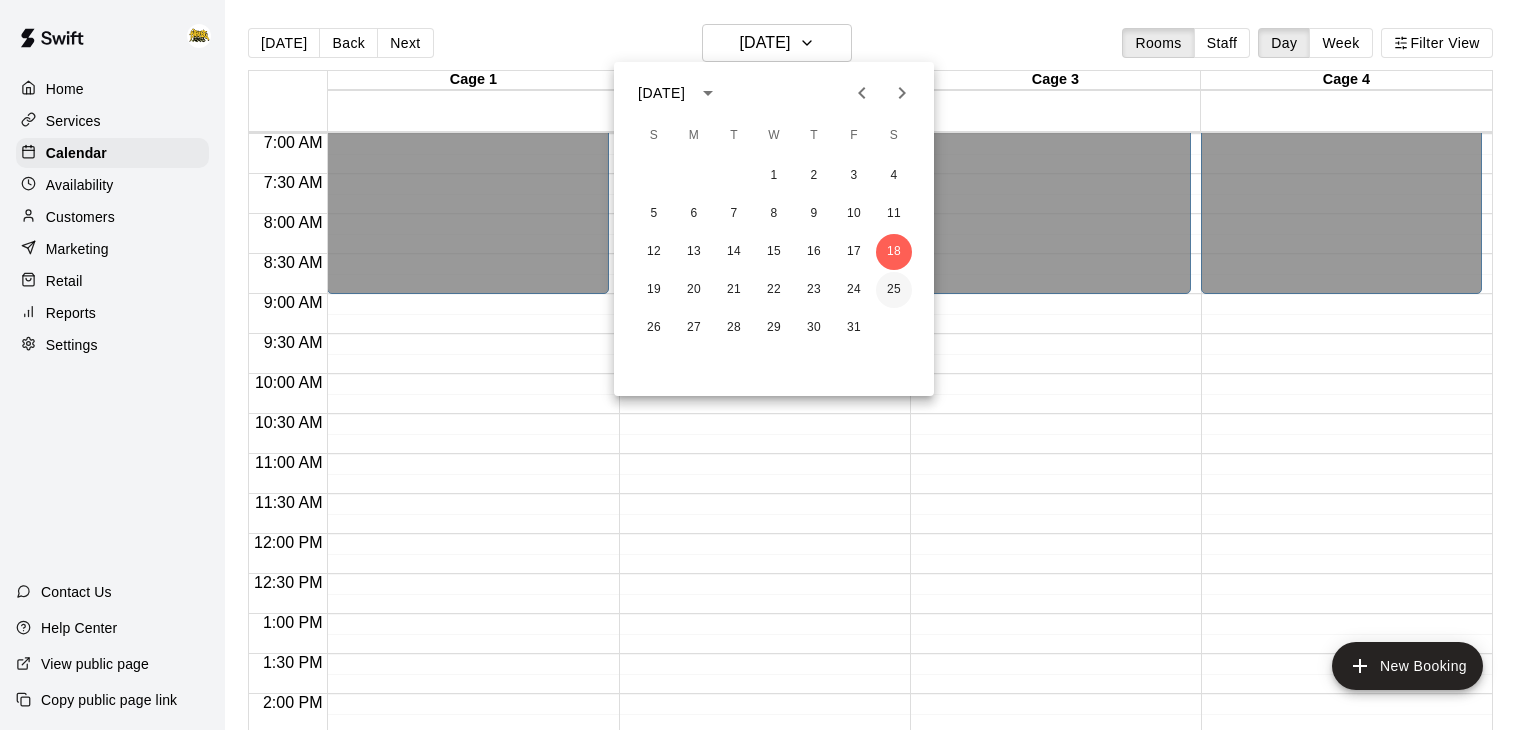 click on "25" at bounding box center [894, 290] 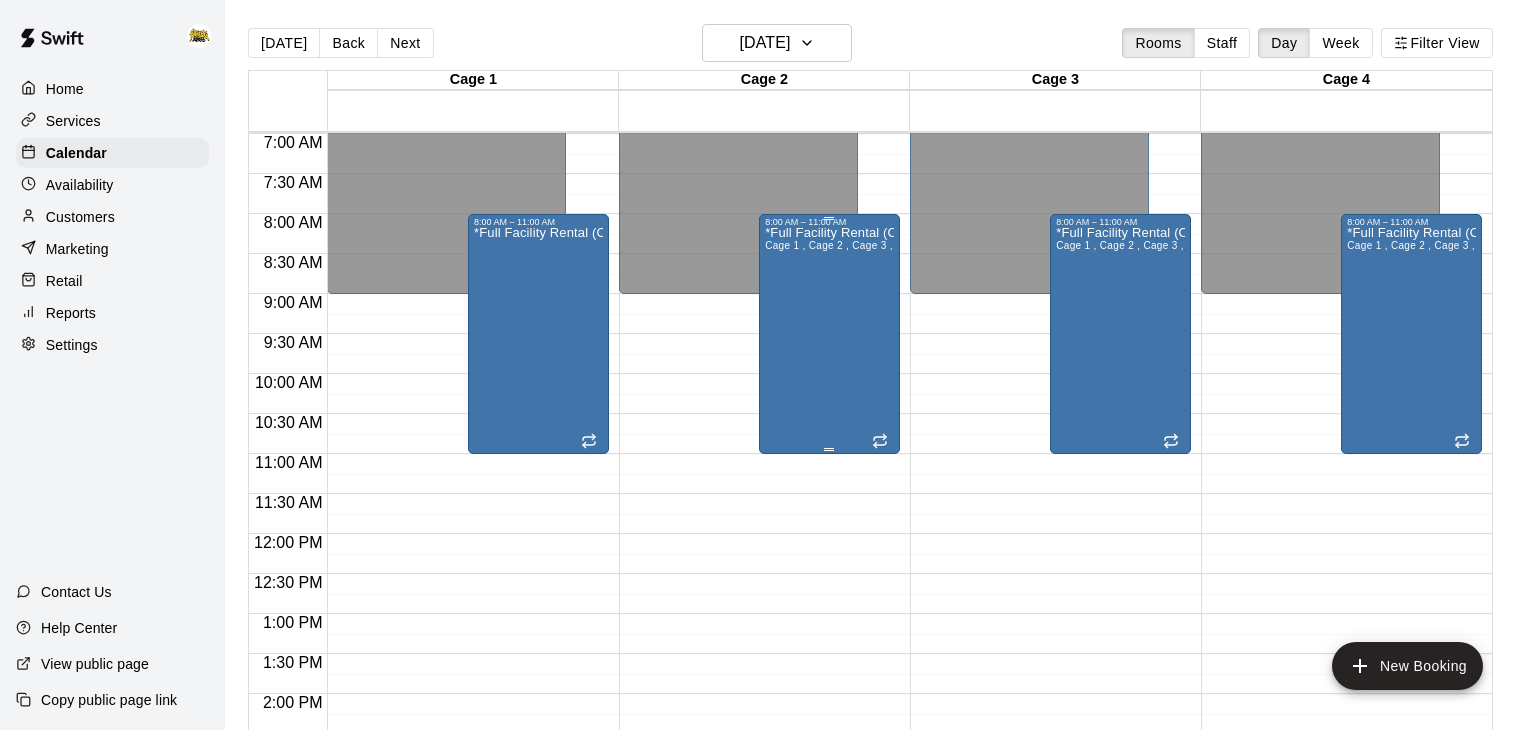 click on "*Full Facility Rental (CALL to BOOK)* Cage 1 , Cage 2 , Cage 3 , Cage 4" at bounding box center [829, 592] 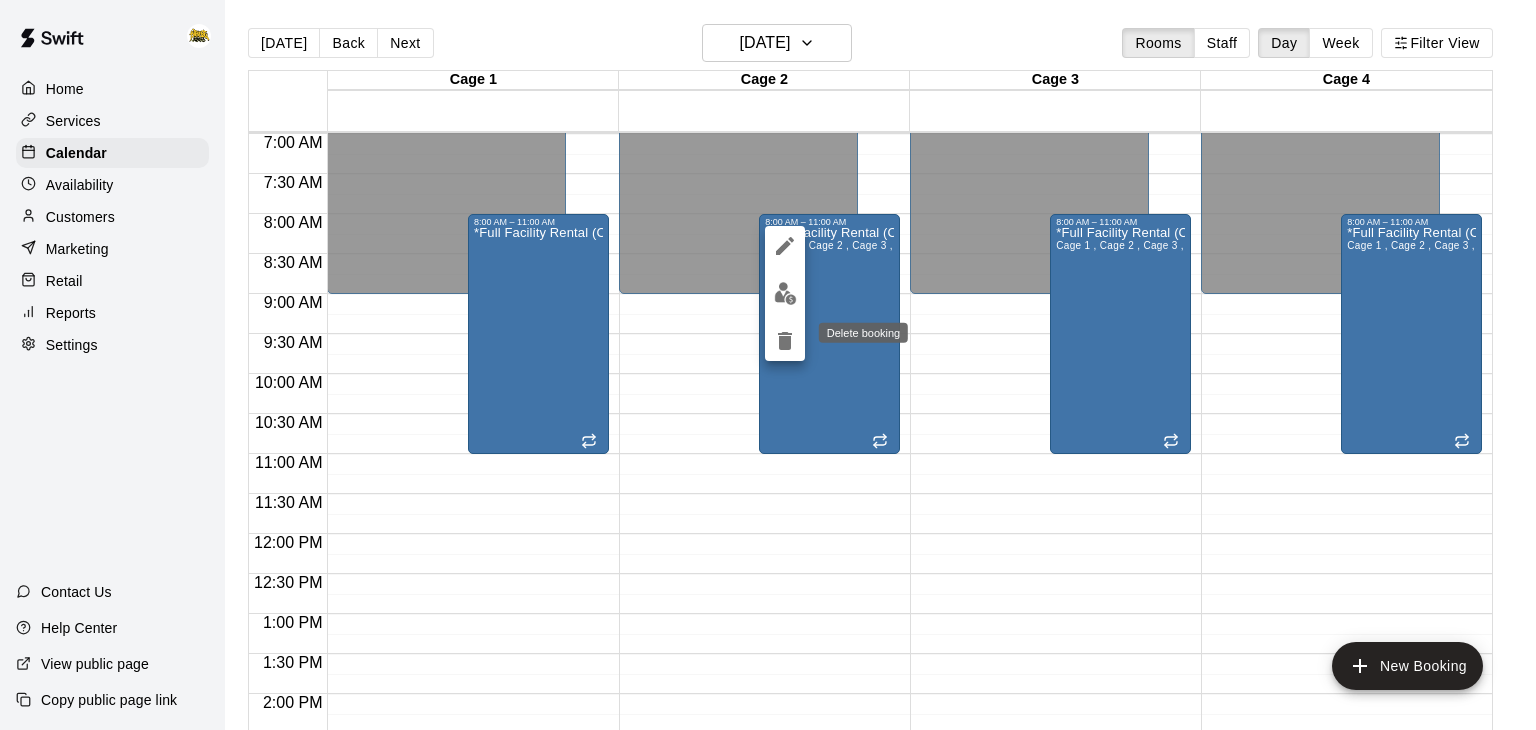 click at bounding box center [785, 341] 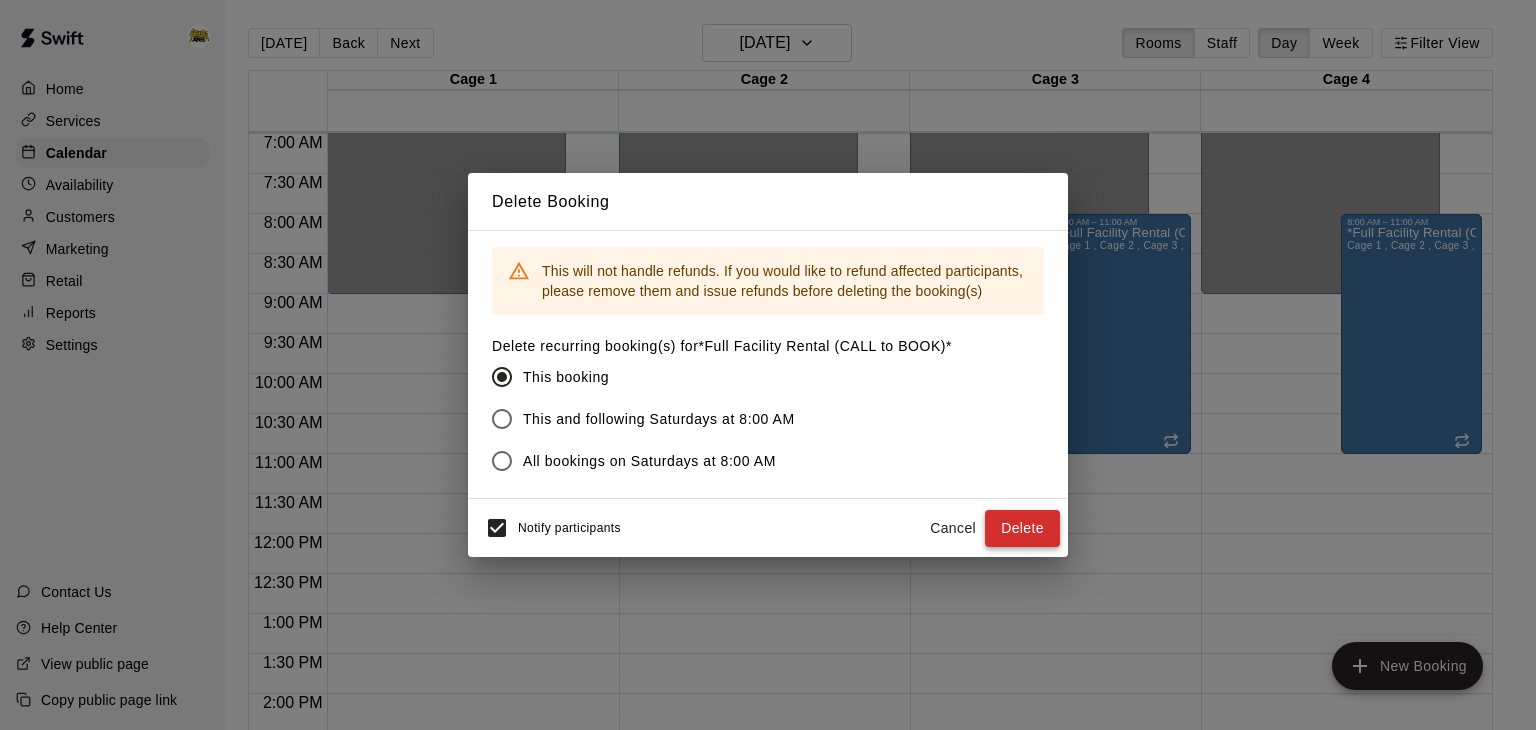 click on "Delete" at bounding box center [1022, 528] 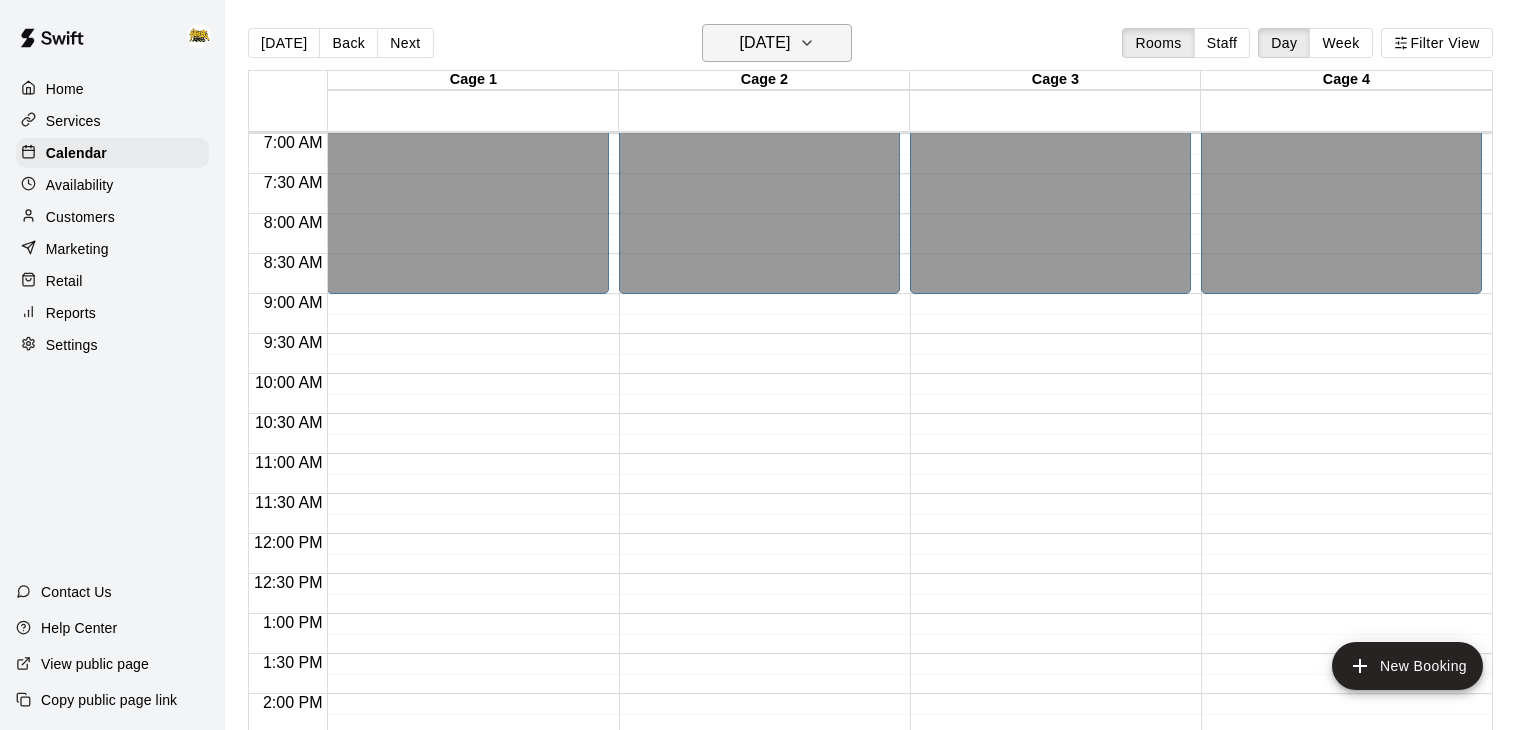 click 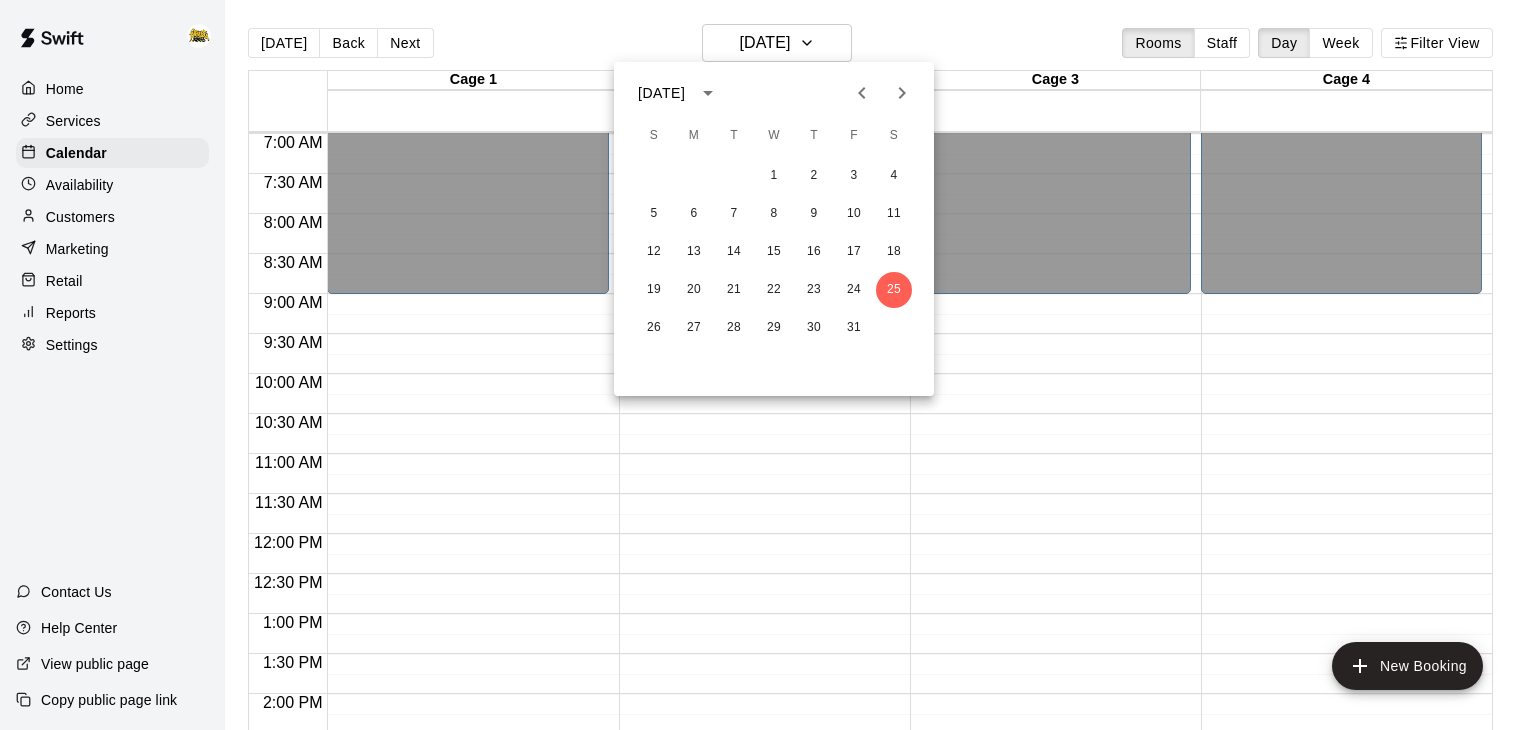 click 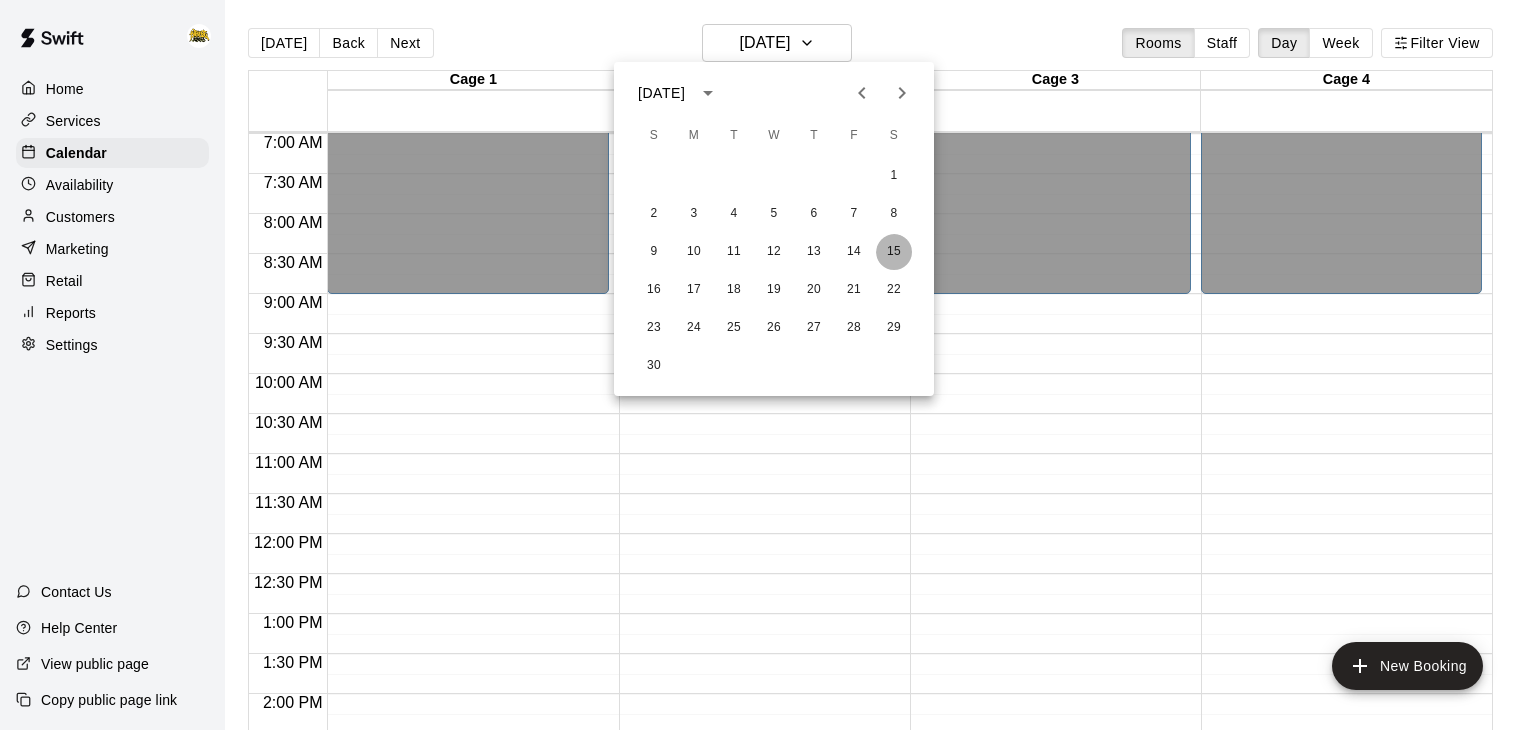 click on "15" at bounding box center [894, 252] 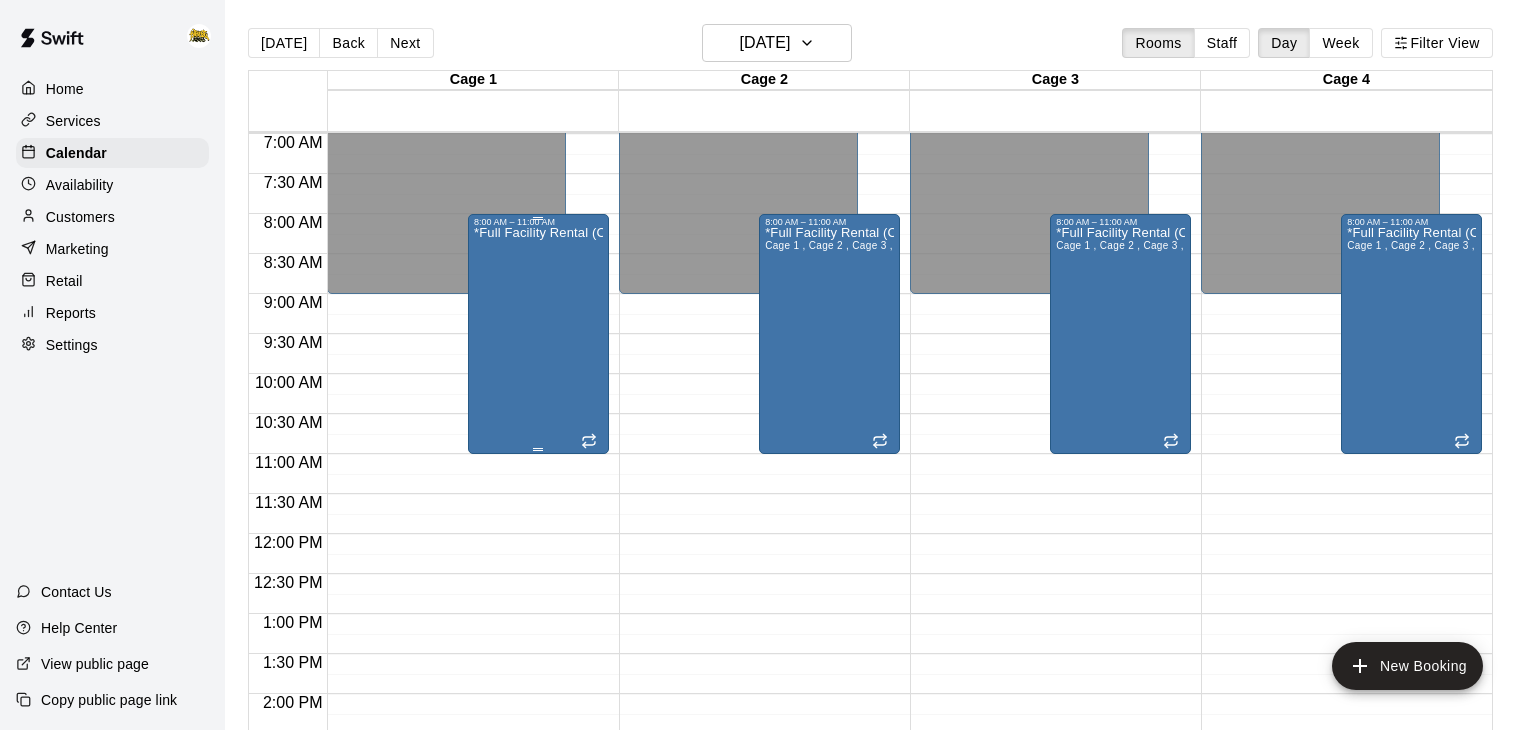 click on "*Full Facility Rental (CALL to BOOK)*" at bounding box center (538, 592) 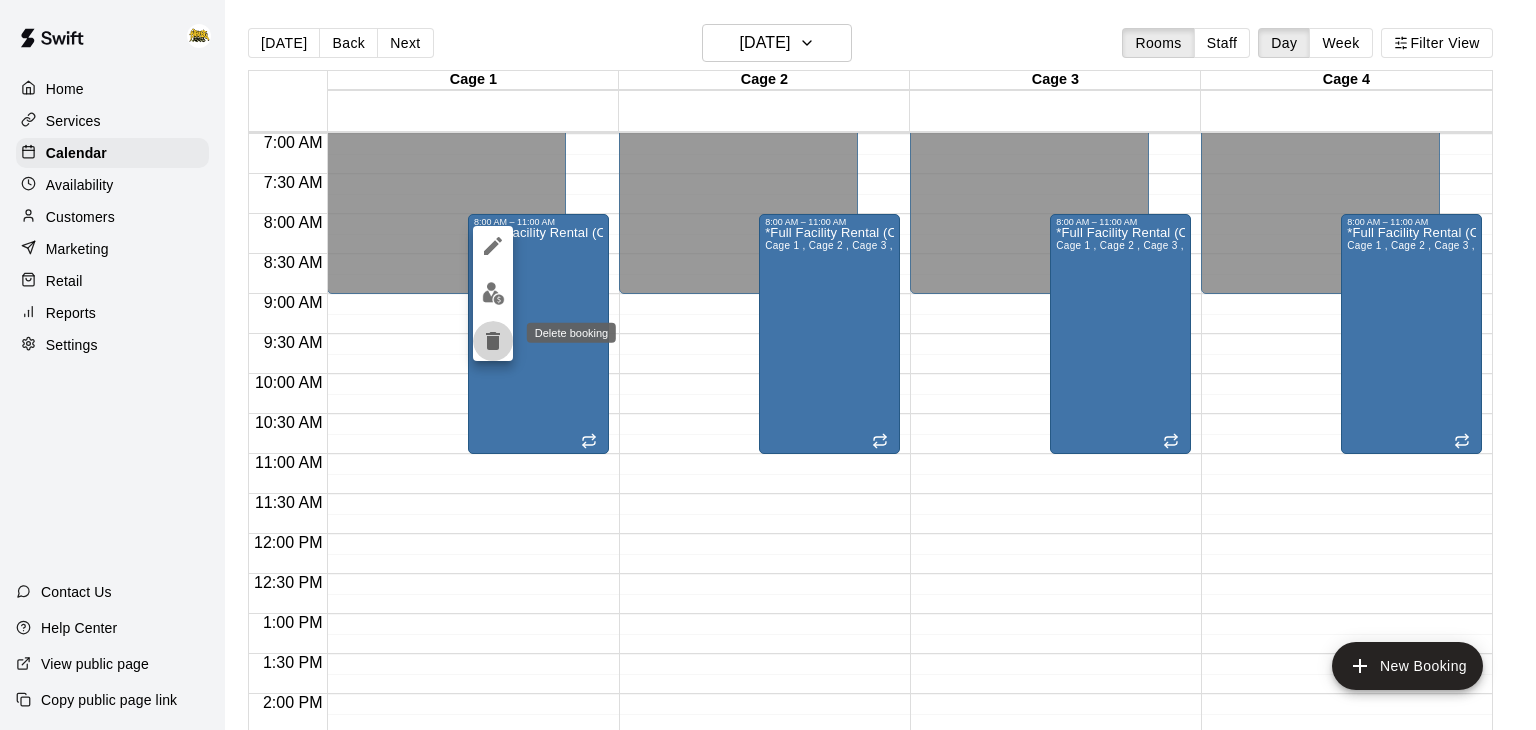 click at bounding box center (493, 341) 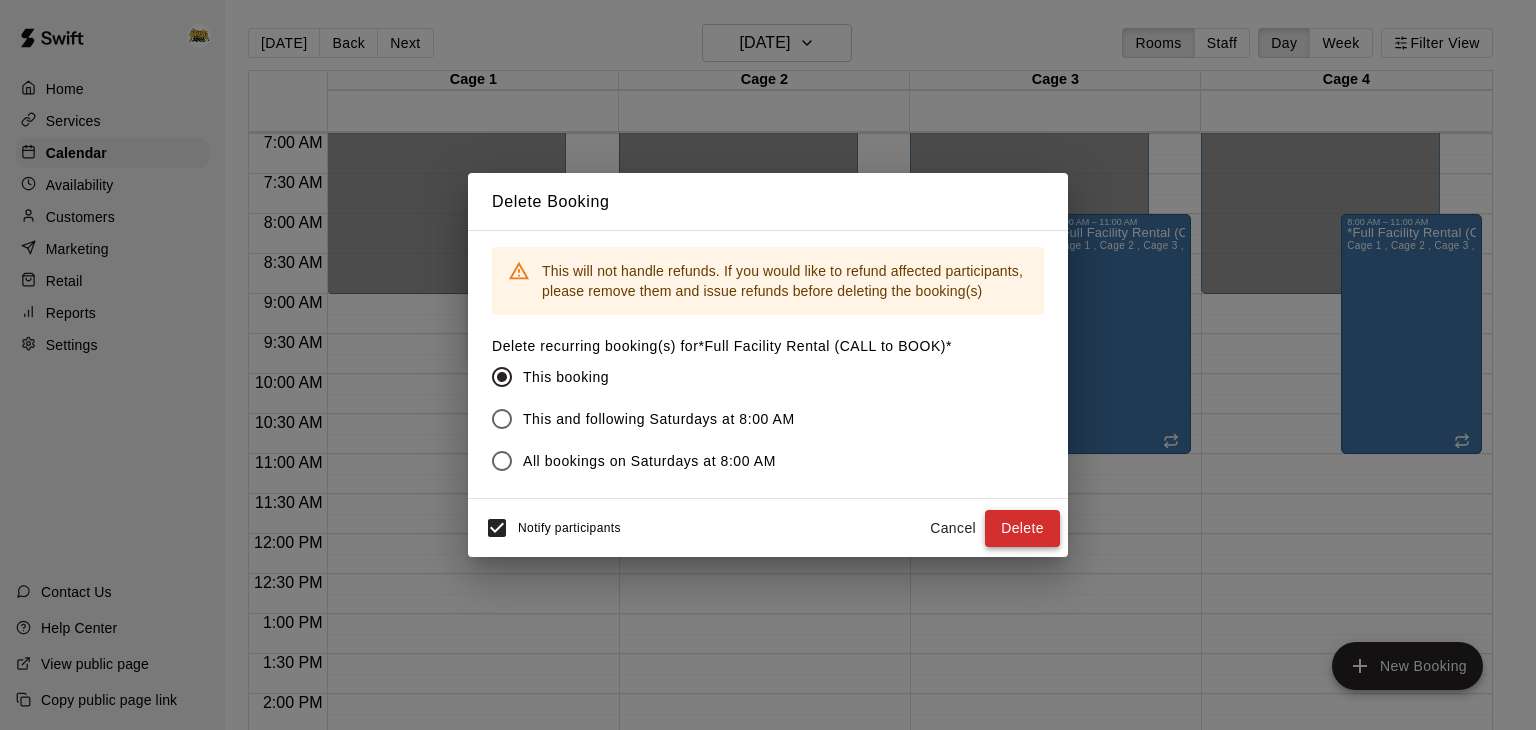 click on "Delete" at bounding box center (1022, 528) 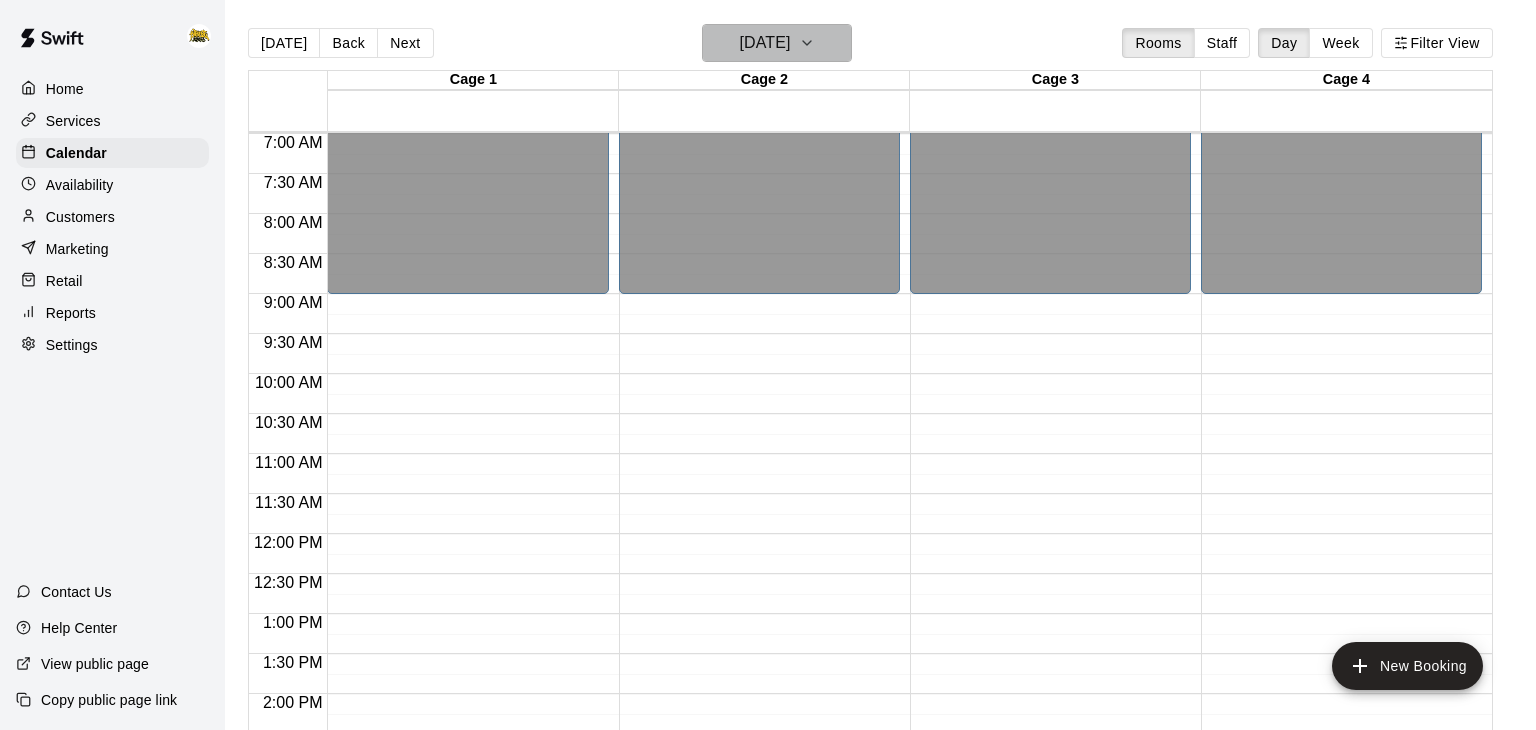click on "[DATE]" at bounding box center (764, 43) 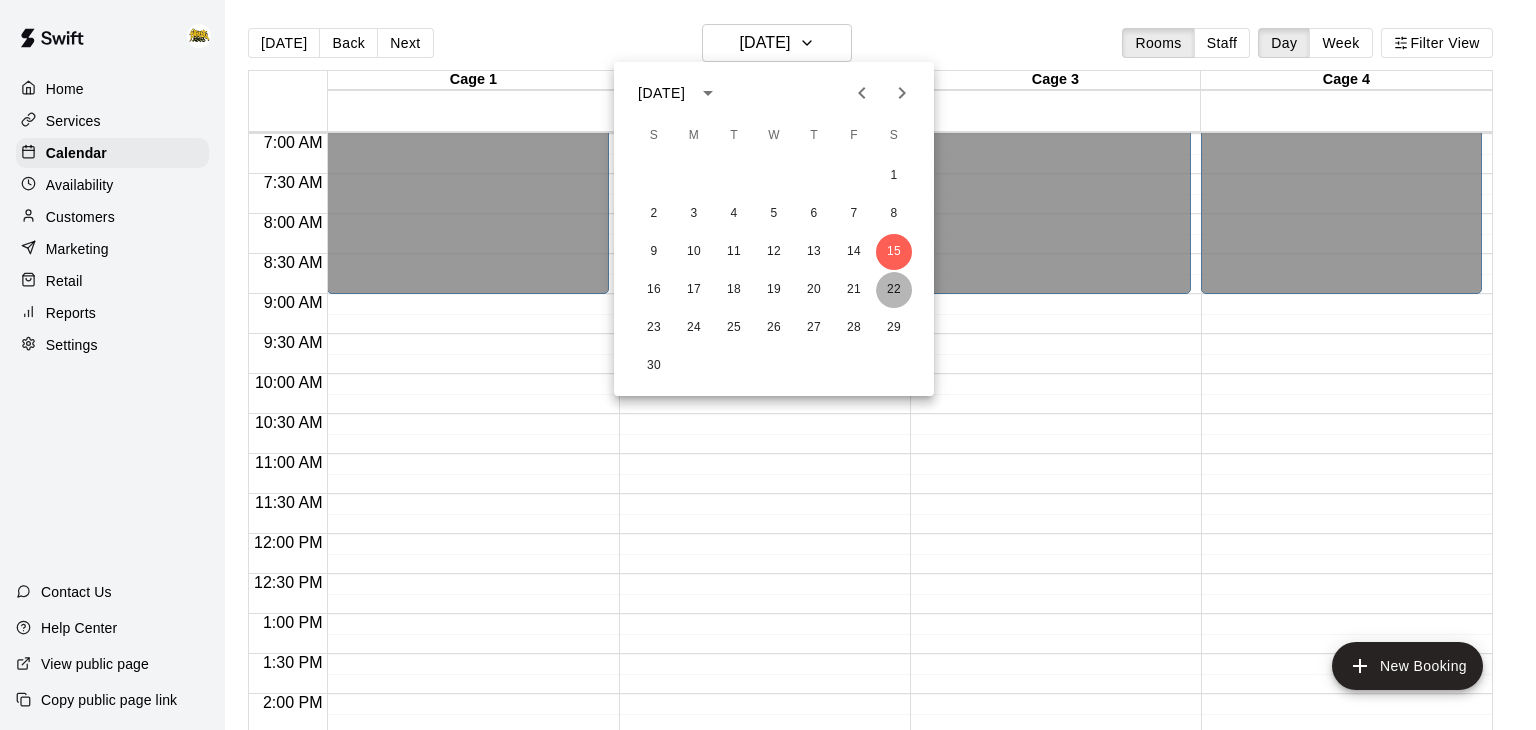 click on "22" at bounding box center [894, 290] 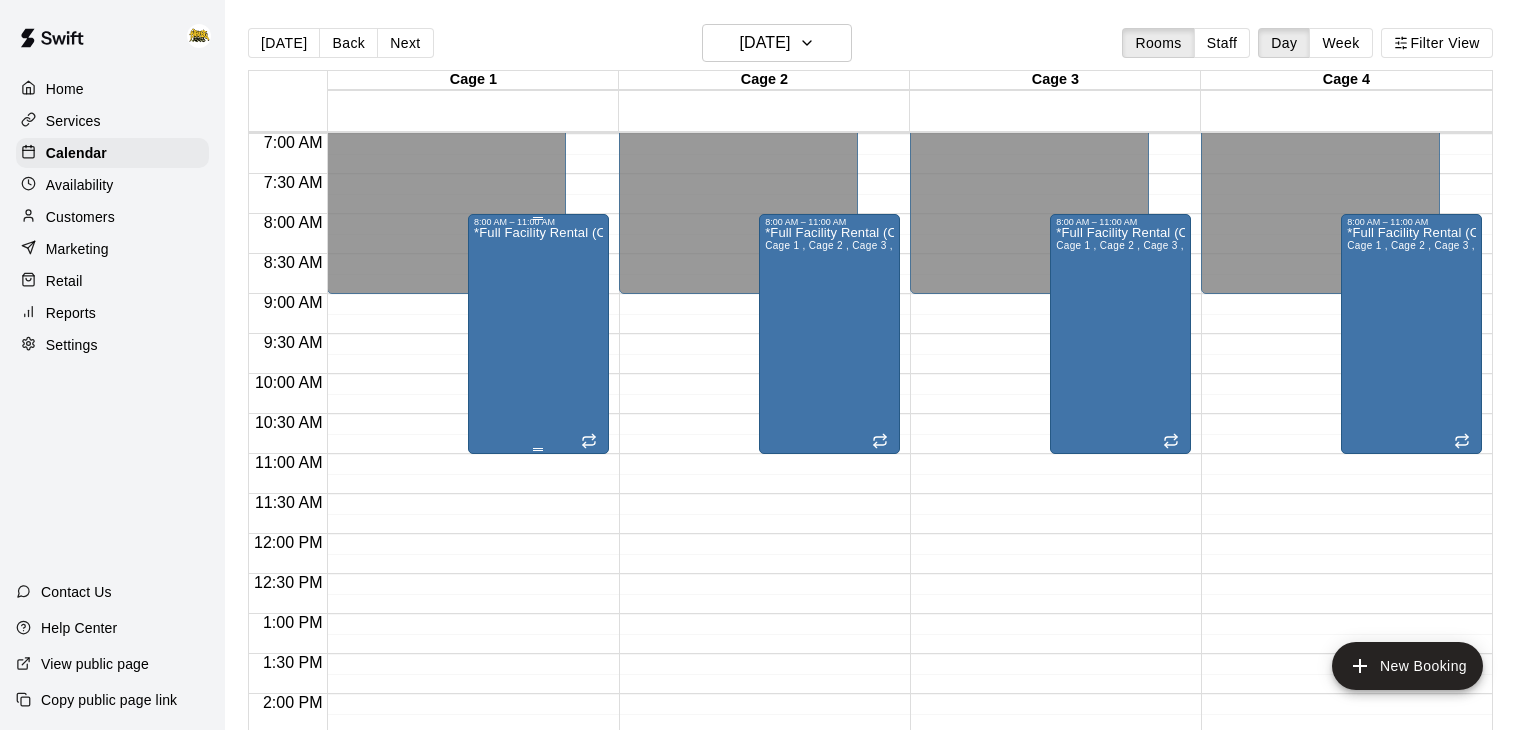 click on "*Full Facility Rental (CALL to BOOK)*" at bounding box center (538, 592) 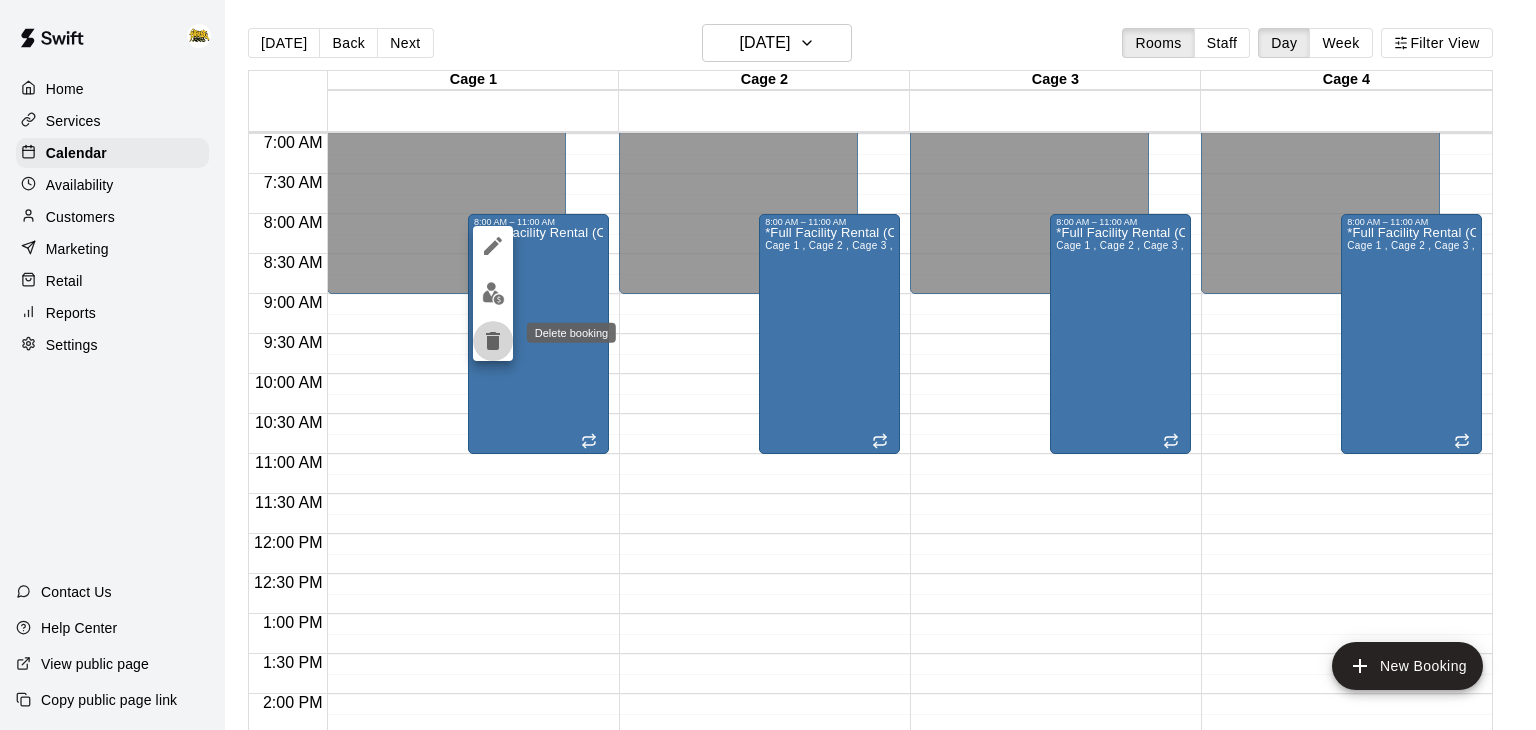 click 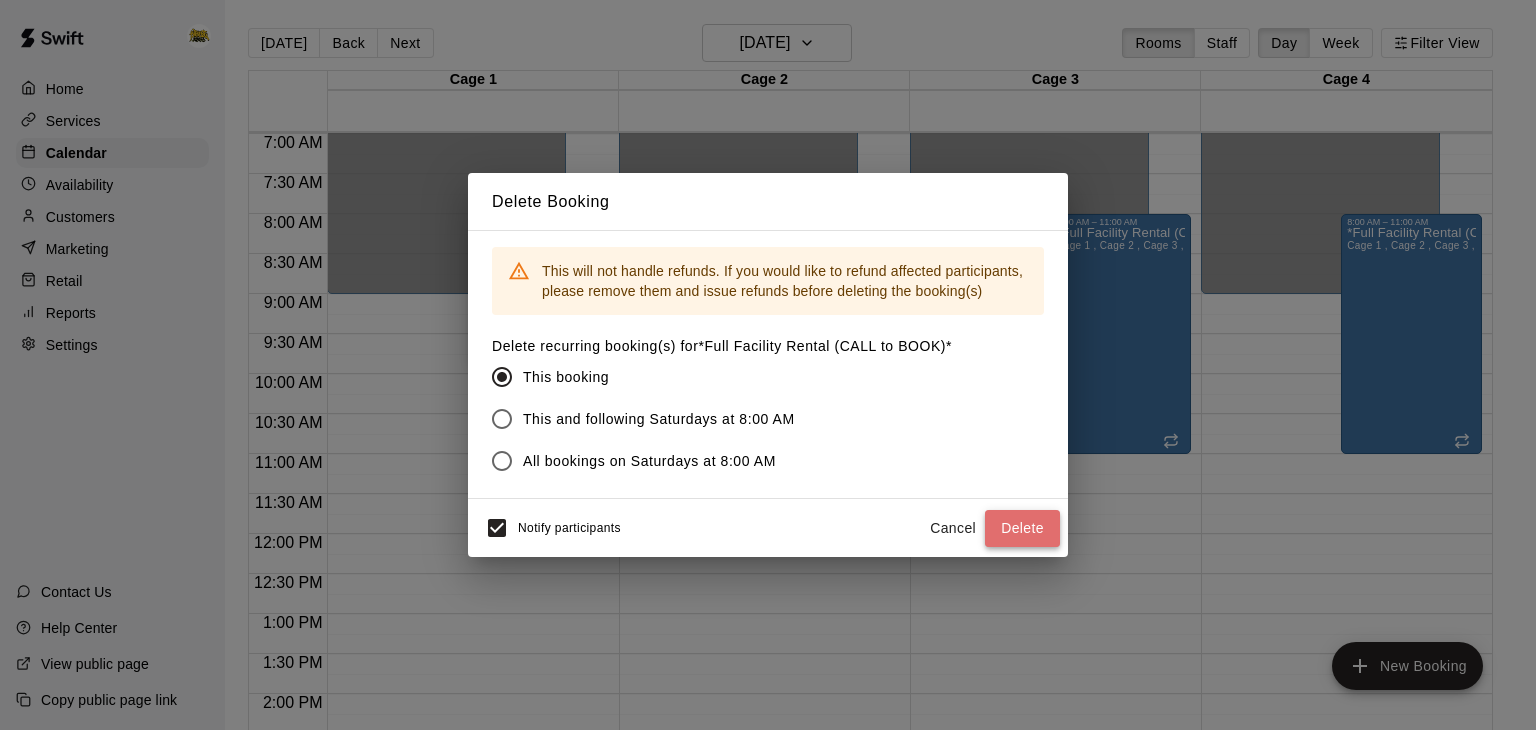 click on "Delete" at bounding box center [1022, 528] 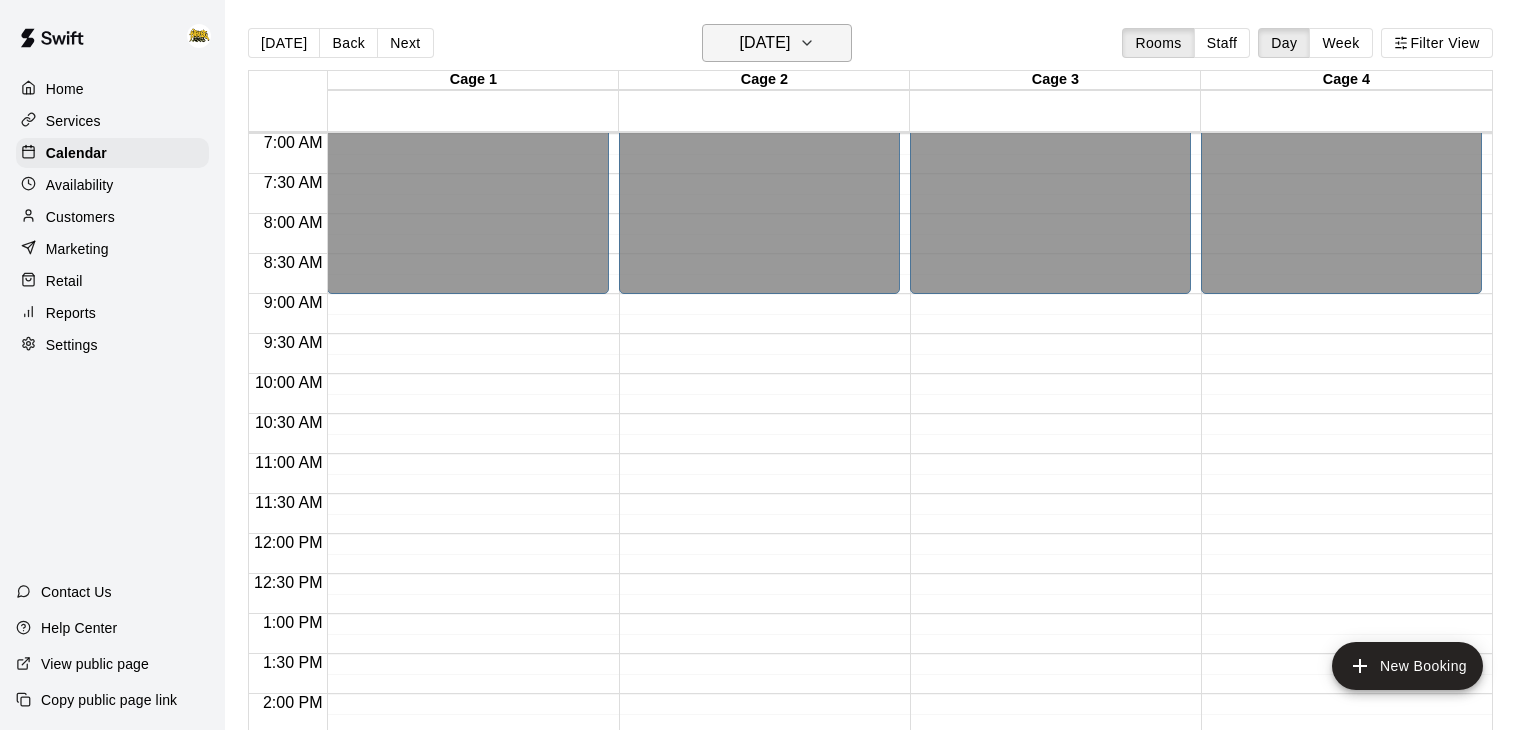click 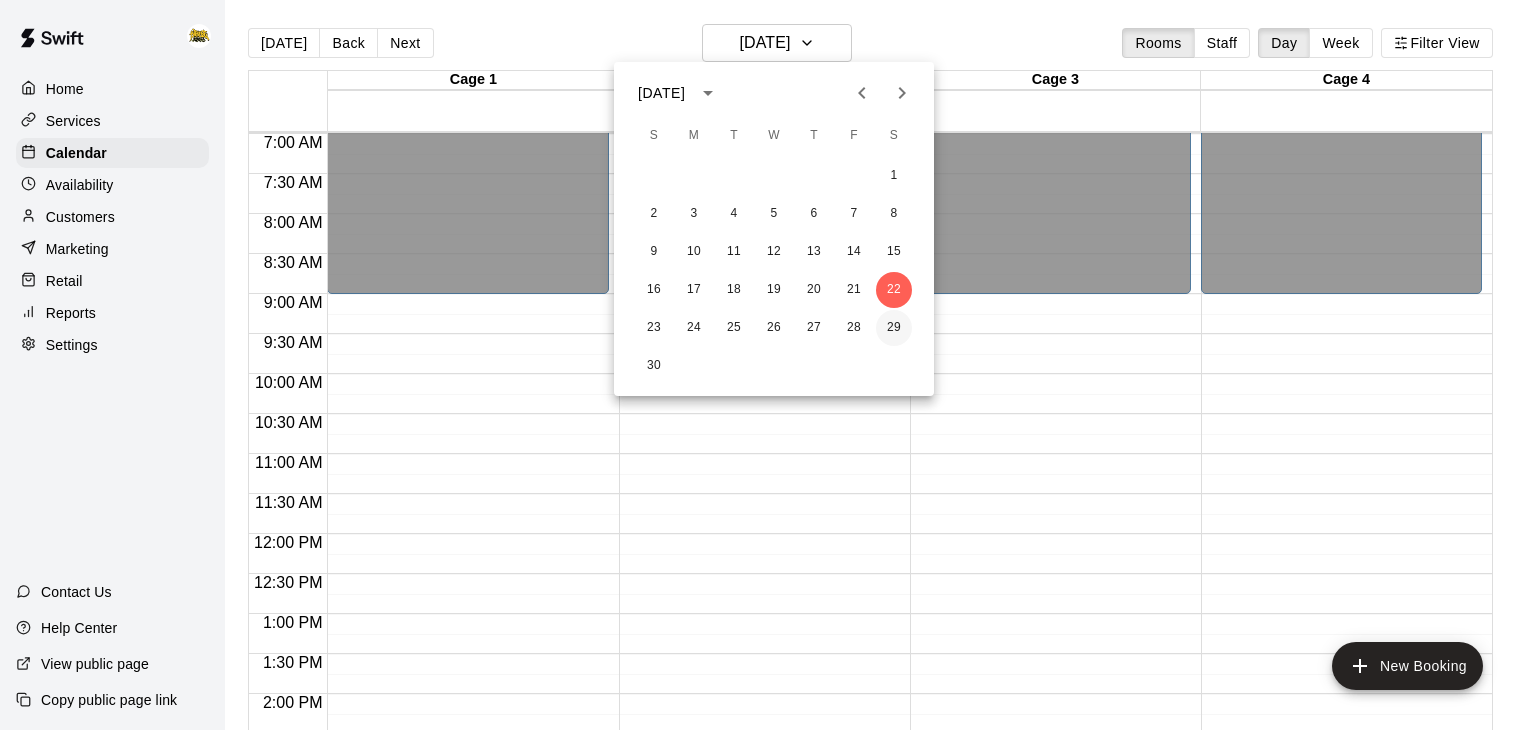 click on "29" at bounding box center (894, 328) 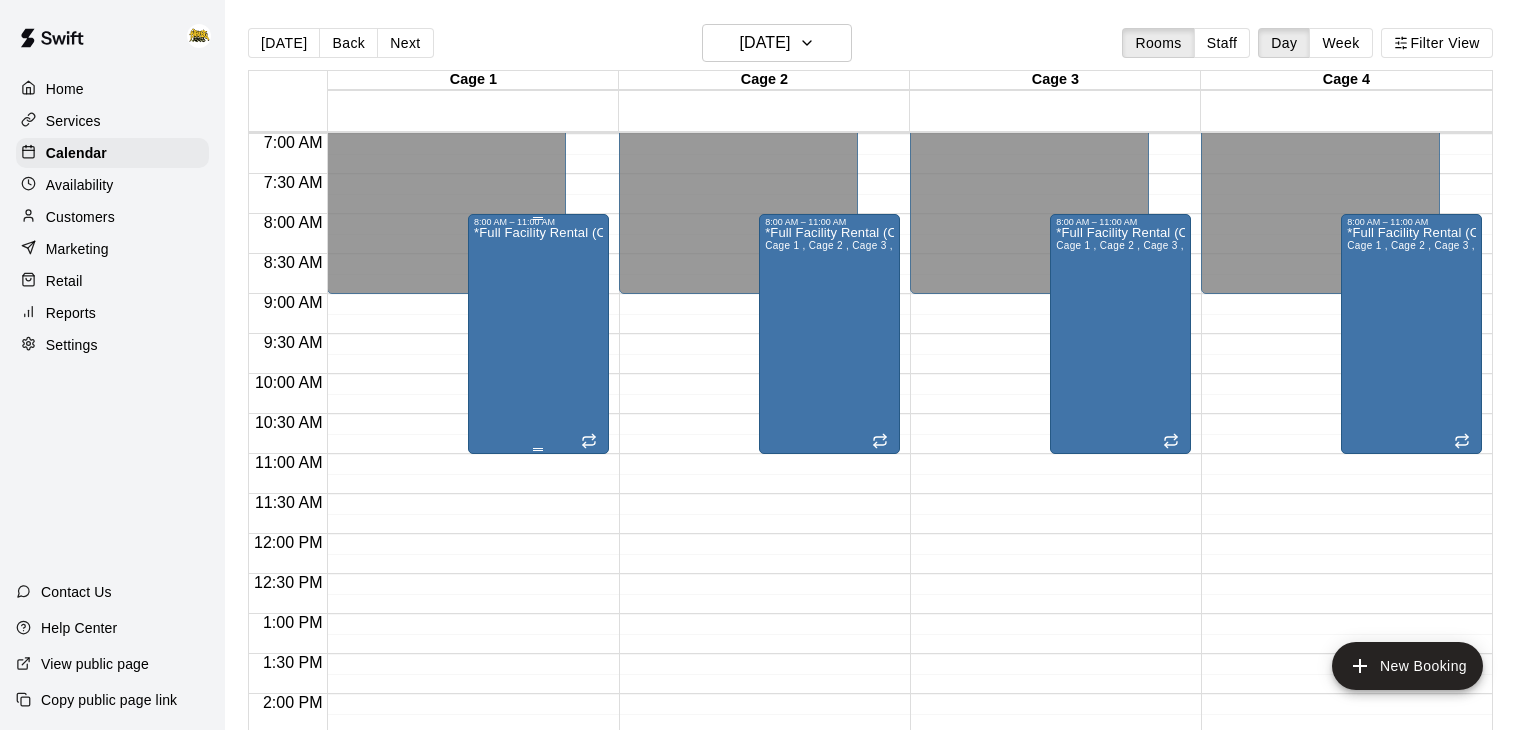 click on "*Full Facility Rental (CALL to BOOK)*" at bounding box center (538, 592) 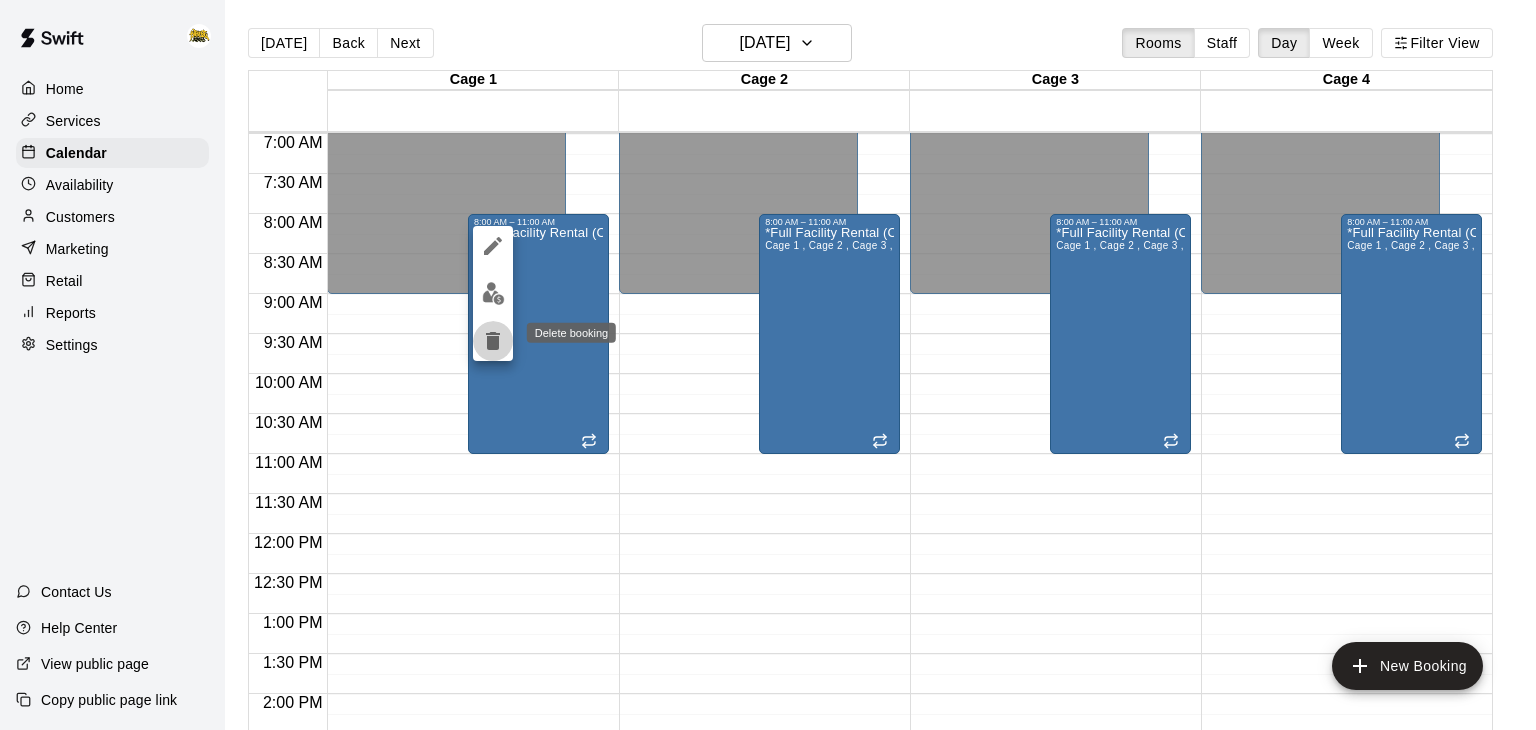 click 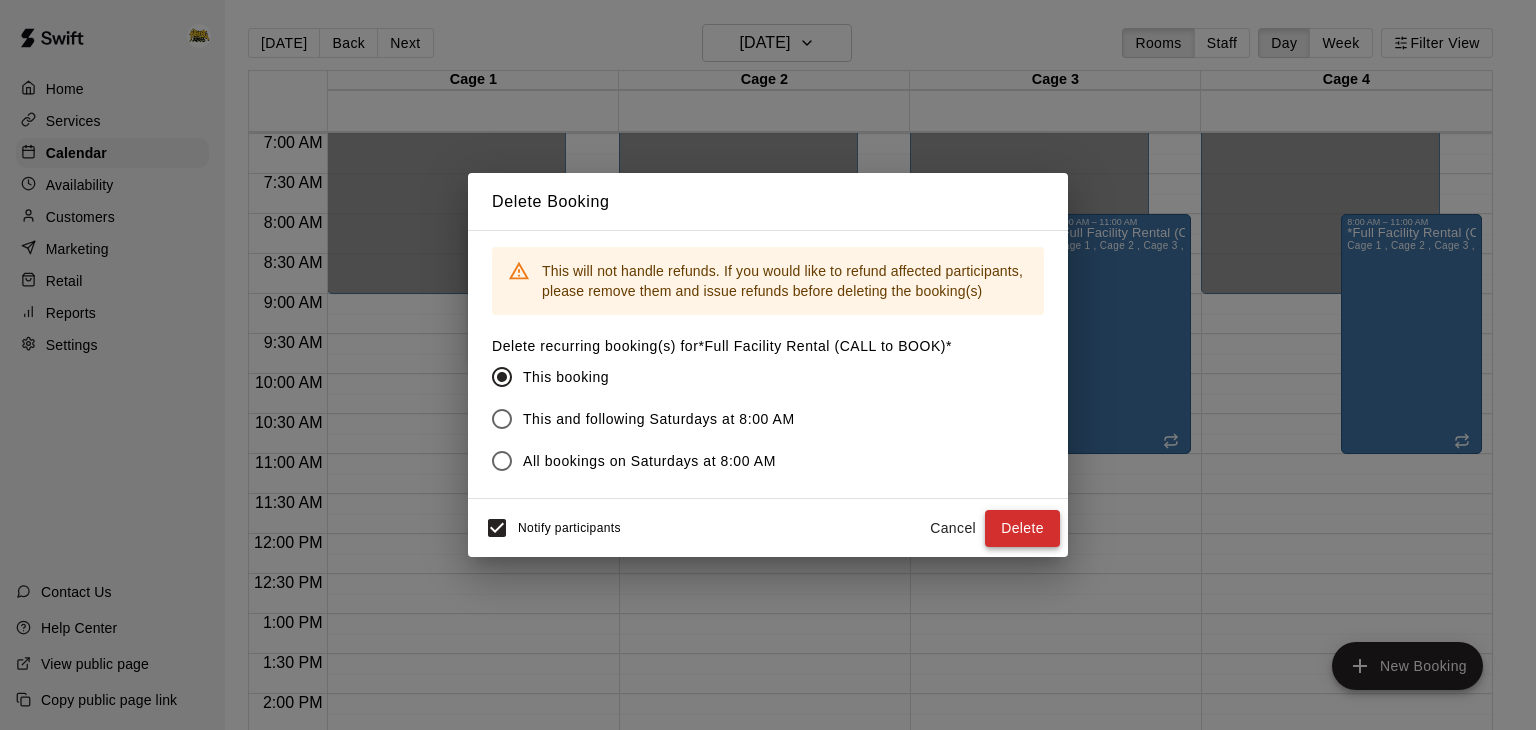 click on "Delete" at bounding box center (1022, 528) 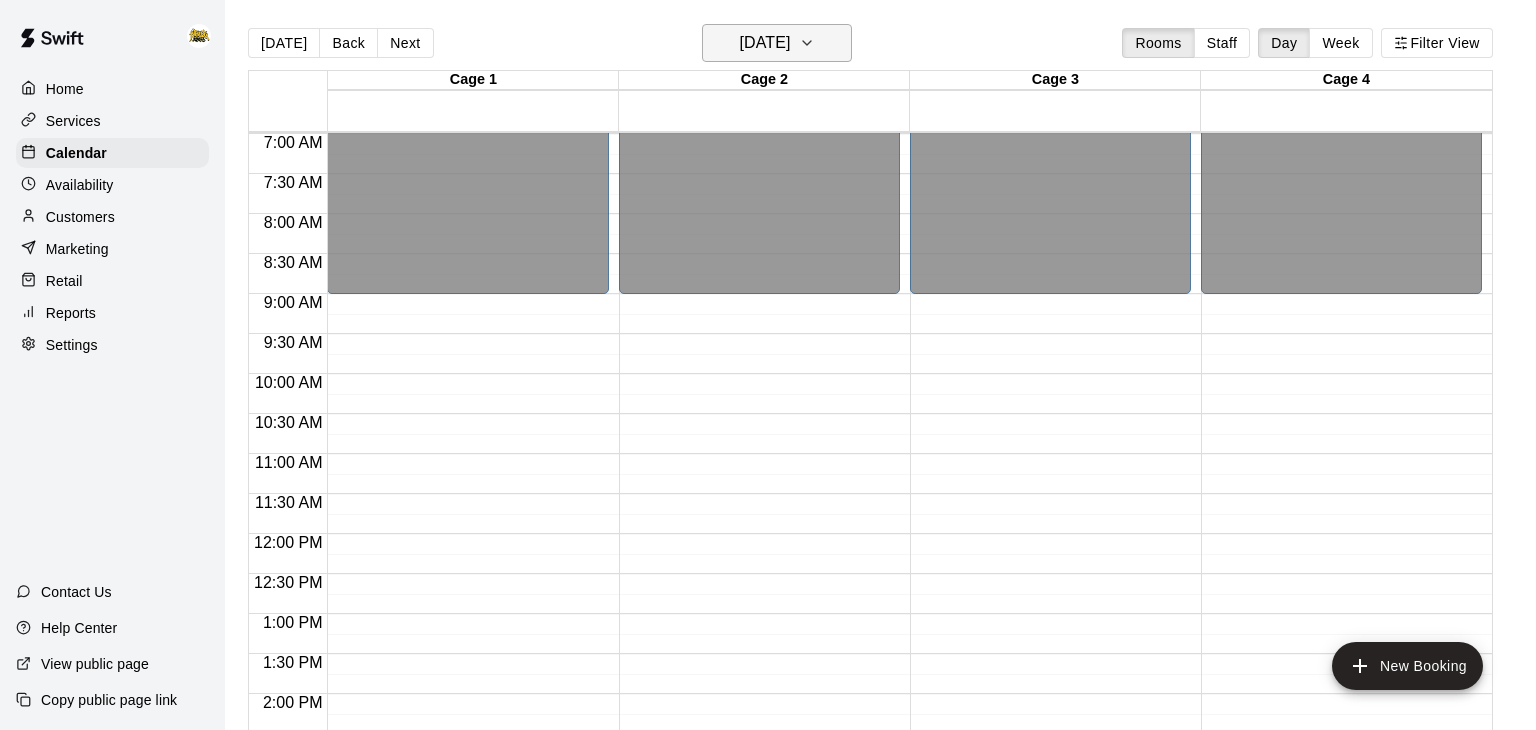 click on "[DATE]" at bounding box center [777, 43] 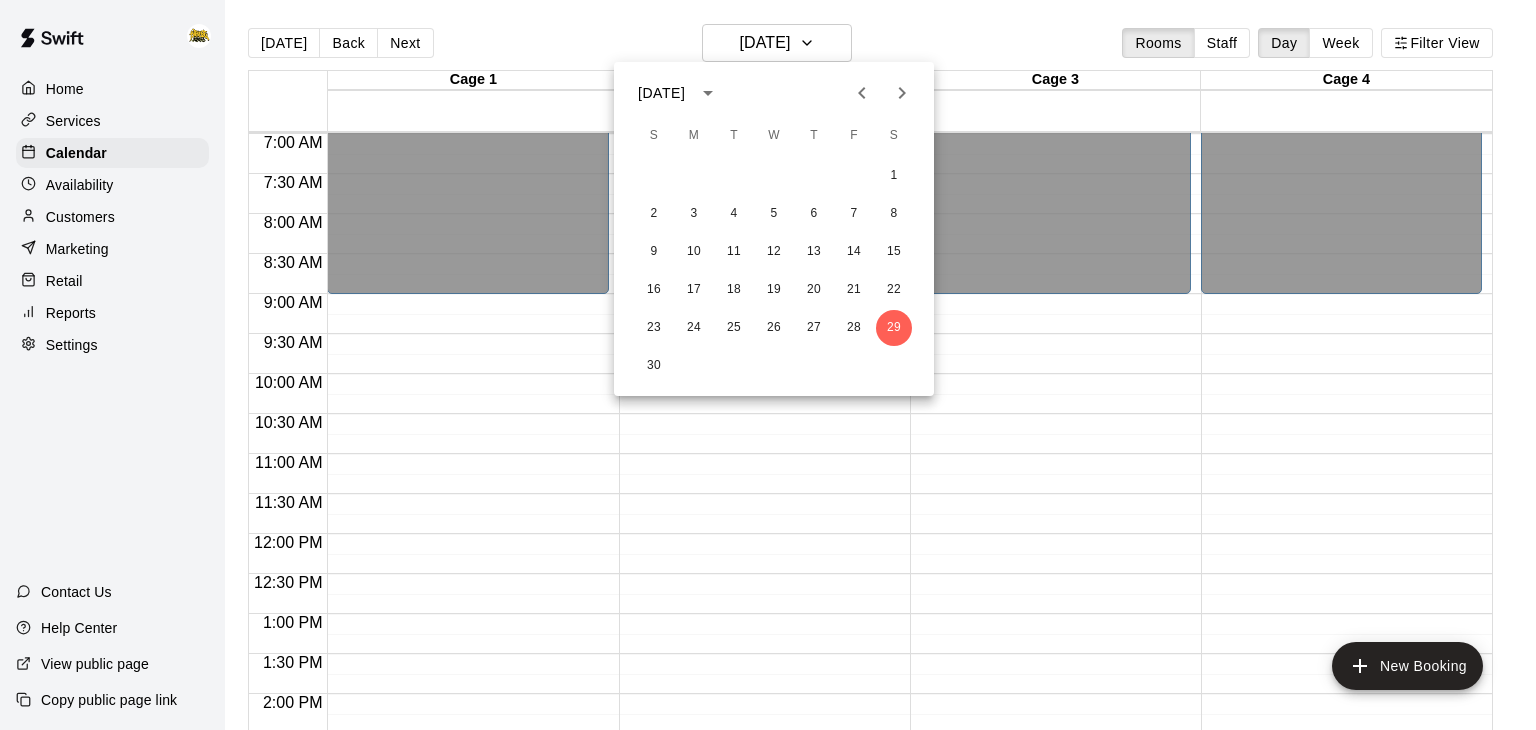 click 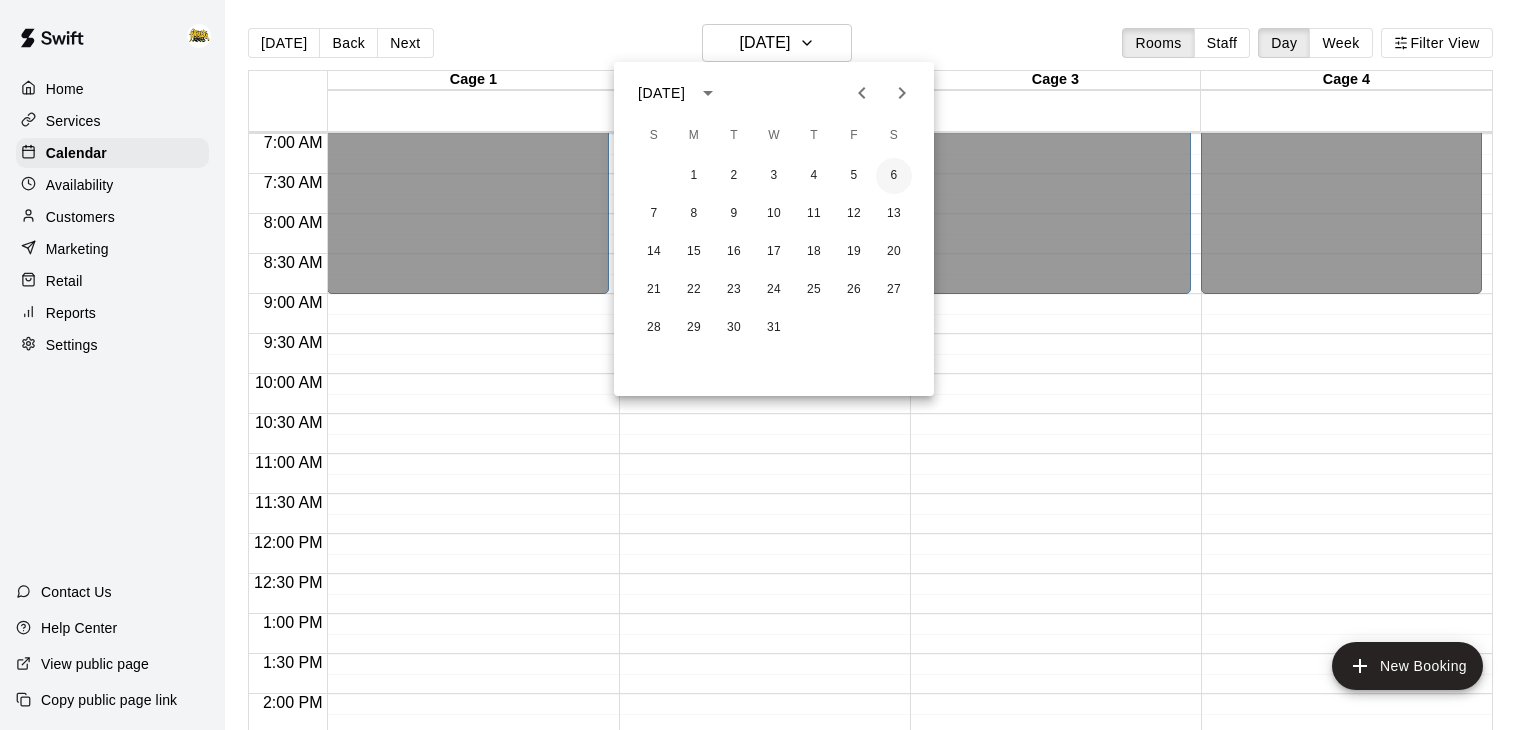 click on "6" at bounding box center [894, 176] 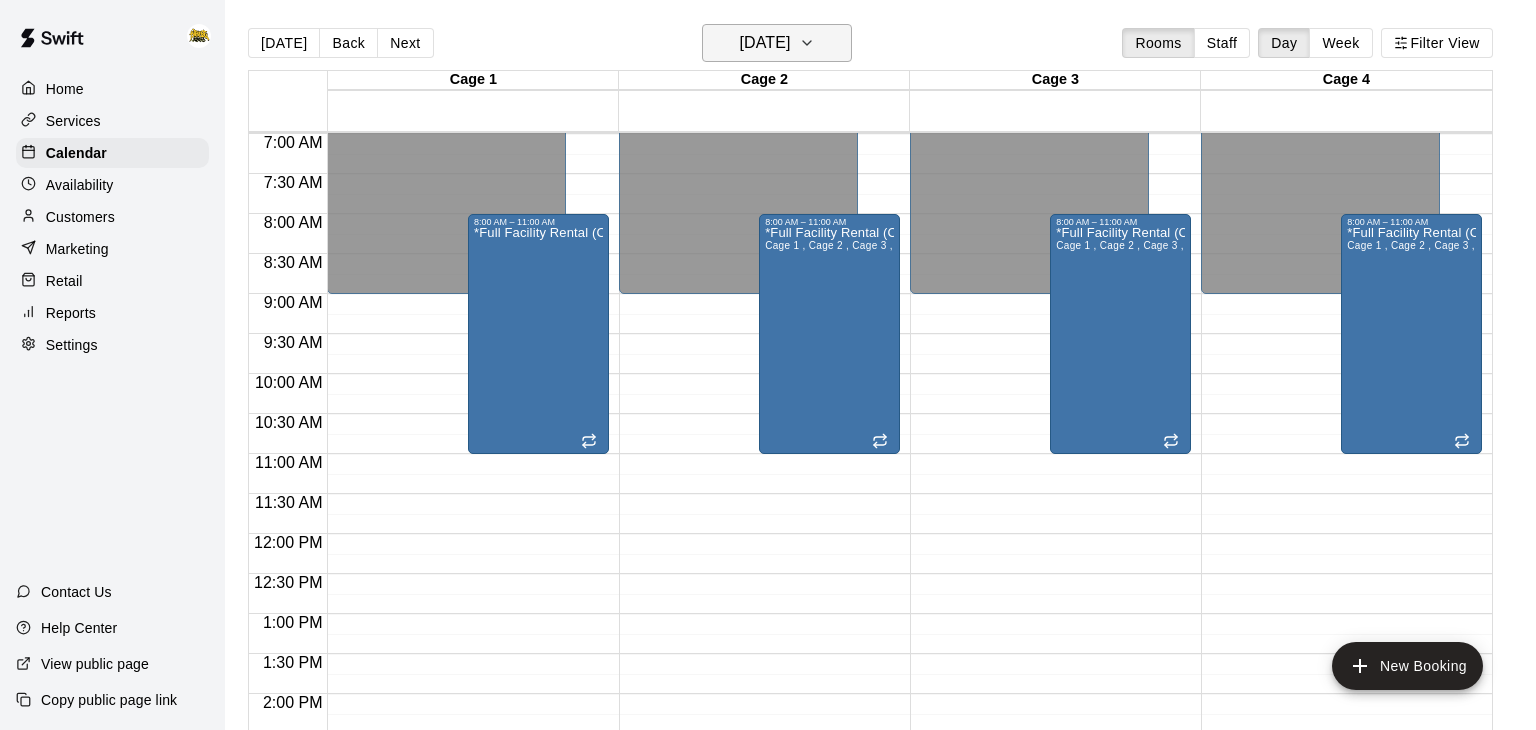 click on "[DATE]" at bounding box center (777, 43) 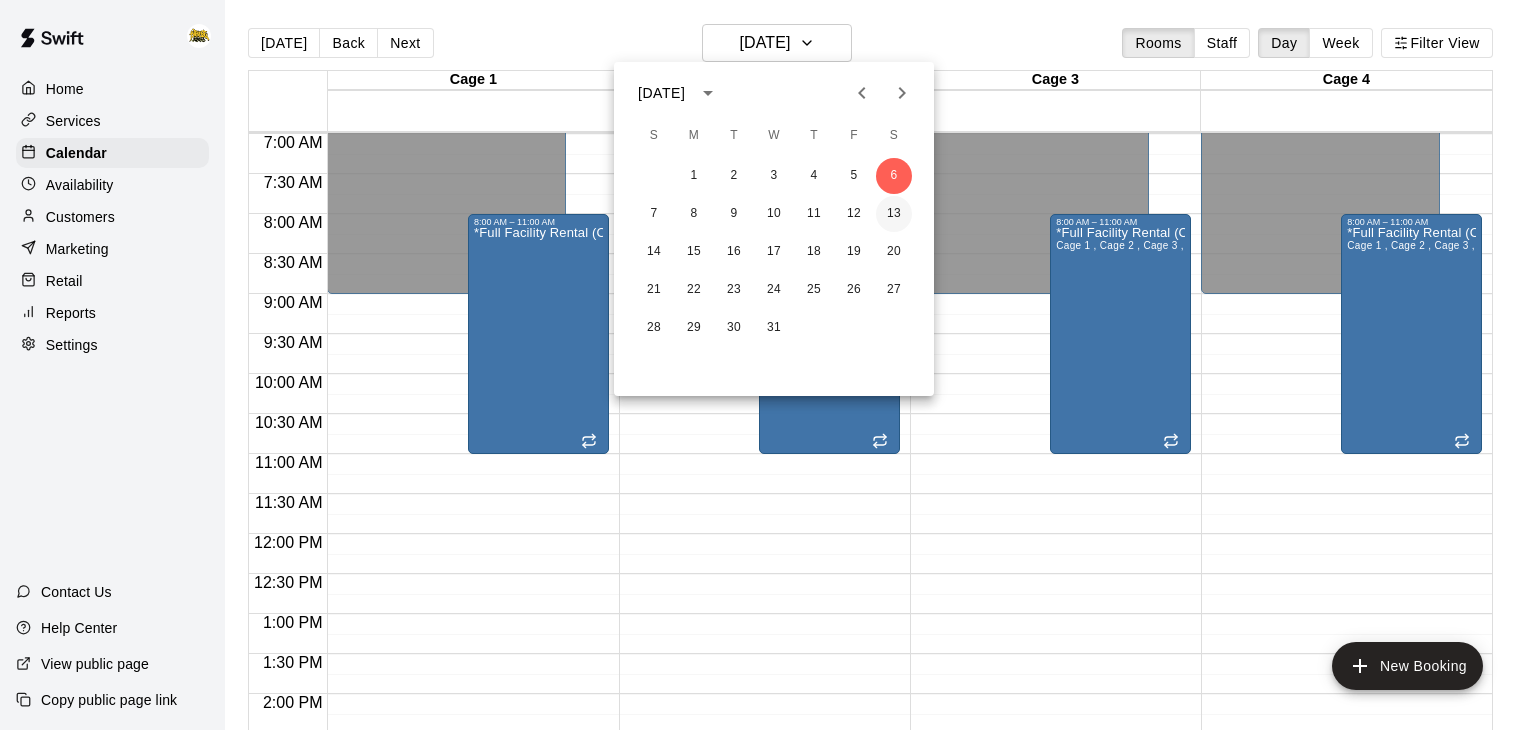click on "13" at bounding box center (894, 214) 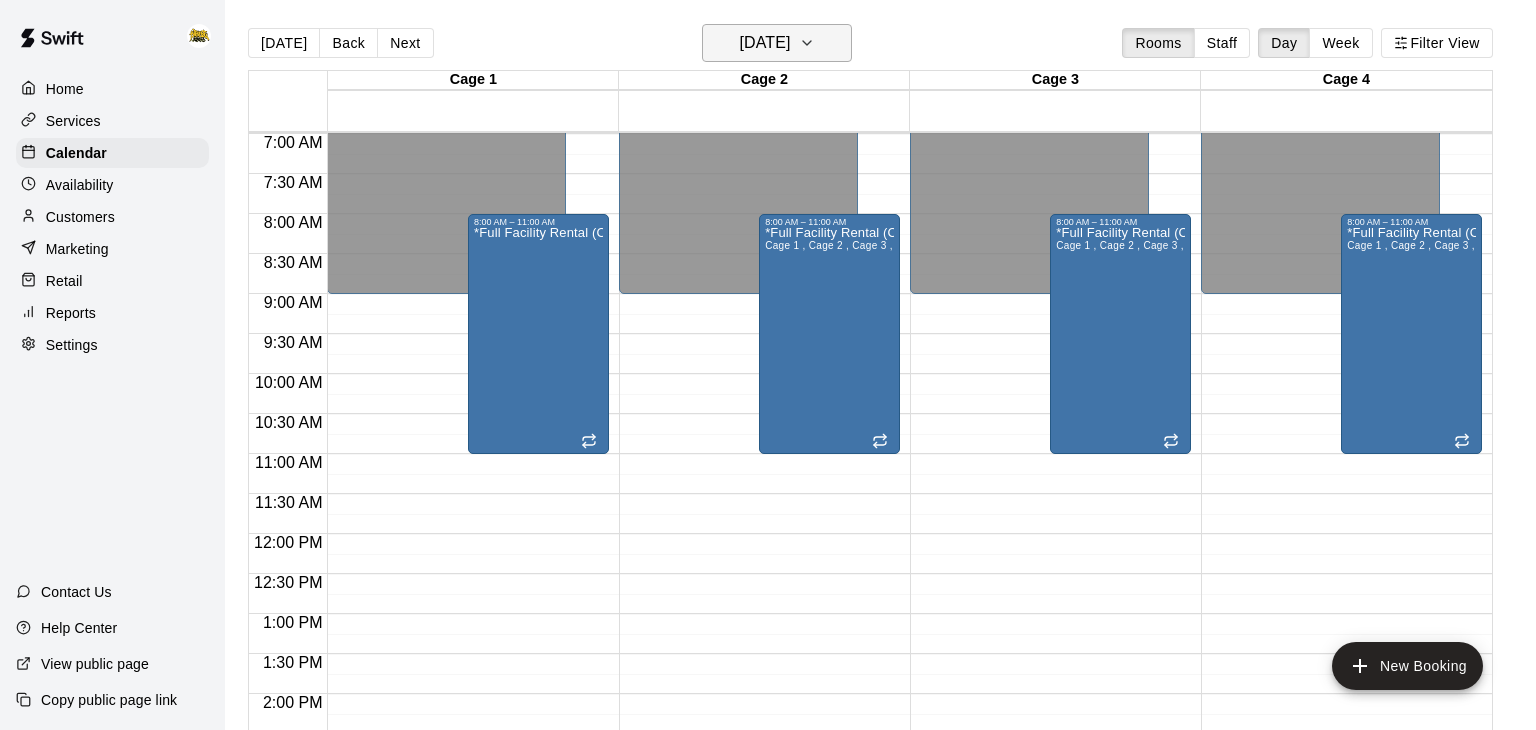 click on "[DATE]" at bounding box center [777, 43] 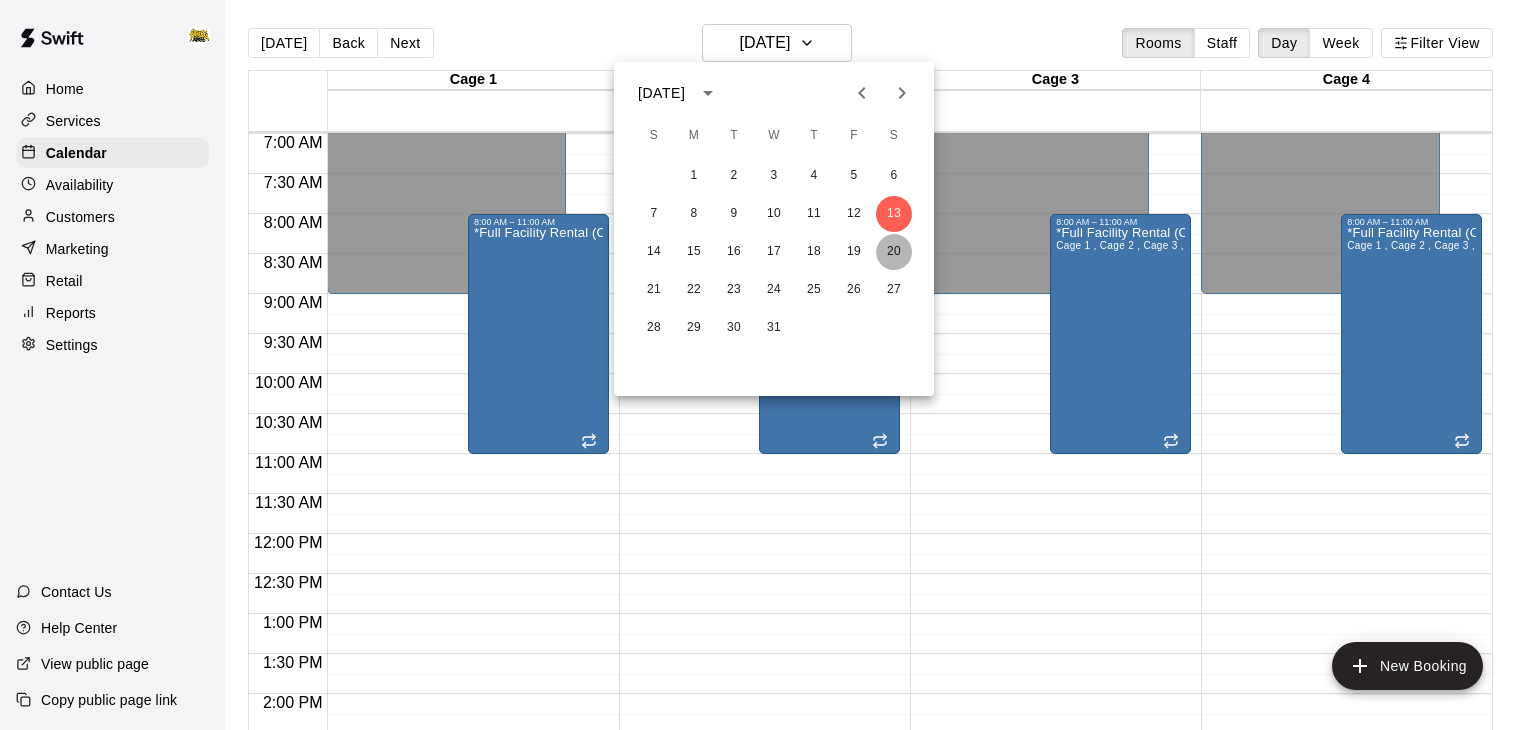 click on "20" at bounding box center [894, 252] 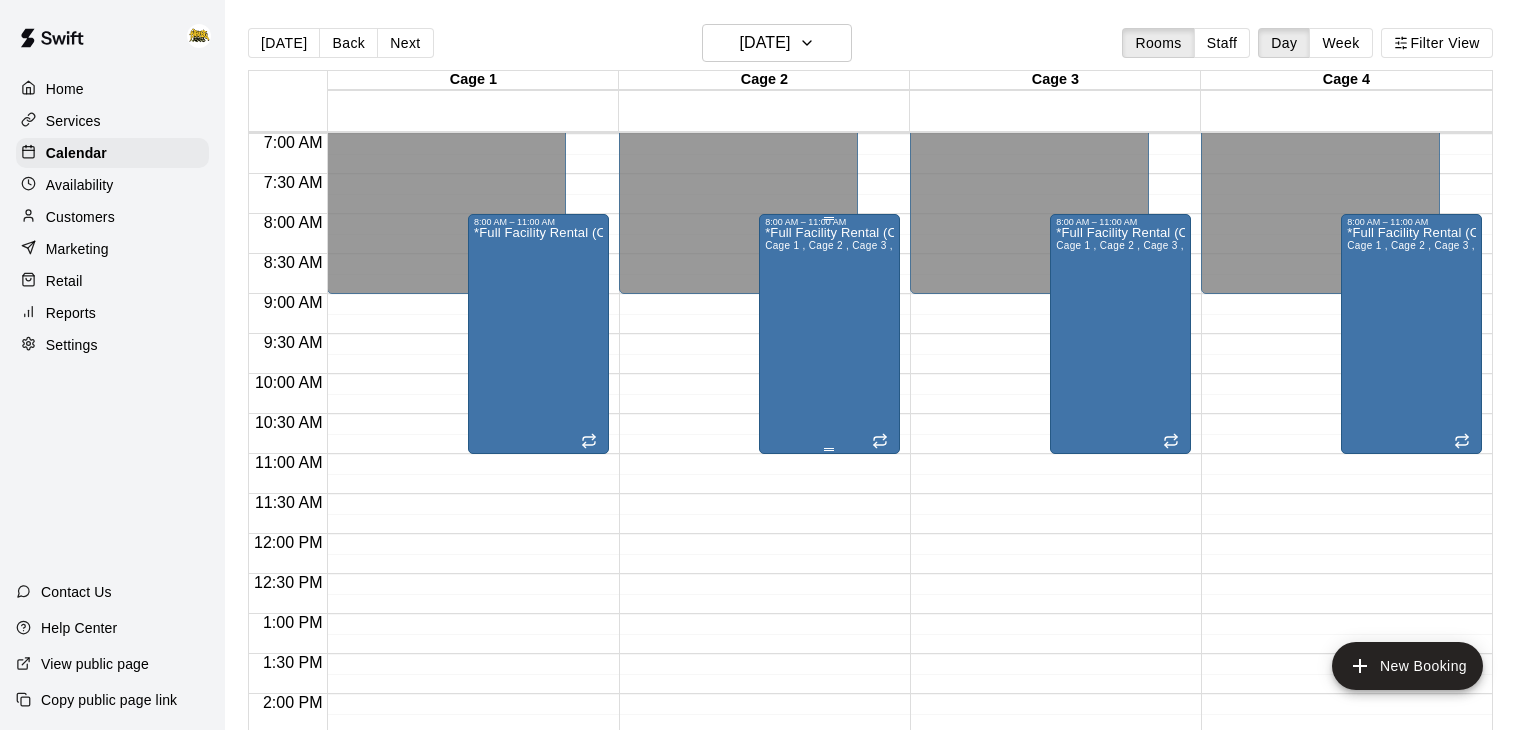 click on "*Full Facility Rental (CALL to BOOK)* Cage 1 , Cage 2 , Cage 3 , Cage 4" at bounding box center (829, 592) 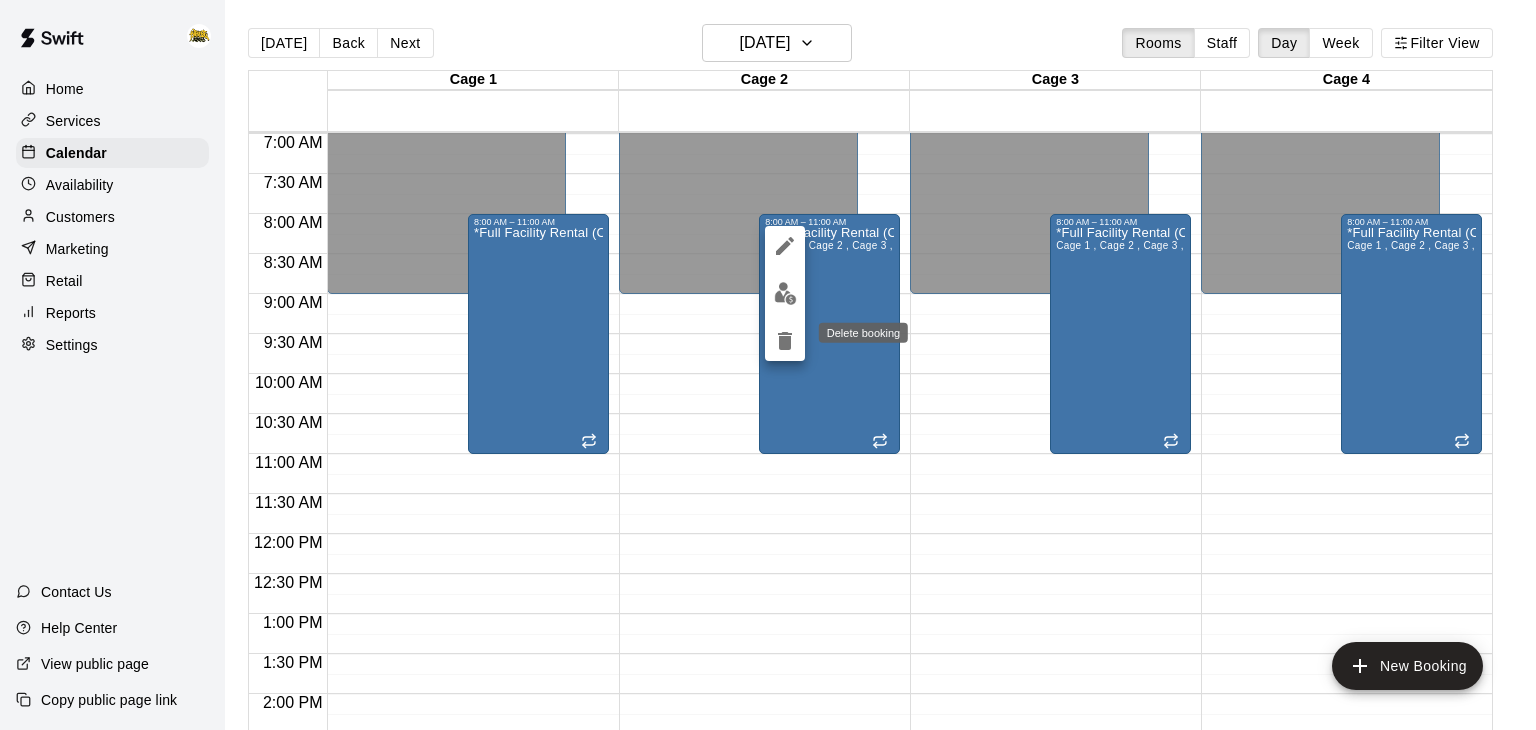 click at bounding box center (785, 341) 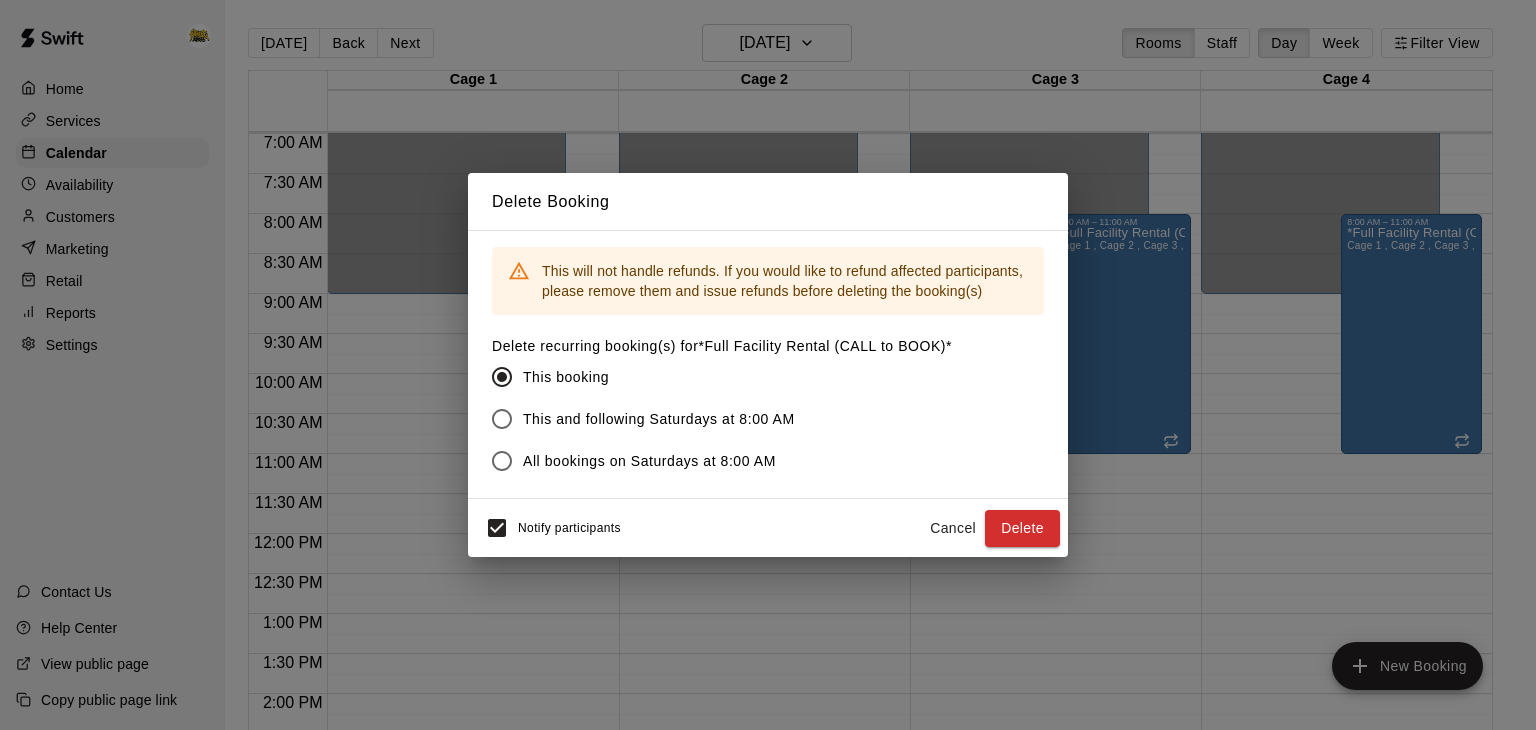 click on "Notify participants Cancel Delete" at bounding box center (768, 528) 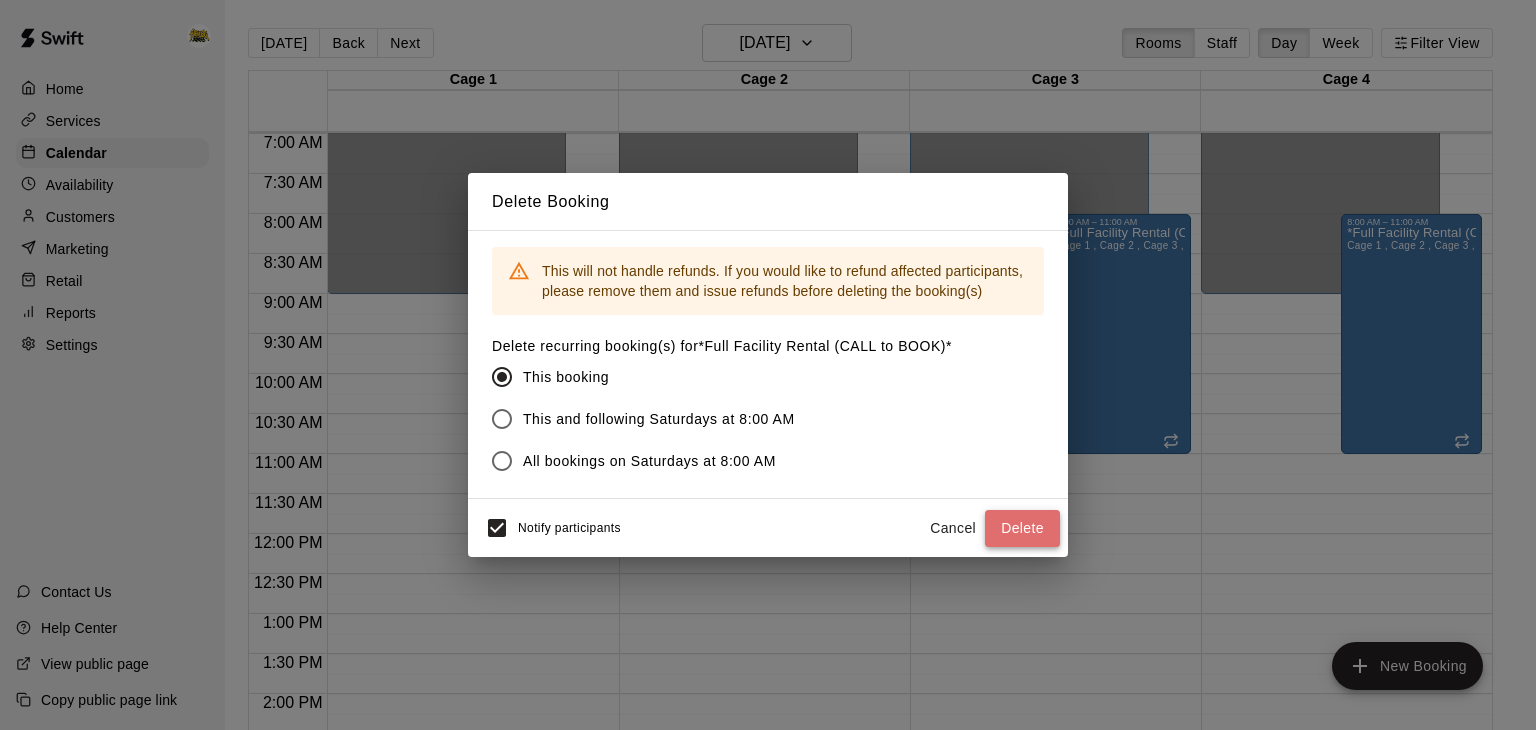 click on "Delete" at bounding box center [1022, 528] 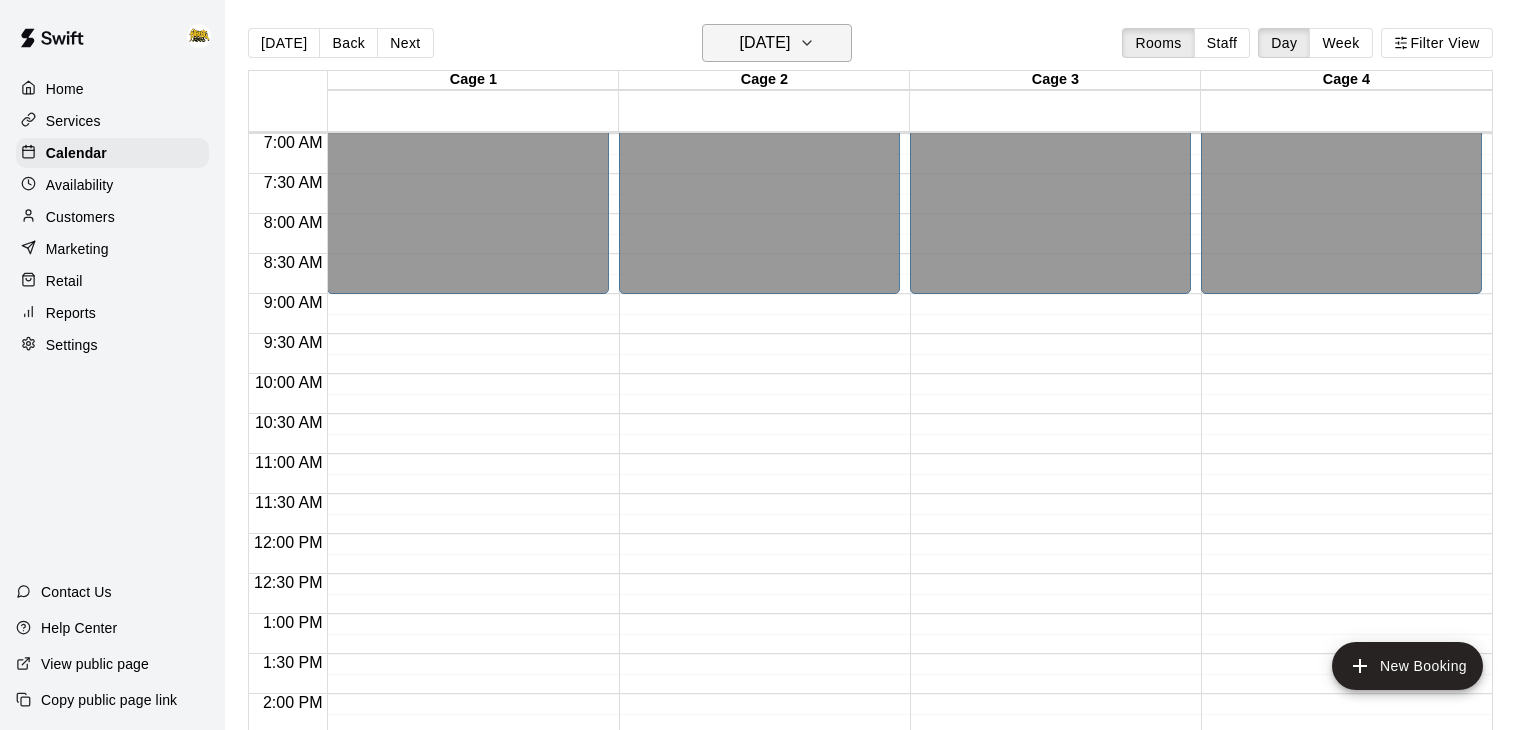 click on "[DATE]" at bounding box center (777, 43) 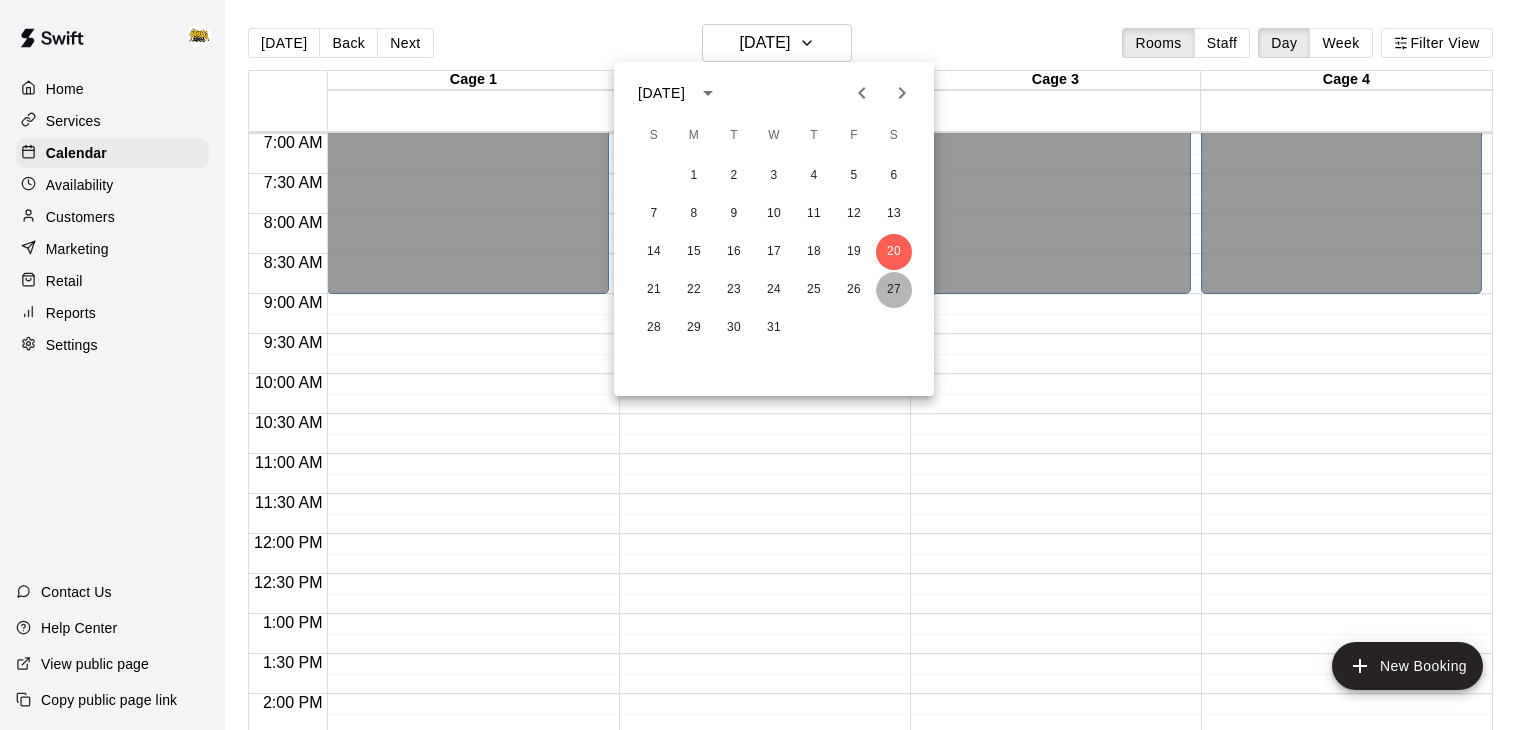 click on "27" at bounding box center [894, 290] 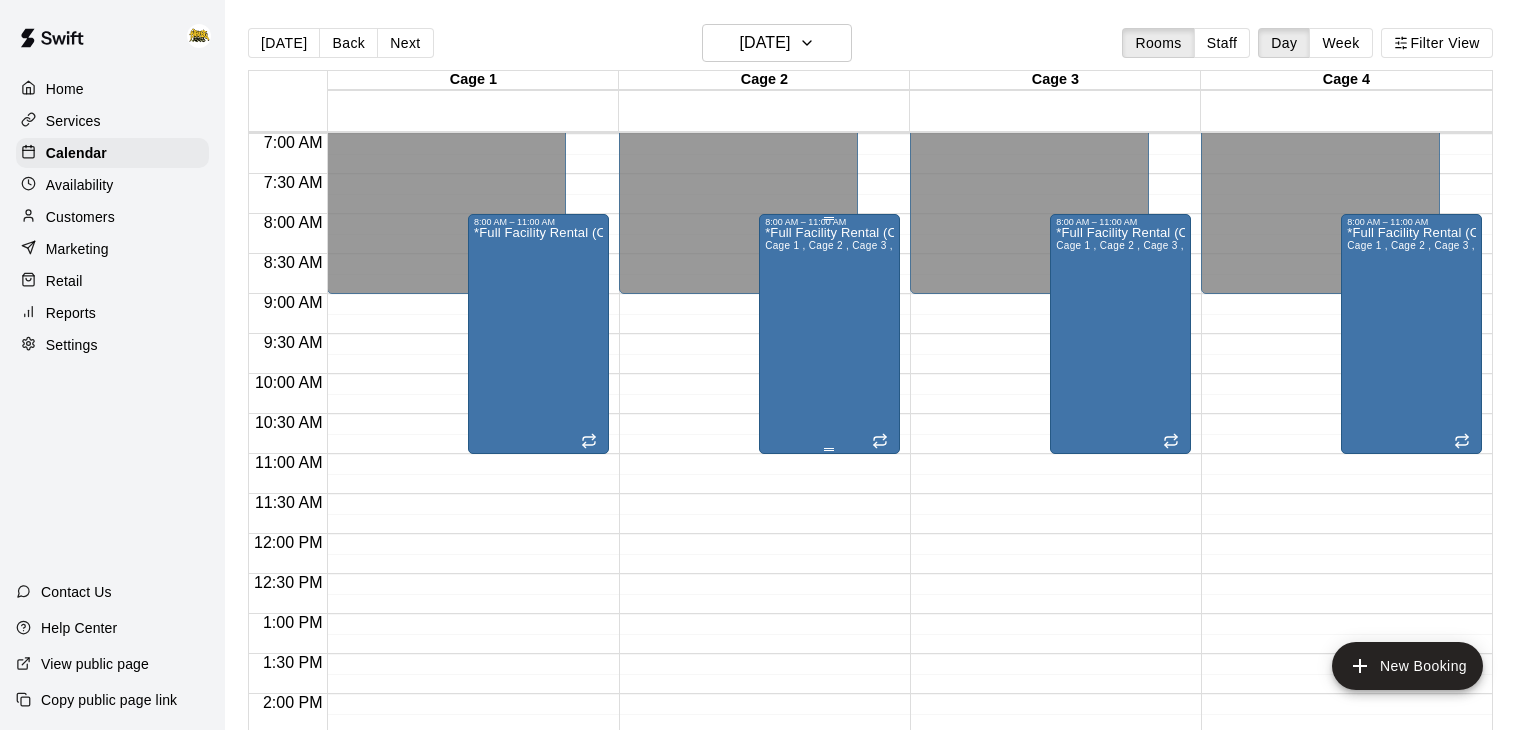 click on "*Full Facility Rental (CALL to BOOK)* Cage 1 , Cage 2 , Cage 3 , Cage 4" at bounding box center [829, 592] 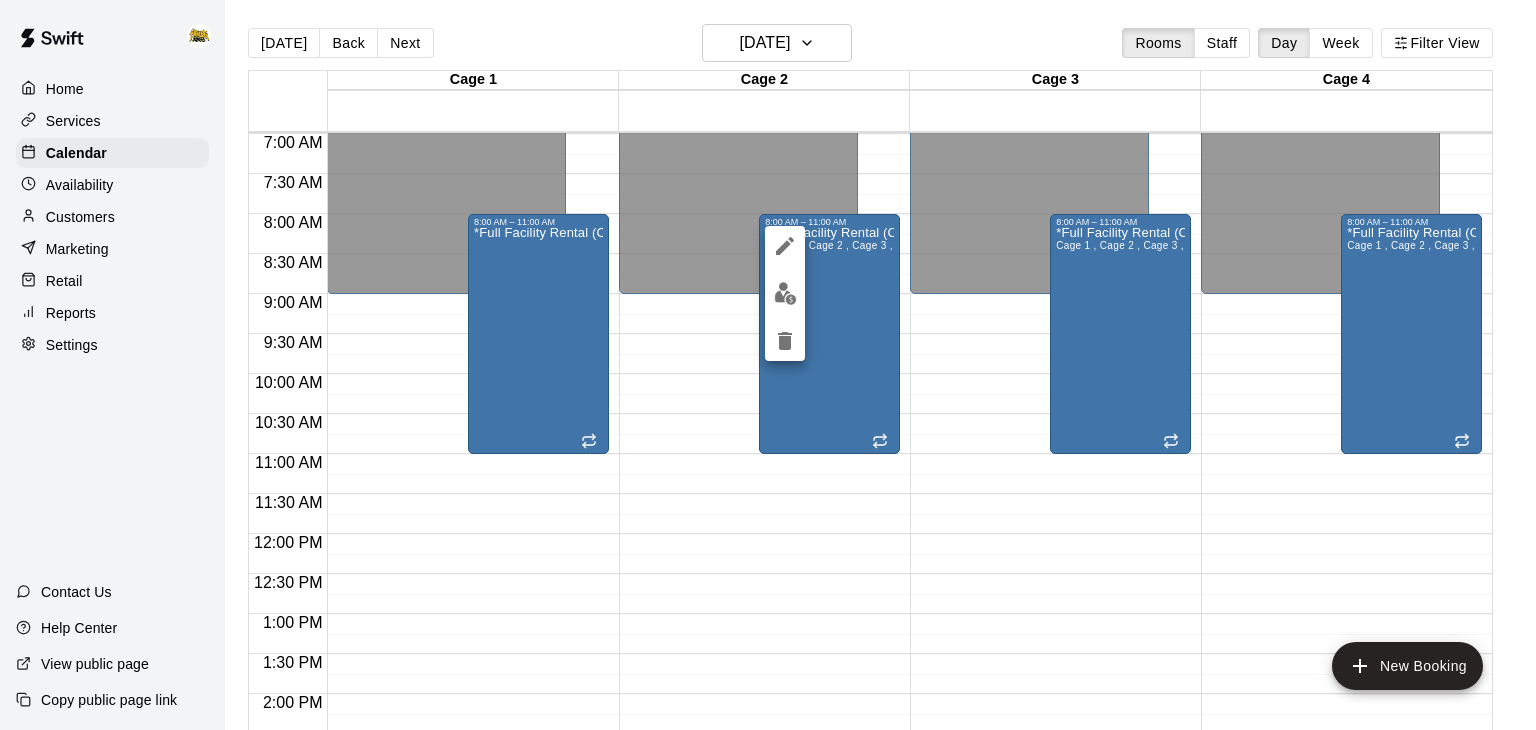click 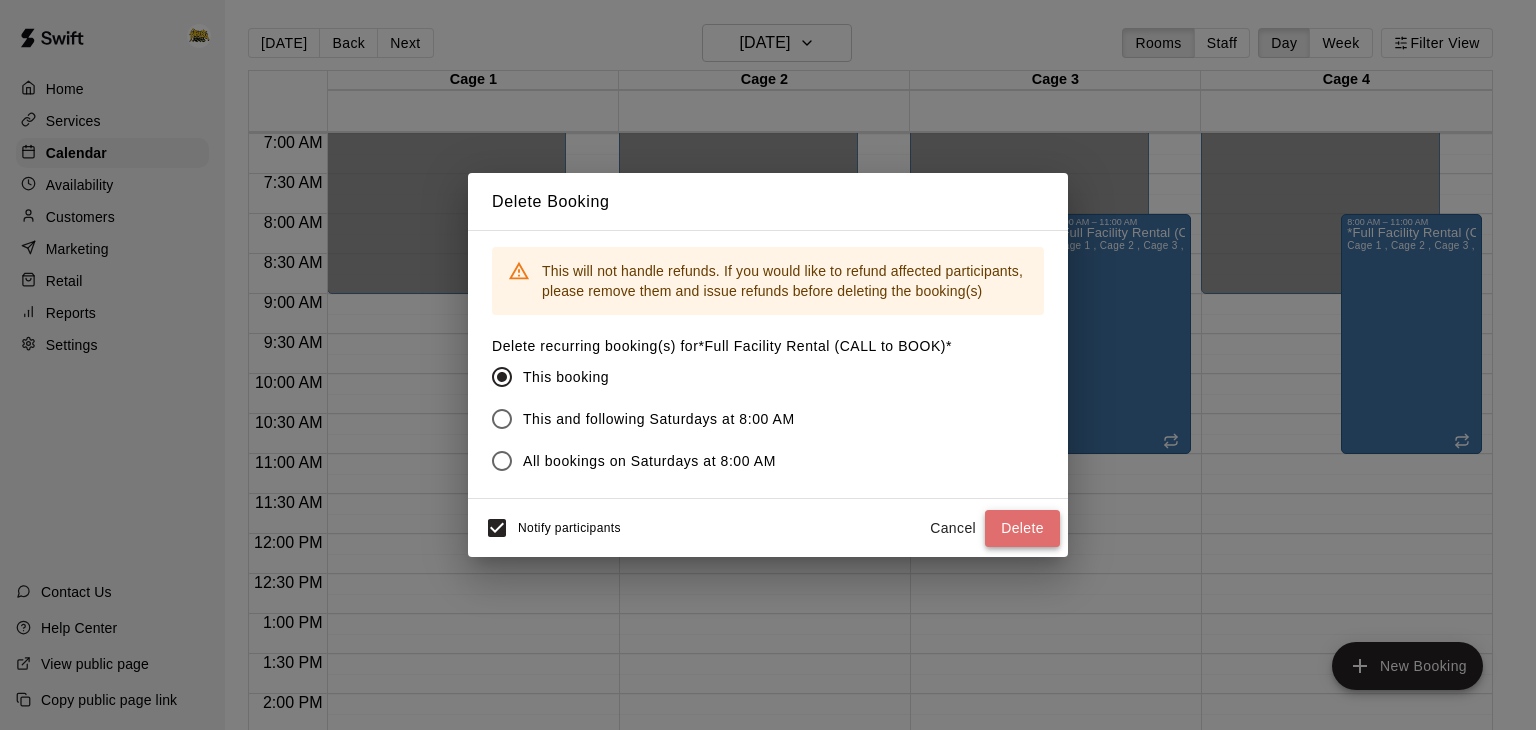 click on "Delete" at bounding box center [1022, 528] 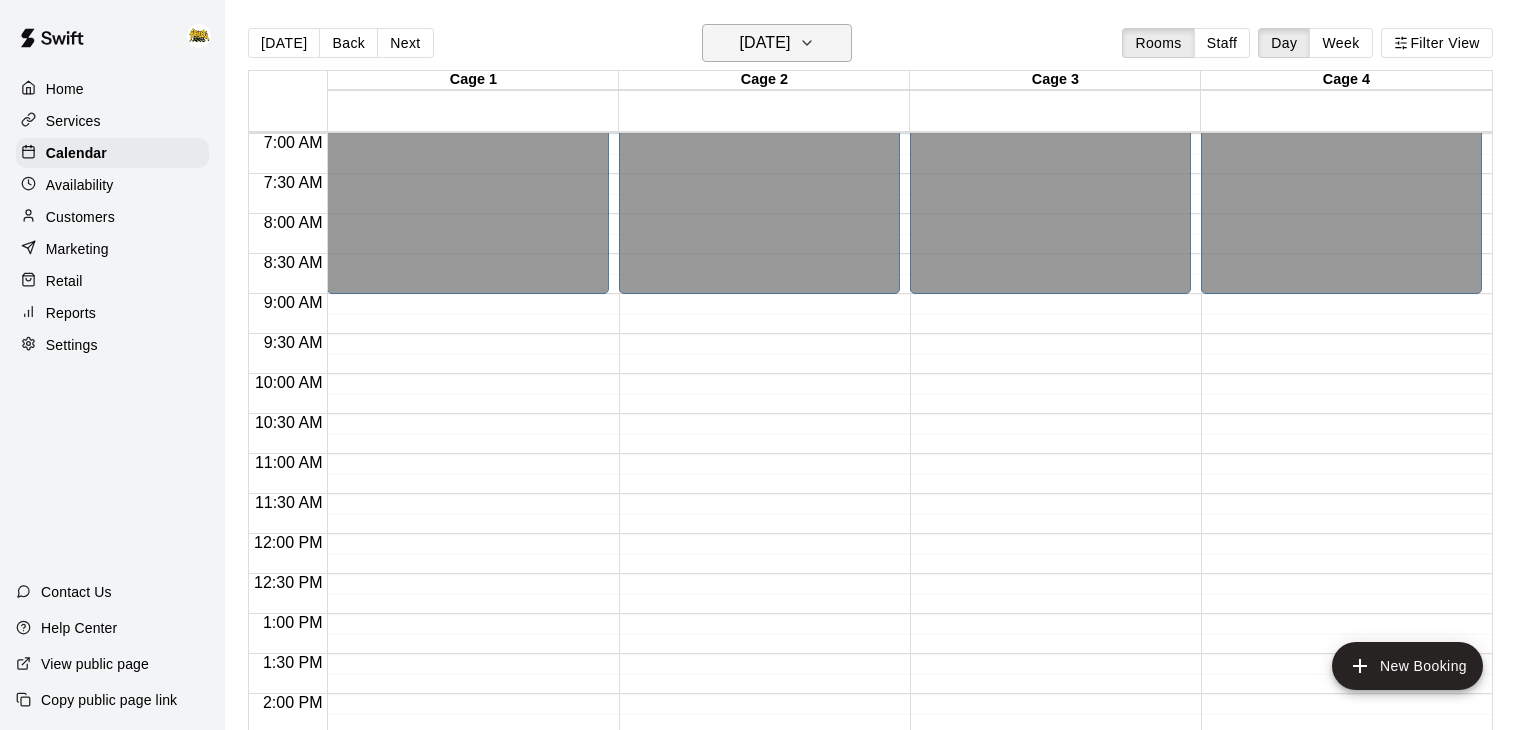 click 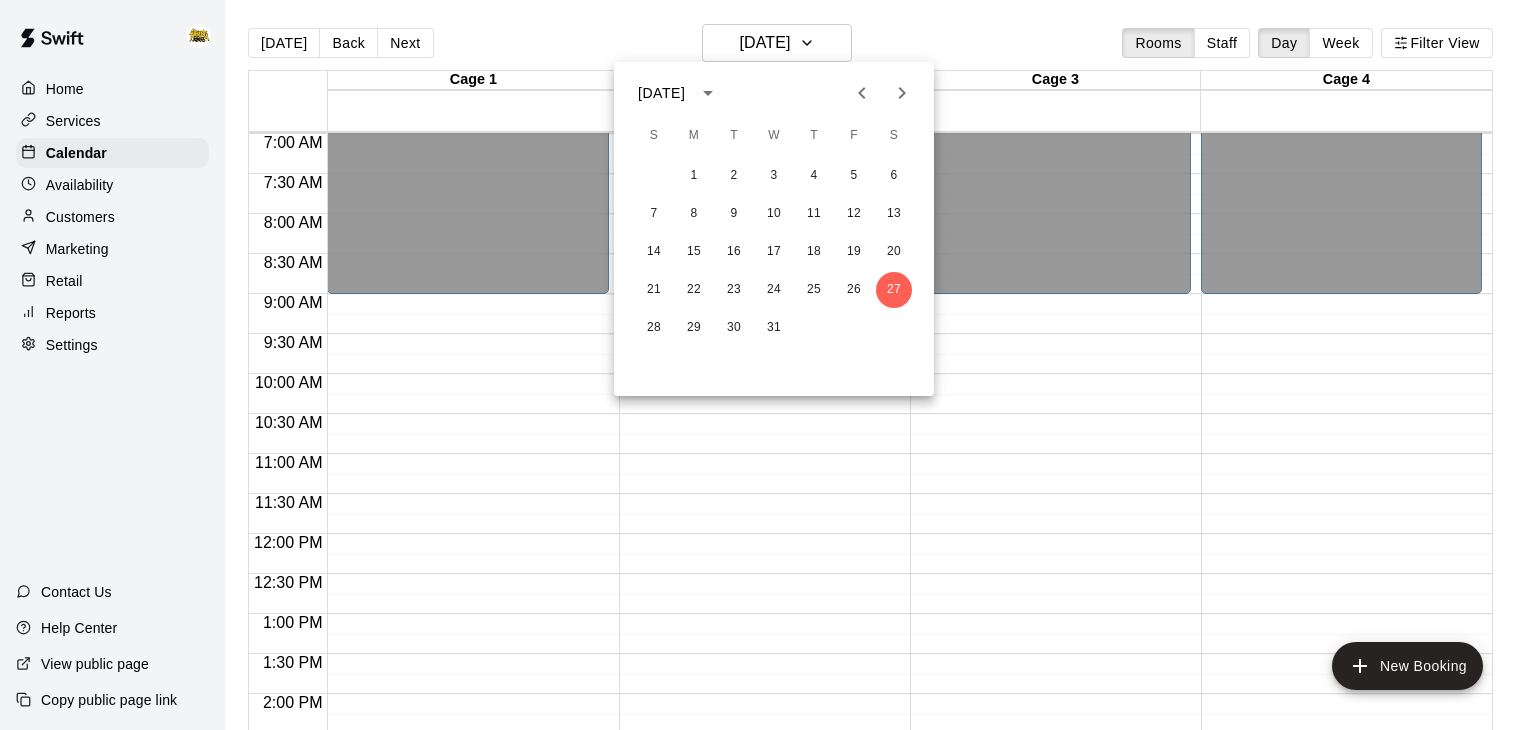 click 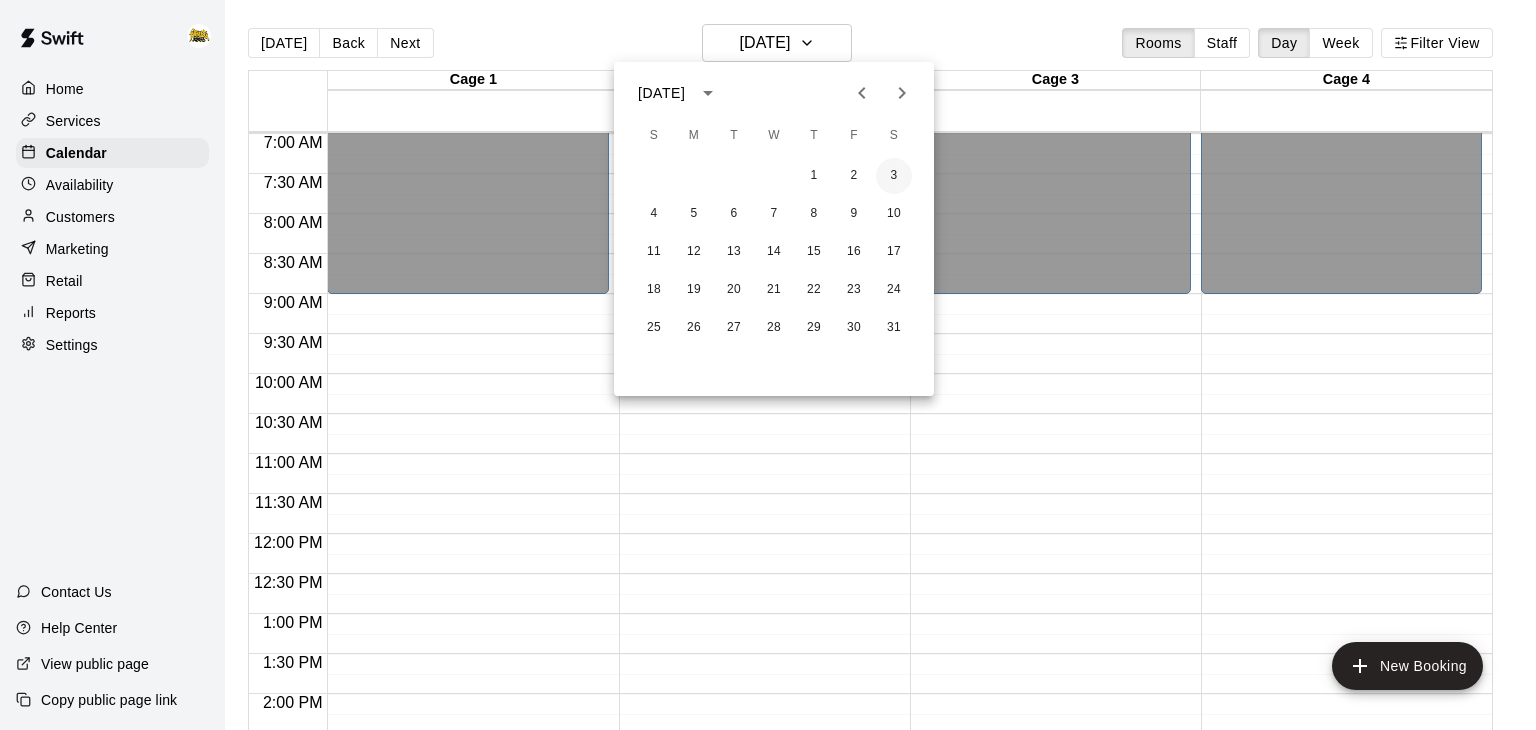 click on "3" at bounding box center (894, 176) 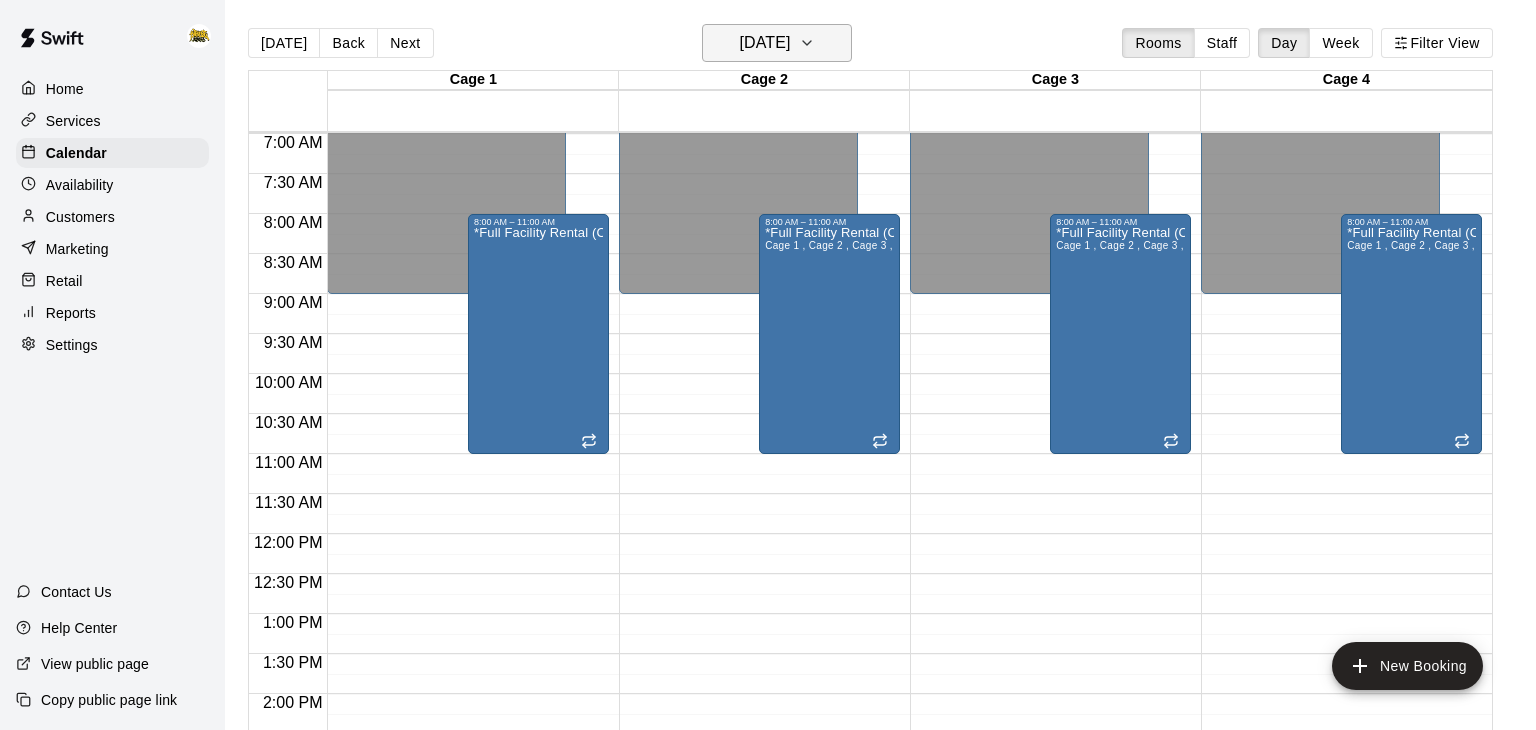 click 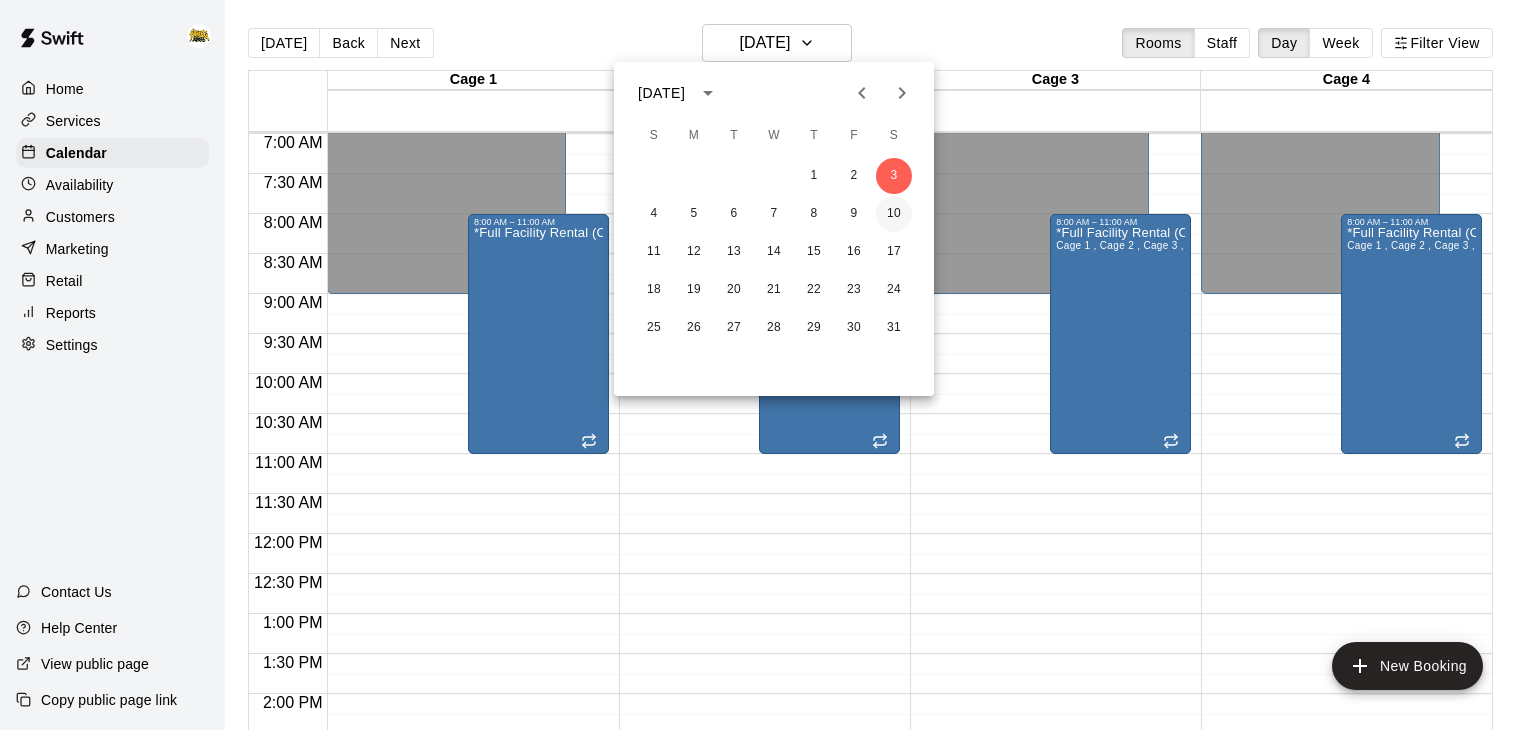 click on "10" at bounding box center [894, 214] 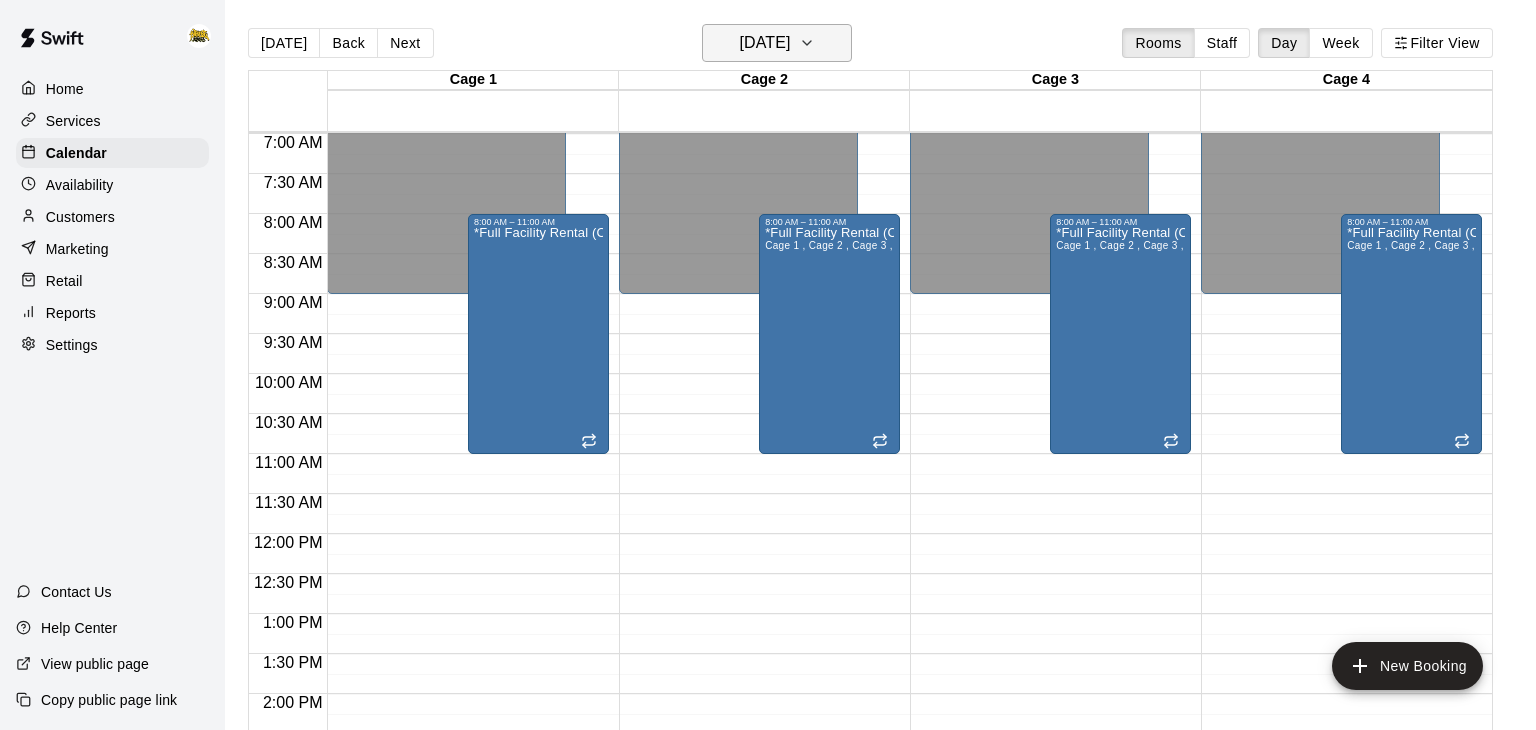 click on "[DATE]" at bounding box center [777, 43] 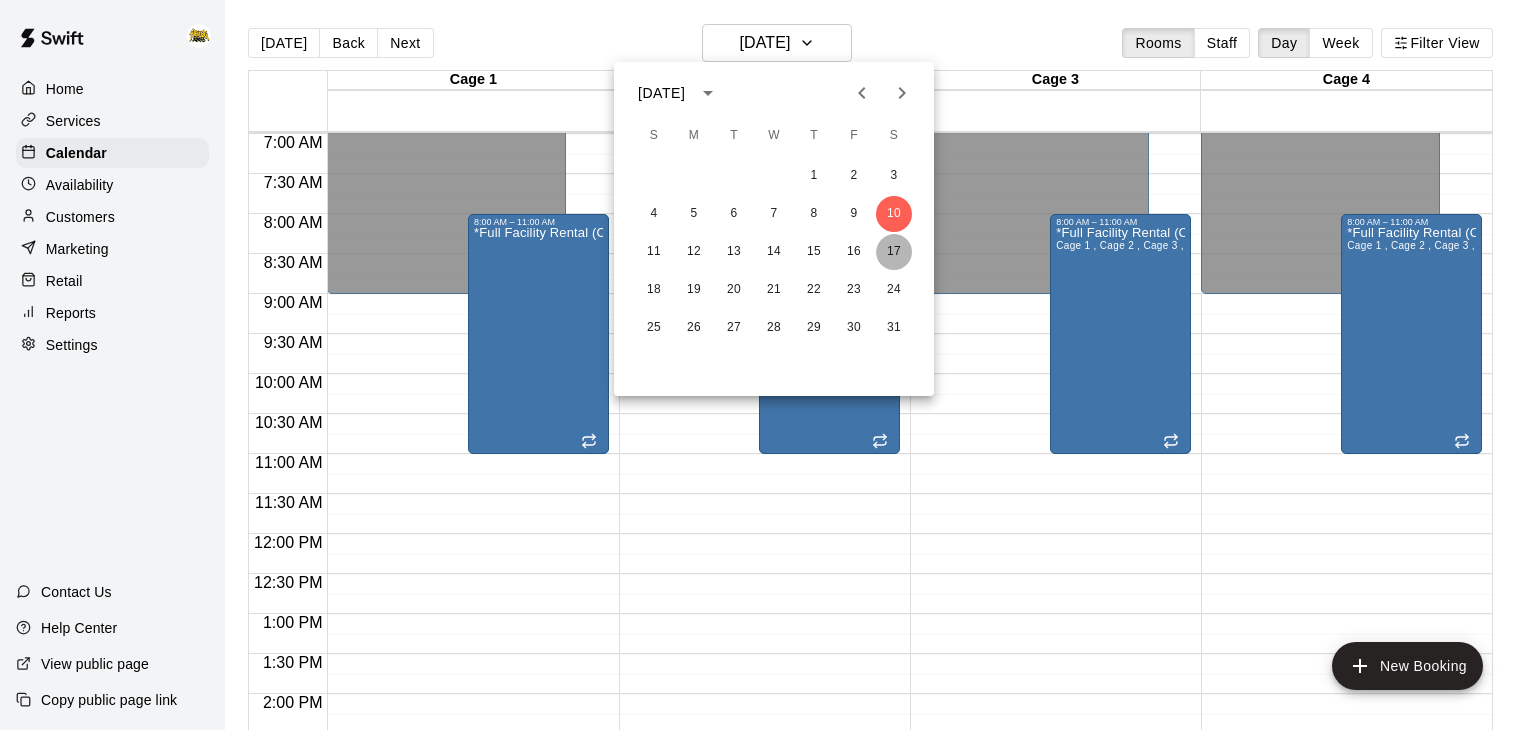 click on "17" at bounding box center (894, 252) 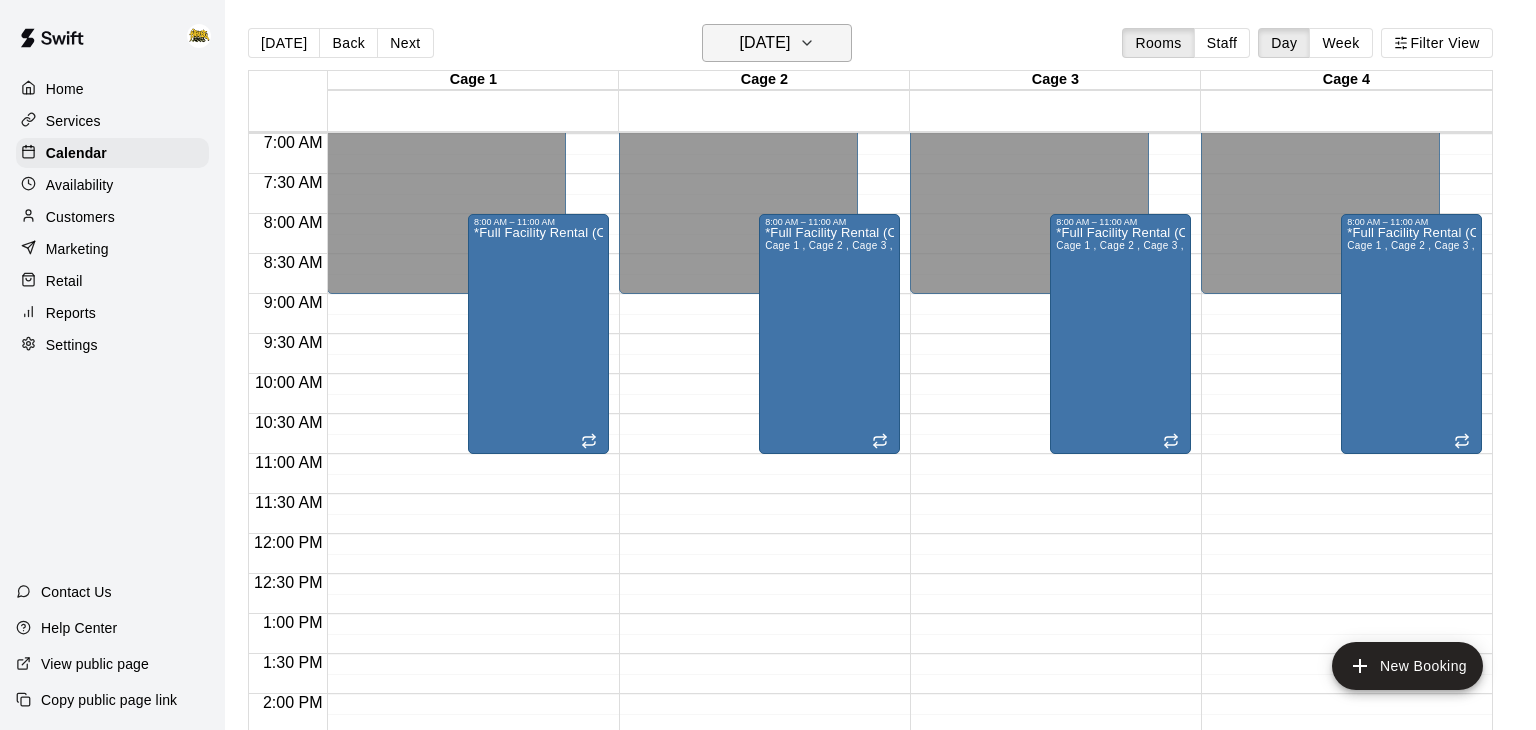 click 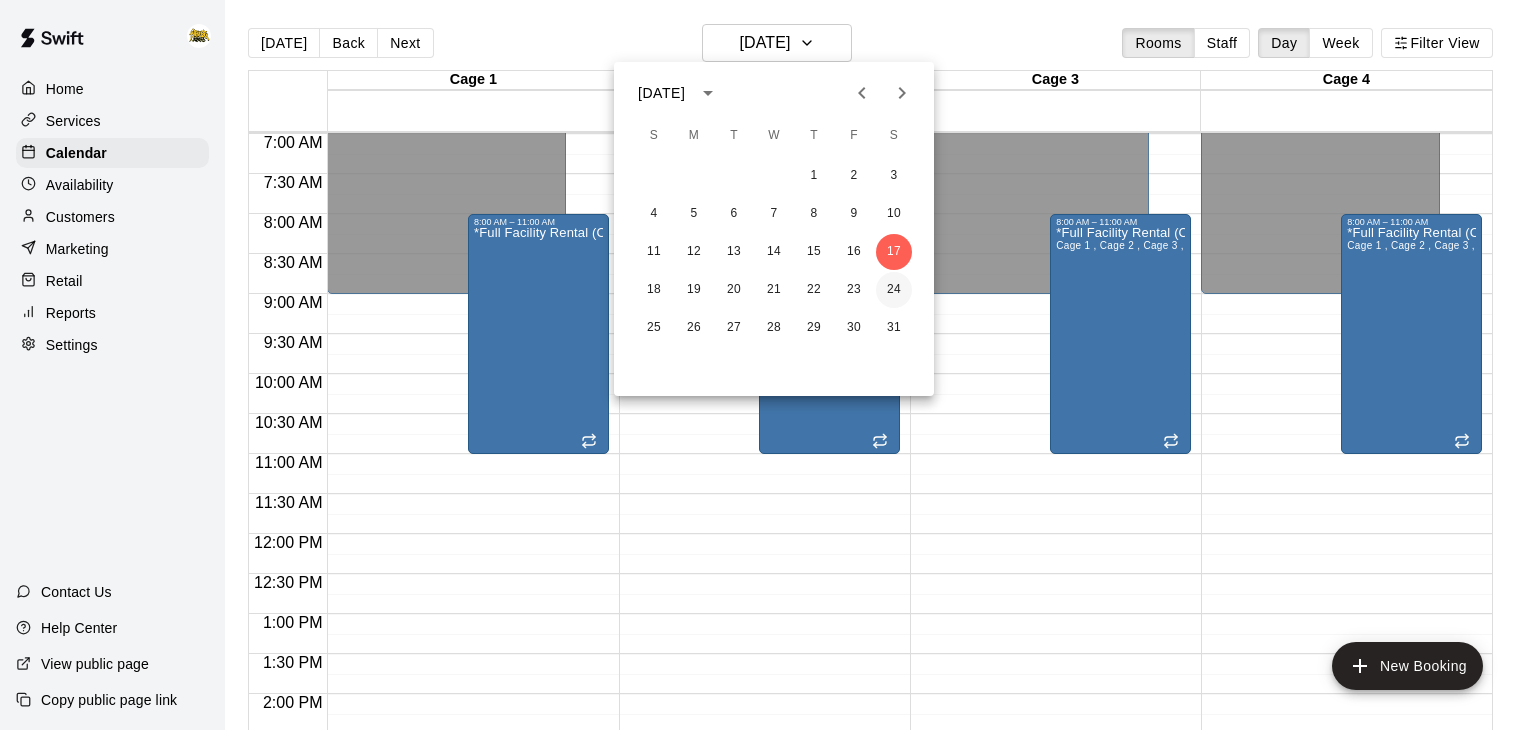 click on "24" at bounding box center (894, 290) 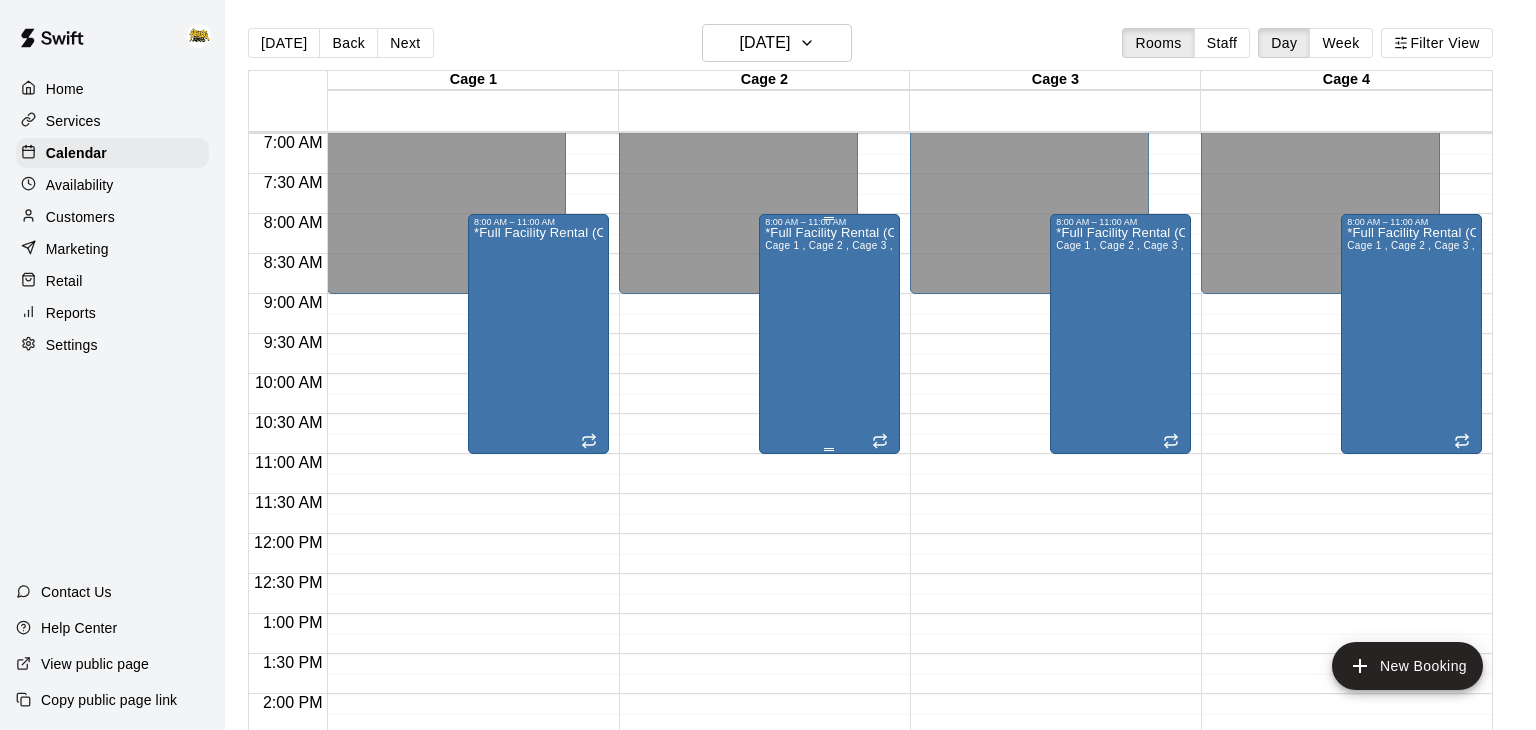 click on "*Full Facility Rental (CALL to BOOK)* Cage 1 , Cage 2 , Cage 3 , Cage 4" at bounding box center [829, 592] 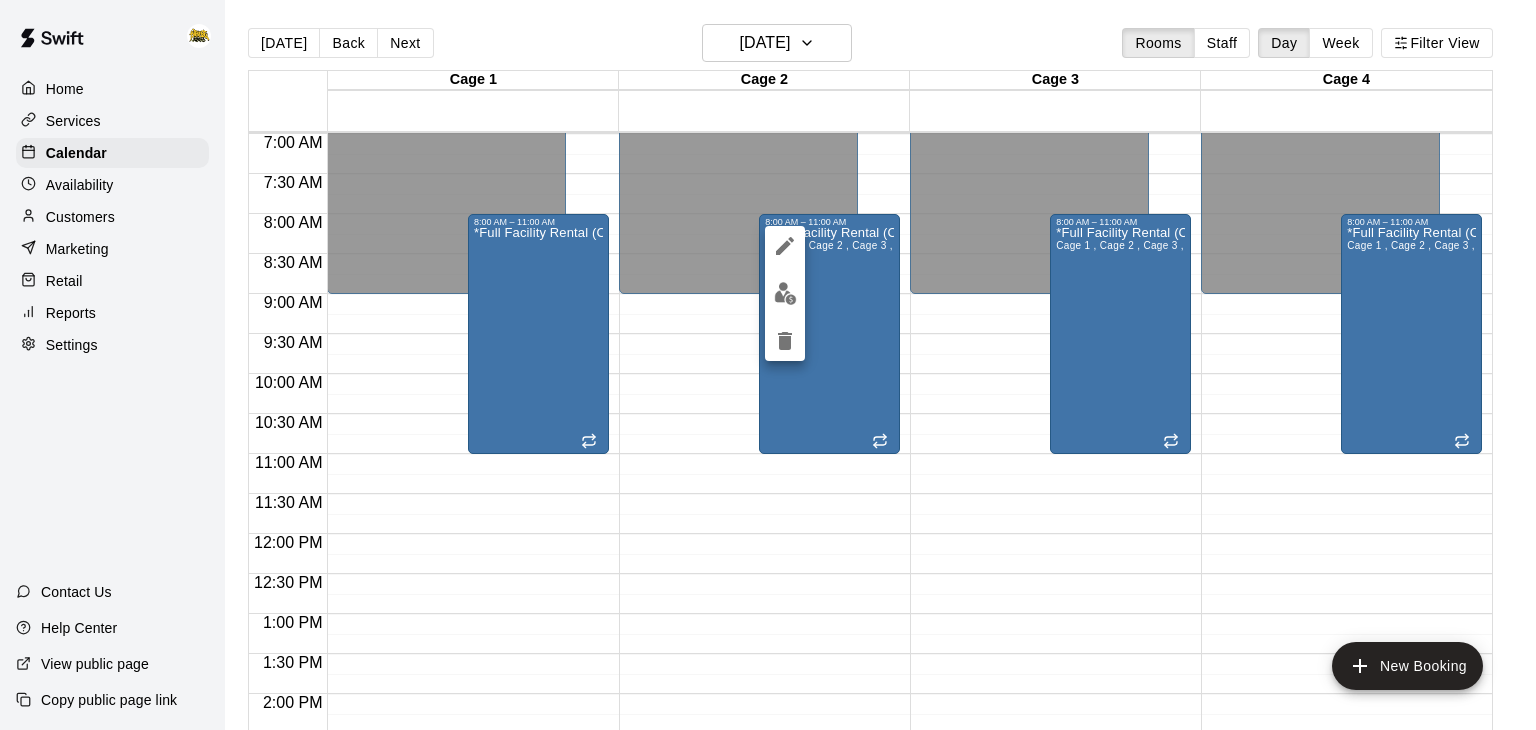 click at bounding box center [785, 341] 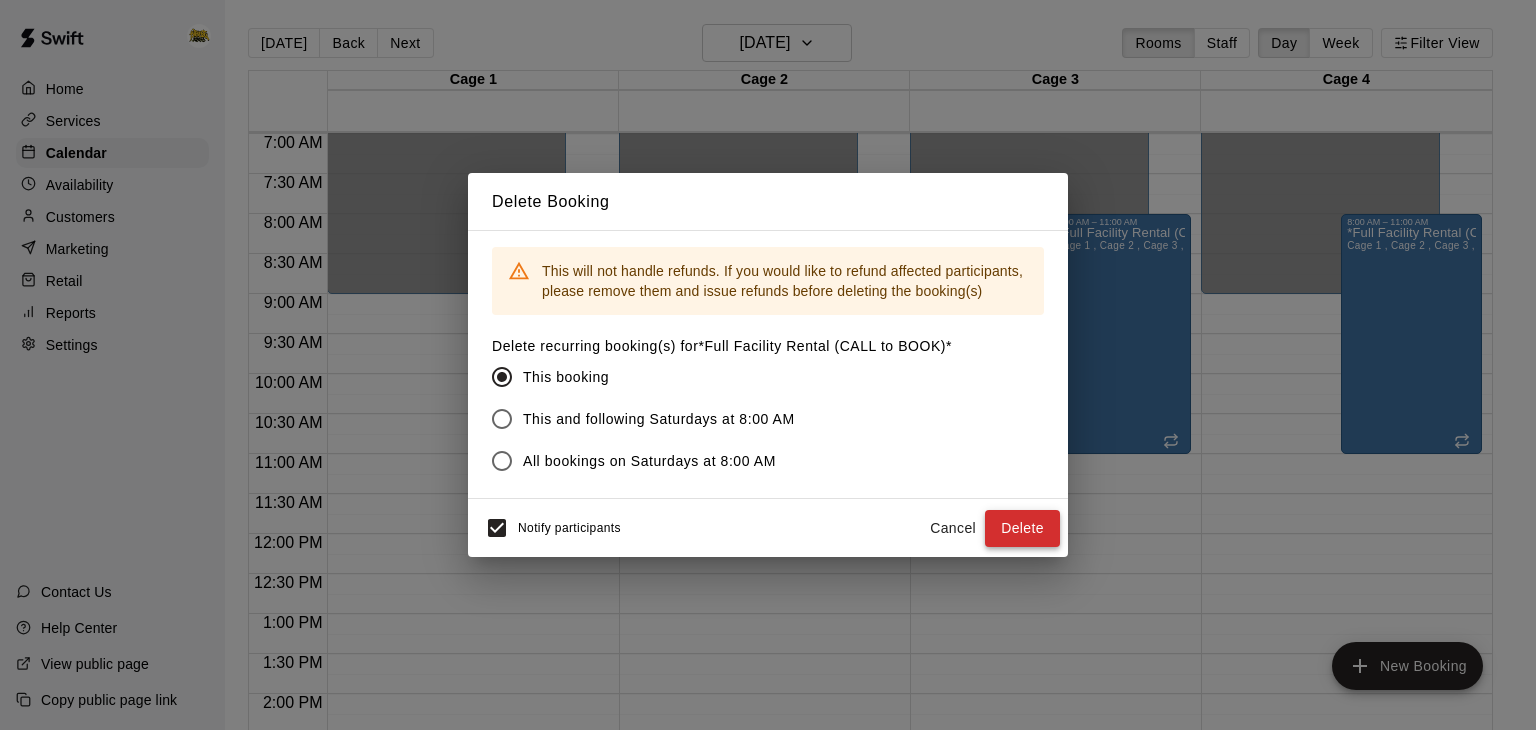 click on "Delete" at bounding box center (1022, 528) 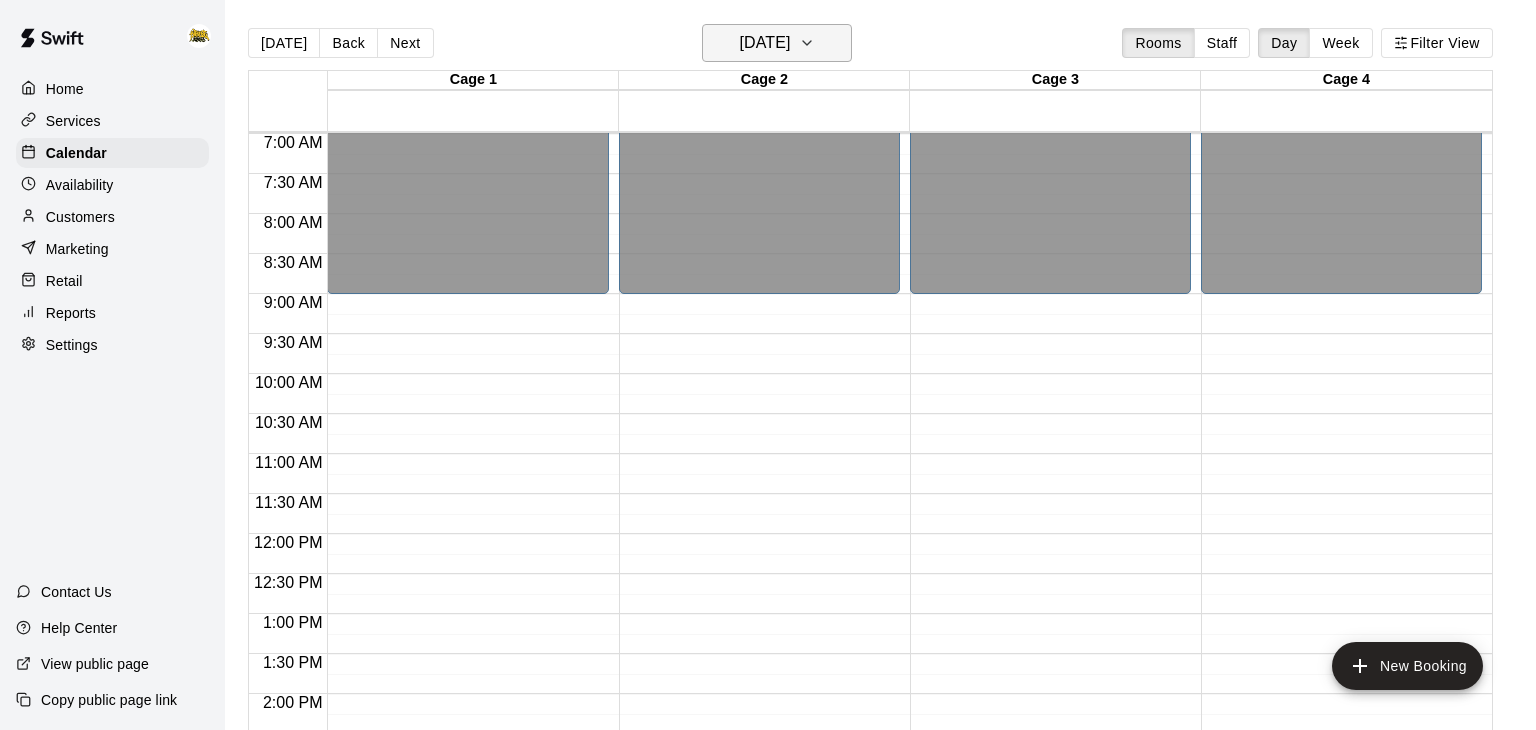 click 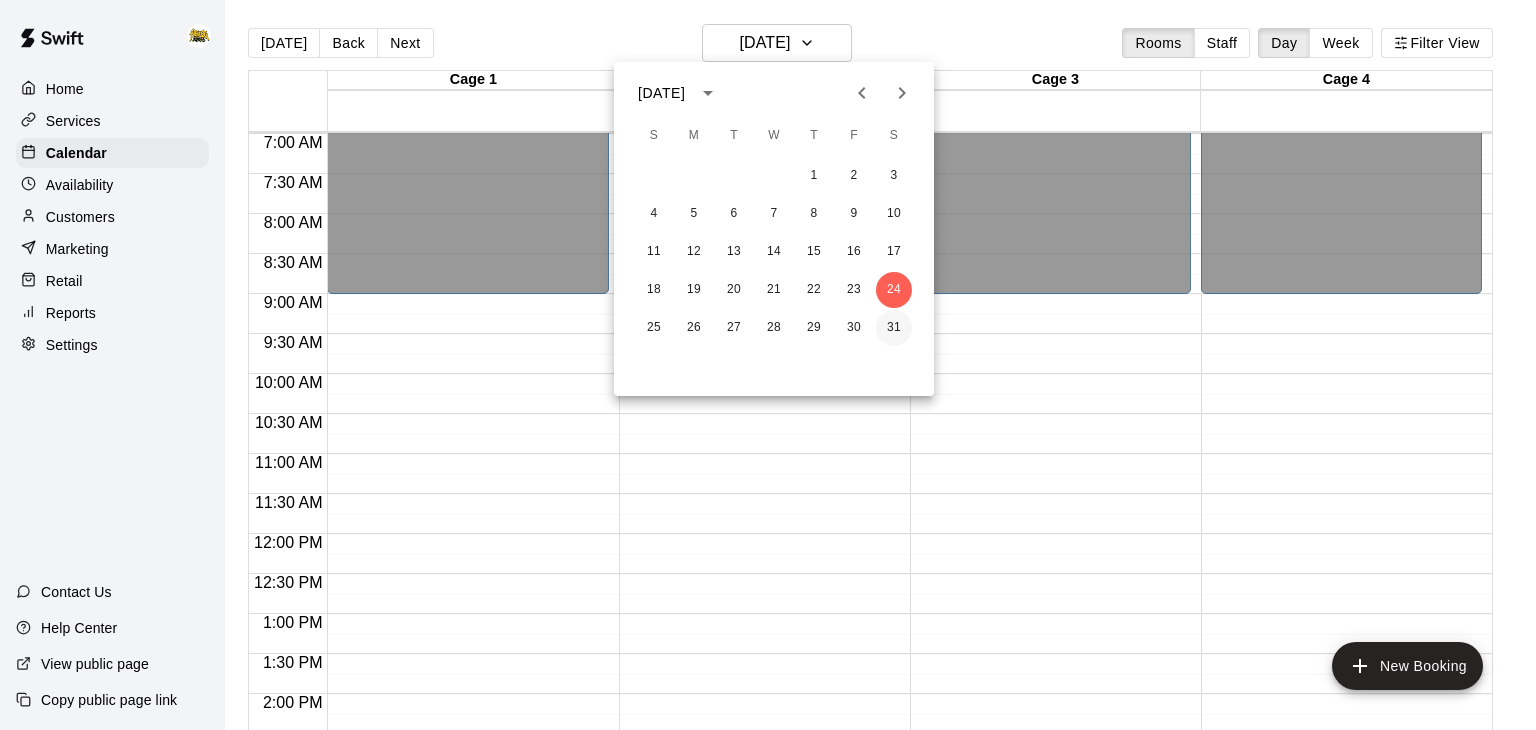 click on "31" at bounding box center [894, 328] 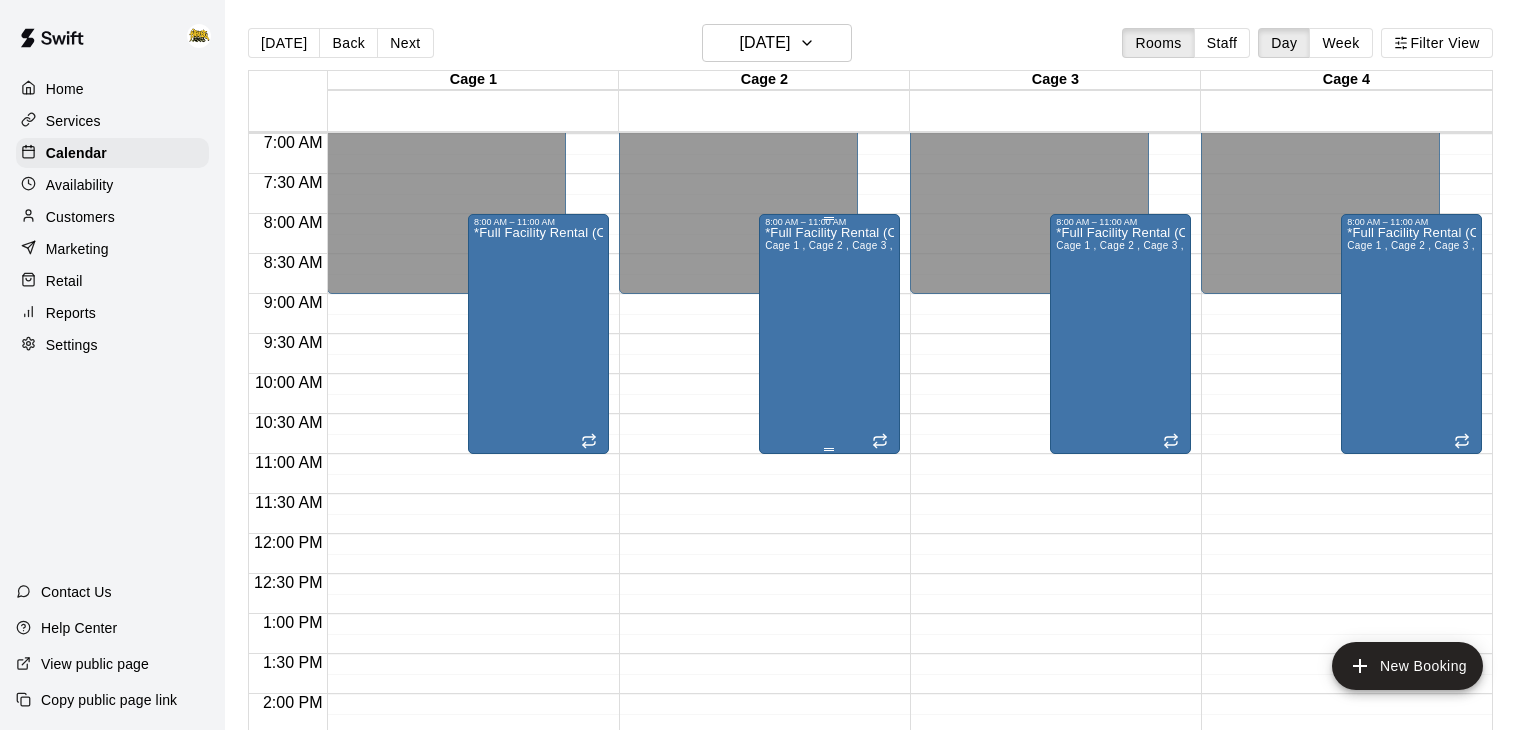 click on "*Full Facility Rental (CALL to BOOK)* Cage 1 , Cage 2 , Cage 3 , Cage 4" at bounding box center (829, 592) 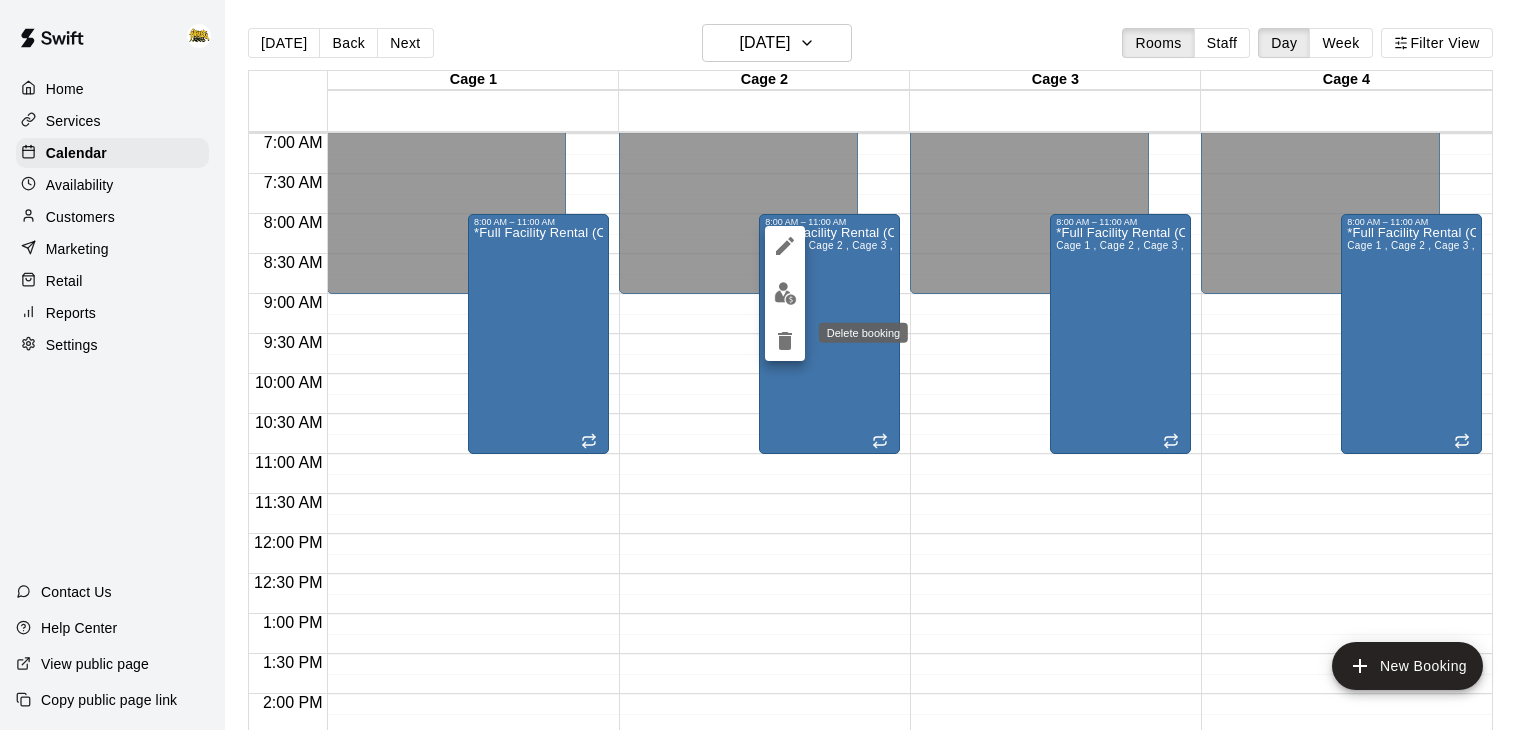 click on "Delete booking" at bounding box center (857, 333) 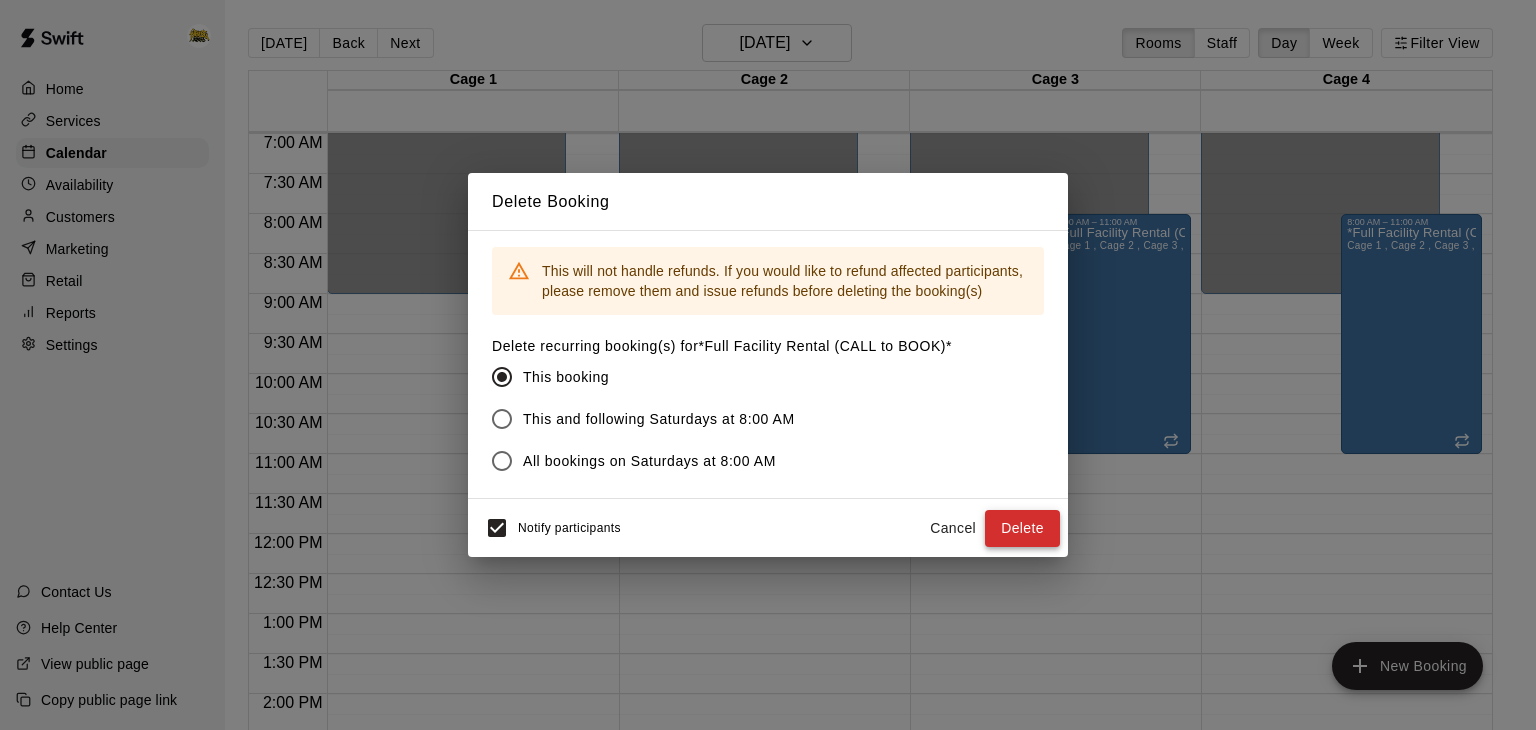 click on "Delete" at bounding box center [1022, 528] 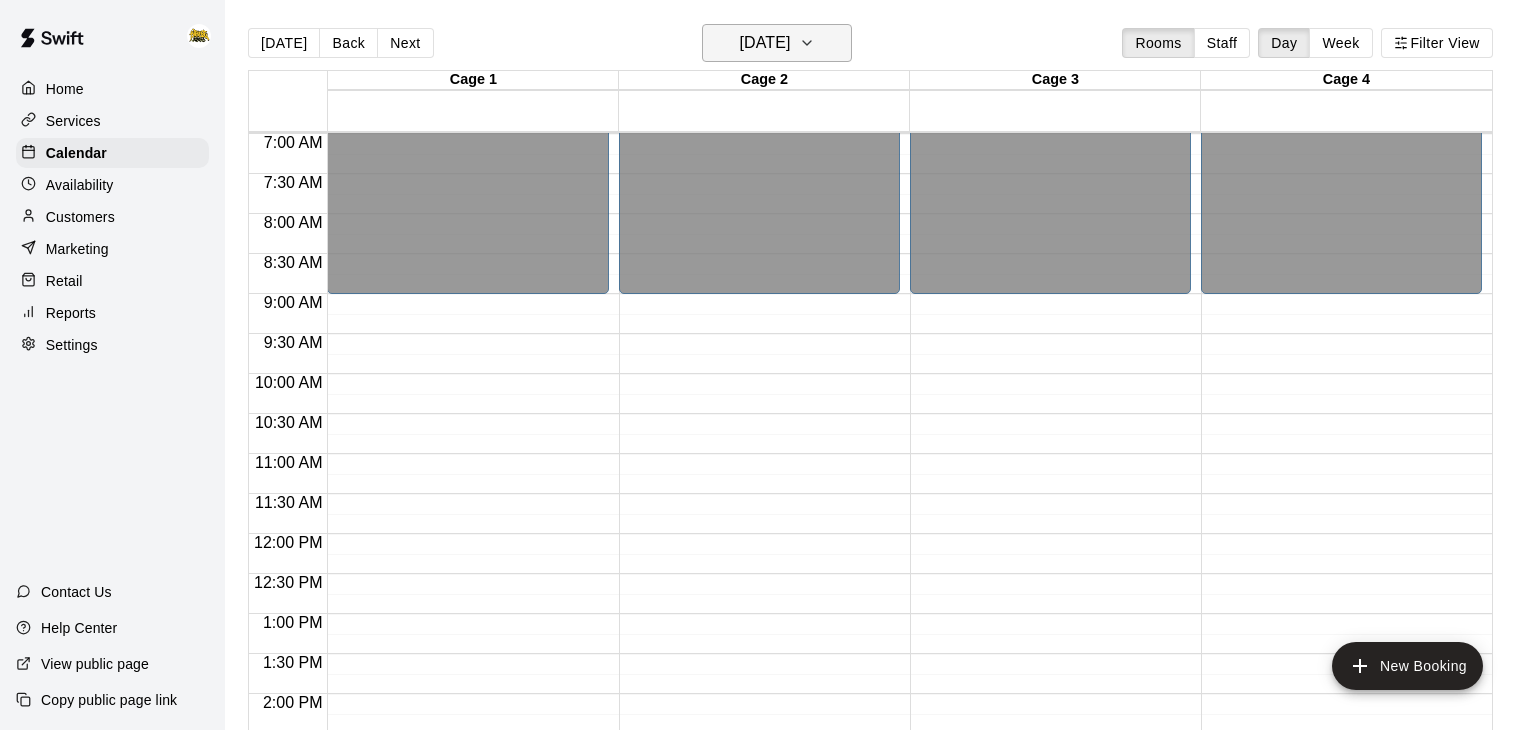 click 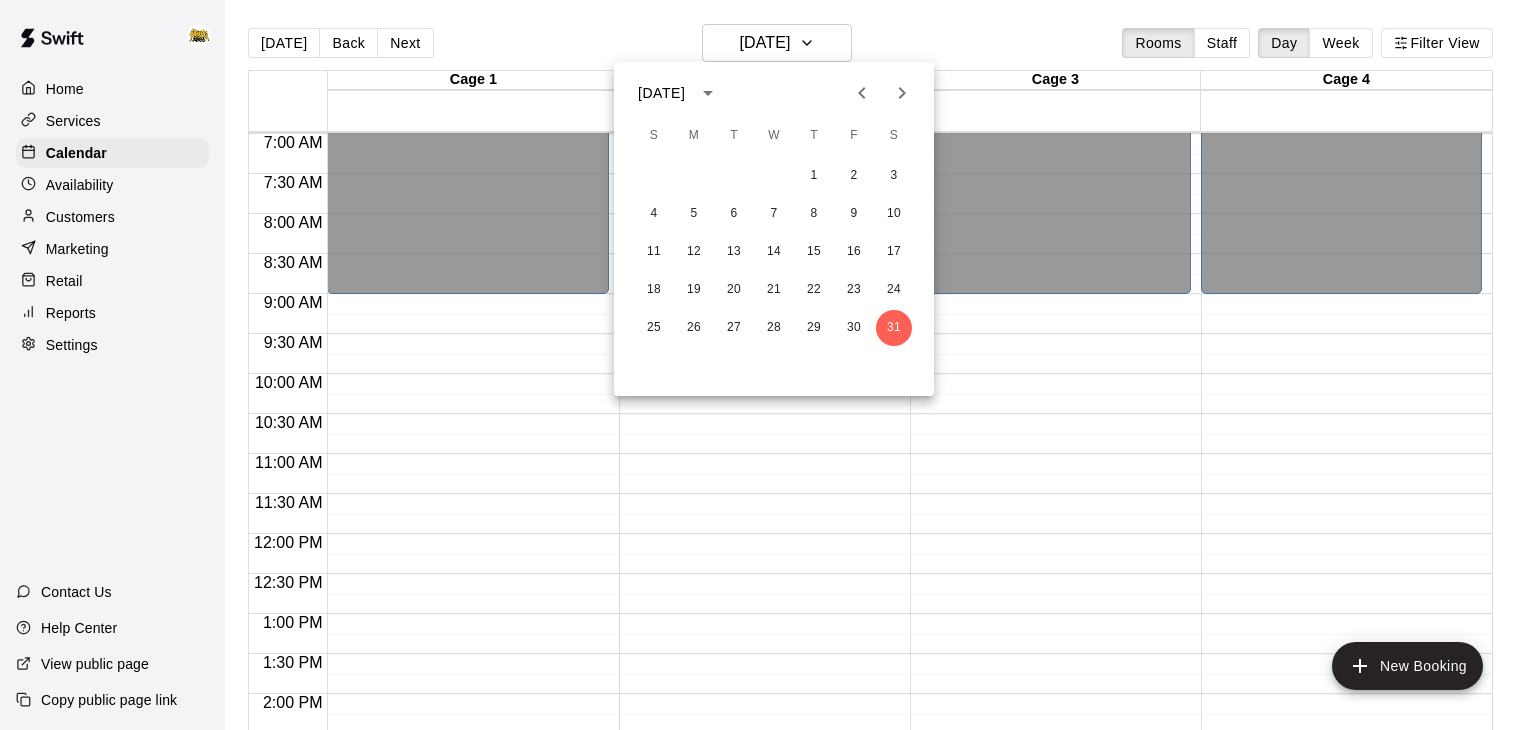 click at bounding box center (902, 93) 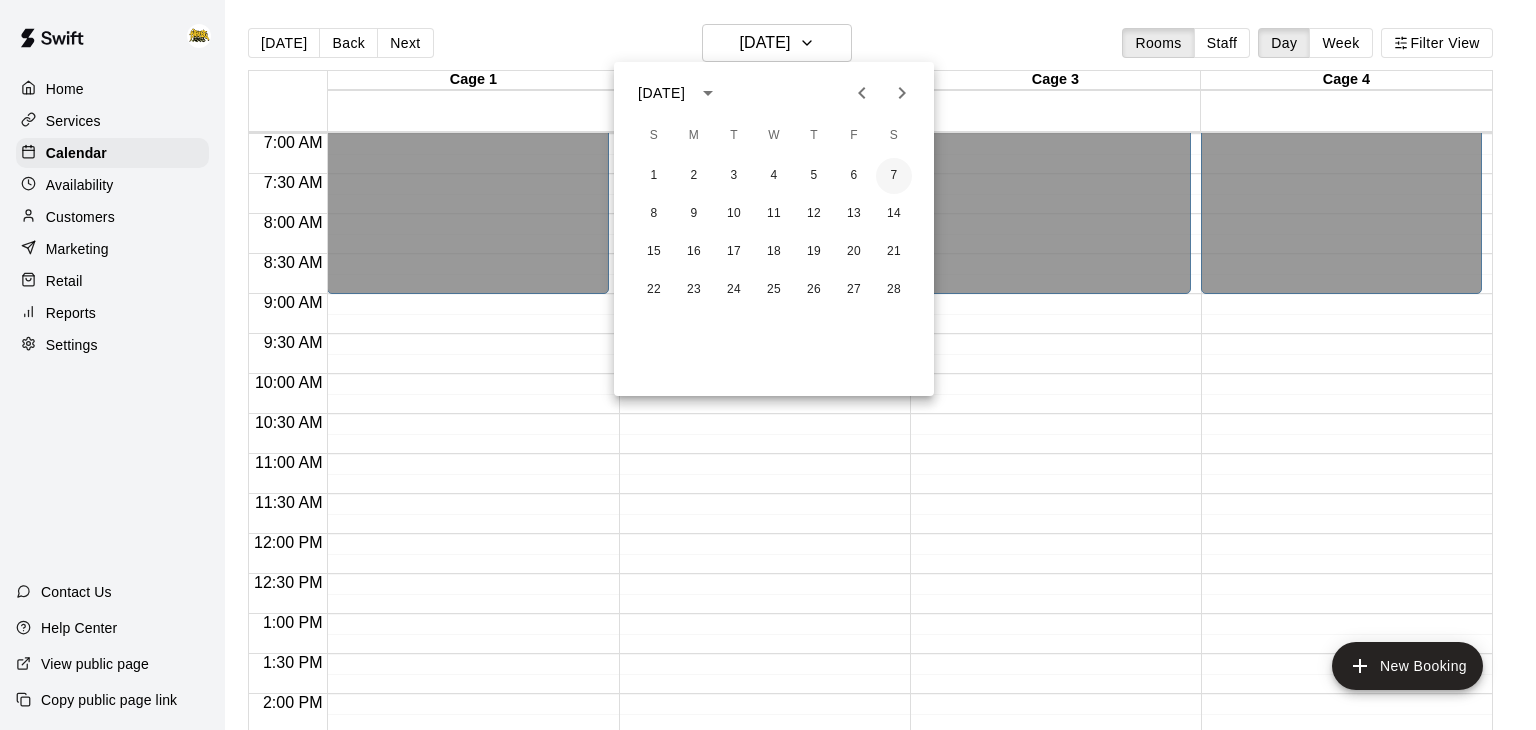 click on "7" at bounding box center (894, 176) 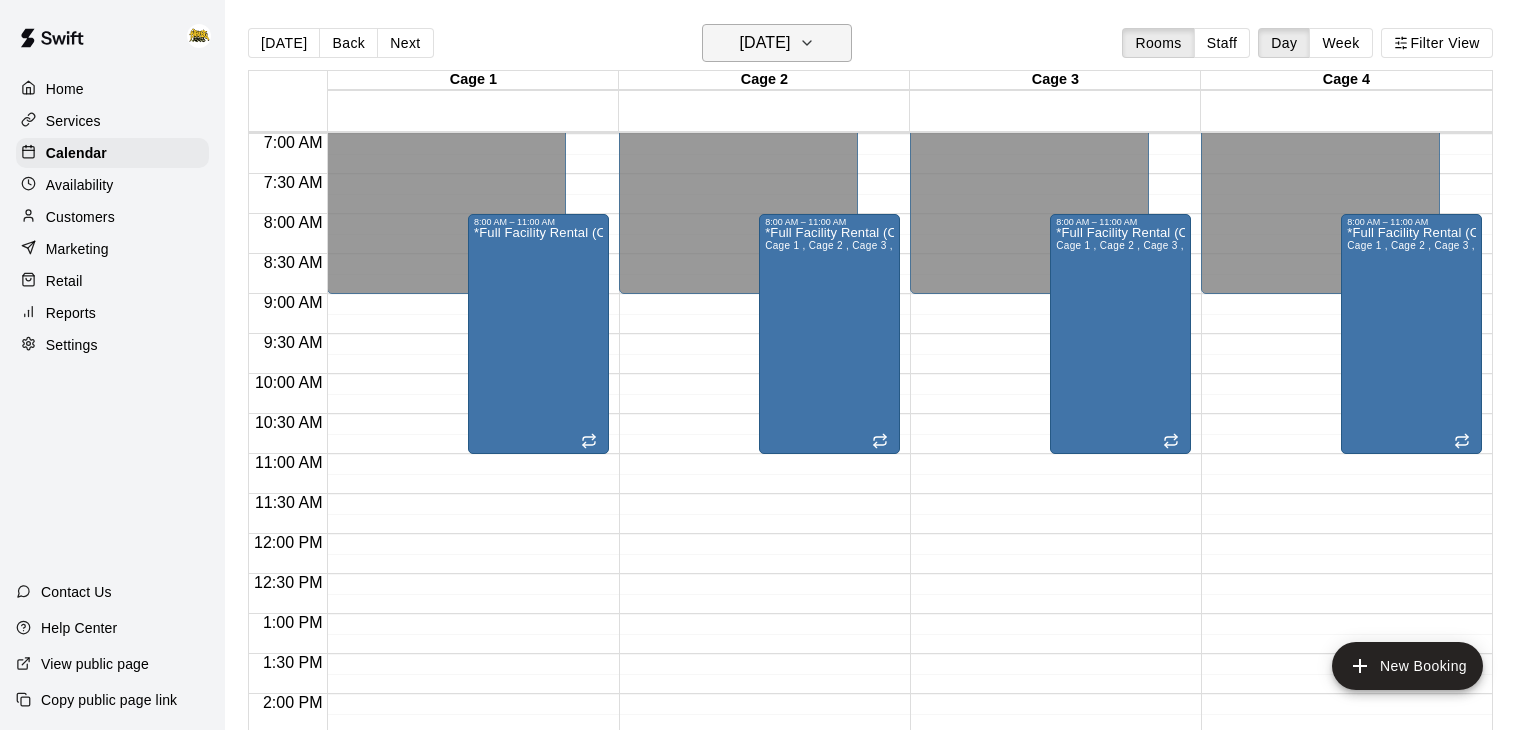 click on "[DATE]" at bounding box center [777, 43] 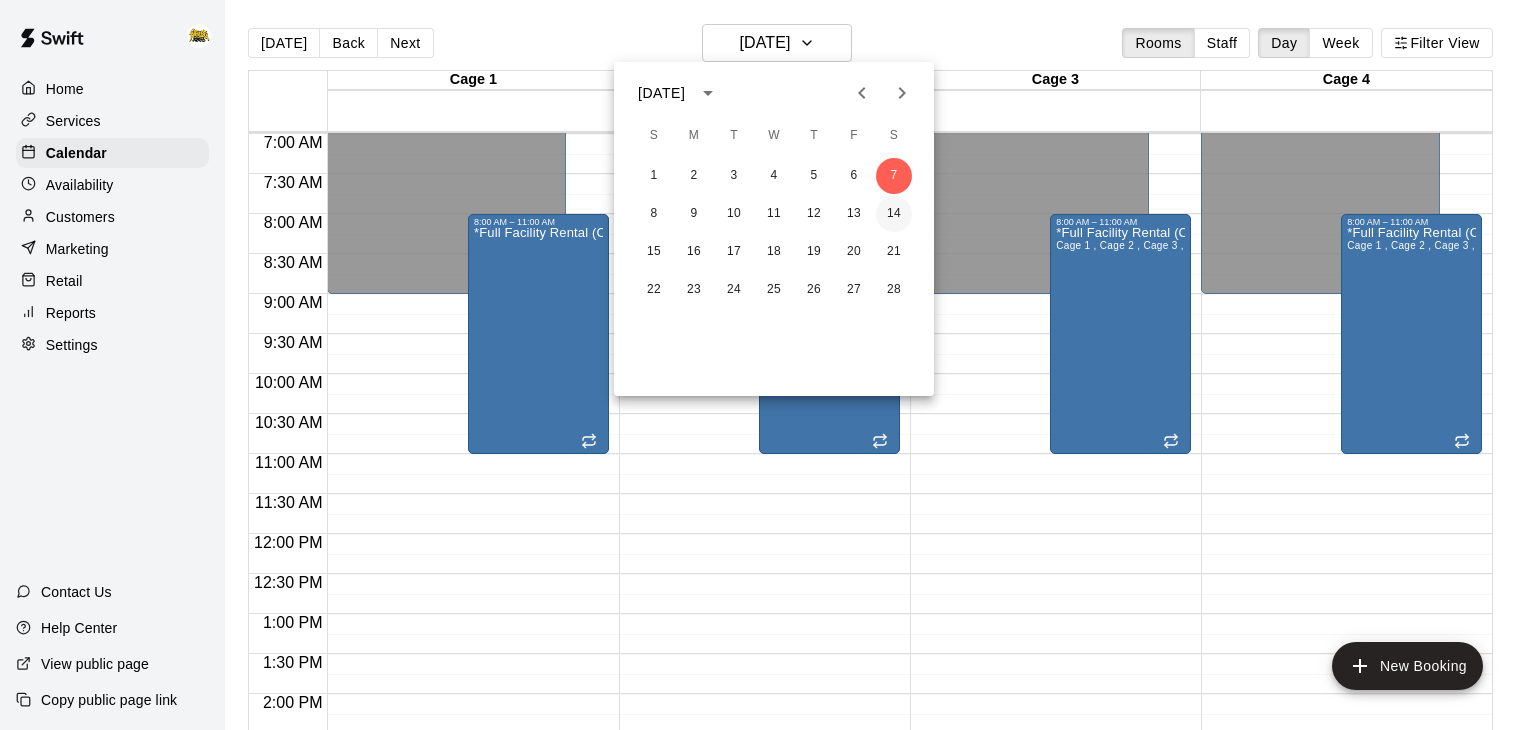 click on "14" at bounding box center [894, 214] 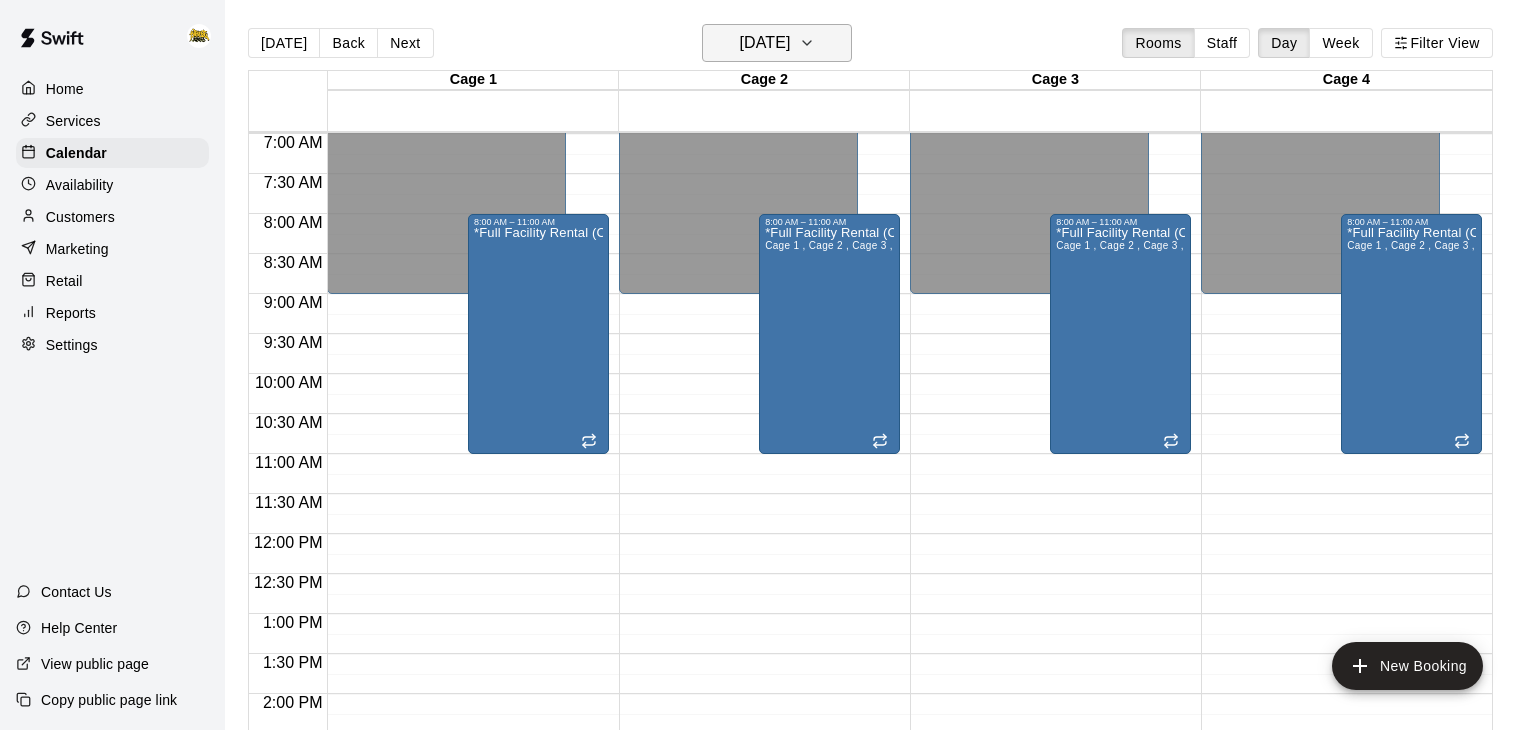 click 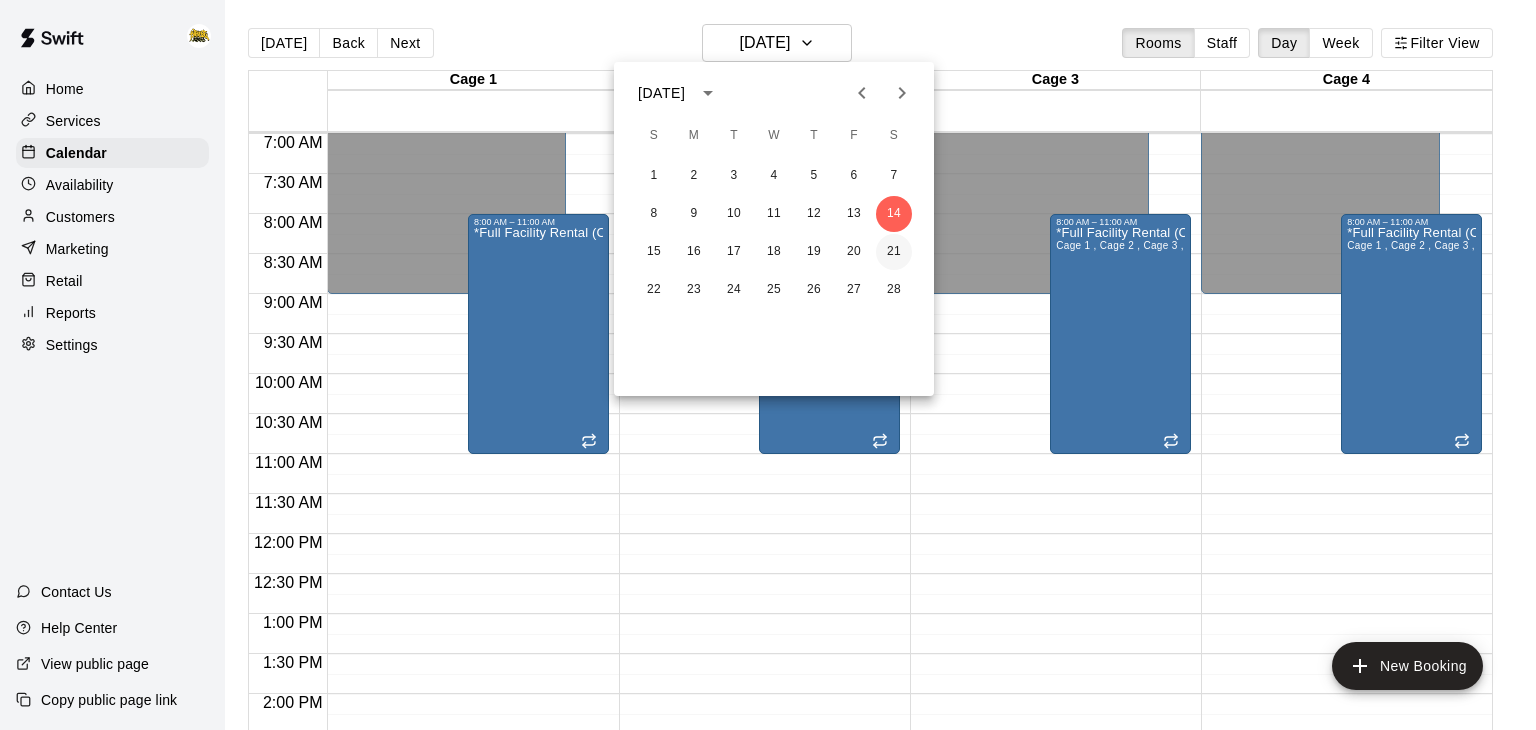 click on "21" at bounding box center (894, 252) 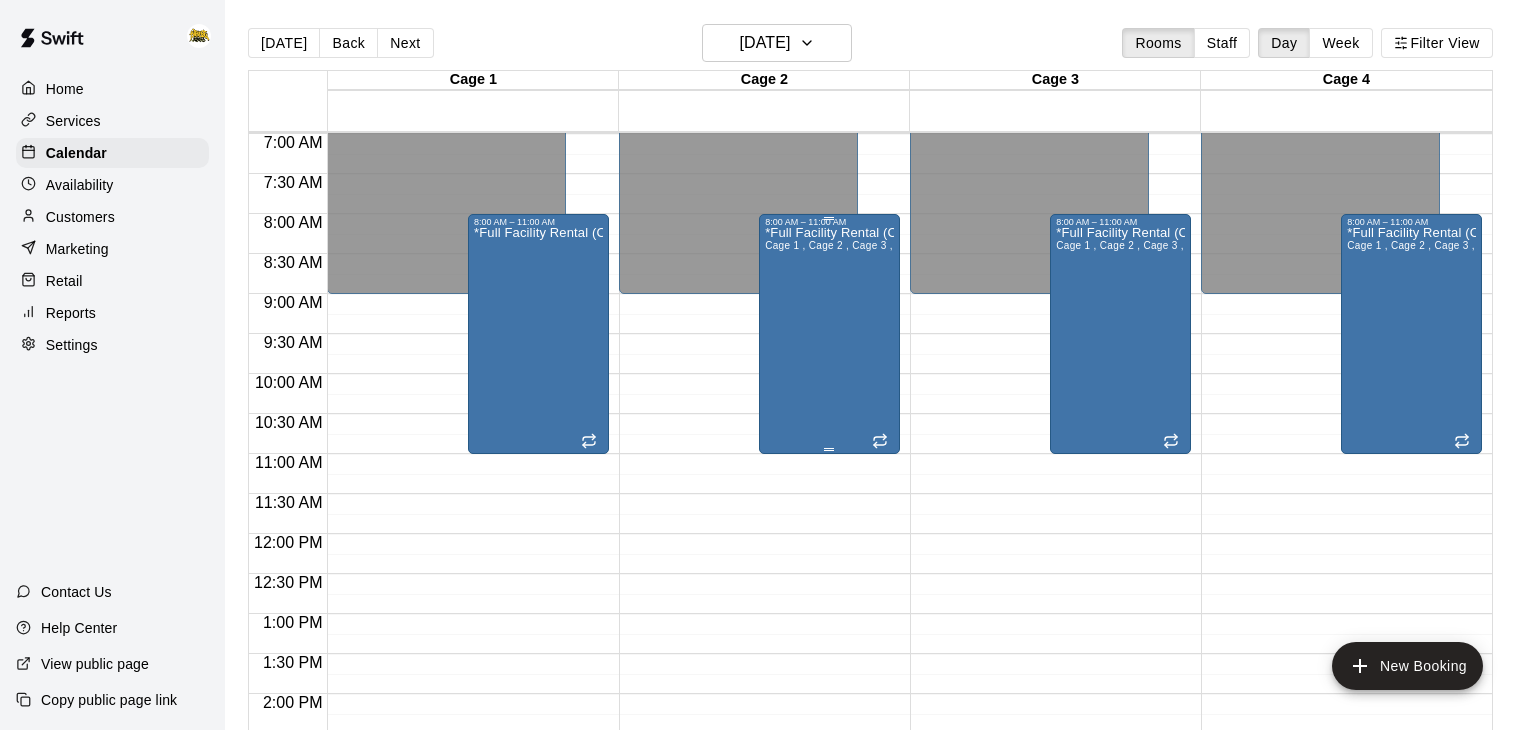 click on "*Full Facility Rental (CALL to BOOK)* Cage 1 , Cage 2 , Cage 3 , Cage 4" at bounding box center [829, 592] 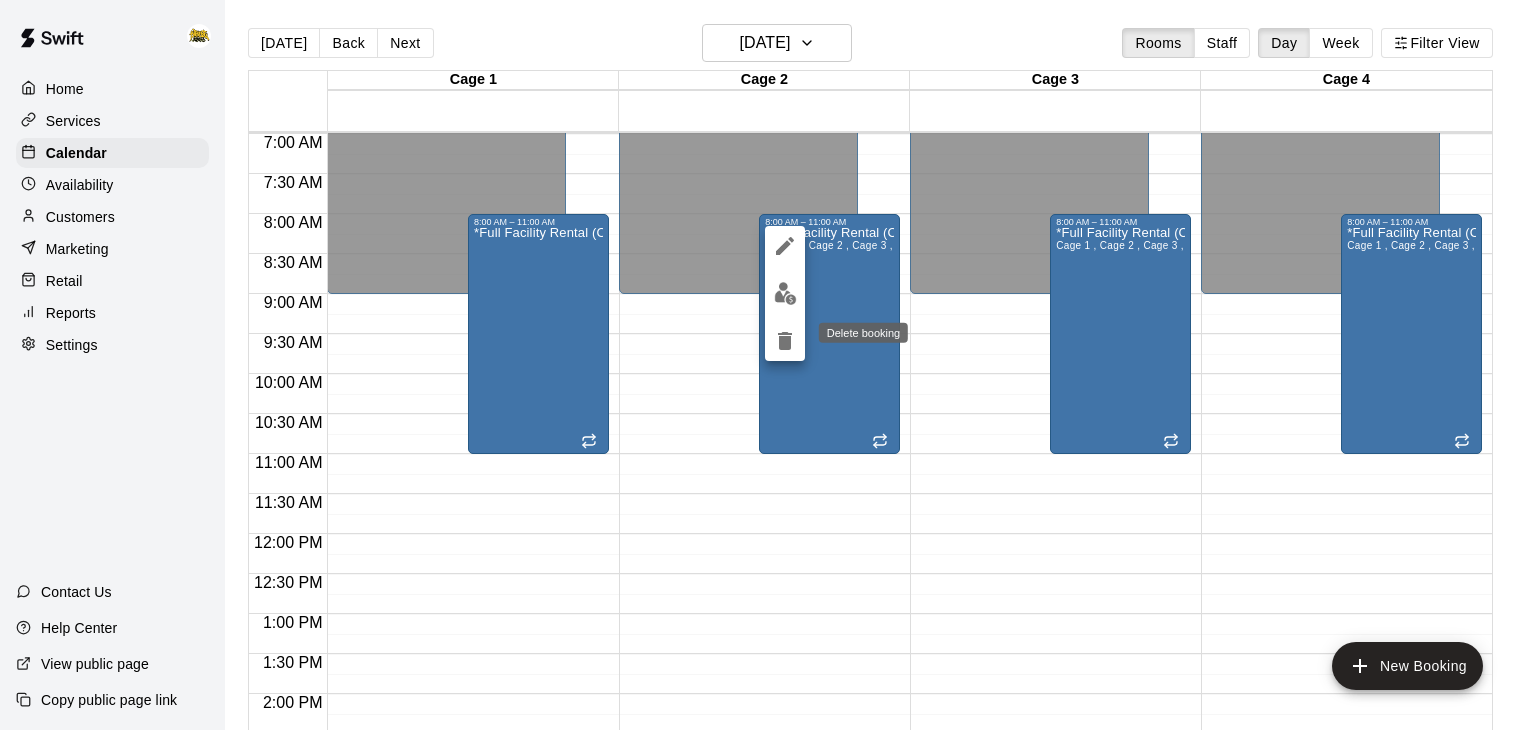 click 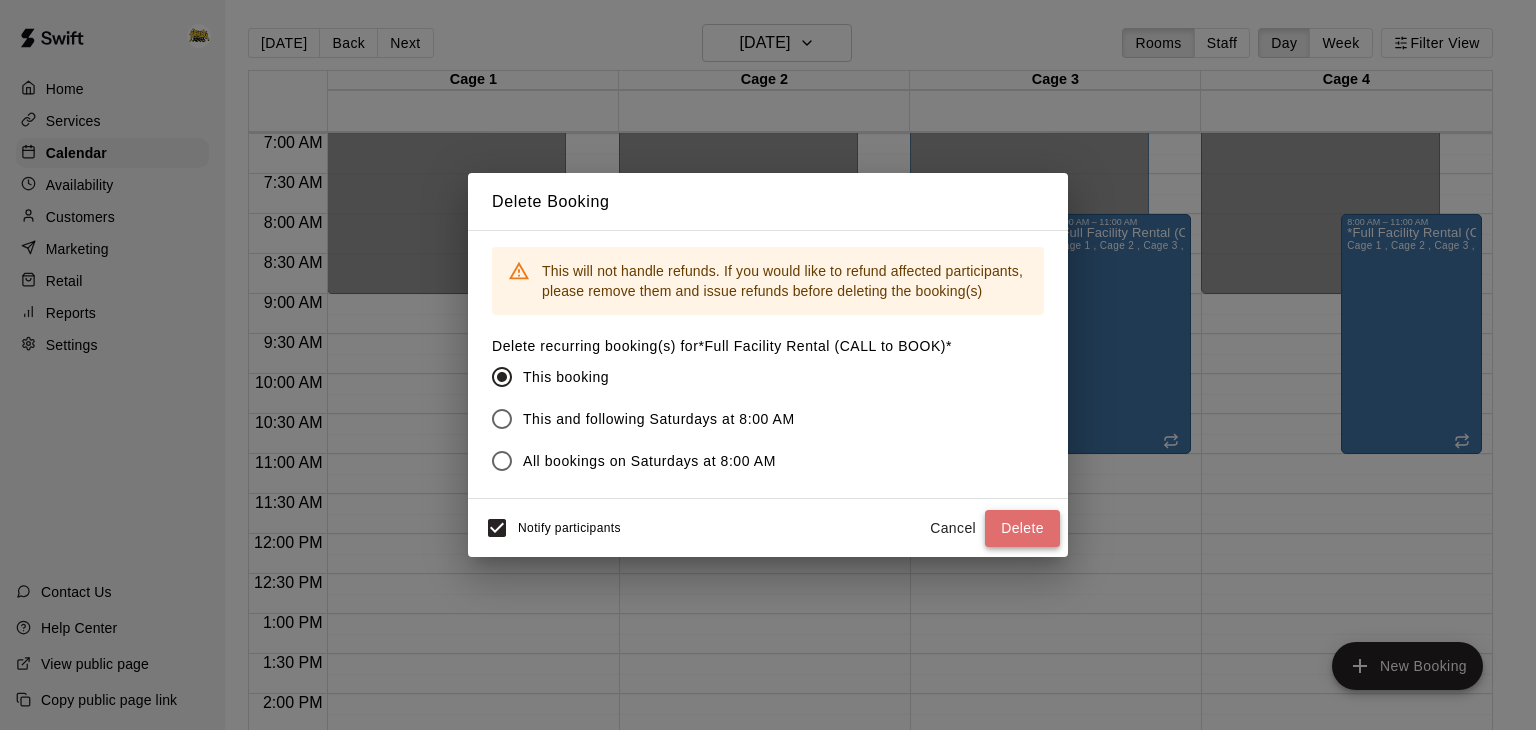 click on "Delete" at bounding box center [1022, 528] 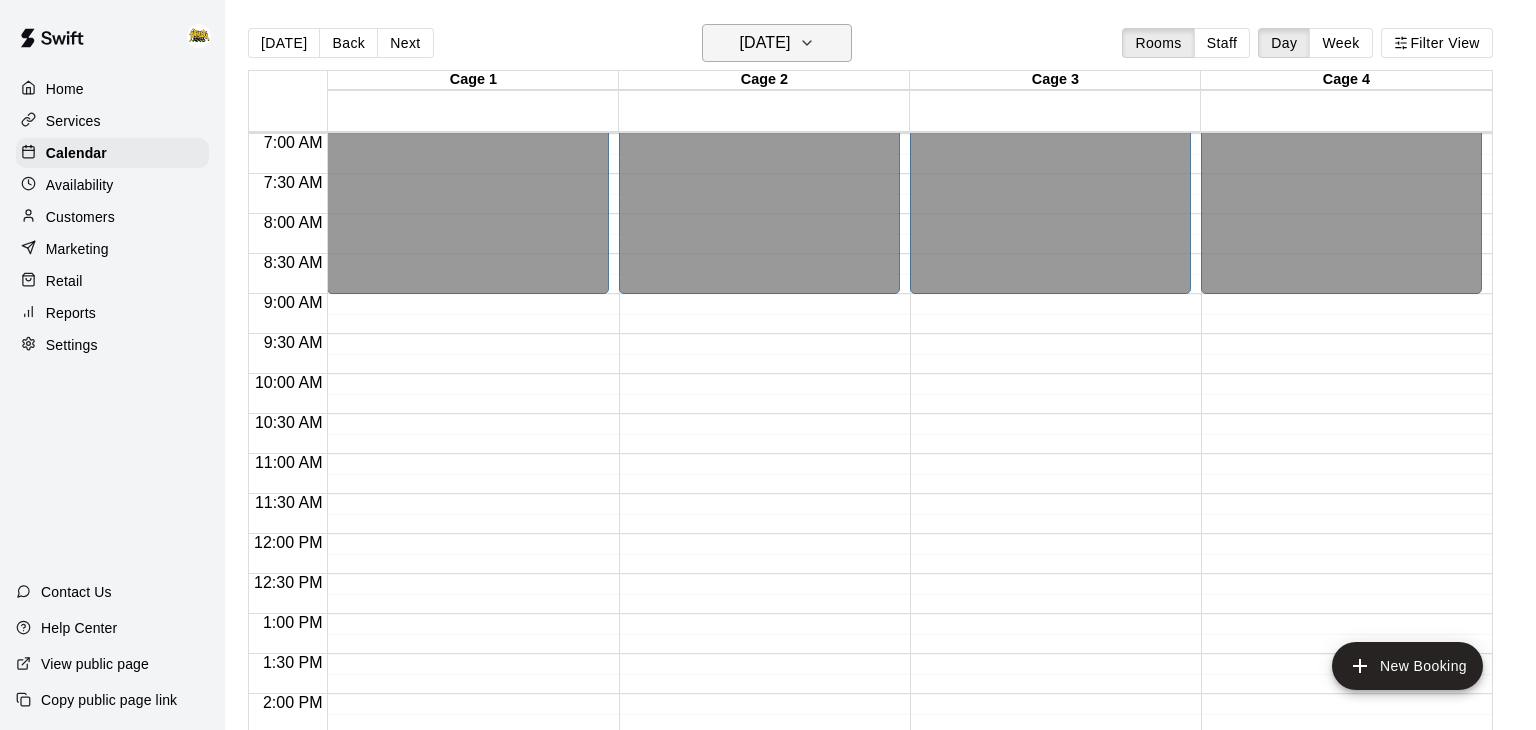 click 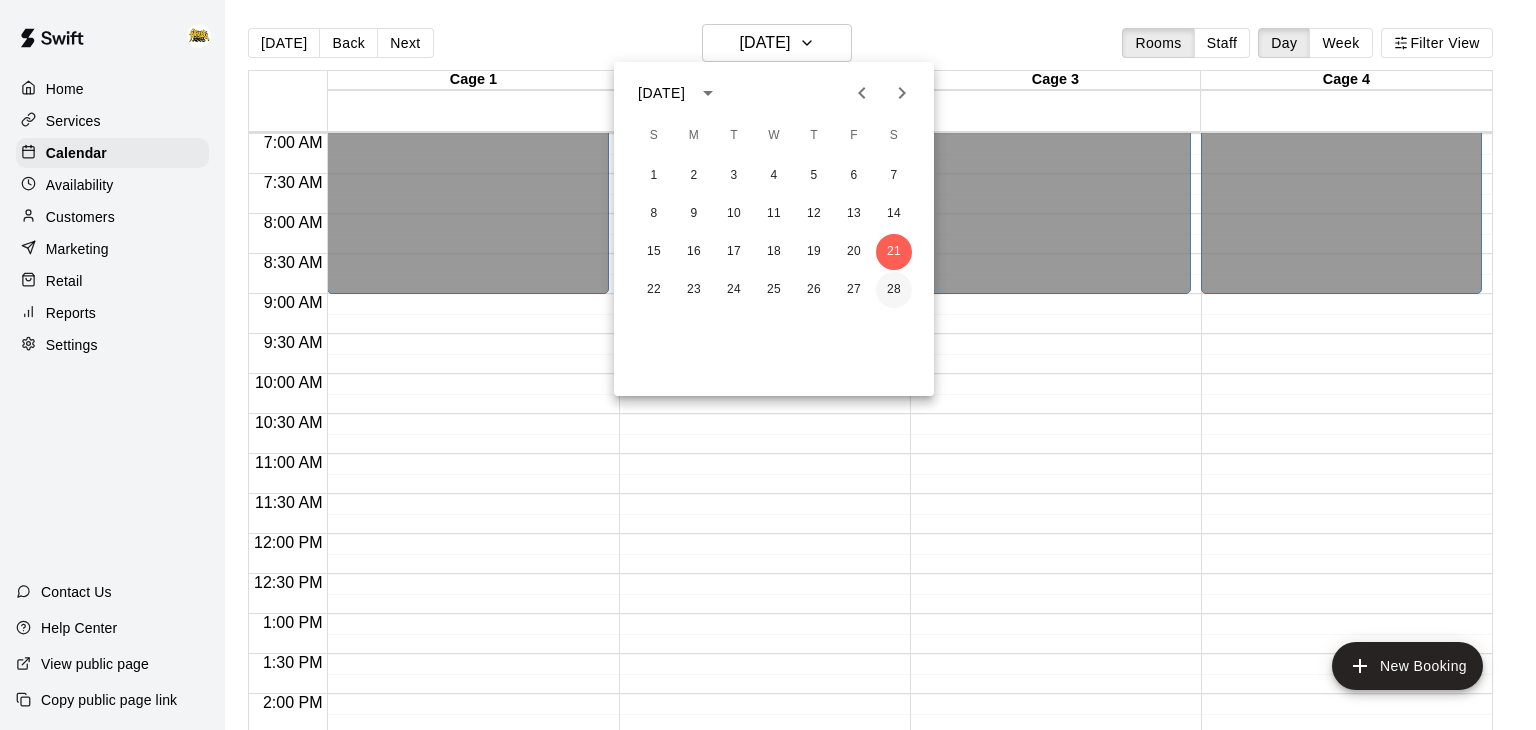 click on "28" at bounding box center (894, 290) 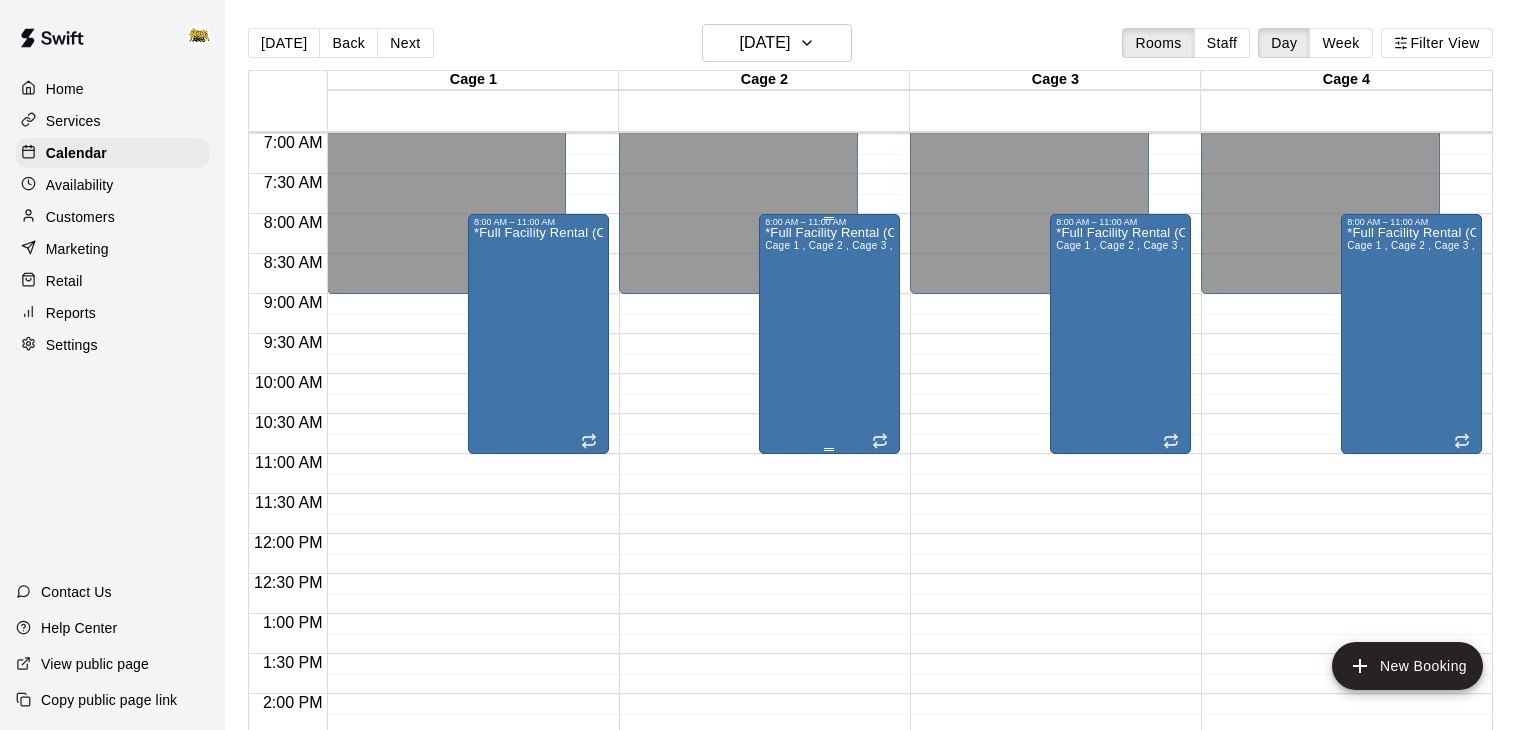 click on "*Full Facility Rental (CALL to BOOK)* Cage 1 , Cage 2 , Cage 3 , Cage 4" at bounding box center [829, 592] 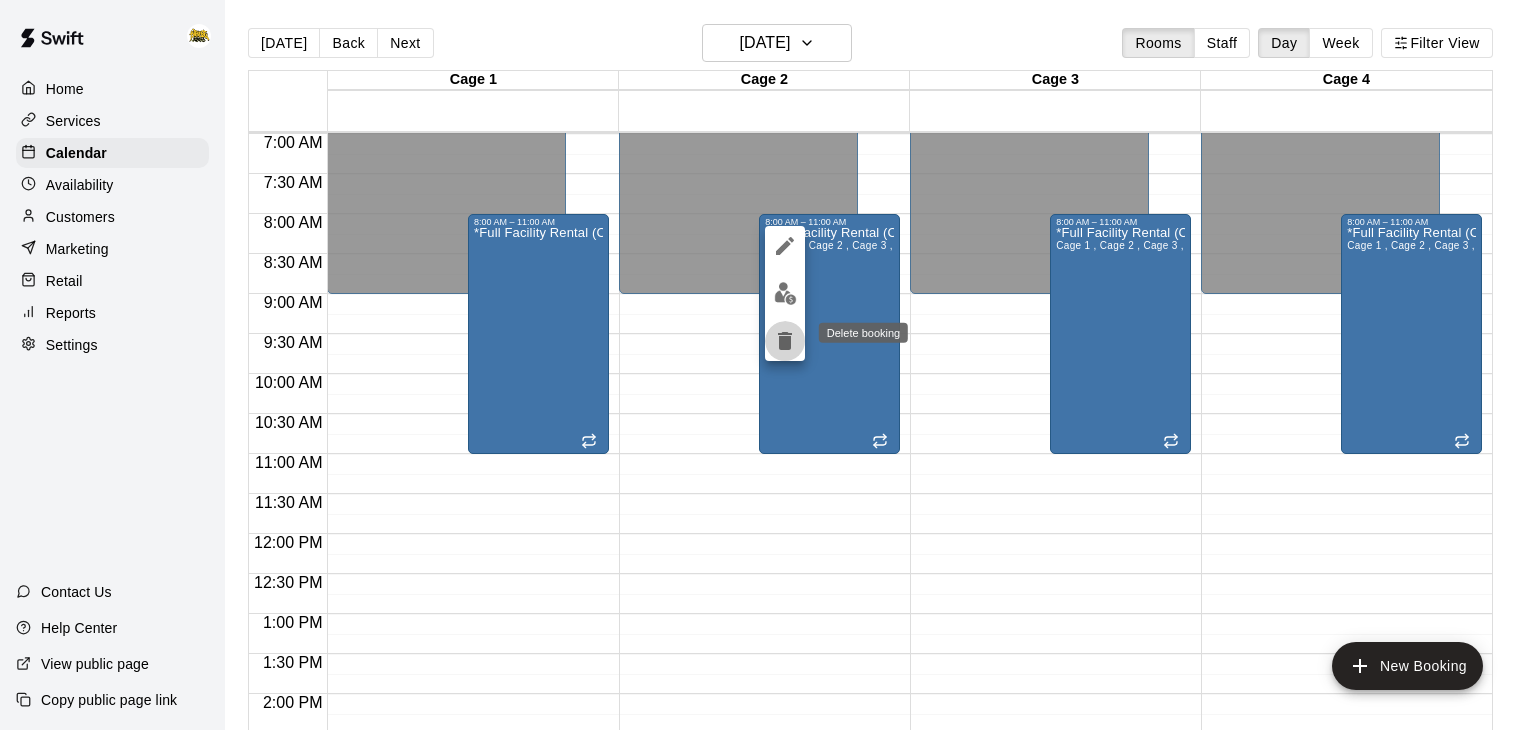 click 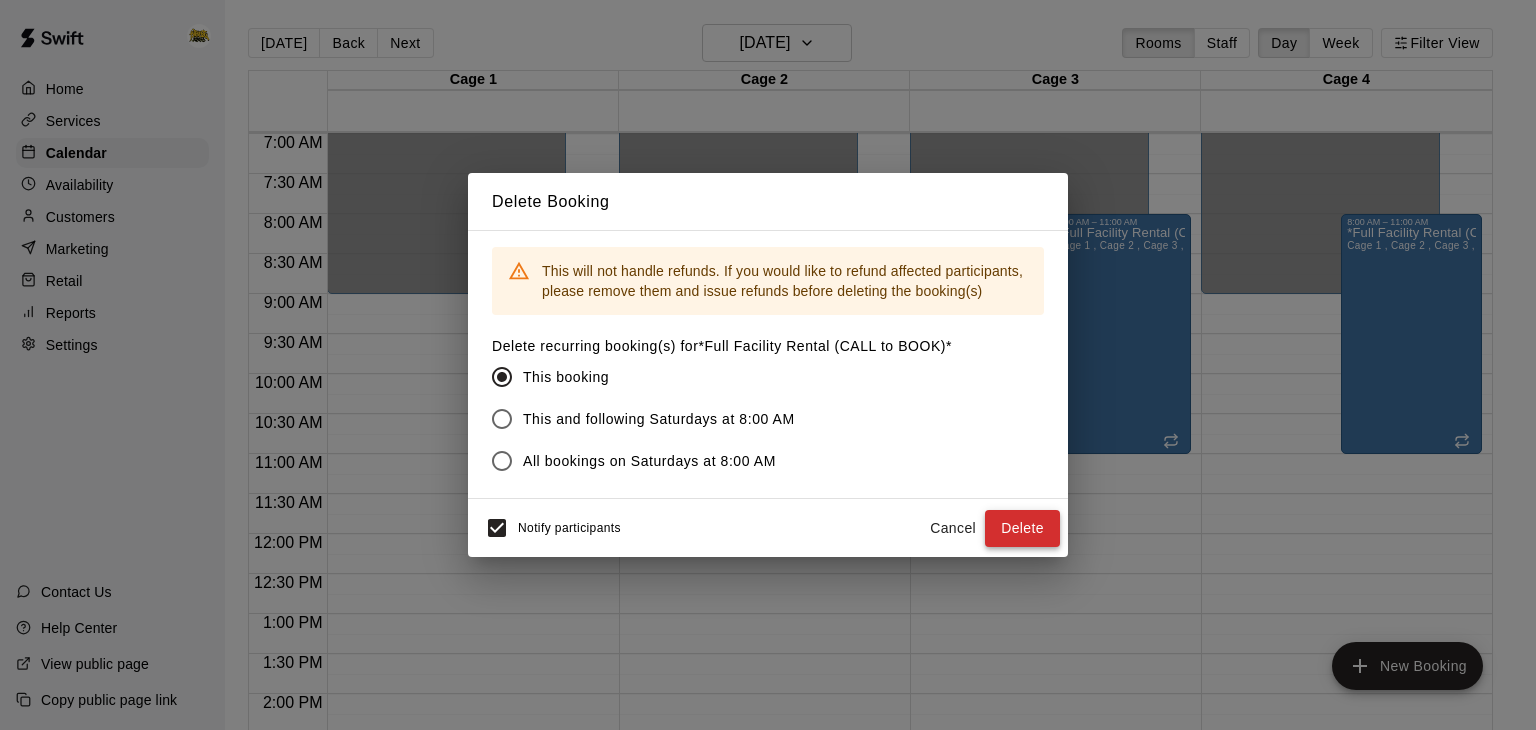 click on "Delete" at bounding box center [1022, 528] 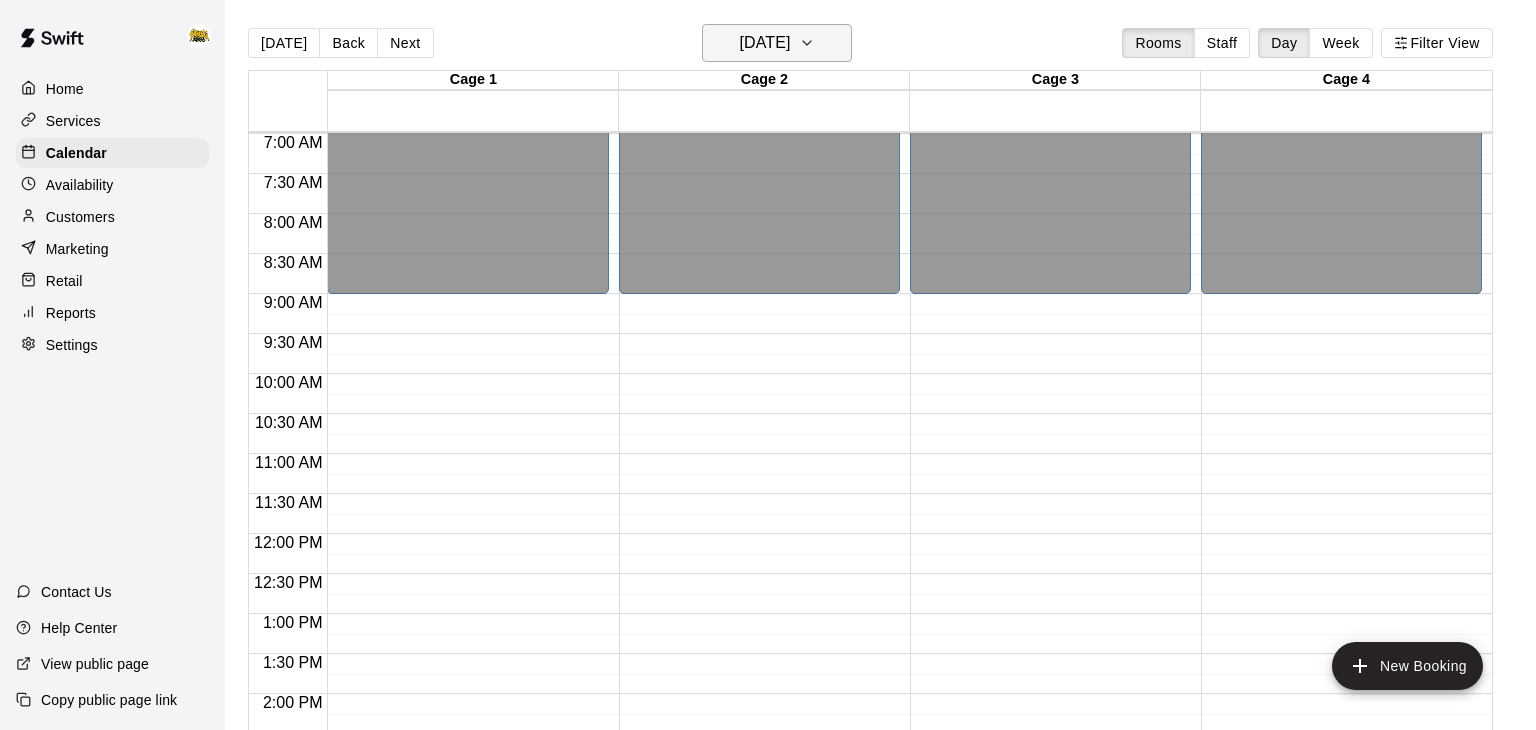 click on "[DATE]" at bounding box center [777, 43] 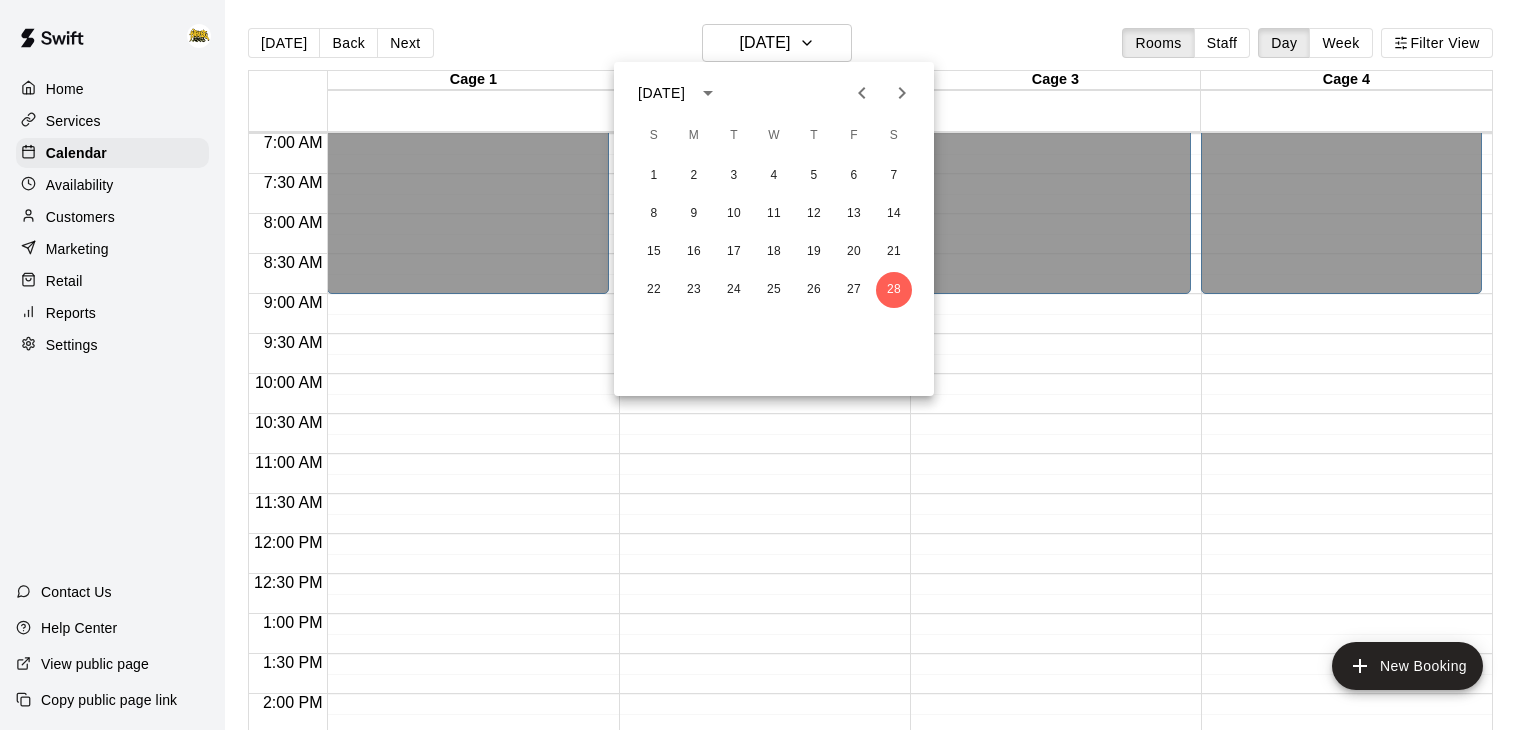 click 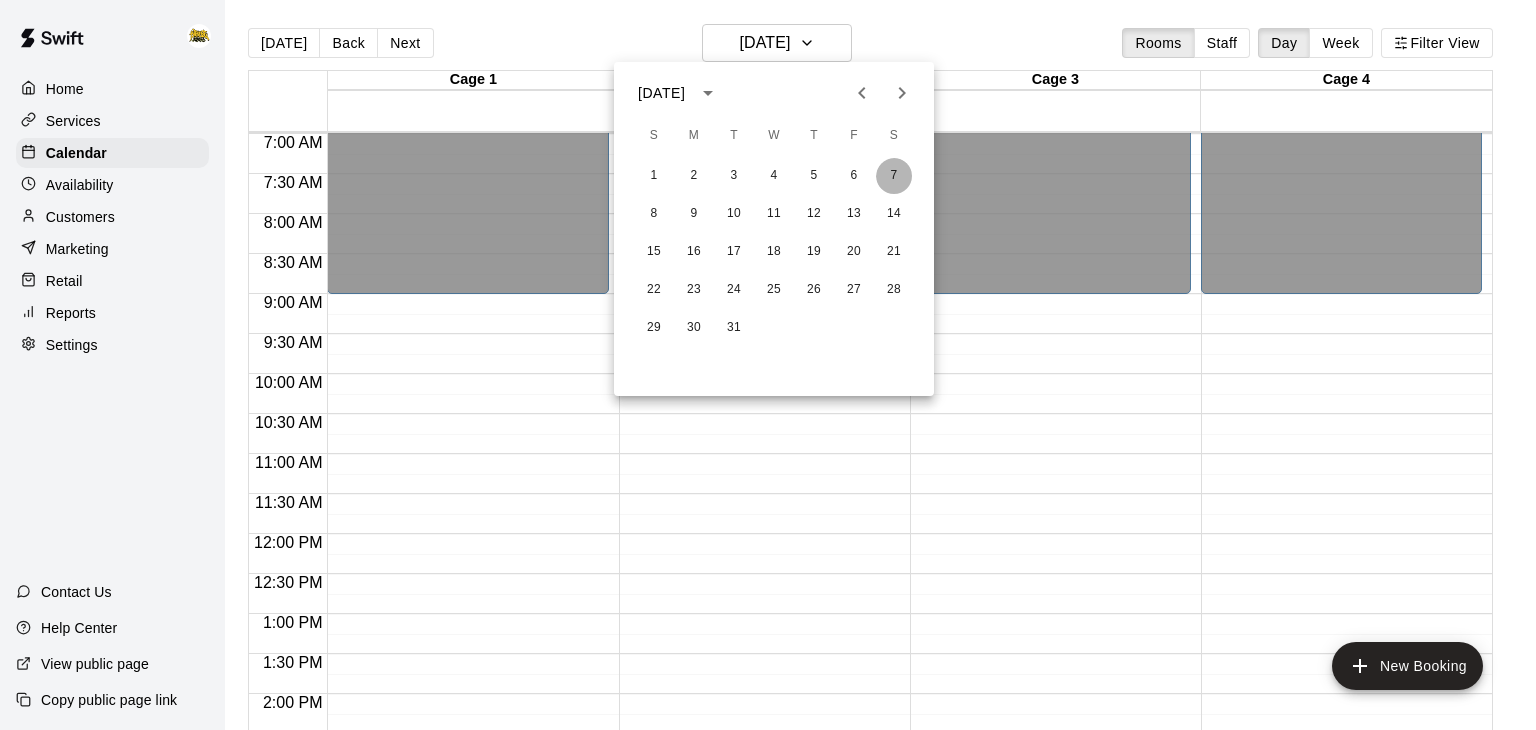 click on "7" at bounding box center [894, 176] 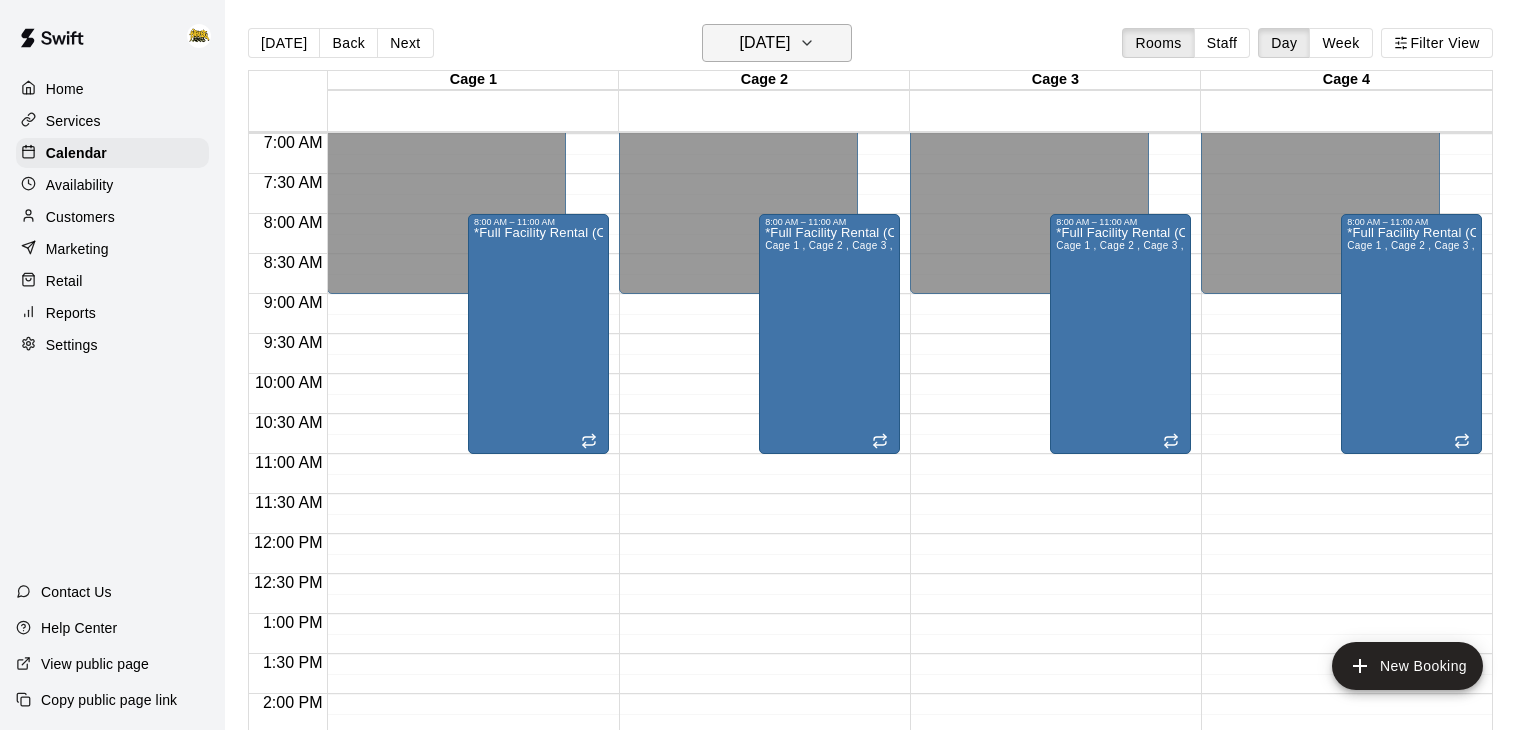 click on "[DATE]" at bounding box center [777, 43] 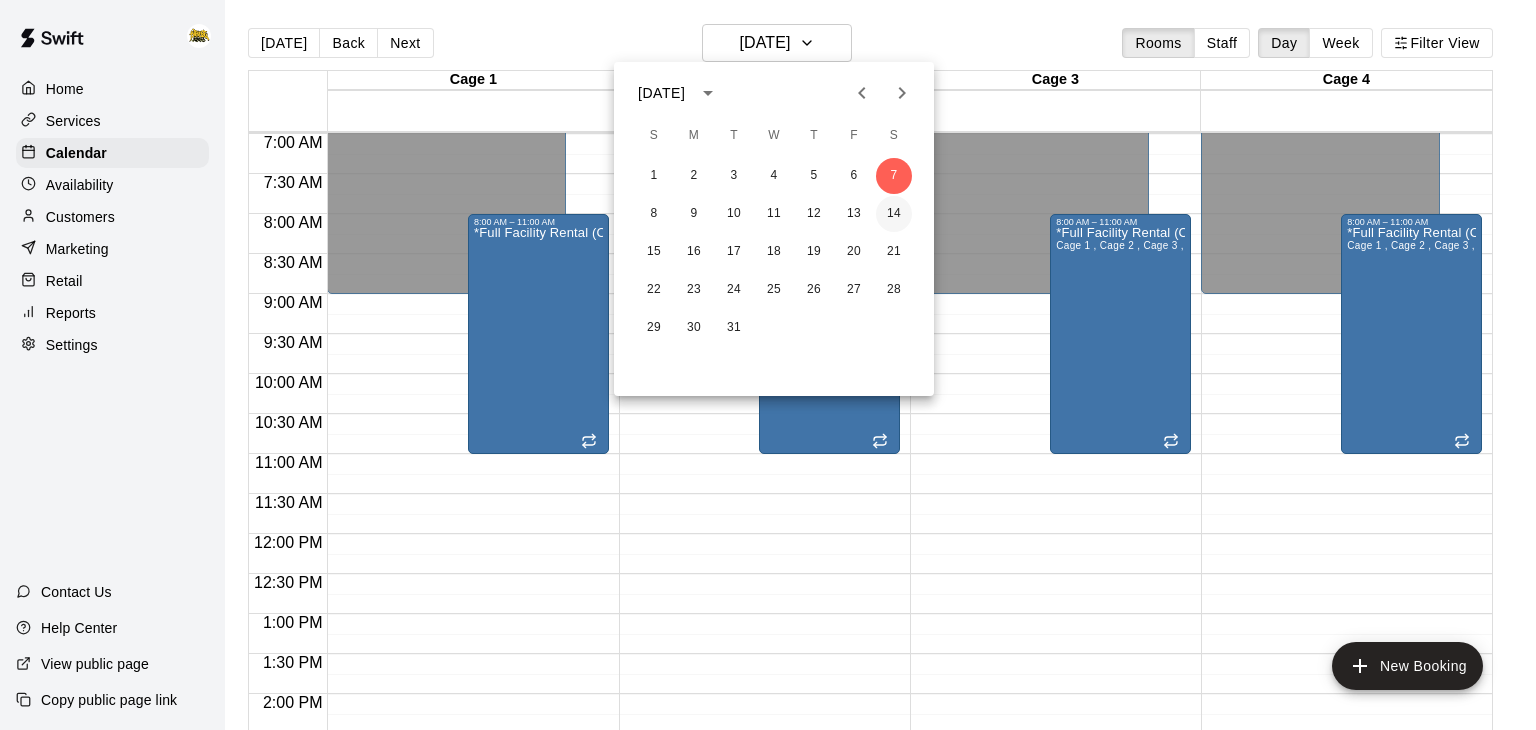 click on "14" at bounding box center (894, 214) 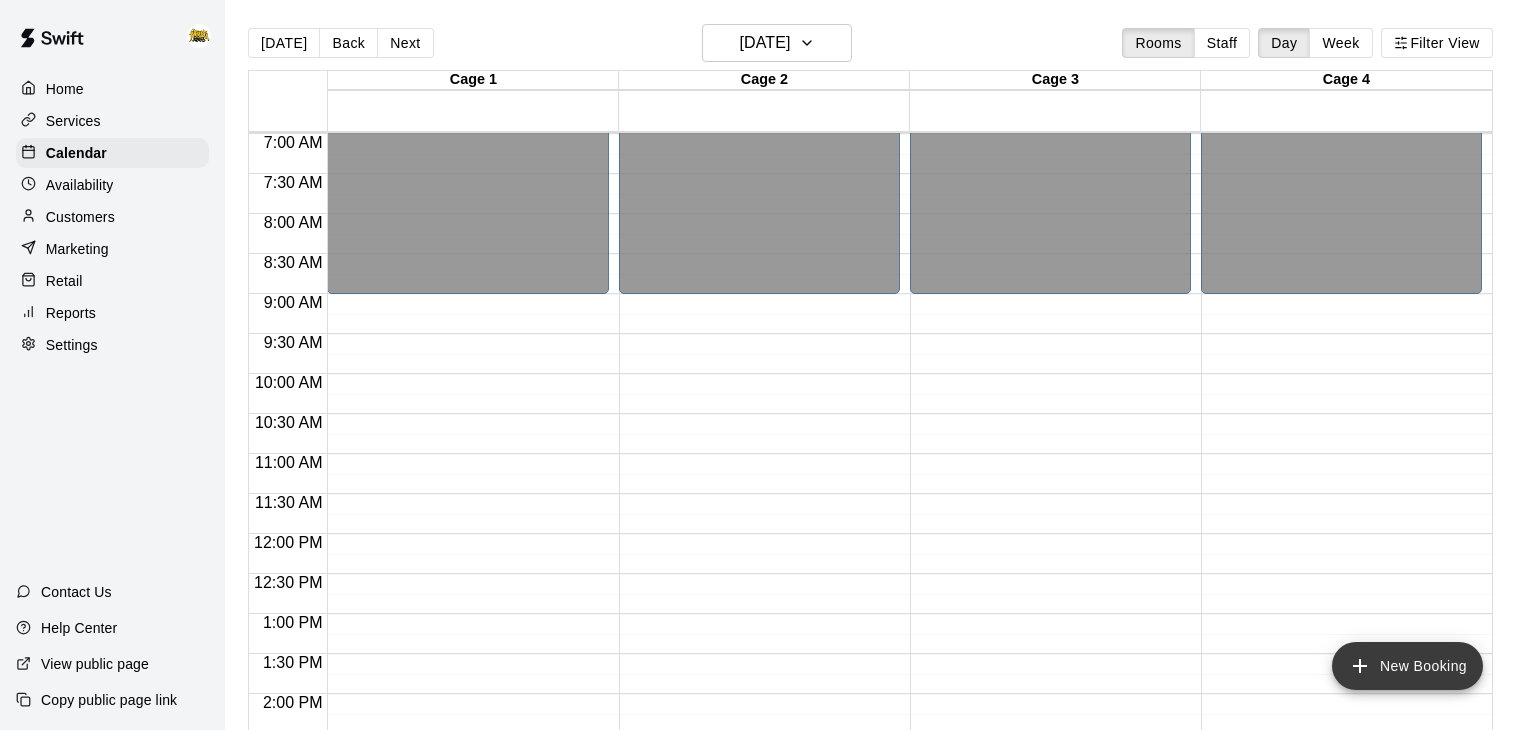 click 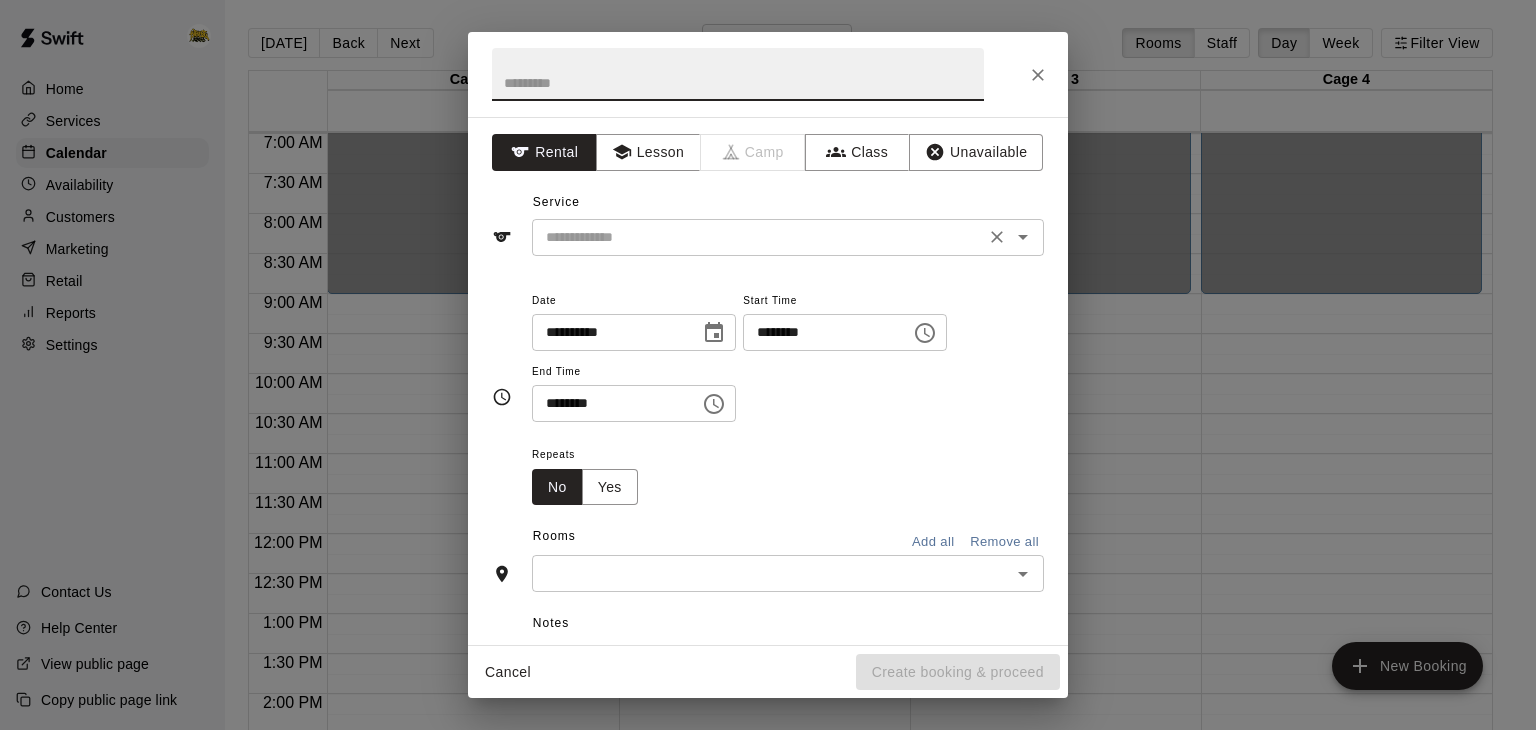 click at bounding box center [1009, 237] 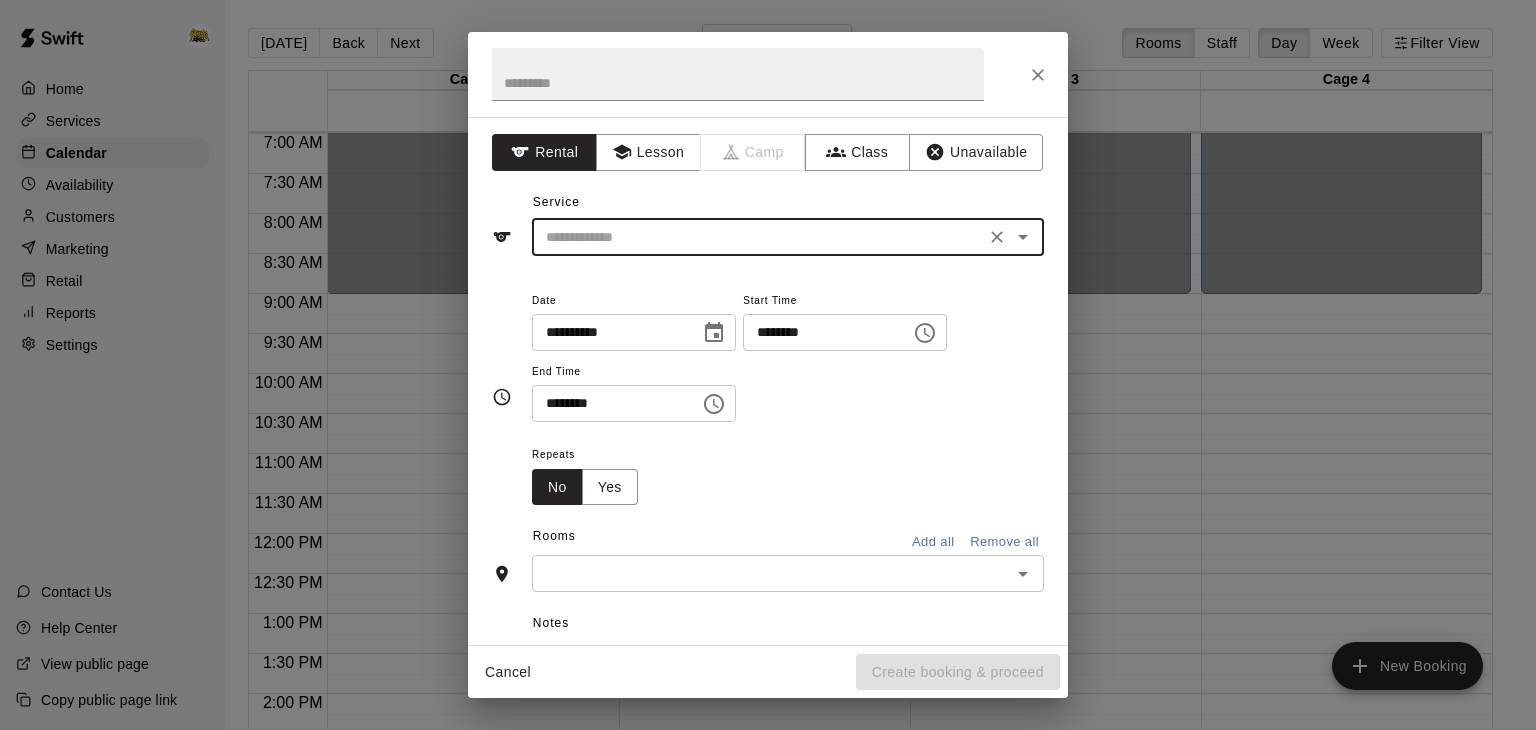 click 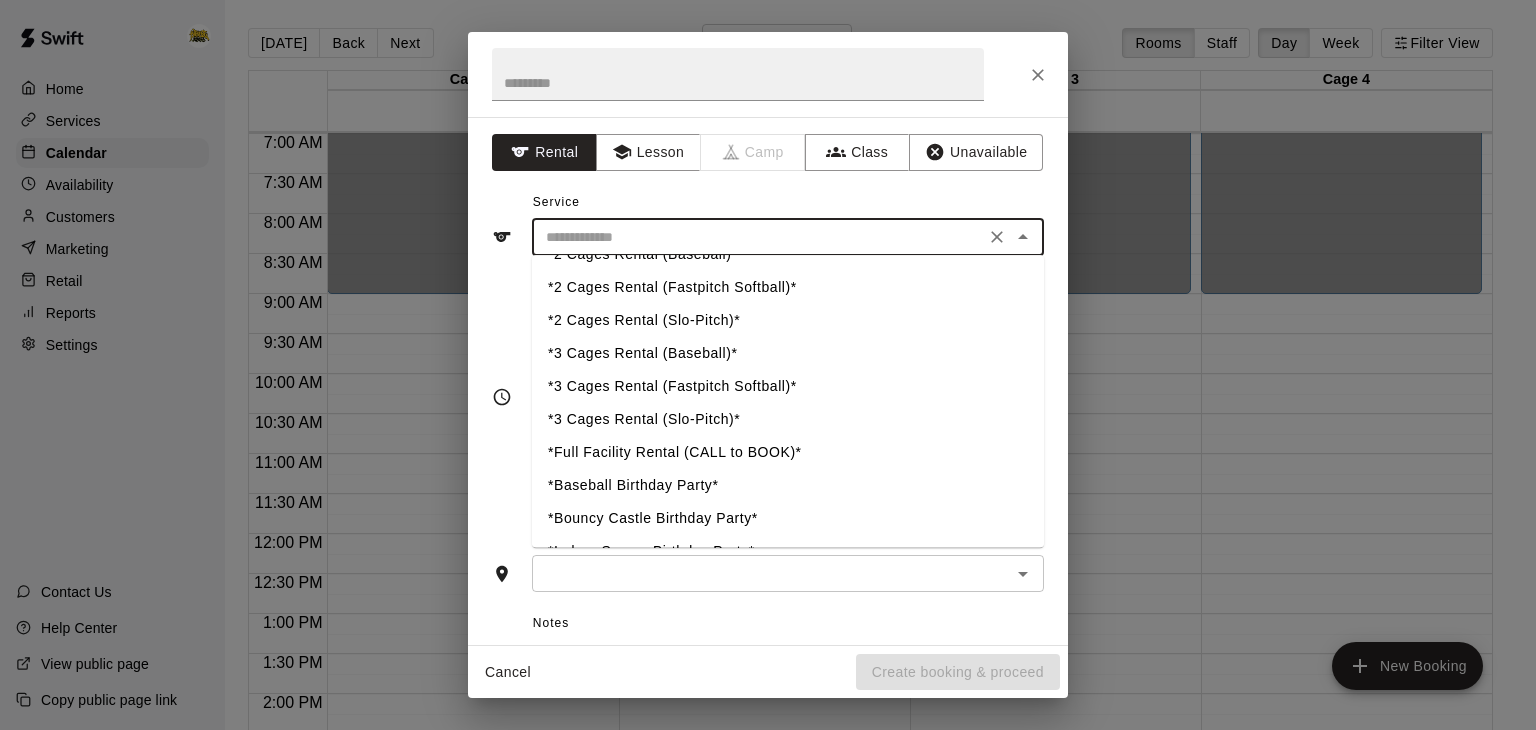 scroll, scrollTop: 459, scrollLeft: 0, axis: vertical 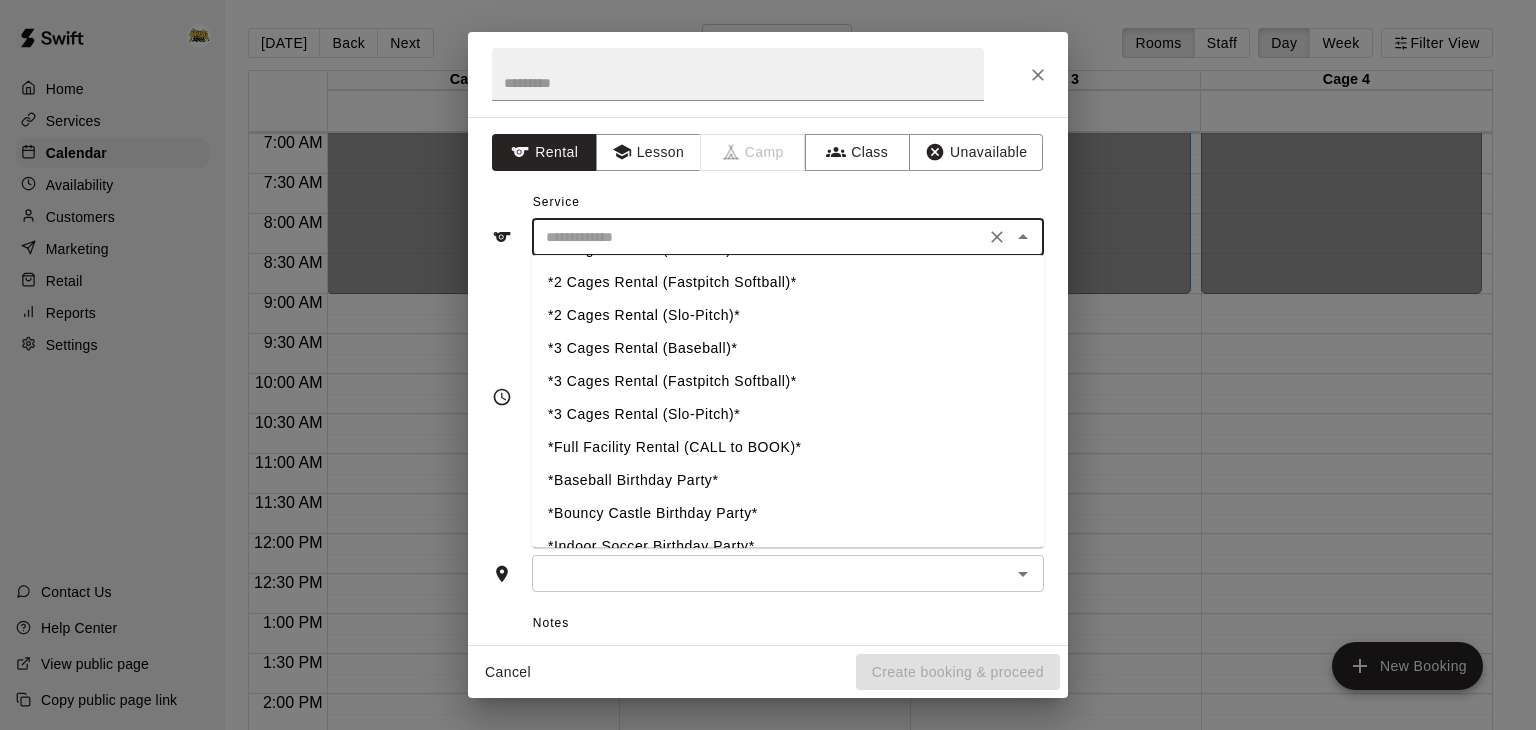 click on "*Full Facility Rental (CALL to BOOK)*" at bounding box center (788, 447) 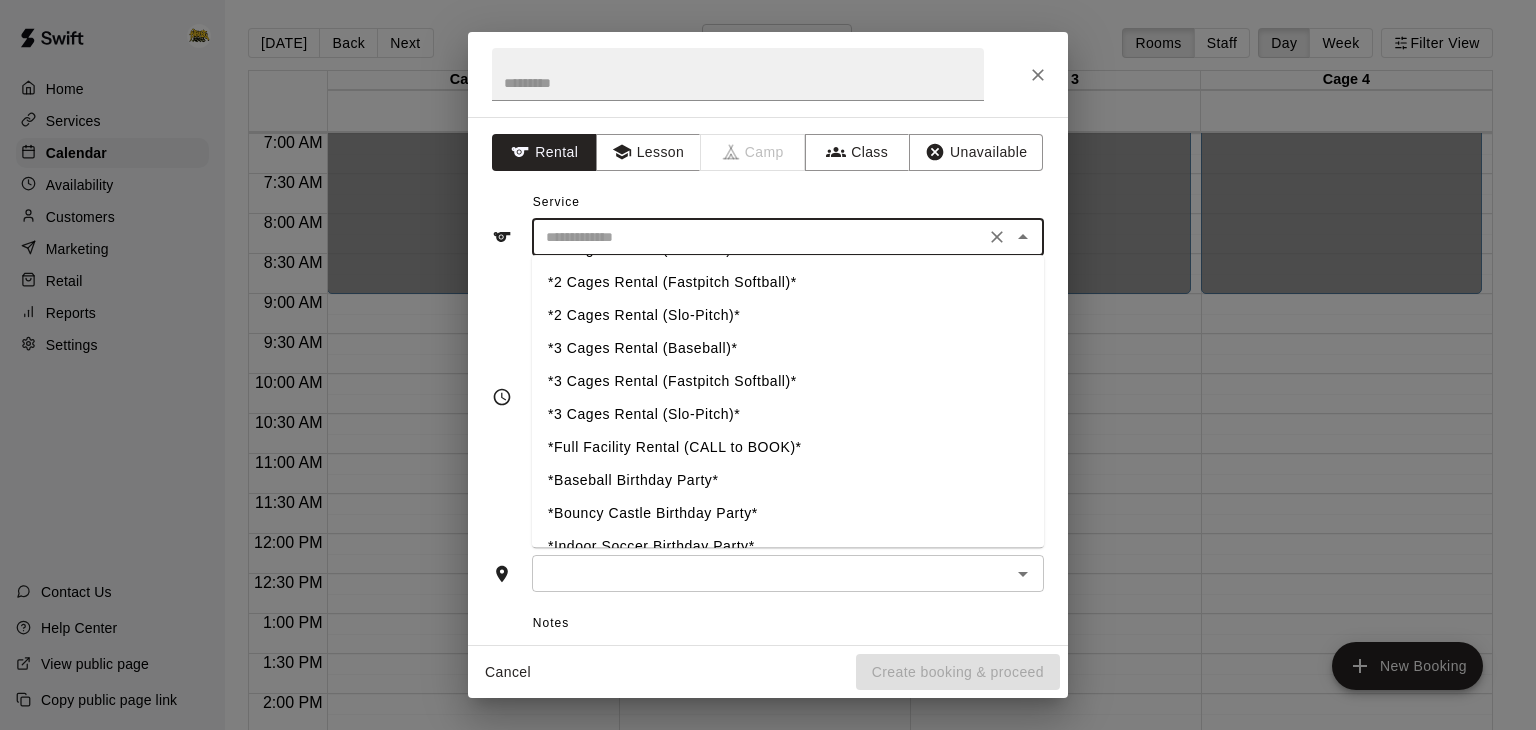 type on "**********" 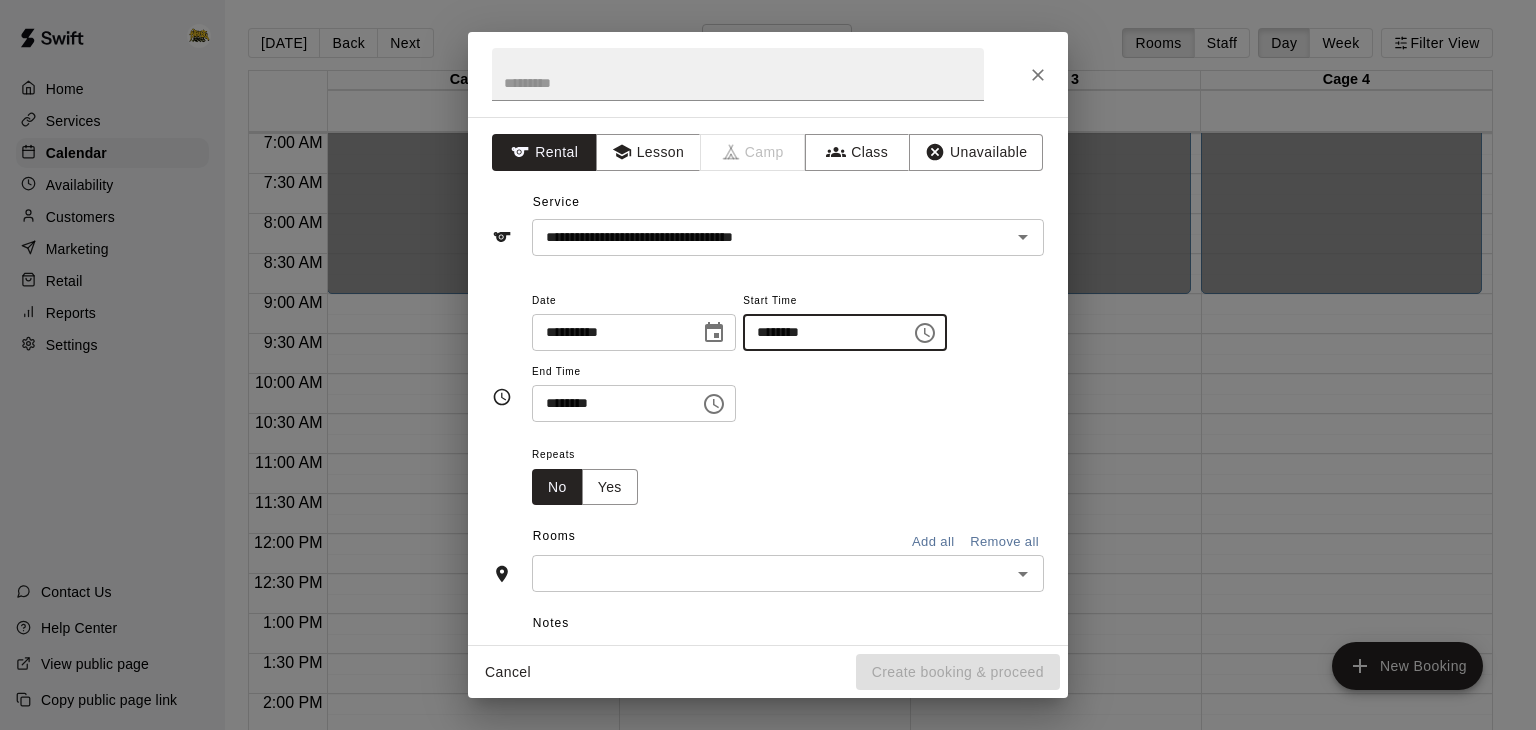 click on "********" at bounding box center [820, 332] 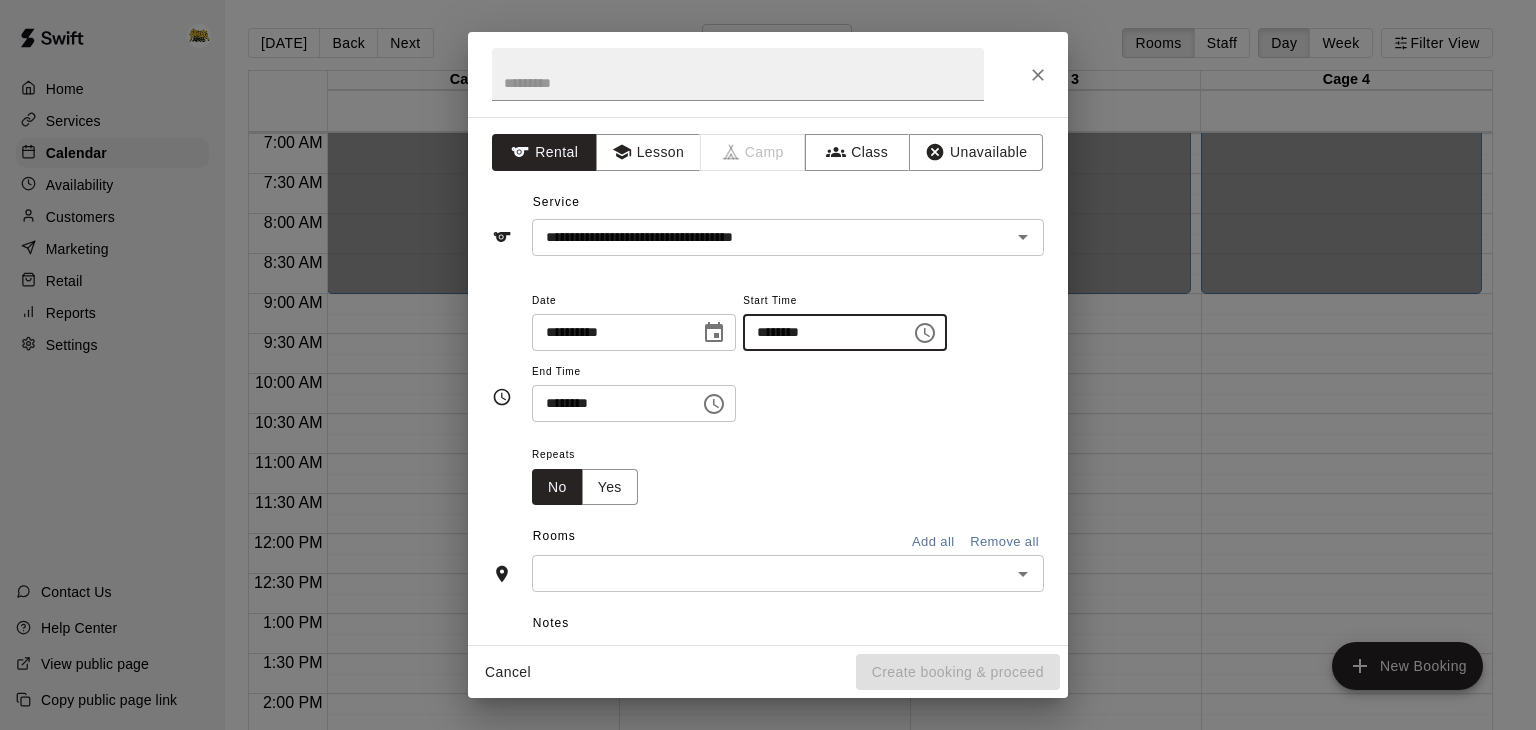 type on "********" 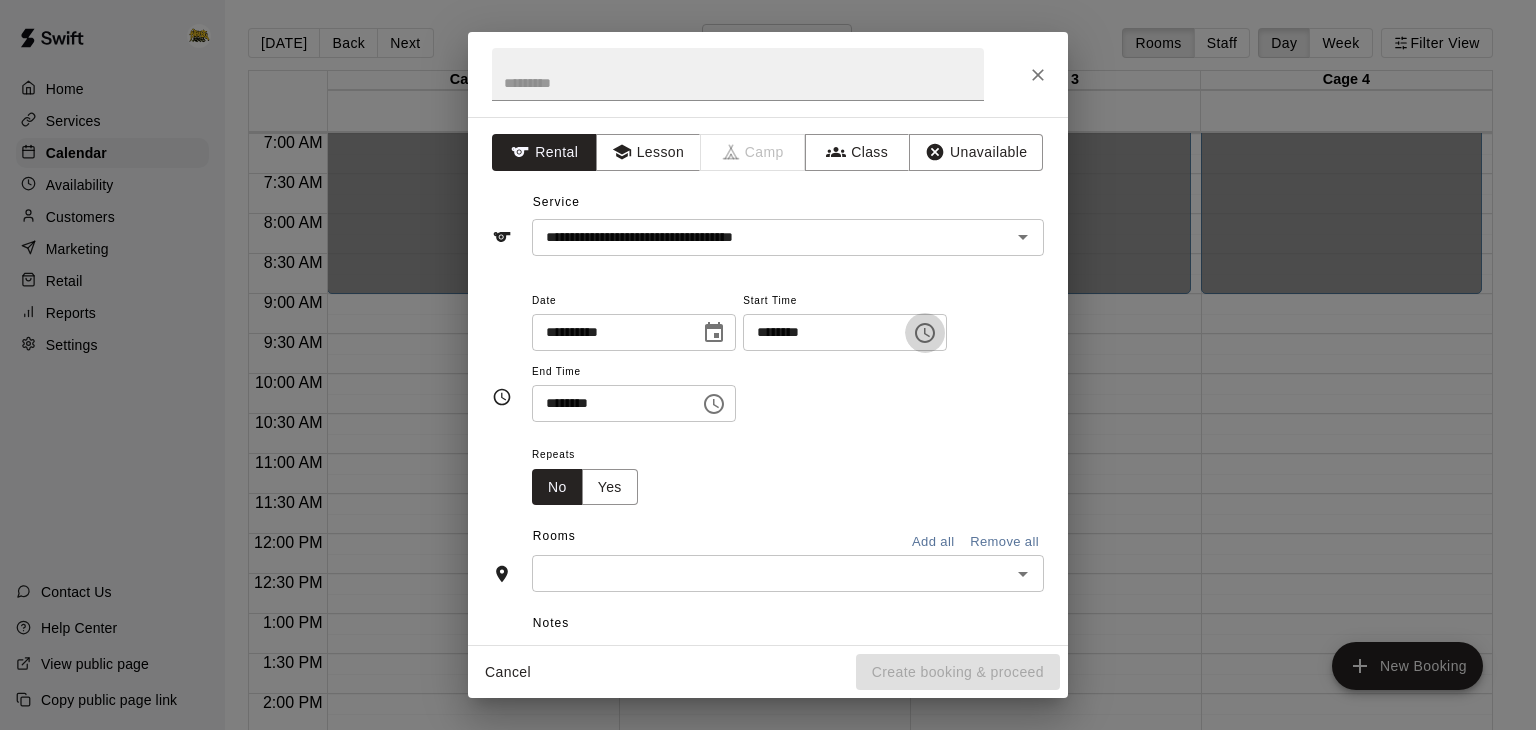 type 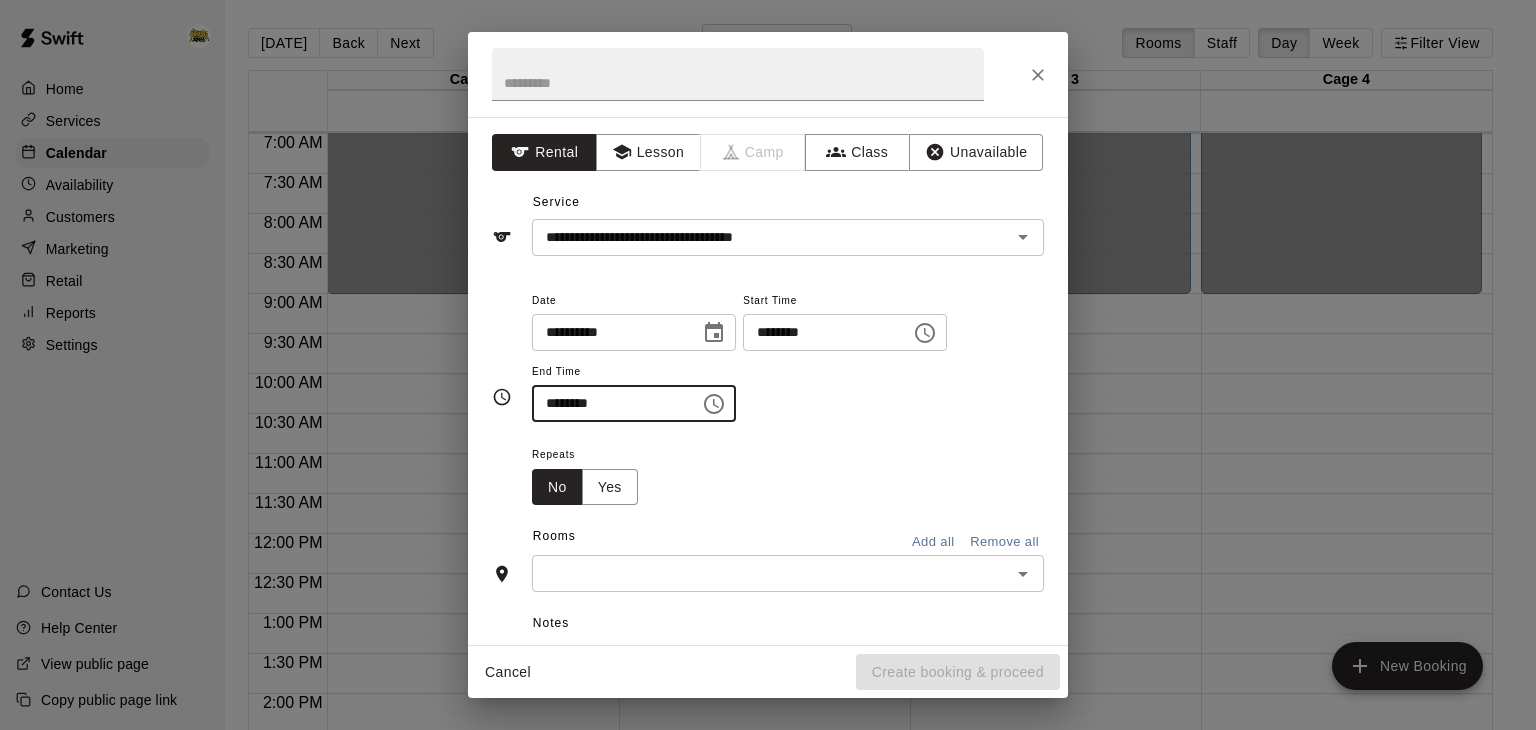 type on "********" 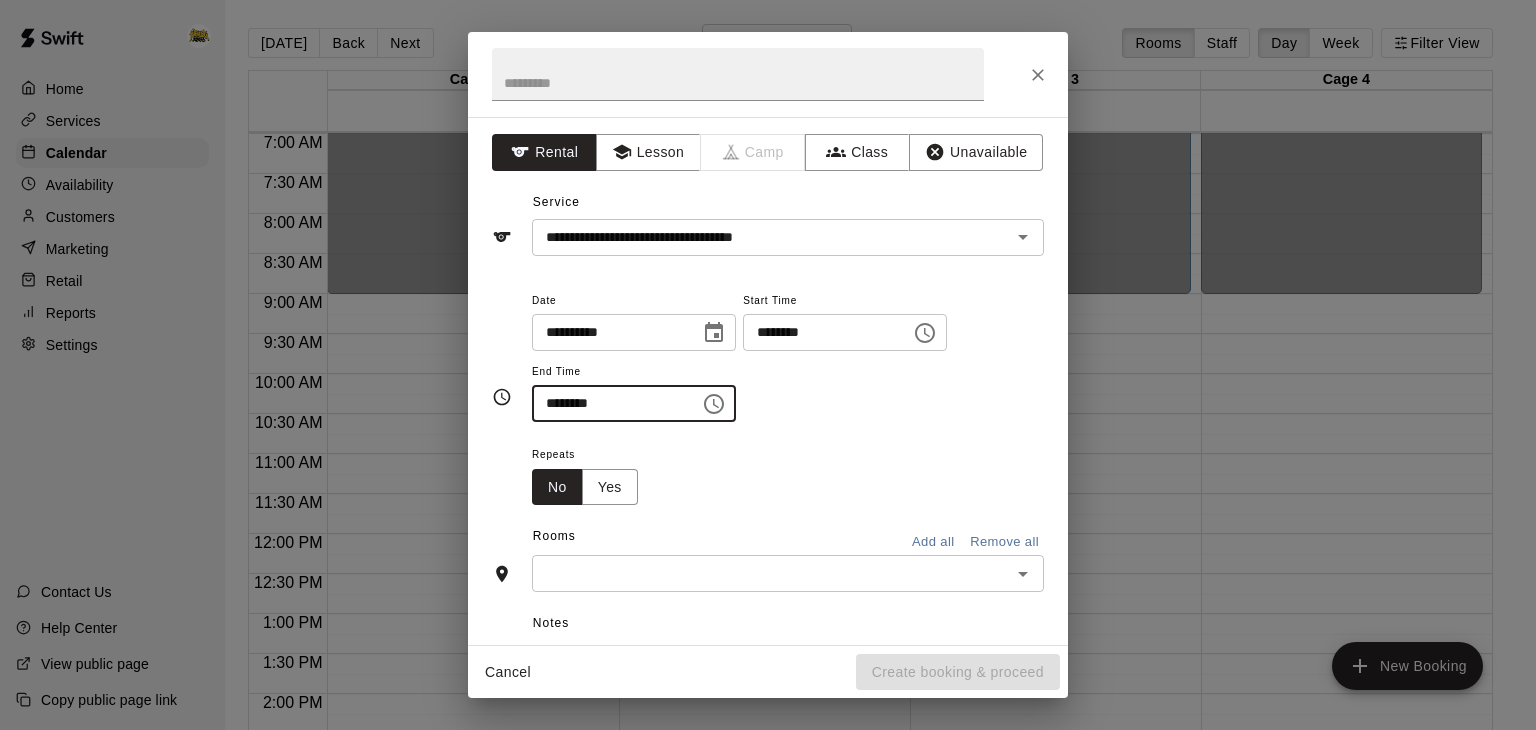 type 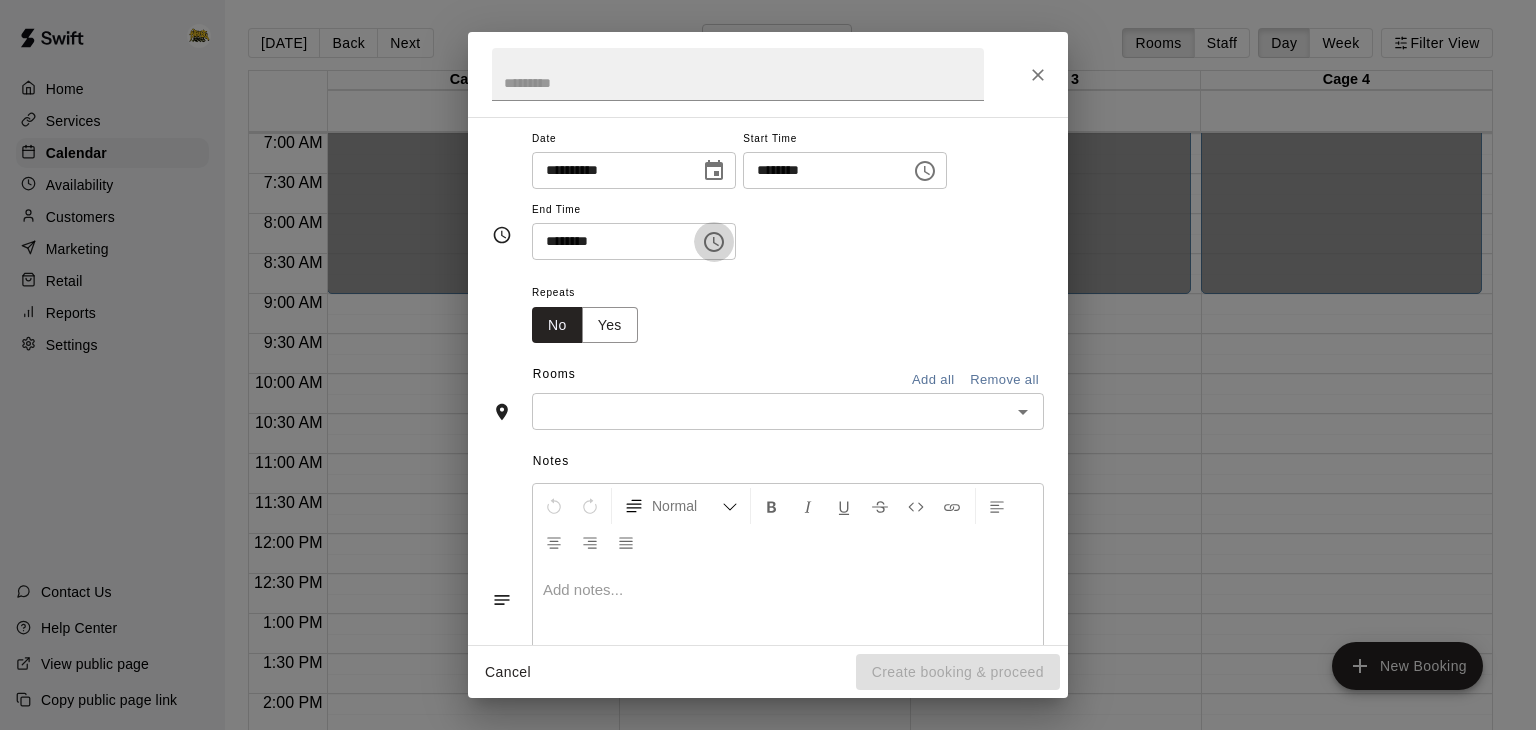 scroll, scrollTop: 176, scrollLeft: 0, axis: vertical 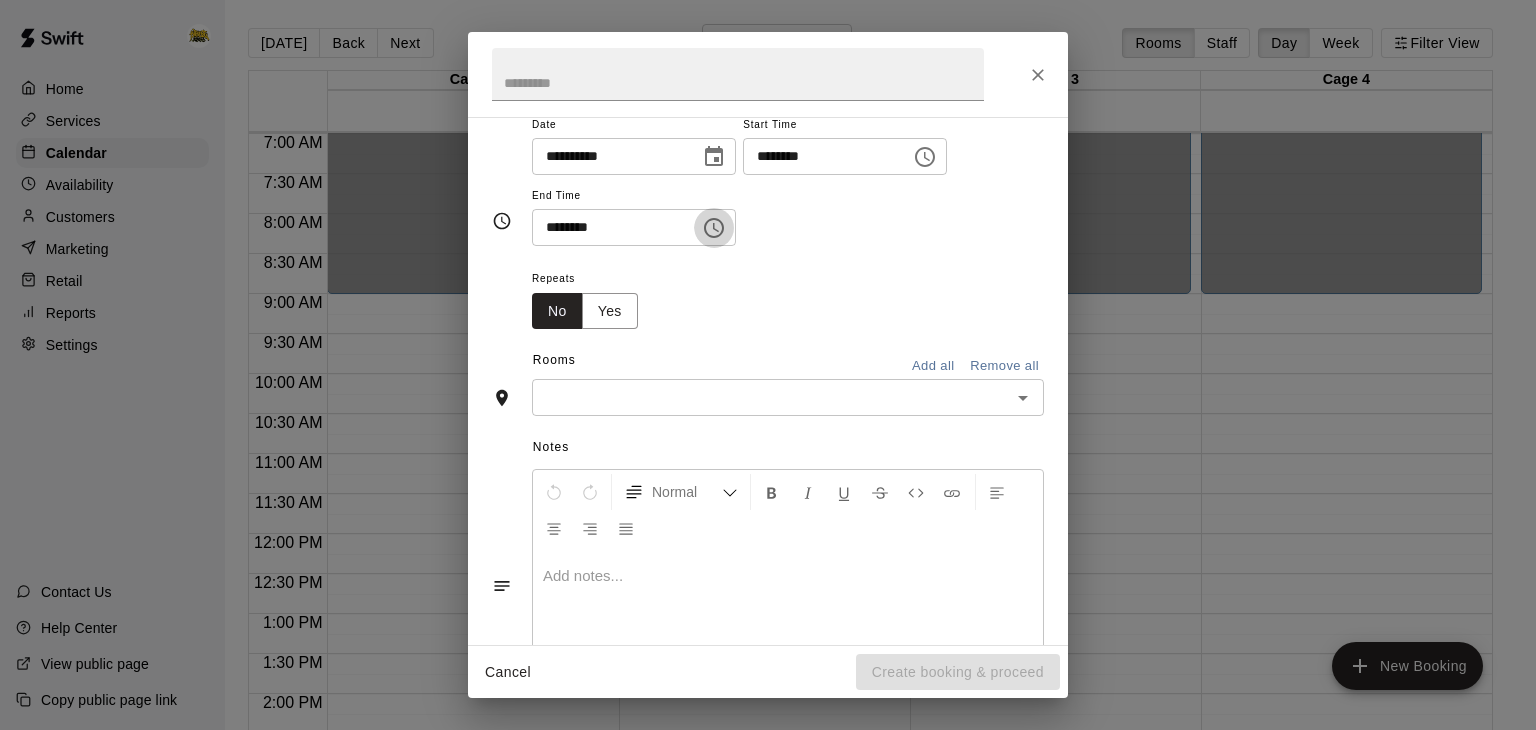 click on "Add all" at bounding box center (933, 366) 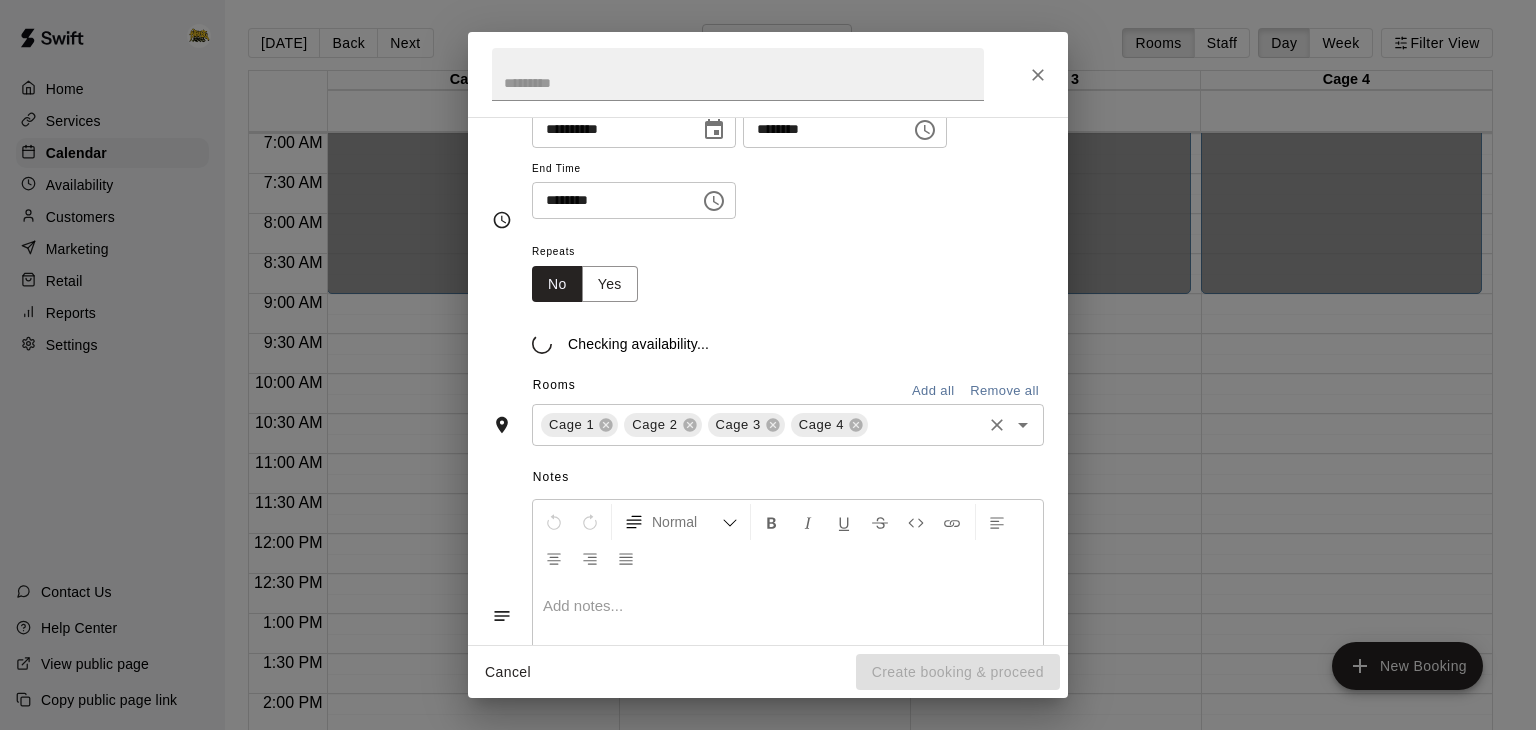 scroll, scrollTop: 215, scrollLeft: 0, axis: vertical 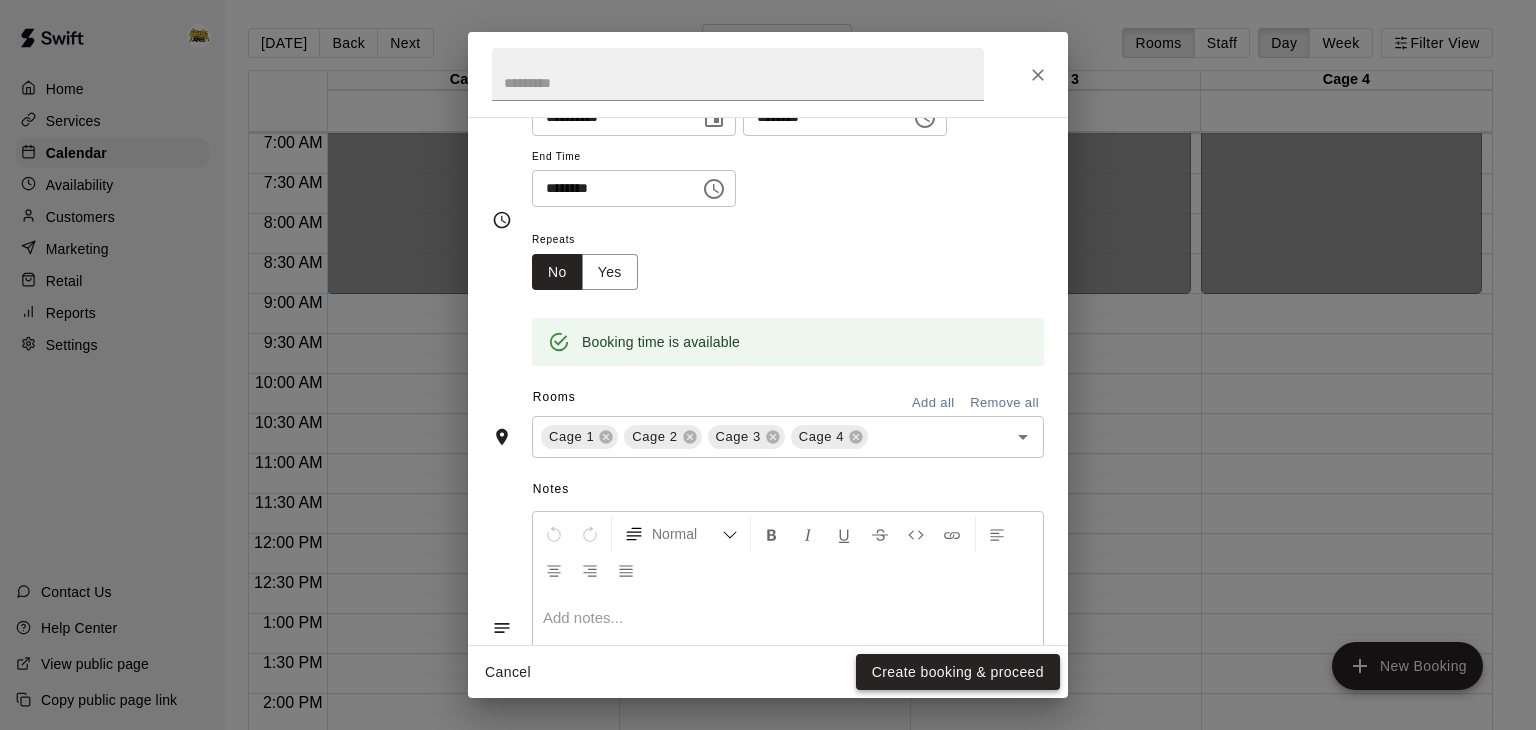 click on "Create booking & proceed" at bounding box center [958, 672] 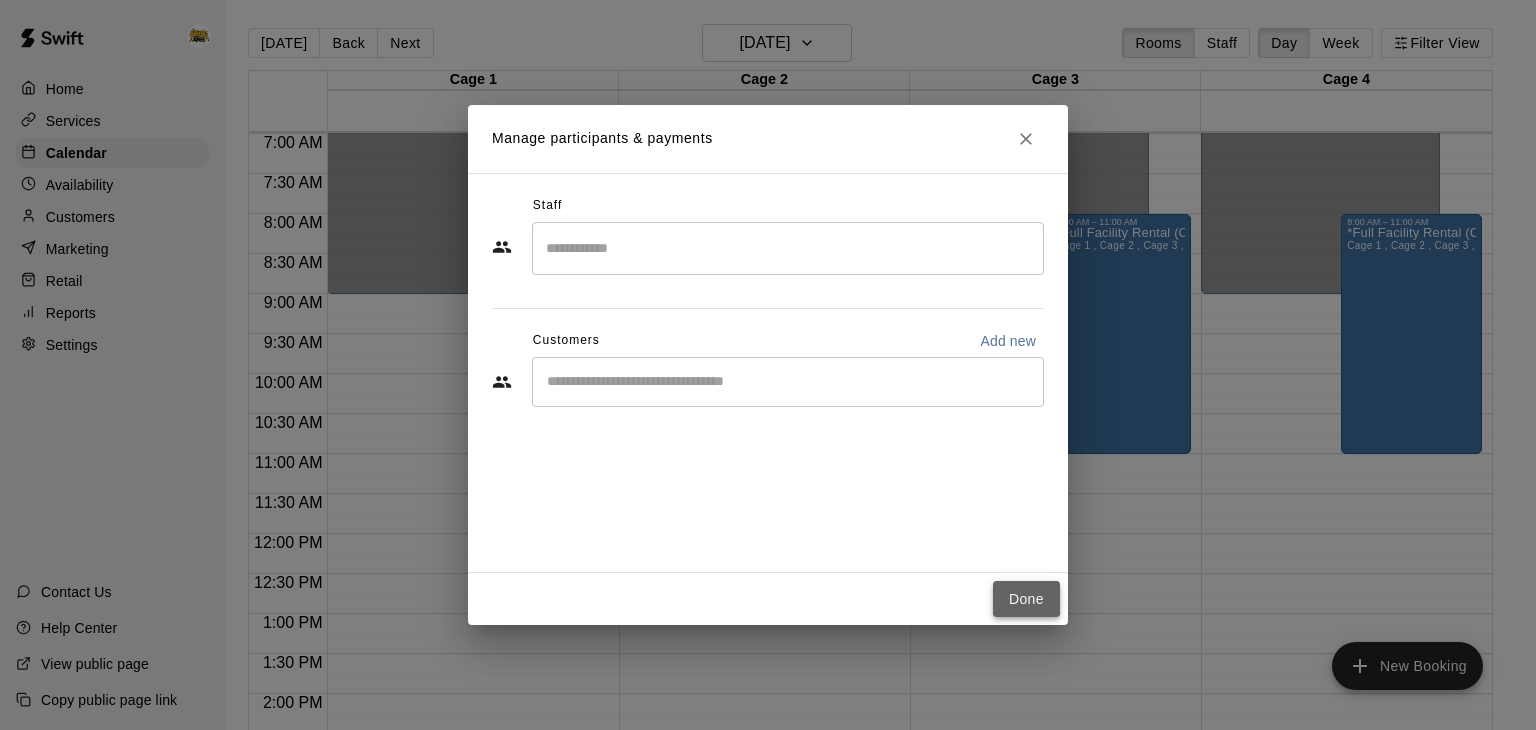 click on "Done" at bounding box center (1026, 599) 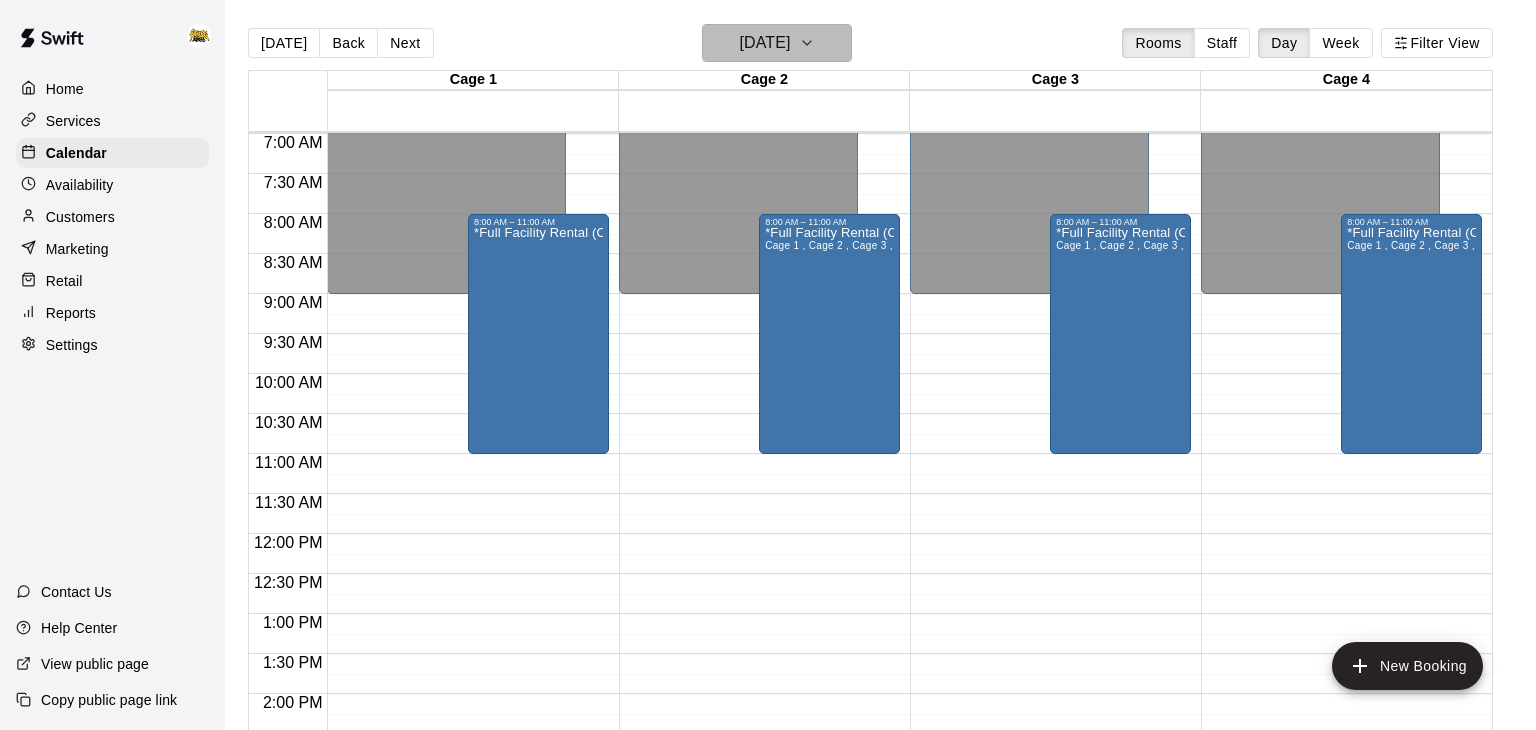 click 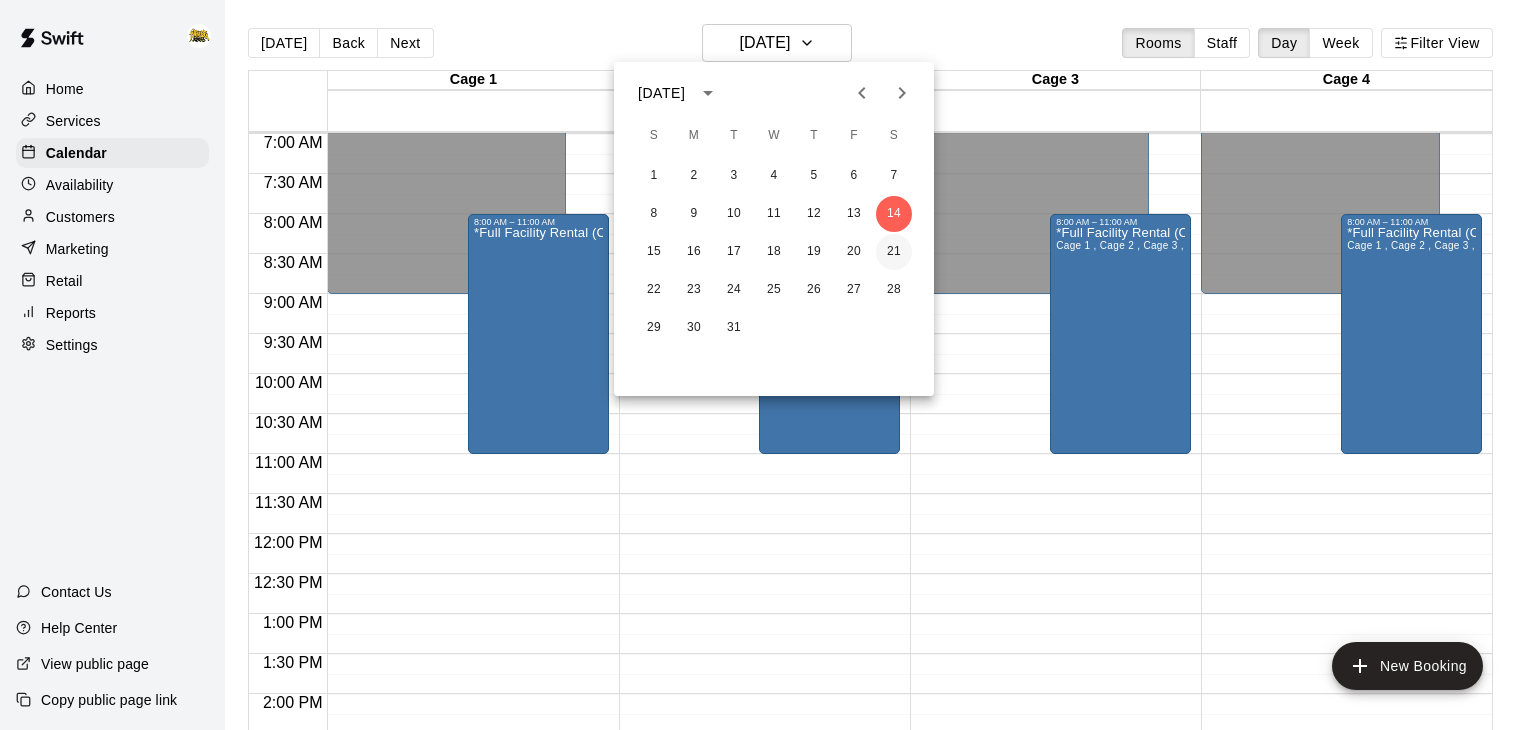 click on "21" at bounding box center [894, 252] 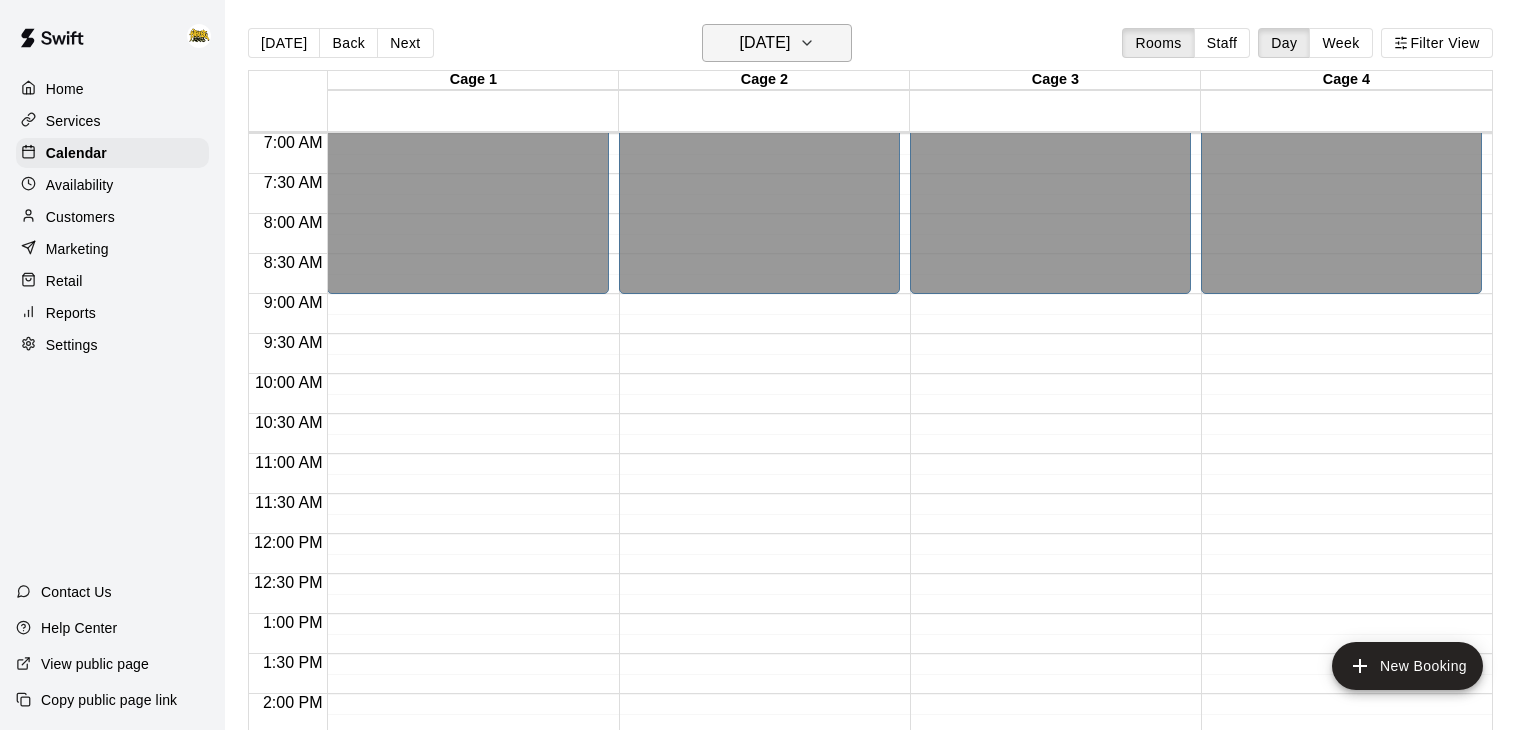 click on "[DATE]" at bounding box center [777, 43] 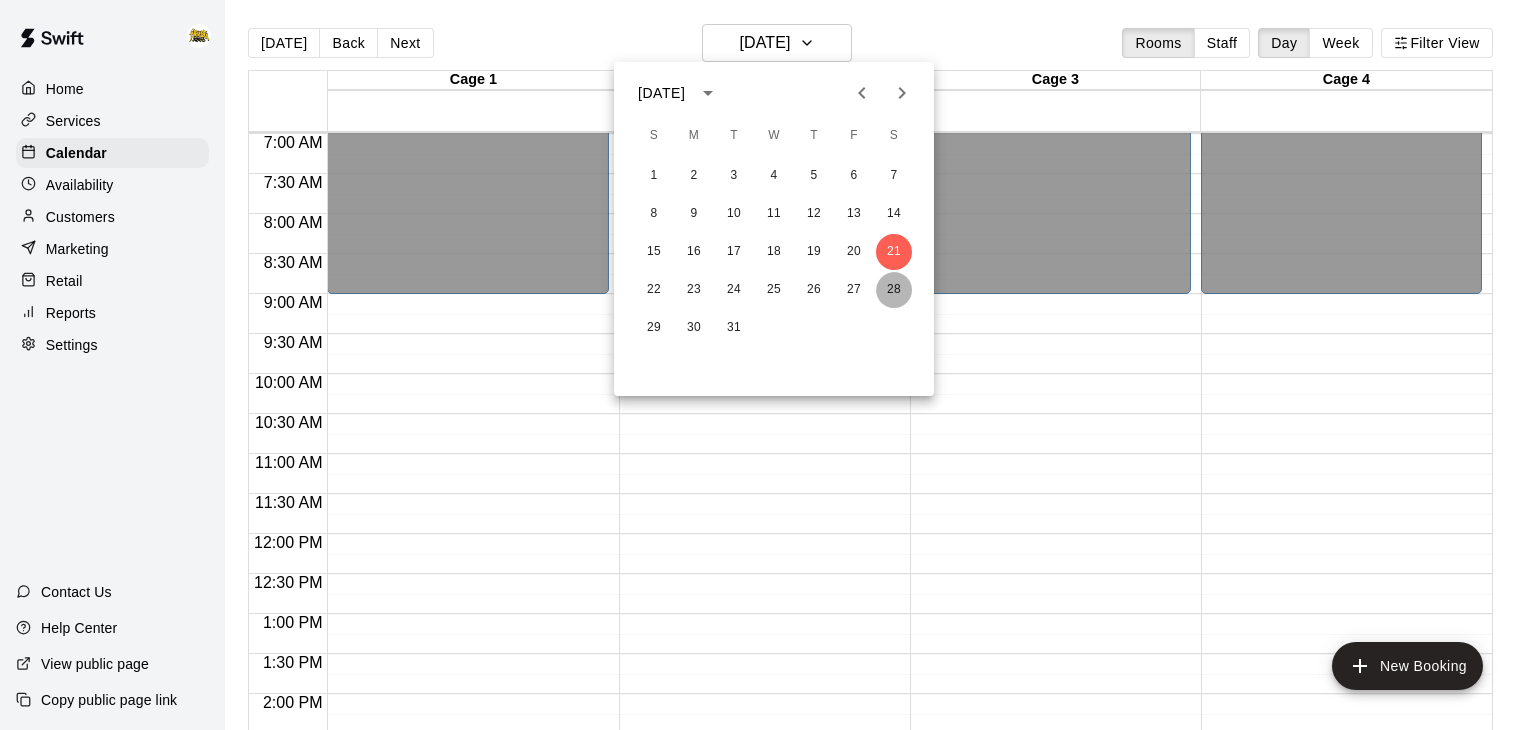 click on "28" at bounding box center [894, 290] 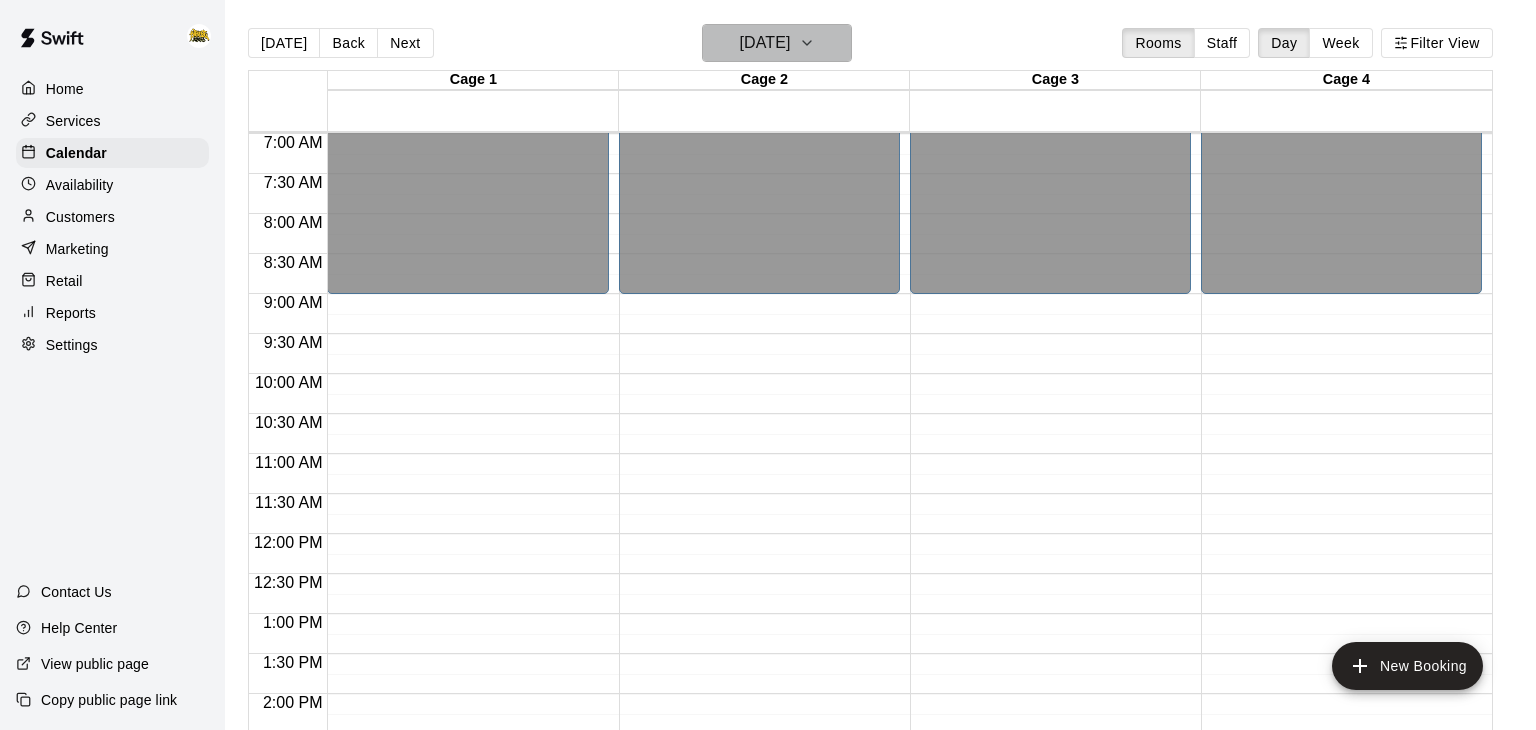 click 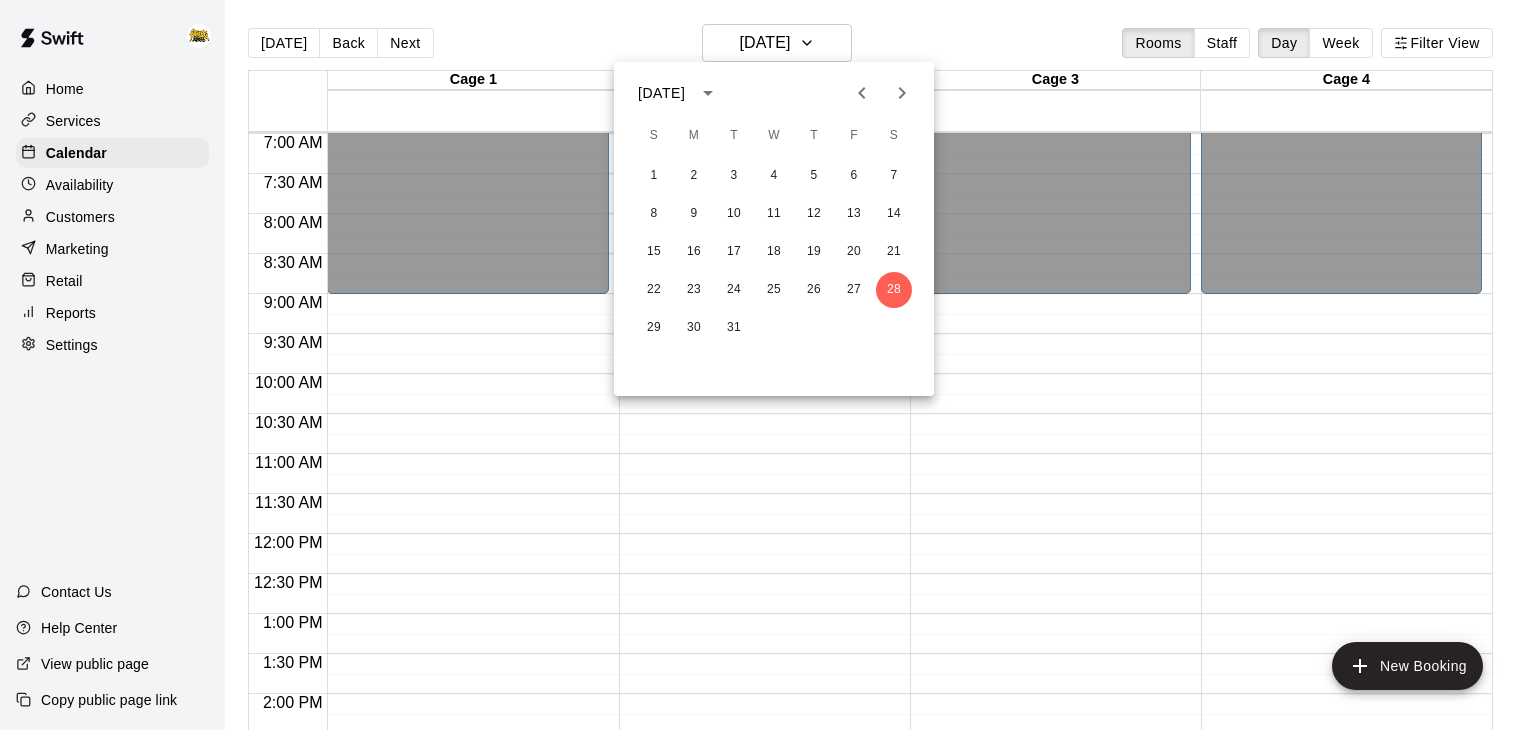 click 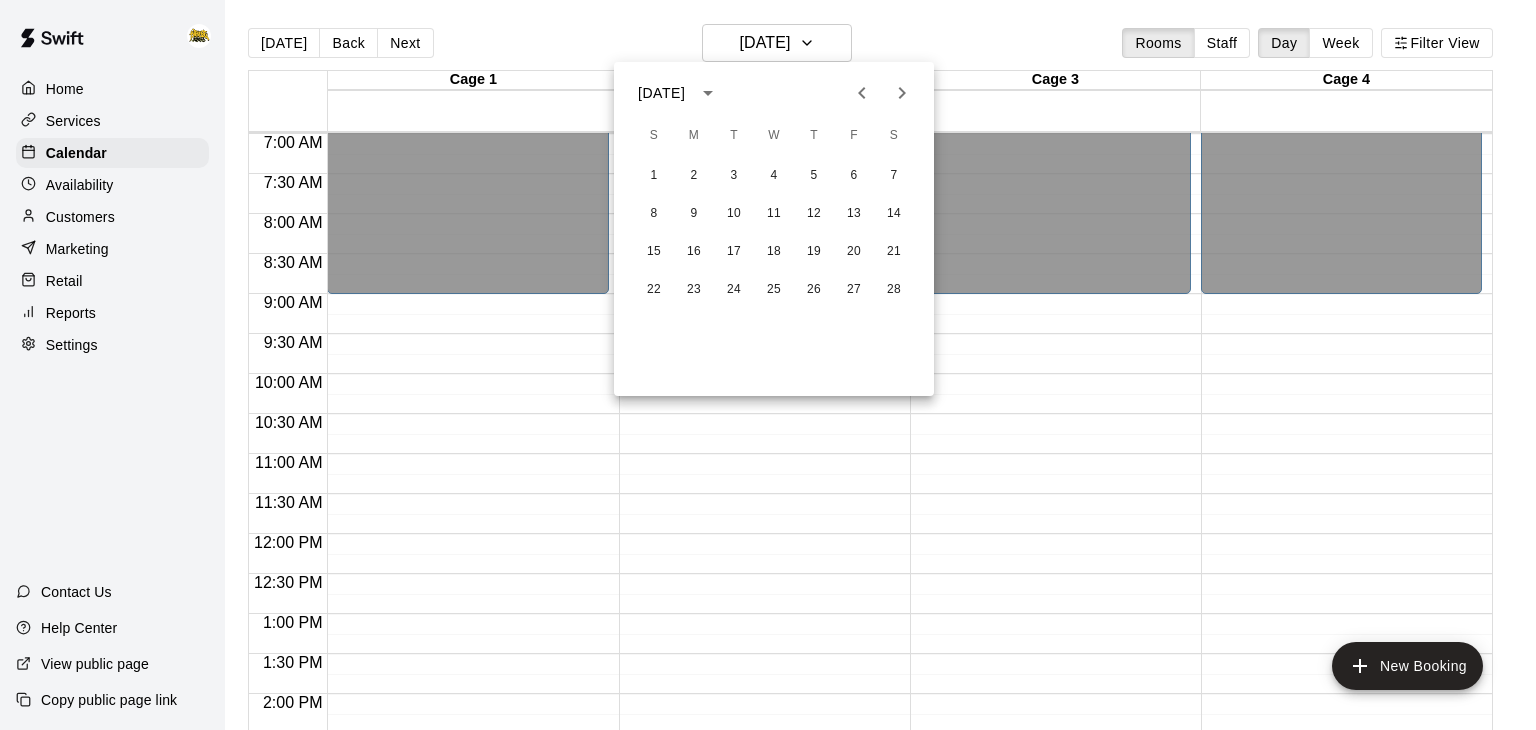 click 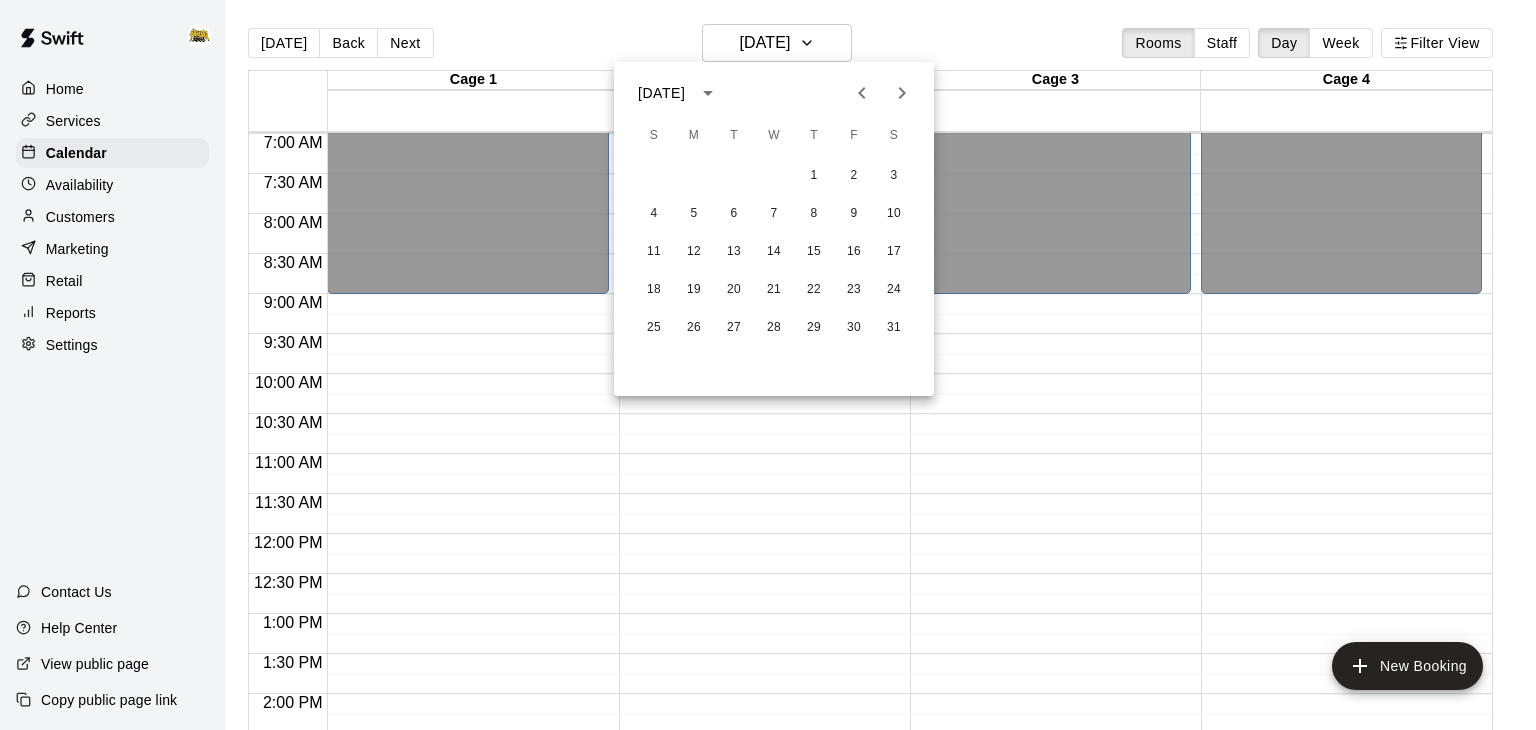 click 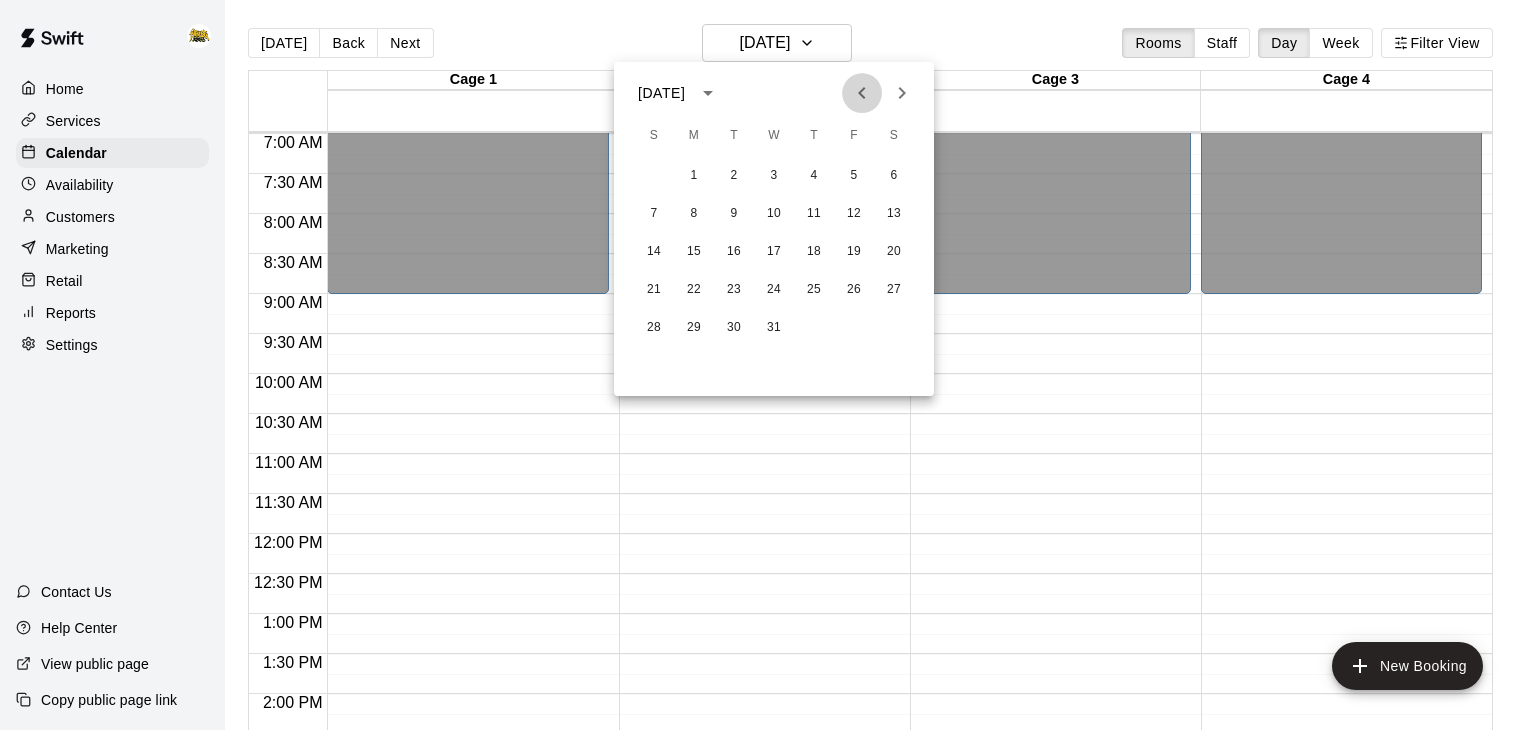 click 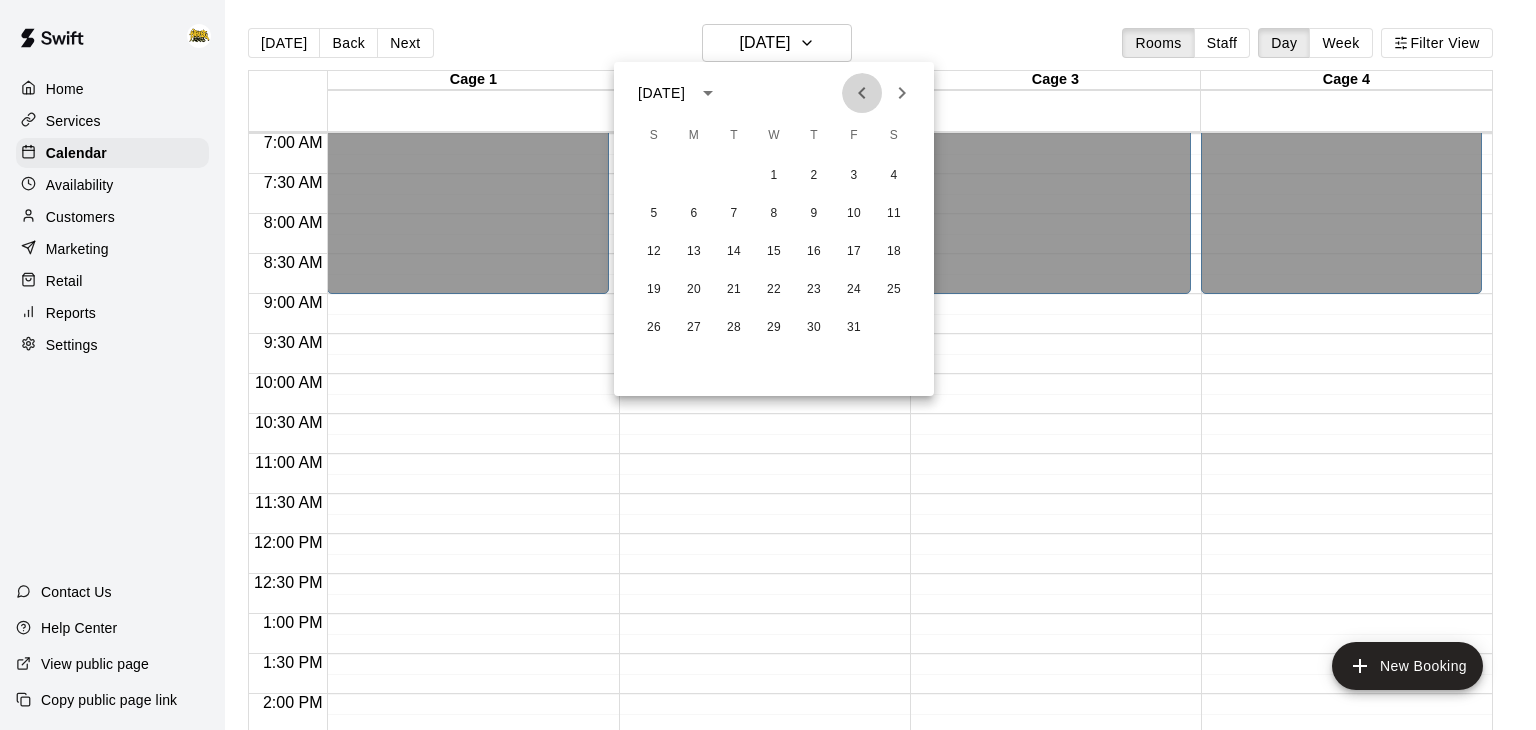 click 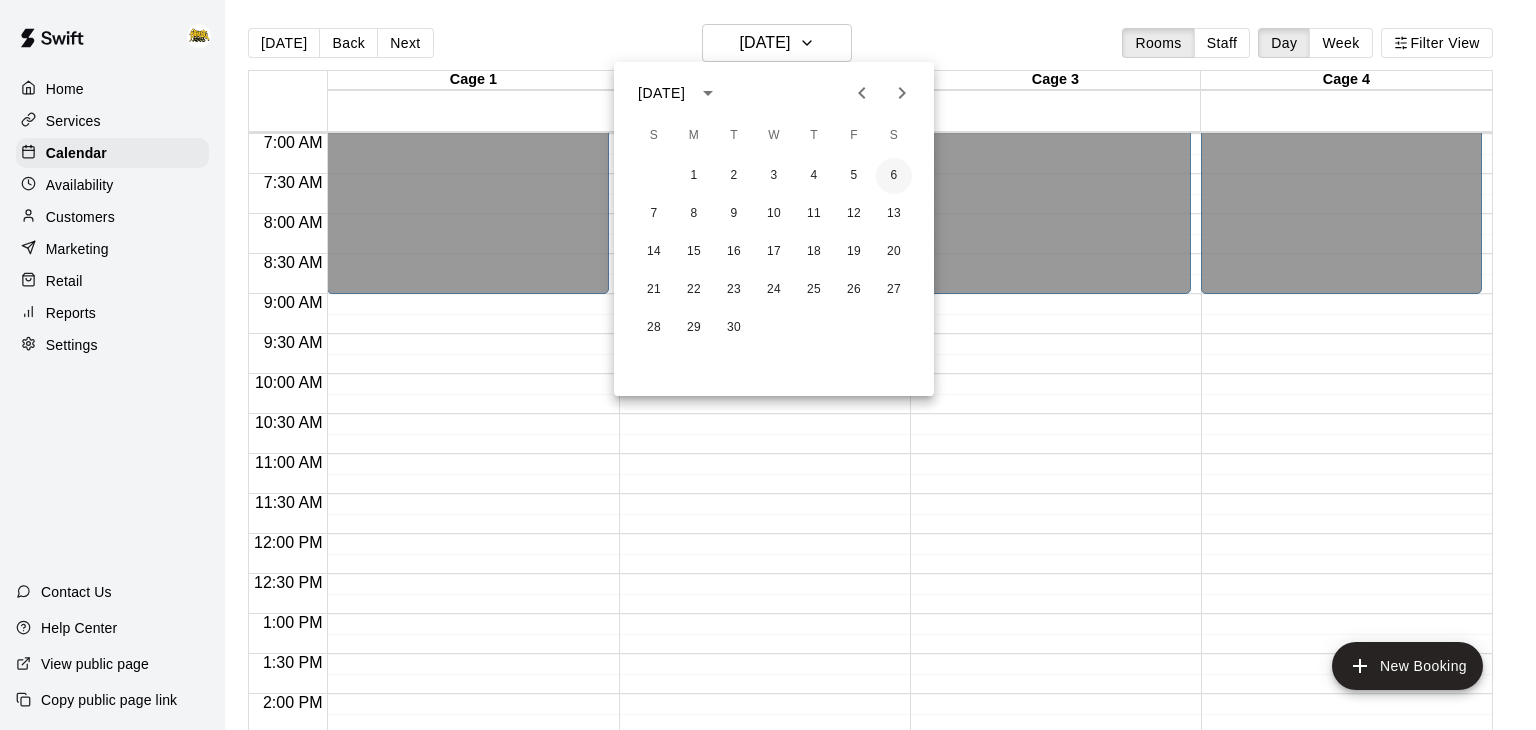 click on "6" at bounding box center [894, 176] 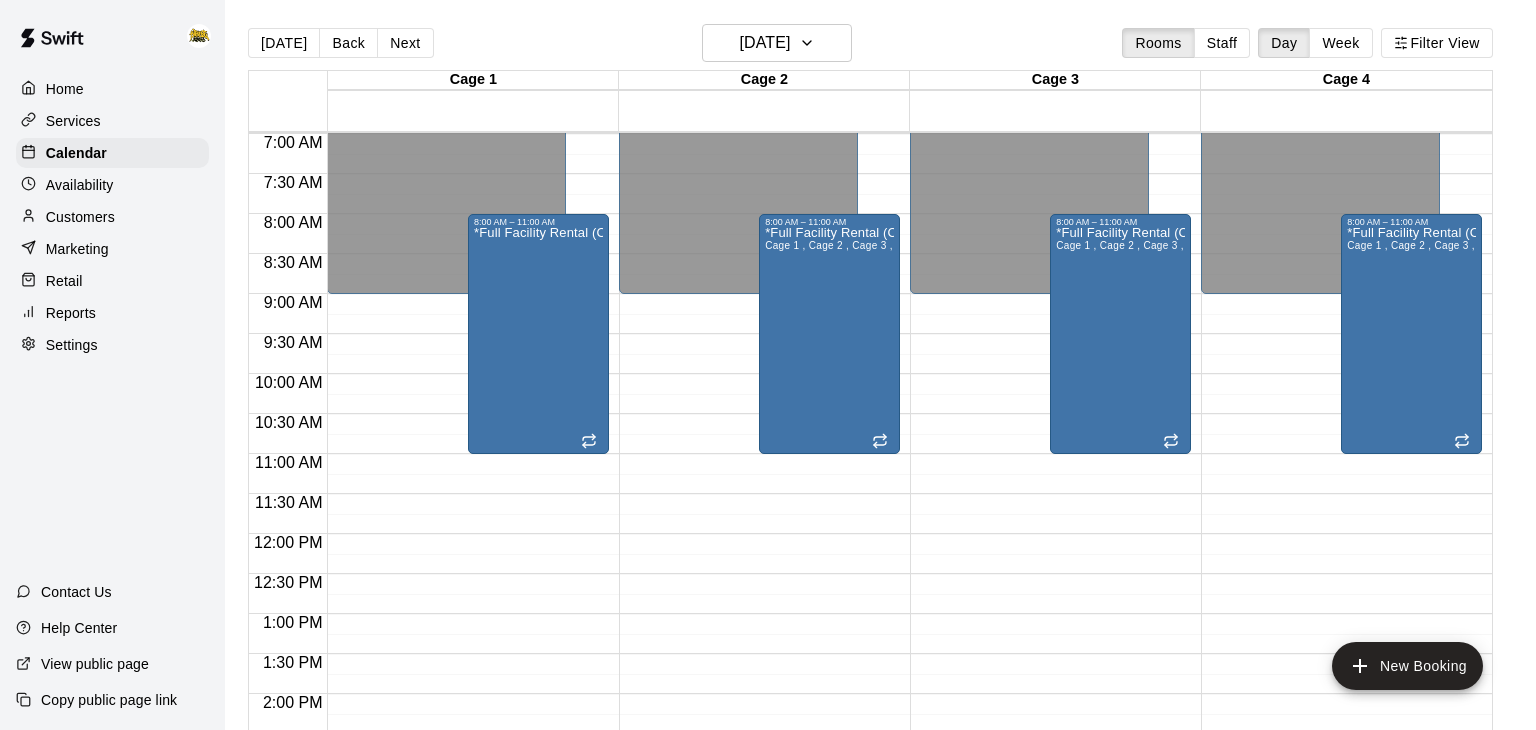 click on "12:00 AM – 9:00 AM Closed 11:00 PM – 11:59 PM Closed 8:00 AM – 11:00 AM *Full Facility Rental (CALL to BOOK)*" at bounding box center [467, 534] 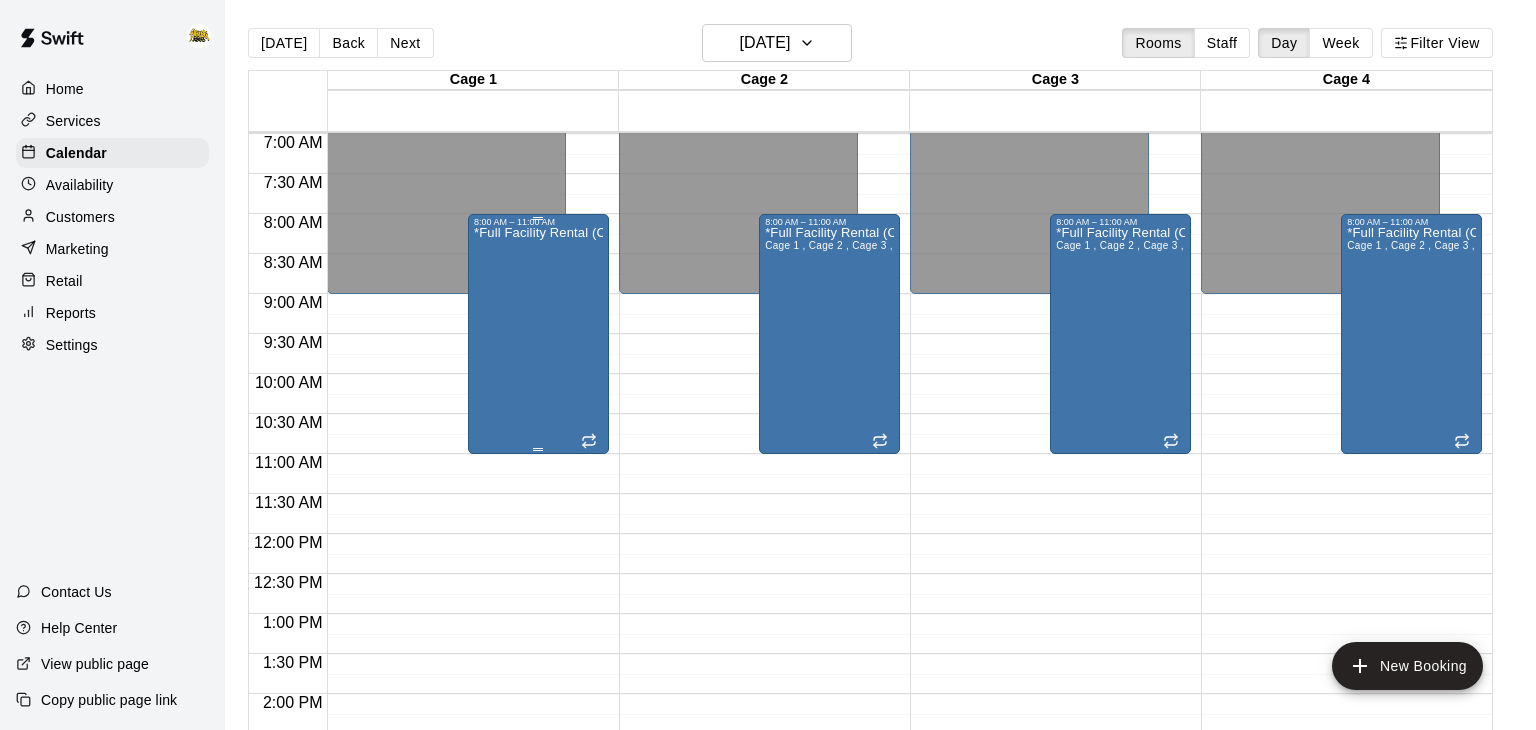 click on "*Full Facility Rental (CALL to BOOK)*" at bounding box center (538, 592) 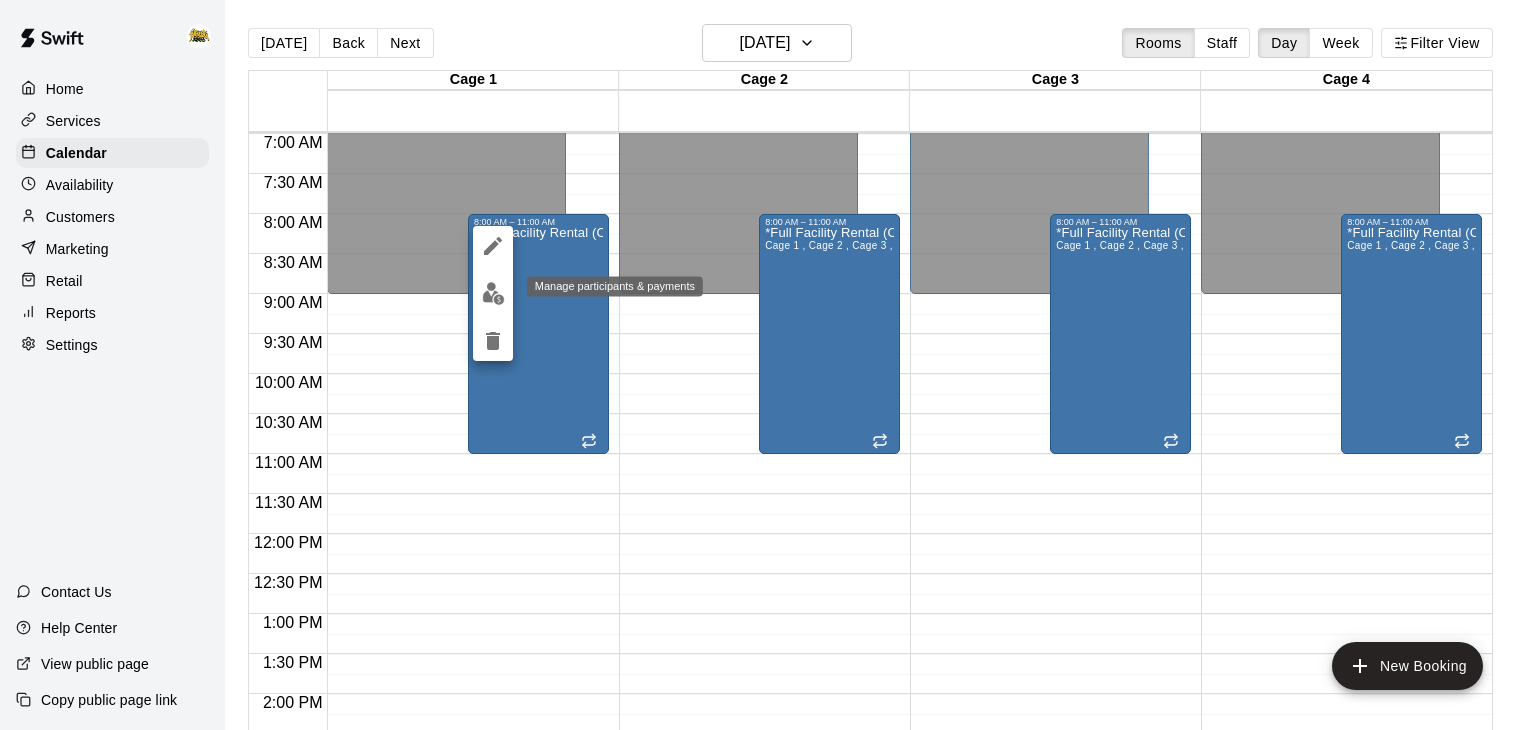 click at bounding box center [493, 293] 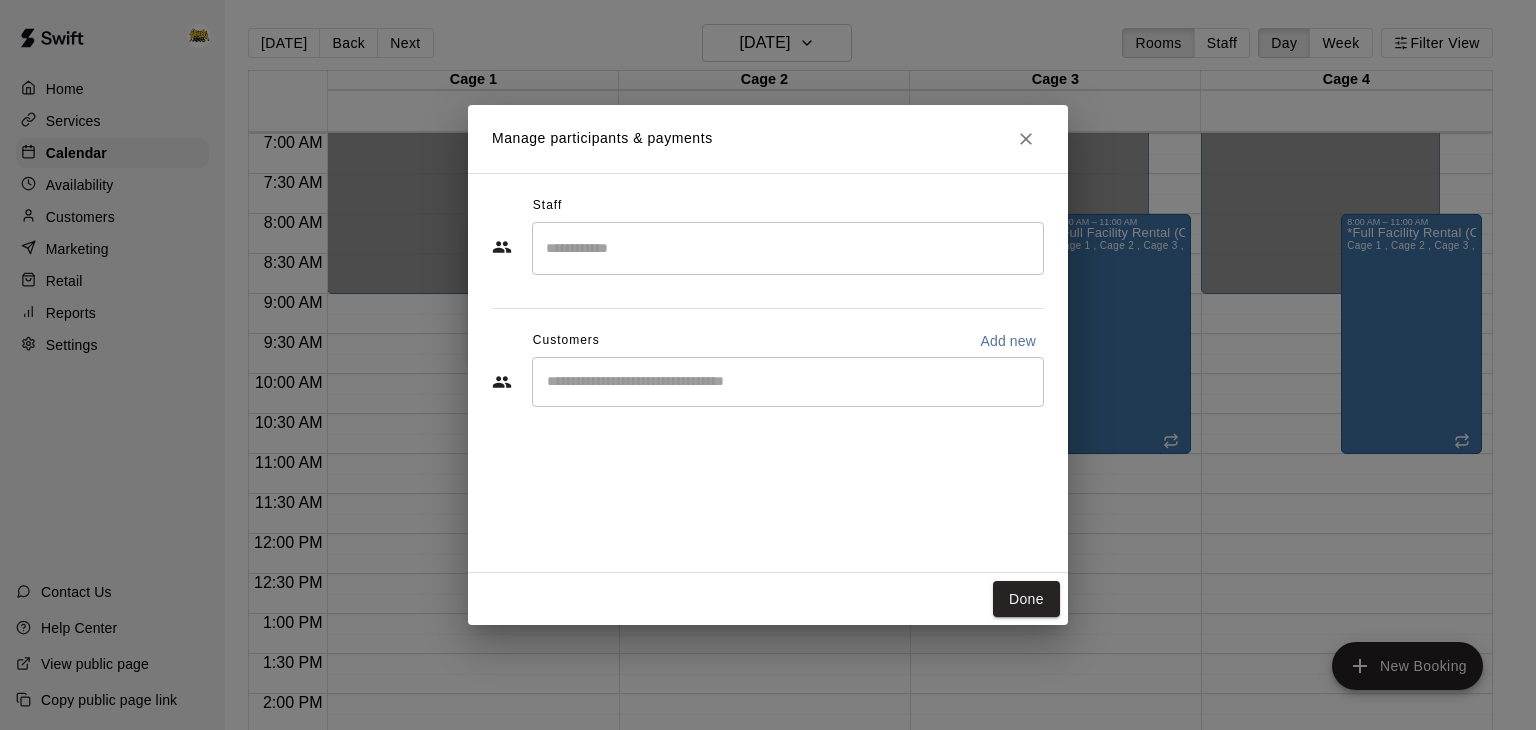 click at bounding box center (788, 382) 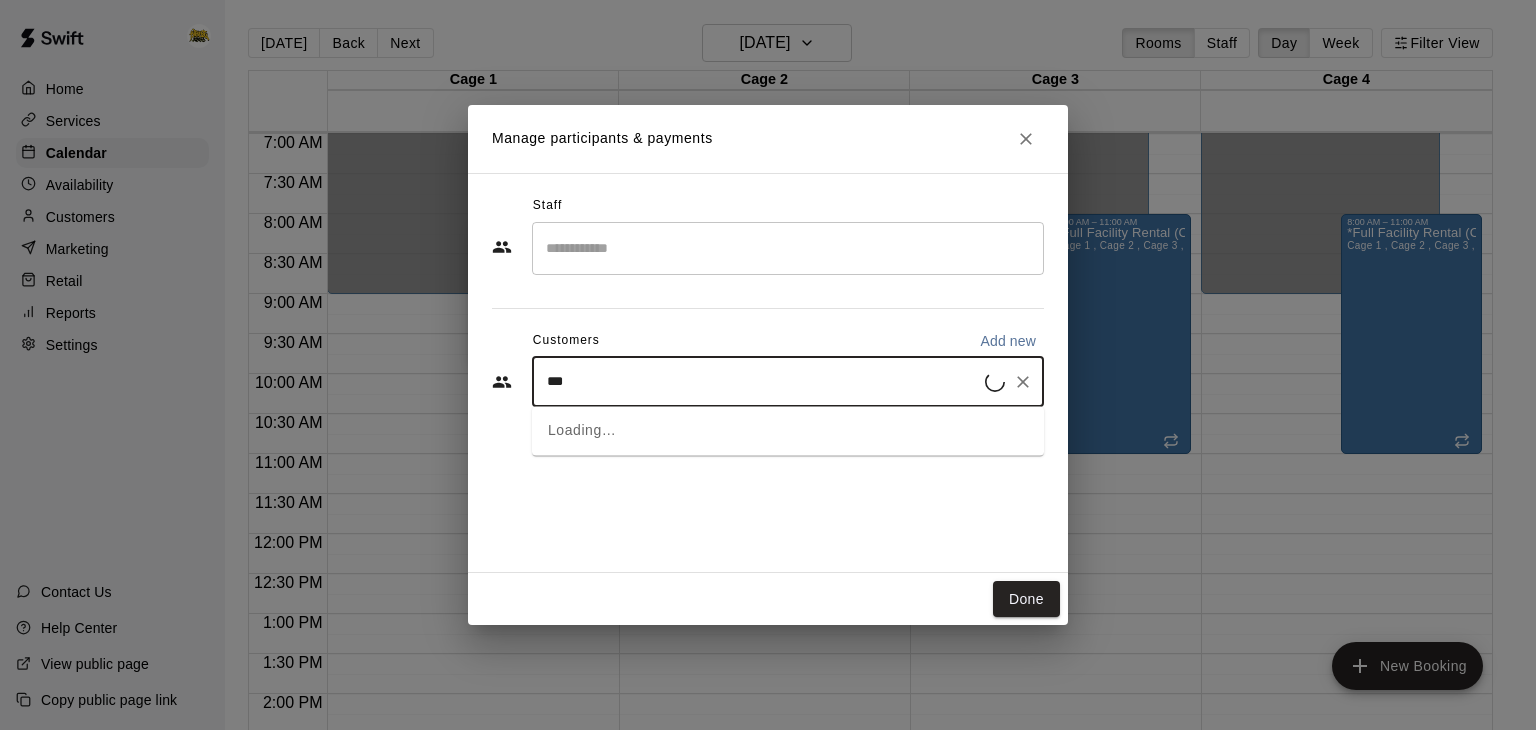 type on "****" 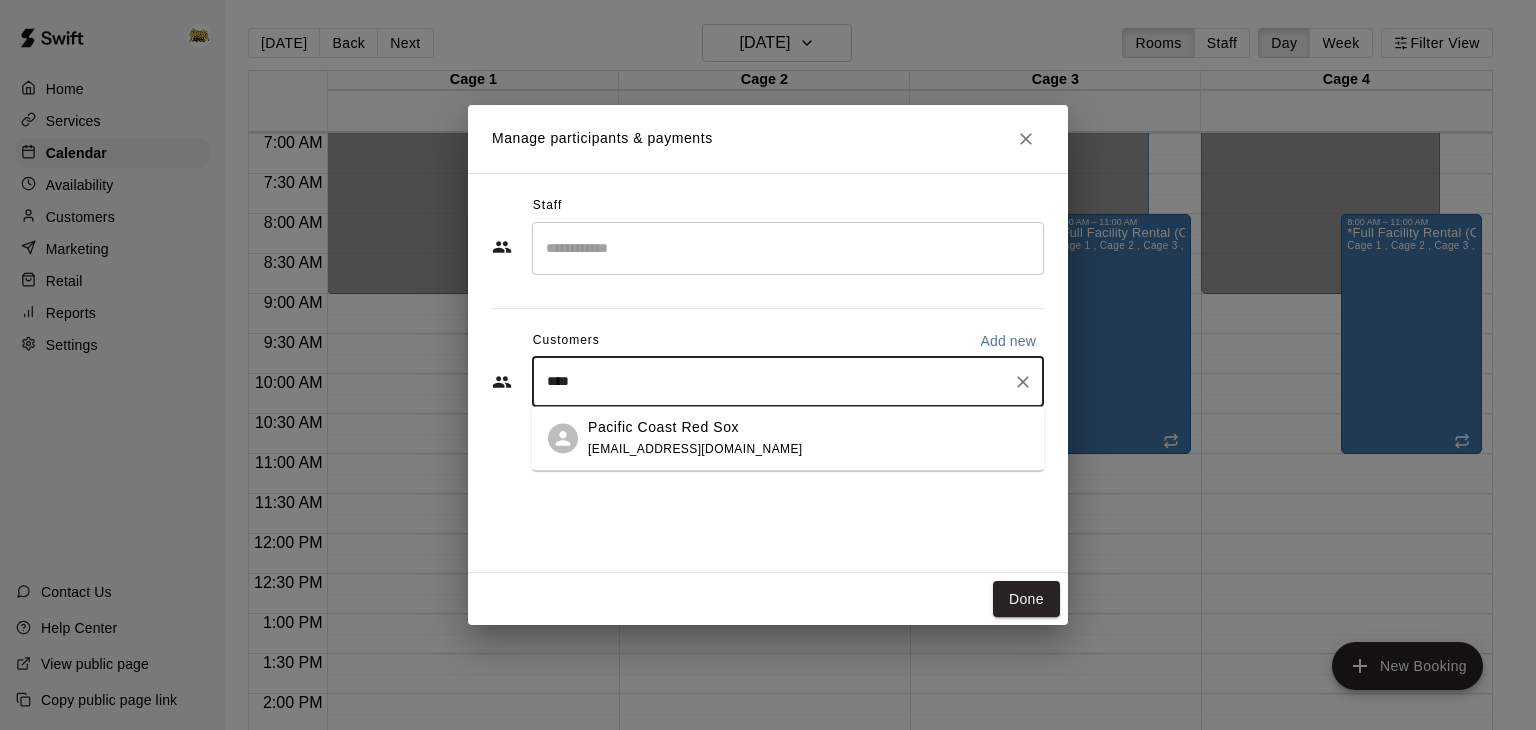 click on "Pacific Coast Red Sox [EMAIL_ADDRESS][DOMAIN_NAME]" at bounding box center [695, 438] 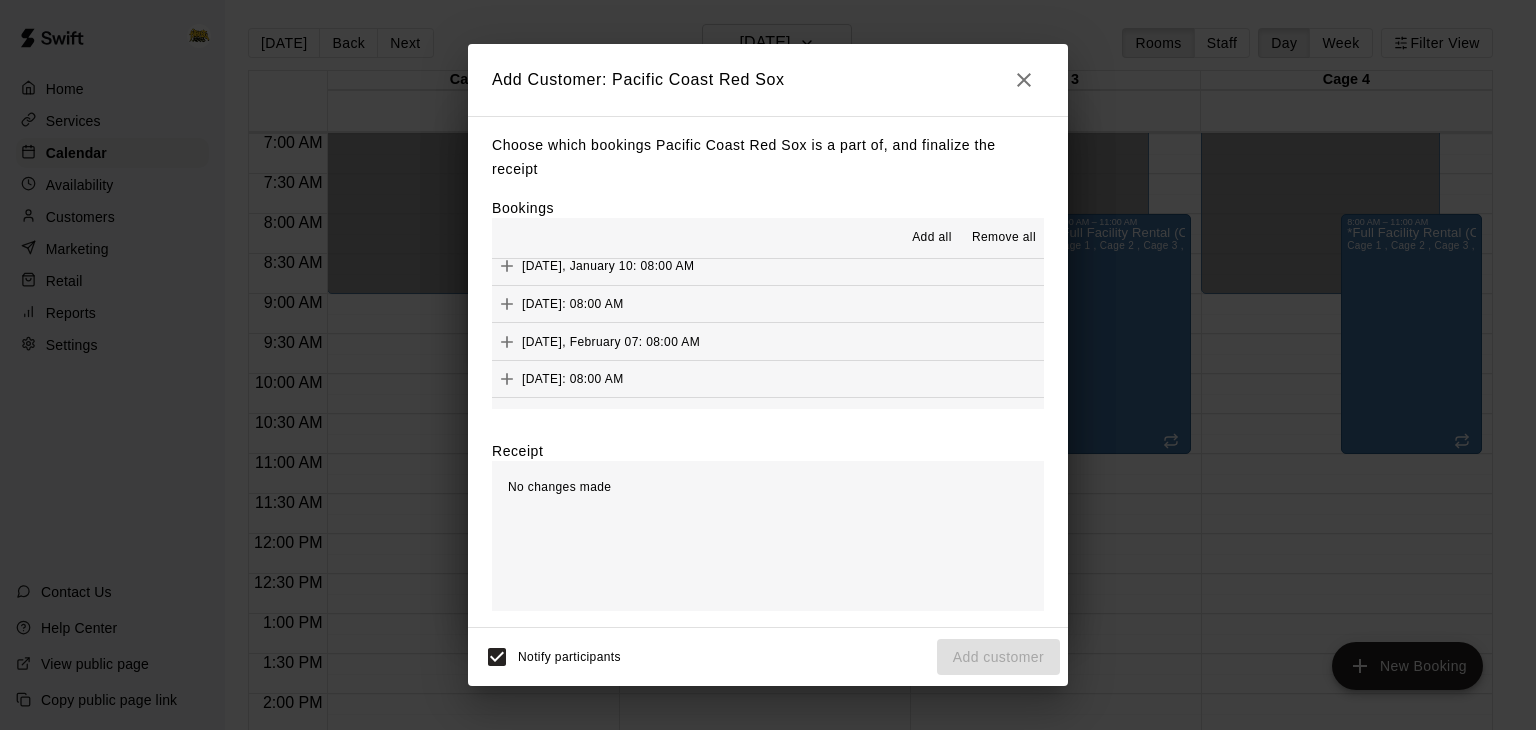 scroll, scrollTop: 373, scrollLeft: 0, axis: vertical 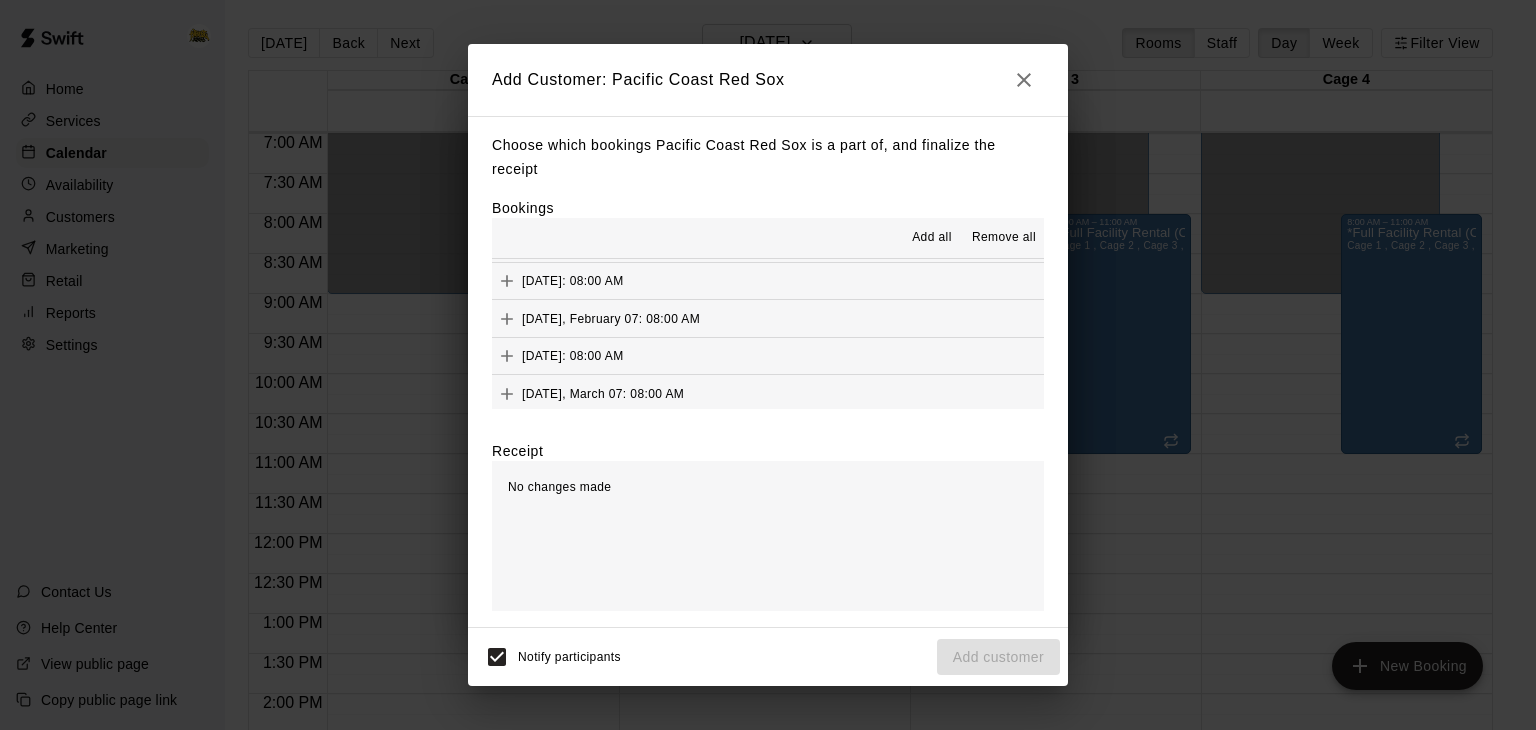 click on "Add all" at bounding box center (932, 238) 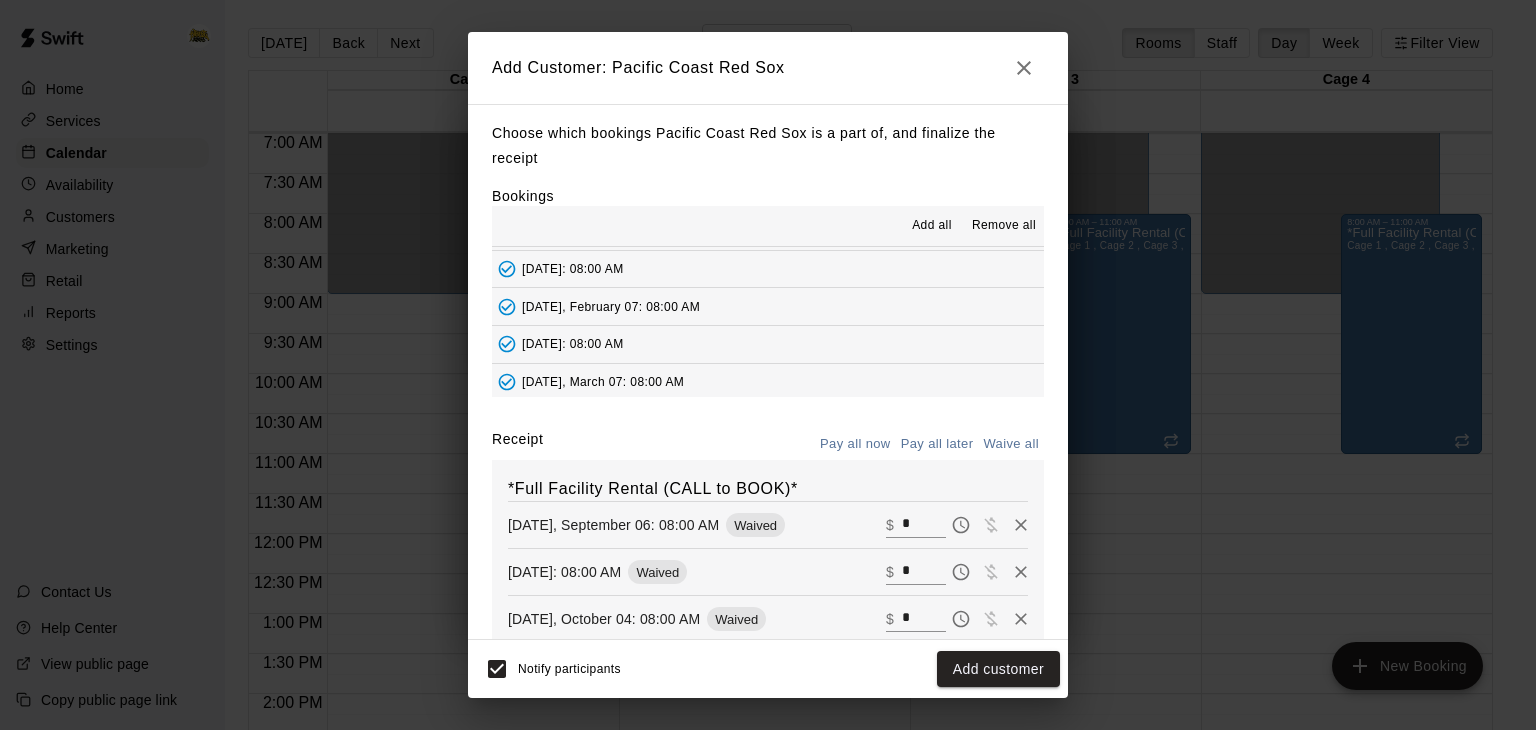 click on "Pay all later" at bounding box center (937, 444) 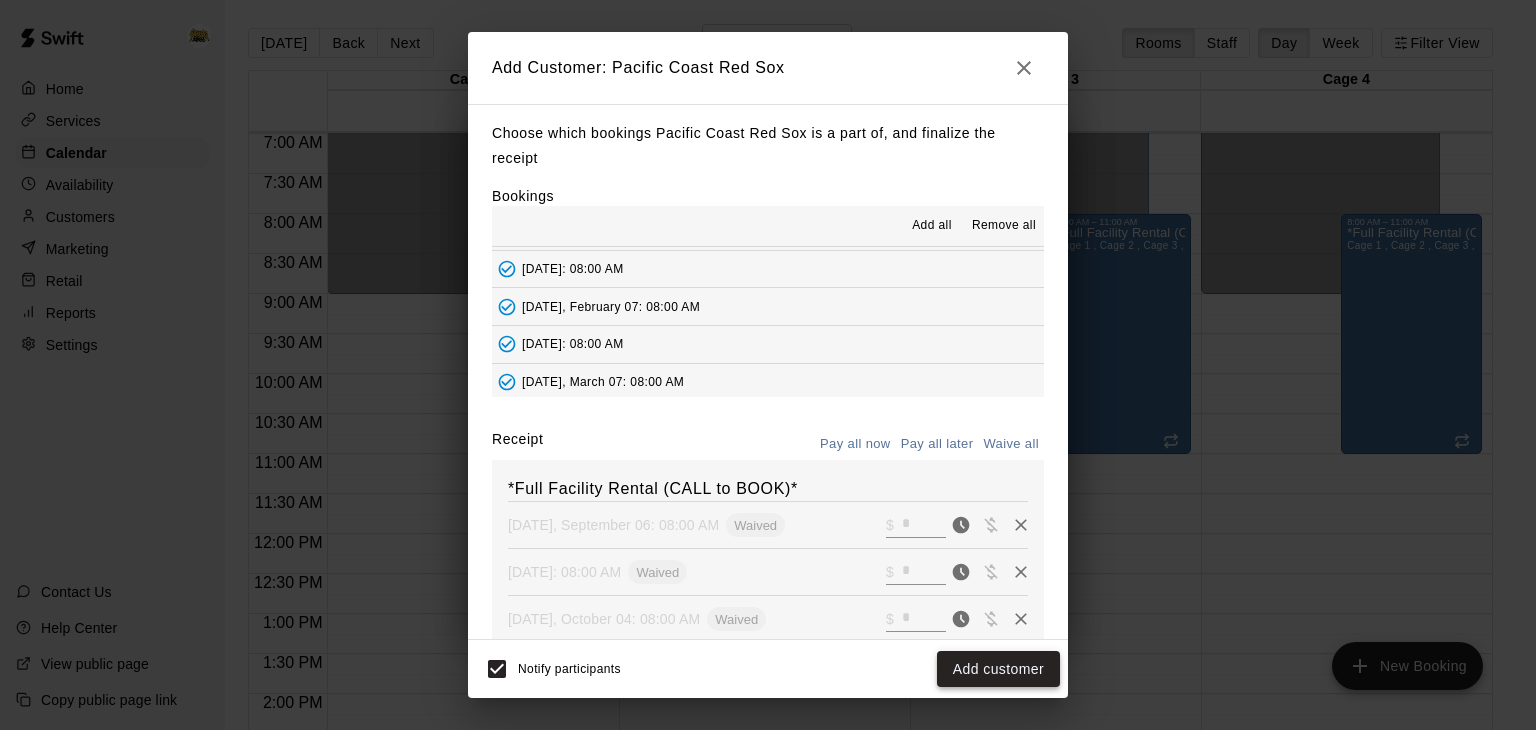 click on "Add customer" at bounding box center (998, 669) 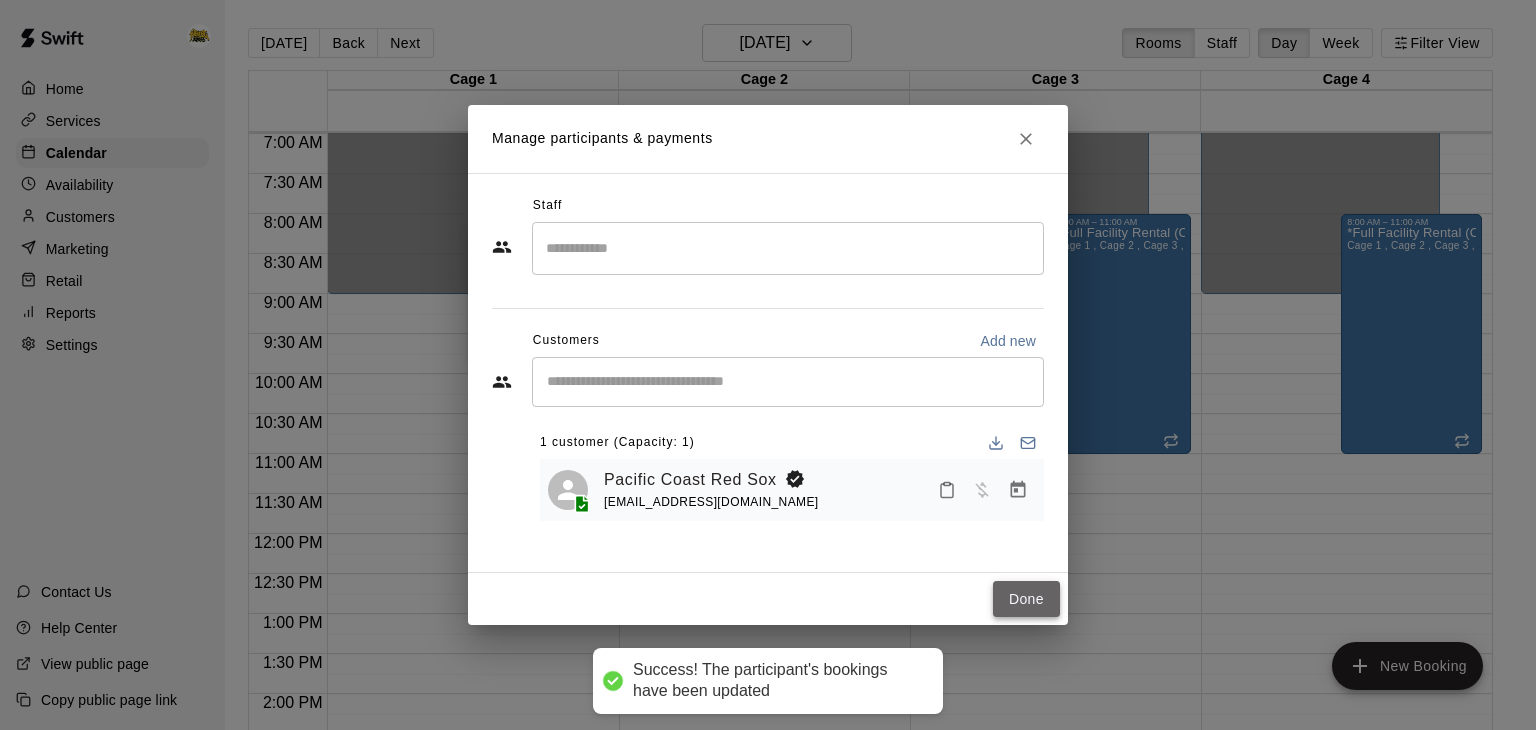 click on "Done" at bounding box center [1026, 599] 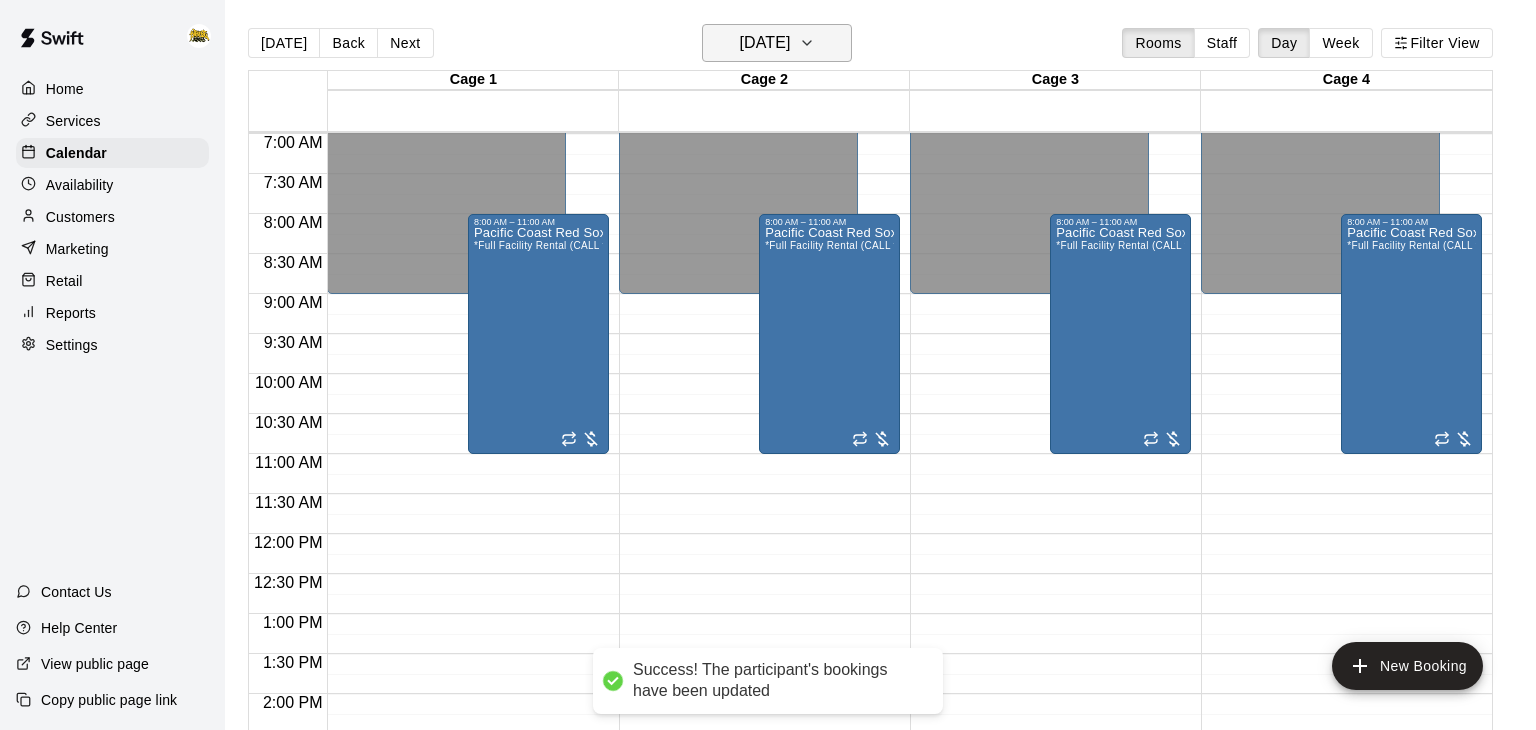 click 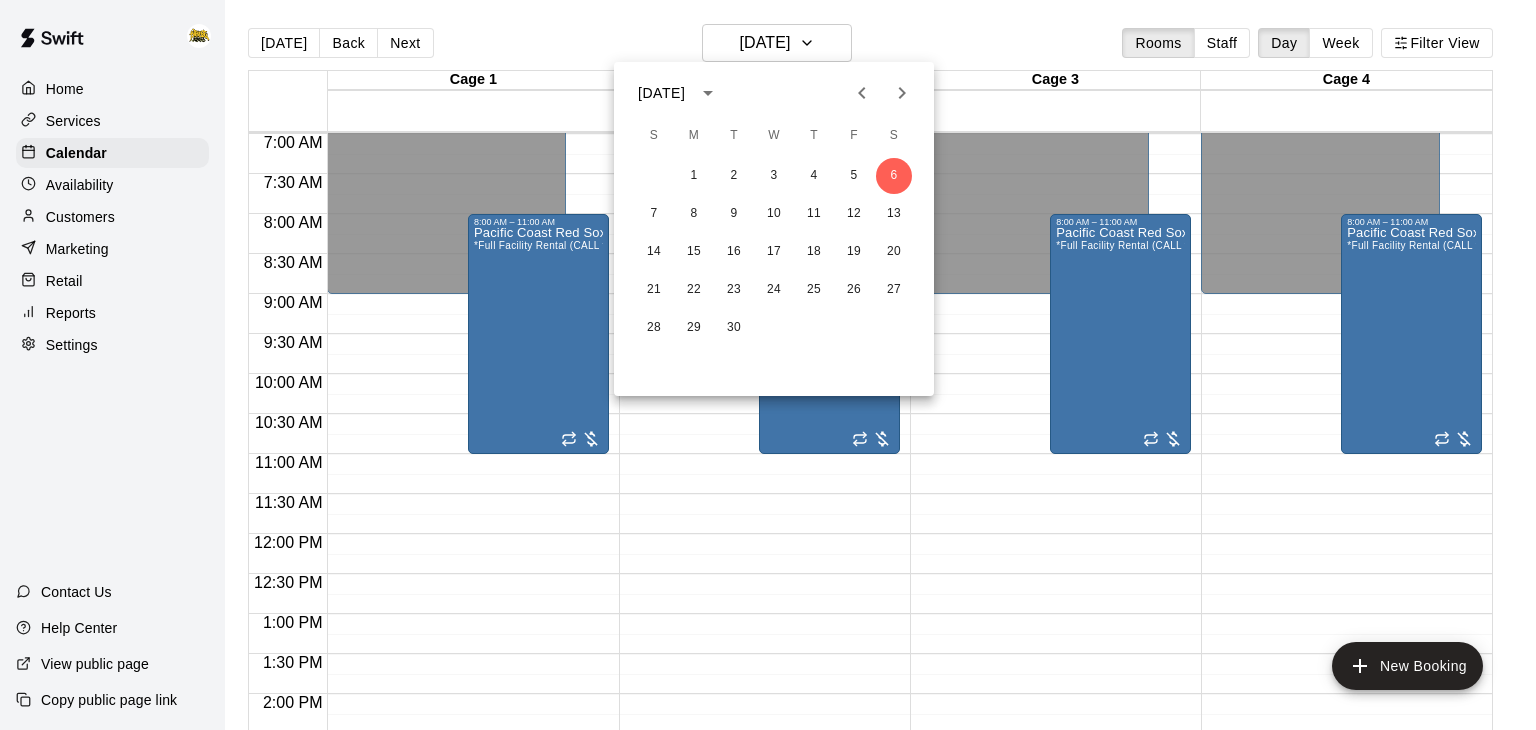 click 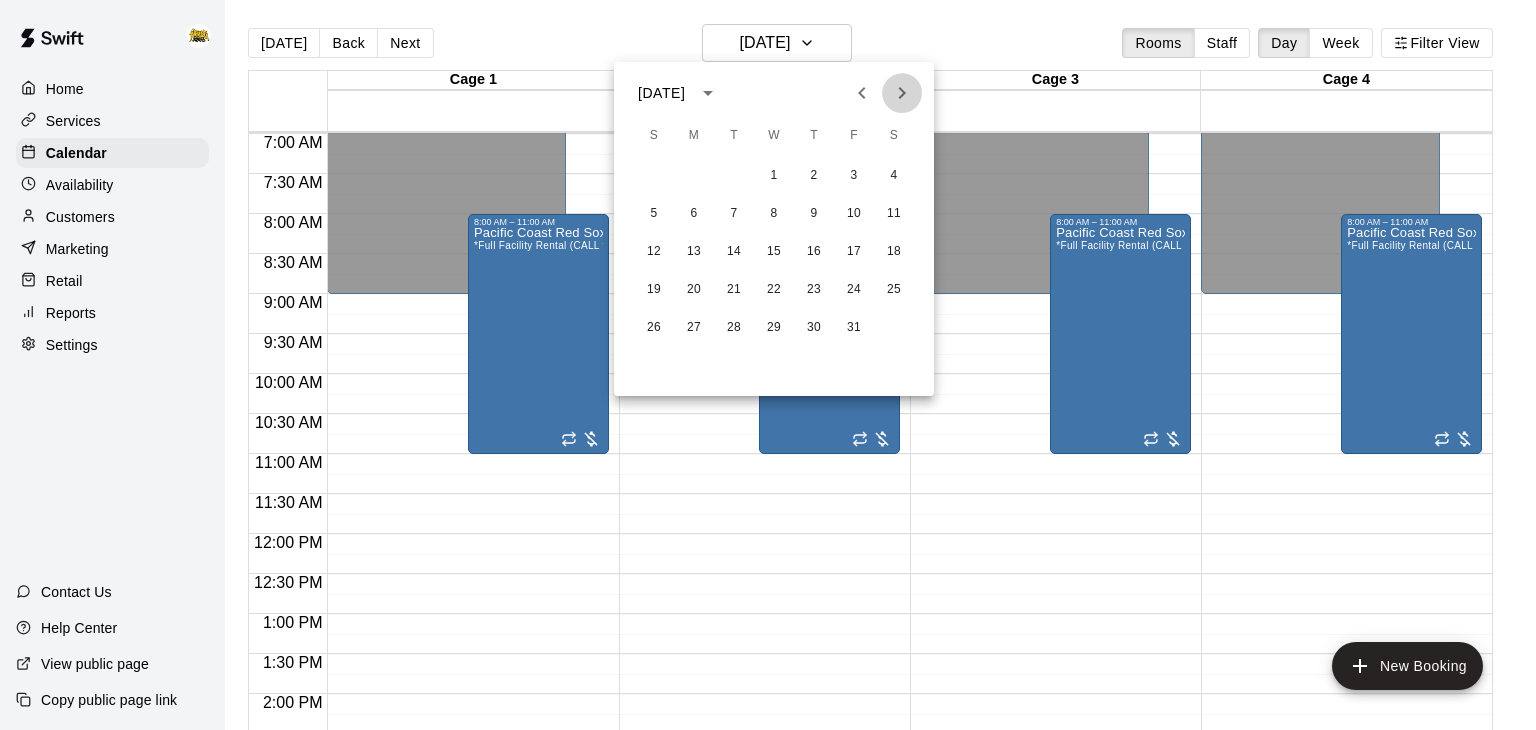 click 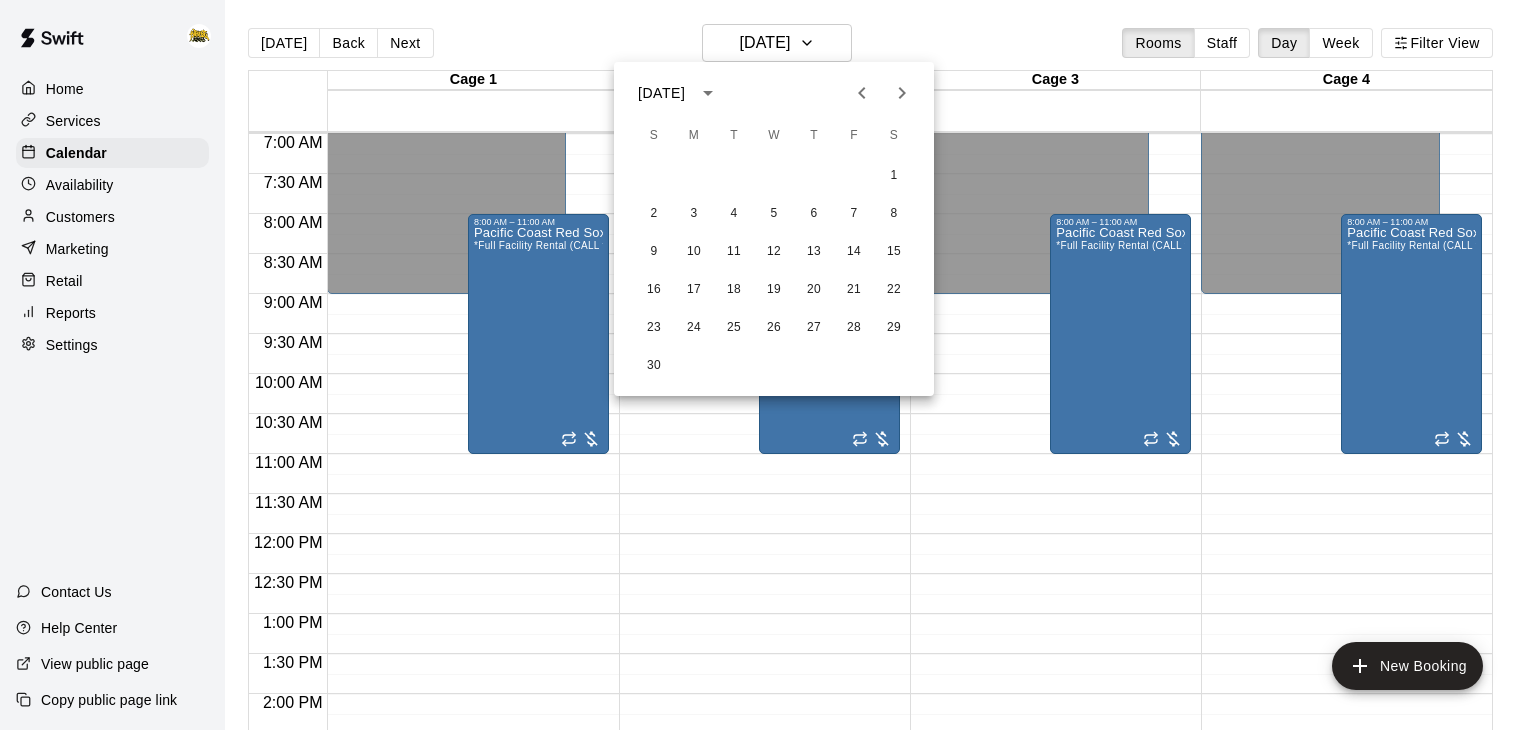 click 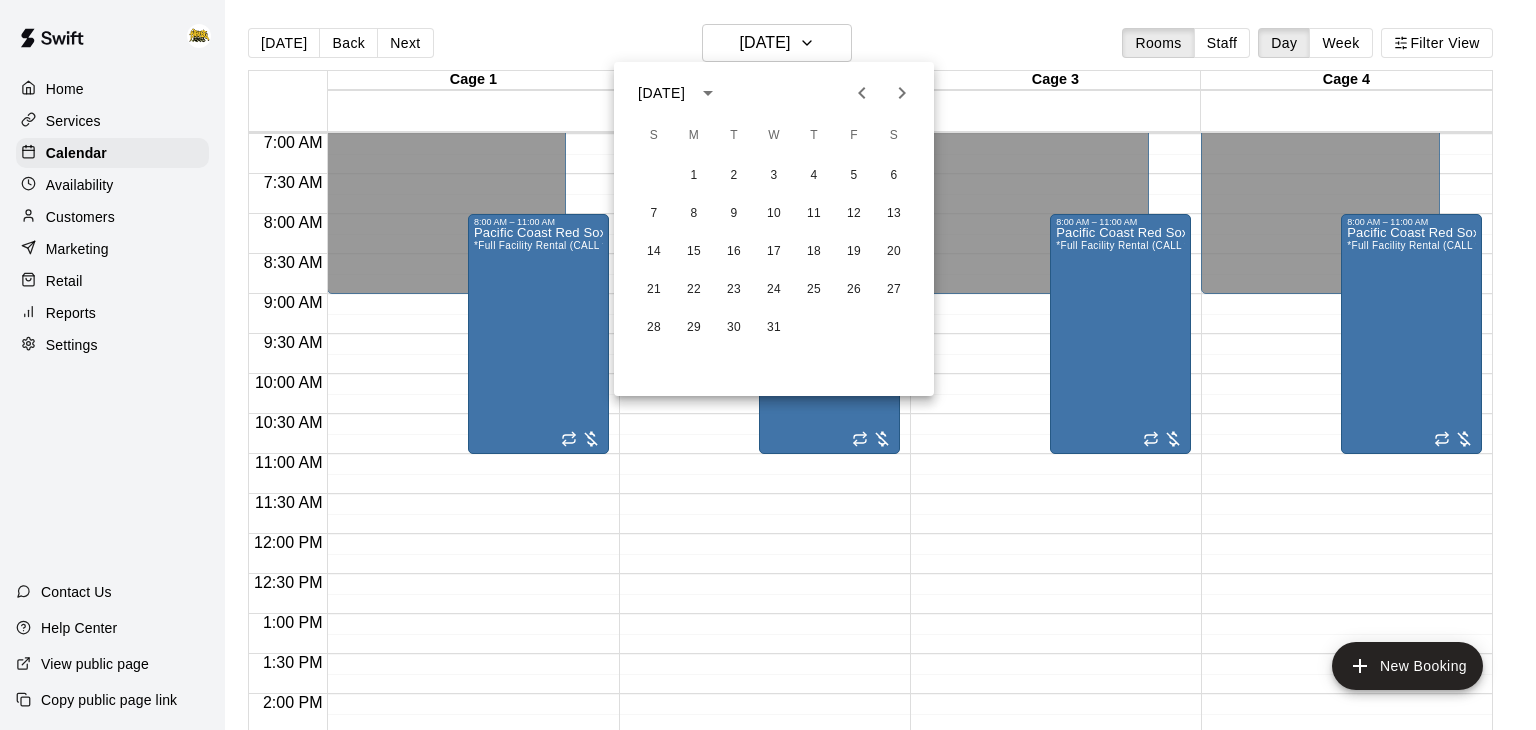 click 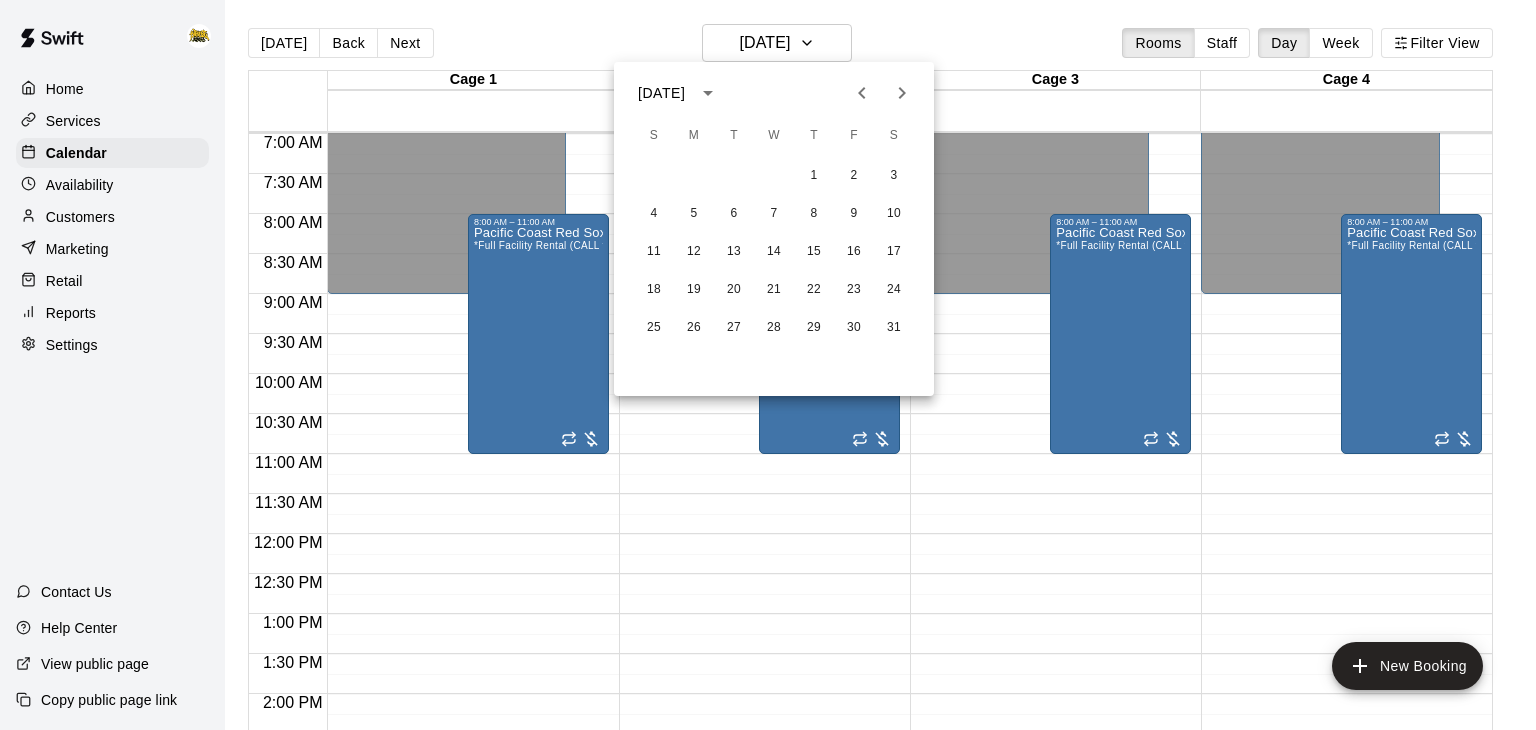 click 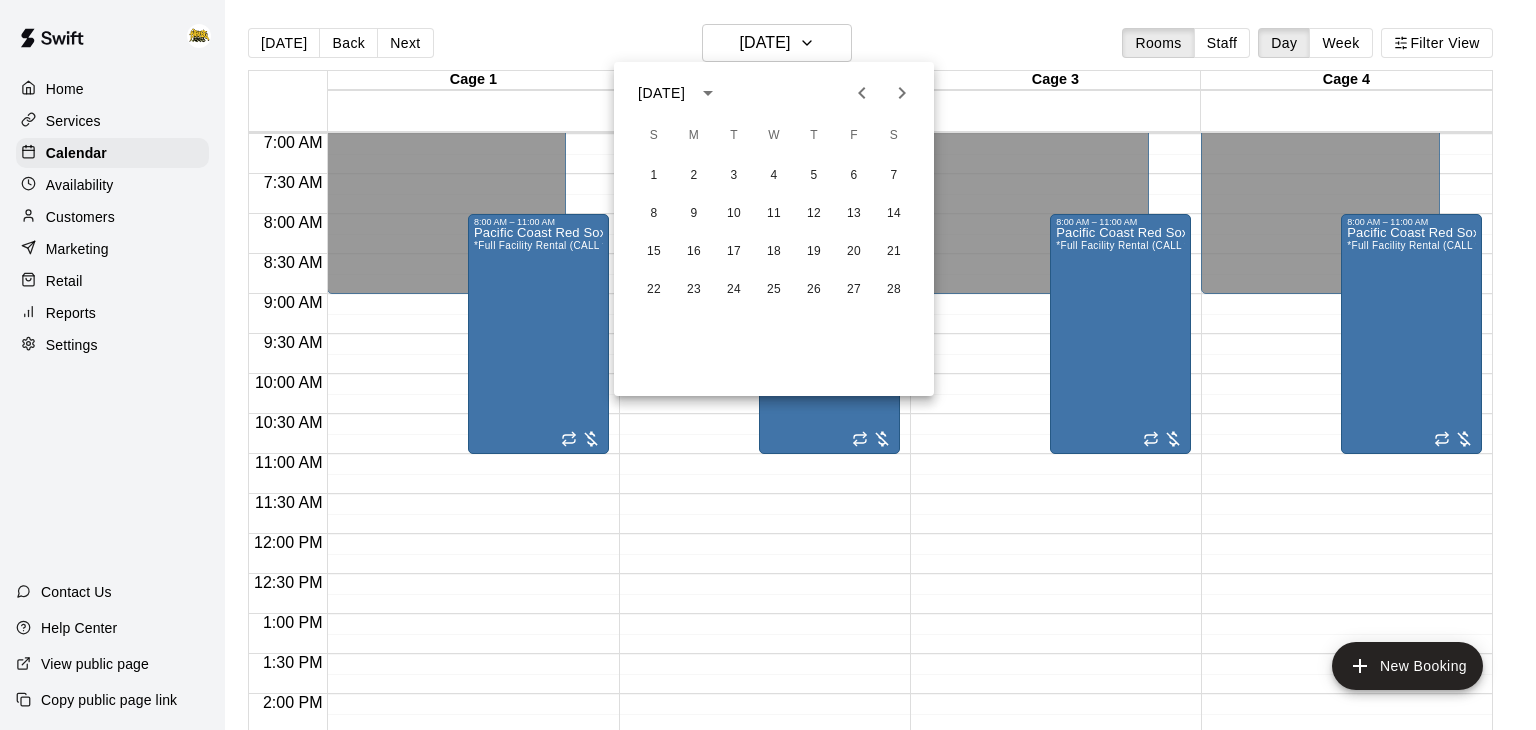 click 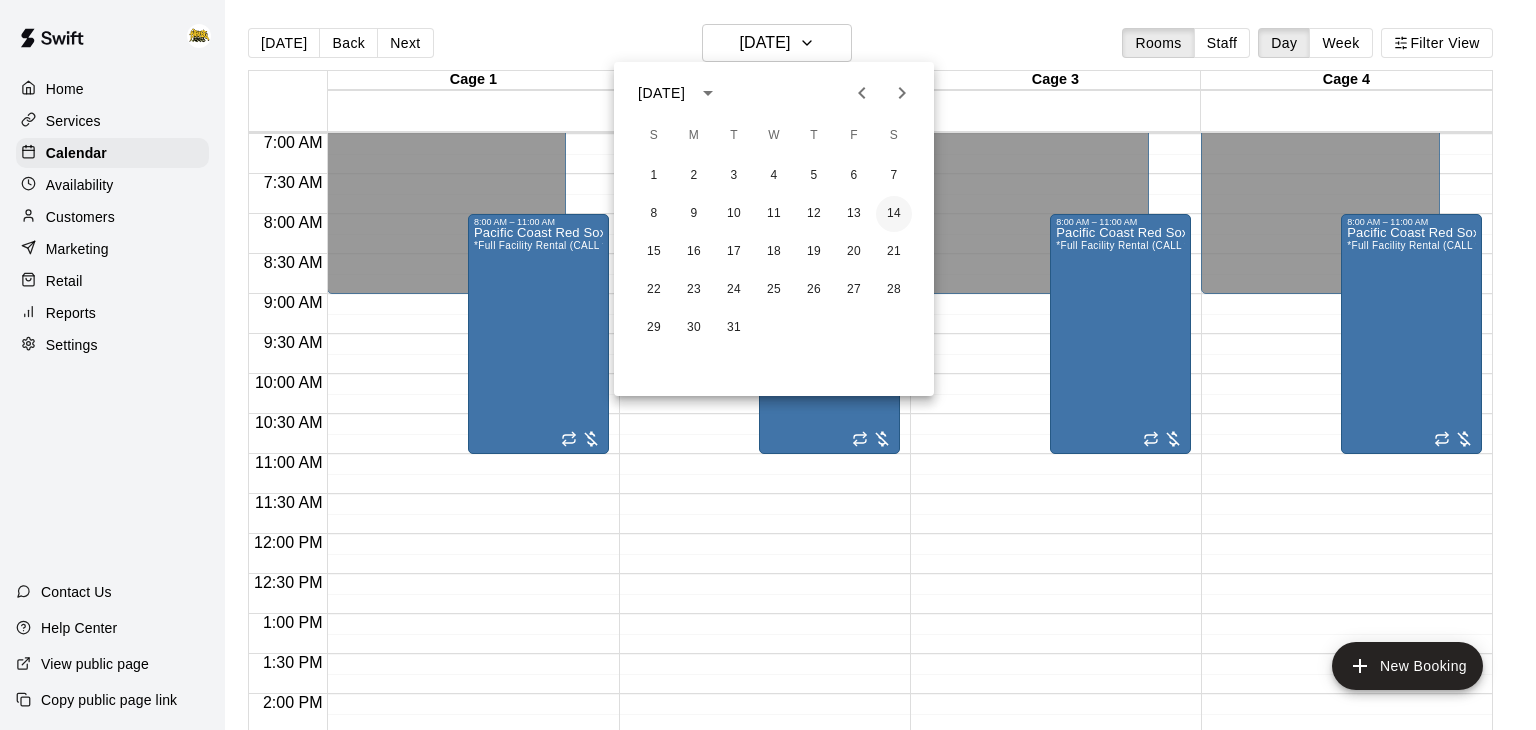 click on "14" at bounding box center (894, 214) 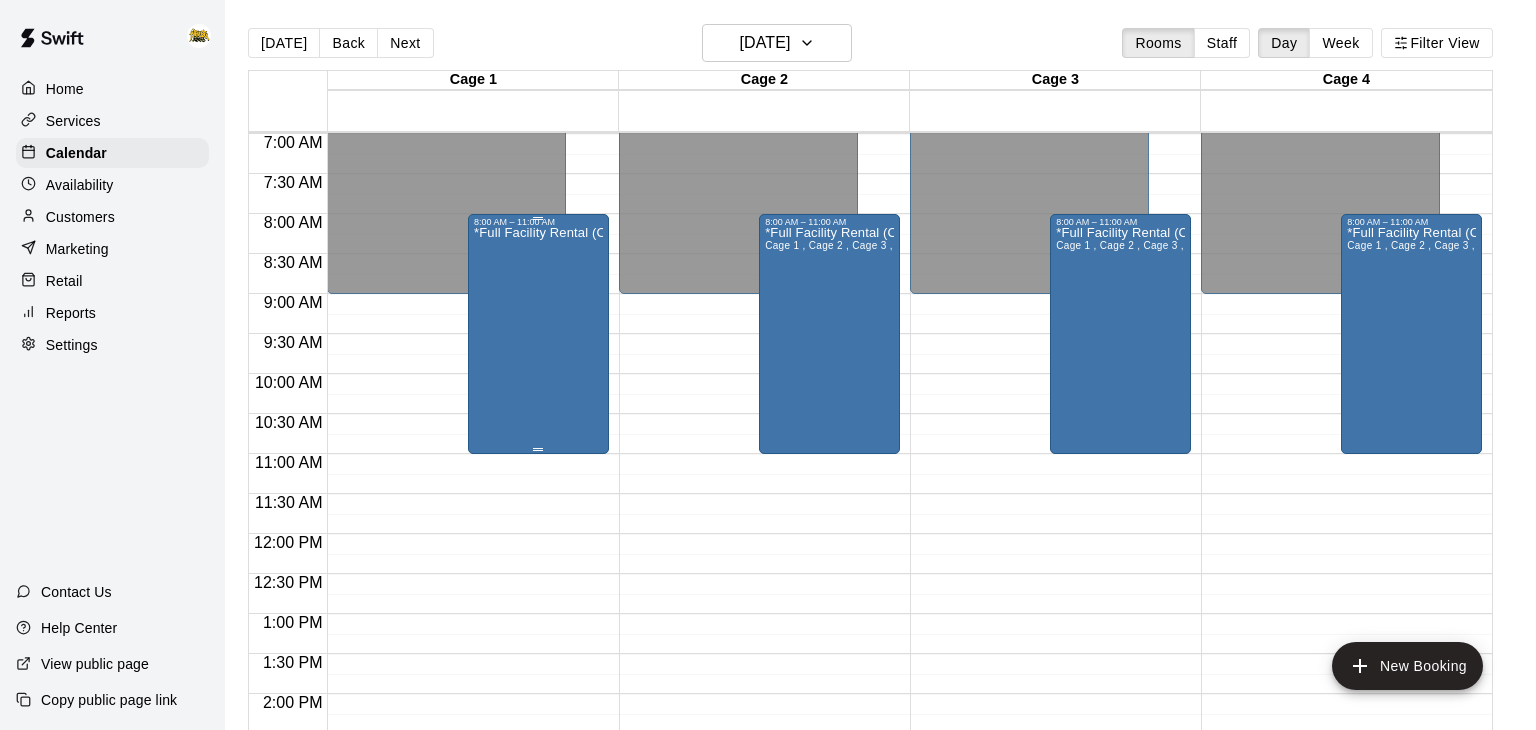 click on "*Full Facility Rental (CALL to BOOK)*" at bounding box center (538, 592) 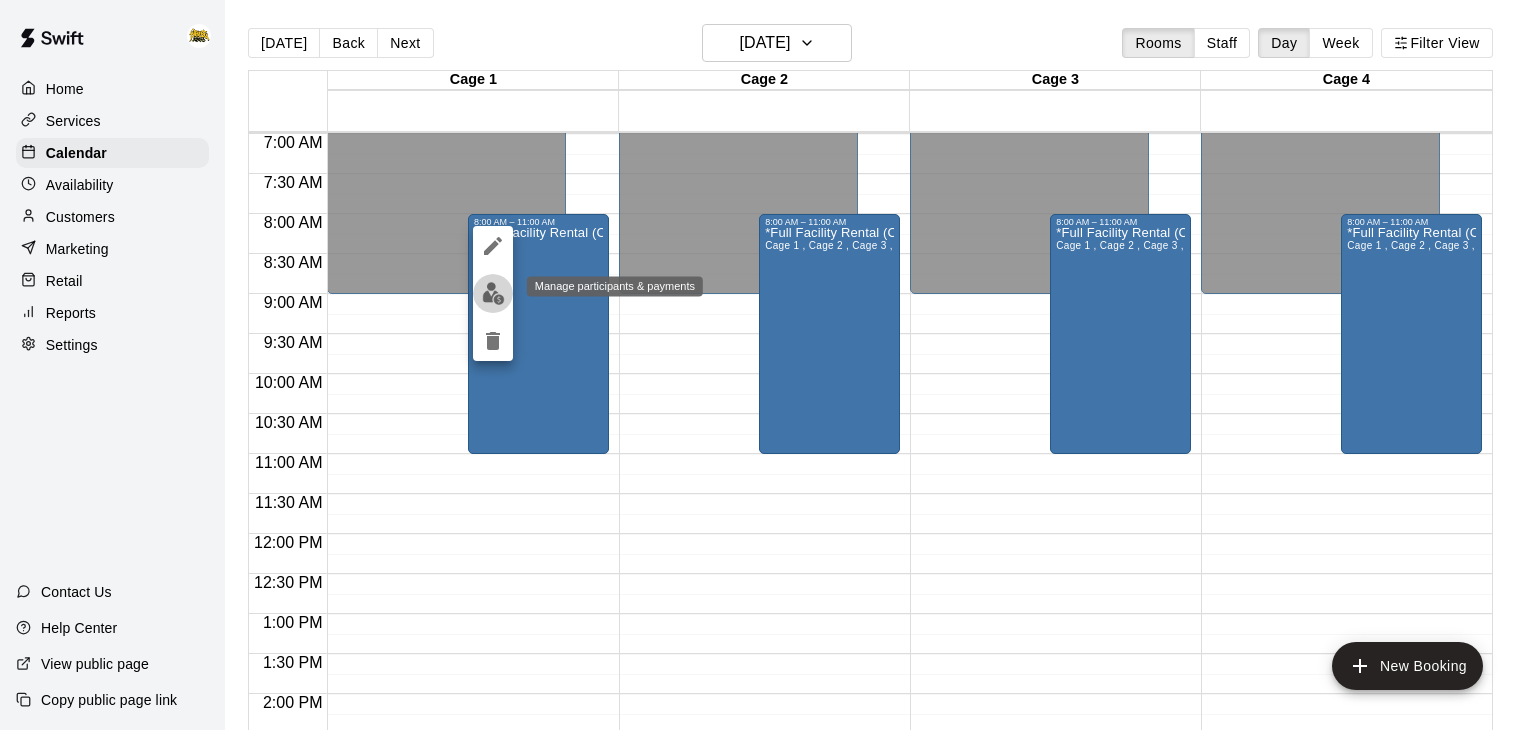 click at bounding box center [493, 293] 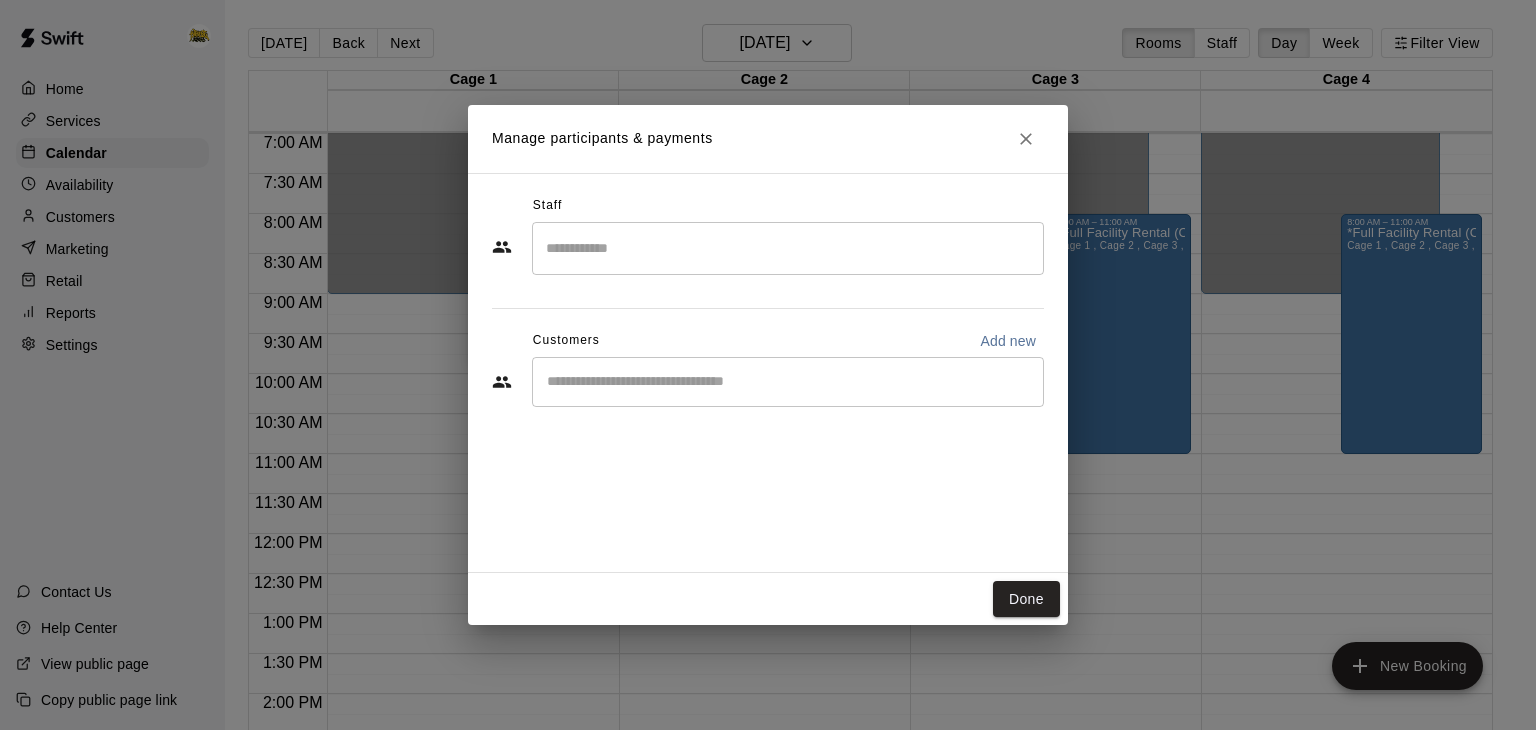 click at bounding box center (788, 382) 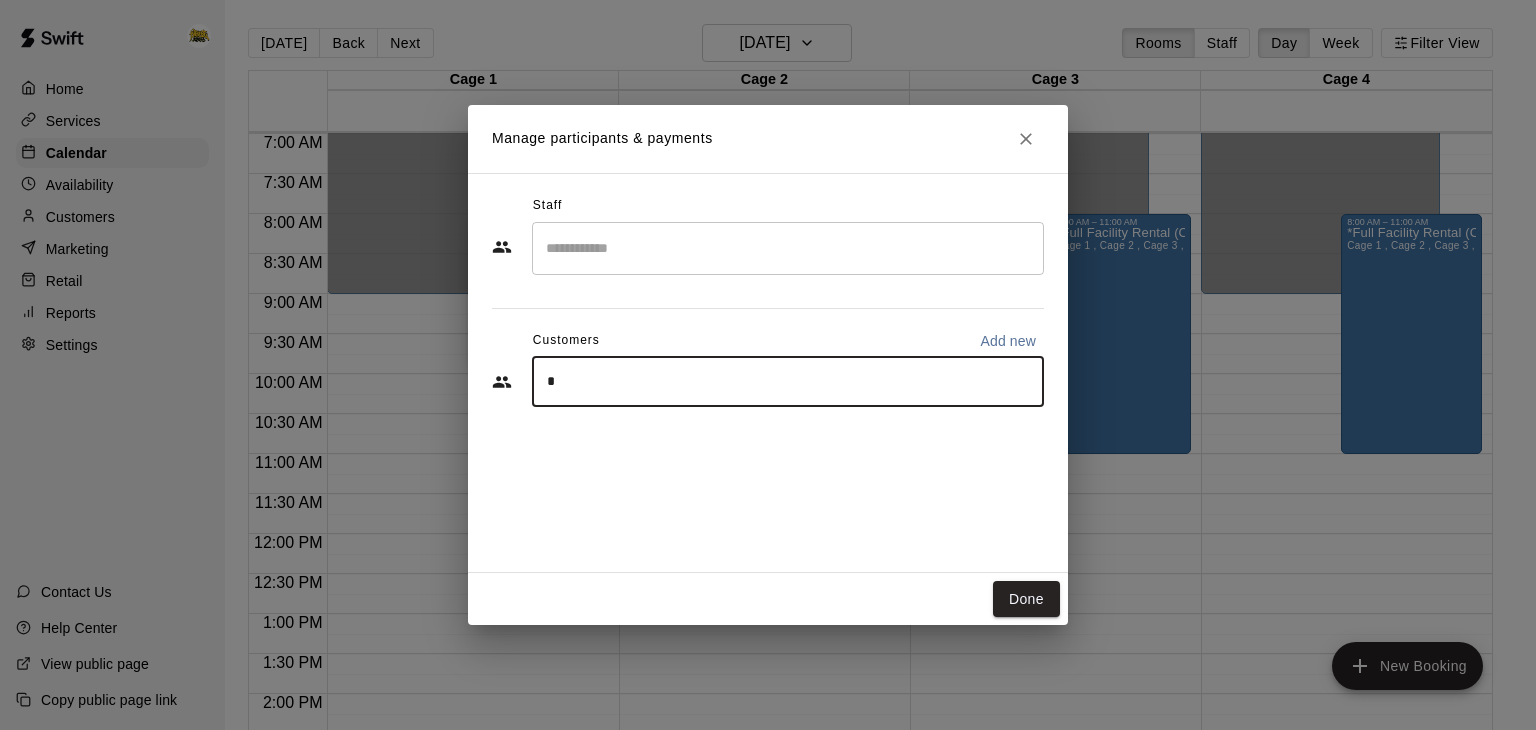 type on "**" 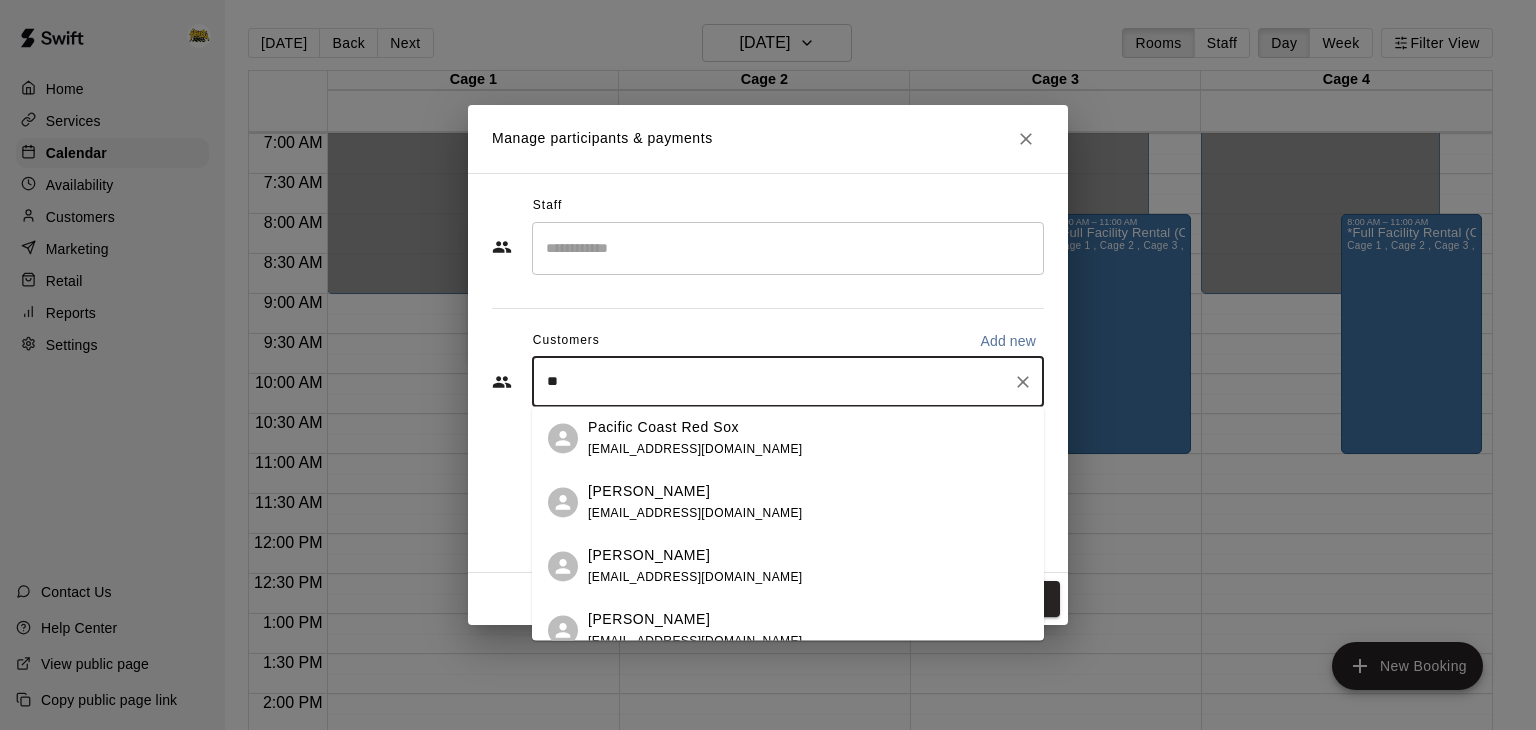 click on "[EMAIL_ADDRESS][DOMAIN_NAME]" at bounding box center [695, 449] 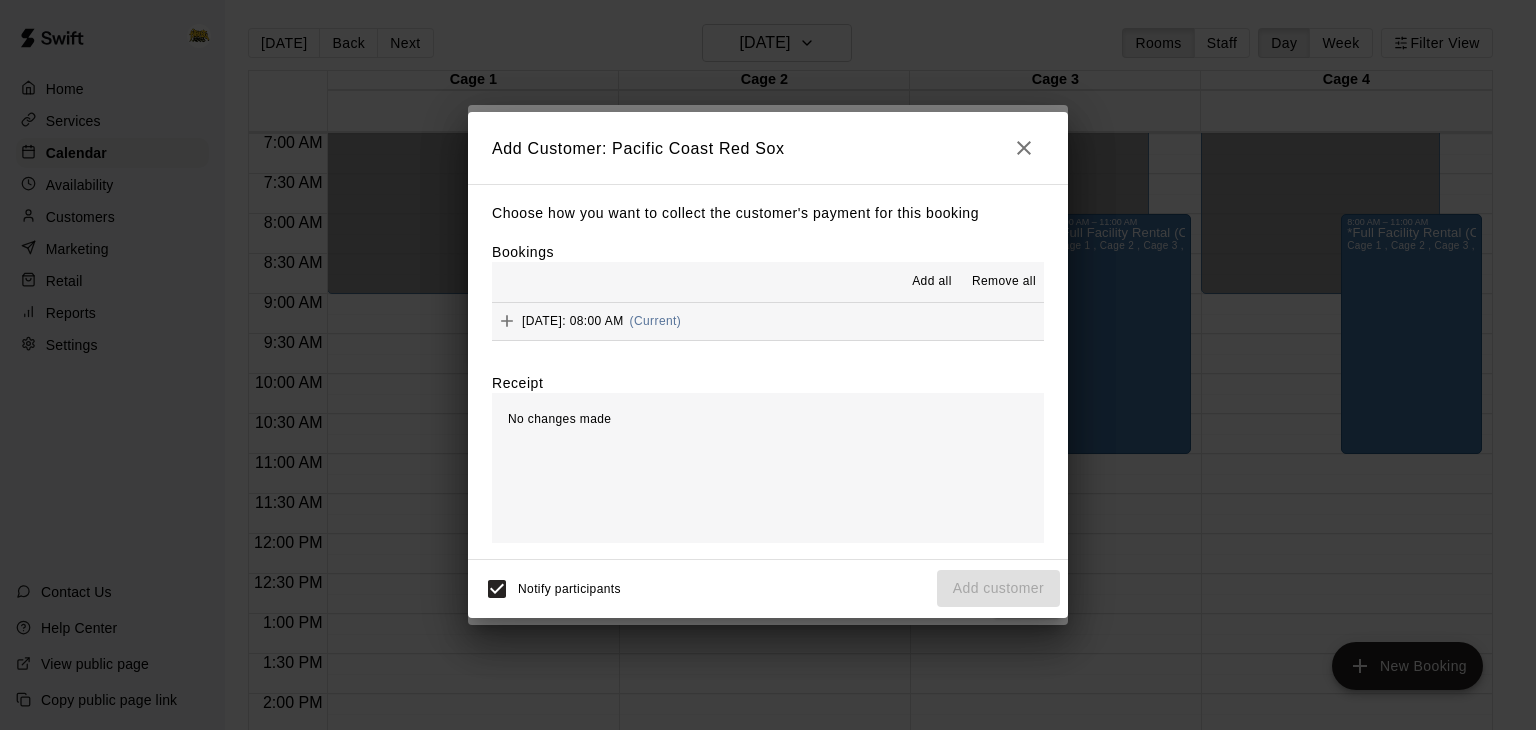 click on "Add all" at bounding box center (932, 282) 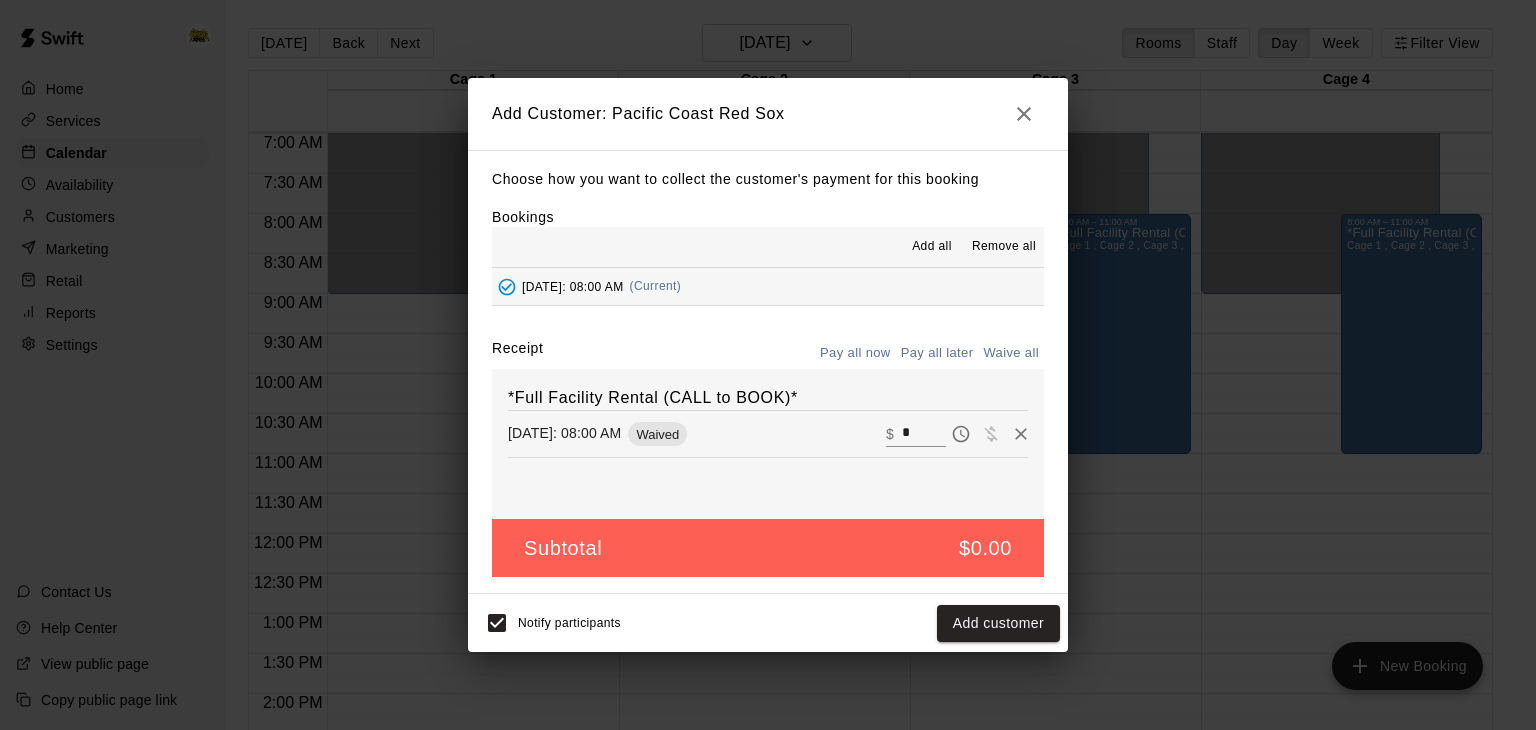 click on "Pay all later" at bounding box center (937, 353) 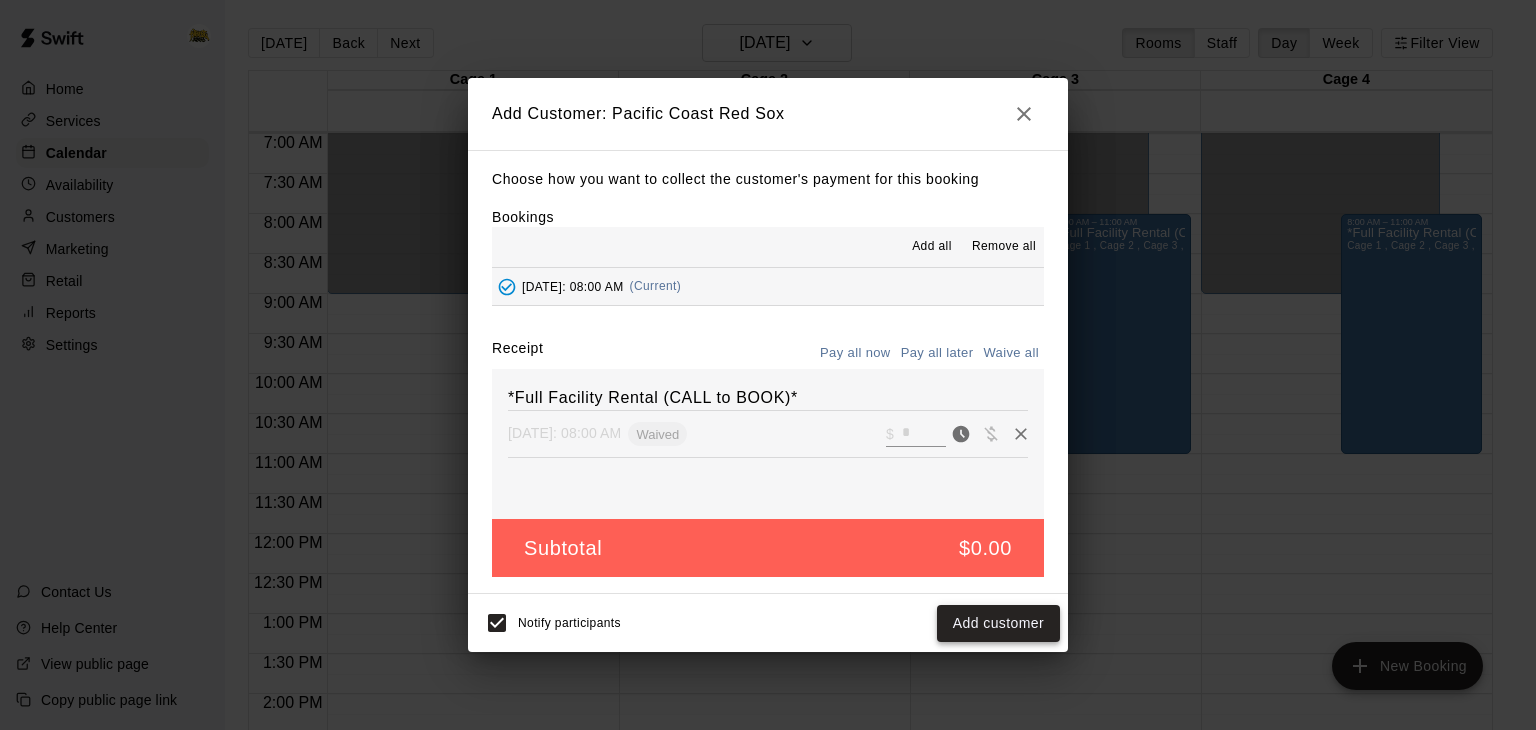 click on "Add customer" at bounding box center [998, 623] 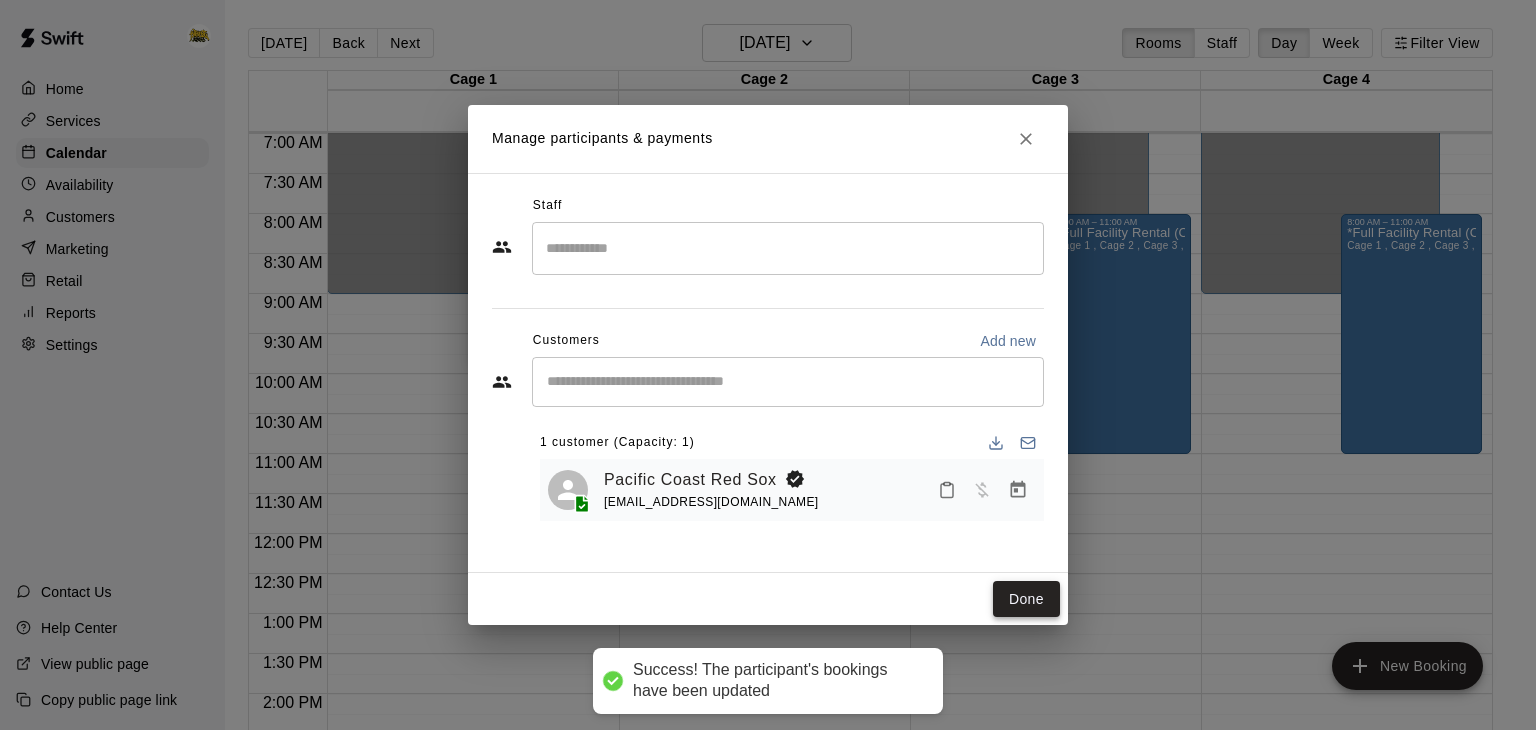 click on "Done" at bounding box center [1026, 599] 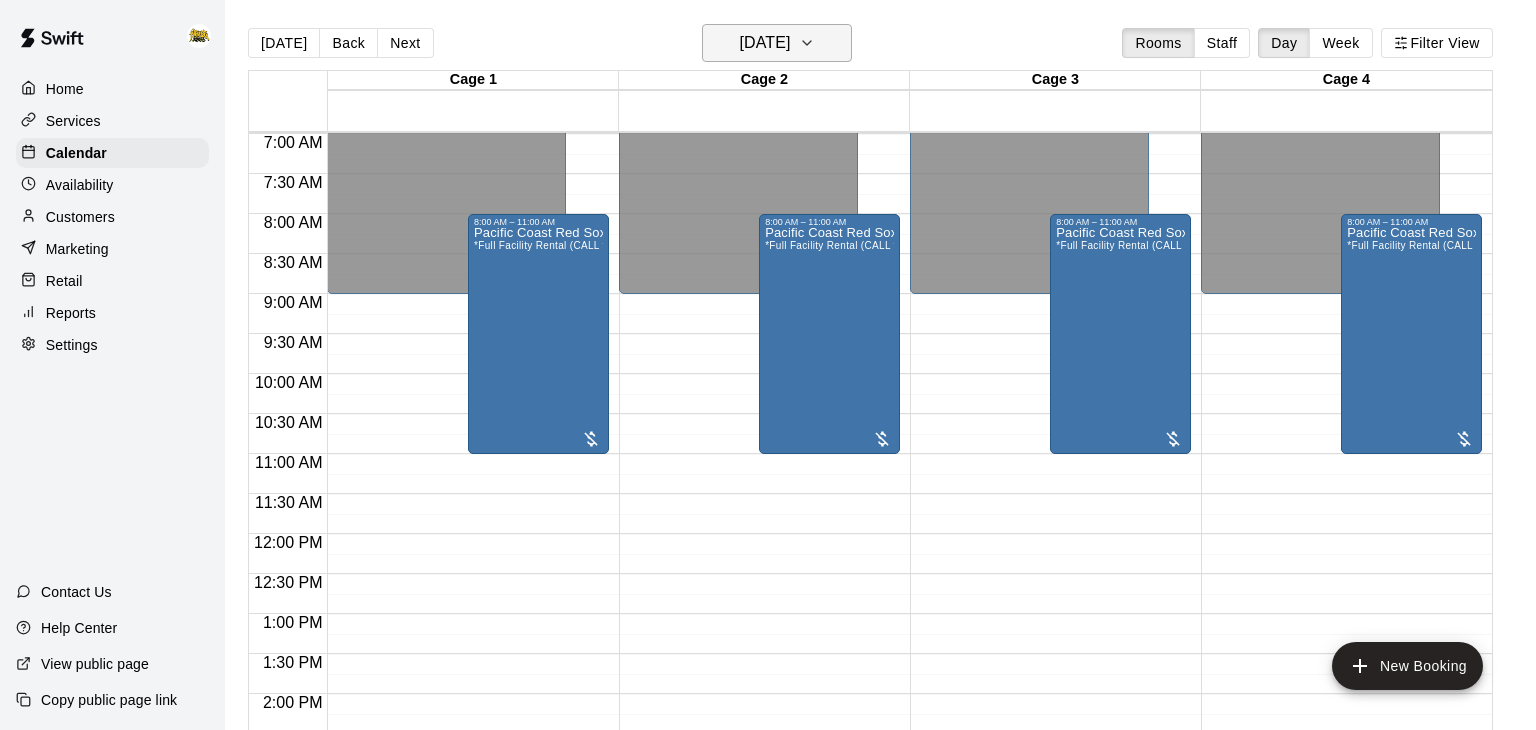 click on "[DATE]" at bounding box center [764, 43] 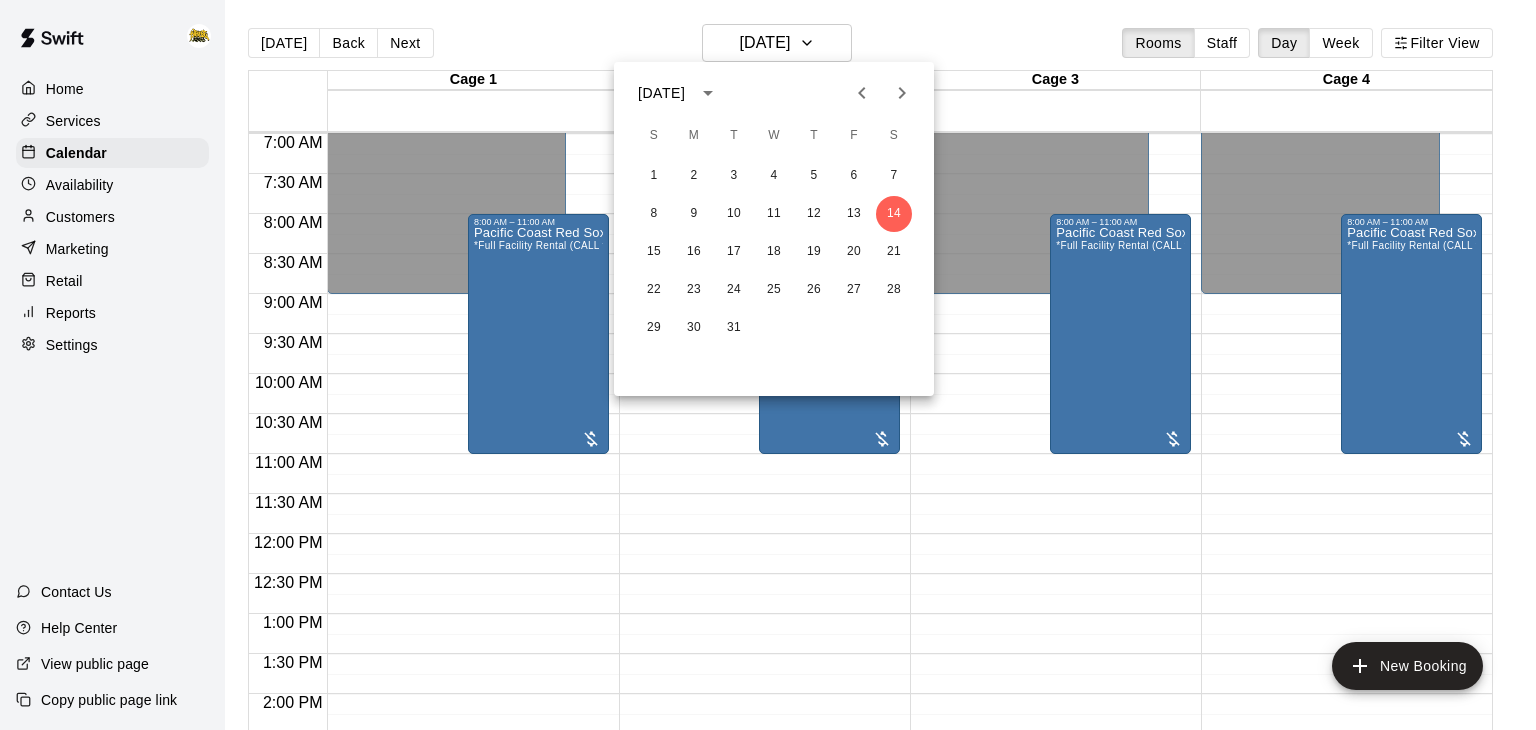 click 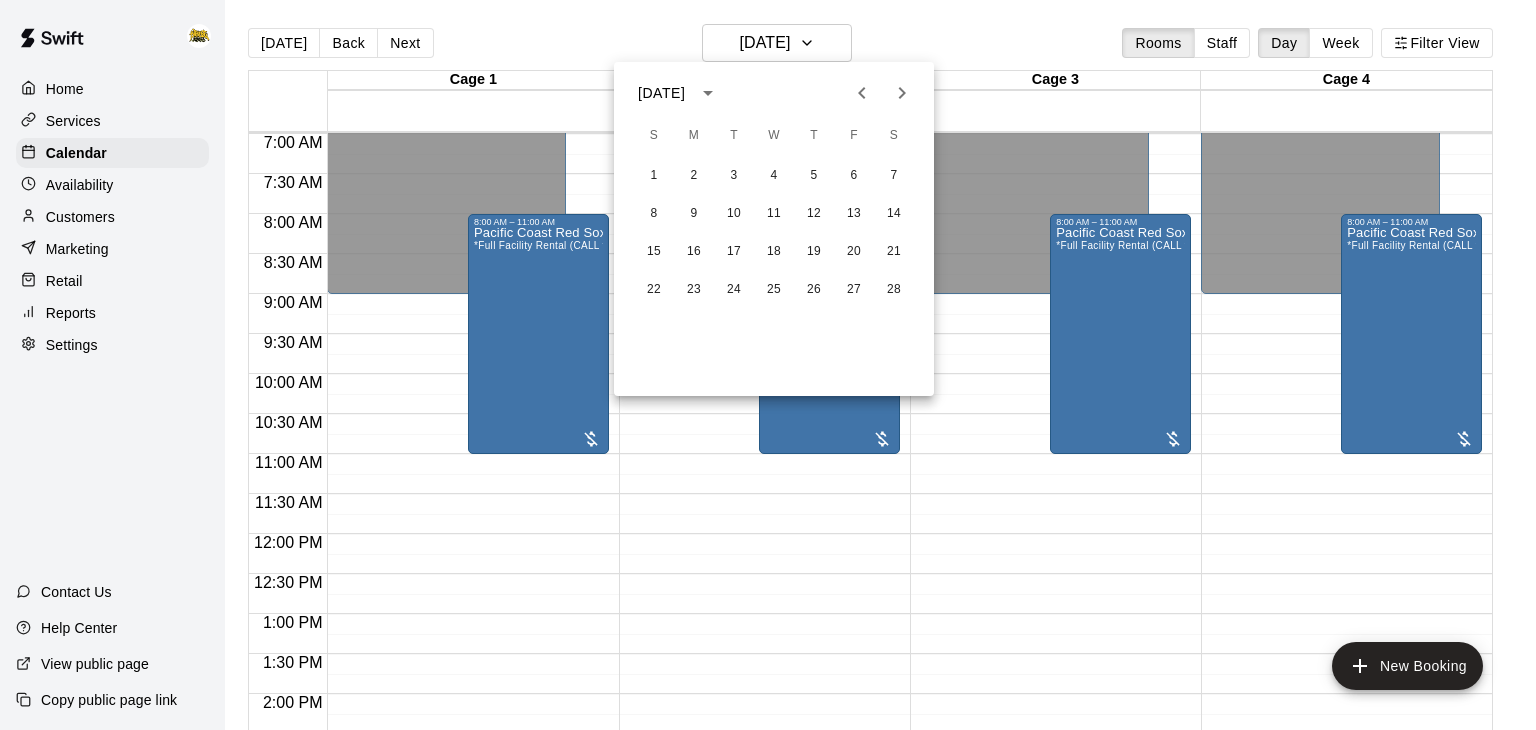 click at bounding box center (768, 365) 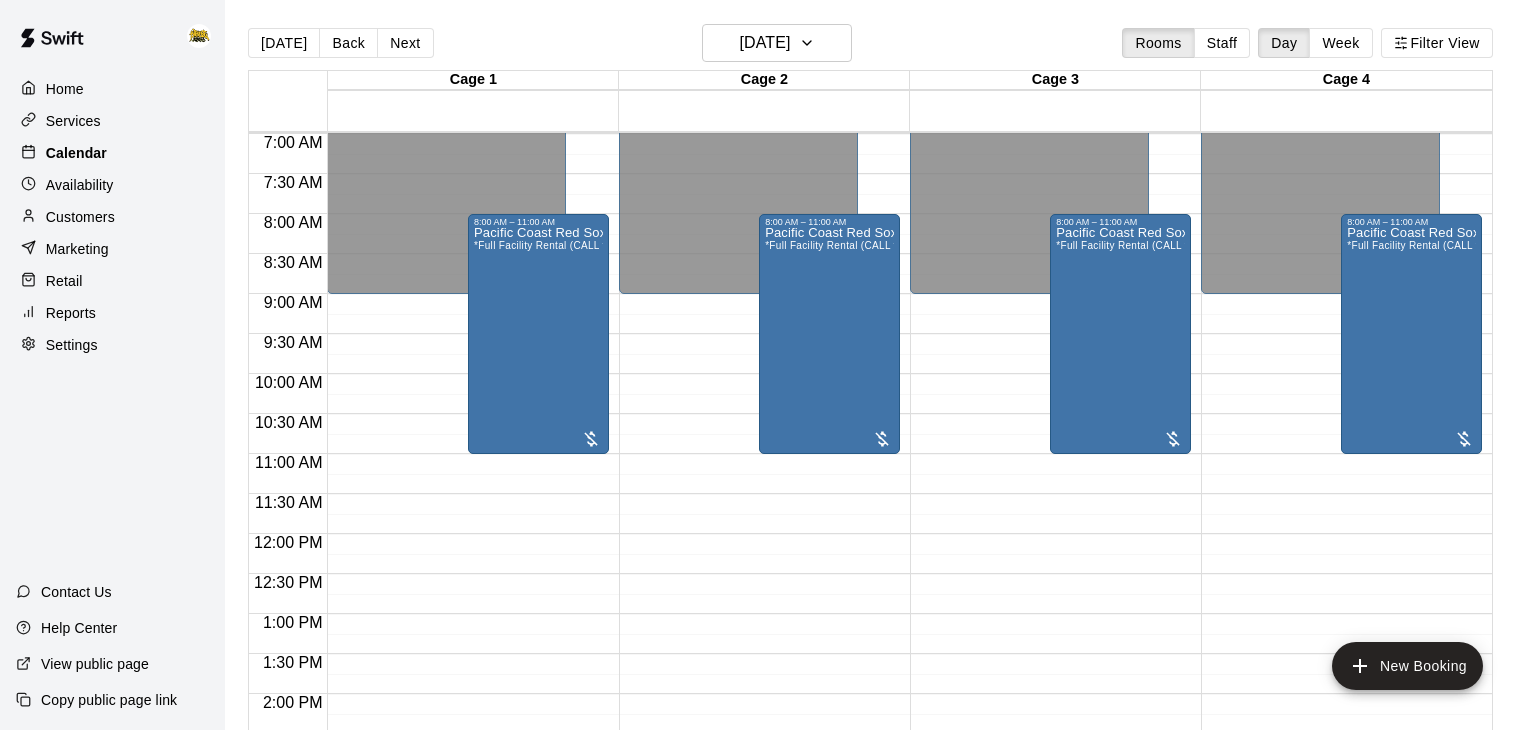 click on "Calendar" at bounding box center (112, 153) 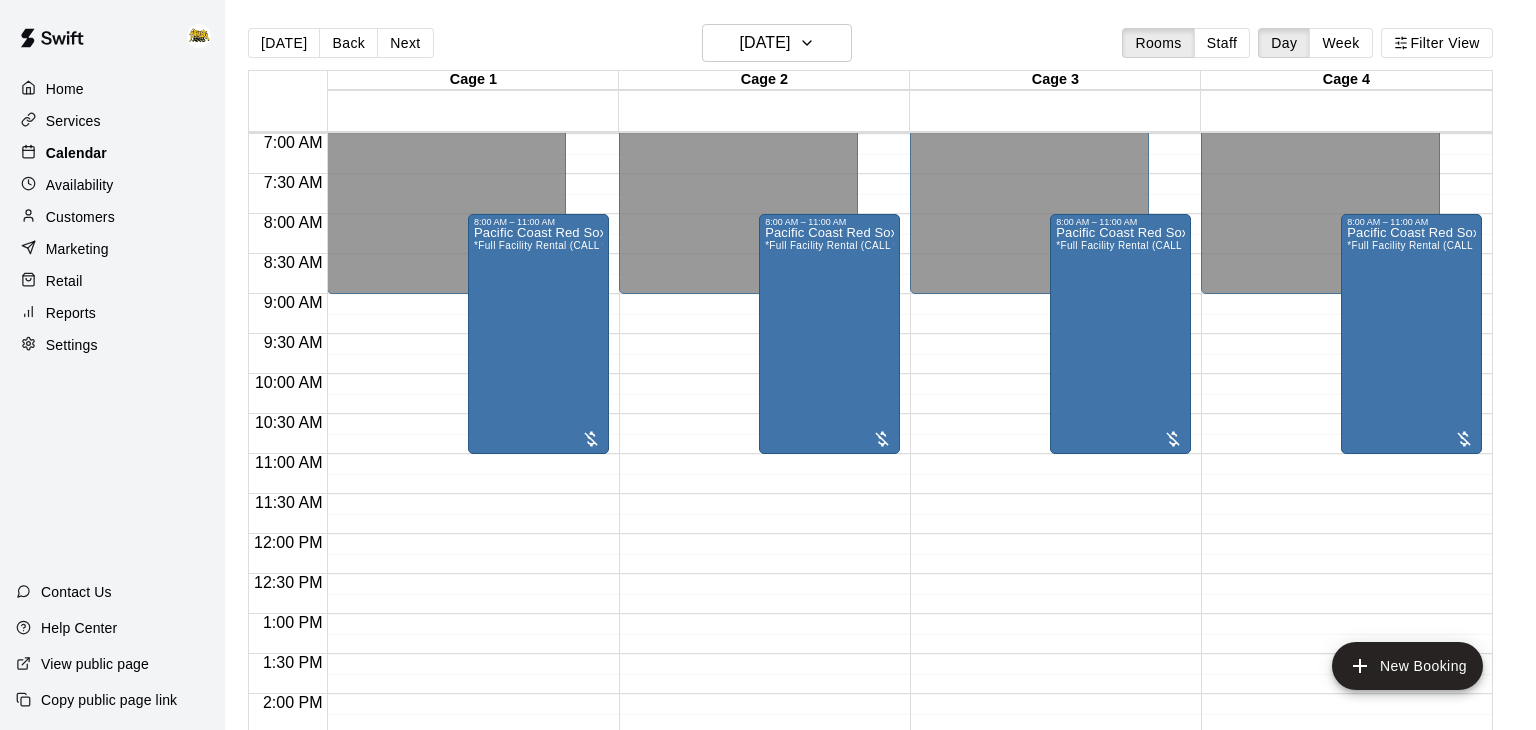 click on "Calendar" at bounding box center [112, 153] 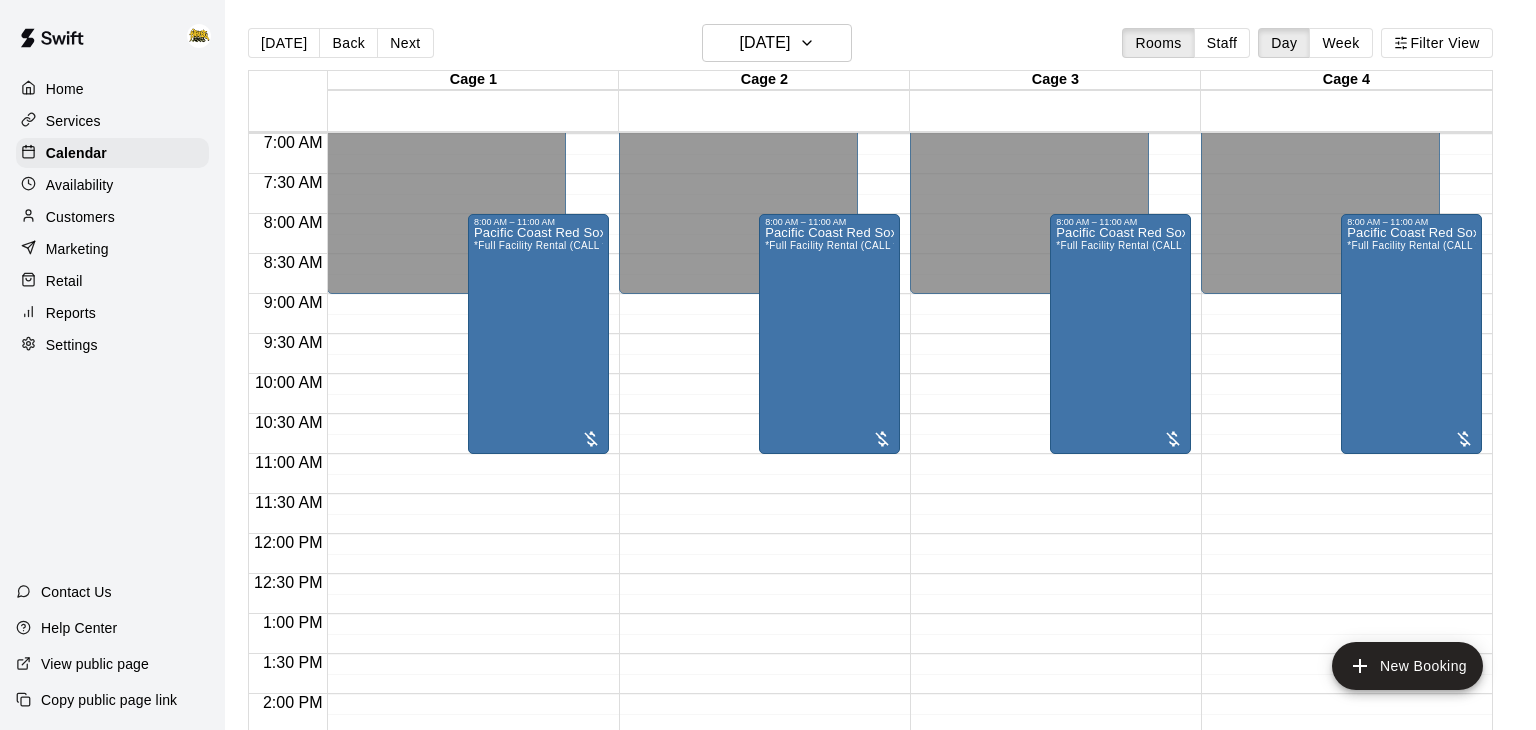 click on "Home" at bounding box center (65, 89) 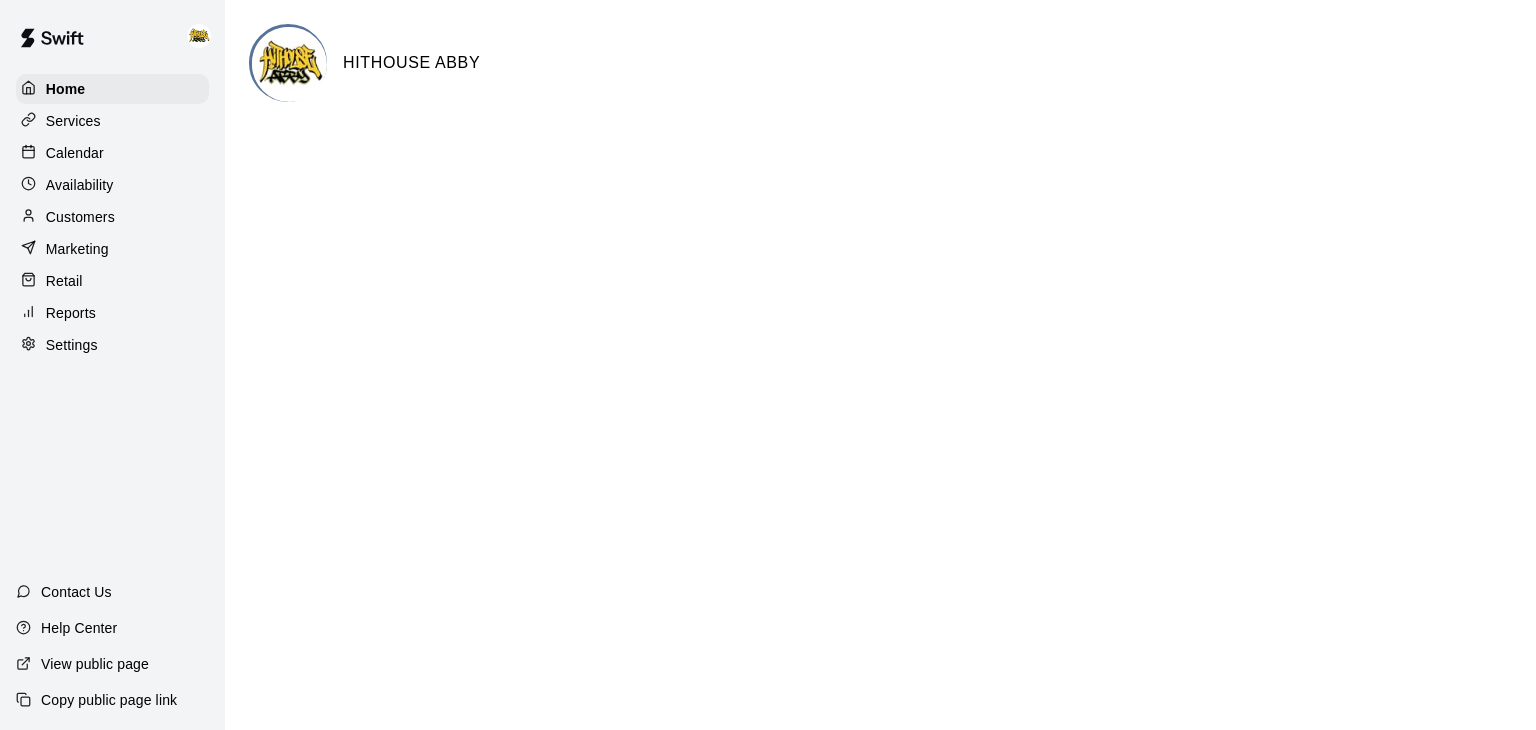 click on "Calendar" at bounding box center [112, 153] 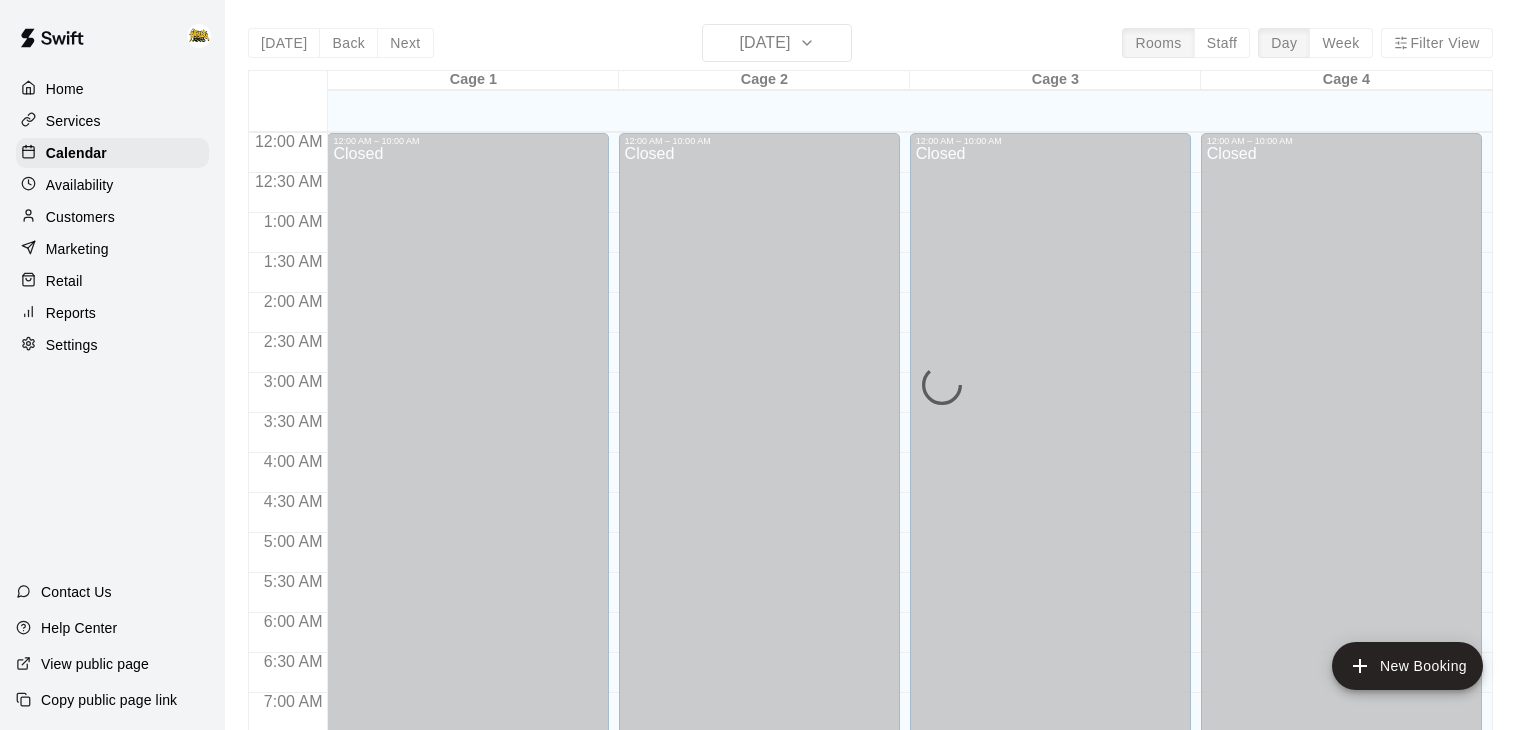 scroll, scrollTop: 1239, scrollLeft: 0, axis: vertical 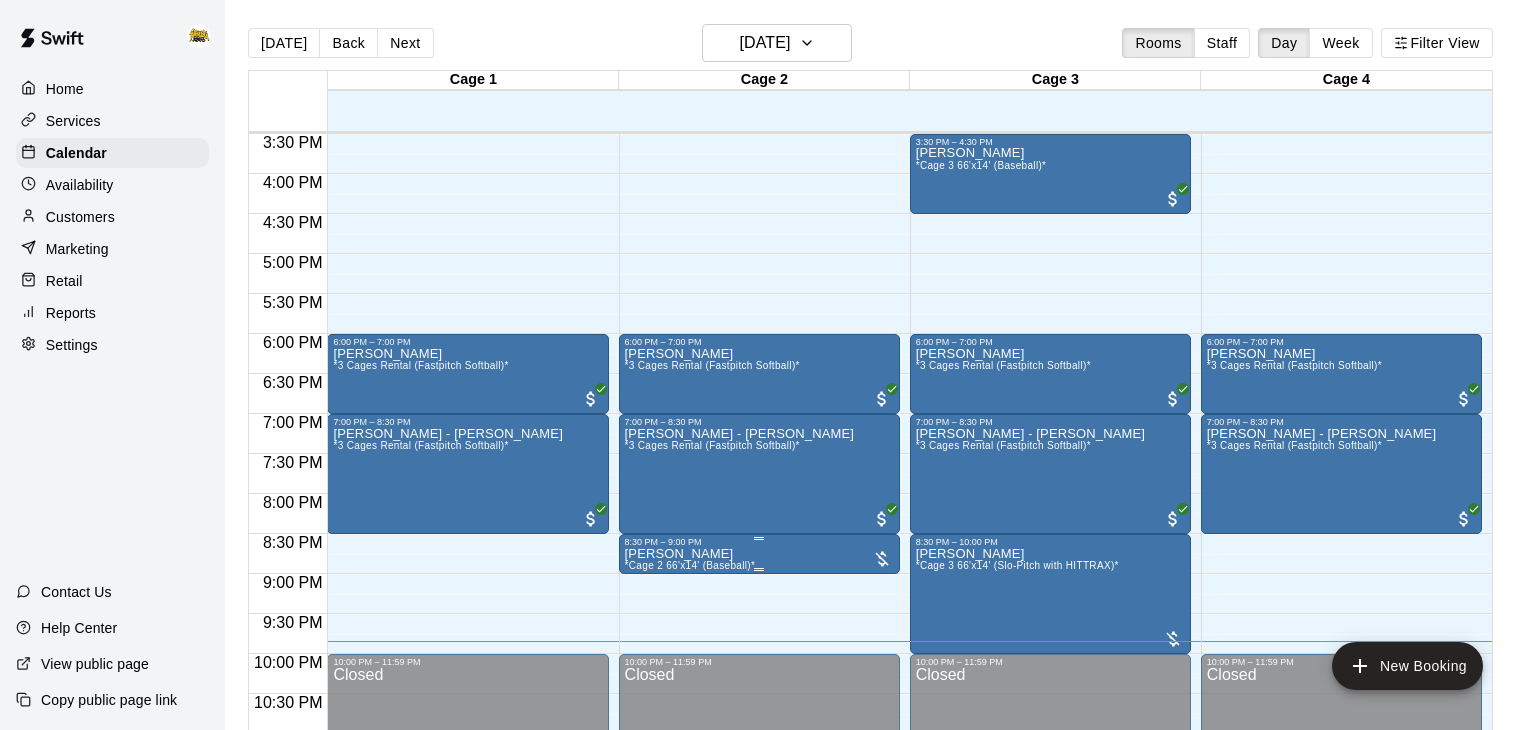 click on "[PERSON_NAME]  *Cage 2 66'x14' (Baseball)*" at bounding box center [759, 912] 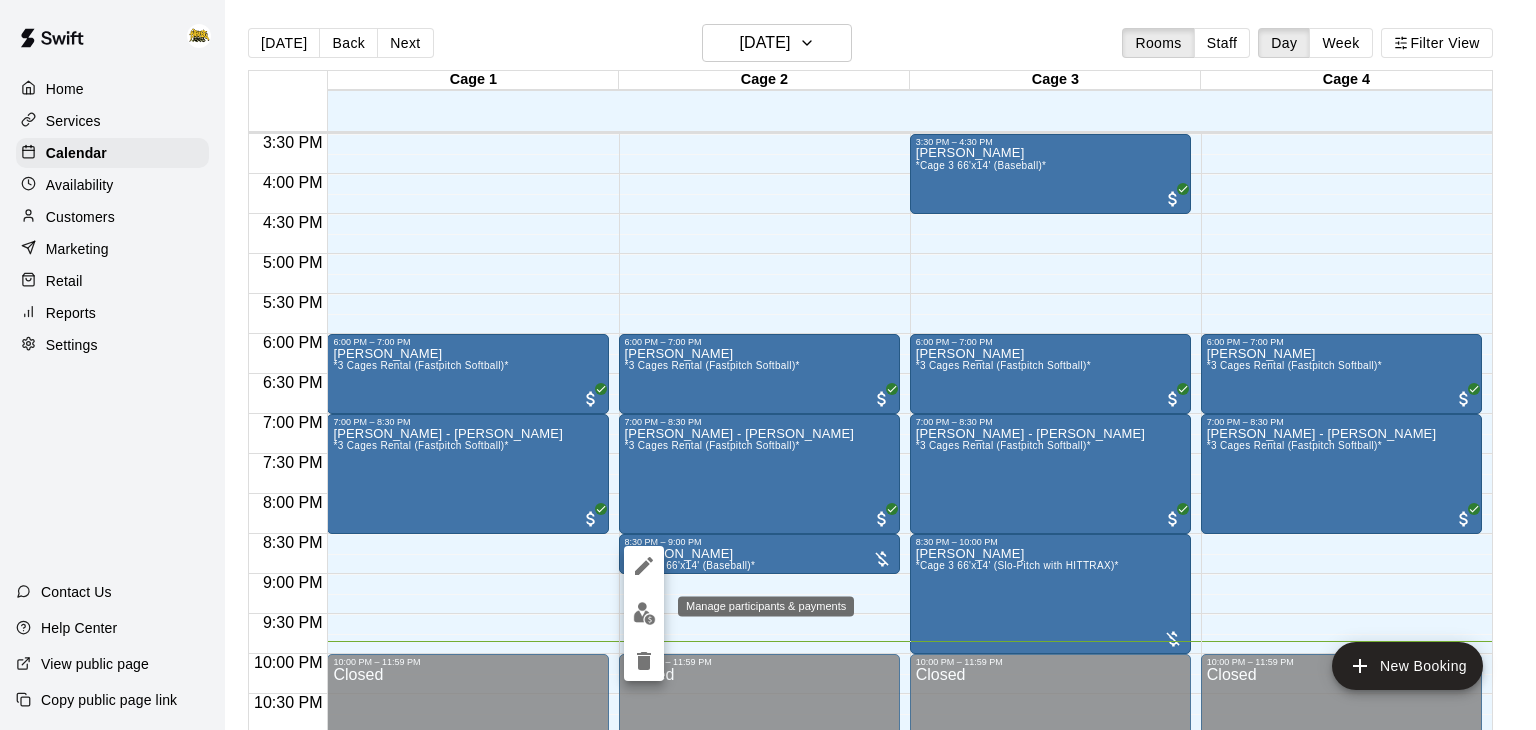 click at bounding box center [644, 613] 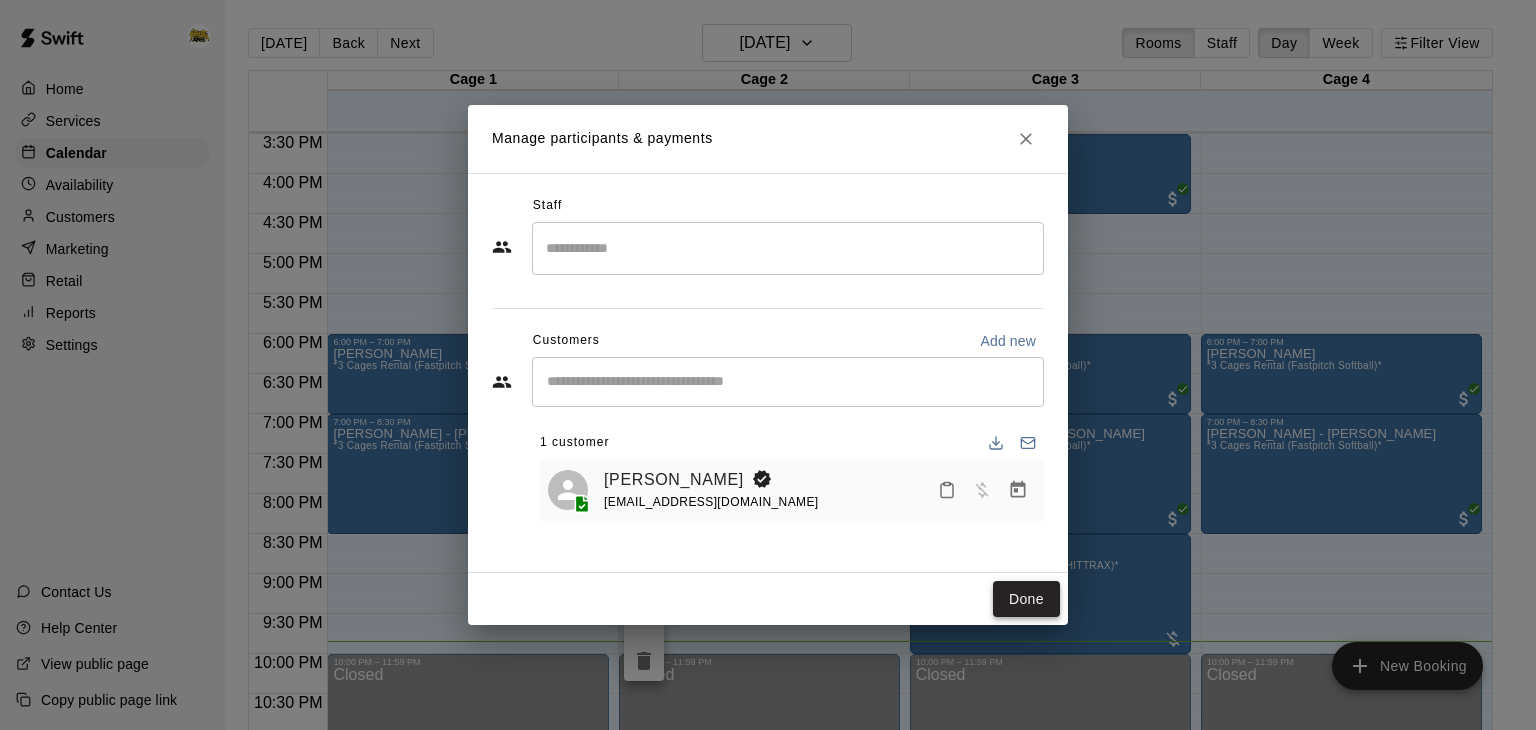 click on "Done" at bounding box center [1026, 599] 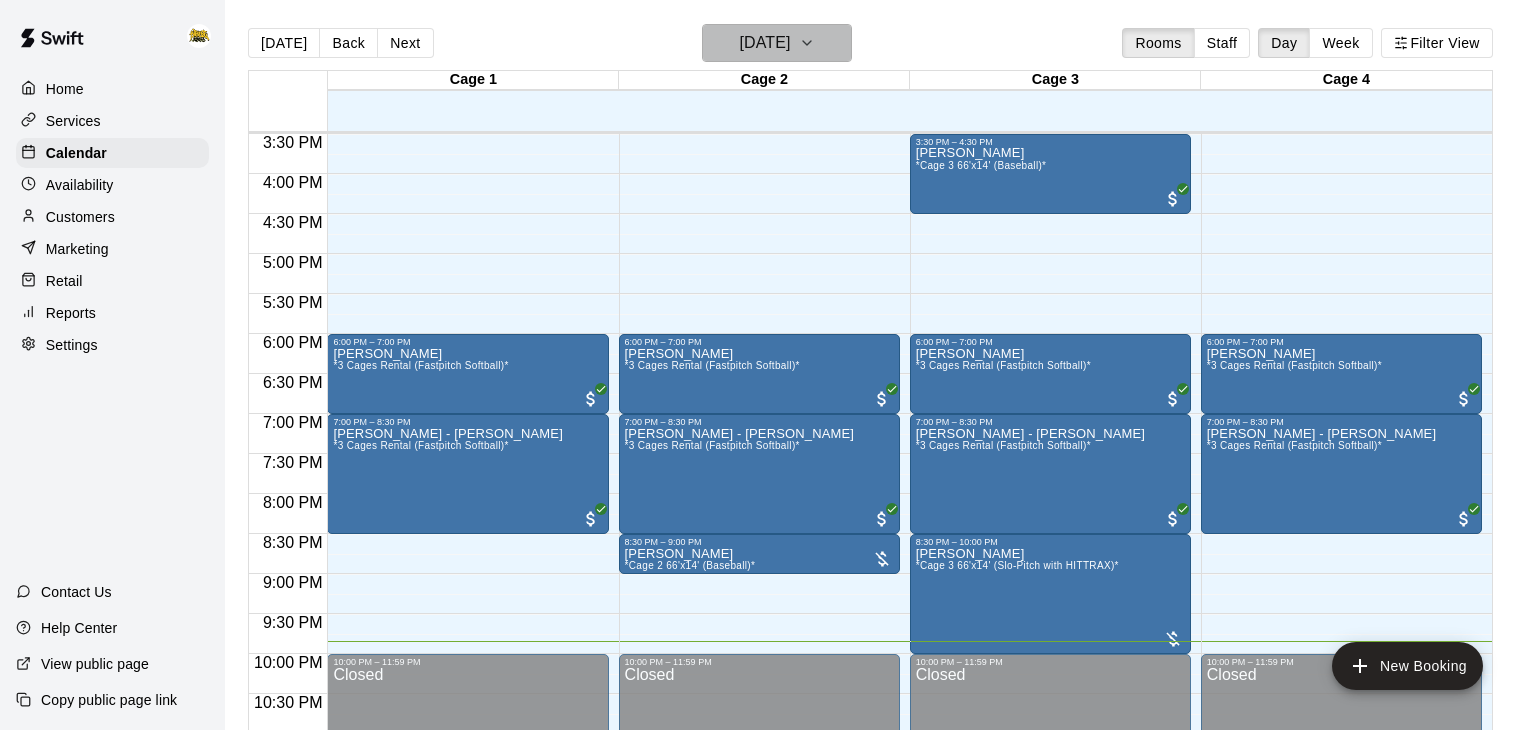 click on "[DATE]" at bounding box center [764, 43] 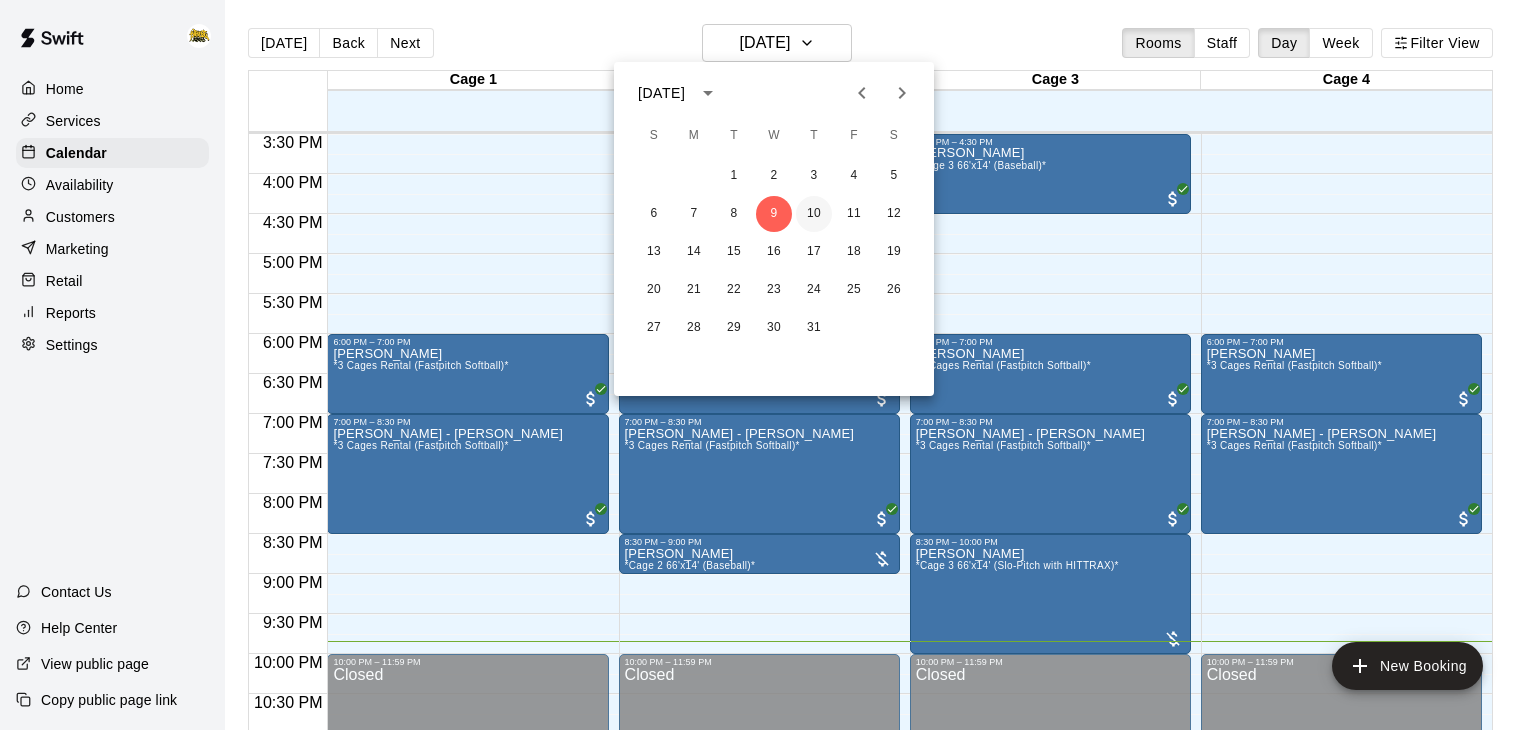 click on "10" at bounding box center [814, 214] 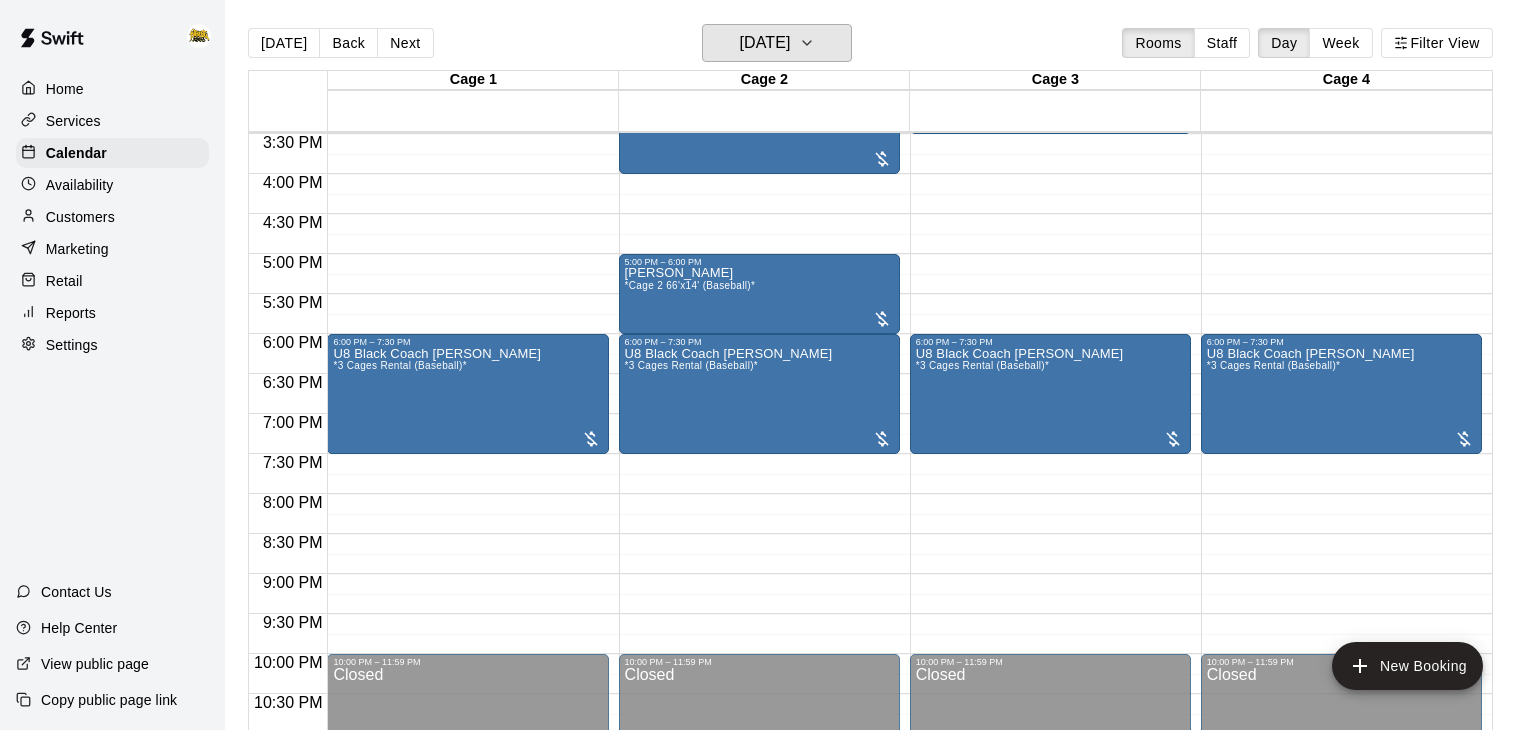 scroll, scrollTop: 876, scrollLeft: 0, axis: vertical 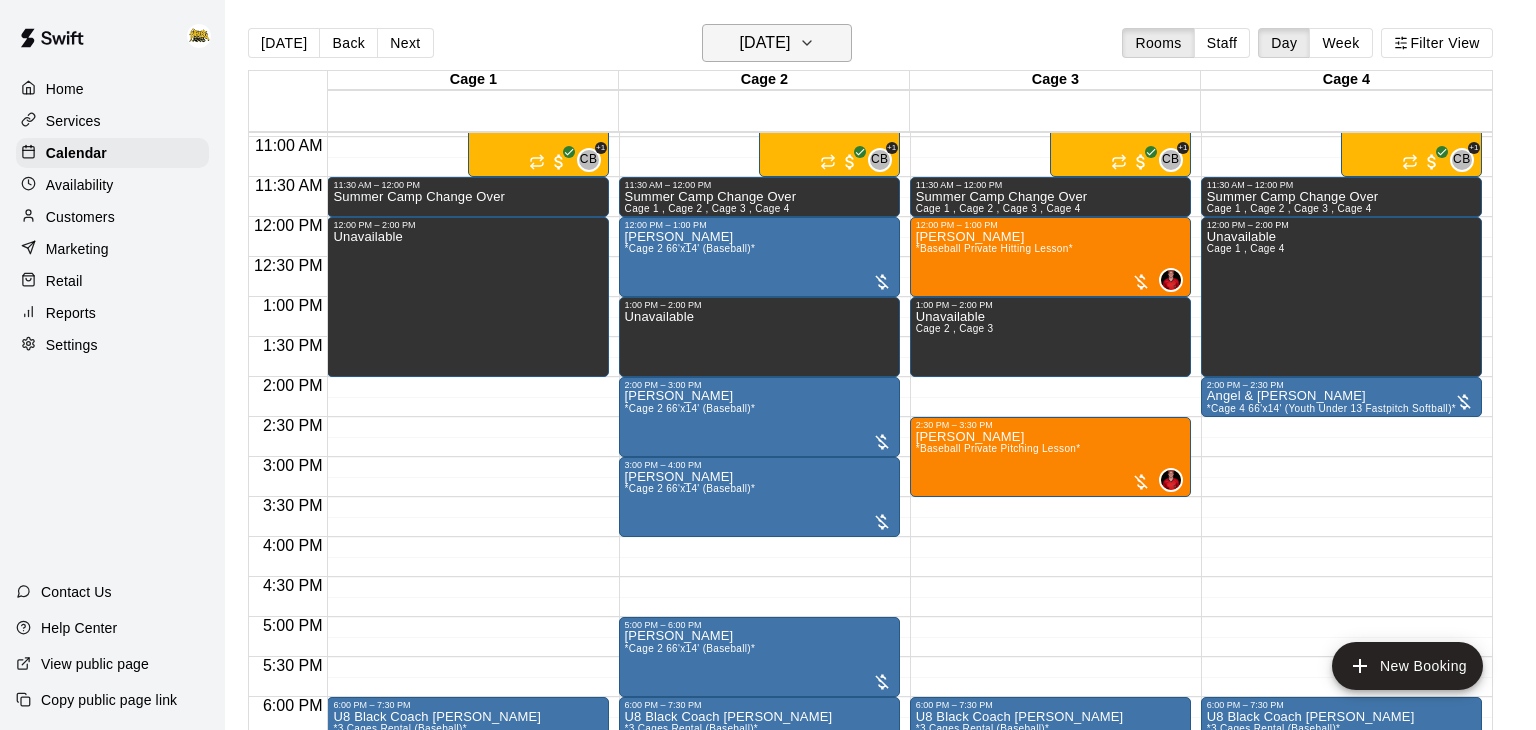 click 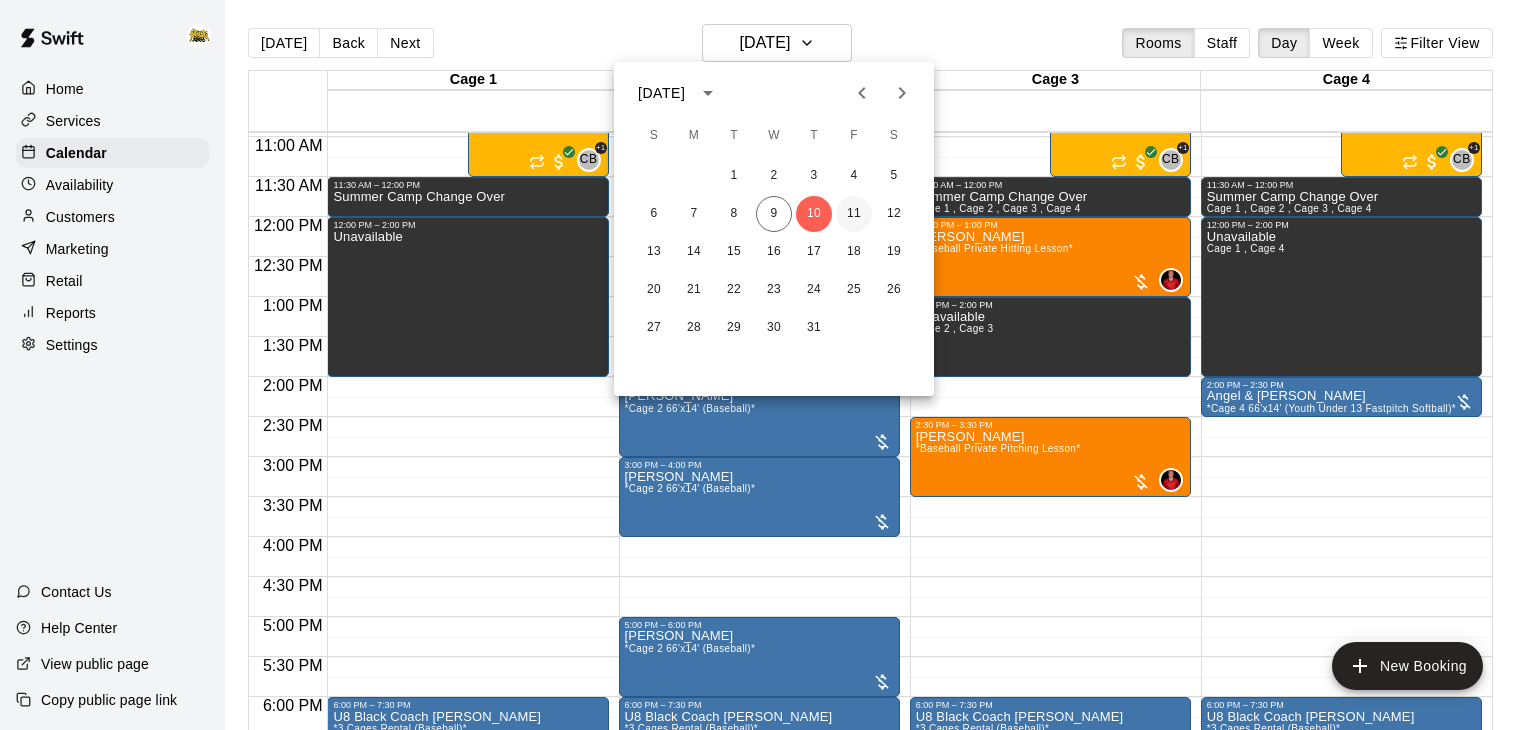 click on "11" at bounding box center [854, 214] 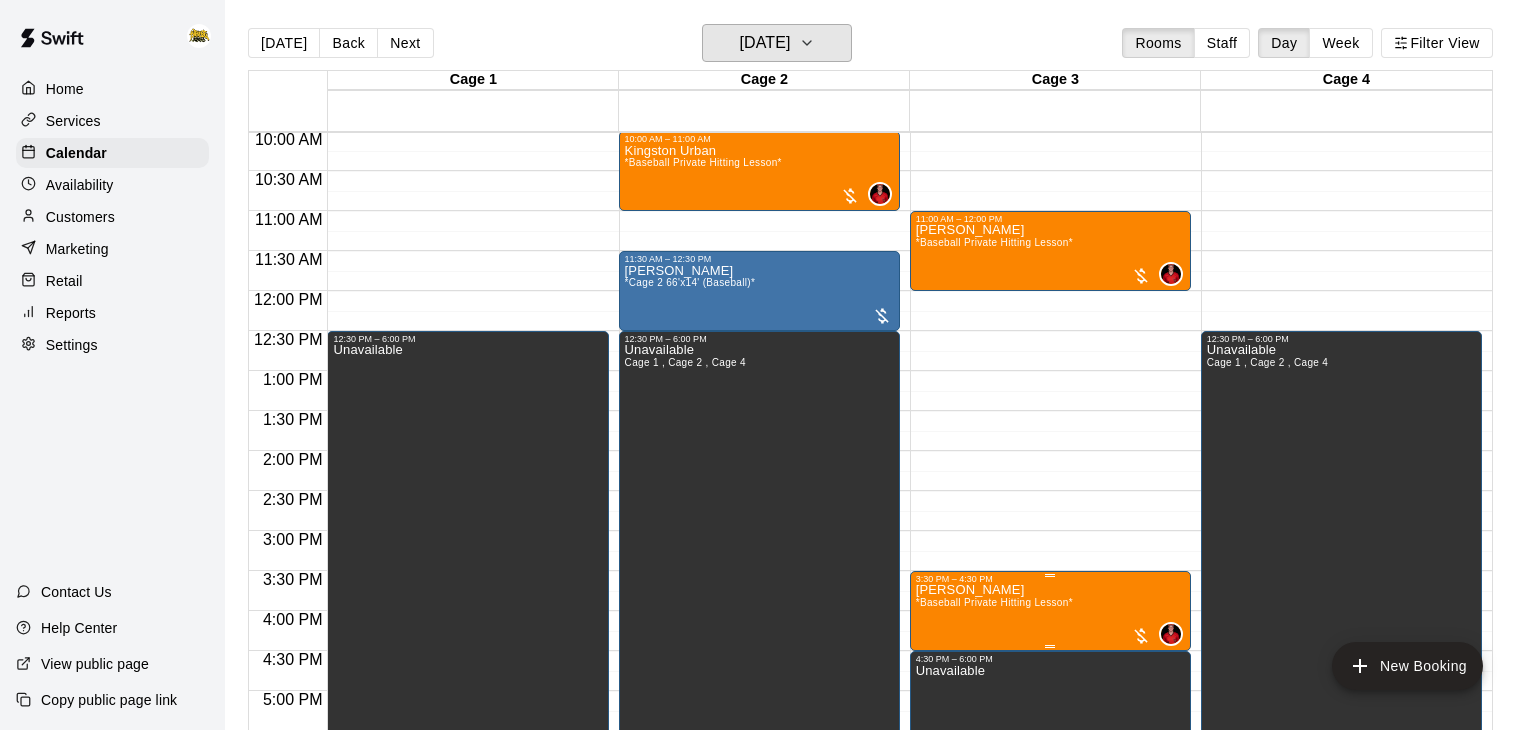 scroll, scrollTop: 803, scrollLeft: 0, axis: vertical 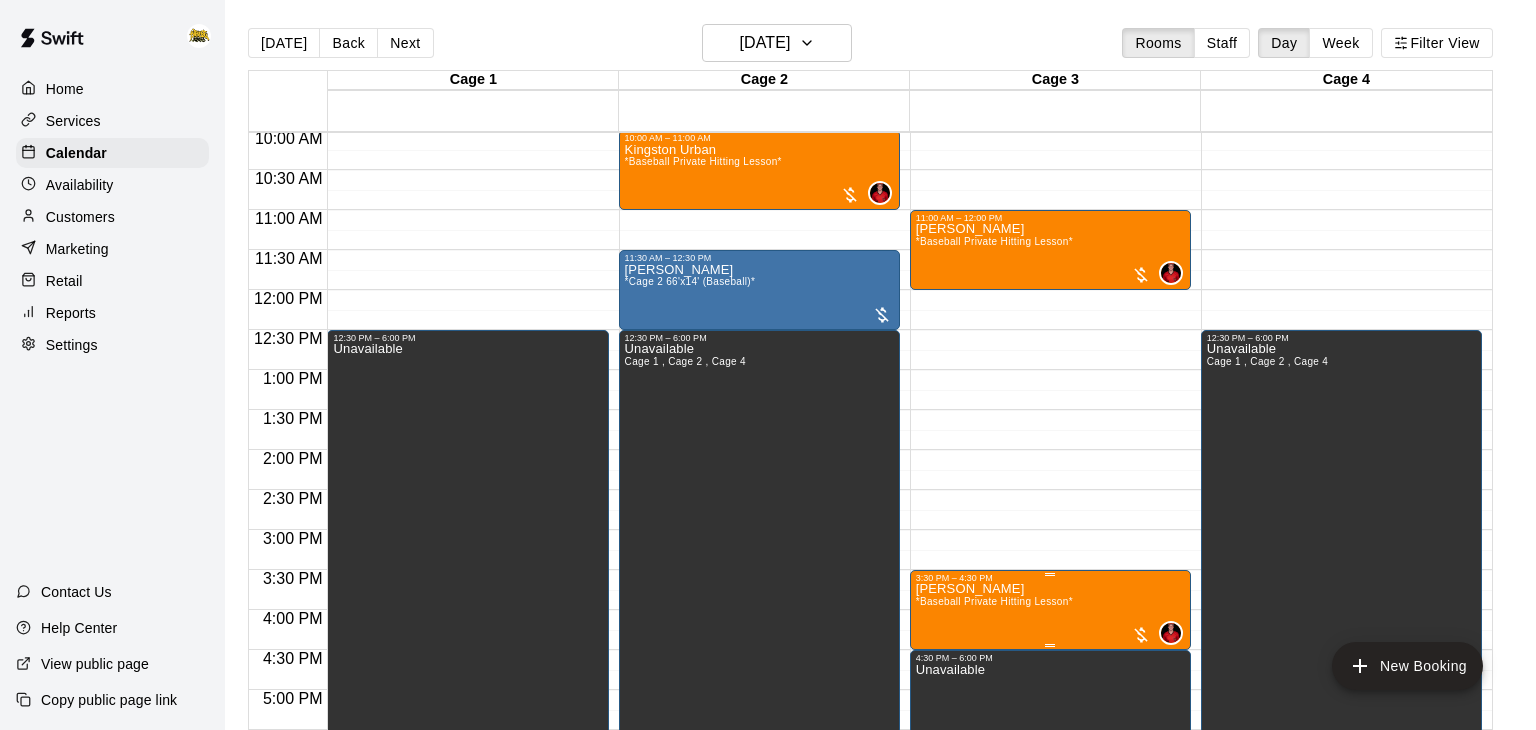 click on "[PERSON_NAME] *Baseball Private Hitting Lesson* 0" at bounding box center [1050, 948] 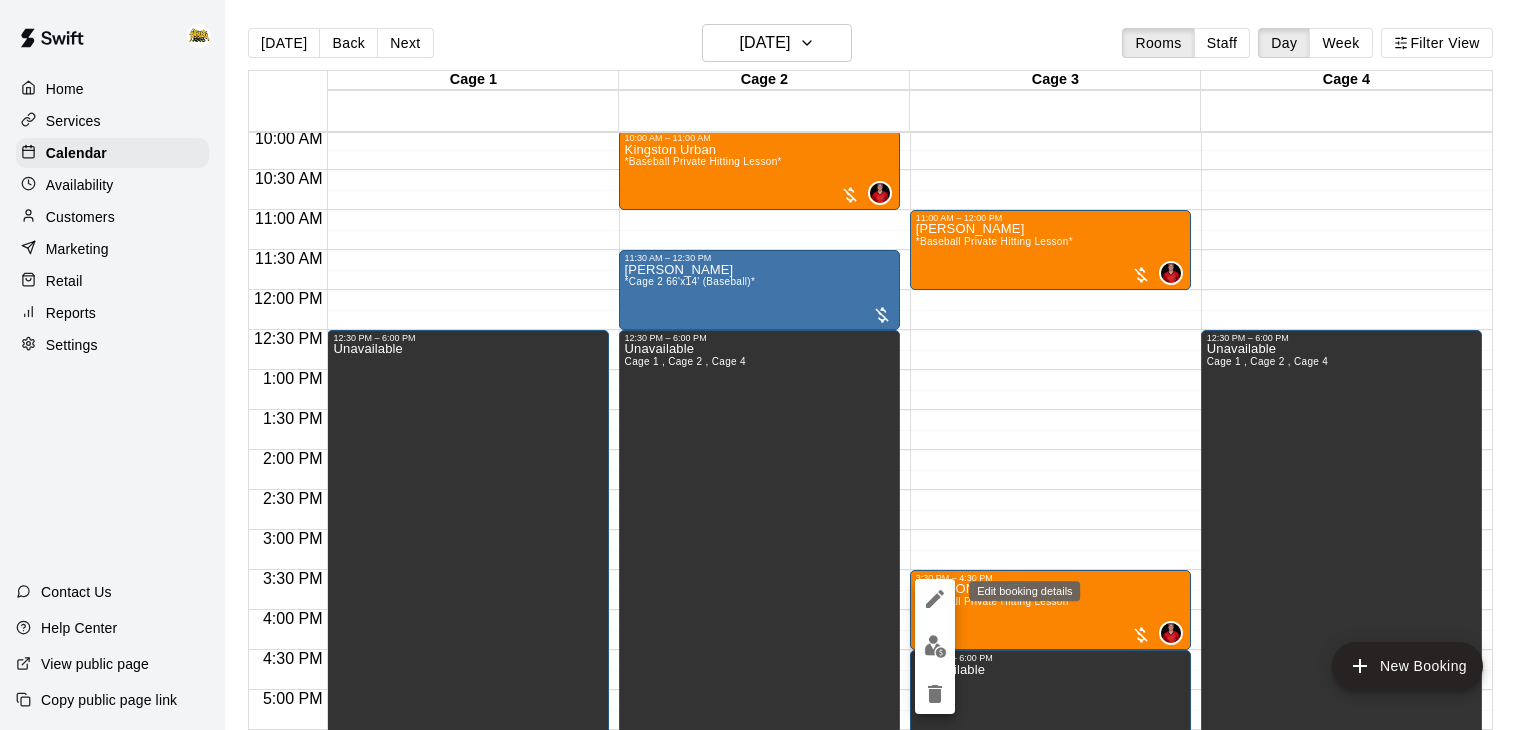 click 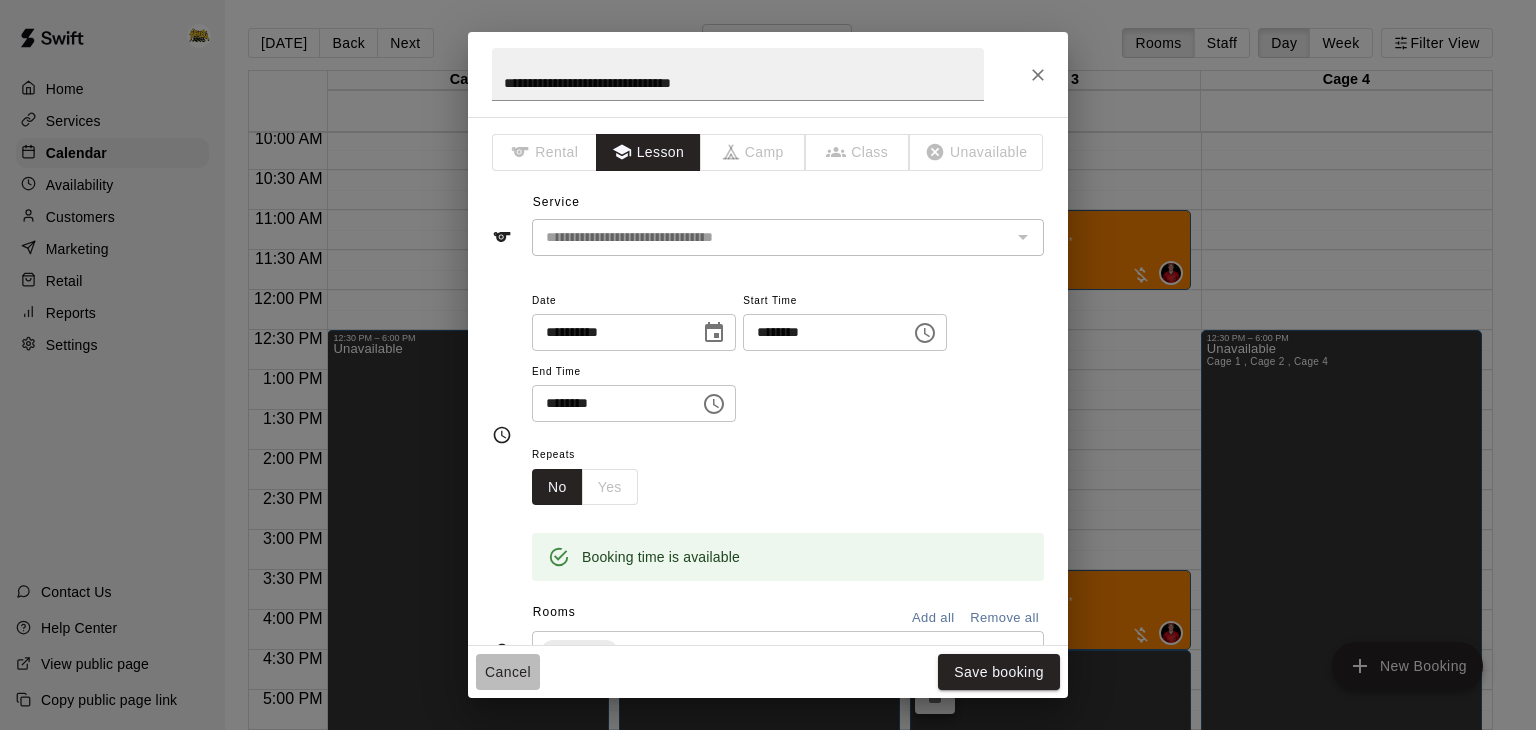 click on "Cancel" at bounding box center [508, 672] 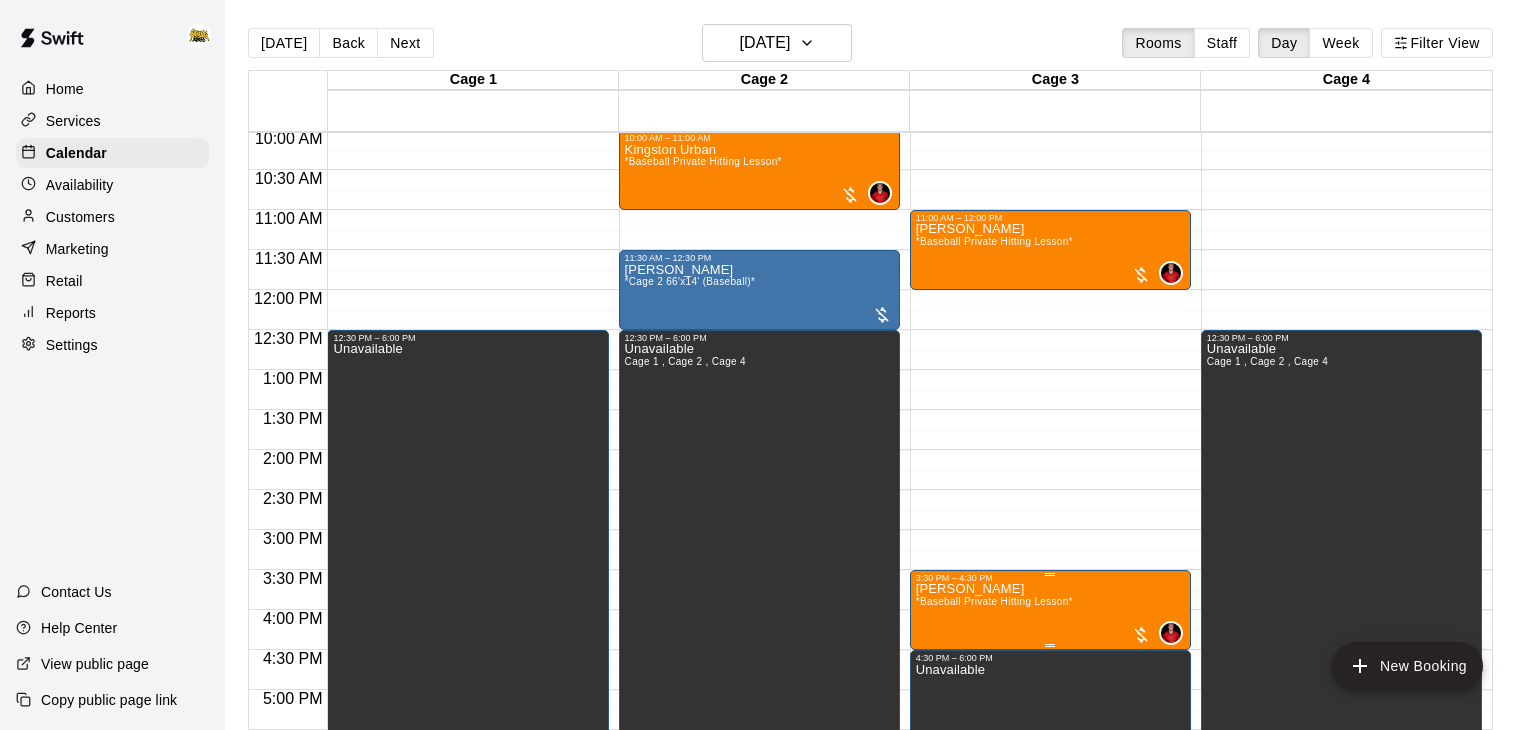 click on "[PERSON_NAME] *Baseball Private Hitting Lesson*" at bounding box center (994, 948) 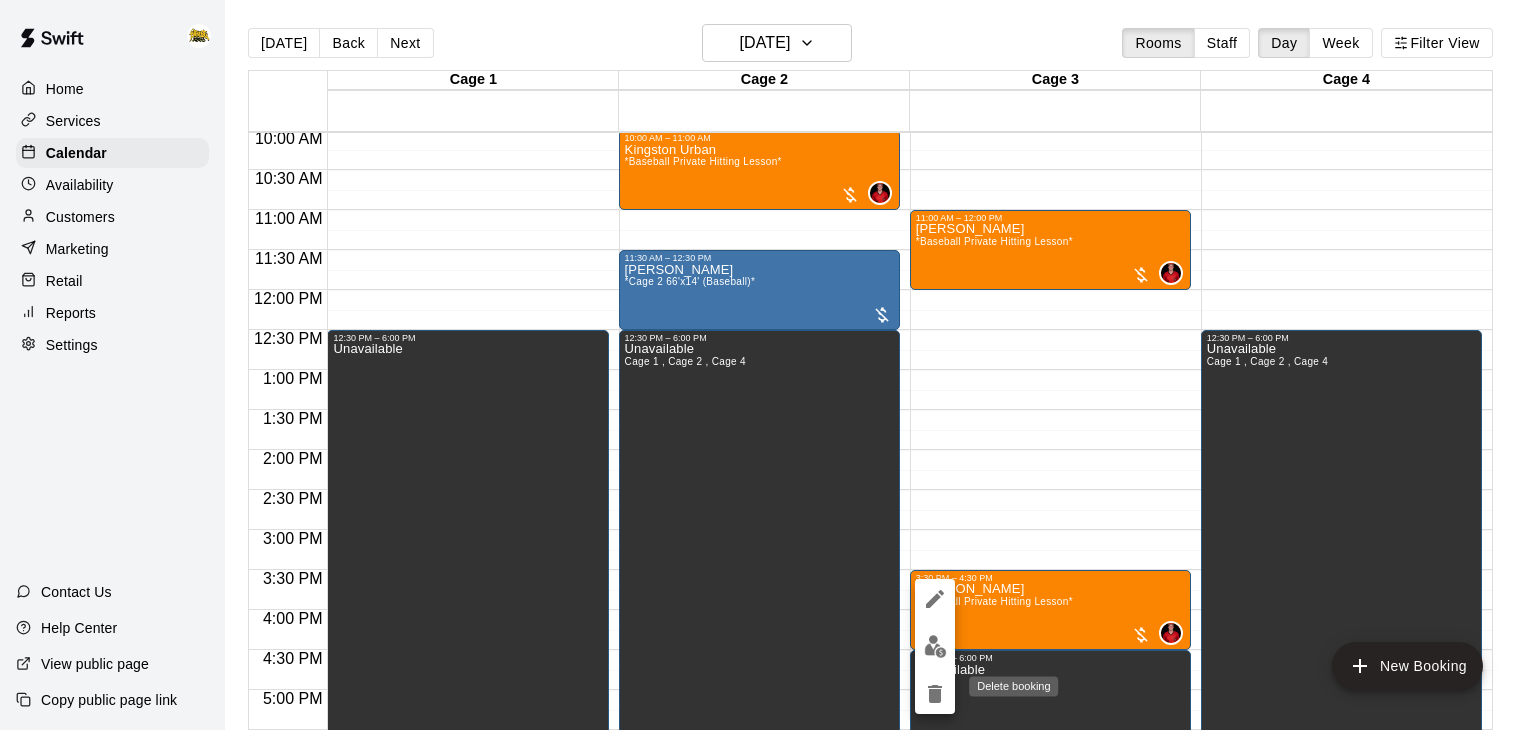 click 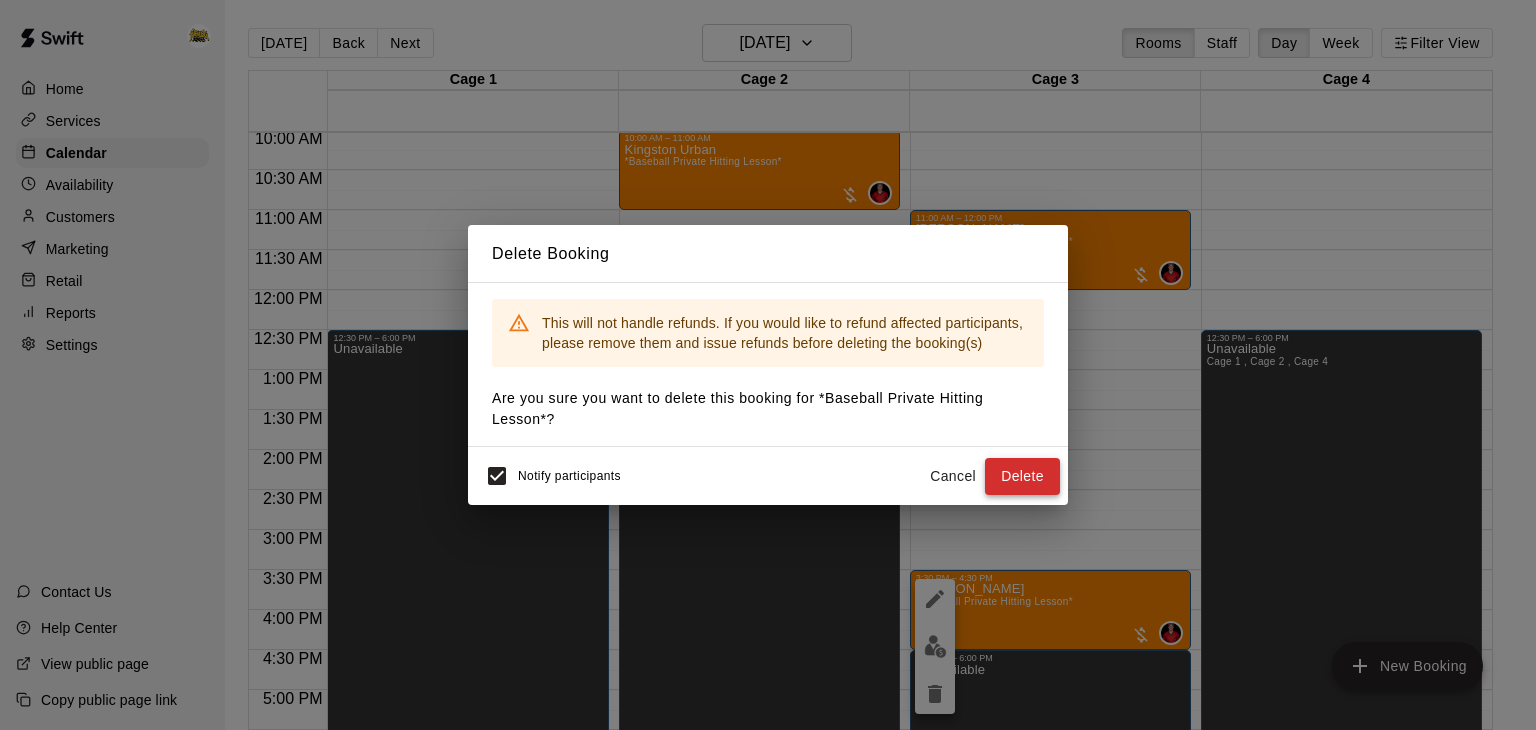 click on "Delete" at bounding box center [1022, 476] 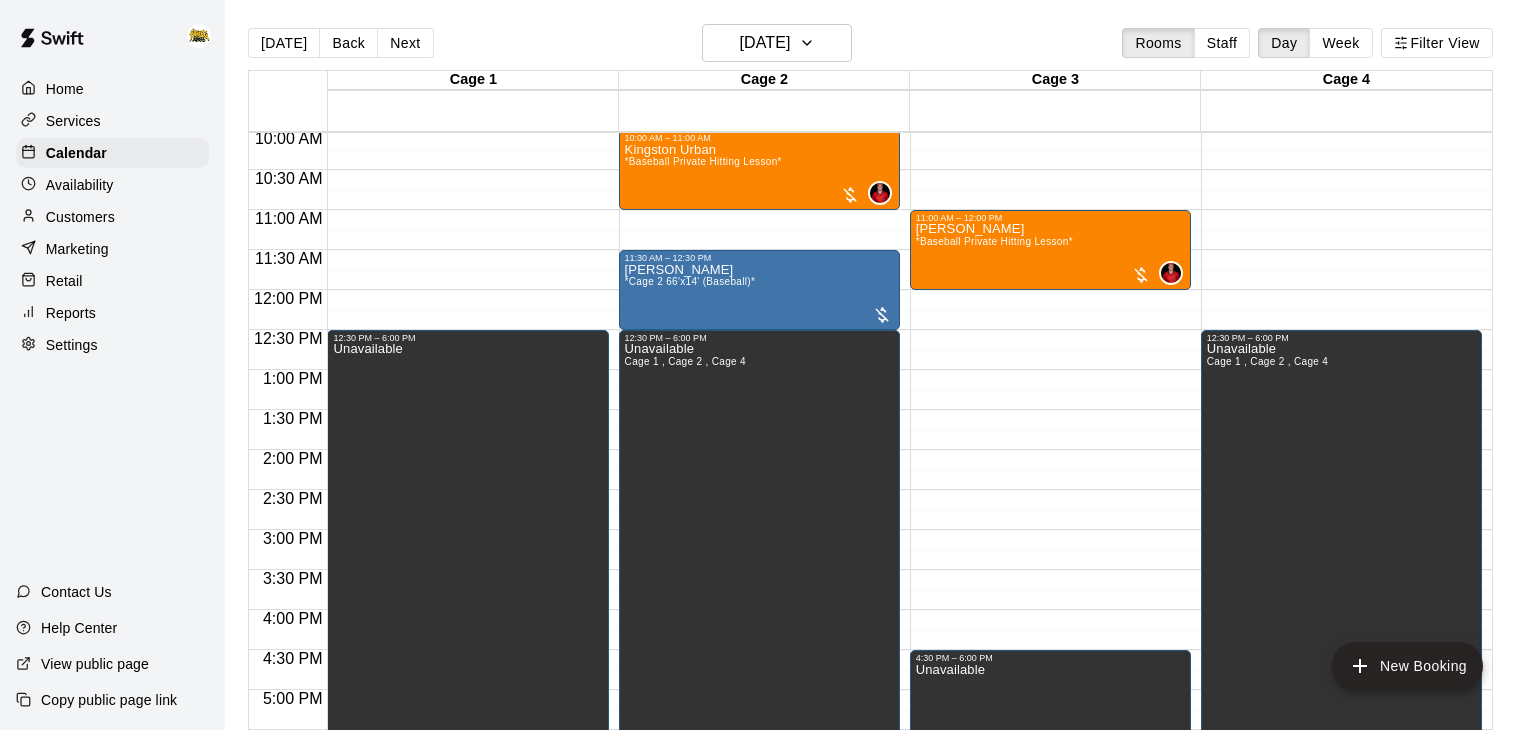 click on "Availability" at bounding box center (112, 185) 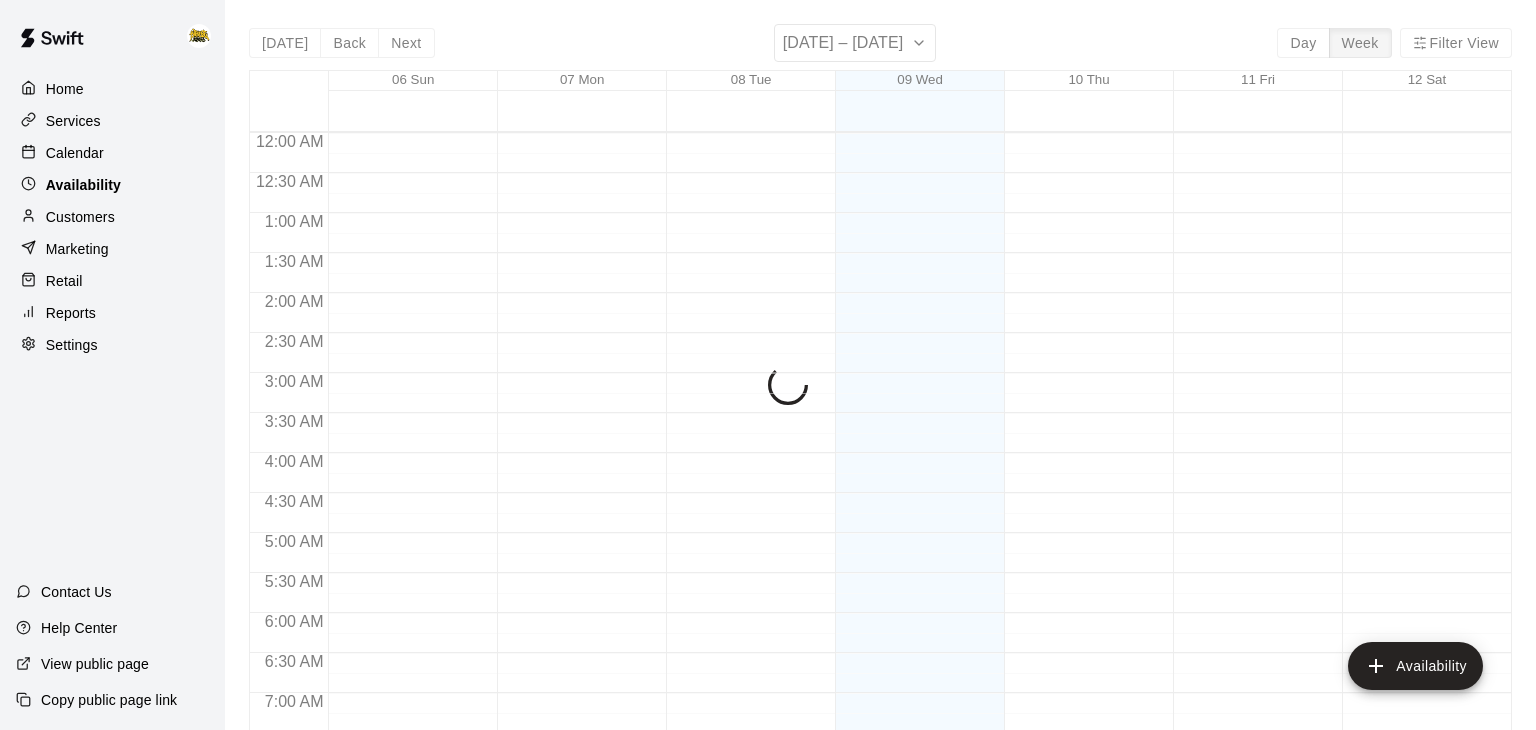 scroll, scrollTop: 1299, scrollLeft: 0, axis: vertical 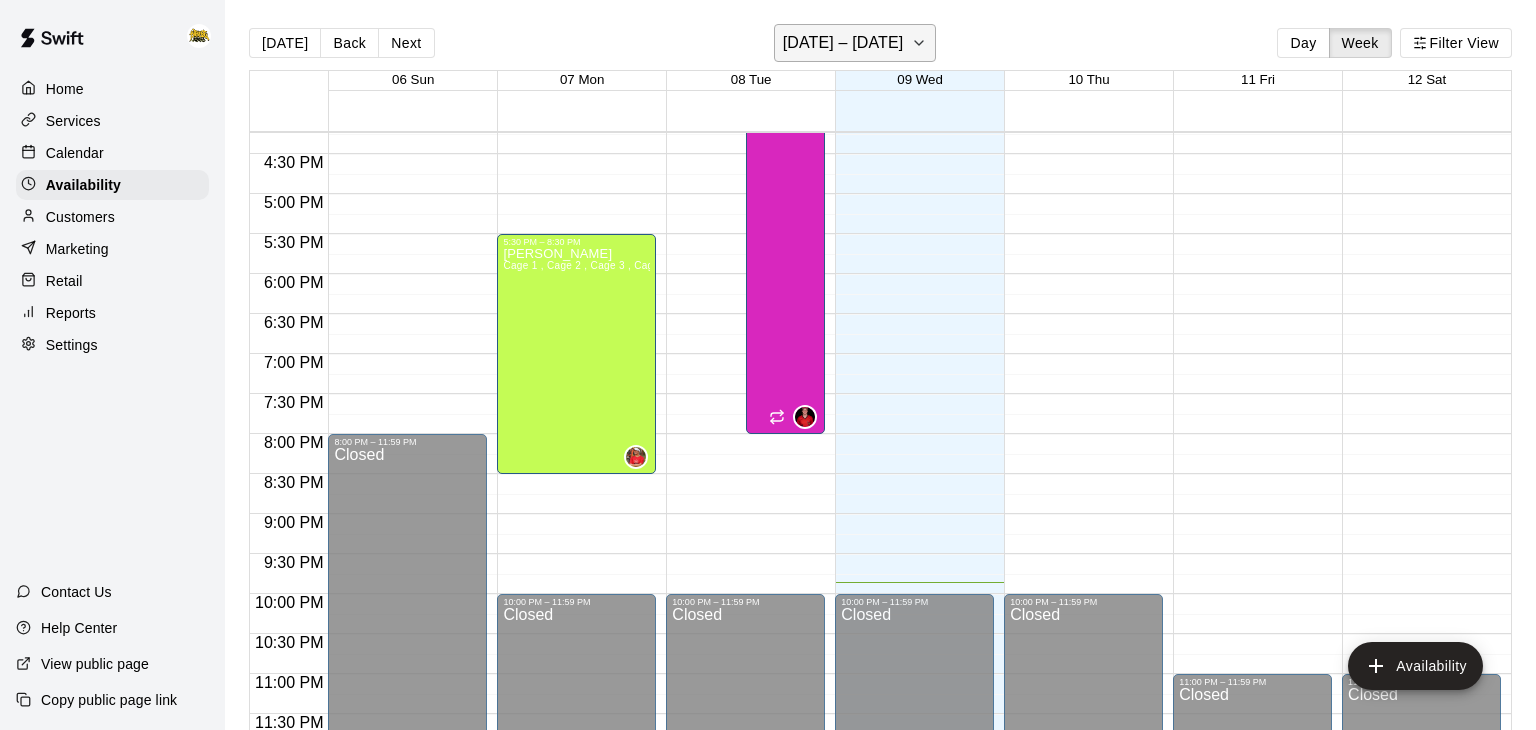 click 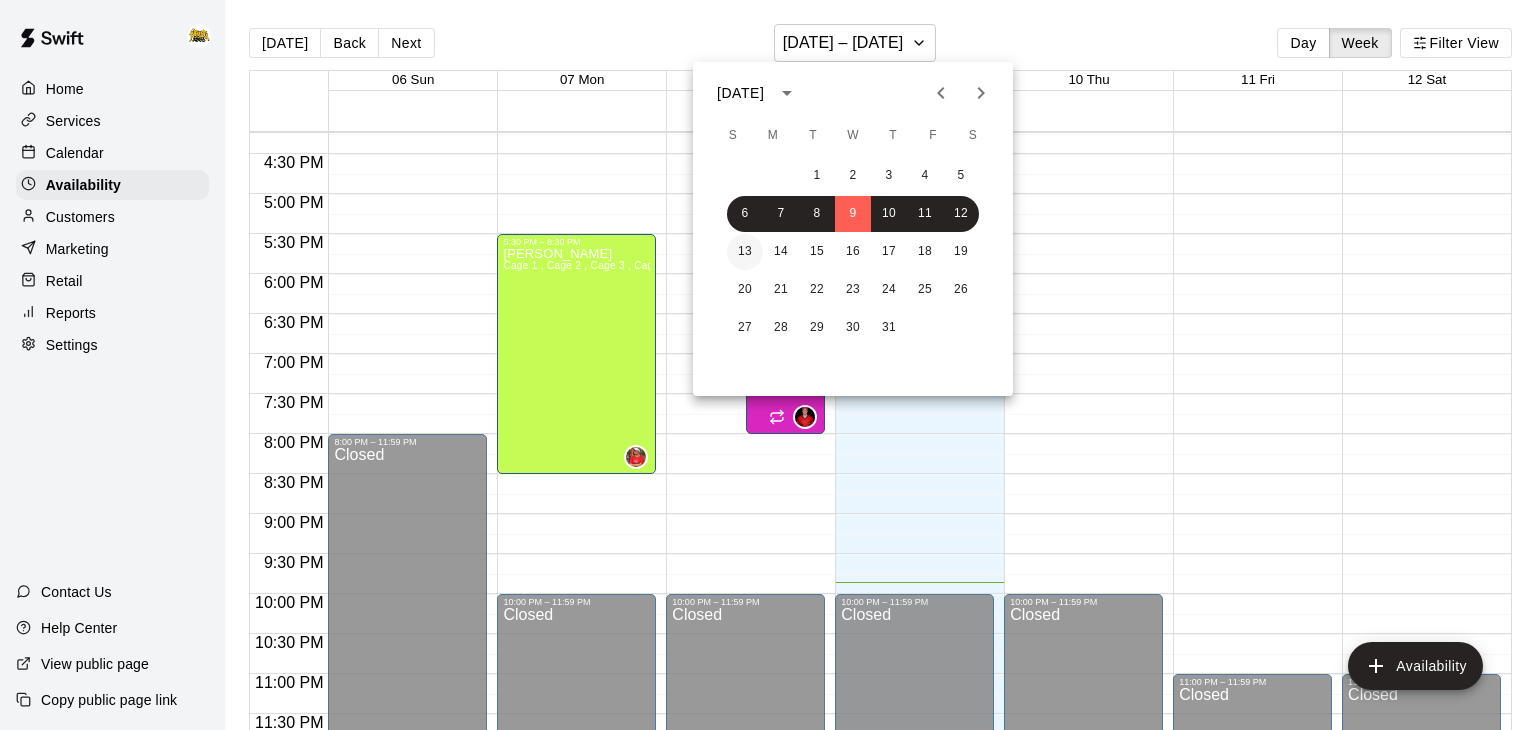 click on "13" at bounding box center [745, 252] 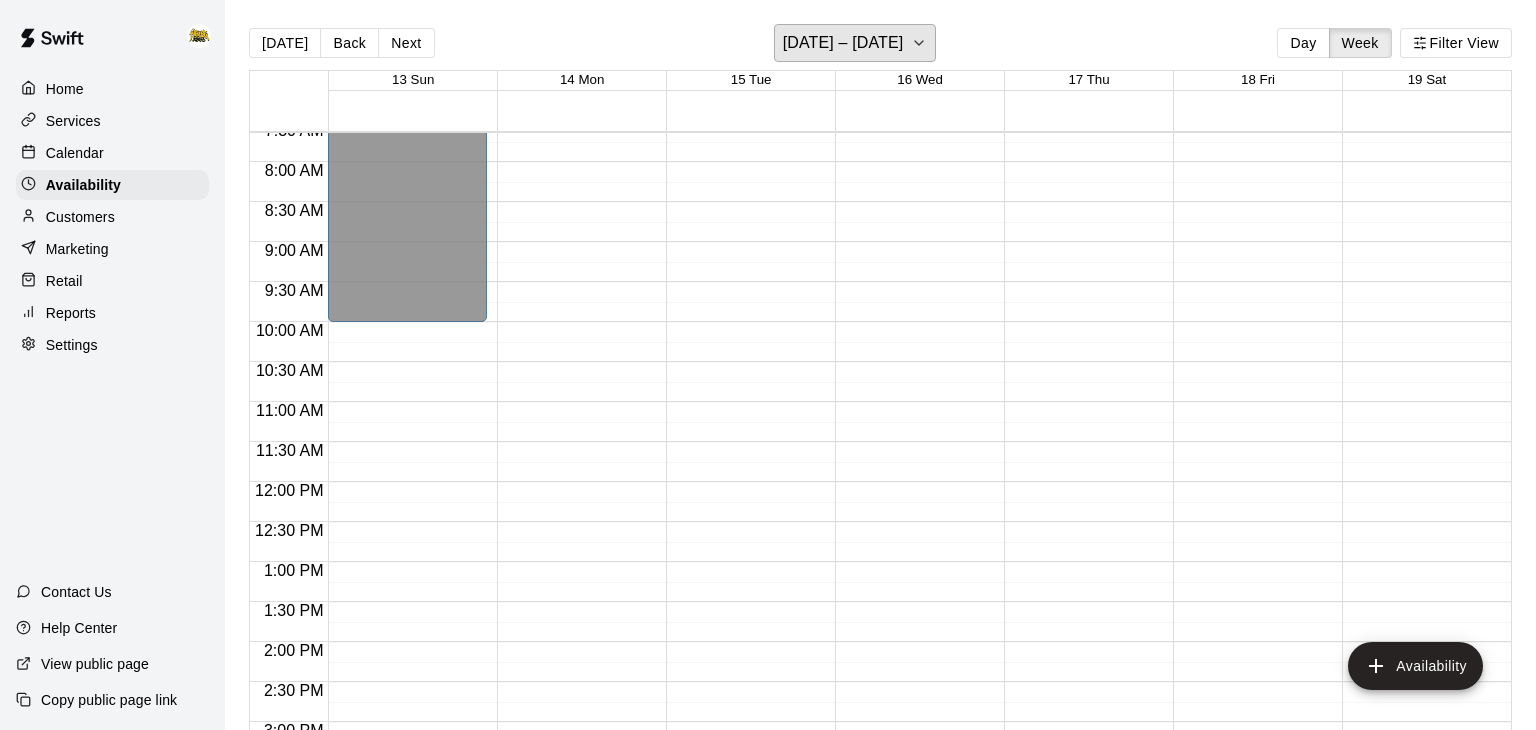 scroll, scrollTop: 10, scrollLeft: 0, axis: vertical 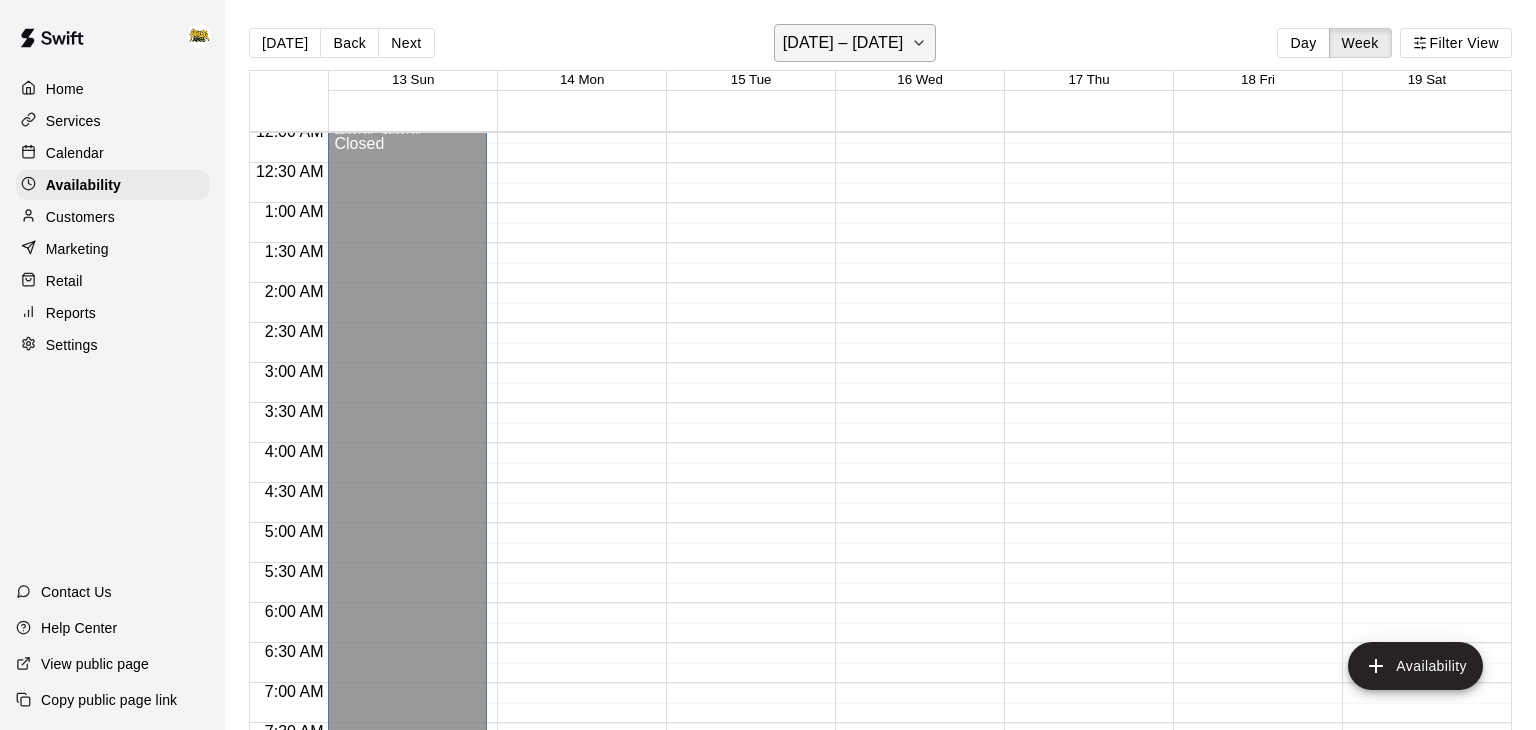 click on "[DATE] – [DATE]" at bounding box center [855, 43] 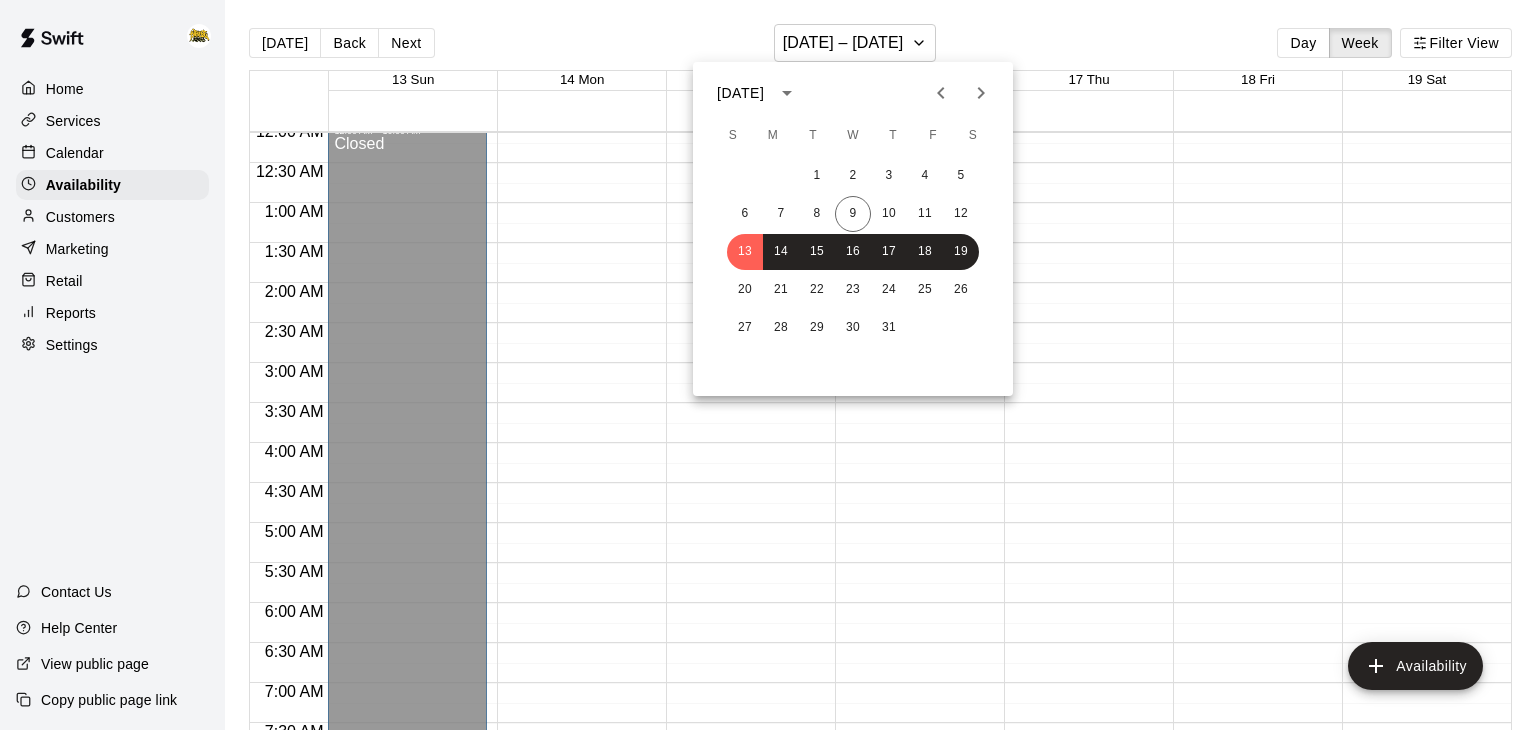 click at bounding box center (768, 365) 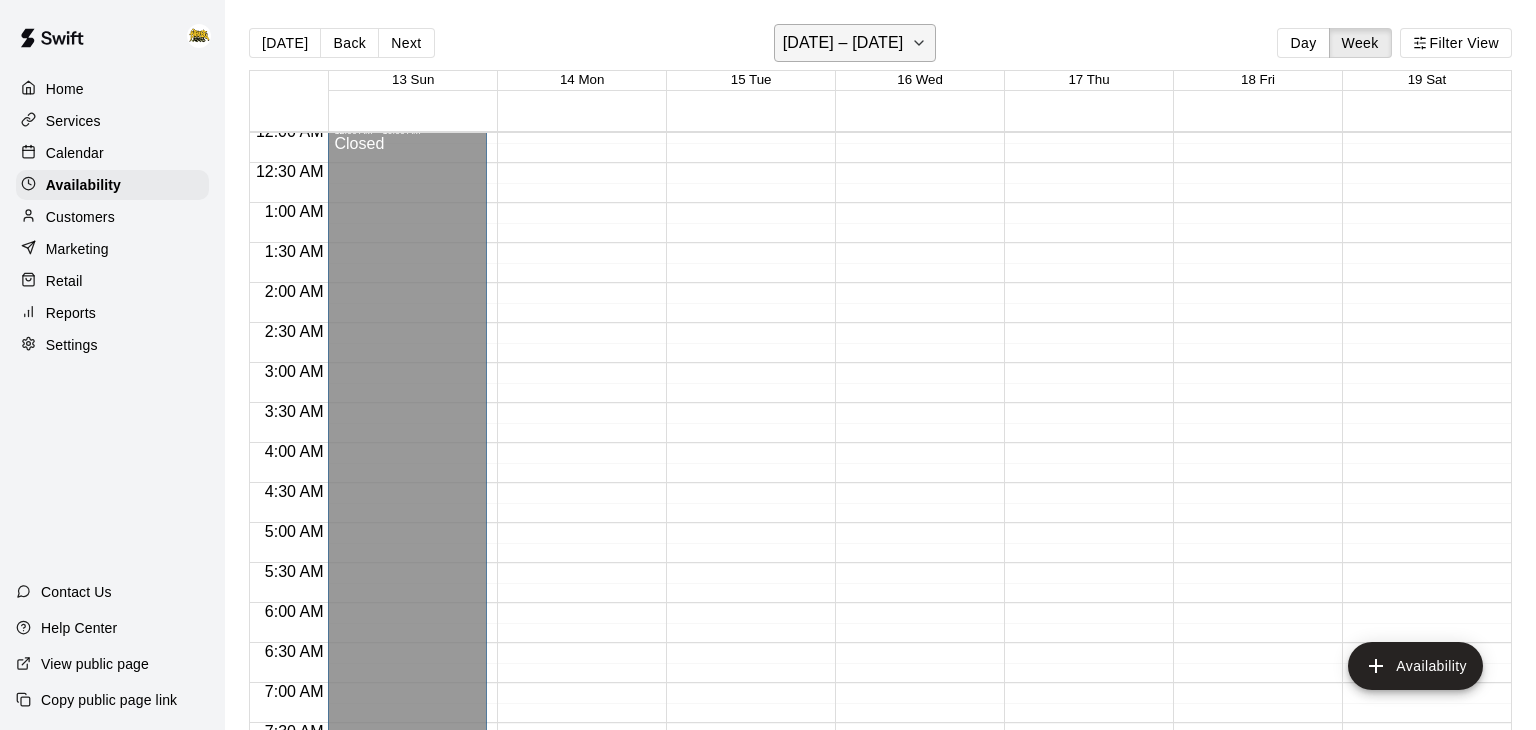 click 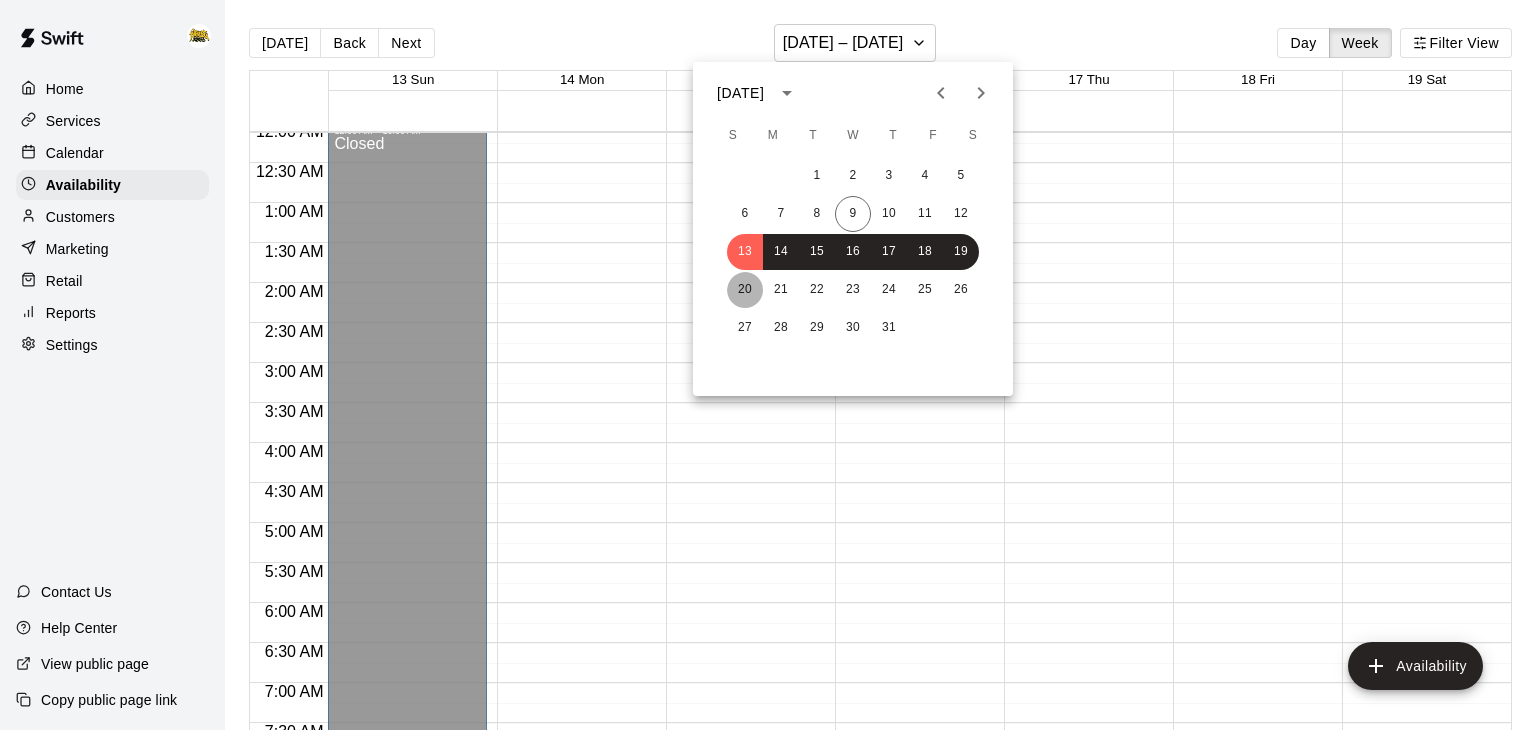 click on "20" at bounding box center (745, 290) 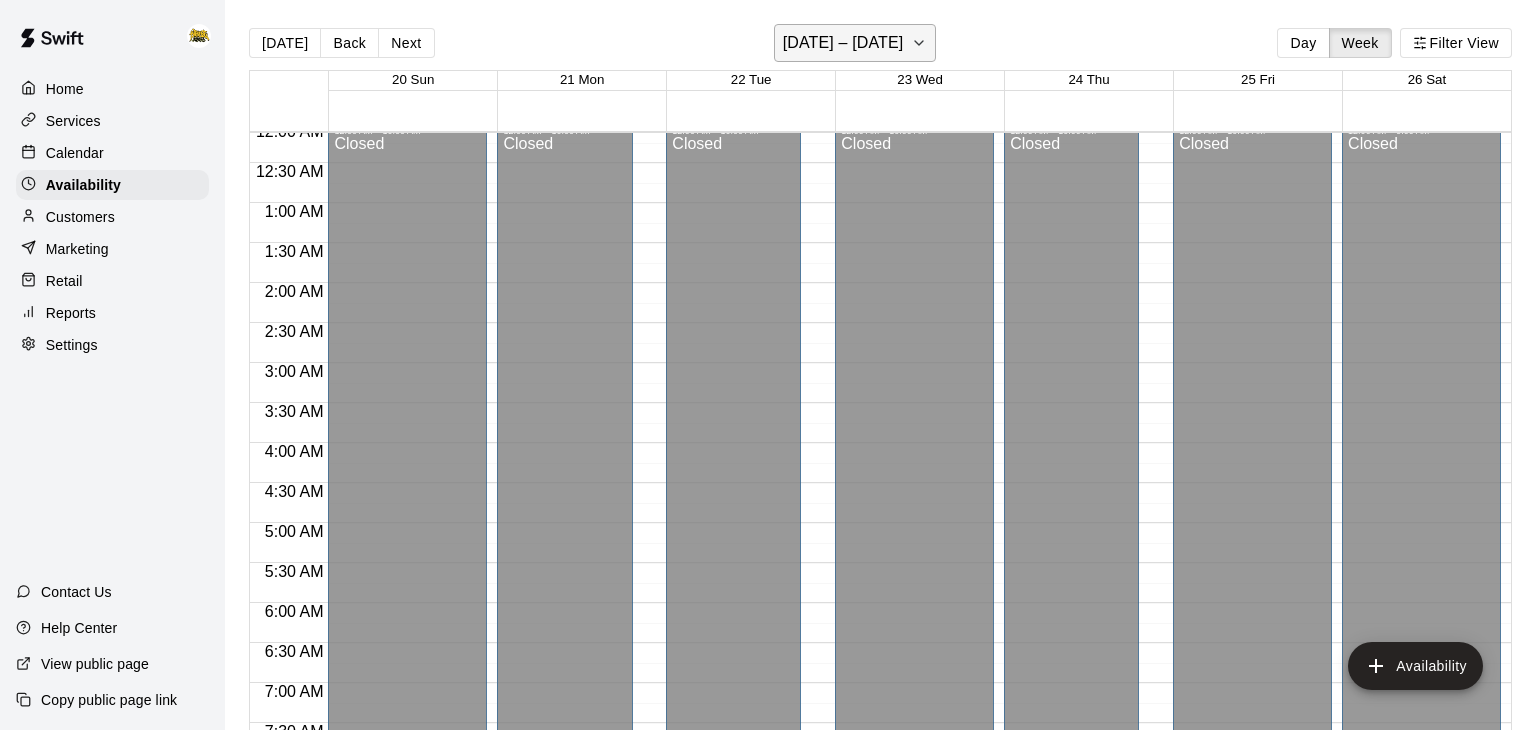 click on "[DATE] – [DATE]" at bounding box center [855, 43] 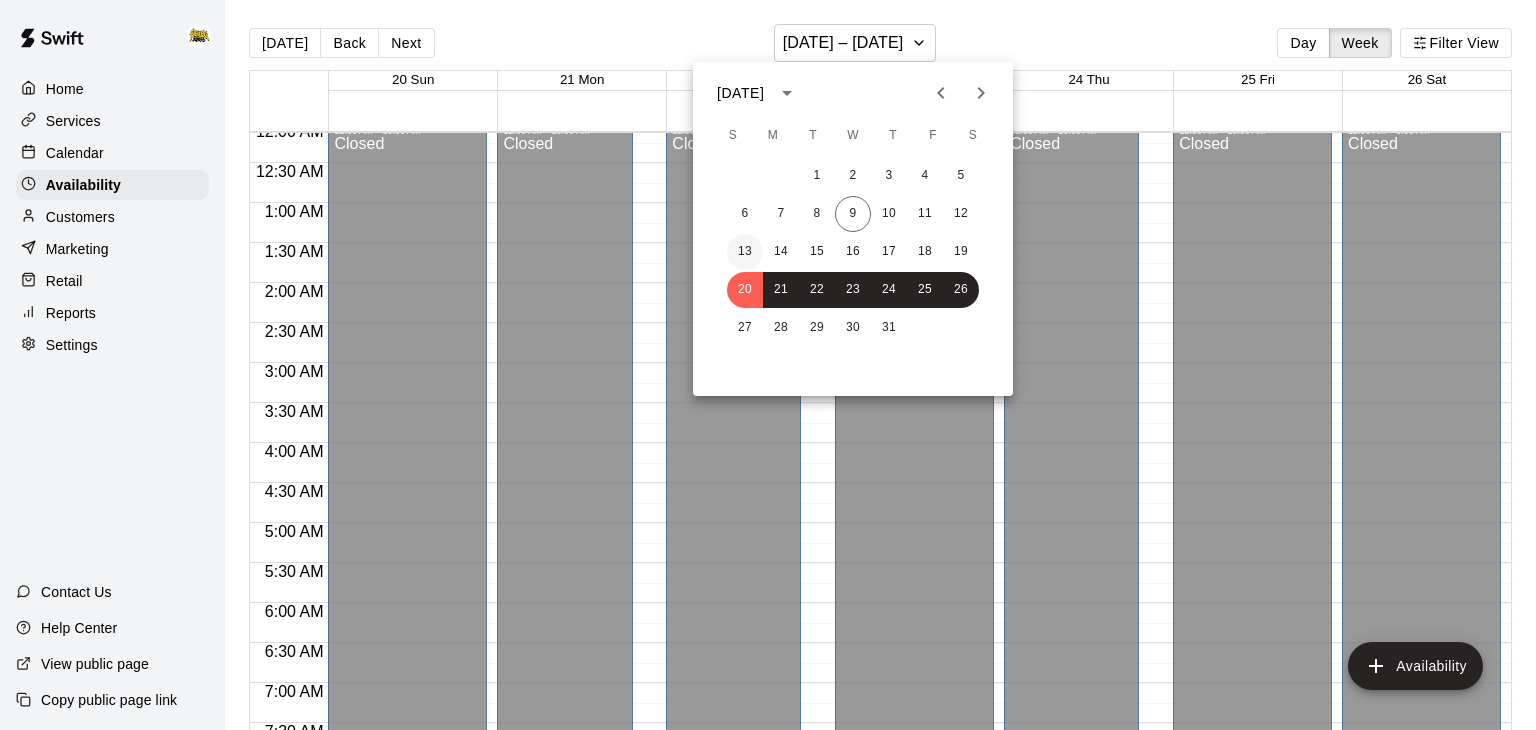 click on "13" at bounding box center [745, 252] 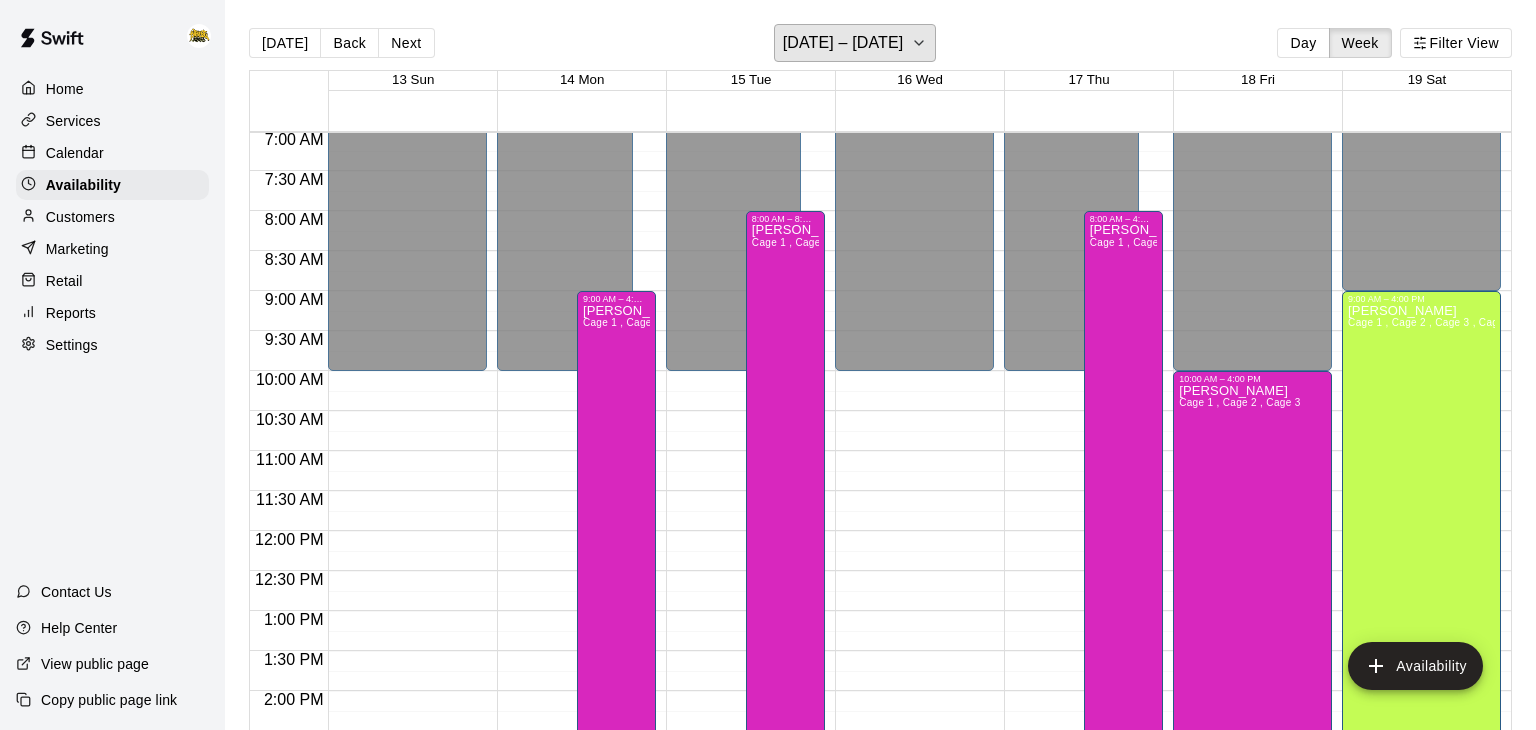 scroll, scrollTop: 560, scrollLeft: 0, axis: vertical 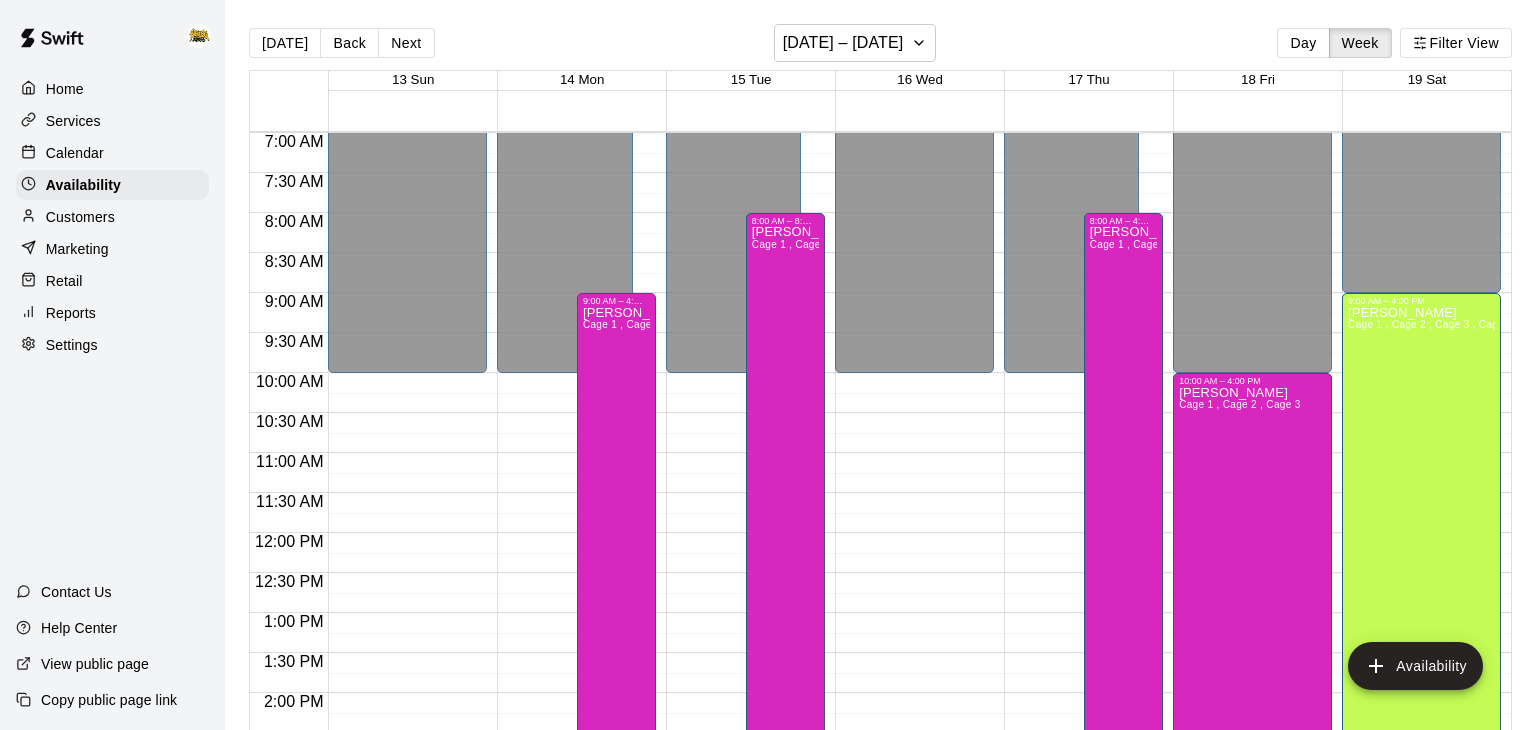 click on "Calendar" at bounding box center [75, 153] 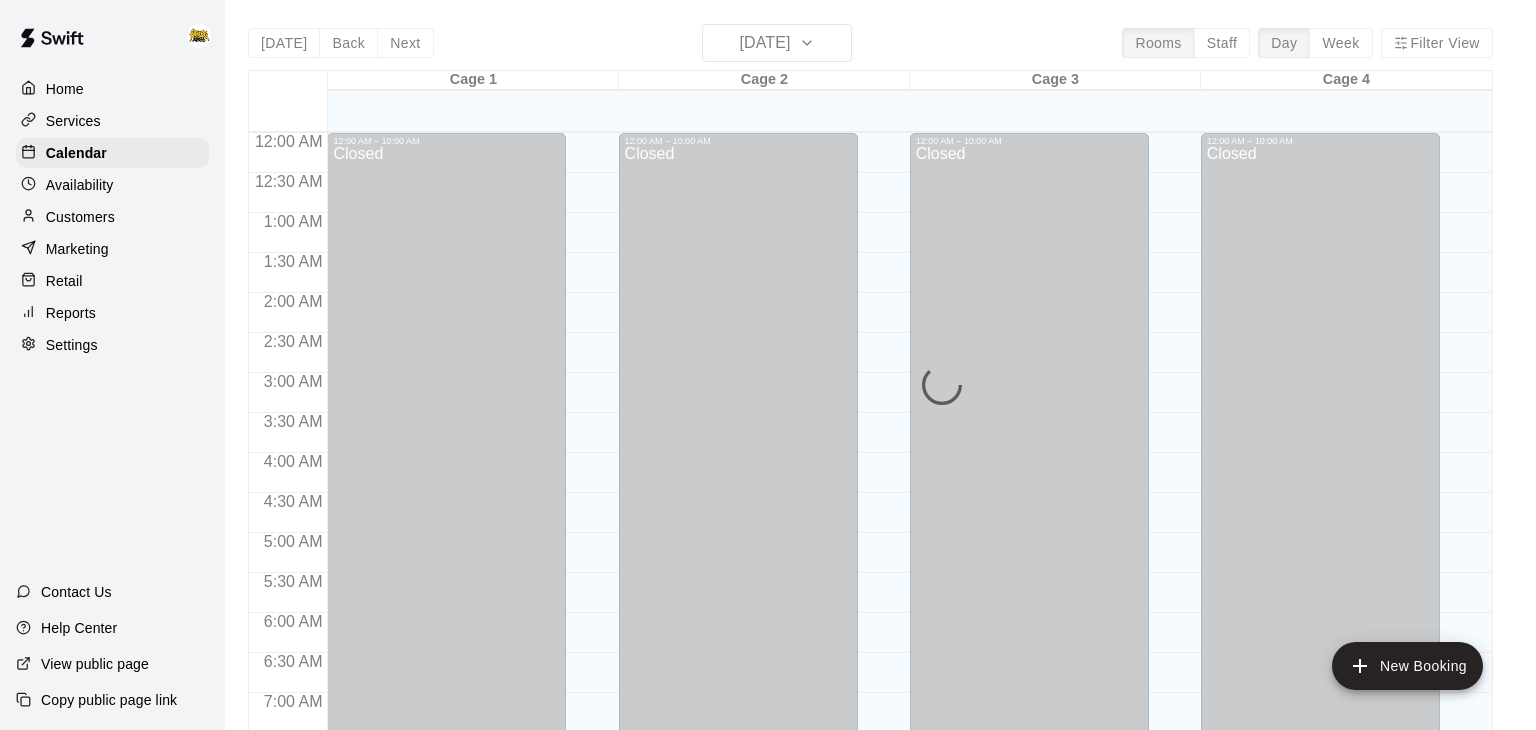 scroll, scrollTop: 1239, scrollLeft: 0, axis: vertical 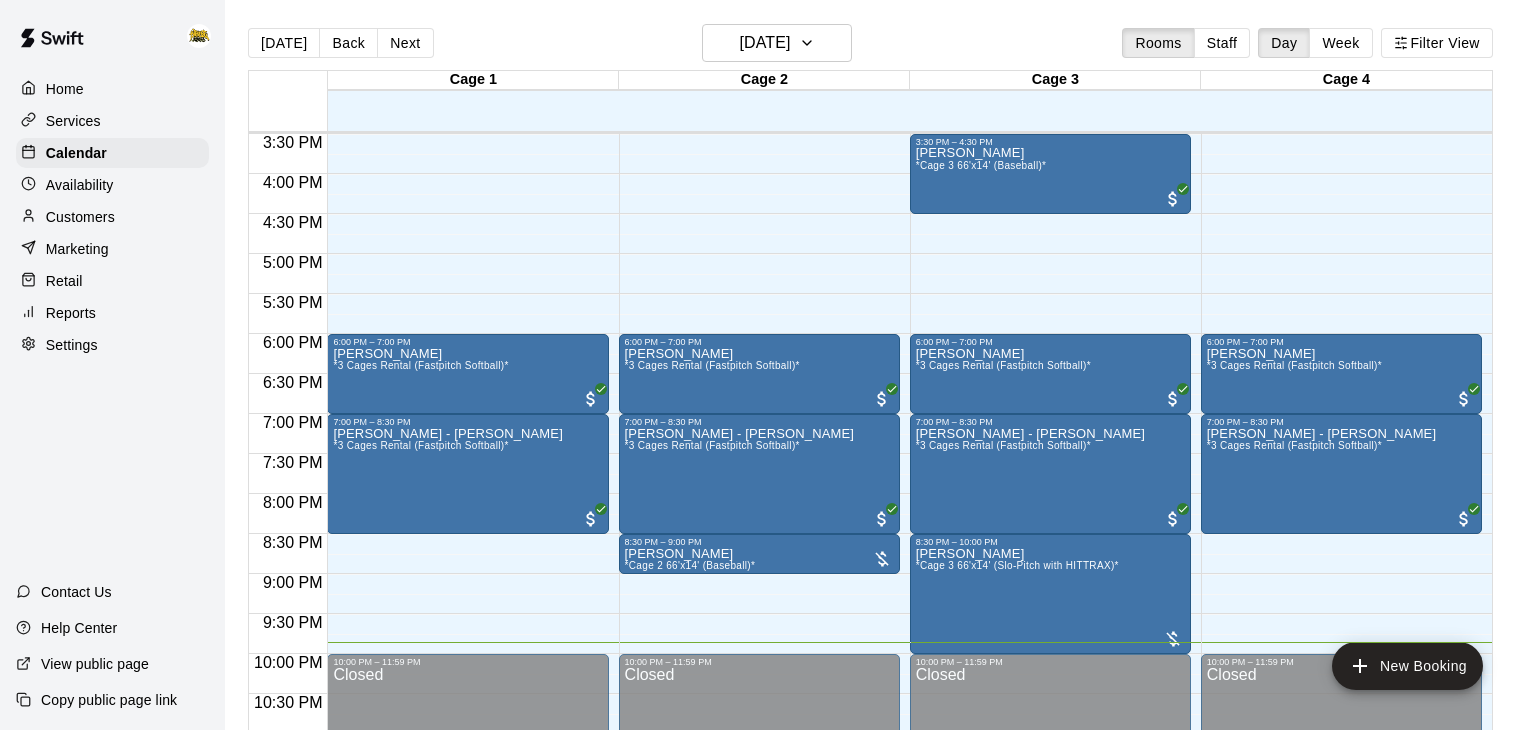 click on "Customers" at bounding box center [80, 217] 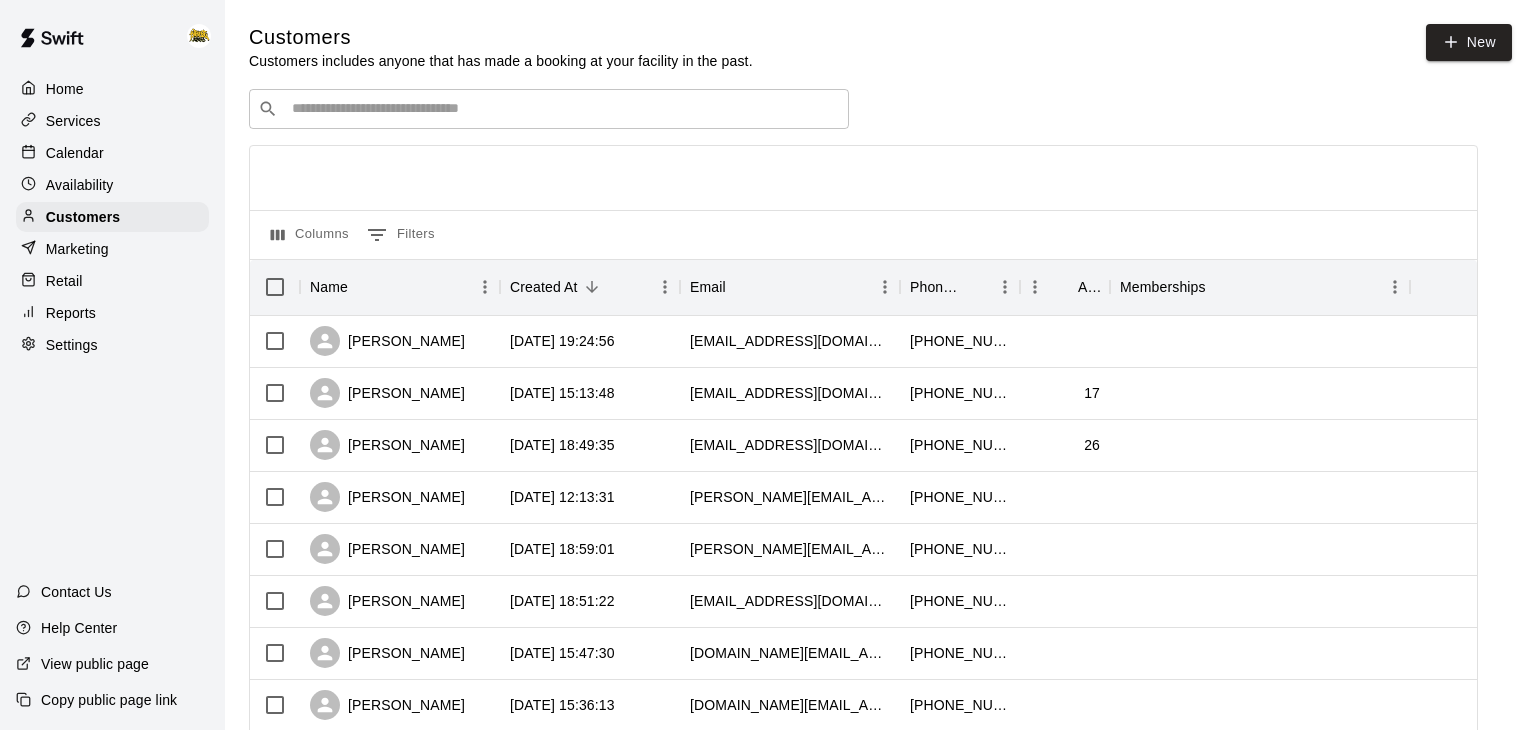 click at bounding box center [563, 109] 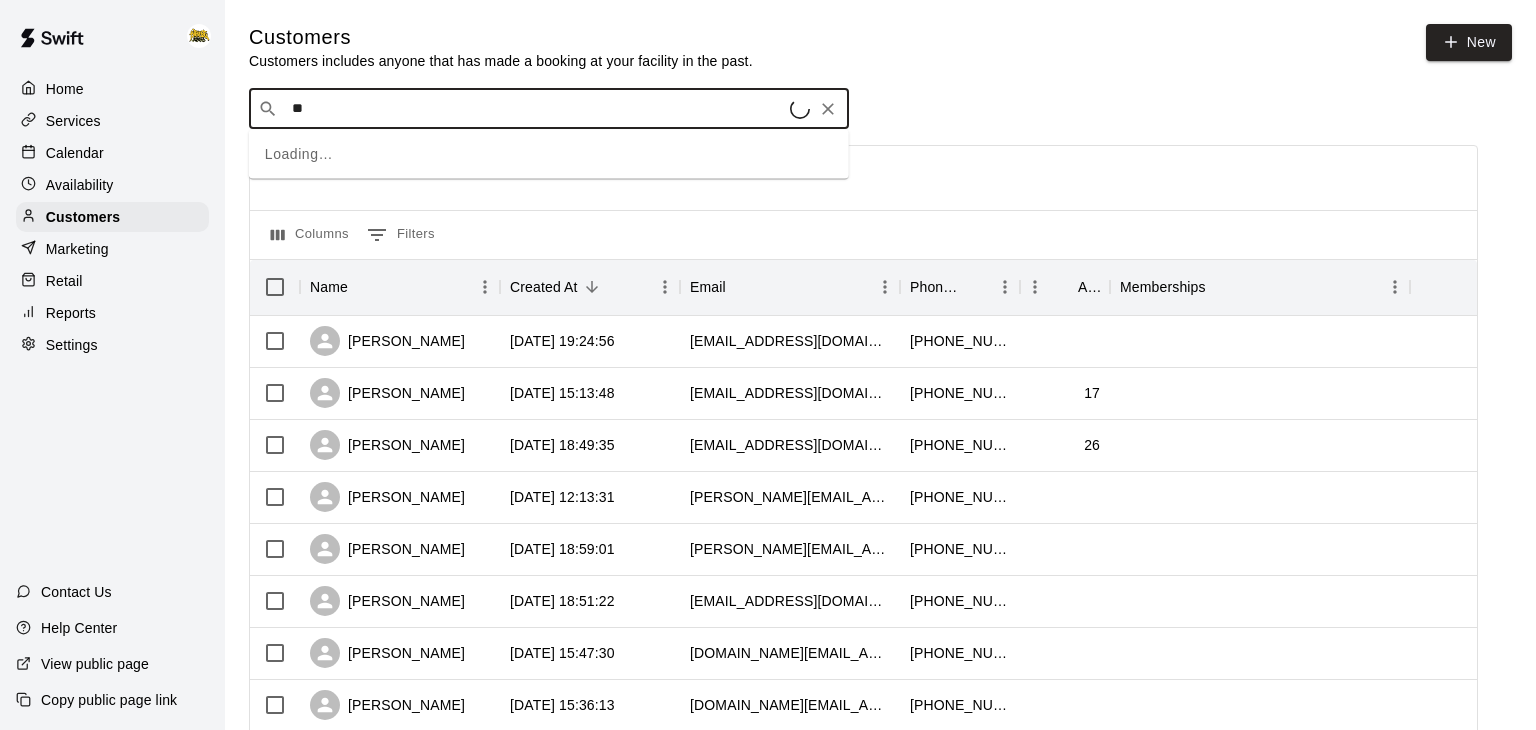 type on "*" 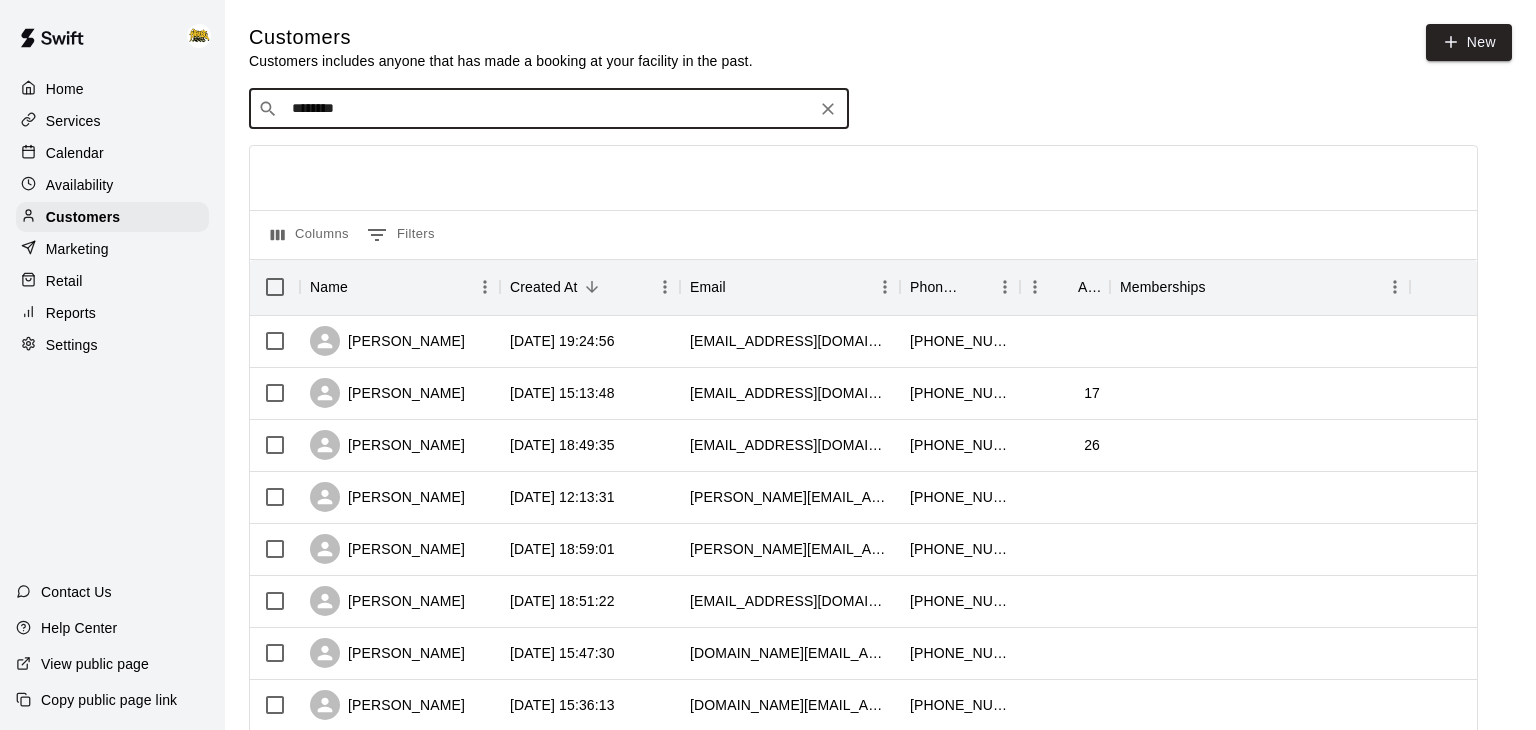 type on "*********" 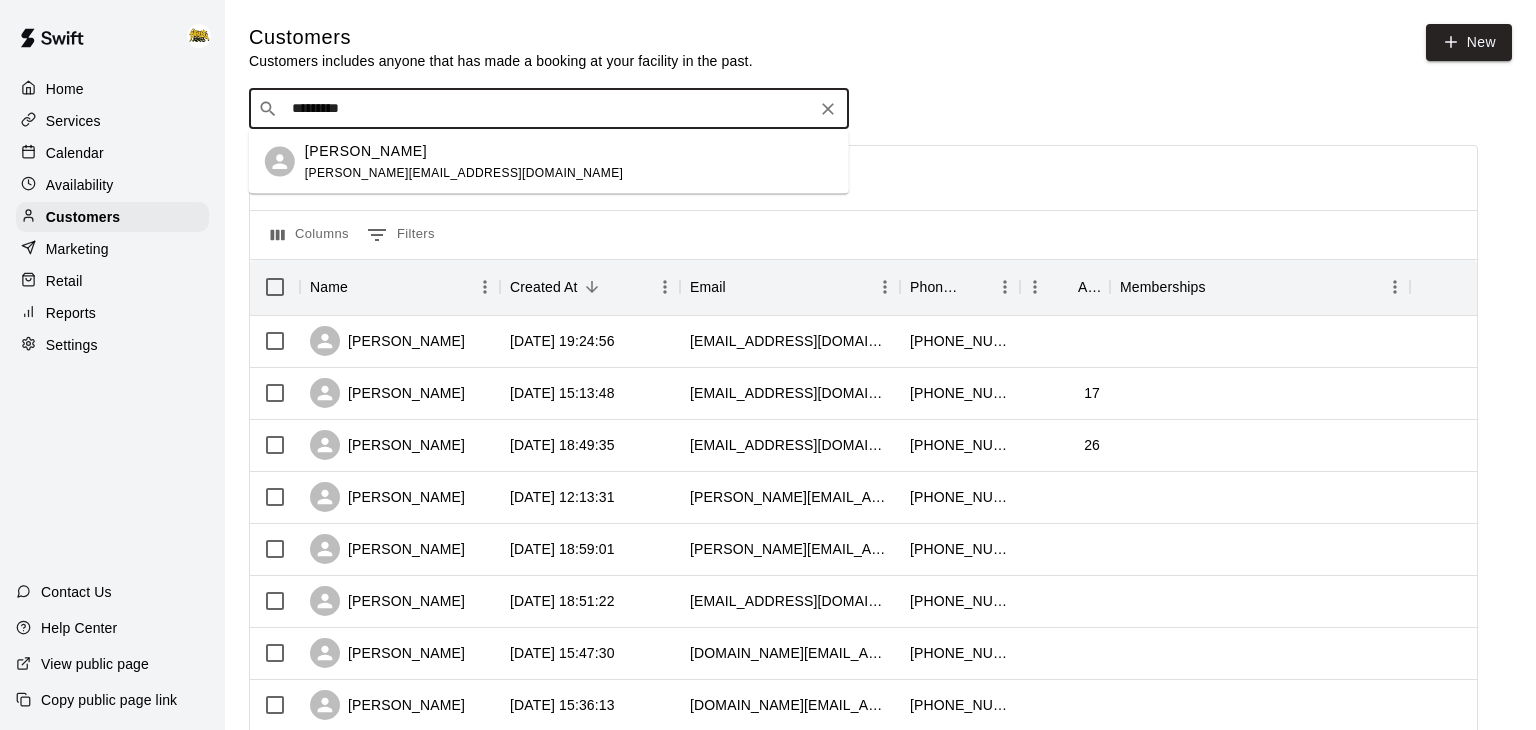 click on "[PERSON_NAME][EMAIL_ADDRESS][DOMAIN_NAME]" at bounding box center [464, 172] 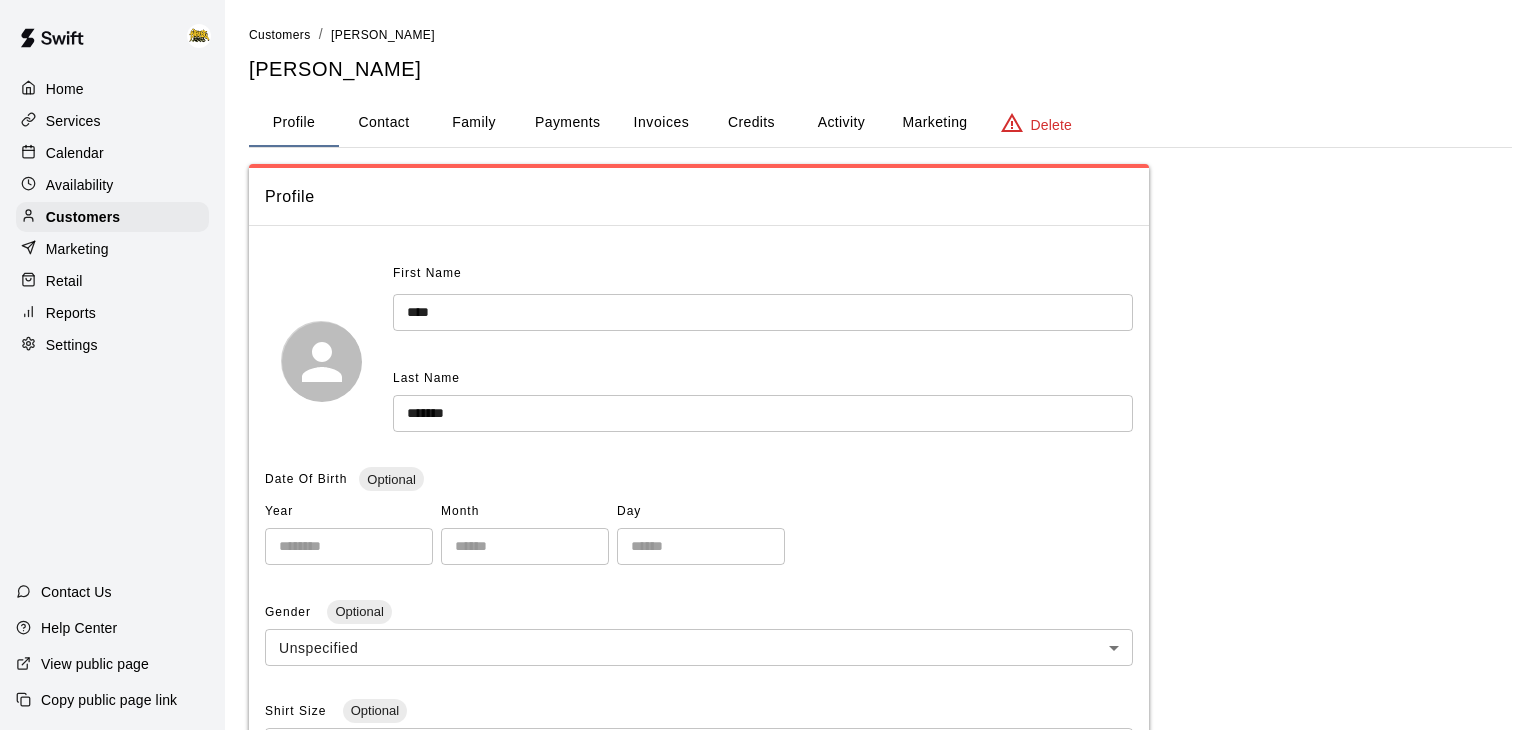 click on "Contact" at bounding box center [384, 123] 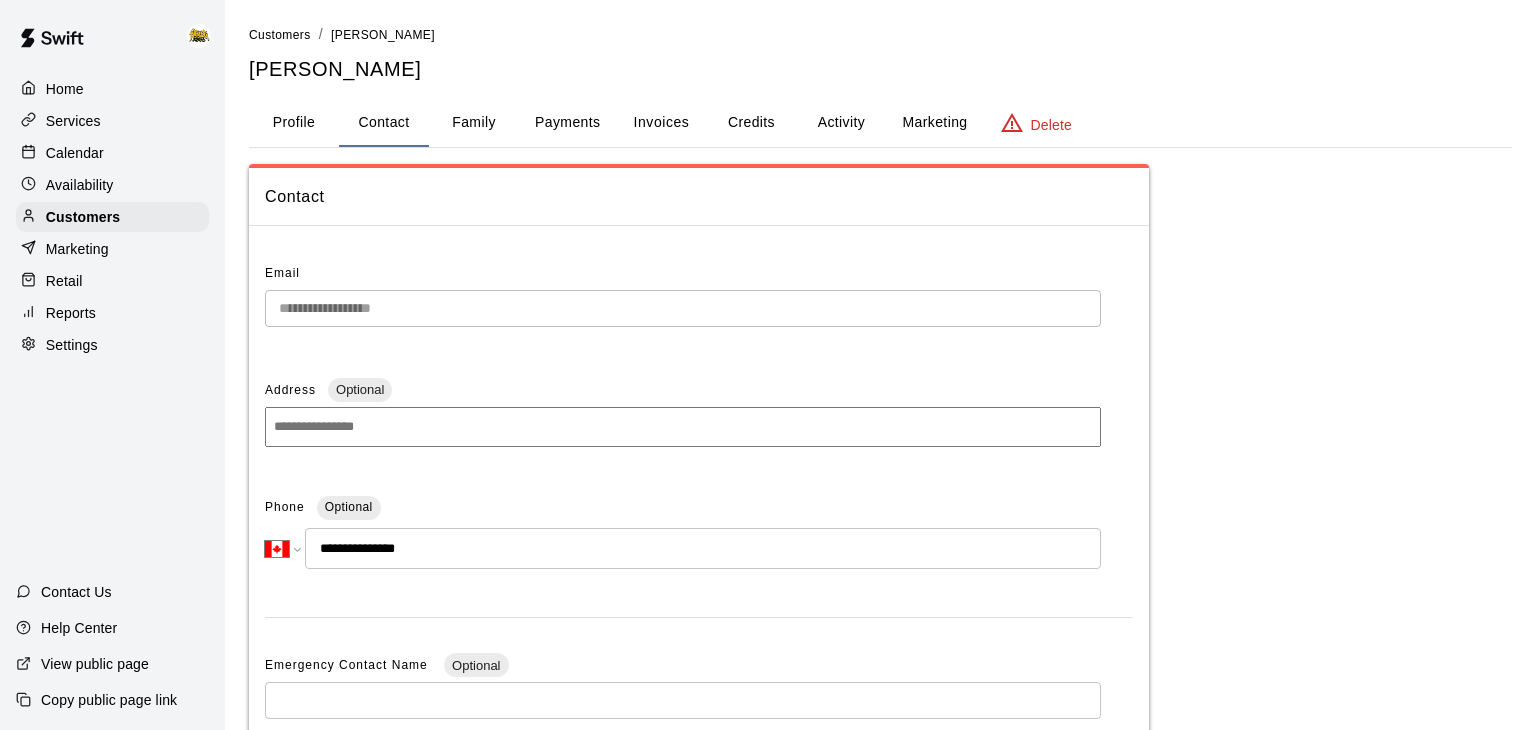 click on "Services" at bounding box center [112, 121] 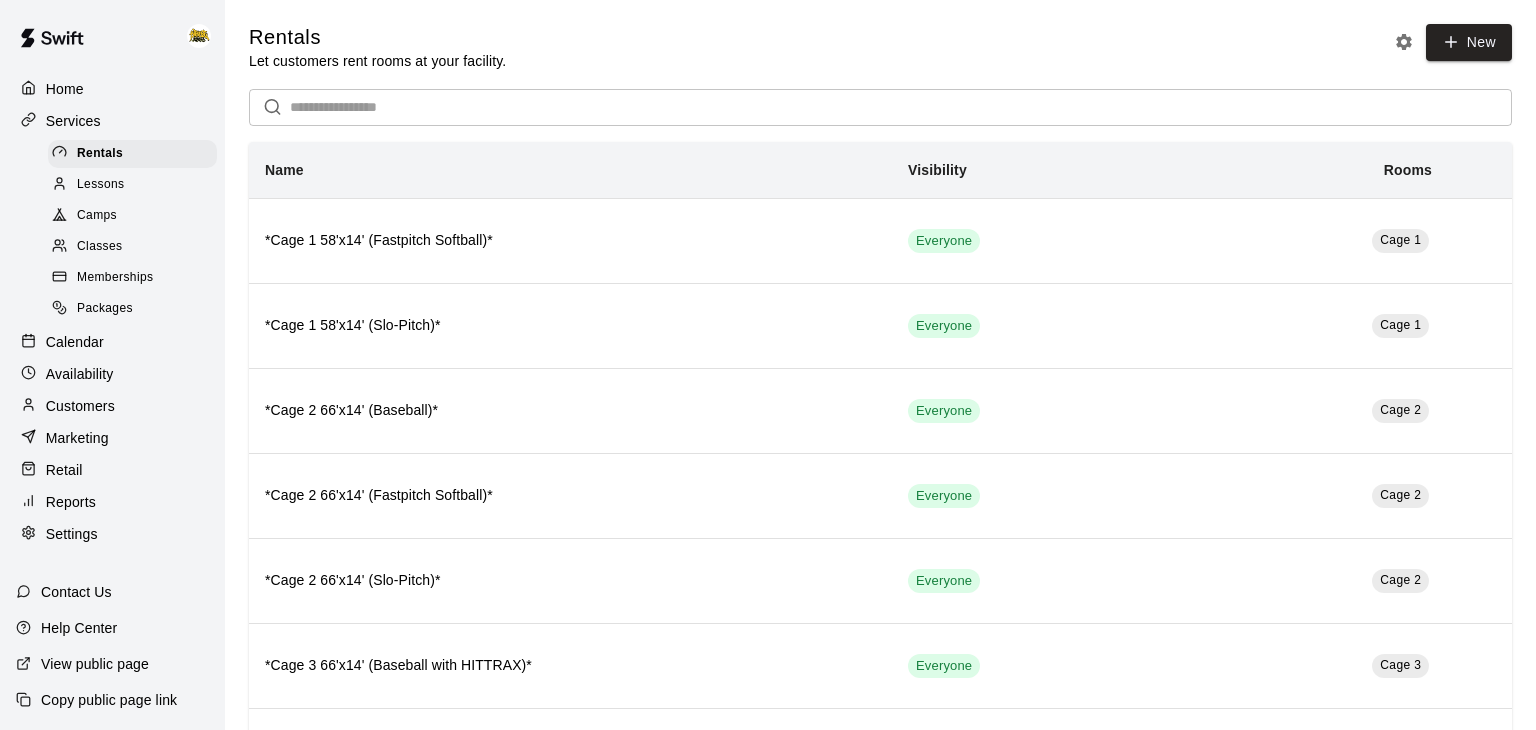 click on "Lessons" at bounding box center [132, 185] 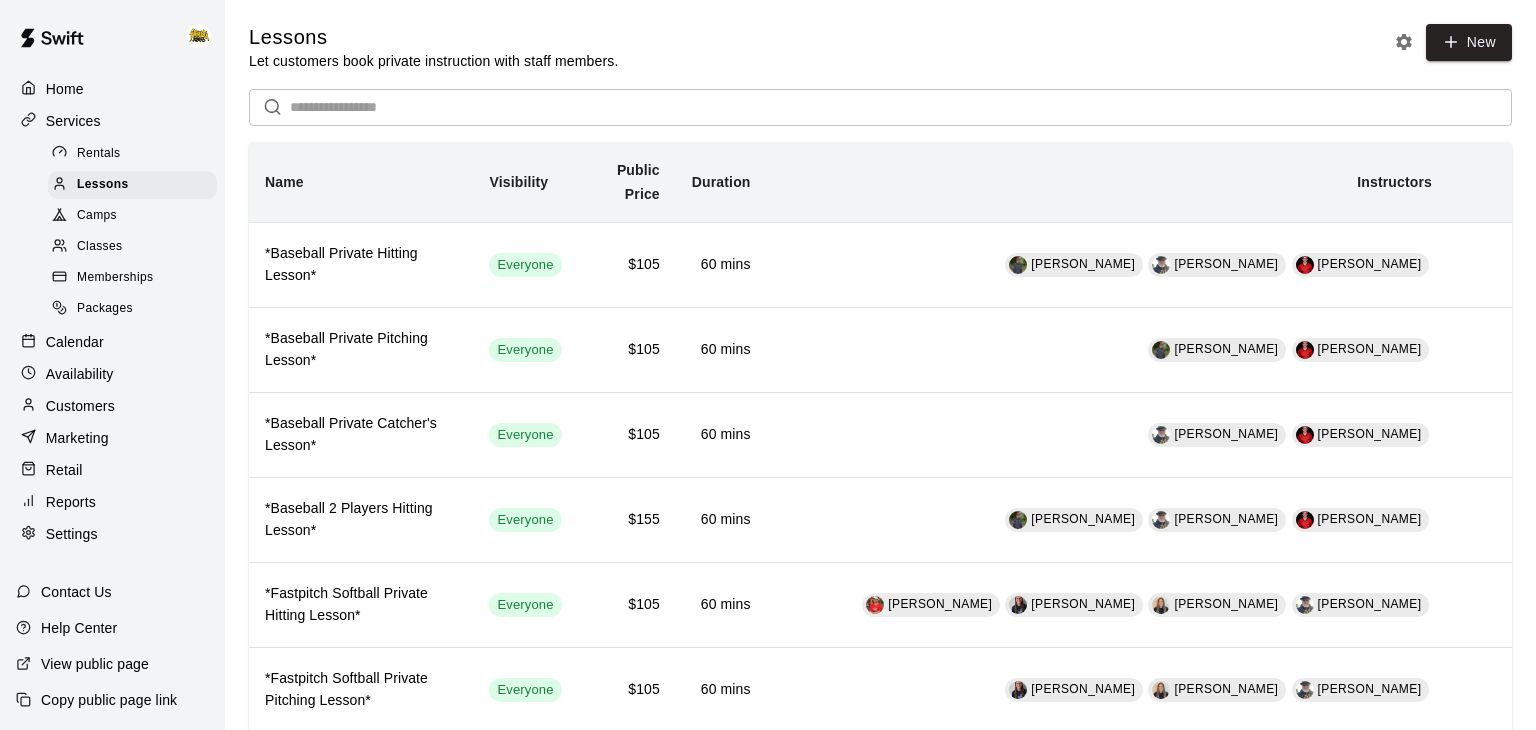 click on "Home" at bounding box center [112, 89] 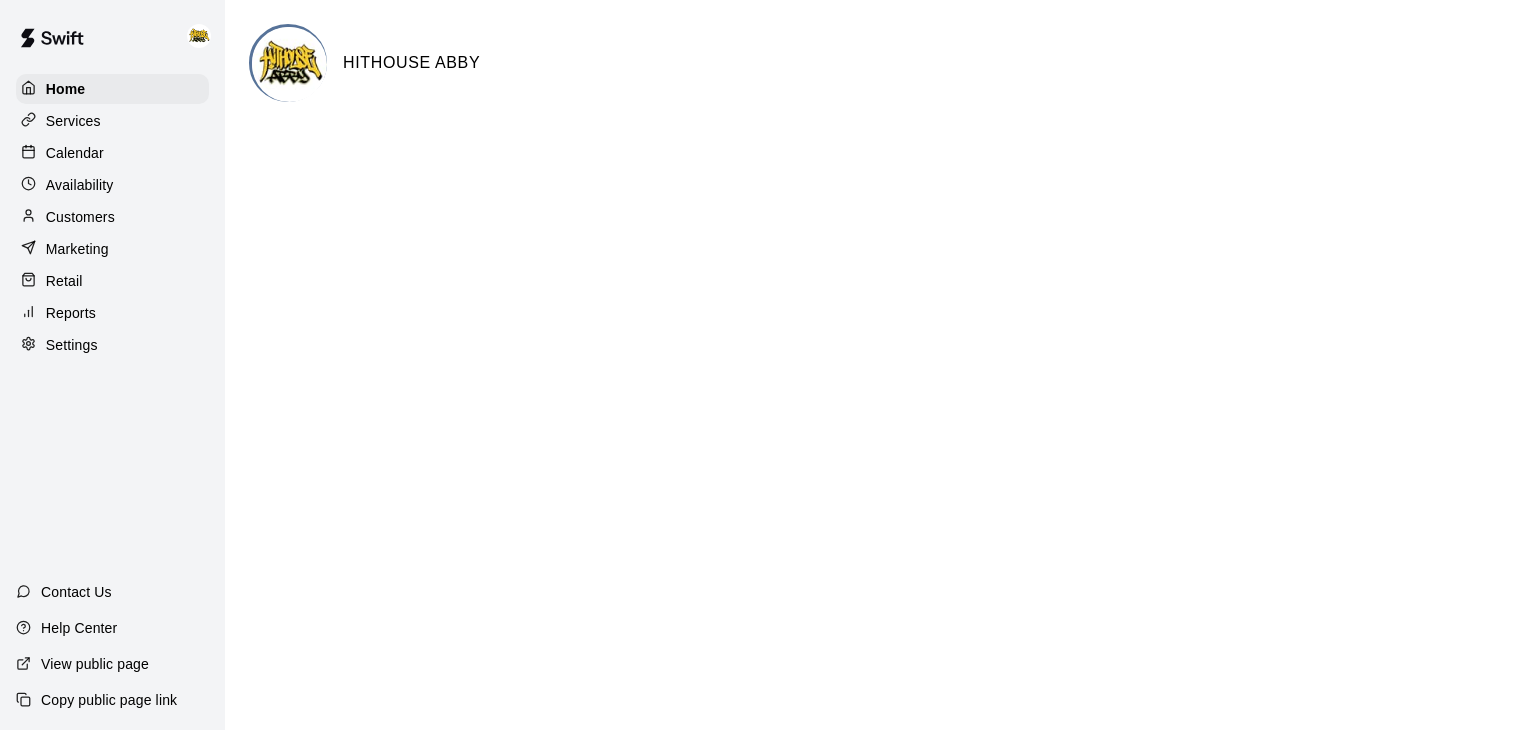 click on "Calendar" at bounding box center (75, 153) 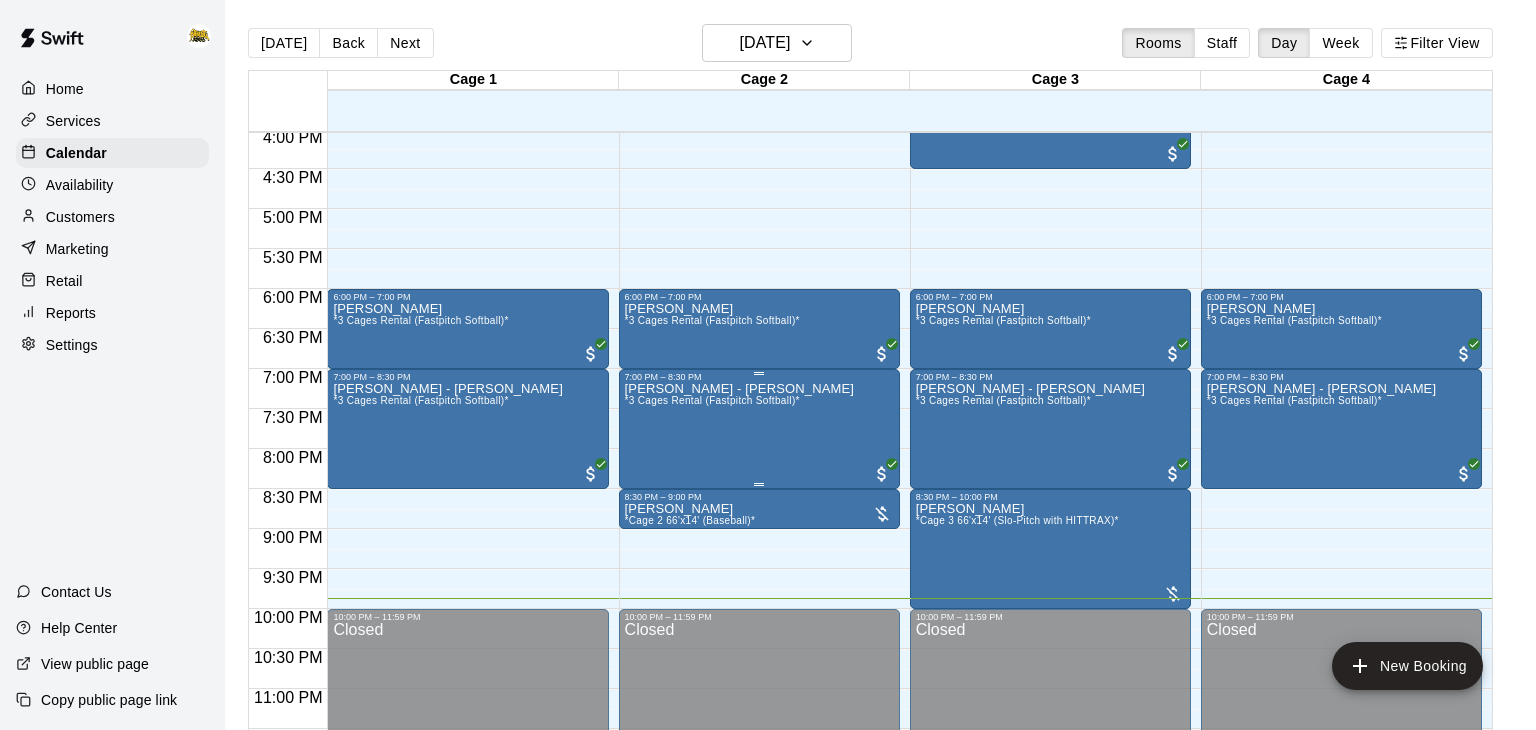 scroll, scrollTop: 1289, scrollLeft: 0, axis: vertical 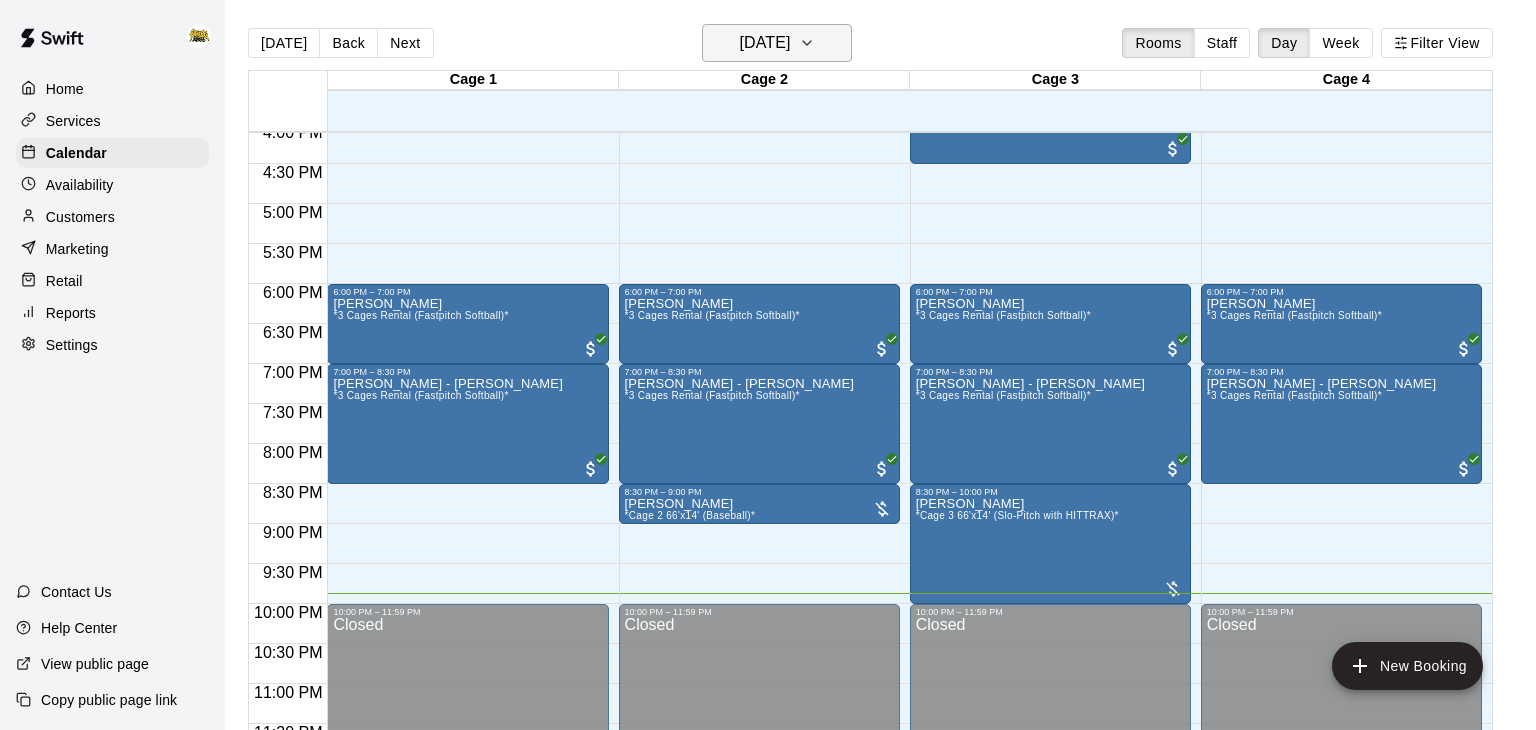 click on "[DATE]" at bounding box center [777, 43] 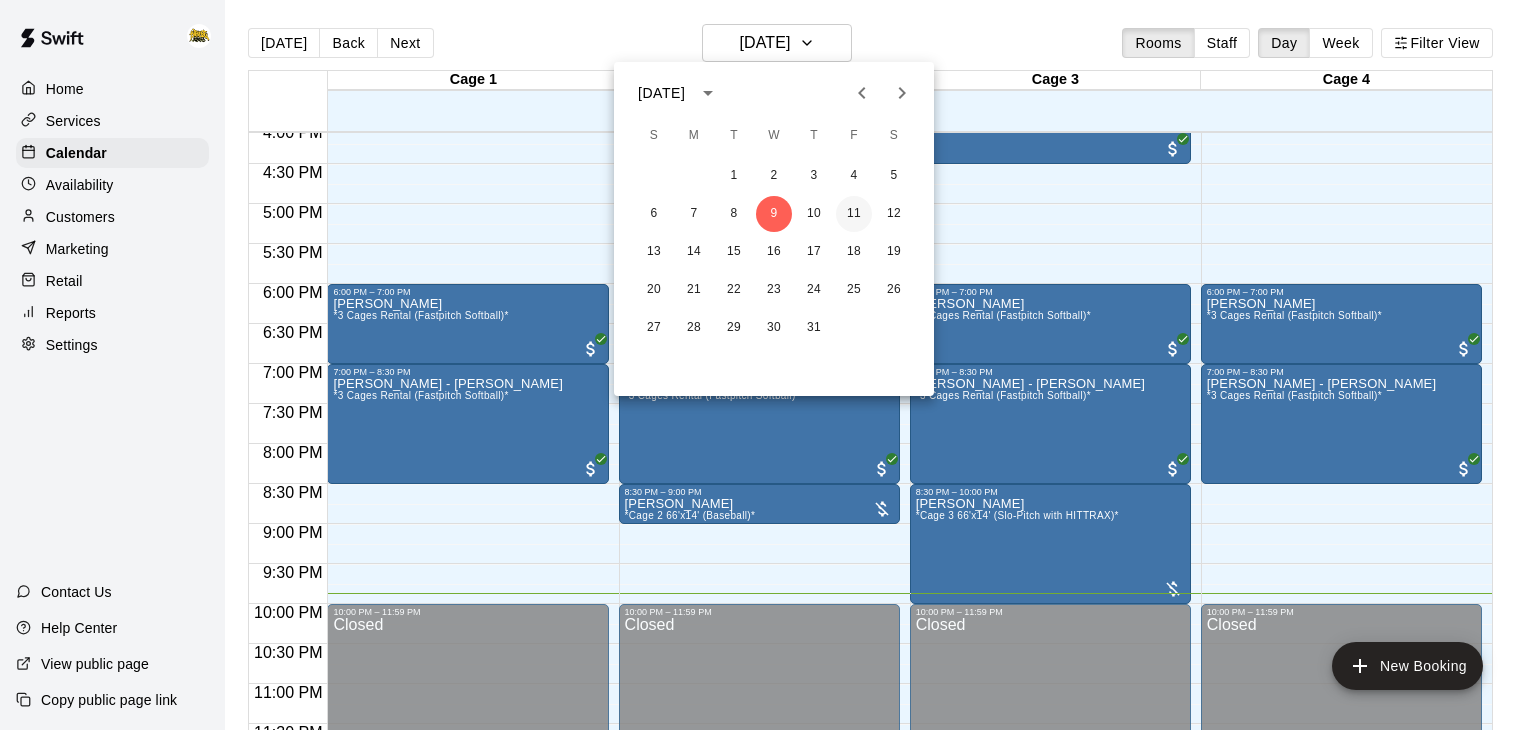 click on "11" at bounding box center [854, 214] 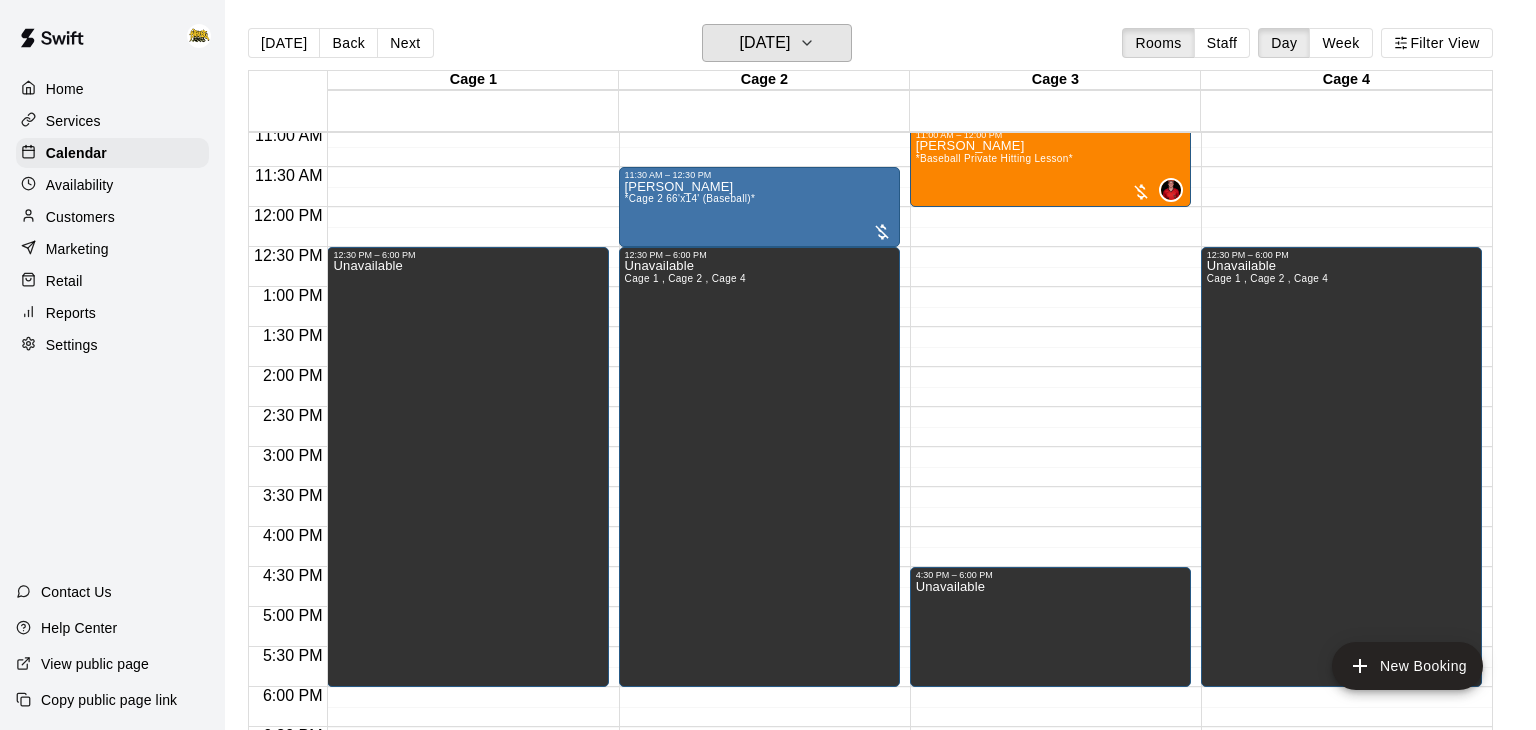 scroll, scrollTop: 888, scrollLeft: 0, axis: vertical 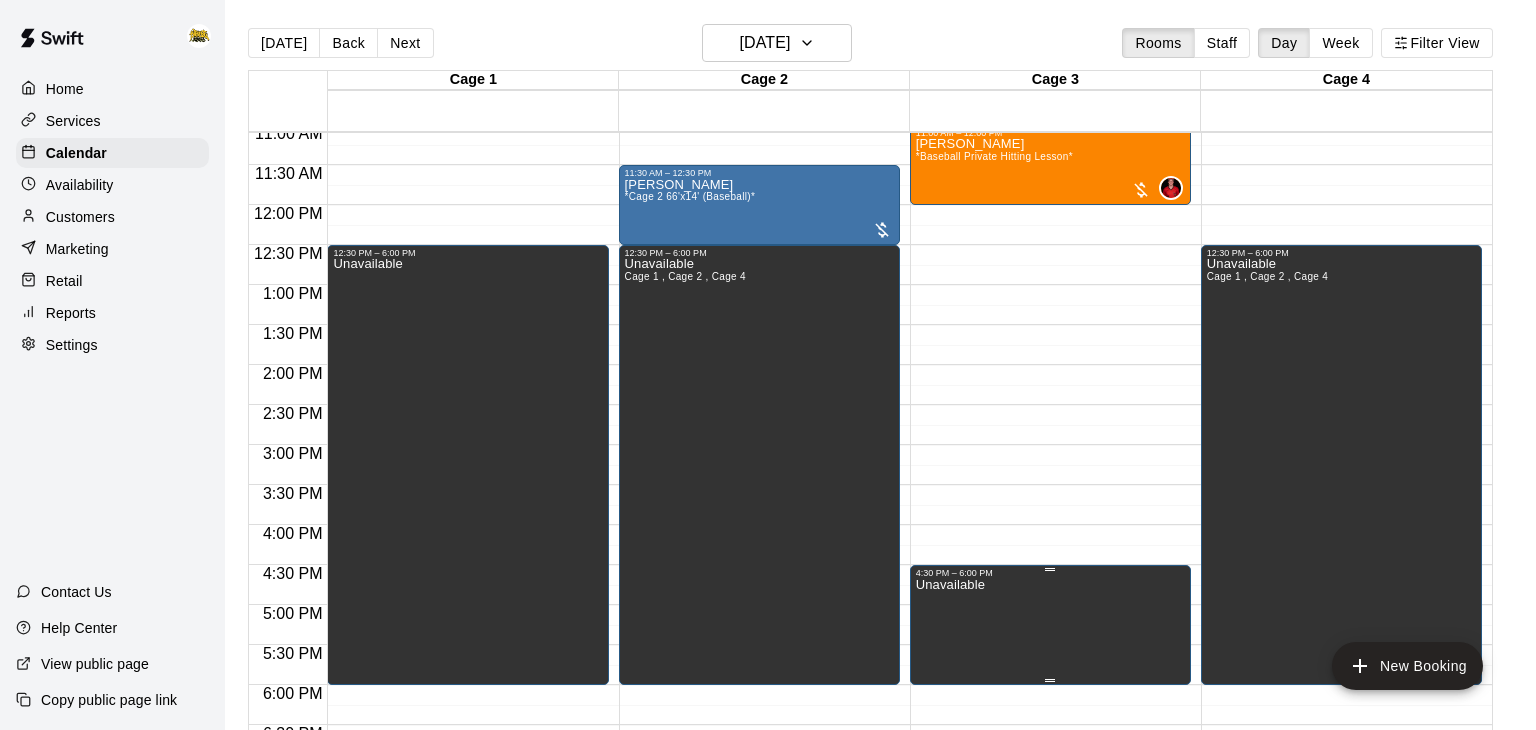 click on "Unavailable" at bounding box center [1050, 943] 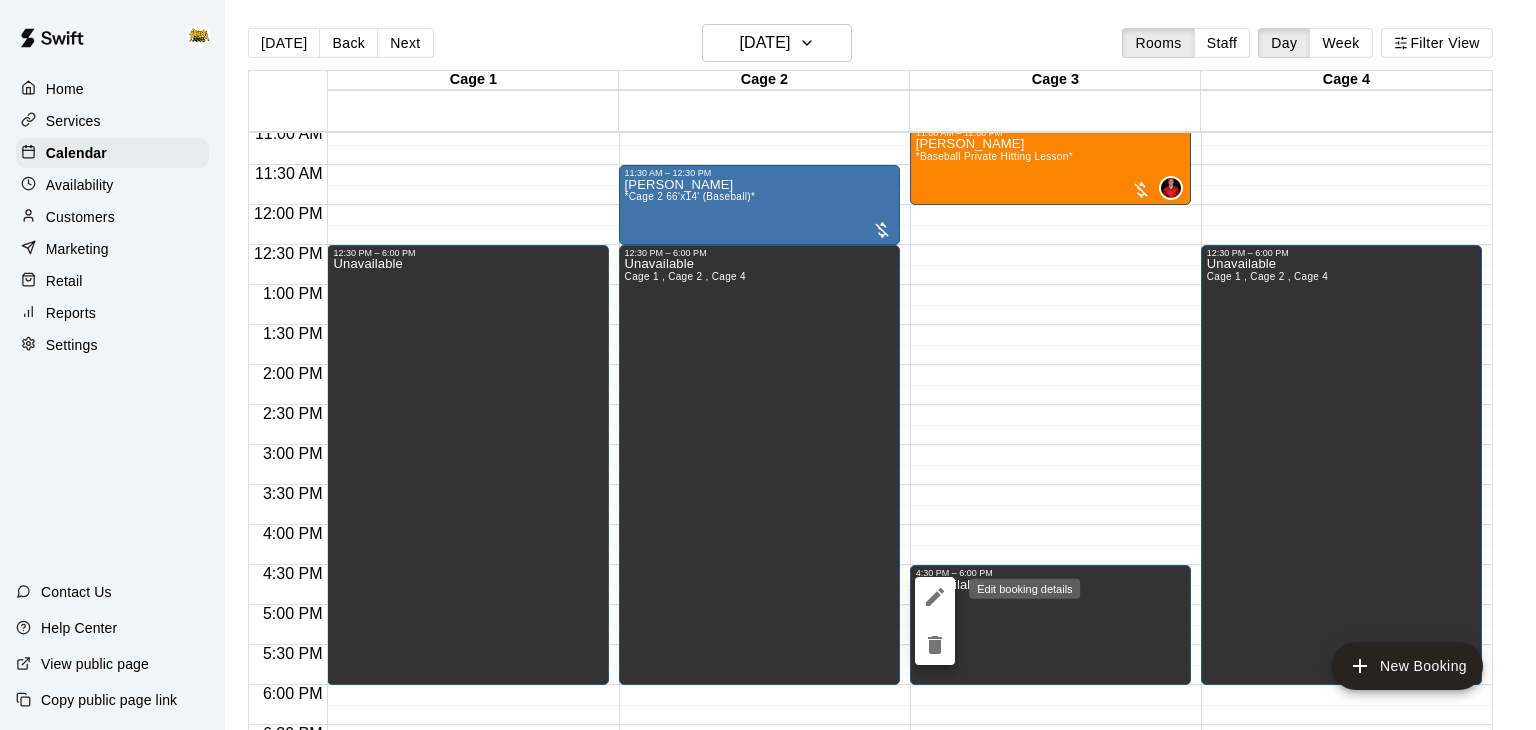 click at bounding box center [935, 597] 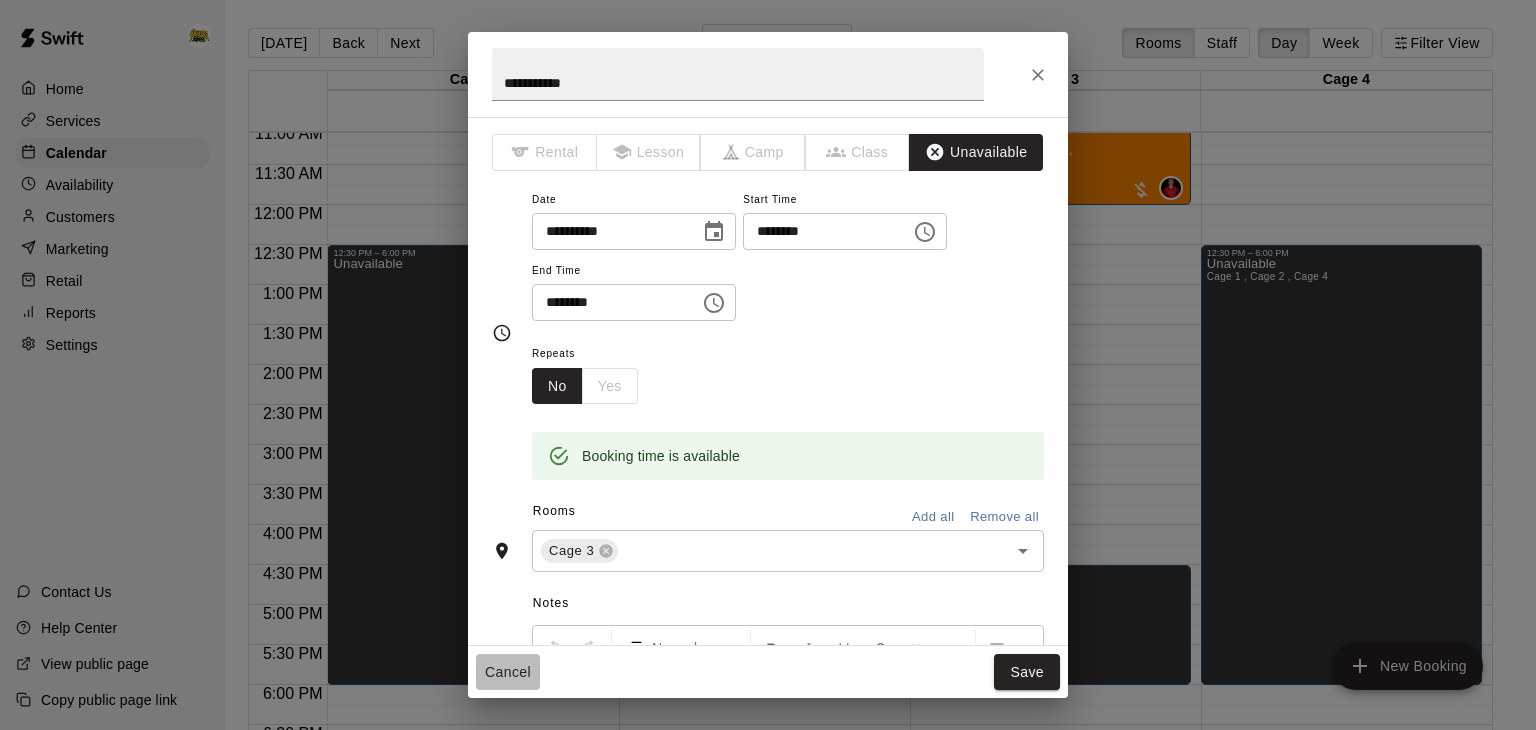 click on "Cancel" at bounding box center (508, 672) 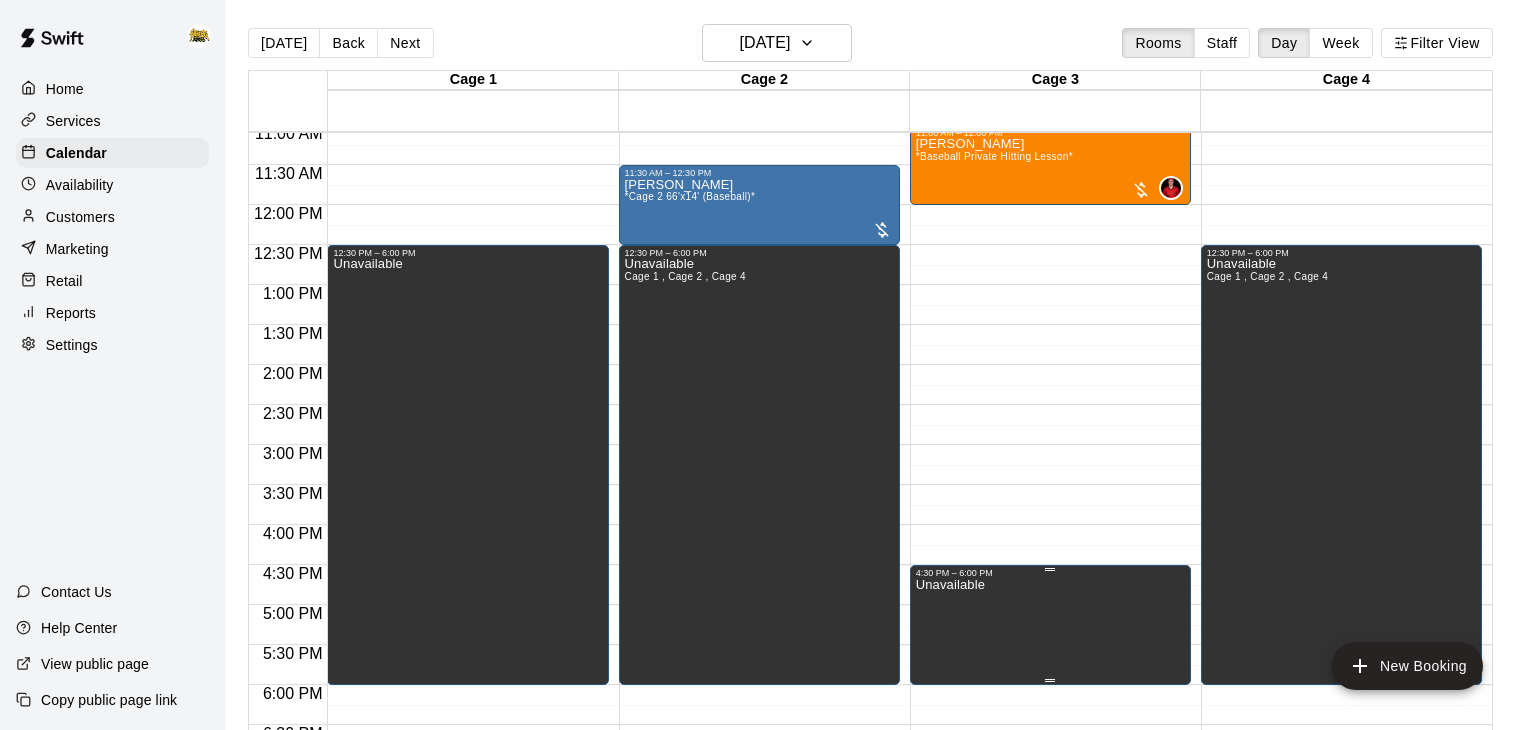 click on "Unavailable" at bounding box center (1050, 943) 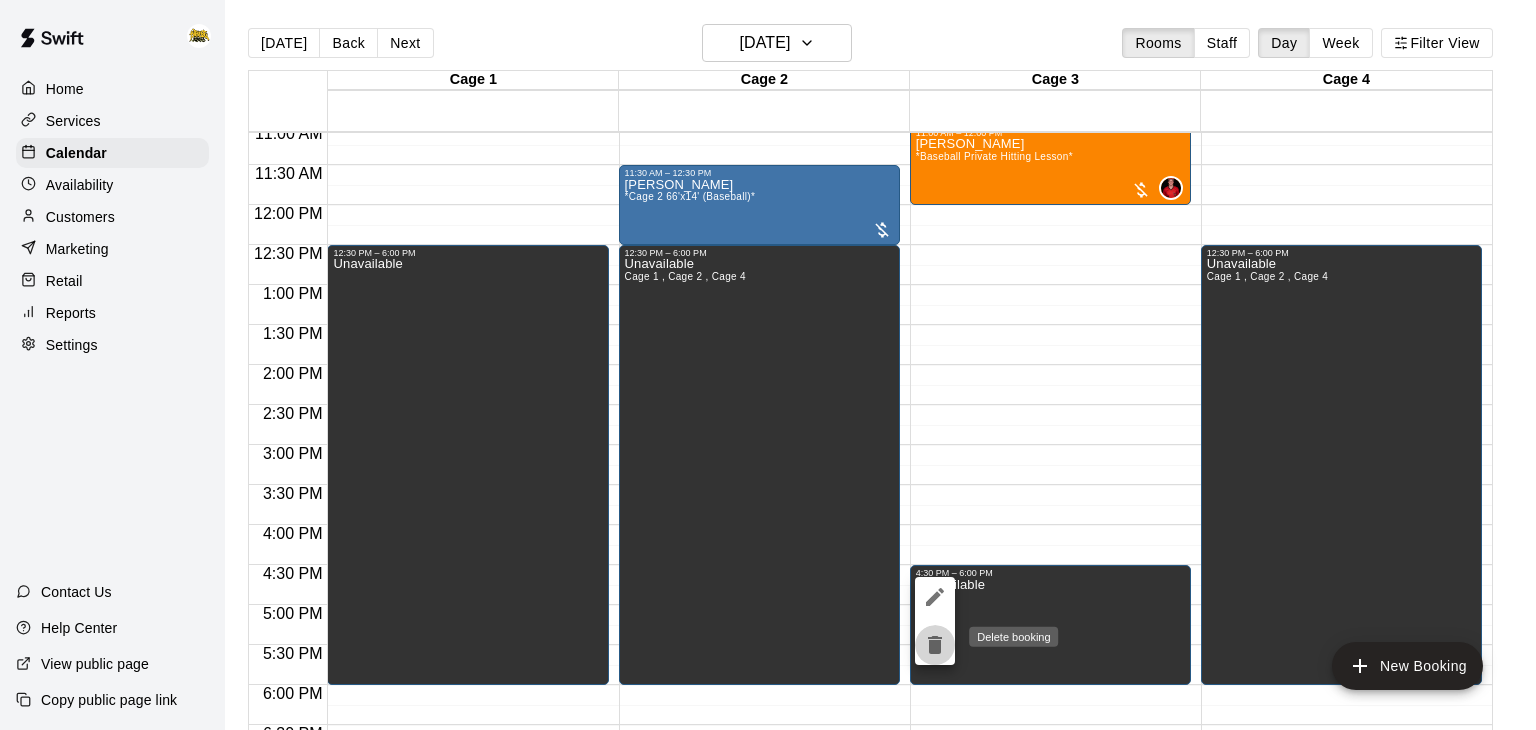 click 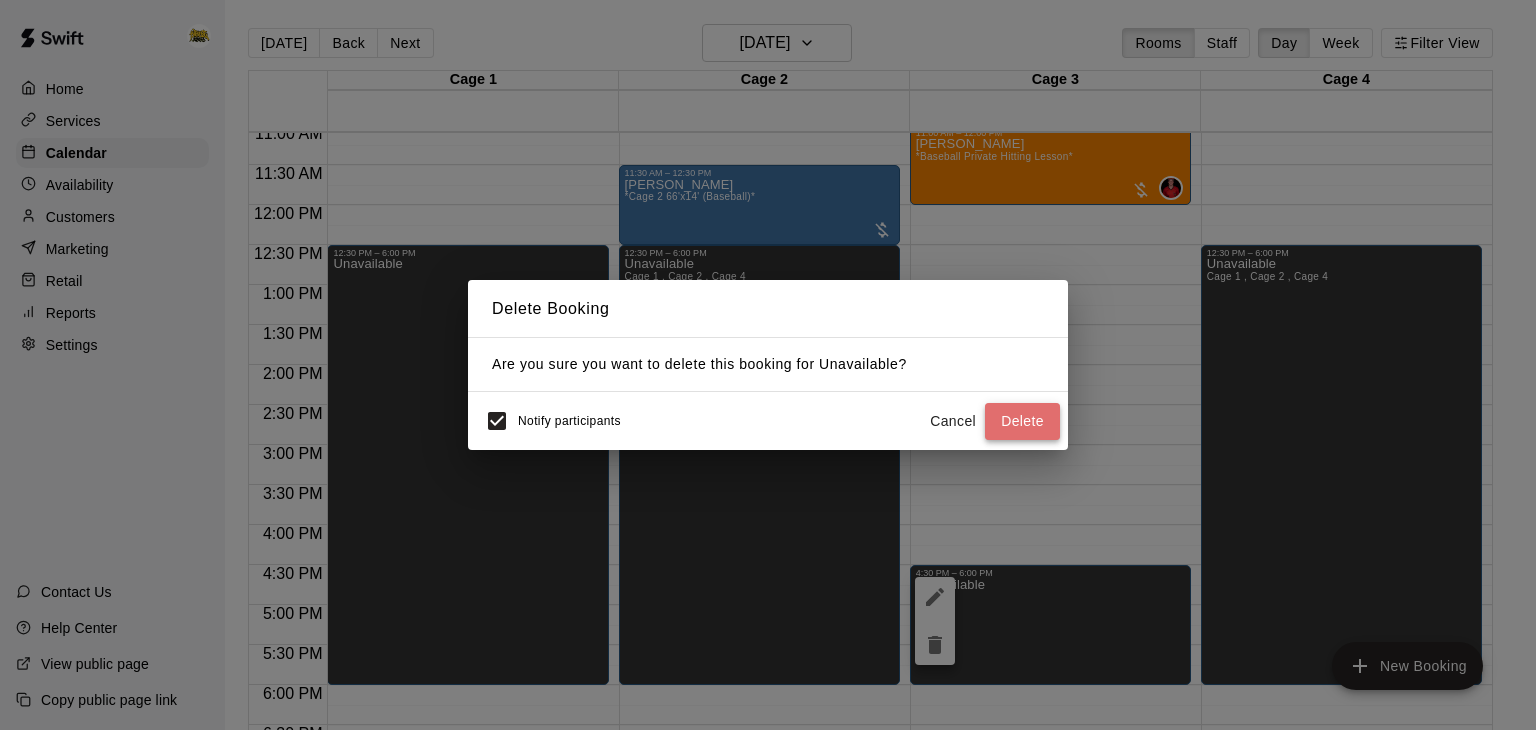 click on "Delete" at bounding box center (1022, 421) 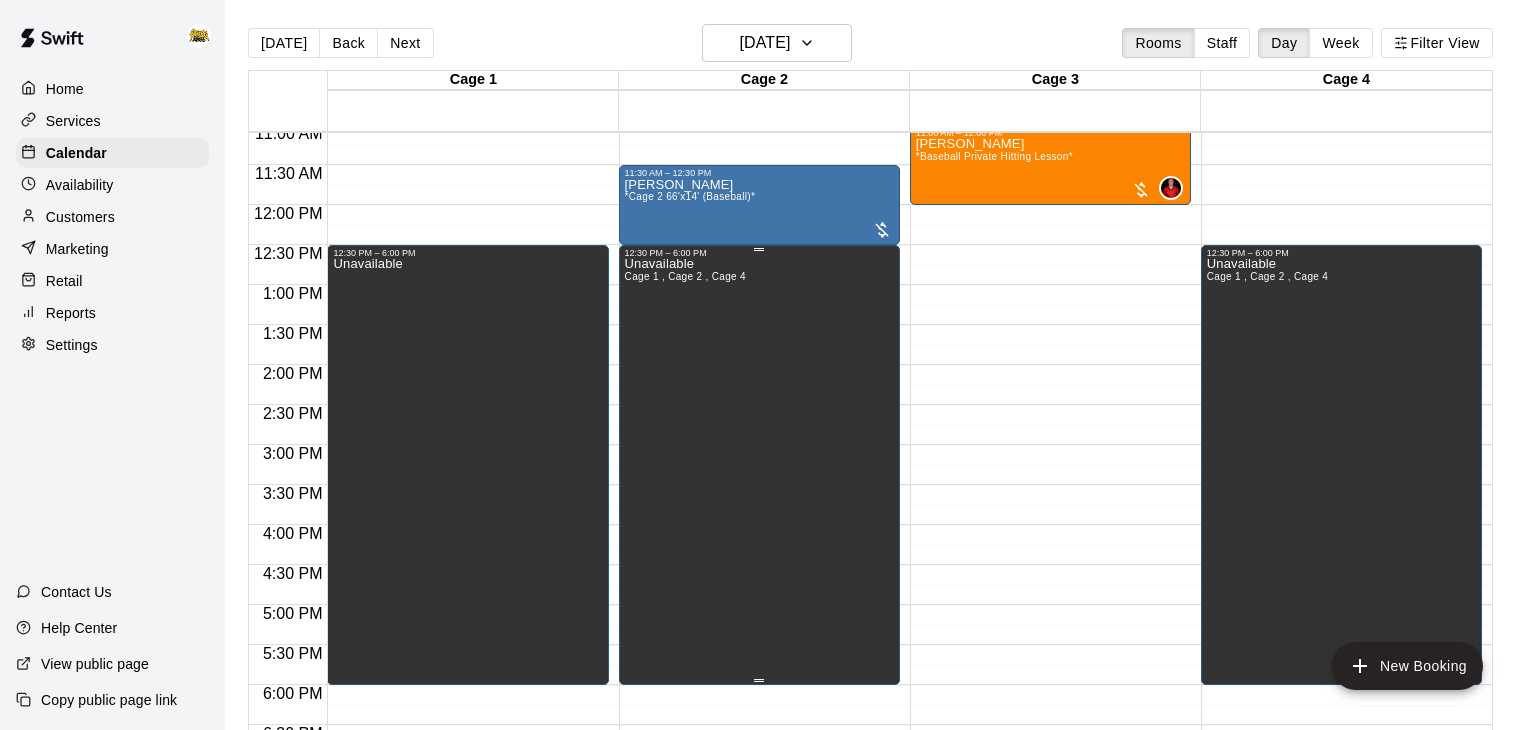 click on "Unavailable Cage 1 , Cage 2 , Cage 4" at bounding box center (759, 623) 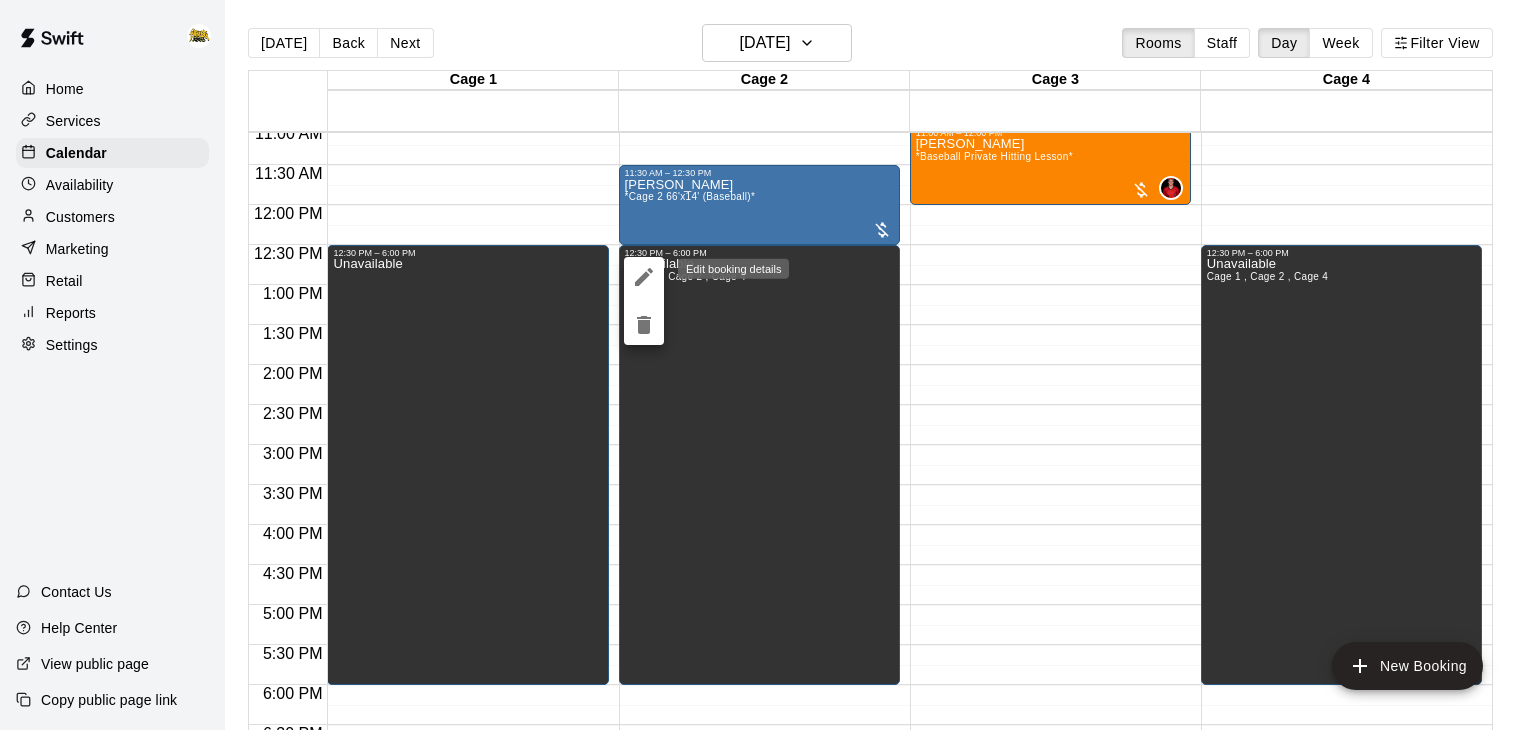 click 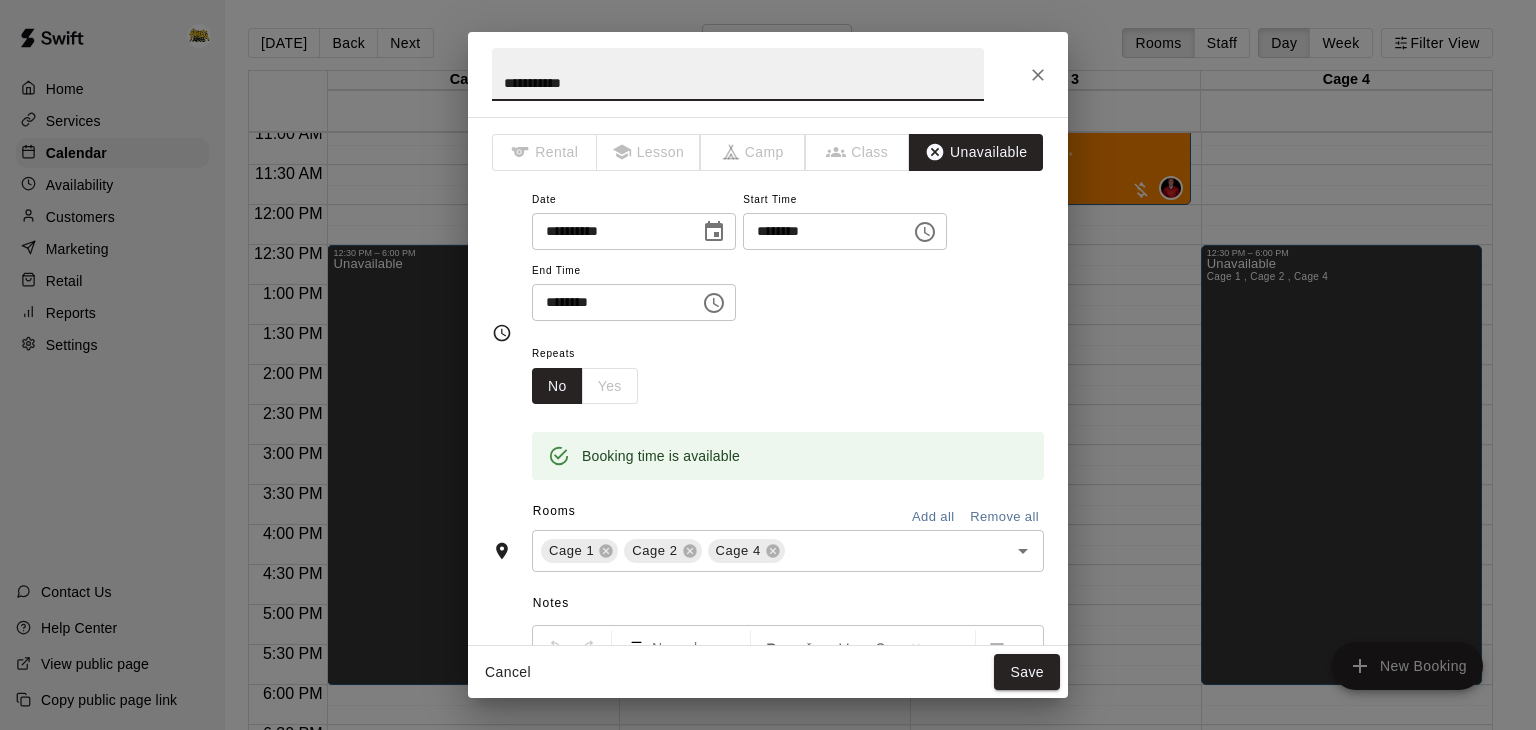 click on "Add all" at bounding box center [933, 517] 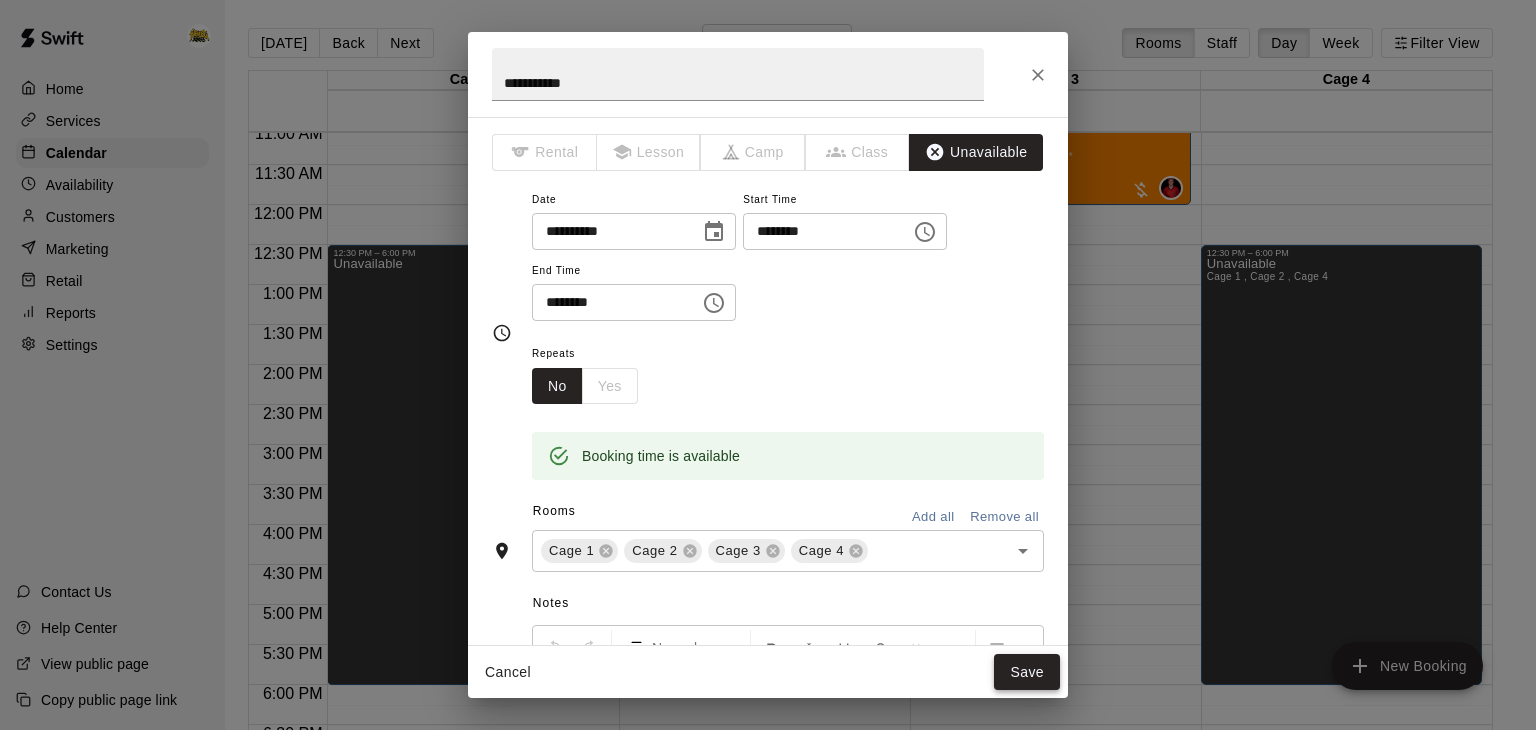 click on "Save" at bounding box center [1027, 672] 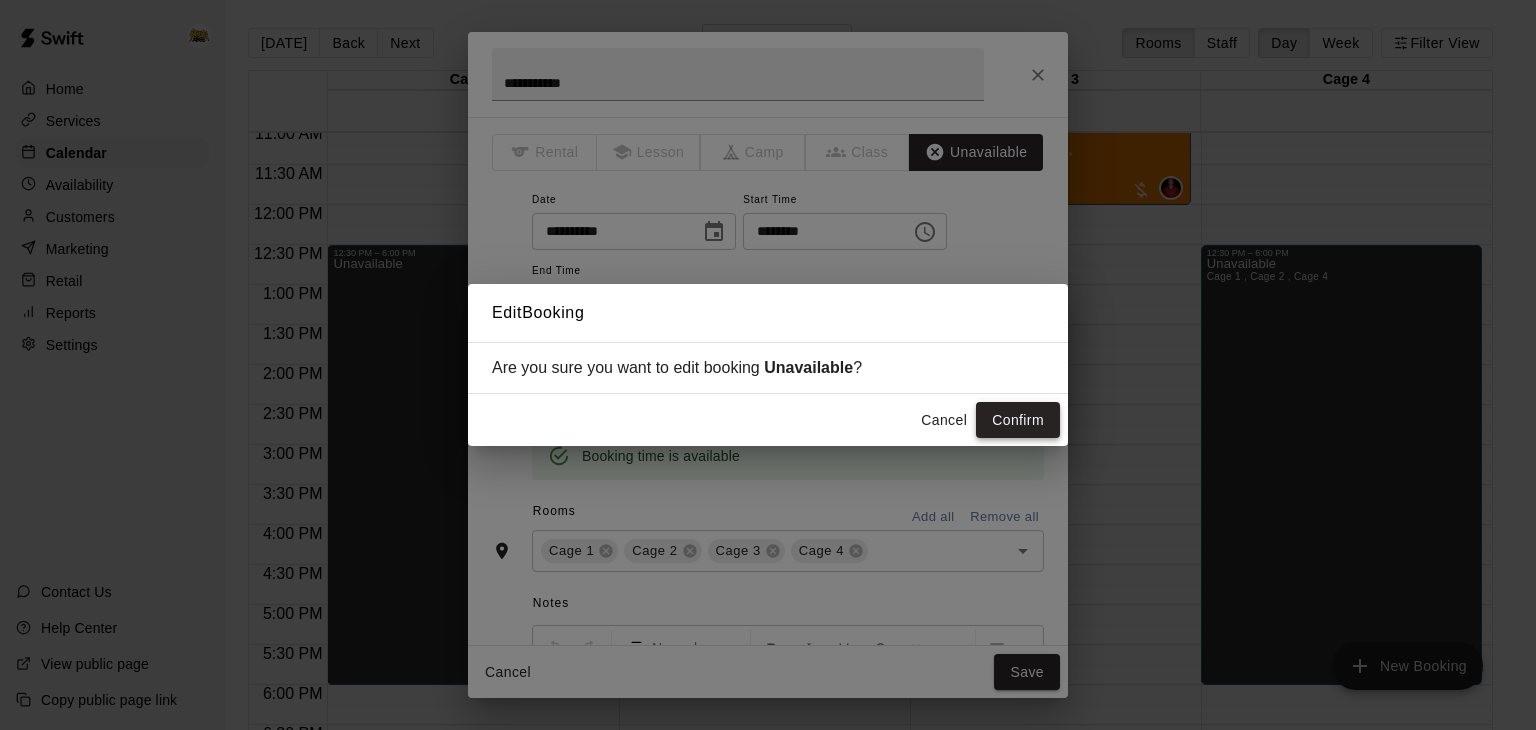 click on "Confirm" at bounding box center (1018, 420) 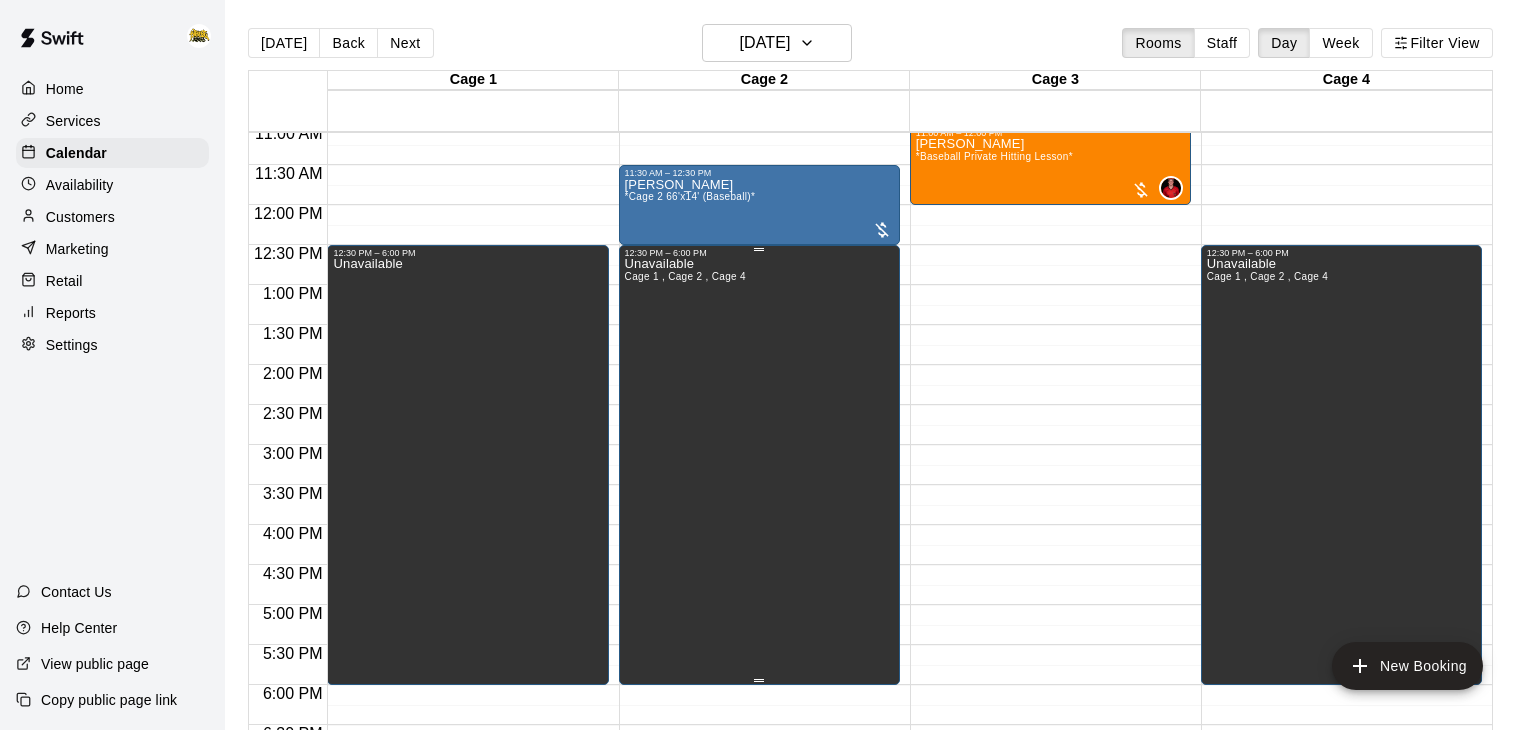 click on "Unavailable Cage 1 , Cage 2 , Cage 4" at bounding box center [759, 623] 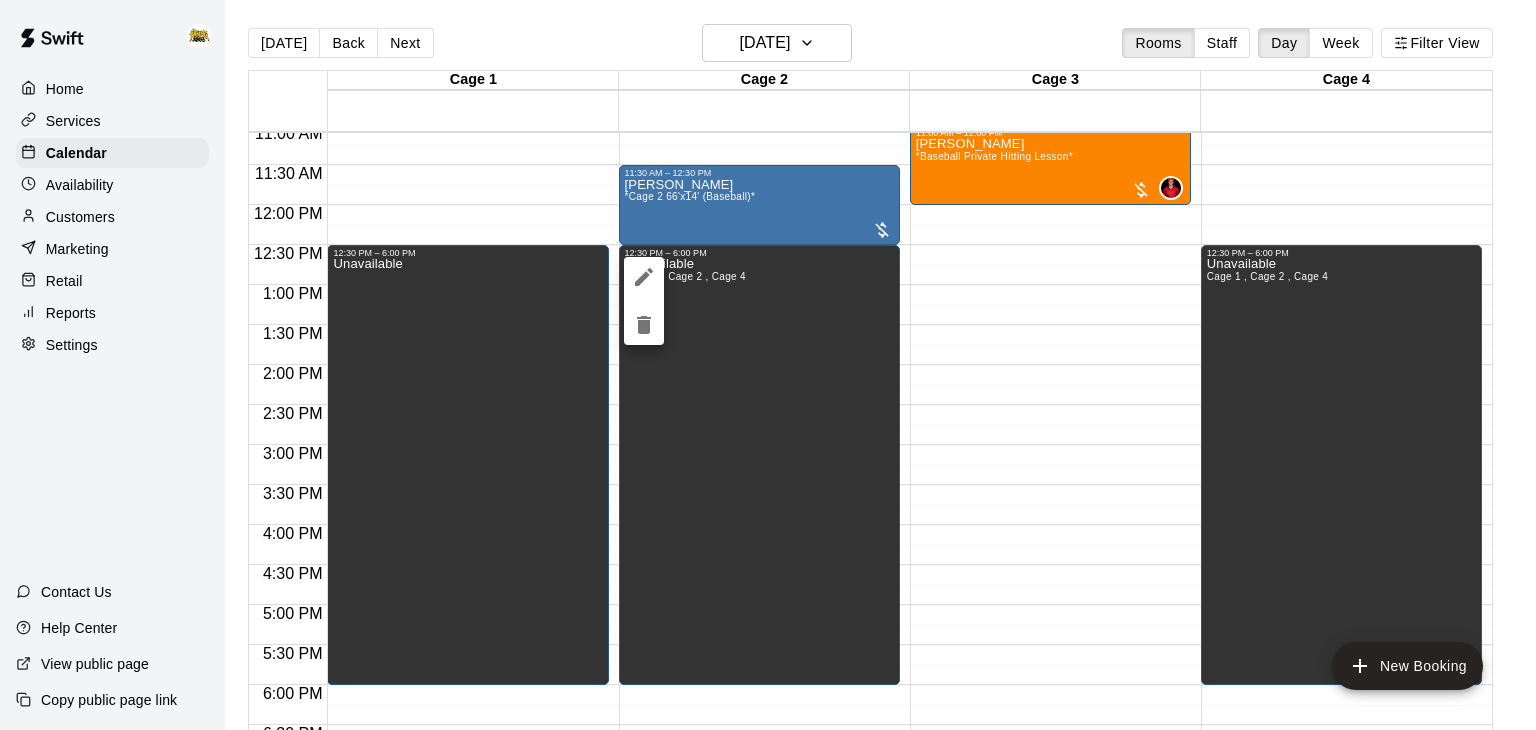 click 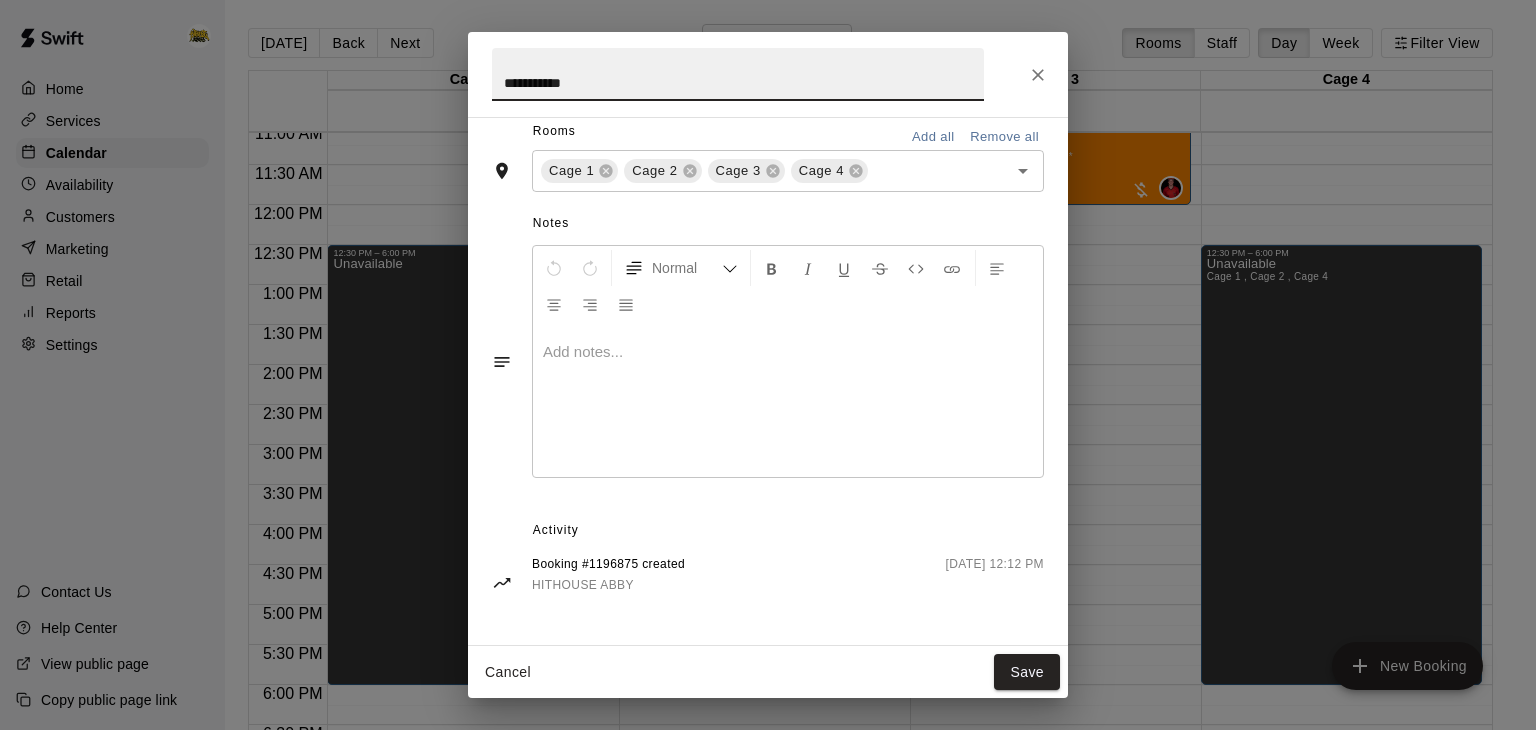 scroll, scrollTop: 448, scrollLeft: 0, axis: vertical 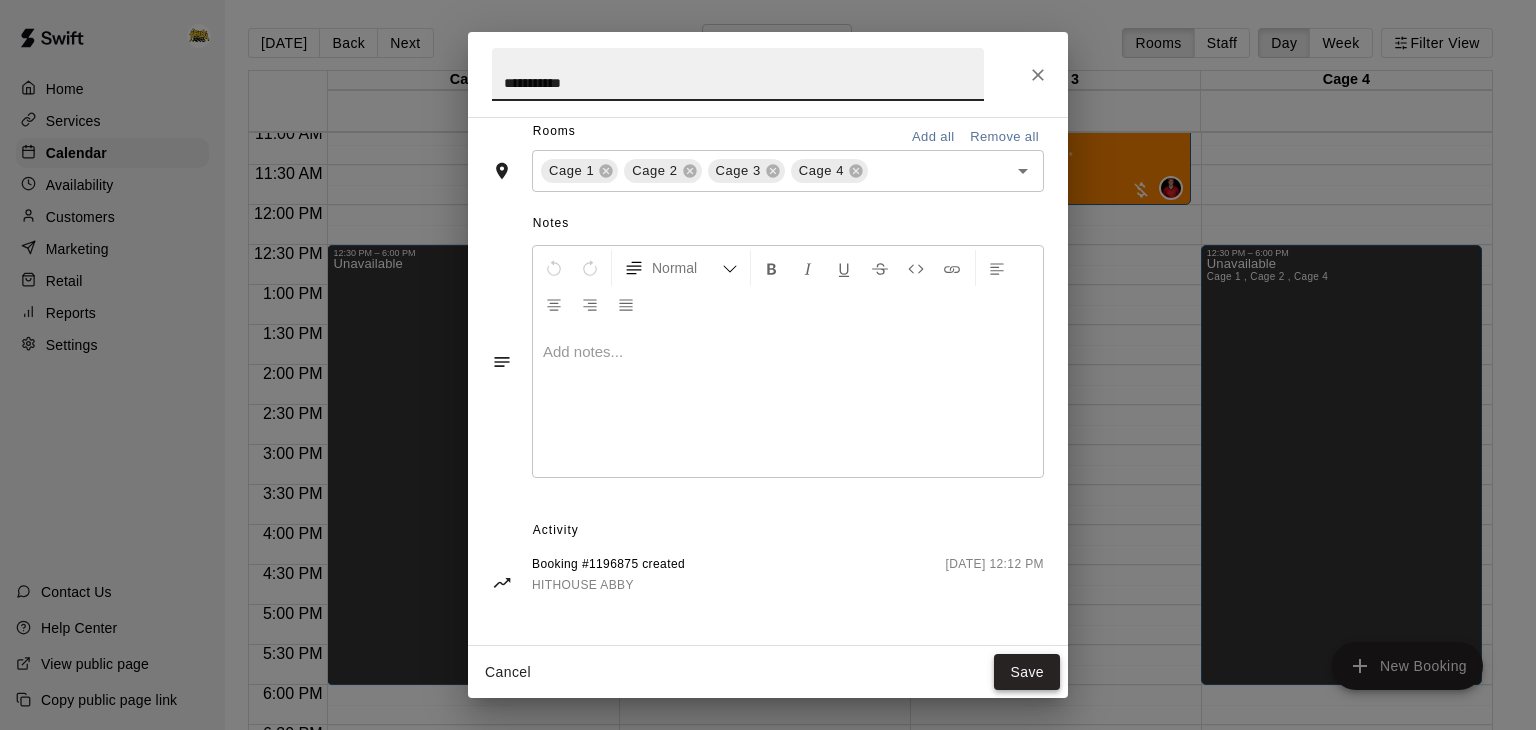click on "Save" at bounding box center (1027, 672) 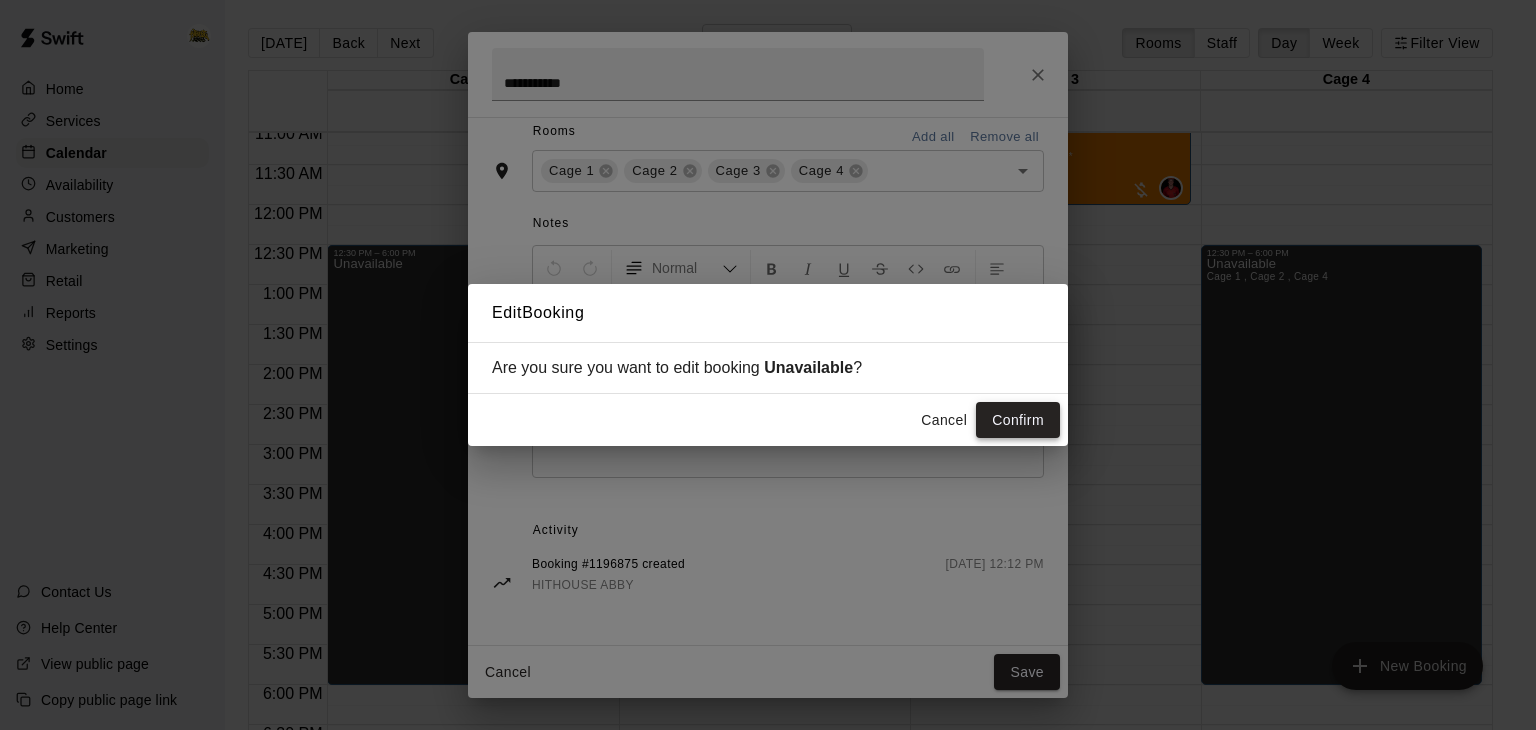 click on "Confirm" at bounding box center [1018, 420] 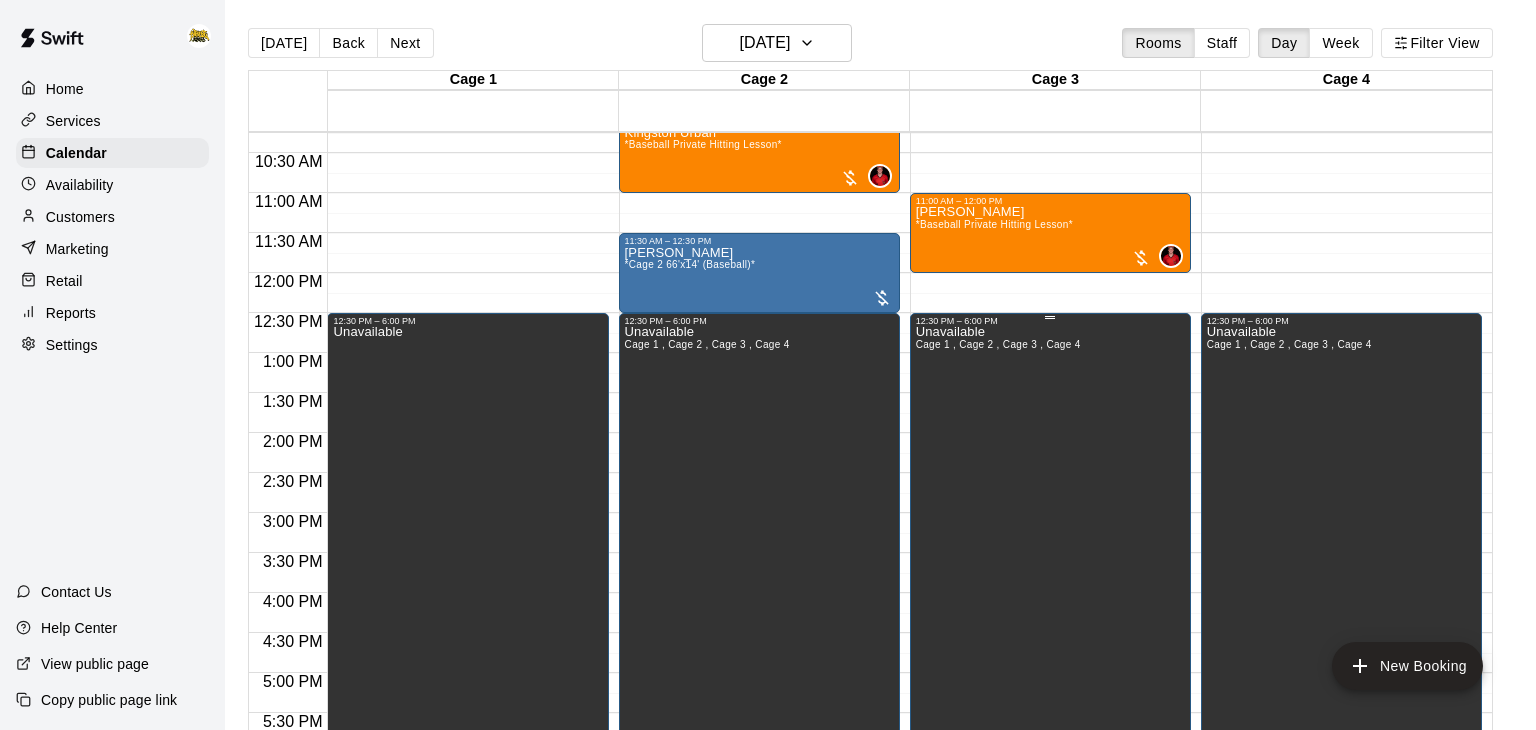 scroll, scrollTop: 821, scrollLeft: 0, axis: vertical 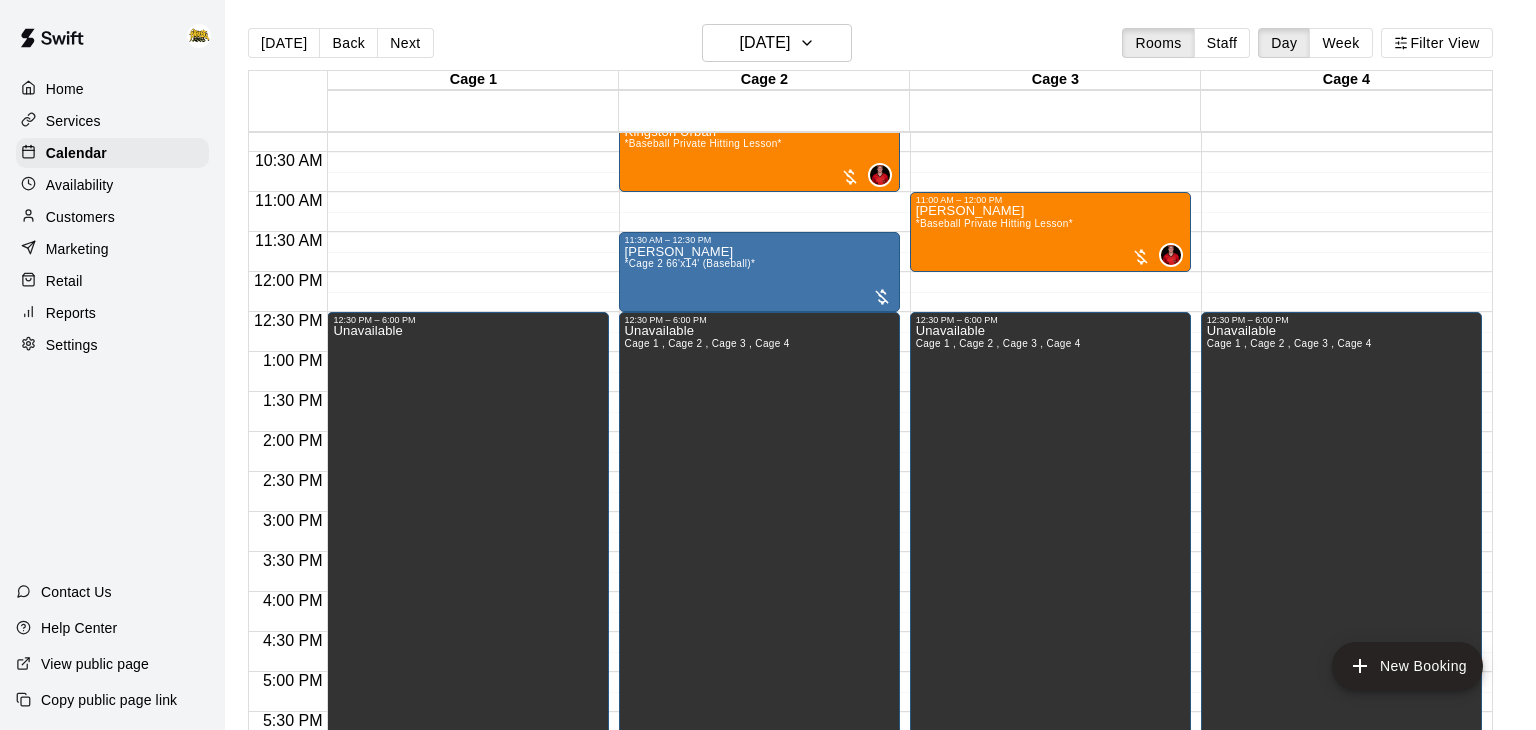 click on "Home" at bounding box center (65, 89) 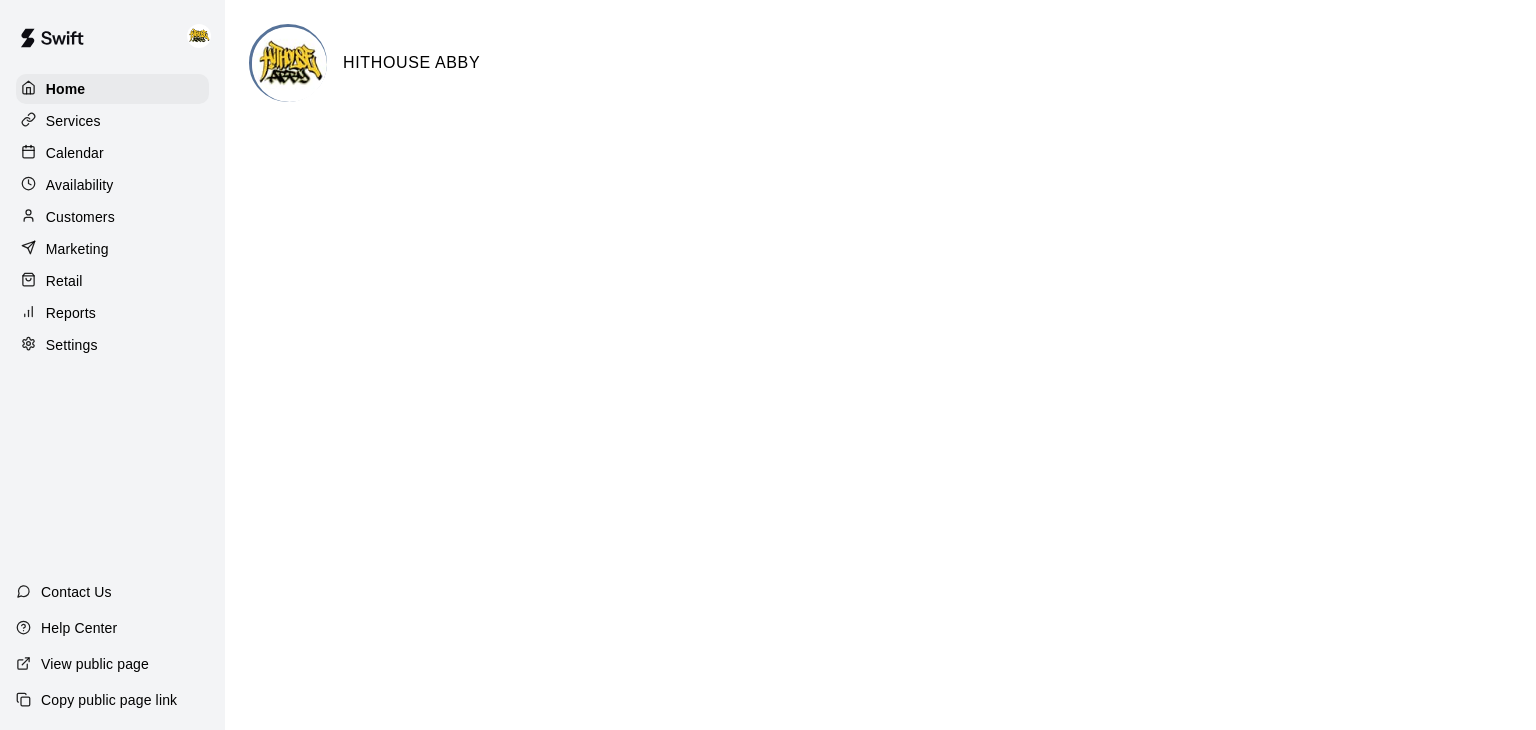 click on "Calendar" at bounding box center [75, 153] 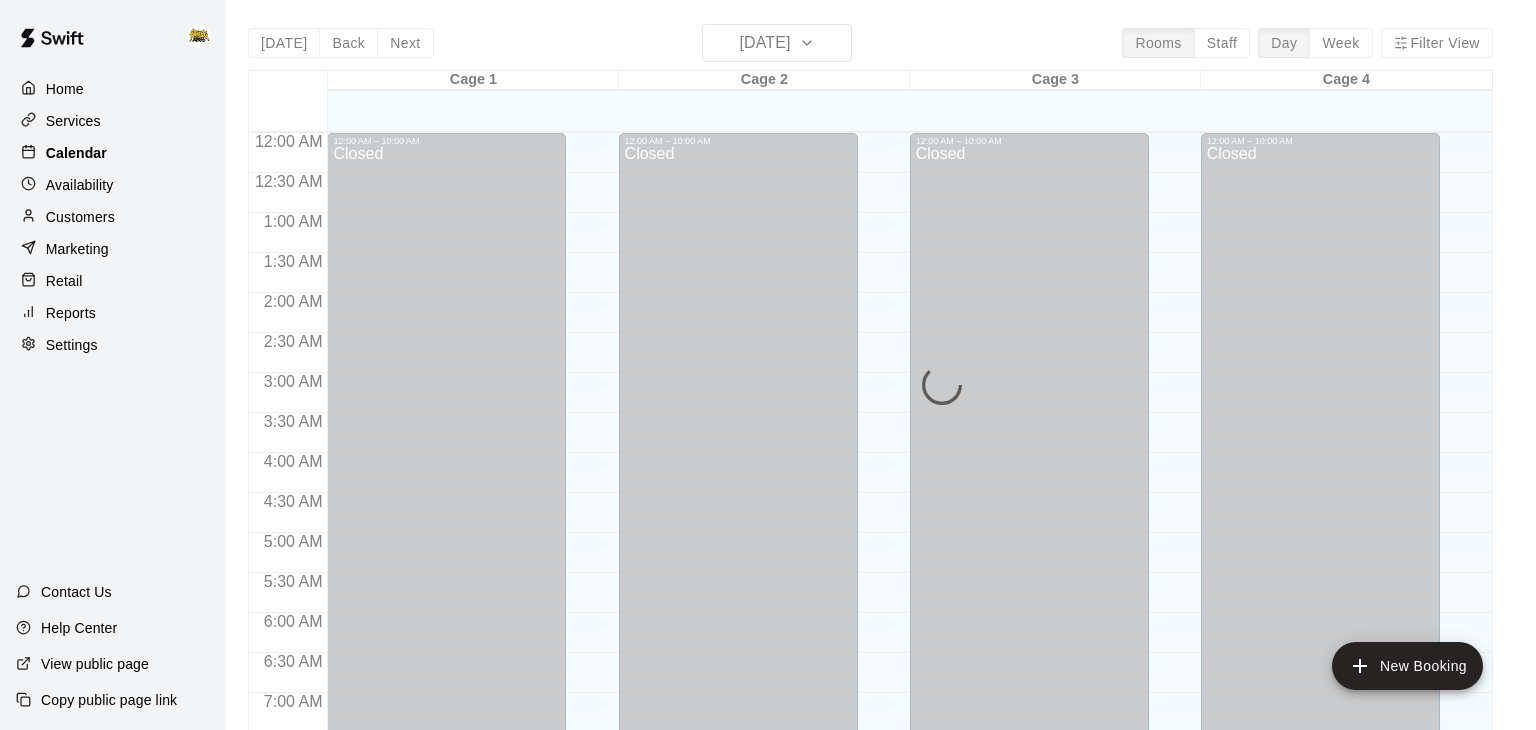 scroll, scrollTop: 1239, scrollLeft: 0, axis: vertical 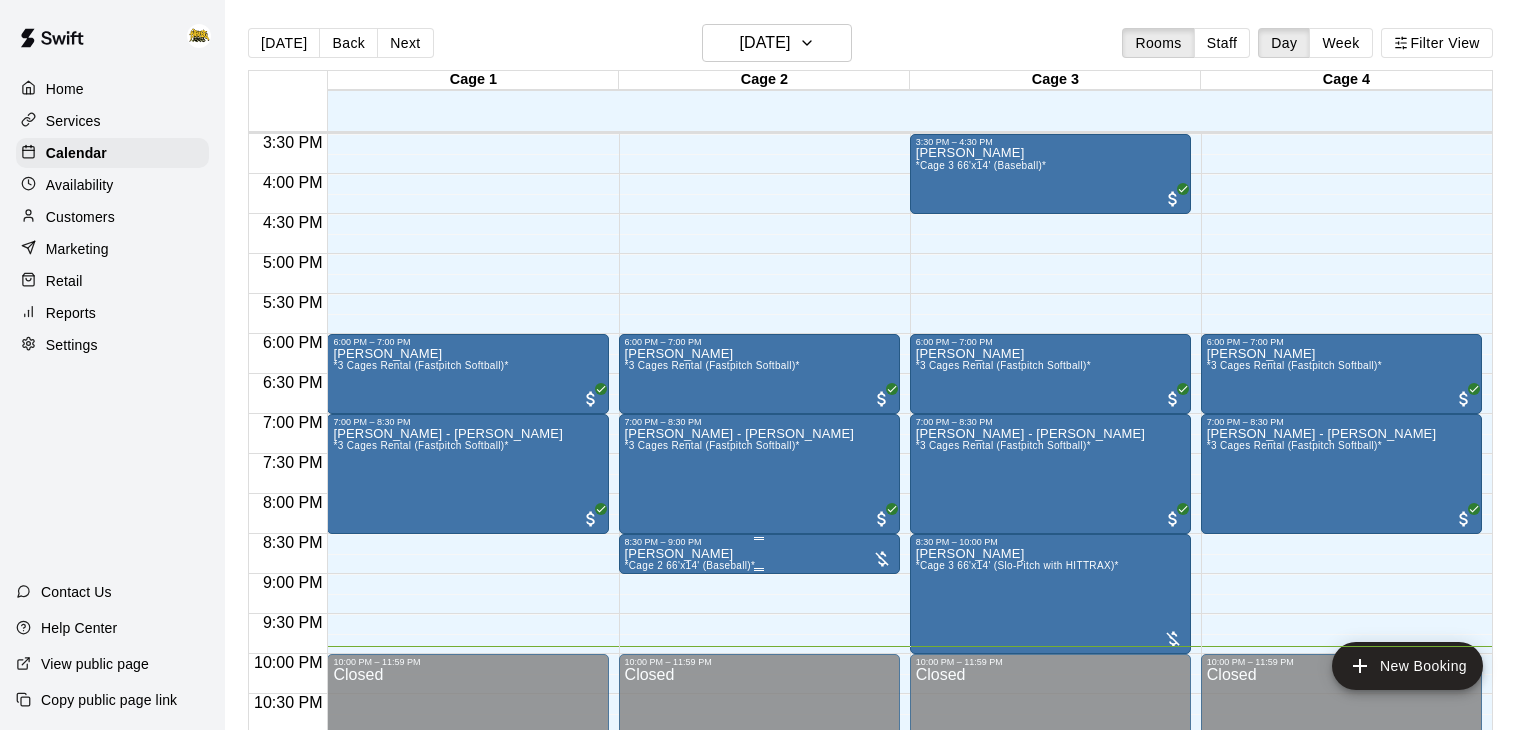 click on "[PERSON_NAME]  *Cage 2 66'x14' (Baseball)*" at bounding box center [759, 912] 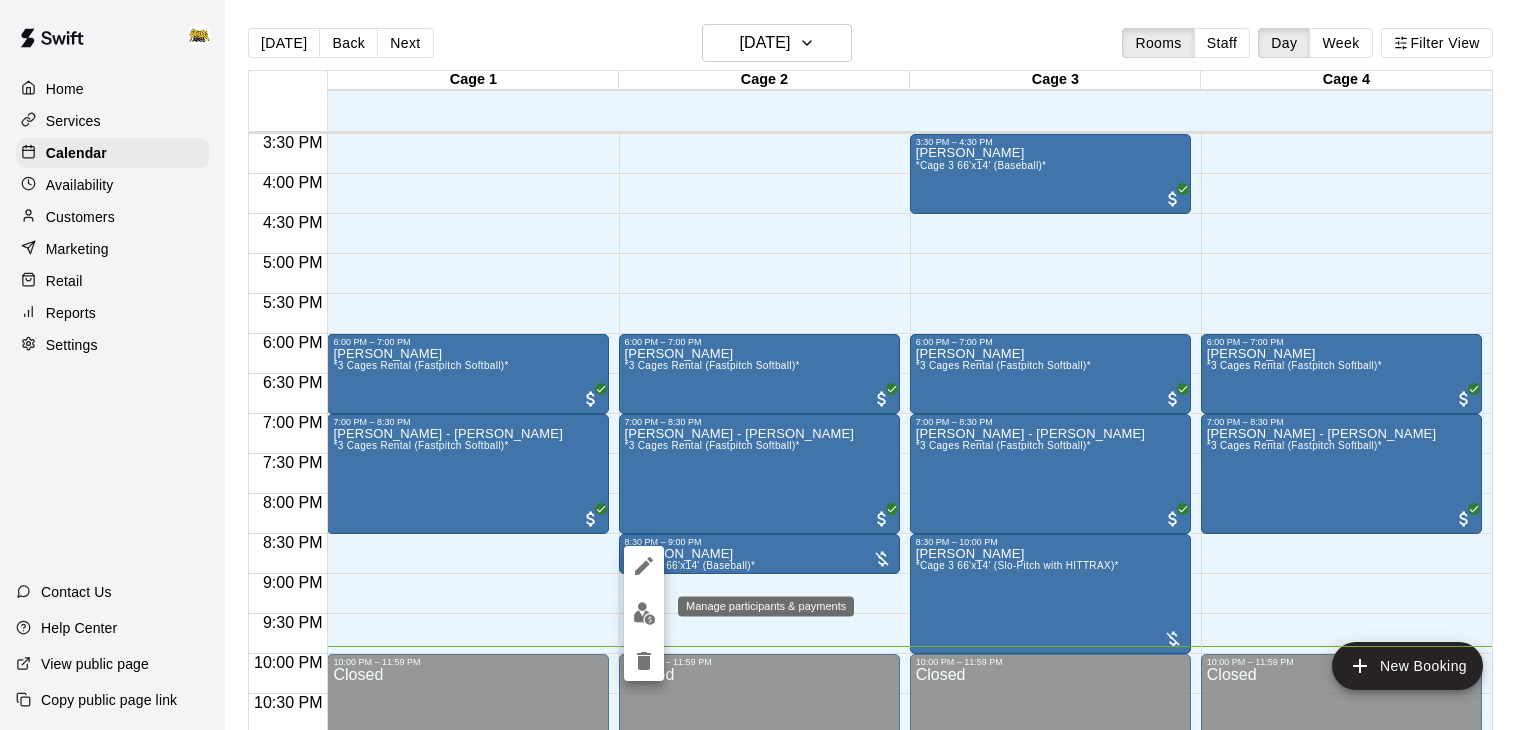 click at bounding box center [644, 613] 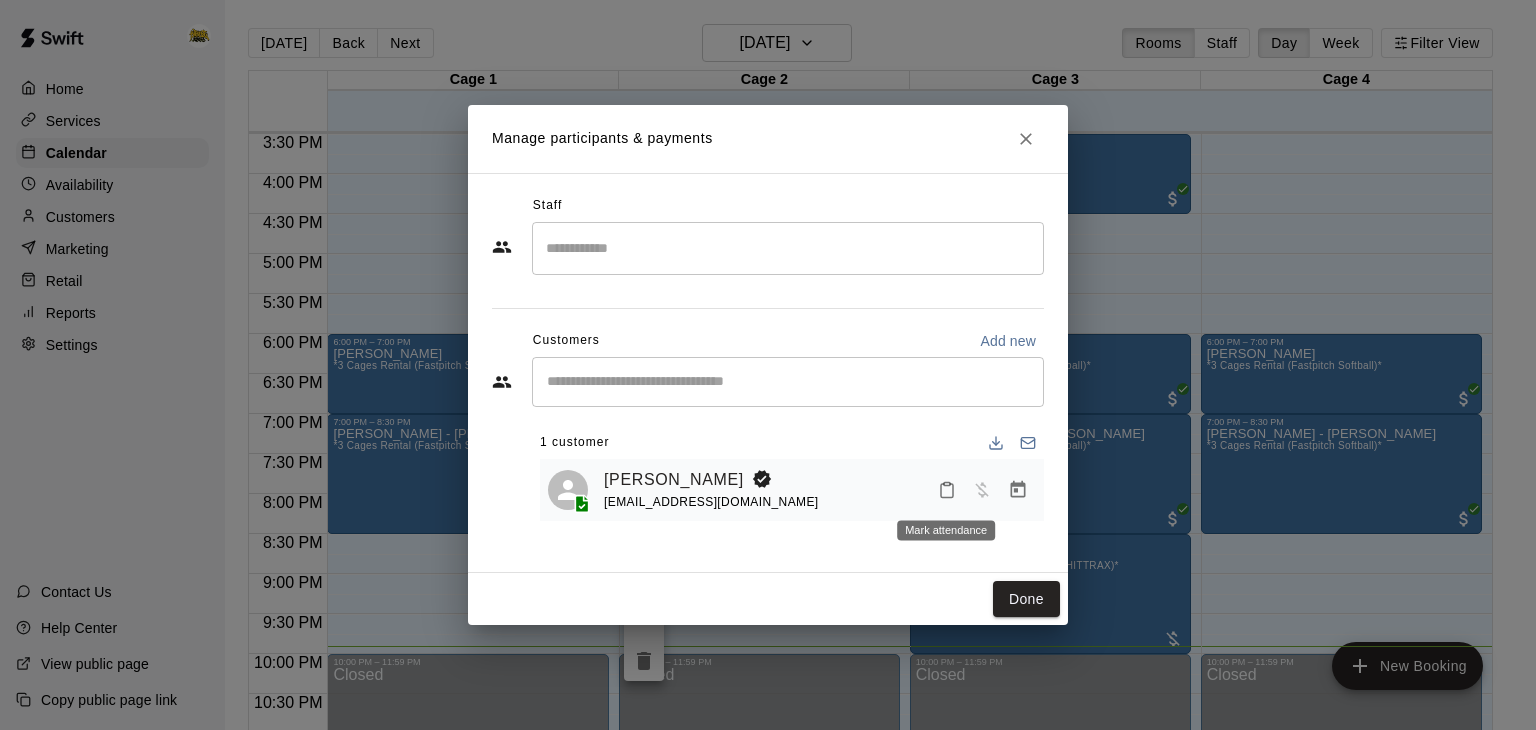 click 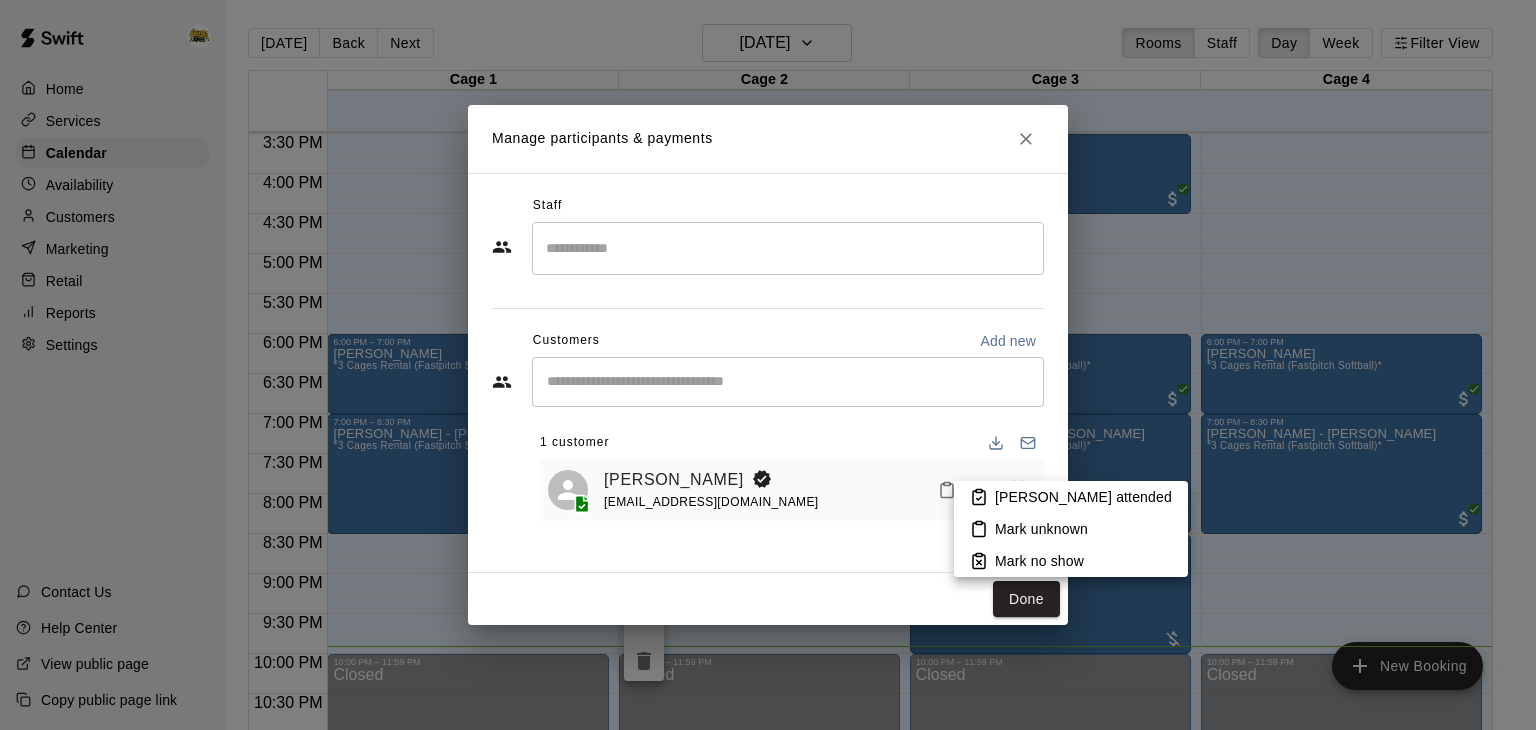 click 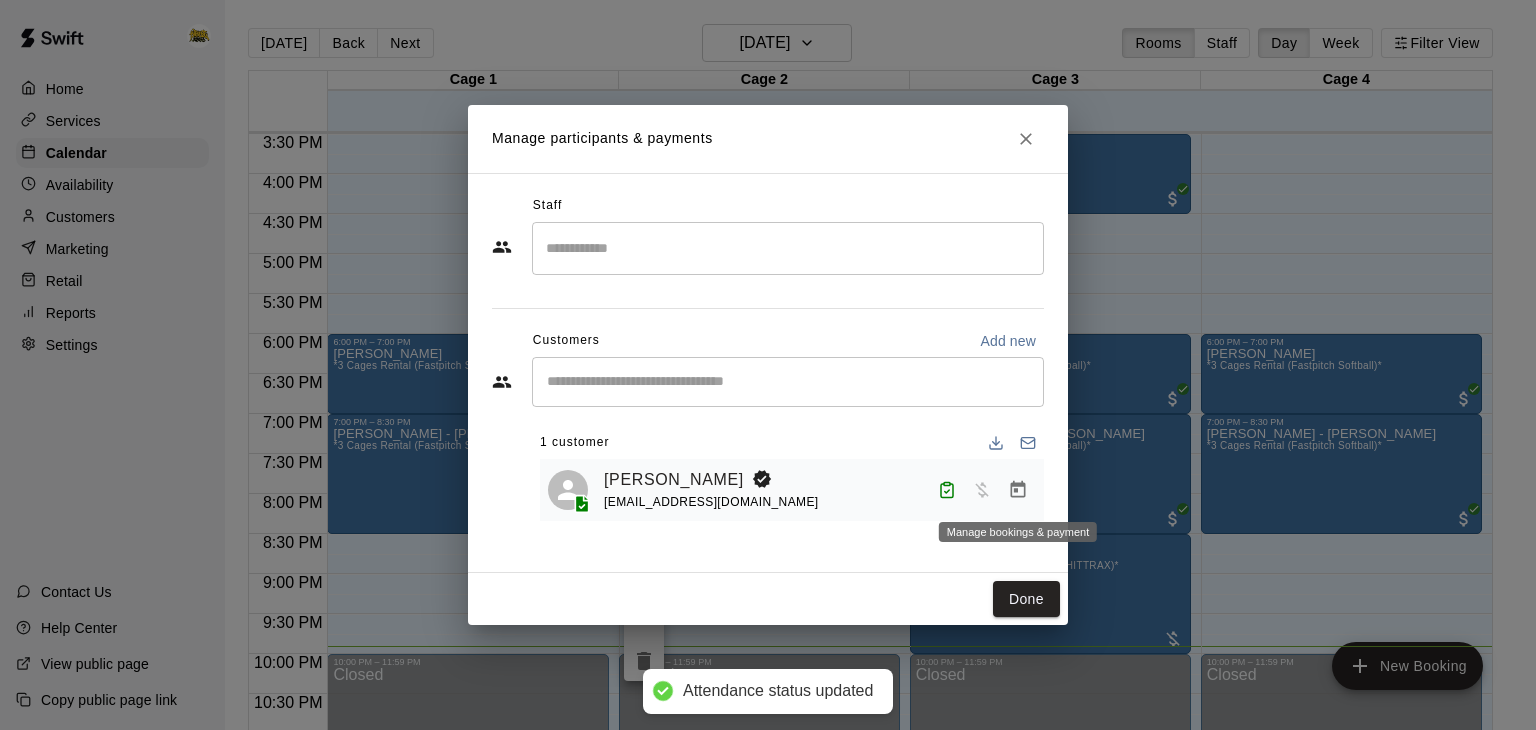 click 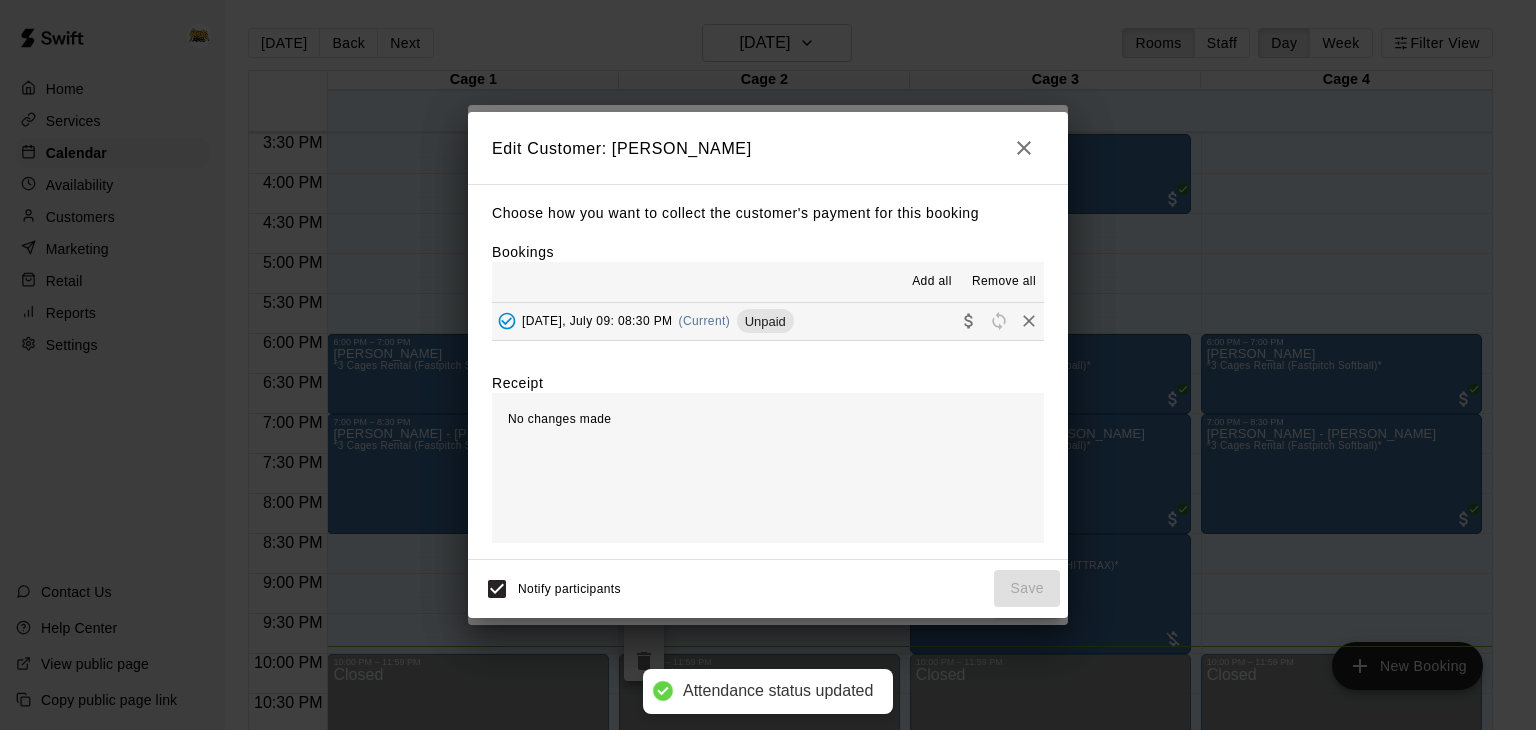 click on "[DATE], July 09: 08:30 PM (Current) Unpaid" at bounding box center [768, 321] 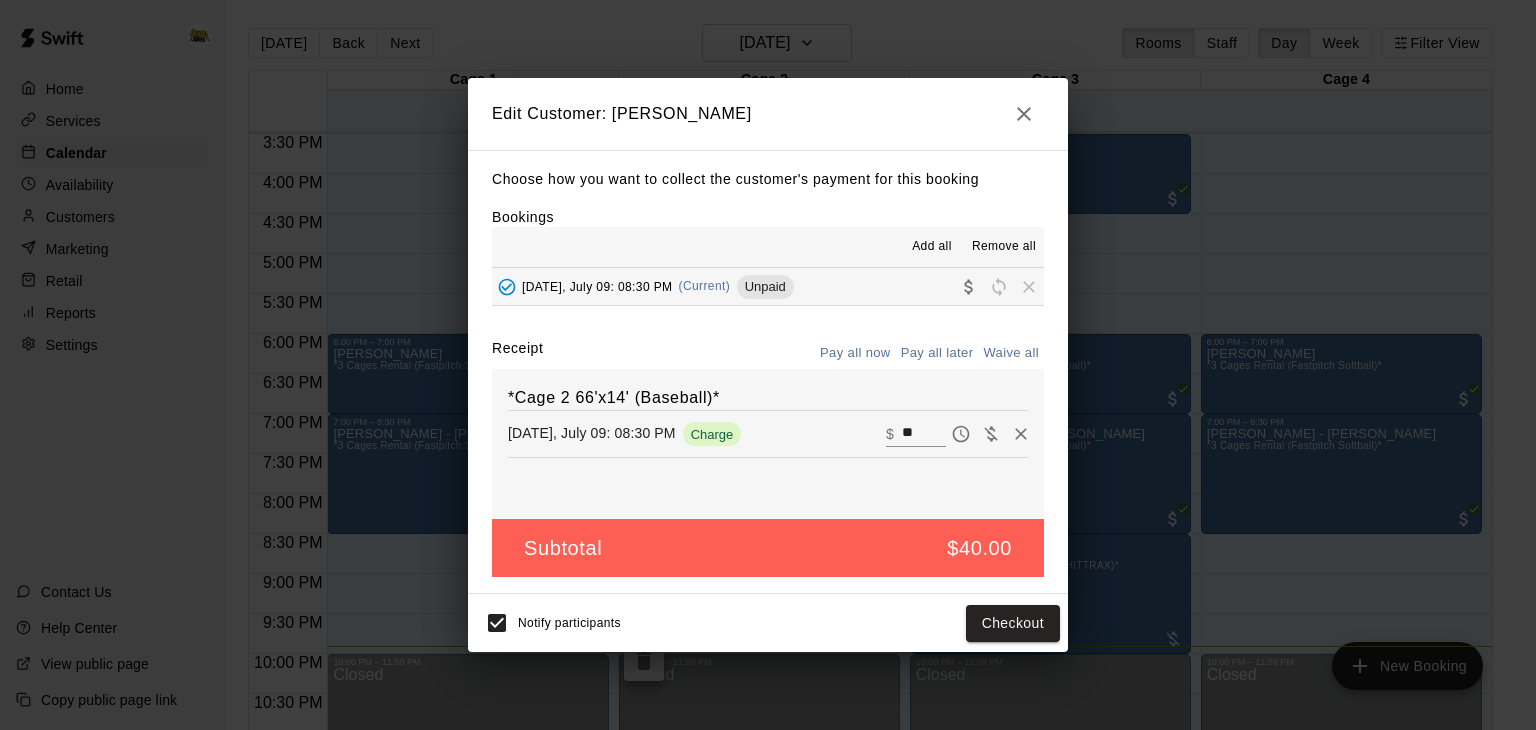 click on "**" at bounding box center (924, 434) 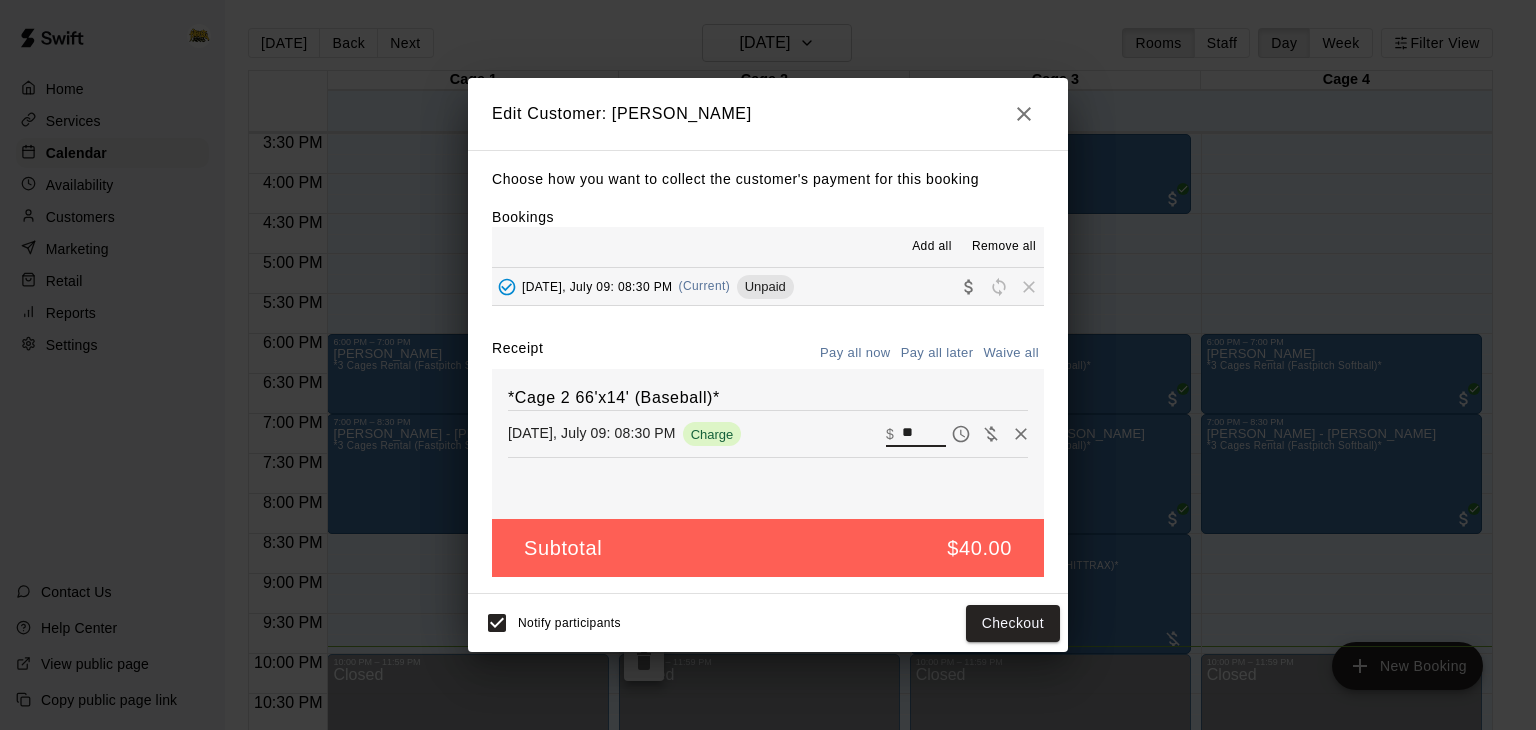 type on "*" 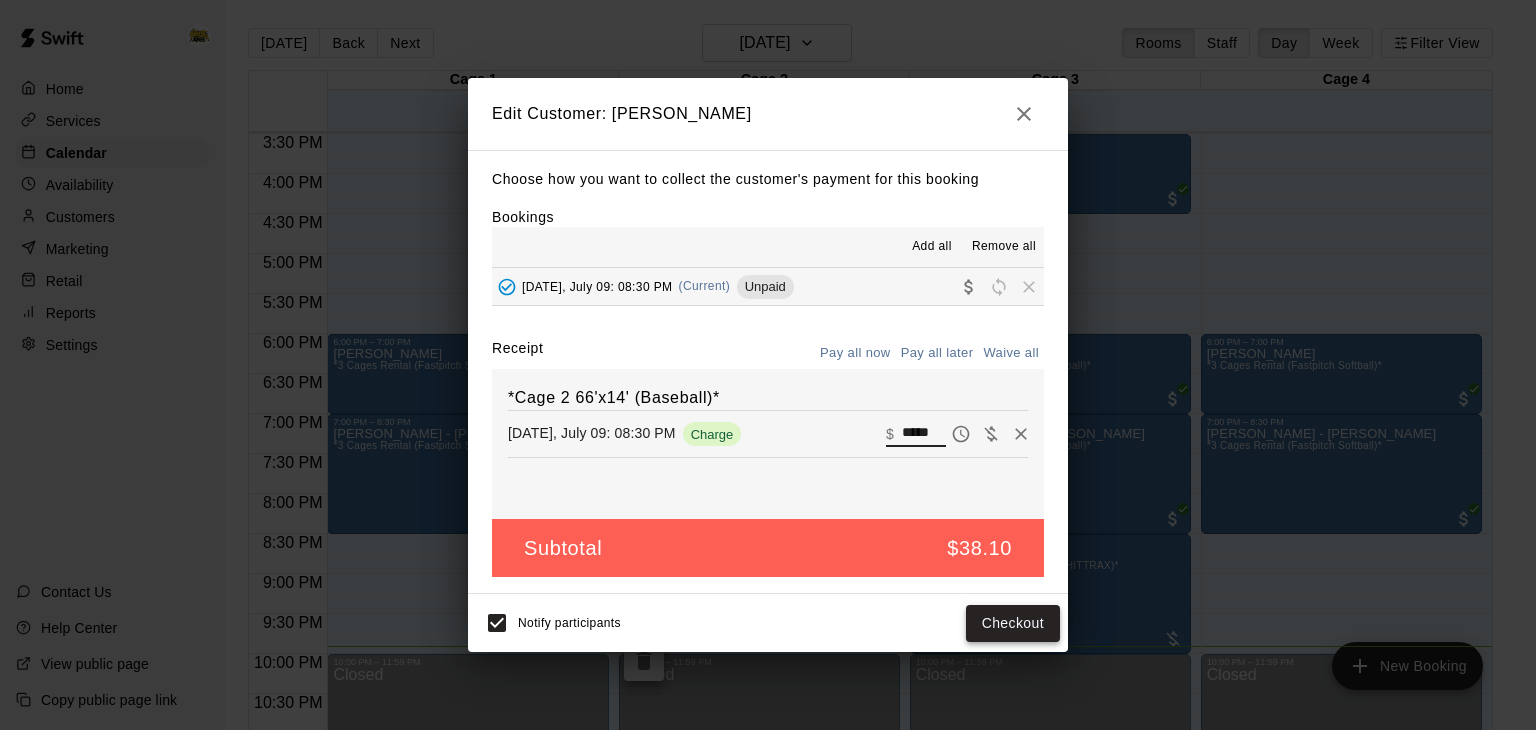 type on "*****" 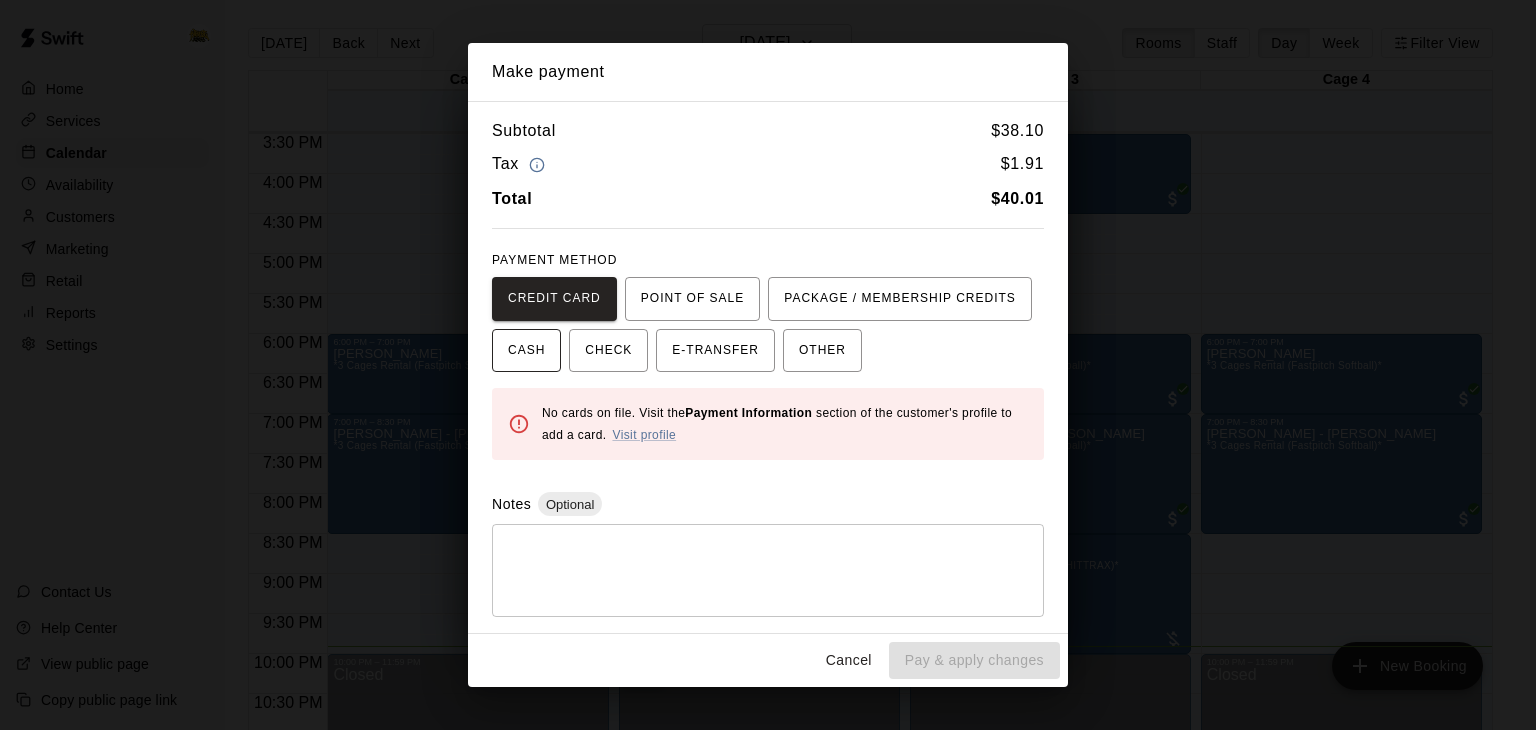 click on "CASH" at bounding box center [526, 351] 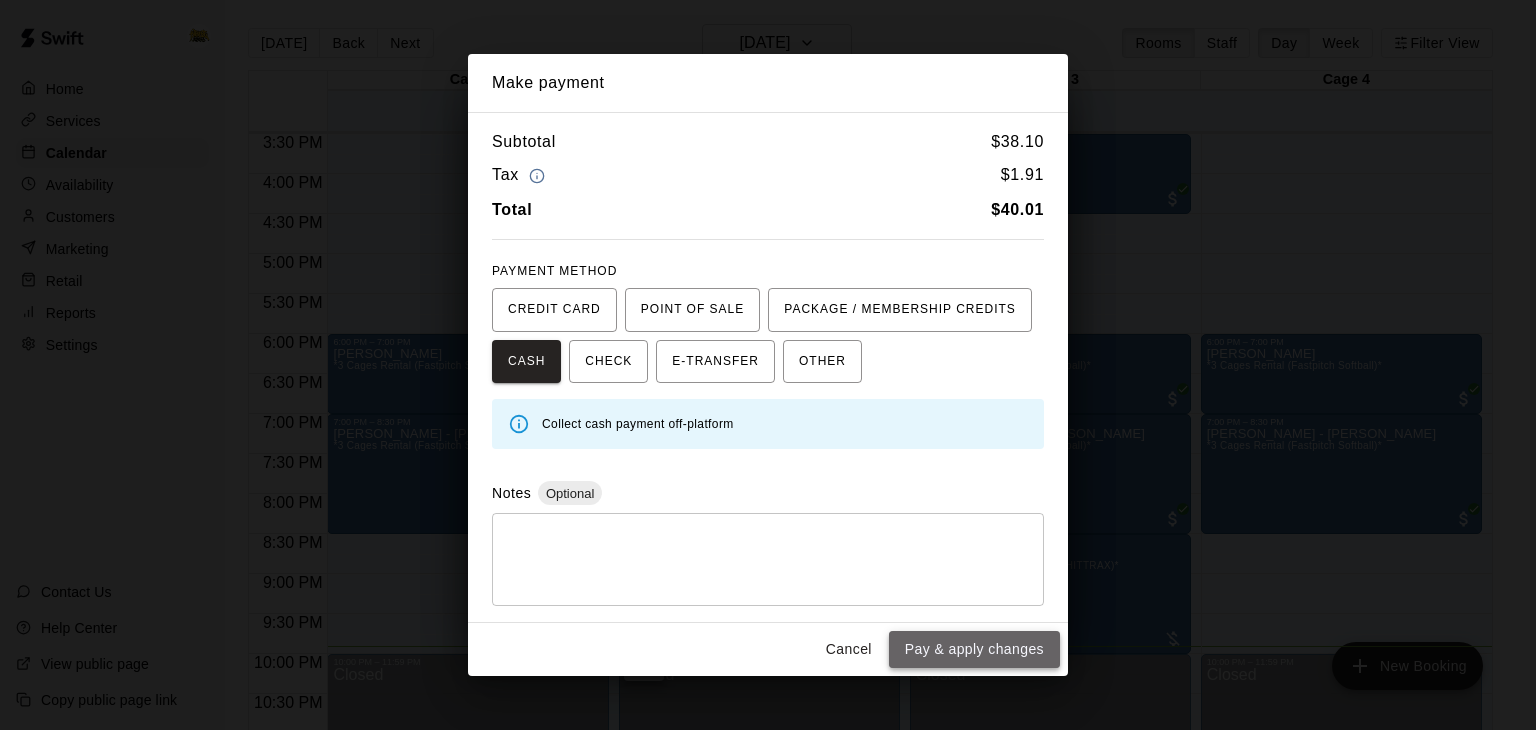 click on "Pay & apply changes" at bounding box center (974, 649) 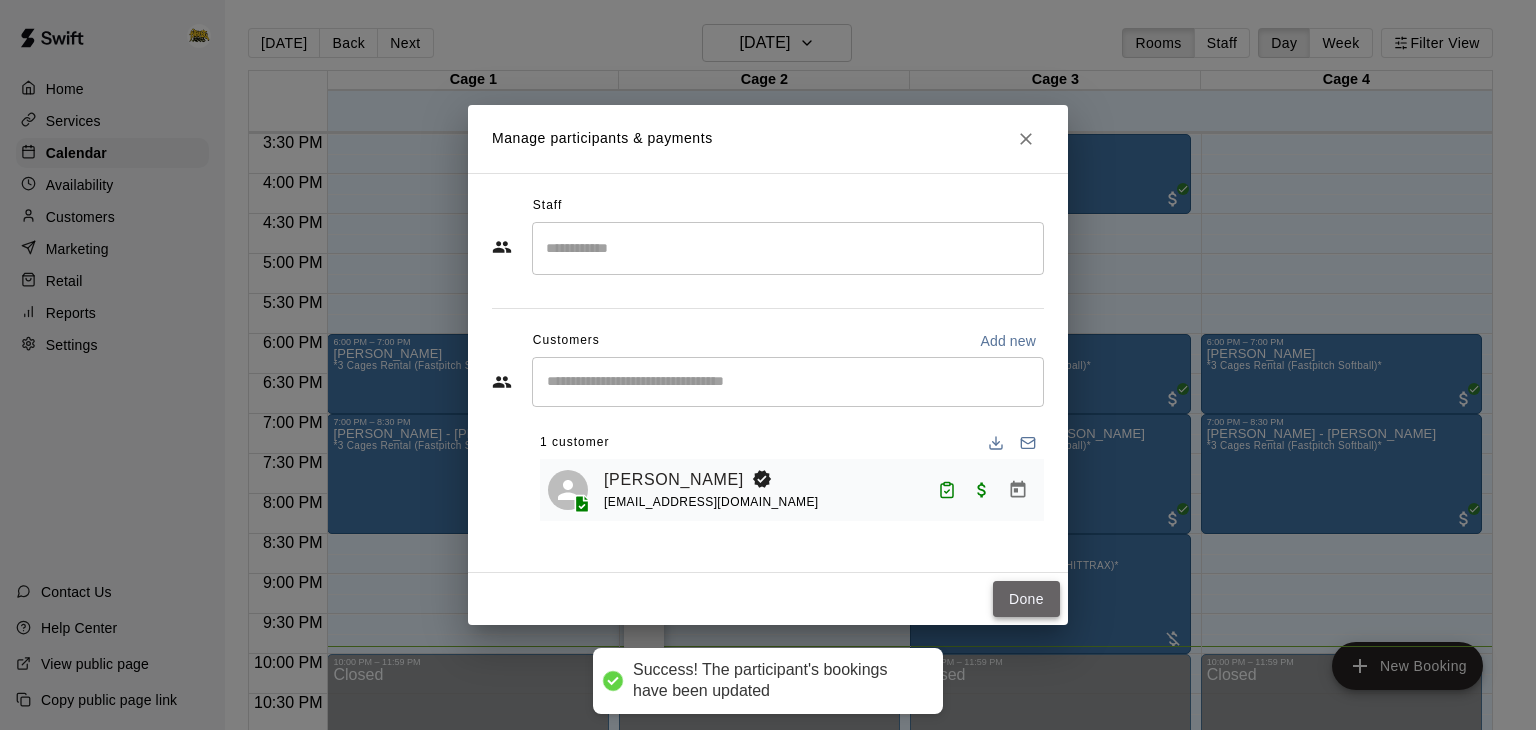 click on "Done" at bounding box center (1026, 599) 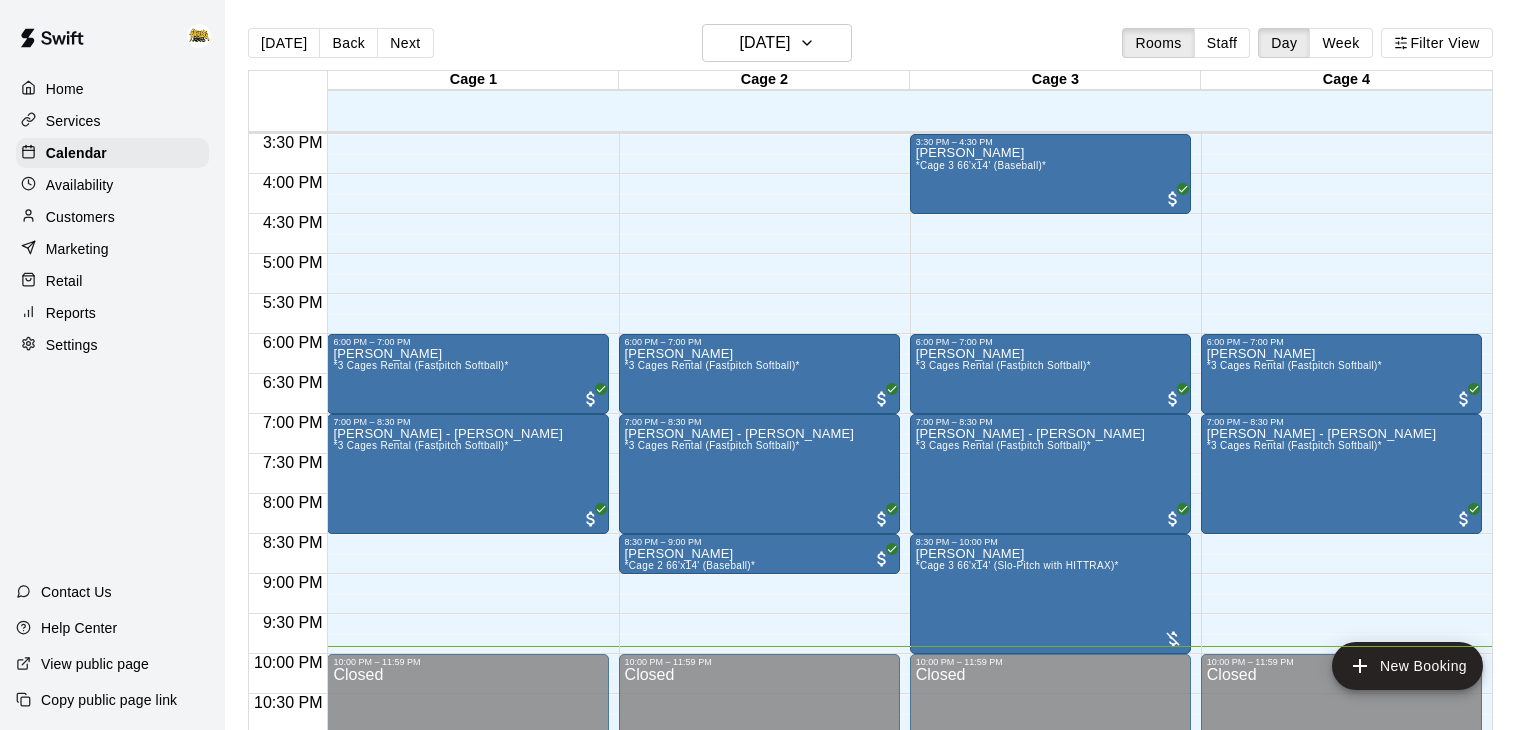 click on "[PERSON_NAME] *Cage 3 66'x14' (Slo-Pitch with HITTRAX)*" at bounding box center (1017, 912) 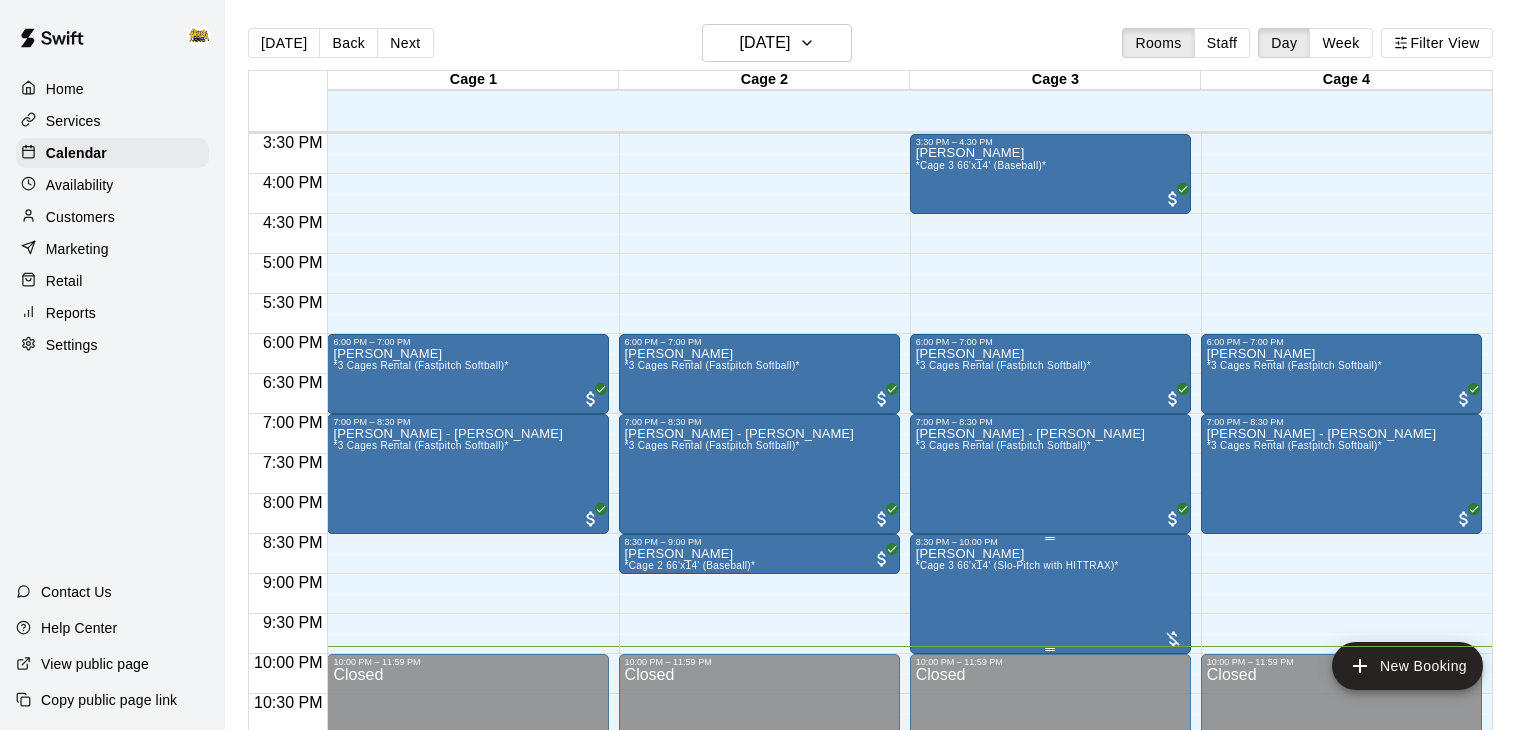 click on "[PERSON_NAME] *Cage 3 66'x14' (Slo-Pitch with HITTRAX)*" at bounding box center (1017, 912) 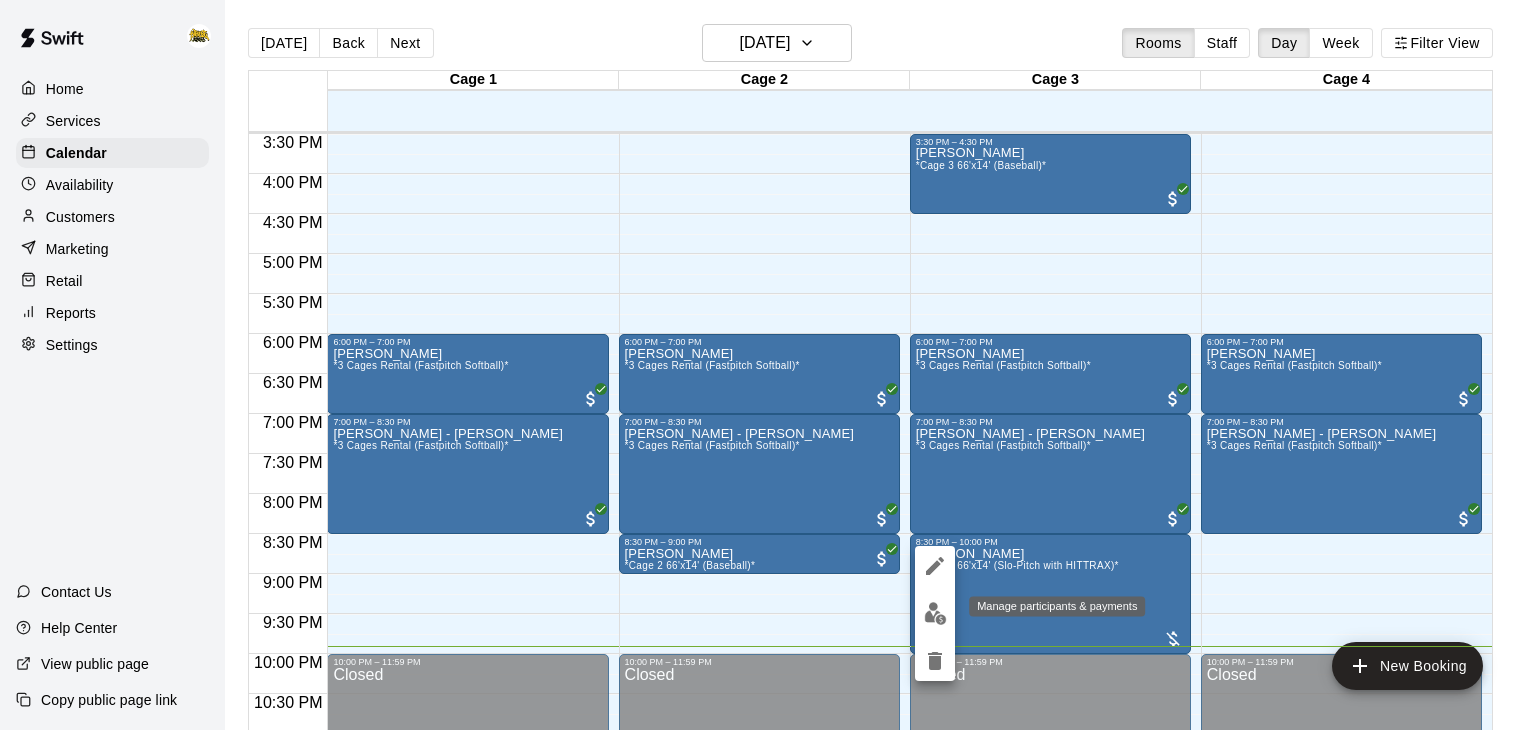 click at bounding box center [935, 613] 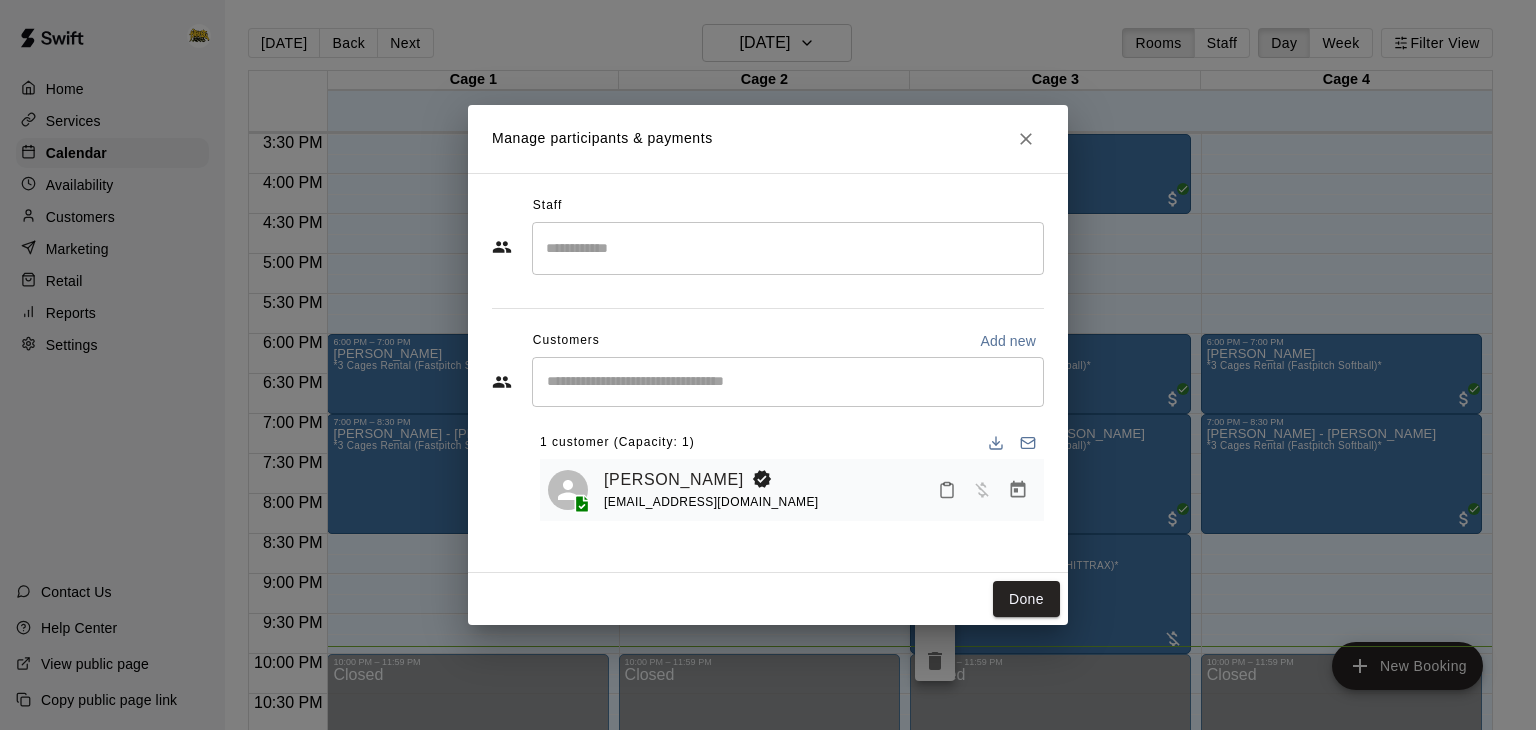 click 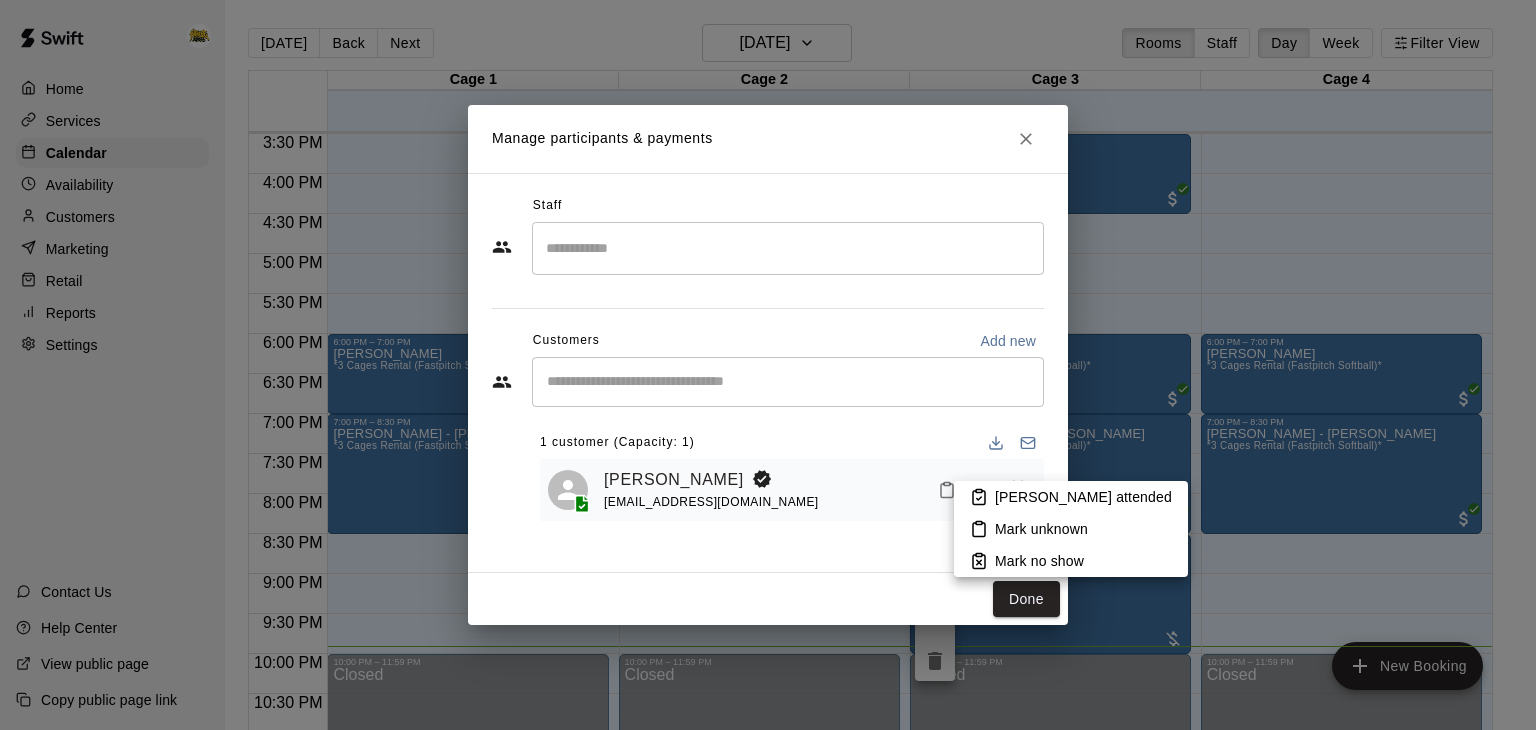 click 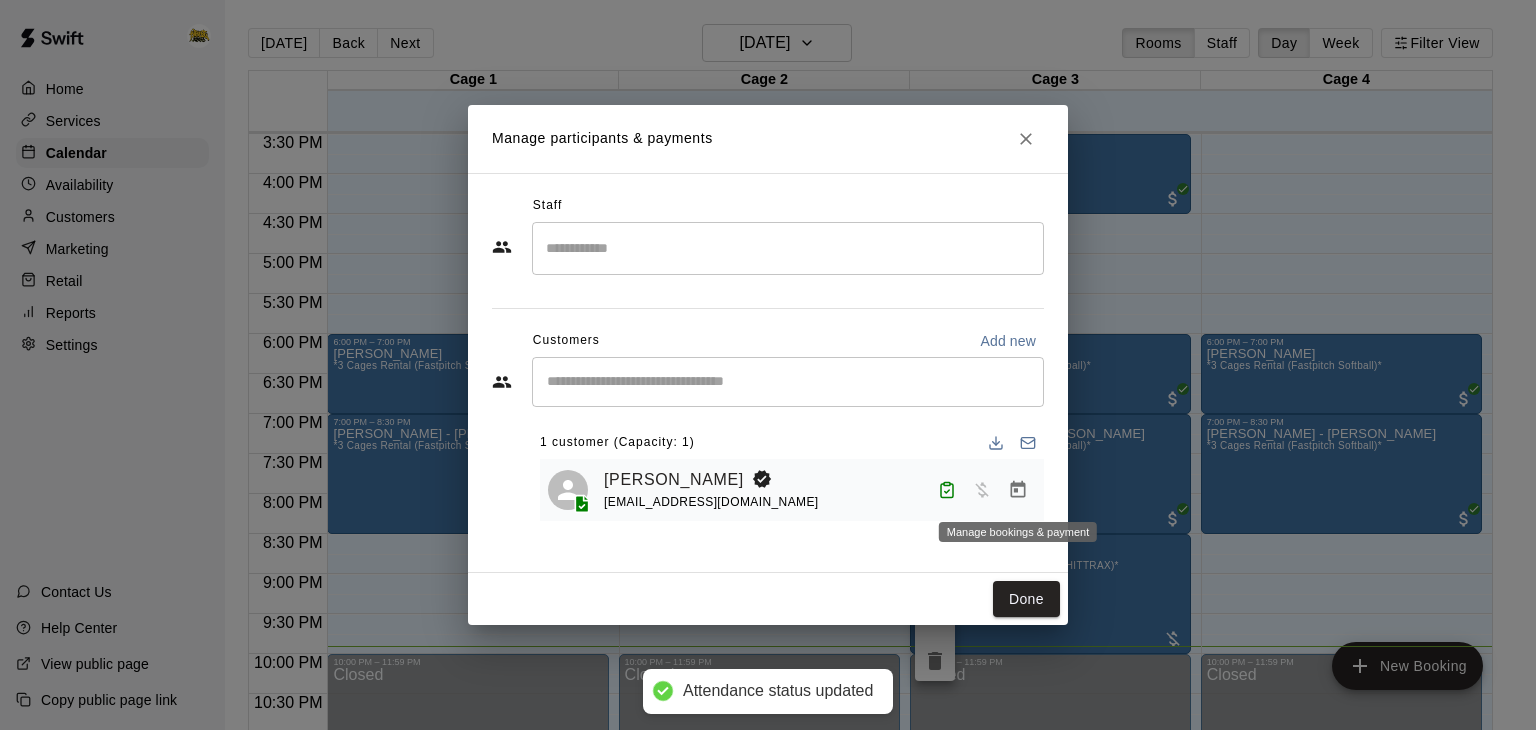 click 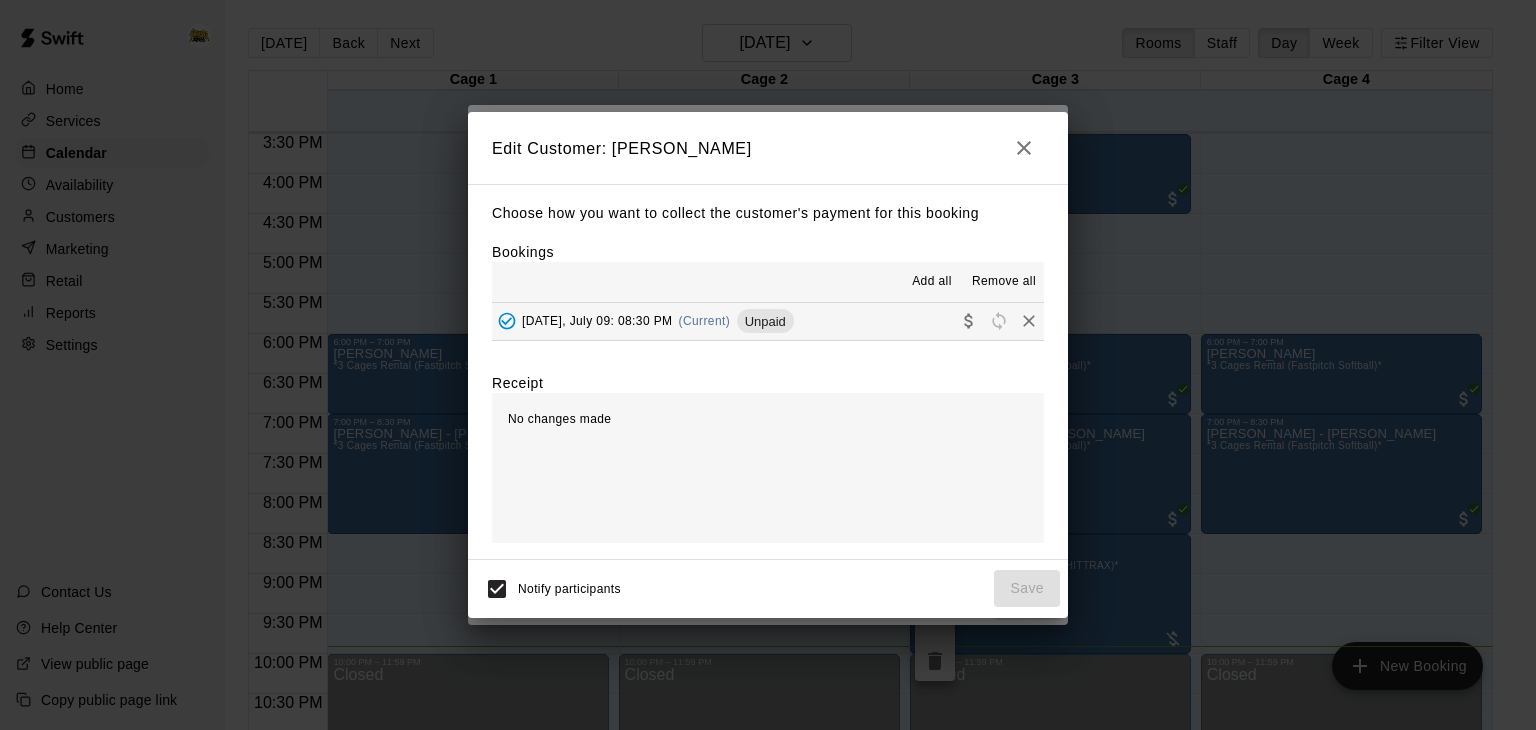 click on "[DATE], July 09: 08:30 PM (Current) Unpaid" at bounding box center (768, 321) 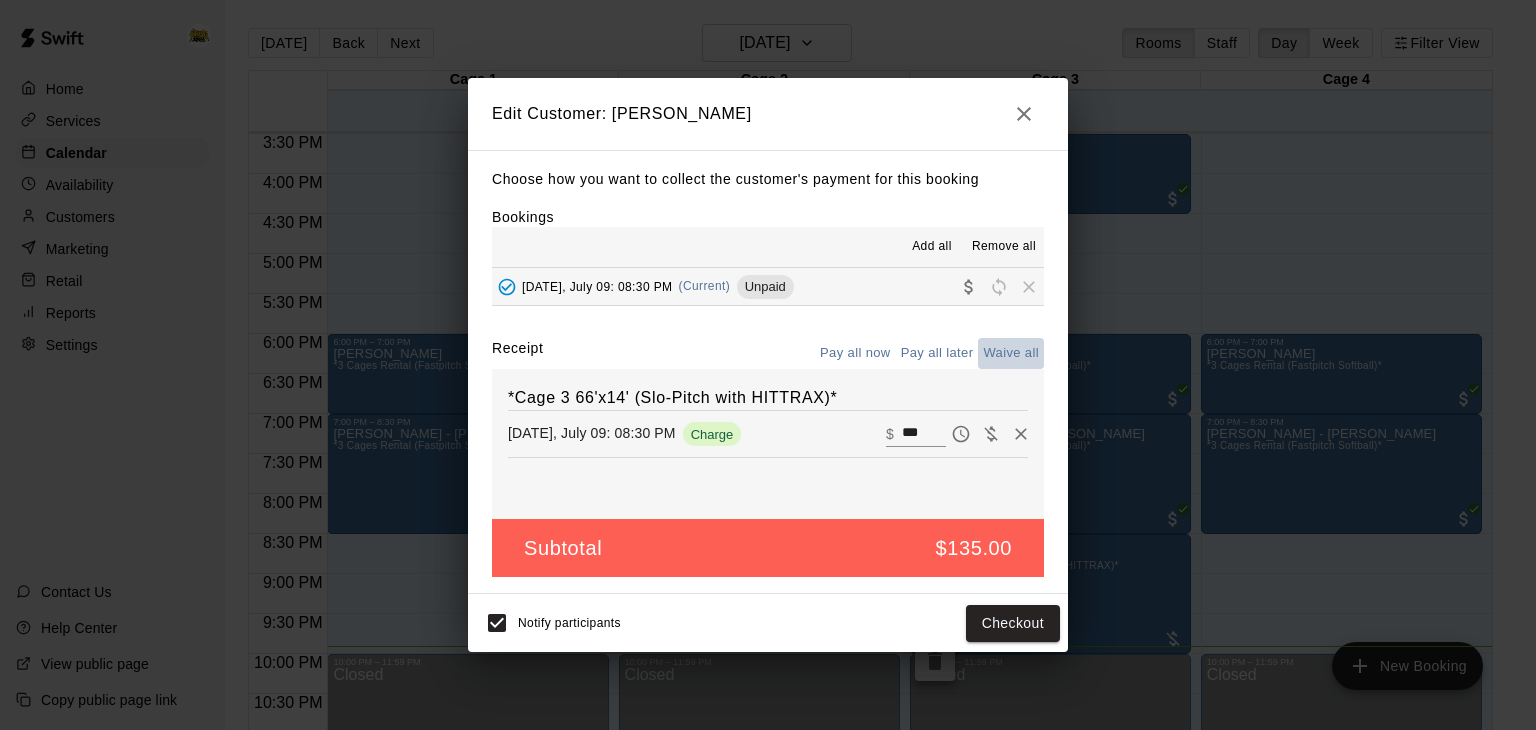 click on "Waive all" at bounding box center (1011, 353) 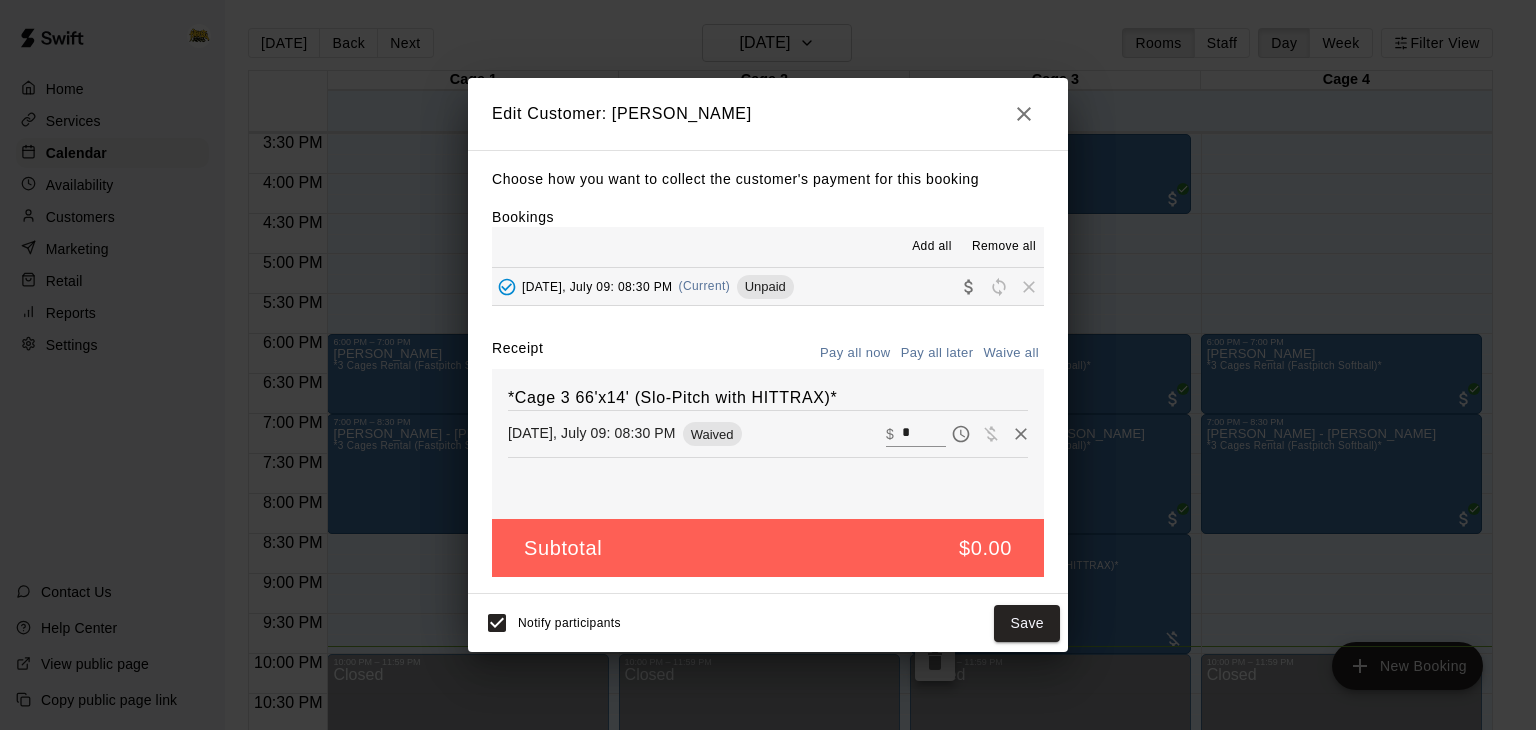 click 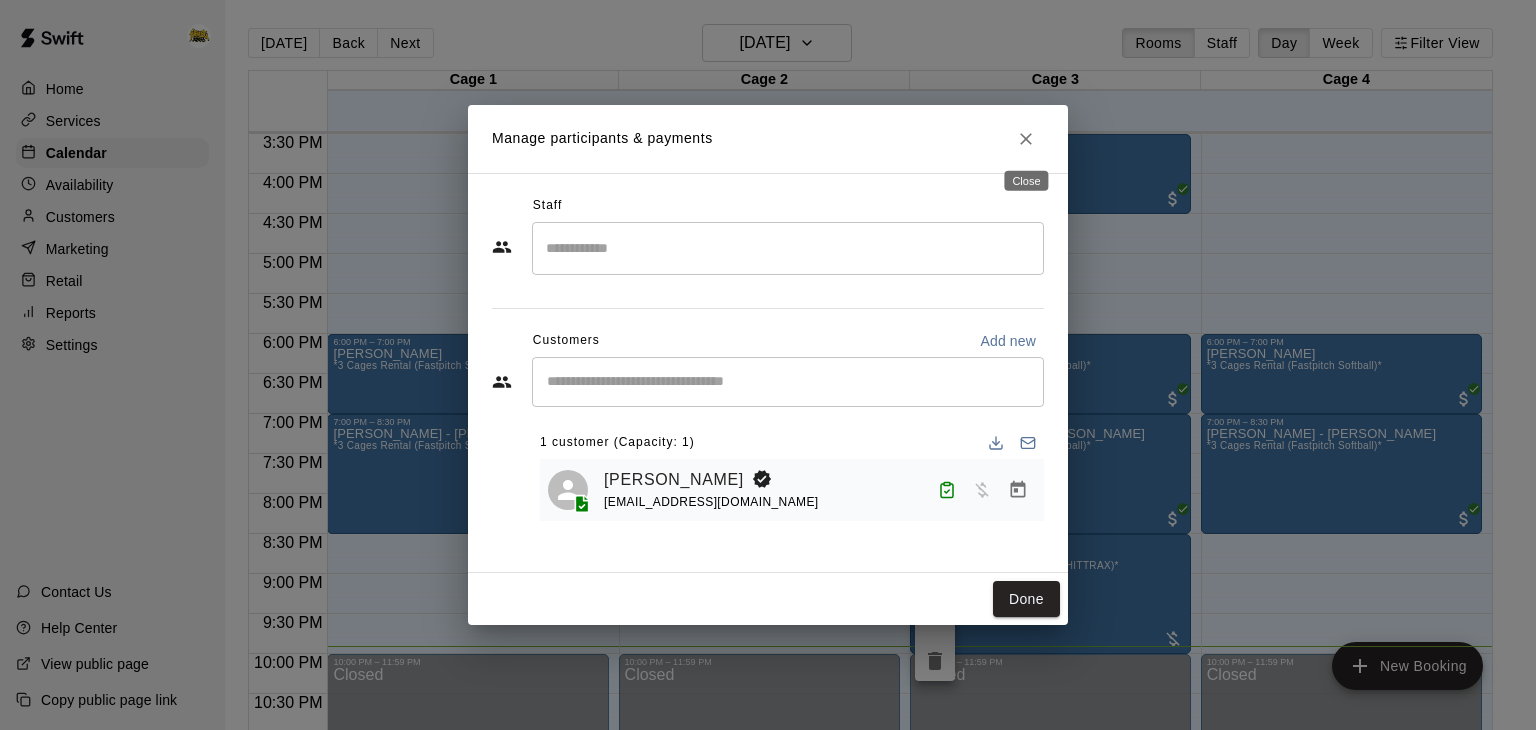 click 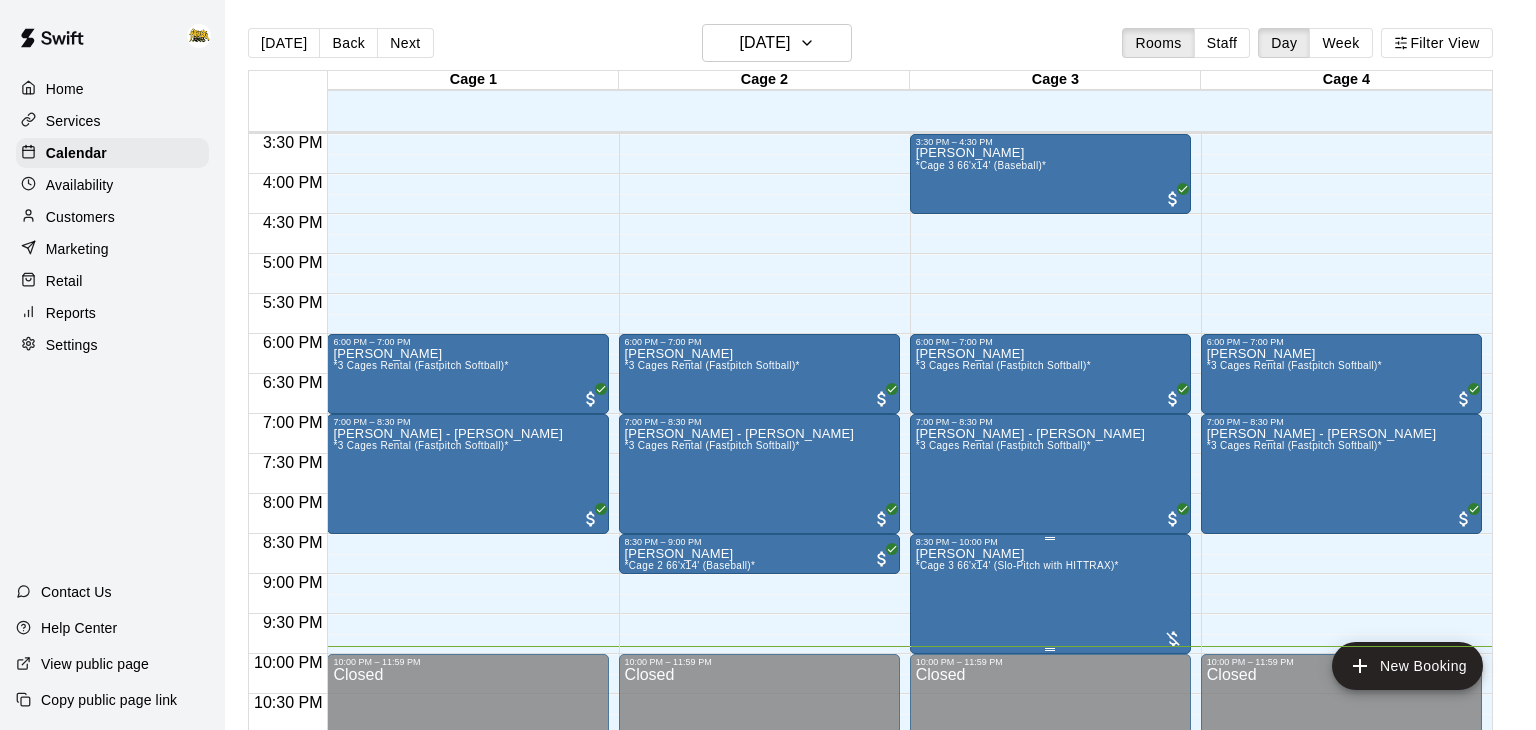 click on "[PERSON_NAME] *Cage 3 66'x14' (Slo-Pitch with HITTRAX)*" at bounding box center (1017, 912) 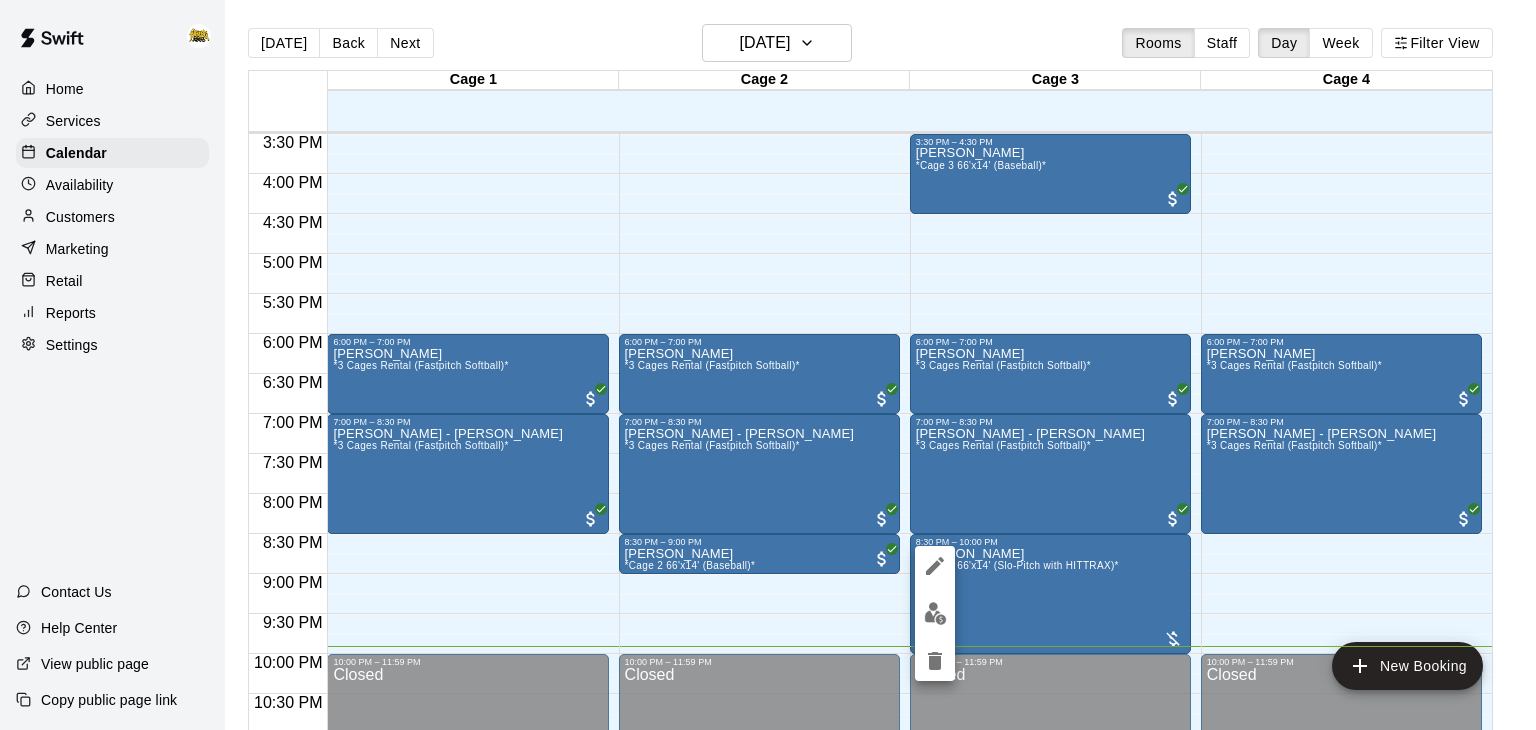 click 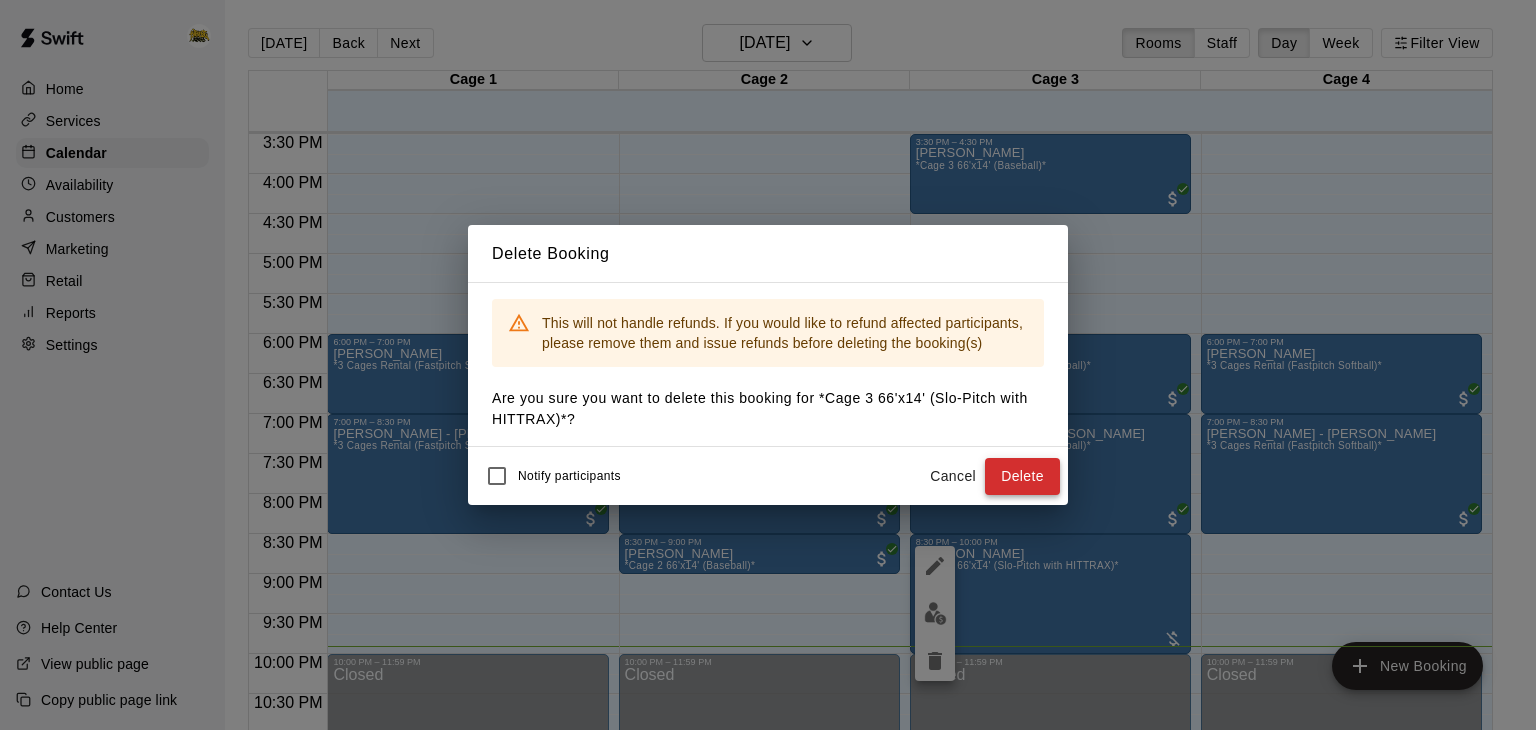 click on "Delete" at bounding box center [1022, 476] 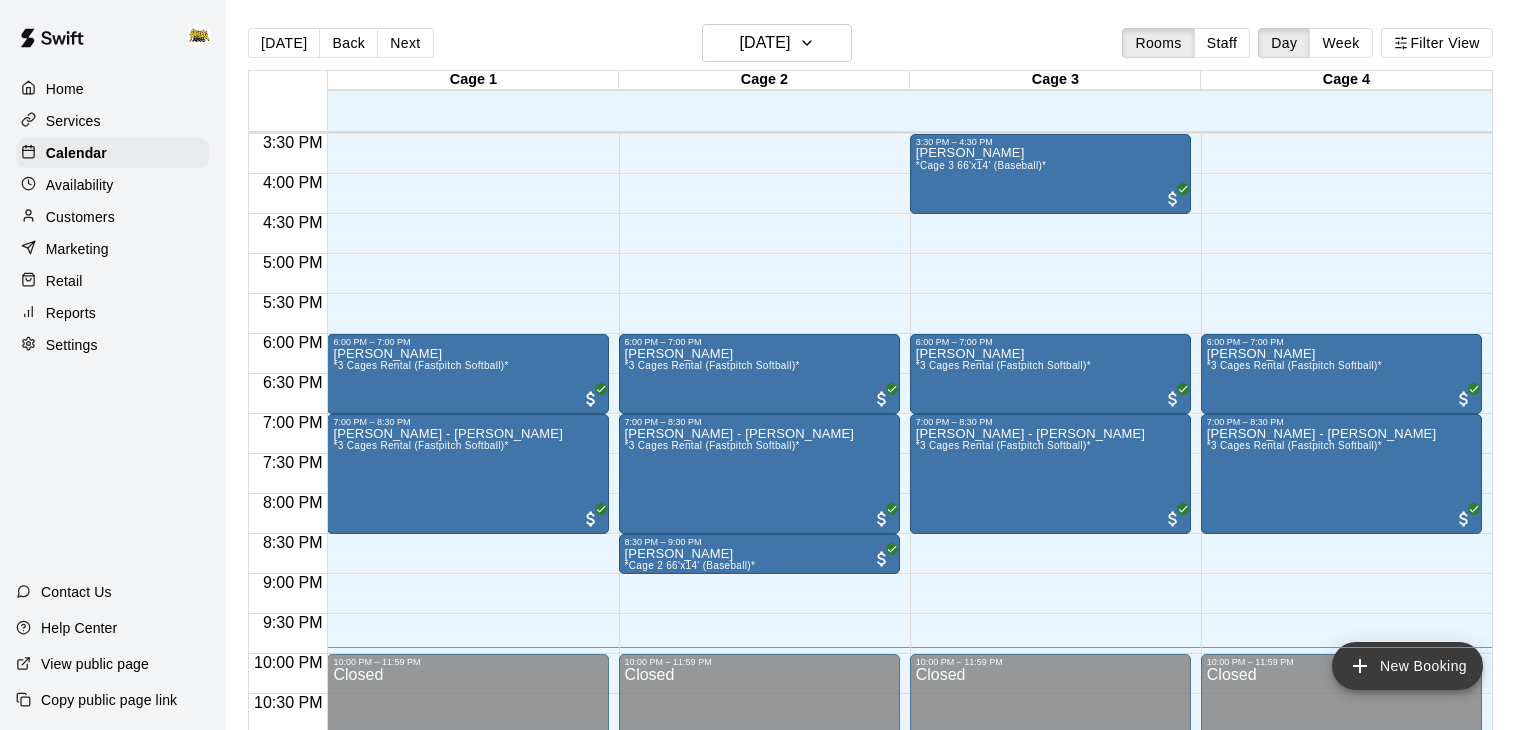 click 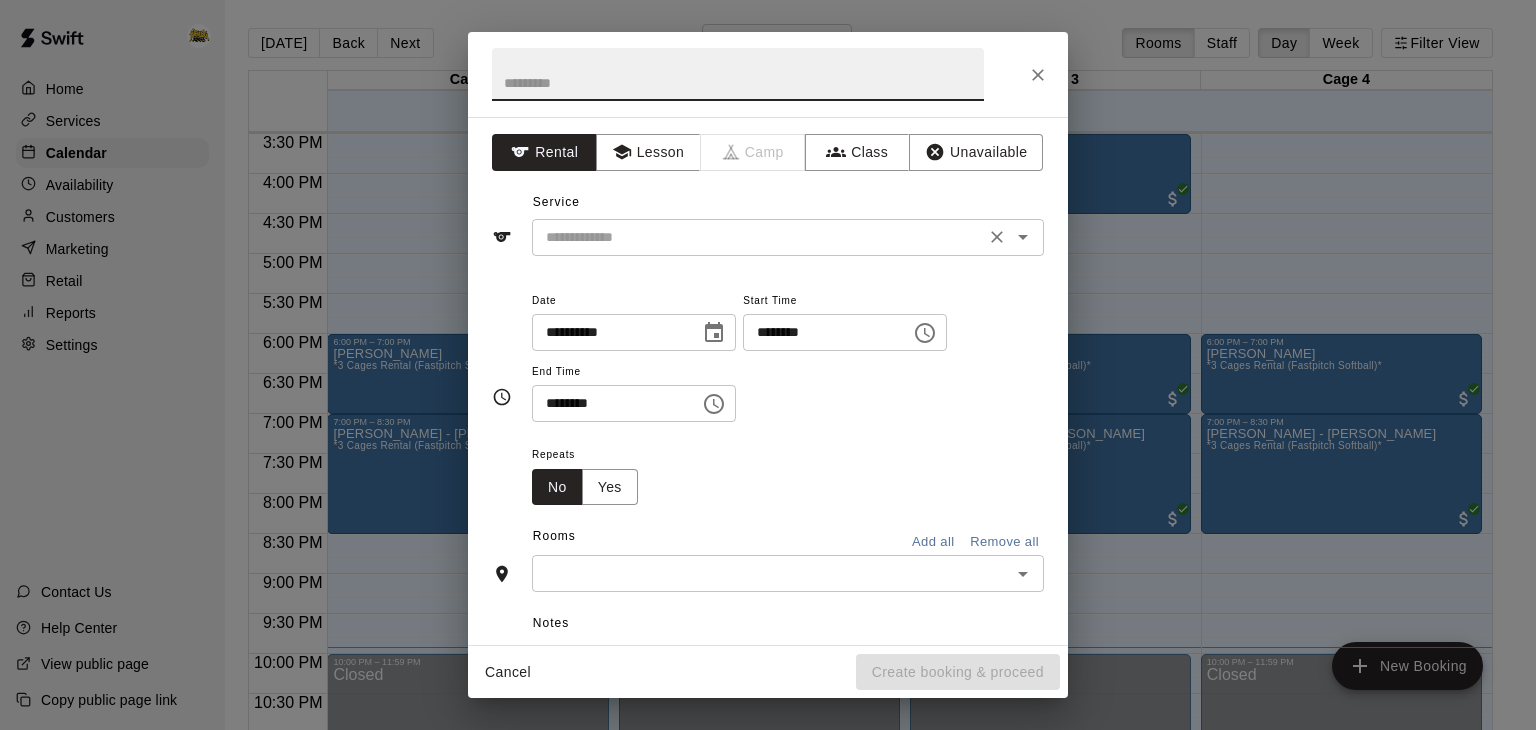 click 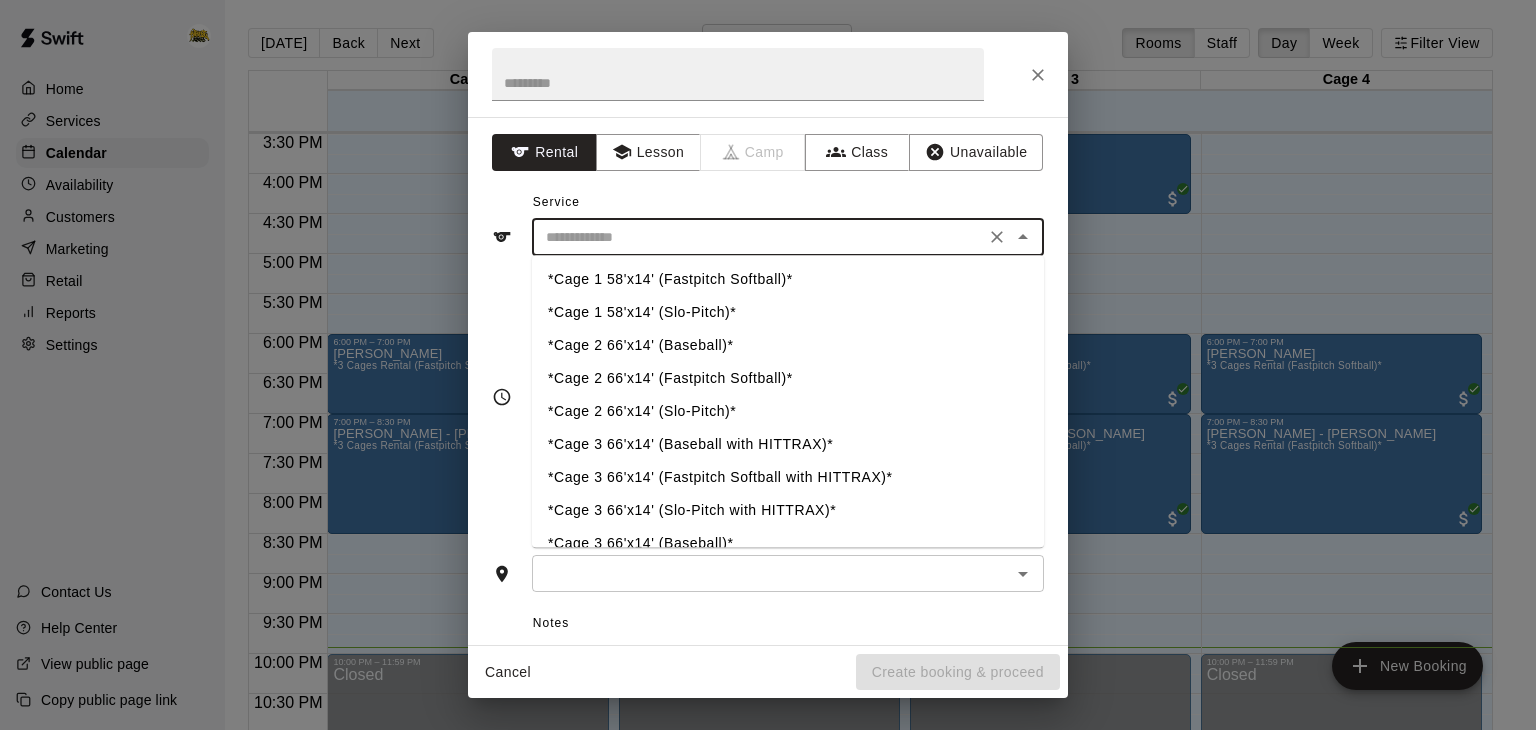 click on "*Cage 2 66'x14' (Slo-Pitch)*" at bounding box center [788, 411] 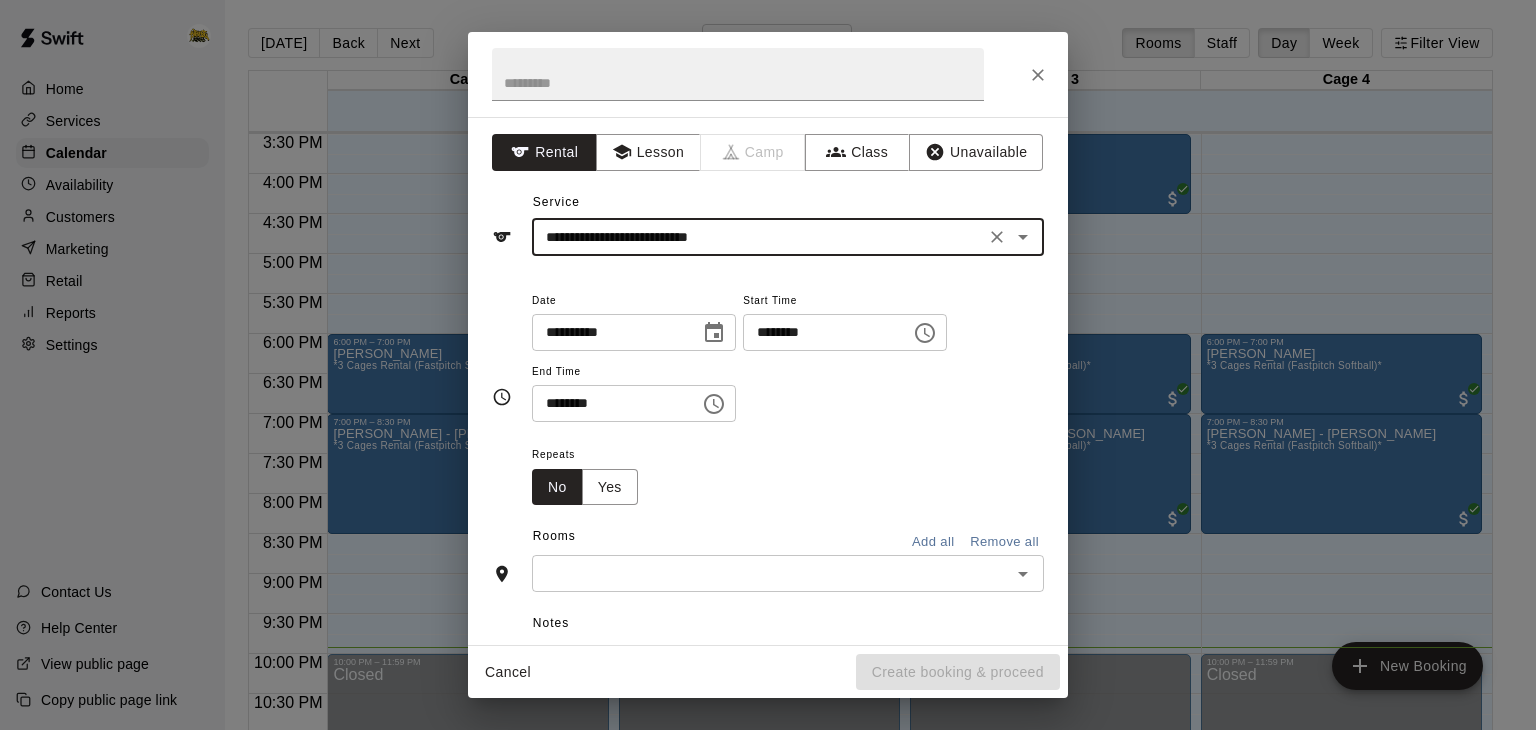 click 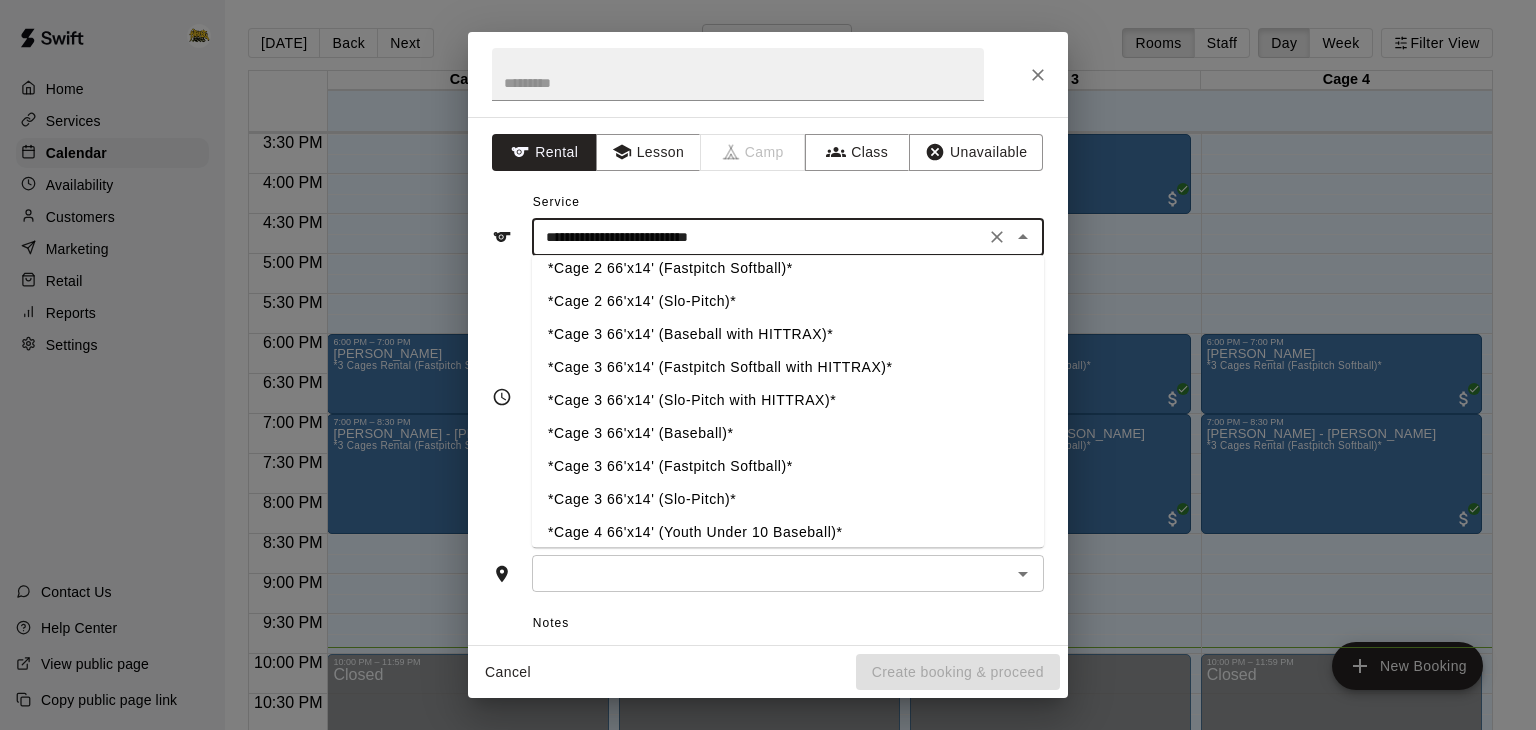 scroll, scrollTop: 114, scrollLeft: 0, axis: vertical 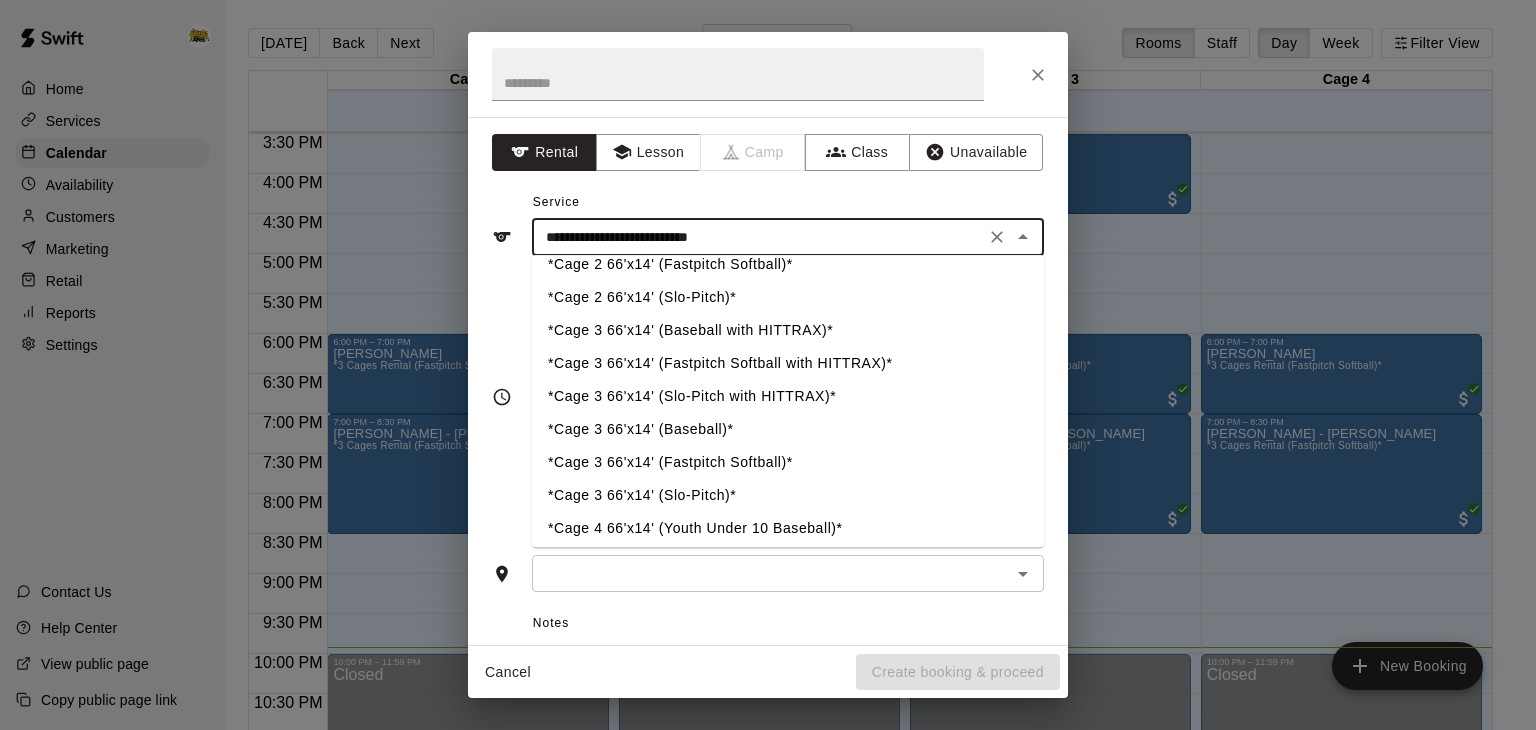 click on "*Cage 3 66'x14' (Slo-Pitch)*" at bounding box center [788, 495] 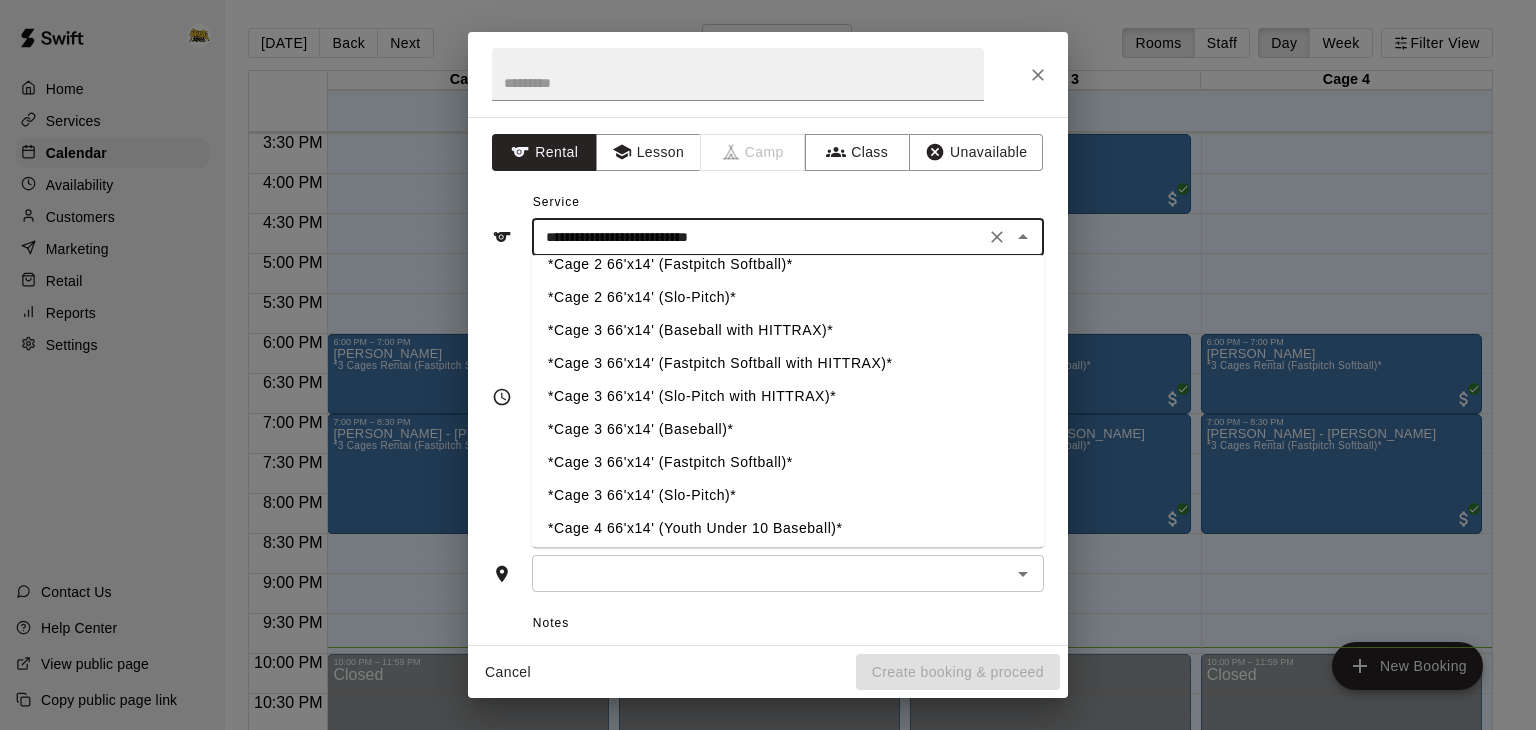 type on "**********" 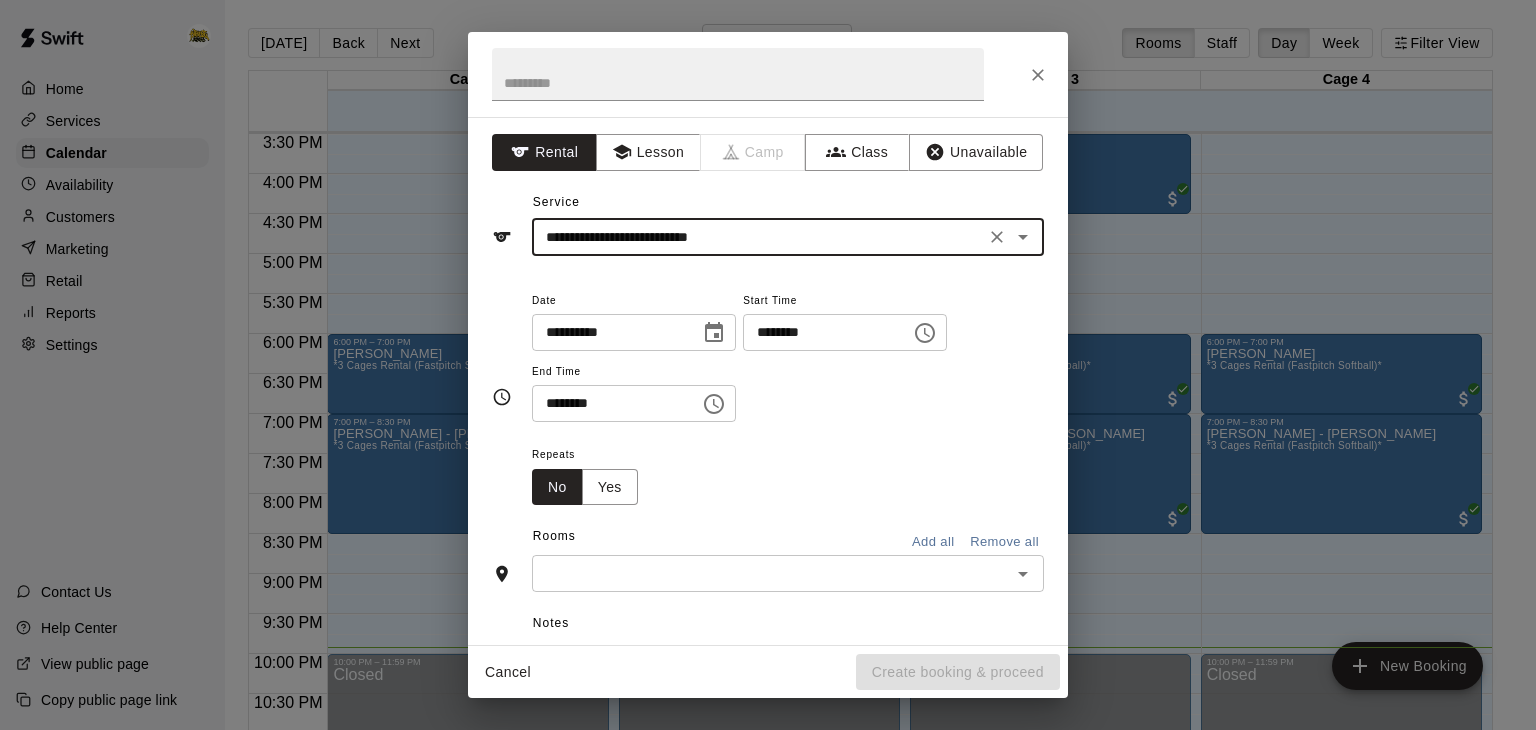 click on "********" at bounding box center [820, 332] 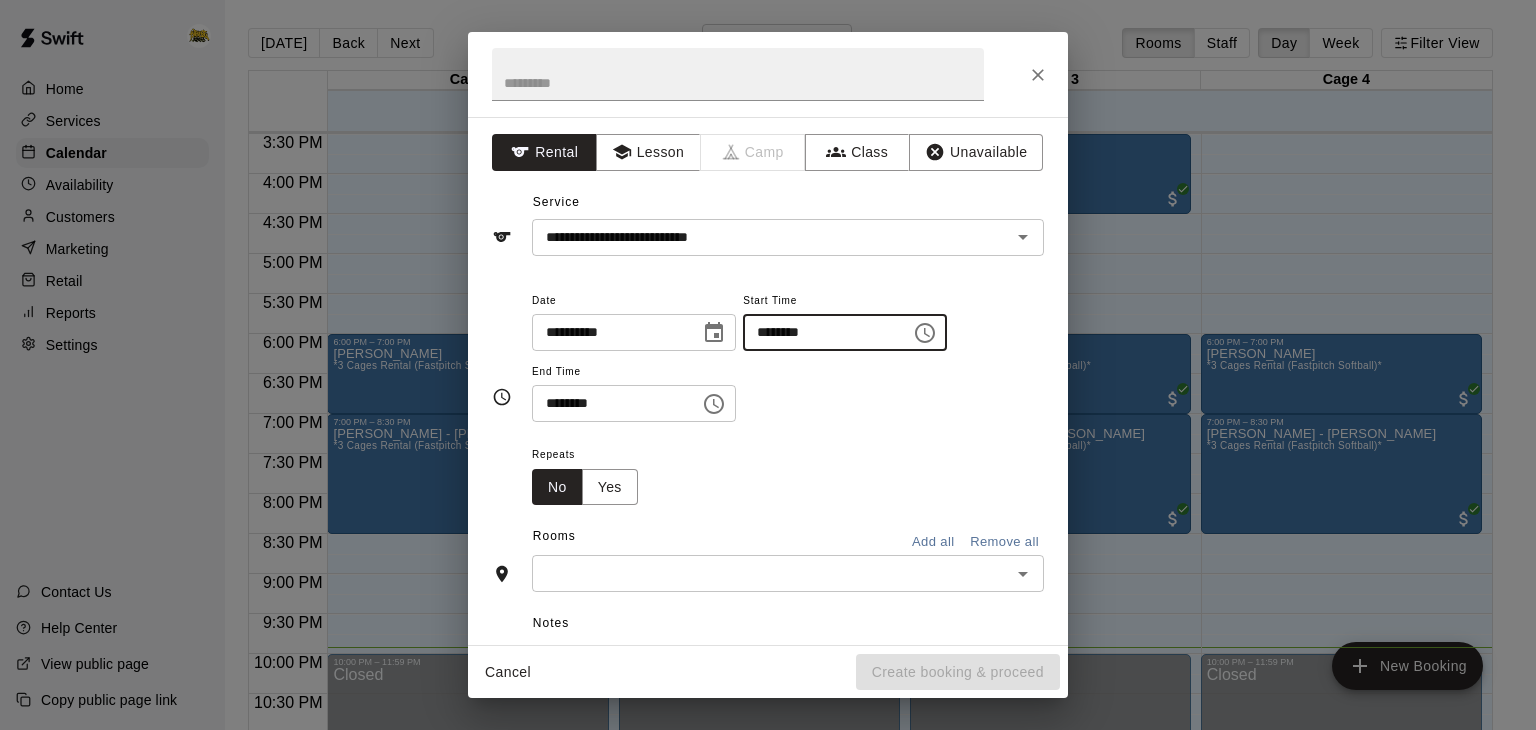 type on "********" 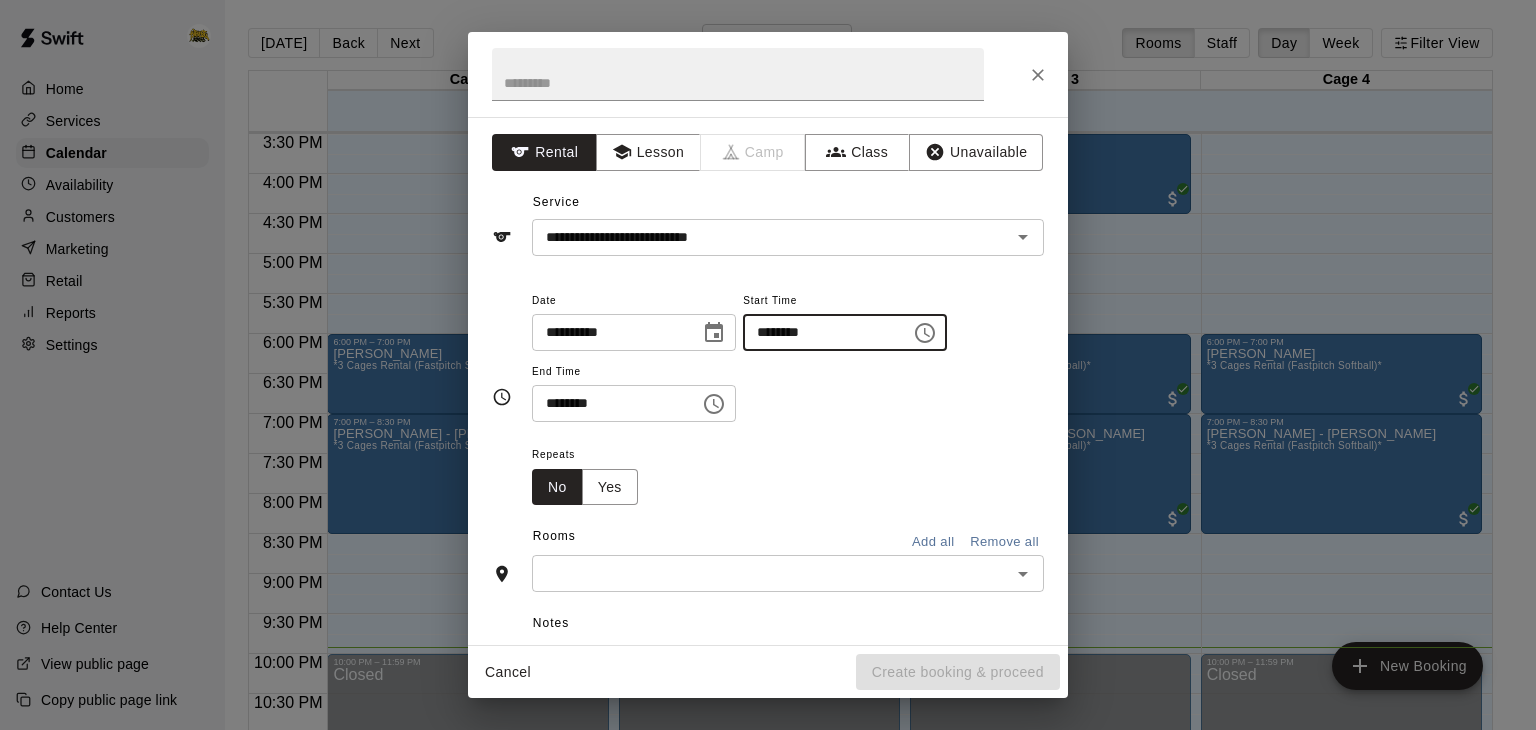 type 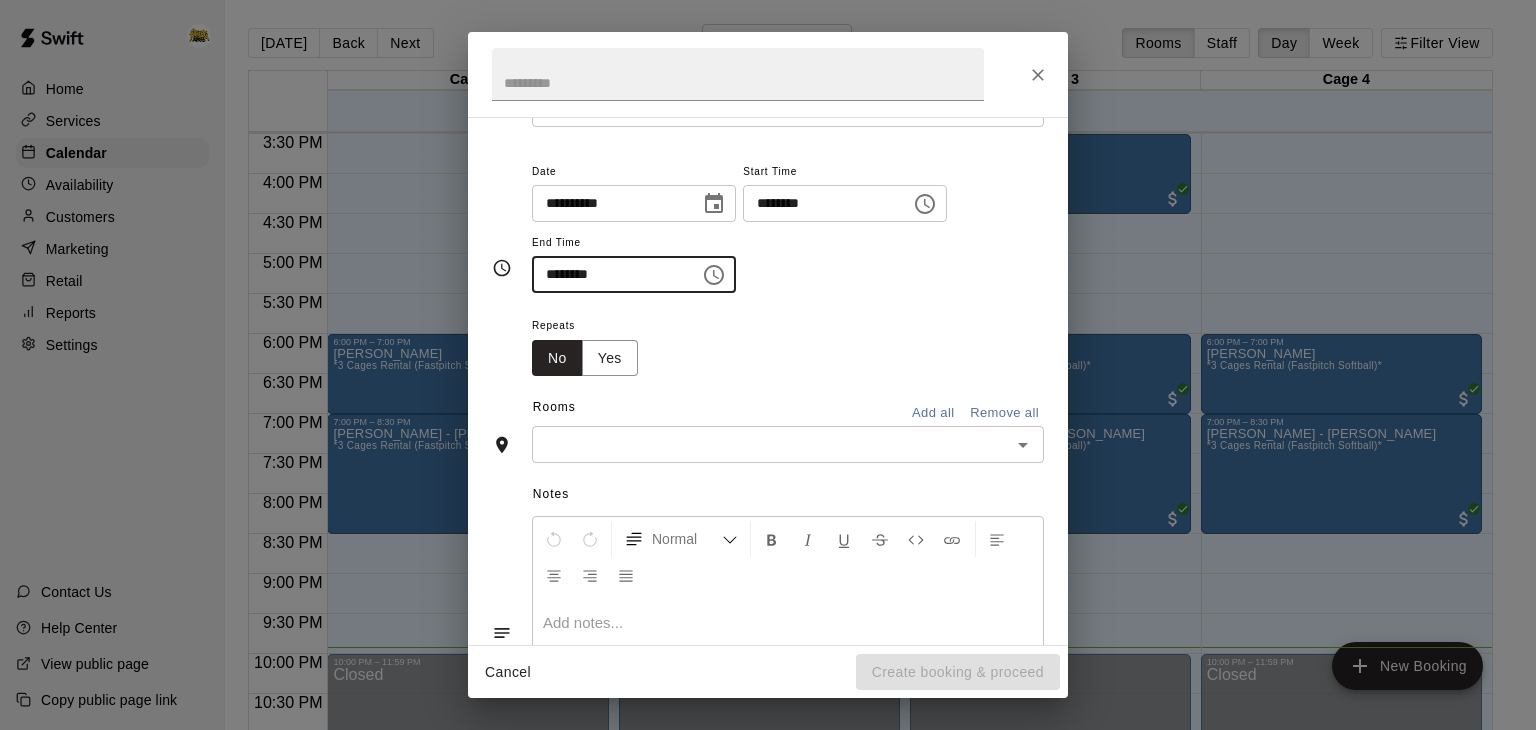 scroll, scrollTop: 149, scrollLeft: 0, axis: vertical 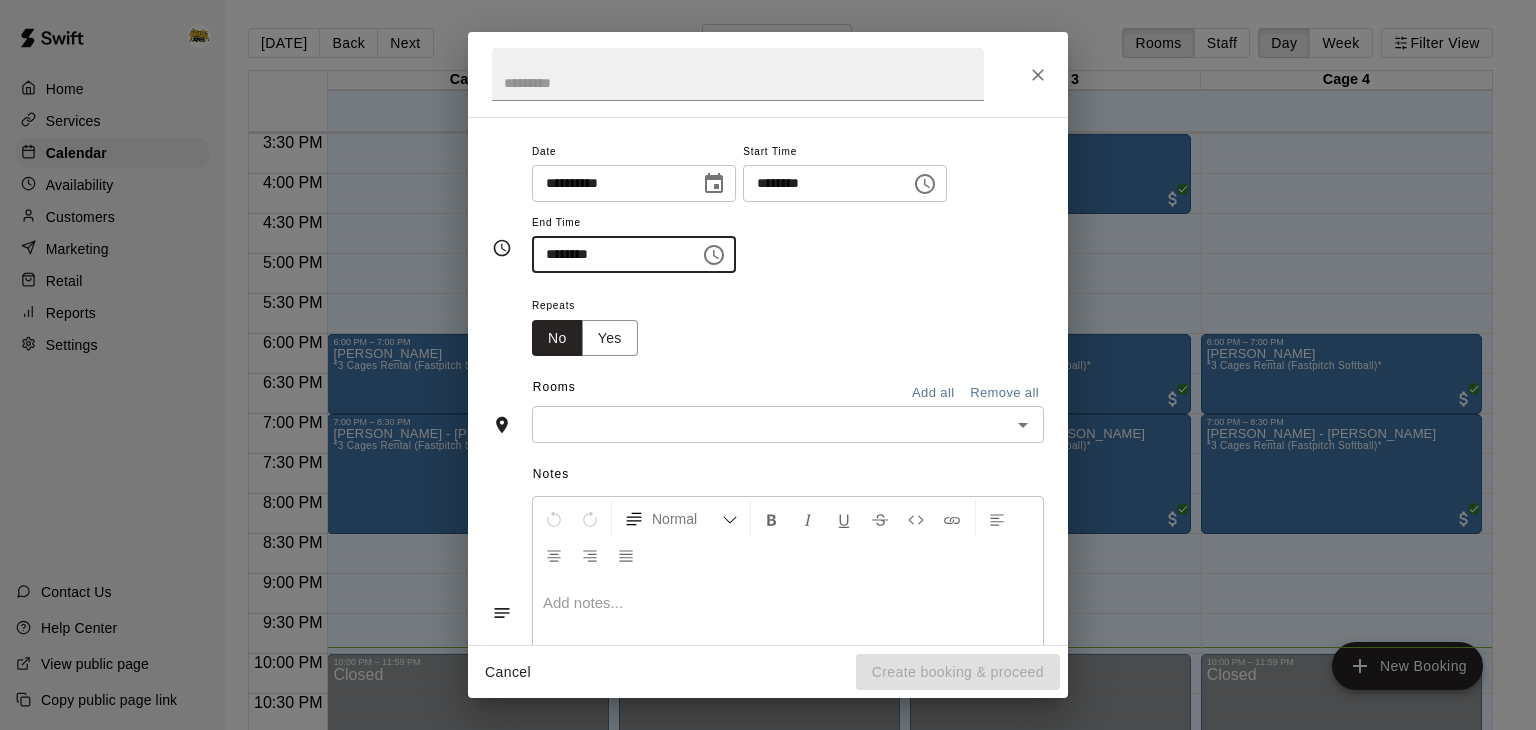 click 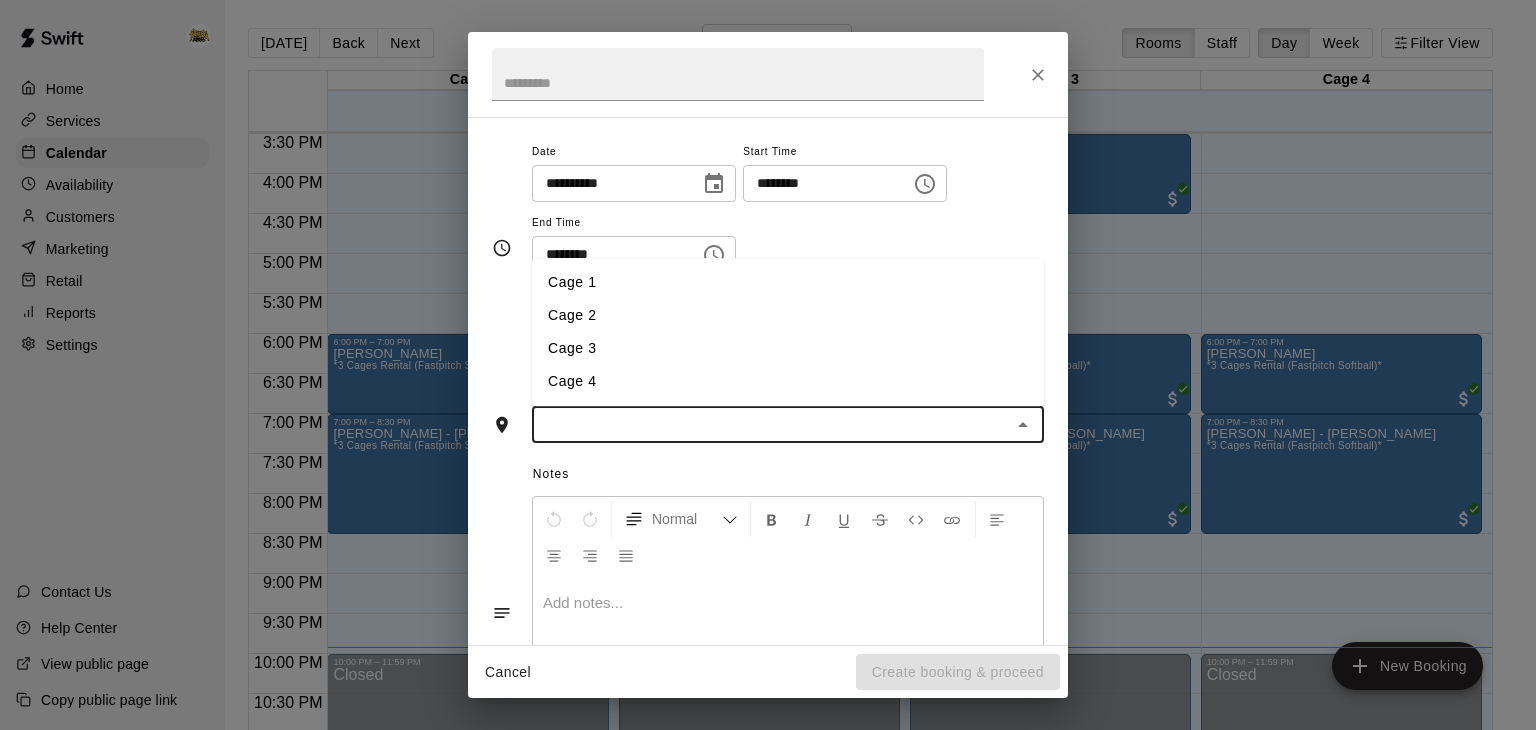 click on "Cage 3" at bounding box center [788, 349] 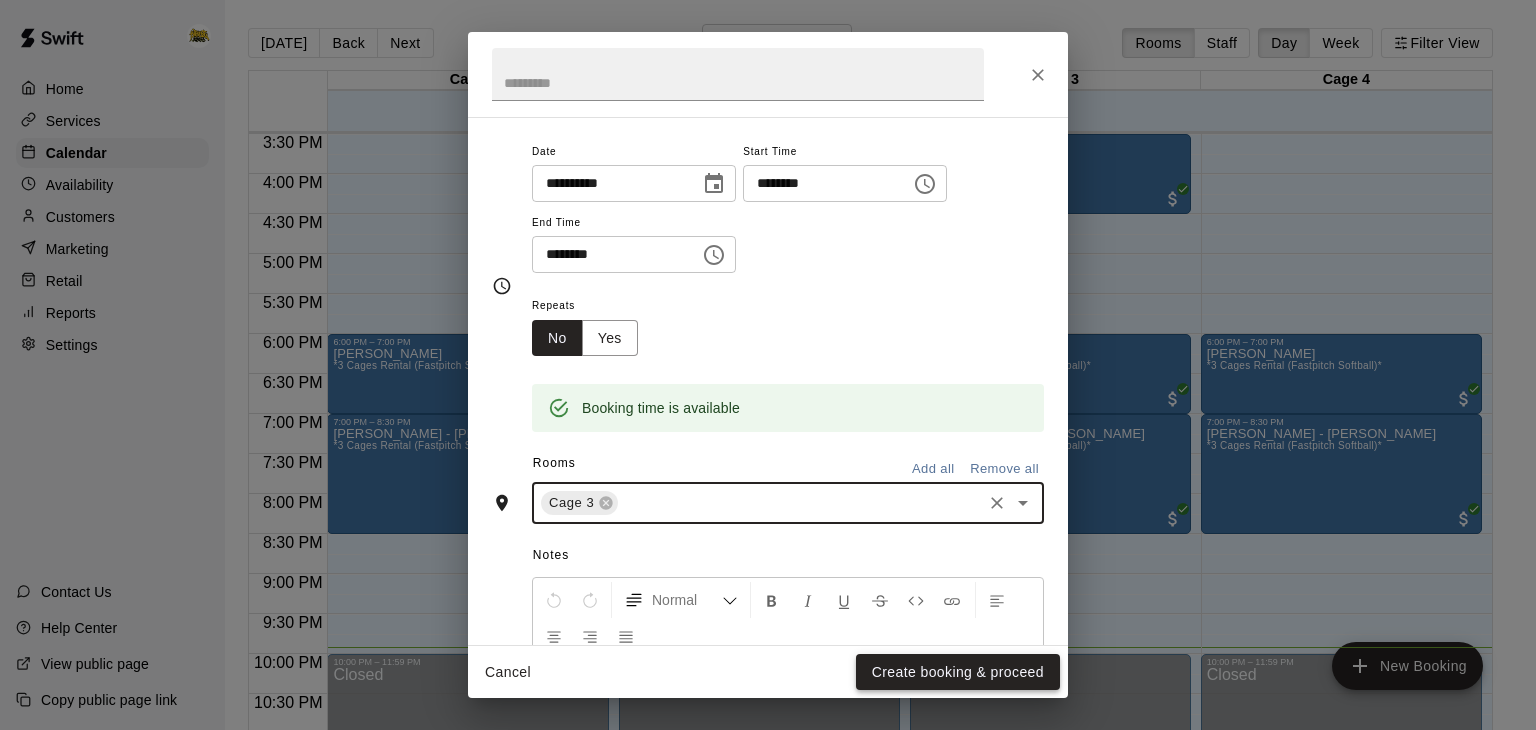 click on "Create booking & proceed" at bounding box center [958, 672] 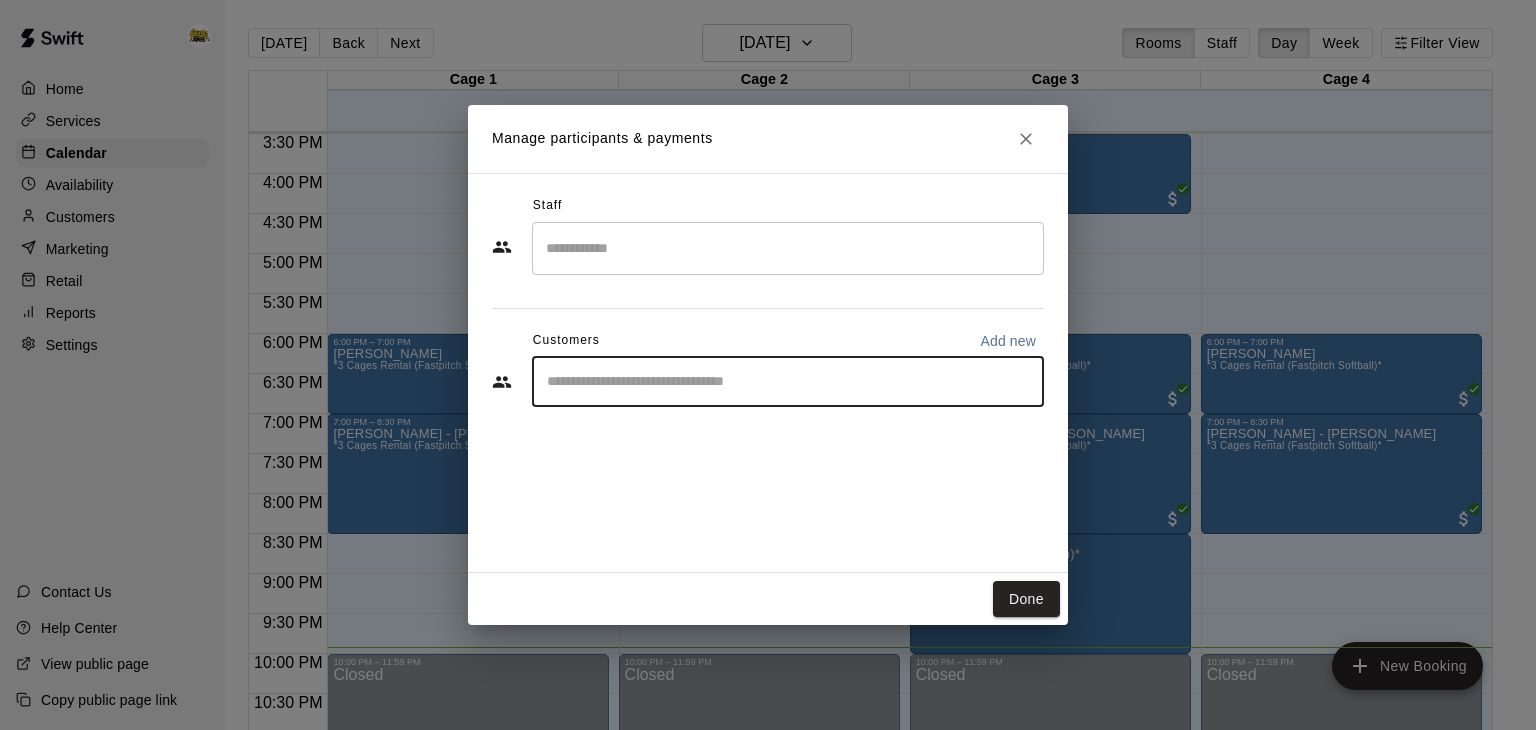 click at bounding box center (788, 382) 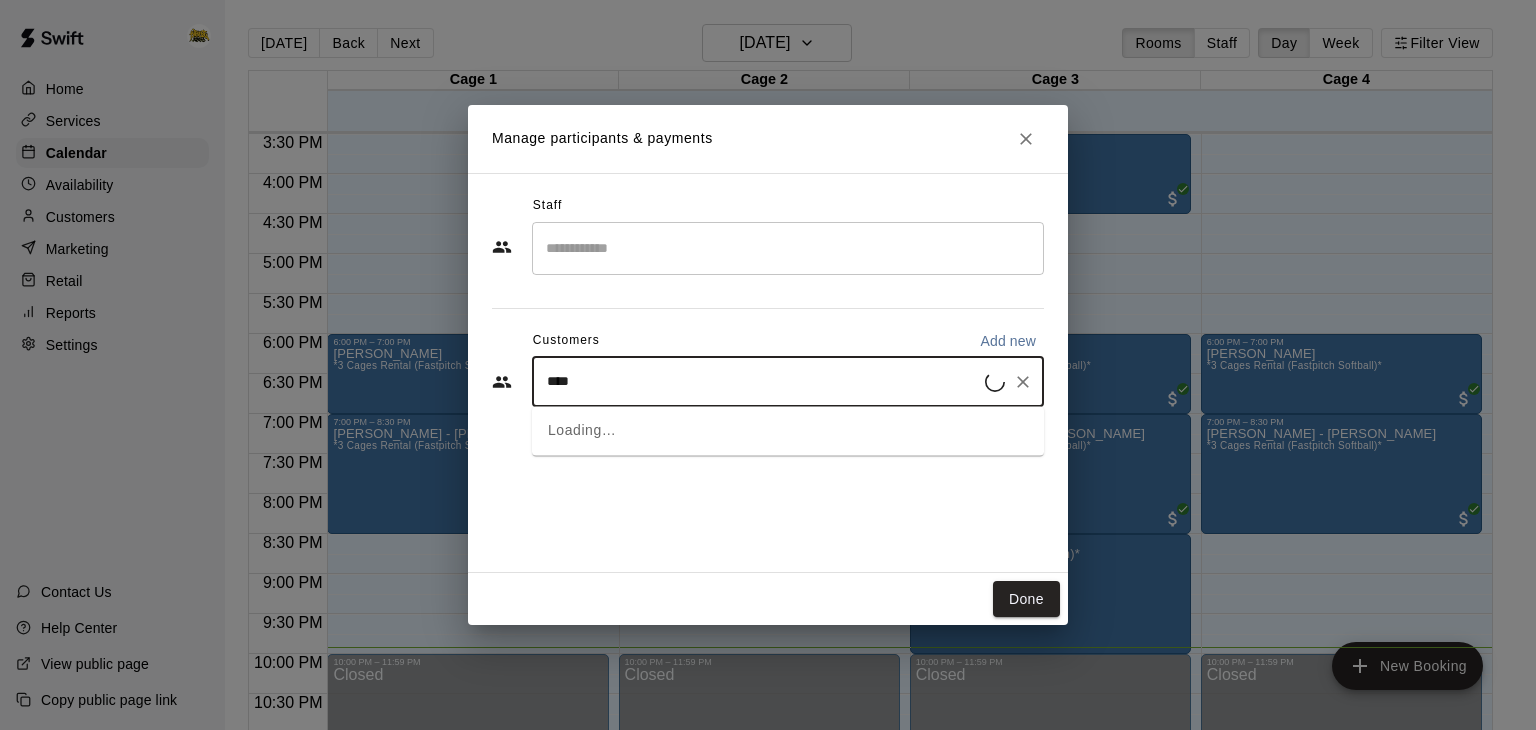 type on "*****" 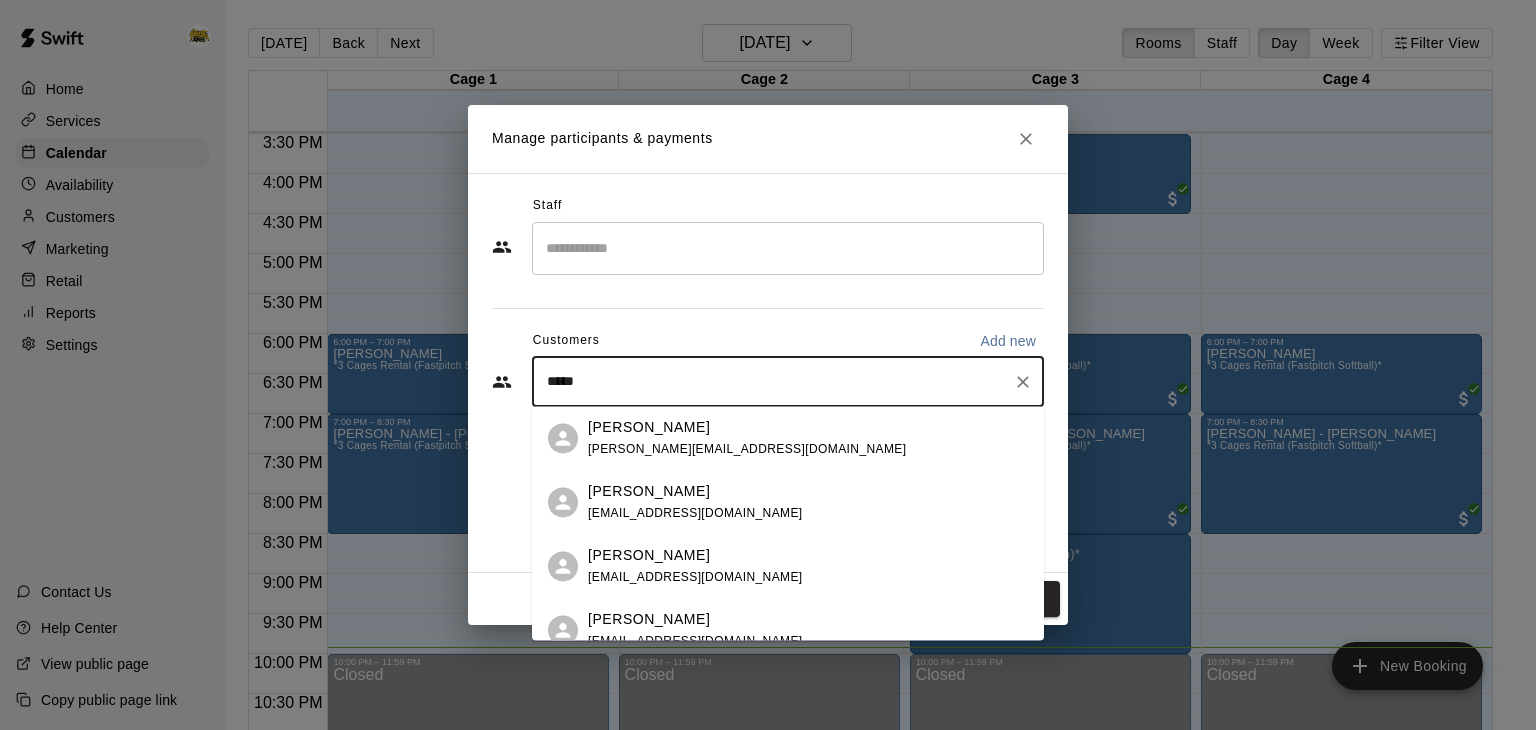 click on "[PERSON_NAME]" at bounding box center (695, 555) 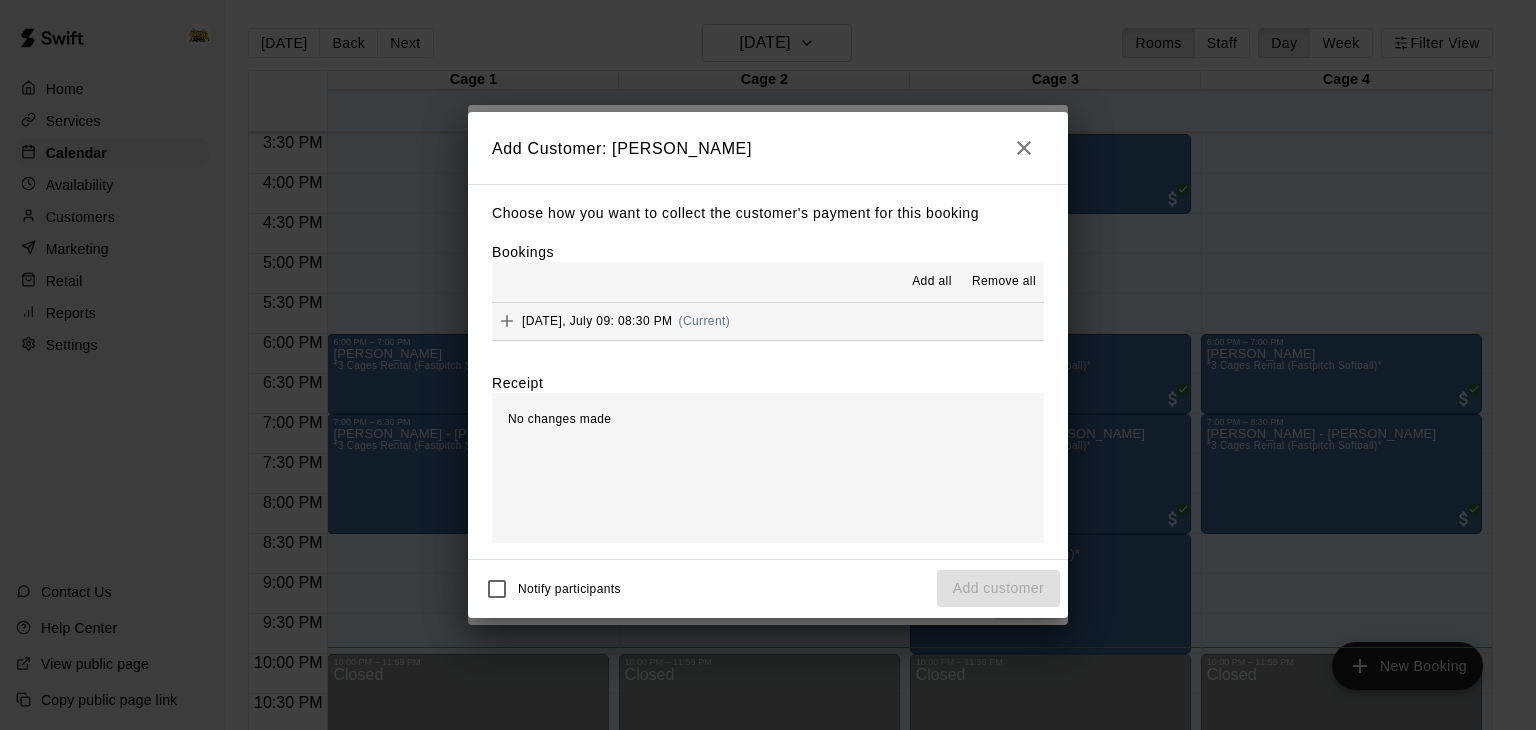 click on "[DATE], July 09: 08:30 PM (Current)" at bounding box center [768, 321] 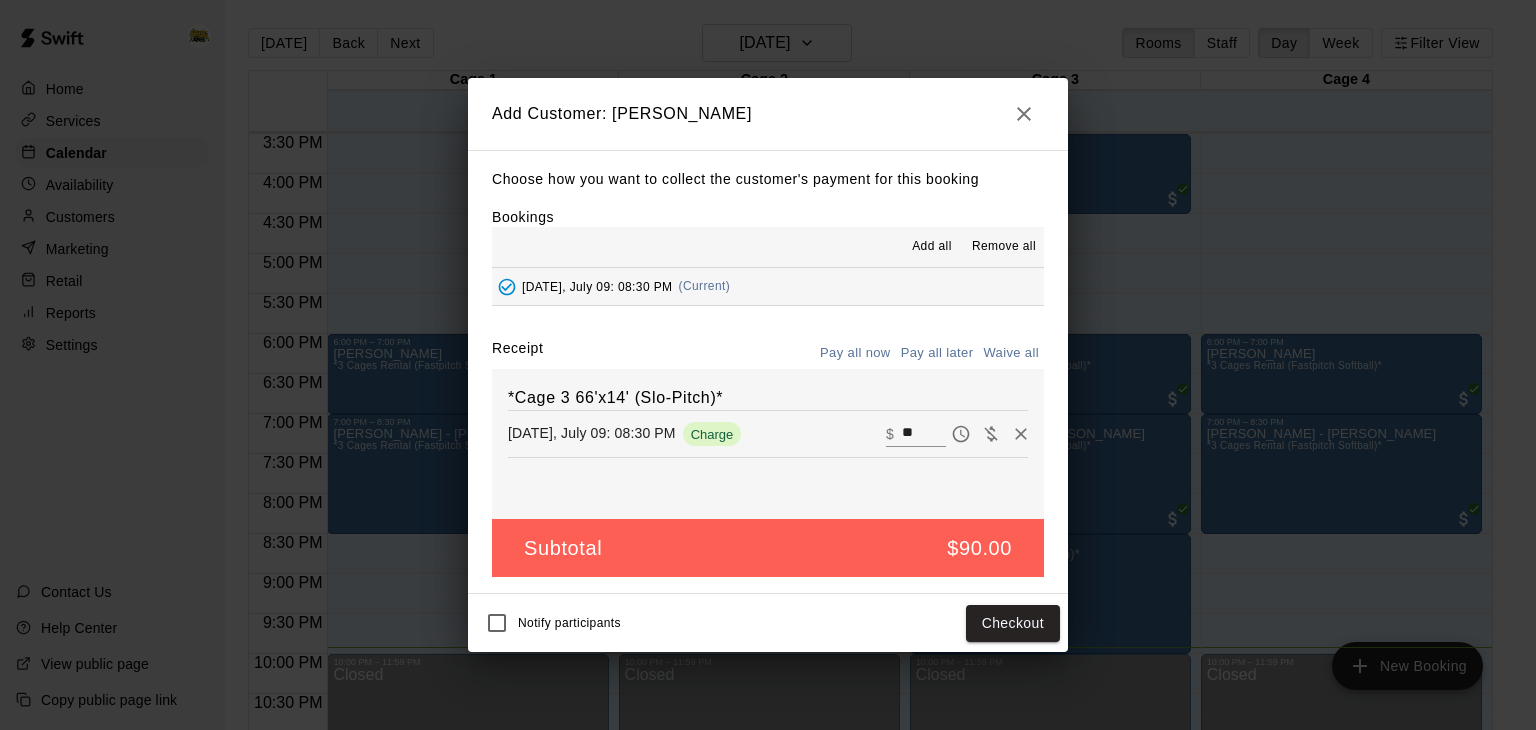 click on "Pay all later" at bounding box center [937, 353] 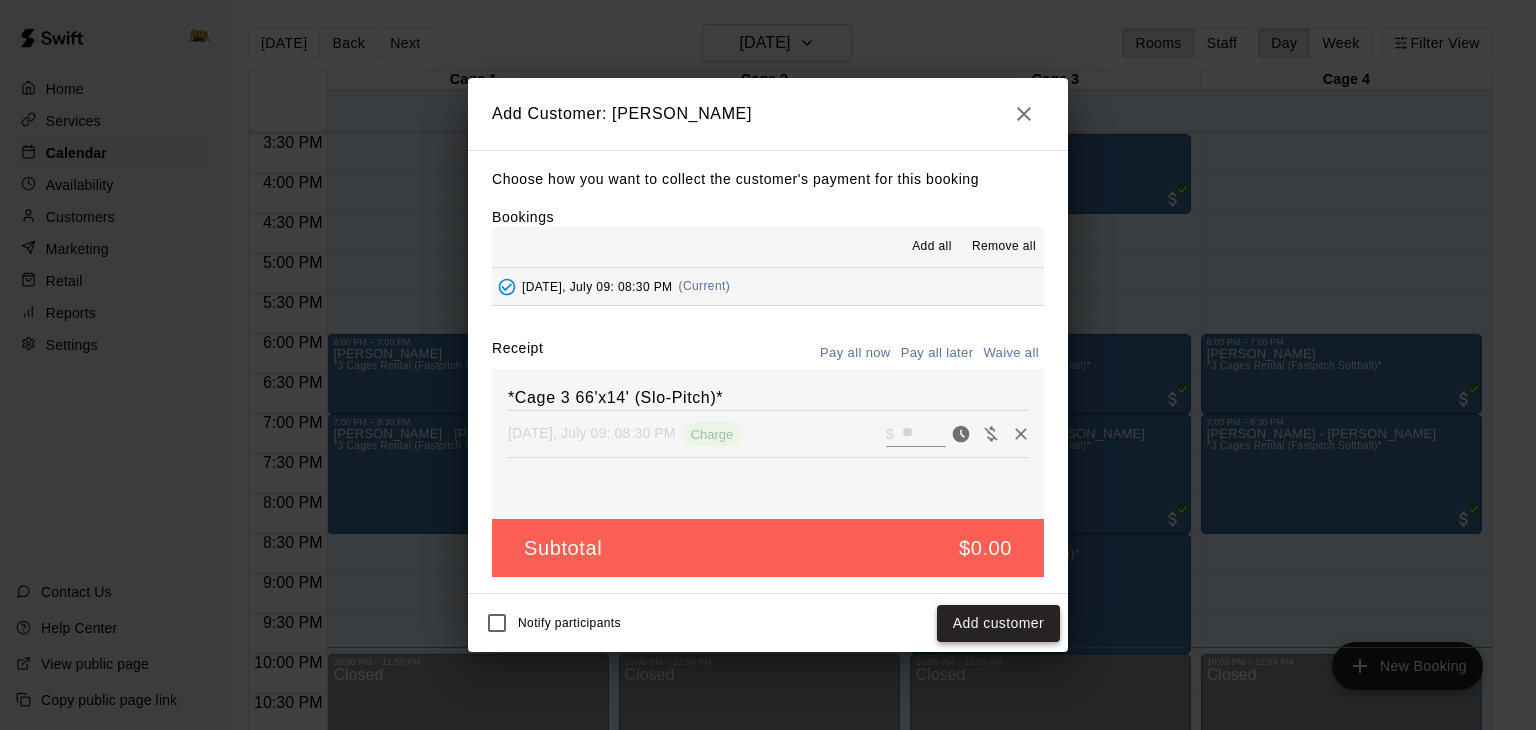 click on "Add customer" at bounding box center [998, 623] 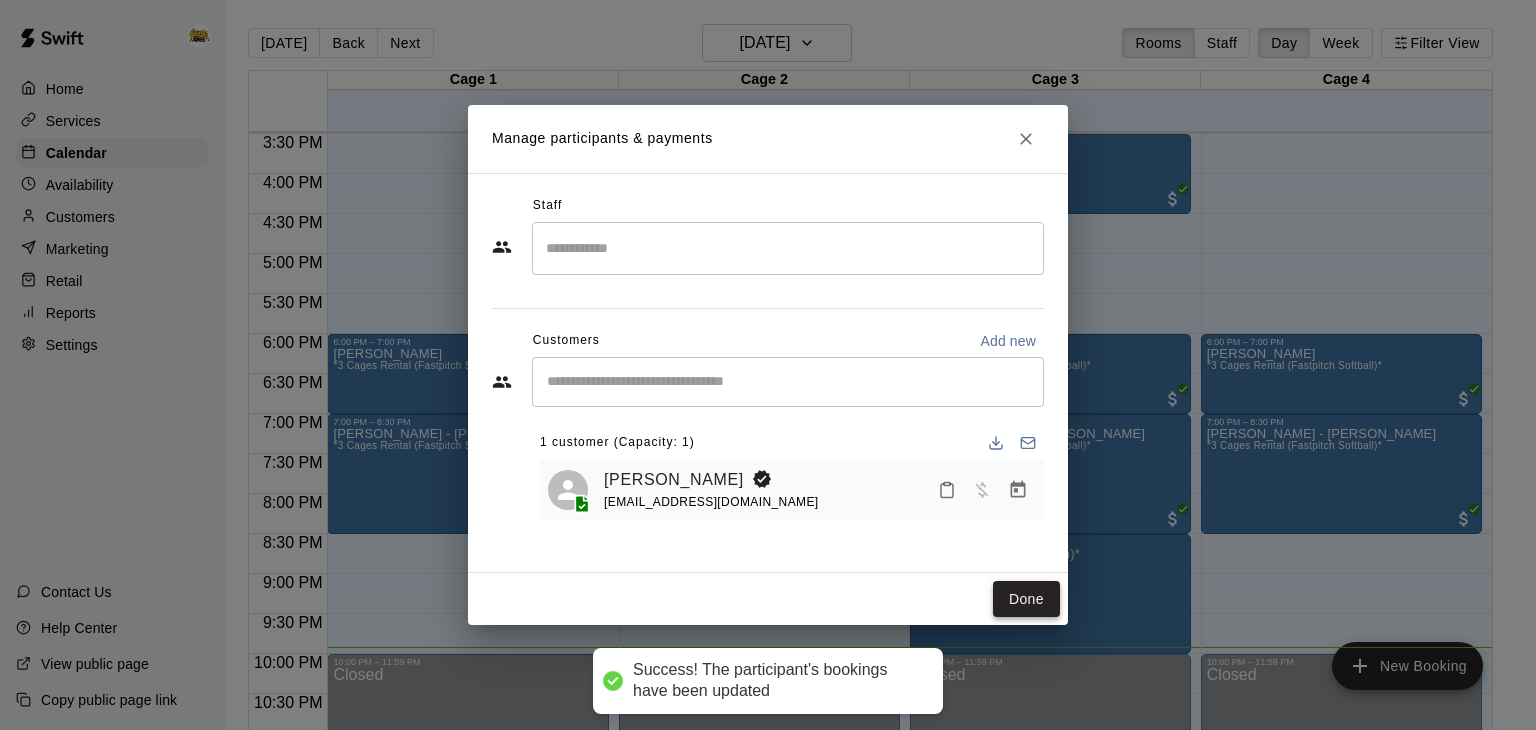 click on "Done" at bounding box center (1026, 599) 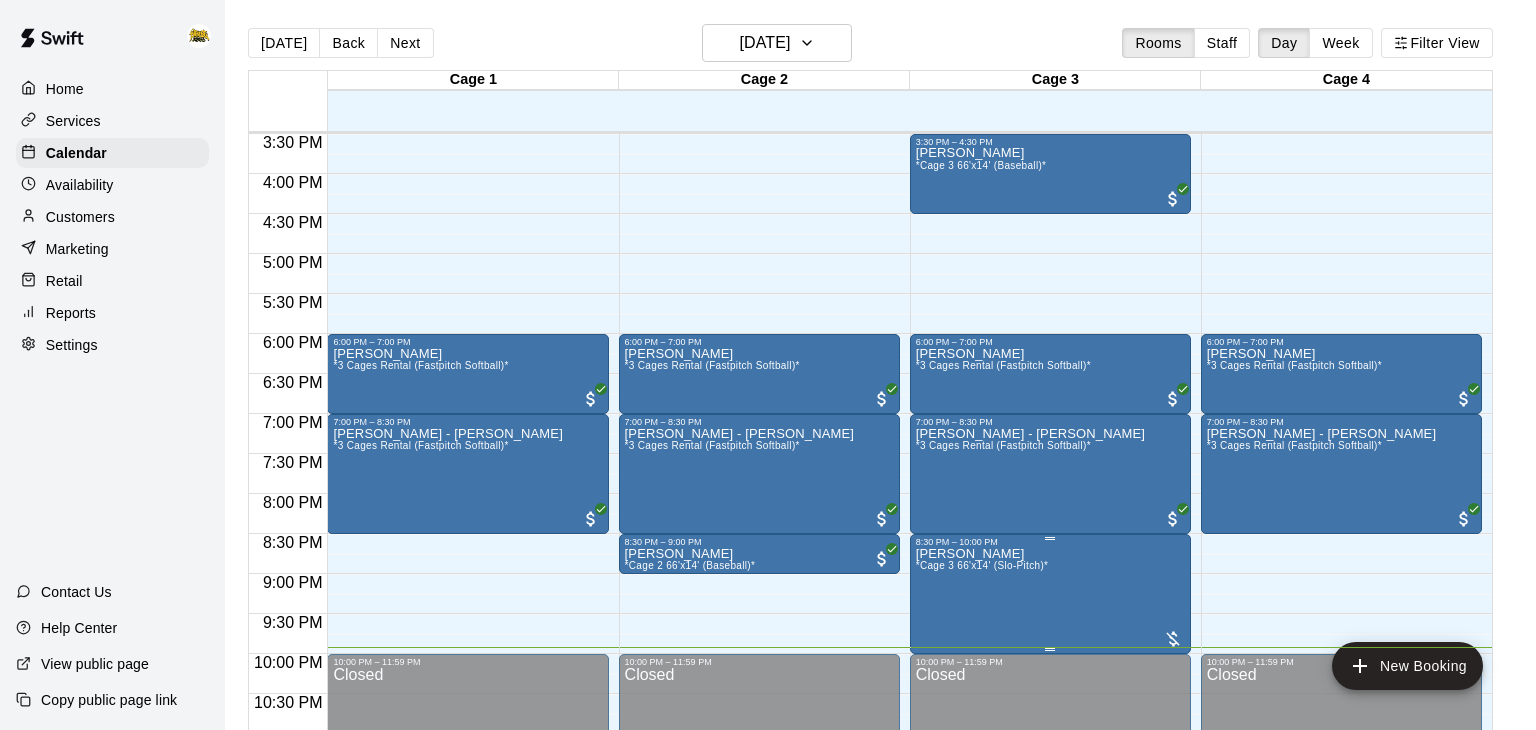 click on "[PERSON_NAME] *Cage 3 66'x14' (Slo-Pitch)*" at bounding box center (1050, 912) 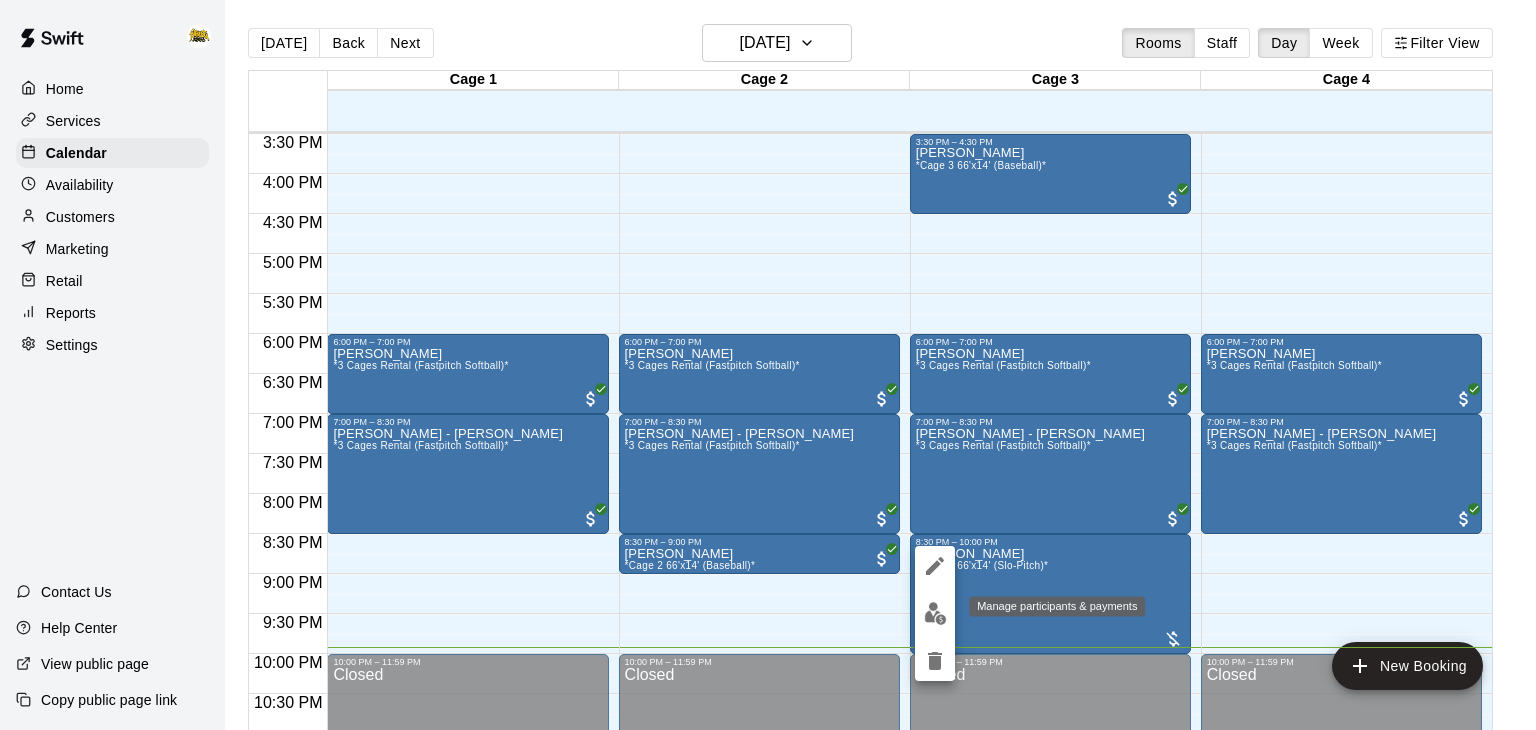 click at bounding box center [935, 613] 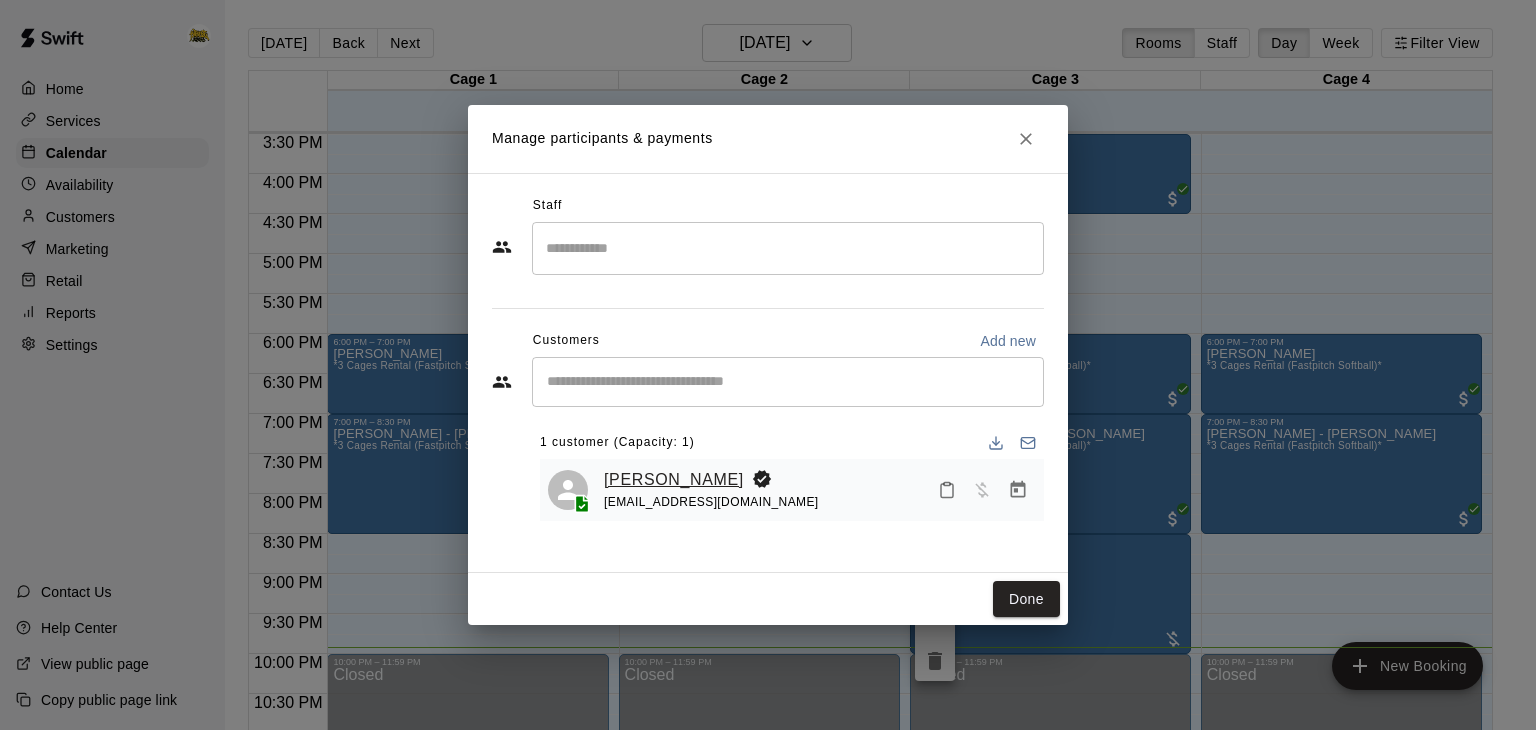 click on "[PERSON_NAME]" at bounding box center [674, 480] 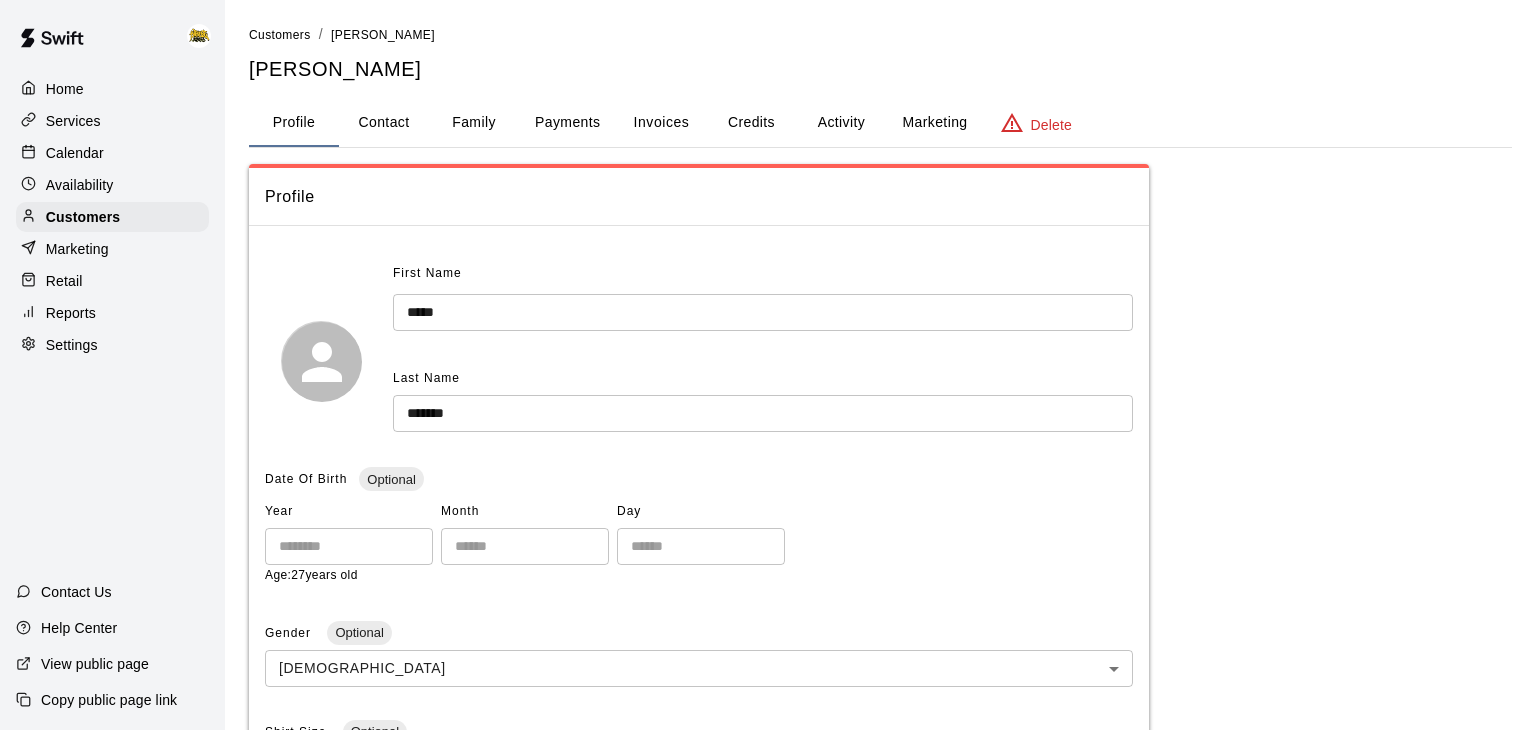 click on "Activity" at bounding box center [841, 123] 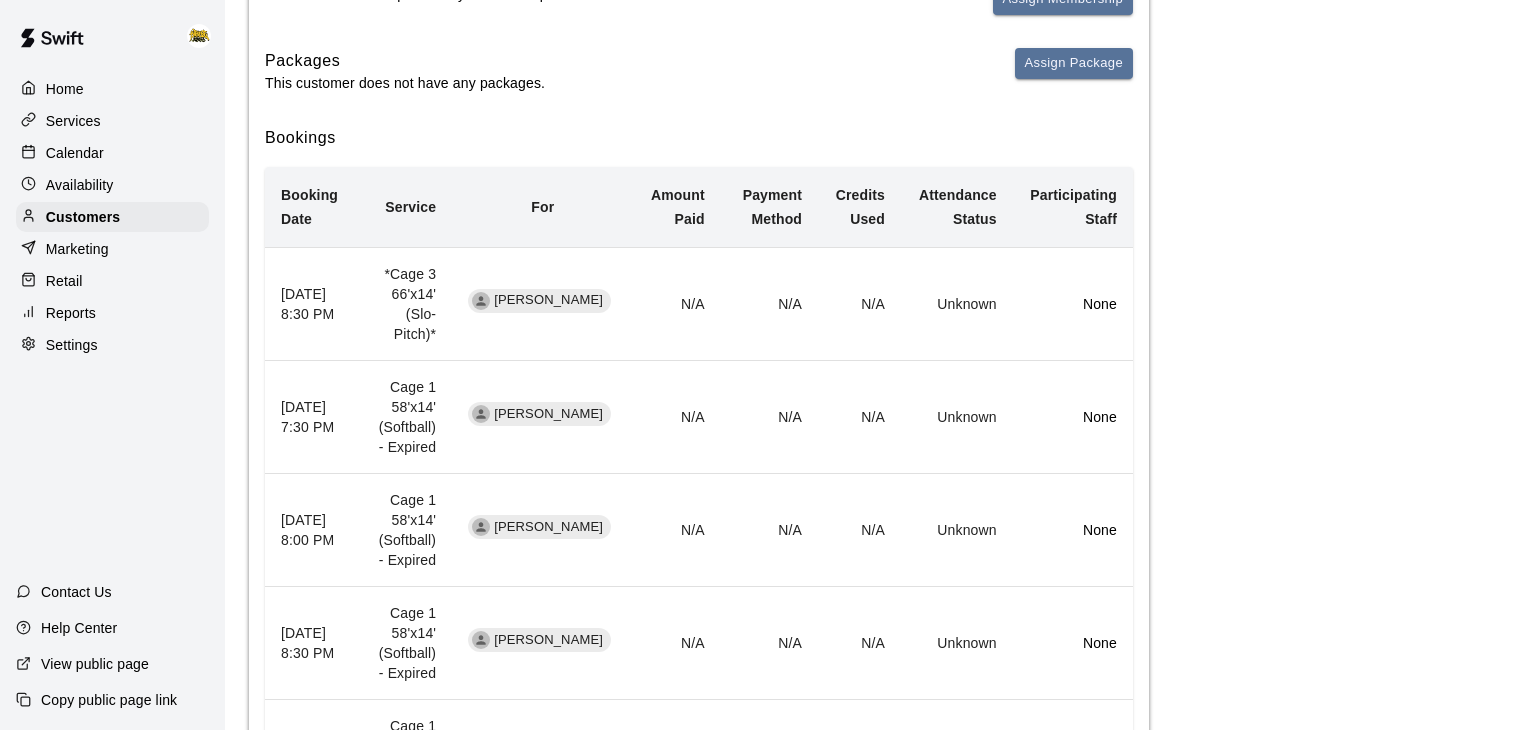 scroll, scrollTop: 0, scrollLeft: 0, axis: both 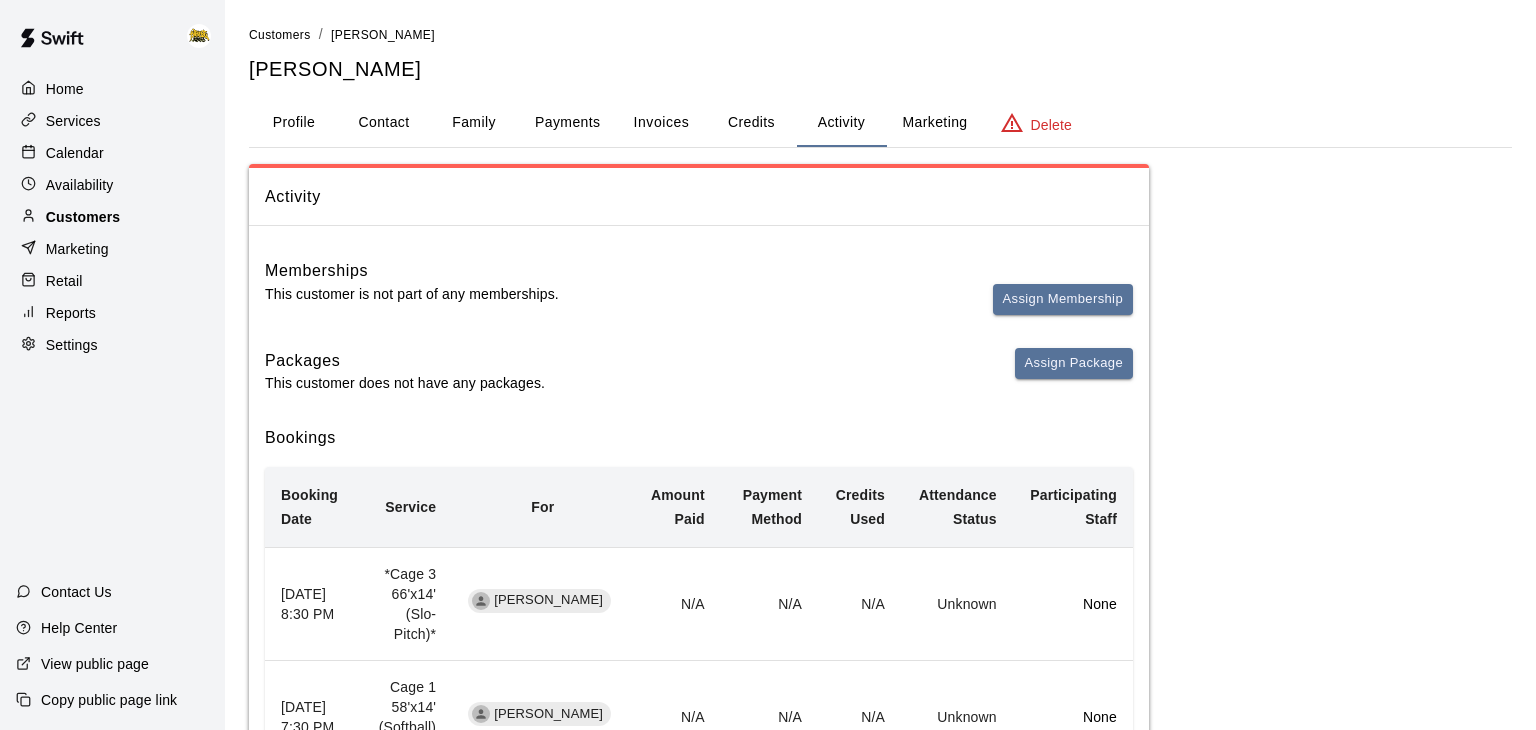 click on "Customers" at bounding box center (112, 217) 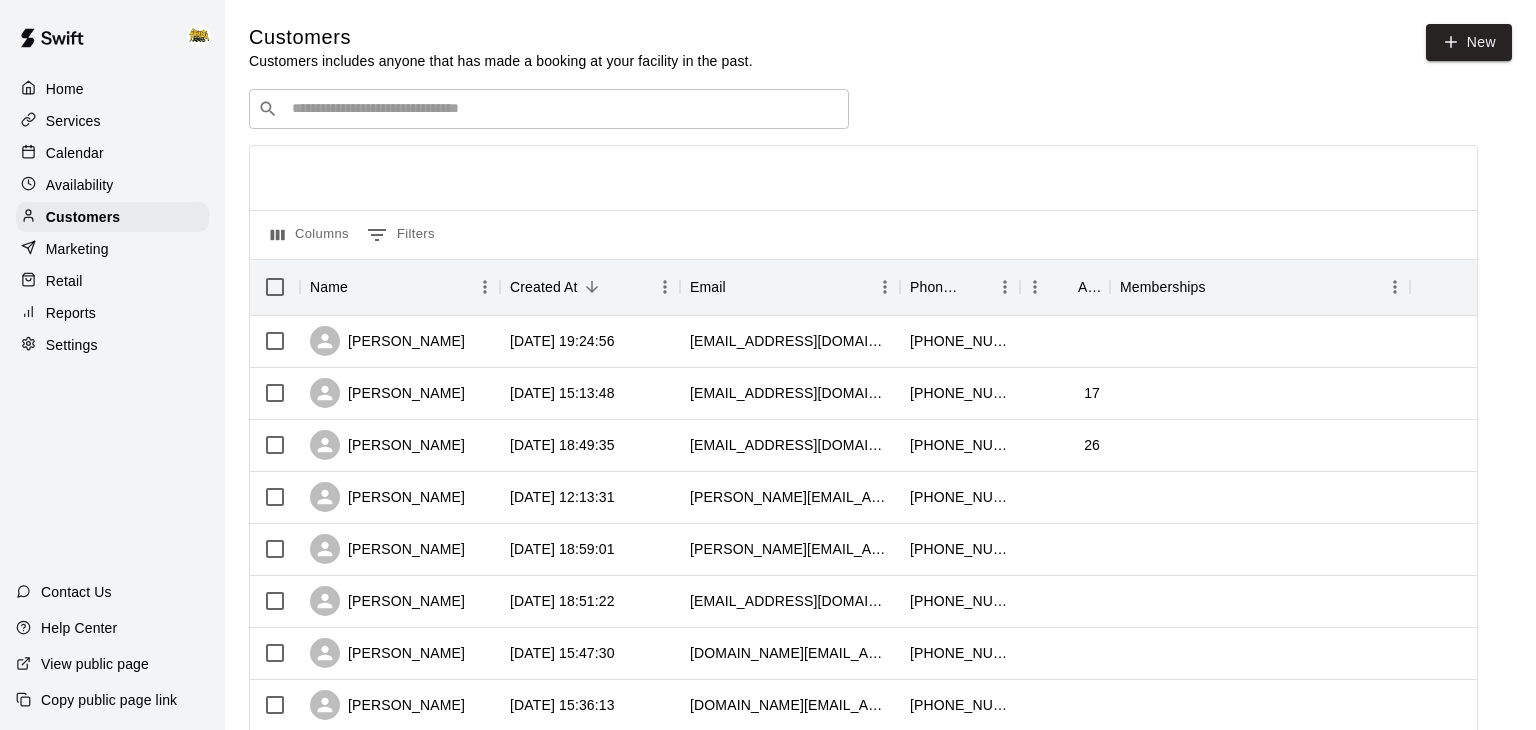 click on "Calendar" at bounding box center [75, 153] 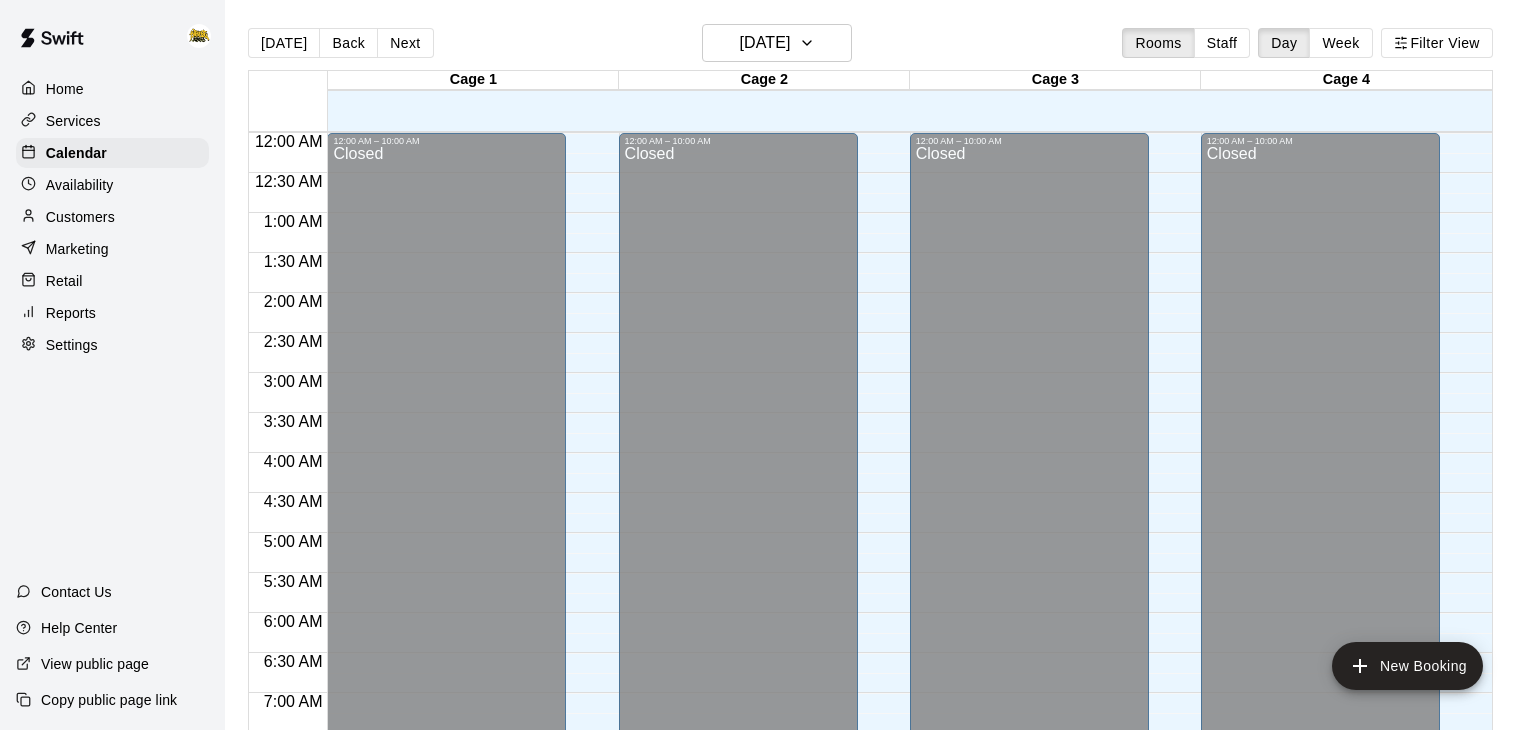 scroll, scrollTop: 1239, scrollLeft: 0, axis: vertical 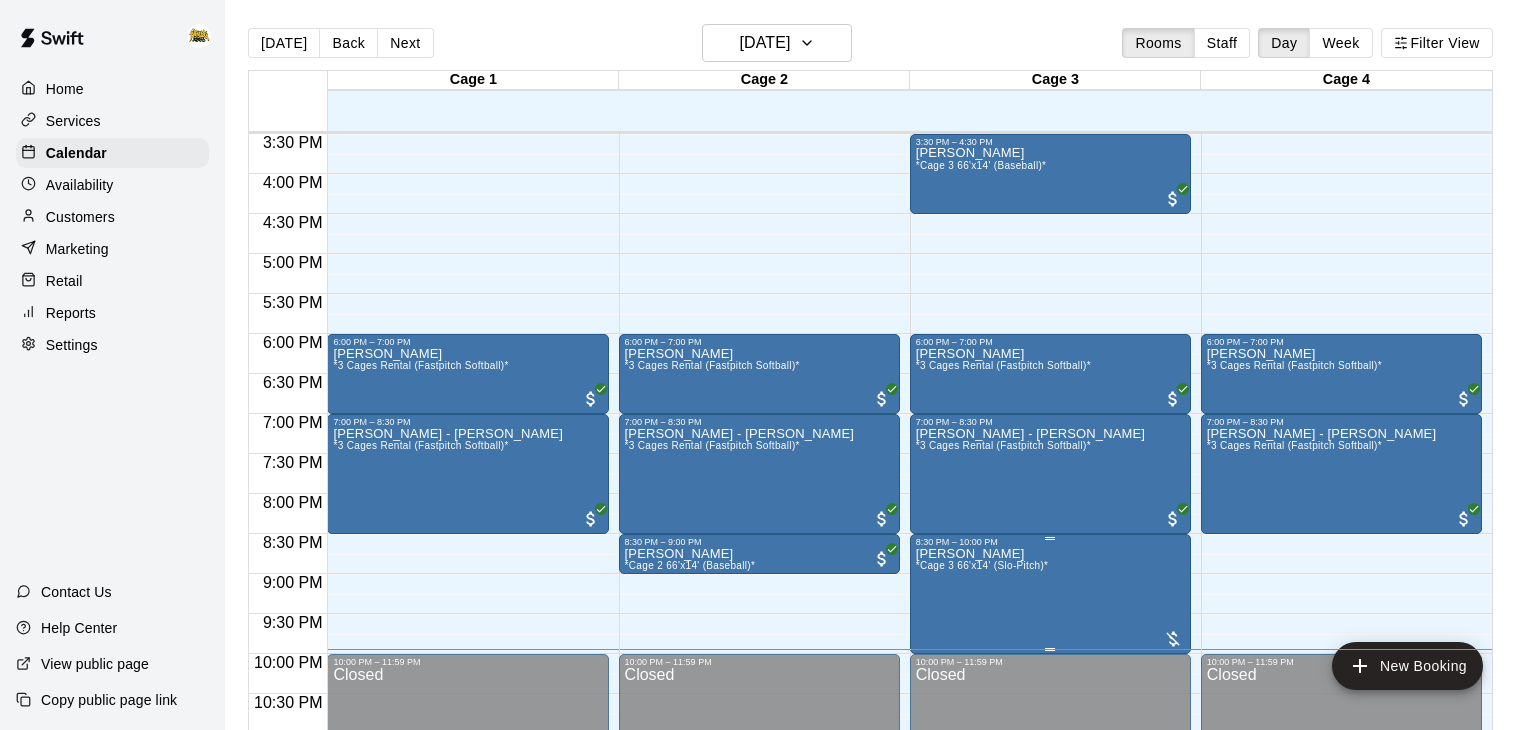click on "[PERSON_NAME] *Cage 3 66'x14' (Slo-Pitch)*" at bounding box center (1050, 912) 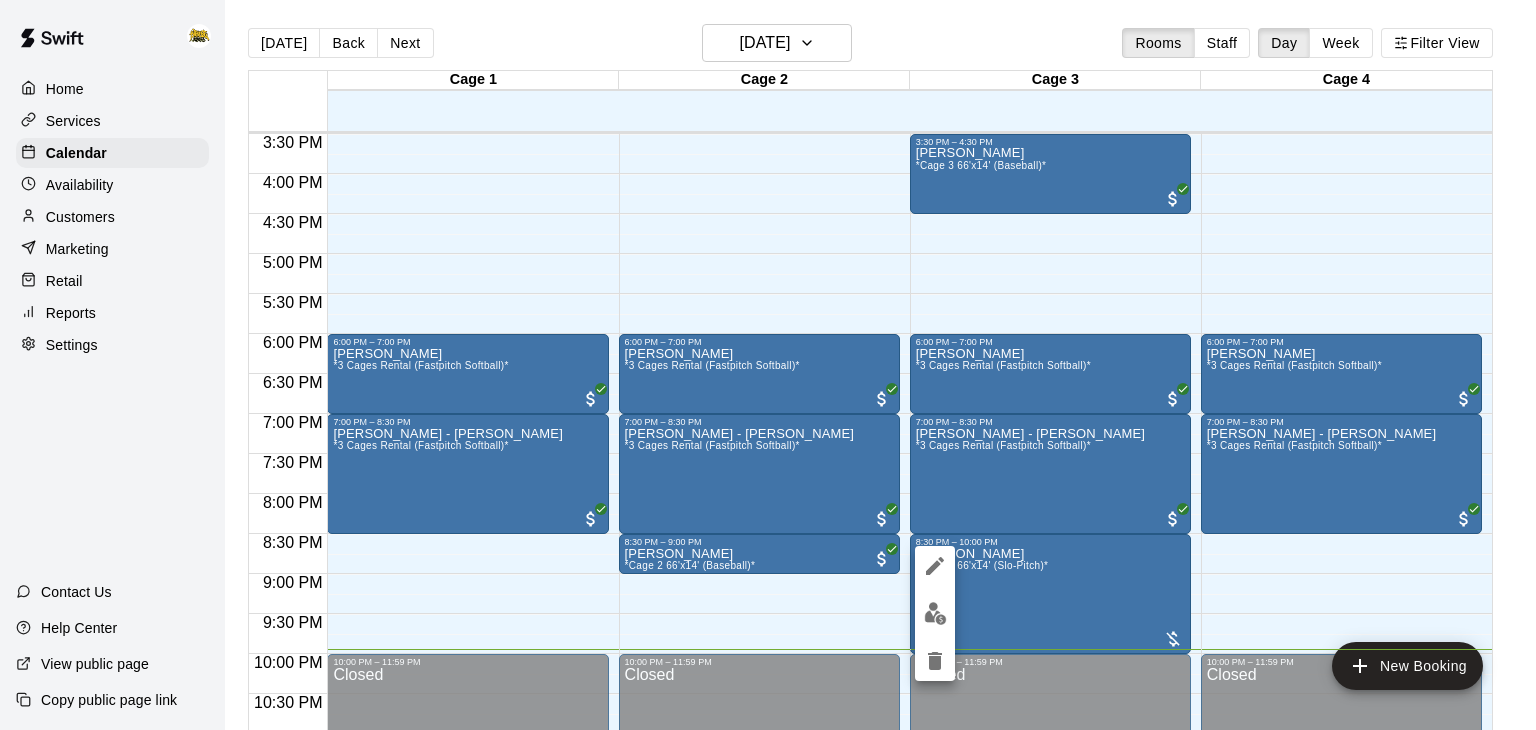click at bounding box center (935, 613) 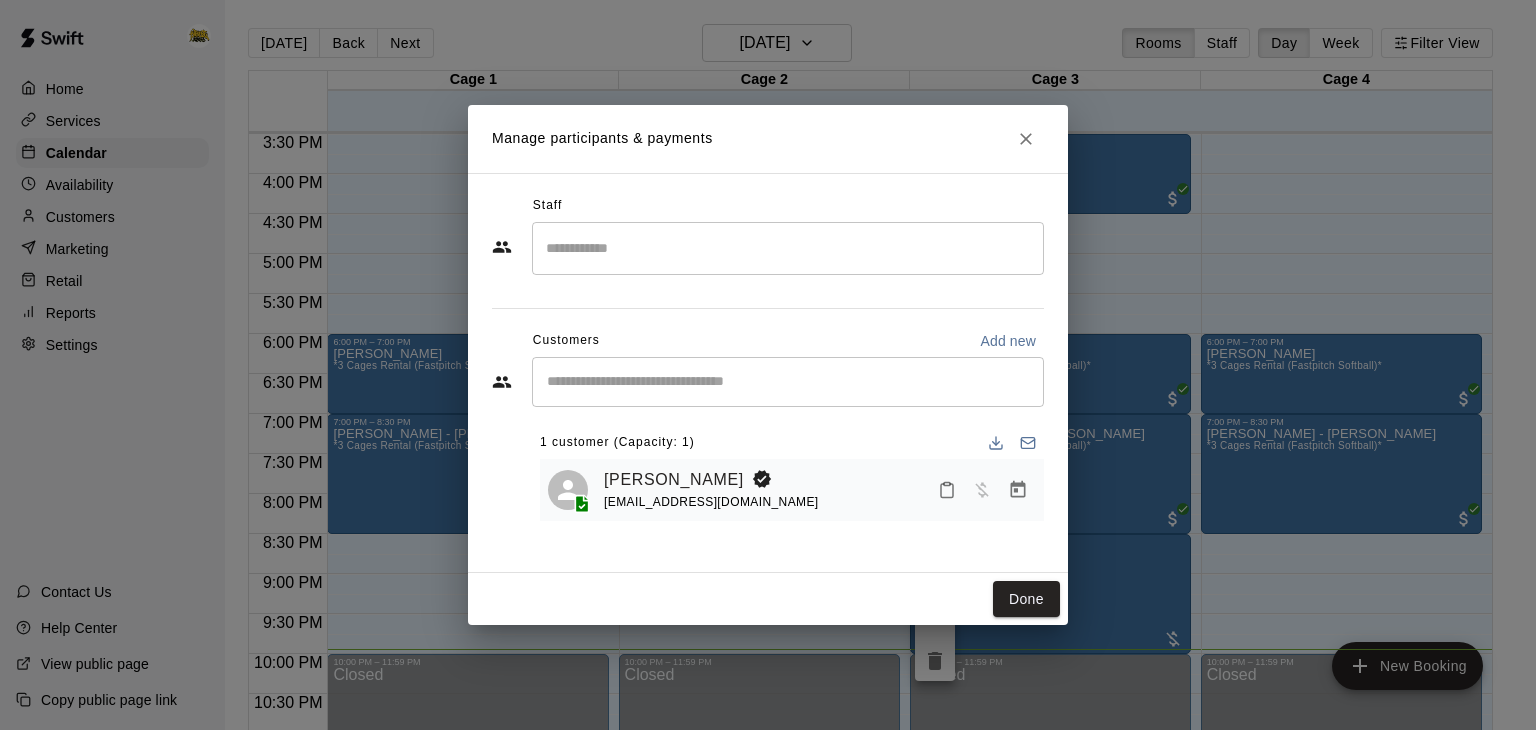 click 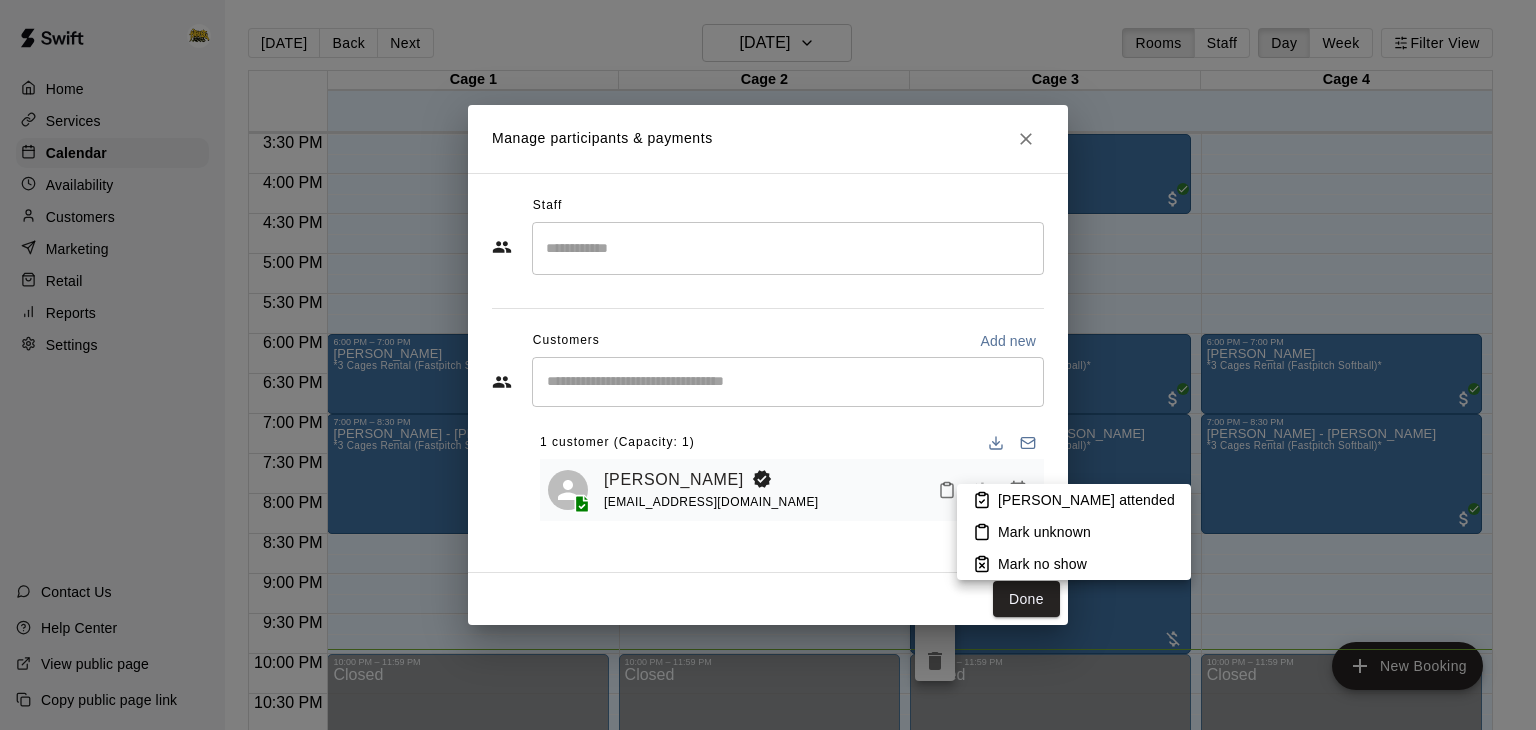 click 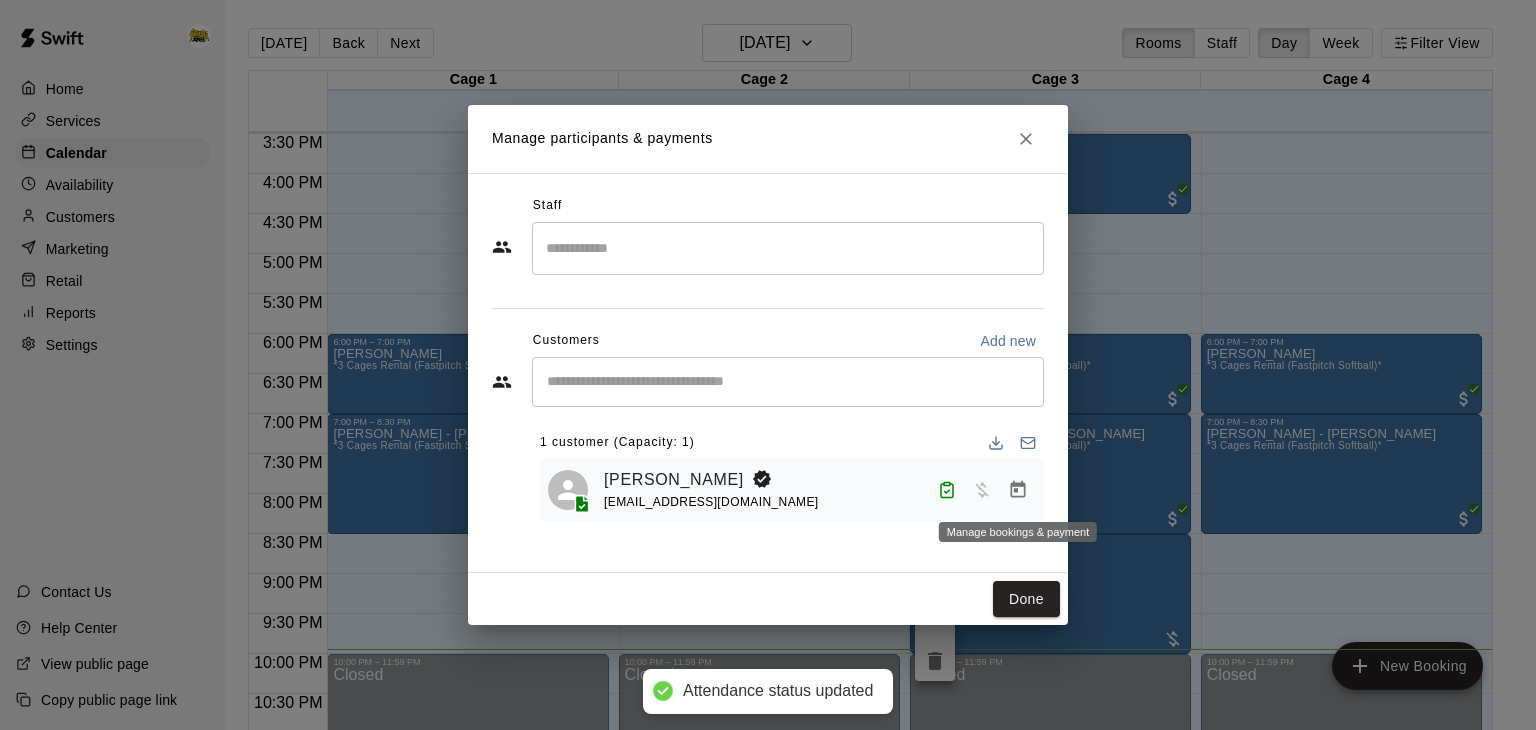 click 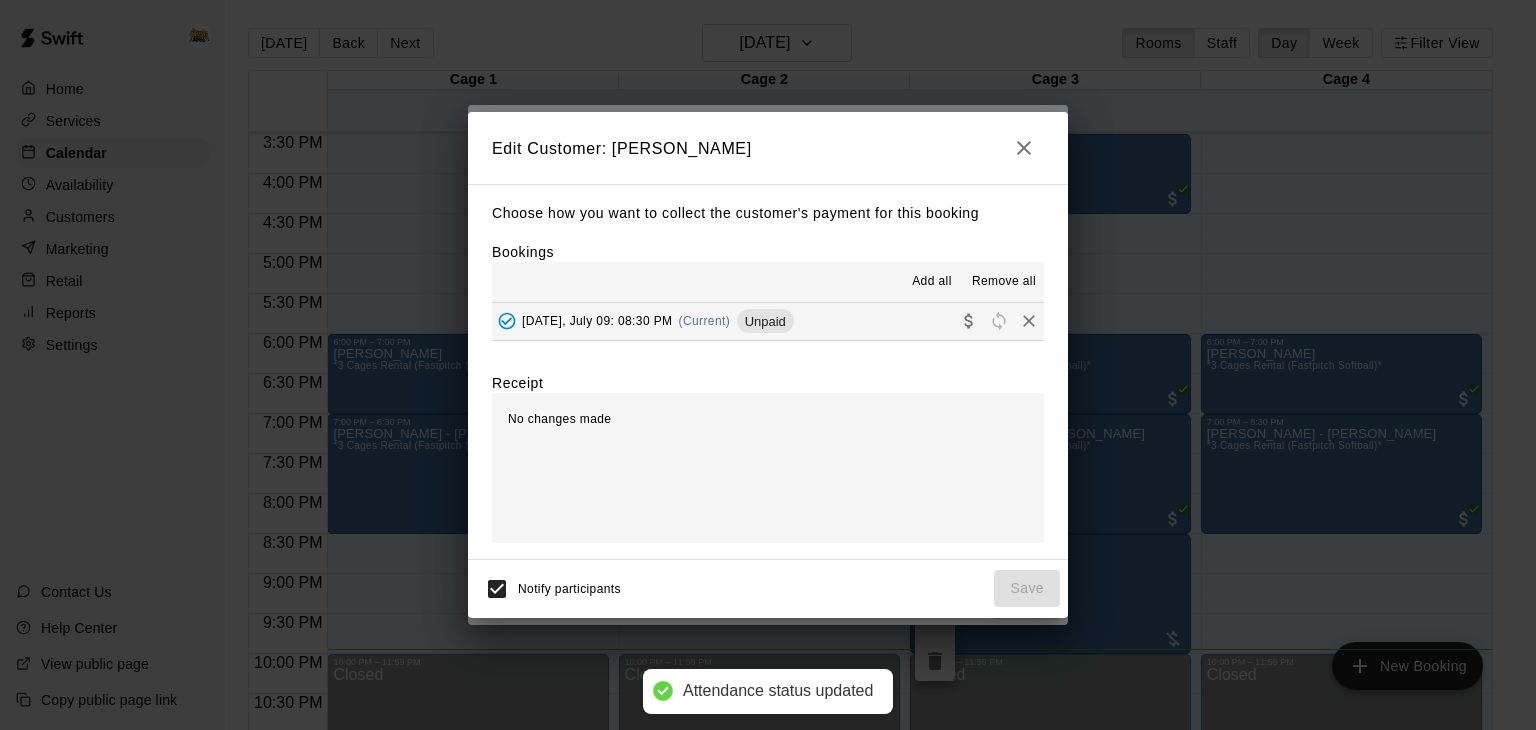 click on "[DATE], July 09: 08:30 PM (Current) Unpaid" at bounding box center (768, 321) 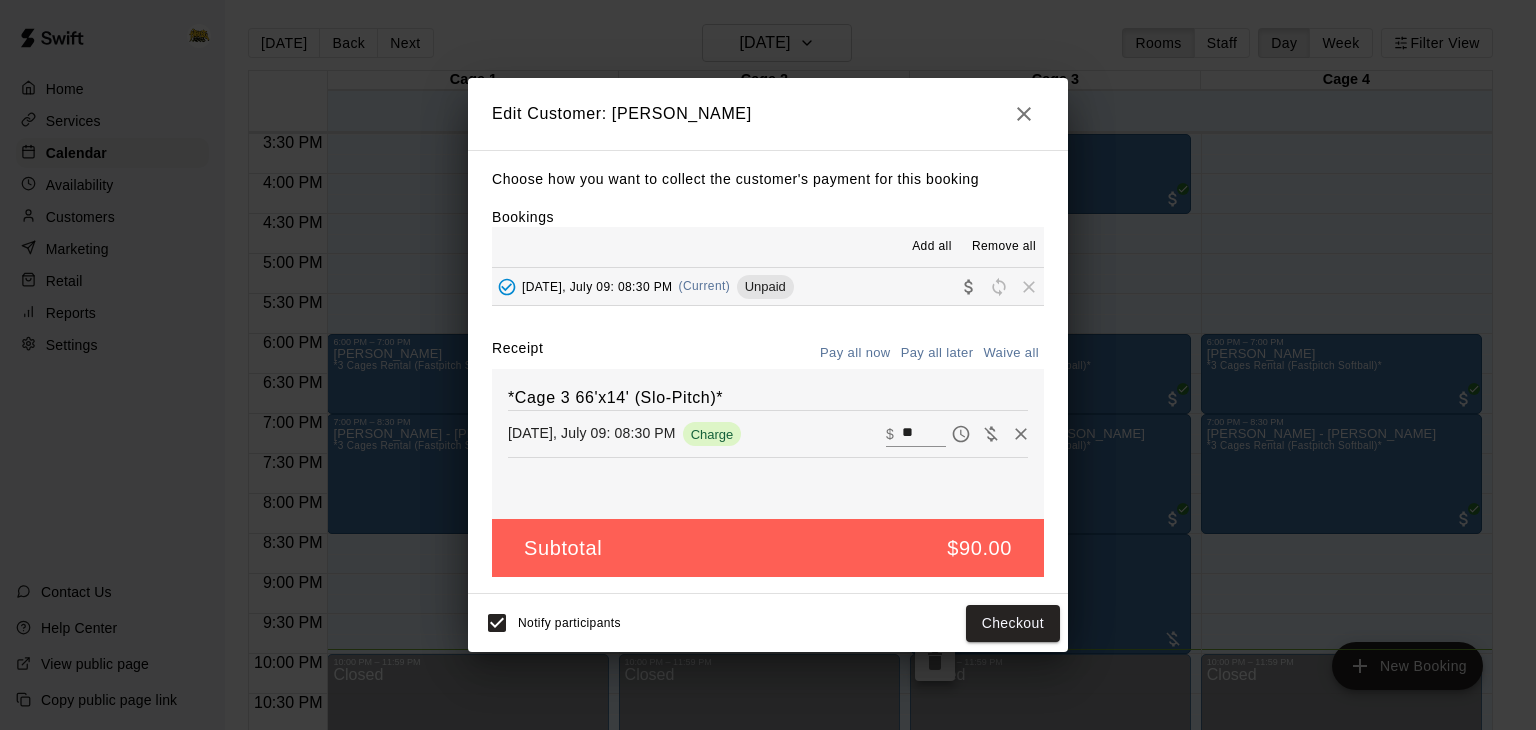 click on "Waive all" at bounding box center [1011, 353] 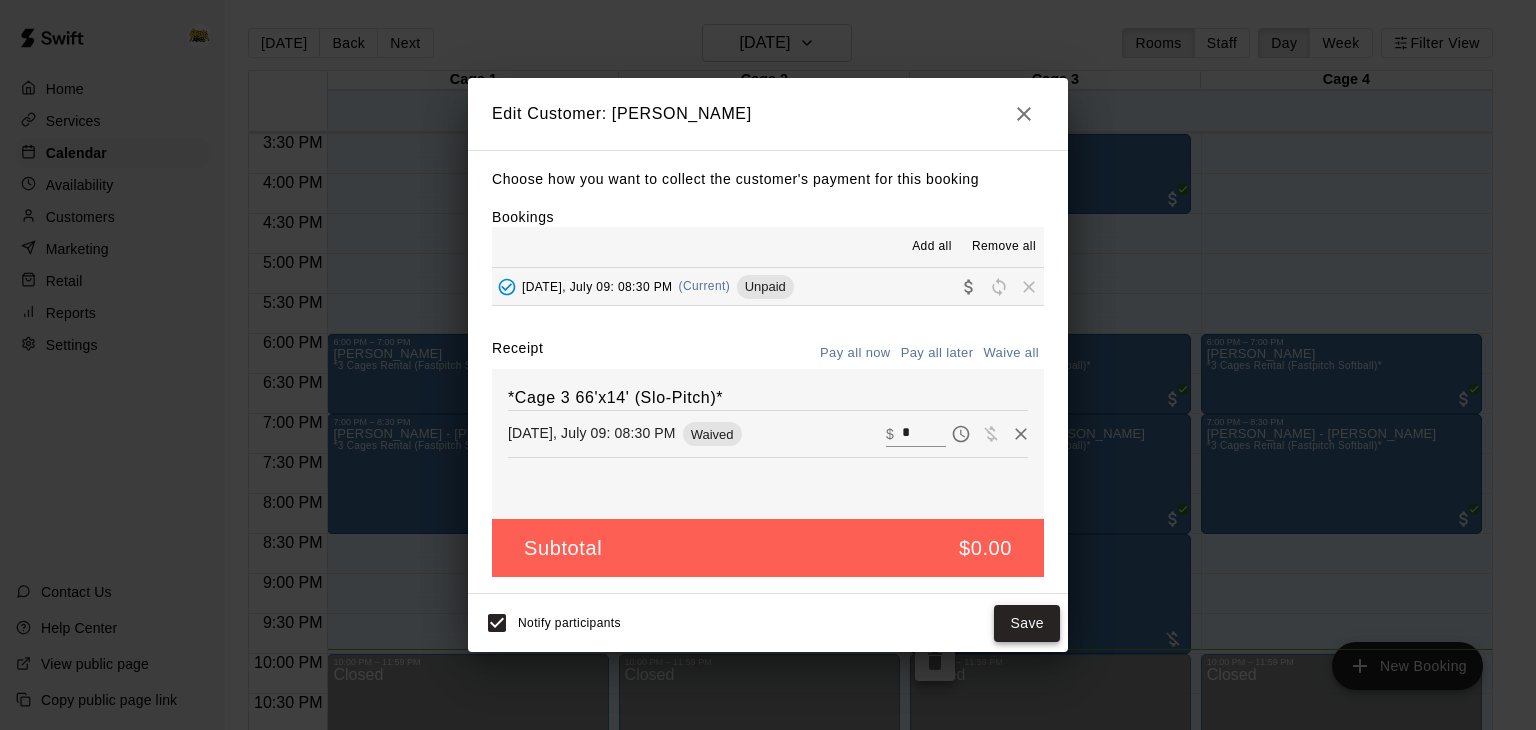 click on "Save" at bounding box center (1027, 623) 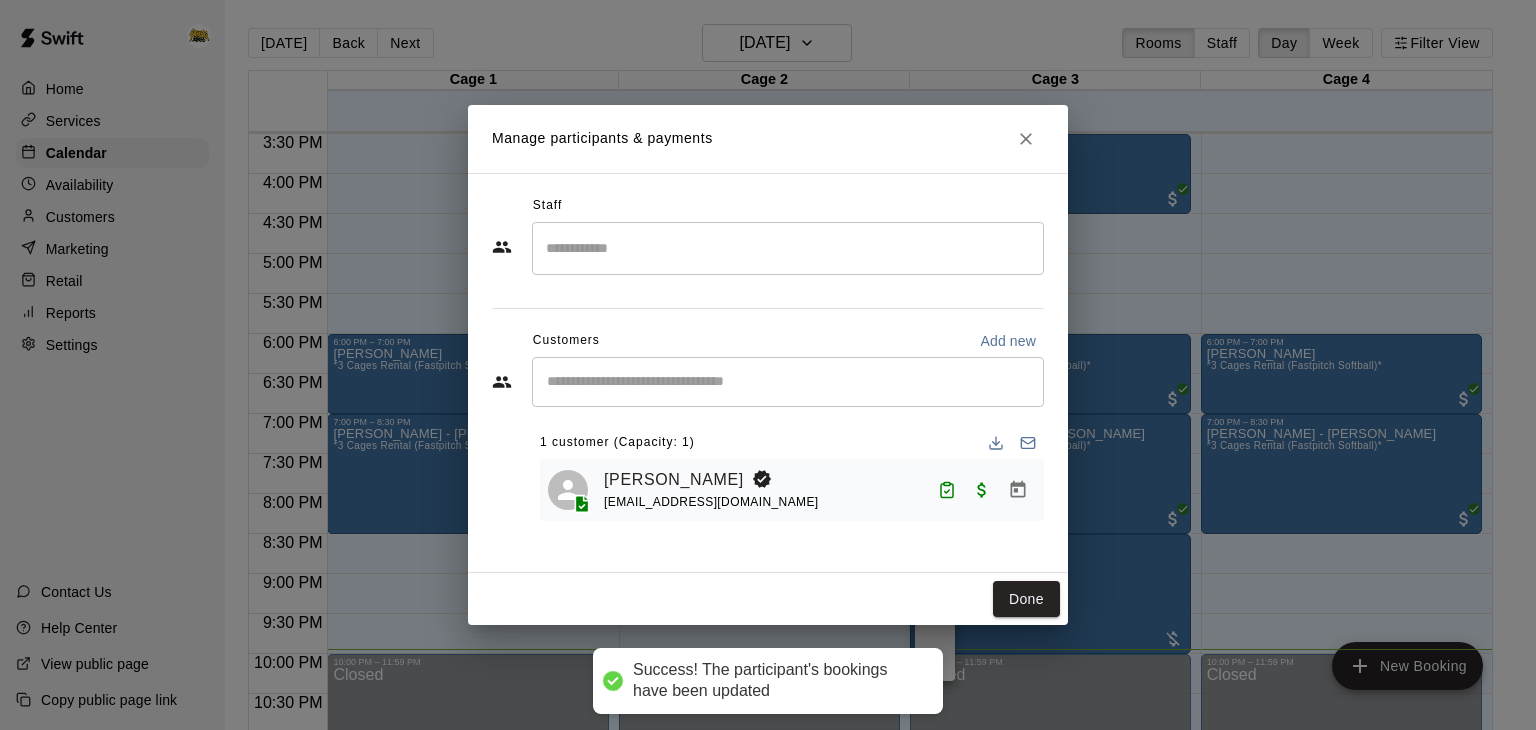 click on "Done" at bounding box center [768, 599] 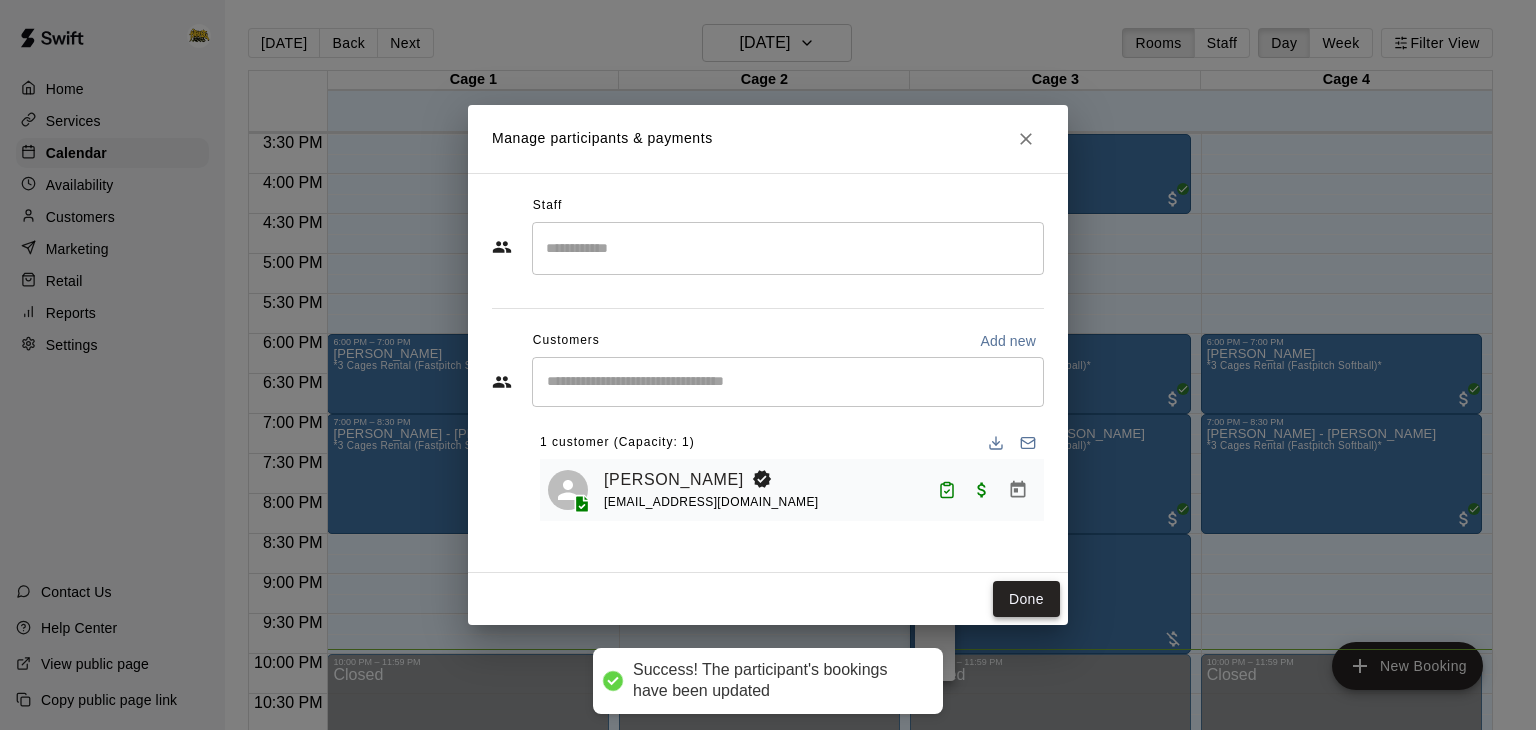 click on "Done" at bounding box center [1026, 599] 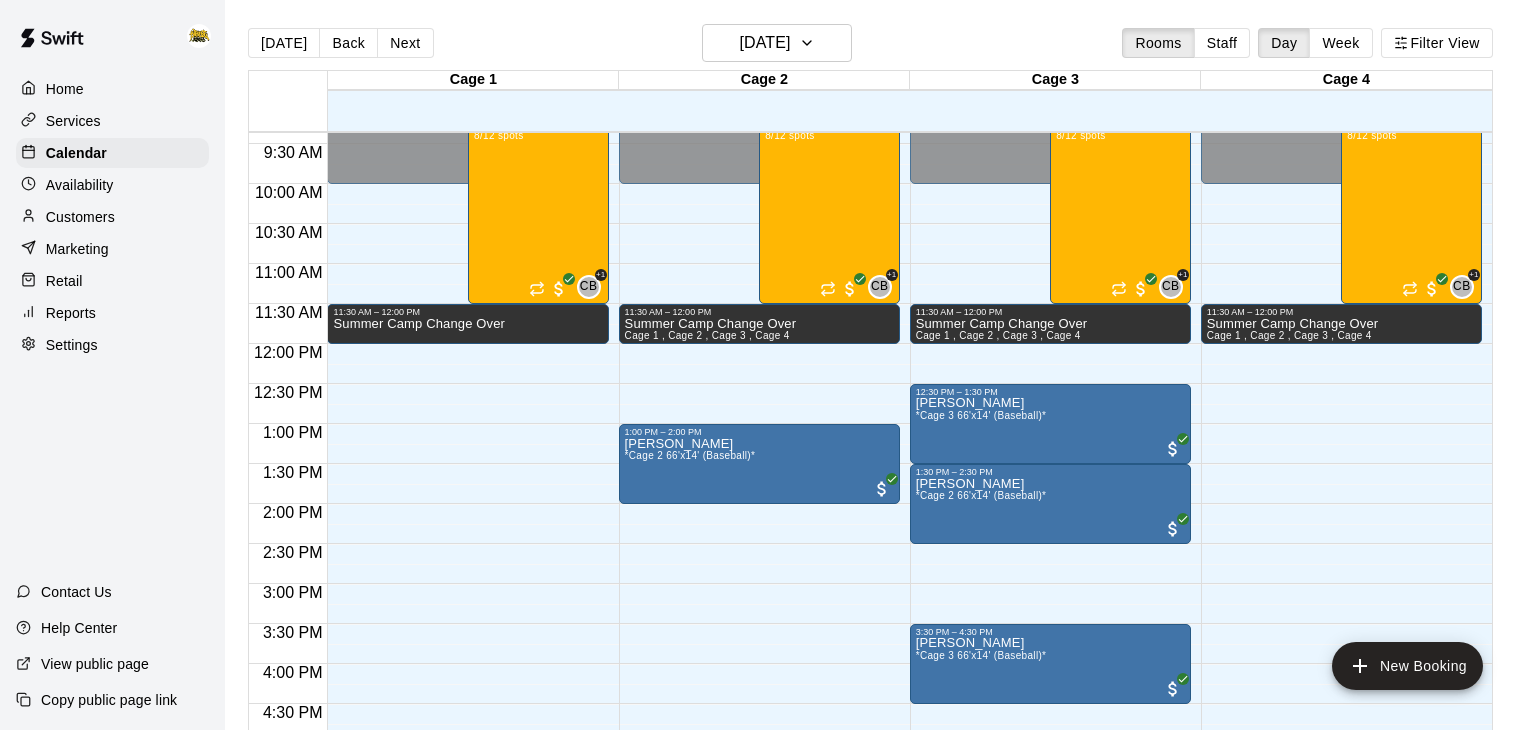 scroll, scrollTop: 564, scrollLeft: 0, axis: vertical 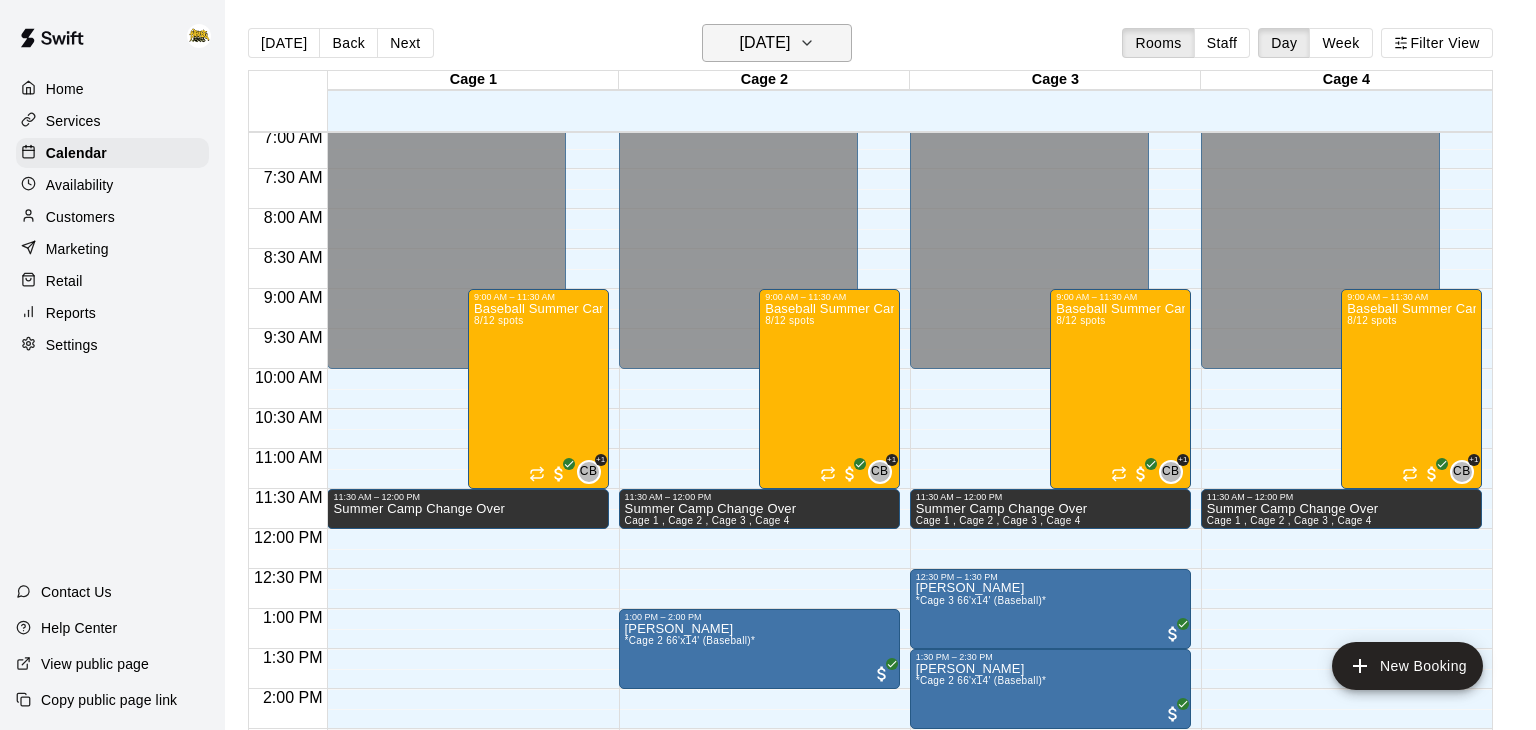 click 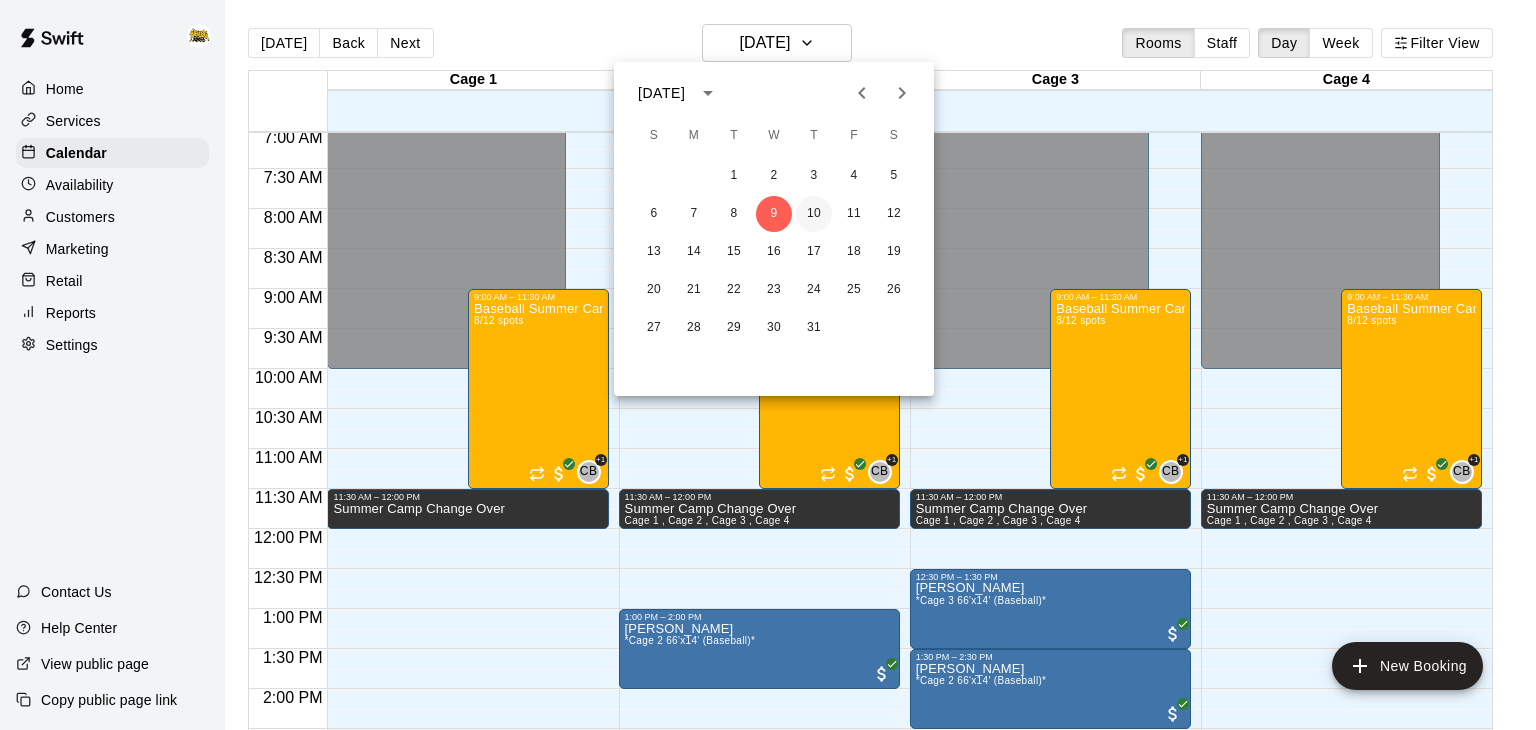 click on "10" at bounding box center [814, 214] 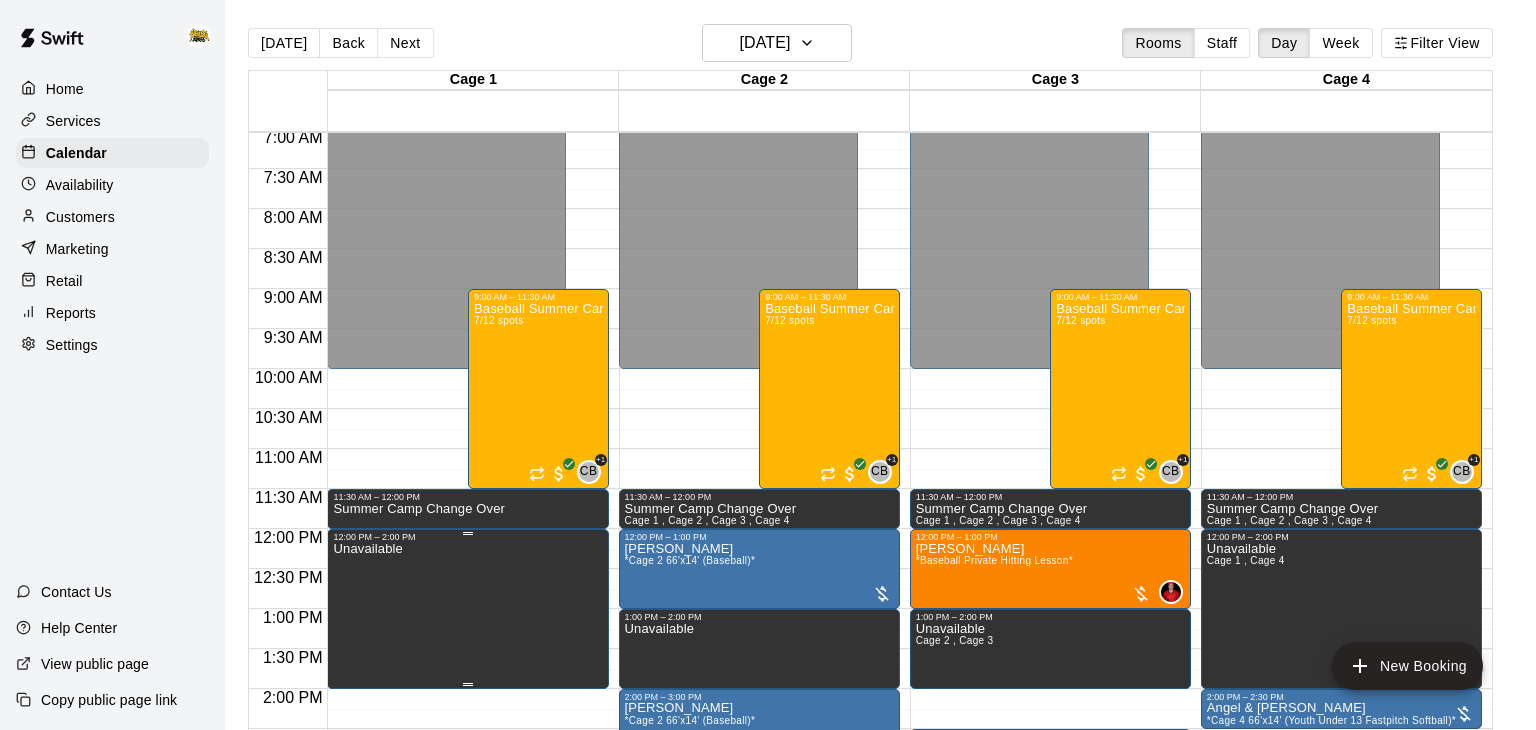 click on "Unavailable" at bounding box center (467, 907) 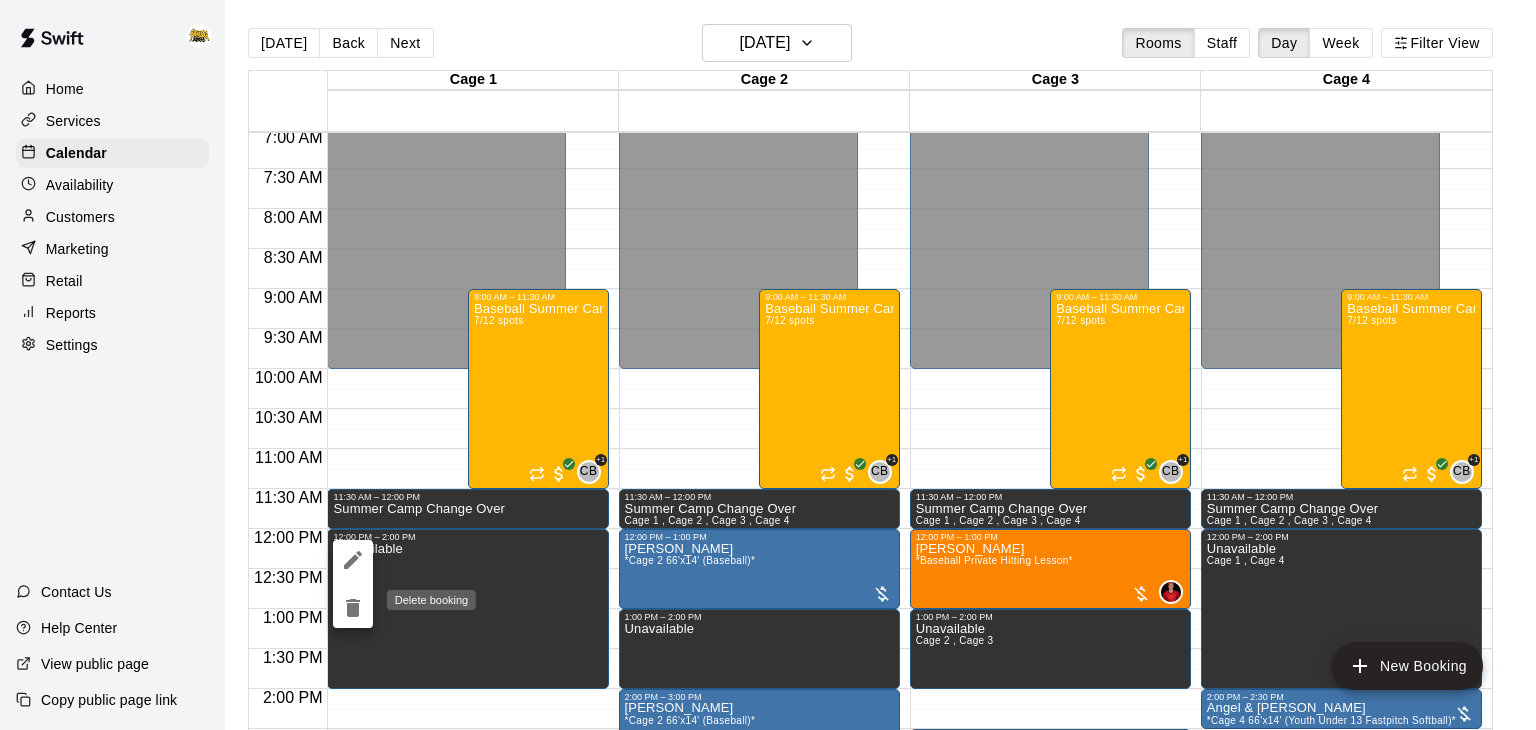 click 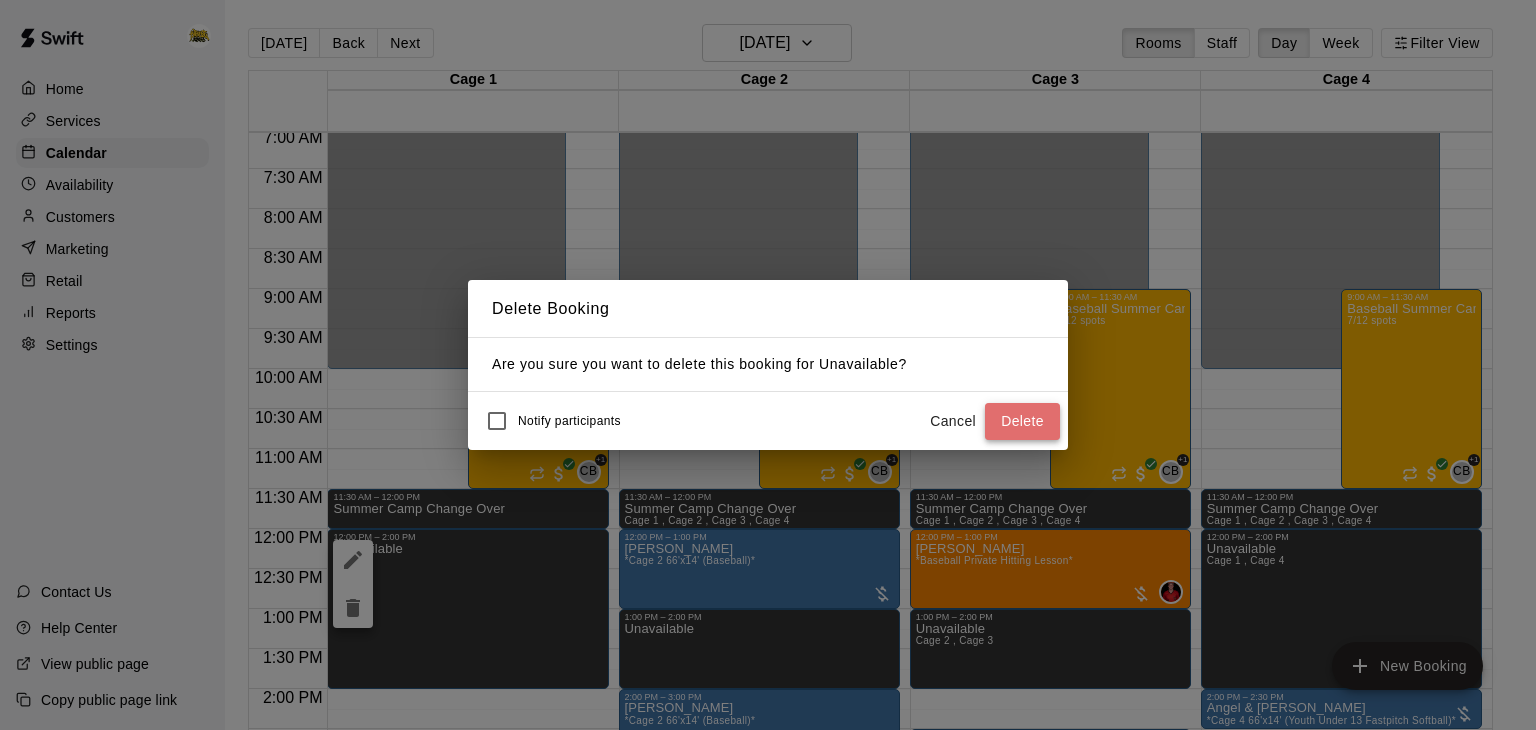 click on "Delete" at bounding box center (1022, 421) 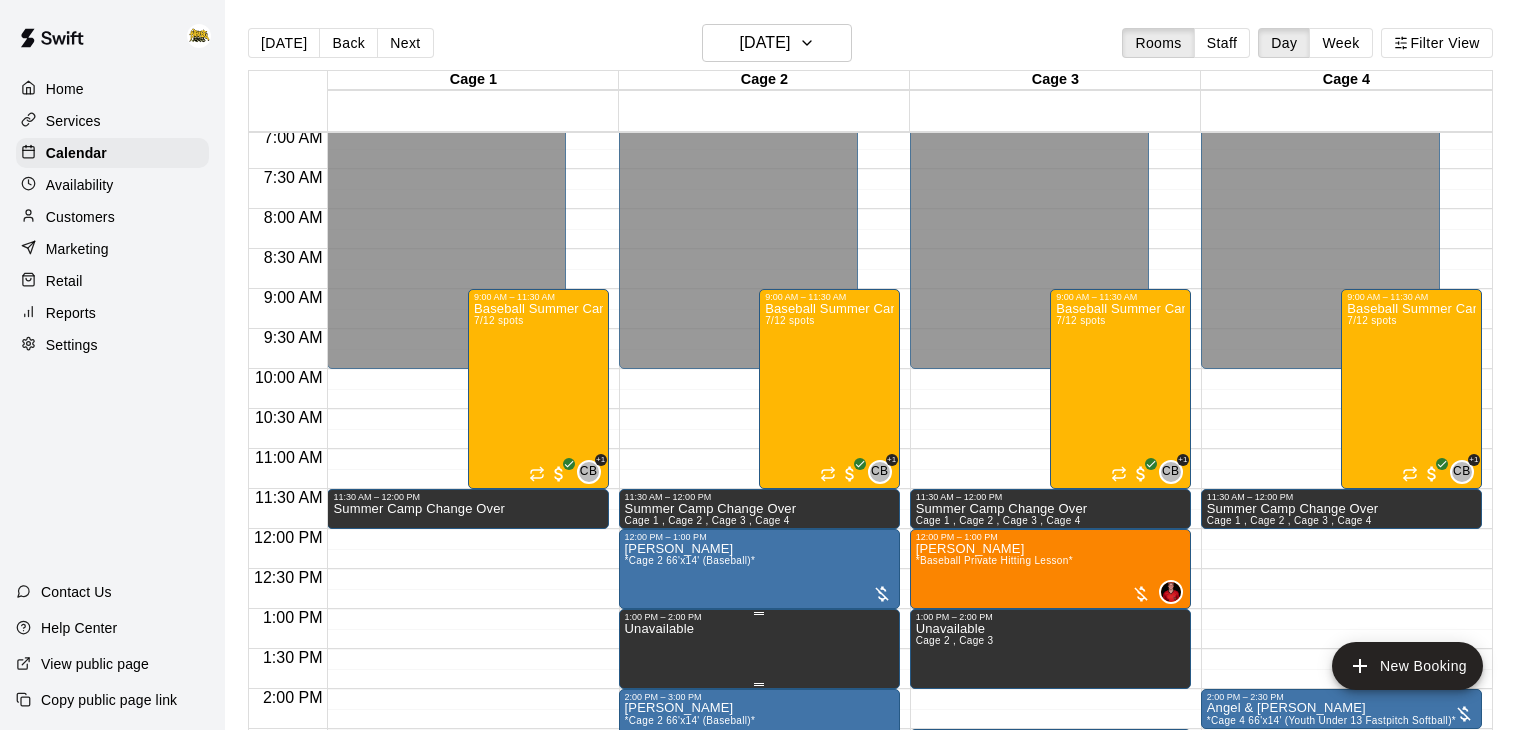 click on "Unavailable" at bounding box center [759, 987] 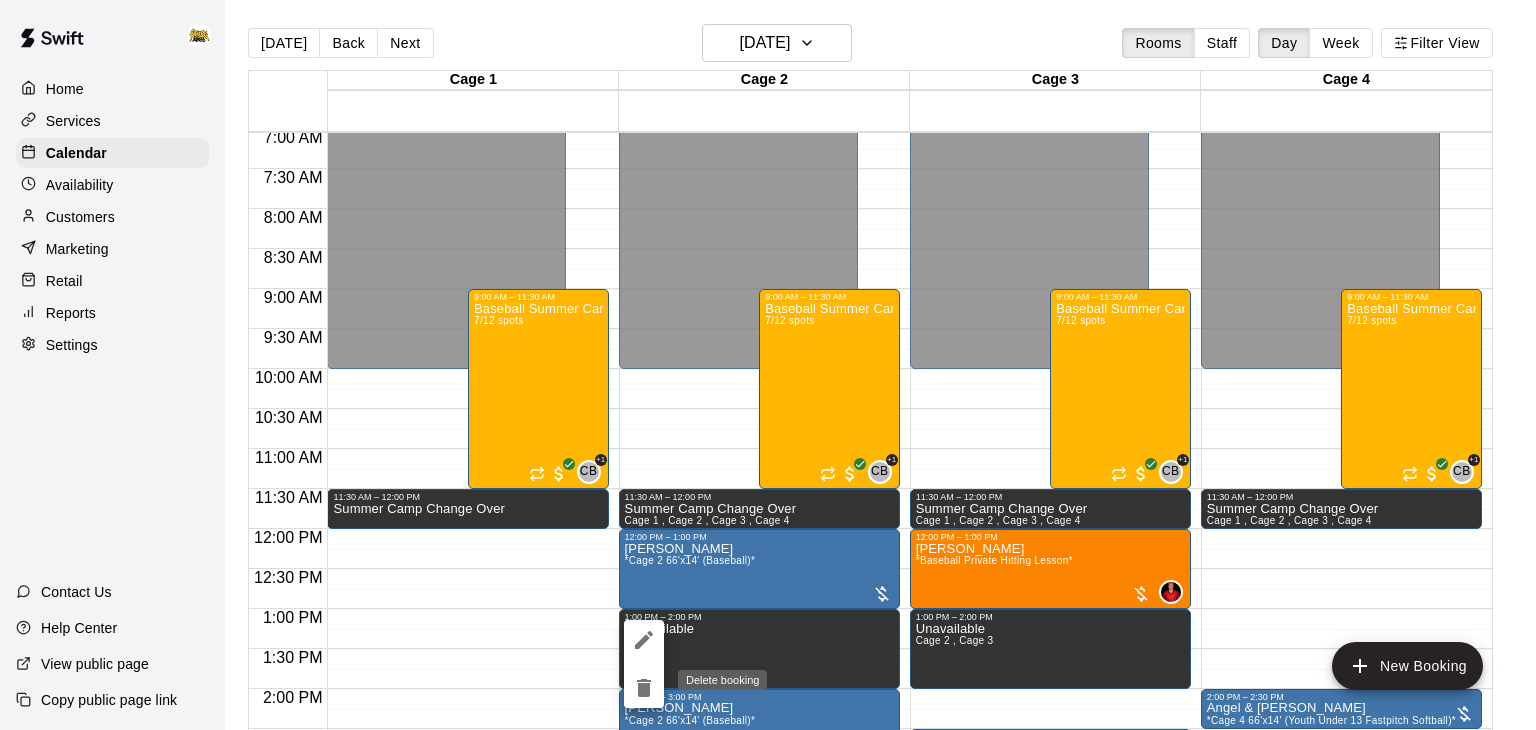 click 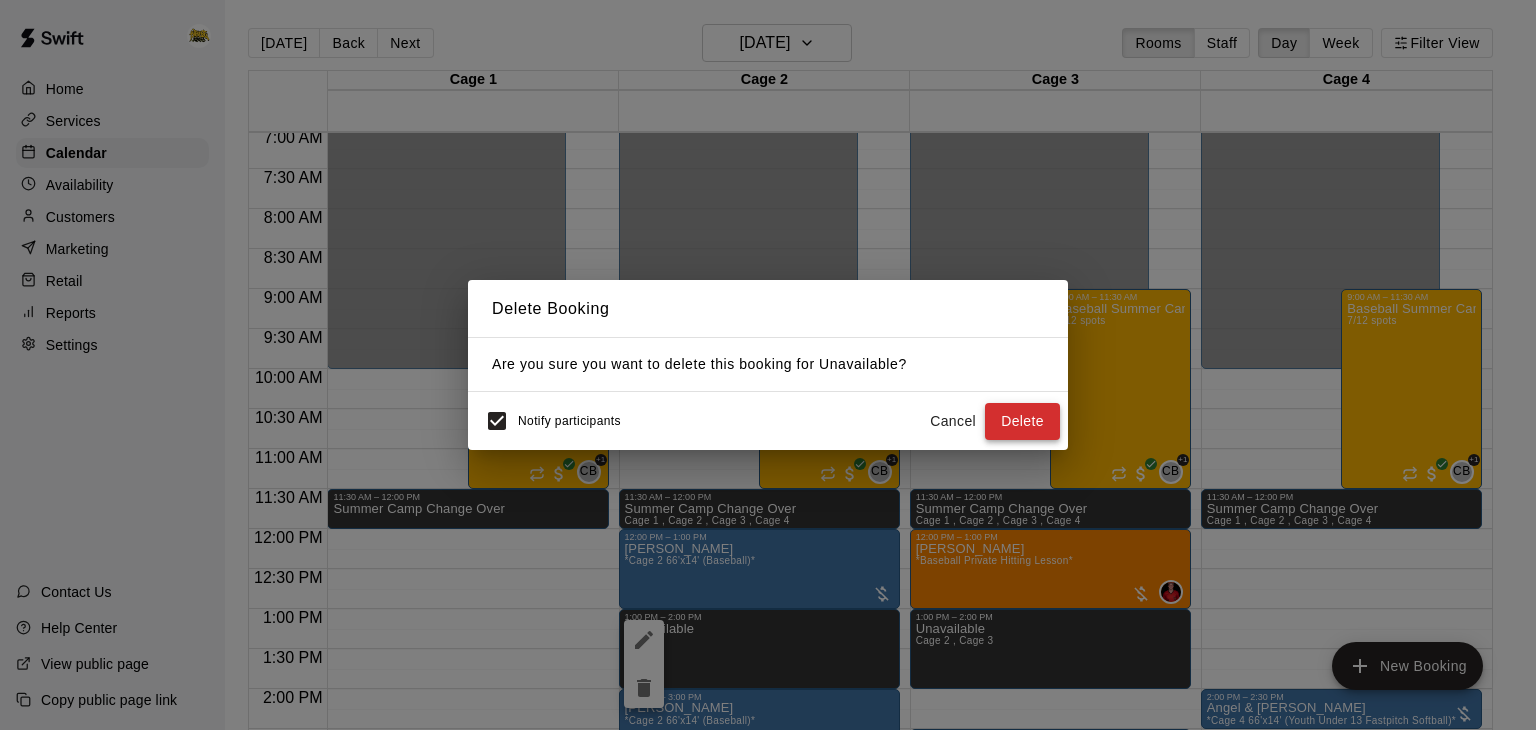 click on "Delete" at bounding box center [1022, 421] 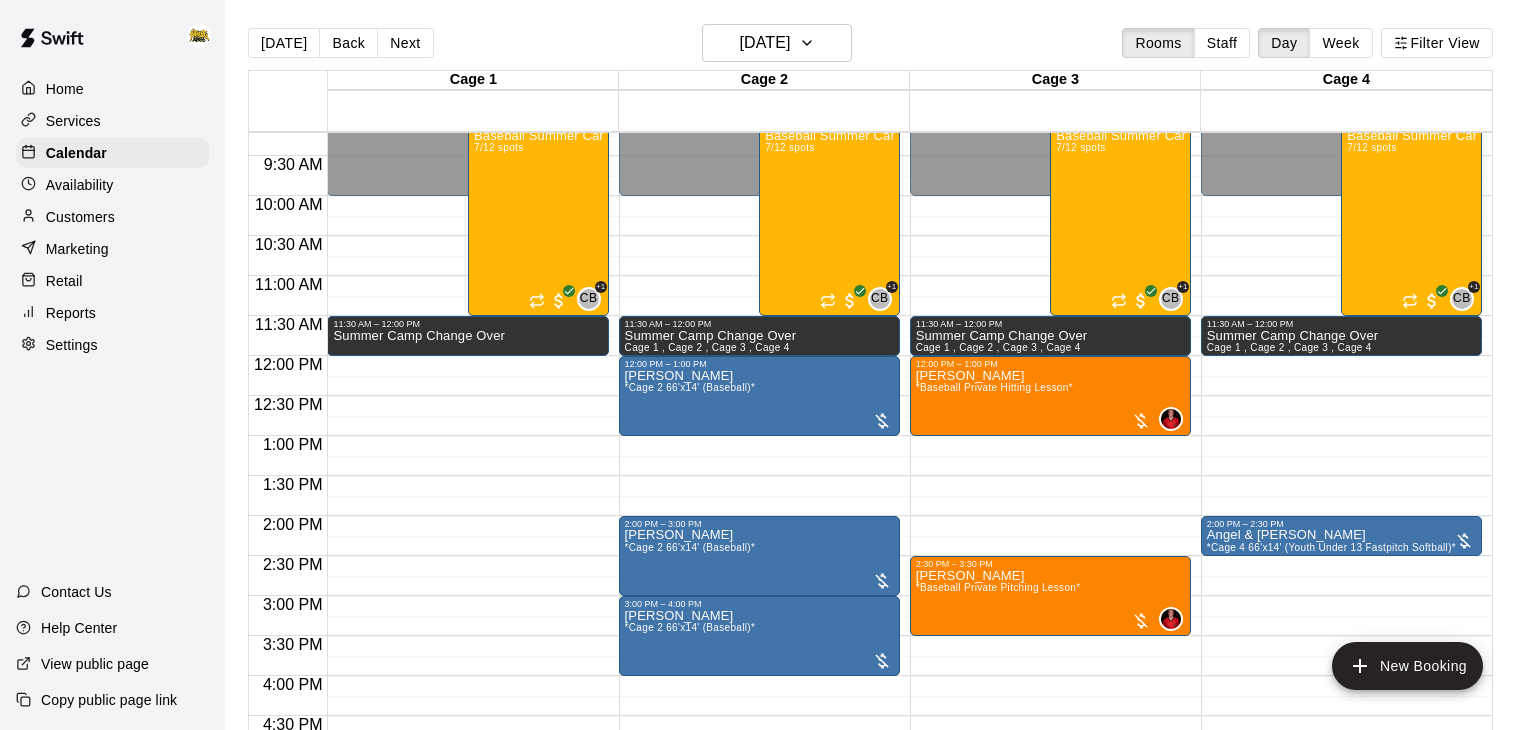 scroll, scrollTop: 752, scrollLeft: 0, axis: vertical 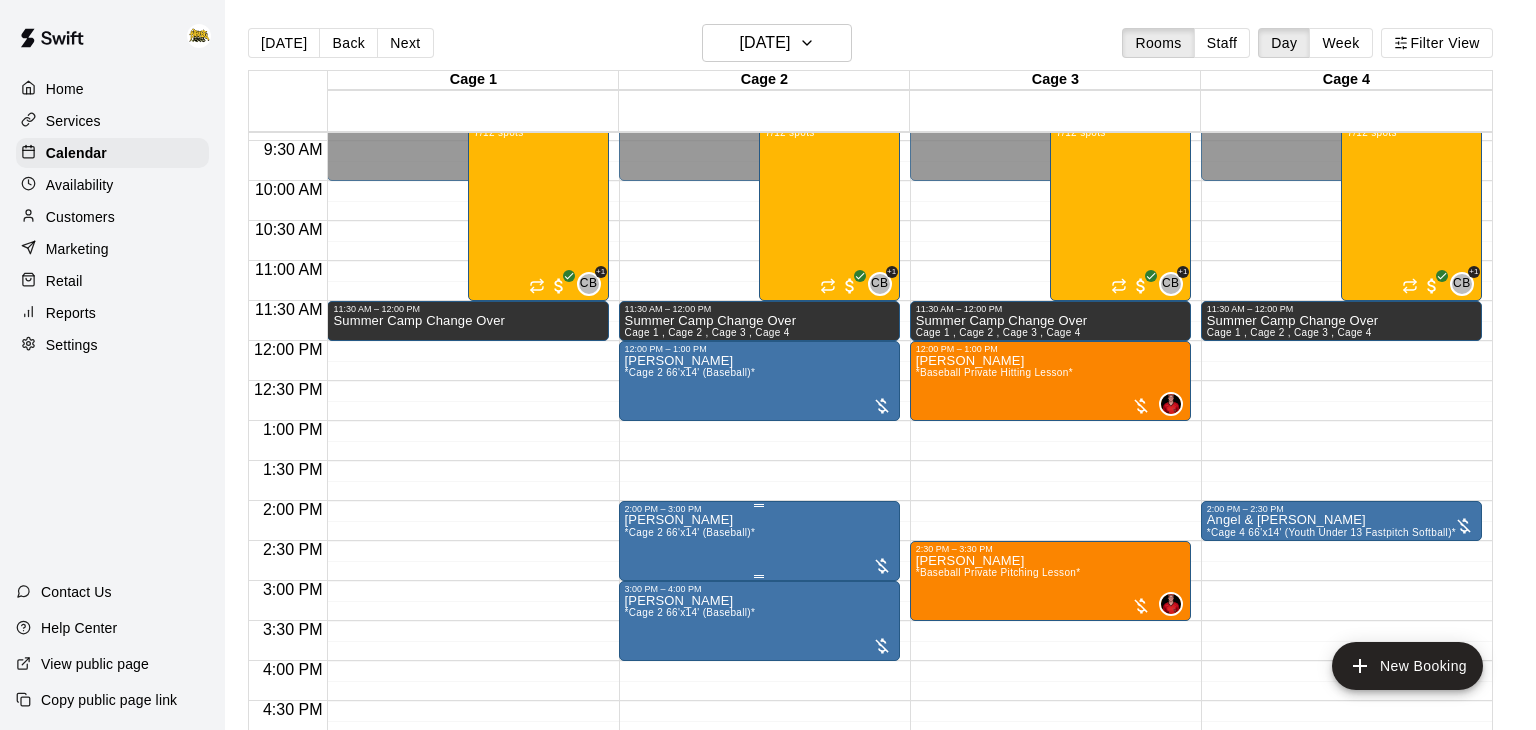 click on "[PERSON_NAME] *Cage 2 66'x14' (Baseball)*" at bounding box center (759, 879) 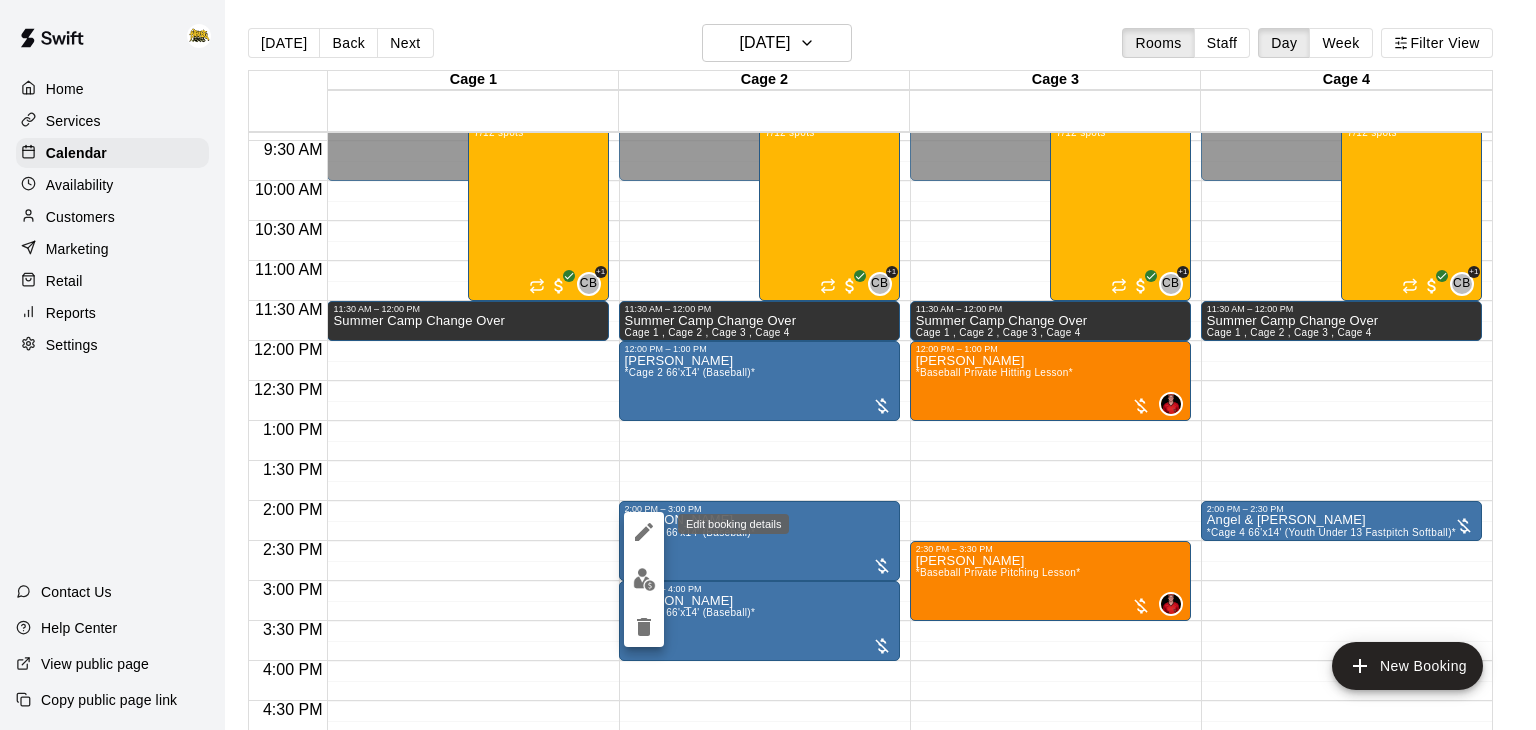 click 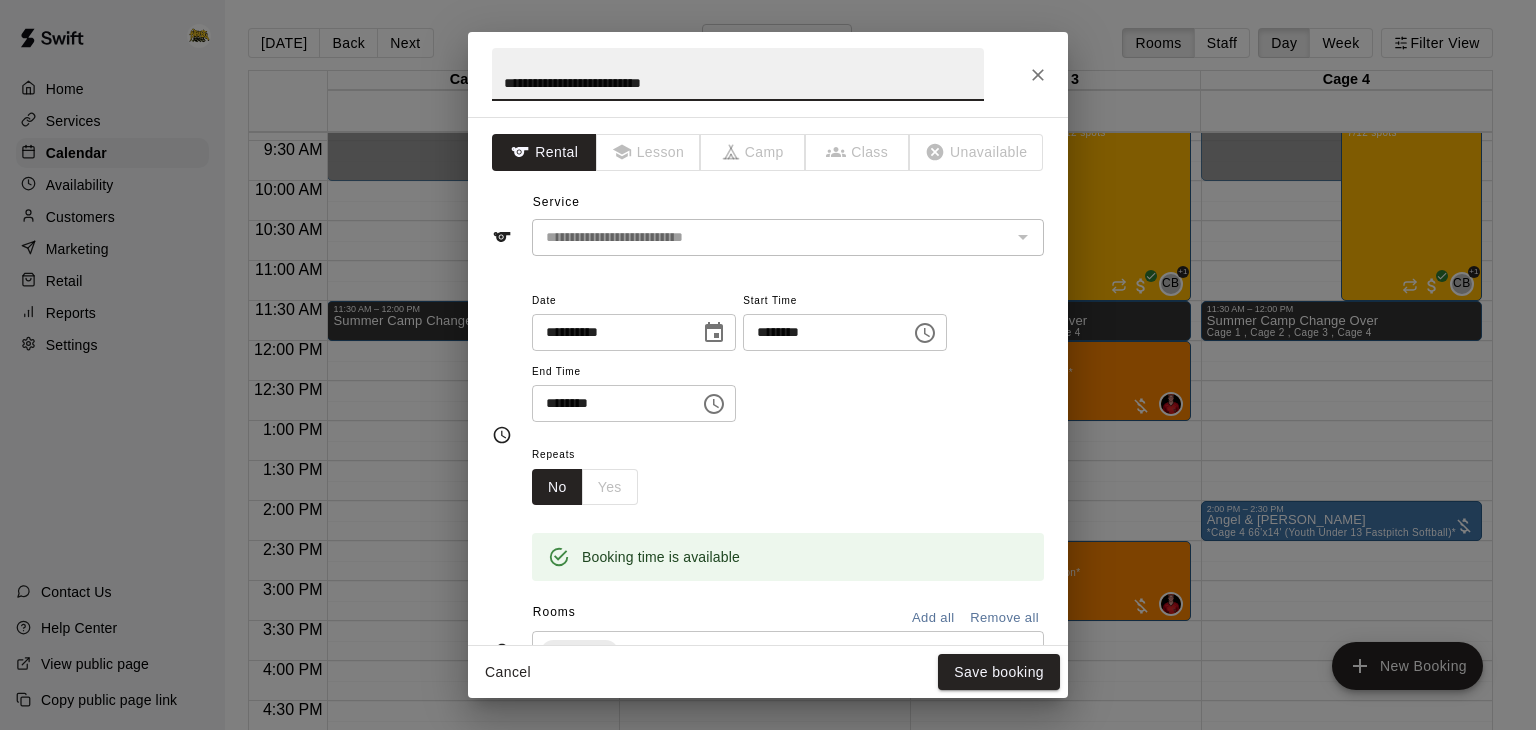click on "Cancel" at bounding box center (508, 672) 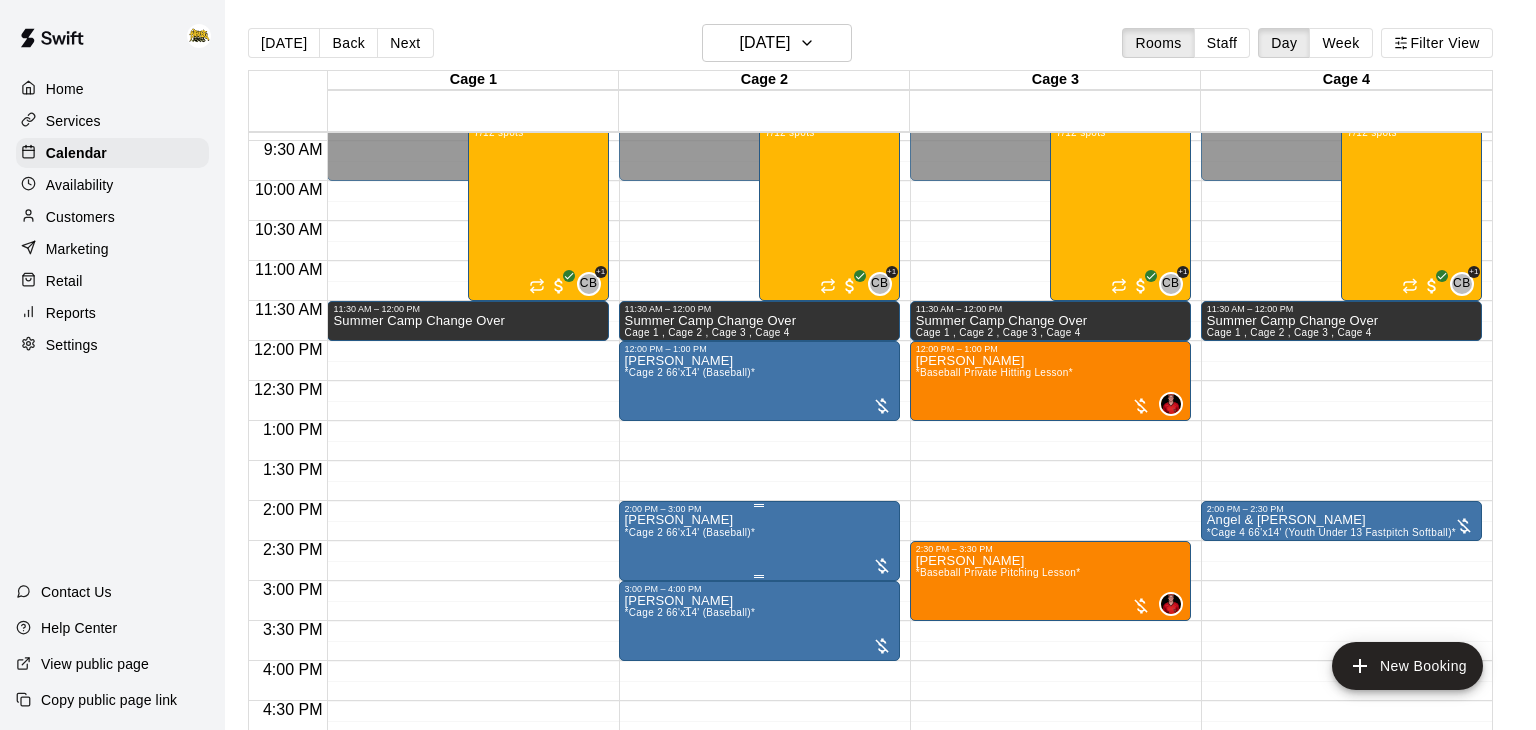 click on "*Cage 2 66'x14' (Baseball)*" at bounding box center [690, 532] 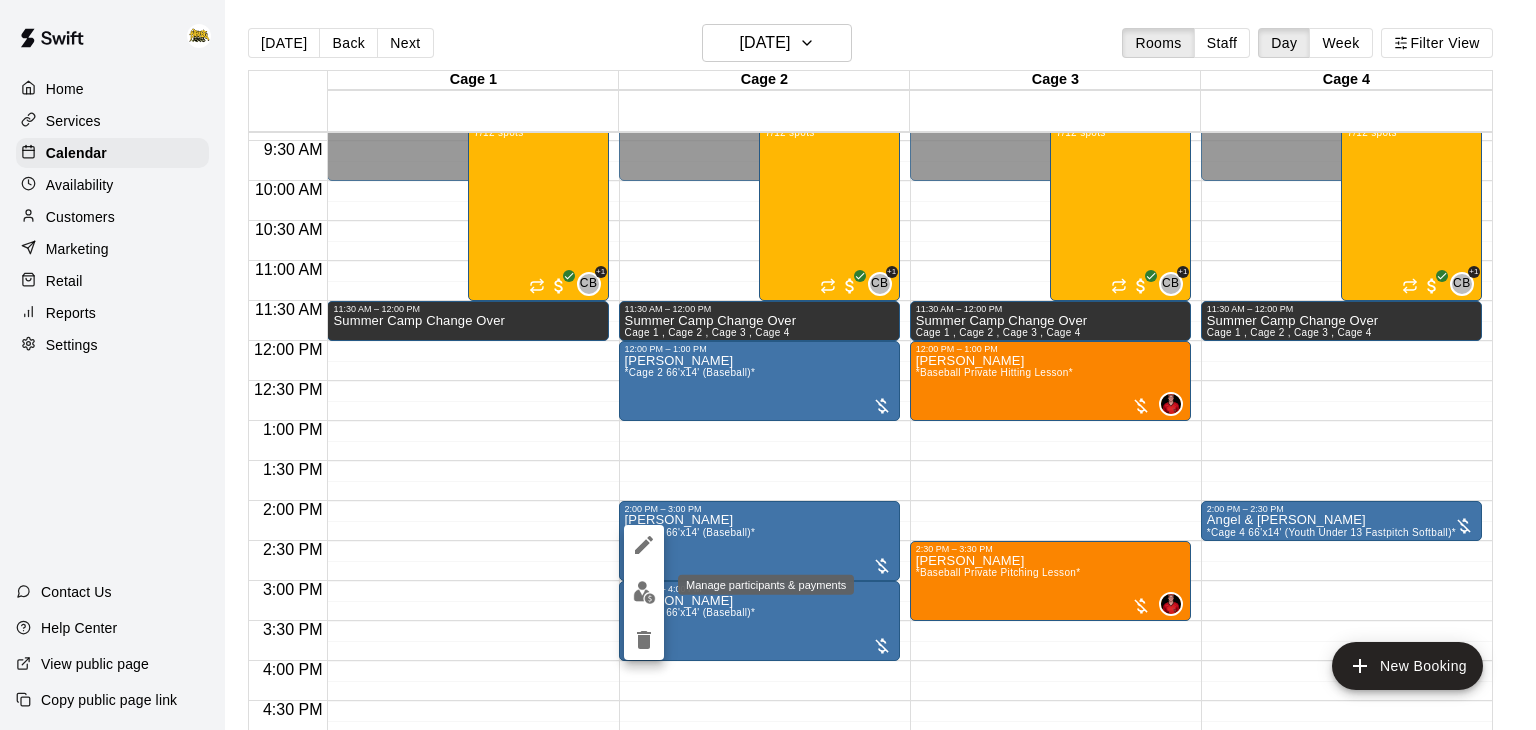 click at bounding box center [644, 592] 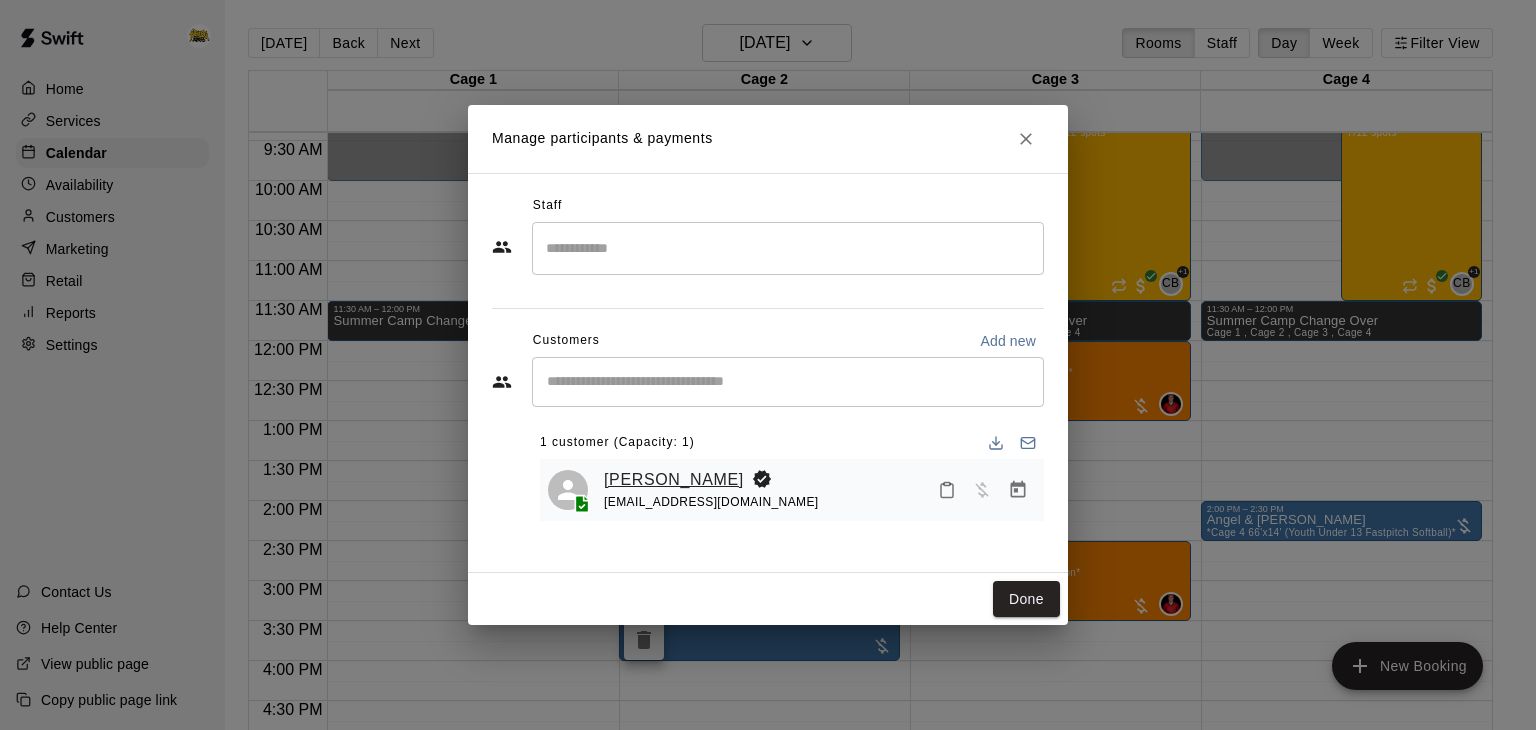 click on "[PERSON_NAME]" at bounding box center [674, 480] 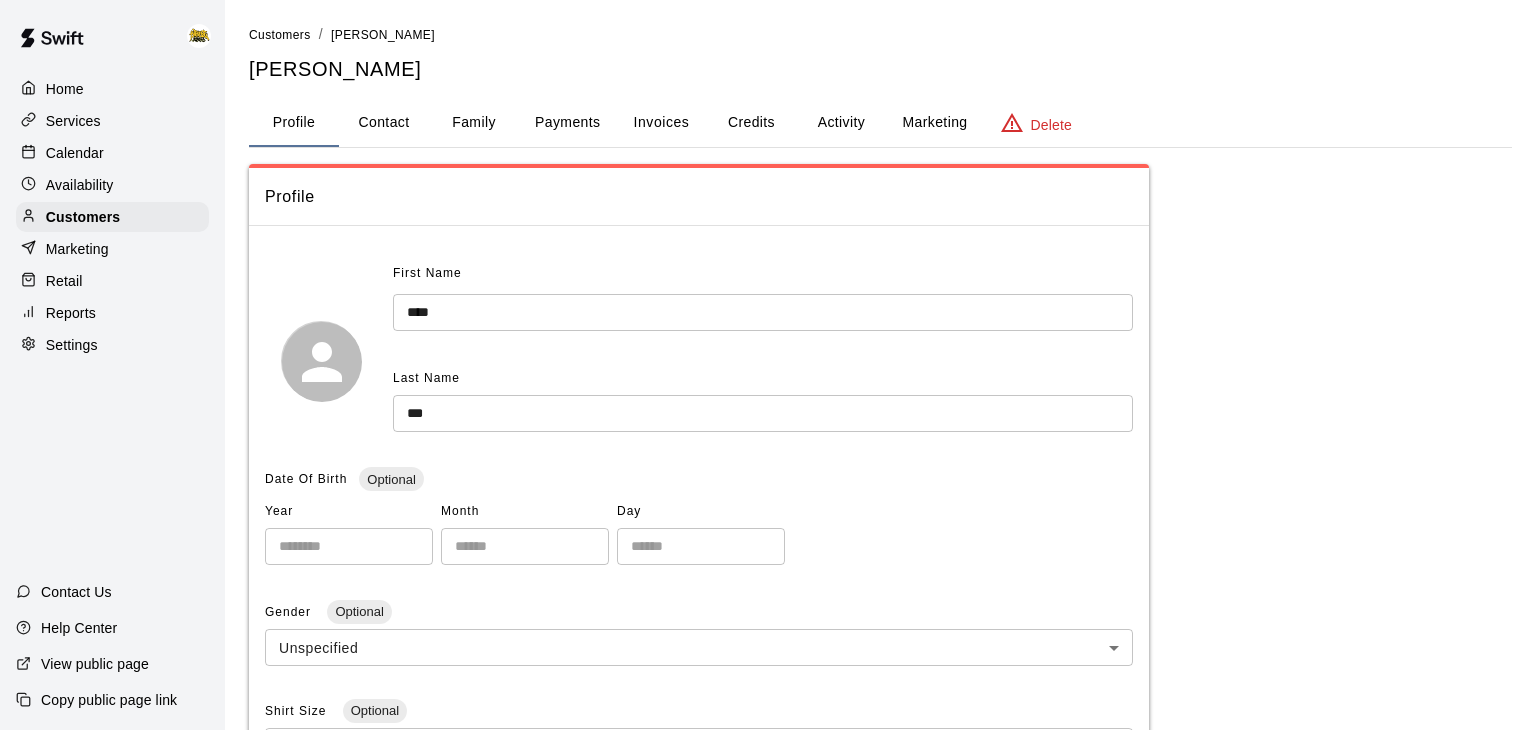 click on "Contact" at bounding box center [384, 123] 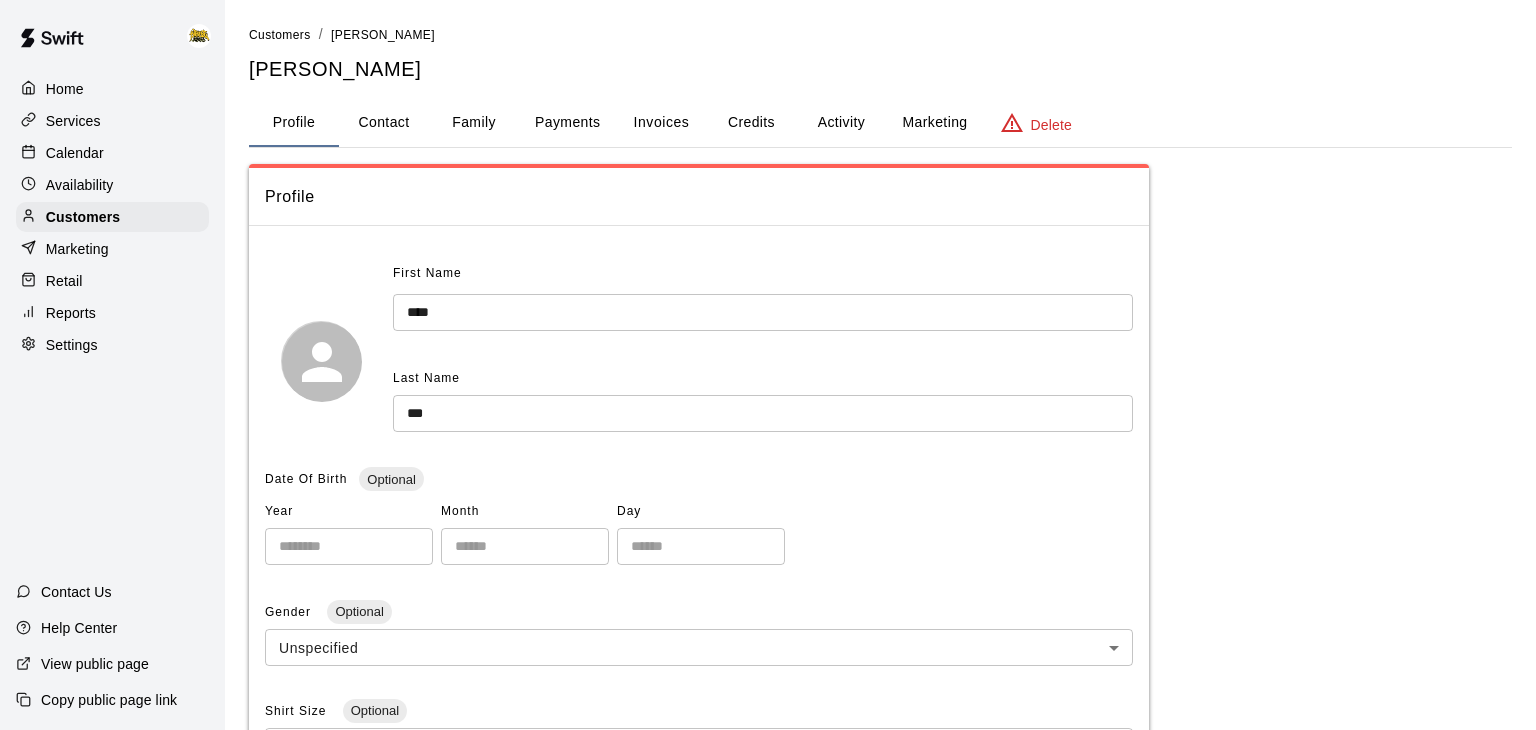 select on "**" 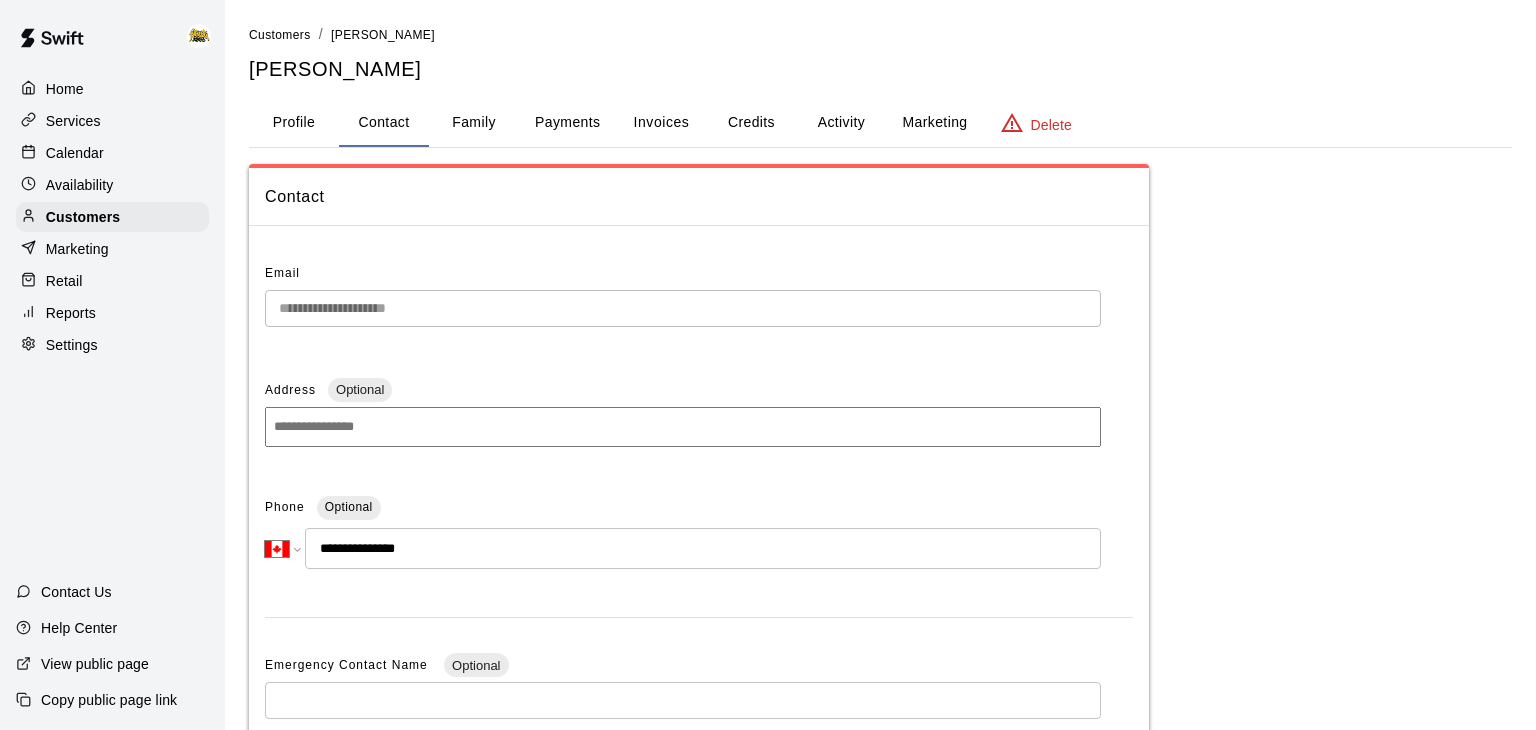click on "Calendar" at bounding box center [112, 153] 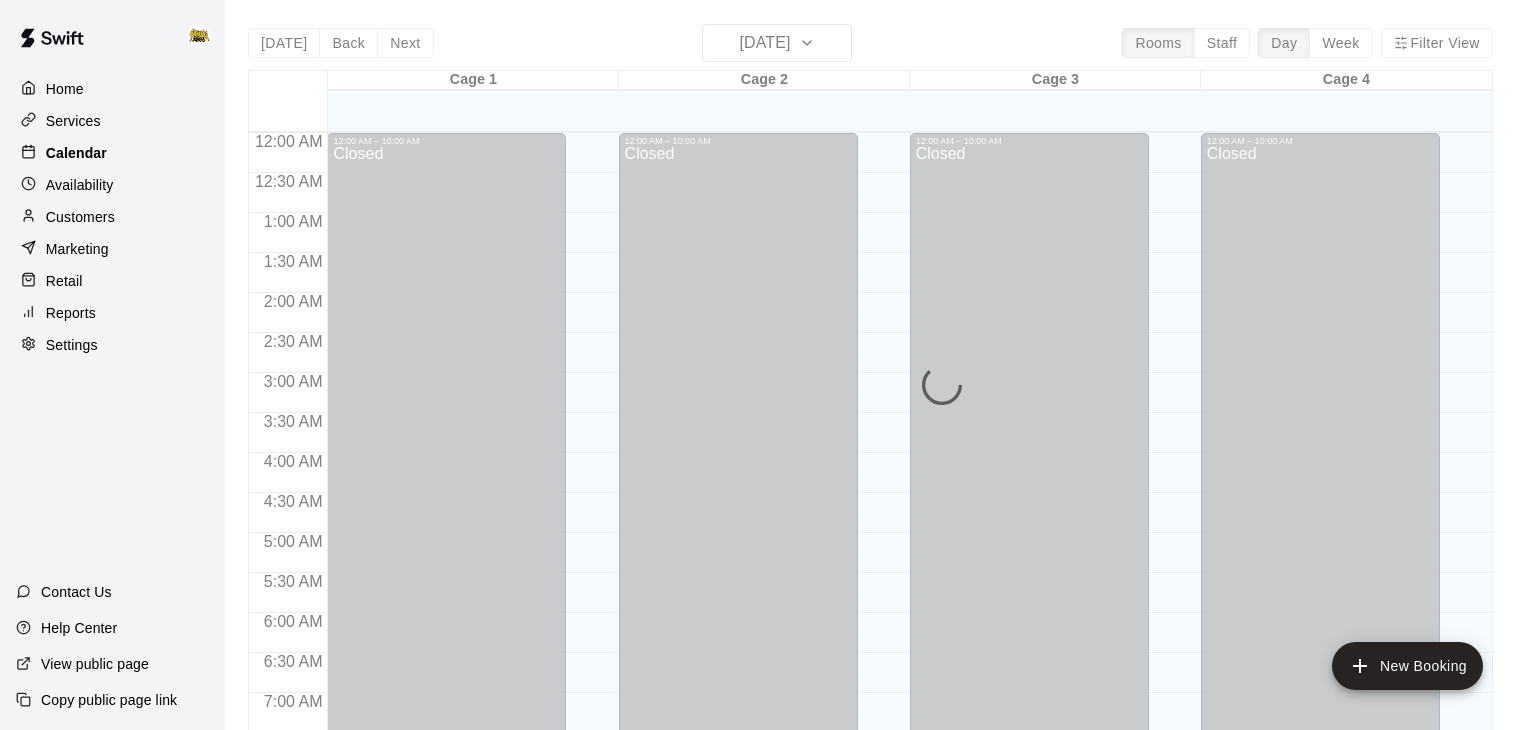 scroll, scrollTop: 1239, scrollLeft: 0, axis: vertical 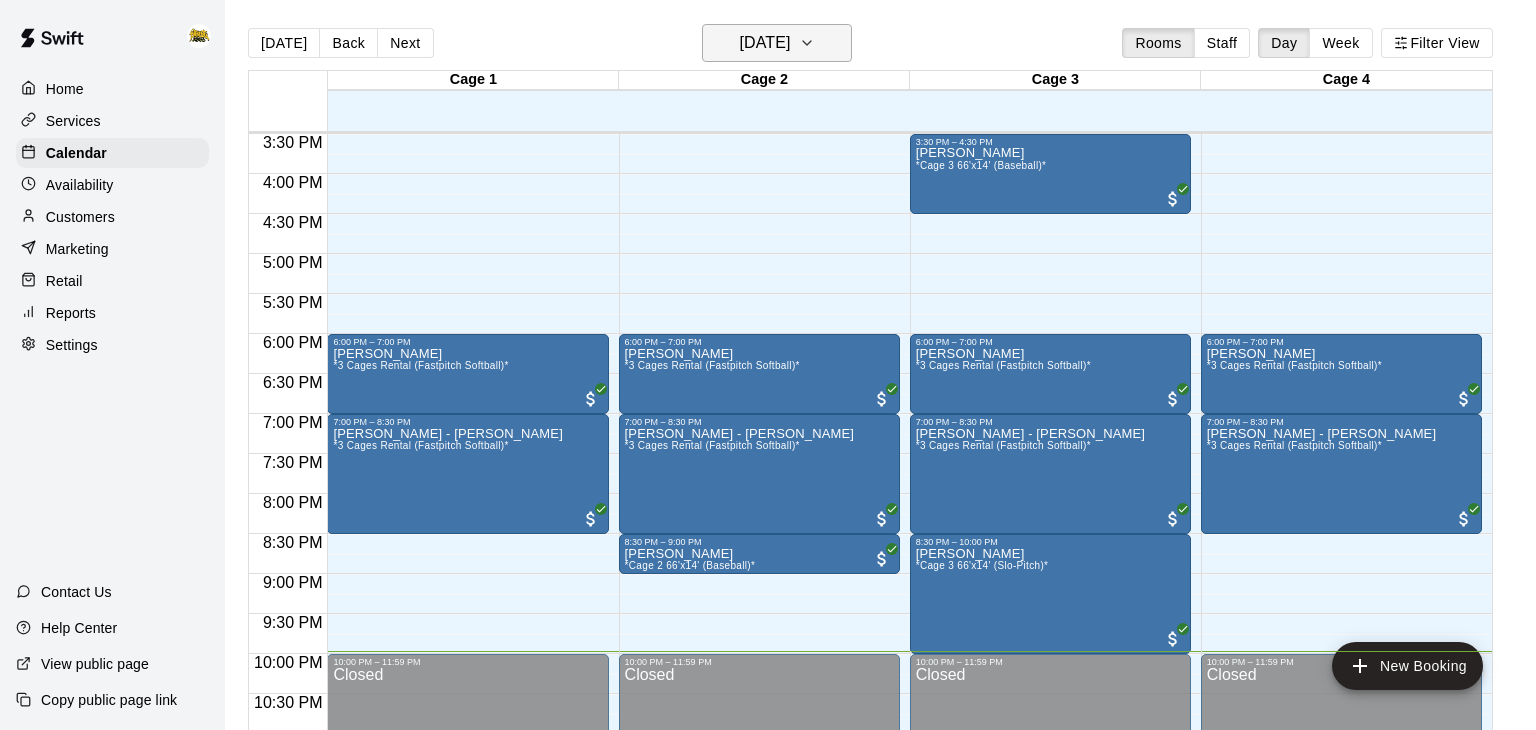 click on "[DATE]" at bounding box center (777, 43) 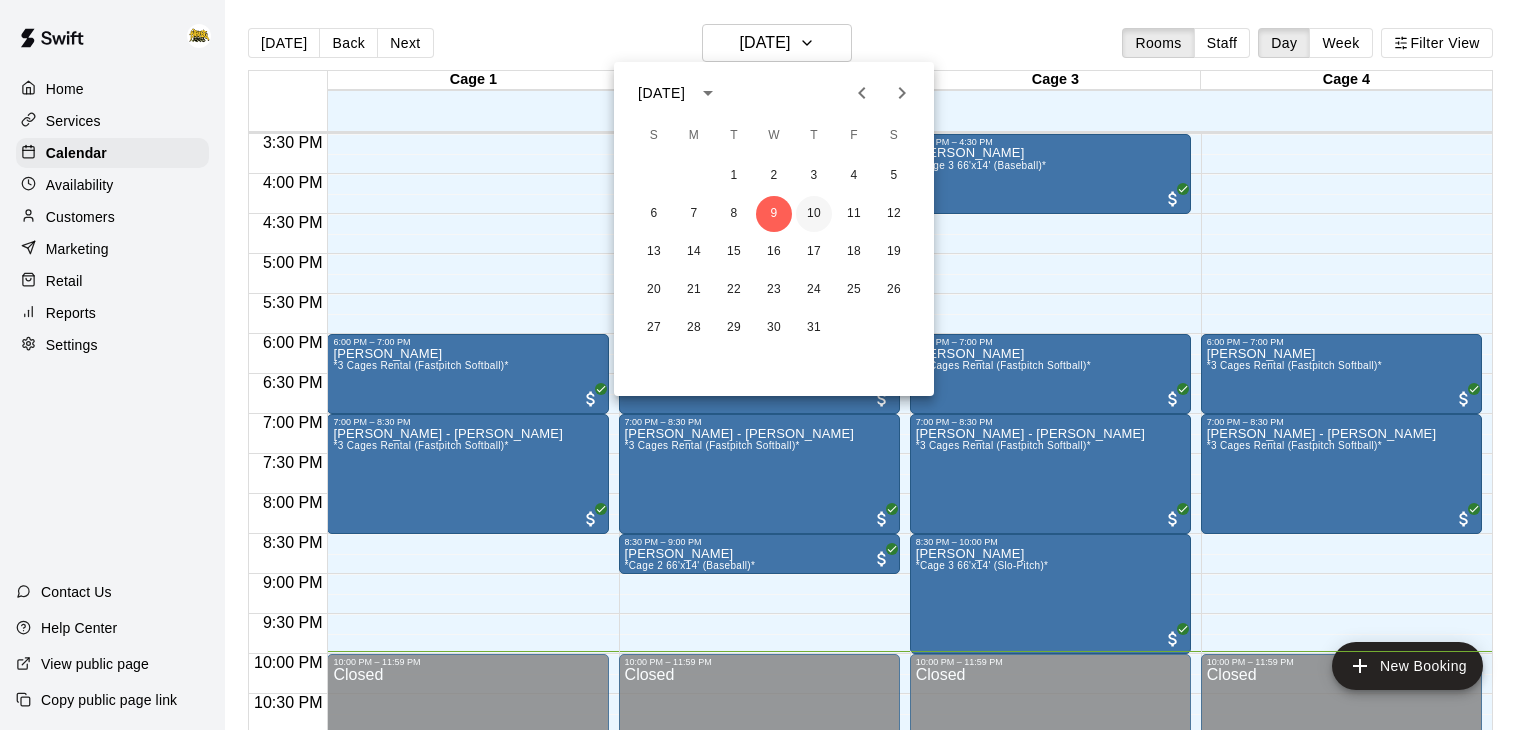click on "10" at bounding box center (814, 214) 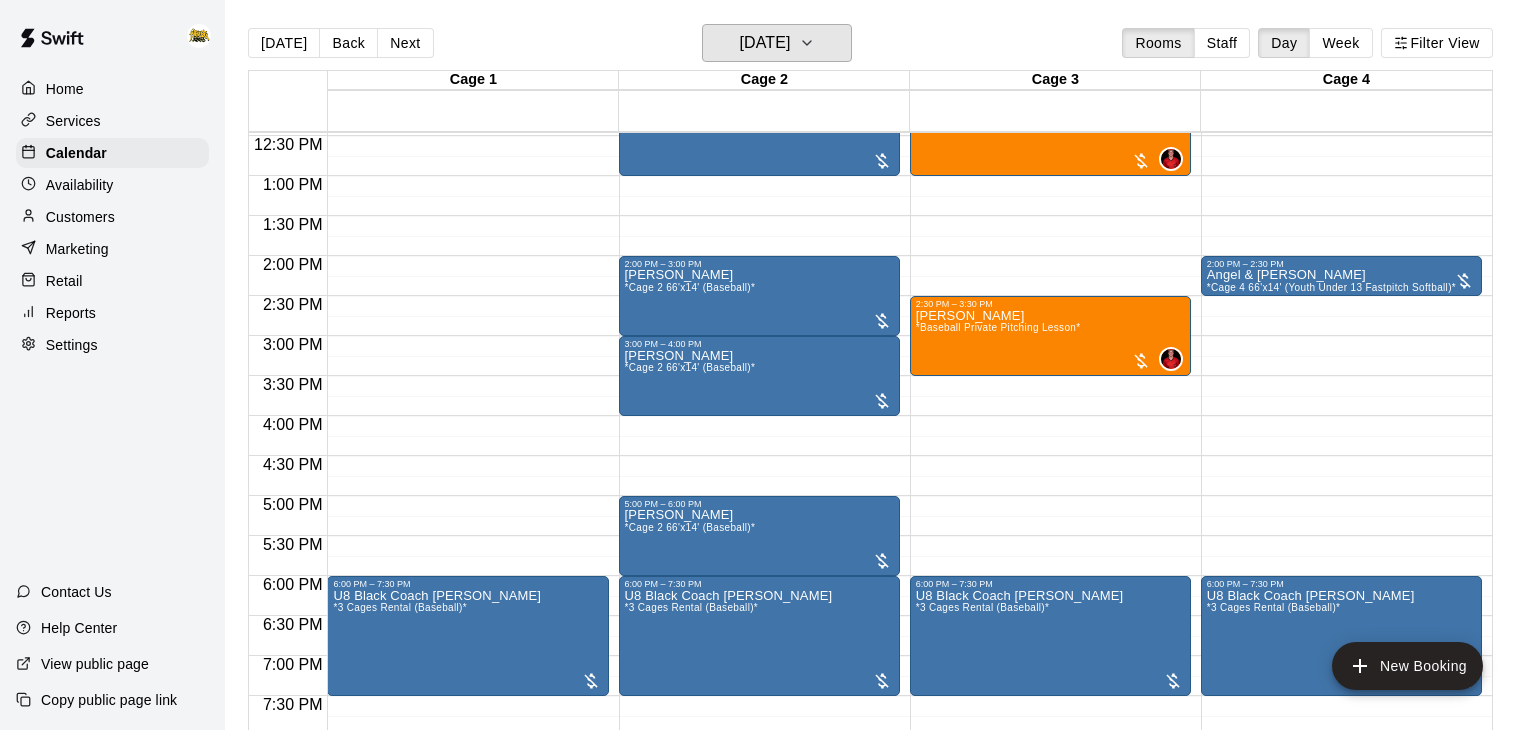scroll, scrollTop: 990, scrollLeft: 0, axis: vertical 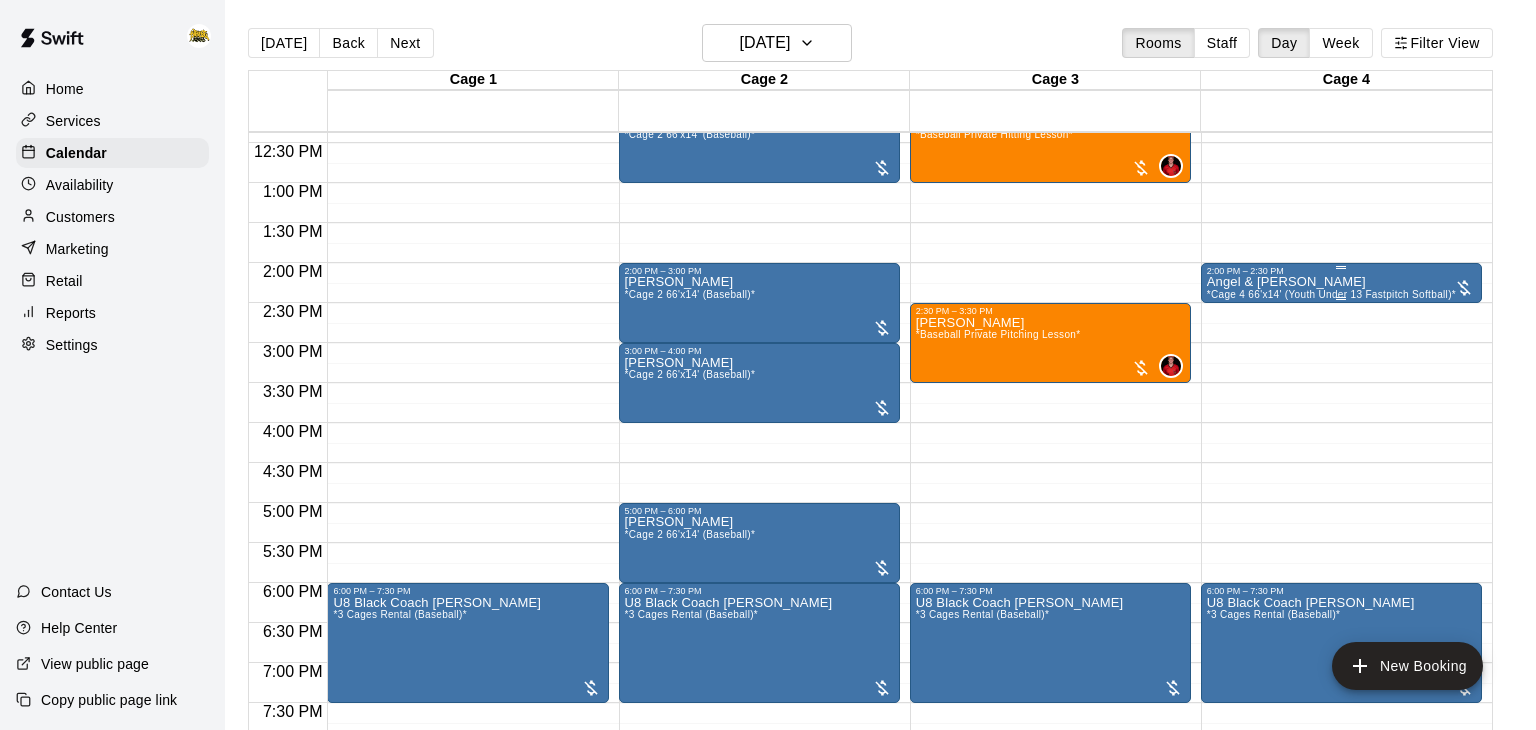 click on "2:00 PM – 2:30 PM" at bounding box center (1341, 271) 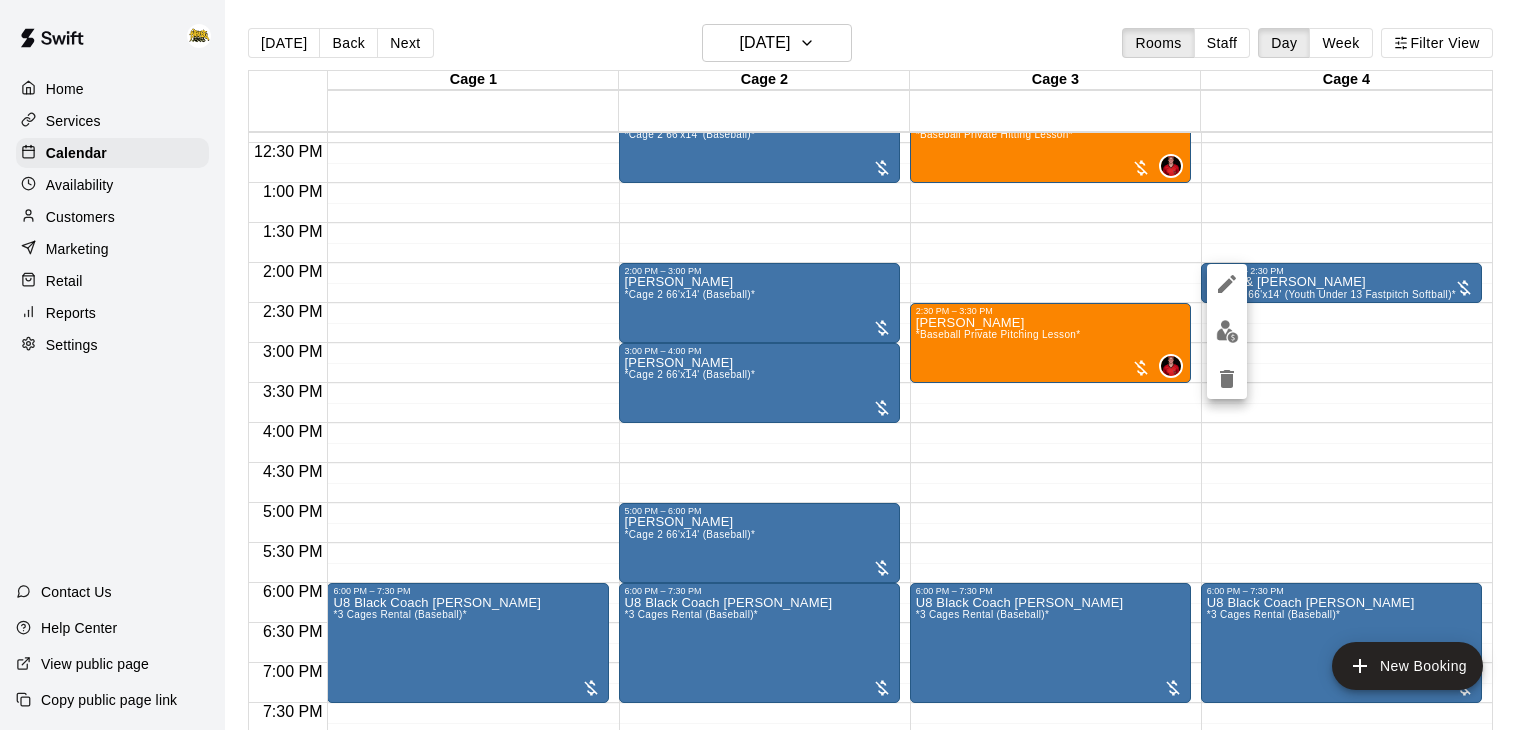 click at bounding box center (768, 365) 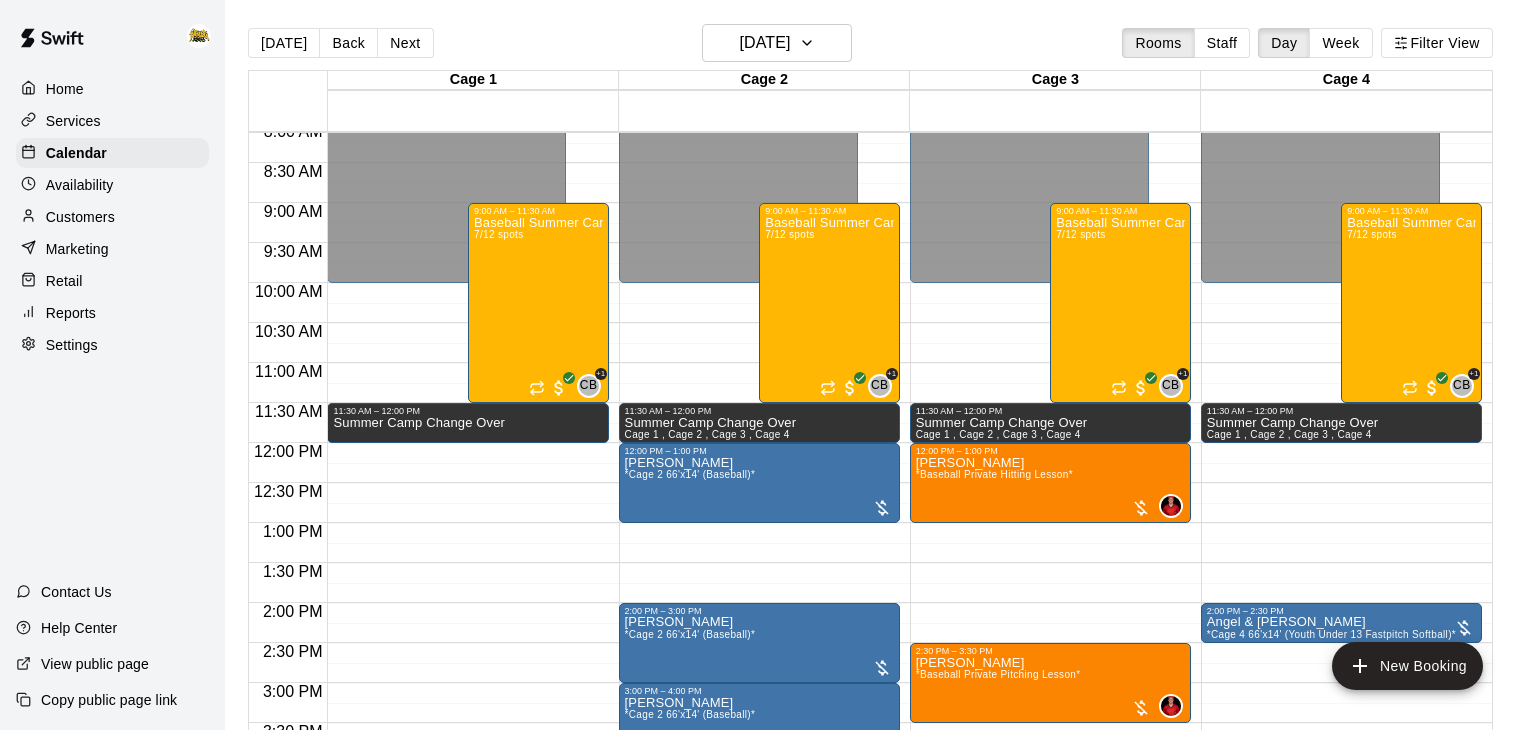 scroll, scrollTop: 648, scrollLeft: 0, axis: vertical 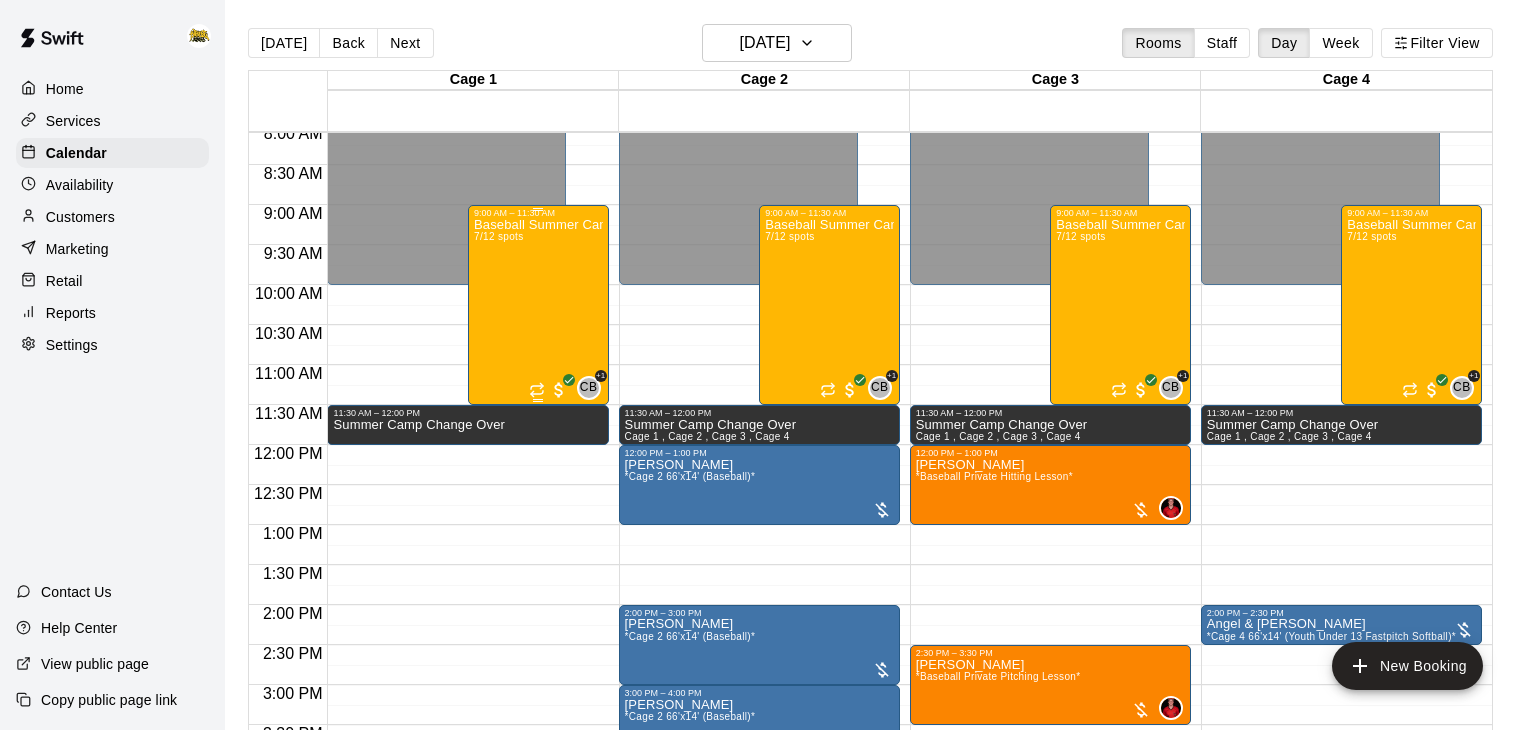 click on "Baseball Summer Camp [DATE], 8, 9, 10 Ages [DEMOGRAPHIC_DATA] 7/12 spots" at bounding box center (538, 583) 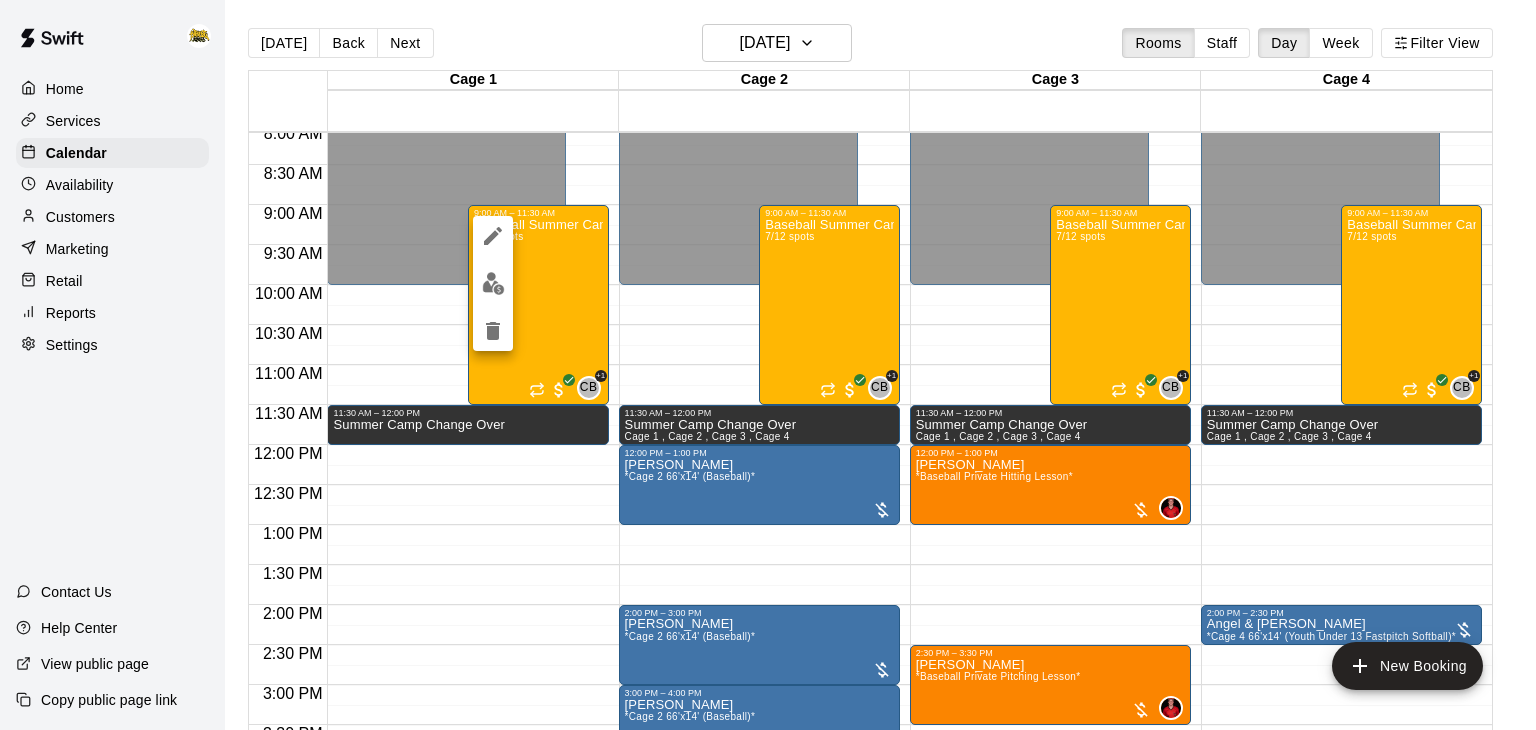 click at bounding box center [493, 283] 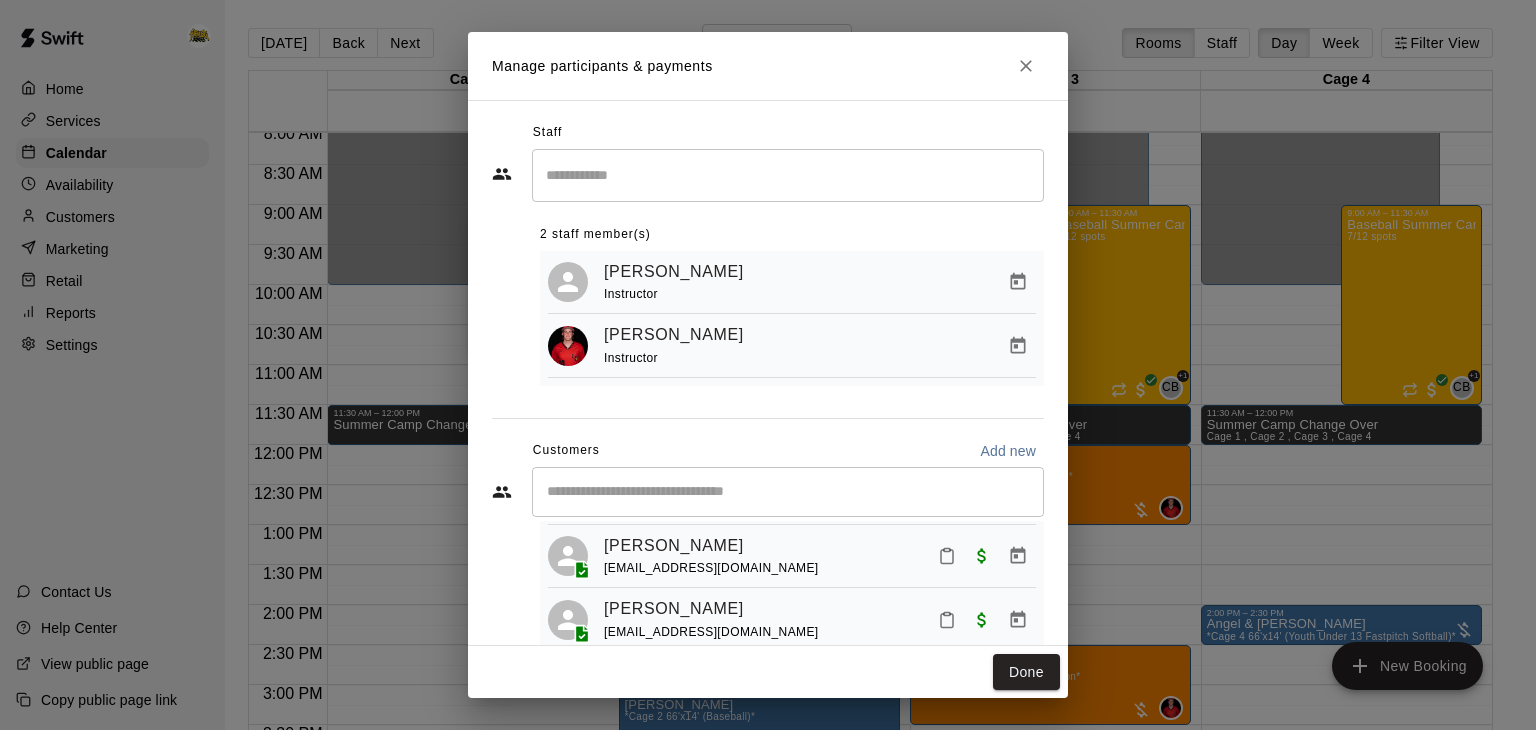 scroll, scrollTop: 303, scrollLeft: 0, axis: vertical 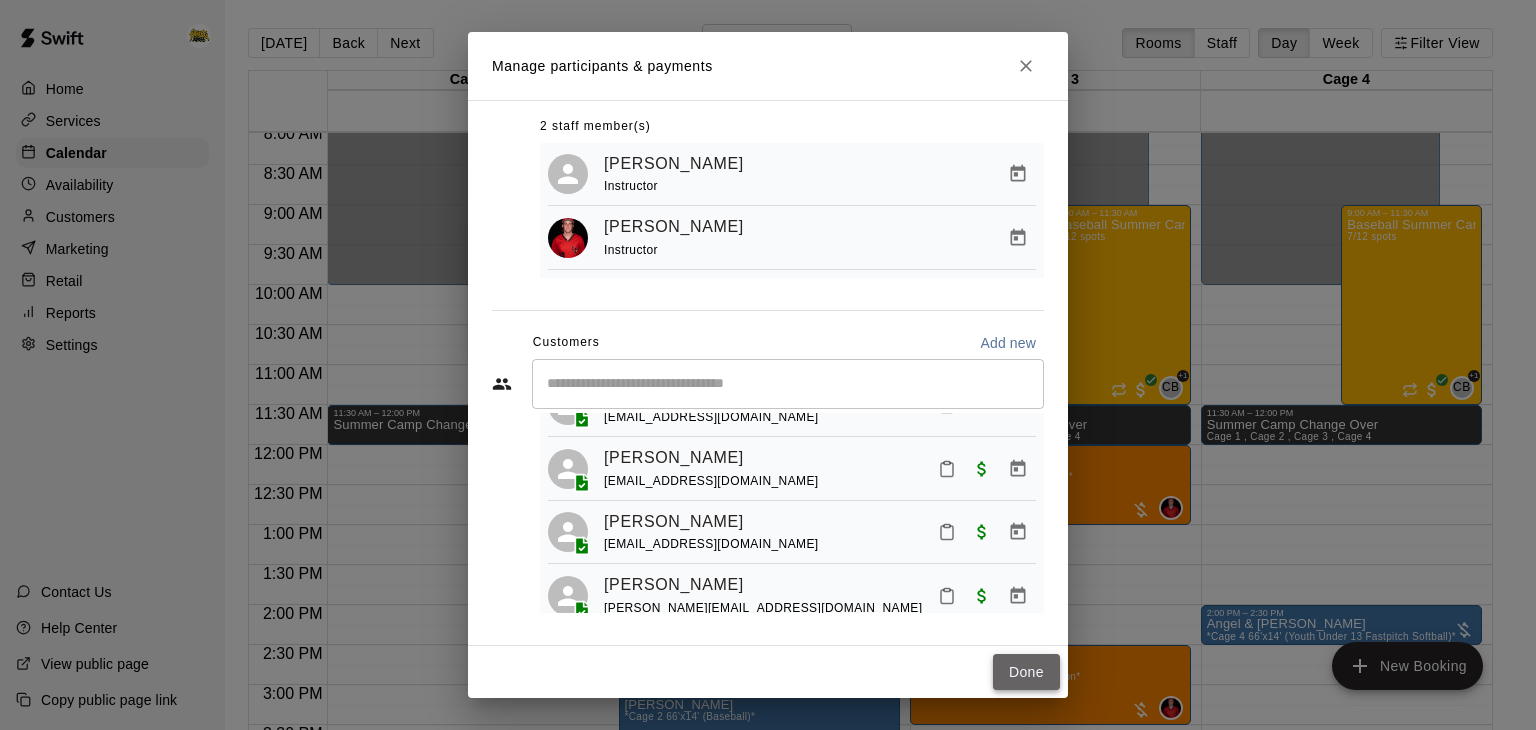 click on "Done" at bounding box center (1026, 672) 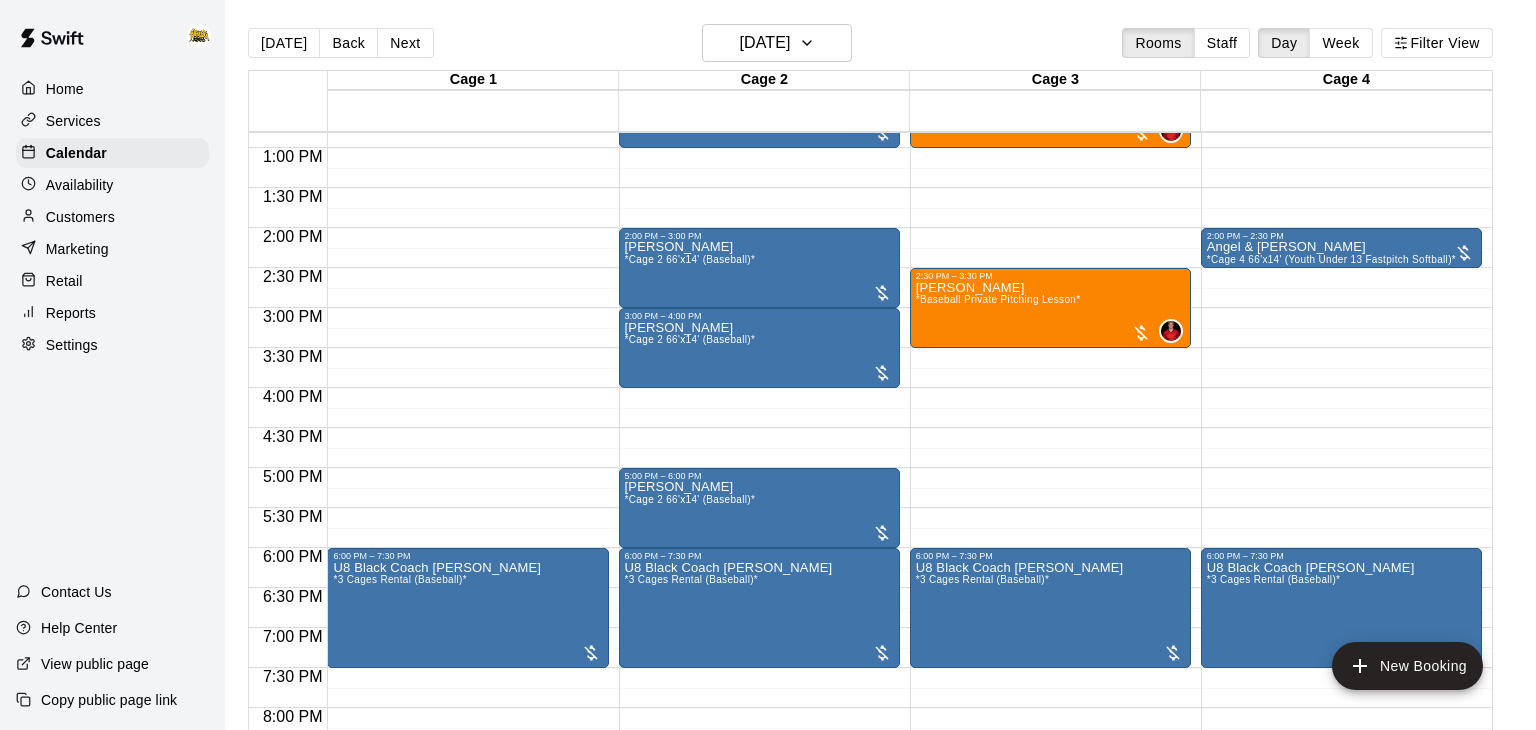 scroll, scrollTop: 1031, scrollLeft: 0, axis: vertical 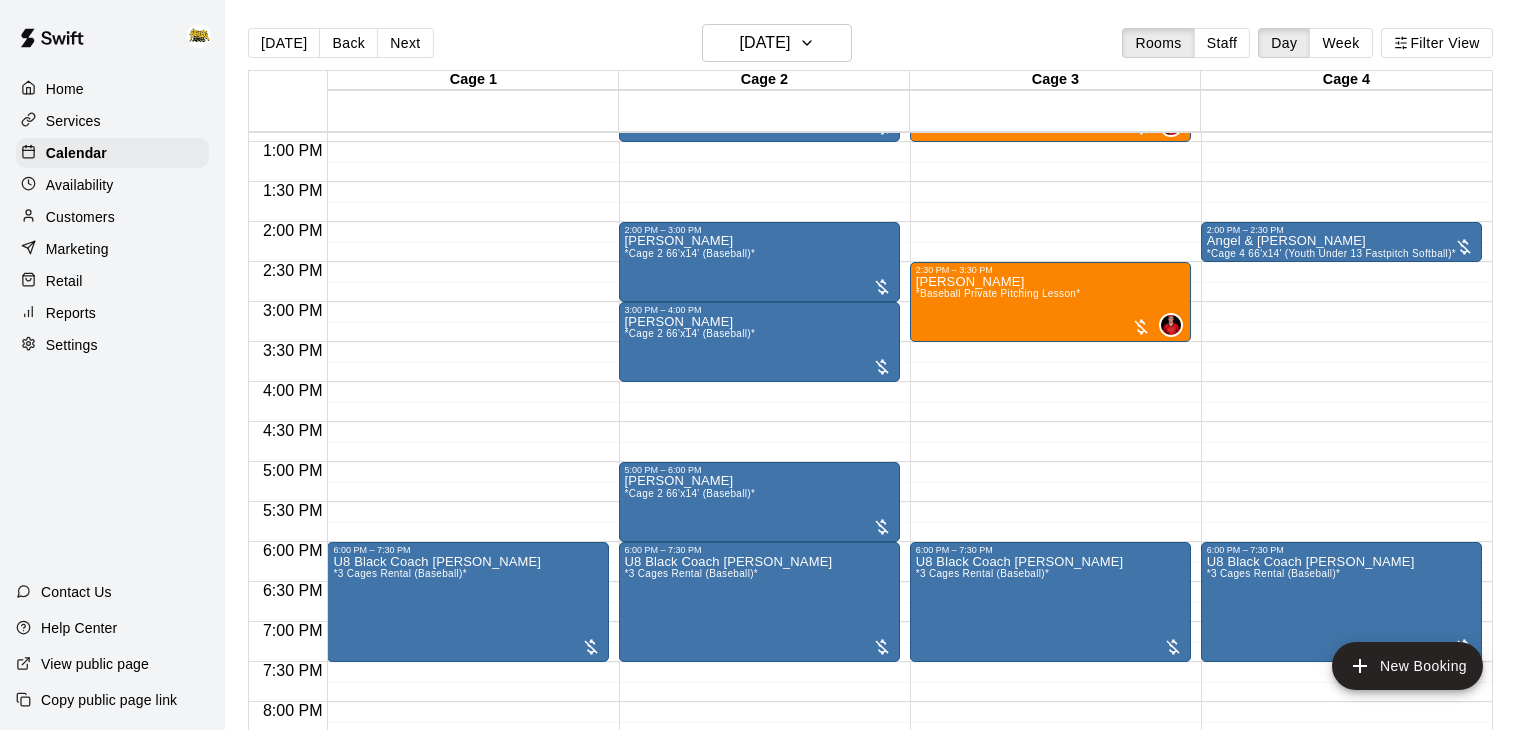 click on "Home" at bounding box center [65, 89] 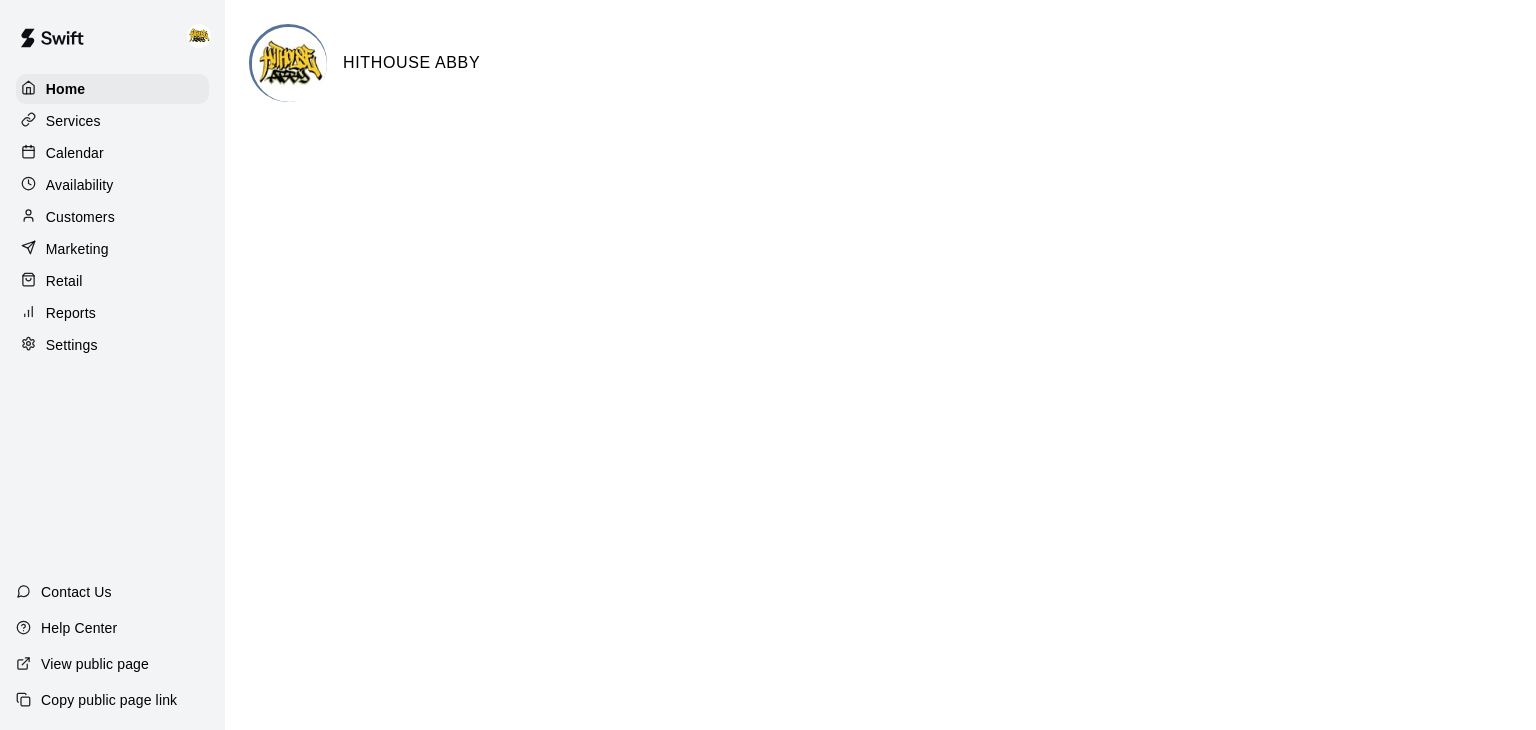 click on "Calendar" at bounding box center (75, 153) 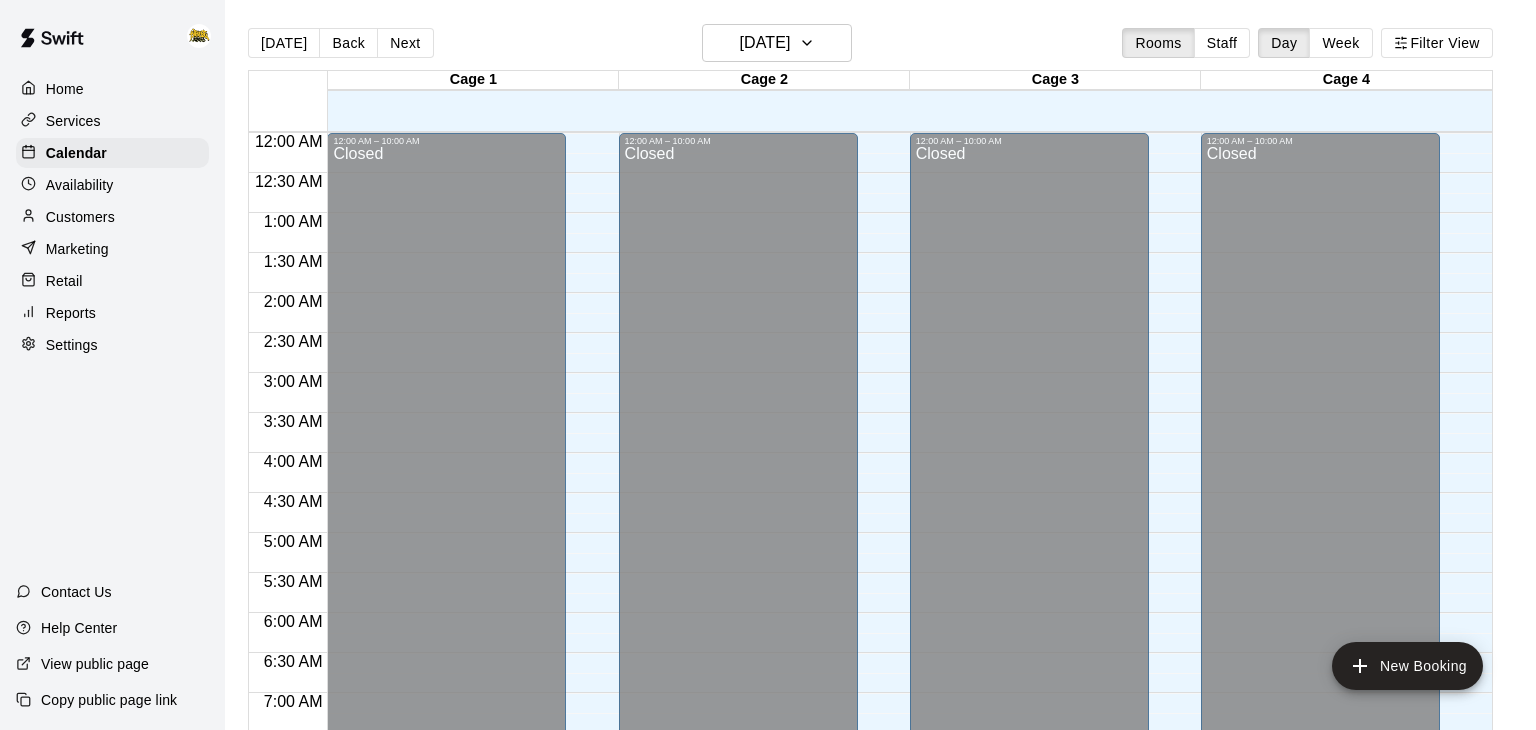 scroll, scrollTop: 1239, scrollLeft: 0, axis: vertical 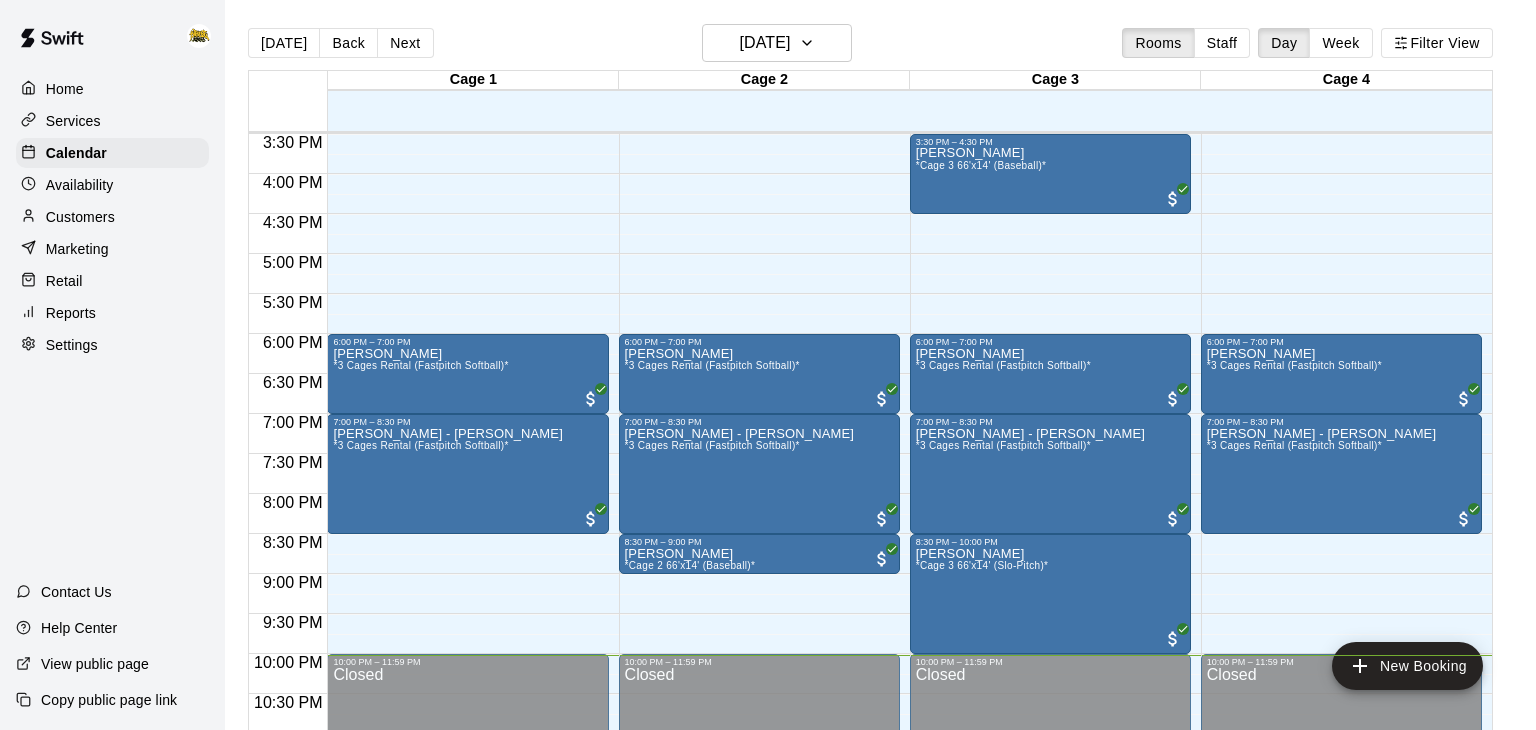 click on "Home" at bounding box center [65, 89] 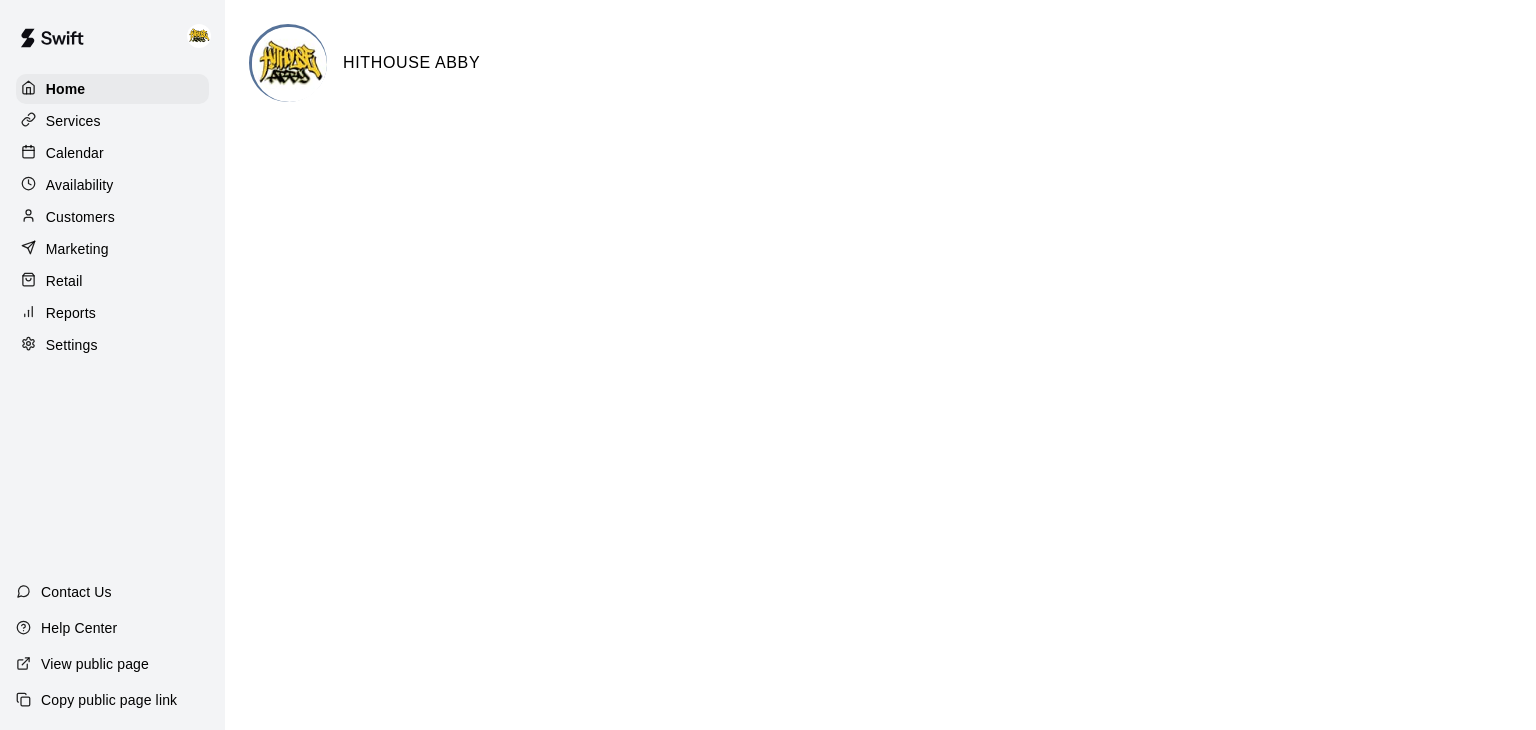 click on "Calendar" at bounding box center [75, 153] 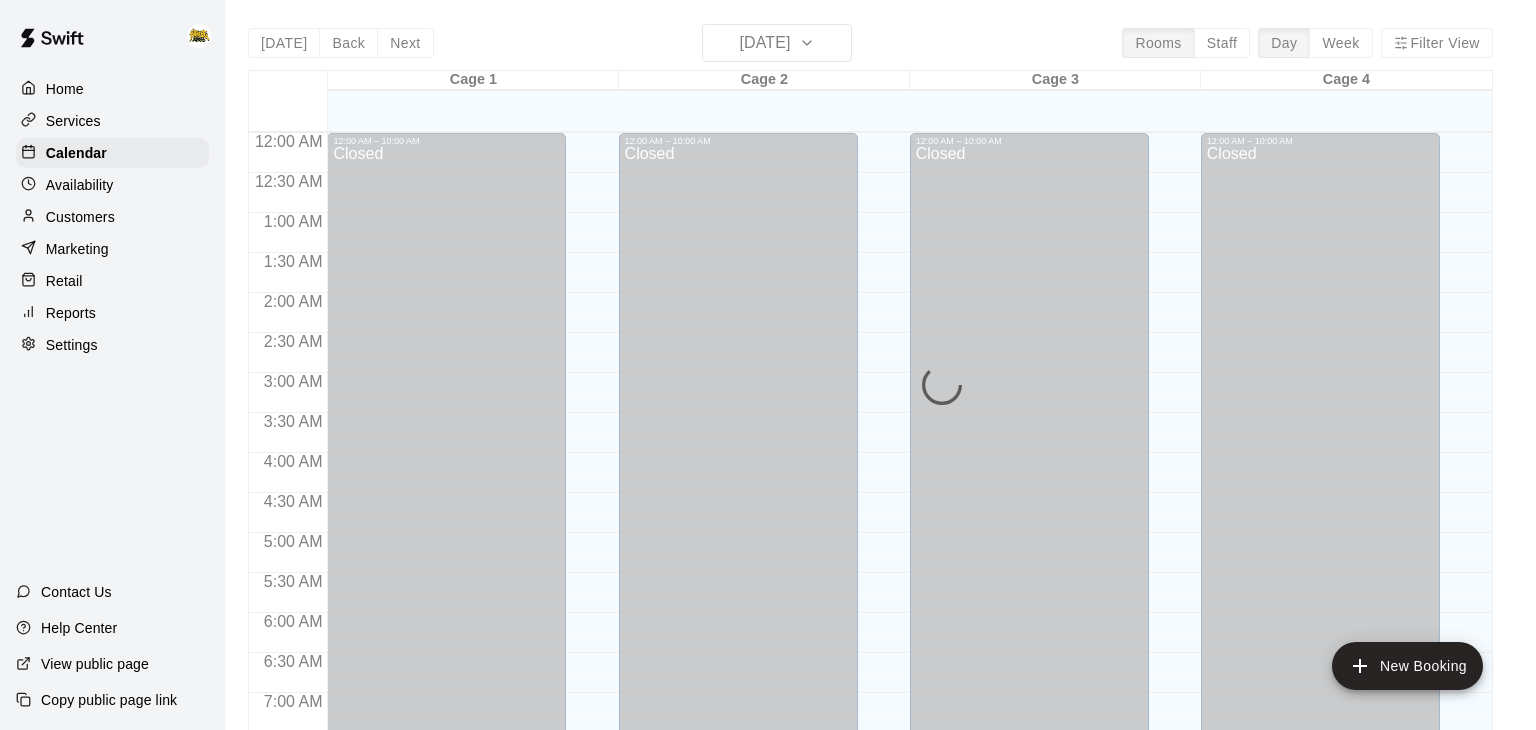 scroll, scrollTop: 1239, scrollLeft: 0, axis: vertical 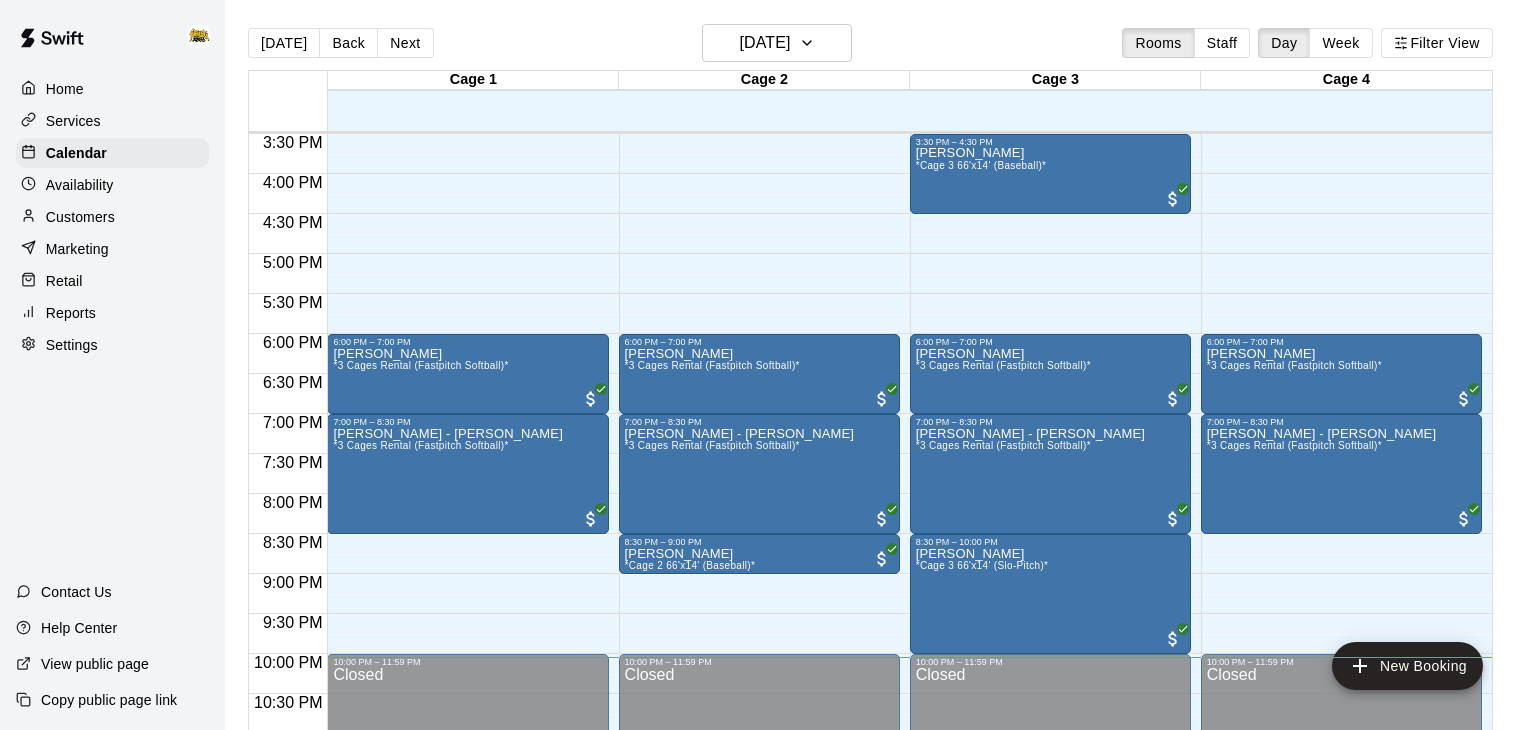 click on "[DATE] Back [DATE][DATE] Rooms Staff Day Week Filter View" at bounding box center (870, 47) 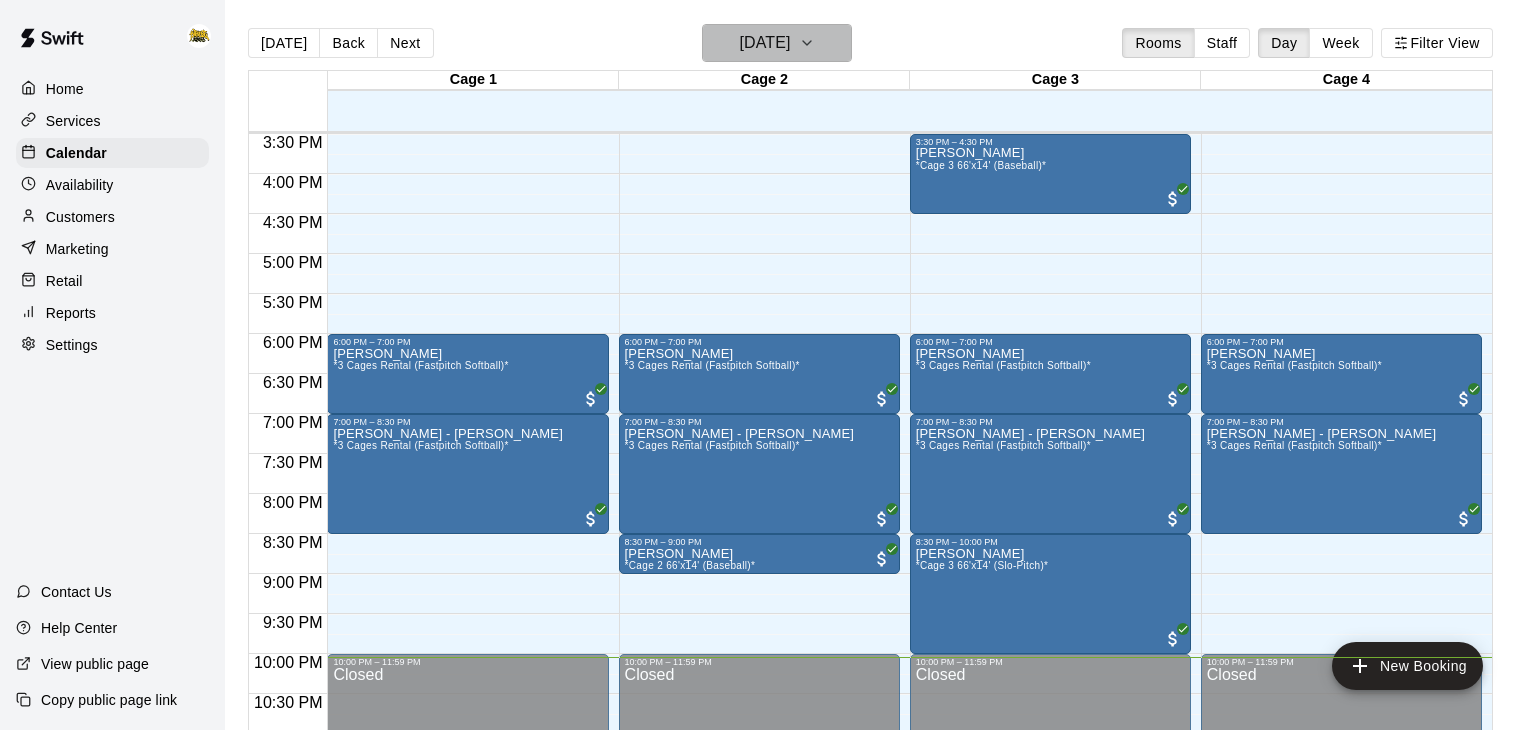 click 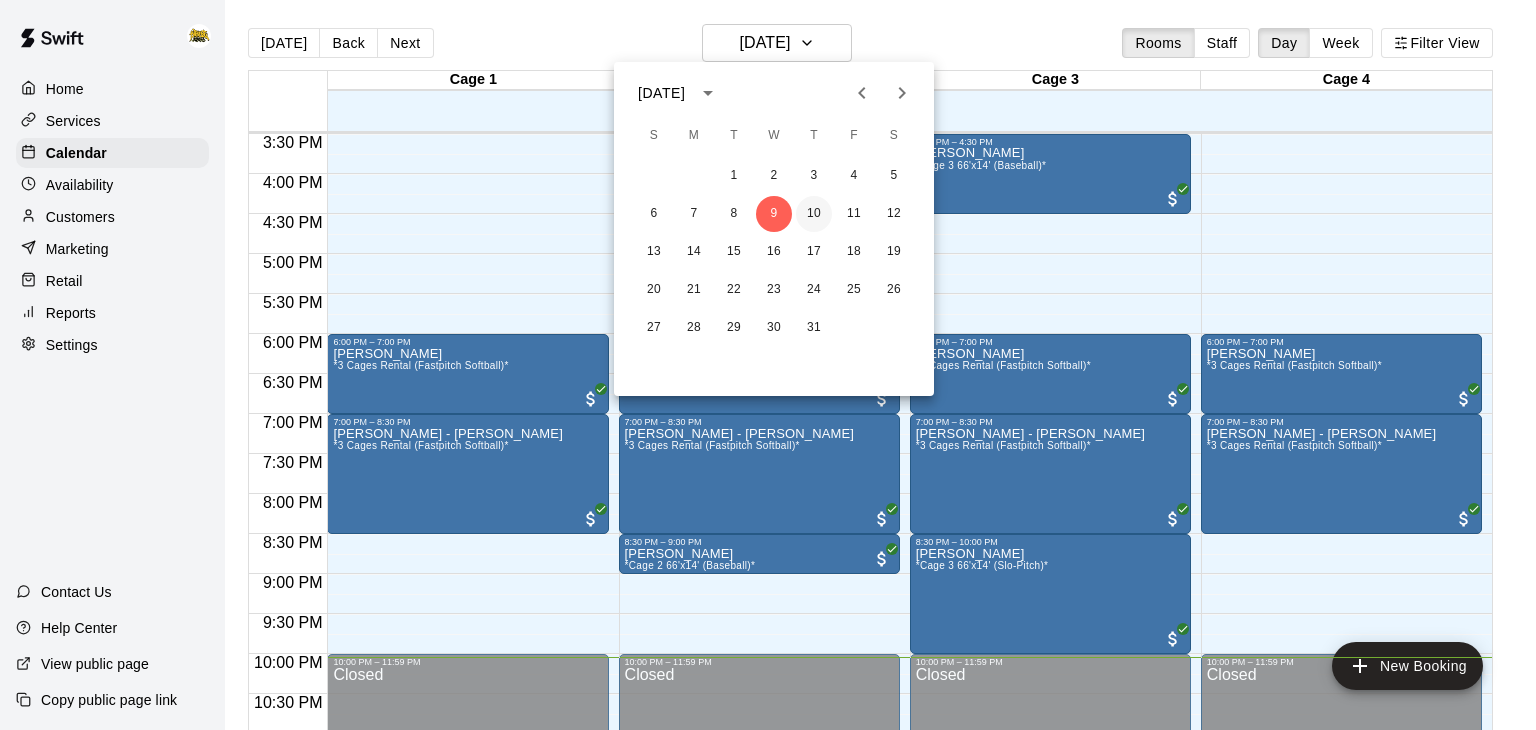 click on "10" at bounding box center (814, 214) 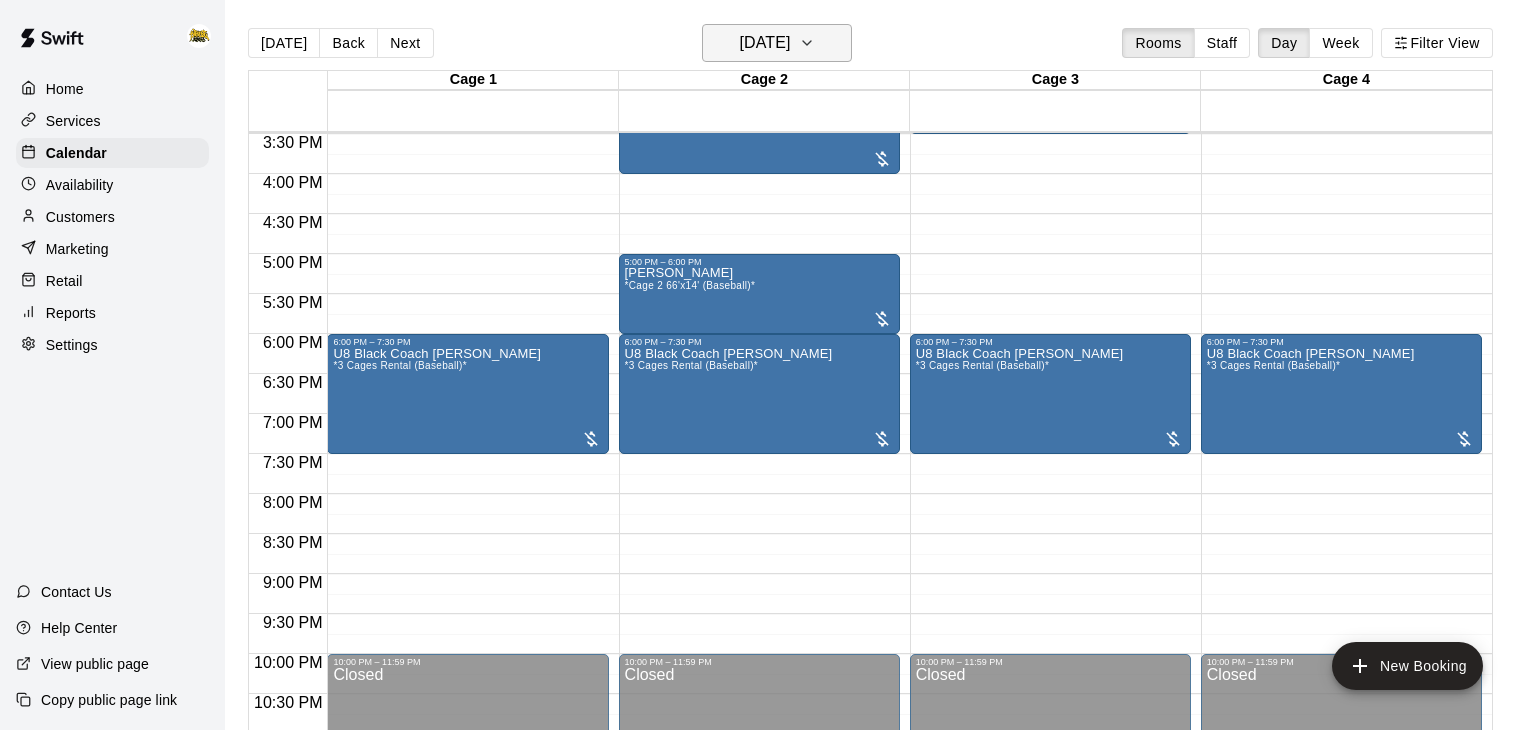 click on "[DATE]" at bounding box center [764, 43] 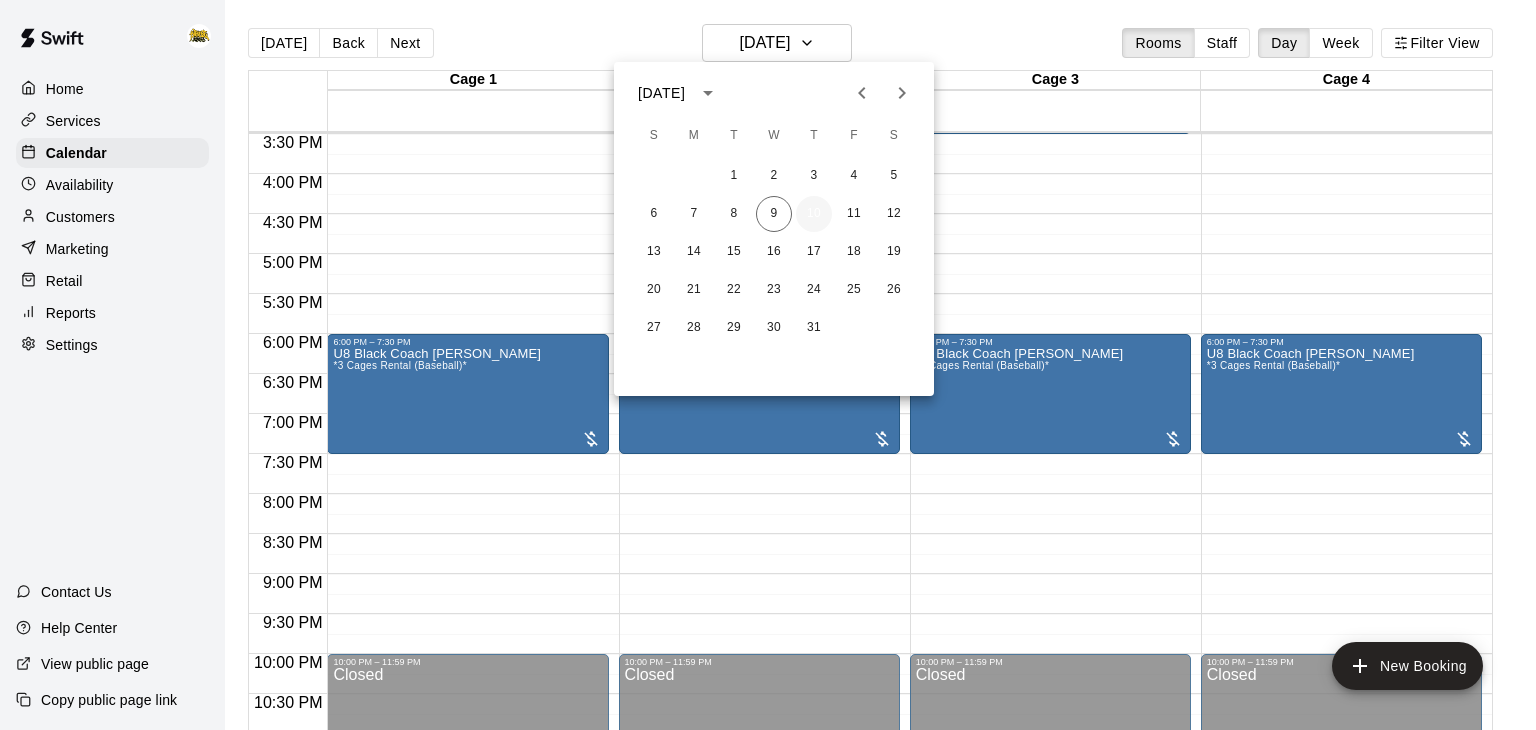 click on "10" at bounding box center [814, 214] 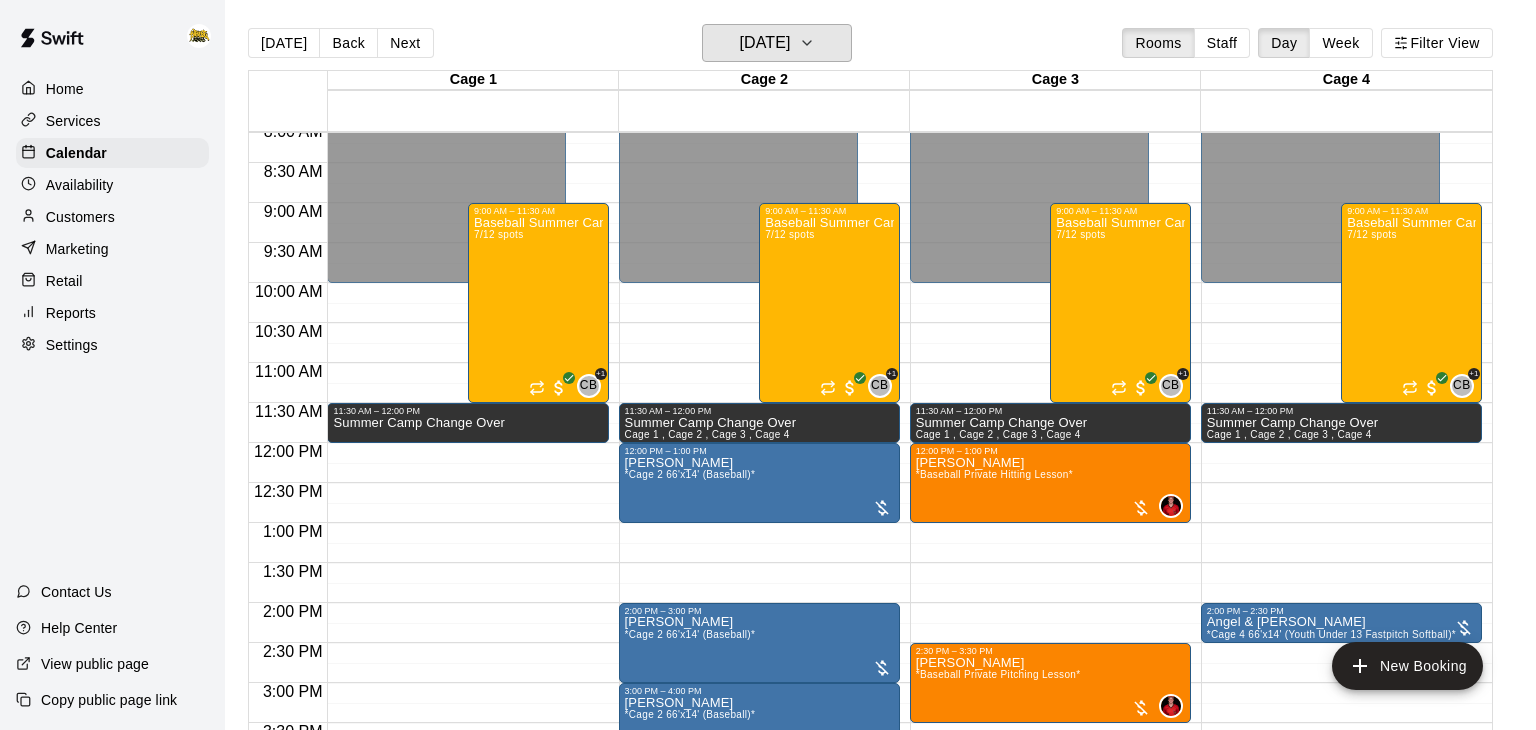 scroll, scrollTop: 656, scrollLeft: 0, axis: vertical 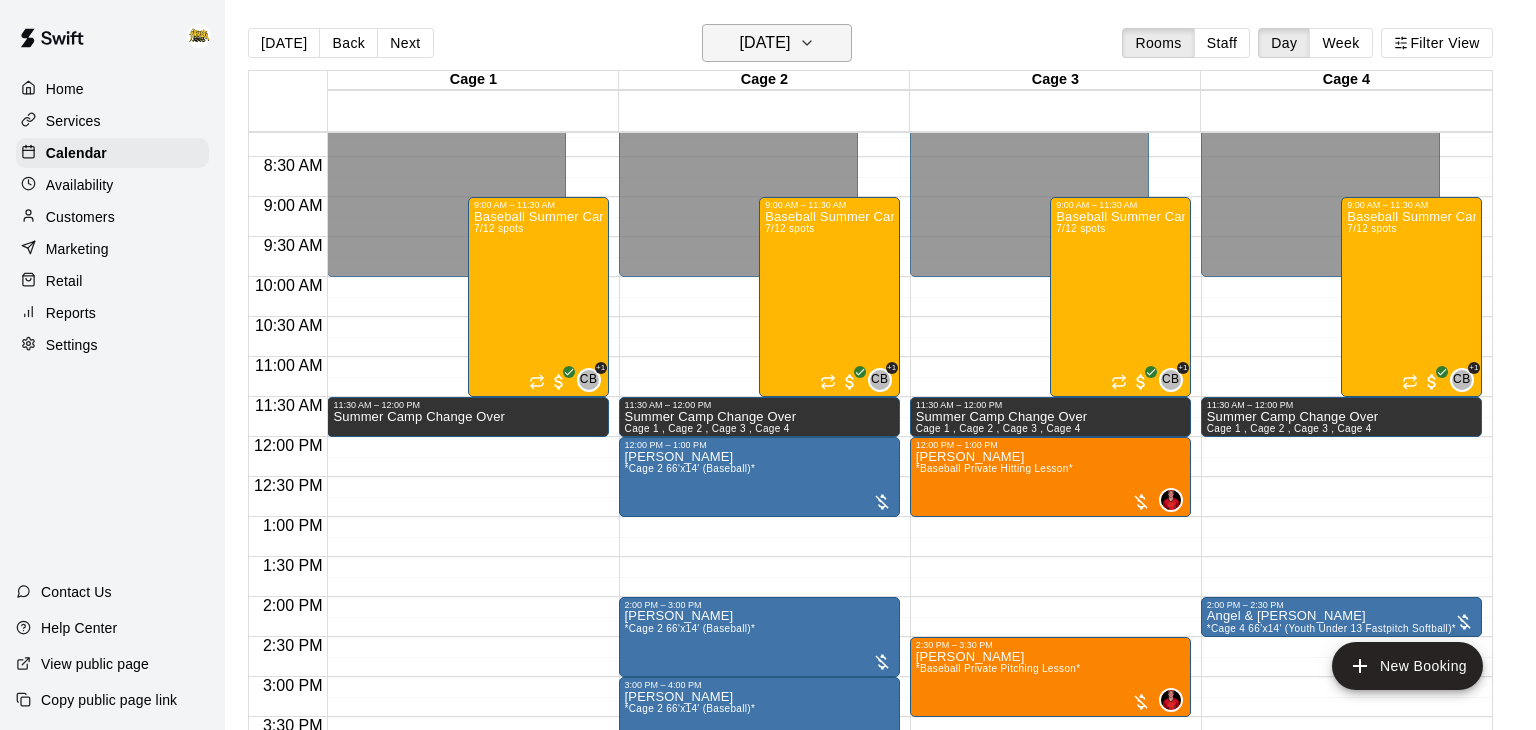 click 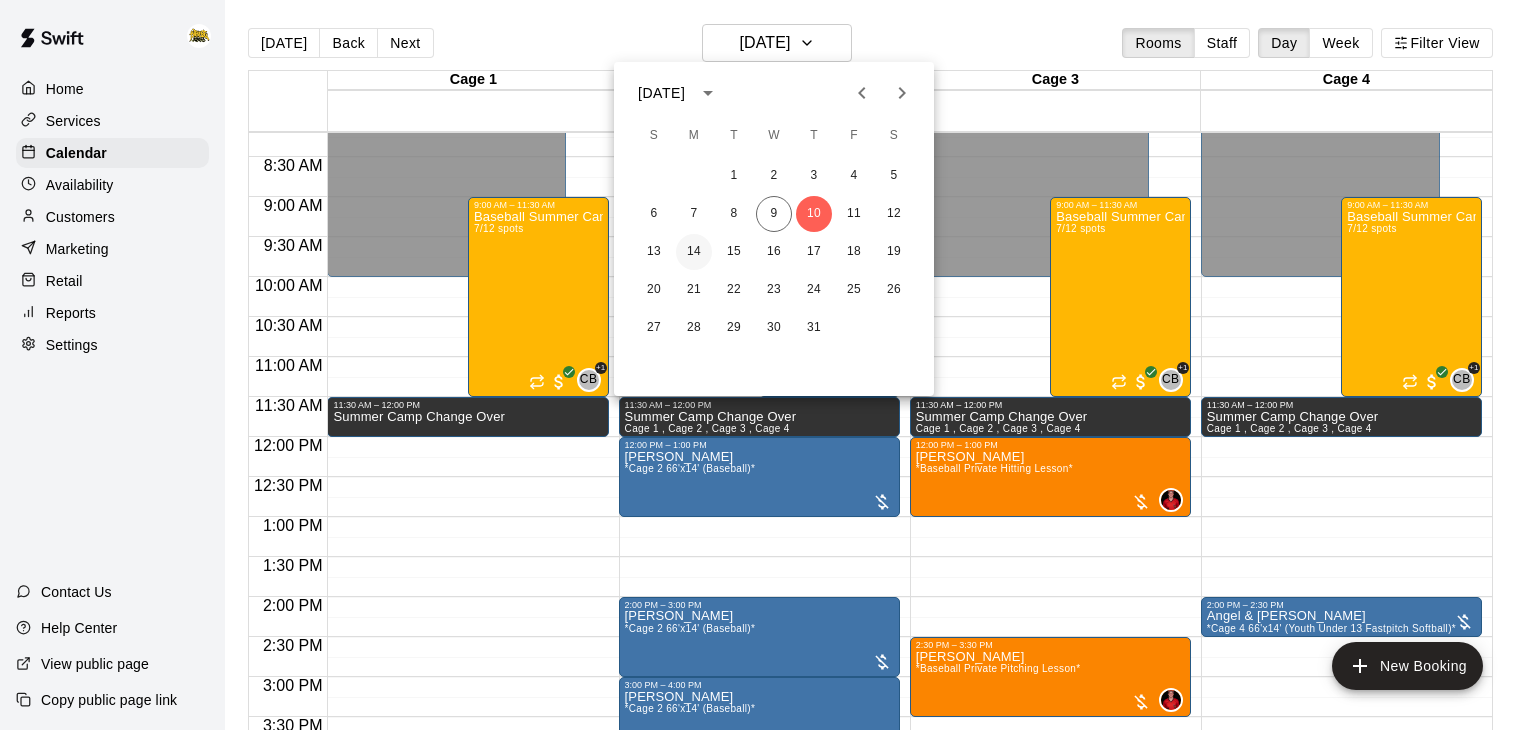 click on "14" at bounding box center [694, 252] 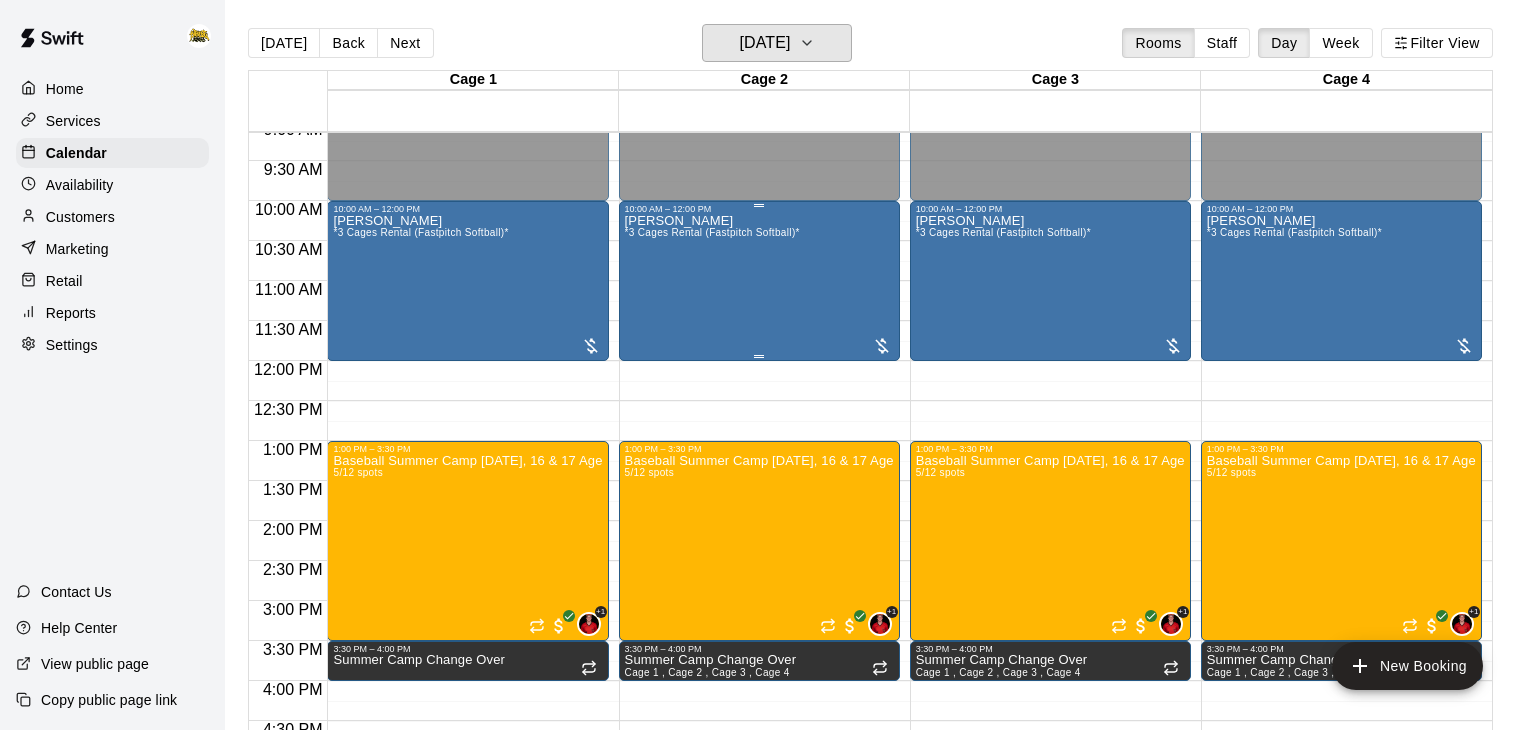 scroll, scrollTop: 737, scrollLeft: 0, axis: vertical 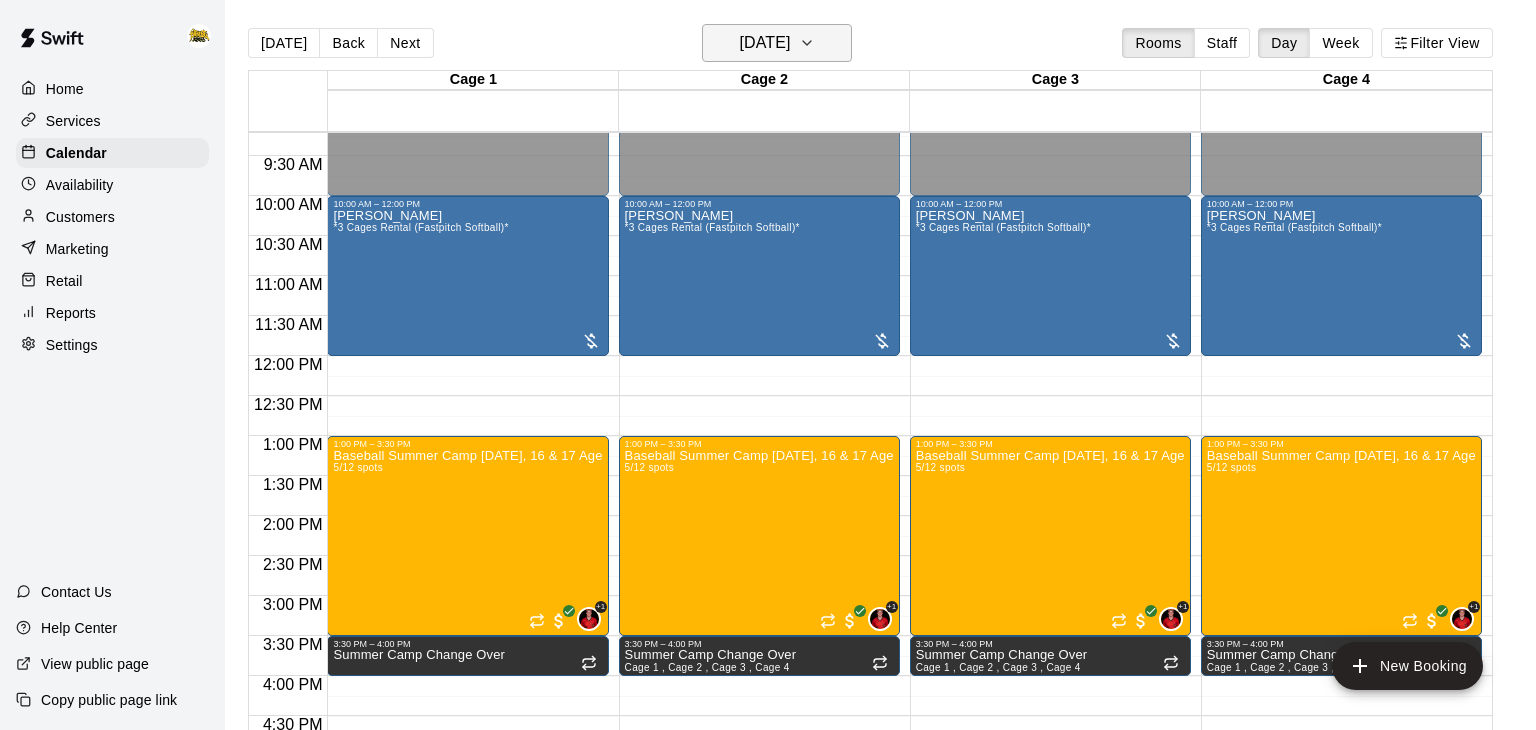 click 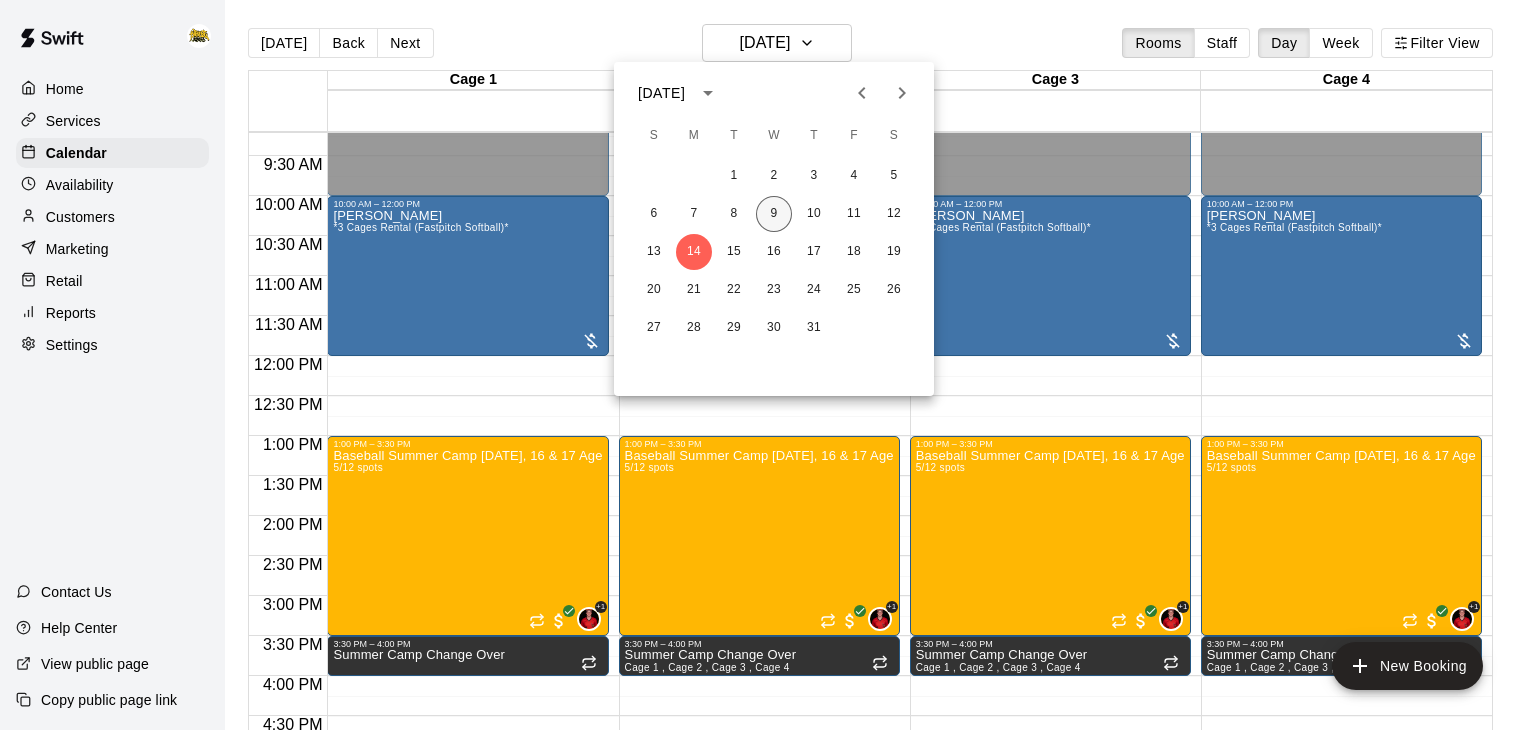 click on "9" at bounding box center [774, 214] 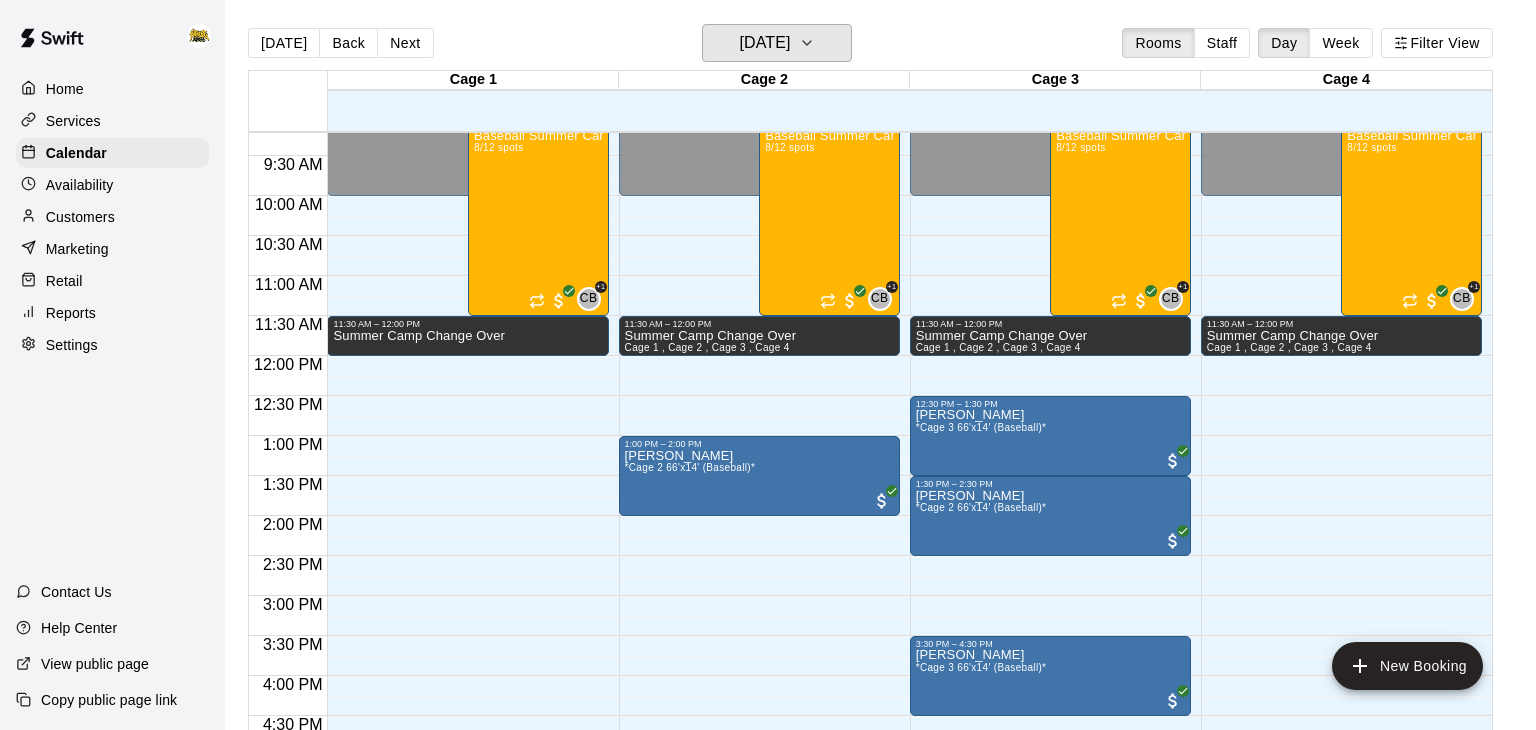 scroll, scrollTop: 644, scrollLeft: 0, axis: vertical 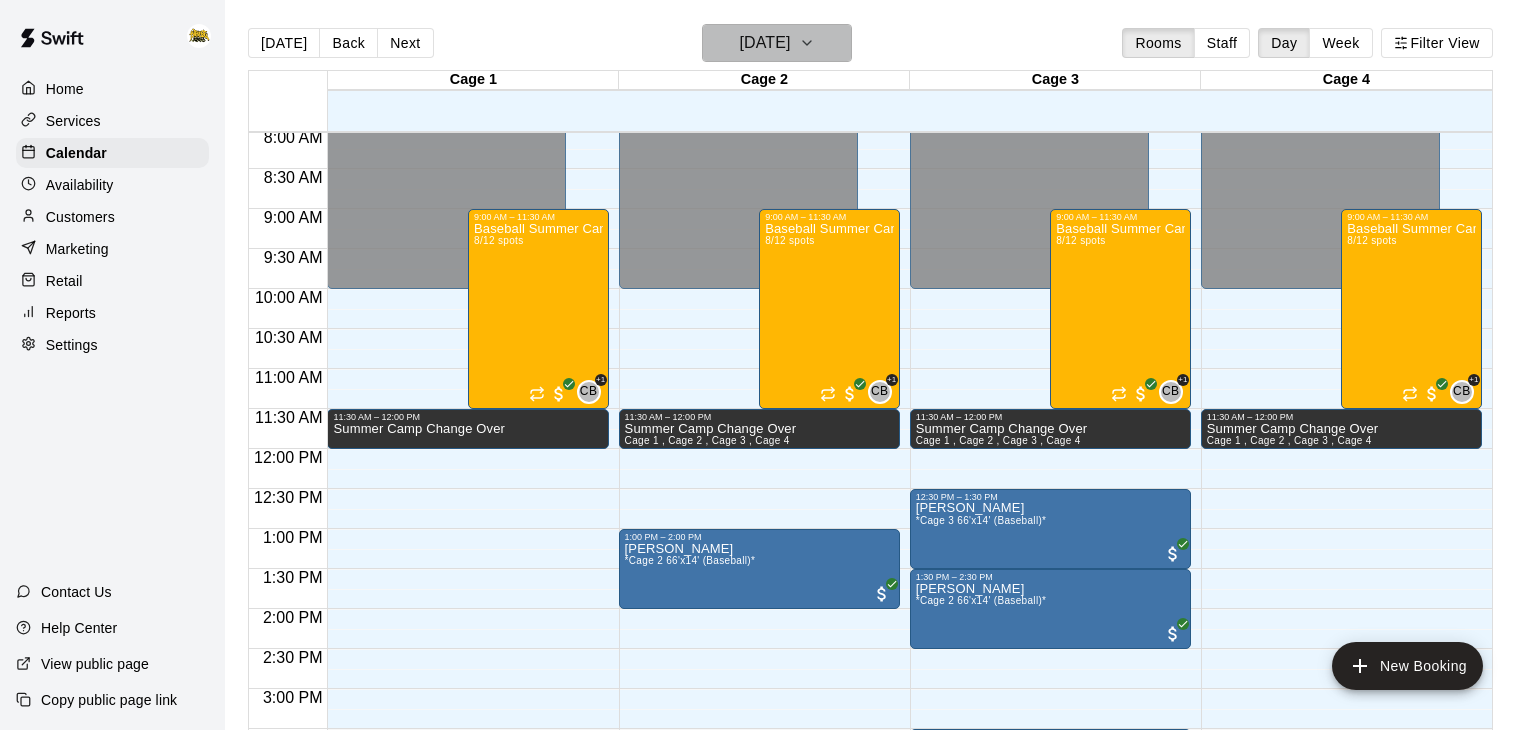 click on "[DATE]" at bounding box center (764, 43) 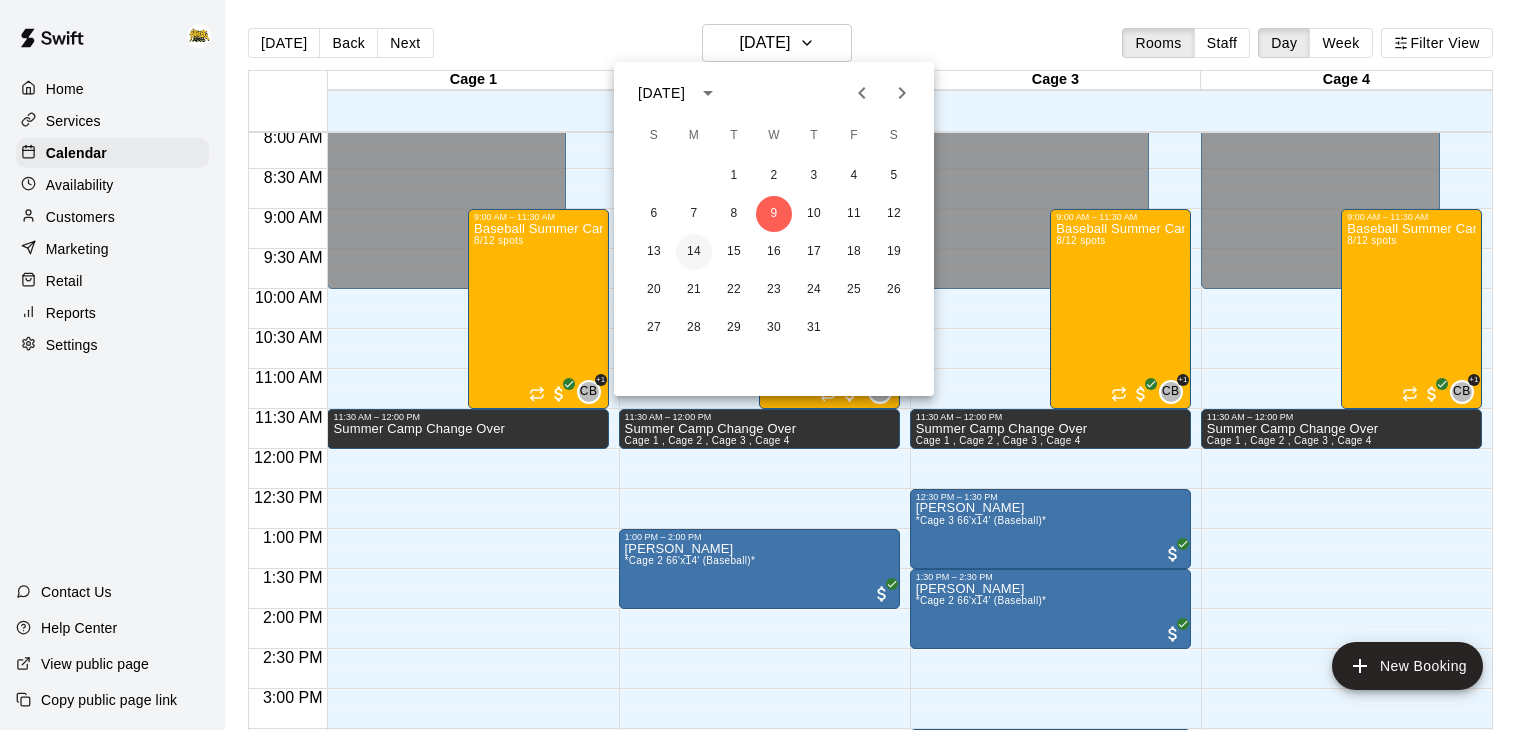 click on "14" at bounding box center [694, 252] 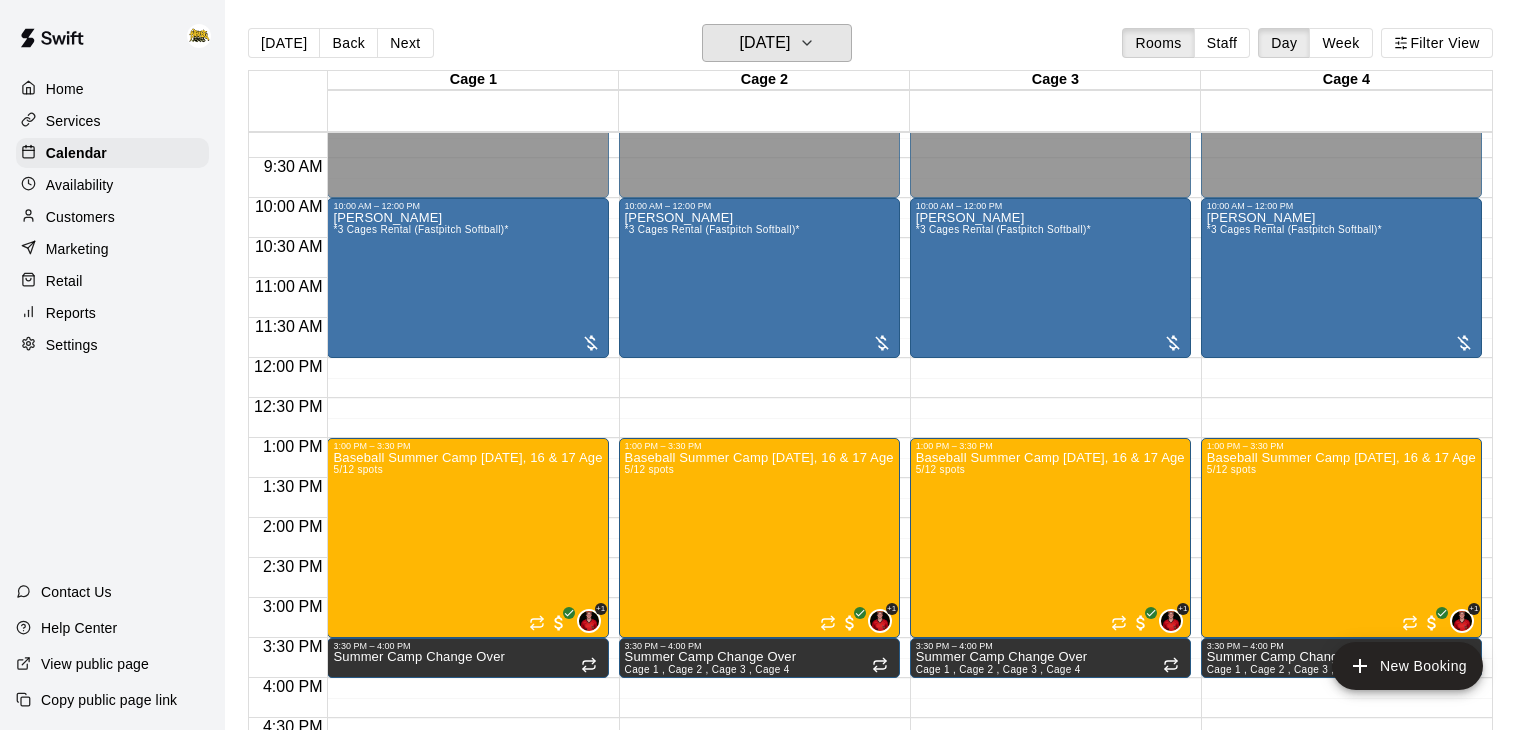 scroll, scrollTop: 740, scrollLeft: 0, axis: vertical 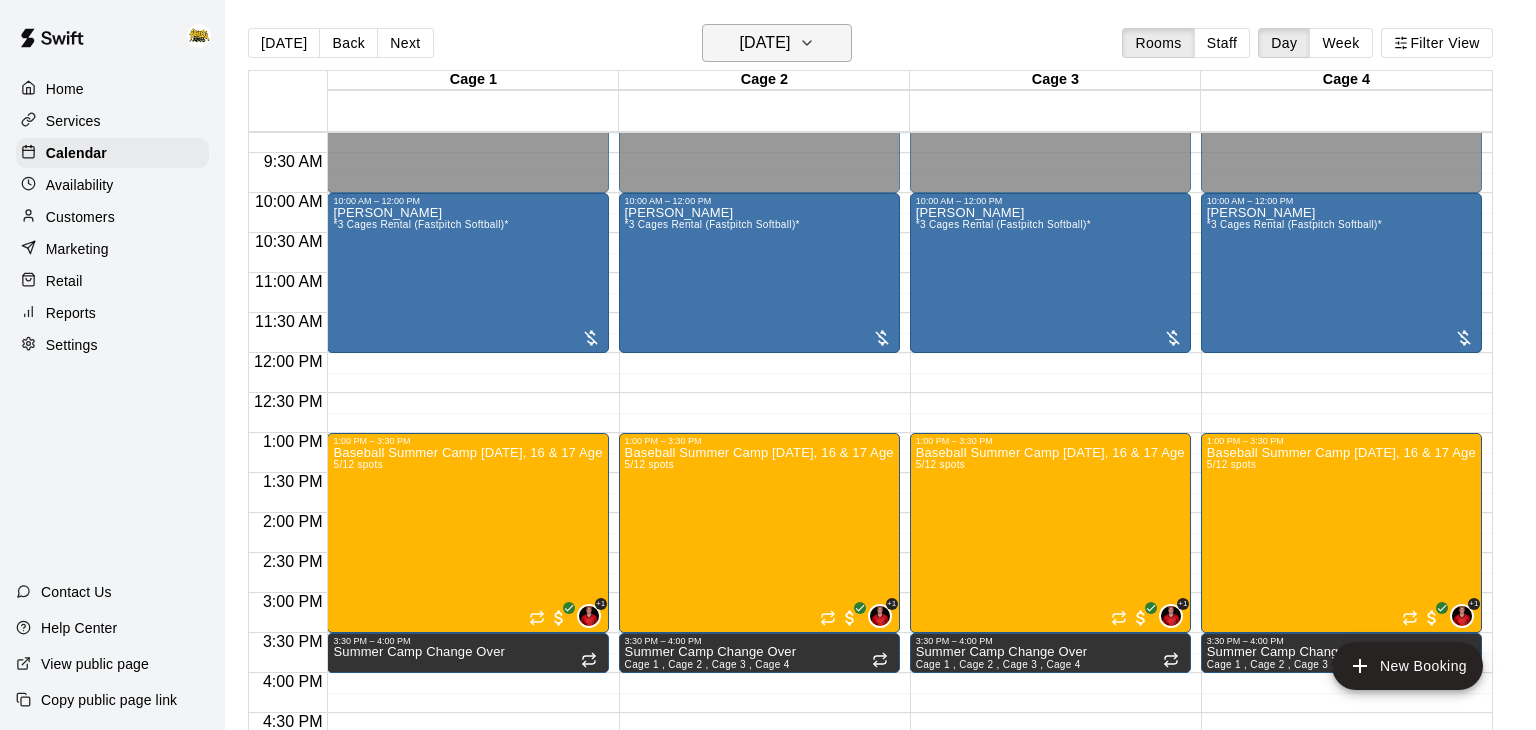click 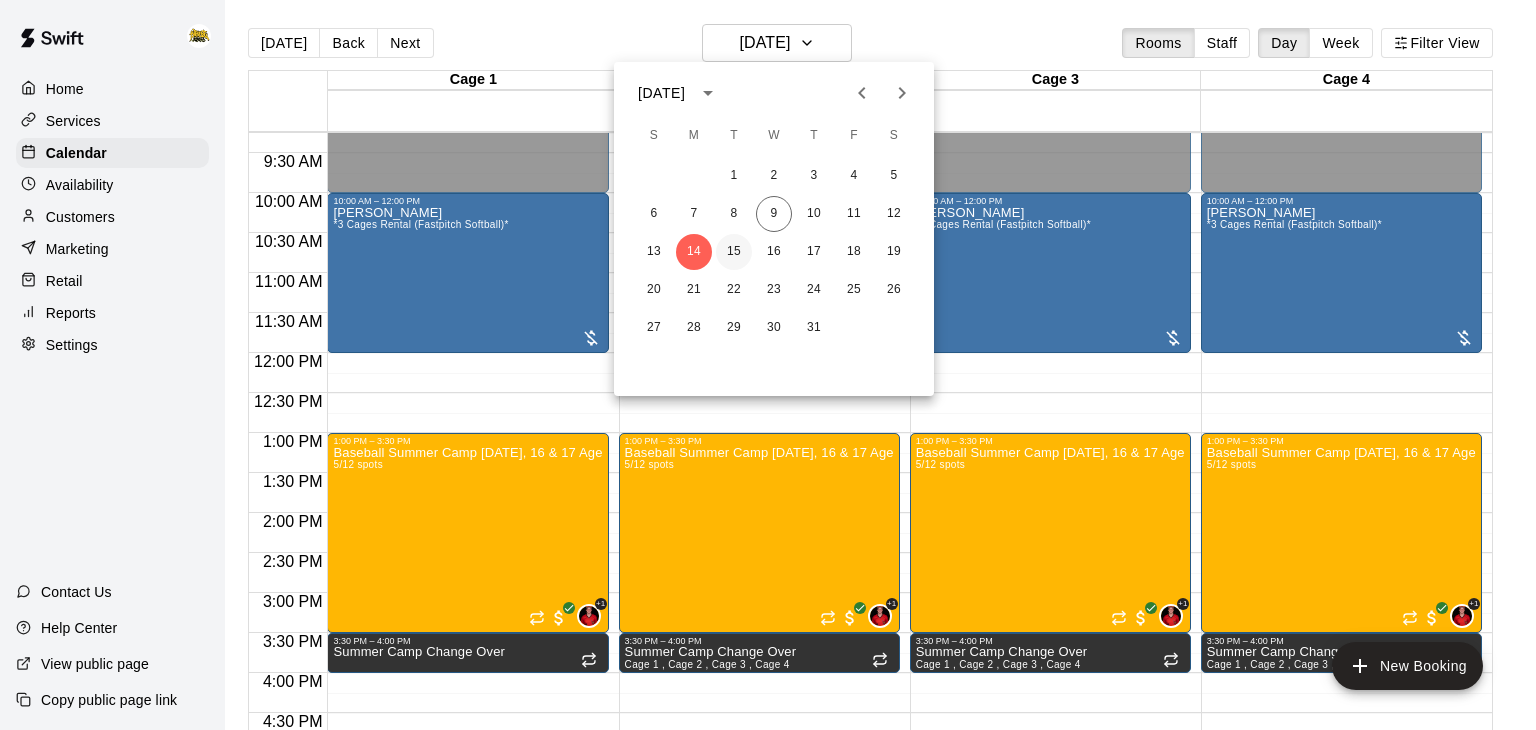 click on "15" at bounding box center [734, 252] 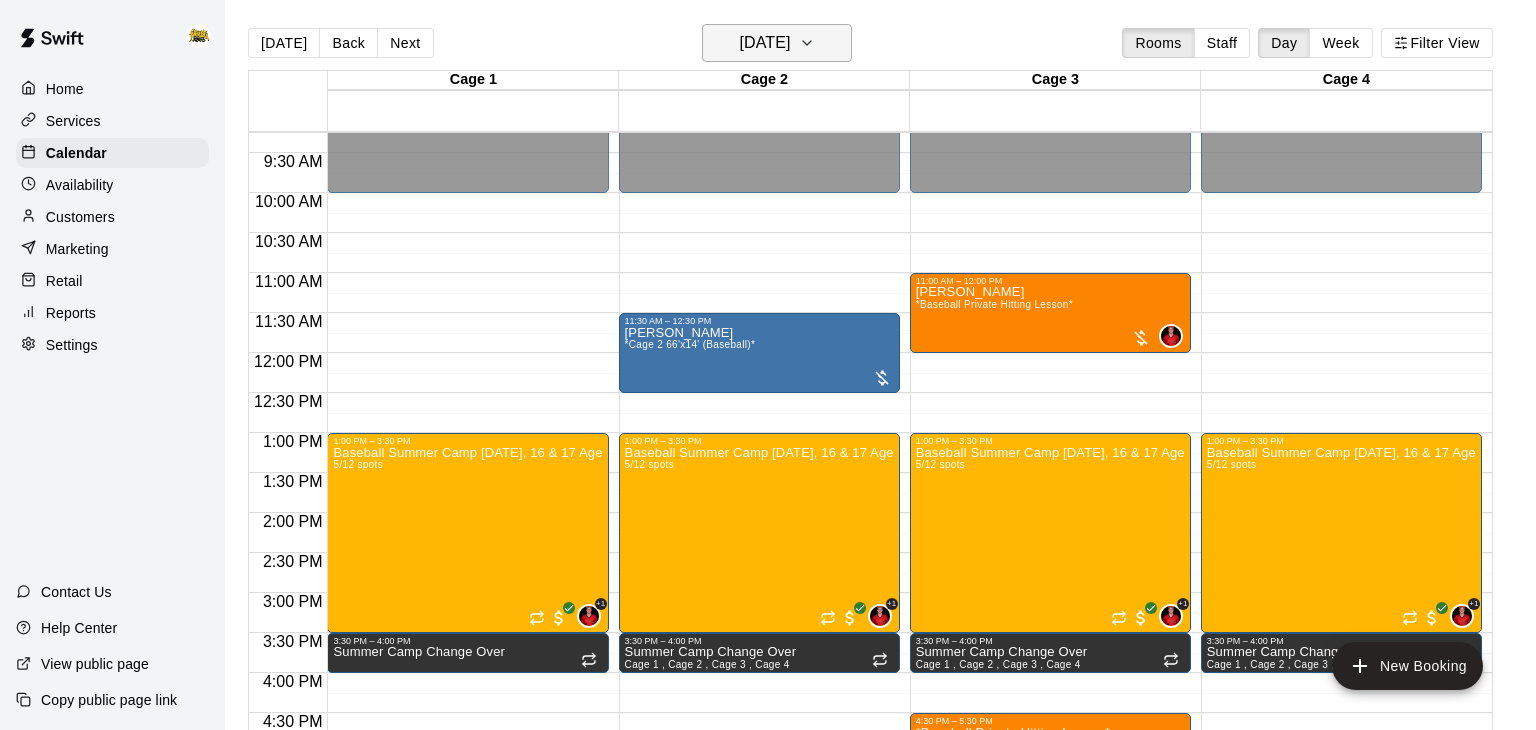 click on "[DATE]" at bounding box center (777, 43) 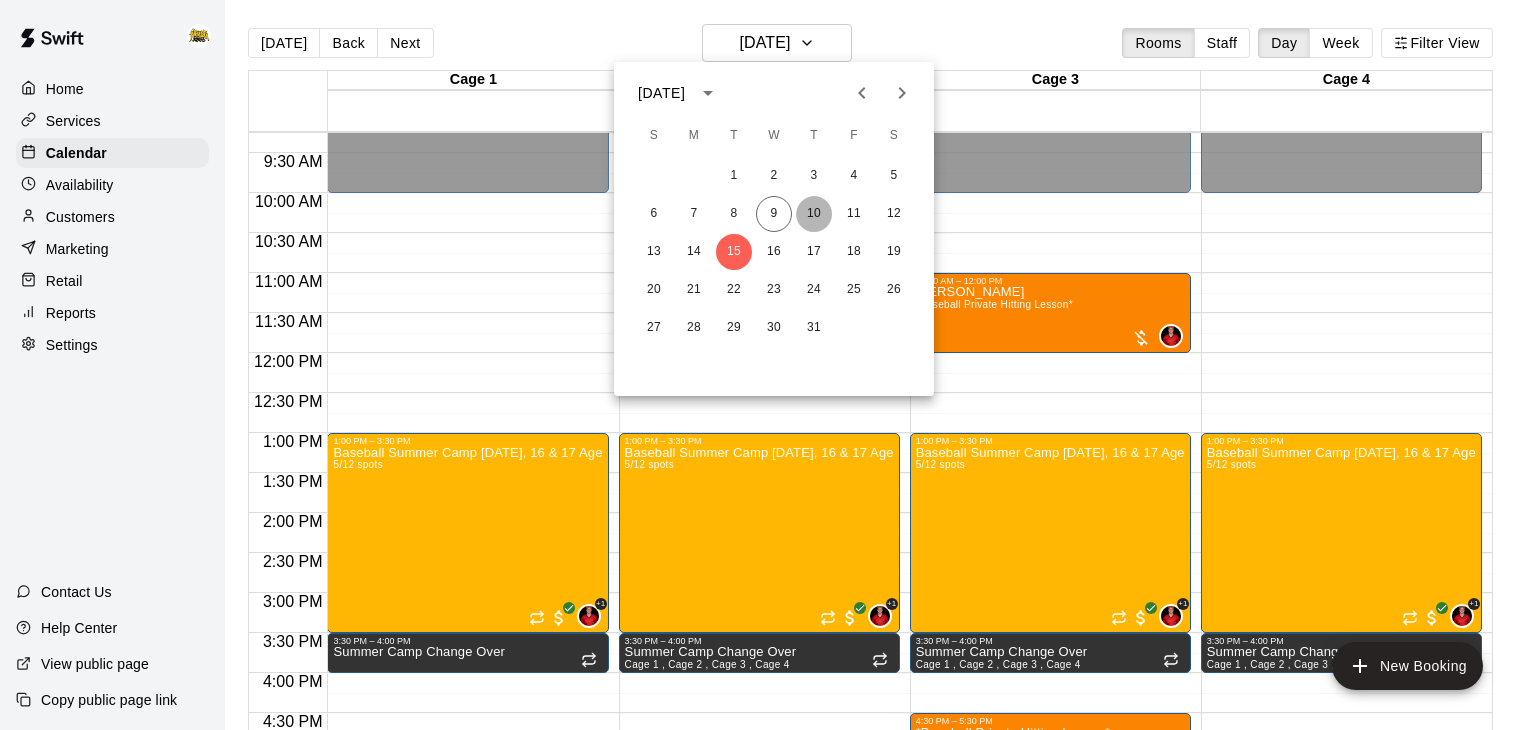 click on "10" at bounding box center (814, 214) 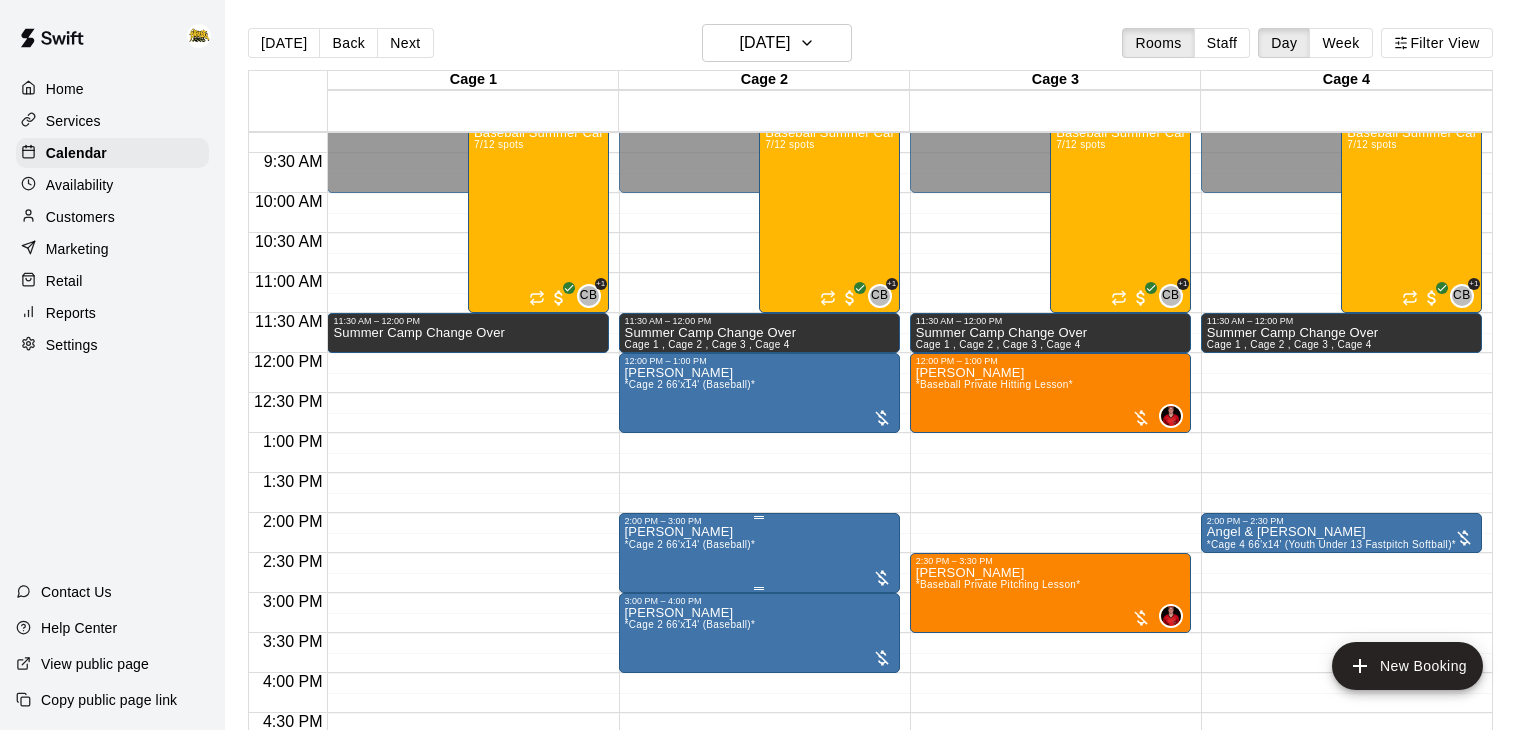 click on "[PERSON_NAME] *Cage 2 66'x14' (Baseball)*" at bounding box center (759, 891) 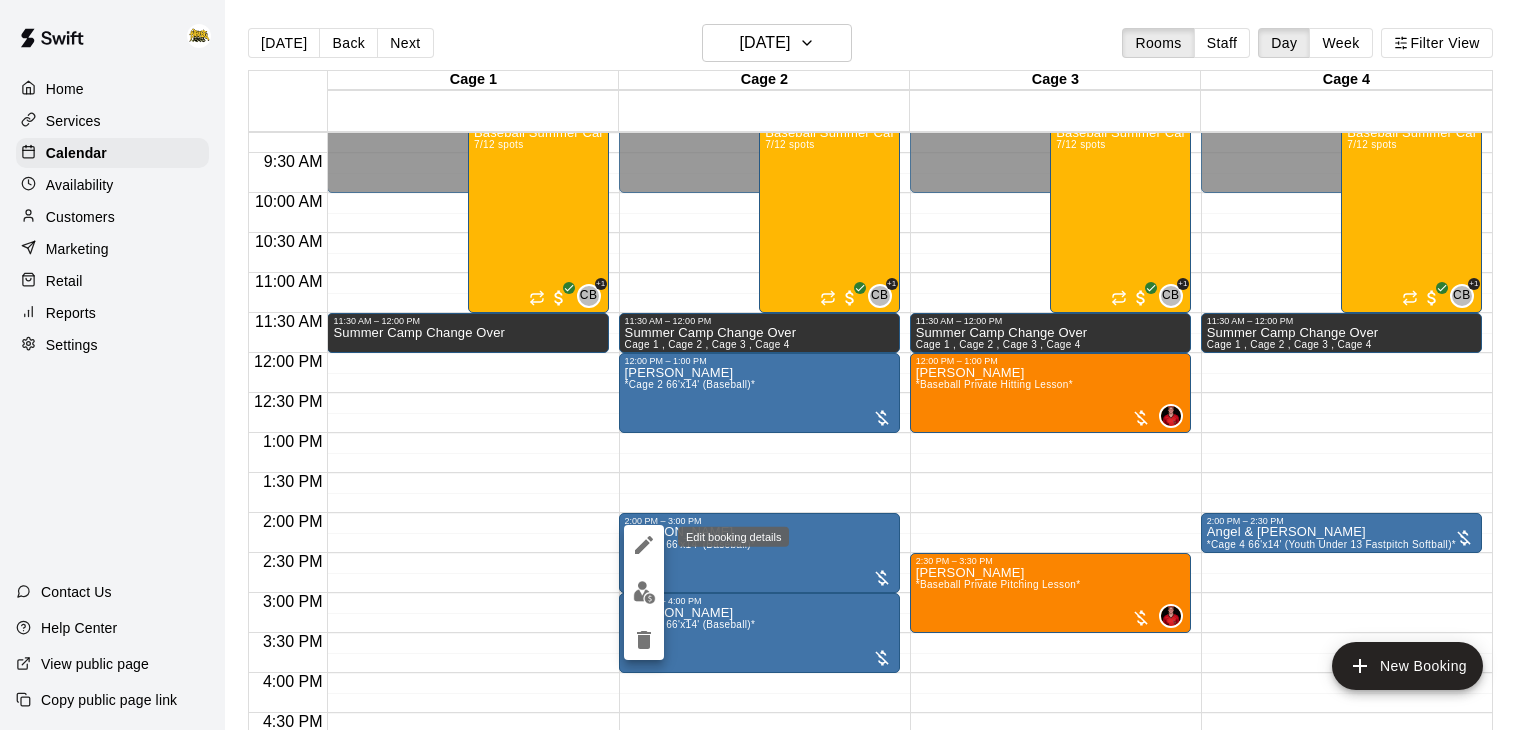 click 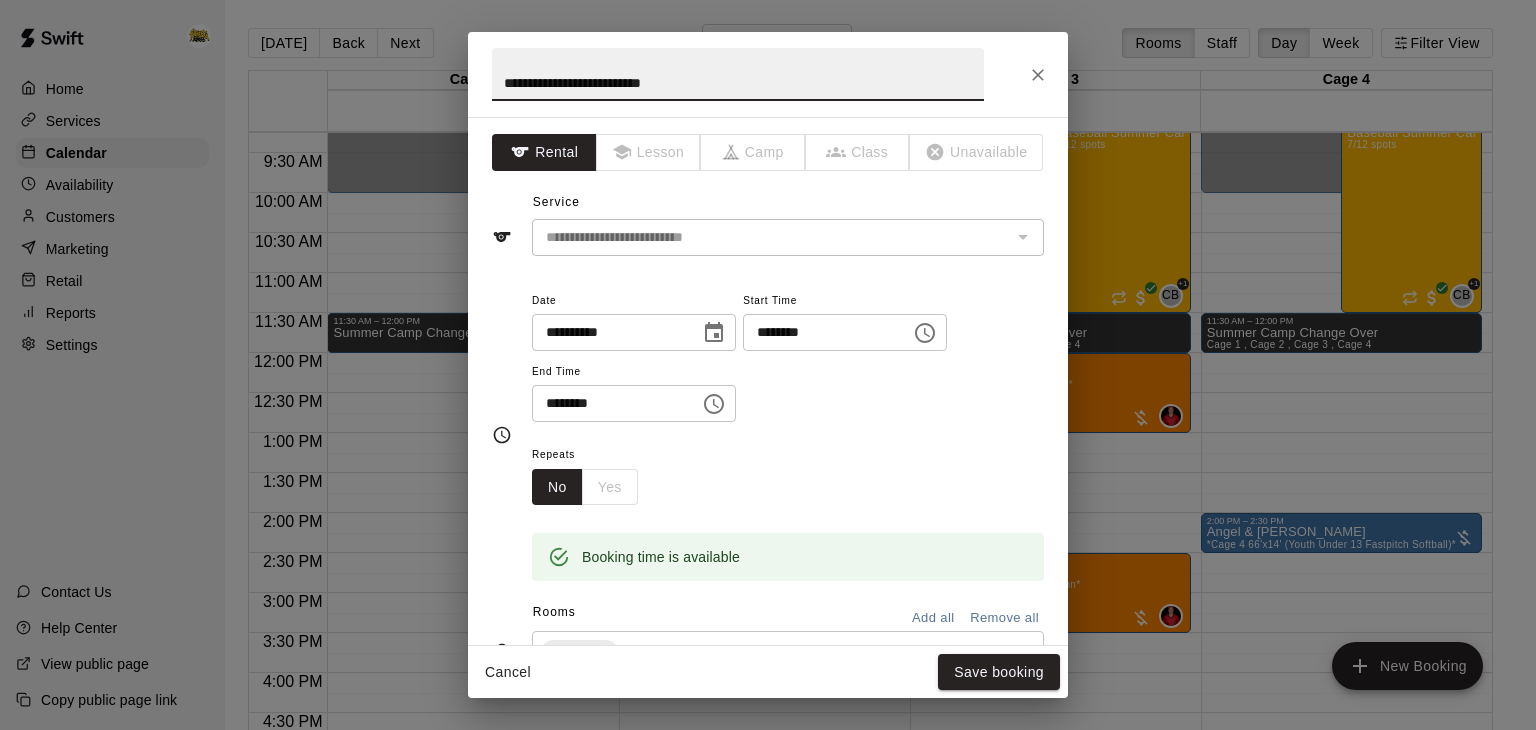 click on "********" at bounding box center [820, 332] 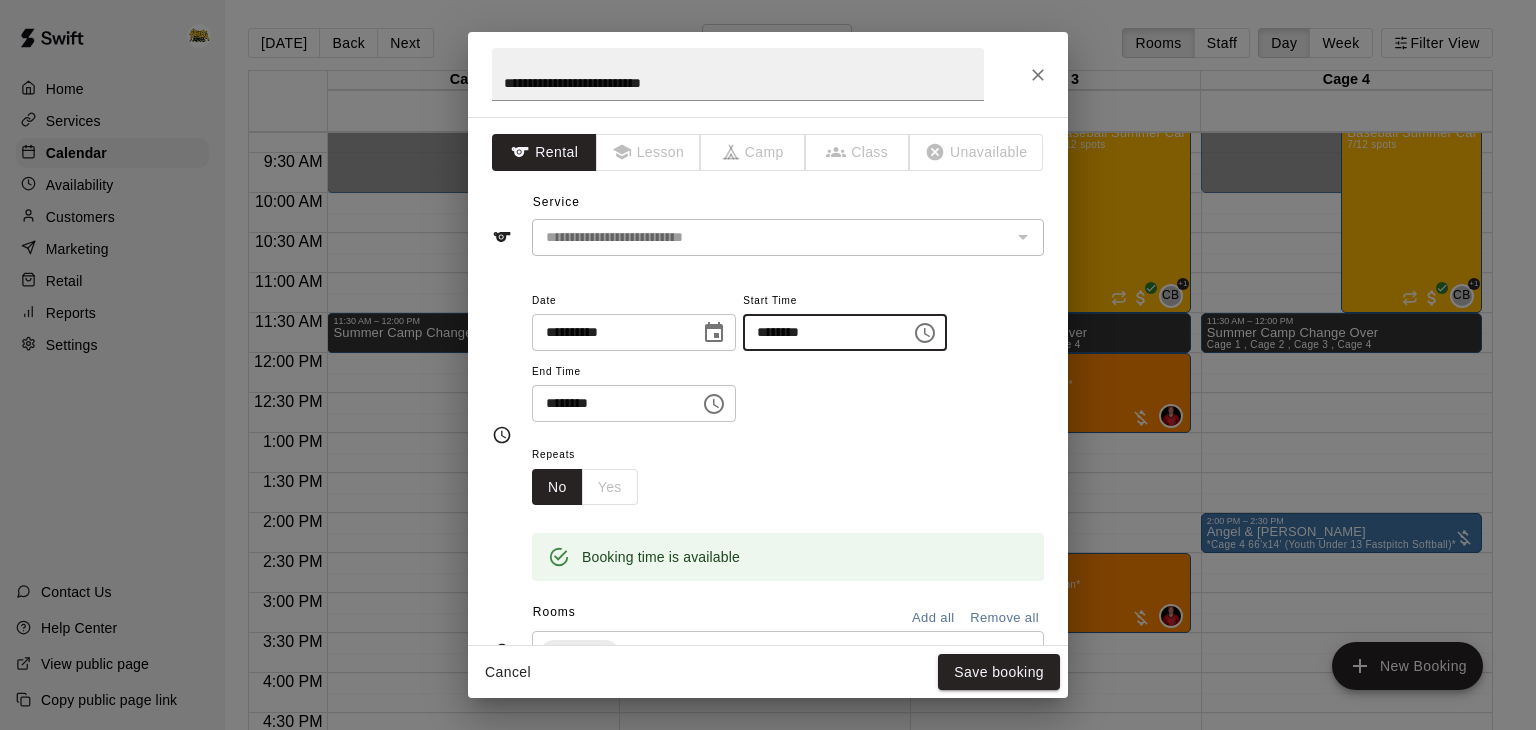 type on "********" 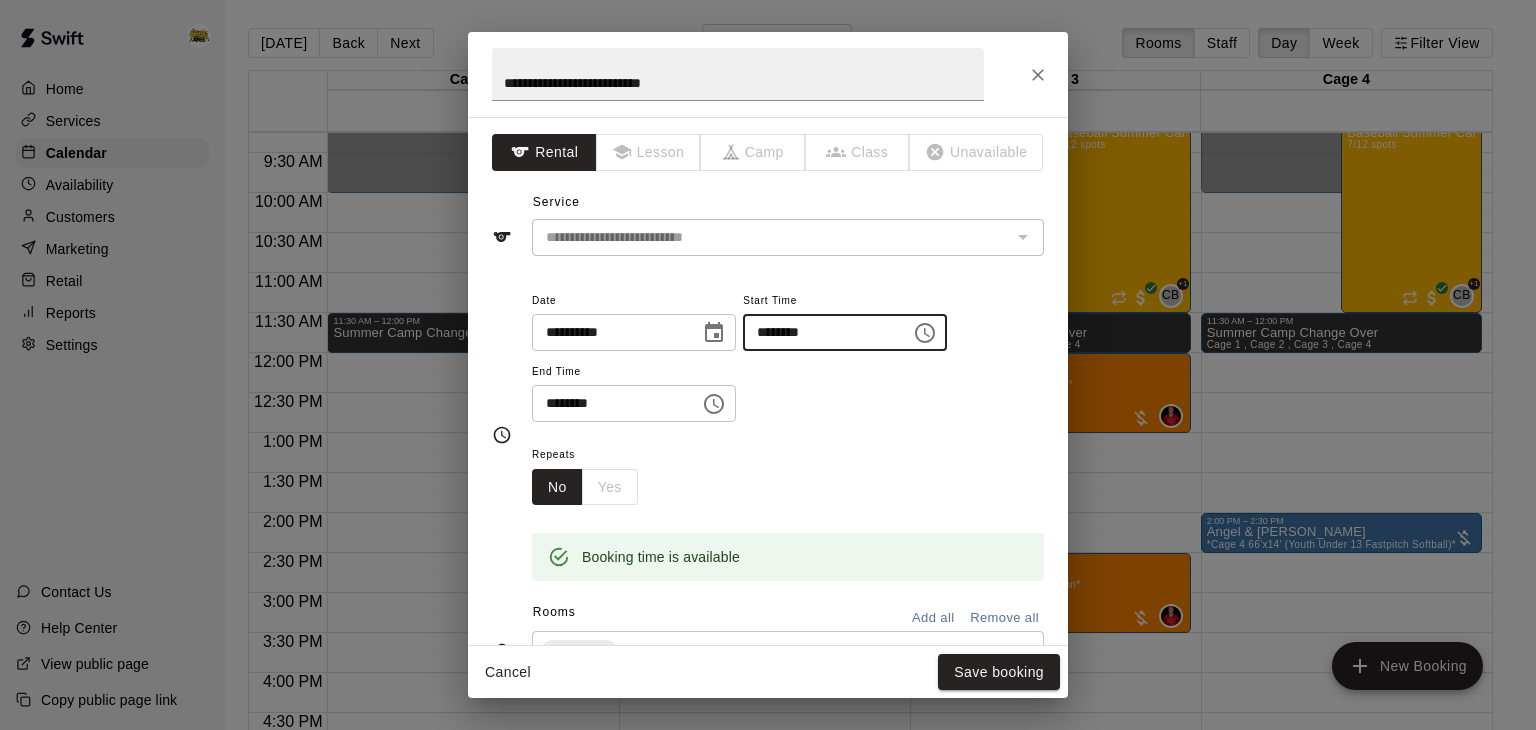 type 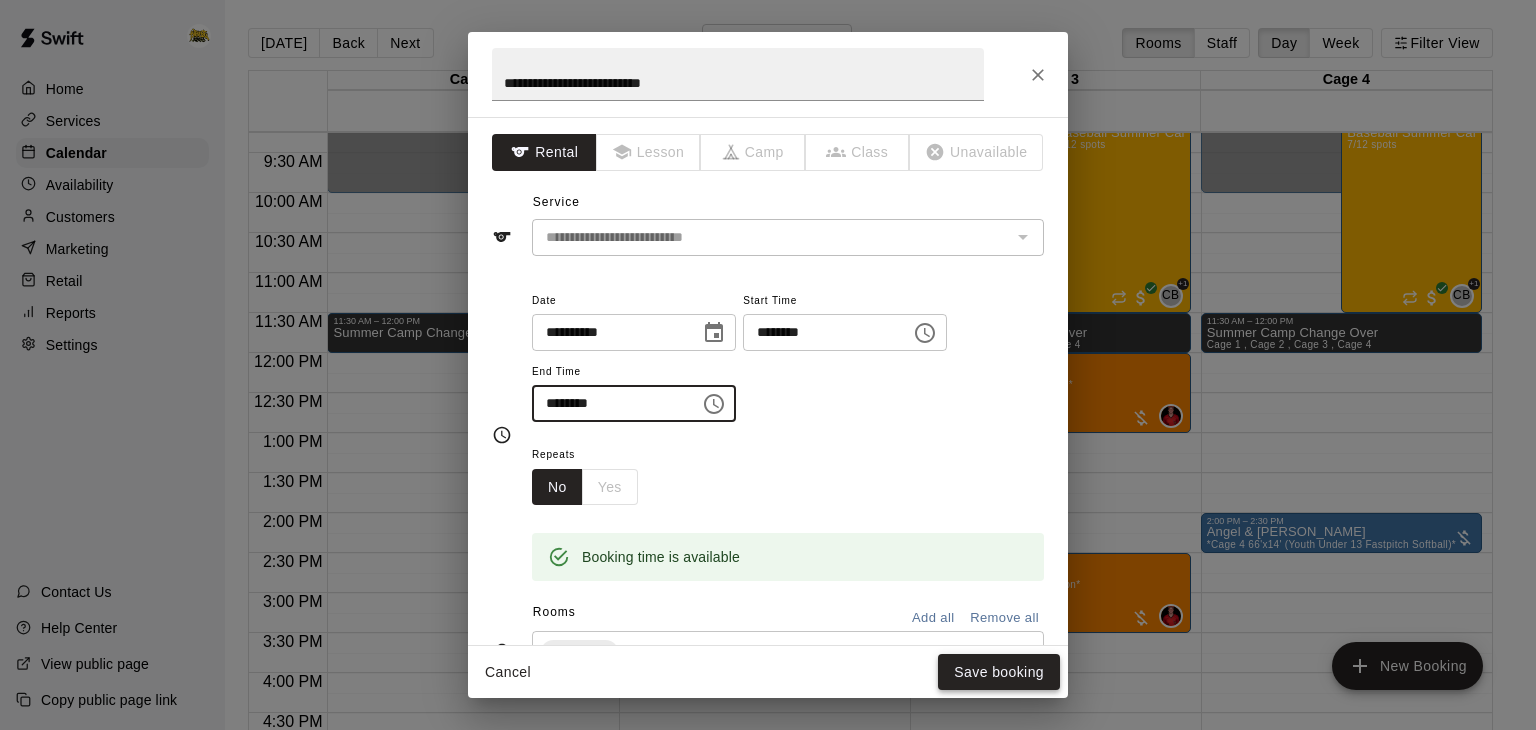 type on "********" 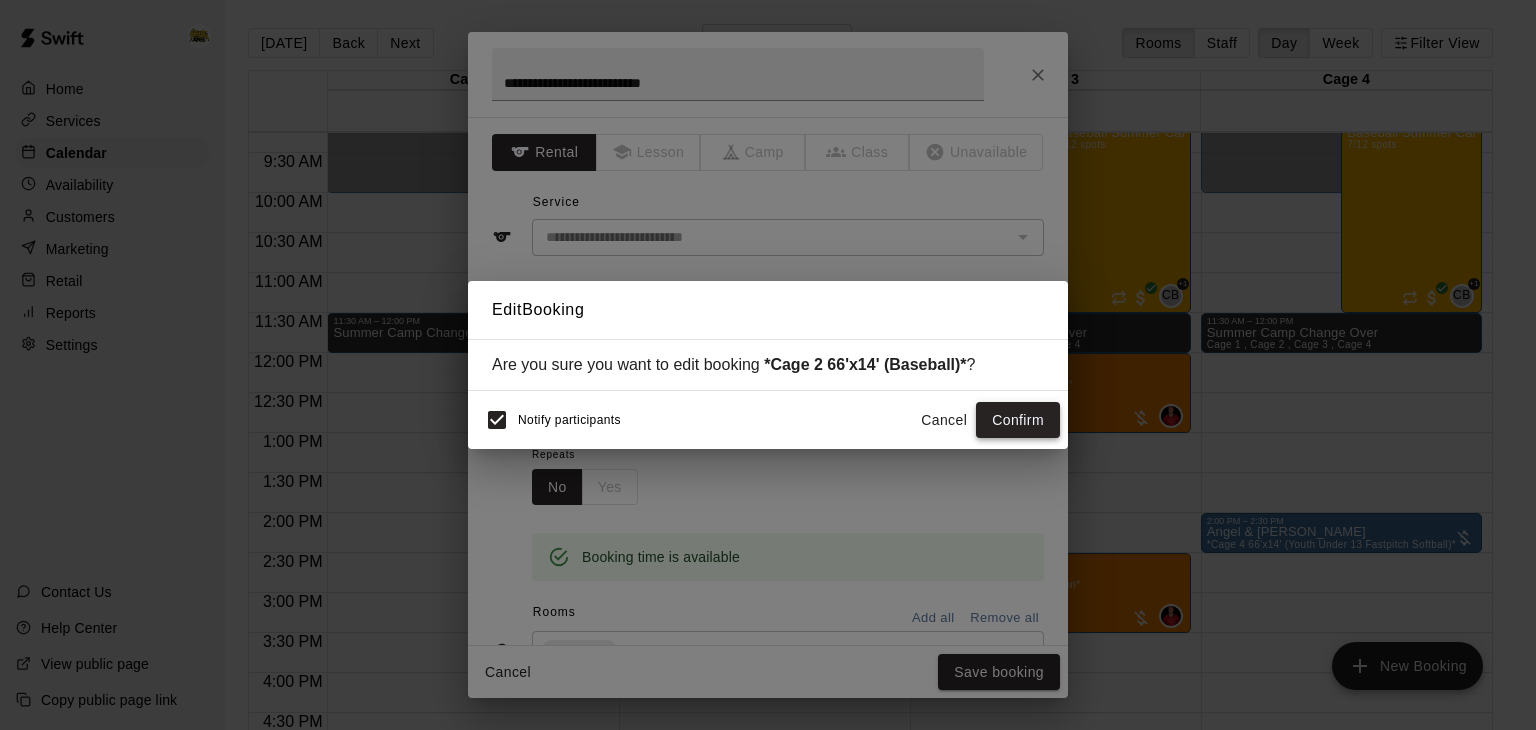 click on "Confirm" at bounding box center [1018, 420] 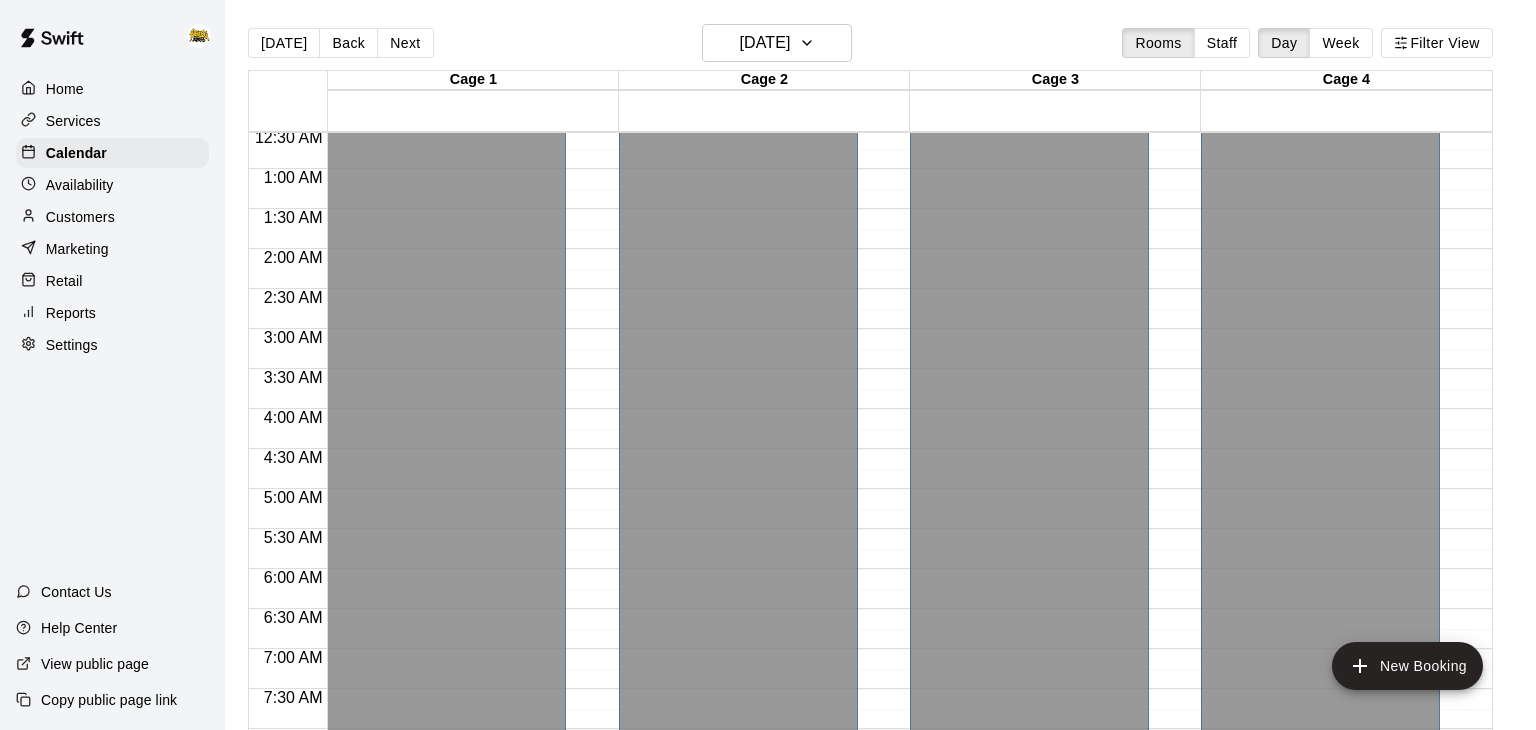scroll, scrollTop: 0, scrollLeft: 0, axis: both 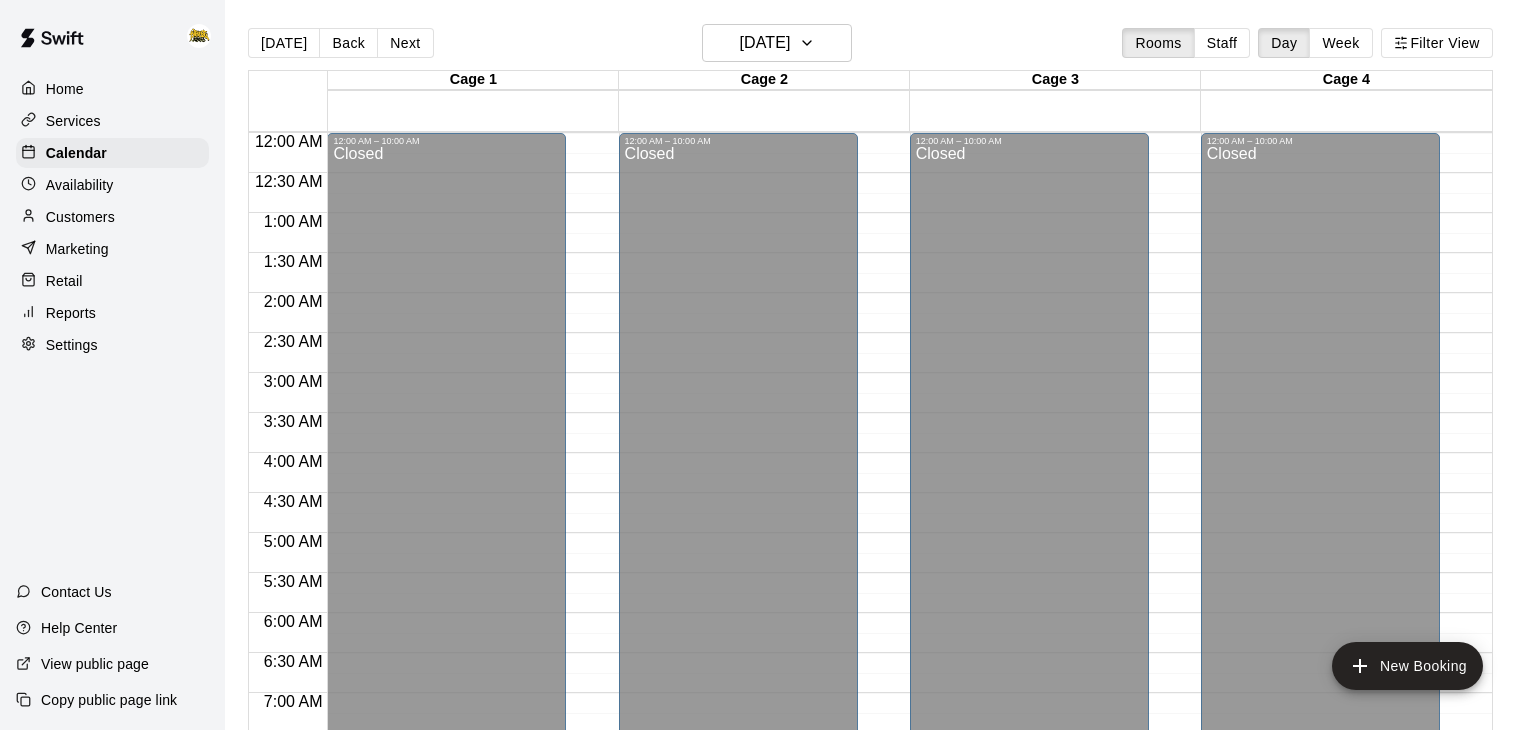click on "Home" at bounding box center [65, 89] 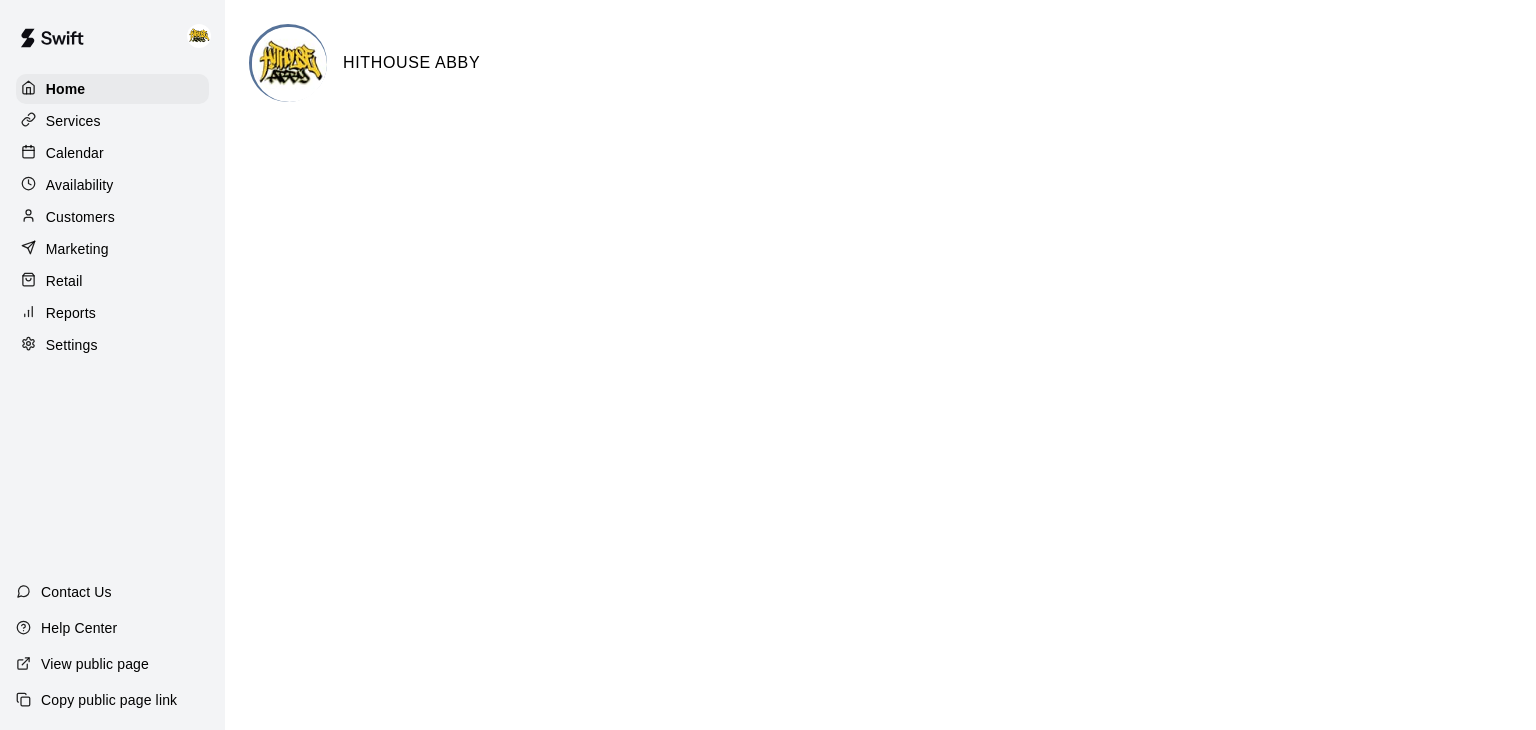 click on "Calendar" at bounding box center (112, 153) 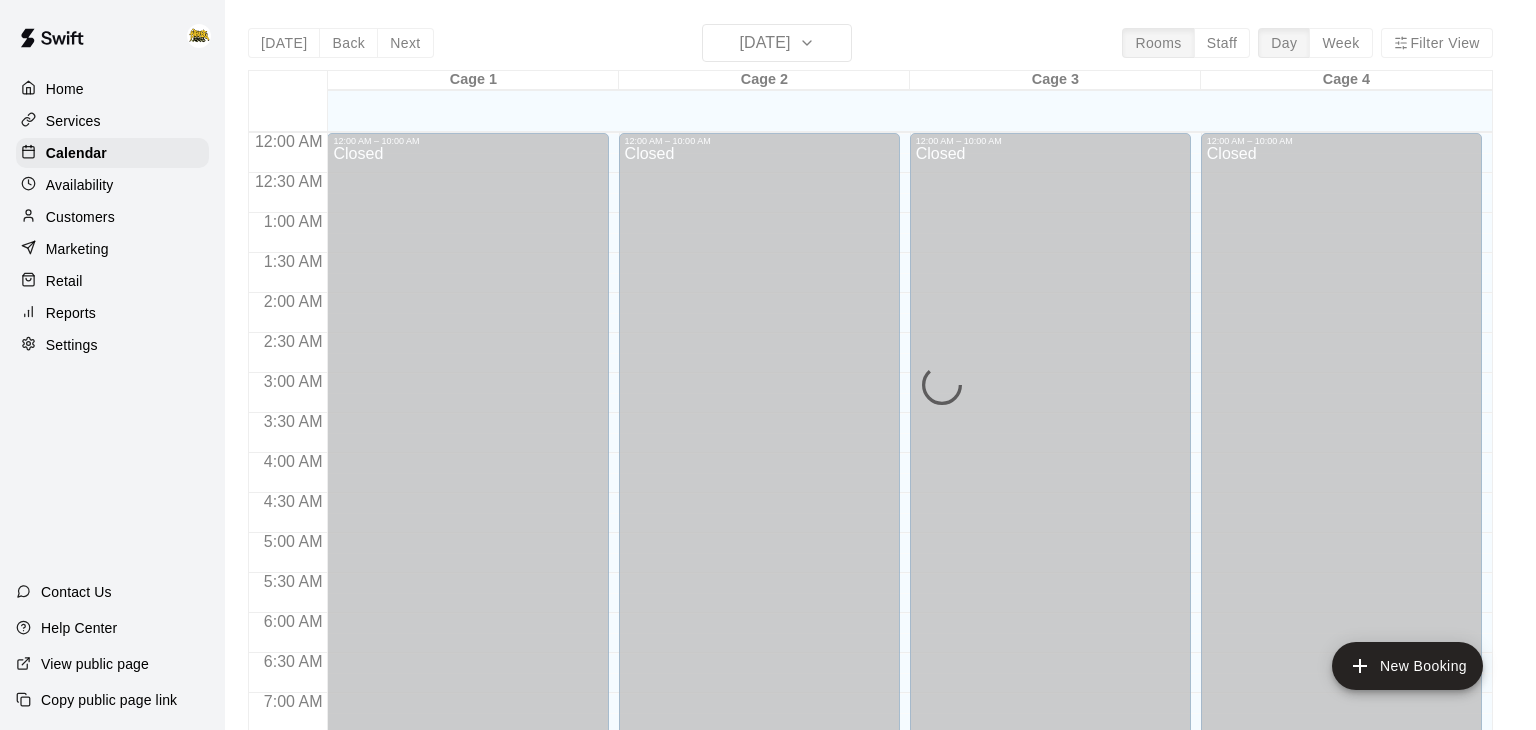 scroll, scrollTop: 1239, scrollLeft: 0, axis: vertical 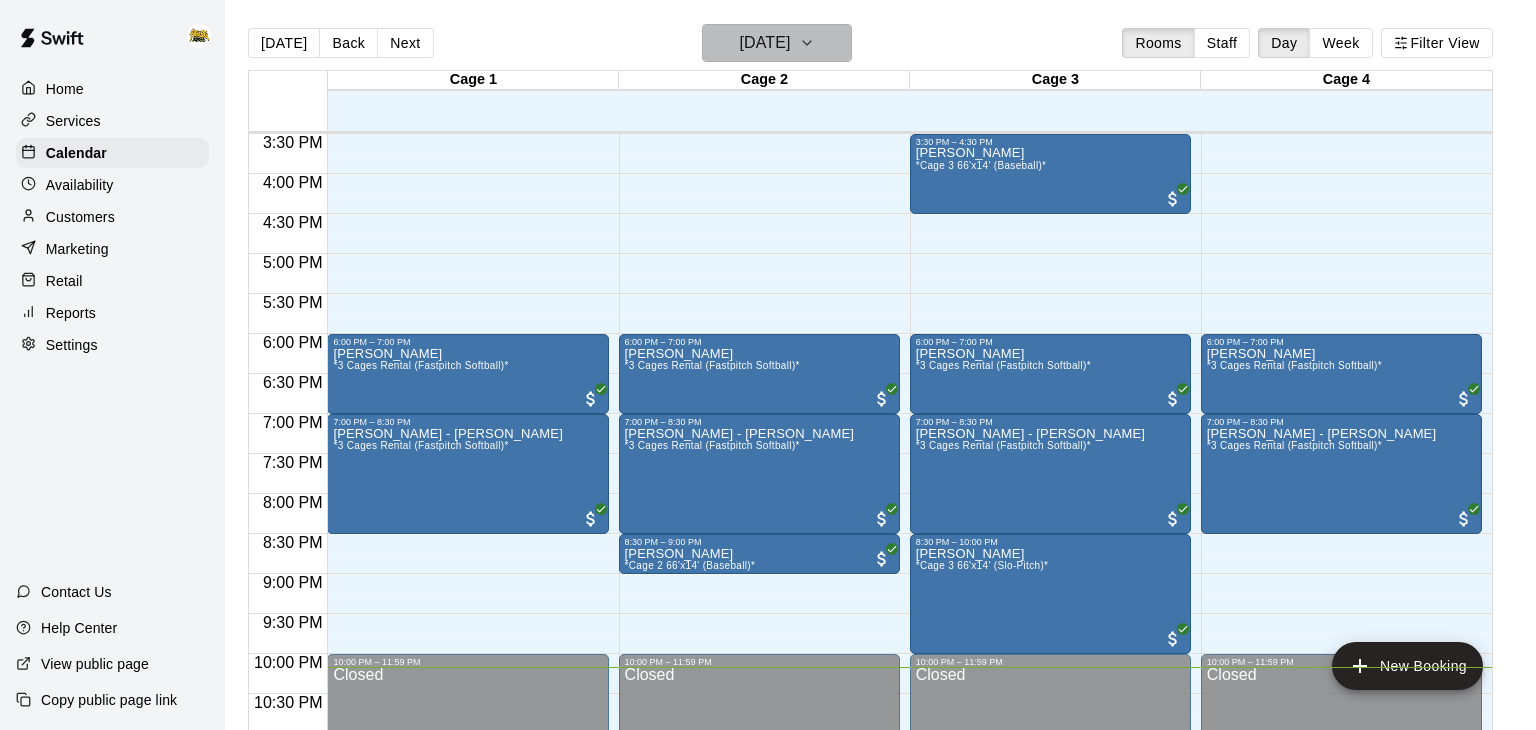 click 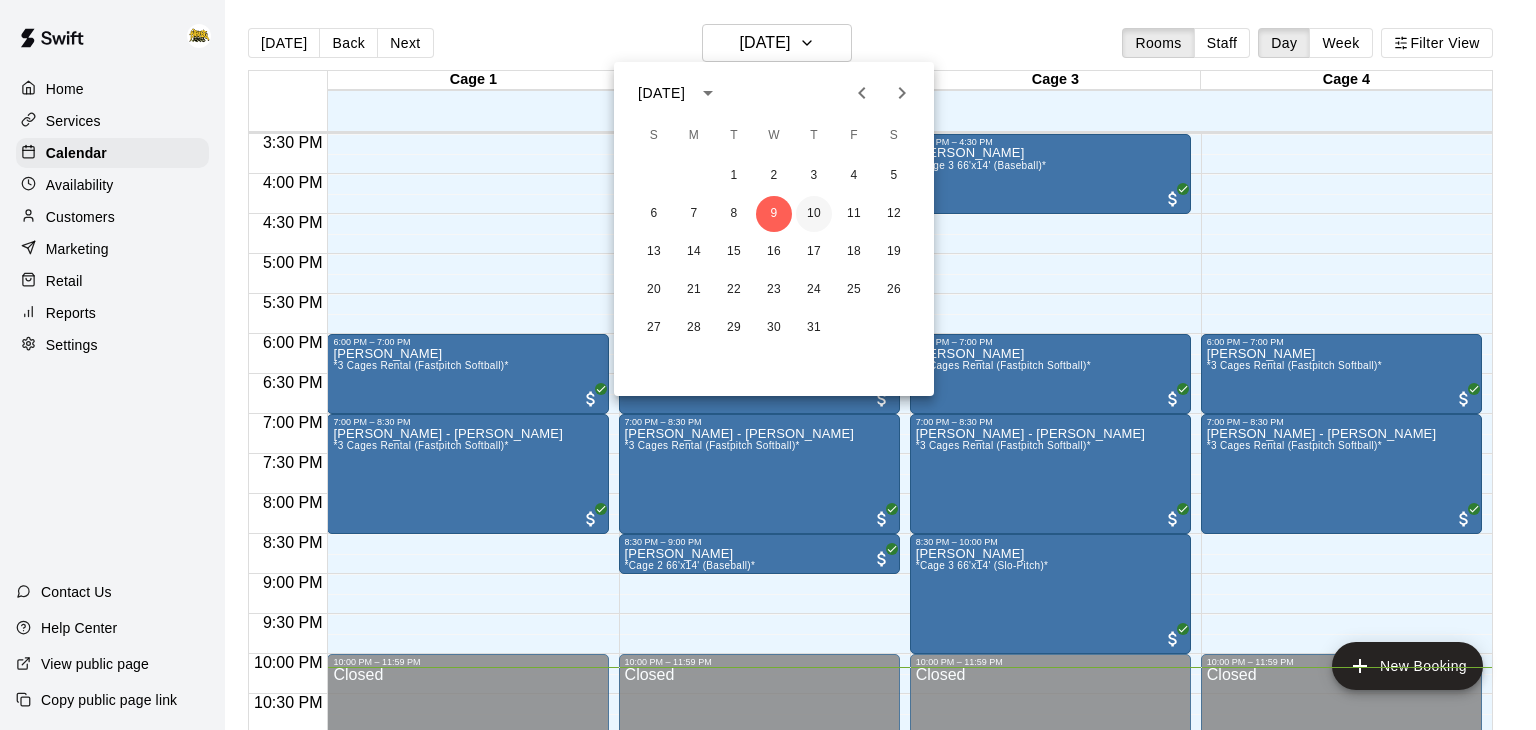 click on "10" at bounding box center [814, 214] 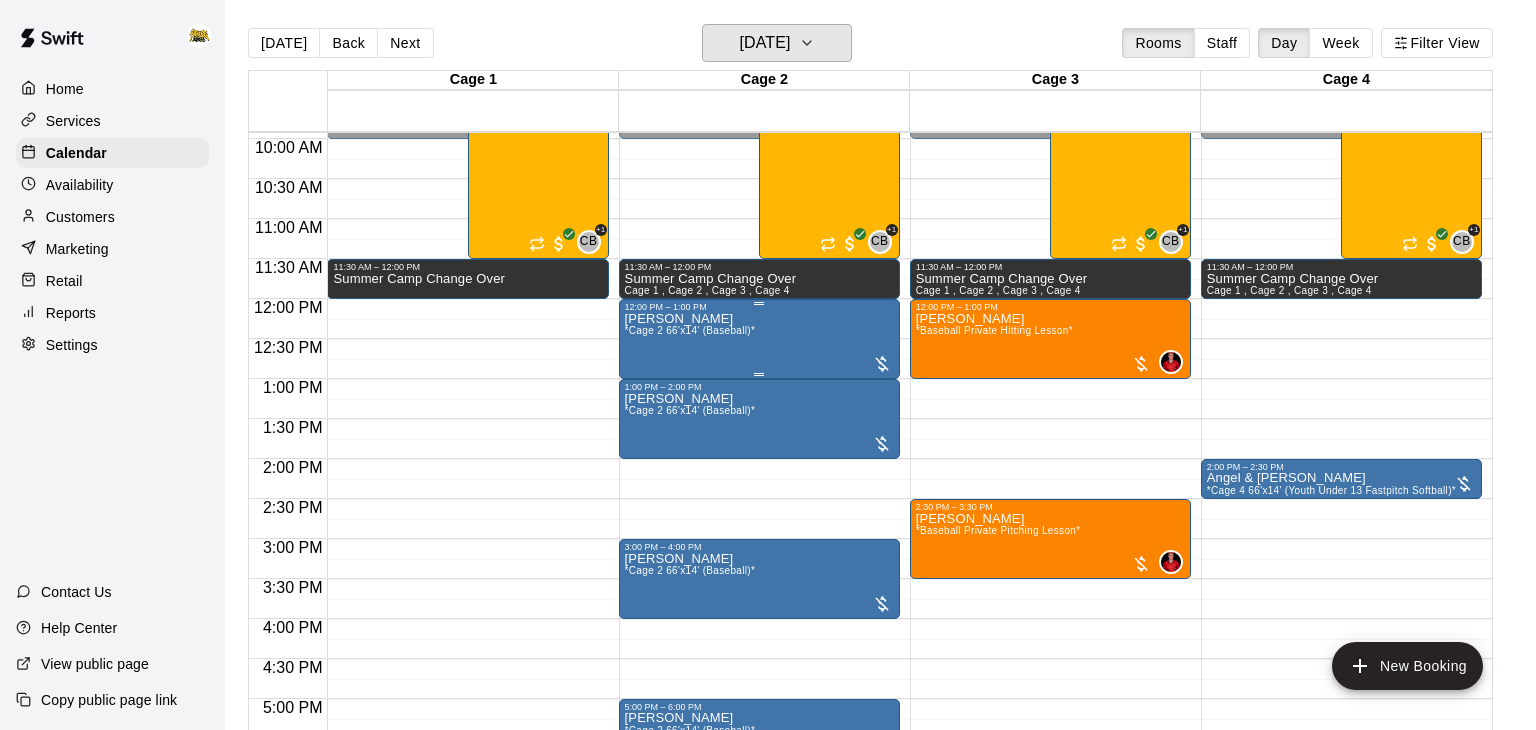 scroll, scrollTop: 797, scrollLeft: 0, axis: vertical 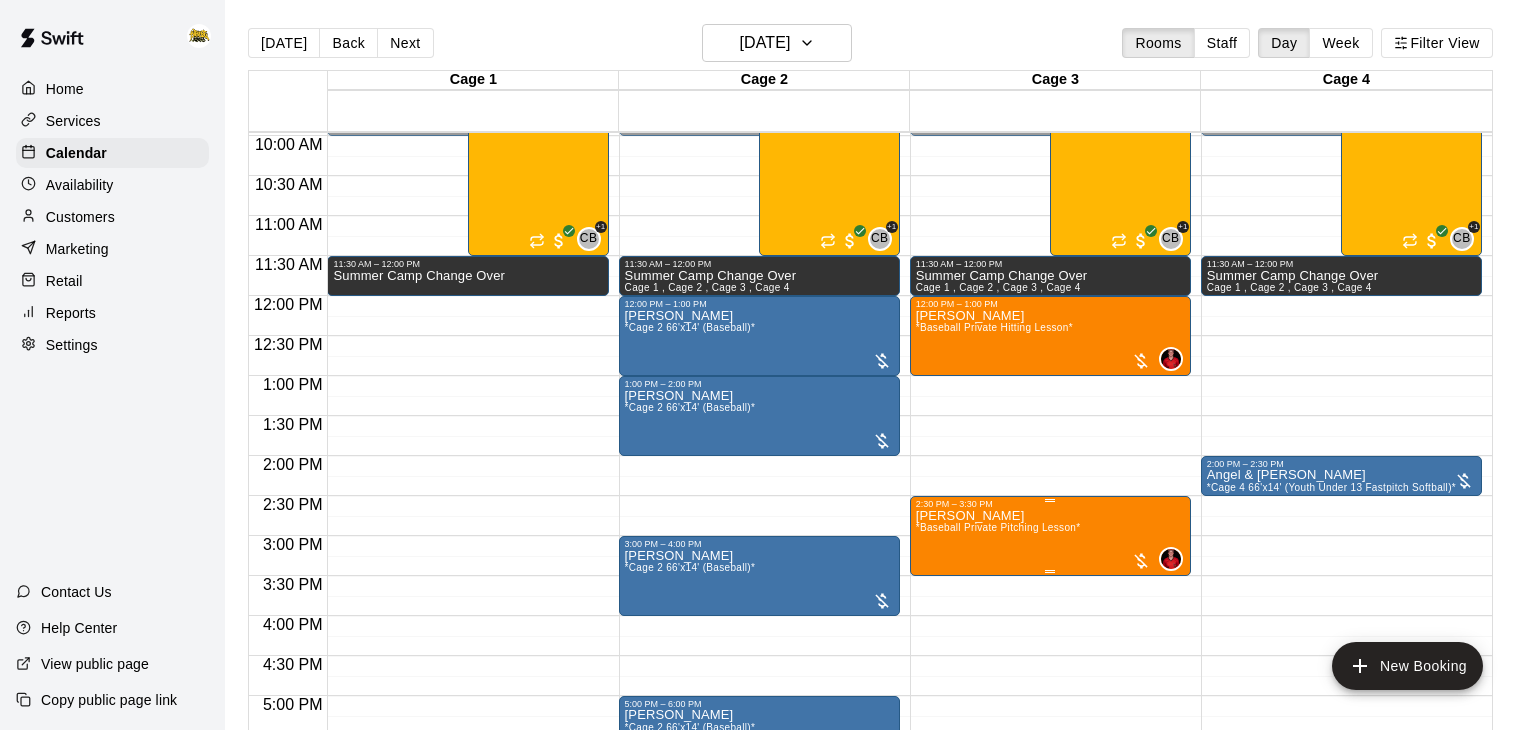 click on "[PERSON_NAME] *Baseball Private Pitching Lesson*" at bounding box center [998, 874] 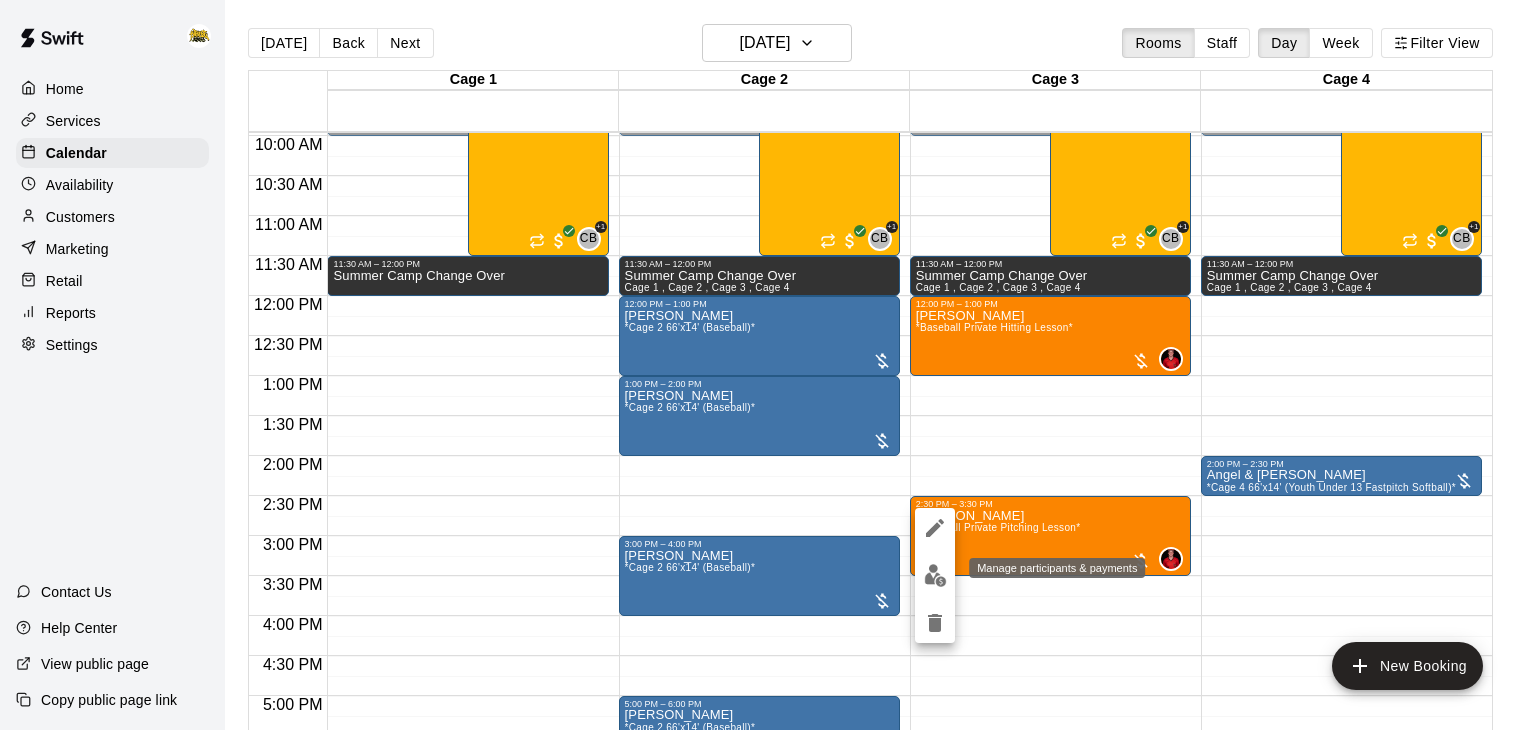 click at bounding box center (935, 575) 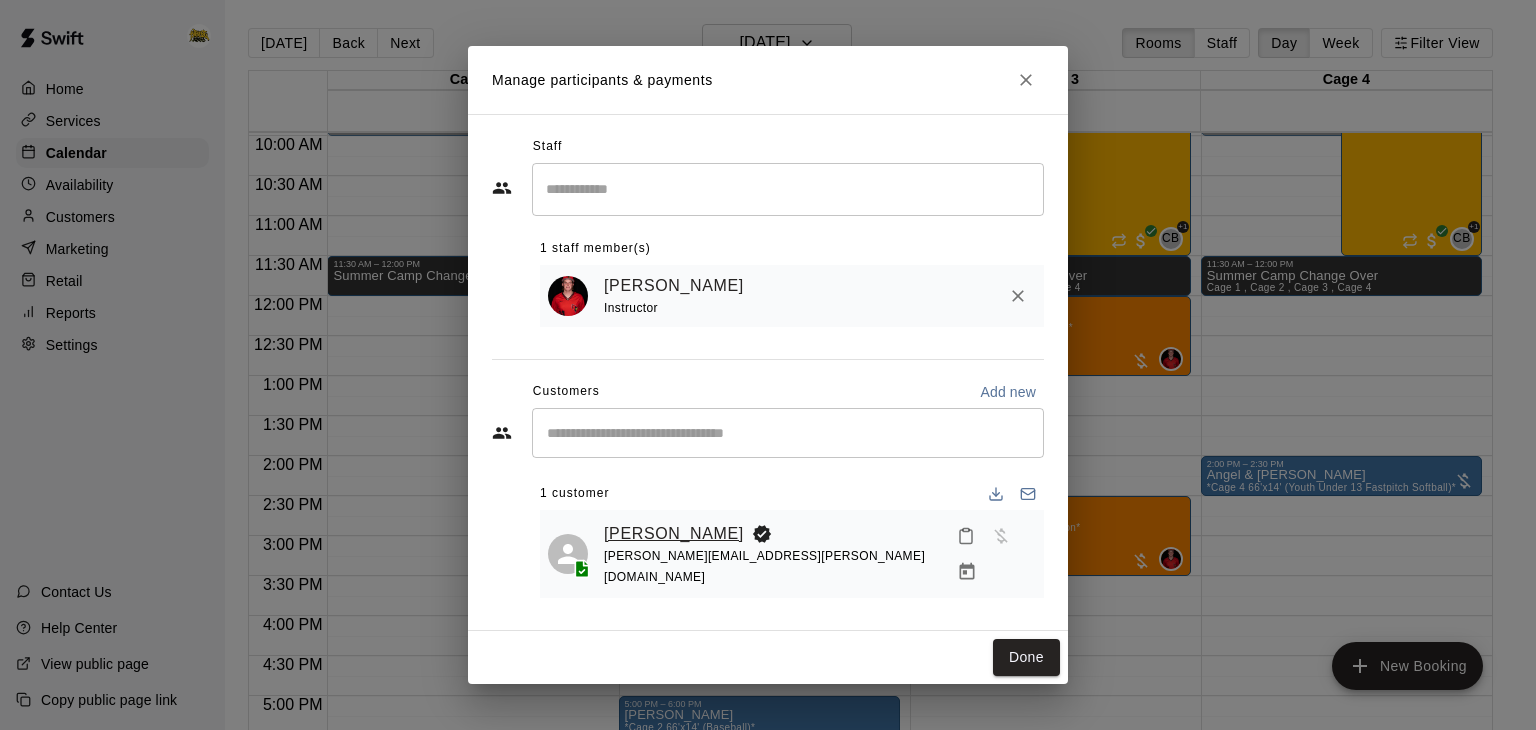 click on "[PERSON_NAME]" at bounding box center [674, 534] 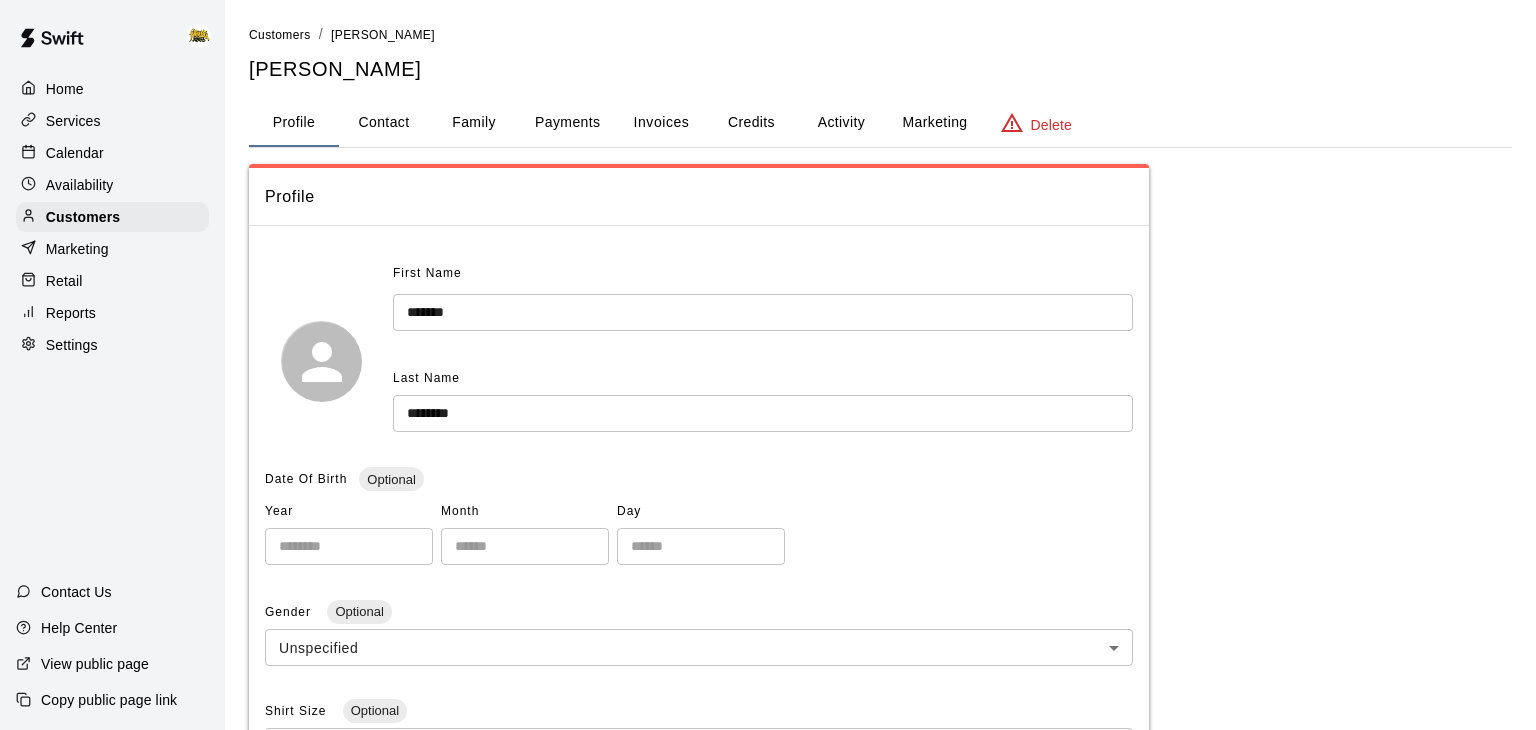 click on "Activity" at bounding box center [841, 123] 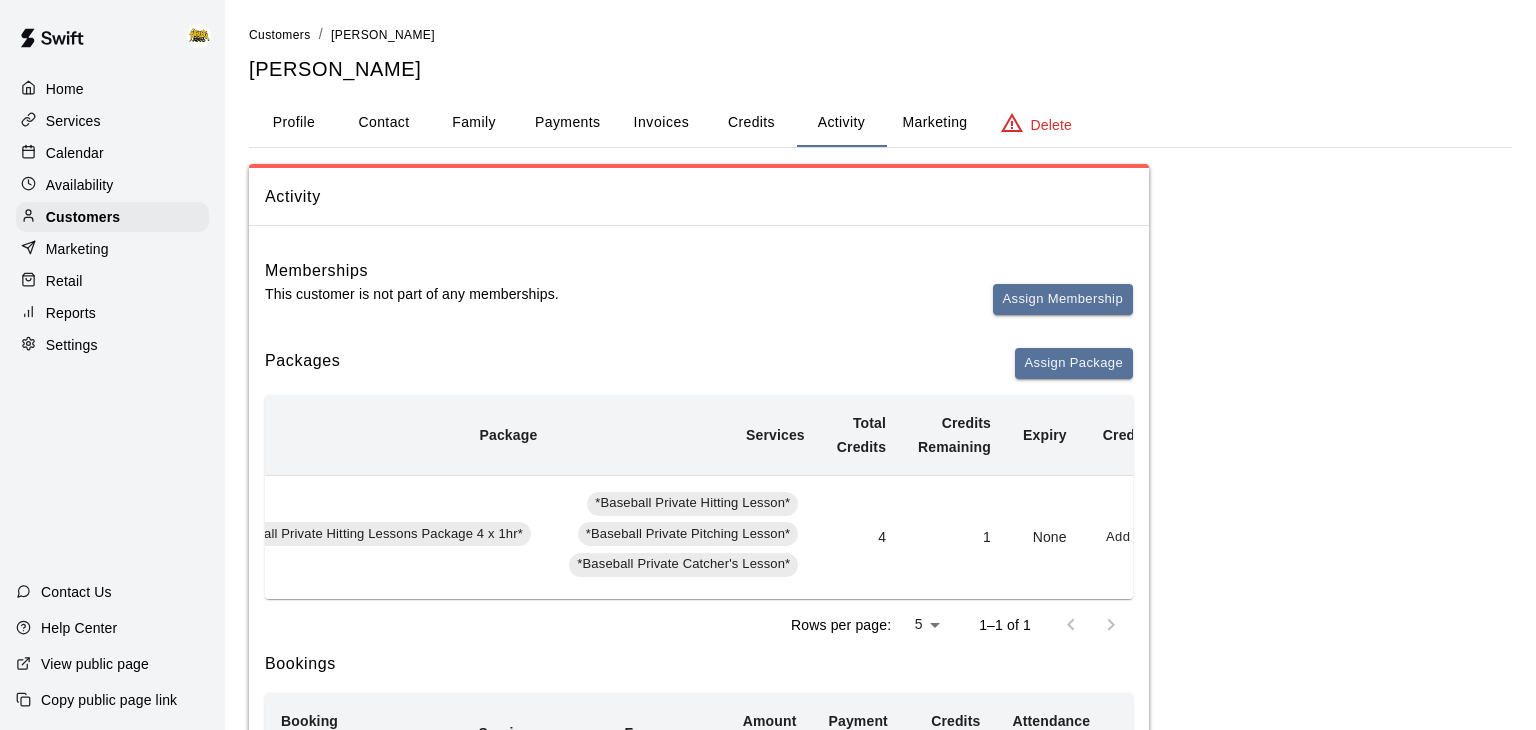 scroll, scrollTop: 0, scrollLeft: 0, axis: both 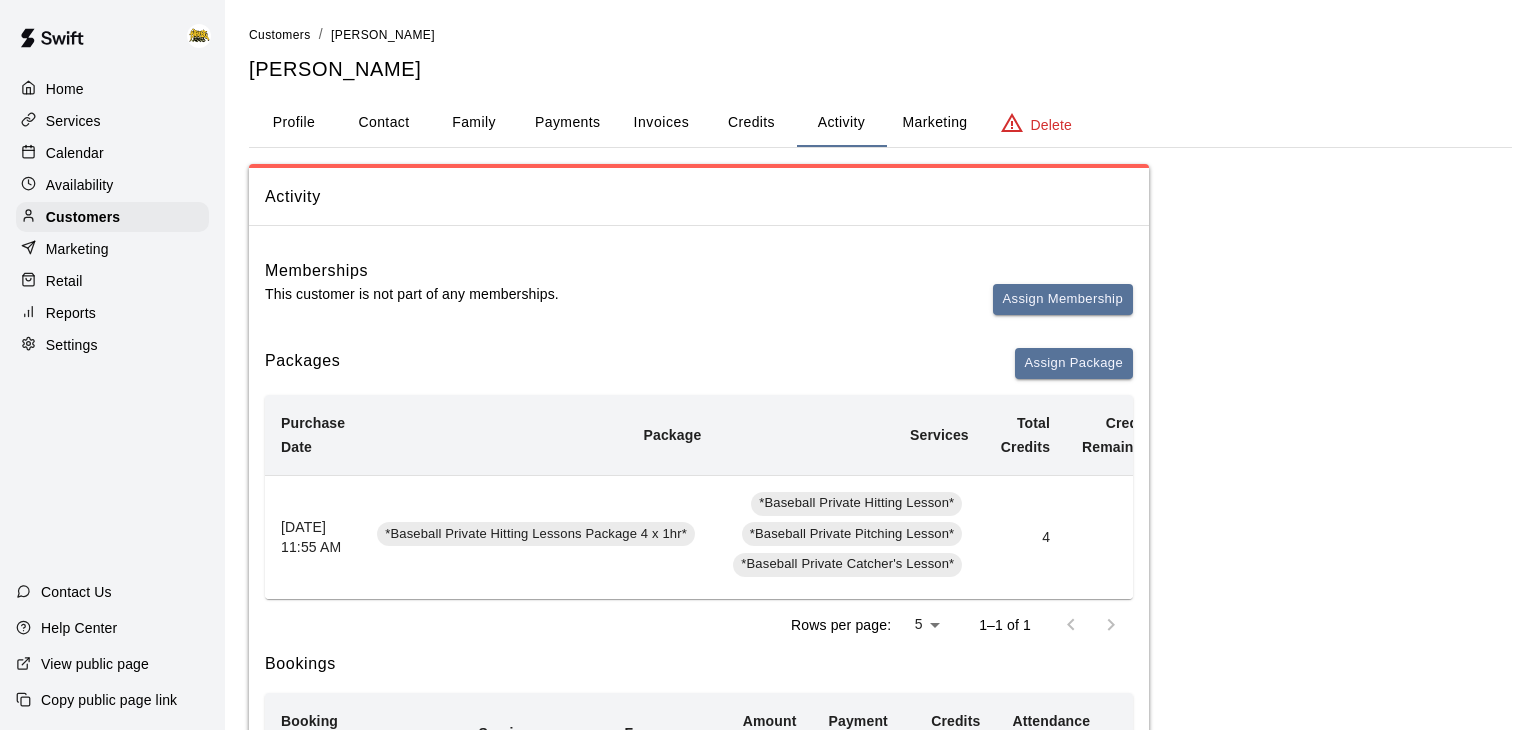 click on "Home" at bounding box center (112, 89) 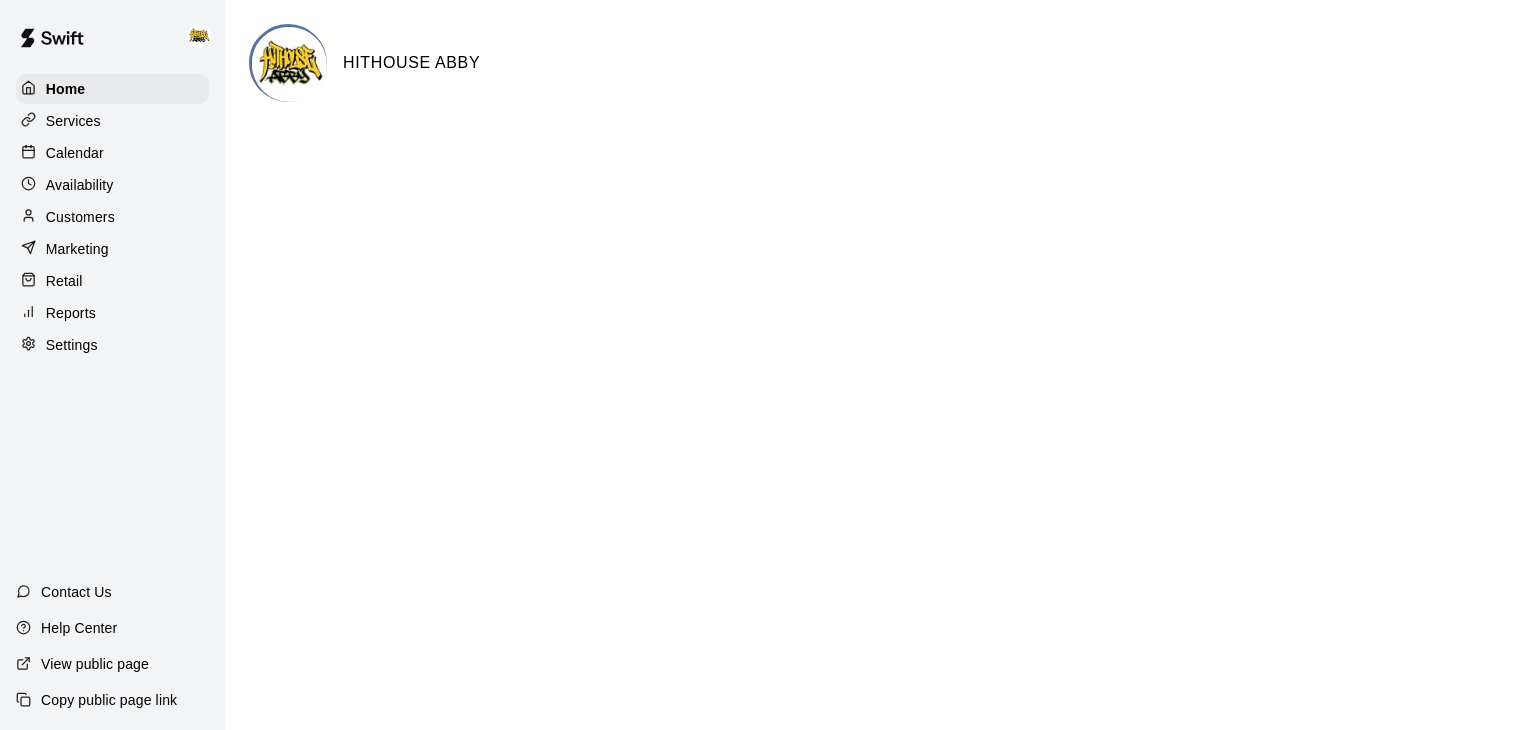 click on "Calendar" at bounding box center [75, 153] 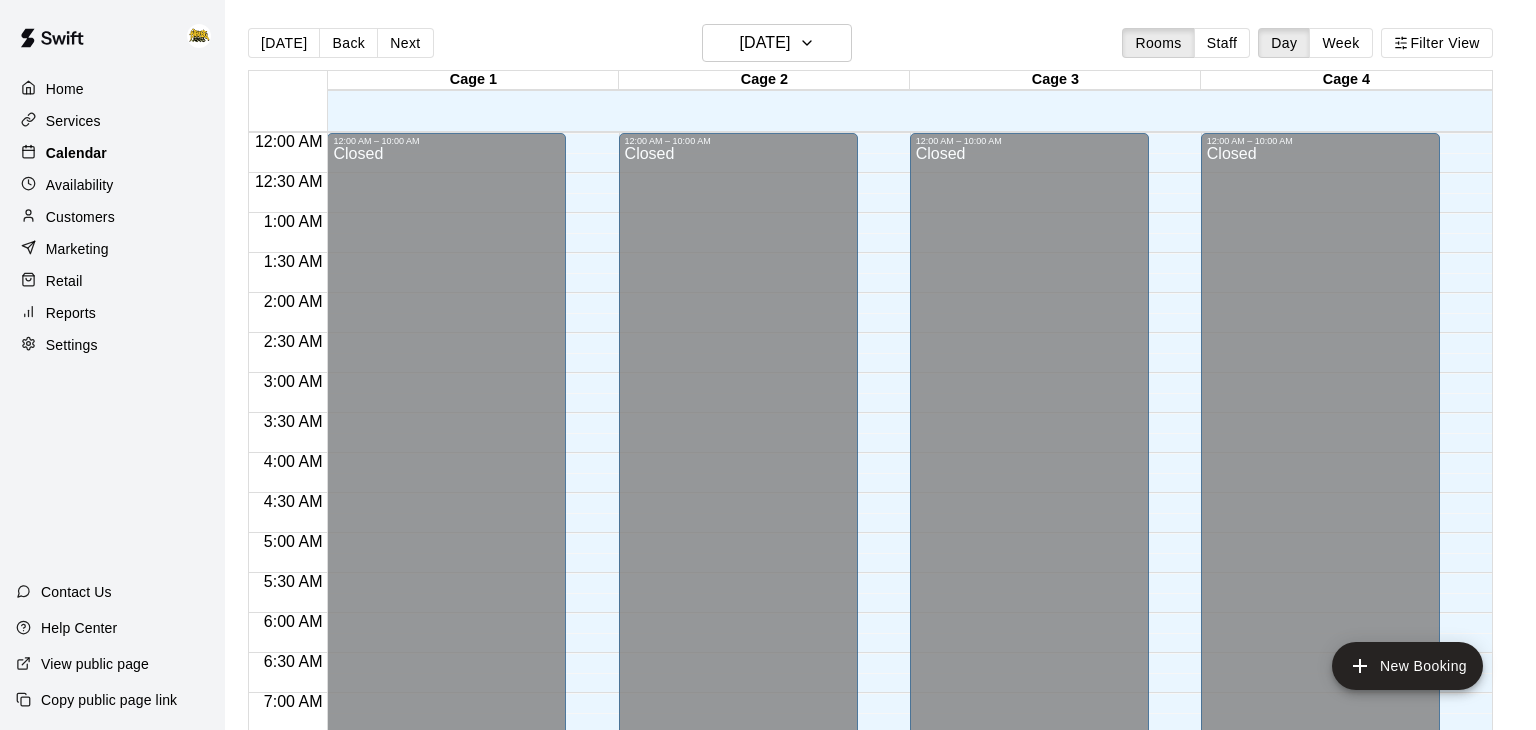 scroll, scrollTop: 1239, scrollLeft: 0, axis: vertical 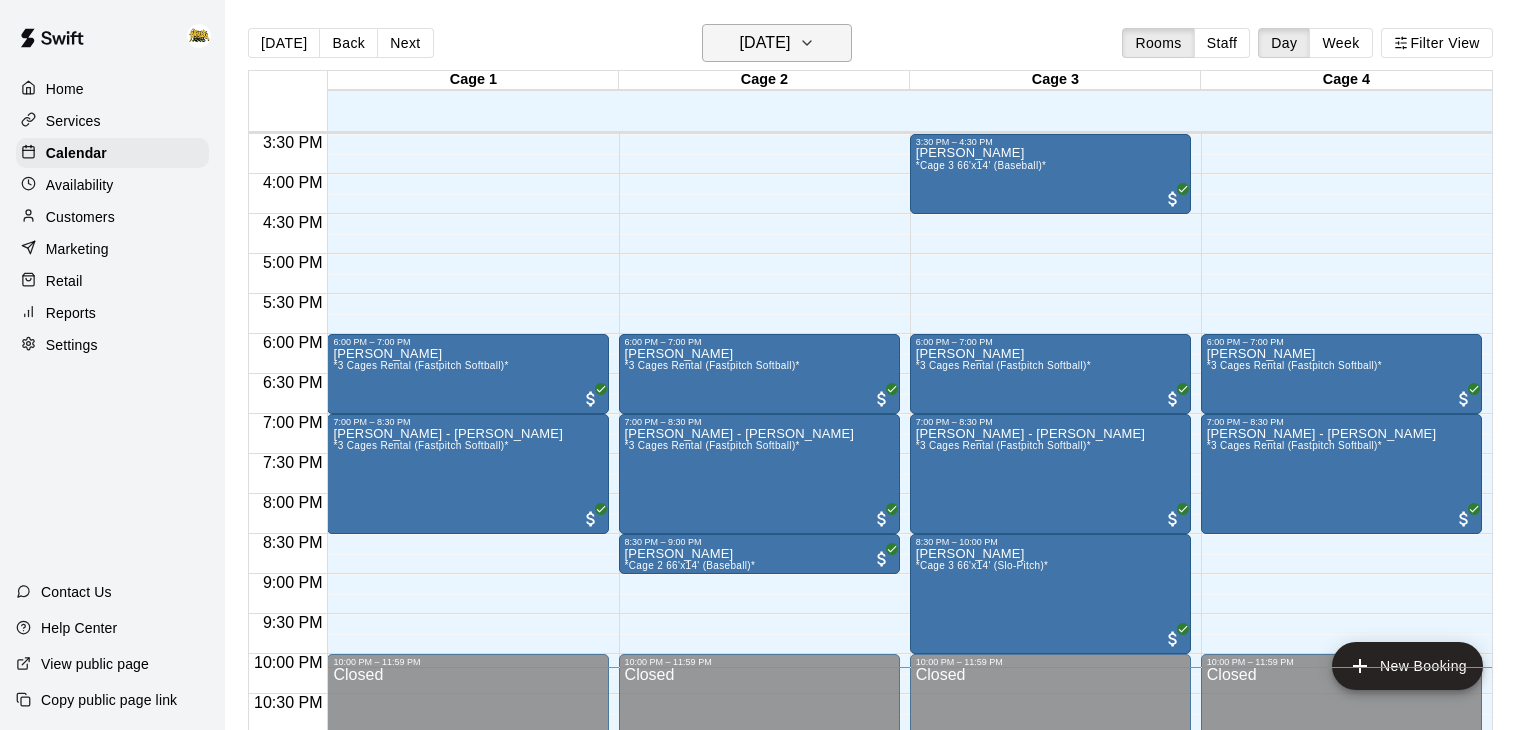 click on "[DATE]" at bounding box center (777, 43) 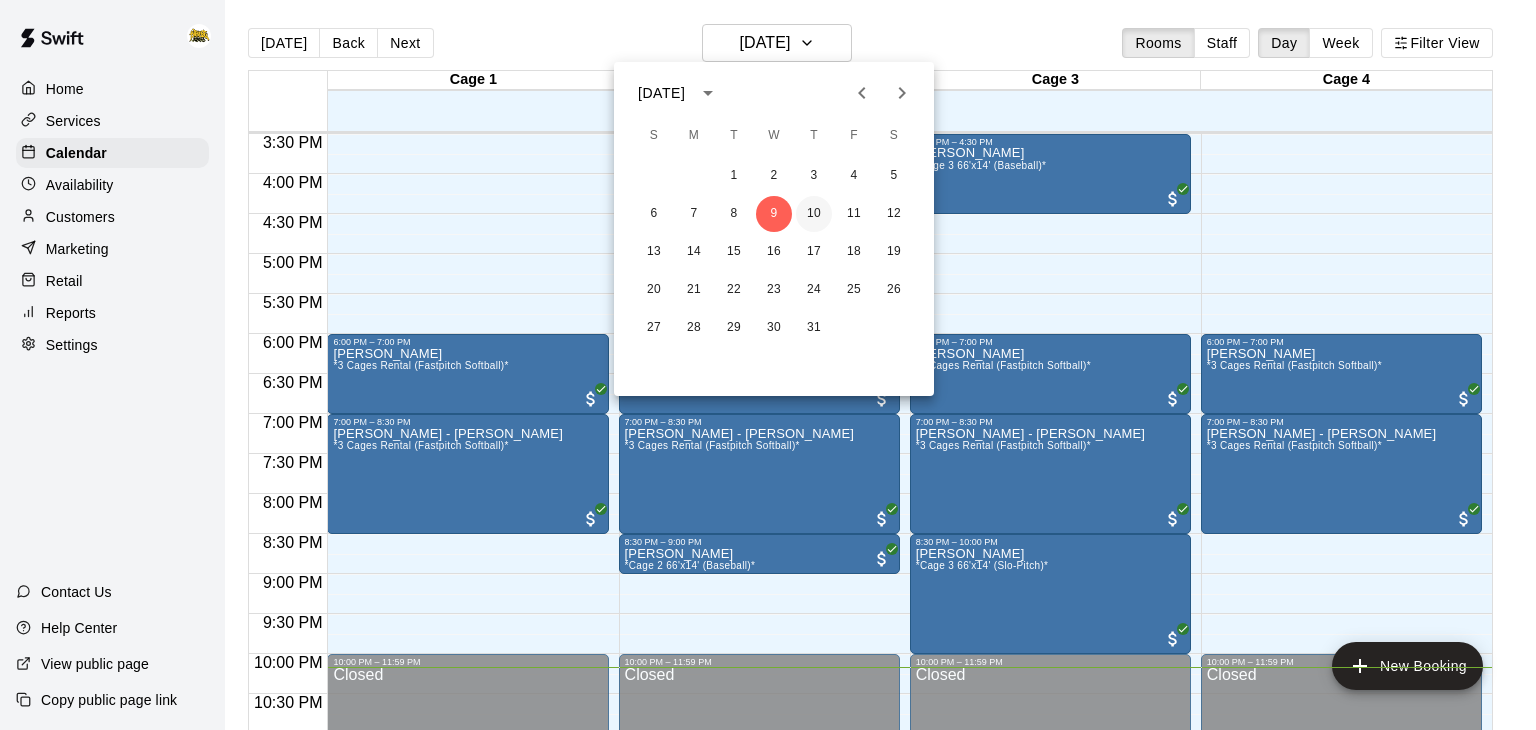 click on "10" at bounding box center [814, 214] 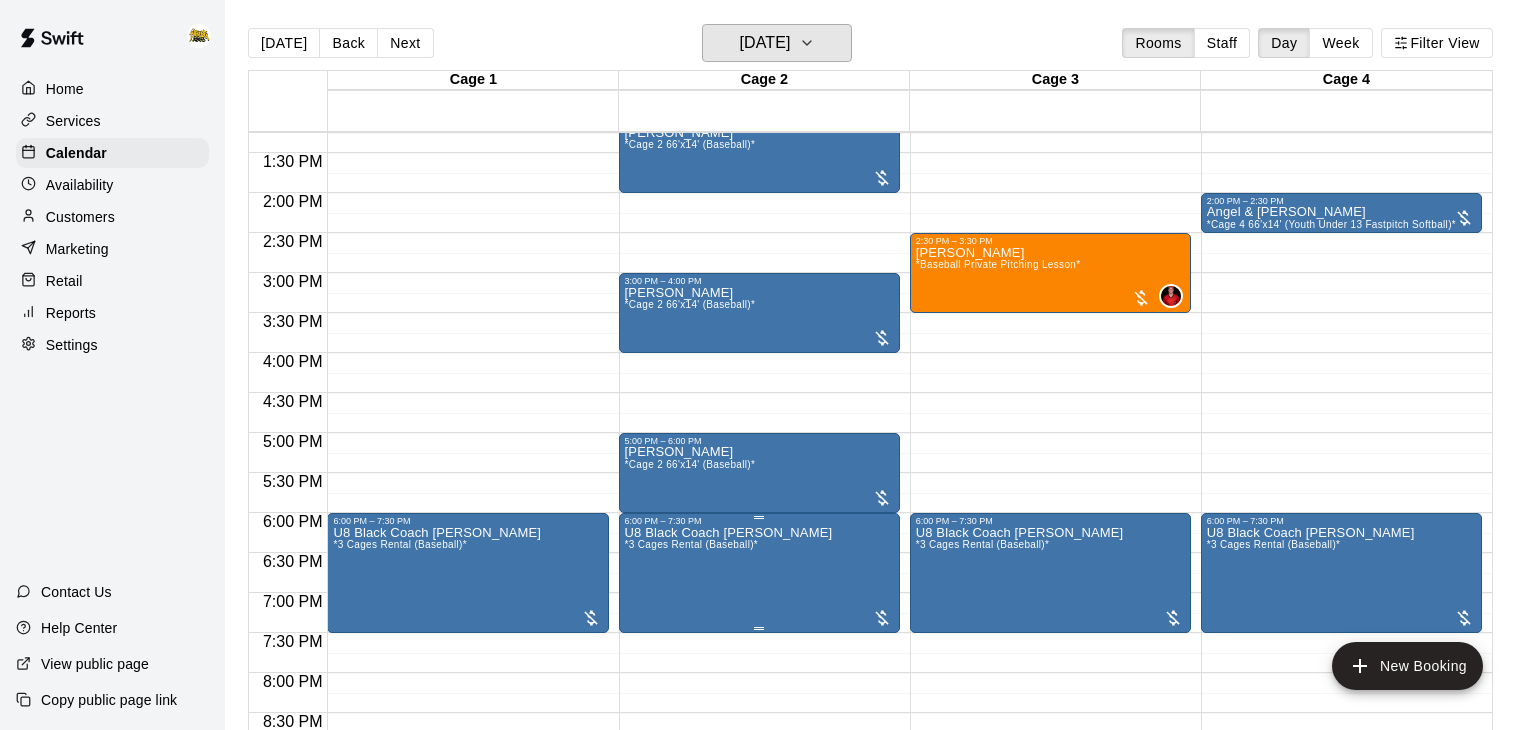 scroll, scrollTop: 948, scrollLeft: 0, axis: vertical 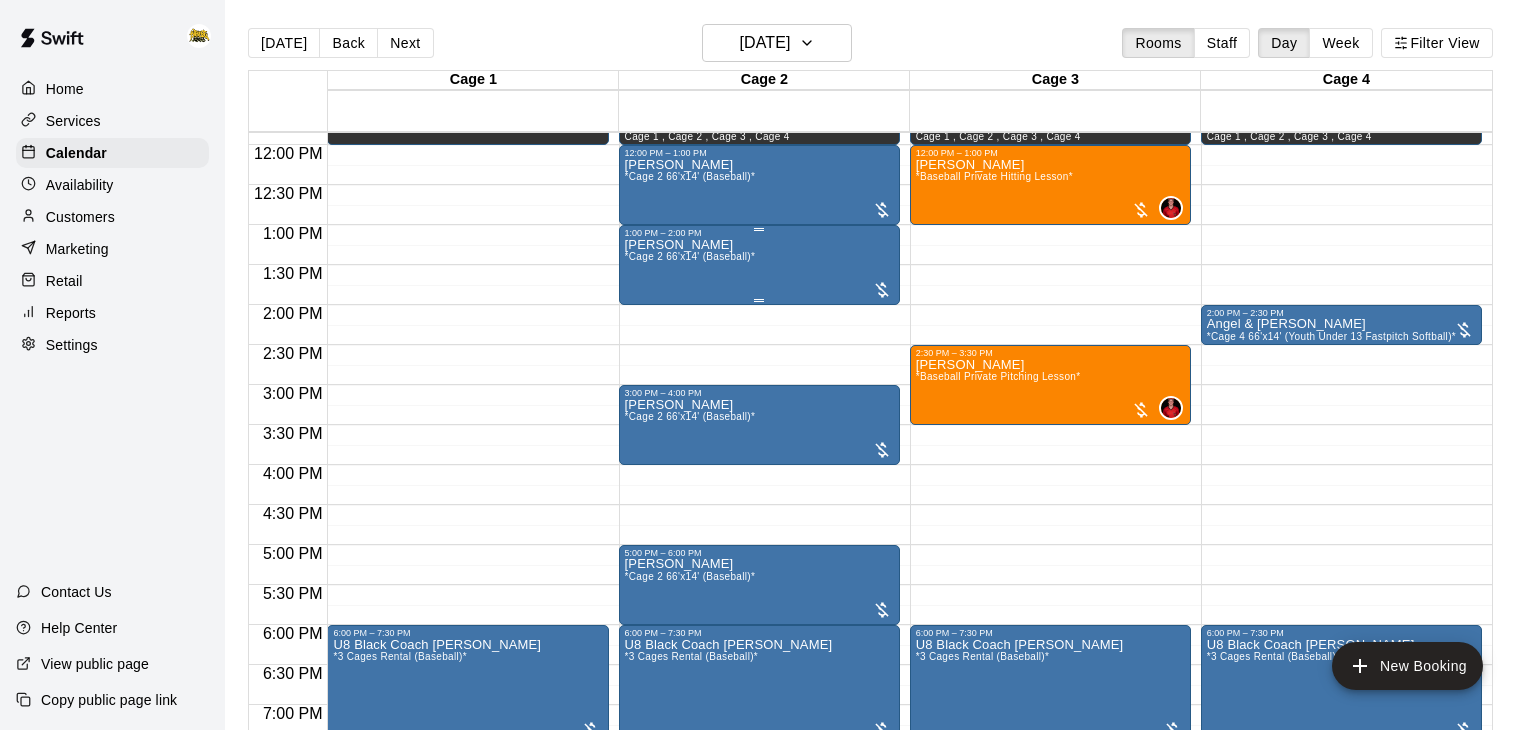 click on "[PERSON_NAME] *Cage 2 66'x14' (Baseball)*" at bounding box center [759, 603] 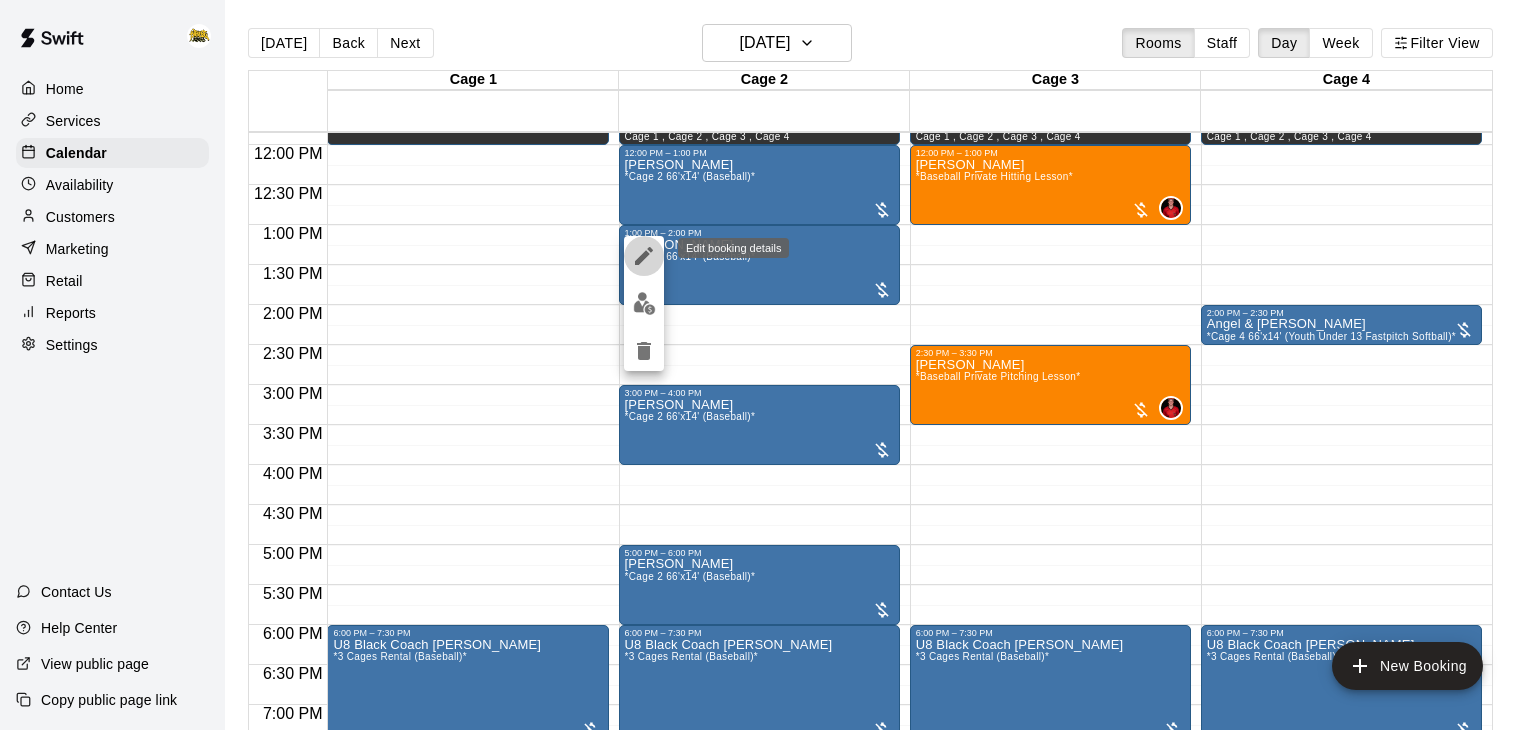 click 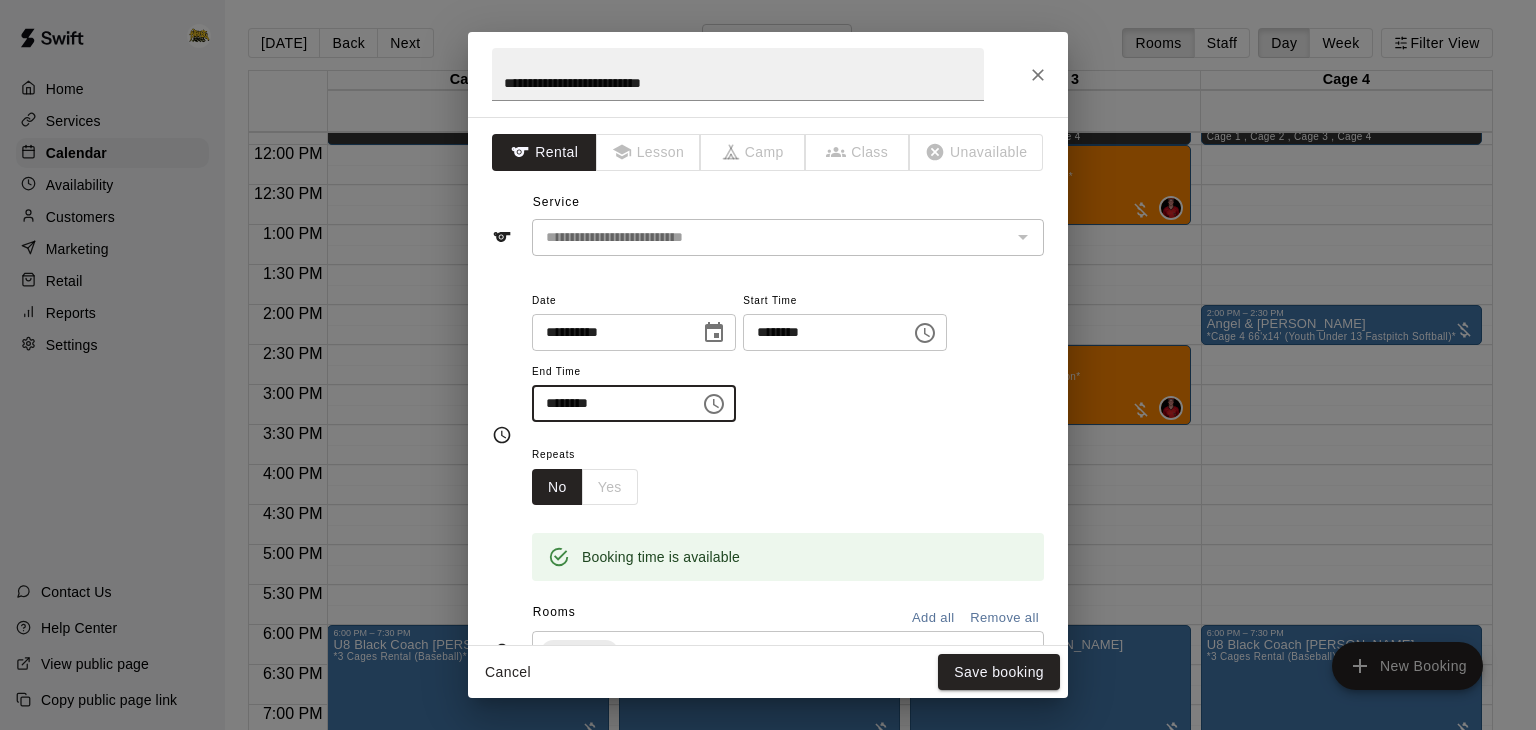click on "********" at bounding box center (609, 403) 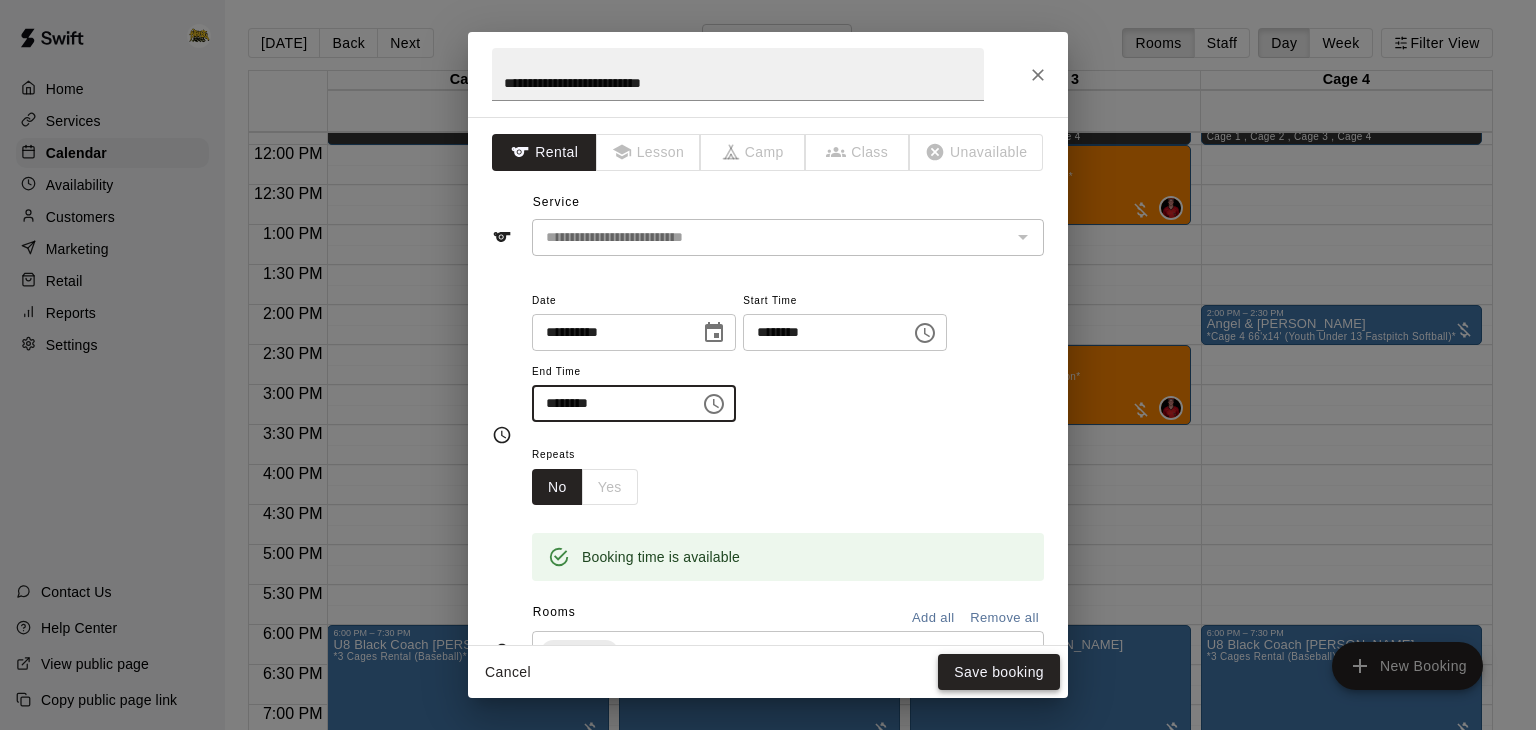 type on "********" 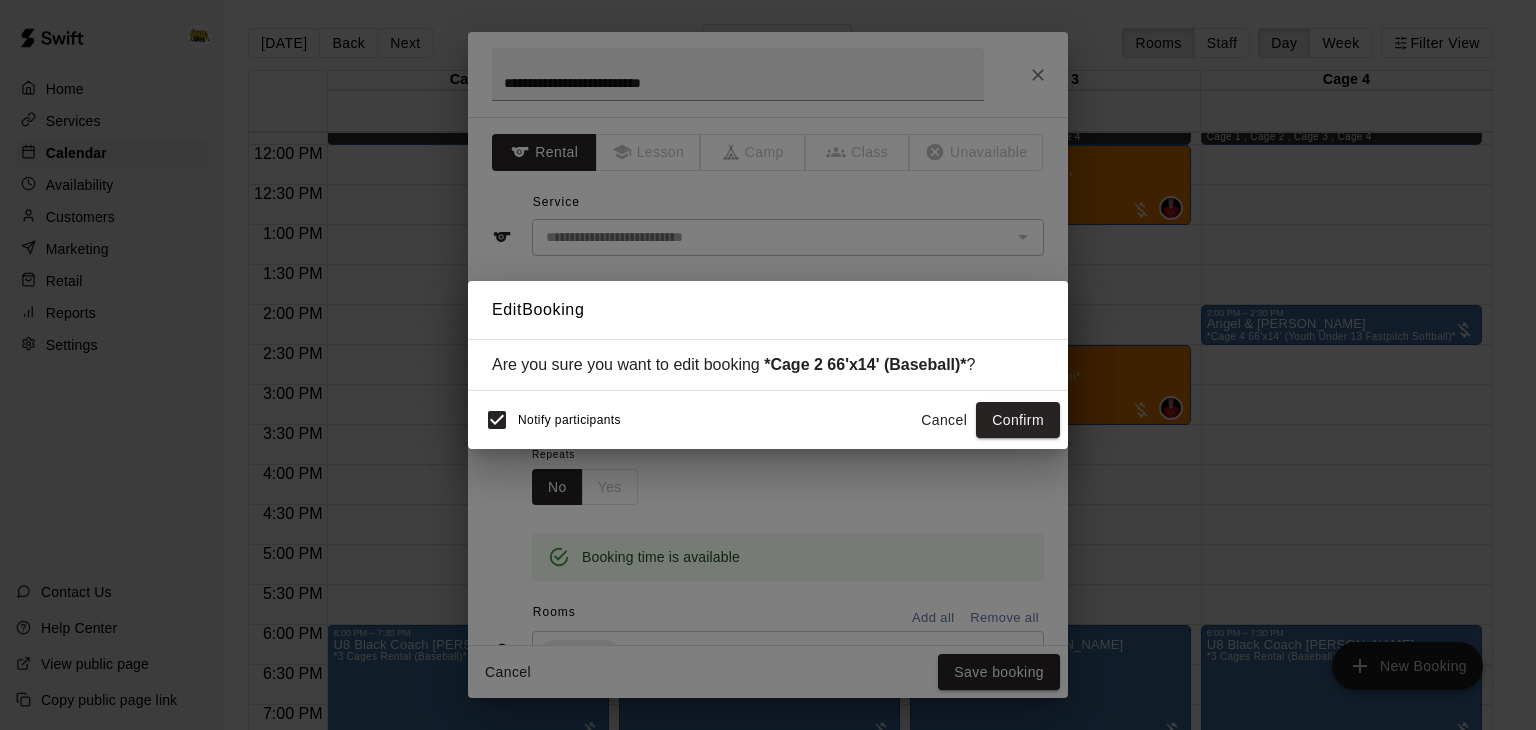 click on "Edit  Booking Are you sure you want to edit   booking   *Cage 2 66'x14' (Baseball)* ? Notify participants Cancel Confirm" at bounding box center (768, 365) 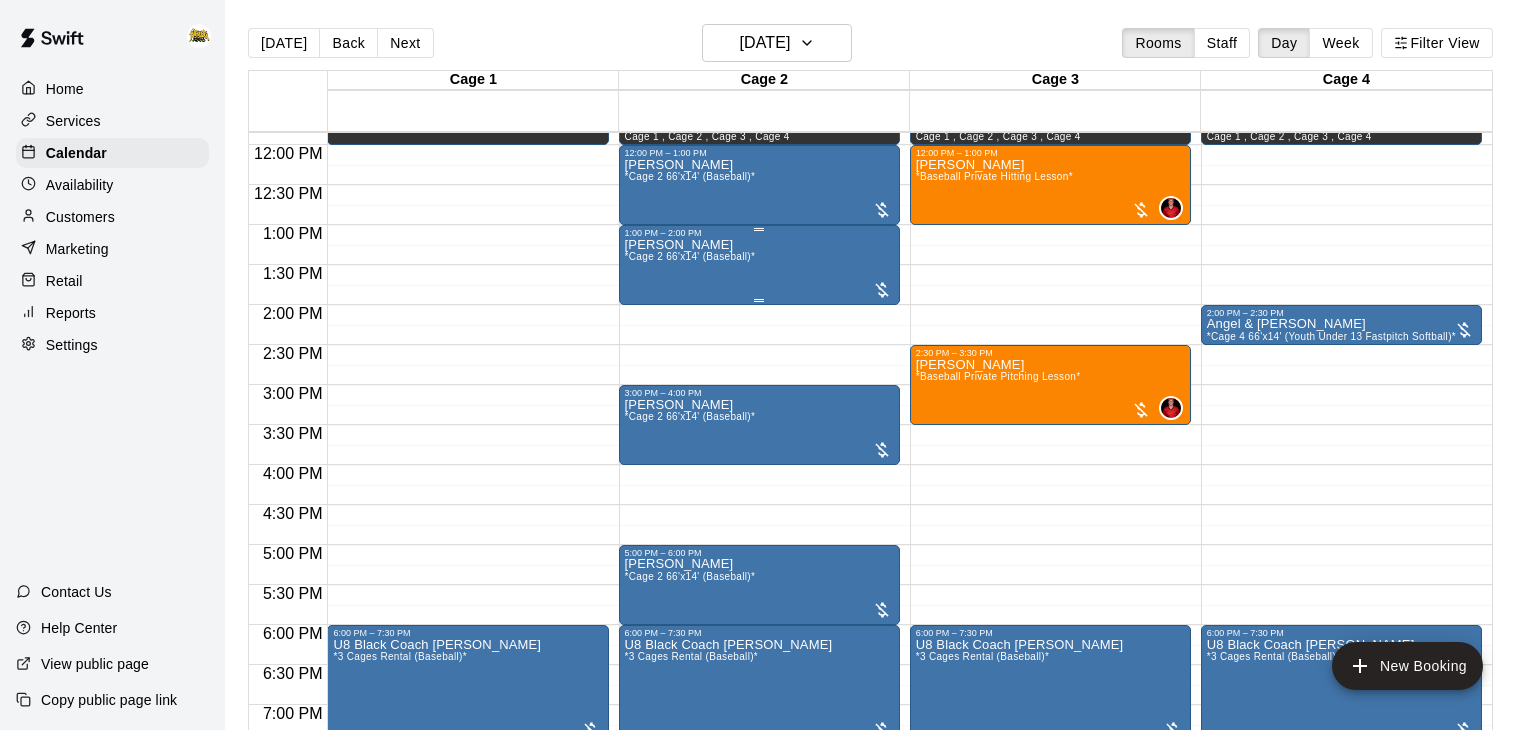click on "[PERSON_NAME] *Cage 2 66'x14' (Baseball)*" at bounding box center [759, 603] 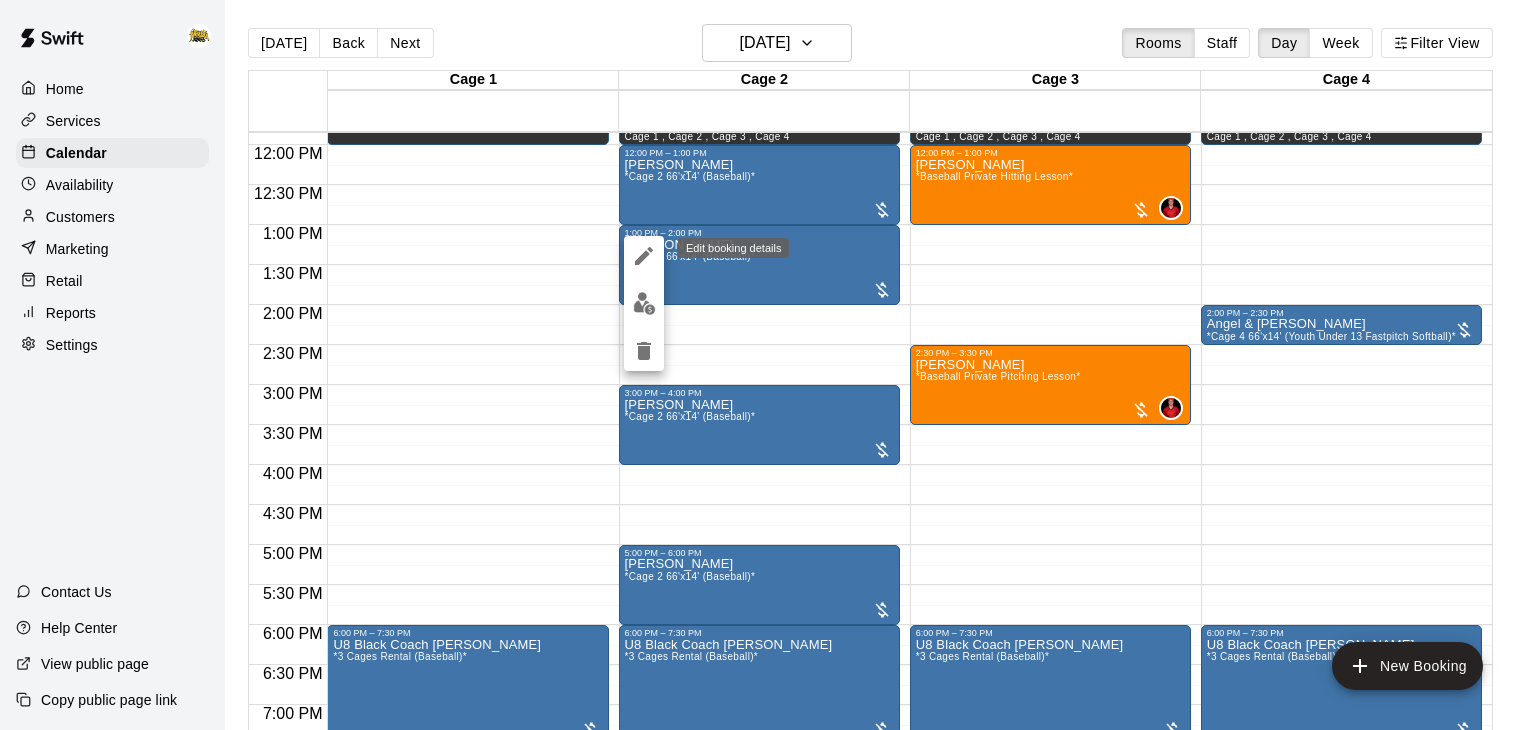 click 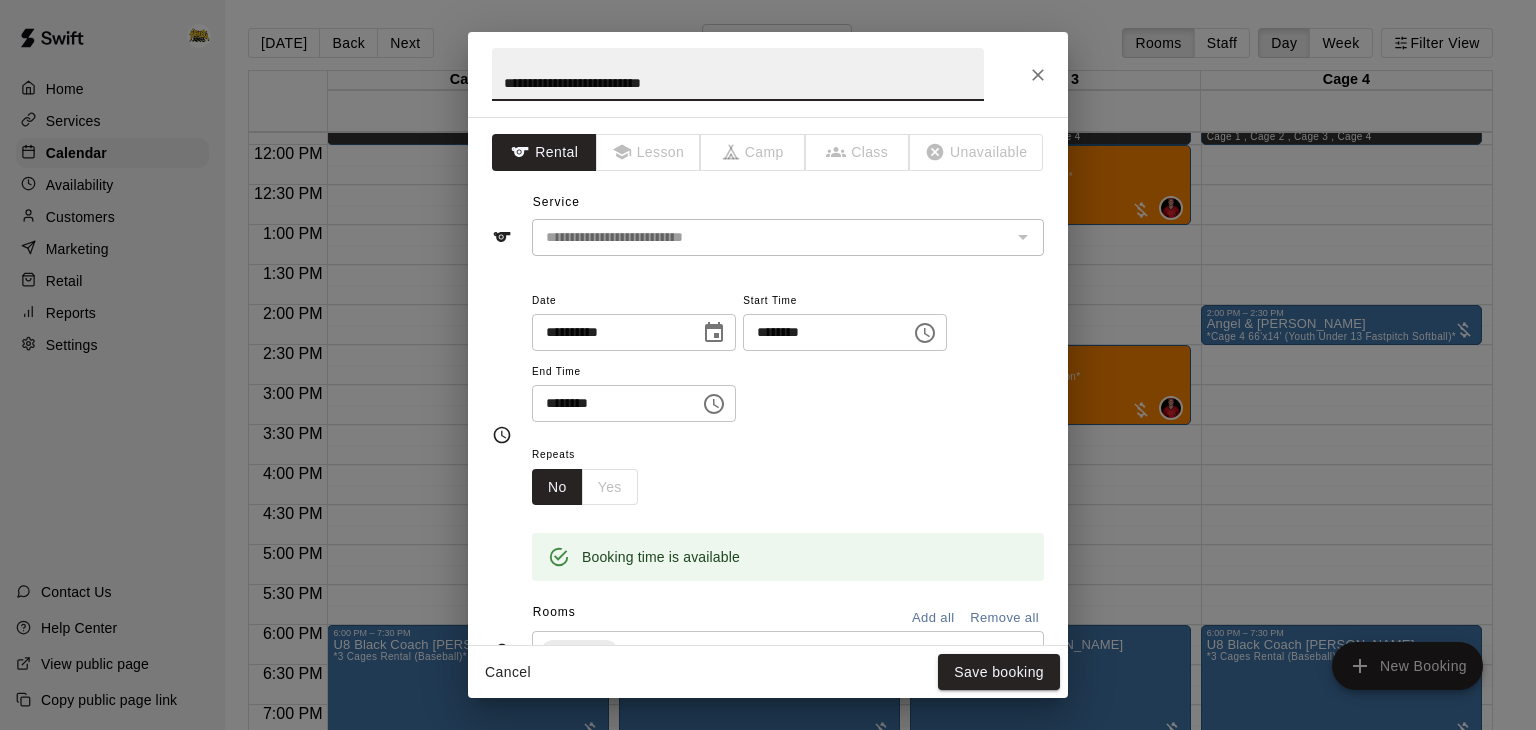 click on "********" at bounding box center (609, 403) 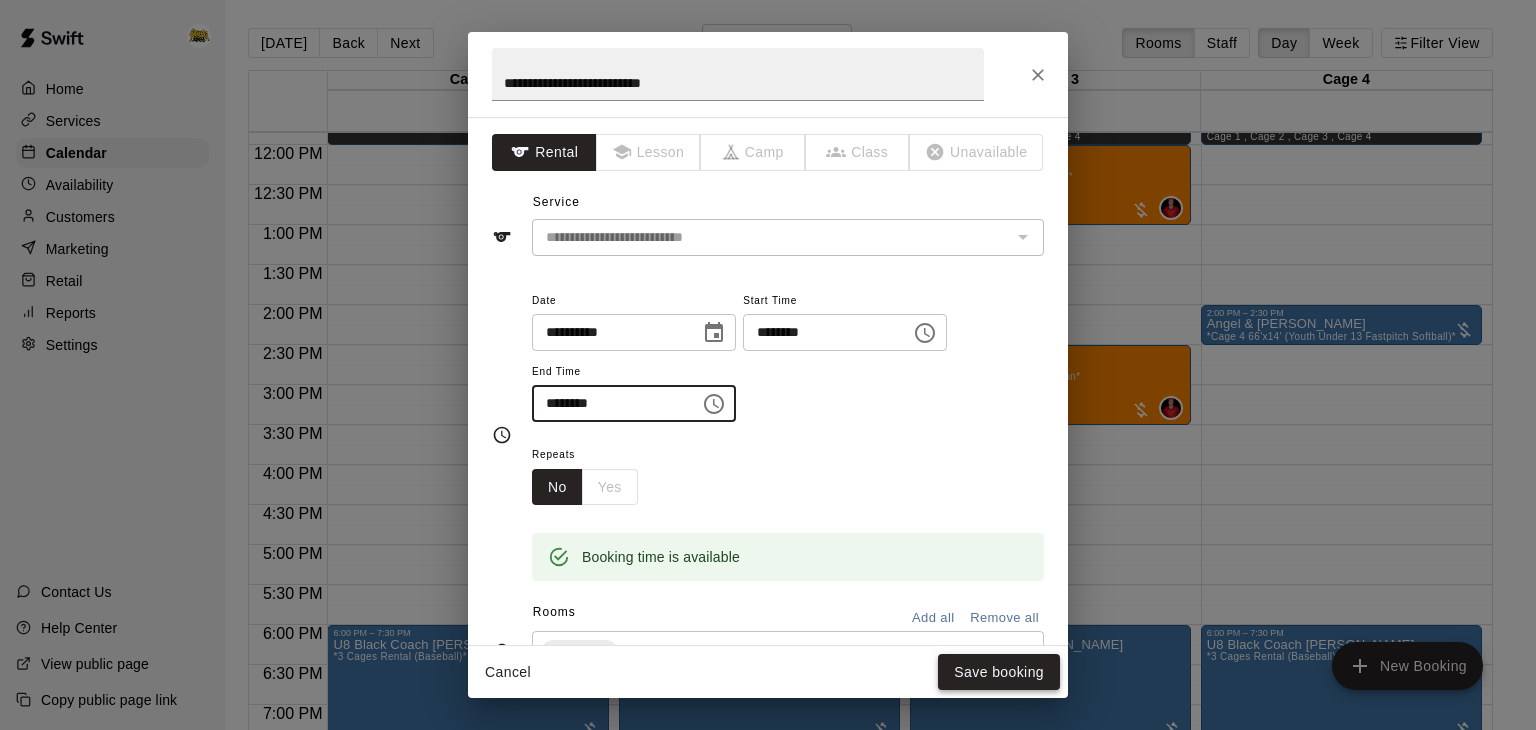 type on "********" 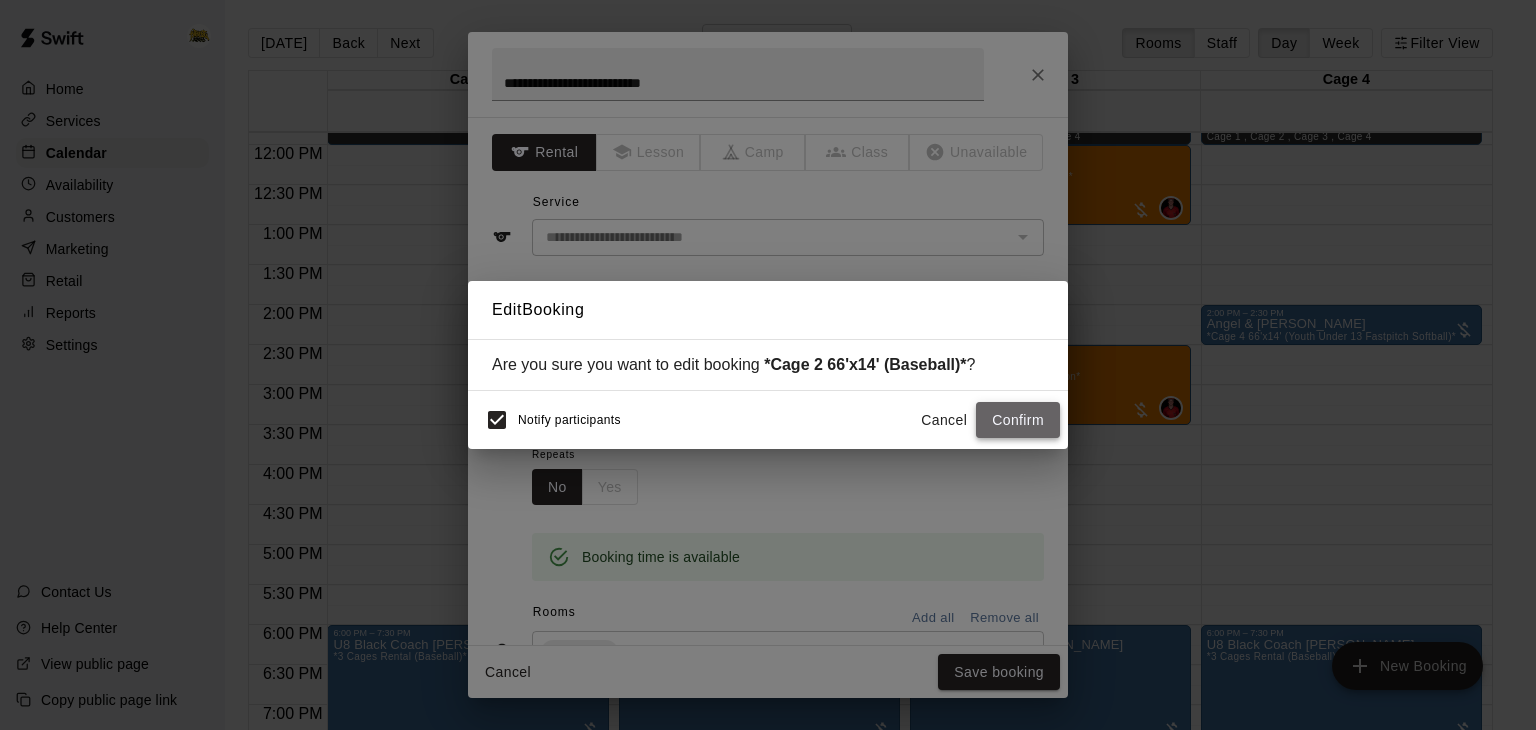 click on "Confirm" at bounding box center (1018, 420) 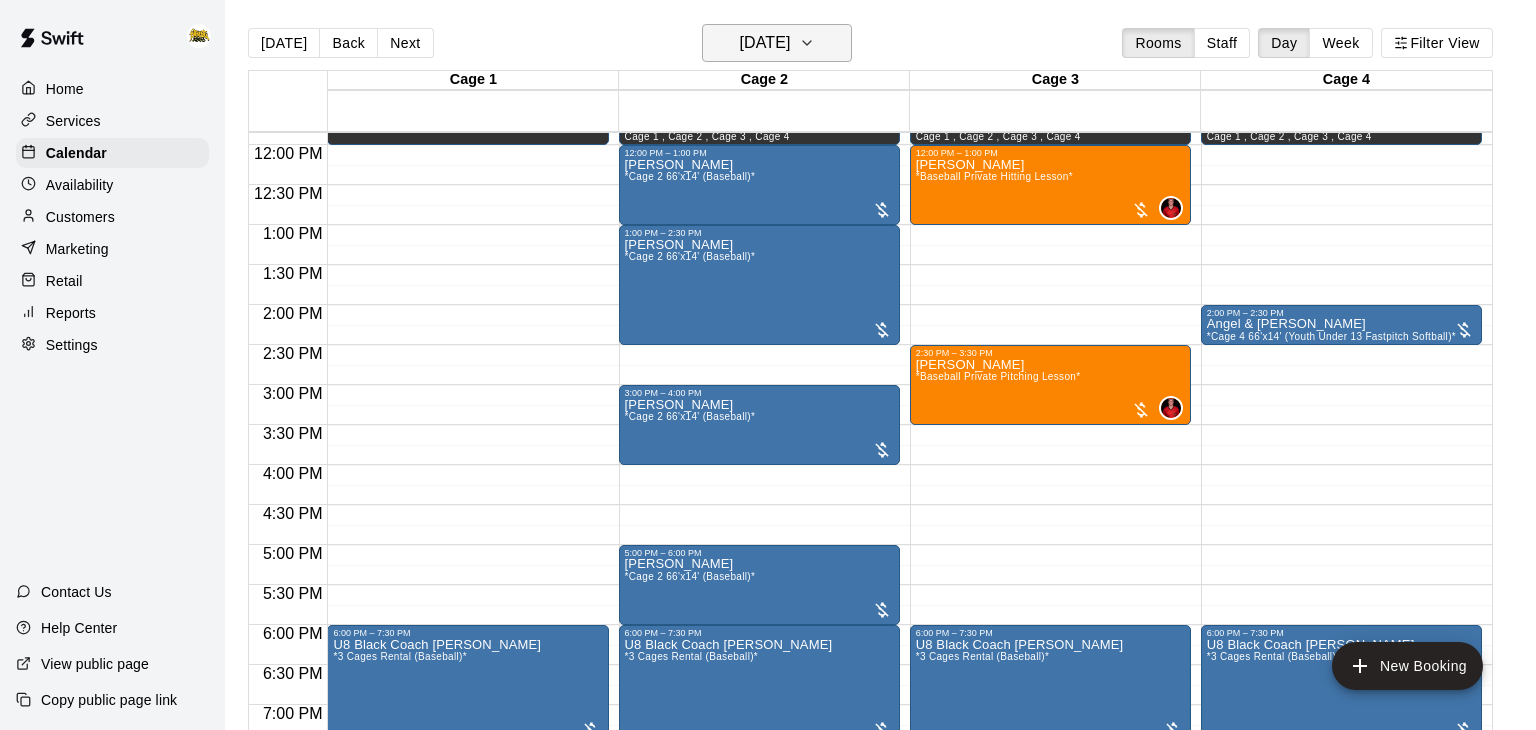 click 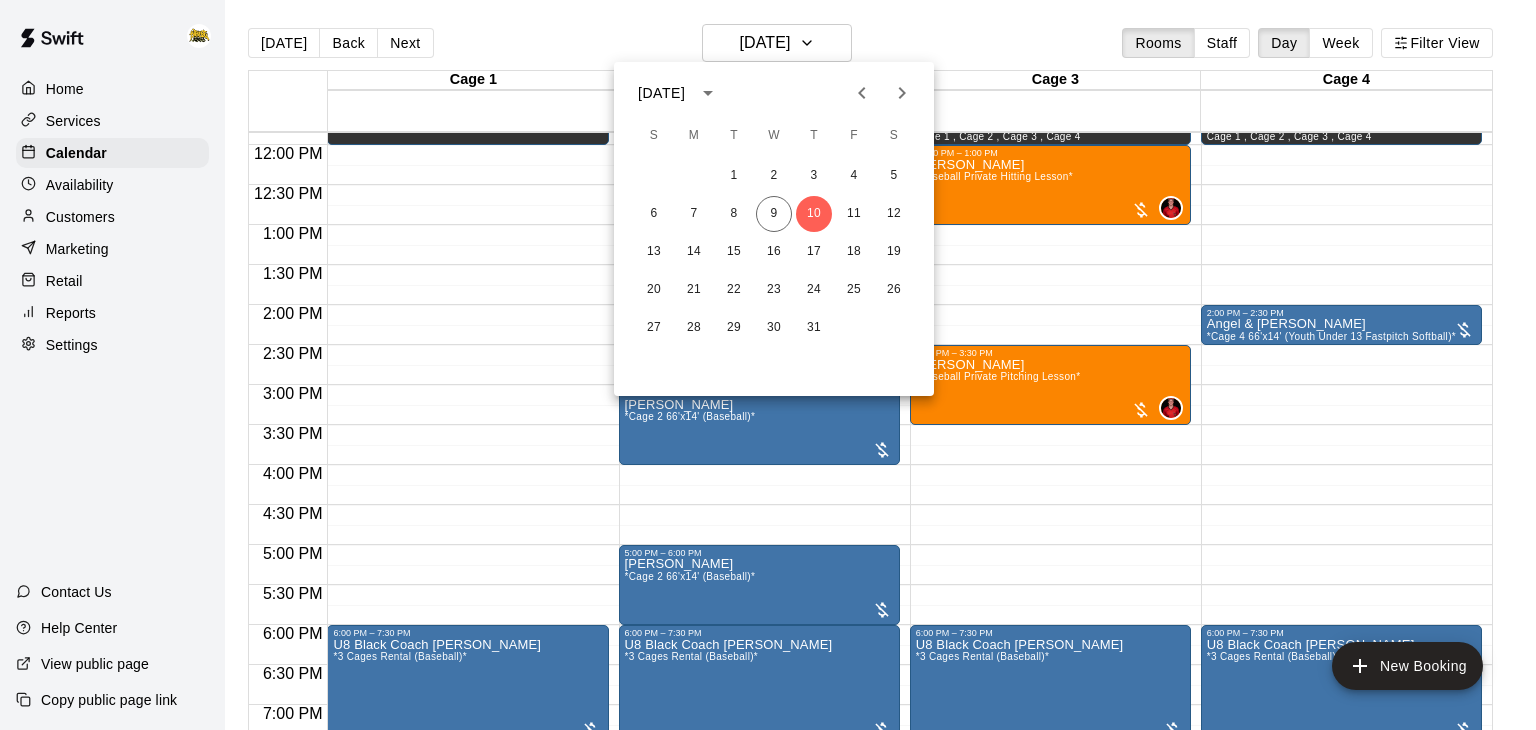 click 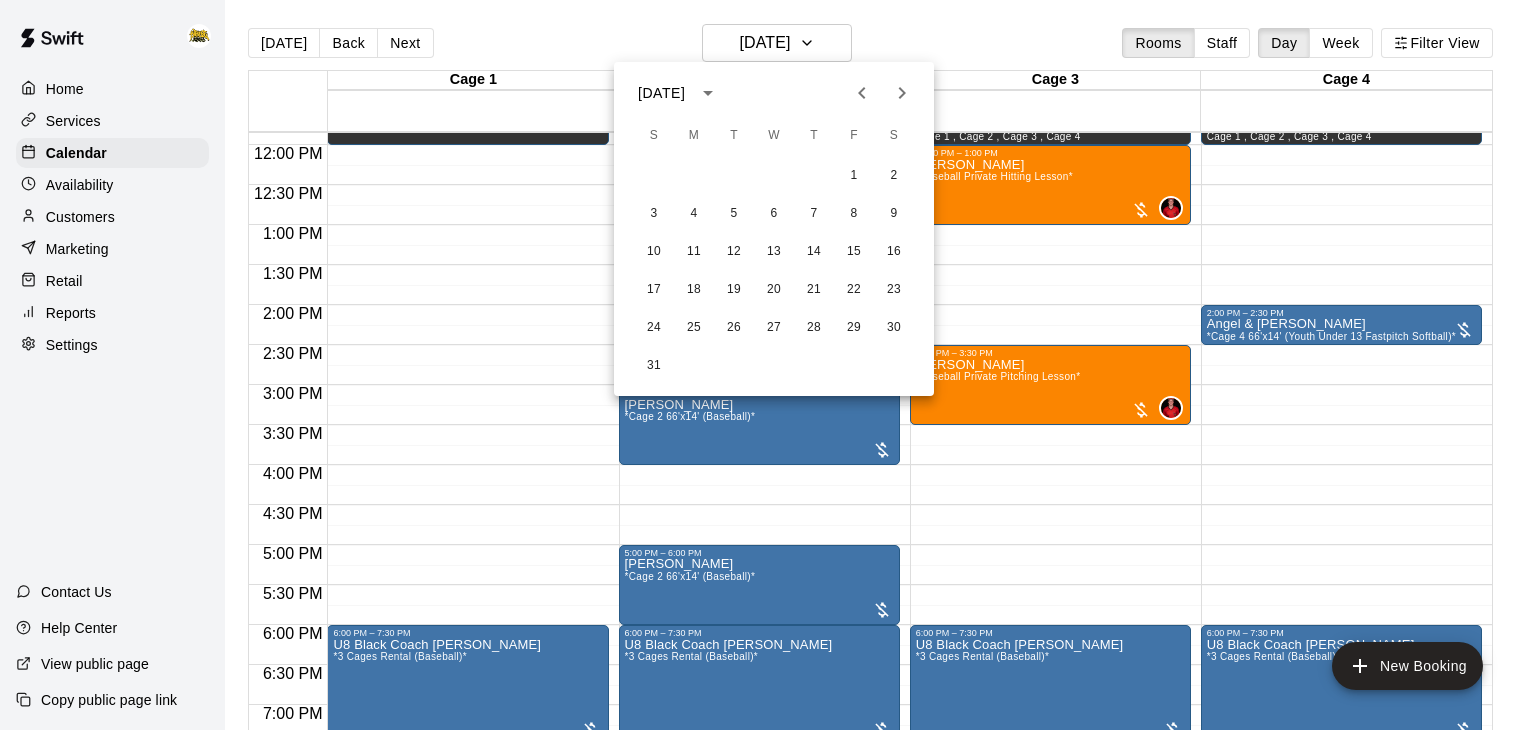 click 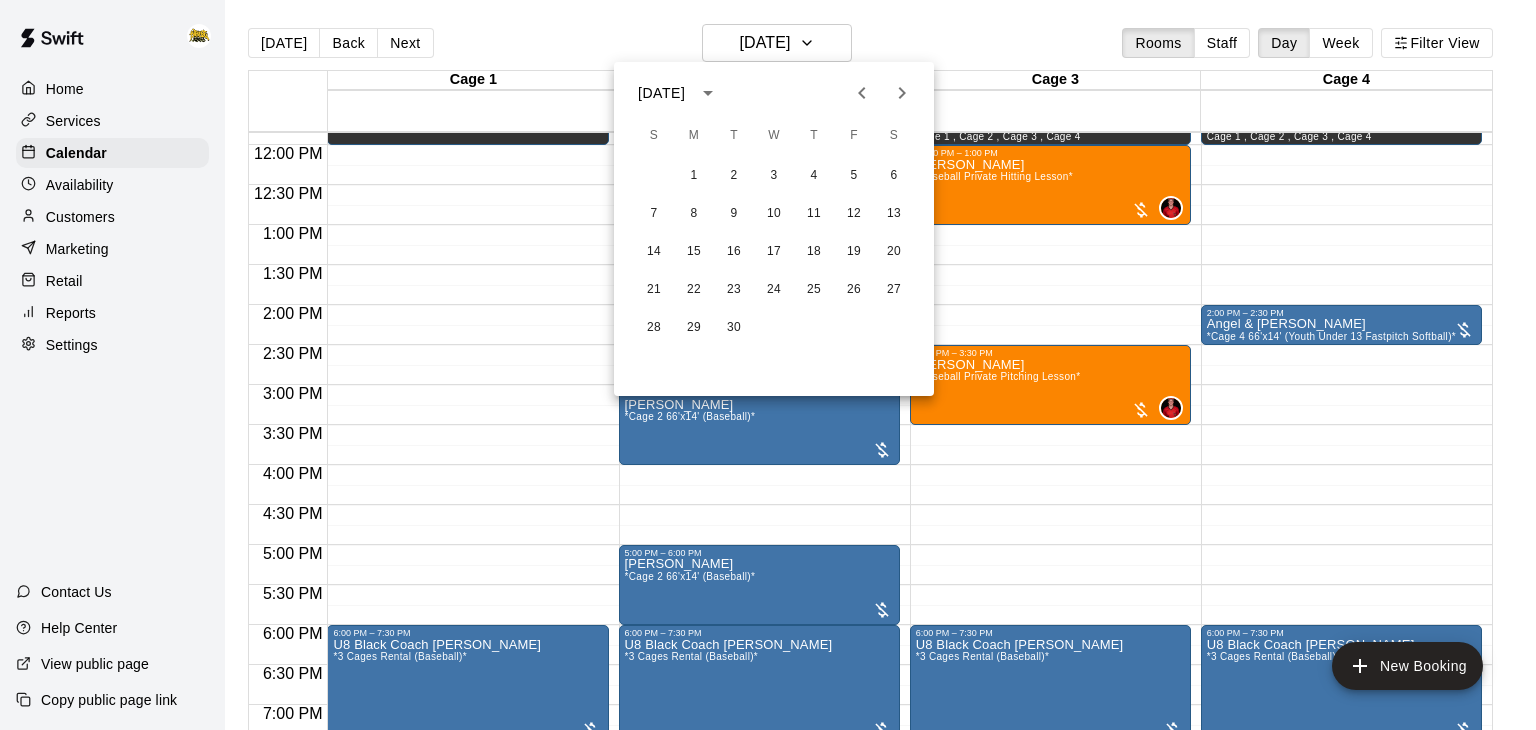 click 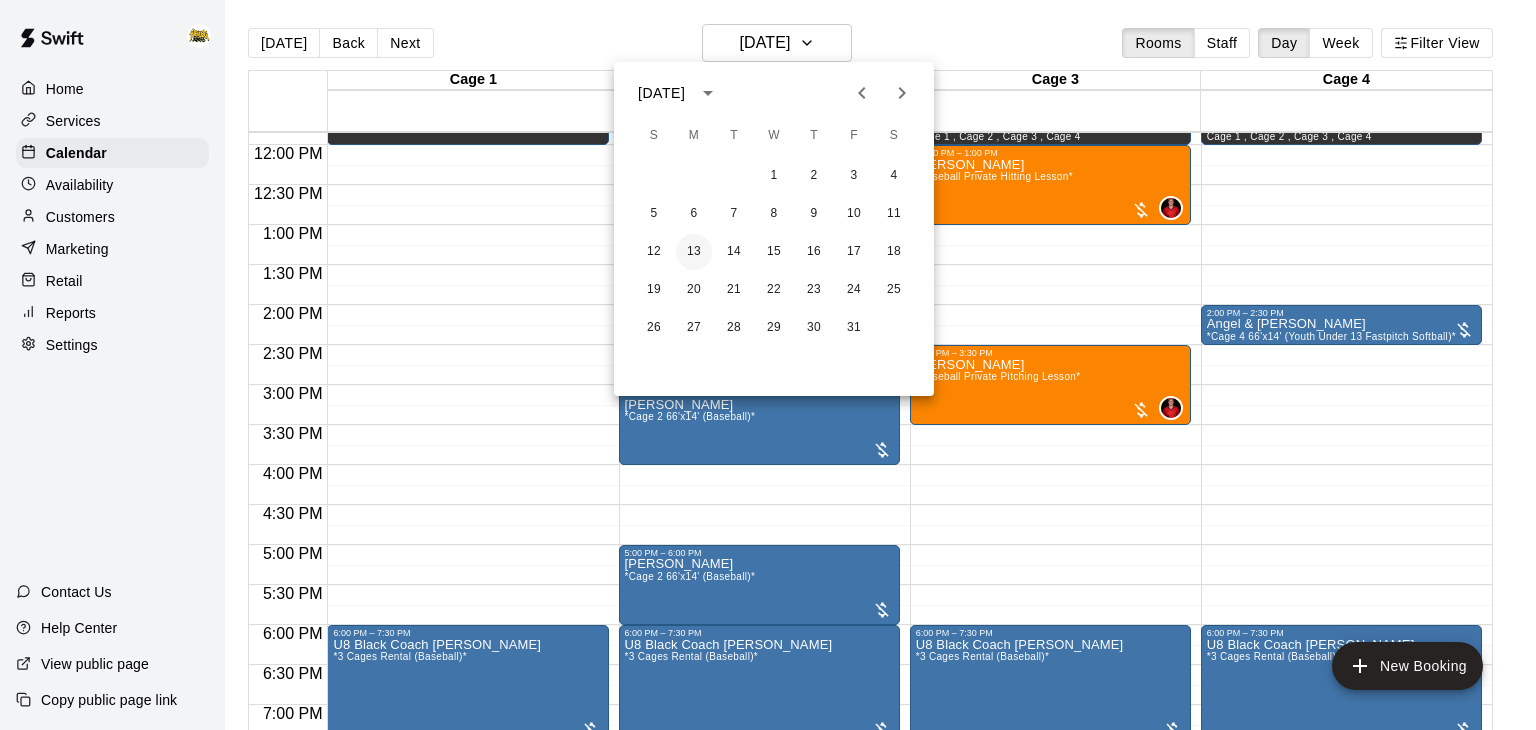 click on "13" at bounding box center [694, 252] 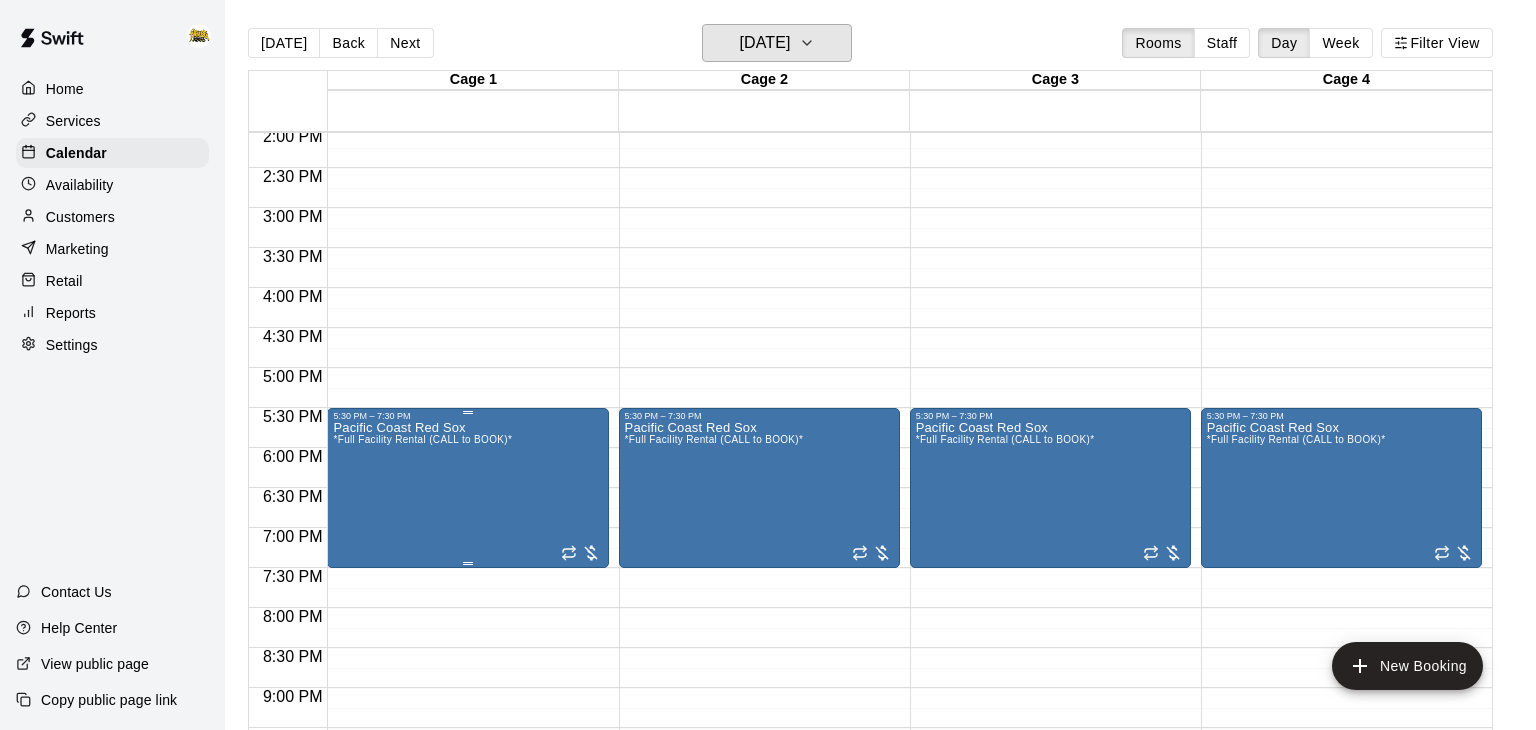 scroll, scrollTop: 1132, scrollLeft: 0, axis: vertical 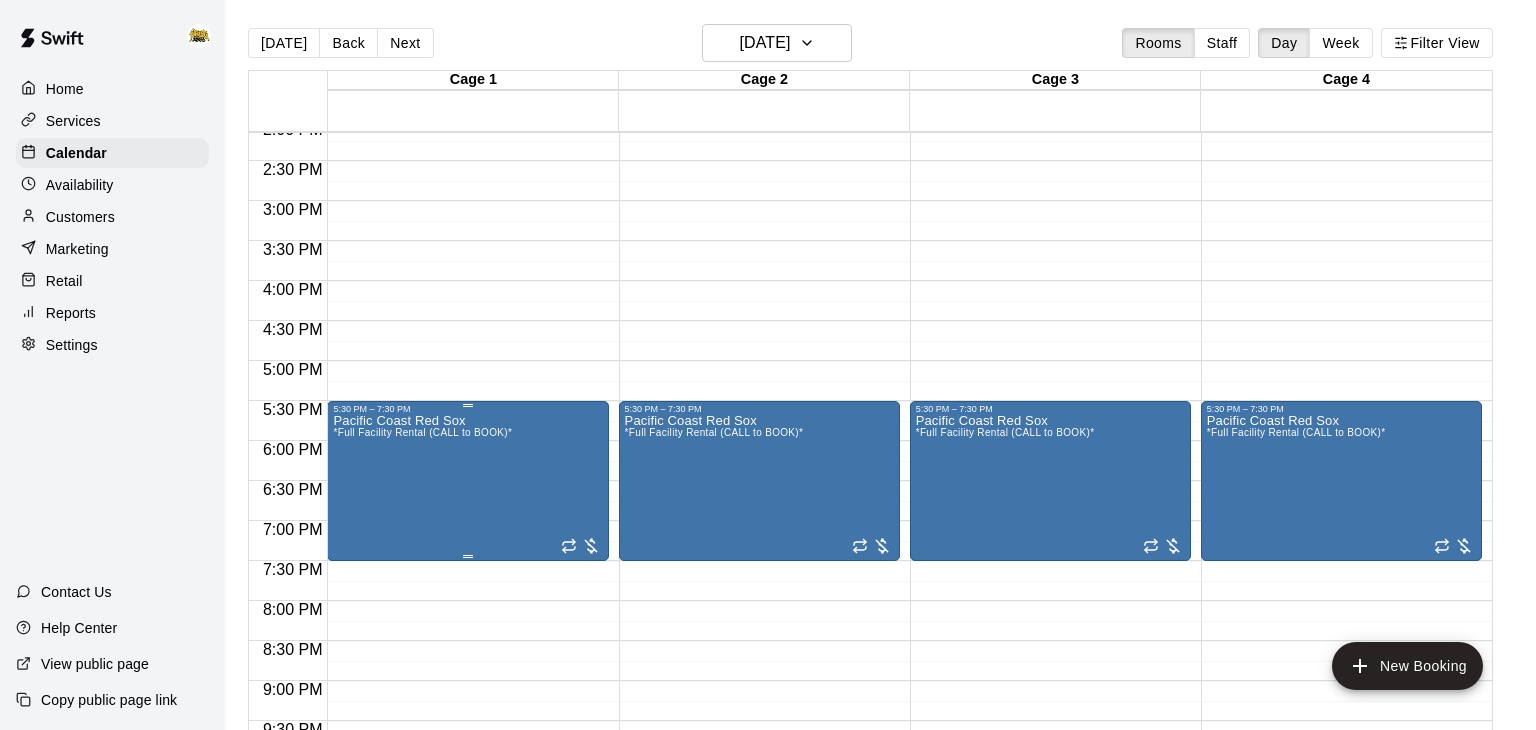 click on "Pacific Coast Red Sox *Full Facility Rental (CALL to BOOK)*" at bounding box center (422, 779) 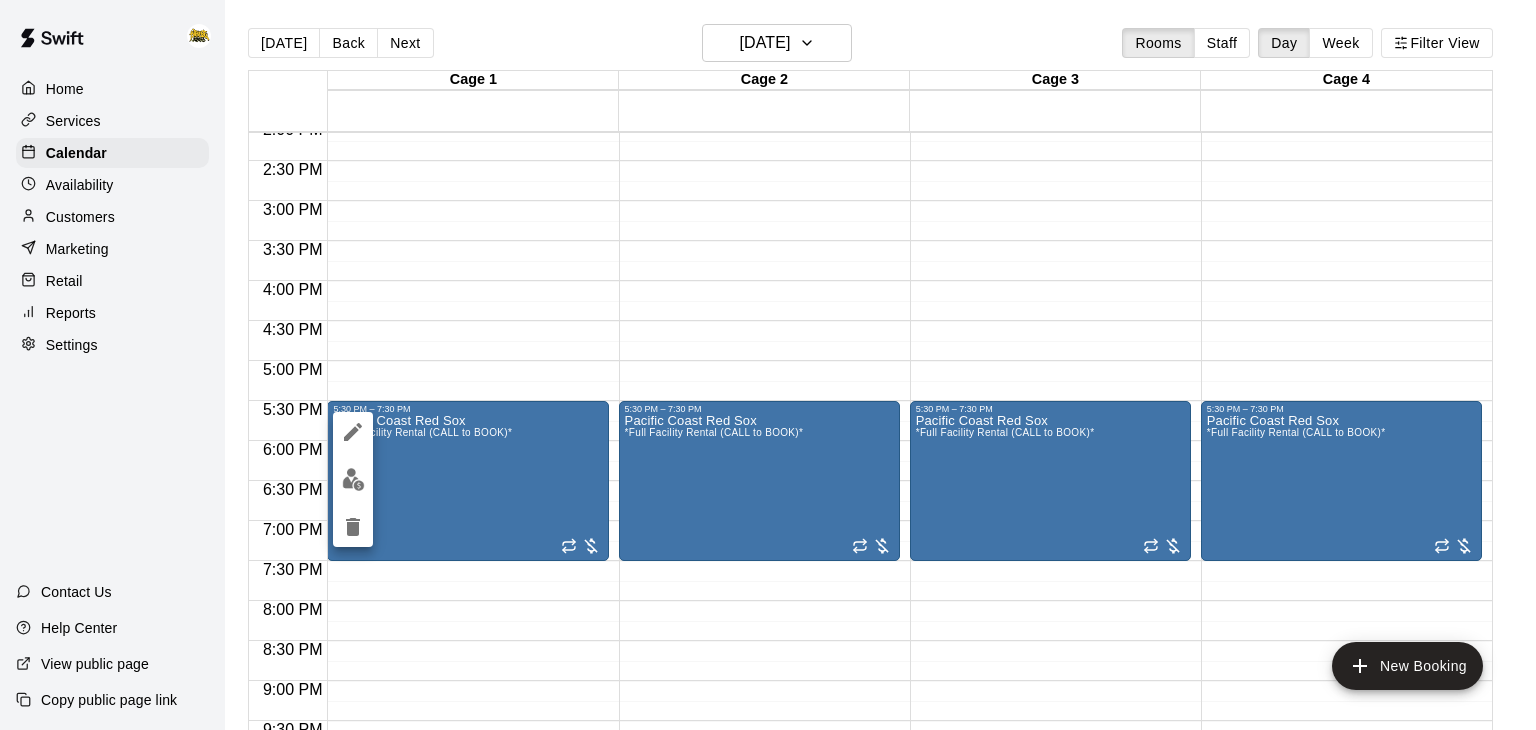 click 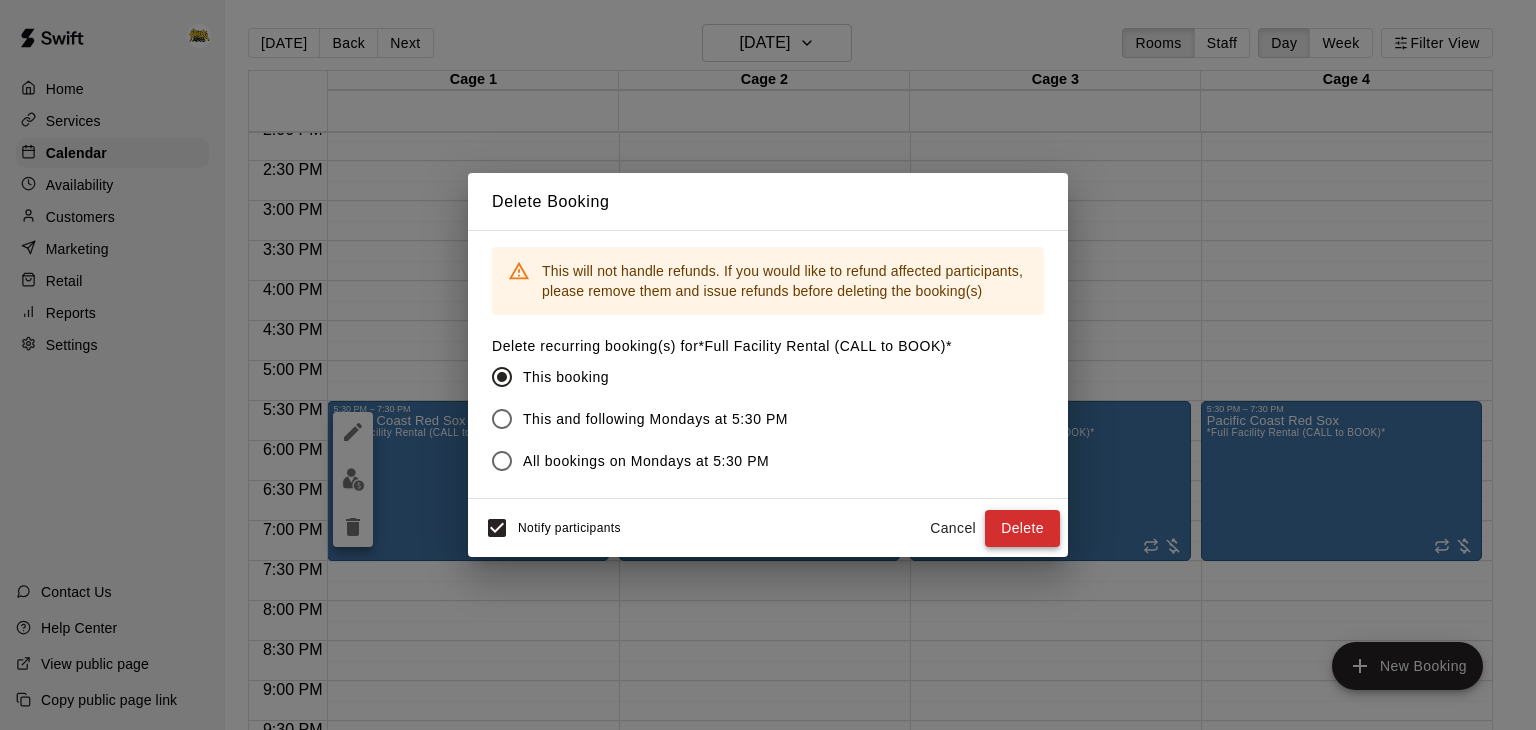 click on "Delete" at bounding box center (1022, 528) 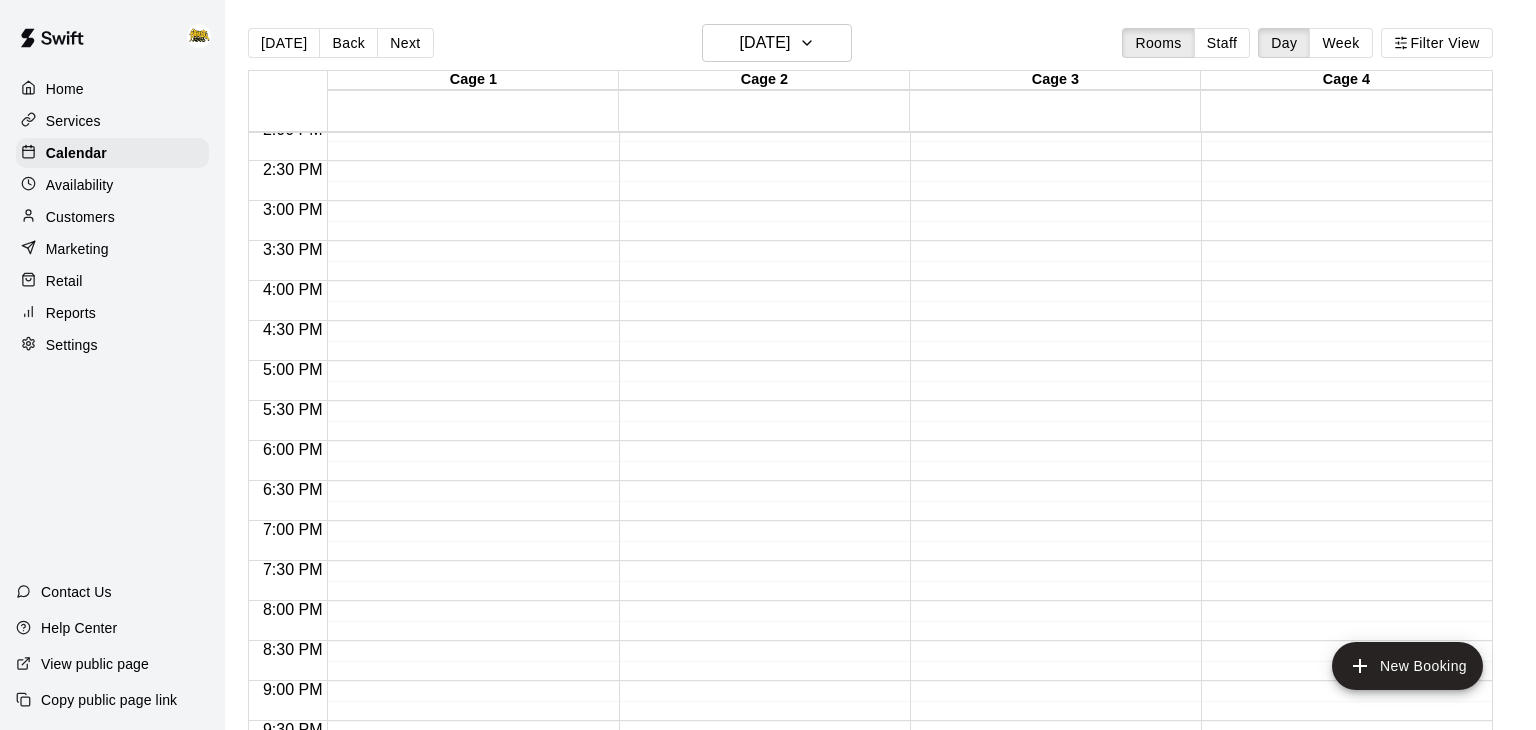click on "Cage 2" at bounding box center (764, 80) 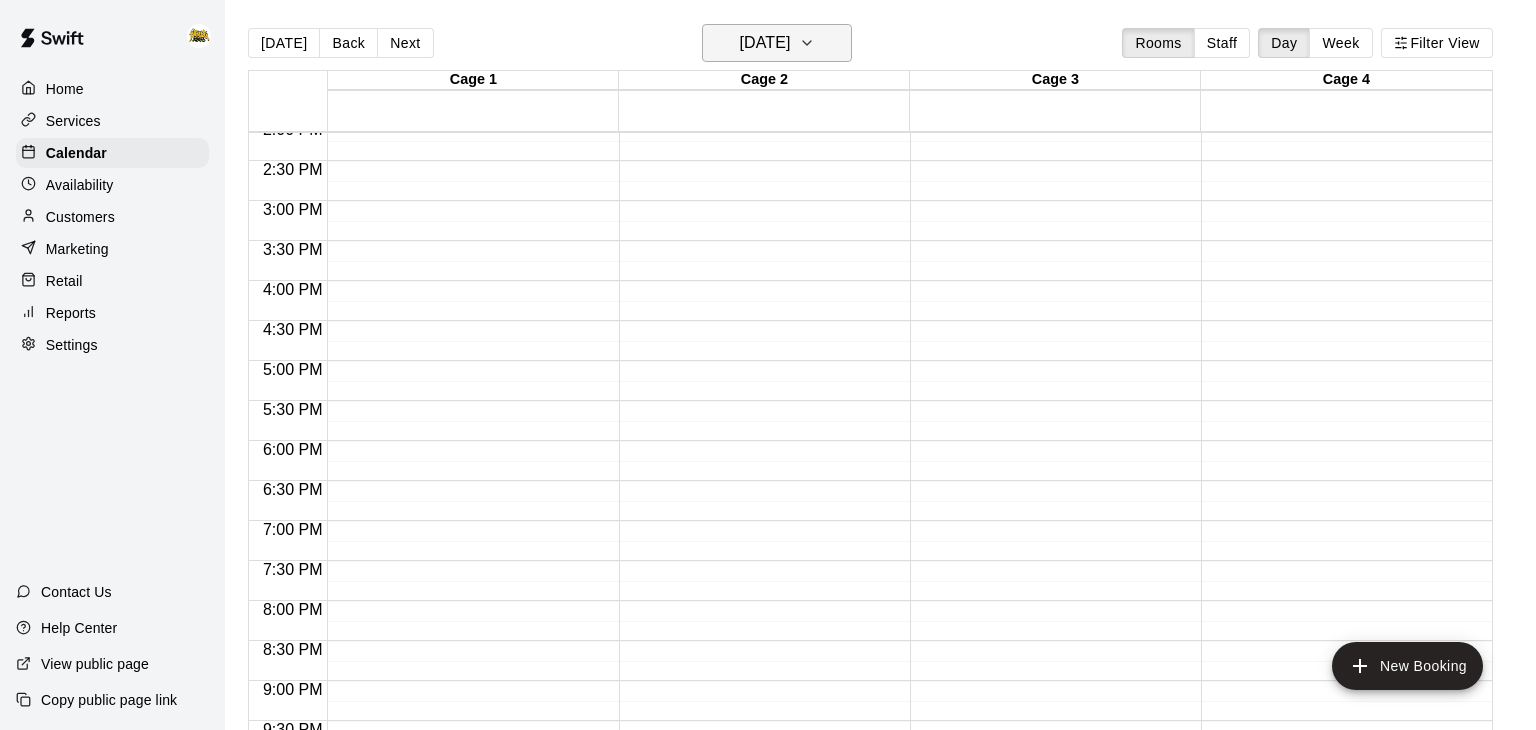click 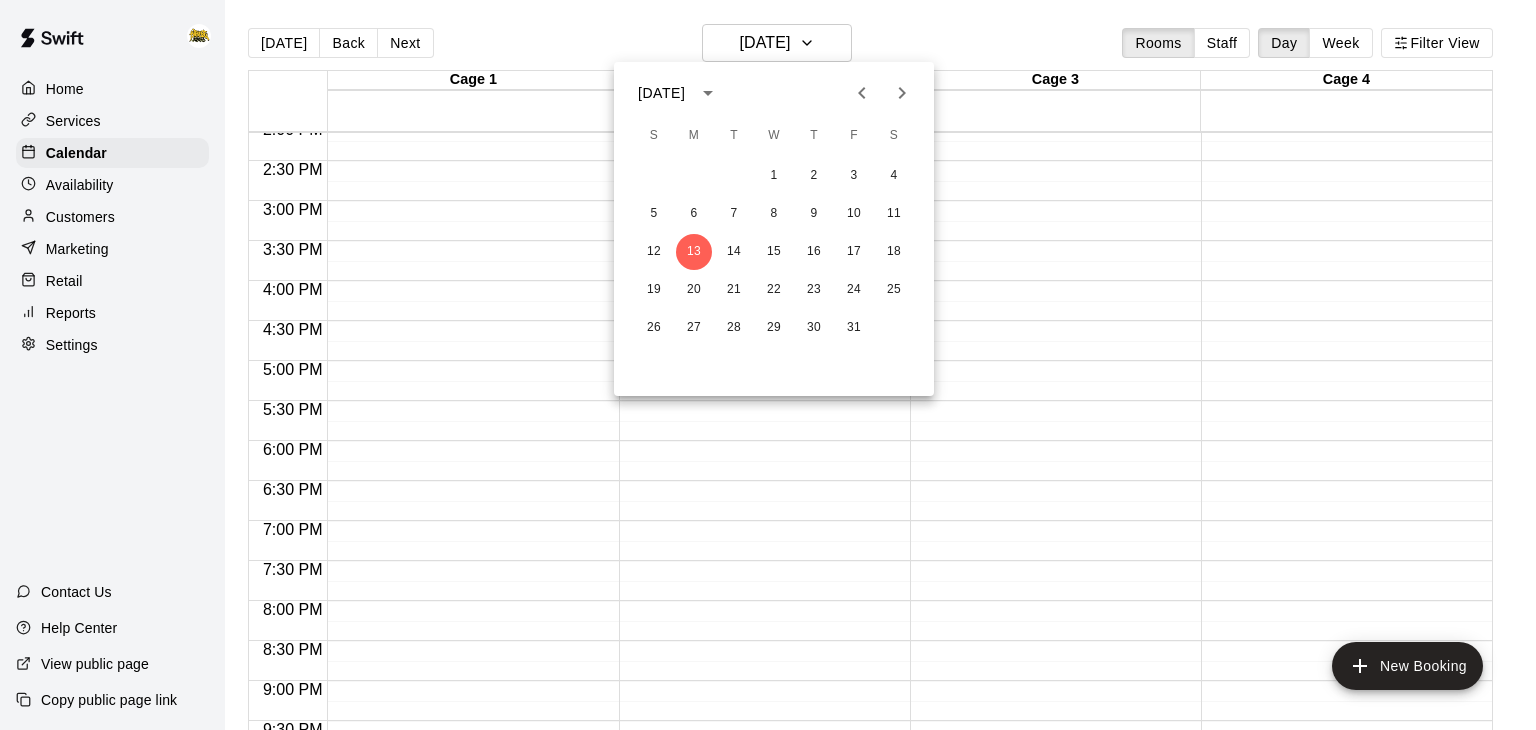click 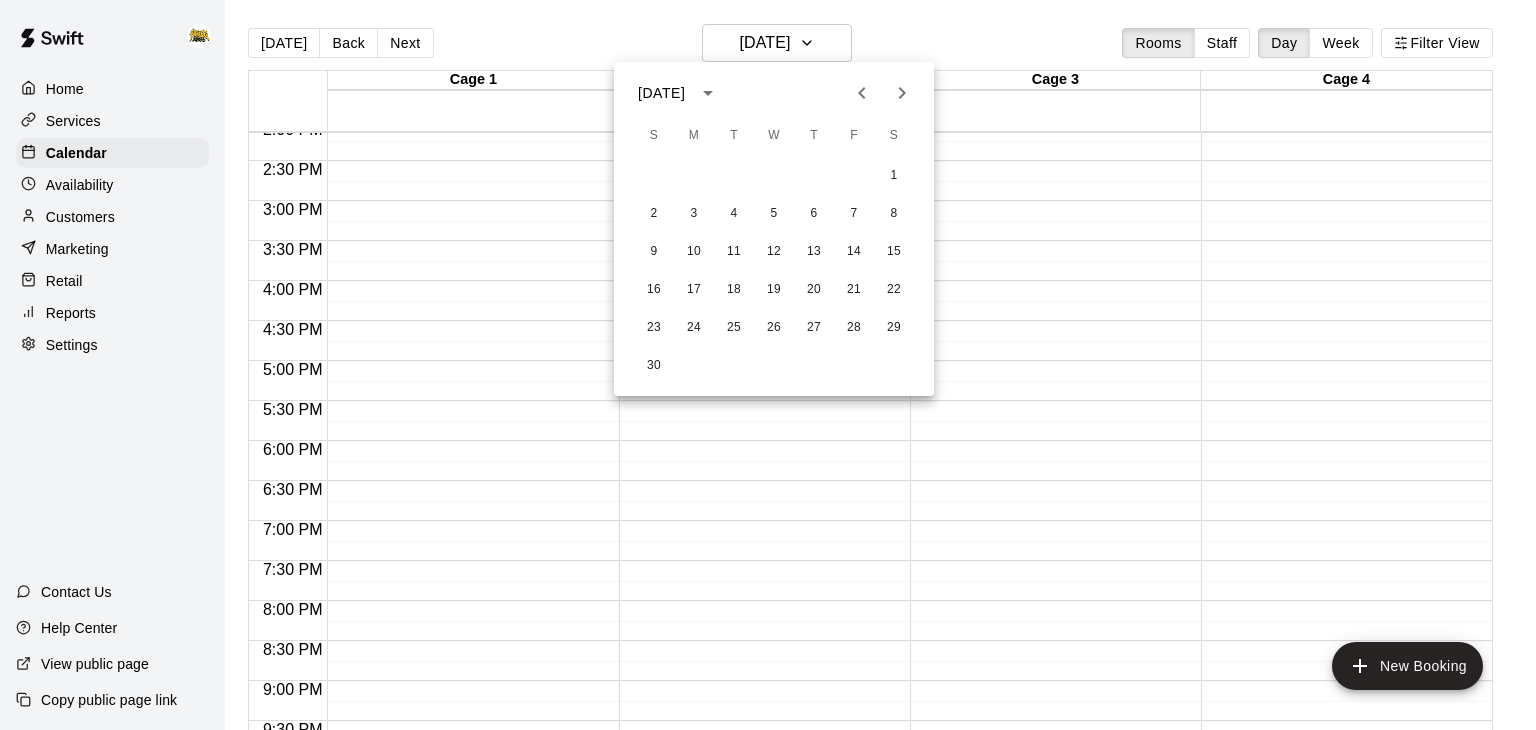 click 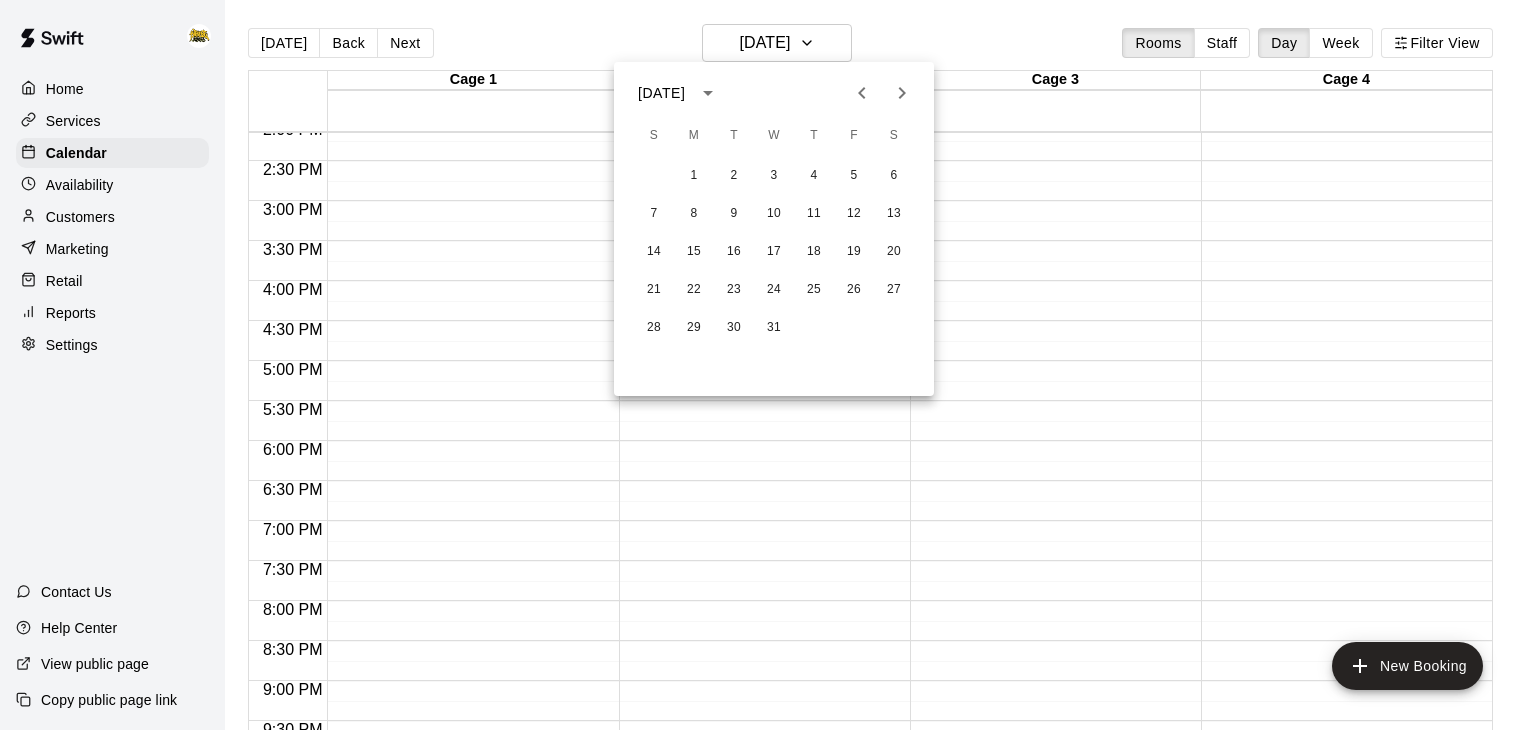 click 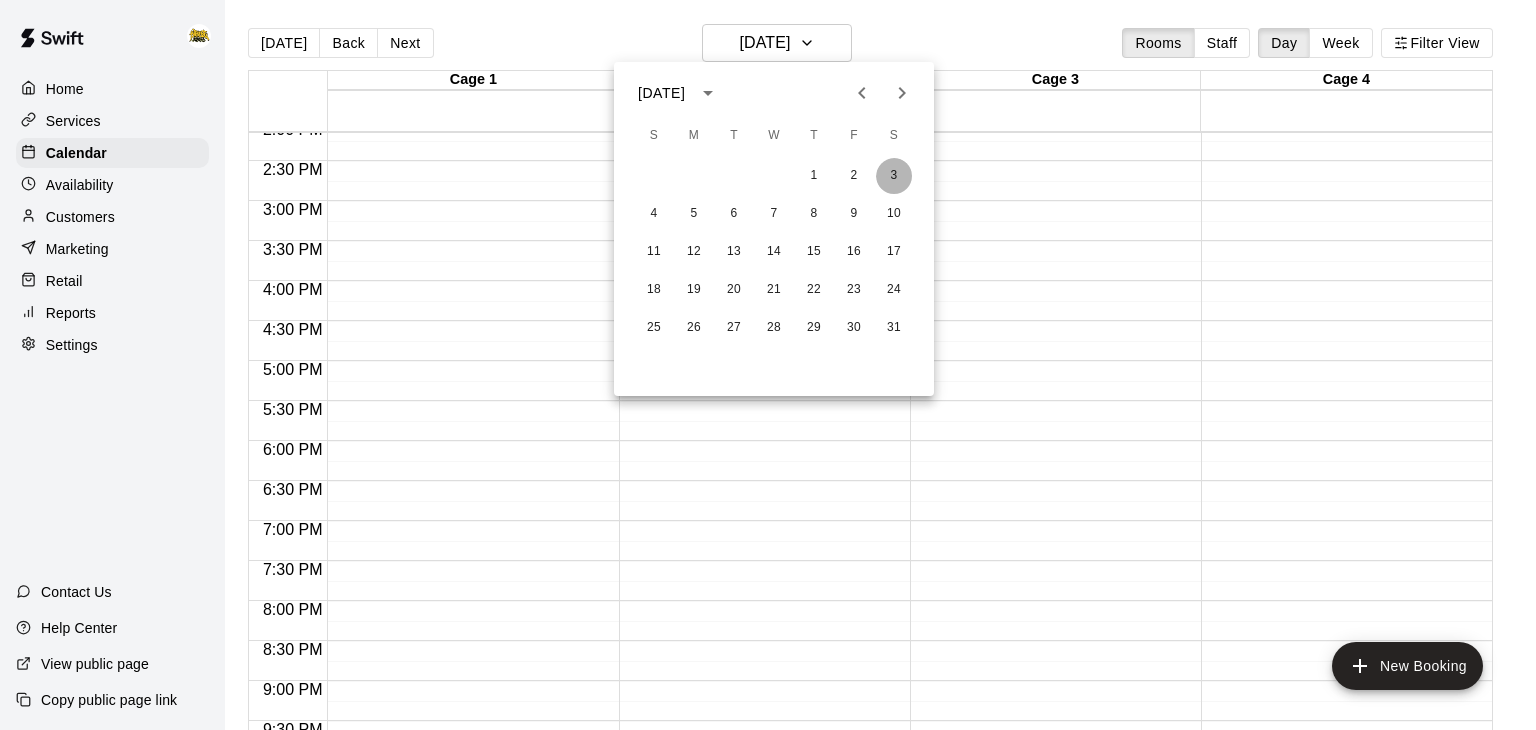 click on "3" at bounding box center (894, 176) 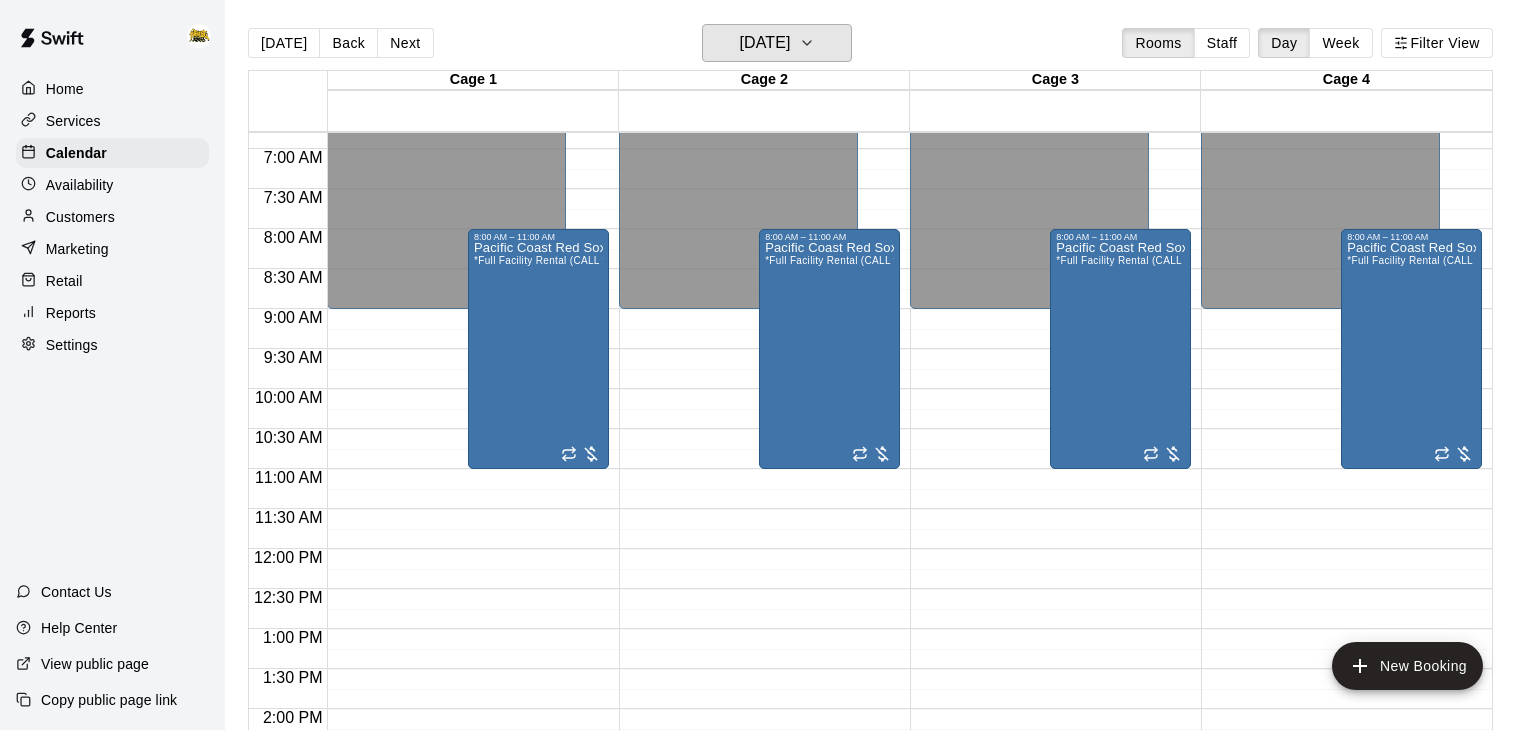 scroll, scrollTop: 542, scrollLeft: 0, axis: vertical 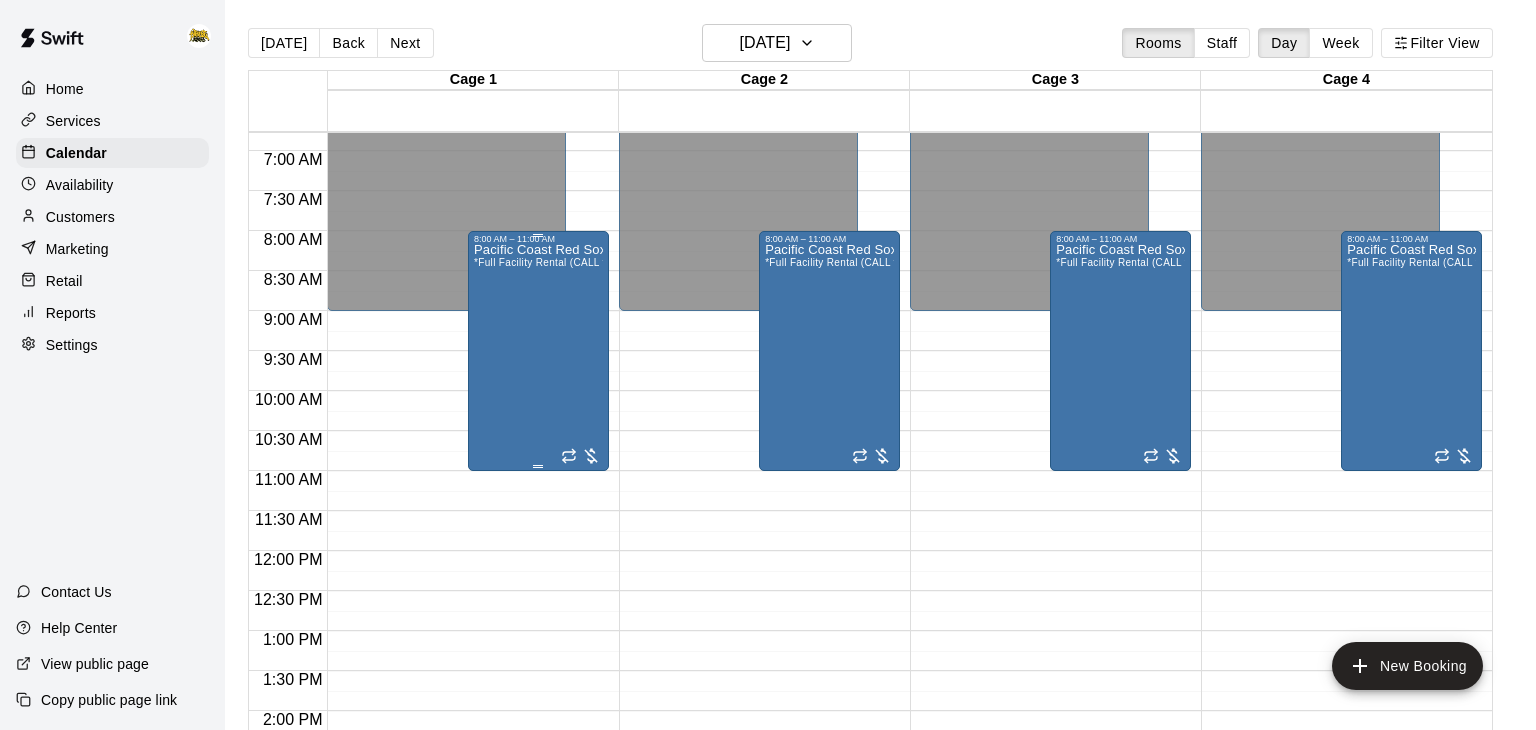 click on "Pacific Coast Red Sox *Full Facility Rental (CALL to BOOK)*" at bounding box center (538, 609) 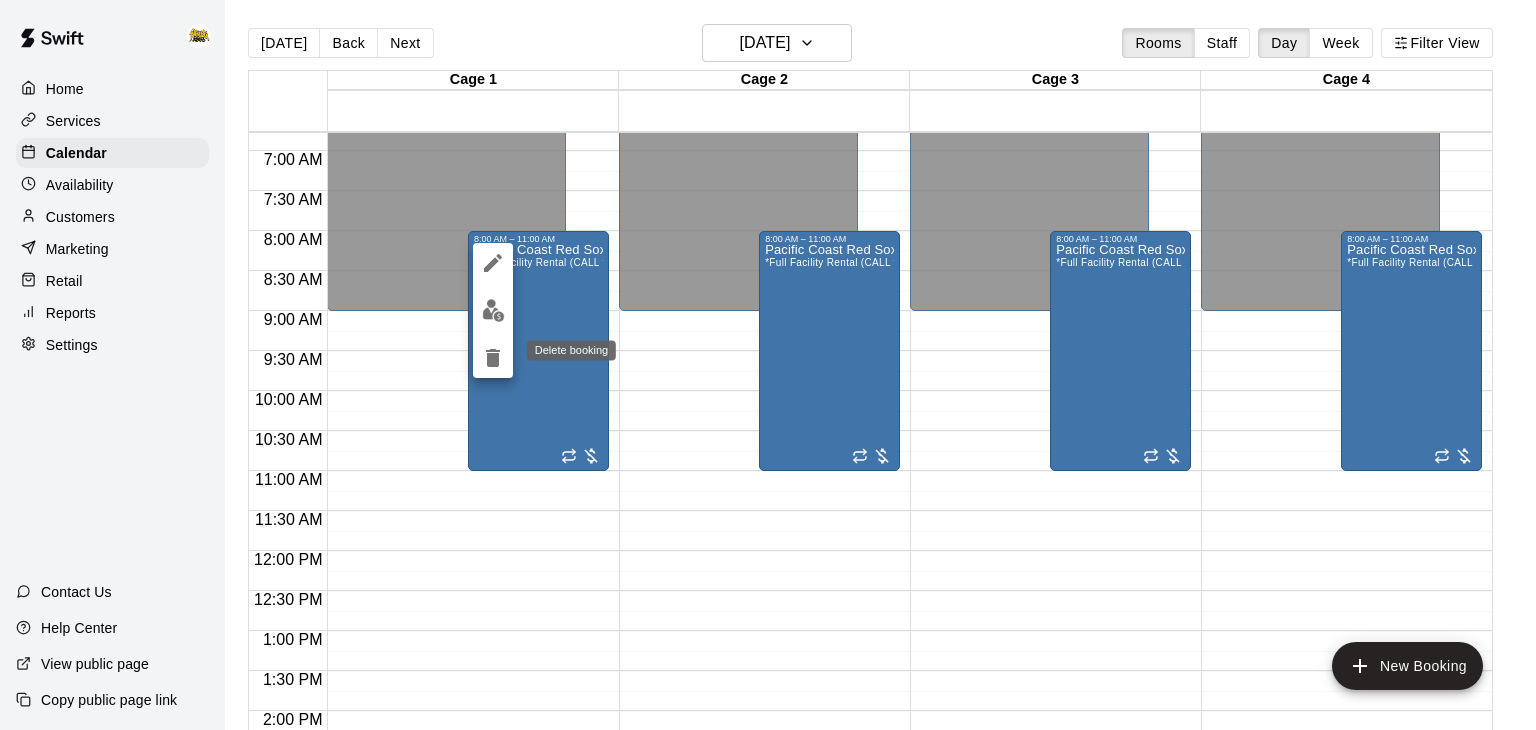 click at bounding box center [493, 358] 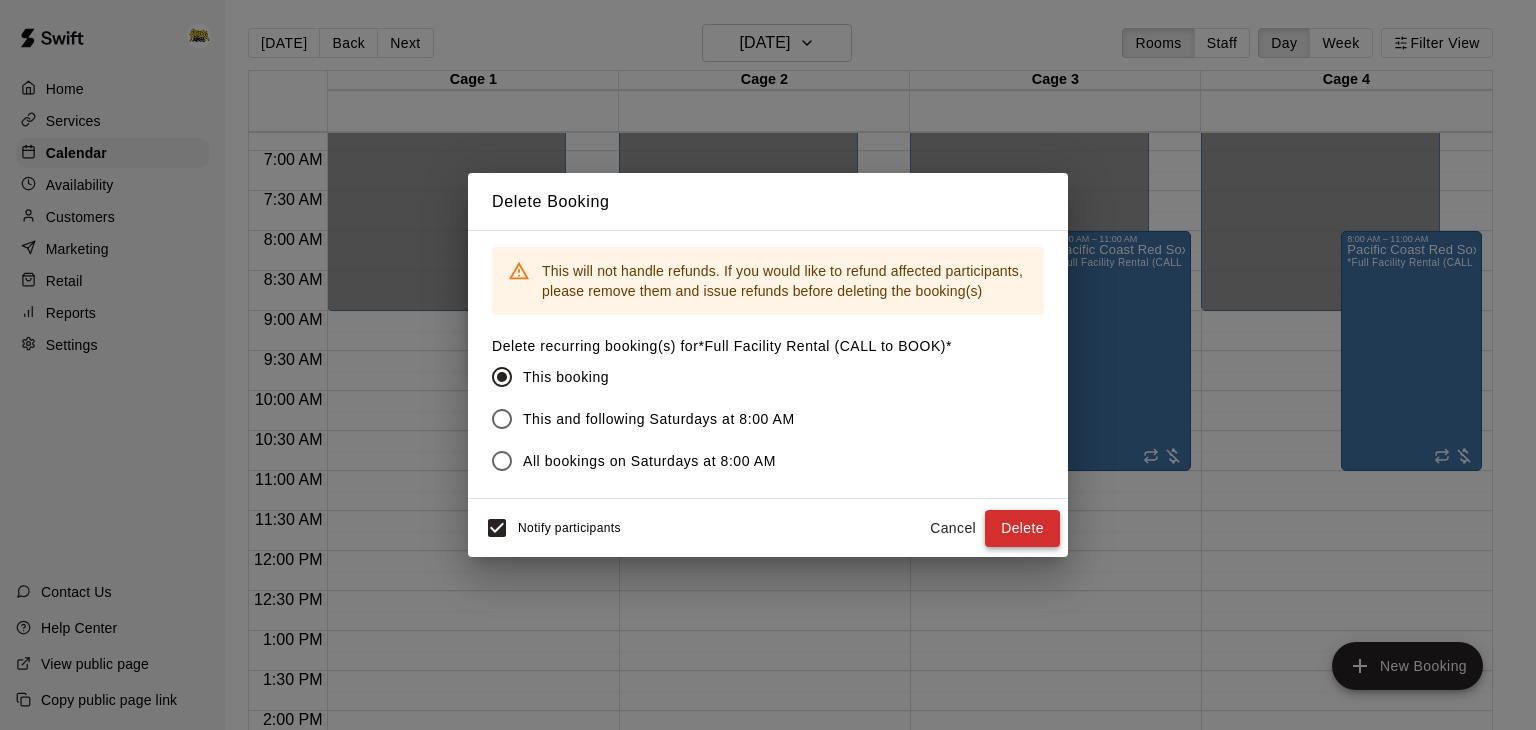 click on "Delete" at bounding box center [1022, 528] 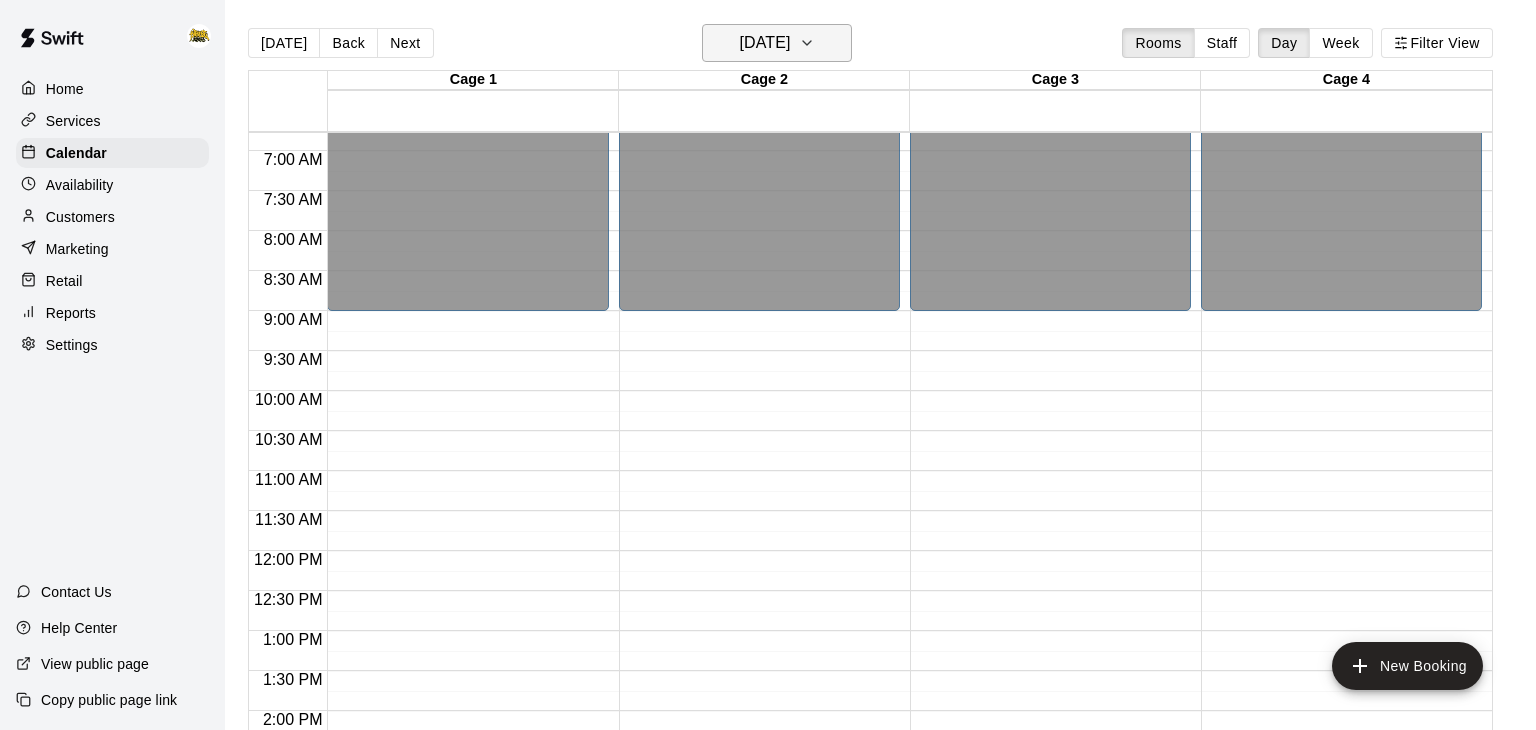 click 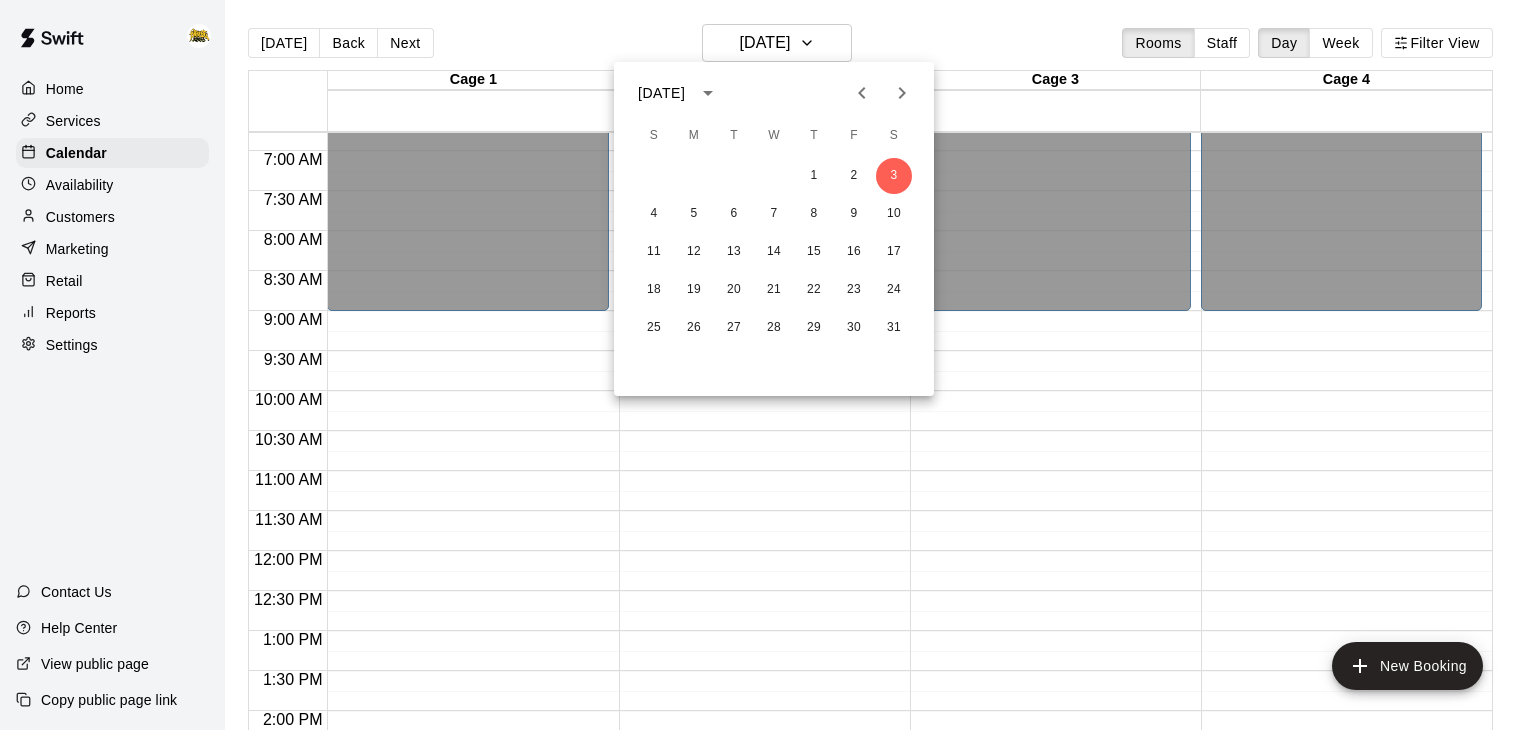 click 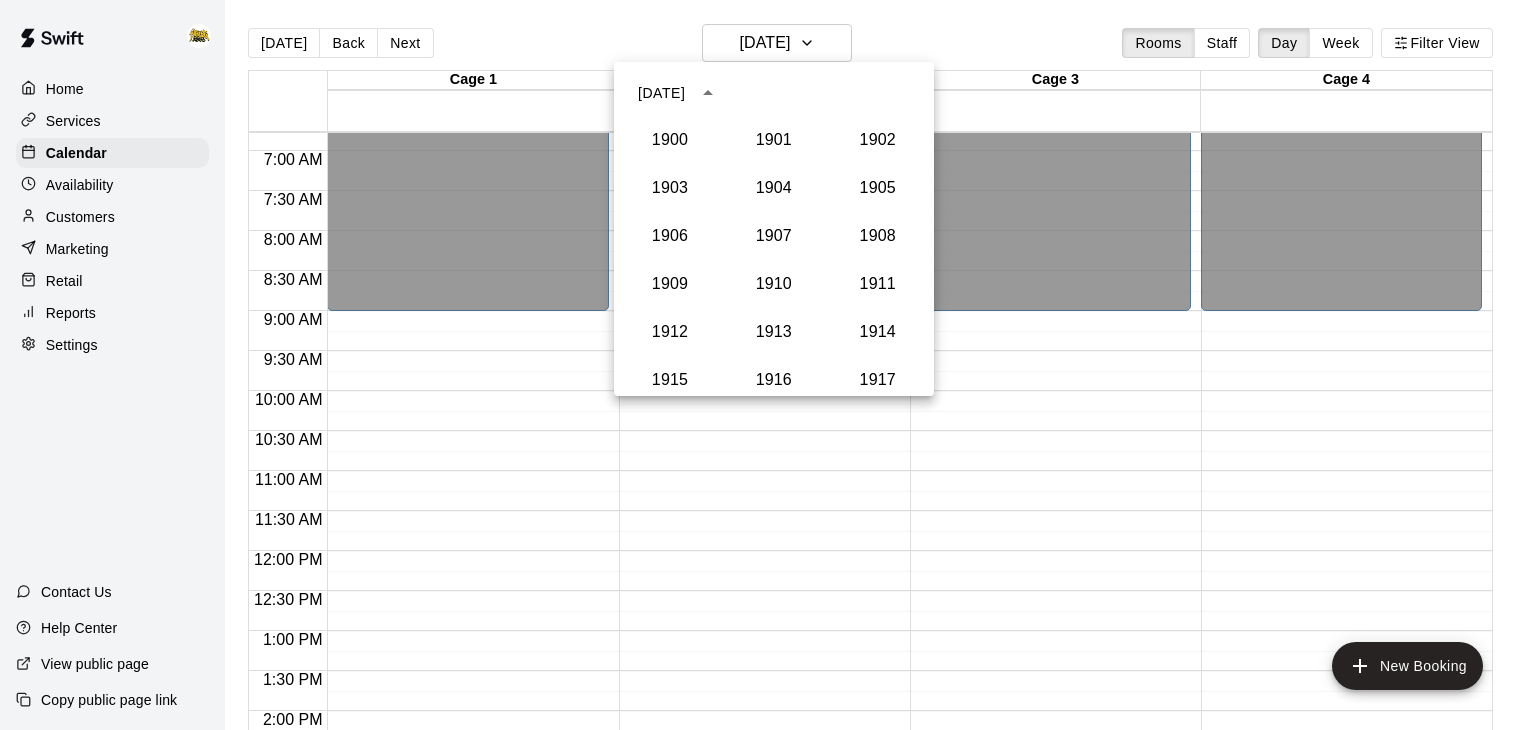 scroll, scrollTop: 1900, scrollLeft: 0, axis: vertical 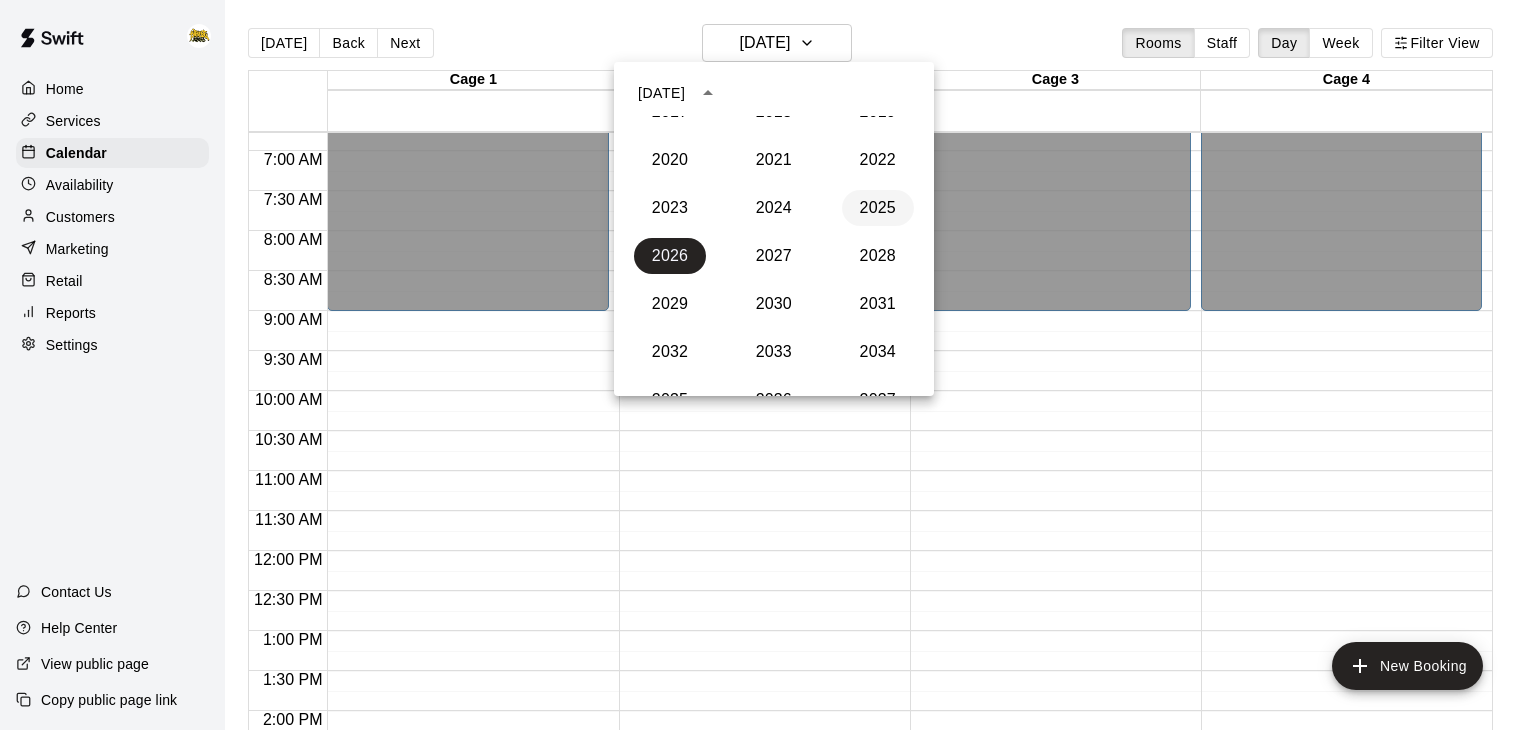 click on "2025" at bounding box center [878, 208] 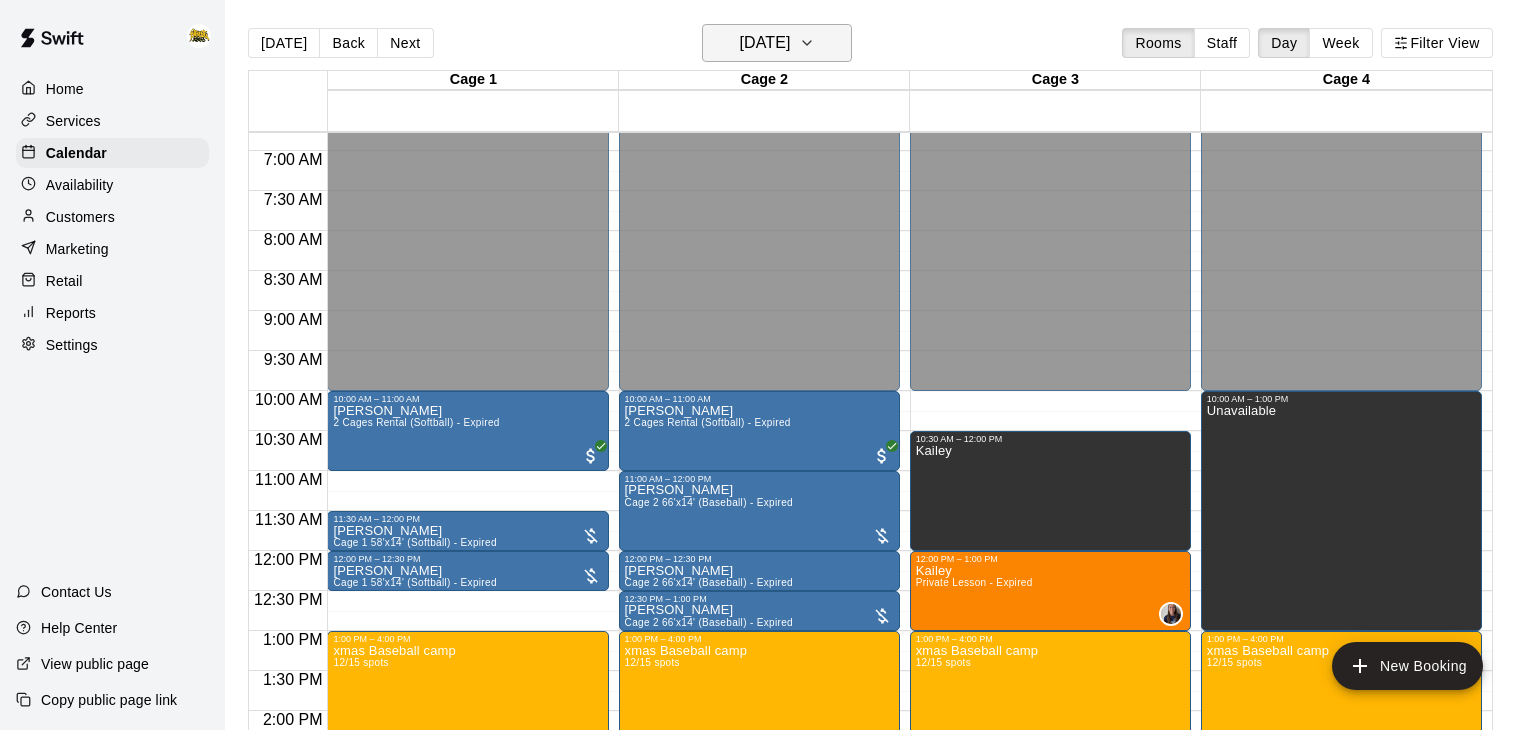 click 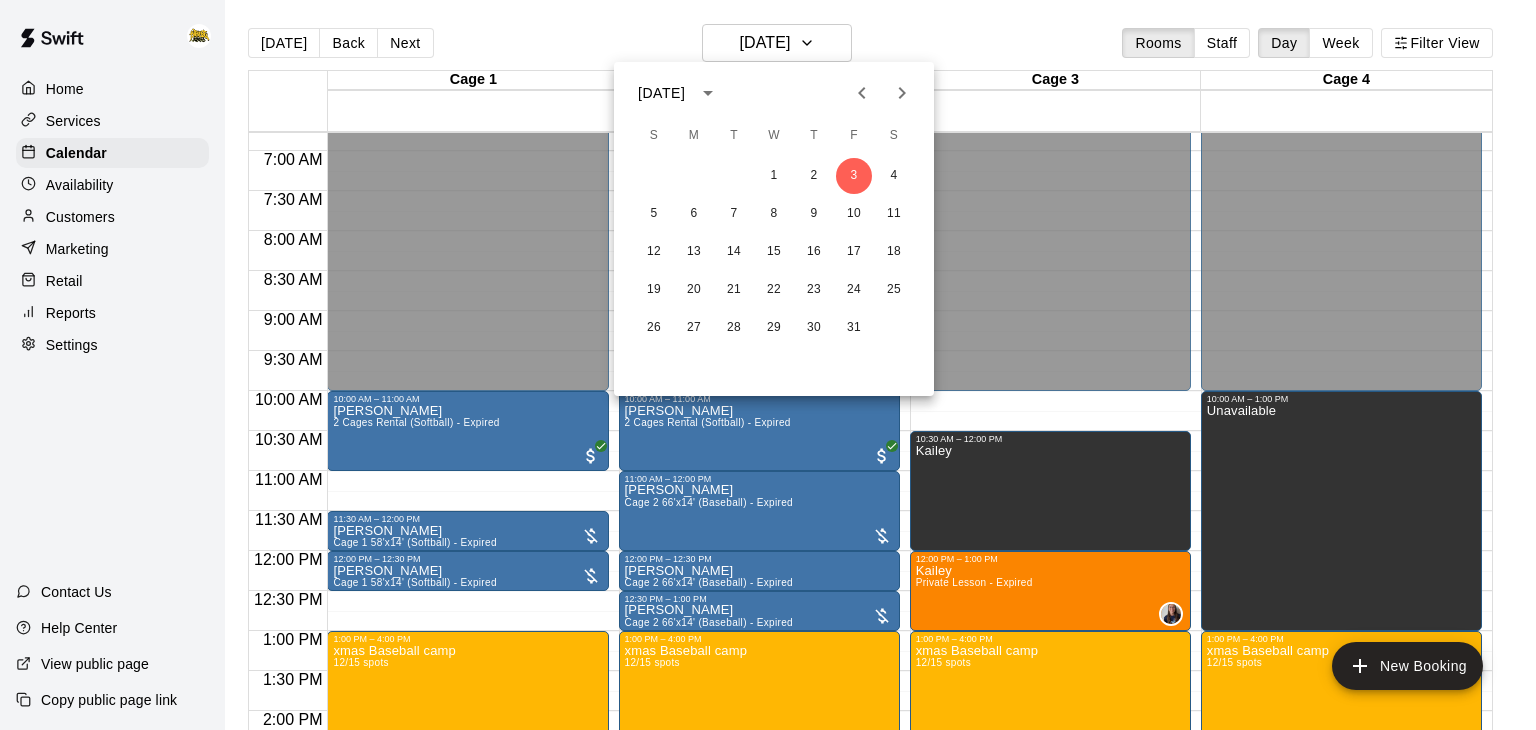click at bounding box center (768, 365) 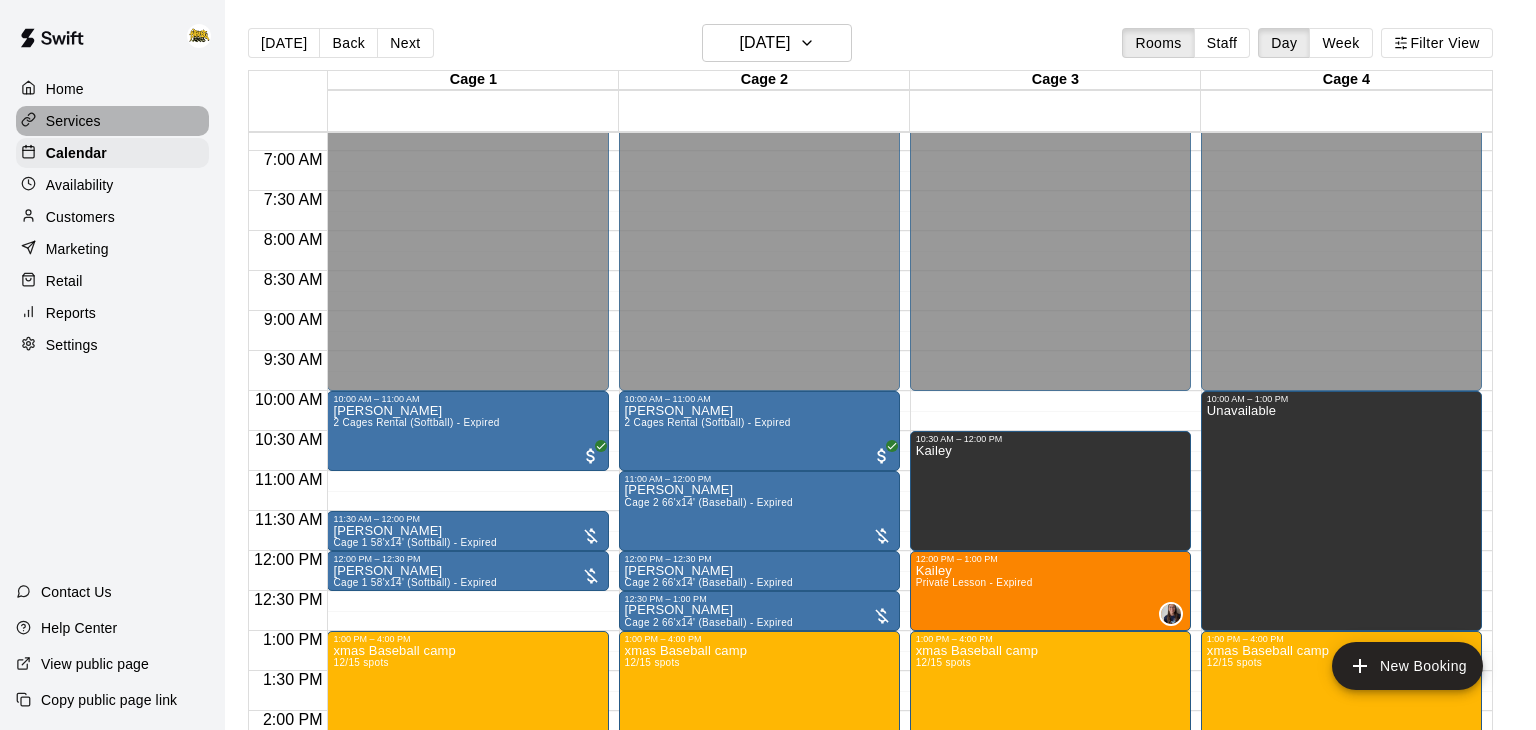click on "Services" at bounding box center [73, 121] 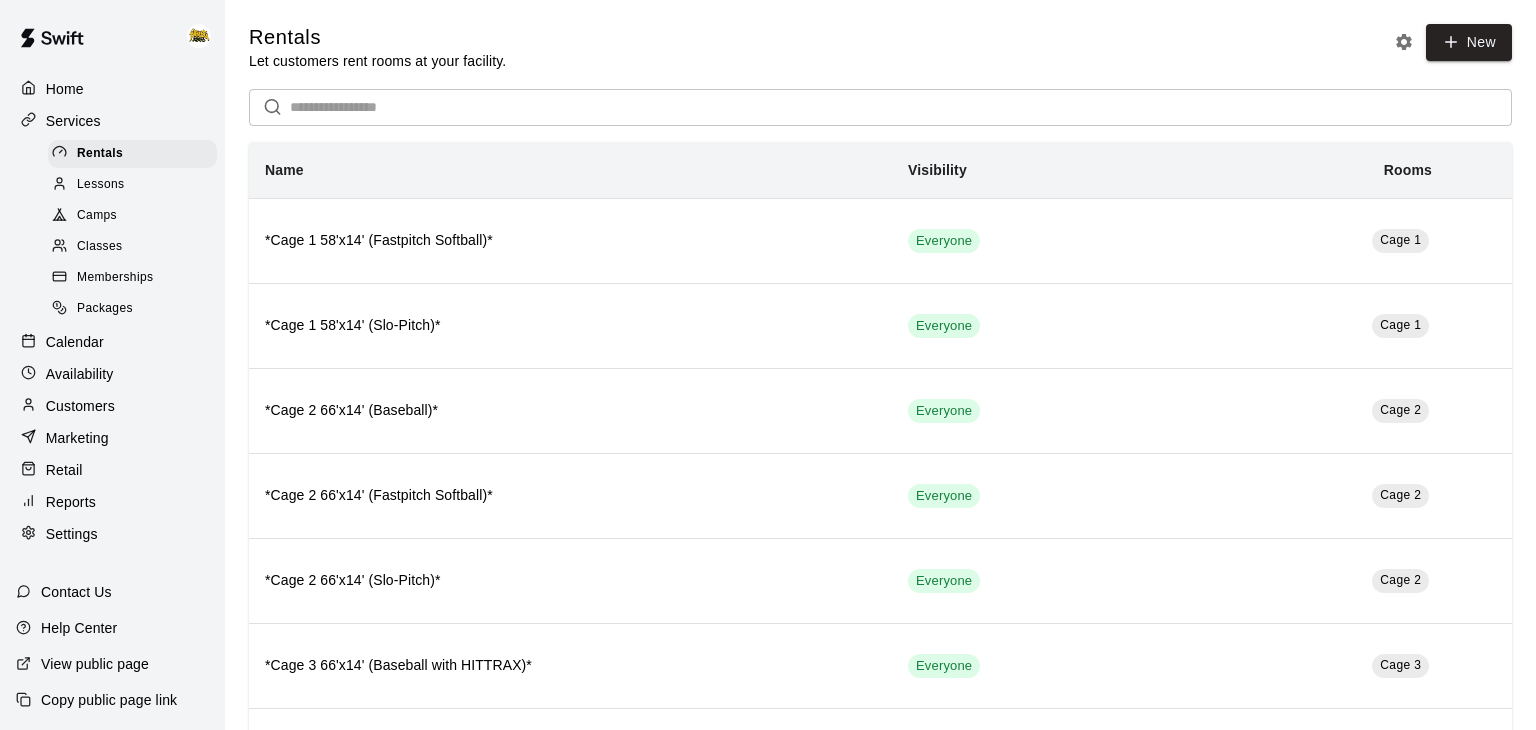 click on "Calendar" at bounding box center (112, 342) 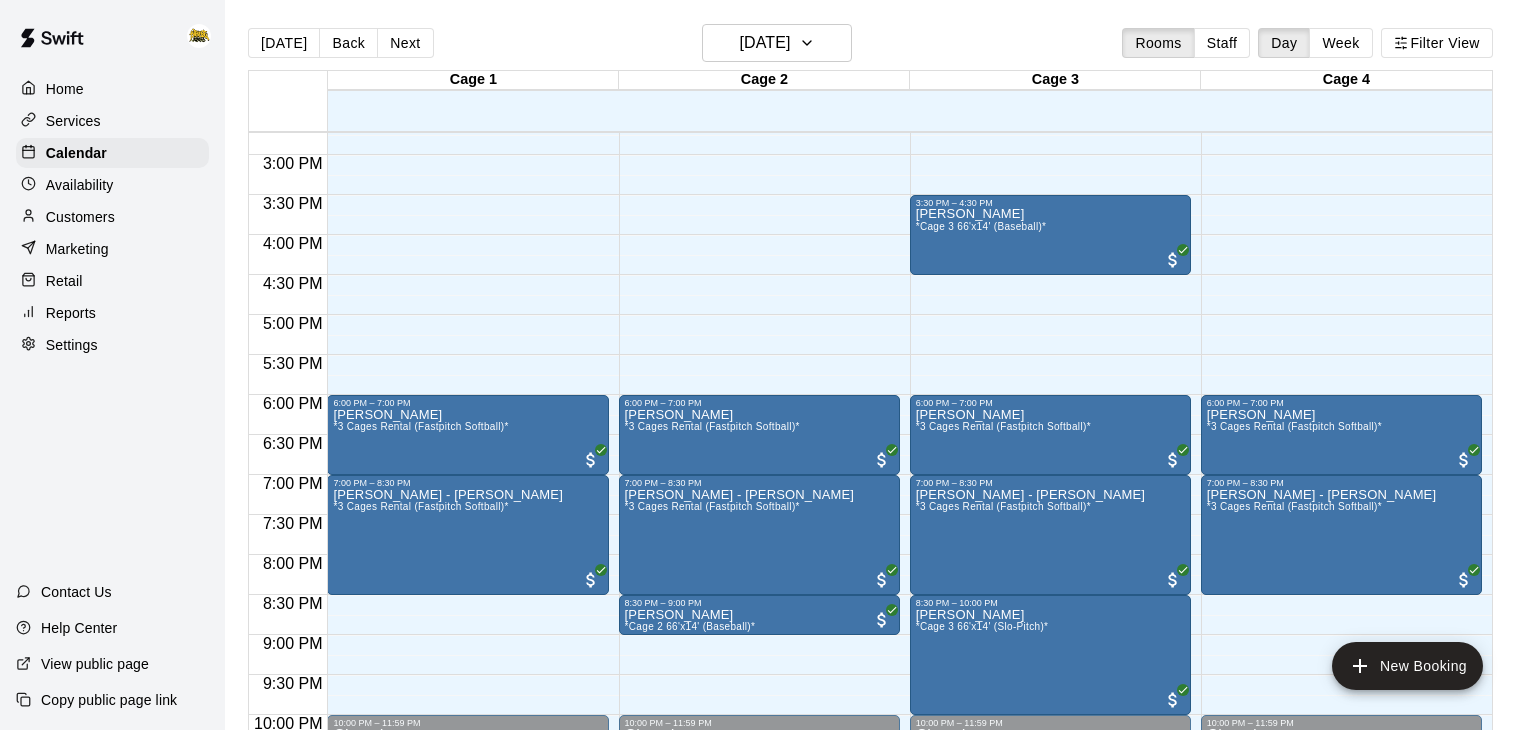 scroll, scrollTop: 1252, scrollLeft: 0, axis: vertical 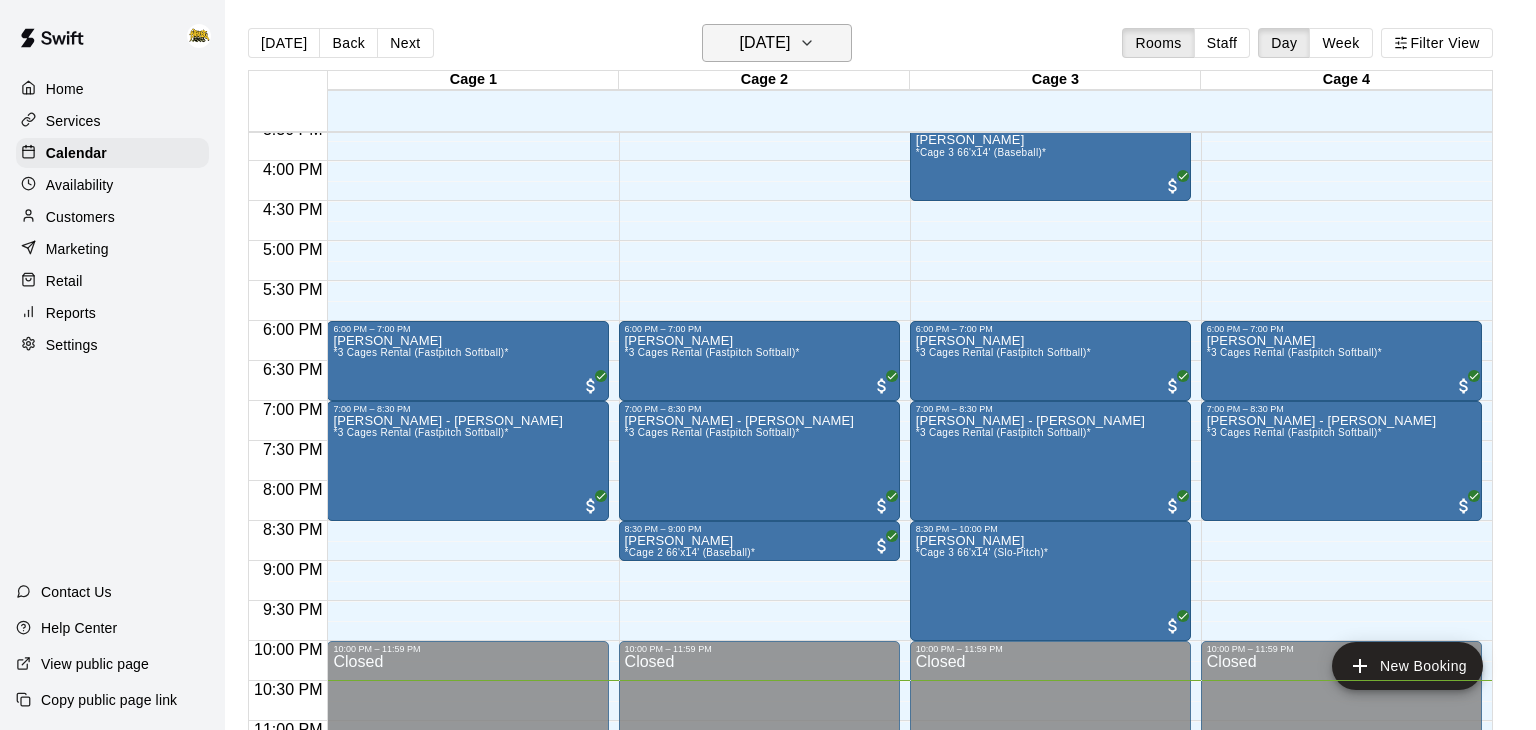 click on "[DATE]" at bounding box center [764, 43] 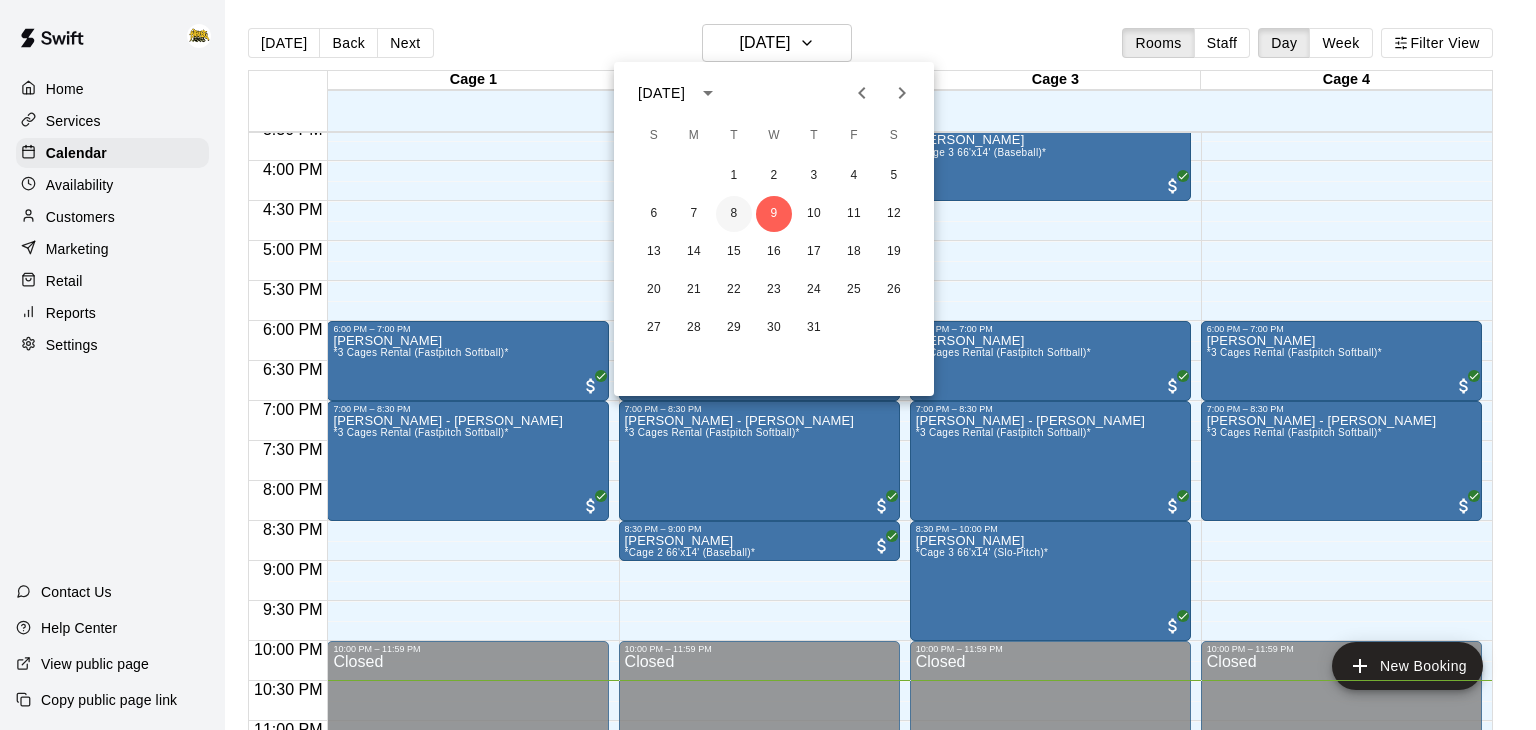 click on "8" at bounding box center (734, 214) 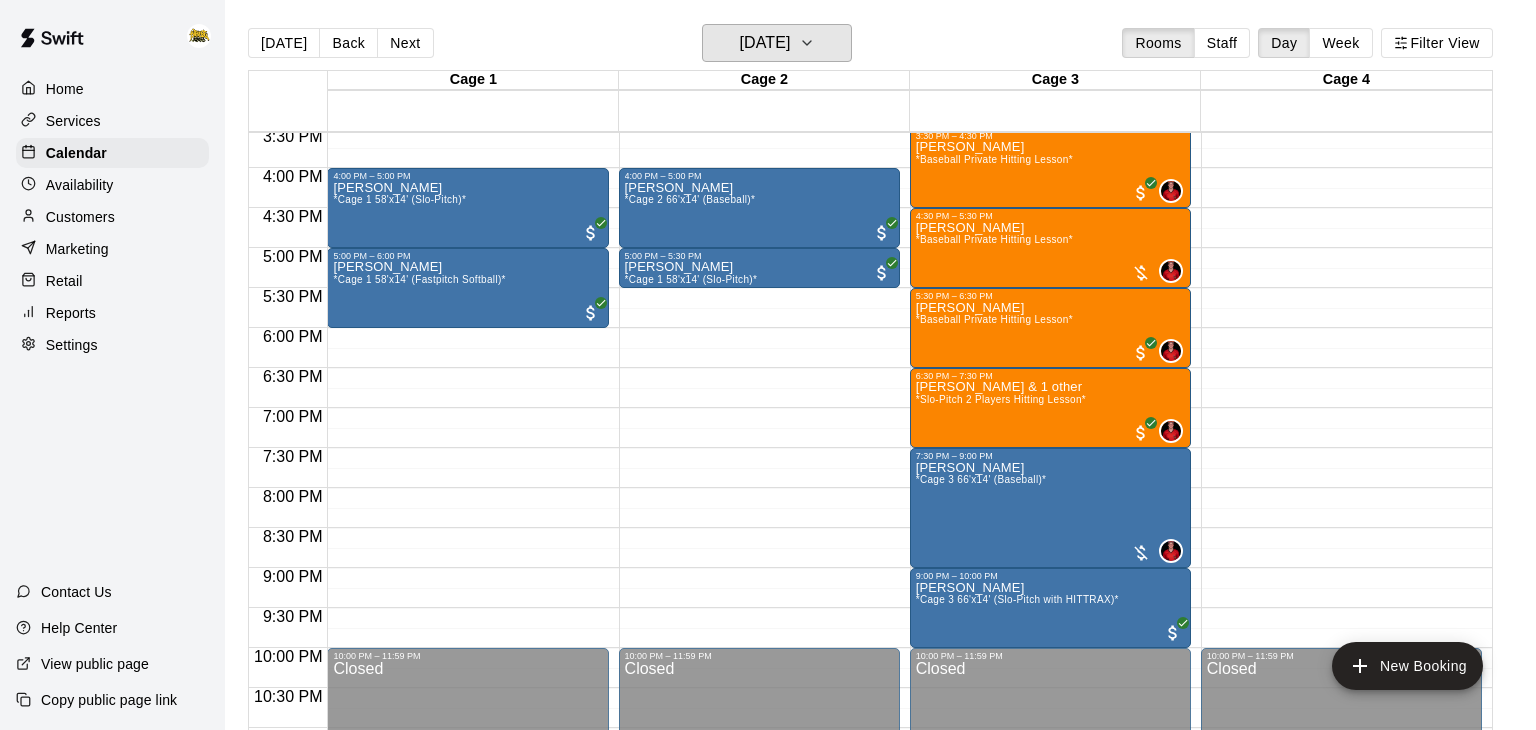 scroll, scrollTop: 1247, scrollLeft: 0, axis: vertical 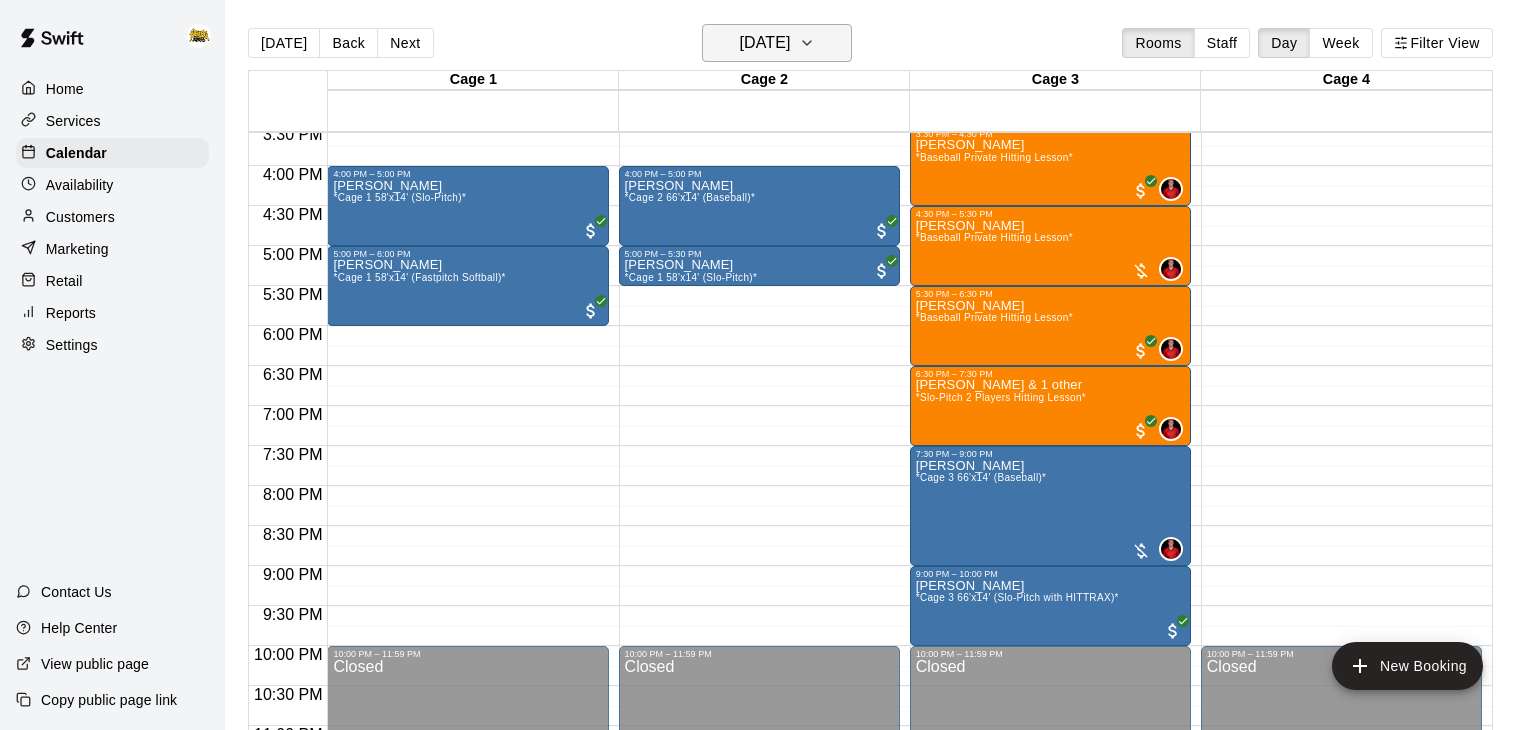 click on "[DATE]" at bounding box center (764, 43) 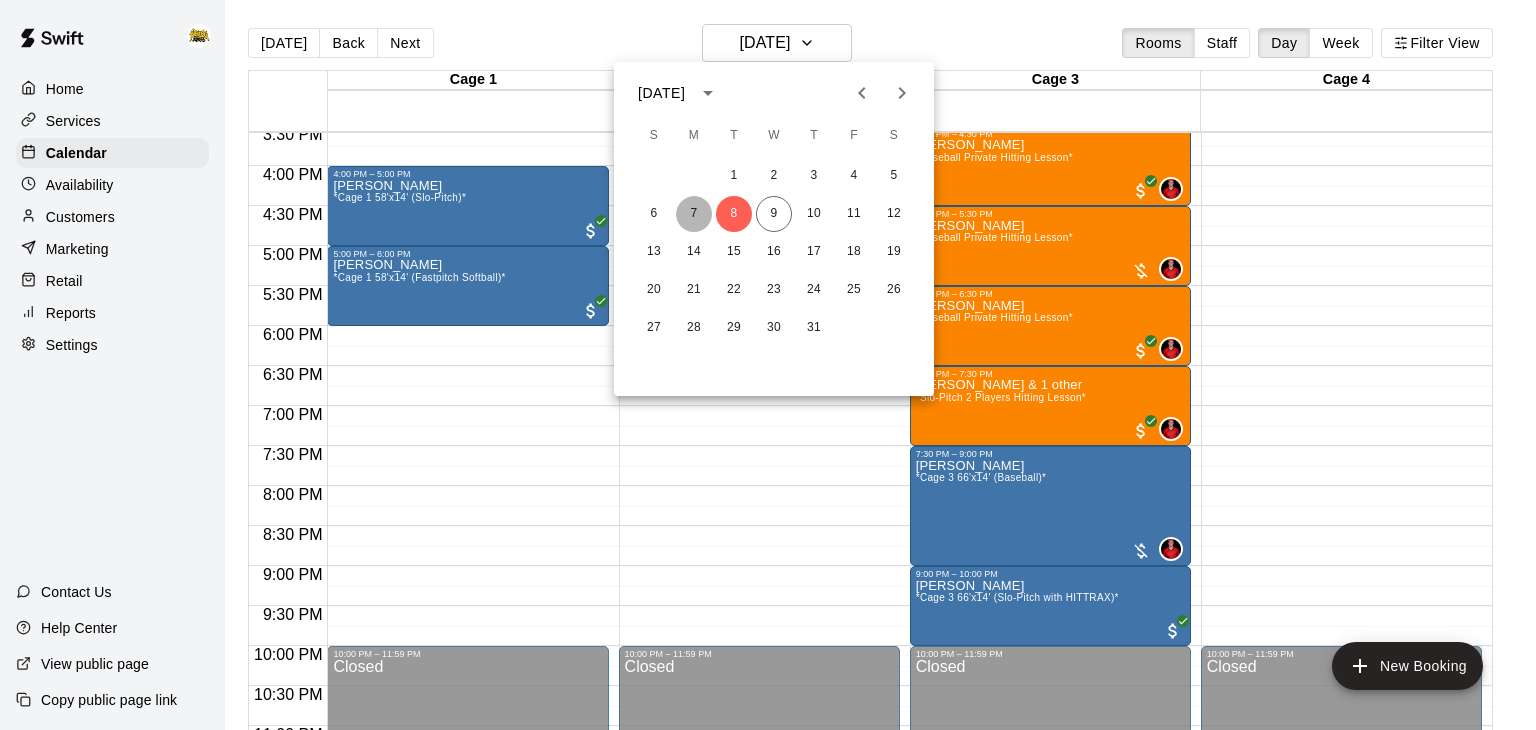 click on "7" at bounding box center (694, 214) 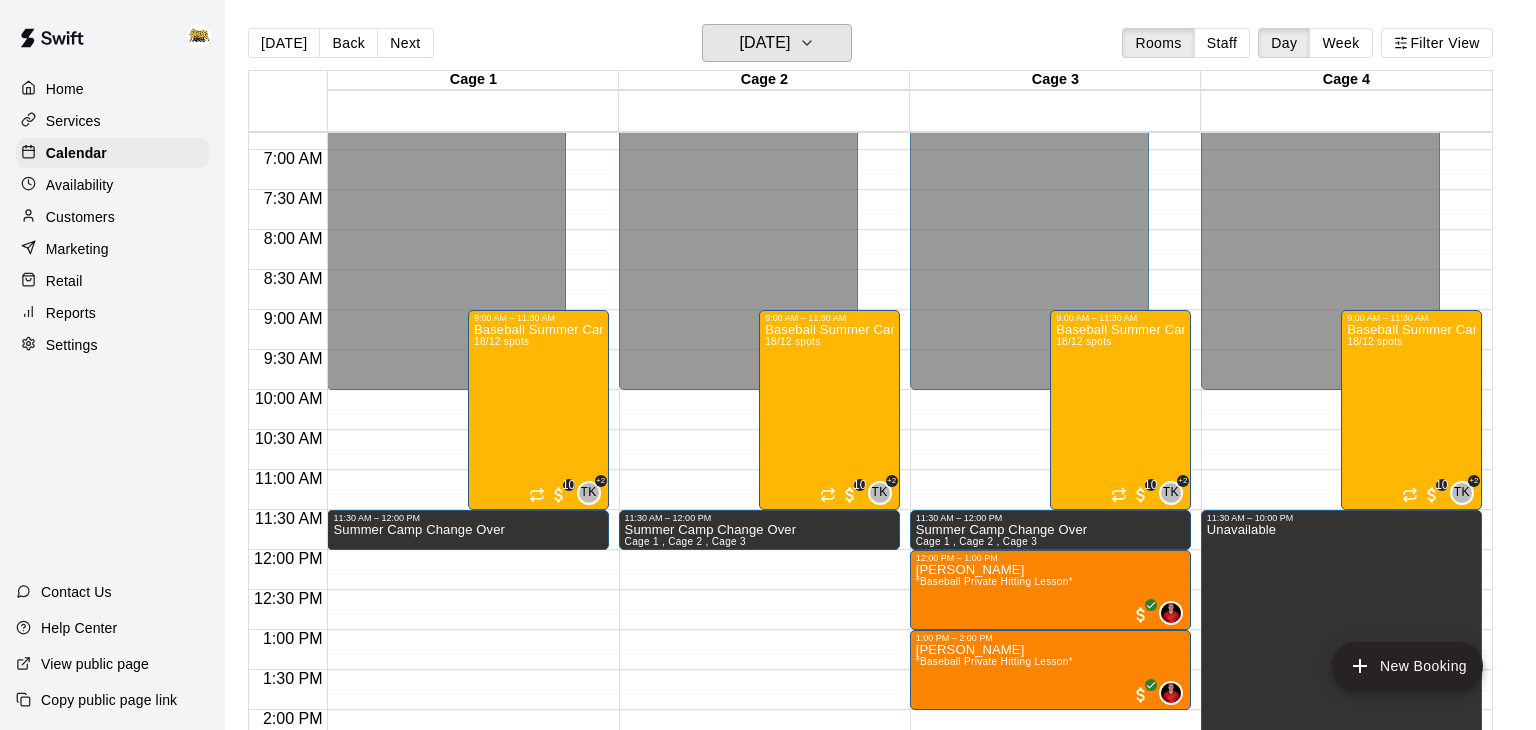 scroll, scrollTop: 542, scrollLeft: 0, axis: vertical 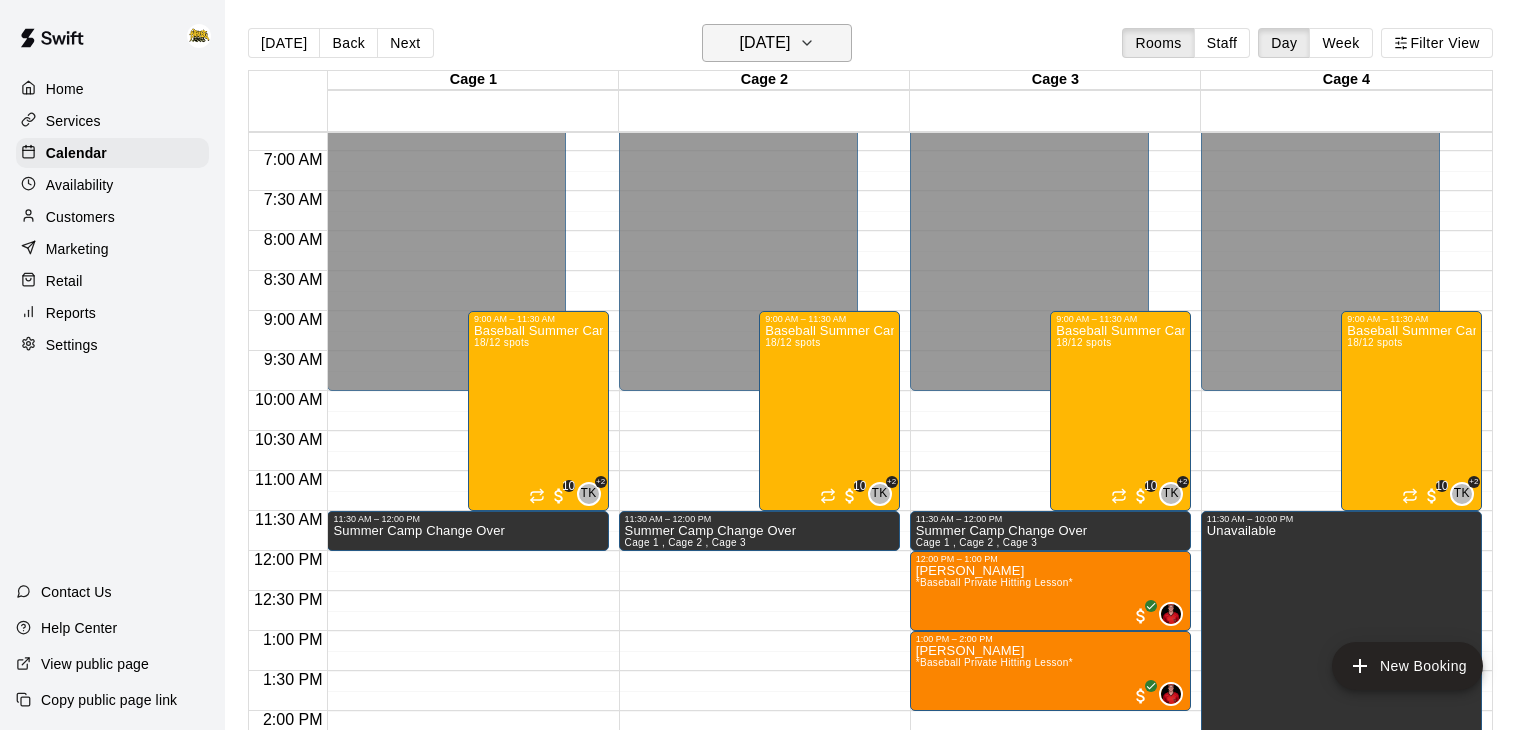 click on "[DATE]" at bounding box center [764, 43] 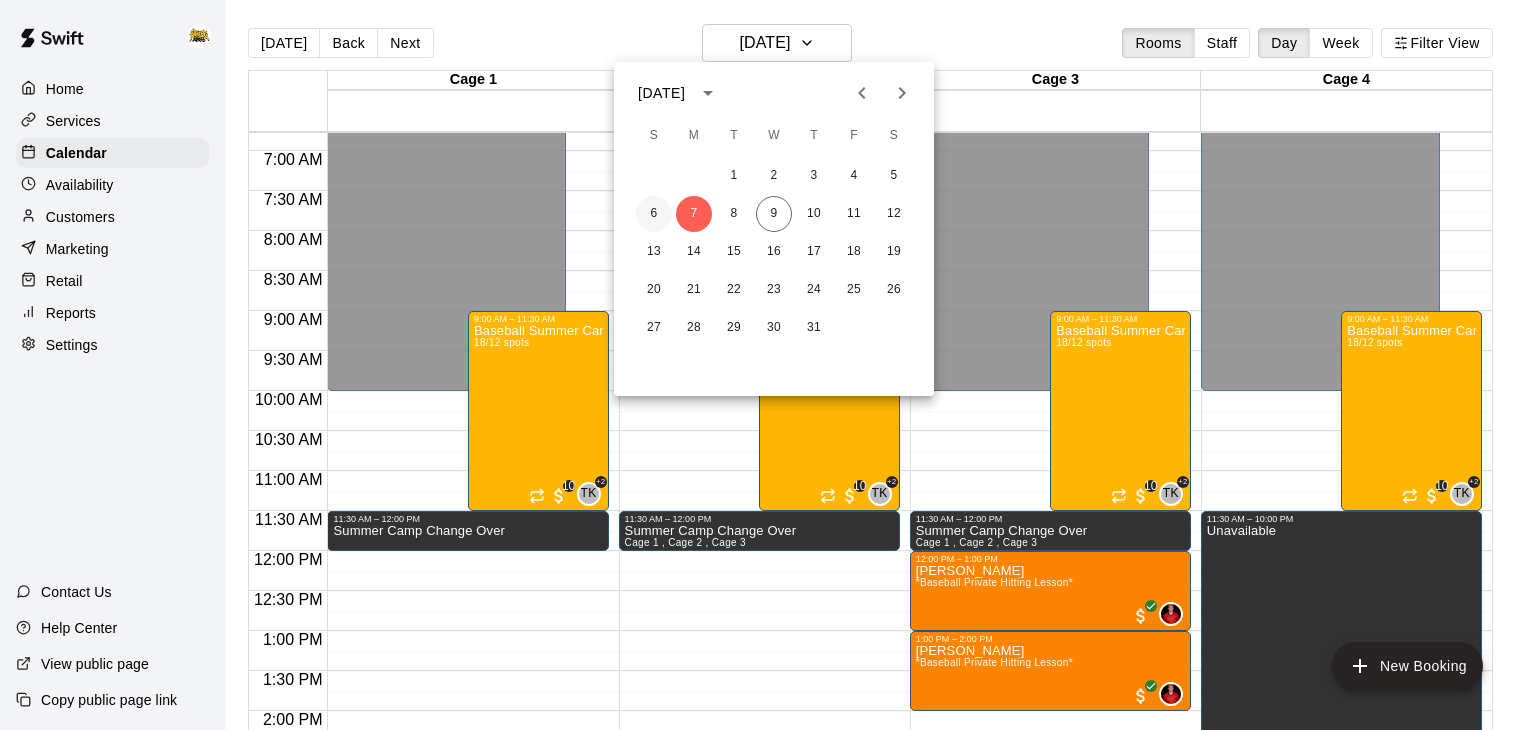 click on "6" at bounding box center [654, 214] 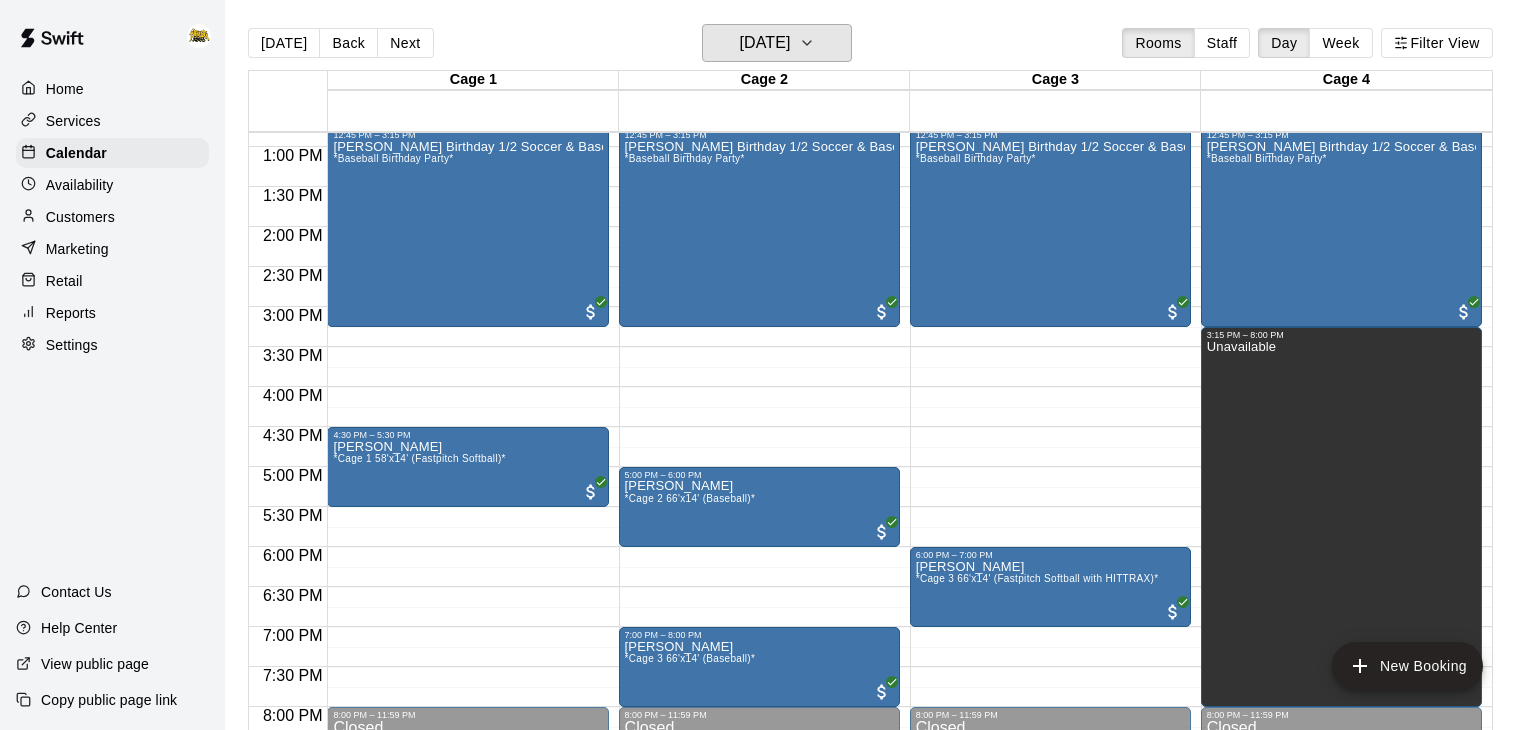 scroll, scrollTop: 1031, scrollLeft: 0, axis: vertical 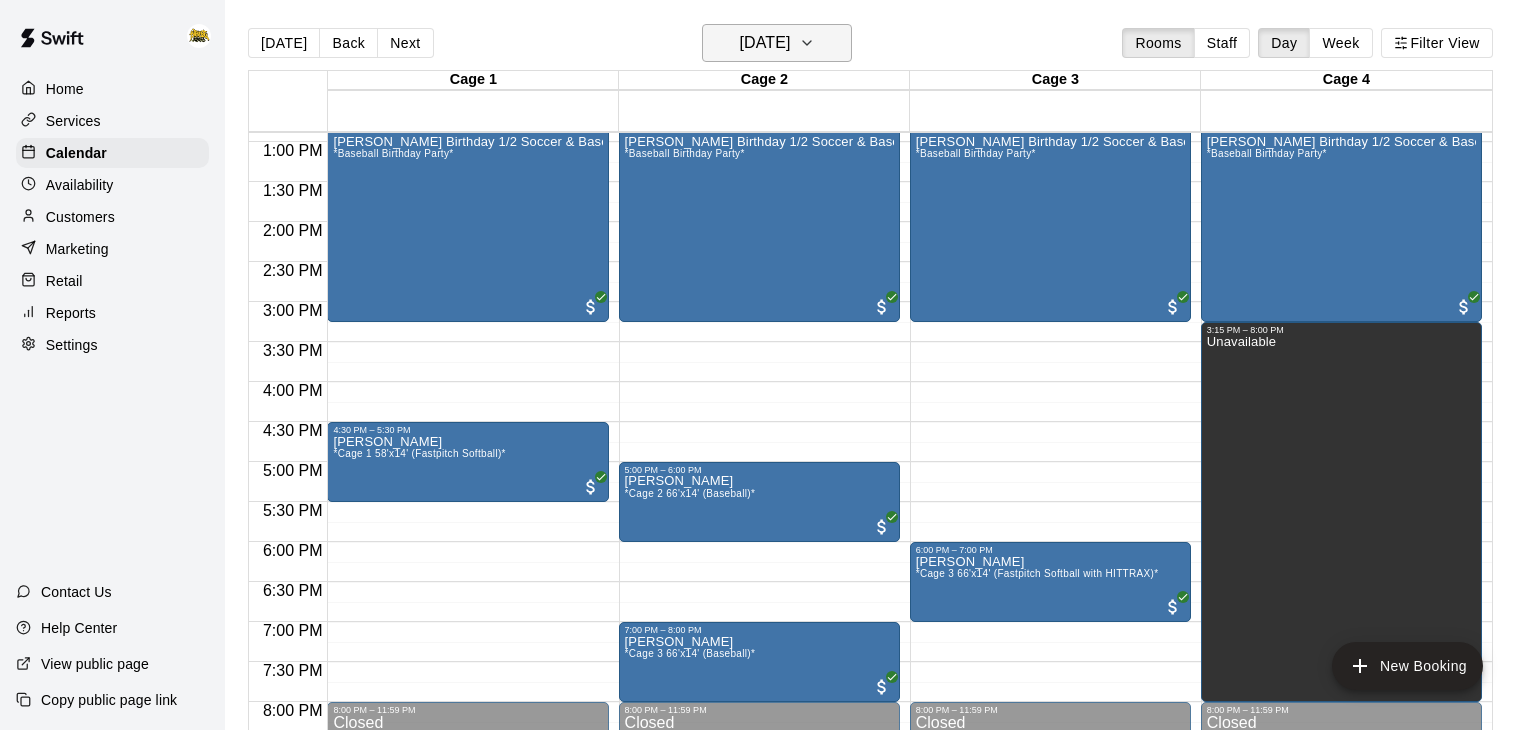 click on "[DATE]" at bounding box center (764, 43) 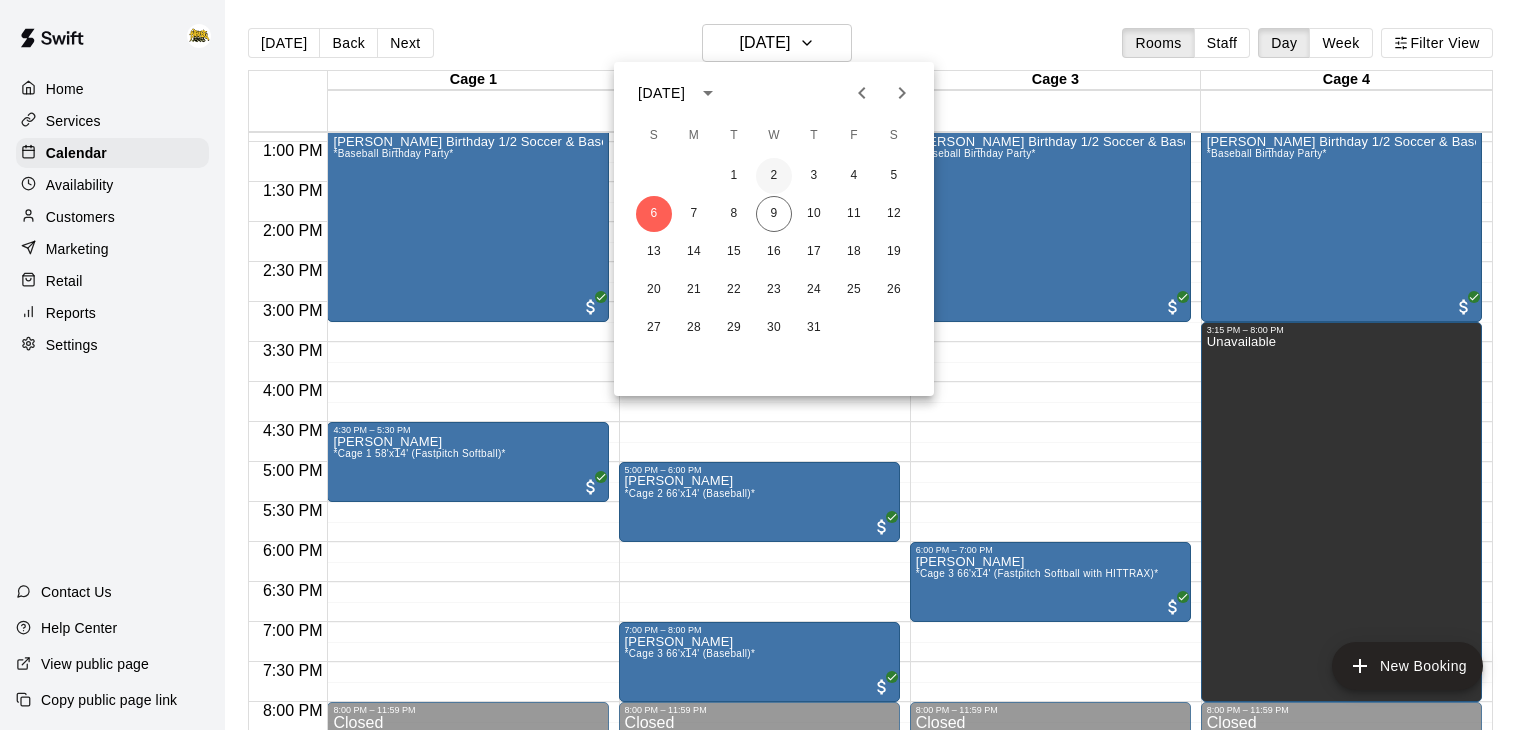 click on "2" at bounding box center (774, 176) 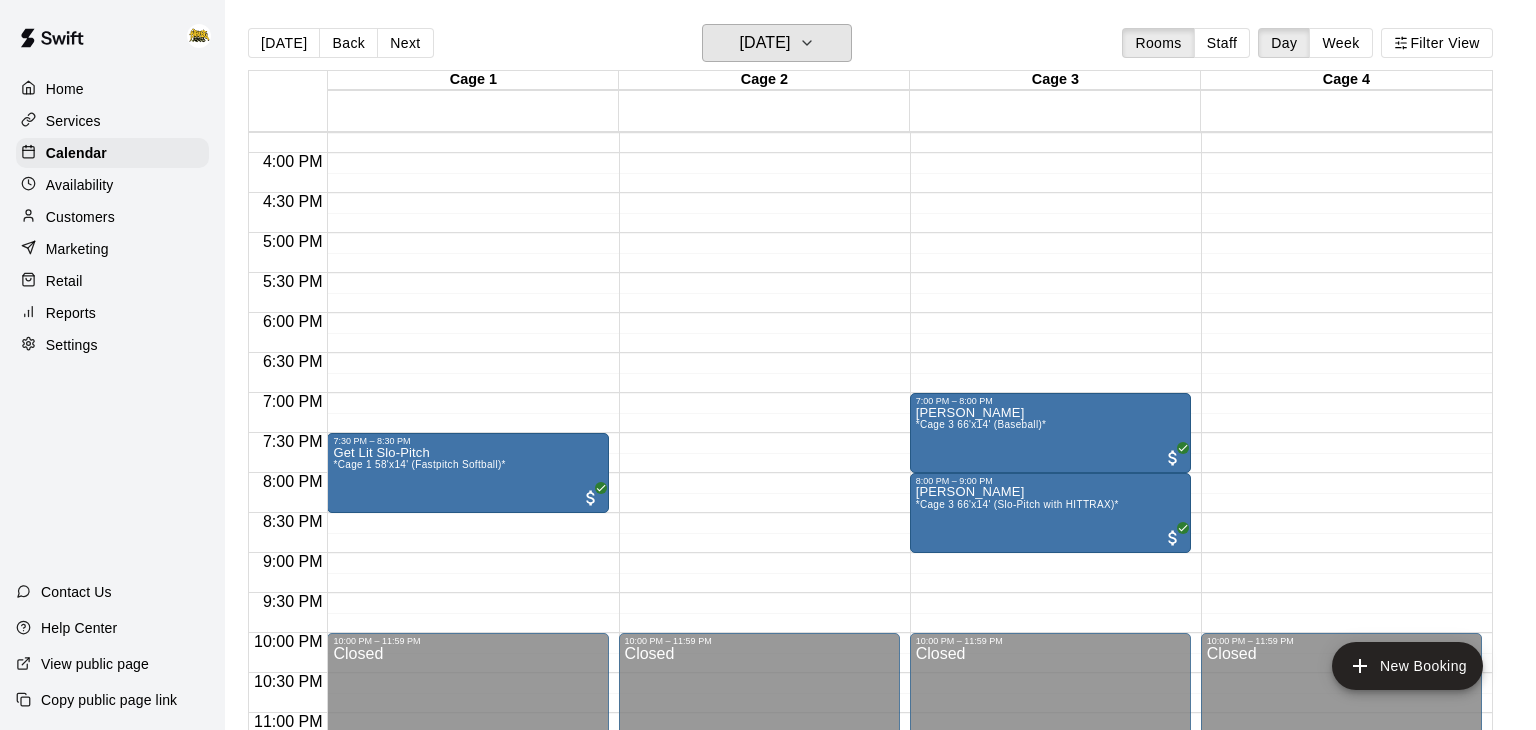 scroll, scrollTop: 1261, scrollLeft: 0, axis: vertical 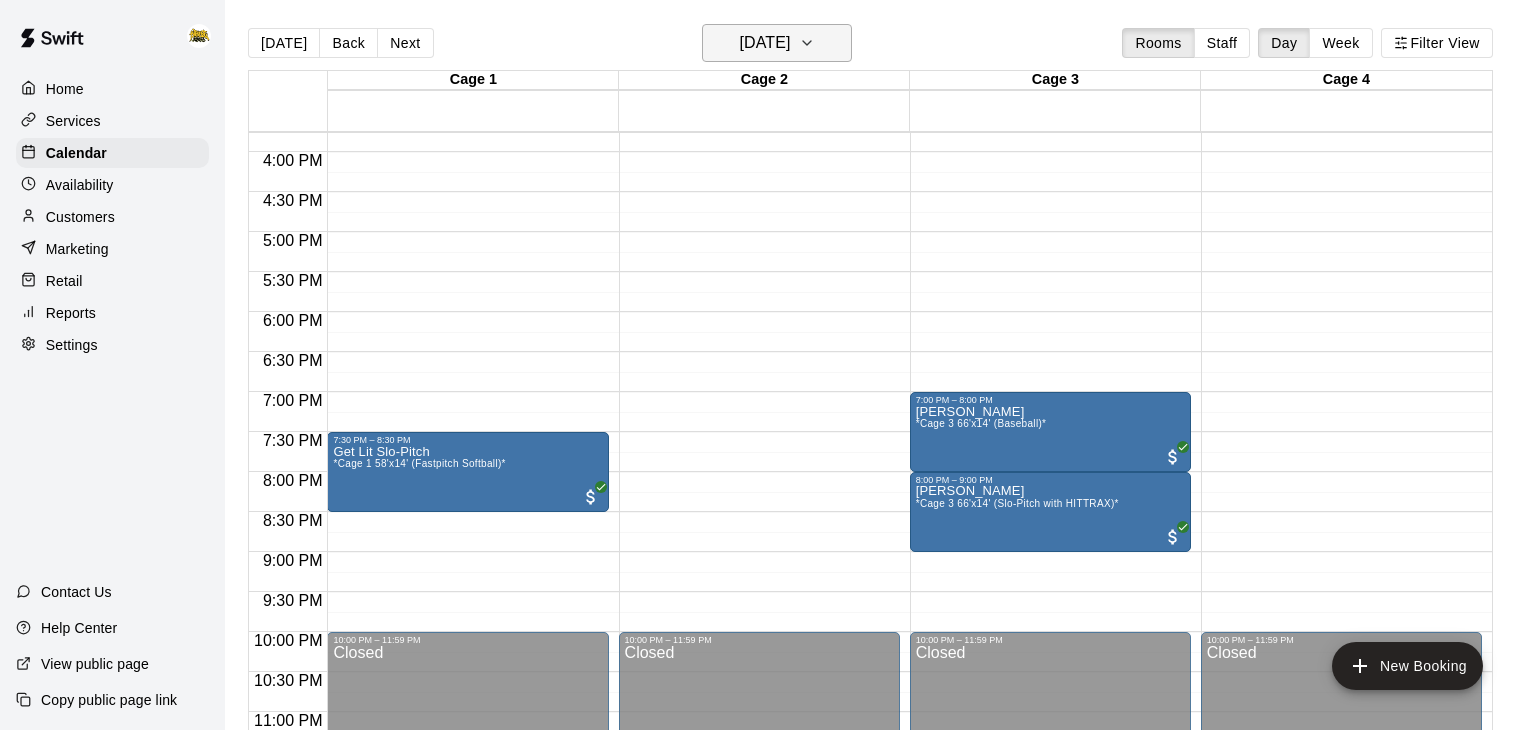 click 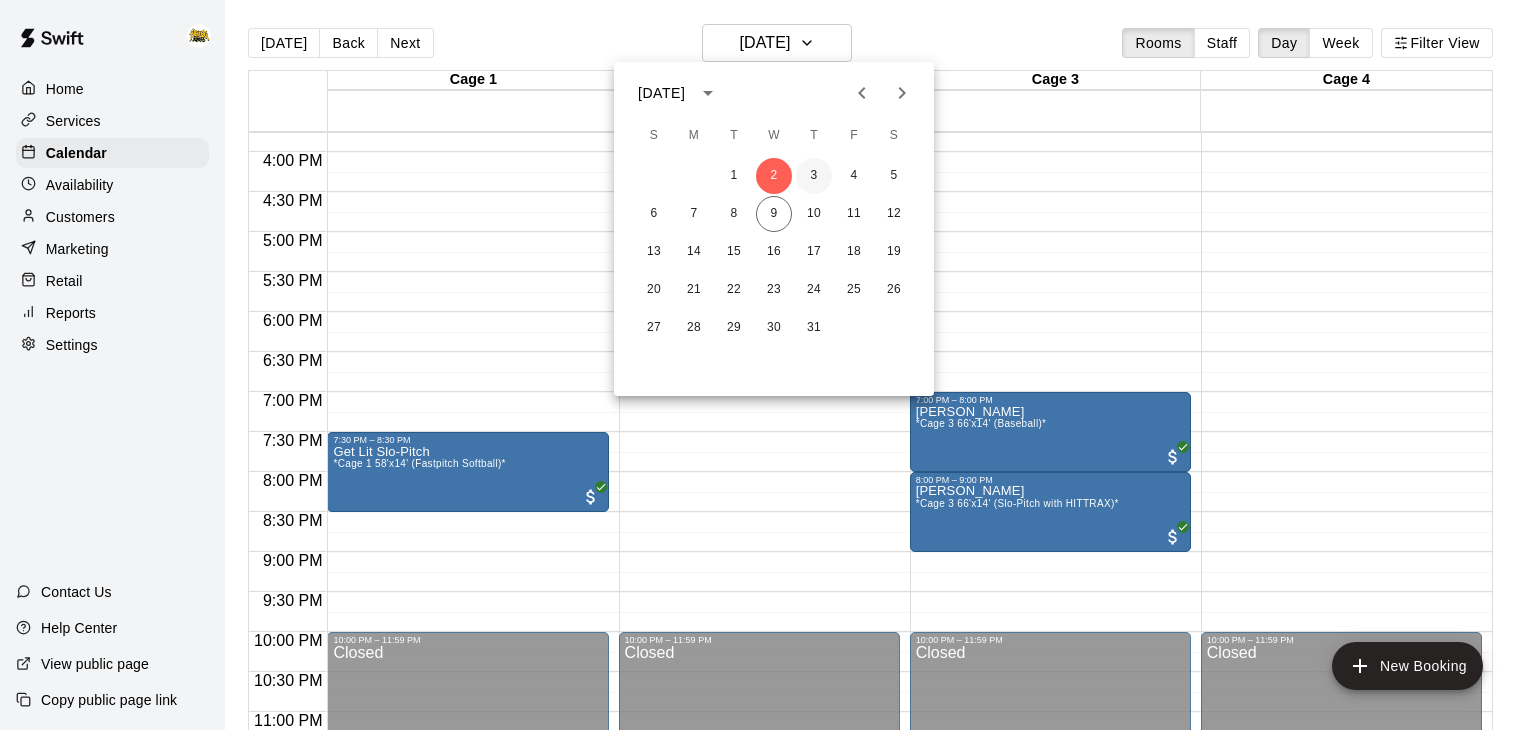 click on "3" at bounding box center [814, 176] 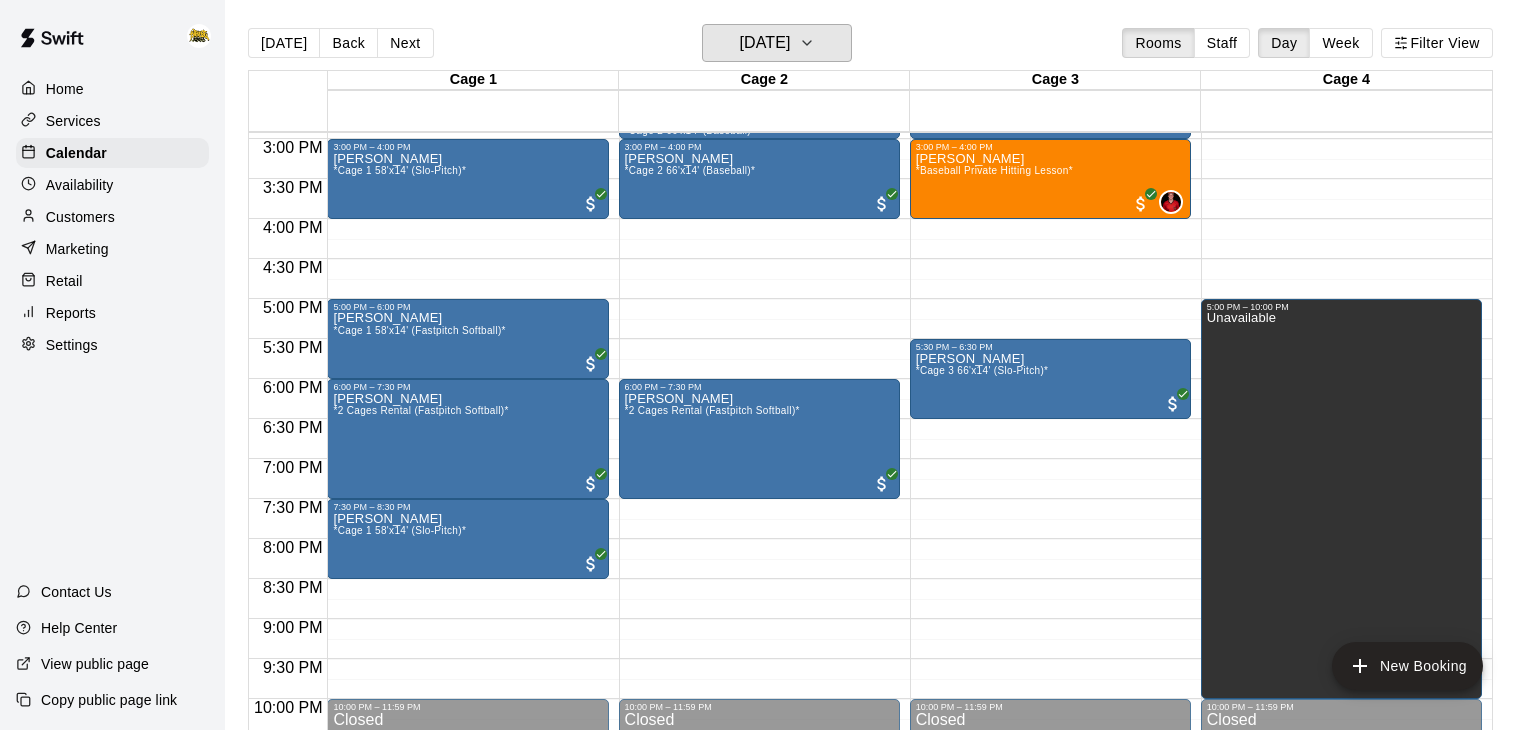 scroll, scrollTop: 1200, scrollLeft: 0, axis: vertical 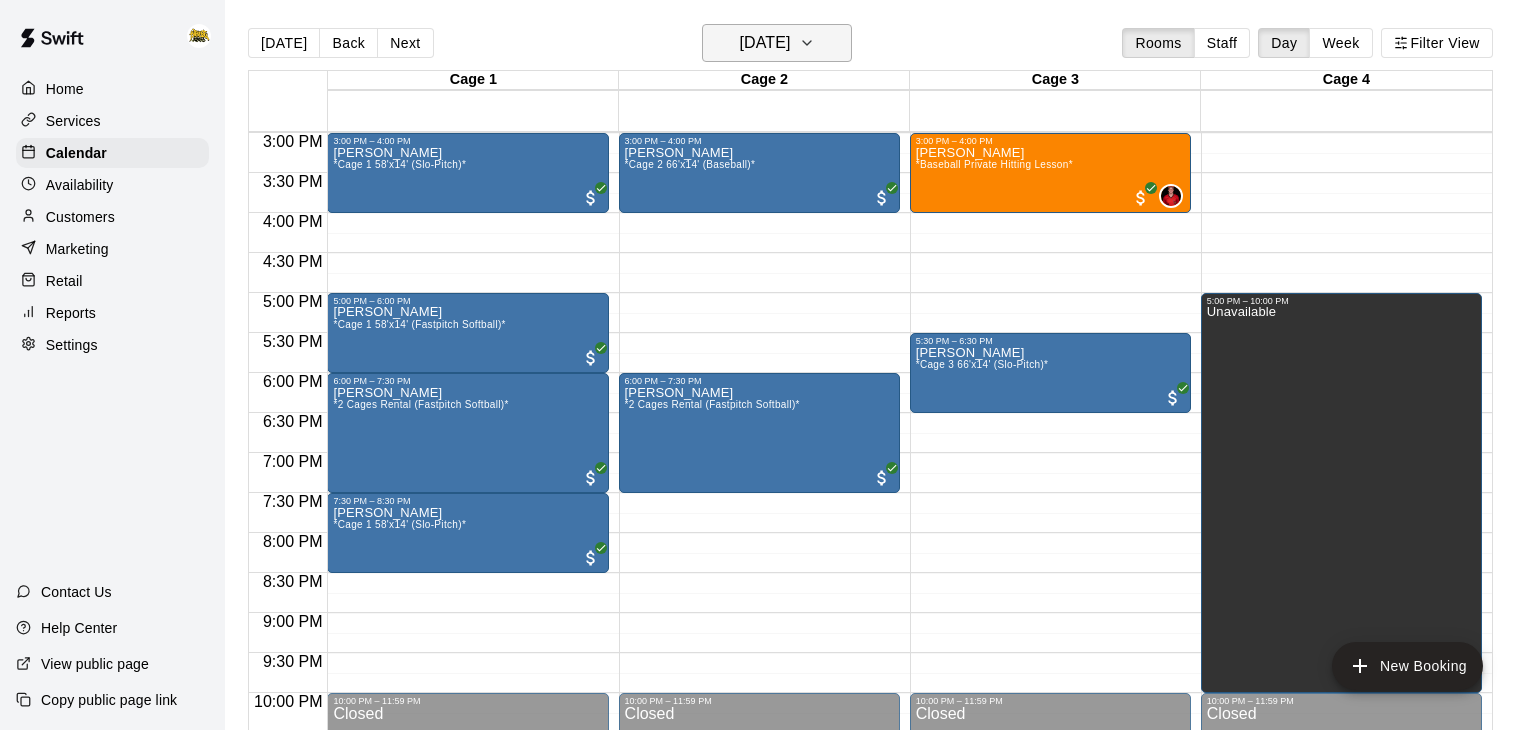 click 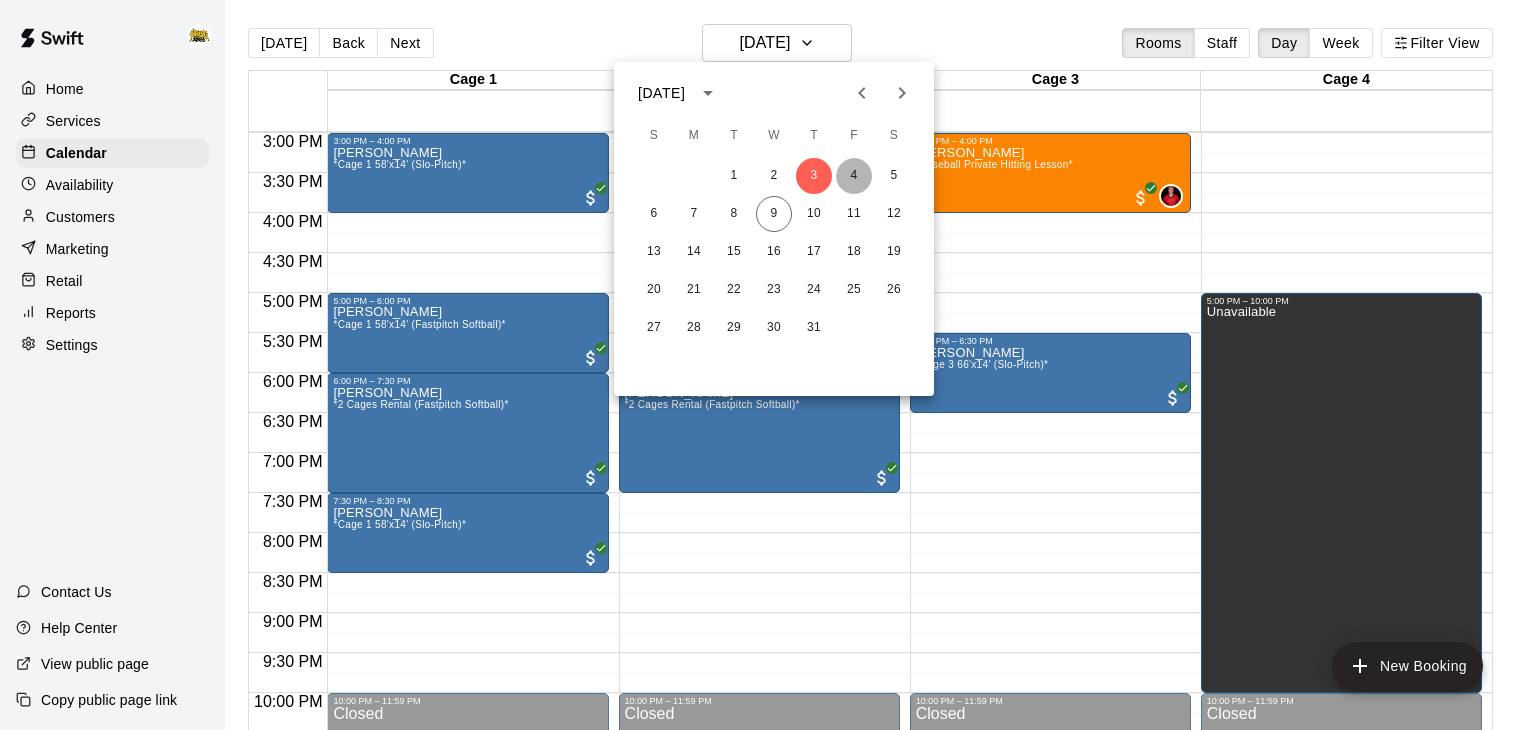 click on "4" at bounding box center [854, 176] 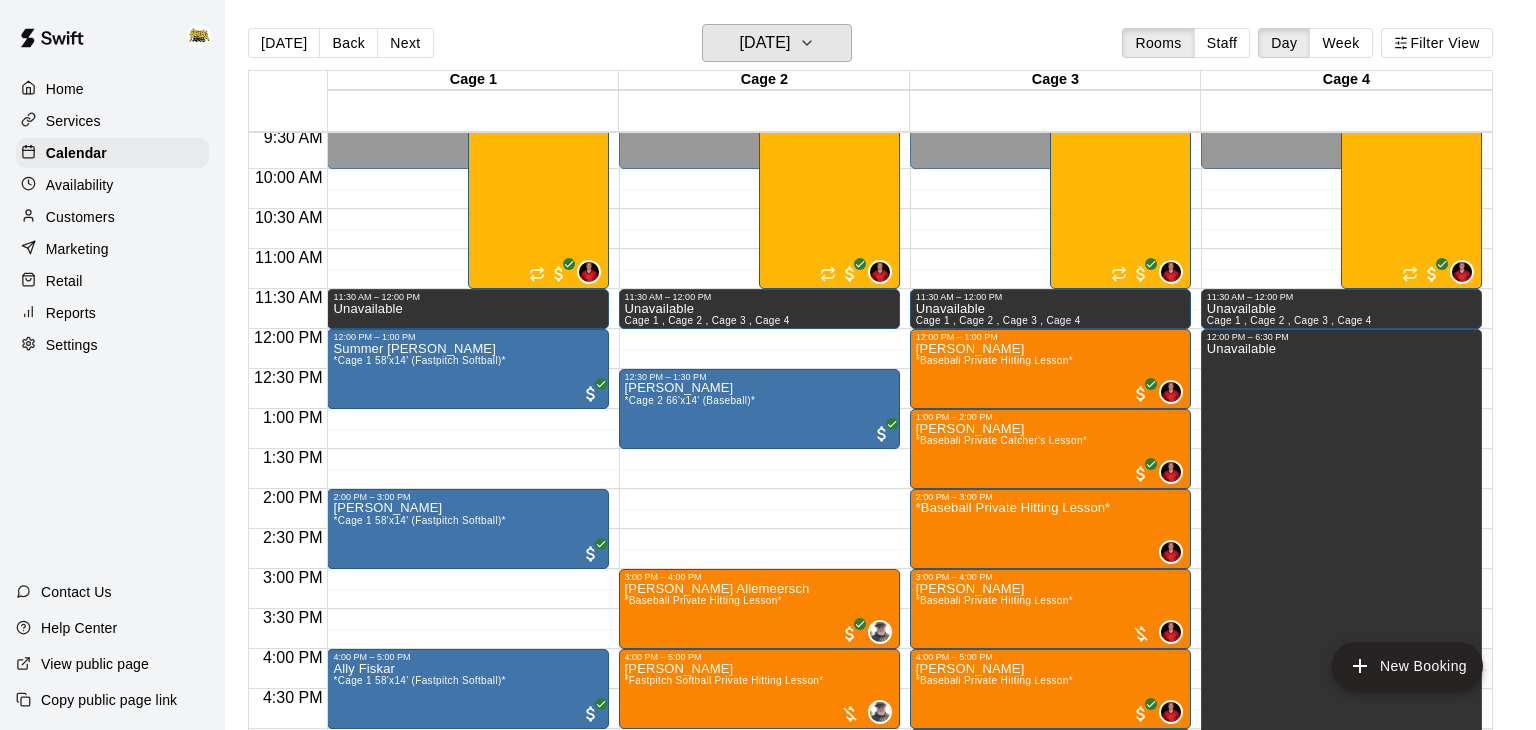 scroll, scrollTop: 765, scrollLeft: 0, axis: vertical 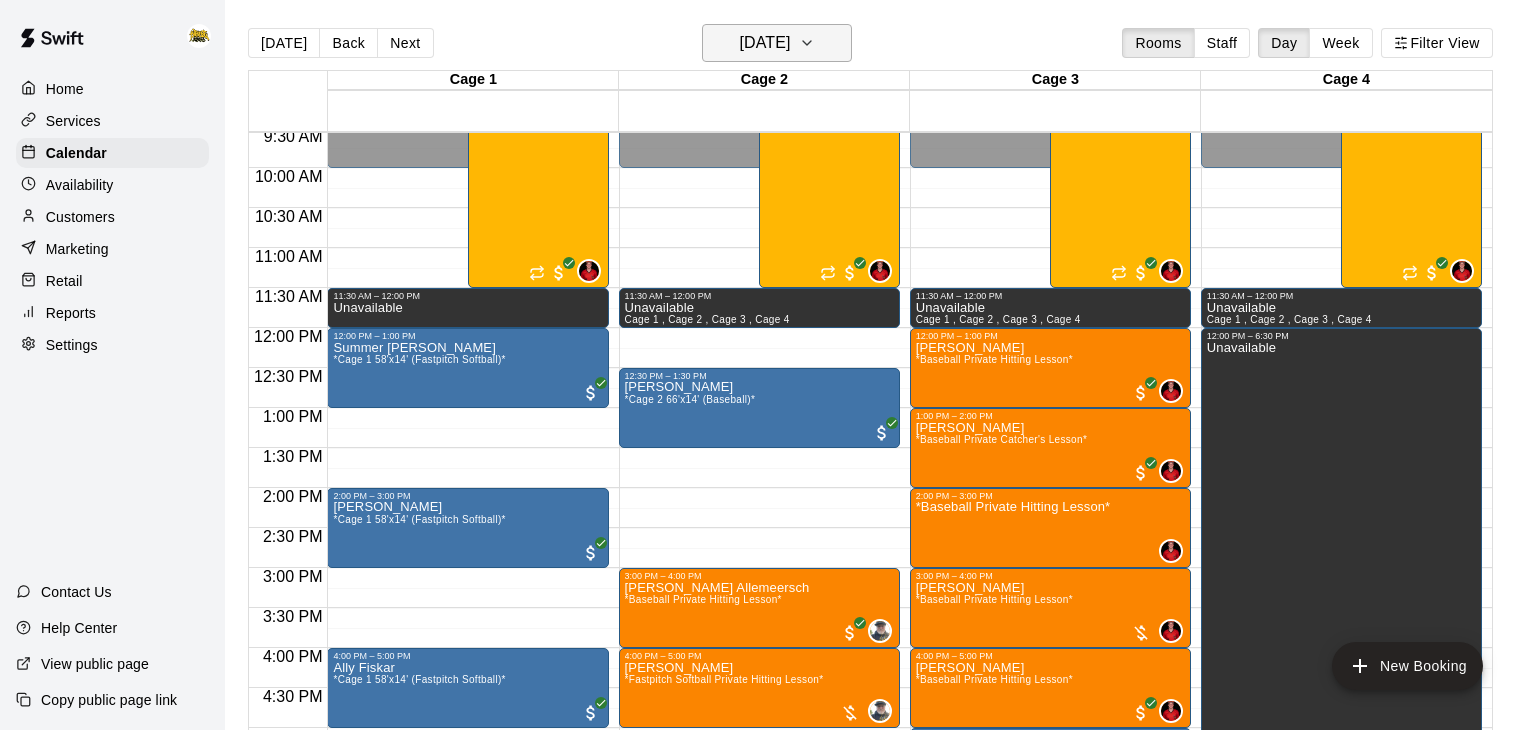 click 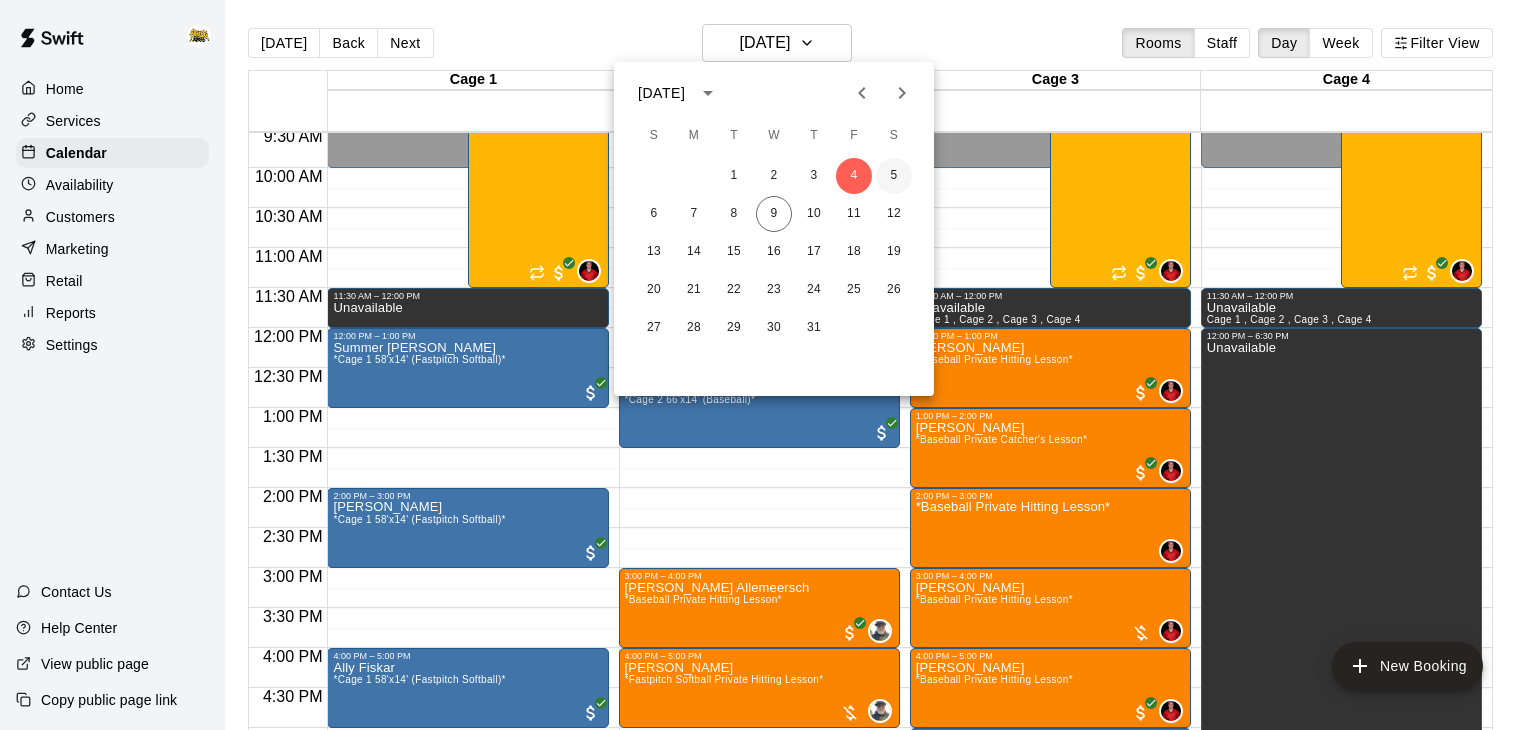click on "5" at bounding box center [894, 176] 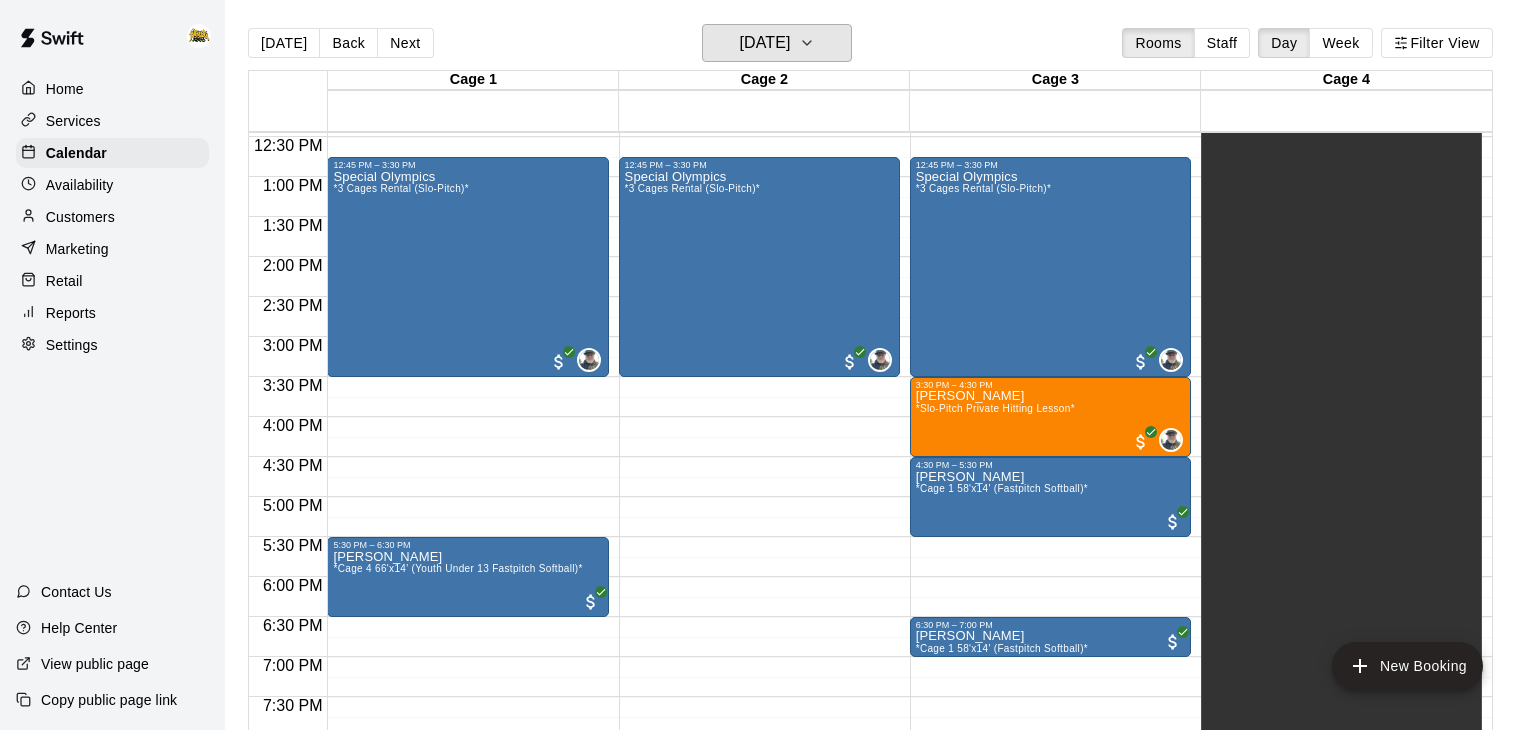 scroll, scrollTop: 996, scrollLeft: 0, axis: vertical 